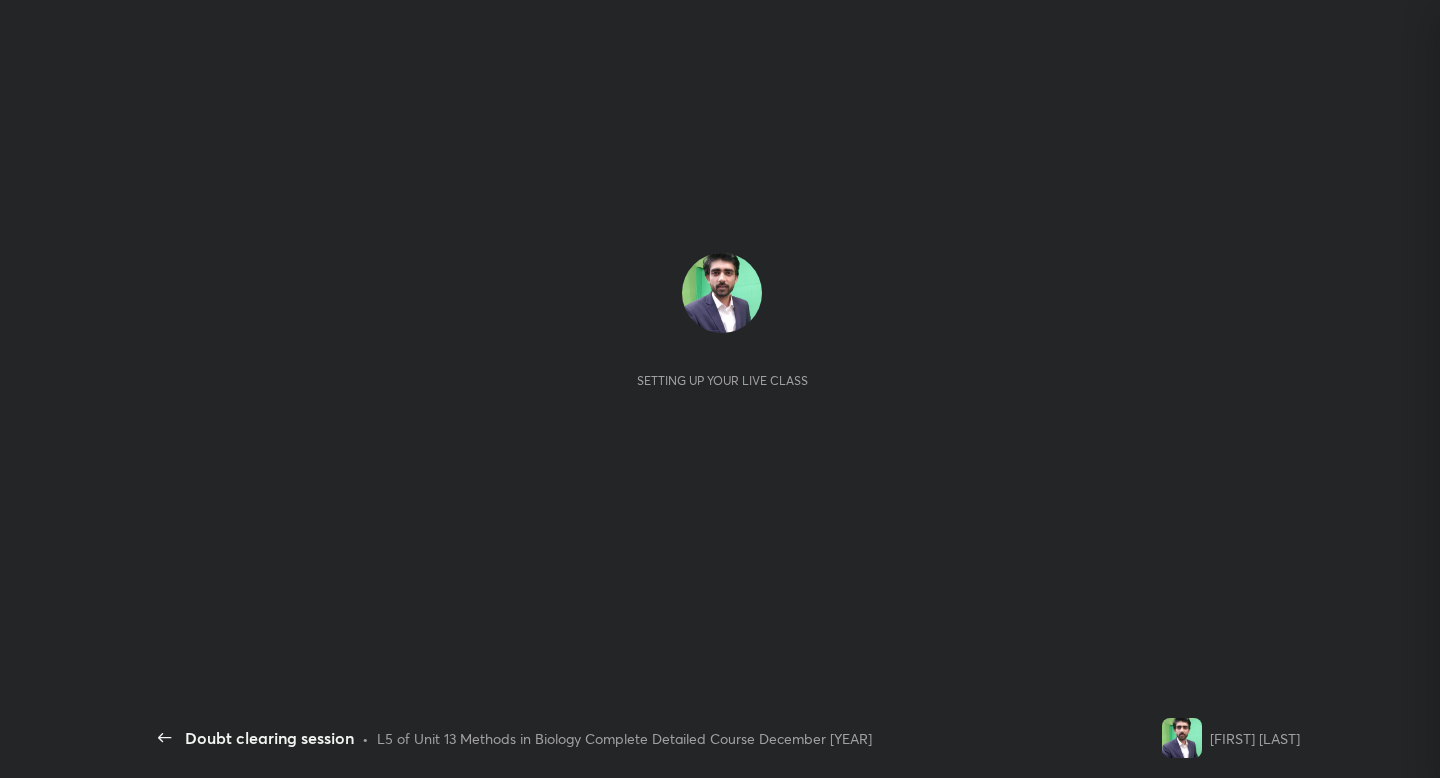 scroll, scrollTop: 0, scrollLeft: 0, axis: both 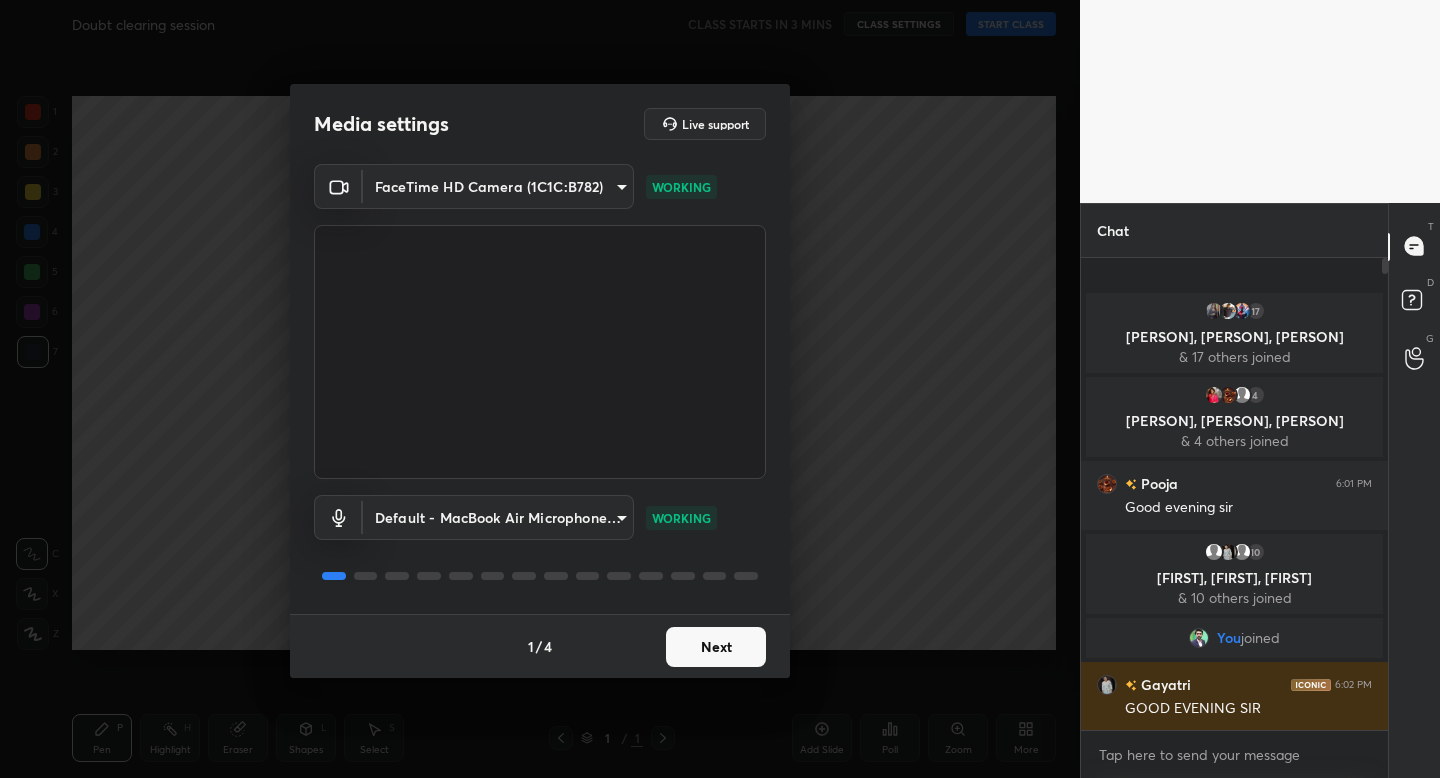click on "Next" at bounding box center [716, 647] 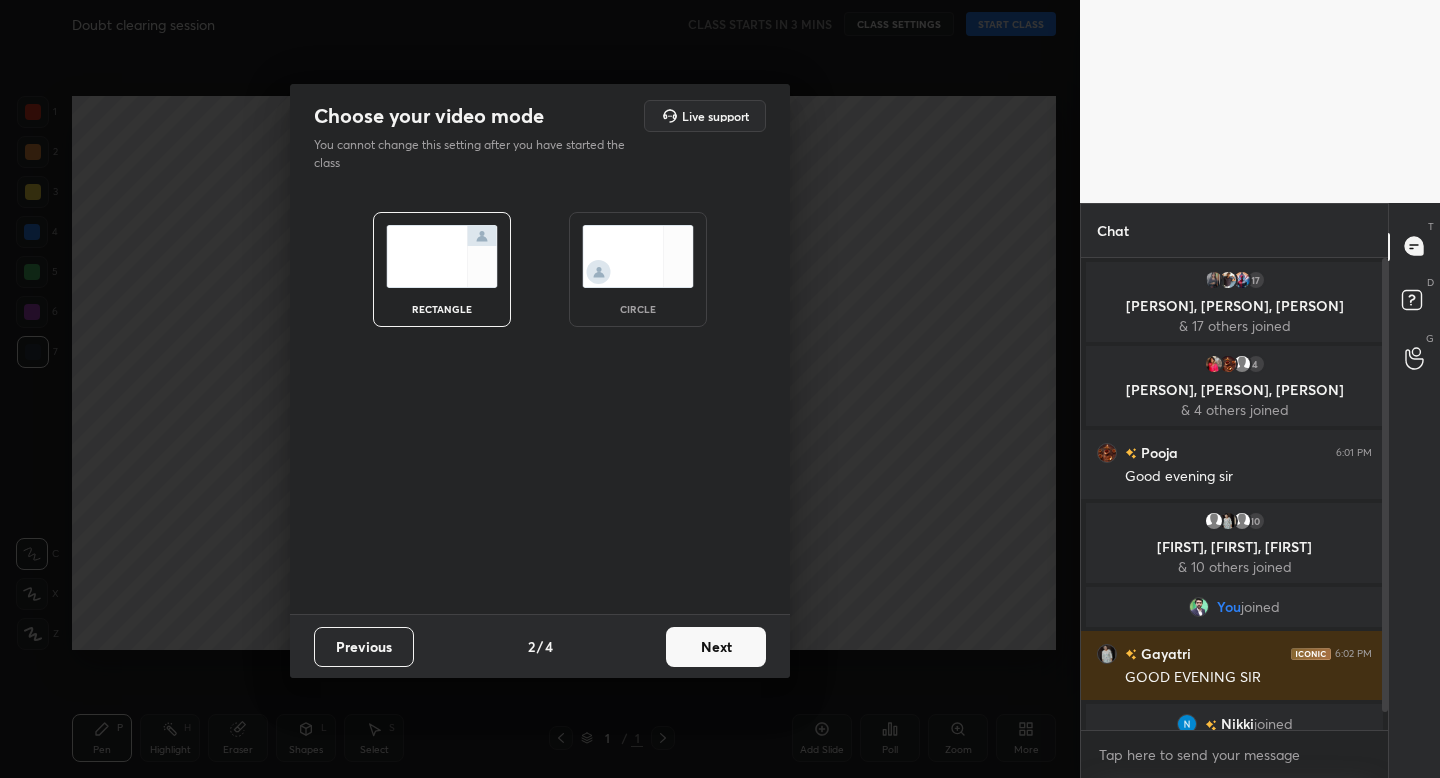 click at bounding box center [638, 256] 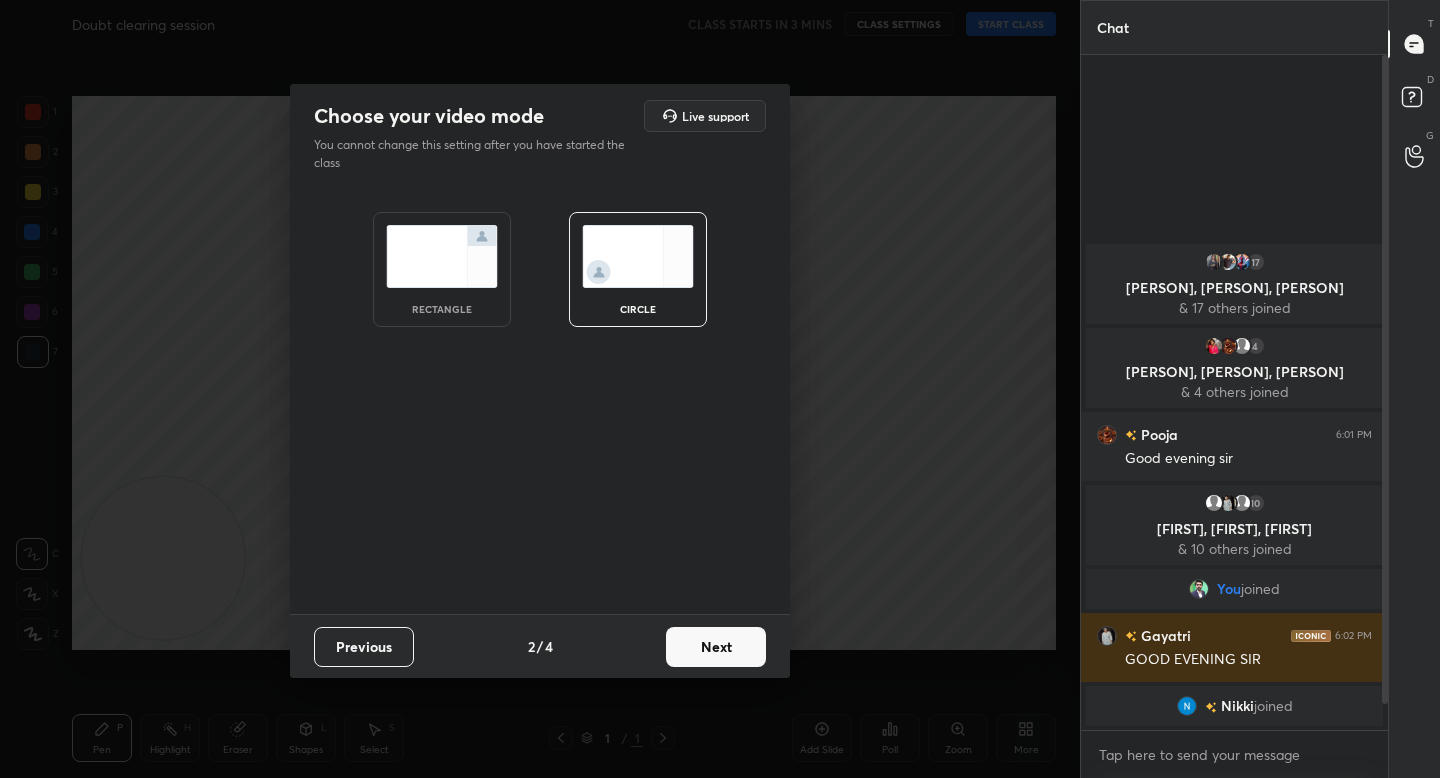 scroll, scrollTop: 7, scrollLeft: 7, axis: both 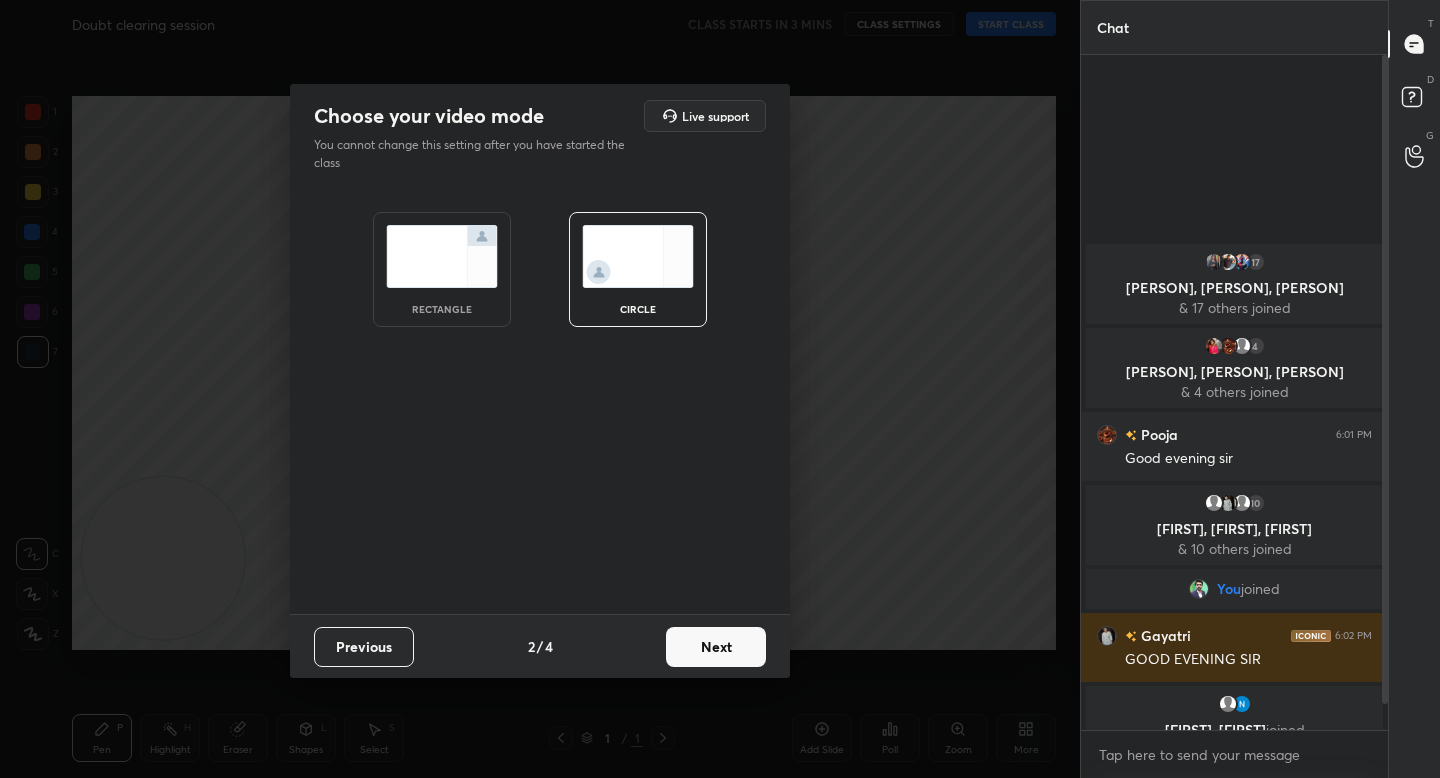 click on "Next" at bounding box center [716, 647] 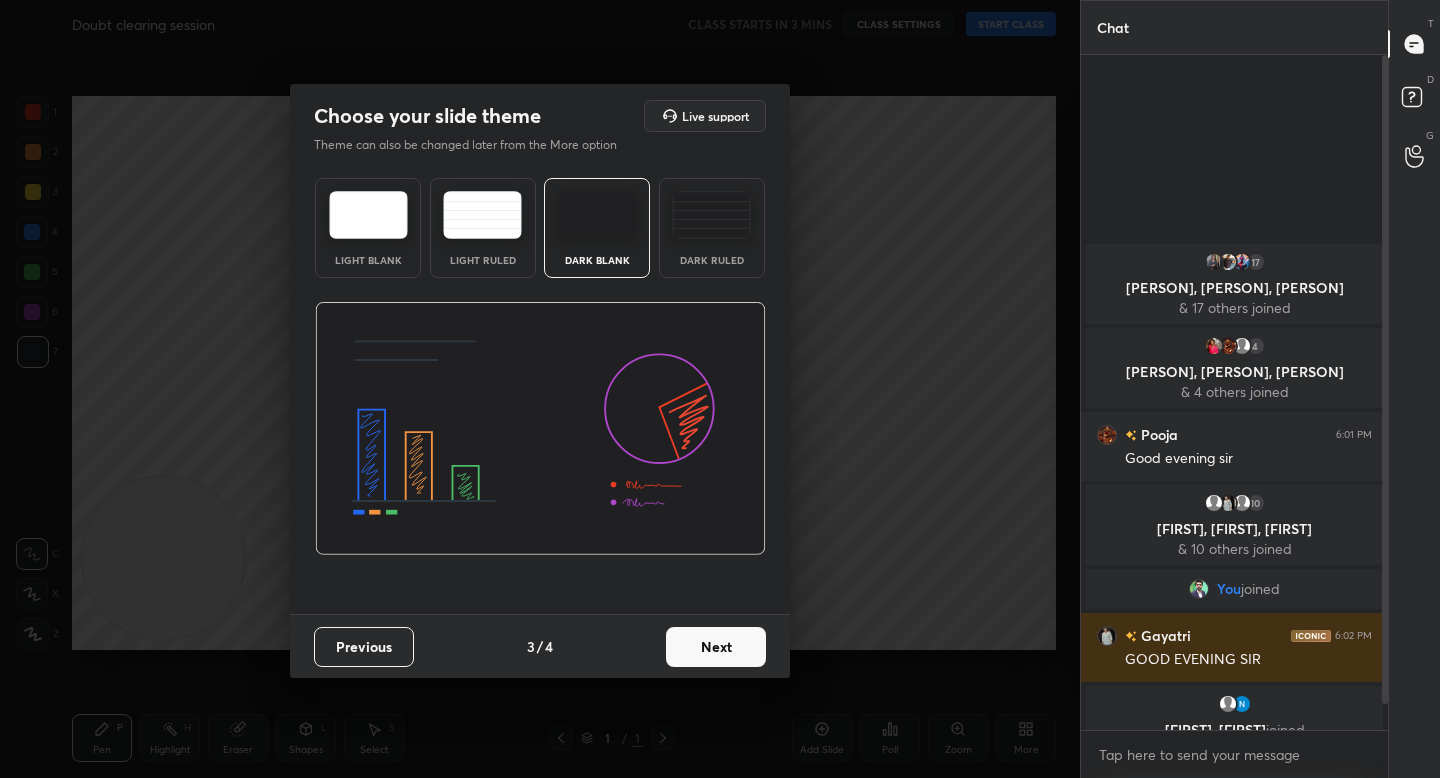 click on "Next" at bounding box center [716, 647] 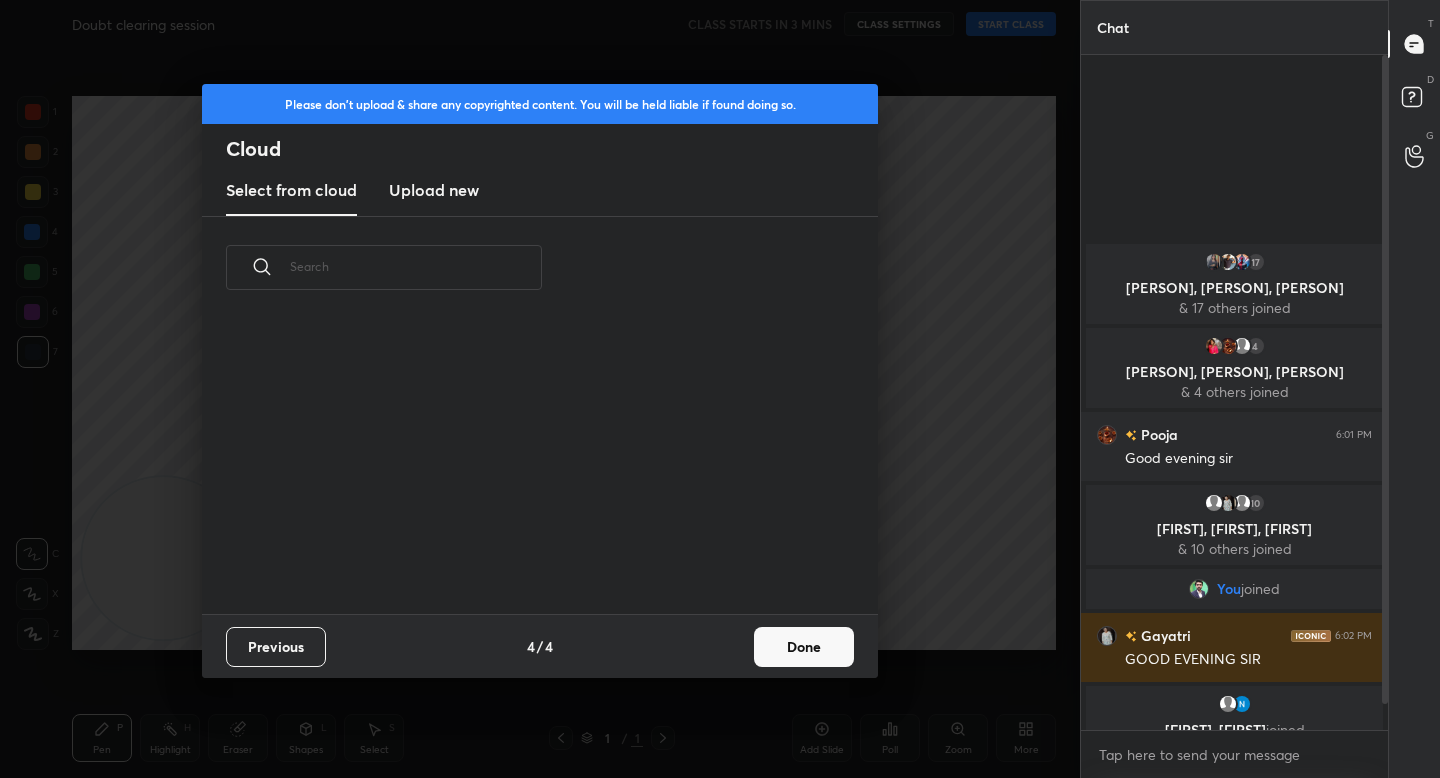 scroll, scrollTop: 7, scrollLeft: 11, axis: both 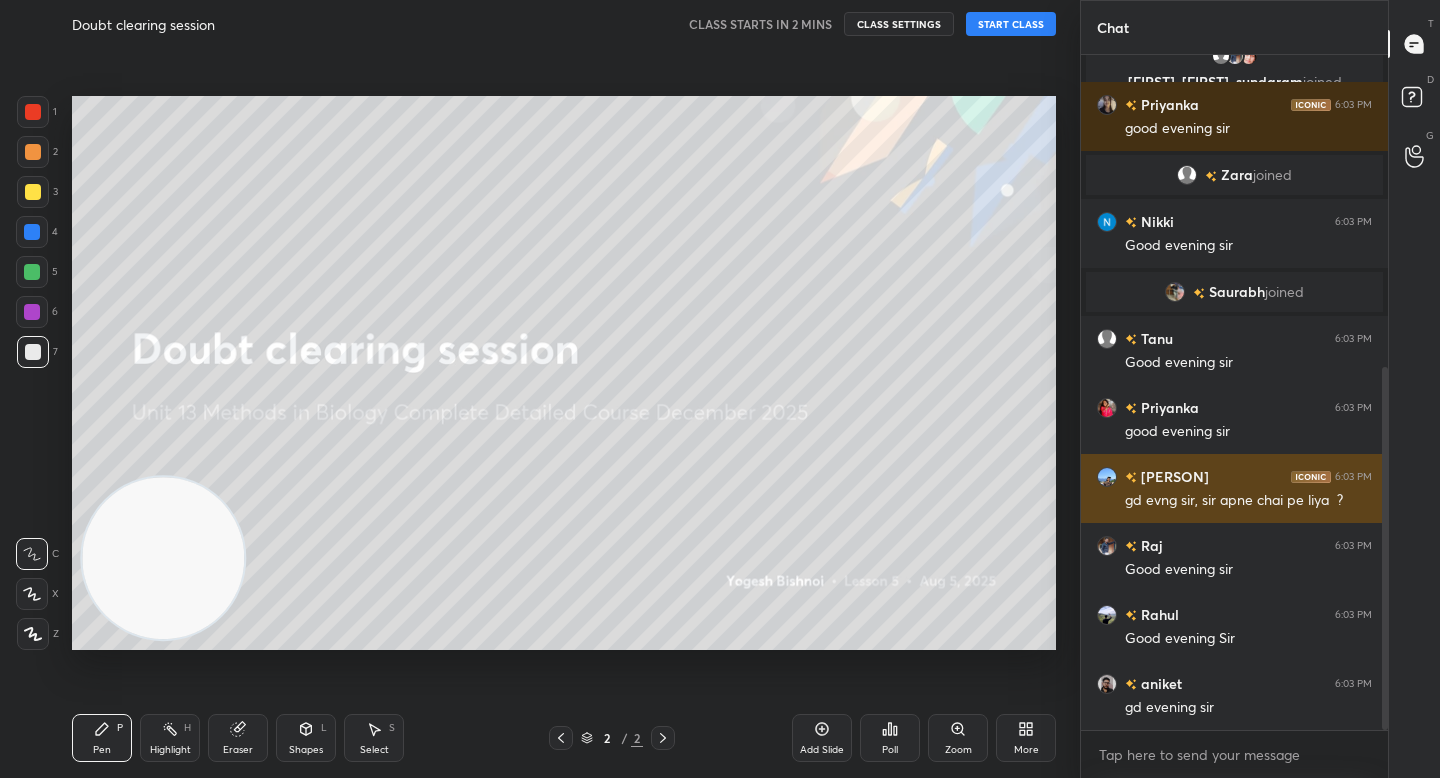 click at bounding box center (1107, 477) 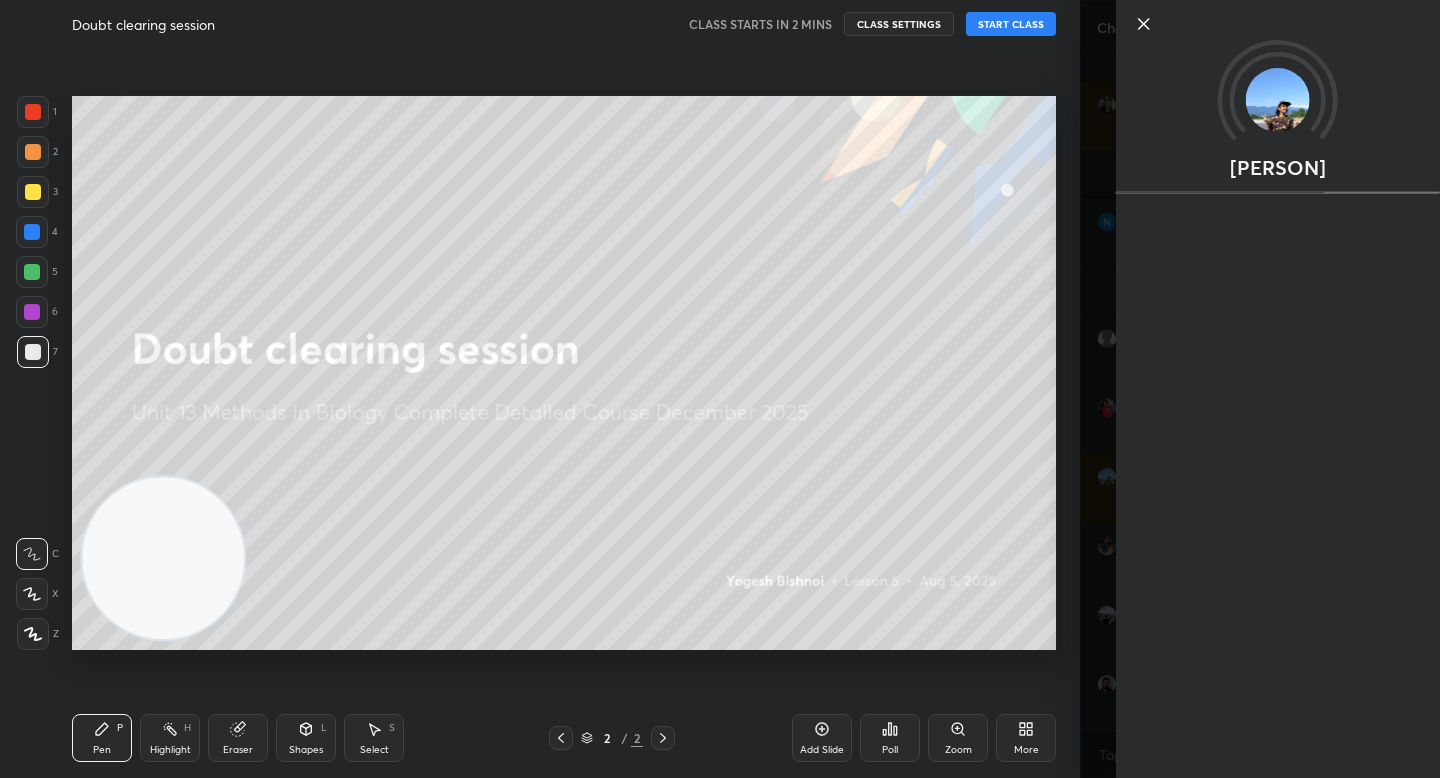 scroll, scrollTop: 653, scrollLeft: 0, axis: vertical 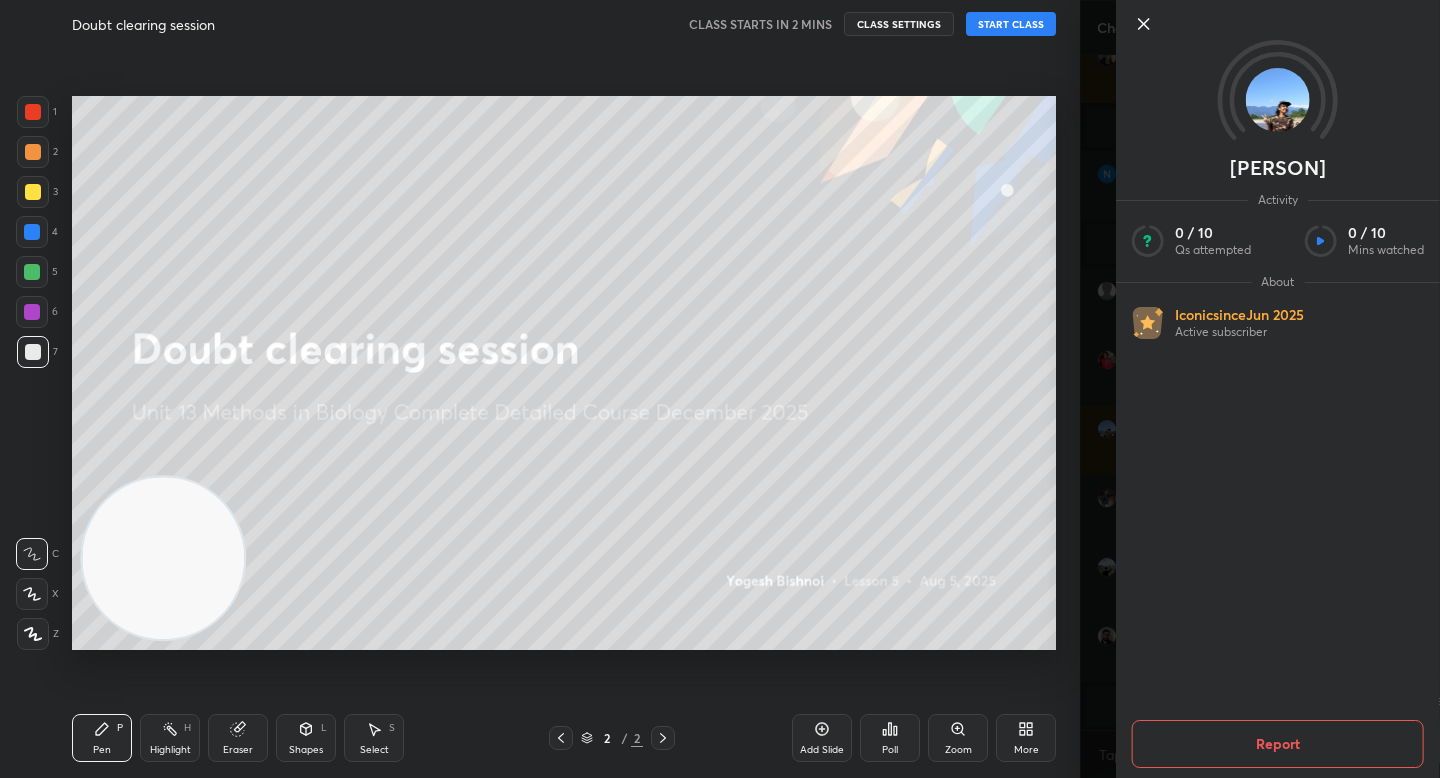 click 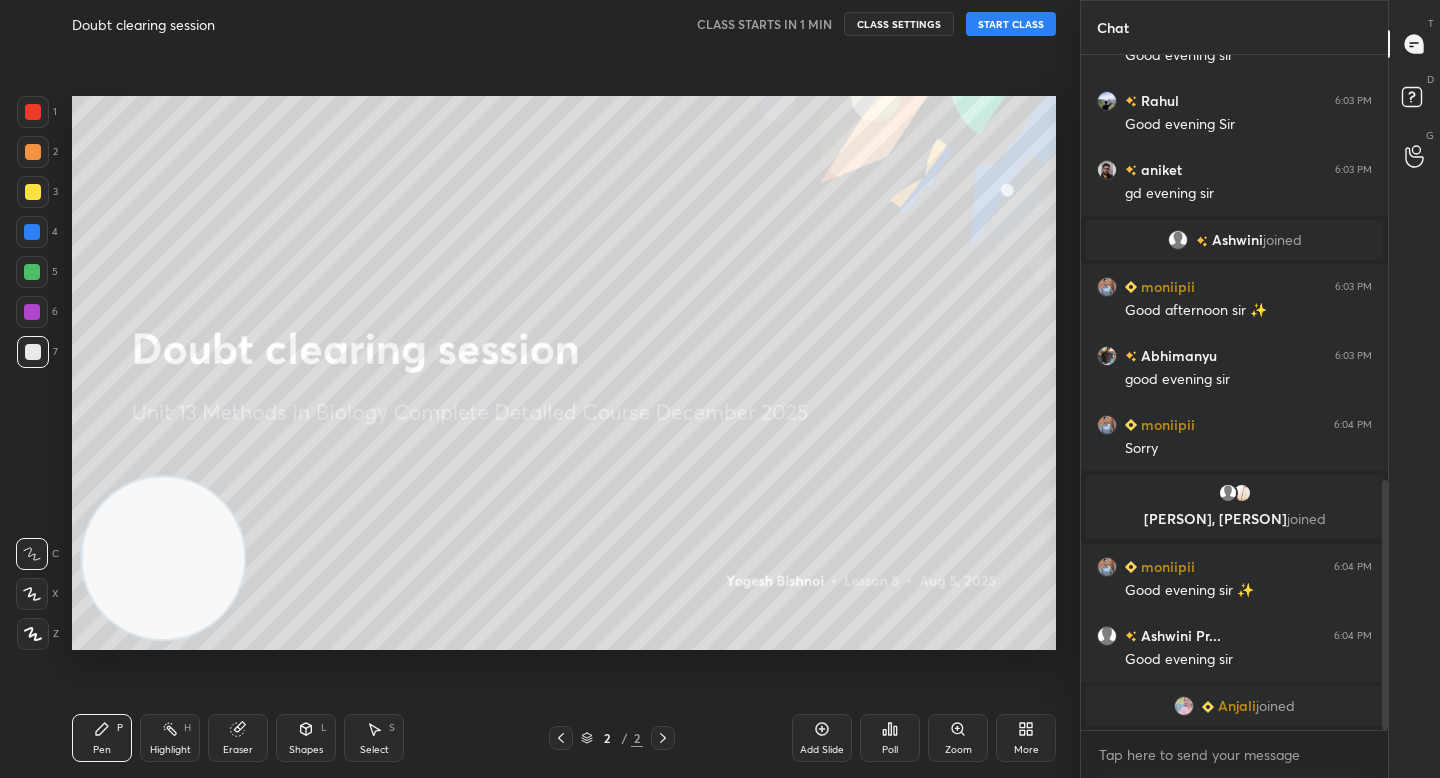scroll, scrollTop: 1169, scrollLeft: 0, axis: vertical 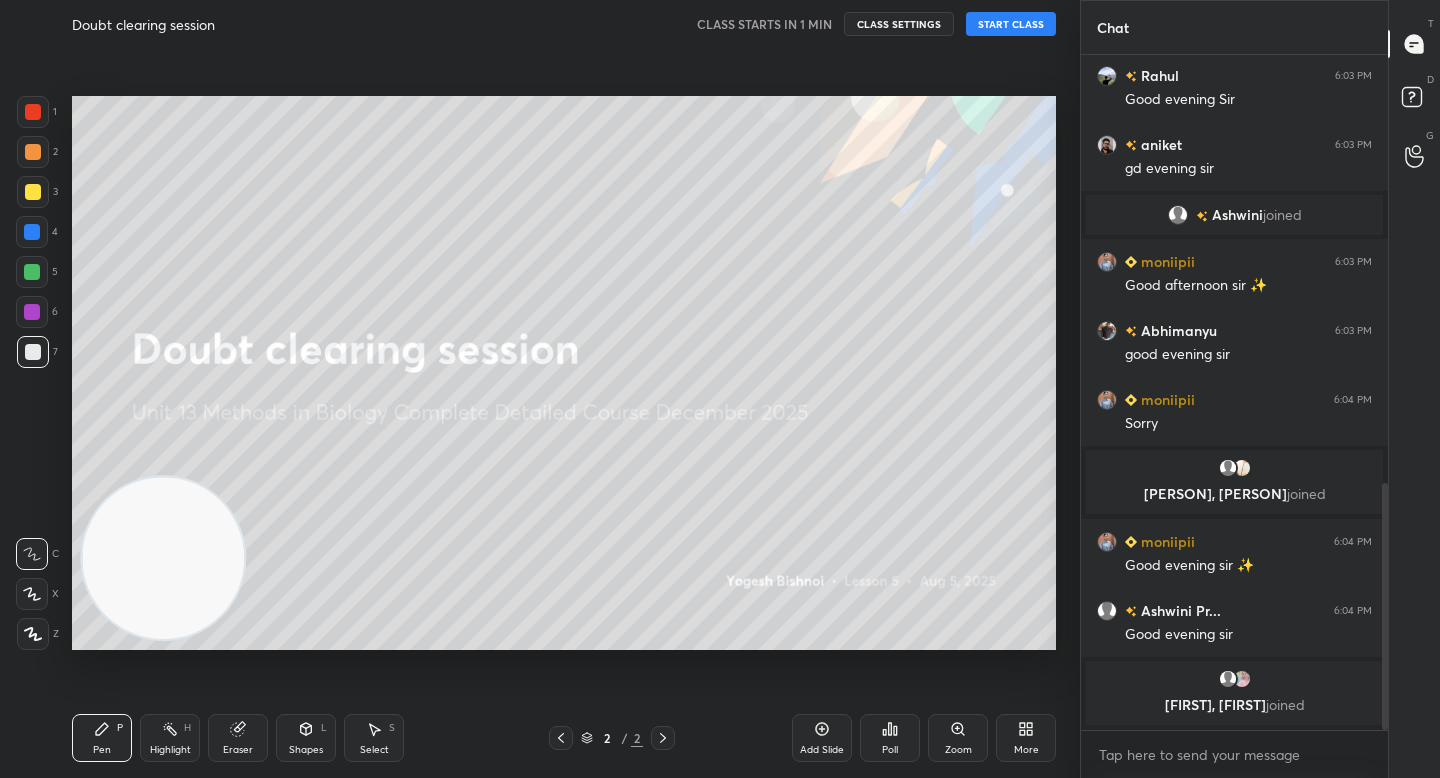 click on "START CLASS" at bounding box center [1011, 24] 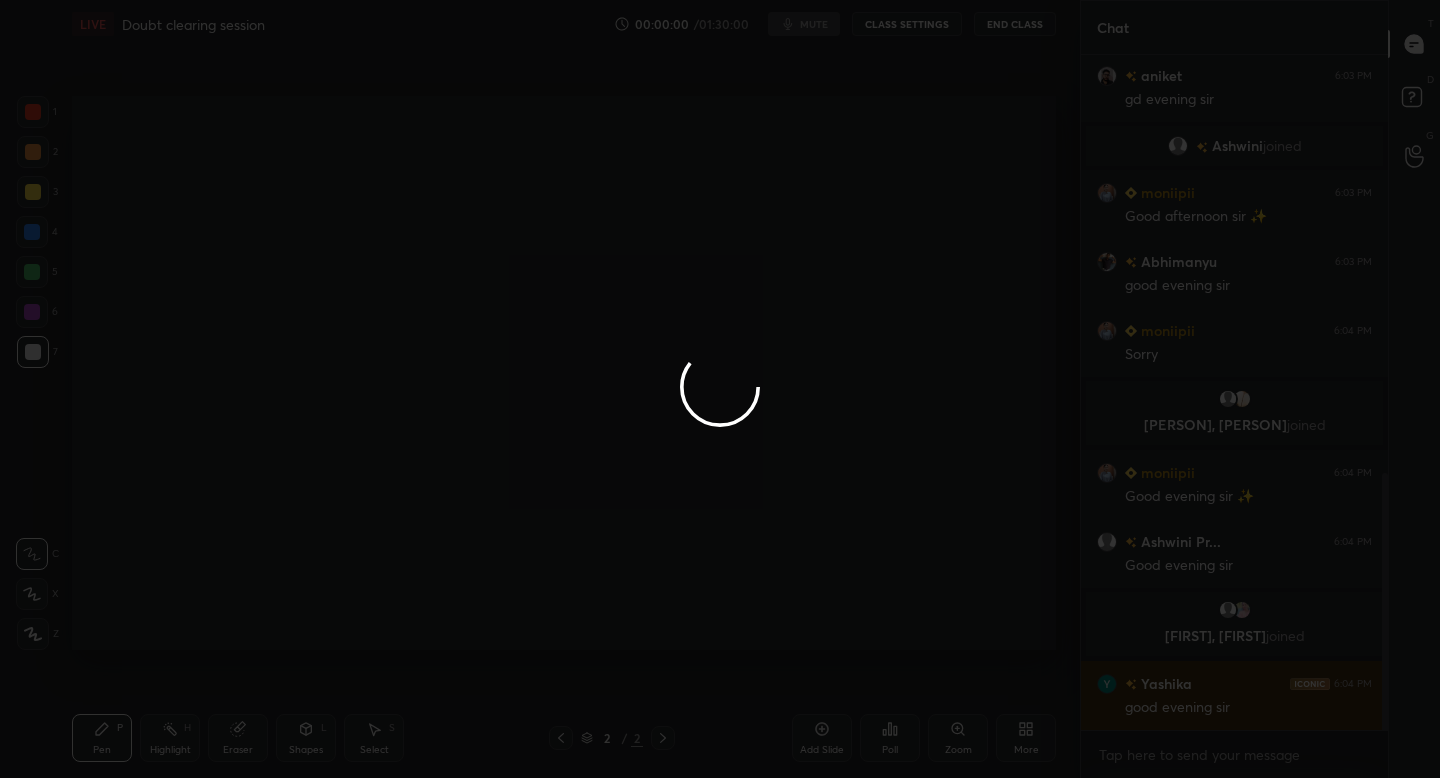 scroll, scrollTop: 1096, scrollLeft: 0, axis: vertical 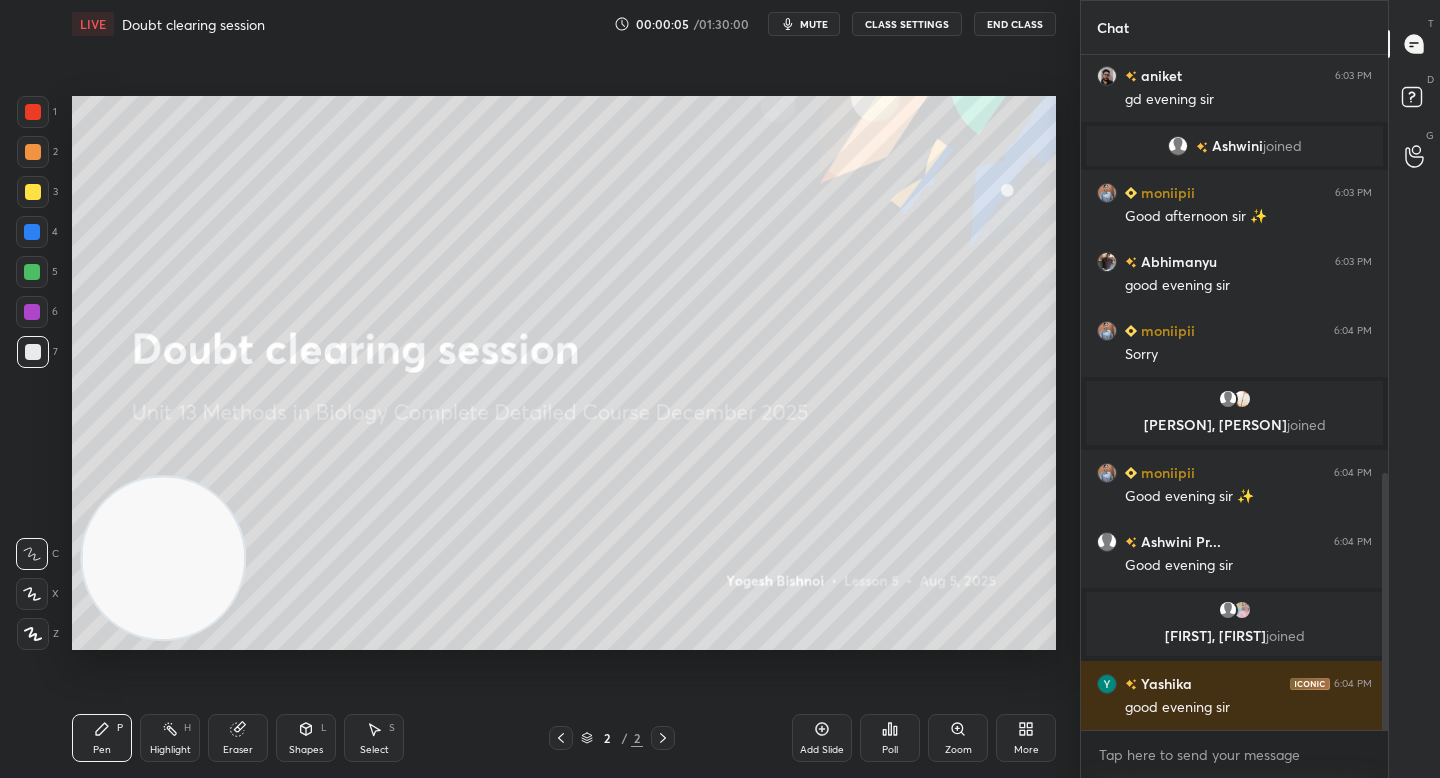 click 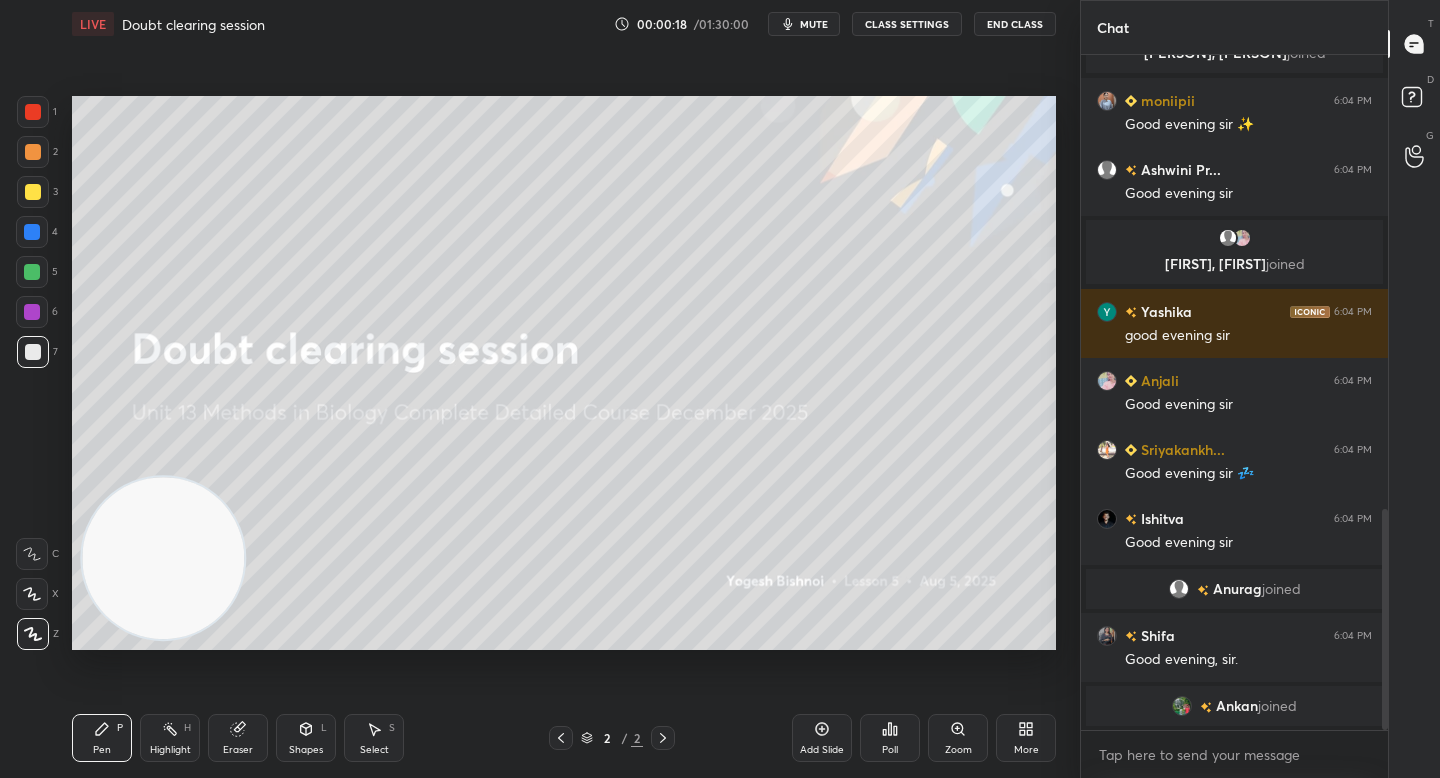 scroll, scrollTop: 1507, scrollLeft: 0, axis: vertical 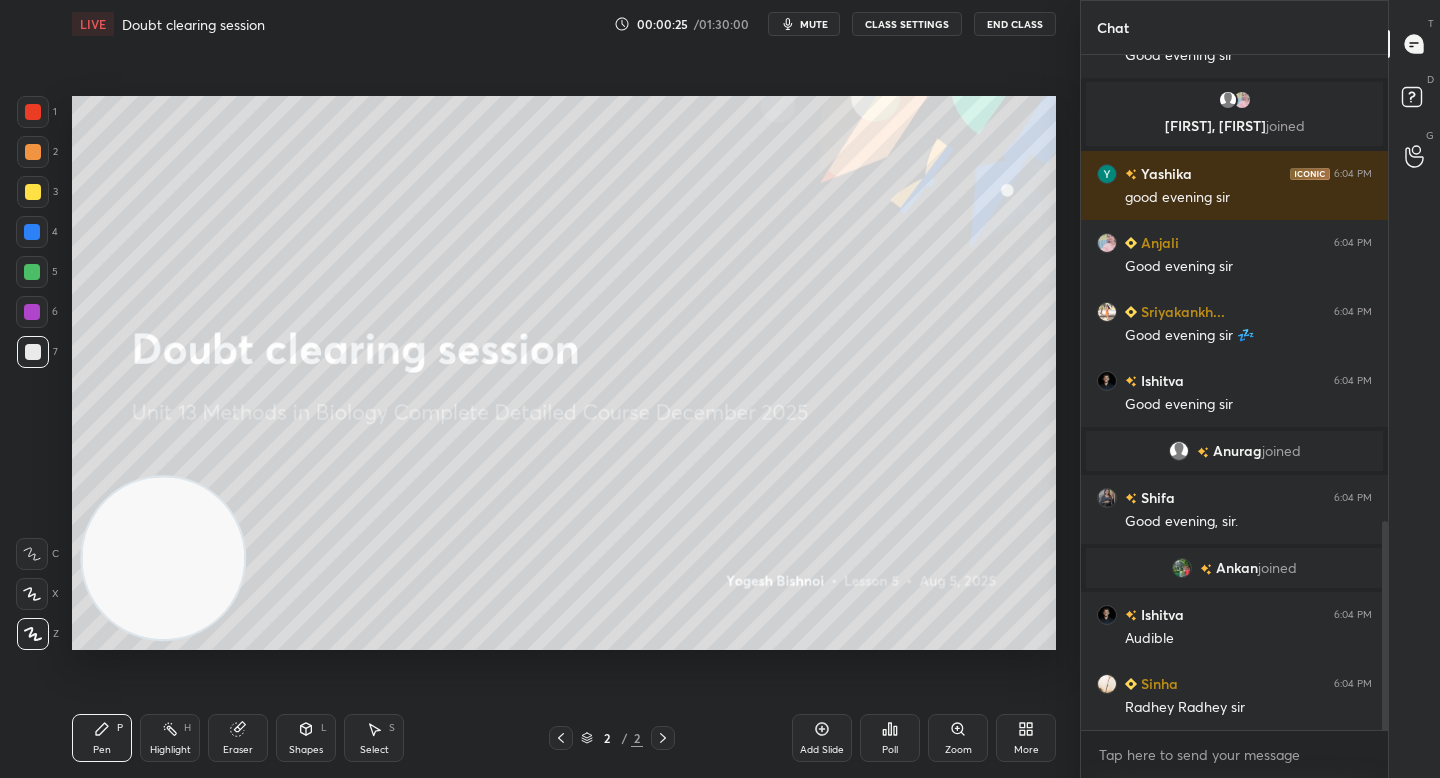 click at bounding box center [32, 272] 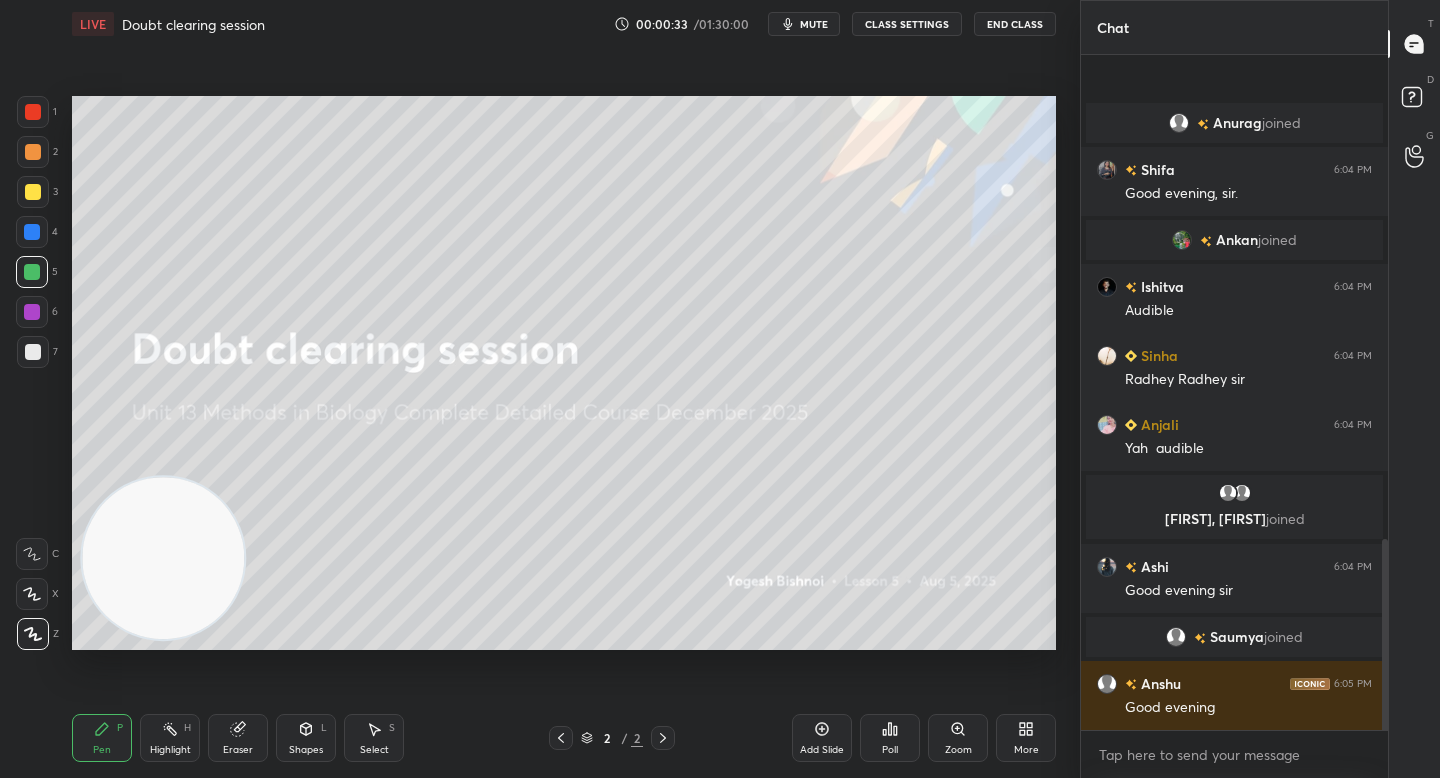 scroll, scrollTop: 1740, scrollLeft: 0, axis: vertical 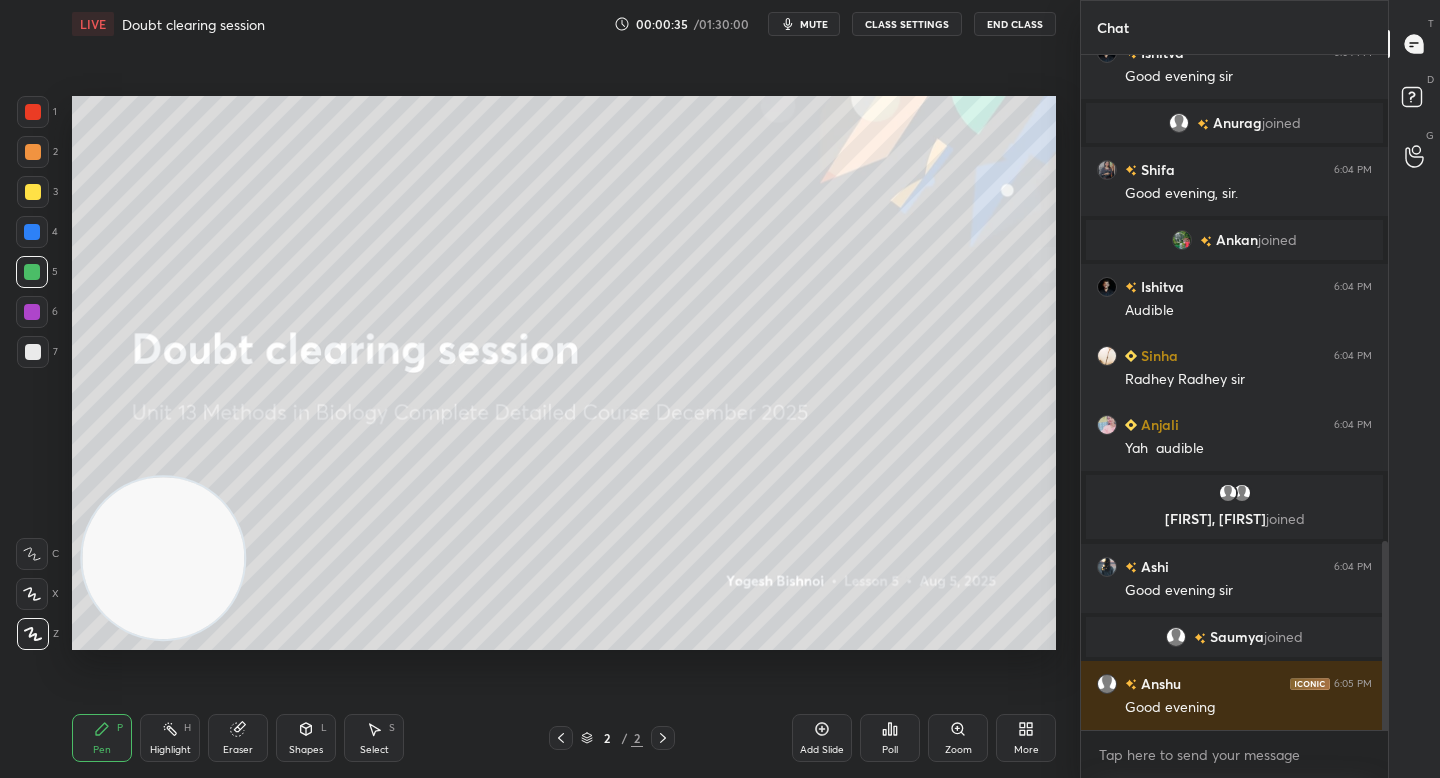 click at bounding box center (33, 192) 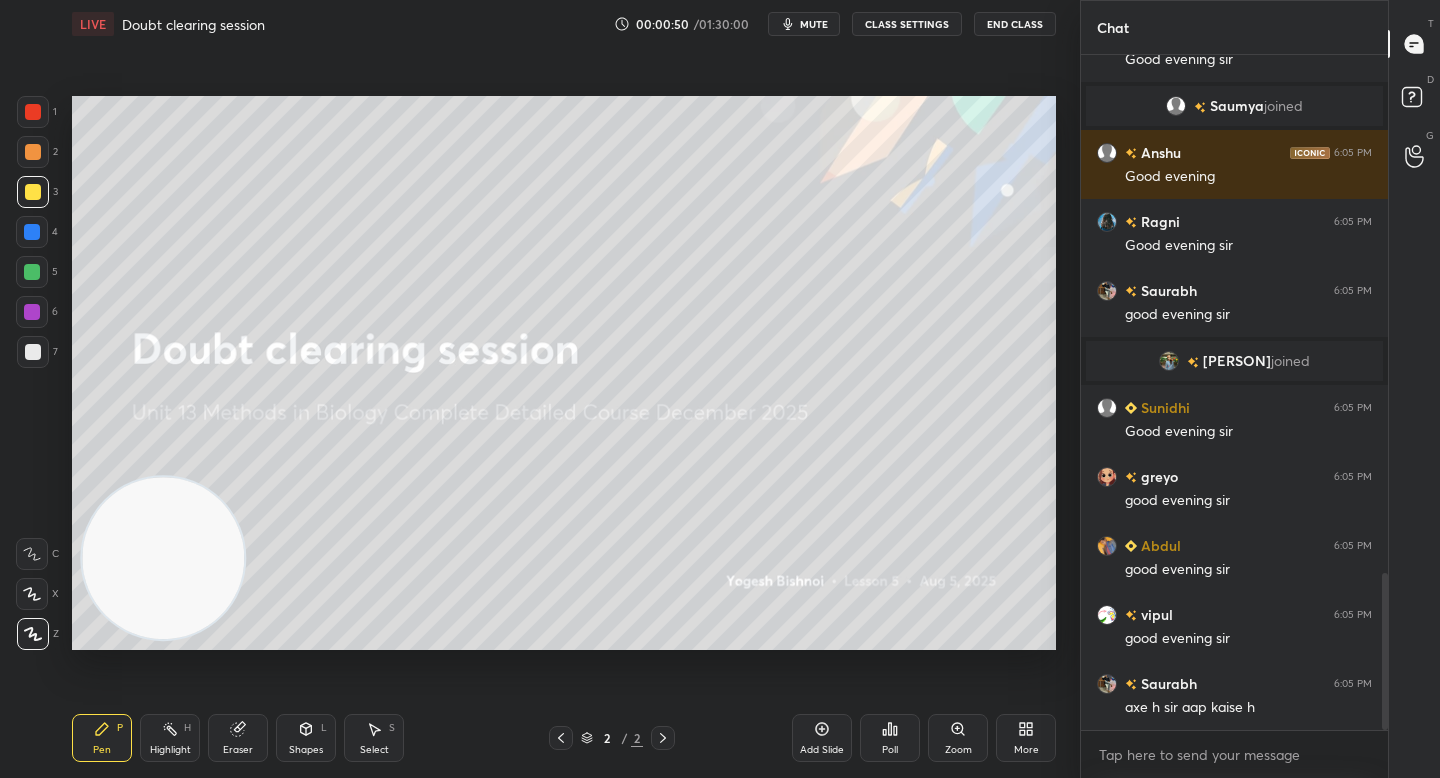 scroll, scrollTop: 2304, scrollLeft: 0, axis: vertical 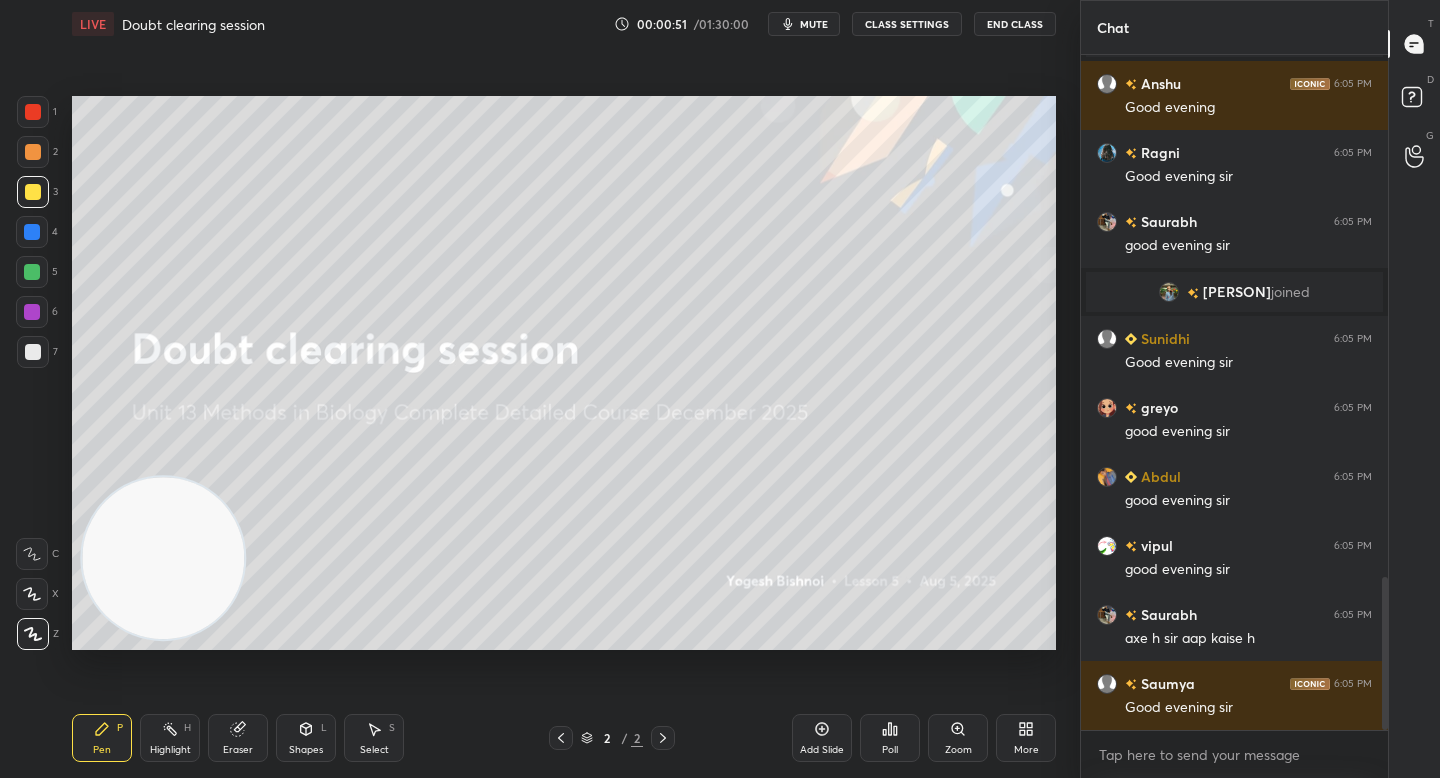 click at bounding box center (33, 352) 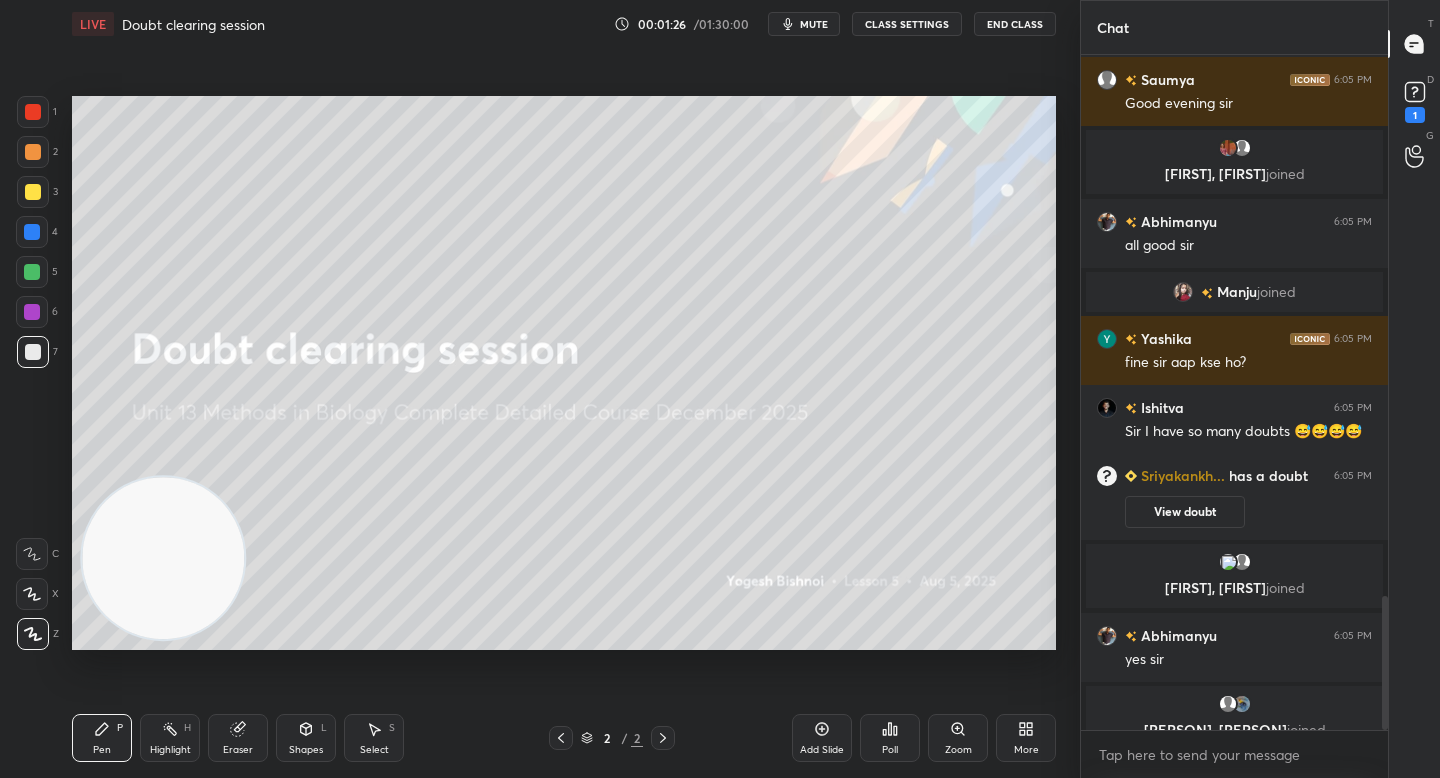 scroll, scrollTop: 2720, scrollLeft: 0, axis: vertical 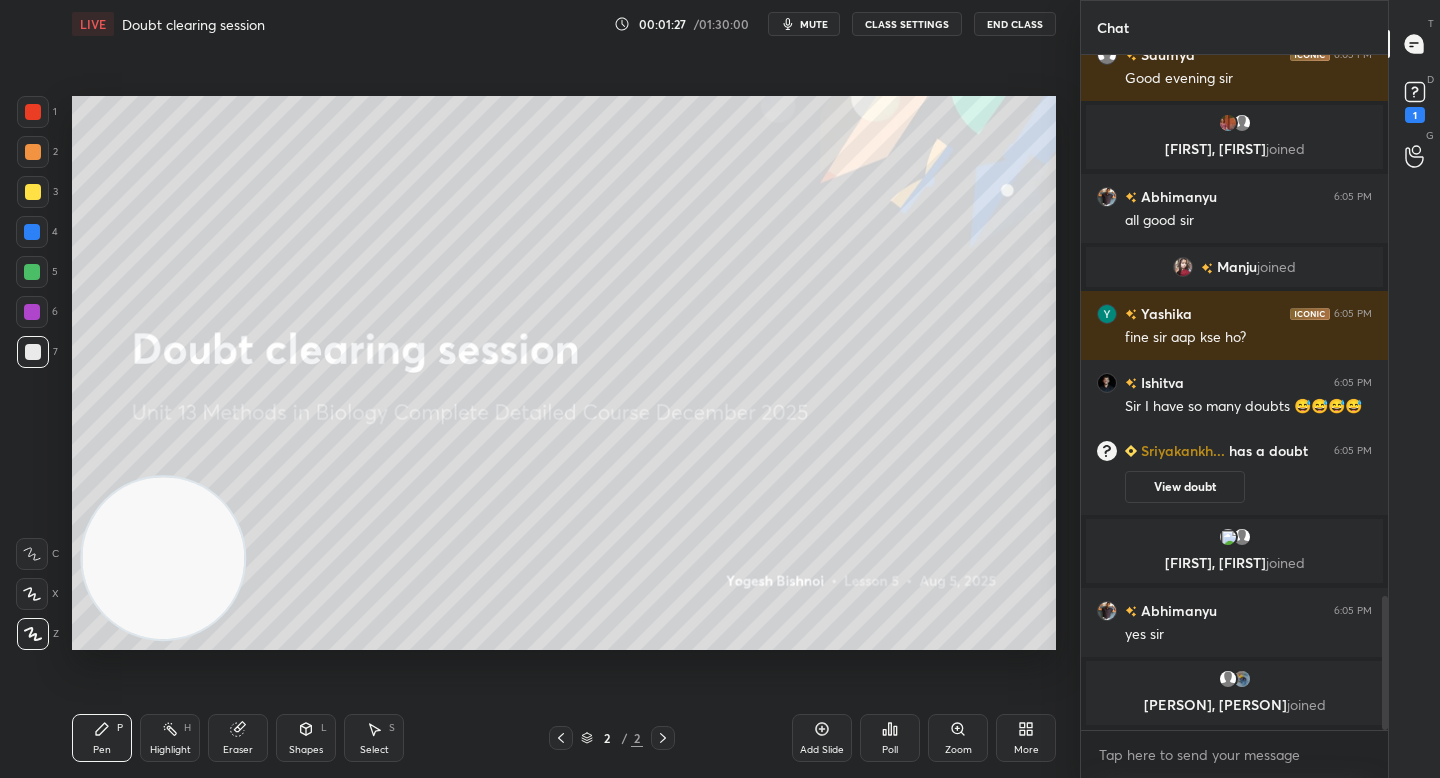 click at bounding box center [33, 192] 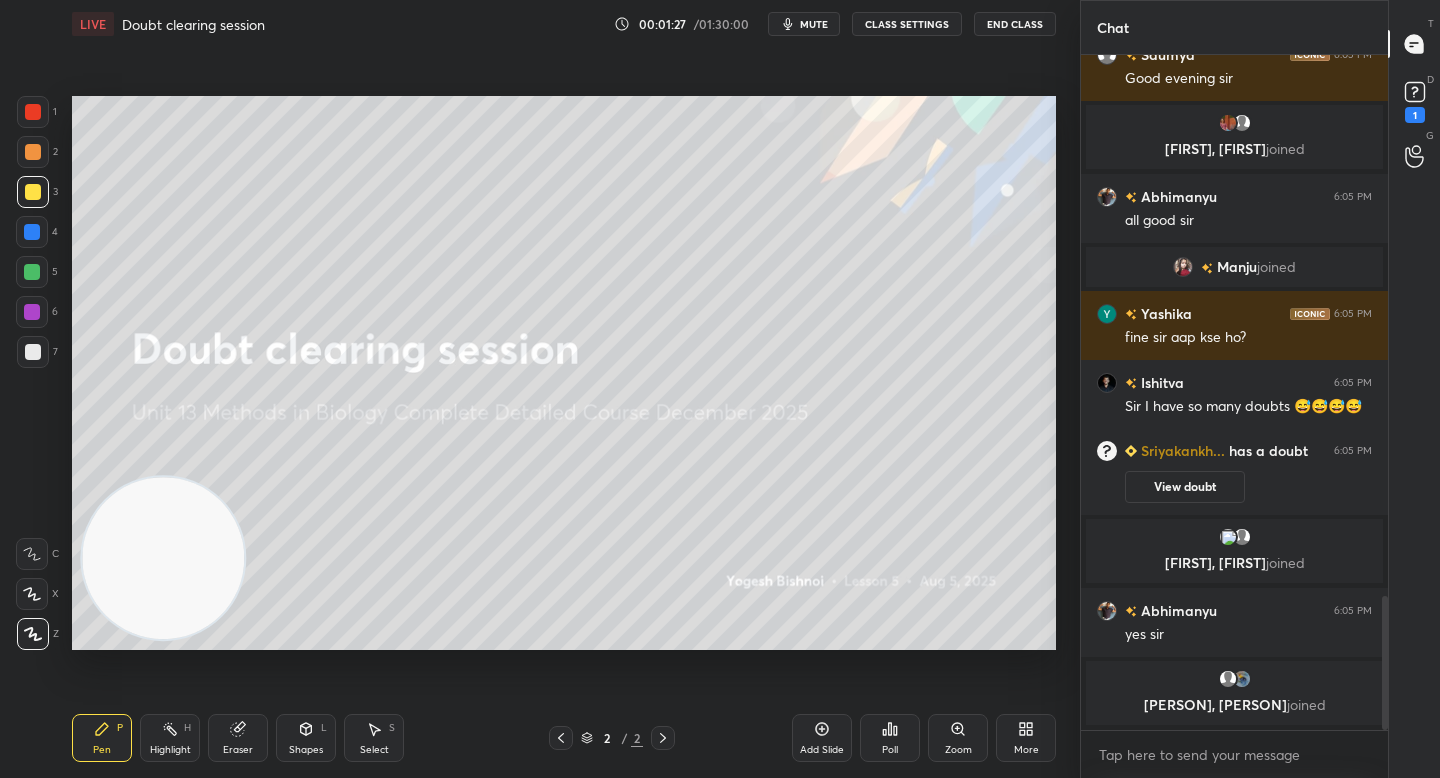 click at bounding box center [33, 152] 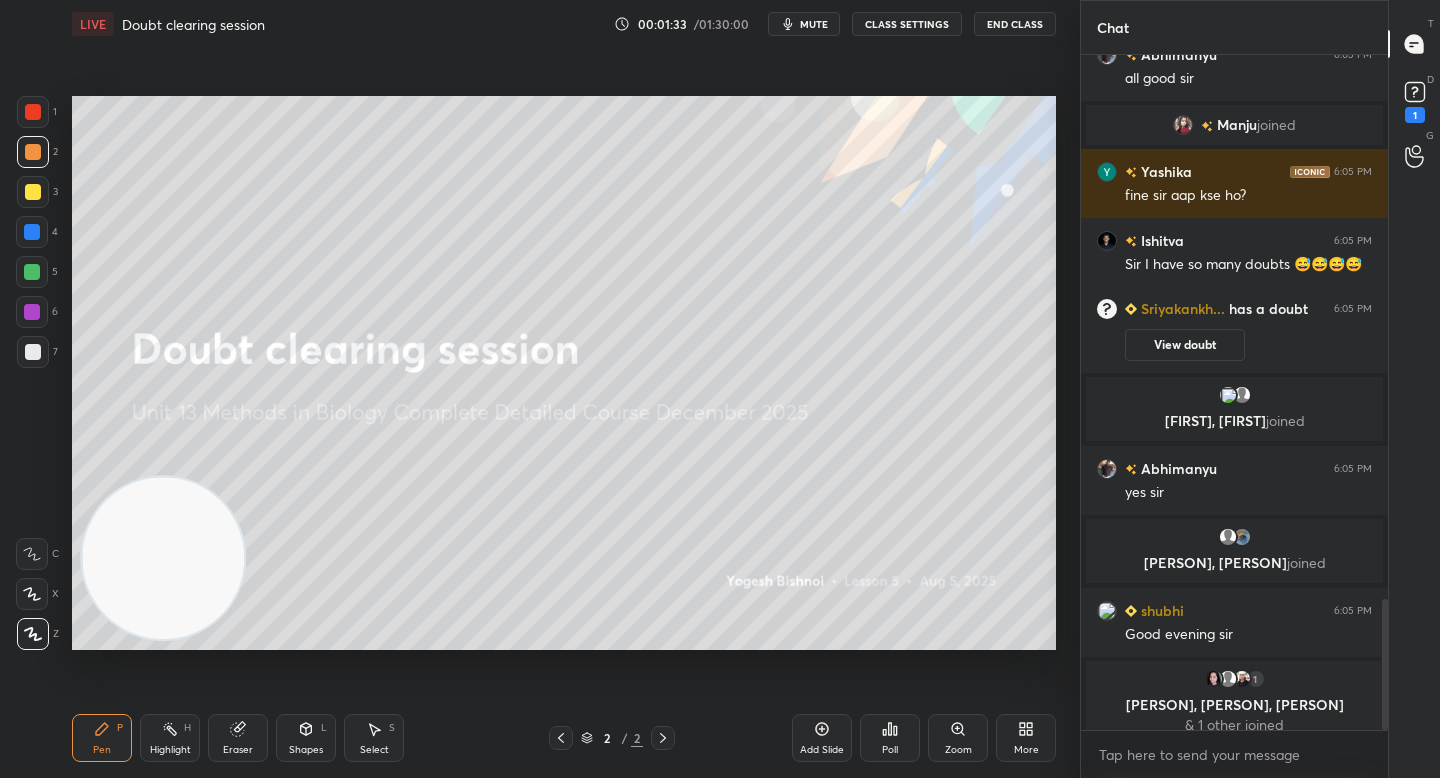 scroll, scrollTop: 2797, scrollLeft: 0, axis: vertical 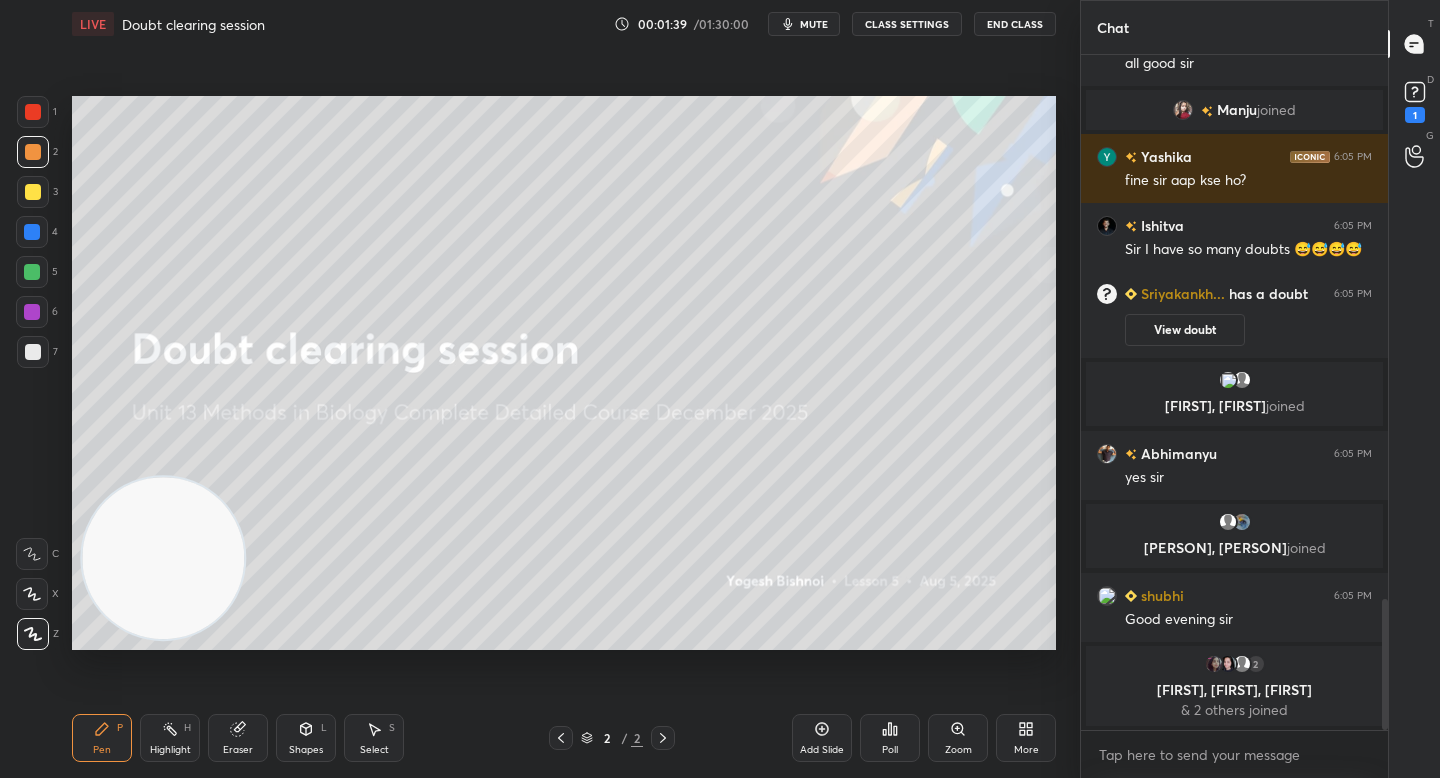 click at bounding box center [32, 272] 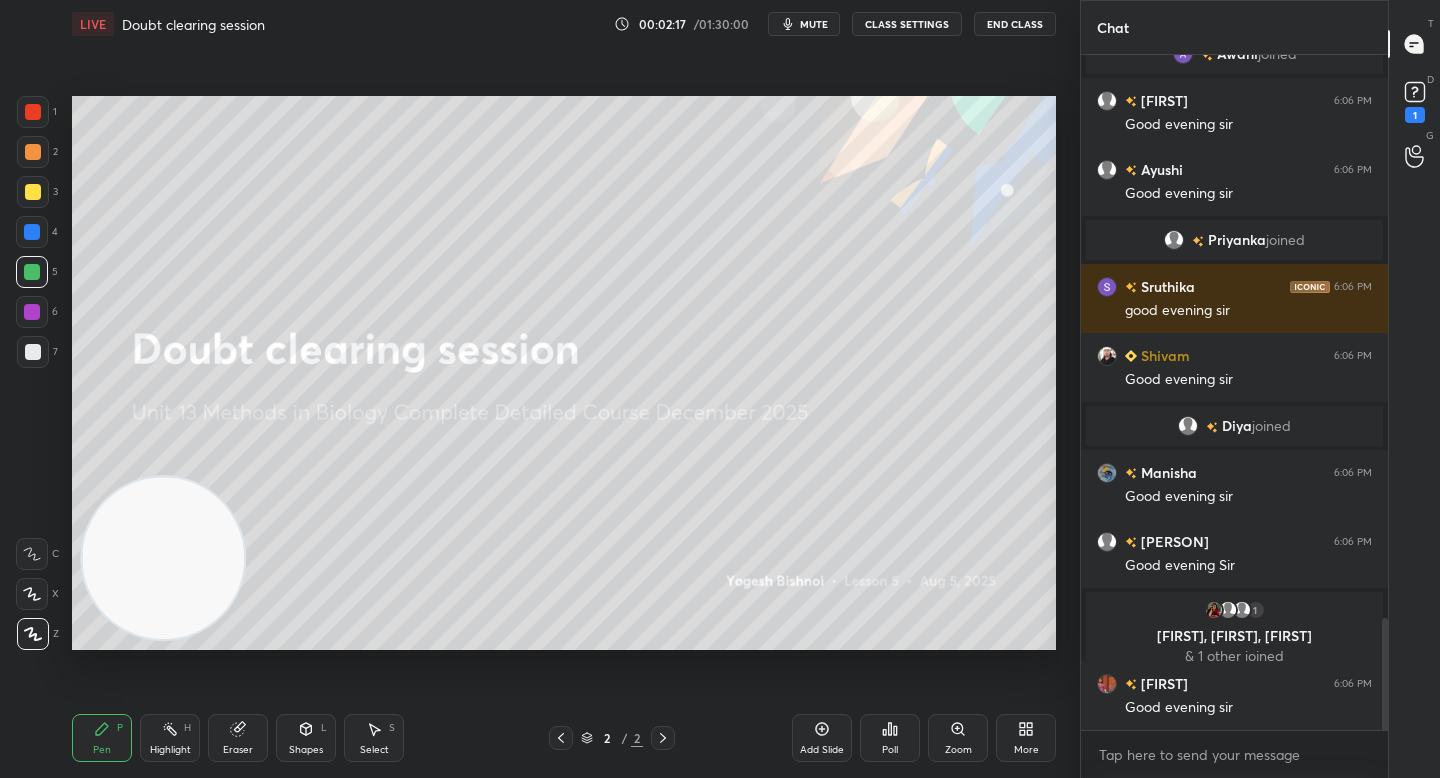 scroll, scrollTop: 3399, scrollLeft: 0, axis: vertical 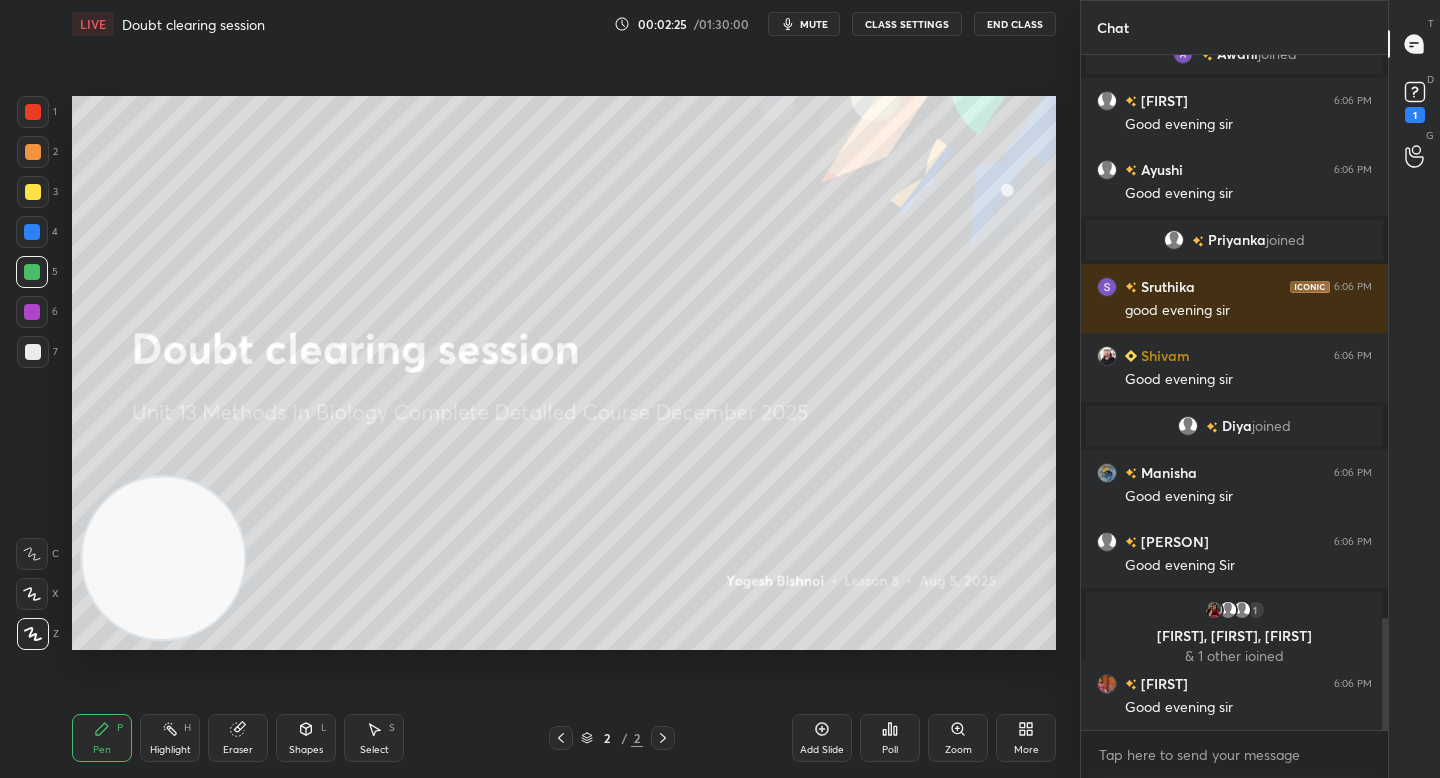 click at bounding box center [33, 352] 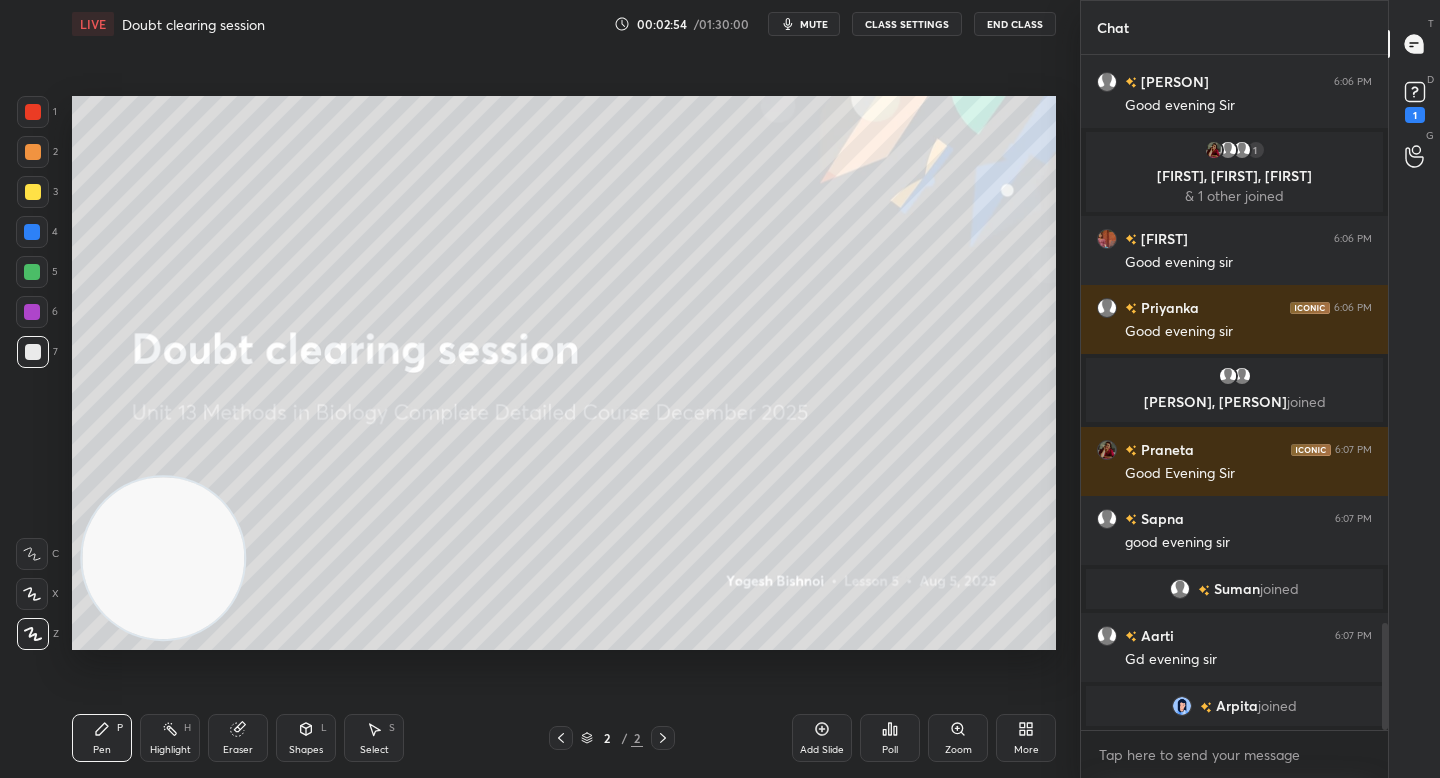 scroll, scrollTop: 3728, scrollLeft: 0, axis: vertical 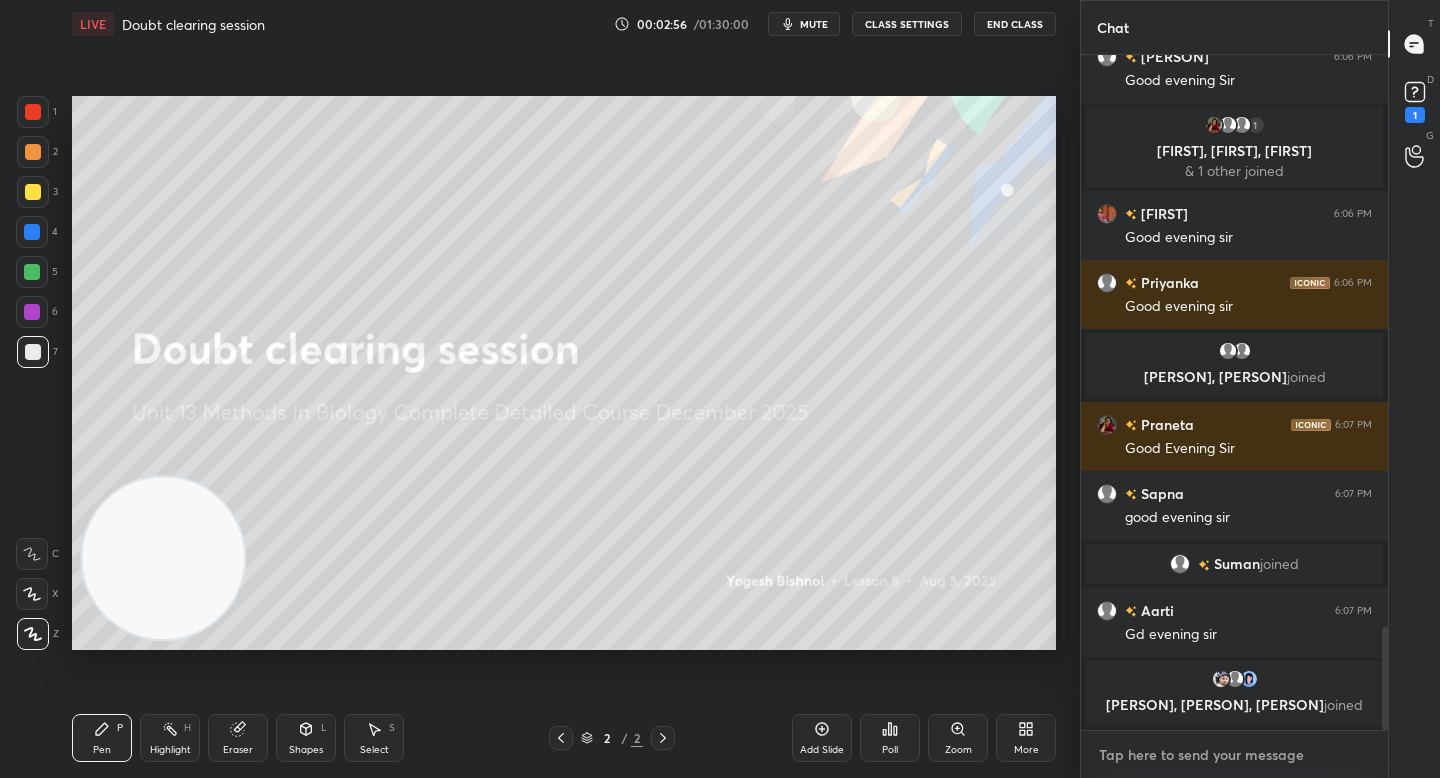 type on "x" 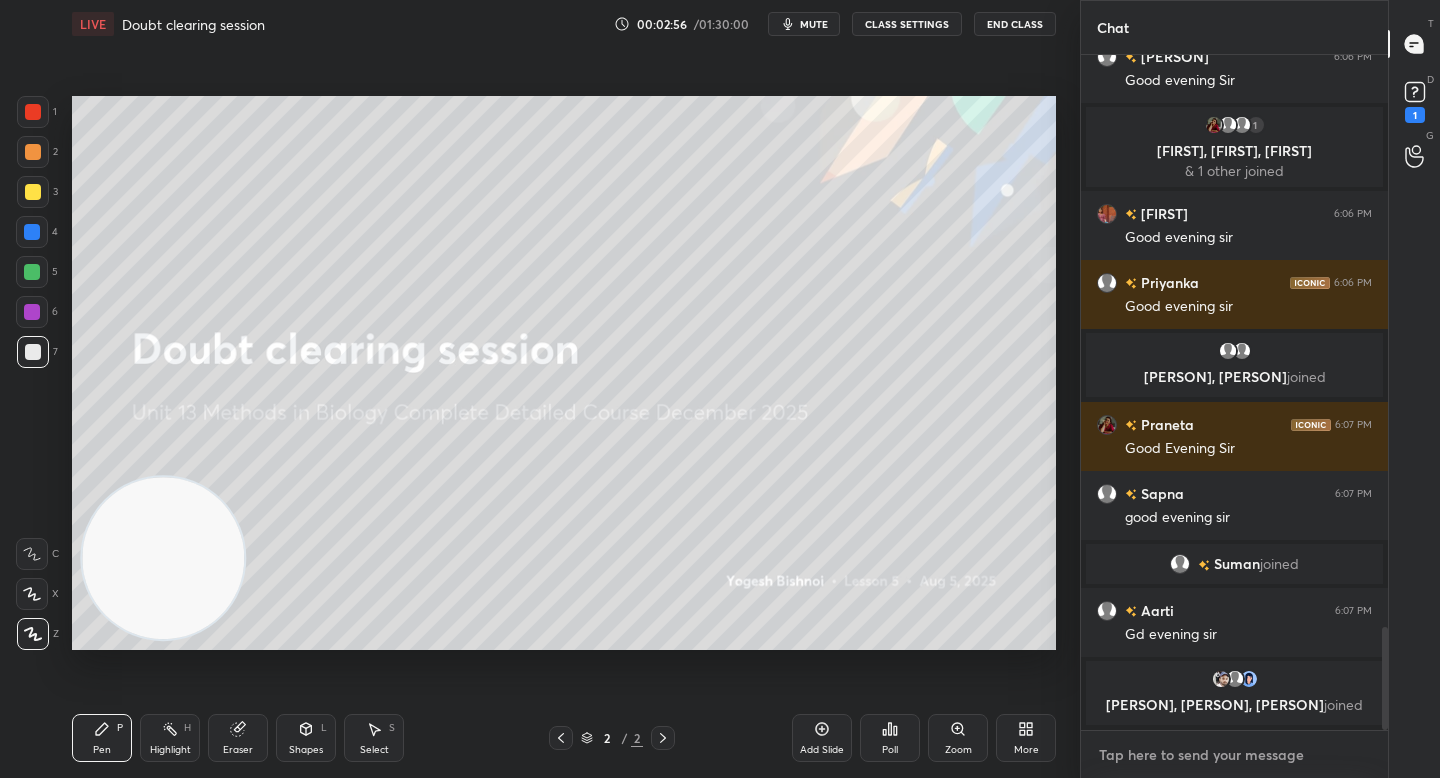 click at bounding box center (1234, 755) 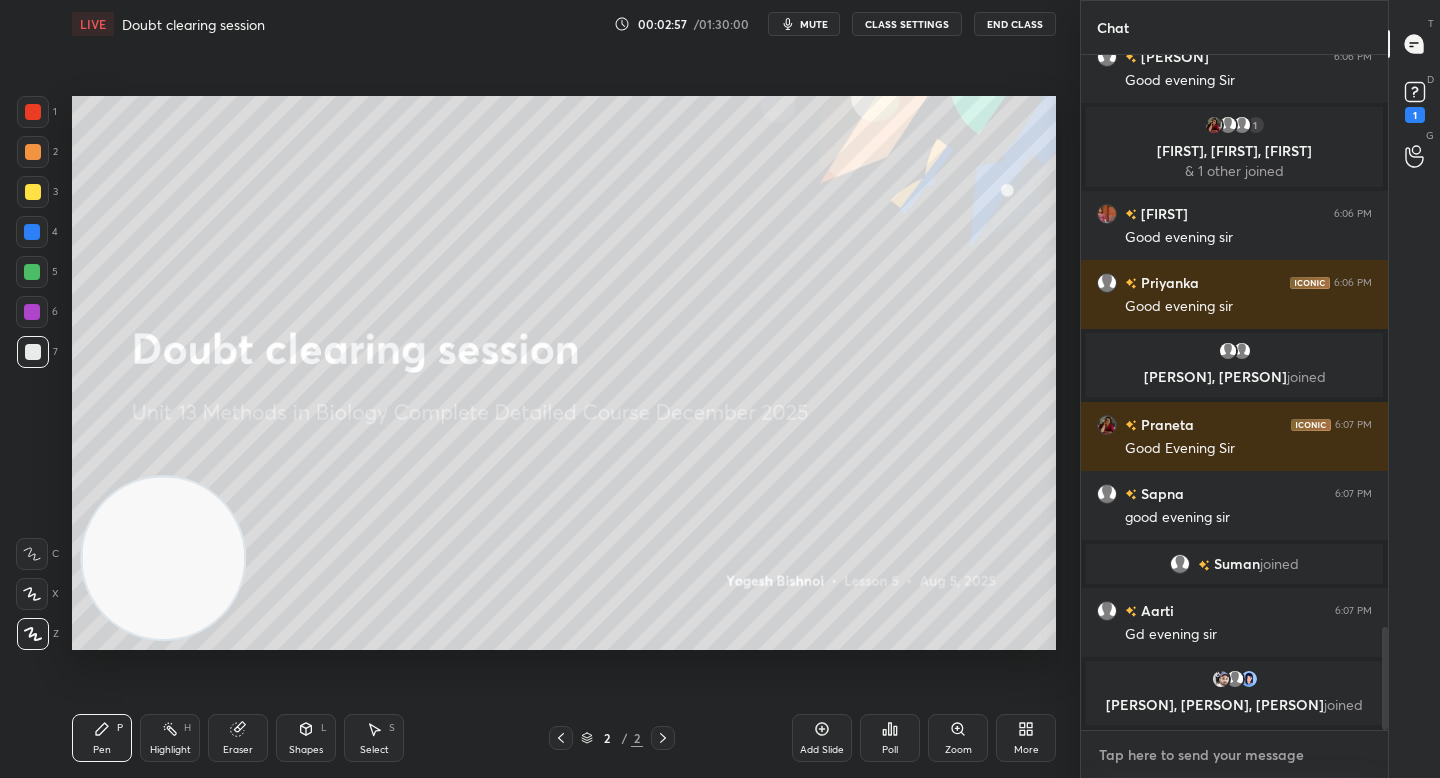 paste on "https://chat.whatsapp.com/LHt3xJuy9WMGWUPtyYX7pi" 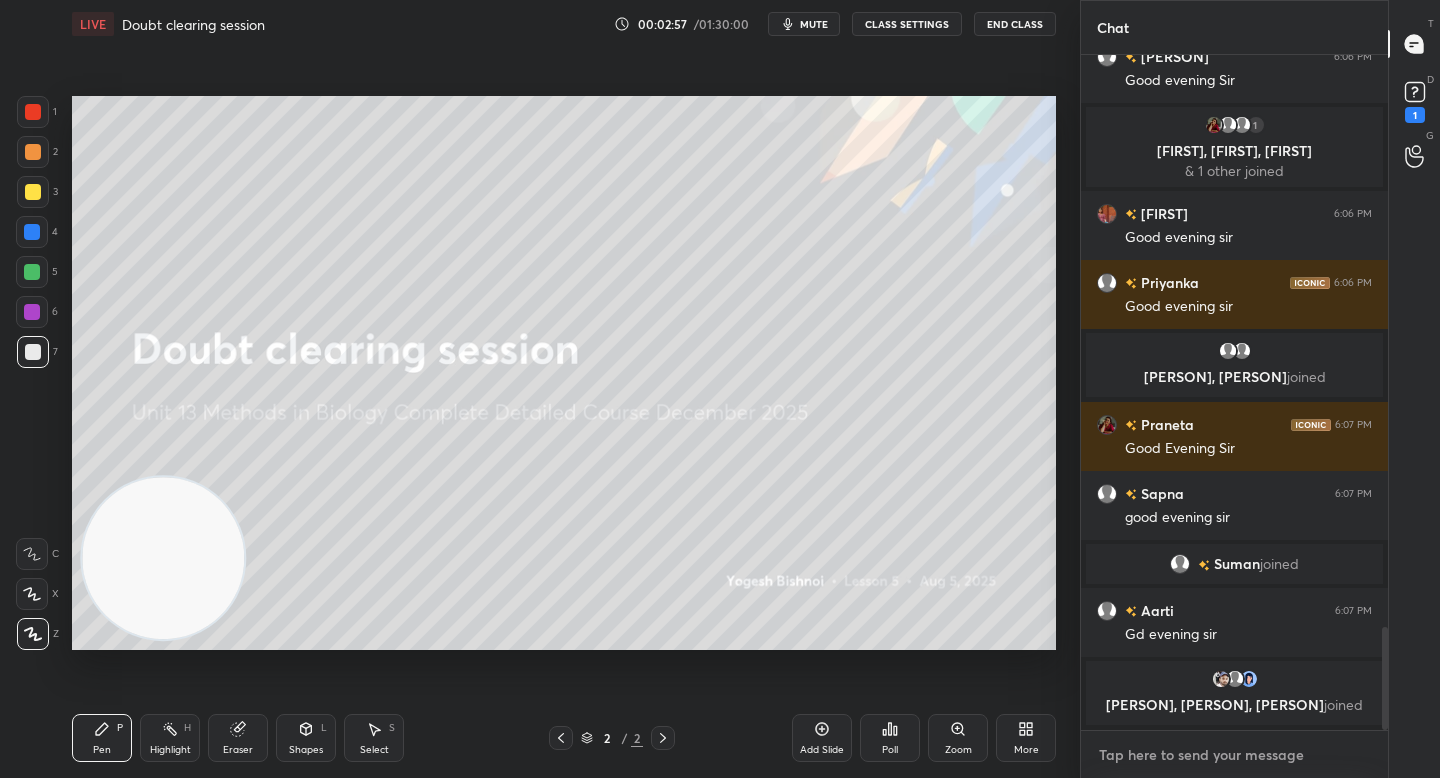 type on "https://chat.whatsapp.com/LHt3xJuy9WMGWUPtyYX7pi" 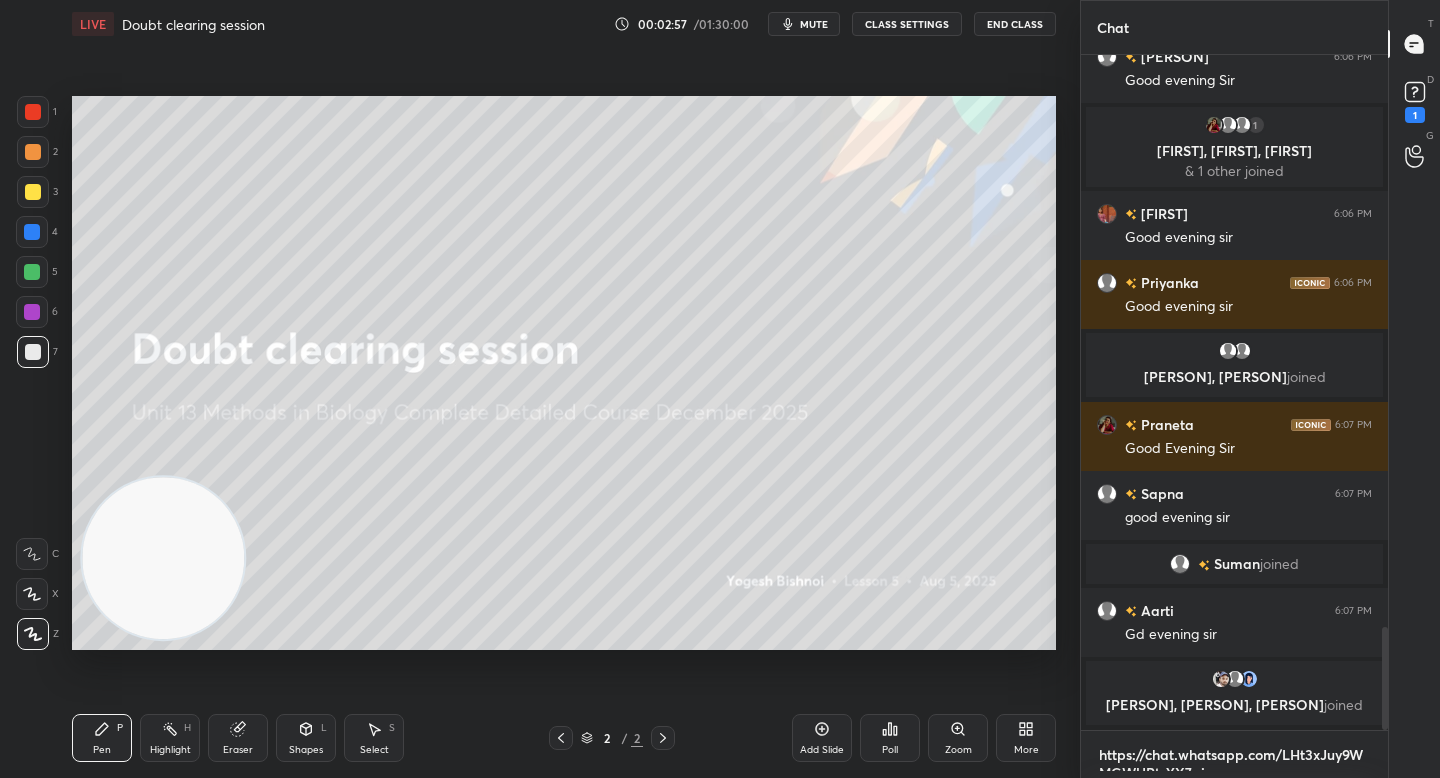 scroll, scrollTop: 0, scrollLeft: 0, axis: both 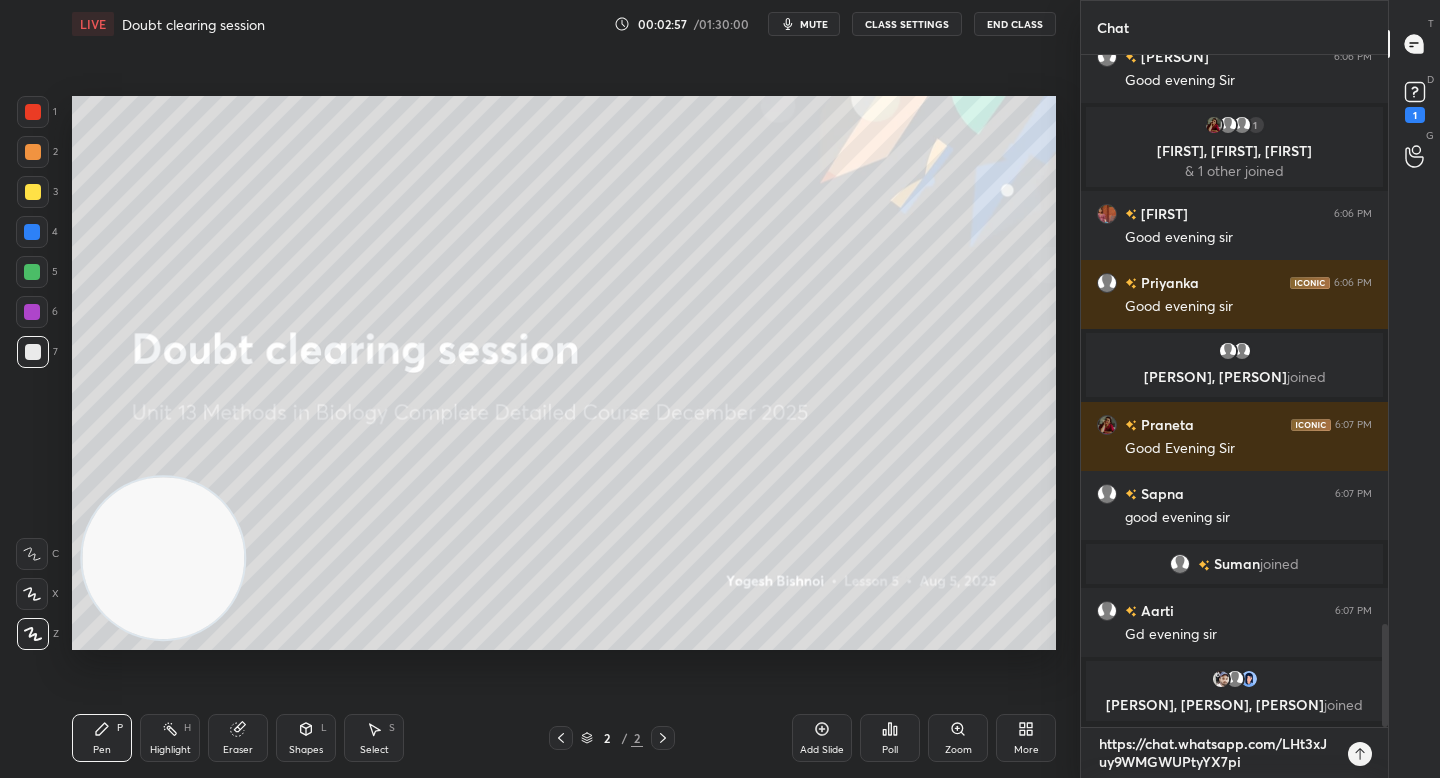 type 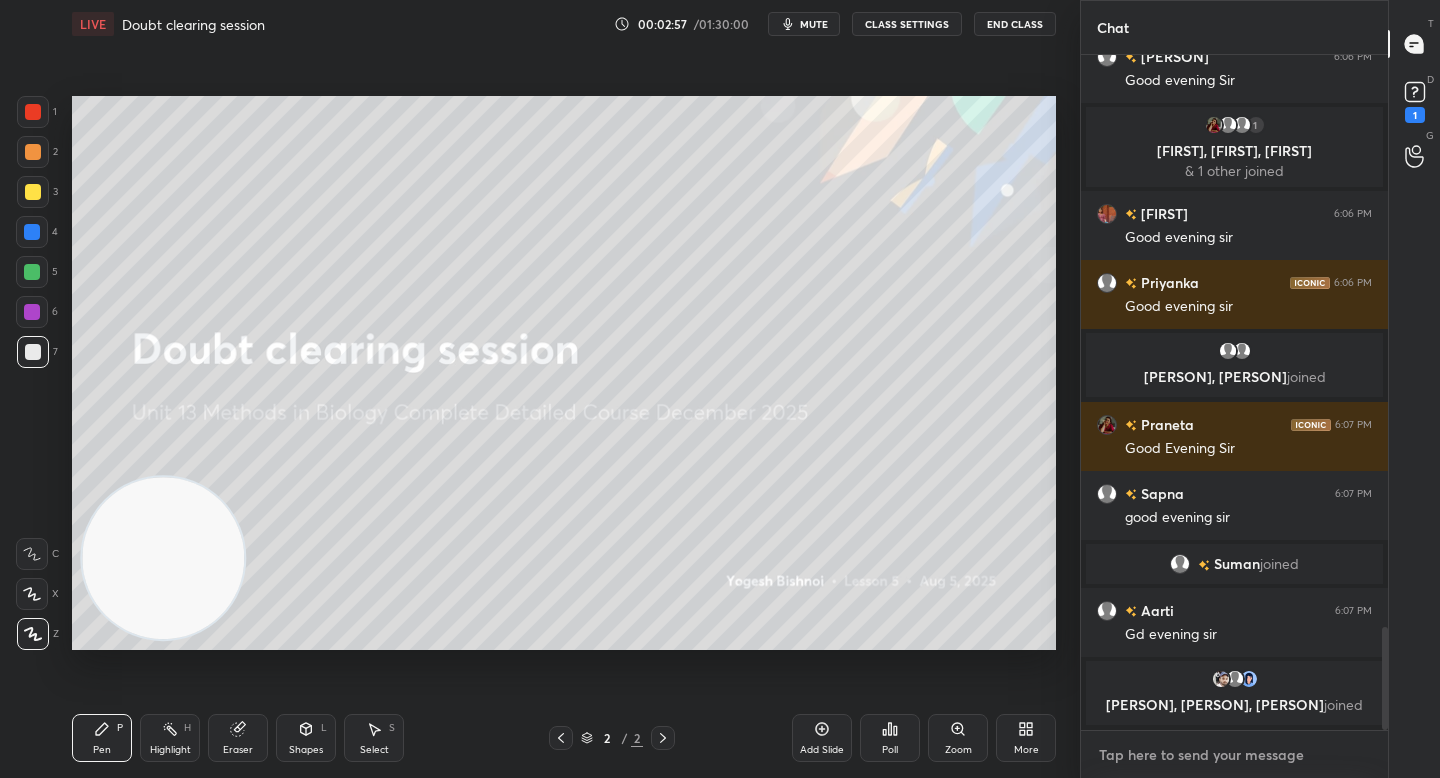 scroll, scrollTop: 7, scrollLeft: 7, axis: both 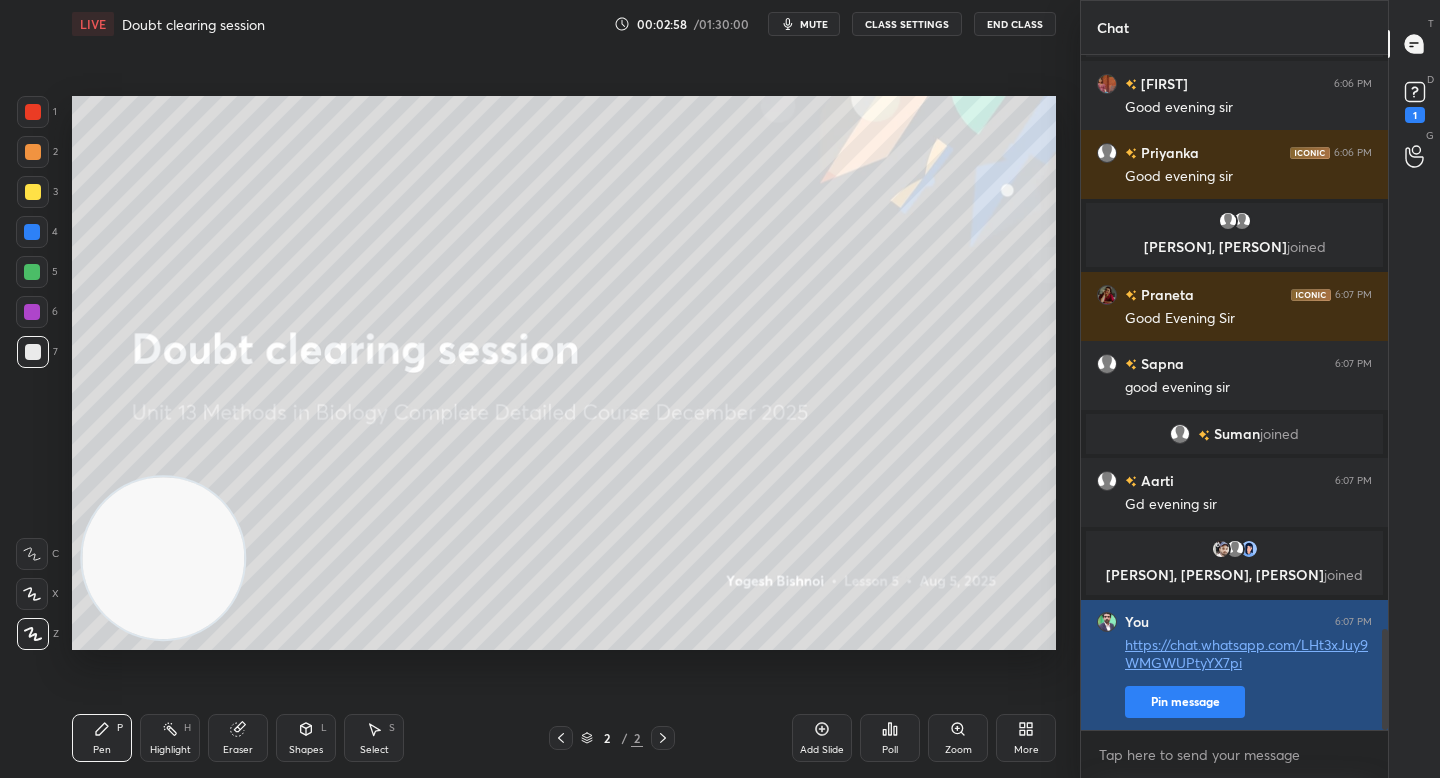 click on "Pin message" at bounding box center (1185, 702) 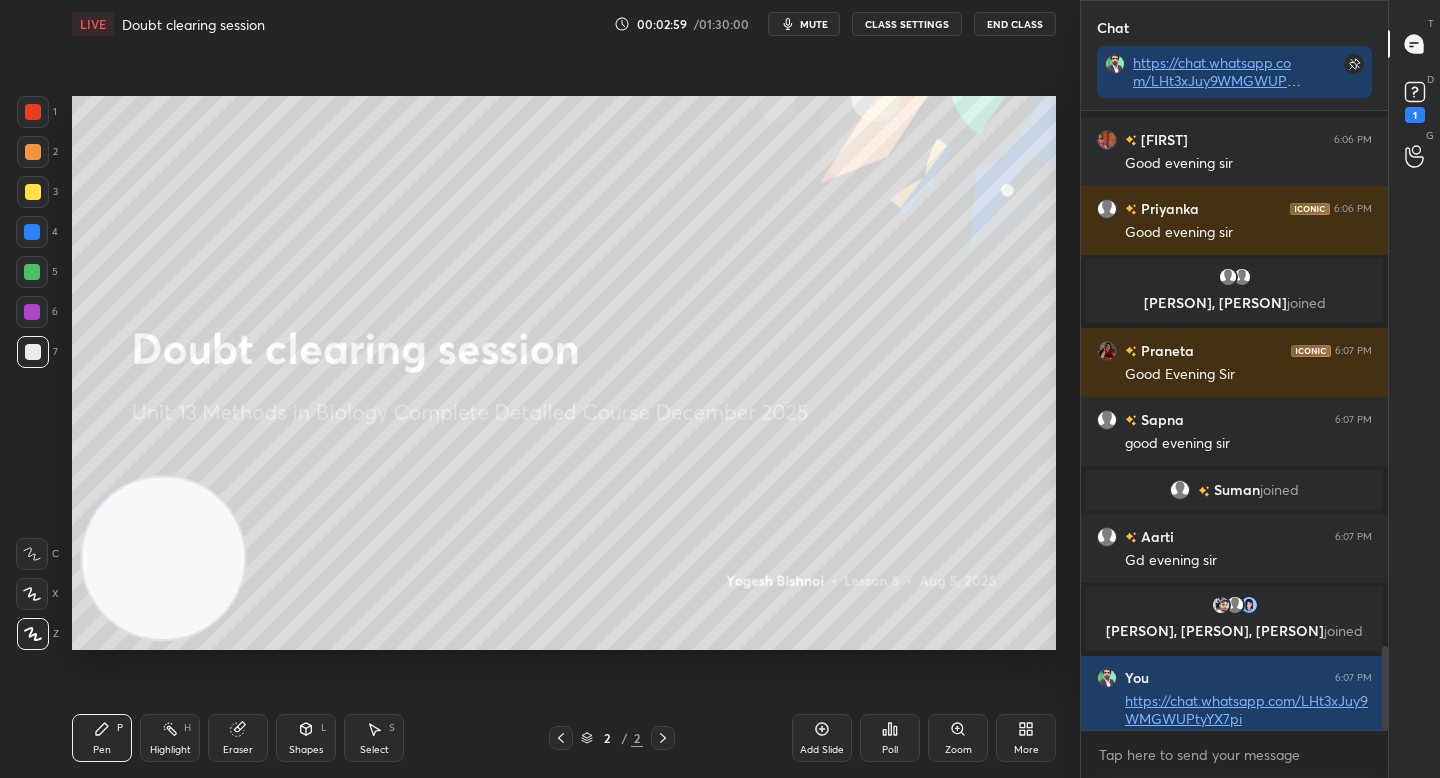 scroll, scrollTop: 3962, scrollLeft: 0, axis: vertical 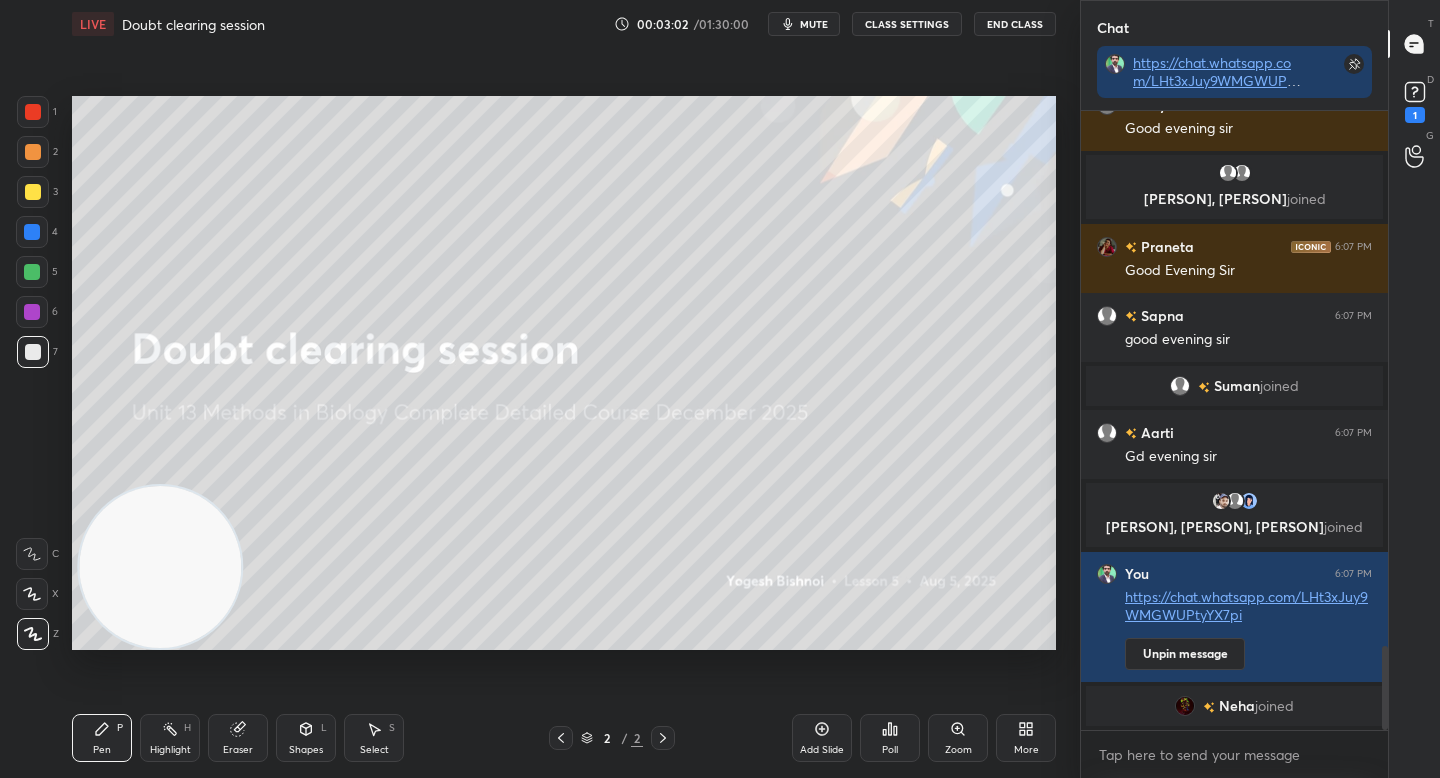 drag, startPoint x: 215, startPoint y: 576, endPoint x: 211, endPoint y: 607, distance: 31.257 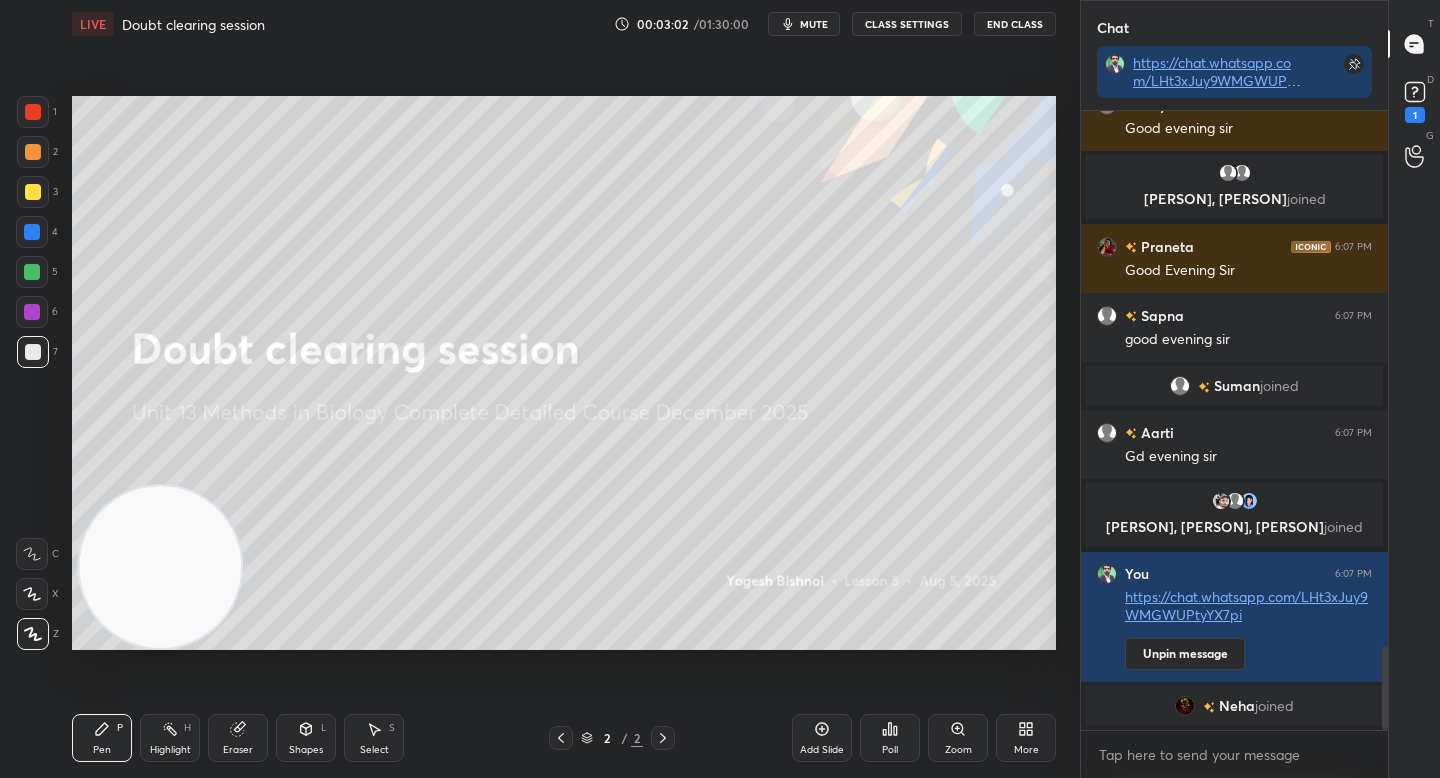 click at bounding box center [160, 567] 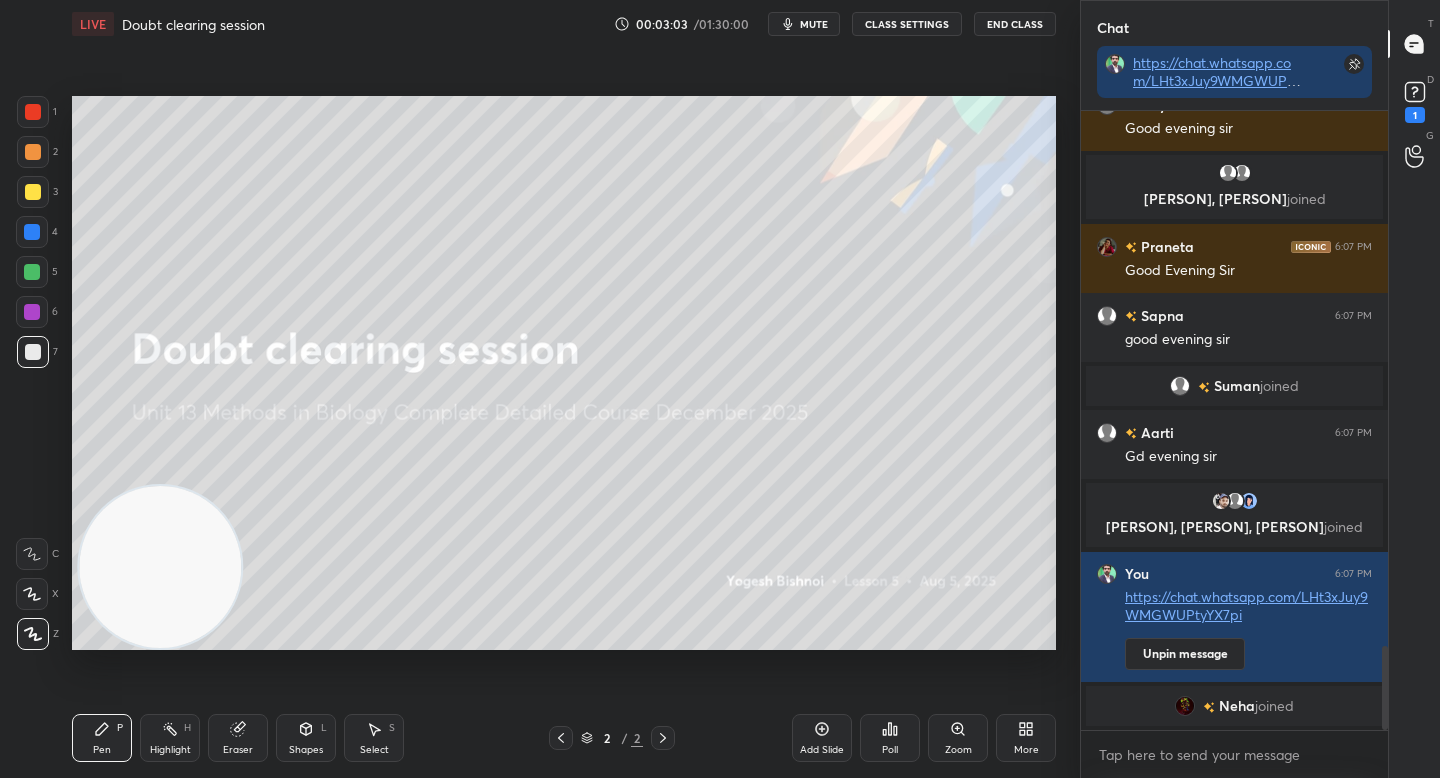 click at bounding box center [33, 352] 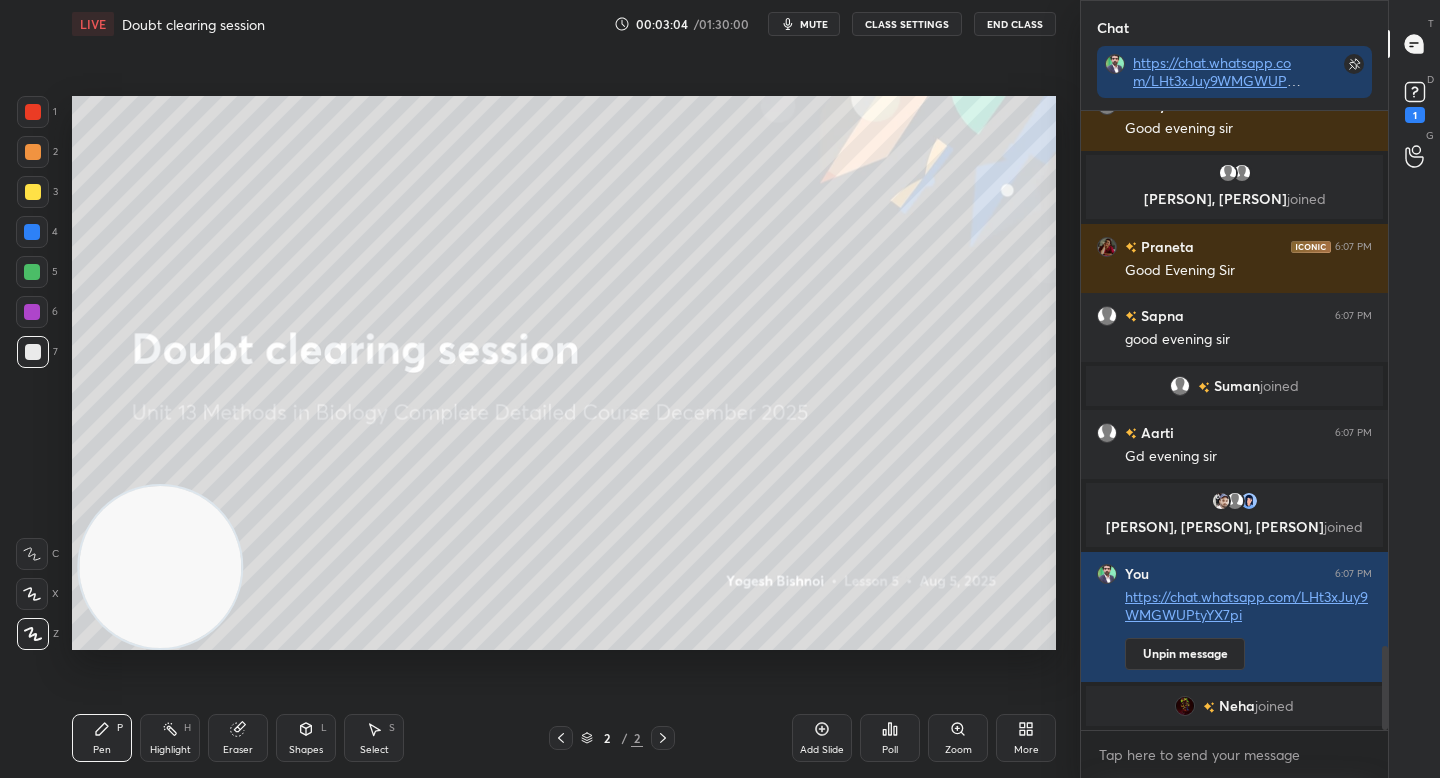 click at bounding box center (32, 312) 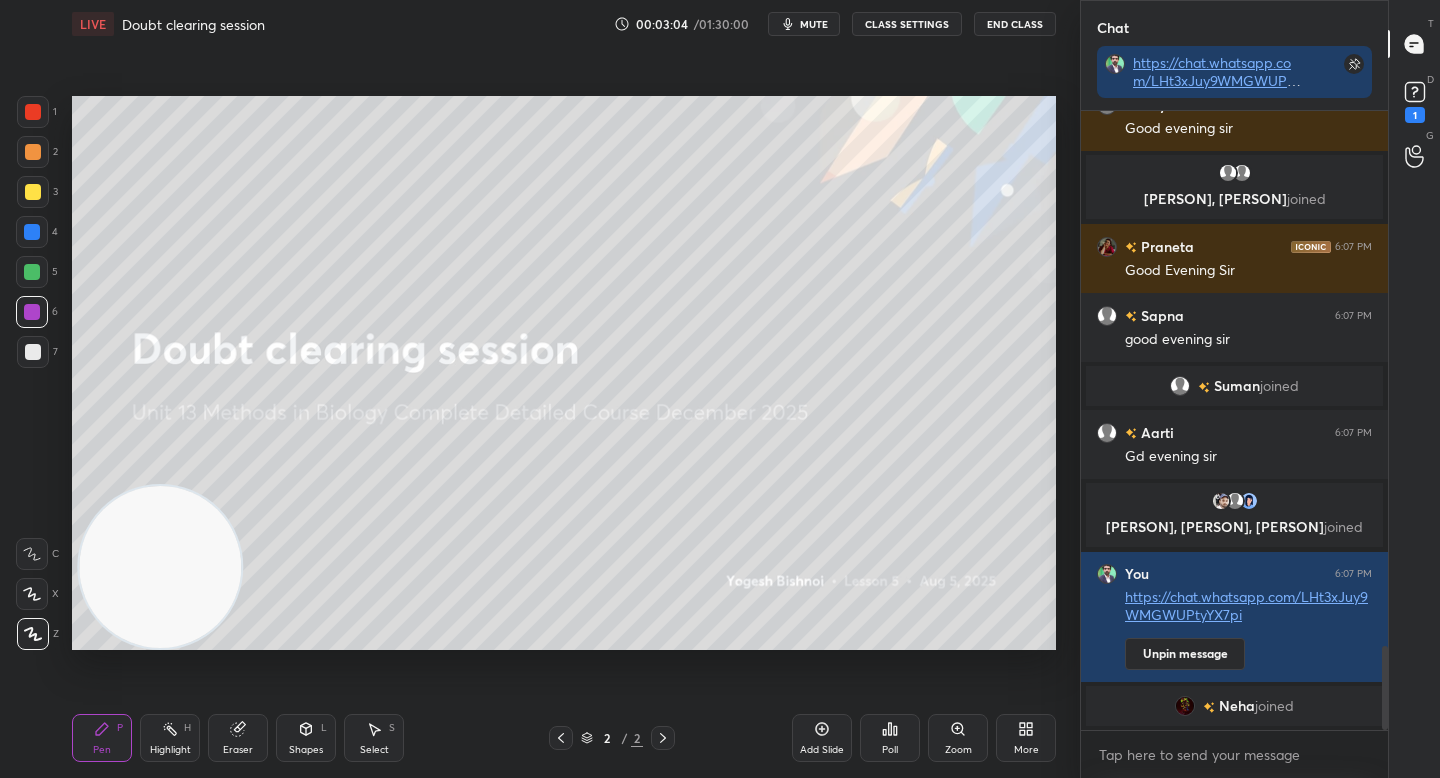 click at bounding box center (32, 272) 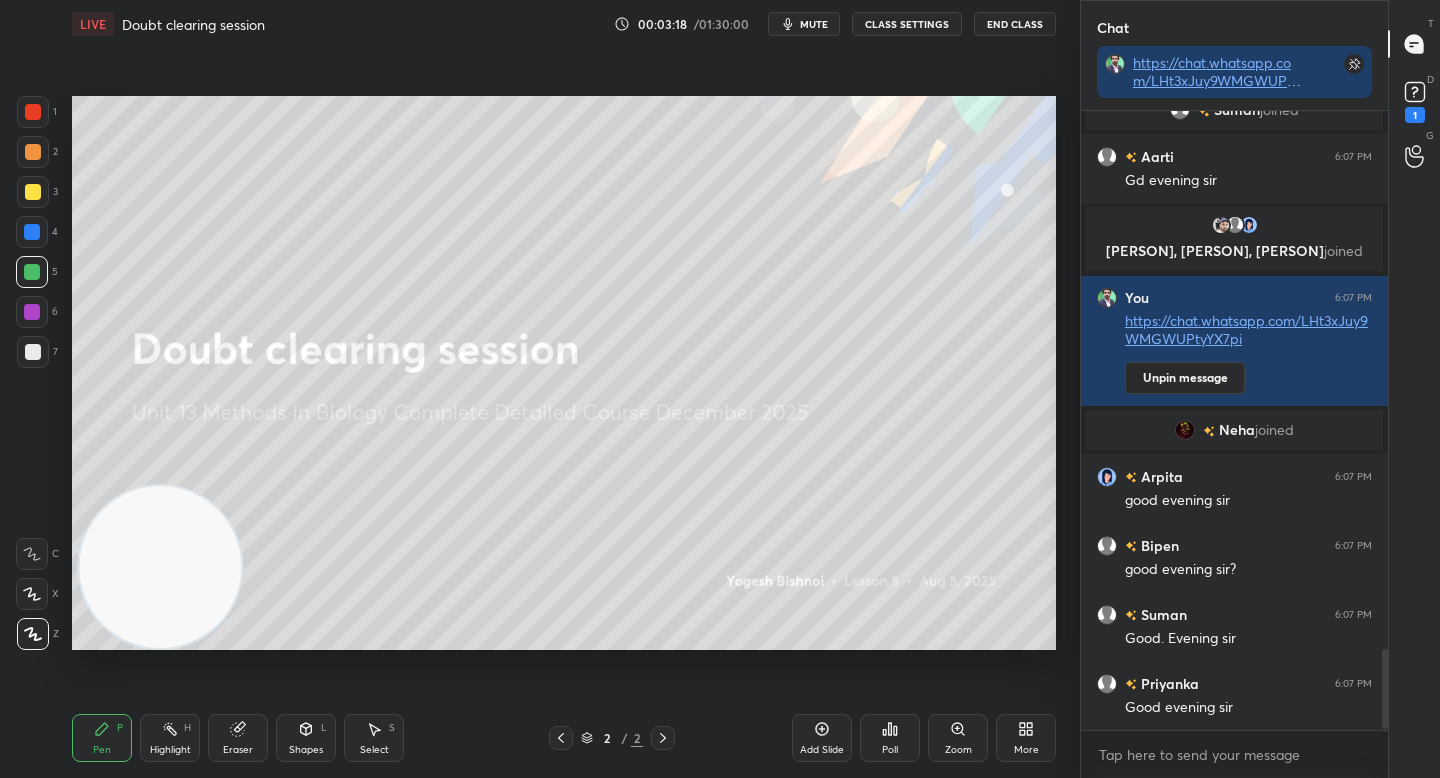 scroll, scrollTop: 4170, scrollLeft: 0, axis: vertical 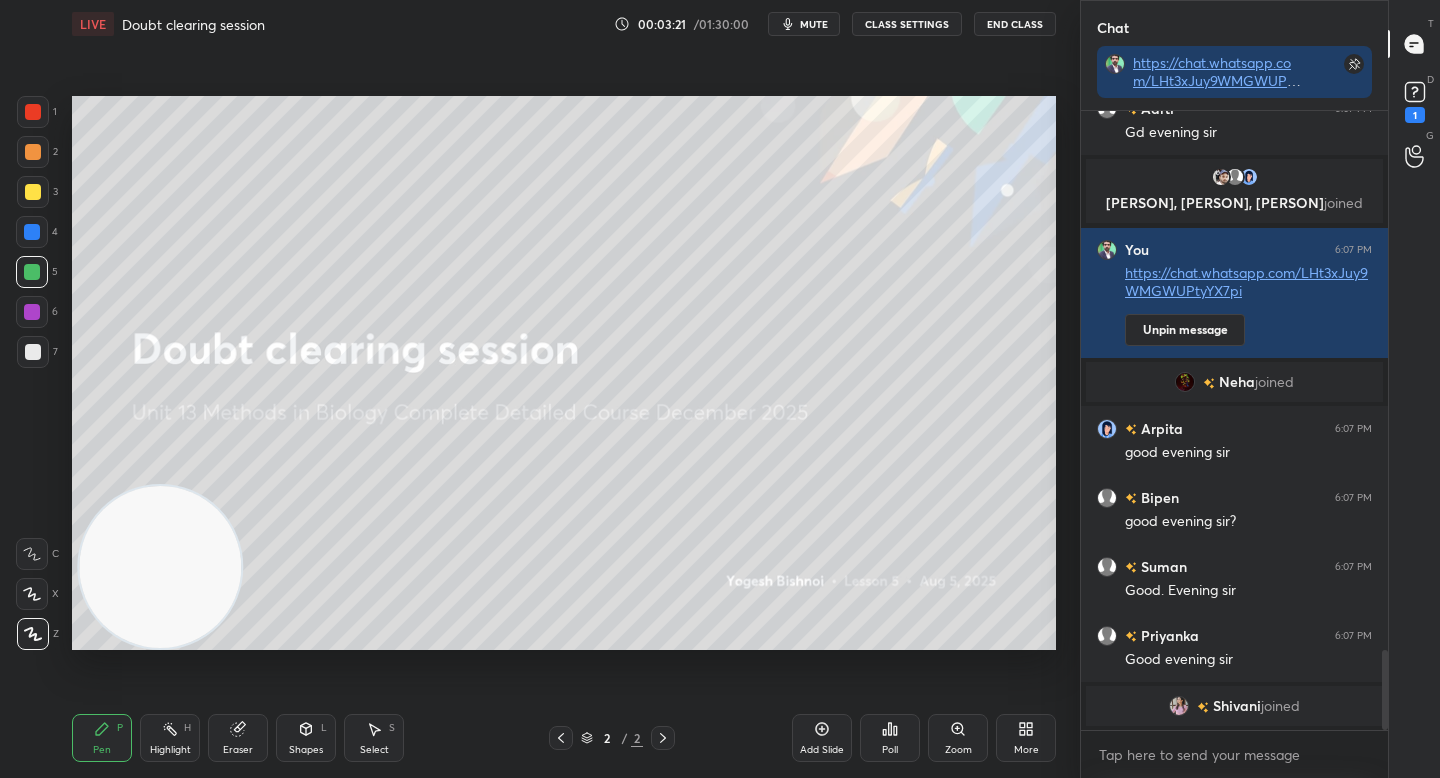 click at bounding box center (1179, 706) 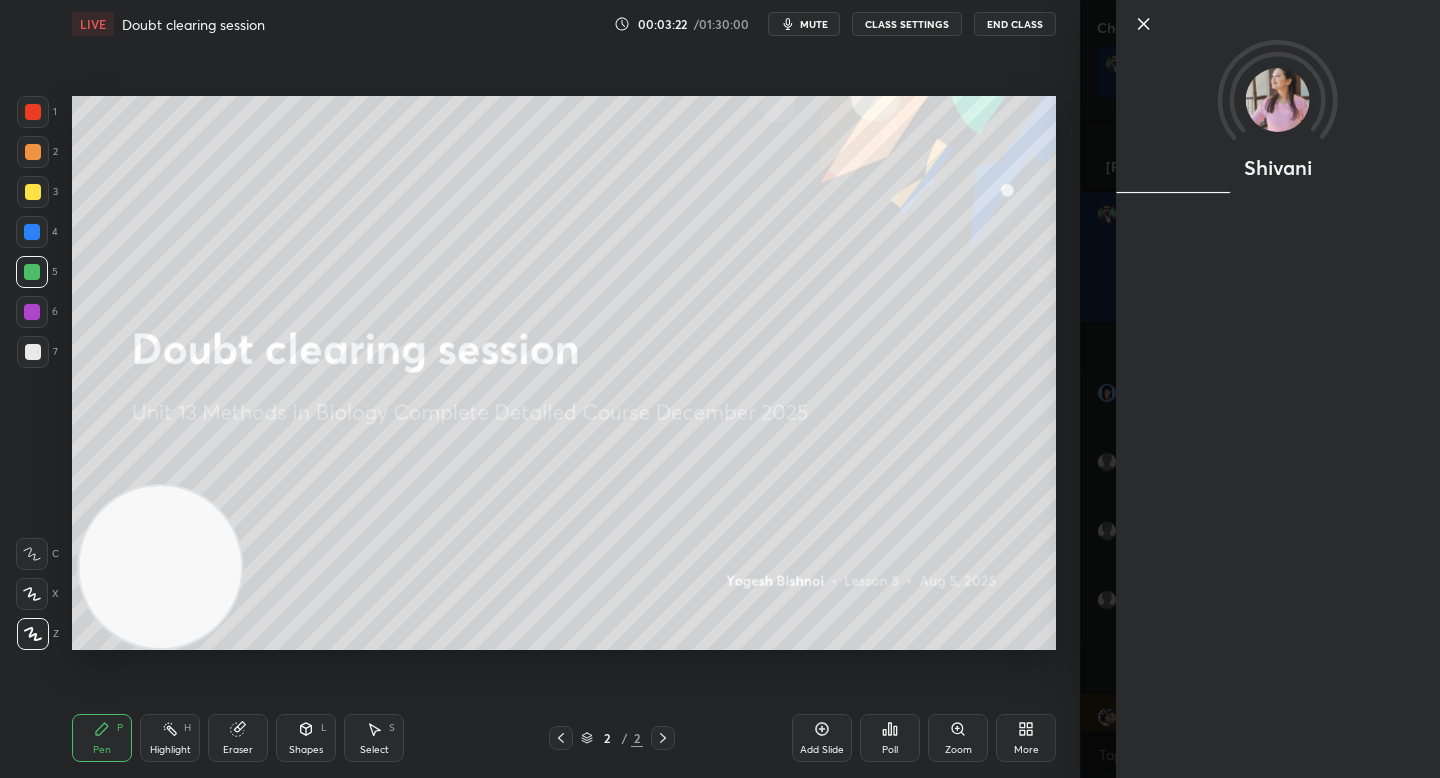 scroll, scrollTop: 4203, scrollLeft: 0, axis: vertical 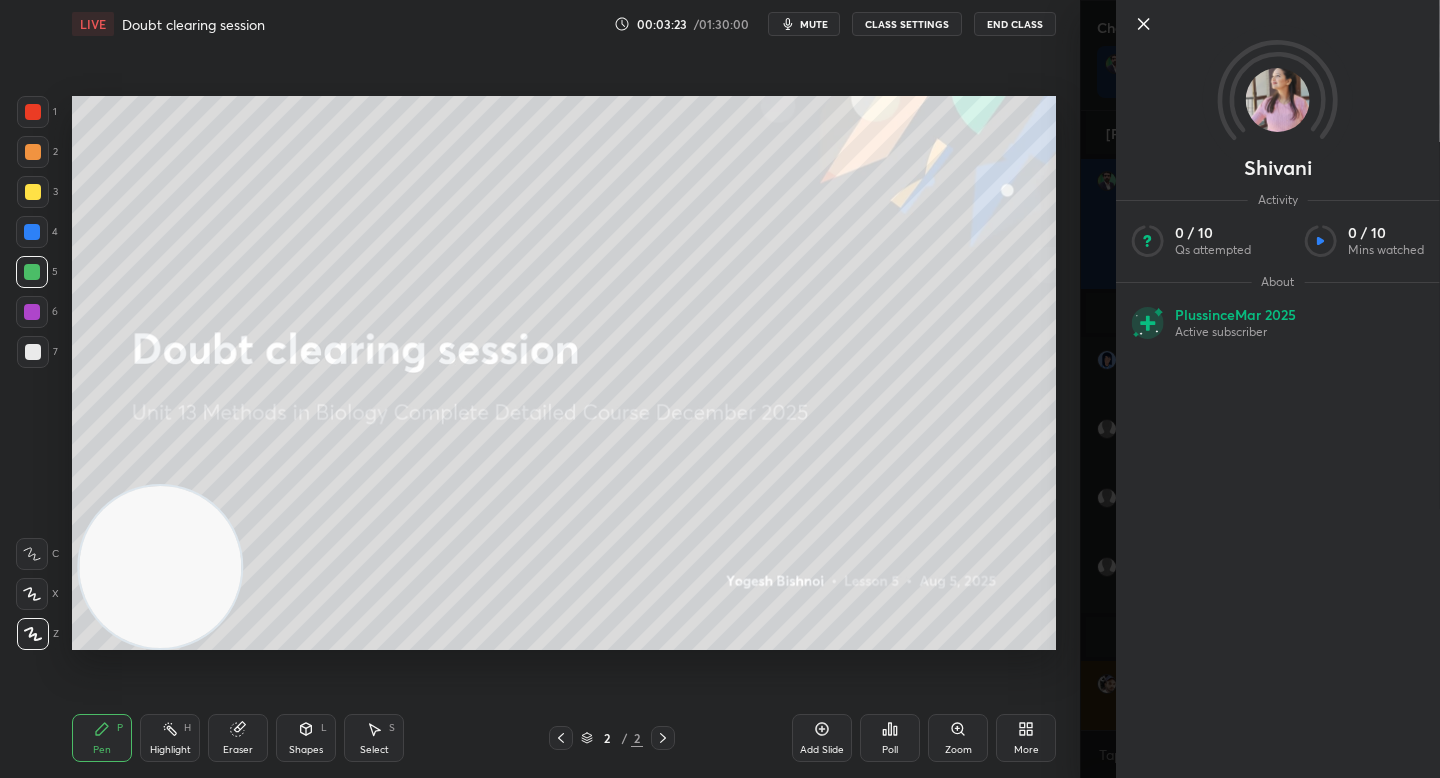 click 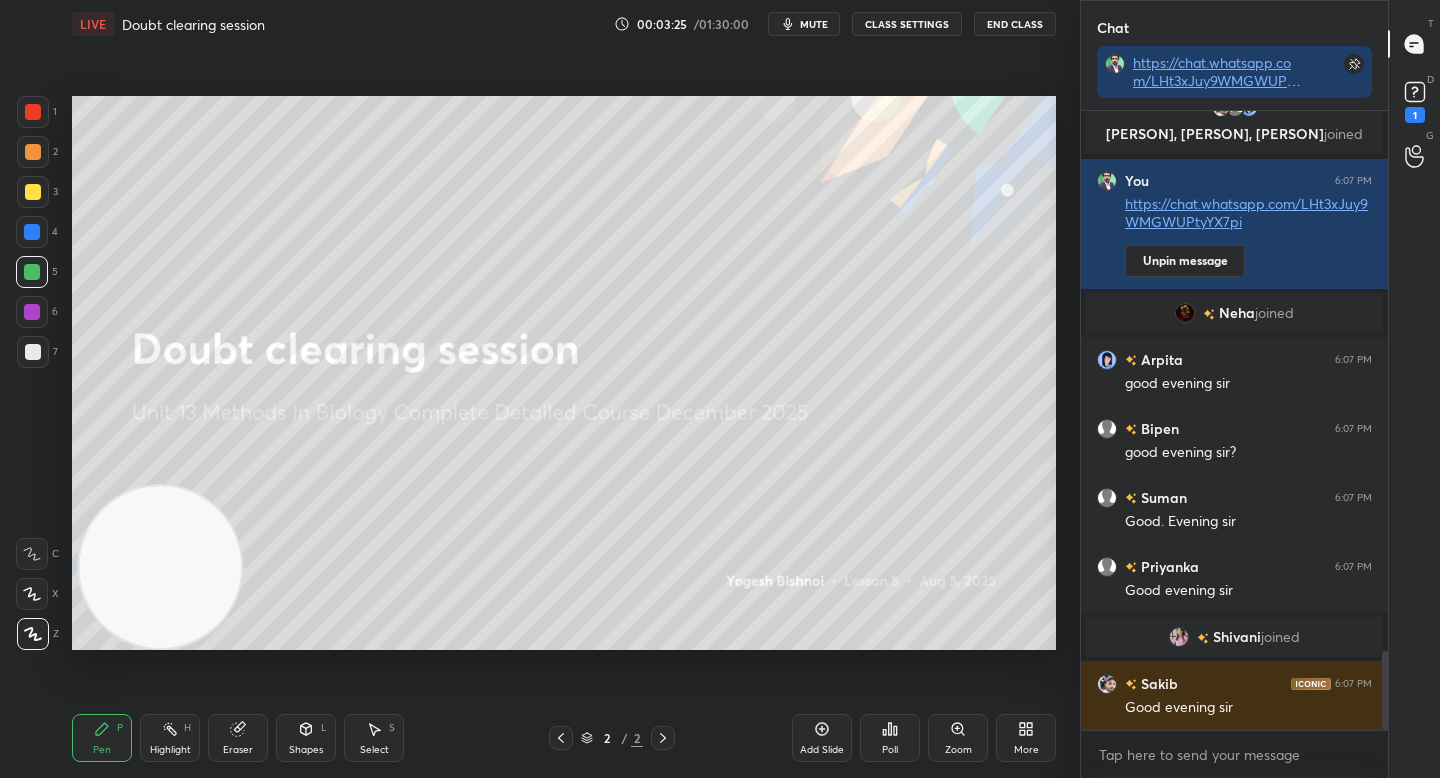 click at bounding box center [33, 352] 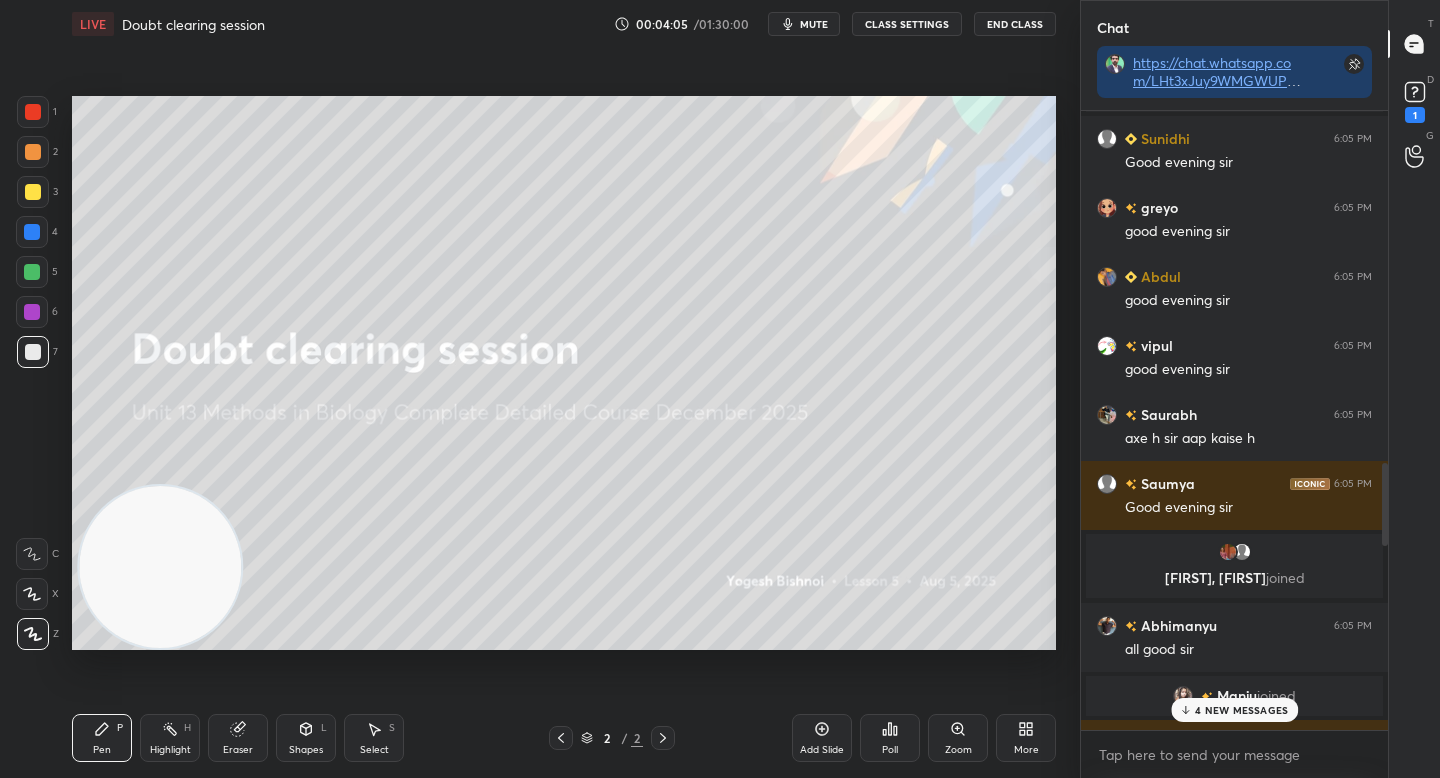 scroll, scrollTop: 2940, scrollLeft: 0, axis: vertical 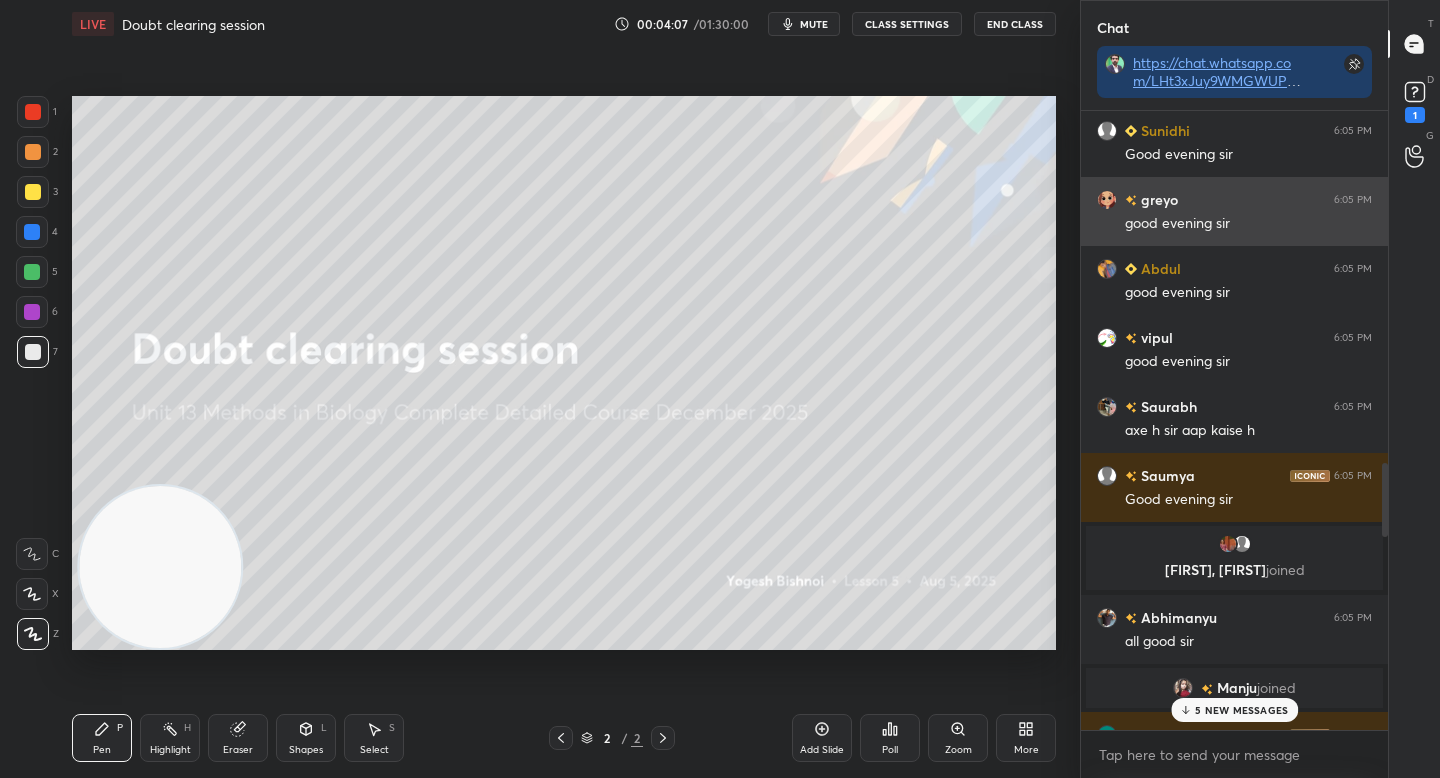 click at bounding box center [1107, 200] 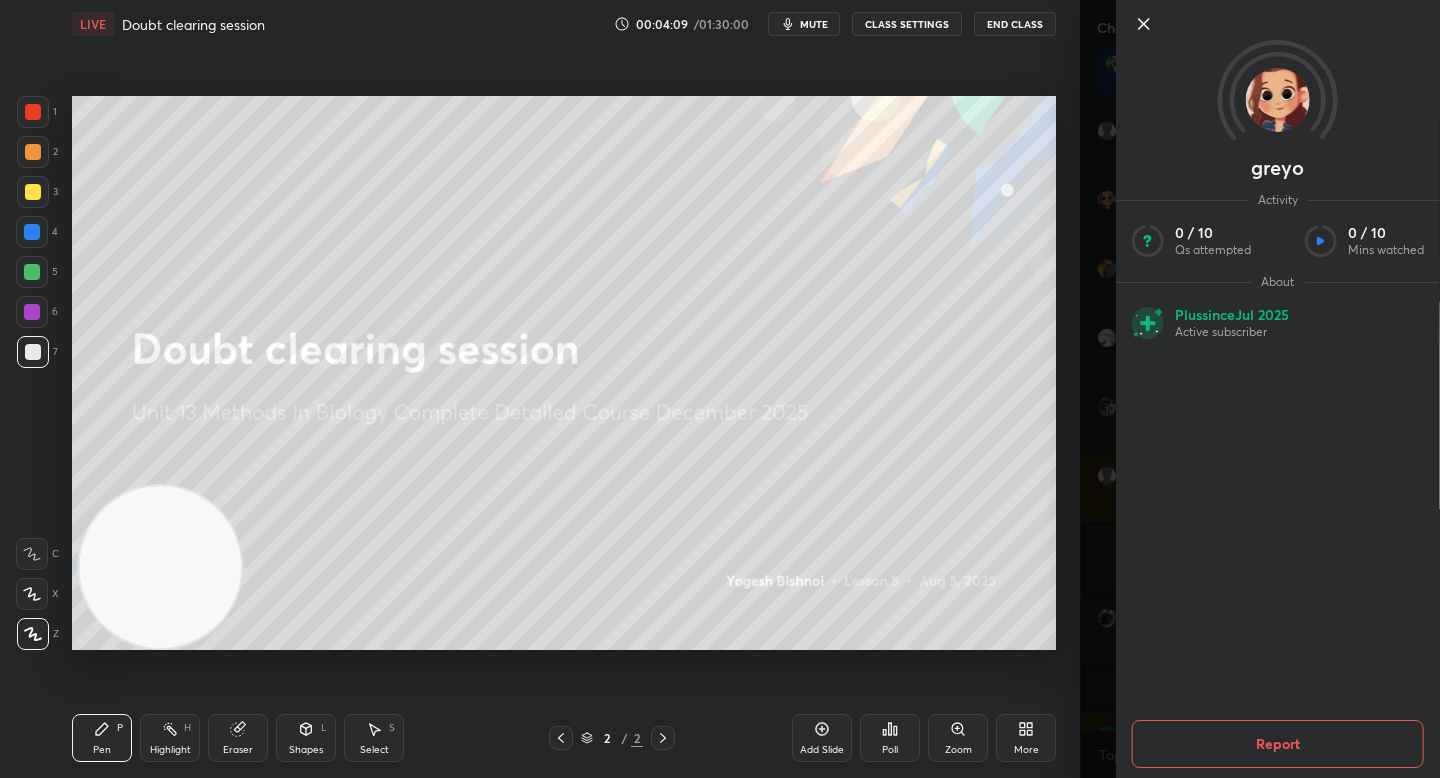 click 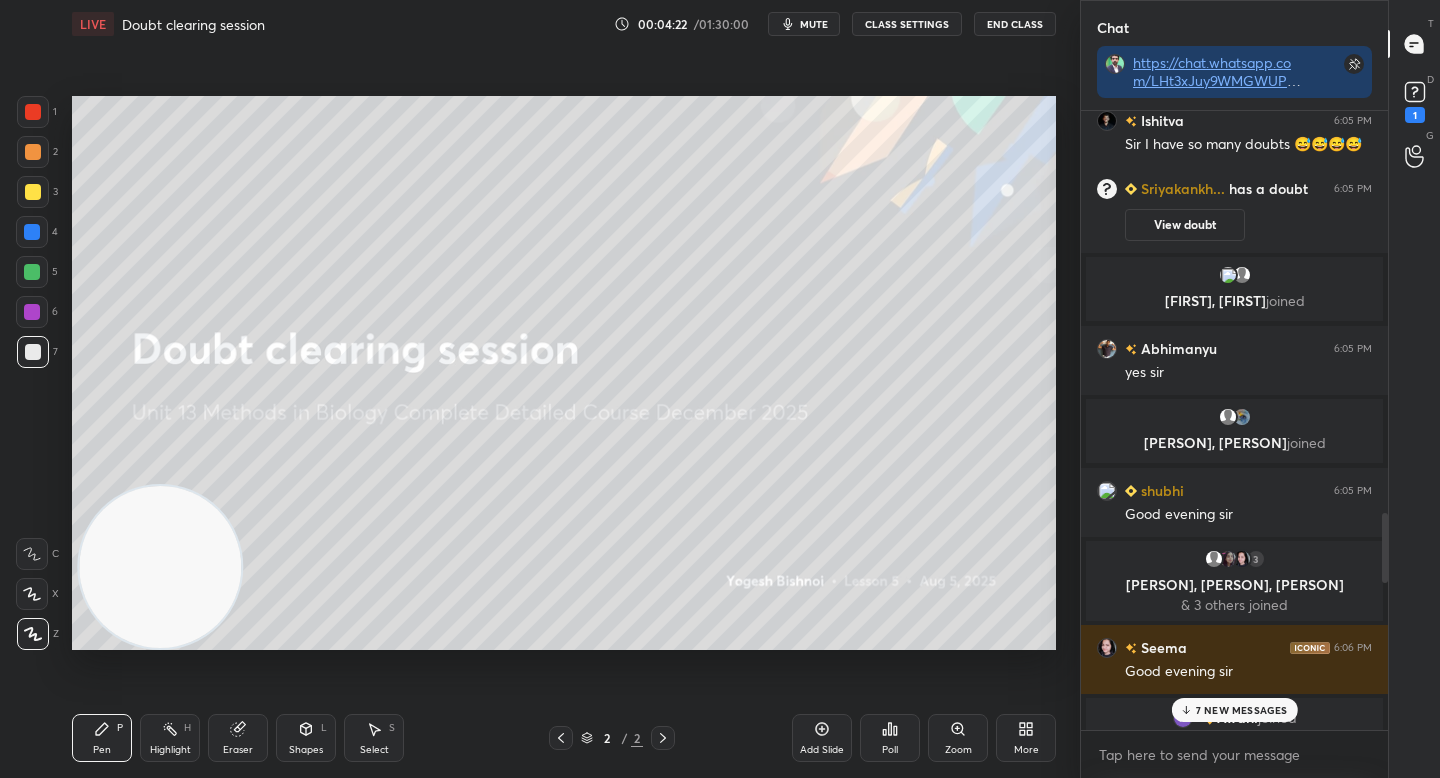 scroll, scrollTop: 3630, scrollLeft: 0, axis: vertical 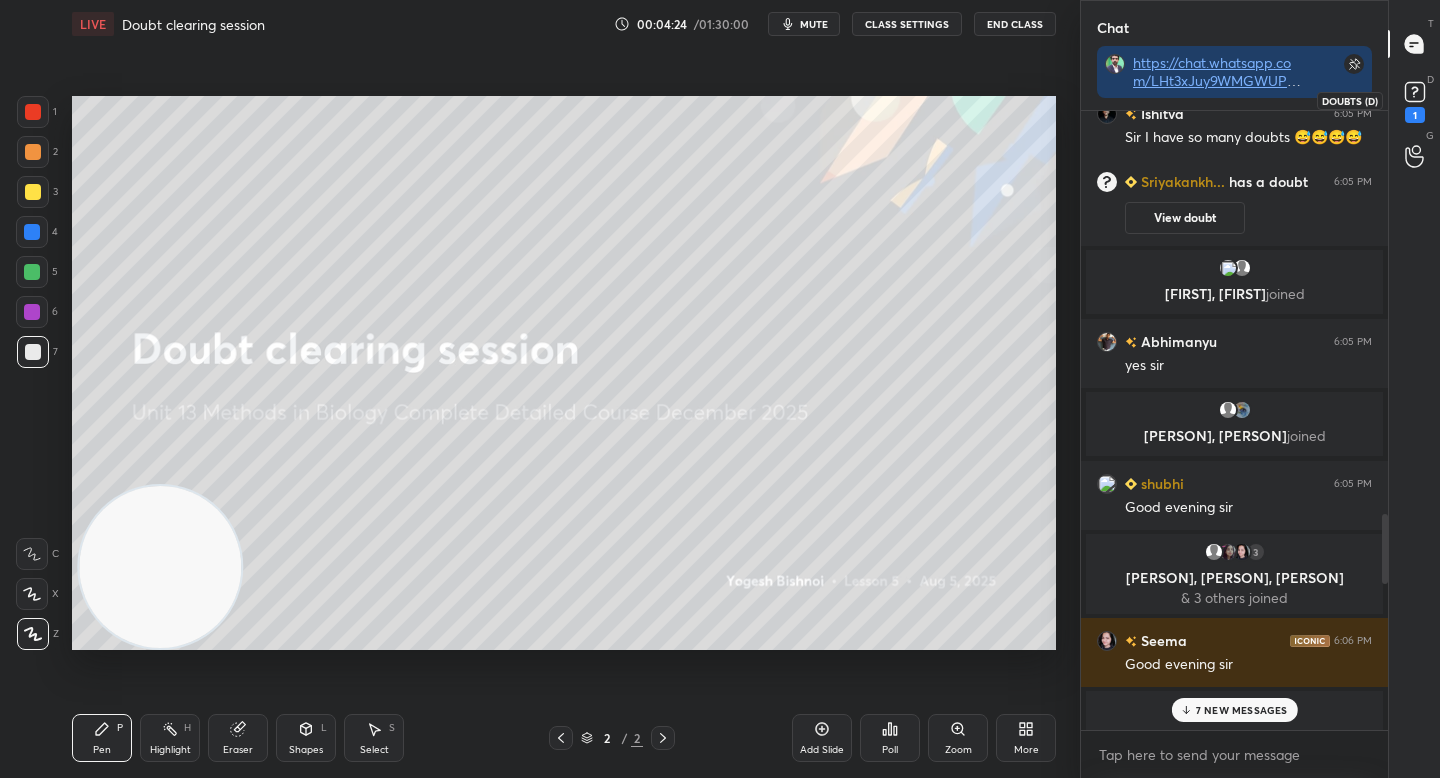 click 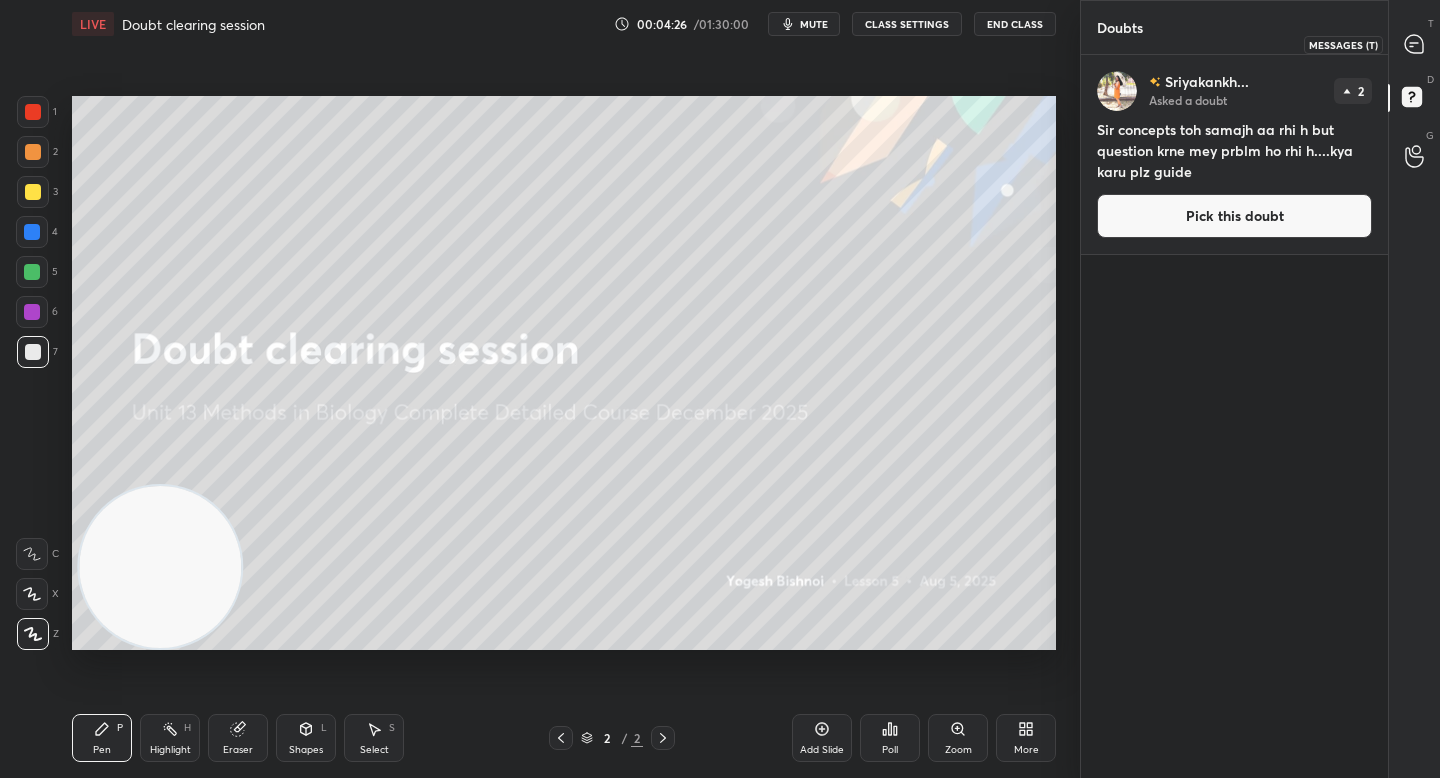 click 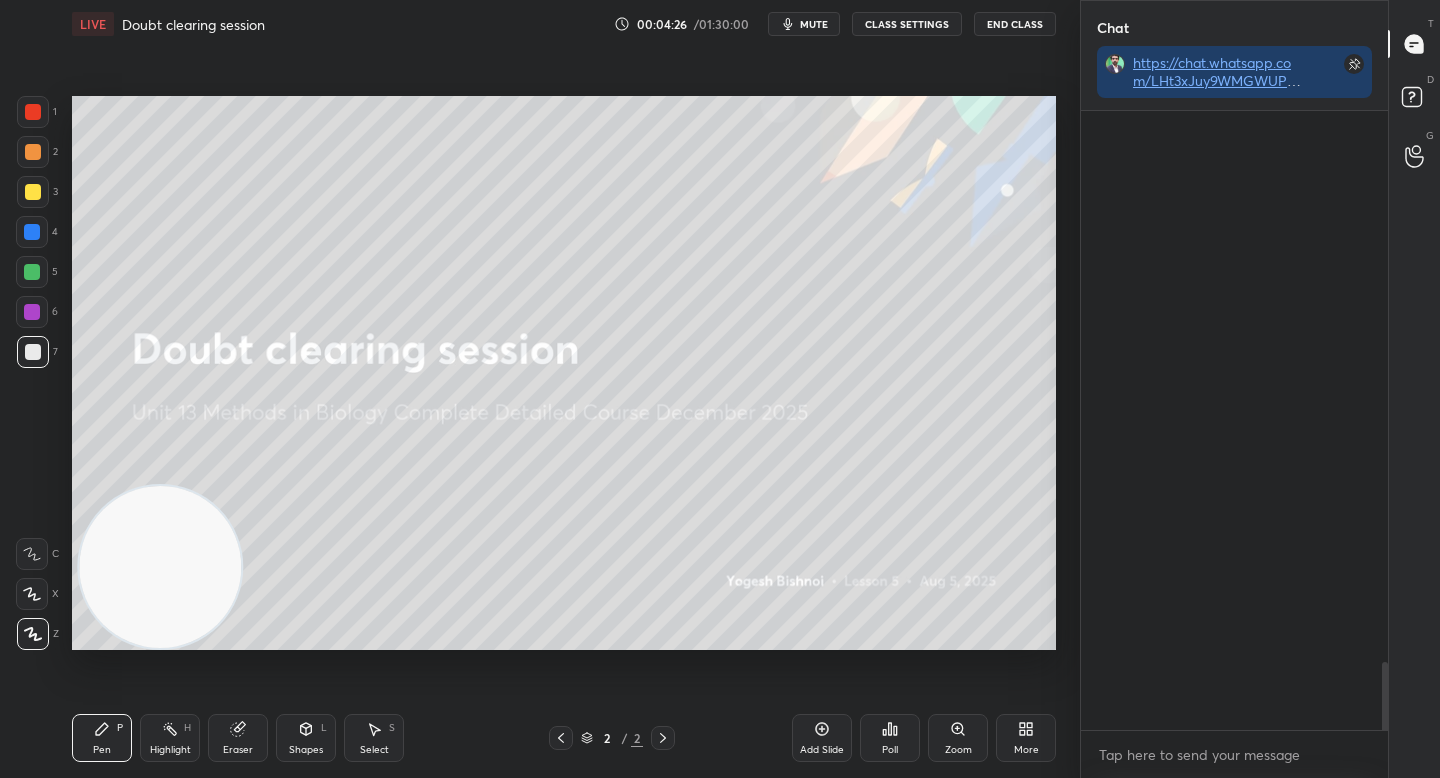 scroll, scrollTop: 661, scrollLeft: 301, axis: both 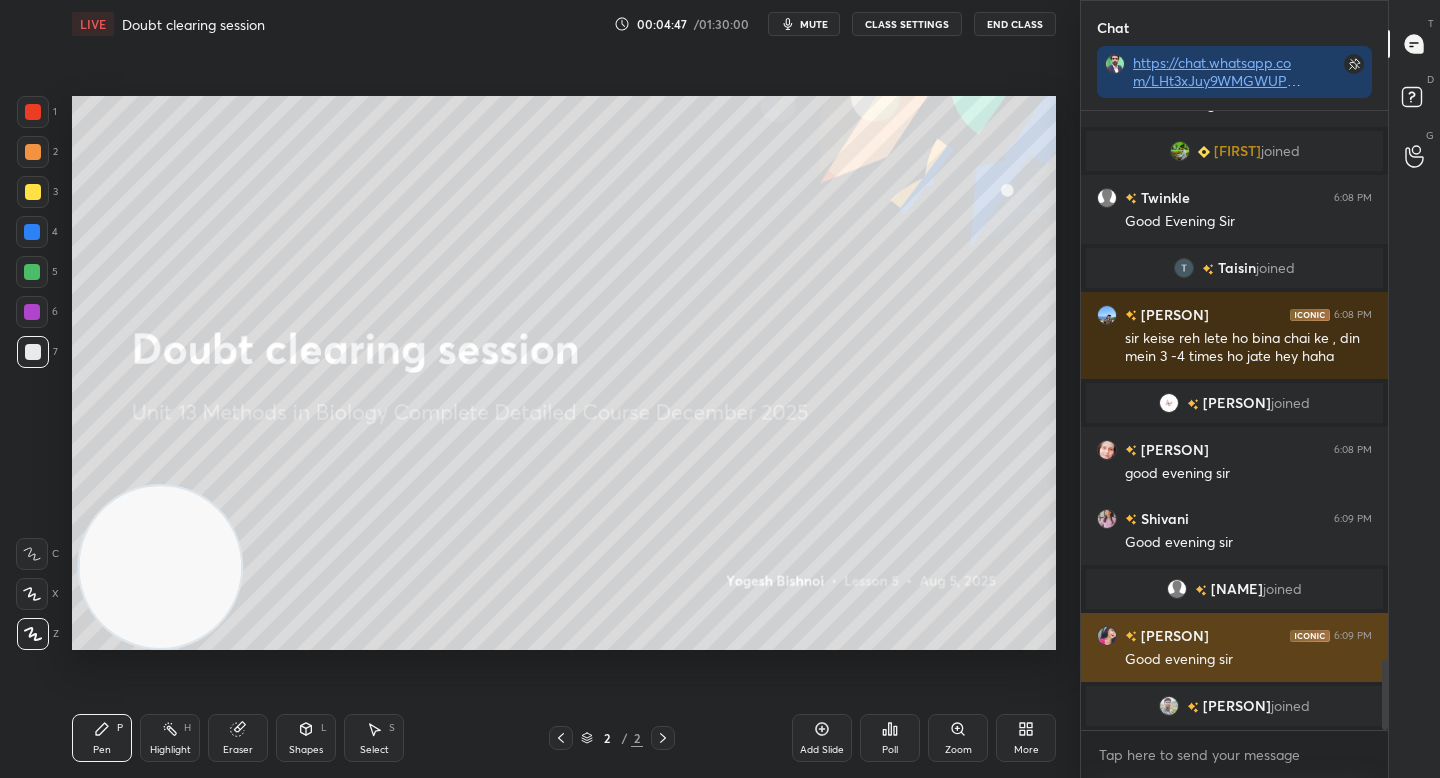 click at bounding box center (1107, 636) 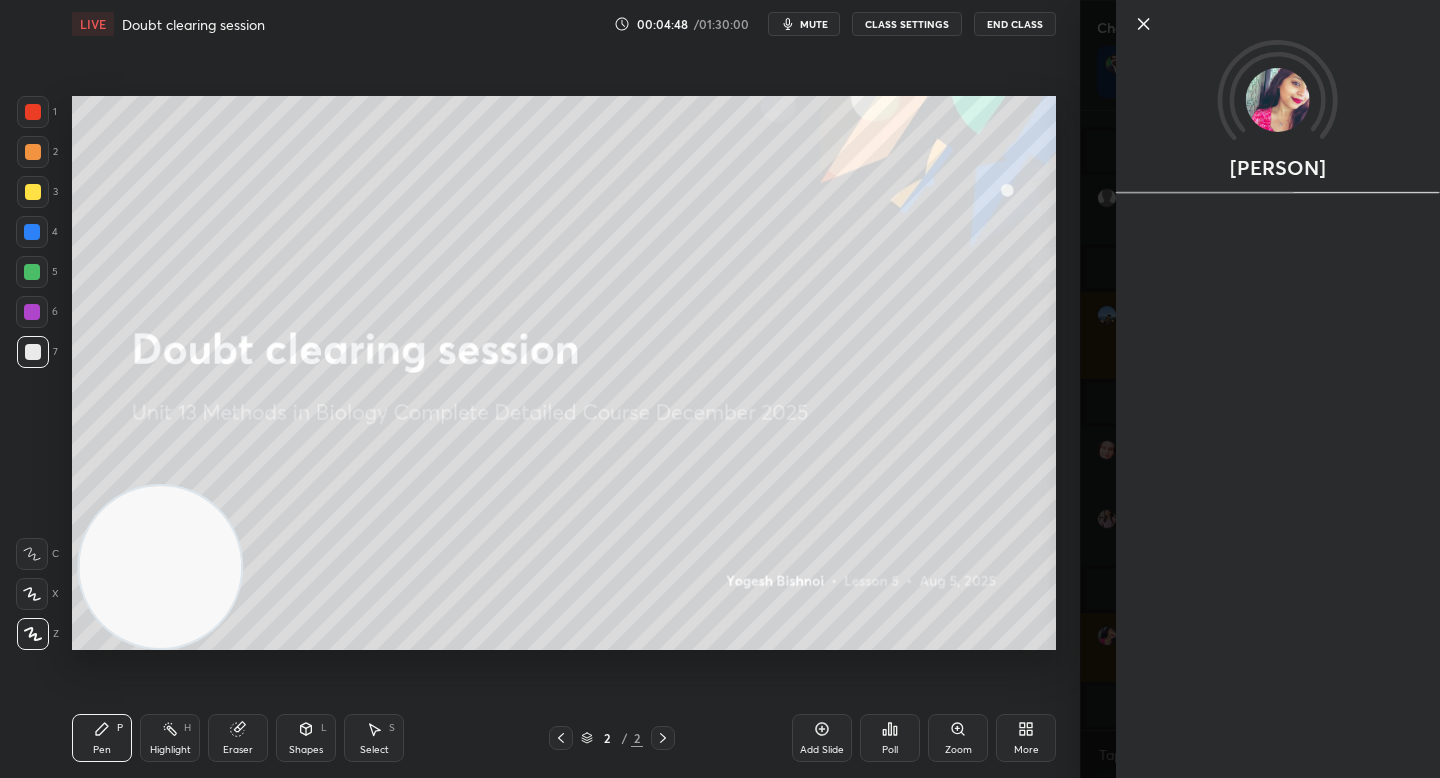 scroll, scrollTop: 4831, scrollLeft: 0, axis: vertical 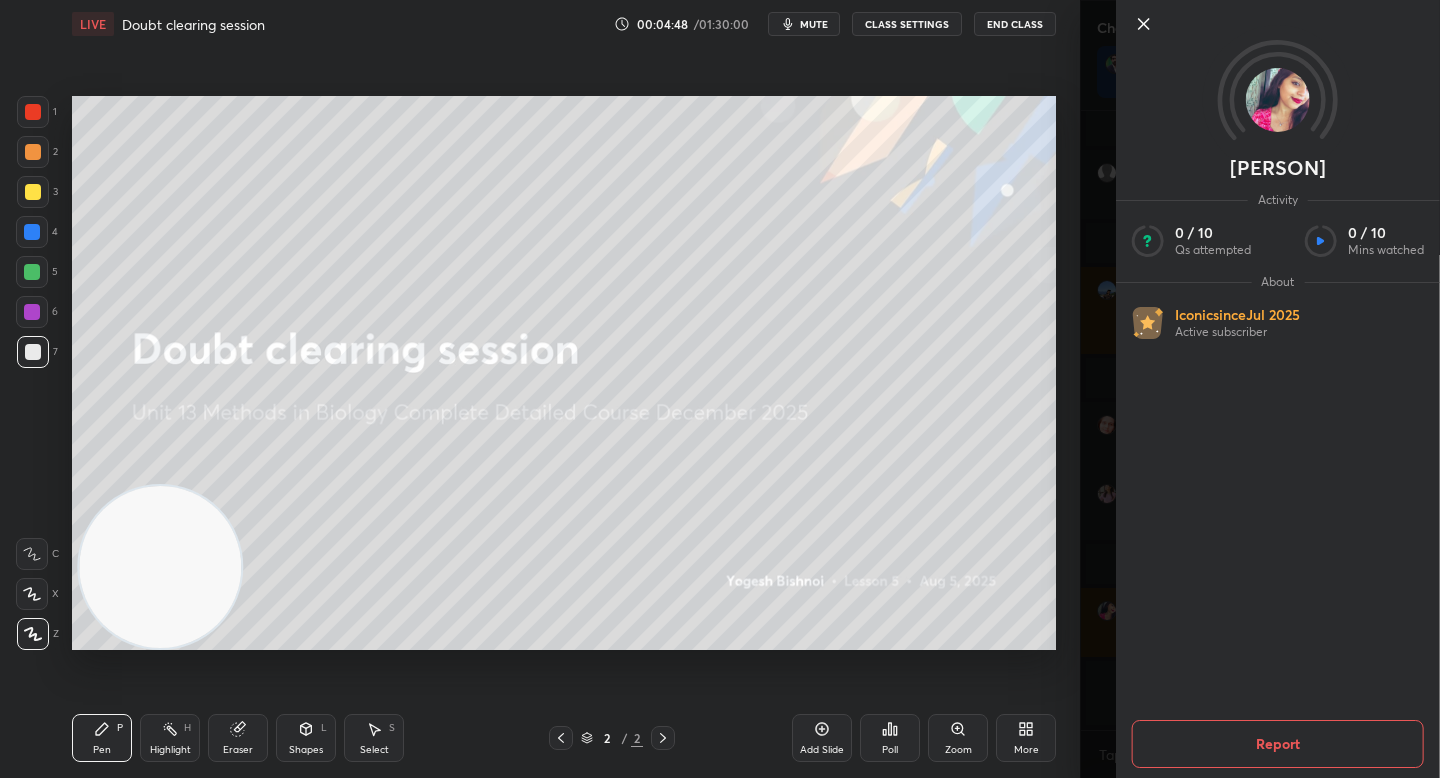 click 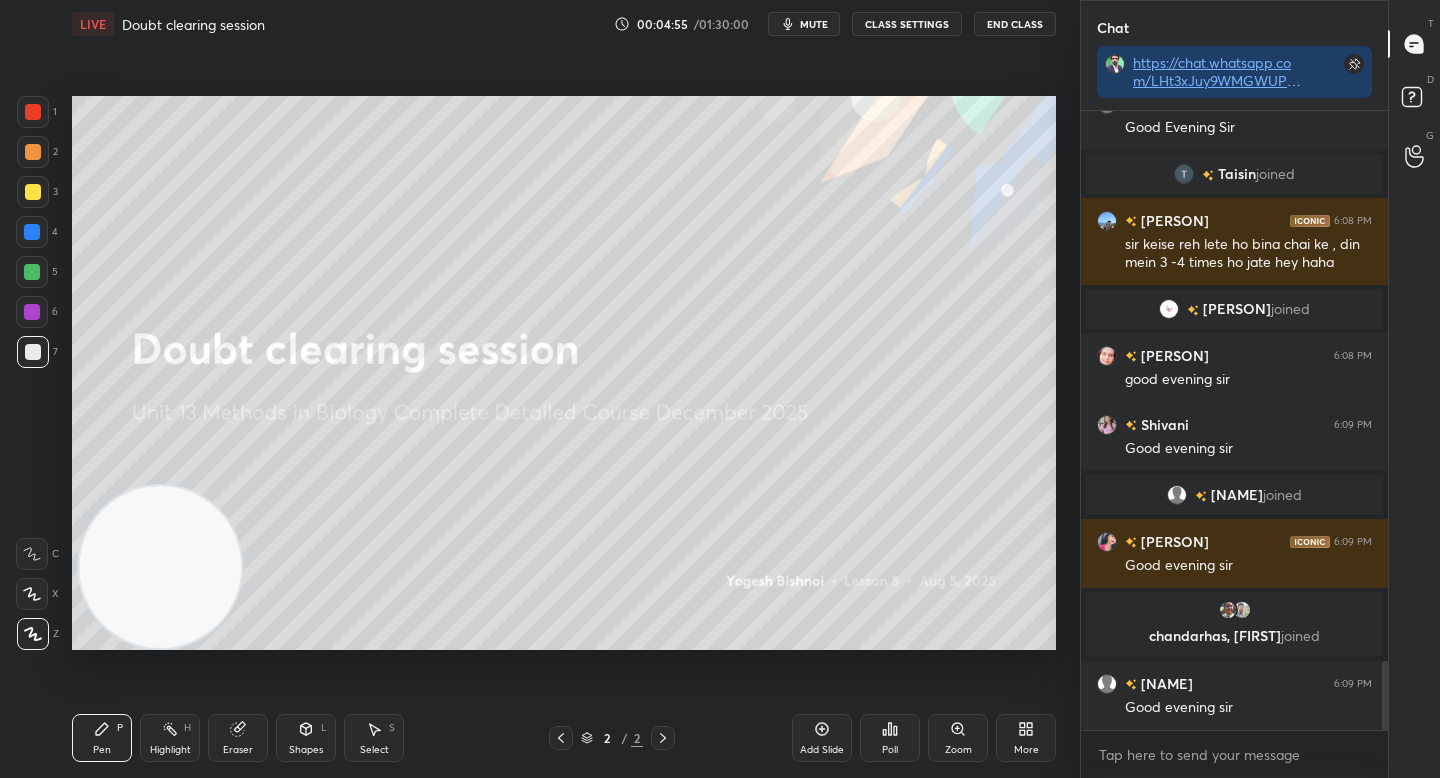 scroll, scrollTop: 4950, scrollLeft: 0, axis: vertical 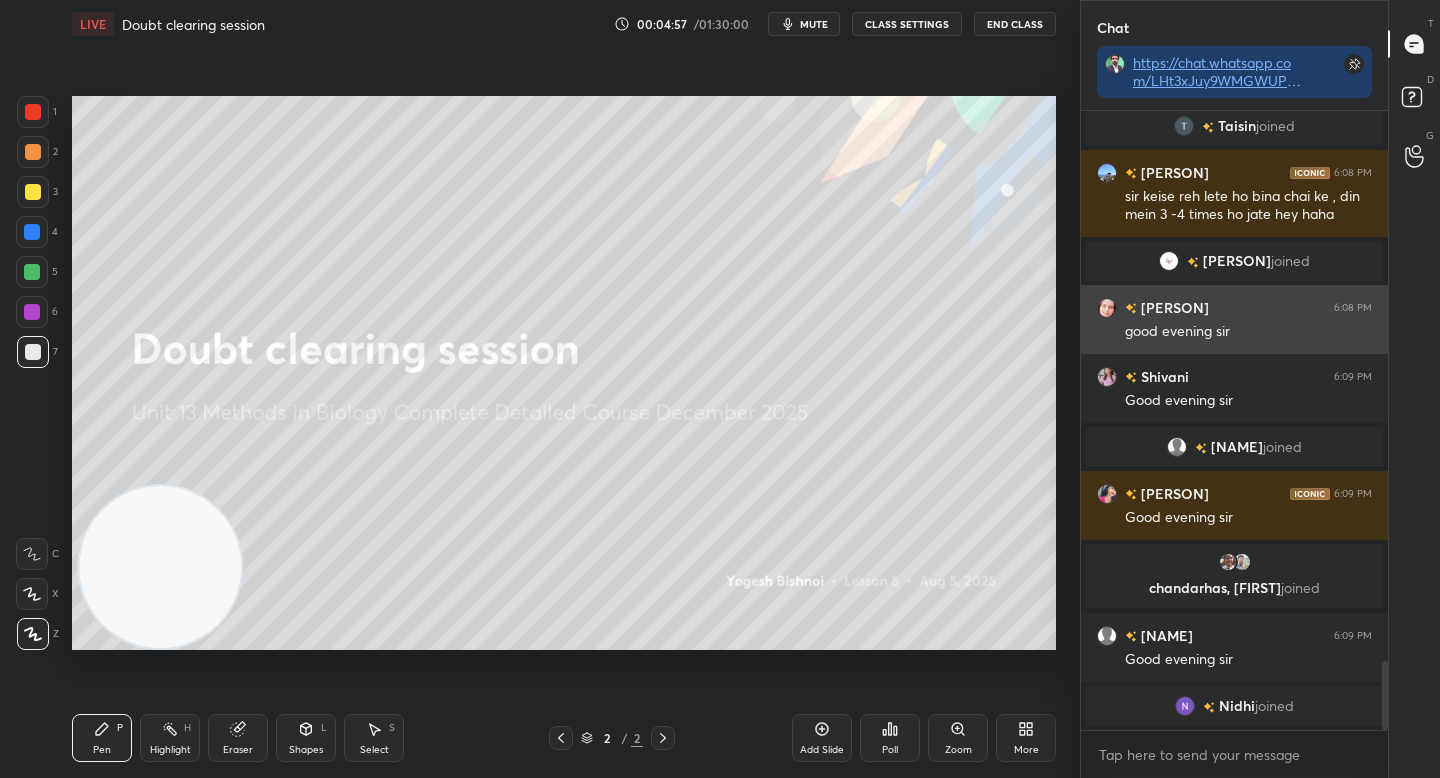 click at bounding box center [1107, 308] 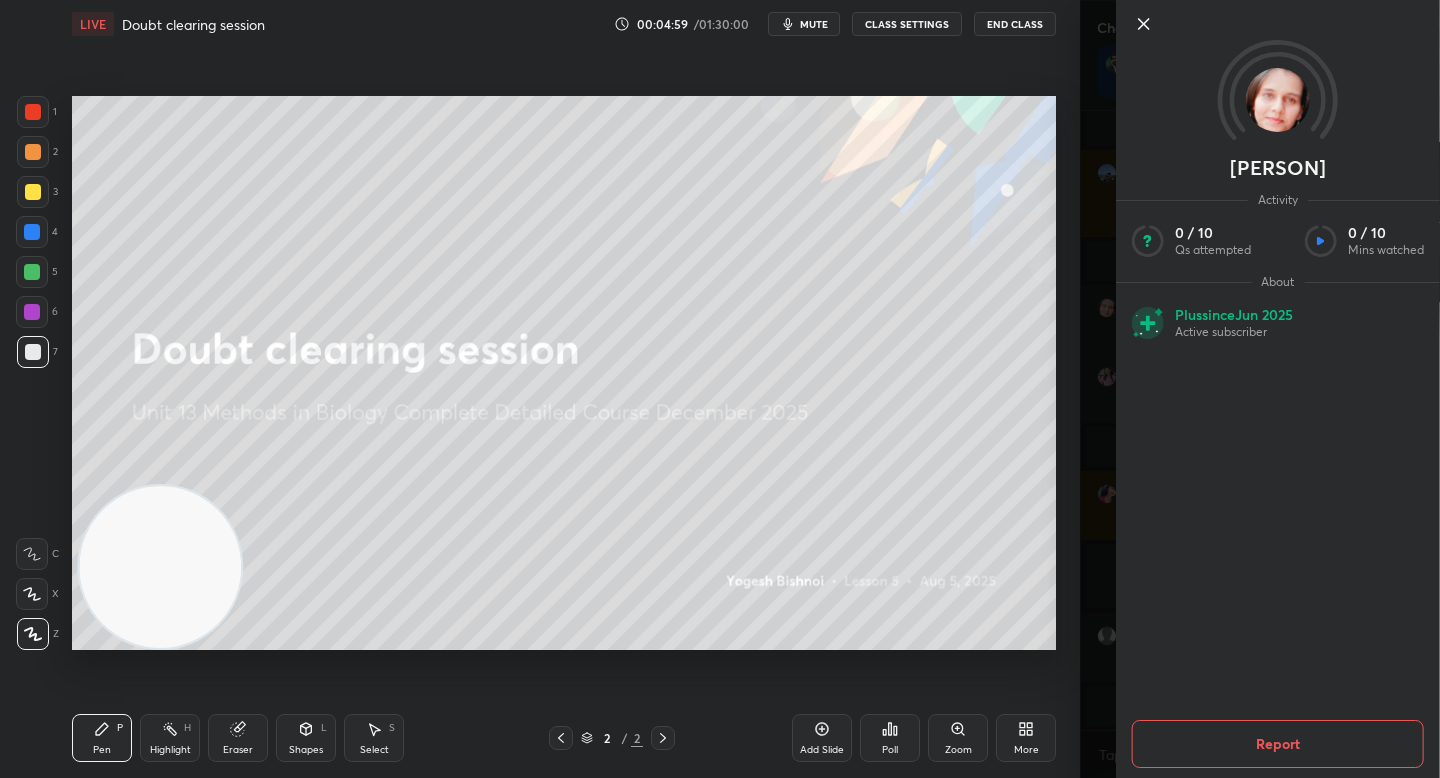 click 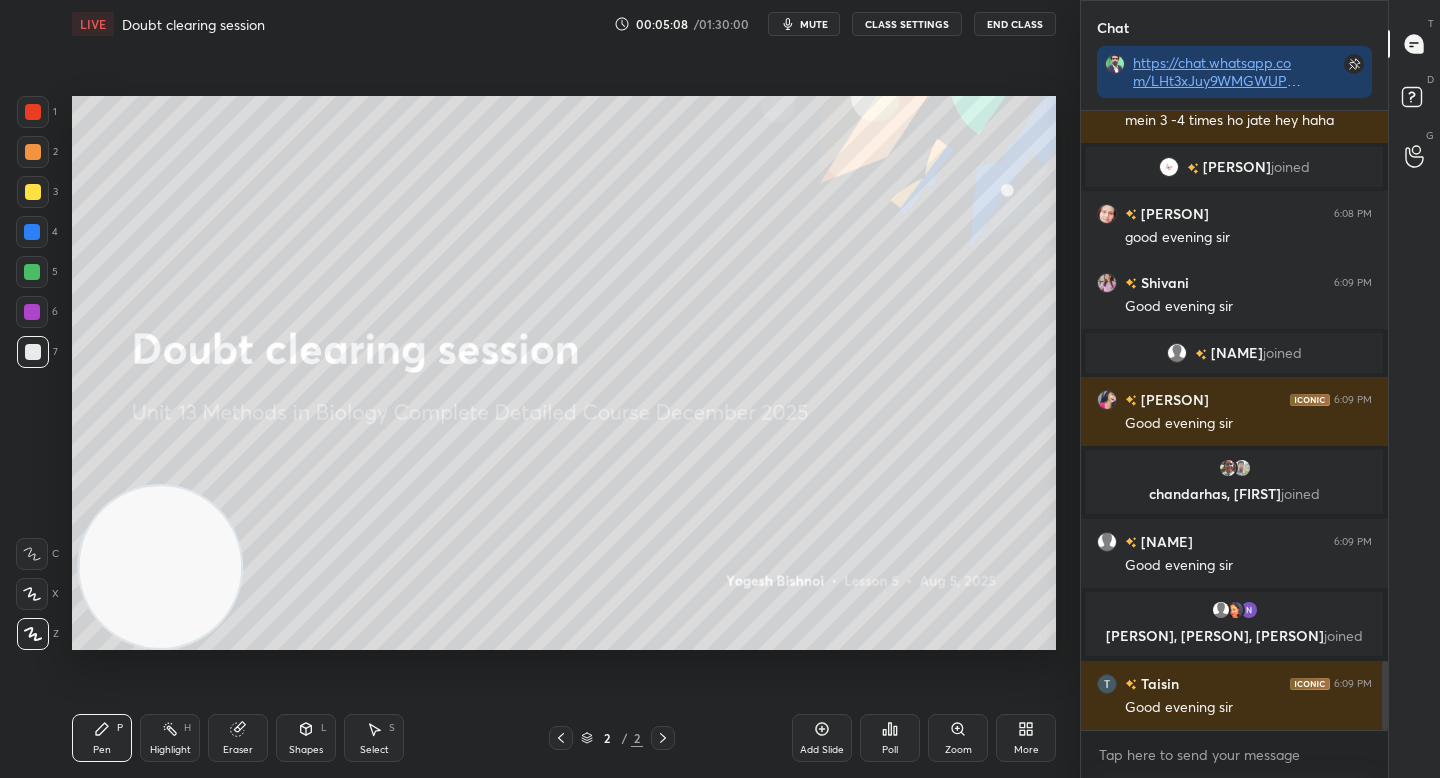 scroll, scrollTop: 4924, scrollLeft: 0, axis: vertical 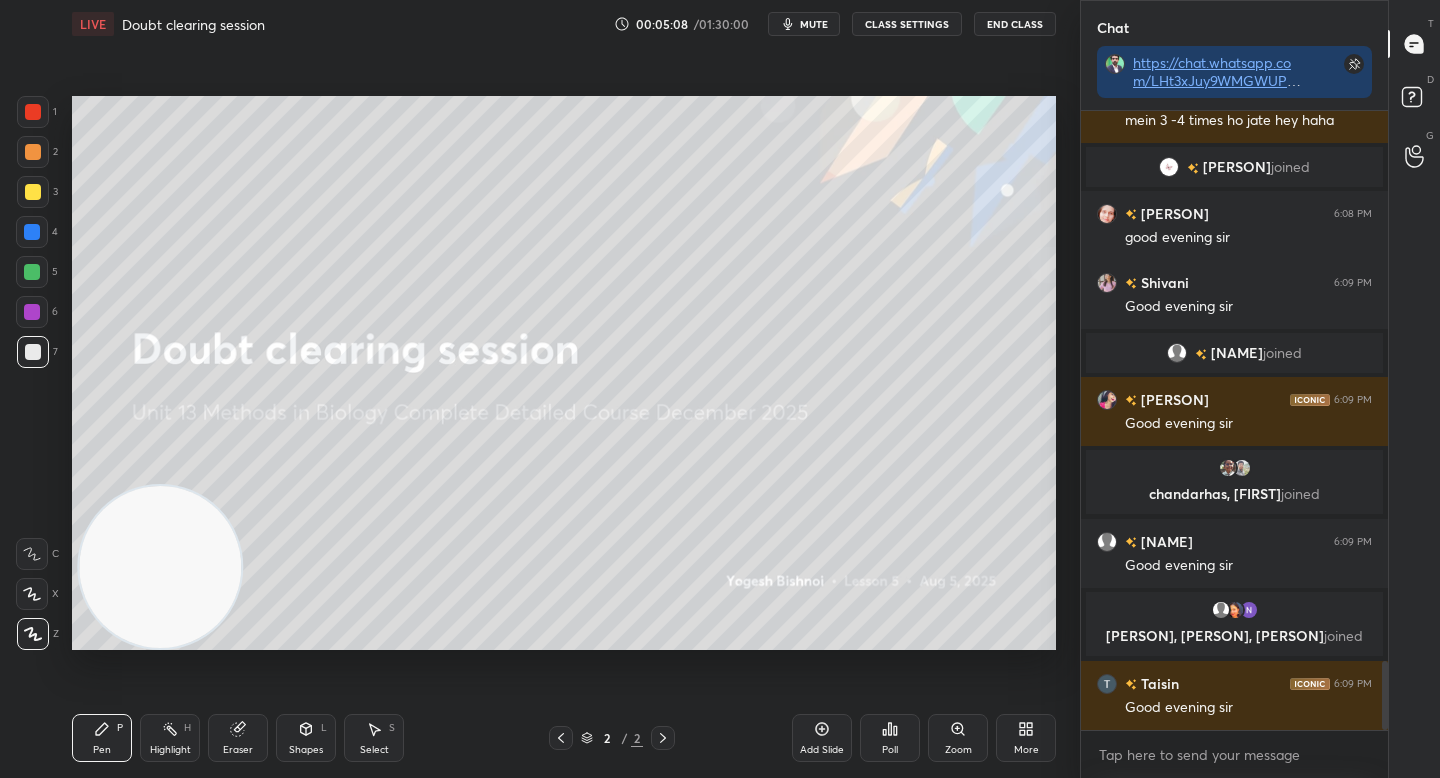 click 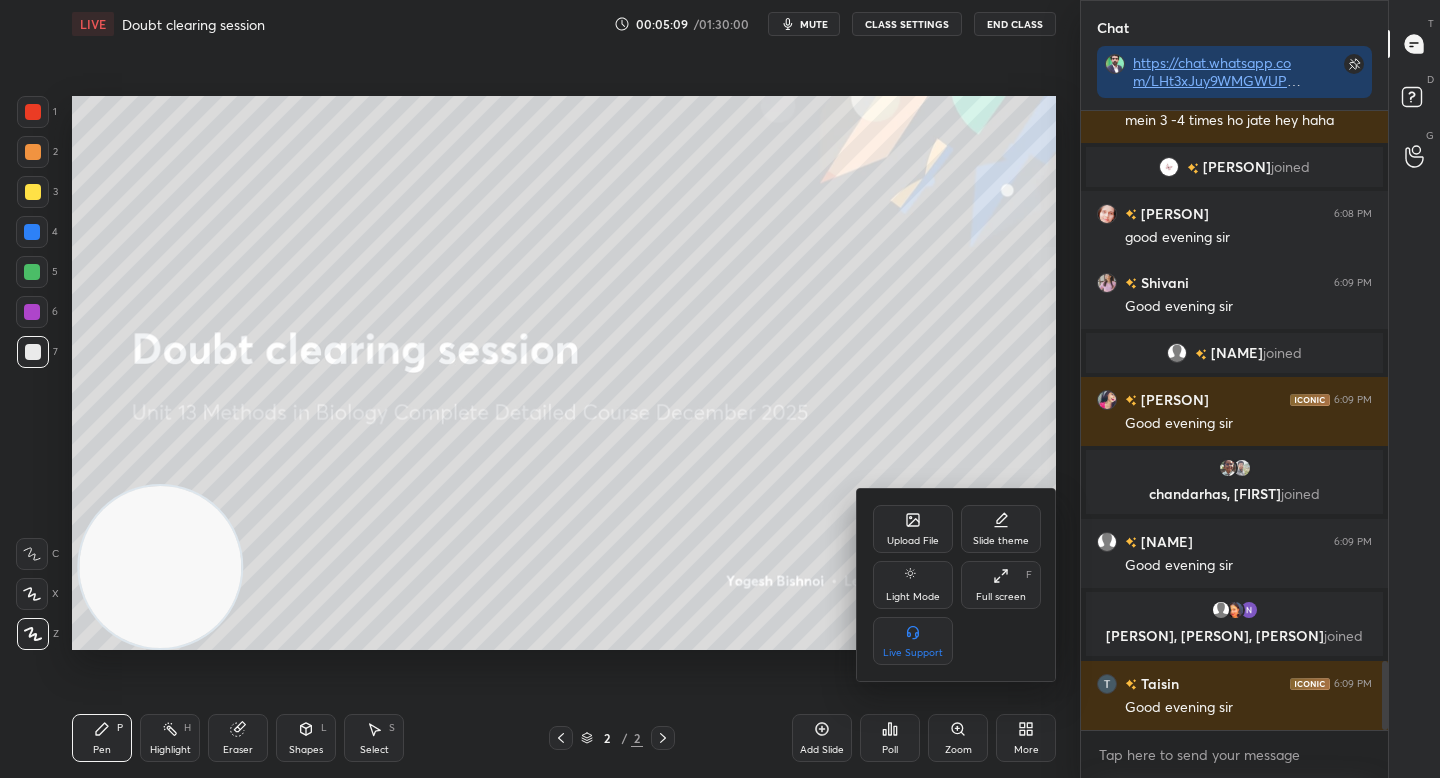 click on "Upload File" at bounding box center (913, 529) 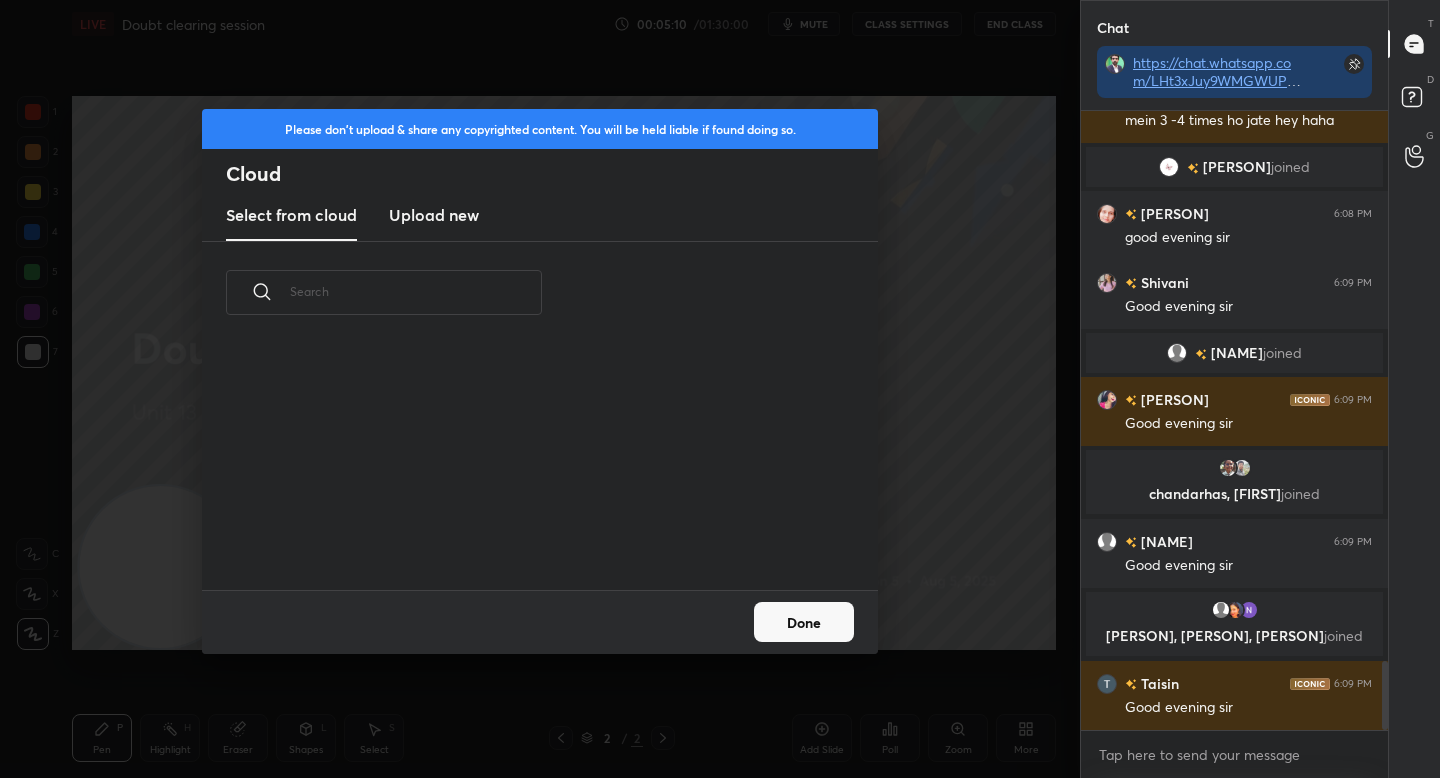 scroll, scrollTop: 7, scrollLeft: 11, axis: both 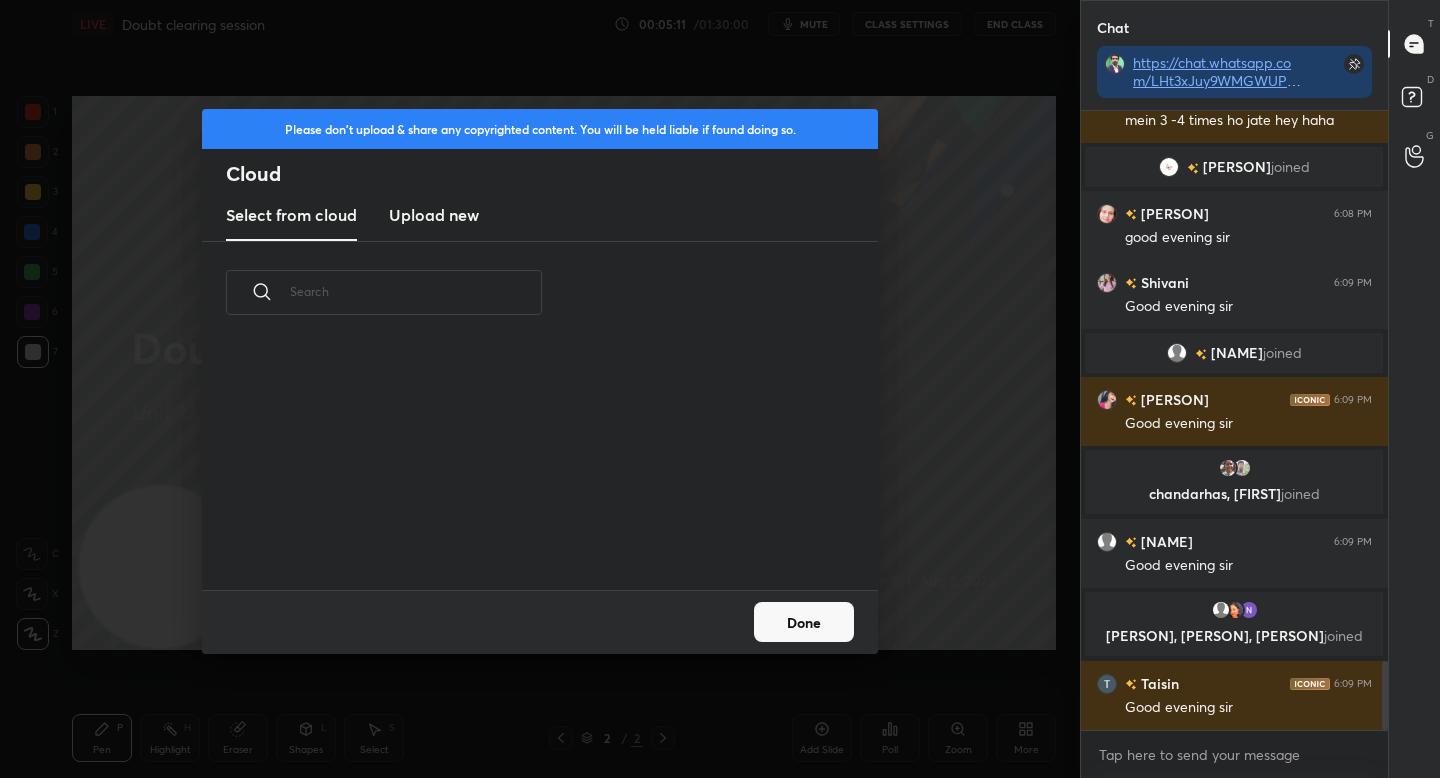 click on "Upload new" at bounding box center (434, 215) 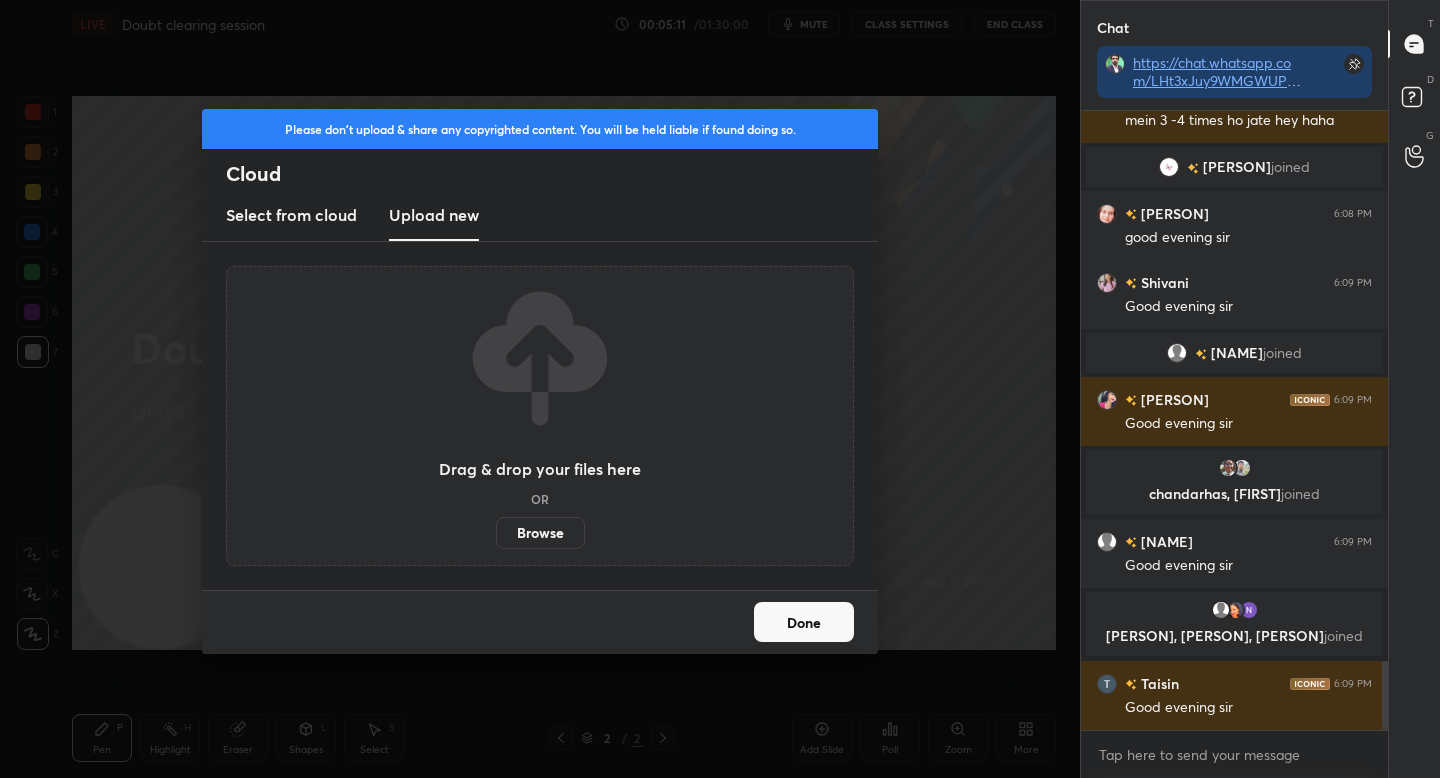 scroll, scrollTop: 5011, scrollLeft: 0, axis: vertical 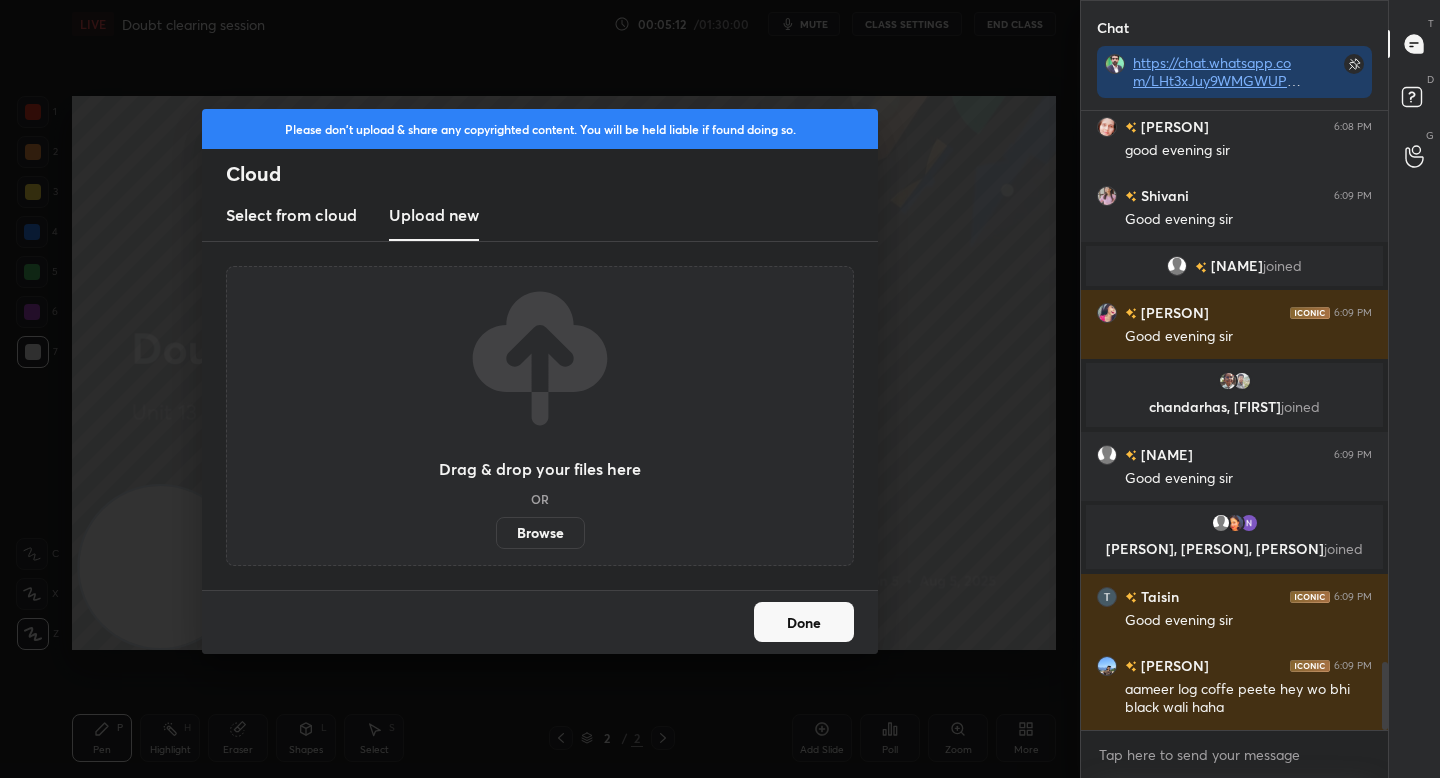 click on "Browse" at bounding box center [540, 533] 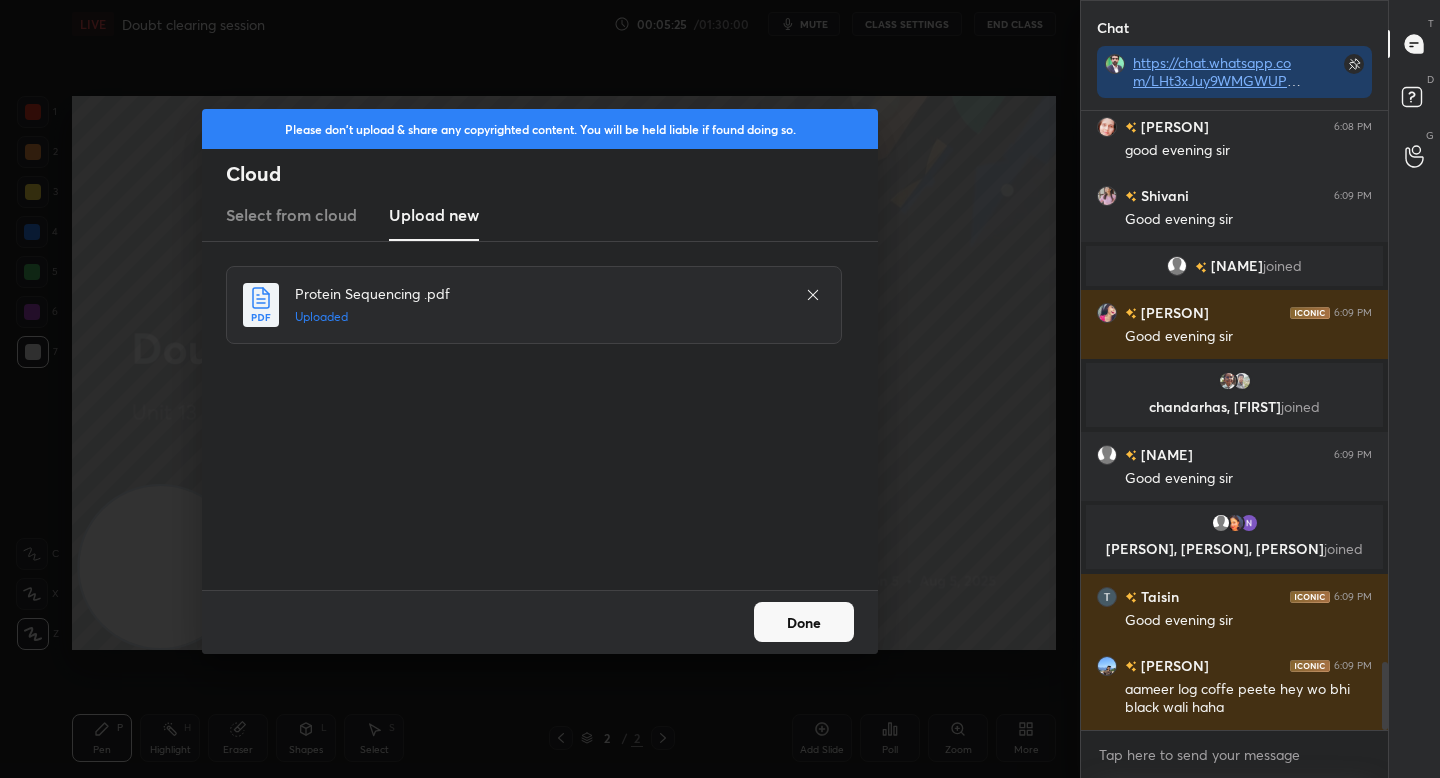 click on "Done" at bounding box center [804, 622] 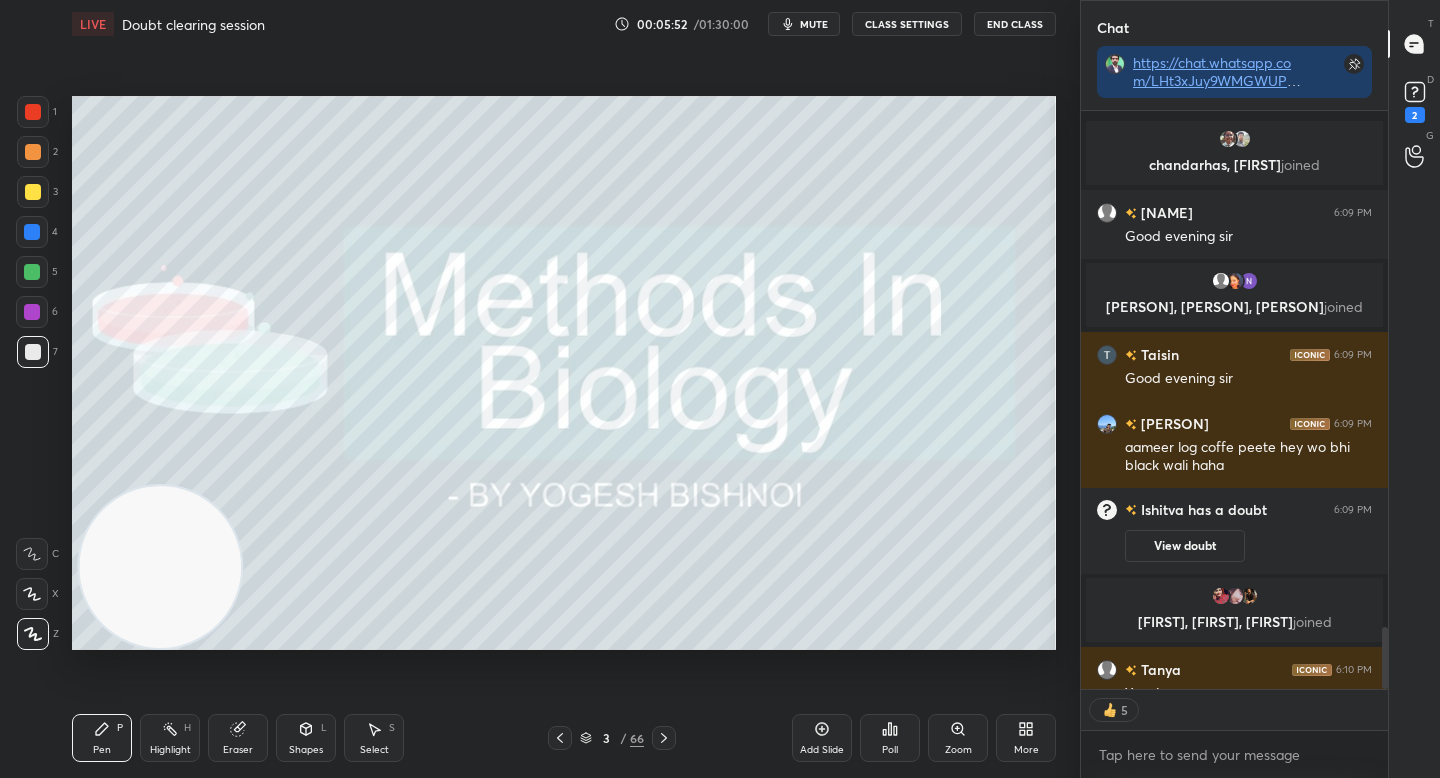 scroll, scrollTop: 5131, scrollLeft: 0, axis: vertical 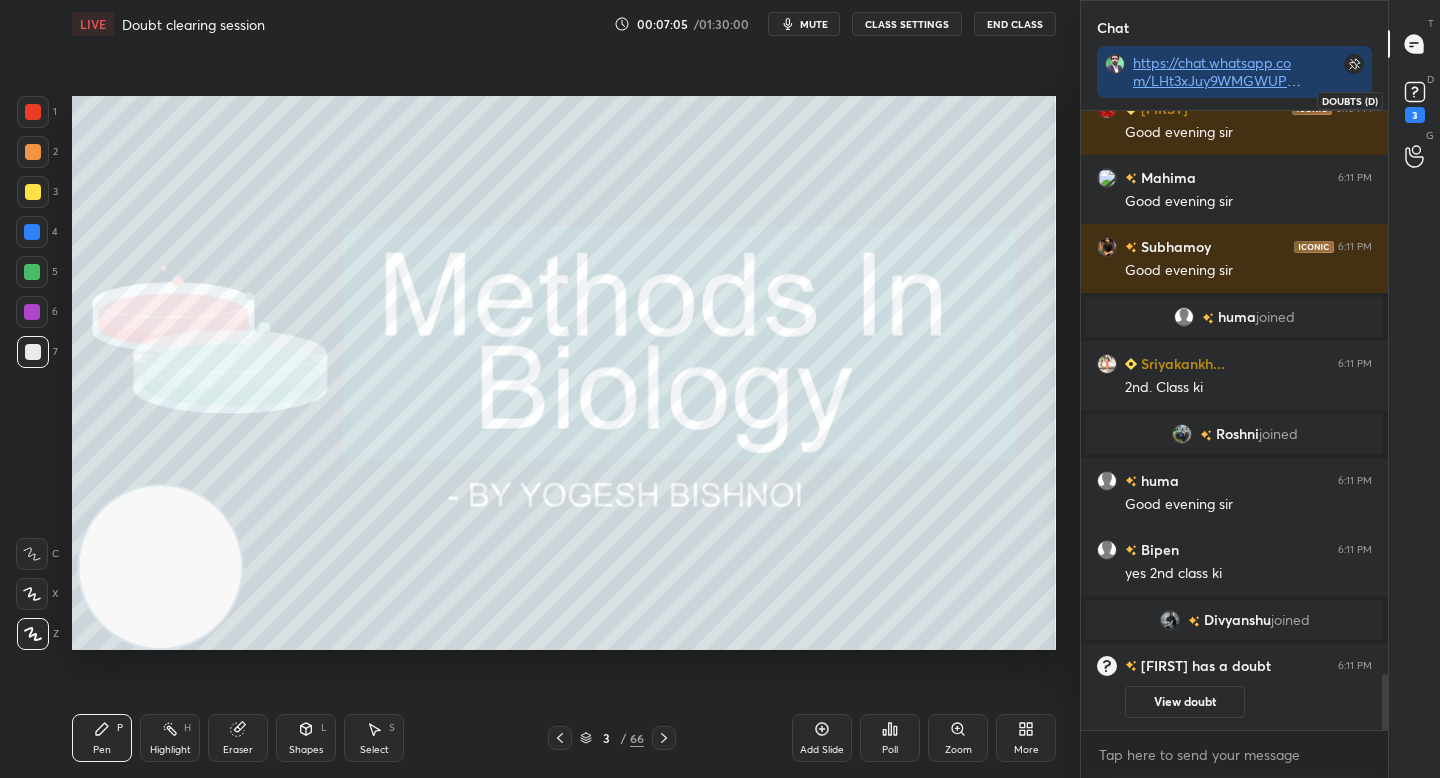 click 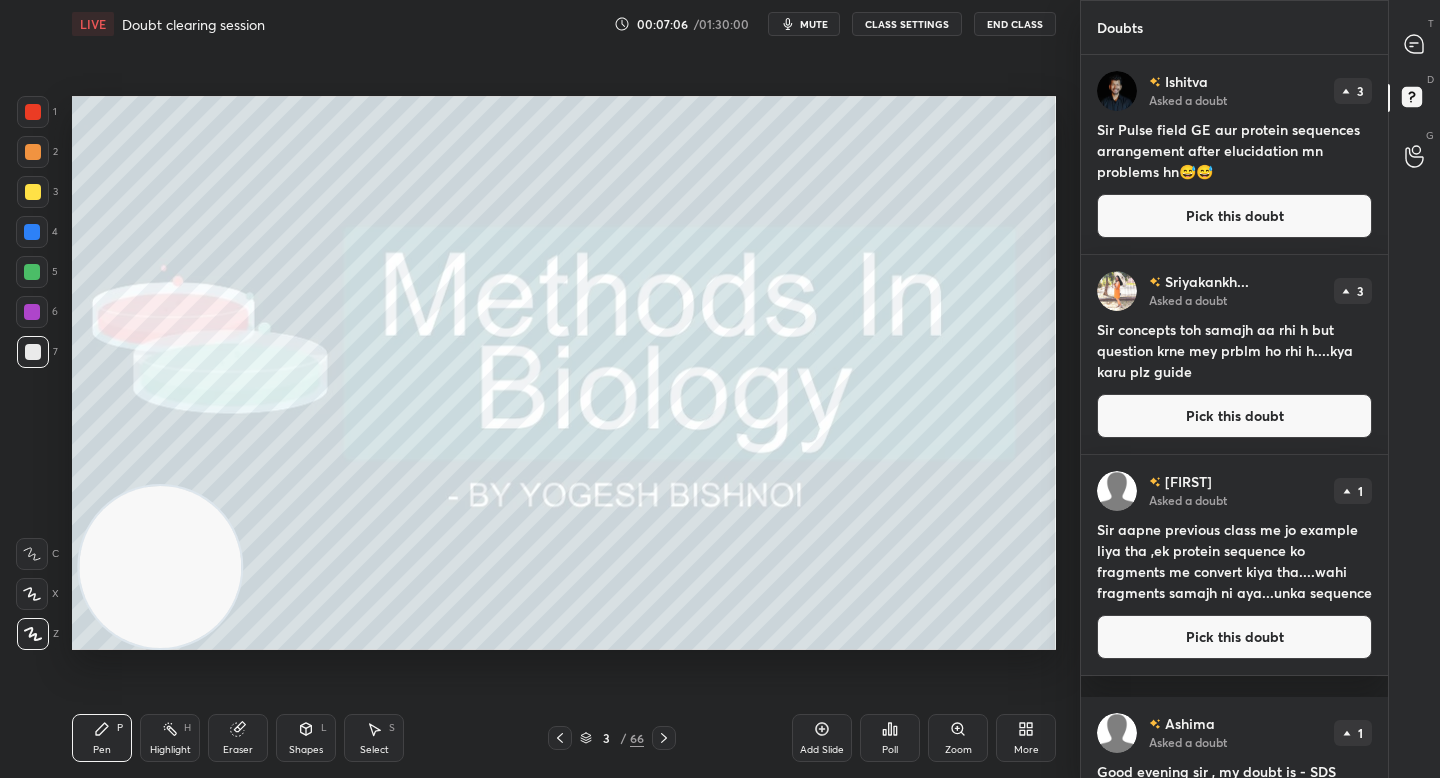 drag, startPoint x: 1416, startPoint y: 123, endPoint x: 1415, endPoint y: 112, distance: 11.045361 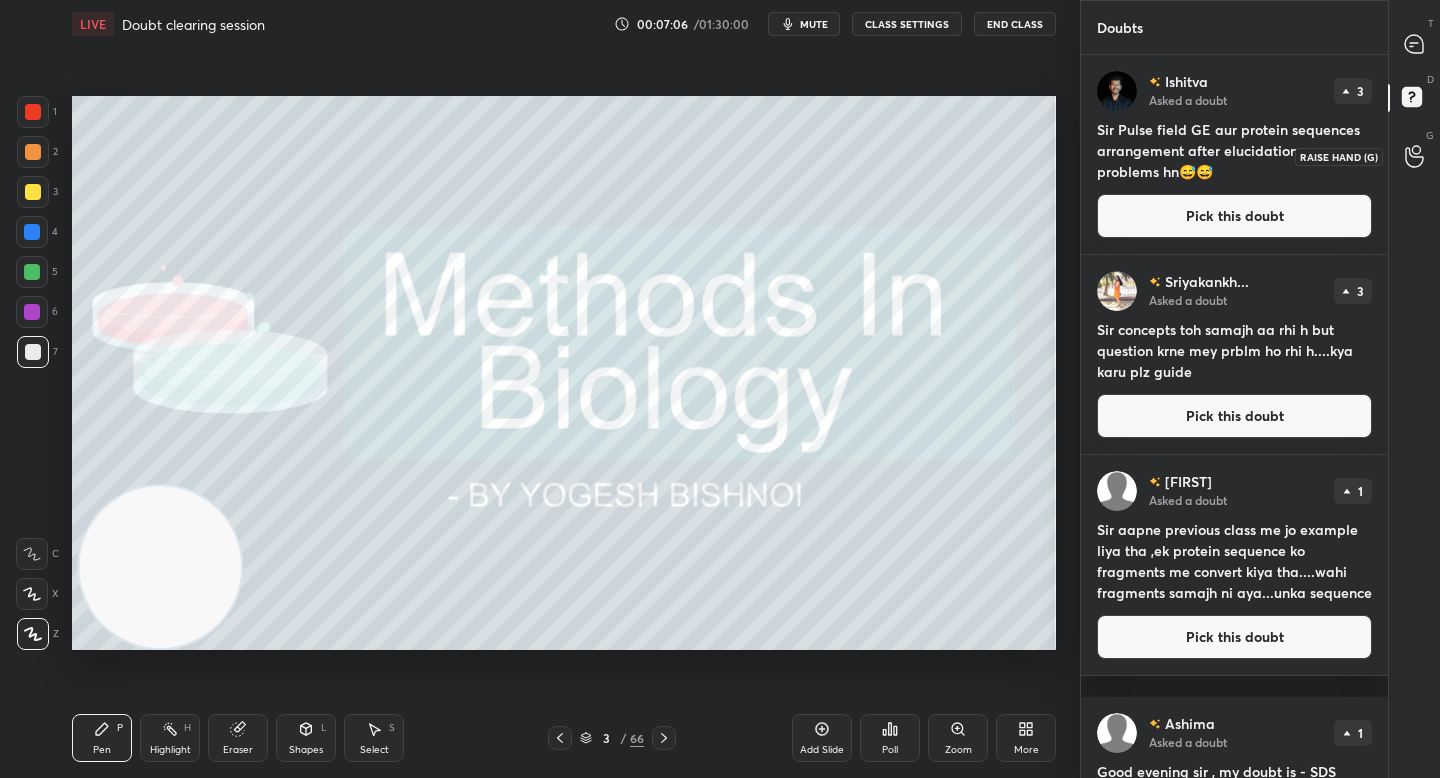 drag, startPoint x: 1410, startPoint y: 148, endPoint x: 1411, endPoint y: 111, distance: 37.01351 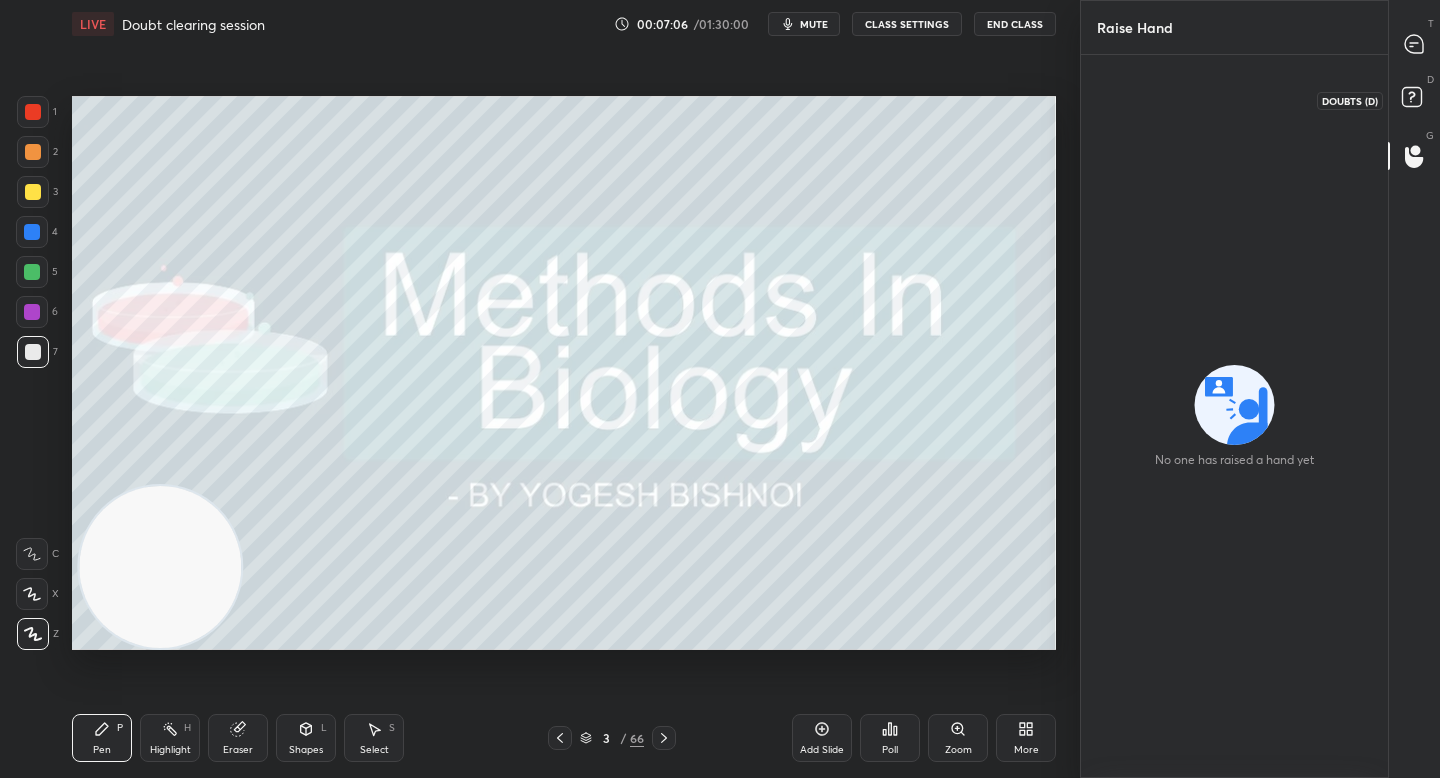 click 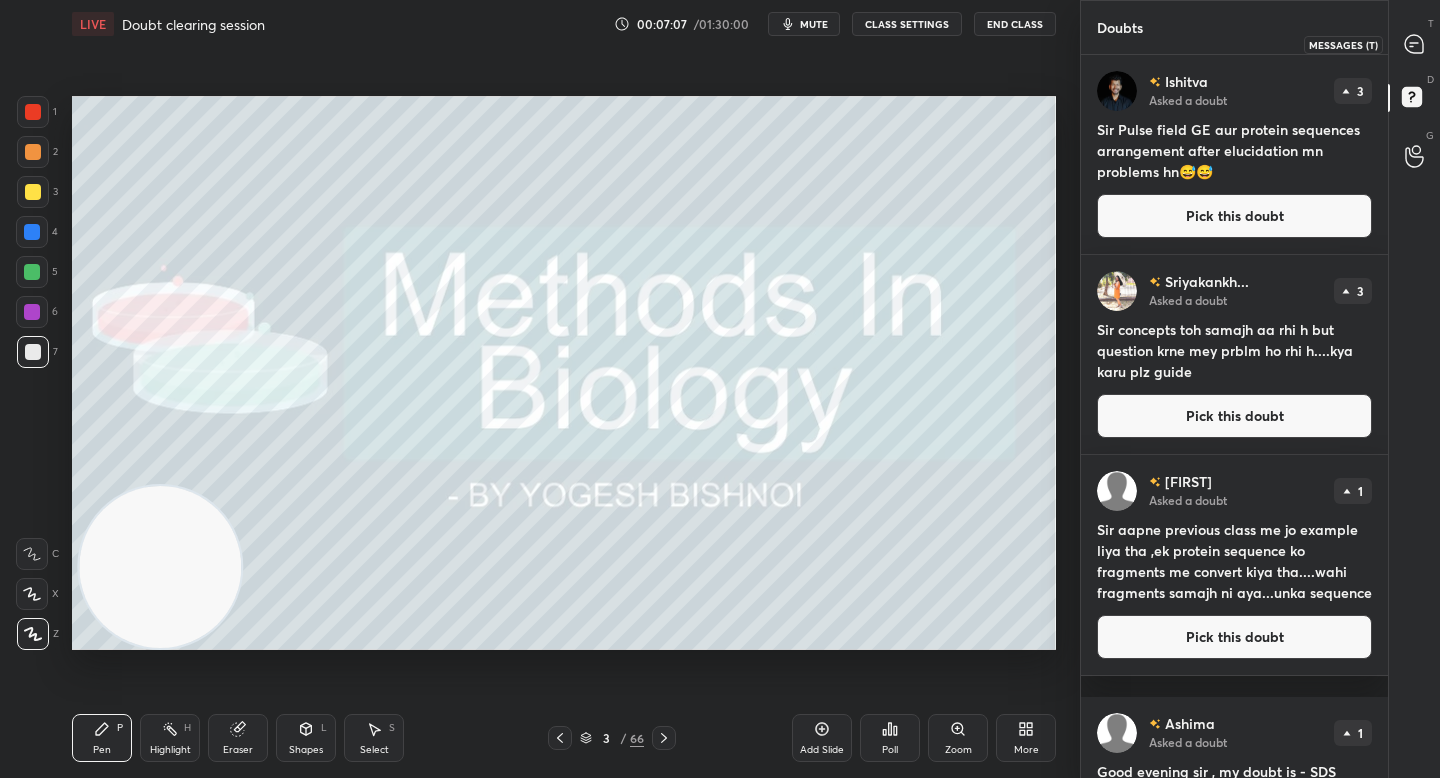 click 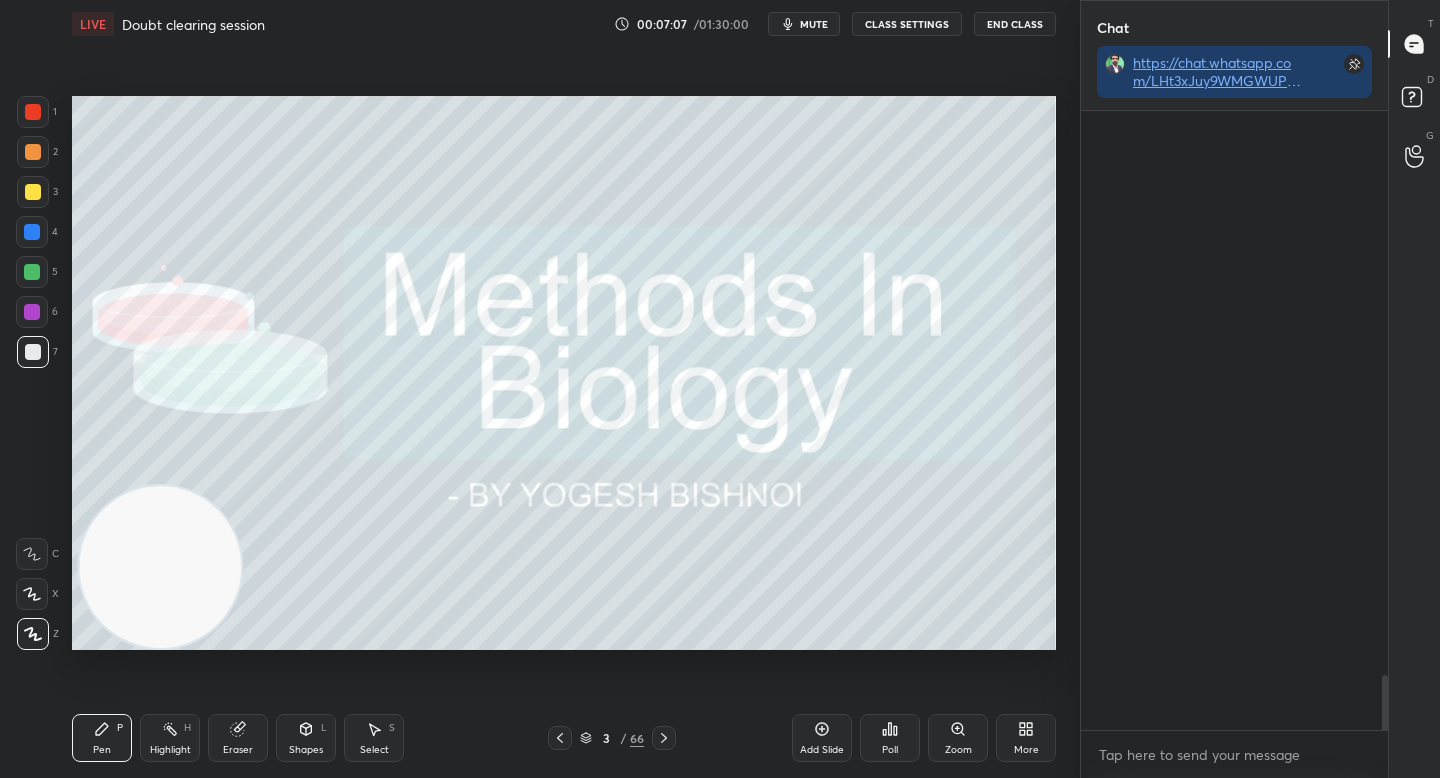 scroll, scrollTop: 6543, scrollLeft: 0, axis: vertical 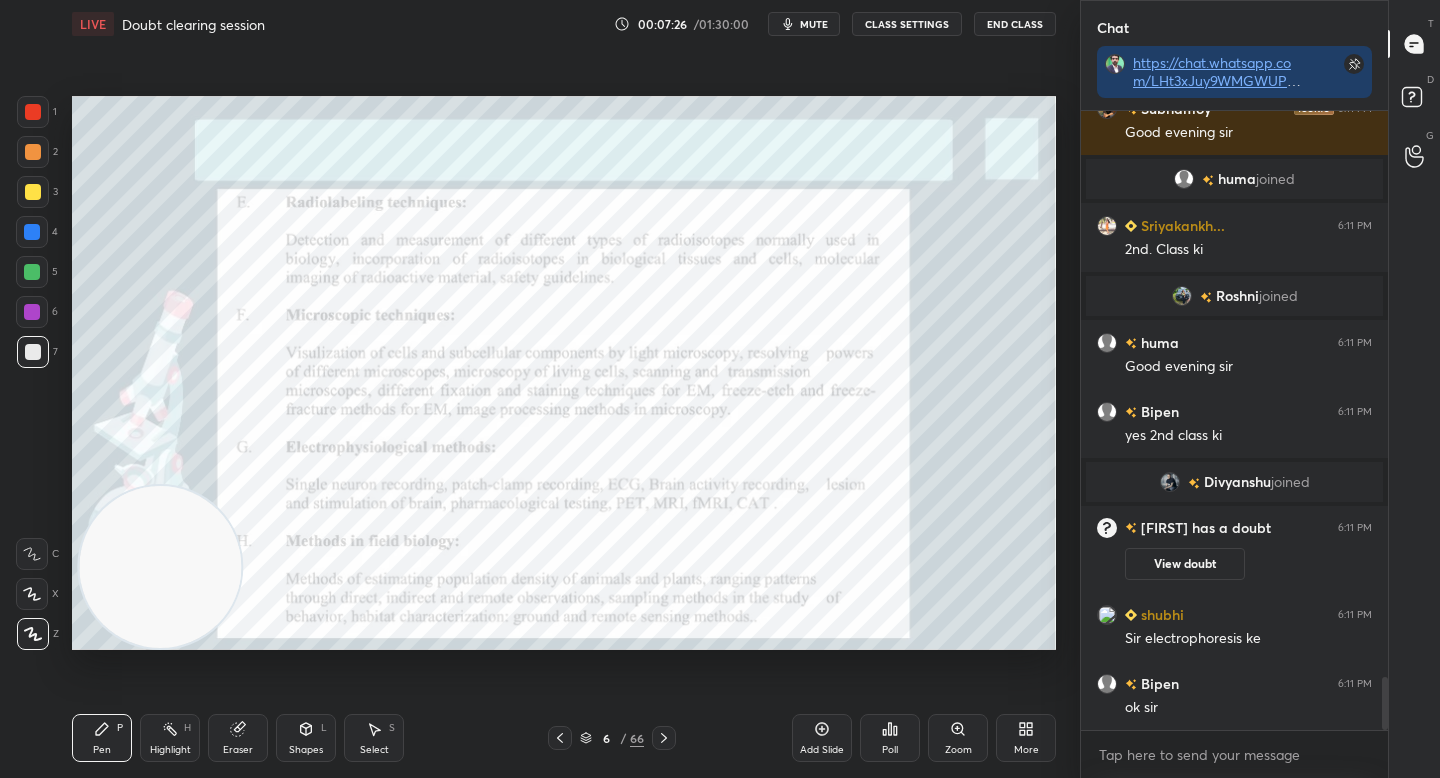 click 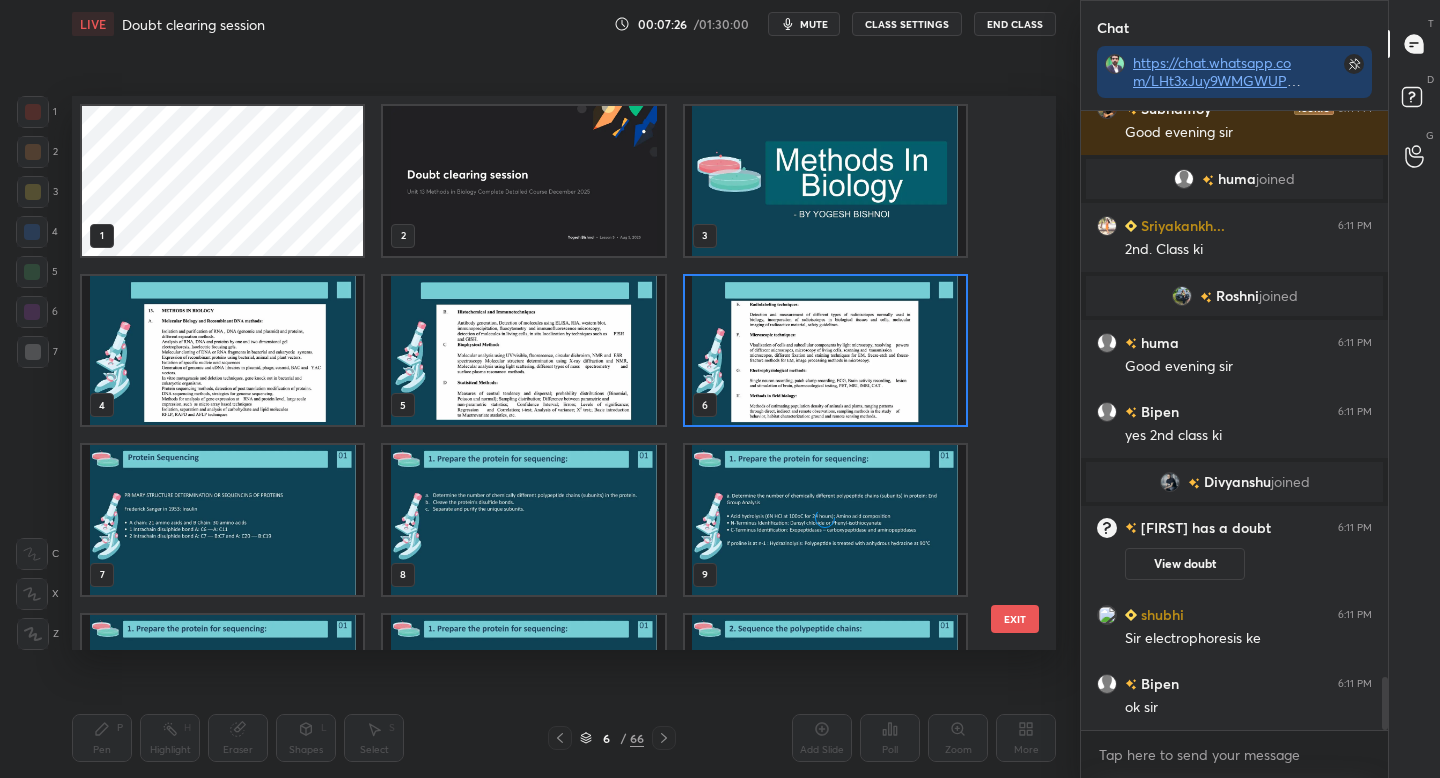 scroll, scrollTop: 7, scrollLeft: 11, axis: both 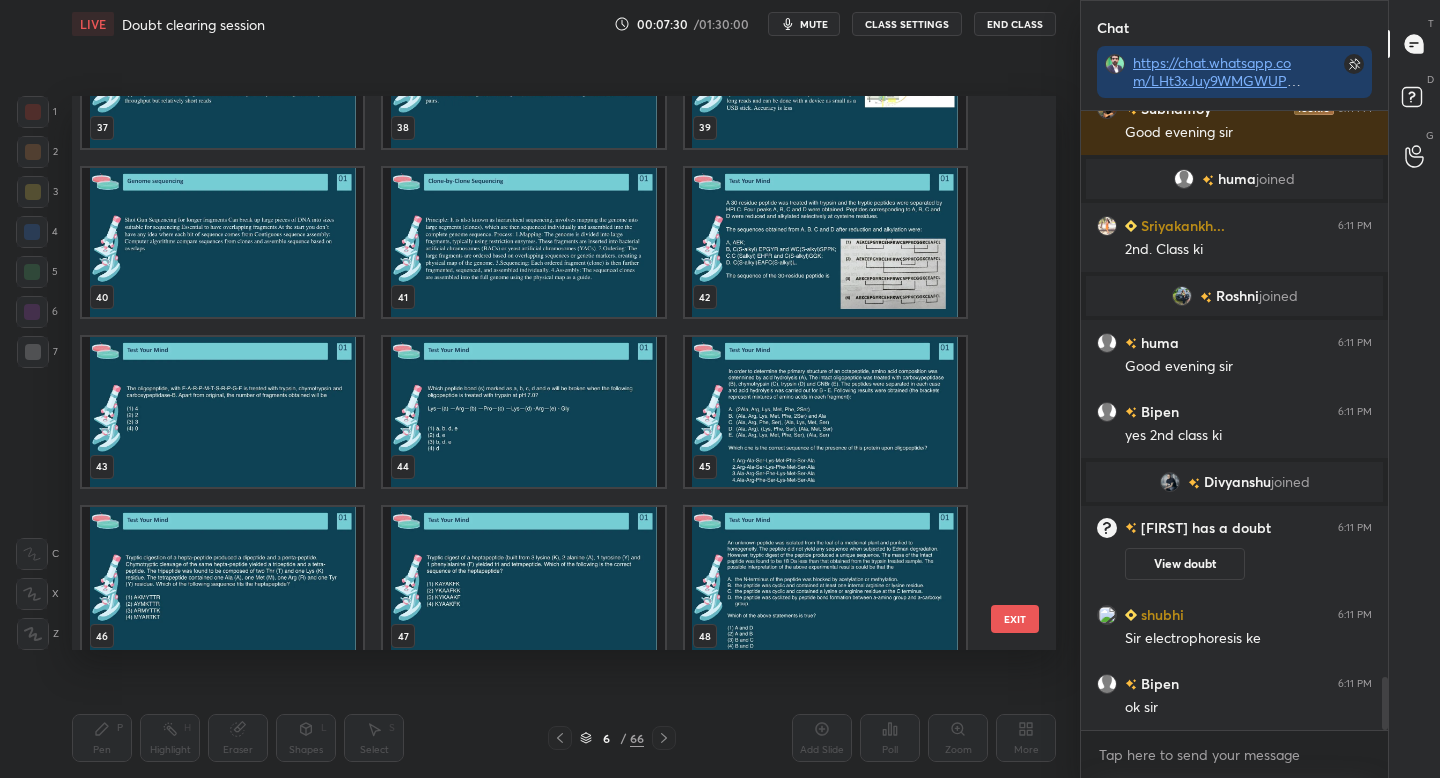 click at bounding box center [825, 243] 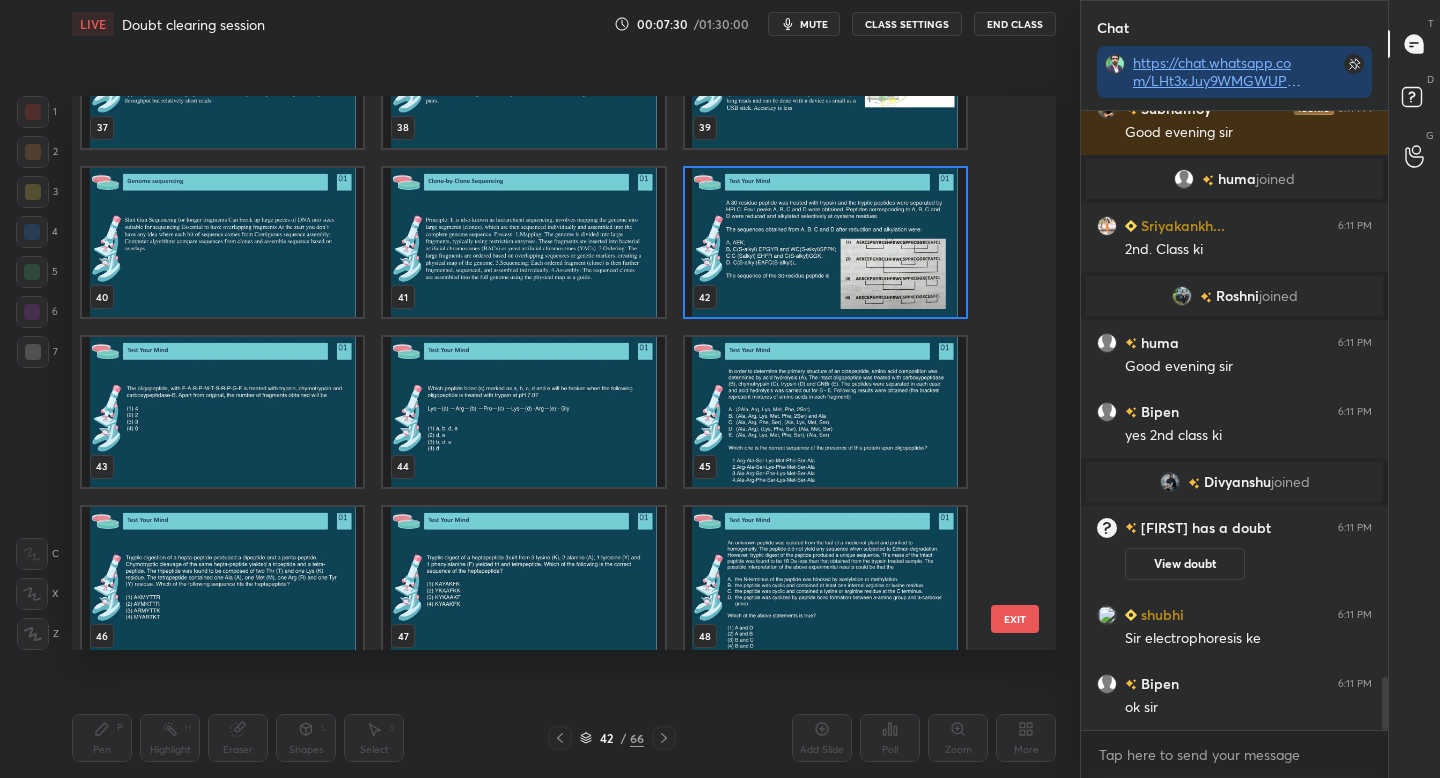 click at bounding box center [825, 243] 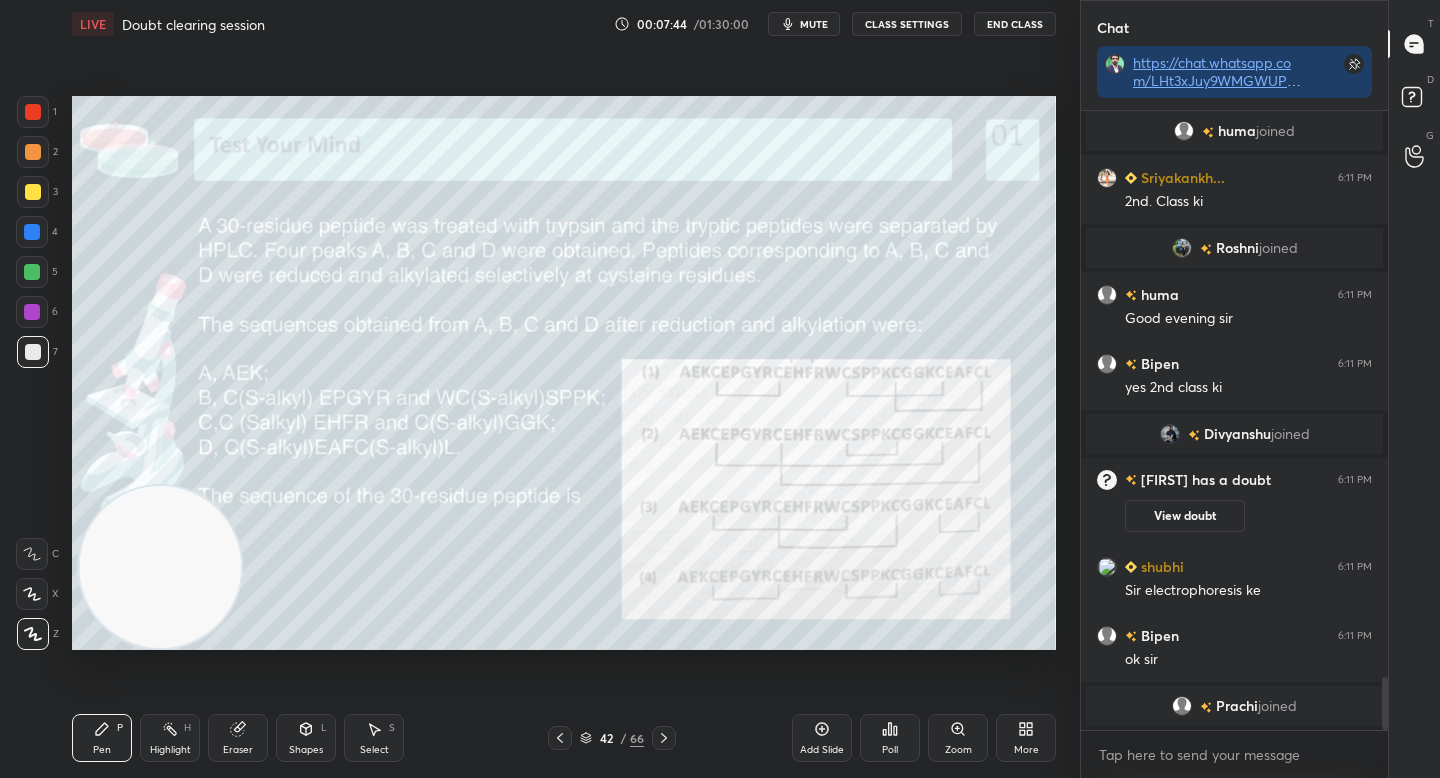 scroll, scrollTop: 6474, scrollLeft: 0, axis: vertical 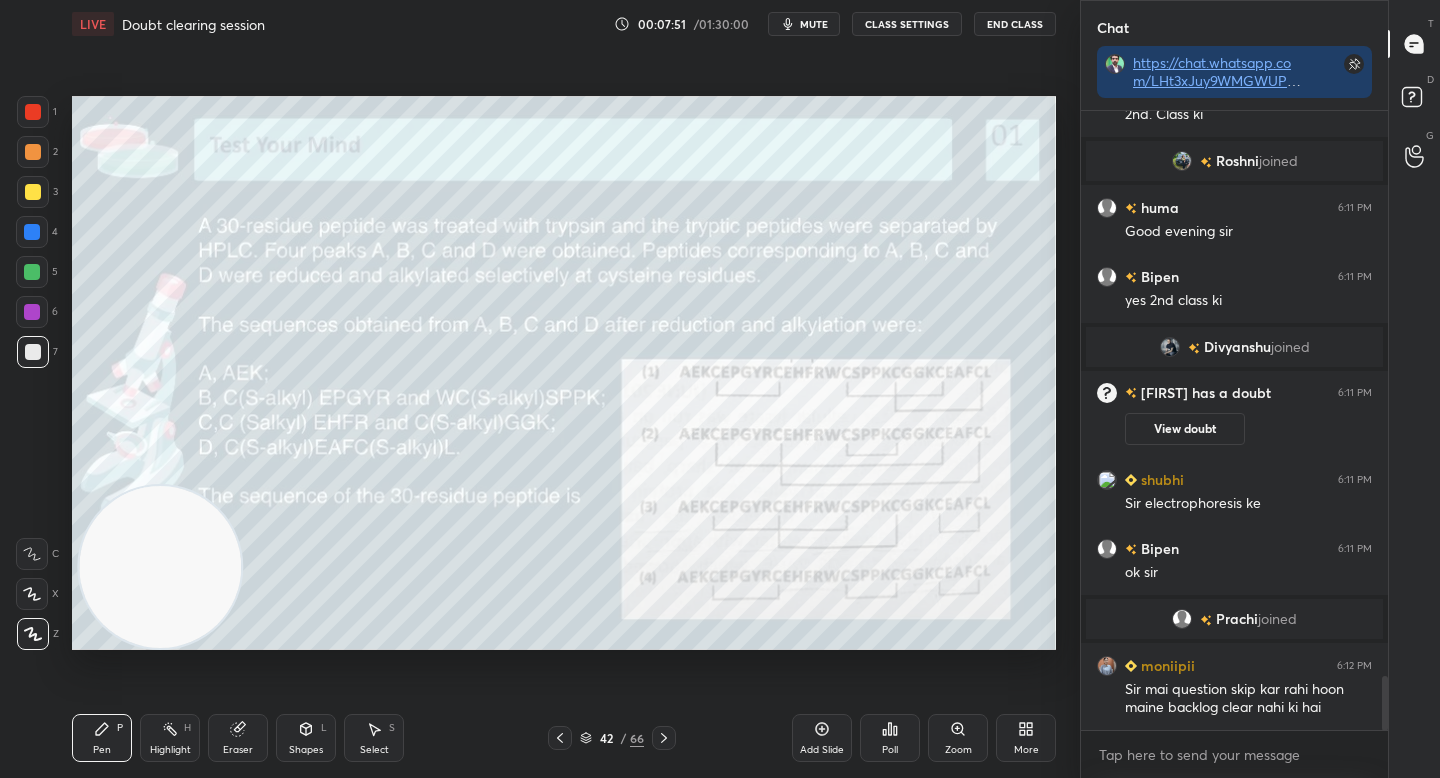 click on "Poll" at bounding box center [890, 738] 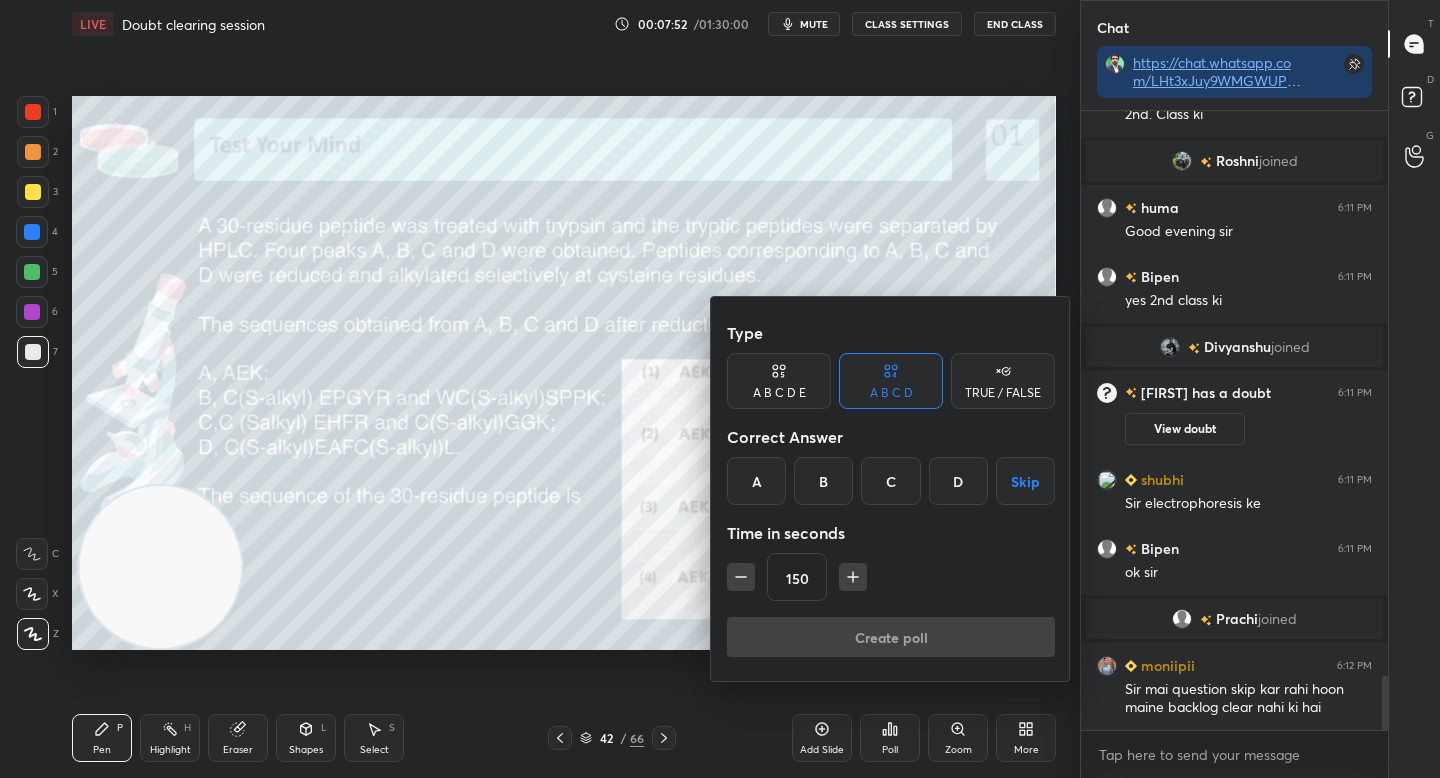 click on "C" at bounding box center [890, 481] 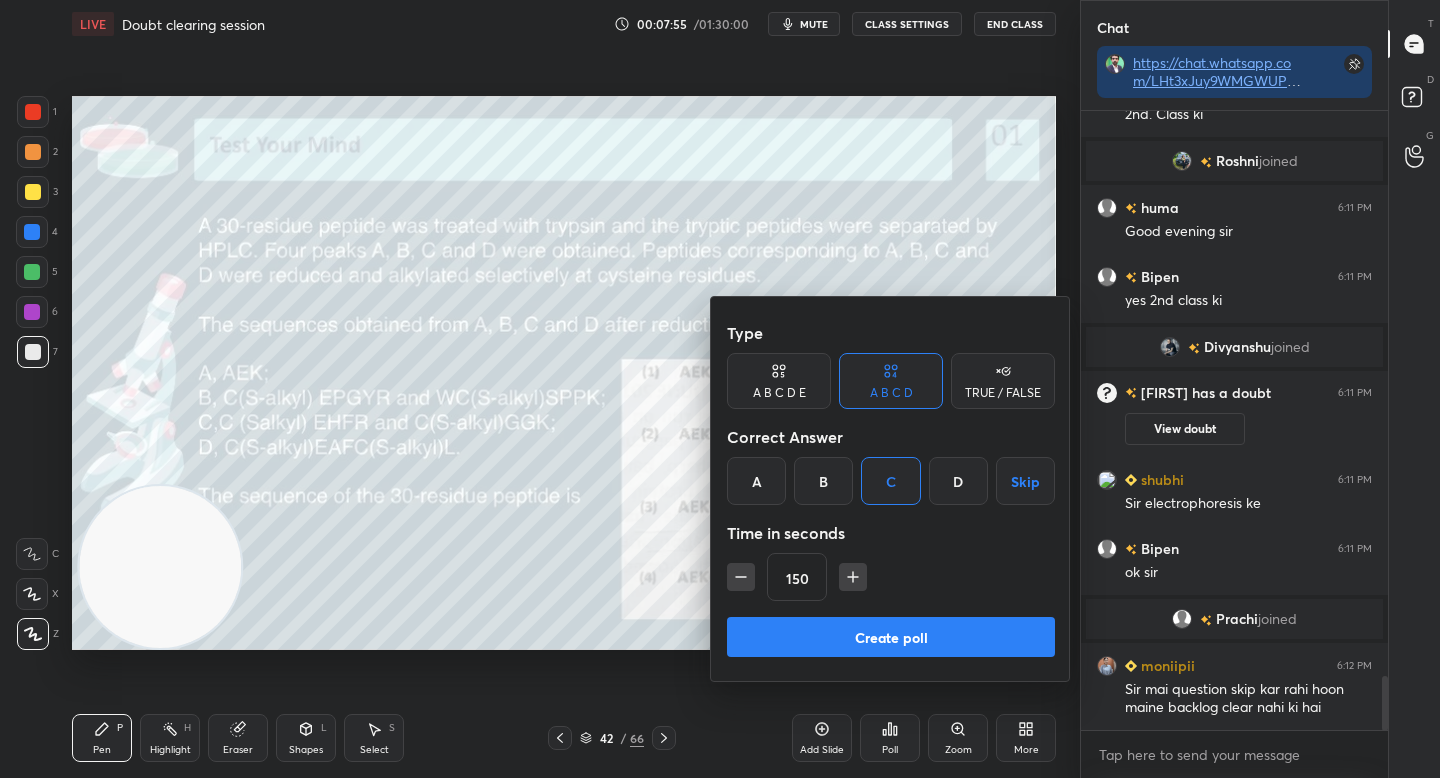 click on "Create poll" at bounding box center [891, 637] 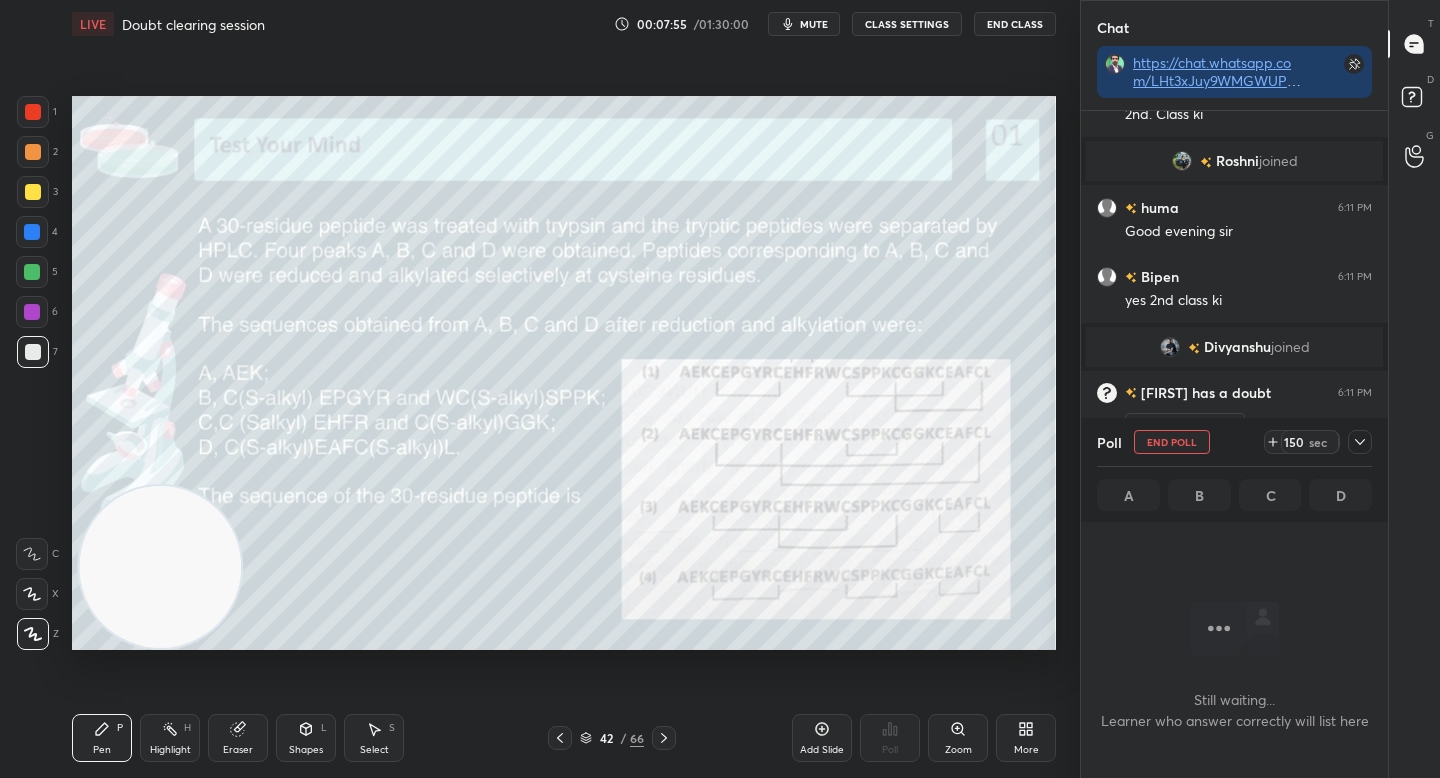 scroll, scrollTop: 511, scrollLeft: 301, axis: both 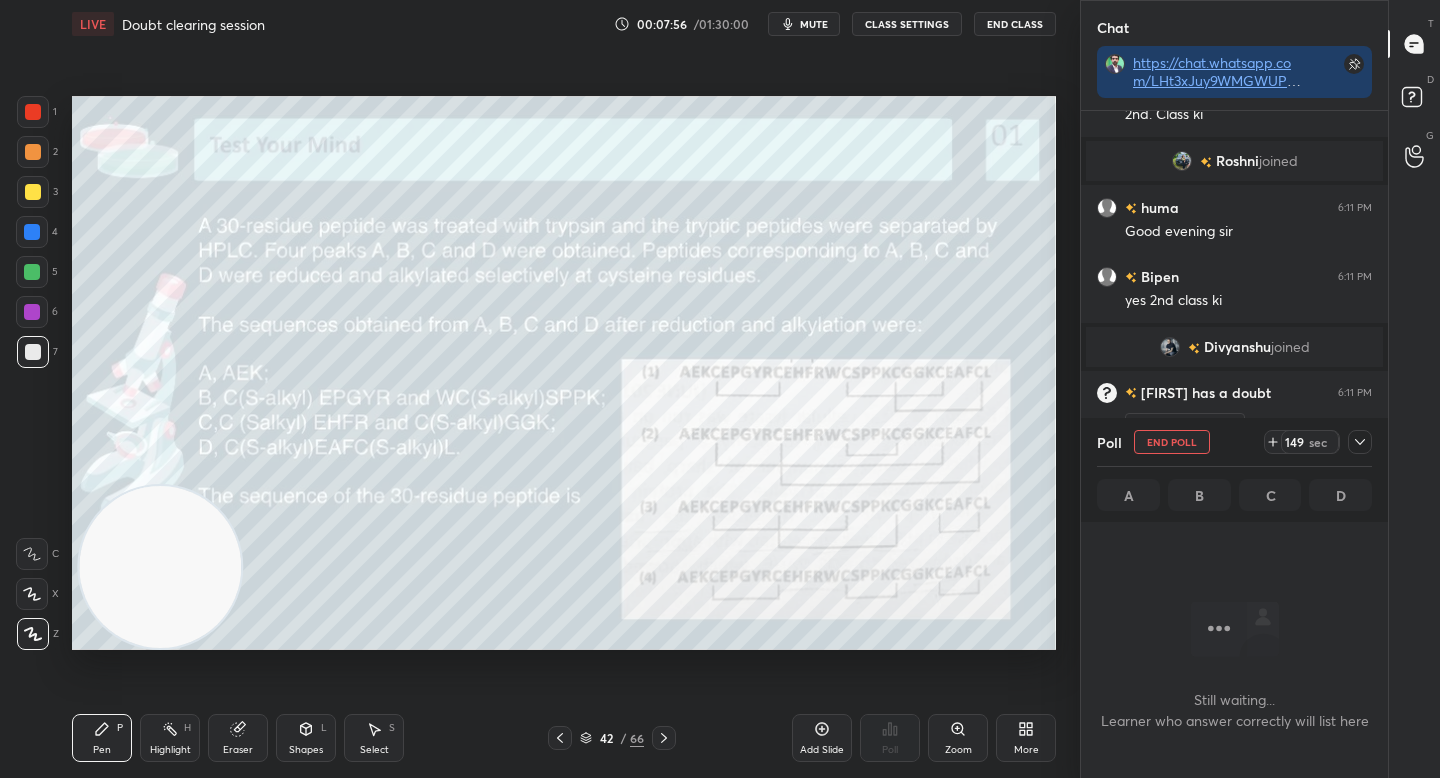 click 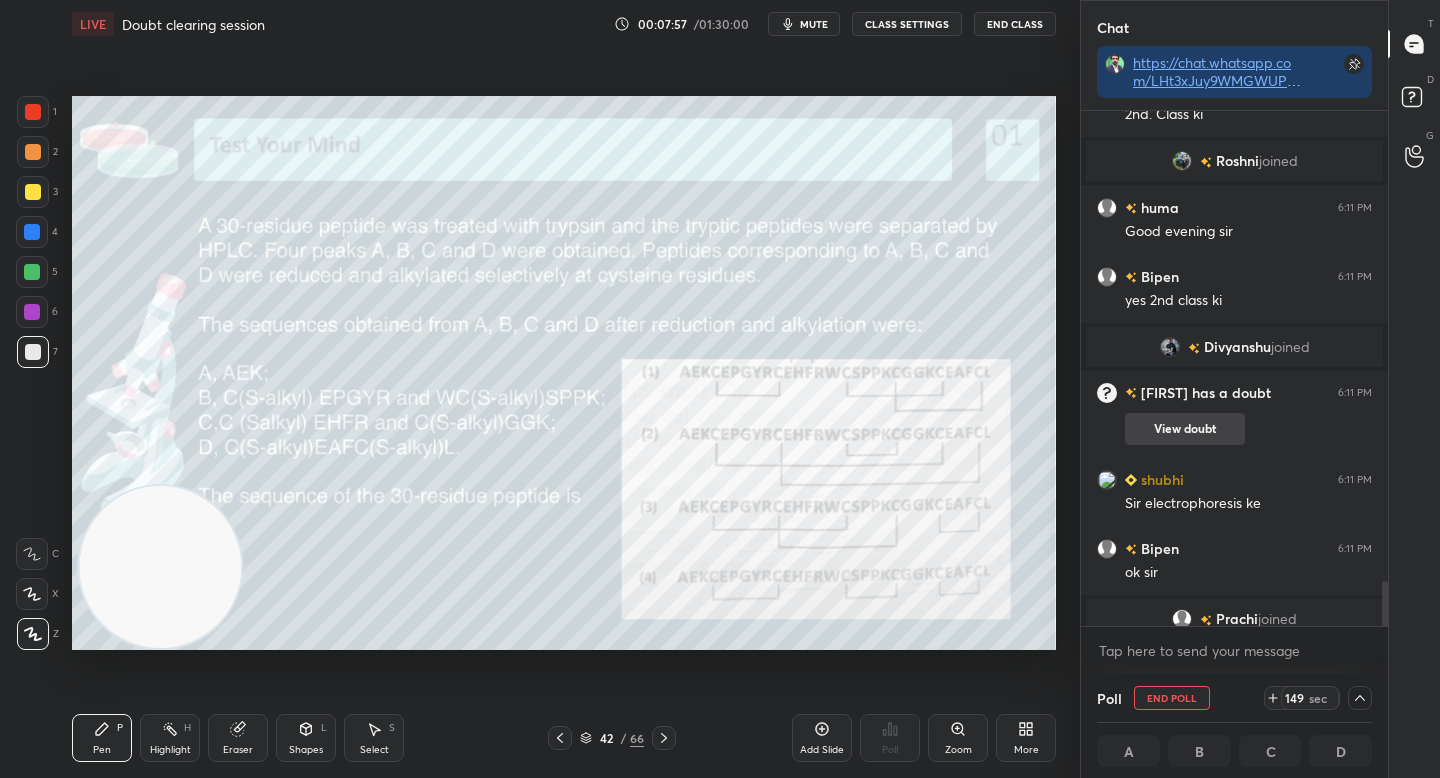 scroll, scrollTop: 6578, scrollLeft: 0, axis: vertical 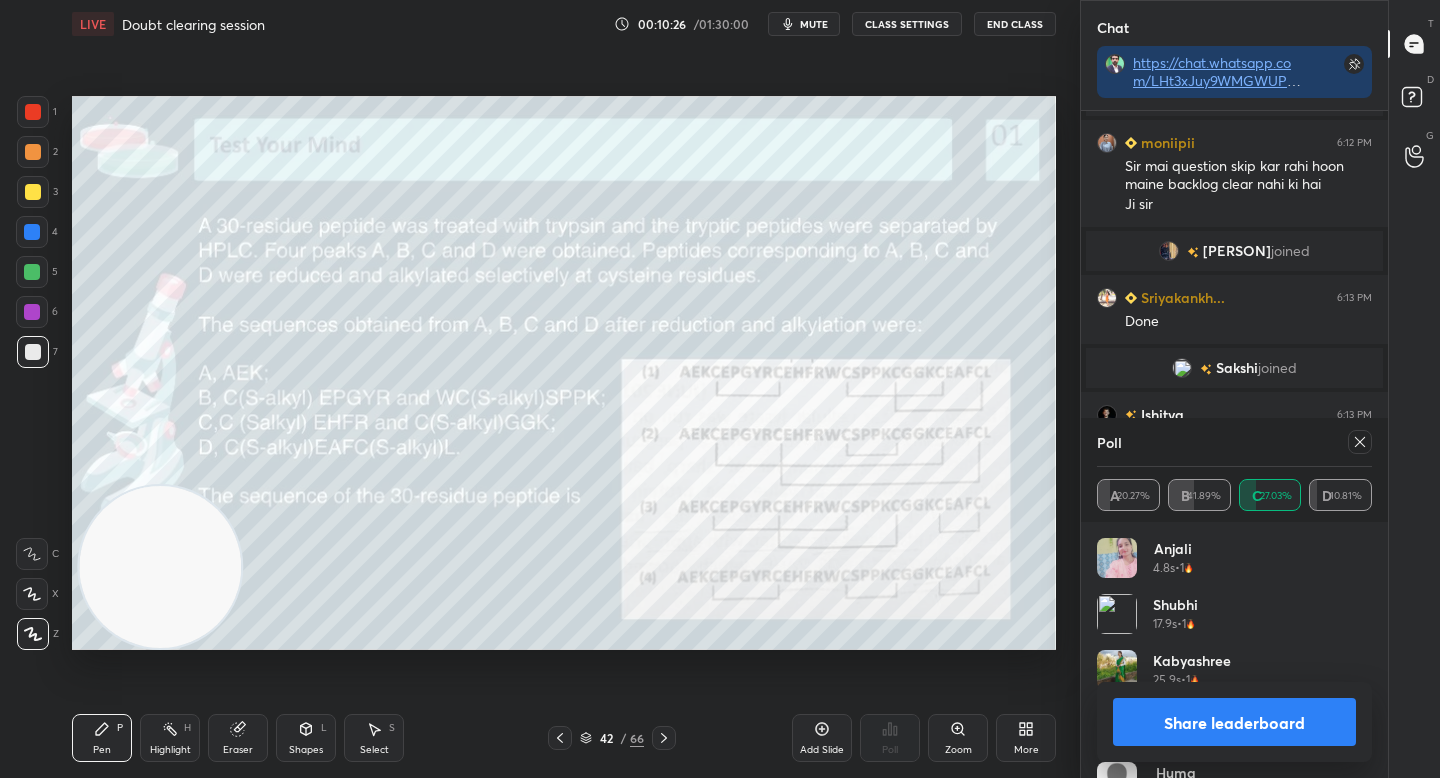 click on "Share leaderboard" at bounding box center [1234, 722] 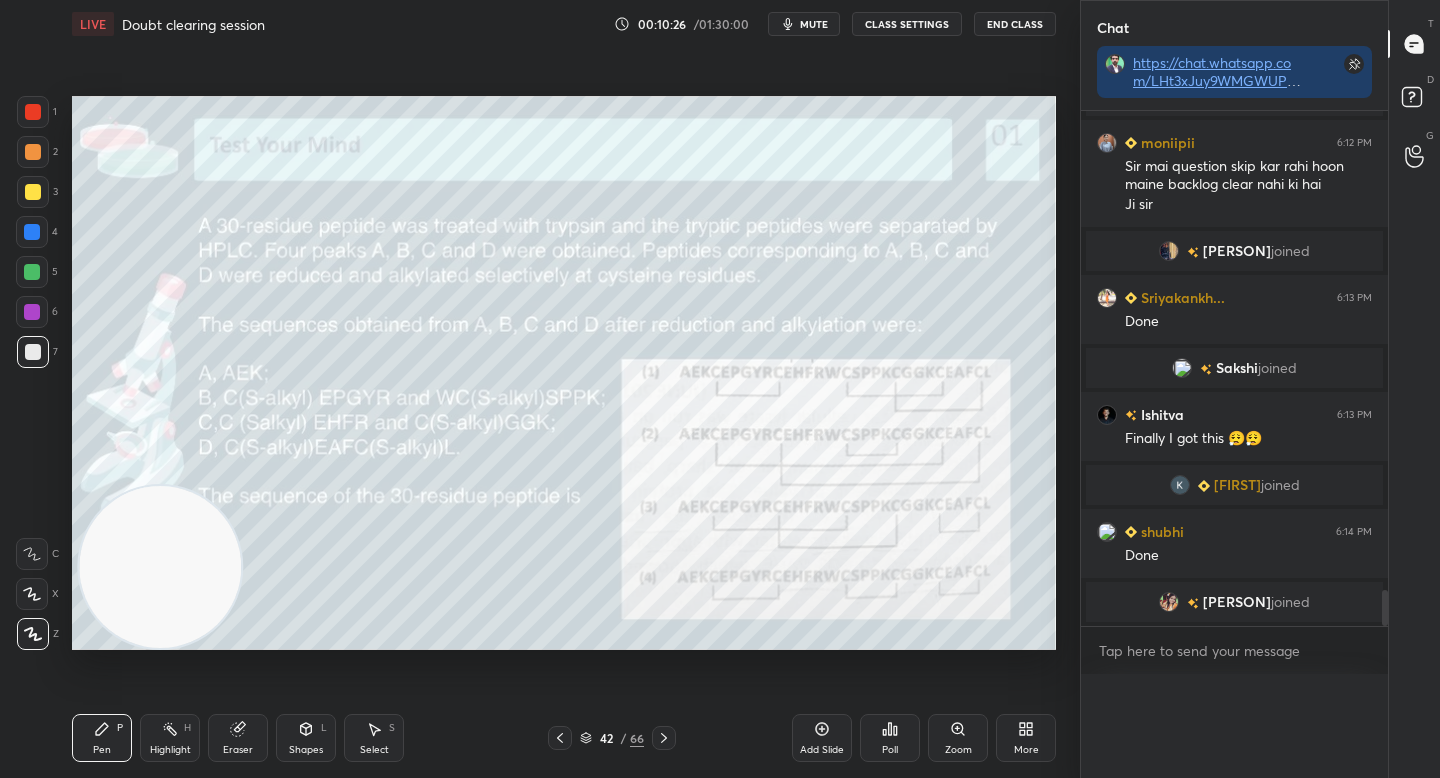 scroll, scrollTop: 0, scrollLeft: 0, axis: both 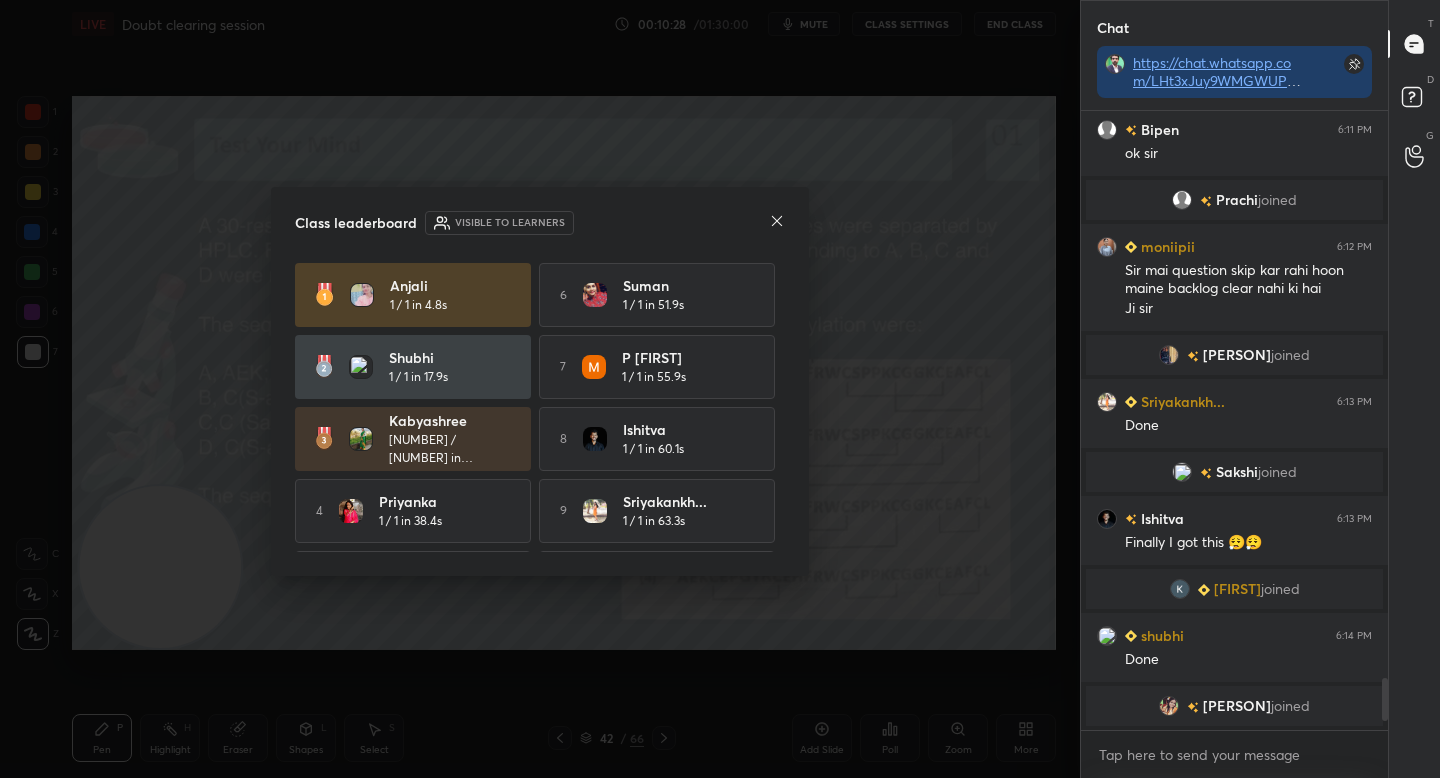 click 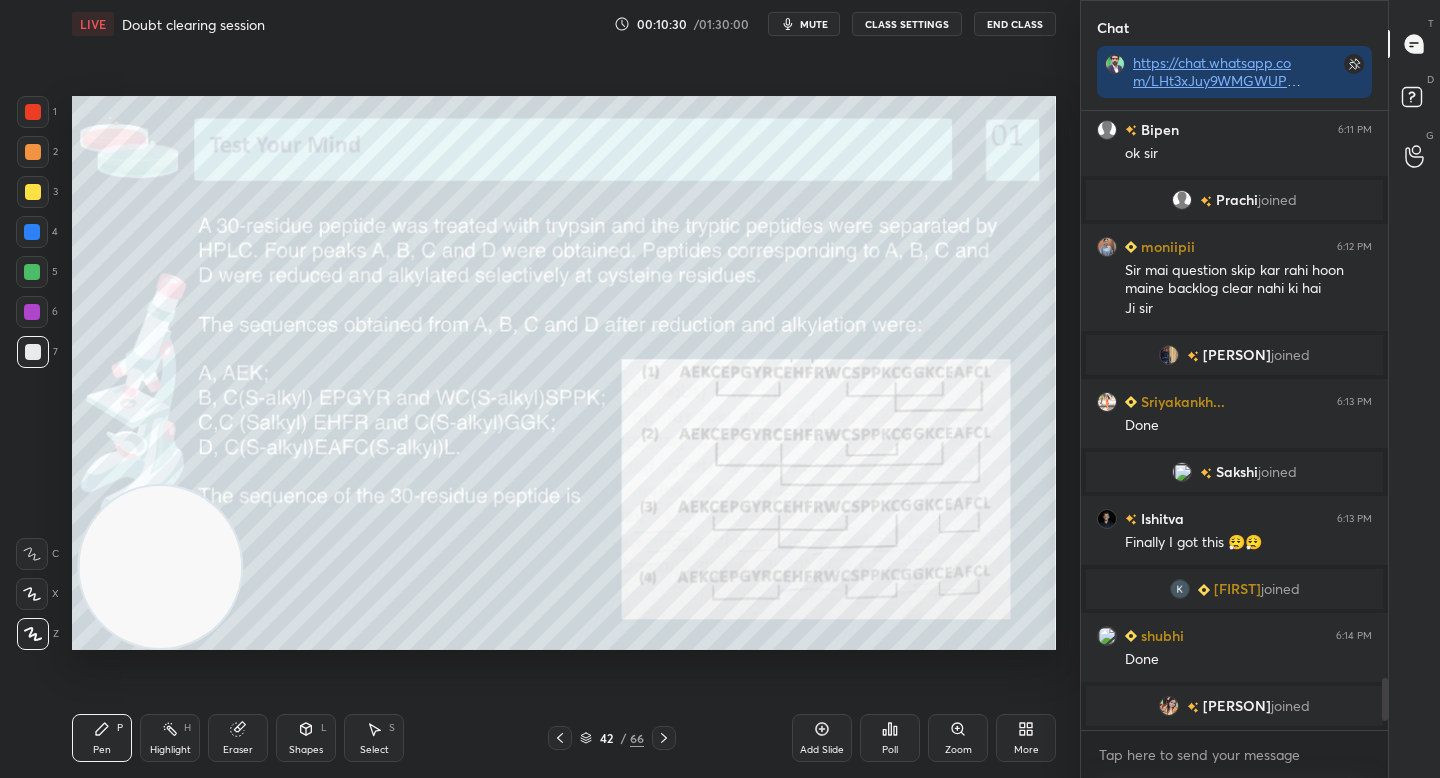 click on "4" at bounding box center [37, 236] 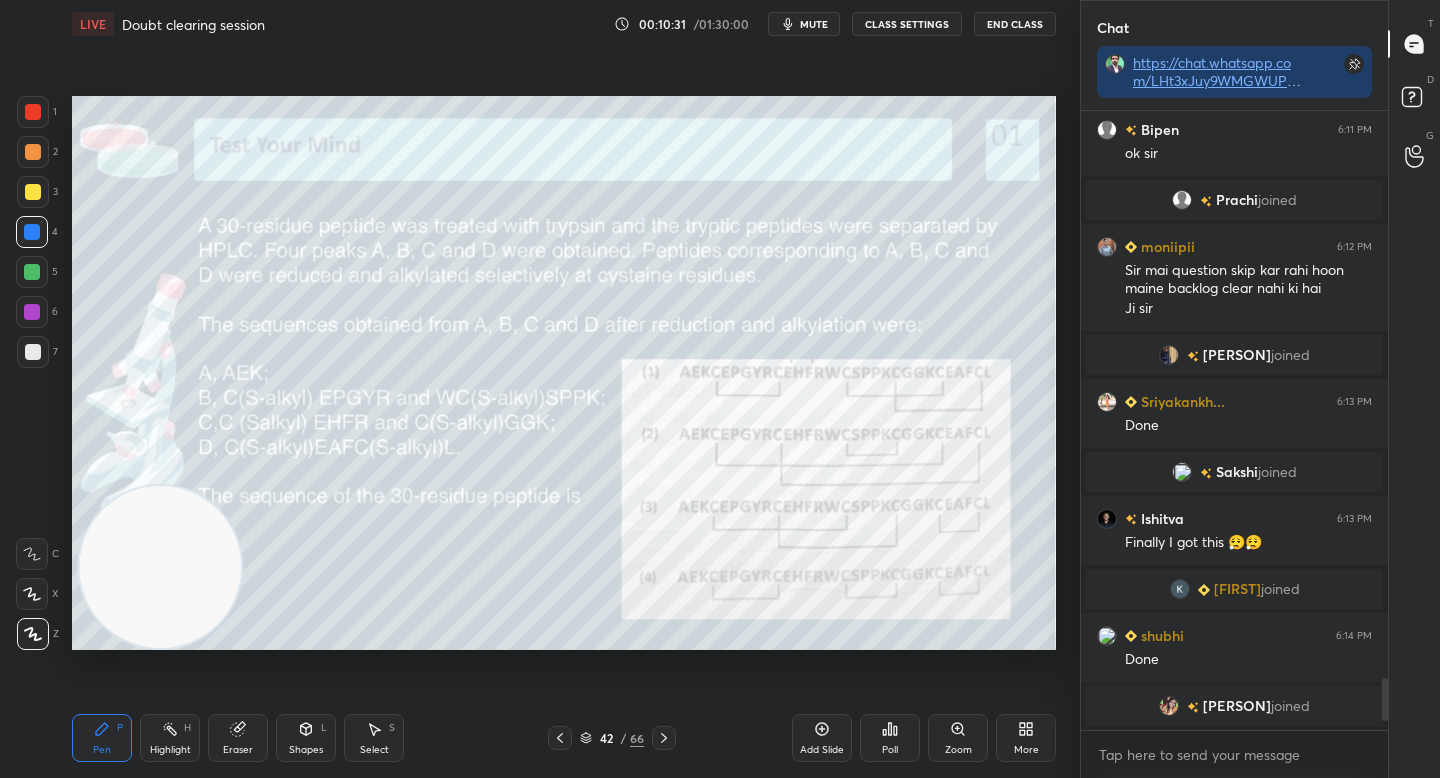 drag, startPoint x: 38, startPoint y: 200, endPoint x: 43, endPoint y: 179, distance: 21.587032 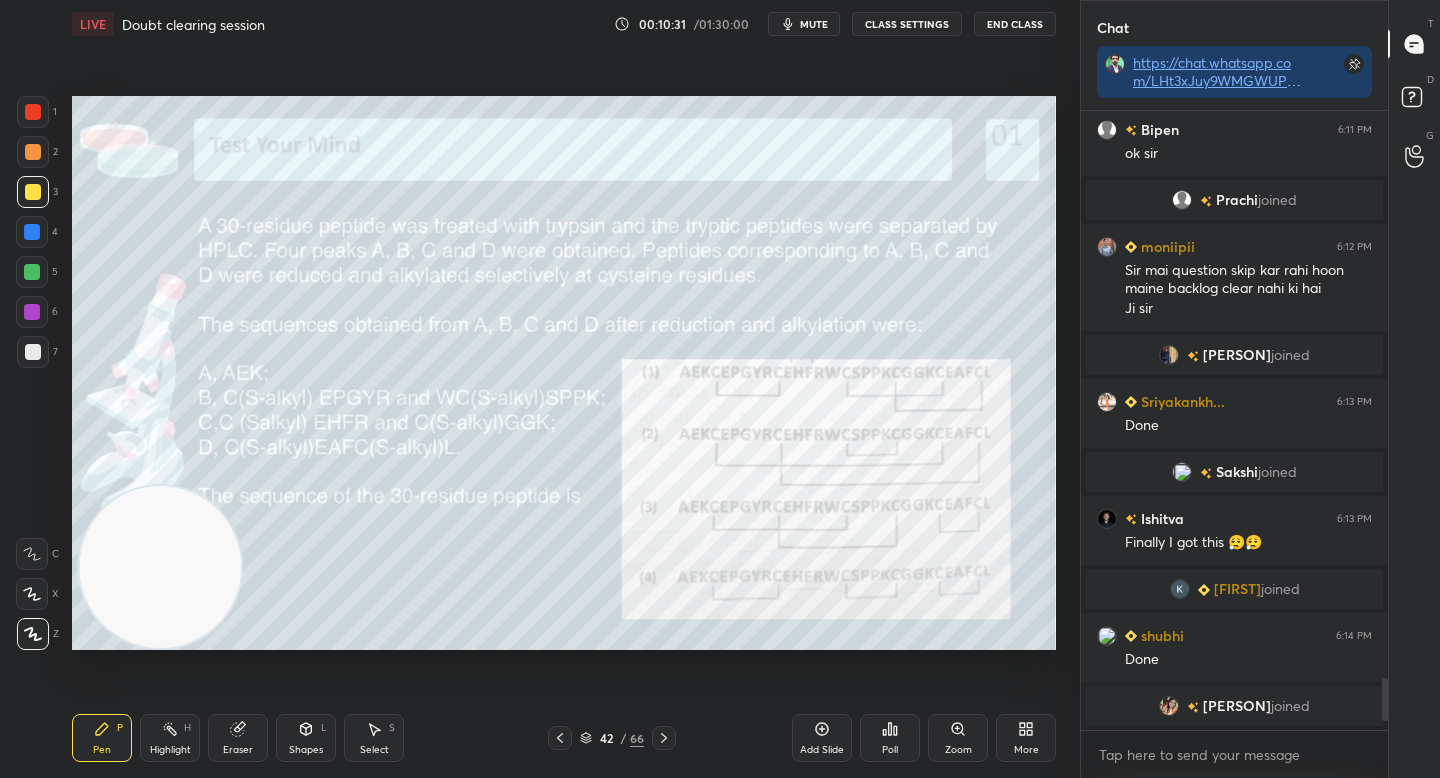 click at bounding box center (33, 152) 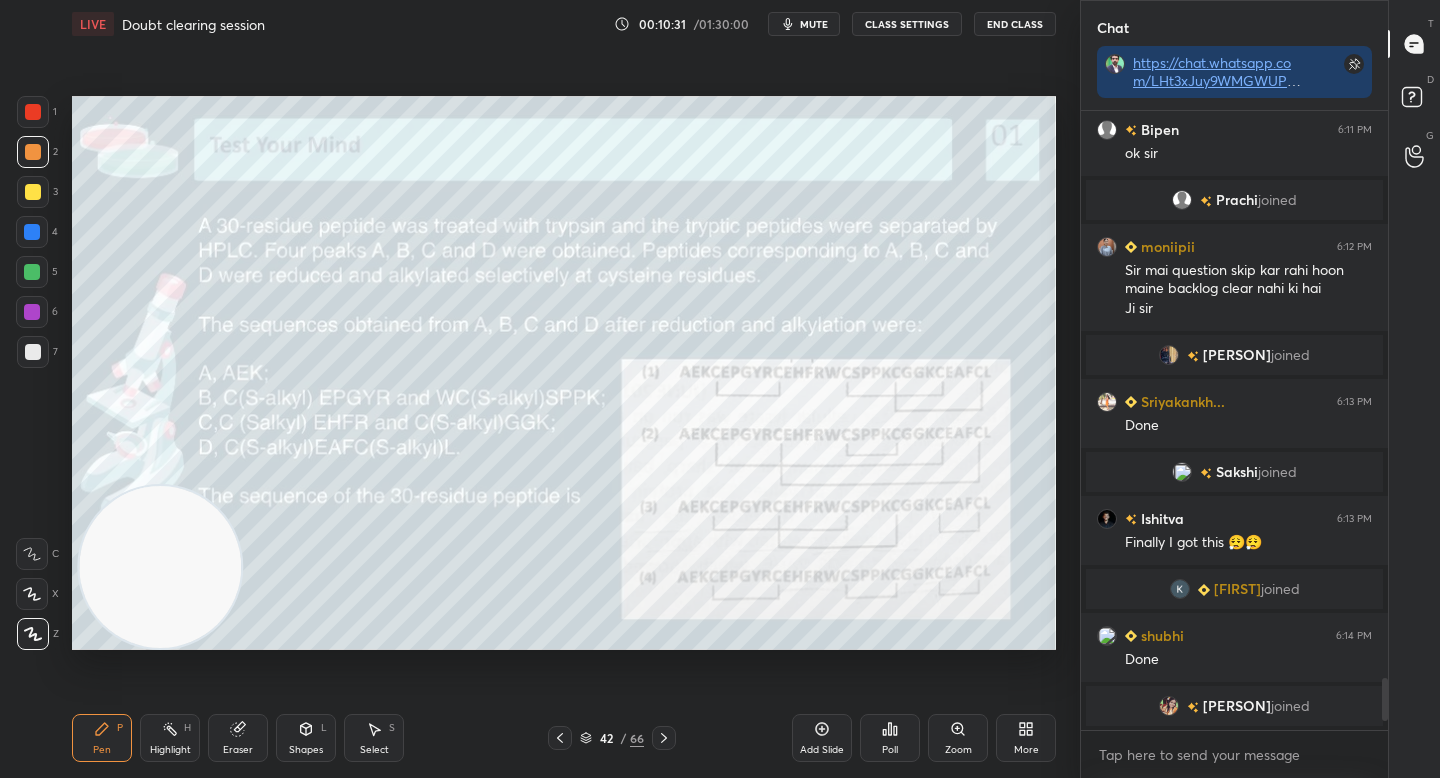 click at bounding box center (33, 152) 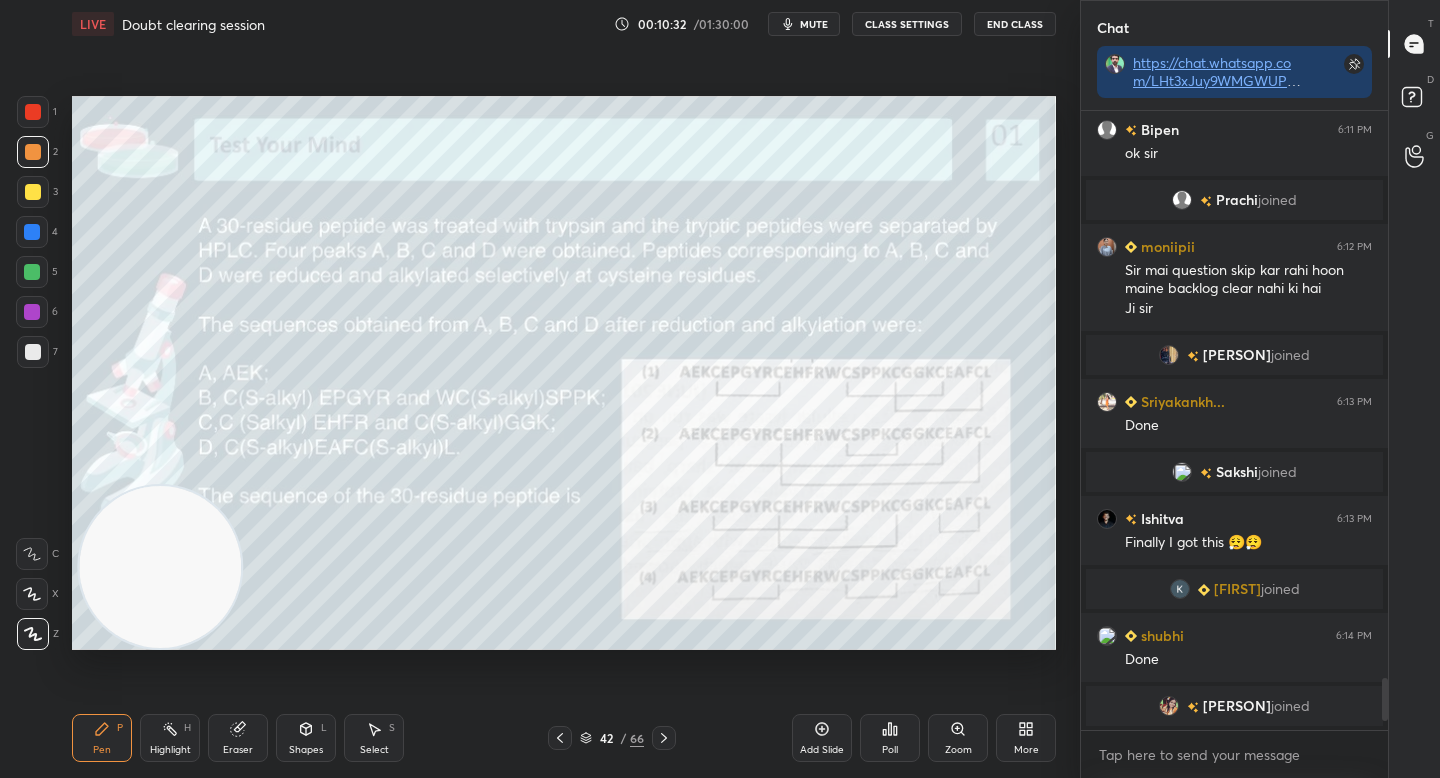 click on "1" at bounding box center (37, 116) 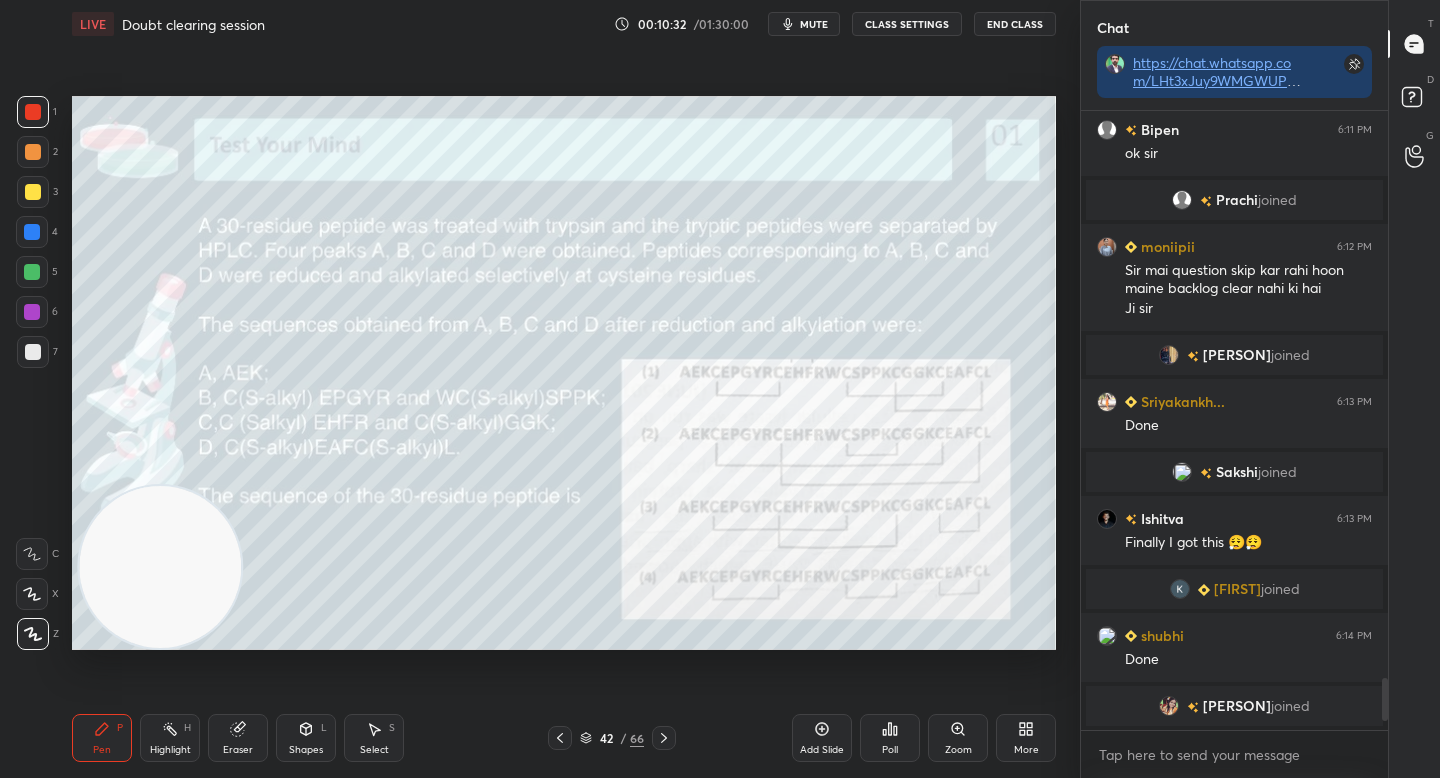click at bounding box center (33, 152) 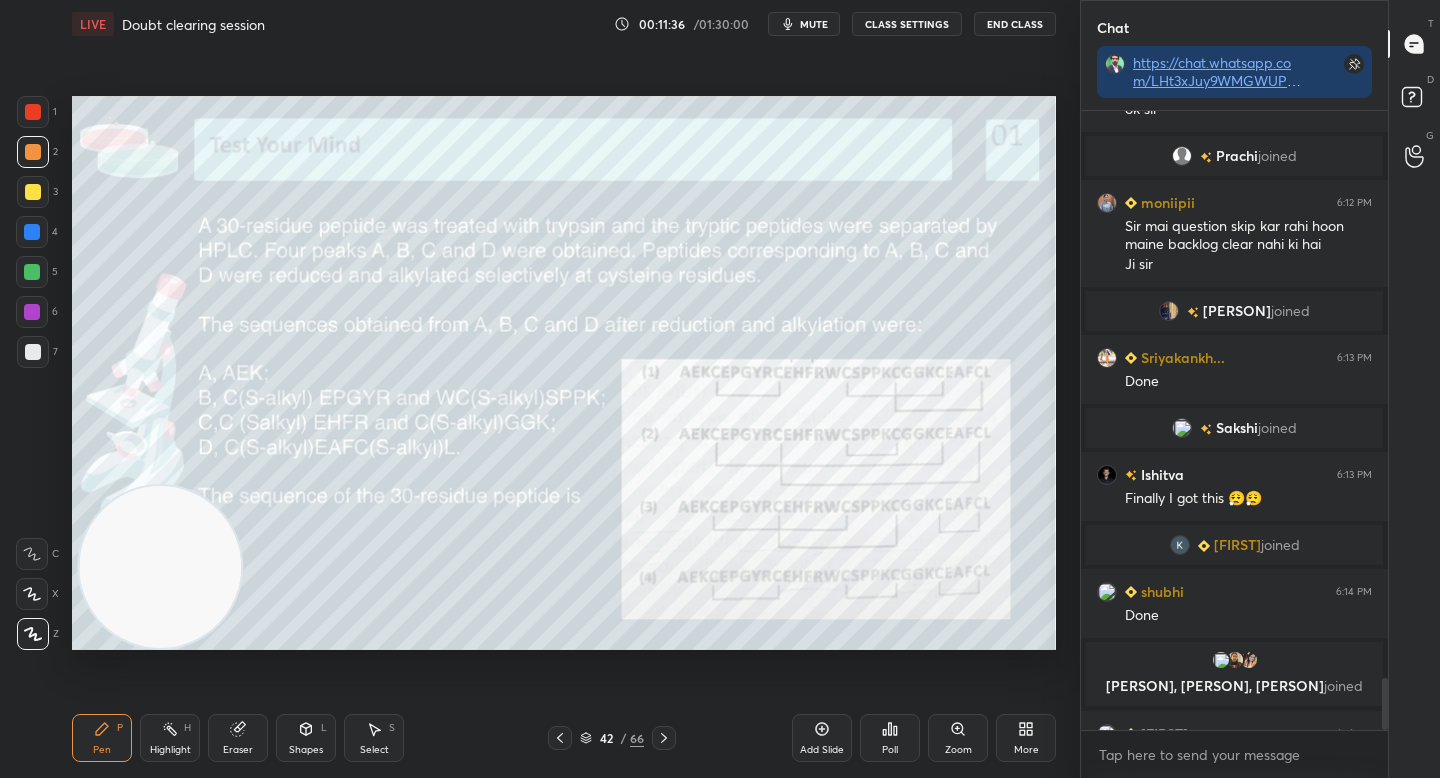 scroll, scrollTop: 6792, scrollLeft: 0, axis: vertical 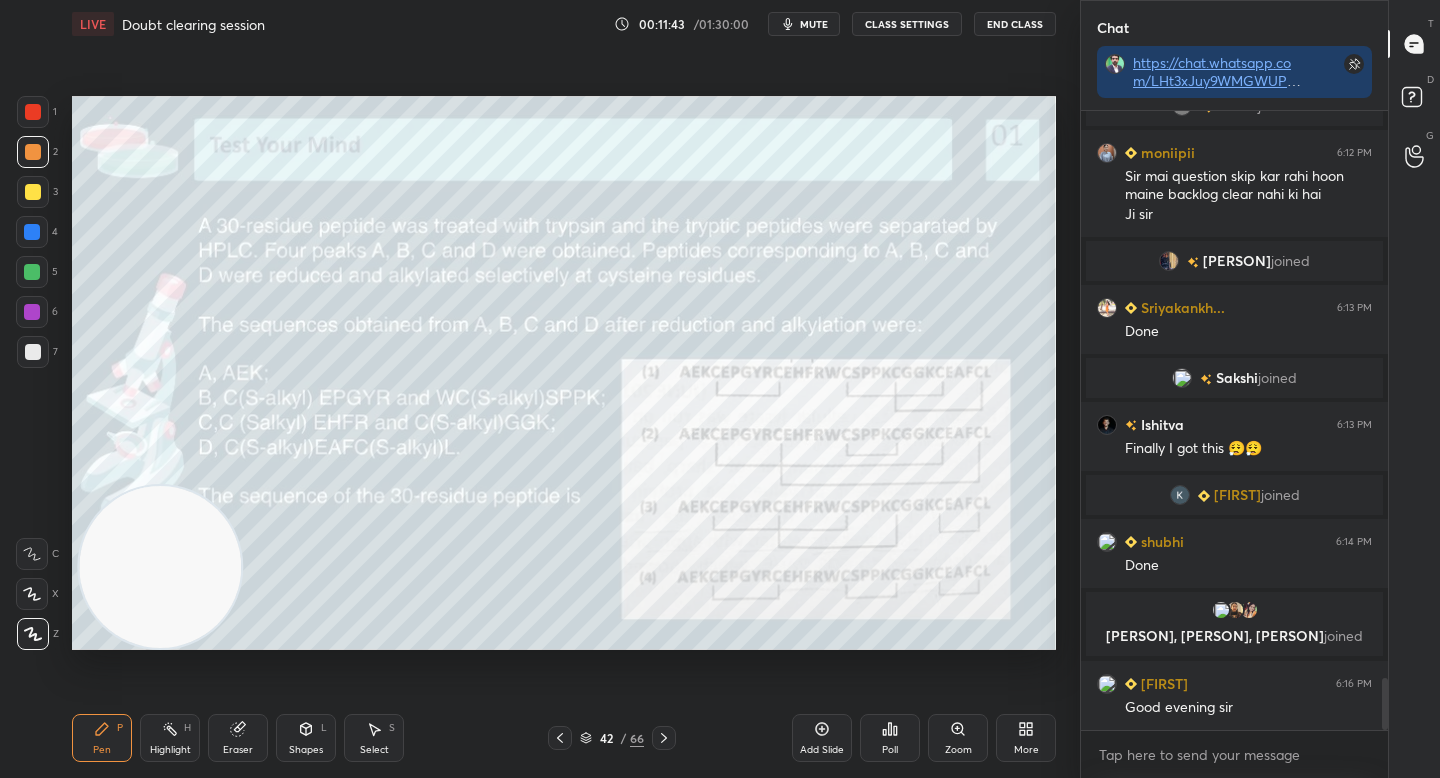 click at bounding box center (33, 192) 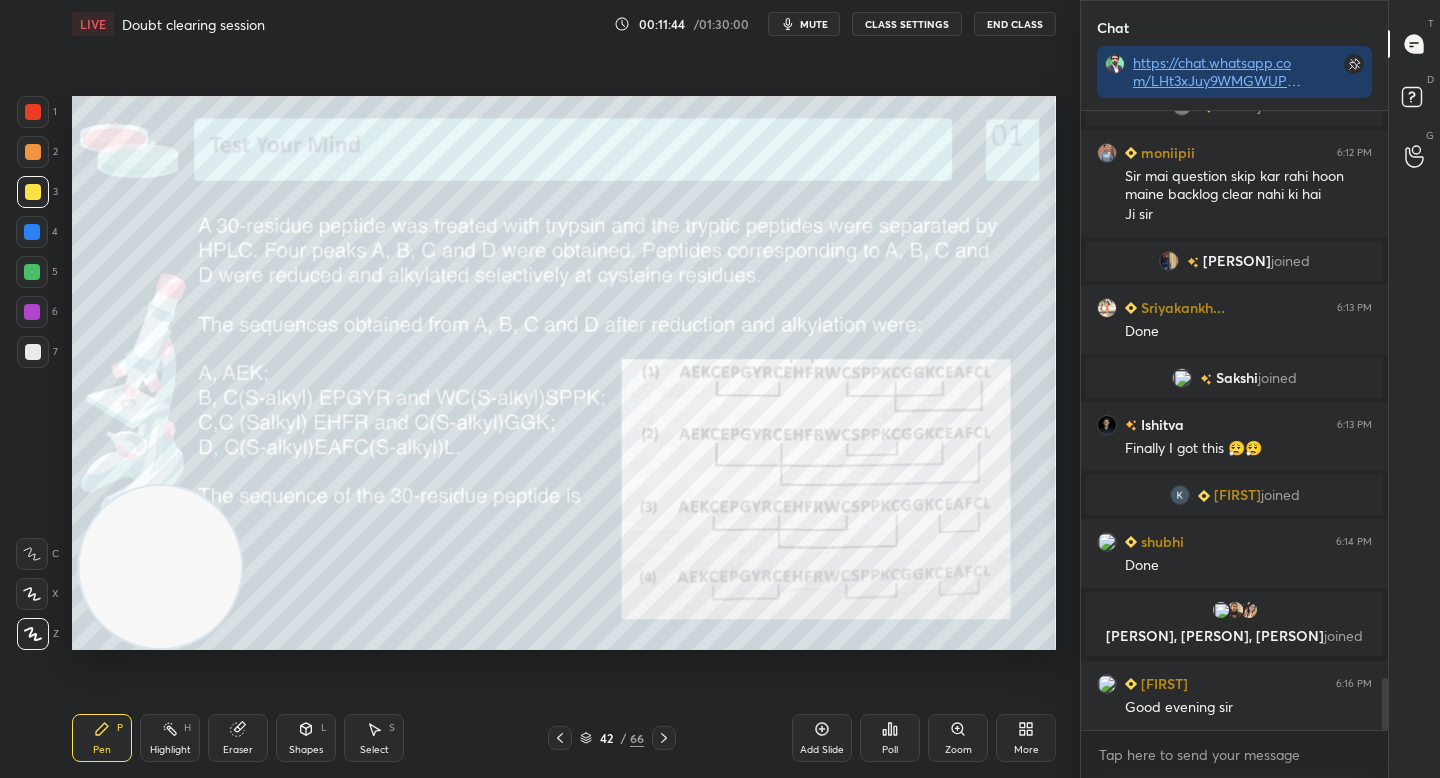 click at bounding box center [33, 152] 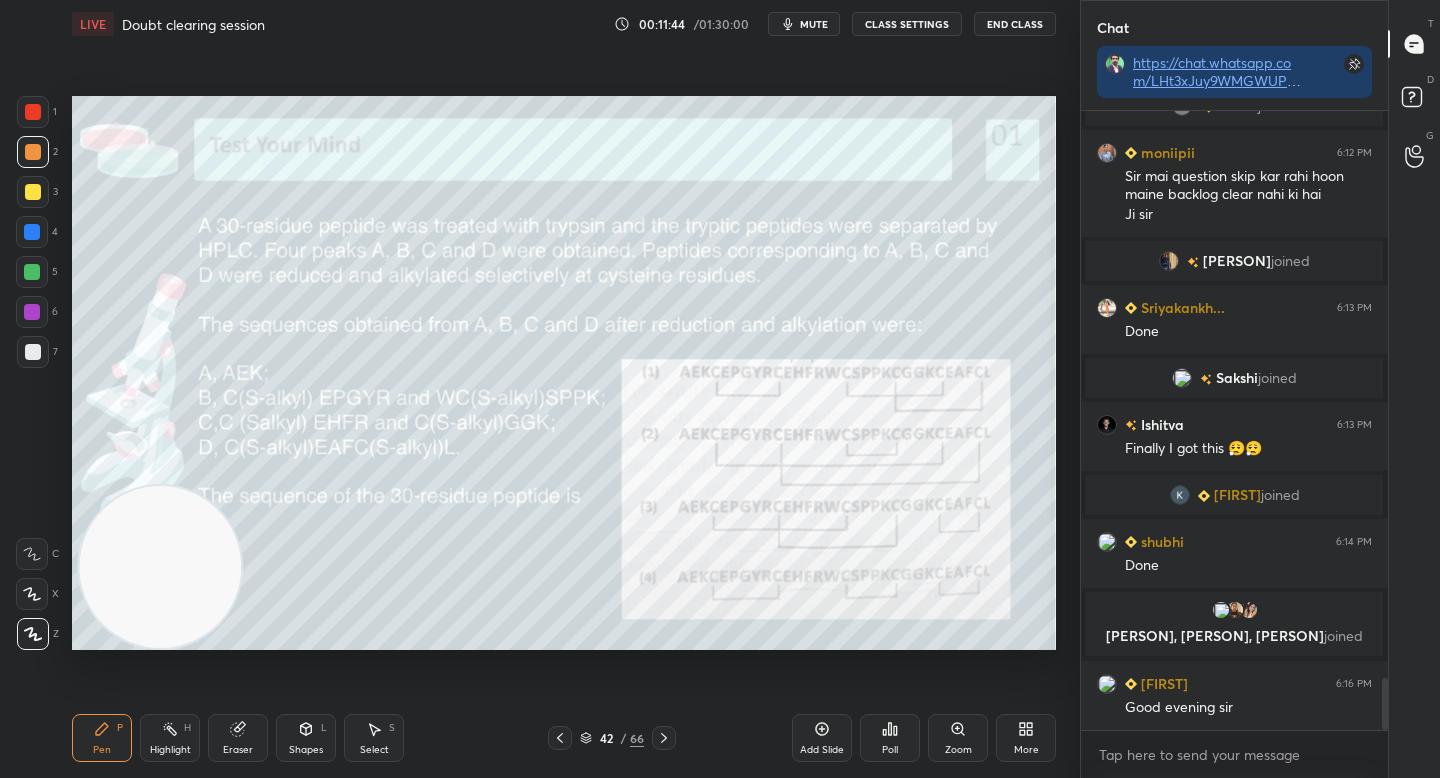 click at bounding box center (33, 112) 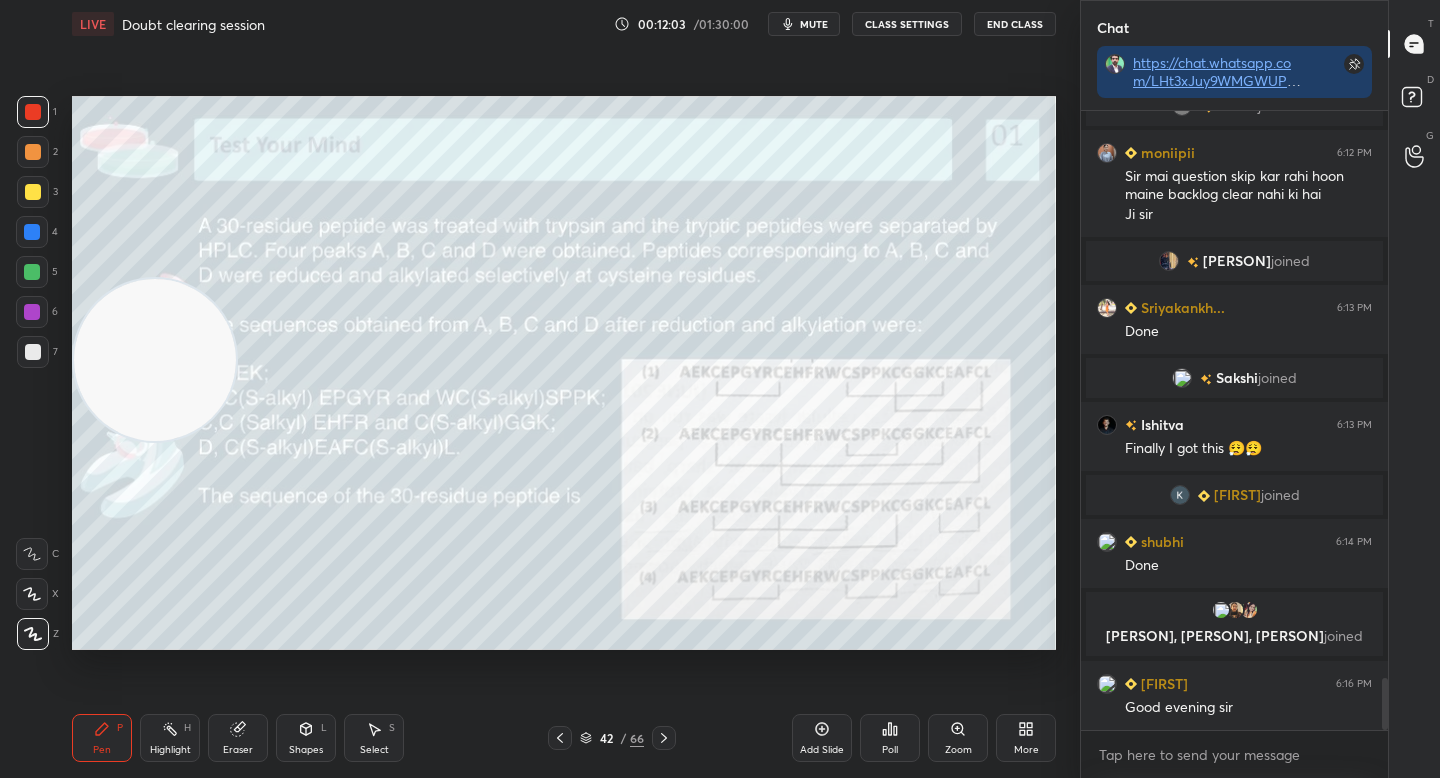 drag, startPoint x: 185, startPoint y: 454, endPoint x: 194, endPoint y: 374, distance: 80.50466 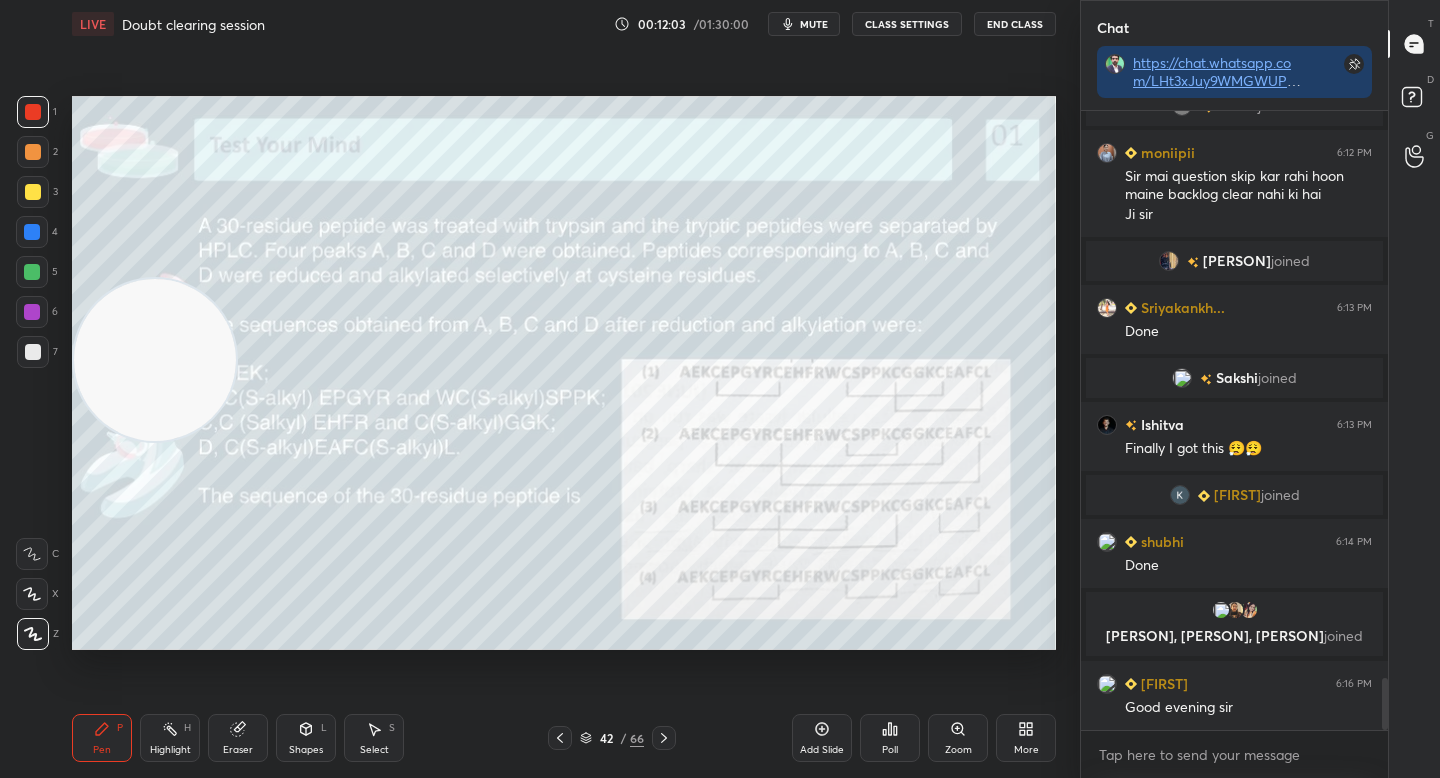 click at bounding box center (155, 360) 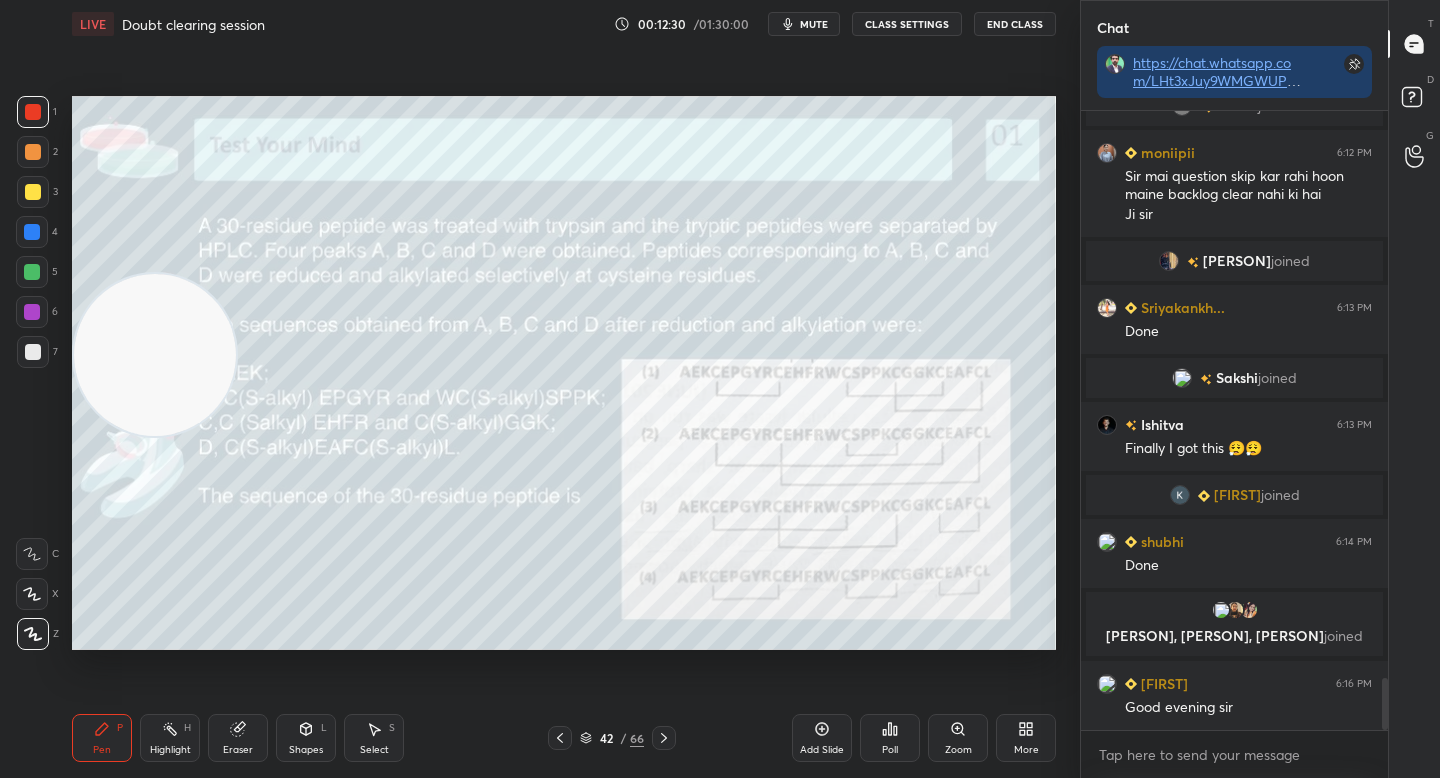 drag, startPoint x: 142, startPoint y: 399, endPoint x: 153, endPoint y: 558, distance: 159.38005 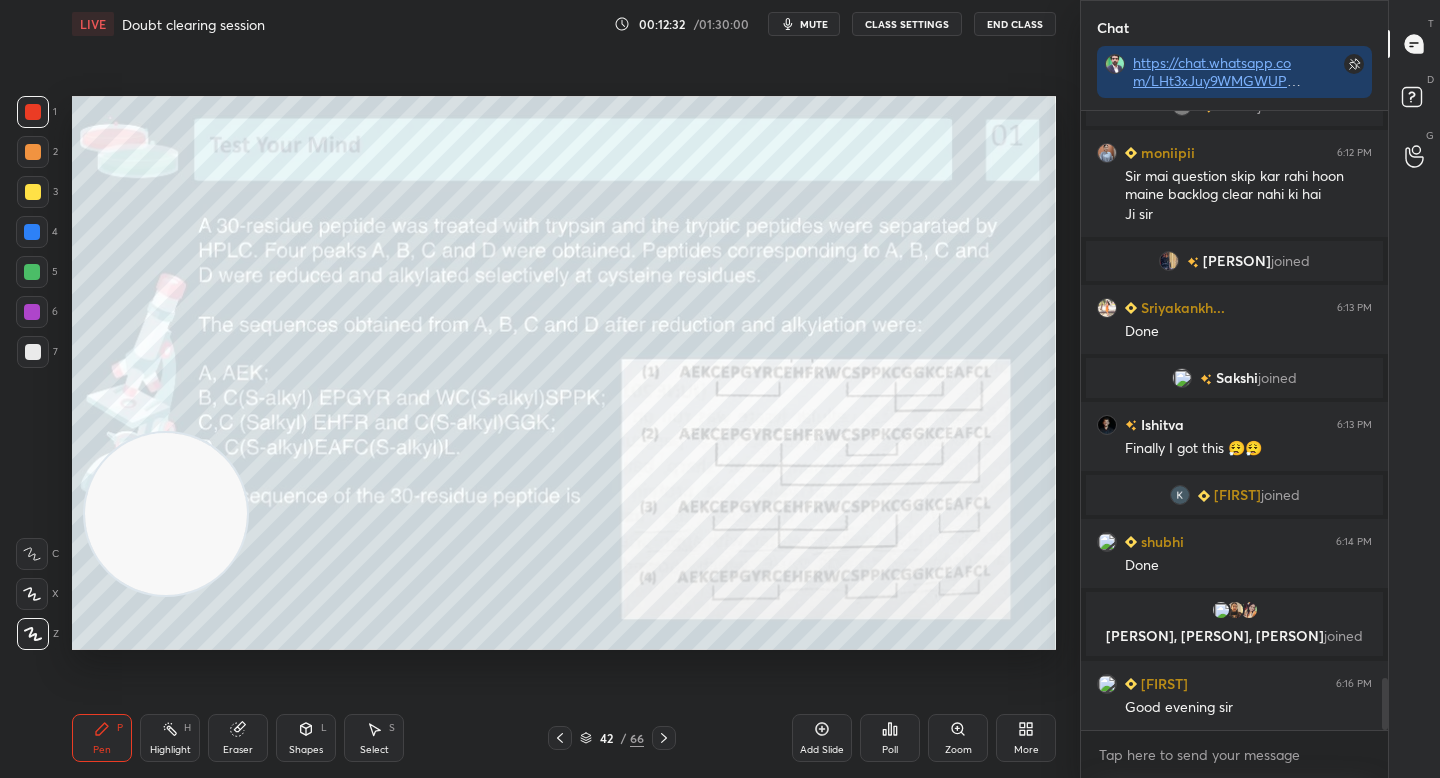 drag, startPoint x: 242, startPoint y: 758, endPoint x: 263, endPoint y: 742, distance: 26.400757 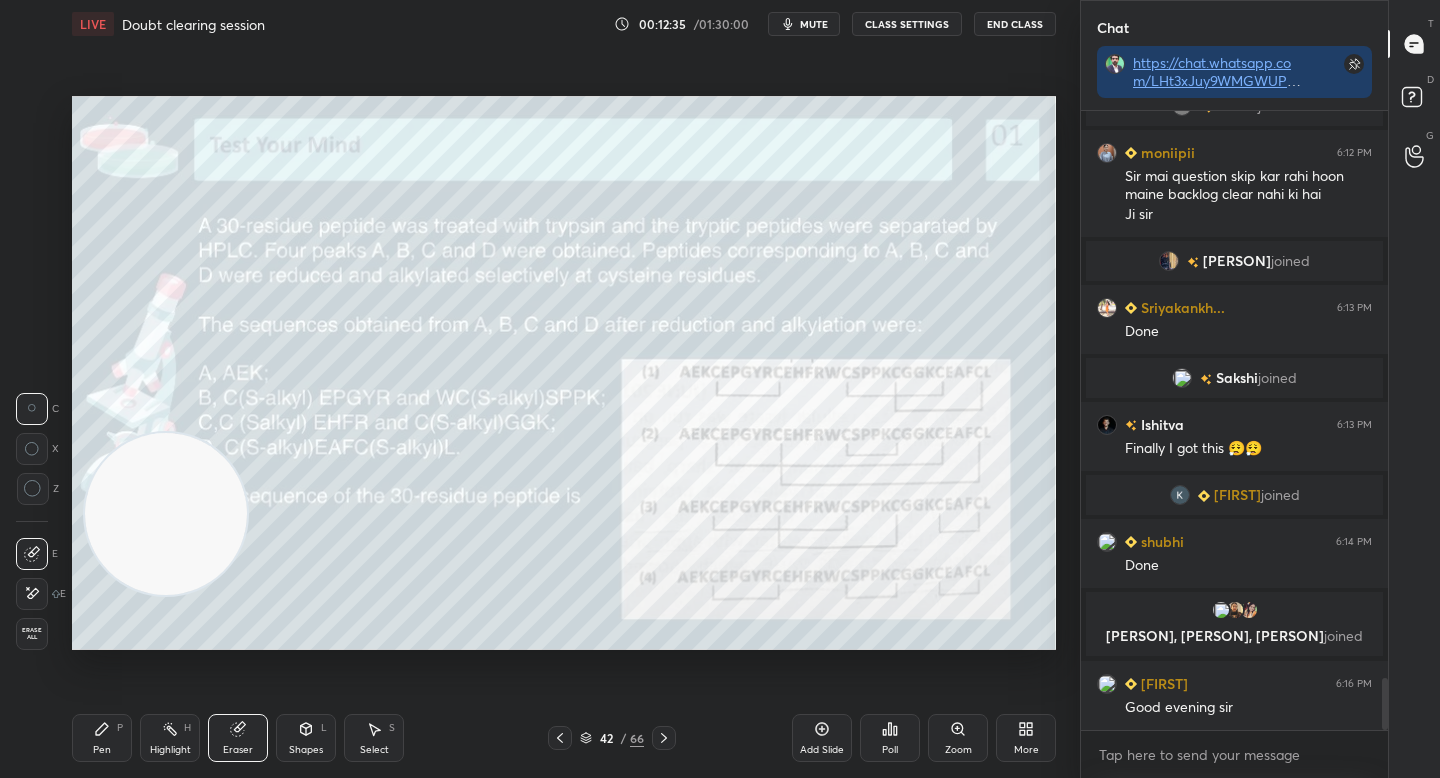 click on "Pen P" at bounding box center [102, 738] 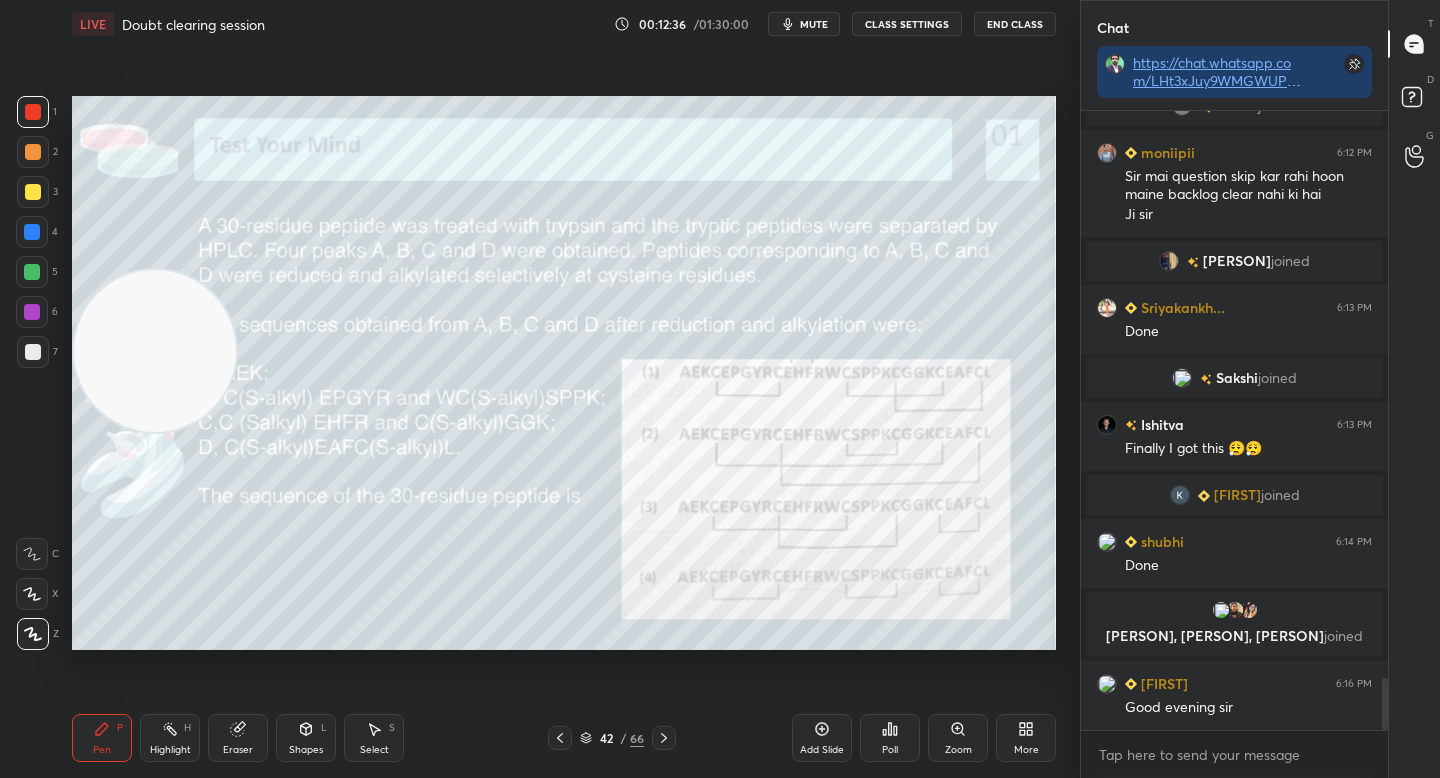drag, startPoint x: 170, startPoint y: 359, endPoint x: 178, endPoint y: 368, distance: 12.0415945 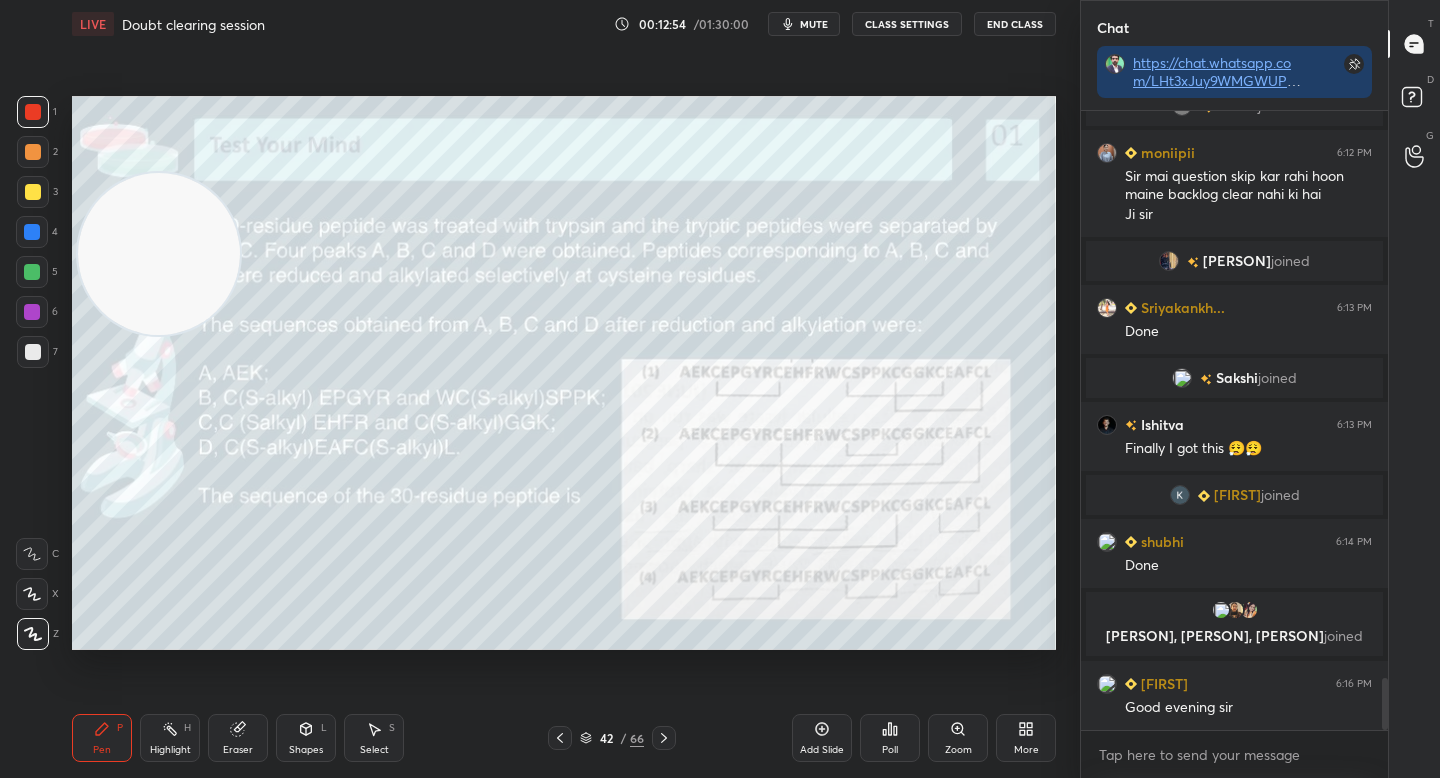 drag, startPoint x: 161, startPoint y: 299, endPoint x: 168, endPoint y: 267, distance: 32.75668 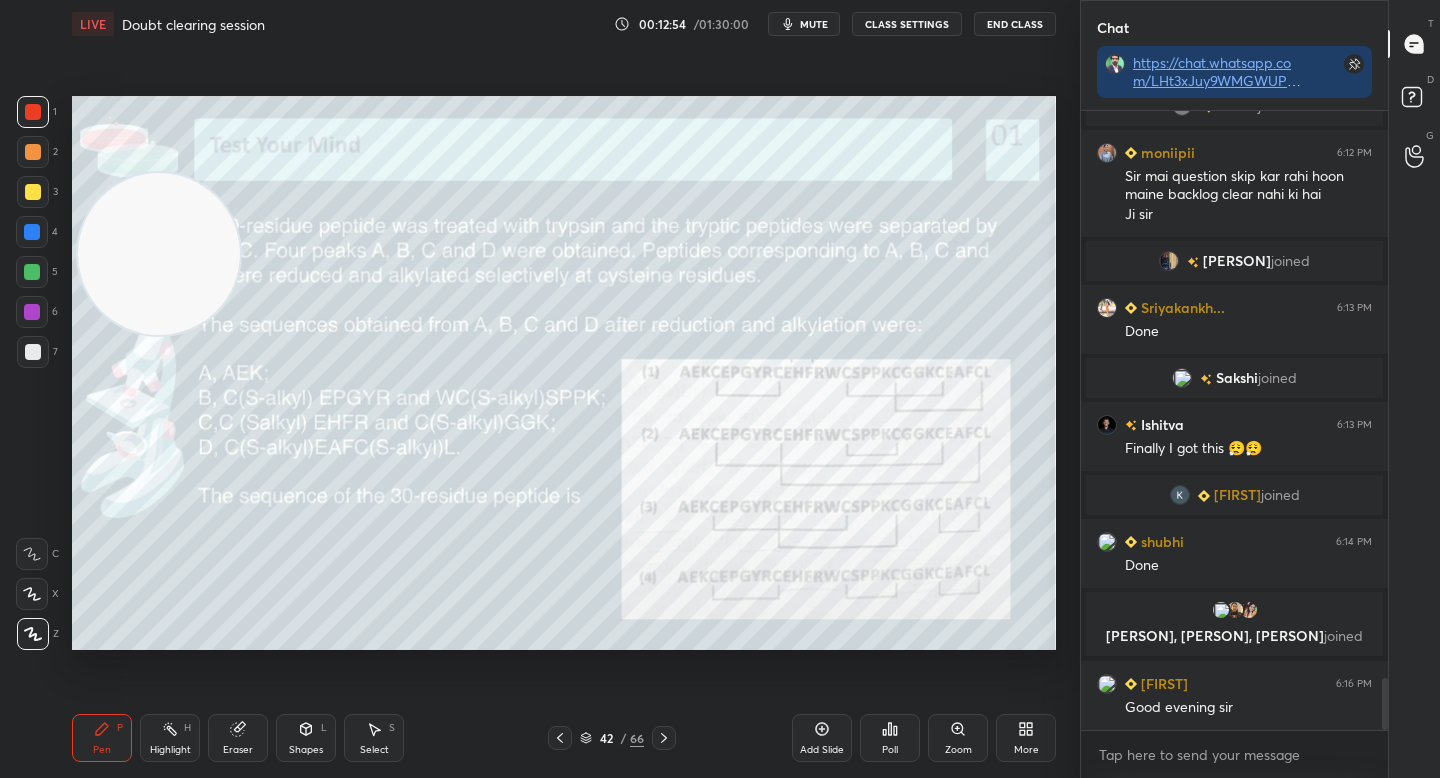 click at bounding box center (159, 254) 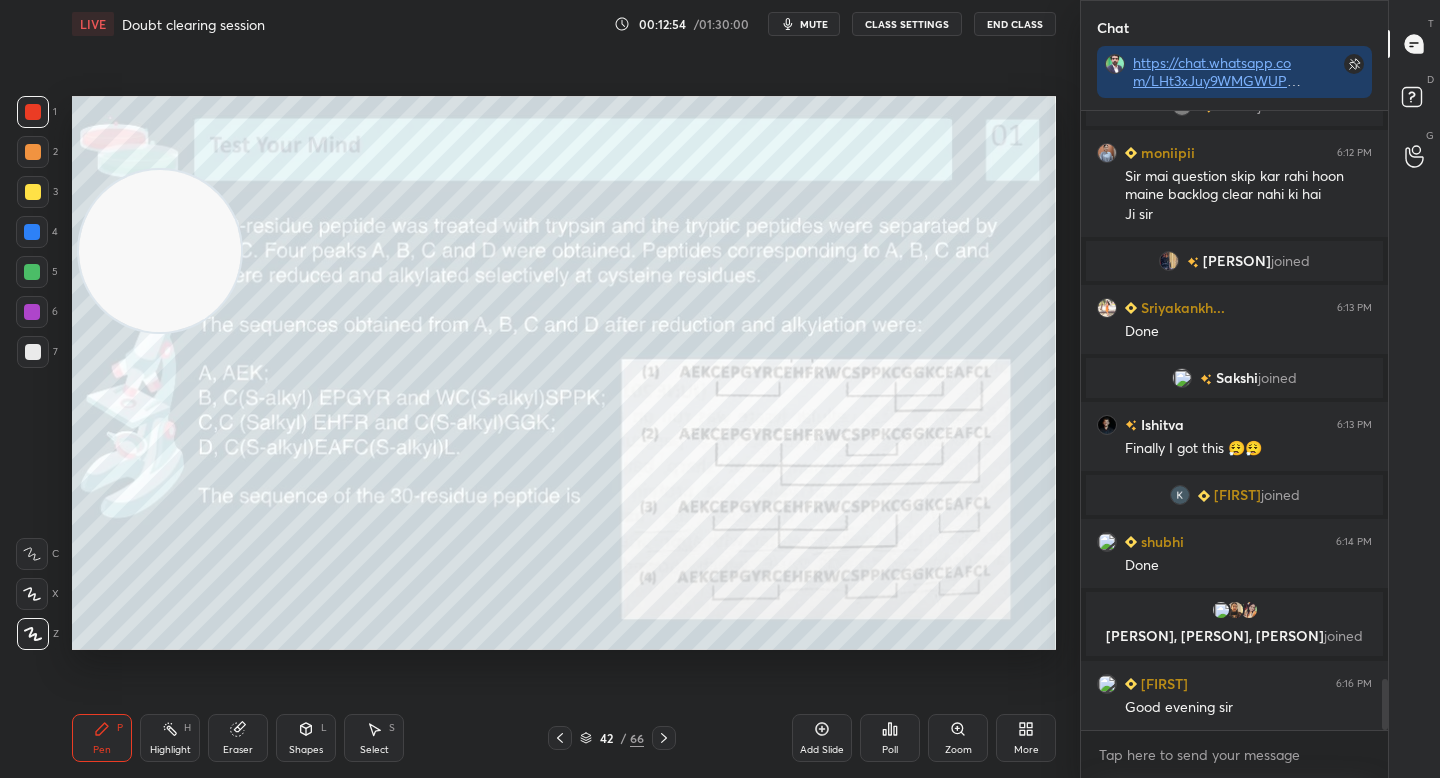 scroll, scrollTop: 6840, scrollLeft: 0, axis: vertical 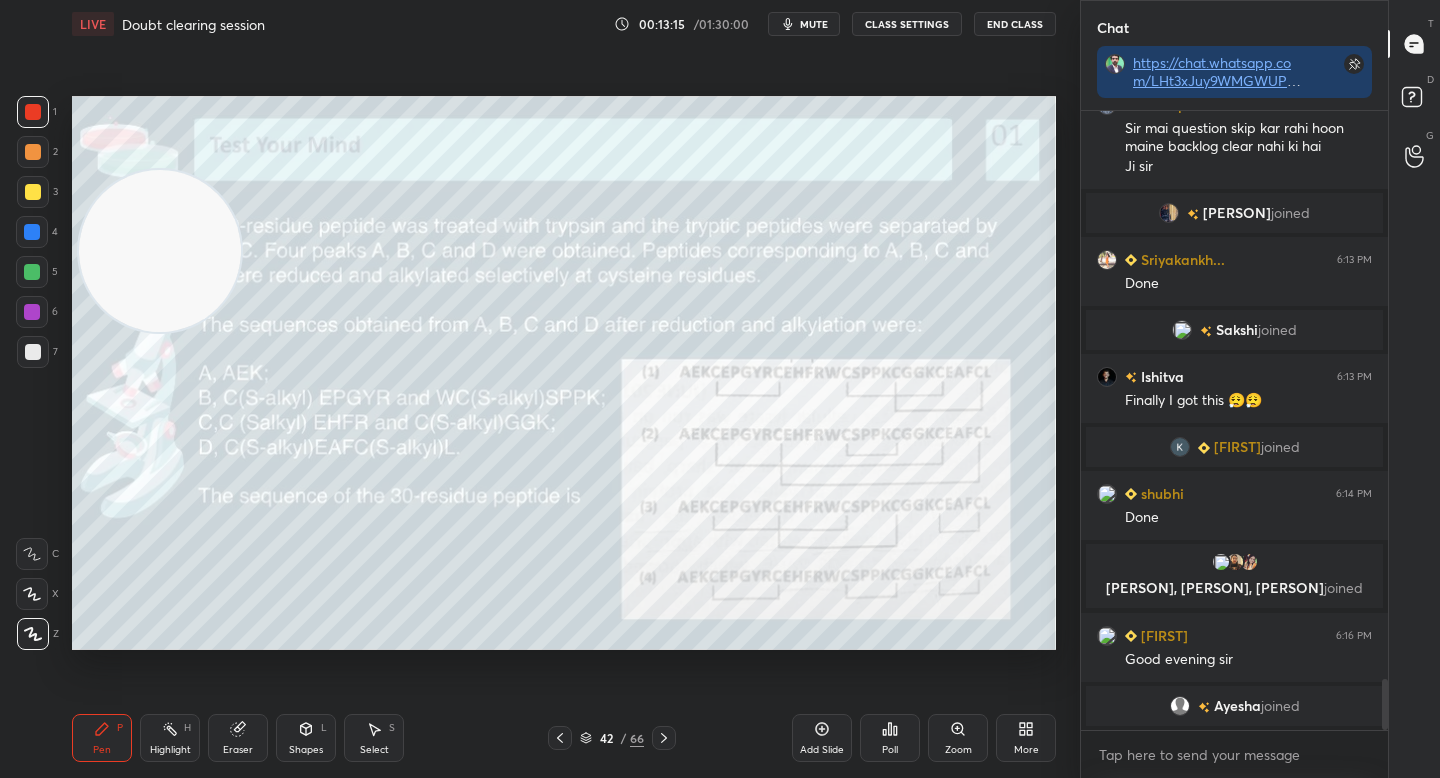 click at bounding box center (160, 251) 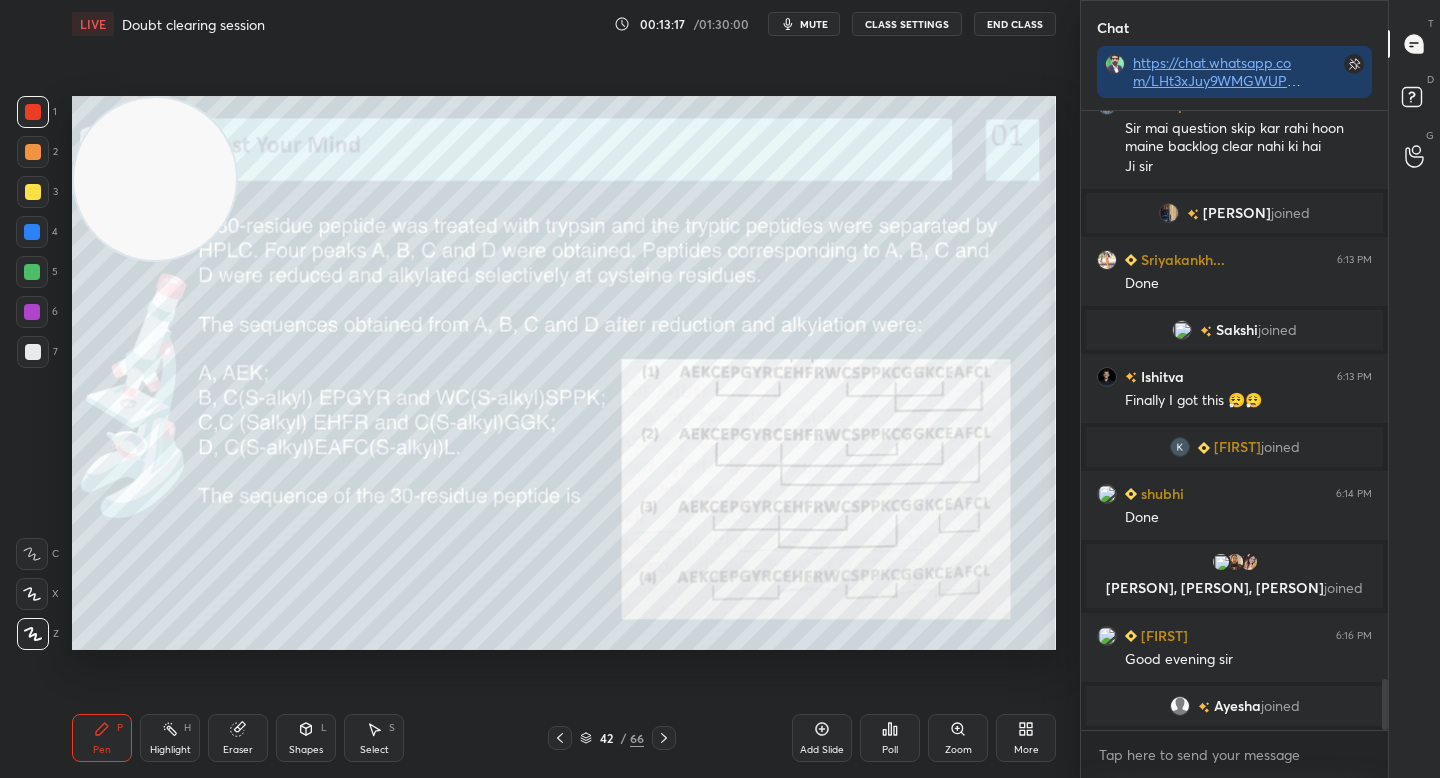 drag, startPoint x: 166, startPoint y: 204, endPoint x: 162, endPoint y: 193, distance: 11.7046995 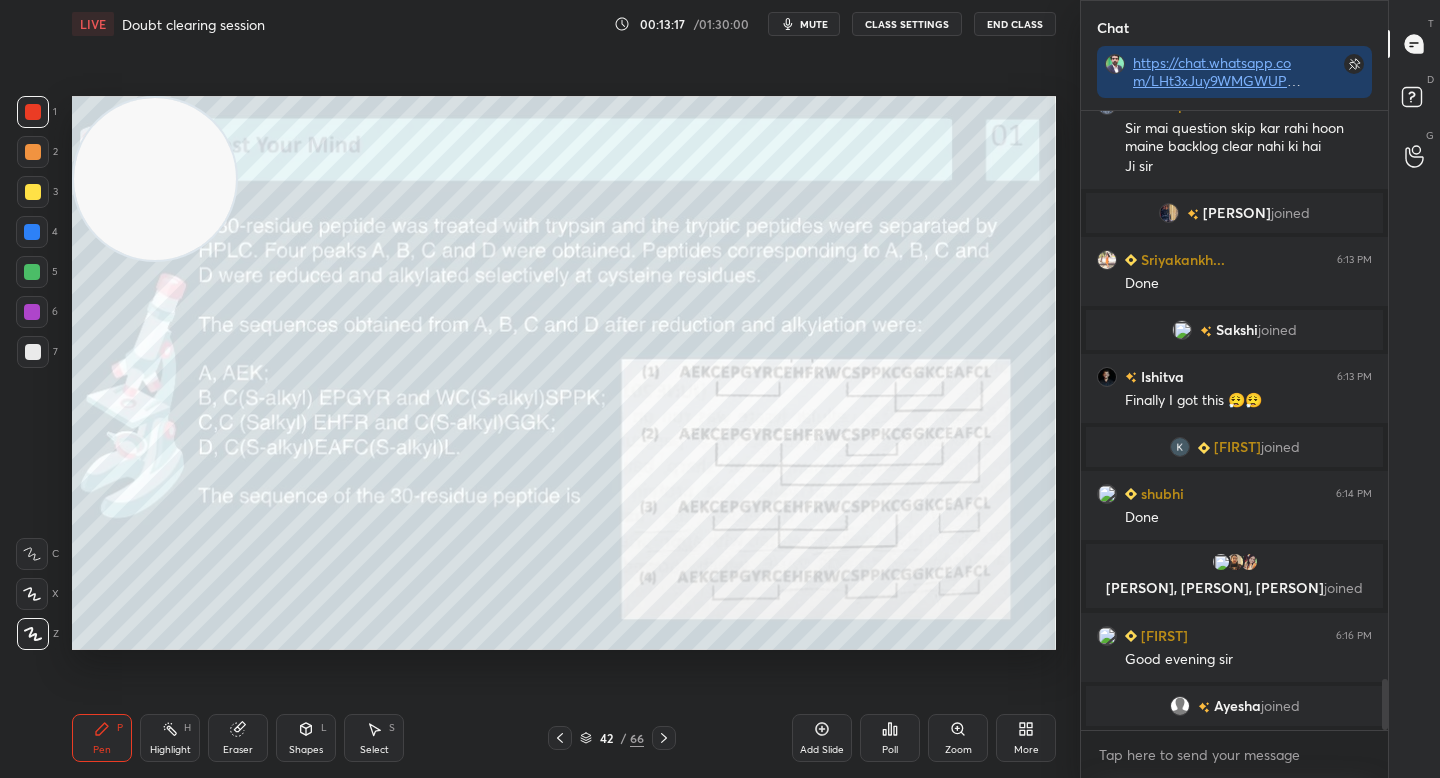click at bounding box center [155, 179] 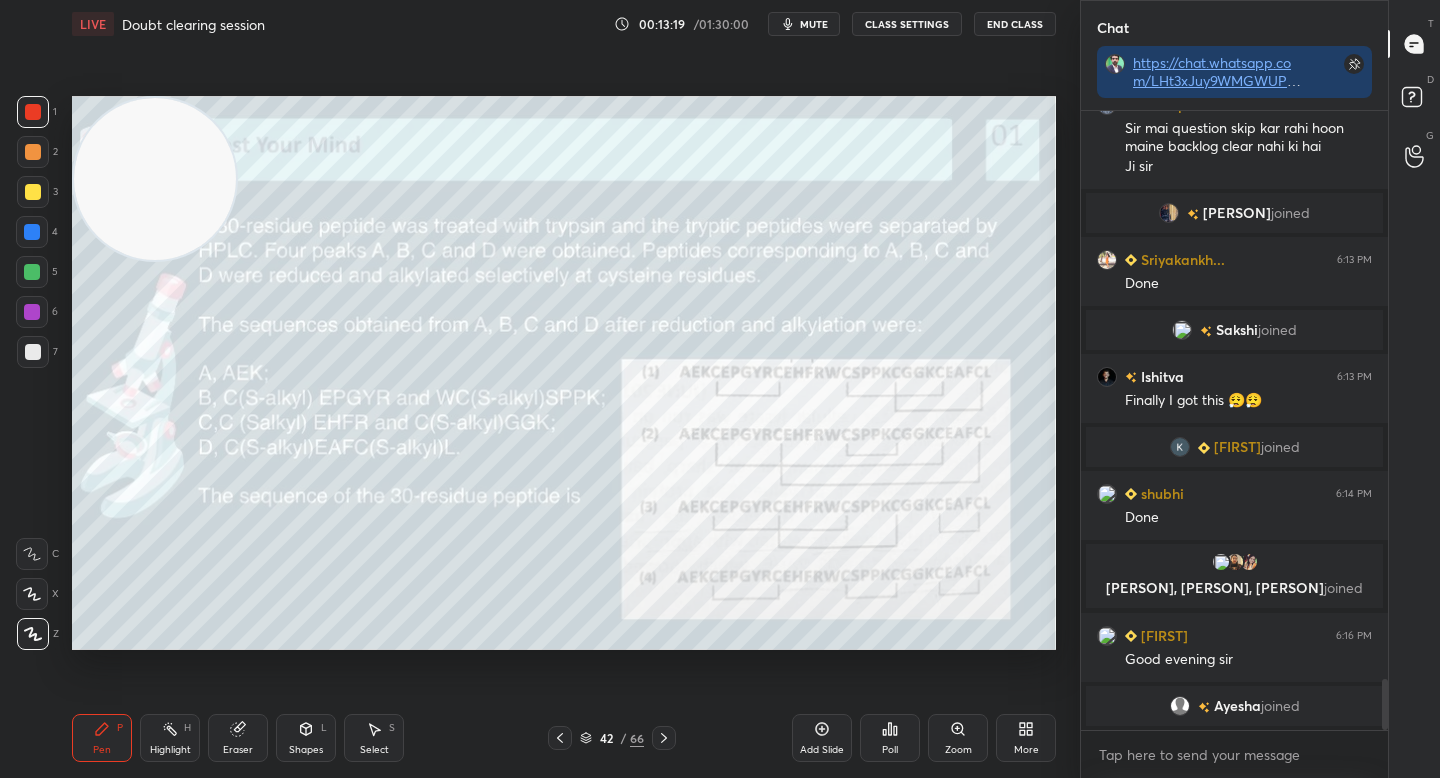 click 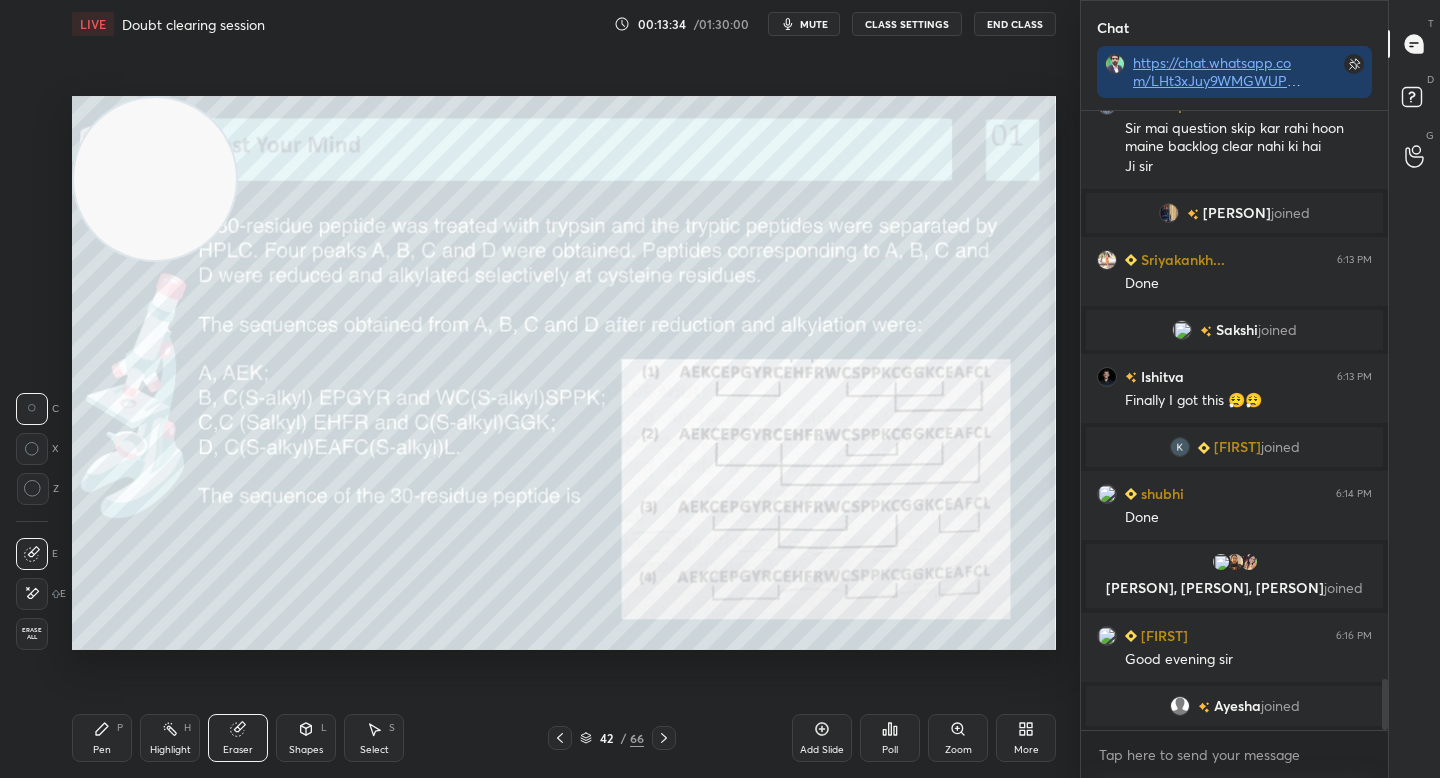 click on "Pen P" at bounding box center [102, 738] 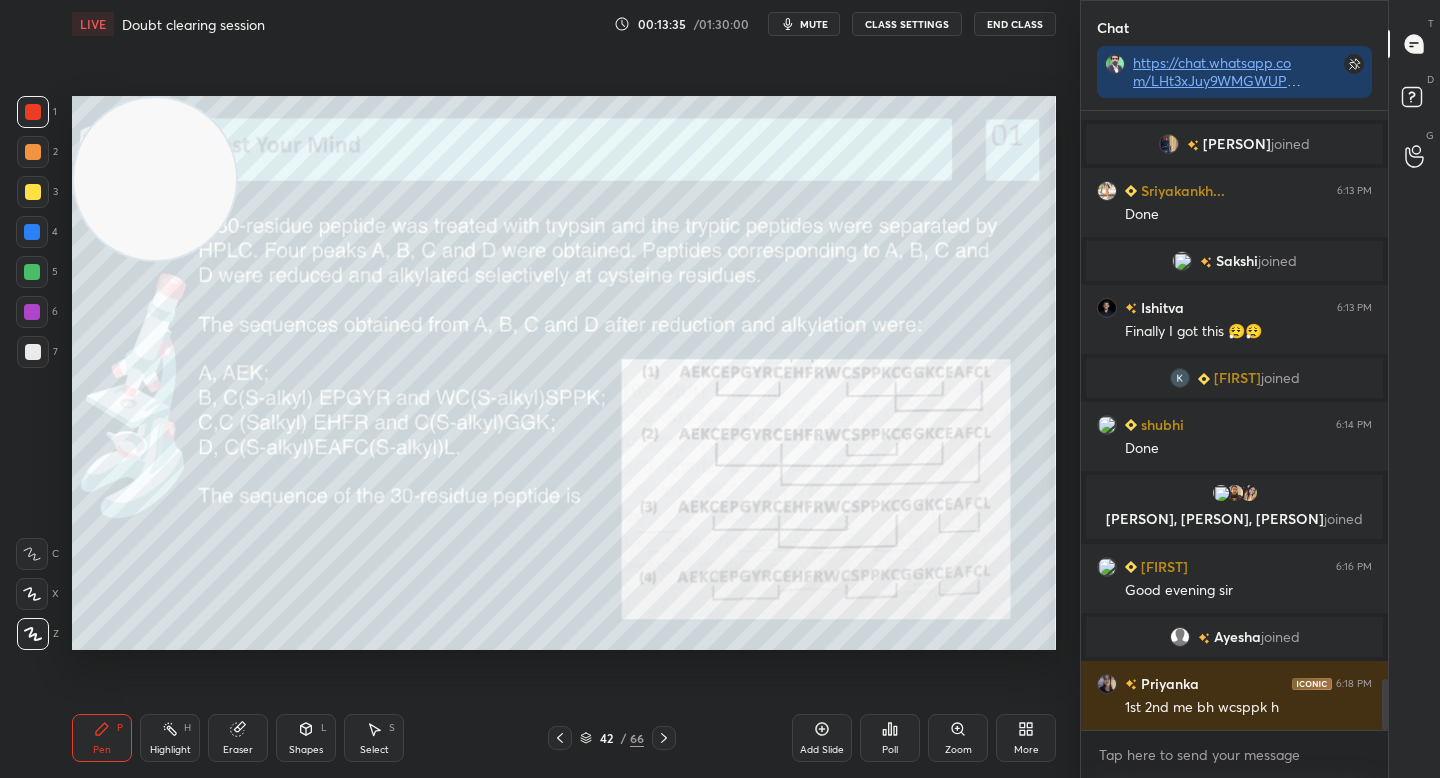 scroll, scrollTop: 6959, scrollLeft: 0, axis: vertical 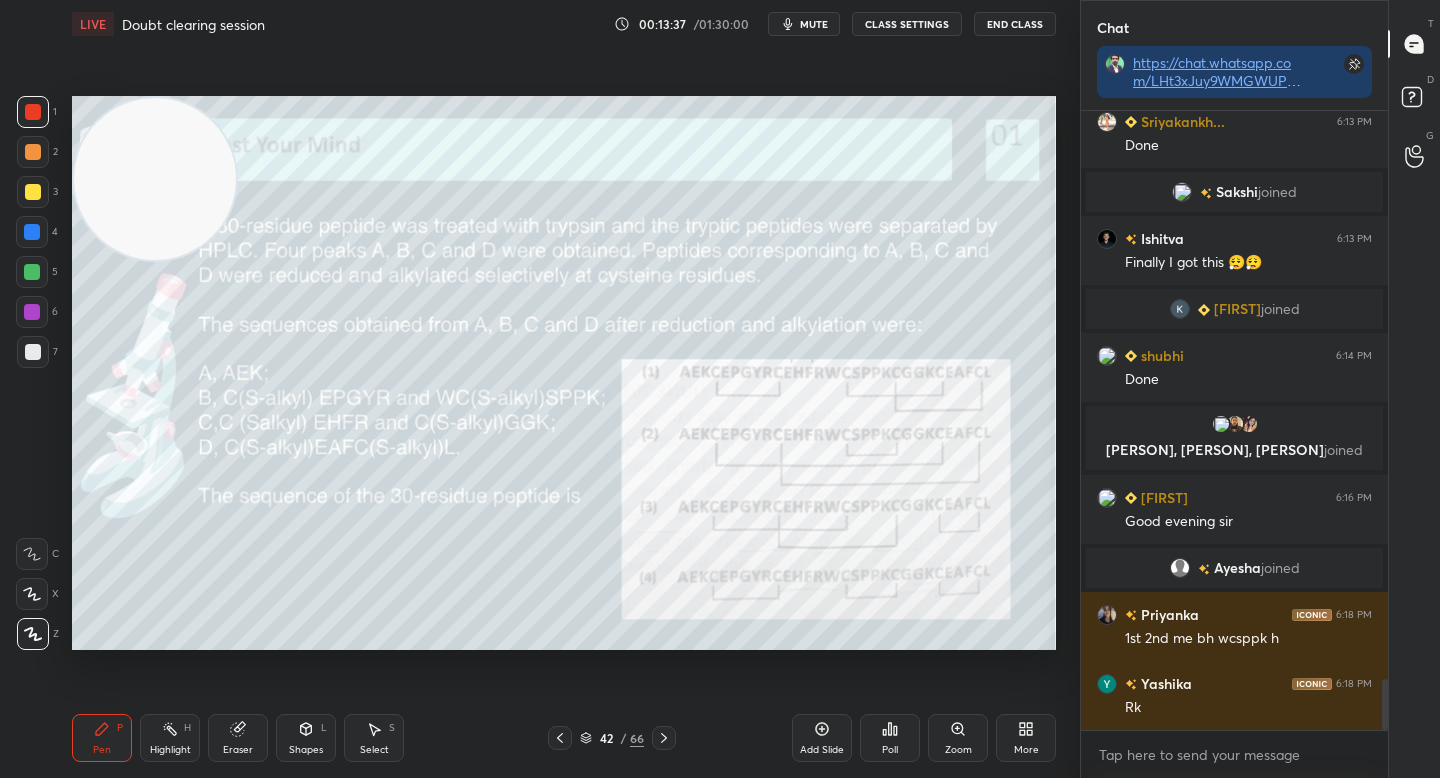 click at bounding box center [32, 312] 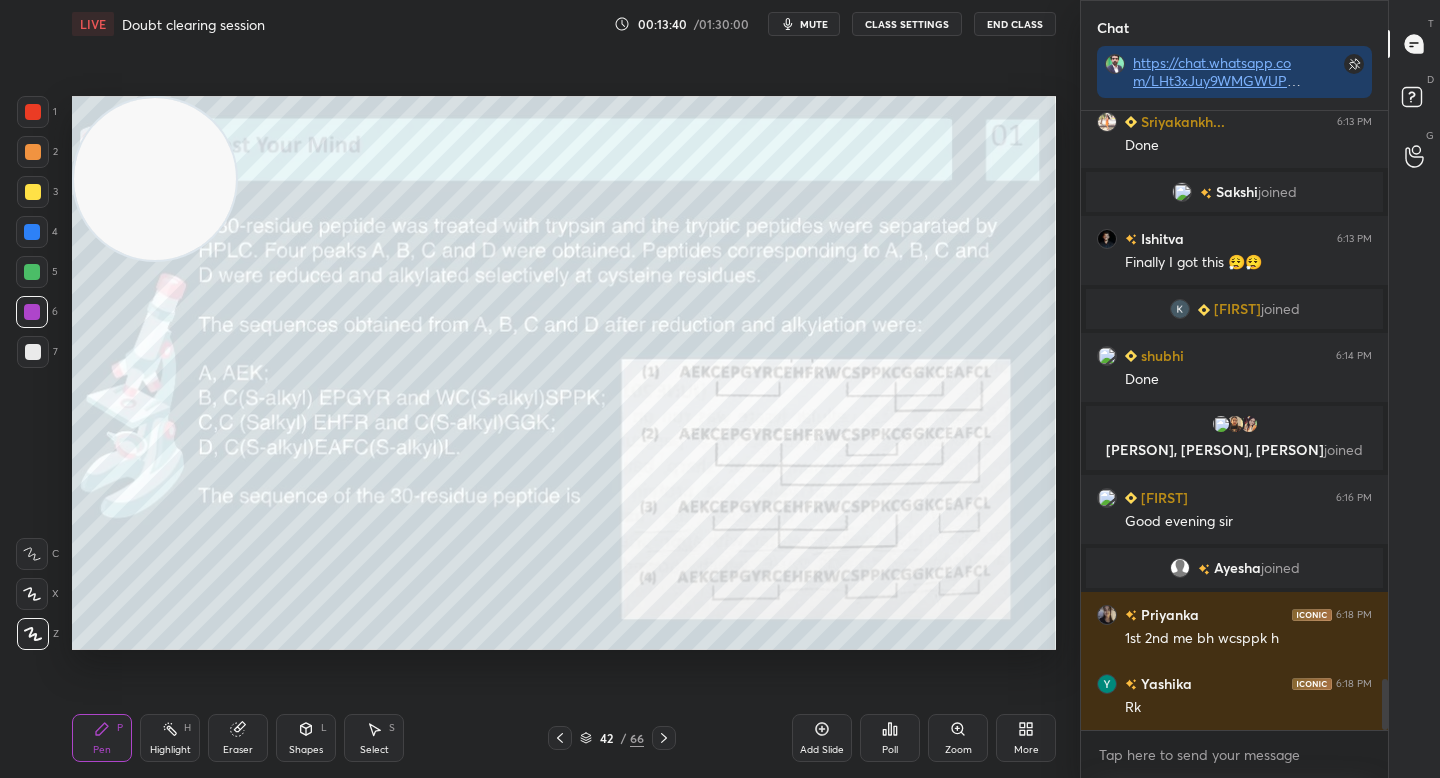 click on "Zoom" at bounding box center (958, 738) 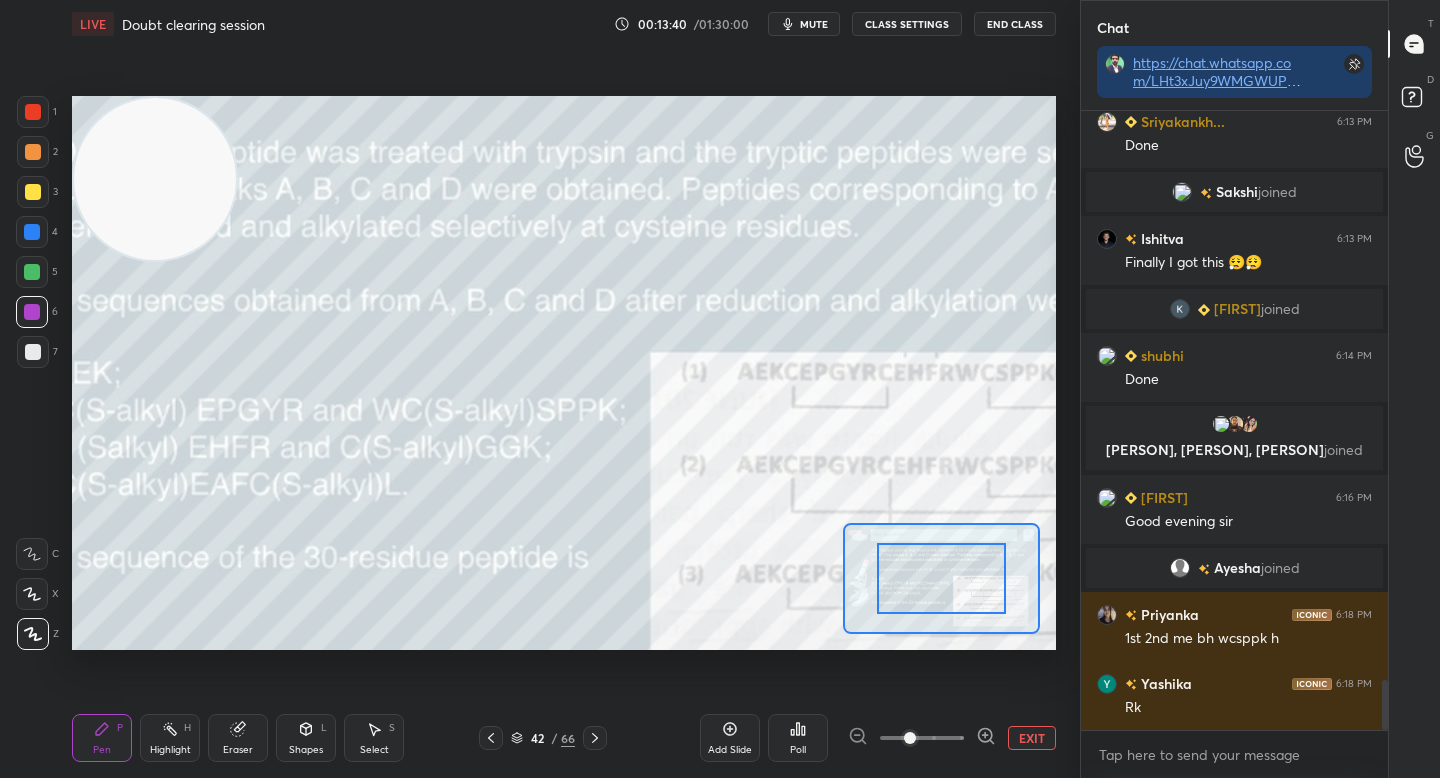 scroll, scrollTop: 7028, scrollLeft: 0, axis: vertical 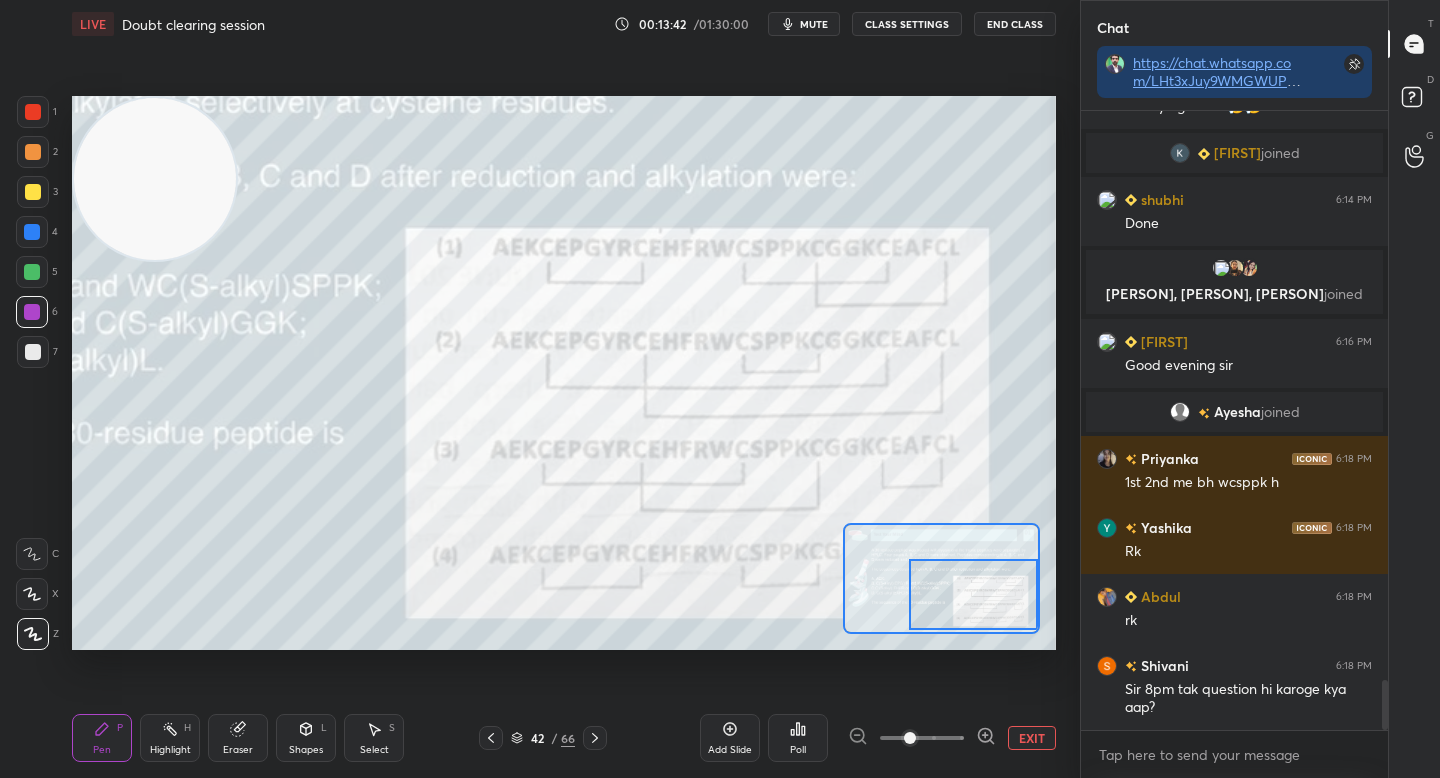 drag, startPoint x: 922, startPoint y: 593, endPoint x: 972, endPoint y: 609, distance: 52.49762 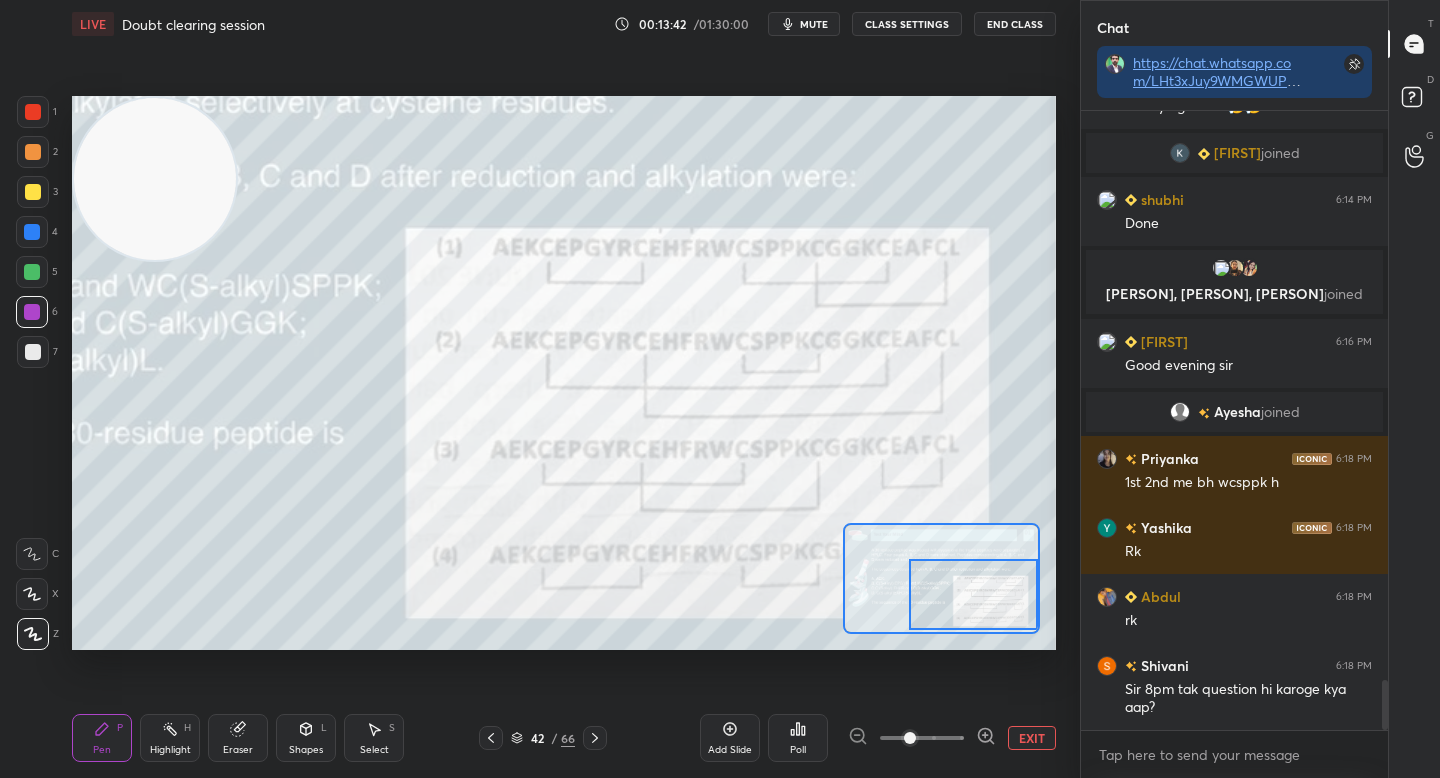 click at bounding box center (973, 594) 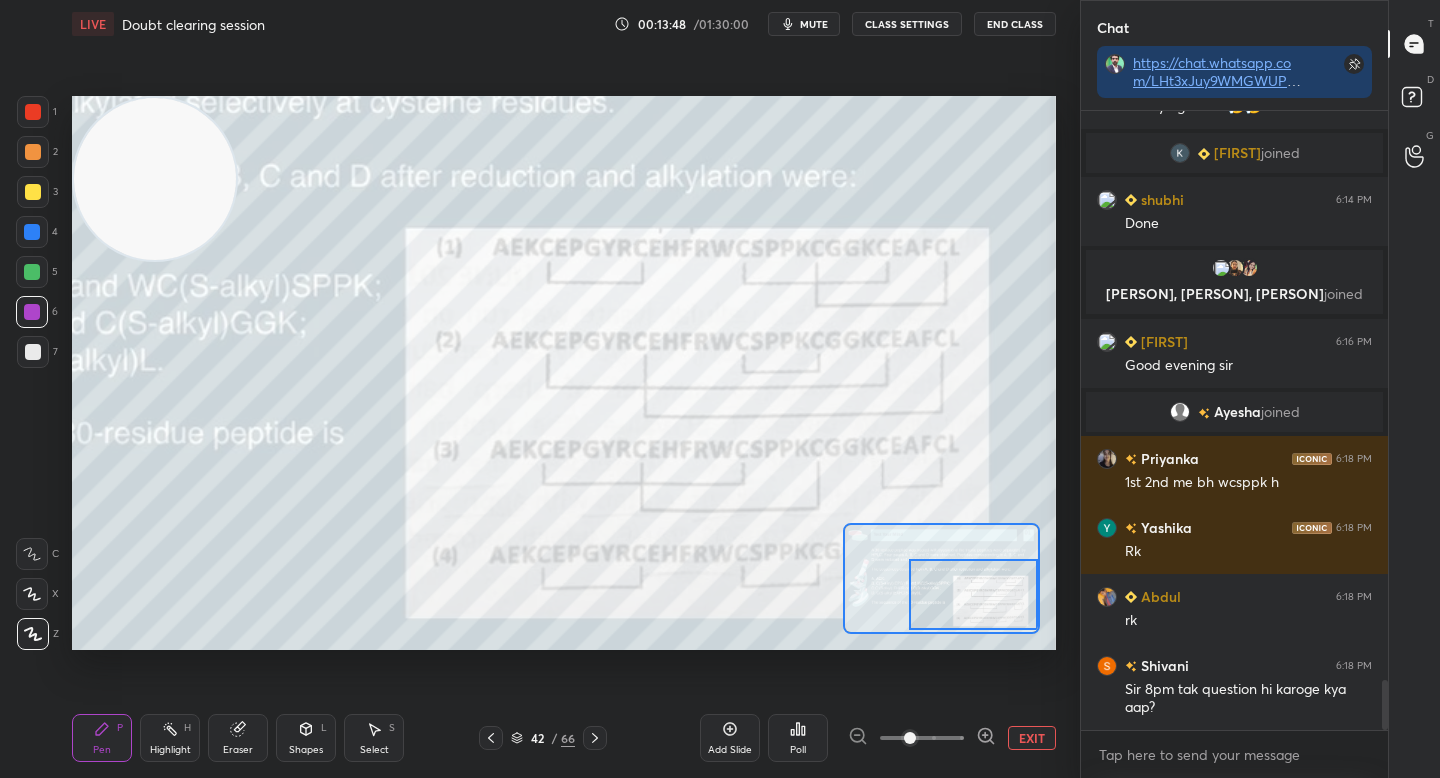 scroll, scrollTop: 7184, scrollLeft: 0, axis: vertical 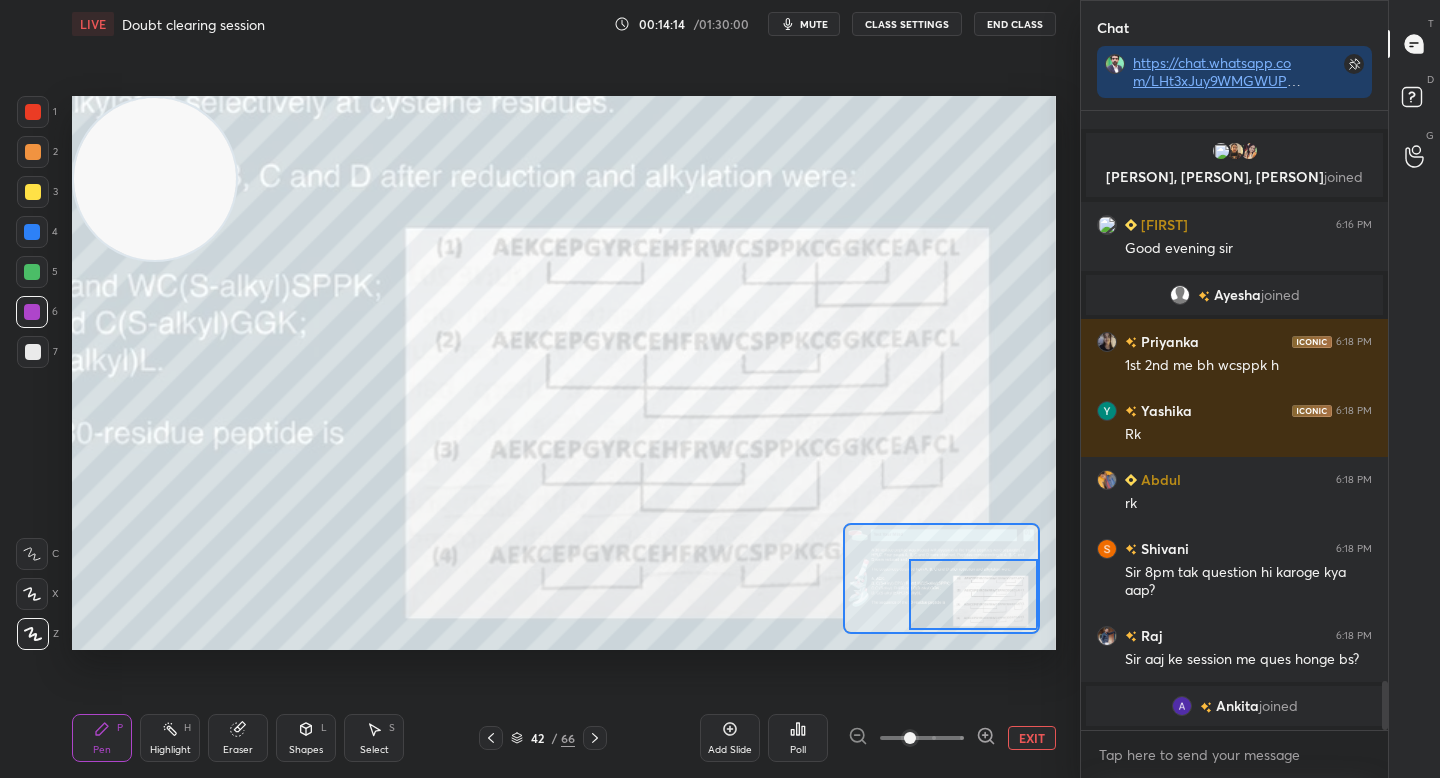 drag, startPoint x: 36, startPoint y: 163, endPoint x: 67, endPoint y: 158, distance: 31.400637 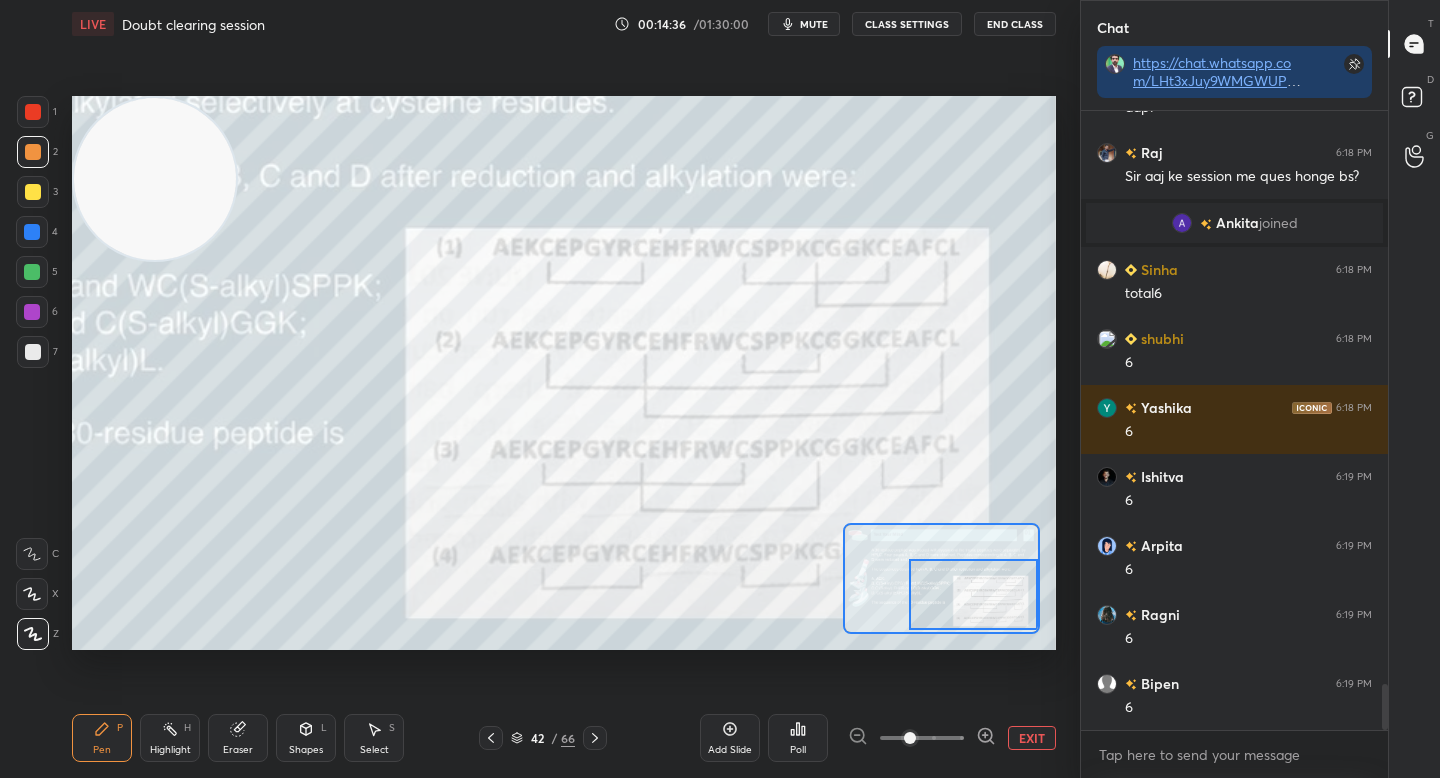 scroll, scrollTop: 7712, scrollLeft: 0, axis: vertical 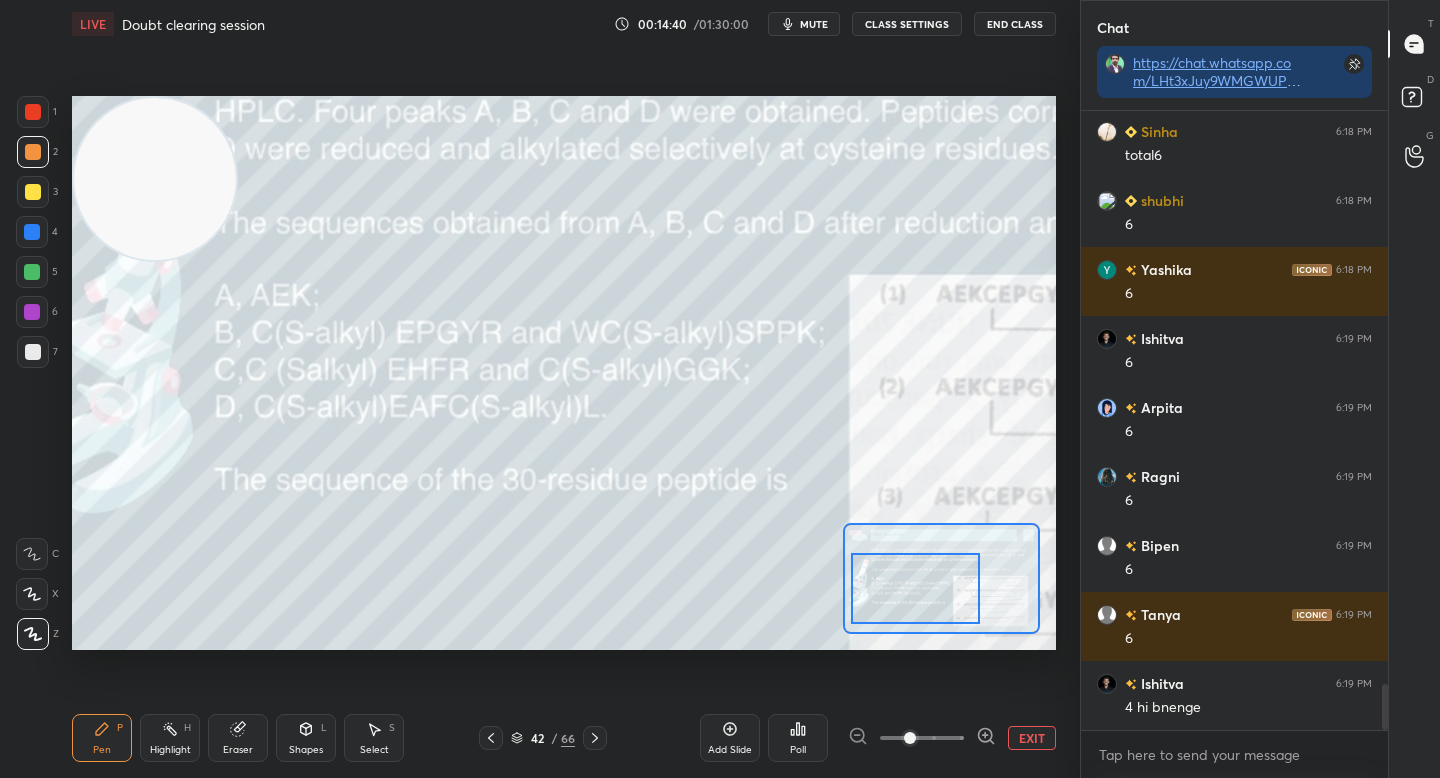drag, startPoint x: 980, startPoint y: 612, endPoint x: 921, endPoint y: 603, distance: 59.682495 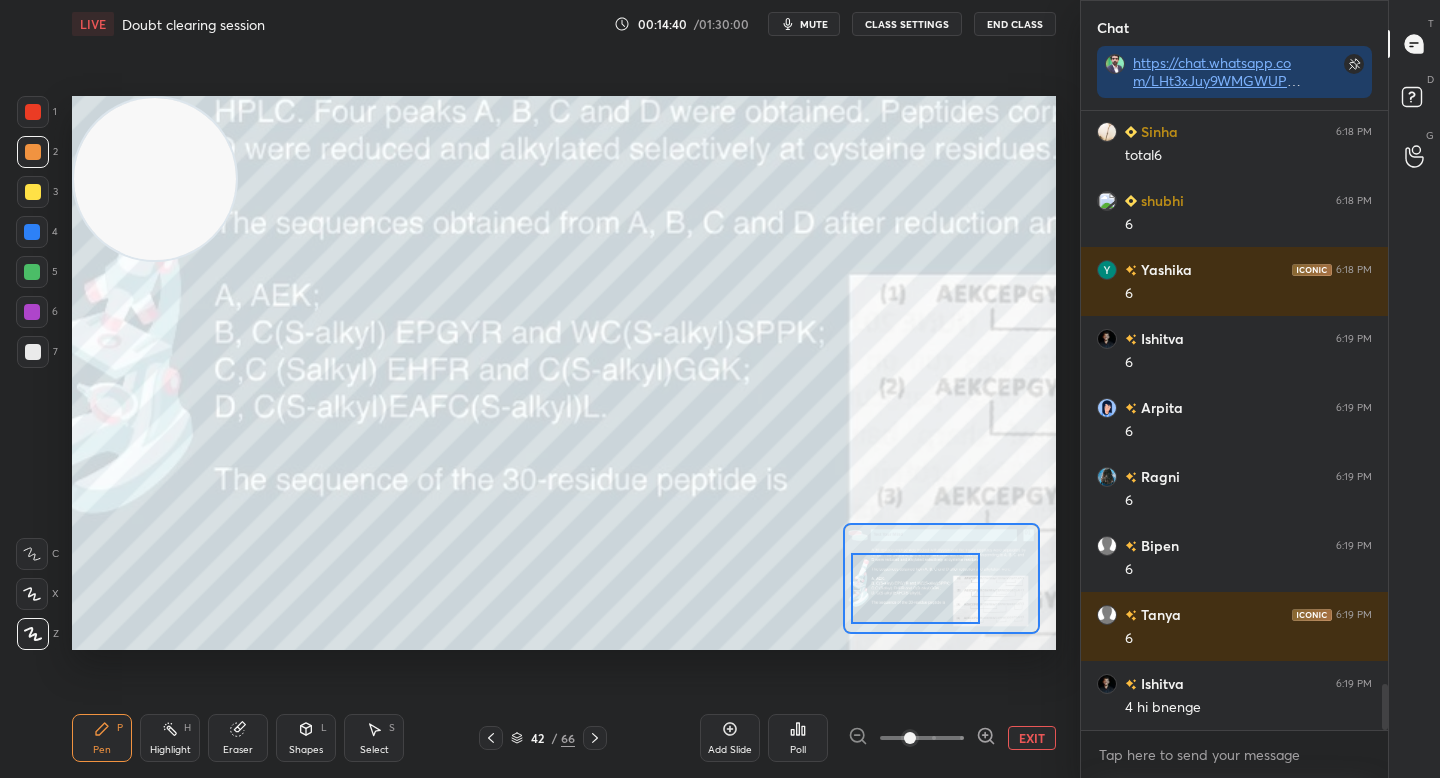 click at bounding box center (915, 588) 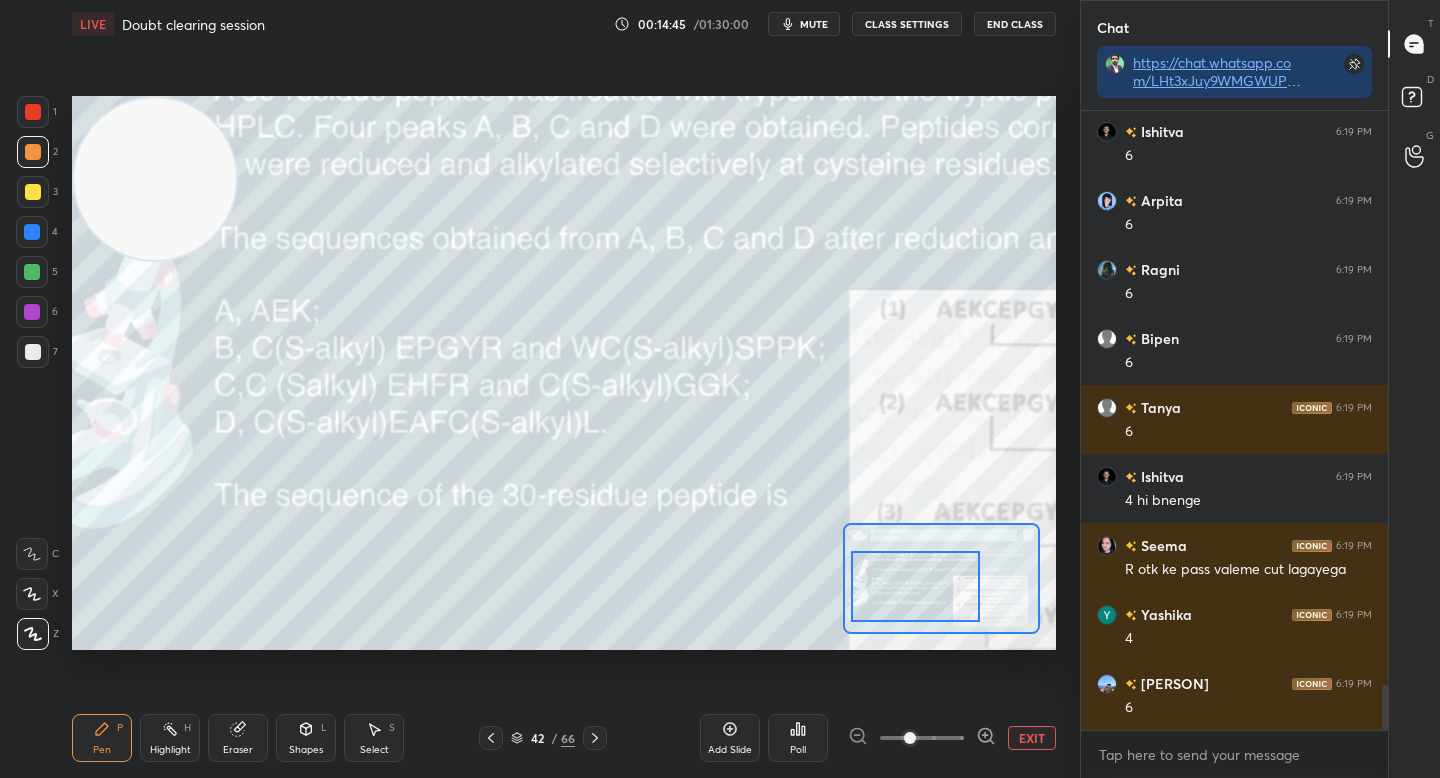 scroll, scrollTop: 8057, scrollLeft: 0, axis: vertical 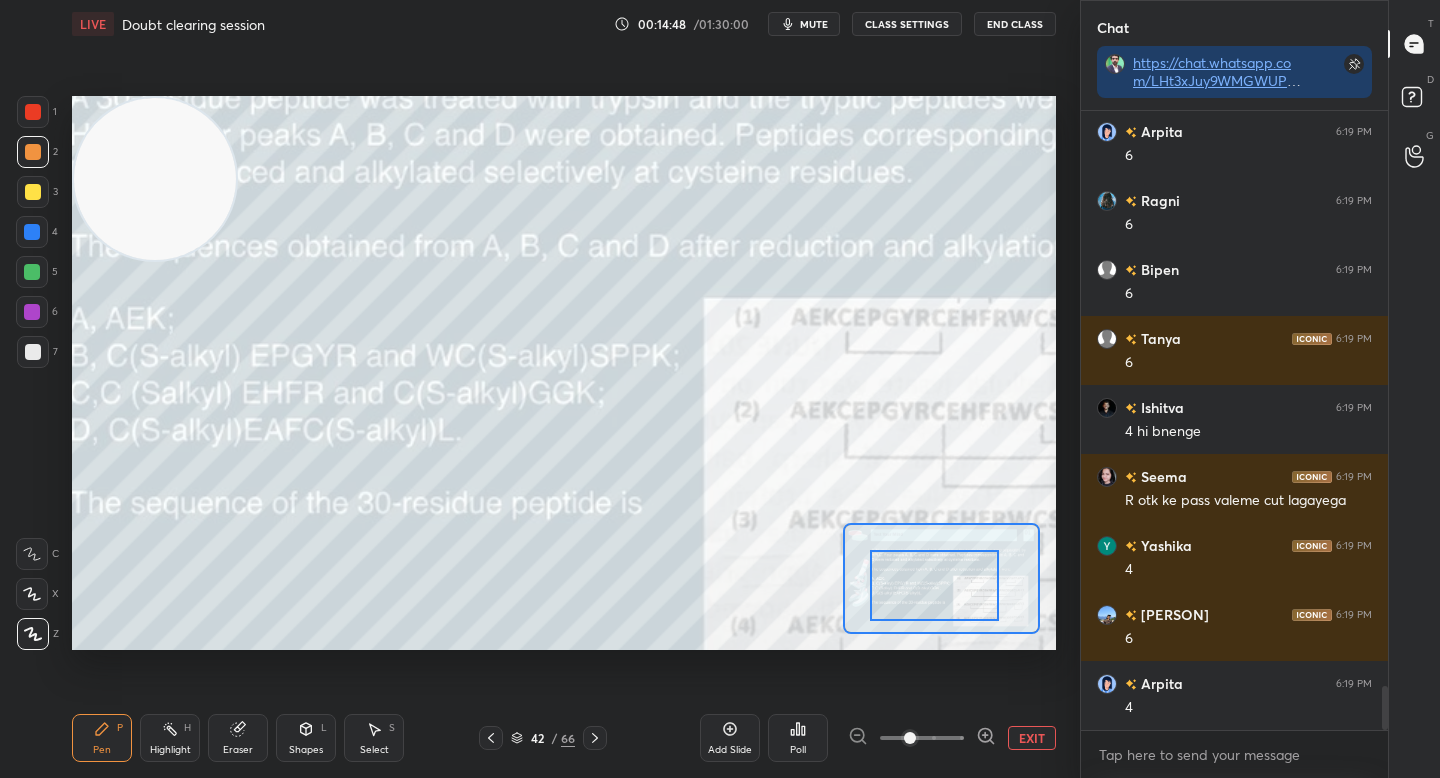drag, startPoint x: 904, startPoint y: 571, endPoint x: 926, endPoint y: 567, distance: 22.36068 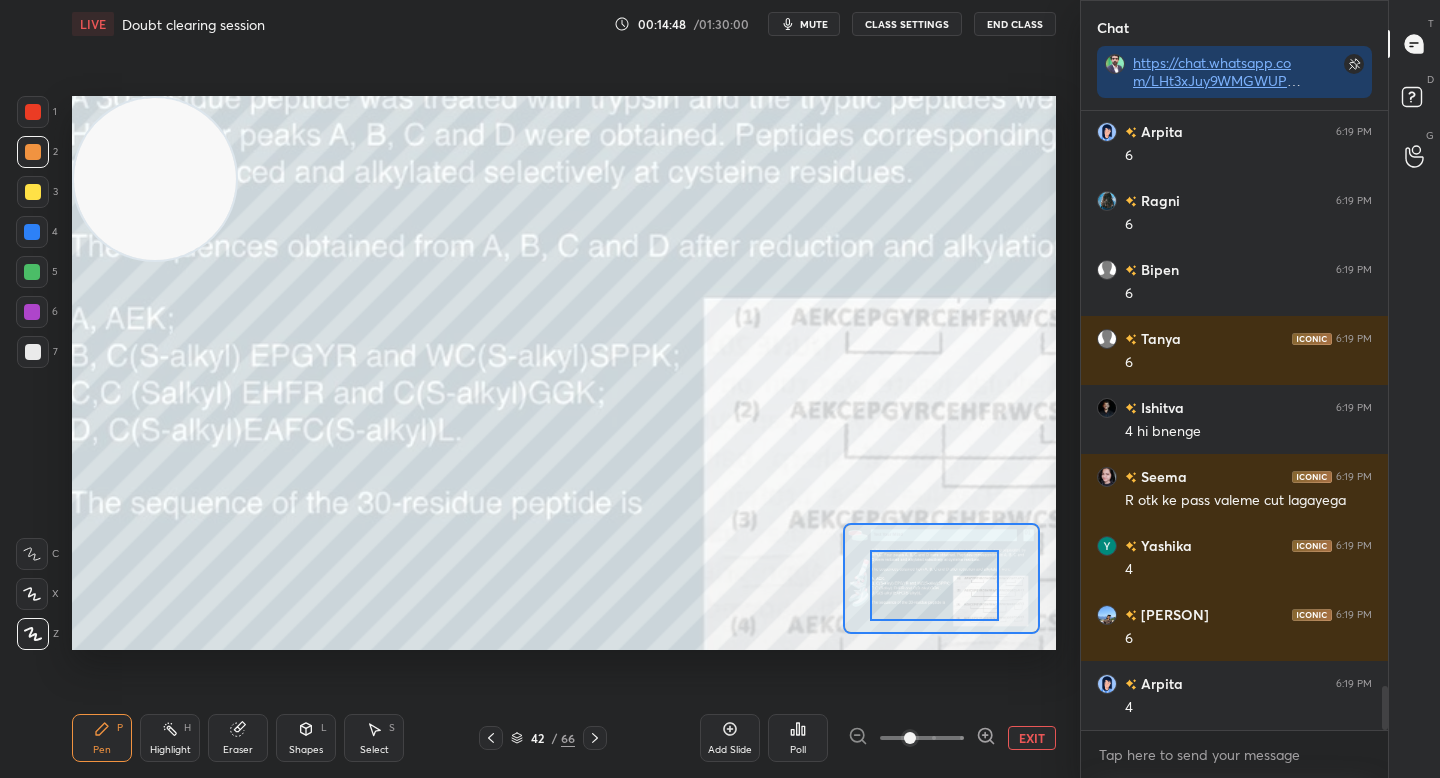 click at bounding box center [934, 585] 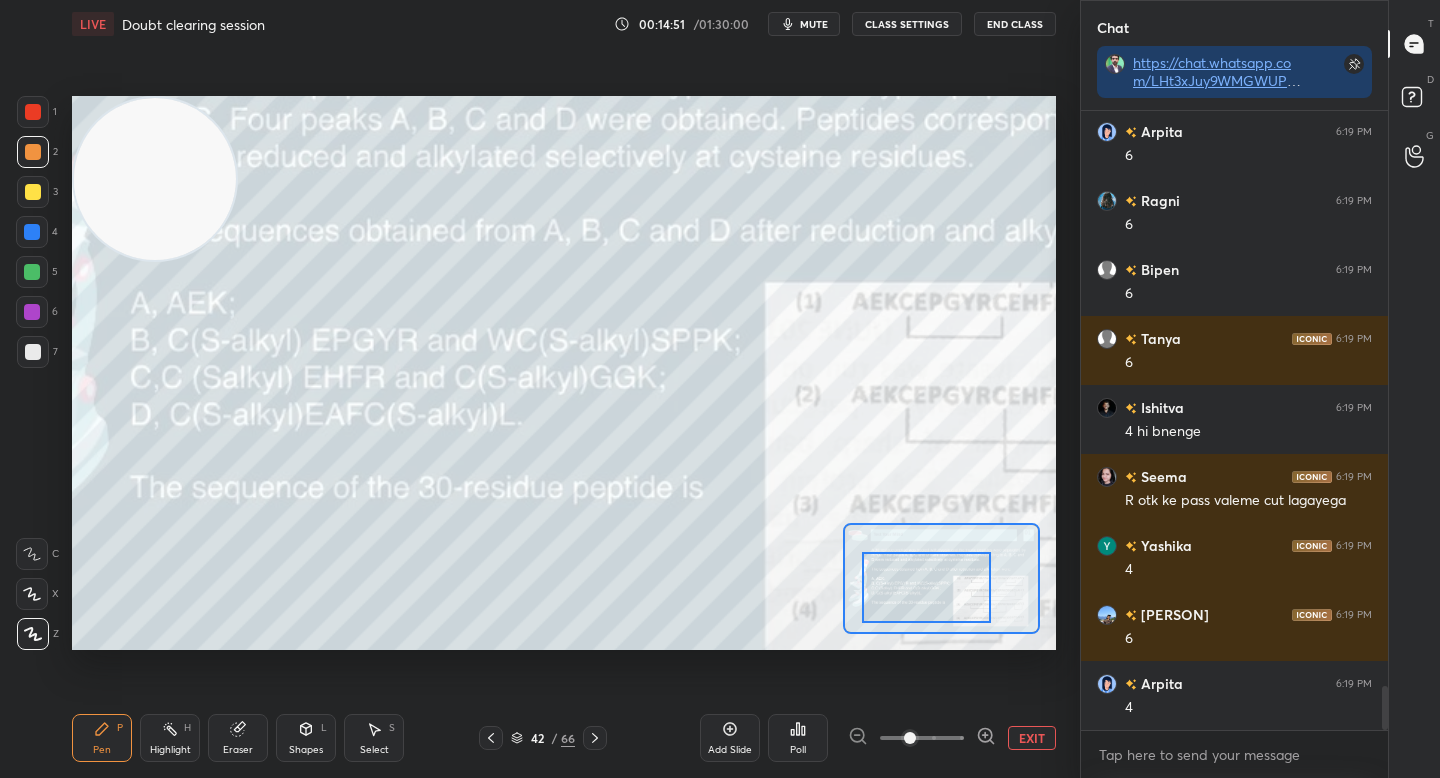 drag, startPoint x: 927, startPoint y: 563, endPoint x: 916, endPoint y: 565, distance: 11.18034 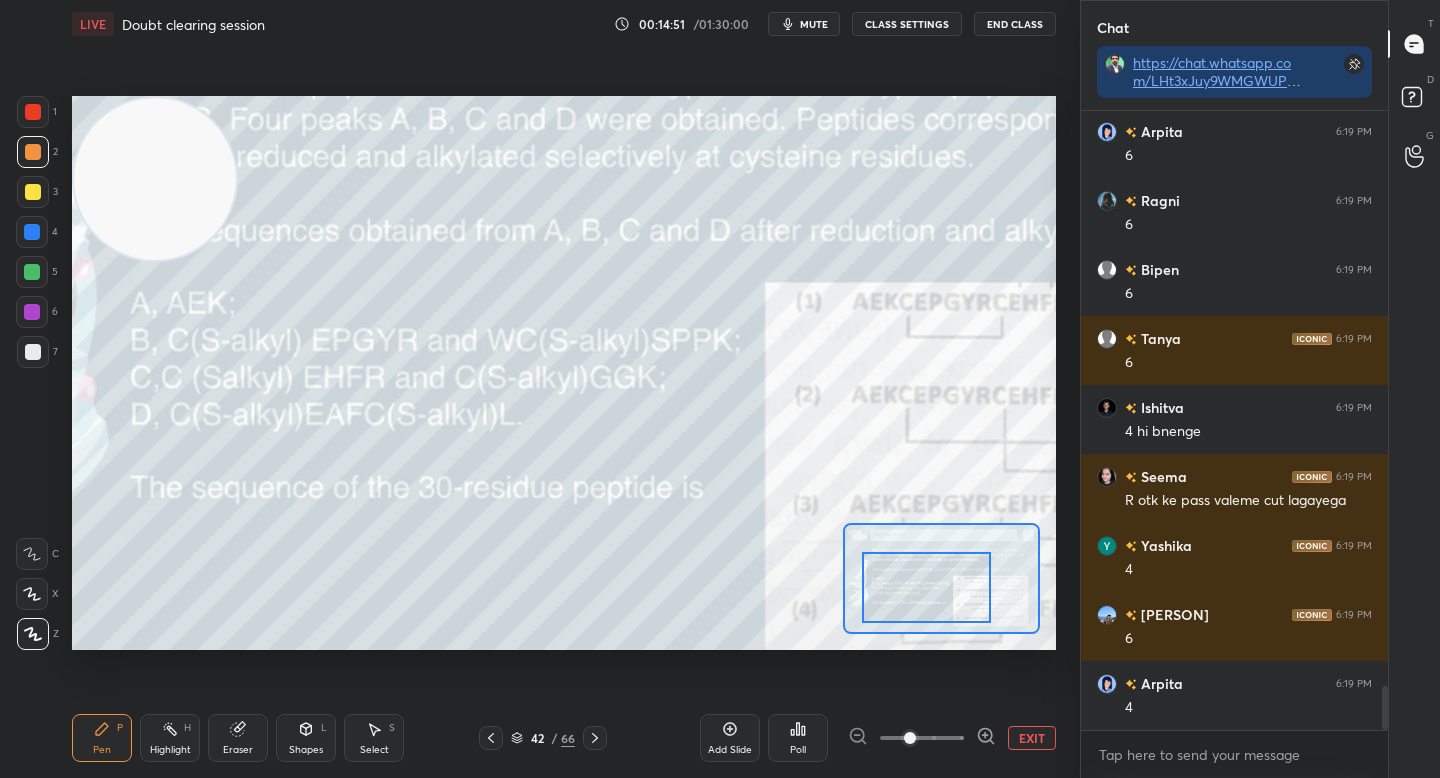 click at bounding box center (926, 587) 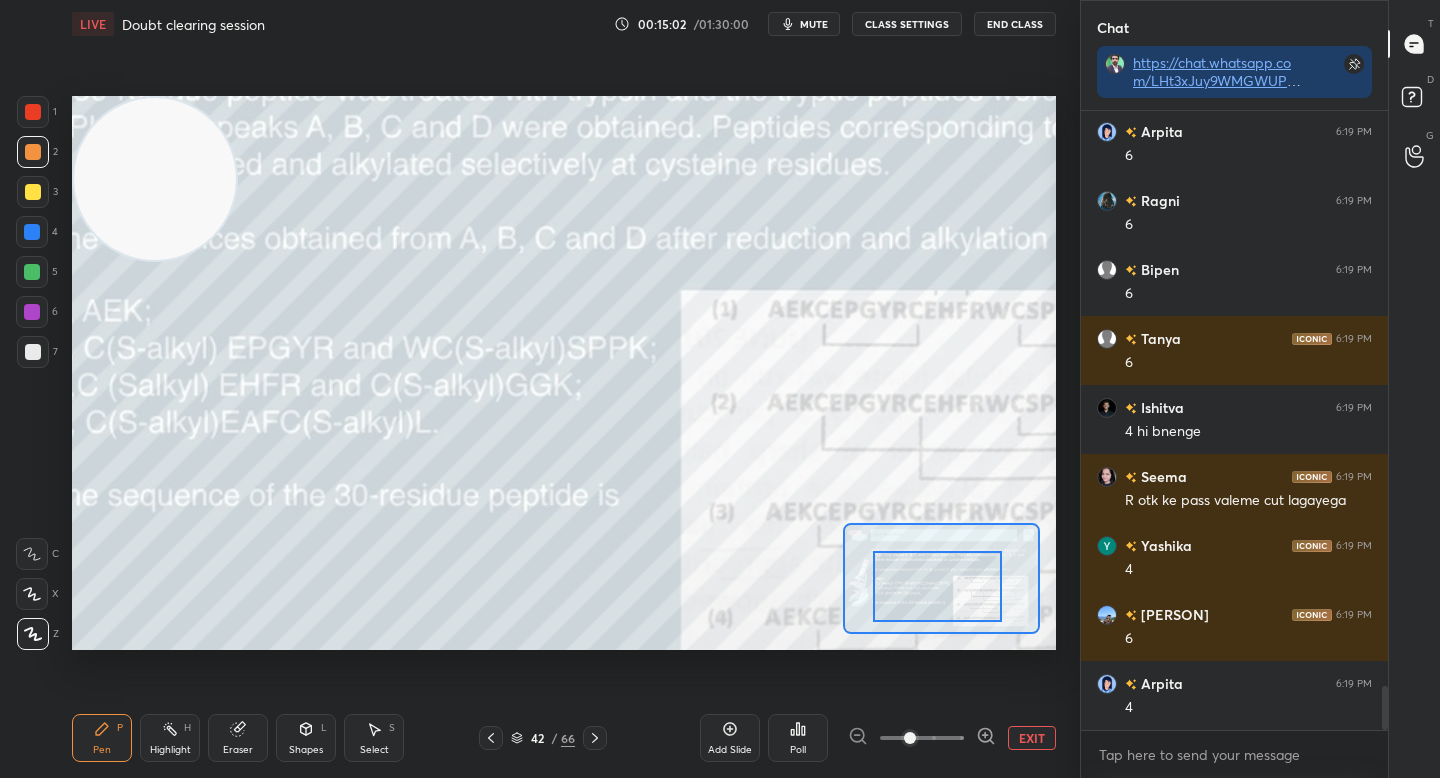 drag, startPoint x: 916, startPoint y: 576, endPoint x: 934, endPoint y: 575, distance: 18.027756 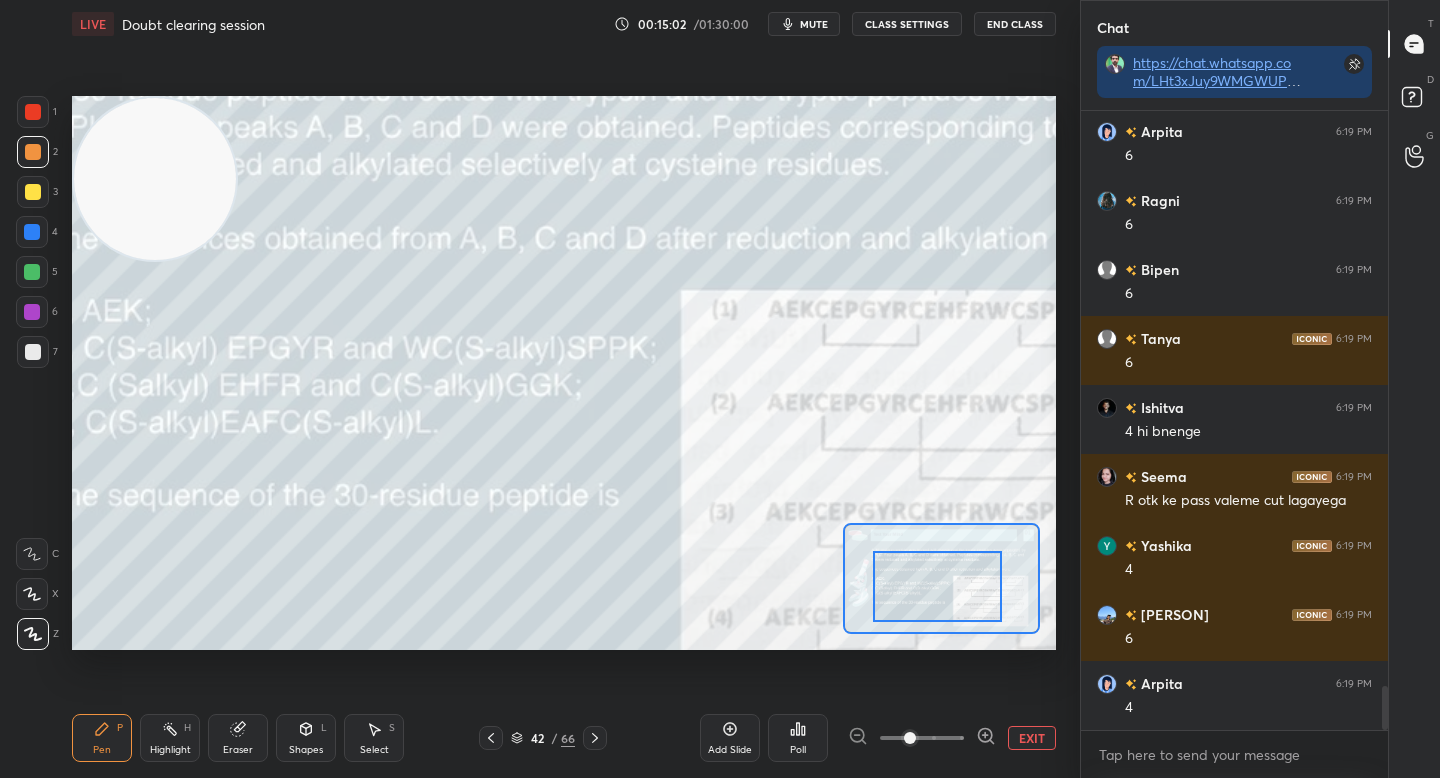 click at bounding box center (937, 586) 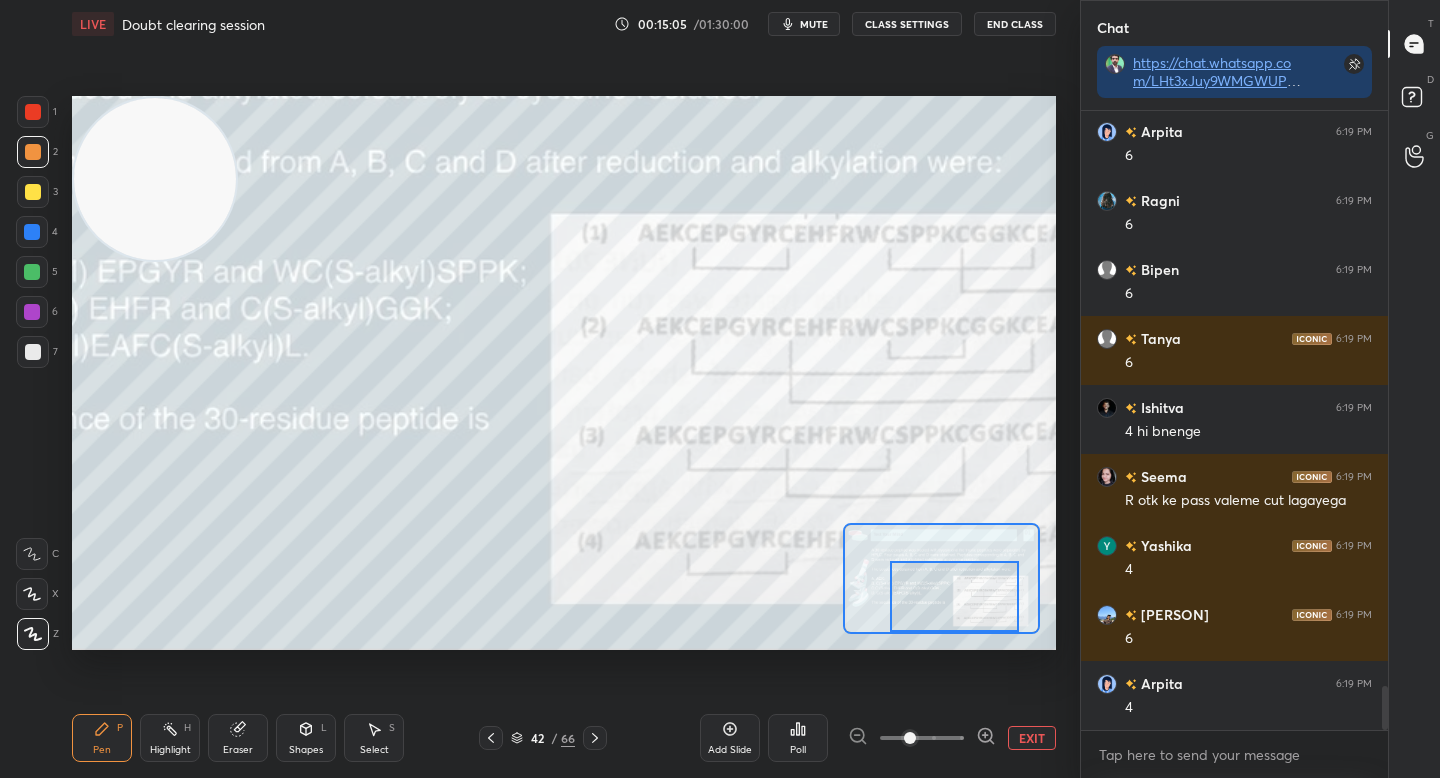 drag, startPoint x: 960, startPoint y: 601, endPoint x: 971, endPoint y: 610, distance: 14.21267 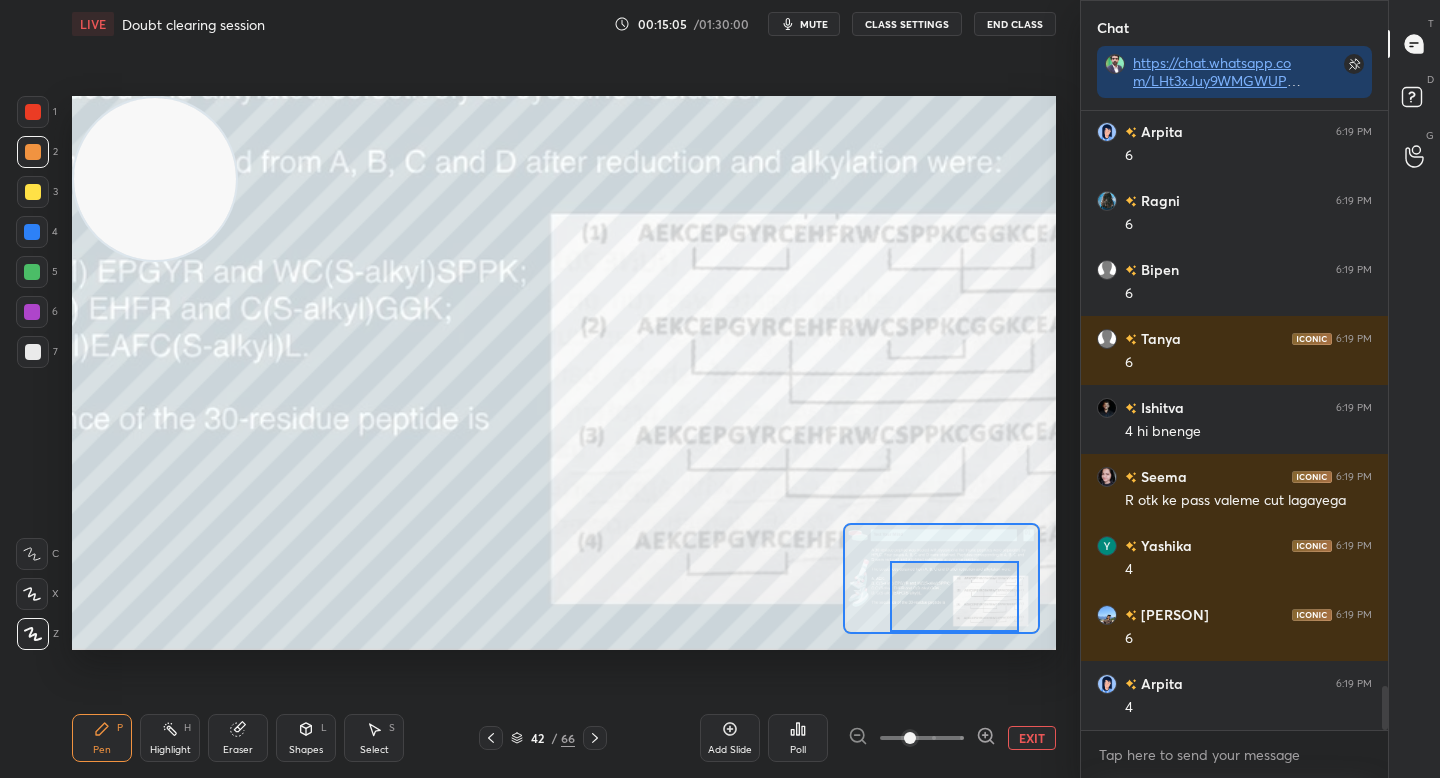 click at bounding box center [954, 596] 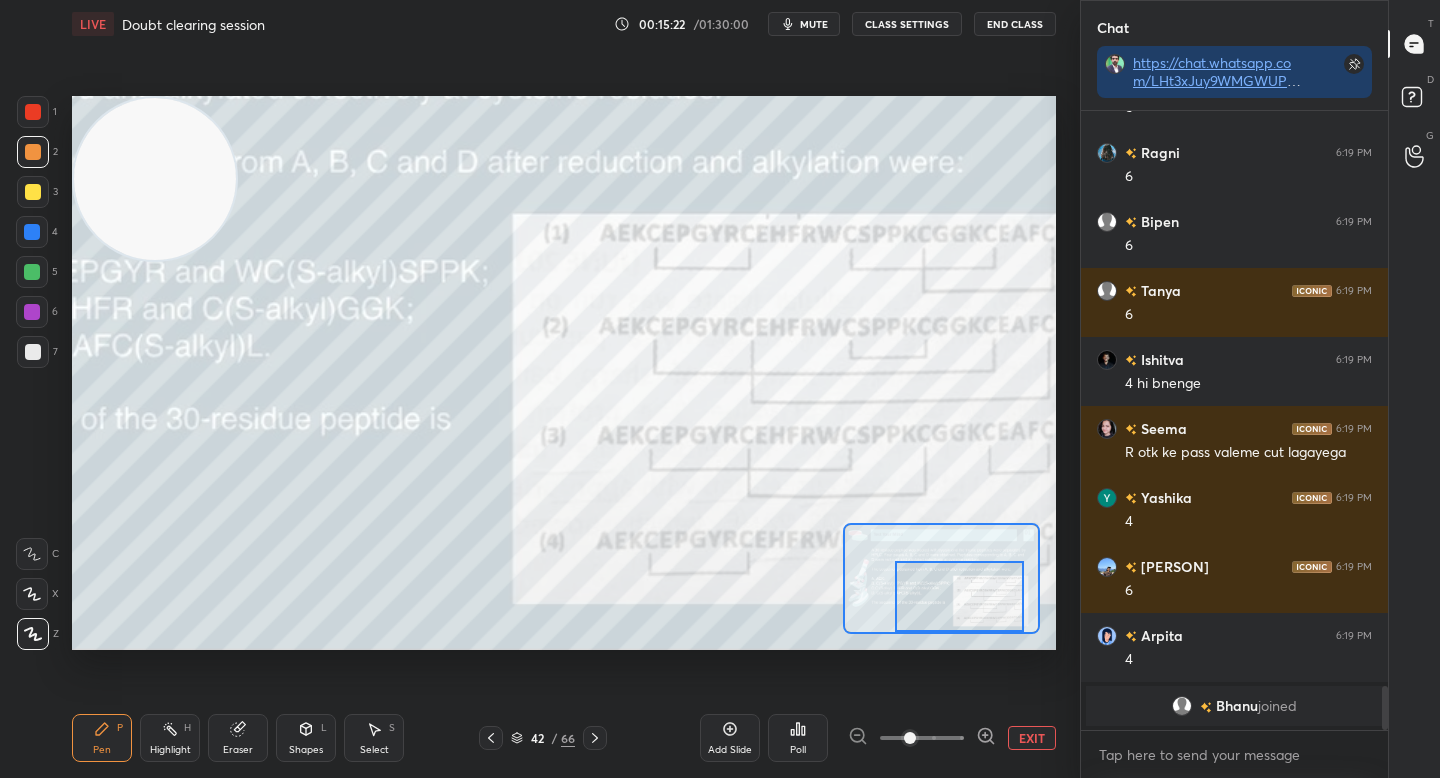 click on "Highlight H" at bounding box center [170, 738] 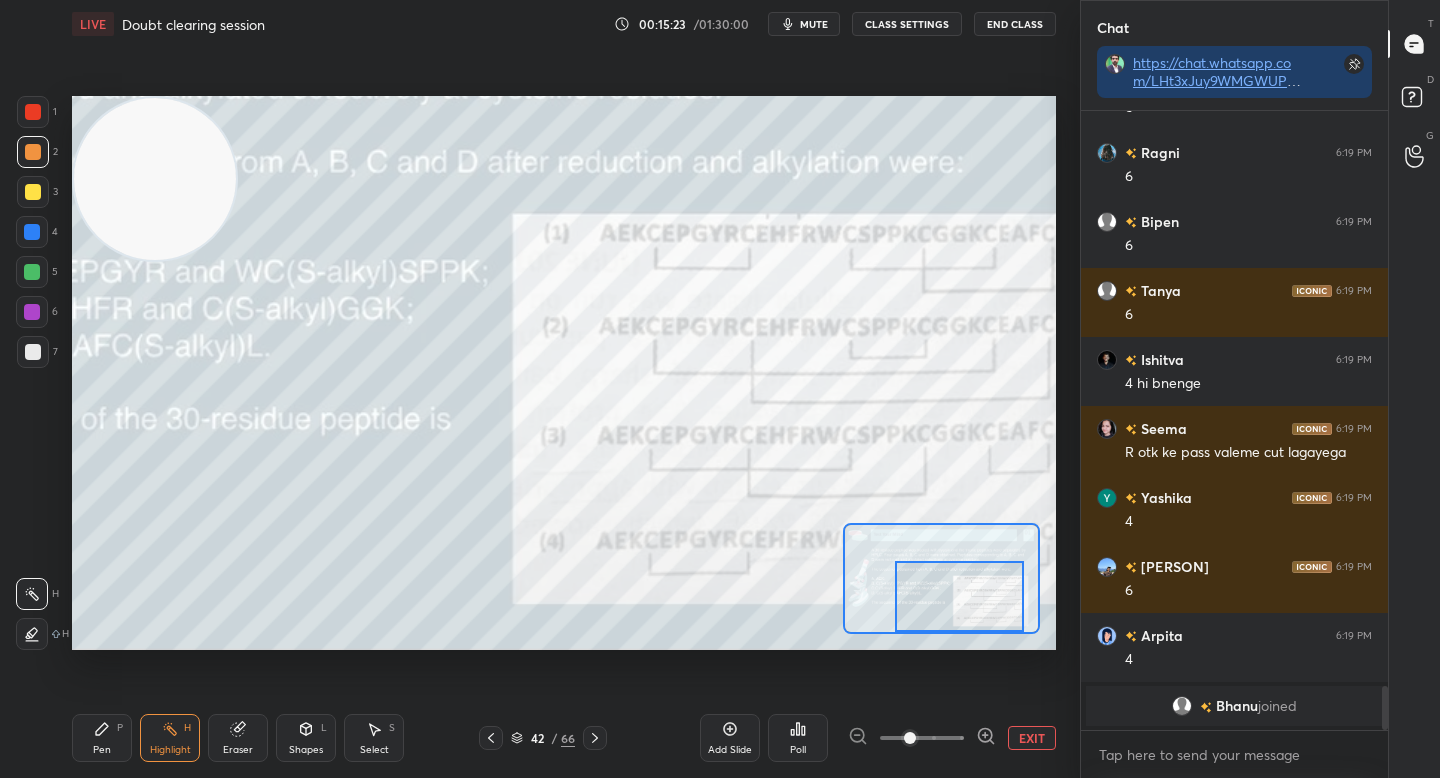 click 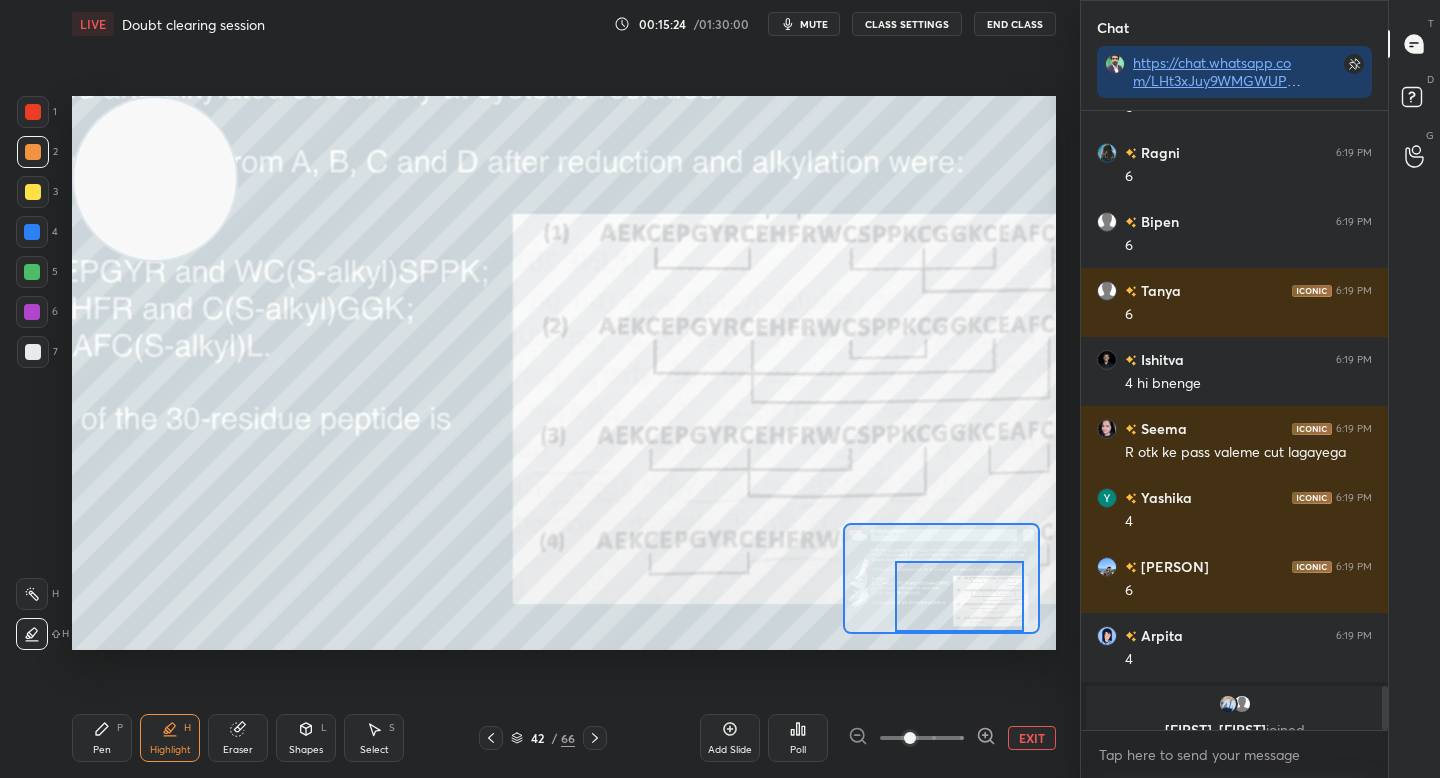 scroll, scrollTop: 8130, scrollLeft: 0, axis: vertical 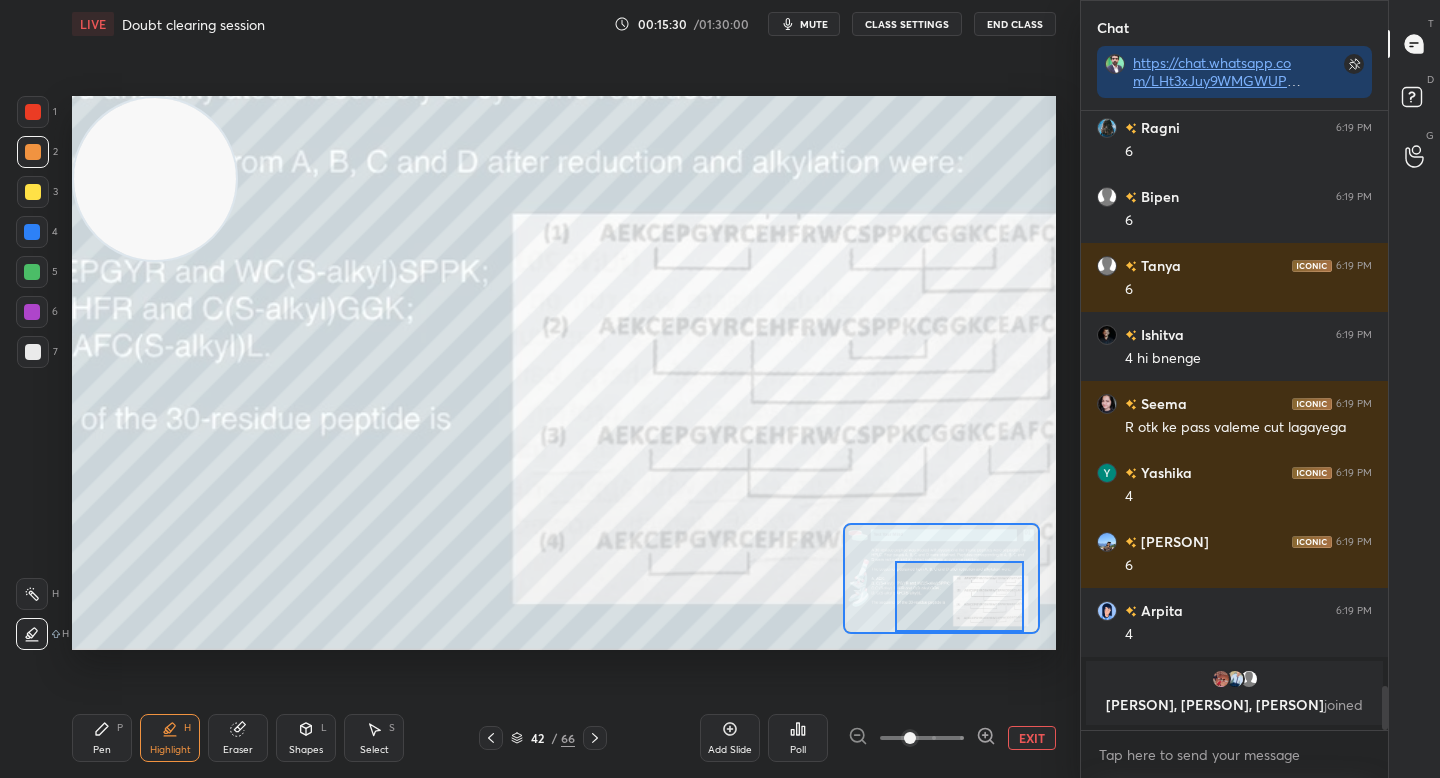 drag, startPoint x: 258, startPoint y: 729, endPoint x: 341, endPoint y: 702, distance: 87.28116 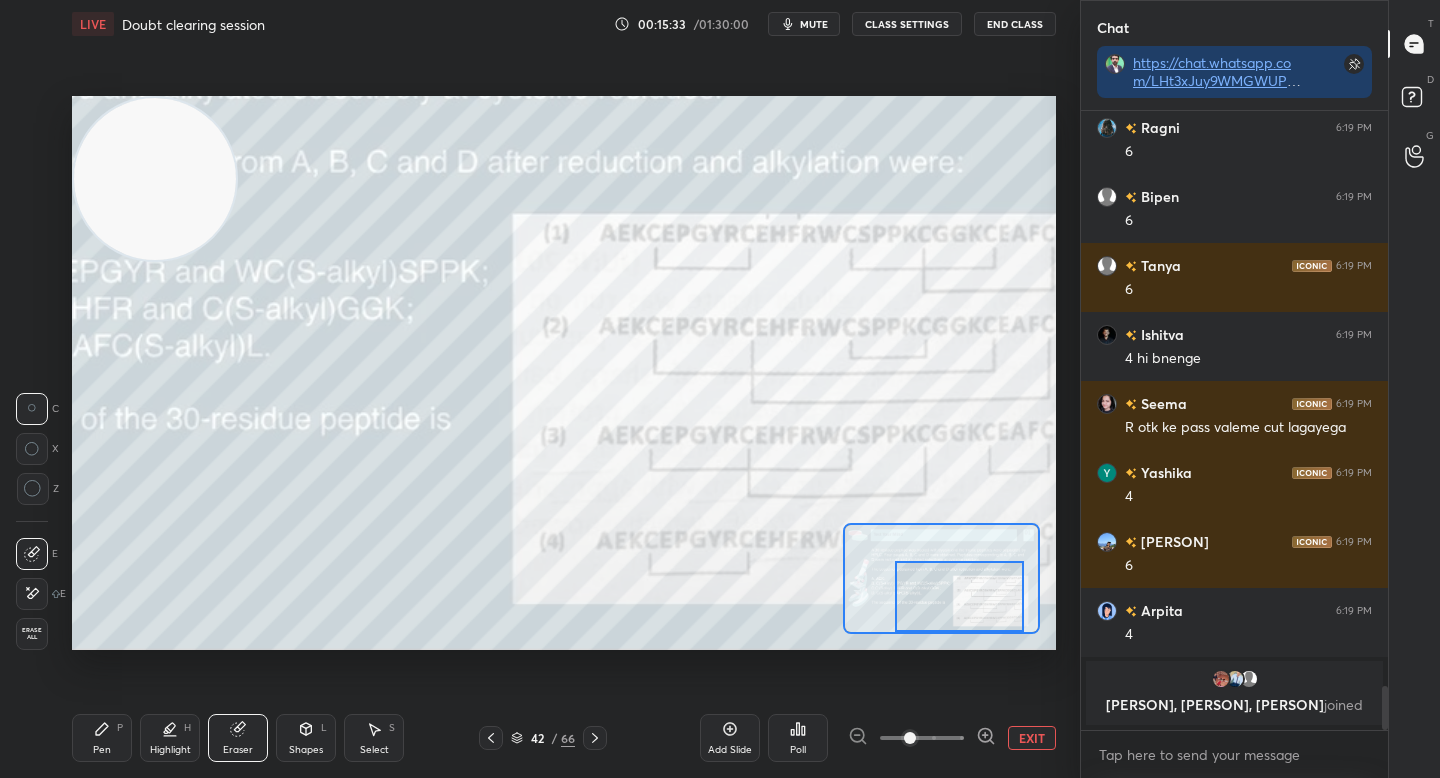 scroll, scrollTop: 7979, scrollLeft: 0, axis: vertical 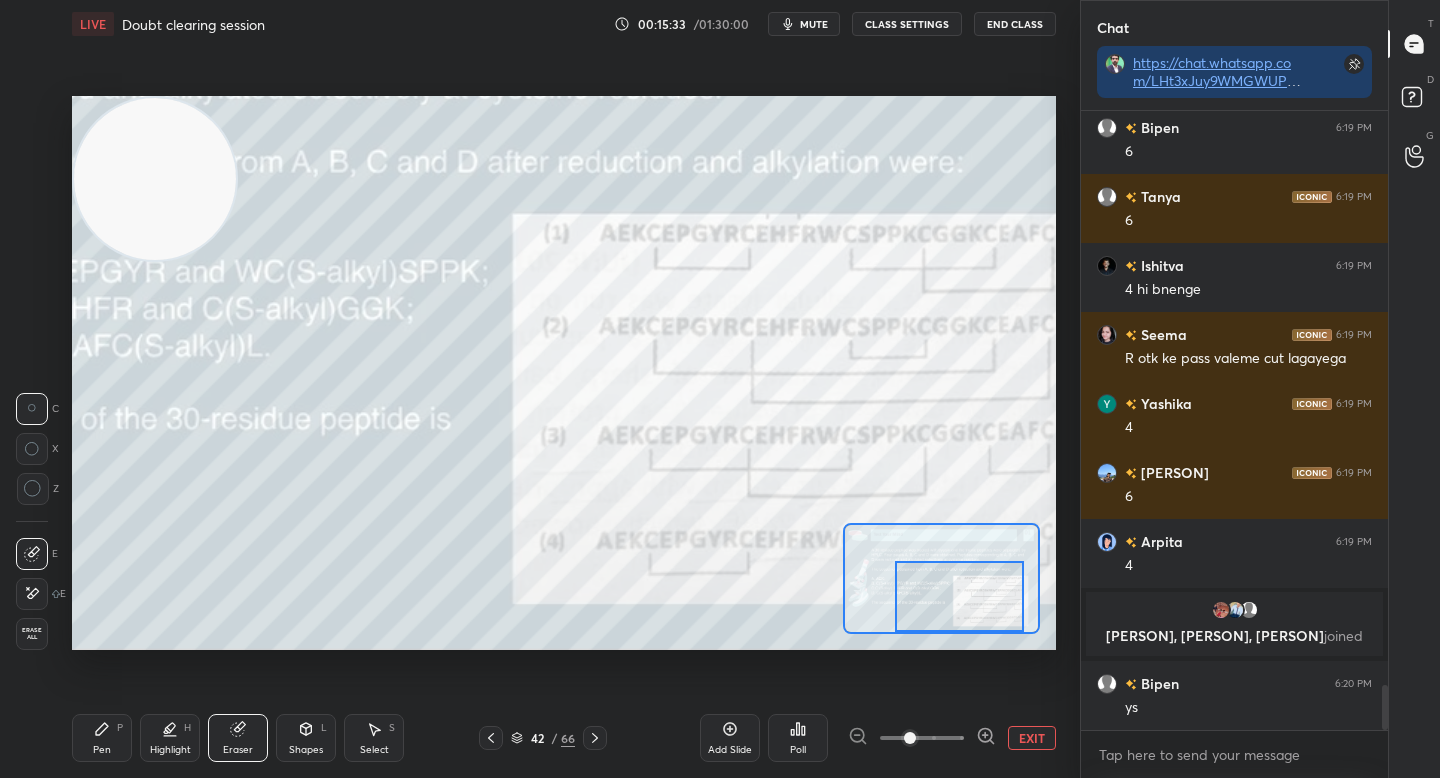 click on "Pen P" at bounding box center [102, 738] 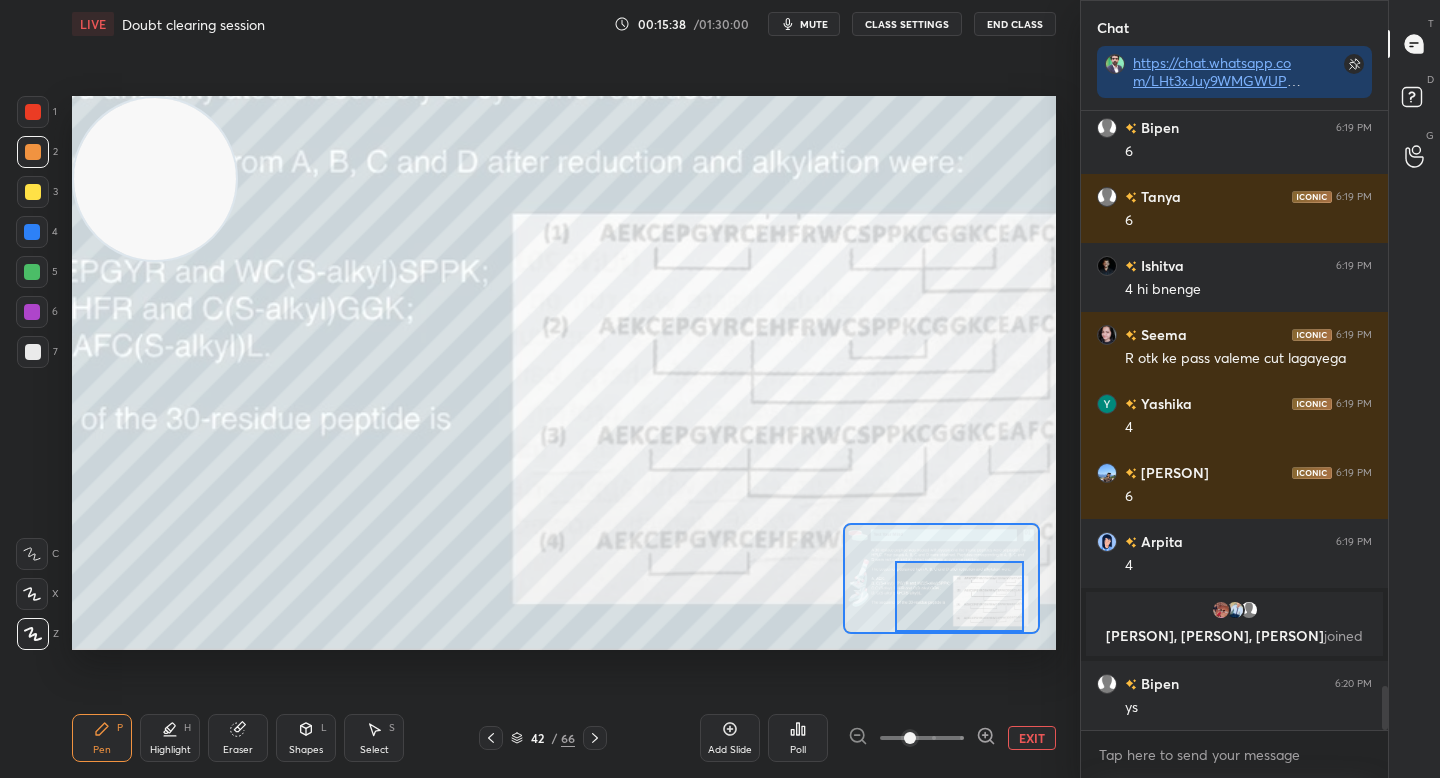 scroll, scrollTop: 8048, scrollLeft: 0, axis: vertical 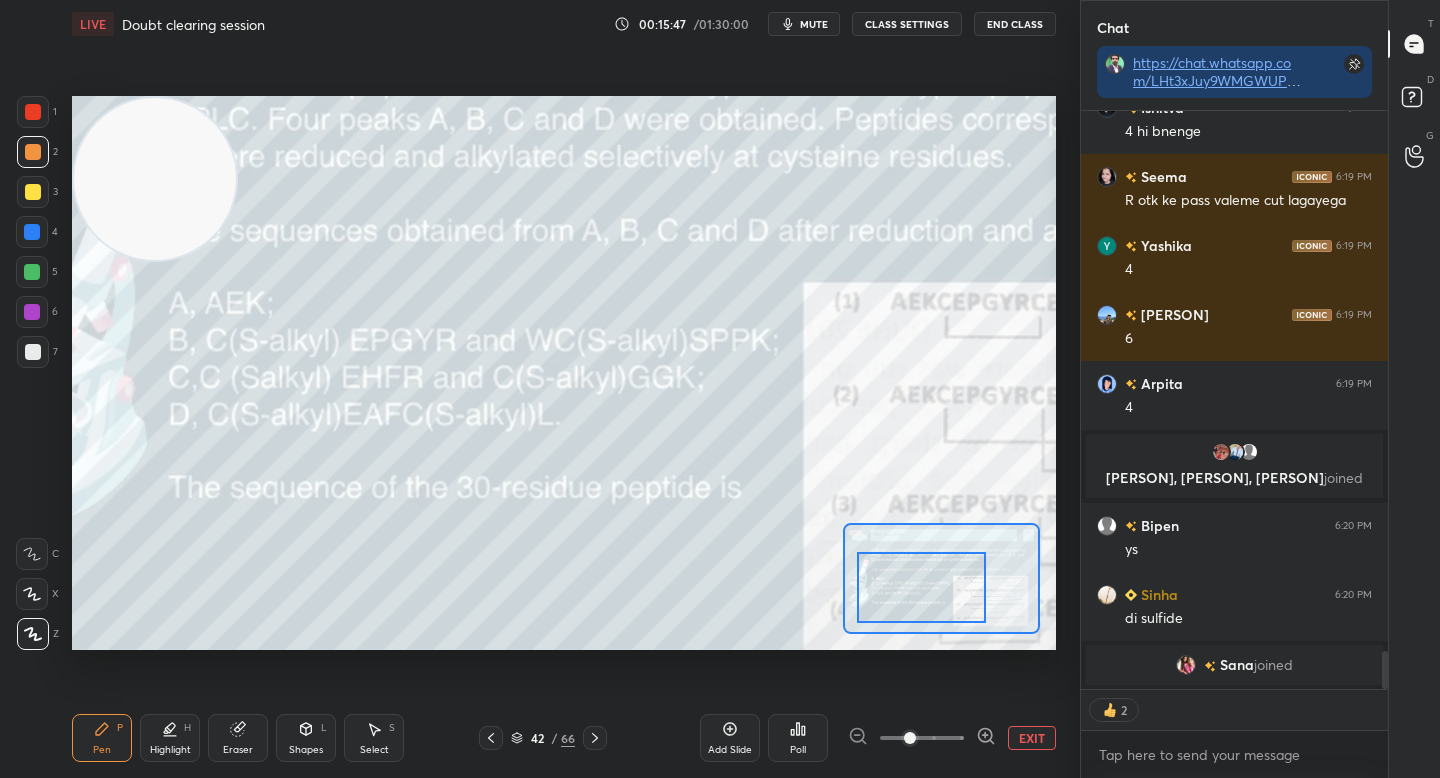 drag, startPoint x: 974, startPoint y: 599, endPoint x: 932, endPoint y: 592, distance: 42.579338 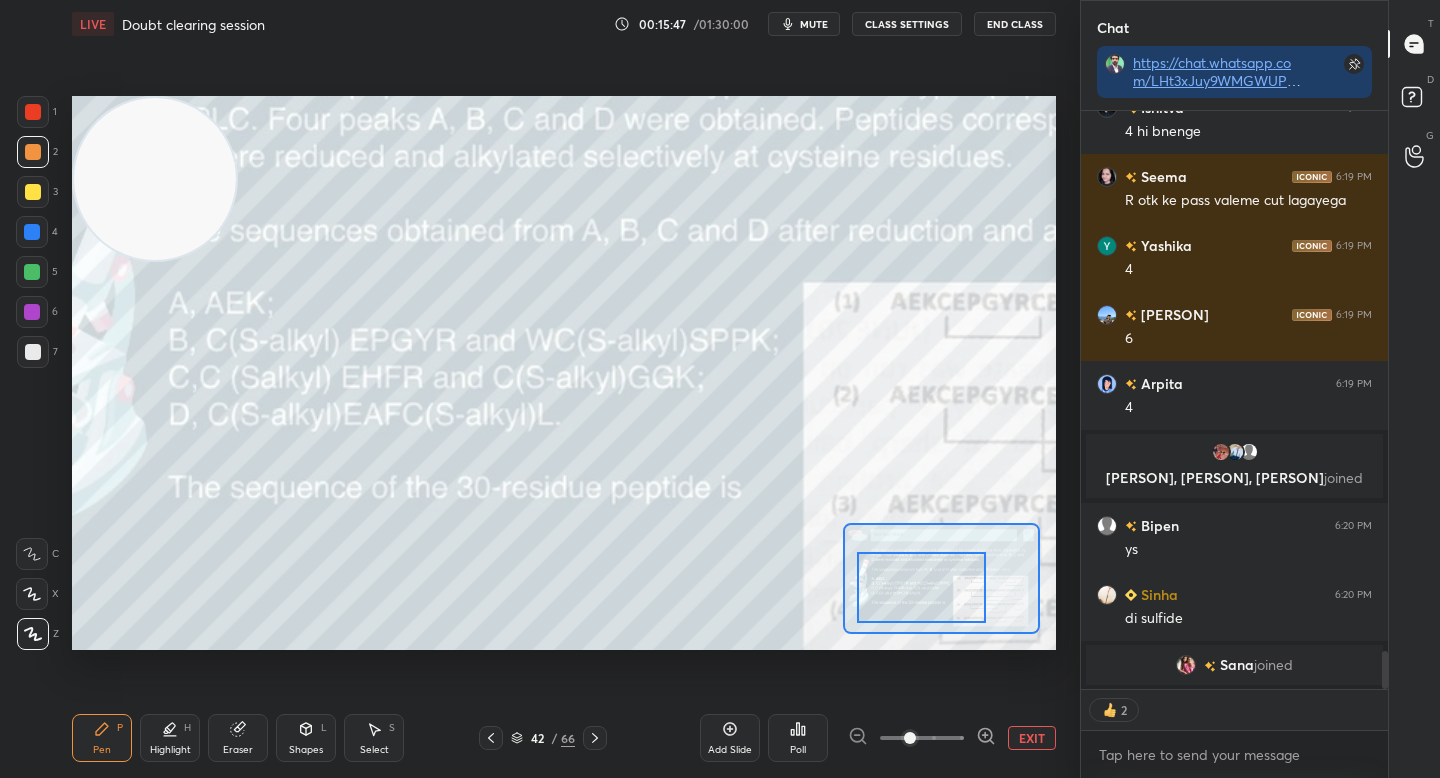 click at bounding box center [921, 587] 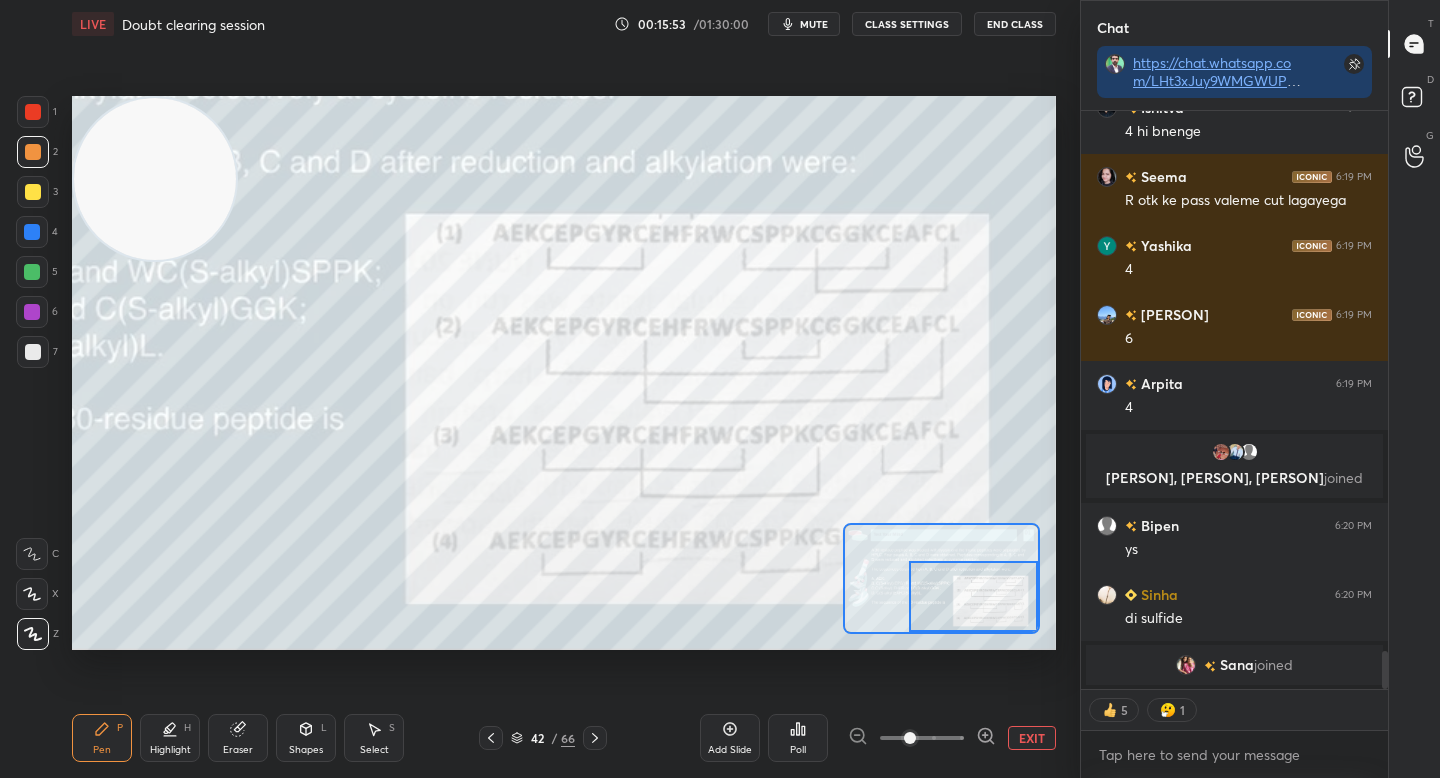 drag, startPoint x: 917, startPoint y: 610, endPoint x: 929, endPoint y: 618, distance: 14.422205 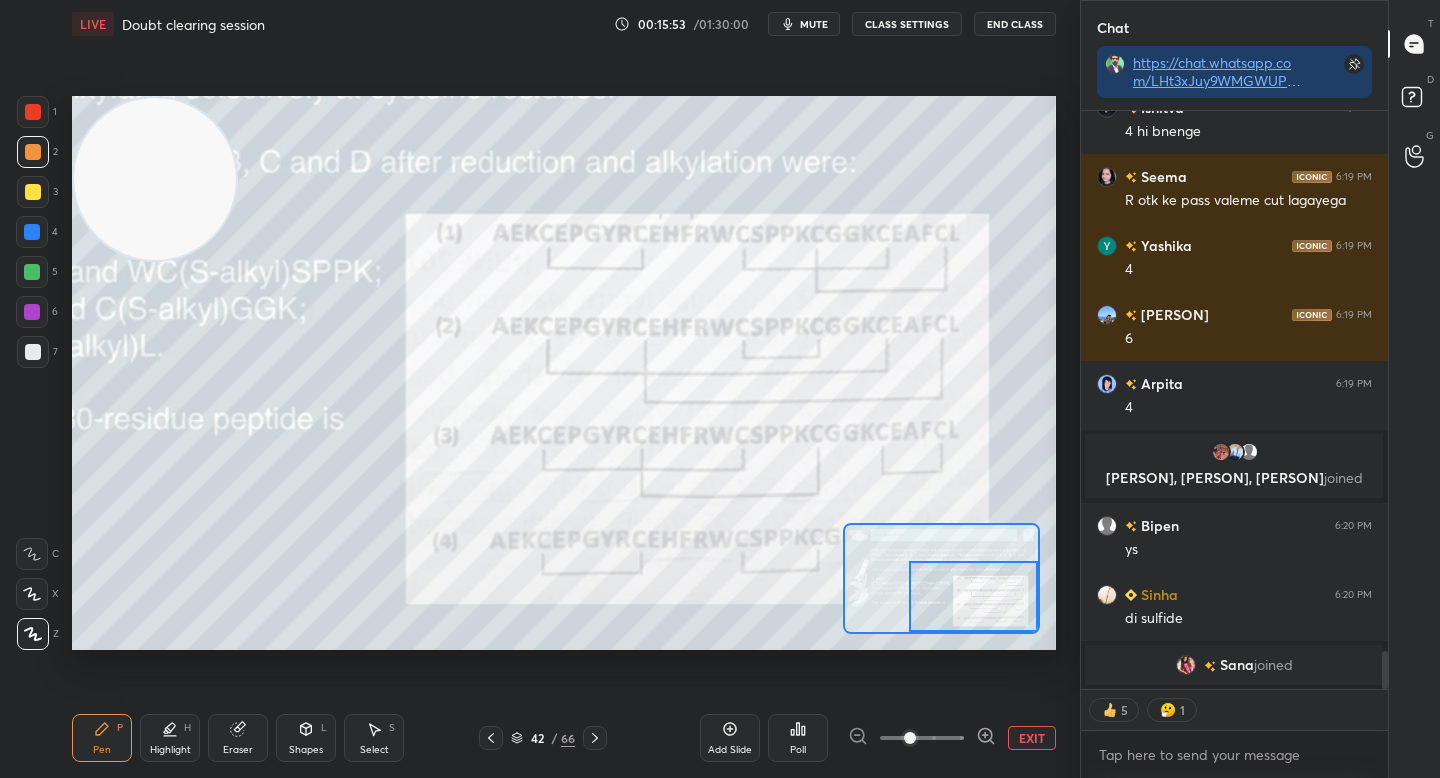 click at bounding box center (973, 596) 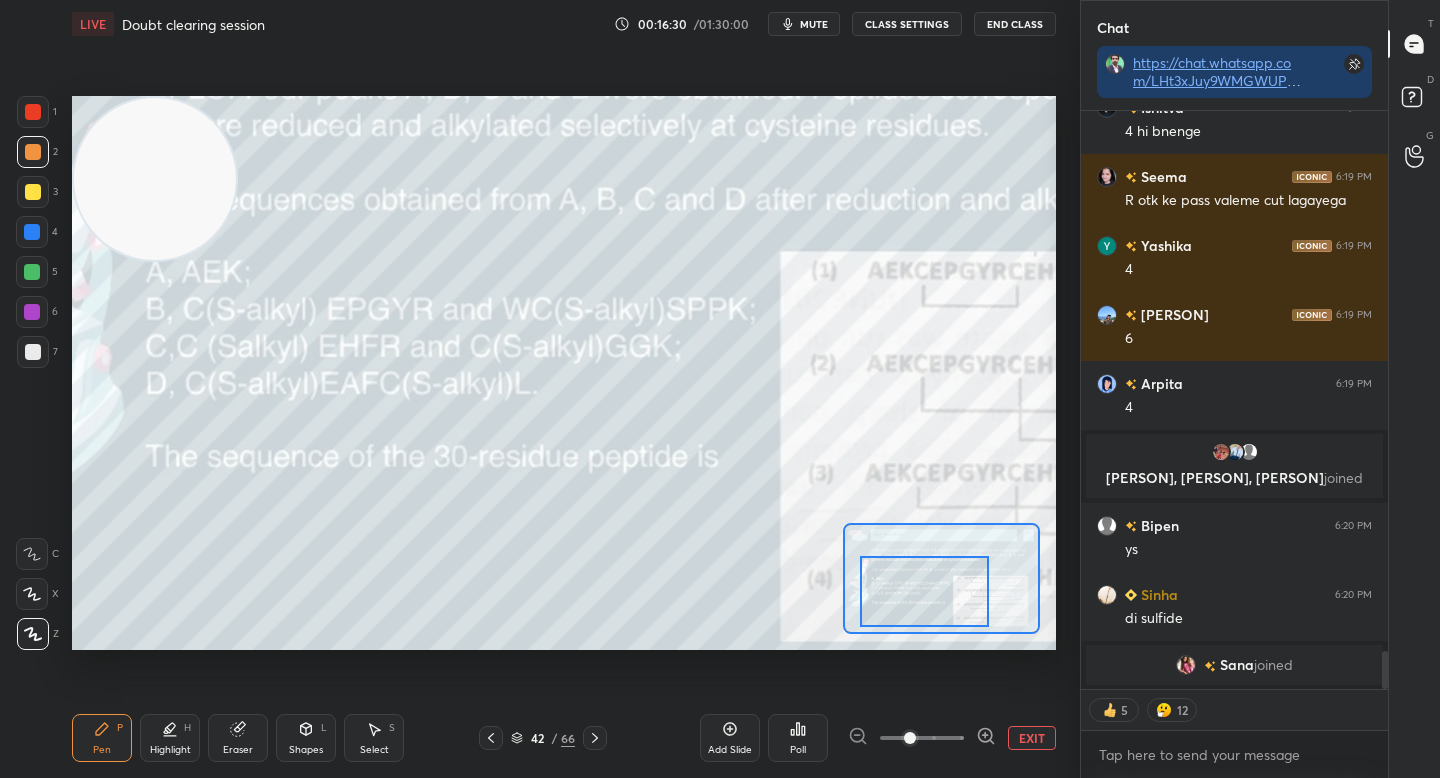 drag, startPoint x: 977, startPoint y: 613, endPoint x: 917, endPoint y: 600, distance: 61.39218 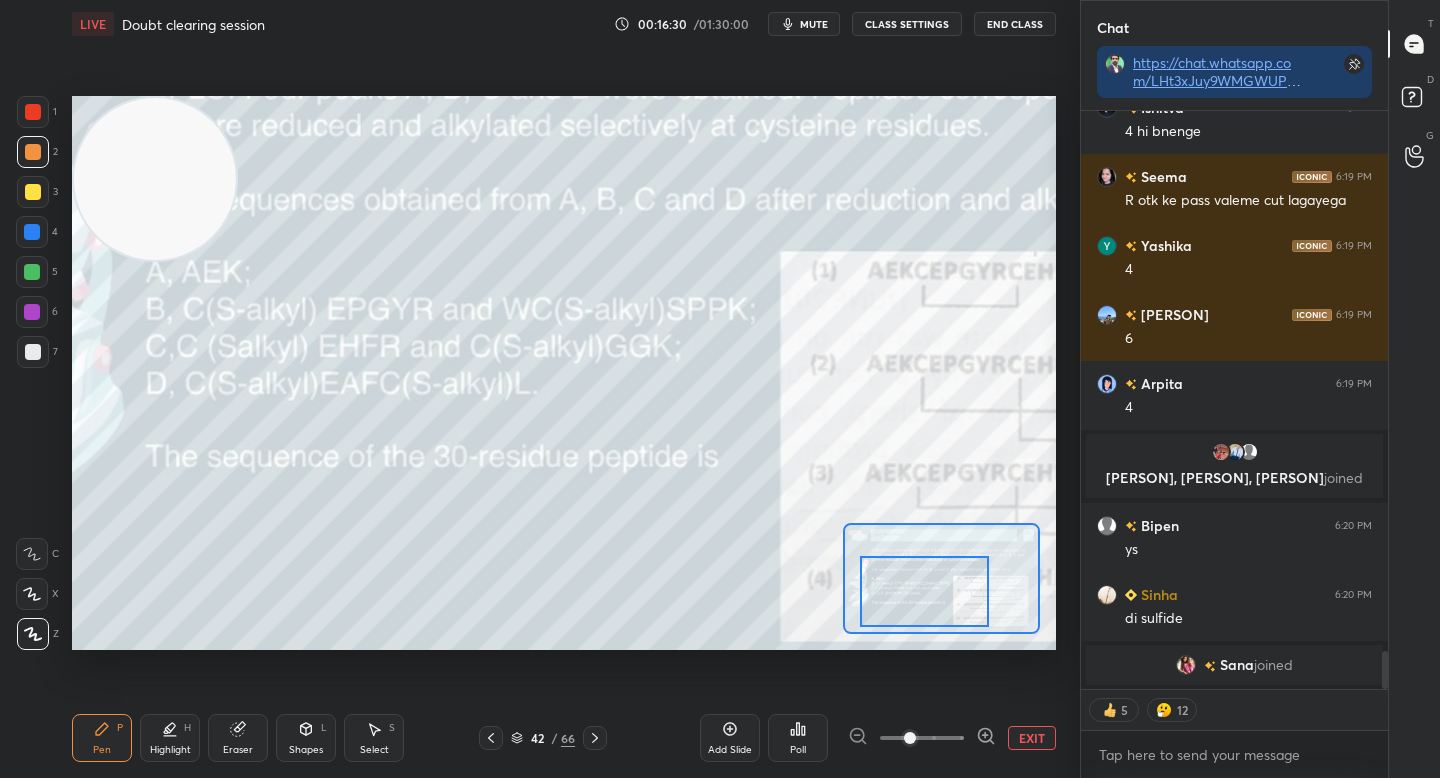 click at bounding box center [924, 591] 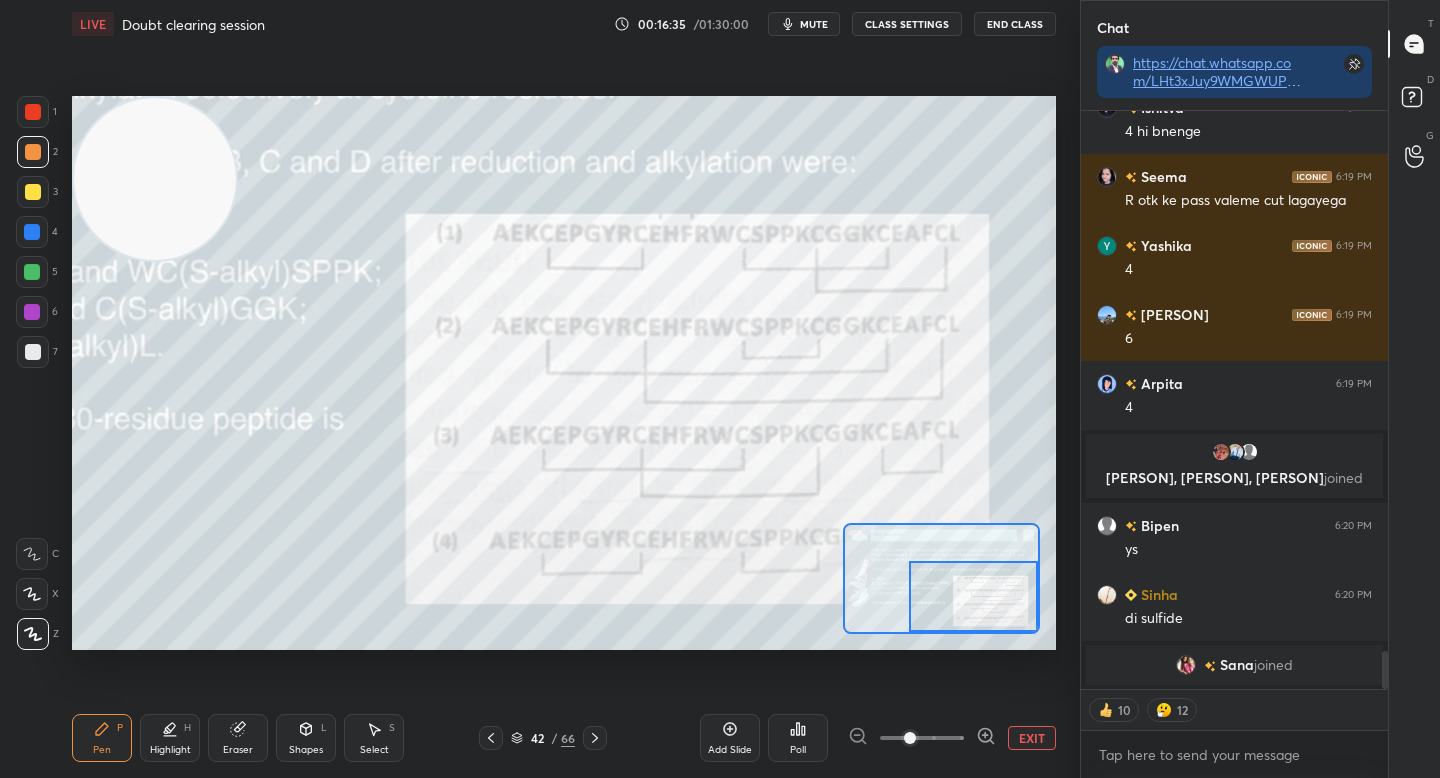 drag, startPoint x: 901, startPoint y: 587, endPoint x: 968, endPoint y: 601, distance: 68.44706 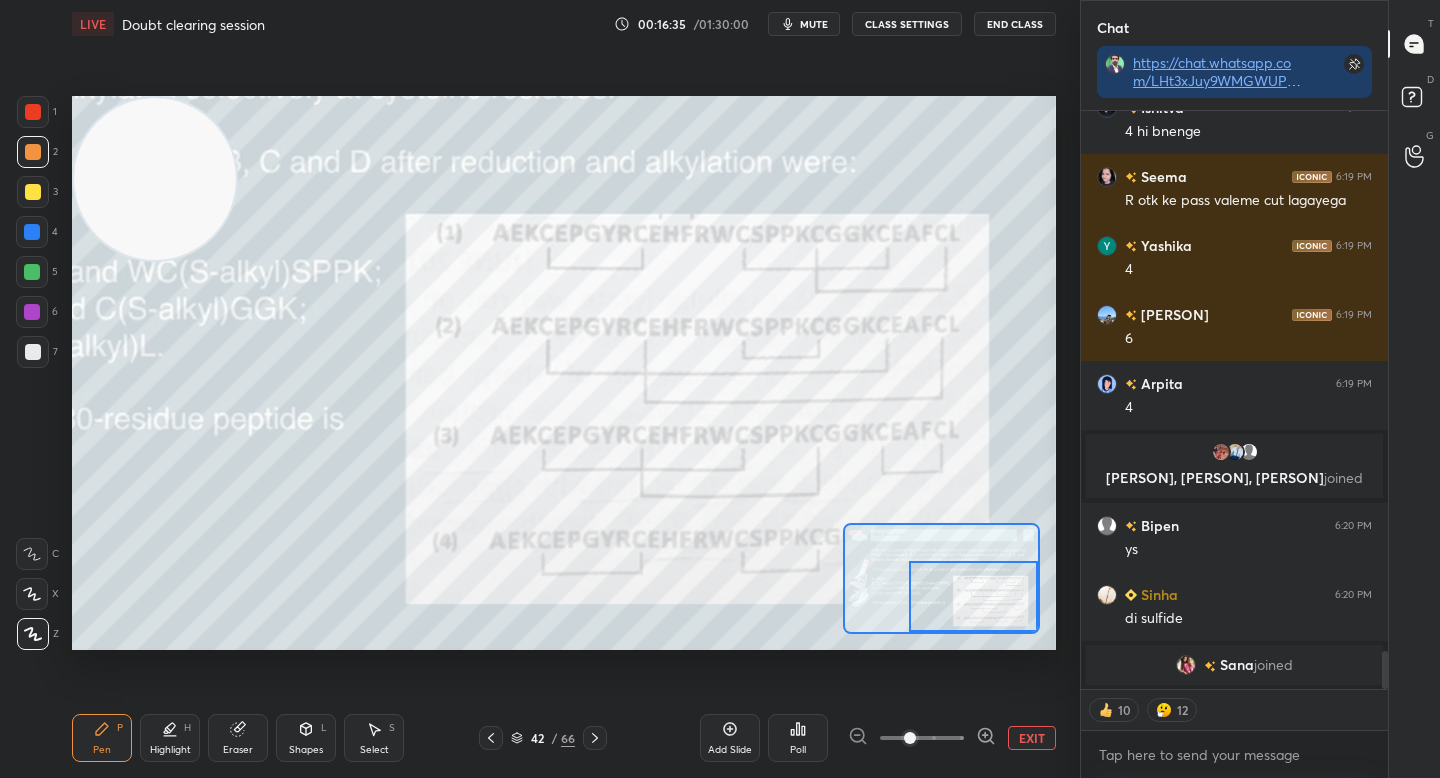 click at bounding box center [973, 596] 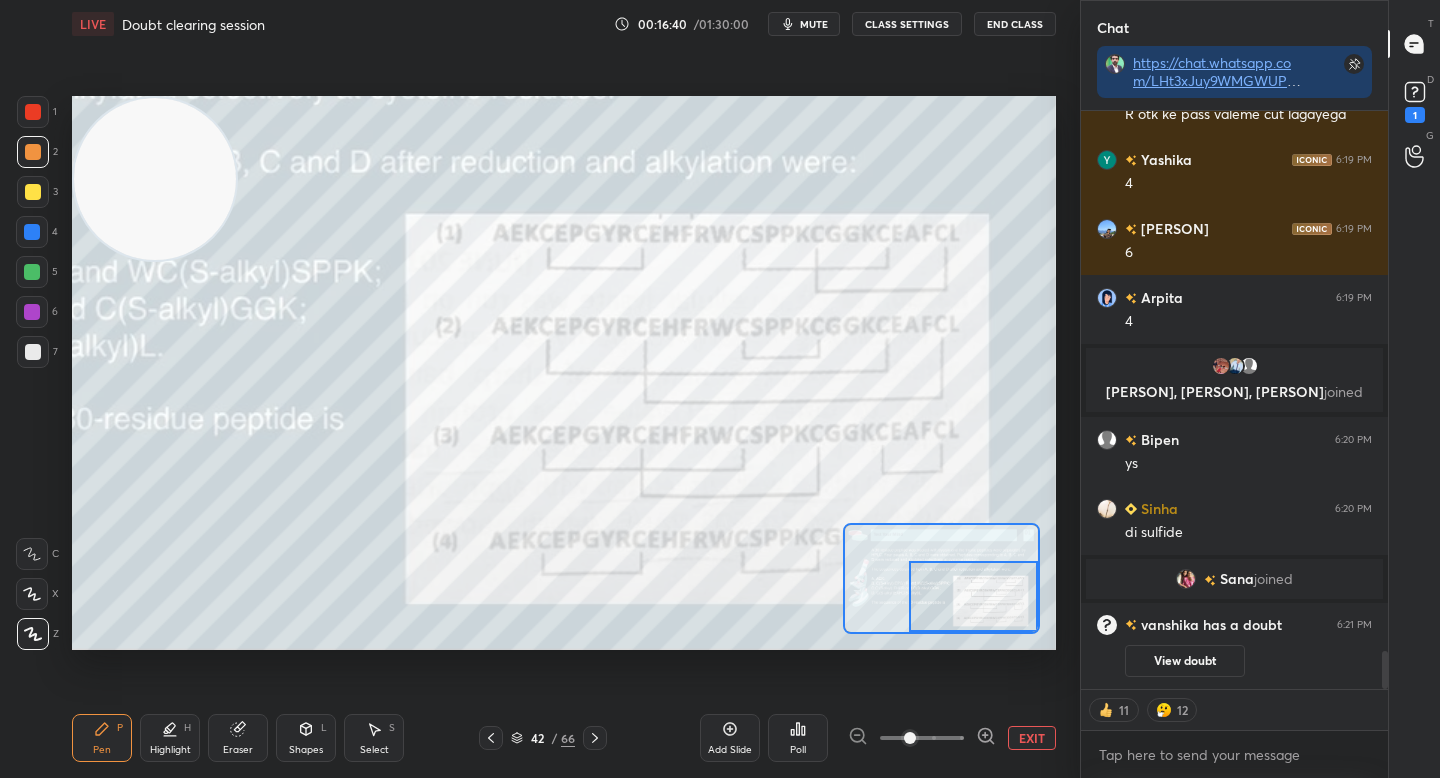 click at bounding box center [32, 312] 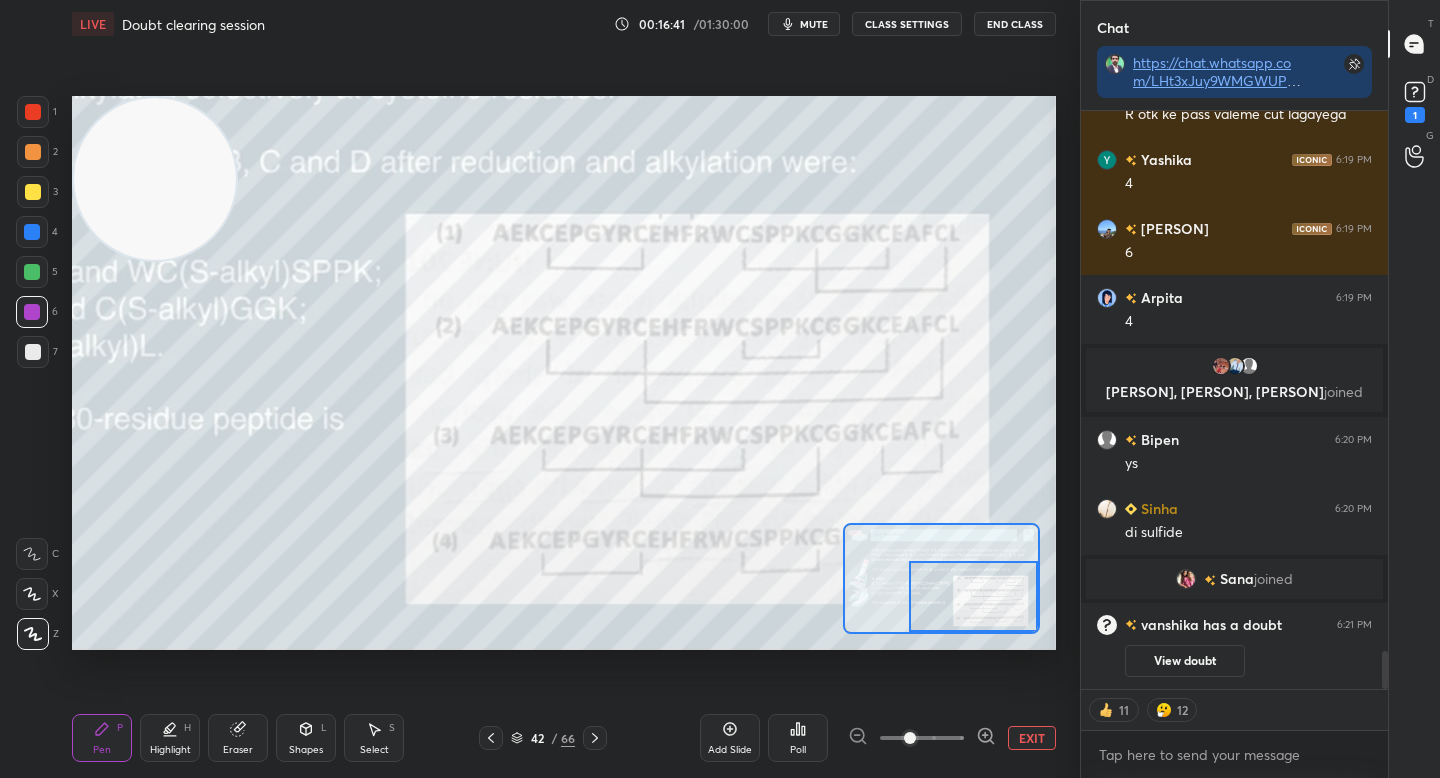 click on "Highlight H" at bounding box center (170, 738) 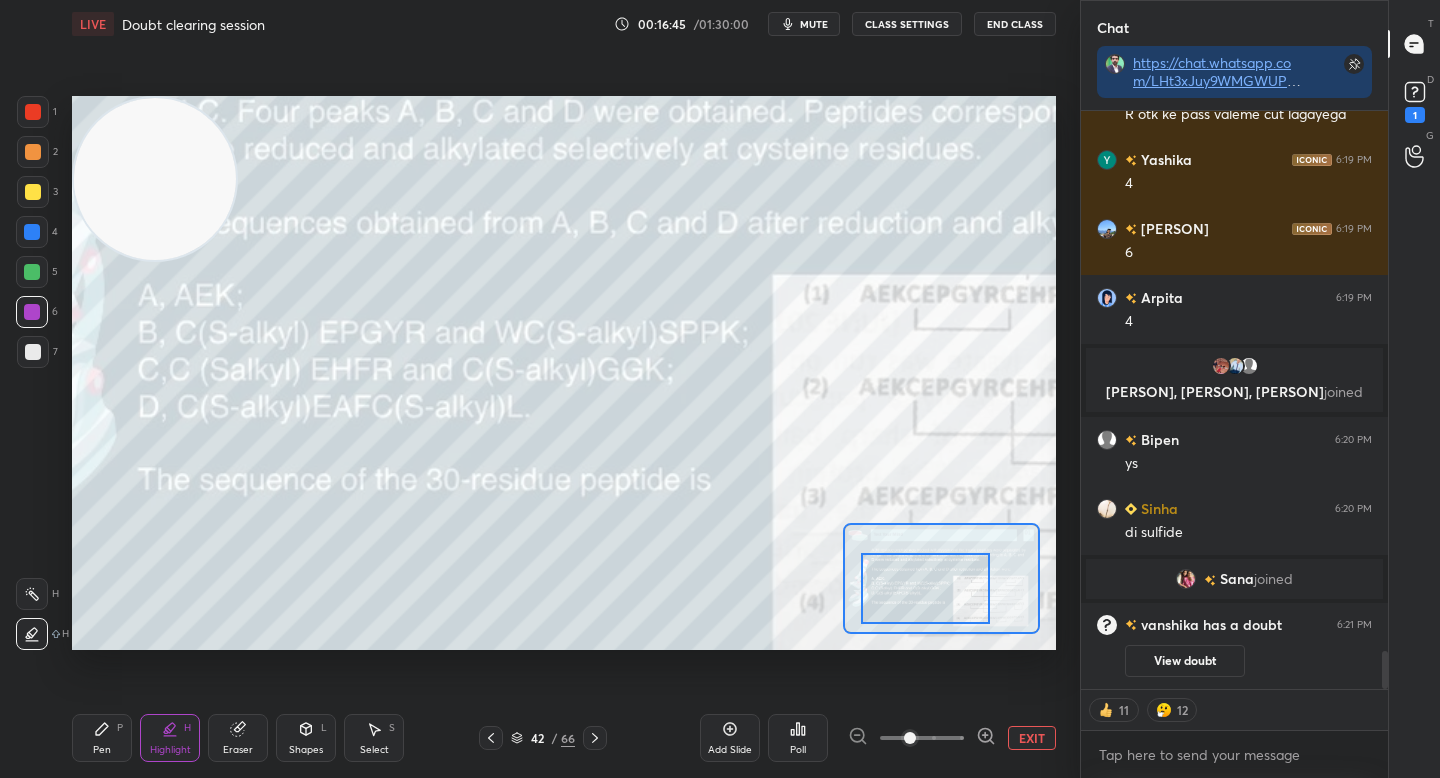 scroll, scrollTop: 7, scrollLeft: 7, axis: both 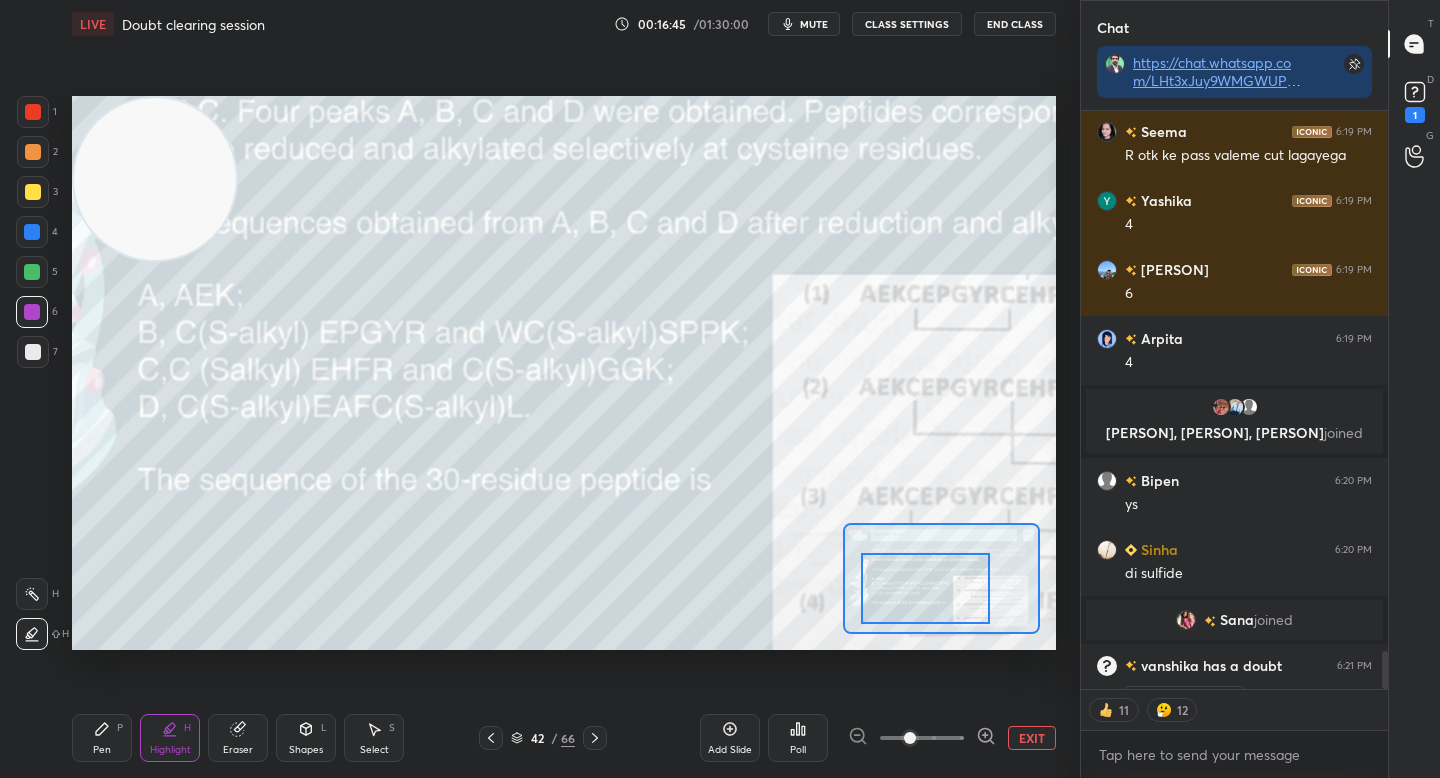 drag, startPoint x: 987, startPoint y: 599, endPoint x: 942, endPoint y: 589, distance: 46.09772 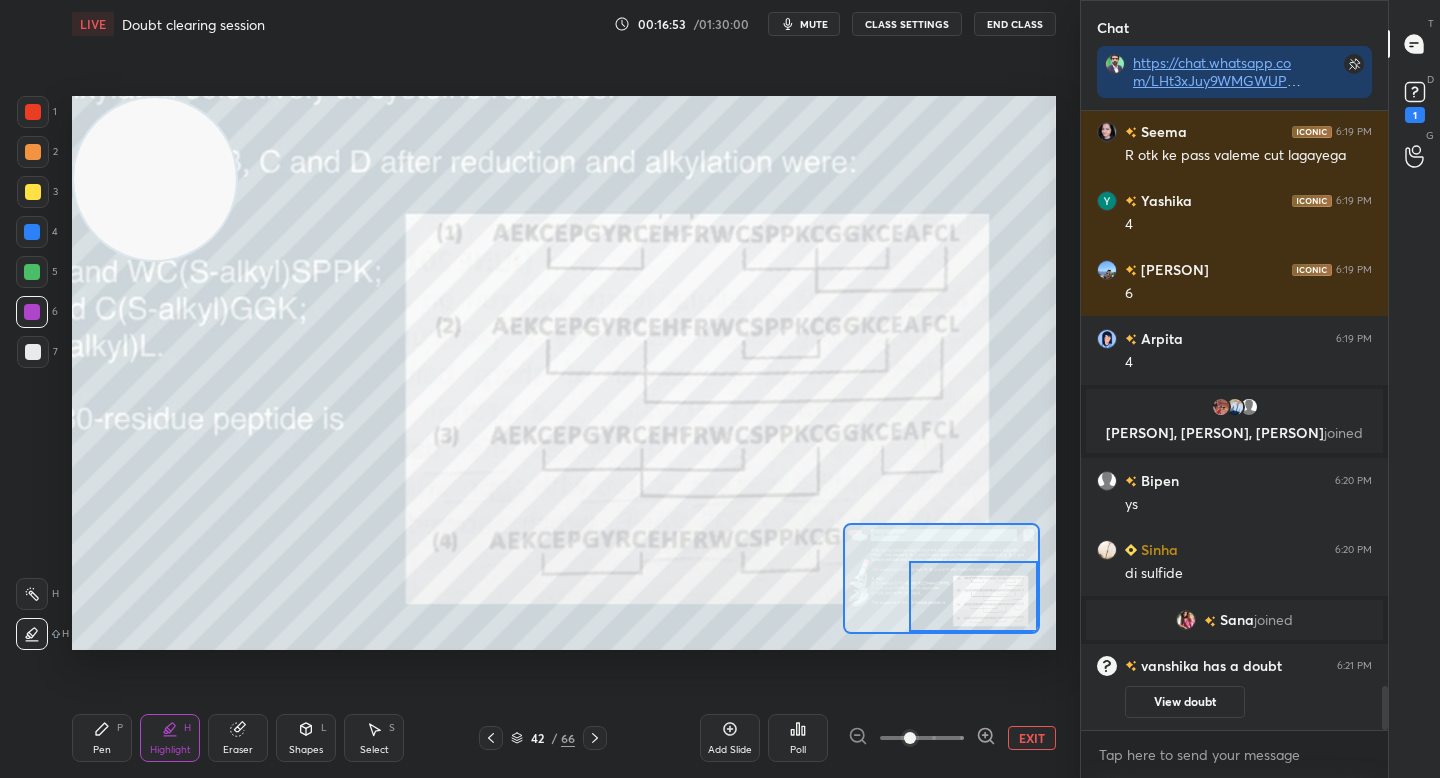 drag, startPoint x: 934, startPoint y: 600, endPoint x: 994, endPoint y: 613, distance: 61.39218 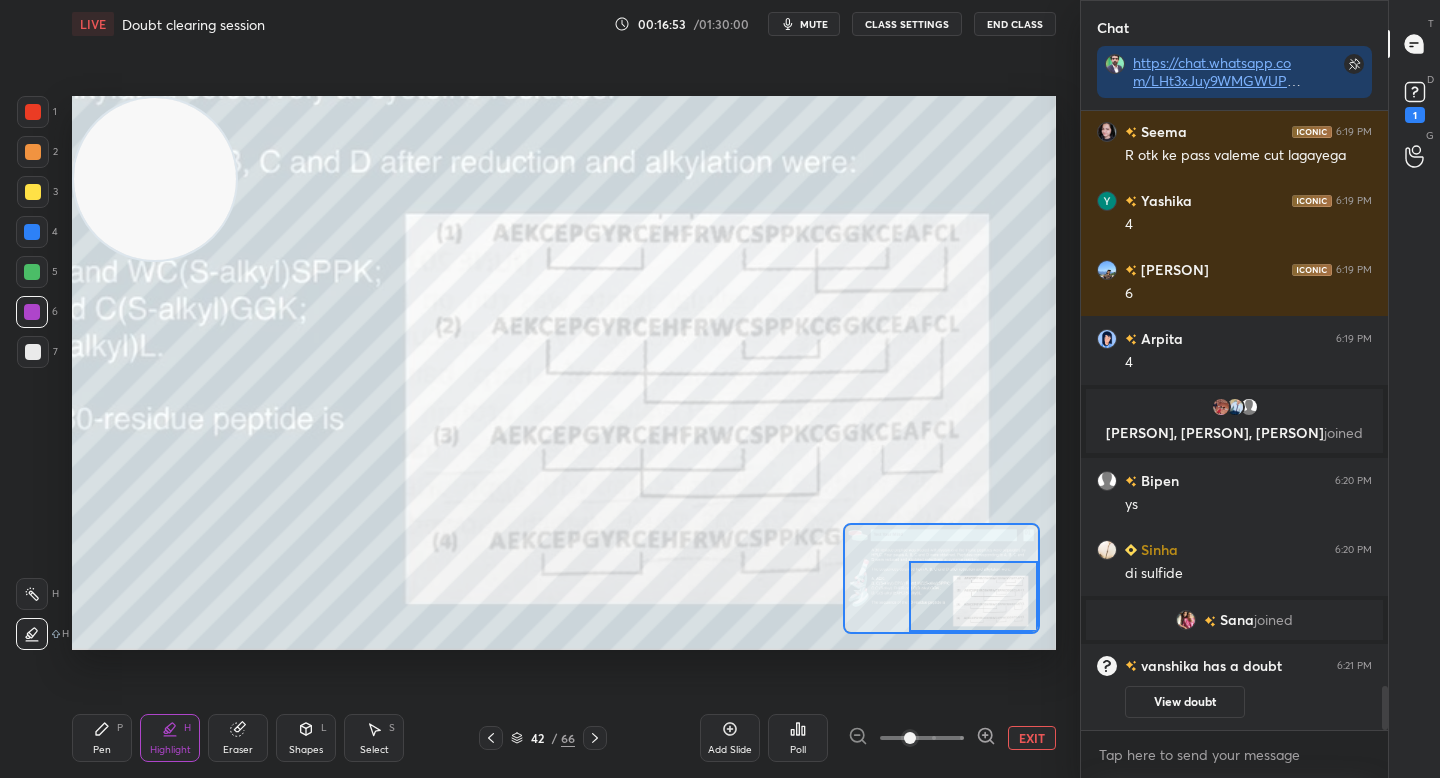 click at bounding box center [973, 596] 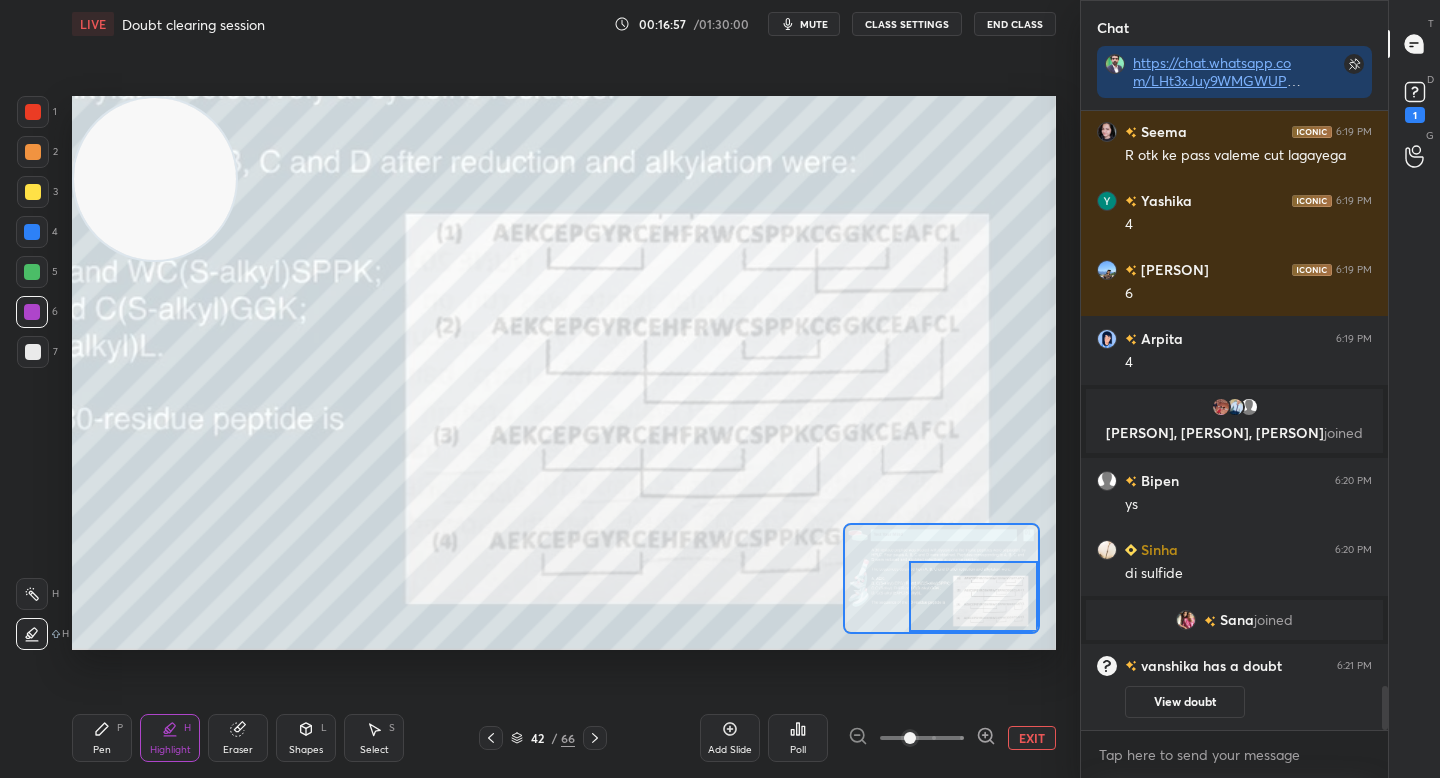 click on "Pen" at bounding box center (102, 750) 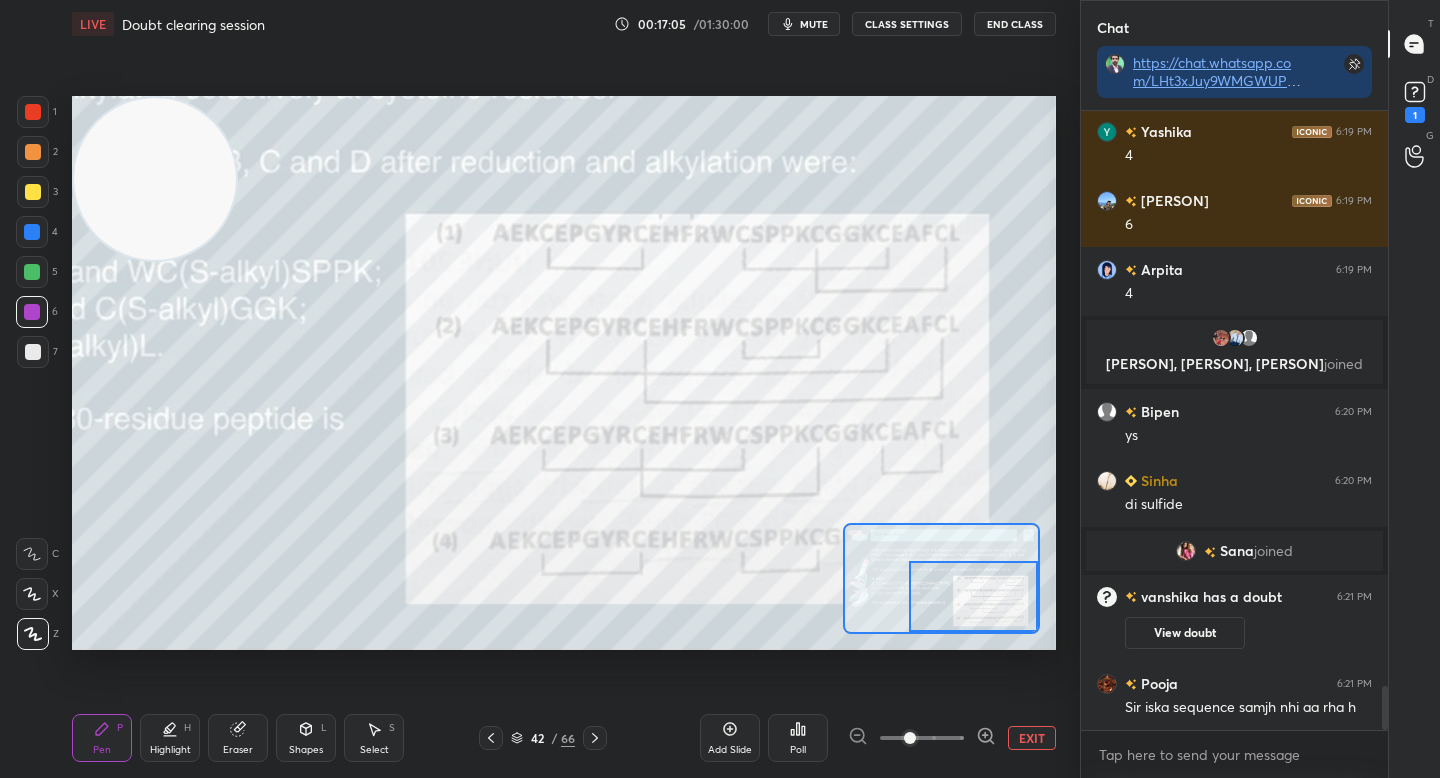 scroll, scrollTop: 8245, scrollLeft: 0, axis: vertical 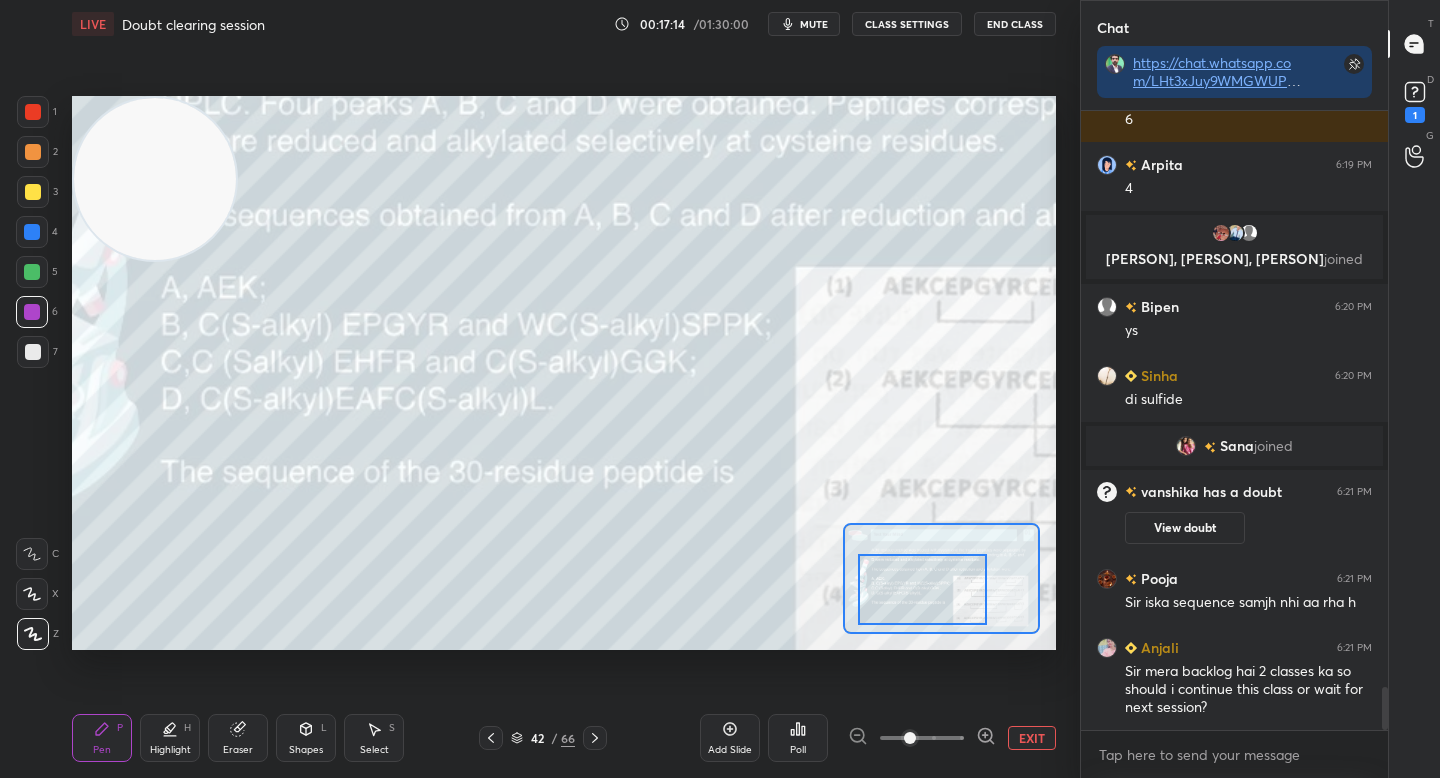 drag, startPoint x: 960, startPoint y: 592, endPoint x: 905, endPoint y: 587, distance: 55.226807 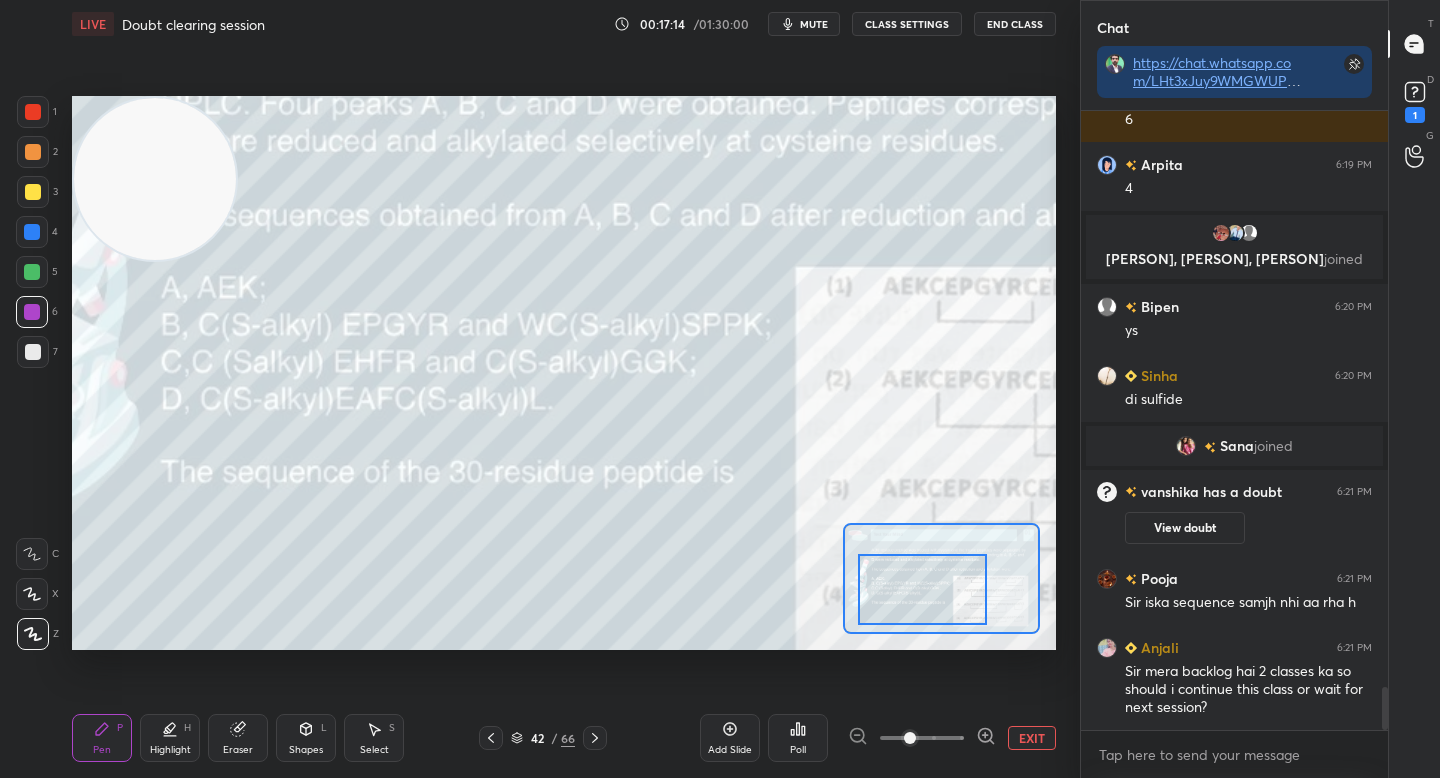 click at bounding box center [922, 589] 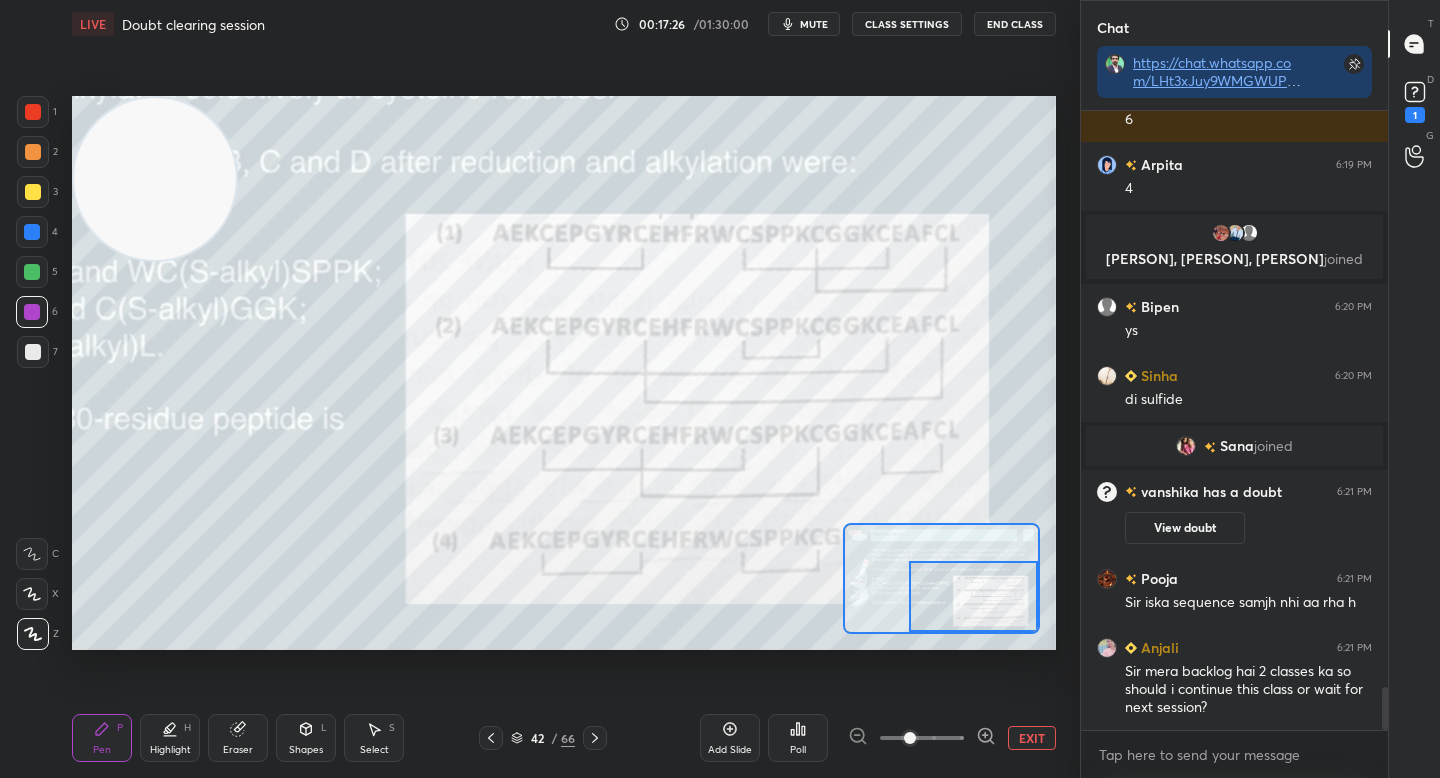 drag, startPoint x: 957, startPoint y: 599, endPoint x: 1039, endPoint y: 618, distance: 84.17244 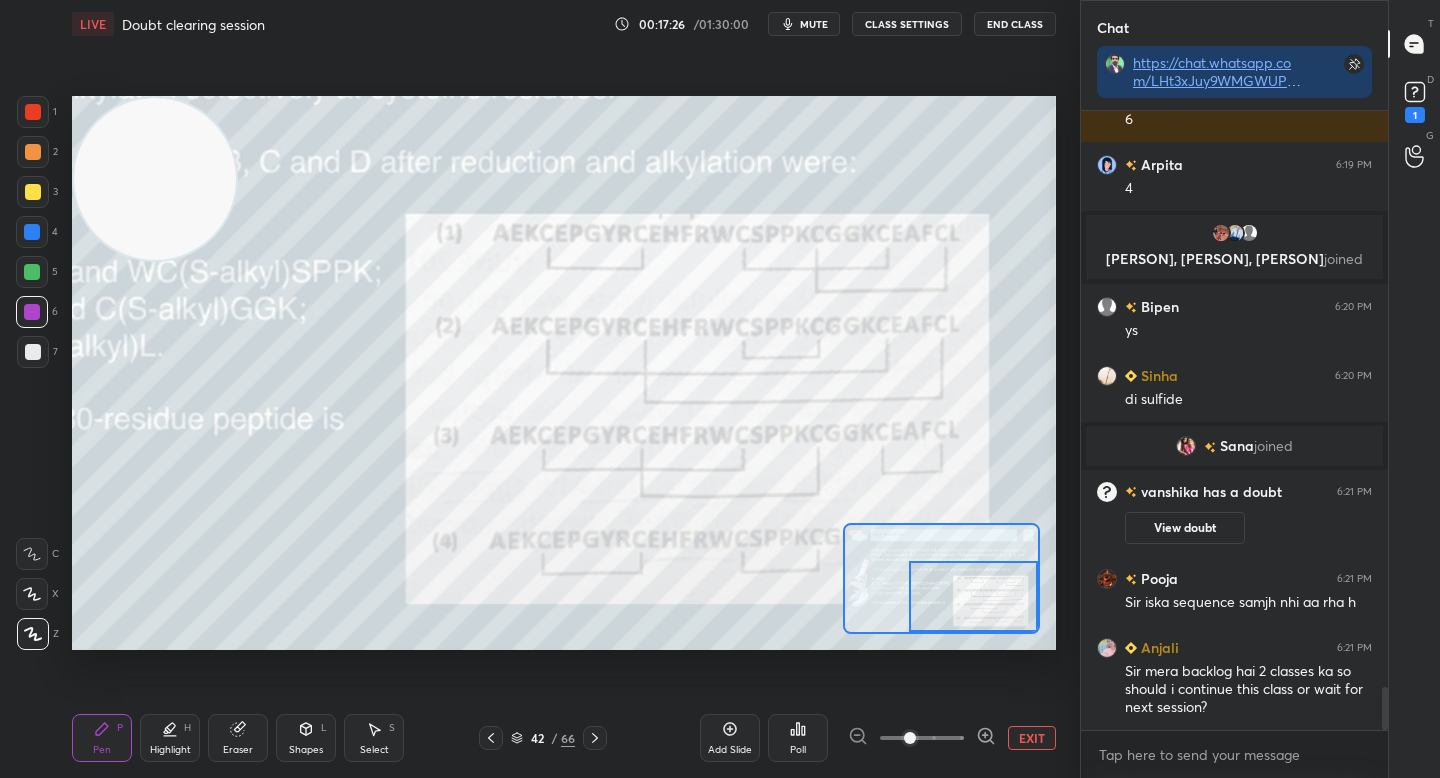 click at bounding box center (941, 578) 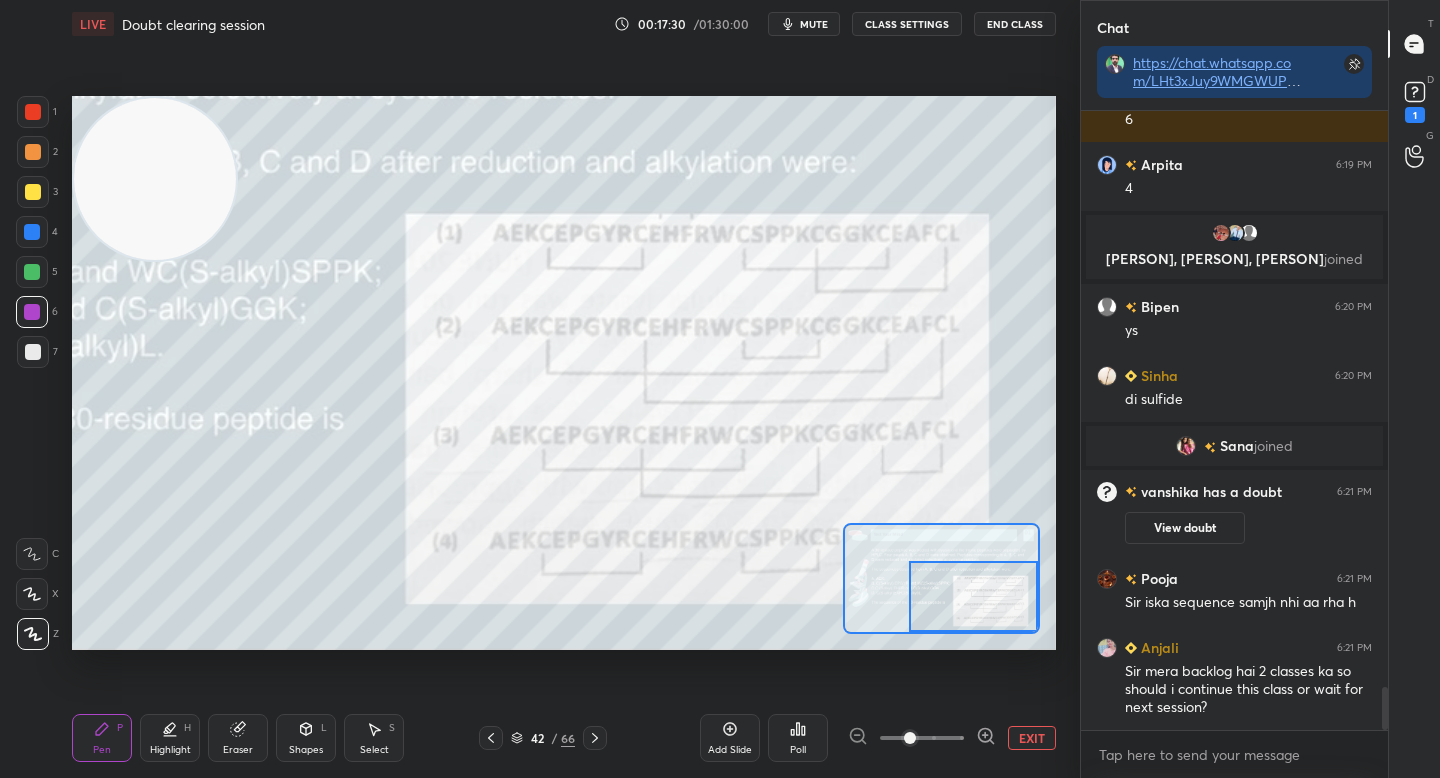 drag, startPoint x: 40, startPoint y: 230, endPoint x: 74, endPoint y: 243, distance: 36.40055 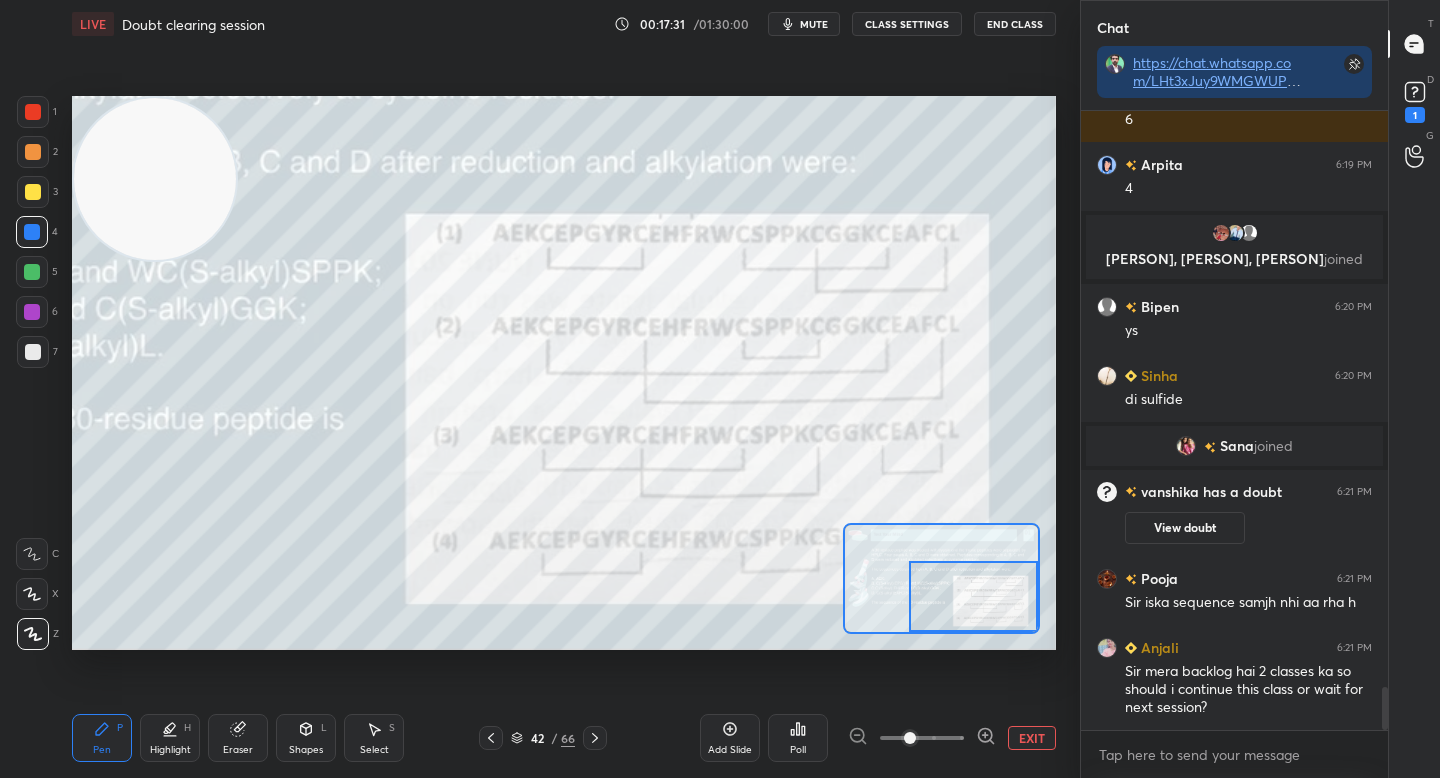 click on "Highlight H" at bounding box center [170, 738] 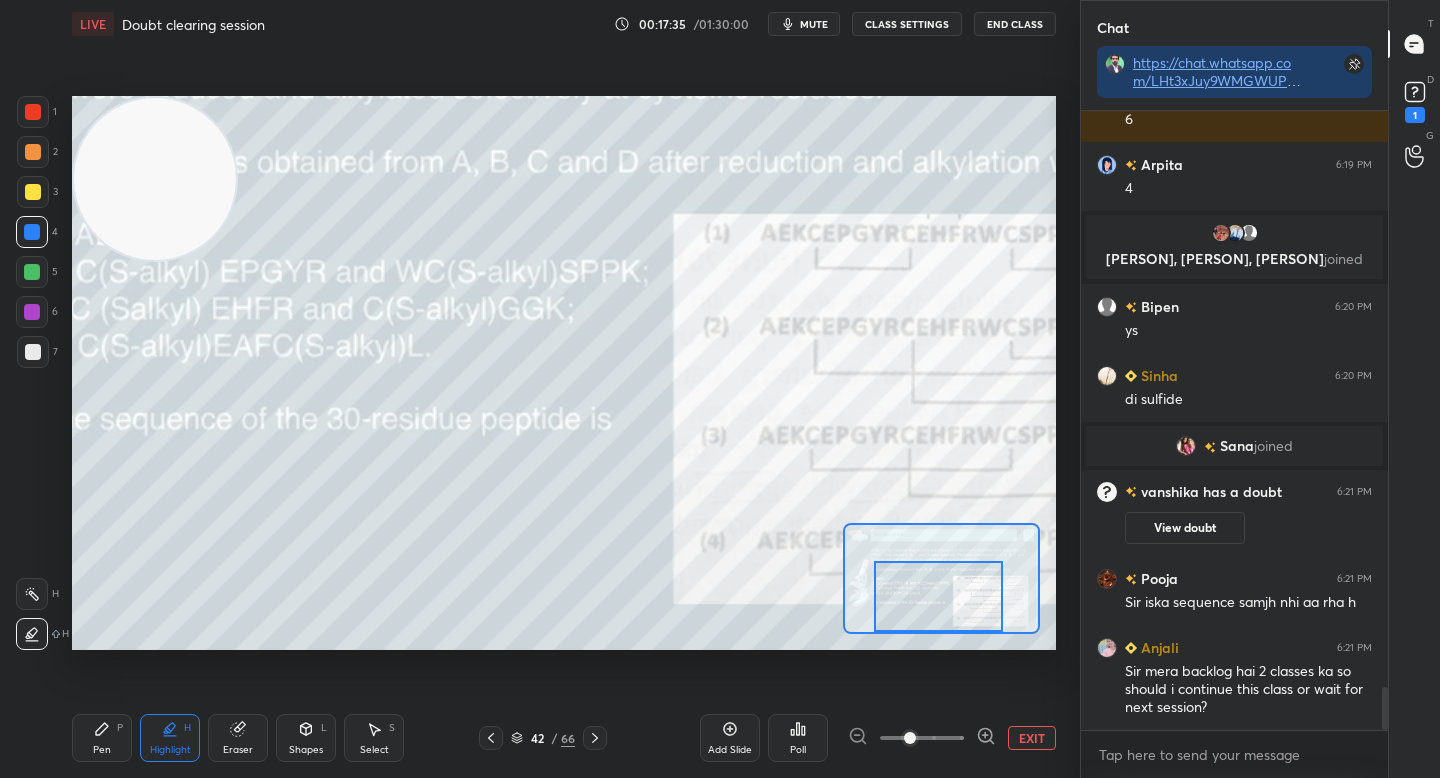 drag, startPoint x: 975, startPoint y: 598, endPoint x: 918, endPoint y: 595, distance: 57.07889 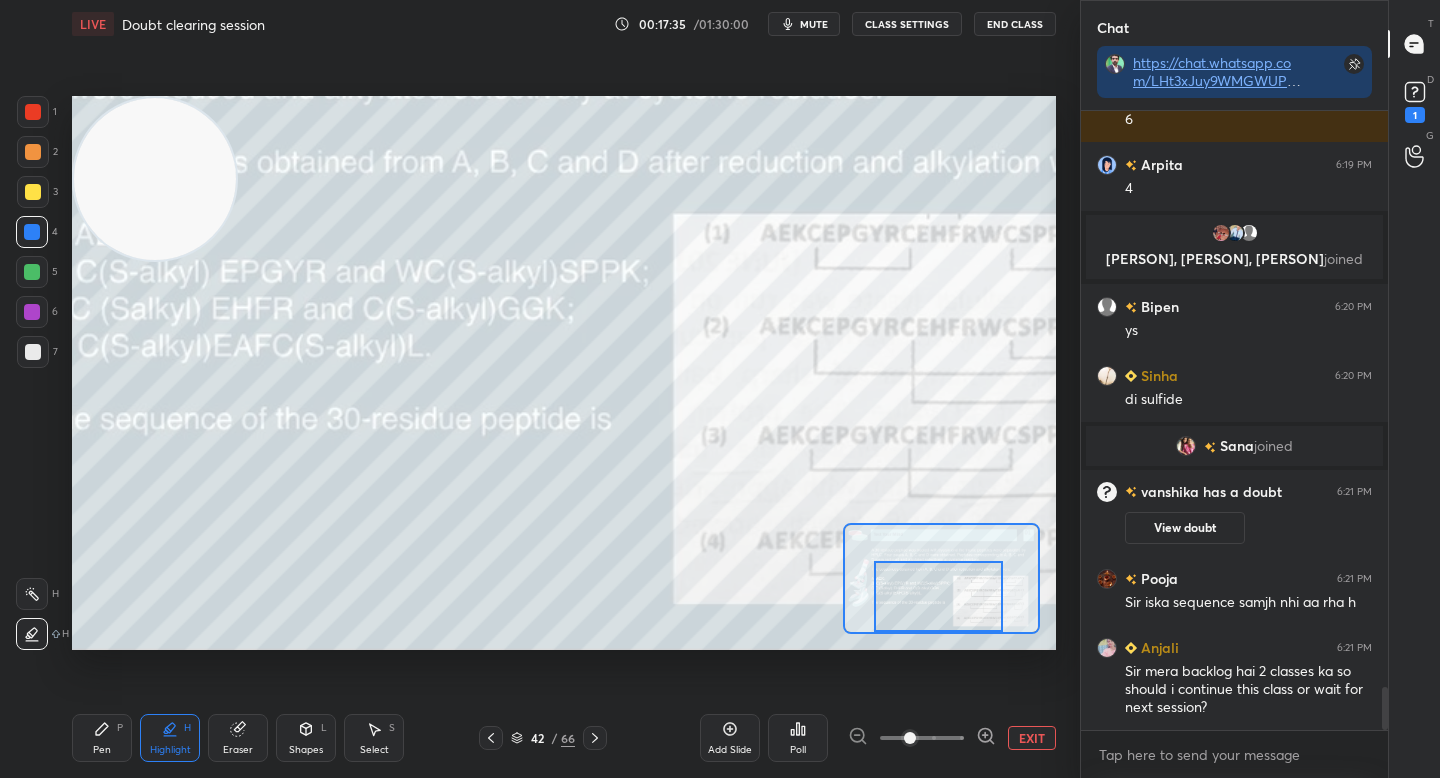 click at bounding box center [938, 596] 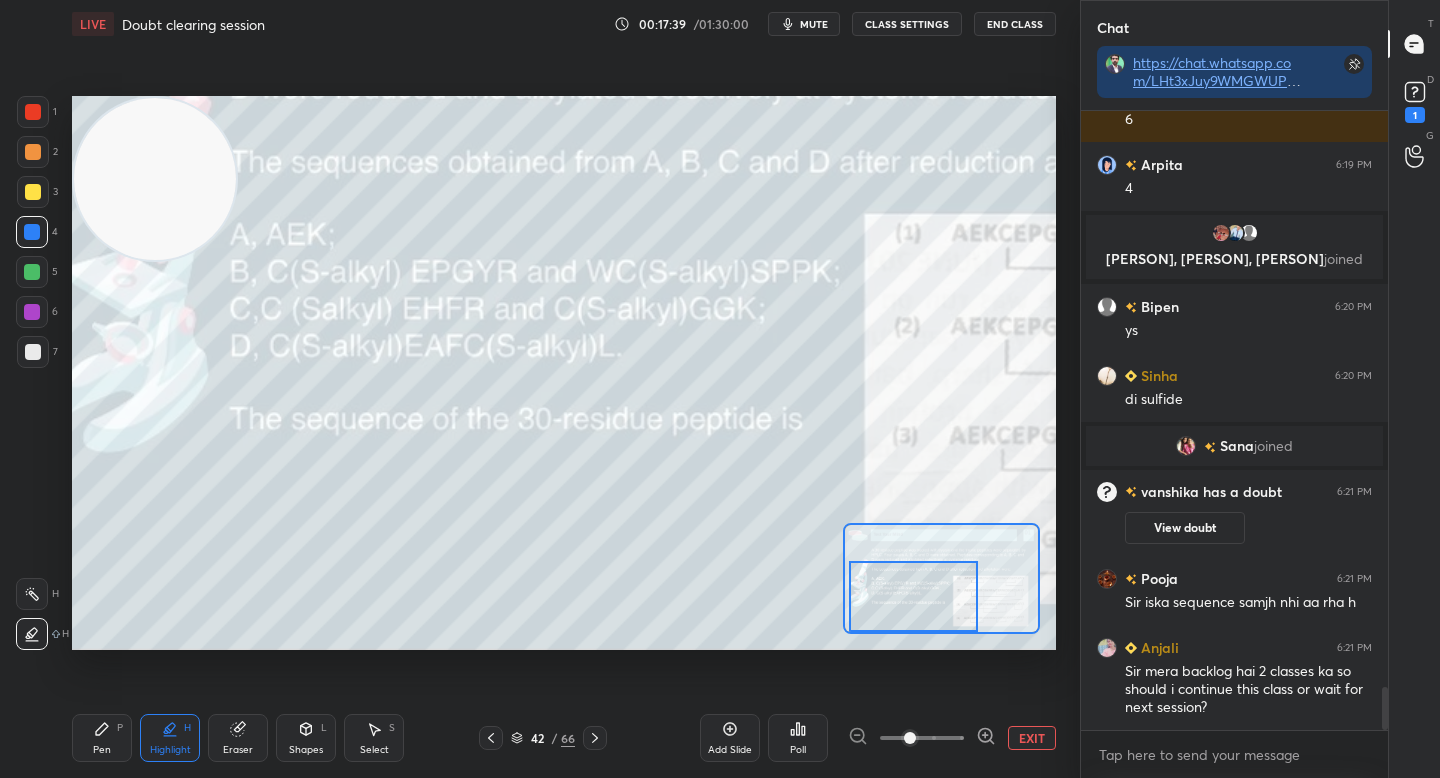 drag, startPoint x: 923, startPoint y: 599, endPoint x: 933, endPoint y: 622, distance: 25.079872 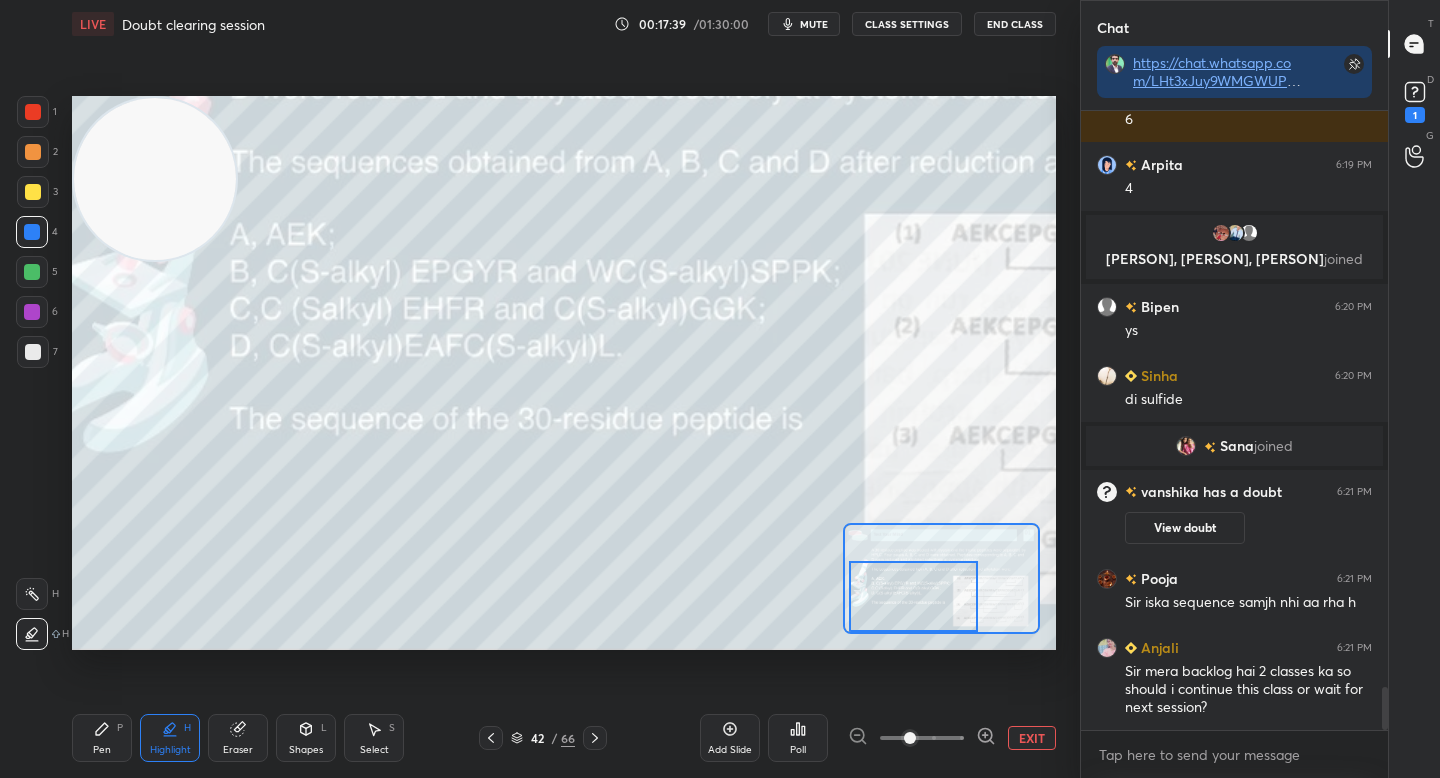 click at bounding box center (913, 596) 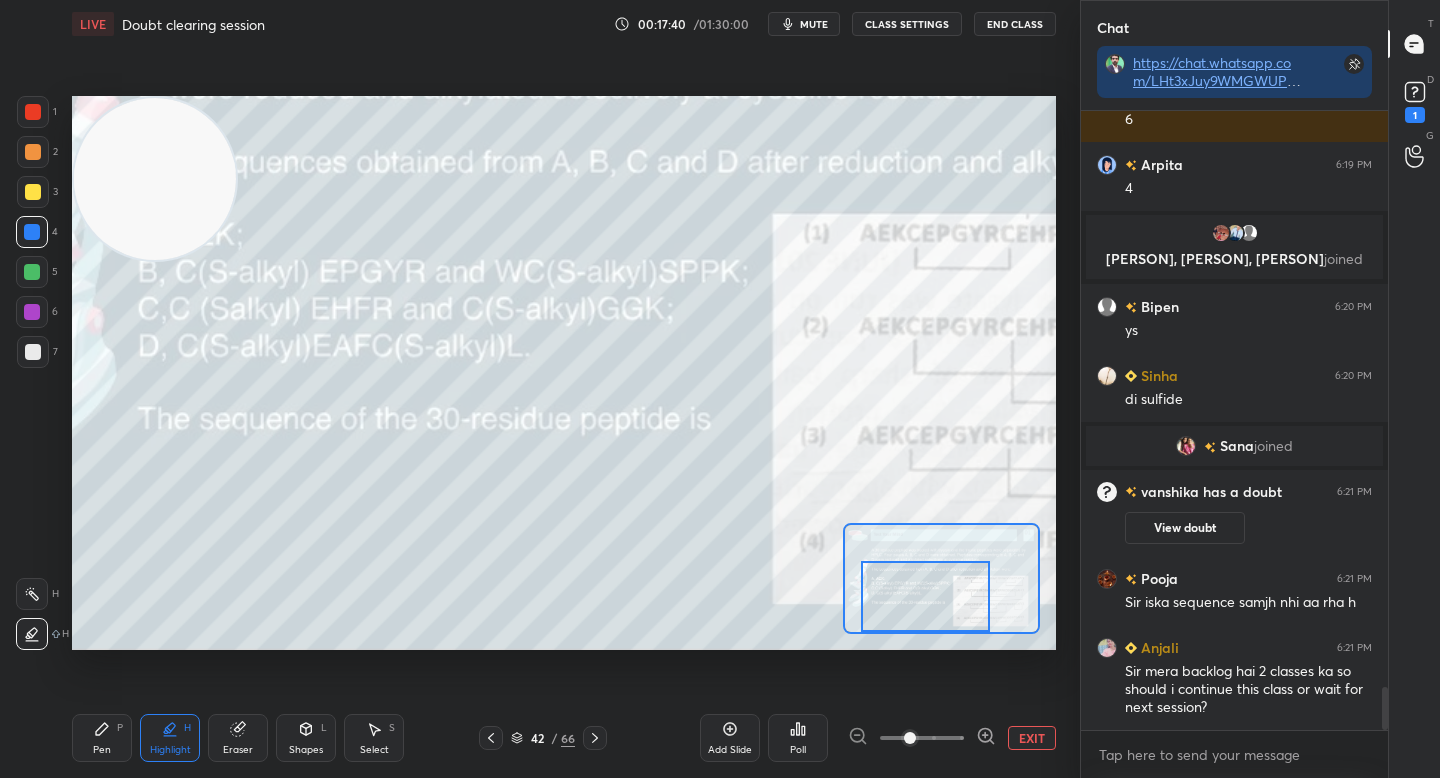 click on "EXIT" at bounding box center [1032, 738] 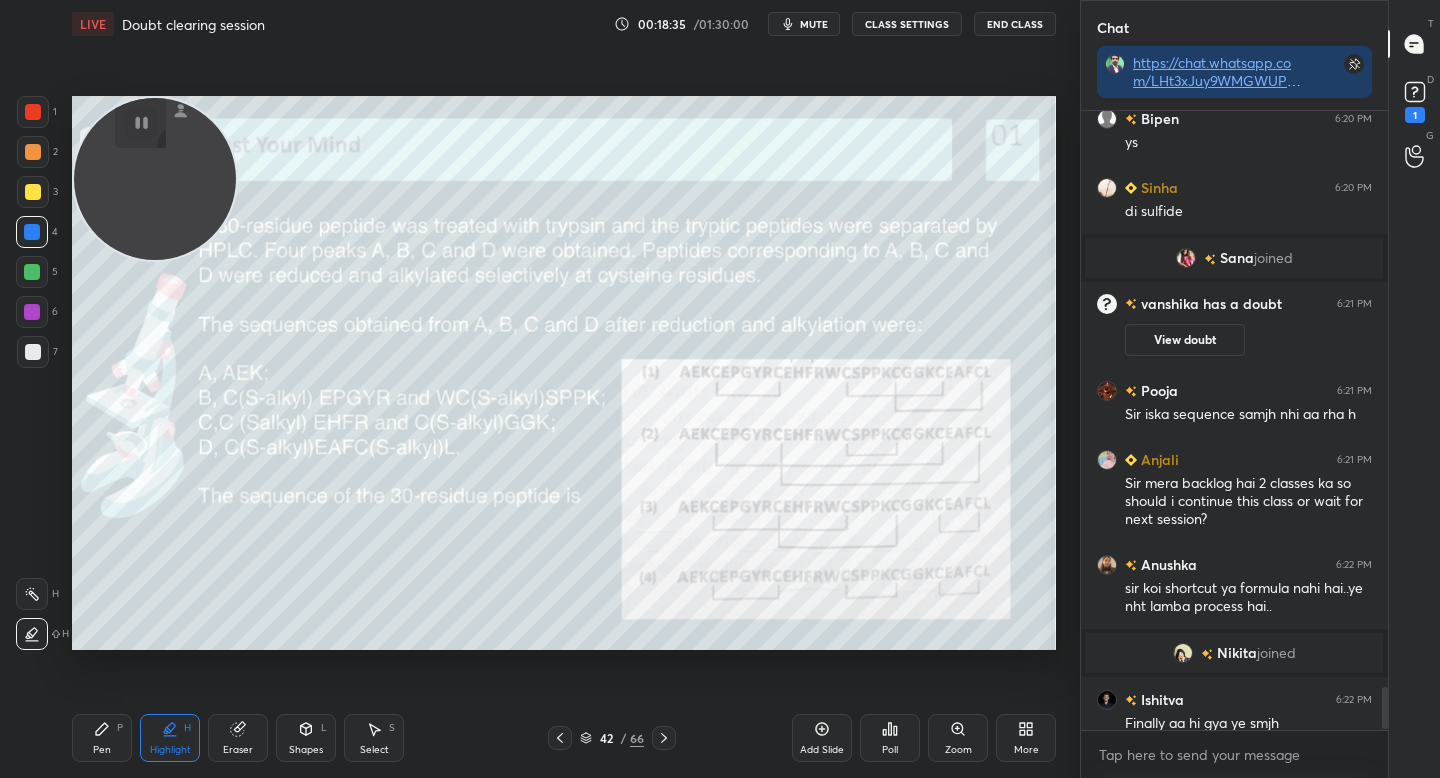 scroll, scrollTop: 8399, scrollLeft: 0, axis: vertical 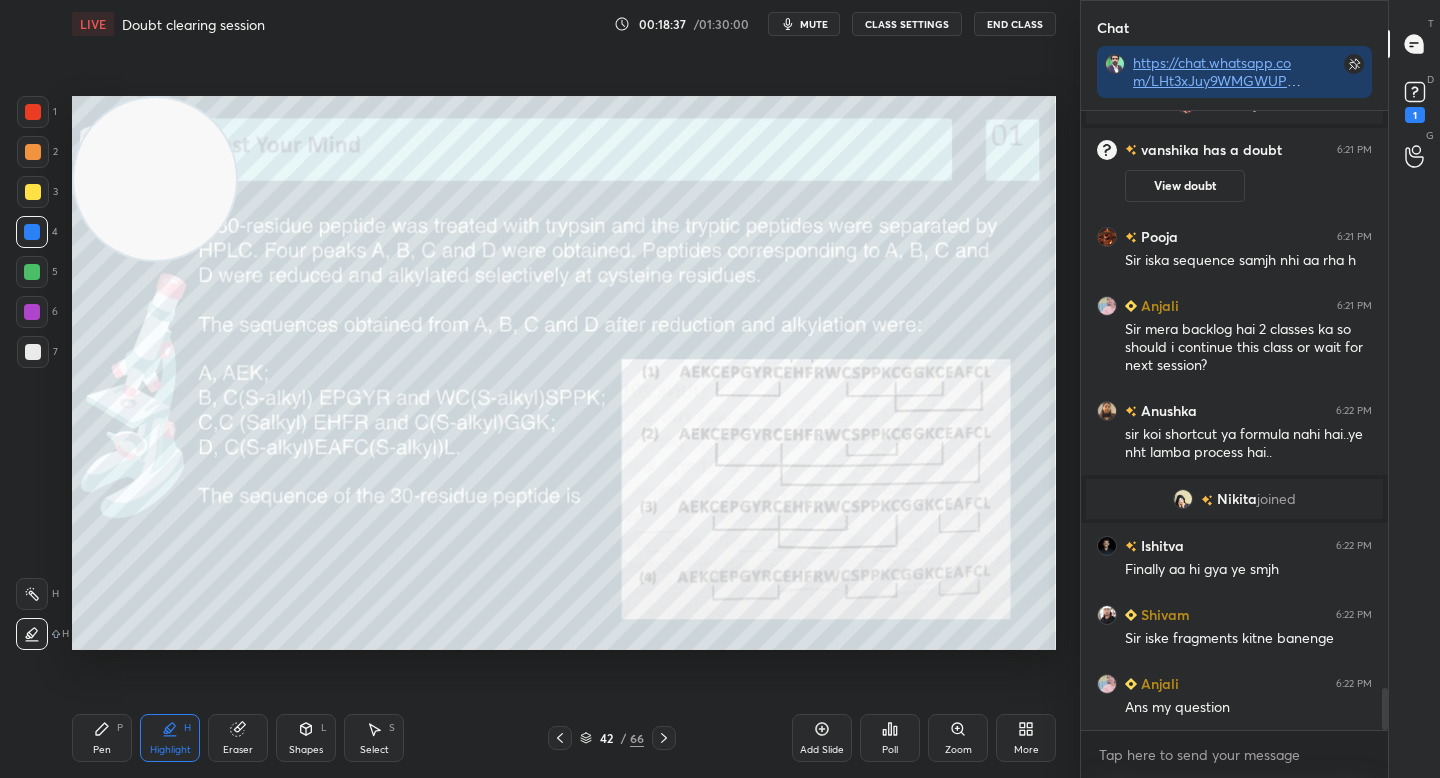 click on "More" at bounding box center (1026, 738) 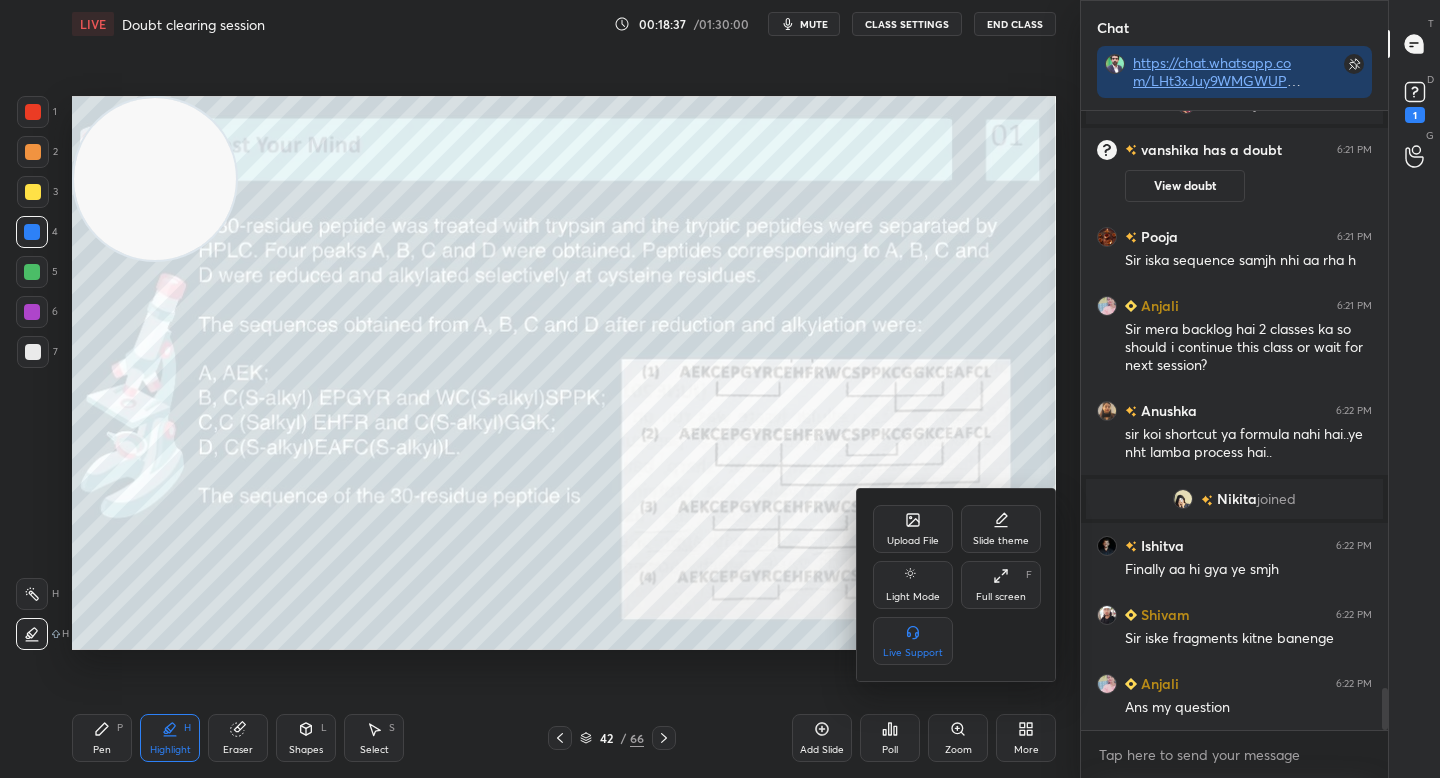 click on "Upload File" at bounding box center [913, 529] 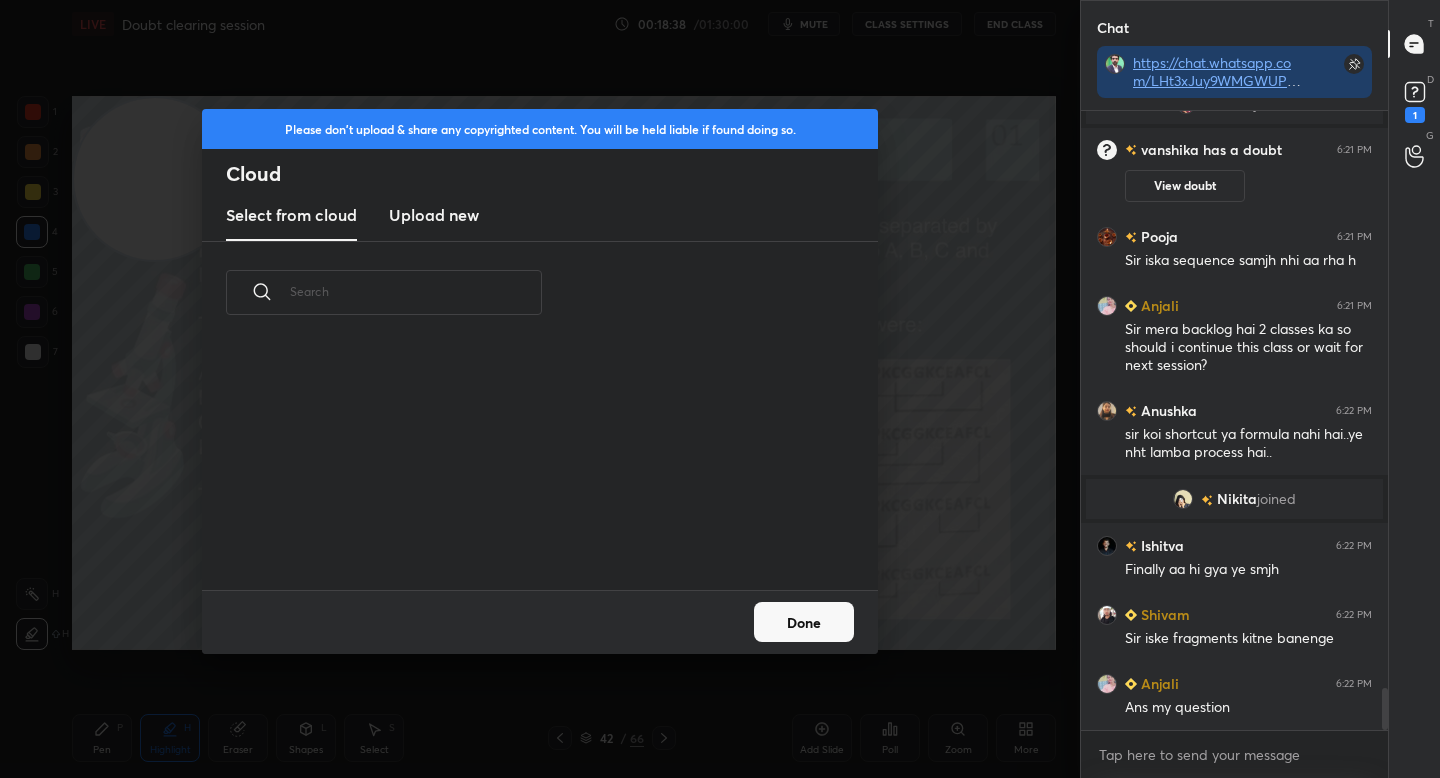 scroll, scrollTop: 7, scrollLeft: 11, axis: both 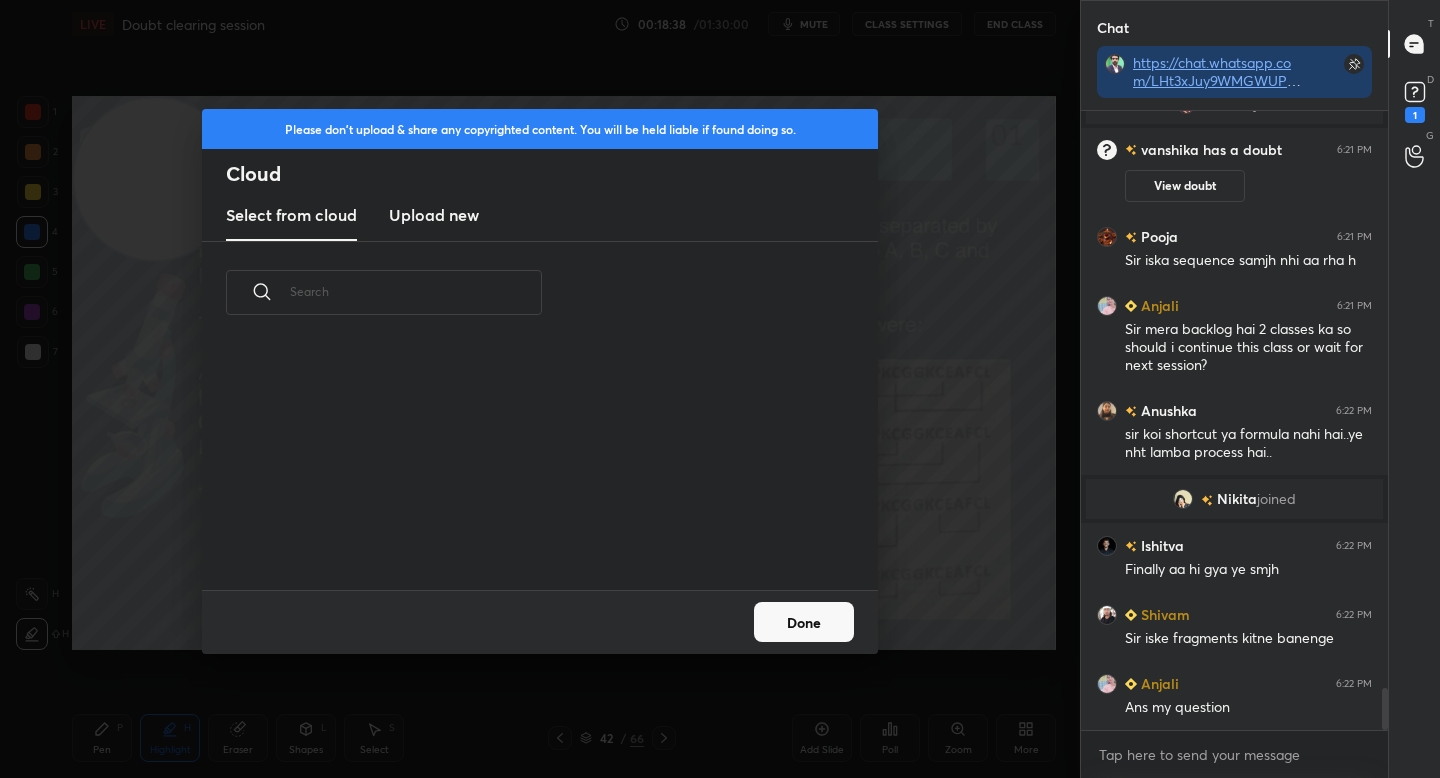 click on "Upload new" at bounding box center (434, 216) 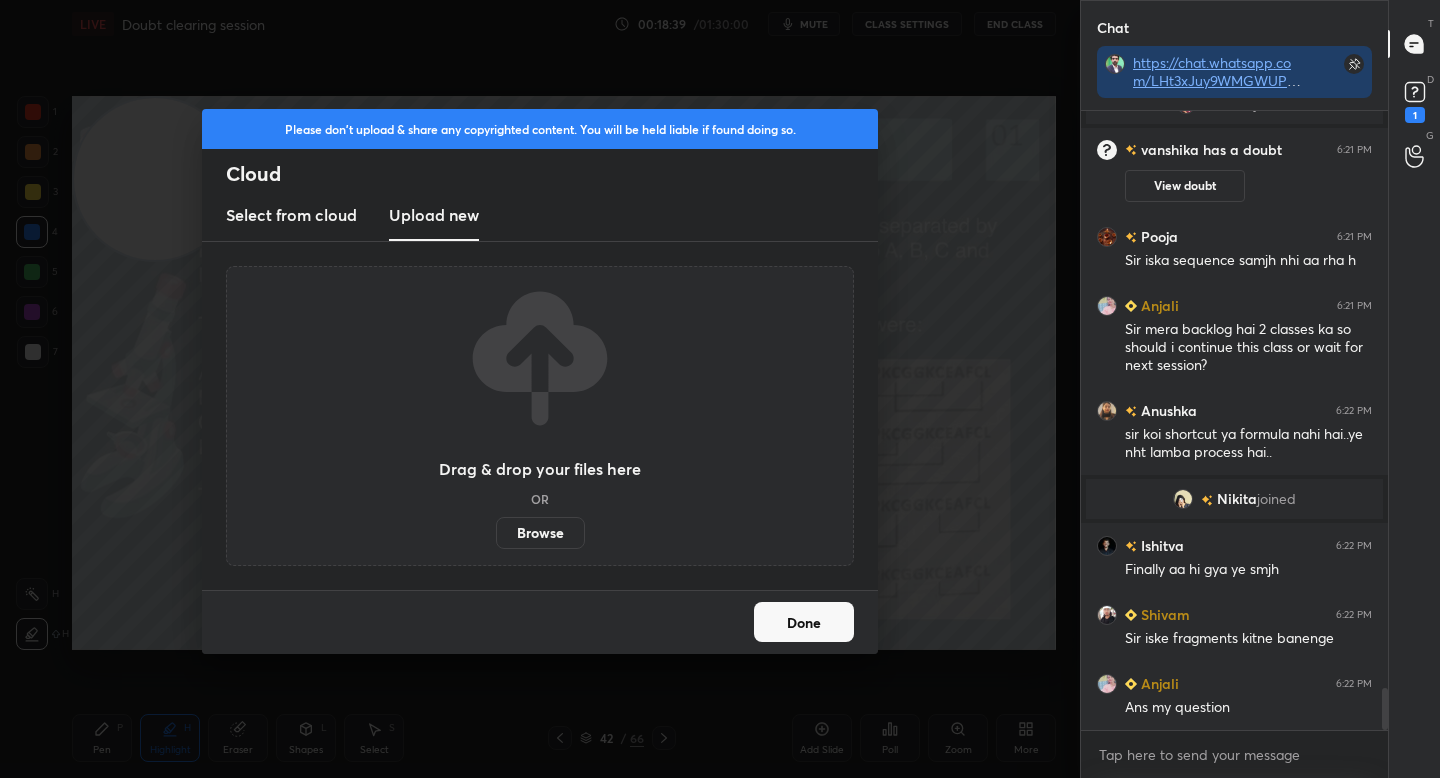 click on "Browse" at bounding box center [540, 533] 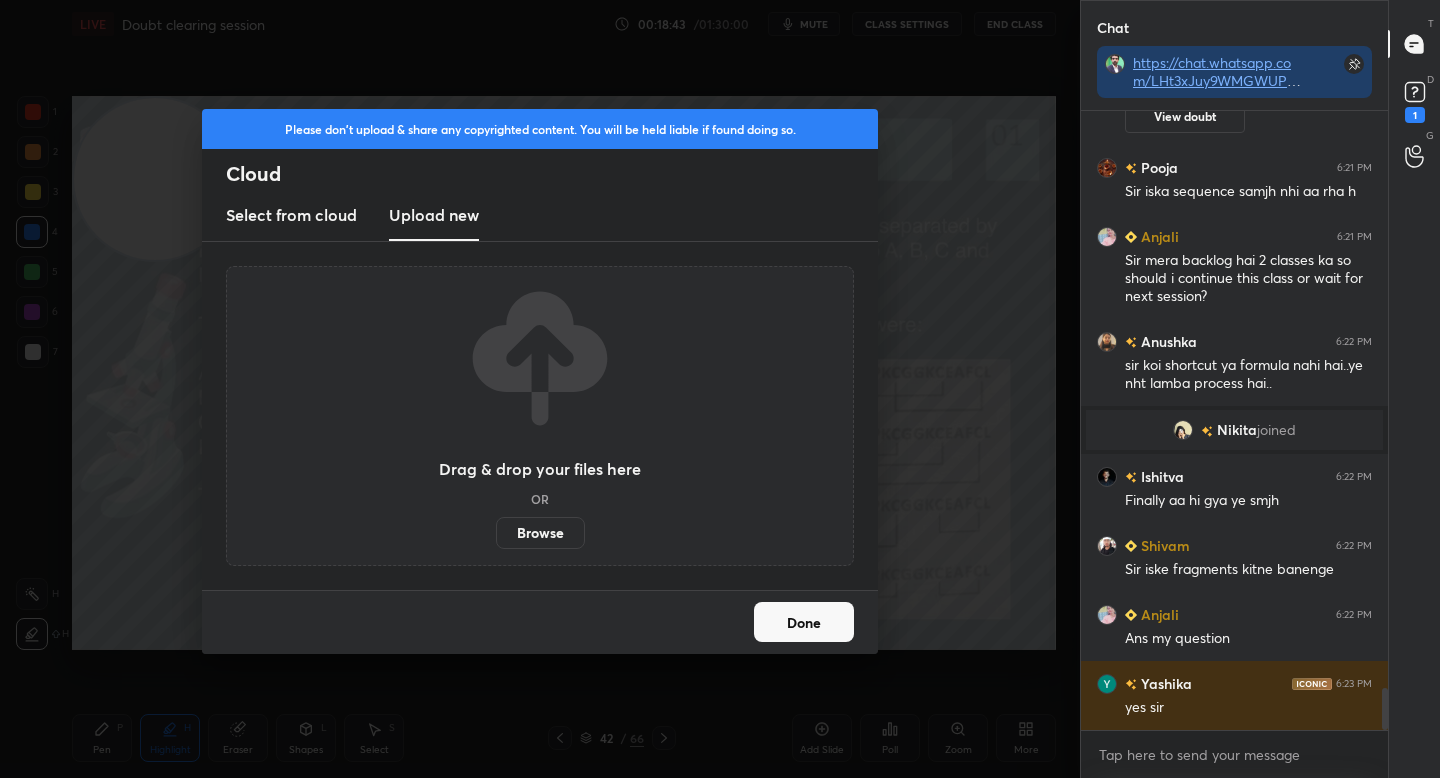 scroll, scrollTop: 8480, scrollLeft: 0, axis: vertical 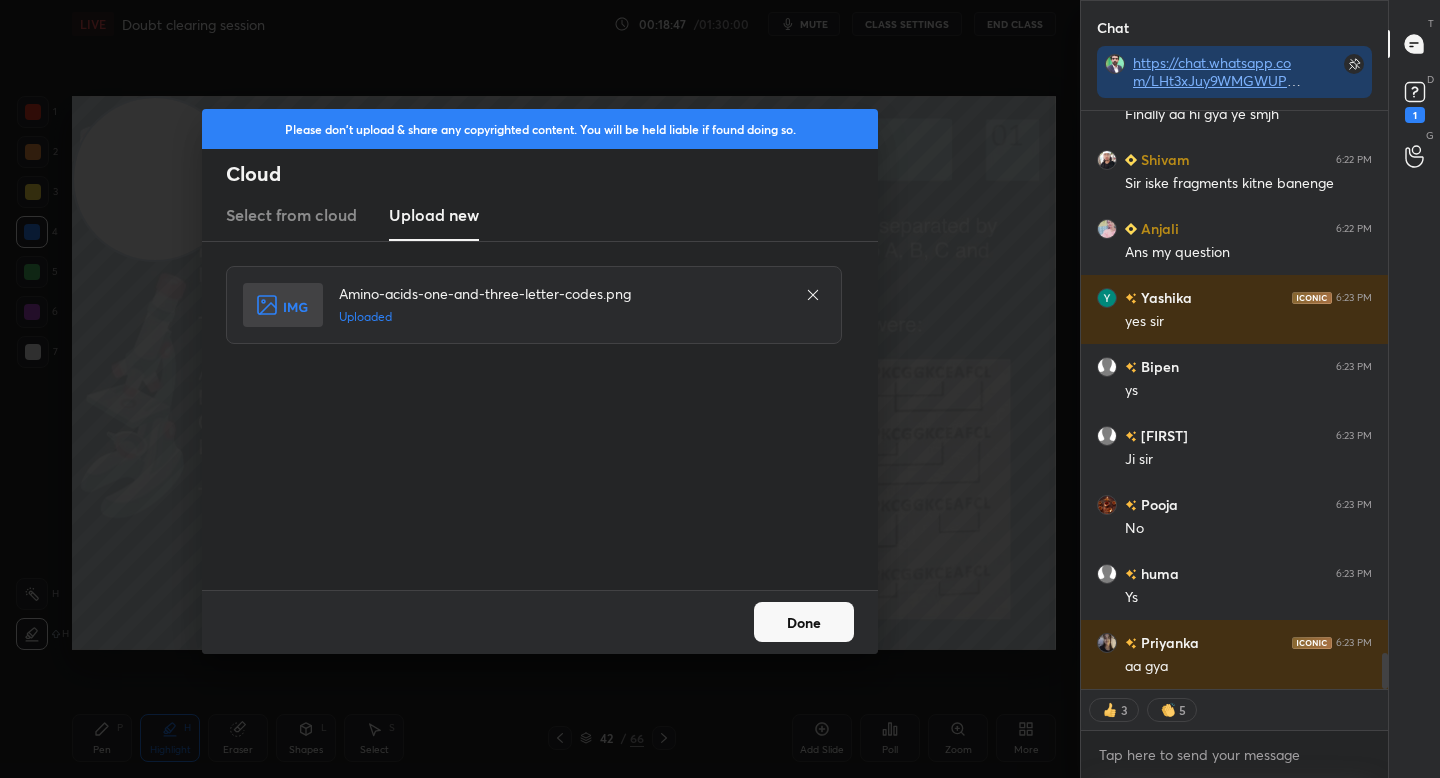 click on "Done" at bounding box center (804, 622) 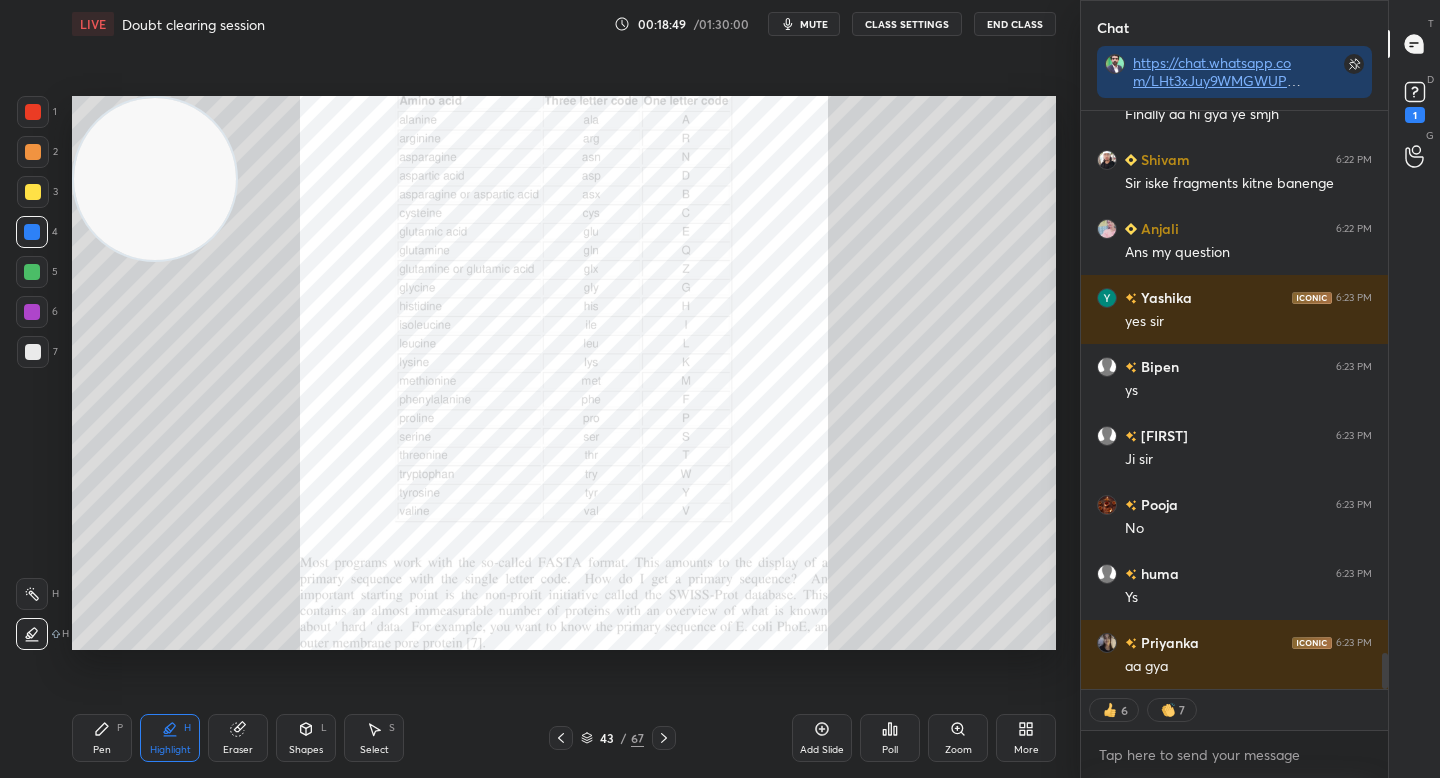 scroll, scrollTop: 8866, scrollLeft: 0, axis: vertical 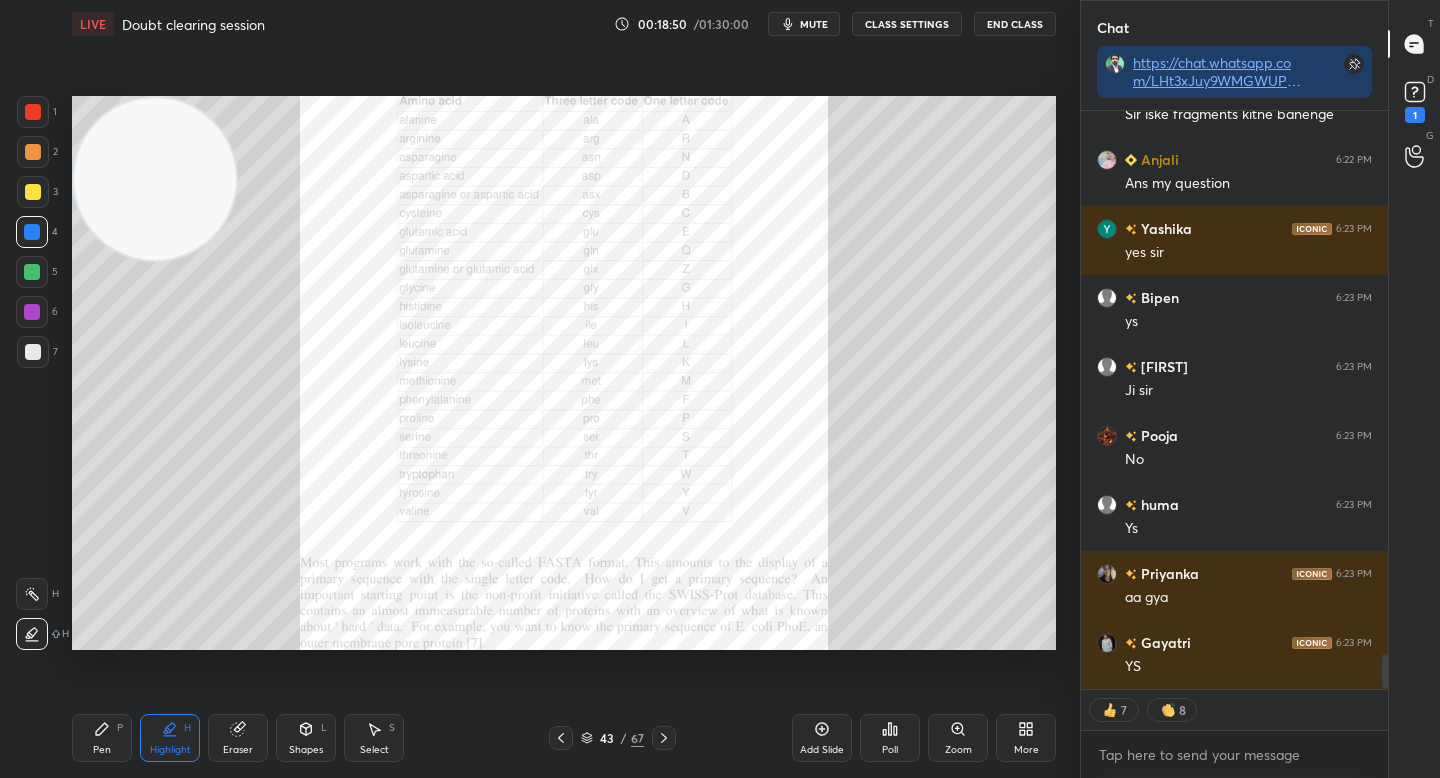 click on "Zoom" at bounding box center [958, 738] 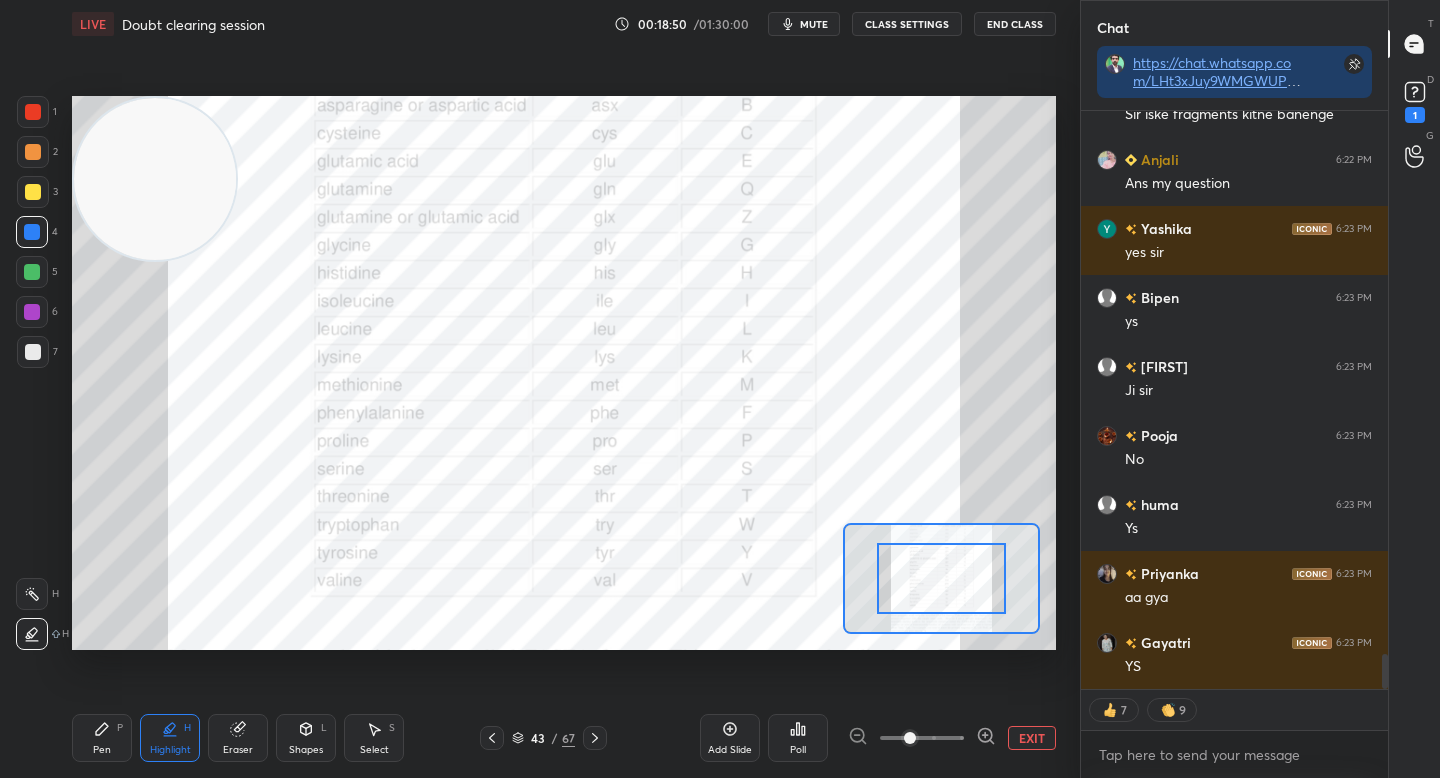 scroll, scrollTop: 8935, scrollLeft: 0, axis: vertical 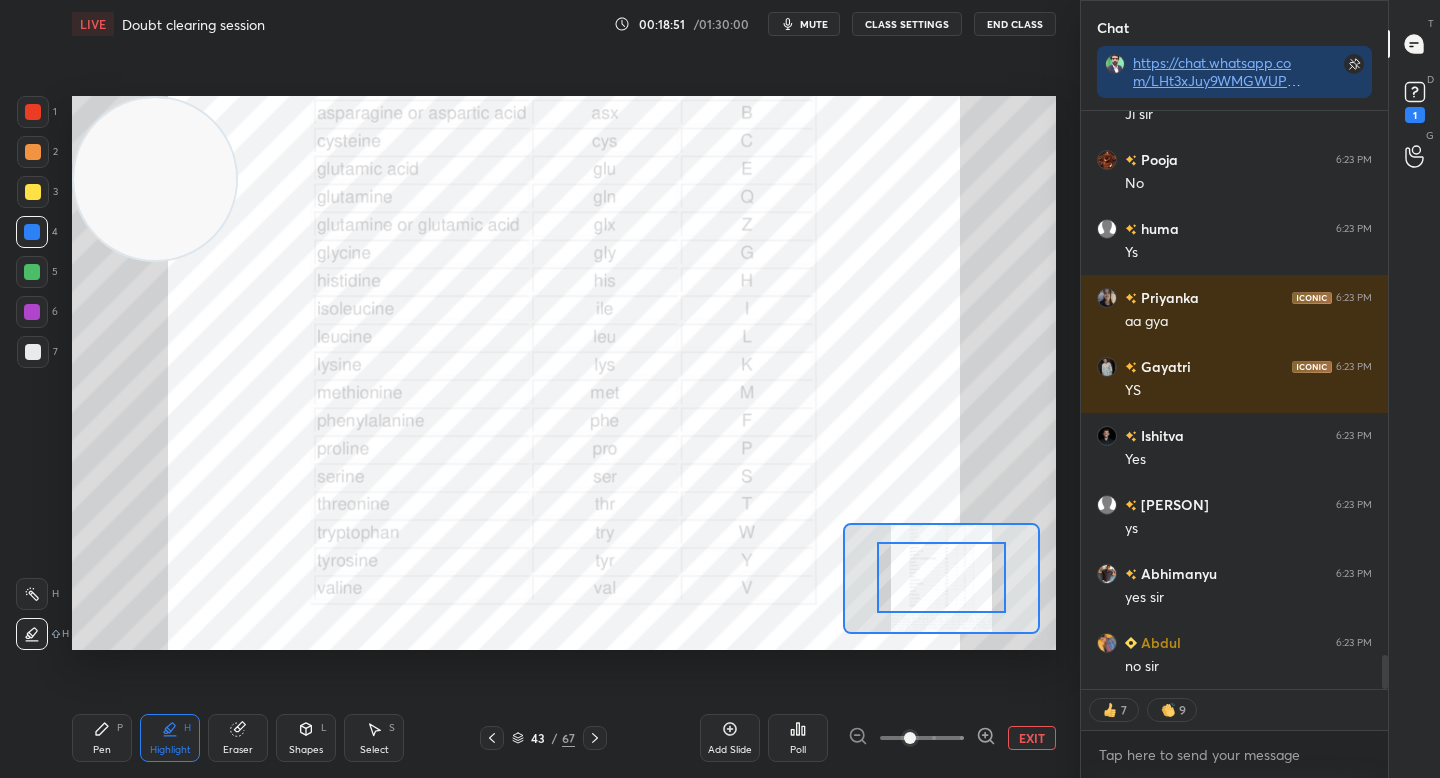 drag, startPoint x: 938, startPoint y: 575, endPoint x: 937, endPoint y: 564, distance: 11.045361 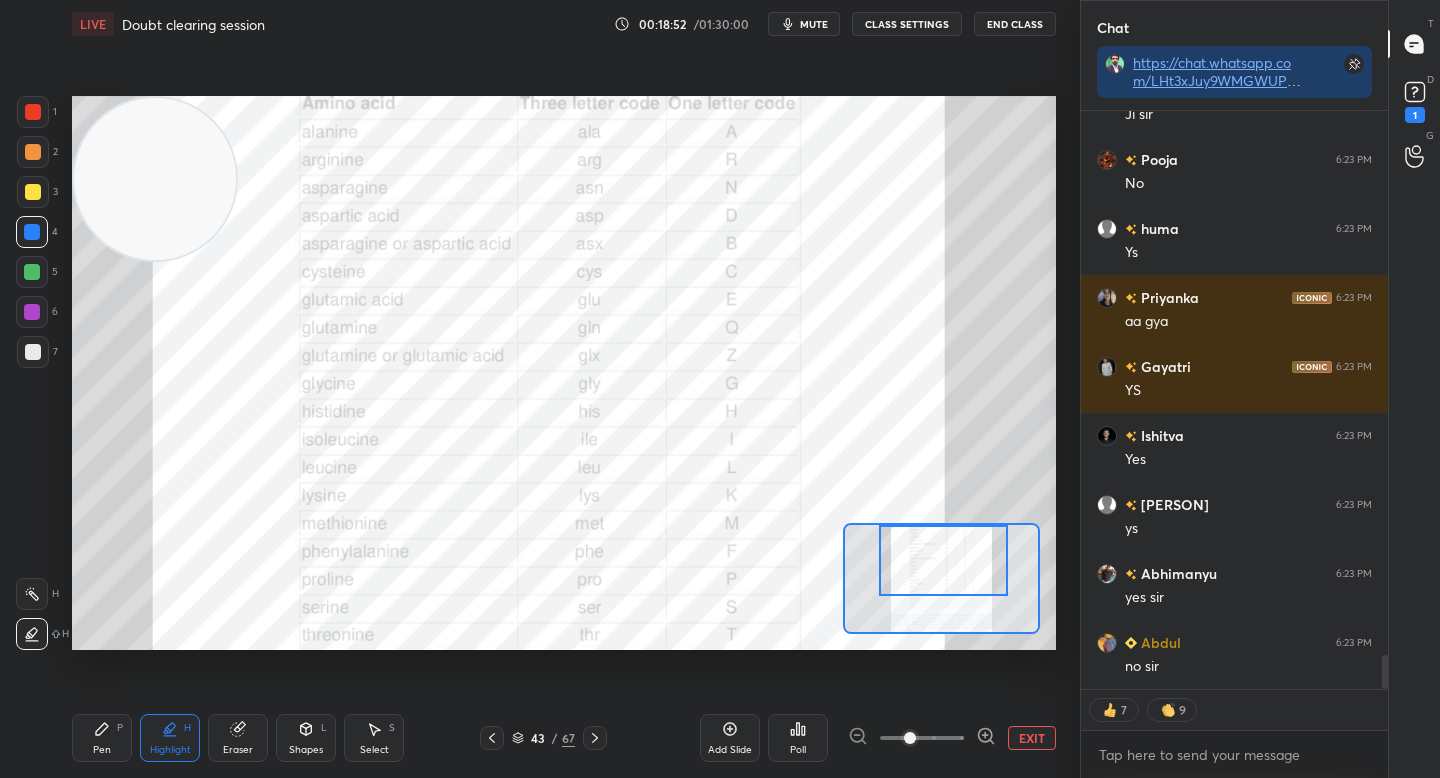 drag, startPoint x: 938, startPoint y: 566, endPoint x: 942, endPoint y: 549, distance: 17.464249 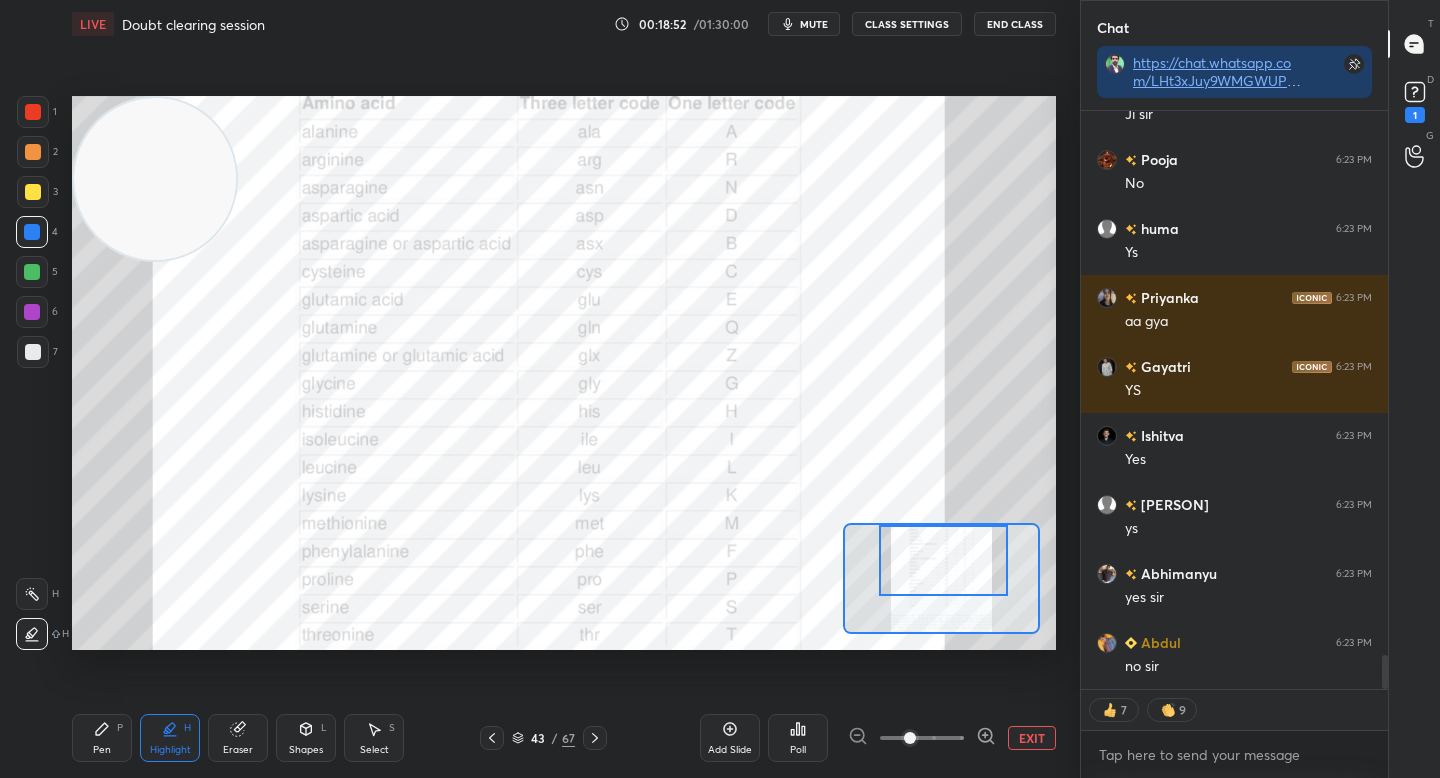 click at bounding box center (943, 560) 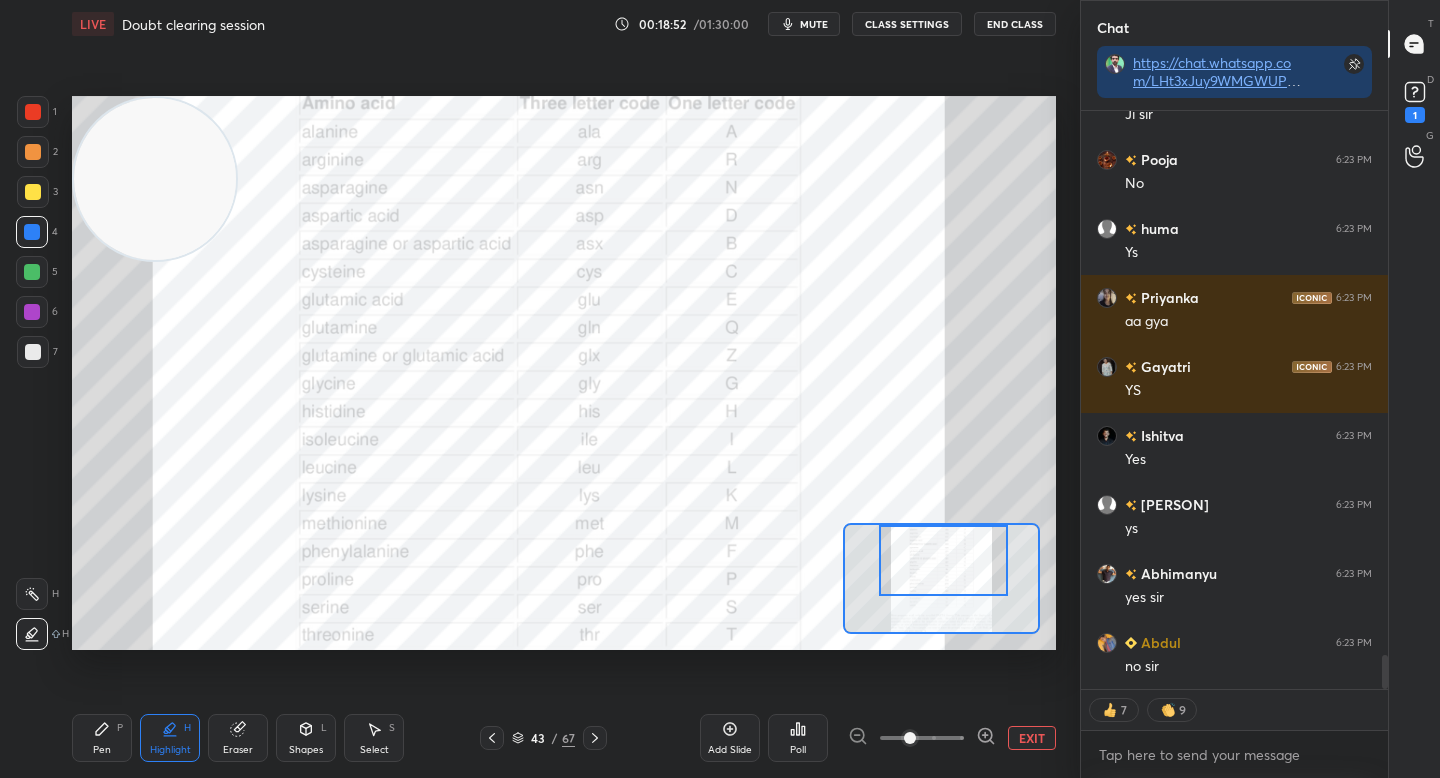 scroll, scrollTop: 9211, scrollLeft: 0, axis: vertical 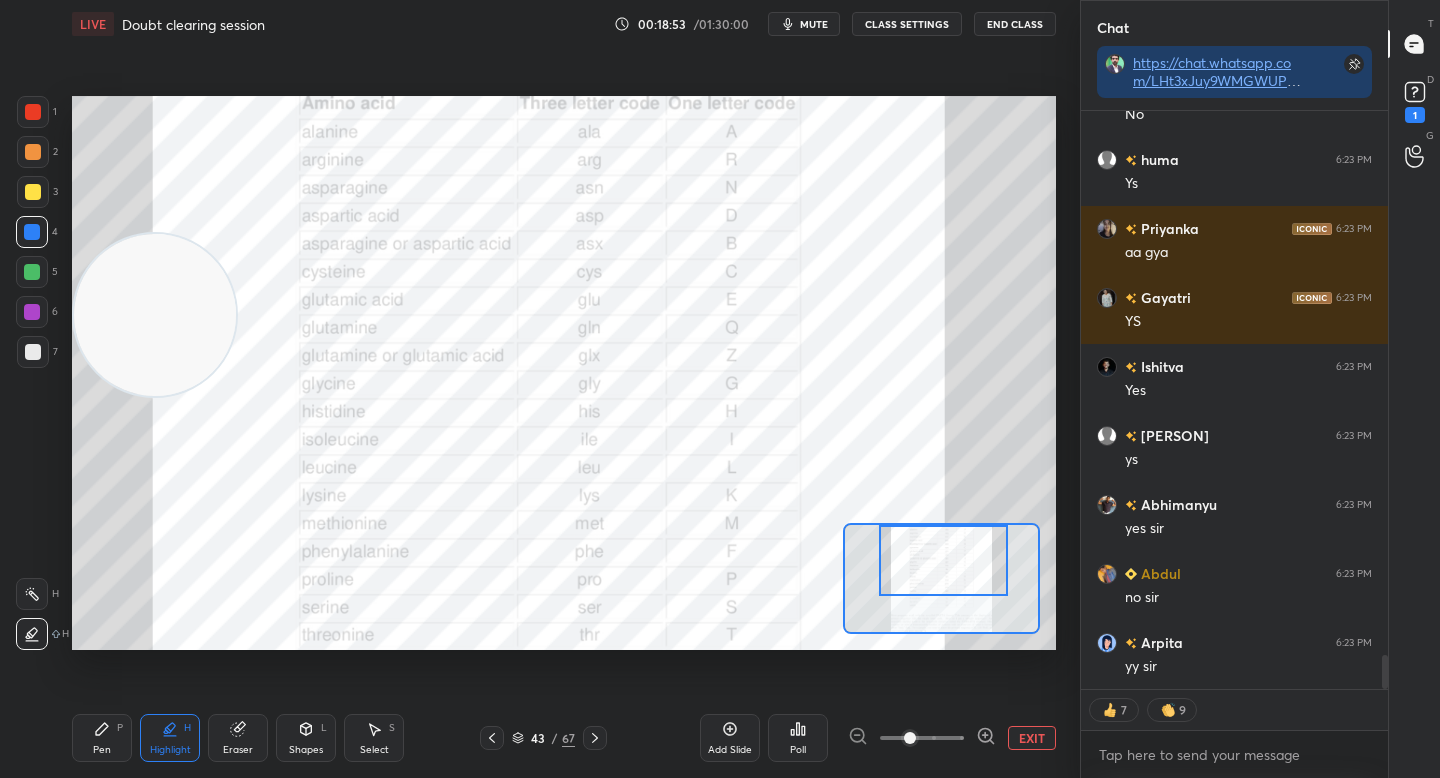 drag, startPoint x: 152, startPoint y: 270, endPoint x: 144, endPoint y: 331, distance: 61.522354 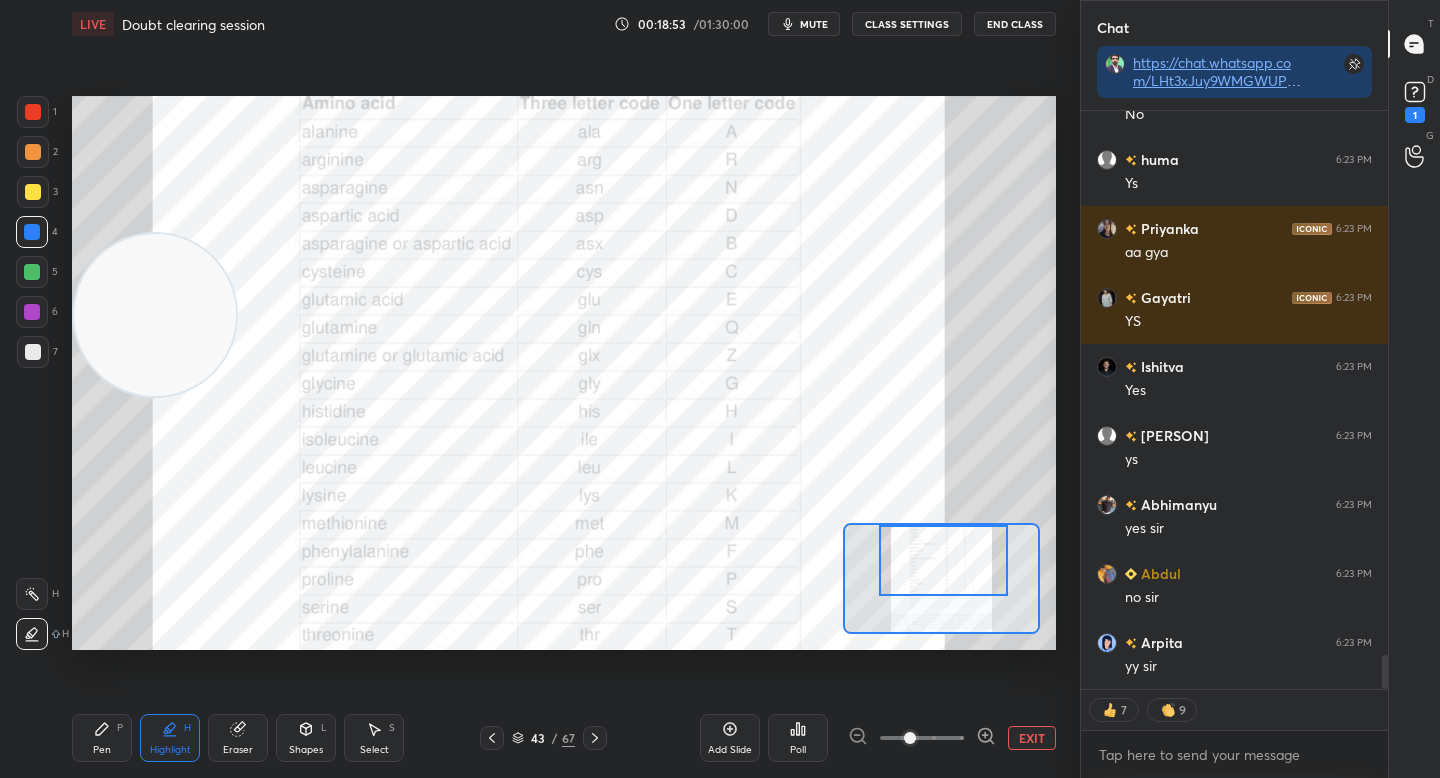 click at bounding box center (155, 315) 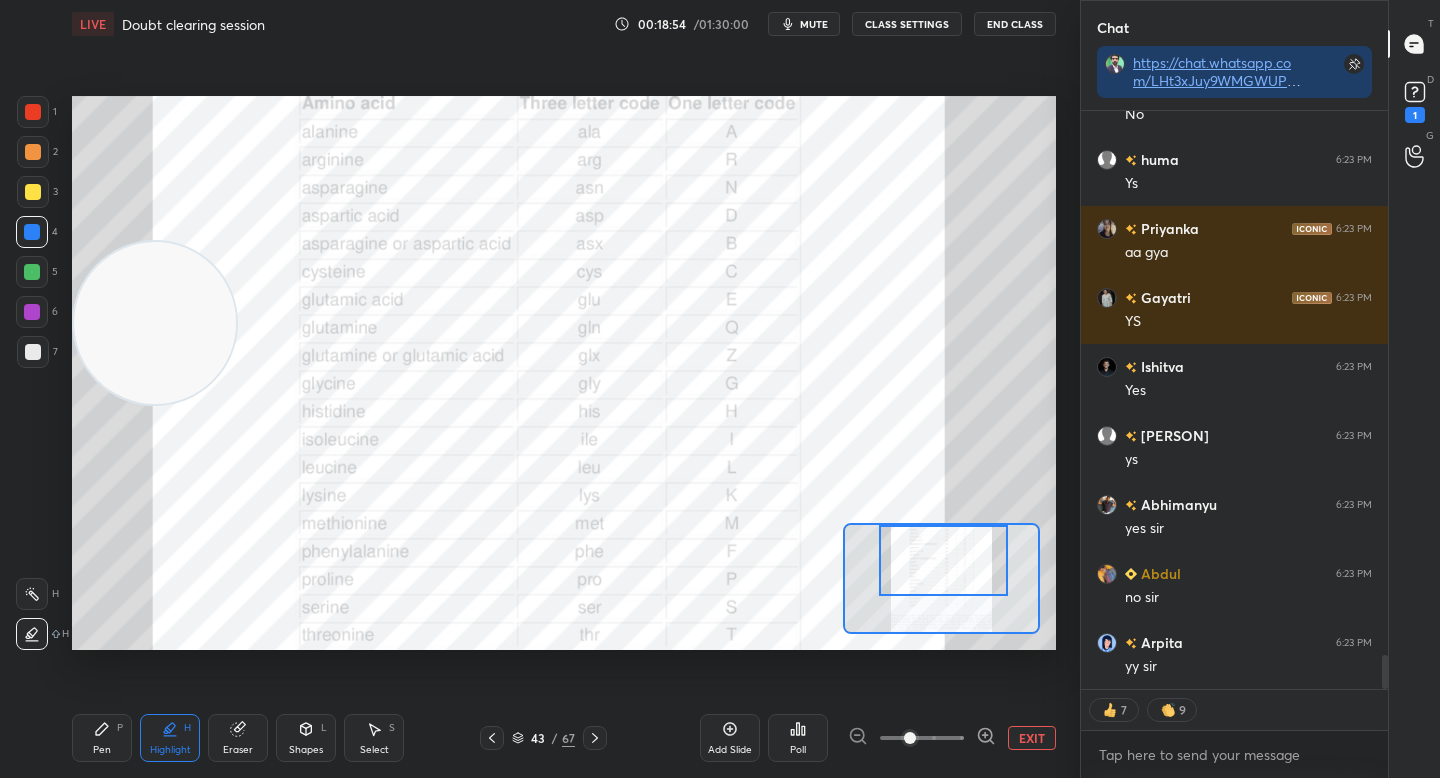 scroll, scrollTop: 9280, scrollLeft: 0, axis: vertical 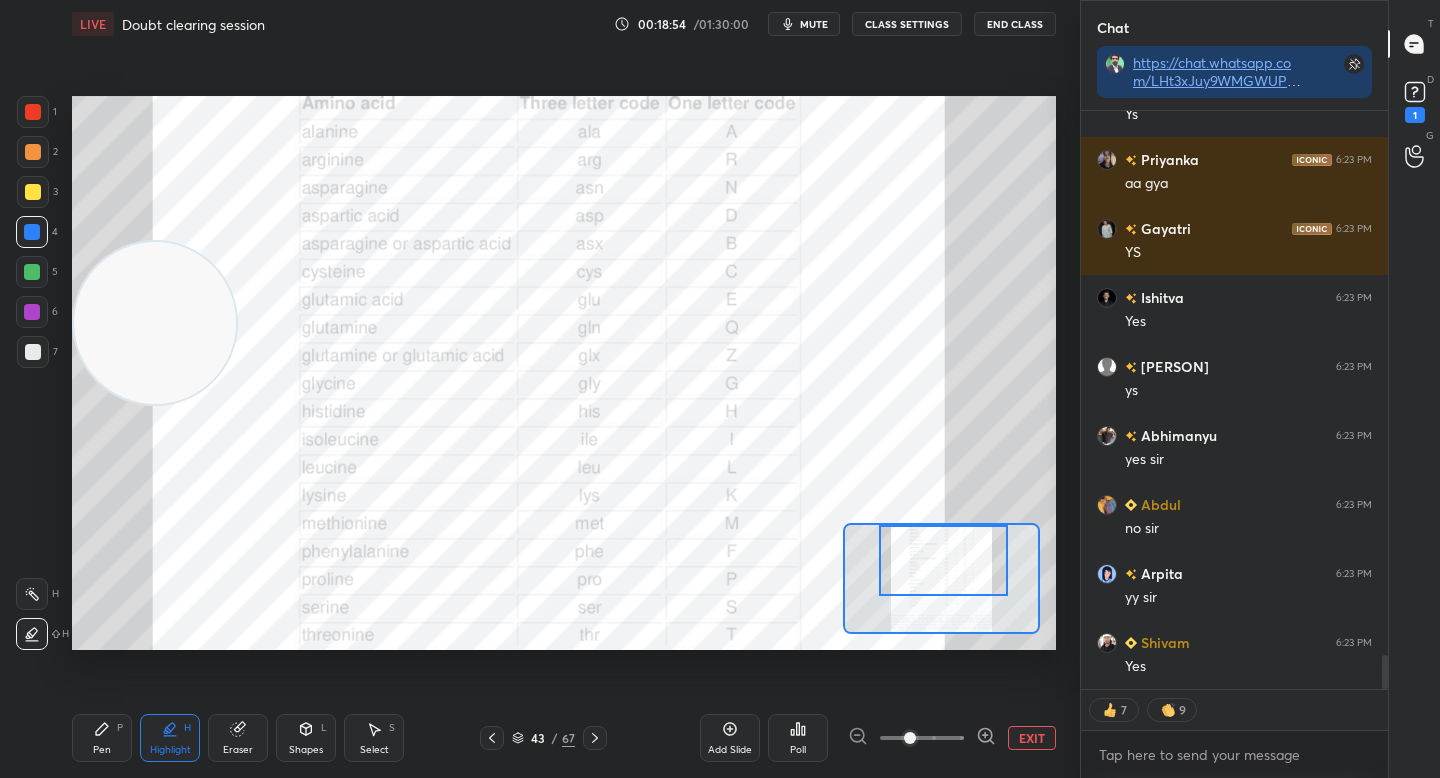 click at bounding box center [155, 323] 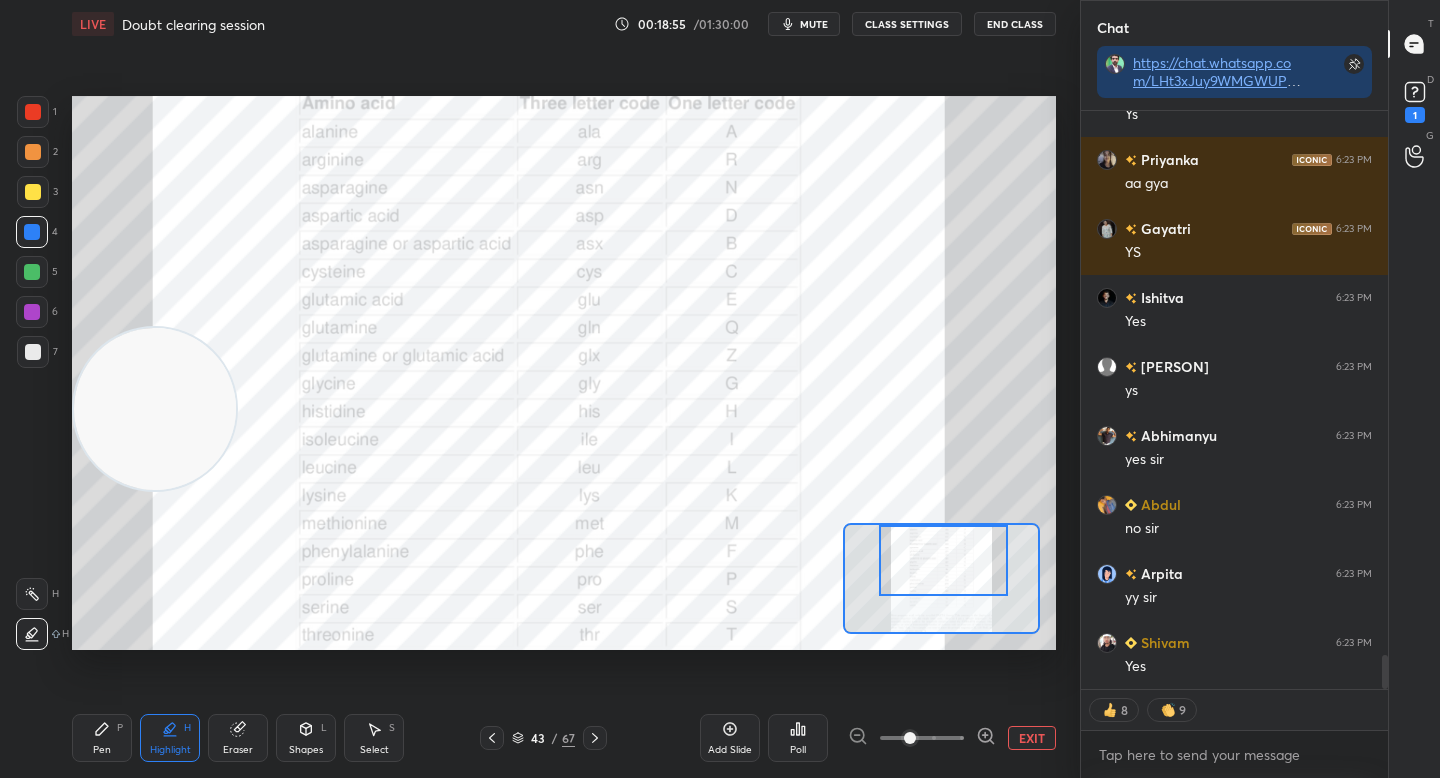 click on "2" at bounding box center (37, 152) 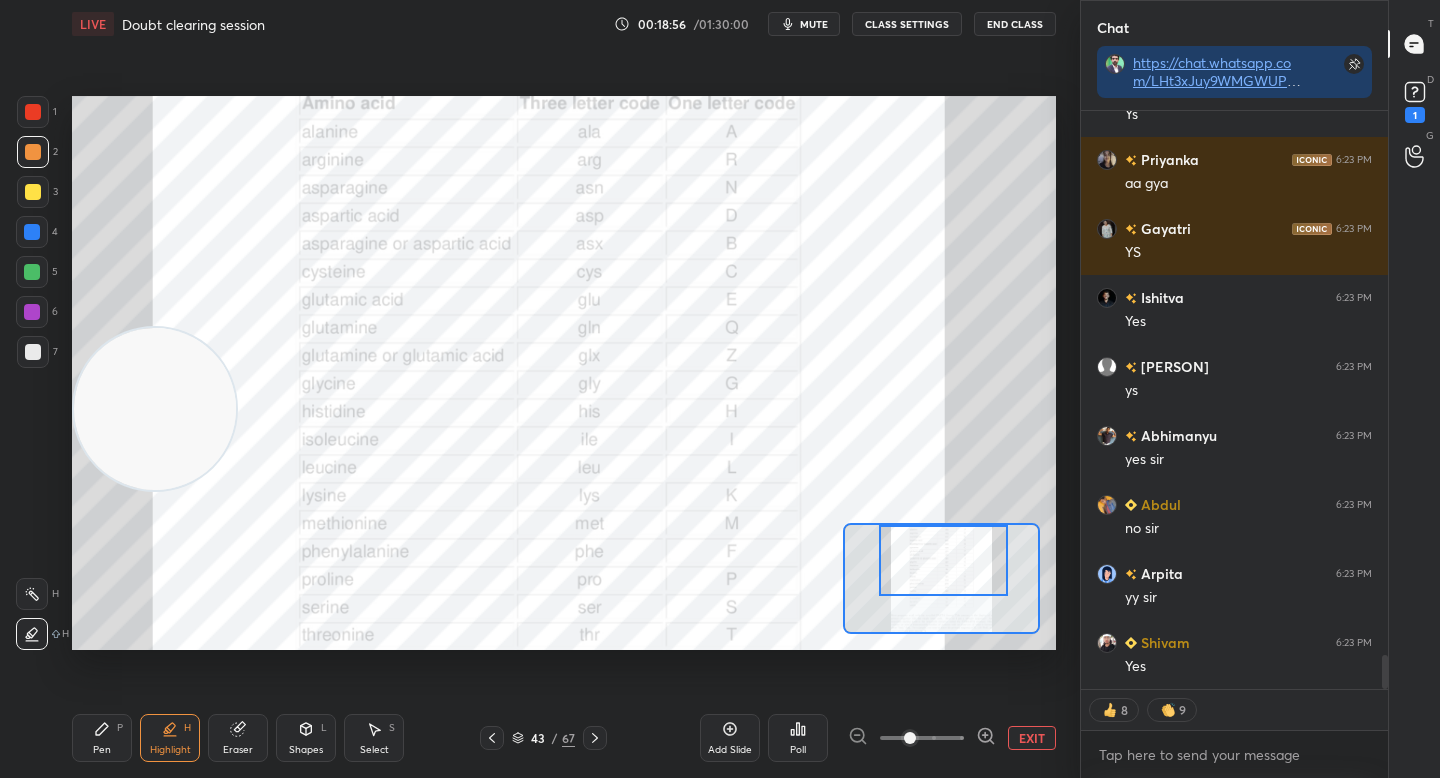click on "1" at bounding box center [37, 112] 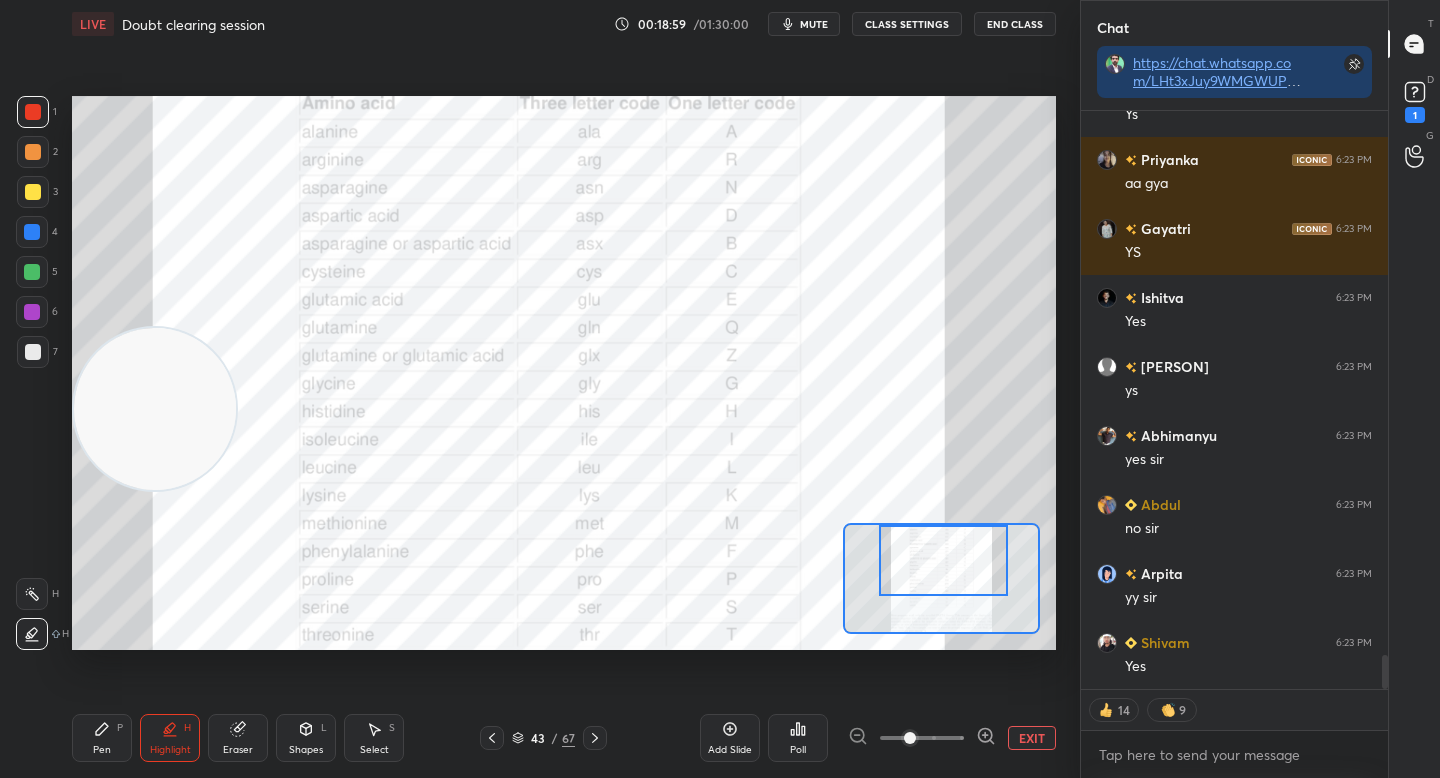 click on "Pen P" at bounding box center [102, 738] 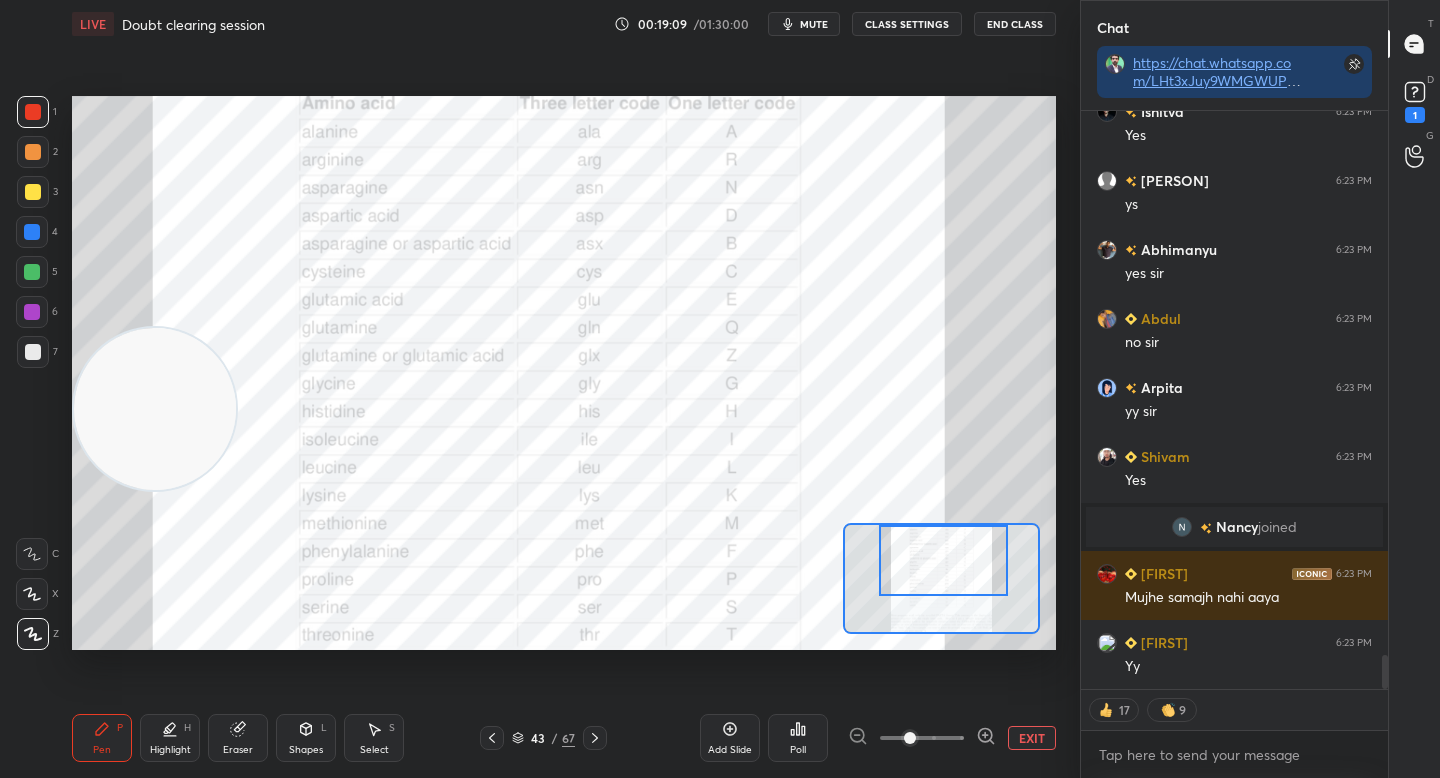 scroll, scrollTop: 9440, scrollLeft: 0, axis: vertical 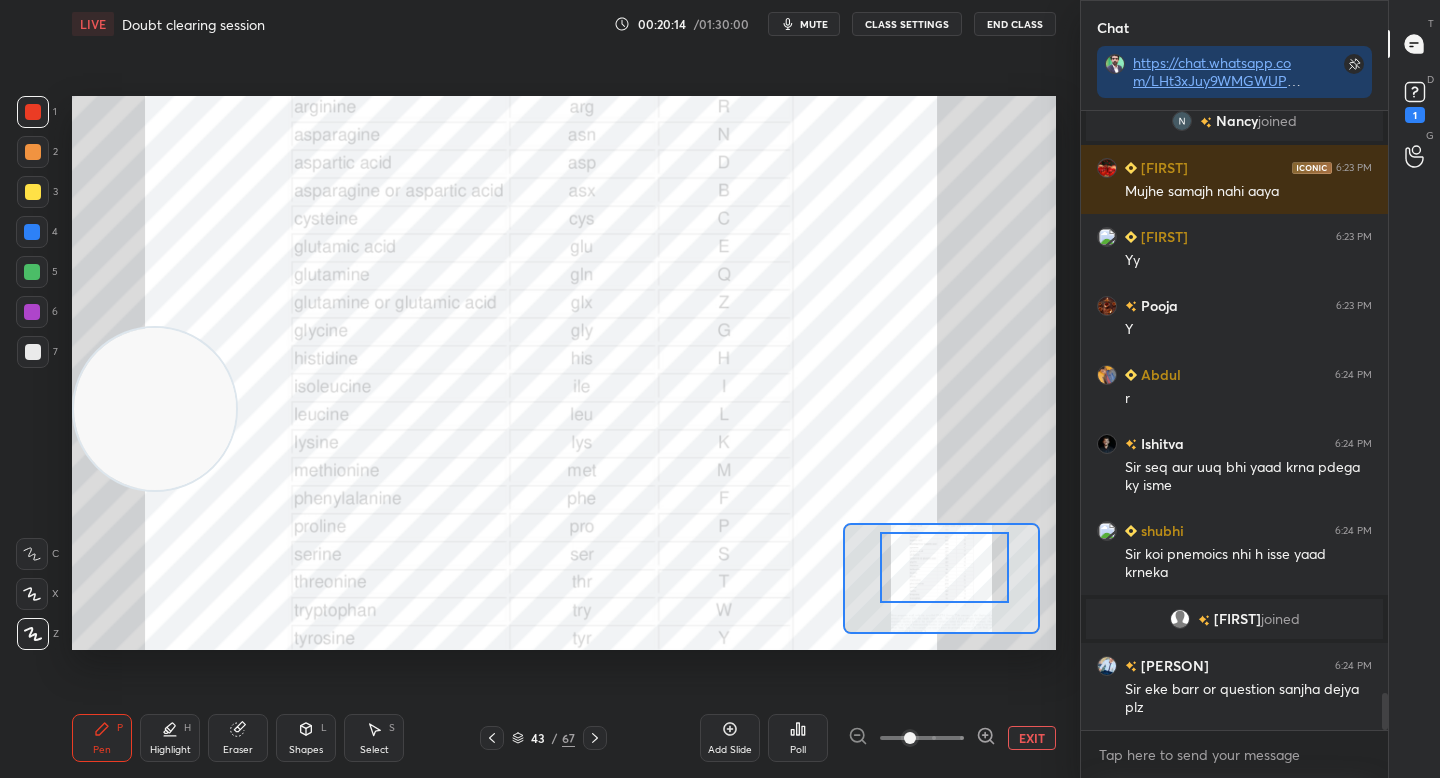 click at bounding box center (944, 567) 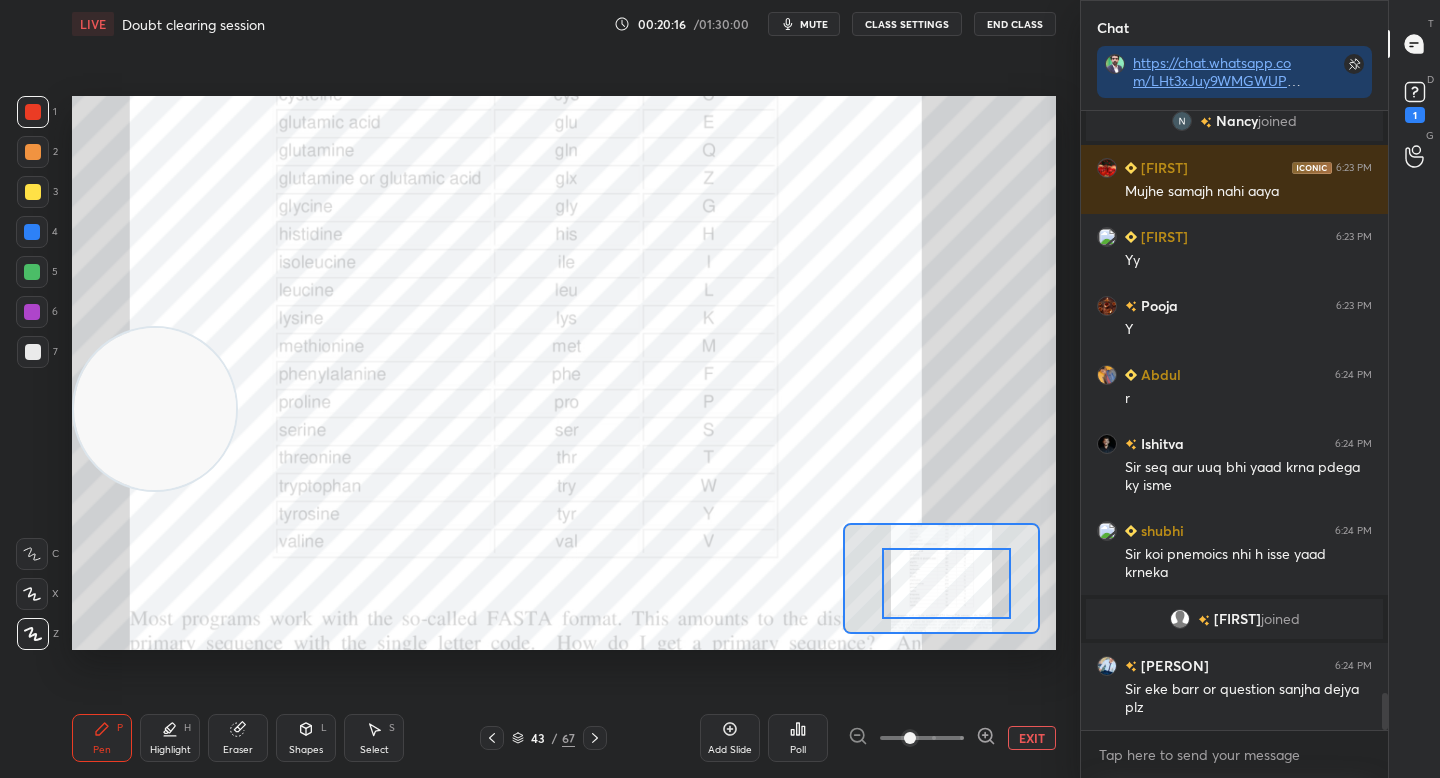 drag, startPoint x: 938, startPoint y: 580, endPoint x: 939, endPoint y: 595, distance: 15.033297 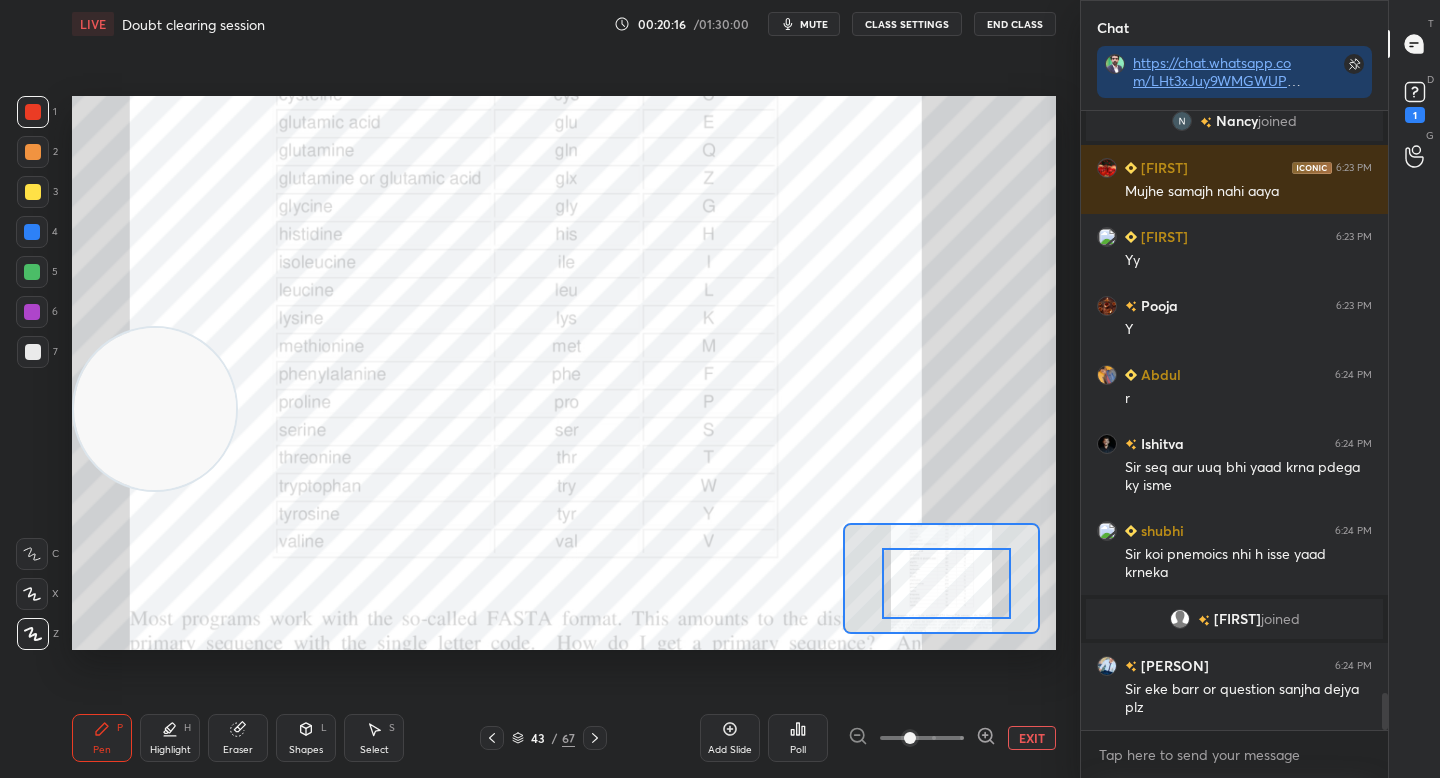 click at bounding box center [946, 583] 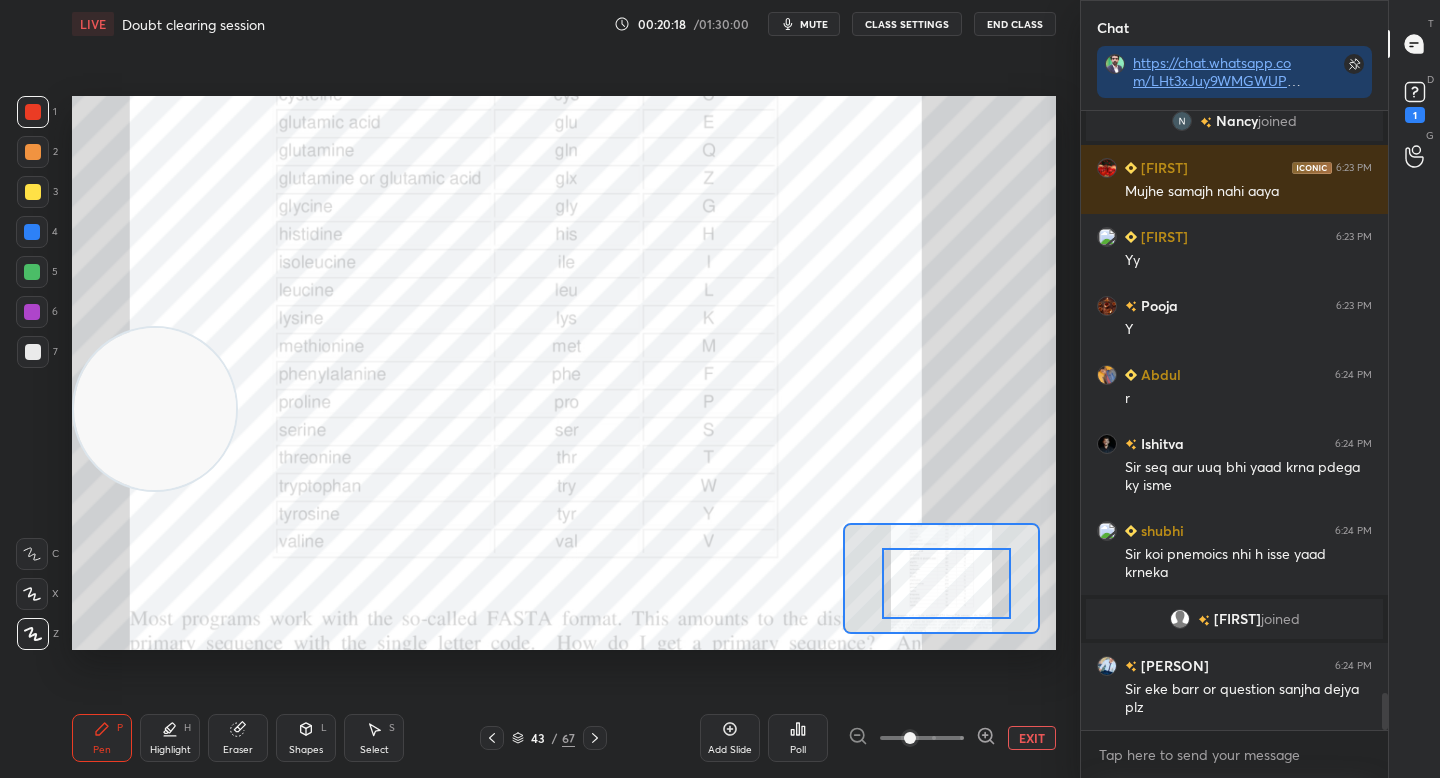 drag, startPoint x: 129, startPoint y: 397, endPoint x: 107, endPoint y: 351, distance: 50.990196 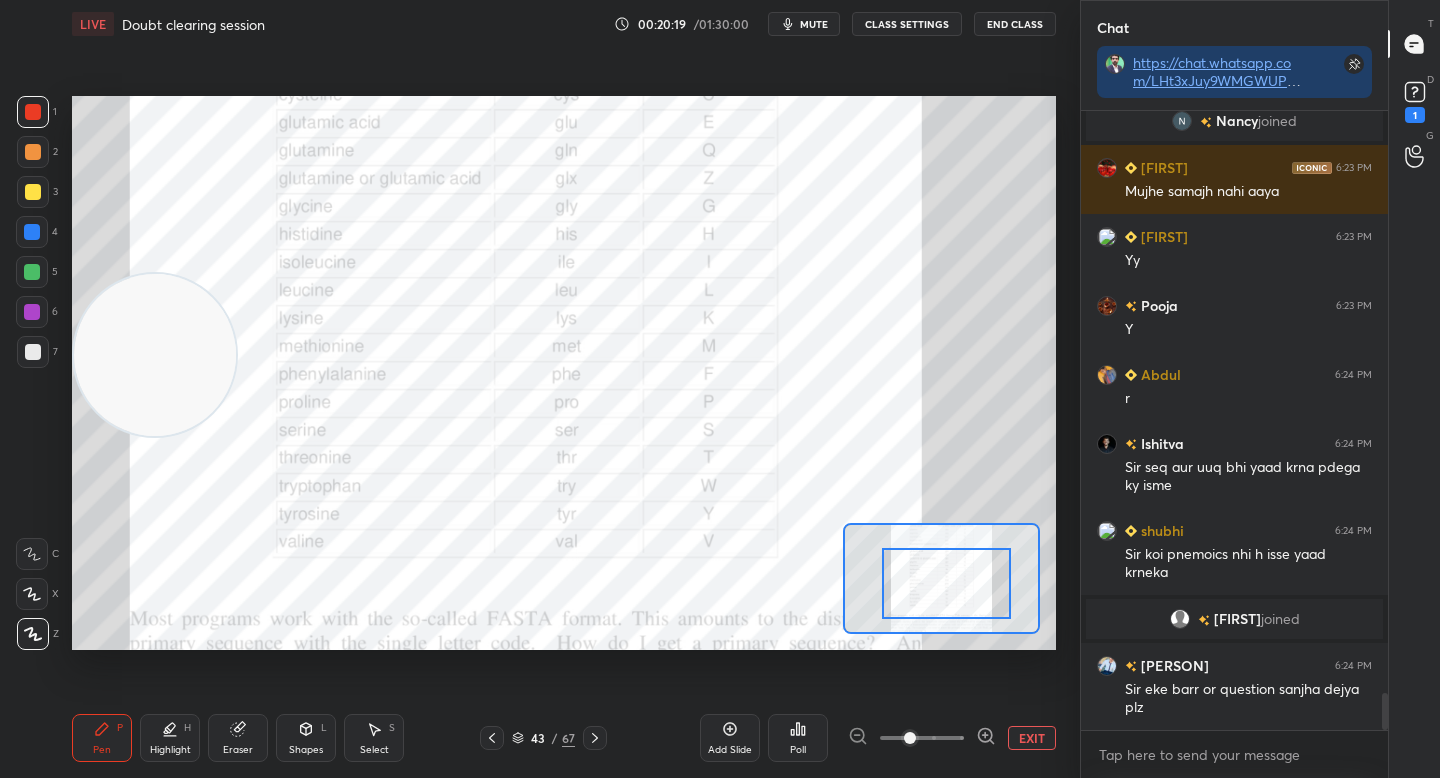 click at bounding box center [33, 192] 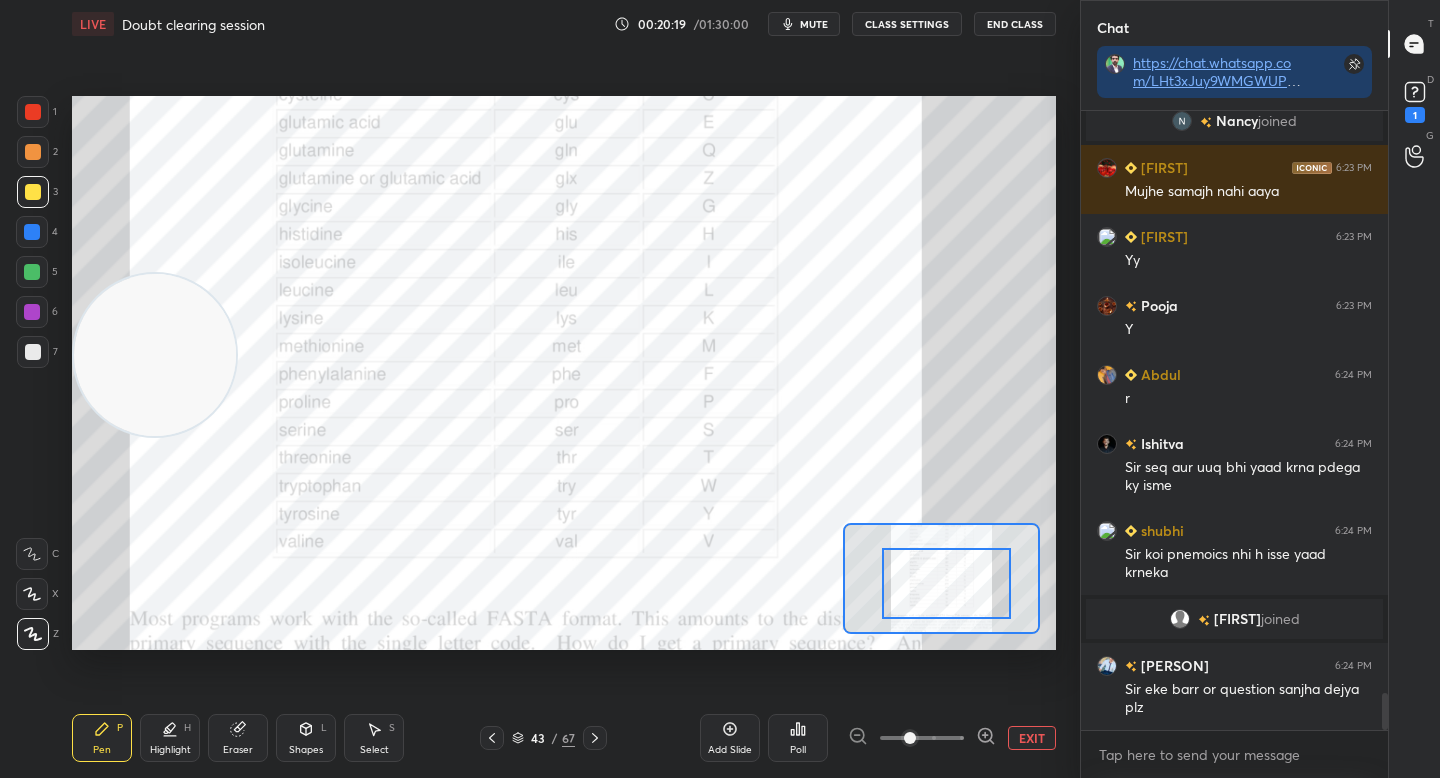 click at bounding box center (33, 152) 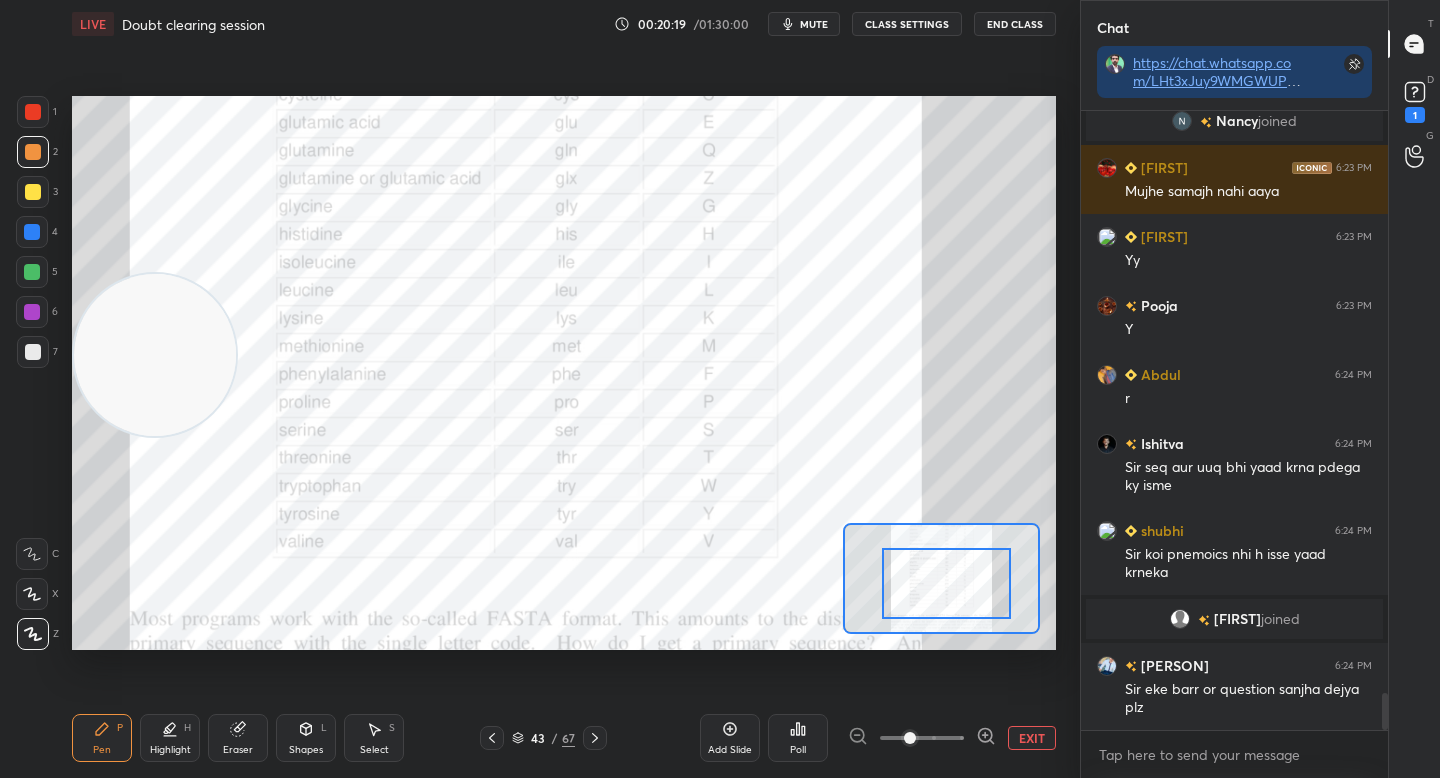 click at bounding box center [33, 112] 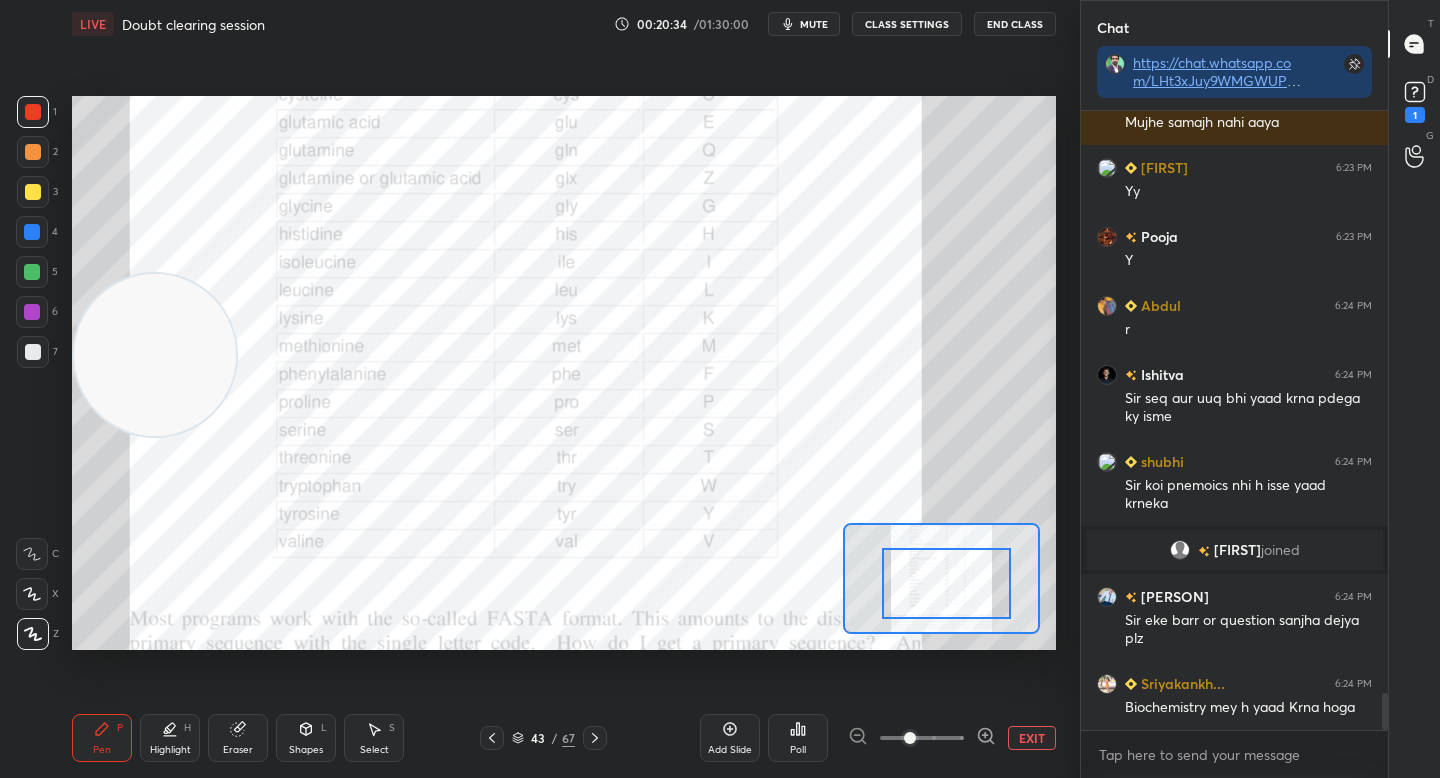 scroll, scrollTop: 9749, scrollLeft: 0, axis: vertical 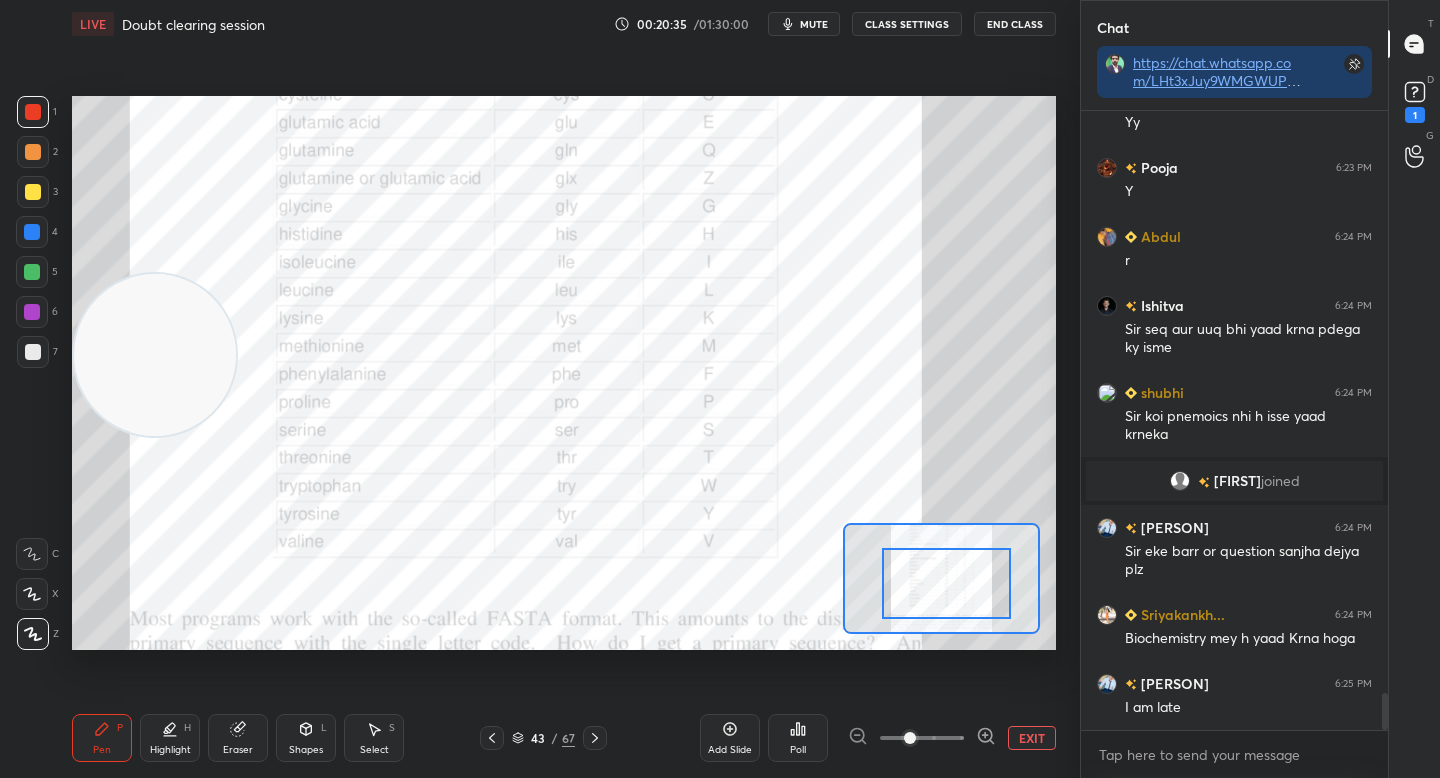 click on "EXIT" at bounding box center [1032, 738] 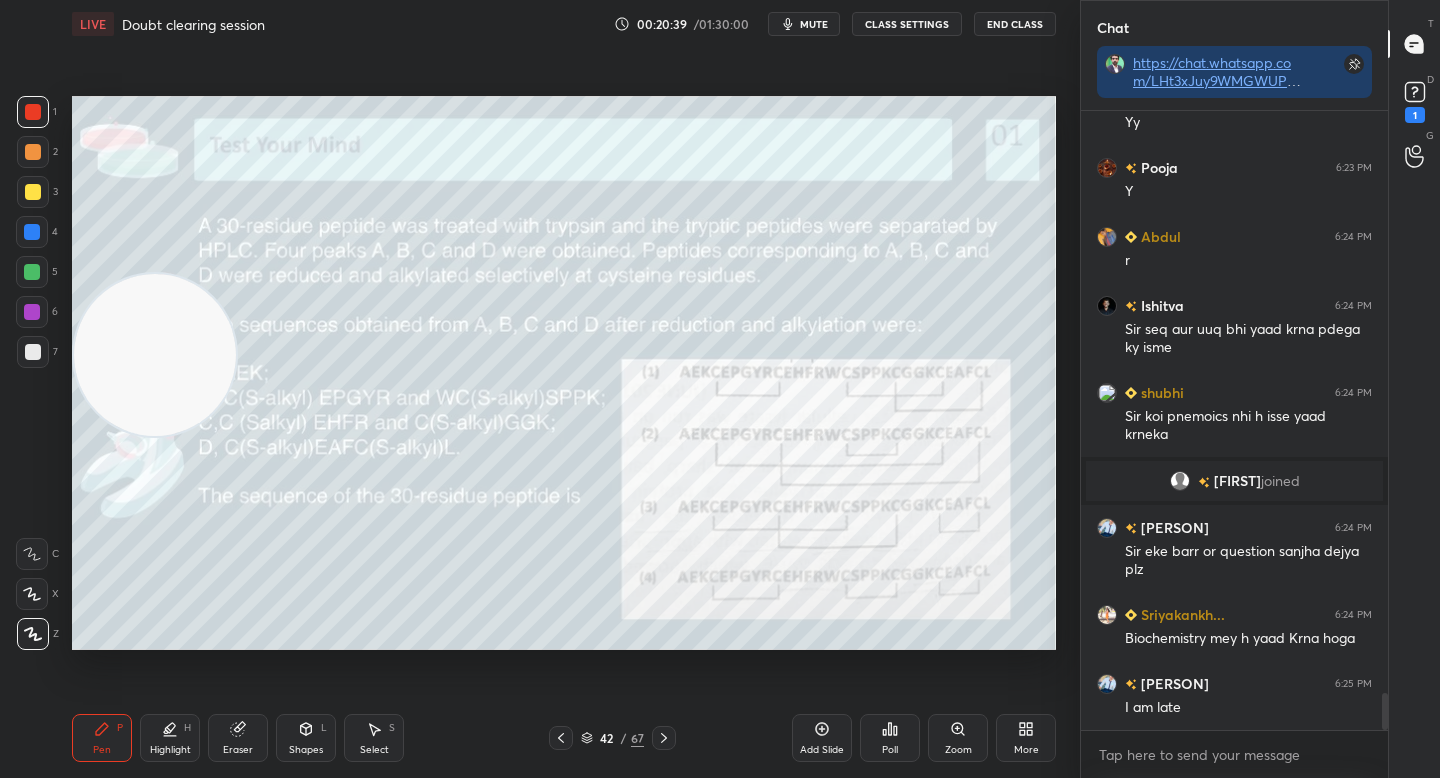 drag, startPoint x: 166, startPoint y: 437, endPoint x: 176, endPoint y: 604, distance: 167.29913 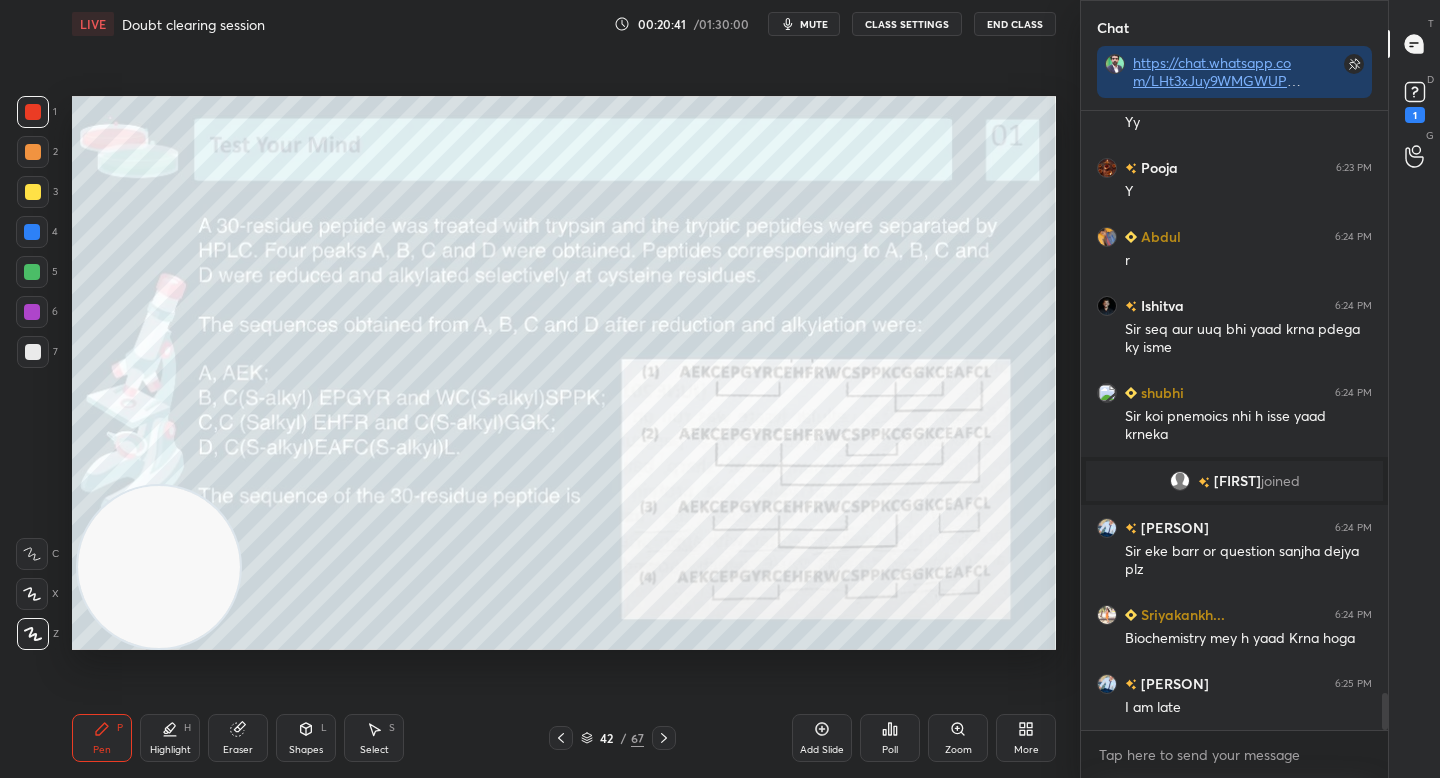 click at bounding box center [33, 352] 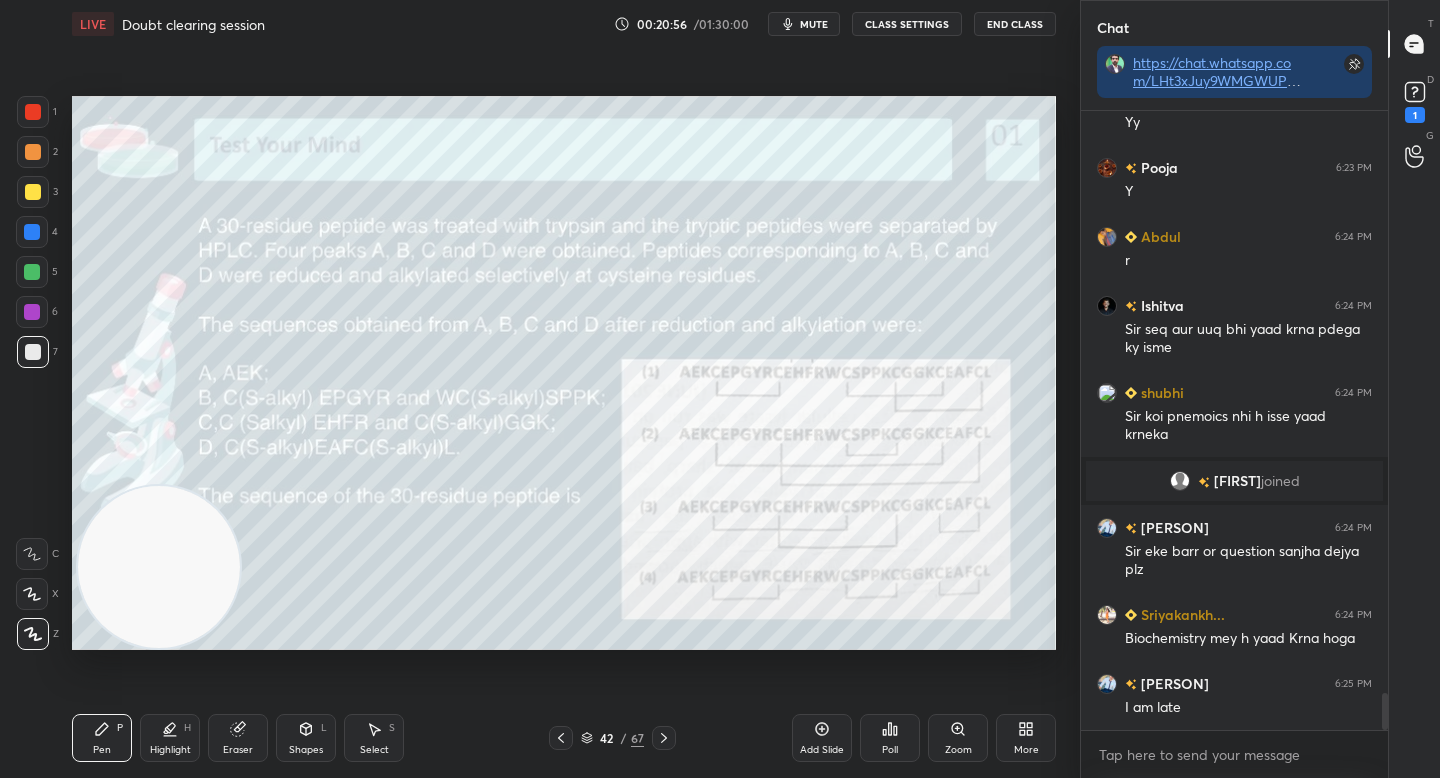 scroll, scrollTop: 9769, scrollLeft: 0, axis: vertical 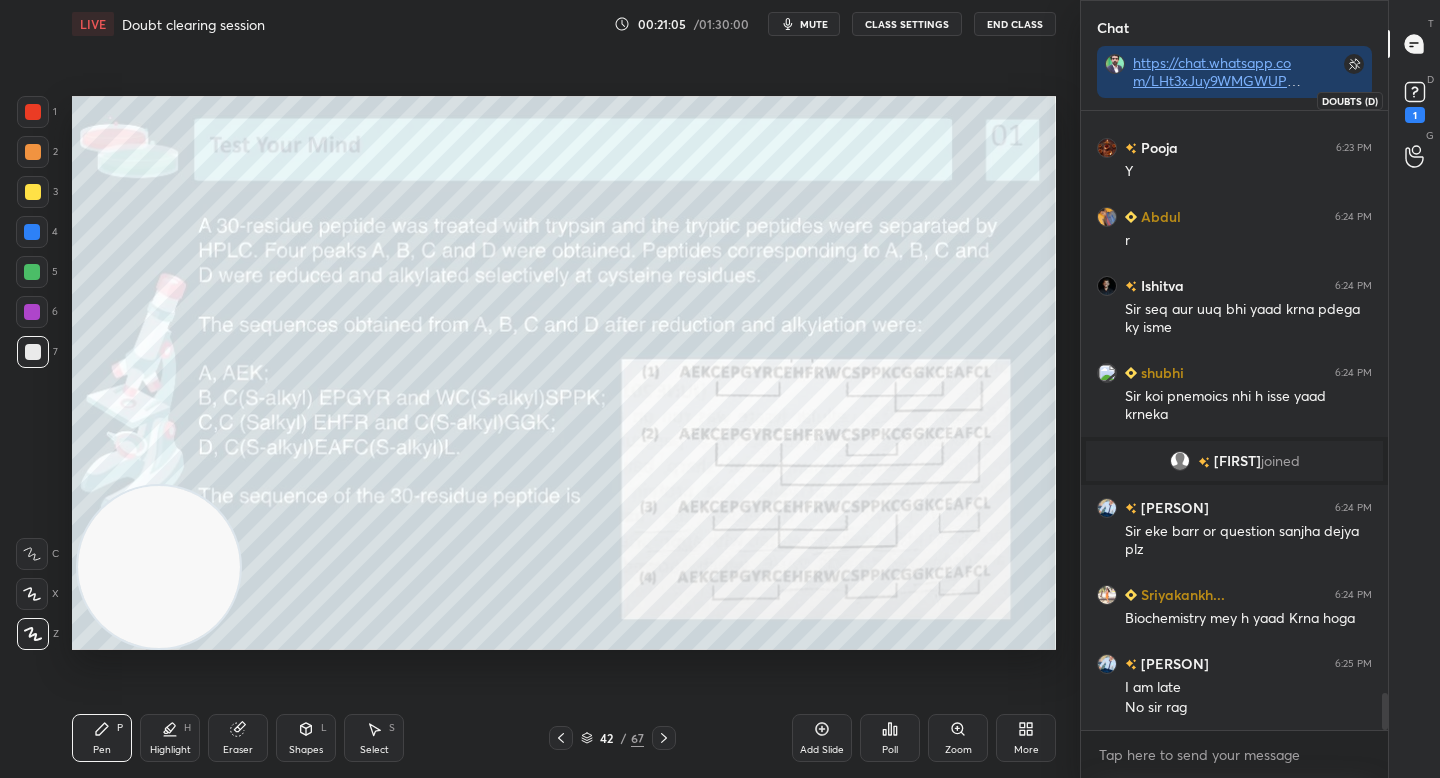 click 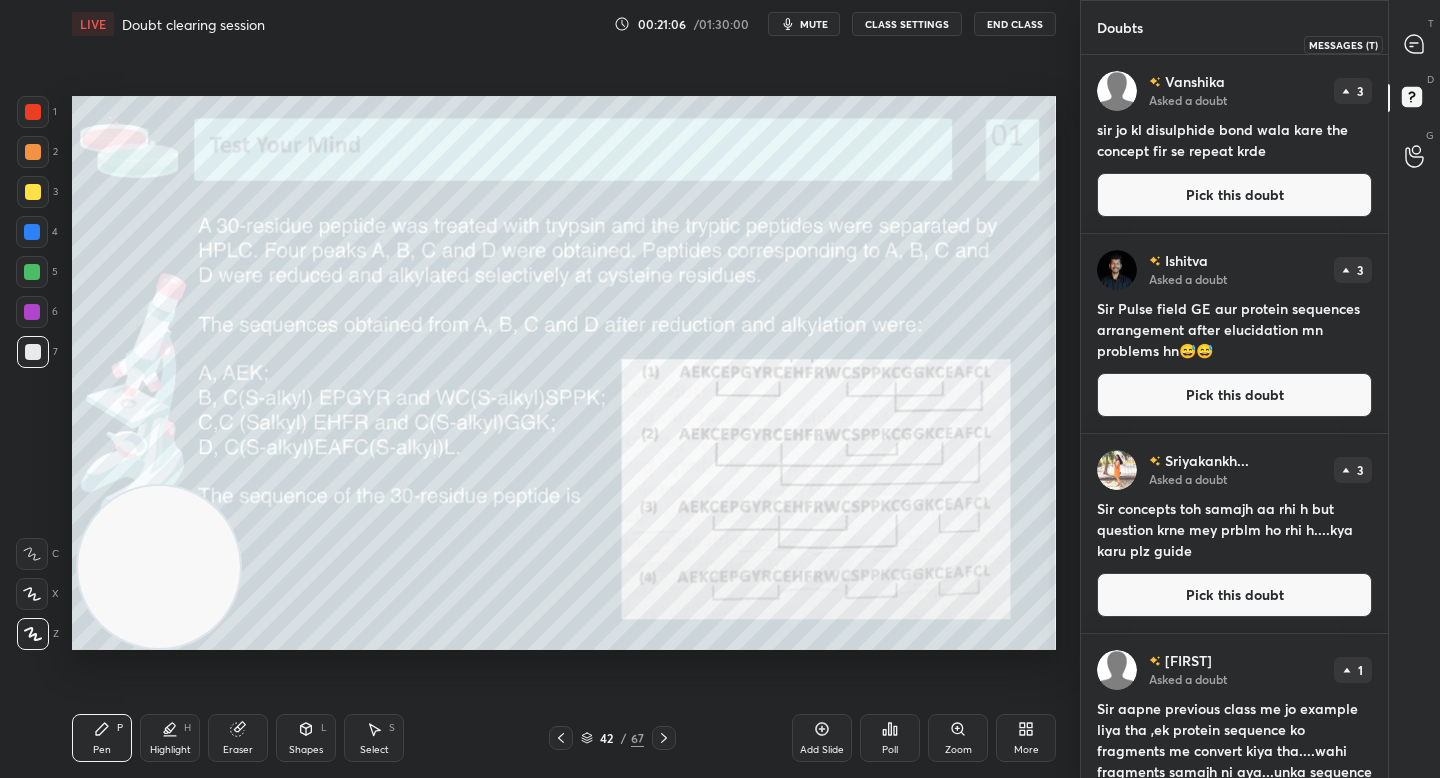 click 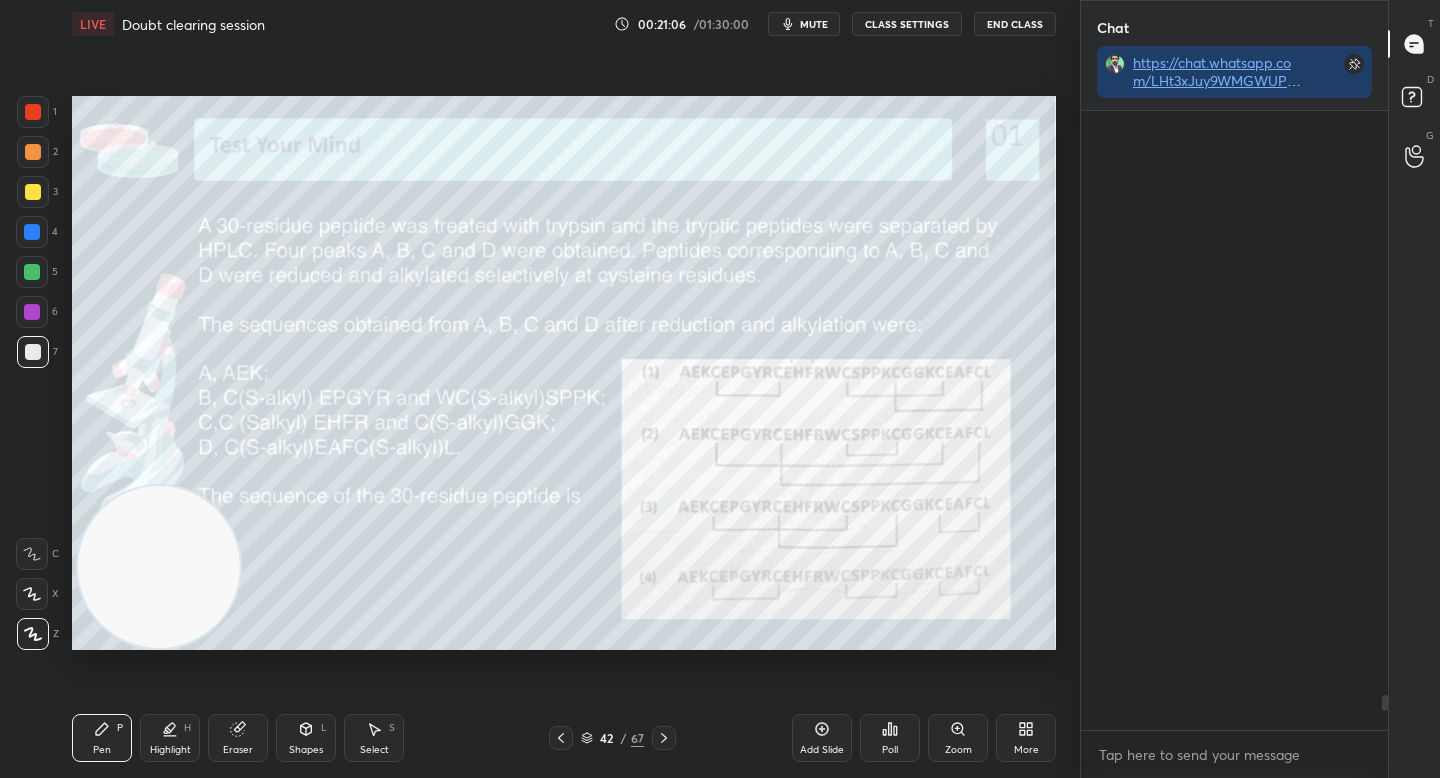 scroll, scrollTop: 661, scrollLeft: 301, axis: both 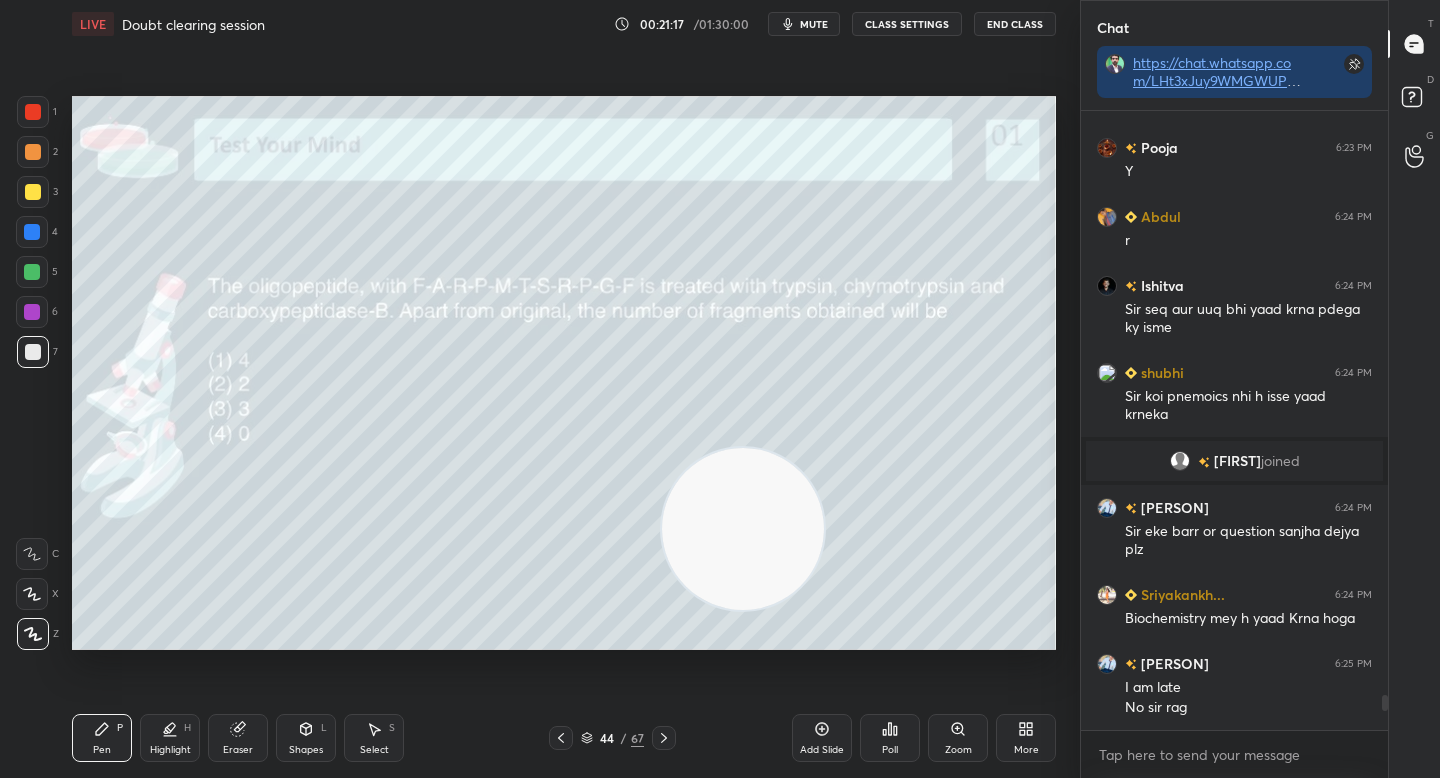 drag, startPoint x: 287, startPoint y: 544, endPoint x: 920, endPoint y: 533, distance: 633.0956 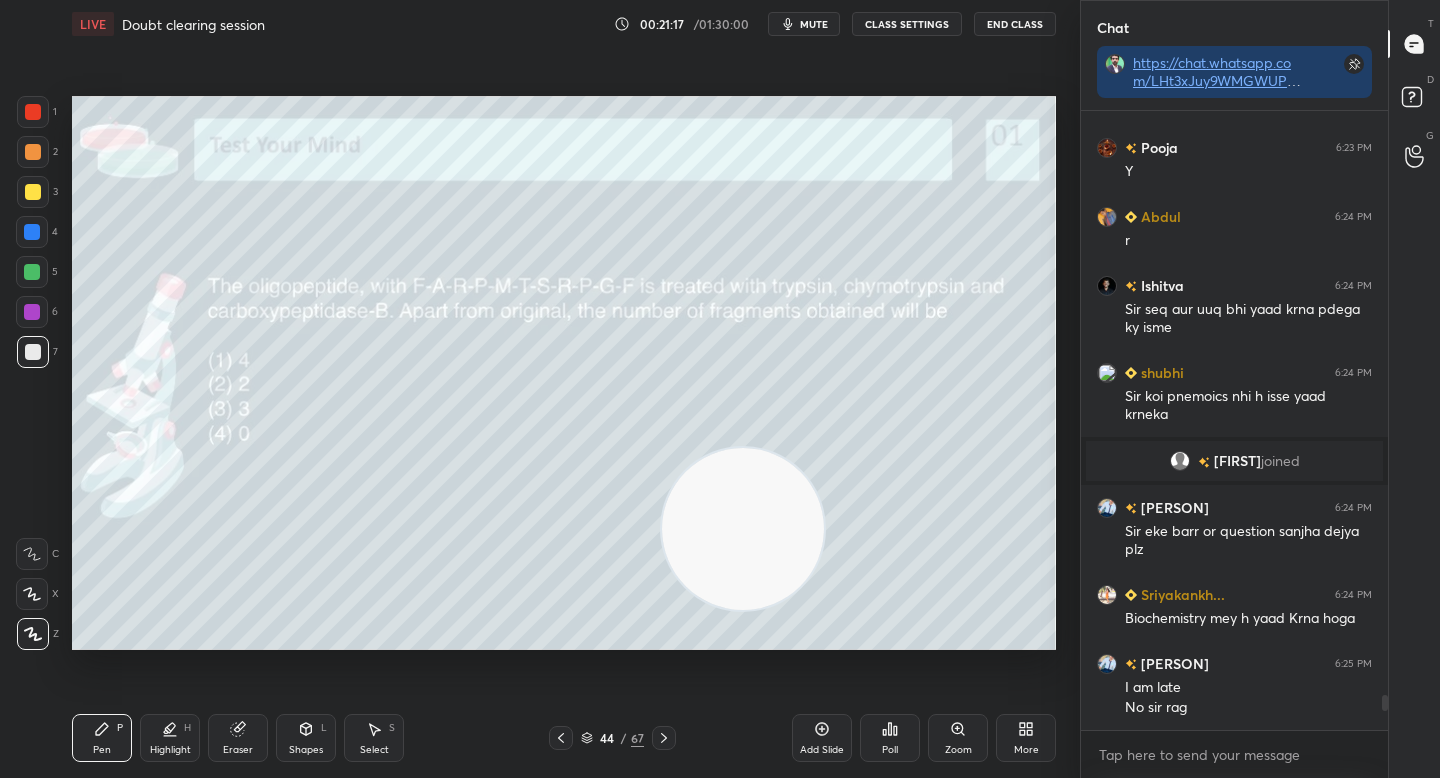 click at bounding box center [743, 529] 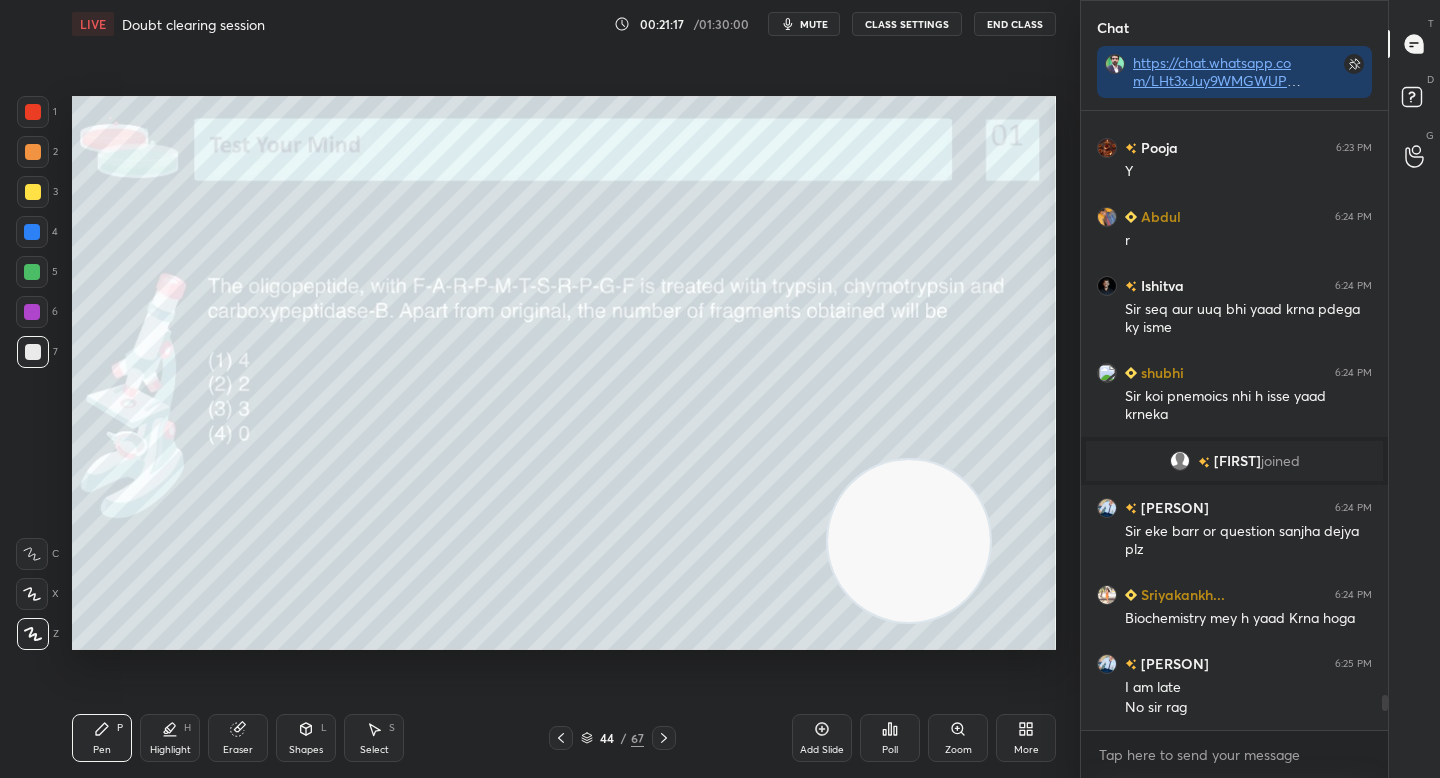 click at bounding box center (909, 541) 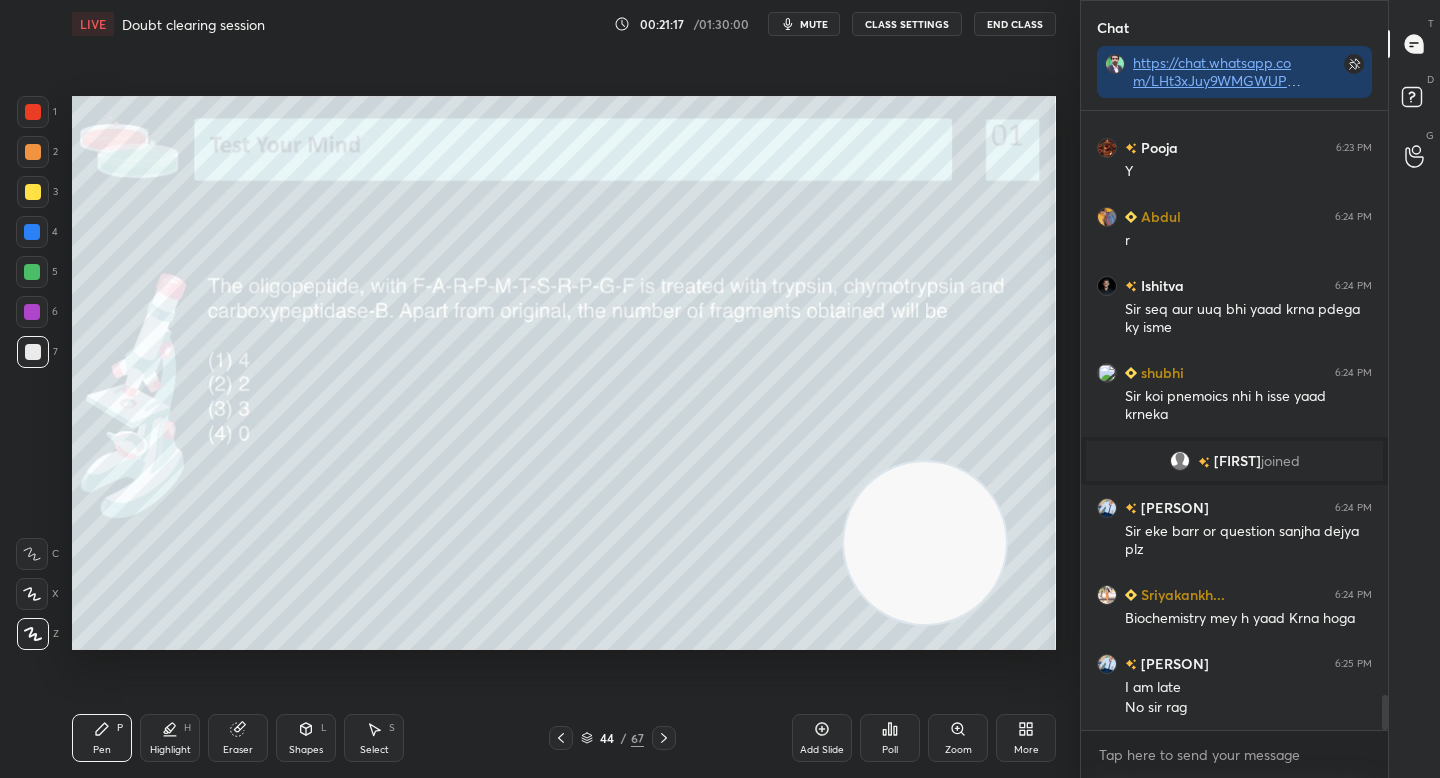 scroll, scrollTop: 10227, scrollLeft: 0, axis: vertical 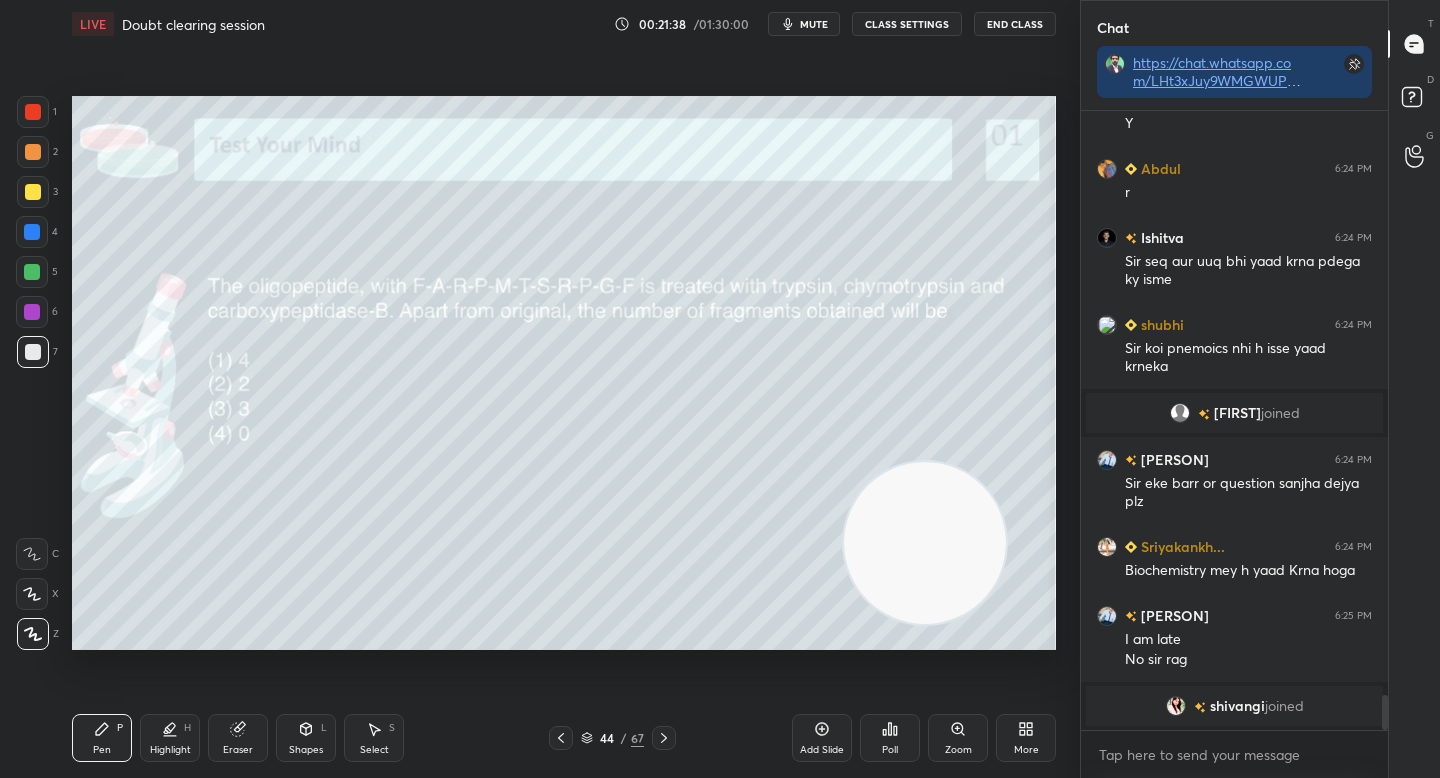 click on "Poll" at bounding box center (890, 738) 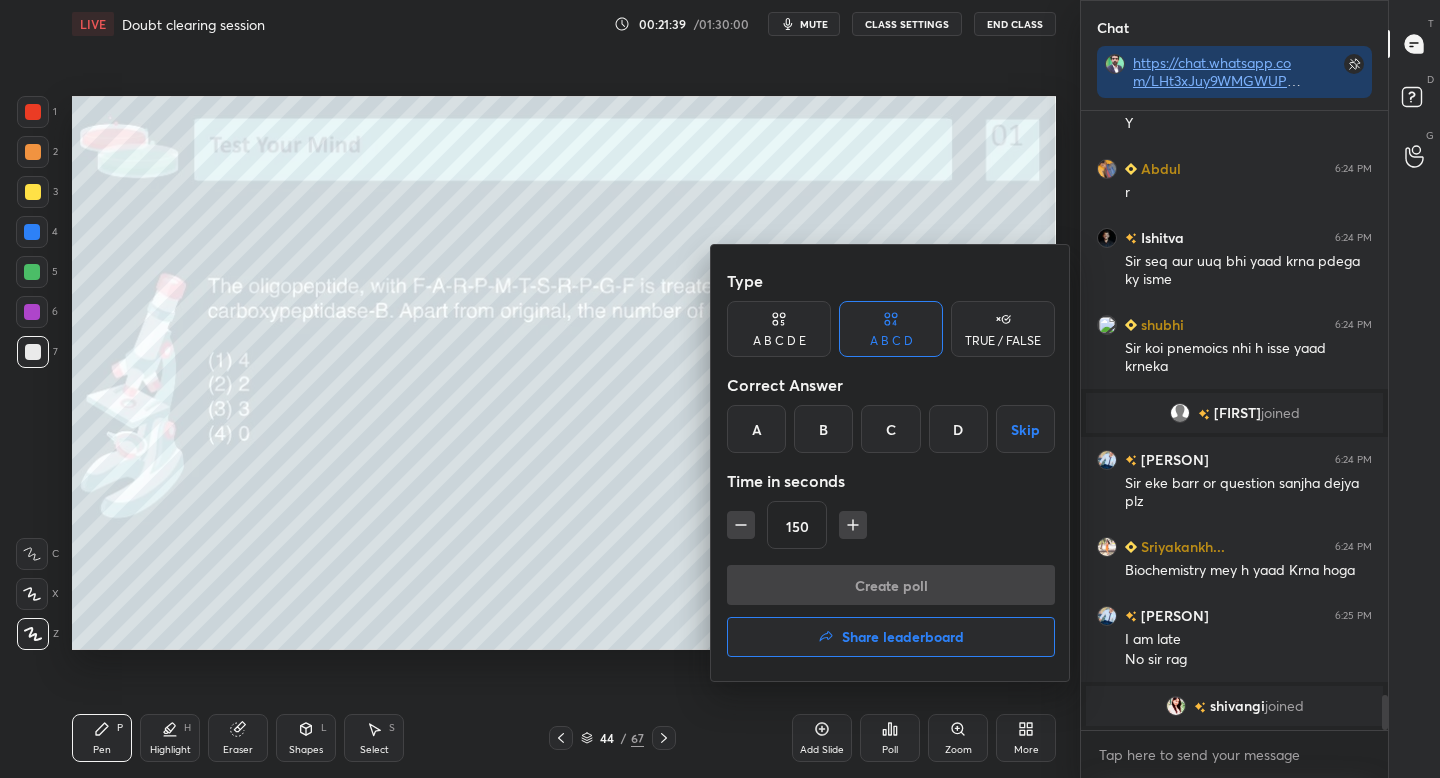 click on "D" at bounding box center [958, 429] 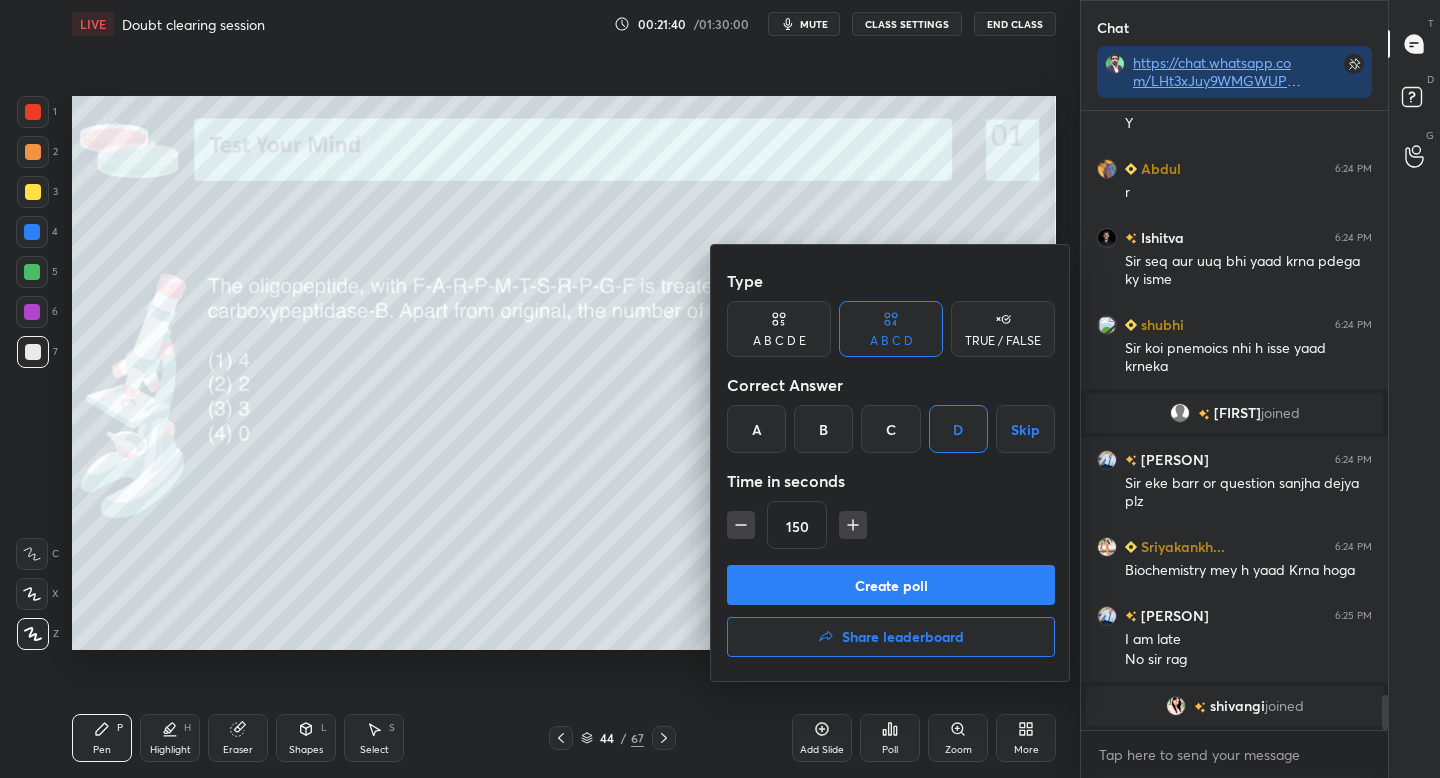 click on "Create poll" at bounding box center (891, 585) 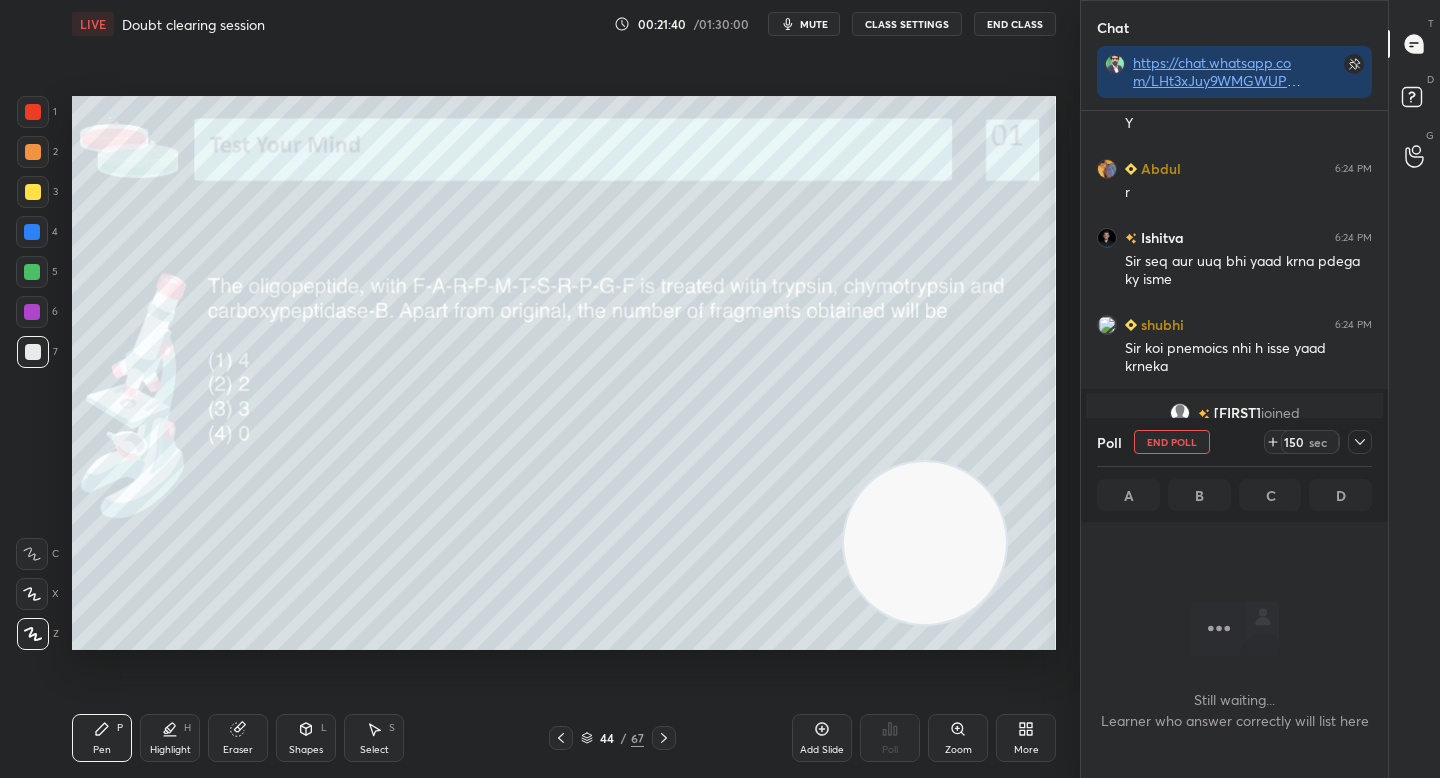 scroll, scrollTop: 519, scrollLeft: 301, axis: both 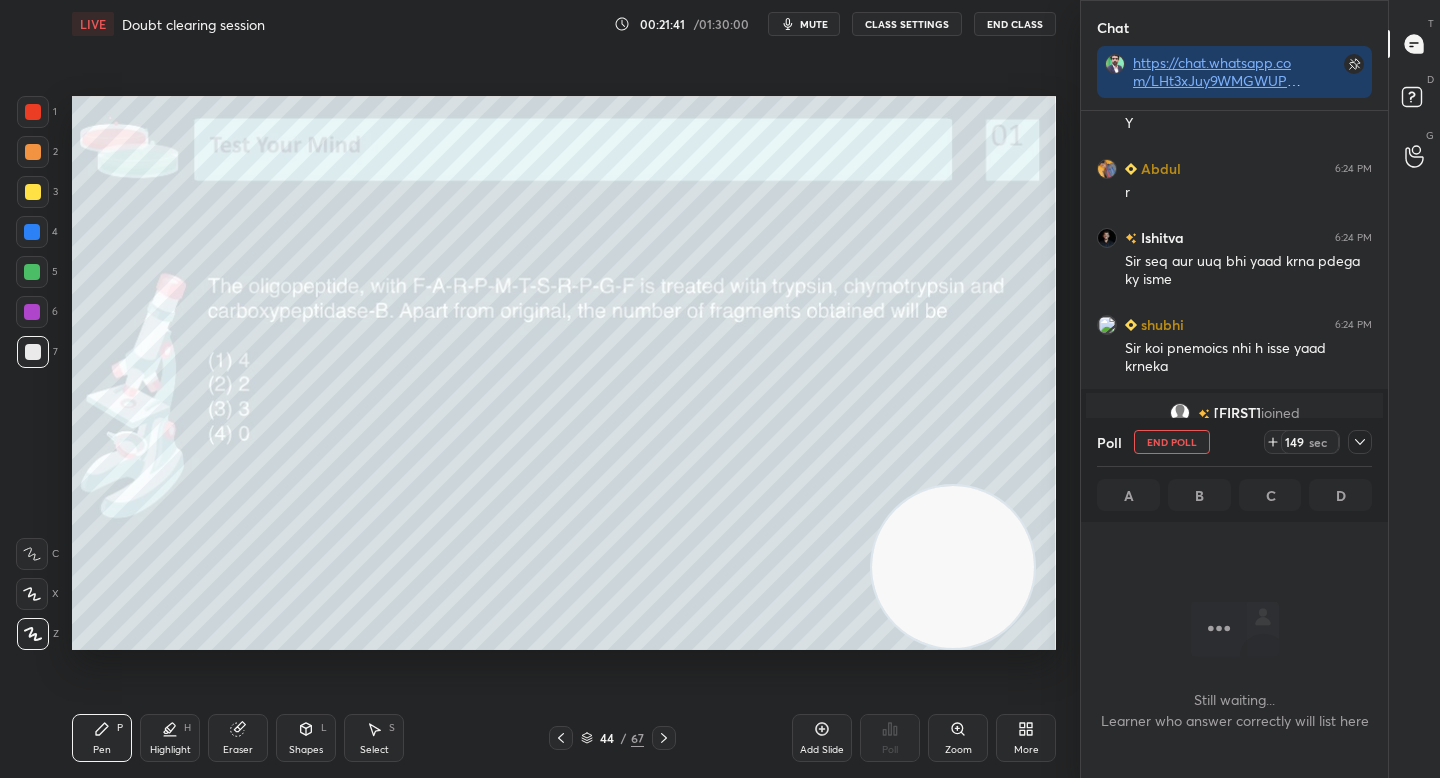 drag, startPoint x: 894, startPoint y: 560, endPoint x: 922, endPoint y: 584, distance: 36.878178 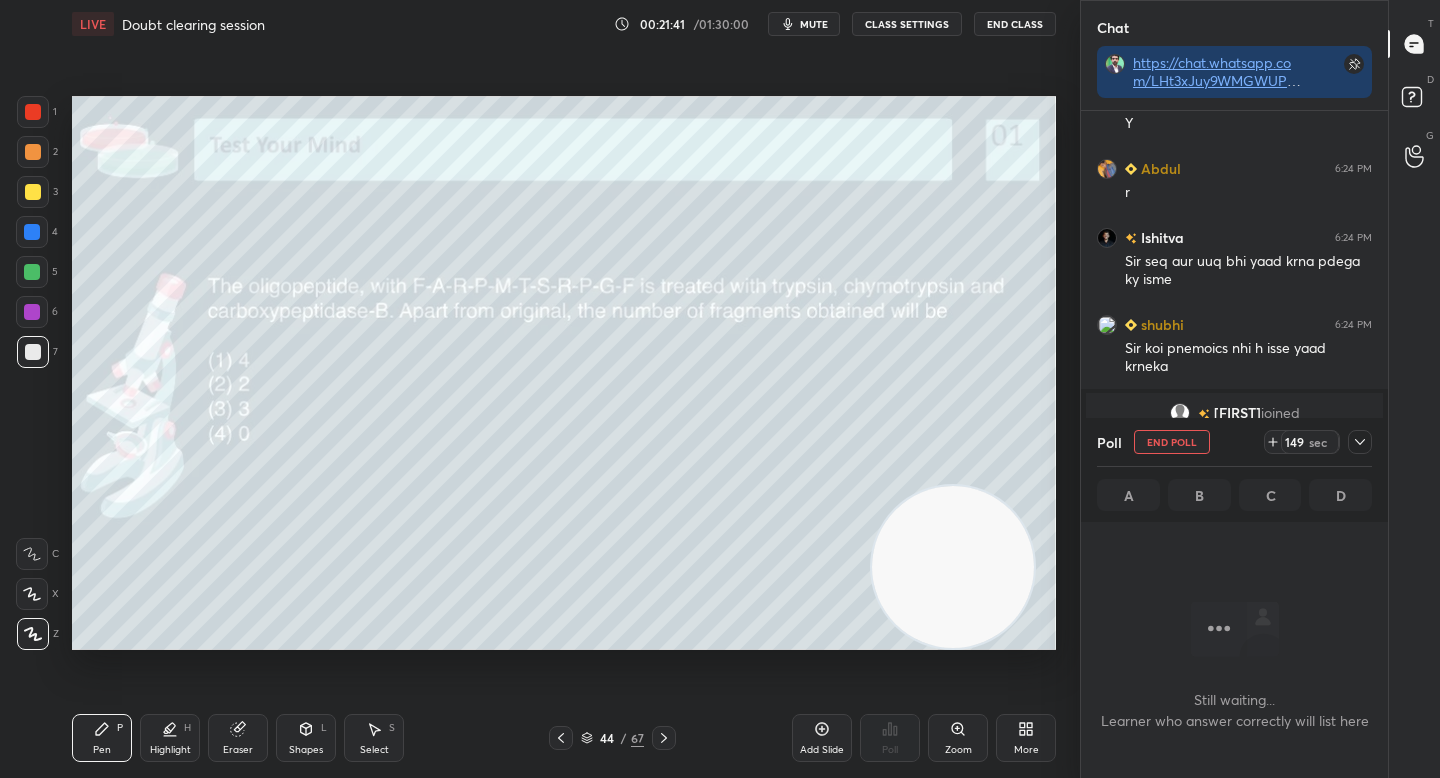 click at bounding box center [953, 567] 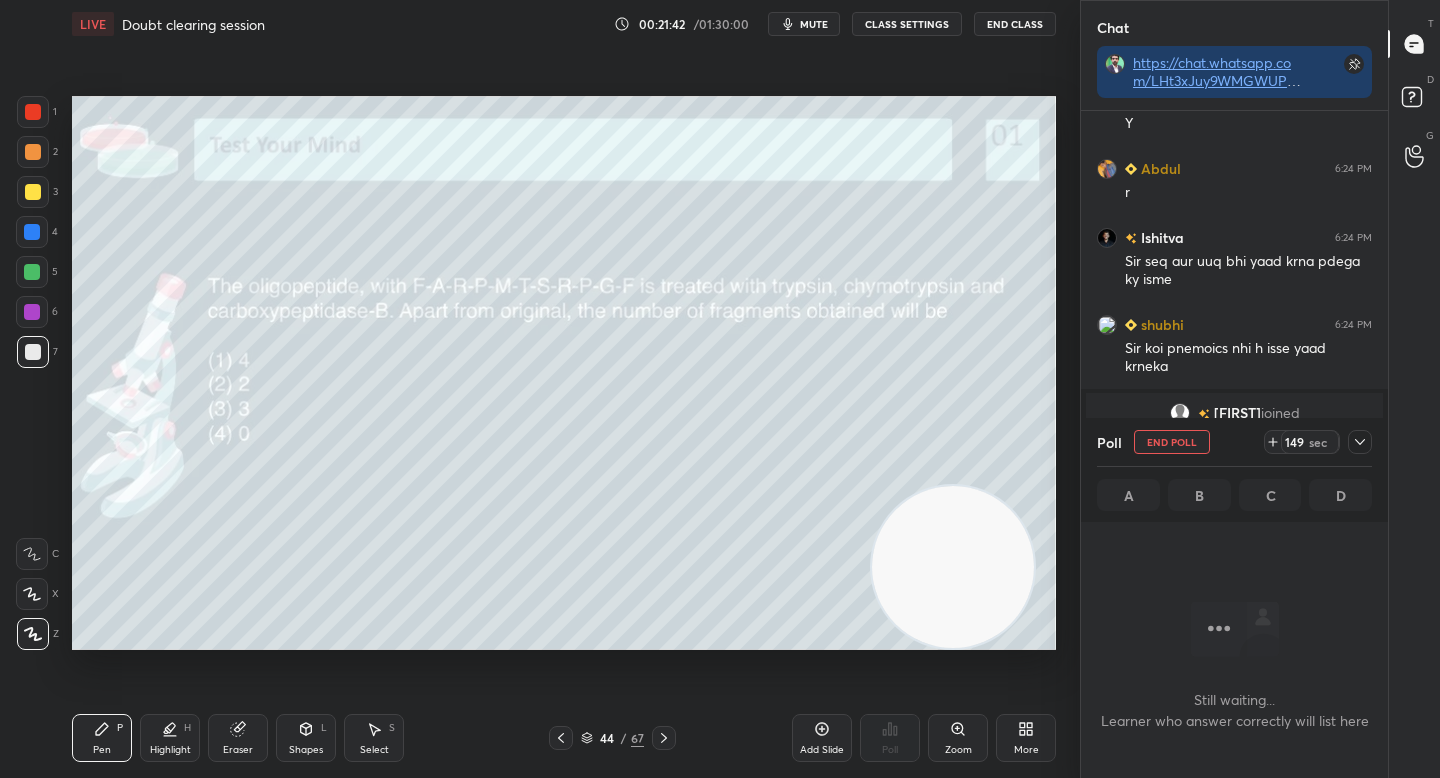 scroll, scrollTop: 9857, scrollLeft: 0, axis: vertical 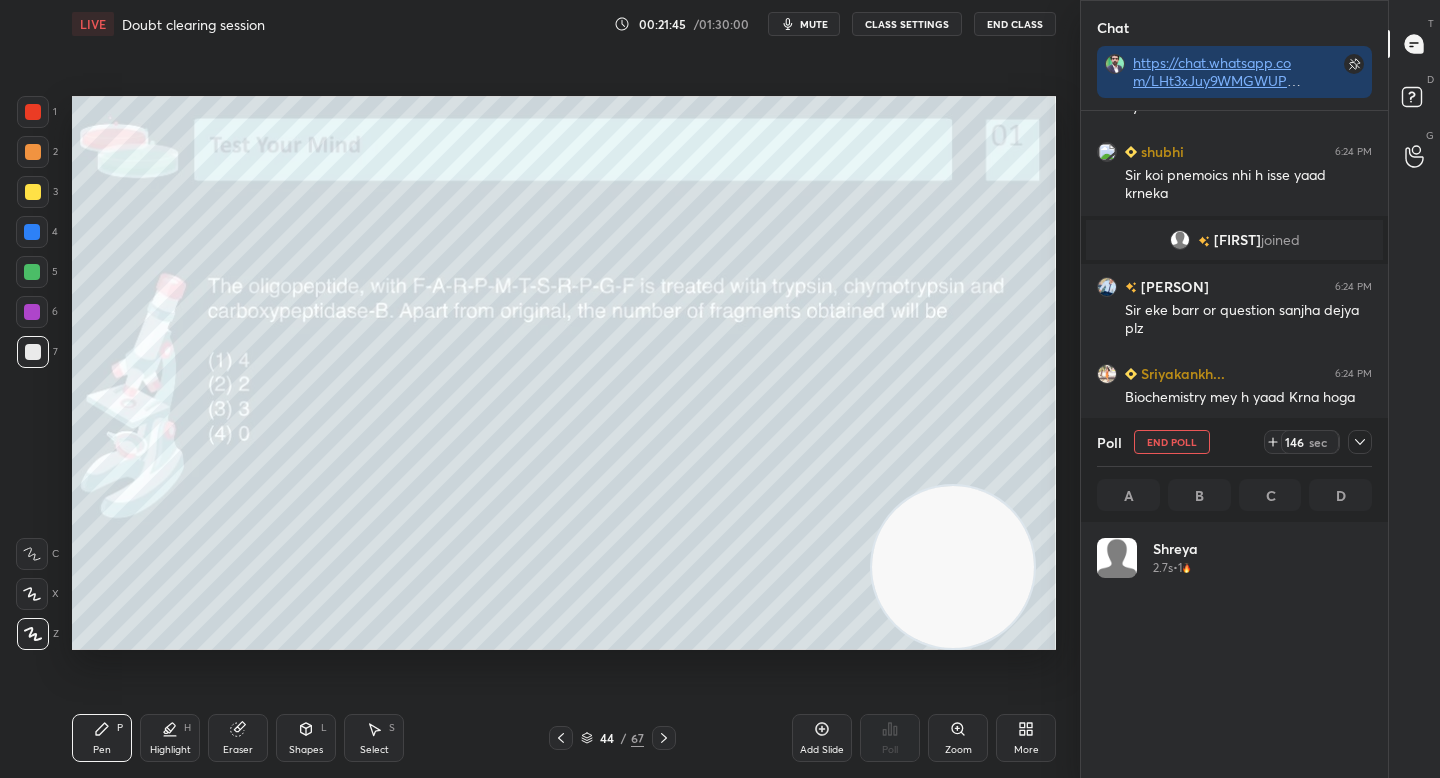 click at bounding box center (1360, 442) 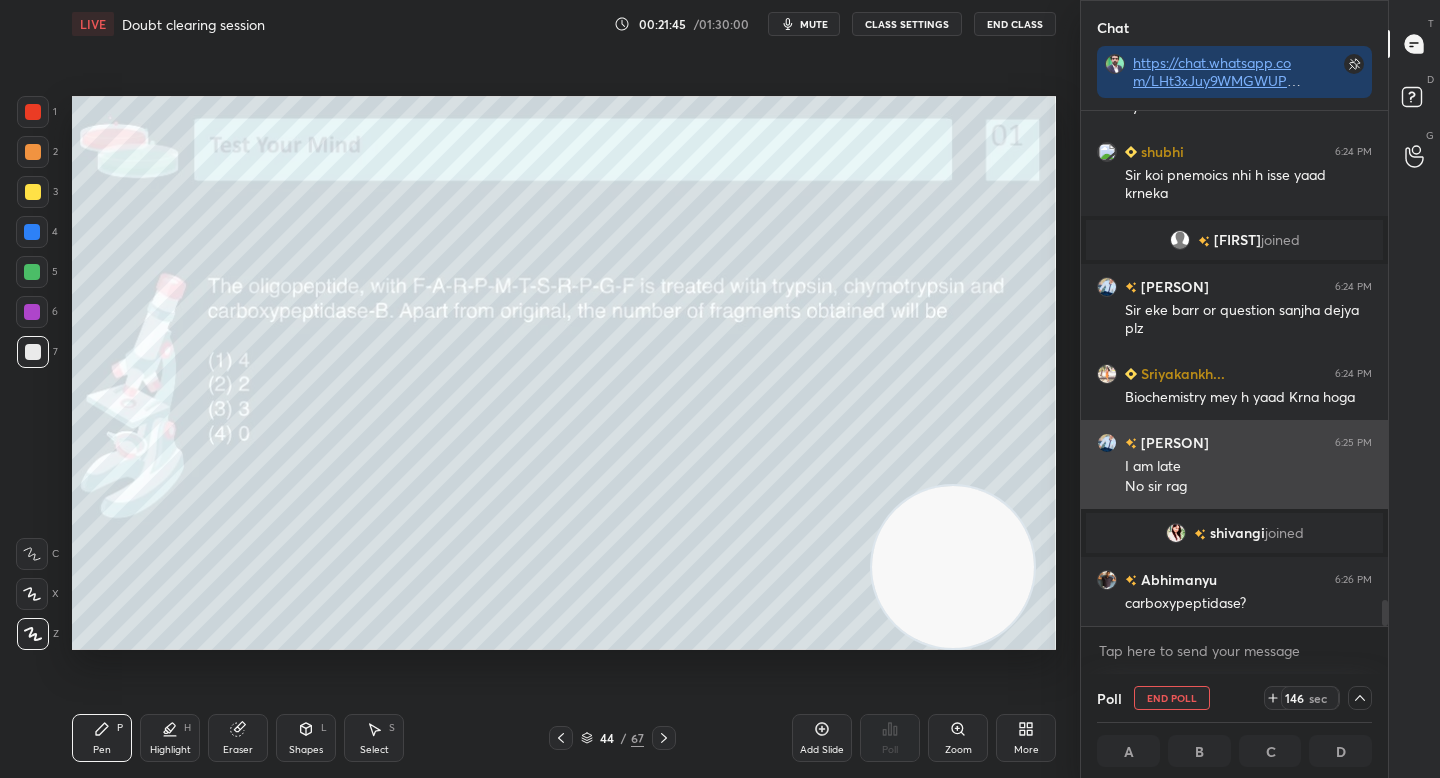 scroll, scrollTop: 5, scrollLeft: 269, axis: both 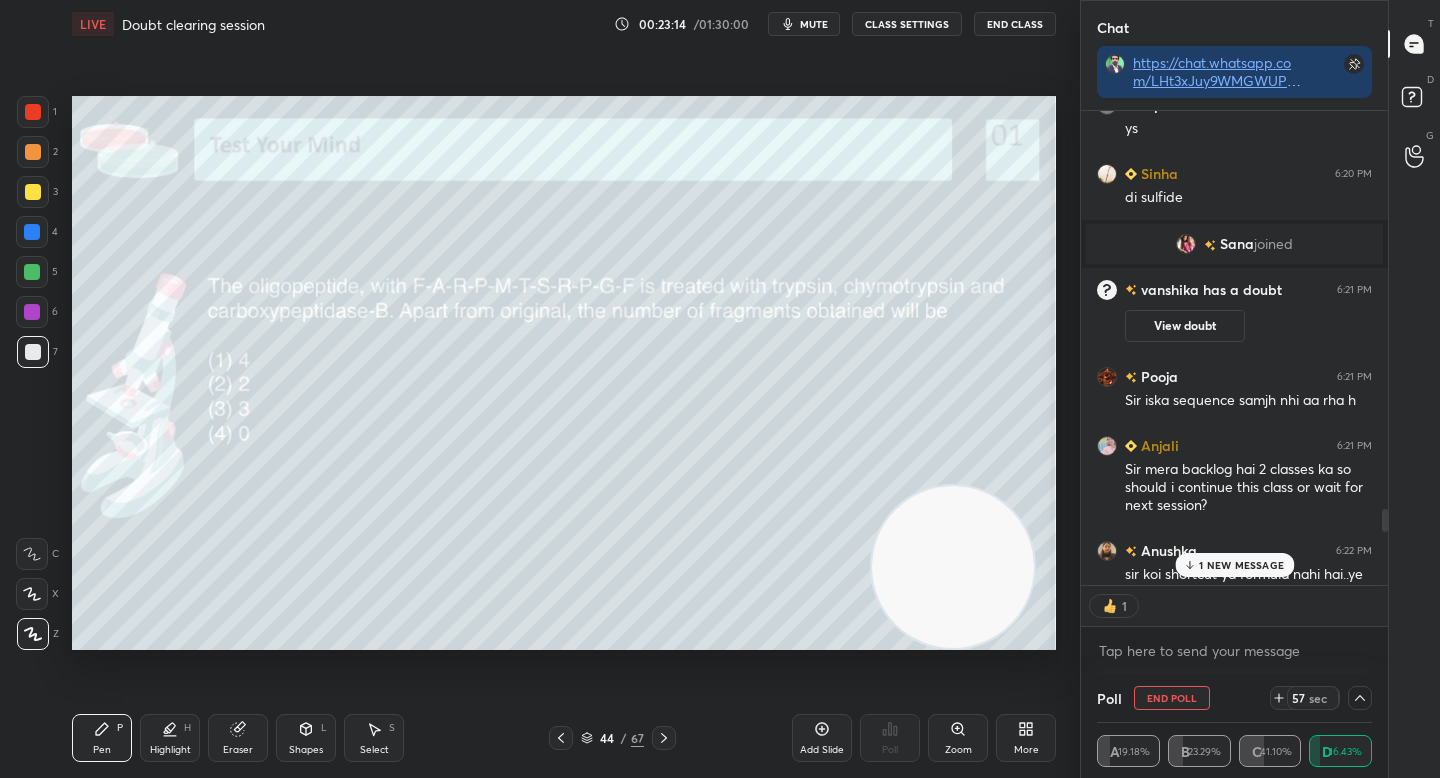 click on "1 NEW MESSAGE" at bounding box center (1234, 565) 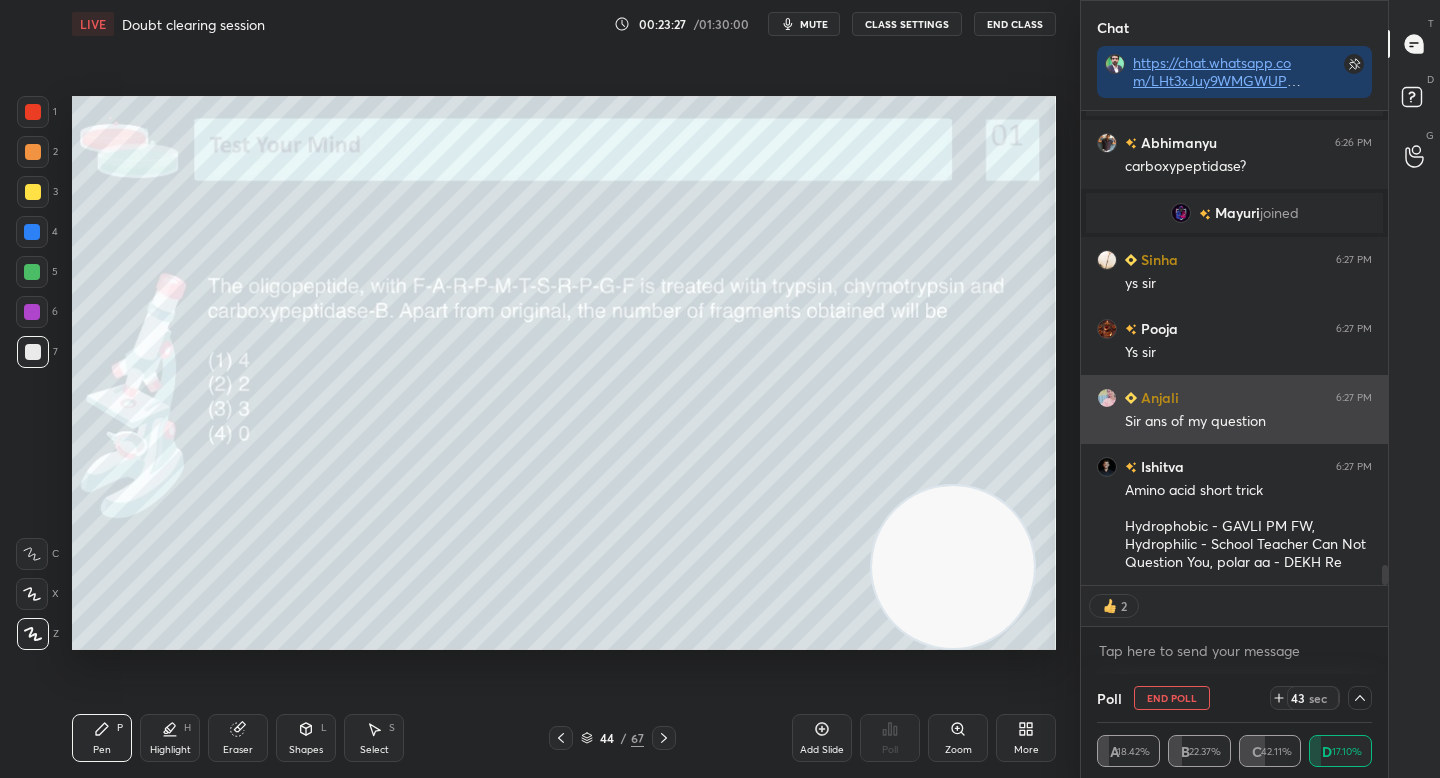 scroll, scrollTop: 10928, scrollLeft: 0, axis: vertical 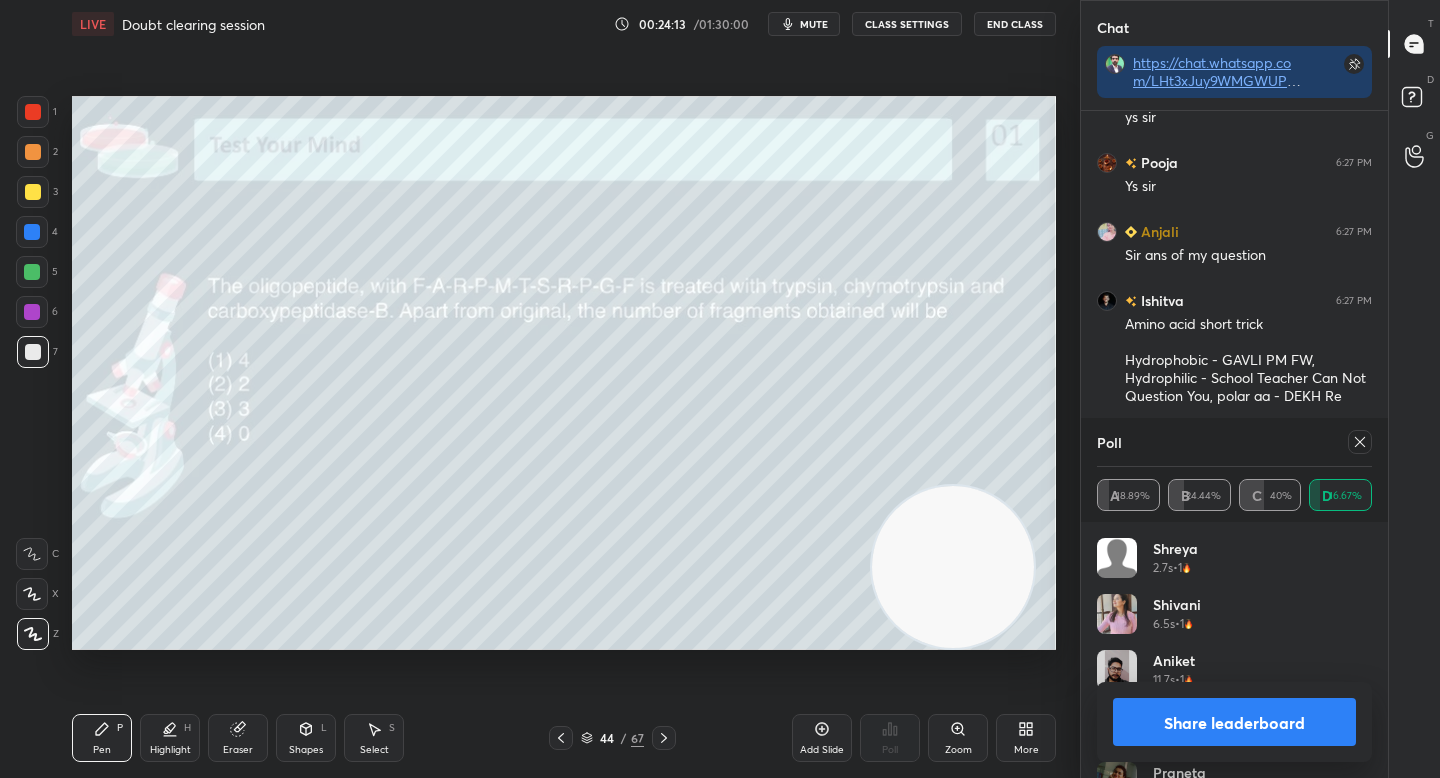 click on "Share leaderboard" at bounding box center (1234, 722) 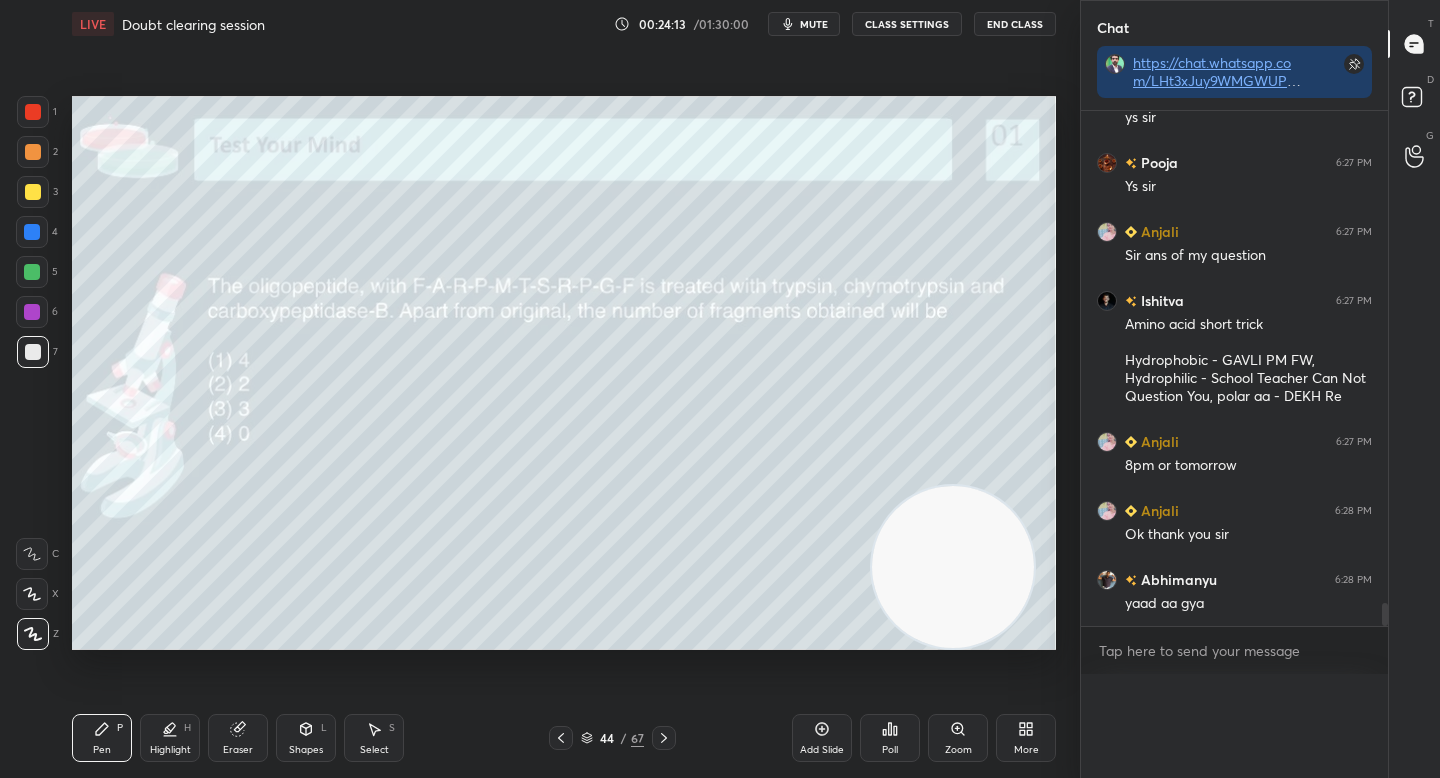 scroll, scrollTop: 88, scrollLeft: 269, axis: both 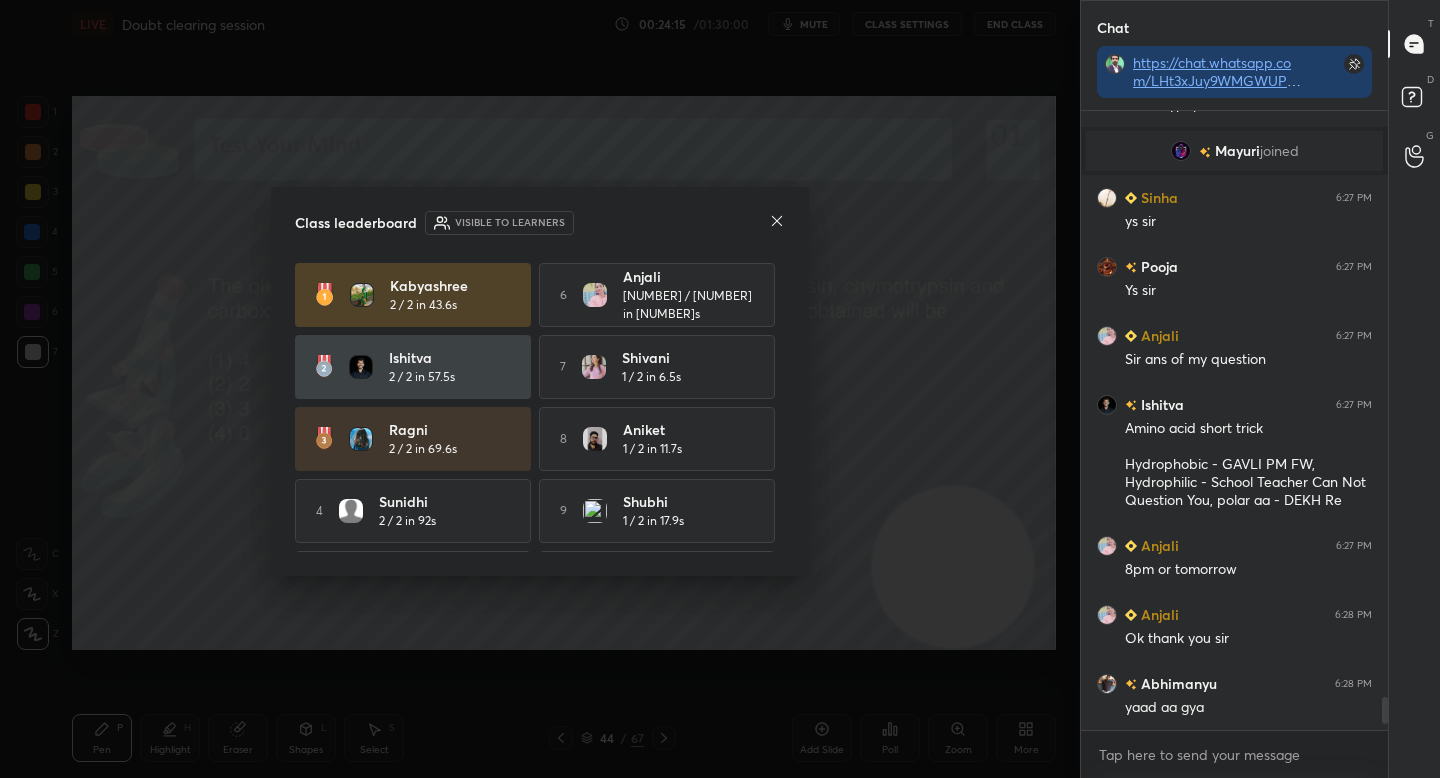click 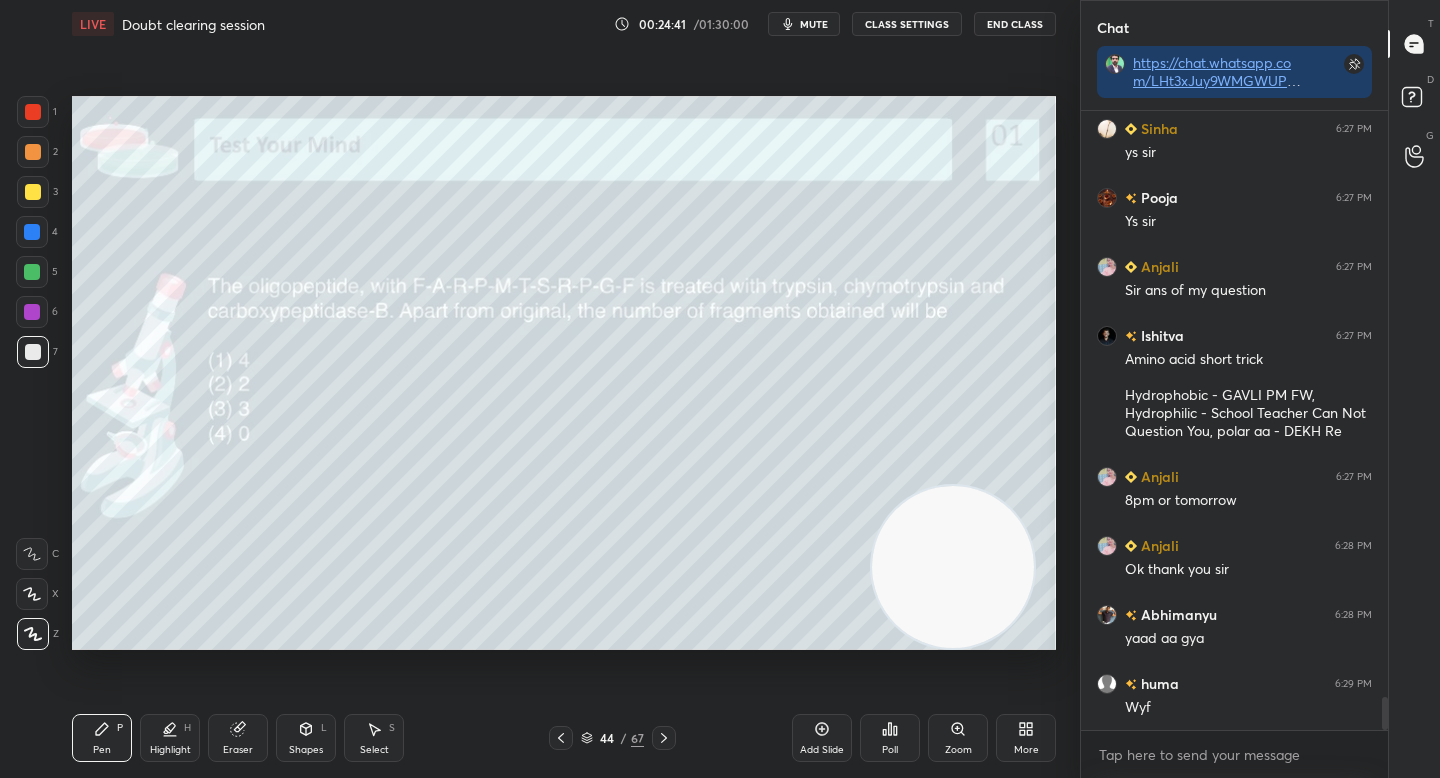 scroll, scrollTop: 11038, scrollLeft: 0, axis: vertical 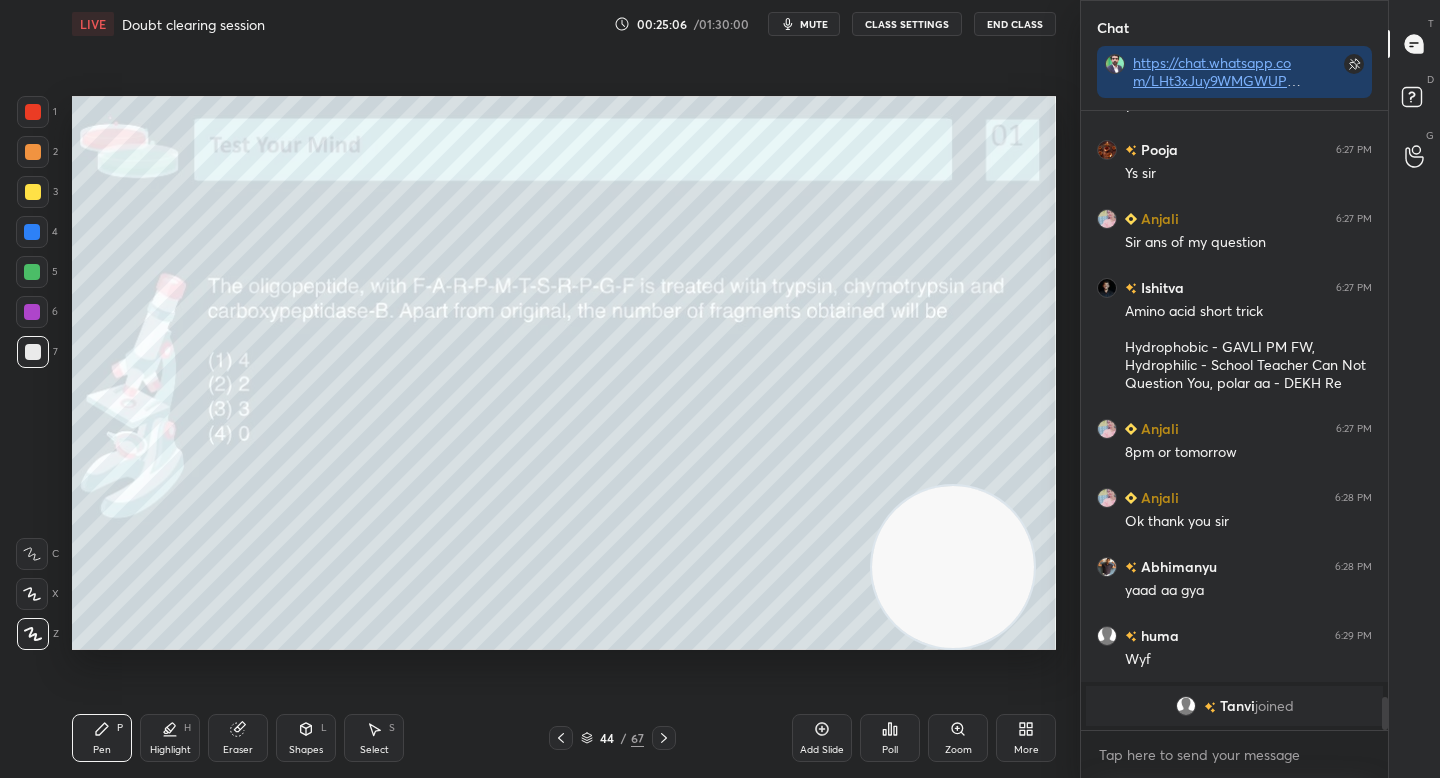 click at bounding box center [33, 152] 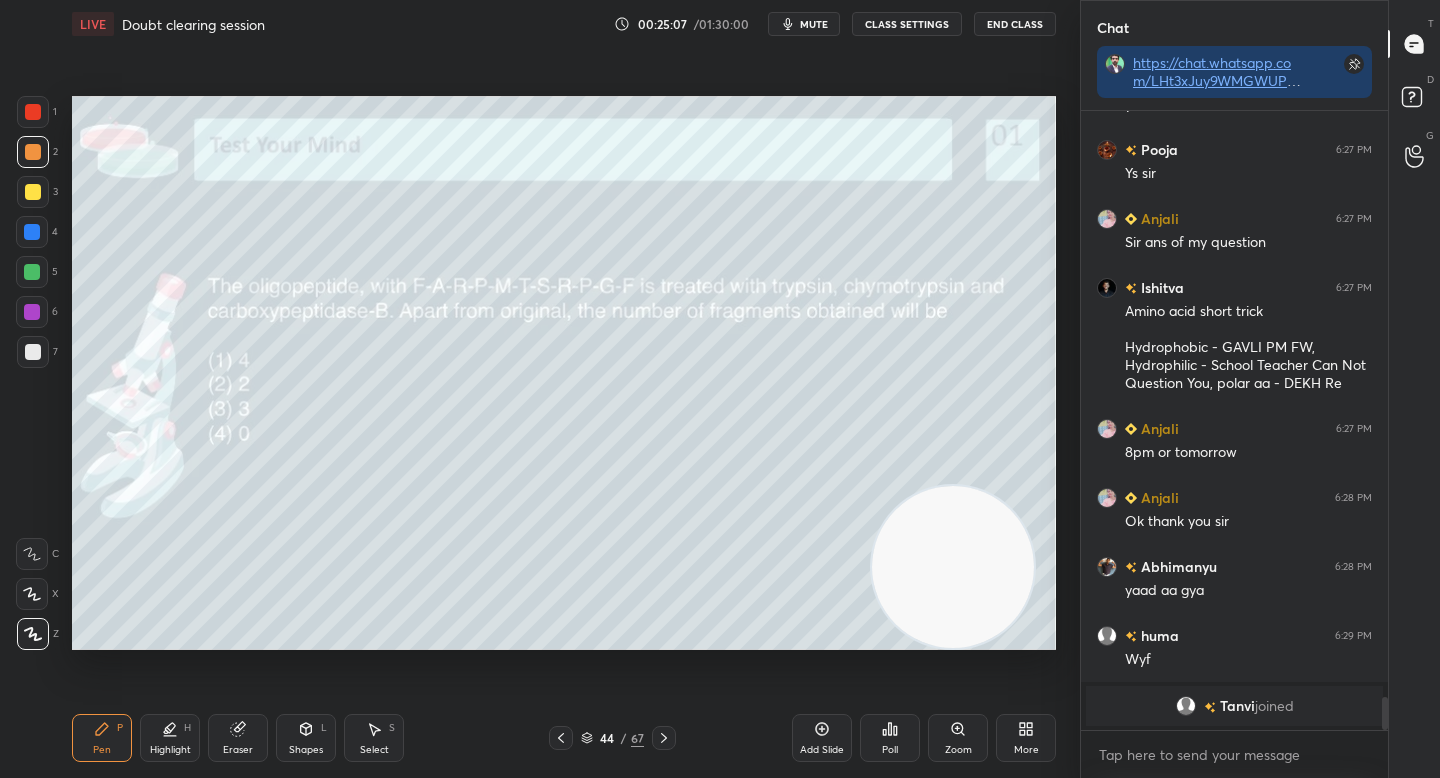 click on "1 2 3 4 5 6 7" at bounding box center [37, 236] 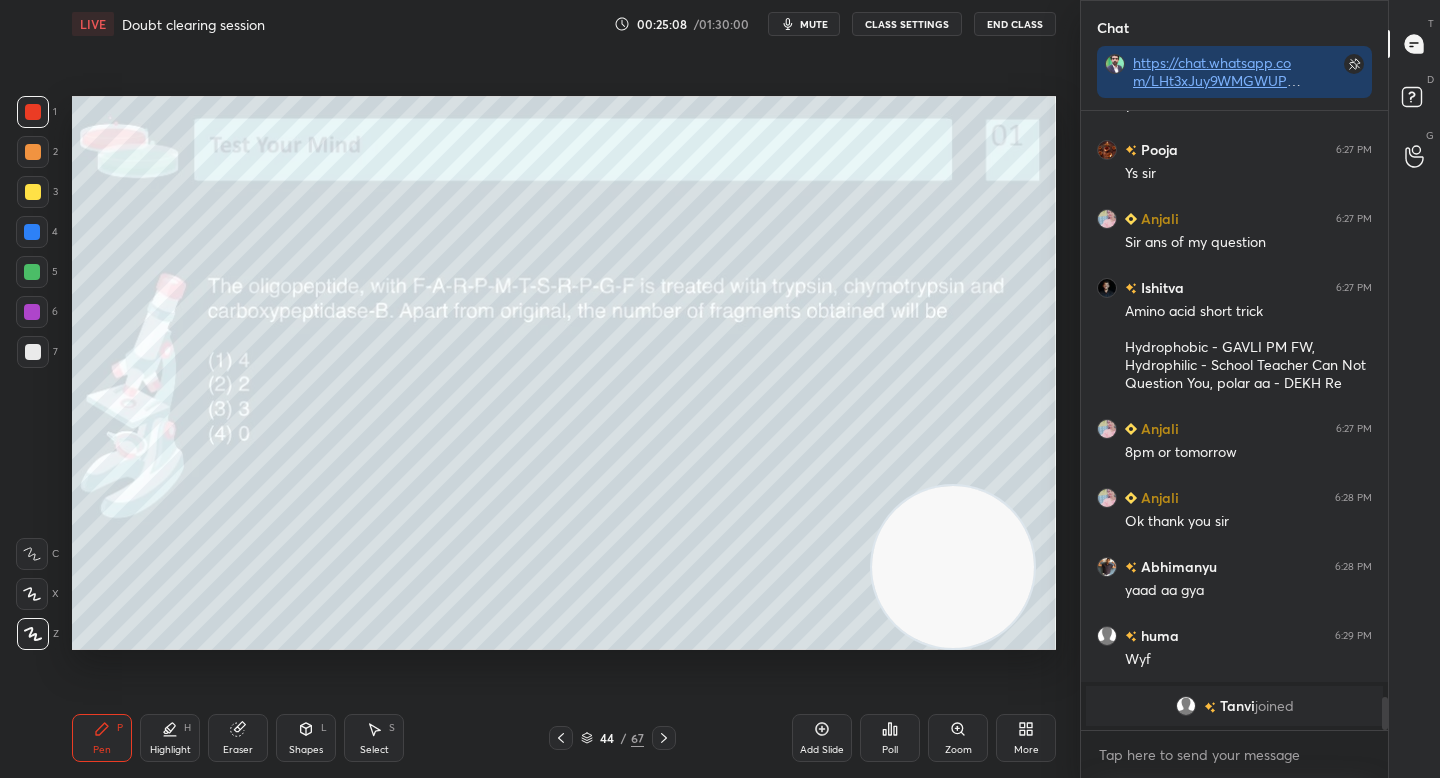 click at bounding box center [33, 192] 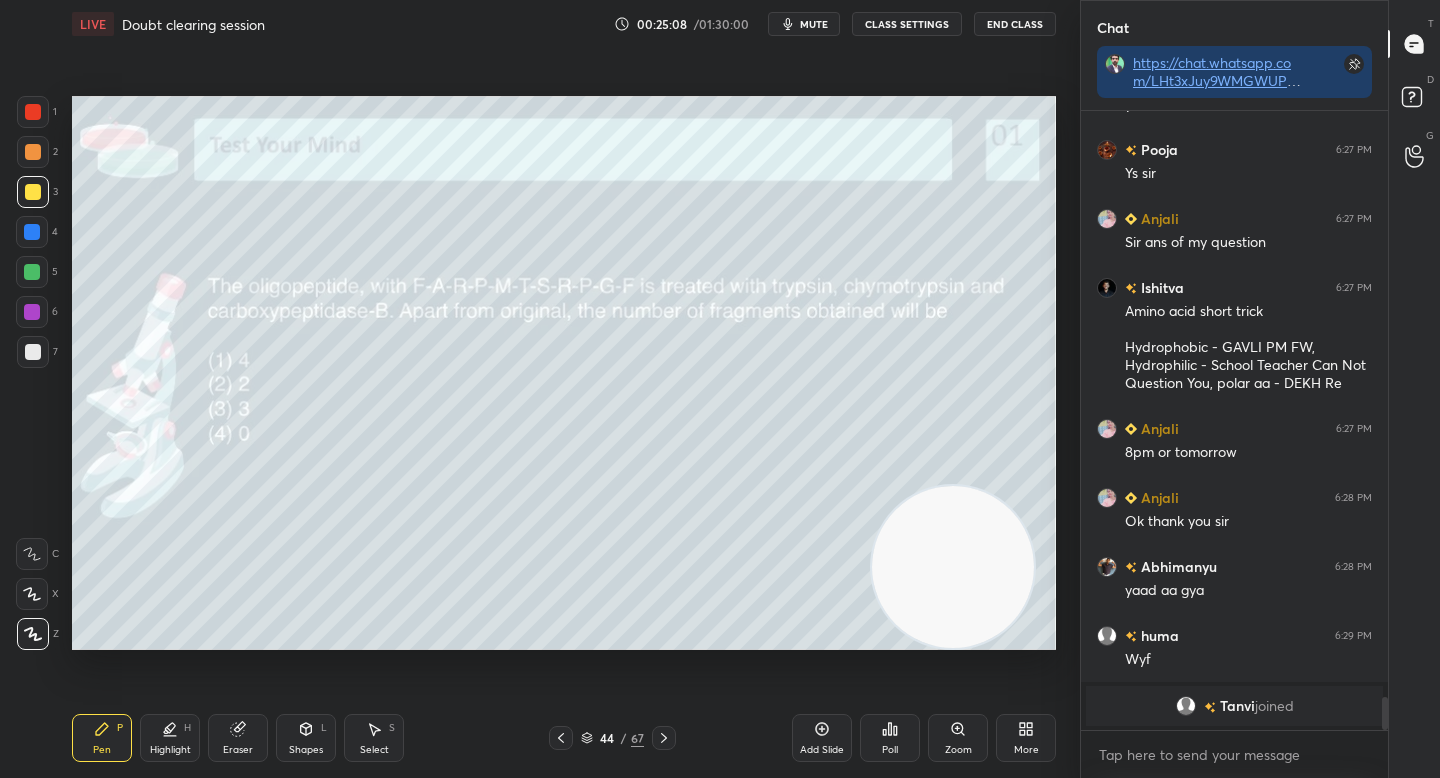 click at bounding box center [33, 152] 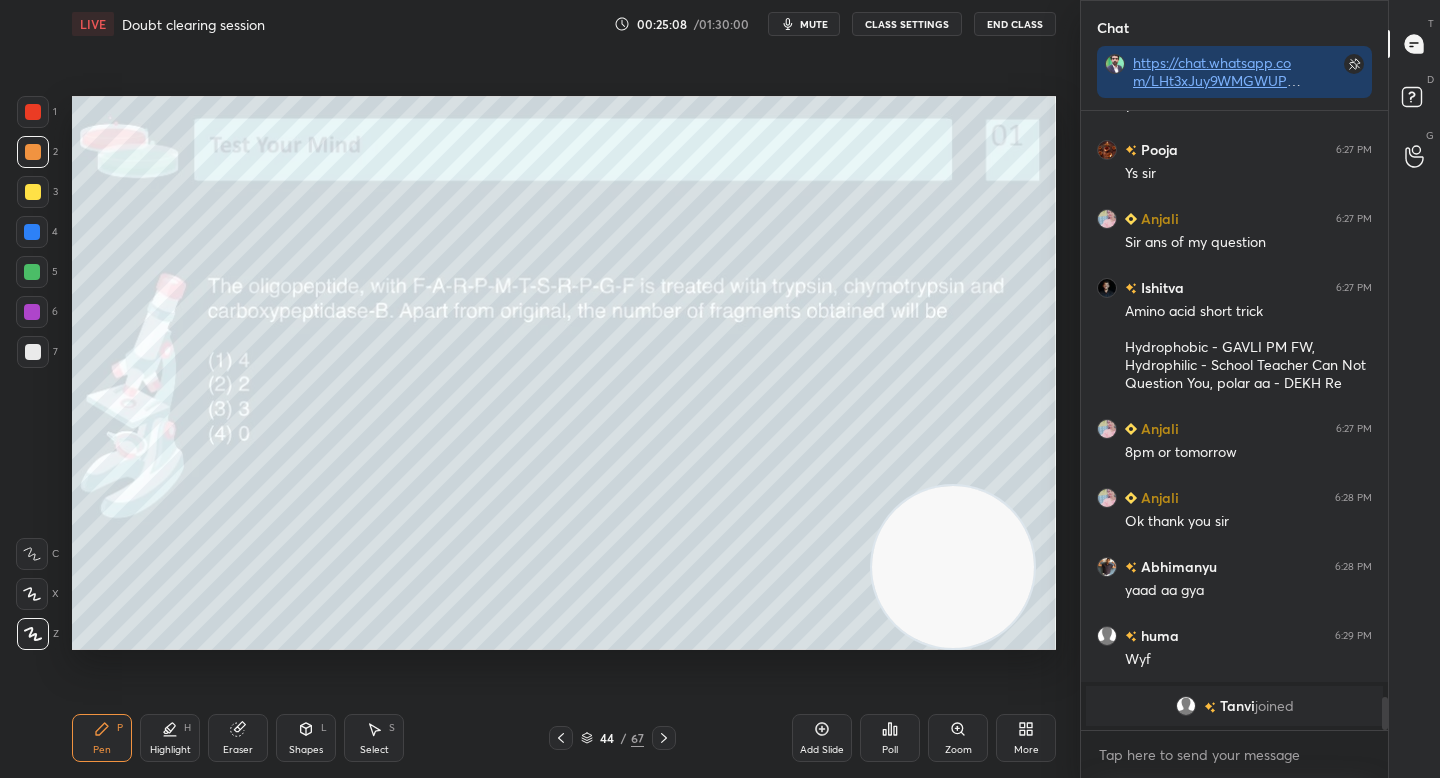 drag, startPoint x: 38, startPoint y: 133, endPoint x: 37, endPoint y: 150, distance: 17.029387 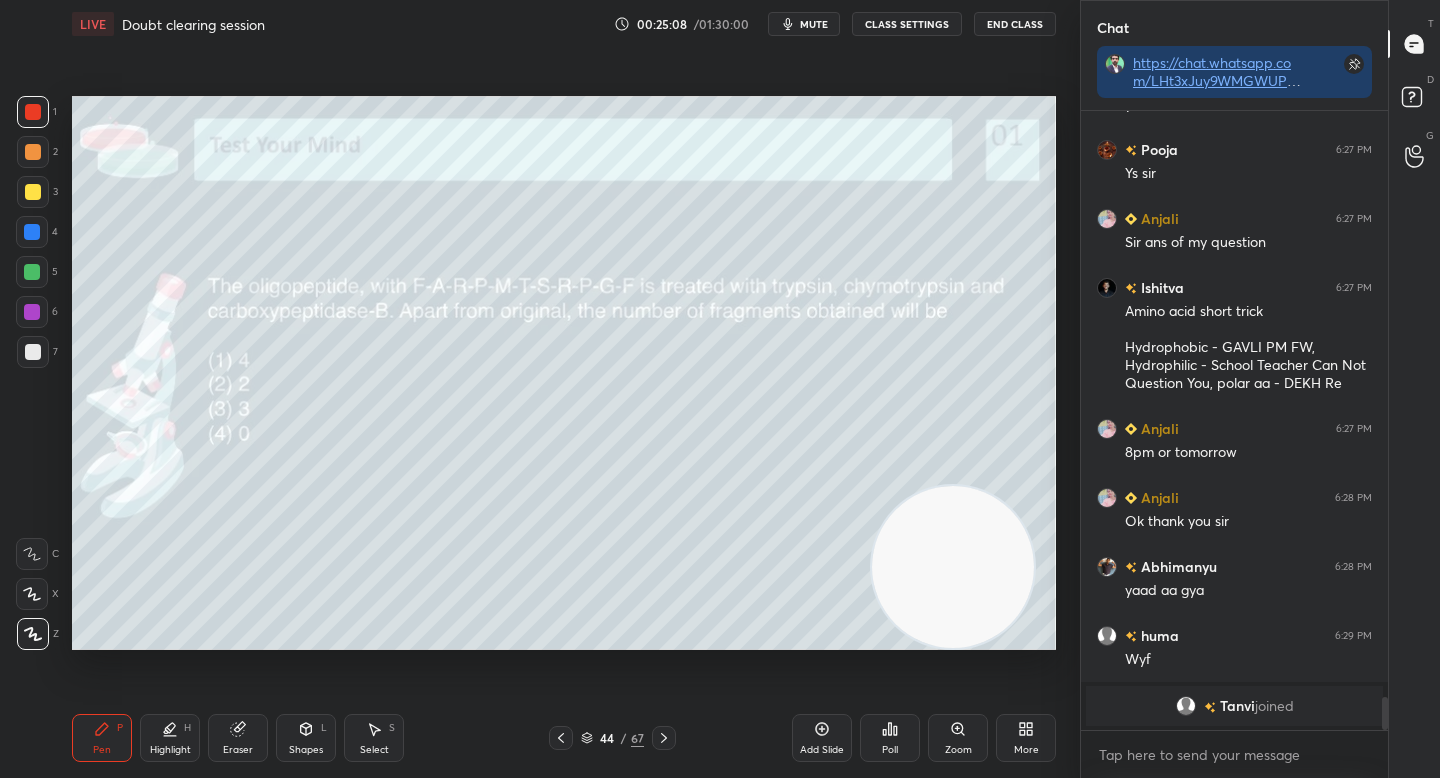 click on "2" at bounding box center (37, 156) 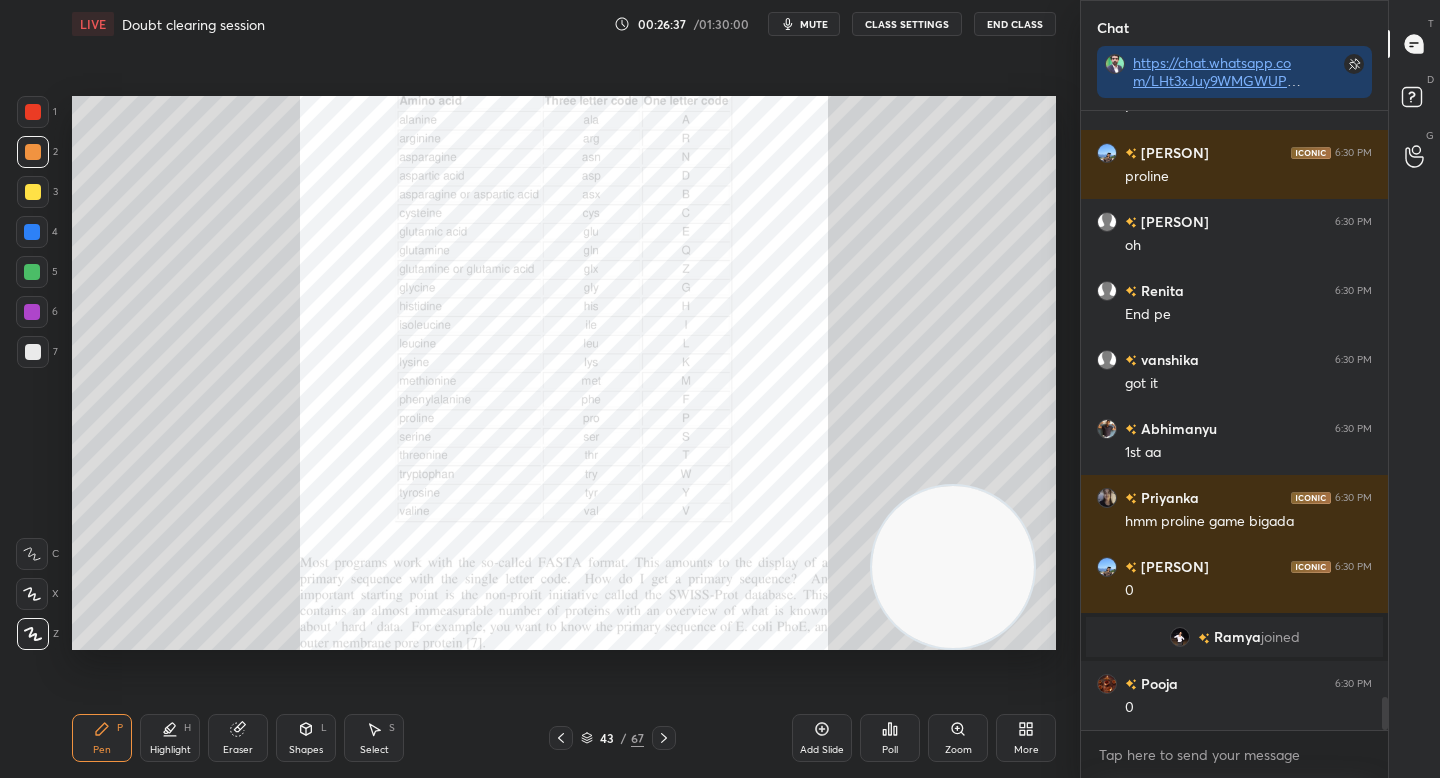 scroll, scrollTop: 10994, scrollLeft: 0, axis: vertical 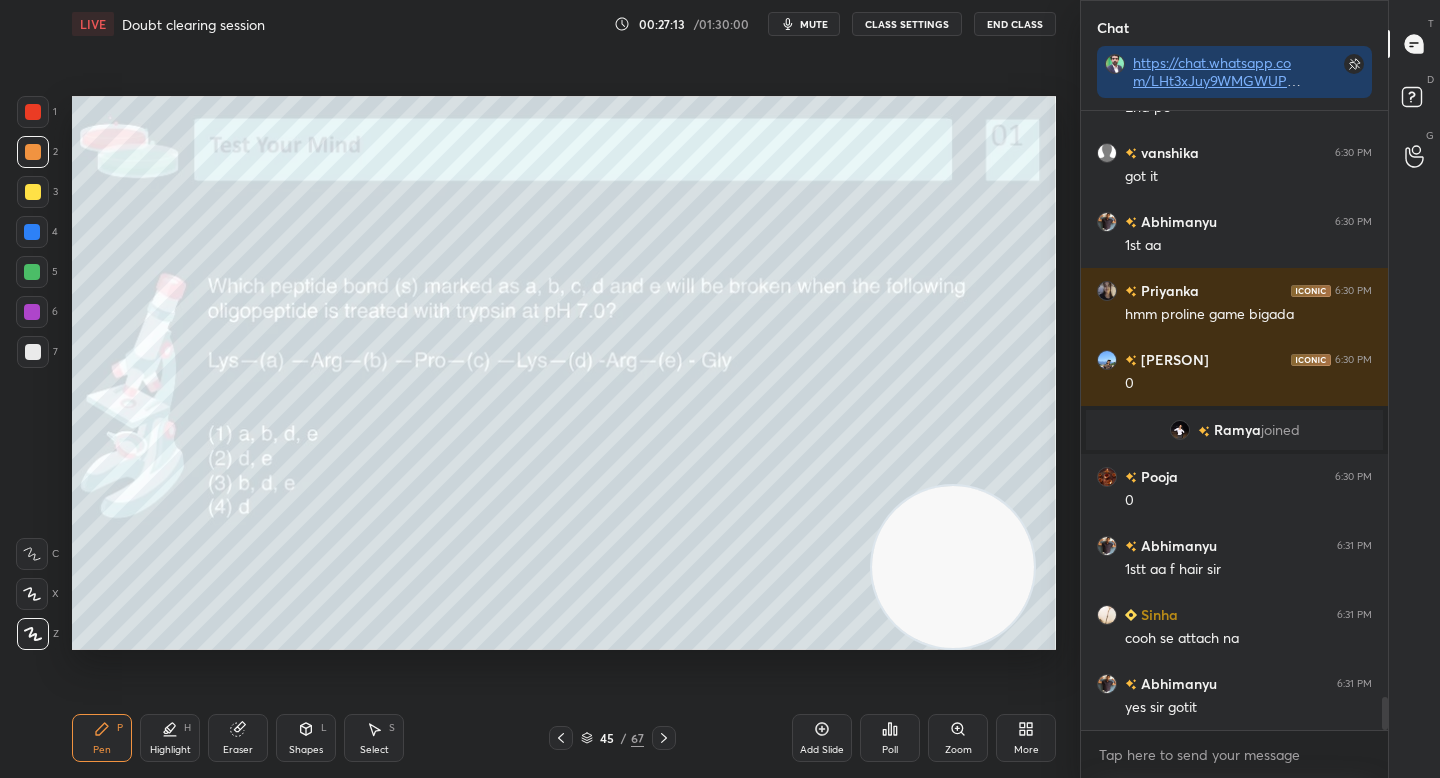 click on "Poll" at bounding box center (890, 738) 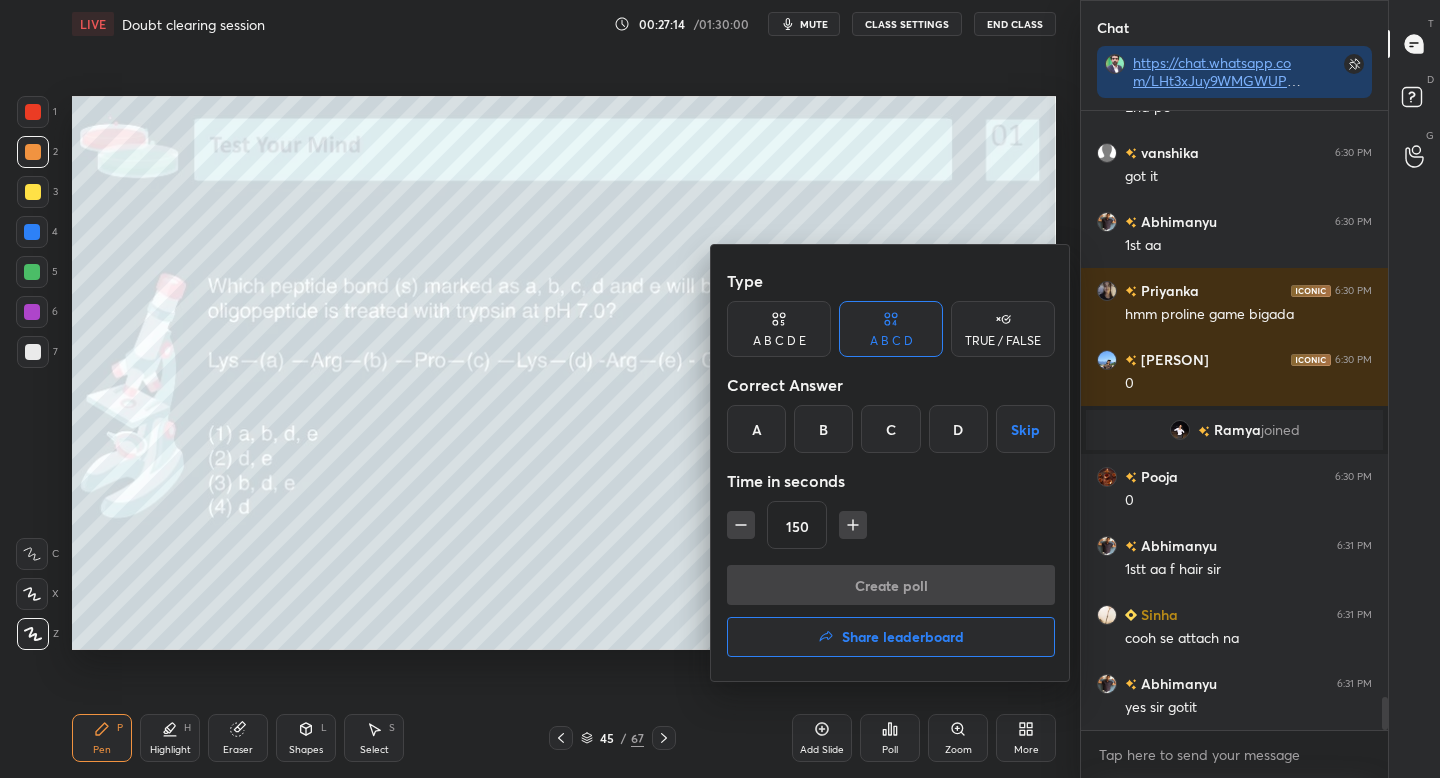 click on "D" at bounding box center (958, 429) 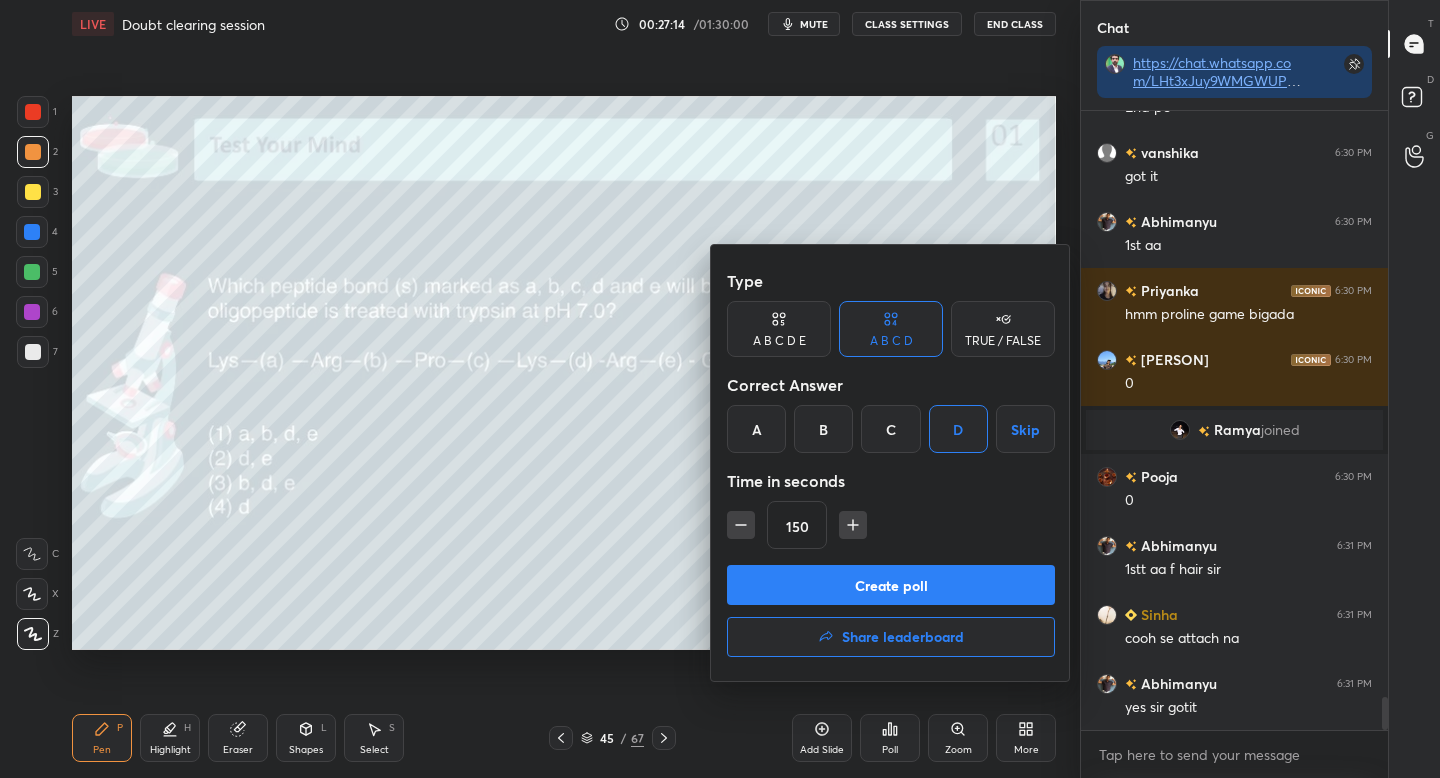 click on "Create poll" at bounding box center (891, 585) 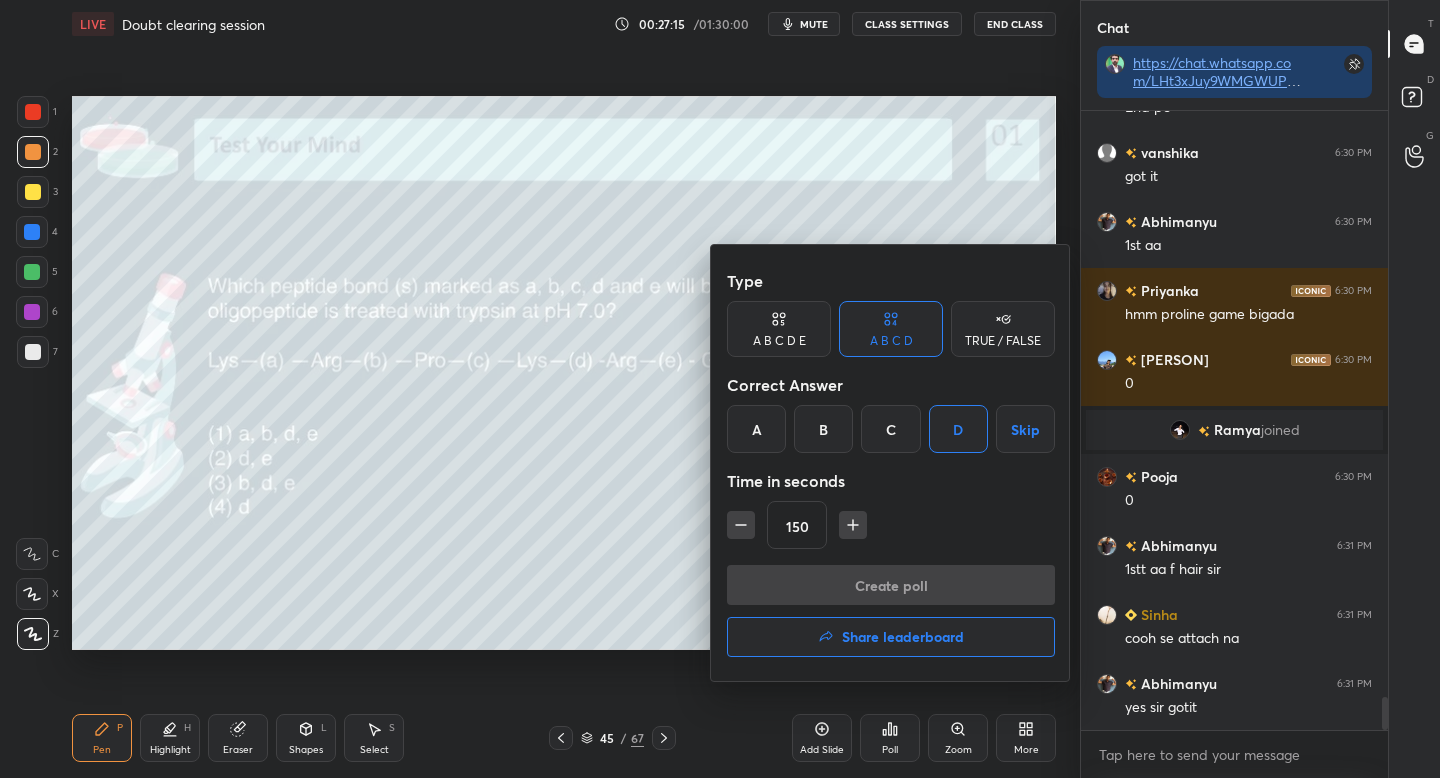 scroll, scrollTop: 571, scrollLeft: 301, axis: both 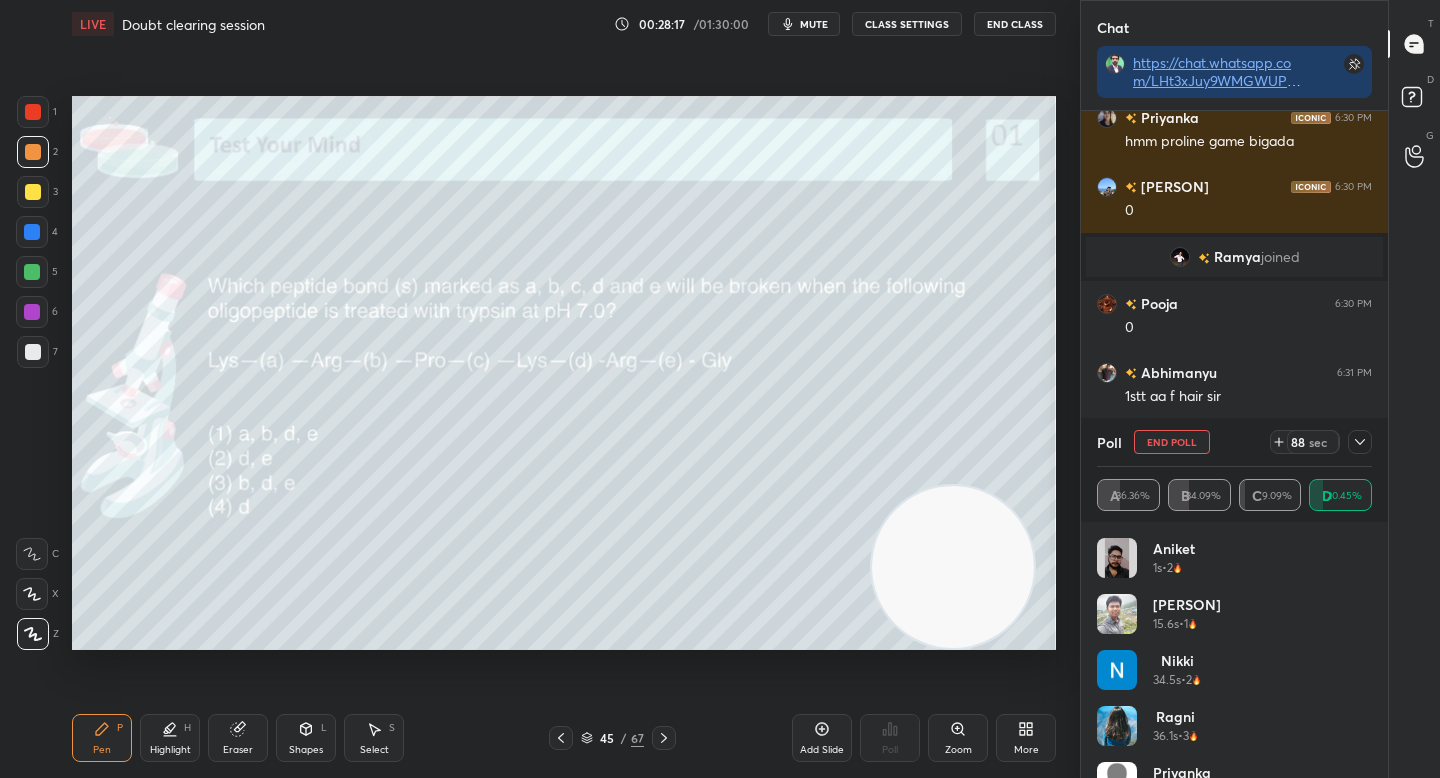 click at bounding box center (1360, 442) 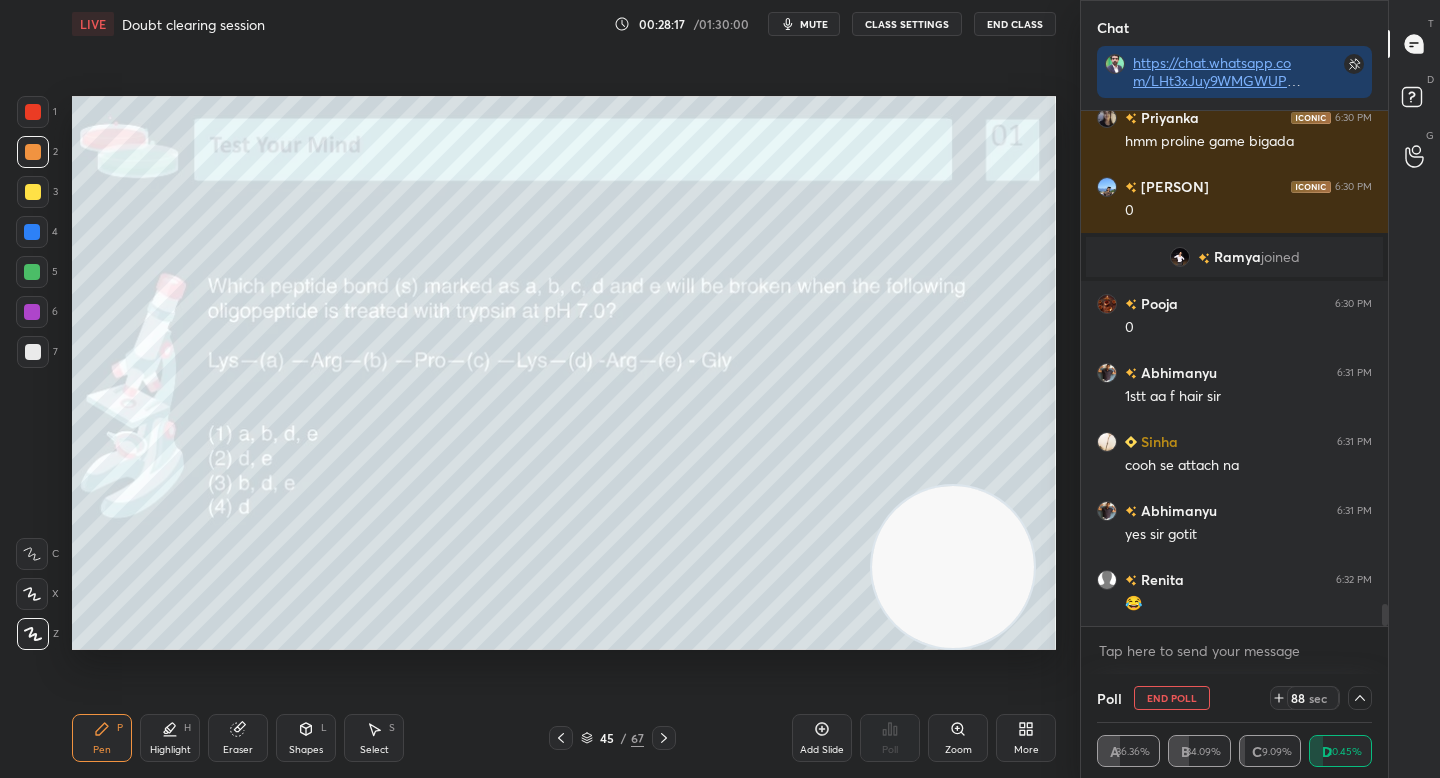scroll, scrollTop: 130, scrollLeft: 269, axis: both 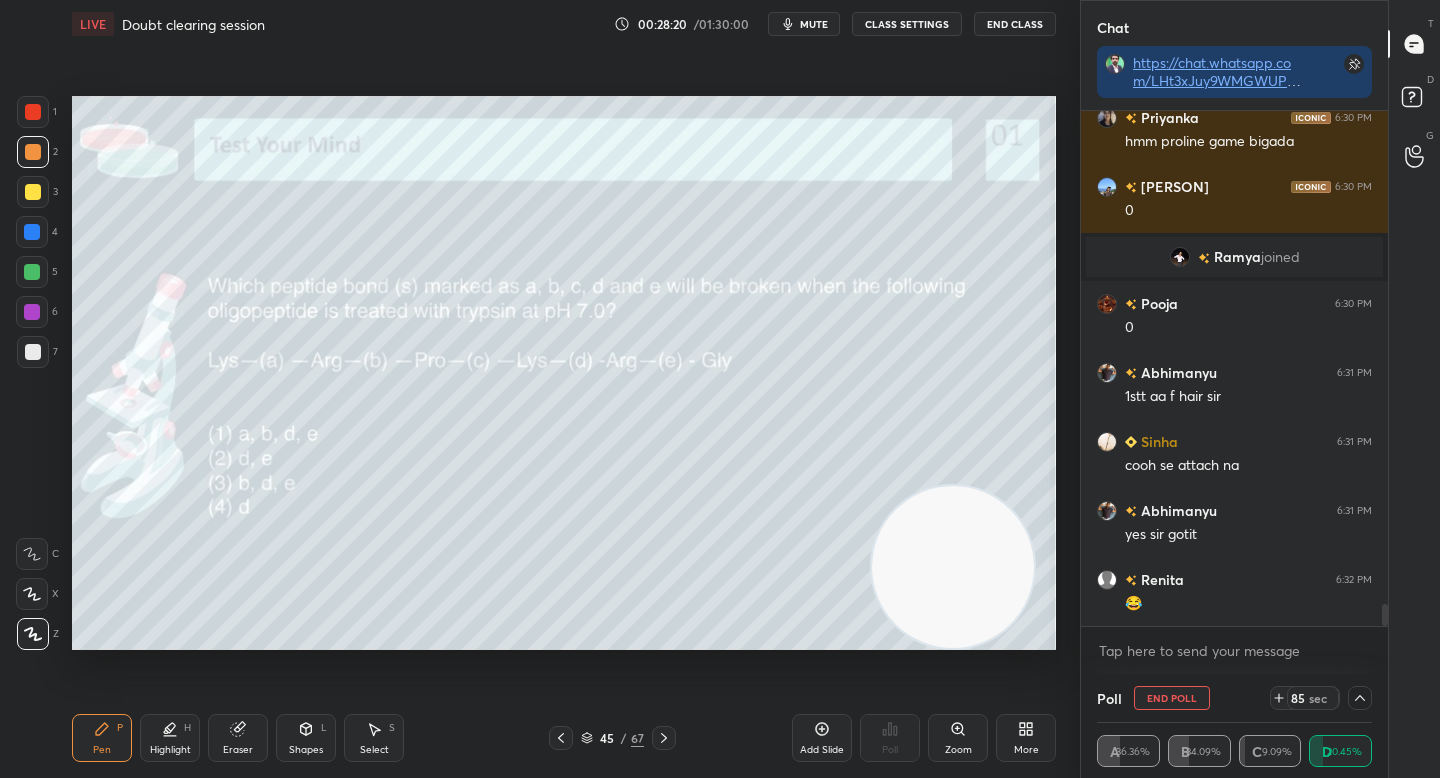 click 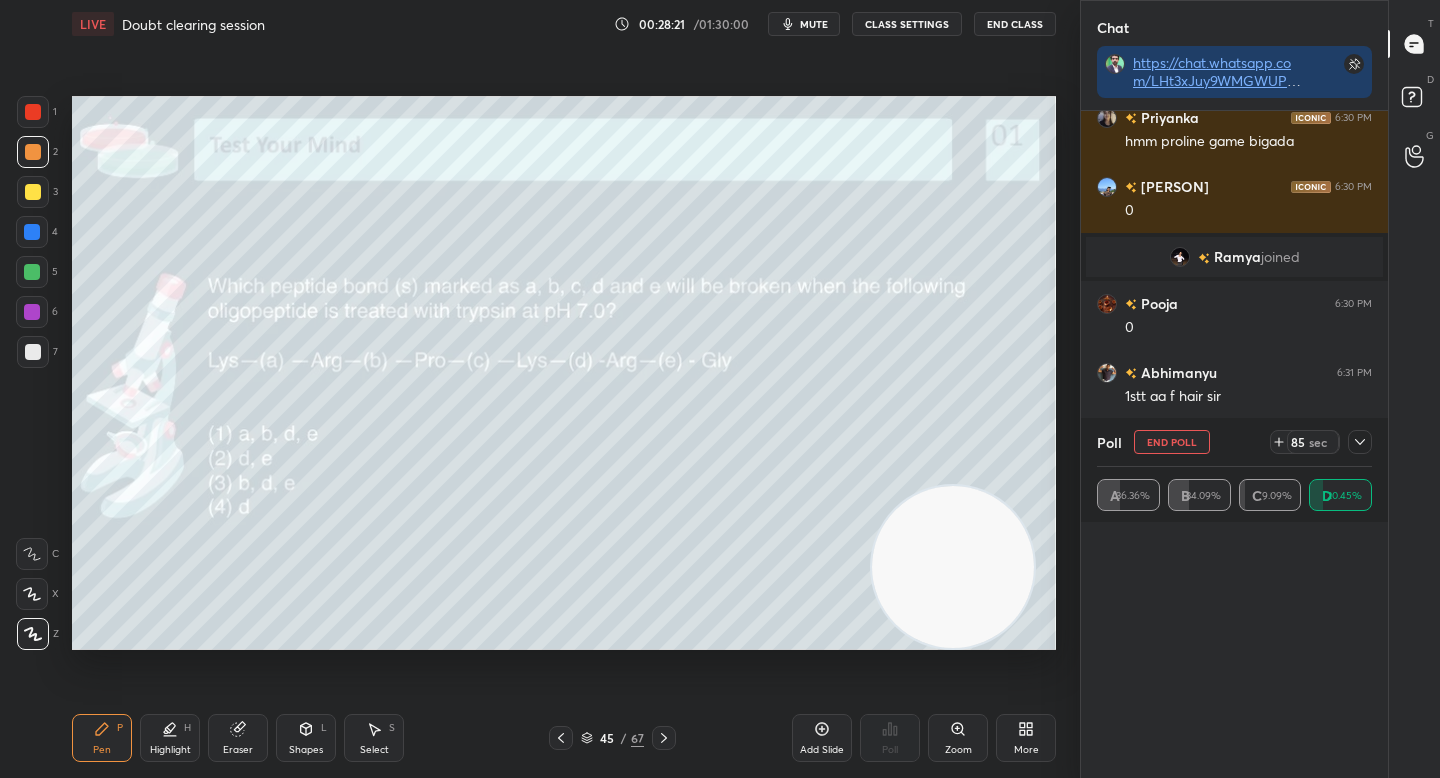 scroll, scrollTop: 6, scrollLeft: 7, axis: both 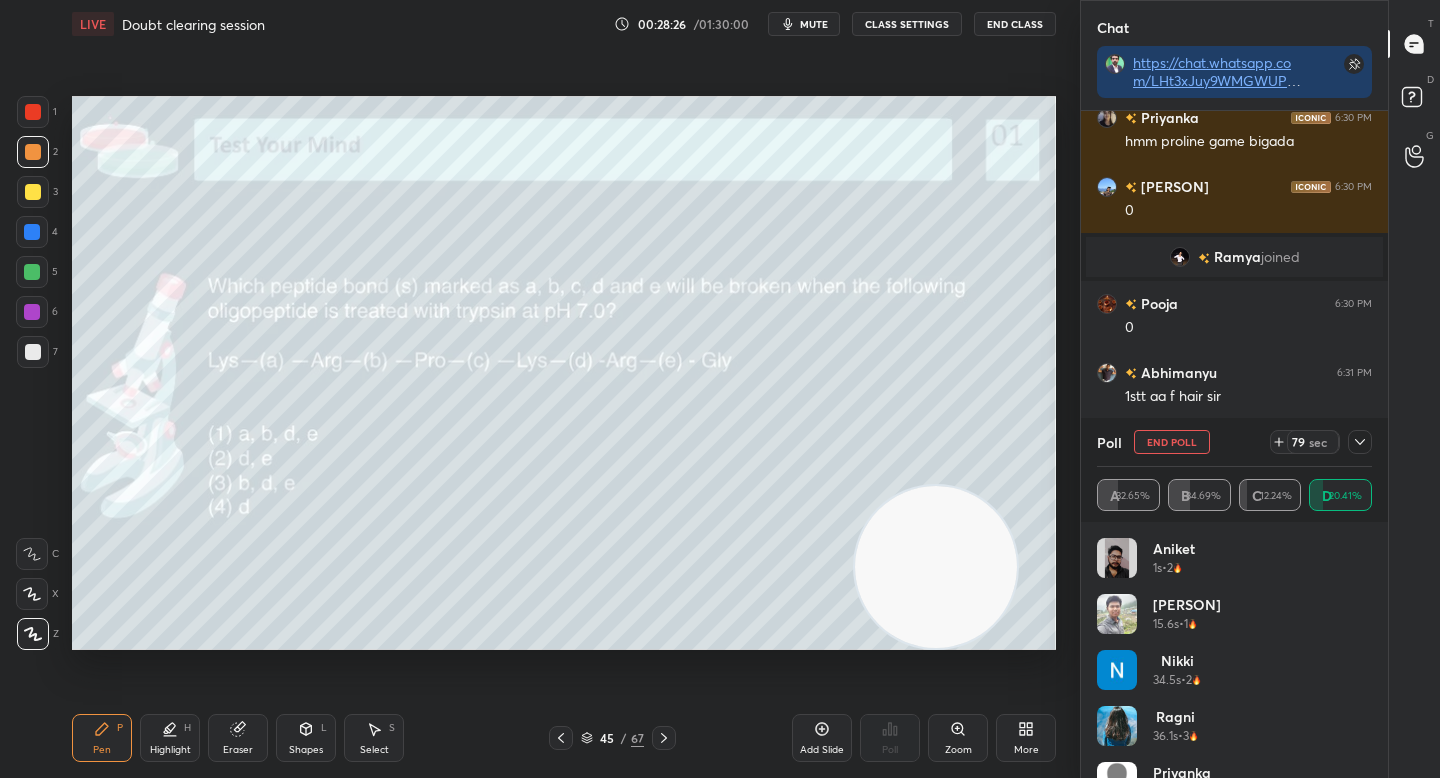 drag, startPoint x: 929, startPoint y: 569, endPoint x: 342, endPoint y: 573, distance: 587.0136 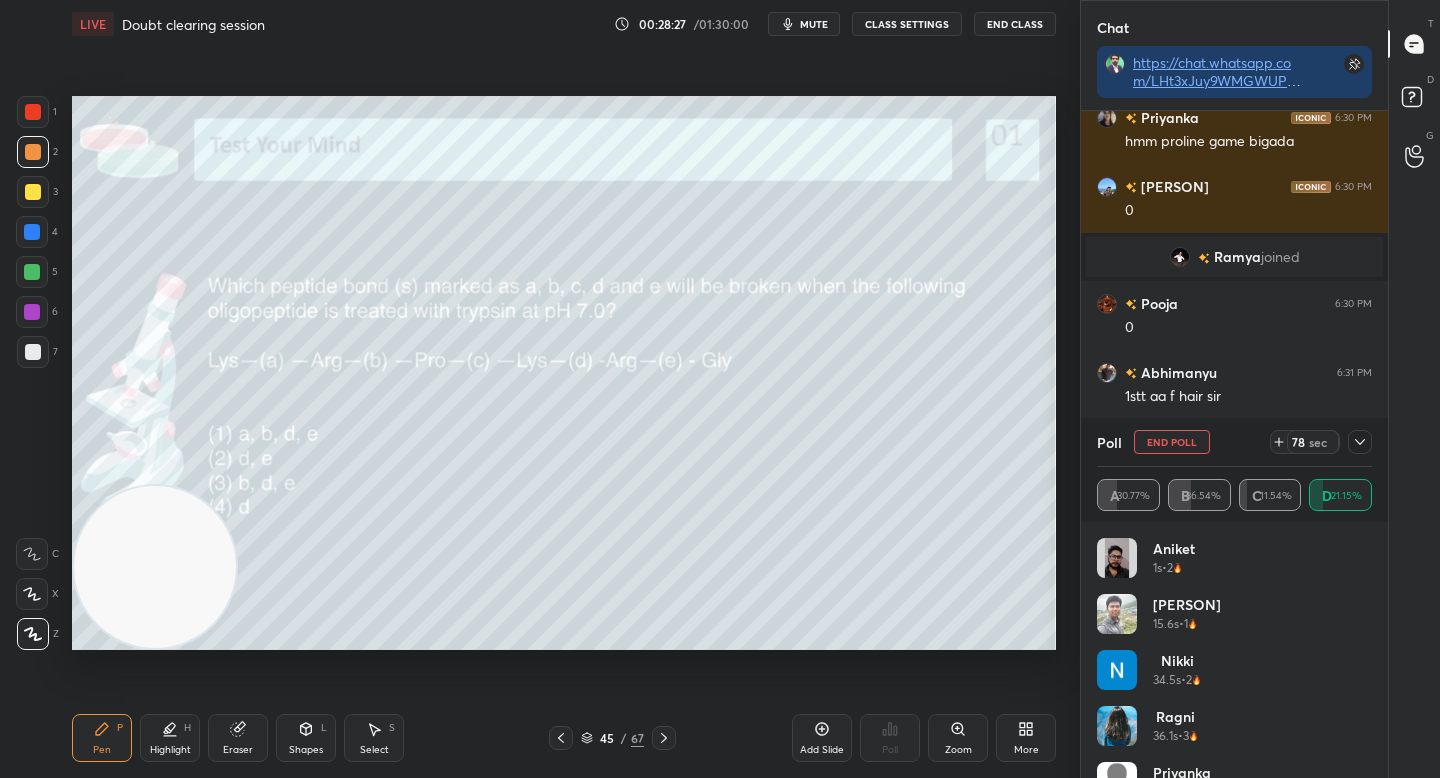 drag, startPoint x: 202, startPoint y: 595, endPoint x: 150, endPoint y: 605, distance: 52.95281 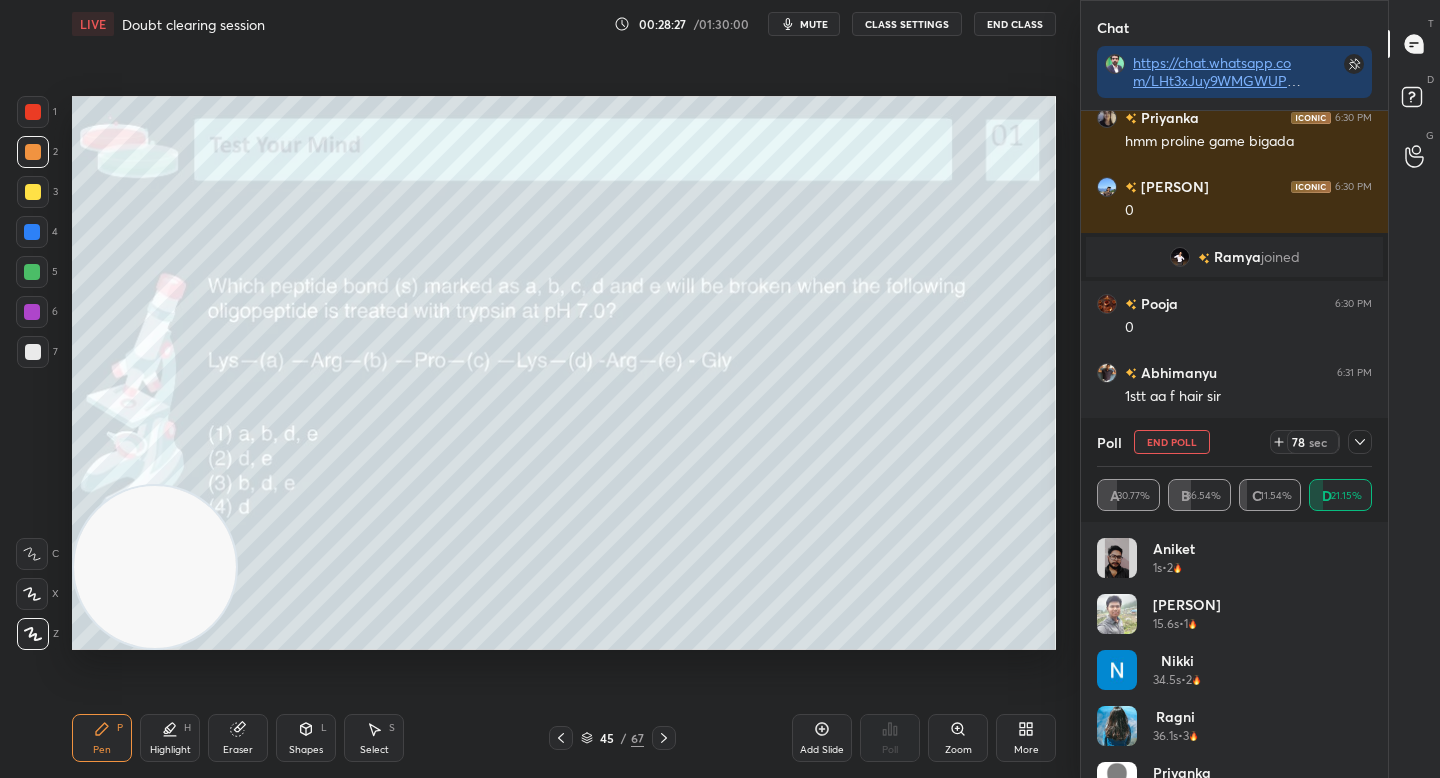 click at bounding box center (155, 567) 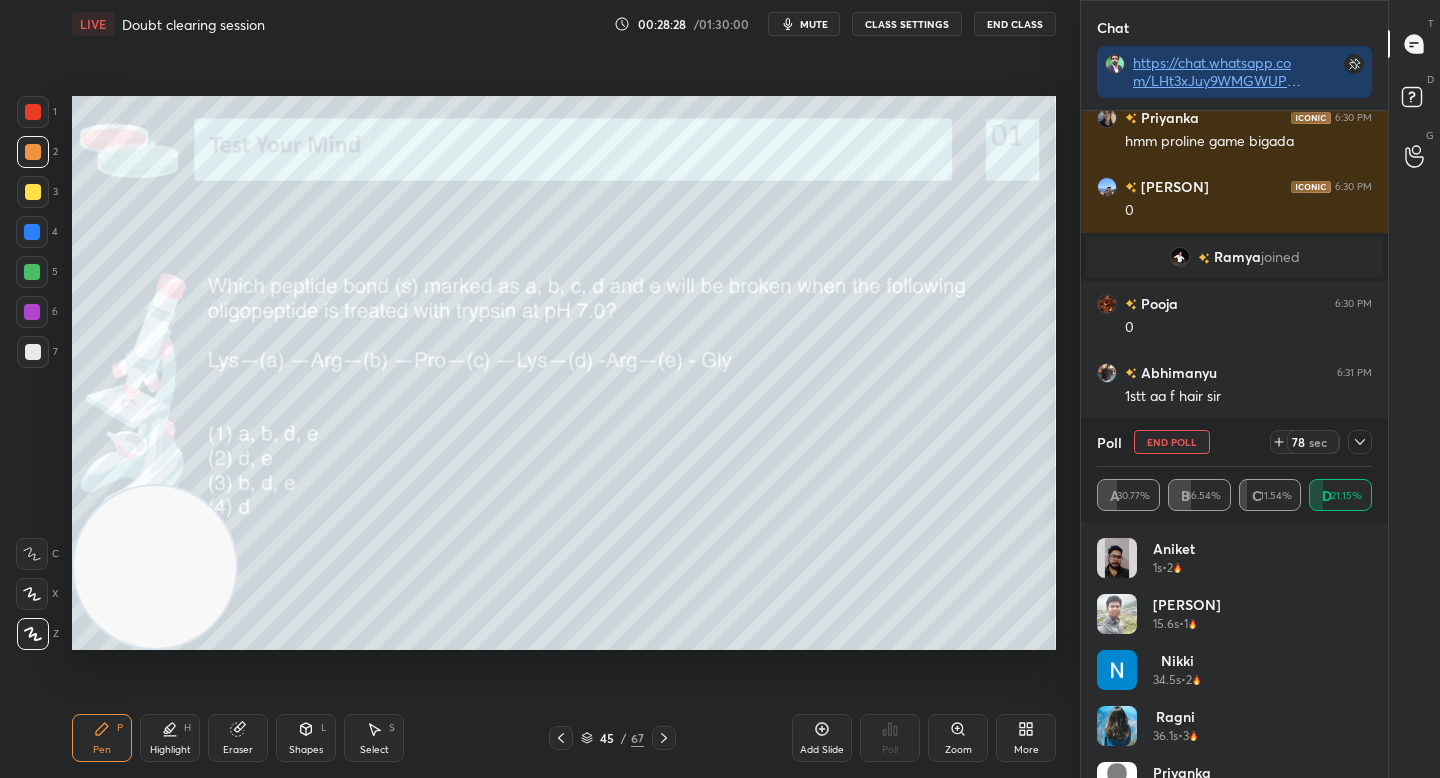 click at bounding box center [33, 352] 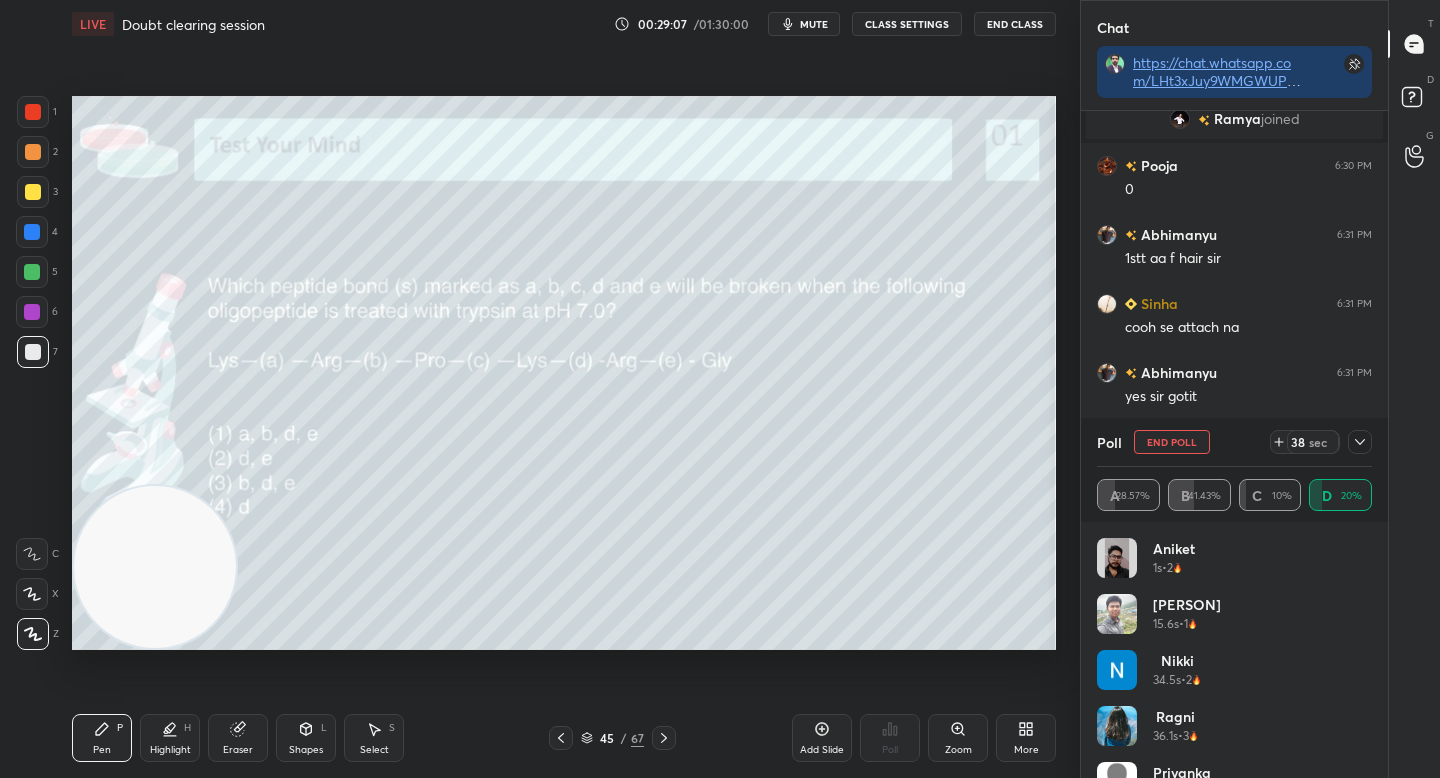 scroll, scrollTop: 11463, scrollLeft: 0, axis: vertical 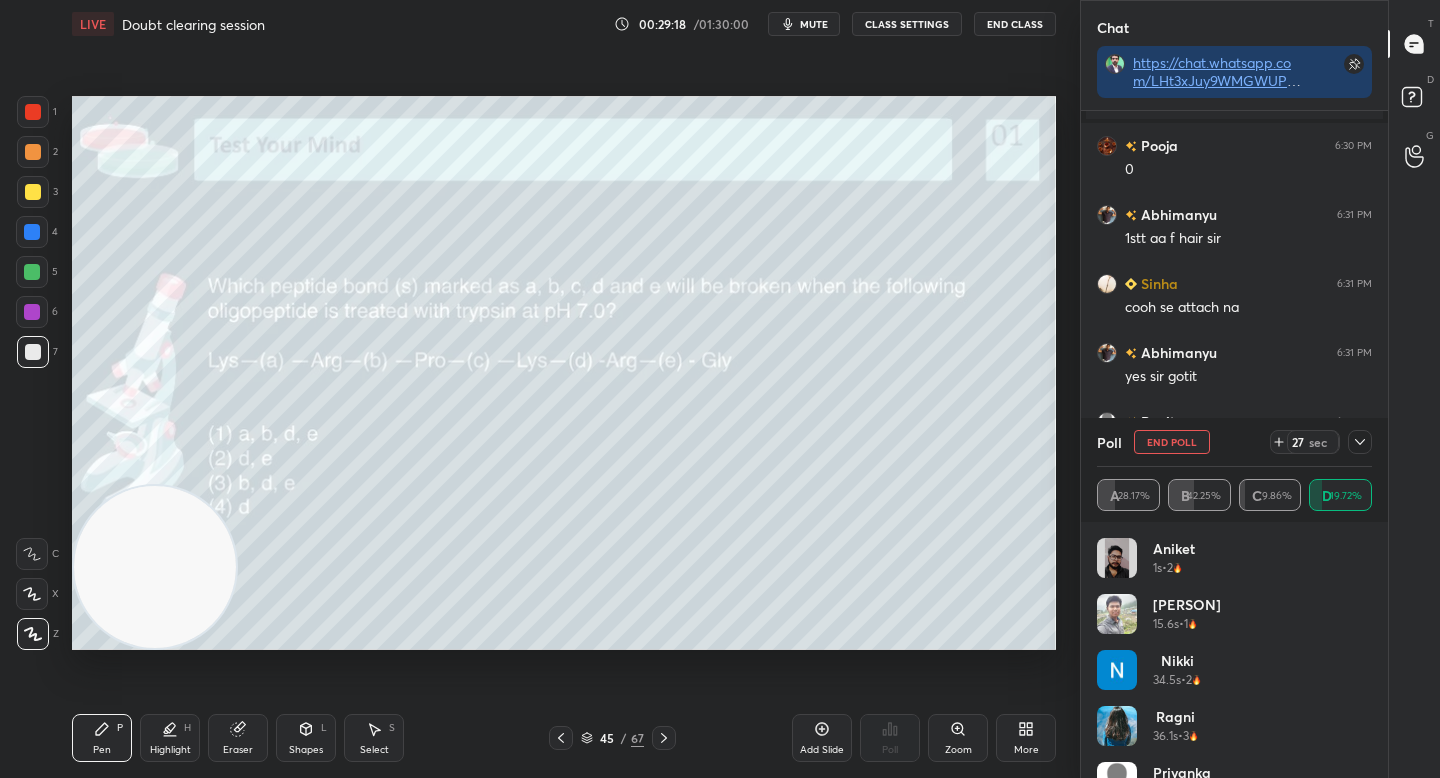 click 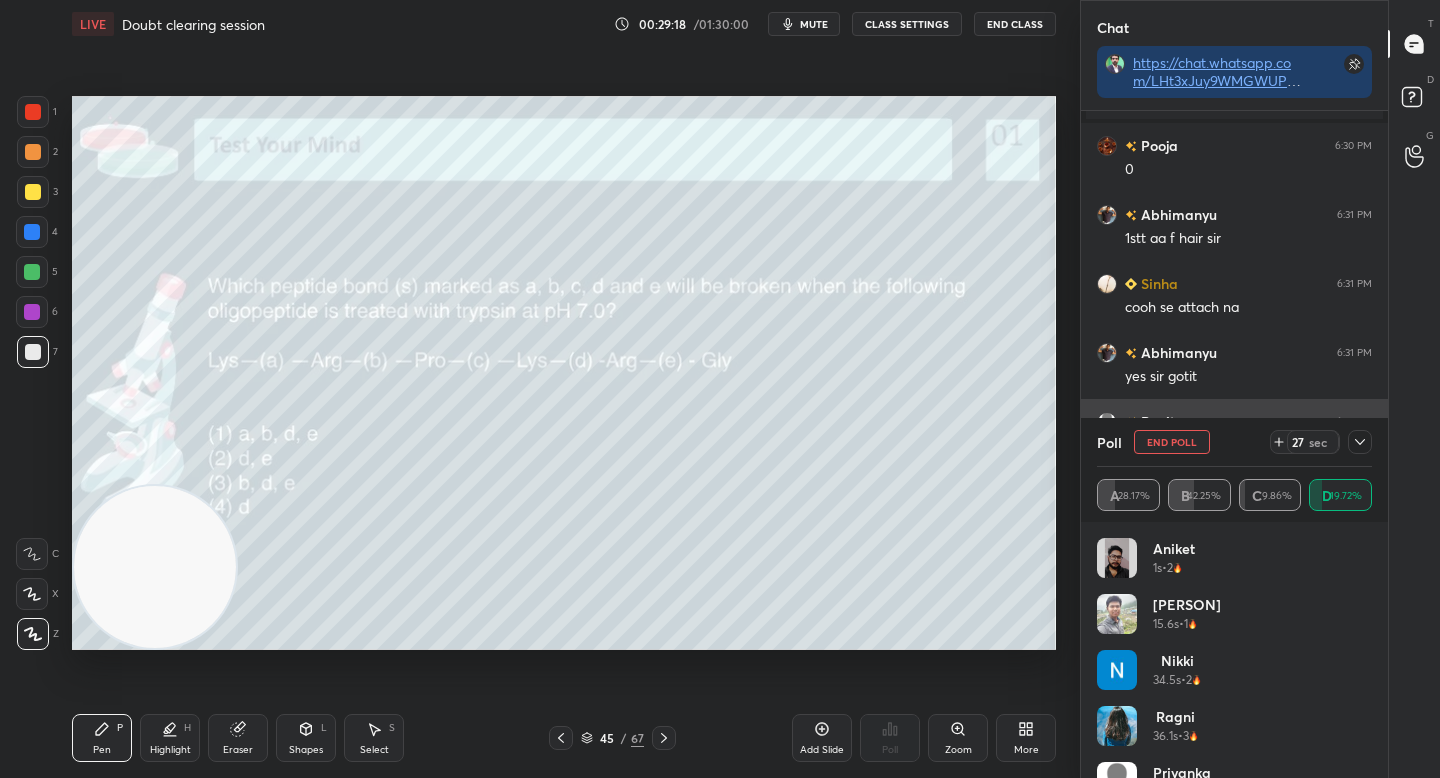 scroll, scrollTop: 152, scrollLeft: 269, axis: both 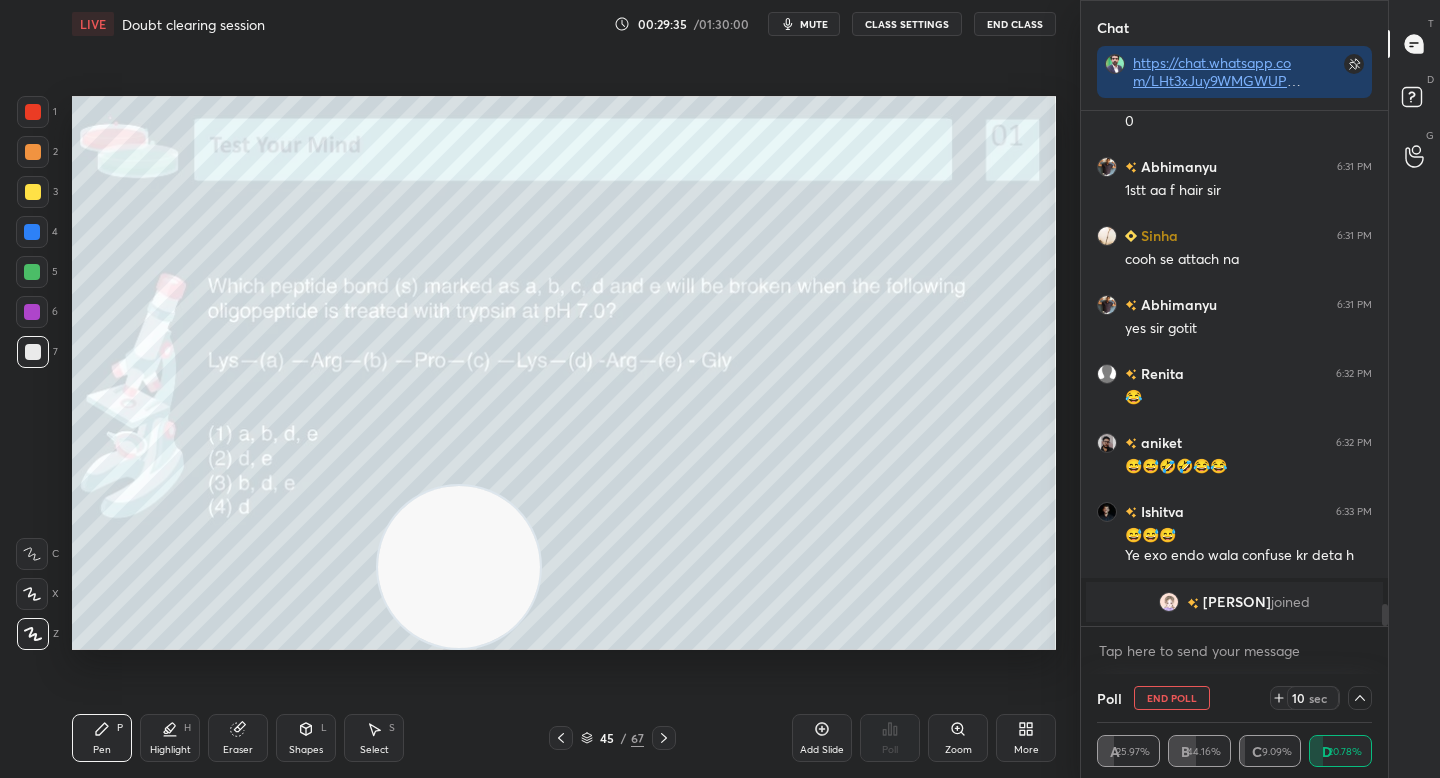 drag, startPoint x: 168, startPoint y: 573, endPoint x: 461, endPoint y: 594, distance: 293.7516 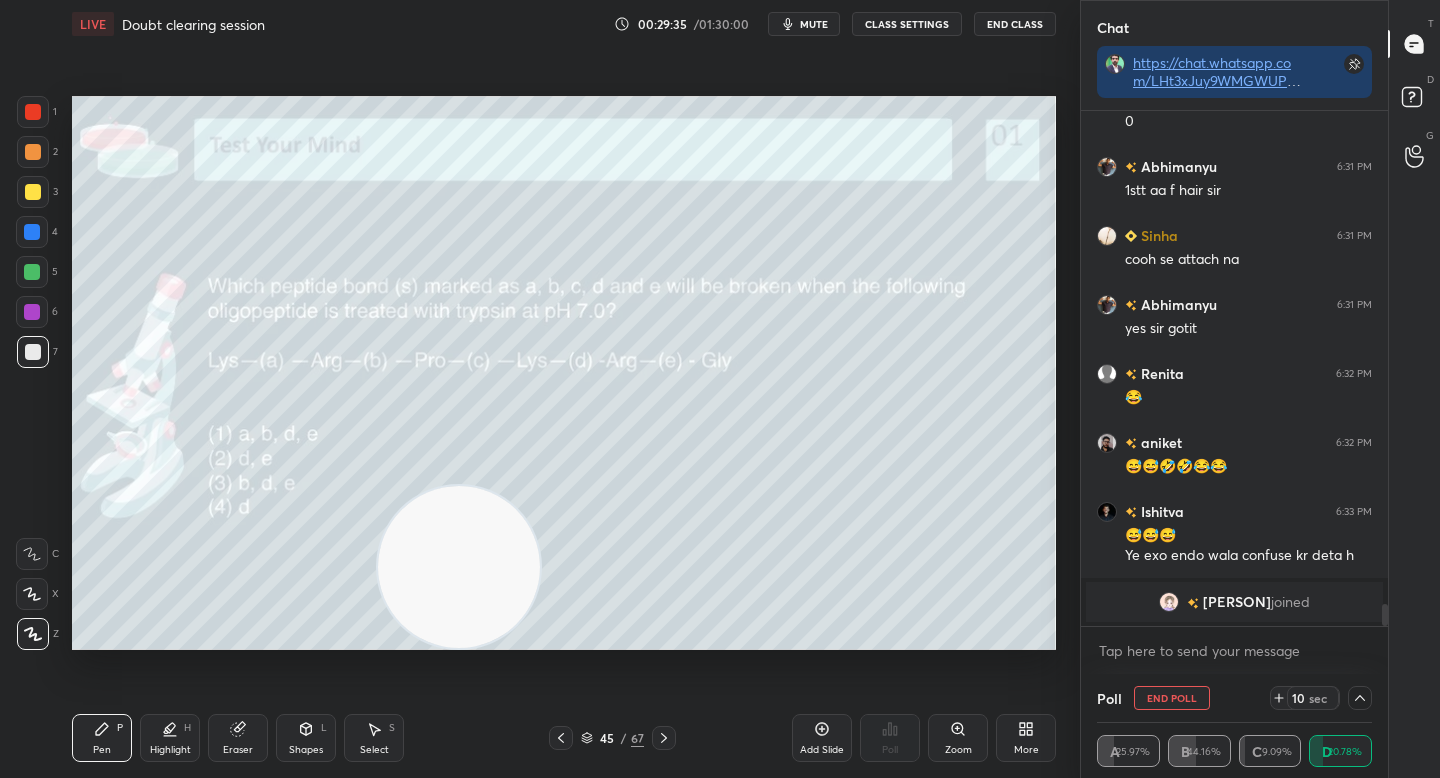 click at bounding box center [459, 567] 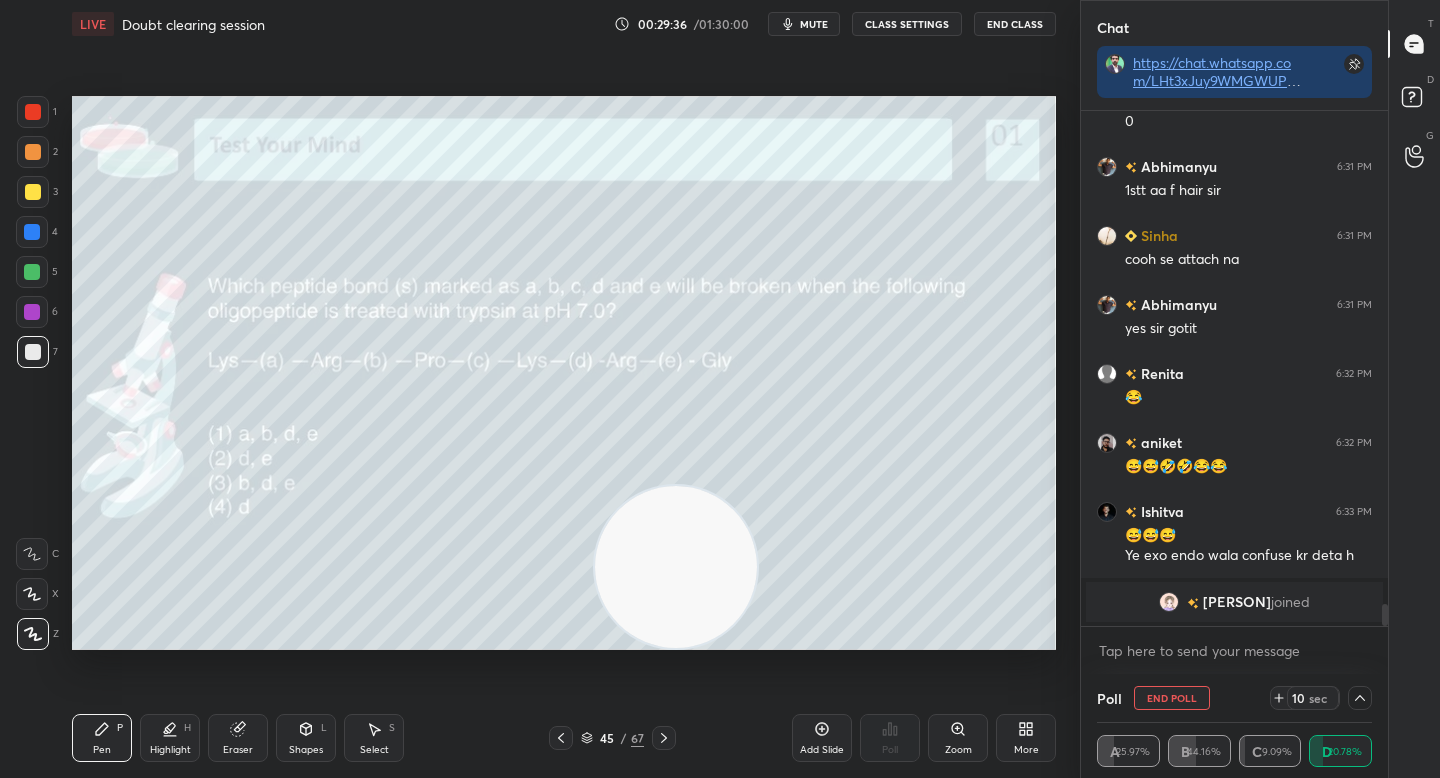 drag, startPoint x: 464, startPoint y: 599, endPoint x: 655, endPoint y: 599, distance: 191 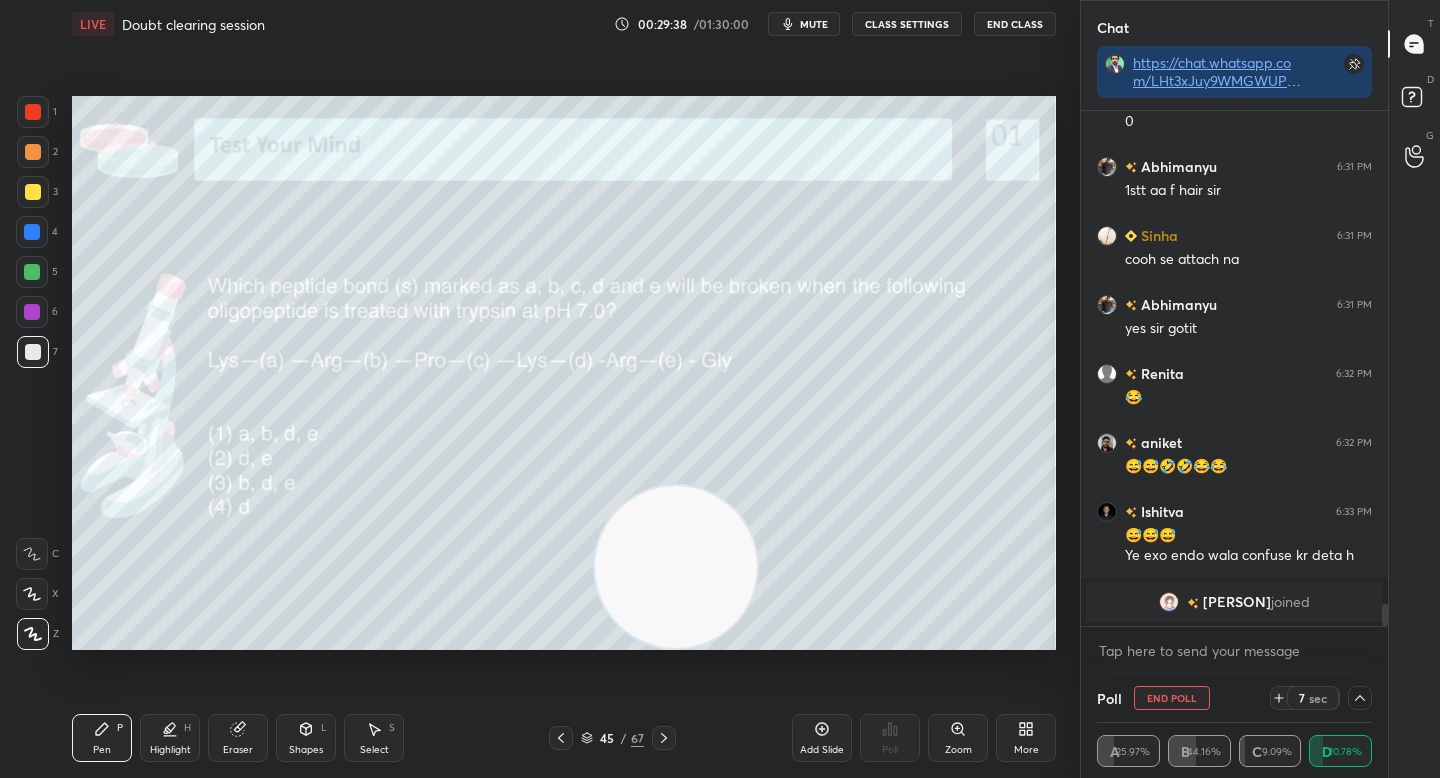 drag, startPoint x: 32, startPoint y: 181, endPoint x: 36, endPoint y: 150, distance: 31.257 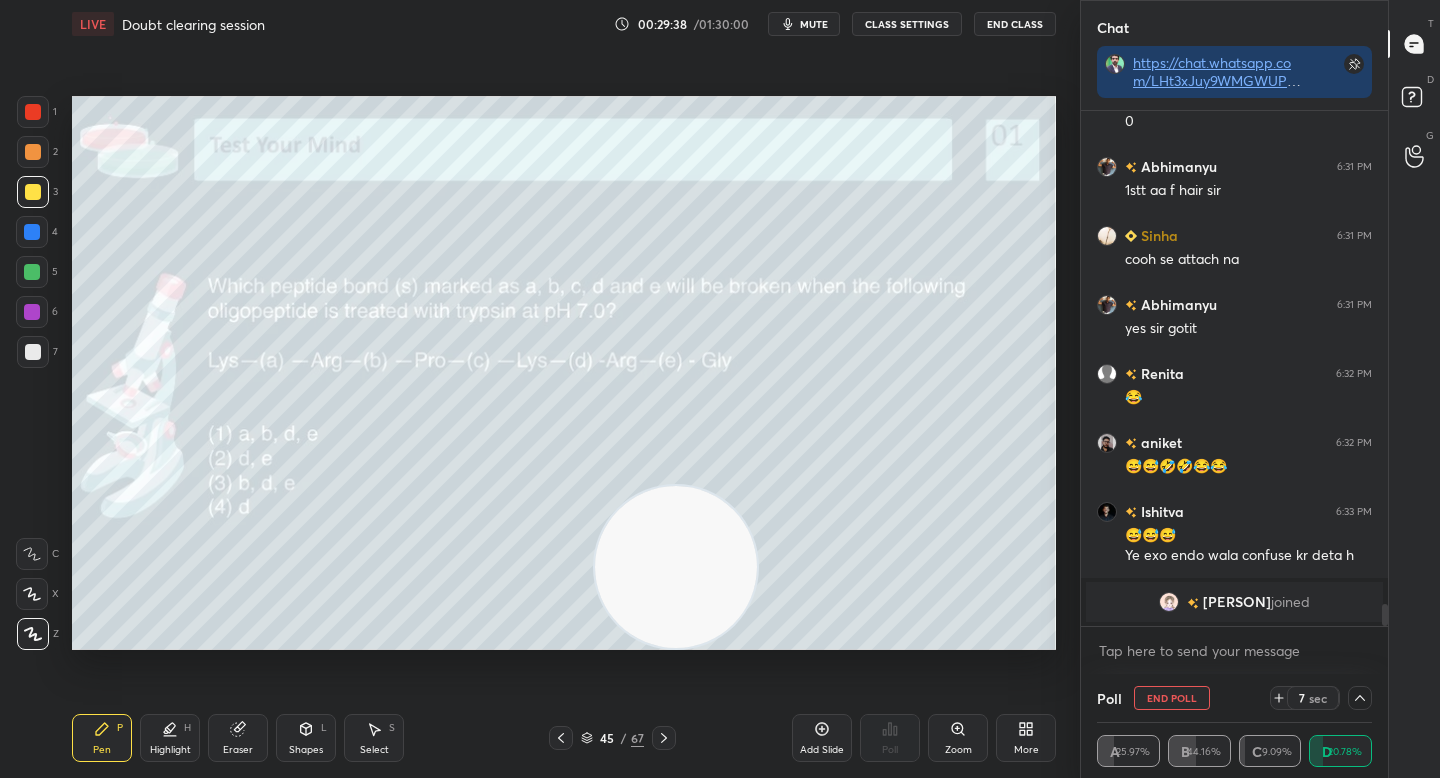 click at bounding box center [33, 152] 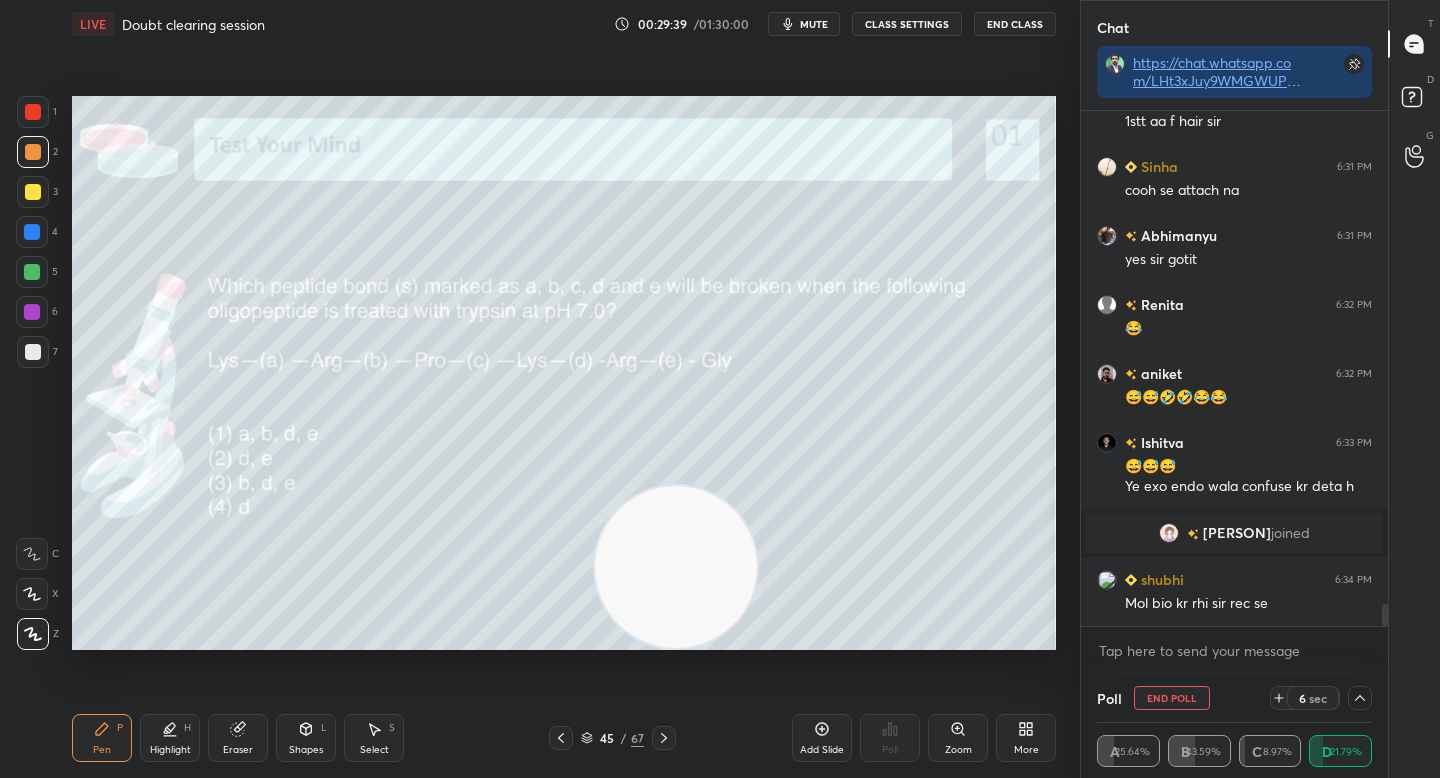 scroll, scrollTop: 11341, scrollLeft: 0, axis: vertical 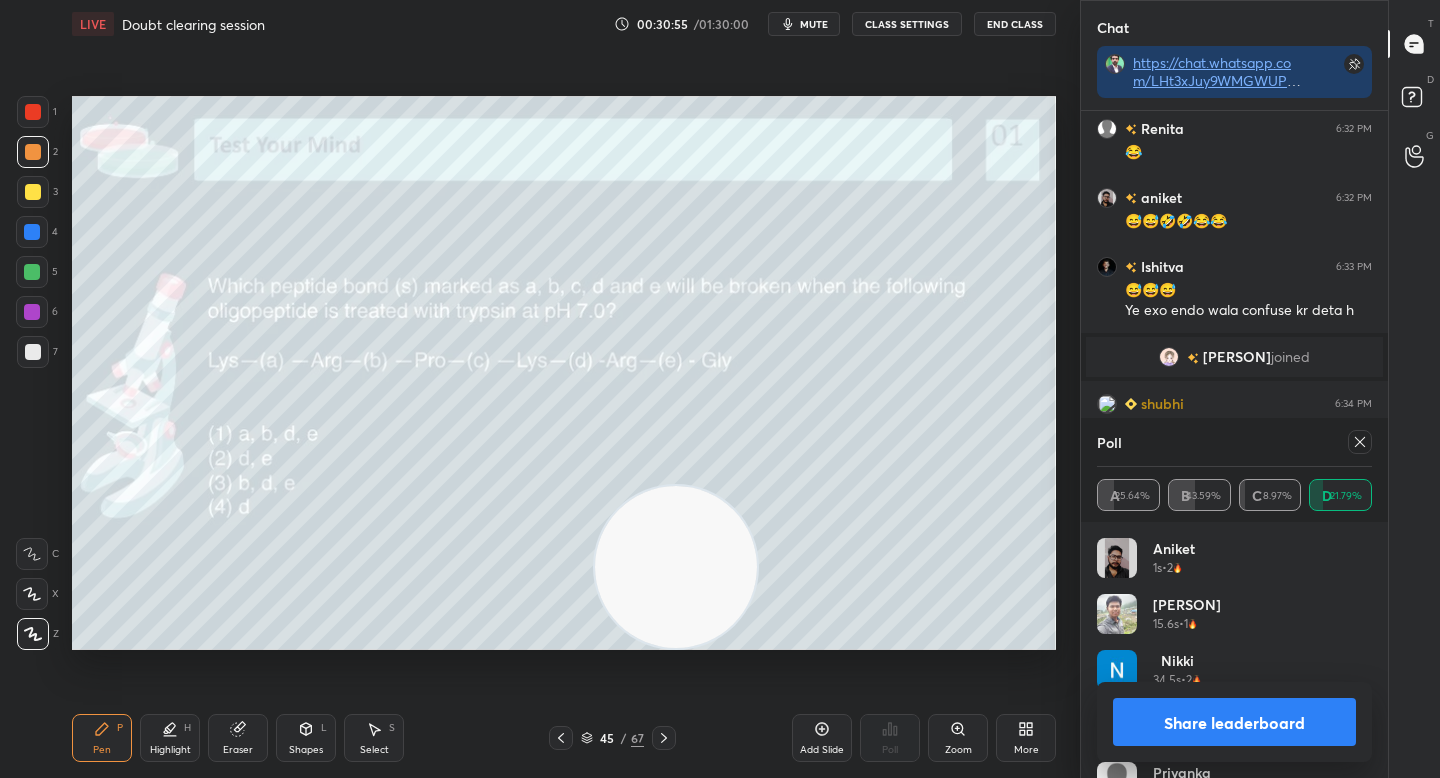 click on "Share leaderboard" at bounding box center [1234, 722] 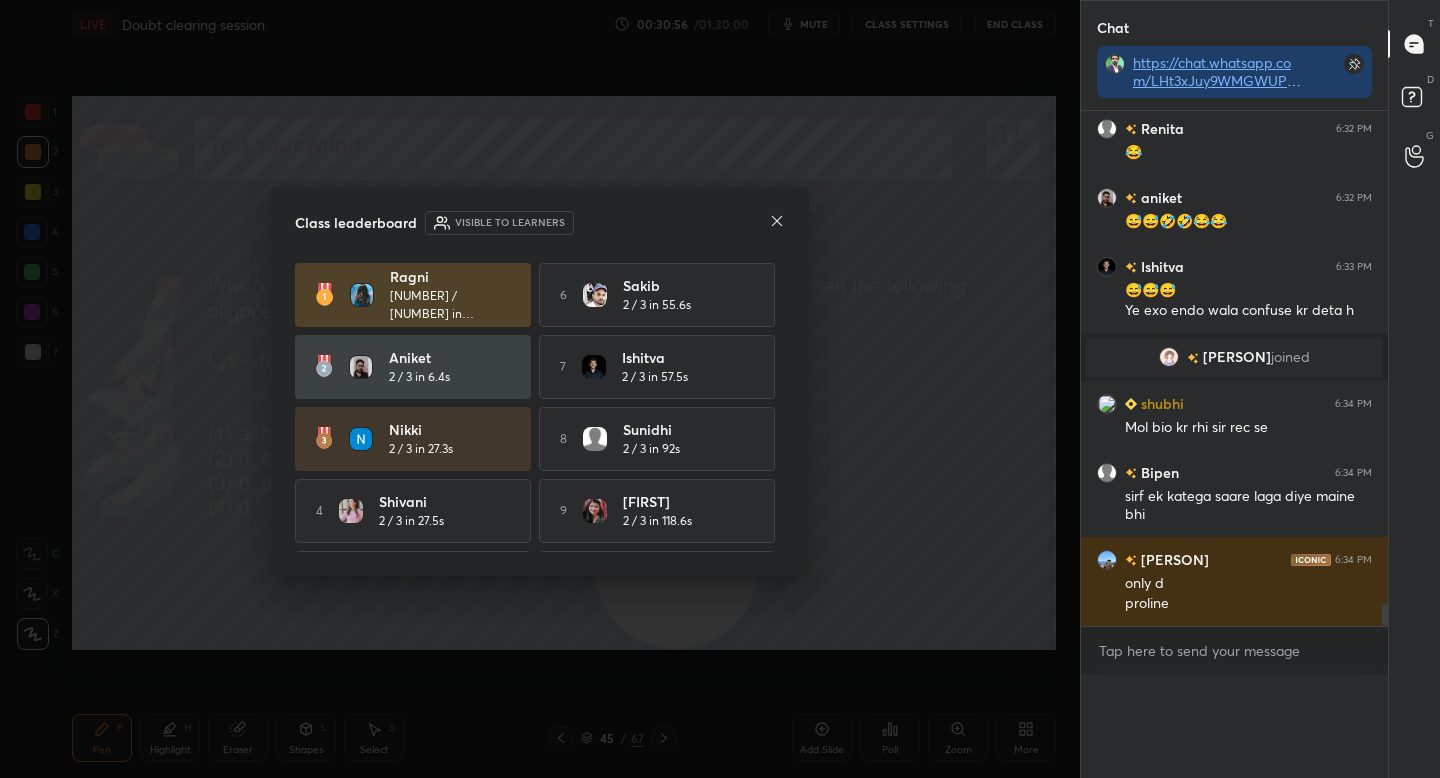 scroll, scrollTop: 88, scrollLeft: 269, axis: both 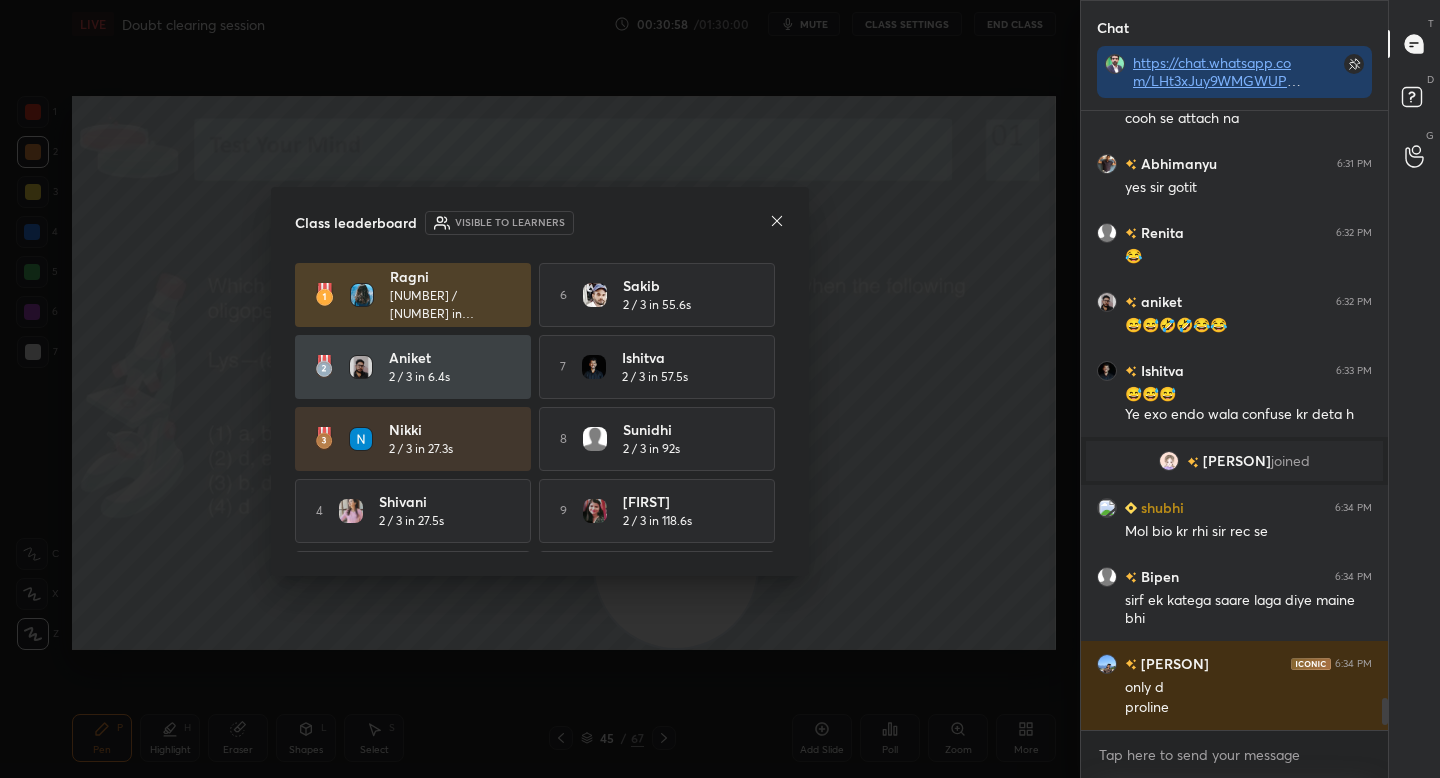 click 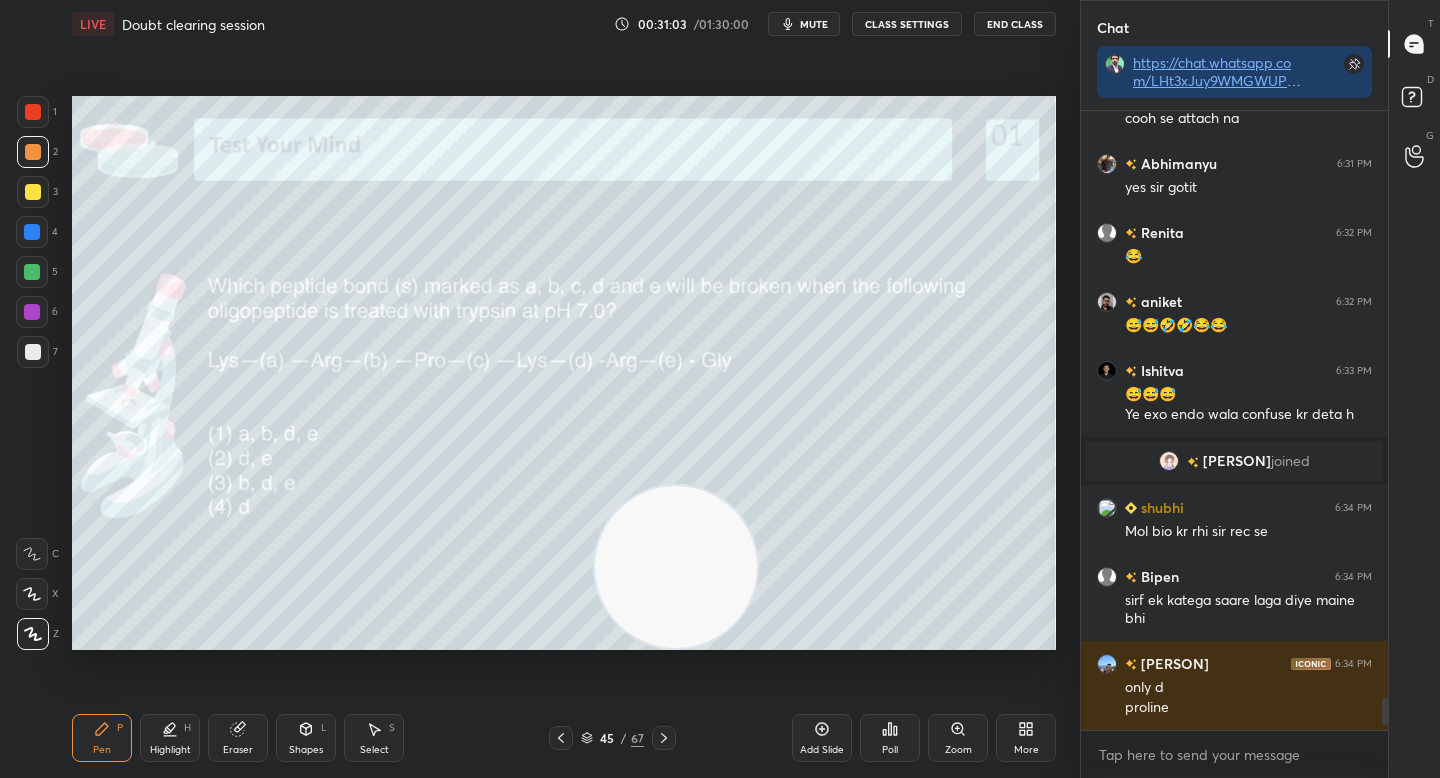 click on "Eraser" at bounding box center [238, 738] 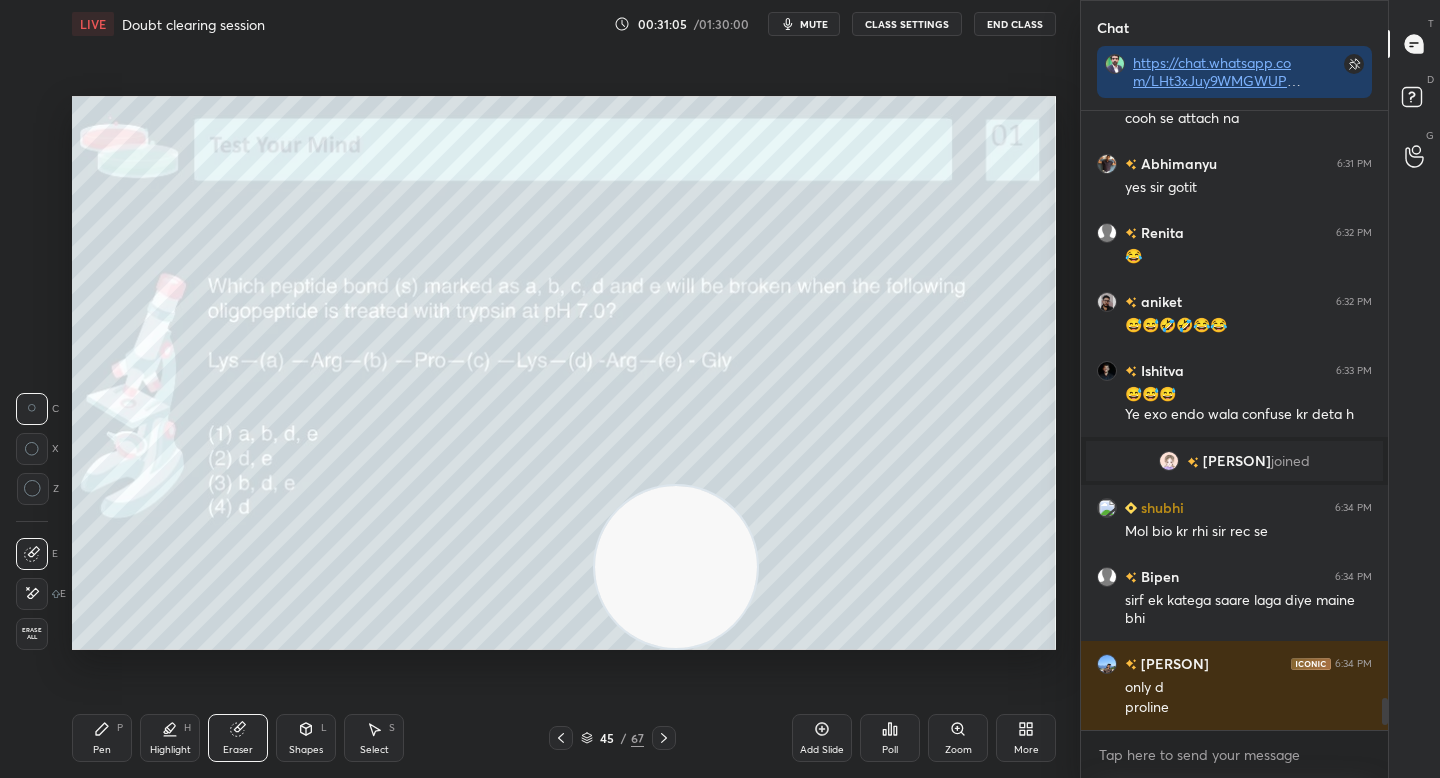 scroll, scrollTop: 572, scrollLeft: 301, axis: both 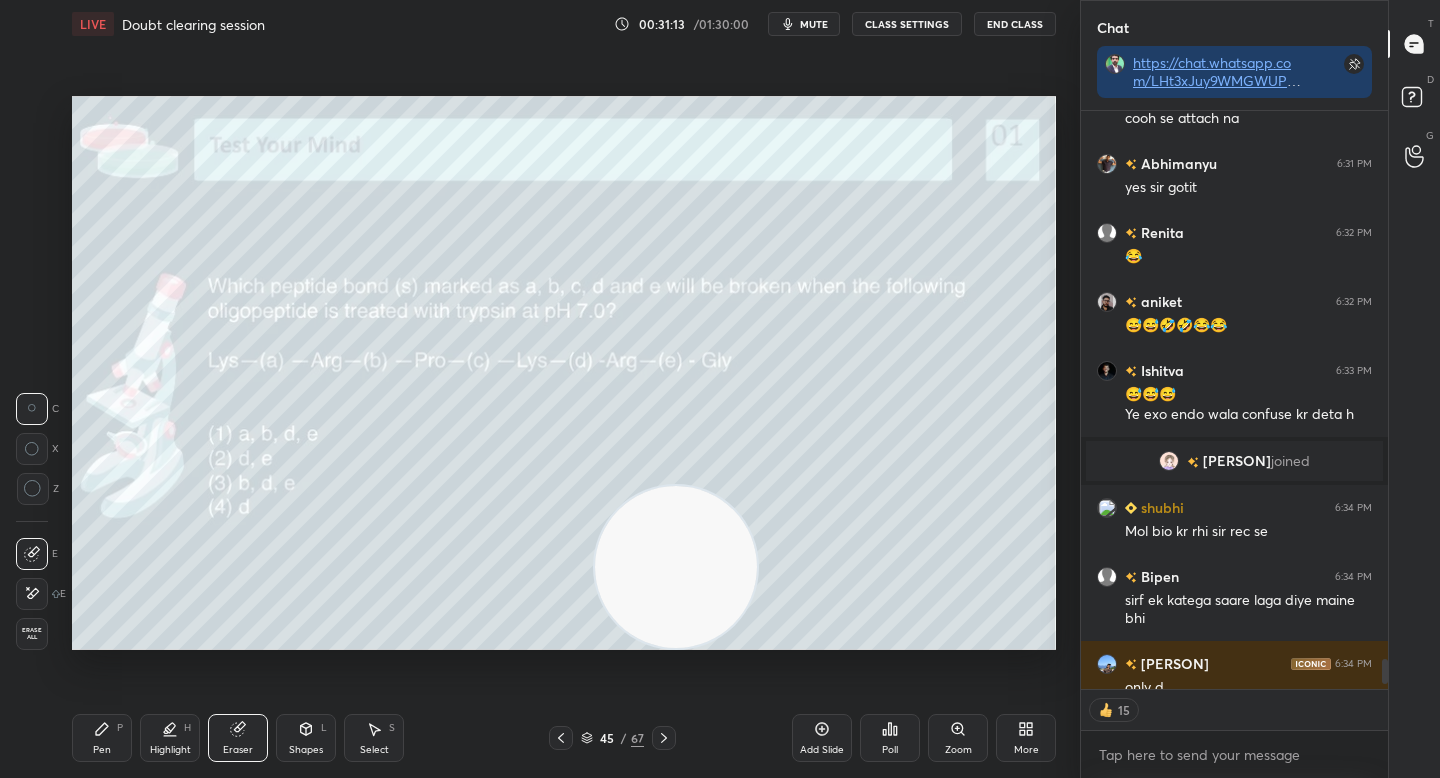 click on "Pen P" at bounding box center (102, 738) 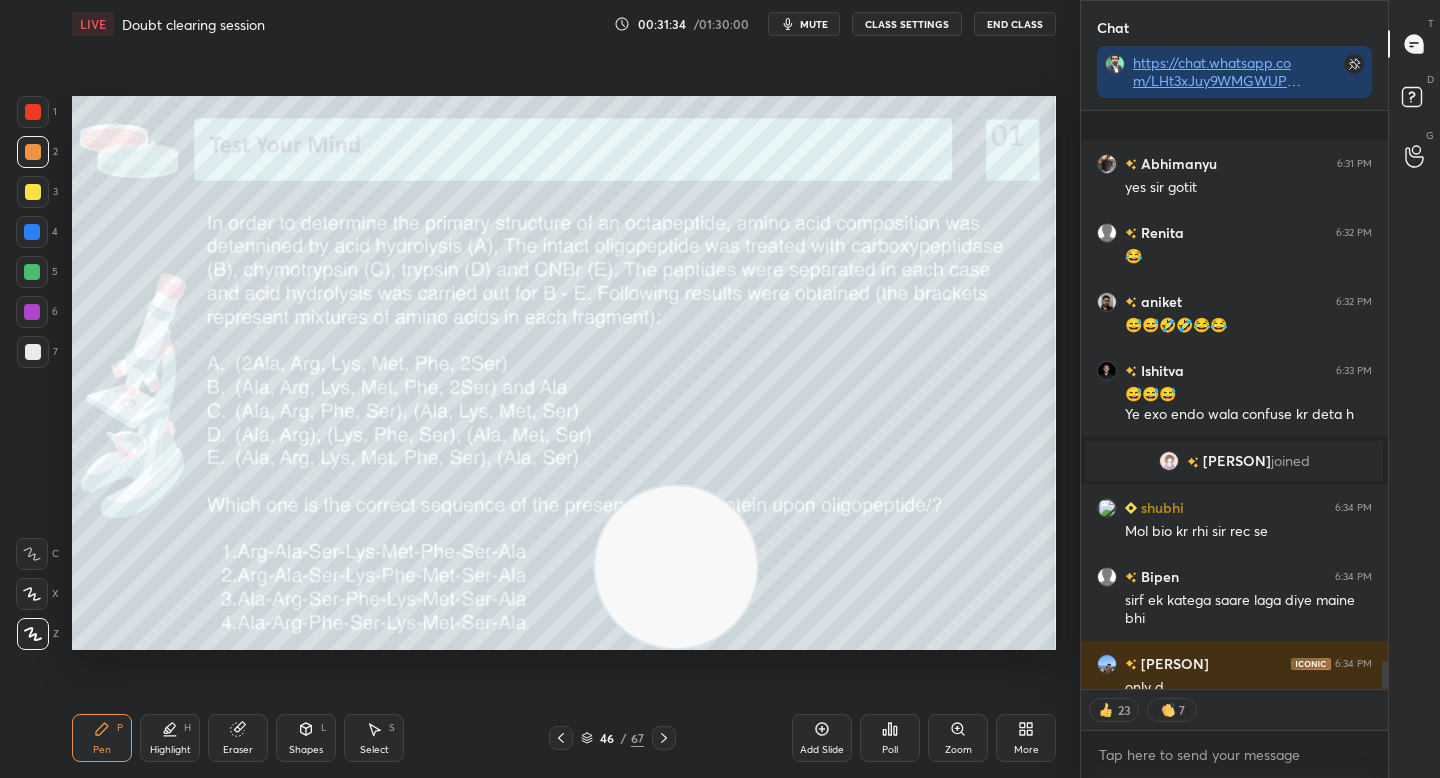 scroll, scrollTop: 11541, scrollLeft: 0, axis: vertical 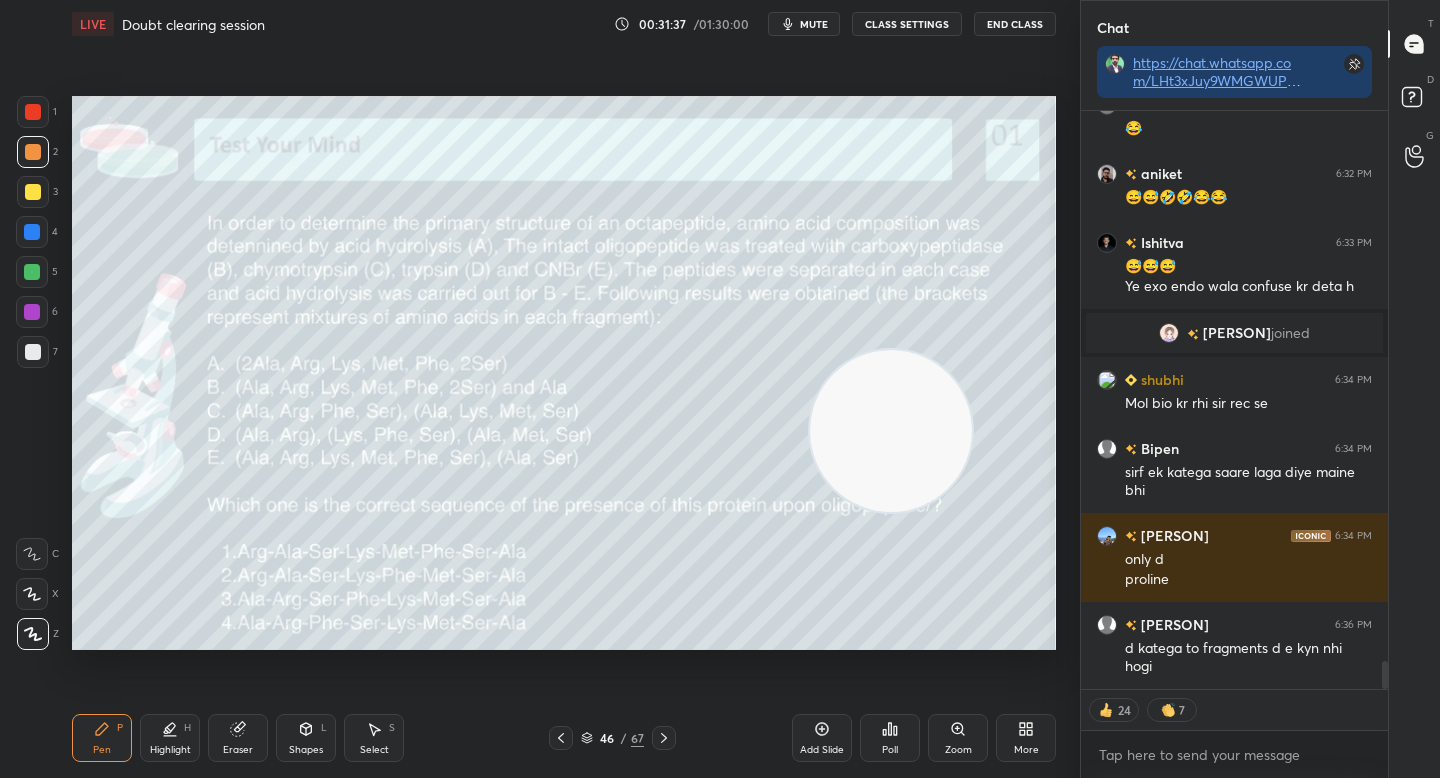 drag, startPoint x: 674, startPoint y: 561, endPoint x: 889, endPoint y: 427, distance: 253.33969 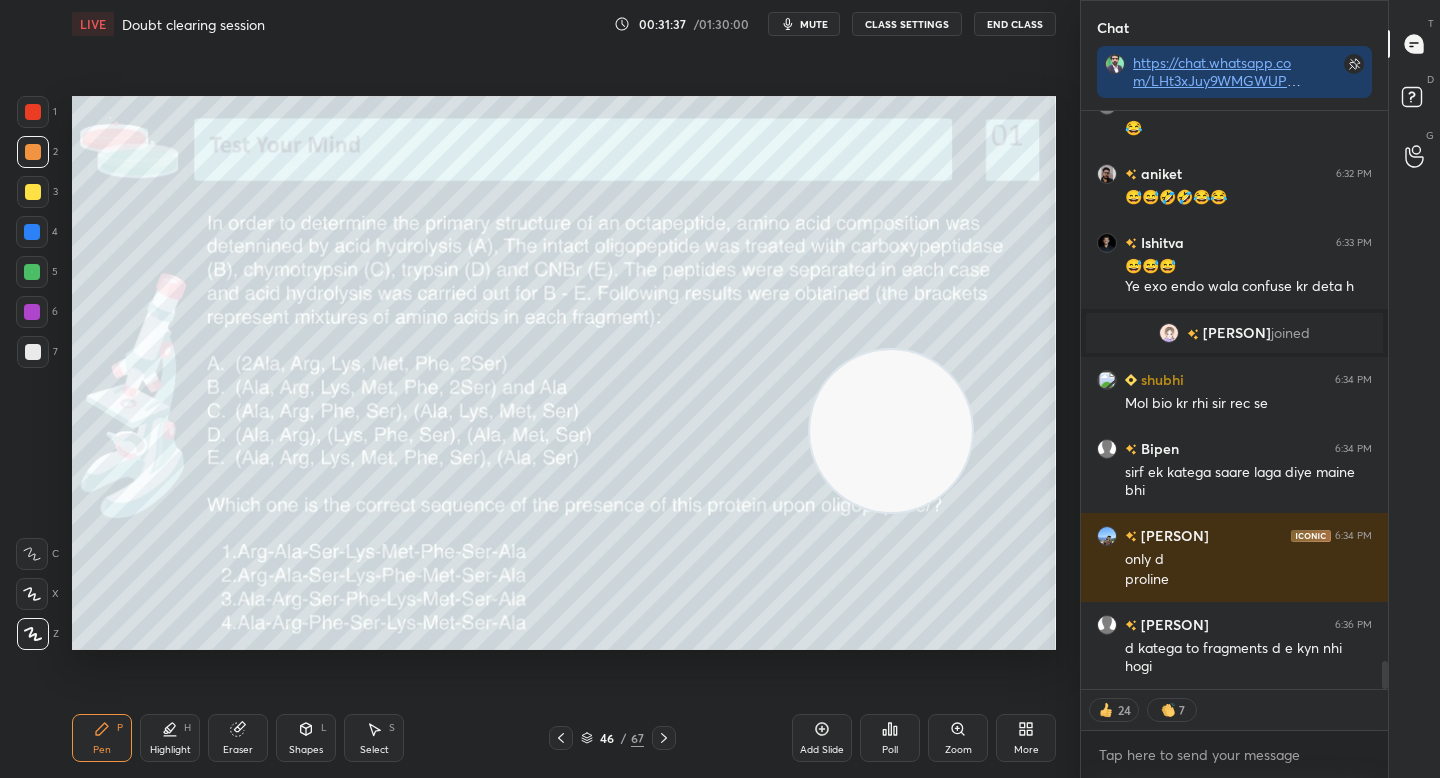 click at bounding box center [891, 431] 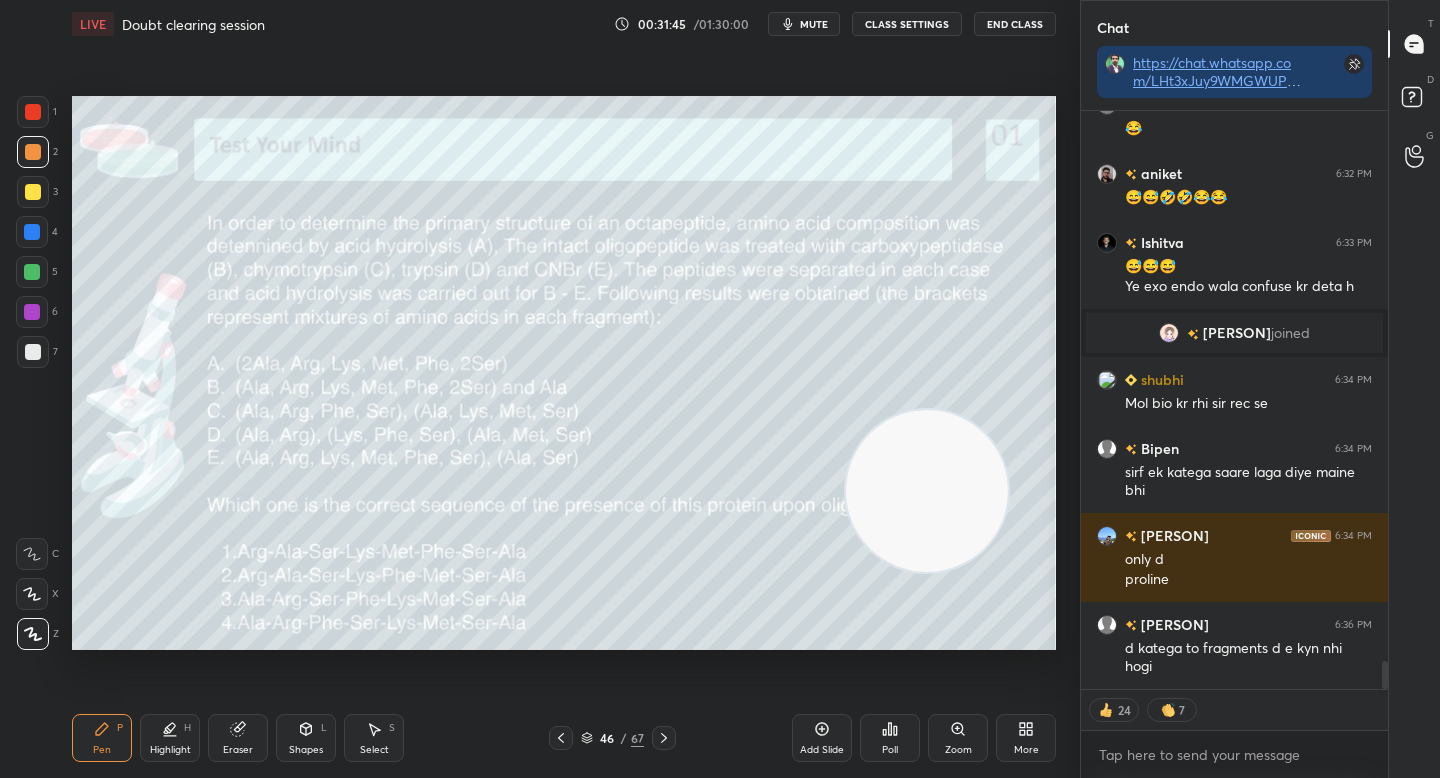 drag, startPoint x: 866, startPoint y: 416, endPoint x: 902, endPoint y: 474, distance: 68.26419 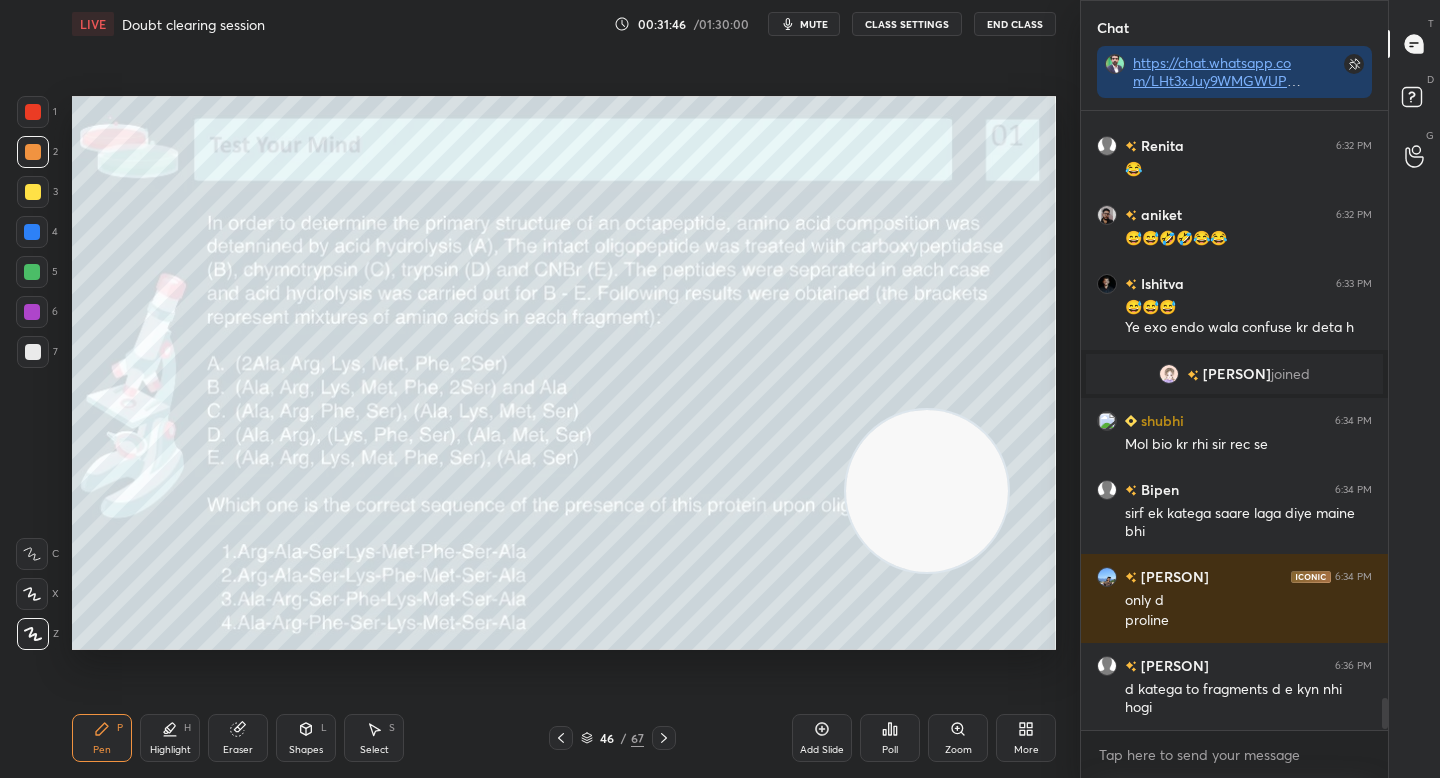 scroll, scrollTop: 613, scrollLeft: 301, axis: both 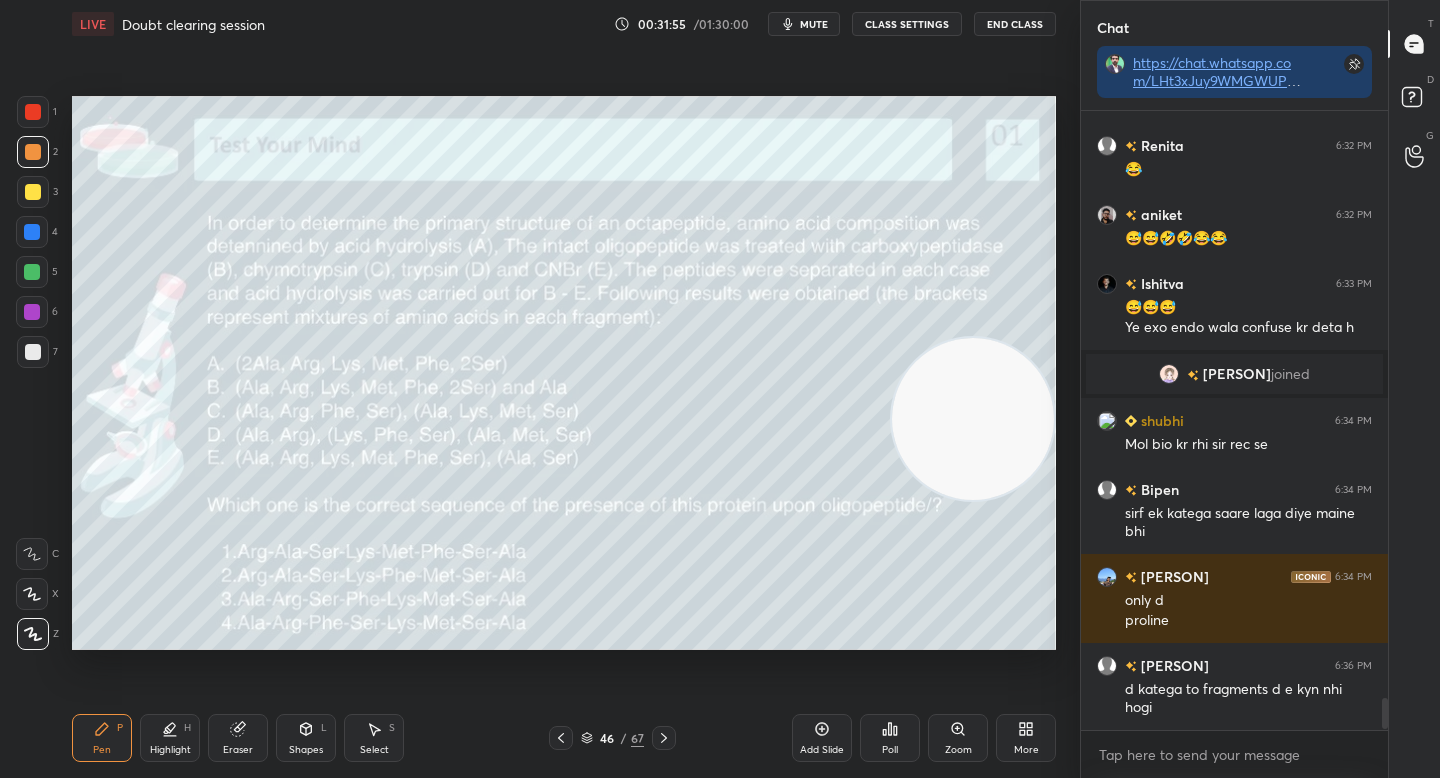 drag, startPoint x: 902, startPoint y: 474, endPoint x: 967, endPoint y: 401, distance: 97.74457 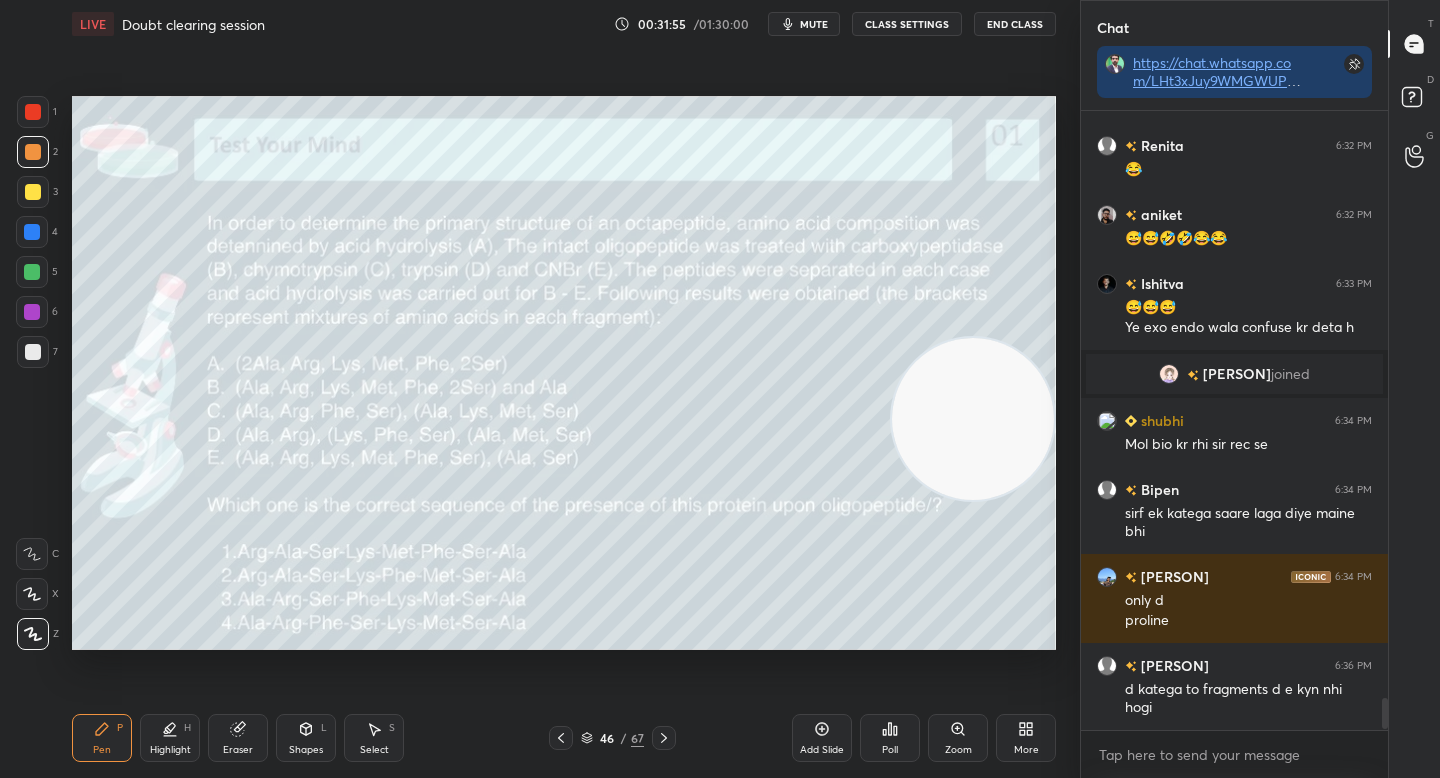 click at bounding box center (973, 419) 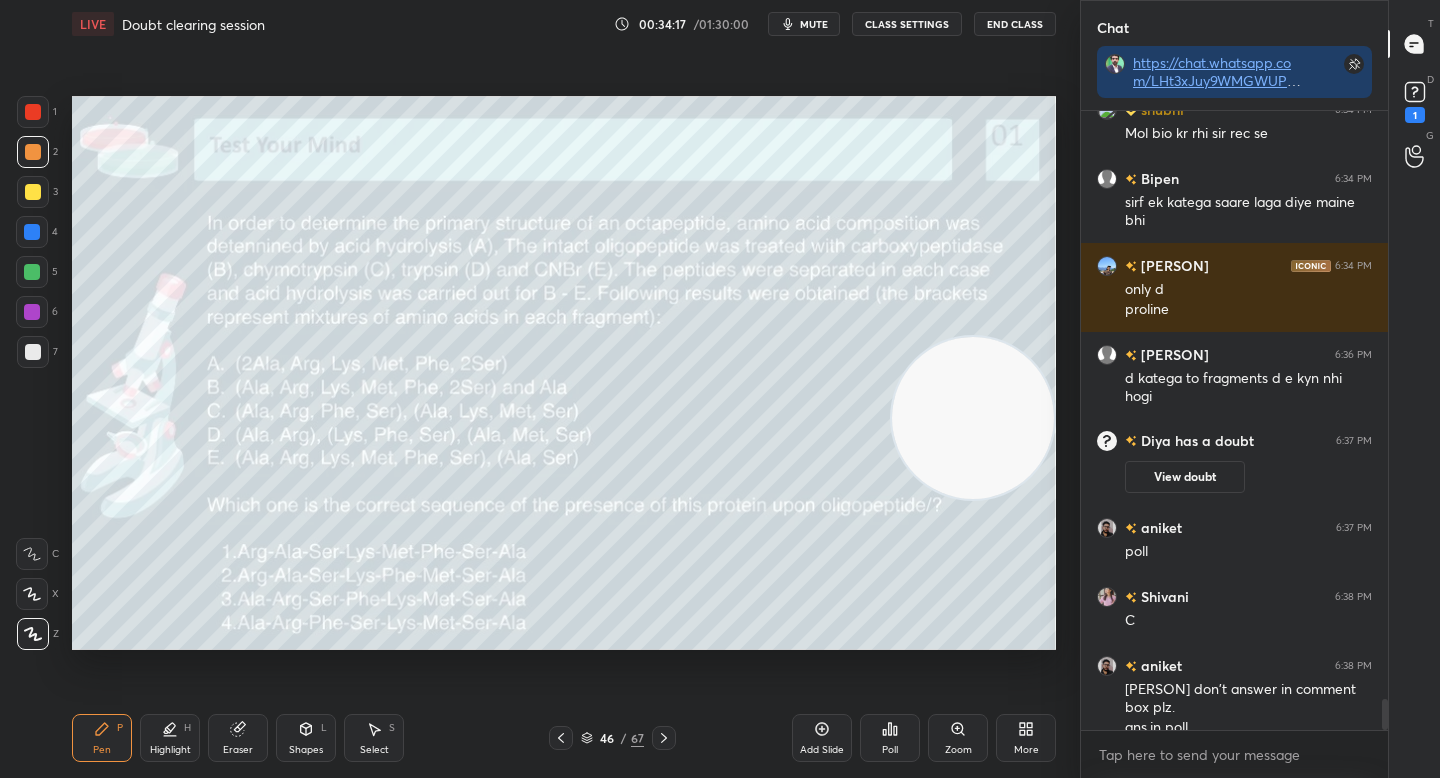 scroll, scrollTop: 11757, scrollLeft: 0, axis: vertical 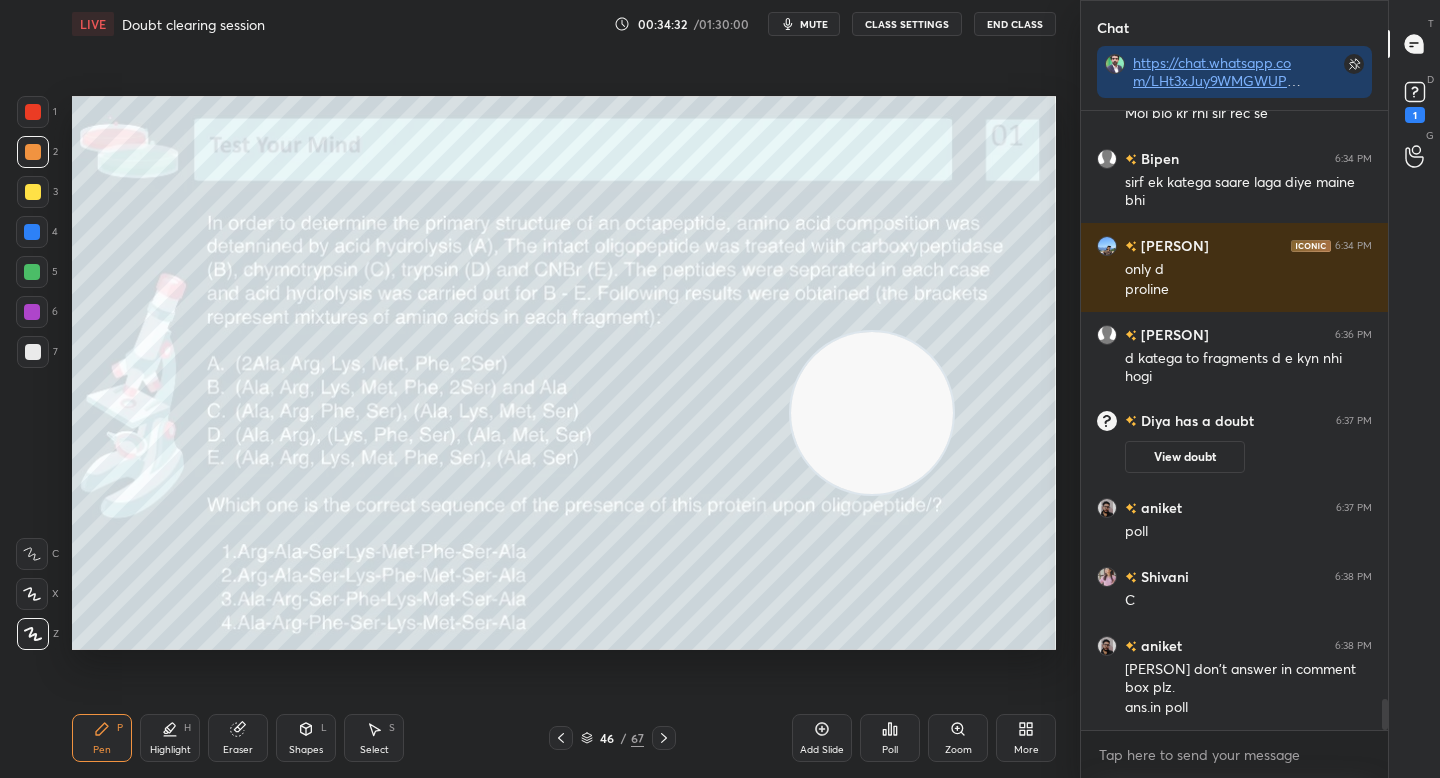 drag, startPoint x: 996, startPoint y: 503, endPoint x: 894, endPoint y: 420, distance: 131.50285 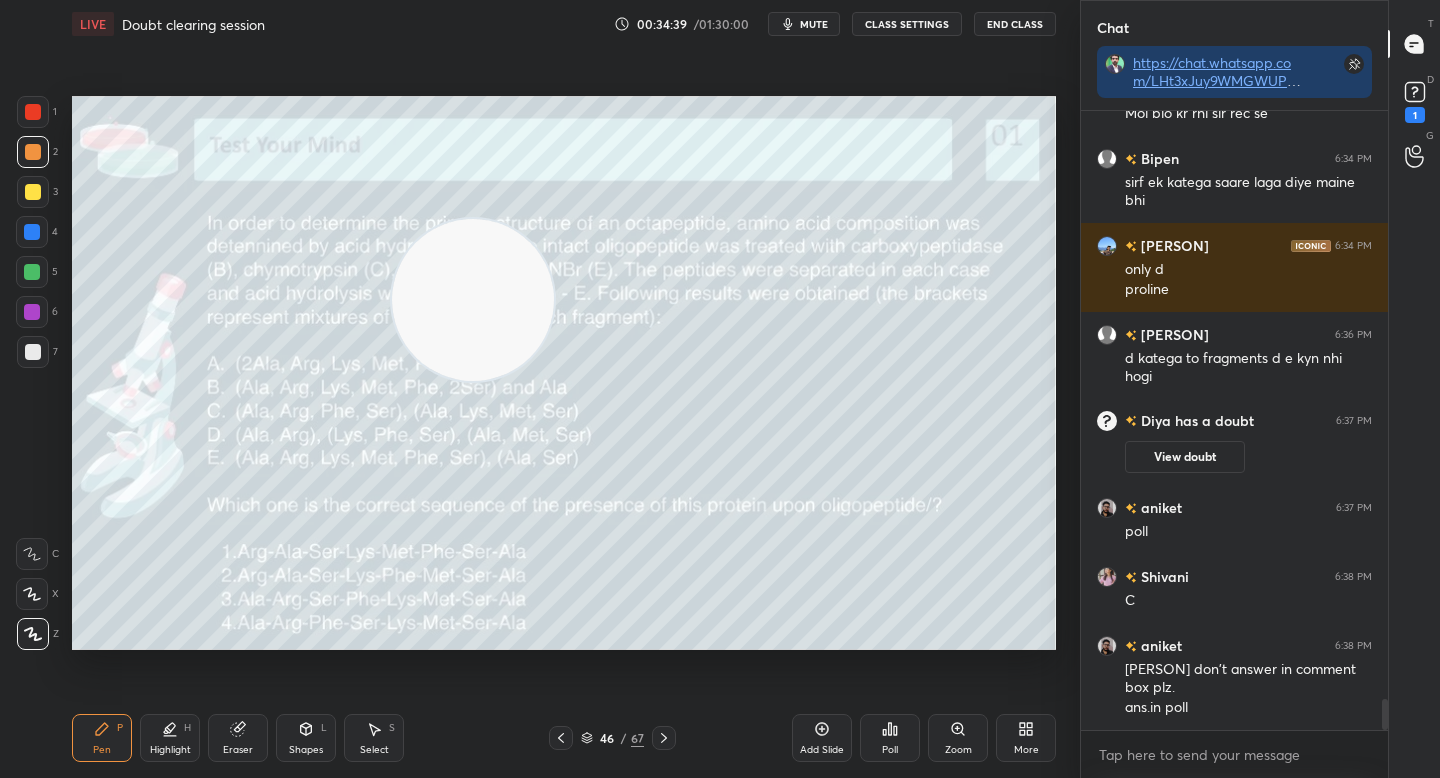 drag, startPoint x: 774, startPoint y: 391, endPoint x: 428, endPoint y: 316, distance: 354.0353 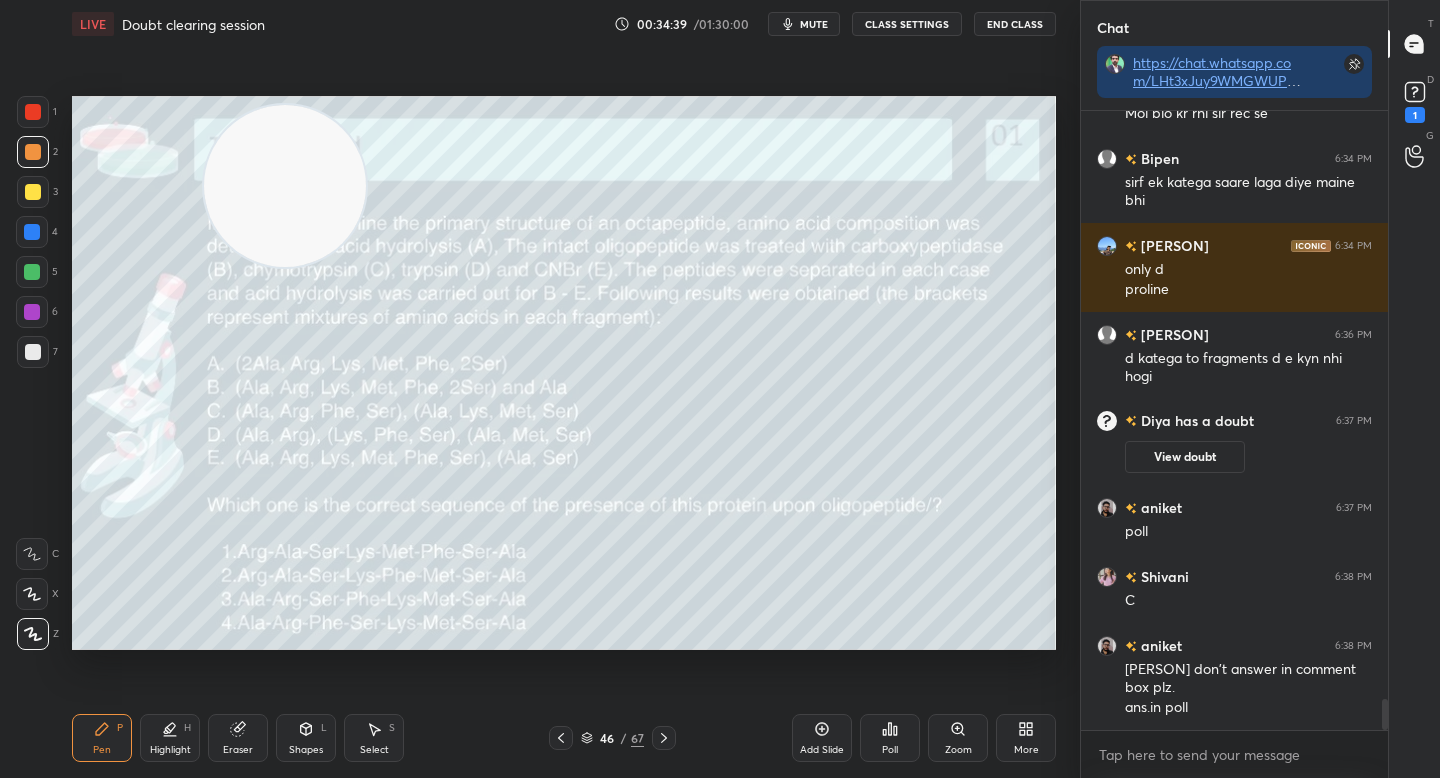 drag, startPoint x: 420, startPoint y: 297, endPoint x: 292, endPoint y: 208, distance: 155.9006 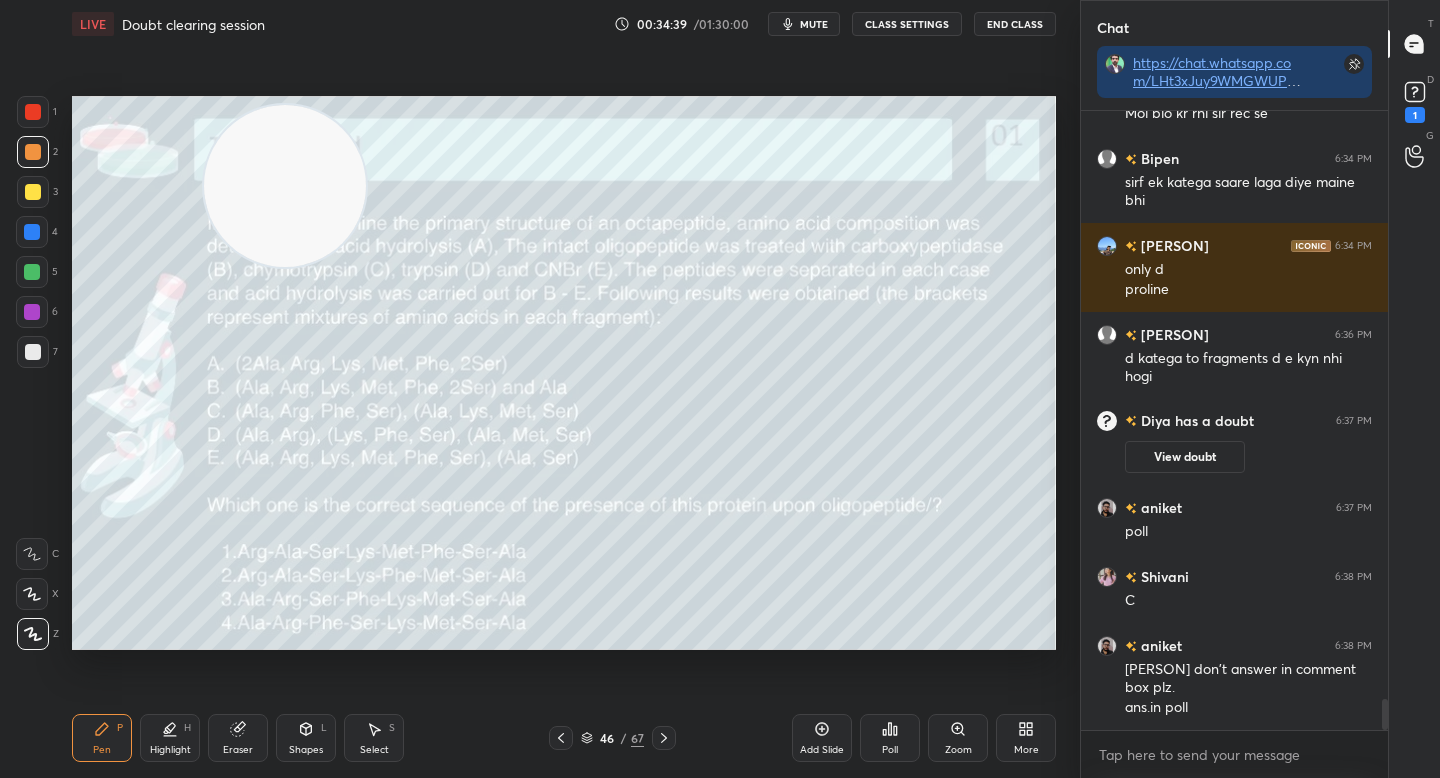 click at bounding box center (285, 186) 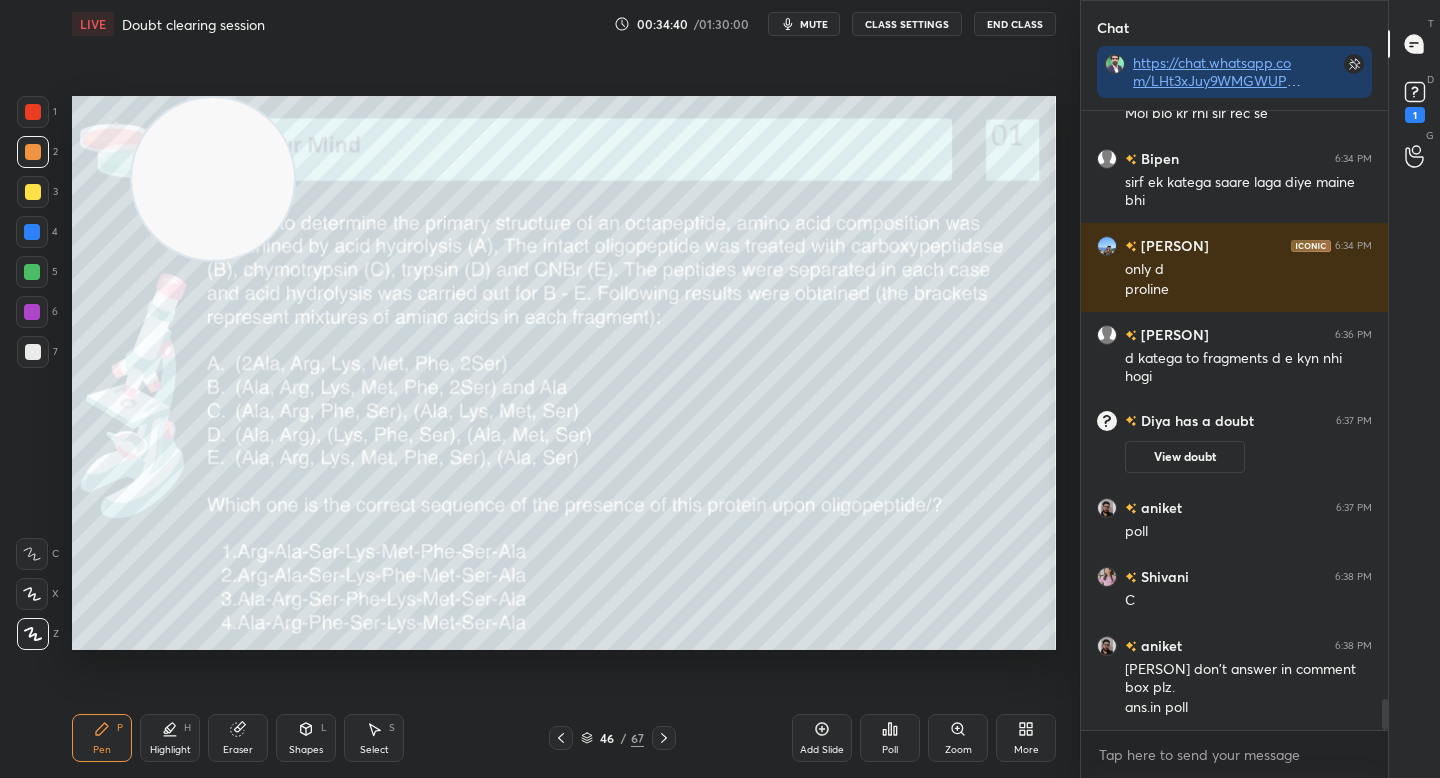 drag, startPoint x: 209, startPoint y: 159, endPoint x: 157, endPoint y: 163, distance: 52.153618 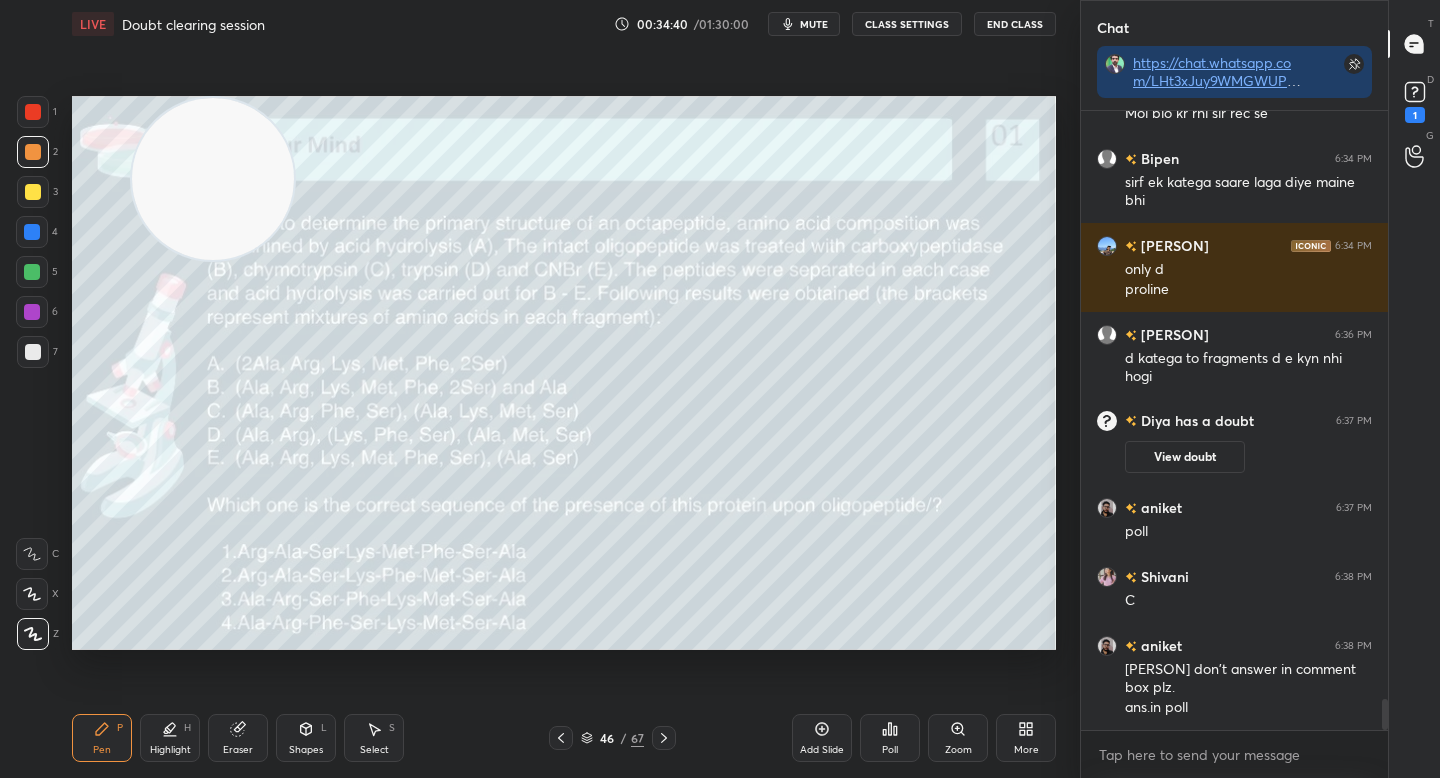 click at bounding box center (213, 179) 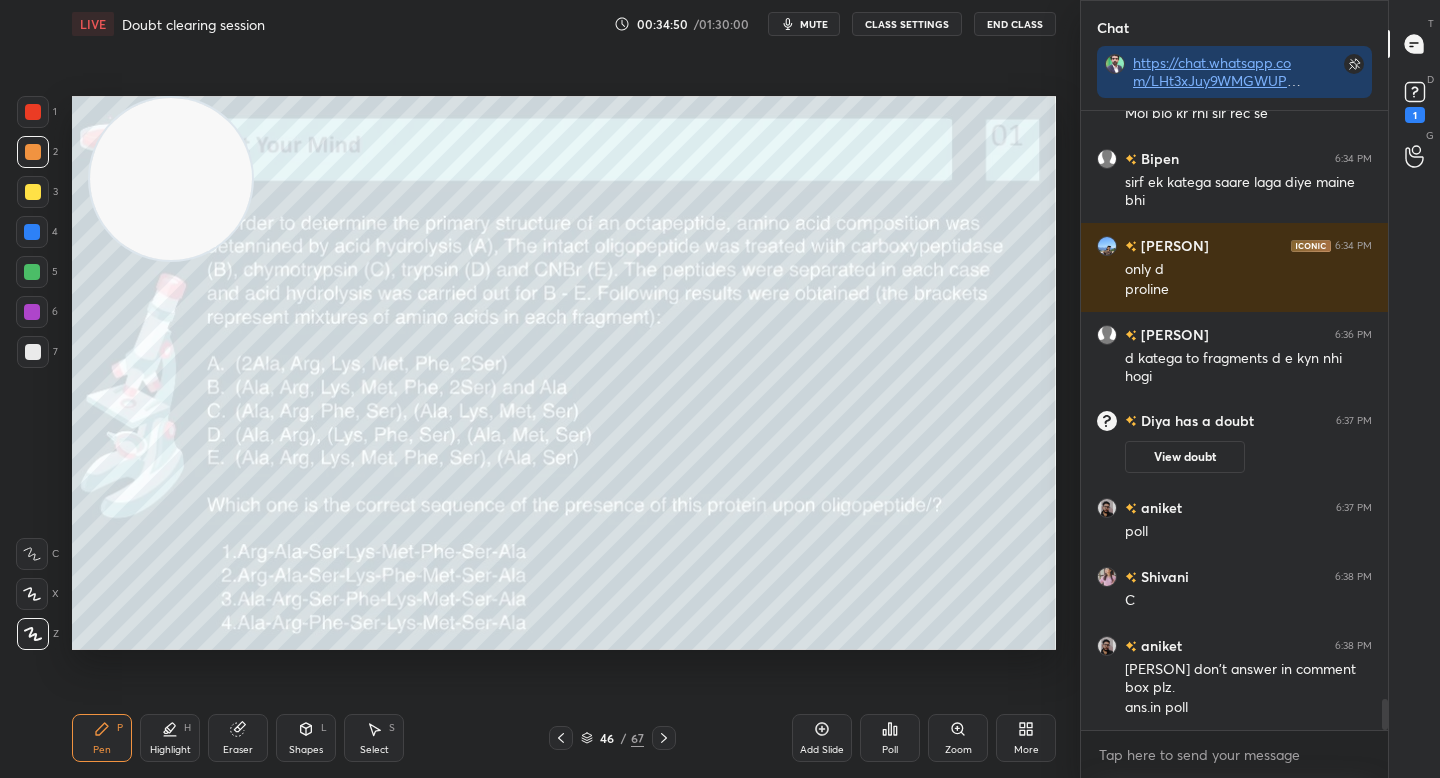 click 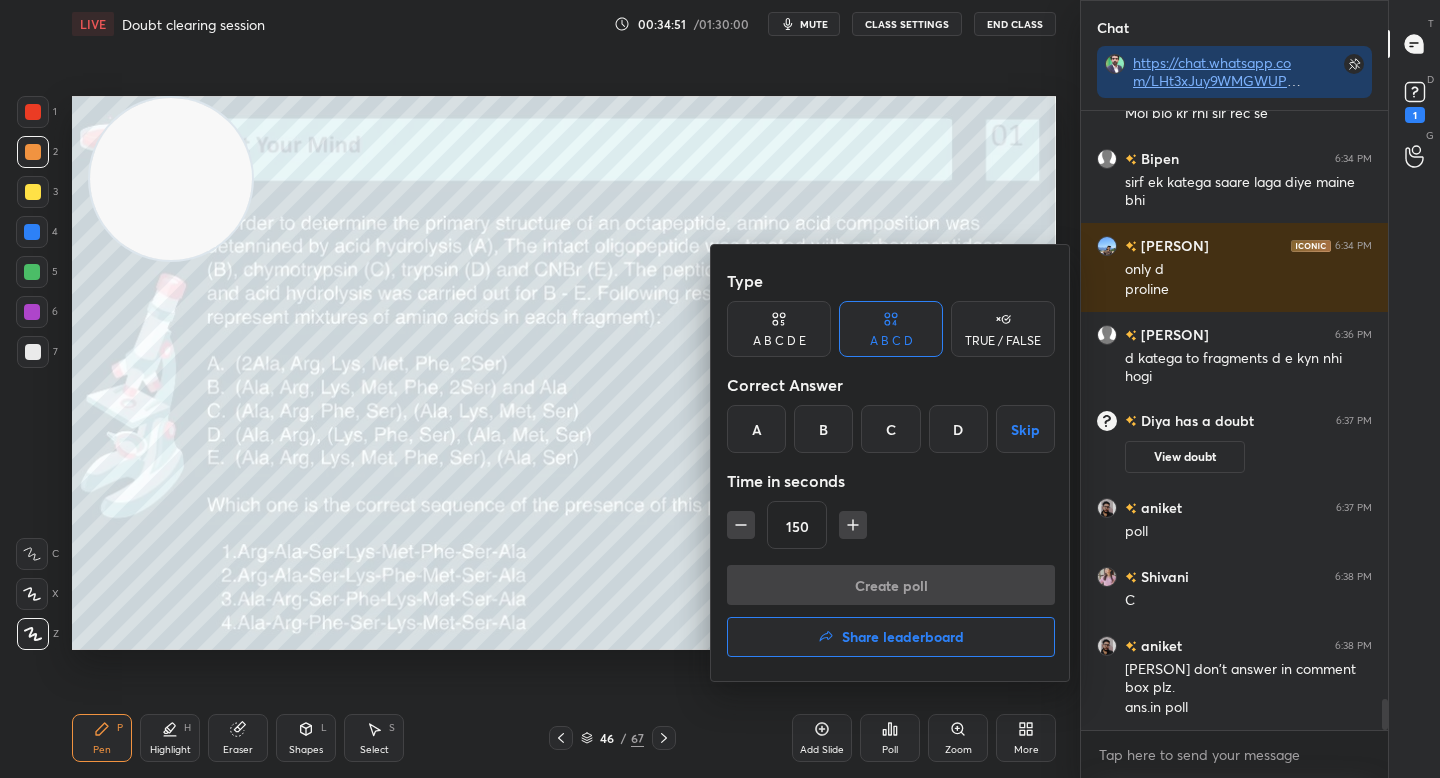 click on "C" at bounding box center [890, 429] 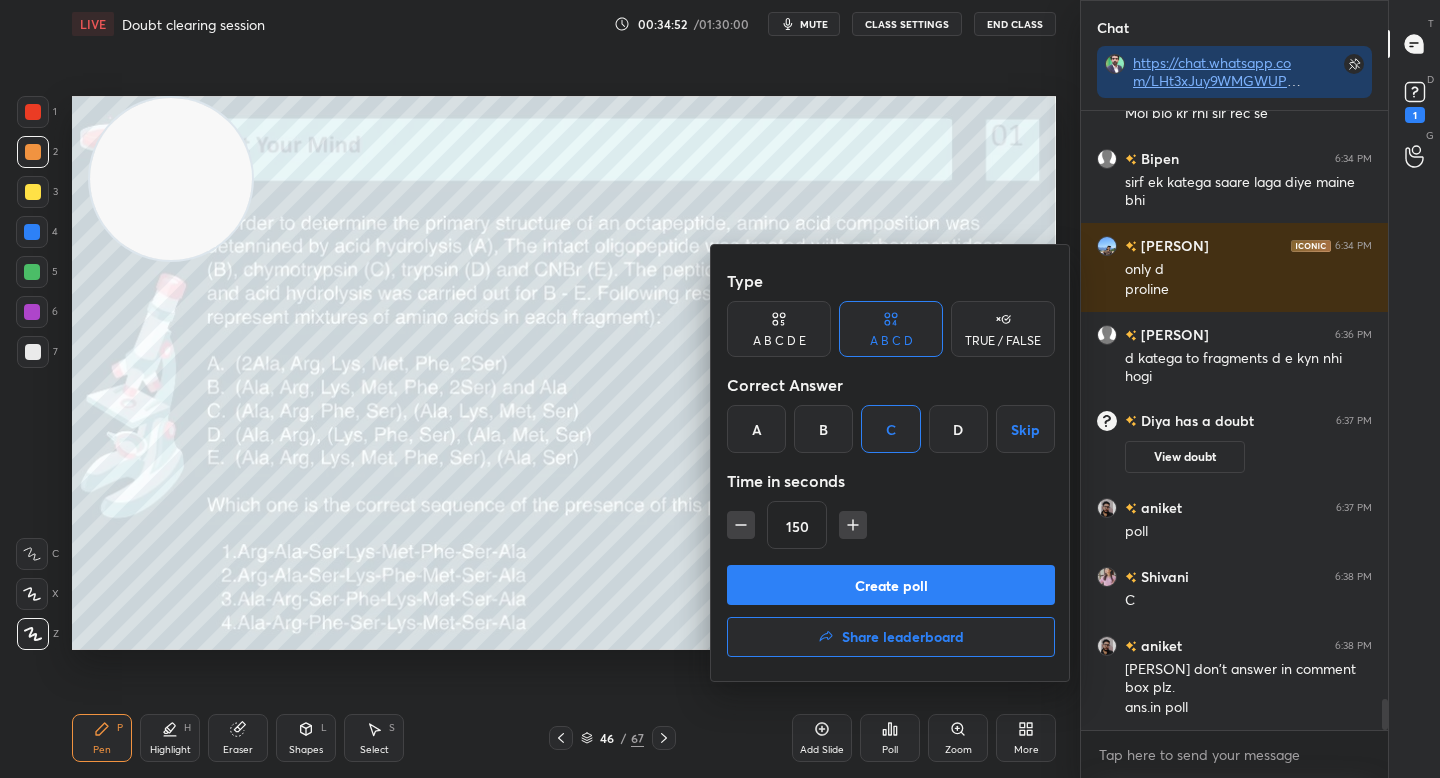 click on "Create poll" at bounding box center (891, 585) 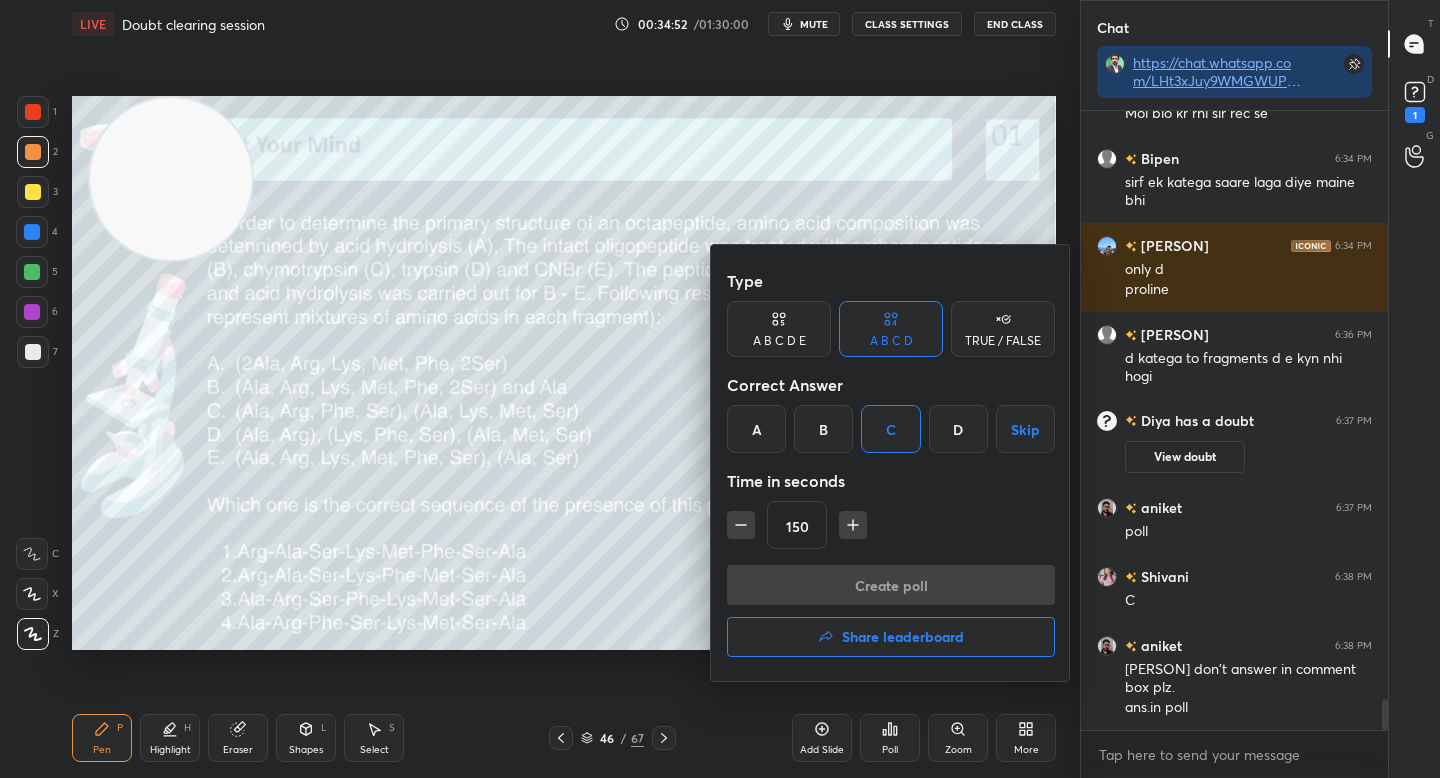 scroll, scrollTop: 570, scrollLeft: 301, axis: both 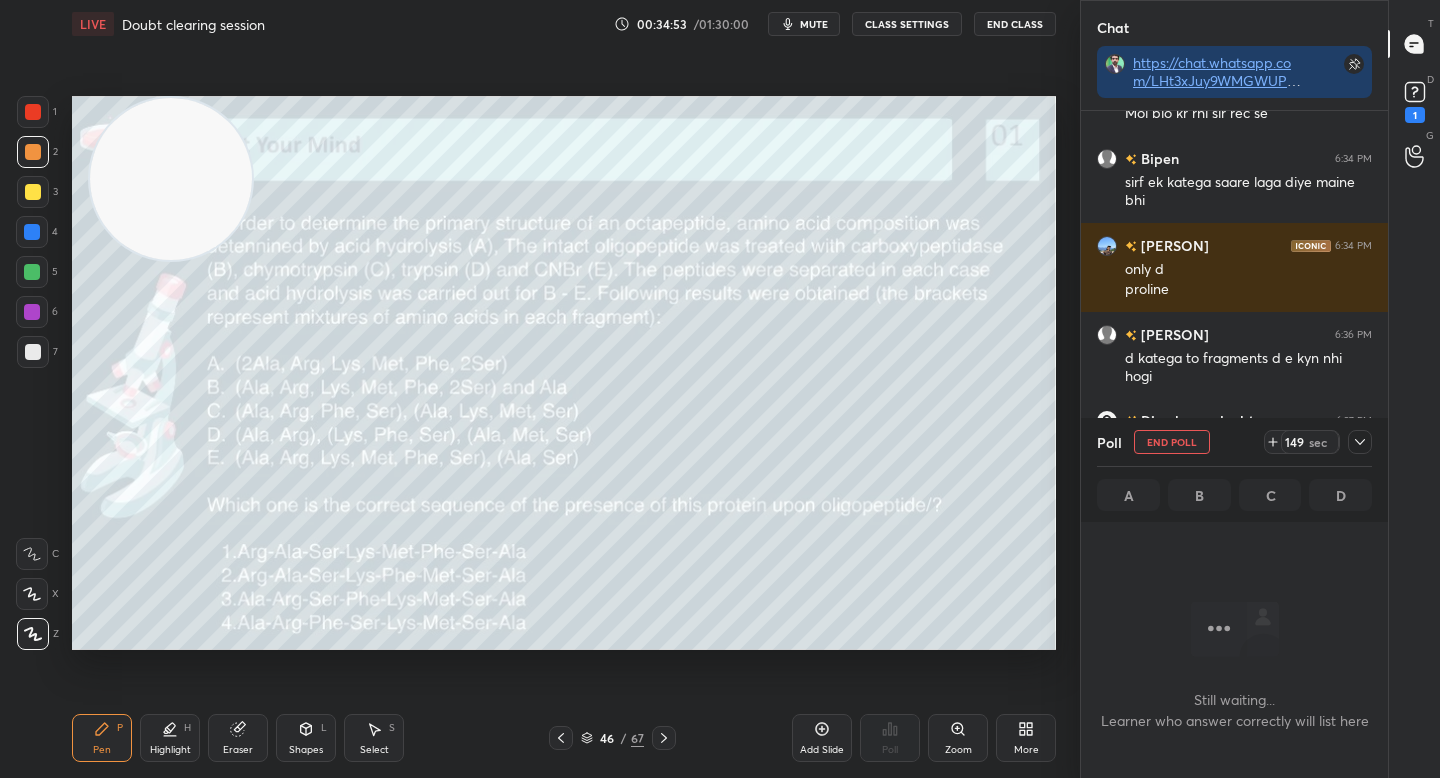 click 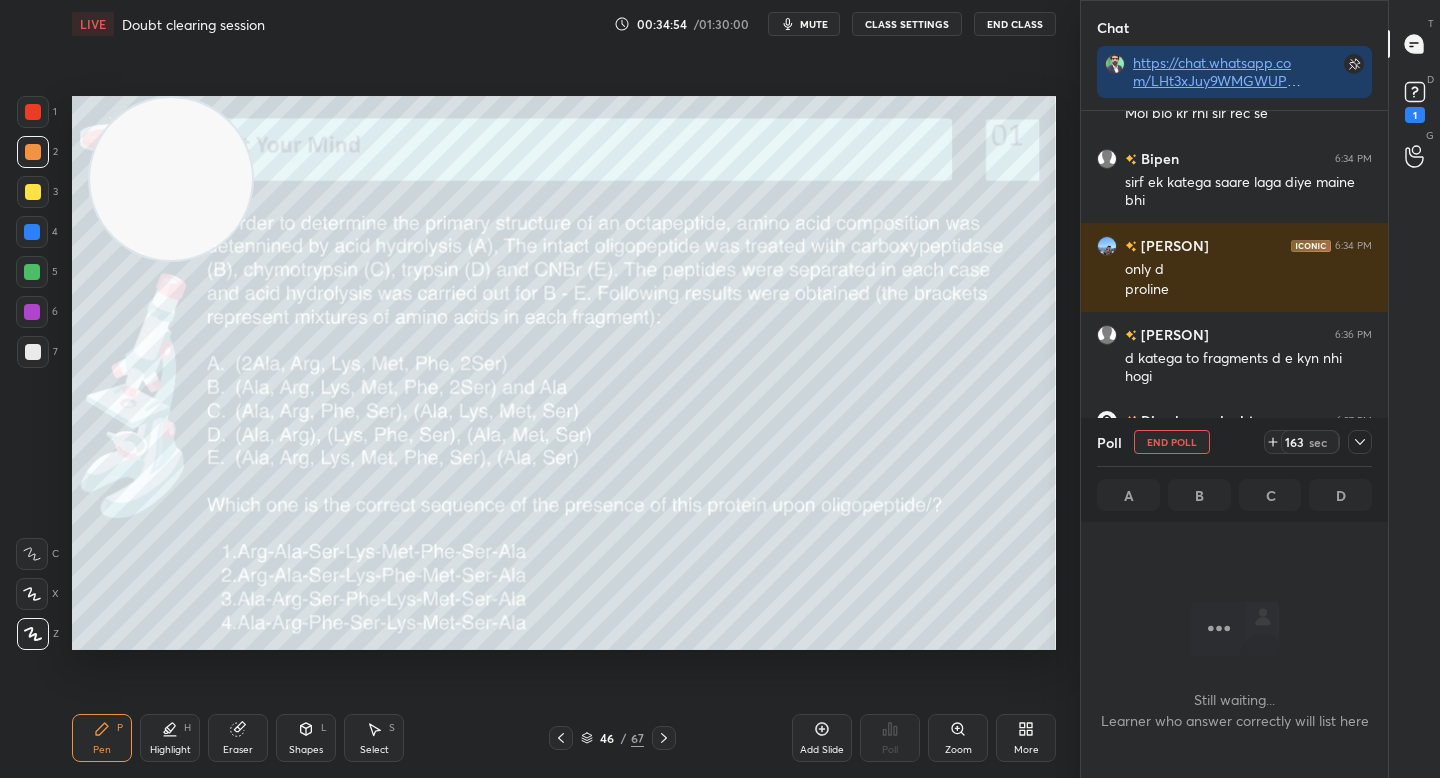 click 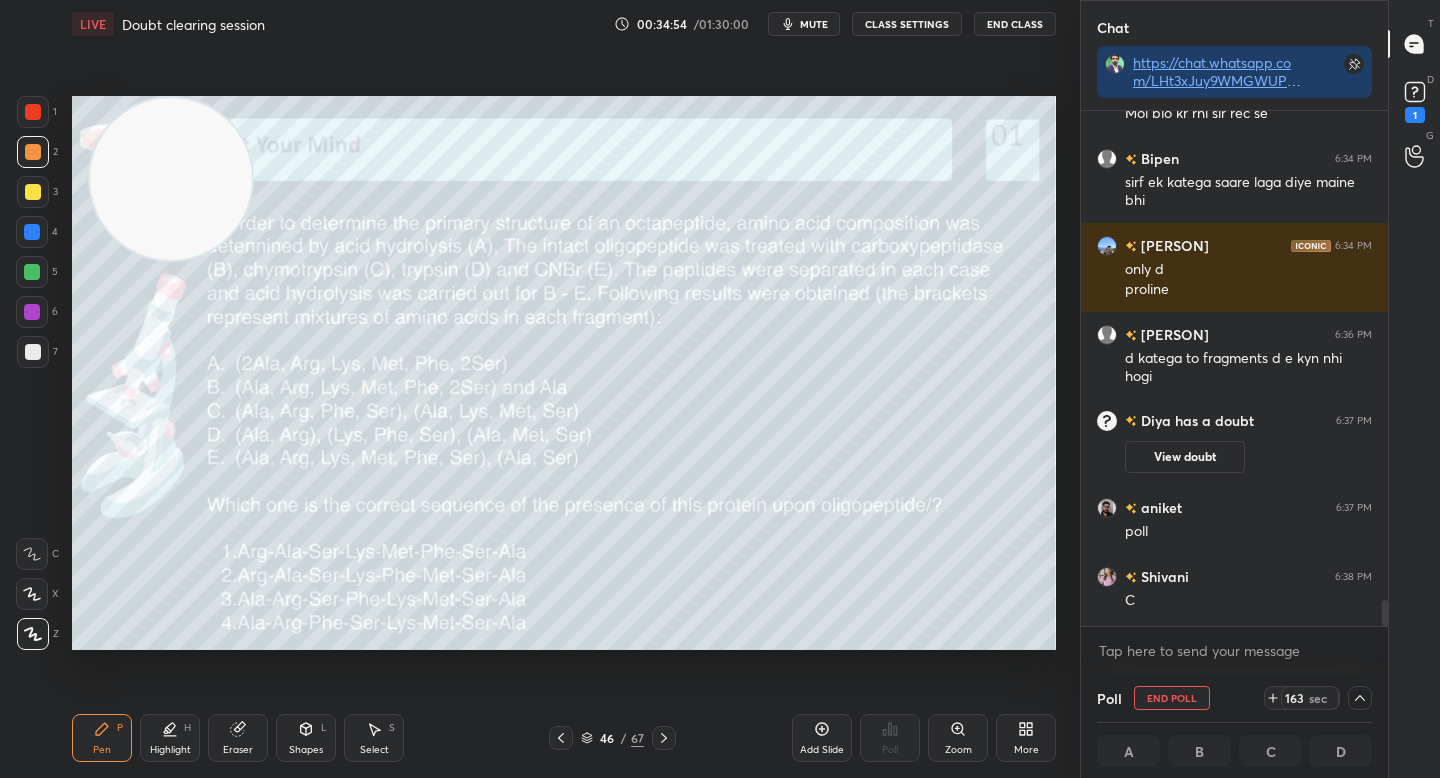 scroll, scrollTop: 0, scrollLeft: 0, axis: both 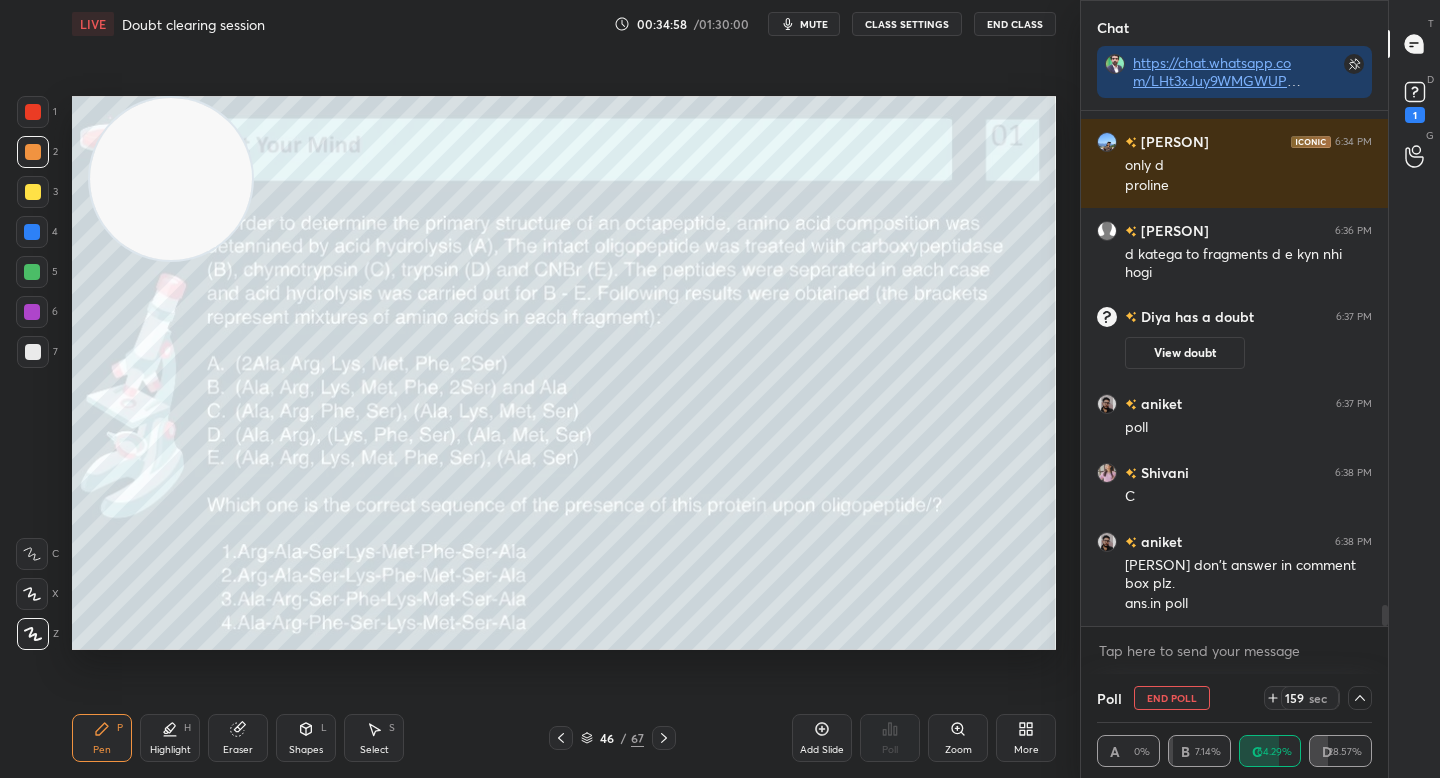 click 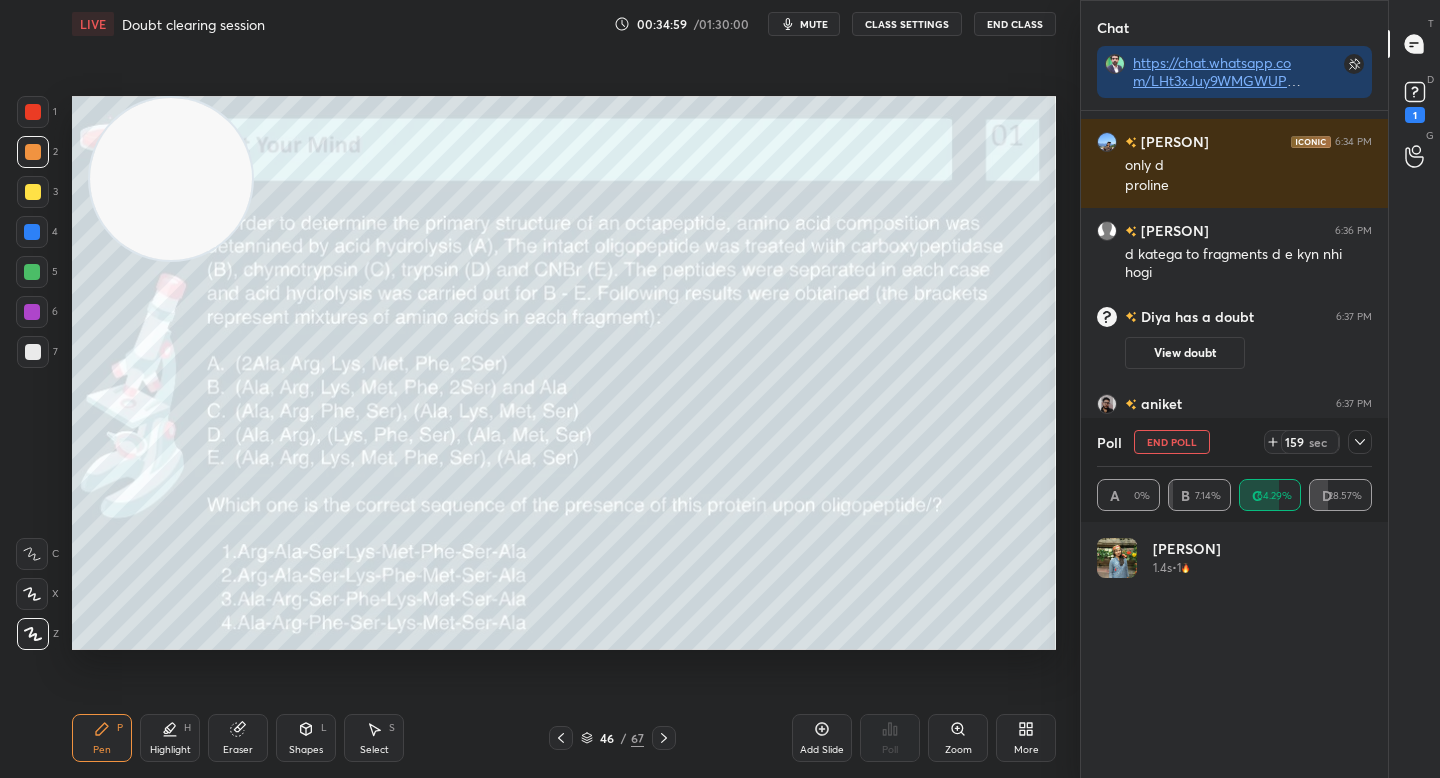 scroll, scrollTop: 2, scrollLeft: 7, axis: both 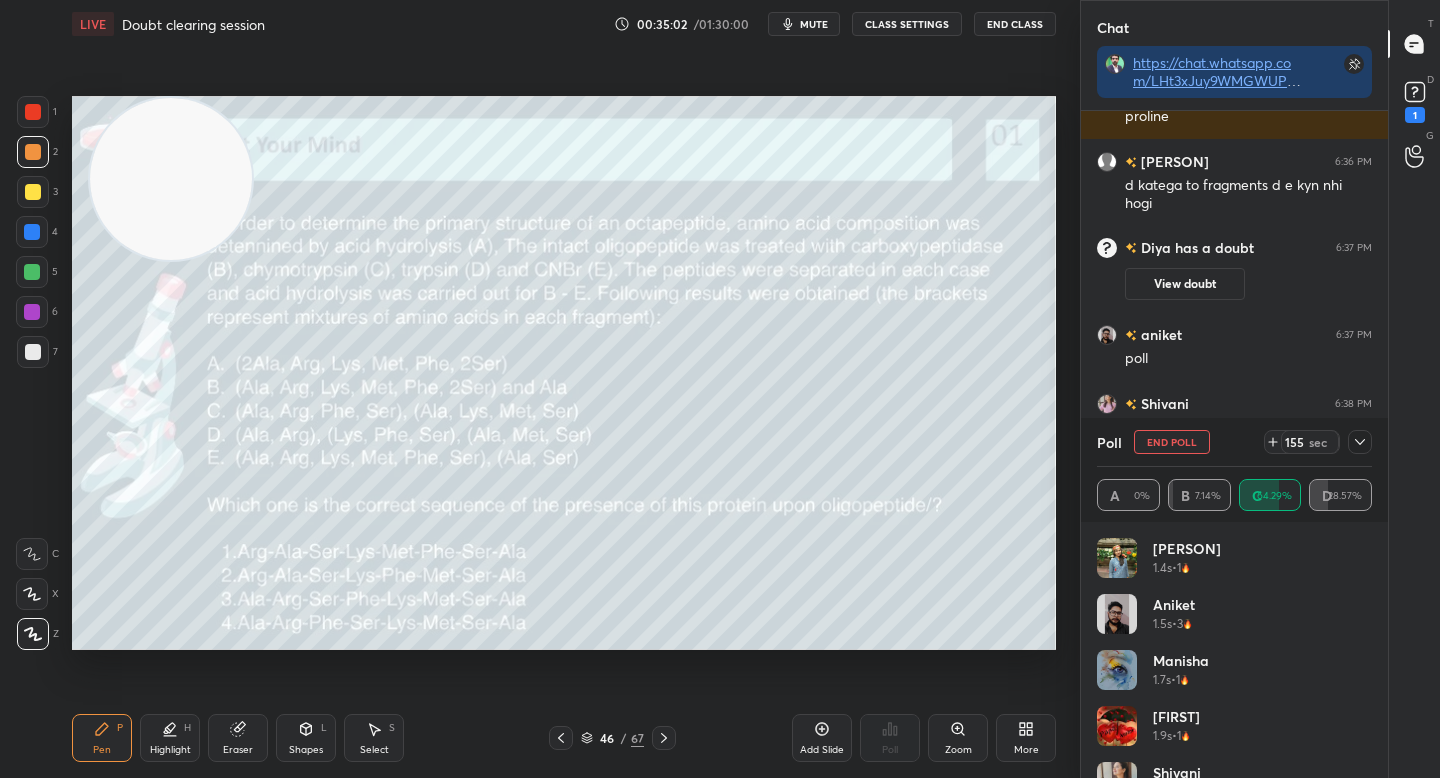 click 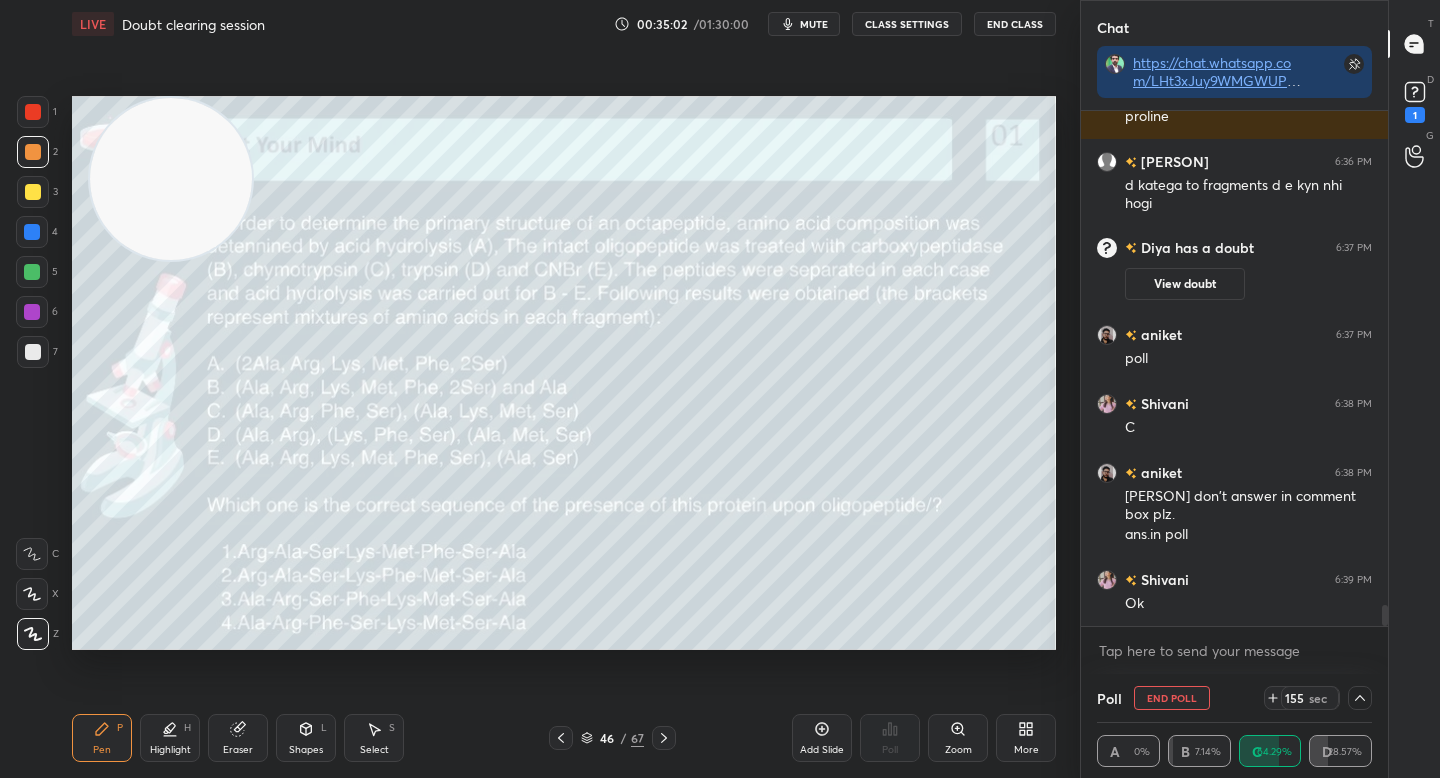 scroll, scrollTop: 0, scrollLeft: 0, axis: both 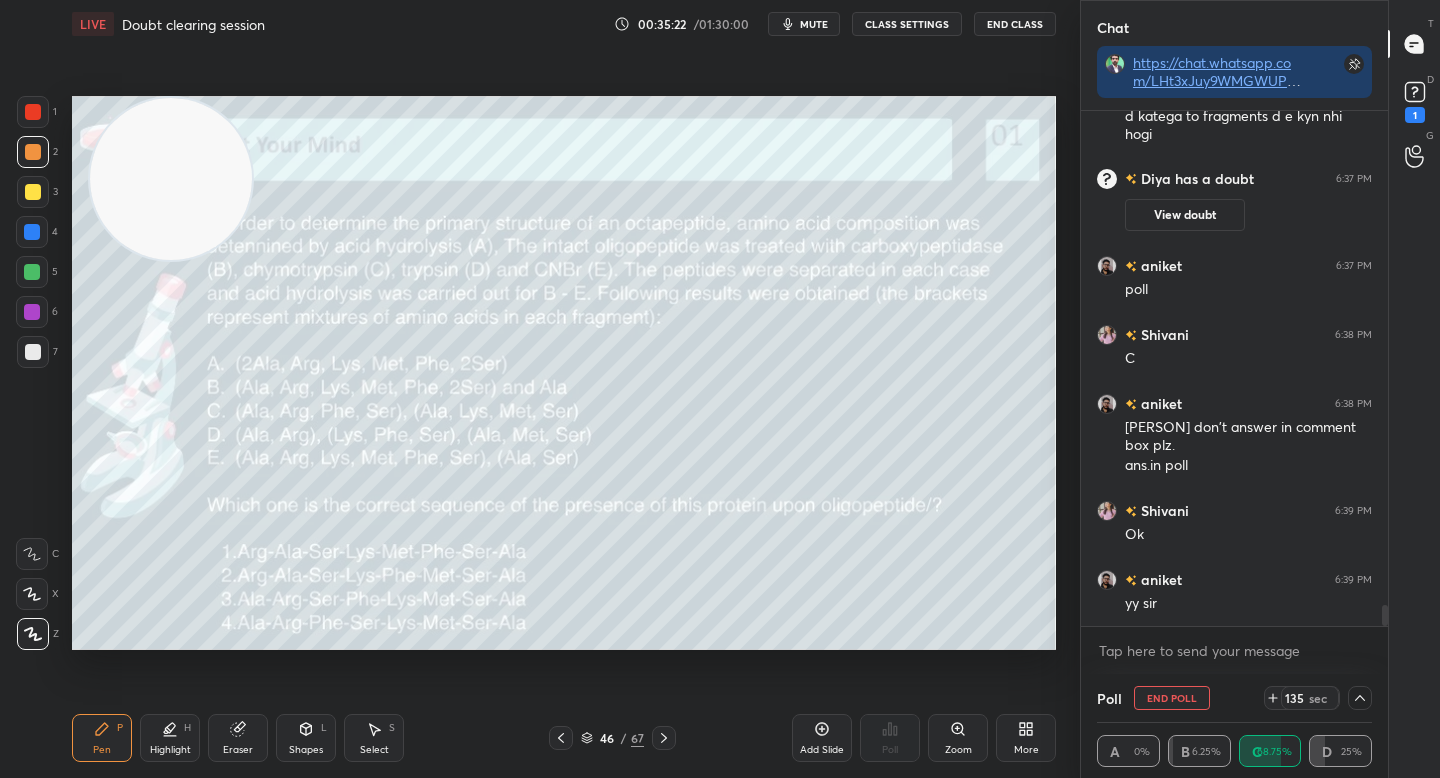 click 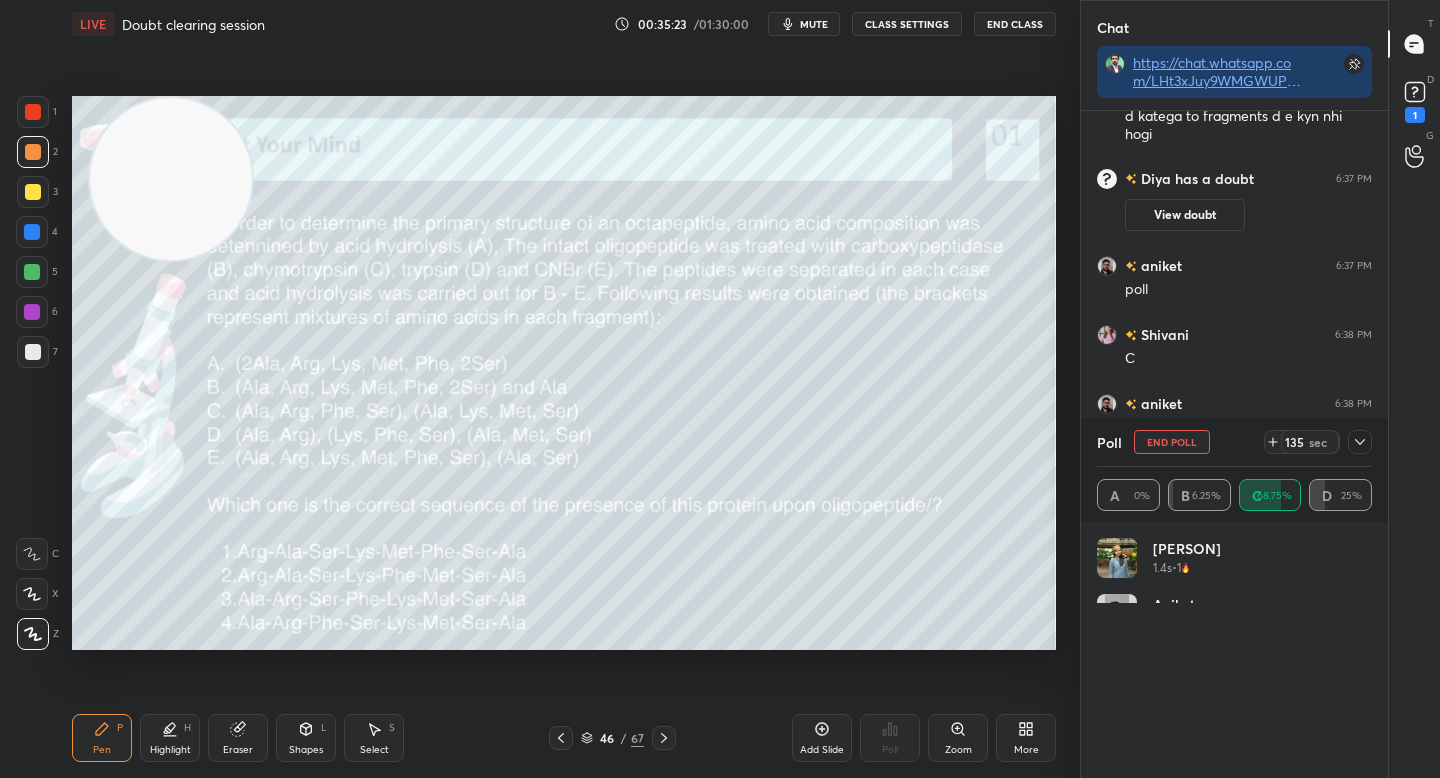 scroll, scrollTop: 2, scrollLeft: 7, axis: both 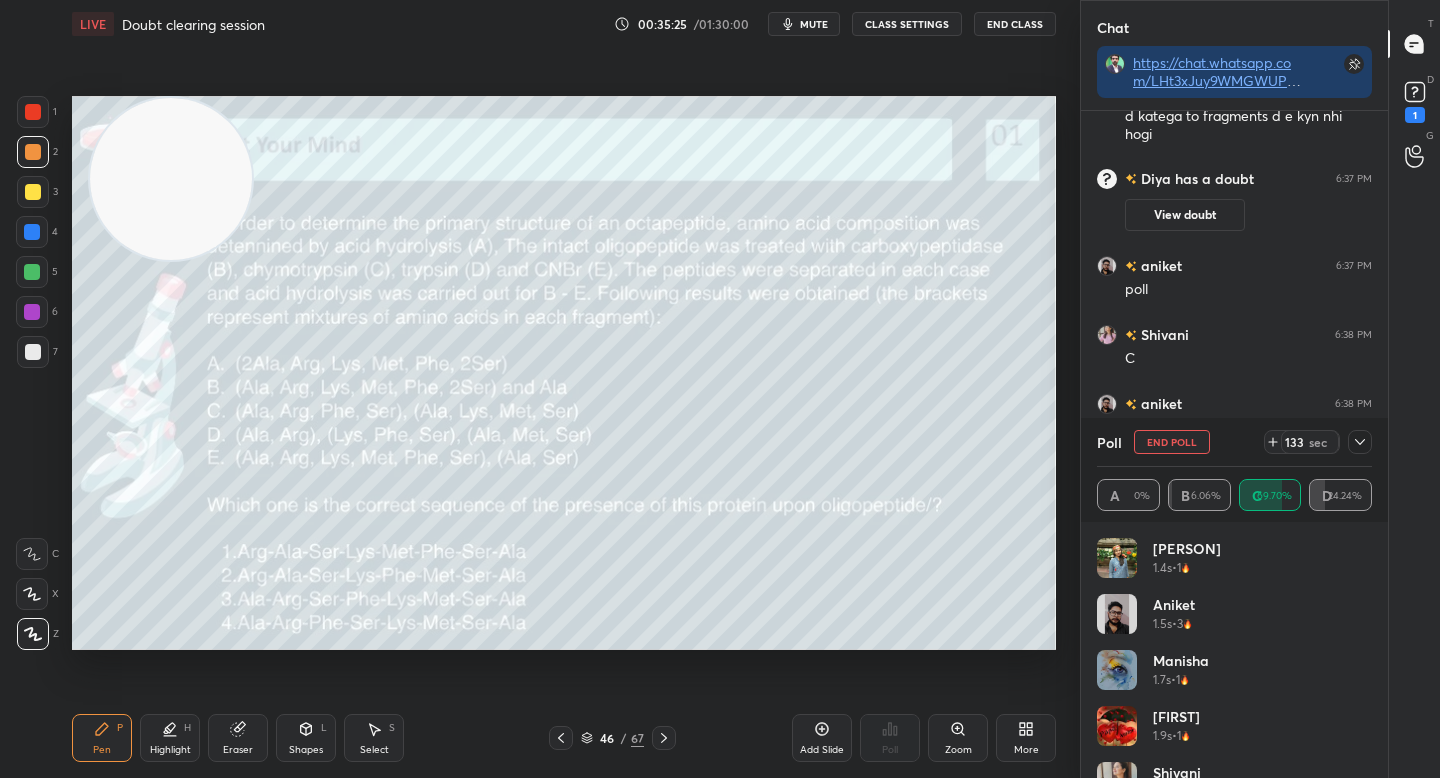 click 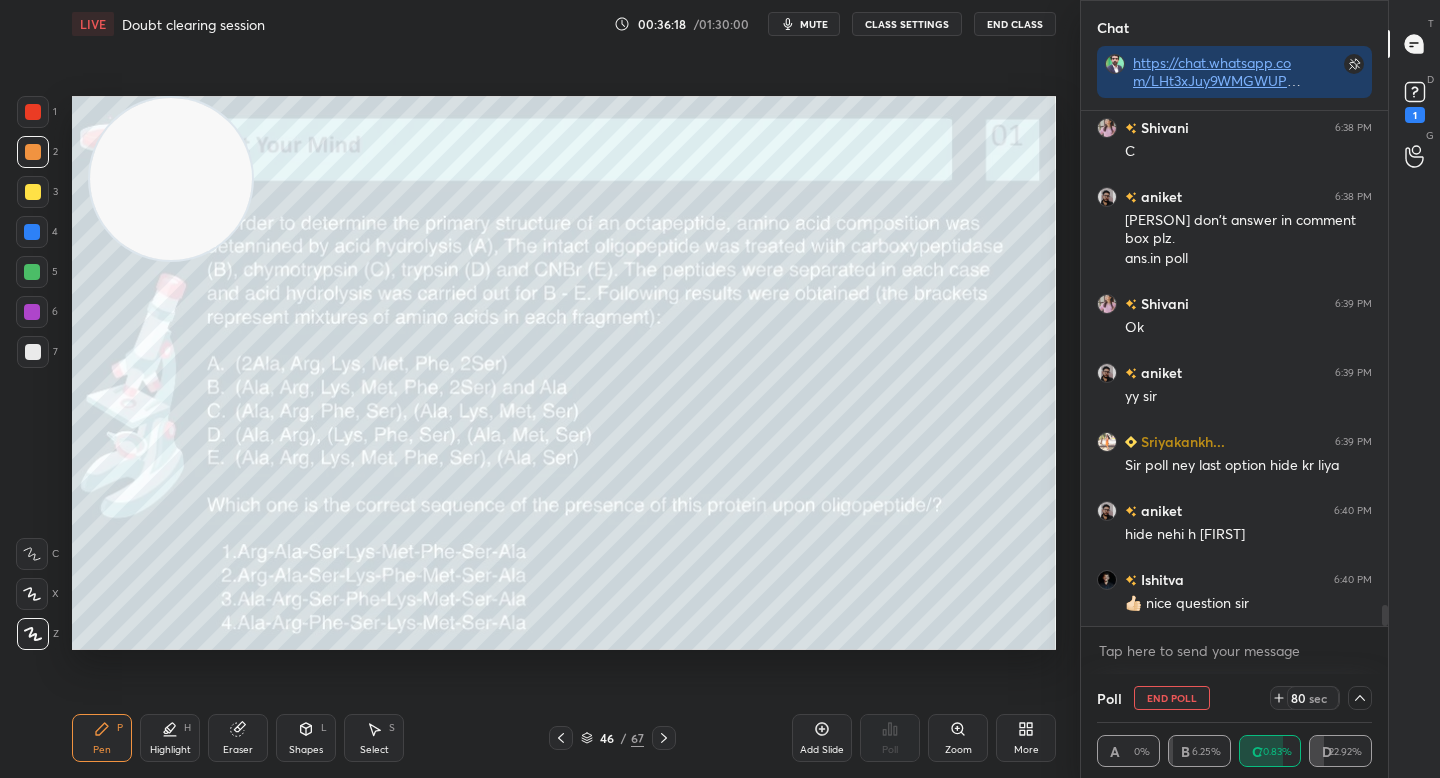 scroll, scrollTop: 12275, scrollLeft: 0, axis: vertical 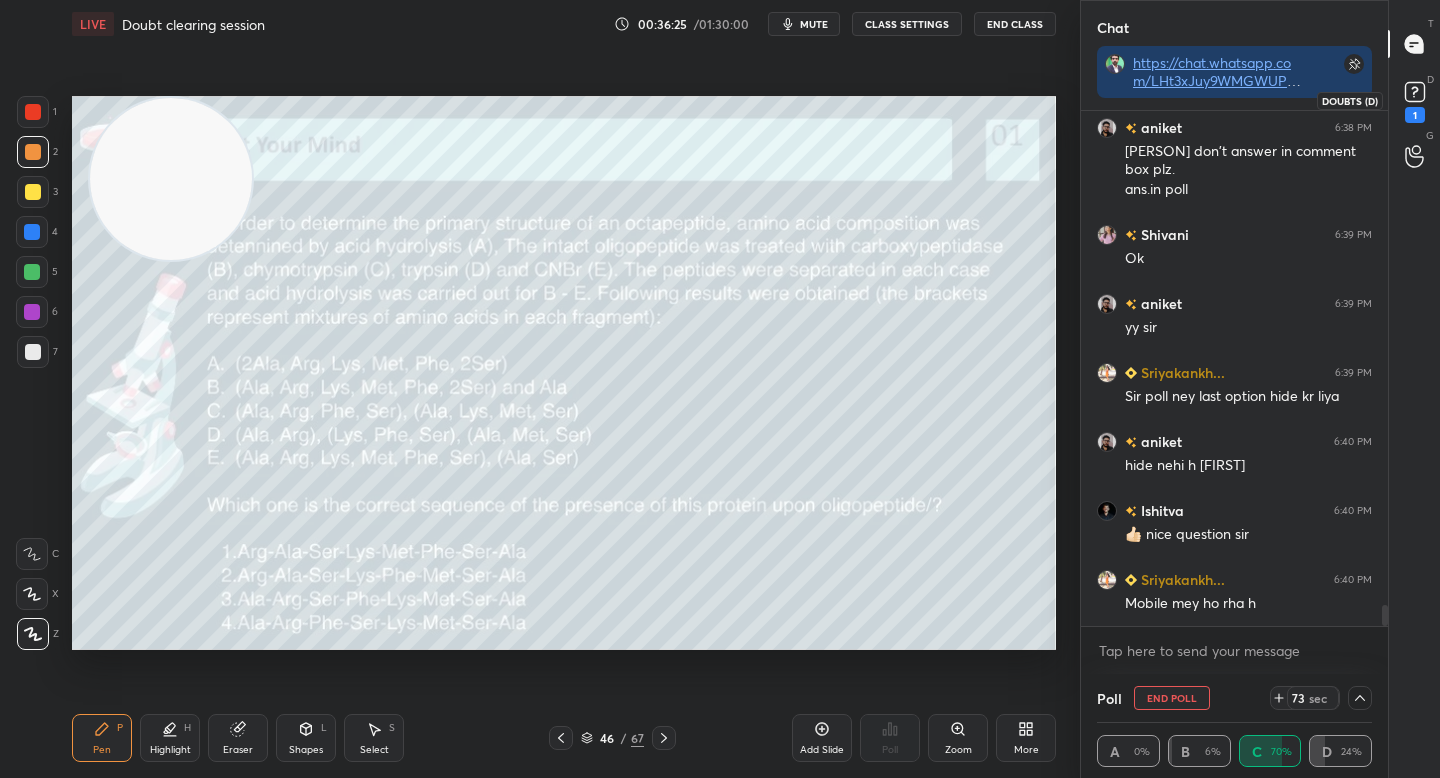 click 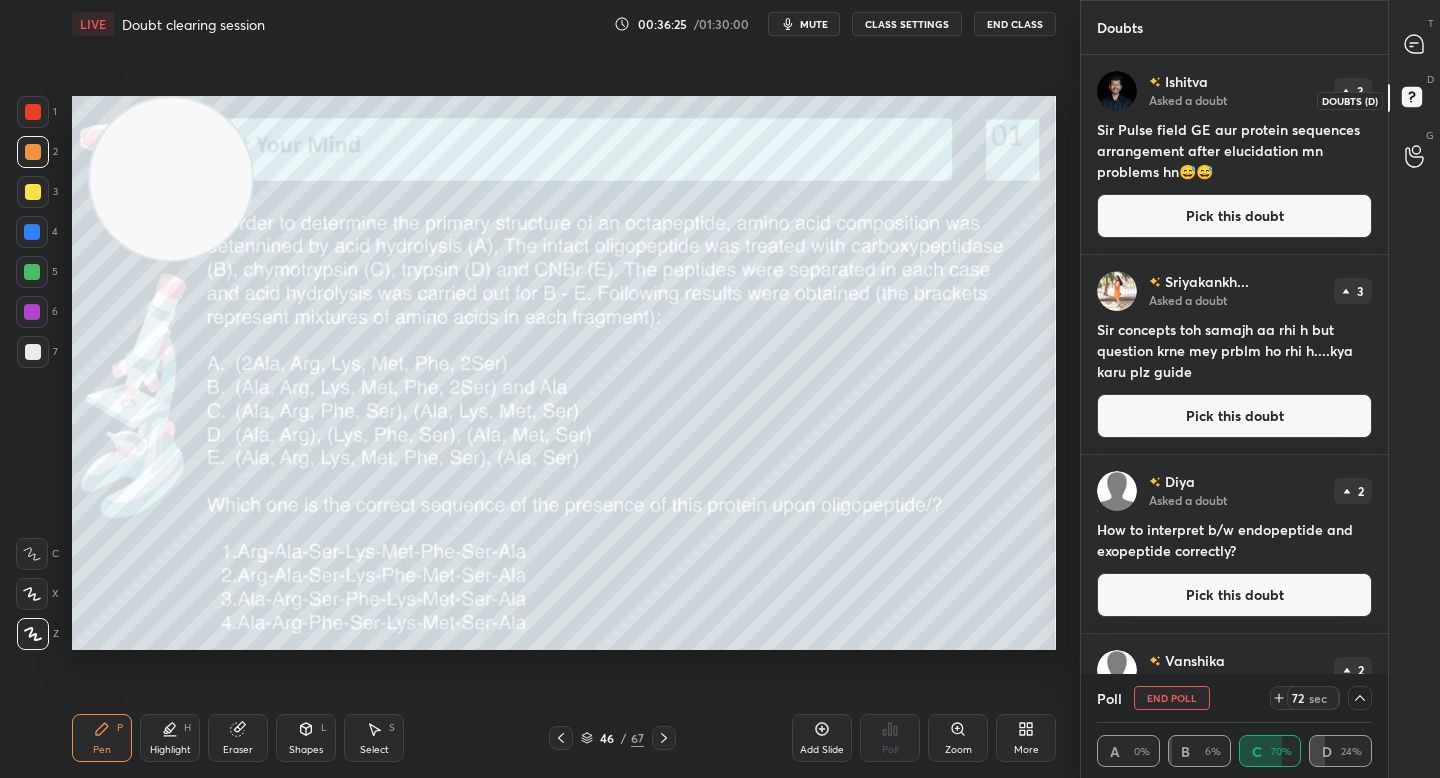 scroll, scrollTop: 7, scrollLeft: 7, axis: both 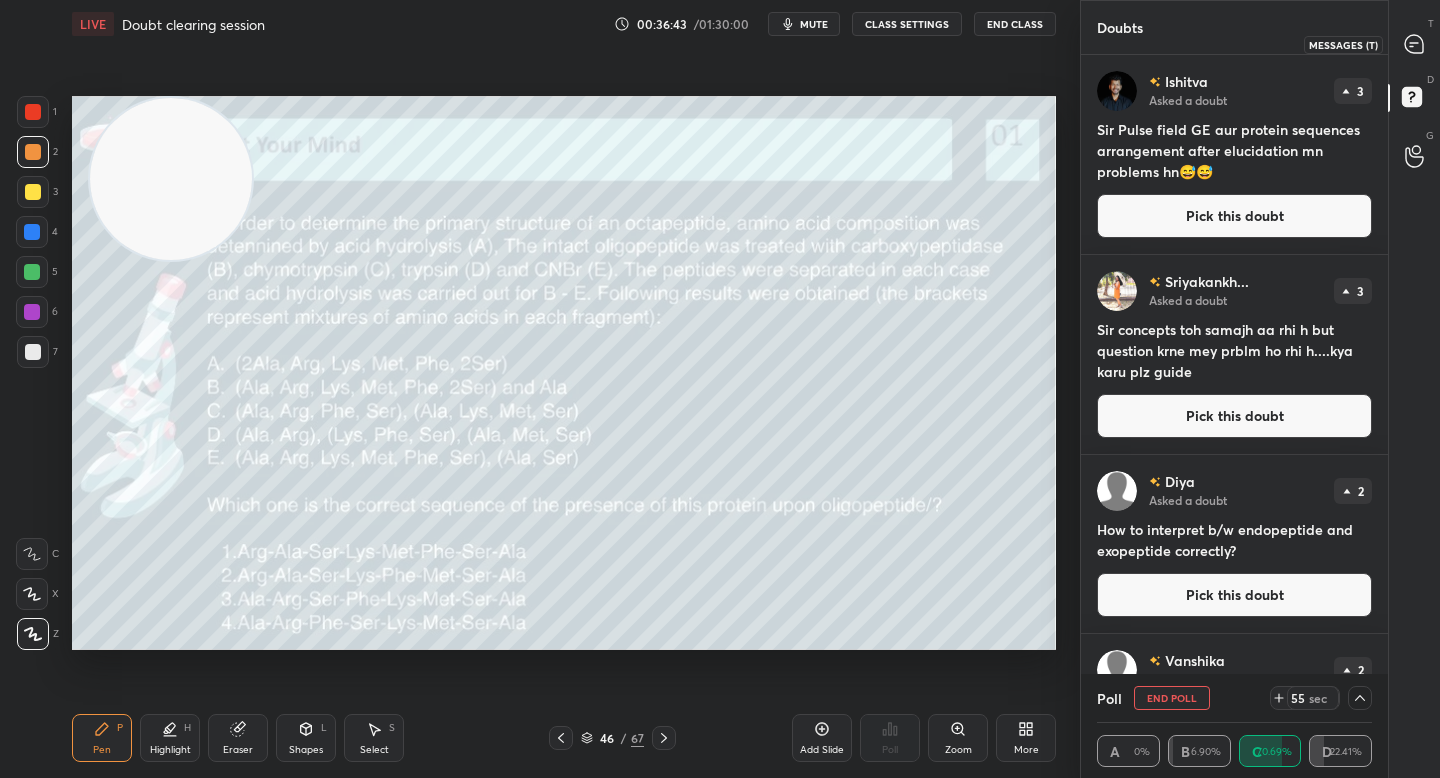 click at bounding box center (1415, 44) 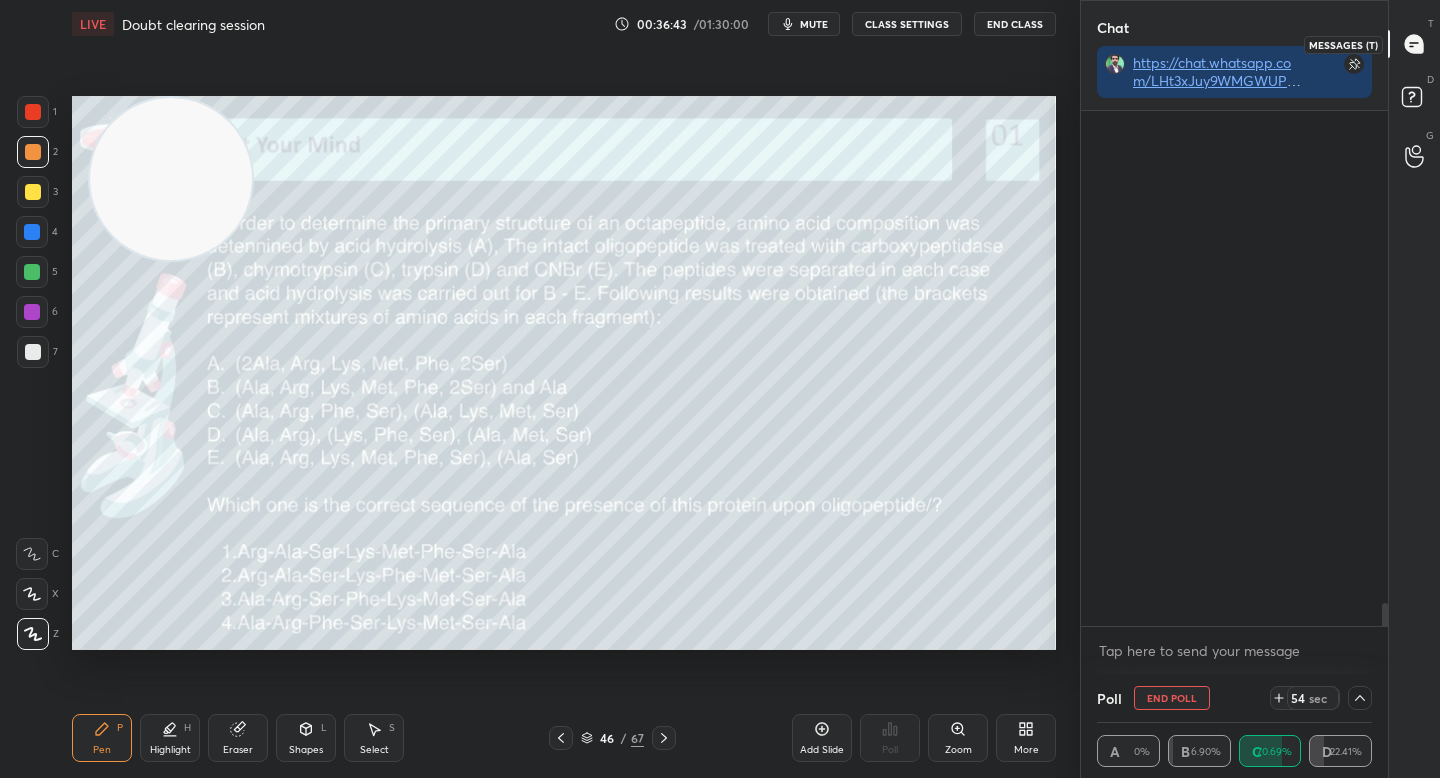 scroll, scrollTop: 12728, scrollLeft: 0, axis: vertical 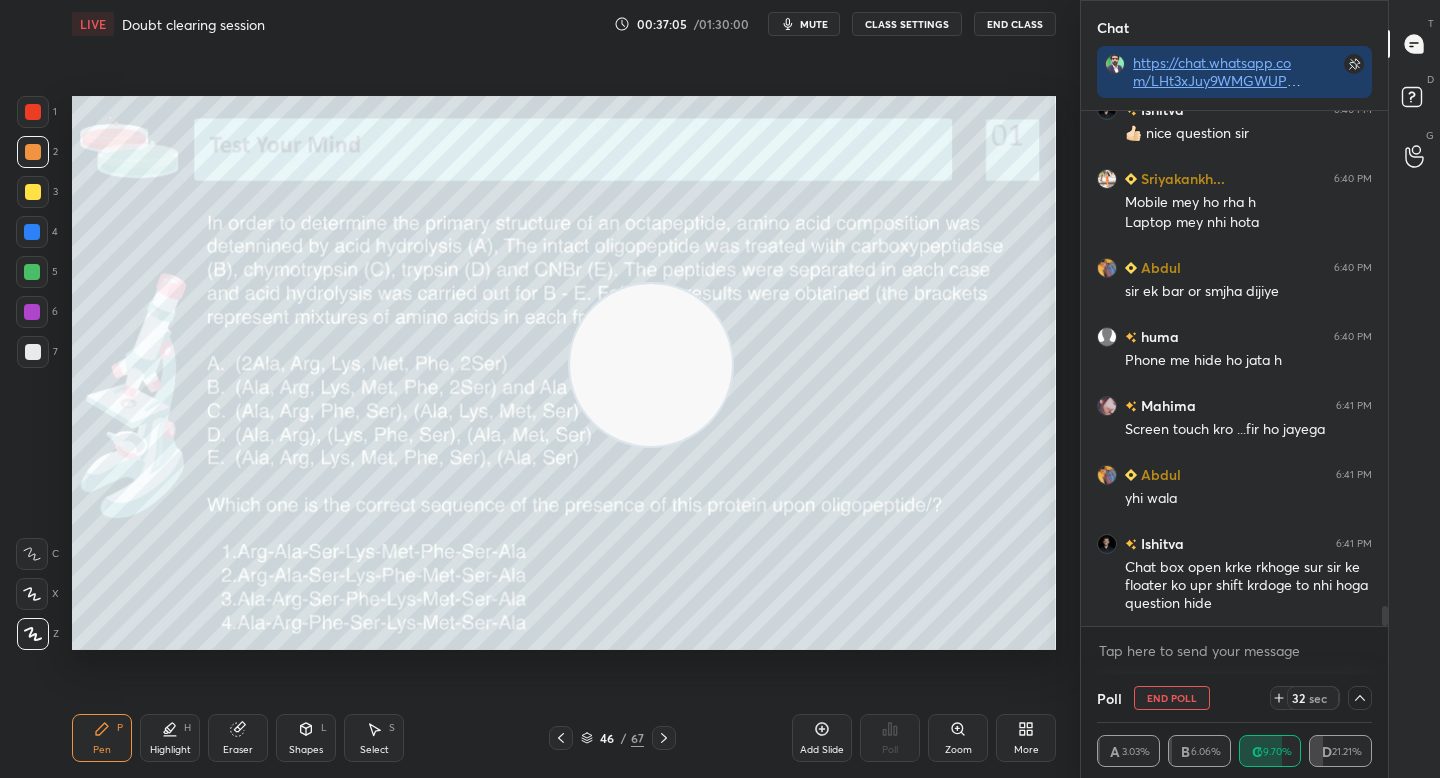 drag, startPoint x: 153, startPoint y: 431, endPoint x: 723, endPoint y: 385, distance: 571.85315 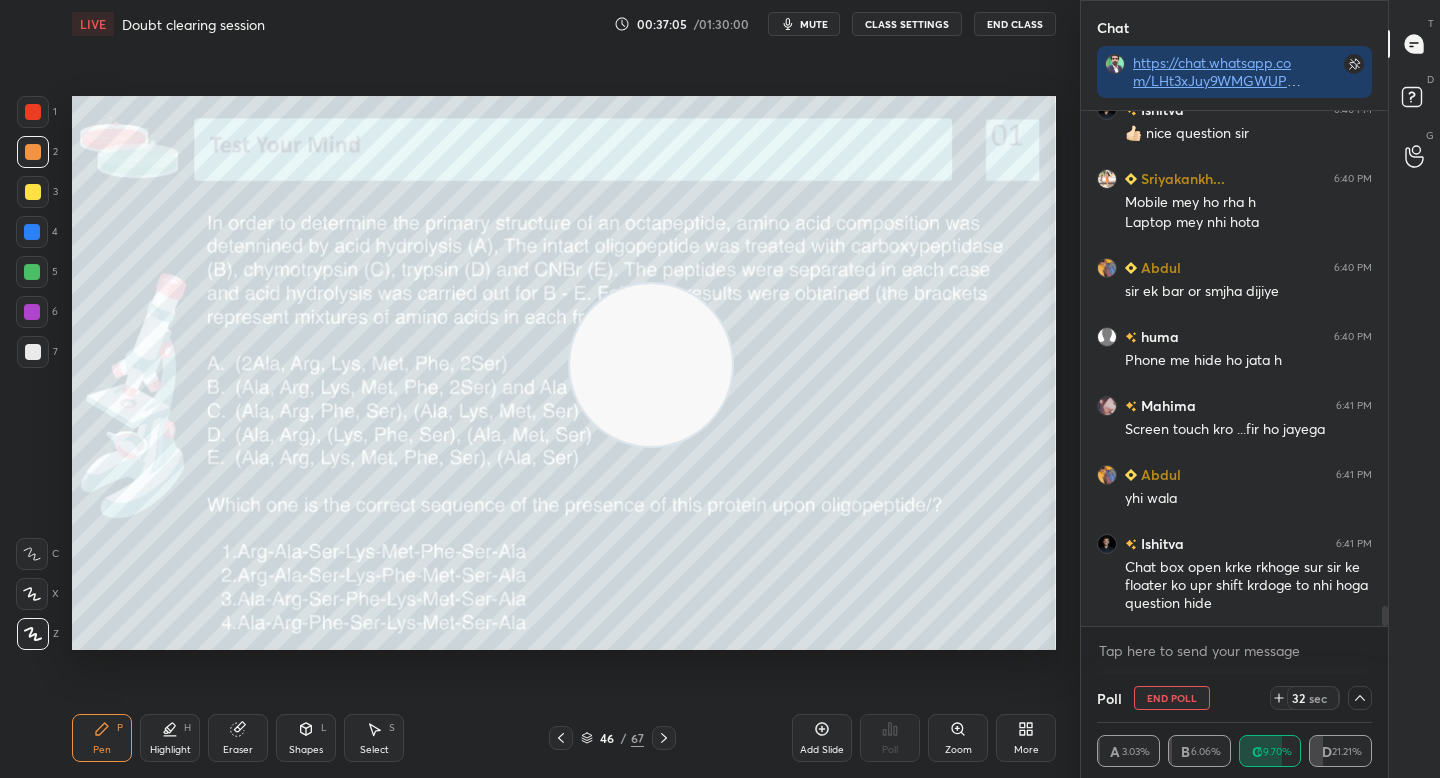 click at bounding box center [651, 365] 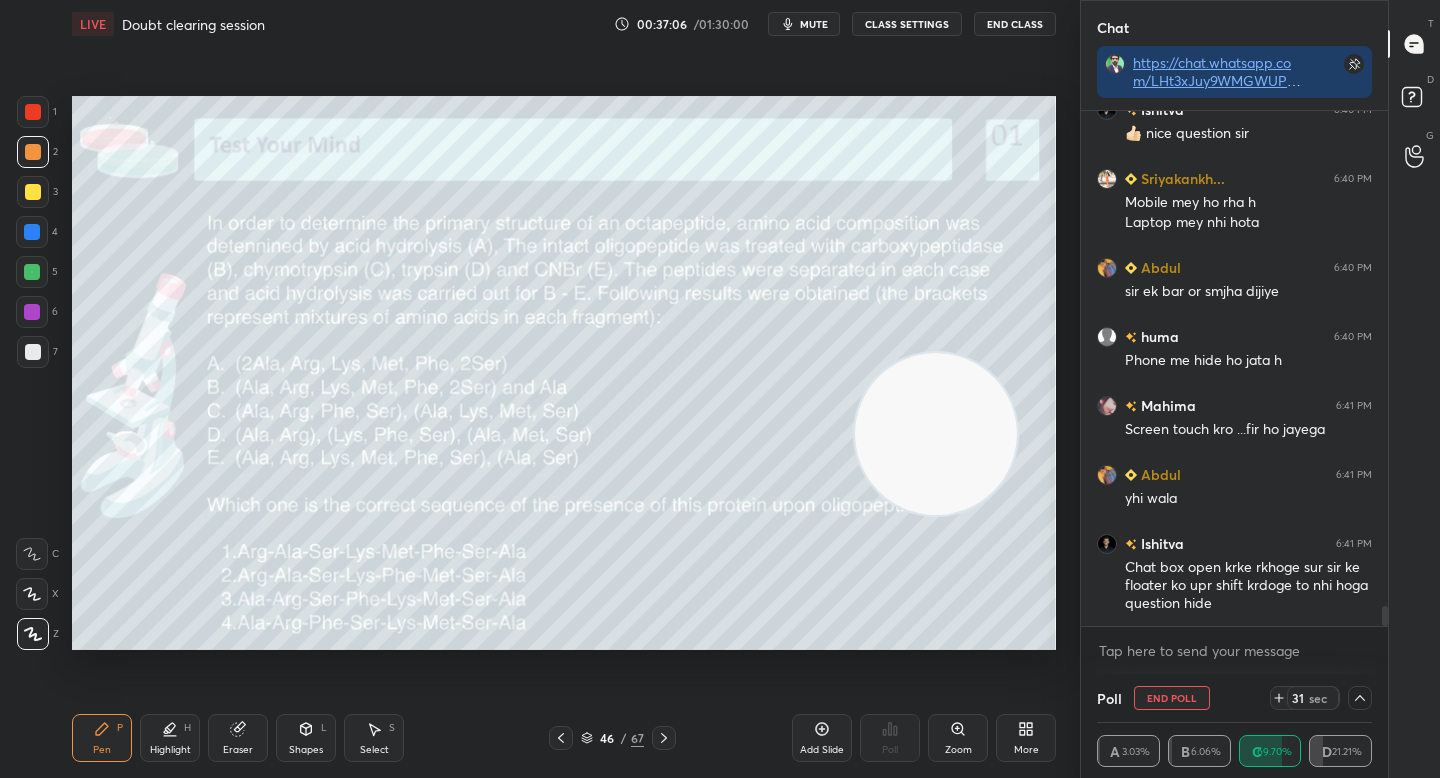 drag, startPoint x: 729, startPoint y: 385, endPoint x: 935, endPoint y: 447, distance: 215.12787 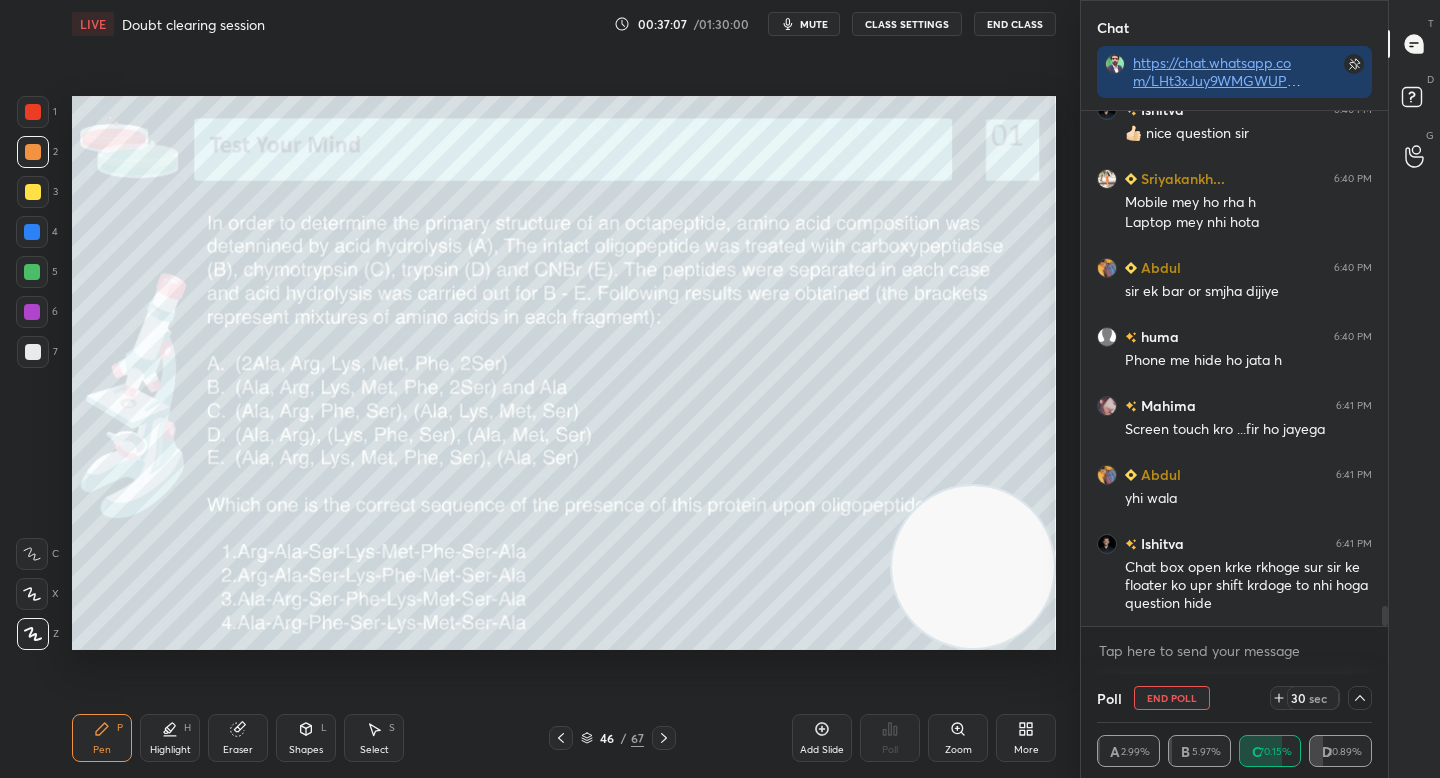 drag, startPoint x: 929, startPoint y: 442, endPoint x: 982, endPoint y: 583, distance: 150.632 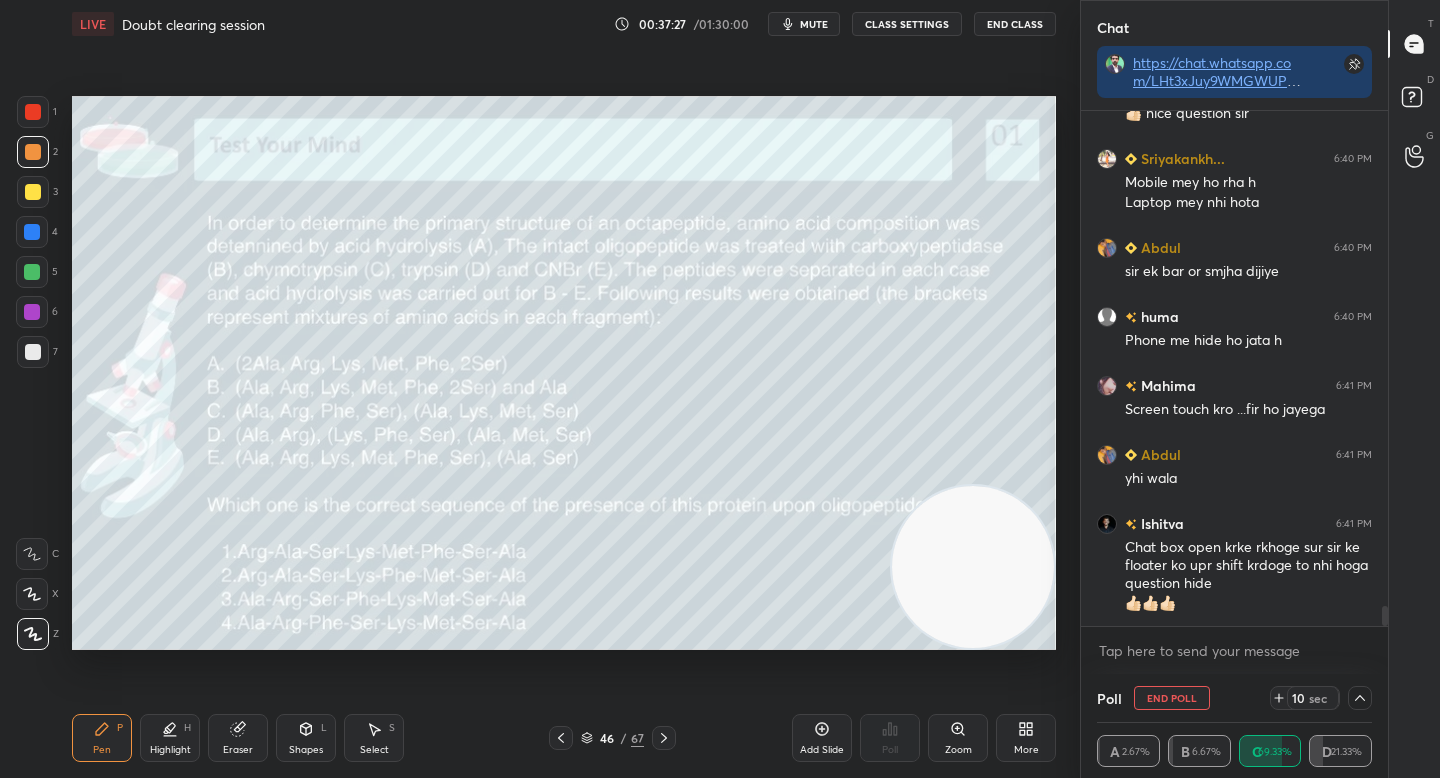 scroll, scrollTop: 13137, scrollLeft: 0, axis: vertical 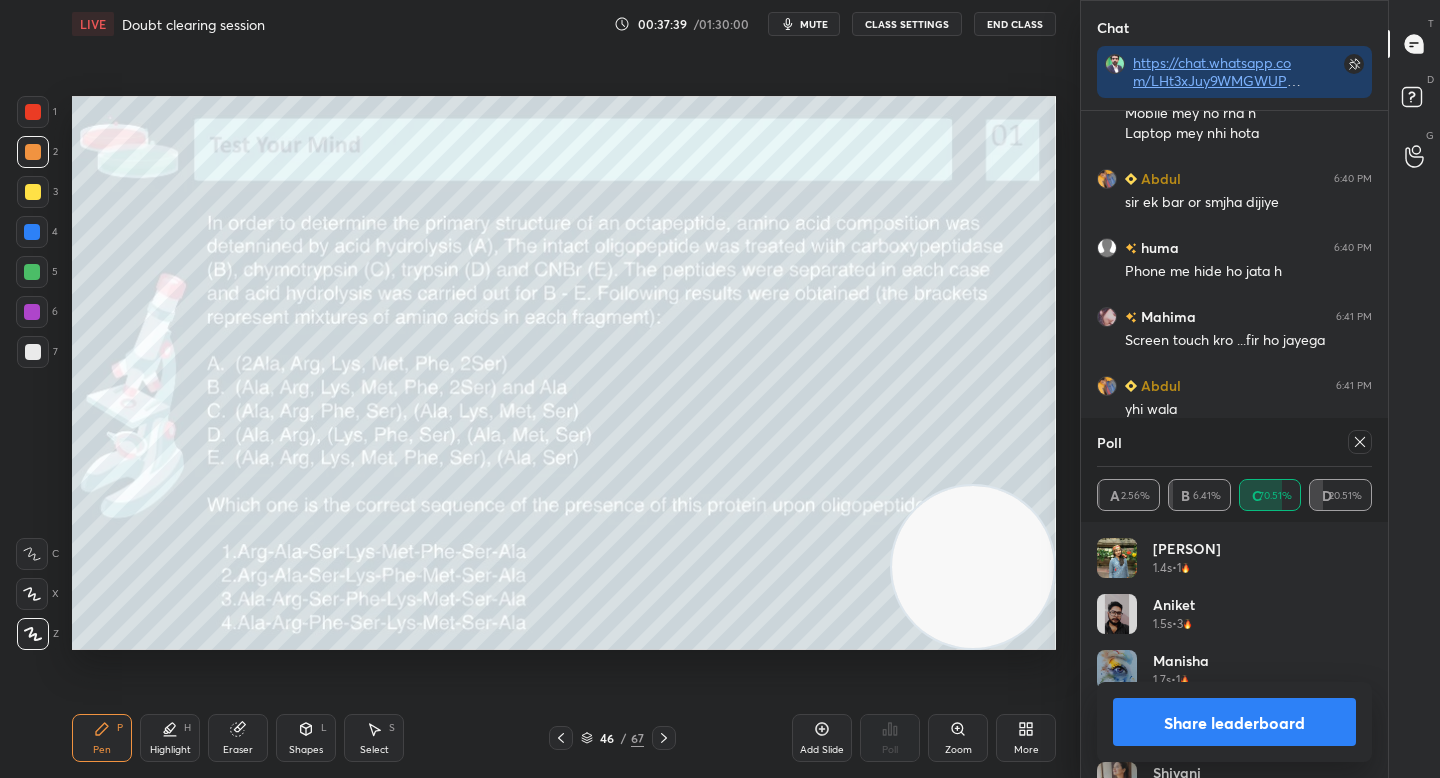click on "Share leaderboard" at bounding box center (1234, 722) 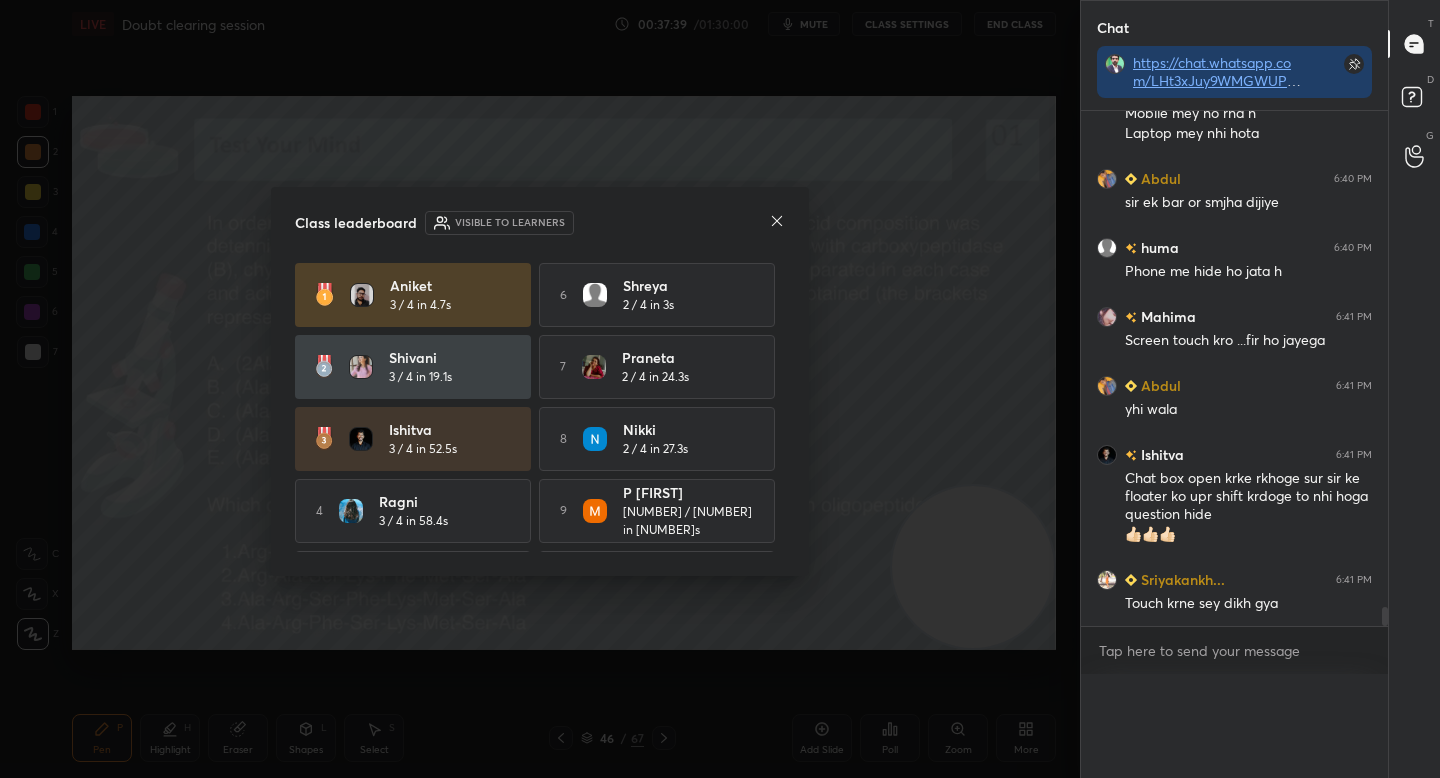 scroll, scrollTop: 119, scrollLeft: 269, axis: both 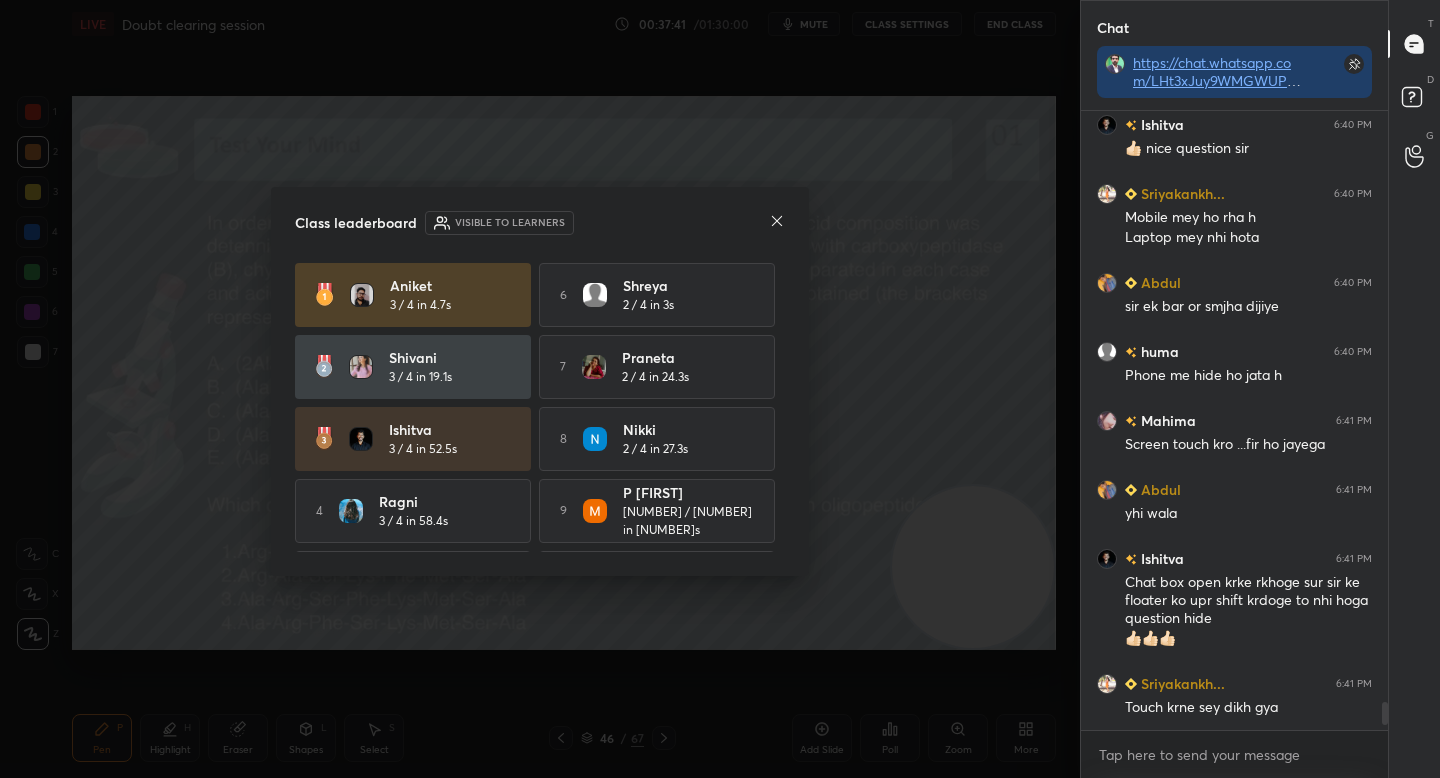 click 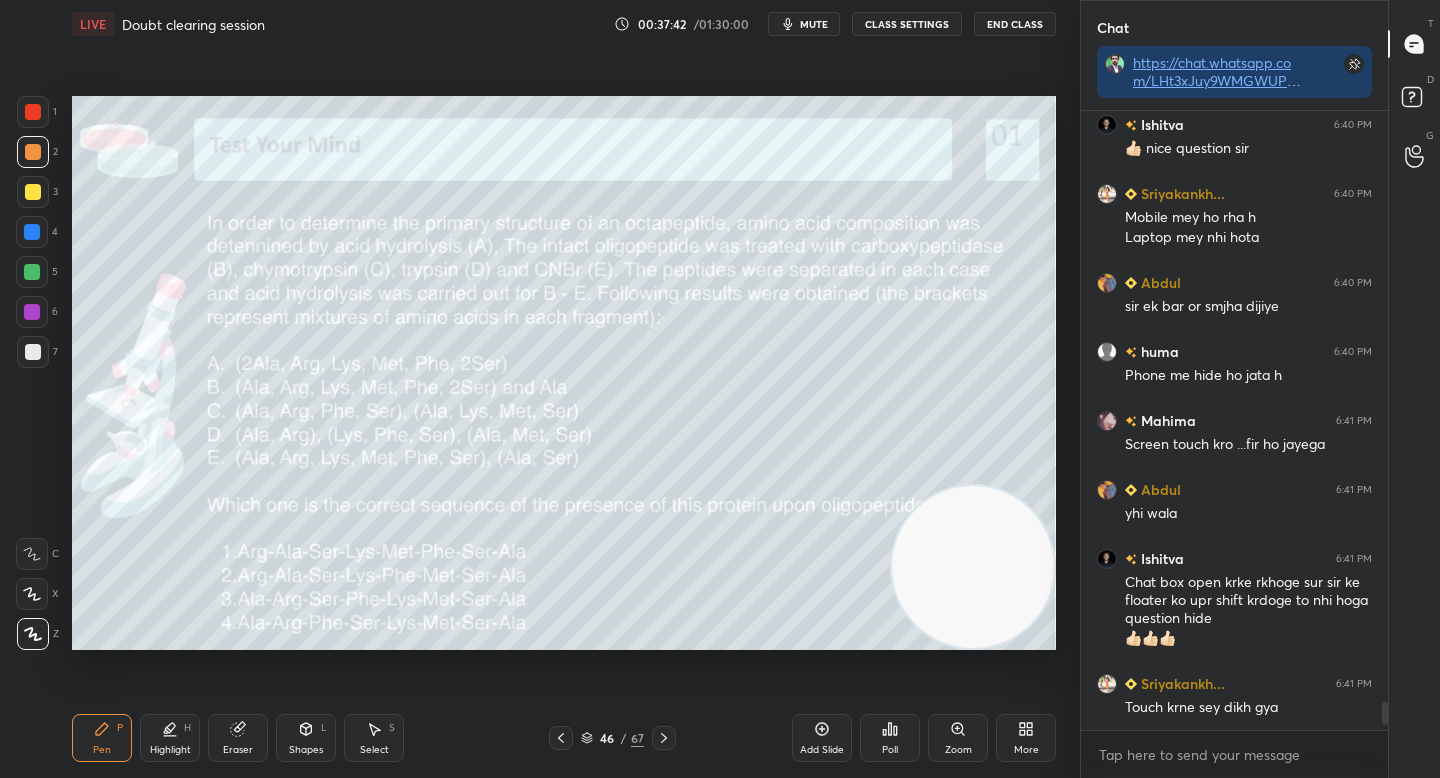 click at bounding box center (33, 192) 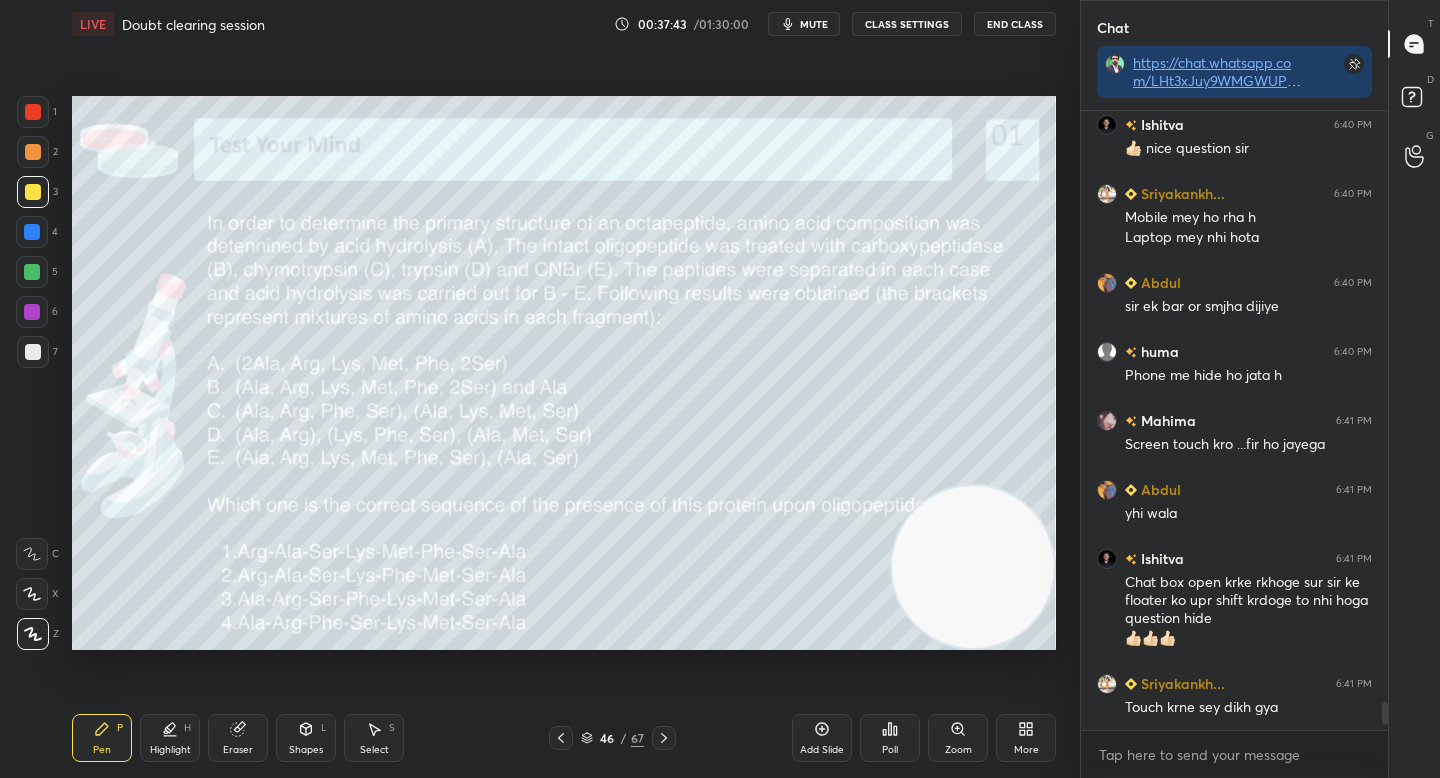 click at bounding box center [33, 152] 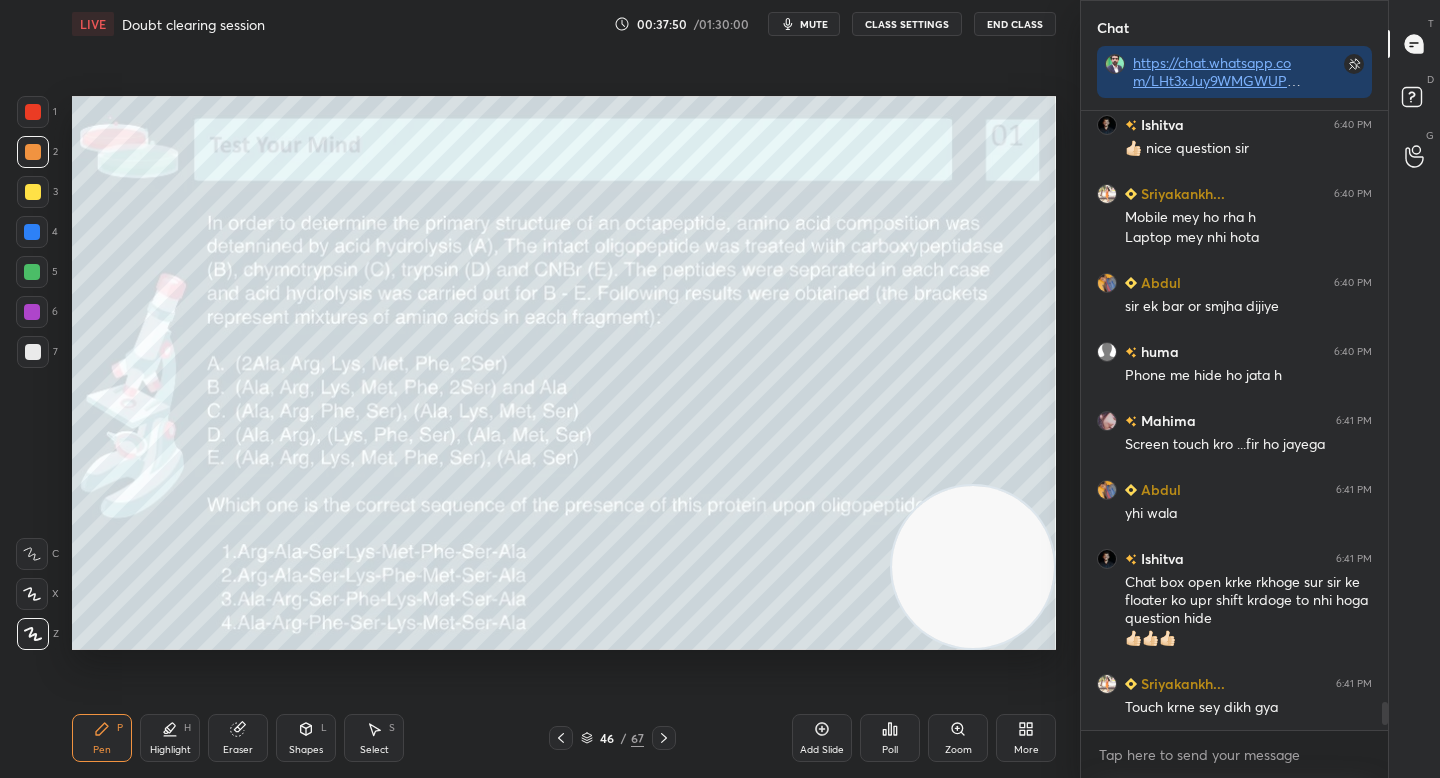 click on "Highlight H" at bounding box center (170, 738) 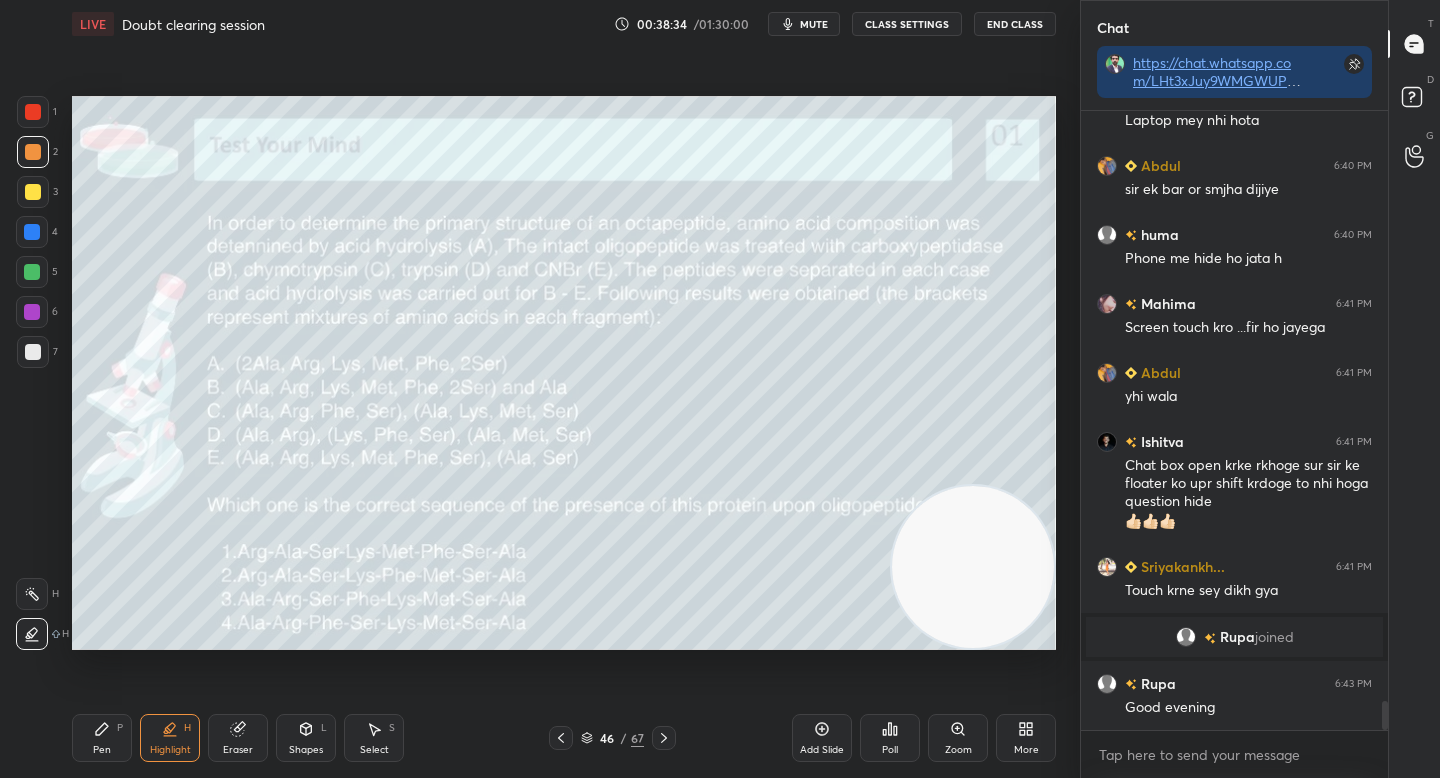 scroll, scrollTop: 12459, scrollLeft: 0, axis: vertical 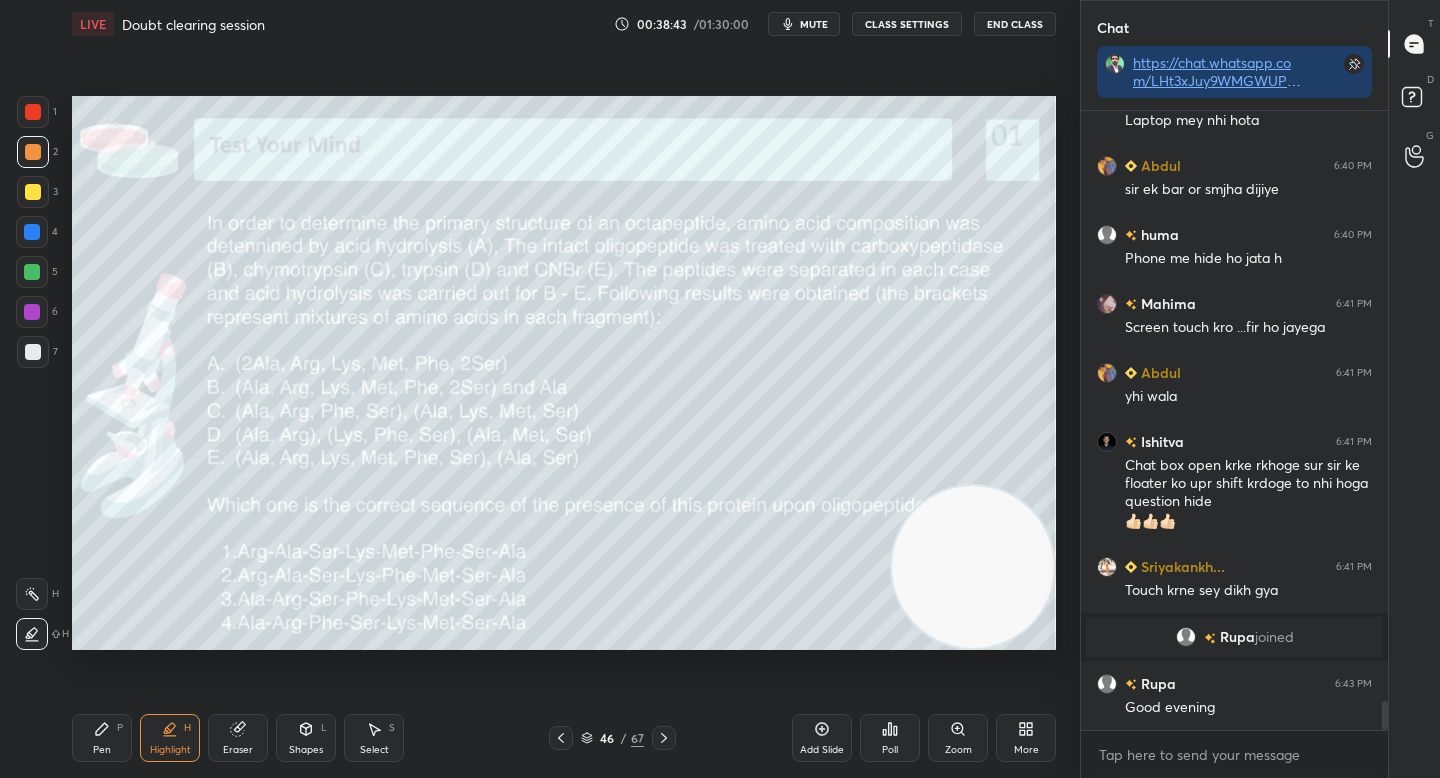 click at bounding box center [33, 192] 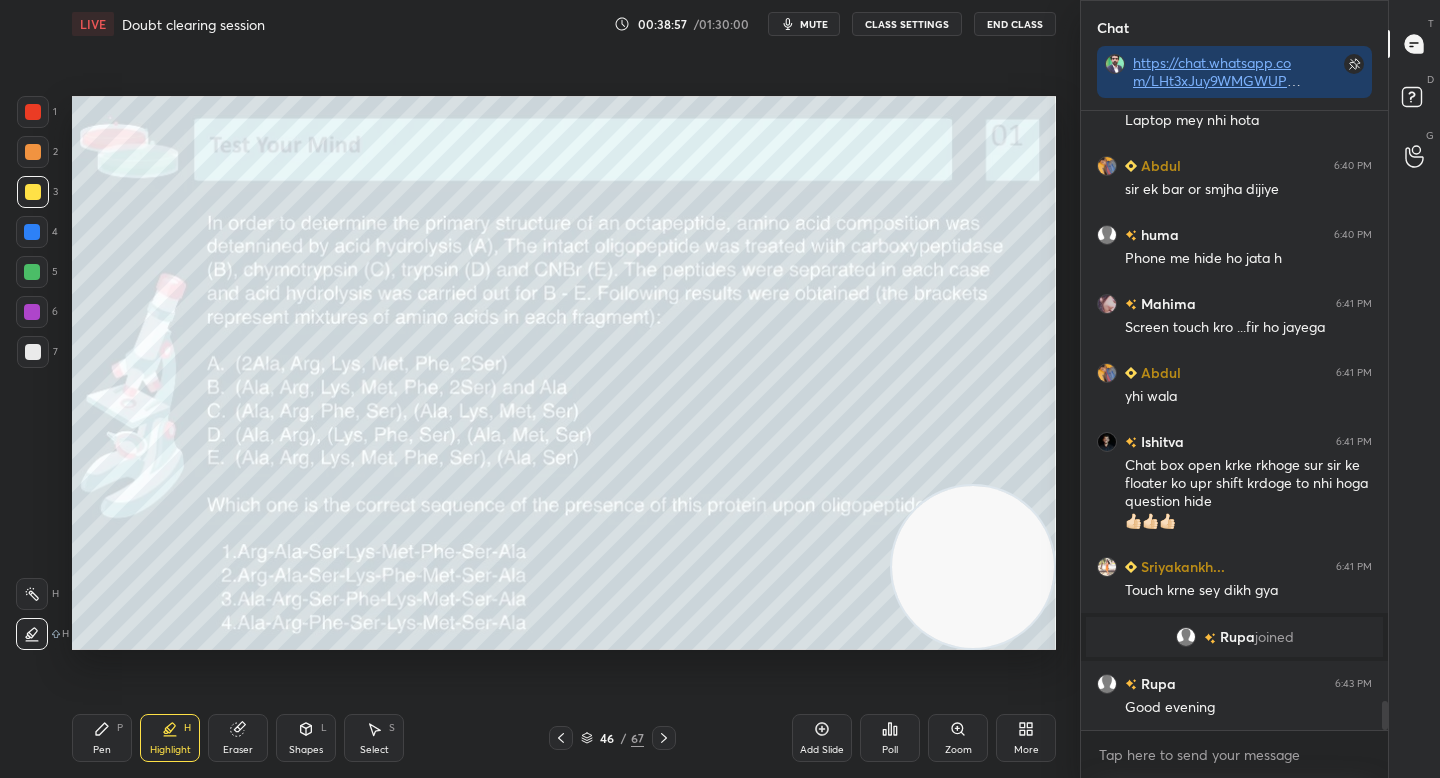 scroll, scrollTop: 12528, scrollLeft: 0, axis: vertical 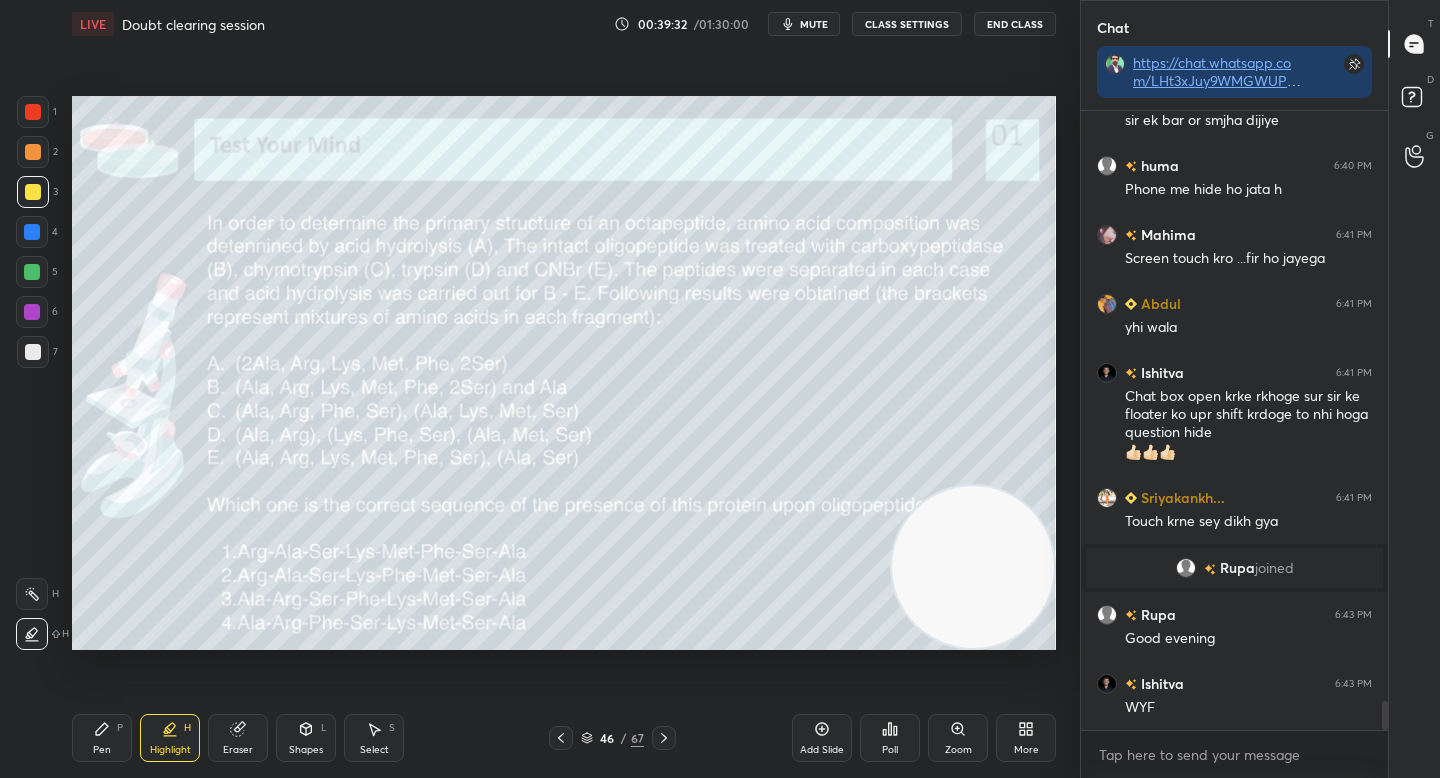 drag, startPoint x: 108, startPoint y: 733, endPoint x: 128, endPoint y: 686, distance: 51.078373 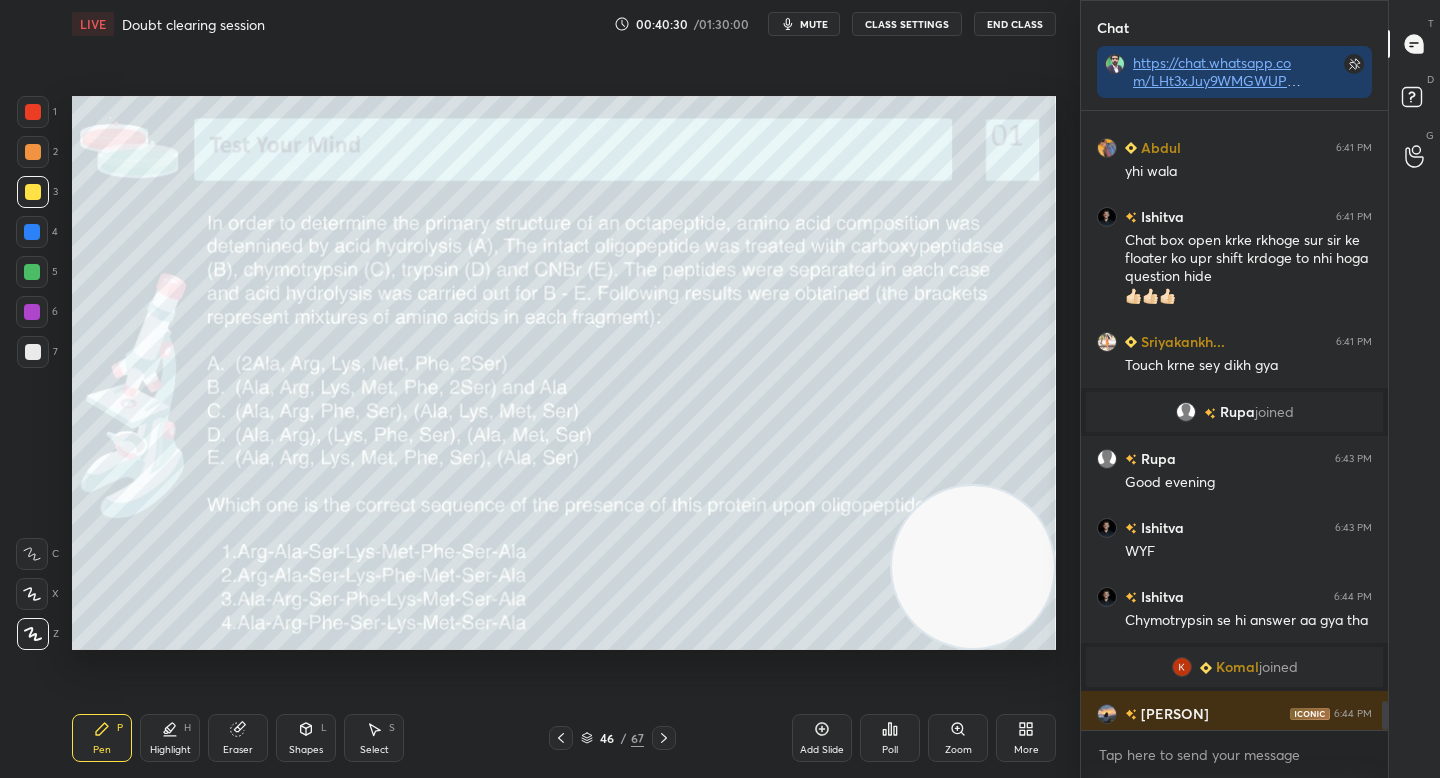 scroll, scrollTop: 12675, scrollLeft: 0, axis: vertical 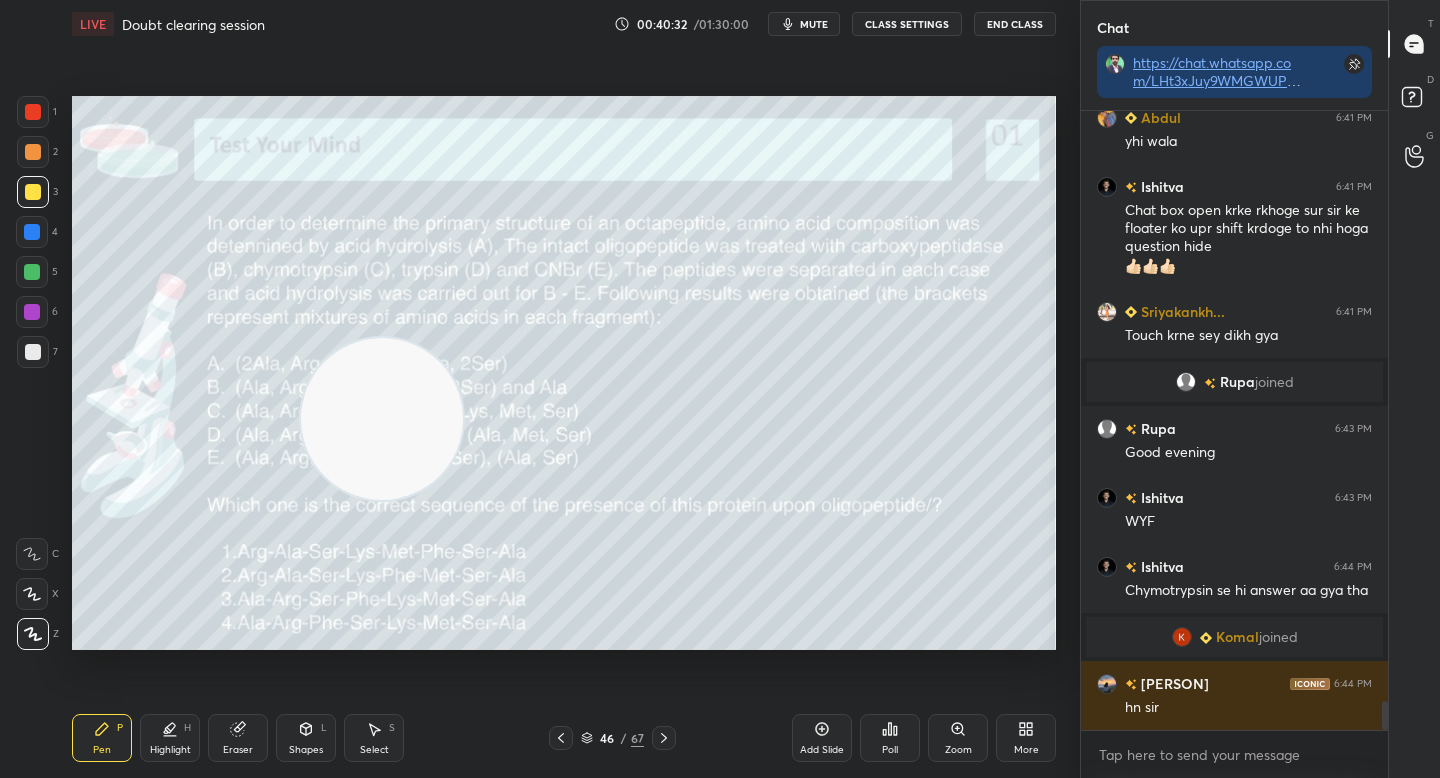 drag, startPoint x: 961, startPoint y: 565, endPoint x: 343, endPoint y: 418, distance: 635.2425 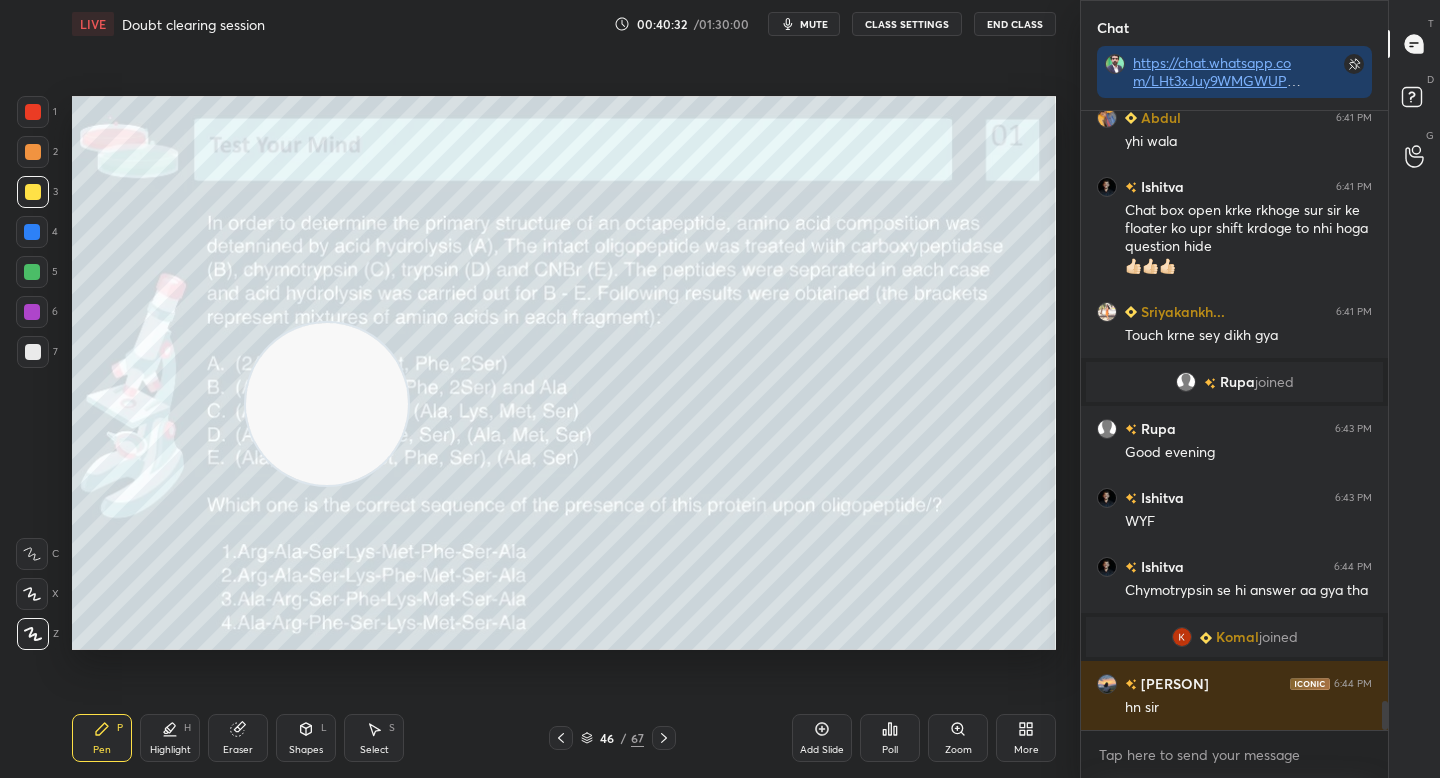 drag, startPoint x: 330, startPoint y: 396, endPoint x: 158, endPoint y: 331, distance: 183.87224 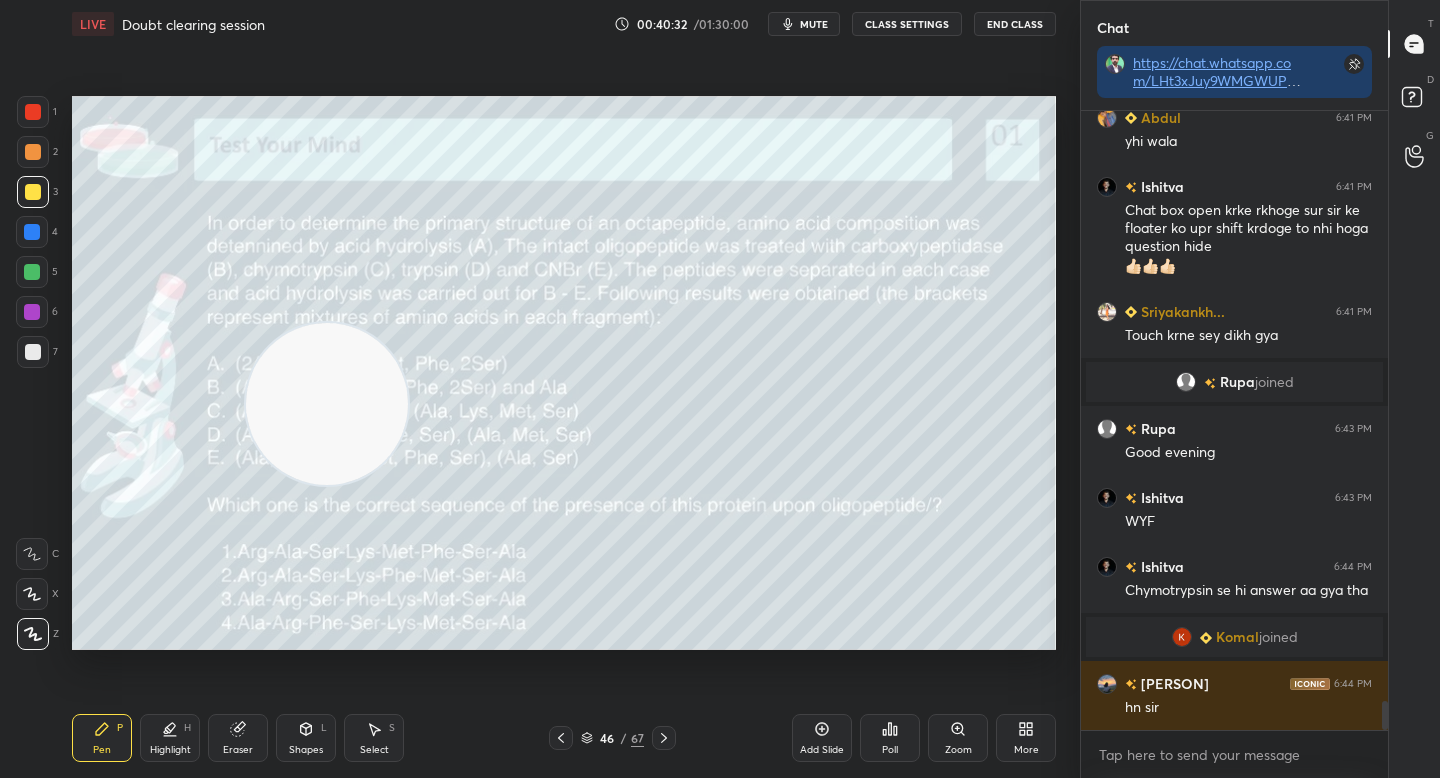 click at bounding box center [327, 404] 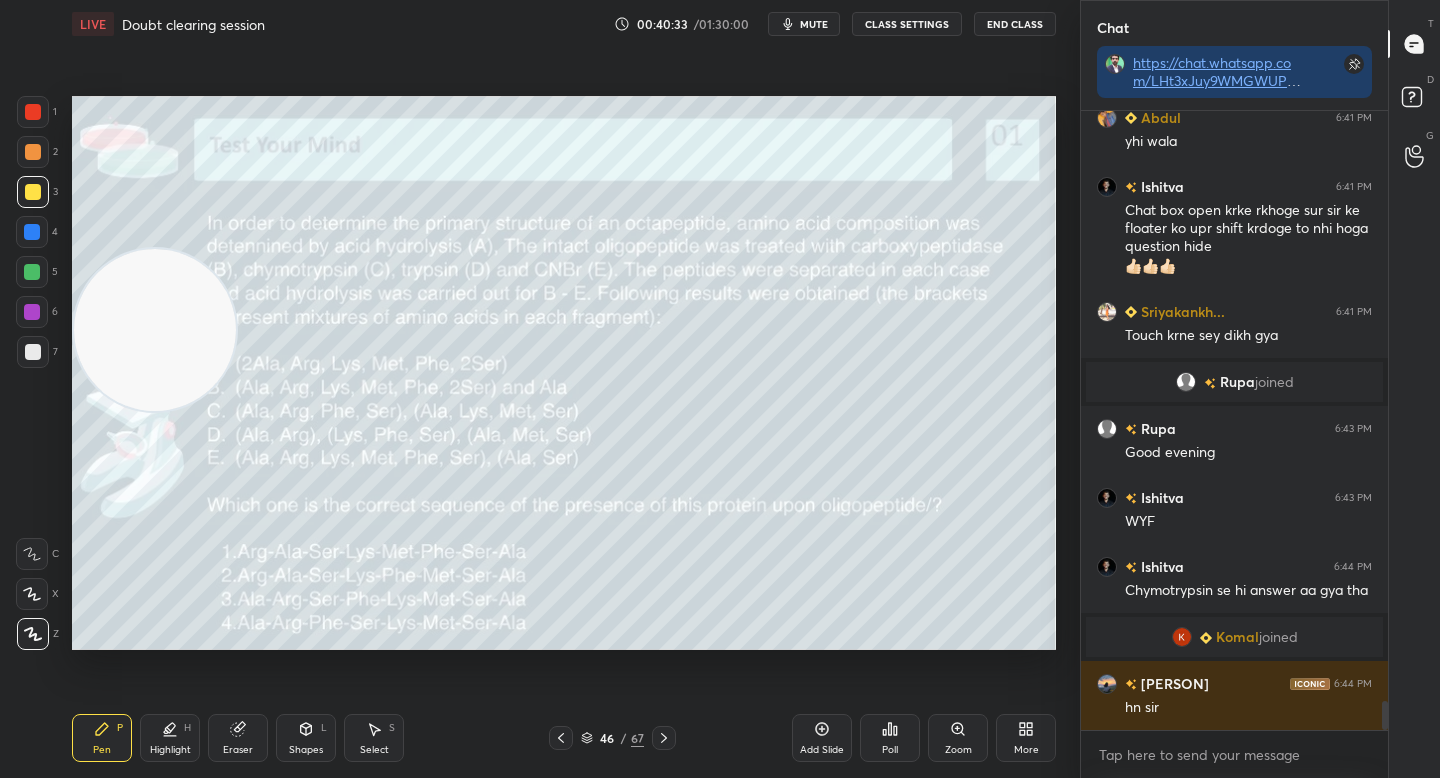 drag, startPoint x: 161, startPoint y: 319, endPoint x: 100, endPoint y: 209, distance: 125.781555 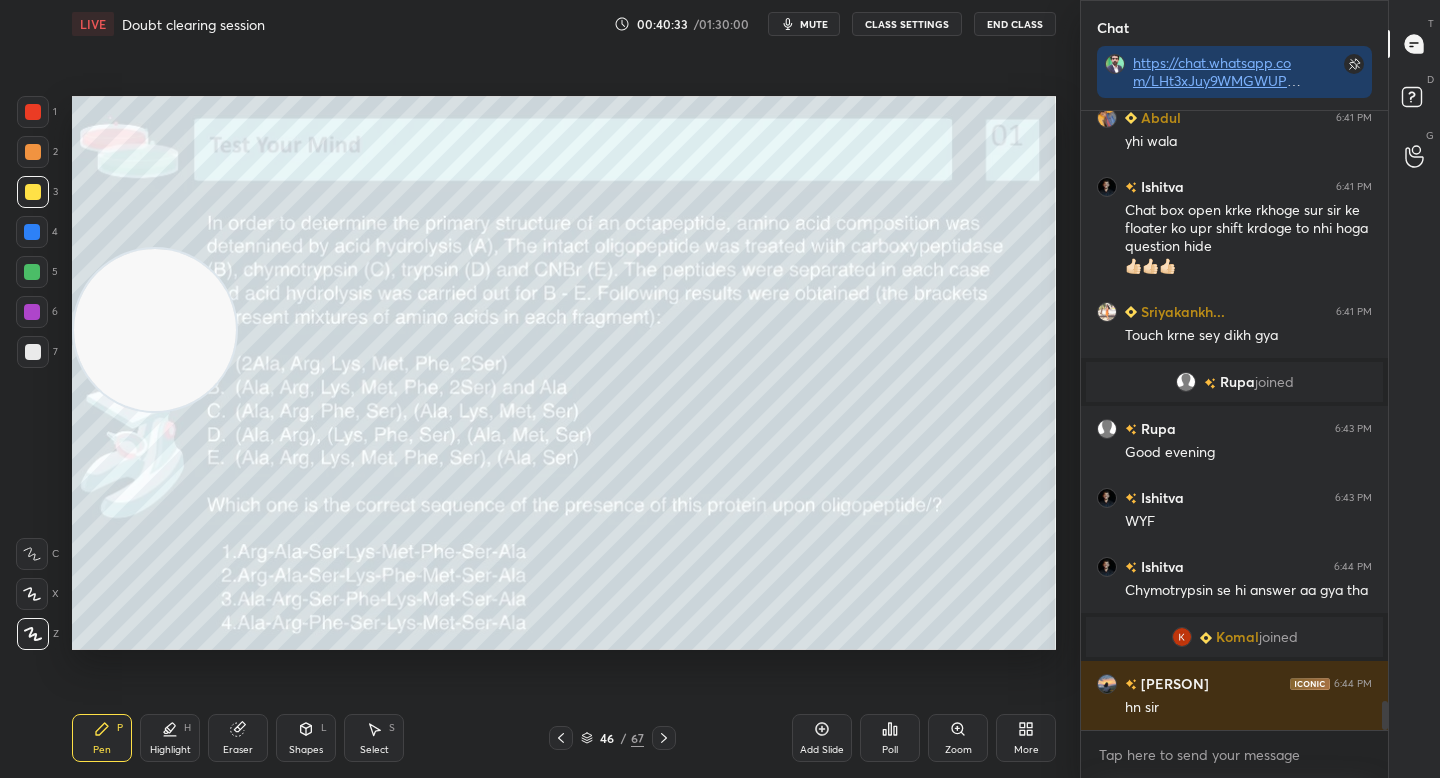 click at bounding box center (155, 330) 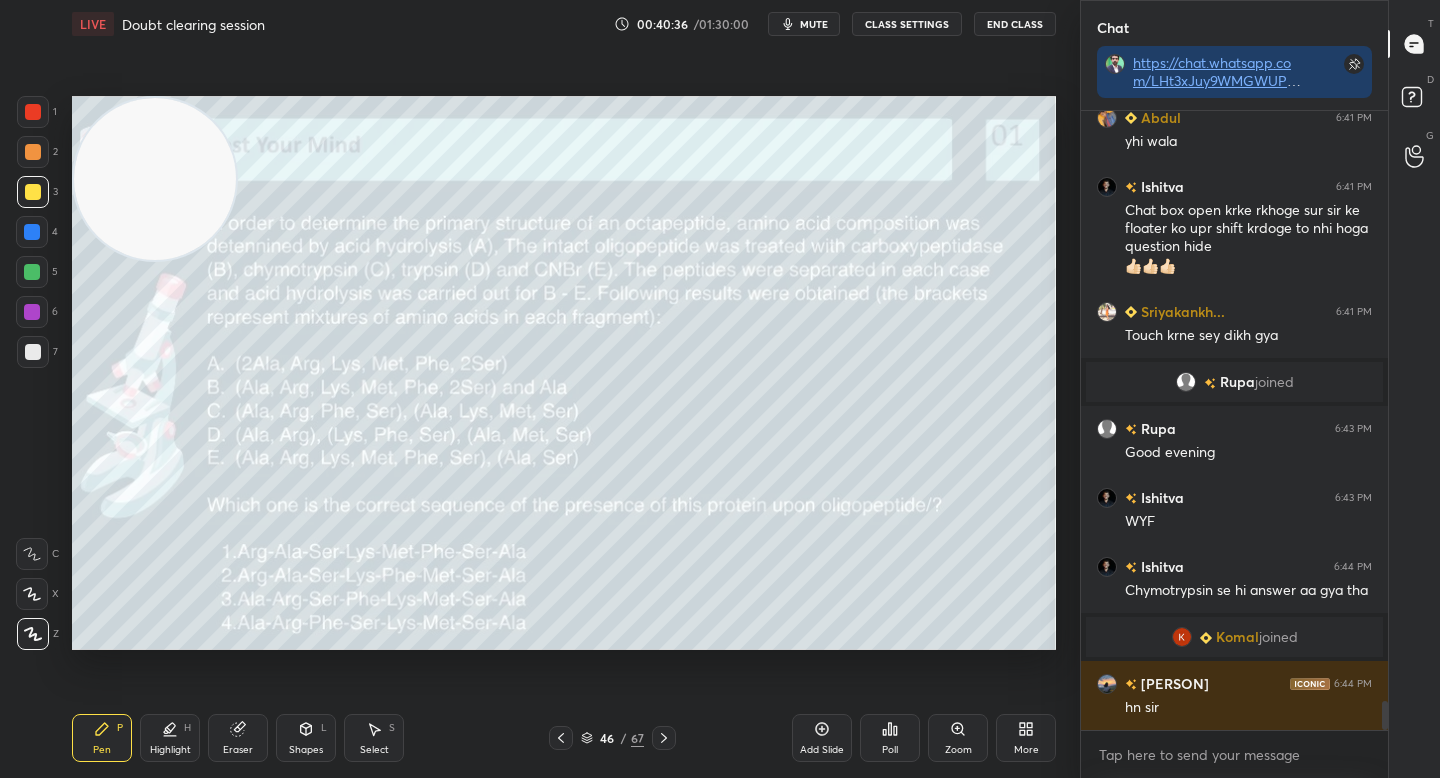 drag, startPoint x: 190, startPoint y: 224, endPoint x: 185, endPoint y: 169, distance: 55.226807 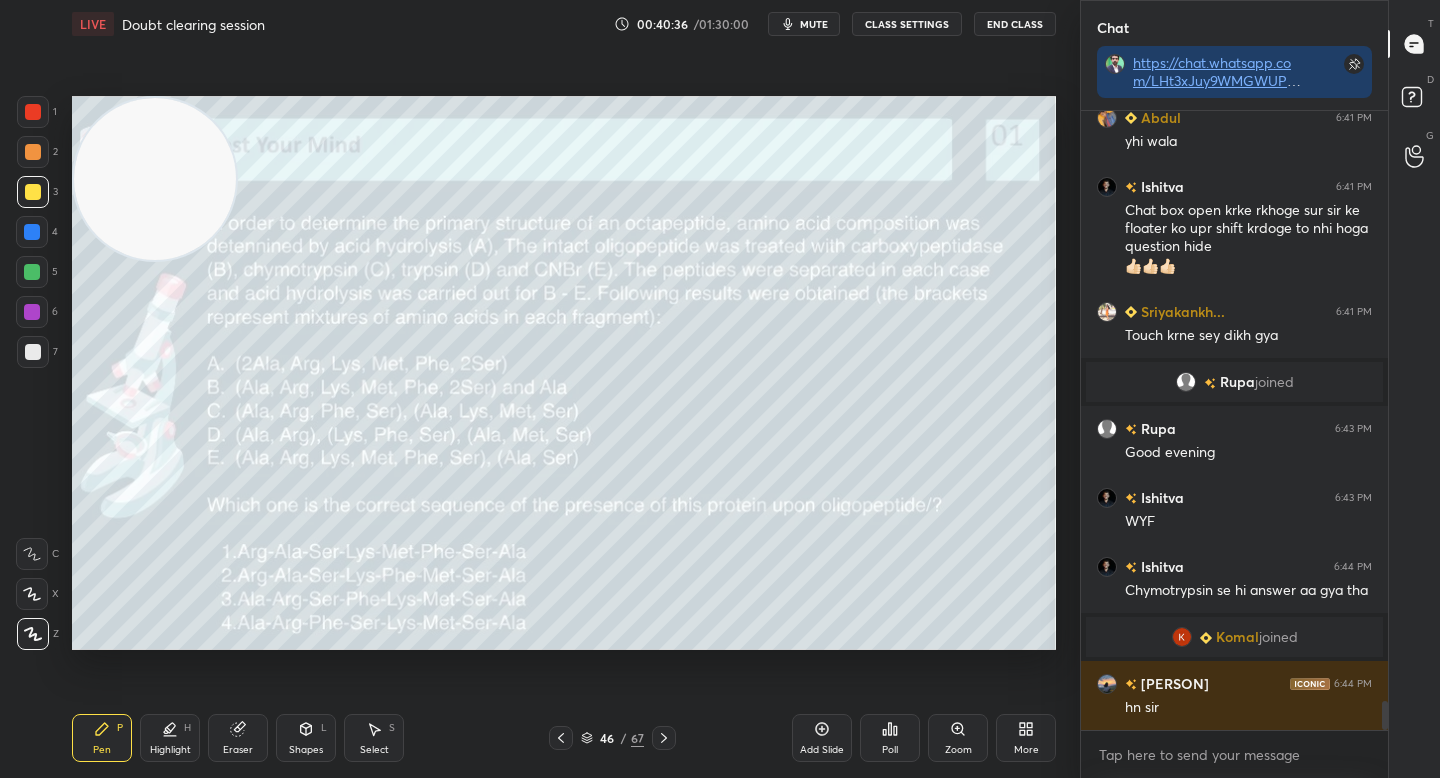 click at bounding box center [155, 179] 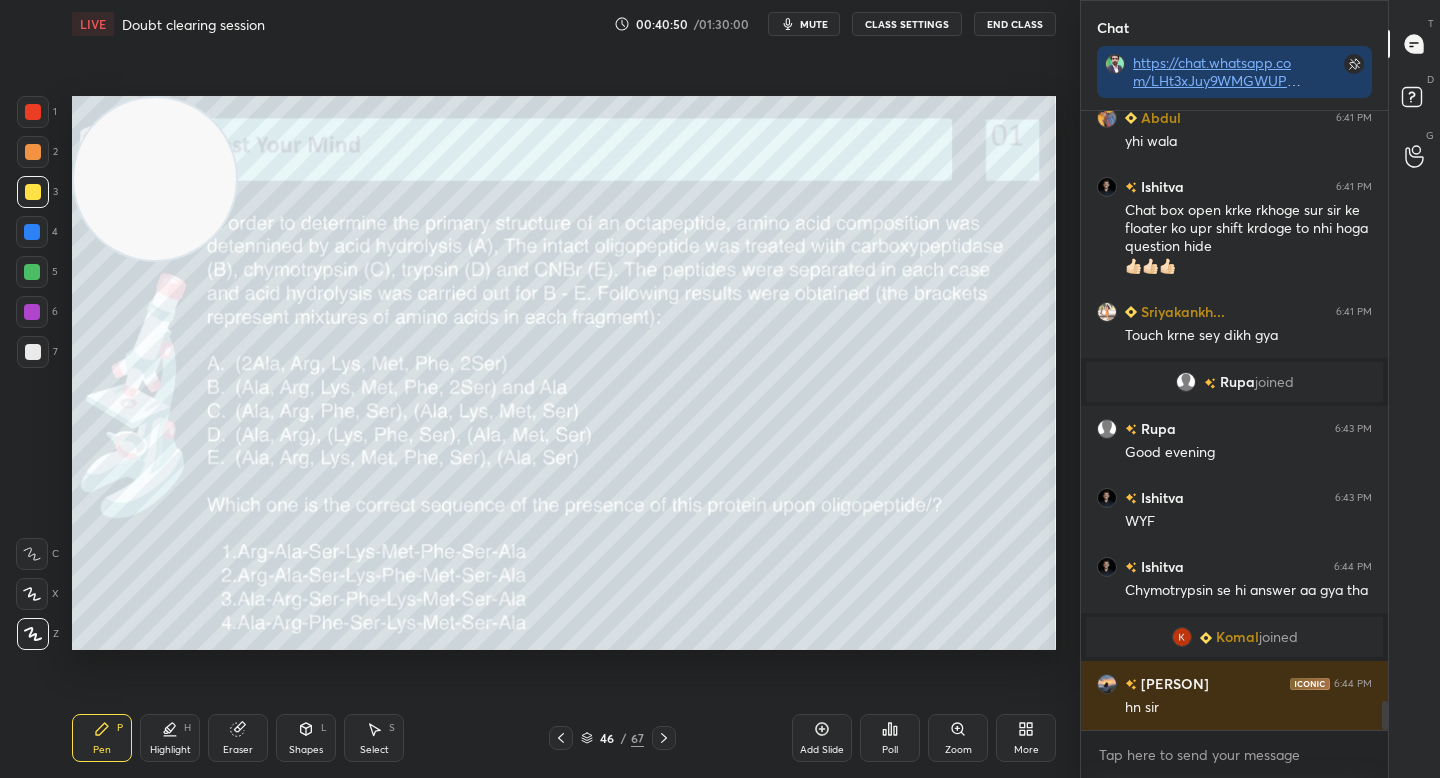 scroll, scrollTop: 12744, scrollLeft: 0, axis: vertical 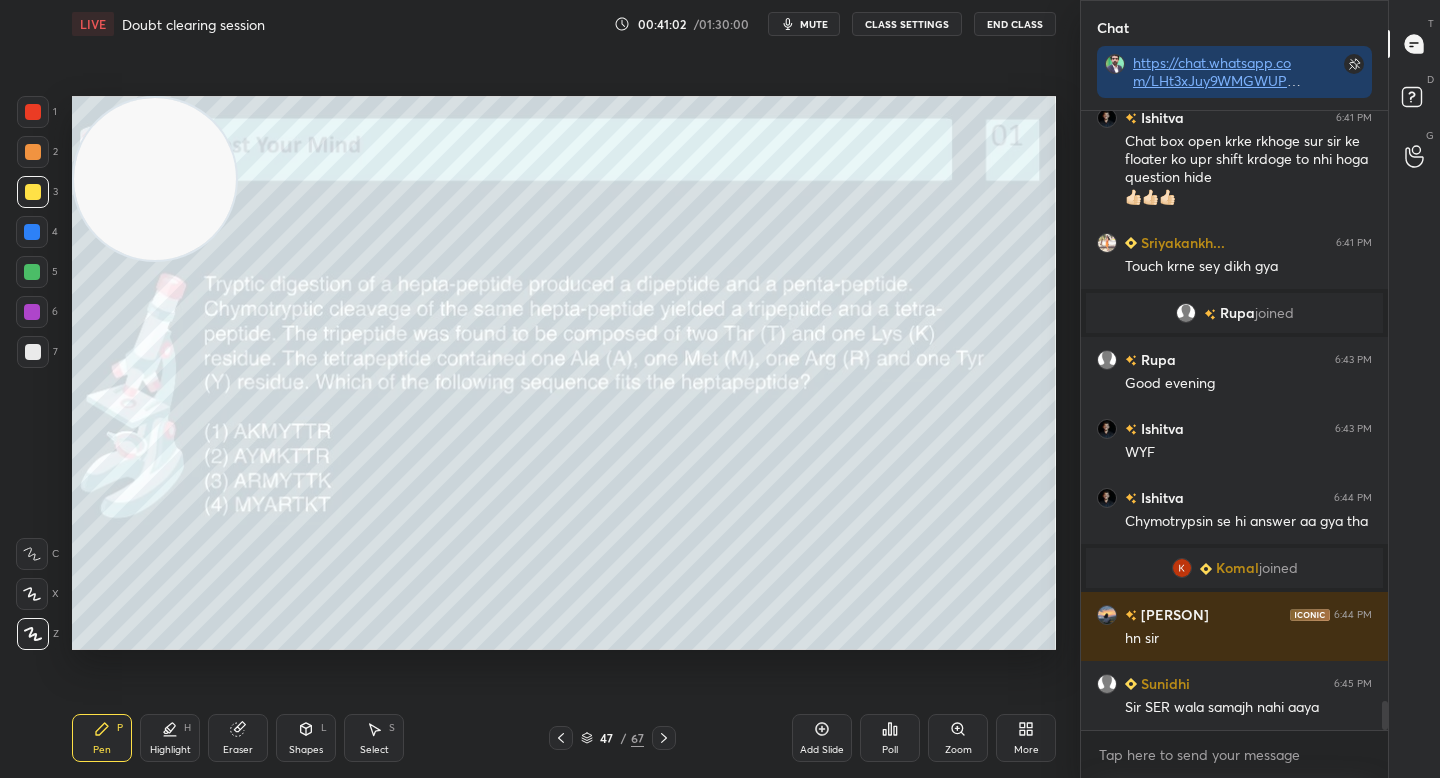 drag, startPoint x: 164, startPoint y: 191, endPoint x: 164, endPoint y: 179, distance: 12 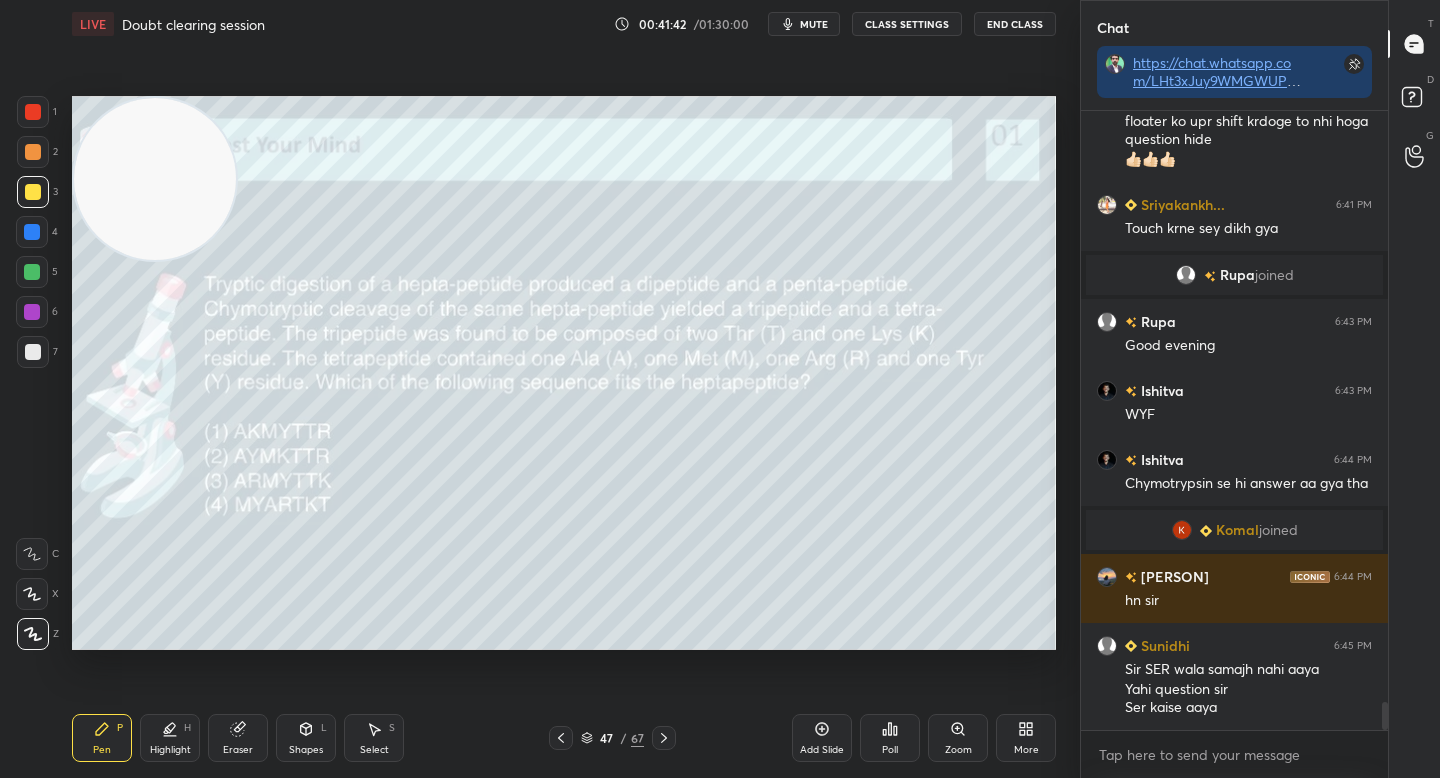 scroll, scrollTop: 12851, scrollLeft: 0, axis: vertical 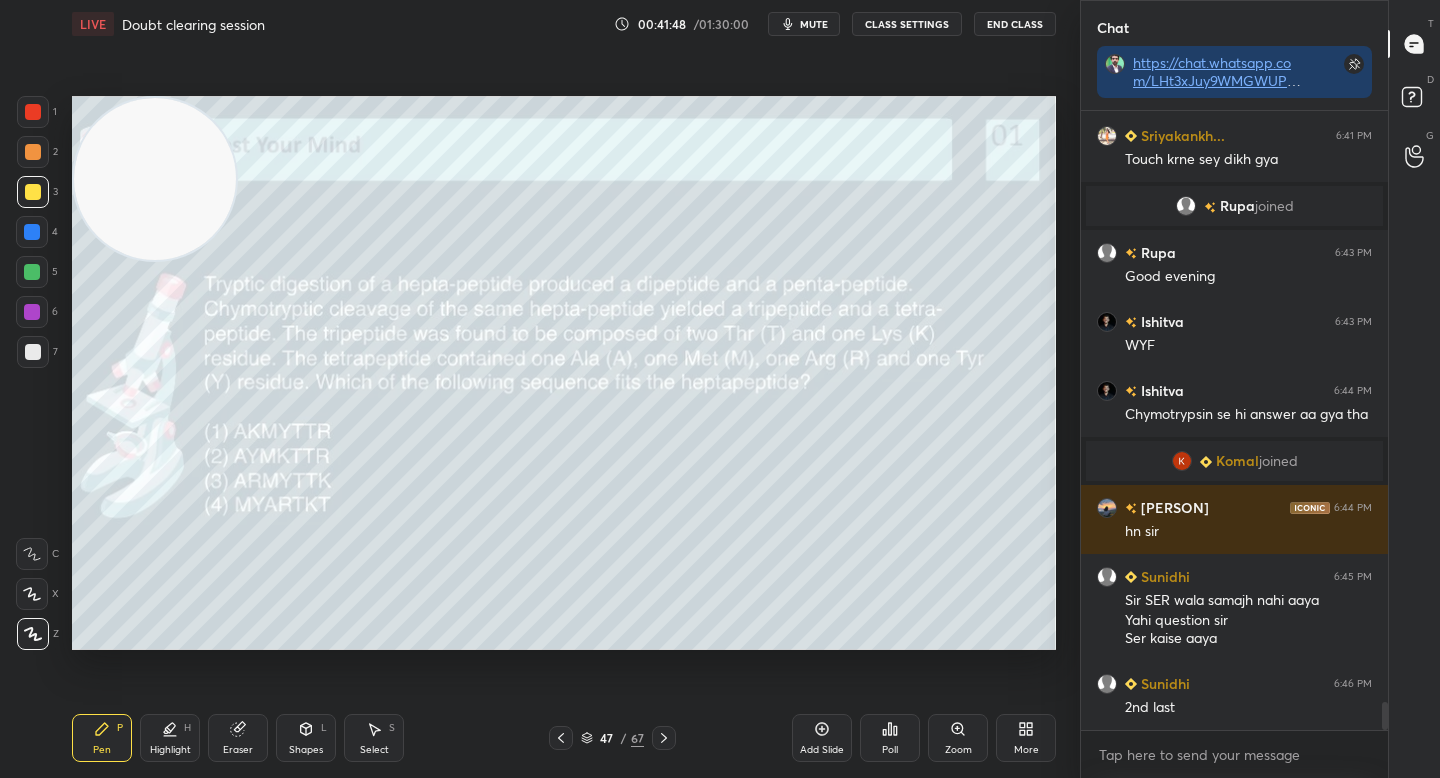 click on "Poll" at bounding box center [890, 738] 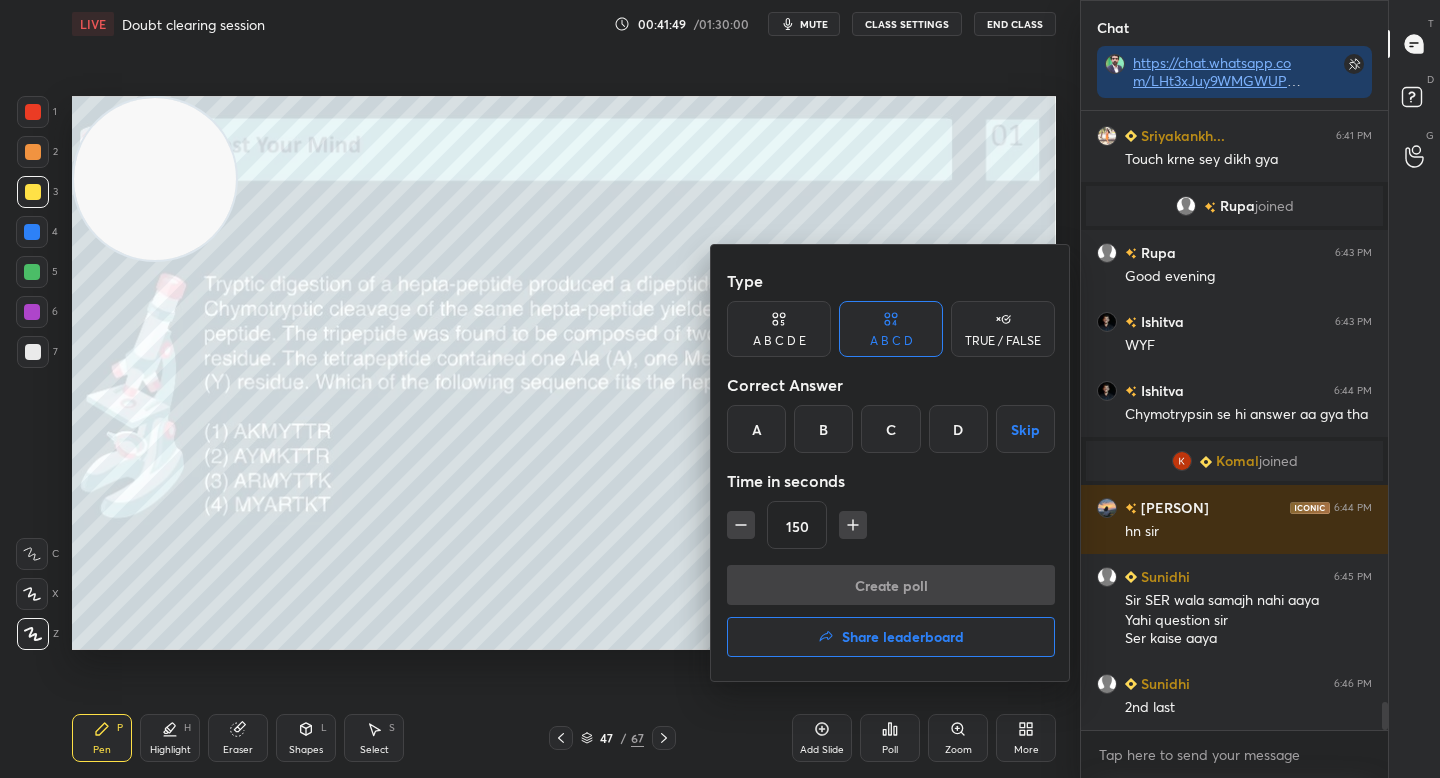click on "C" at bounding box center [890, 429] 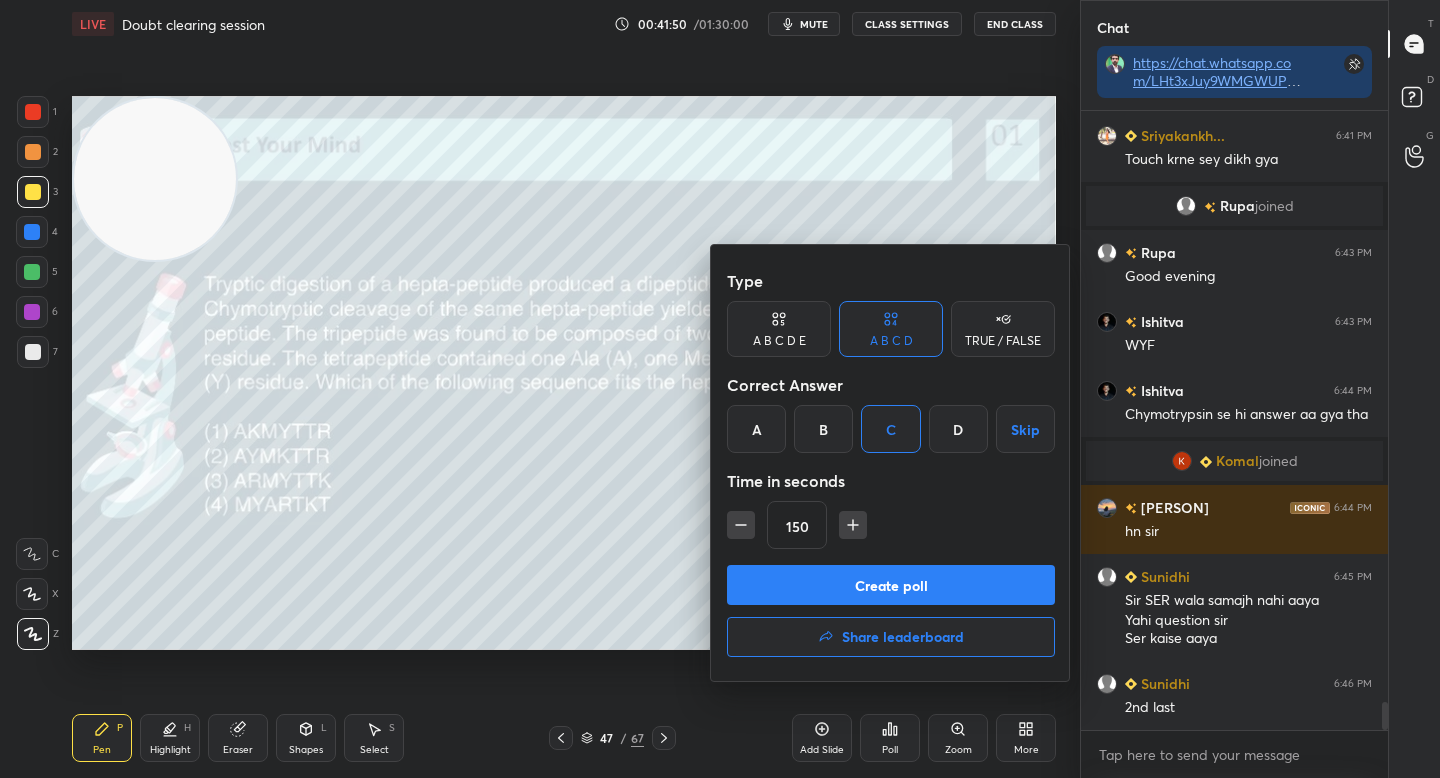 click on "Create poll" at bounding box center [891, 585] 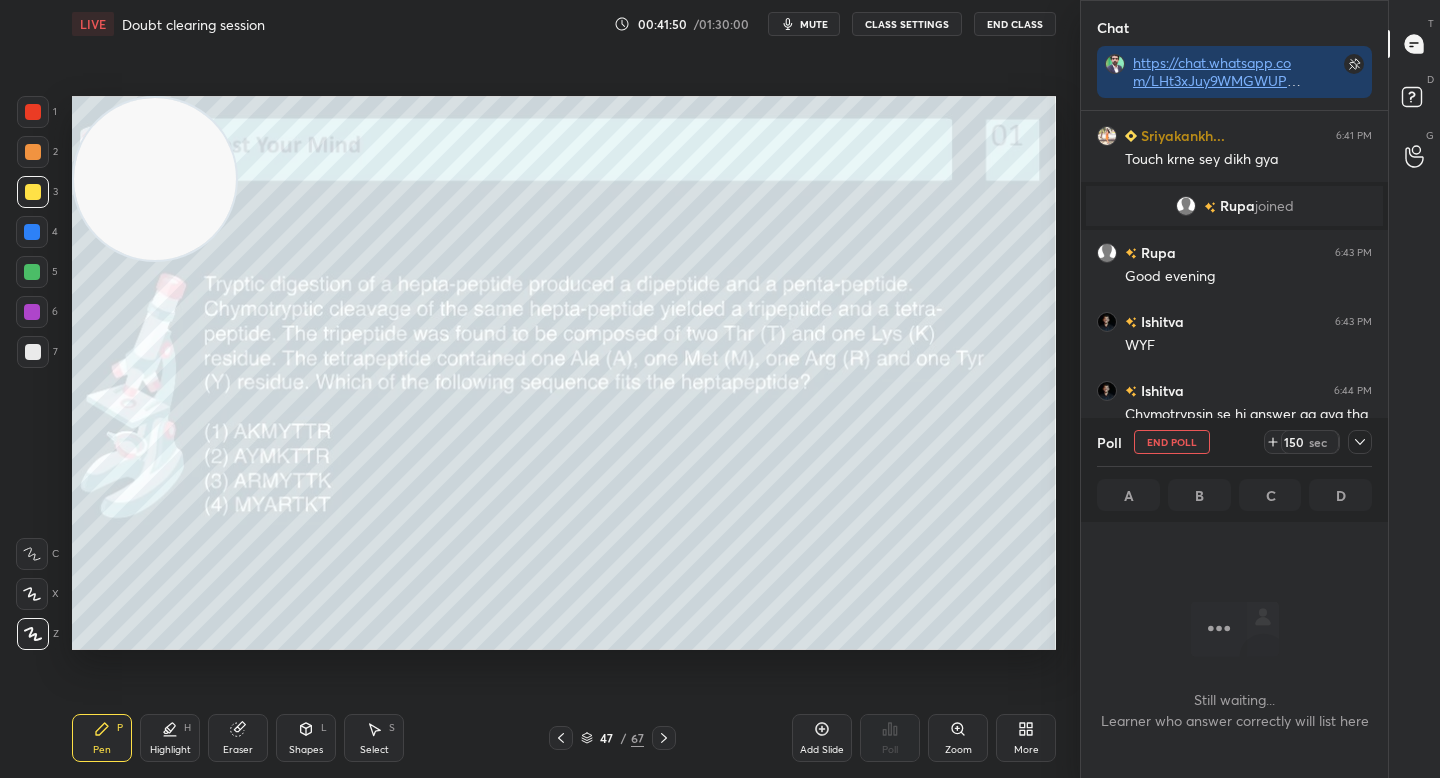 scroll, scrollTop: 514, scrollLeft: 301, axis: both 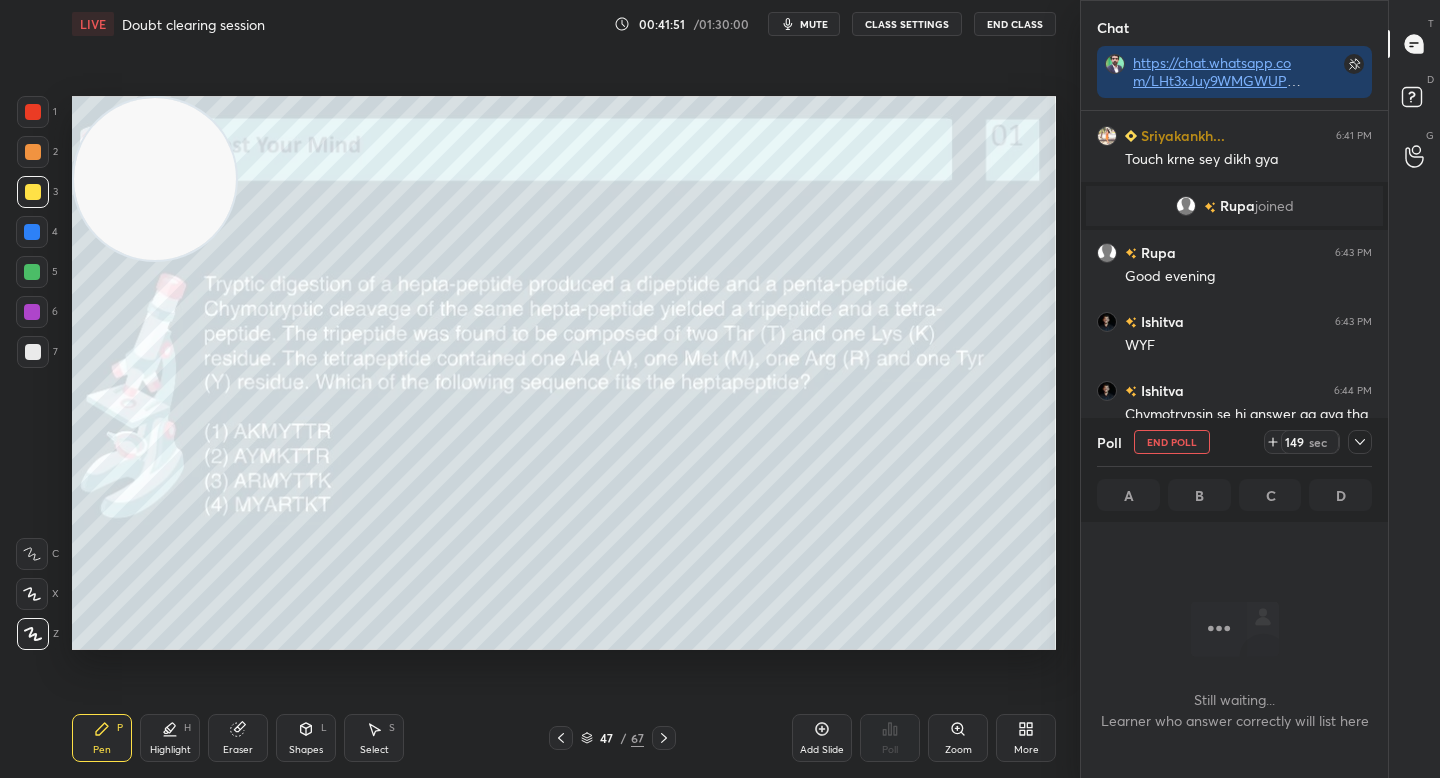 click 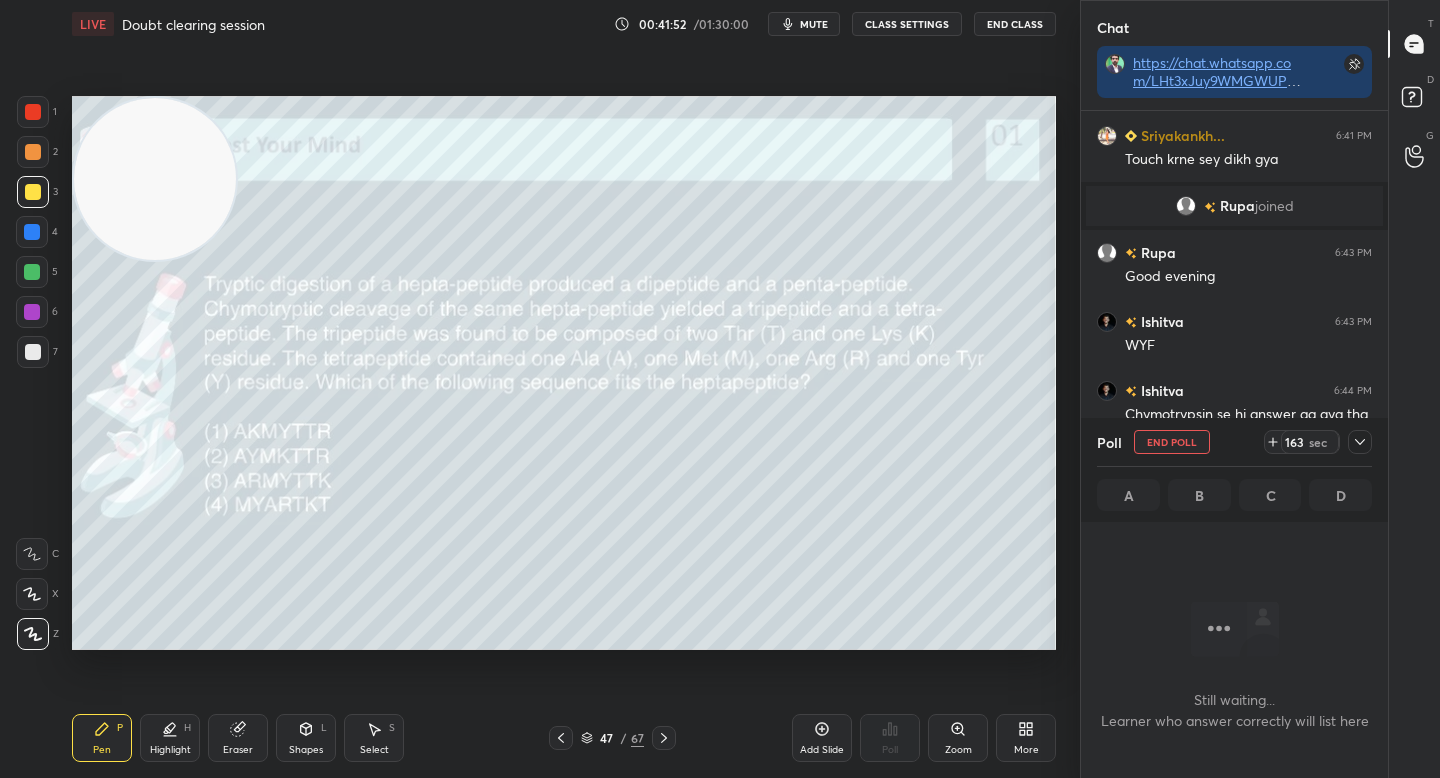 click 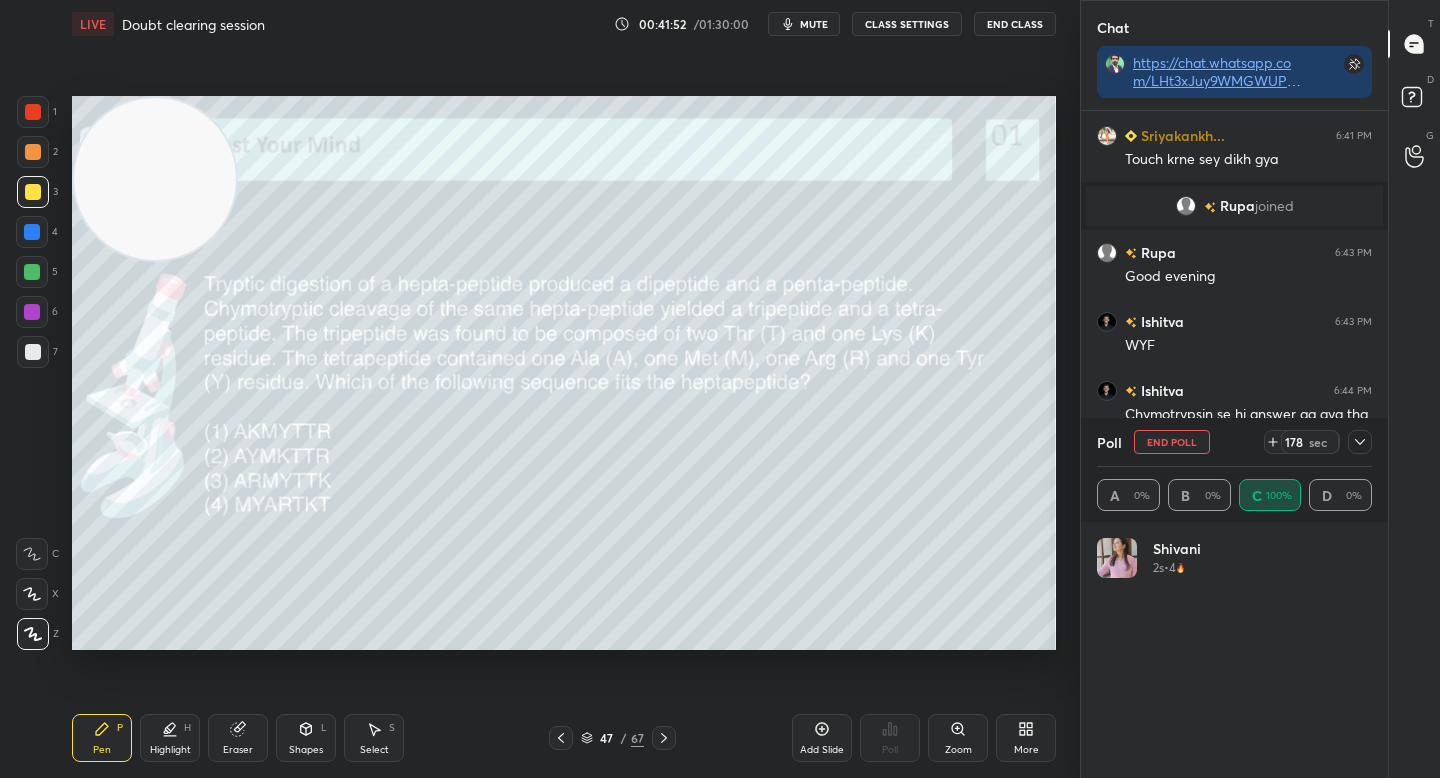 scroll, scrollTop: 7, scrollLeft: 7, axis: both 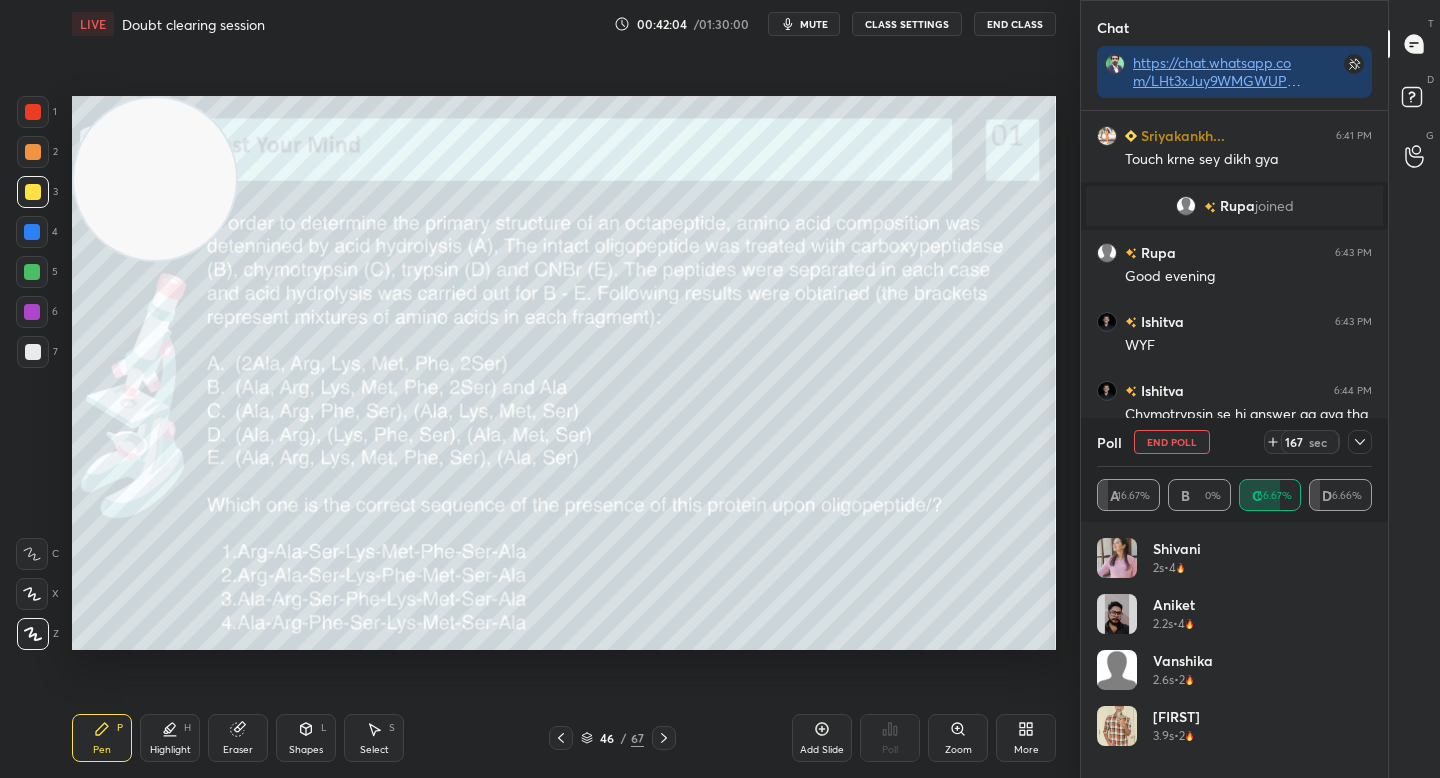 drag, startPoint x: 144, startPoint y: 200, endPoint x: 124, endPoint y: 185, distance: 25 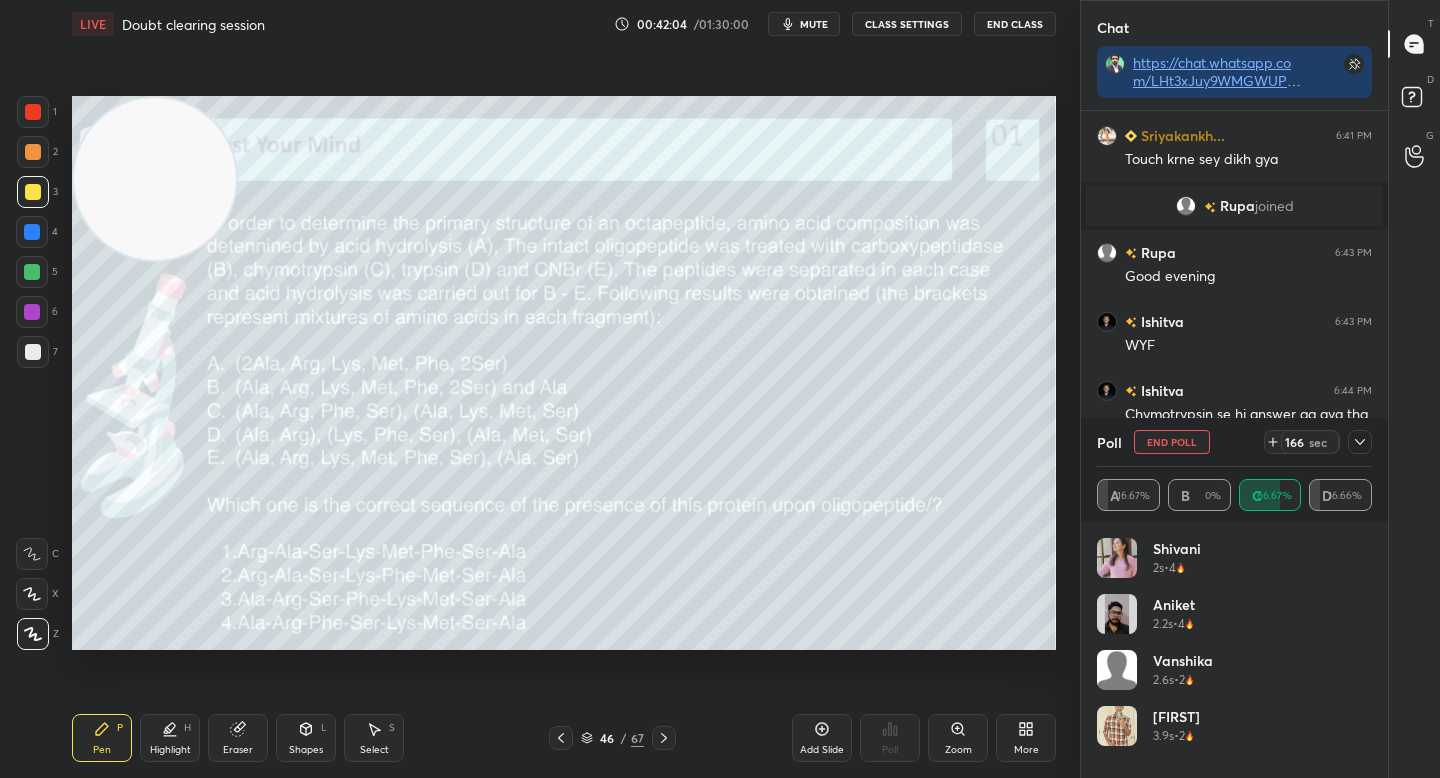 click at bounding box center (33, 152) 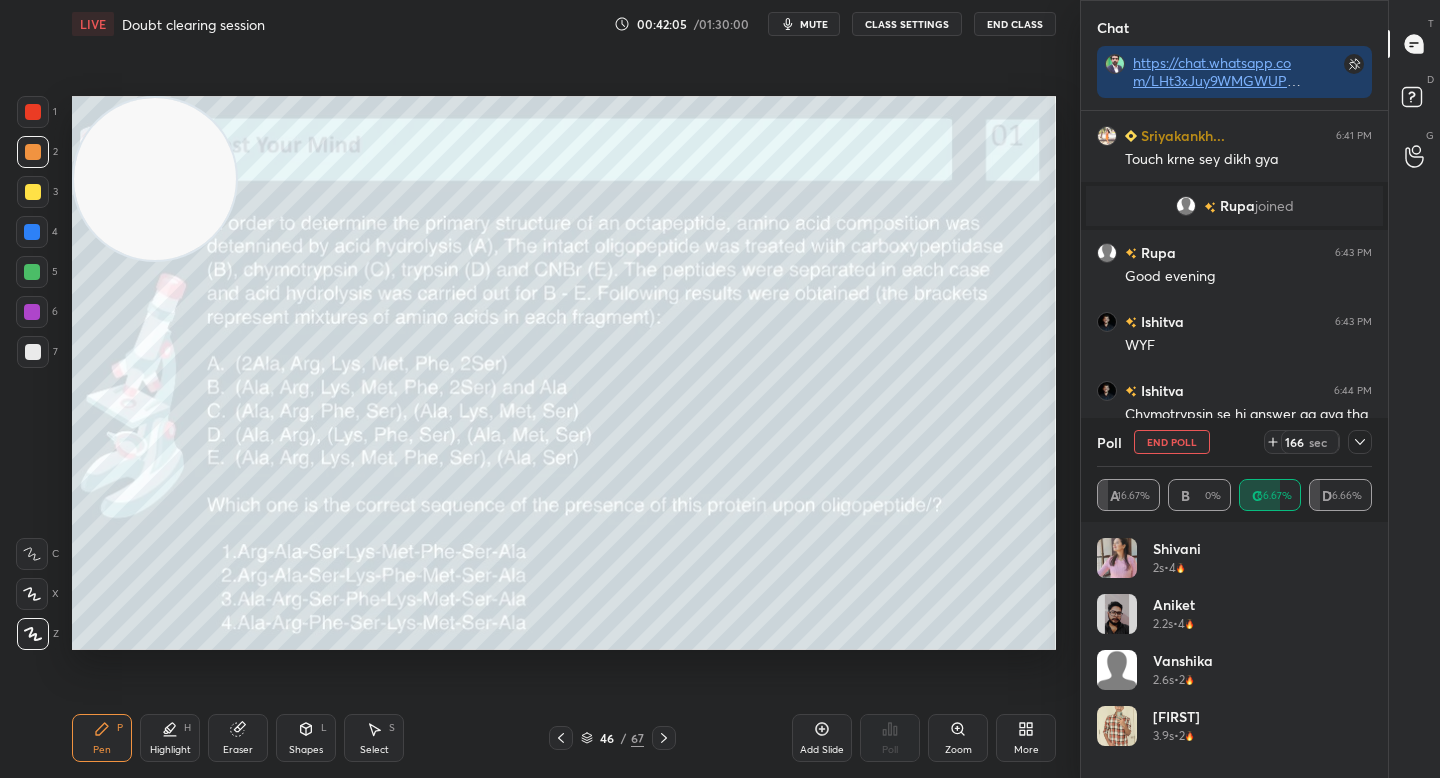 drag, startPoint x: 33, startPoint y: 120, endPoint x: 31, endPoint y: 153, distance: 33.06055 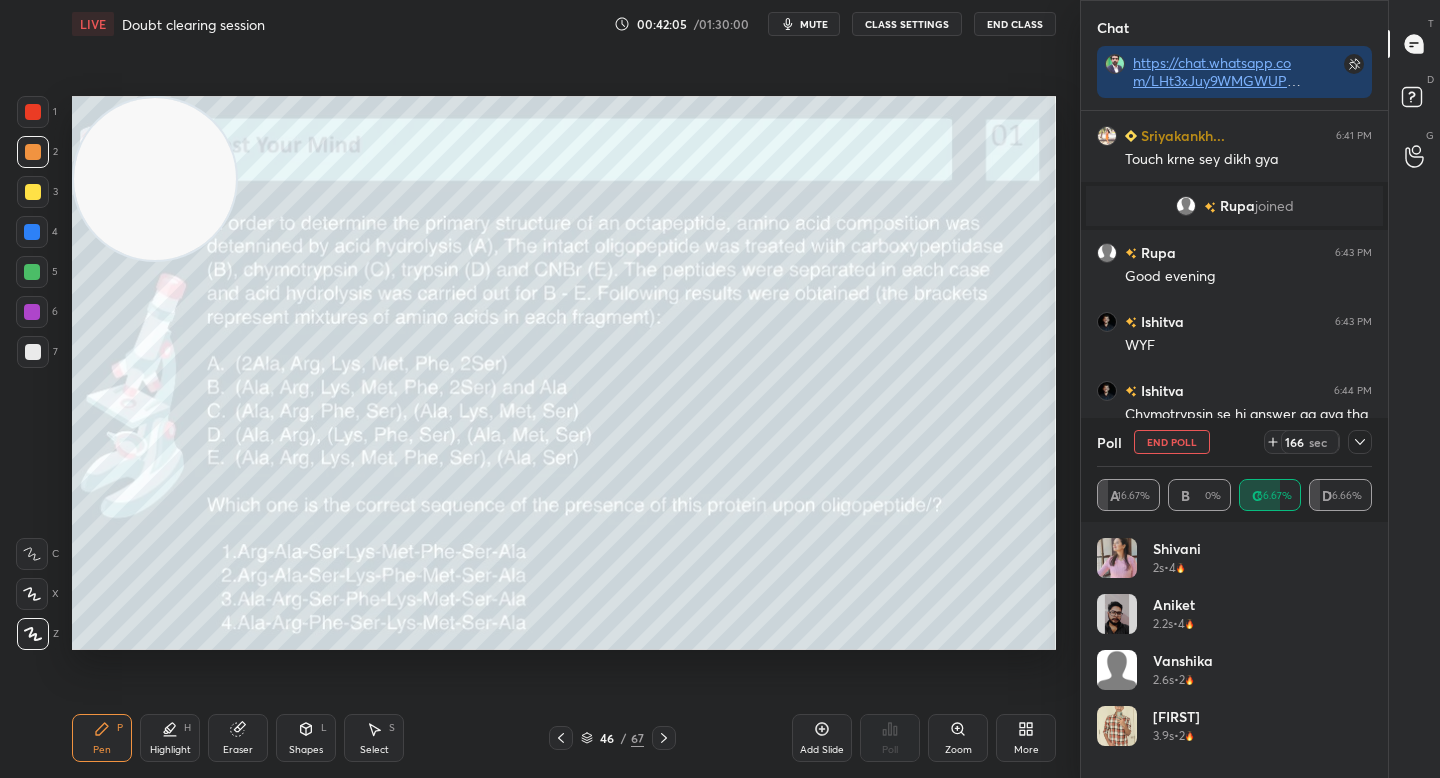 click at bounding box center [33, 112] 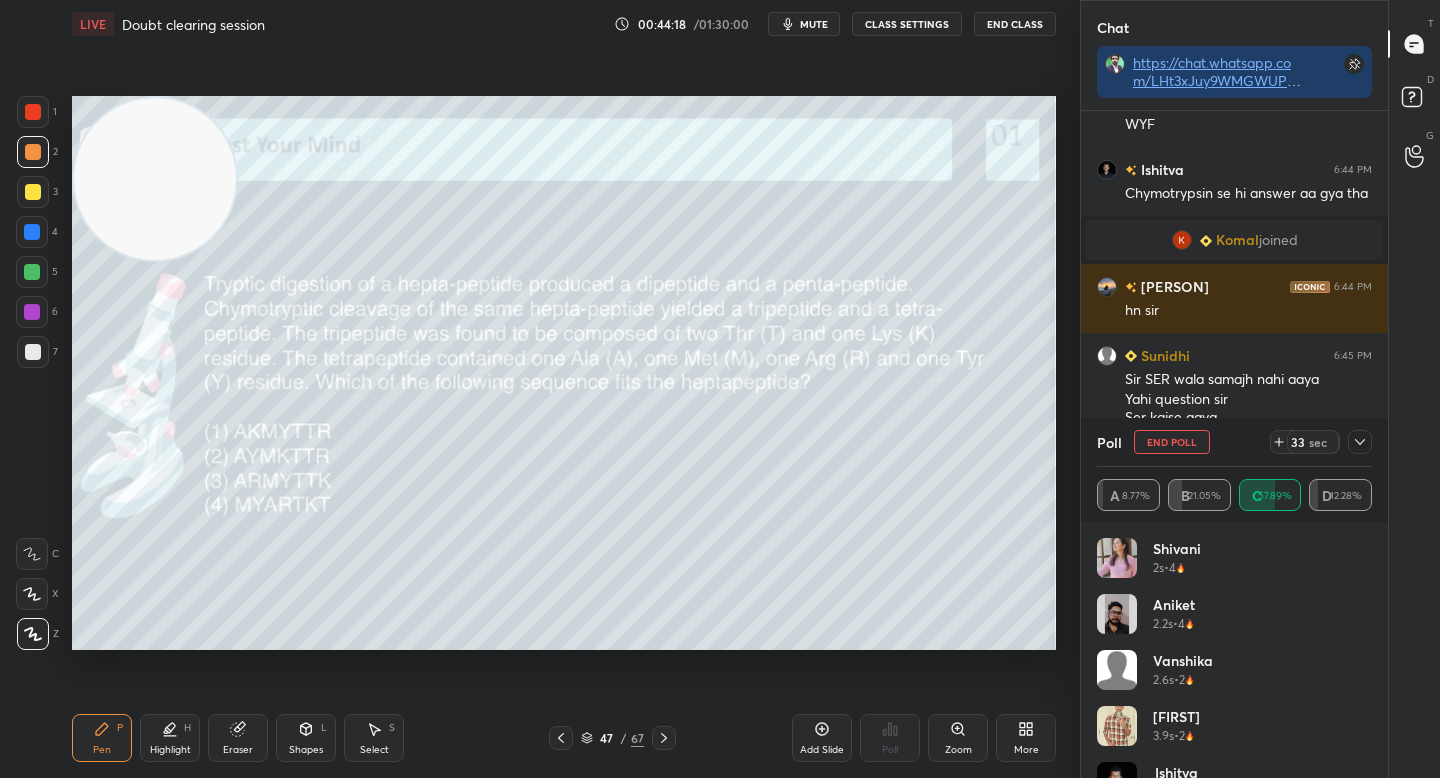 scroll, scrollTop: 12954, scrollLeft: 0, axis: vertical 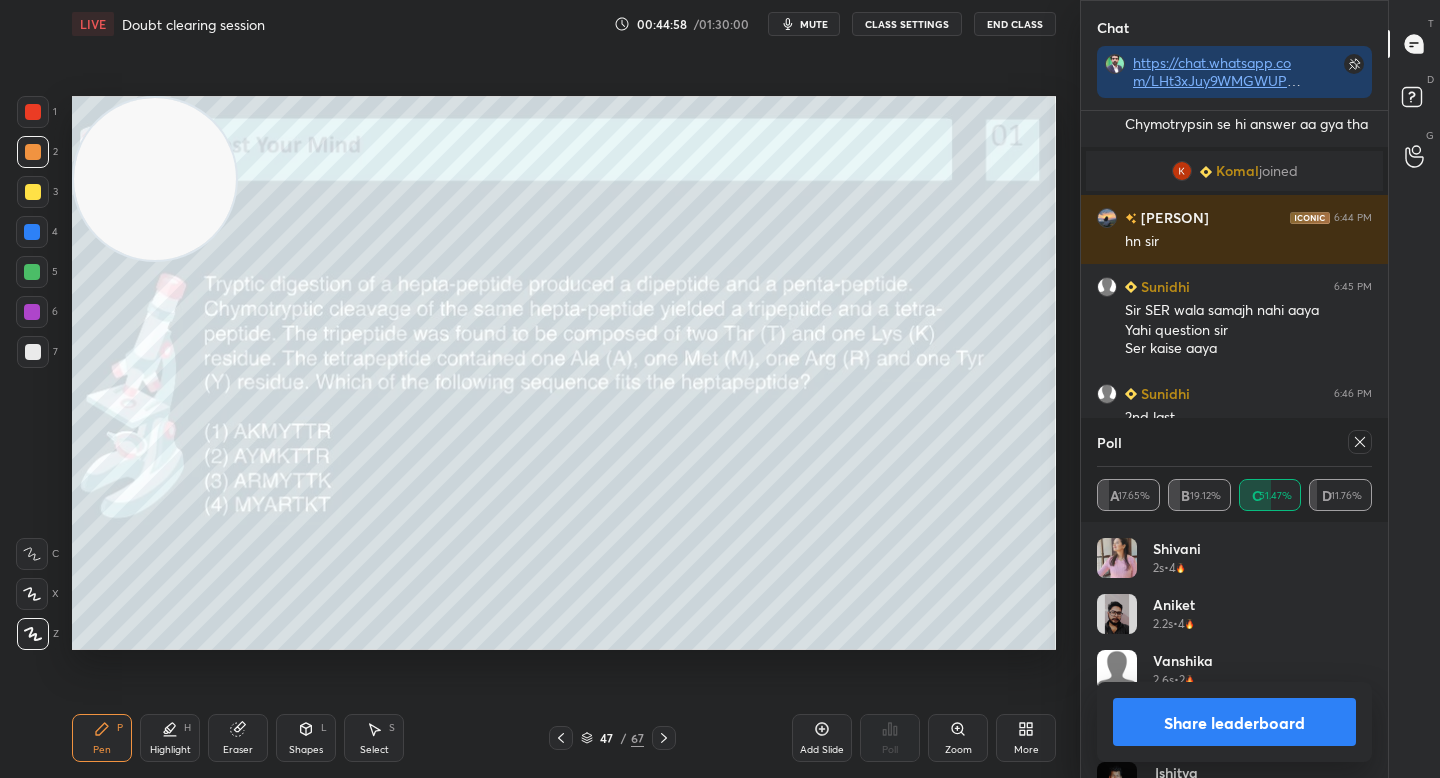 click at bounding box center [33, 192] 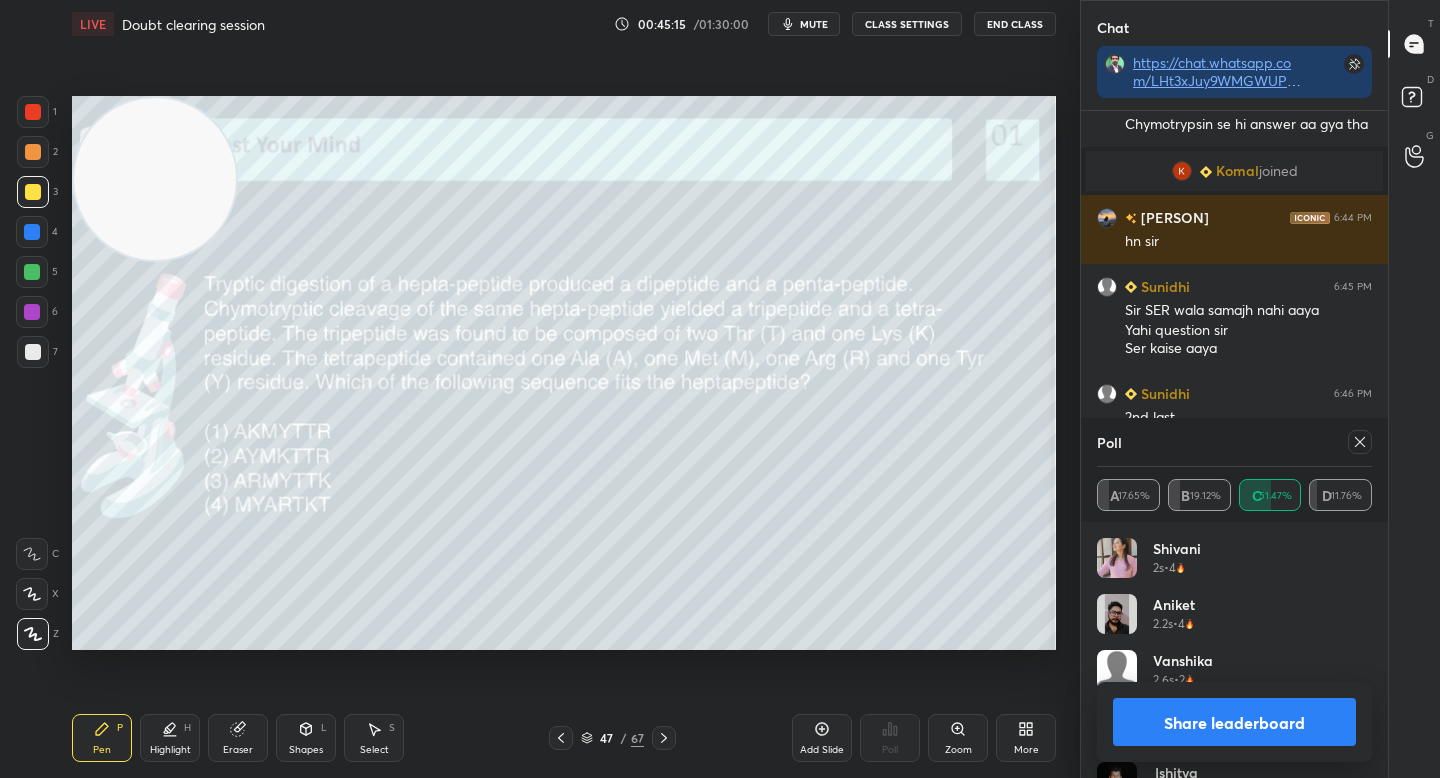 click on "Eraser" at bounding box center [238, 738] 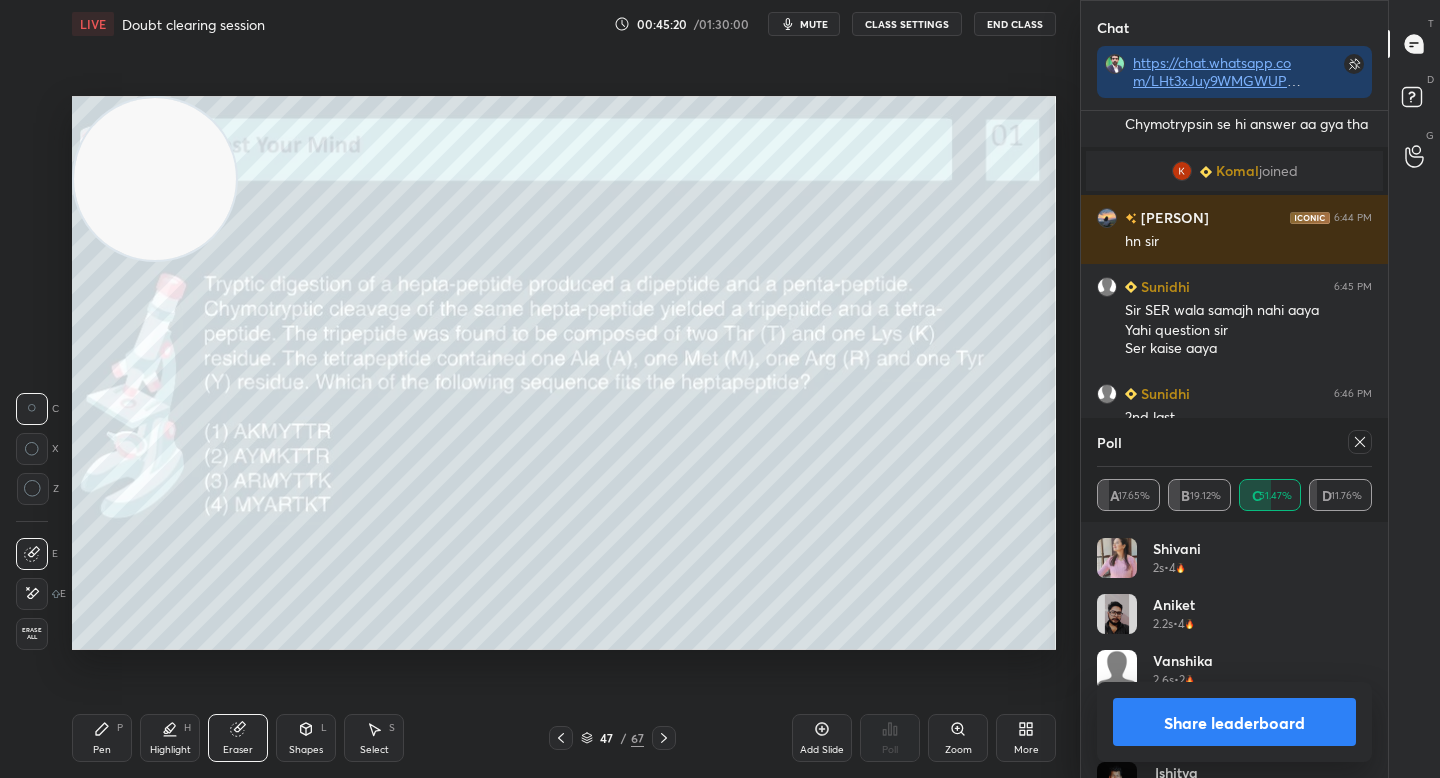 click on "Pen P" at bounding box center [102, 738] 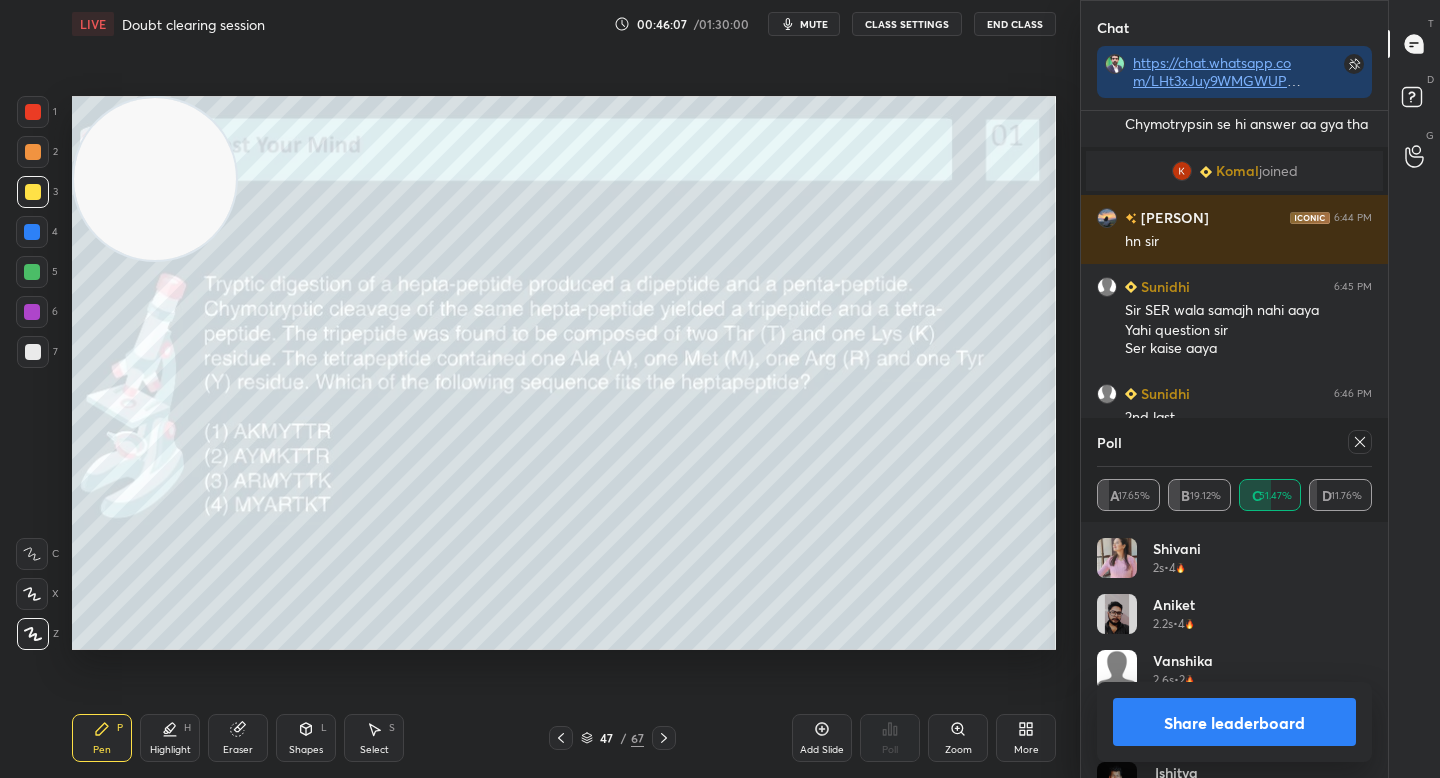 click on "Eraser" at bounding box center [238, 738] 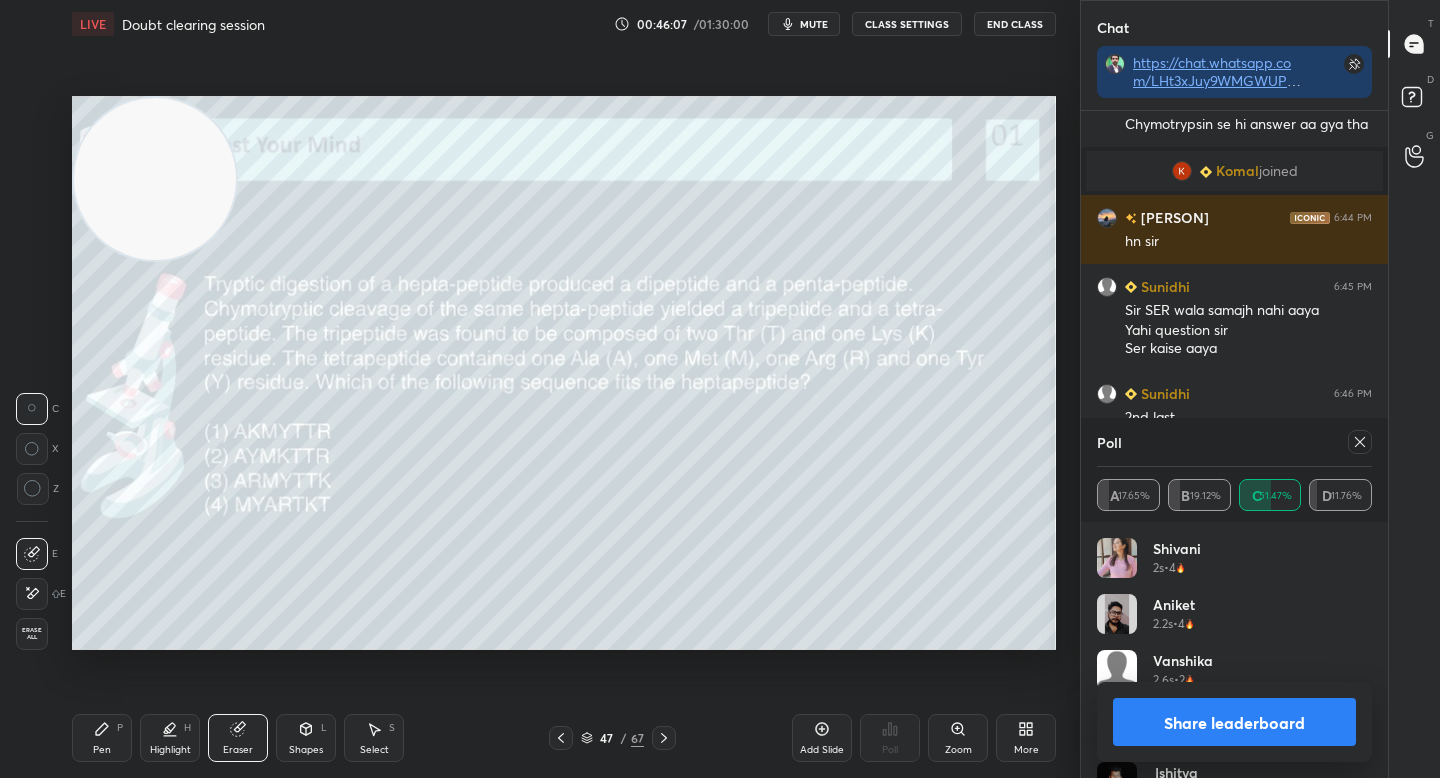 click on "Setting up your live class Poll for   secs No correct answer Start poll" at bounding box center [564, 373] 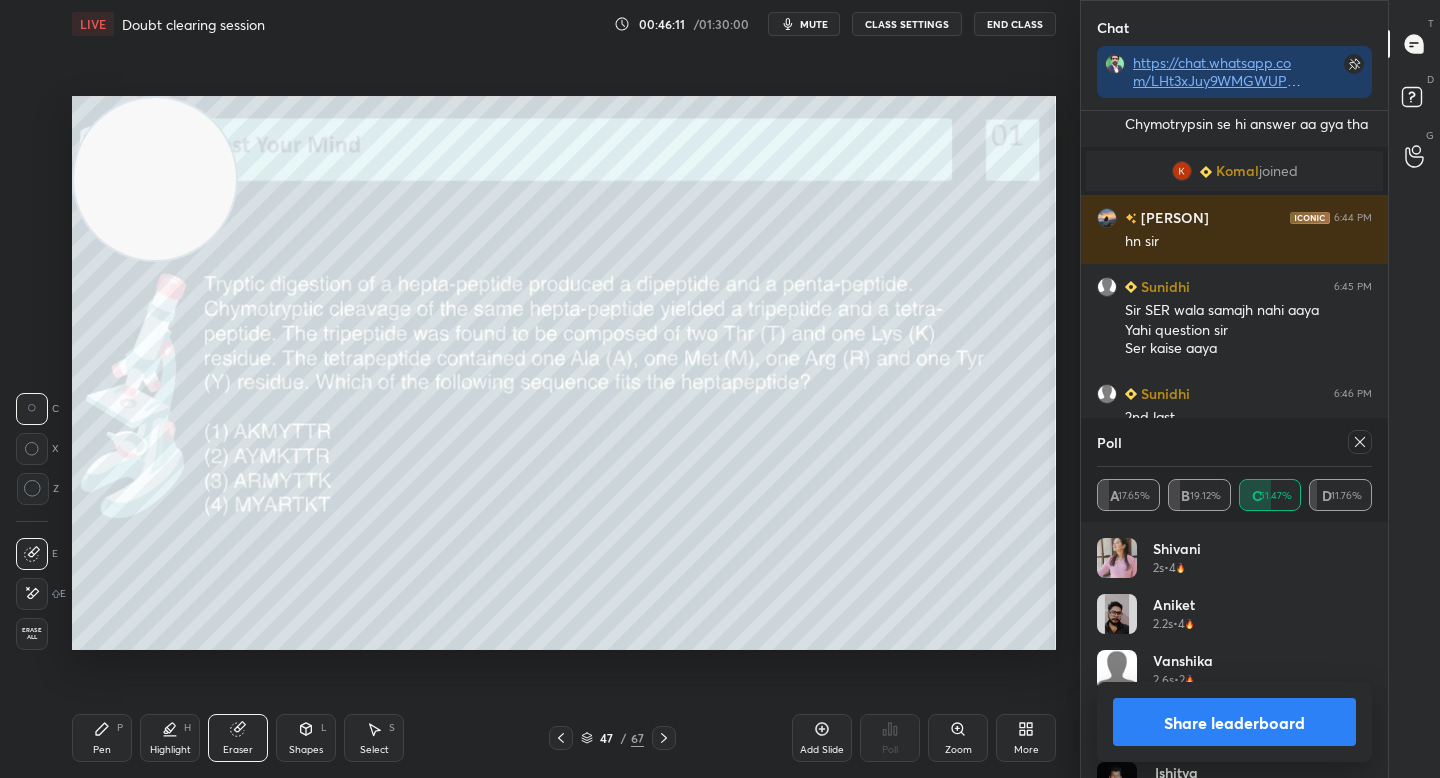 click on "Share leaderboard" at bounding box center [1234, 722] 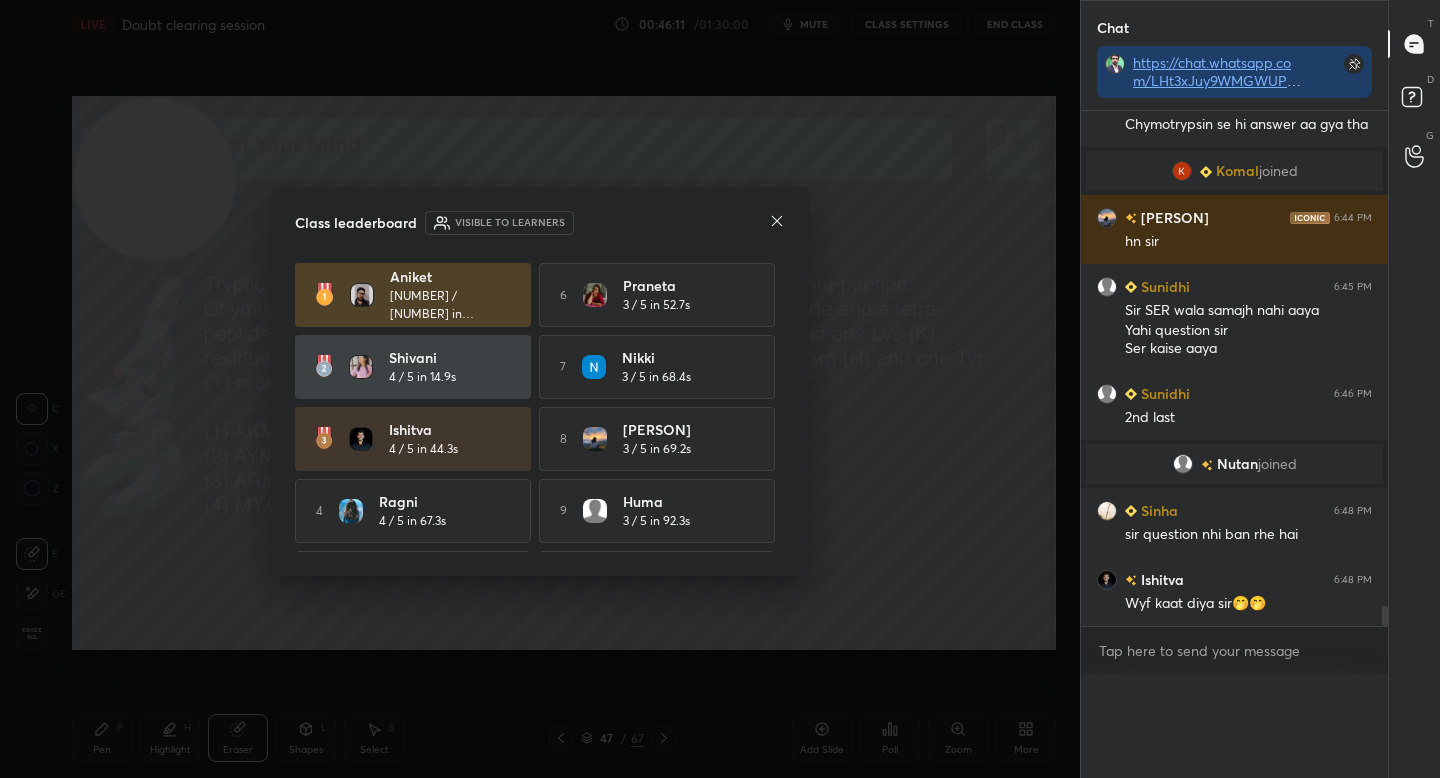 scroll, scrollTop: 0, scrollLeft: 0, axis: both 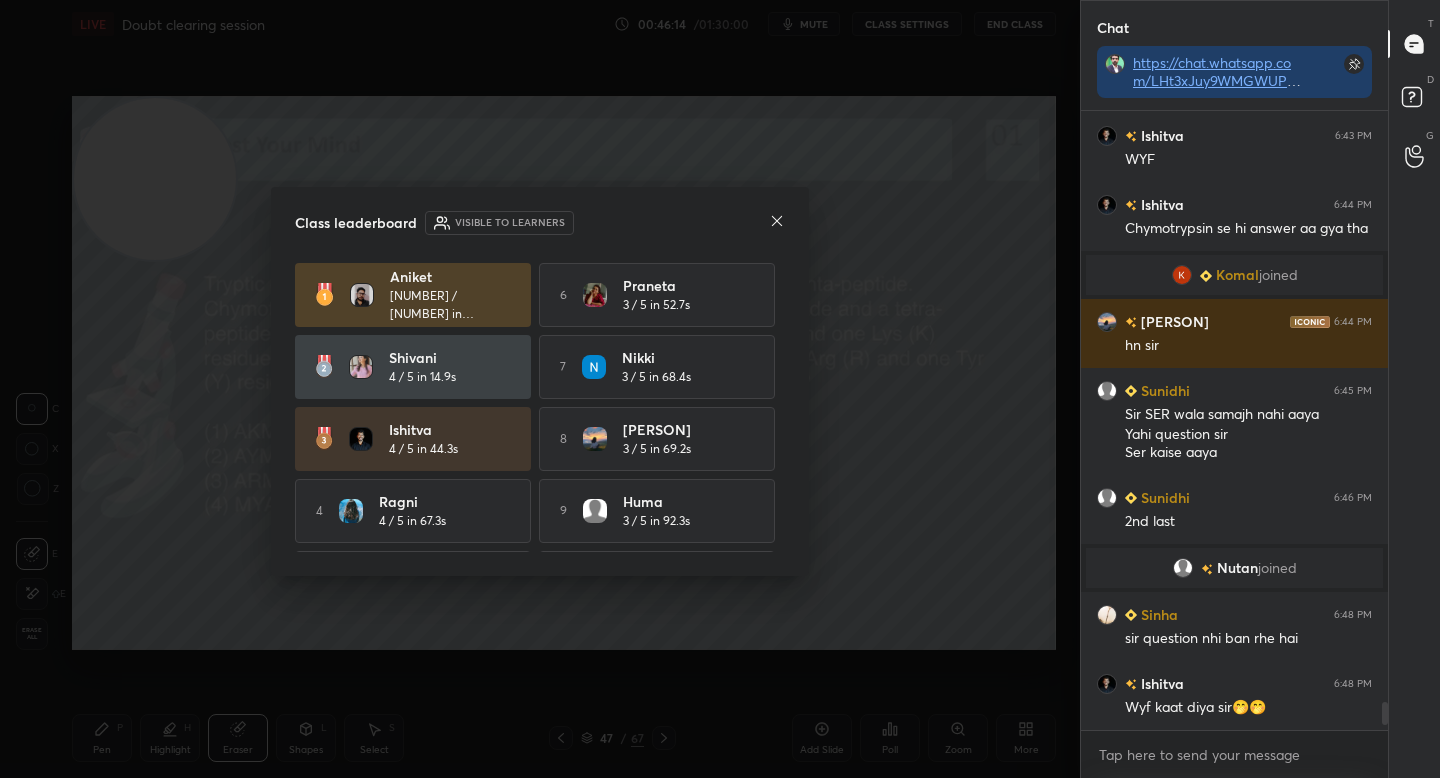 click 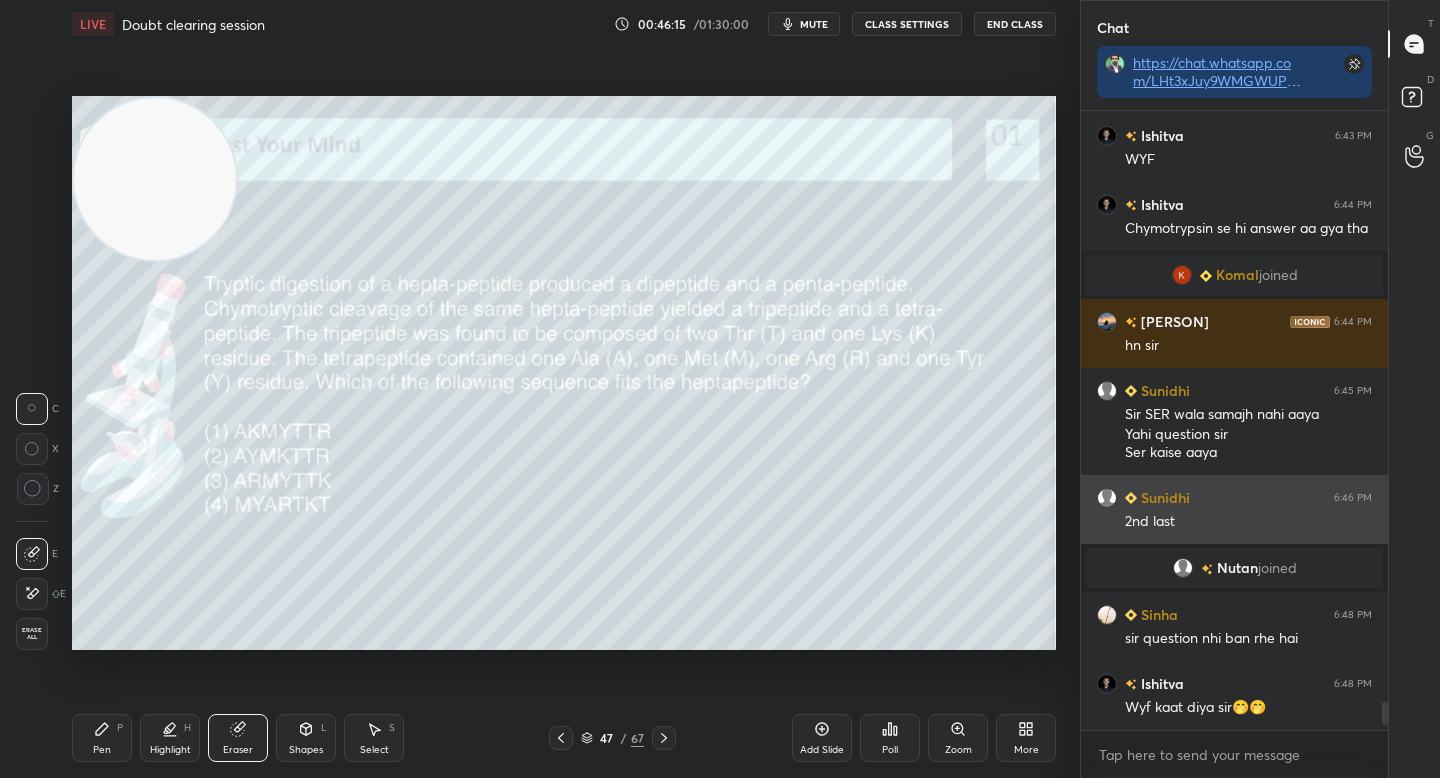 scroll, scrollTop: 572, scrollLeft: 301, axis: both 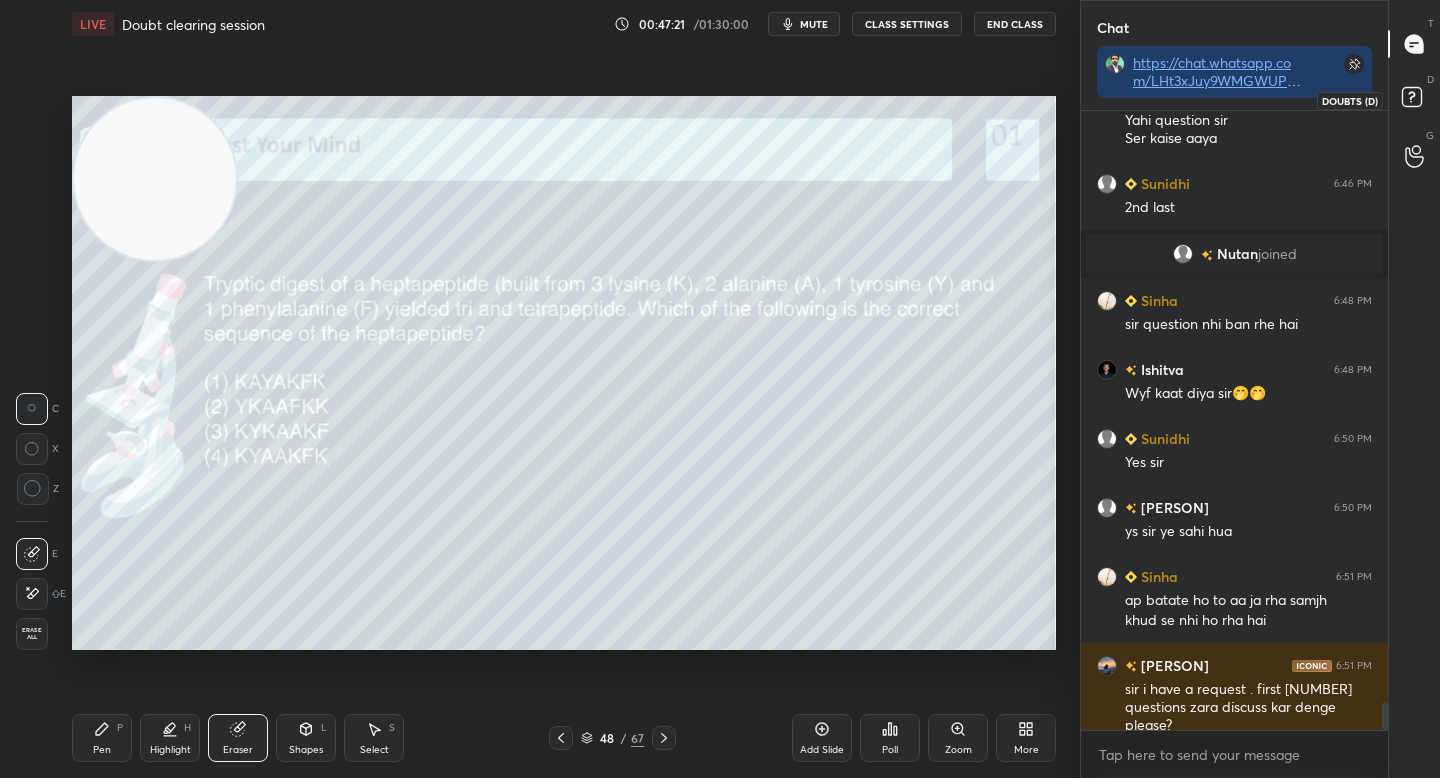 click 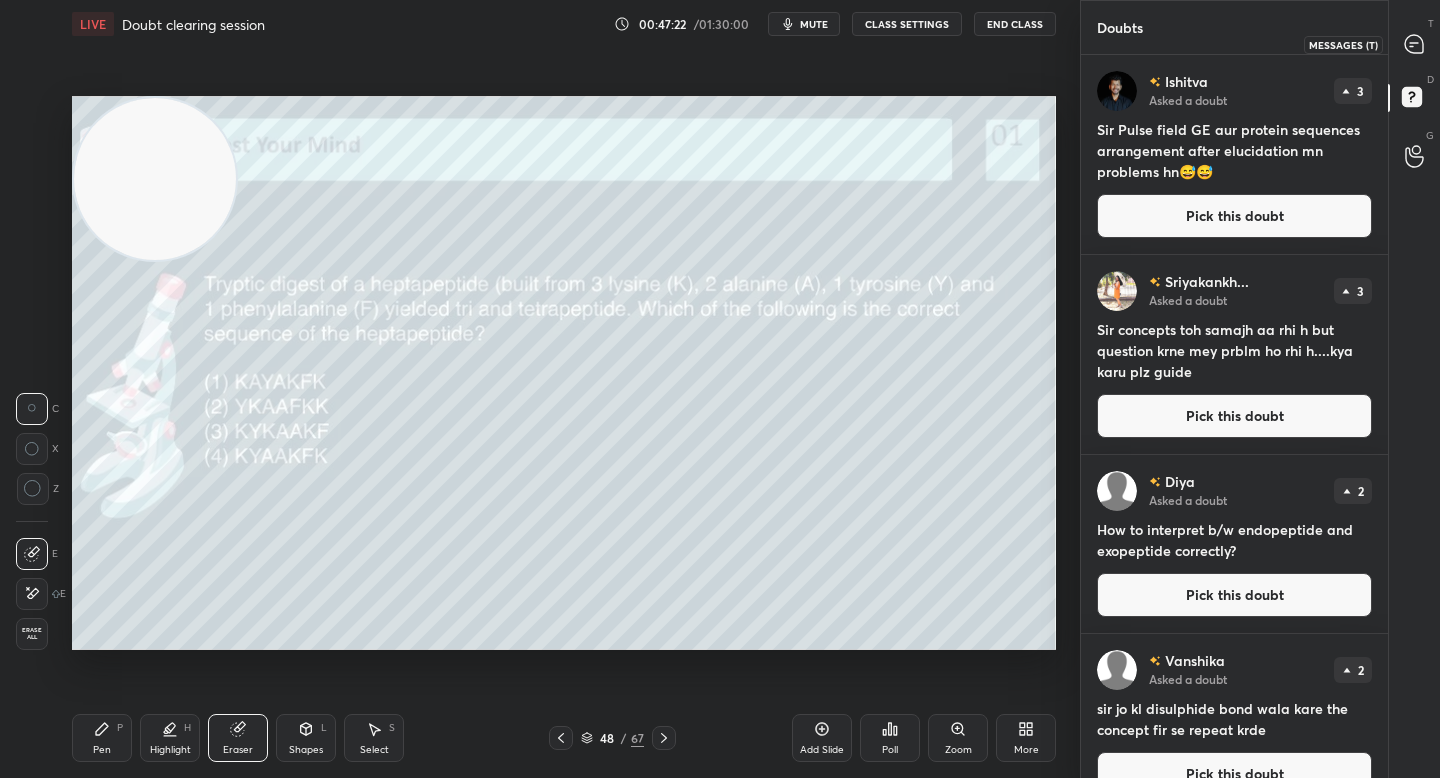 click 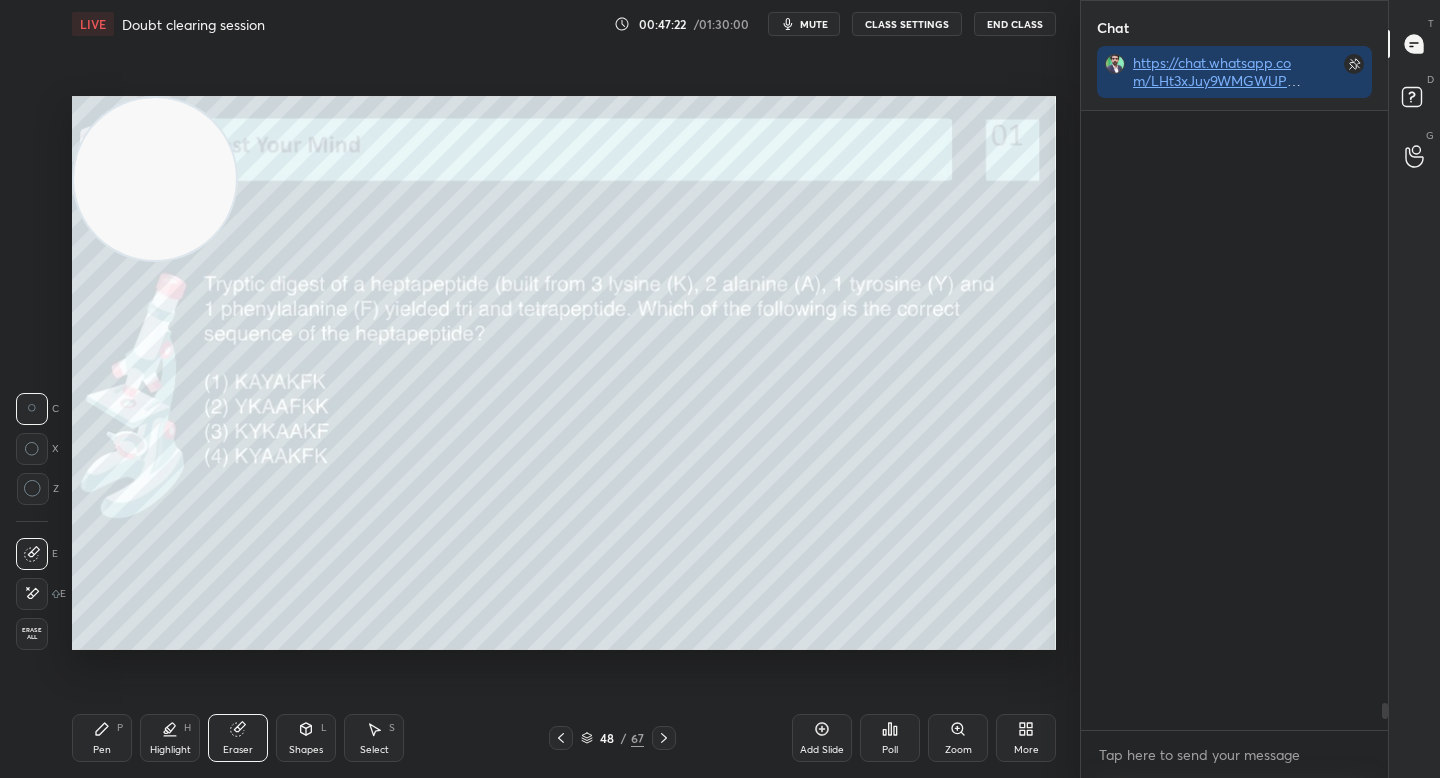 scroll, scrollTop: 13574, scrollLeft: 0, axis: vertical 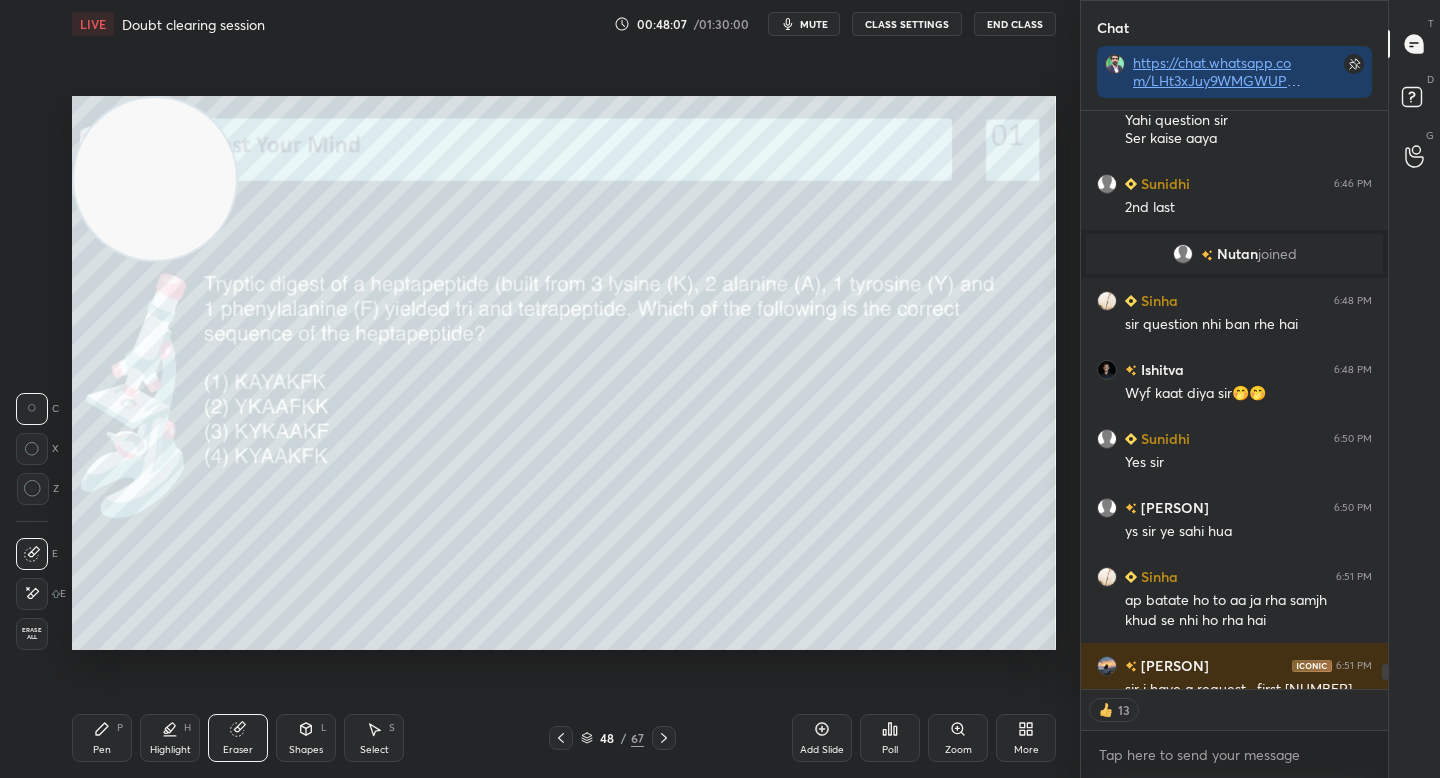 click 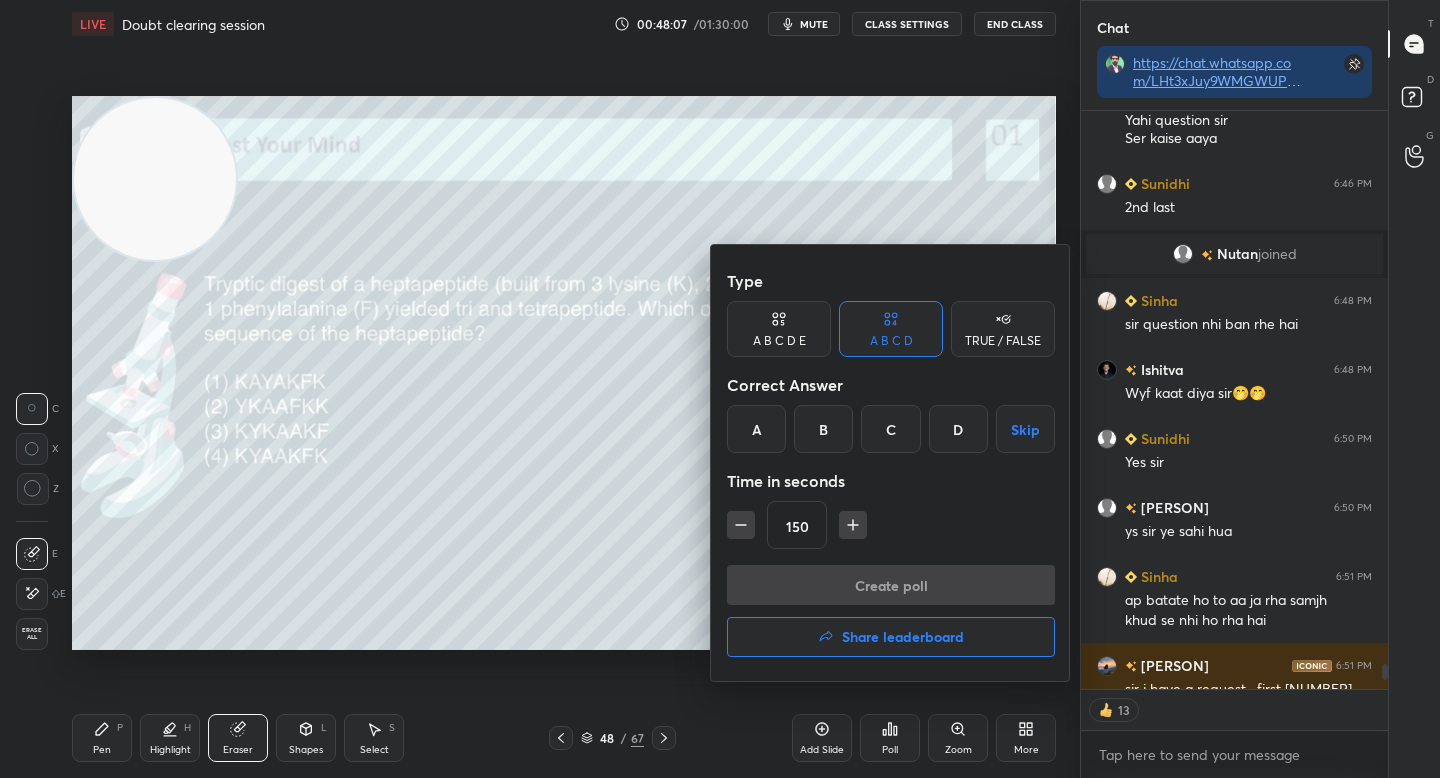 scroll, scrollTop: 0, scrollLeft: 1, axis: horizontal 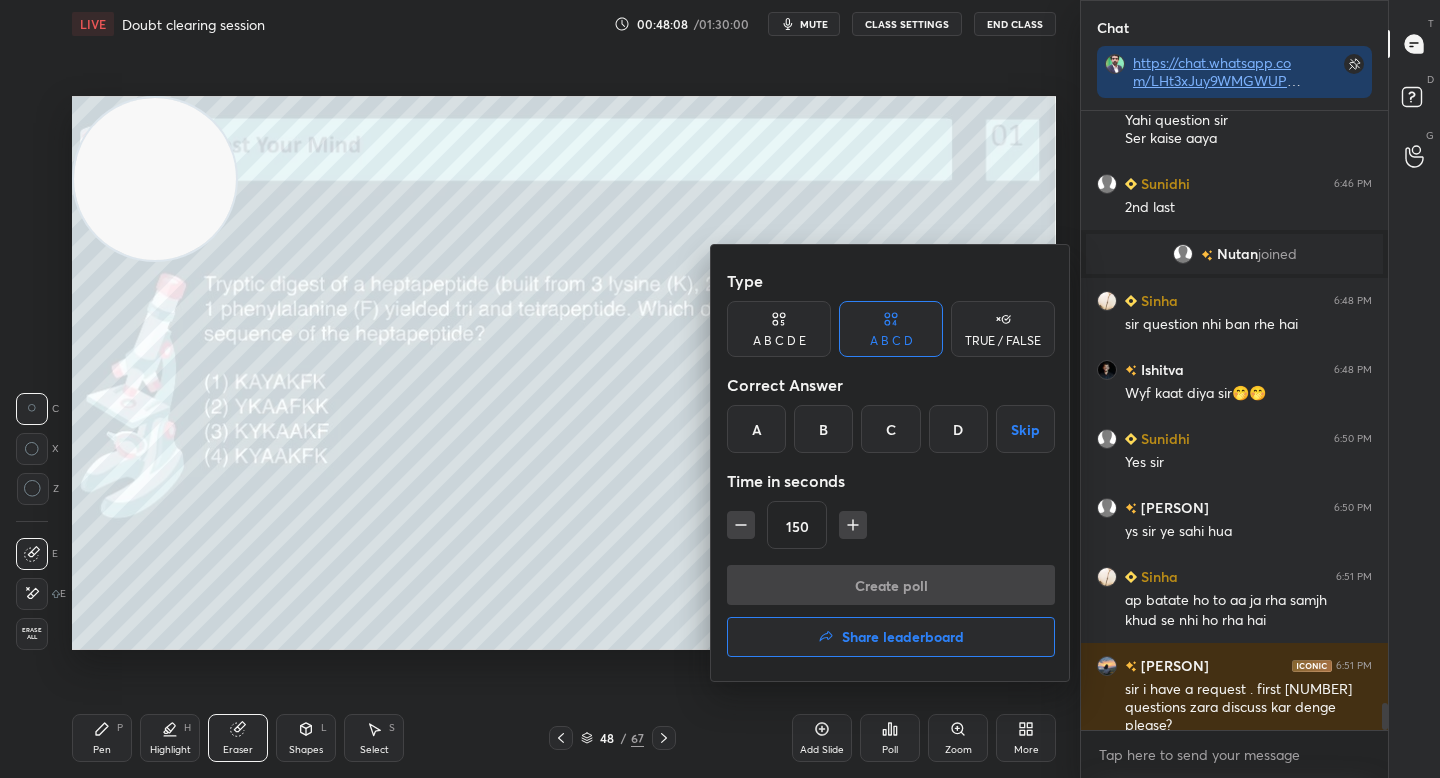 click on "C" at bounding box center [890, 429] 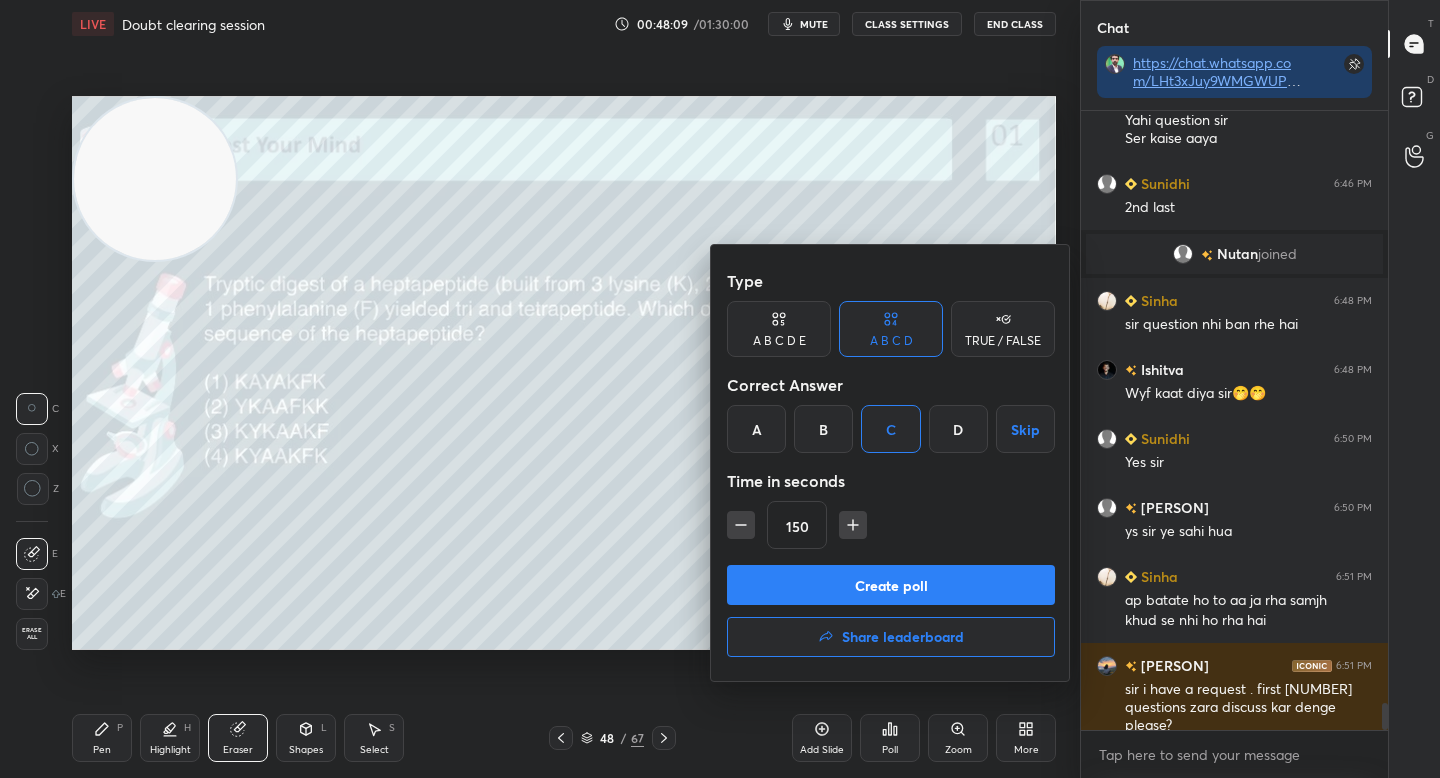 click on "Create poll" at bounding box center [891, 585] 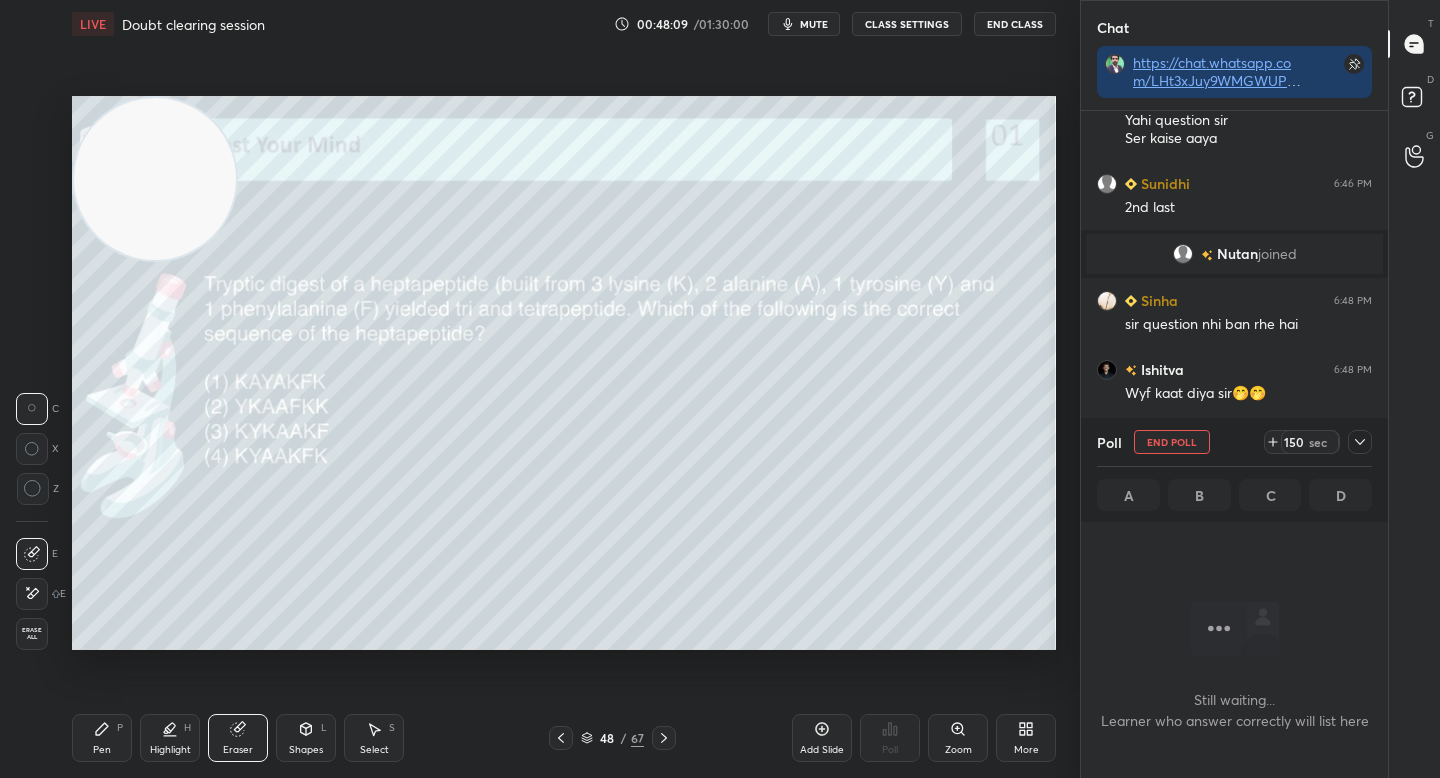 scroll, scrollTop: 533, scrollLeft: 301, axis: both 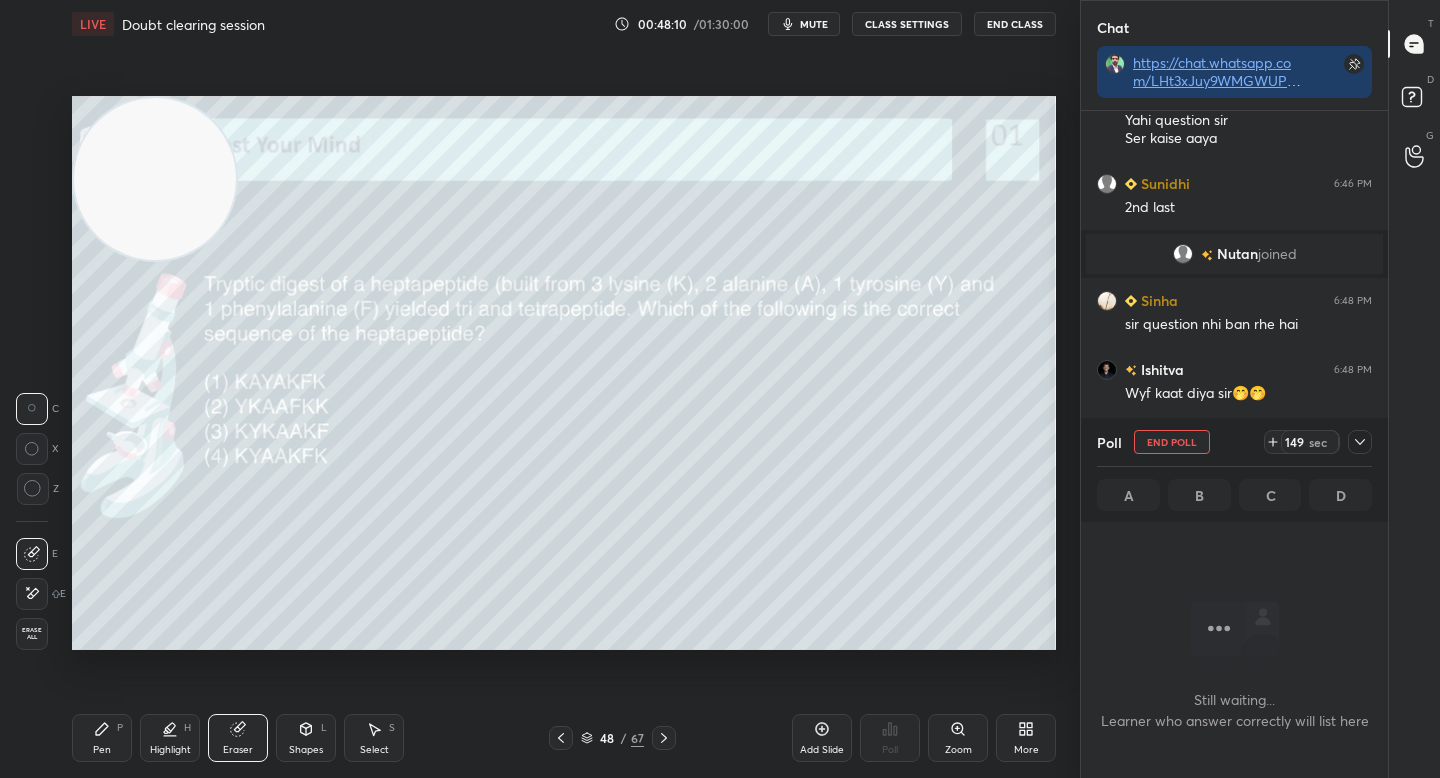 click 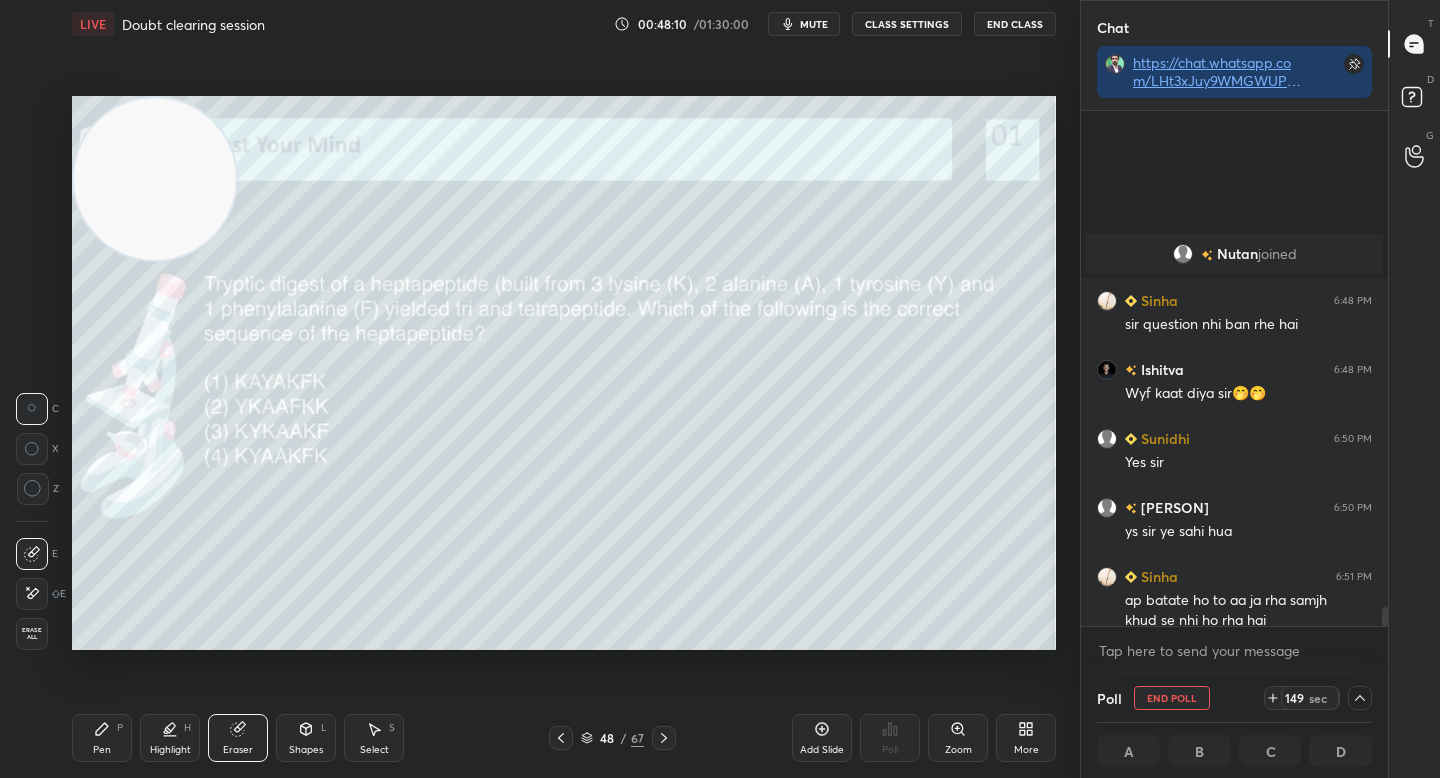 scroll, scrollTop: 13747, scrollLeft: 0, axis: vertical 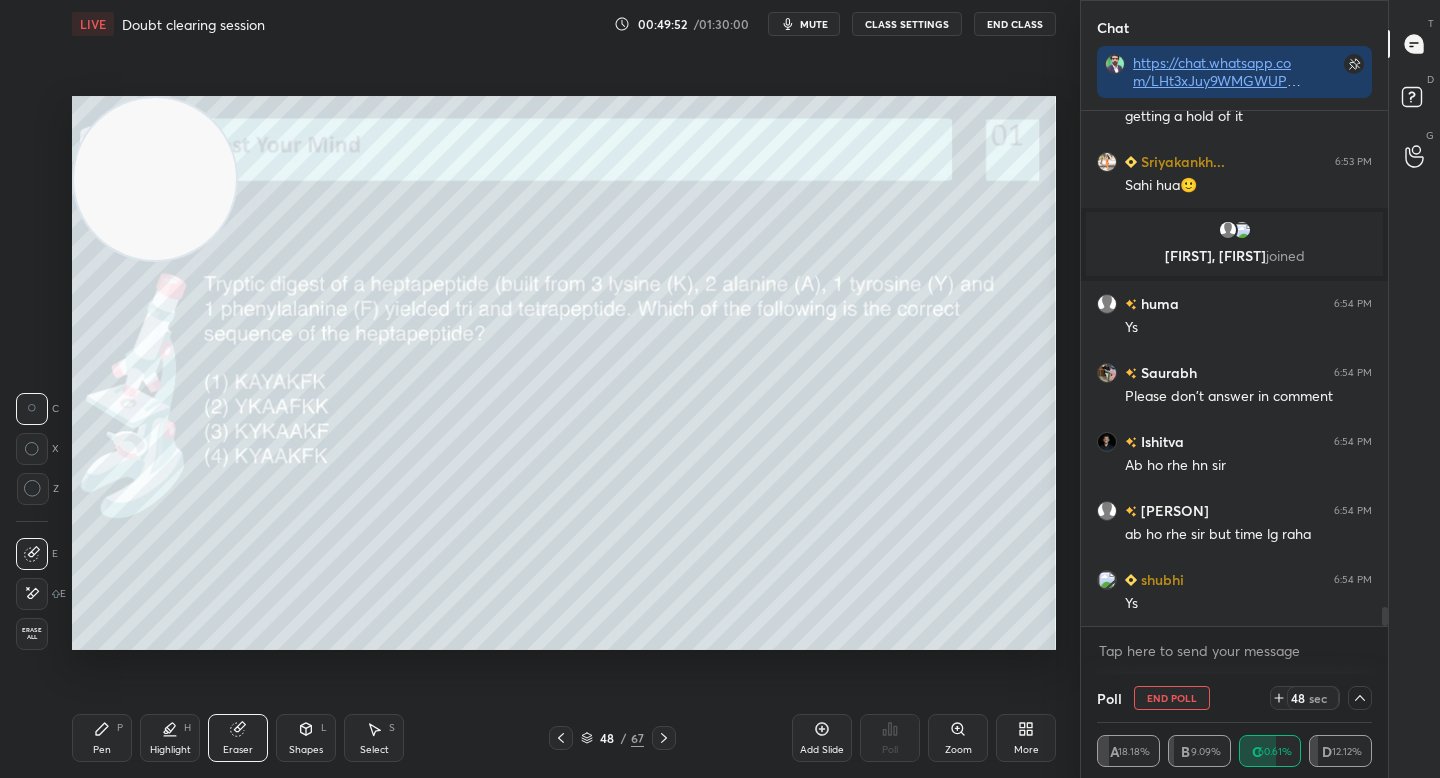 click 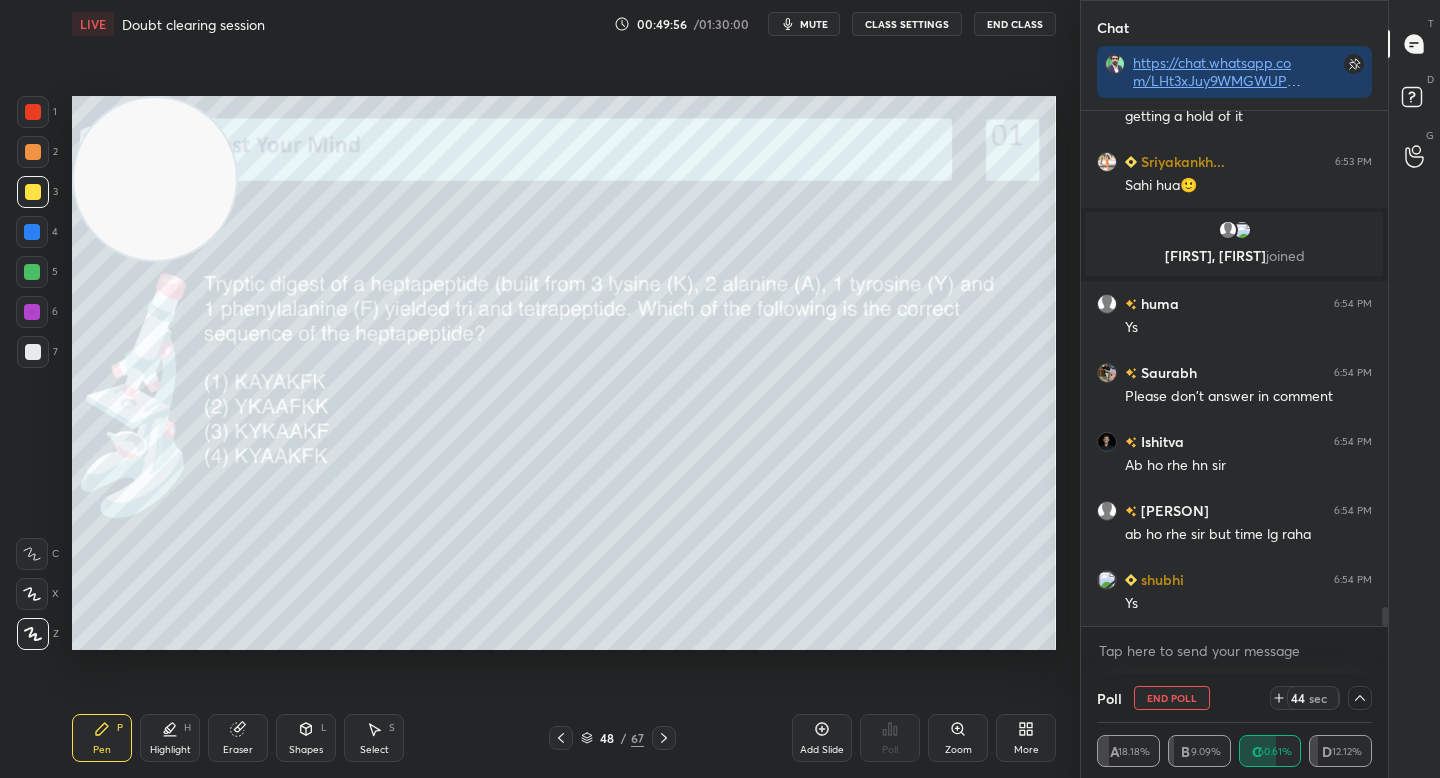 scroll, scrollTop: 13795, scrollLeft: 0, axis: vertical 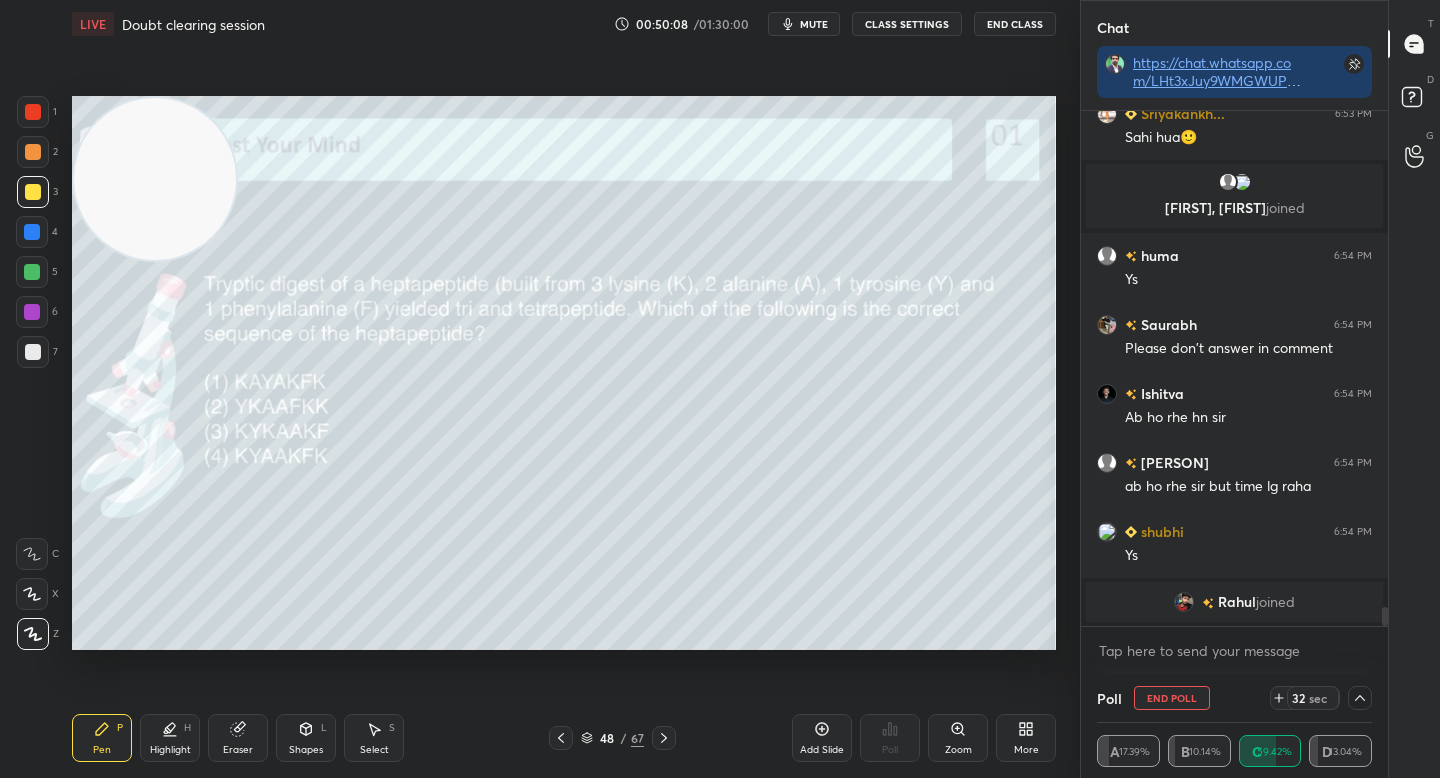 drag, startPoint x: 250, startPoint y: 732, endPoint x: 272, endPoint y: 708, distance: 32.55764 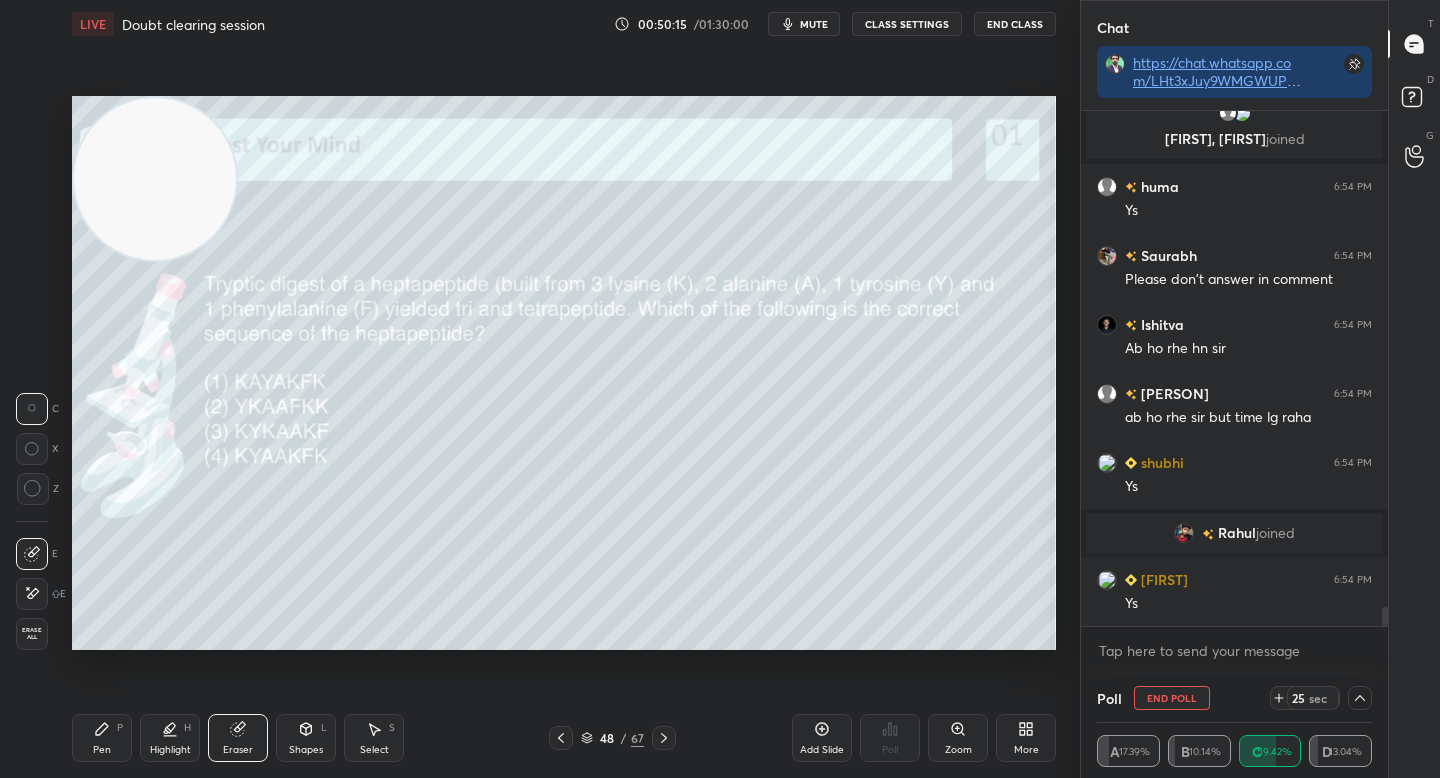 scroll, scrollTop: 13752, scrollLeft: 0, axis: vertical 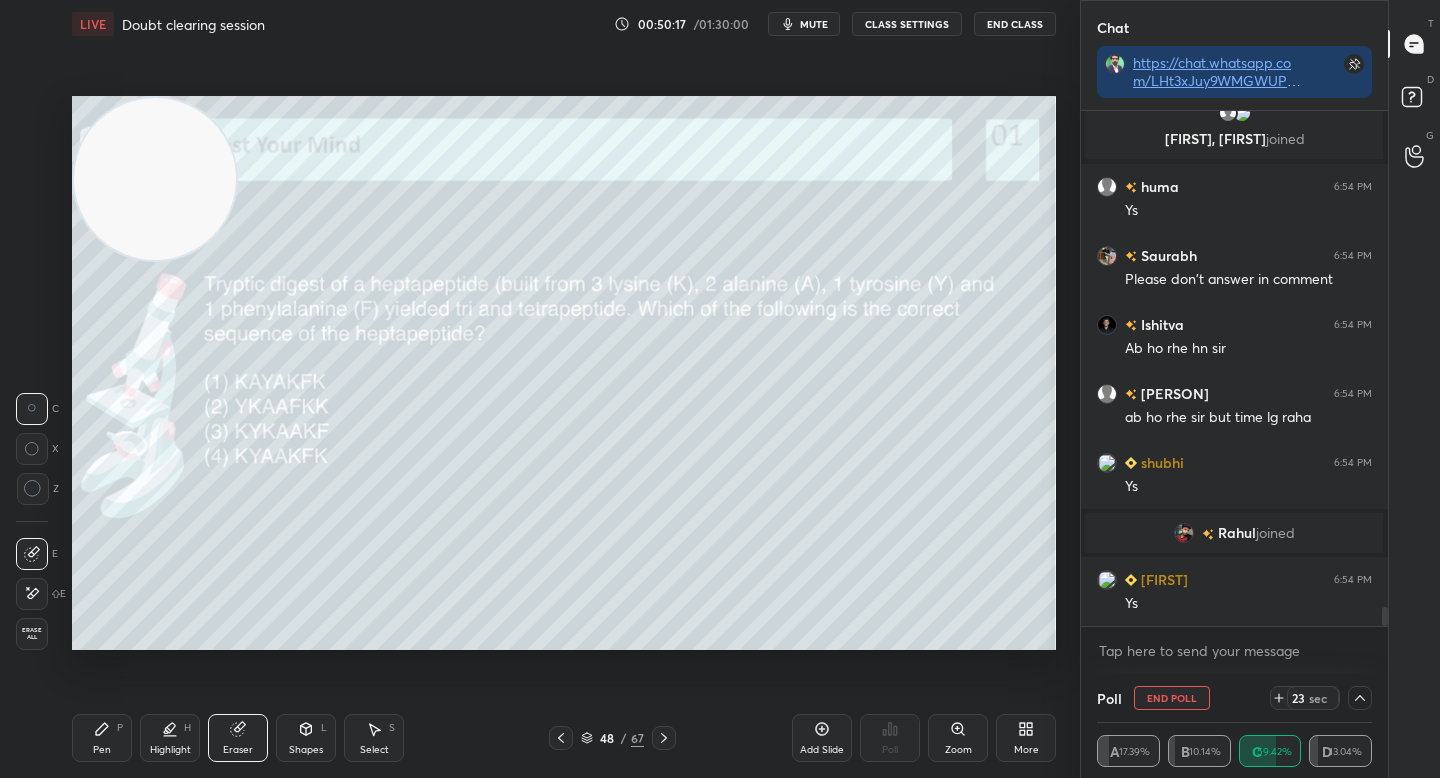 click on "Pen" at bounding box center (102, 750) 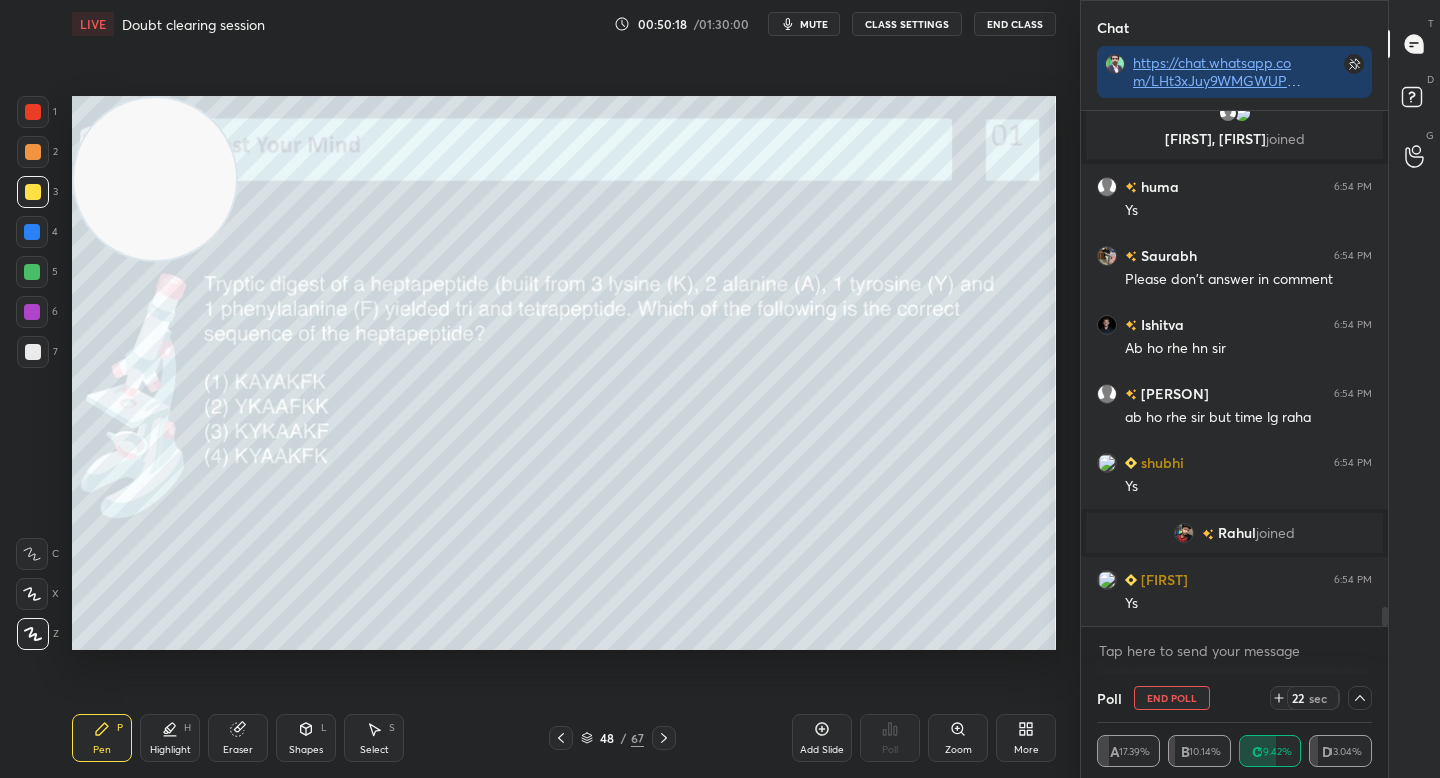 click at bounding box center (155, 179) 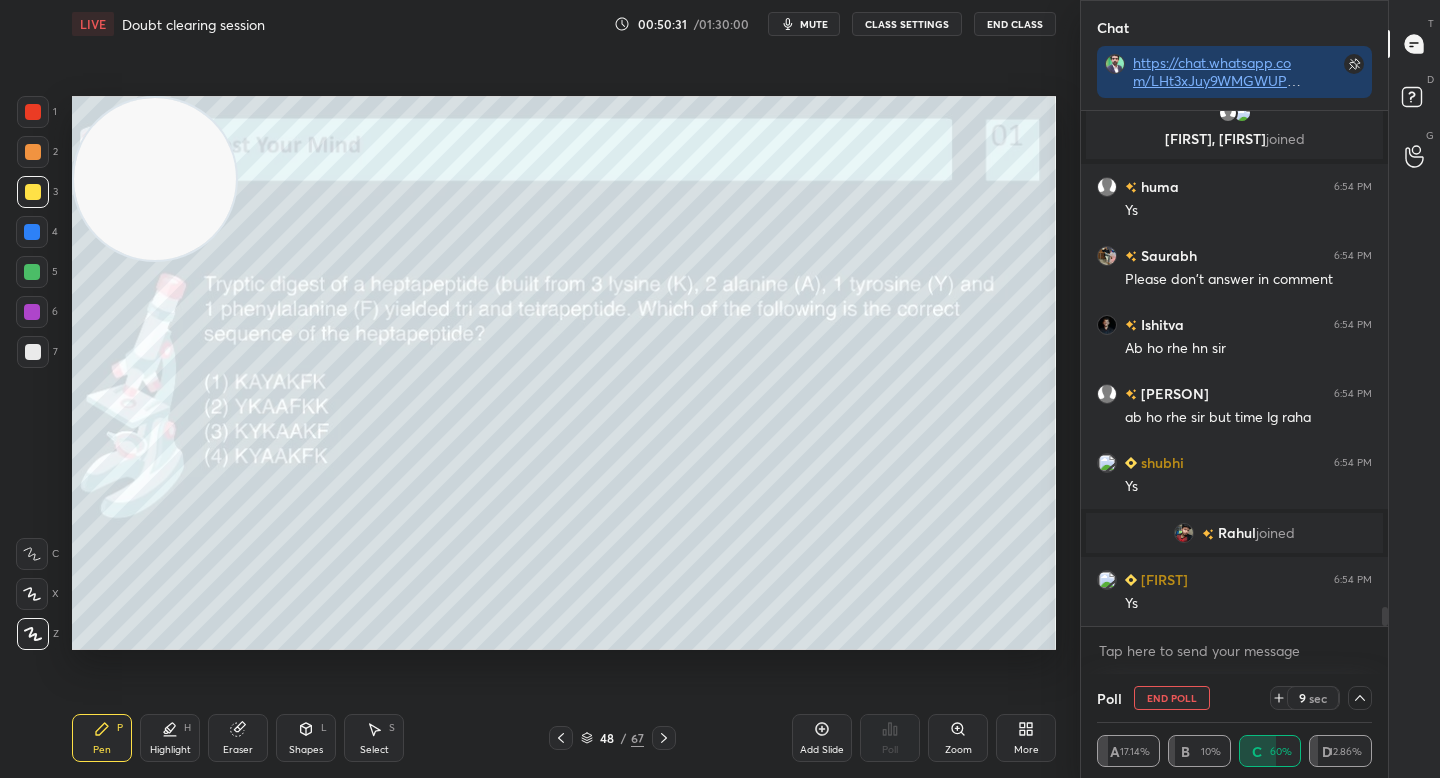 click at bounding box center [33, 352] 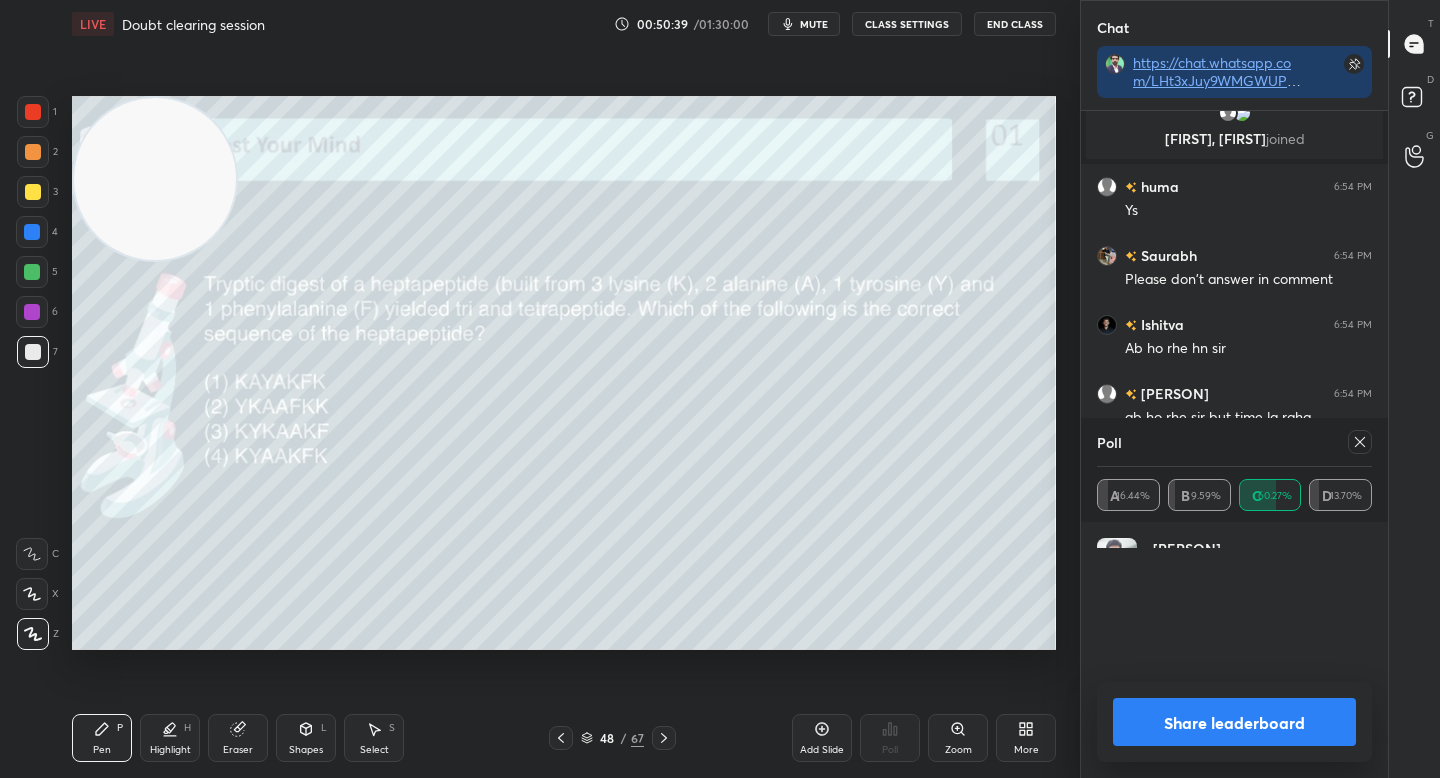 scroll, scrollTop: 6, scrollLeft: 7, axis: both 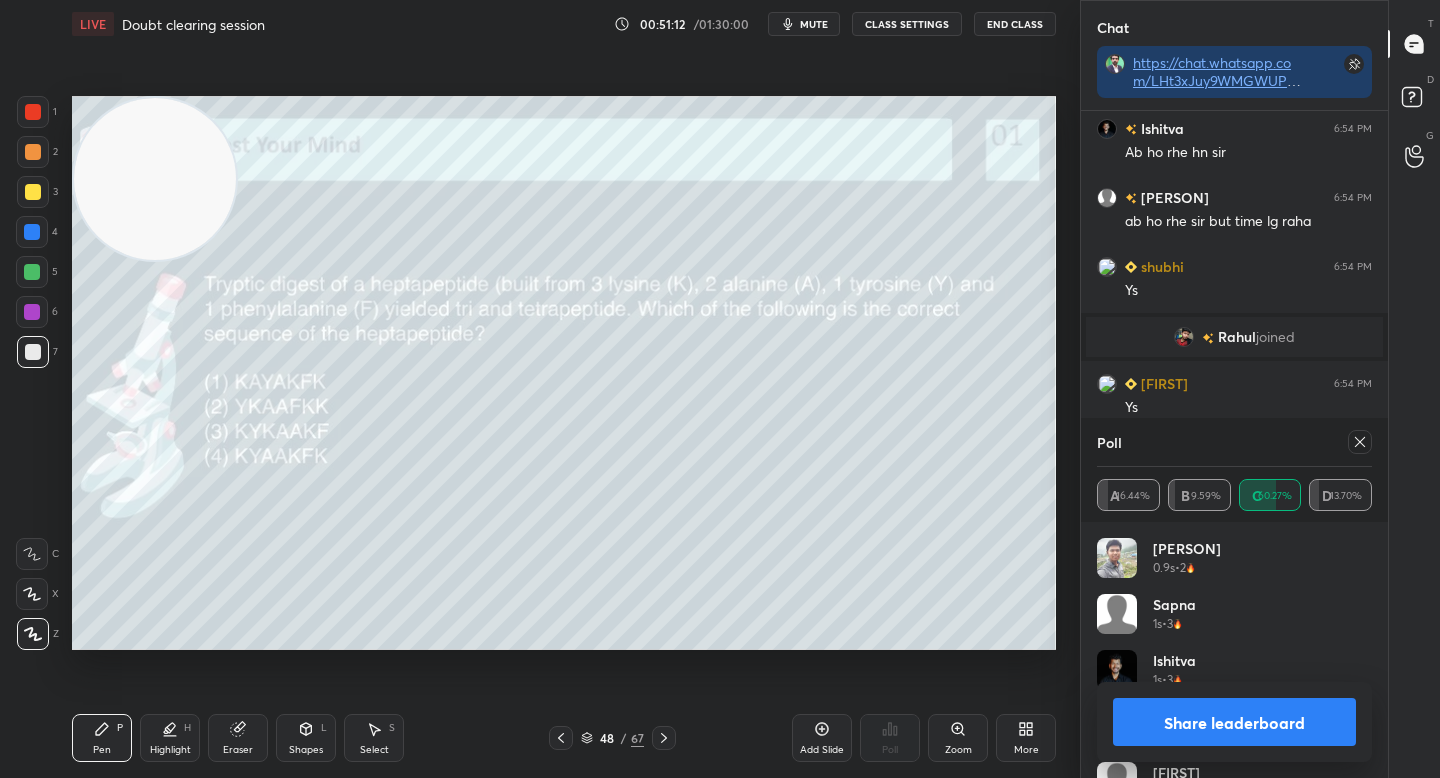 click on "Share leaderboard" at bounding box center (1234, 722) 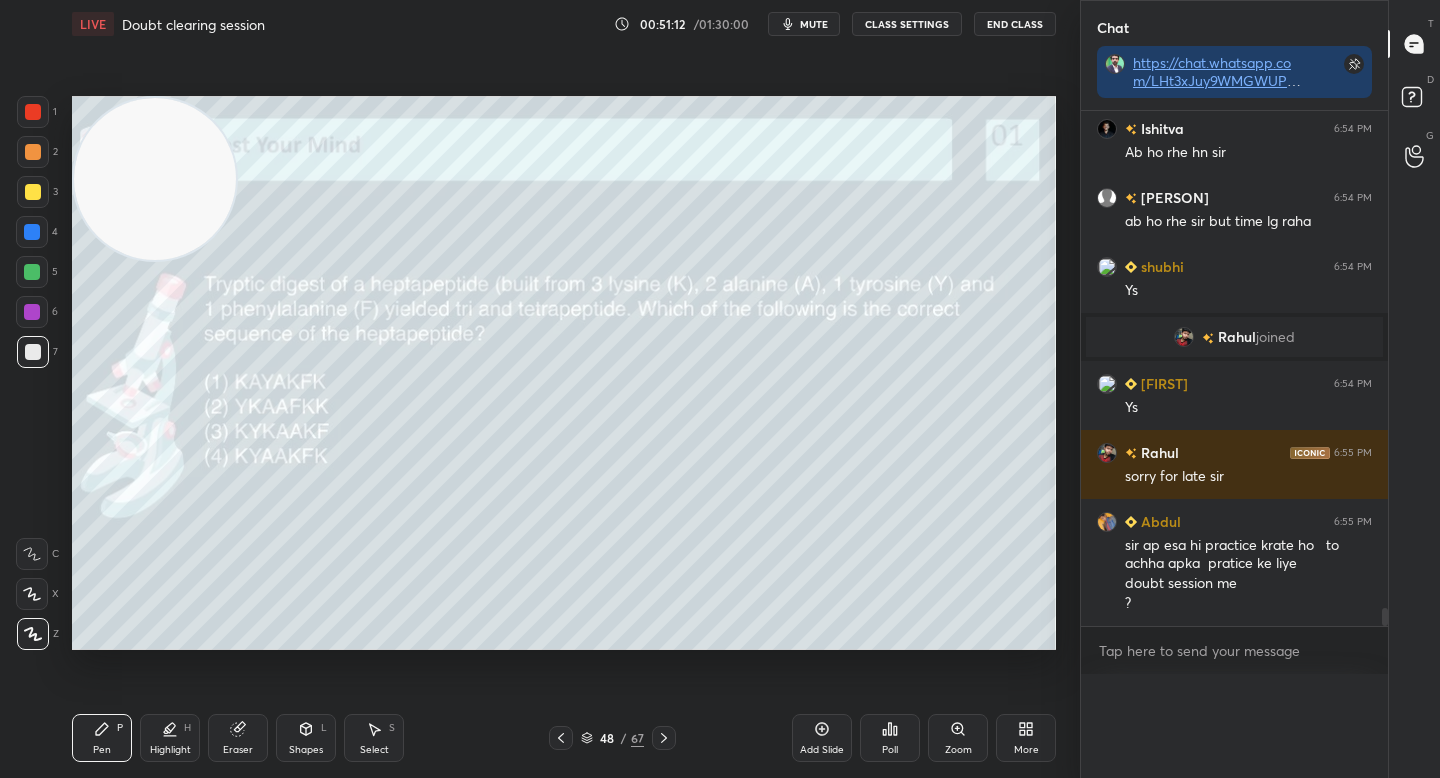 scroll, scrollTop: 88, scrollLeft: 269, axis: both 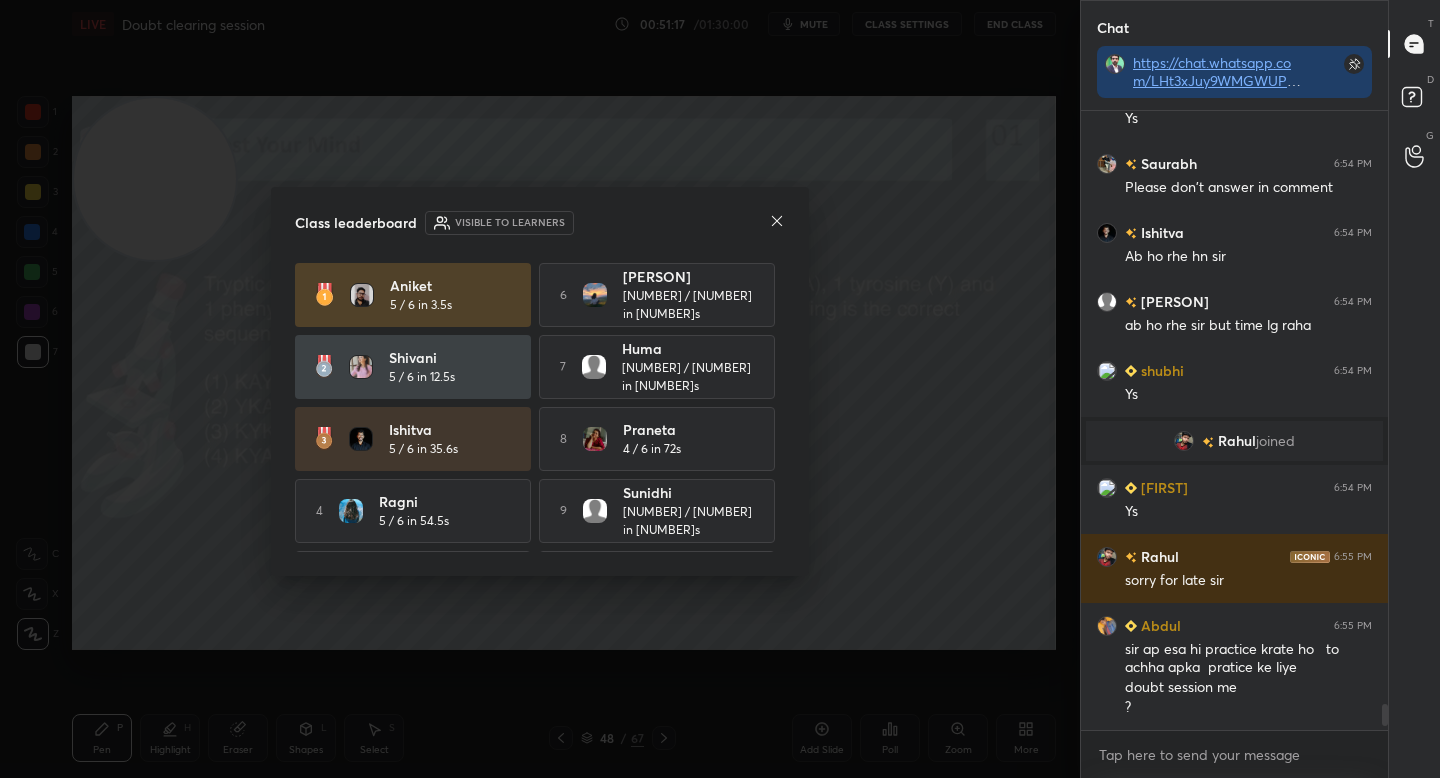 click 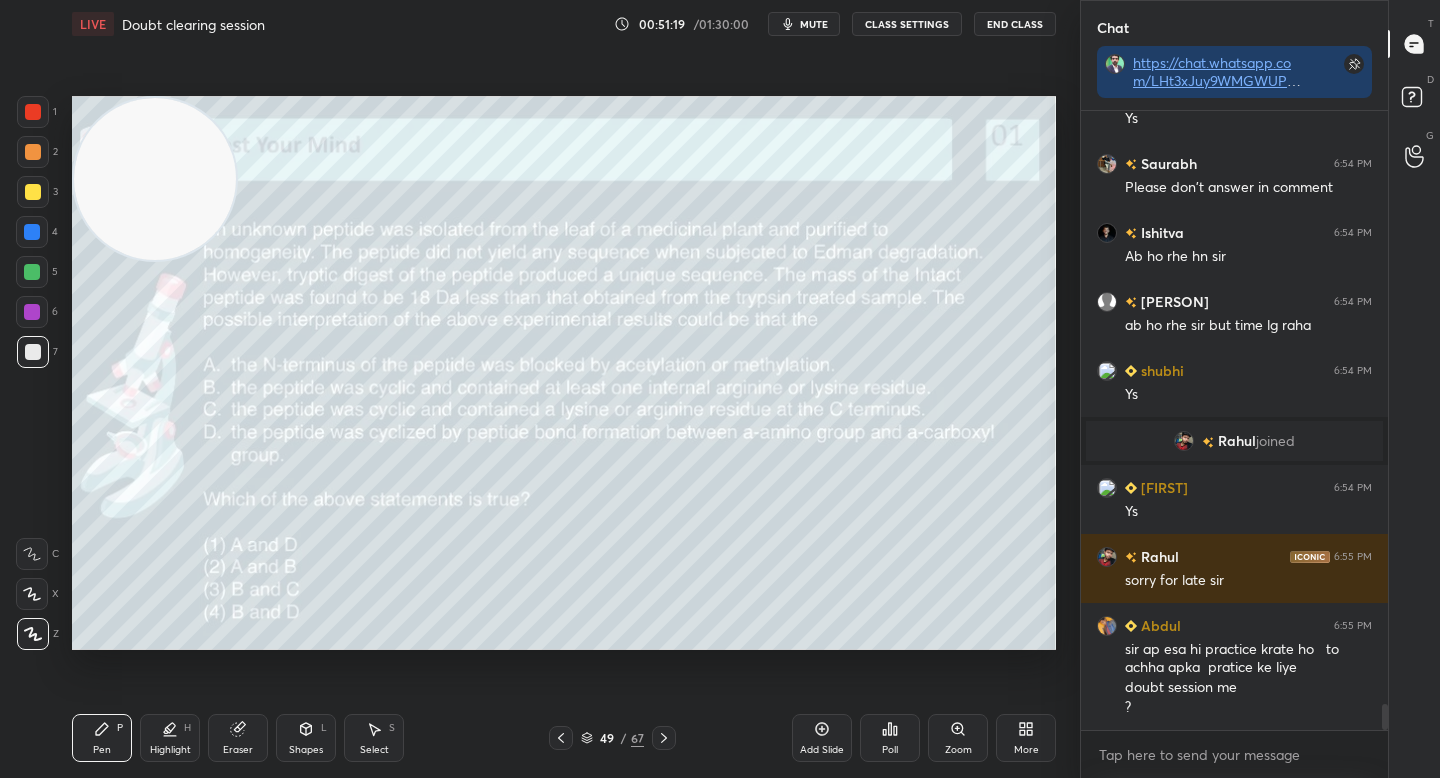 scroll, scrollTop: 13931, scrollLeft: 0, axis: vertical 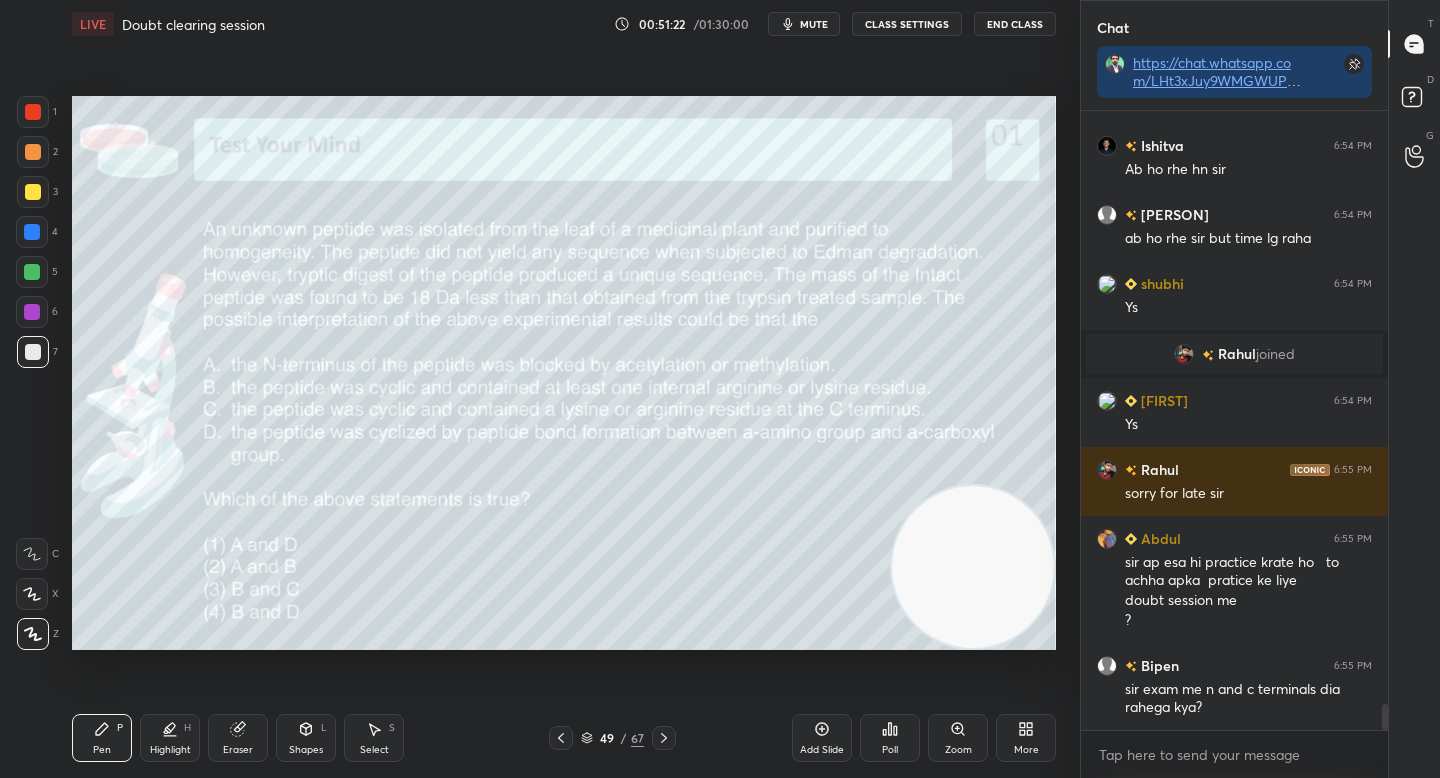 drag, startPoint x: 154, startPoint y: 217, endPoint x: 976, endPoint y: 640, distance: 924.4528 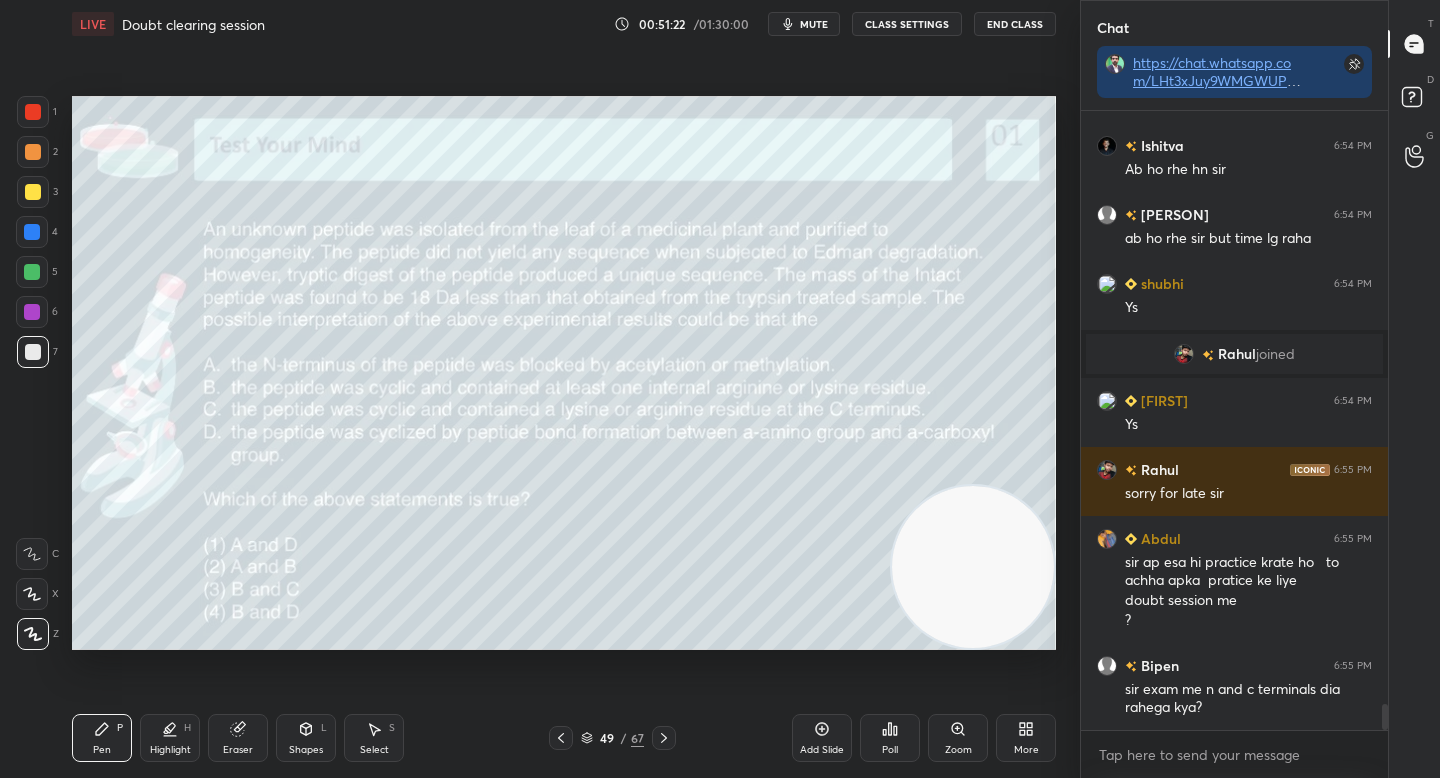 click at bounding box center (973, 567) 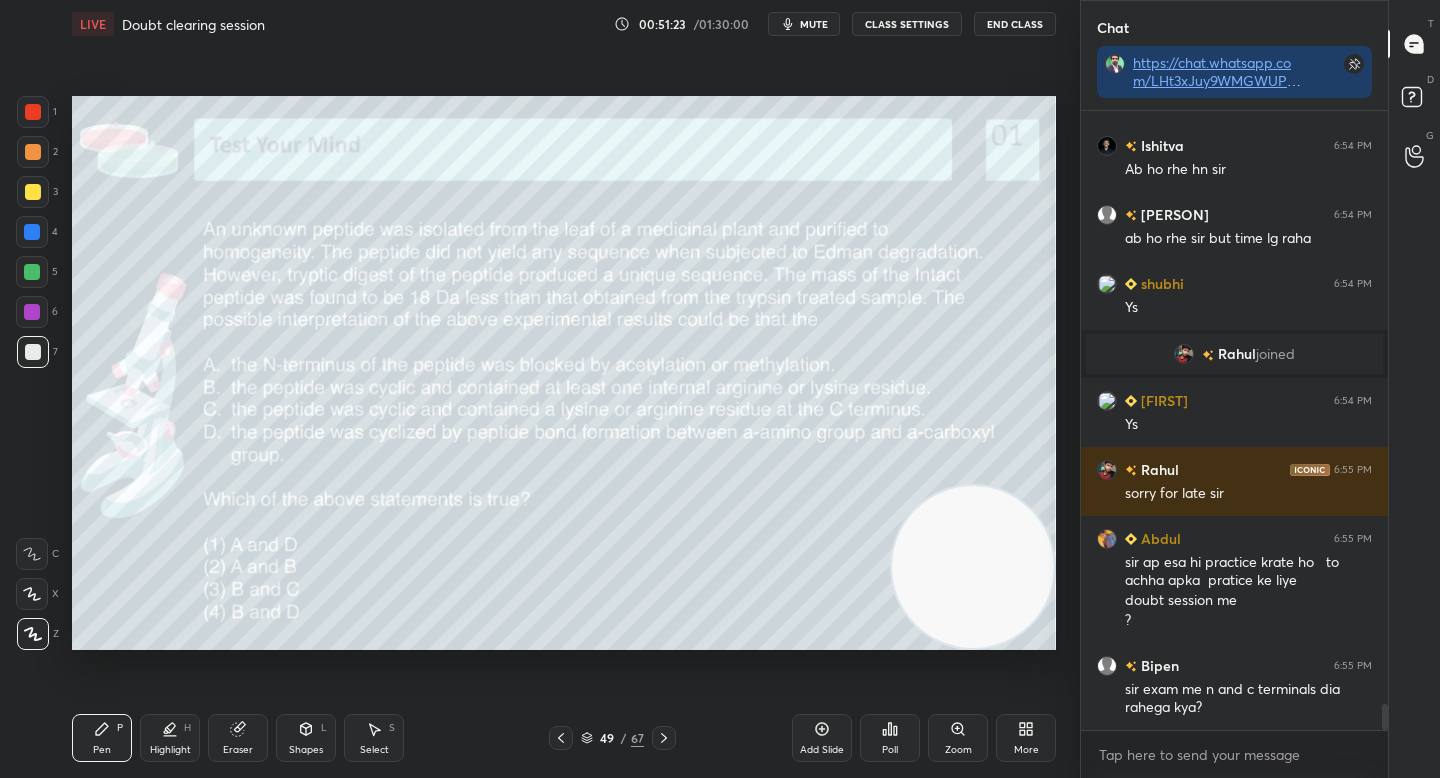 drag, startPoint x: 991, startPoint y: 589, endPoint x: 999, endPoint y: 616, distance: 28.160255 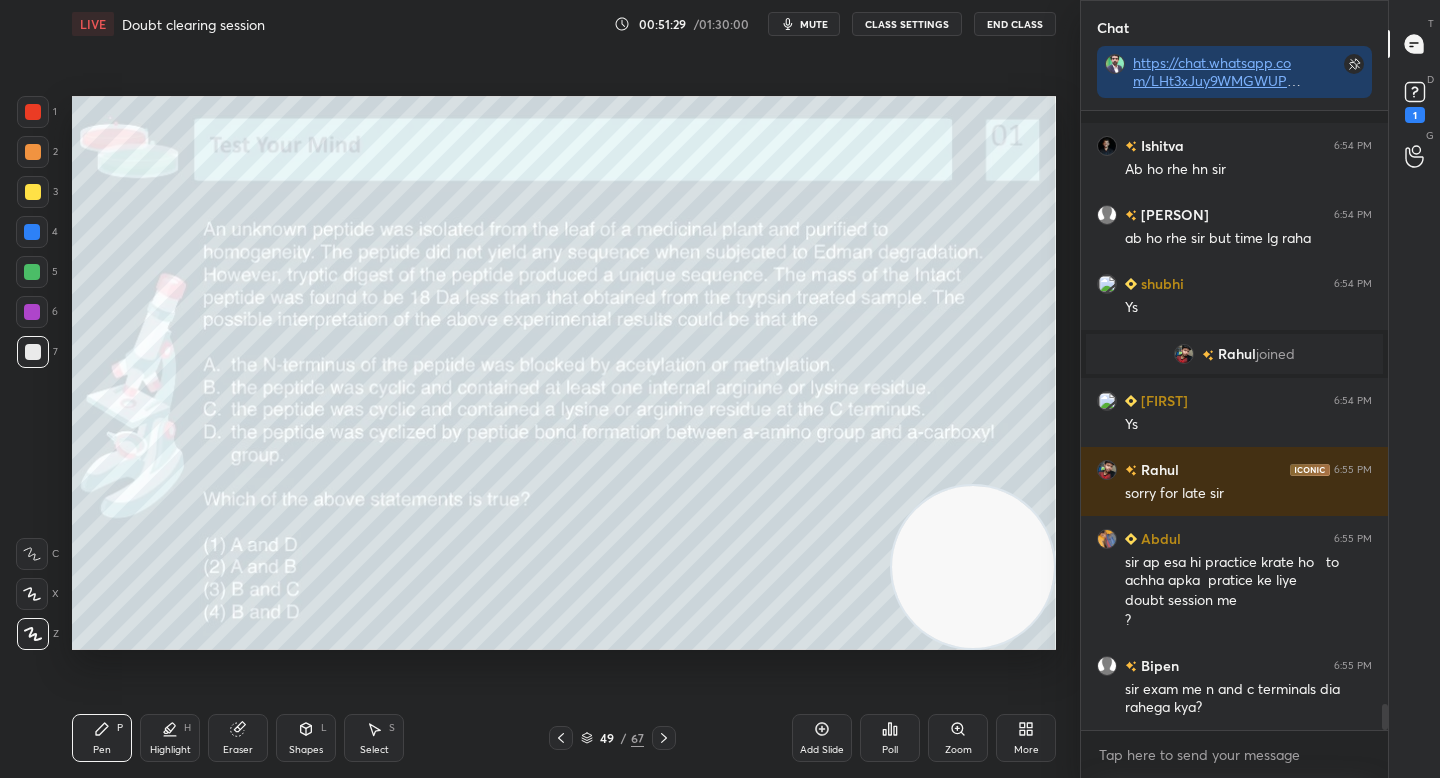 scroll, scrollTop: 14017, scrollLeft: 0, axis: vertical 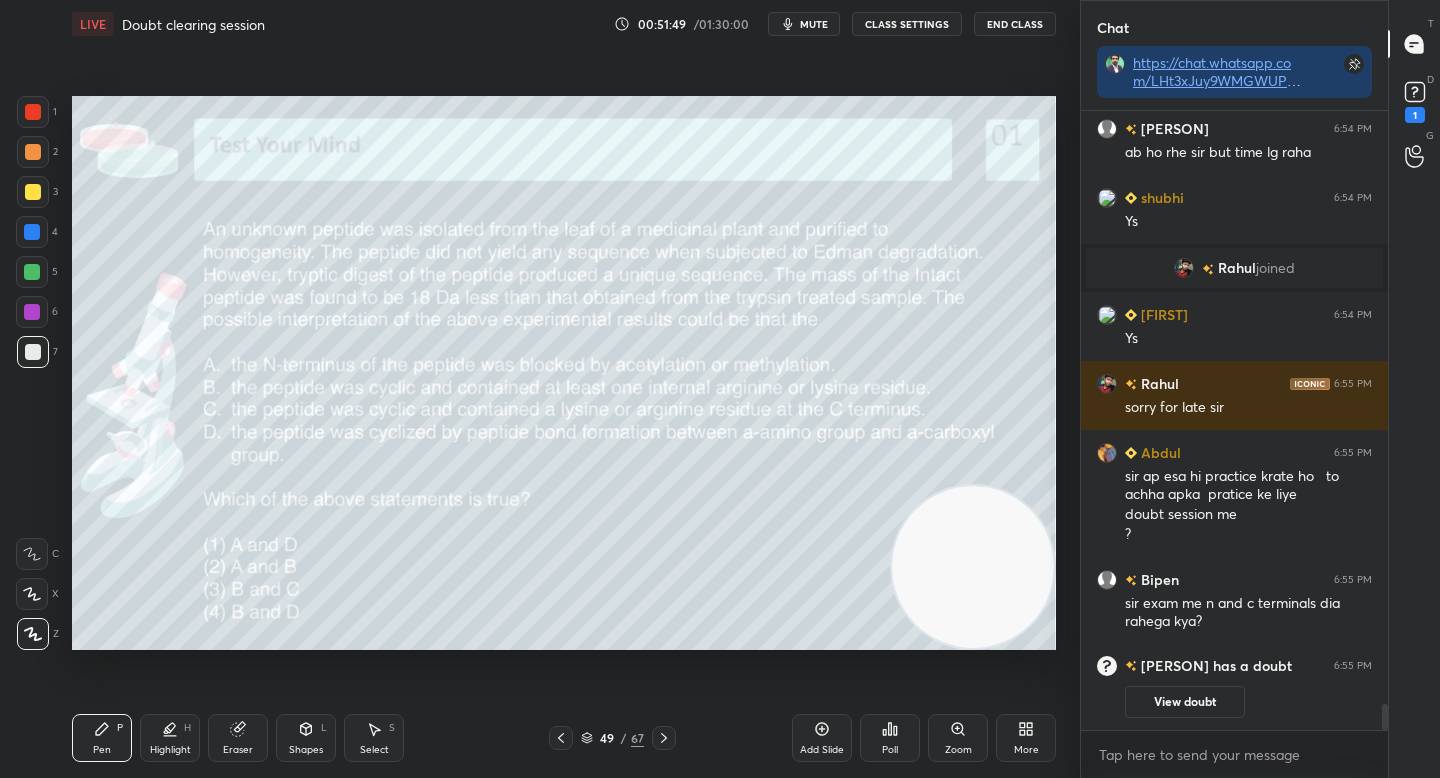 click on "Poll" at bounding box center [890, 738] 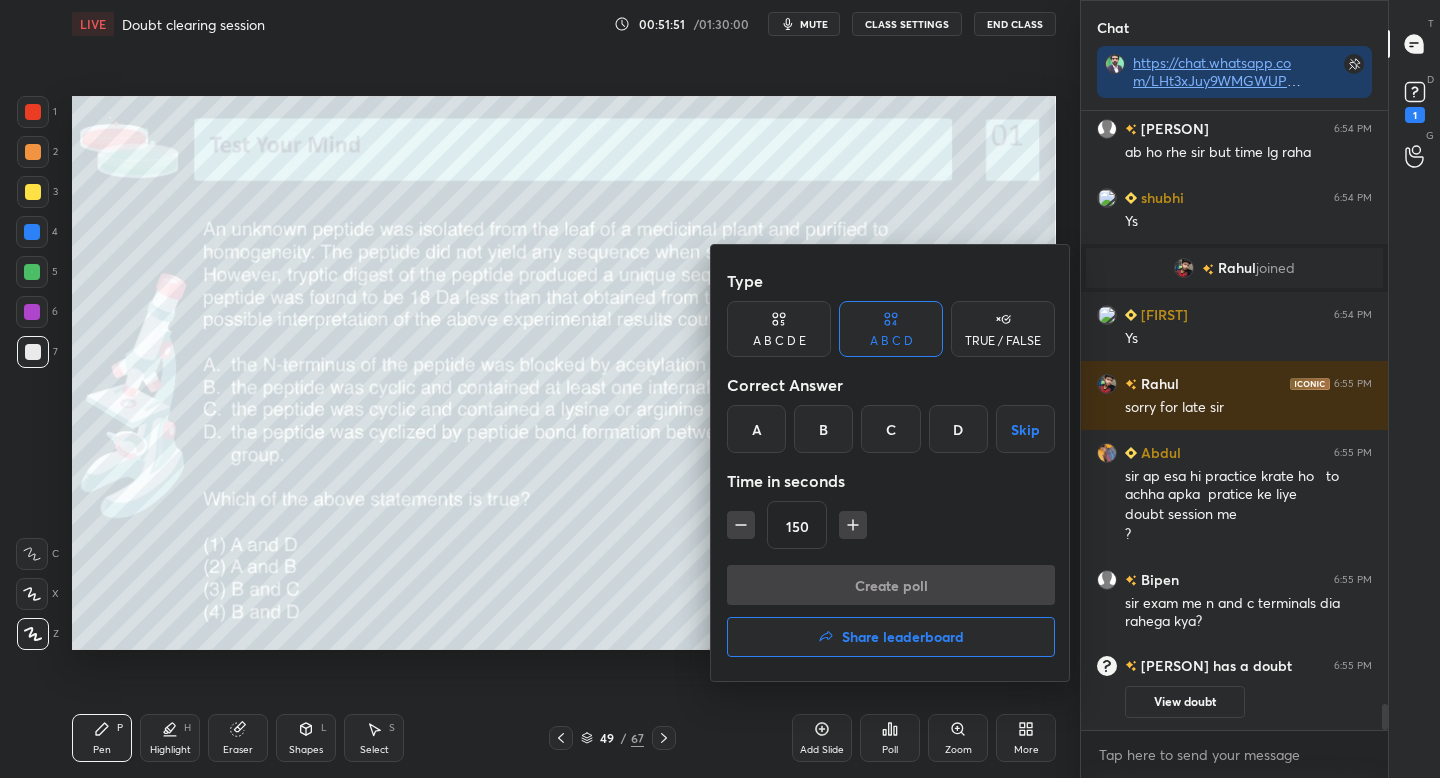 click on "B" at bounding box center [823, 429] 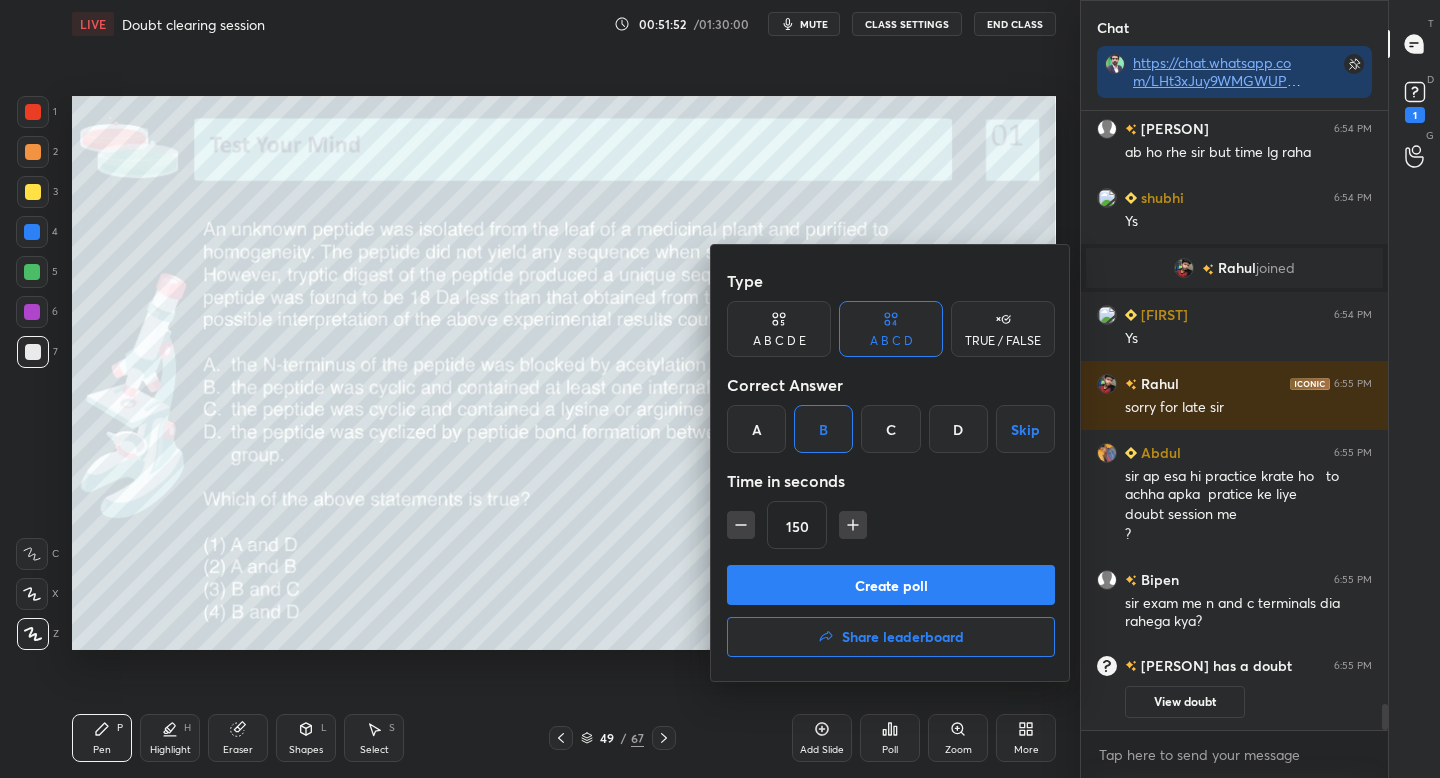 click on "Create poll" at bounding box center (891, 585) 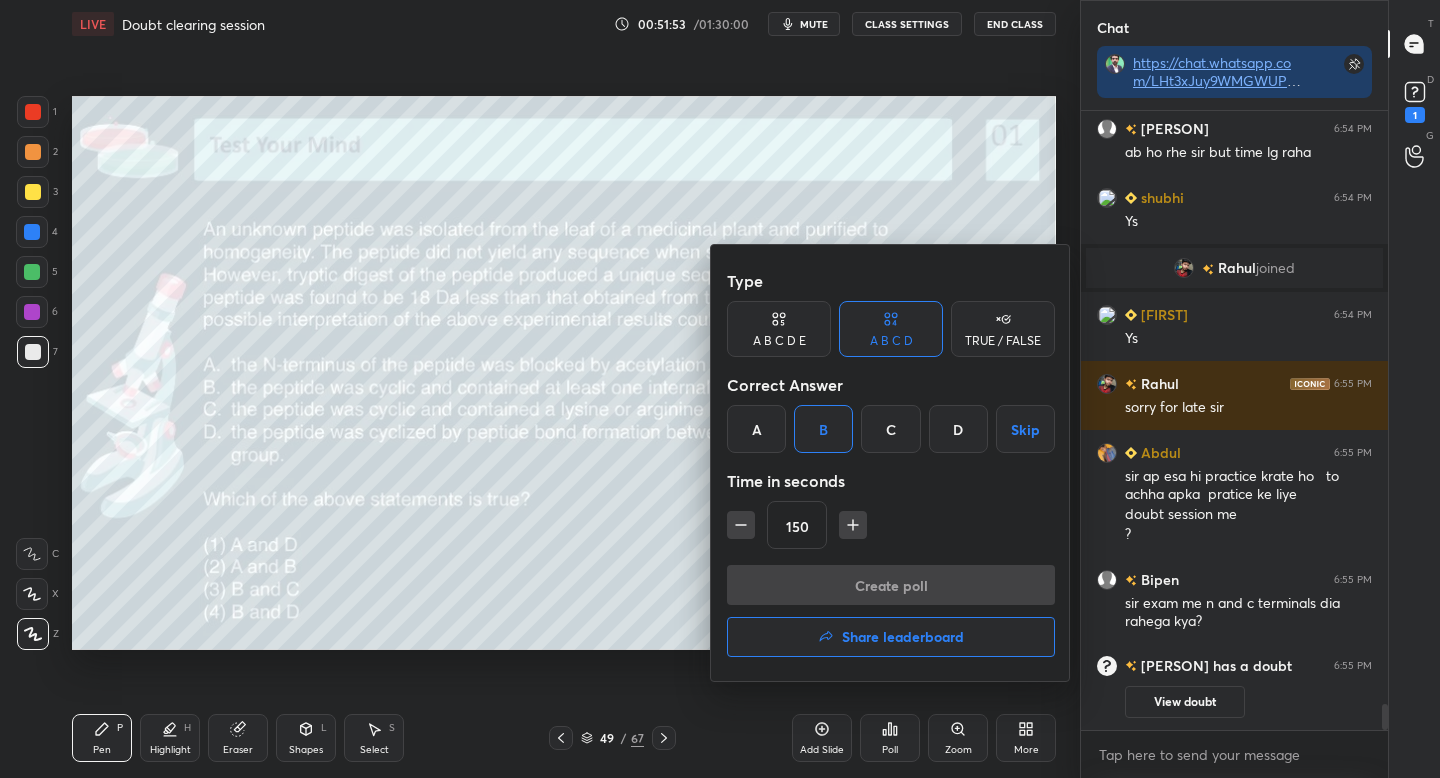 scroll, scrollTop: 570, scrollLeft: 301, axis: both 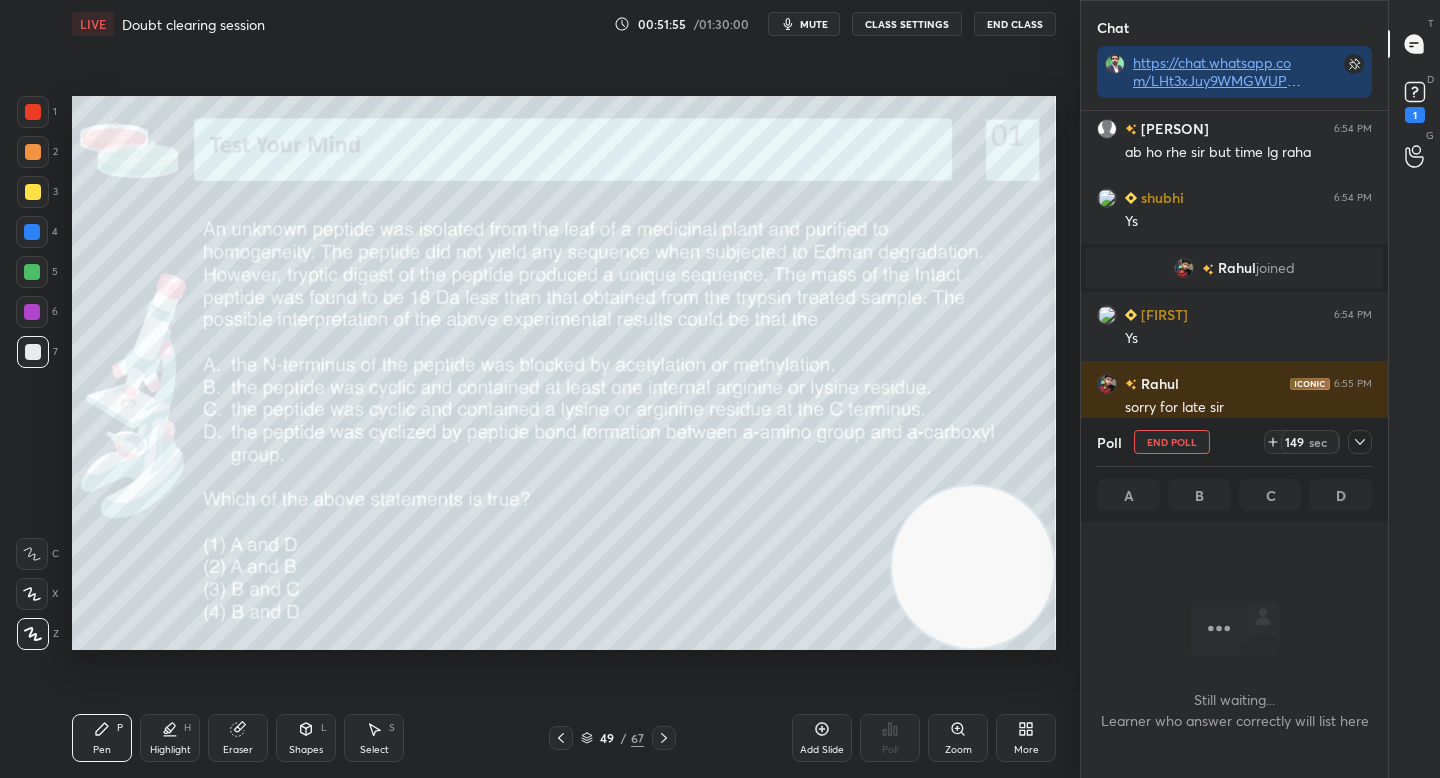 click 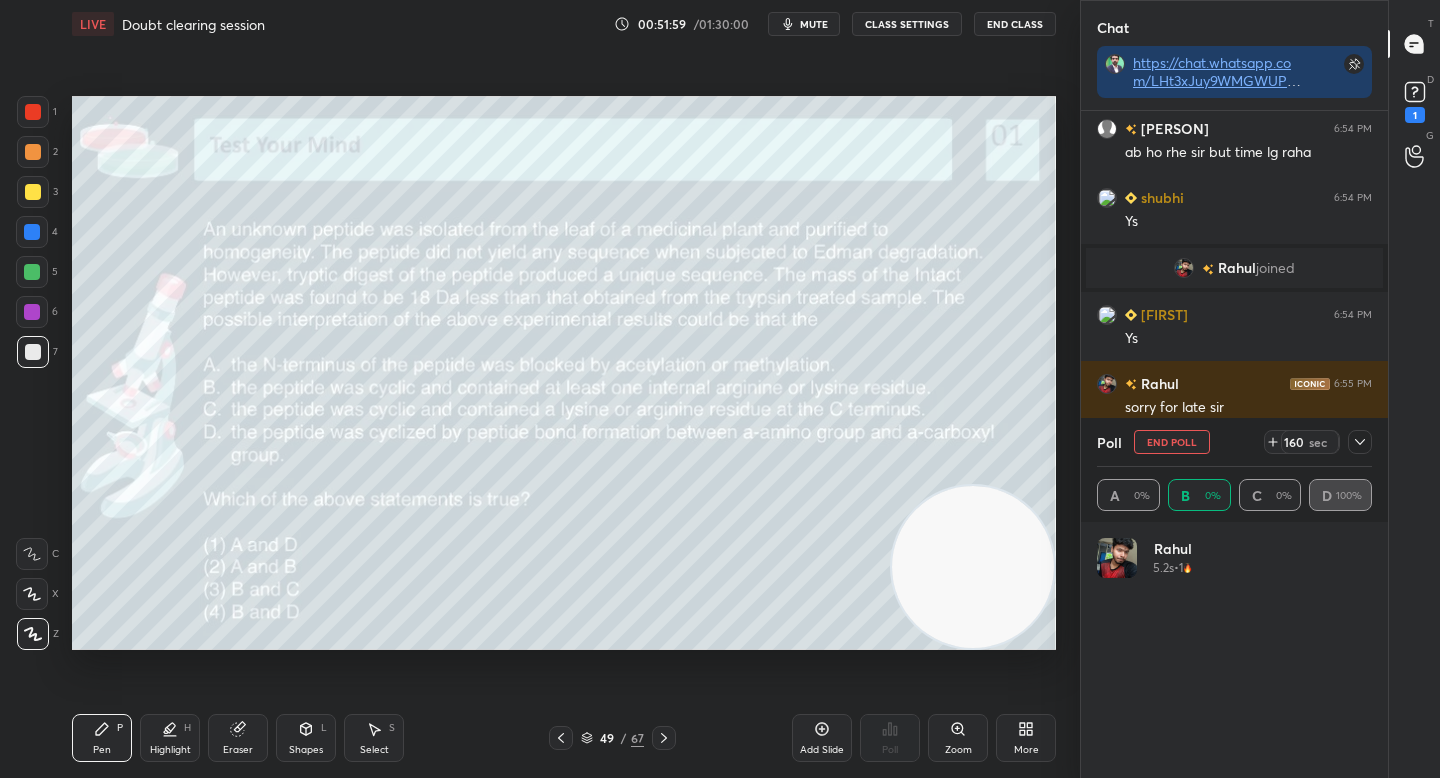 scroll, scrollTop: 7, scrollLeft: 7, axis: both 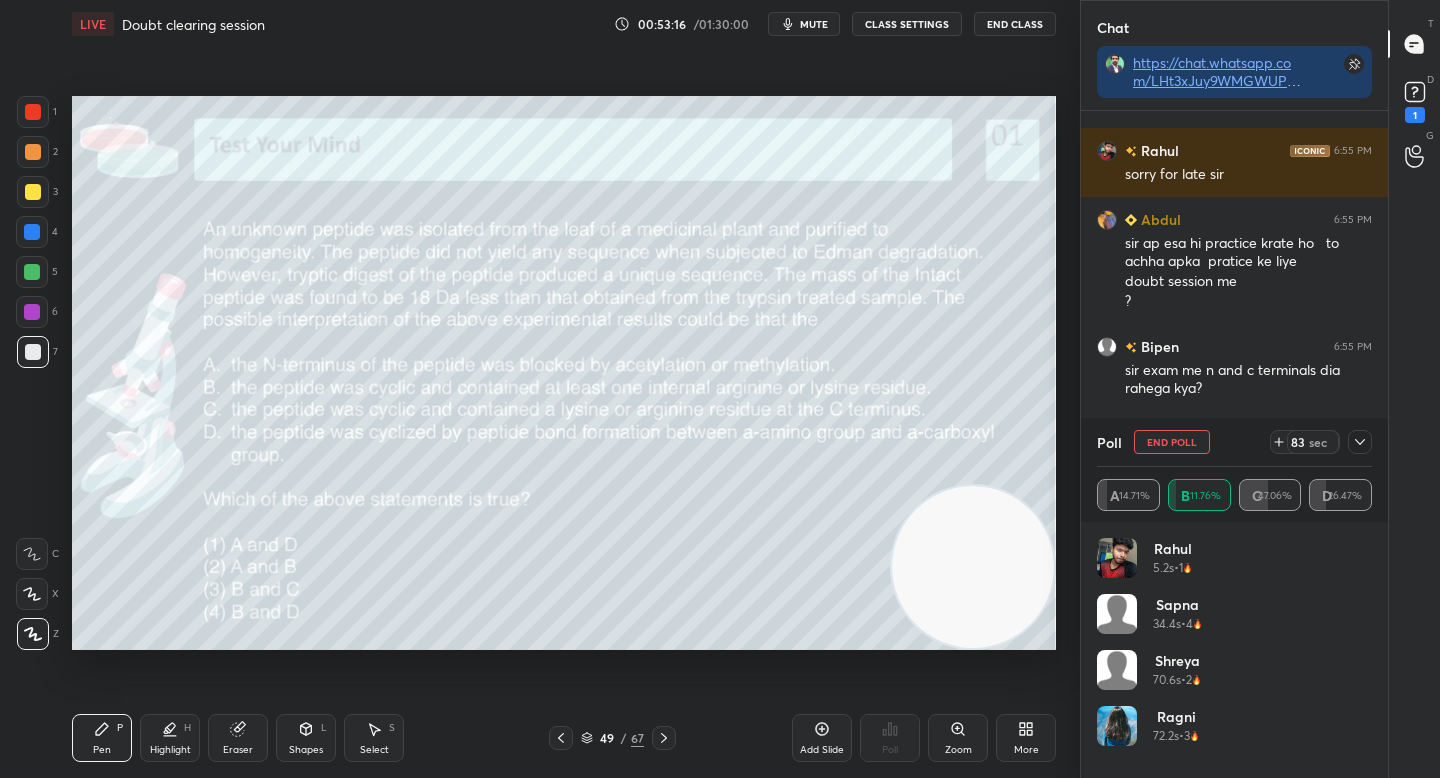click at bounding box center [1360, 442] 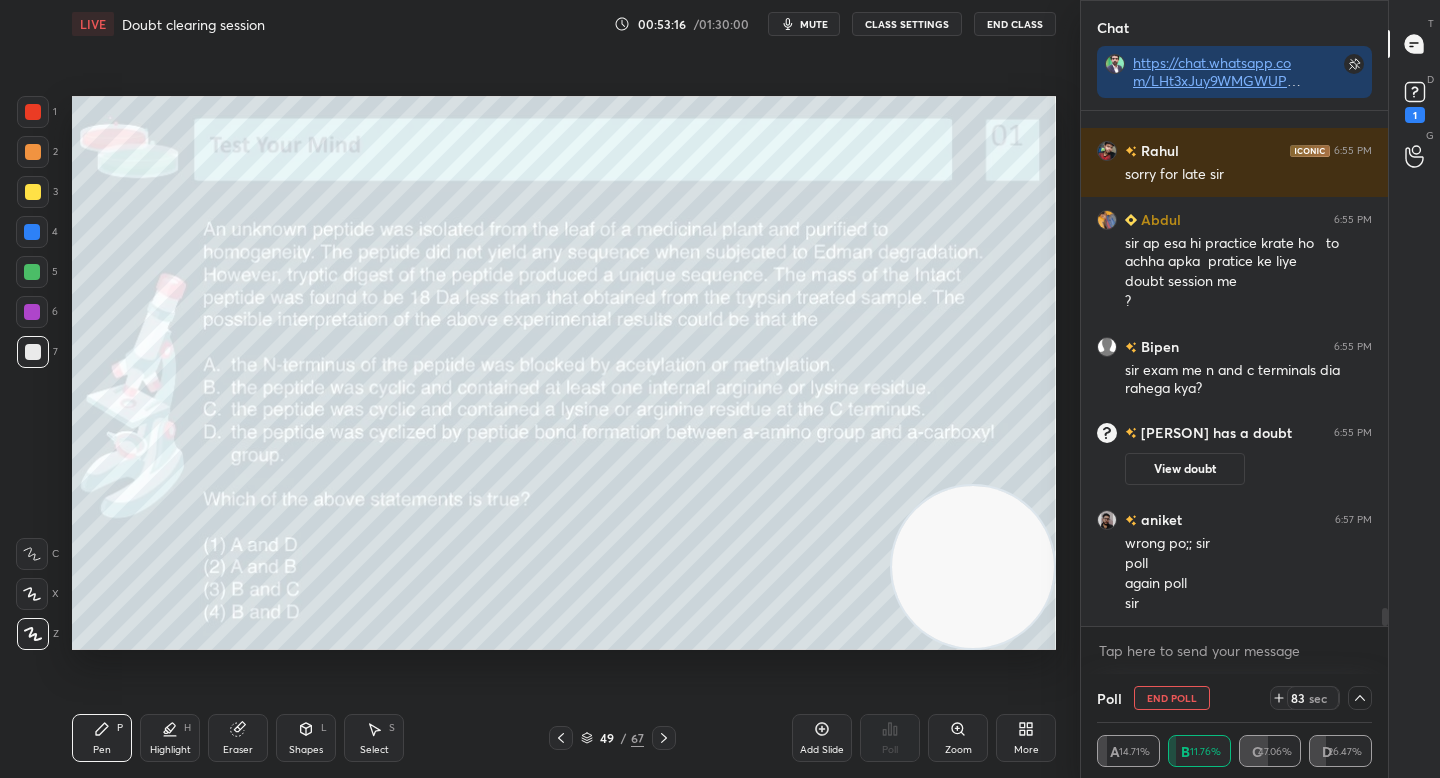 scroll, scrollTop: 4, scrollLeft: 269, axis: both 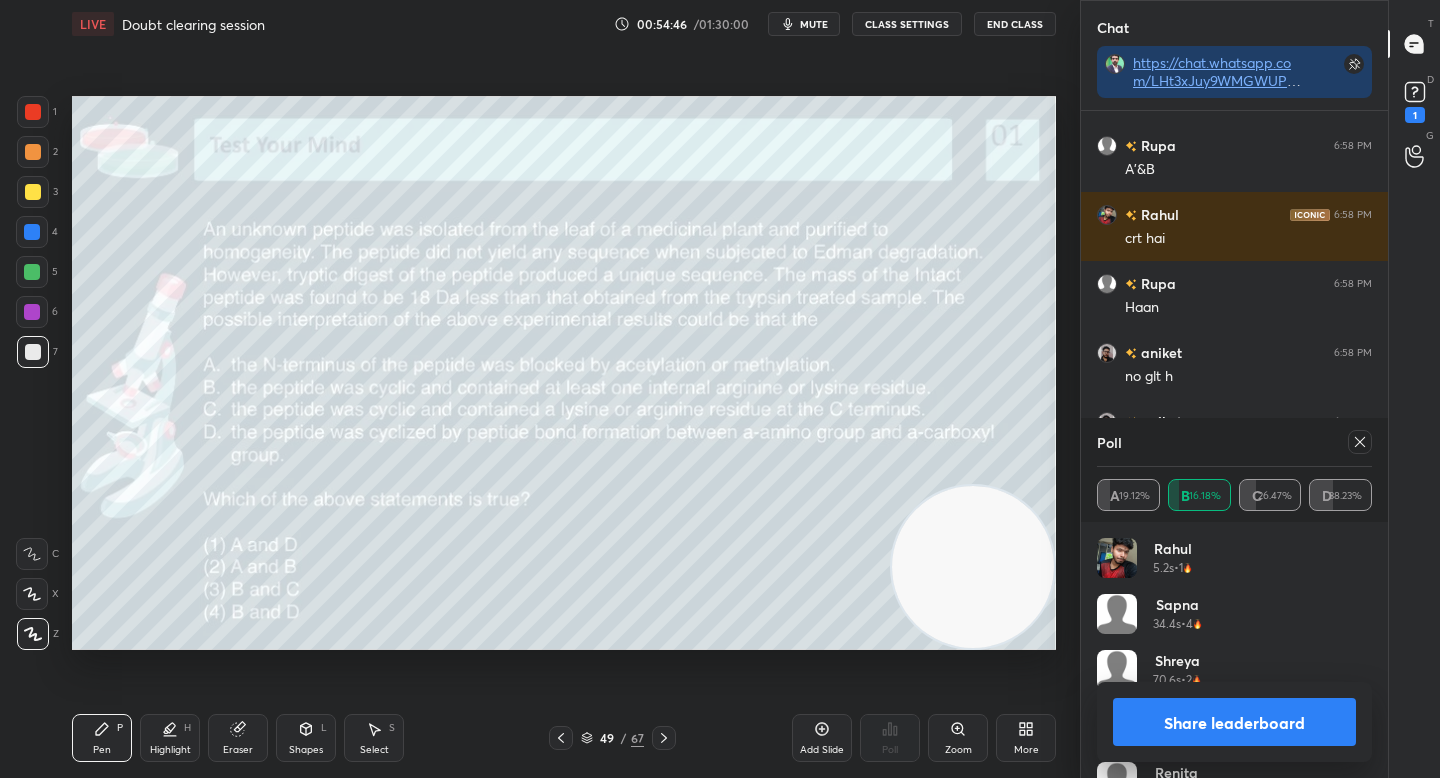 click on "Share leaderboard" at bounding box center [1234, 722] 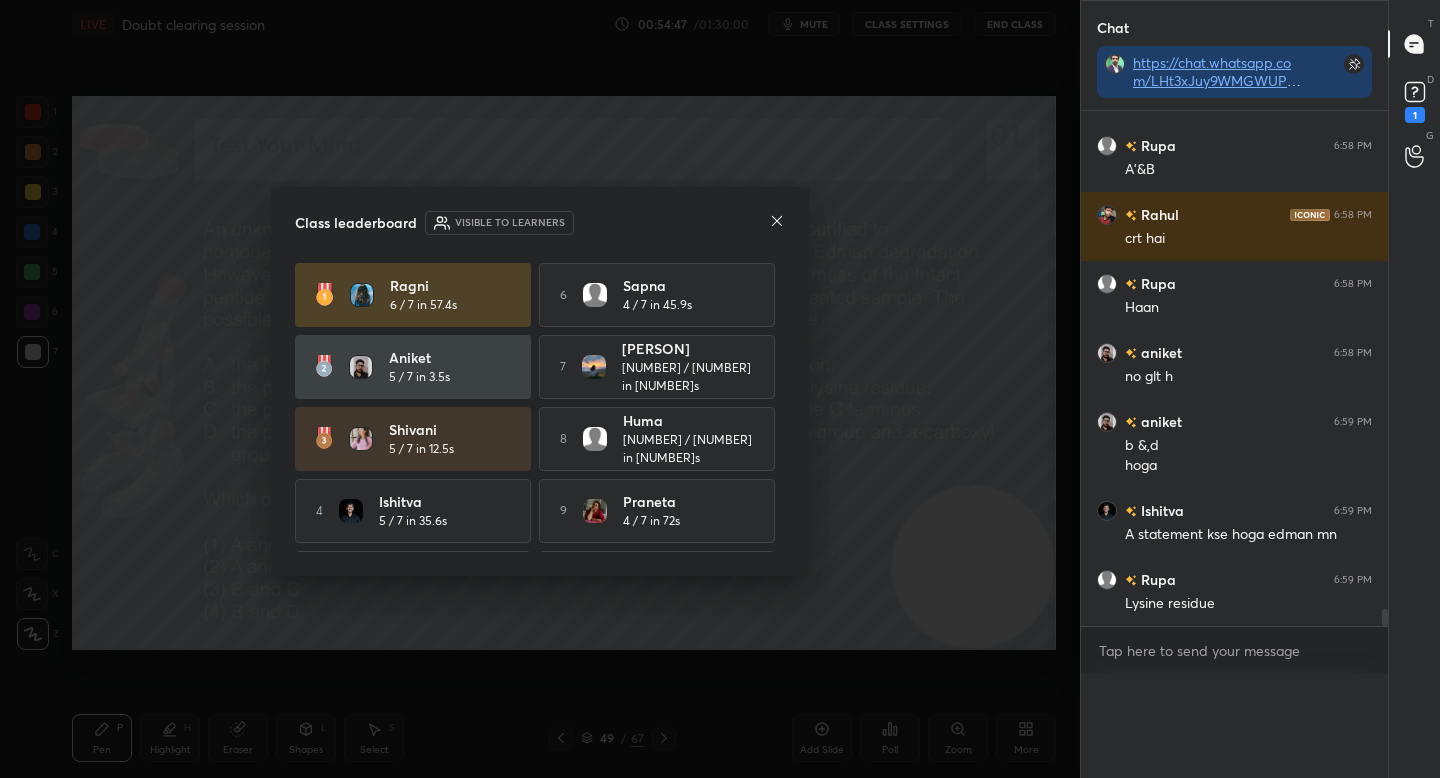 scroll, scrollTop: 0, scrollLeft: 0, axis: both 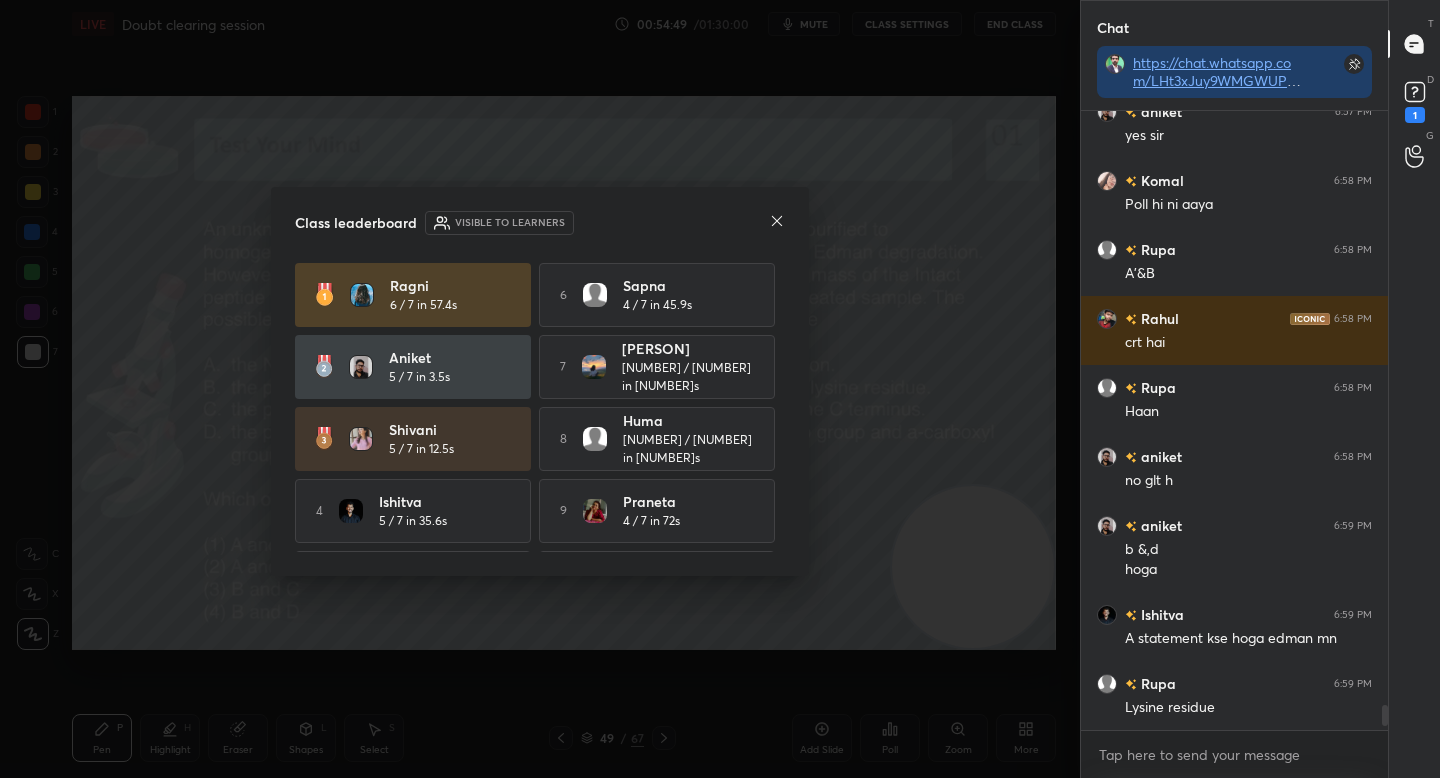 click 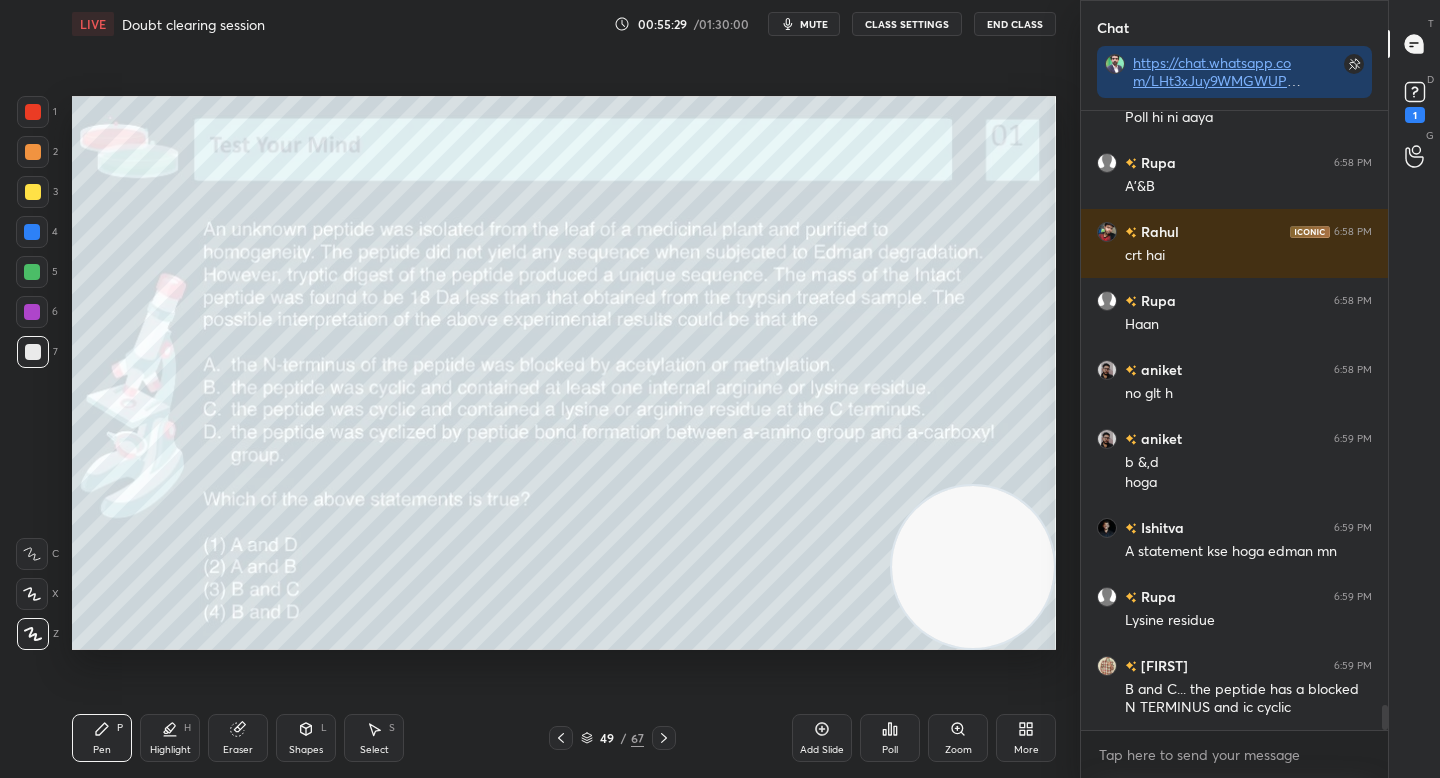 click on "Highlight" at bounding box center (170, 750) 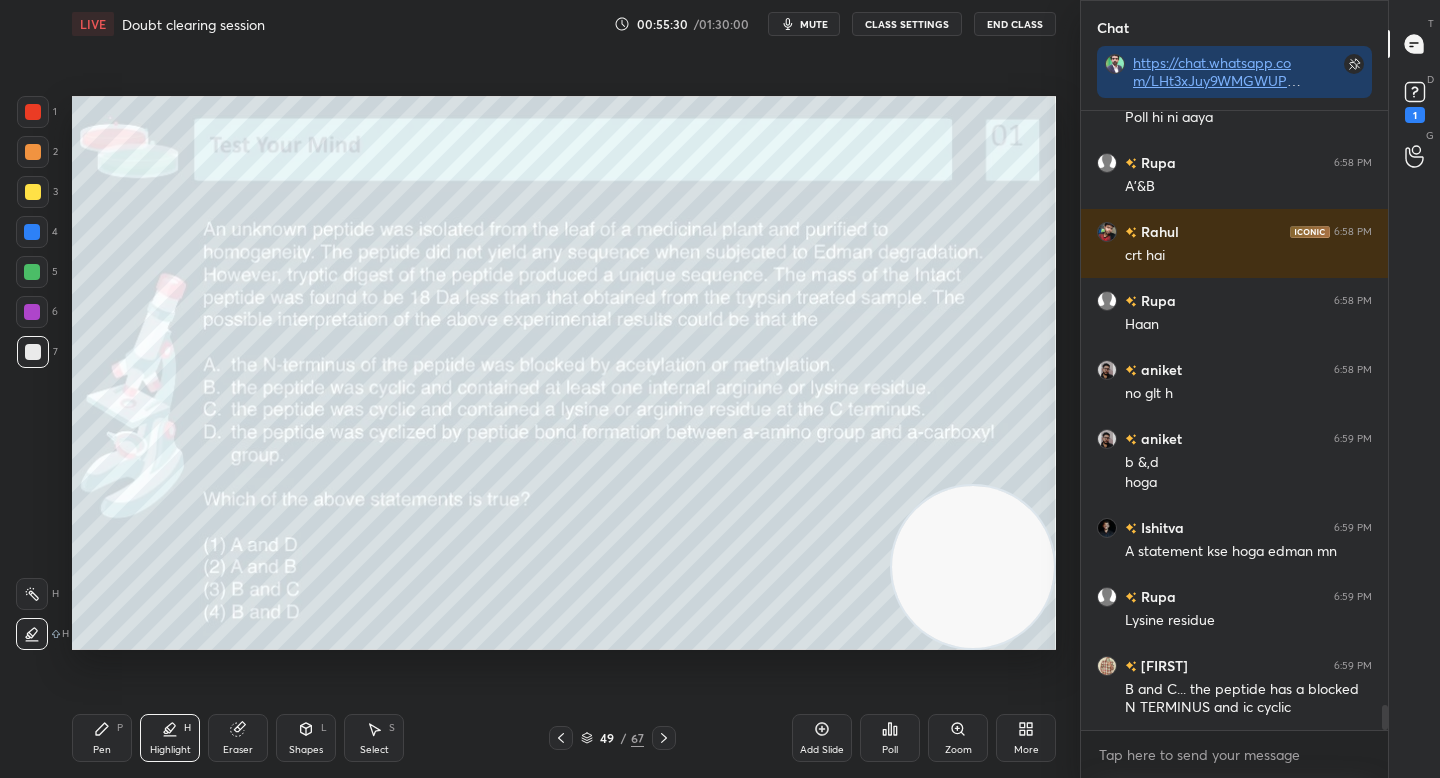 click at bounding box center [32, 272] 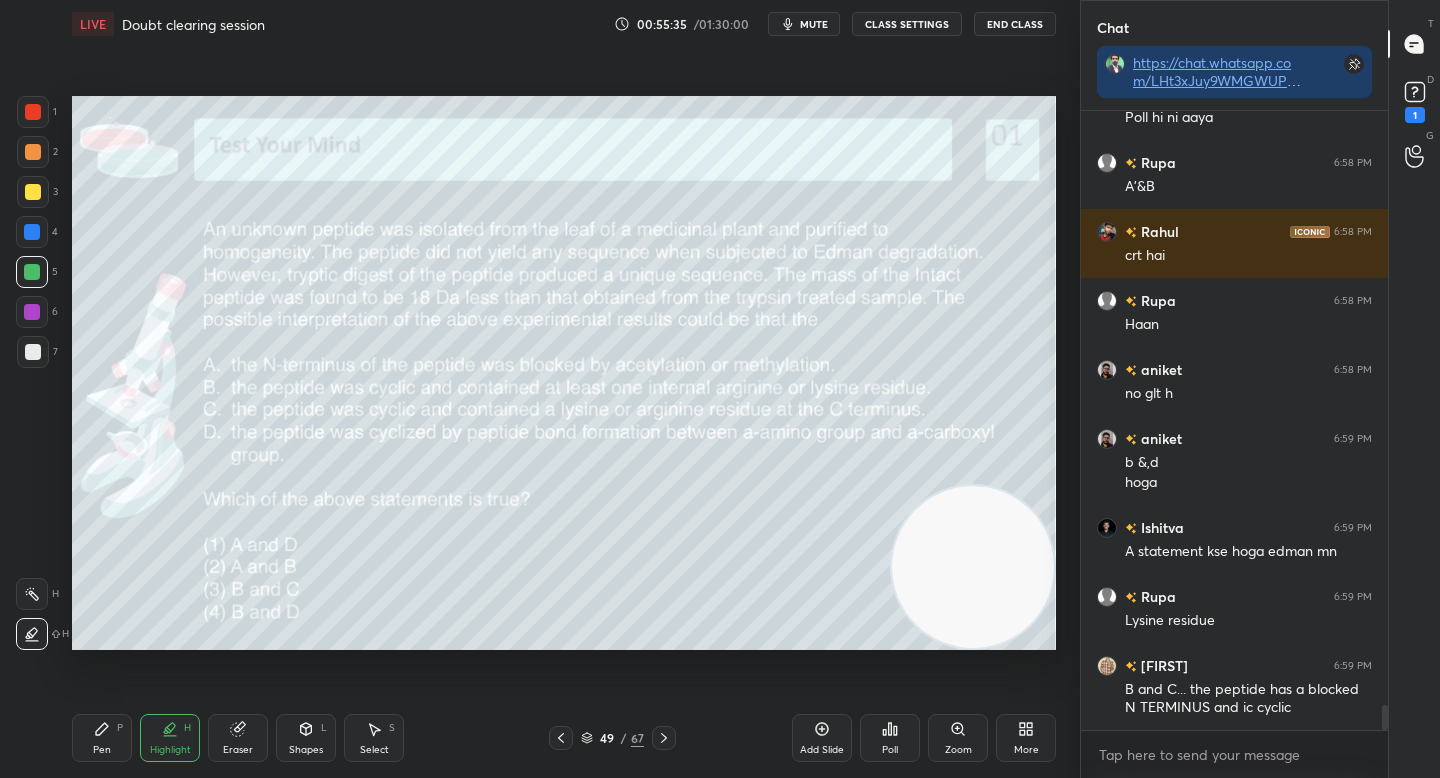click on "Pen P" at bounding box center [102, 738] 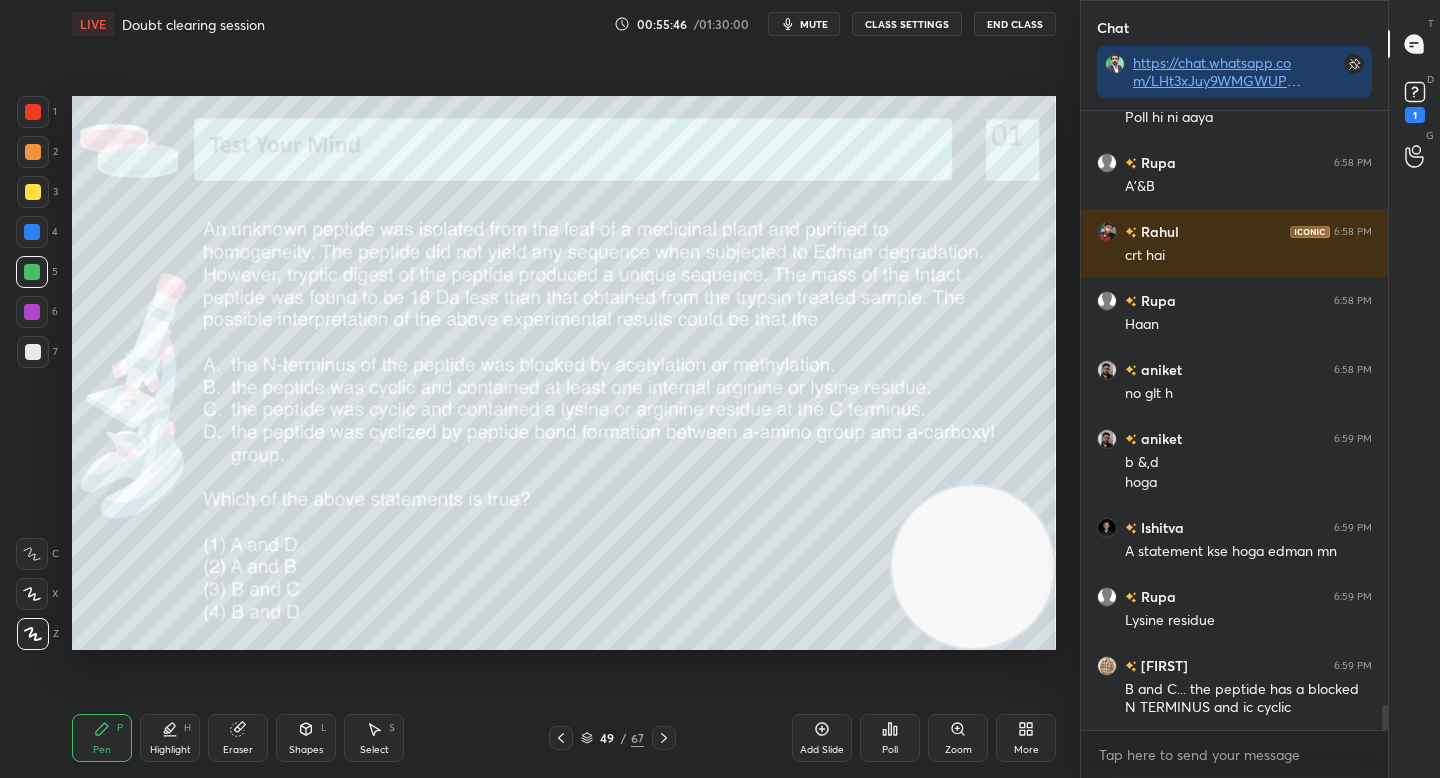 click on "Eraser" at bounding box center (238, 738) 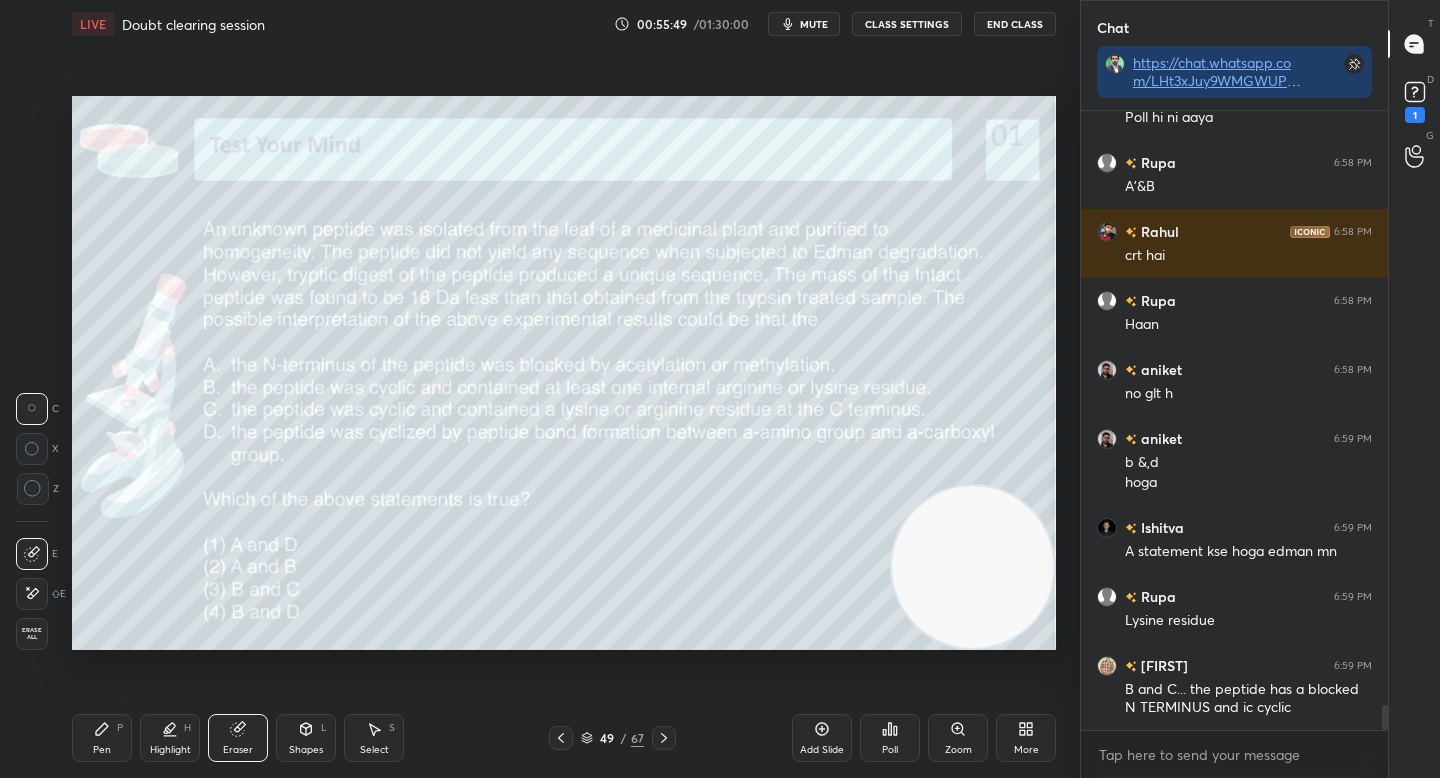 click on "Pen P" at bounding box center (102, 738) 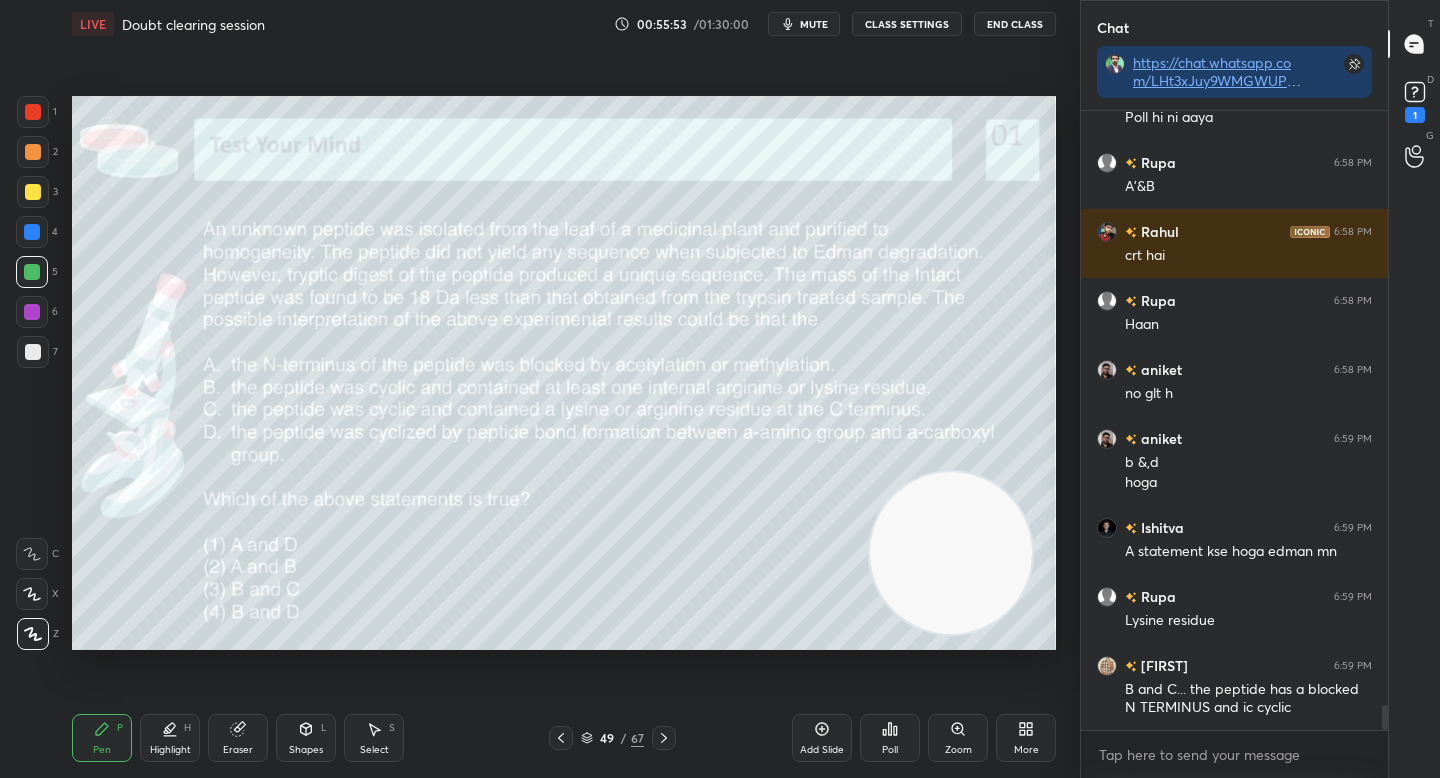 drag, startPoint x: 923, startPoint y: 527, endPoint x: 440, endPoint y: 327, distance: 522.7705 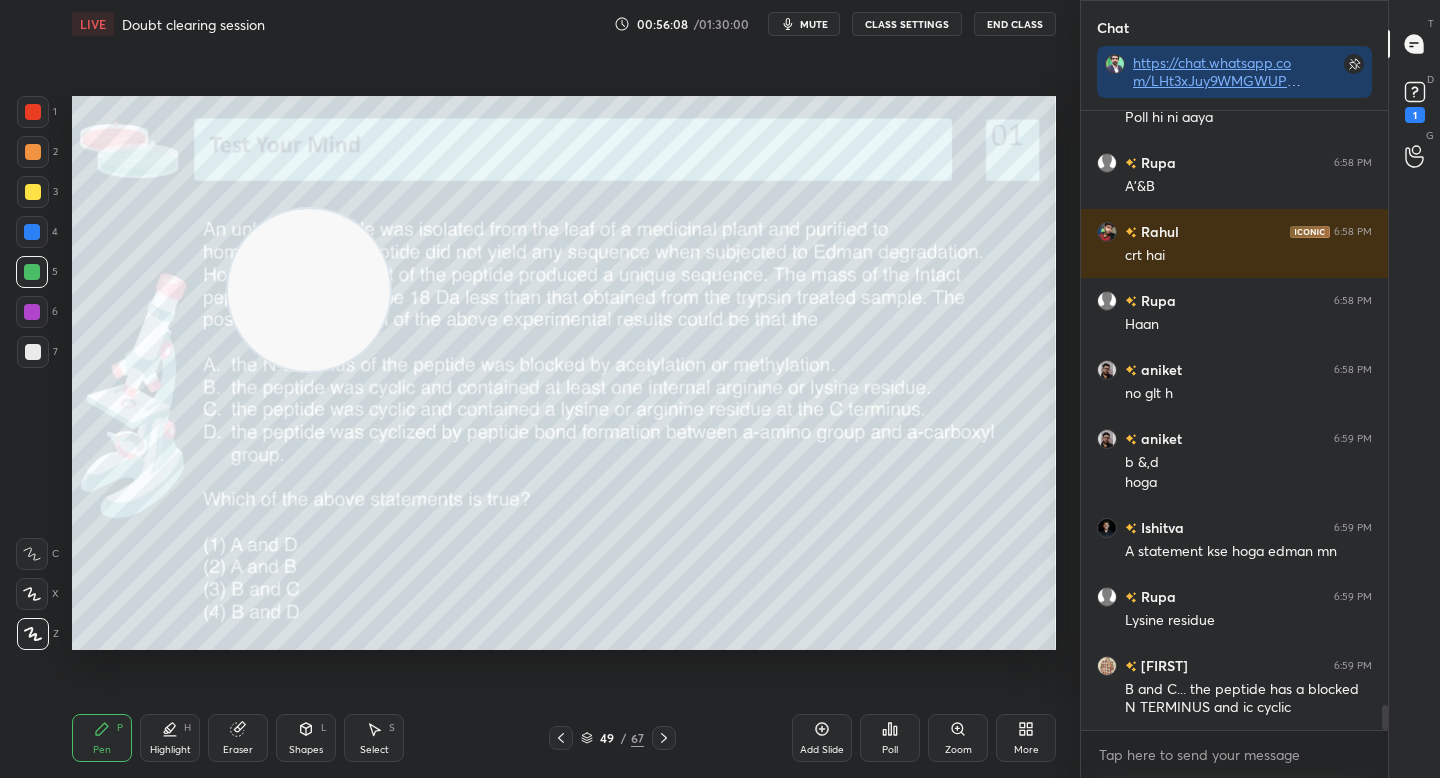 drag, startPoint x: 373, startPoint y: 322, endPoint x: 310, endPoint y: 313, distance: 63.63961 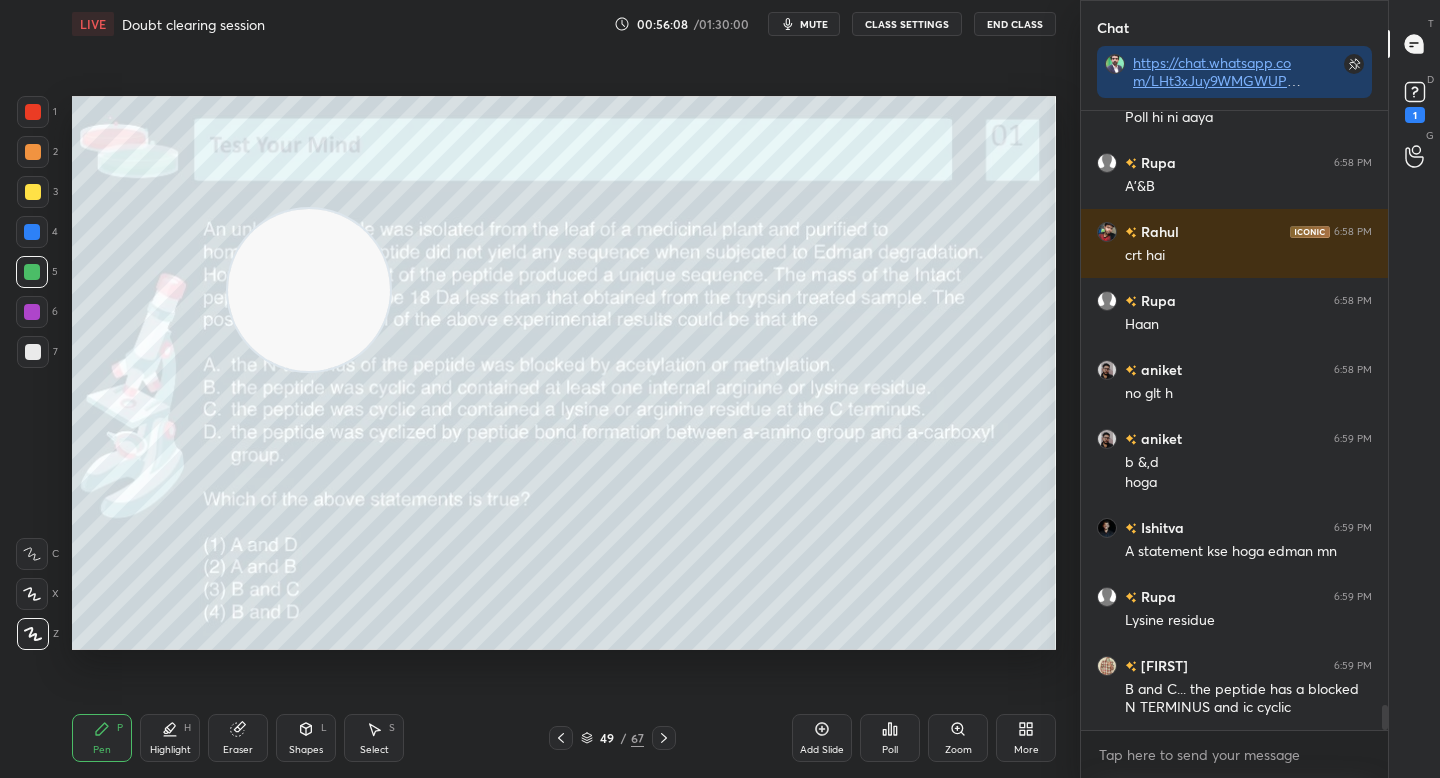 click at bounding box center (309, 290) 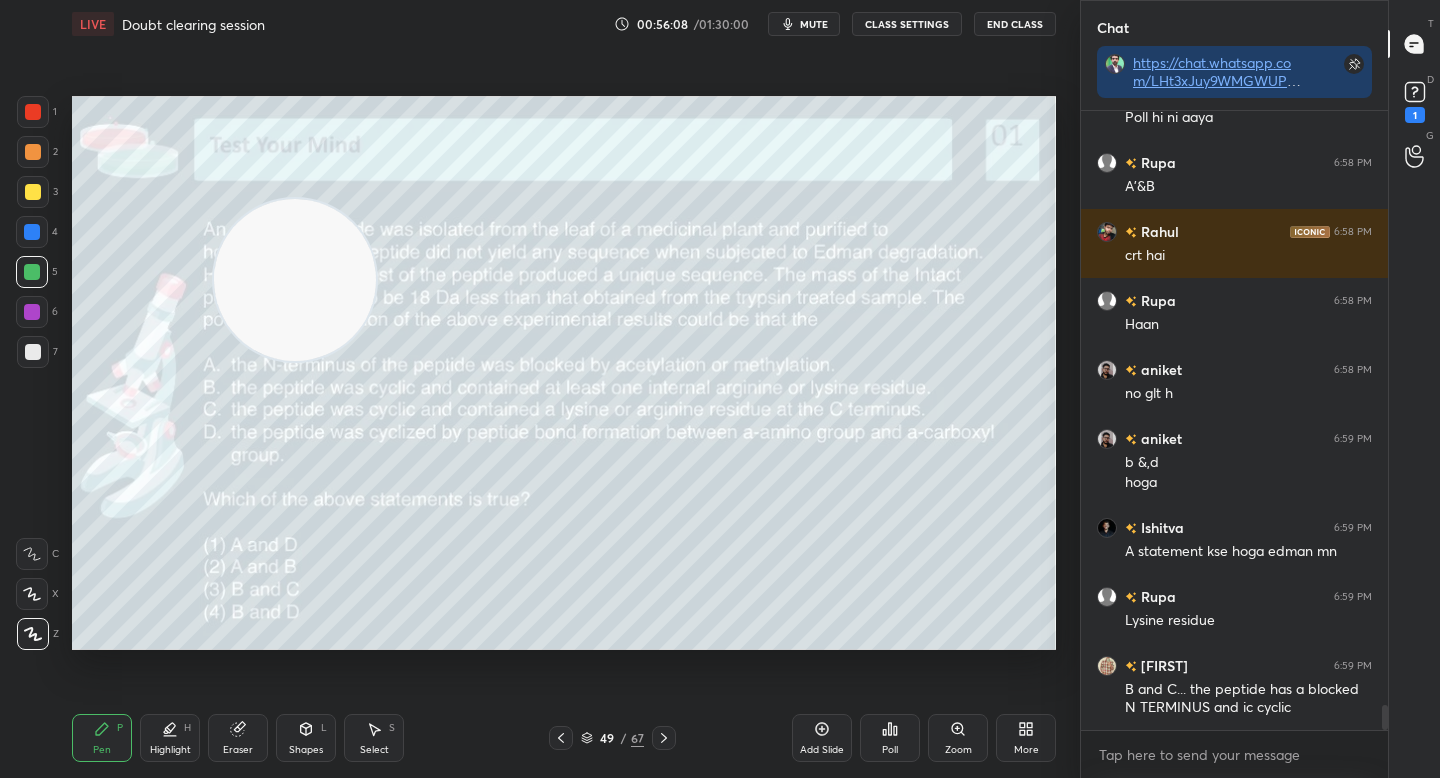 drag, startPoint x: 306, startPoint y: 299, endPoint x: 141, endPoint y: 191, distance: 197.20294 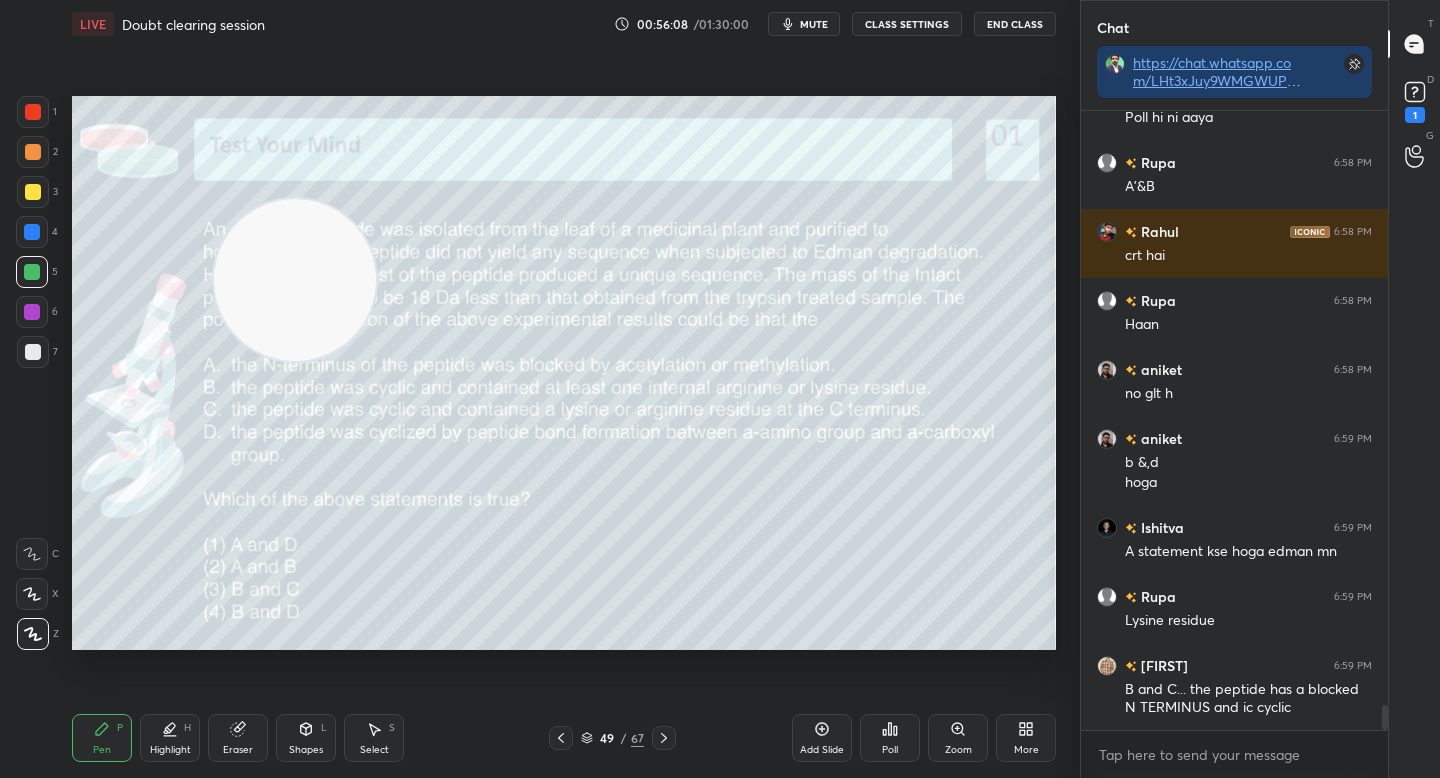 click at bounding box center (295, 280) 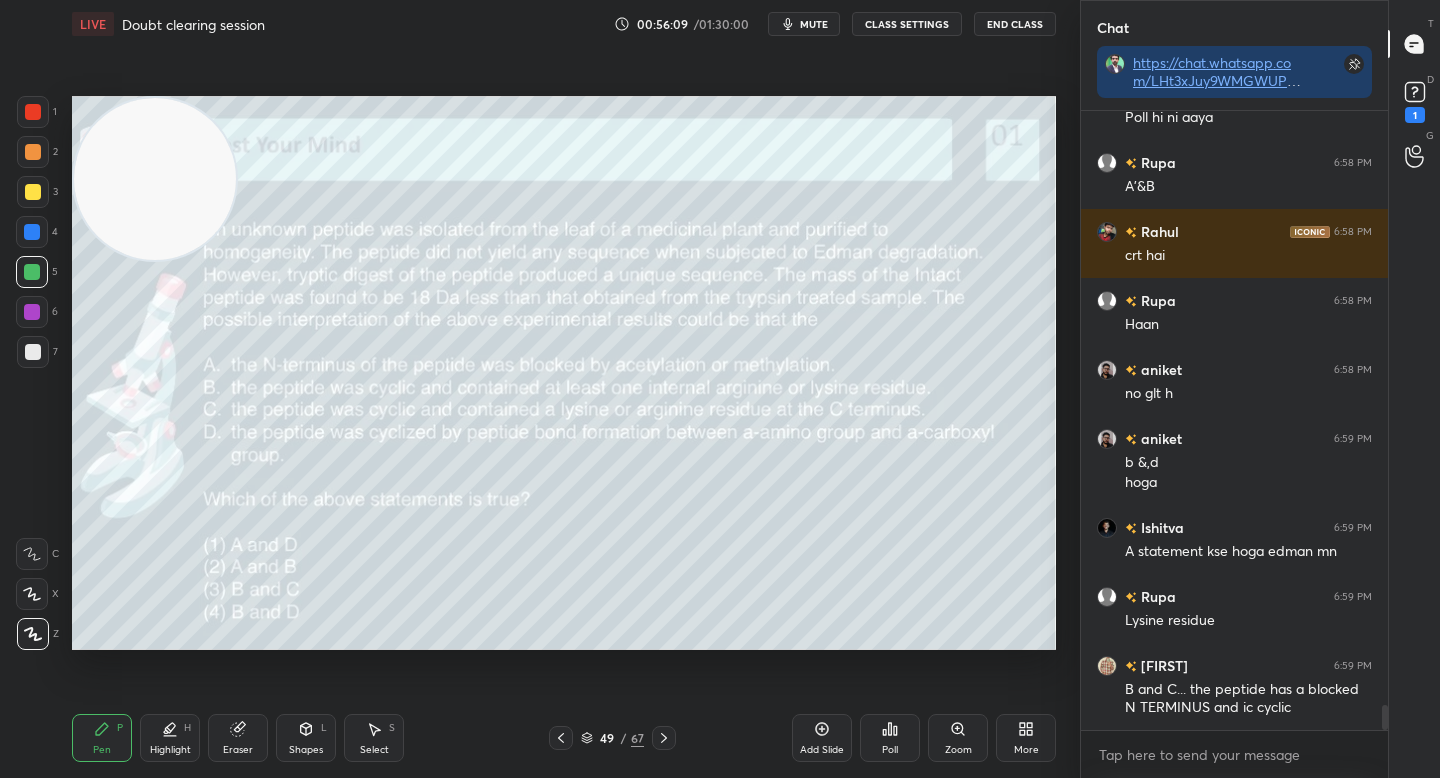 click at bounding box center [155, 179] 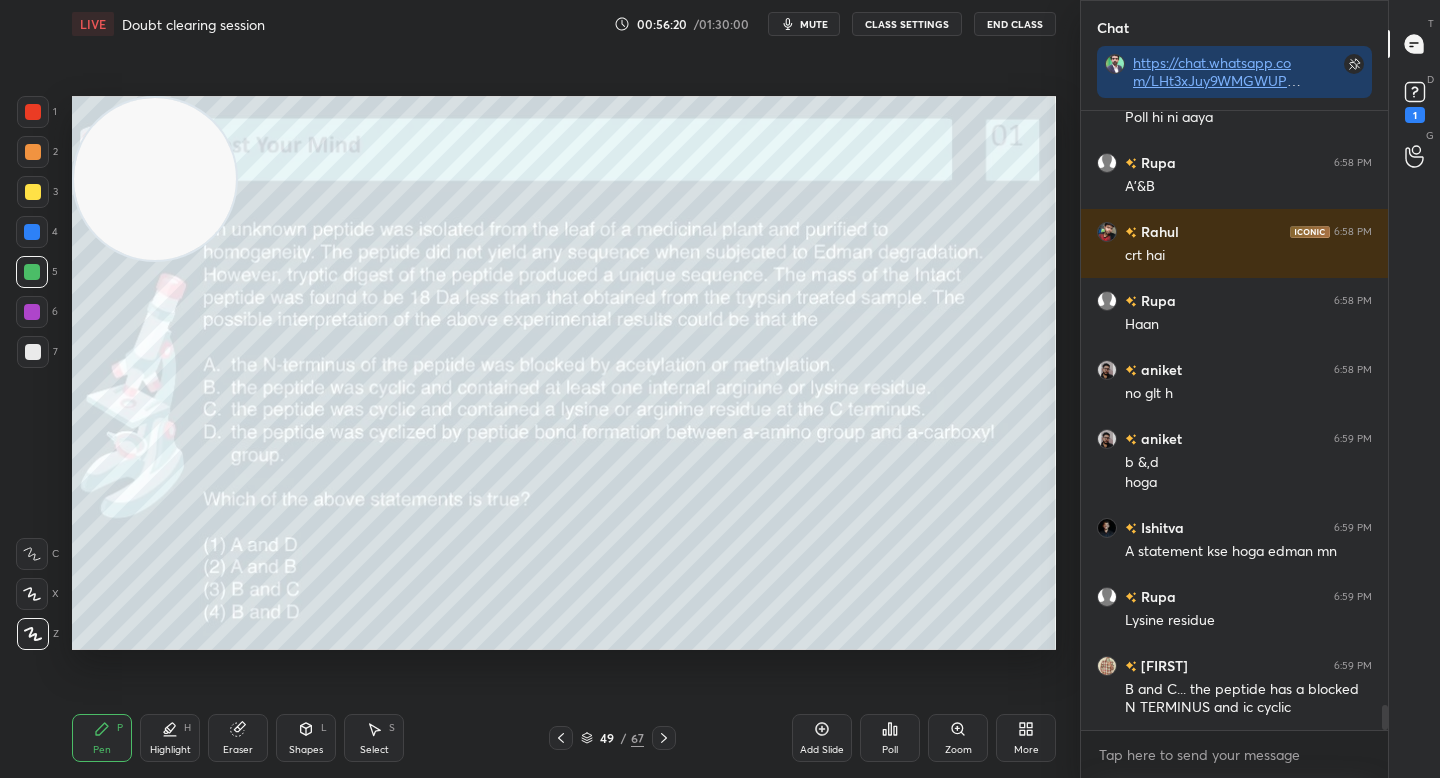 click at bounding box center (32, 232) 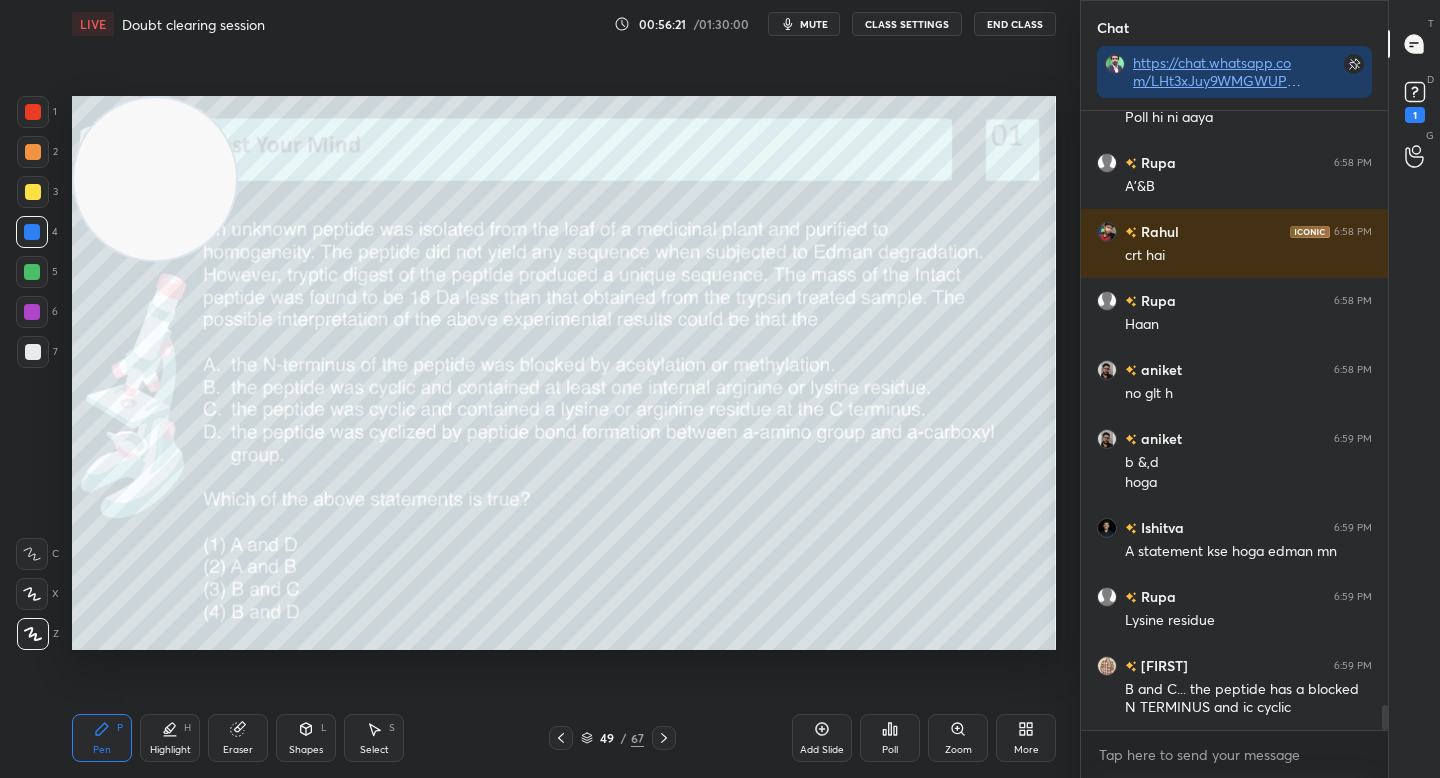 click at bounding box center (33, 192) 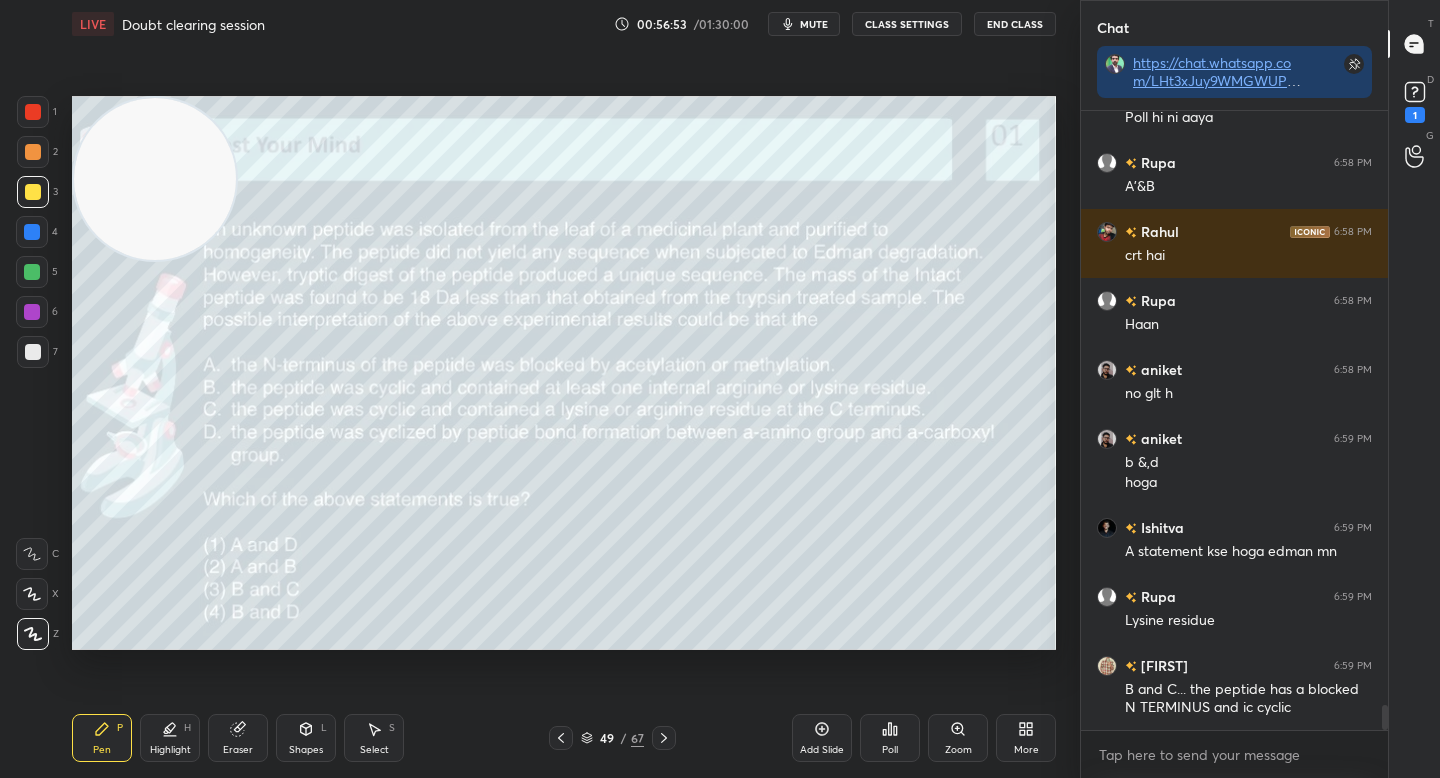 click at bounding box center (33, 352) 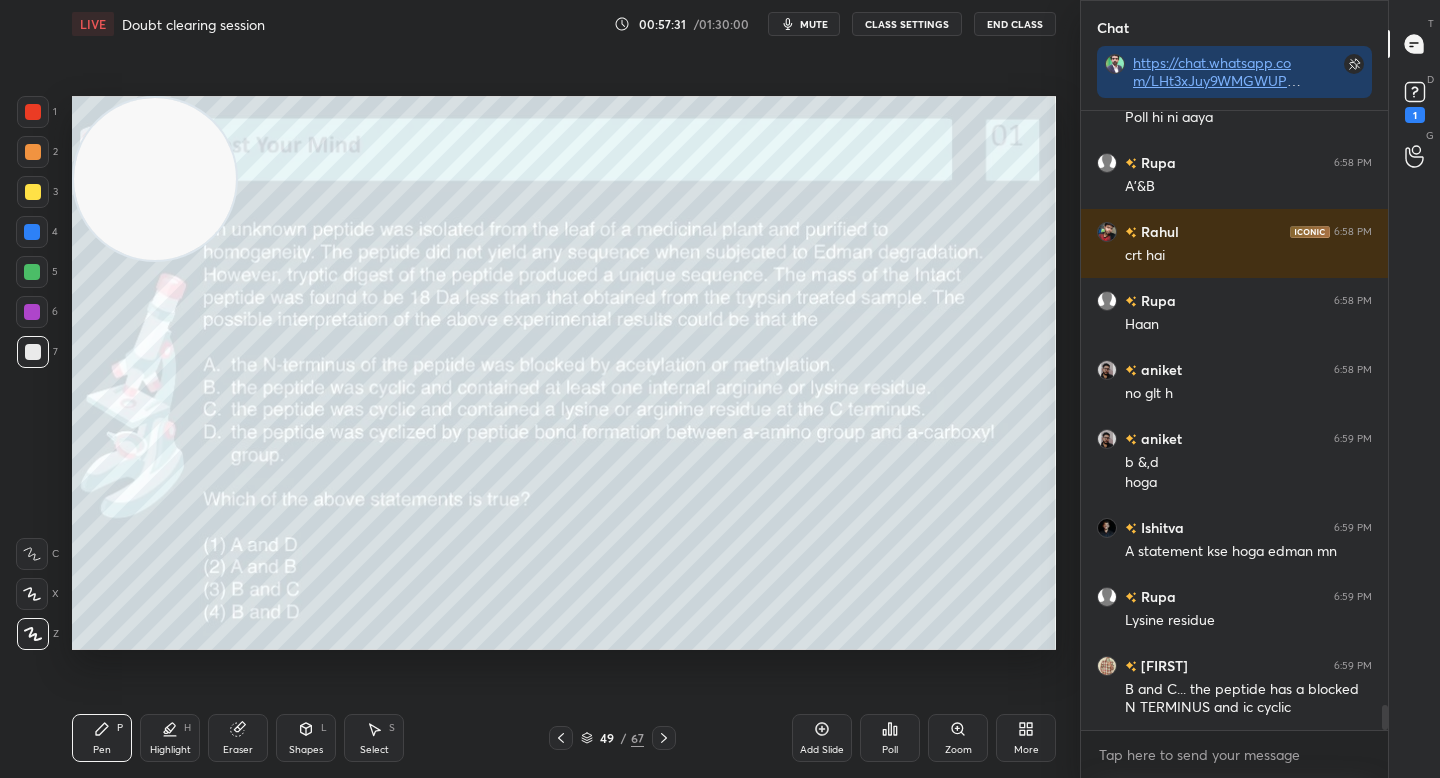 scroll, scrollTop: 14917, scrollLeft: 0, axis: vertical 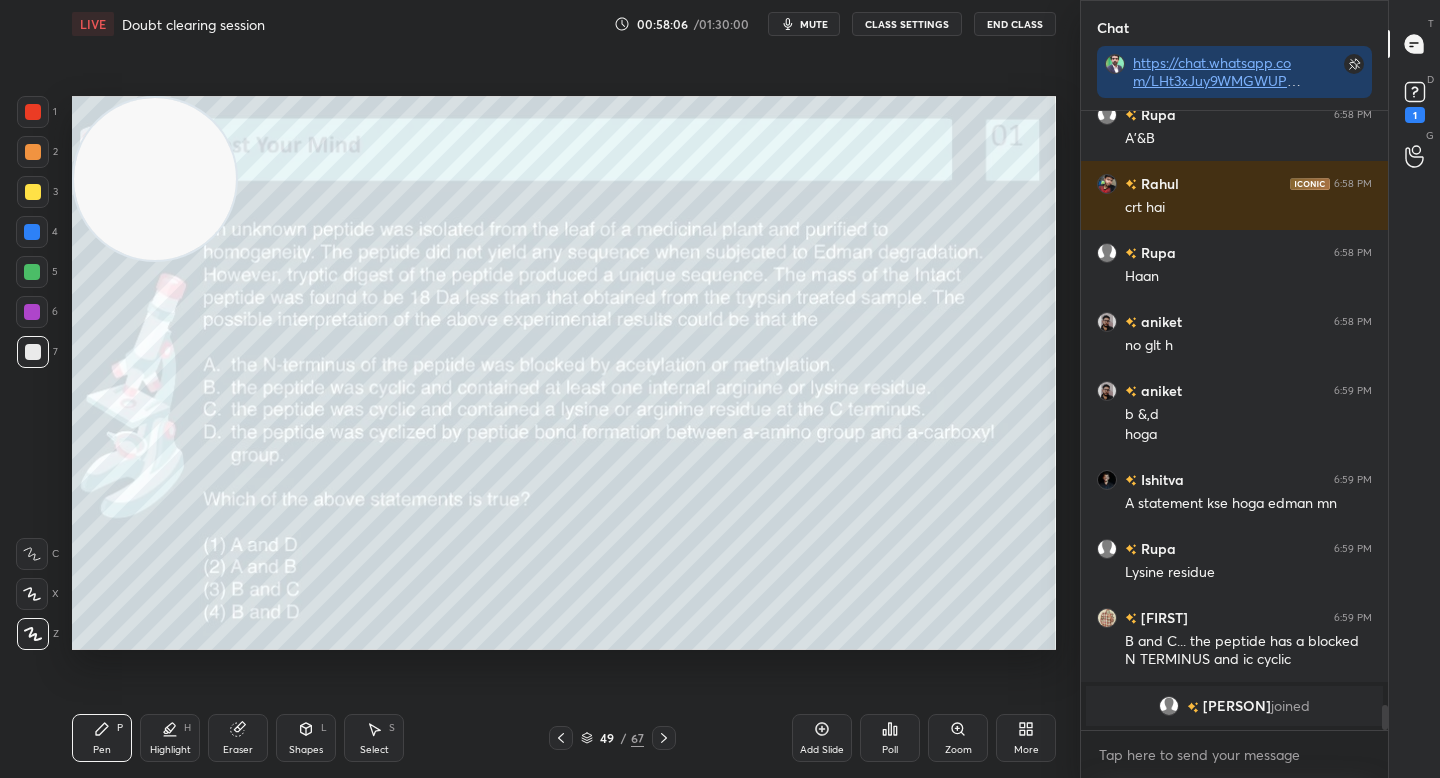 click at bounding box center (32, 272) 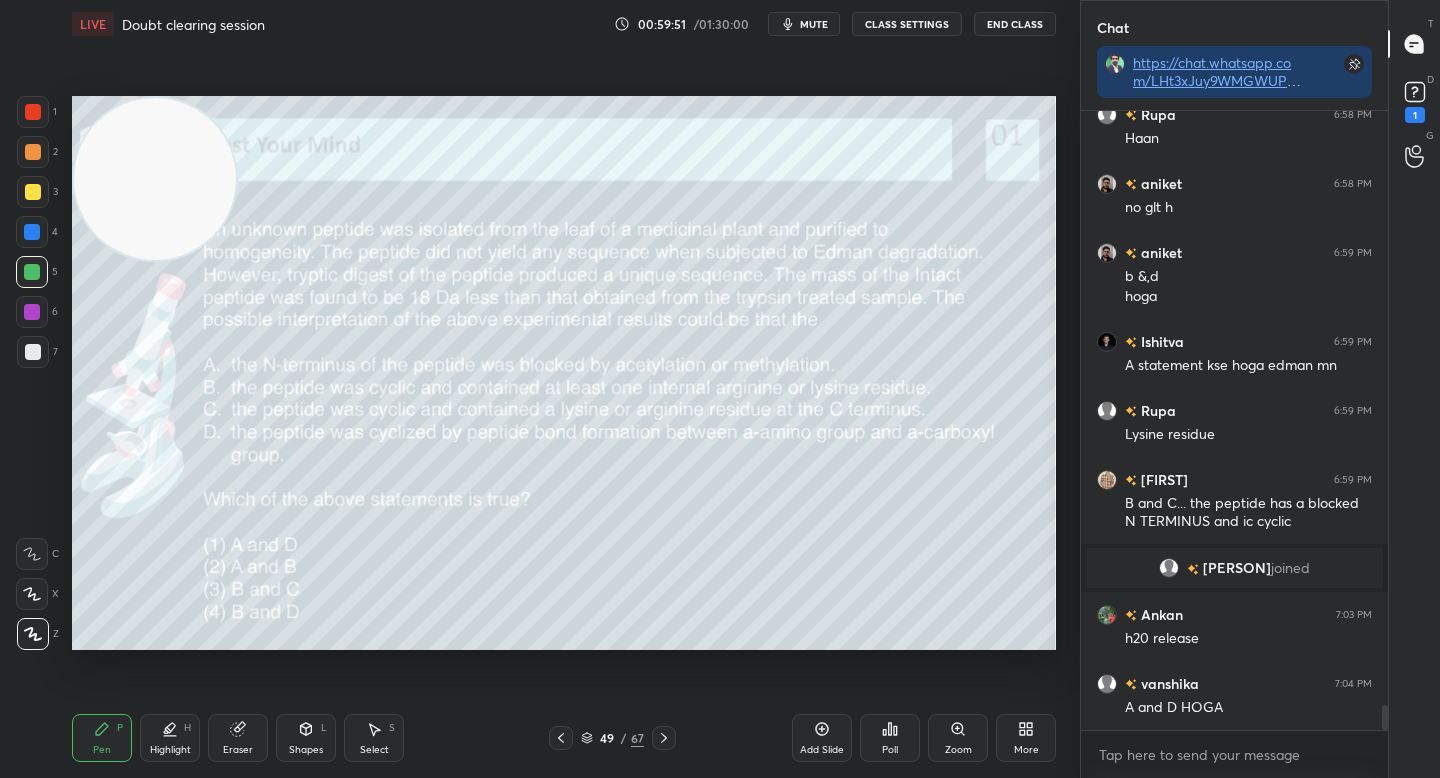 scroll, scrollTop: 14874, scrollLeft: 0, axis: vertical 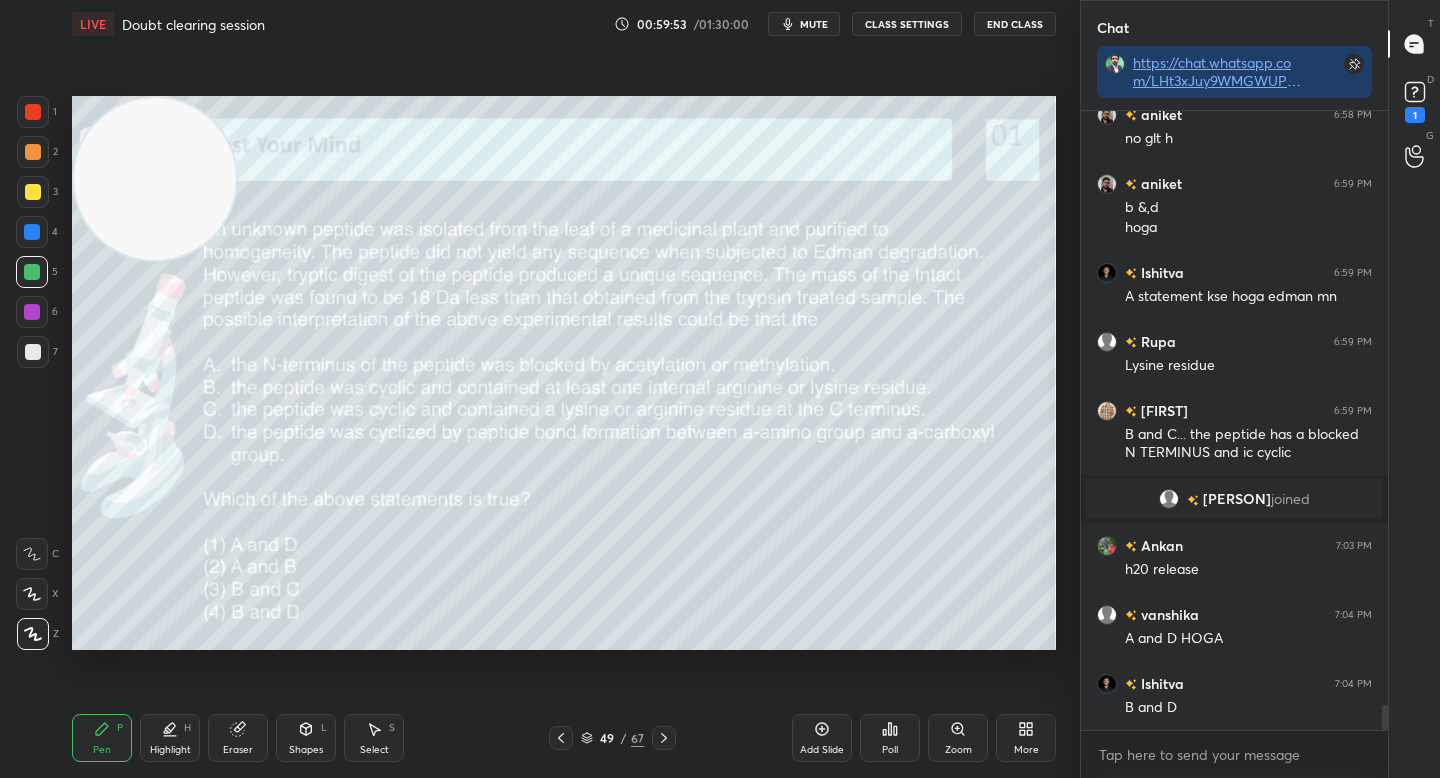 click 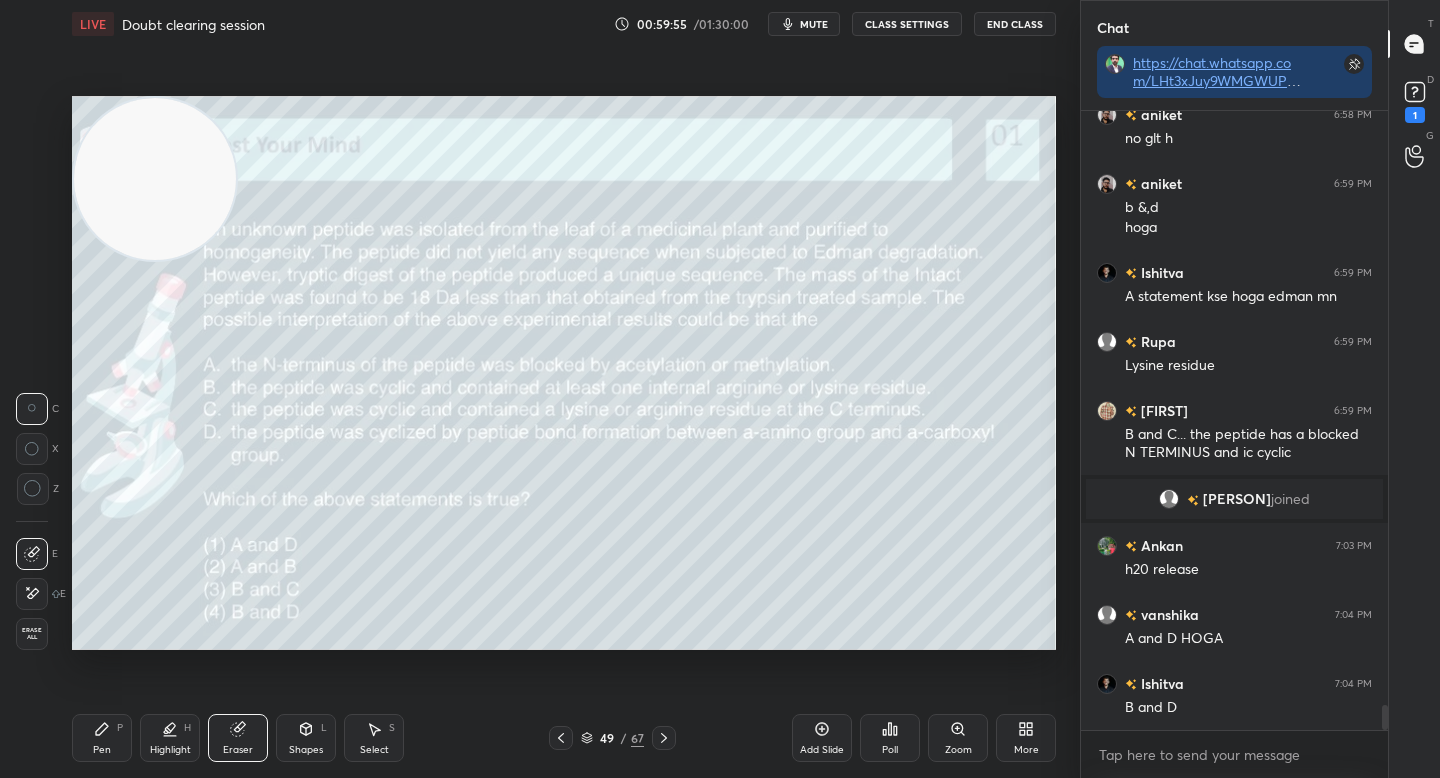click on "Pen P" at bounding box center (102, 738) 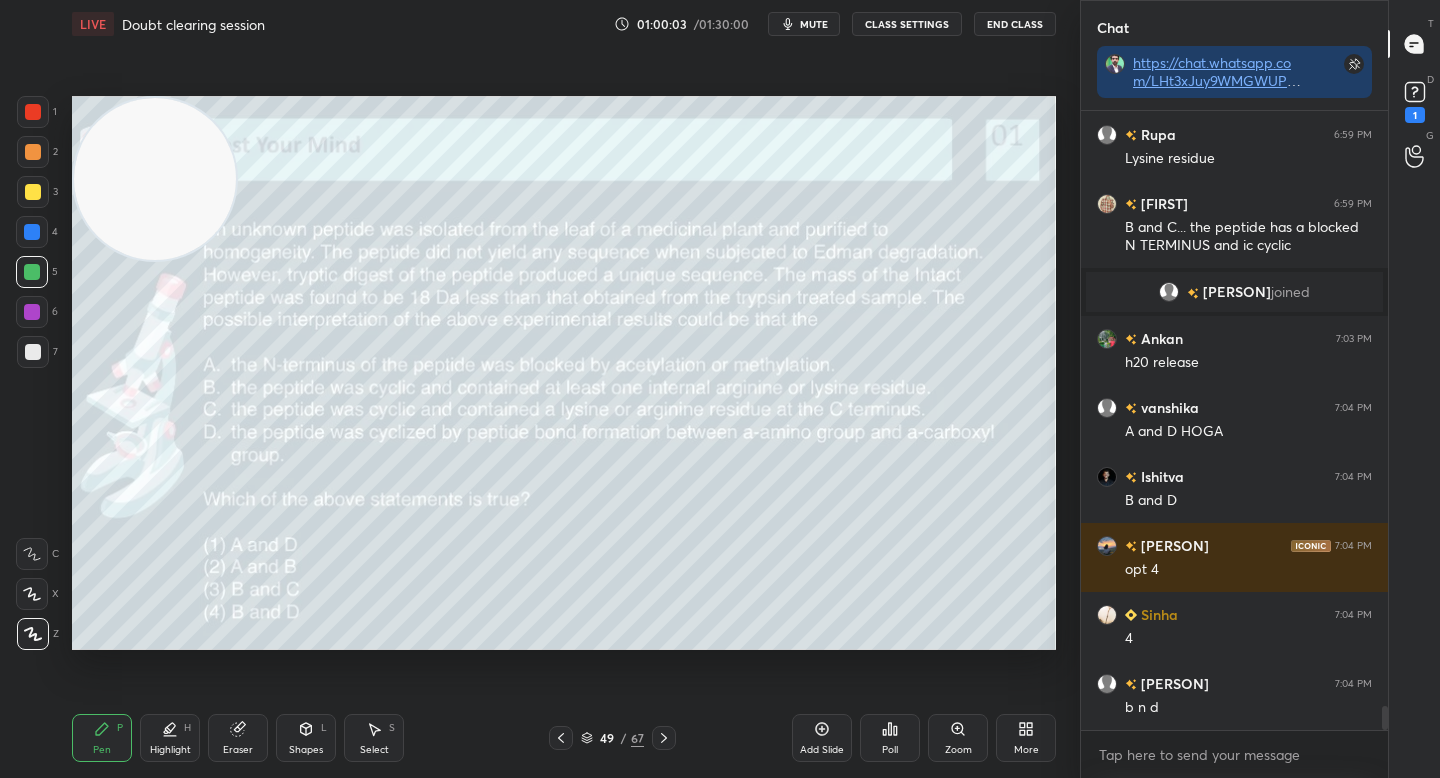 scroll, scrollTop: 15150, scrollLeft: 0, axis: vertical 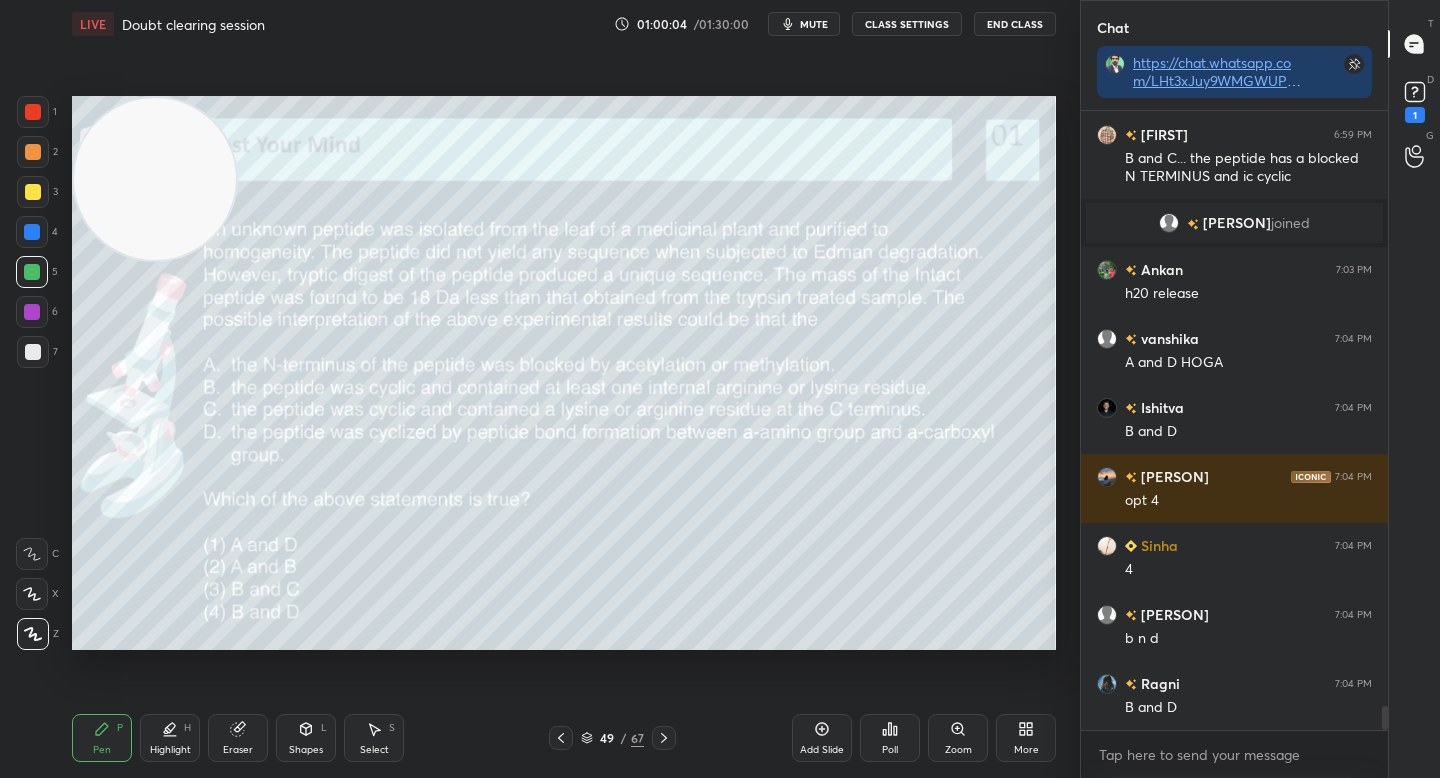 click 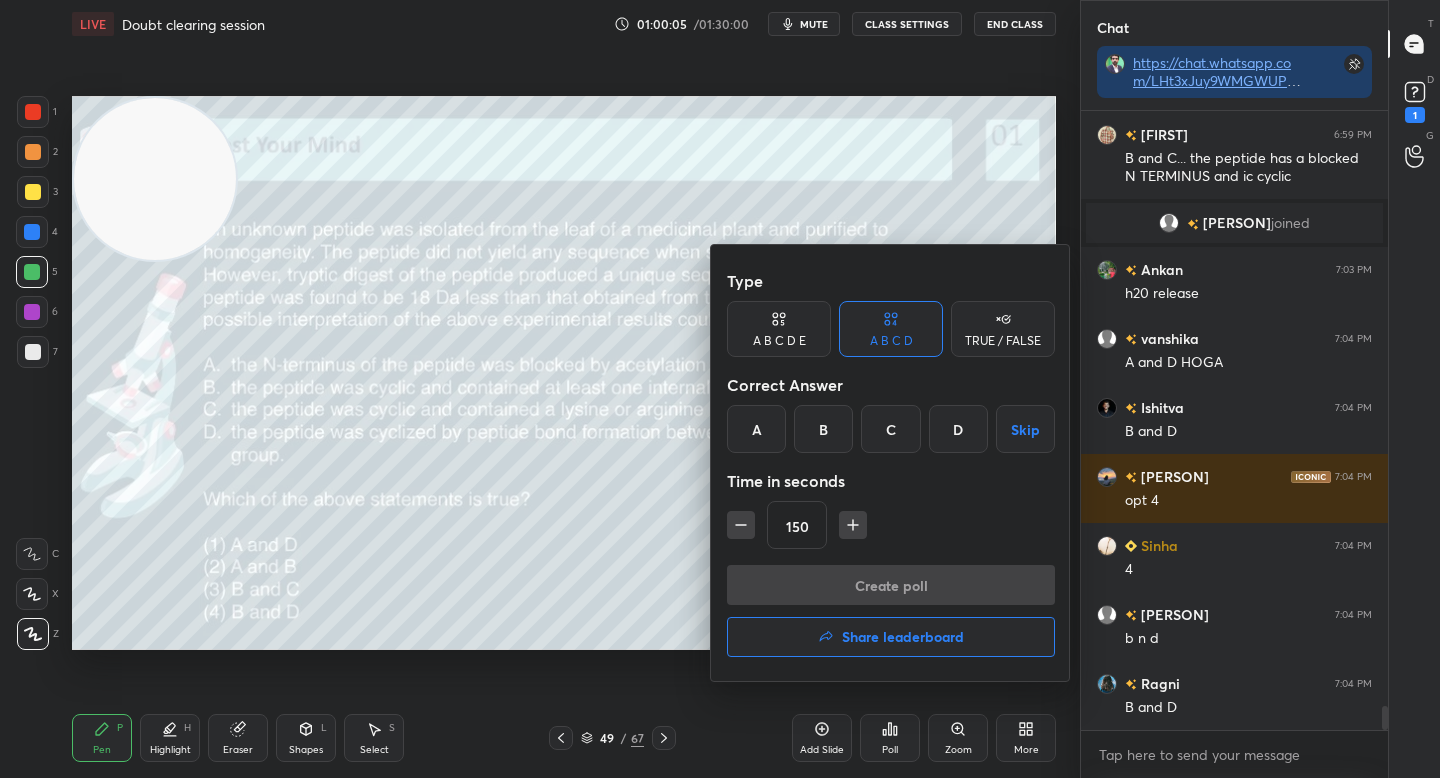 scroll, scrollTop: 15219, scrollLeft: 0, axis: vertical 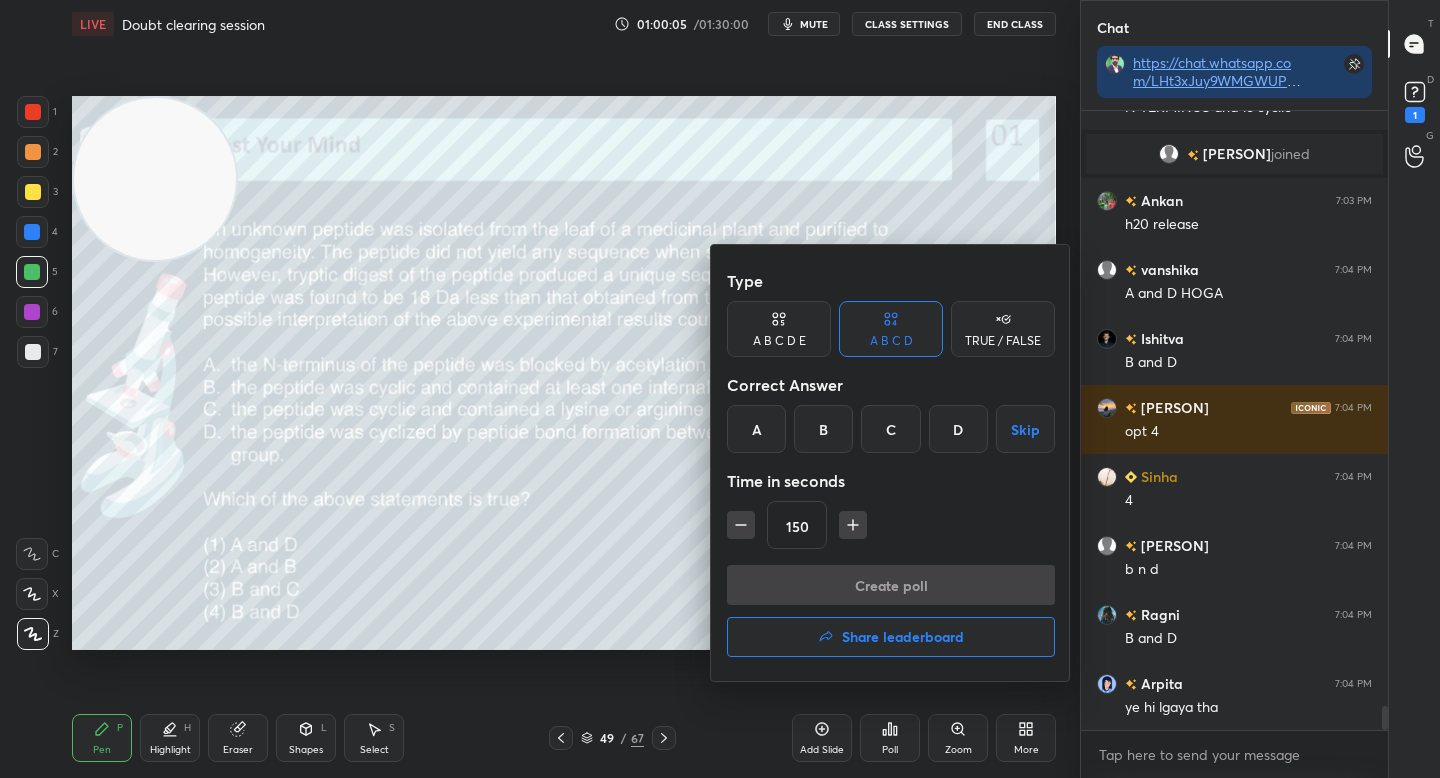 click on "D" at bounding box center [958, 429] 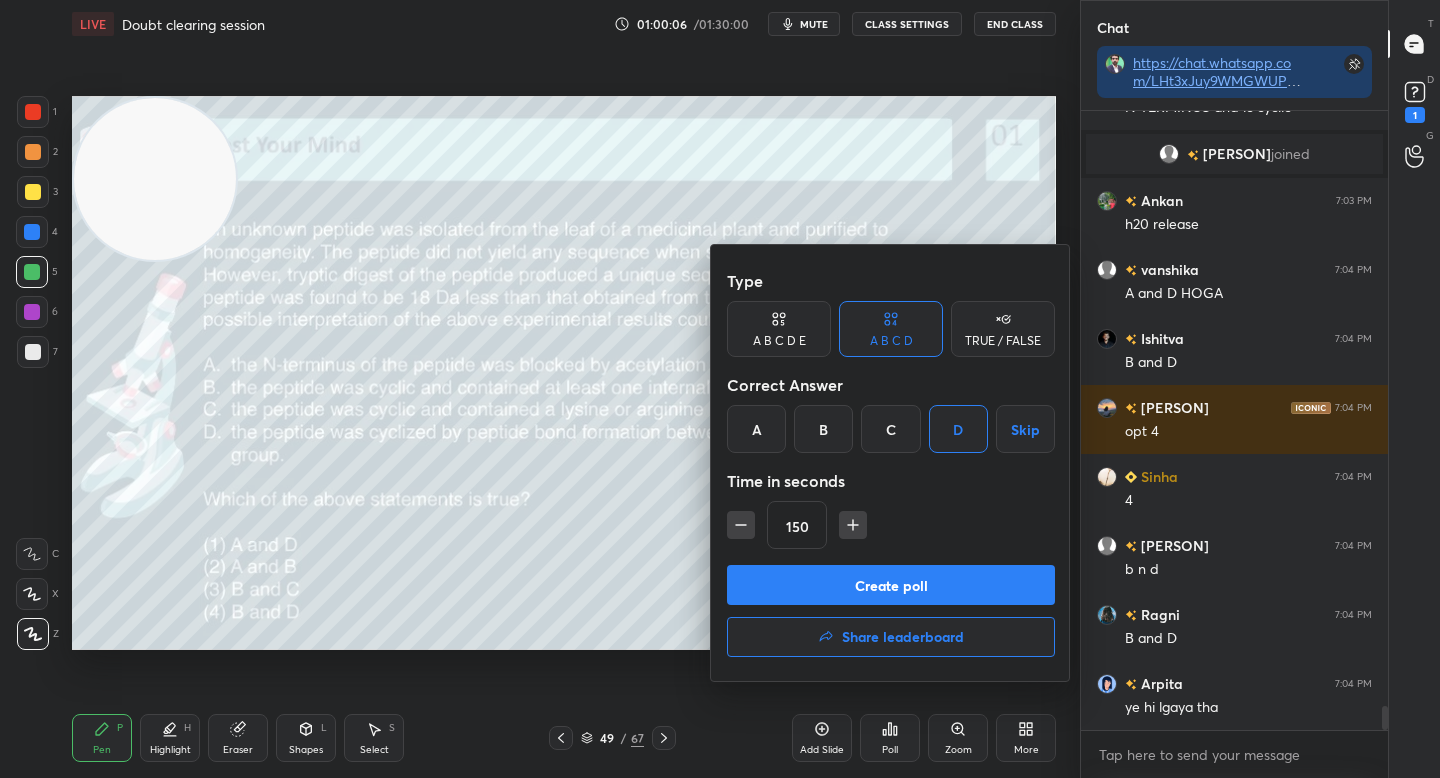 click 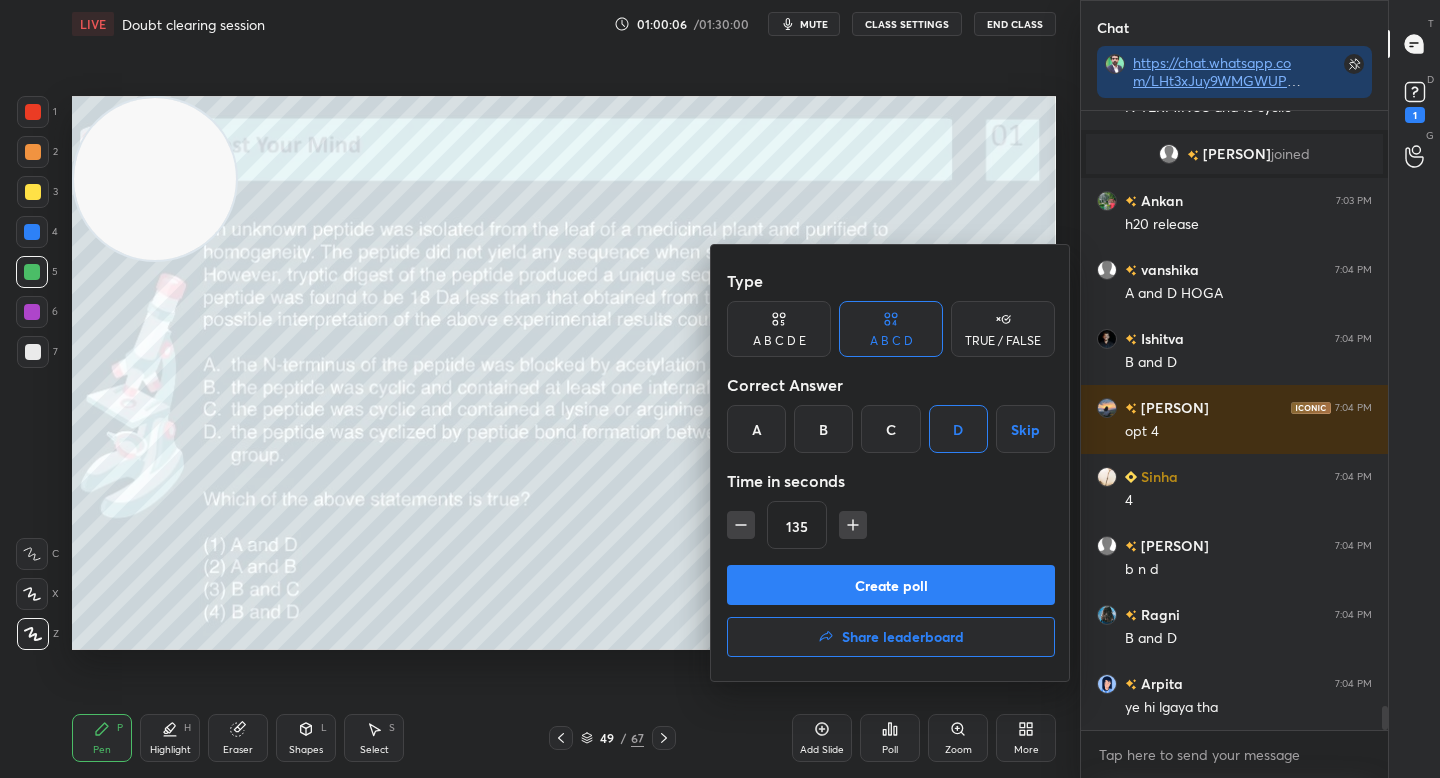 click 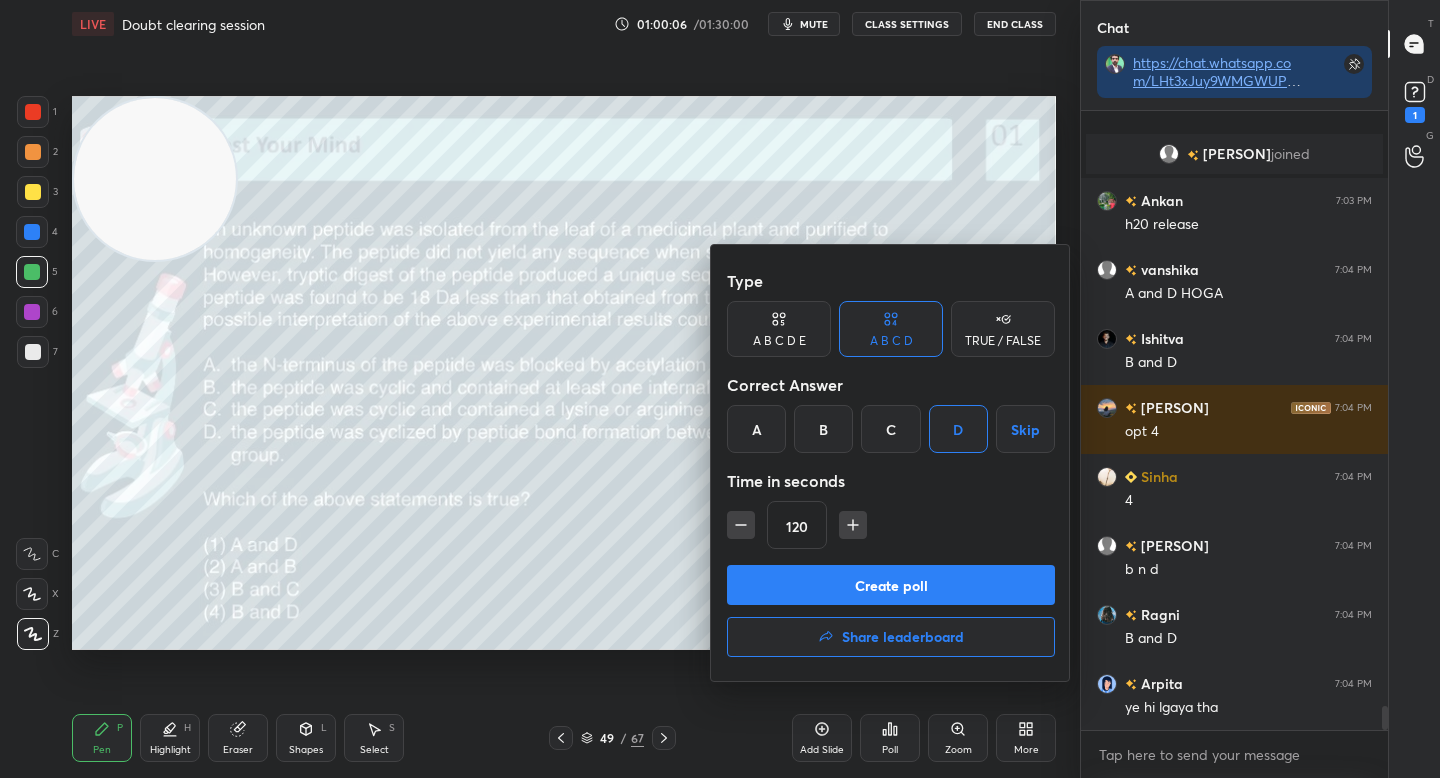 scroll, scrollTop: 15288, scrollLeft: 0, axis: vertical 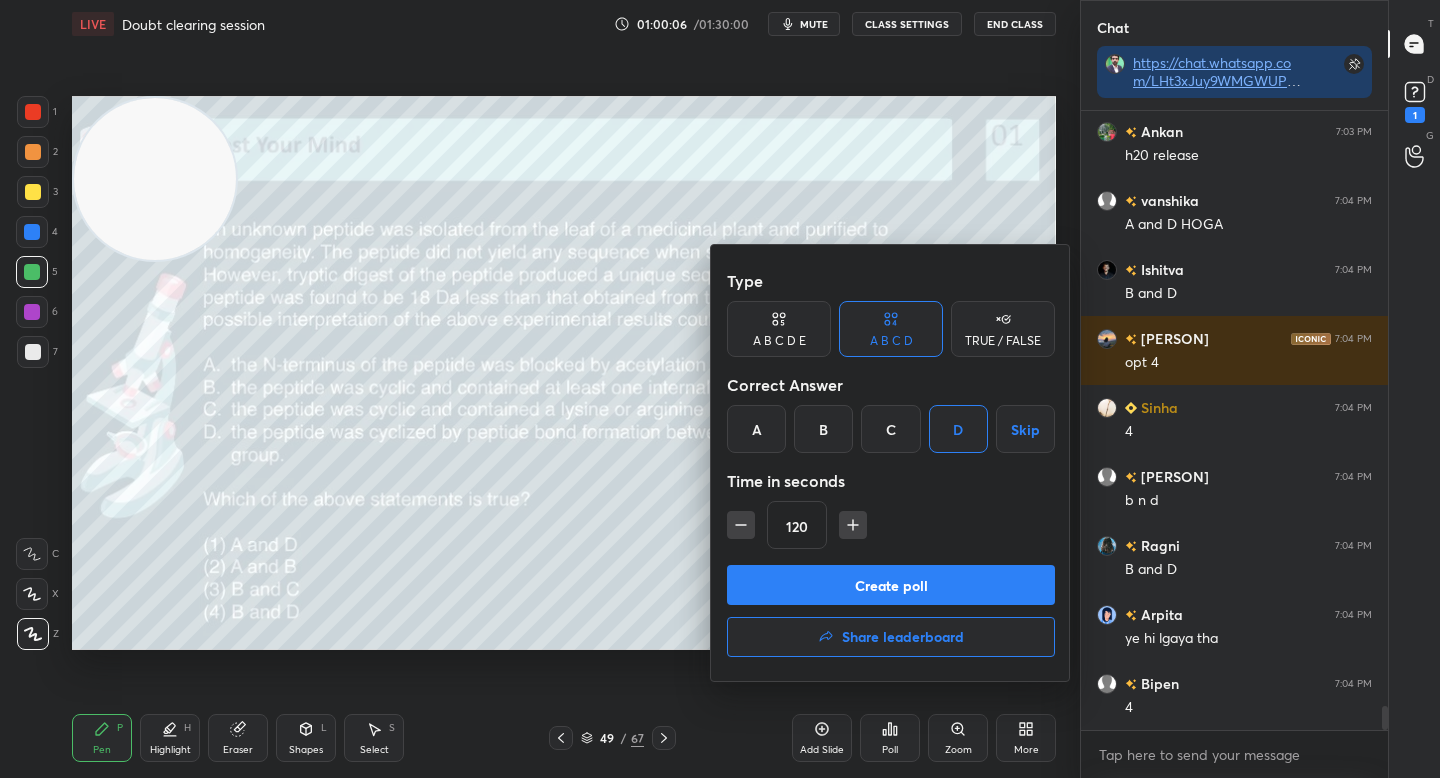 click 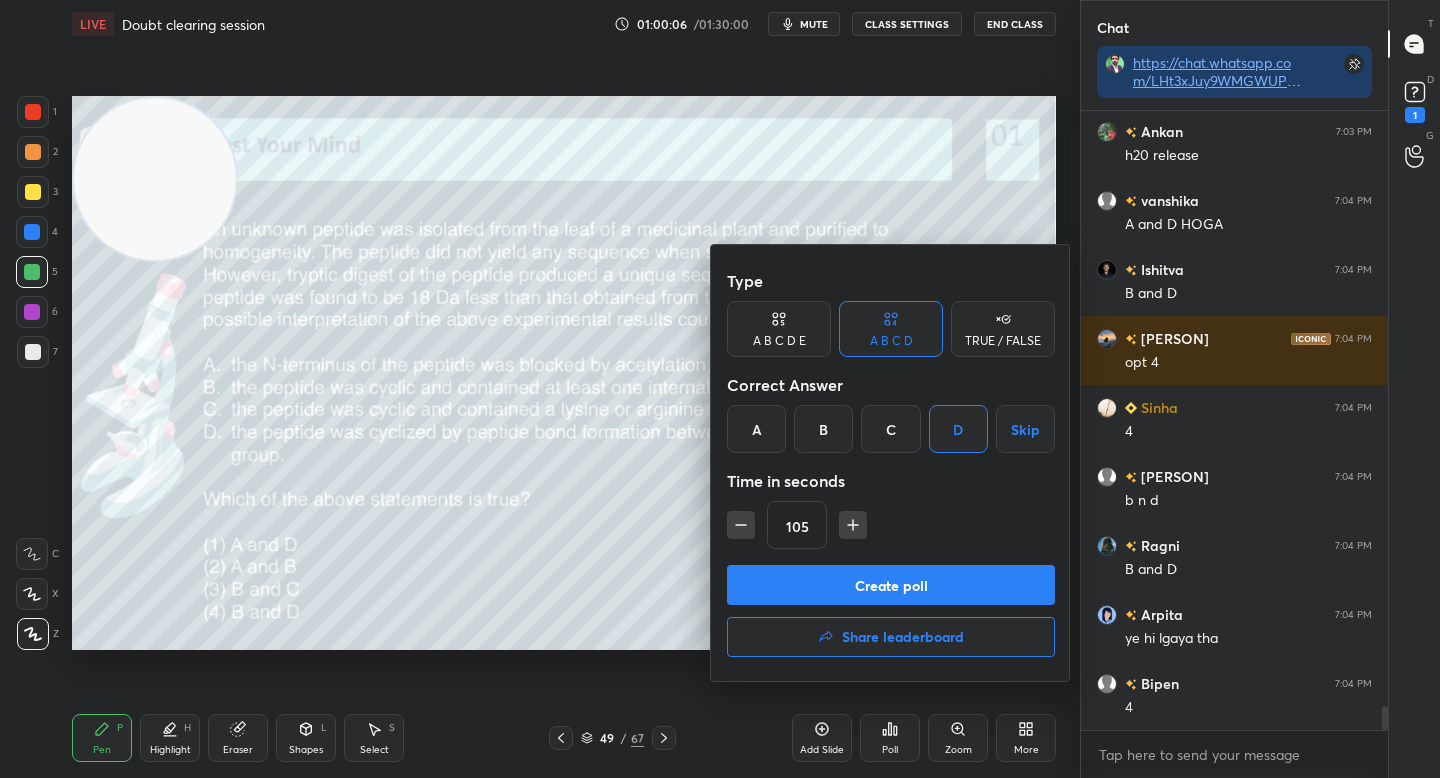 click 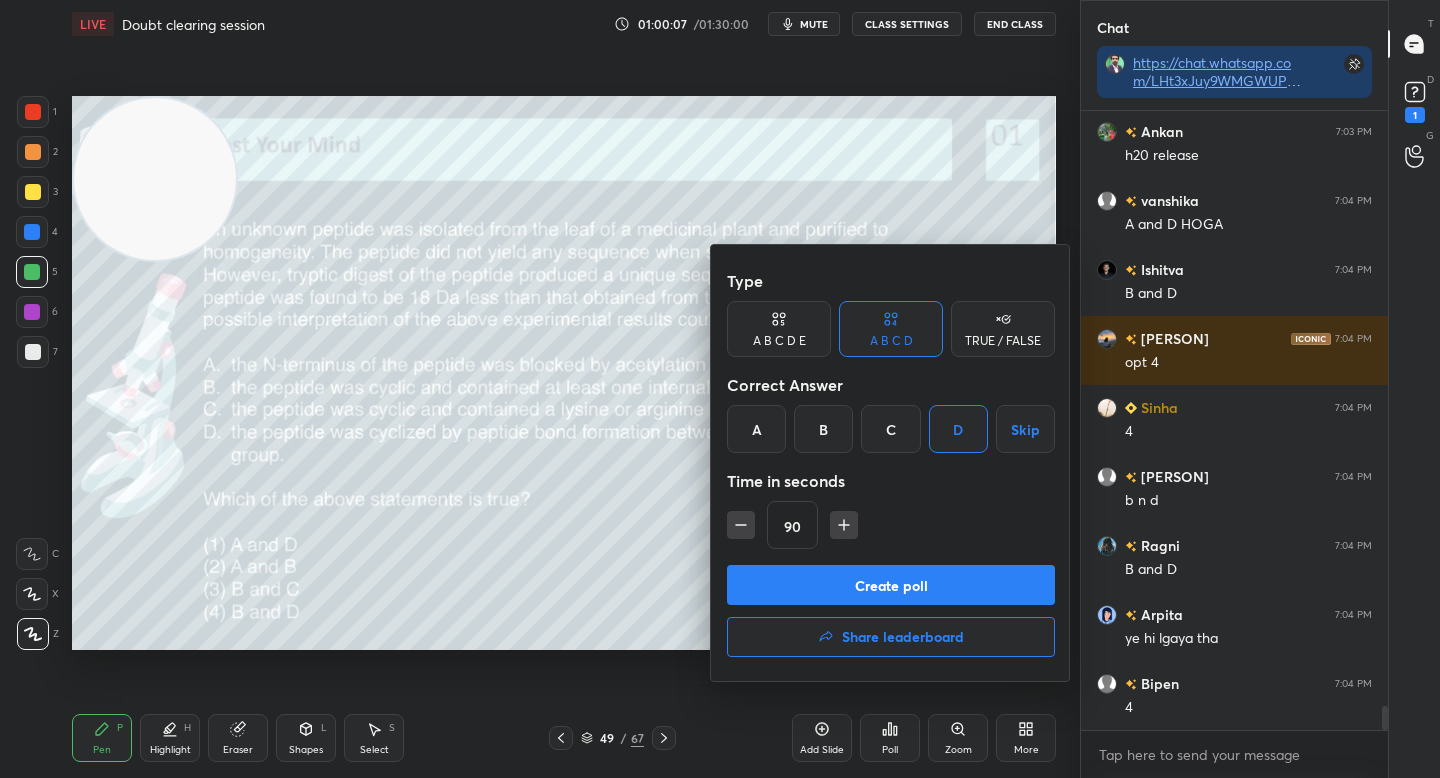 click 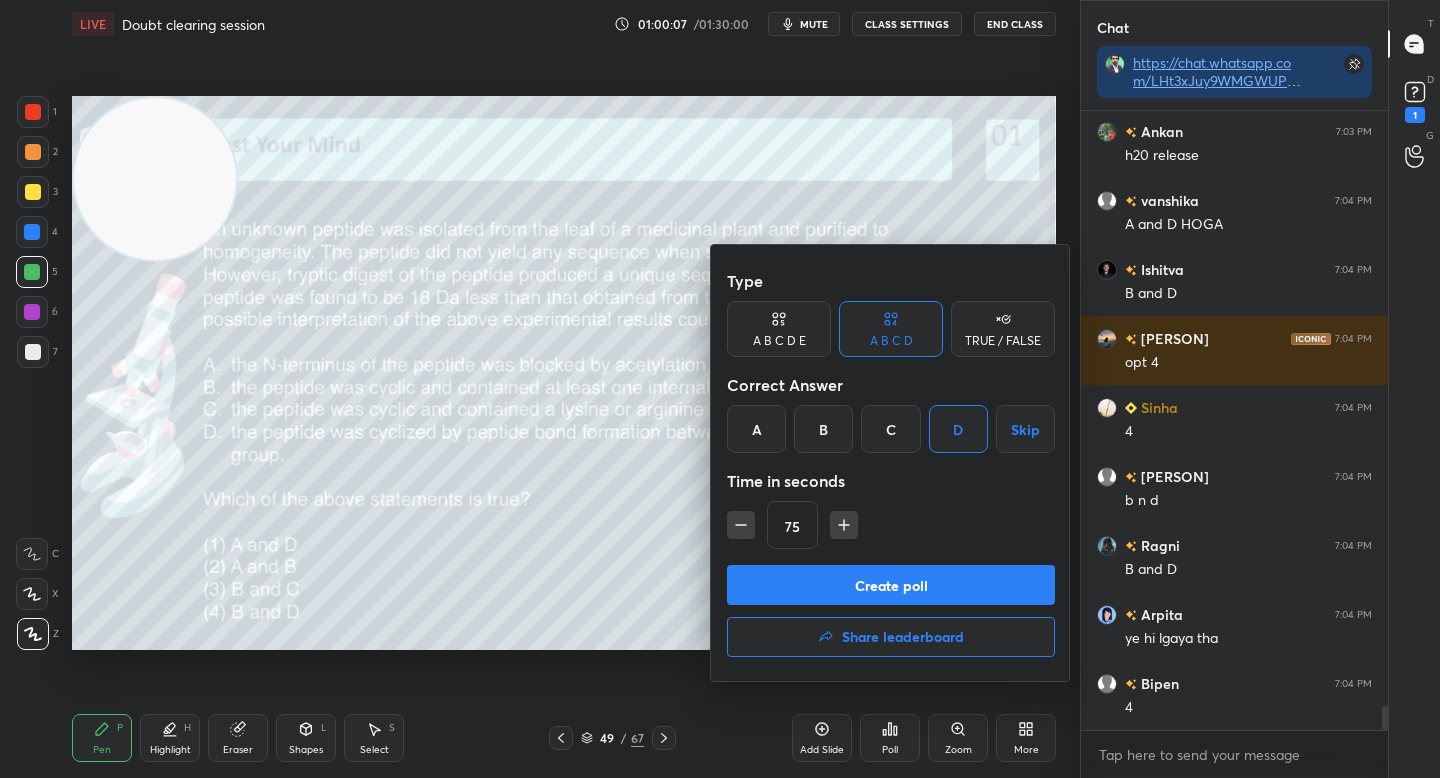 click 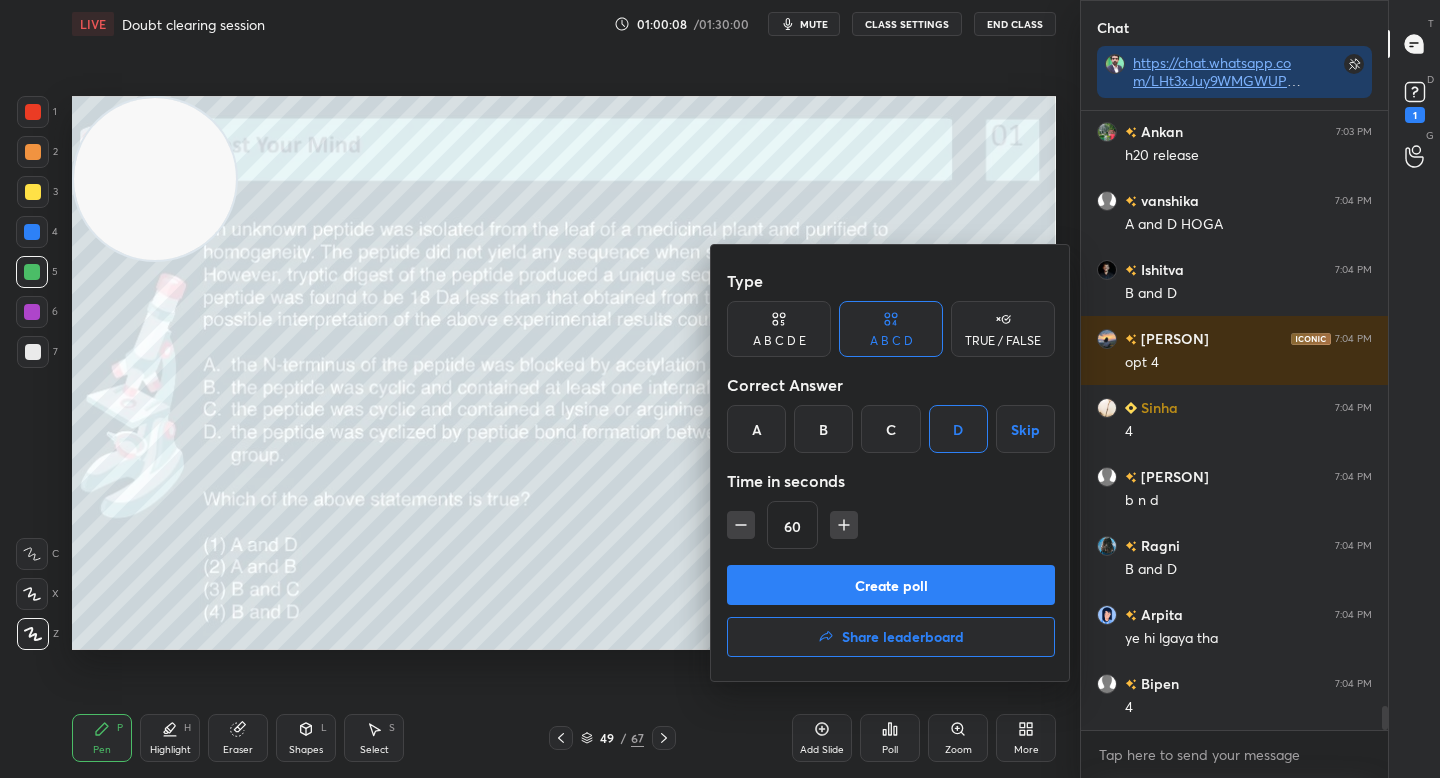 click 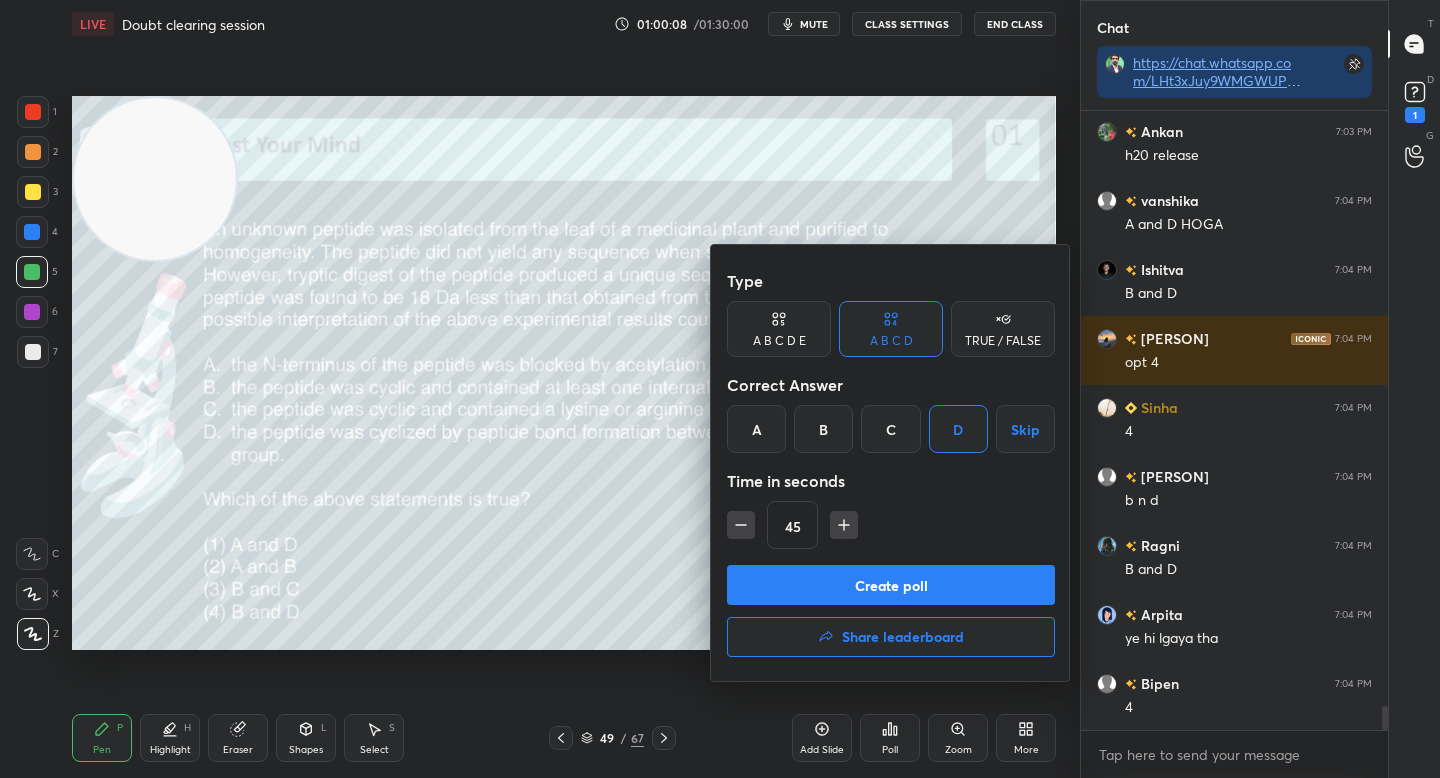 click 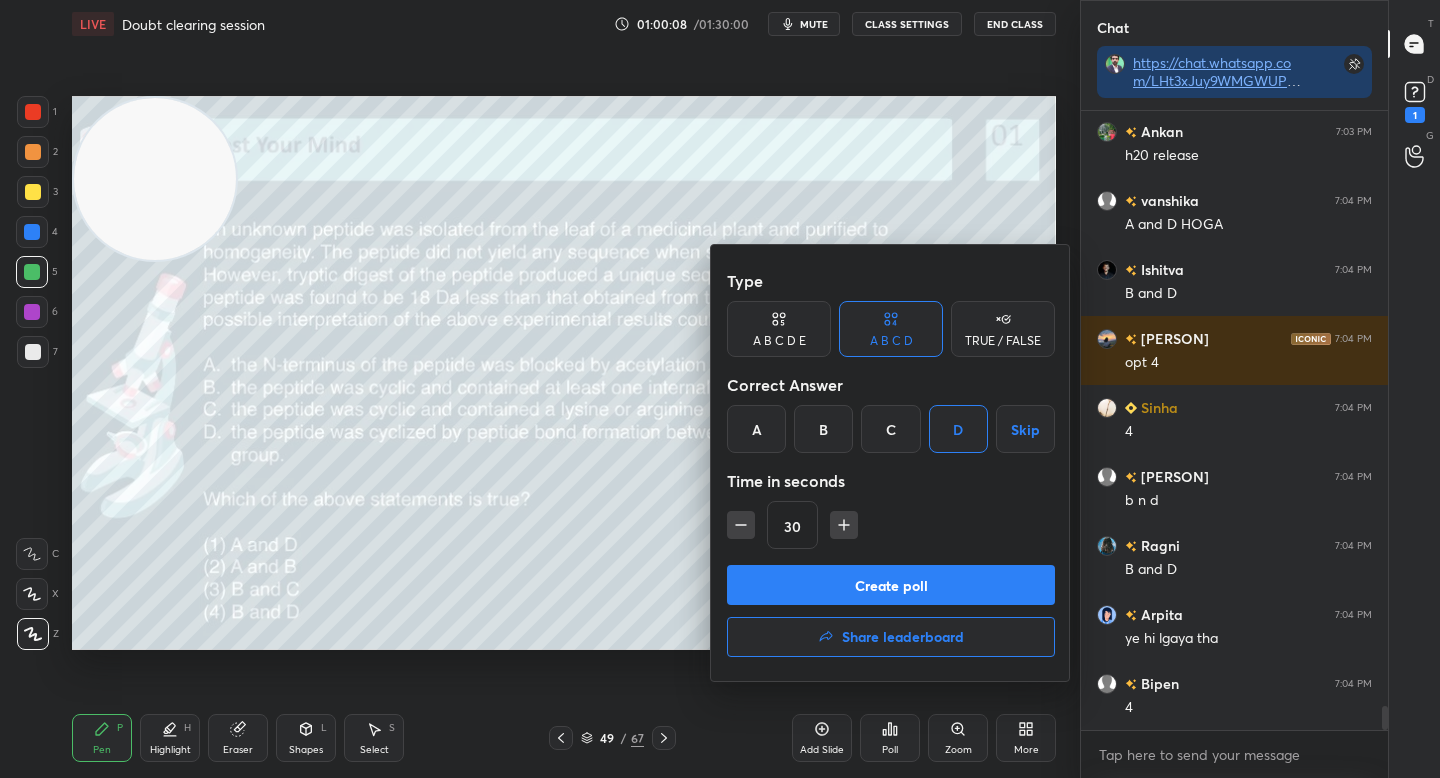 click 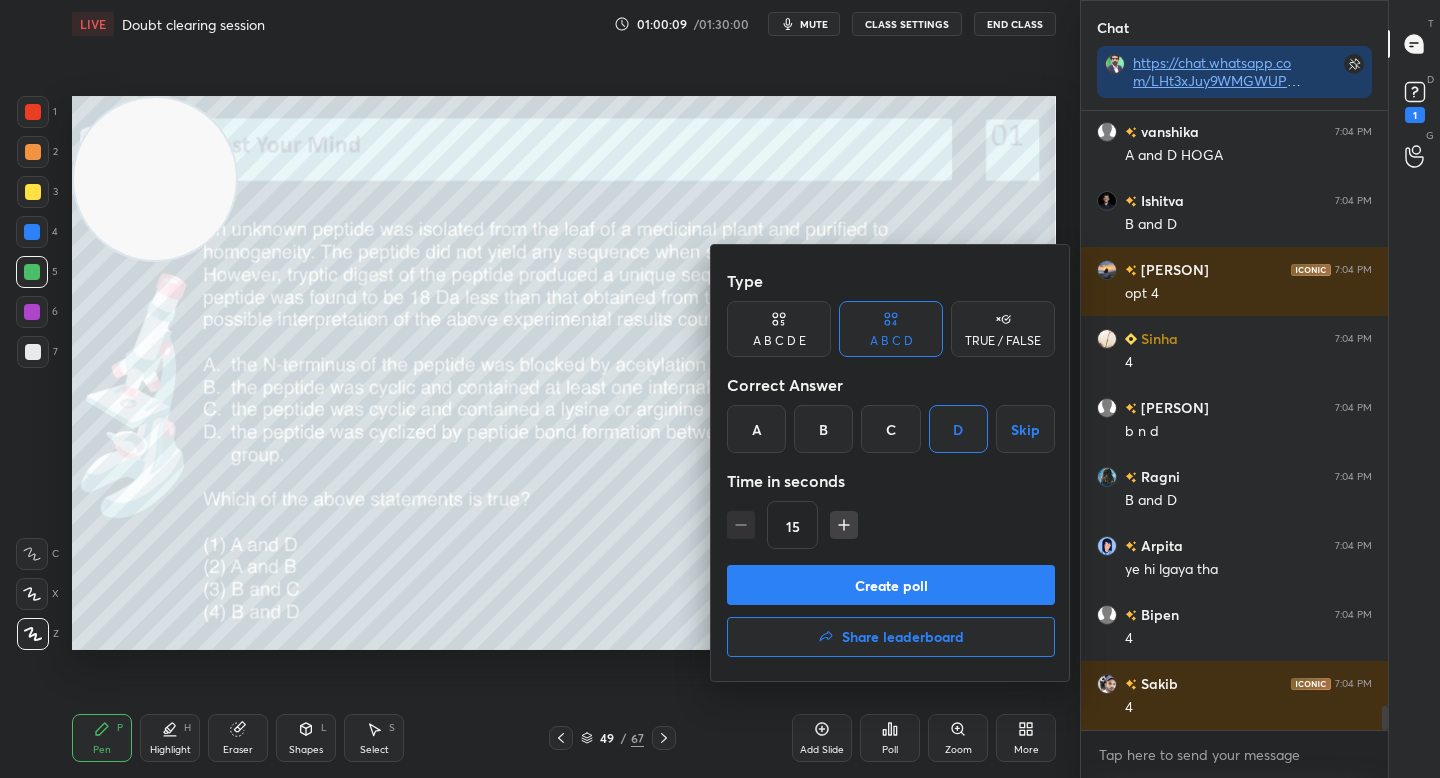 scroll, scrollTop: 15426, scrollLeft: 0, axis: vertical 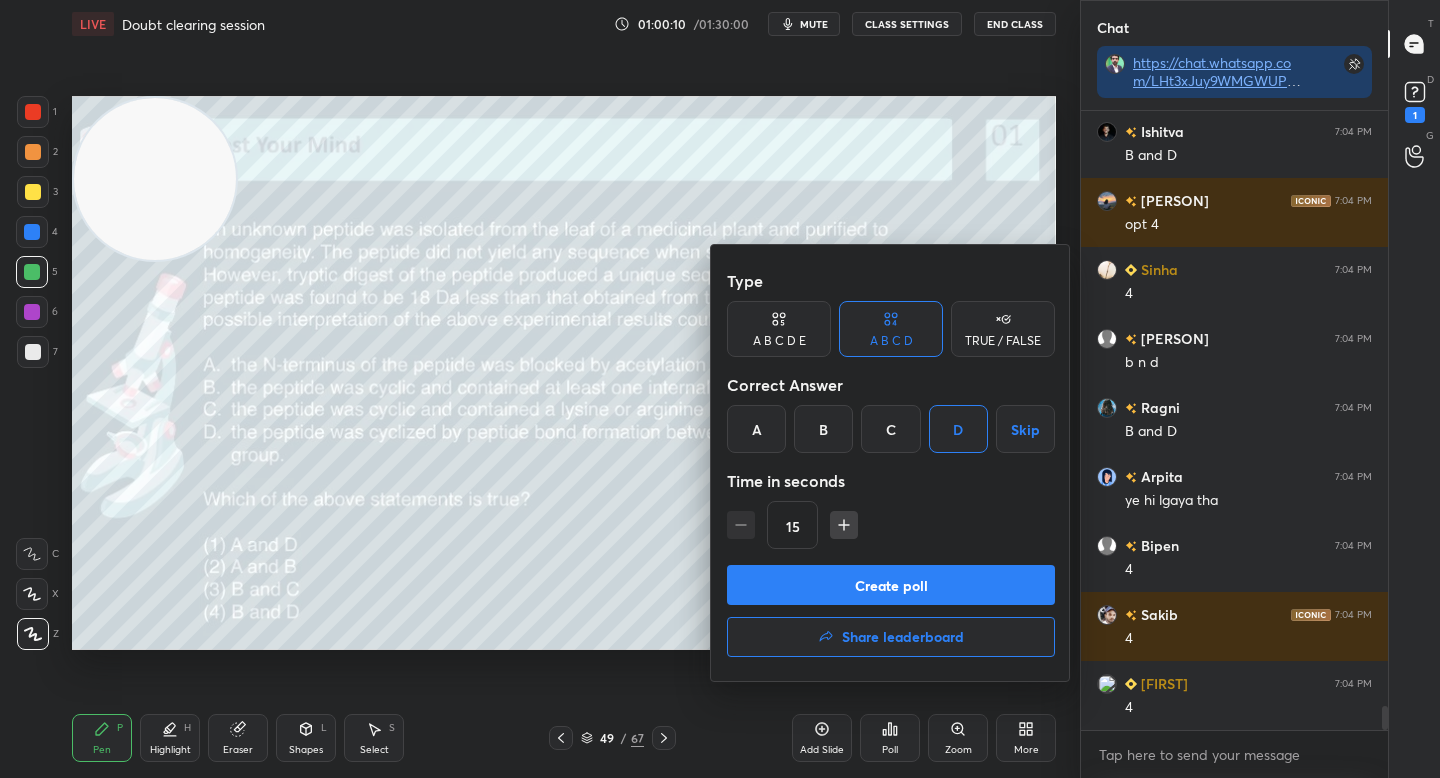 click 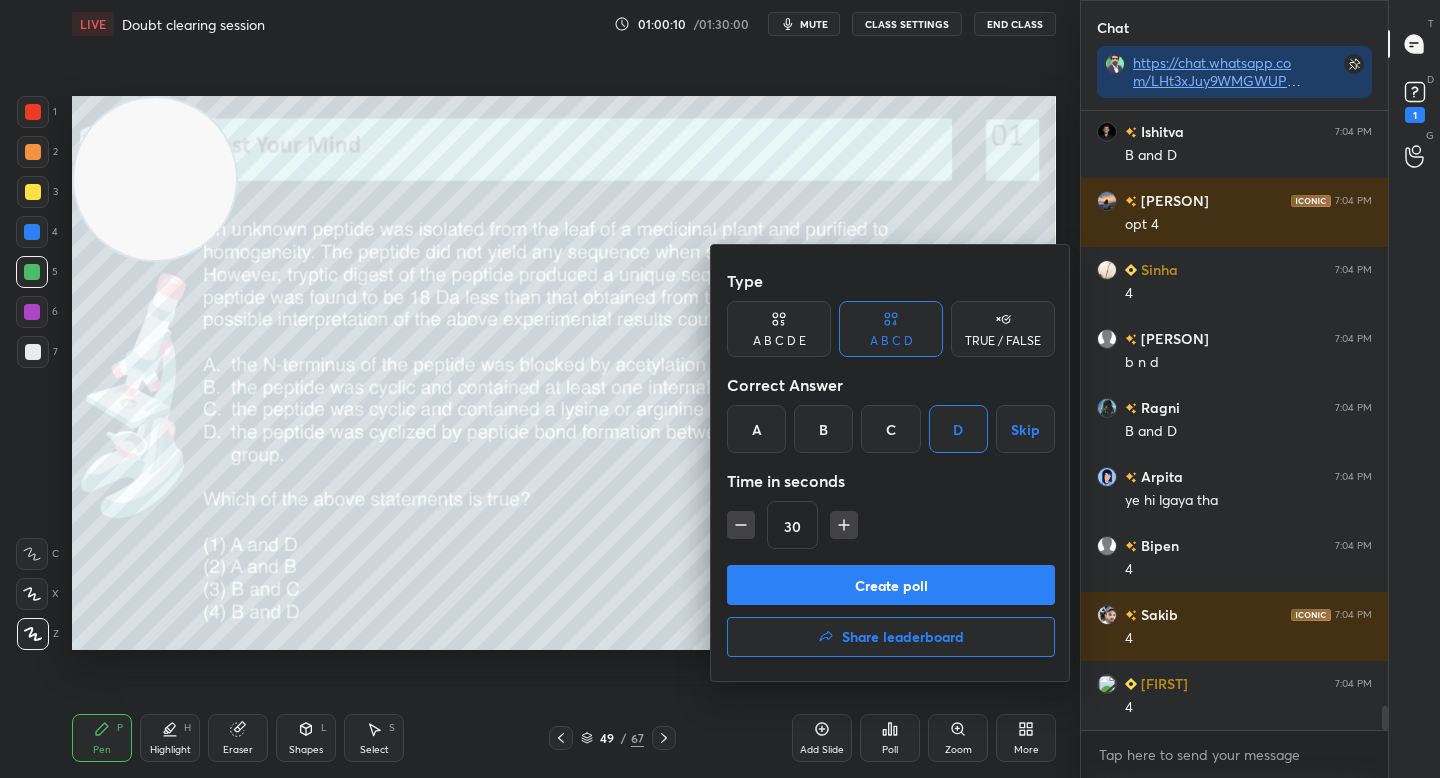 click at bounding box center (741, 525) 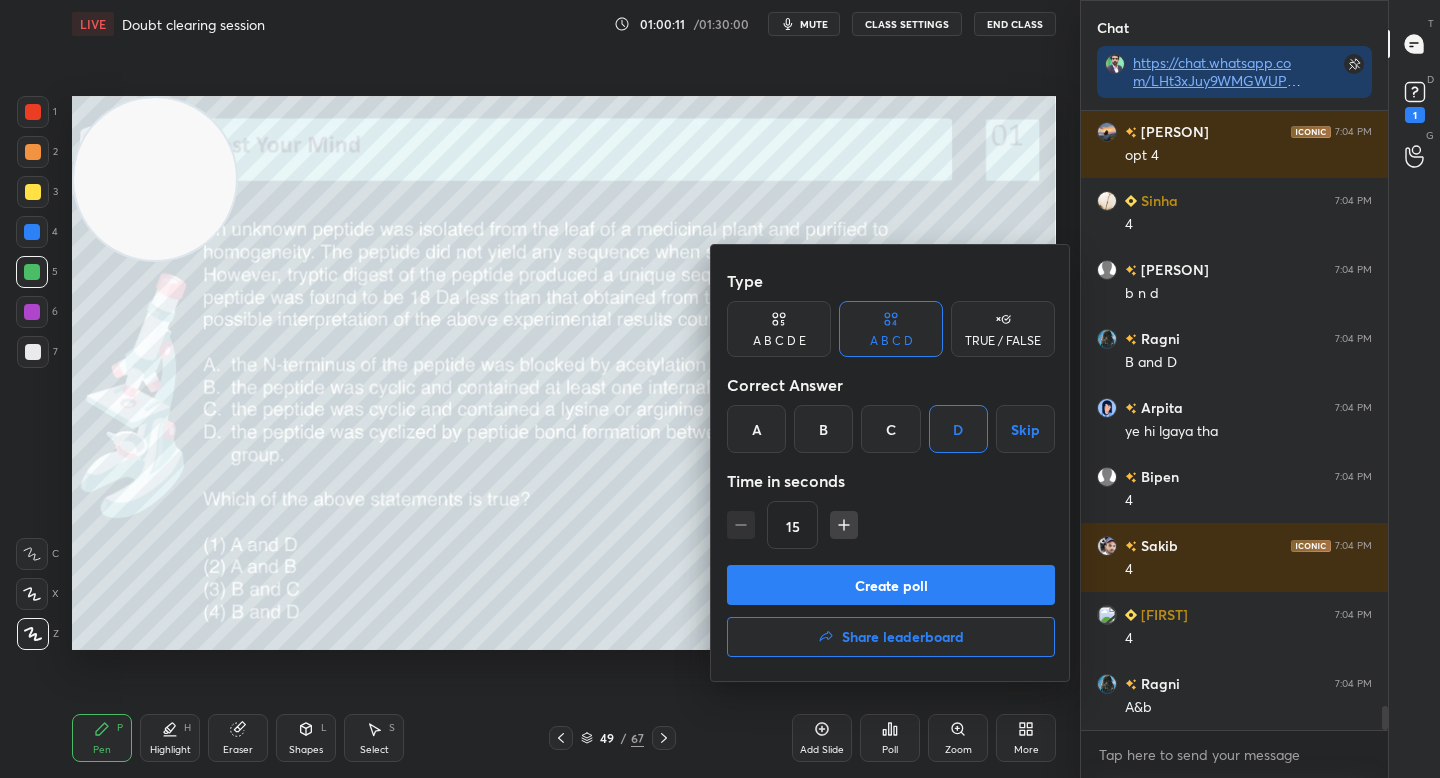 click on "15" at bounding box center [891, 525] 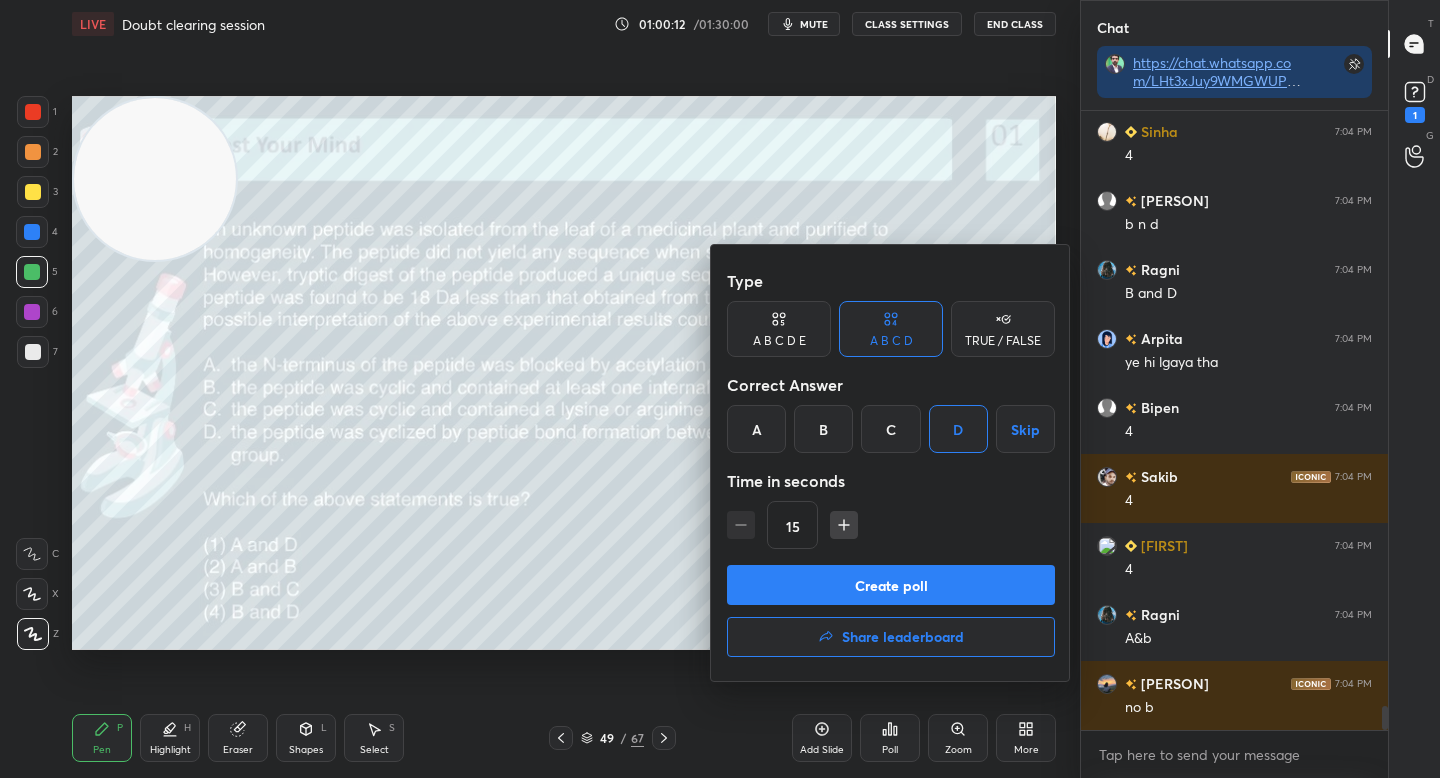 click on "Create poll" at bounding box center (891, 585) 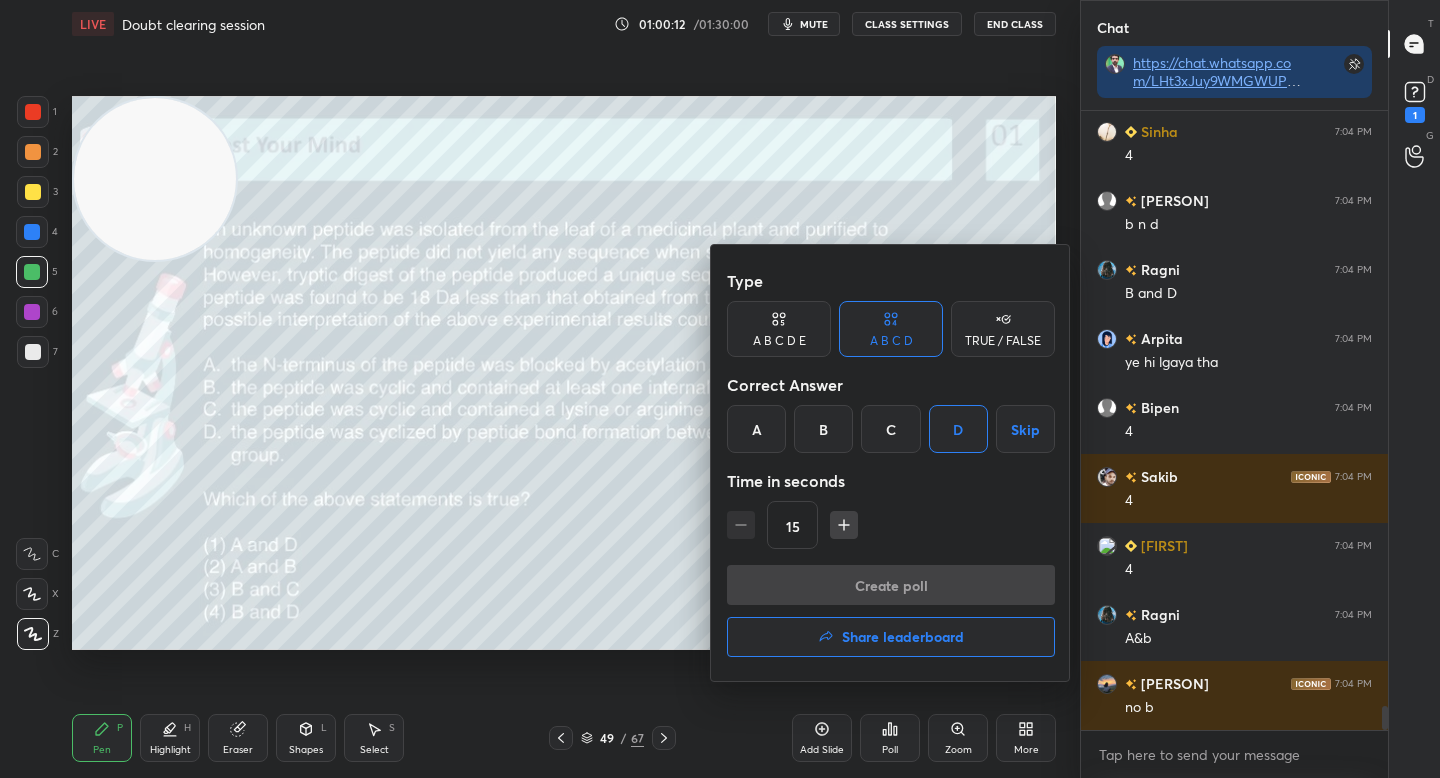 scroll, scrollTop: 570, scrollLeft: 301, axis: both 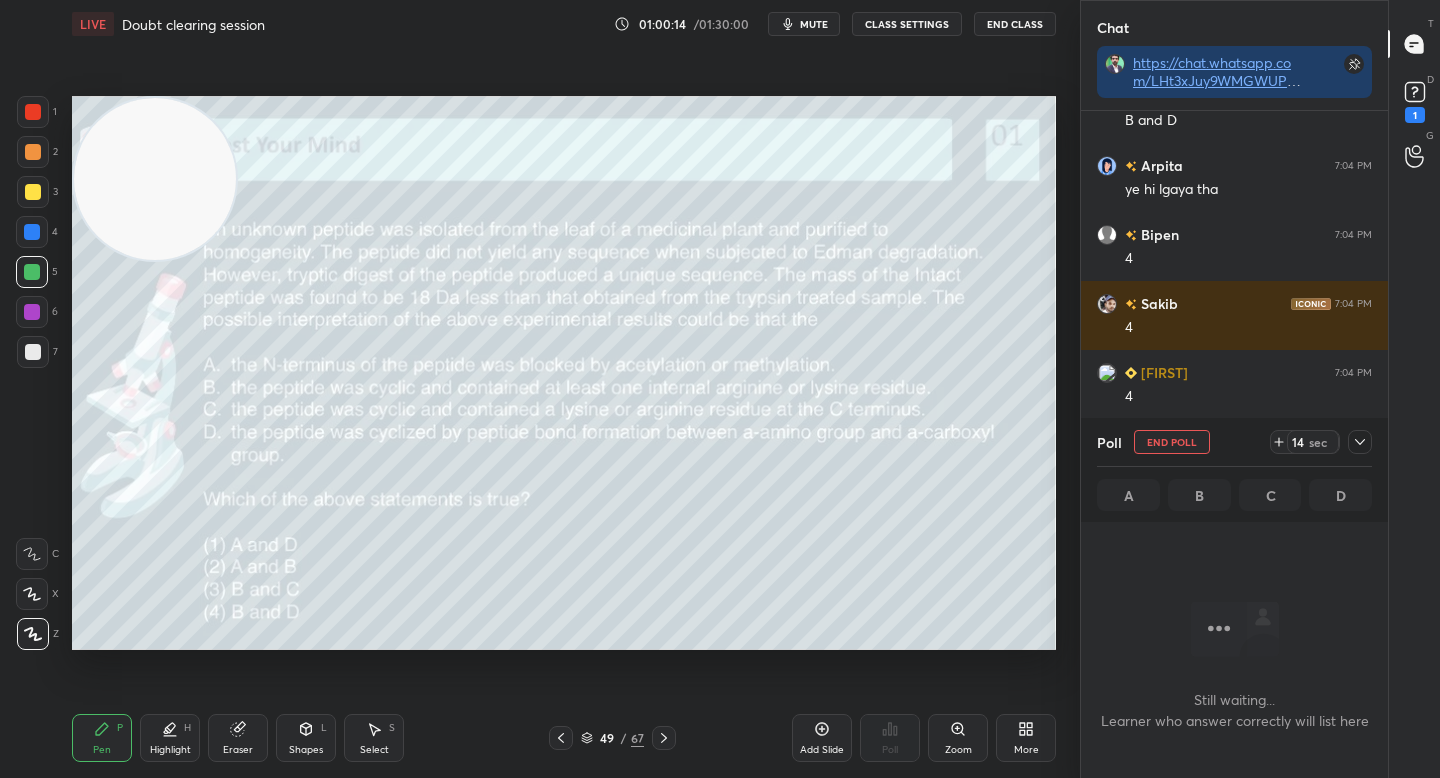 click 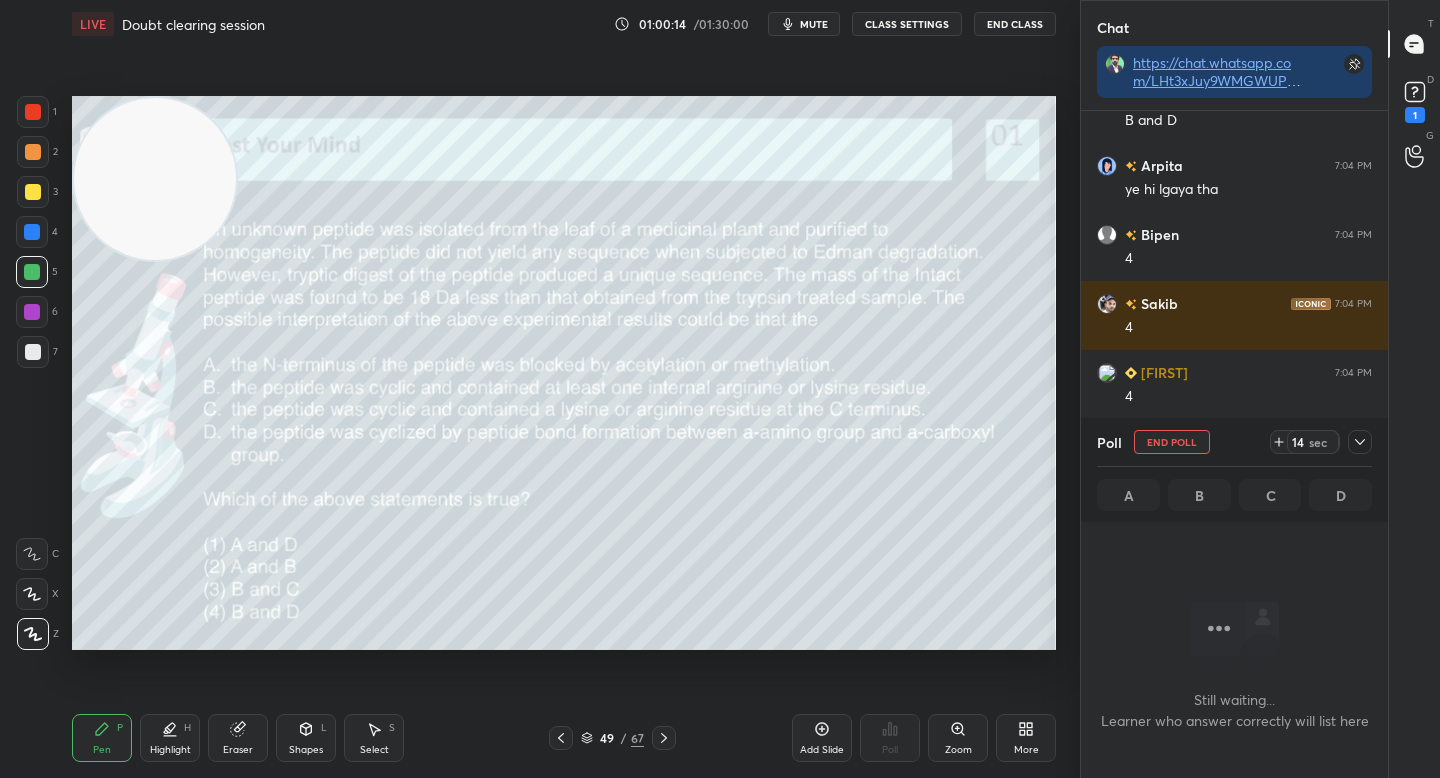 scroll, scrollTop: 15875, scrollLeft: 0, axis: vertical 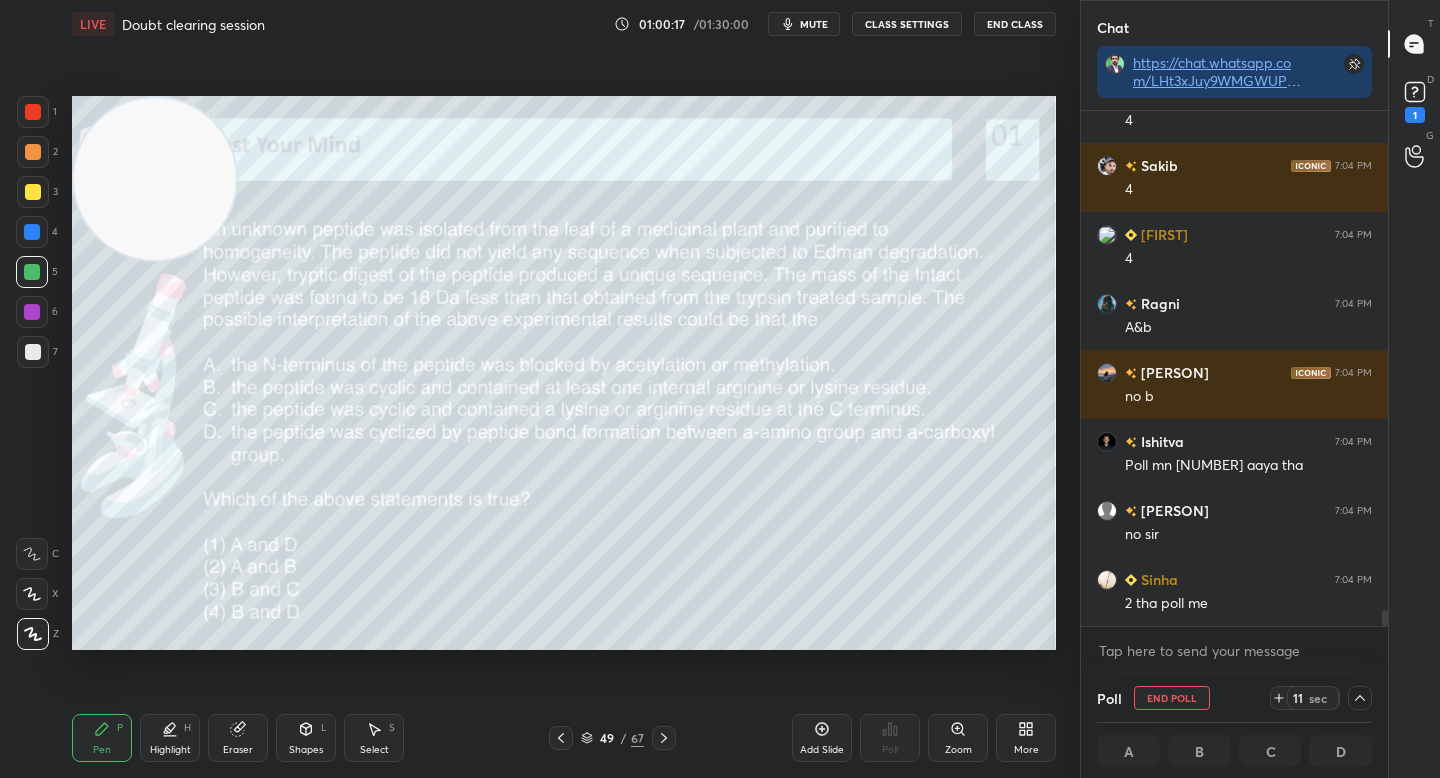 click 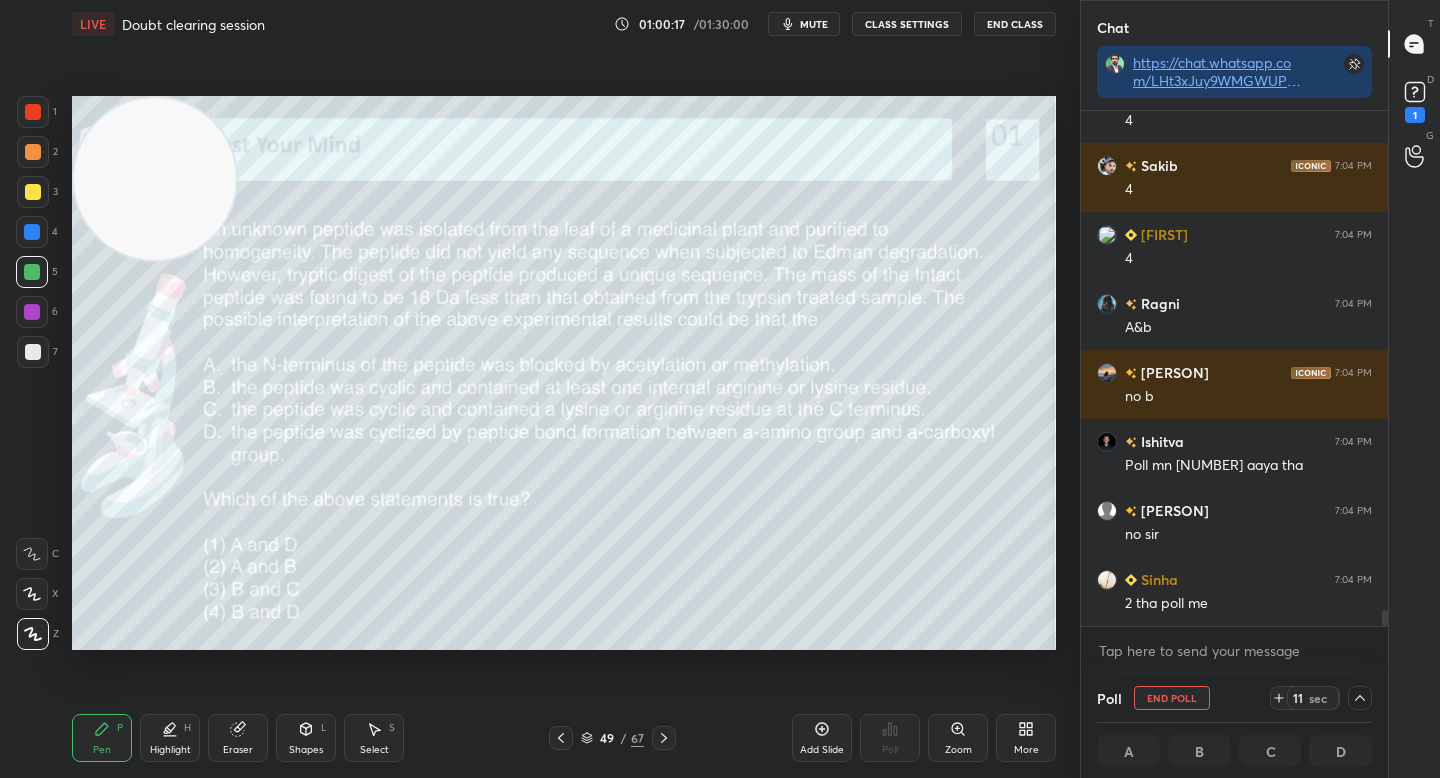 scroll, scrollTop: 6, scrollLeft: 7, axis: both 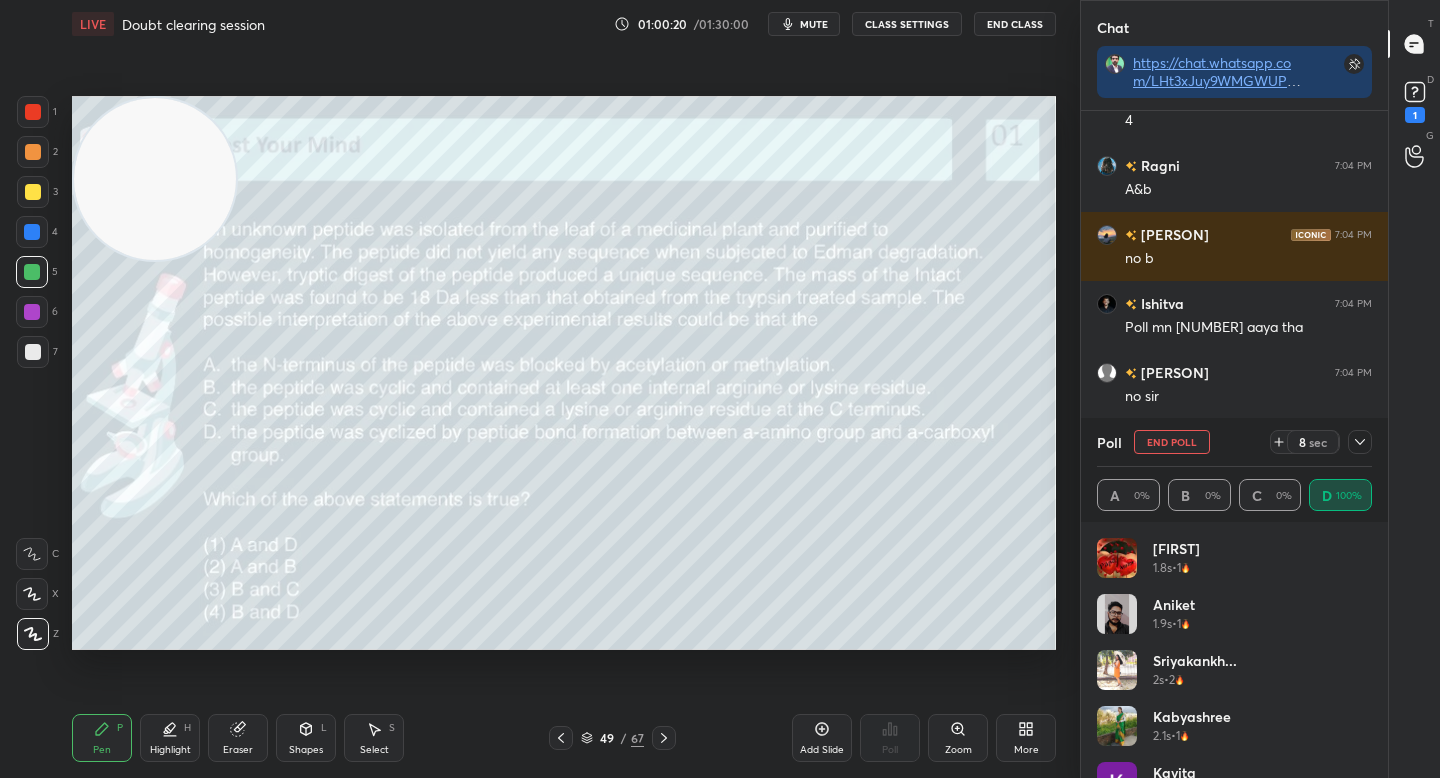 click 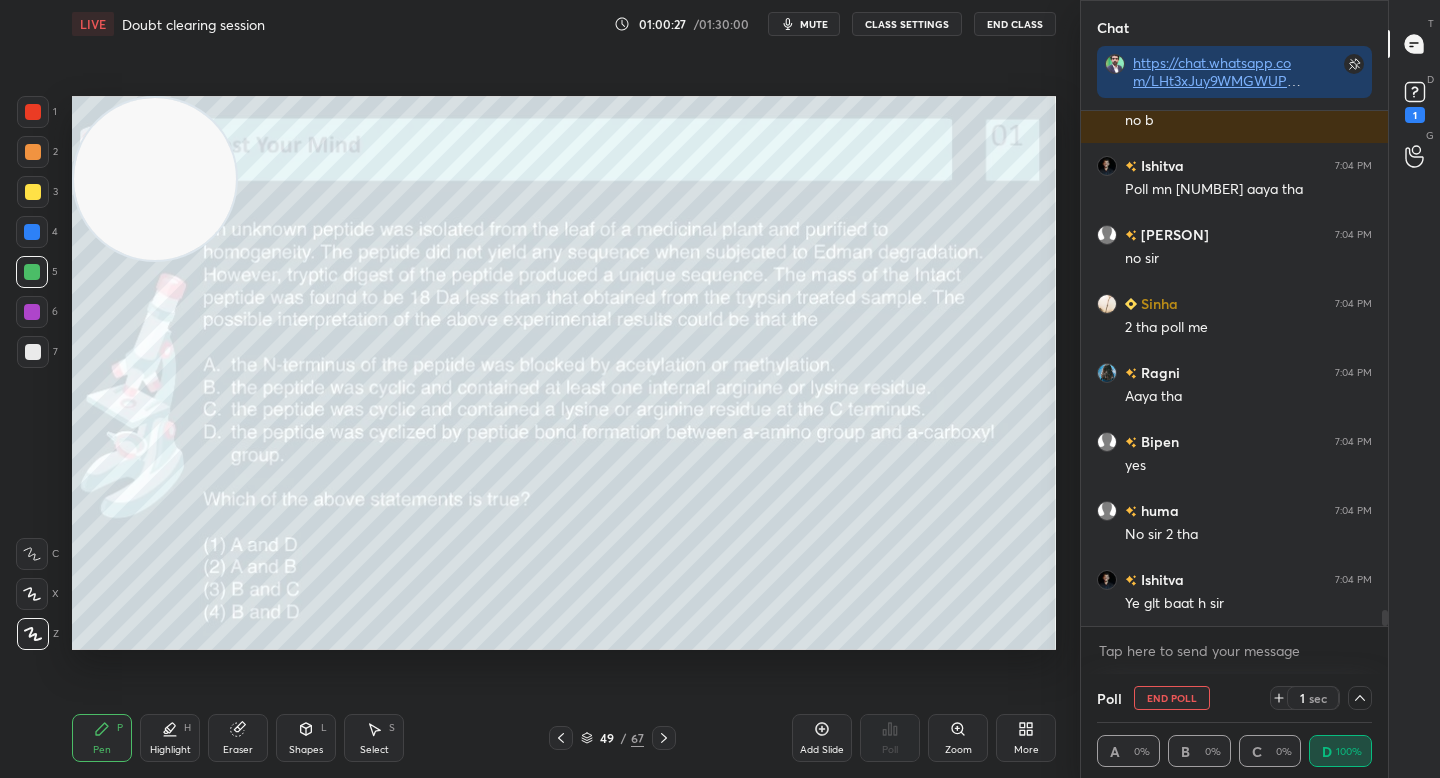 click on "Poll End Poll 1  sec" at bounding box center (1234, 698) 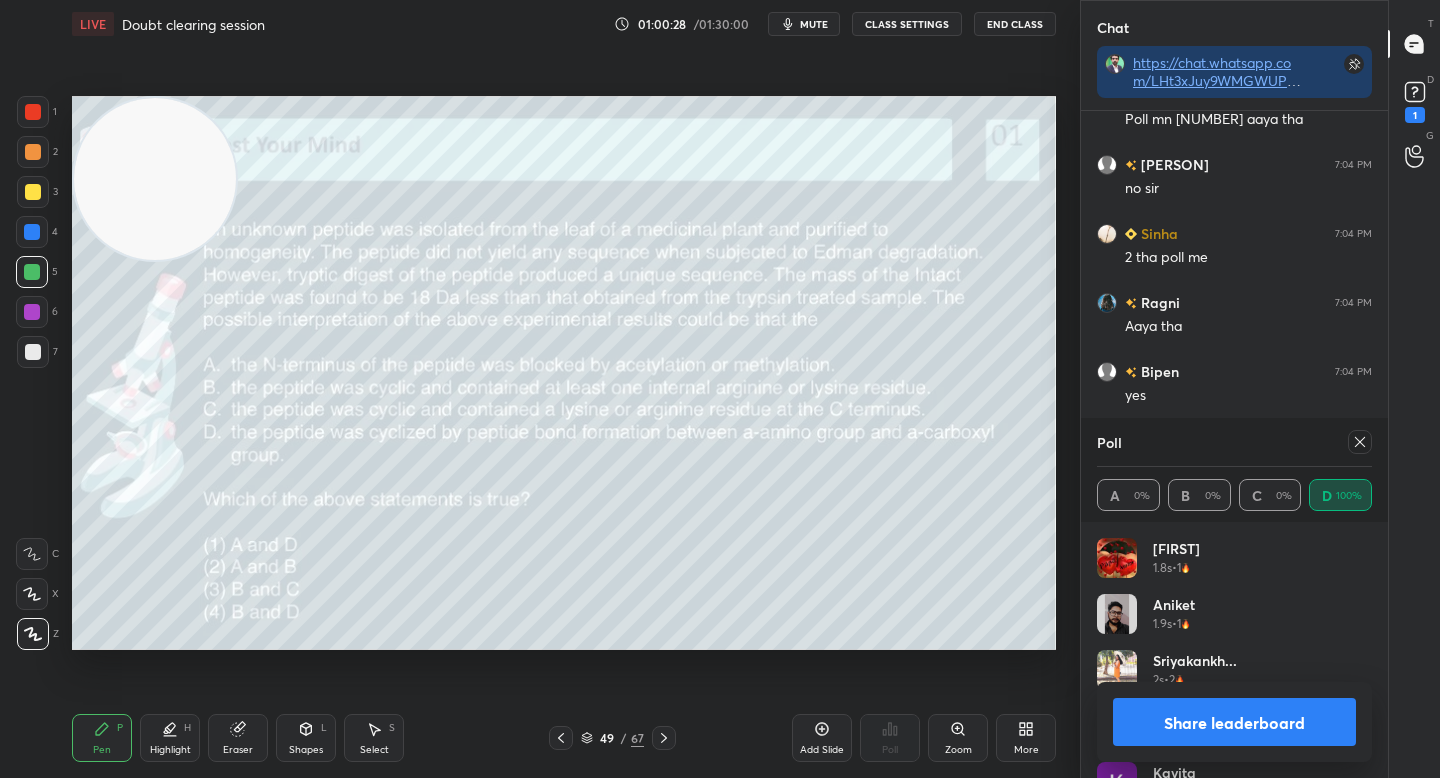 click on "Share leaderboard" at bounding box center (1234, 722) 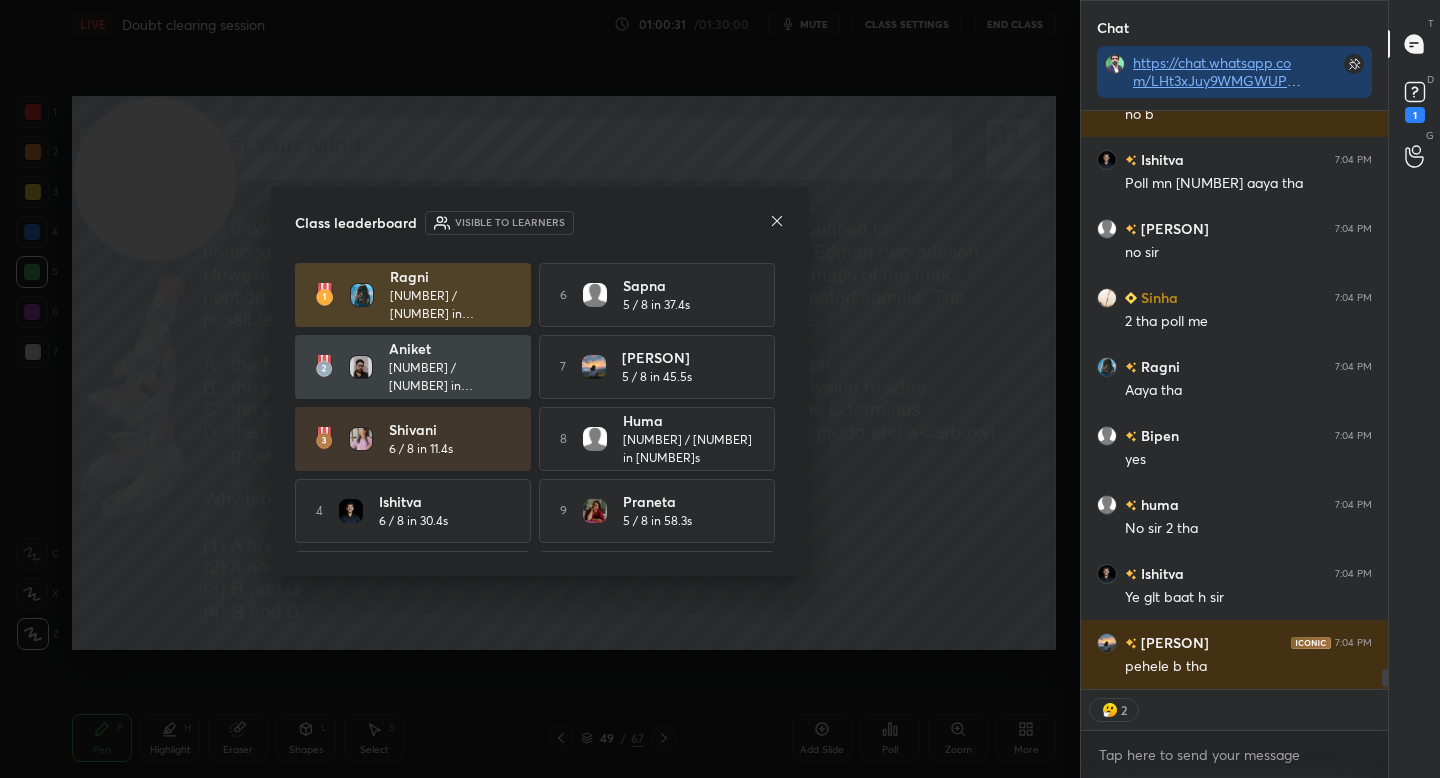 click 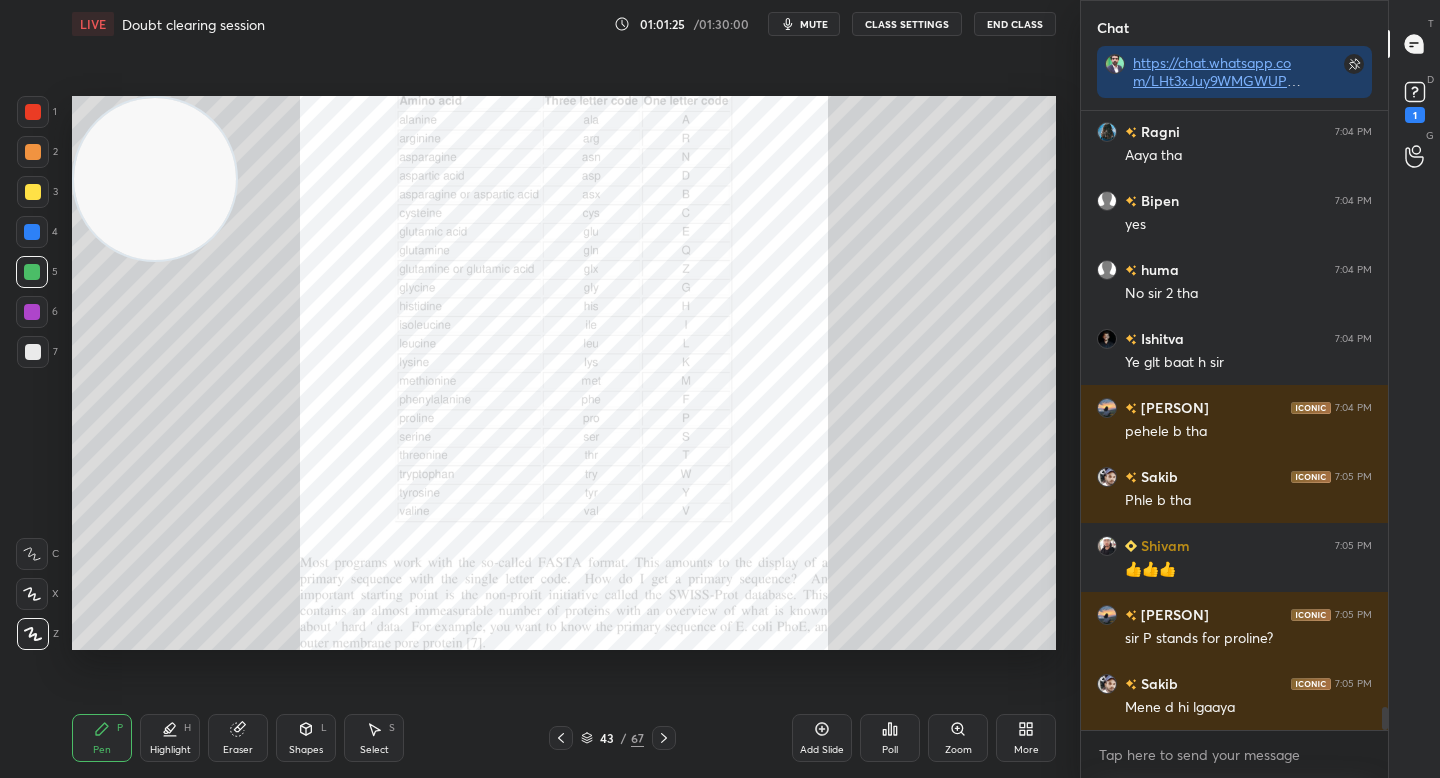 click on "Zoom" at bounding box center [958, 738] 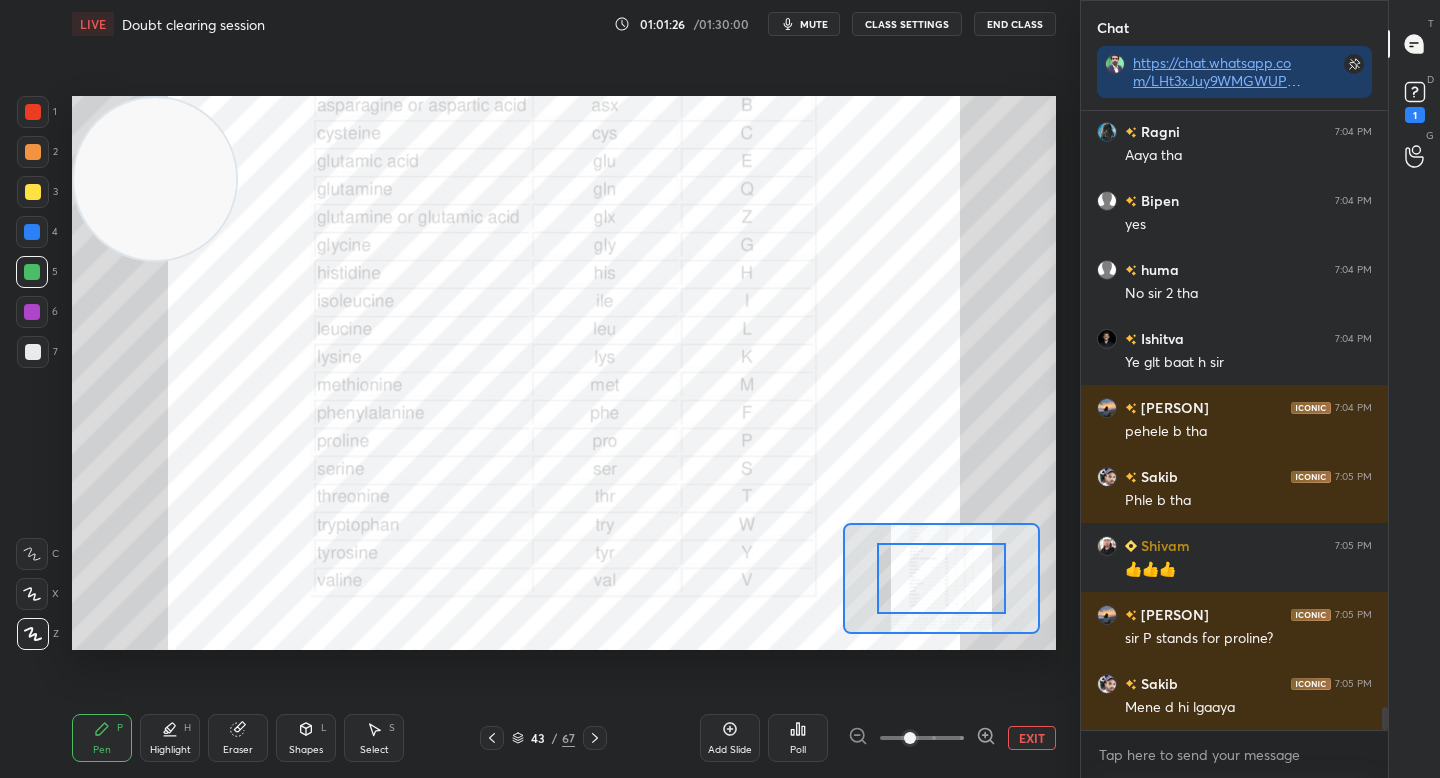 click at bounding box center (922, 738) 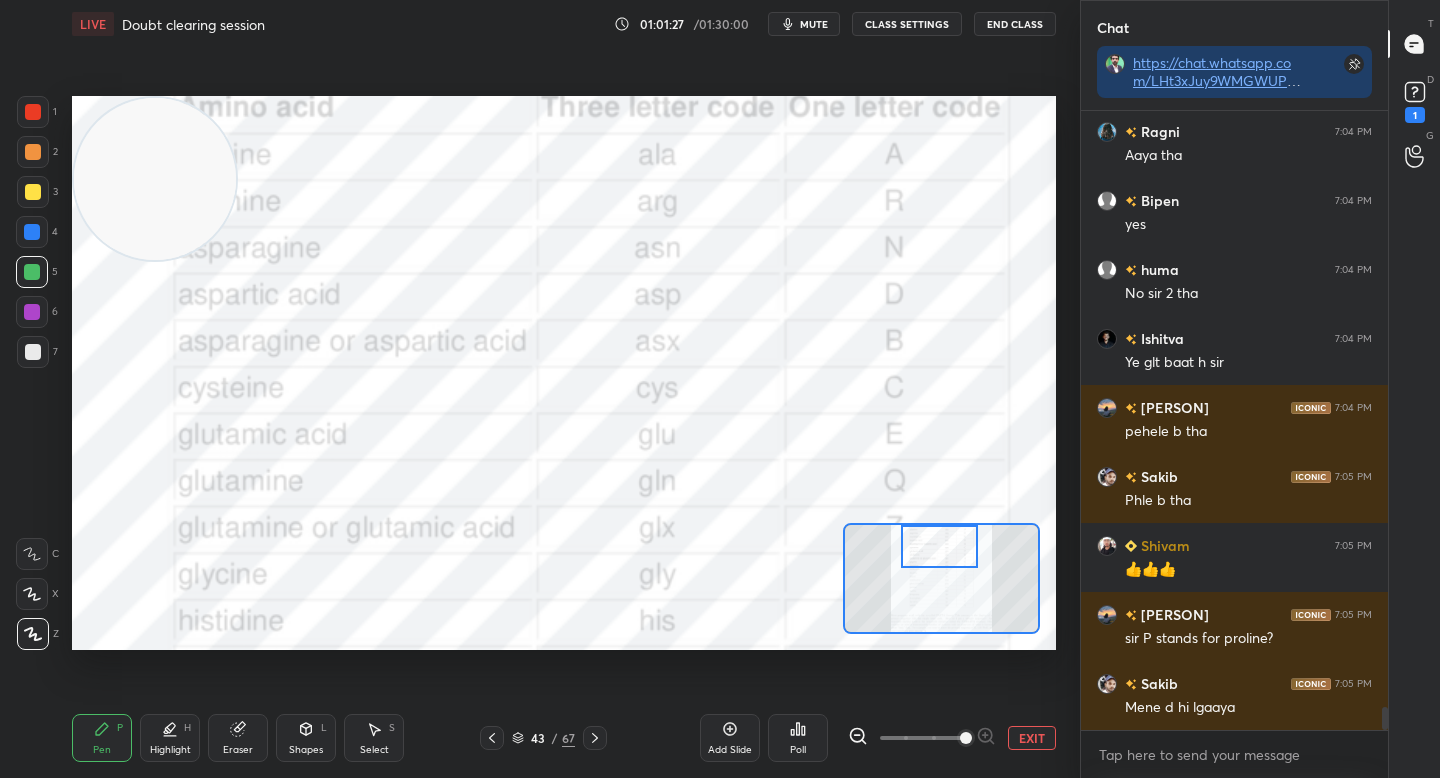drag, startPoint x: 939, startPoint y: 589, endPoint x: 939, endPoint y: 544, distance: 45 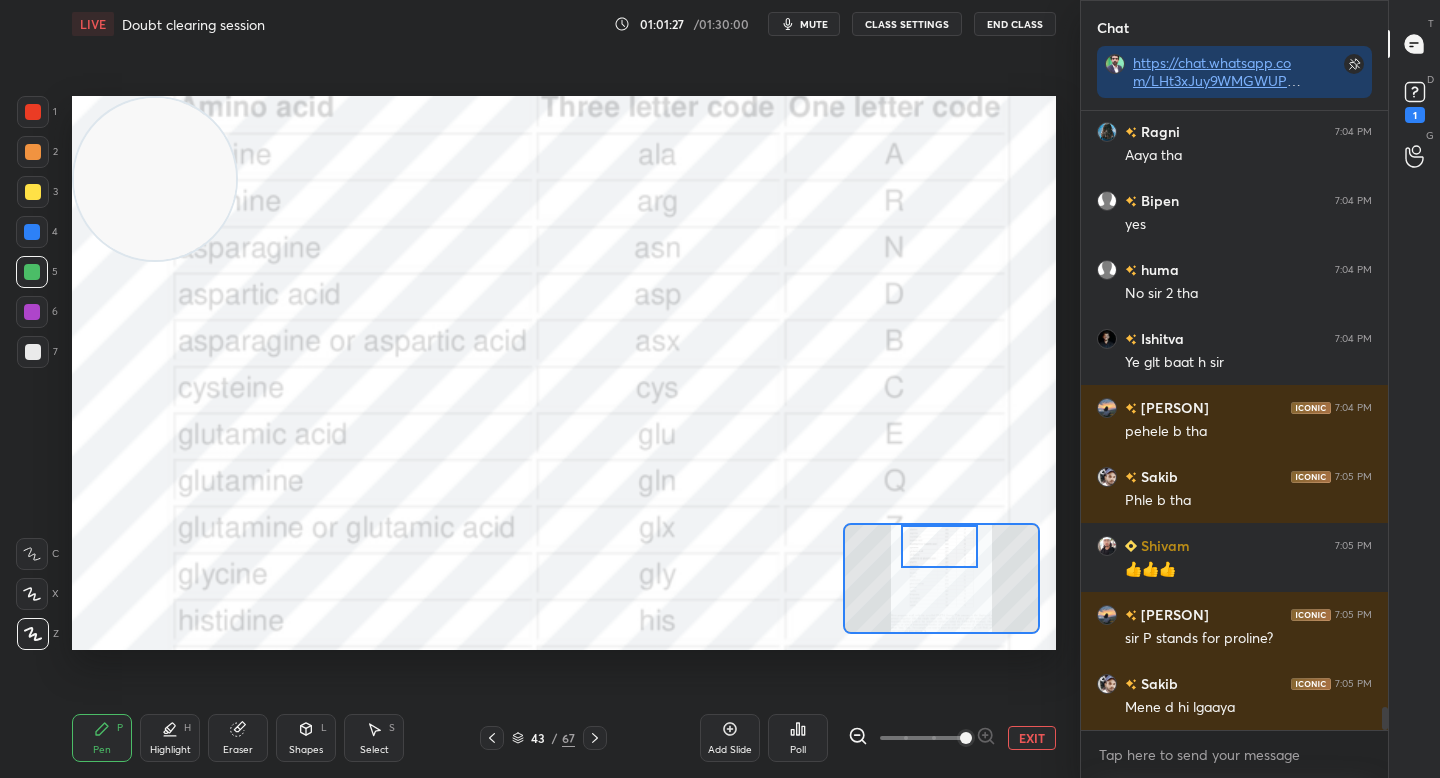 click at bounding box center [939, 546] 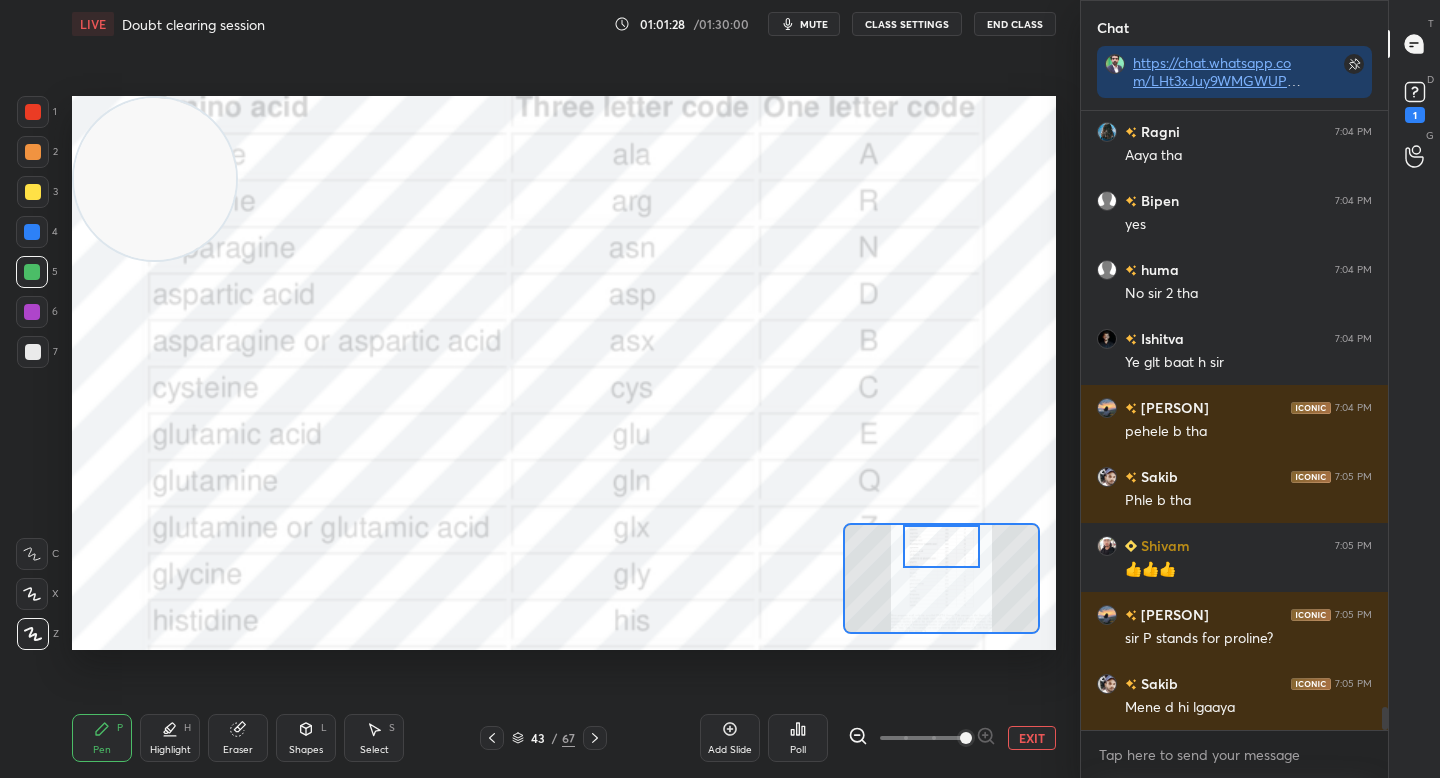 click at bounding box center [922, 738] 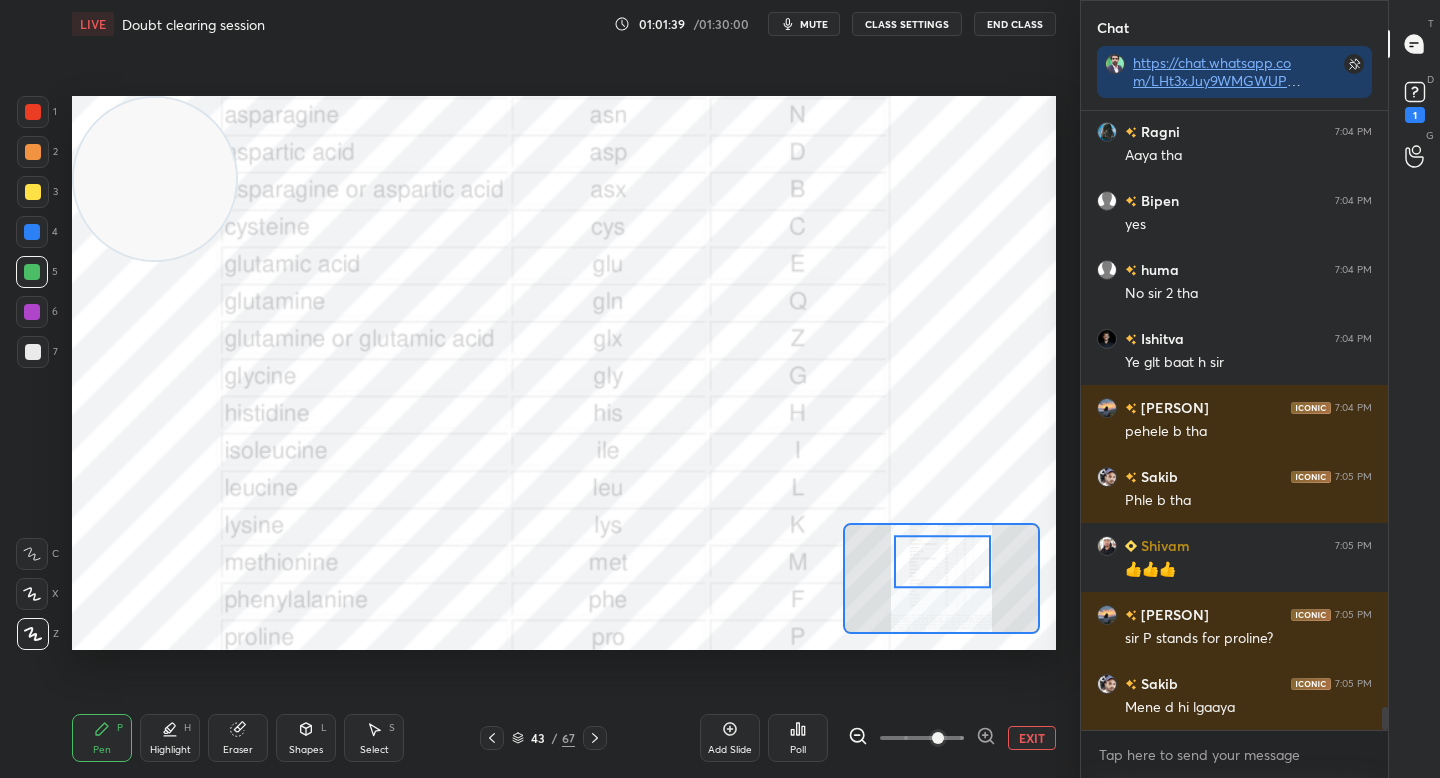 drag, startPoint x: 934, startPoint y: 569, endPoint x: 934, endPoint y: 580, distance: 11 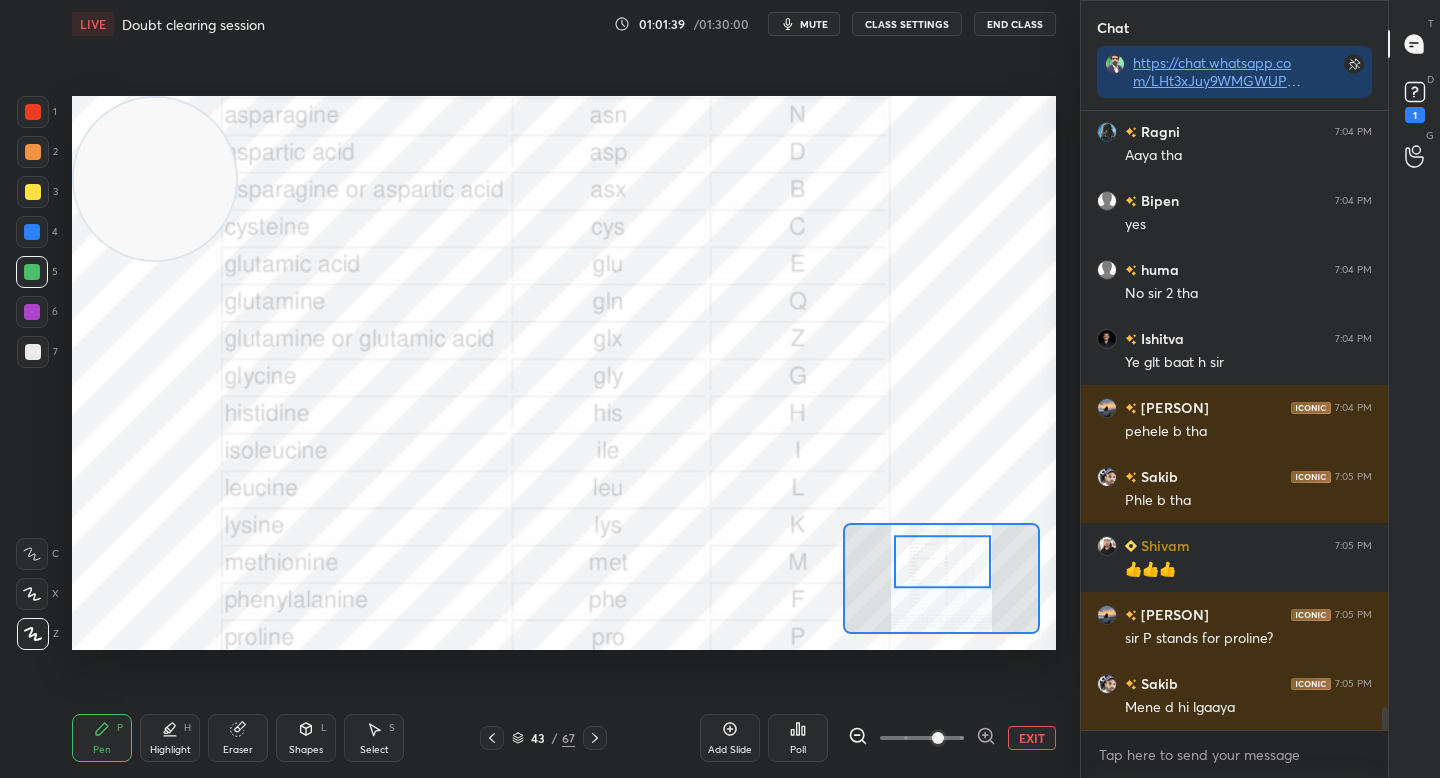 click at bounding box center (942, 561) 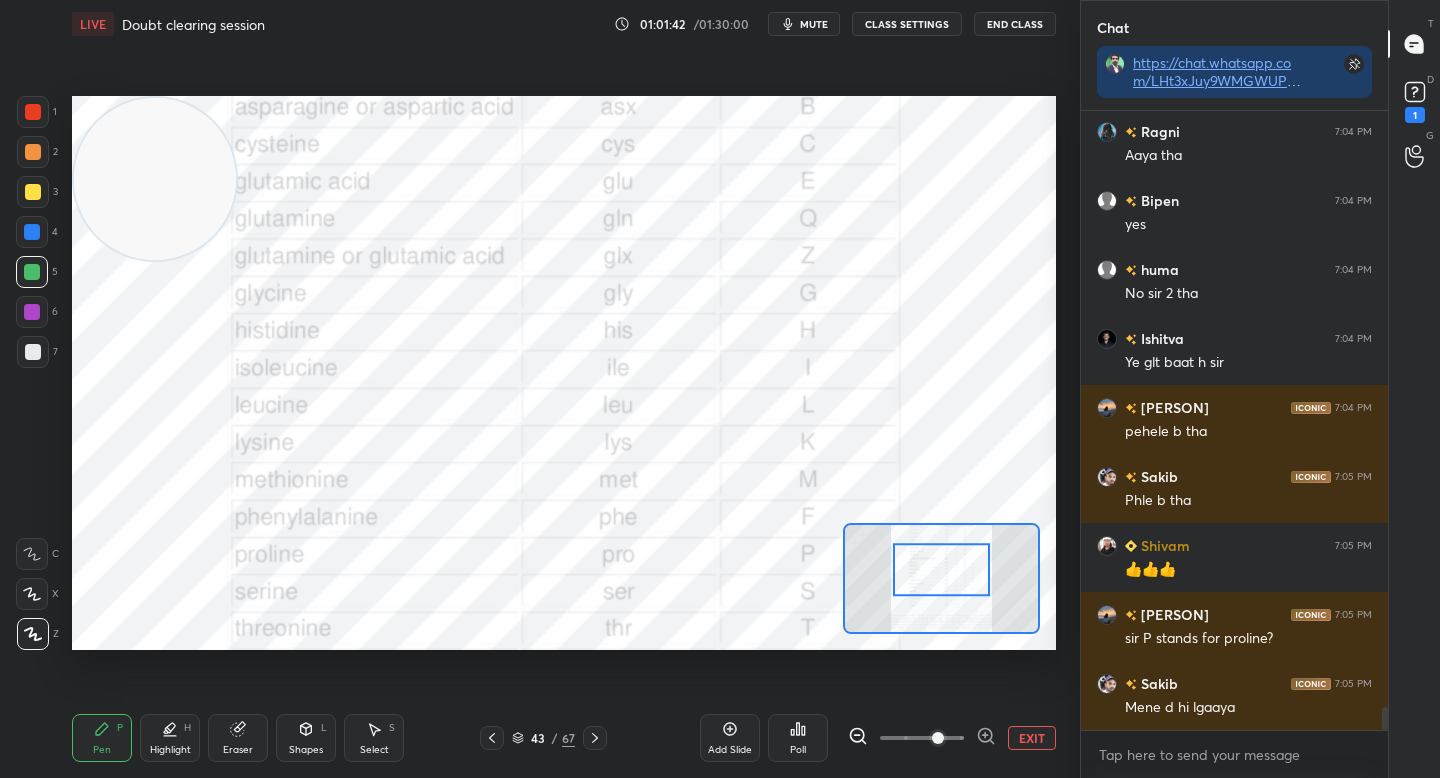 drag, startPoint x: 927, startPoint y: 566, endPoint x: 924, endPoint y: 577, distance: 11.401754 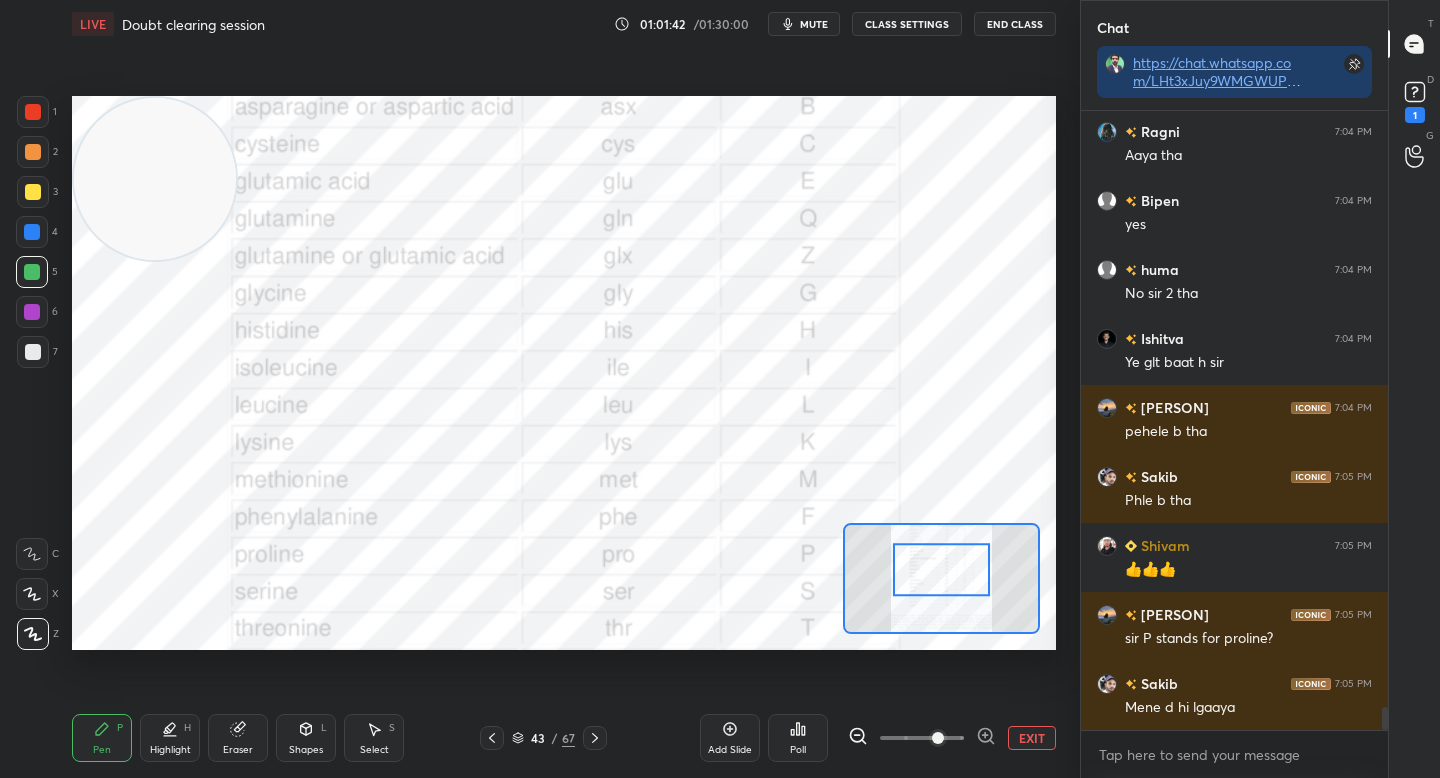 click at bounding box center [941, 569] 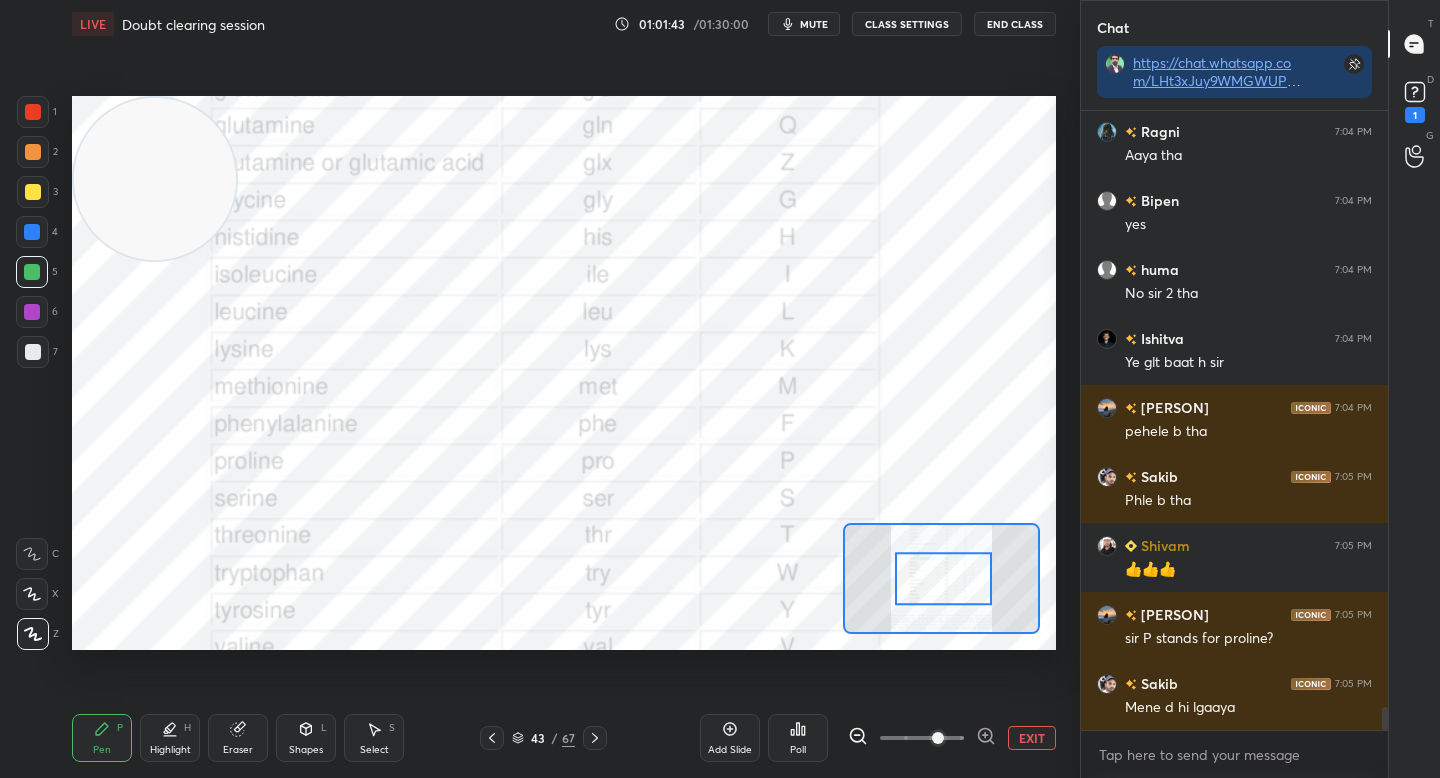 scroll, scrollTop: 16461, scrollLeft: 0, axis: vertical 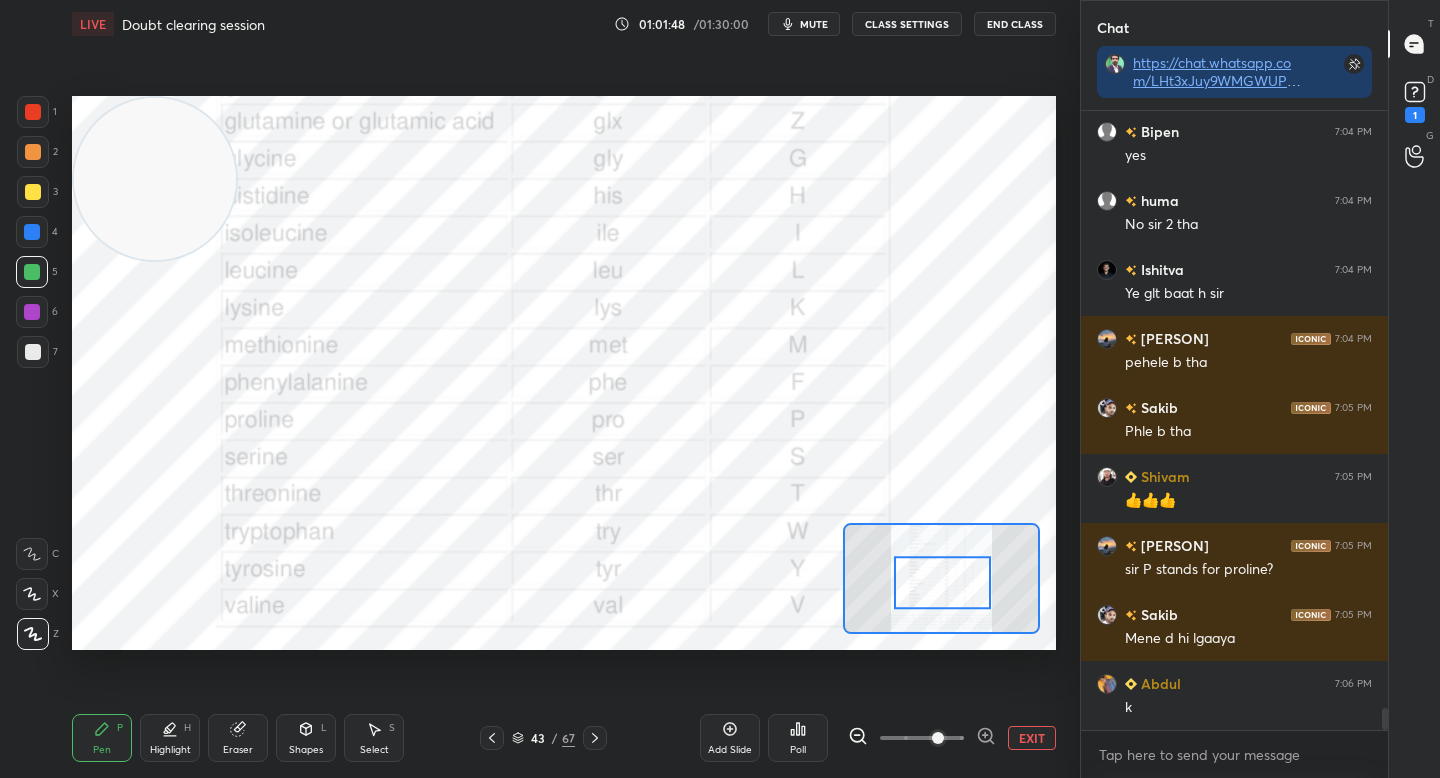 click at bounding box center (942, 582) 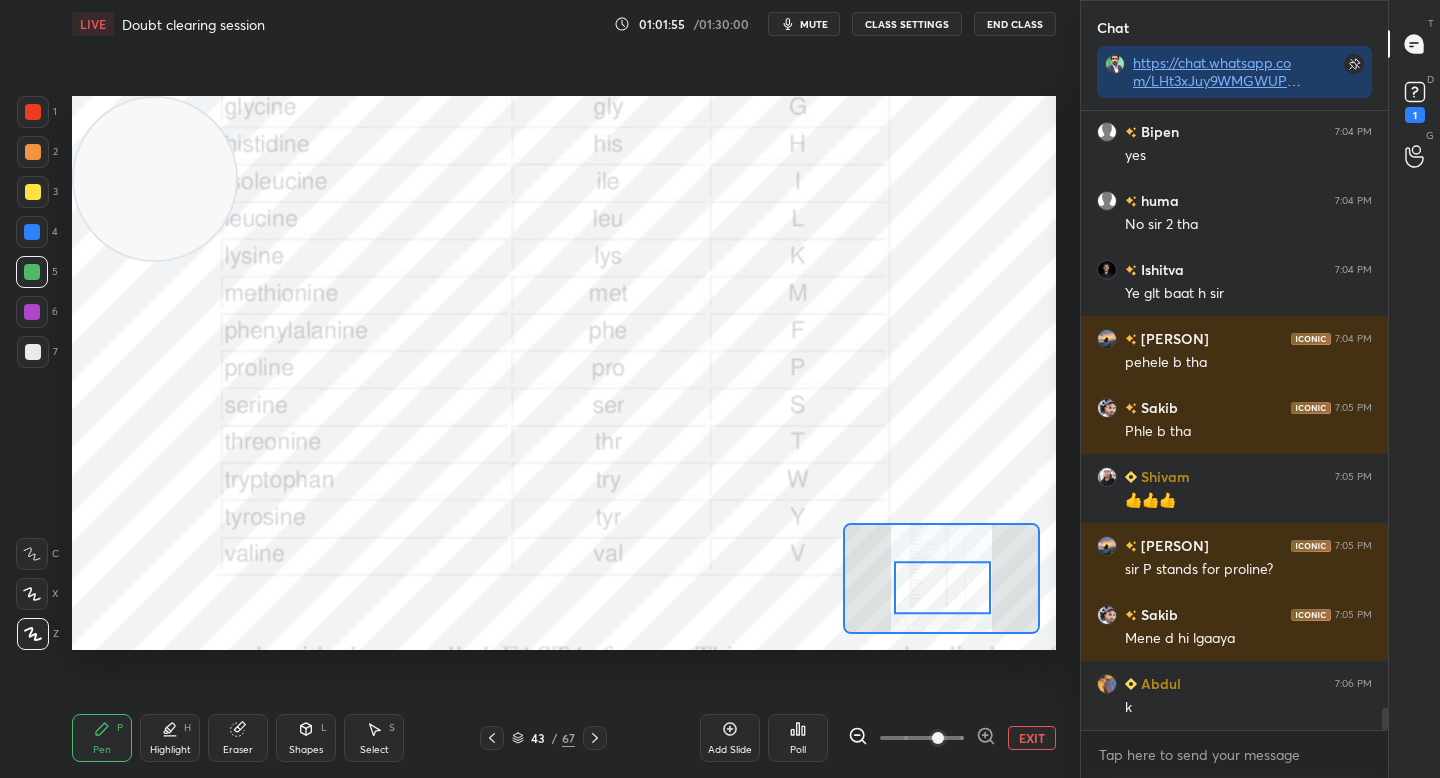 click at bounding box center (942, 587) 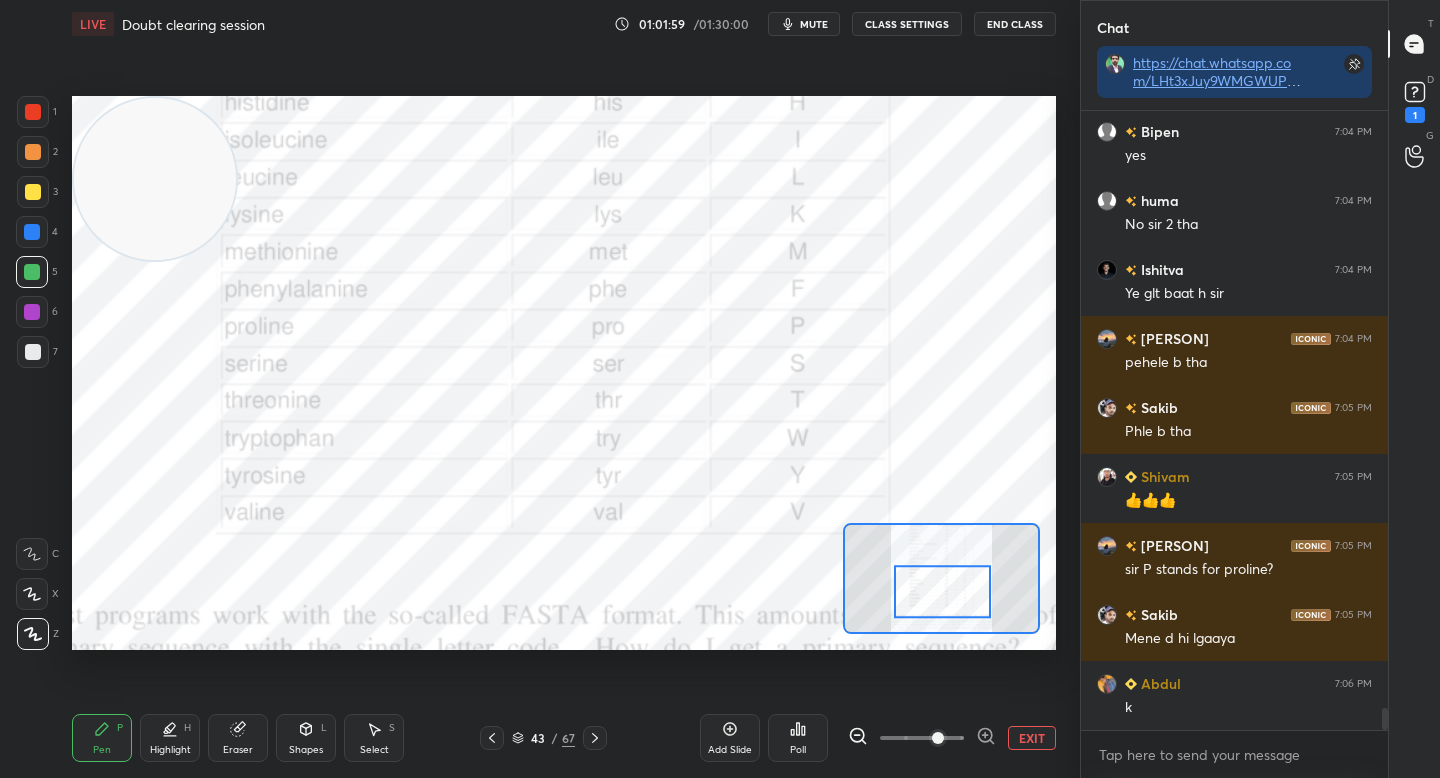 click on "EXIT" at bounding box center [1032, 738] 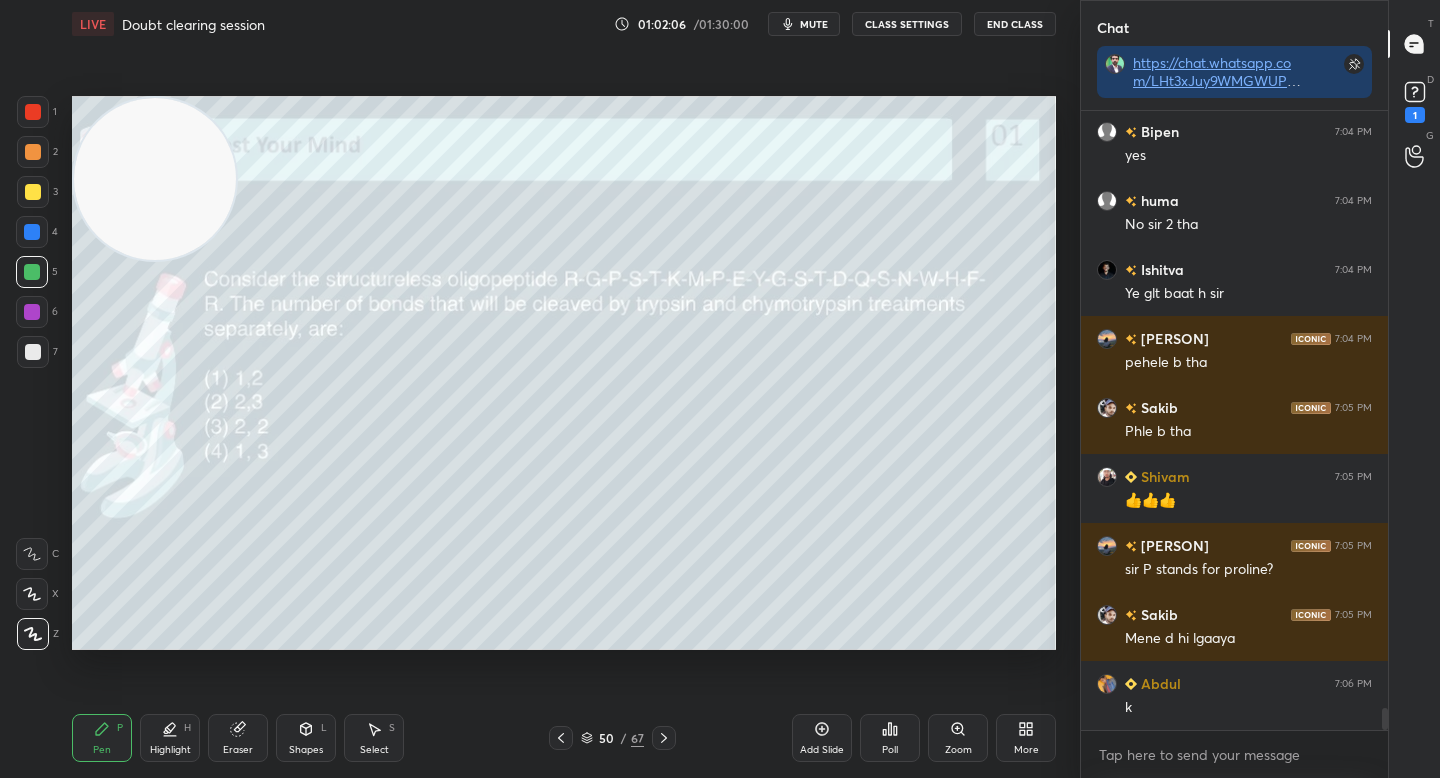 scroll, scrollTop: 16530, scrollLeft: 0, axis: vertical 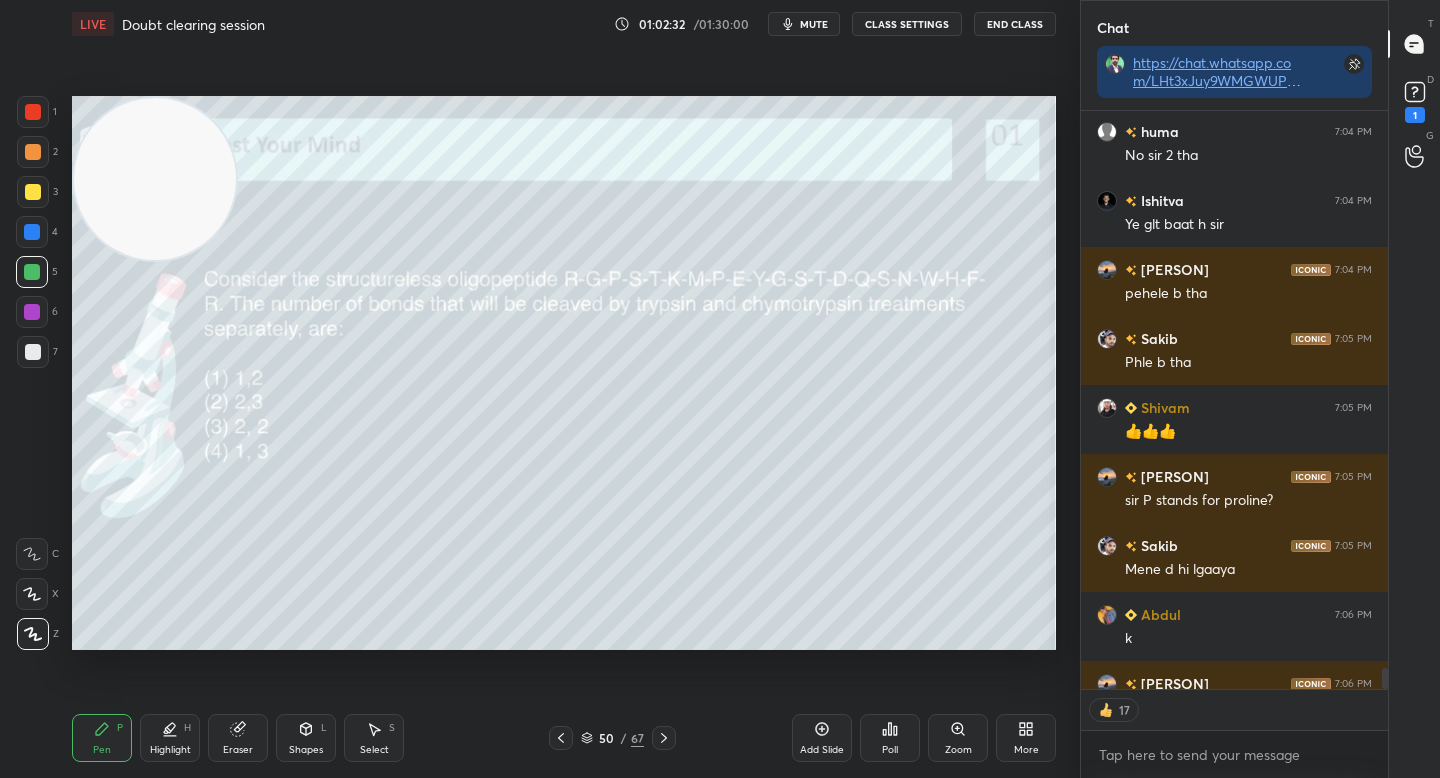 type on "x" 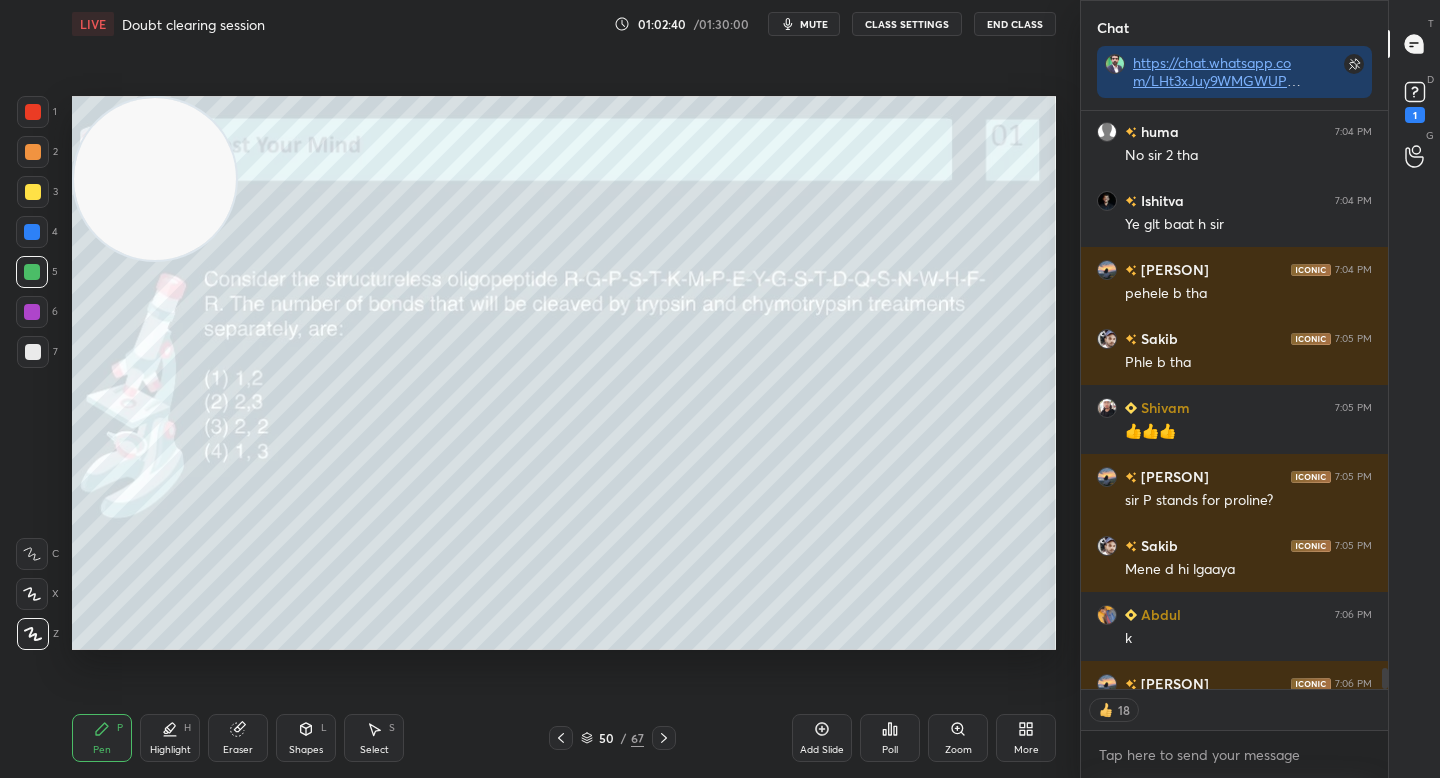 click 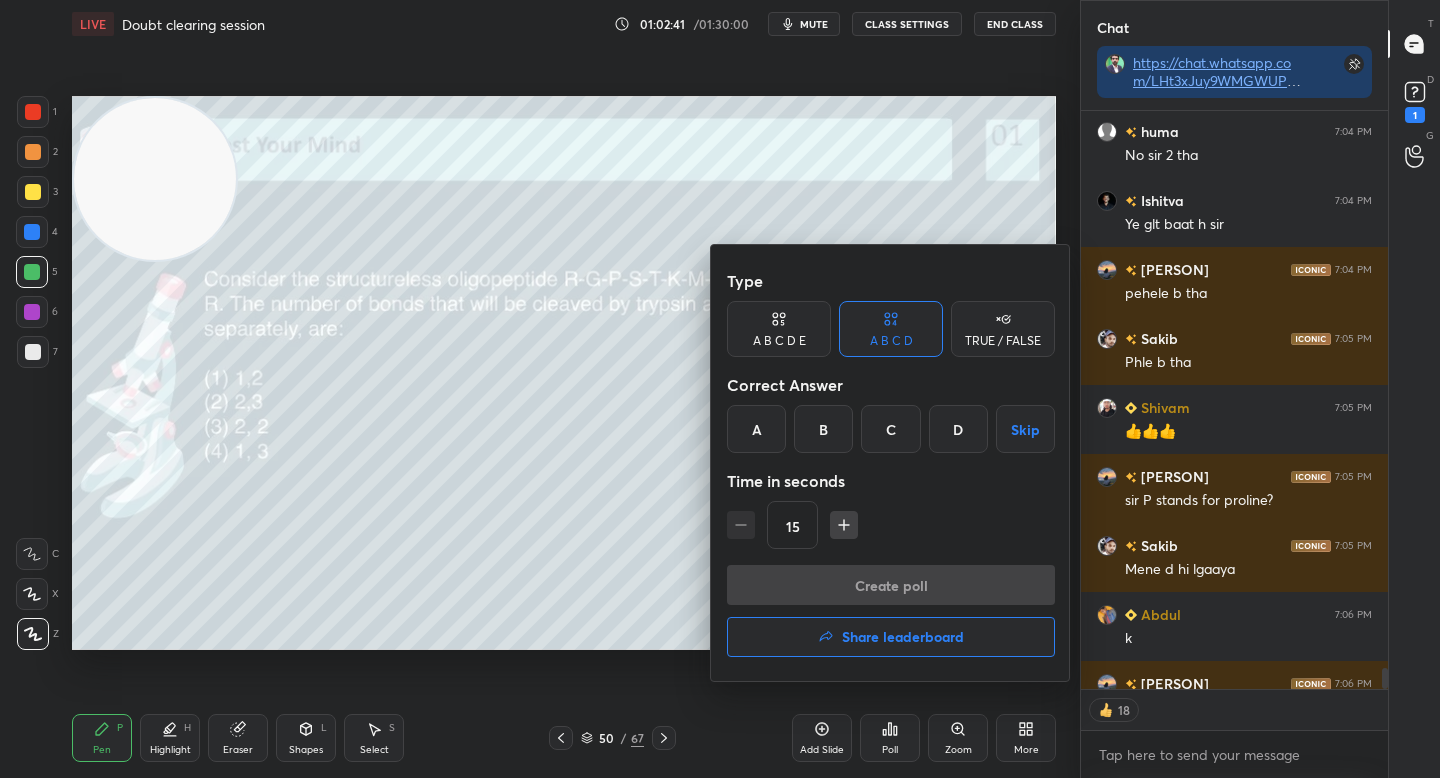 click on "A" at bounding box center [756, 429] 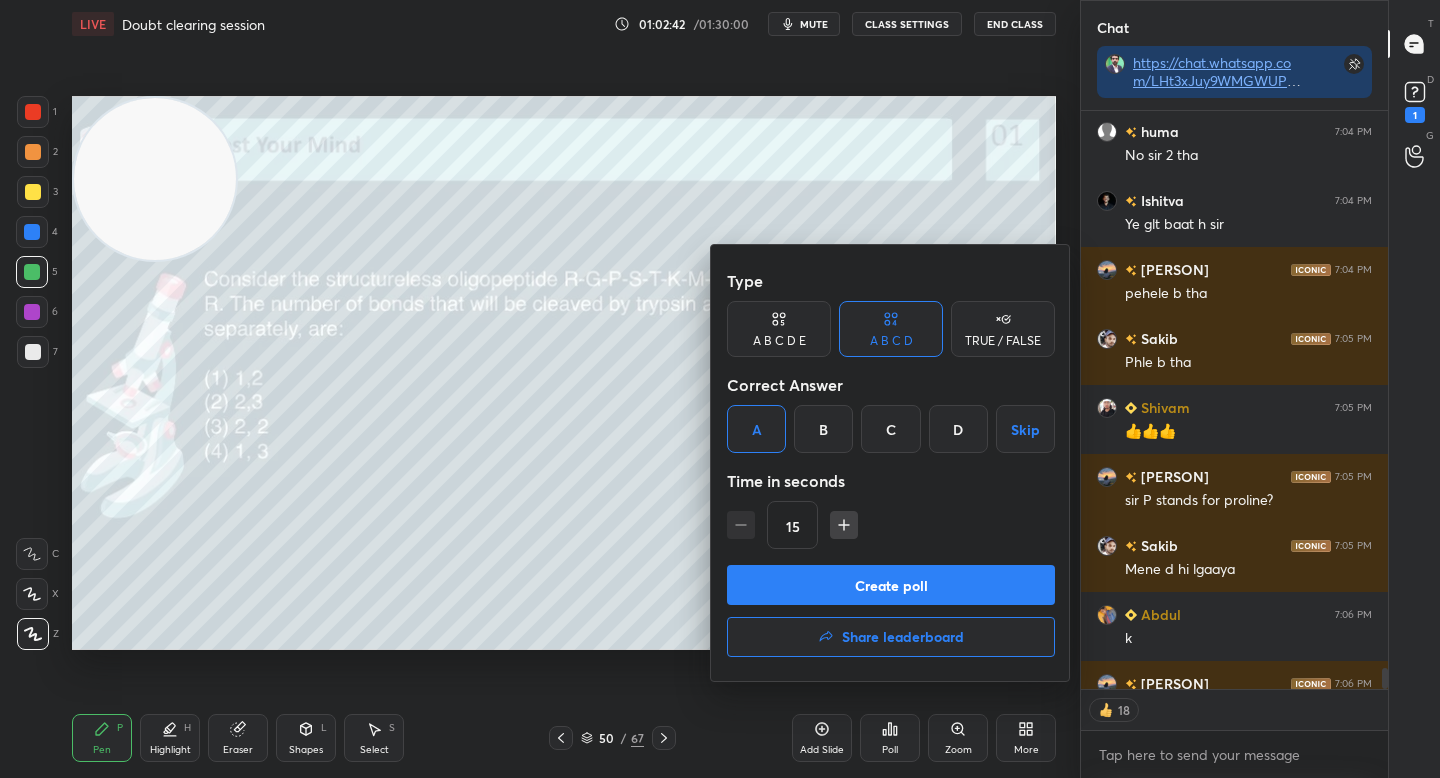 click 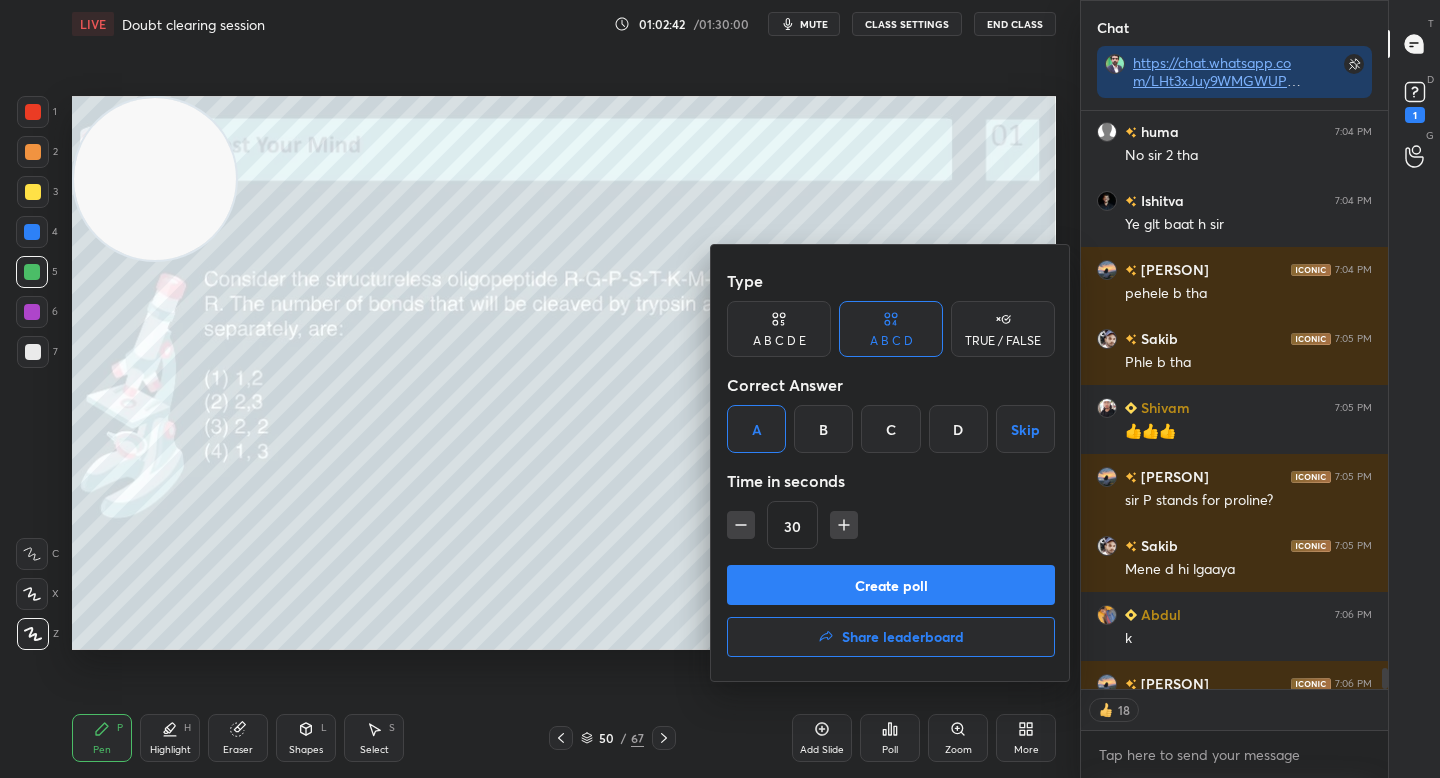 click 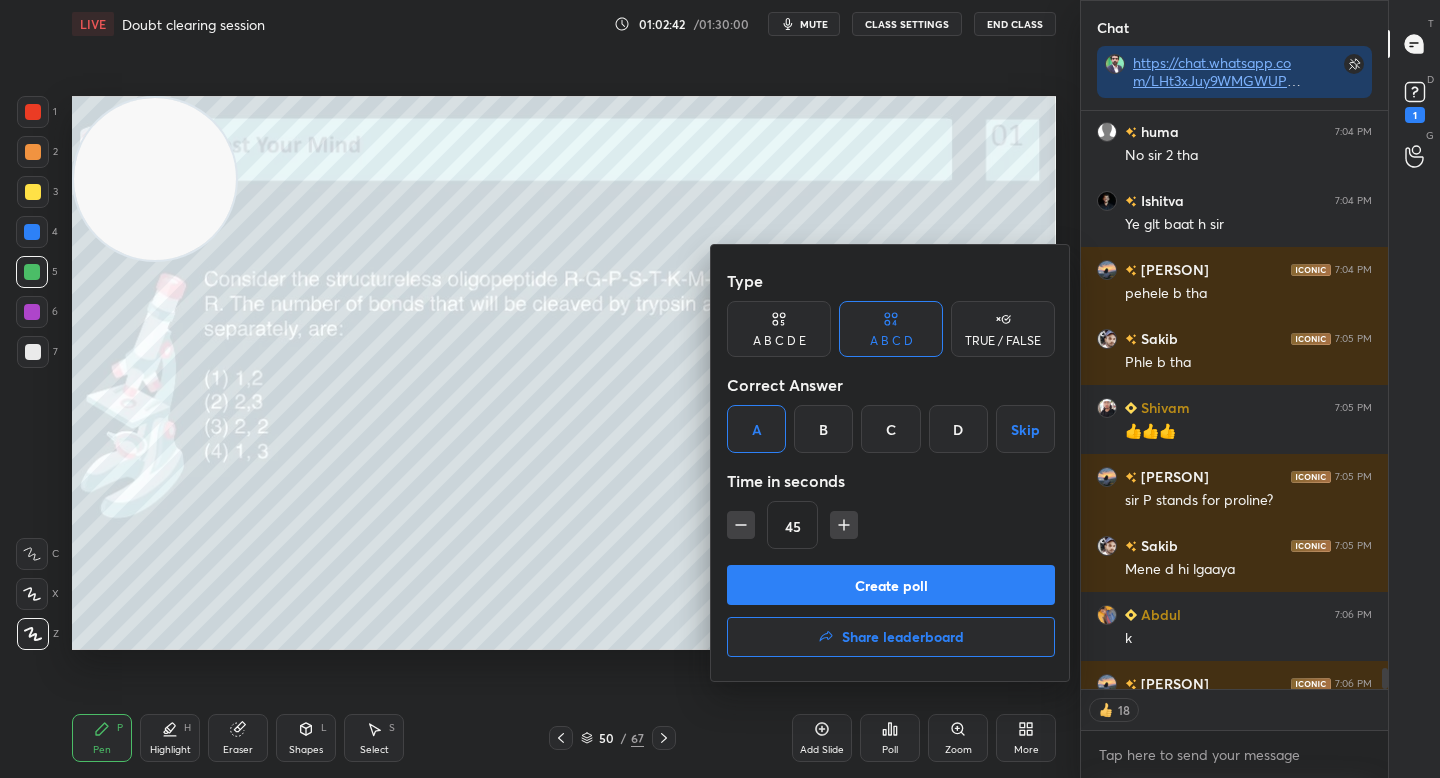click 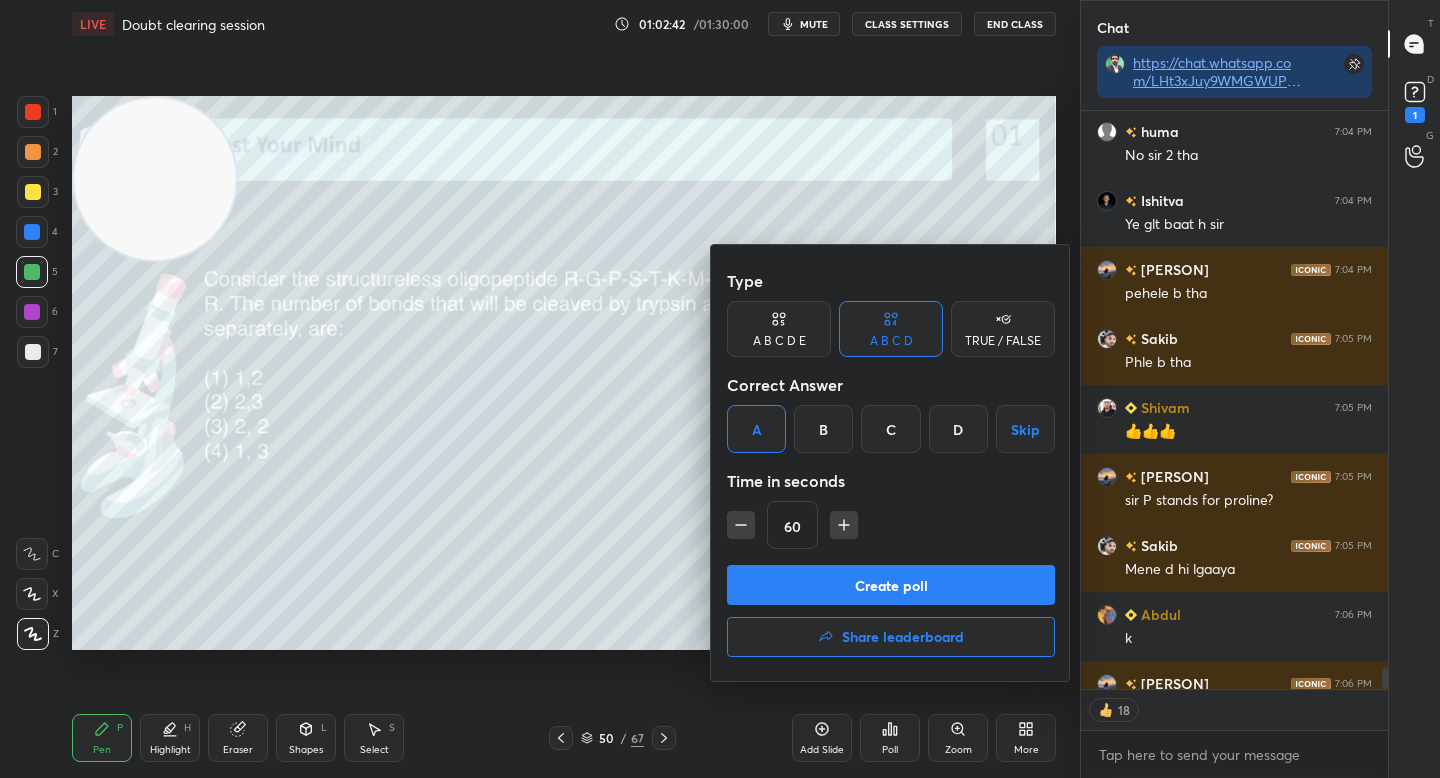 click 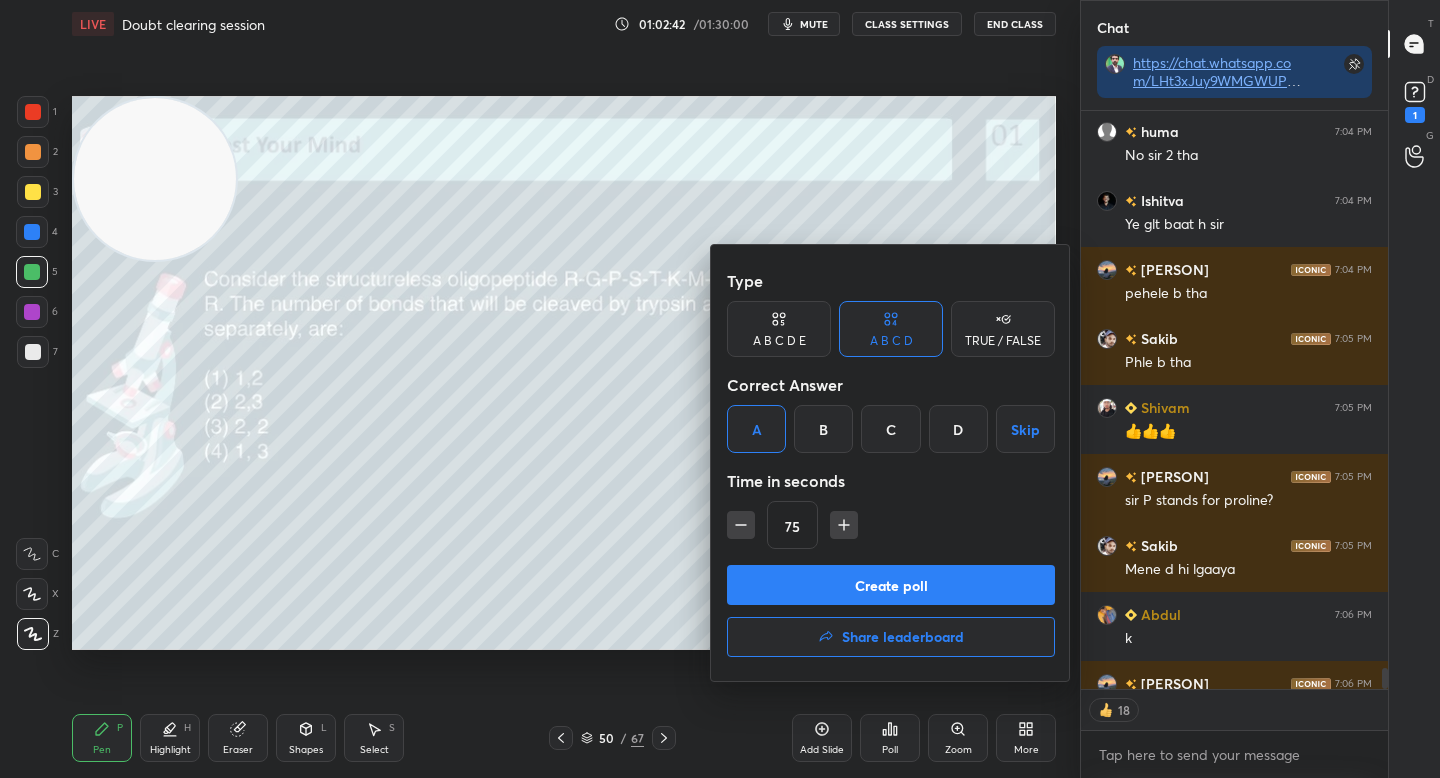 type on "x" 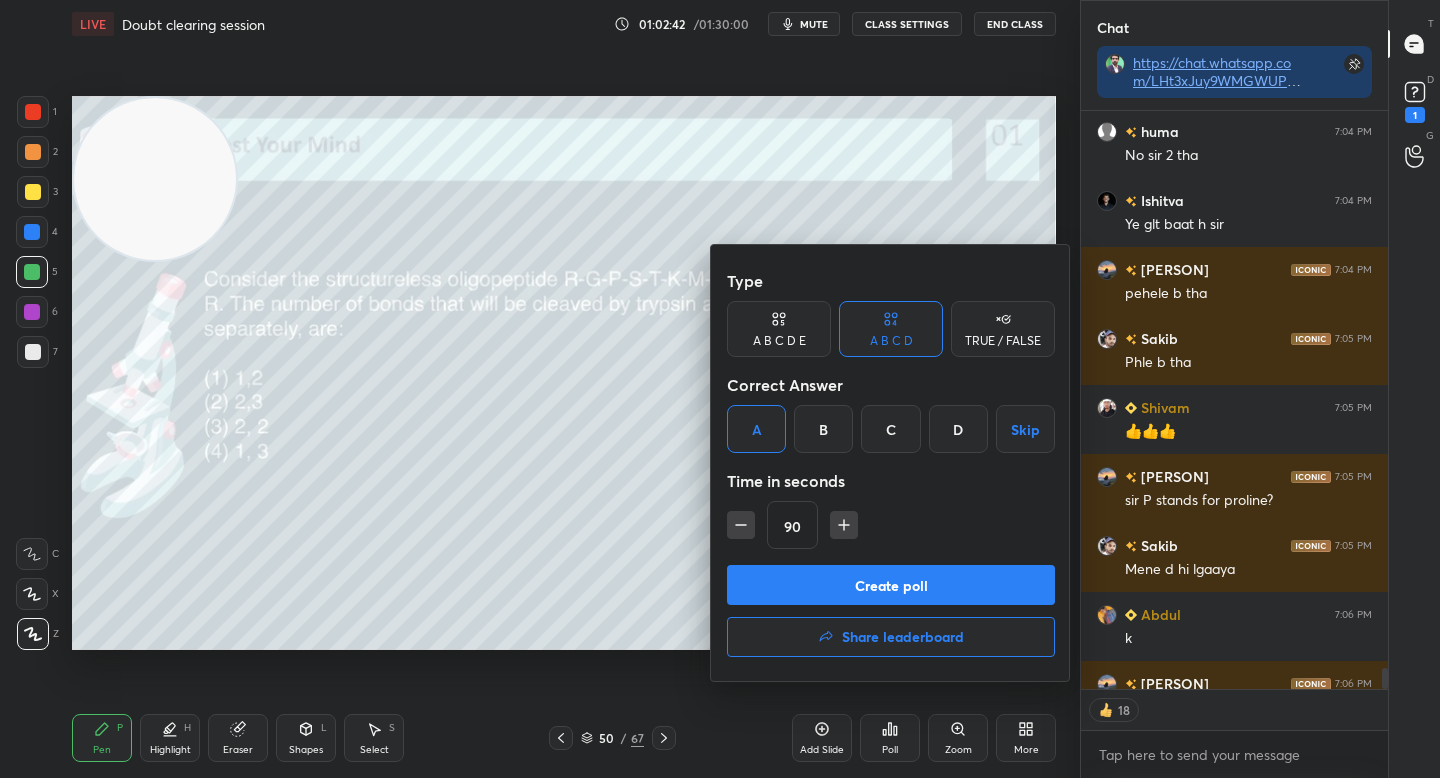 scroll, scrollTop: 7, scrollLeft: 7, axis: both 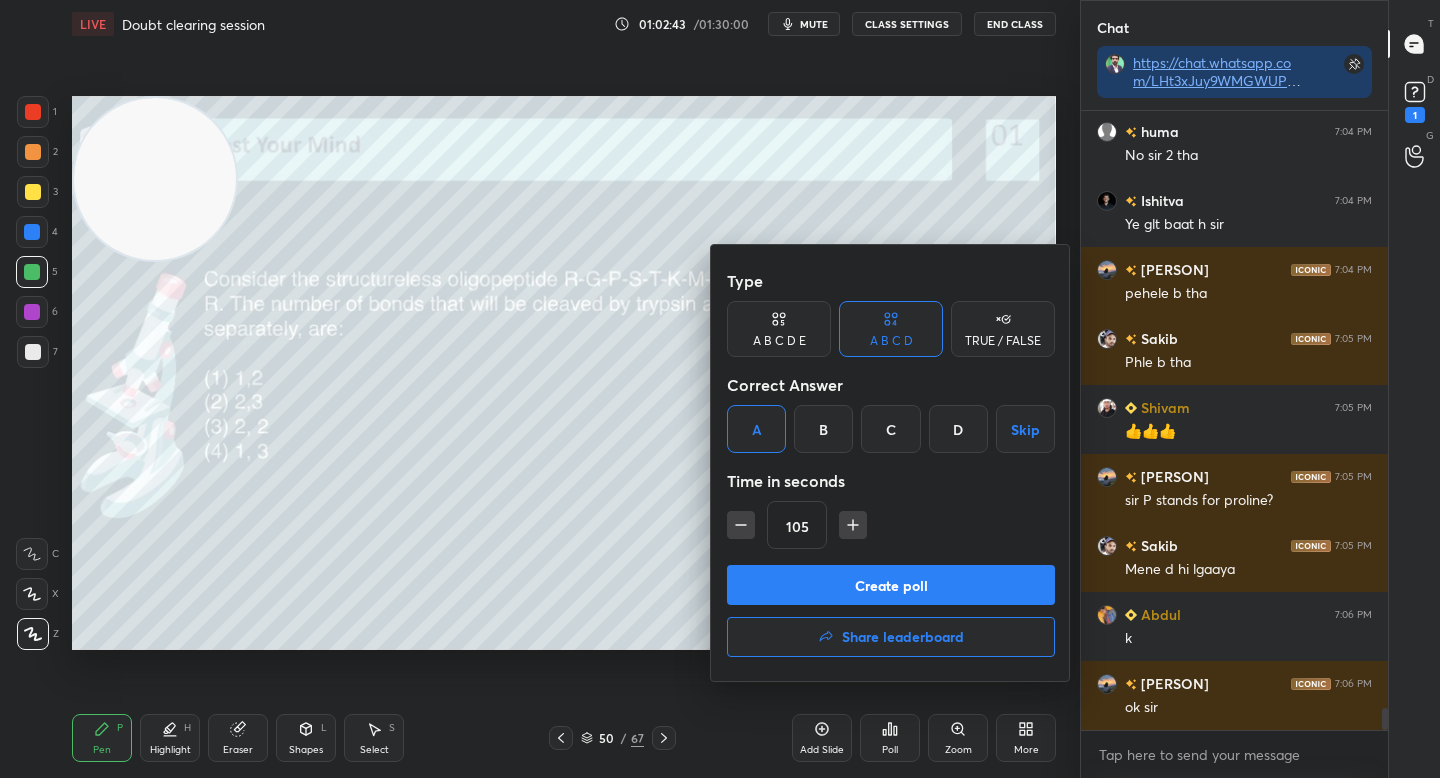 click on "Create poll" at bounding box center [891, 585] 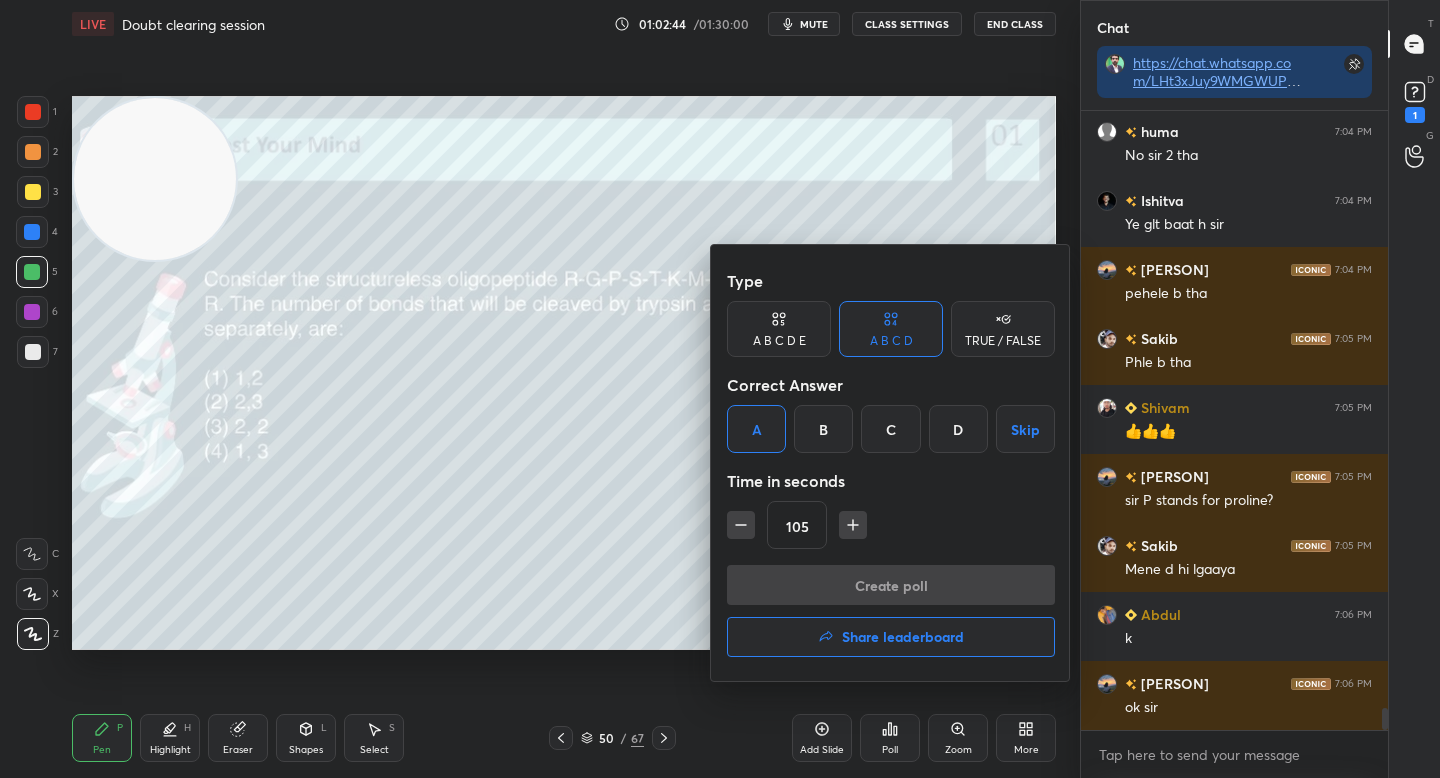 scroll, scrollTop: 580, scrollLeft: 301, axis: both 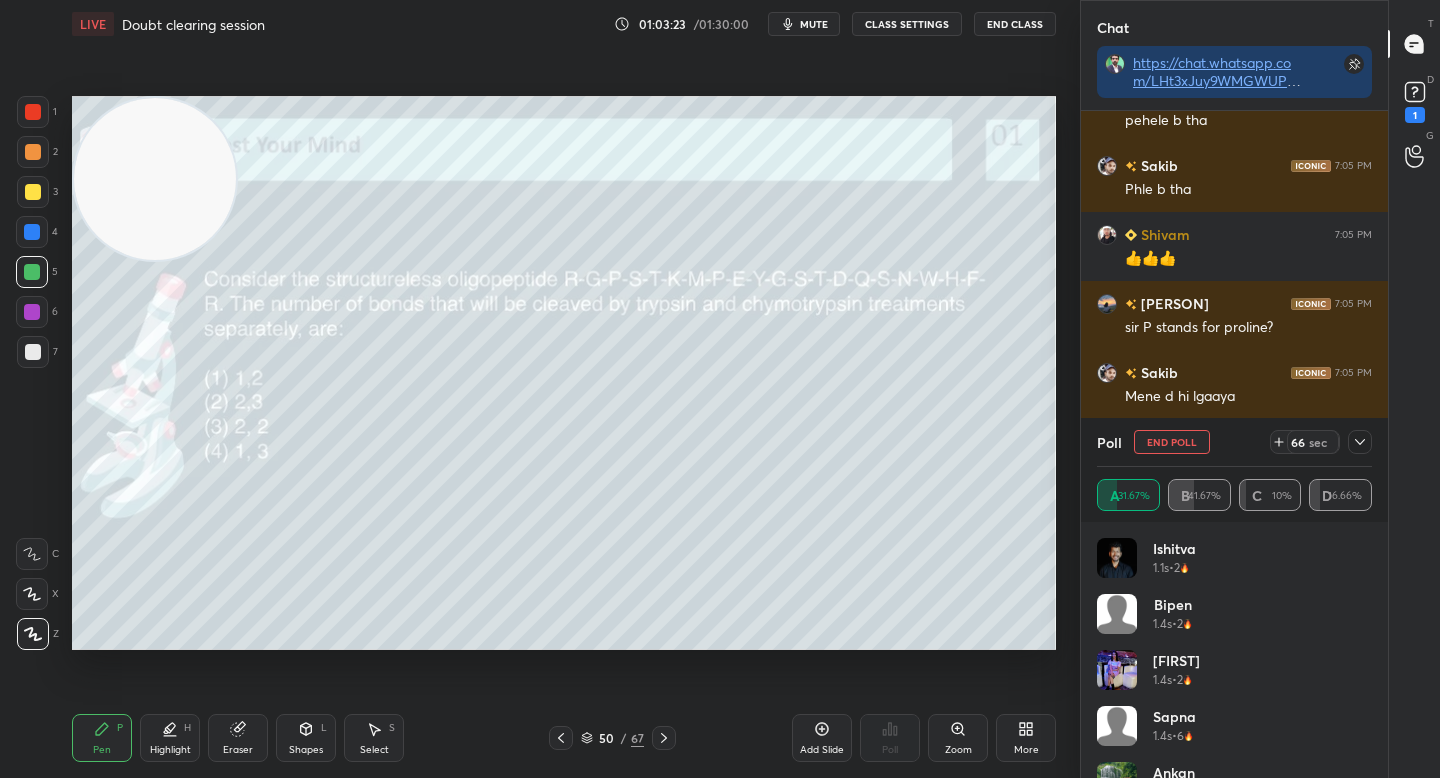click 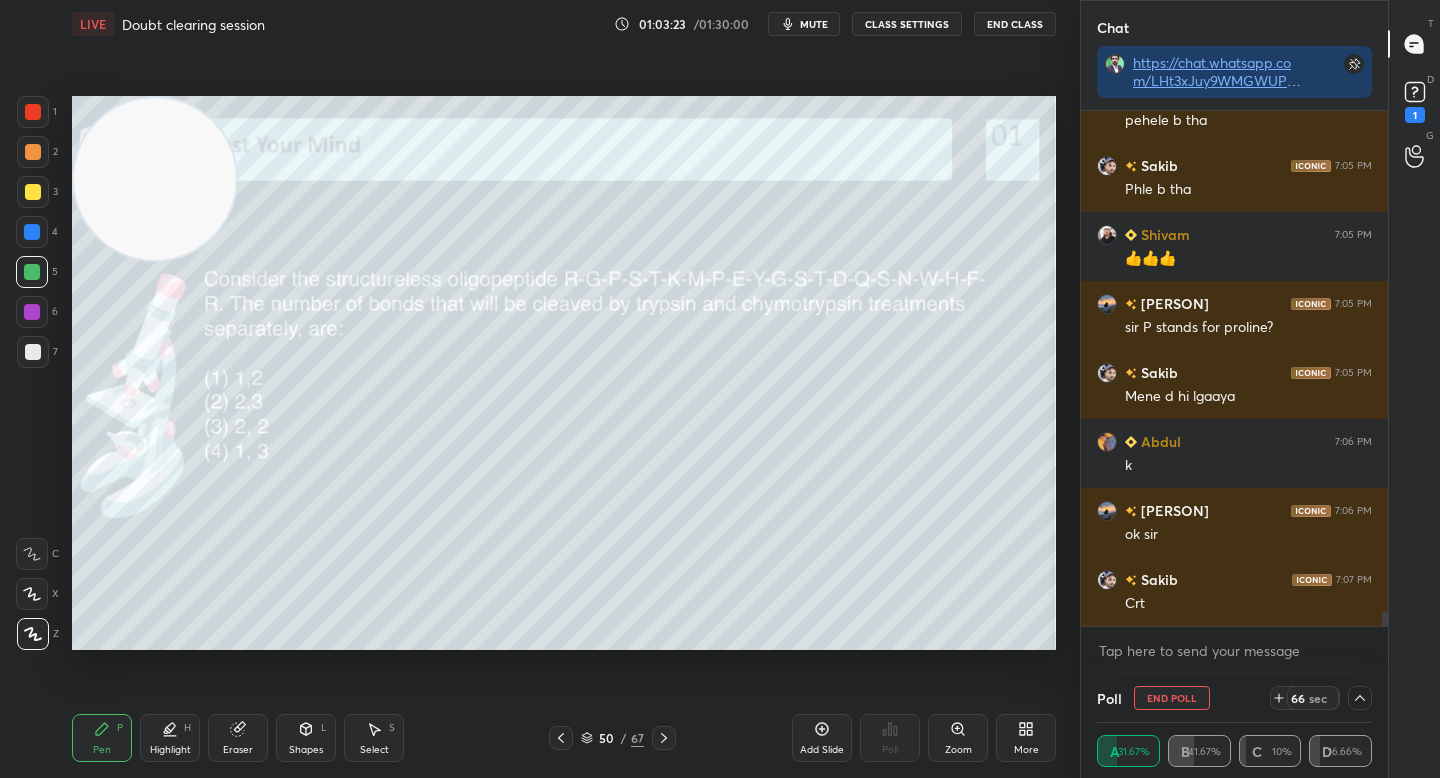 scroll, scrollTop: 4, scrollLeft: 269, axis: both 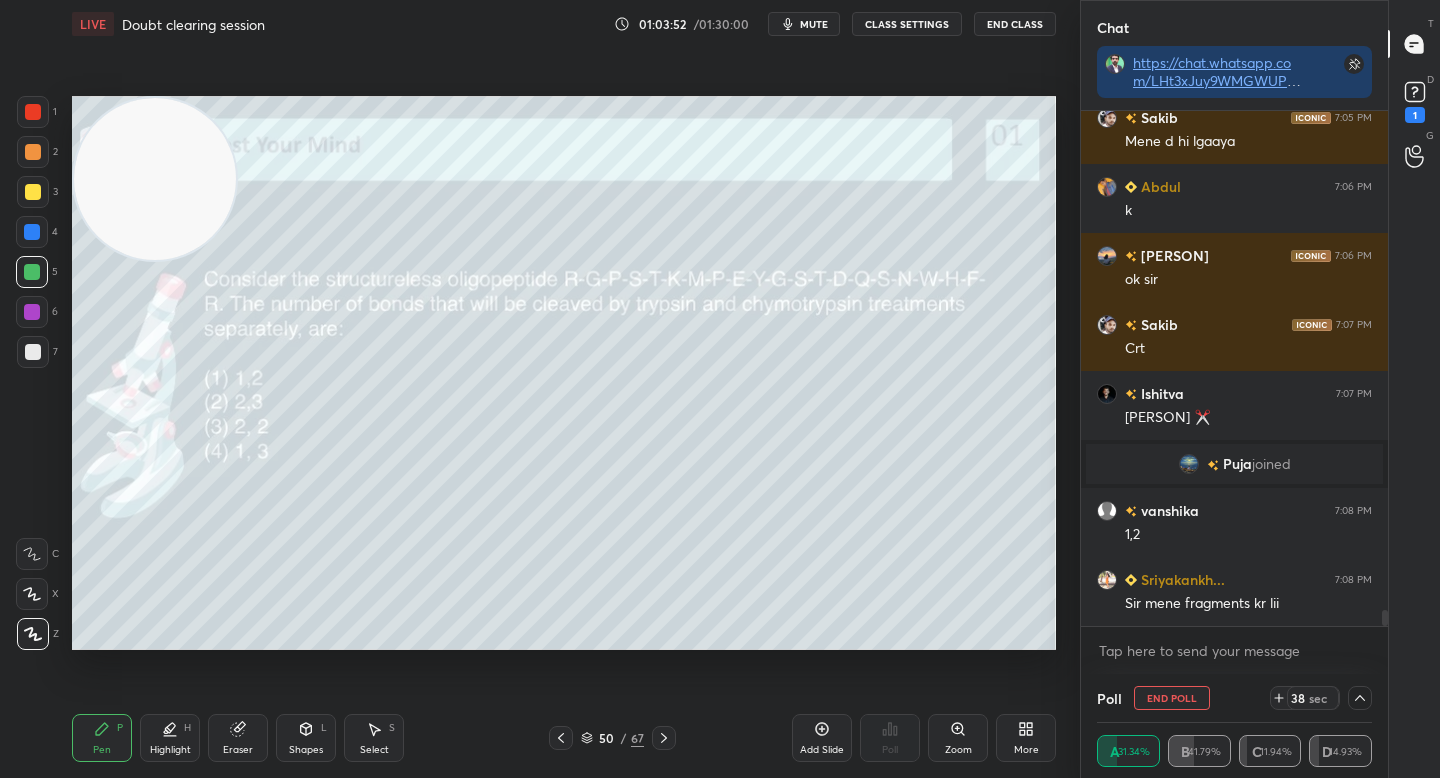 click at bounding box center (33, 192) 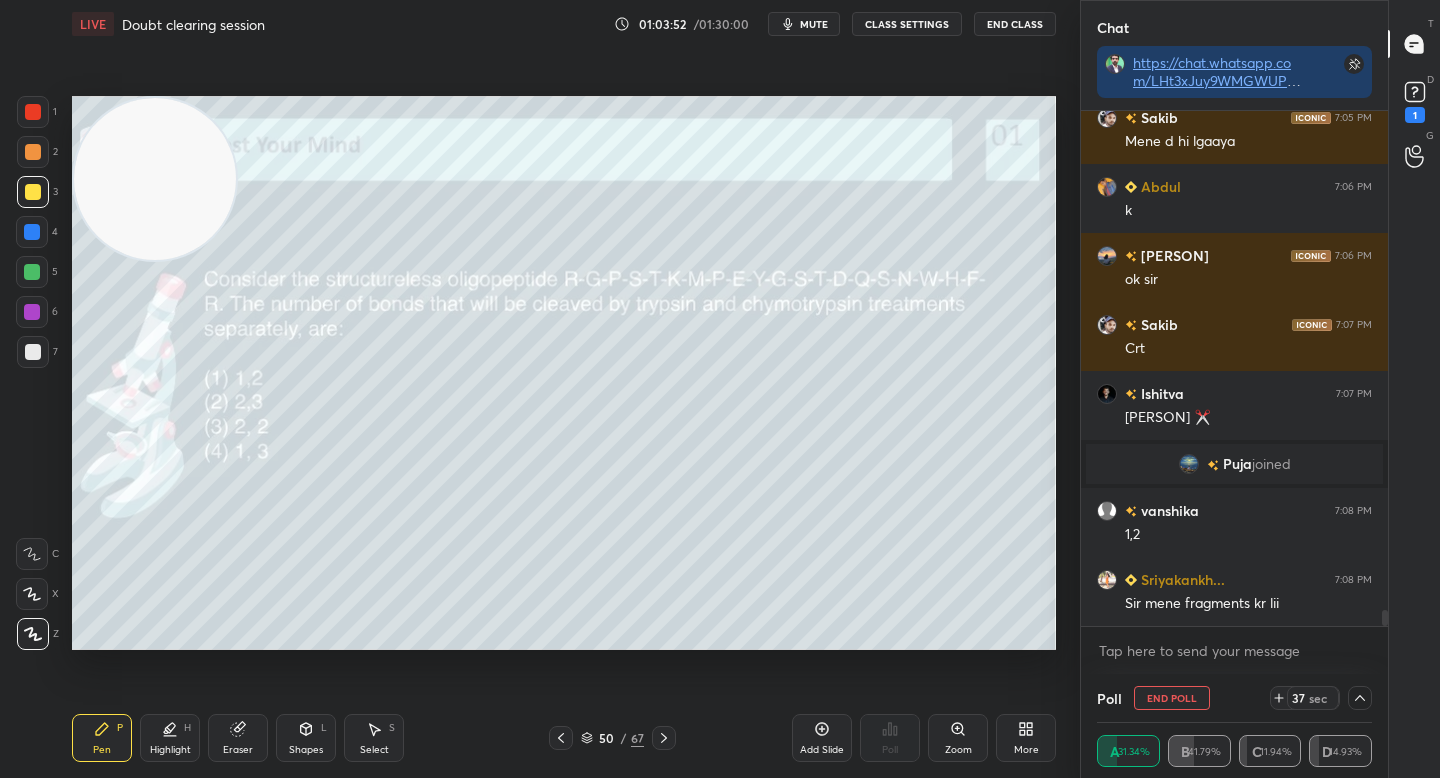 click at bounding box center (33, 152) 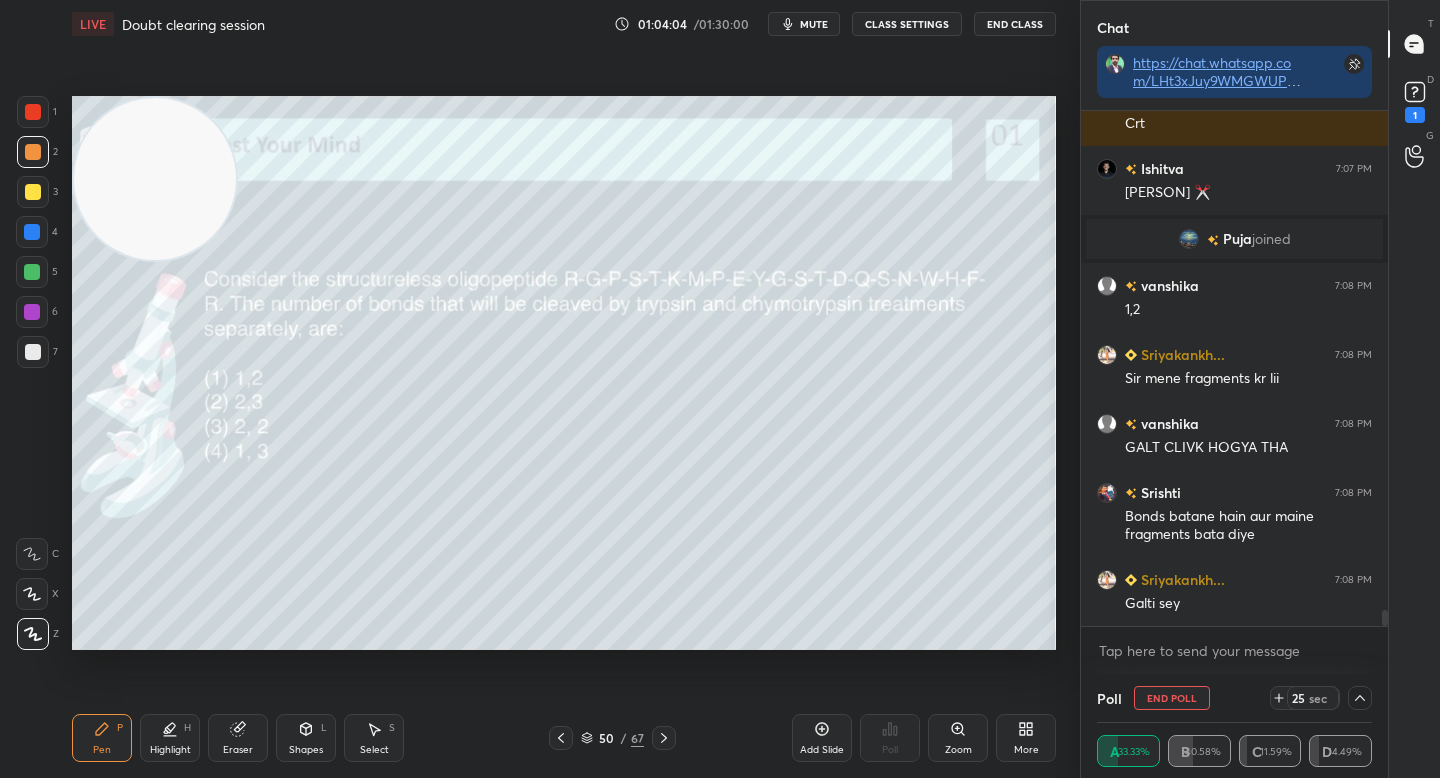 scroll, scrollTop: 16476, scrollLeft: 0, axis: vertical 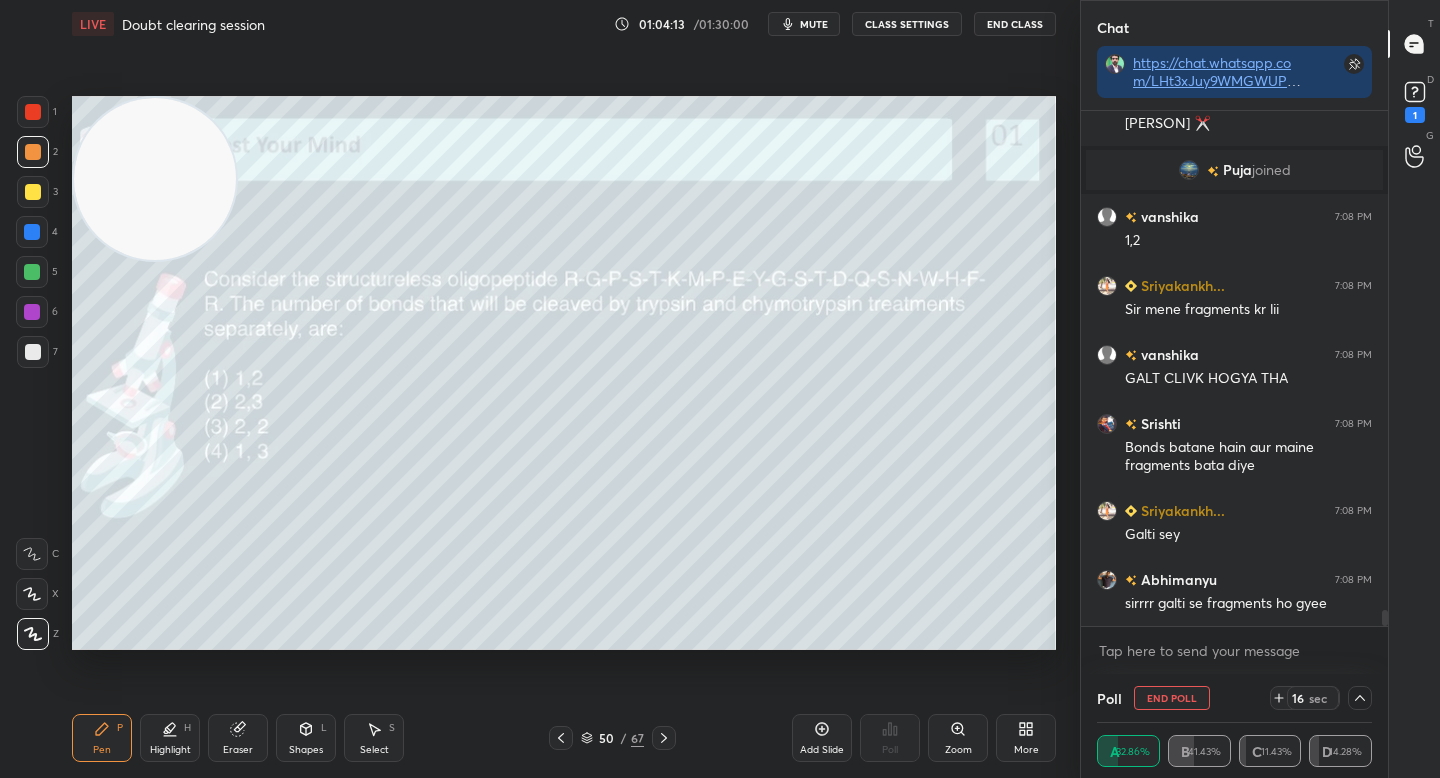 click at bounding box center [32, 272] 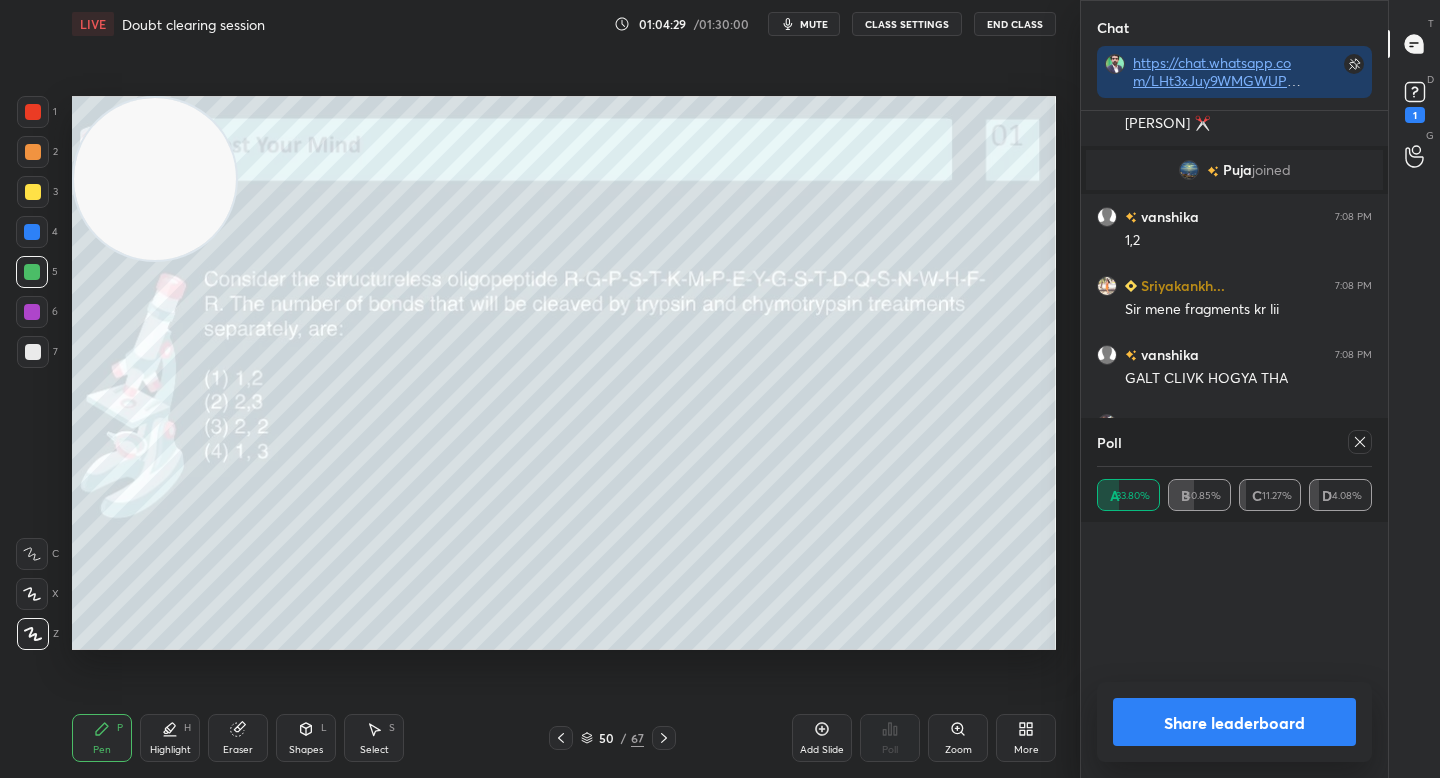 scroll, scrollTop: 7, scrollLeft: 7, axis: both 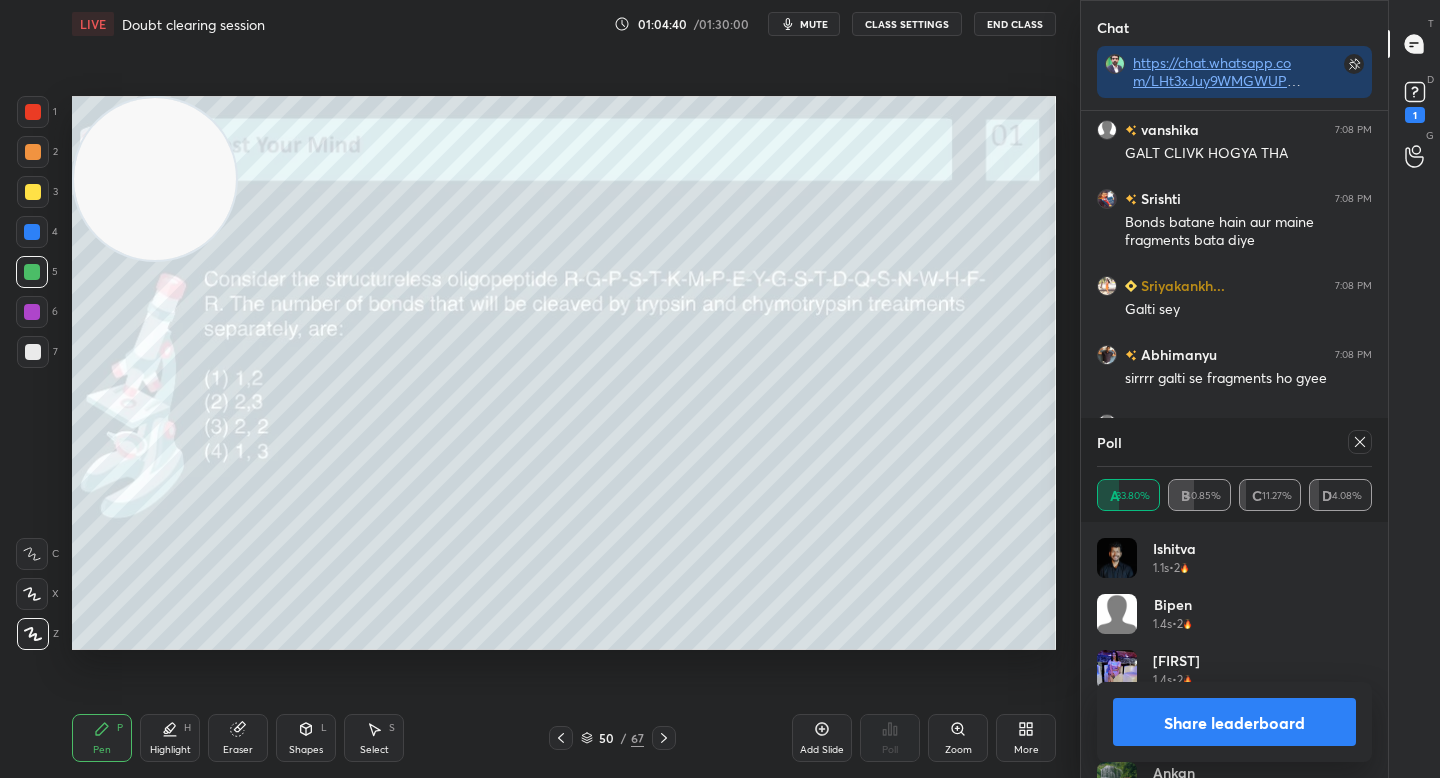 click 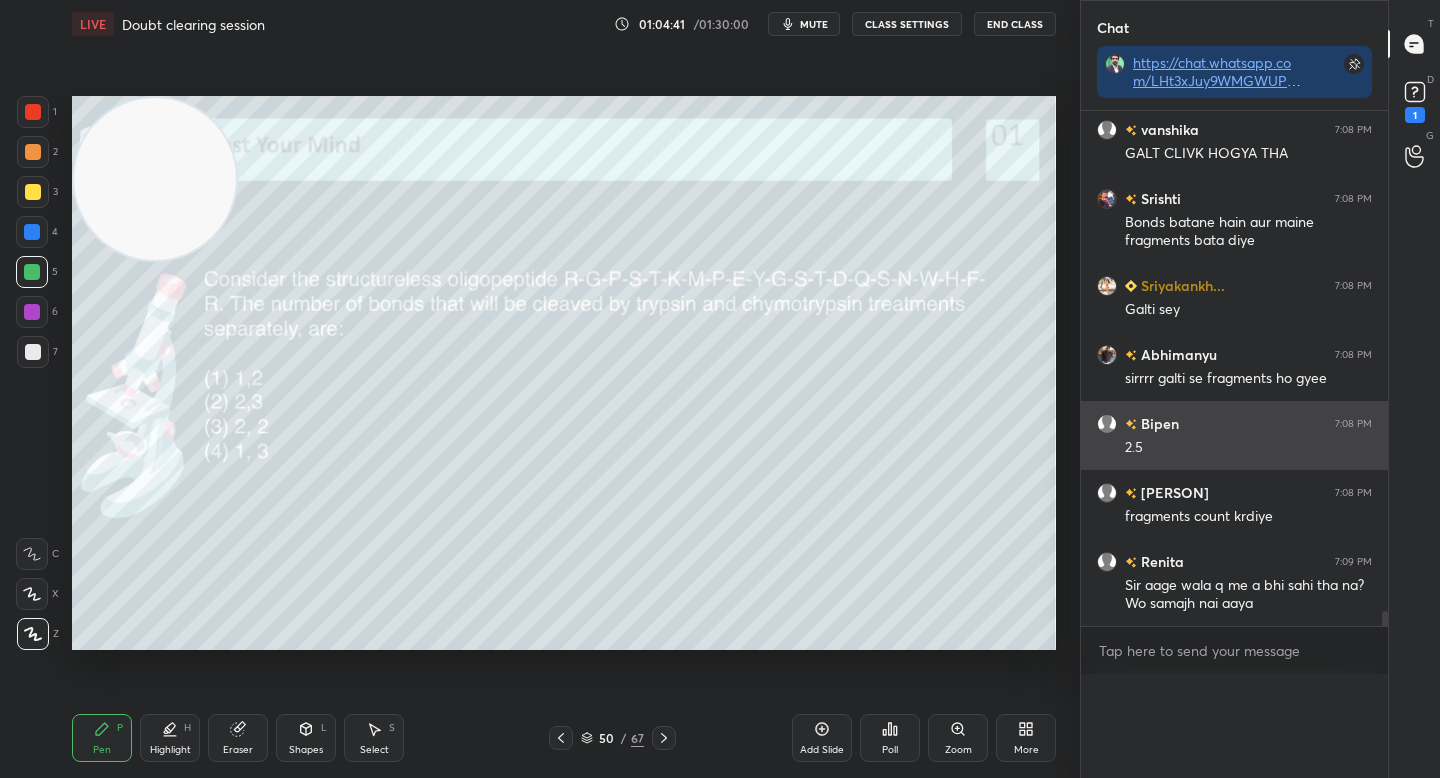scroll, scrollTop: 150, scrollLeft: 269, axis: both 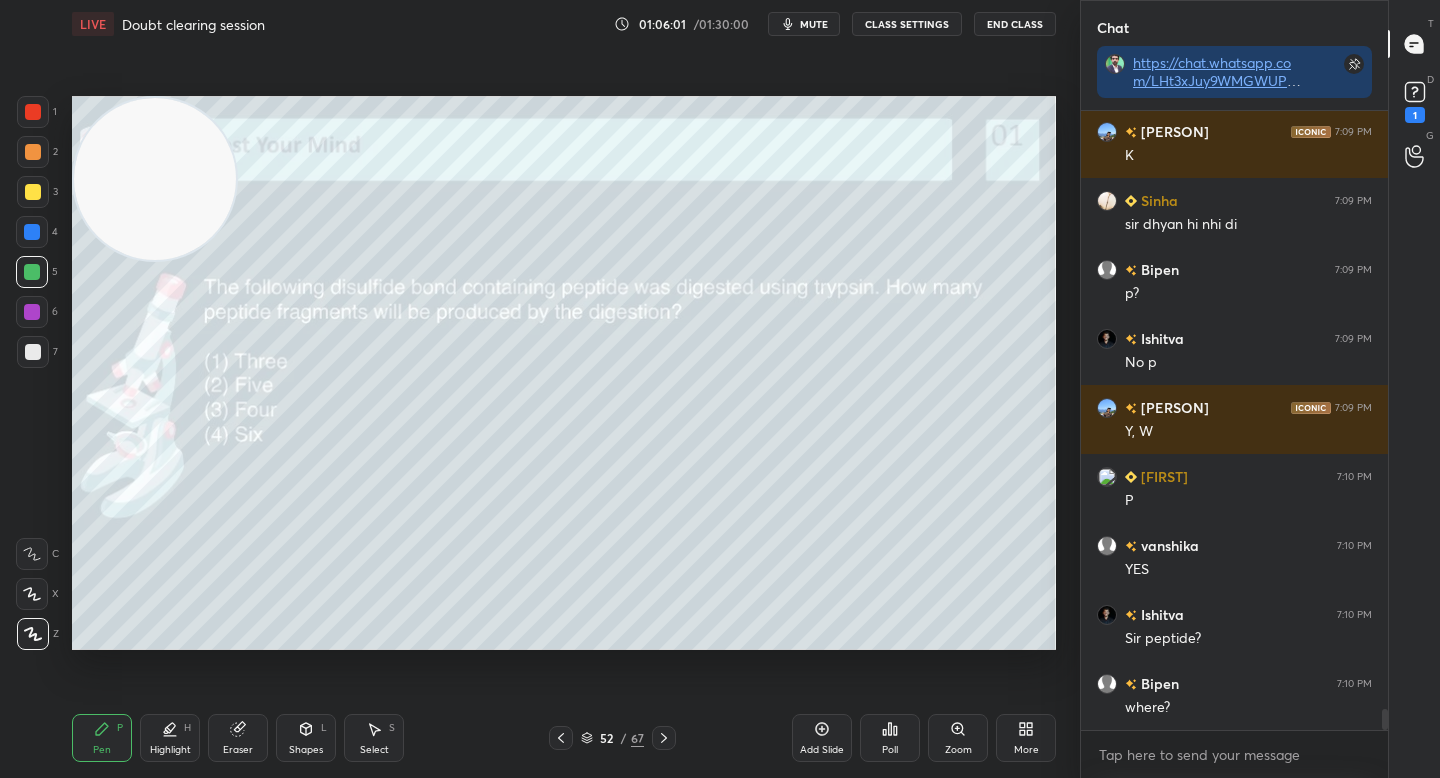 click at bounding box center [33, 352] 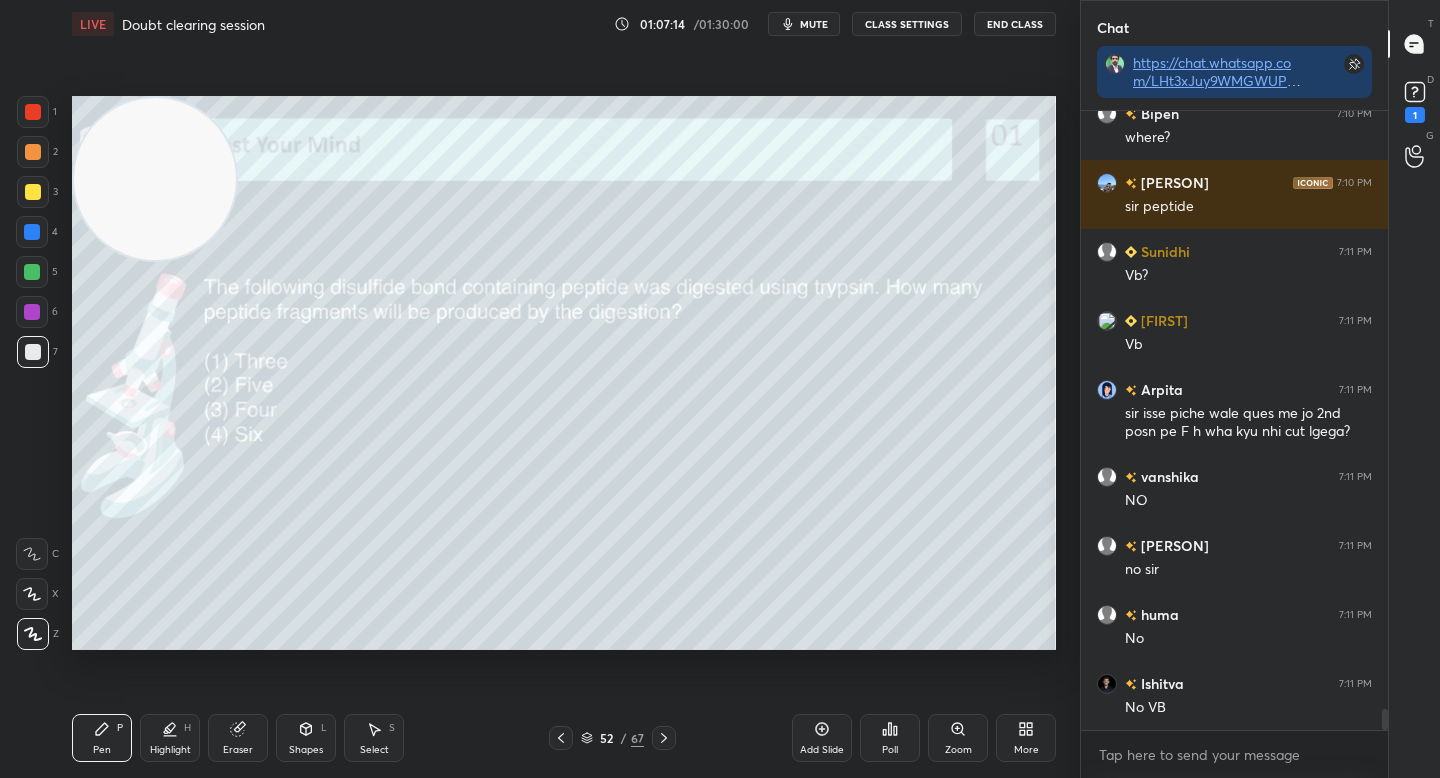 scroll, scrollTop: 17857, scrollLeft: 0, axis: vertical 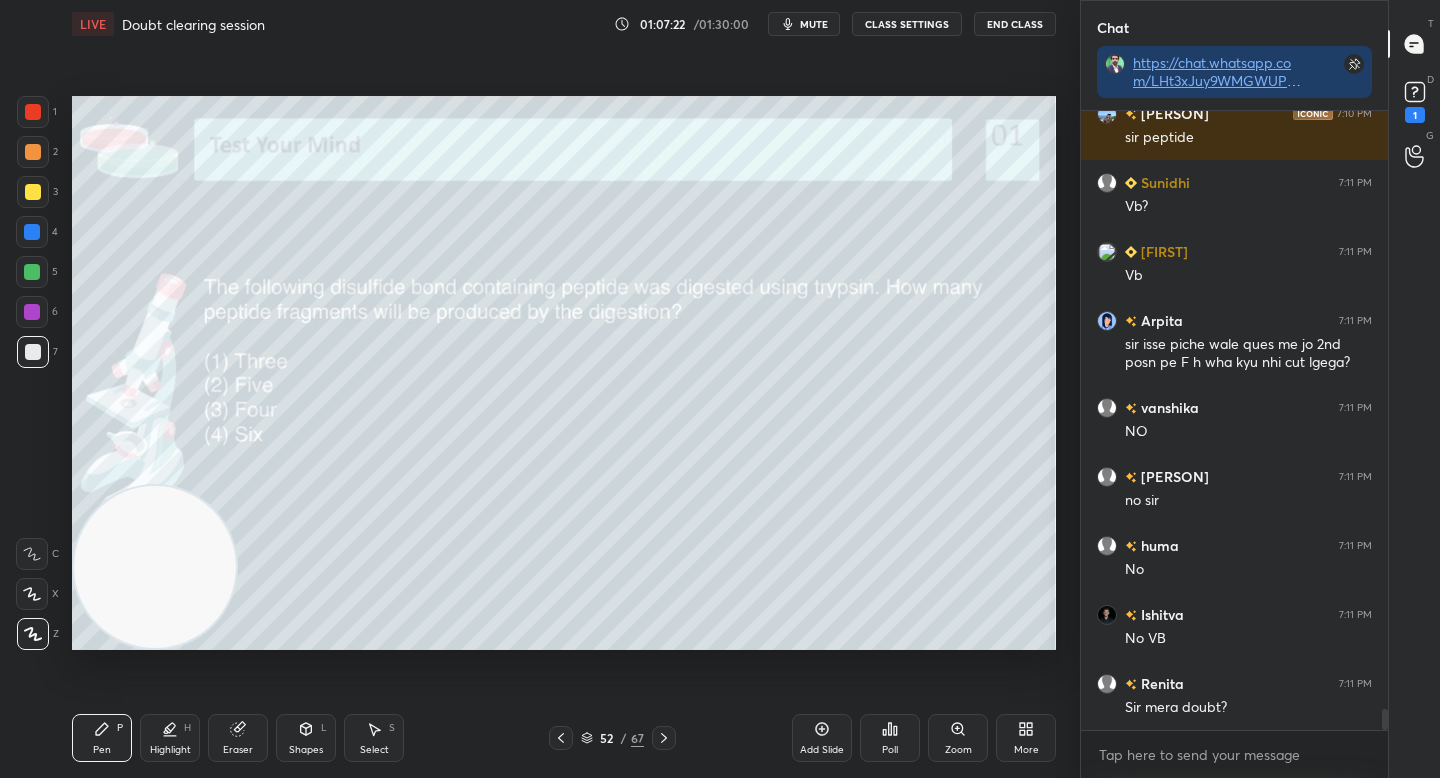 drag, startPoint x: 154, startPoint y: 157, endPoint x: 117, endPoint y: 607, distance: 451.51855 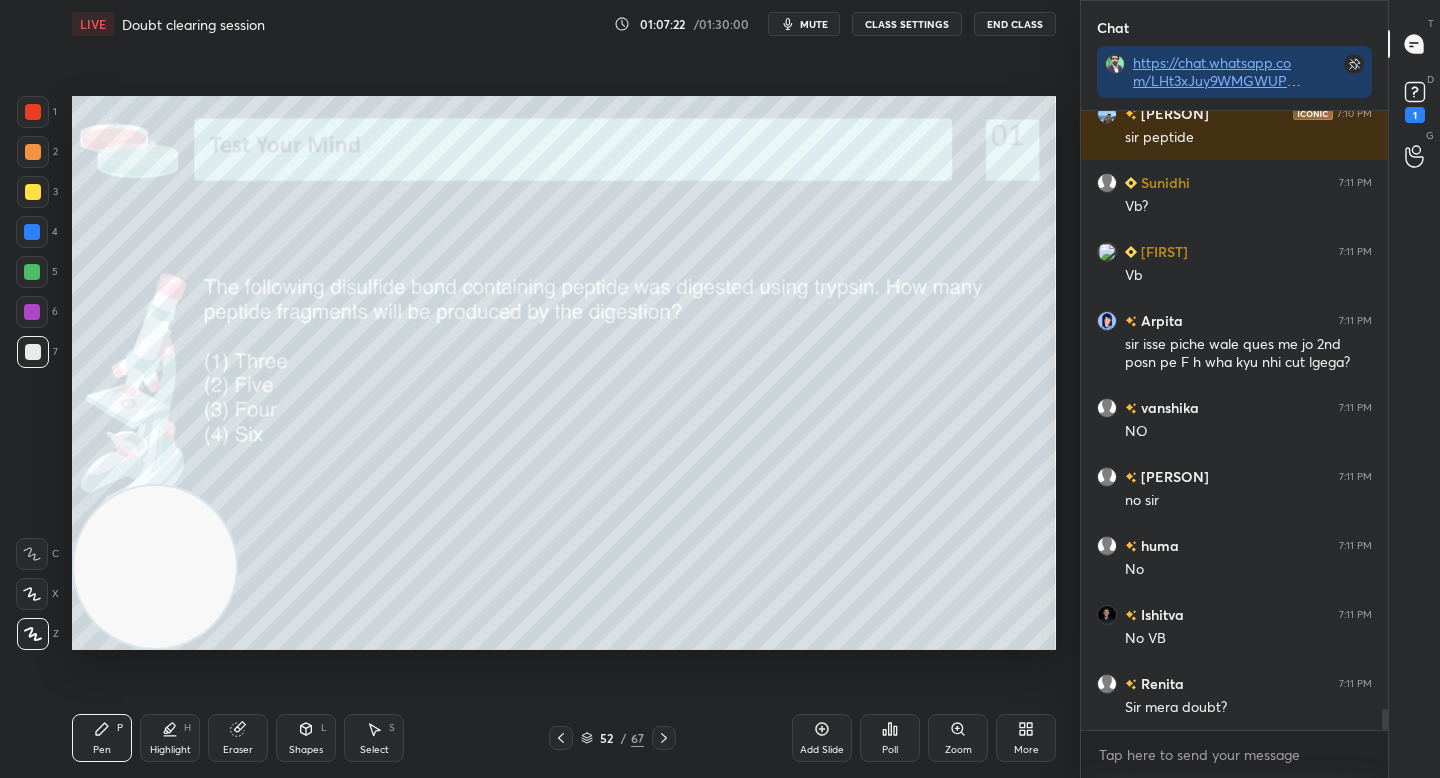 click at bounding box center (155, 567) 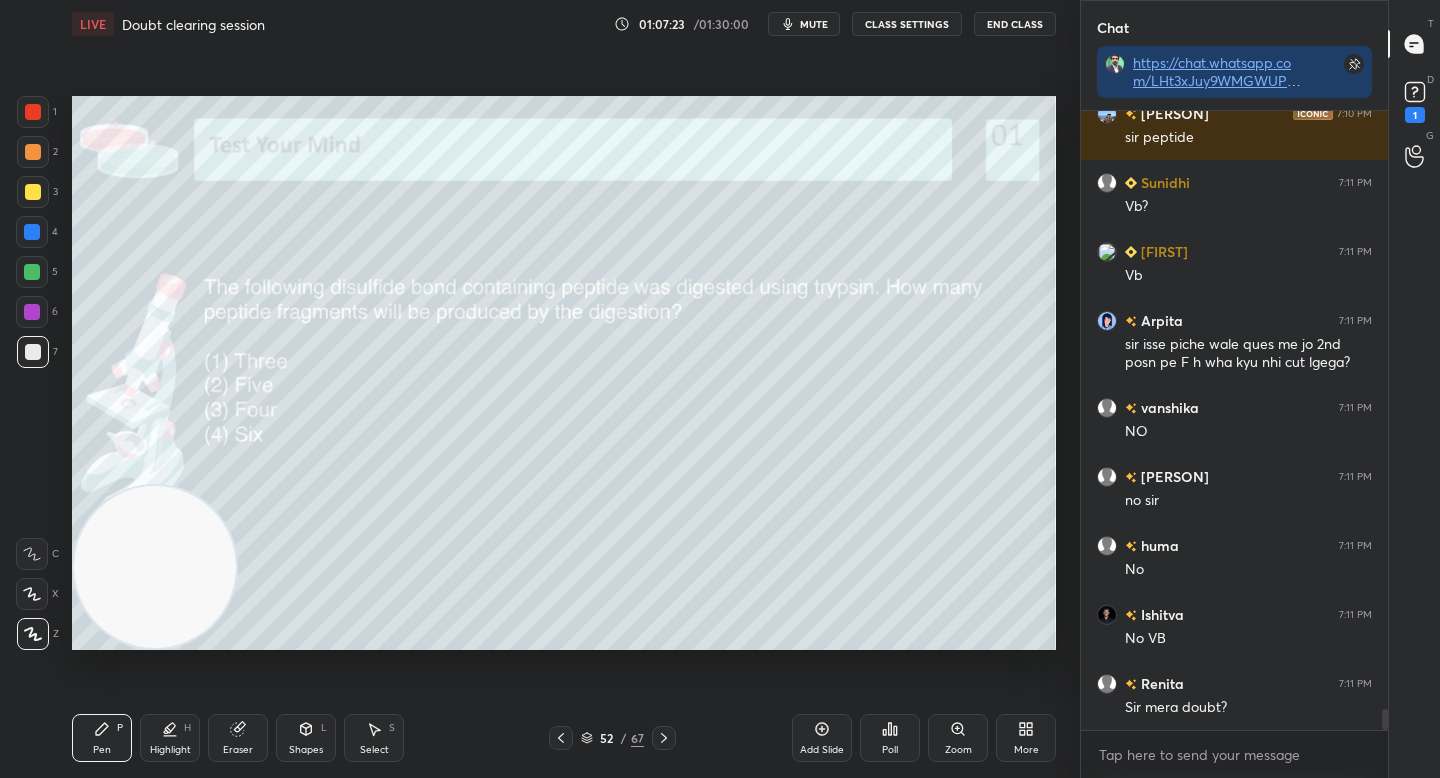 click at bounding box center (32, 312) 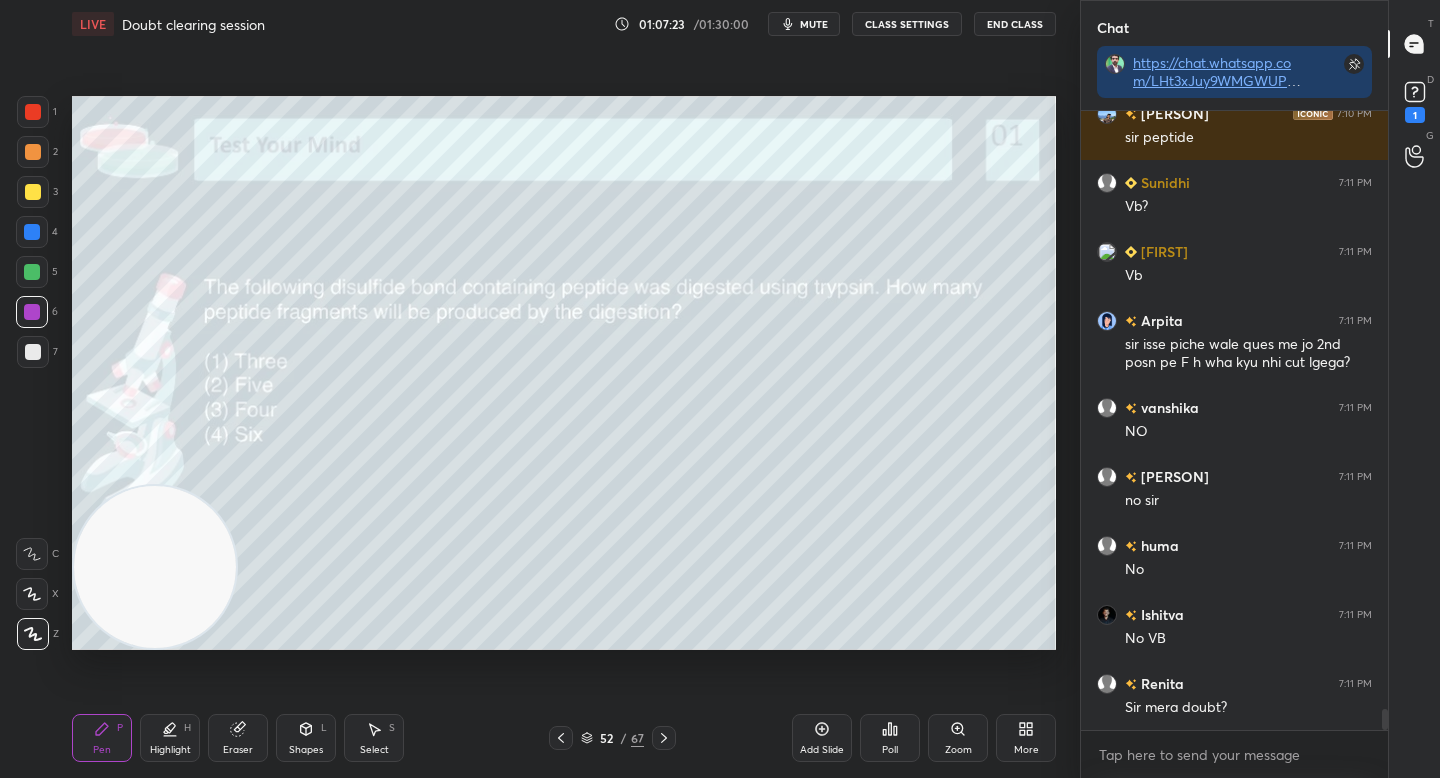 click at bounding box center (32, 272) 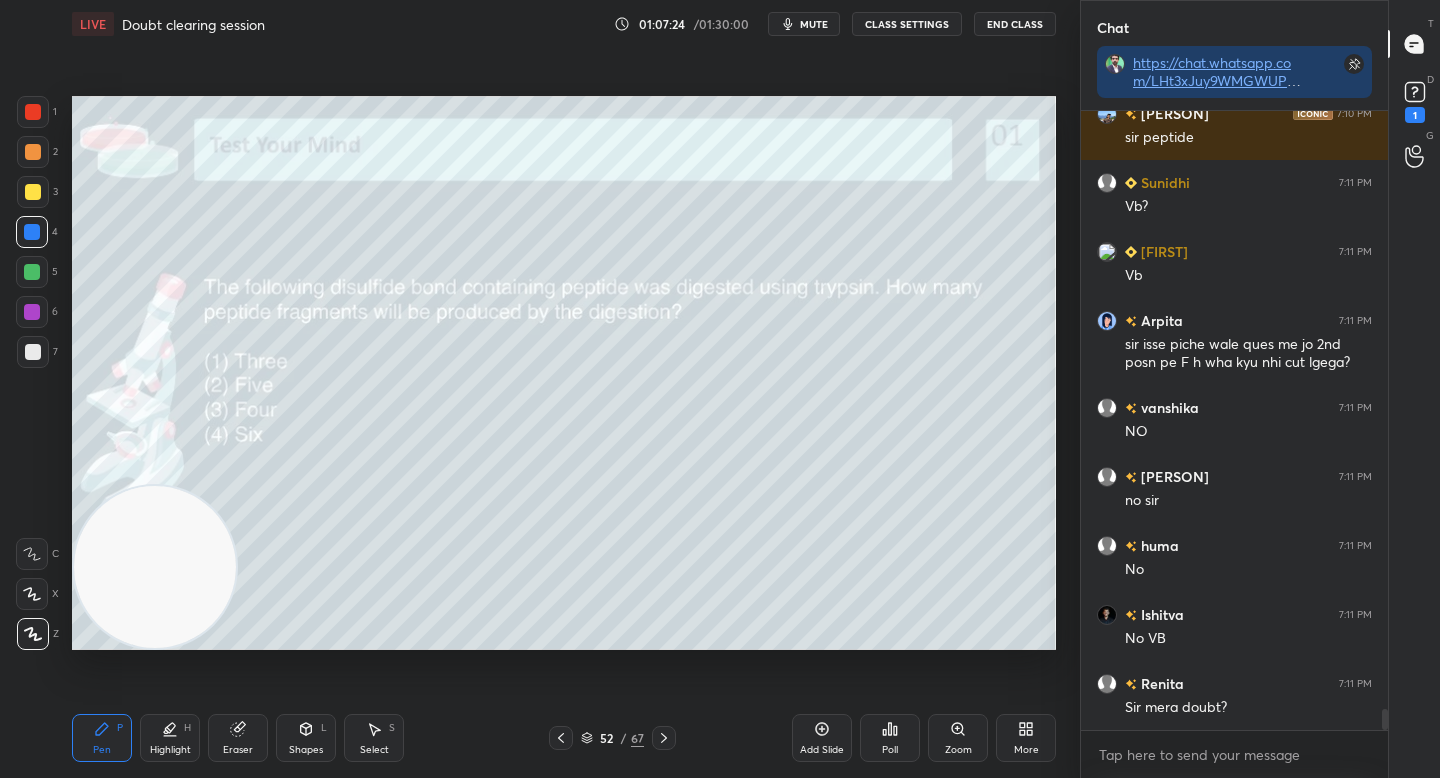 drag, startPoint x: 37, startPoint y: 195, endPoint x: 35, endPoint y: 168, distance: 27.073973 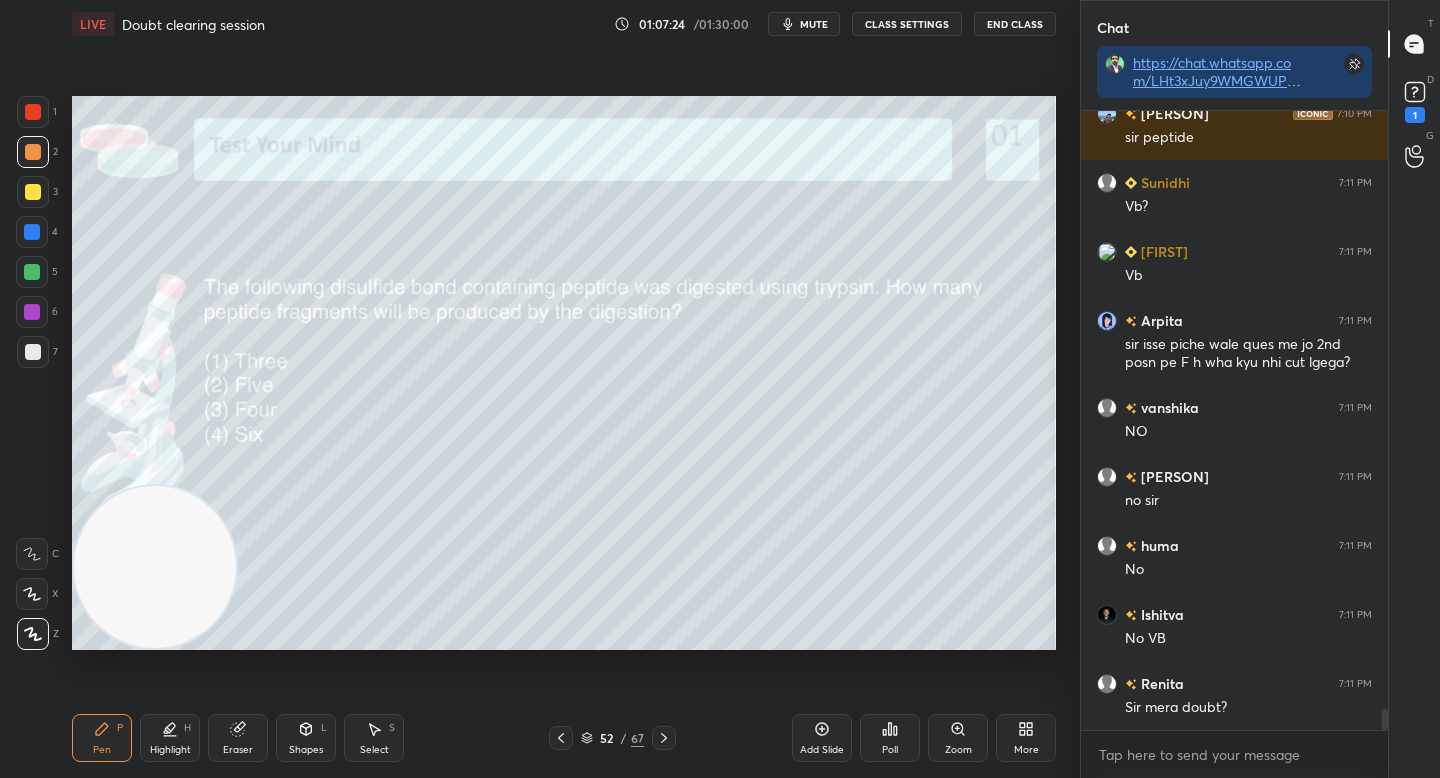 drag, startPoint x: 40, startPoint y: 138, endPoint x: 43, endPoint y: 113, distance: 25.179358 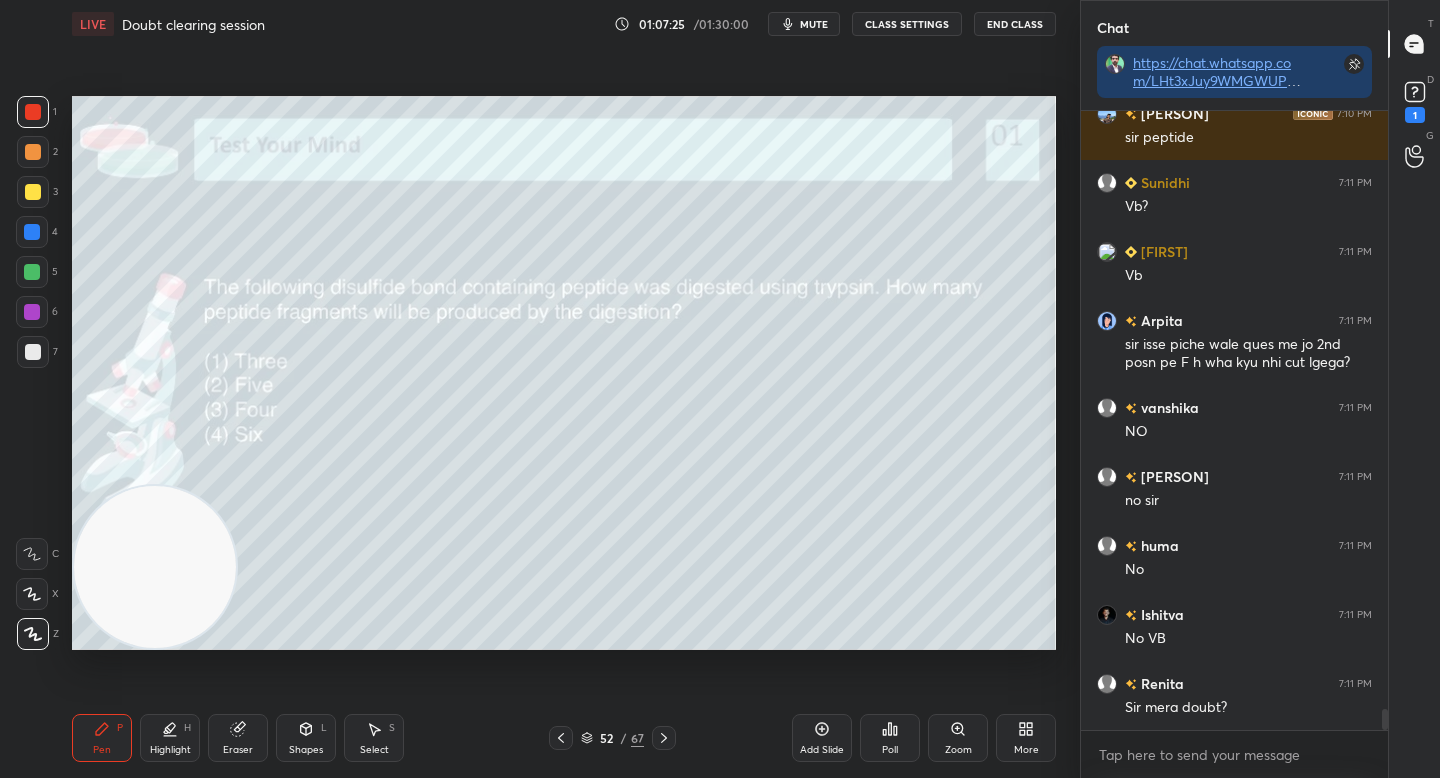 click at bounding box center (33, 152) 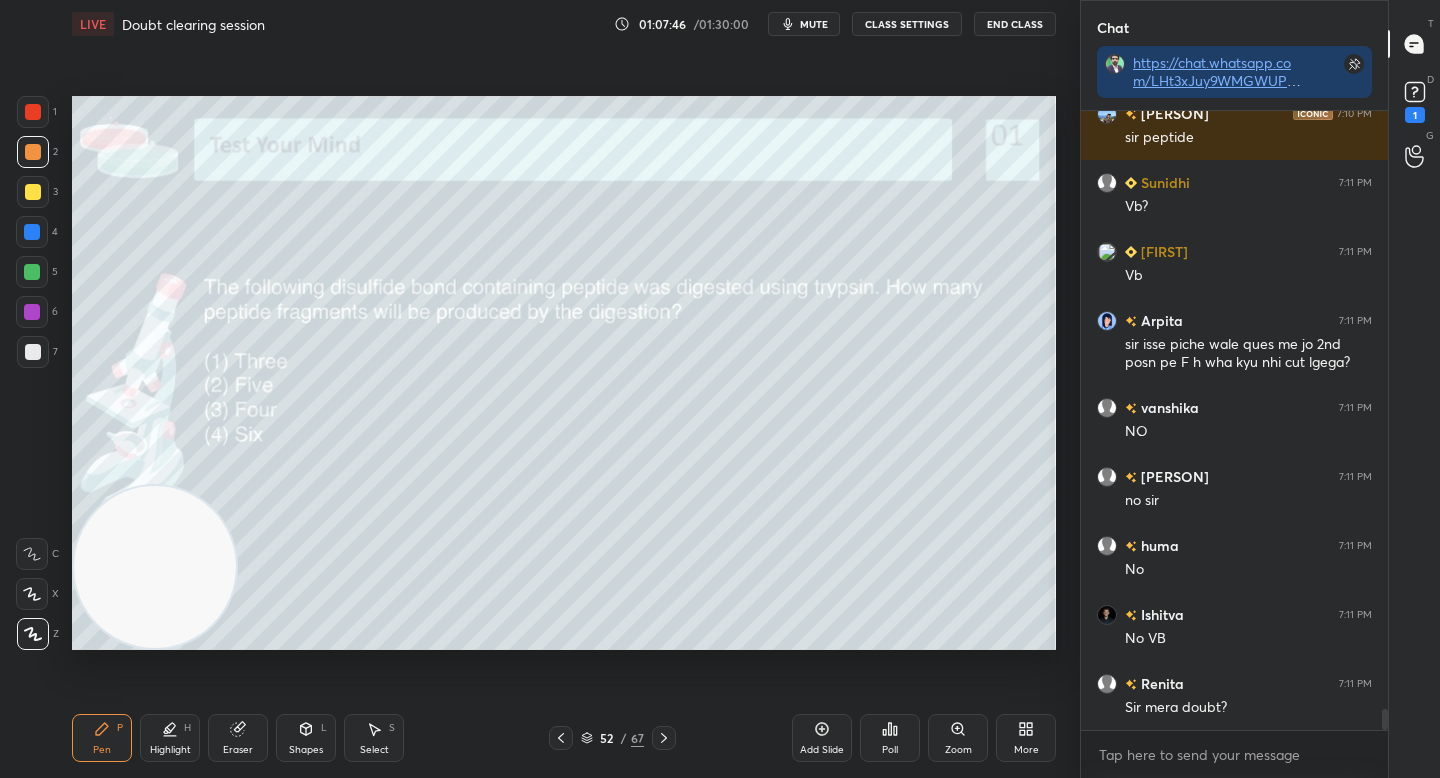 scroll, scrollTop: 17926, scrollLeft: 0, axis: vertical 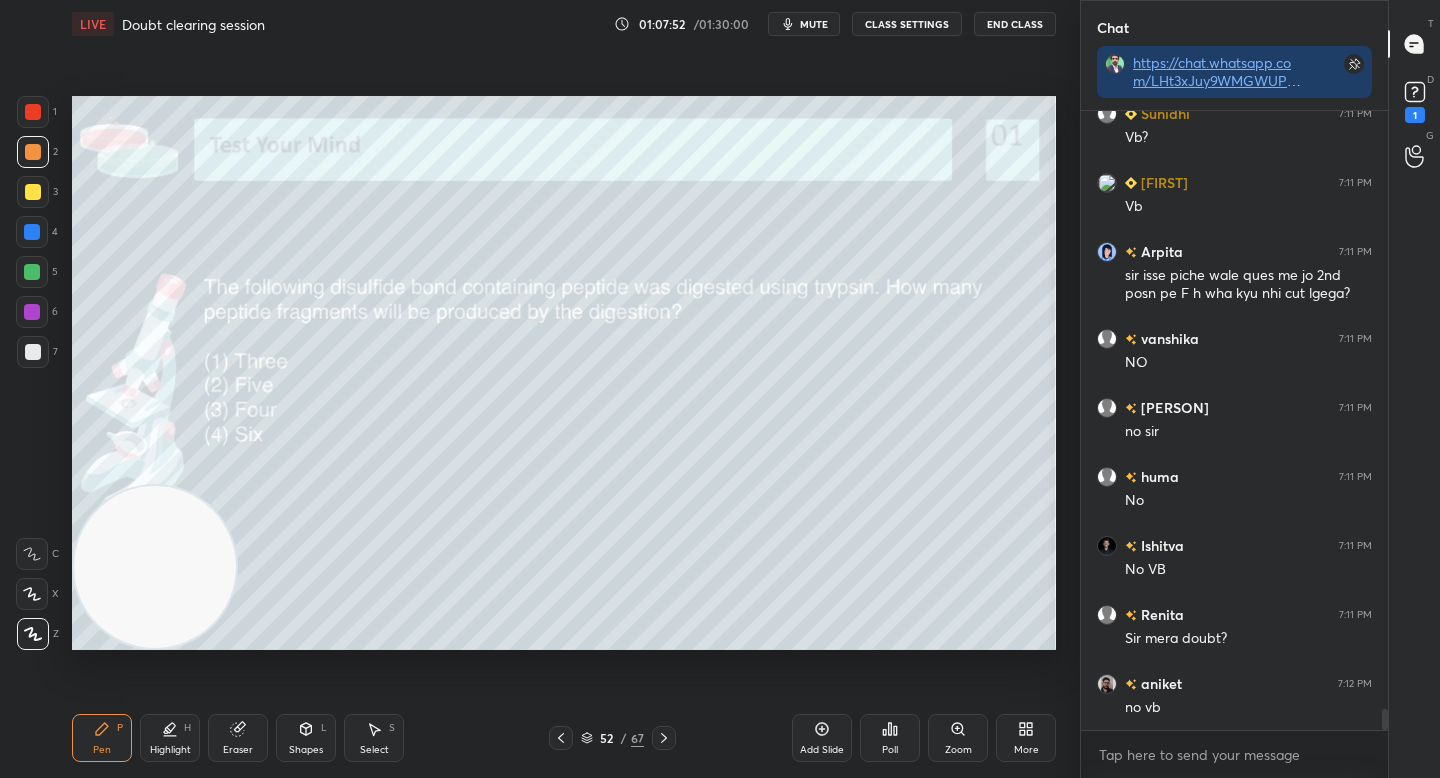type on "x" 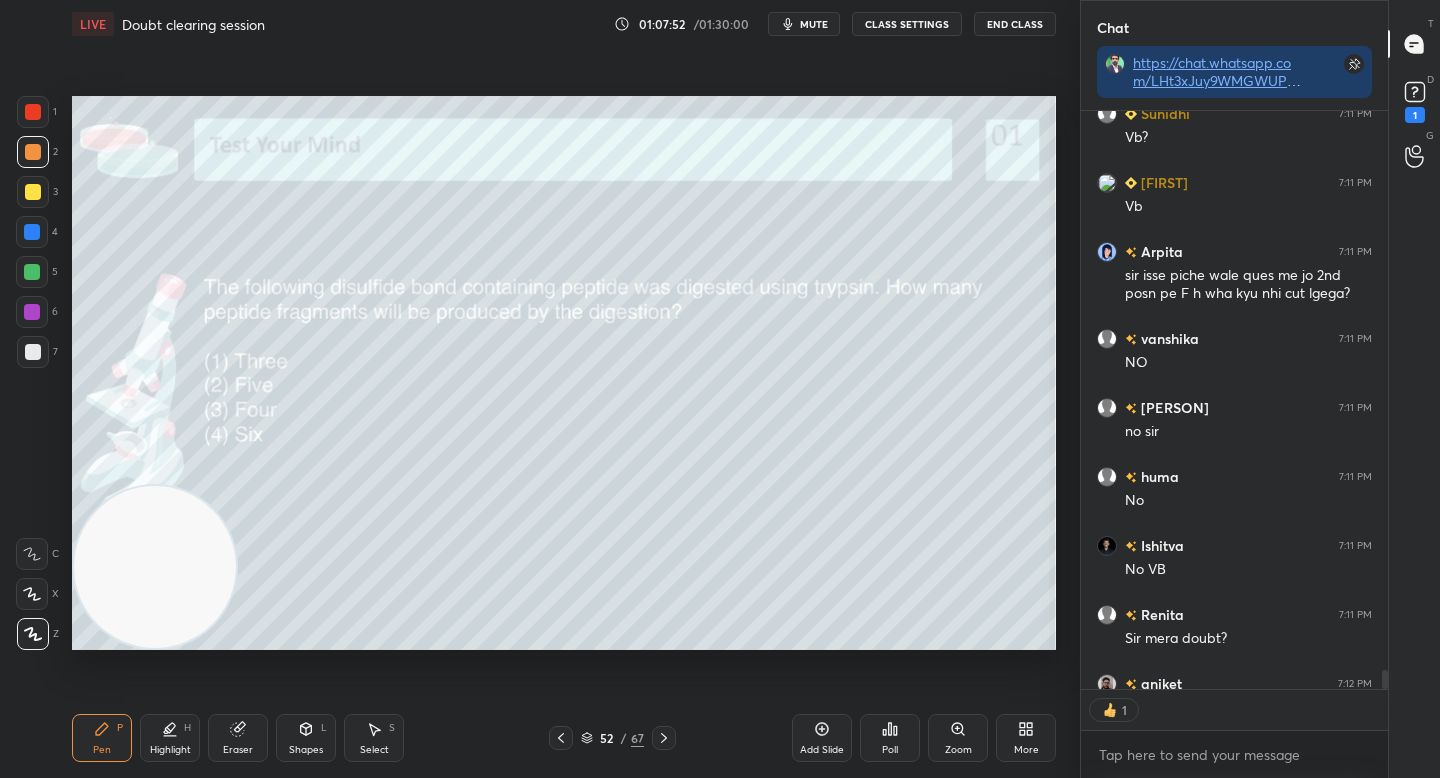 scroll, scrollTop: 572, scrollLeft: 301, axis: both 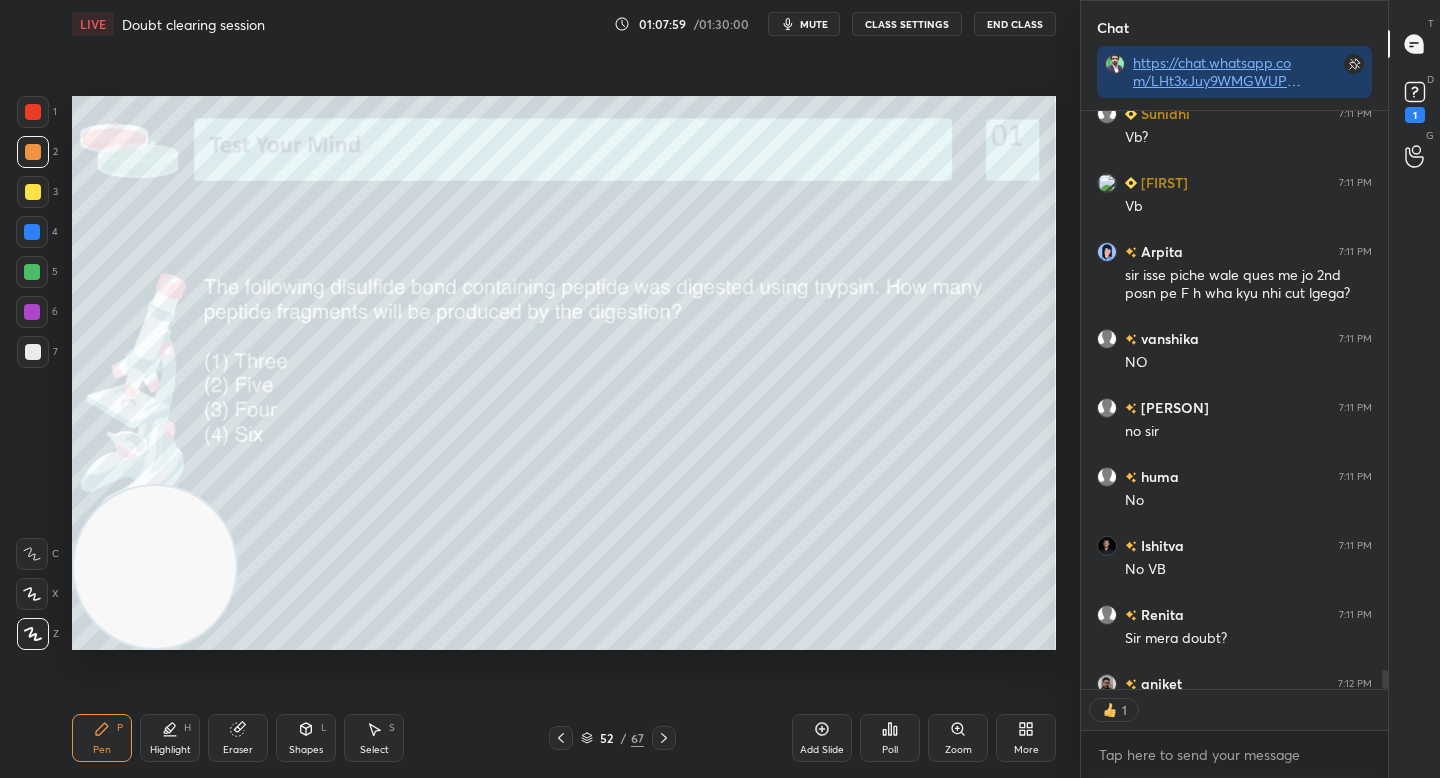 click on "Poll" at bounding box center [890, 738] 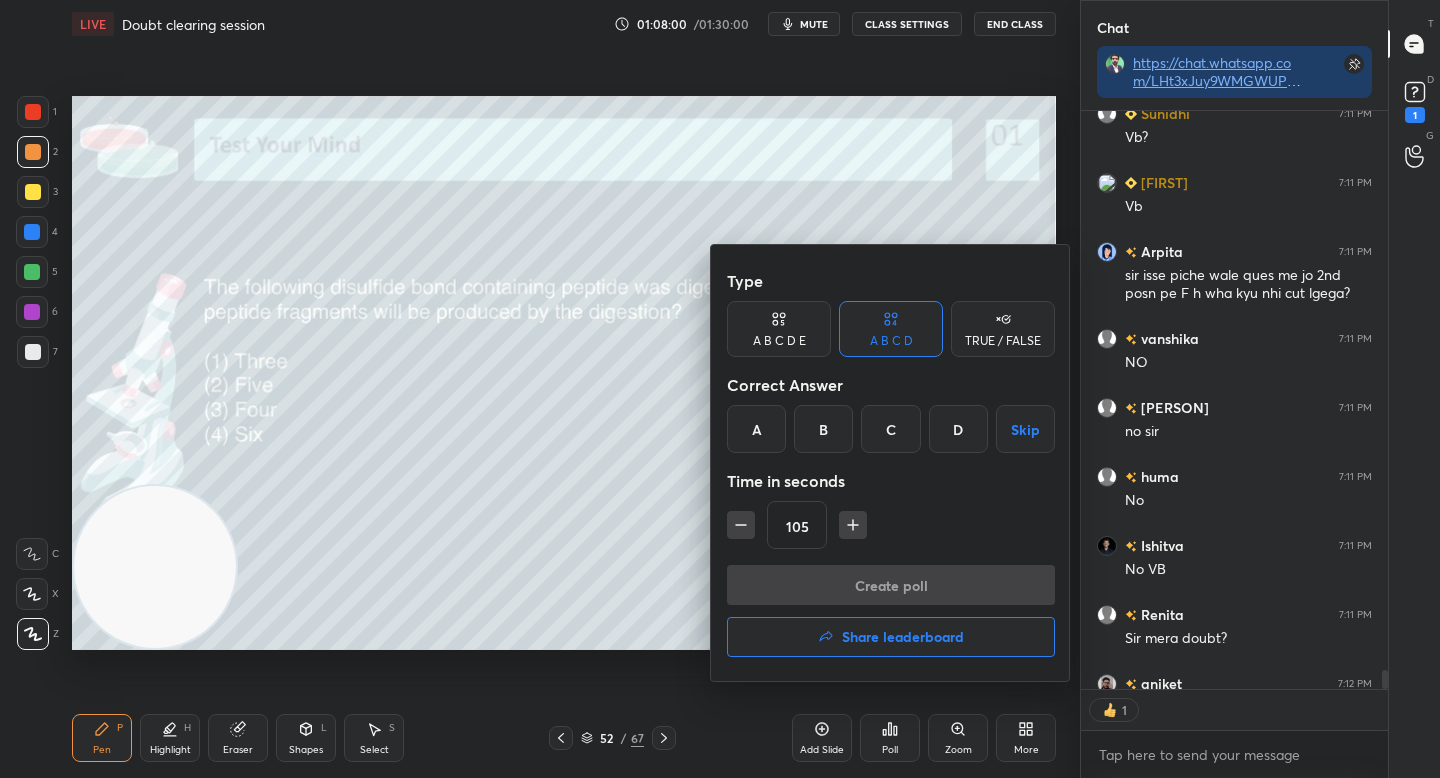 click on "A" at bounding box center (756, 429) 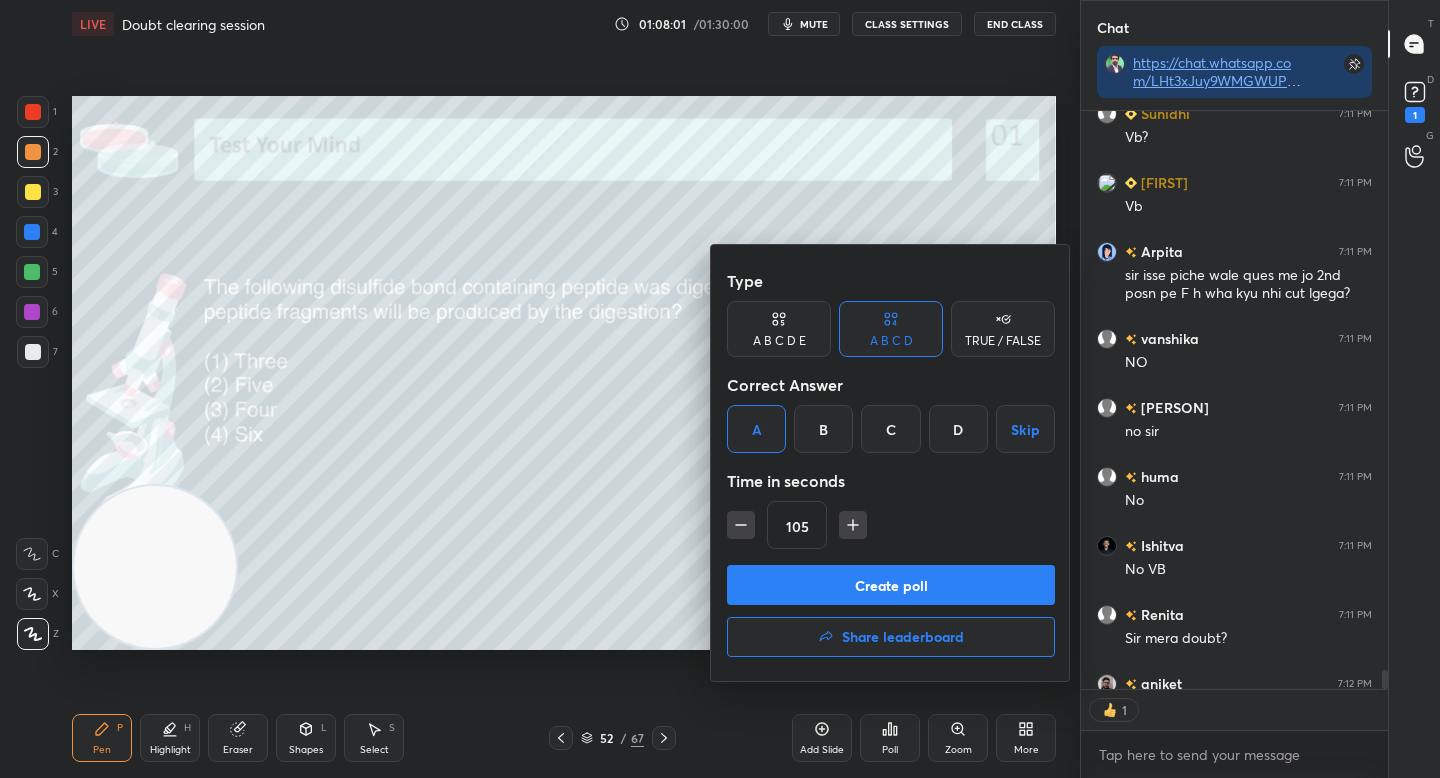 click on "105" at bounding box center (891, 525) 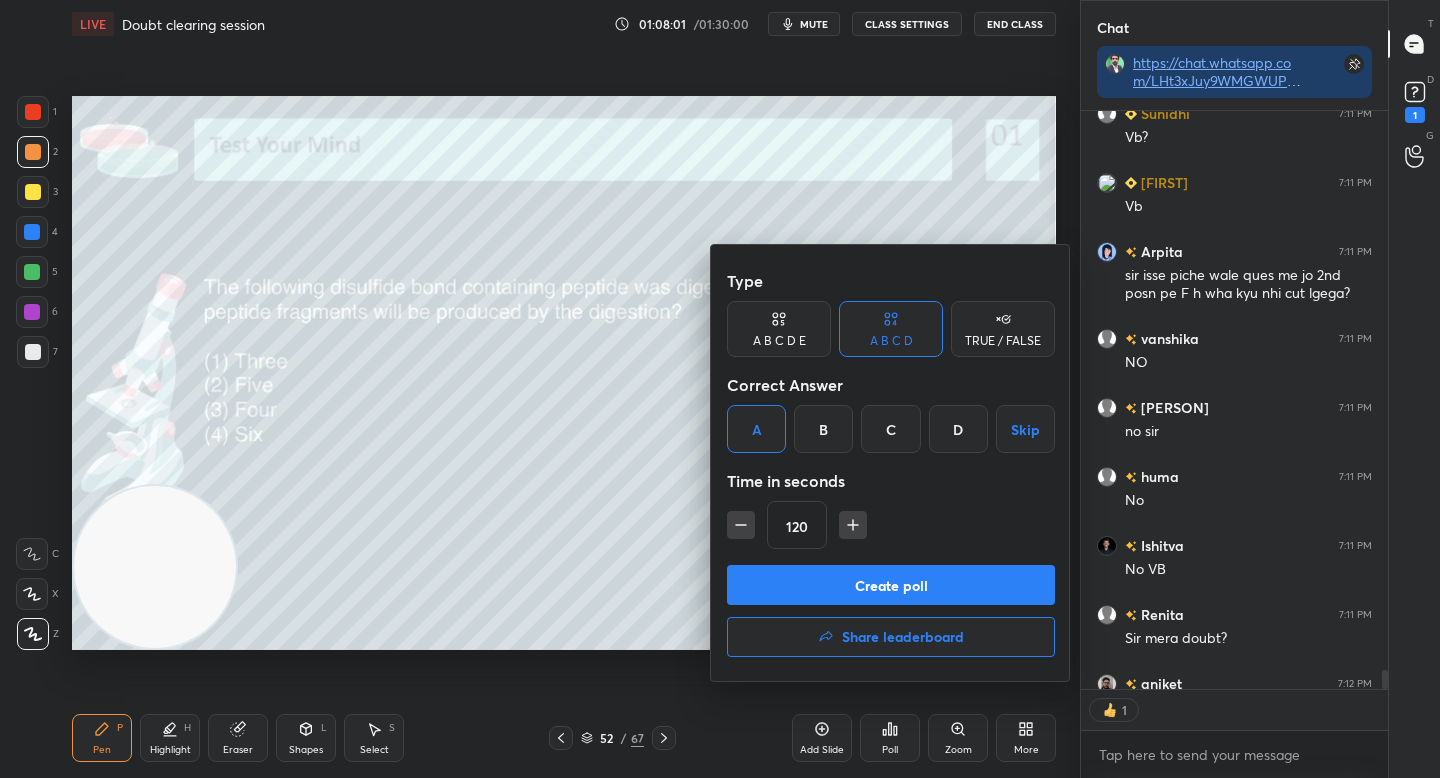 click 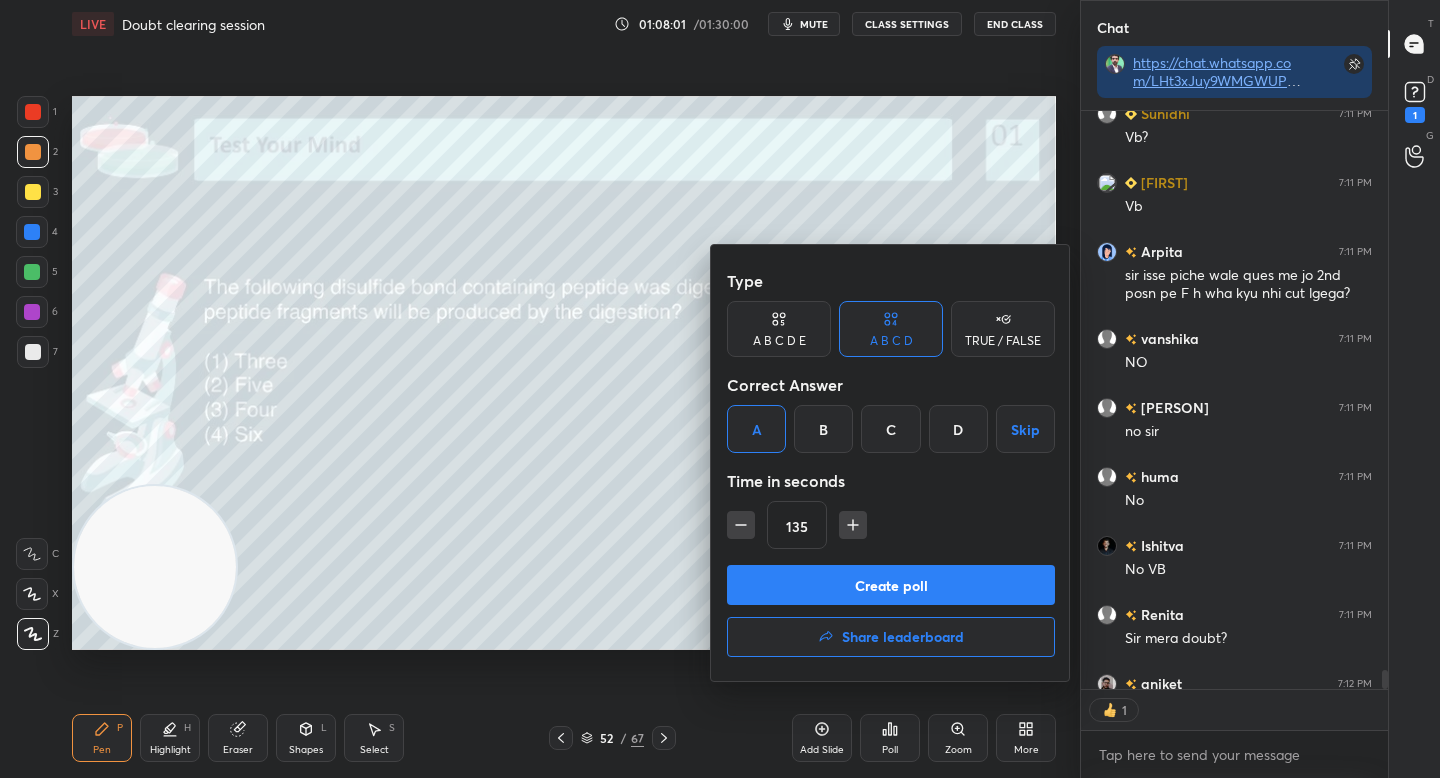 click on "Create poll" at bounding box center (891, 585) 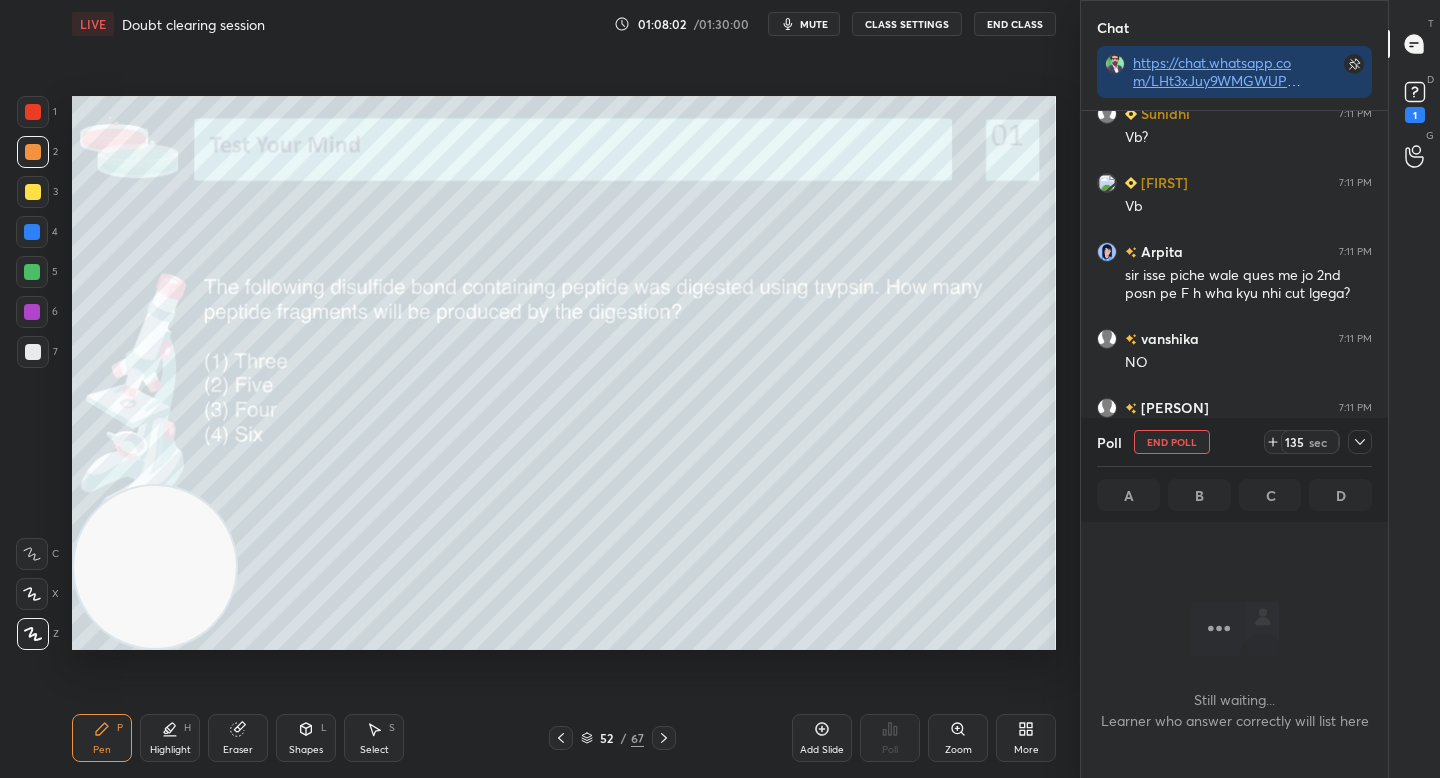 scroll, scrollTop: 478, scrollLeft: 301, axis: both 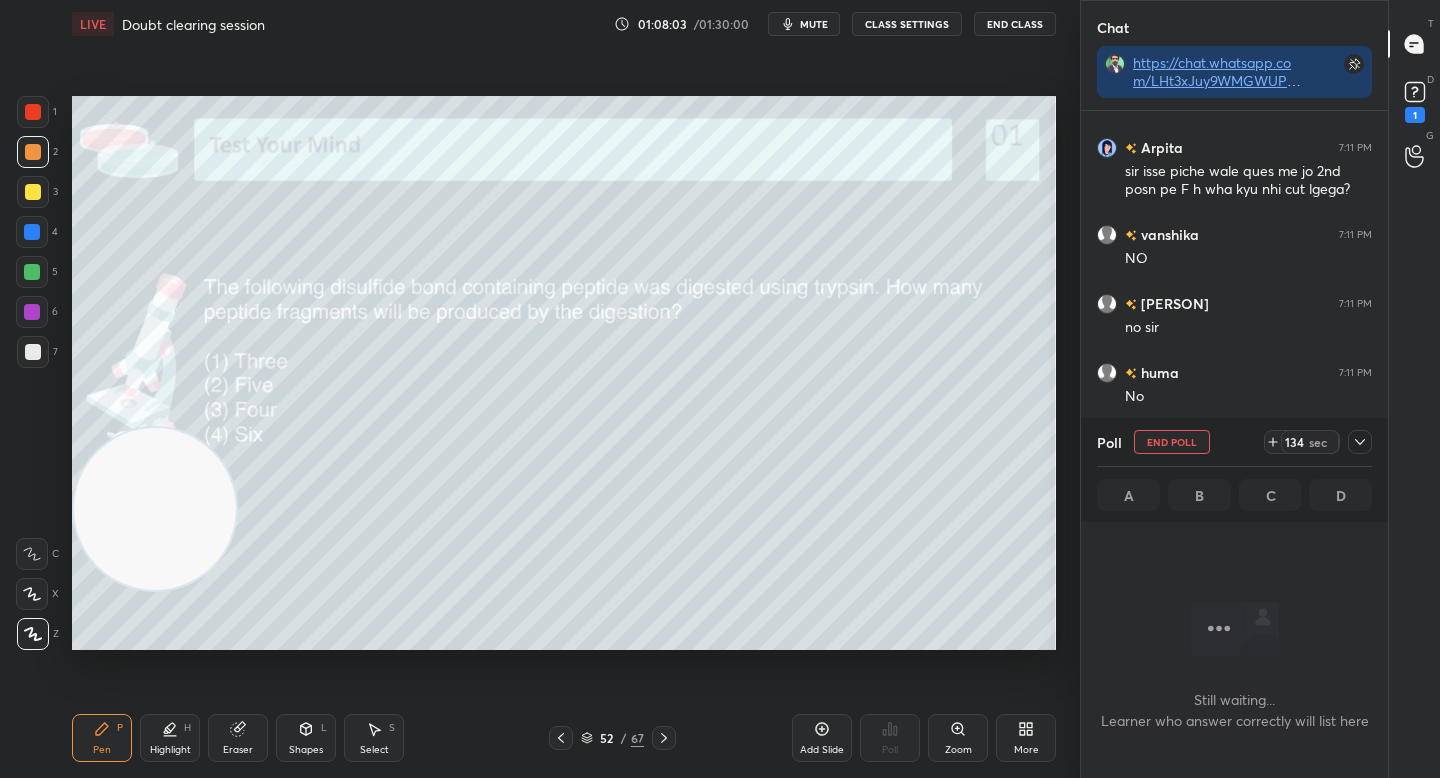 drag, startPoint x: 175, startPoint y: 506, endPoint x: 180, endPoint y: 210, distance: 296.04224 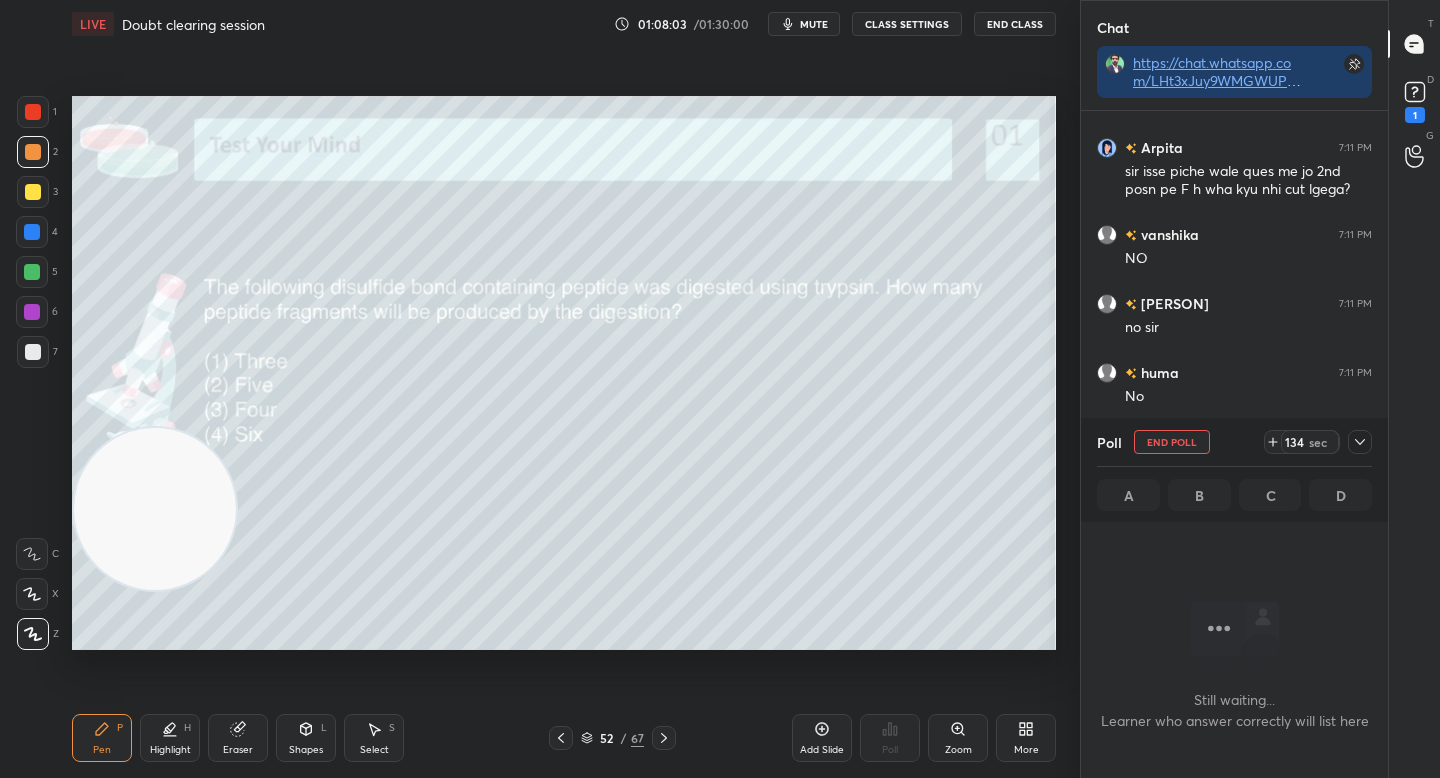 click at bounding box center (155, 509) 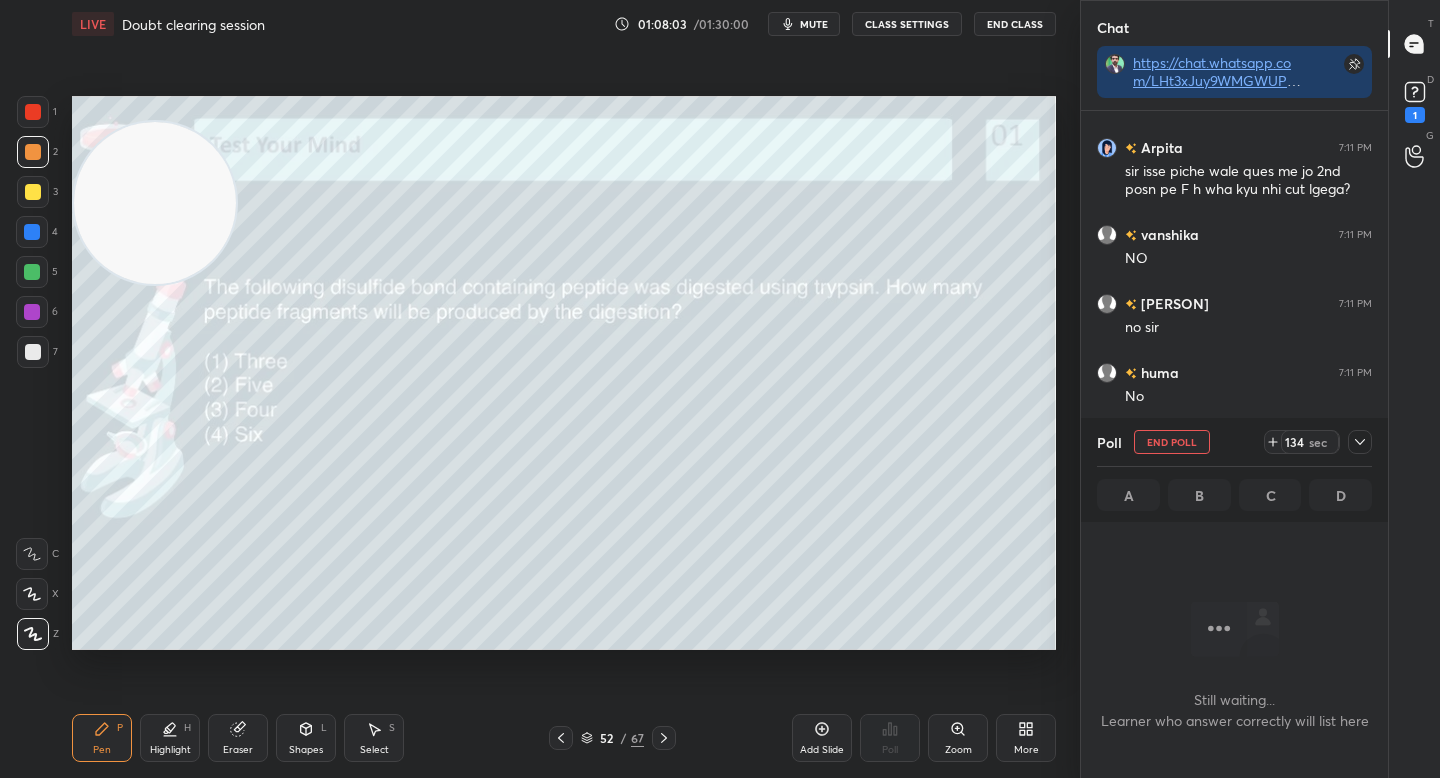 drag, startPoint x: 174, startPoint y: 206, endPoint x: 156, endPoint y: 165, distance: 44.777225 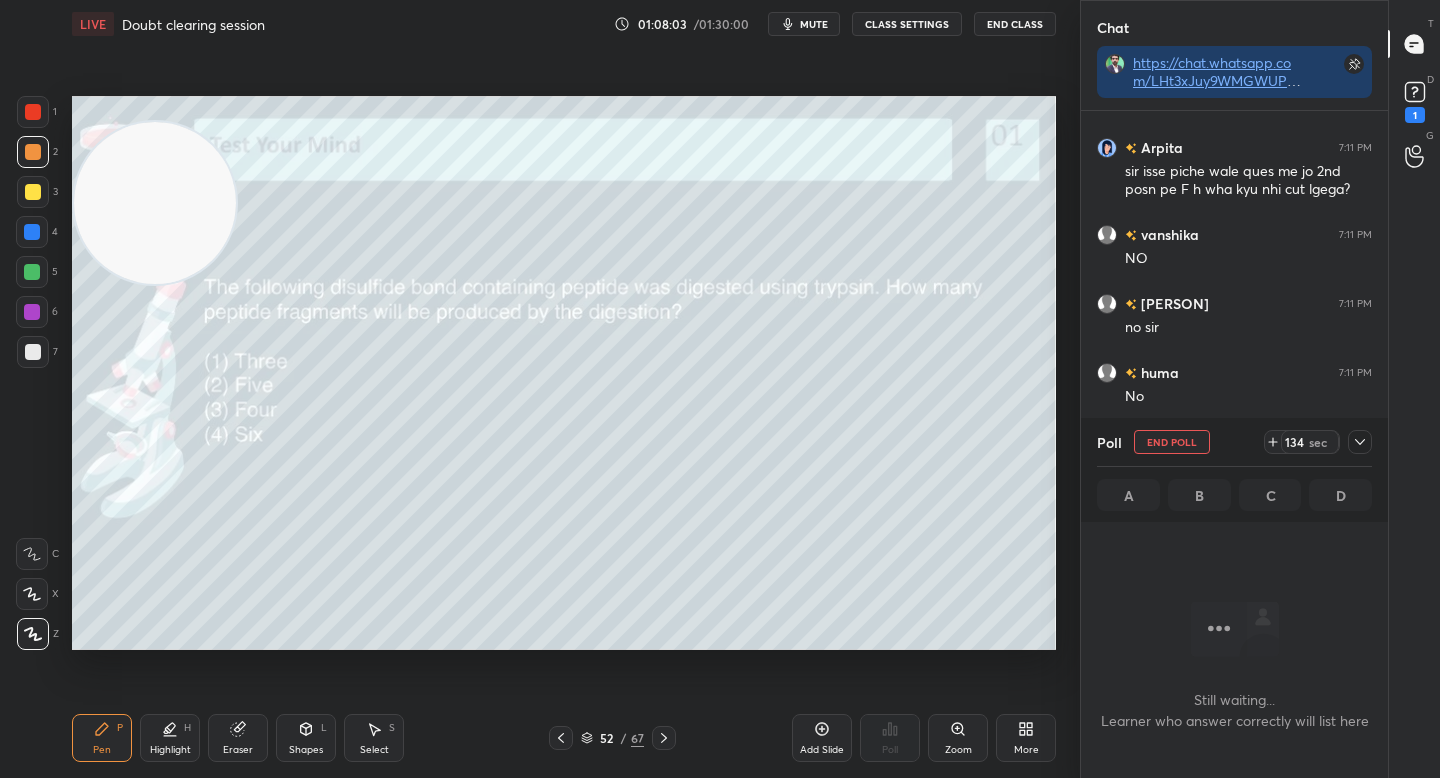 click at bounding box center (155, 203) 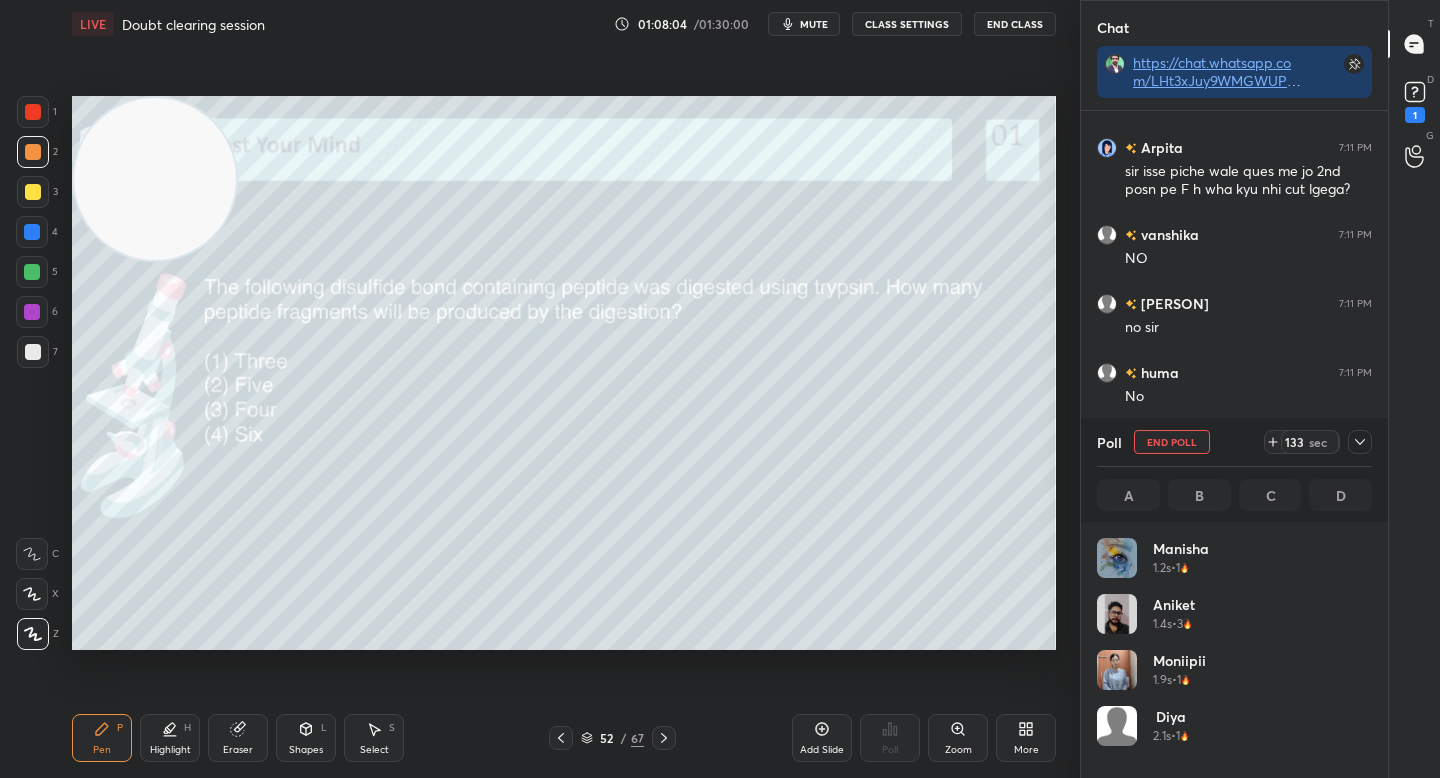 scroll, scrollTop: 7, scrollLeft: 7, axis: both 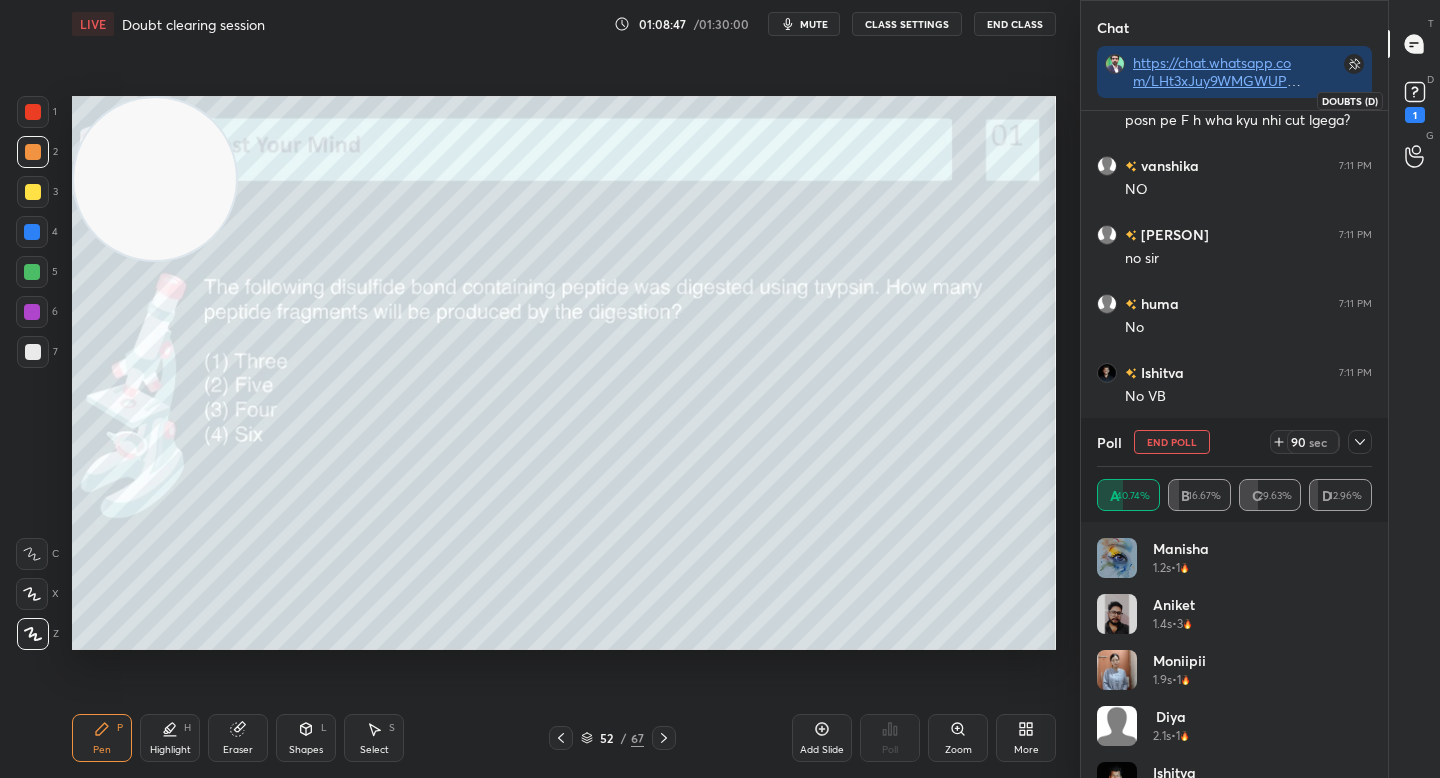 click 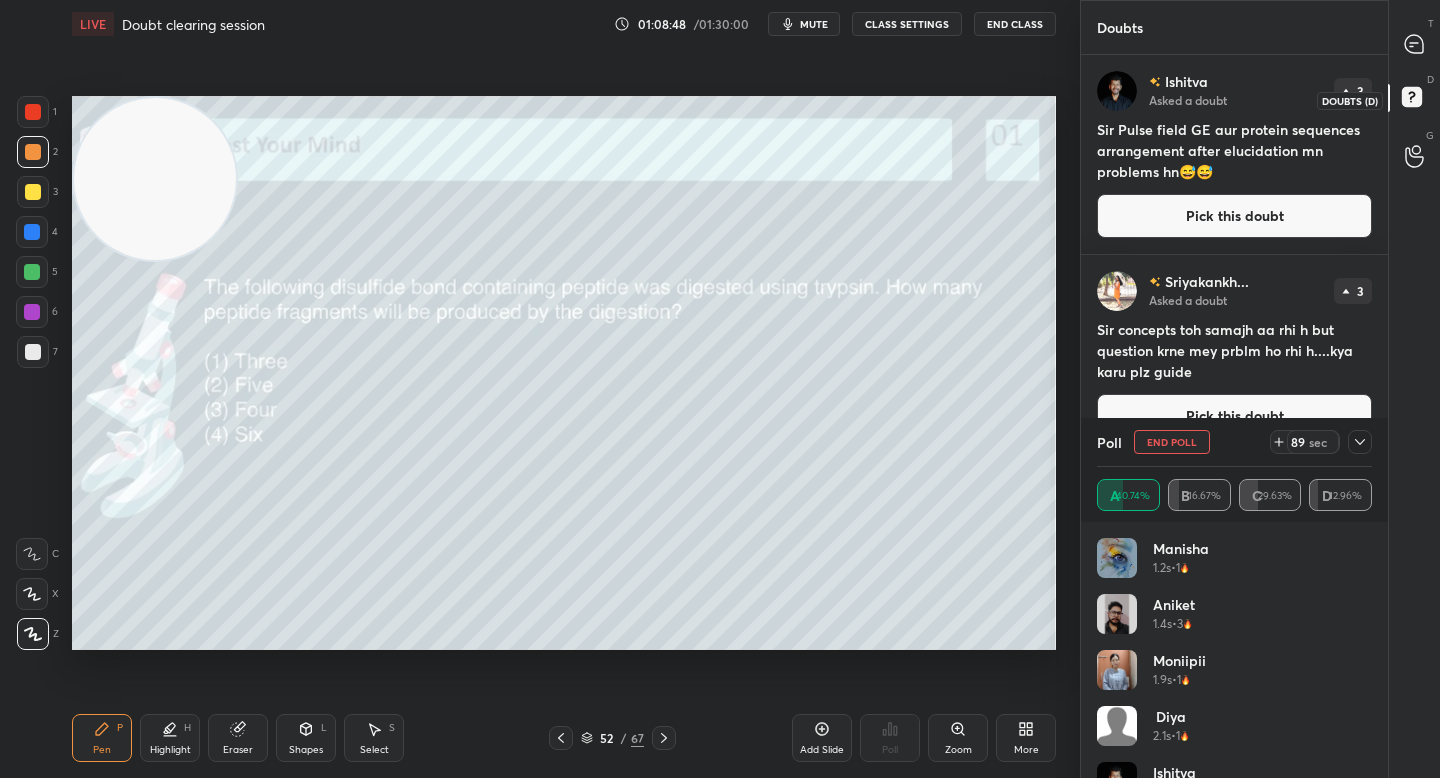 scroll, scrollTop: 7, scrollLeft: 7, axis: both 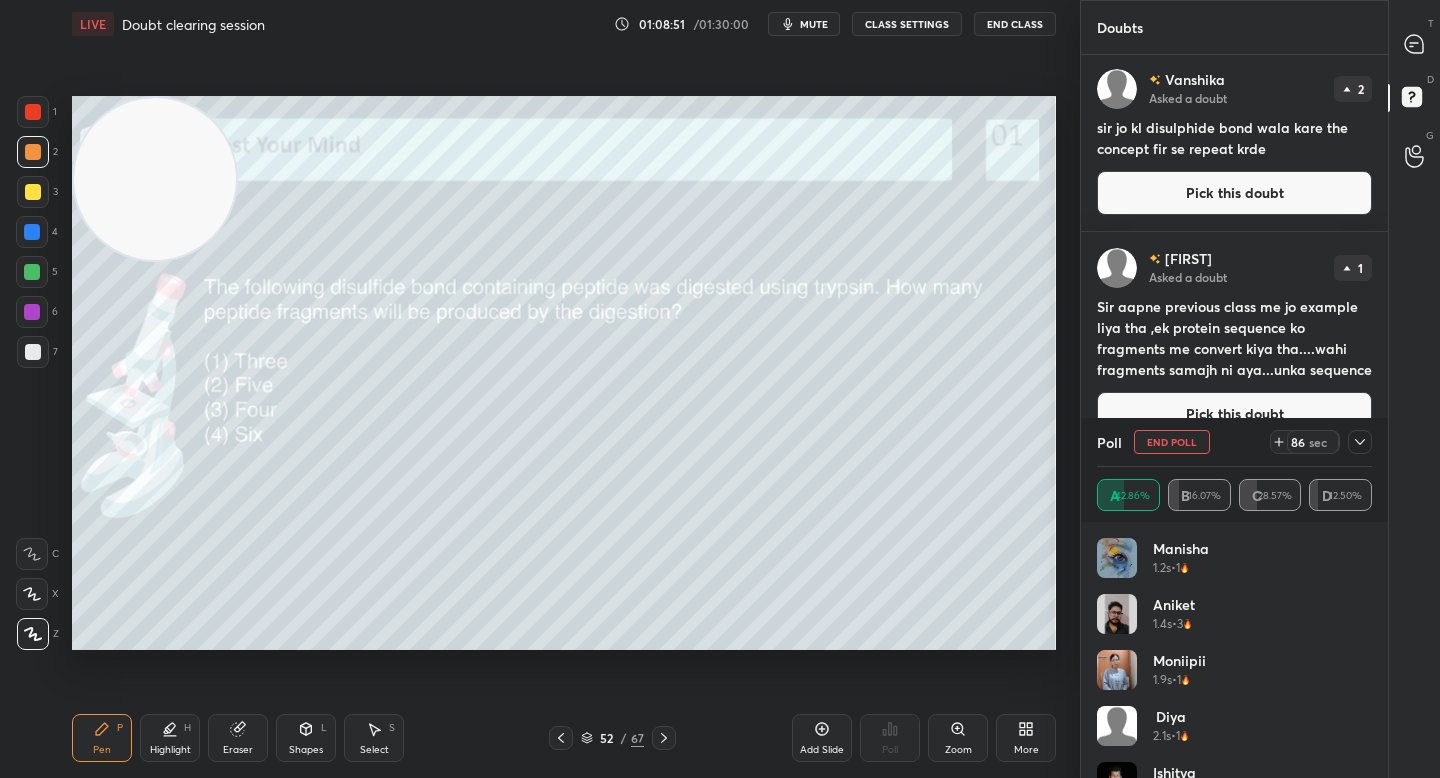 click 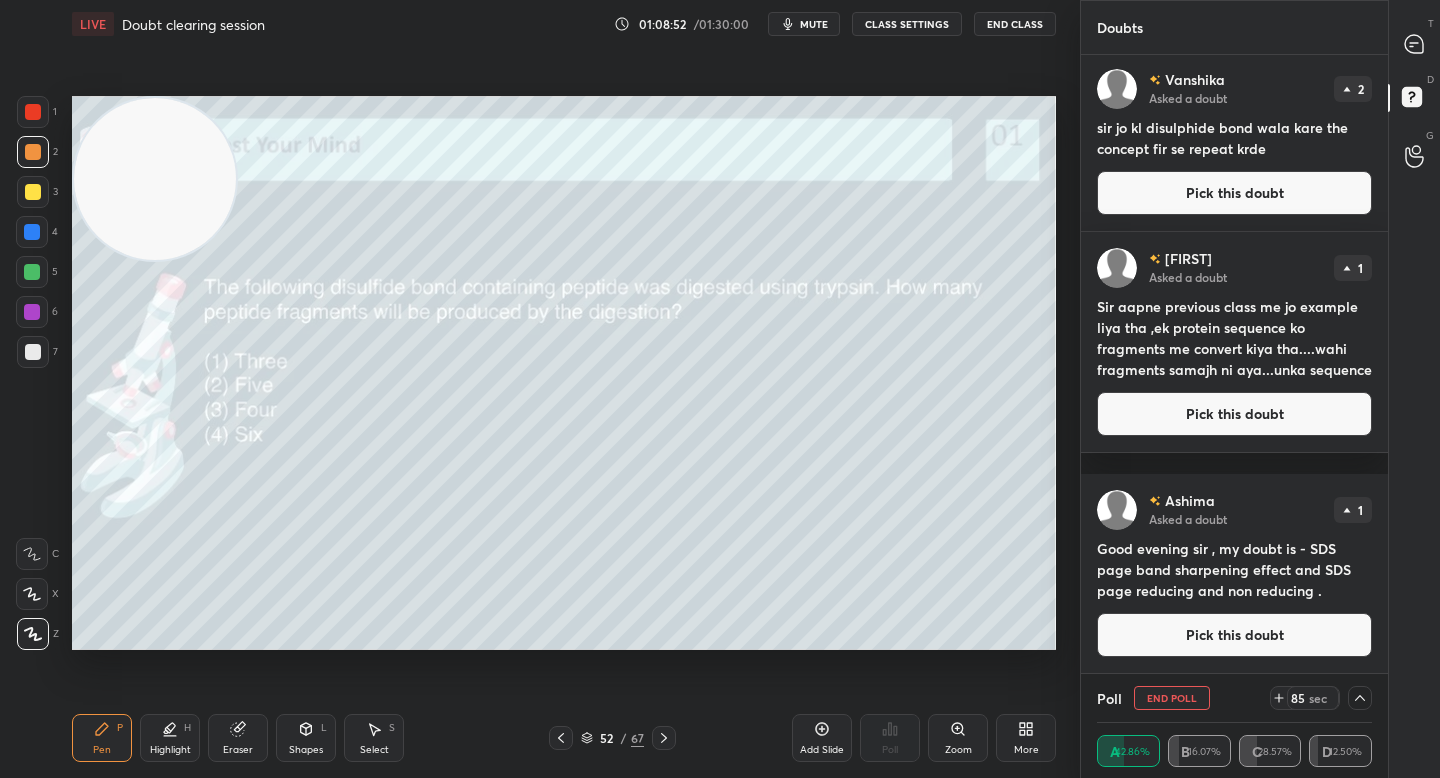 scroll, scrollTop: 0, scrollLeft: 0, axis: both 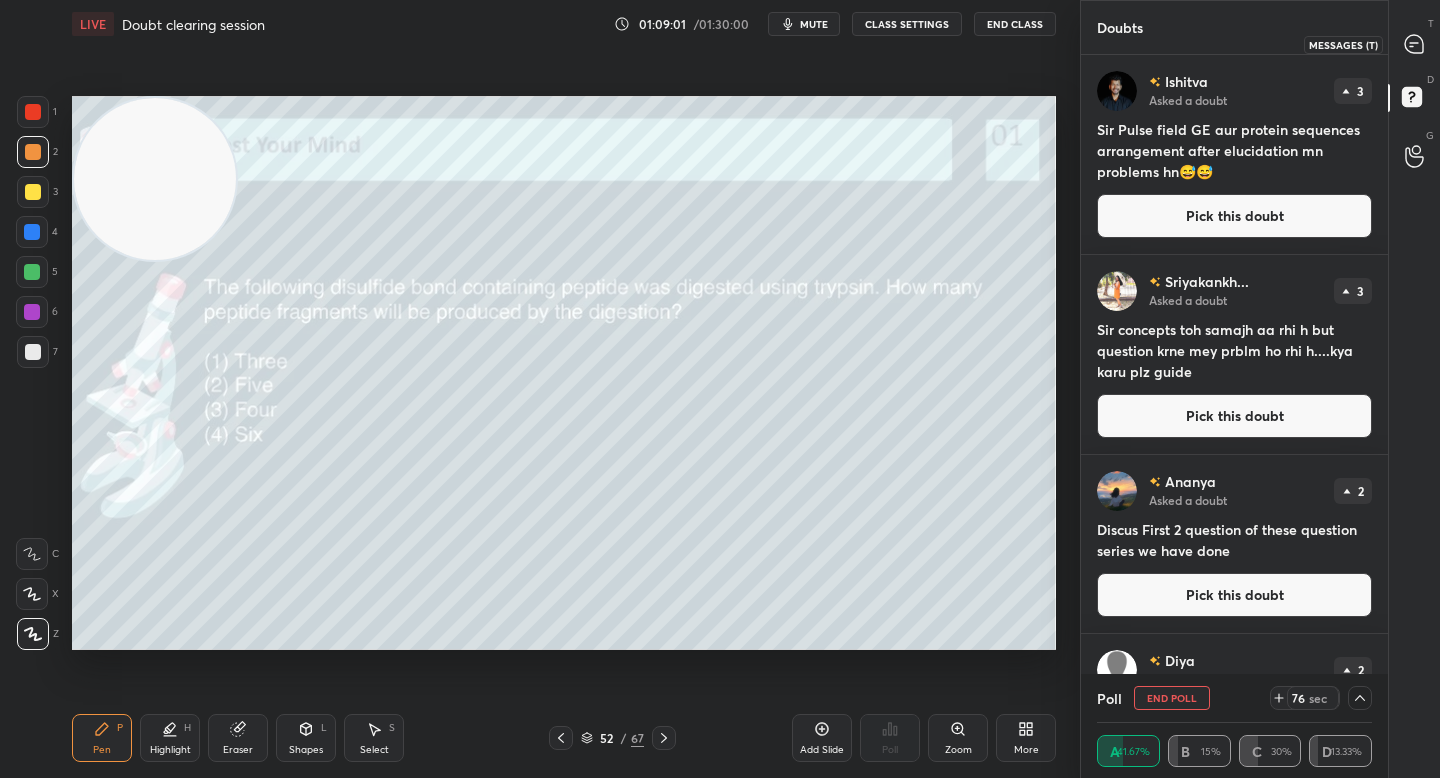 click 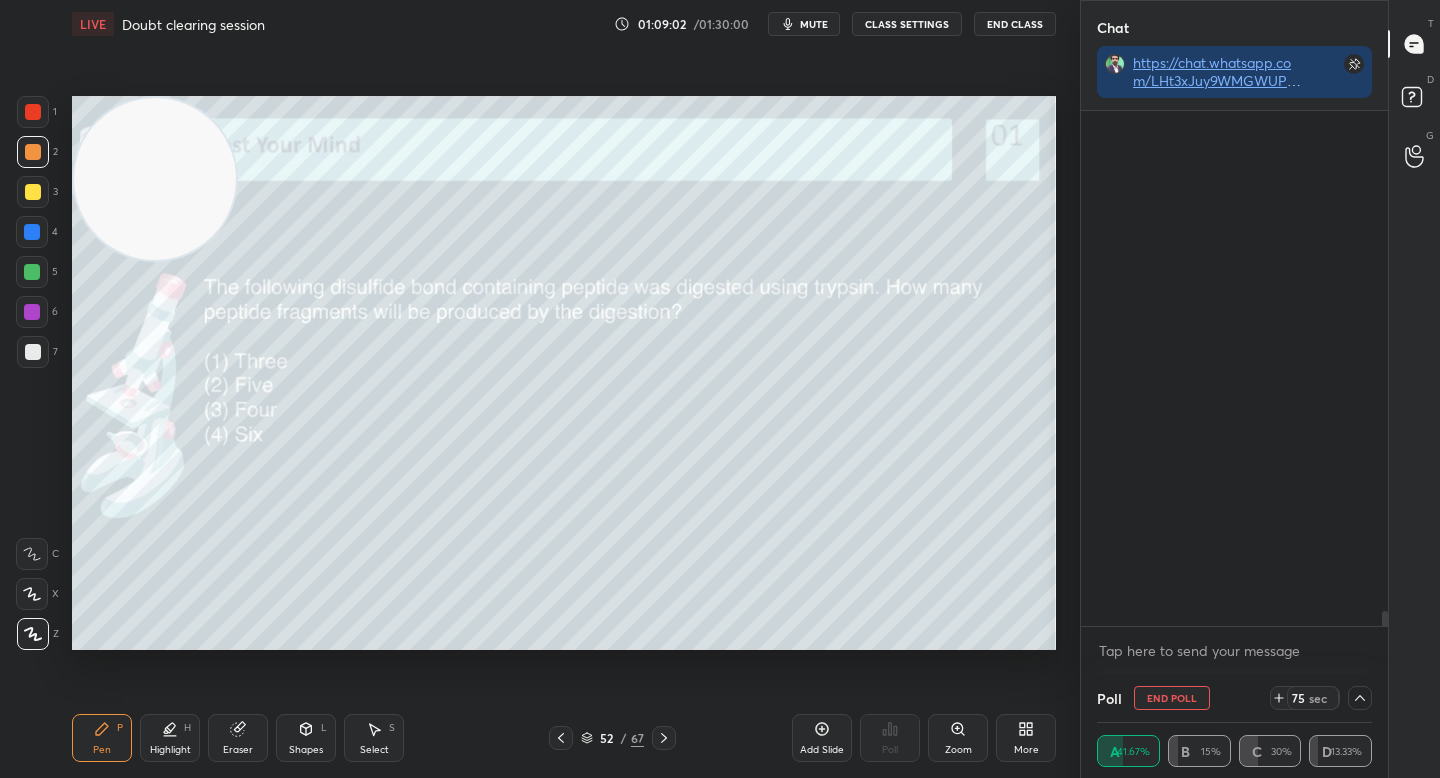 scroll, scrollTop: 18521, scrollLeft: 0, axis: vertical 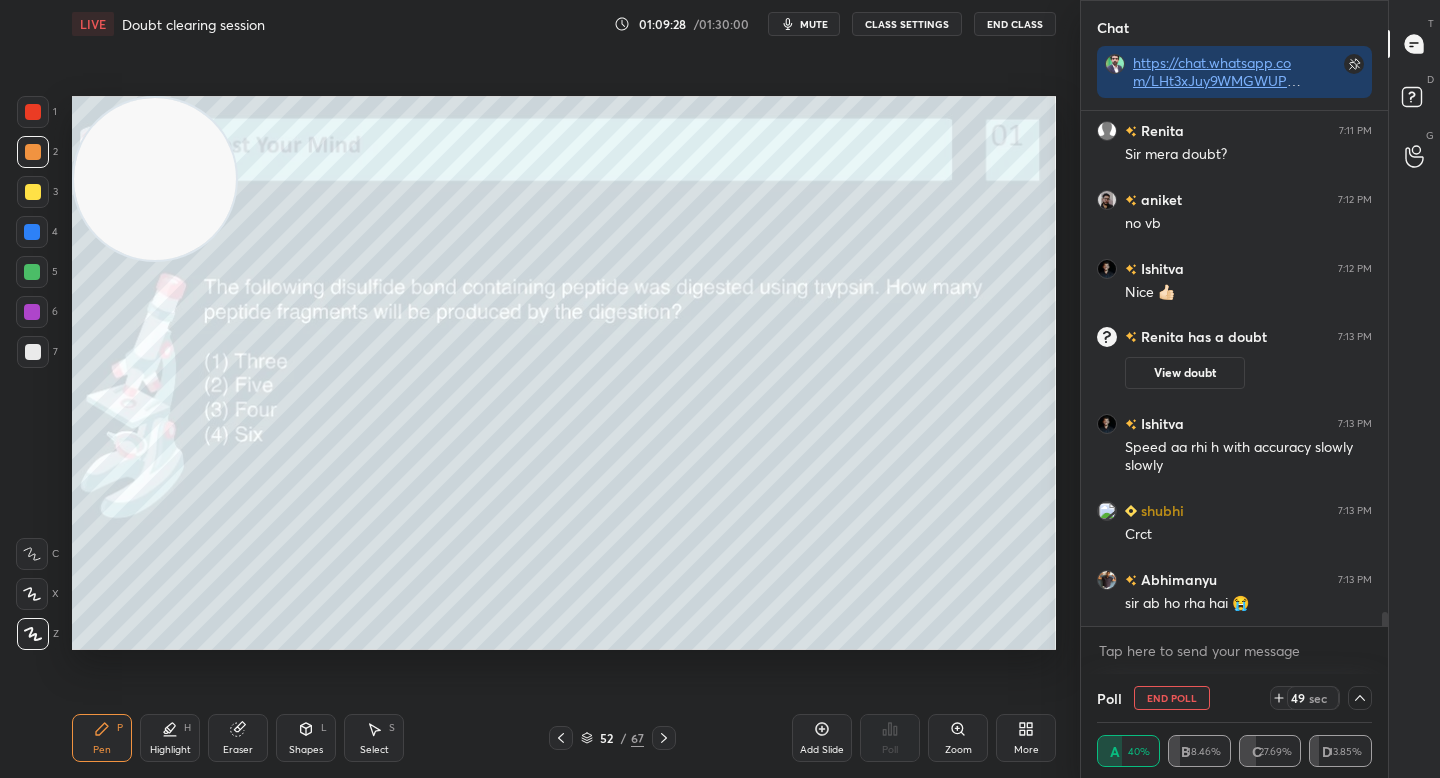 click at bounding box center [33, 352] 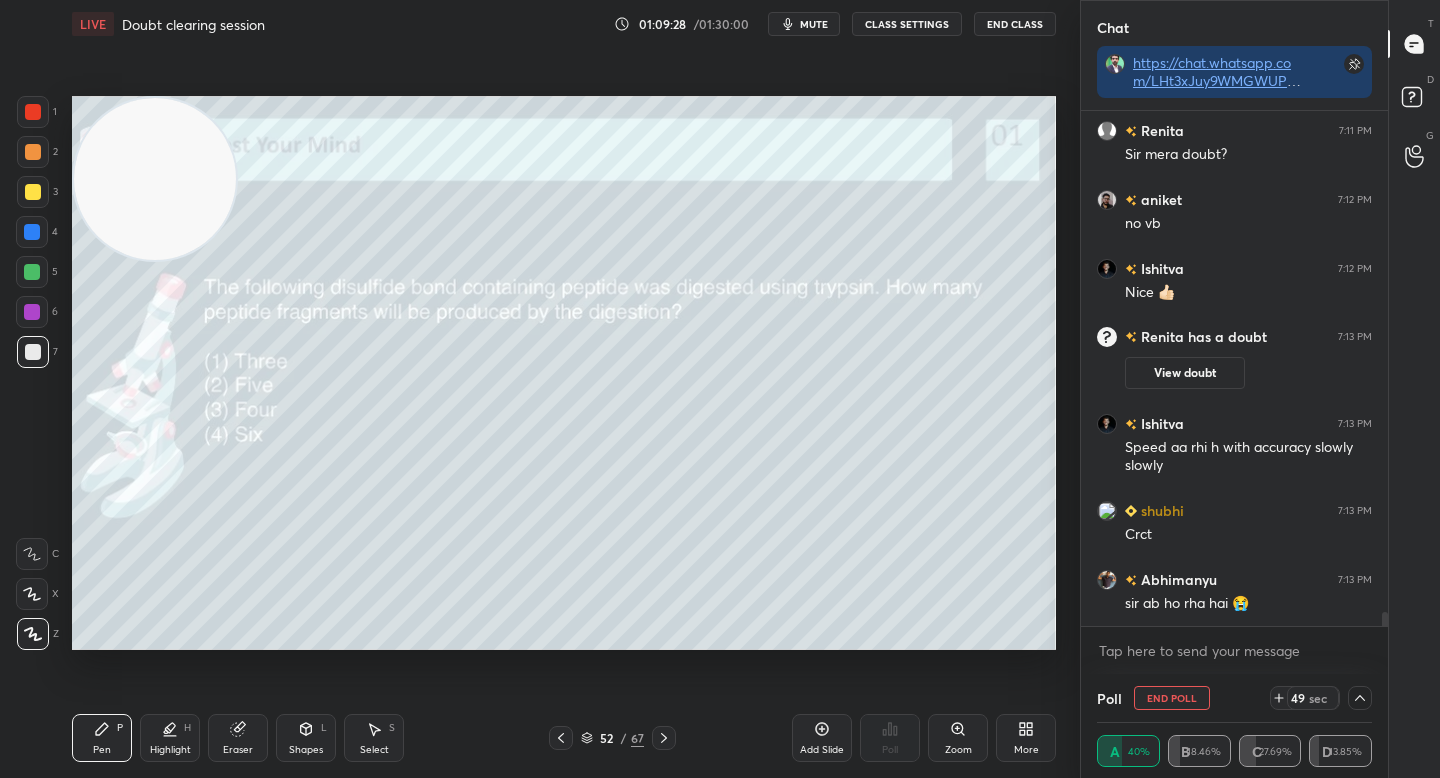 scroll, scrollTop: 18851, scrollLeft: 0, axis: vertical 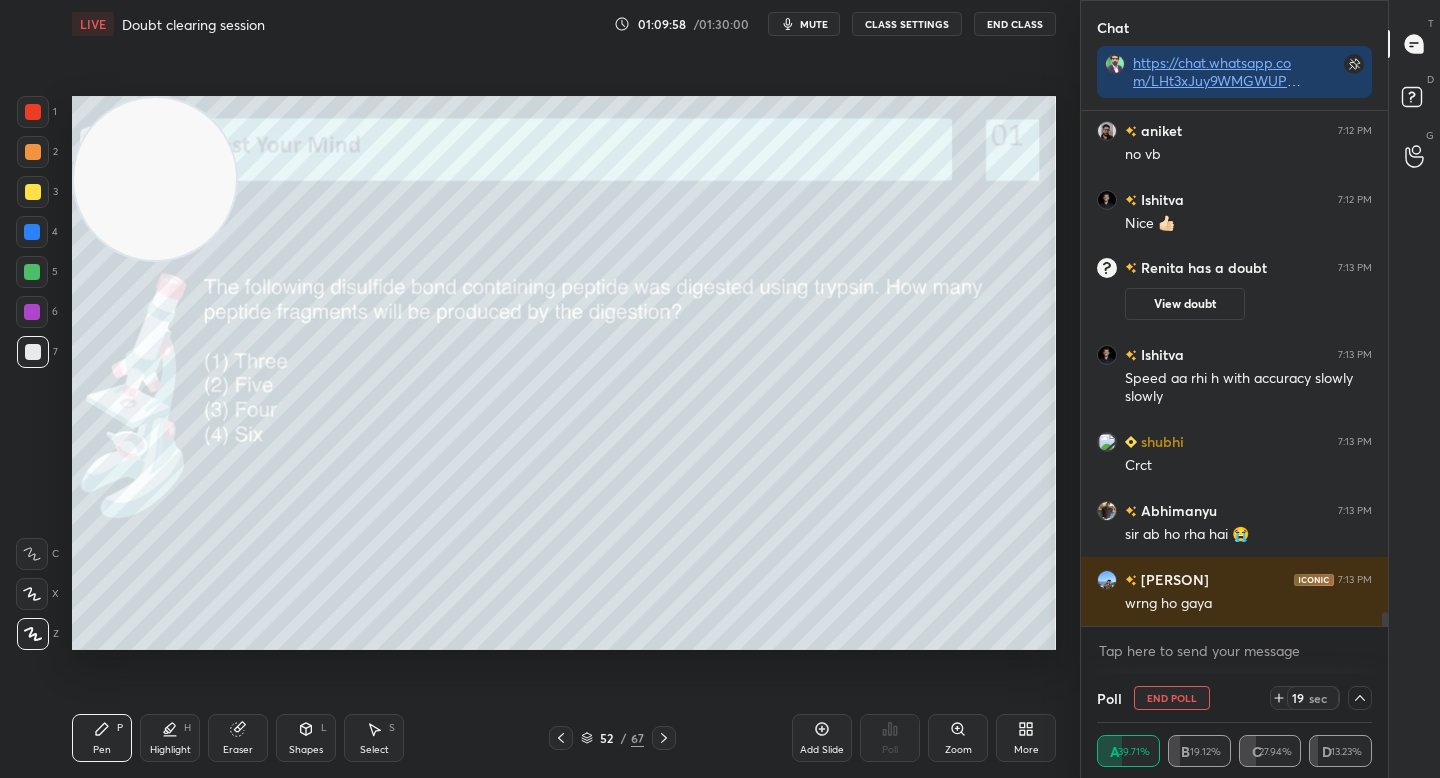 click on "Eraser" at bounding box center (238, 738) 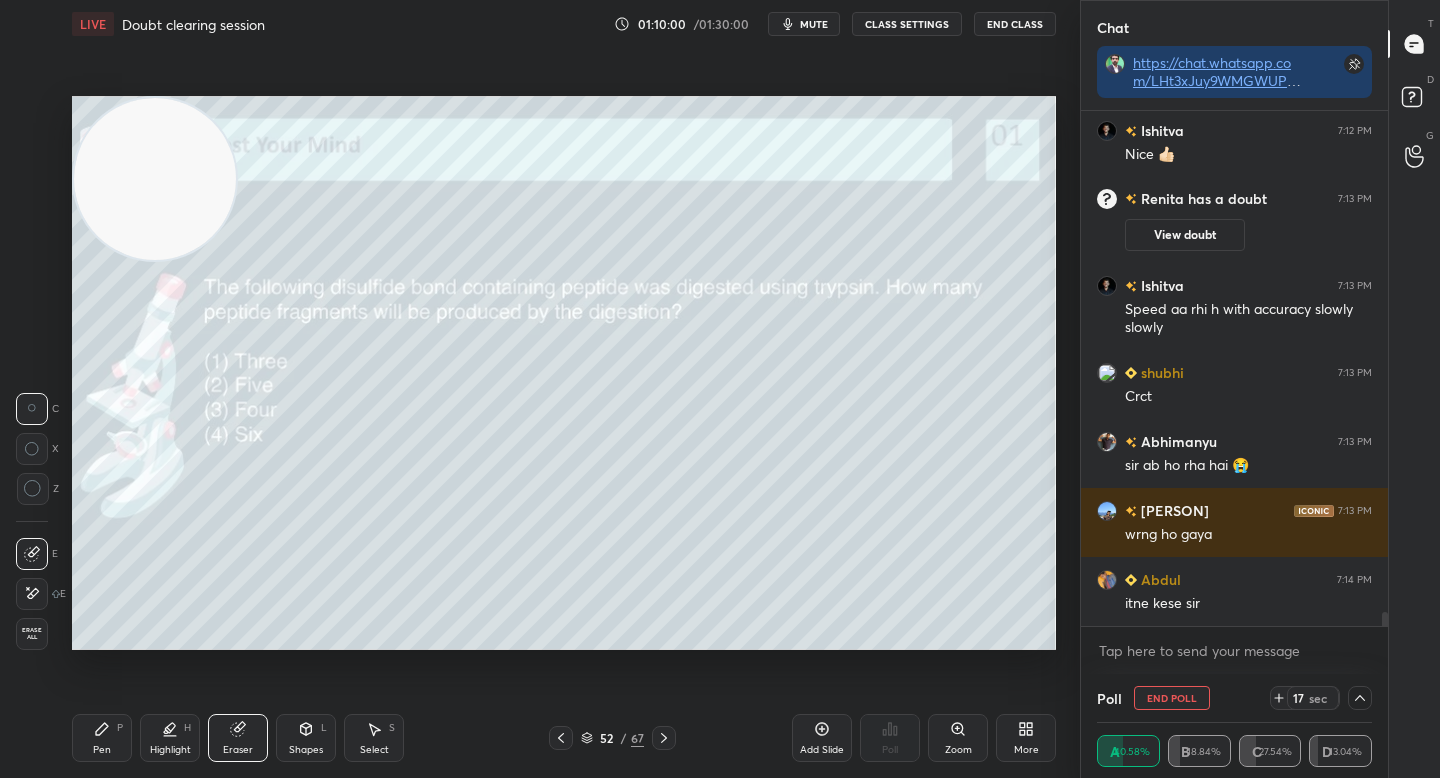 scroll, scrollTop: 17956, scrollLeft: 0, axis: vertical 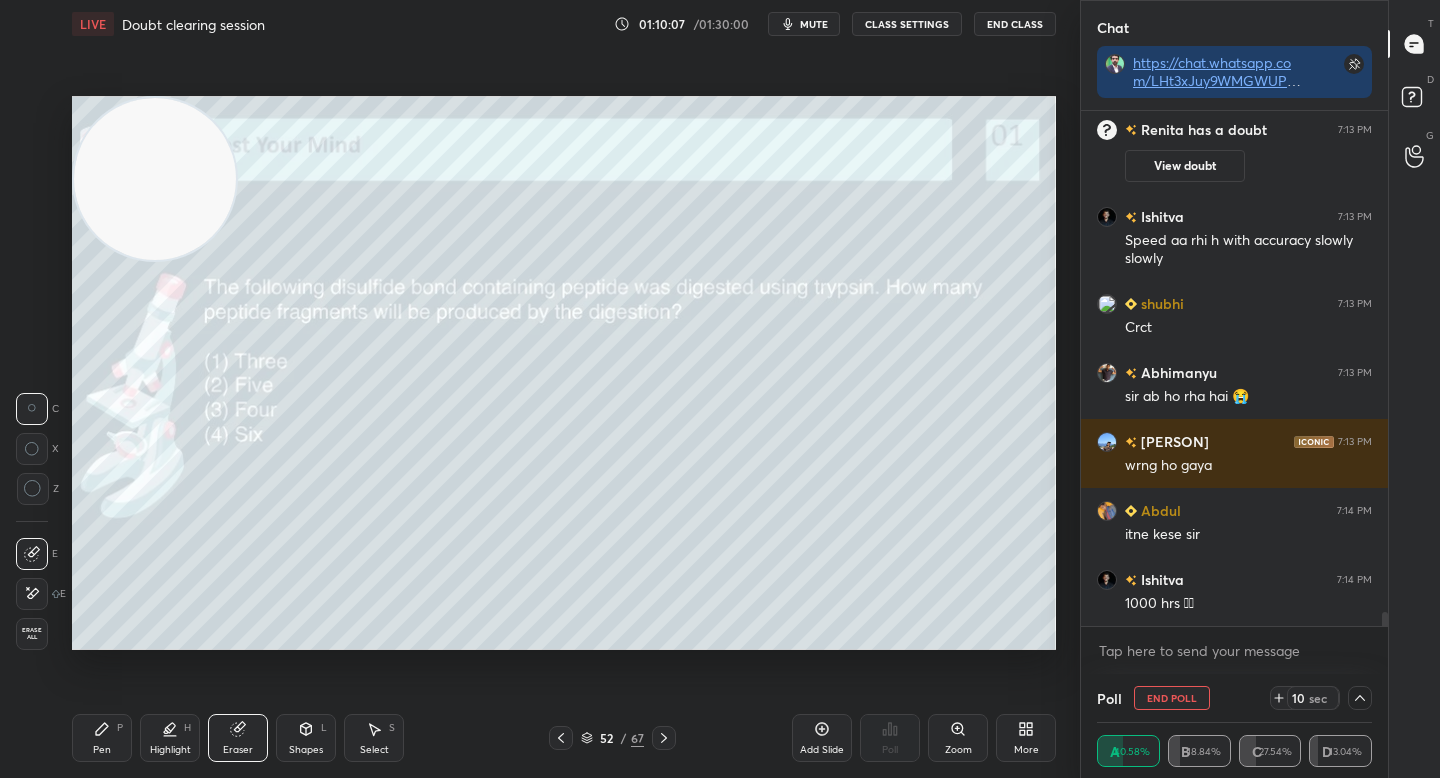 click on "Pen" at bounding box center [102, 750] 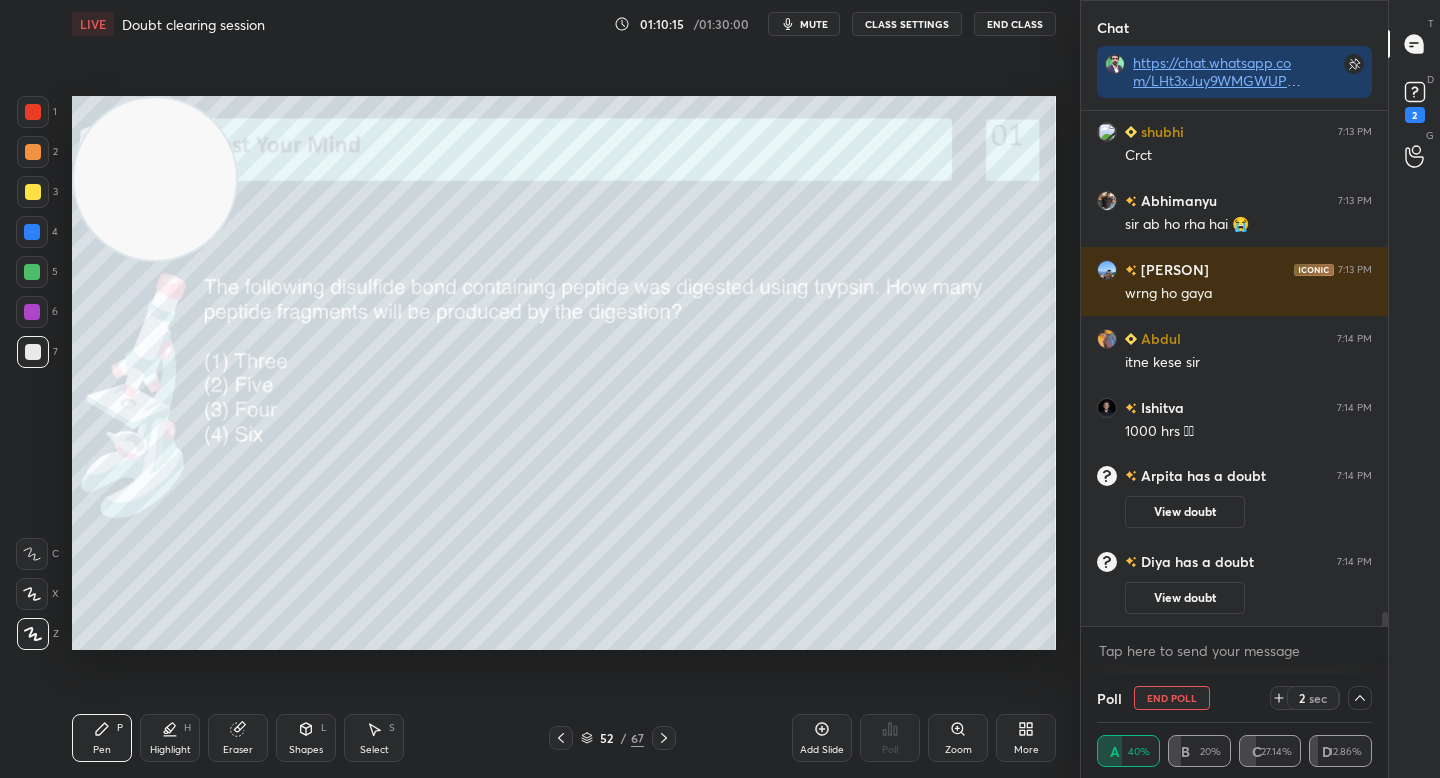 scroll, scrollTop: 18121, scrollLeft: 0, axis: vertical 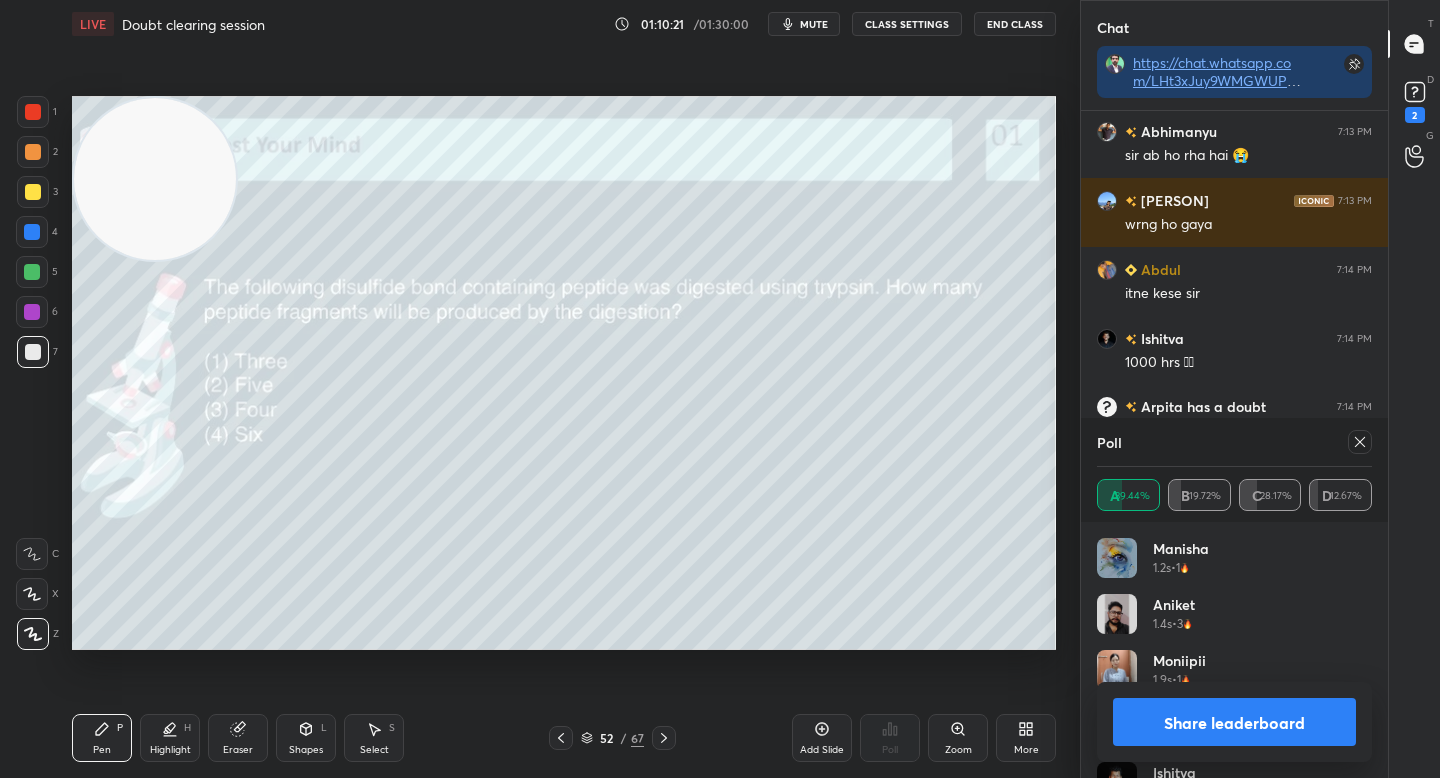 click 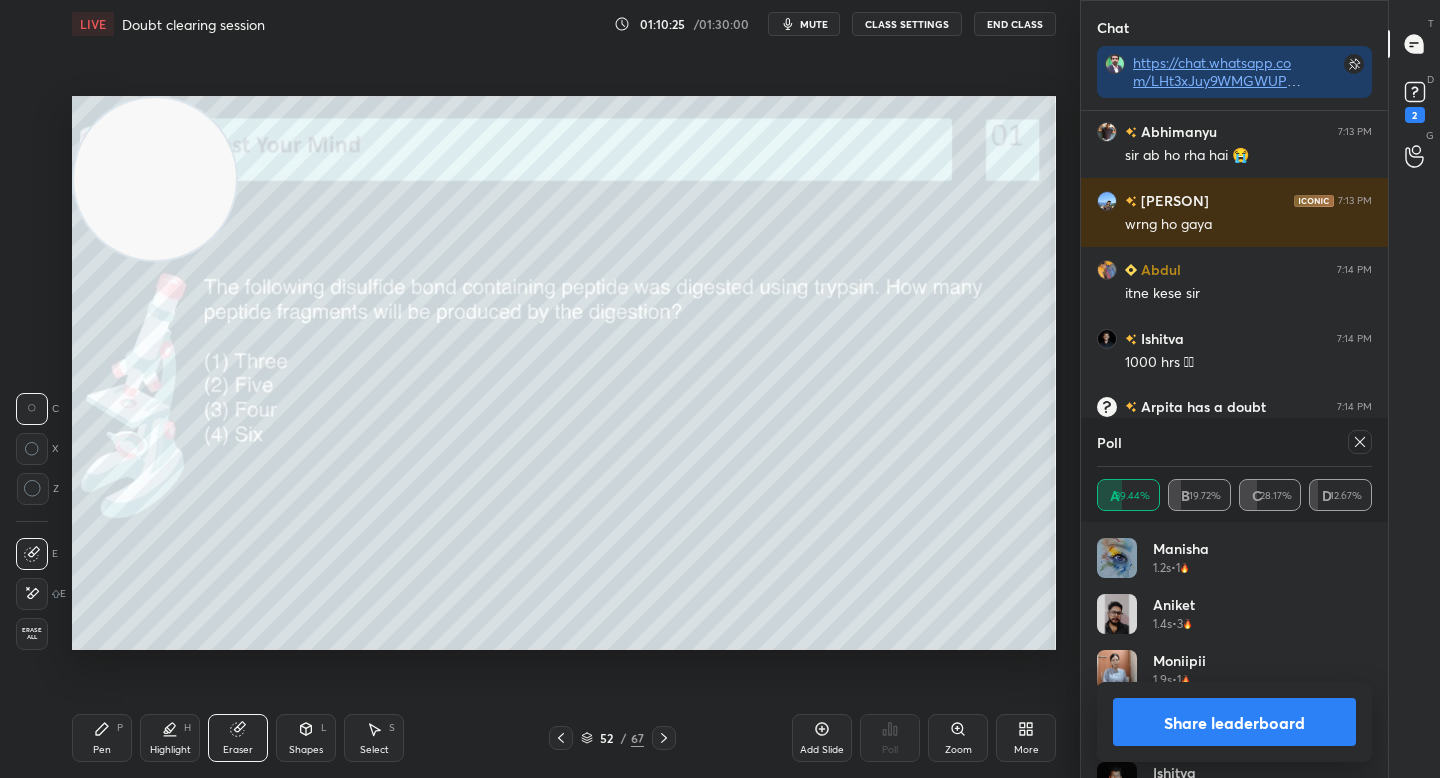 click on "Pen P Highlight H Eraser Shapes L Select S 52 / 67 Add Slide Poll Zoom More" at bounding box center [564, 738] 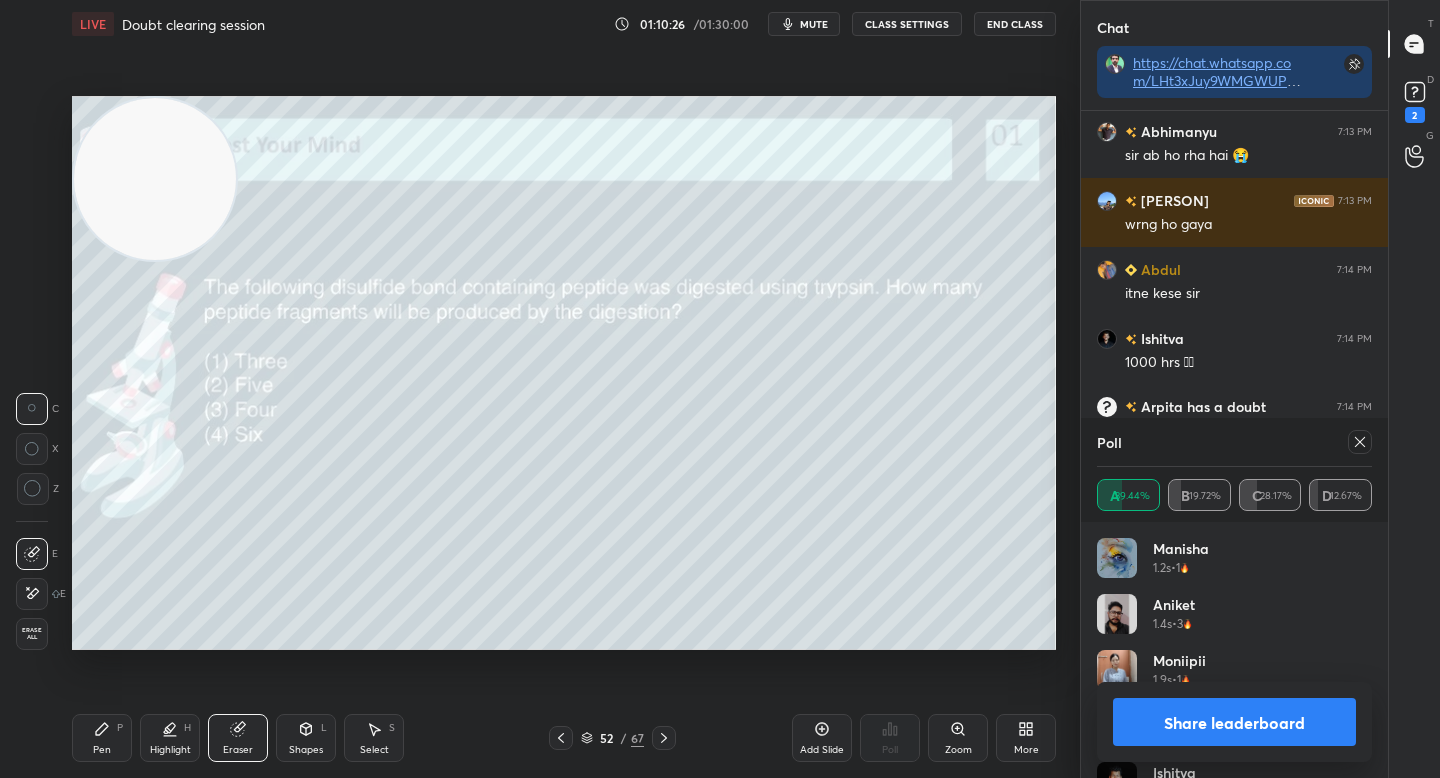 drag, startPoint x: 94, startPoint y: 746, endPoint x: 268, endPoint y: 676, distance: 187.55266 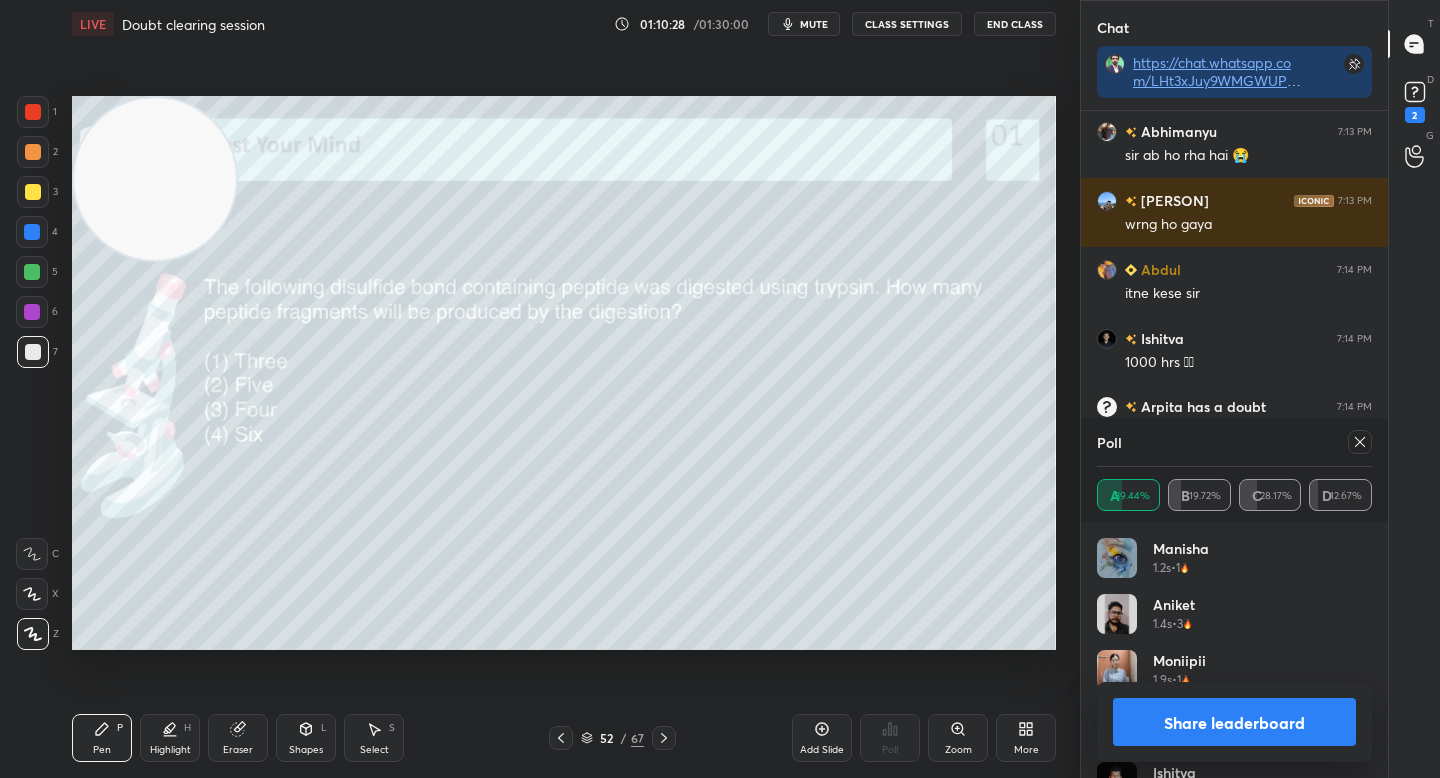 click 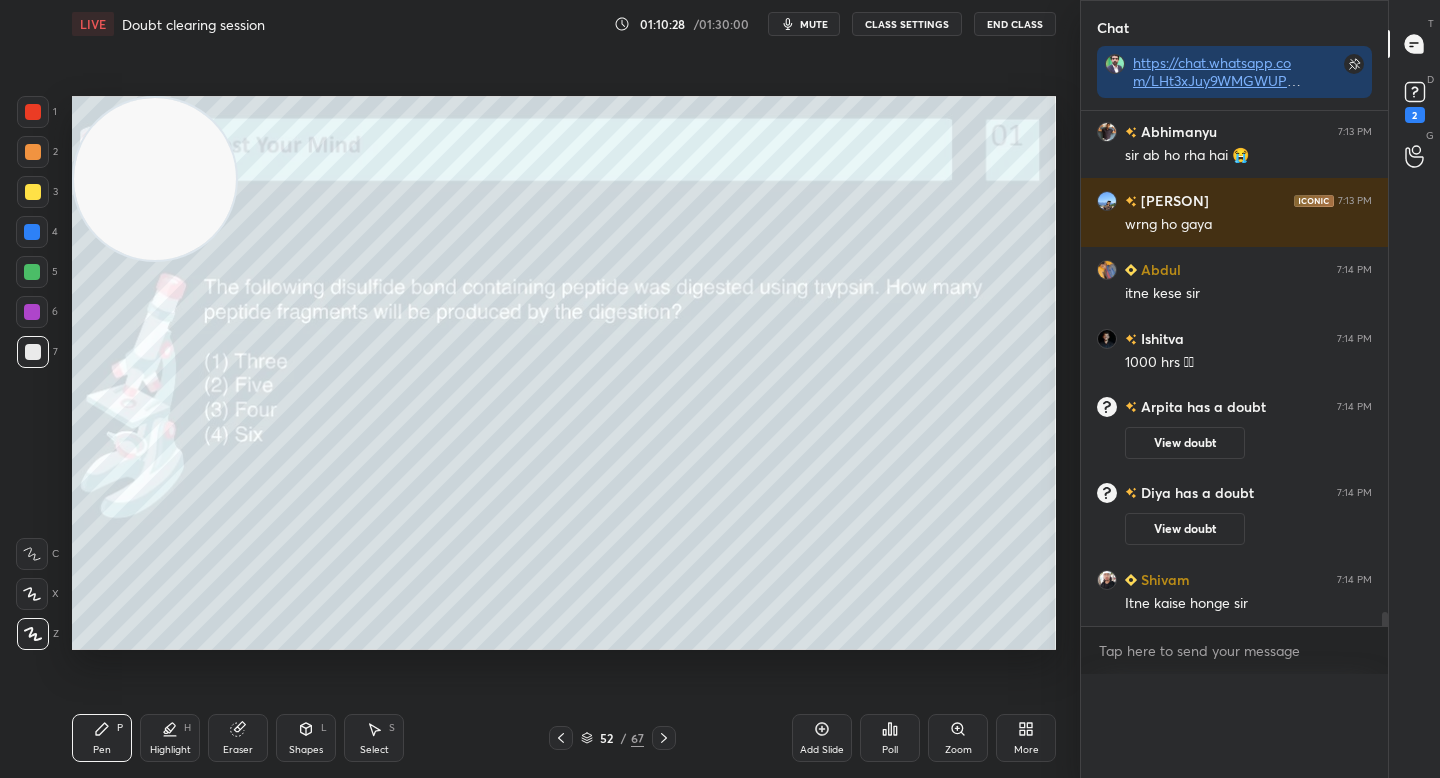 scroll, scrollTop: 0, scrollLeft: 0, axis: both 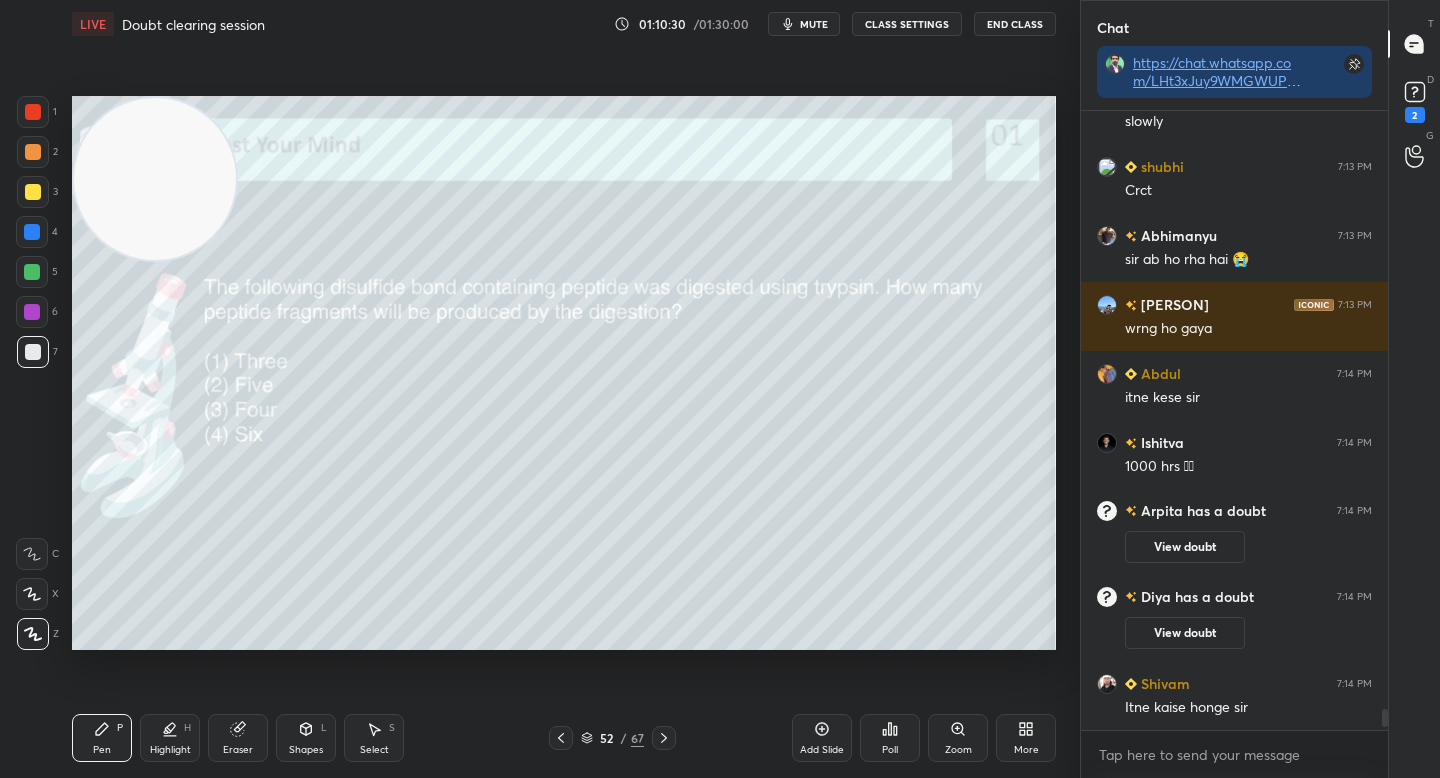 click at bounding box center (32, 272) 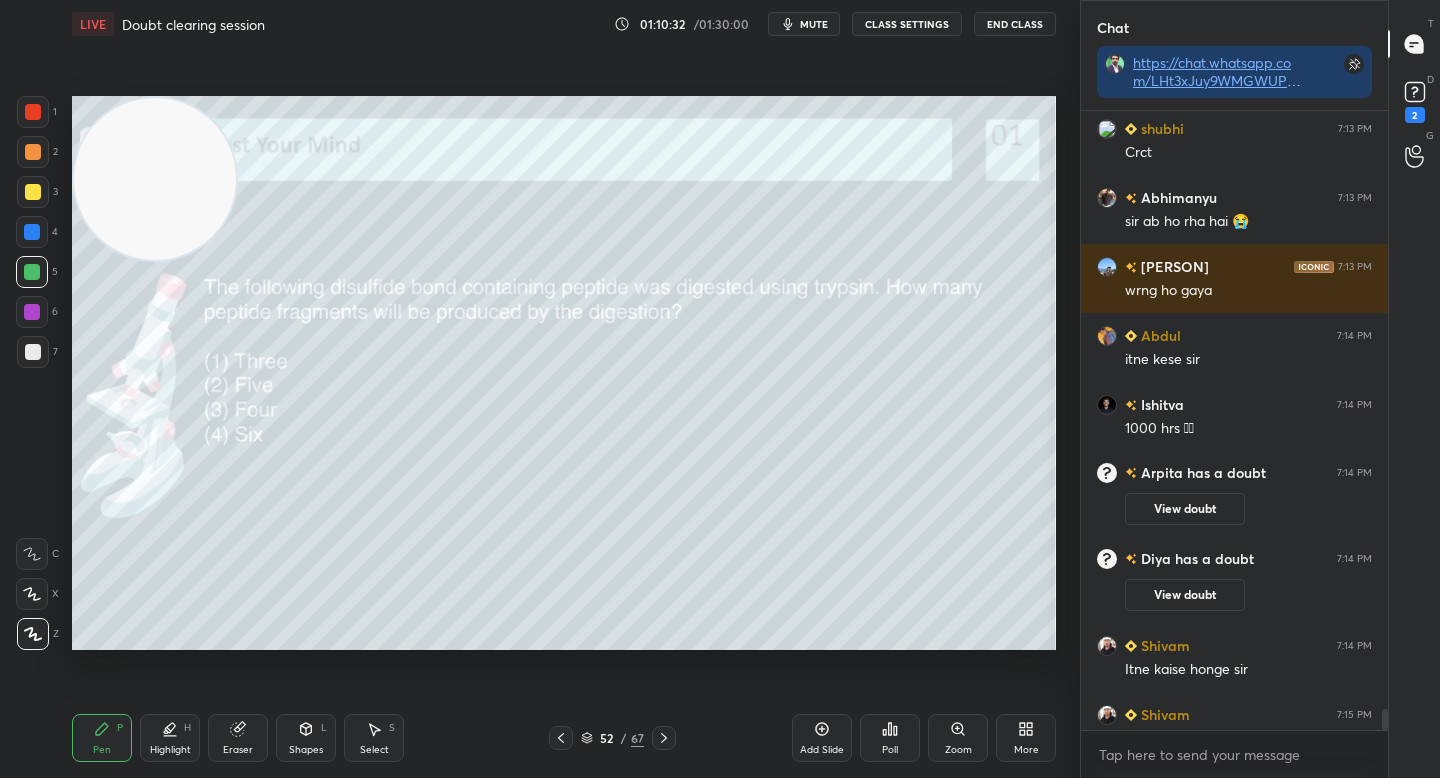 scroll, scrollTop: 18048, scrollLeft: 0, axis: vertical 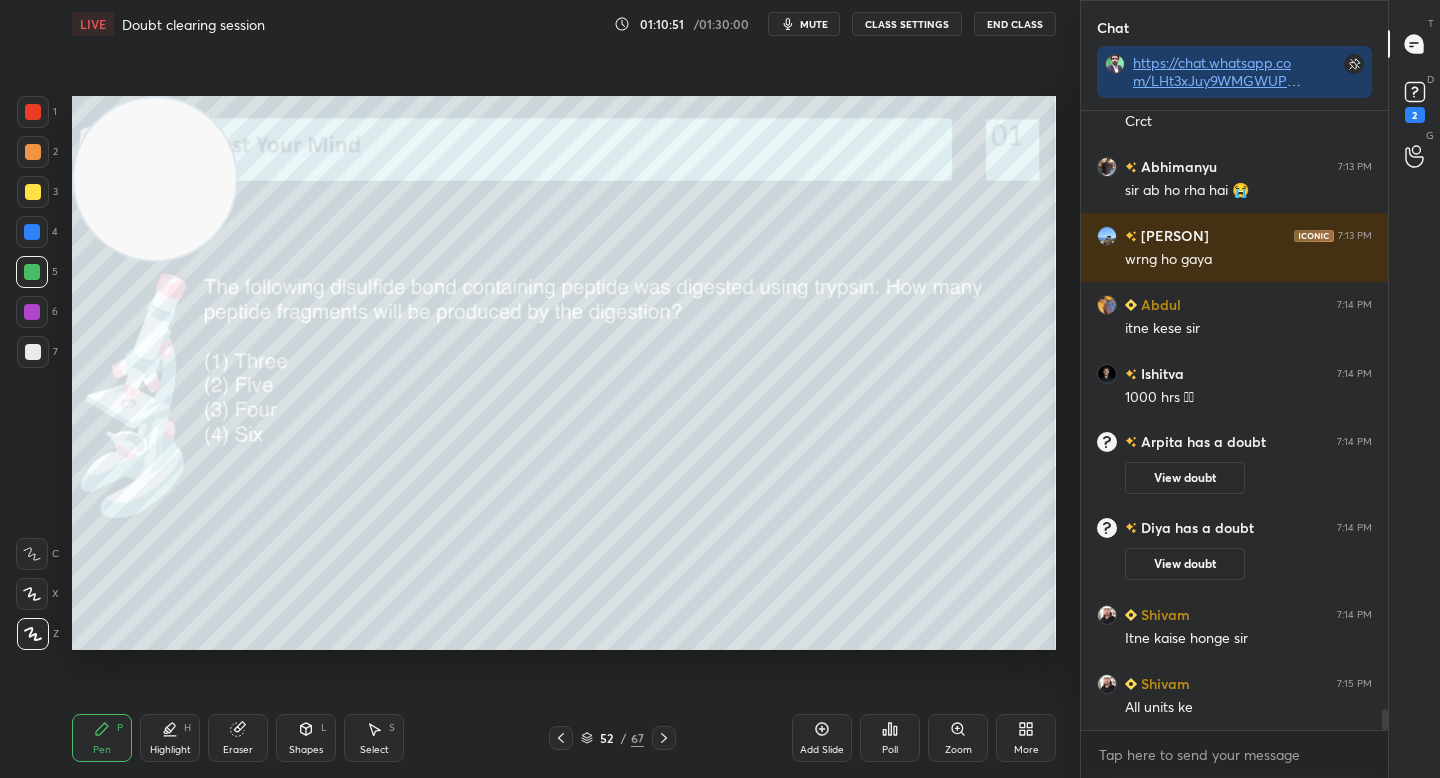click on "Highlight H" at bounding box center (170, 738) 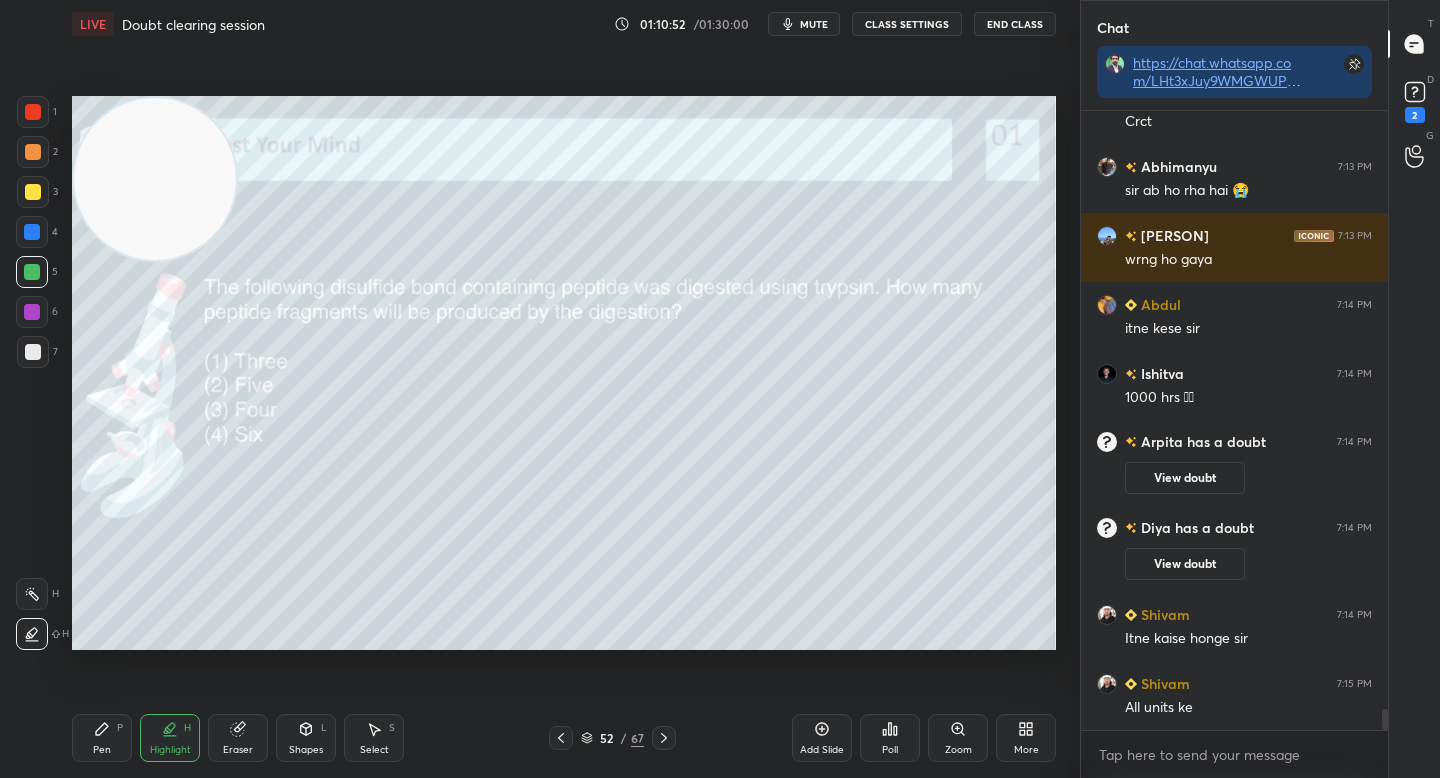 click at bounding box center (33, 152) 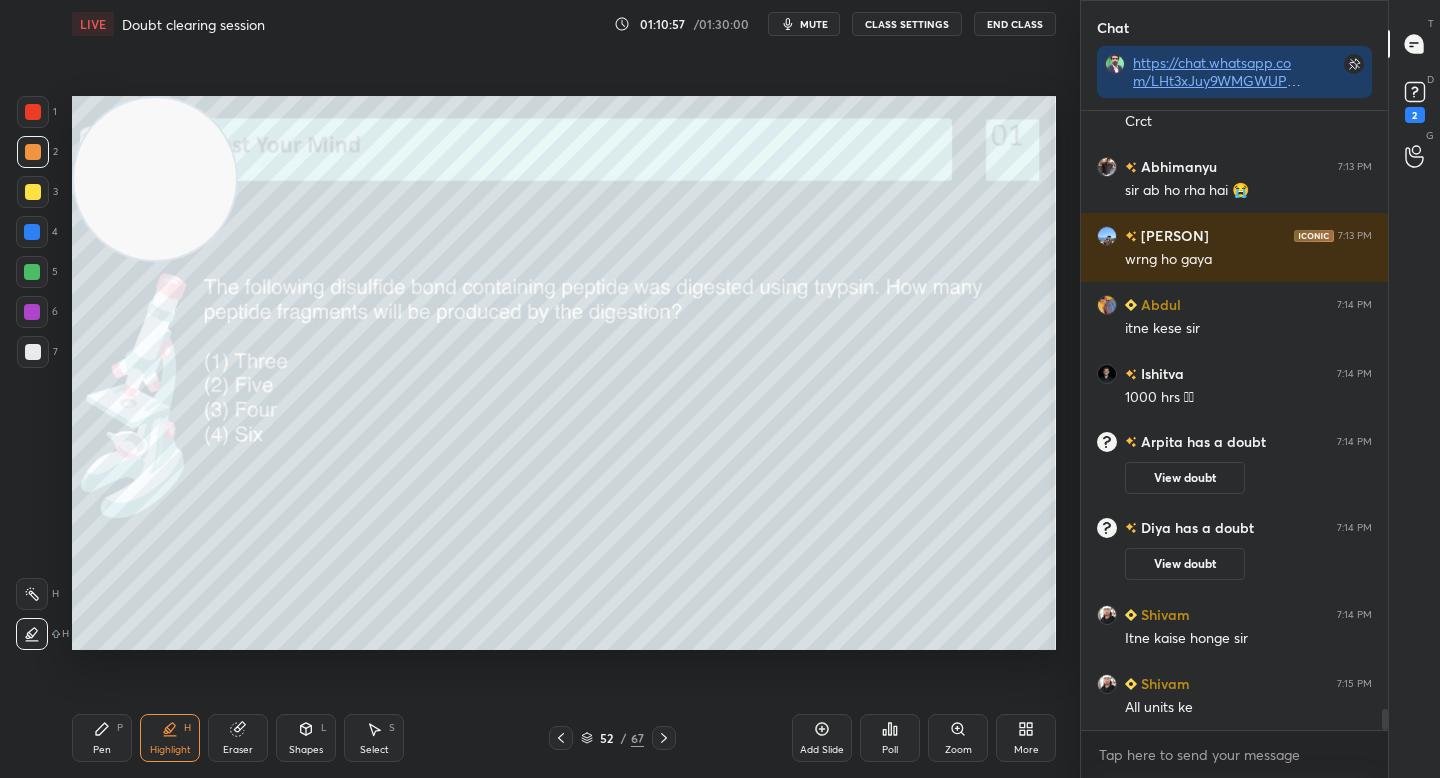 click on "3" at bounding box center (37, 192) 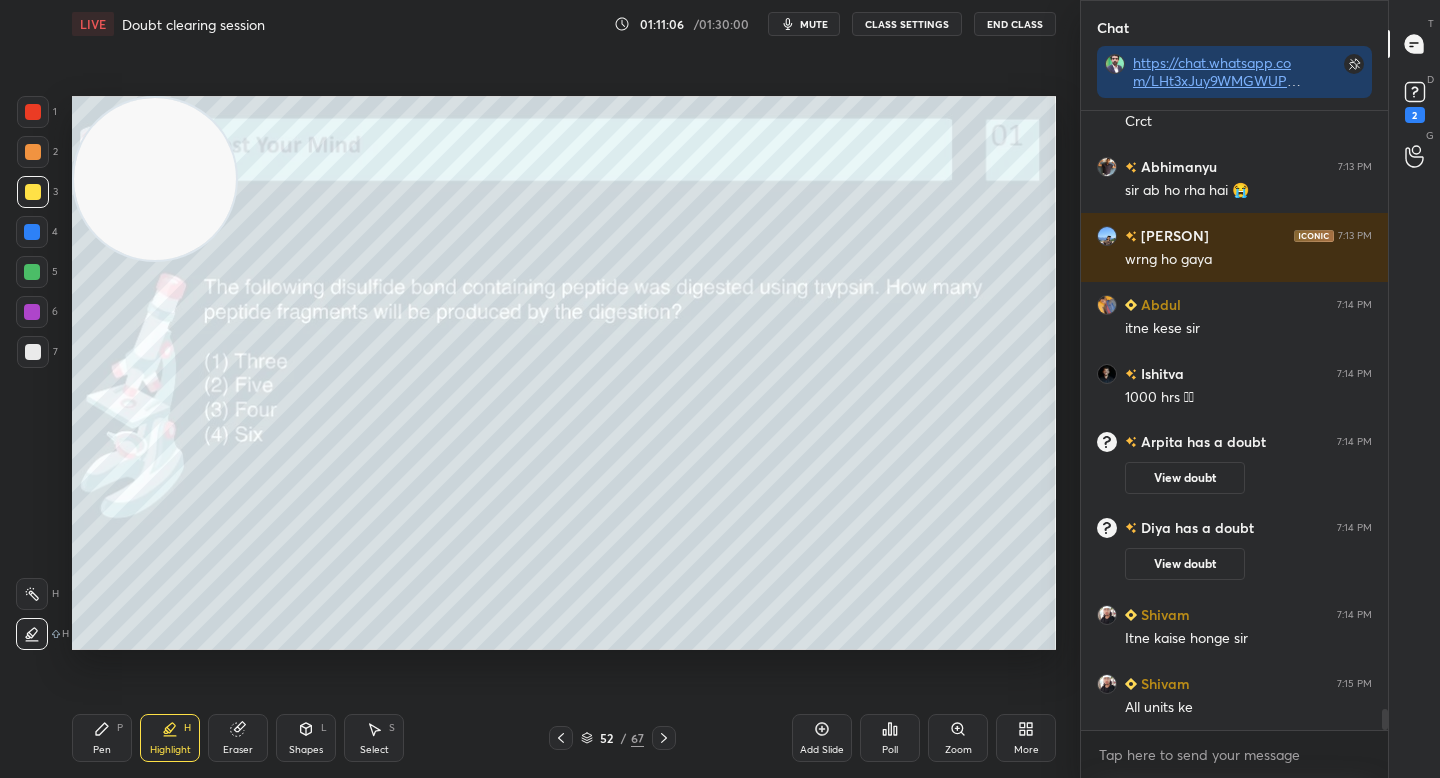 click at bounding box center [32, 272] 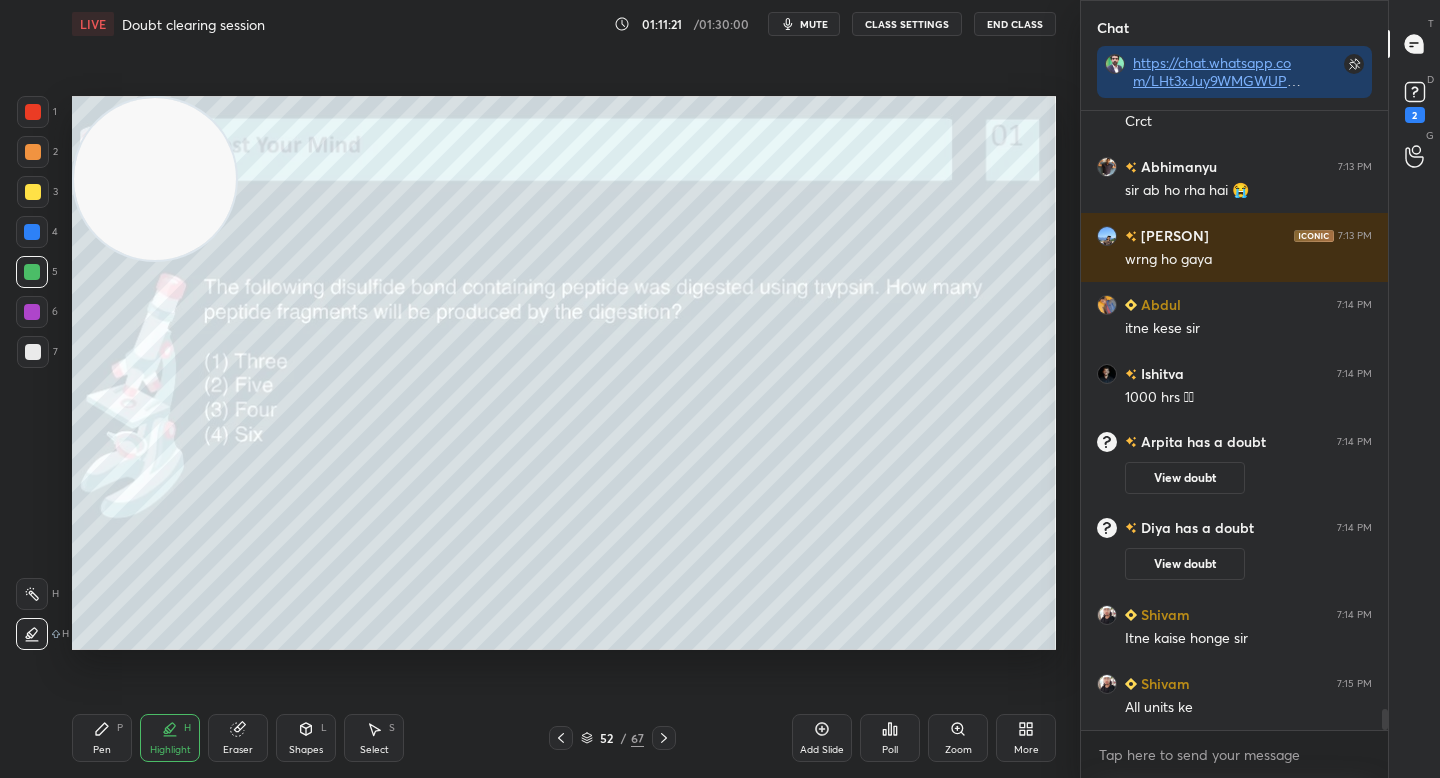 click on "Pen P" at bounding box center [102, 738] 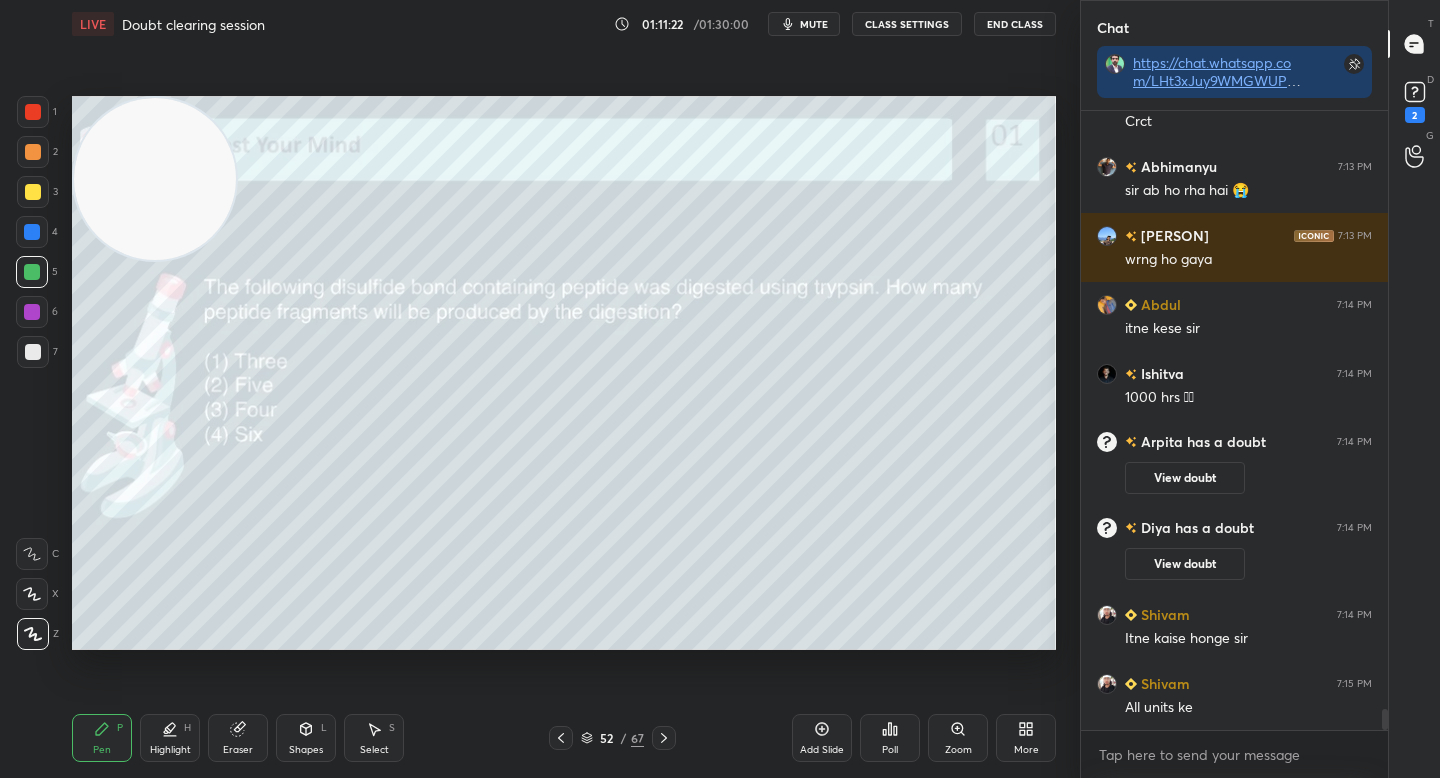 drag, startPoint x: 31, startPoint y: 145, endPoint x: 68, endPoint y: 166, distance: 42.544094 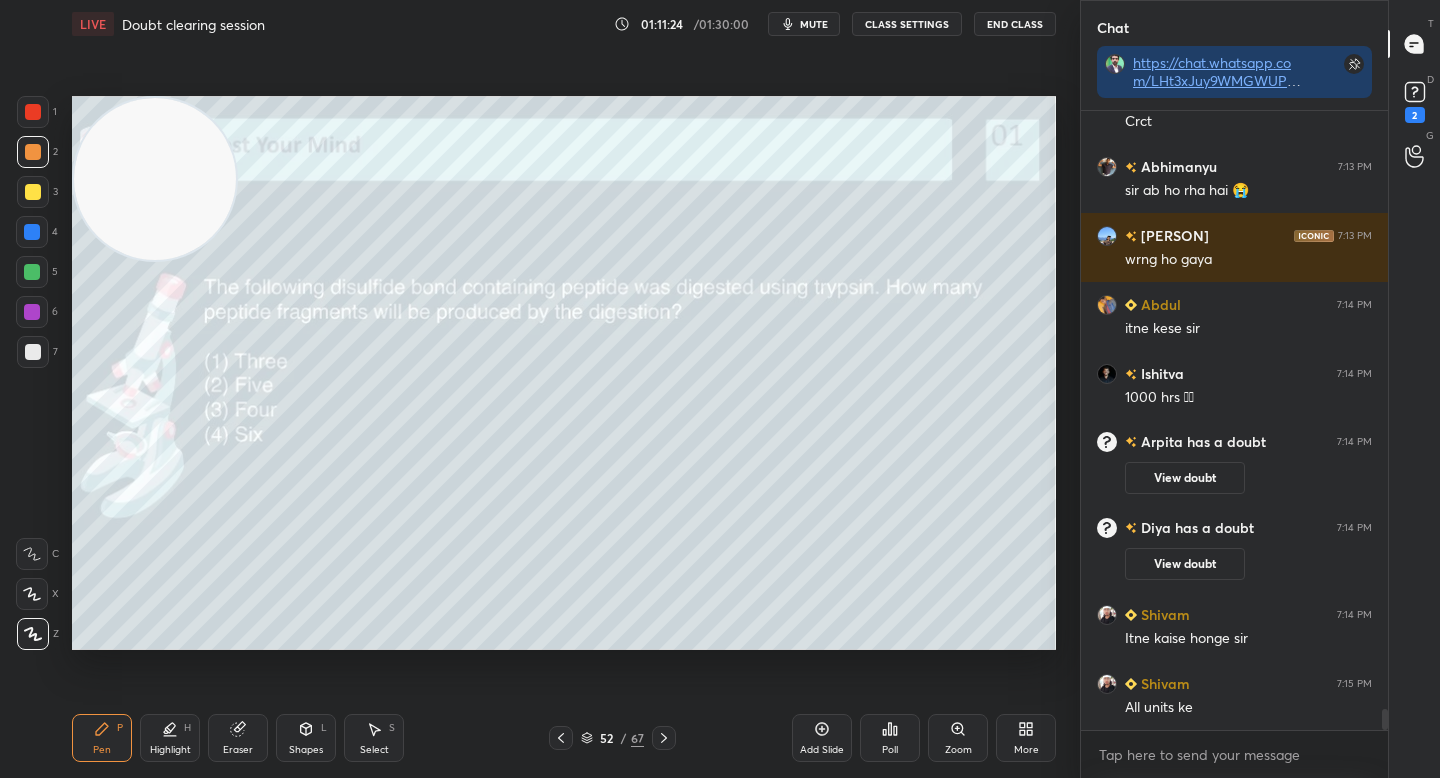 click on "3" at bounding box center [37, 196] 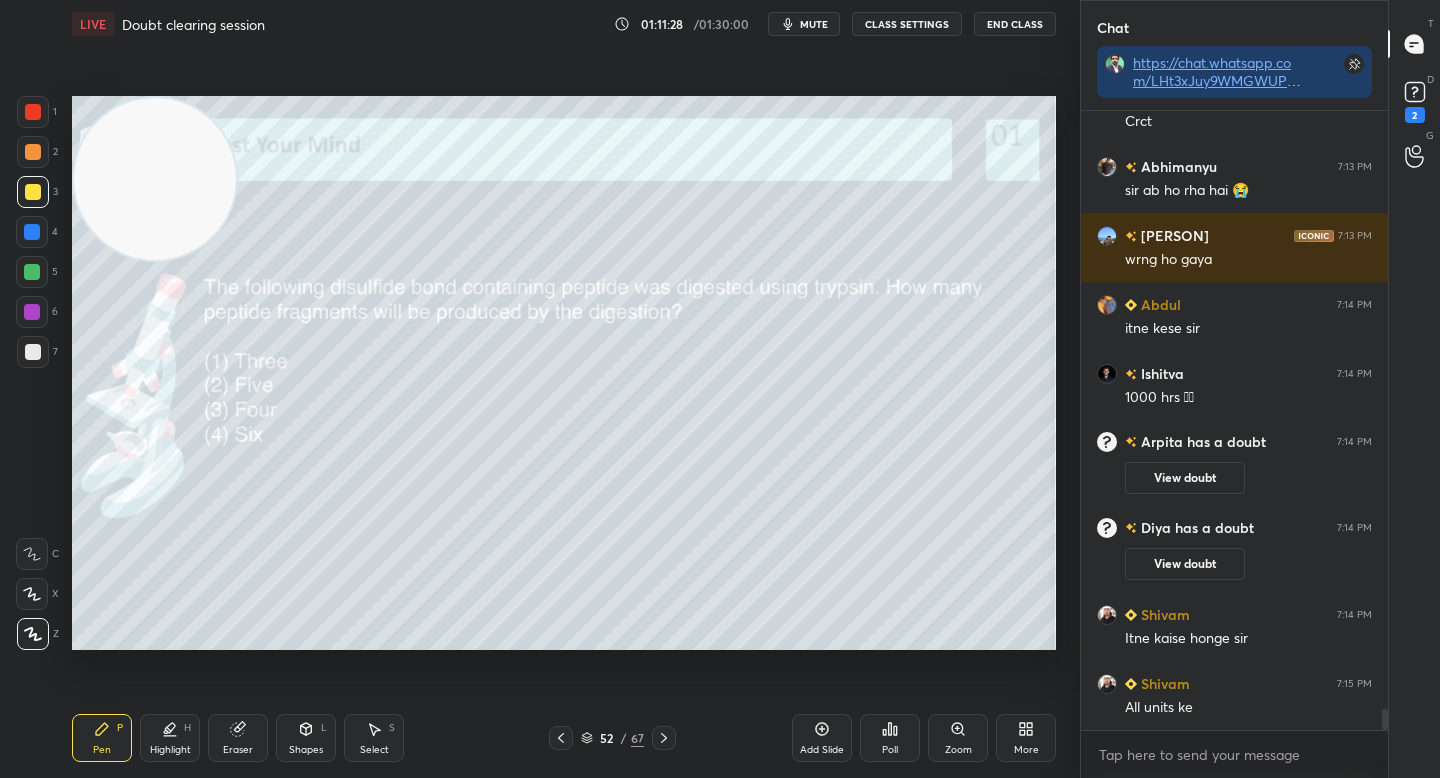 click at bounding box center [32, 272] 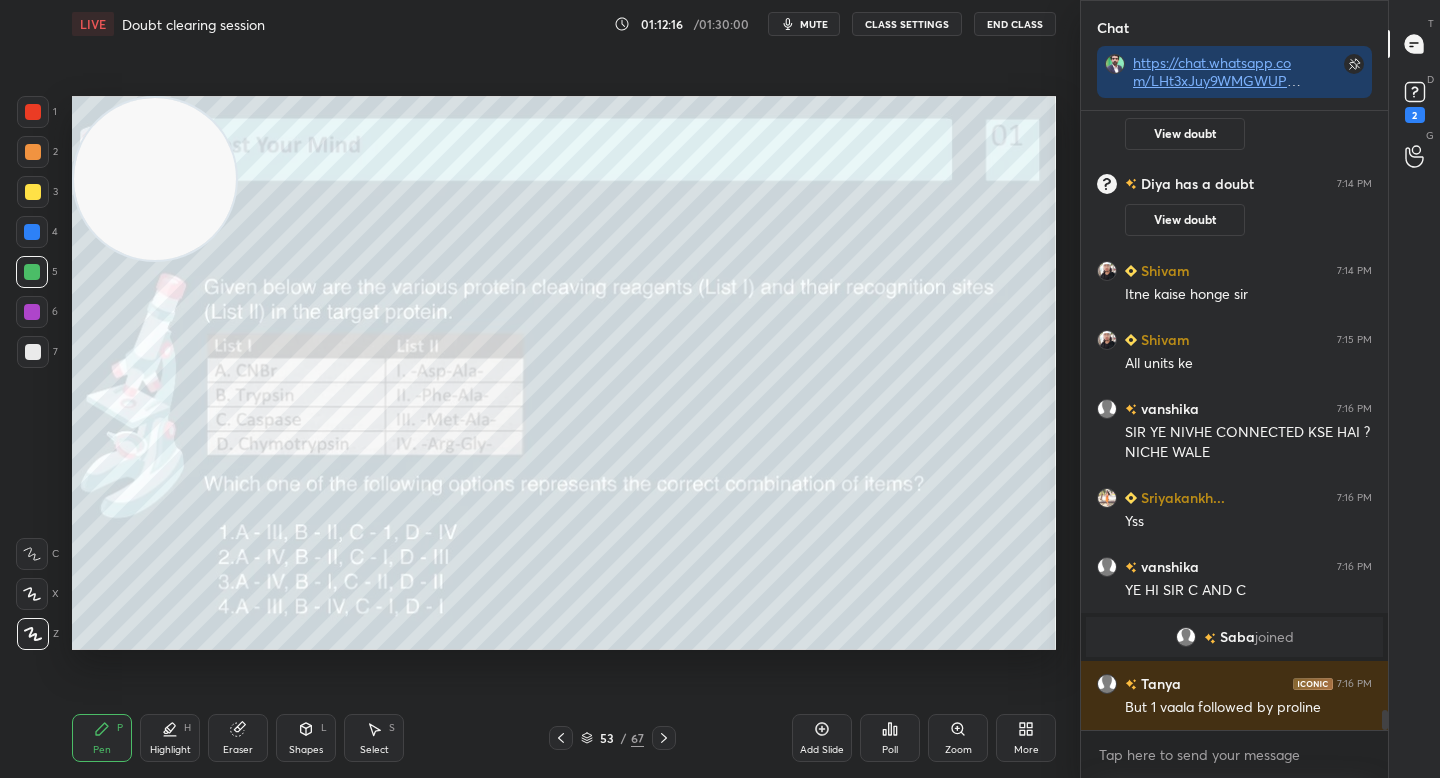 scroll, scrollTop: 18317, scrollLeft: 0, axis: vertical 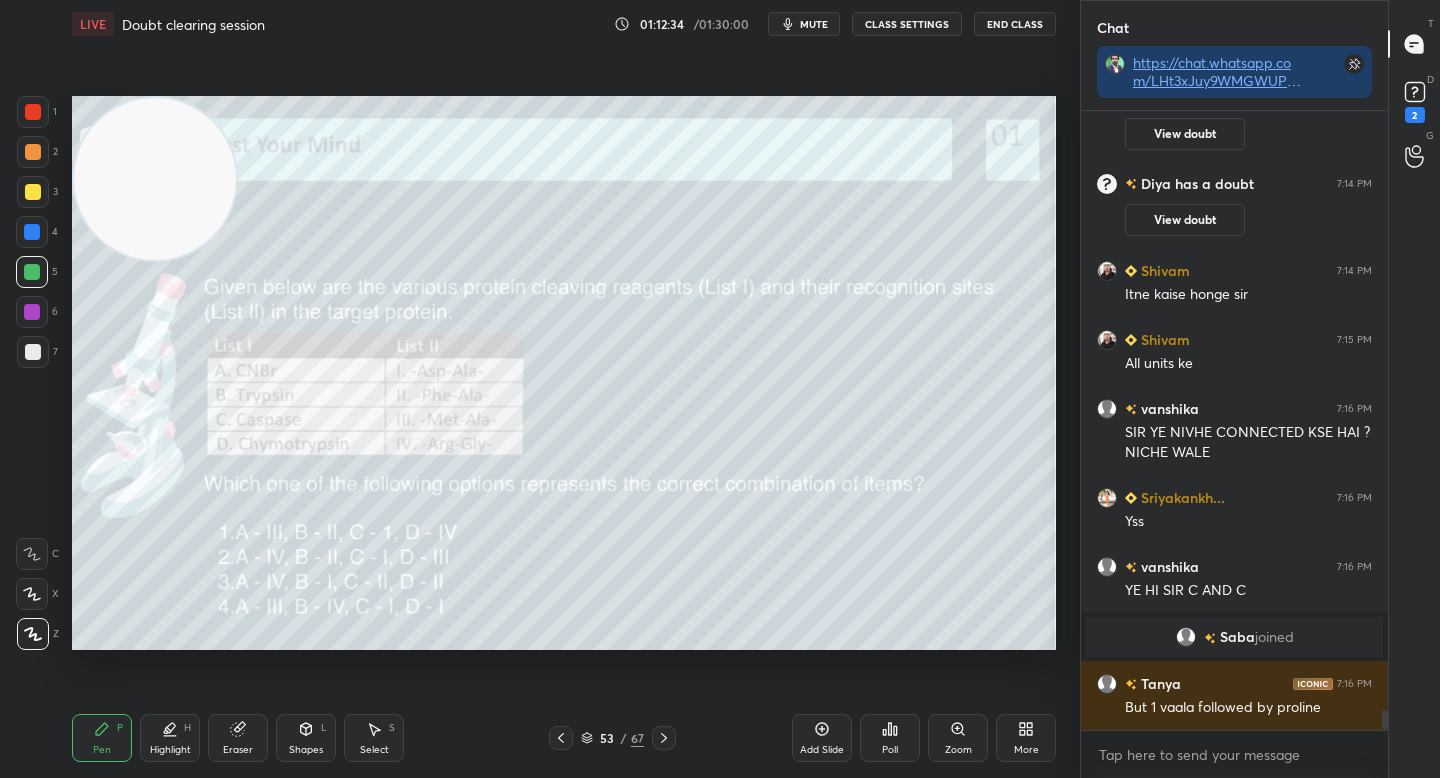 click on "Poll" at bounding box center [890, 738] 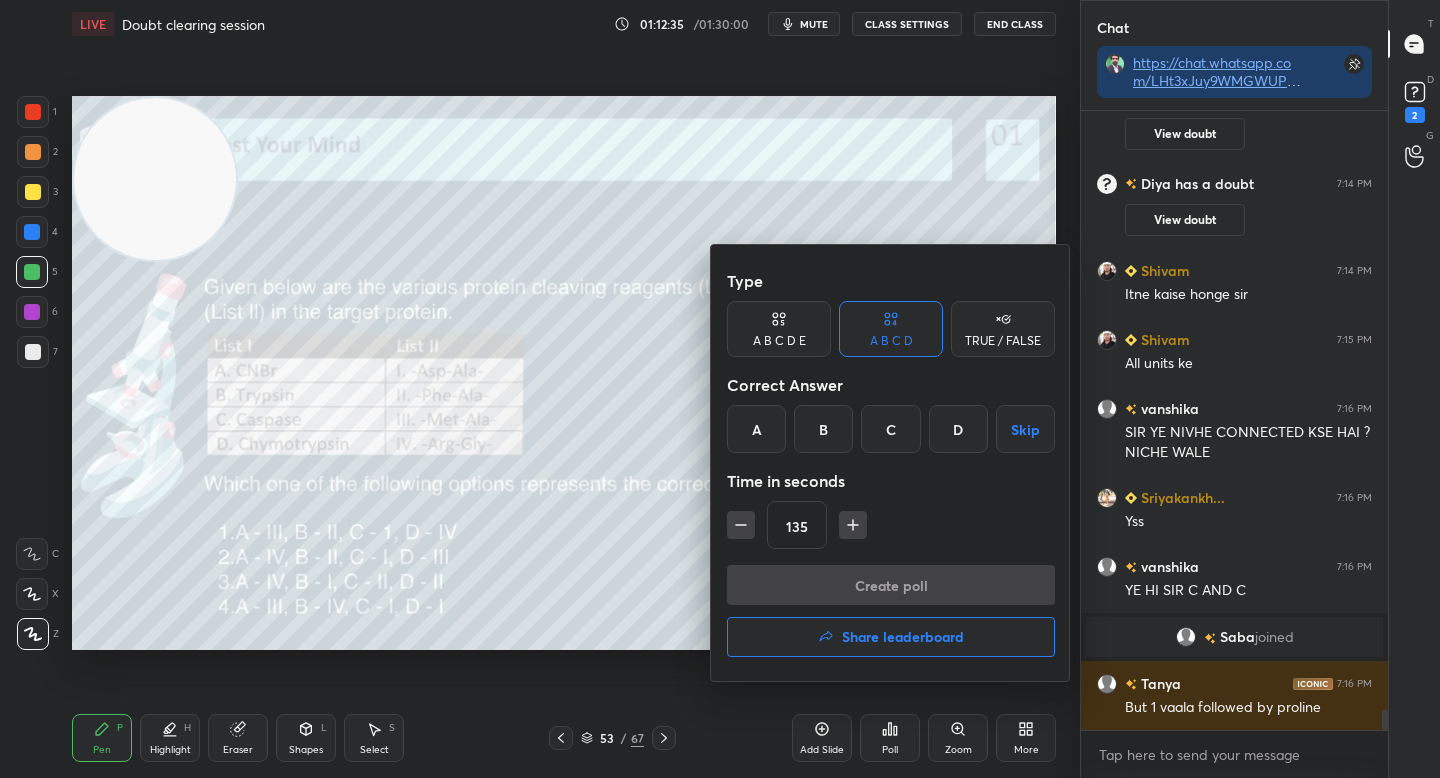 click on "D" at bounding box center (958, 429) 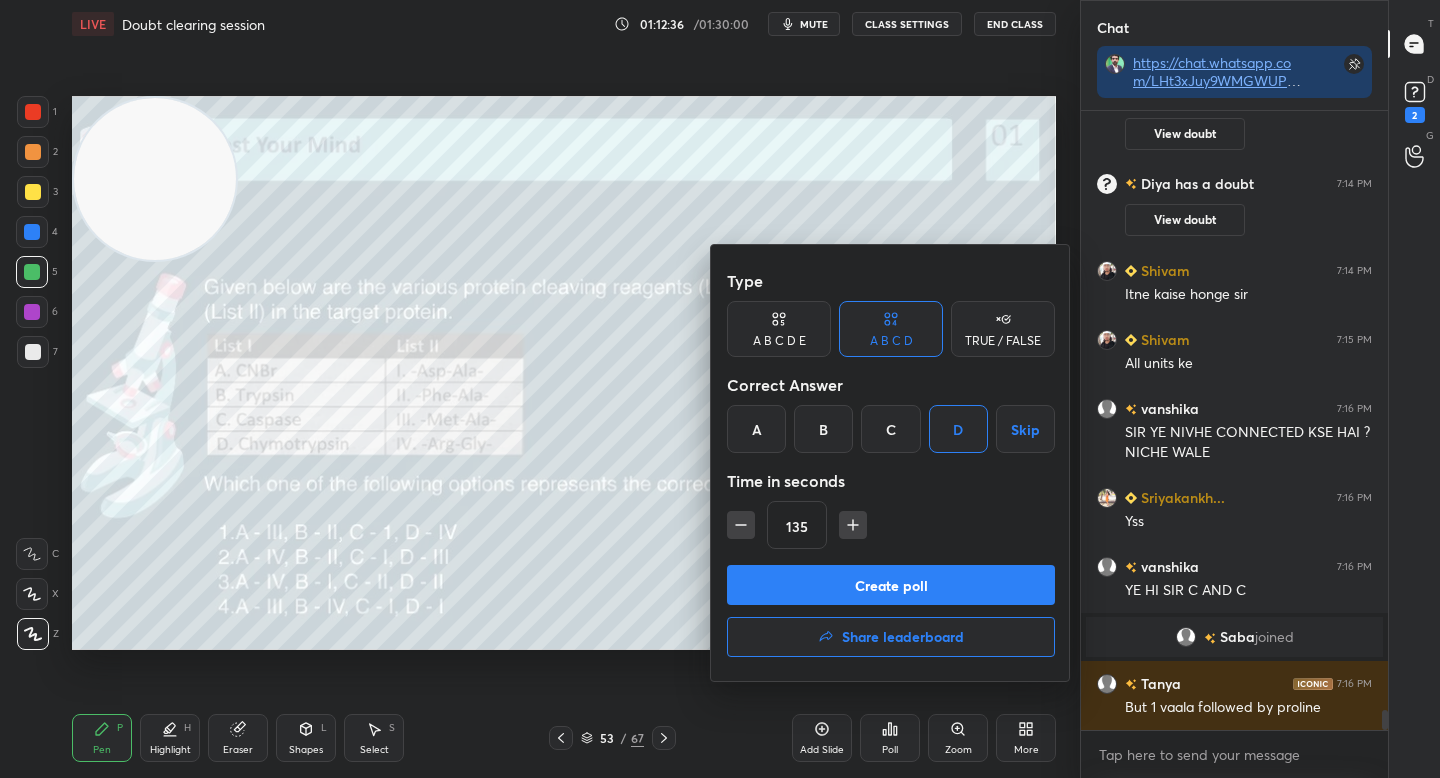 click on "Create poll" at bounding box center (891, 585) 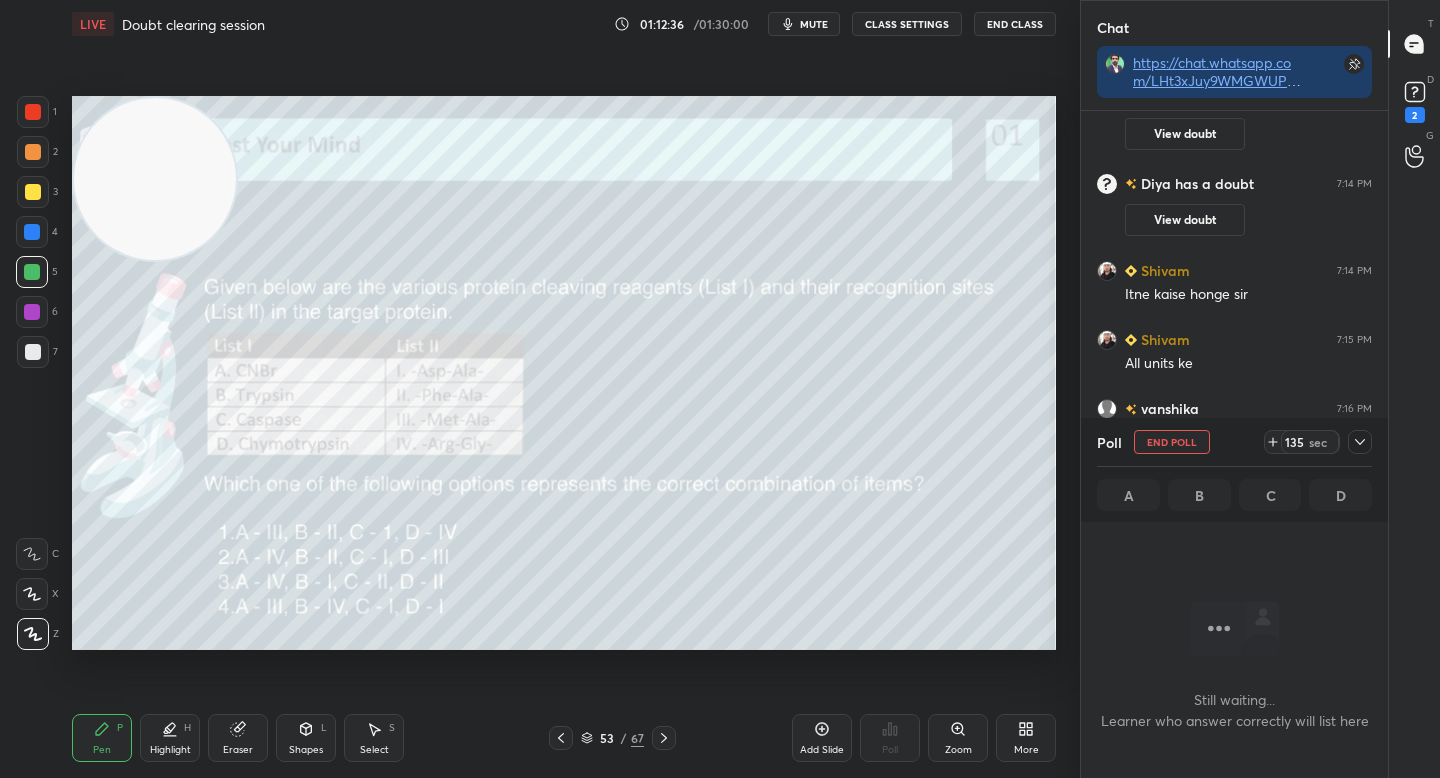 scroll, scrollTop: 519, scrollLeft: 301, axis: both 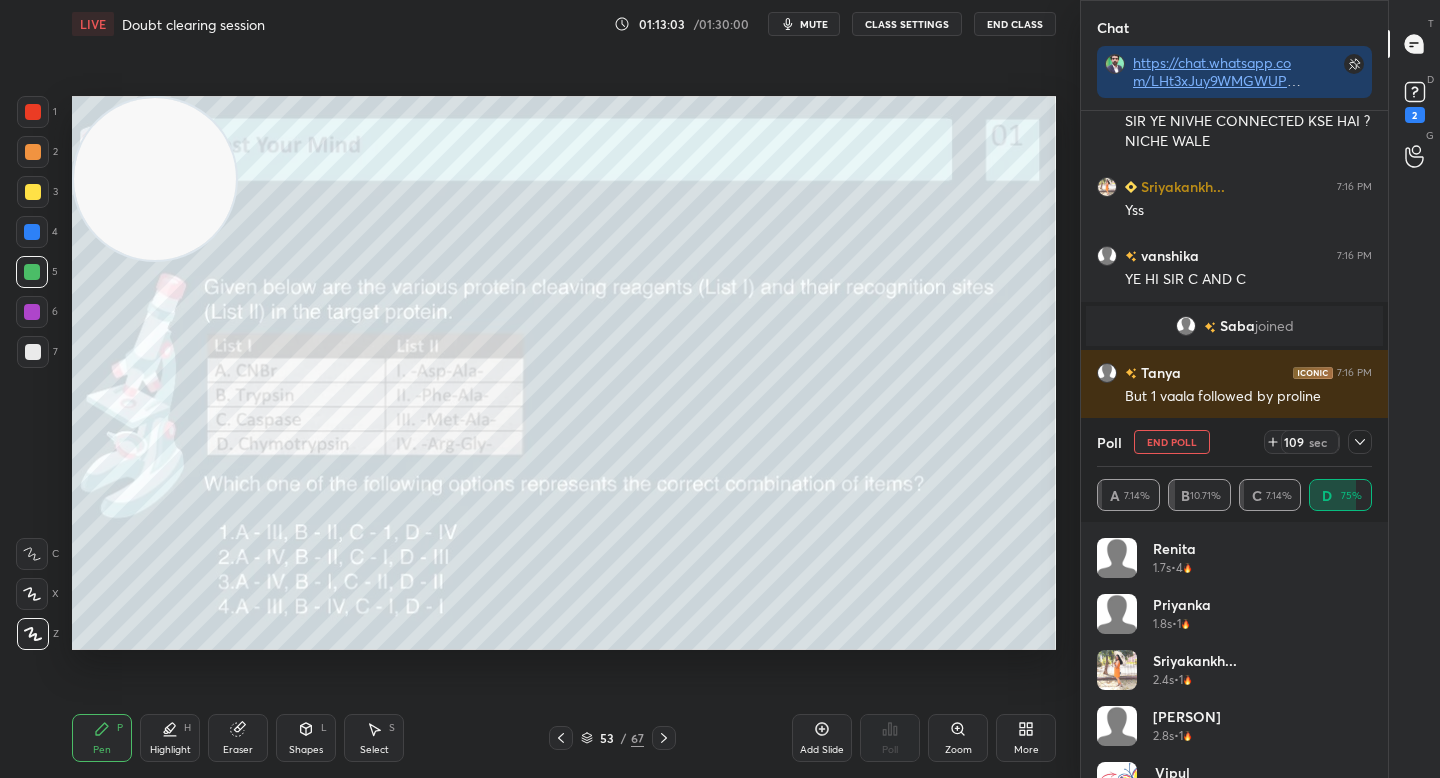click at bounding box center [33, 352] 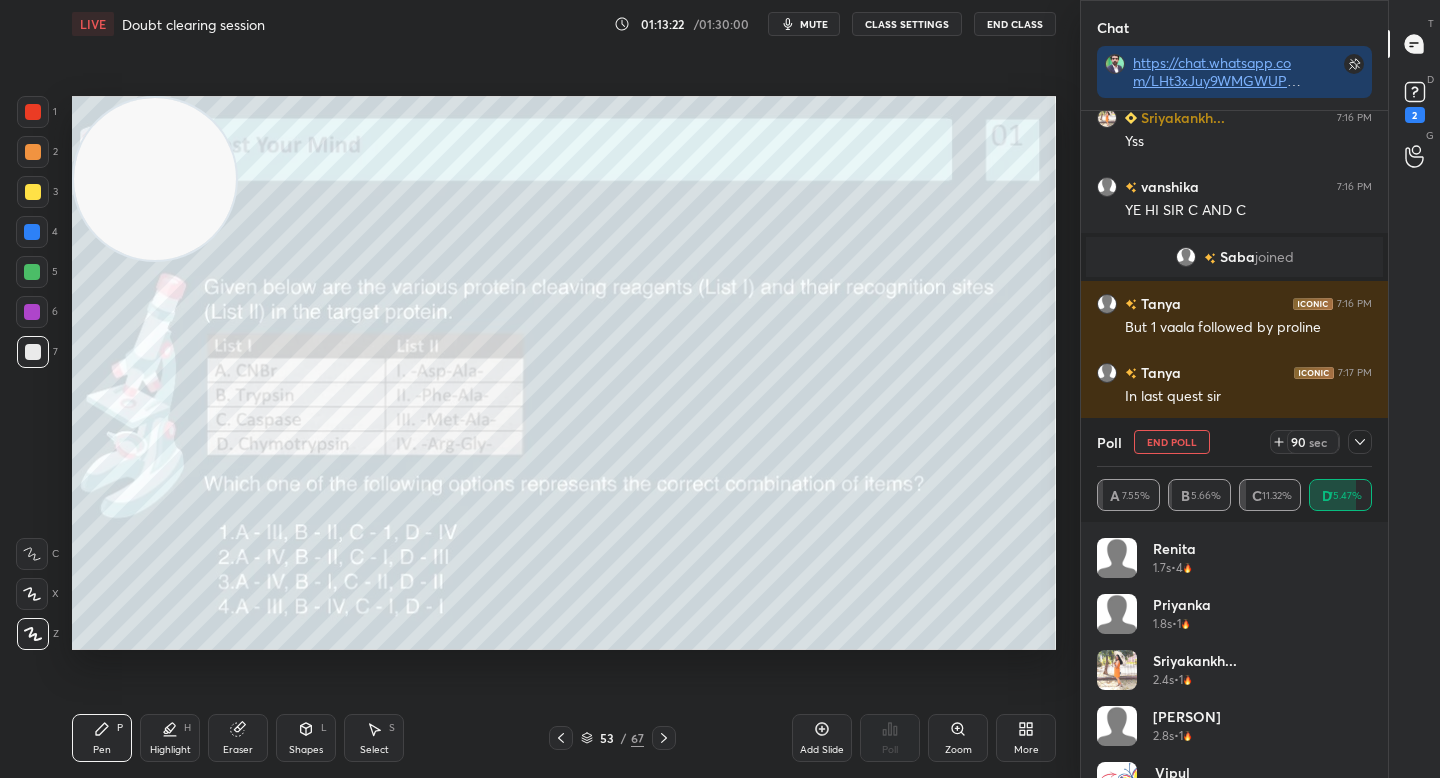 scroll, scrollTop: 18766, scrollLeft: 0, axis: vertical 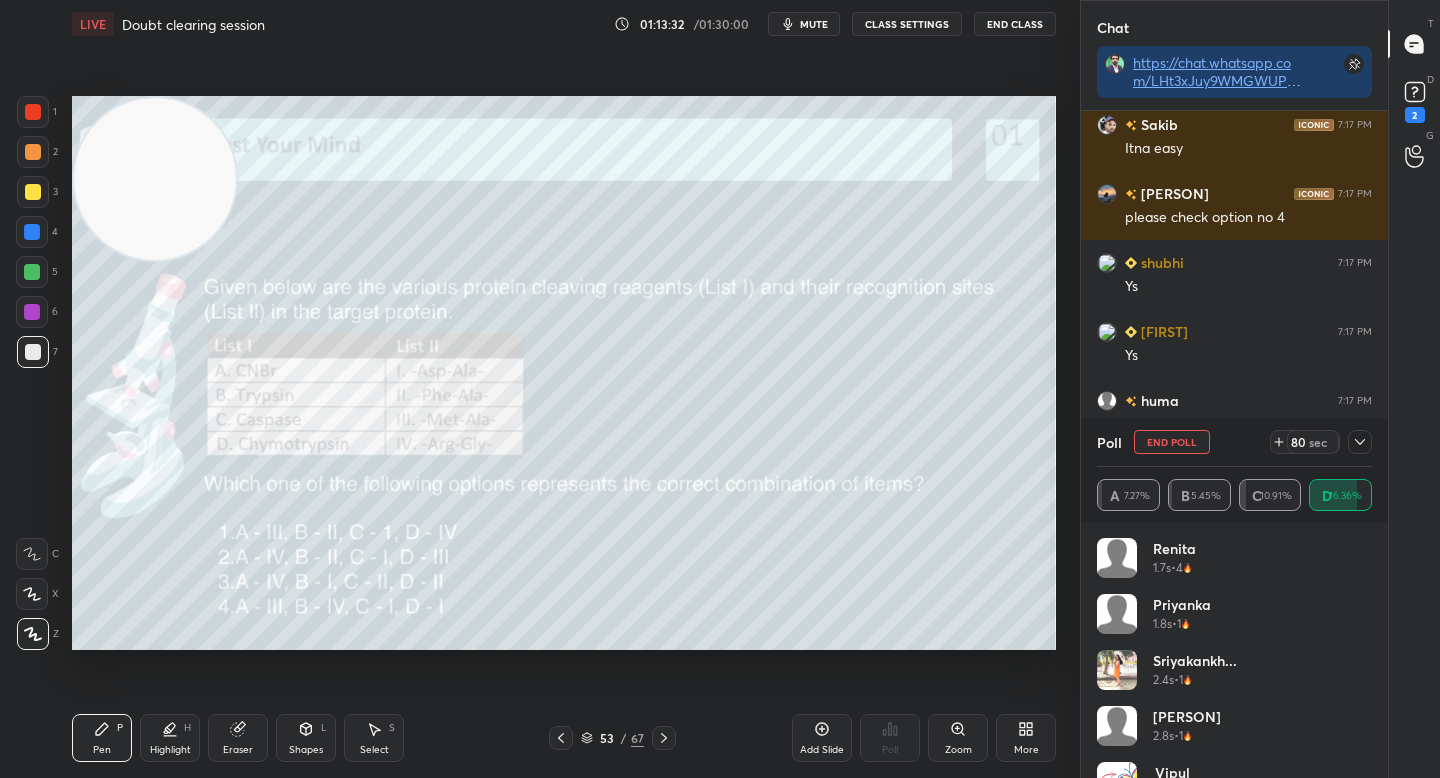 click 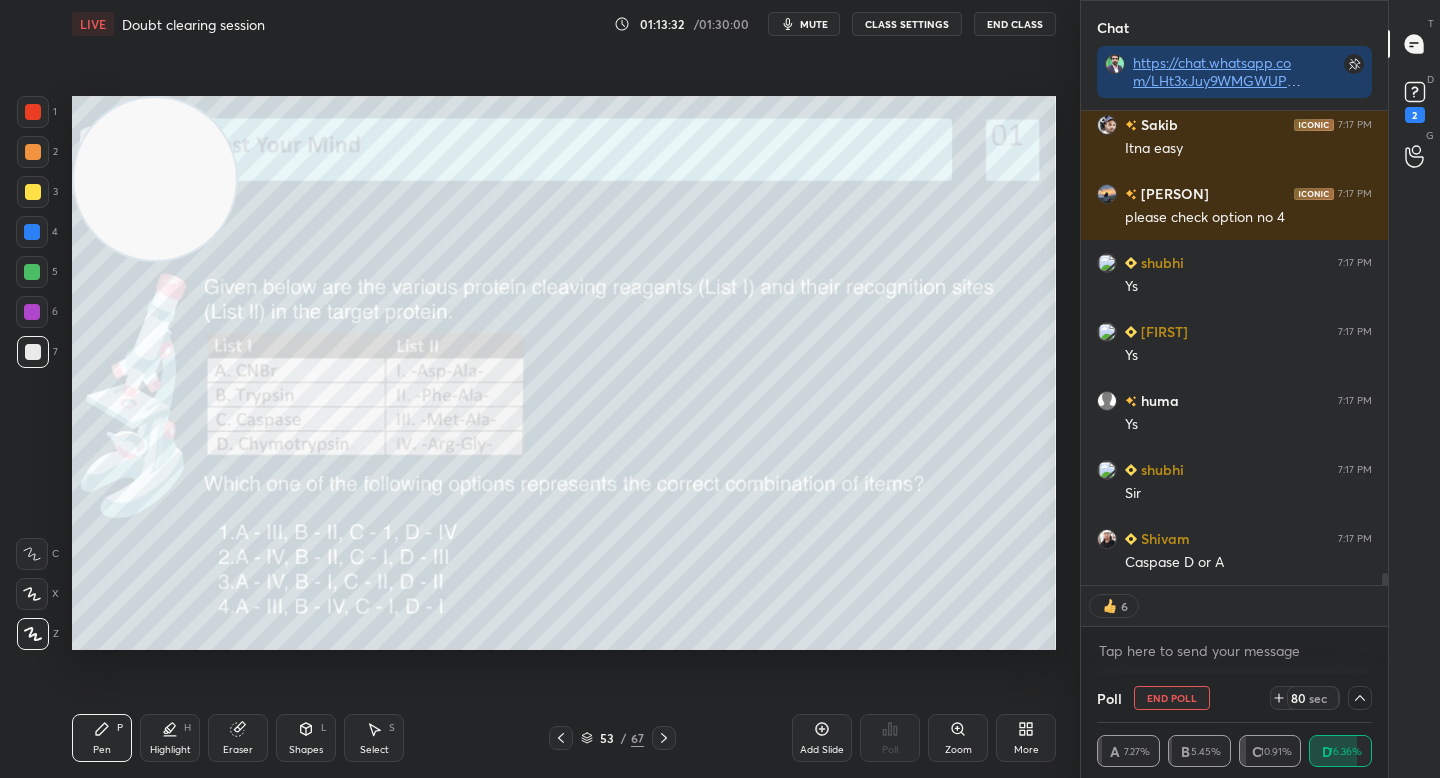 scroll, scrollTop: 0, scrollLeft: 0, axis: both 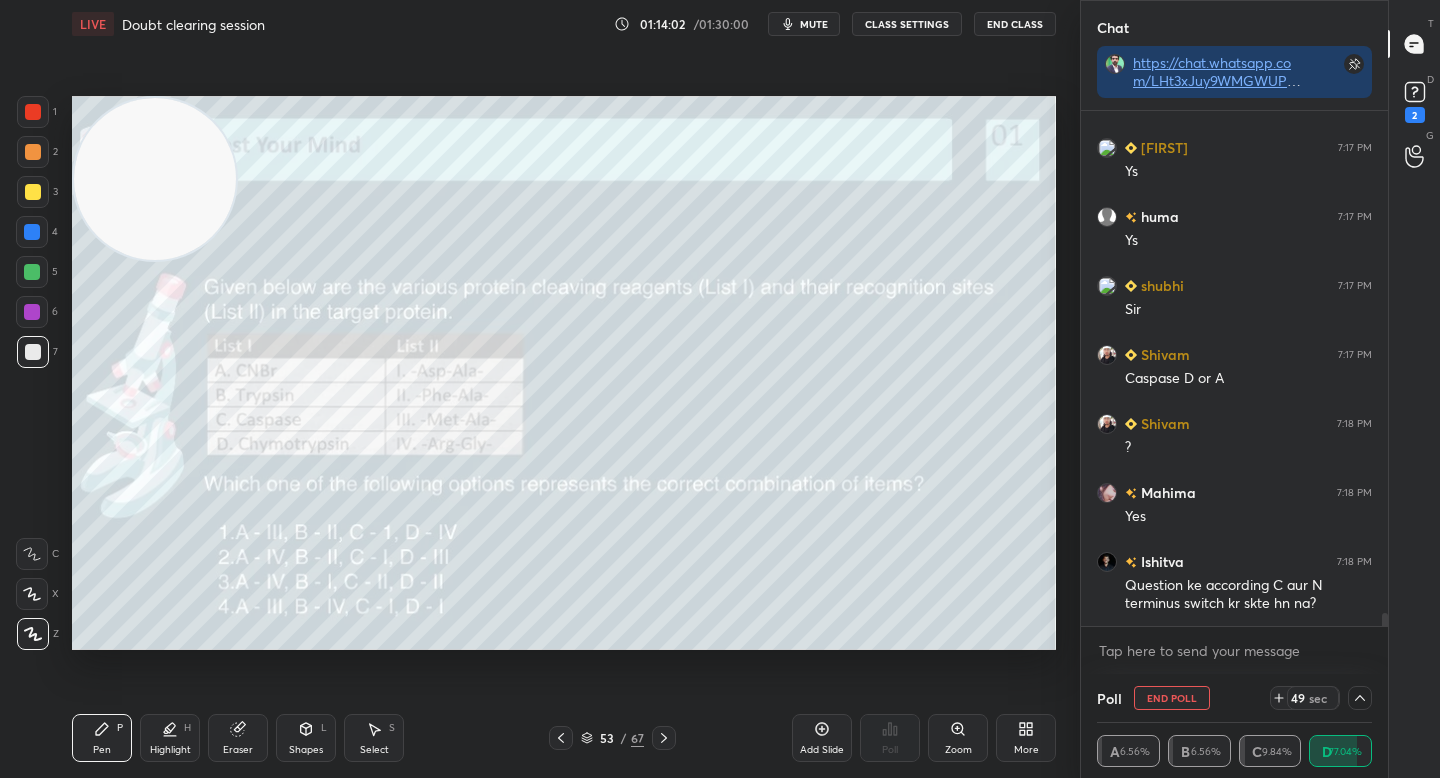 click on "6" at bounding box center [37, 312] 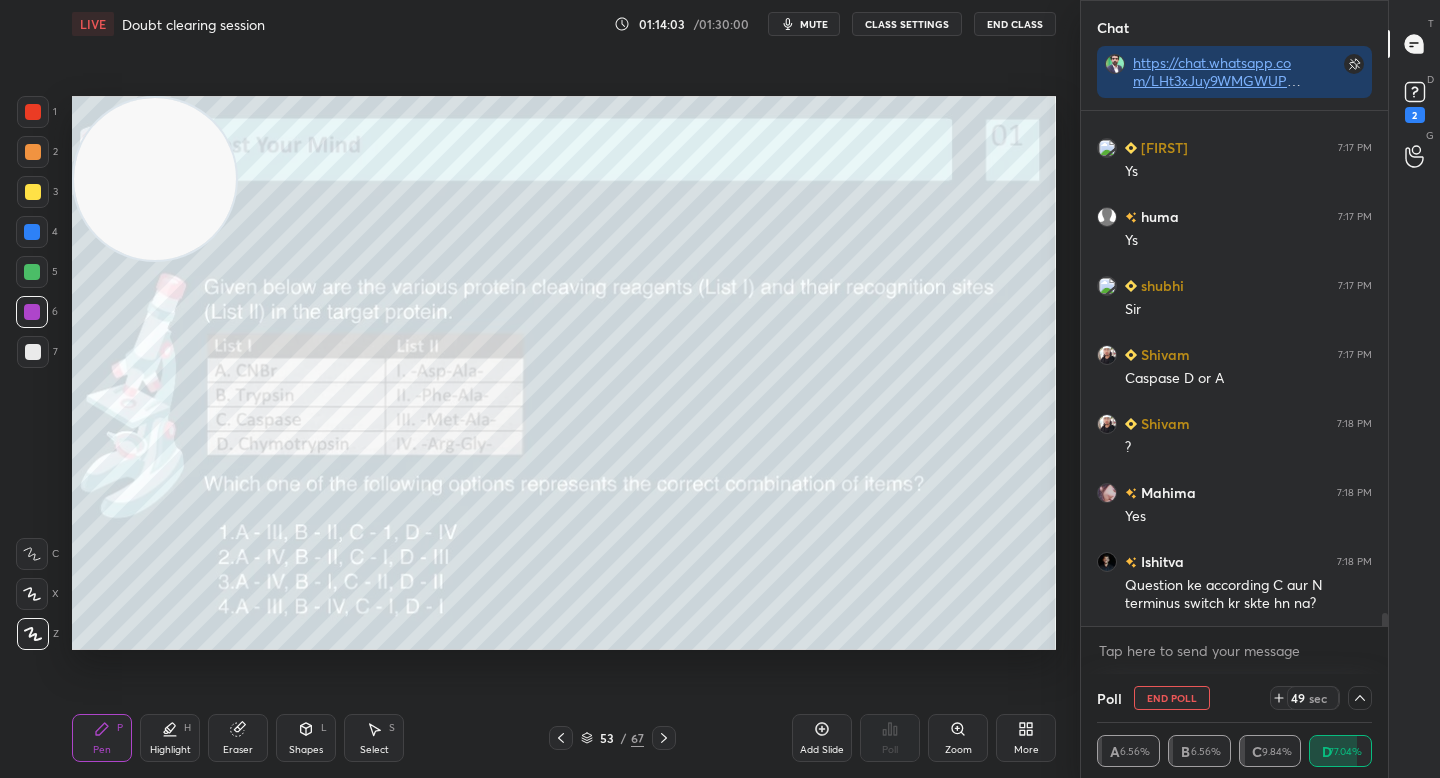 click at bounding box center [32, 232] 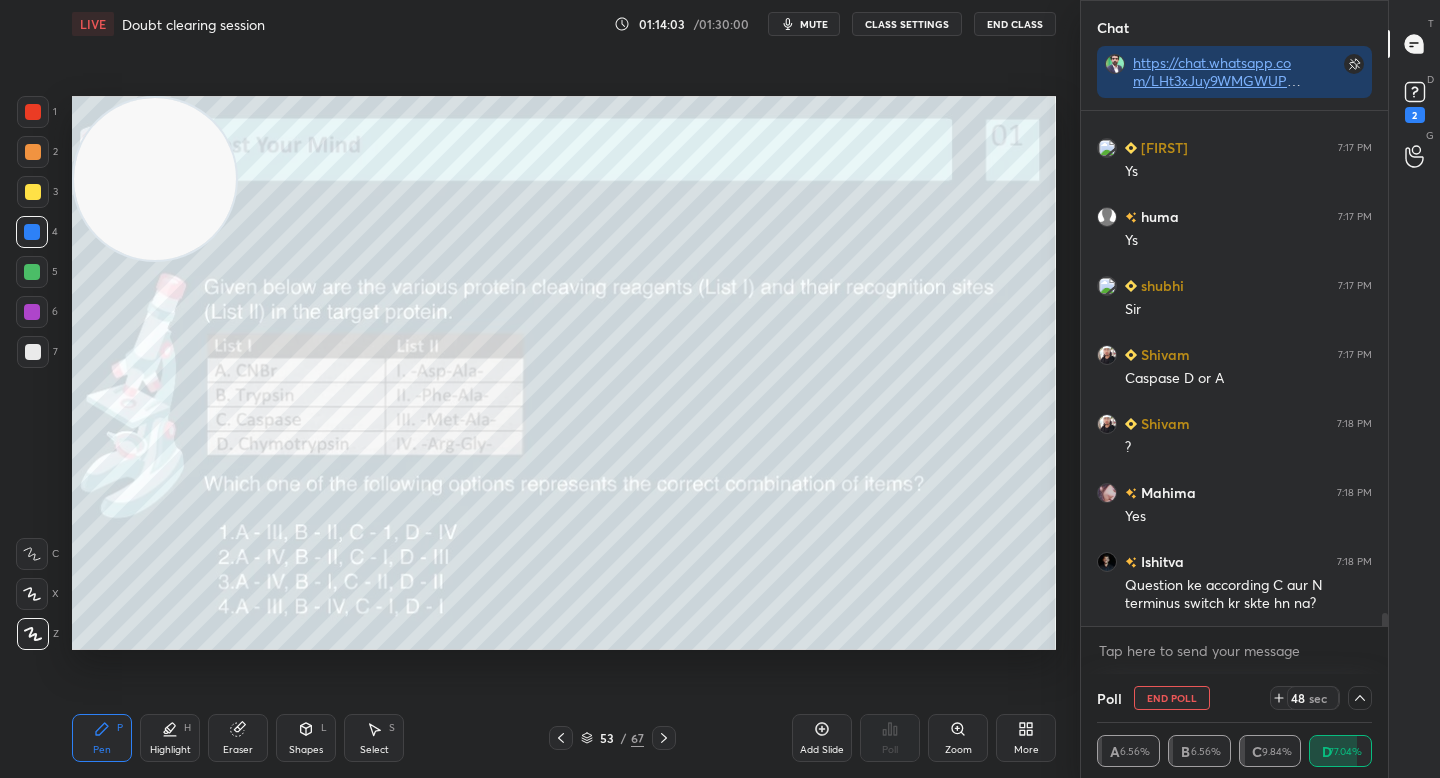 drag, startPoint x: 29, startPoint y: 140, endPoint x: 35, endPoint y: 126, distance: 15.231546 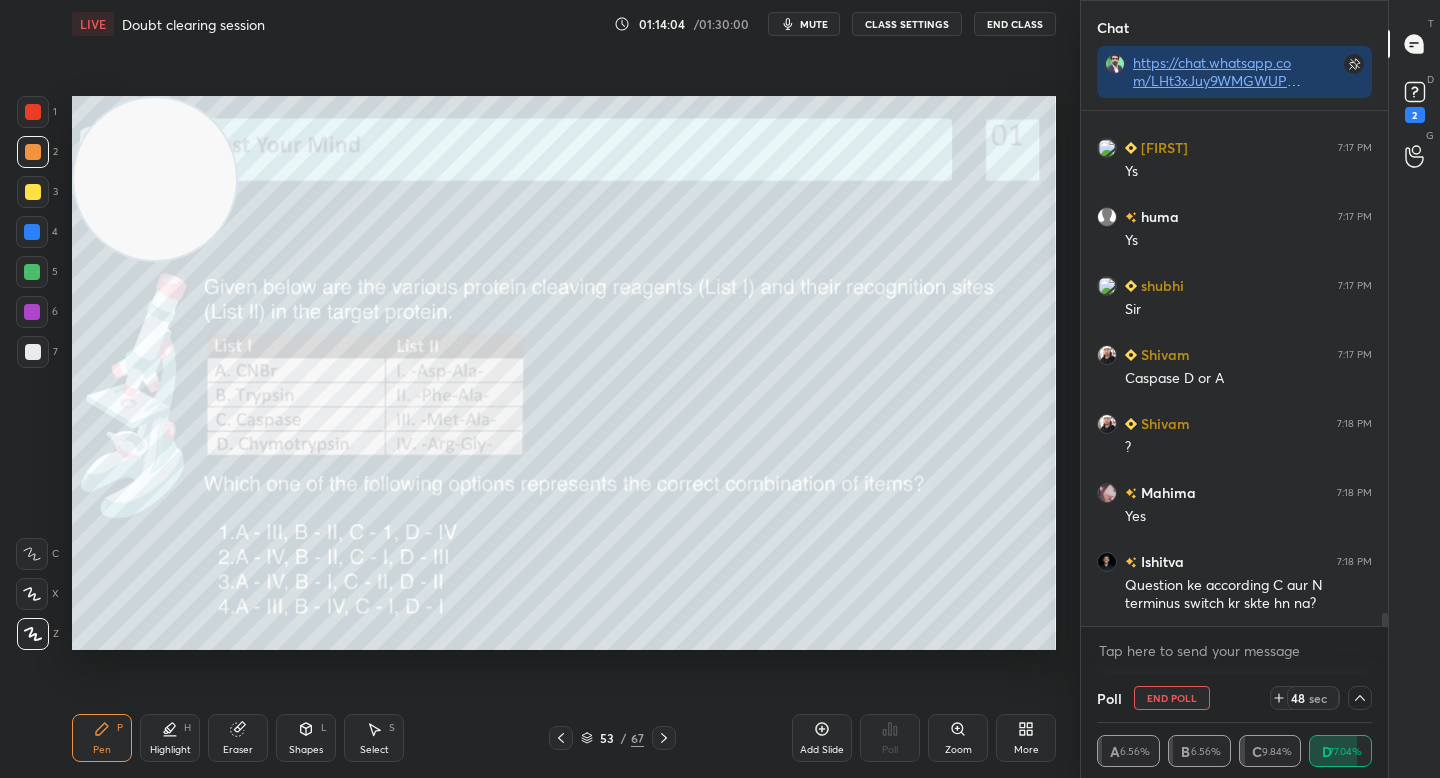 drag, startPoint x: 35, startPoint y: 125, endPoint x: 38, endPoint y: 154, distance: 29.15476 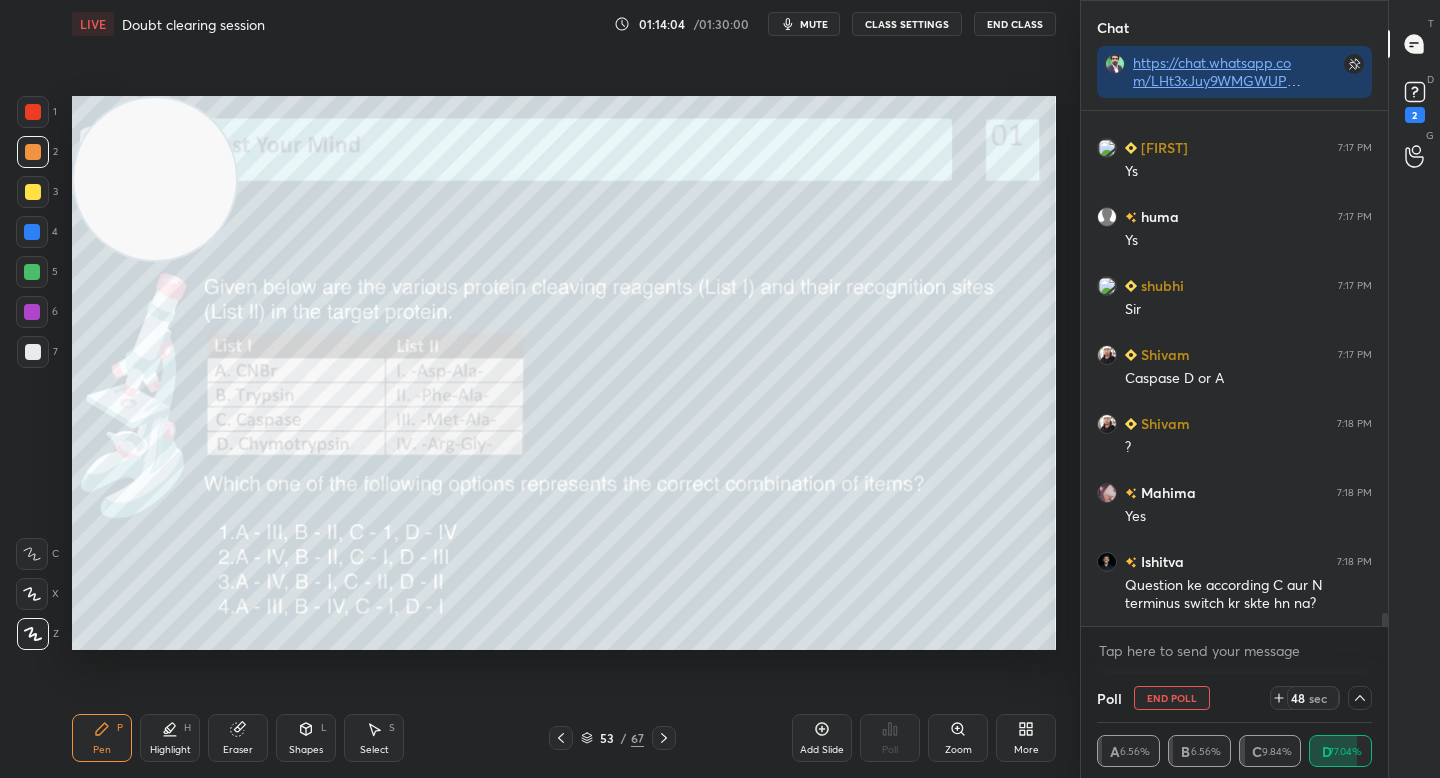 click at bounding box center (33, 112) 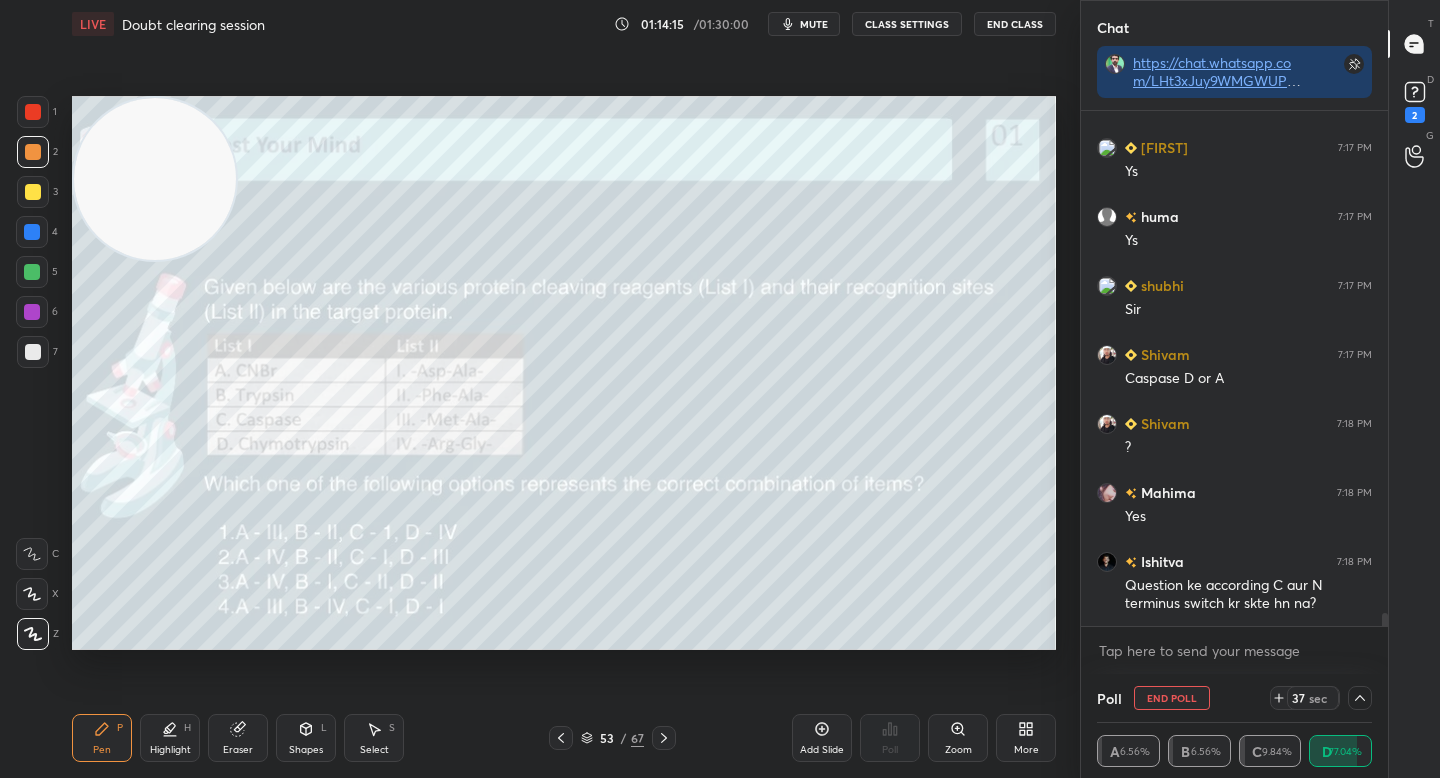scroll, scrollTop: 19267, scrollLeft: 0, axis: vertical 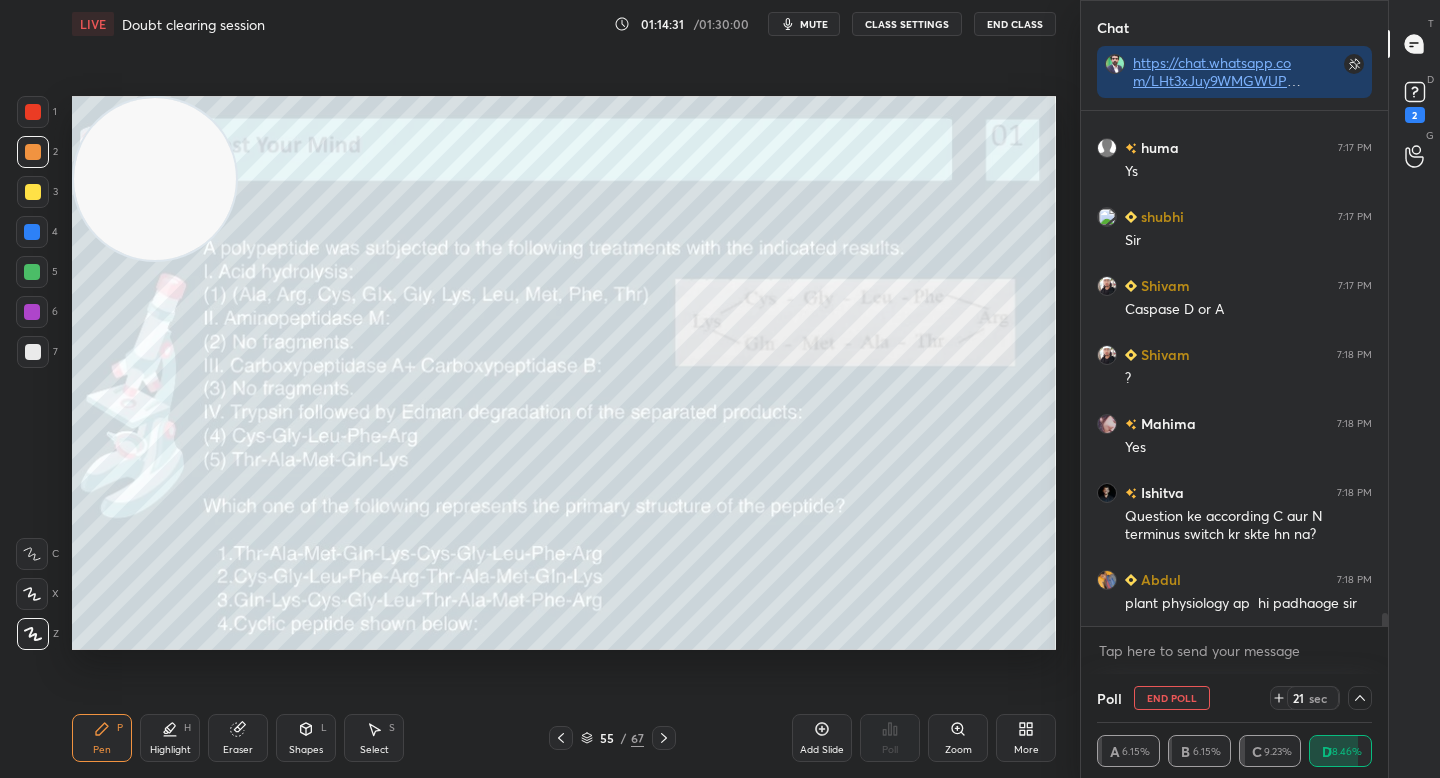 click at bounding box center [33, 352] 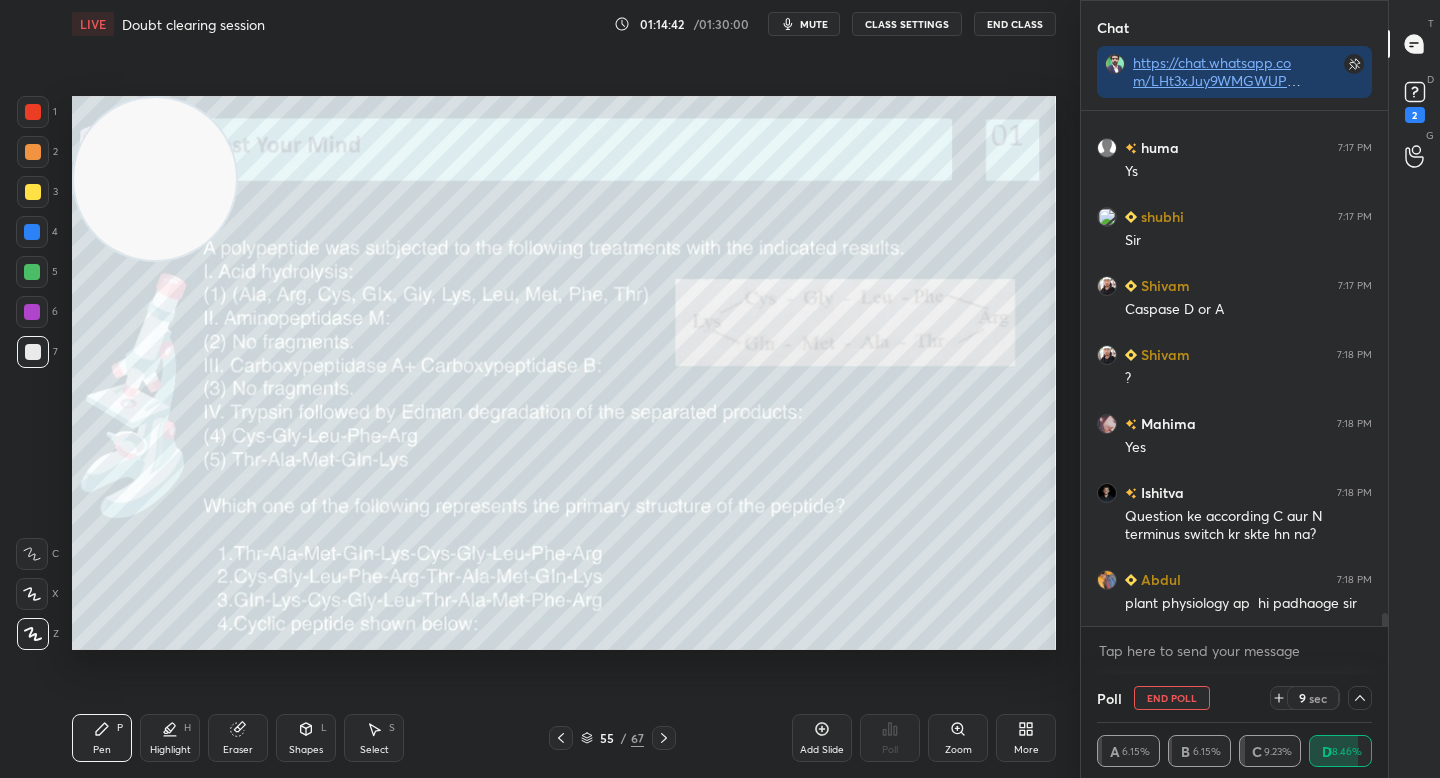 drag, startPoint x: 142, startPoint y: 206, endPoint x: 152, endPoint y: 207, distance: 10.049875 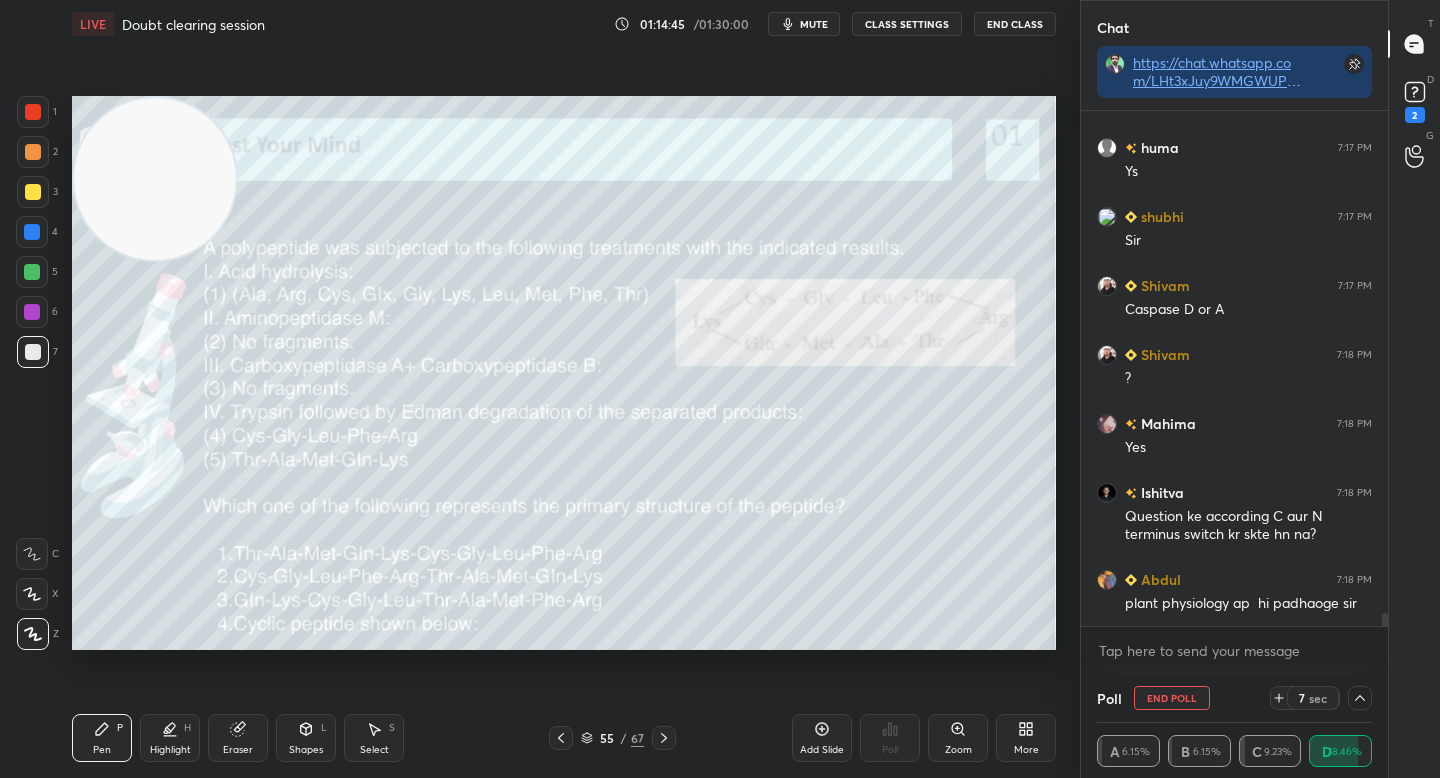 click on "End Poll" at bounding box center [1172, 698] 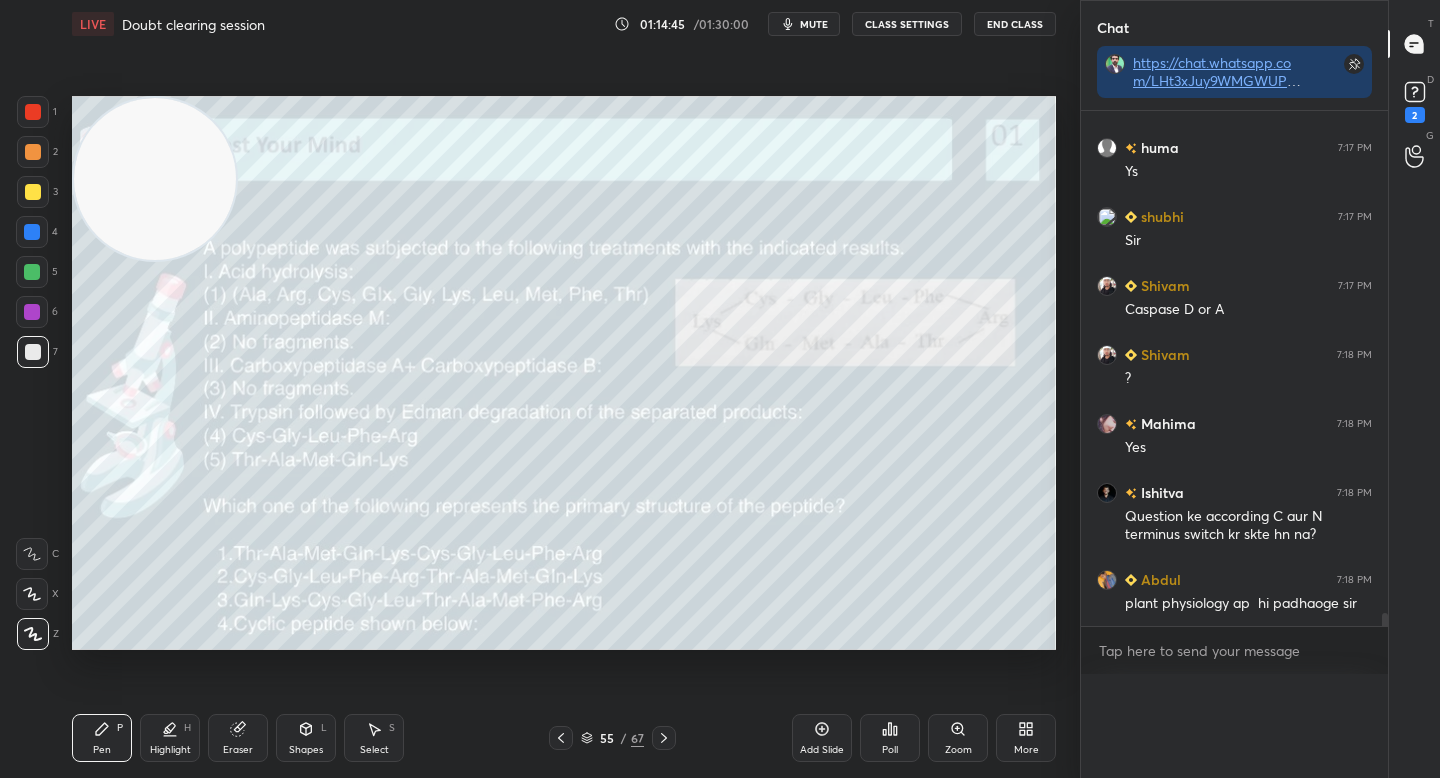 scroll, scrollTop: 7, scrollLeft: 7, axis: both 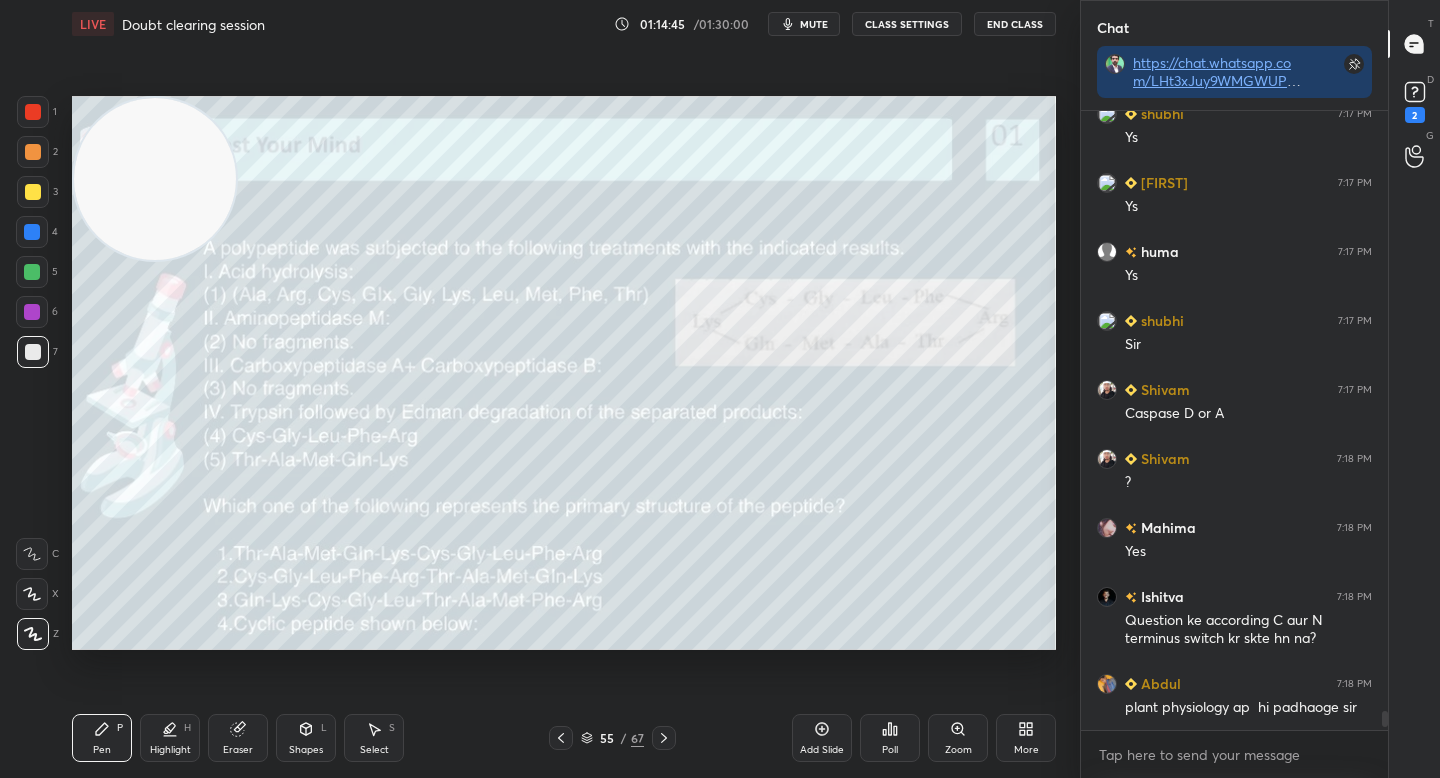 click on "Poll" at bounding box center [890, 738] 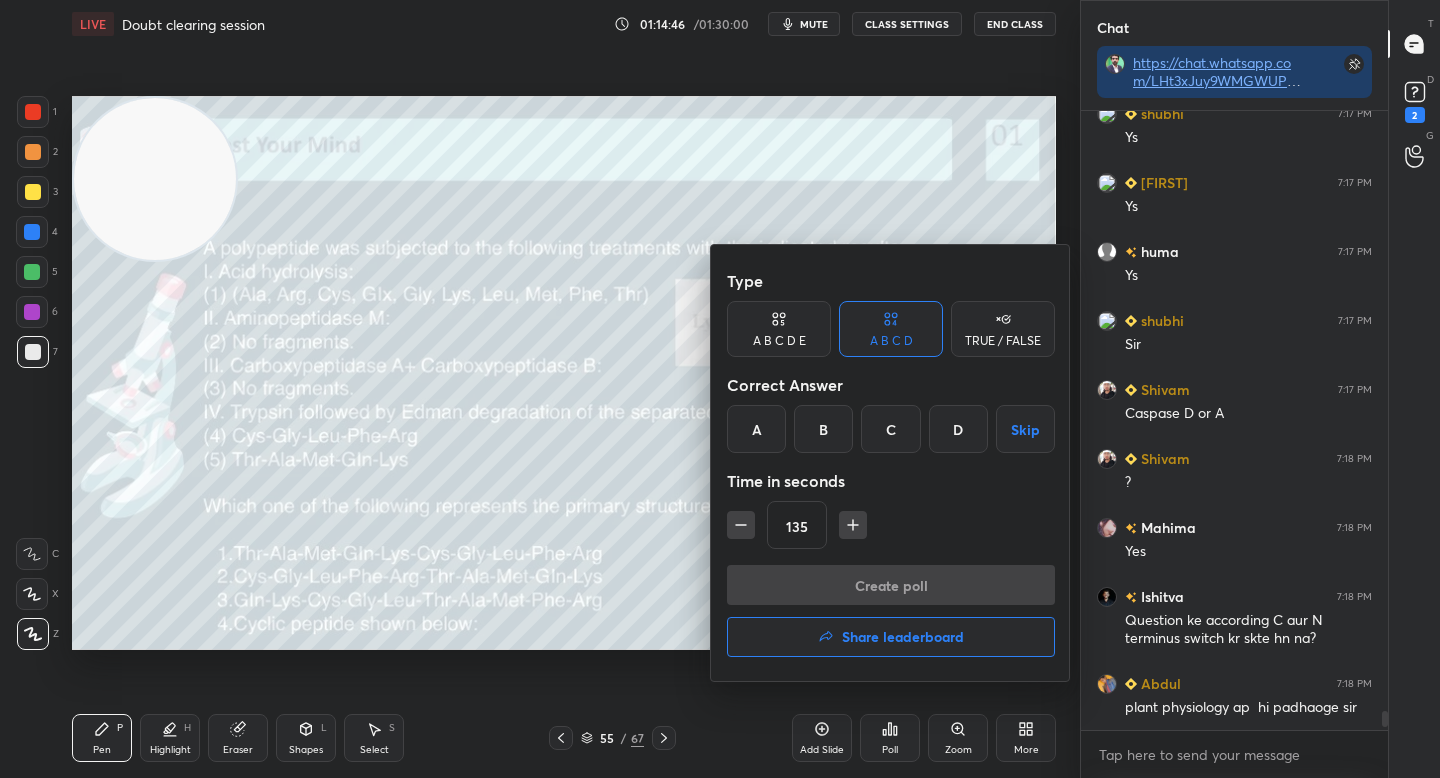 drag, startPoint x: 945, startPoint y: 434, endPoint x: 943, endPoint y: 464, distance: 30.066593 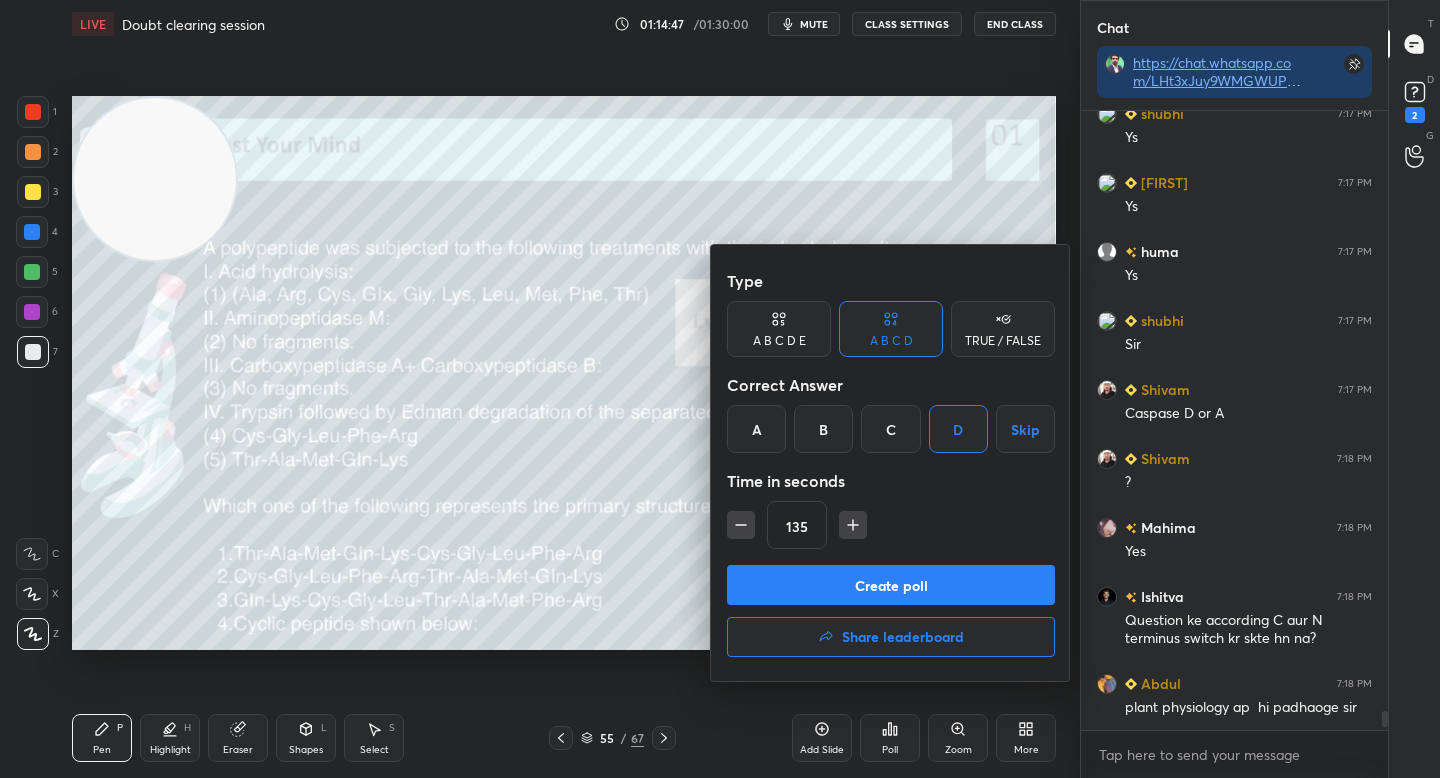 click on "Create poll" at bounding box center [891, 585] 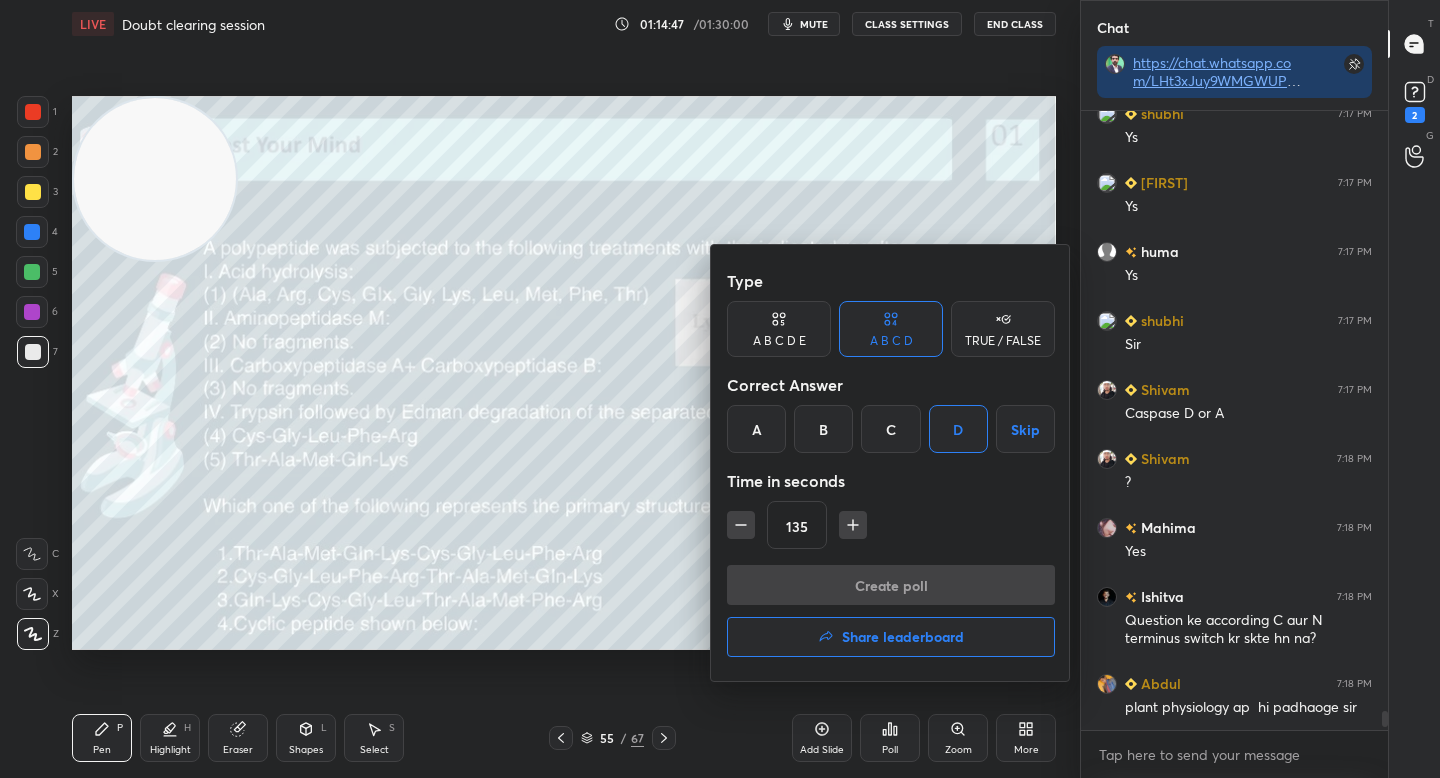 scroll, scrollTop: 570, scrollLeft: 301, axis: both 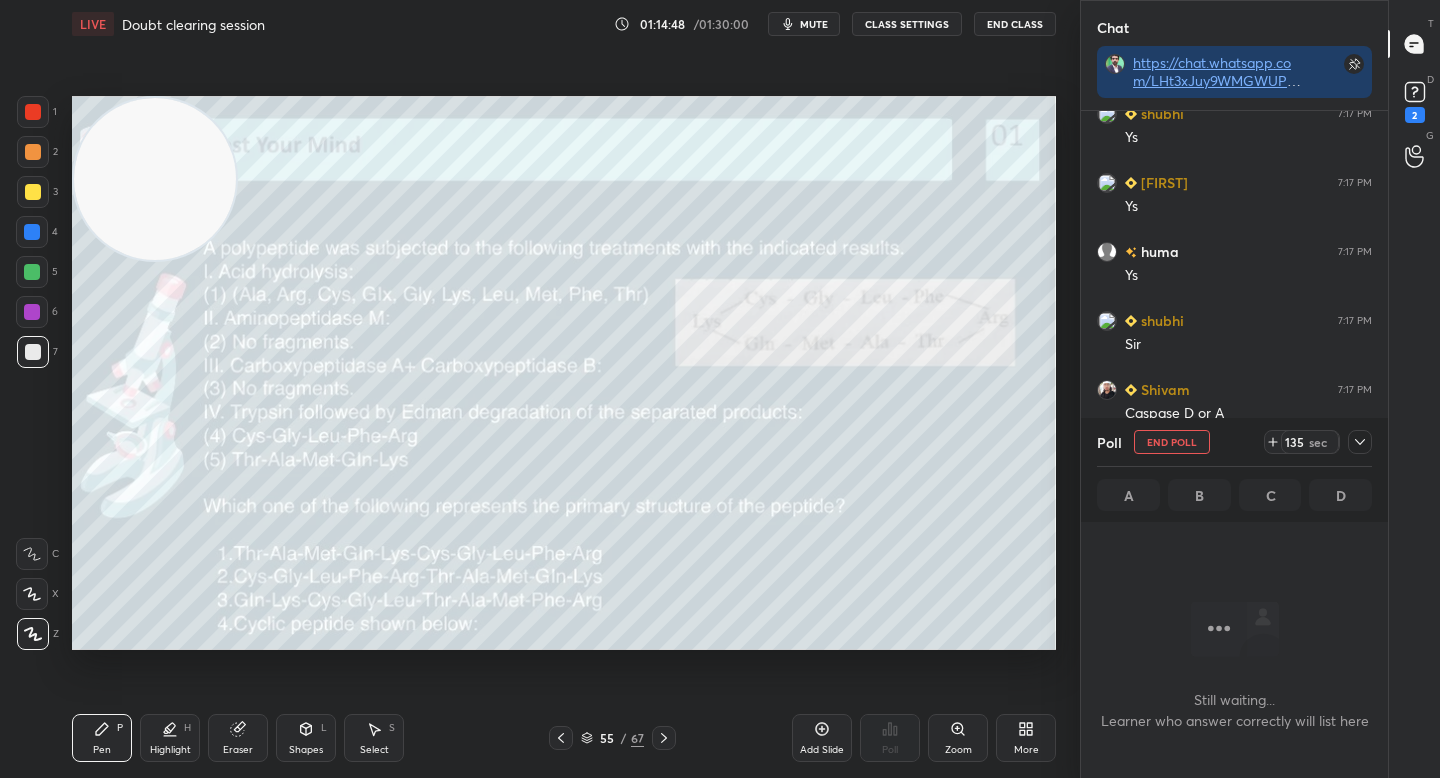 click 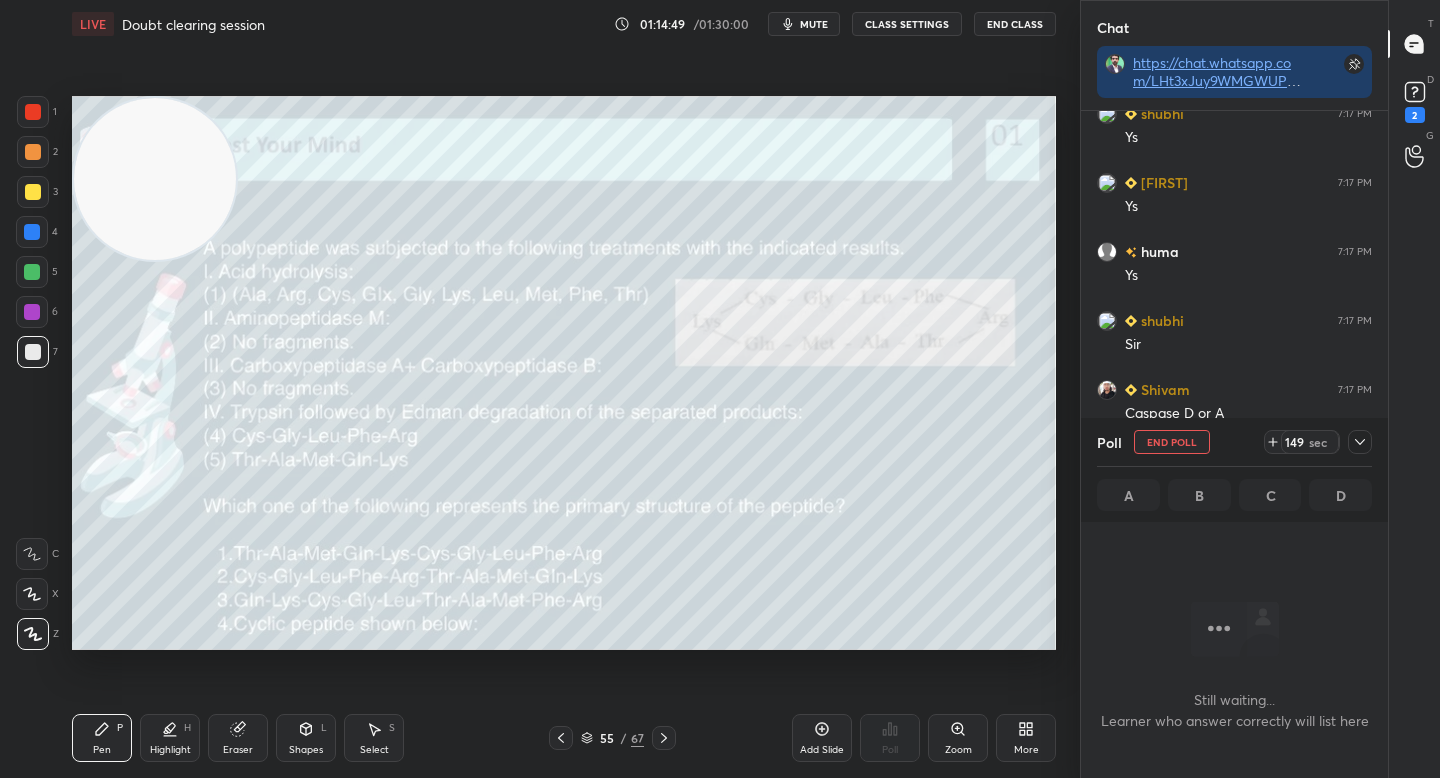 click 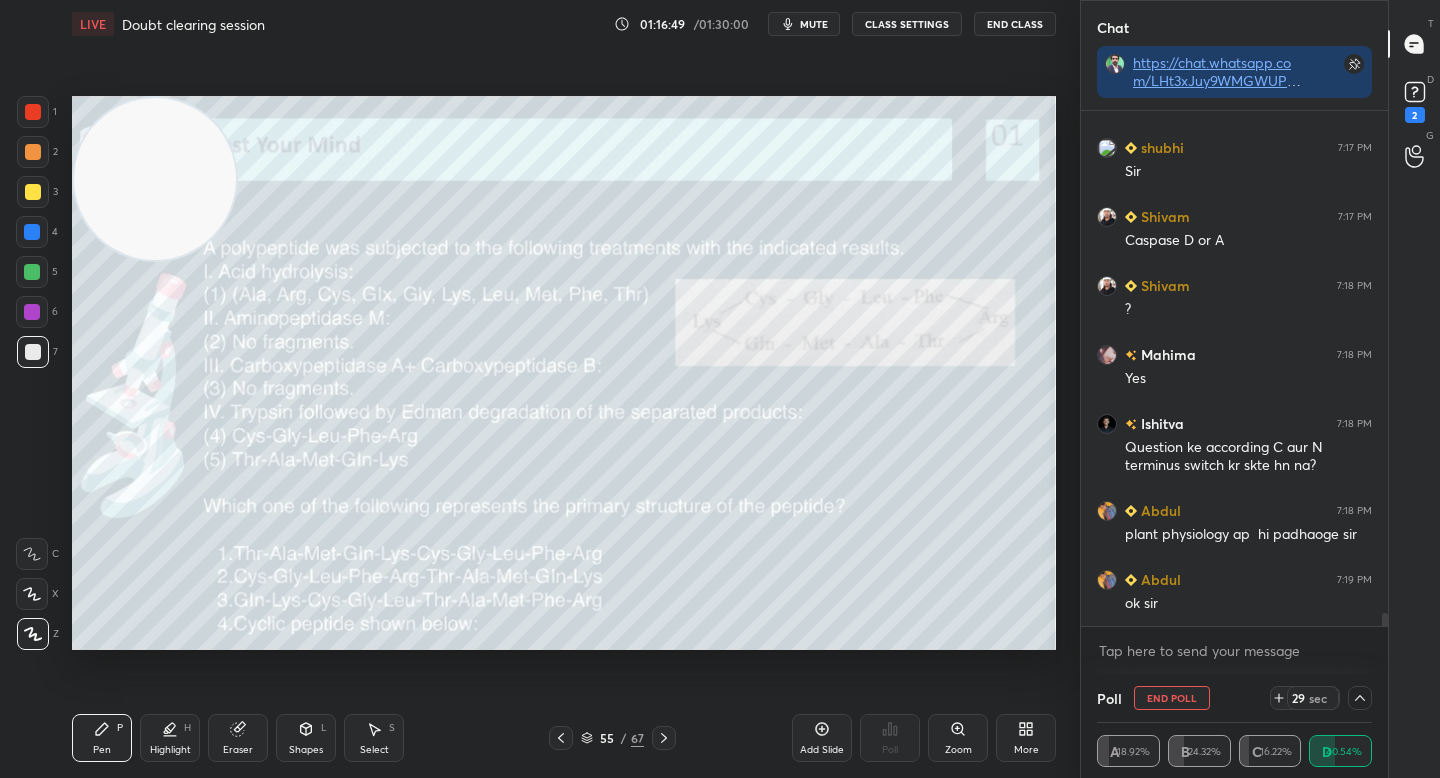 scroll, scrollTop: 19405, scrollLeft: 0, axis: vertical 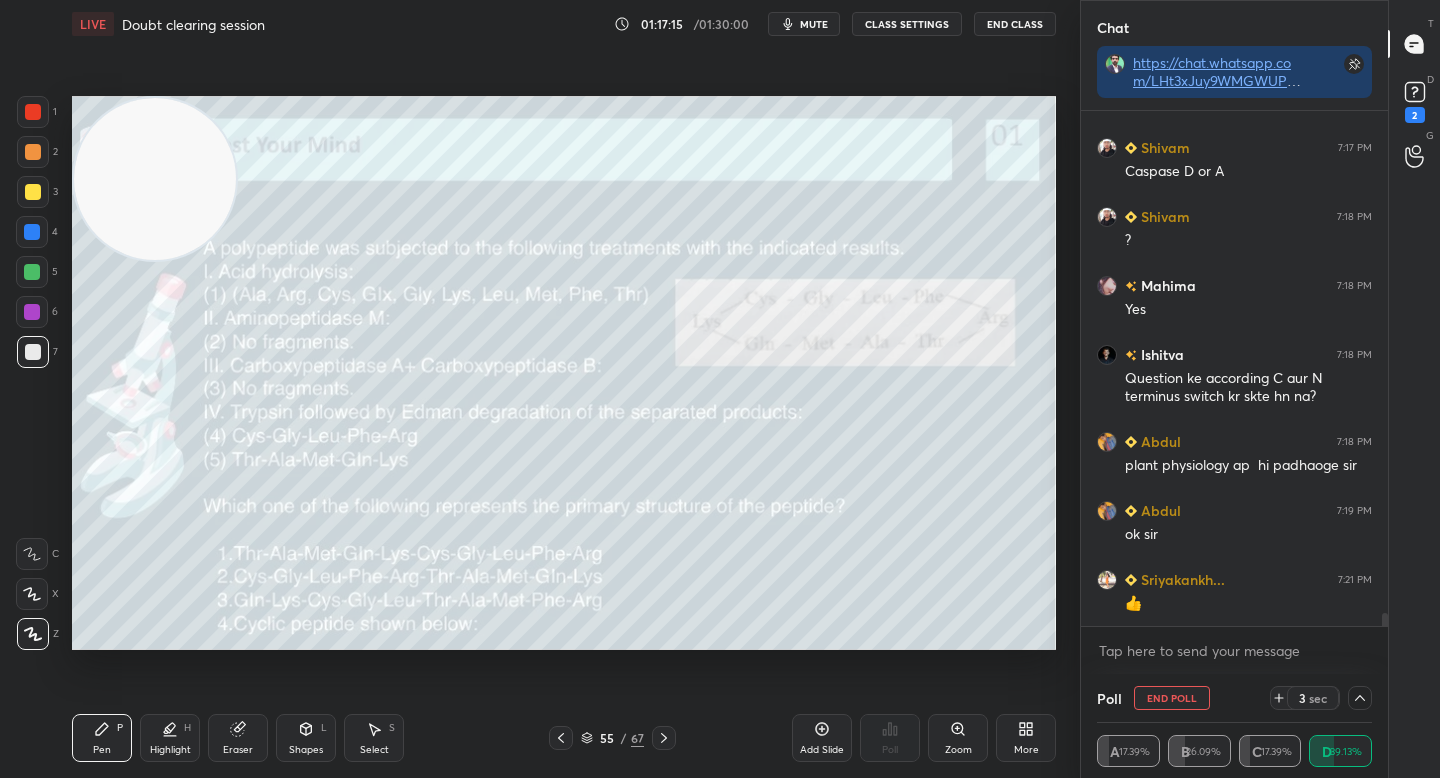 drag, startPoint x: 164, startPoint y: 170, endPoint x: 146, endPoint y: 145, distance: 30.805843 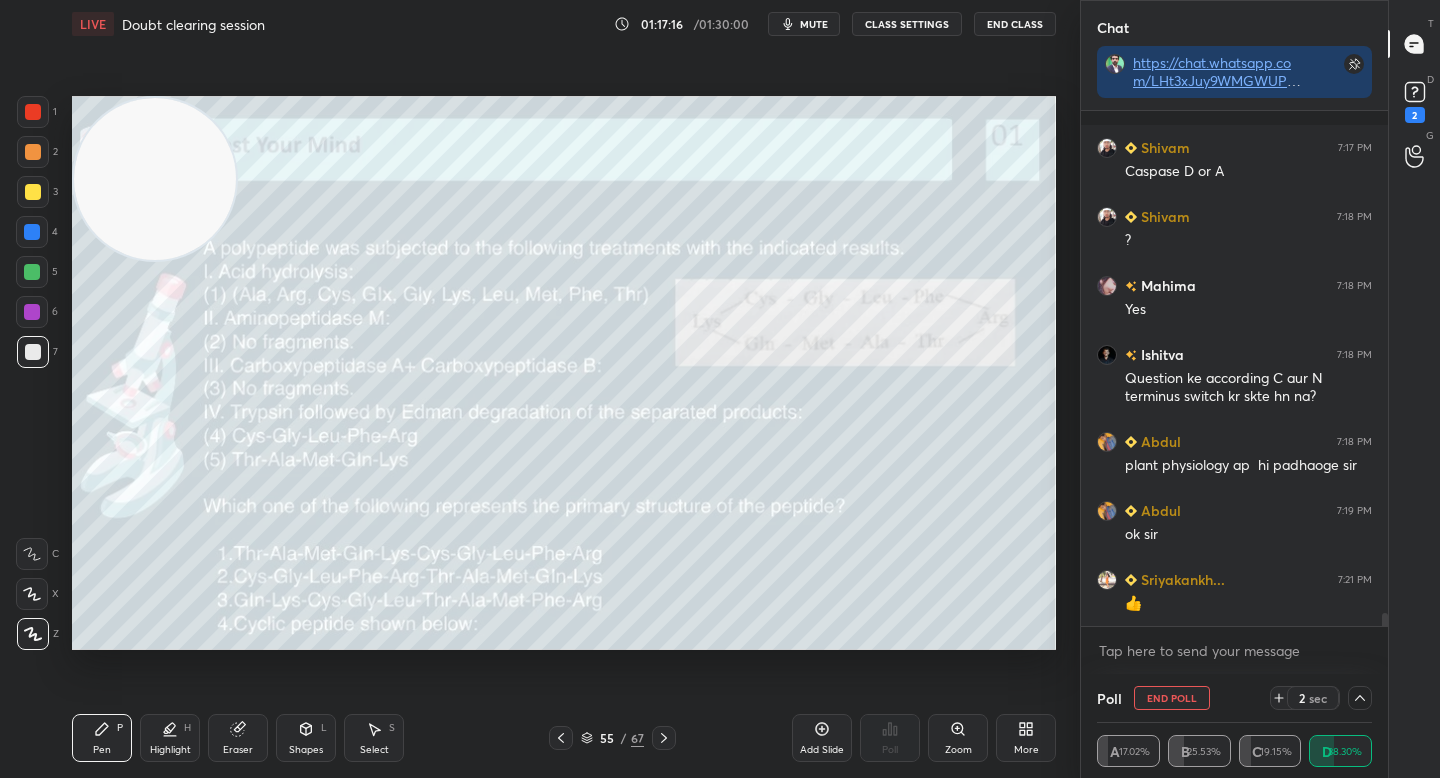 scroll, scrollTop: 19492, scrollLeft: 0, axis: vertical 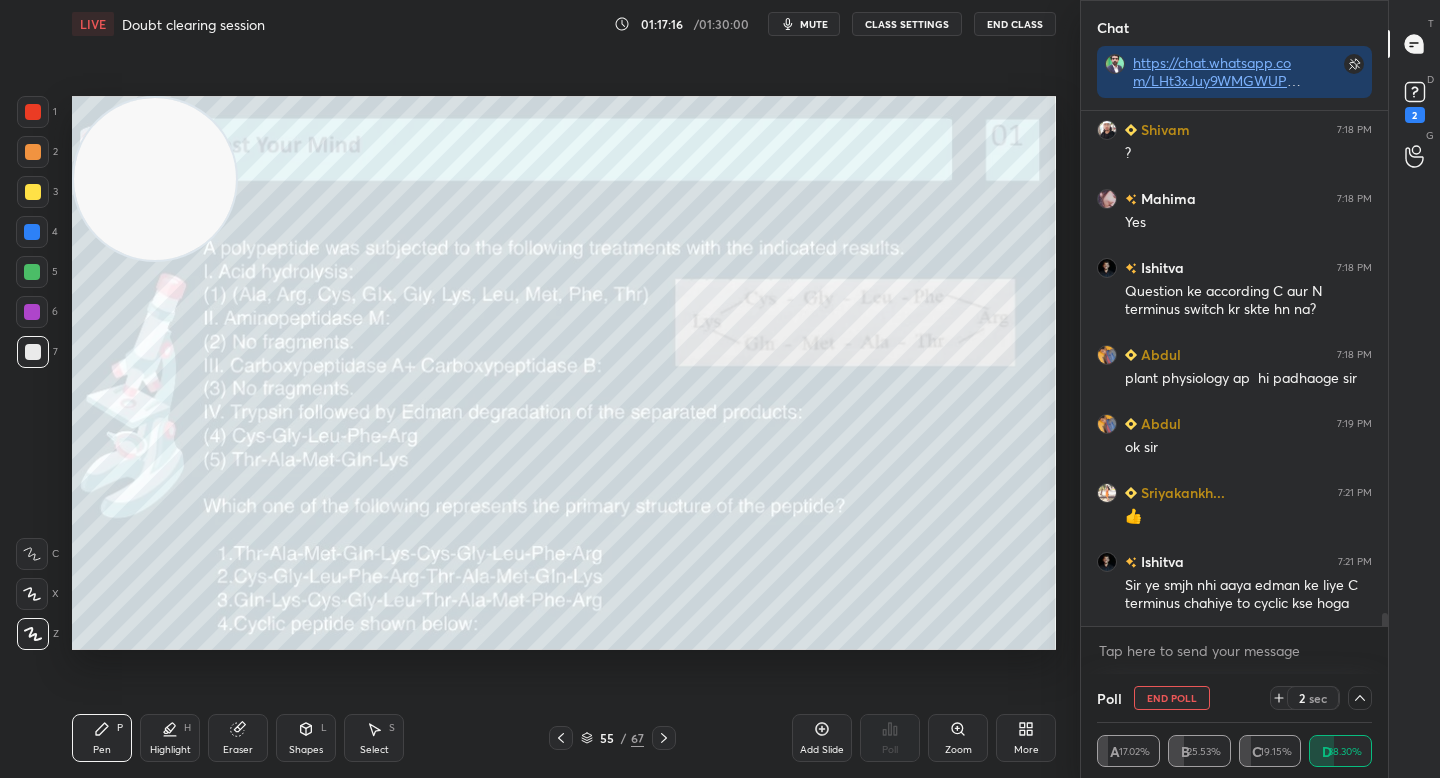 click at bounding box center (33, 192) 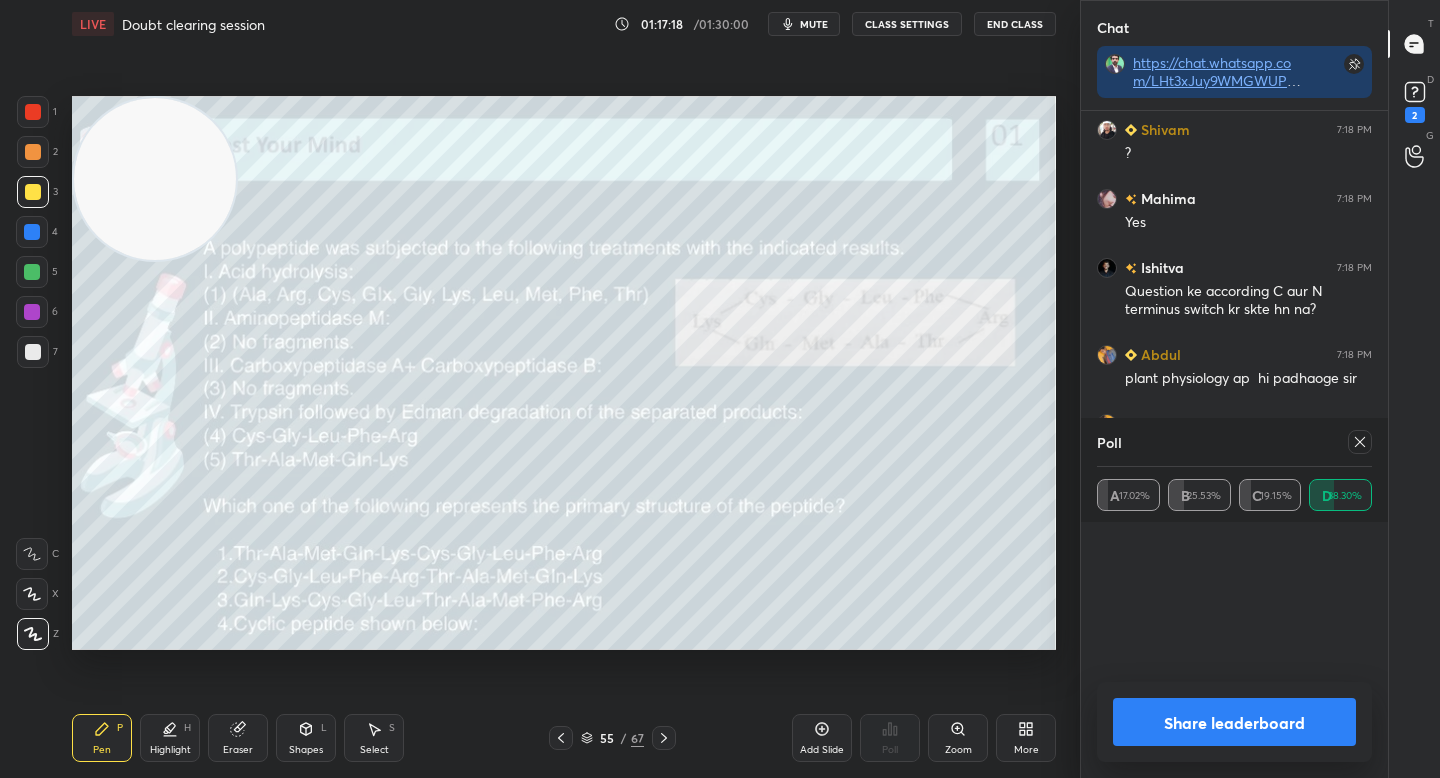 scroll, scrollTop: 0, scrollLeft: 1, axis: horizontal 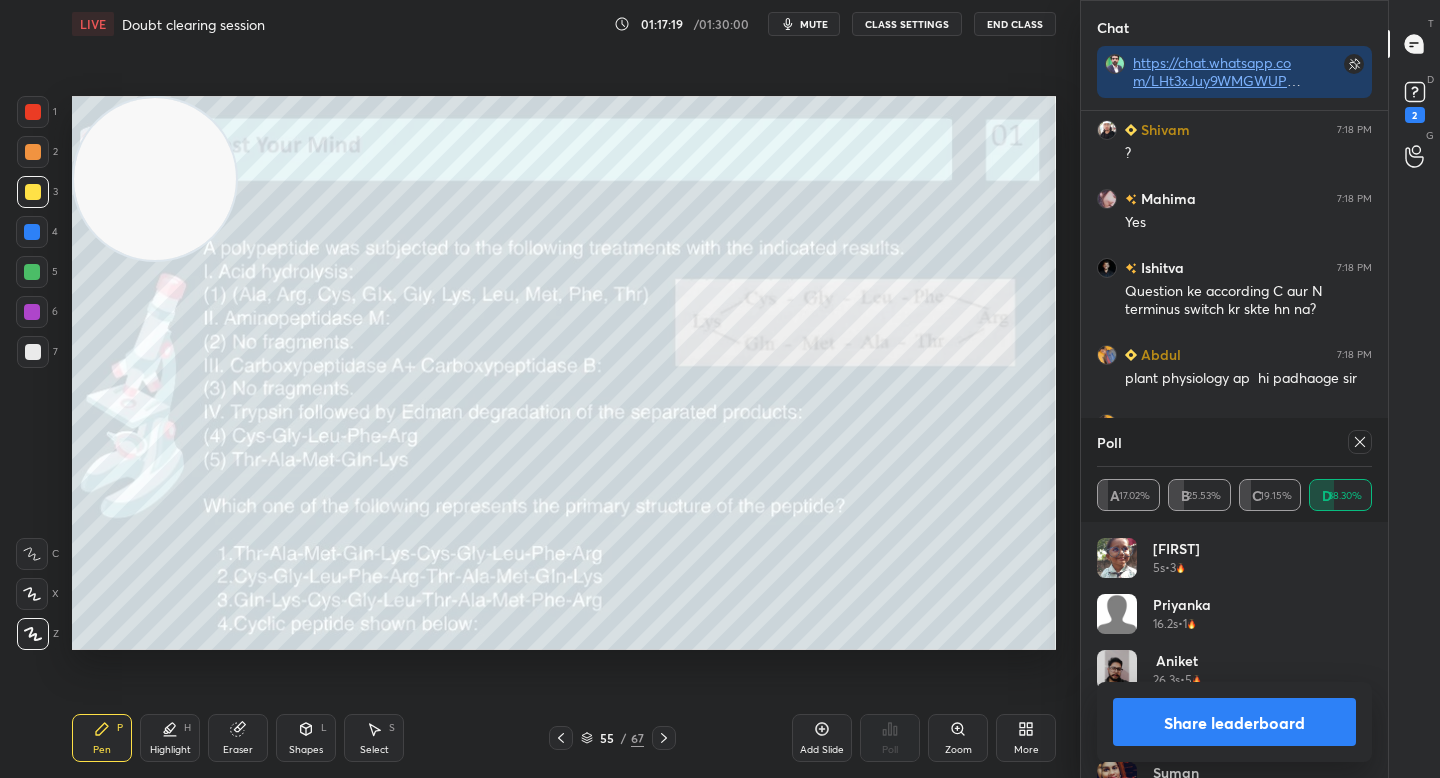 click on "Share leaderboard" at bounding box center (1234, 722) 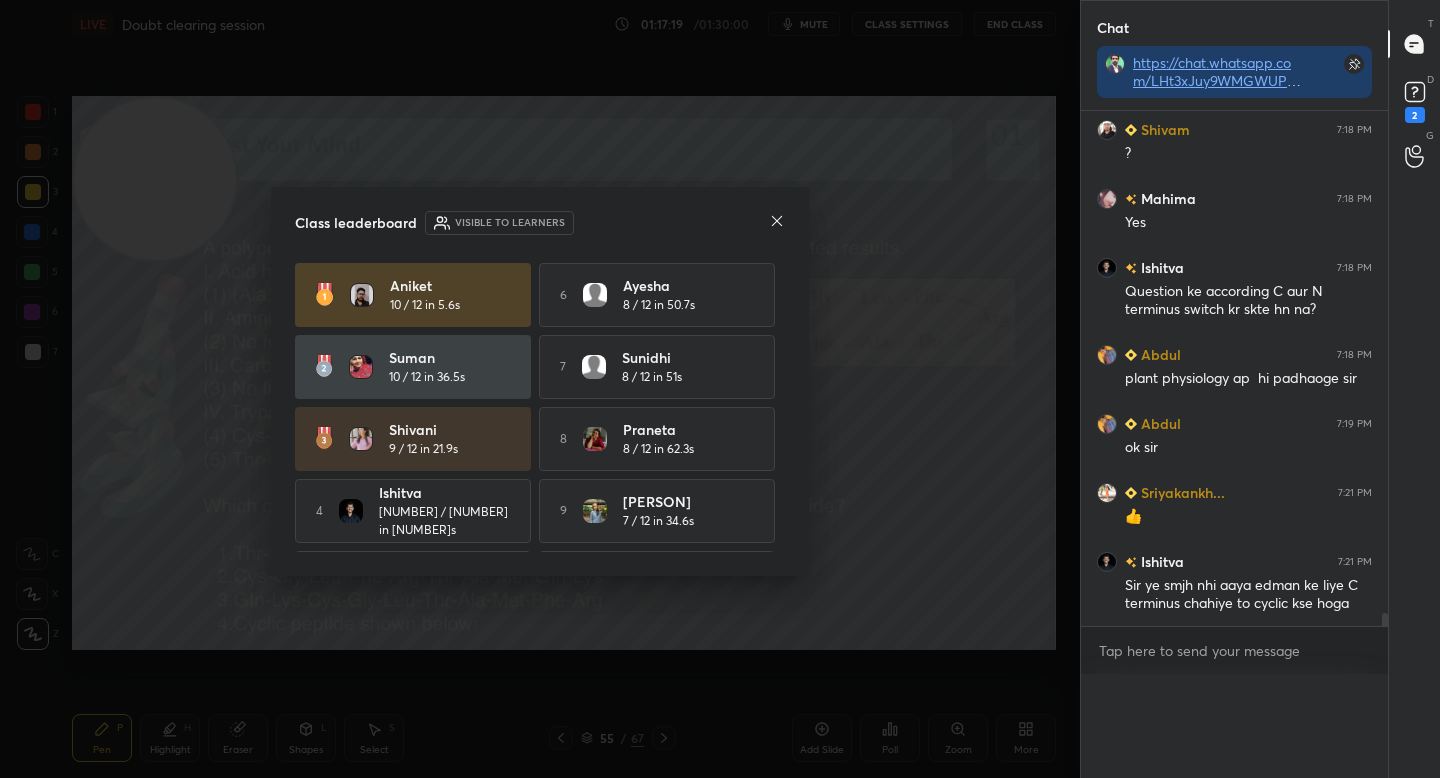 scroll, scrollTop: 90, scrollLeft: 269, axis: both 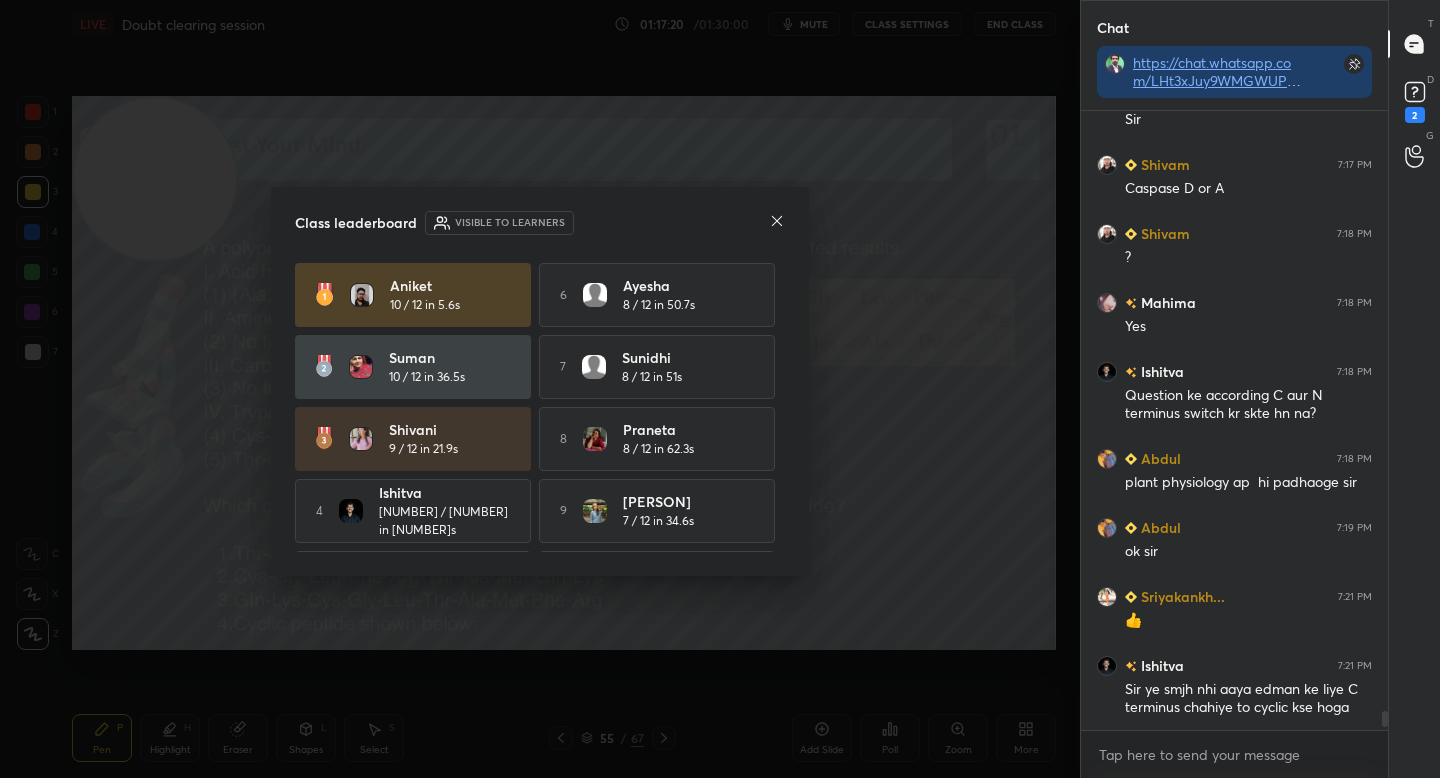 click 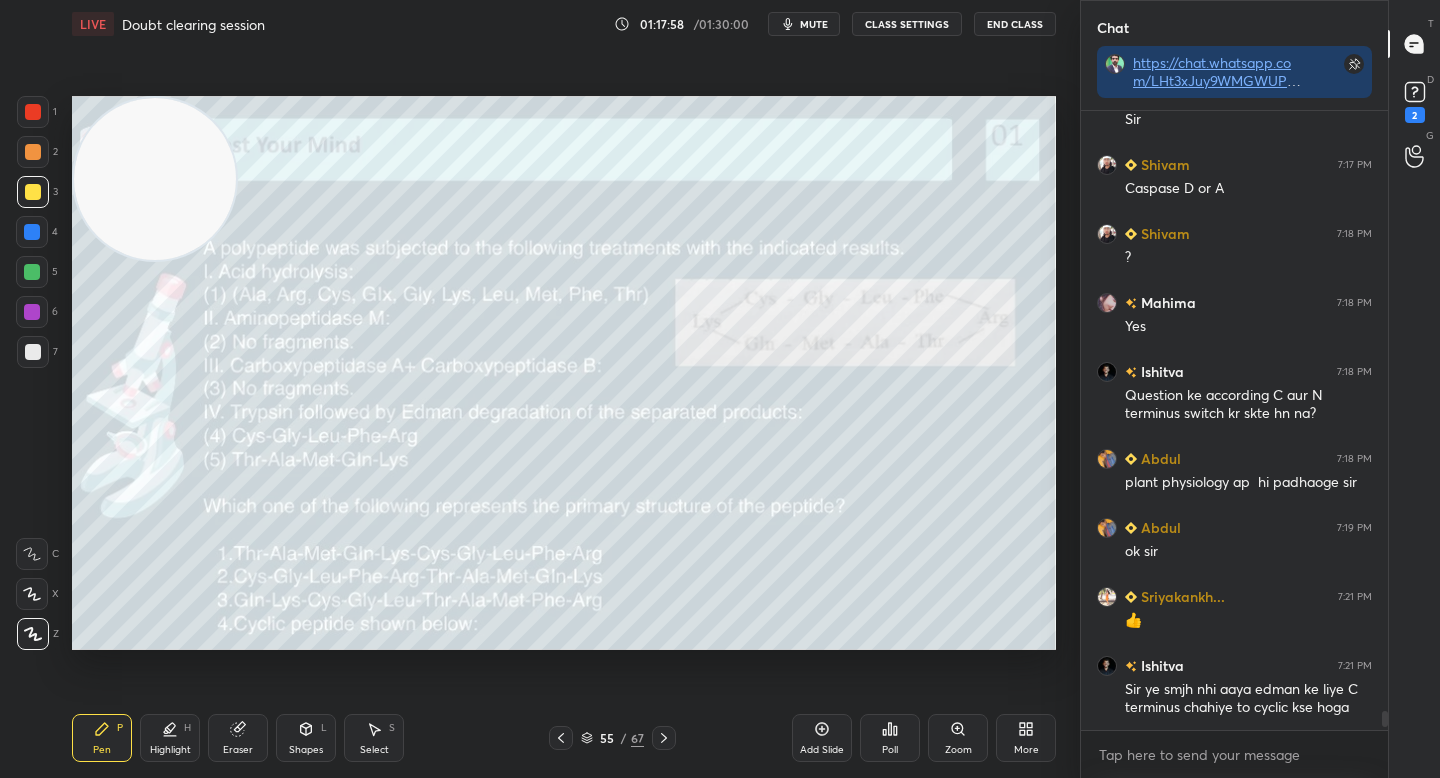 click at bounding box center [33, 152] 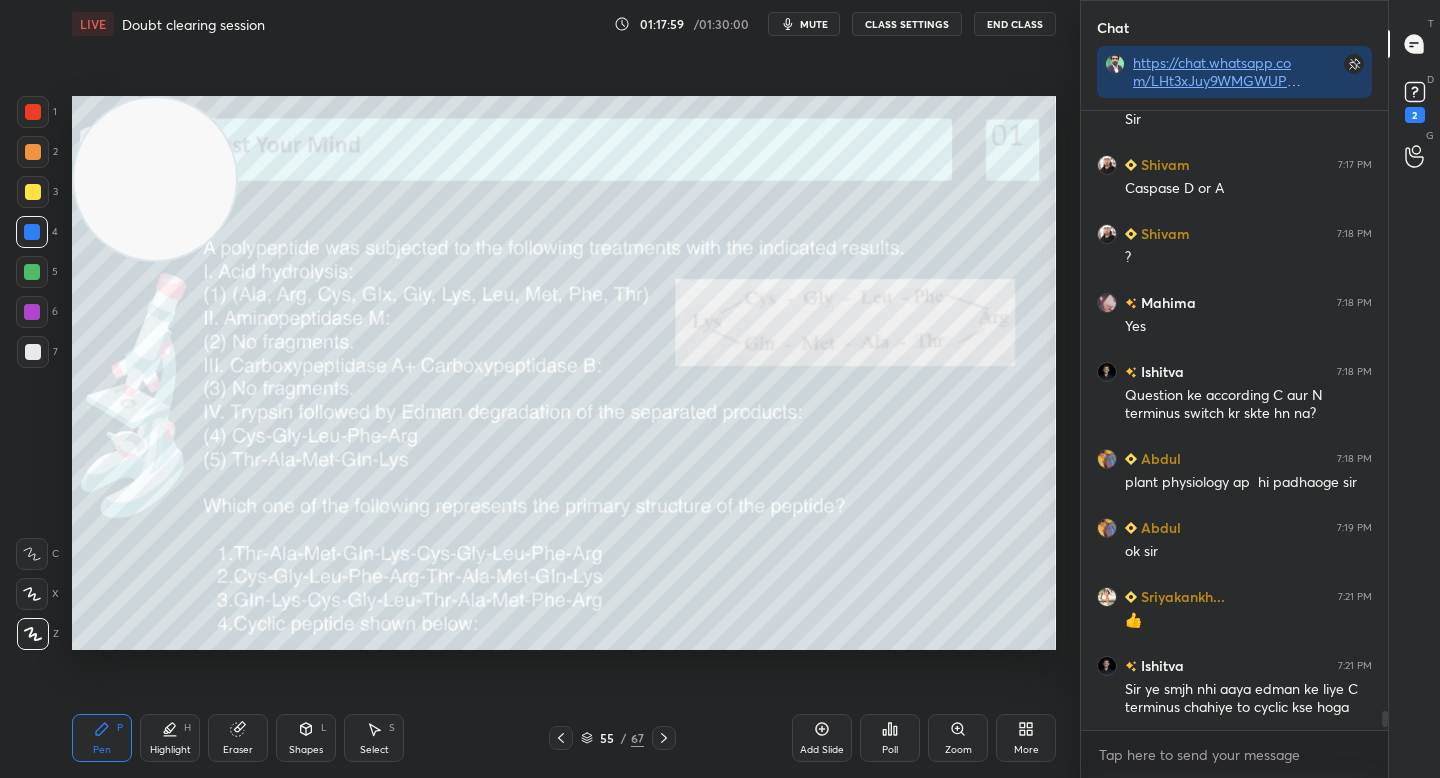 click at bounding box center [32, 232] 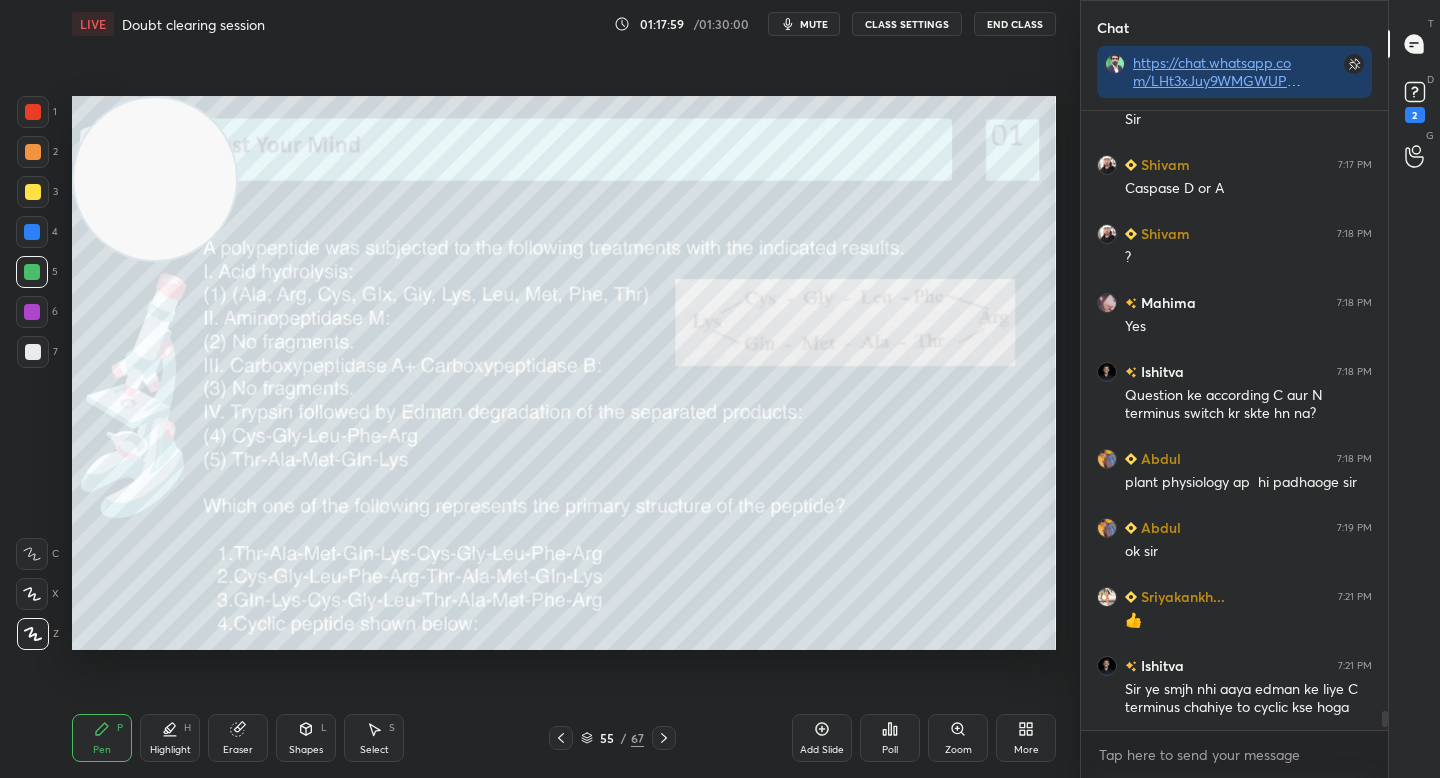 click at bounding box center (32, 232) 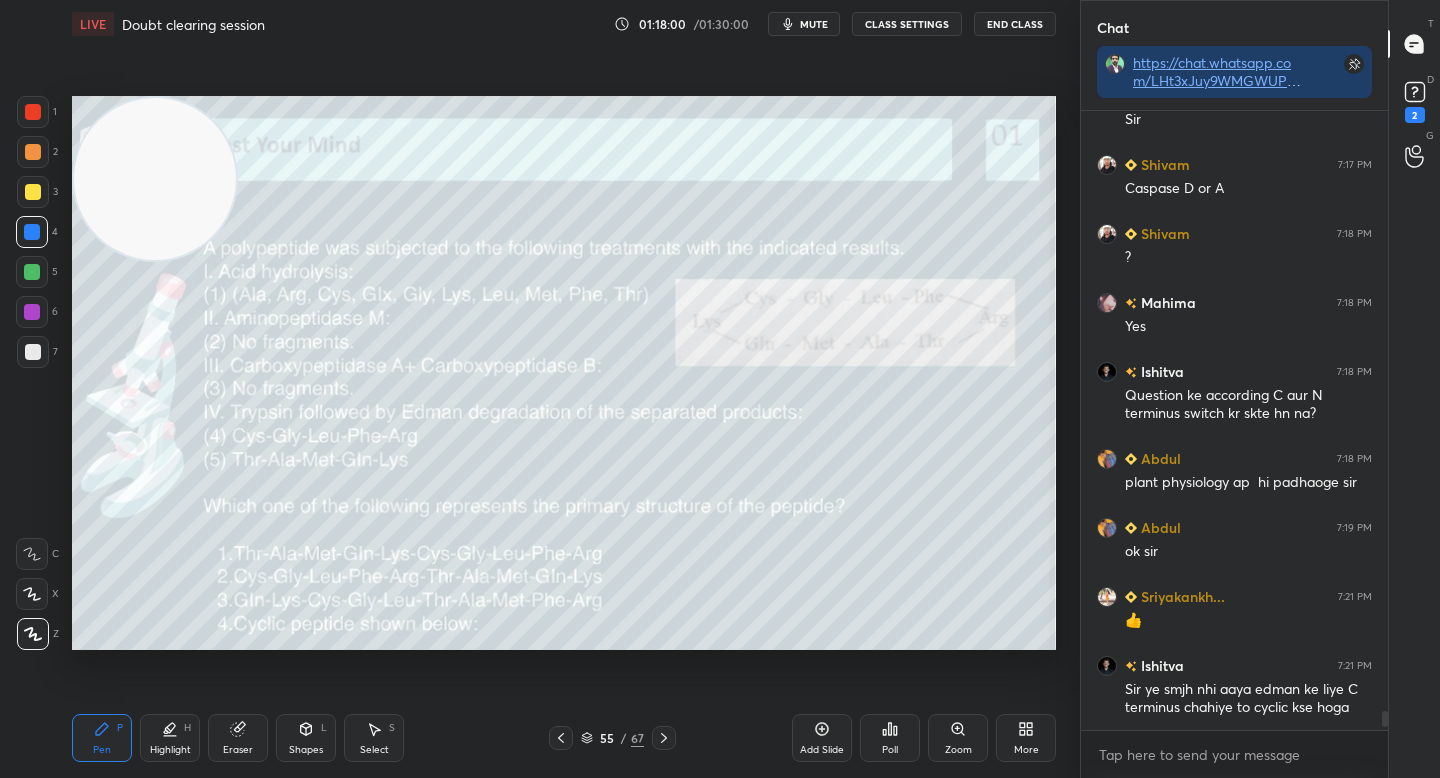 click at bounding box center [32, 272] 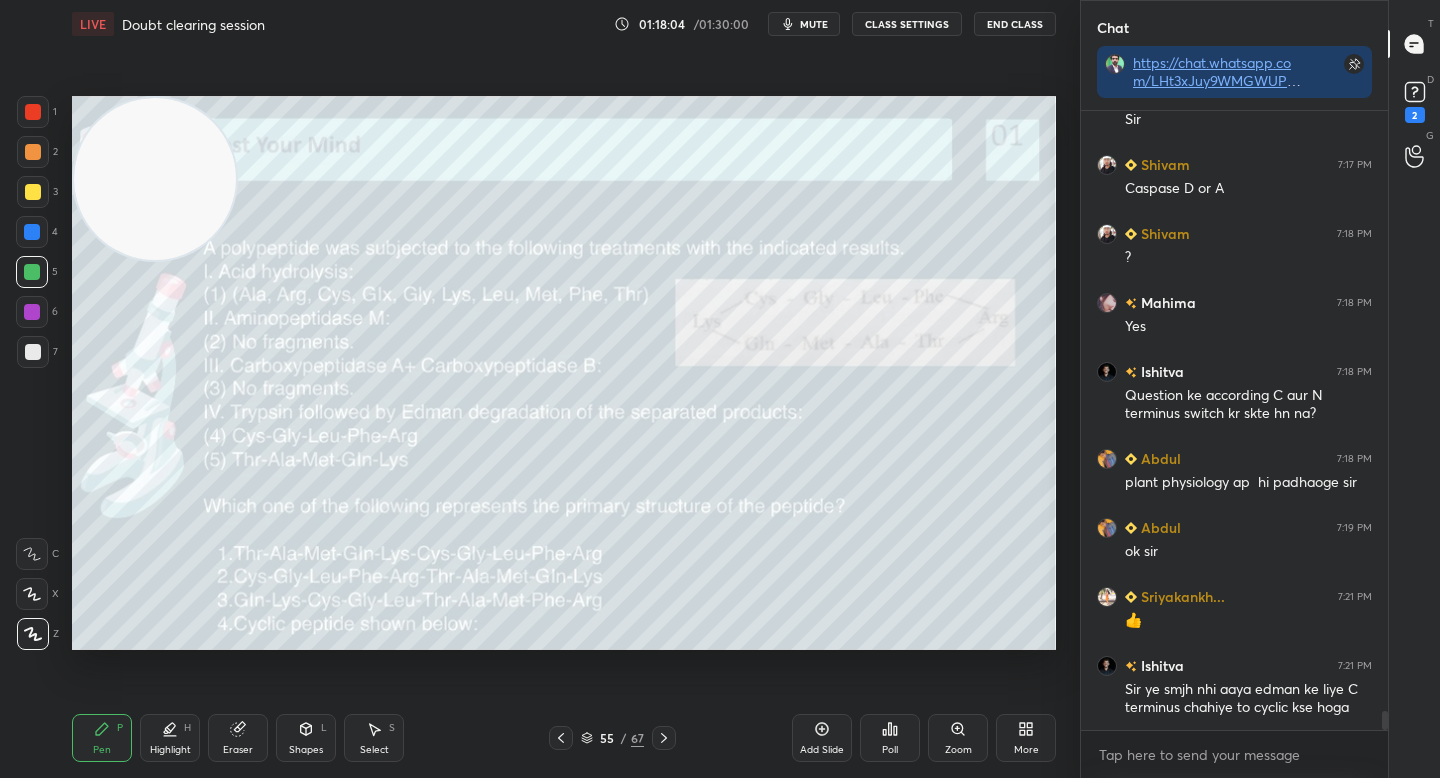 scroll, scrollTop: 19457, scrollLeft: 0, axis: vertical 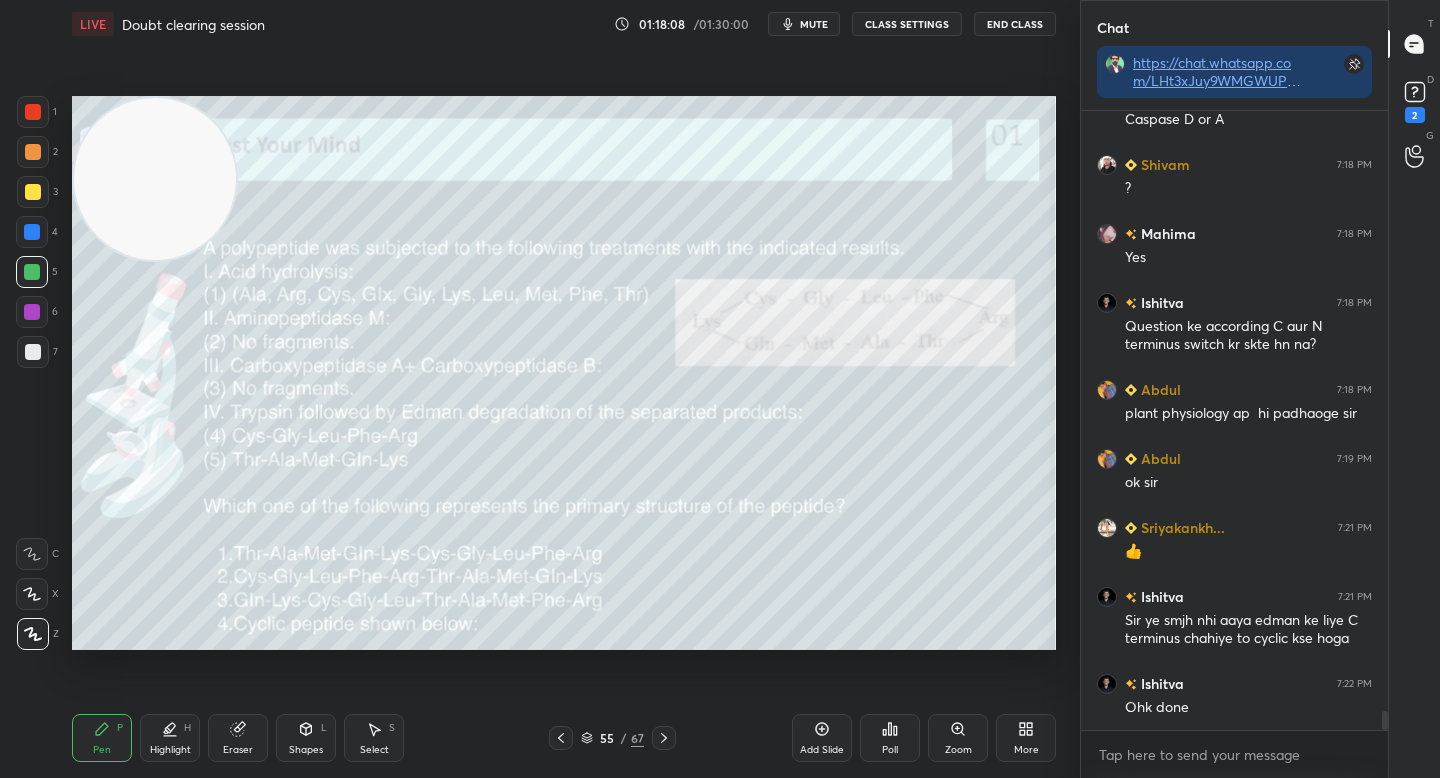 click 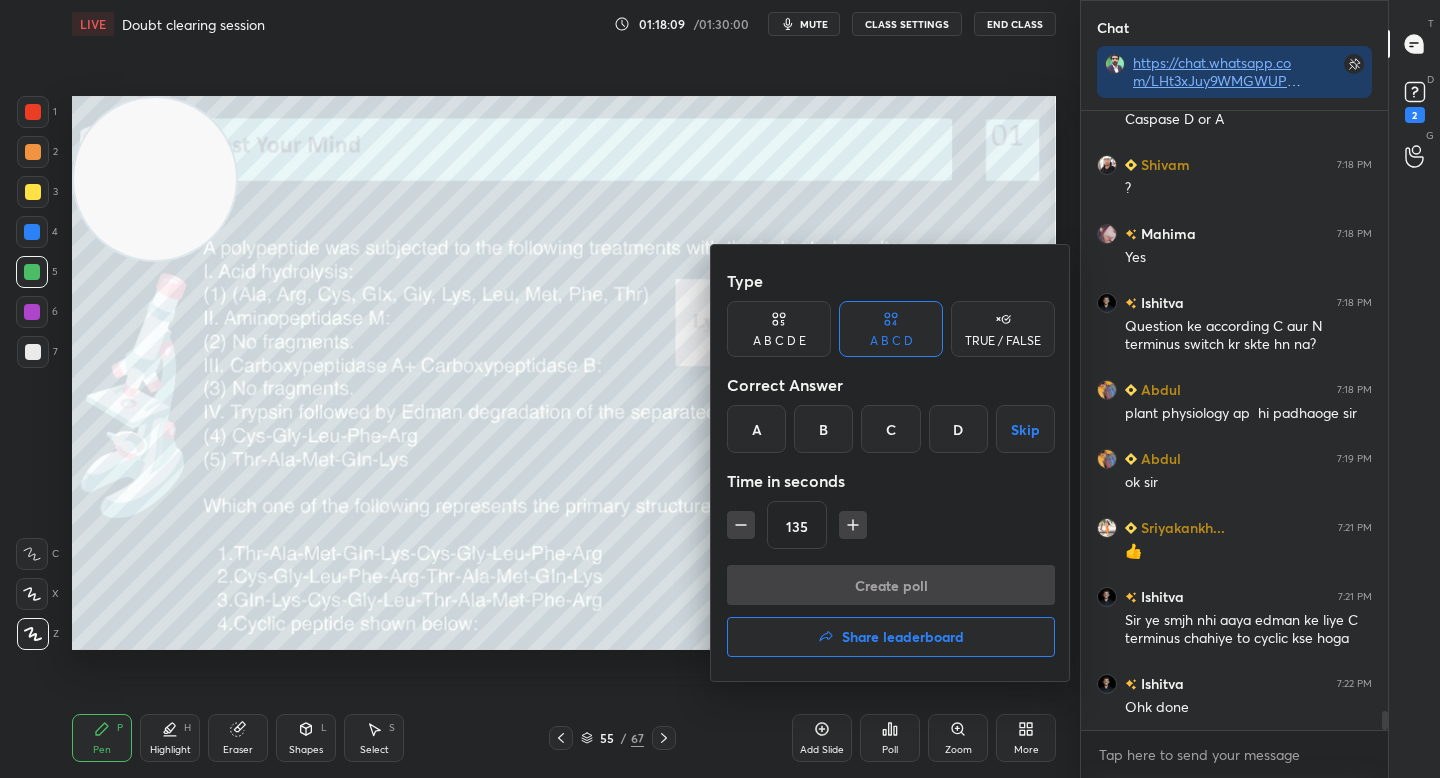 click on "D" at bounding box center (958, 429) 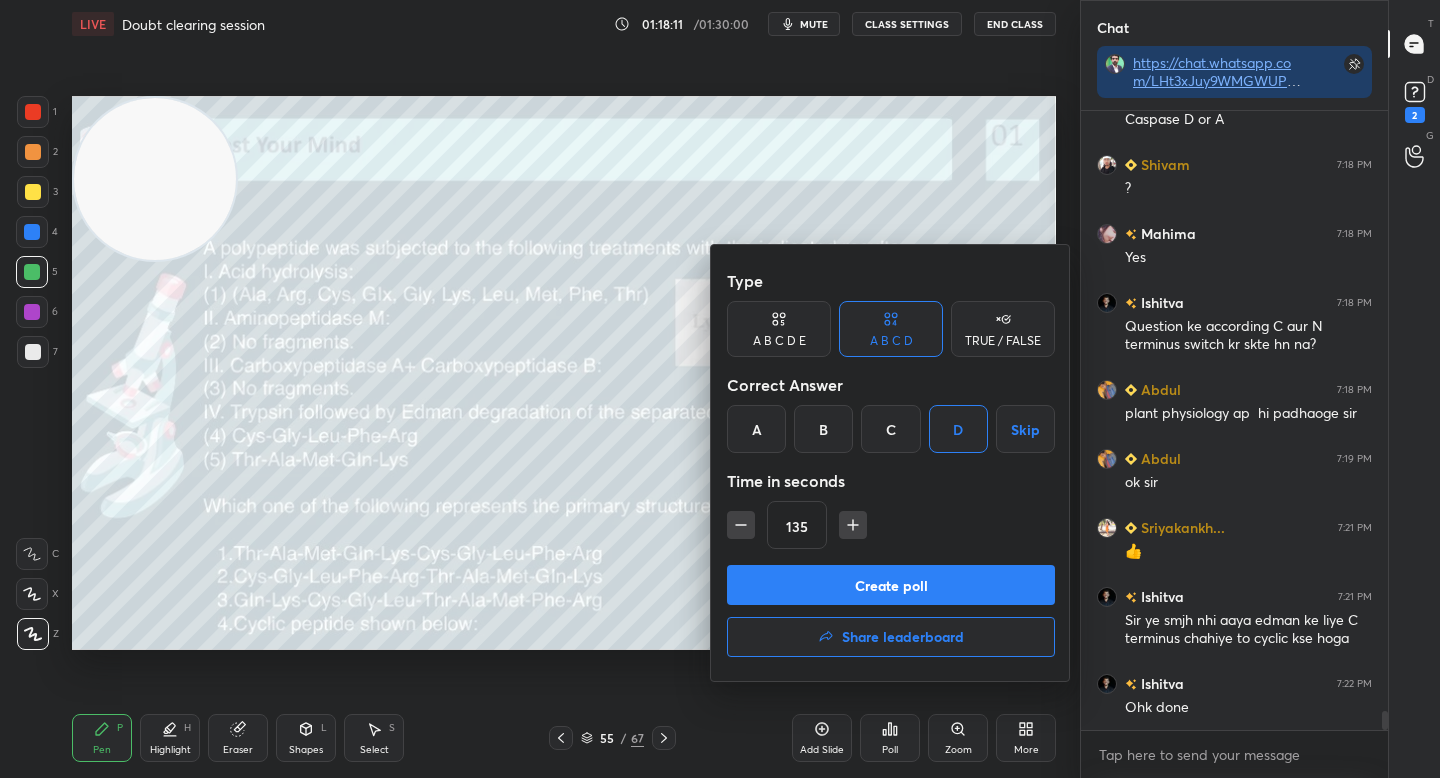 click at bounding box center [720, 389] 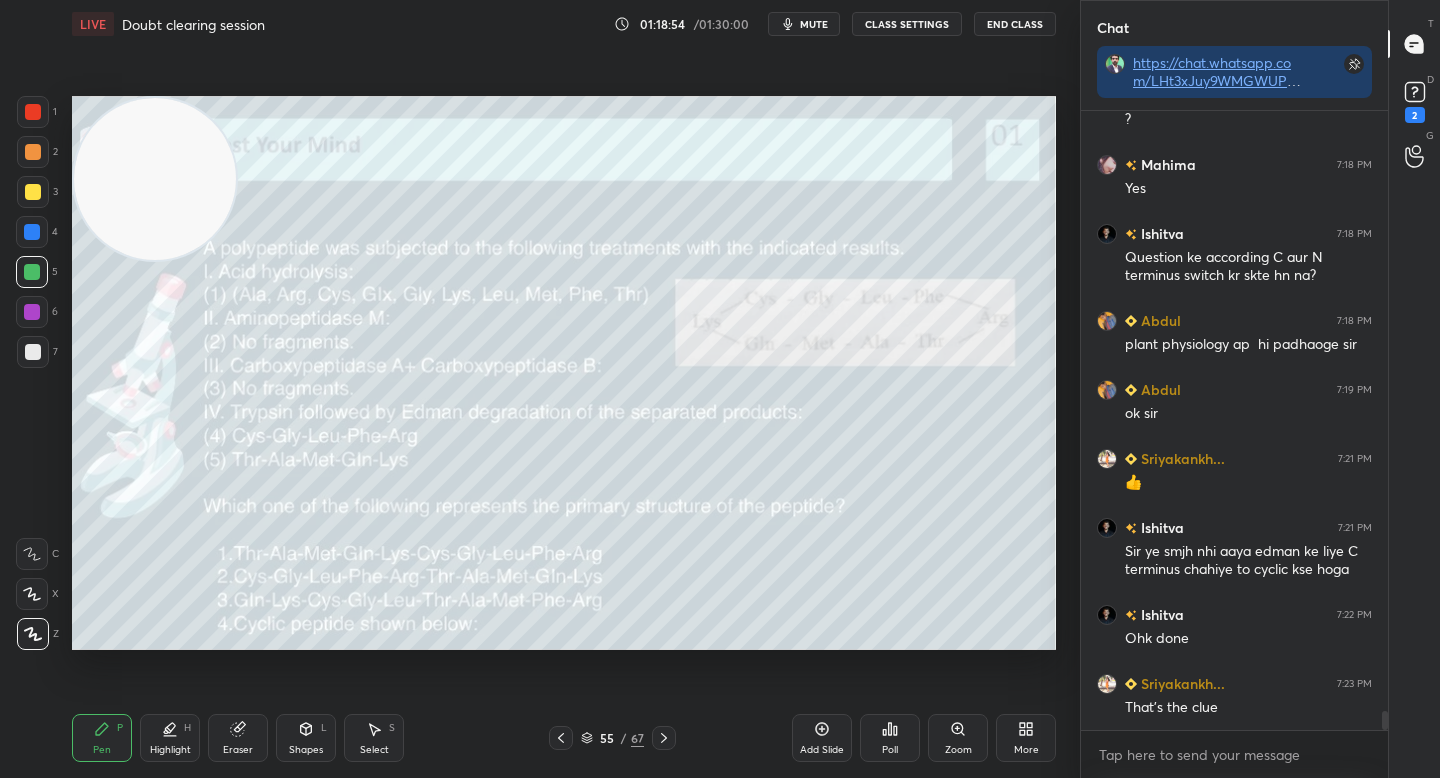 scroll, scrollTop: 19595, scrollLeft: 0, axis: vertical 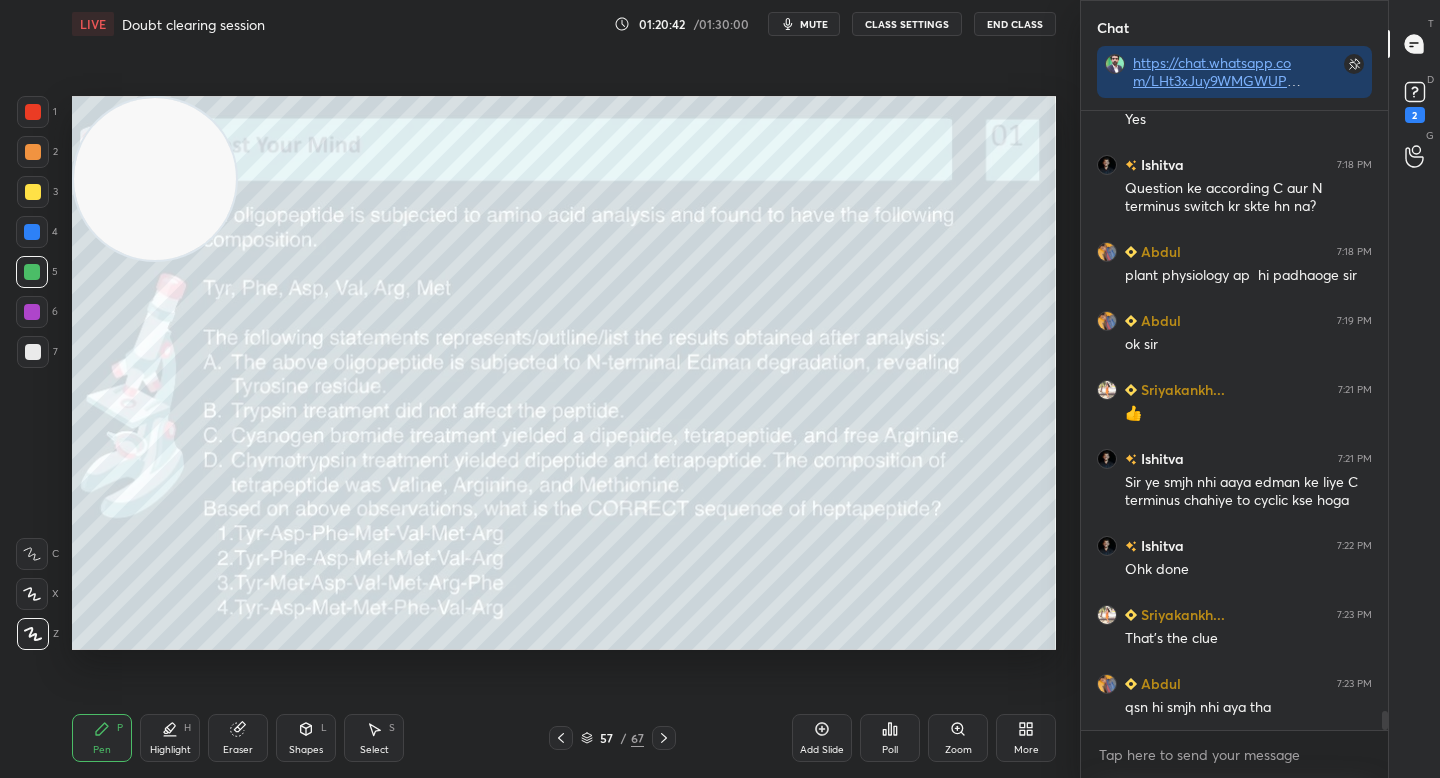 click on "Poll" at bounding box center (890, 738) 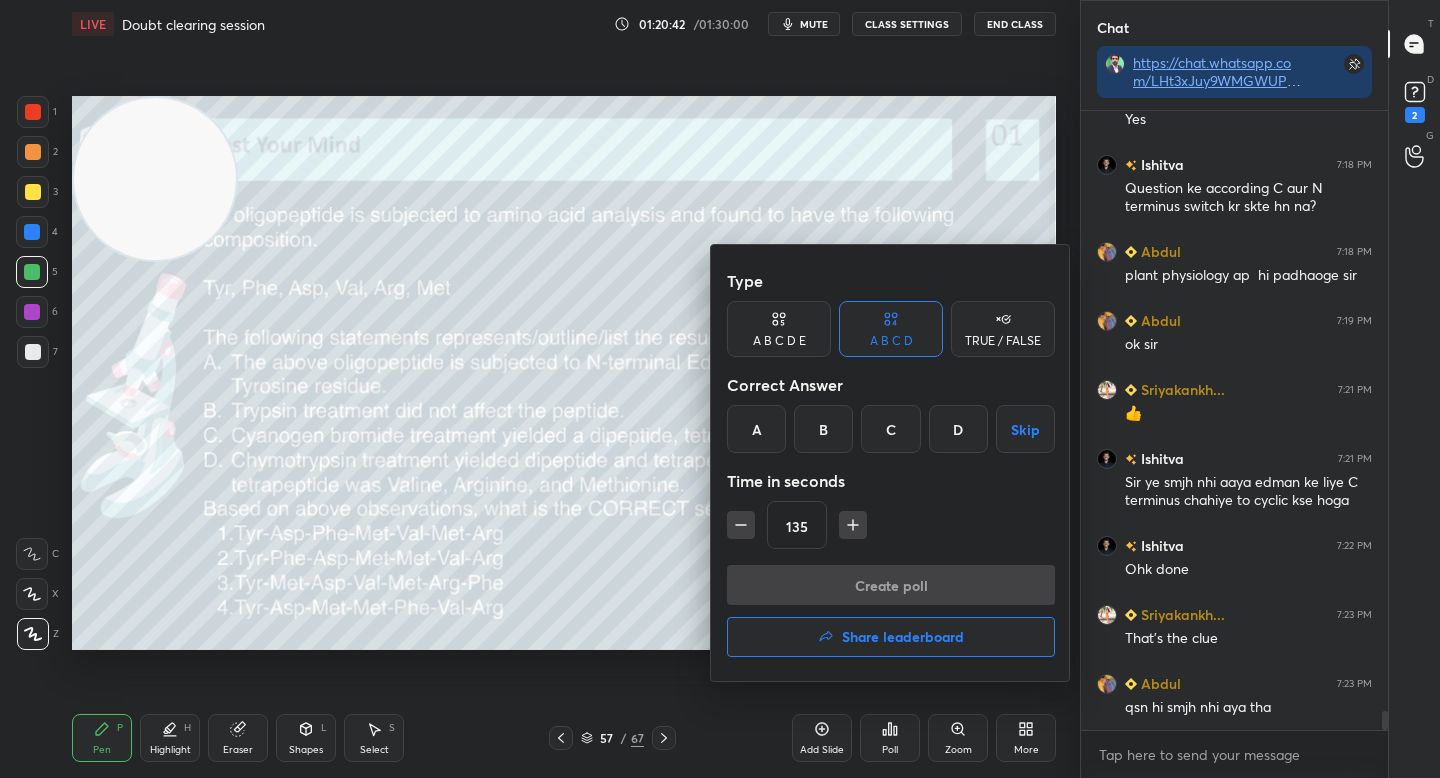 click on "A" at bounding box center (756, 429) 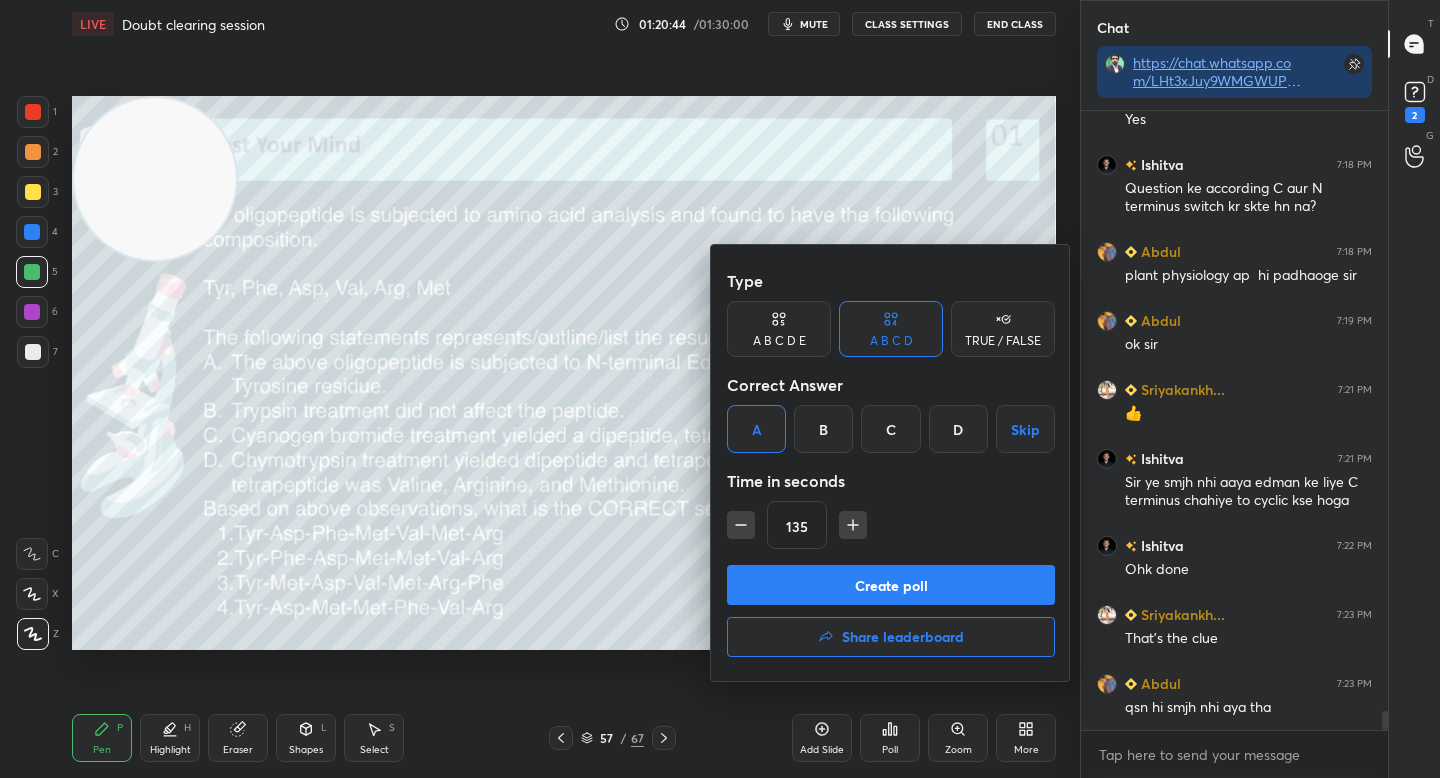 click at bounding box center (853, 525) 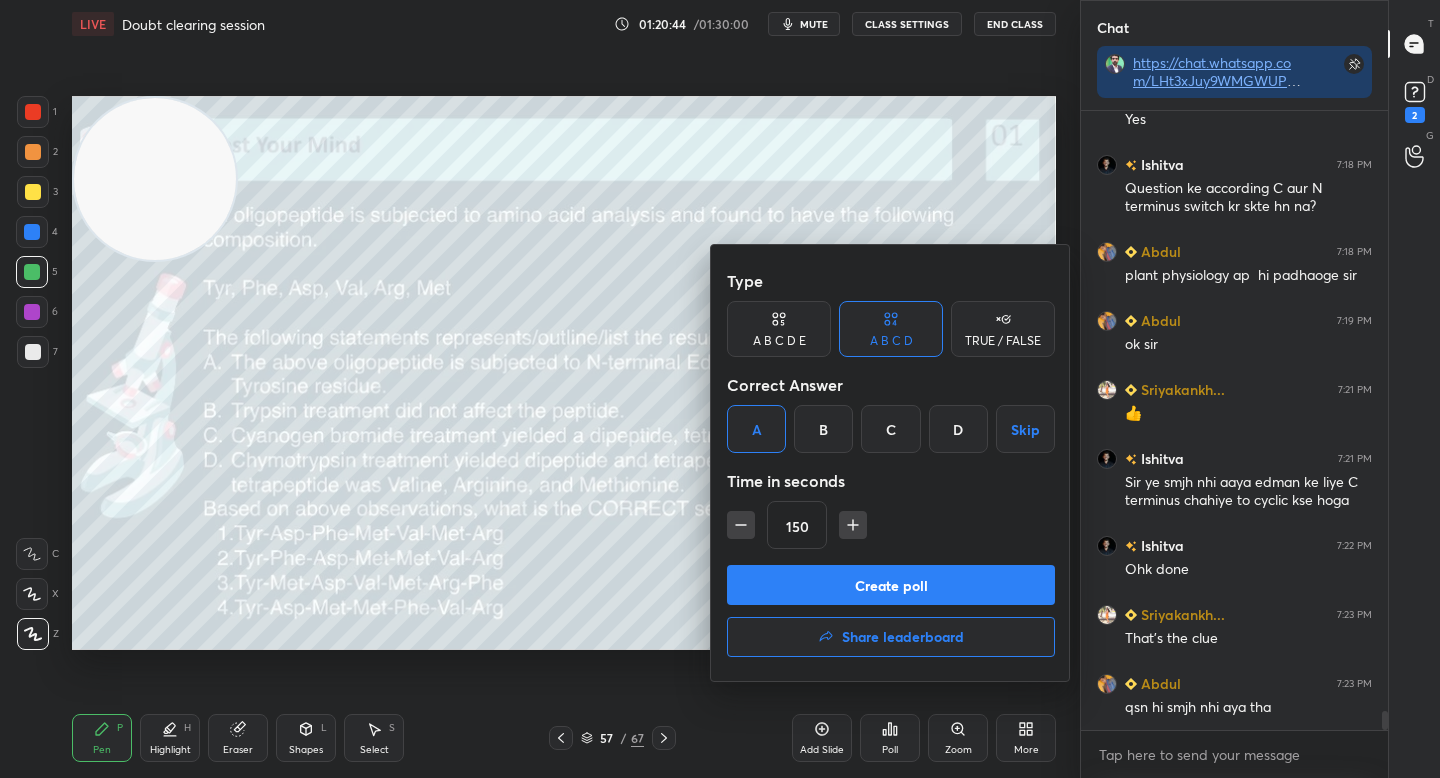 click on "Create poll" at bounding box center [891, 585] 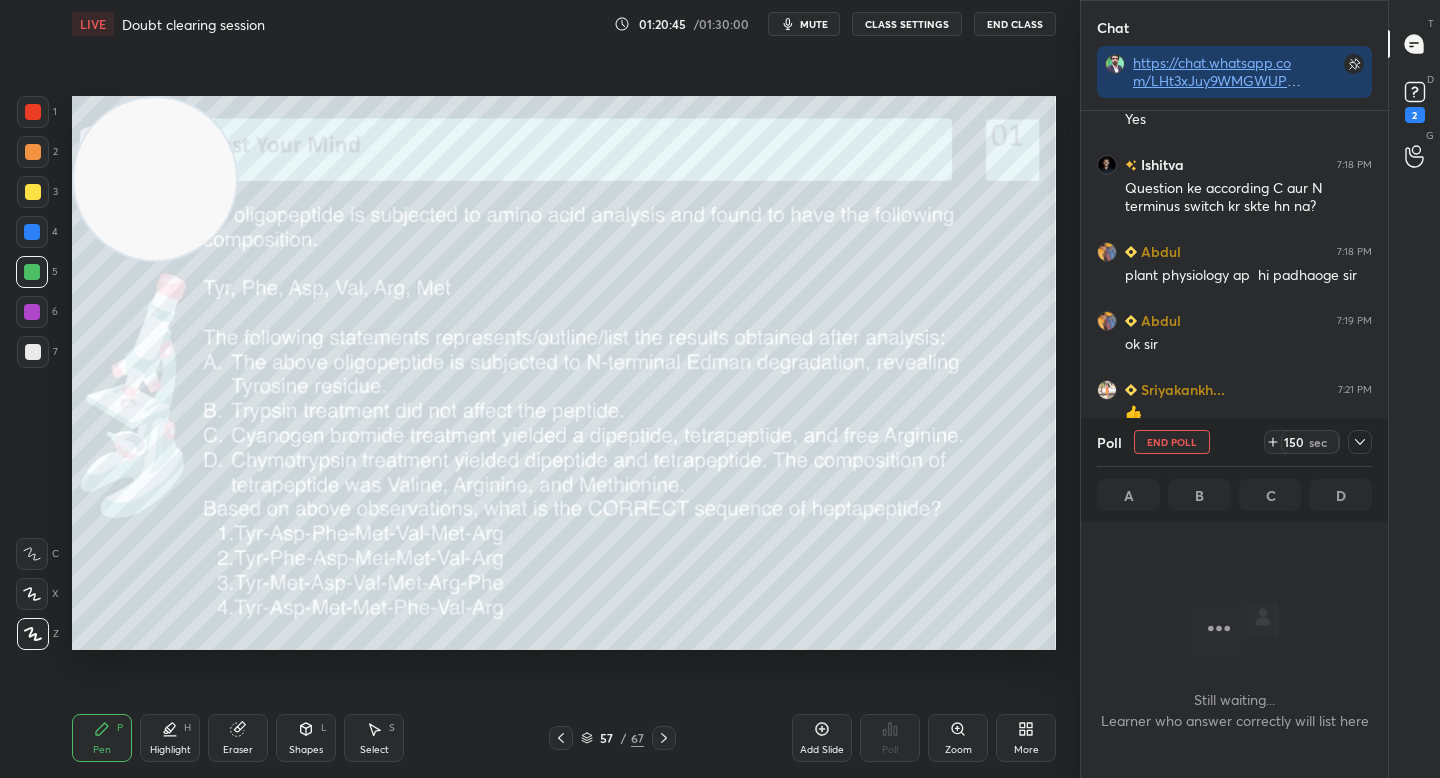 scroll, scrollTop: 519, scrollLeft: 301, axis: both 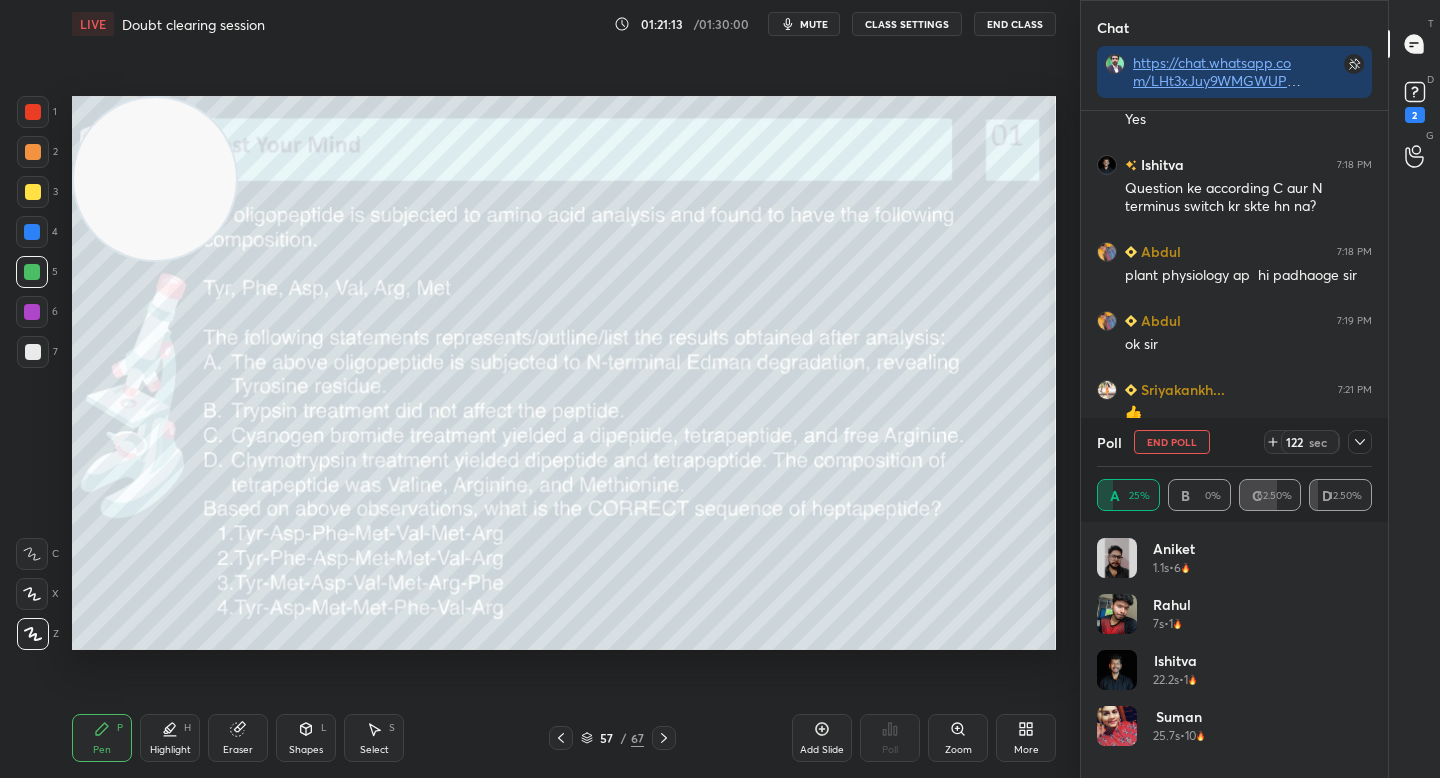 click at bounding box center [33, 352] 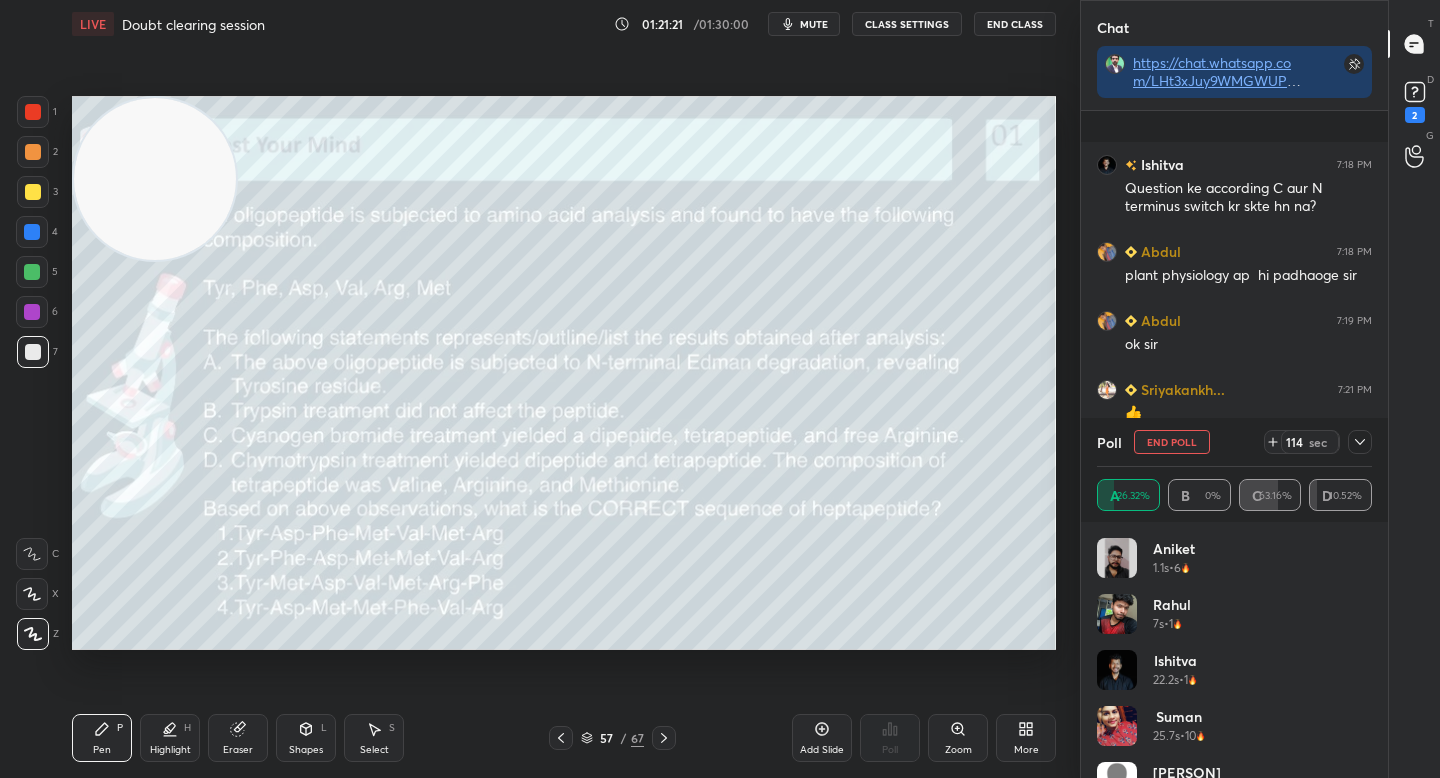 scroll, scrollTop: 19768, scrollLeft: 0, axis: vertical 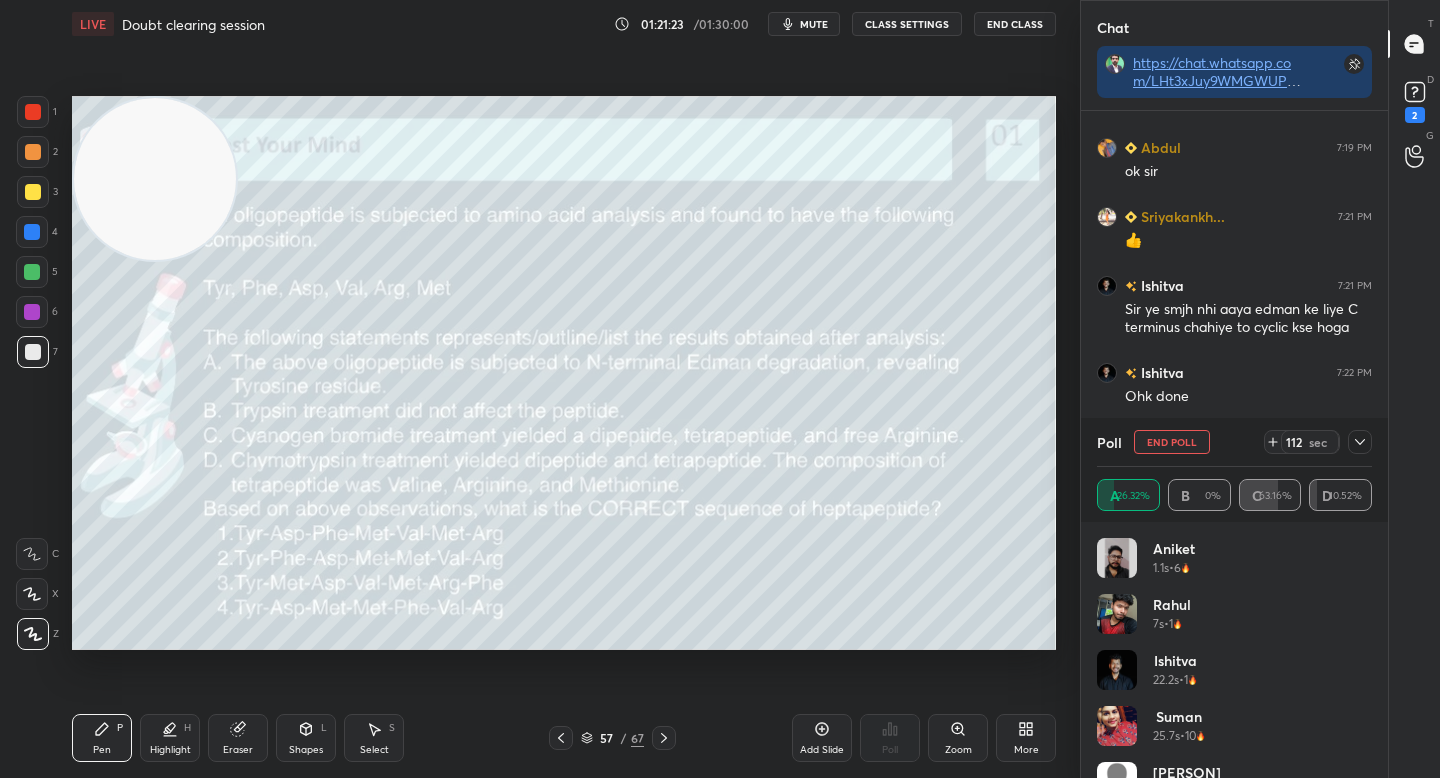 click 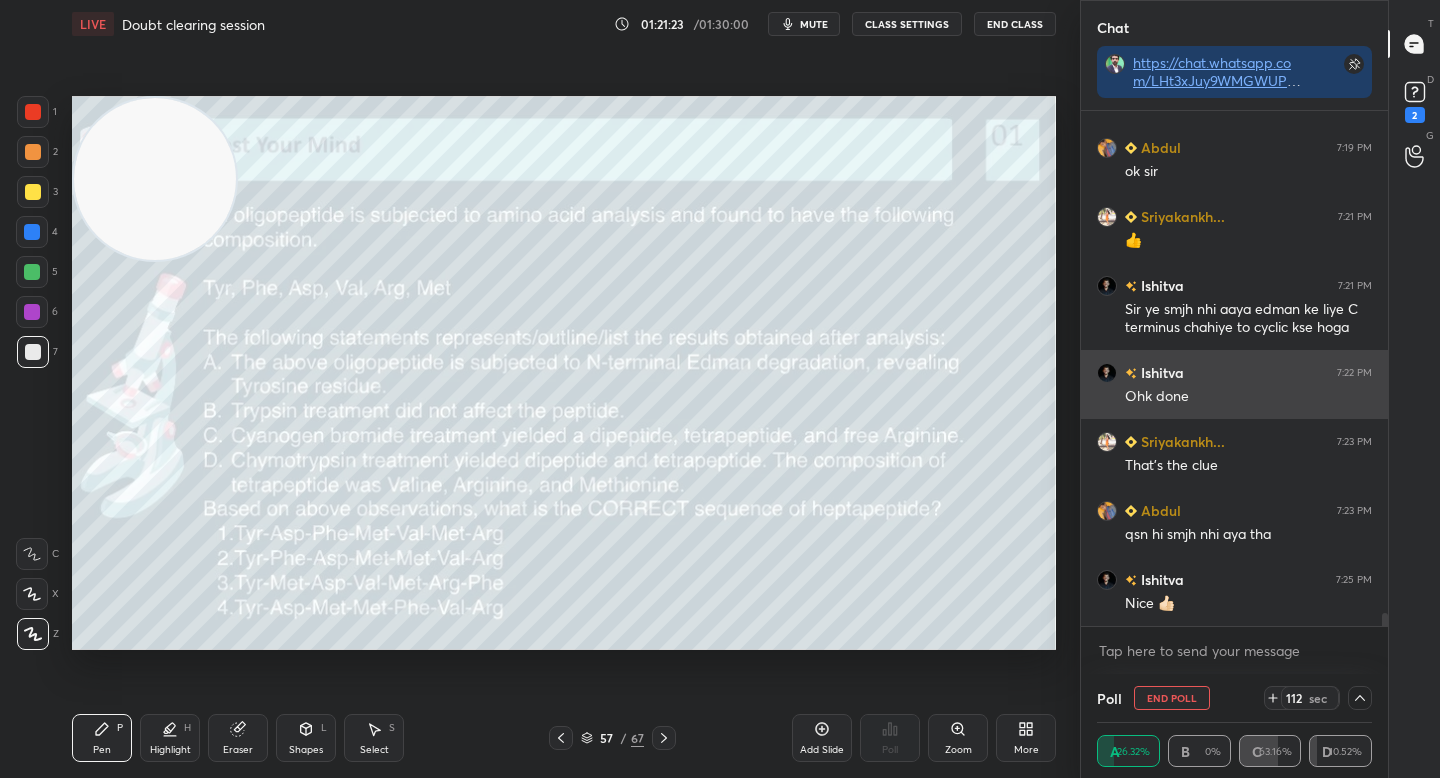 scroll, scrollTop: 130, scrollLeft: 269, axis: both 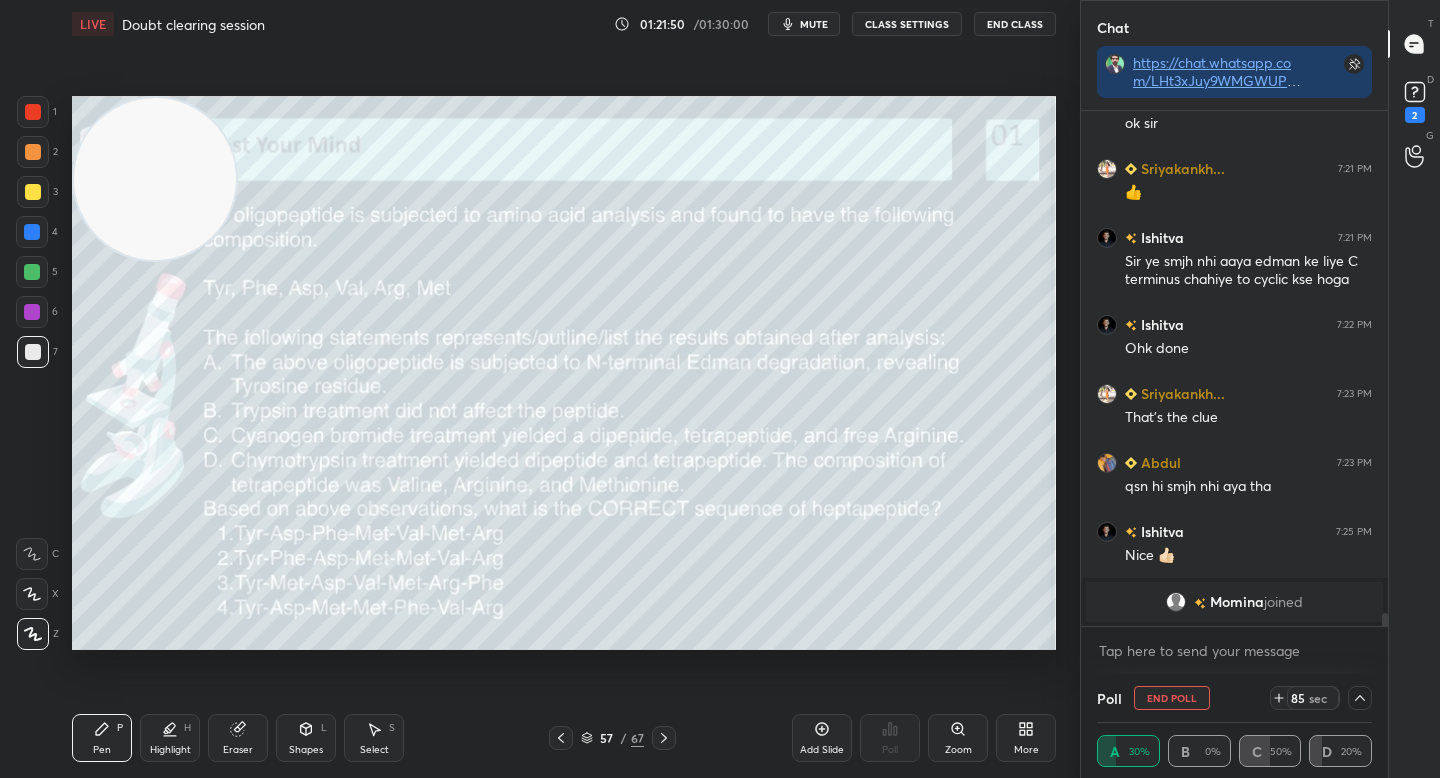 click on "Eraser" at bounding box center [238, 738] 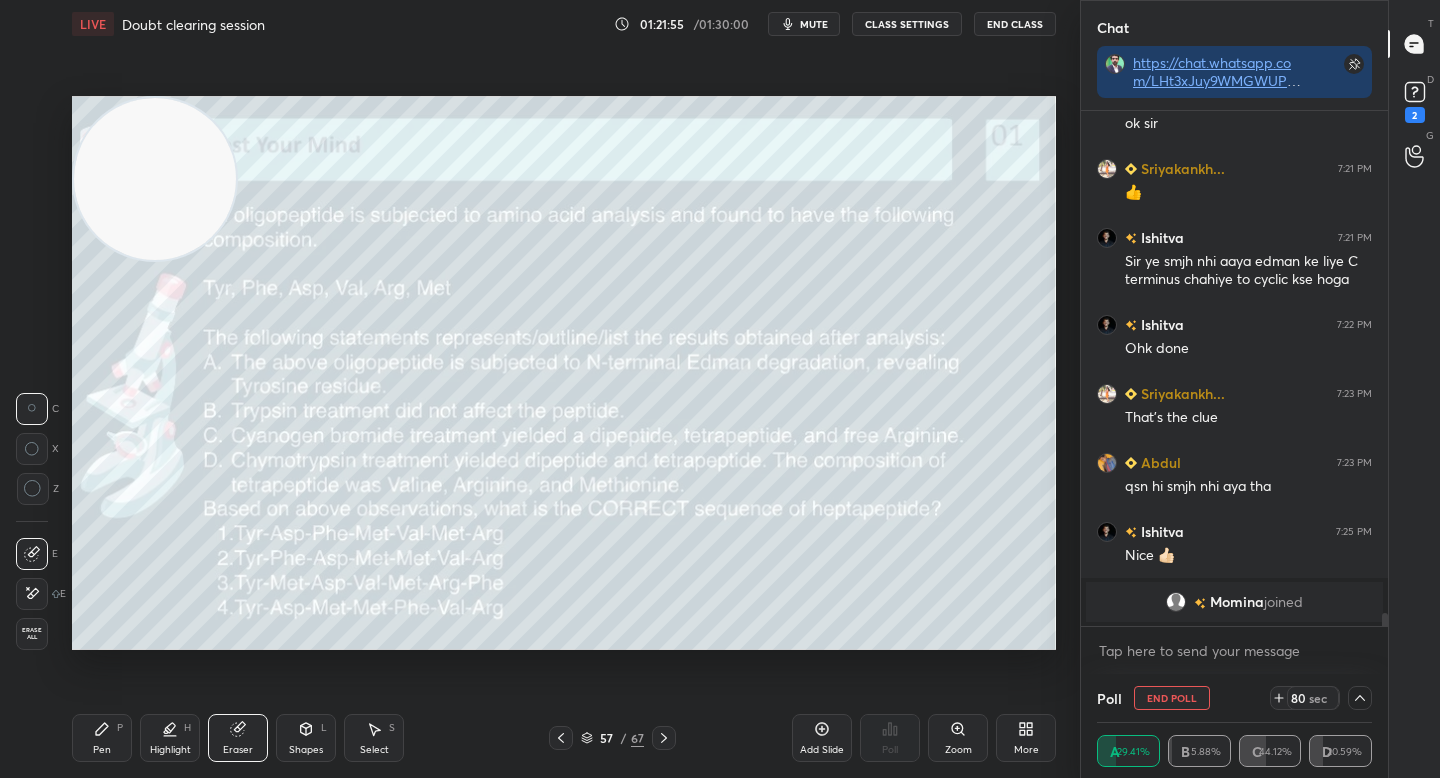 click on "Pen P Highlight H Eraser Shapes L Select S" at bounding box center (252, 738) 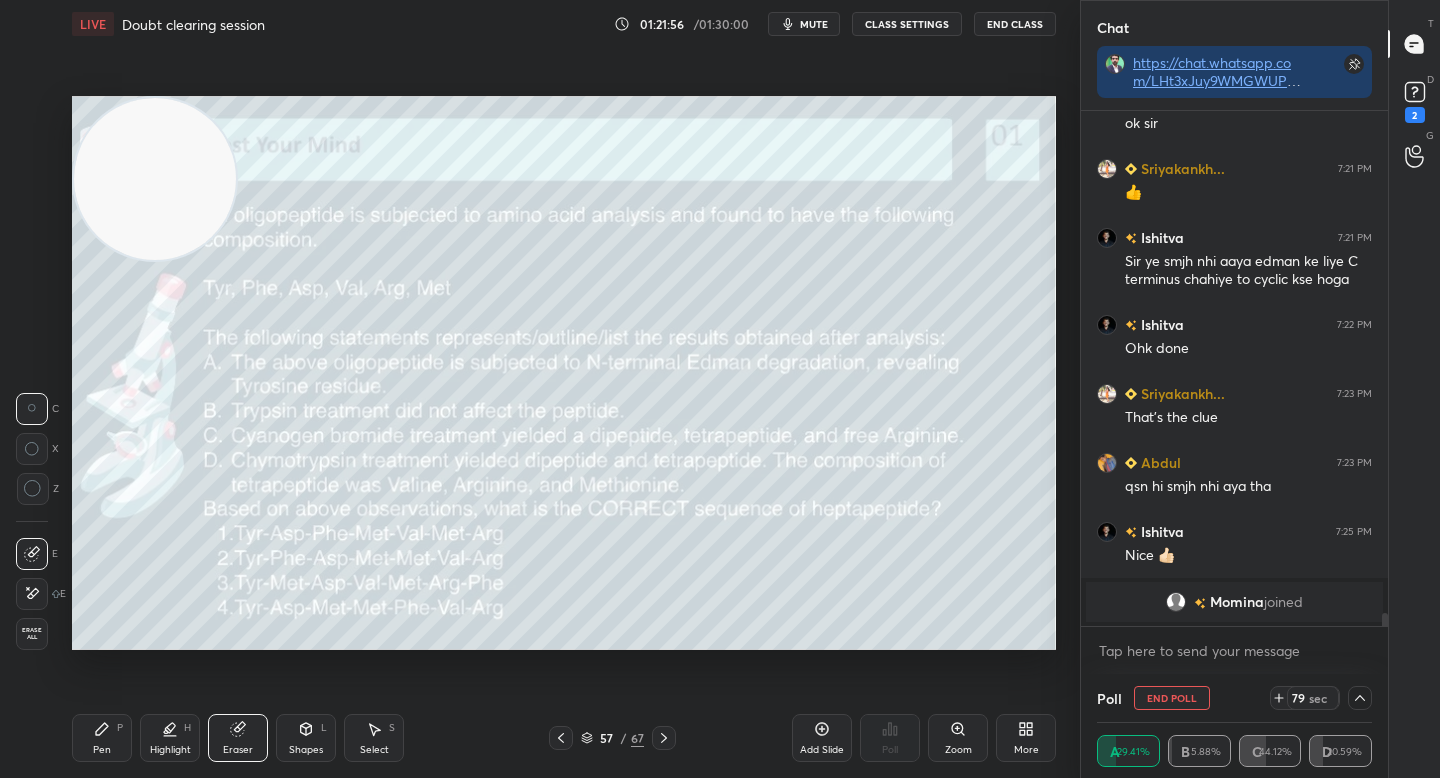 click at bounding box center [155, 179] 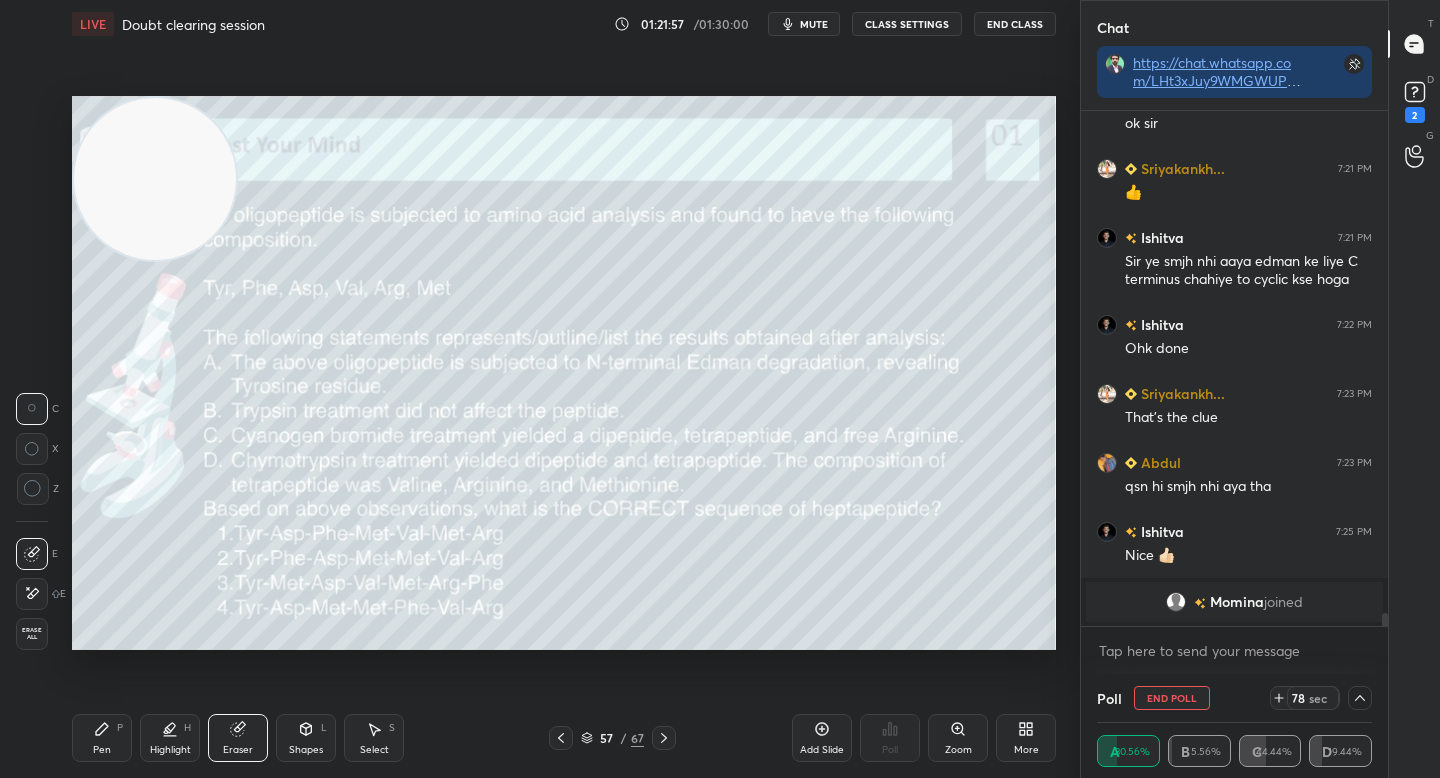click on "Pen" at bounding box center [102, 750] 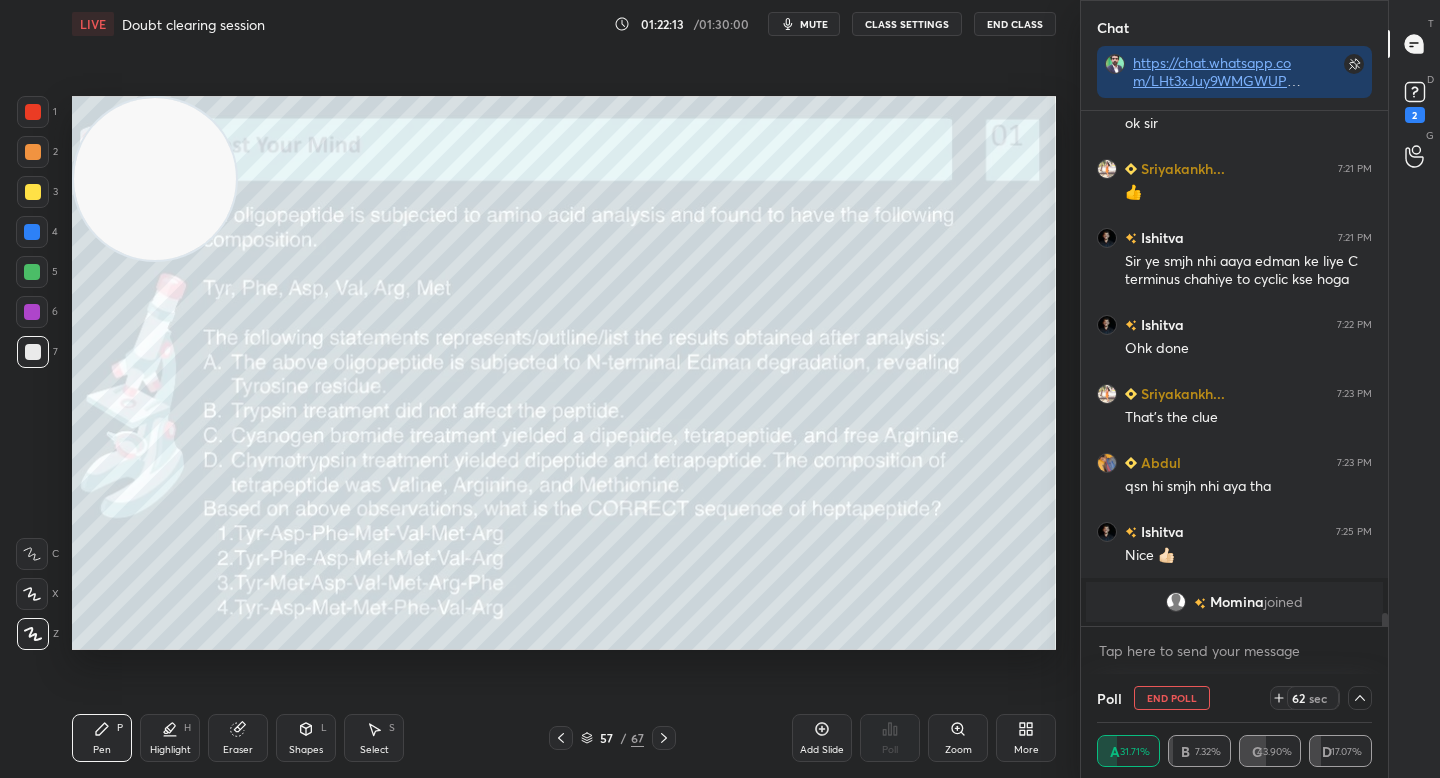 click 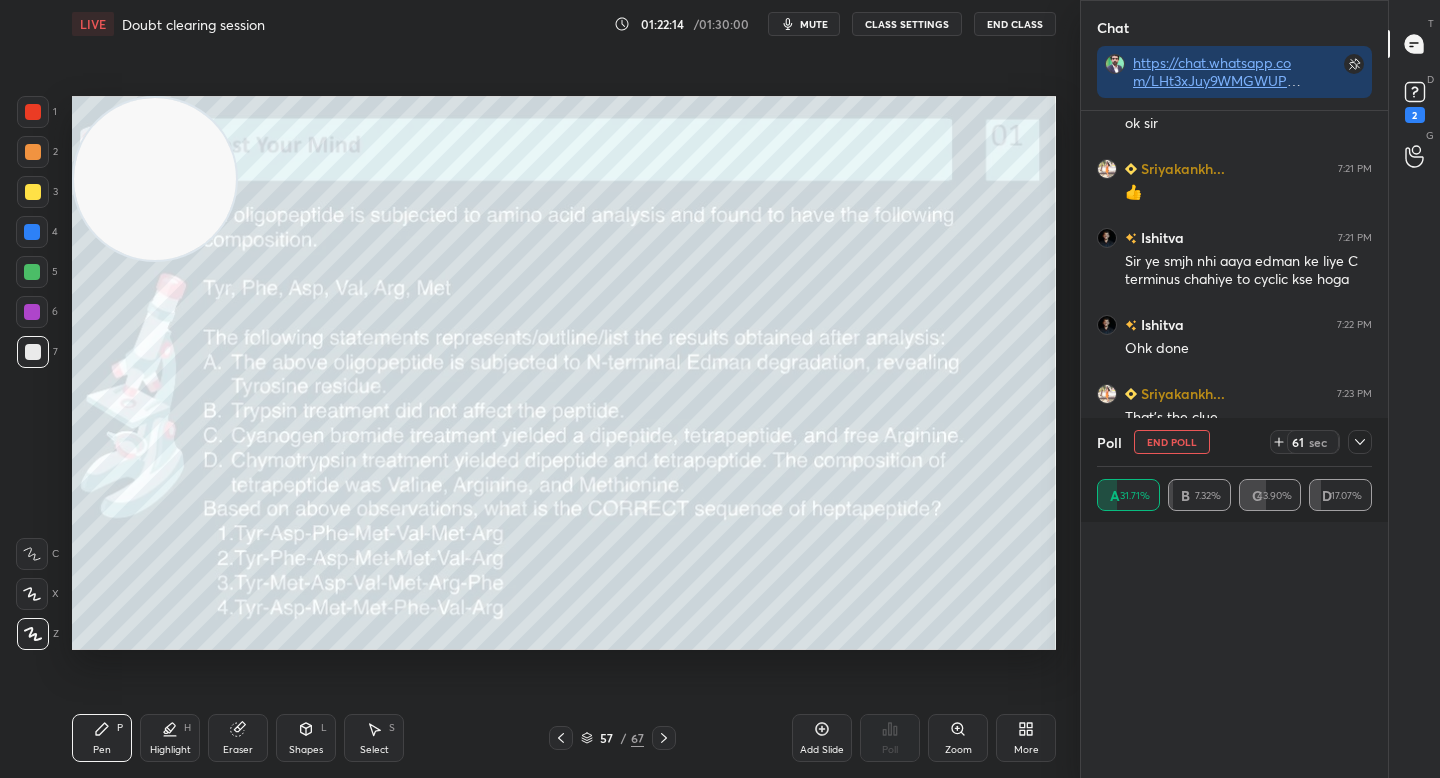 scroll, scrollTop: 0, scrollLeft: 1, axis: horizontal 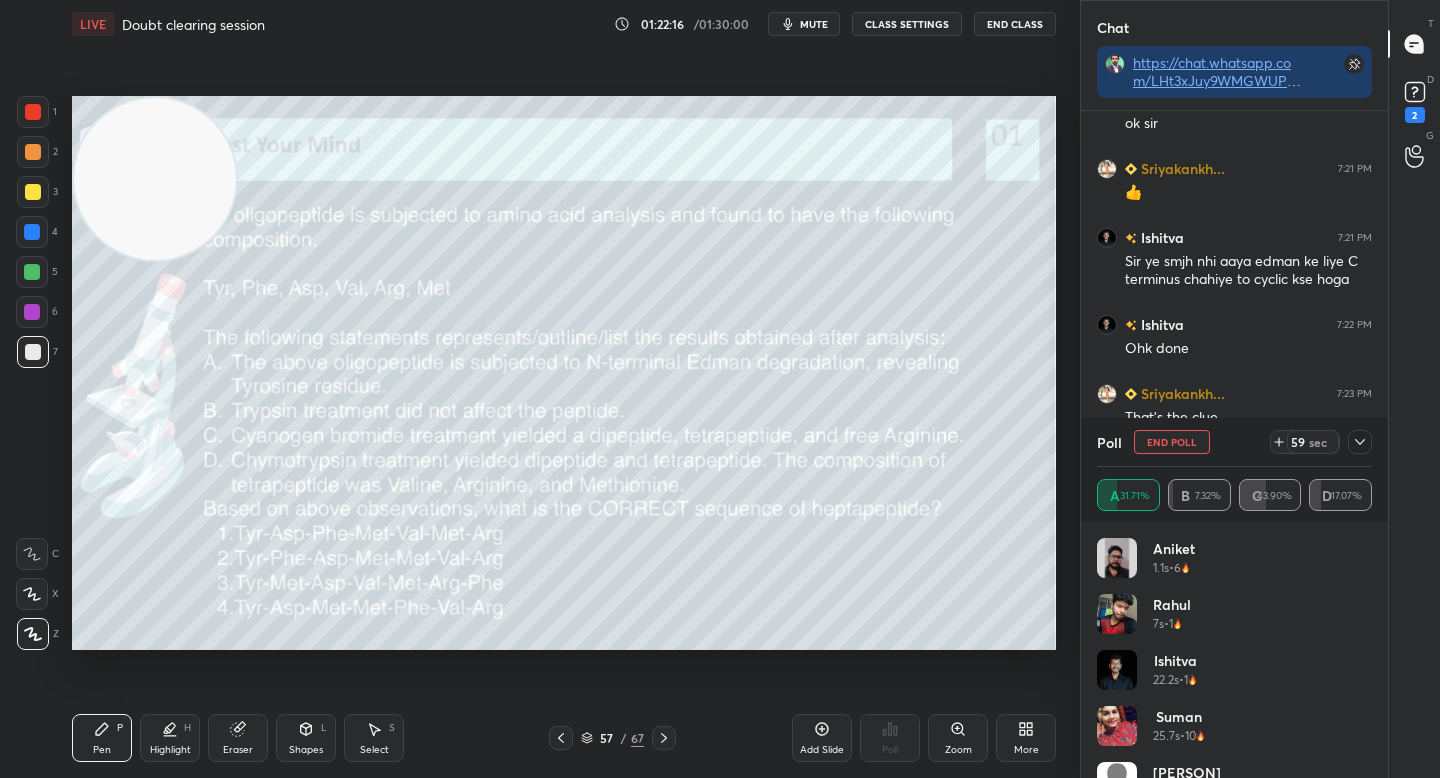 click 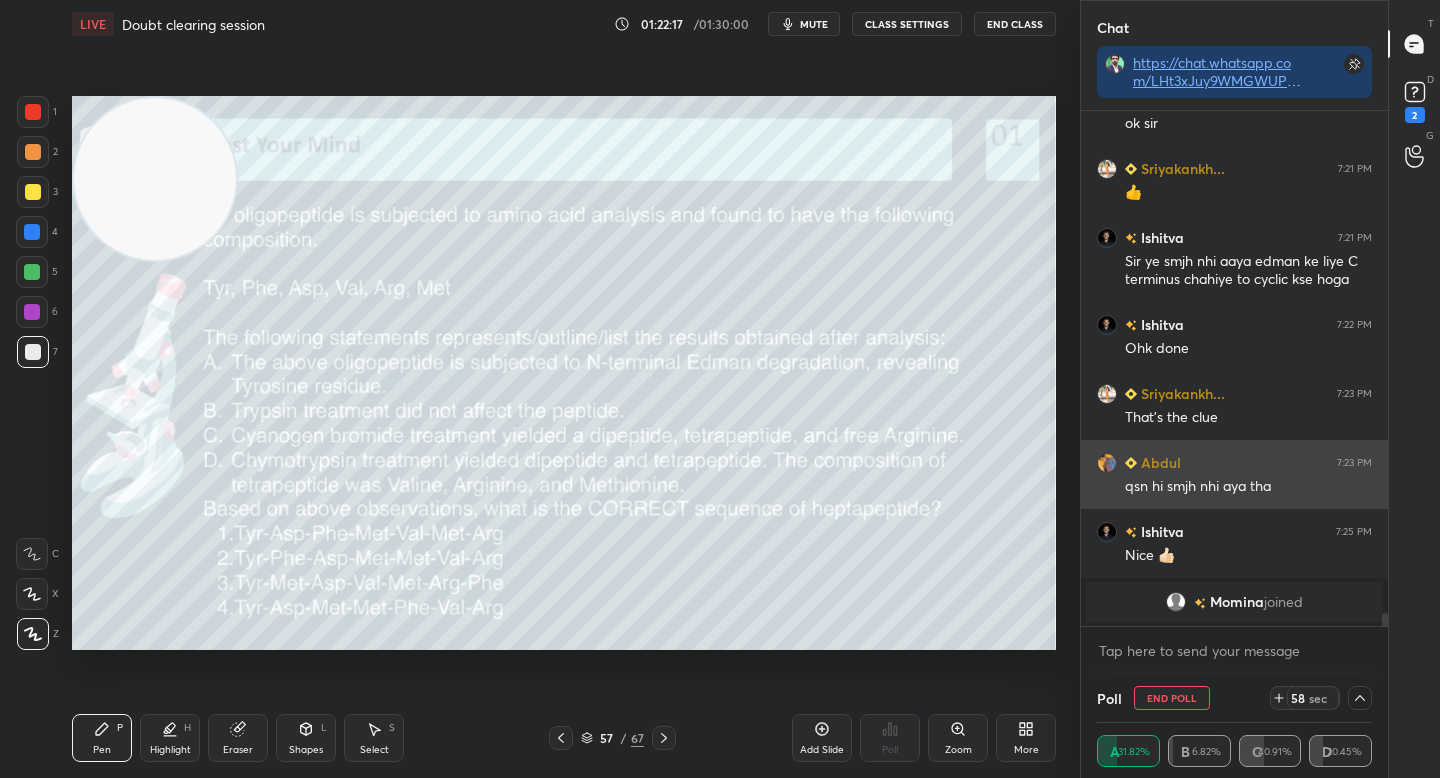scroll, scrollTop: 154, scrollLeft: 269, axis: both 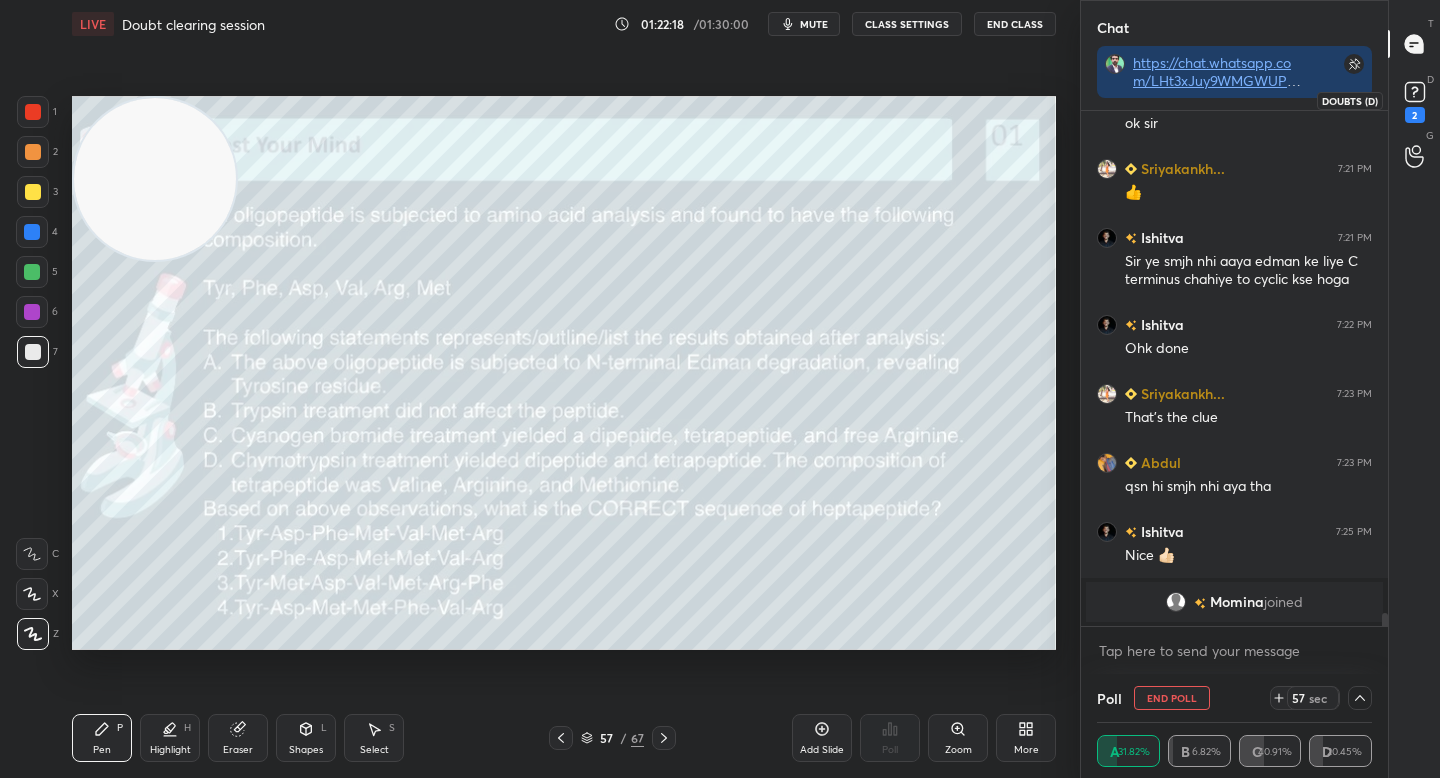 click 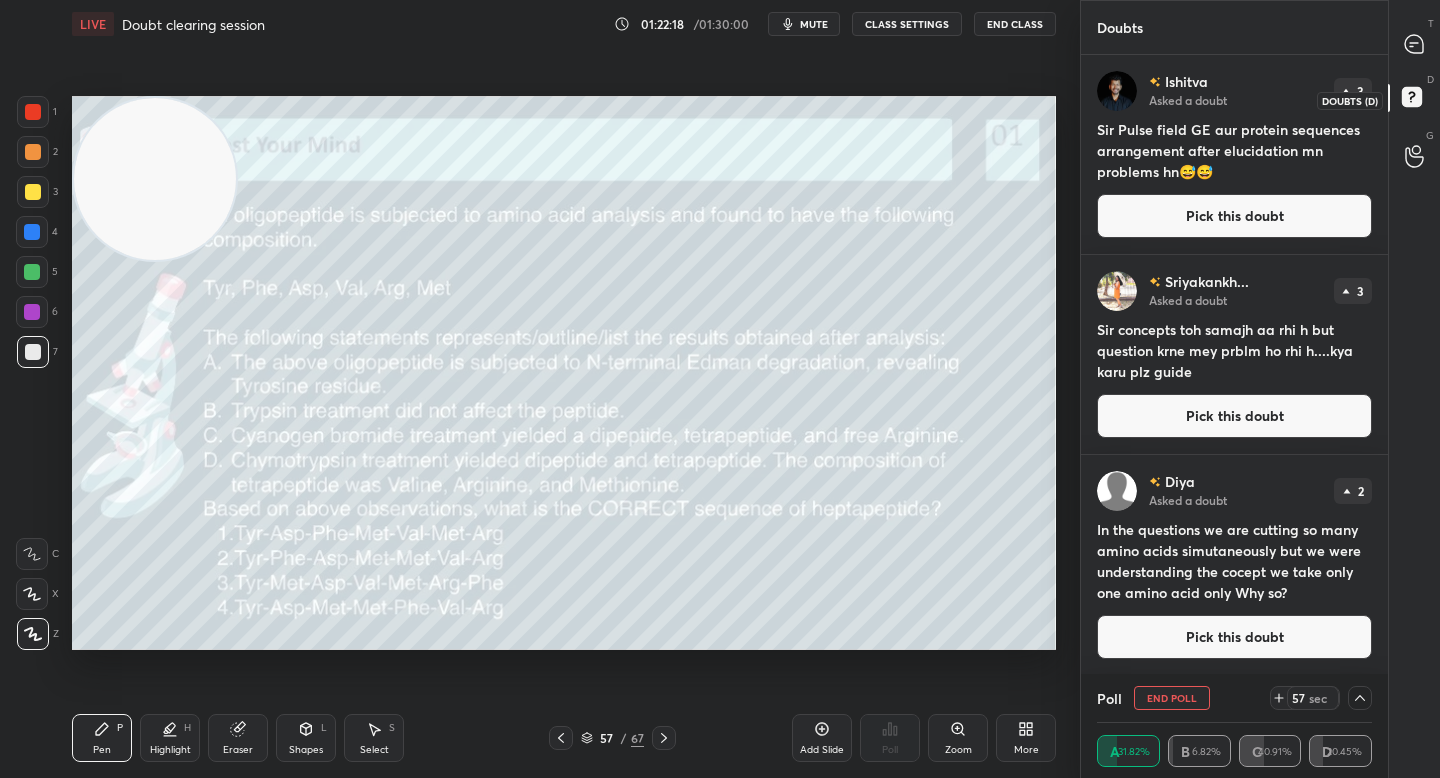 scroll, scrollTop: 7, scrollLeft: 7, axis: both 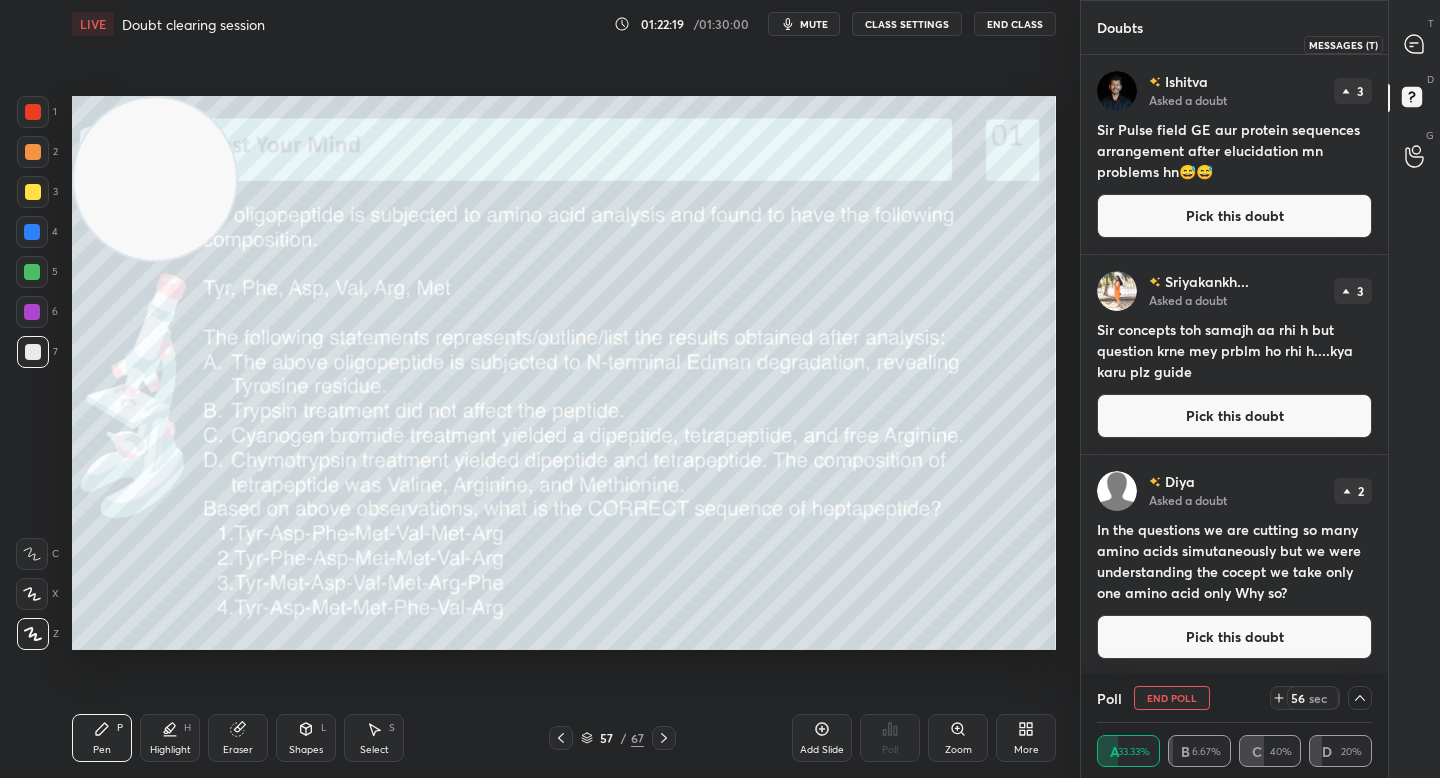 click 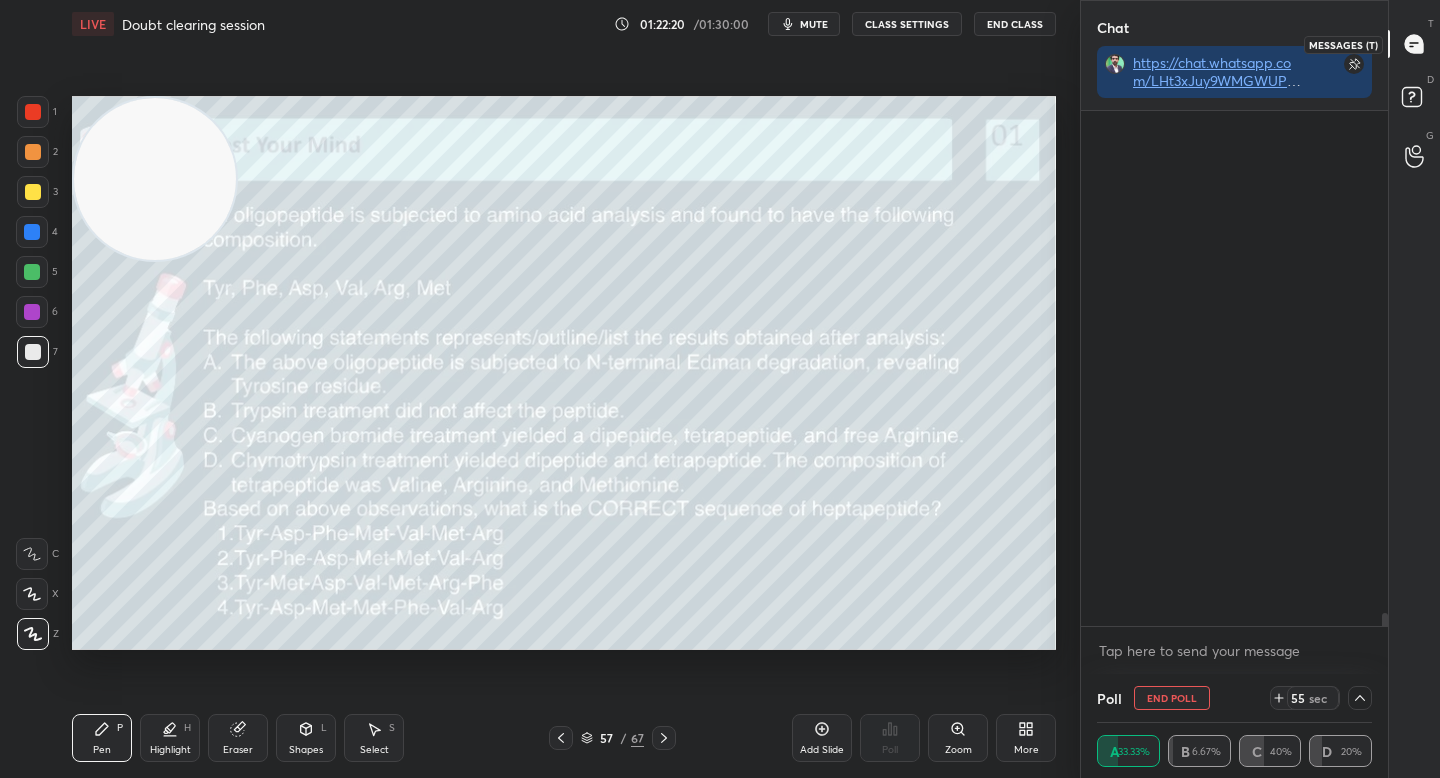 scroll, scrollTop: 19512, scrollLeft: 0, axis: vertical 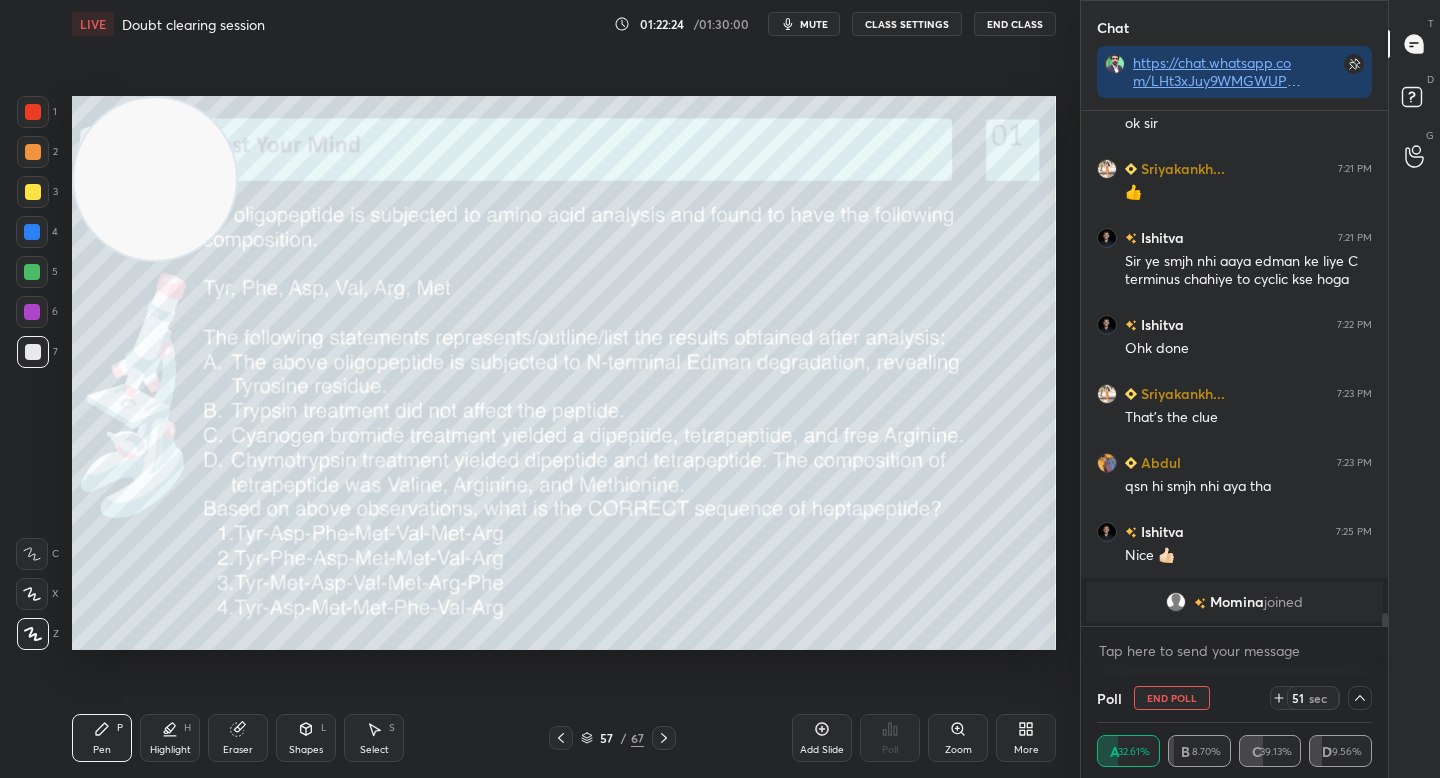 click at bounding box center (32, 272) 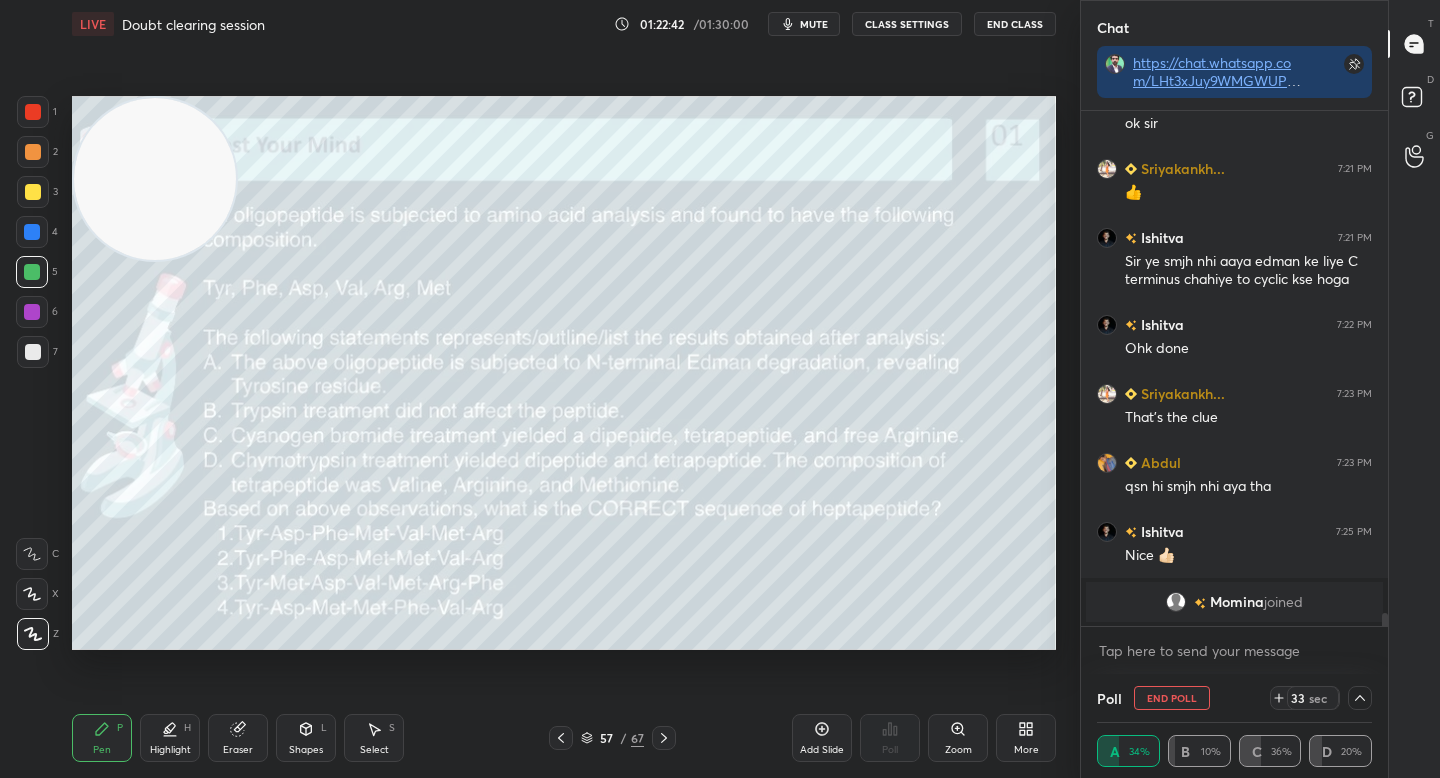 click at bounding box center (32, 232) 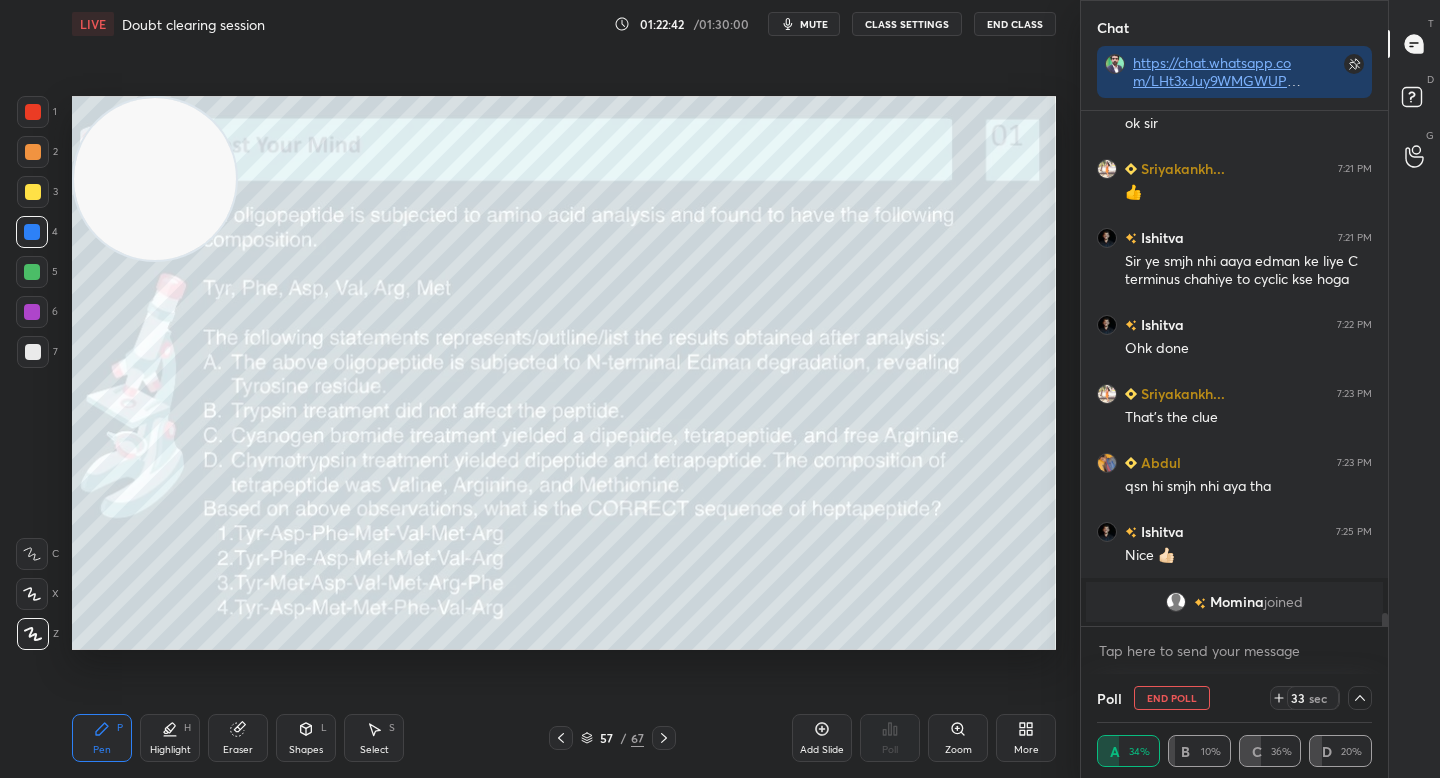 click on "3" at bounding box center [37, 196] 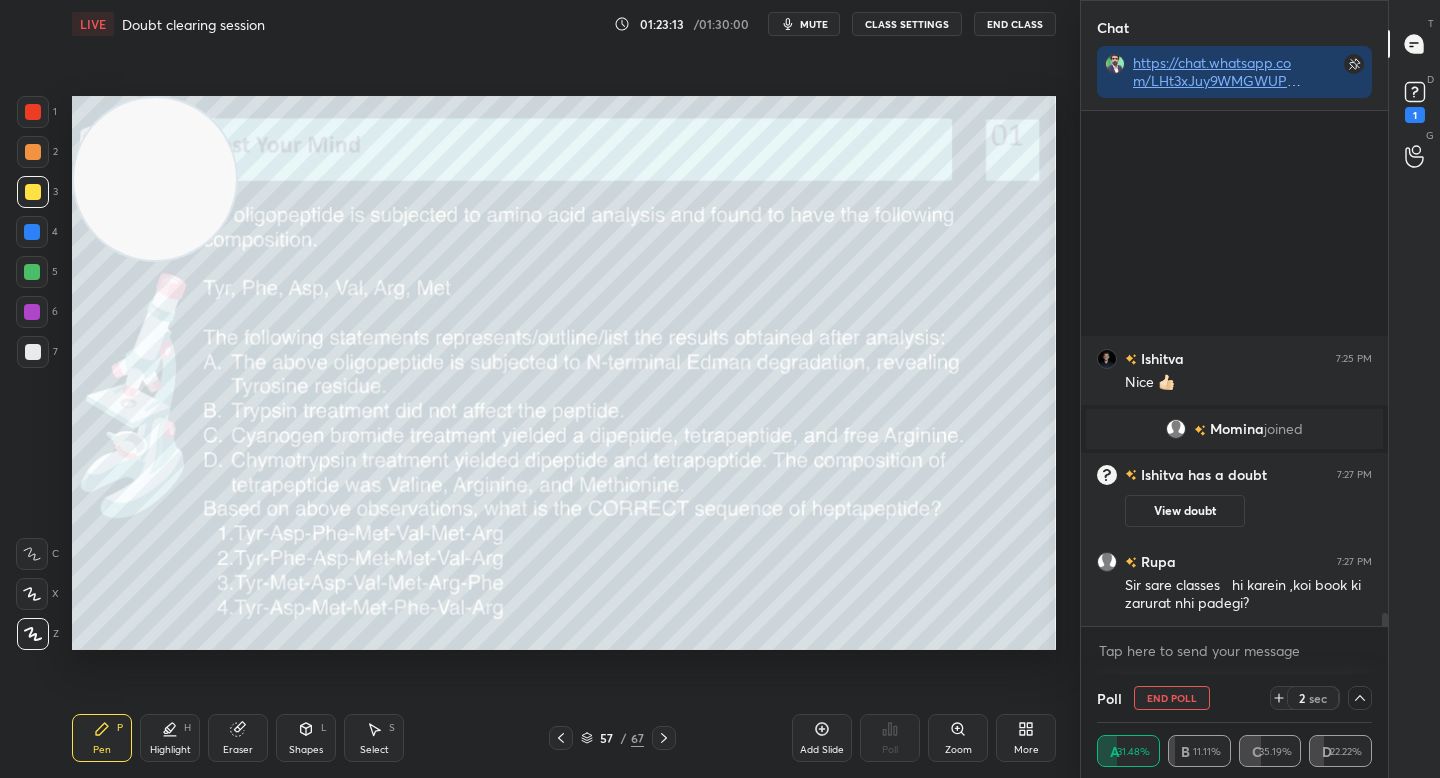scroll, scrollTop: 19465, scrollLeft: 0, axis: vertical 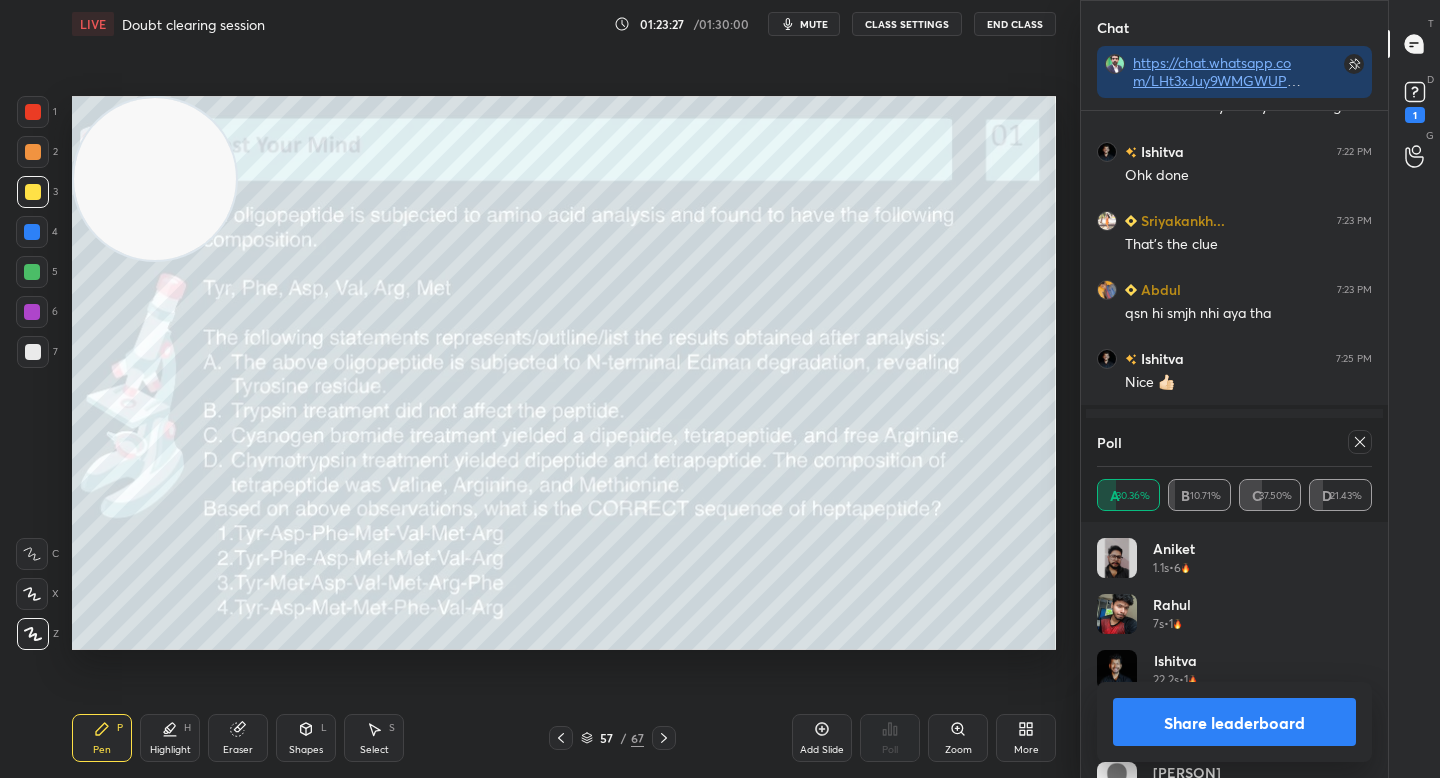 click on "Share leaderboard" at bounding box center (1234, 722) 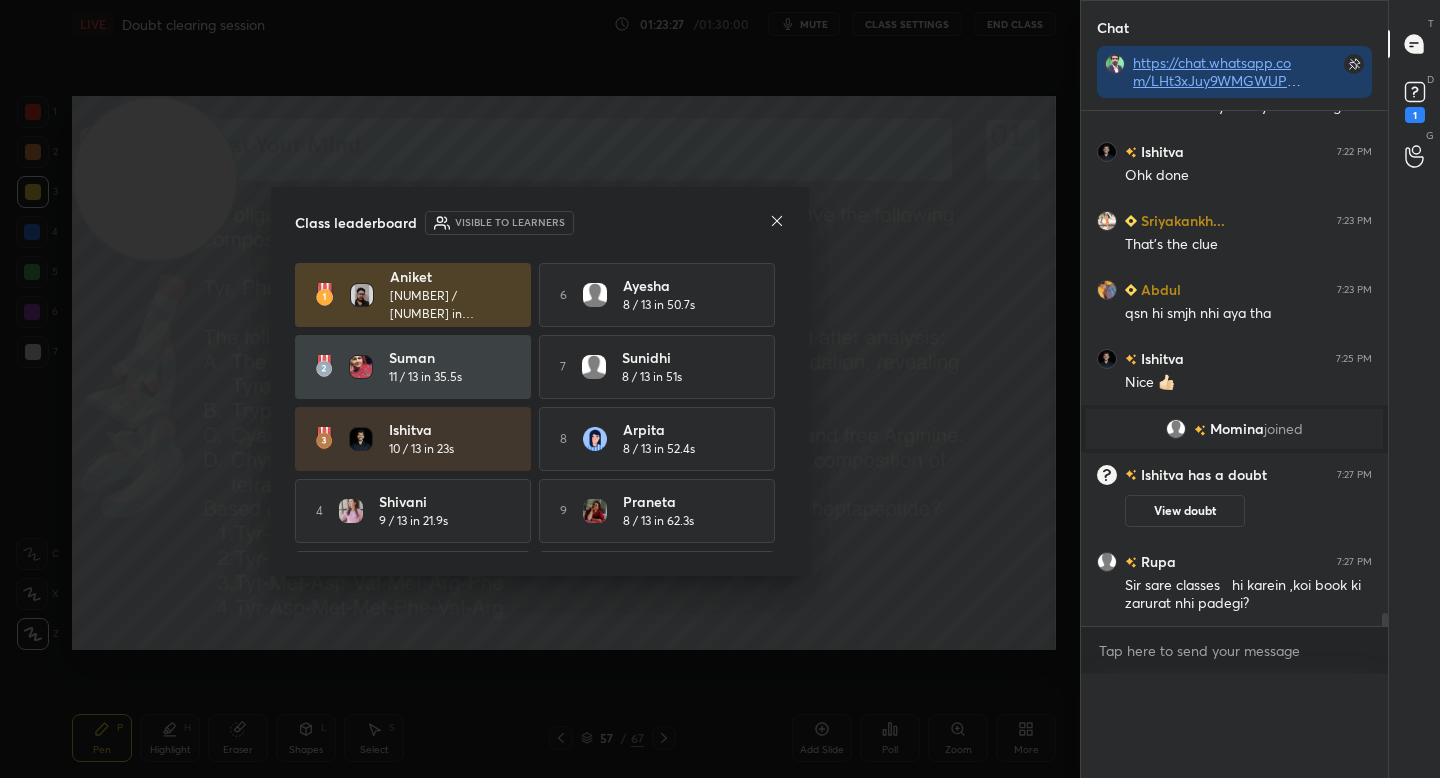 scroll, scrollTop: 1, scrollLeft: 7, axis: both 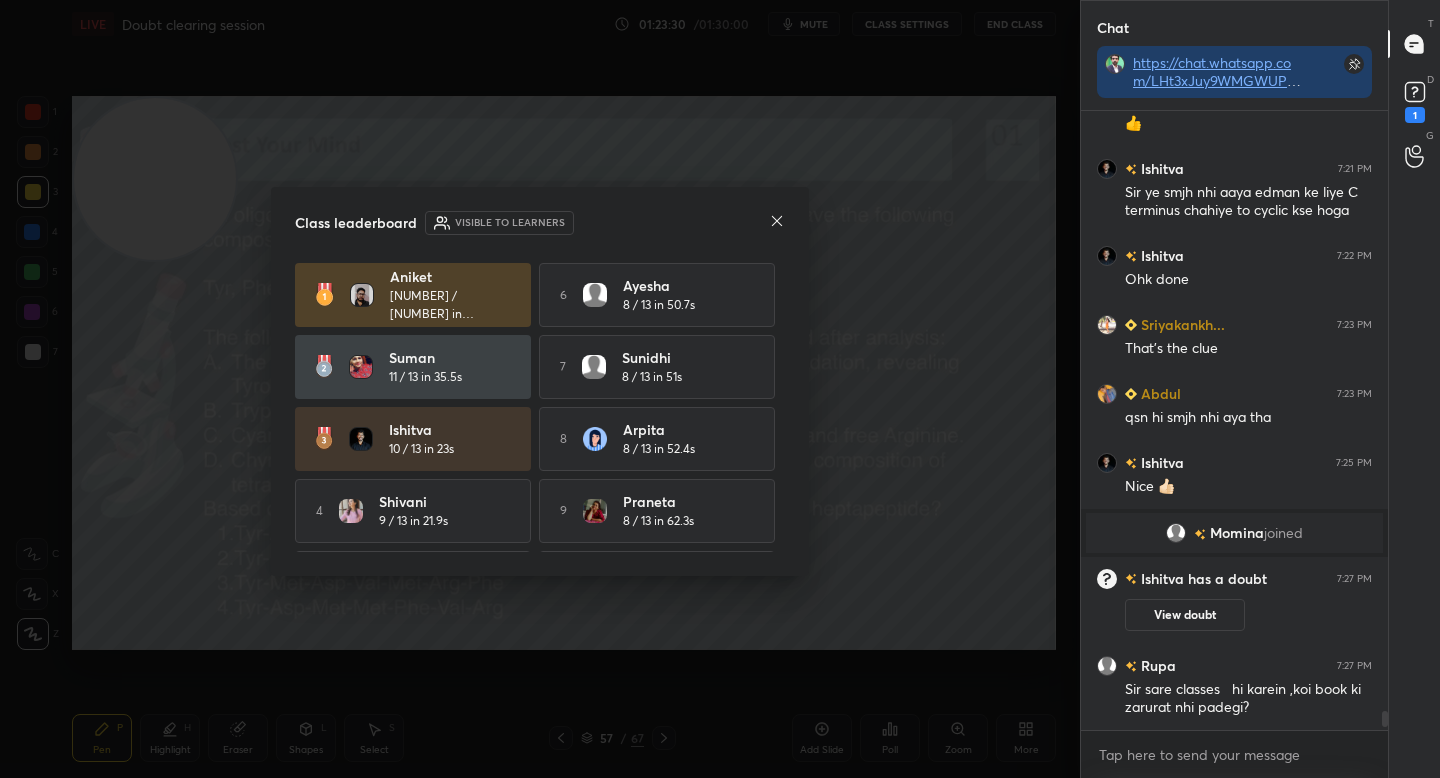 click 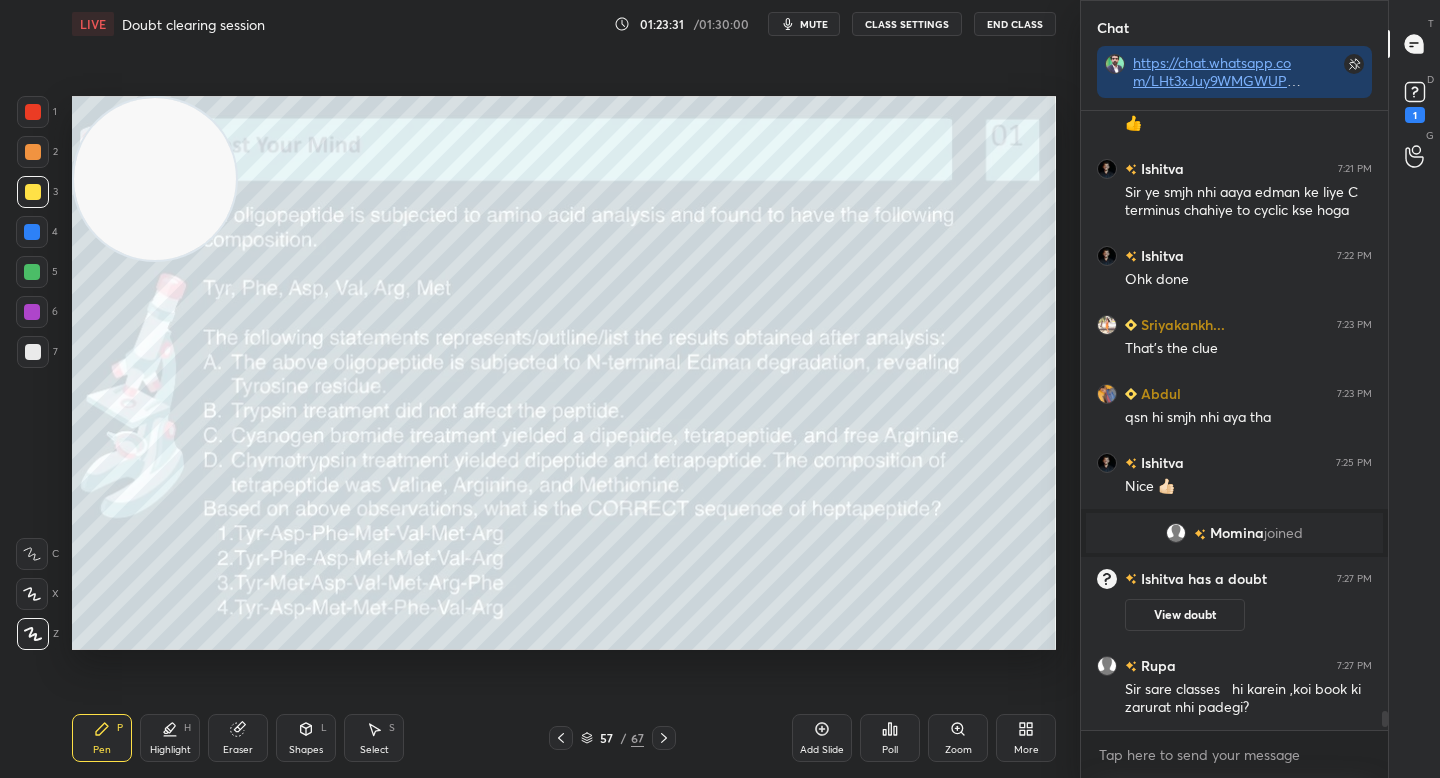drag, startPoint x: 44, startPoint y: 248, endPoint x: 42, endPoint y: 258, distance: 10.198039 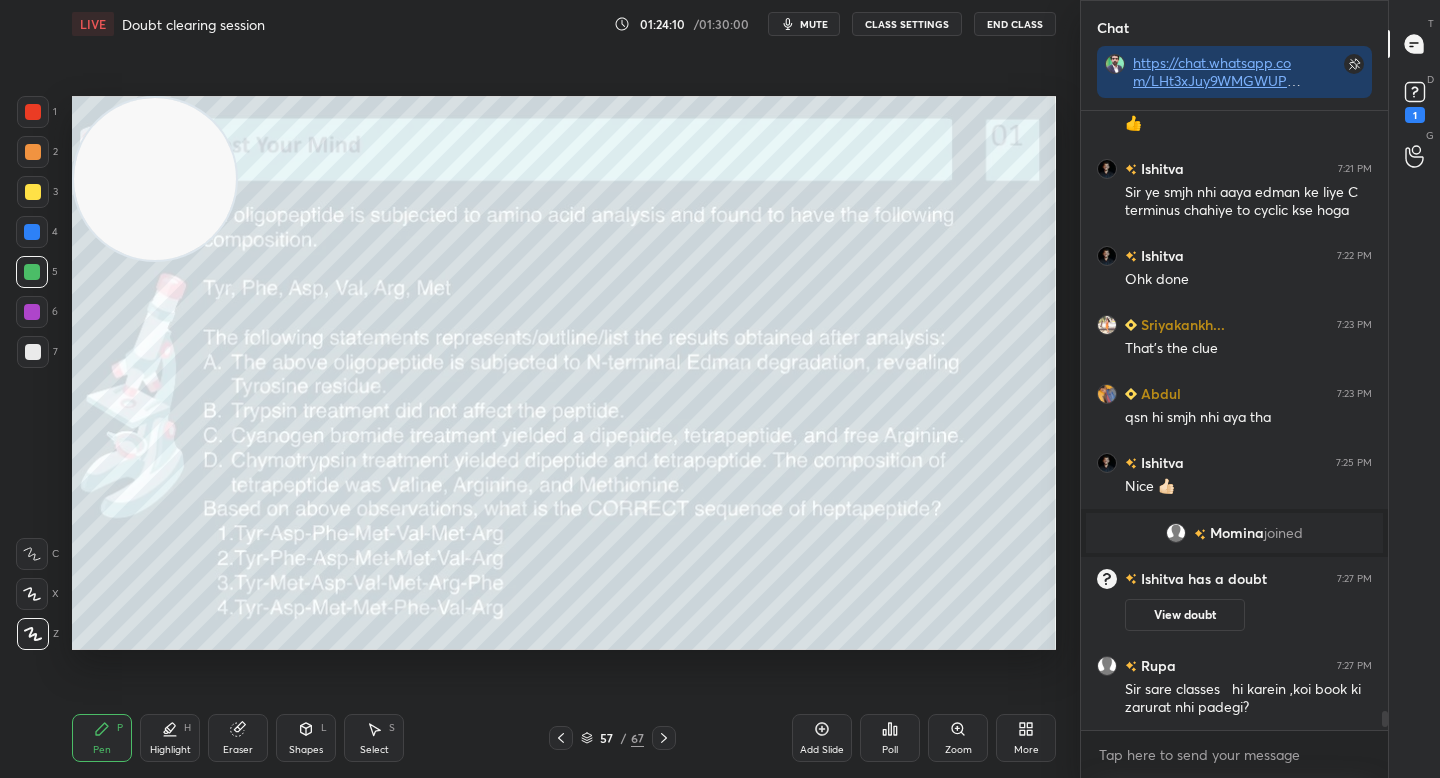 click on "1" at bounding box center [1415, 115] 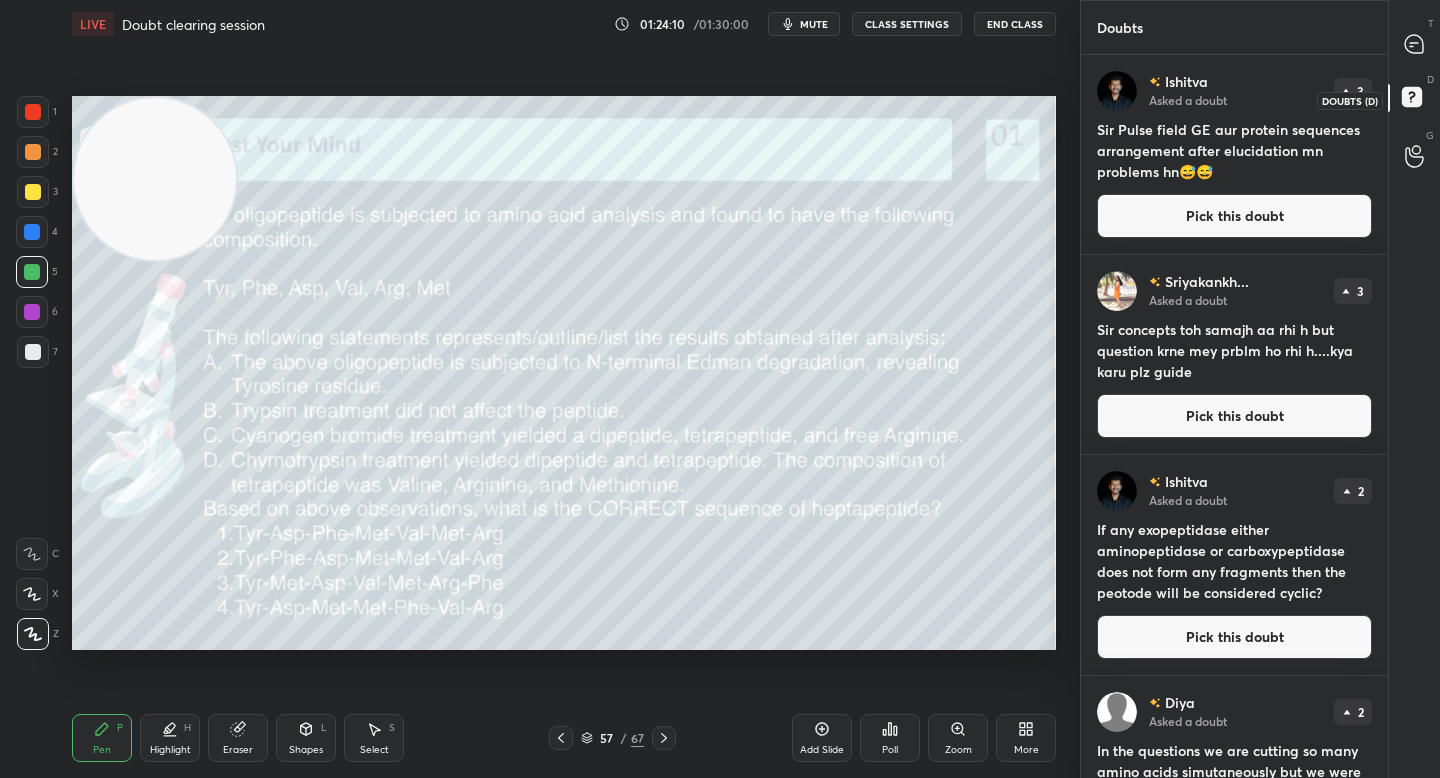 scroll, scrollTop: 7, scrollLeft: 7, axis: both 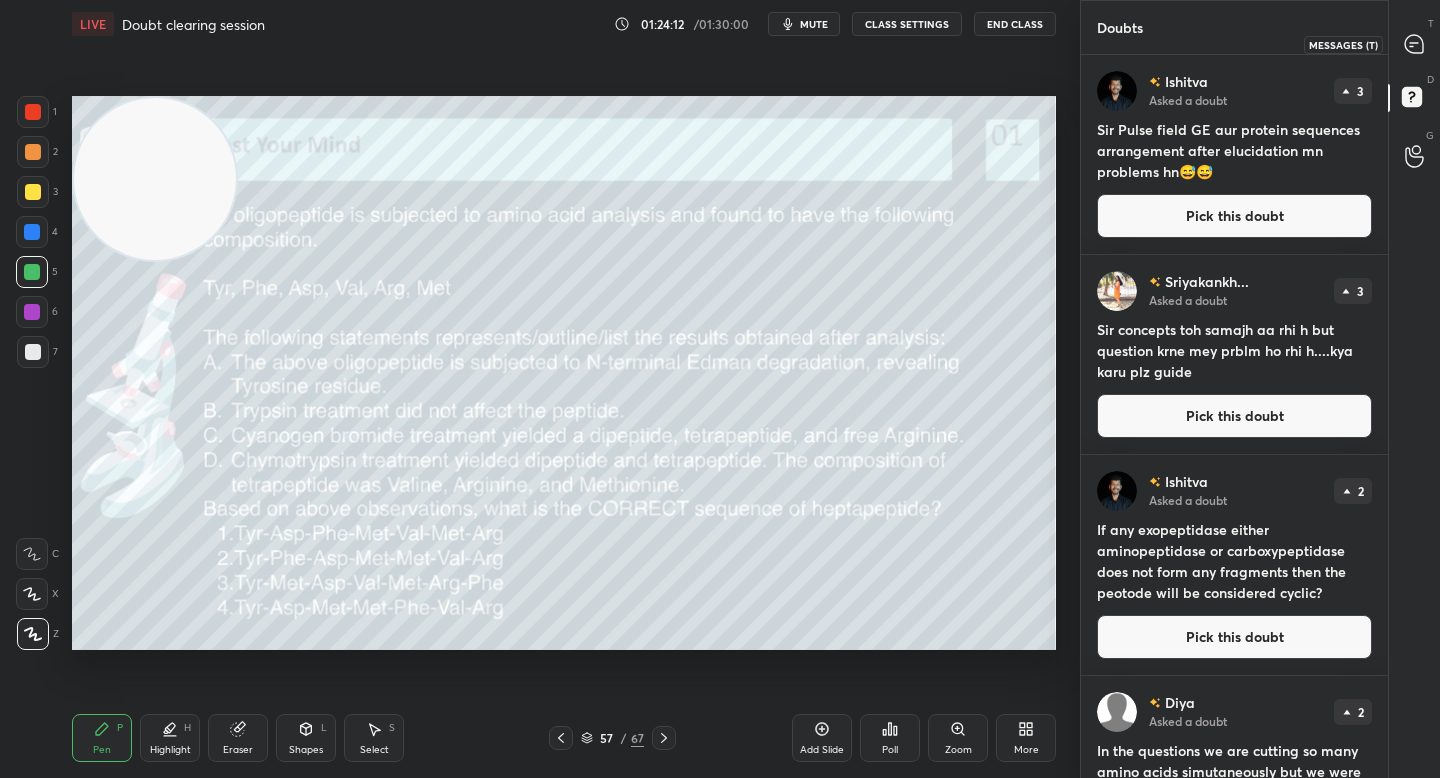 click 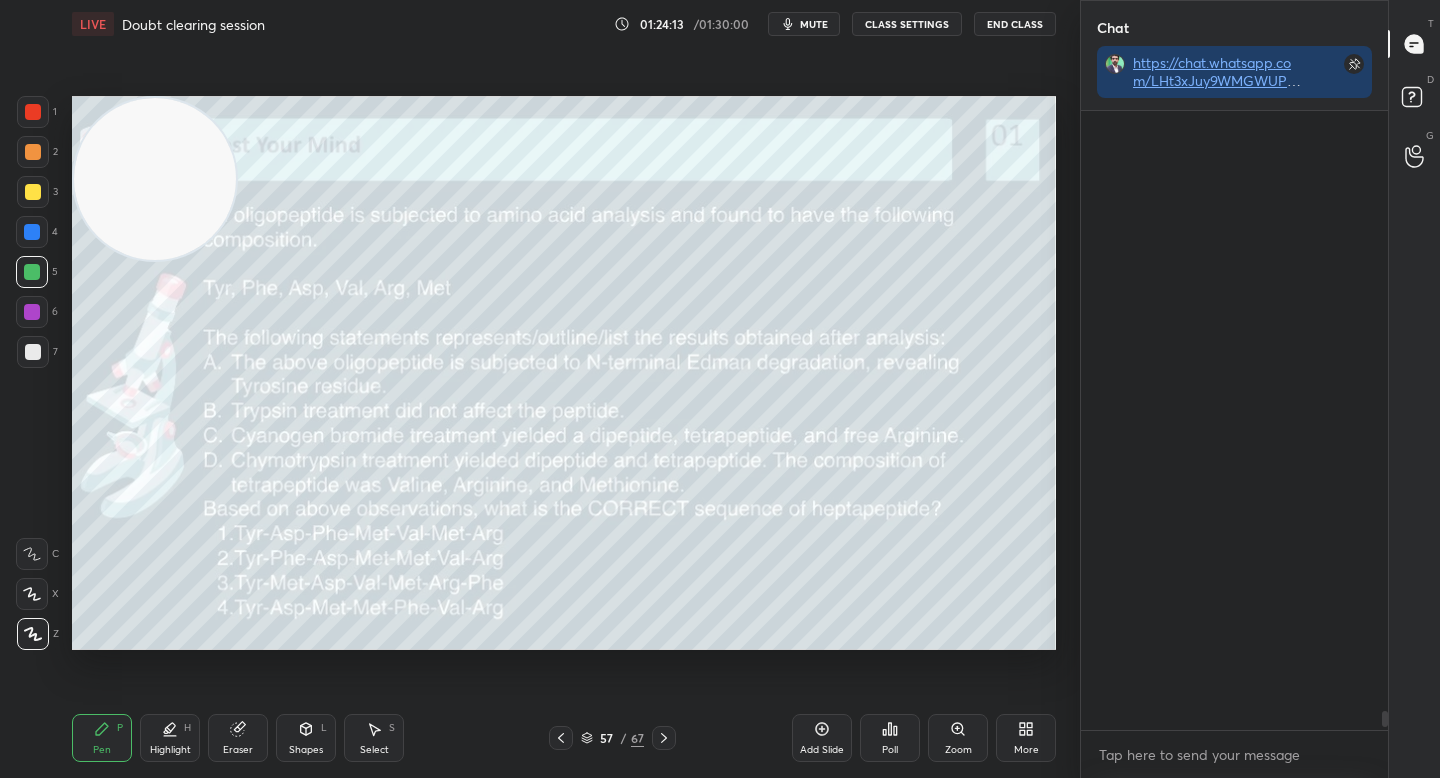 scroll, scrollTop: 19752, scrollLeft: 0, axis: vertical 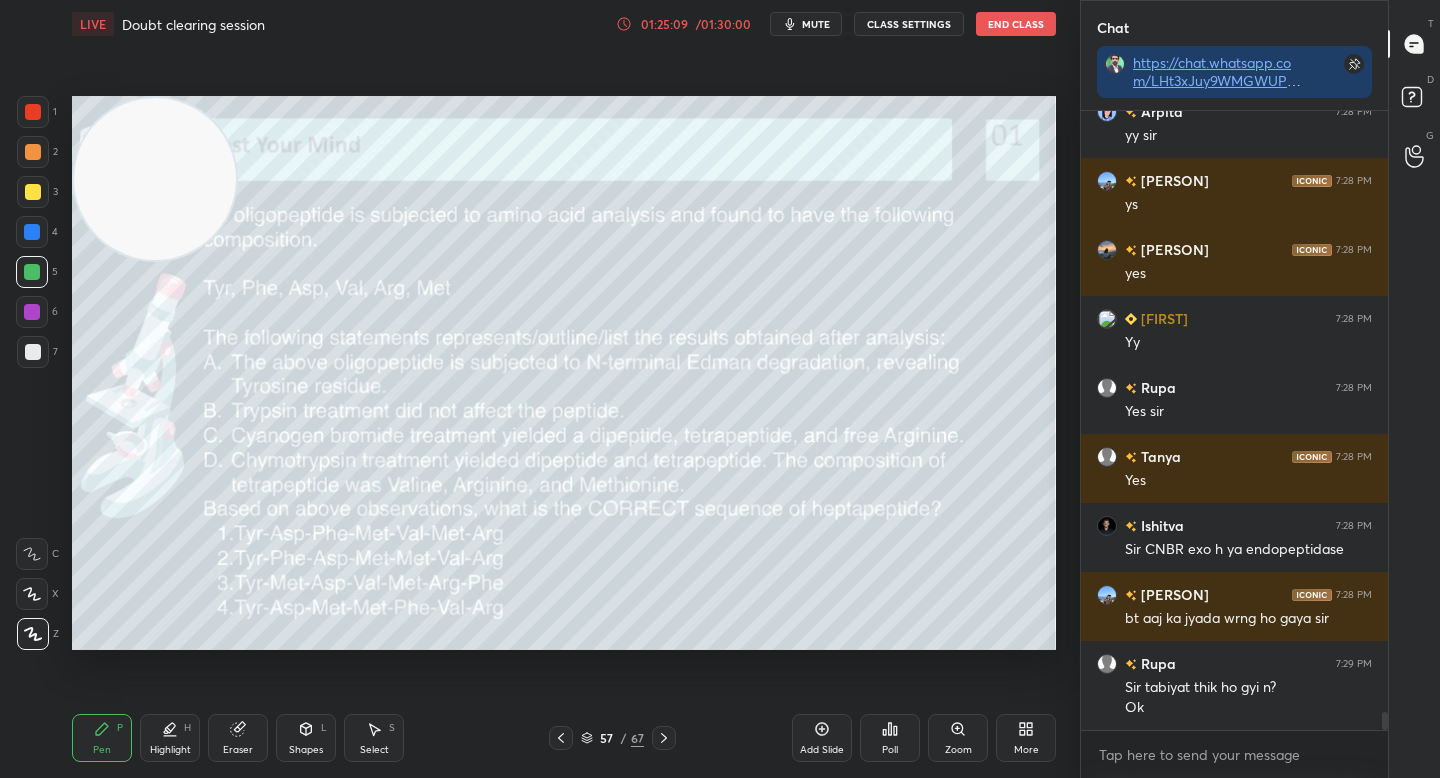 click on "01:25:09" at bounding box center [664, 24] 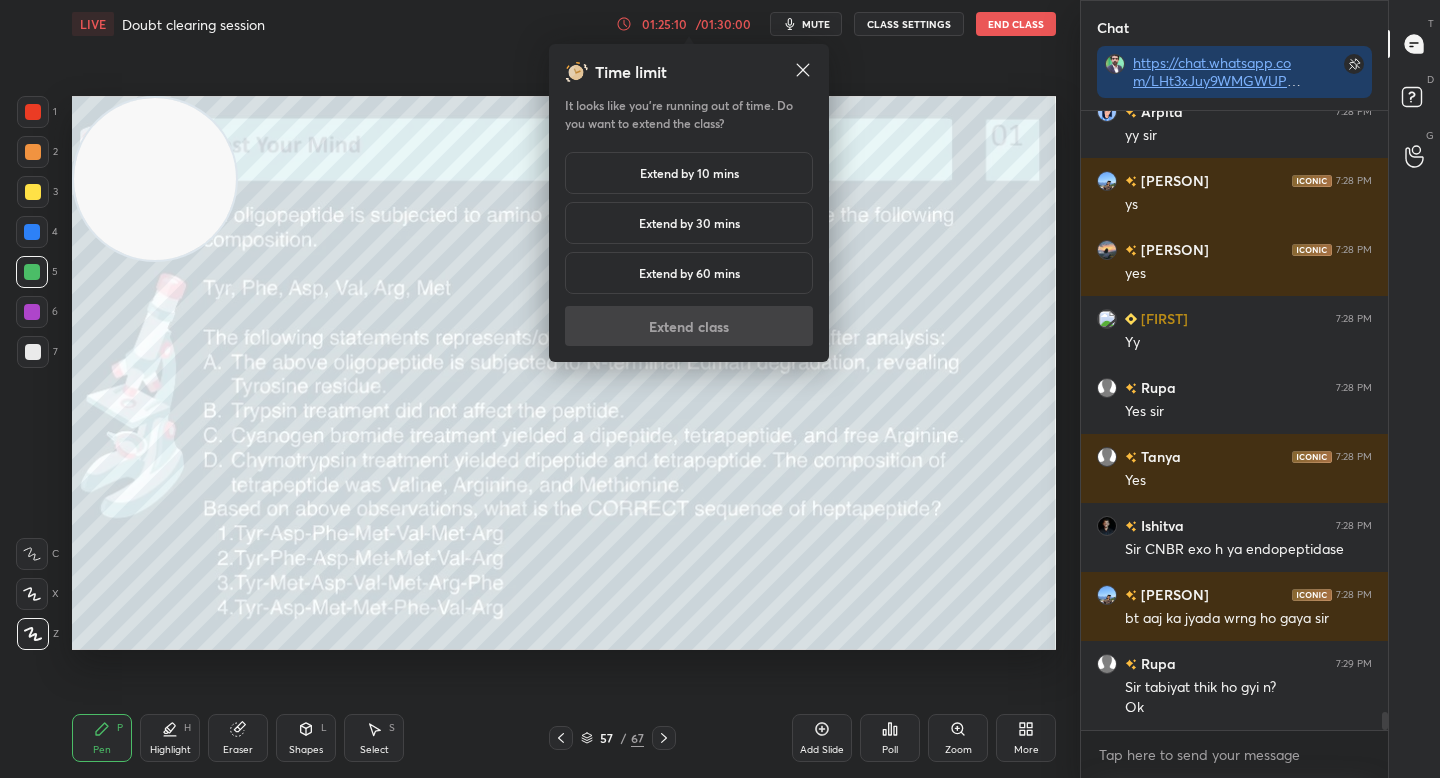 click on "Extend by 10 mins" at bounding box center [689, 173] 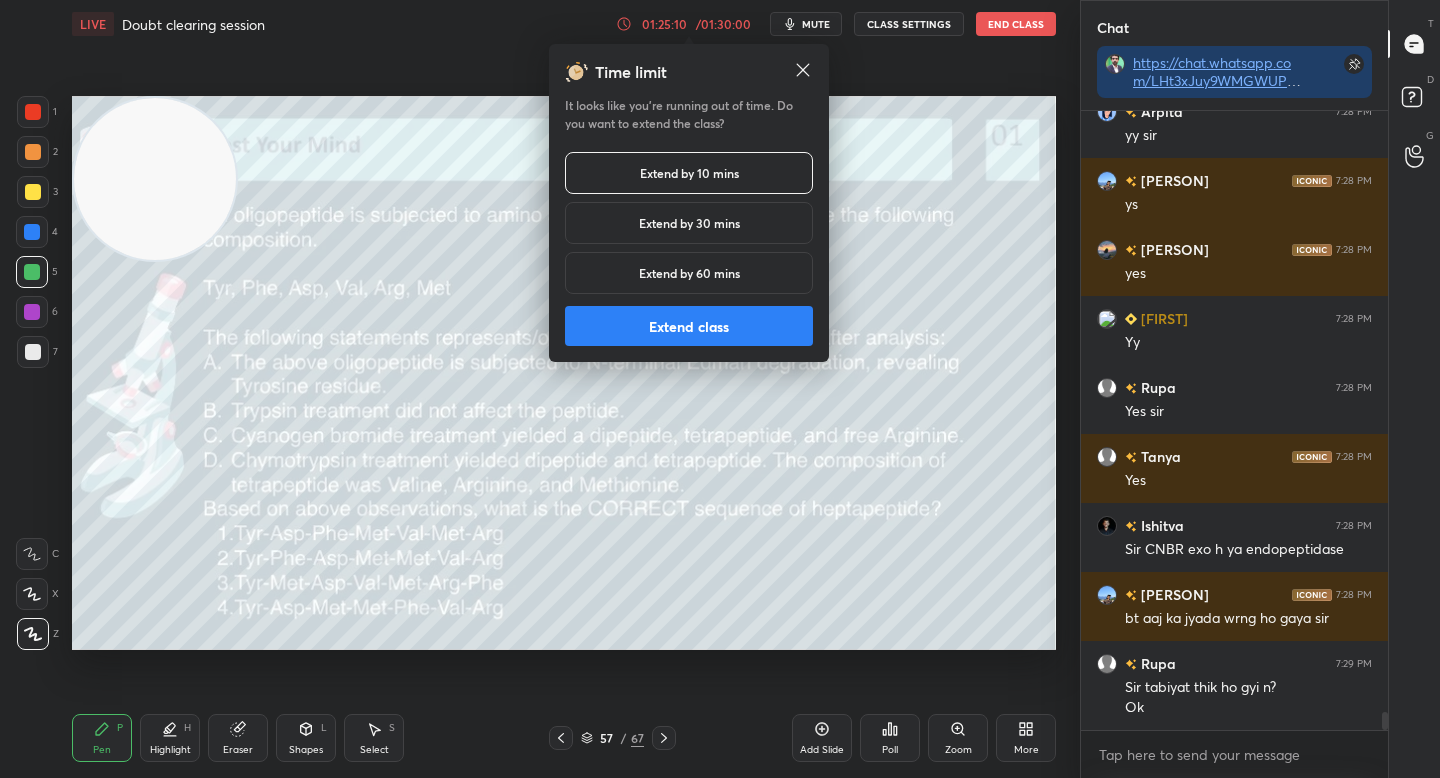 click on "Extend class" at bounding box center (689, 326) 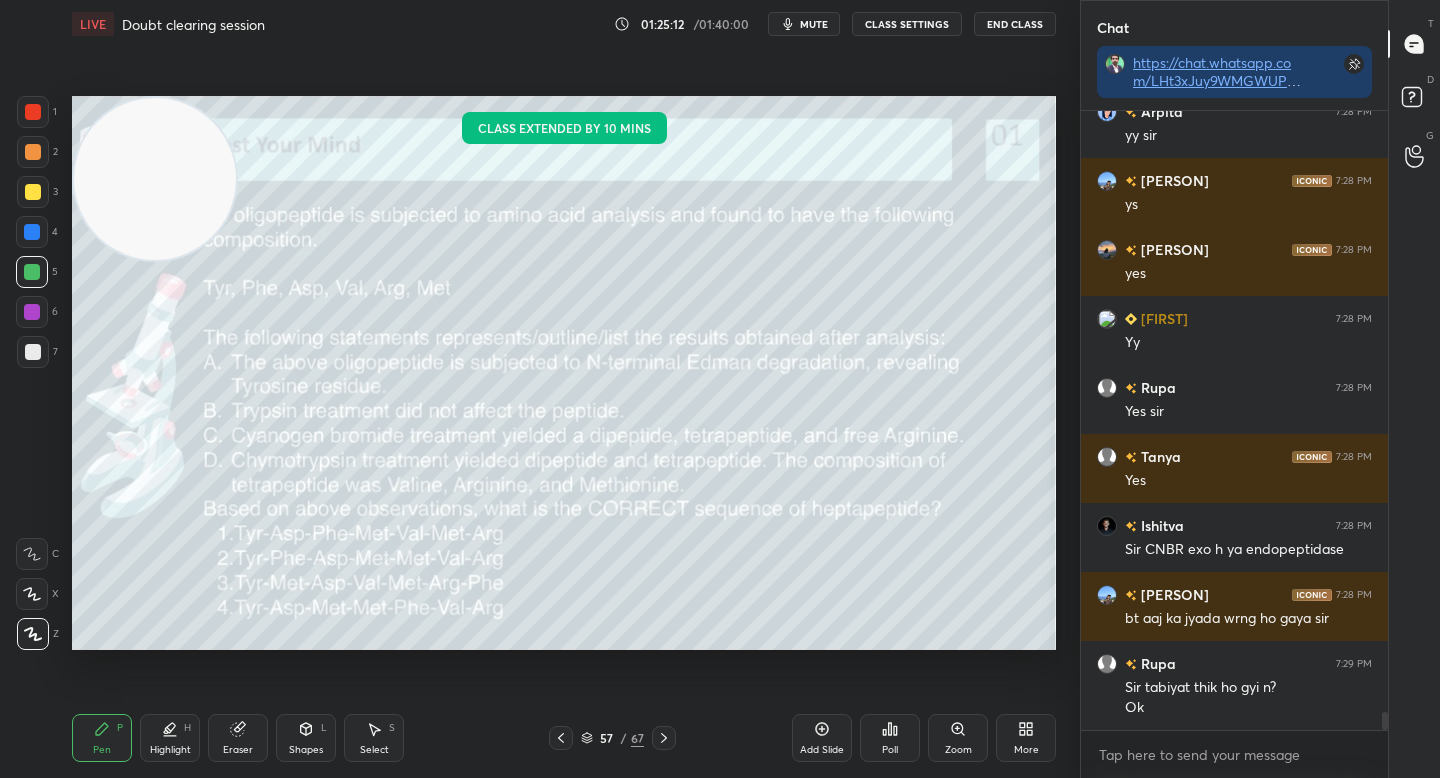 click 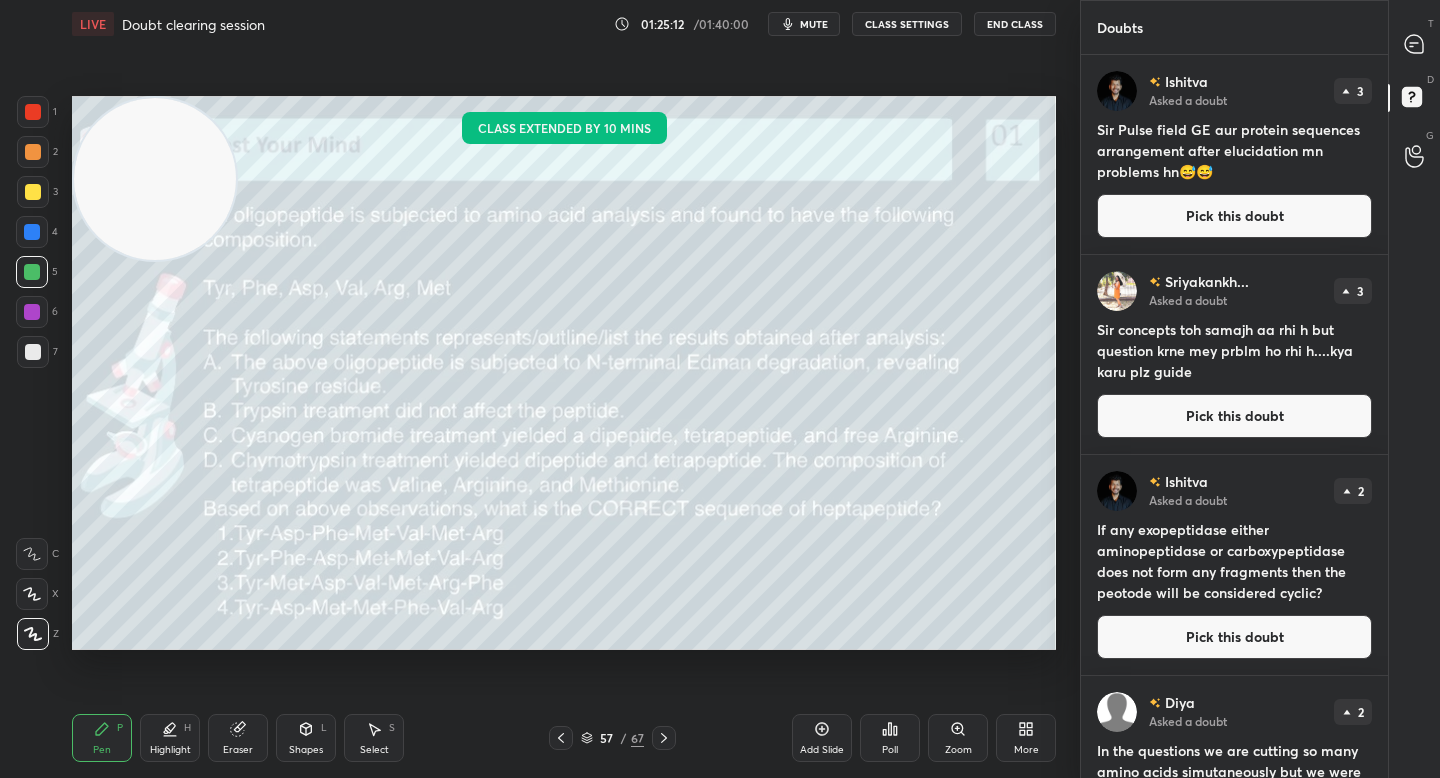 scroll, scrollTop: 7, scrollLeft: 7, axis: both 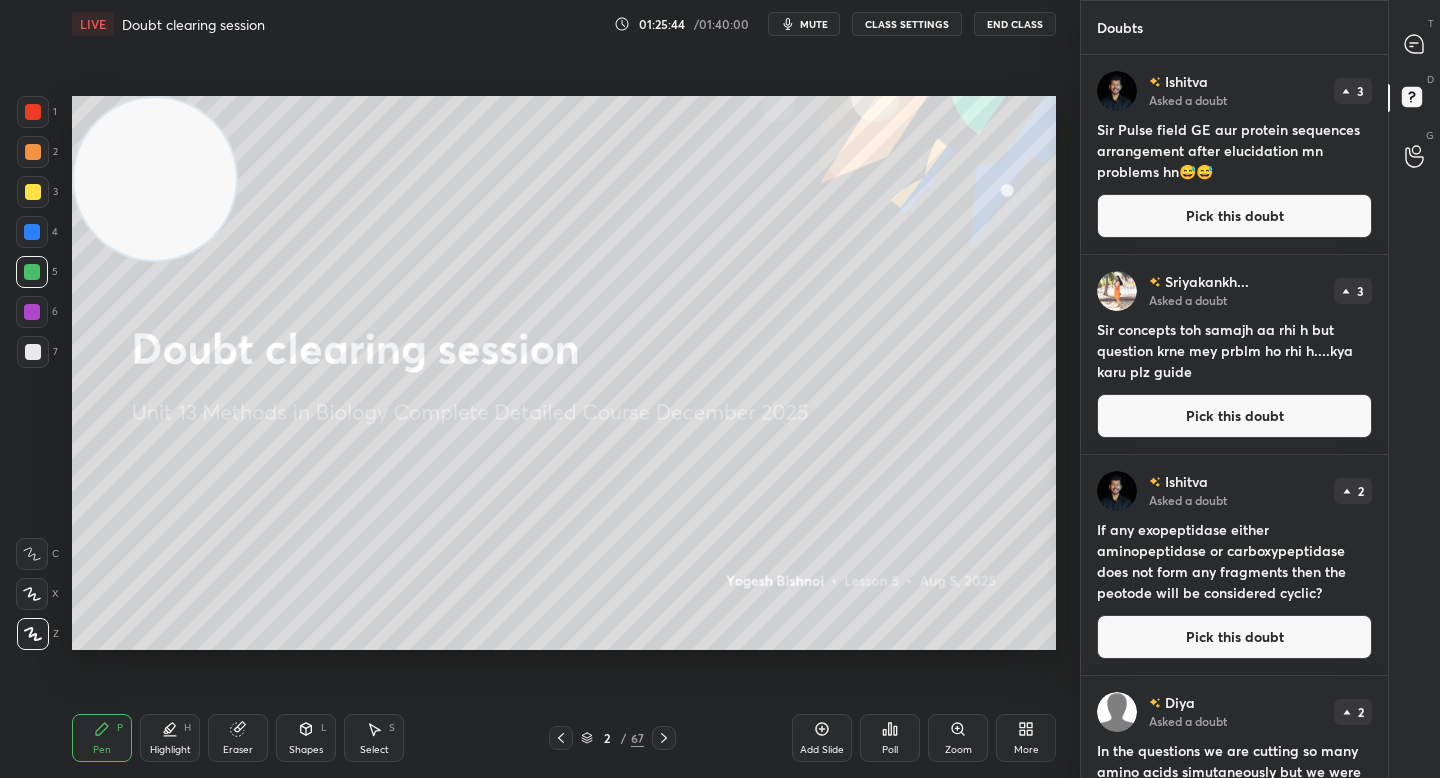 click on "Pick this doubt" at bounding box center (1234, 216) 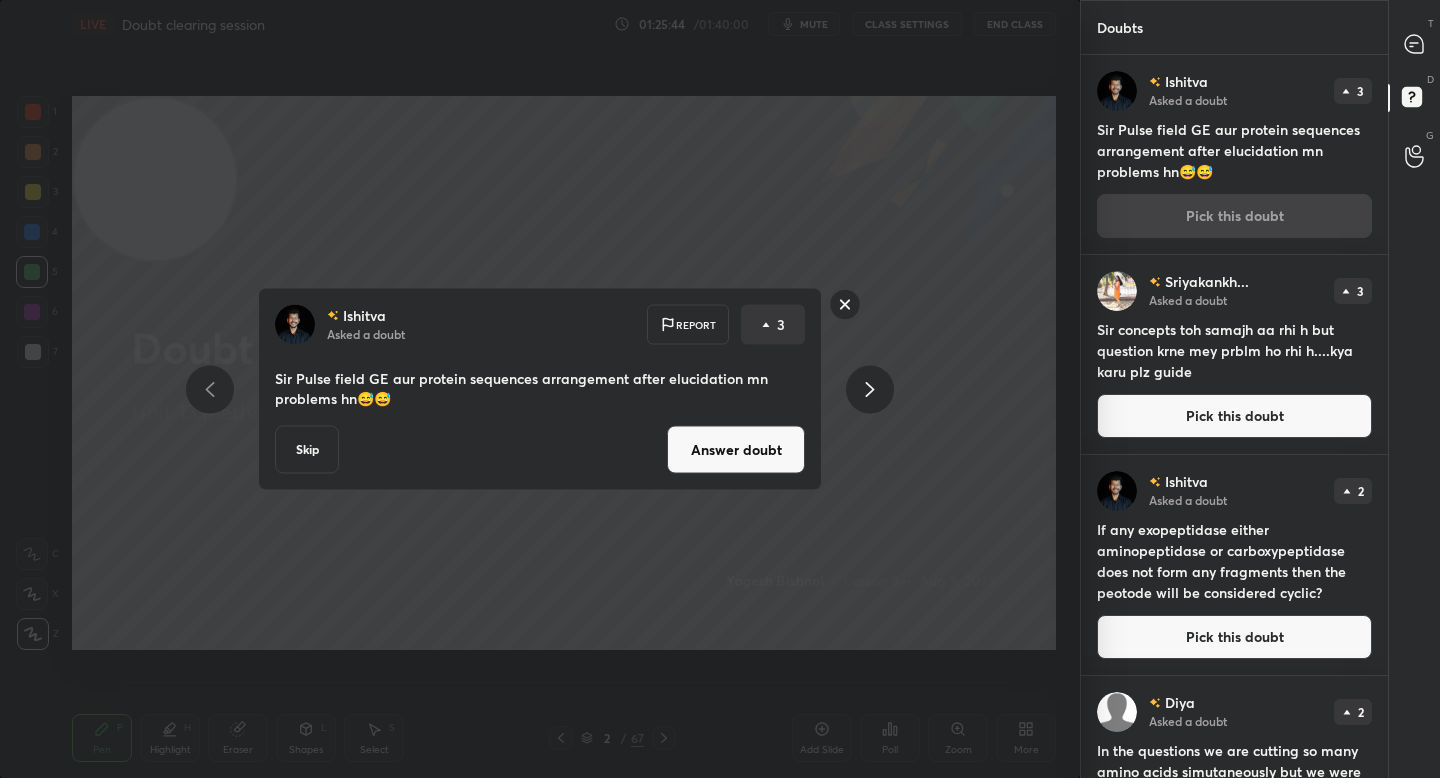 click on "Answer doubt" at bounding box center (736, 450) 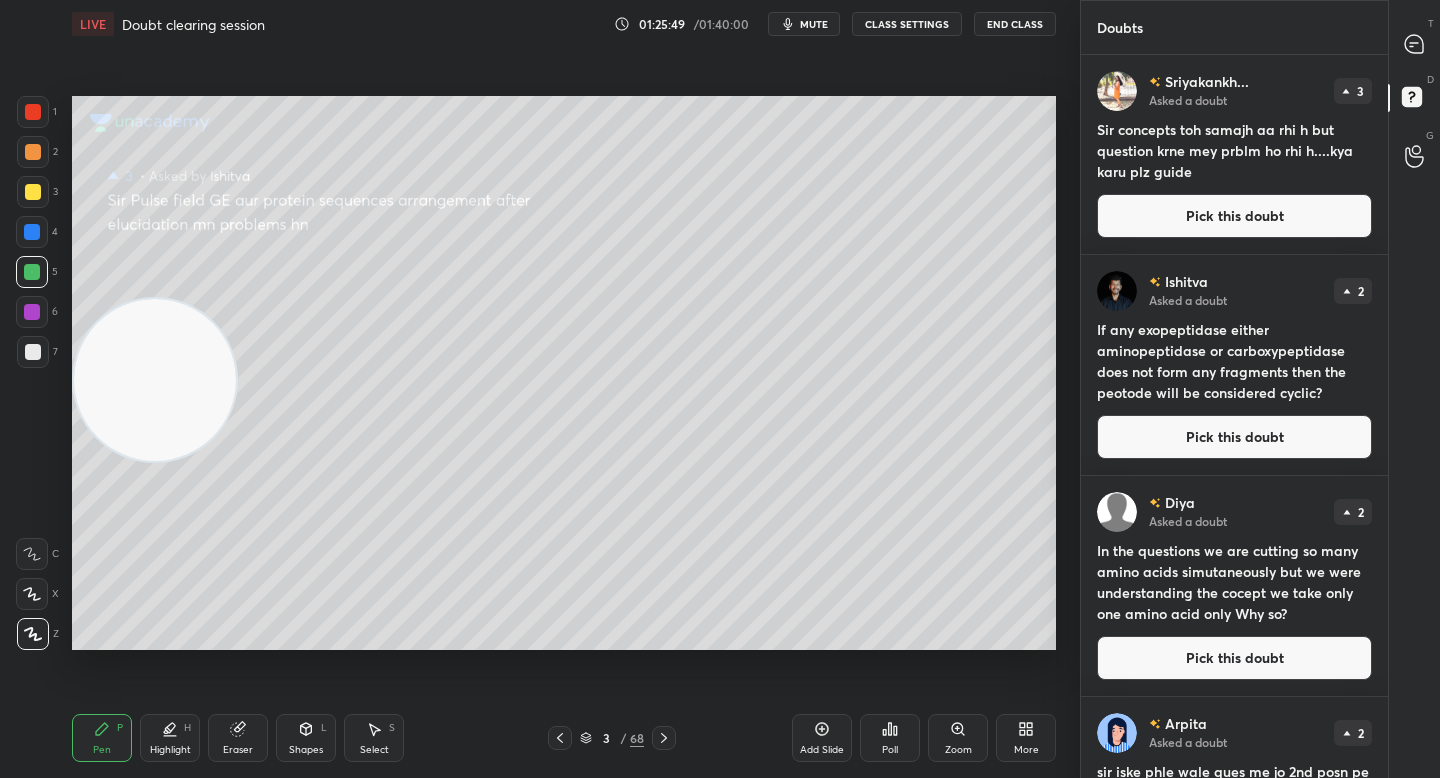drag, startPoint x: 141, startPoint y: 153, endPoint x: 142, endPoint y: 357, distance: 204.00246 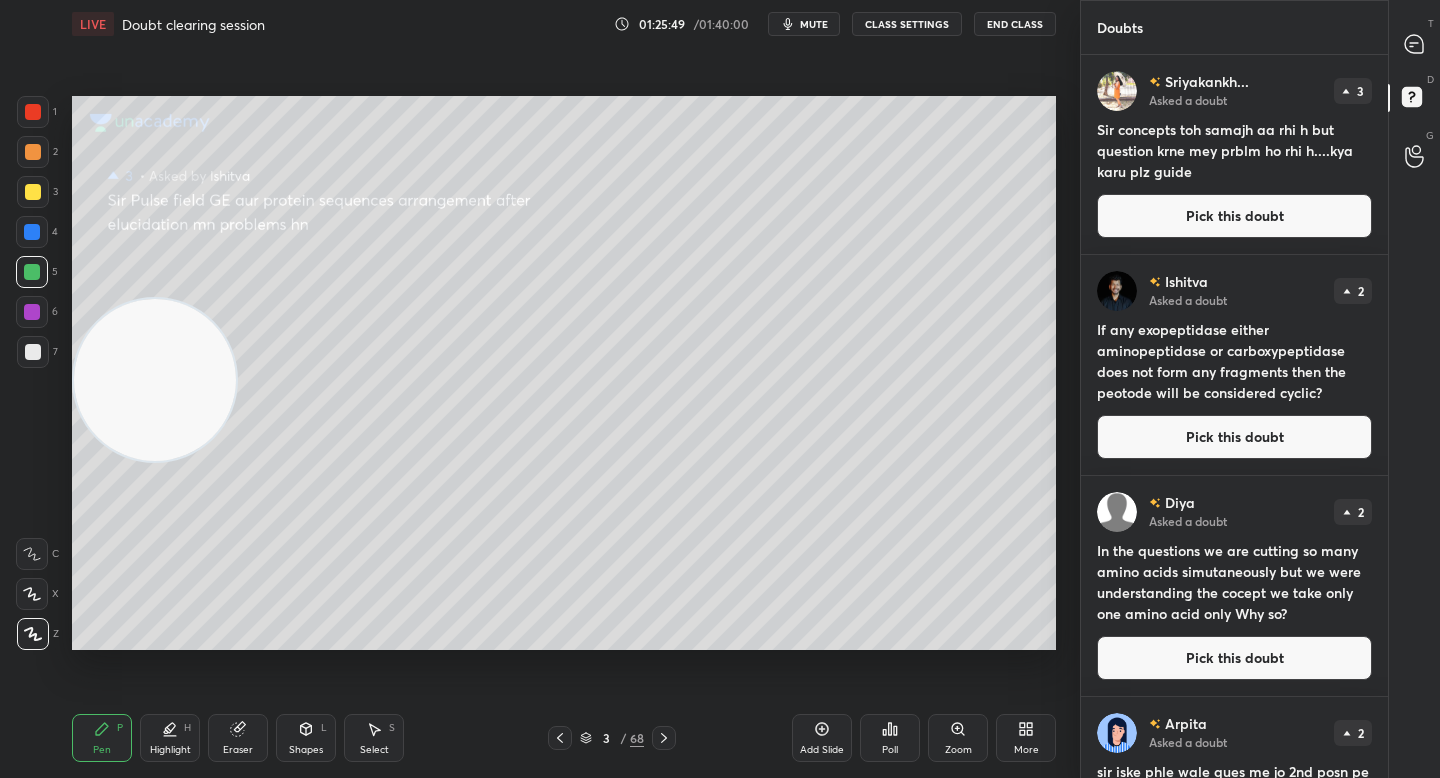 click at bounding box center (155, 380) 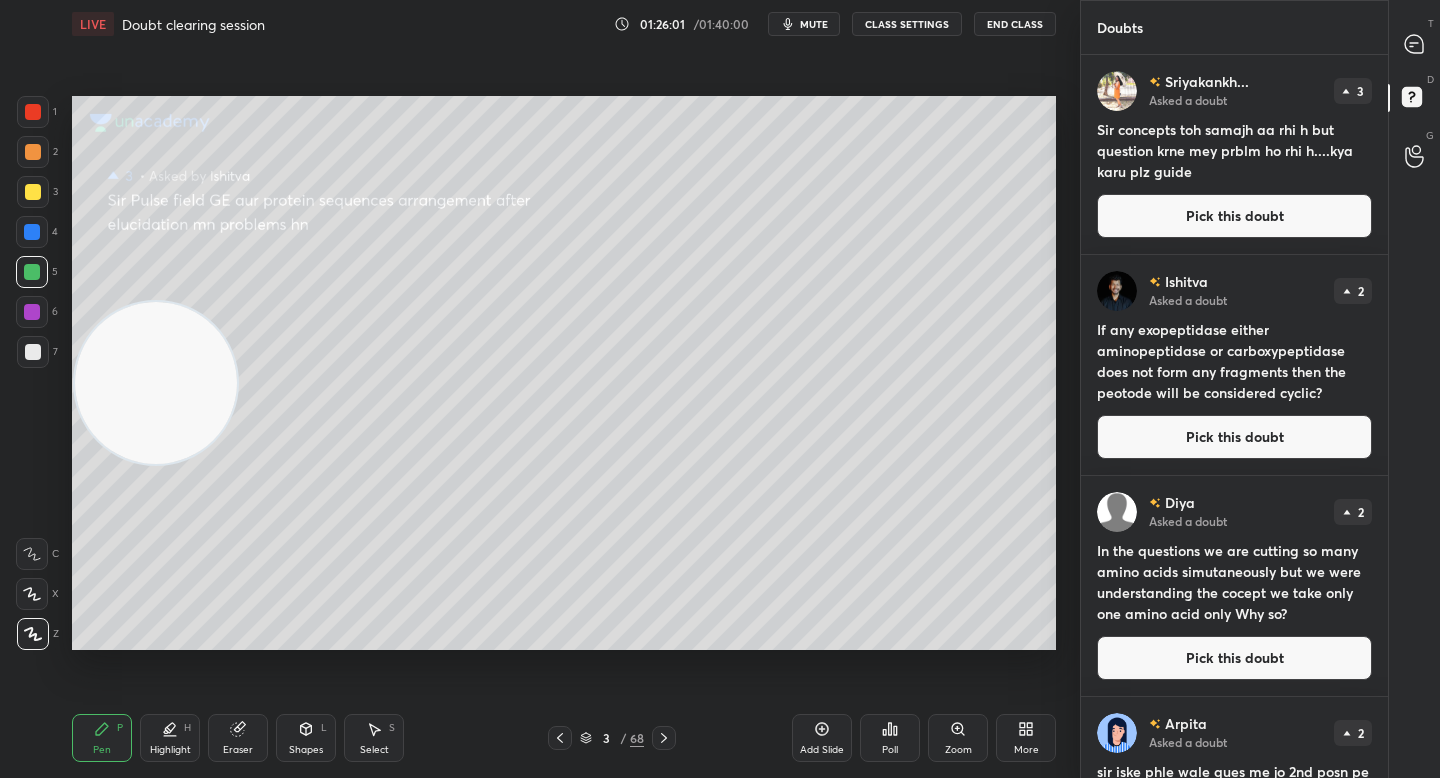 click on "Pick this doubt" at bounding box center (1234, 216) 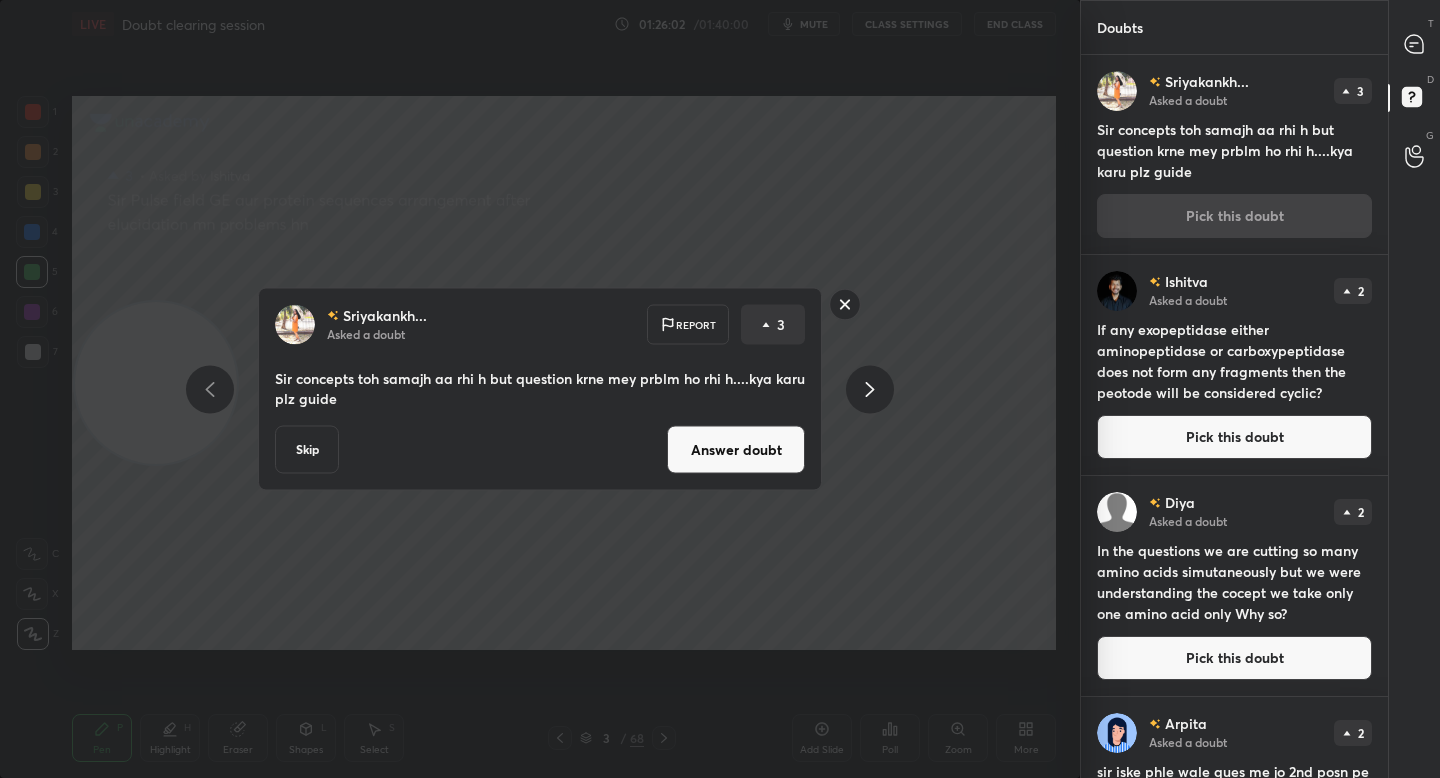 click on "Answer doubt" at bounding box center (736, 450) 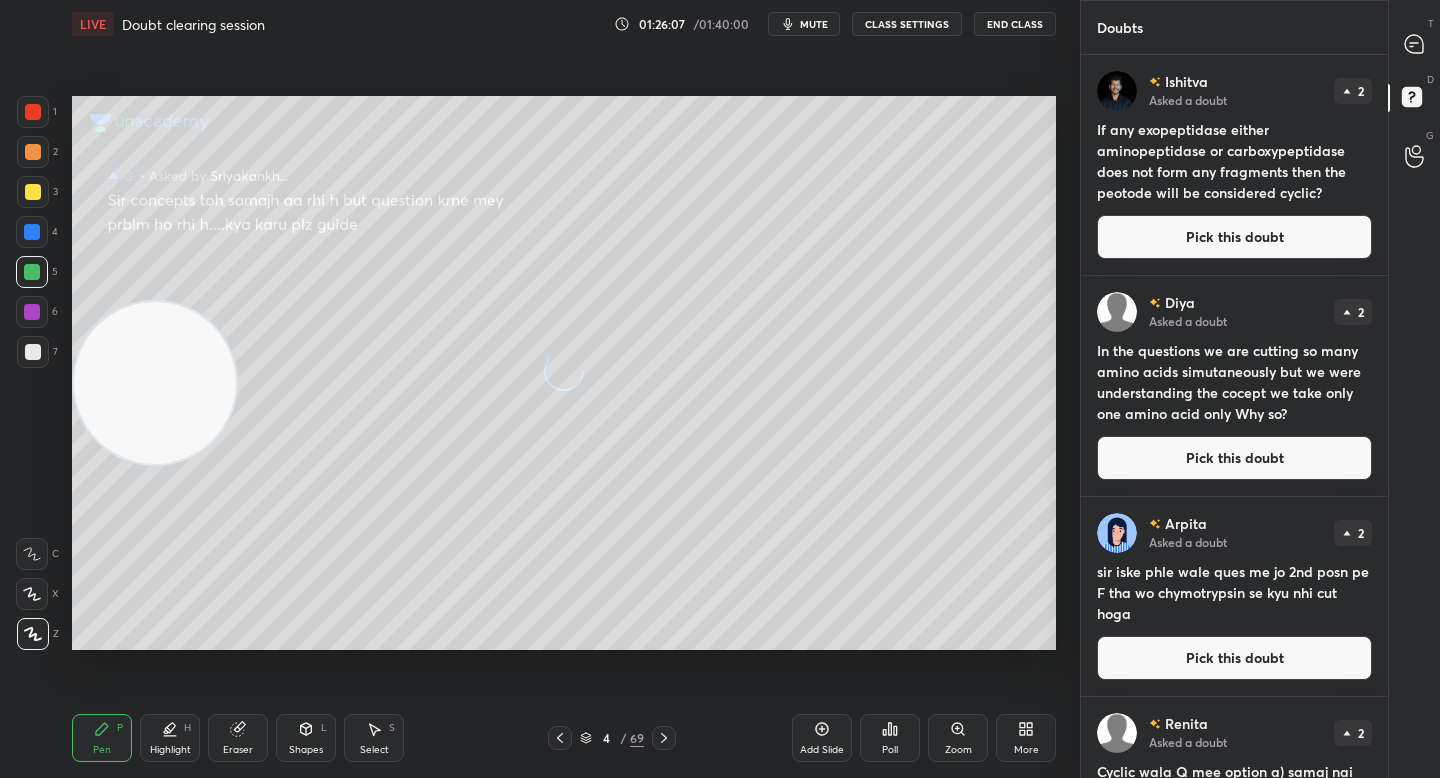 drag, startPoint x: 190, startPoint y: 380, endPoint x: 181, endPoint y: 479, distance: 99.40825 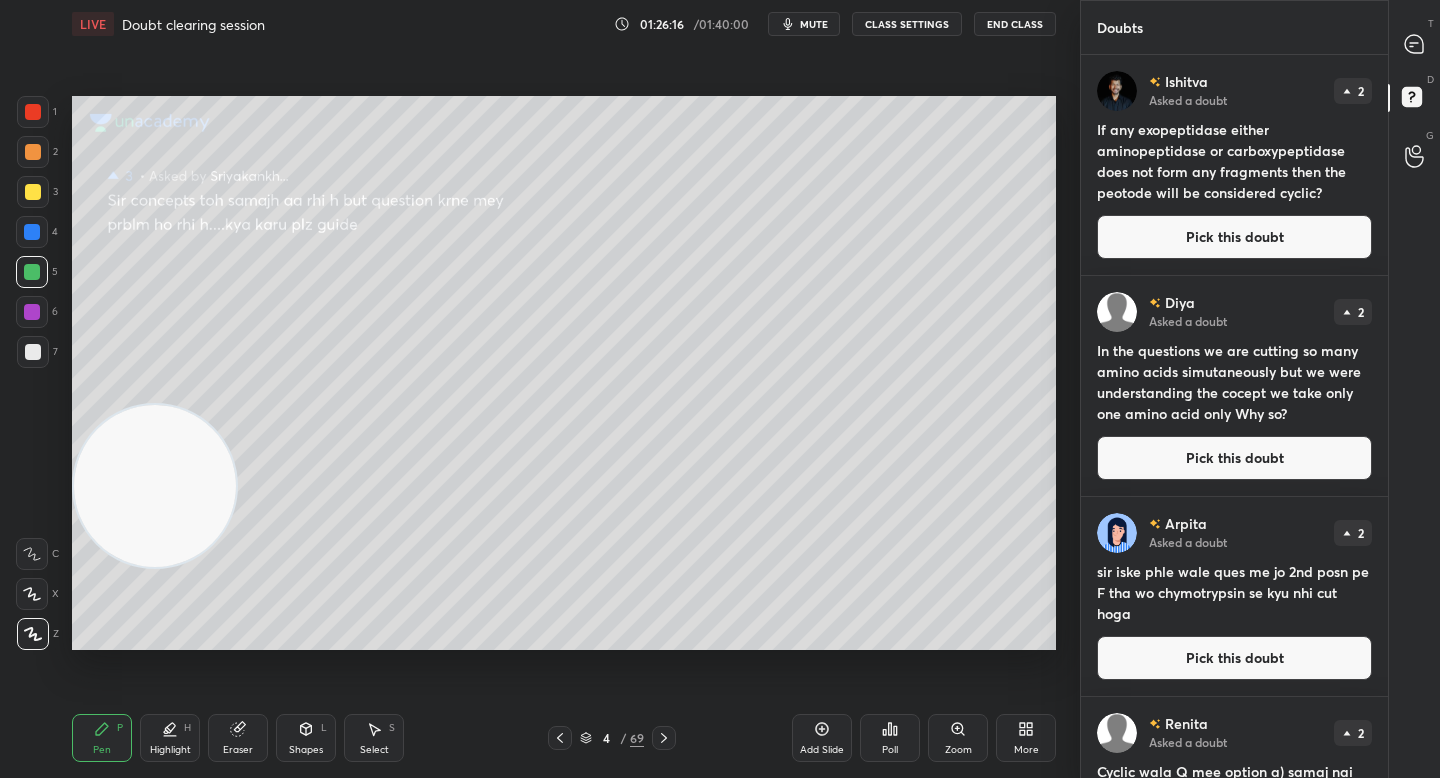 click on "T Messages (T)" at bounding box center [1414, 44] 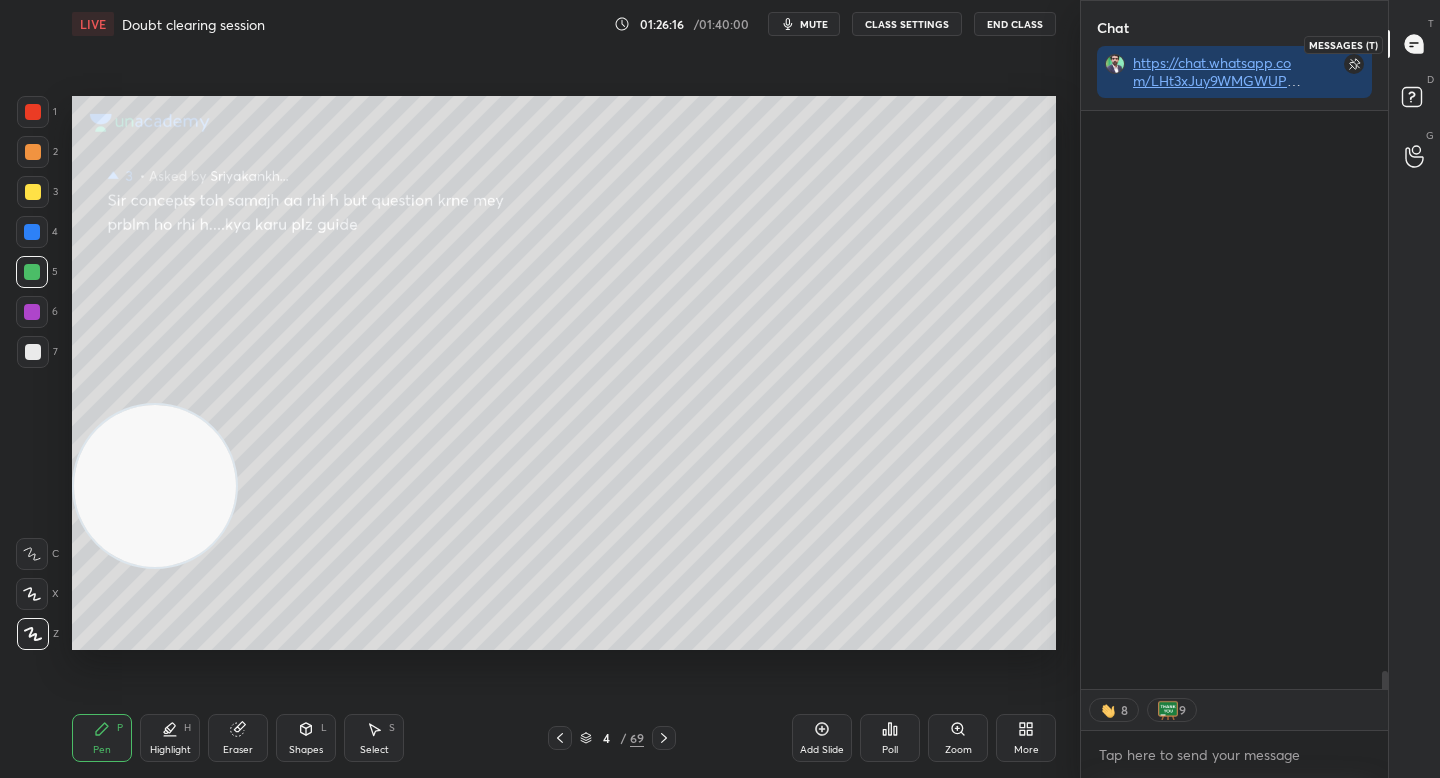 scroll, scrollTop: 20486, scrollLeft: 0, axis: vertical 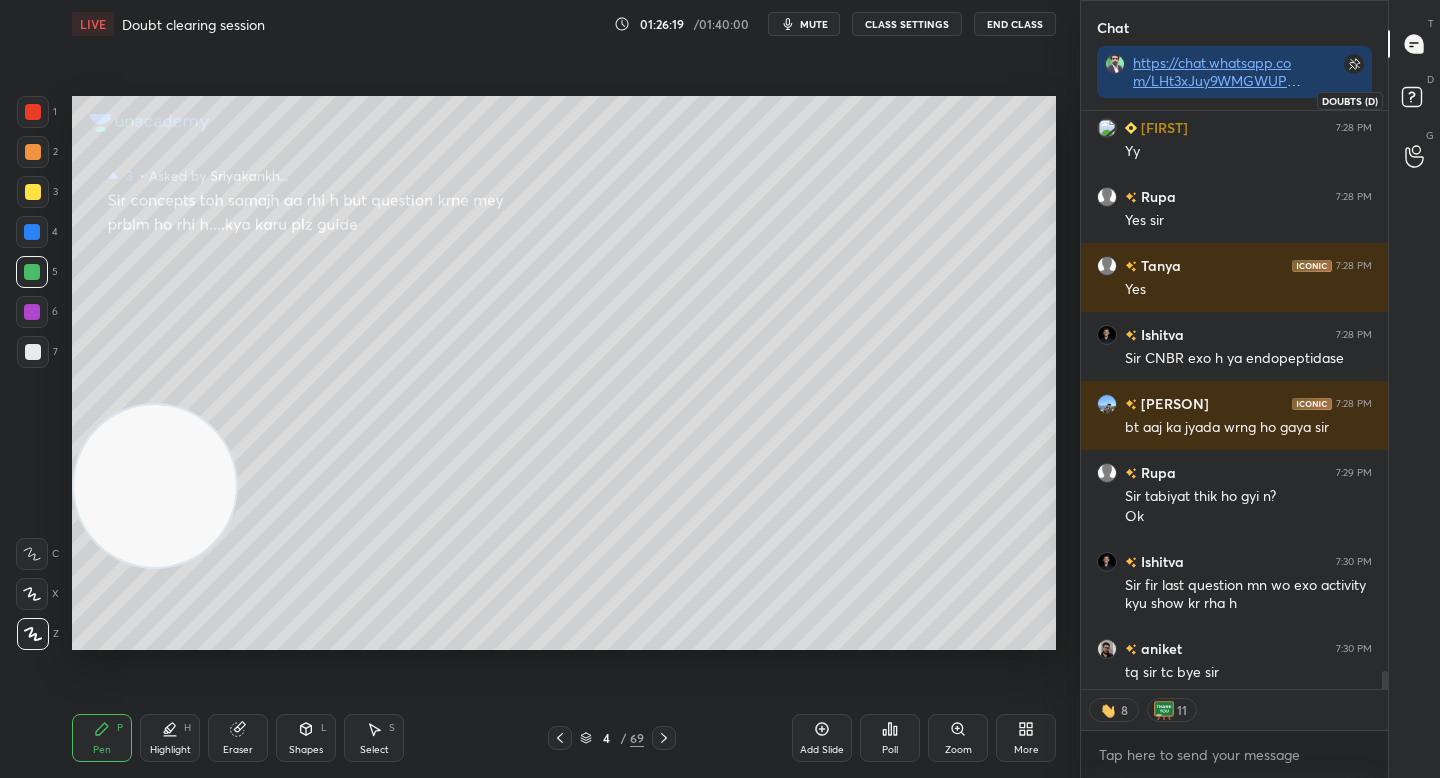 click 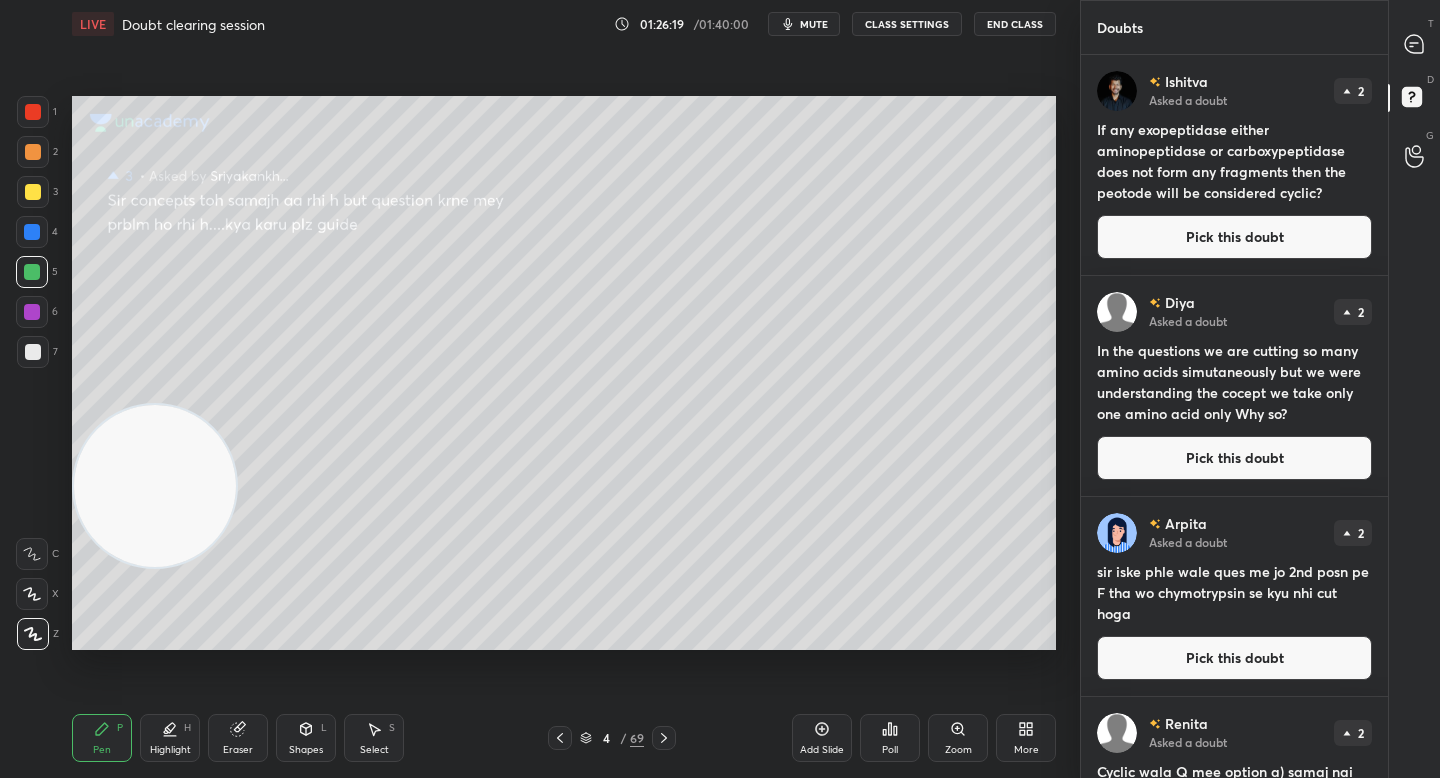 click on "Pick this doubt" at bounding box center [1234, 237] 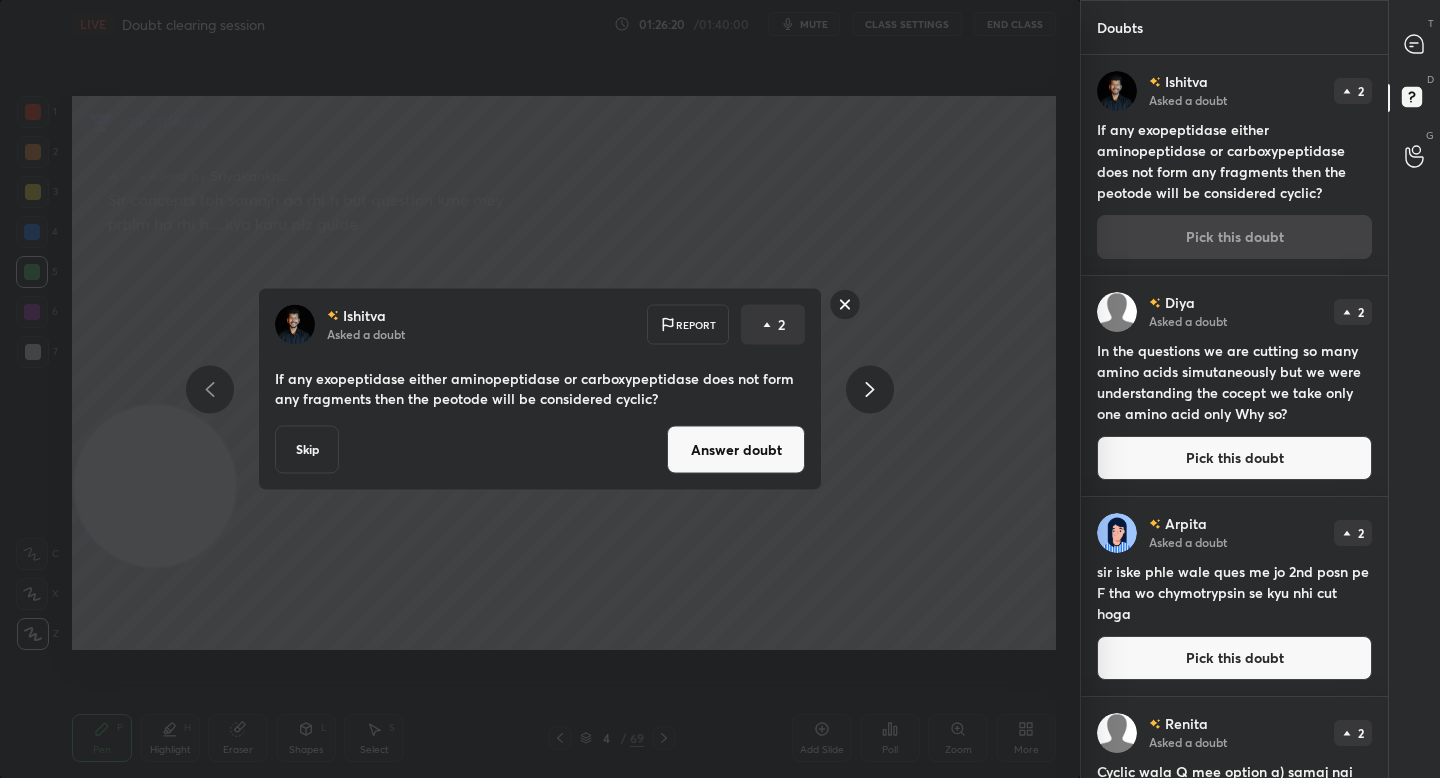 click on "Answer doubt" at bounding box center [736, 450] 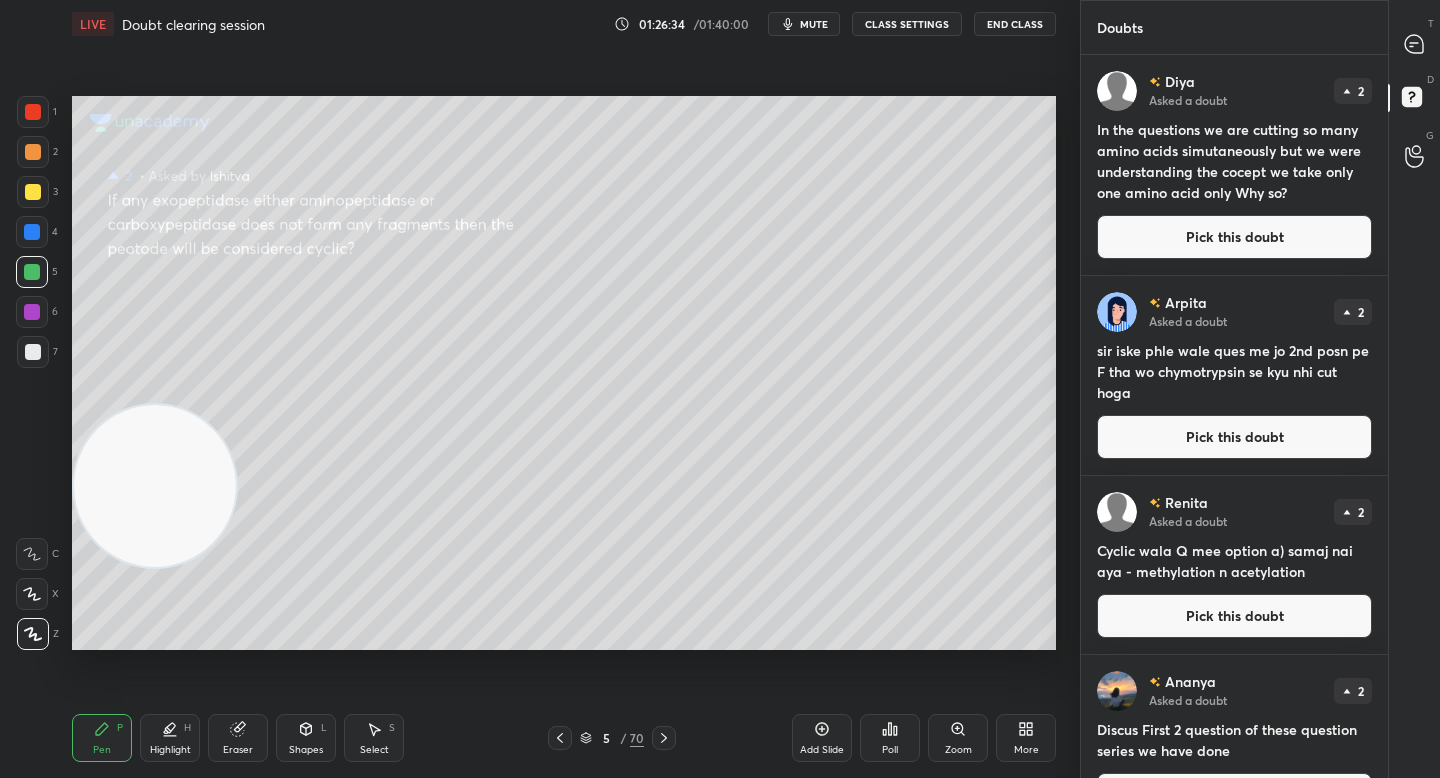 click on "Pick this doubt" at bounding box center (1234, 237) 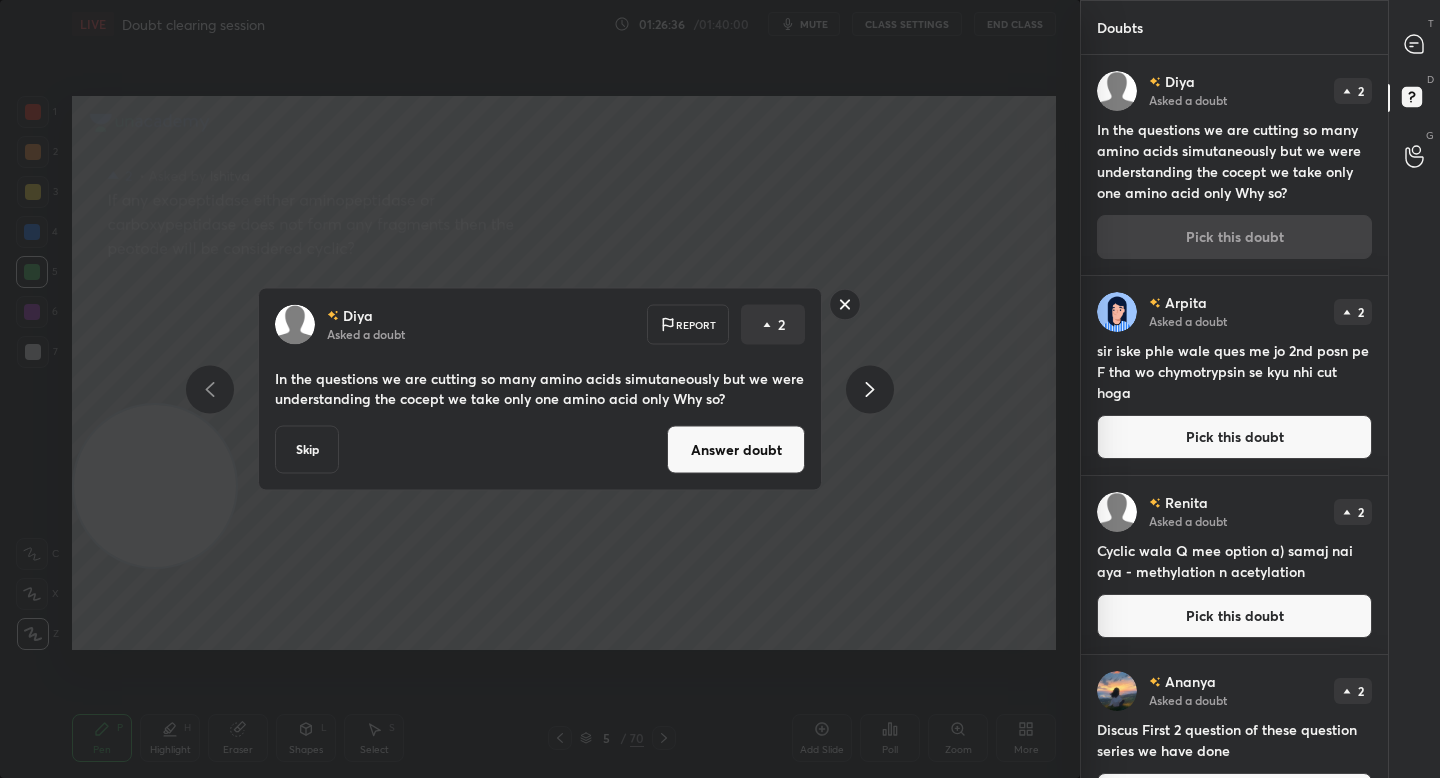 click on "Answer doubt" at bounding box center (736, 450) 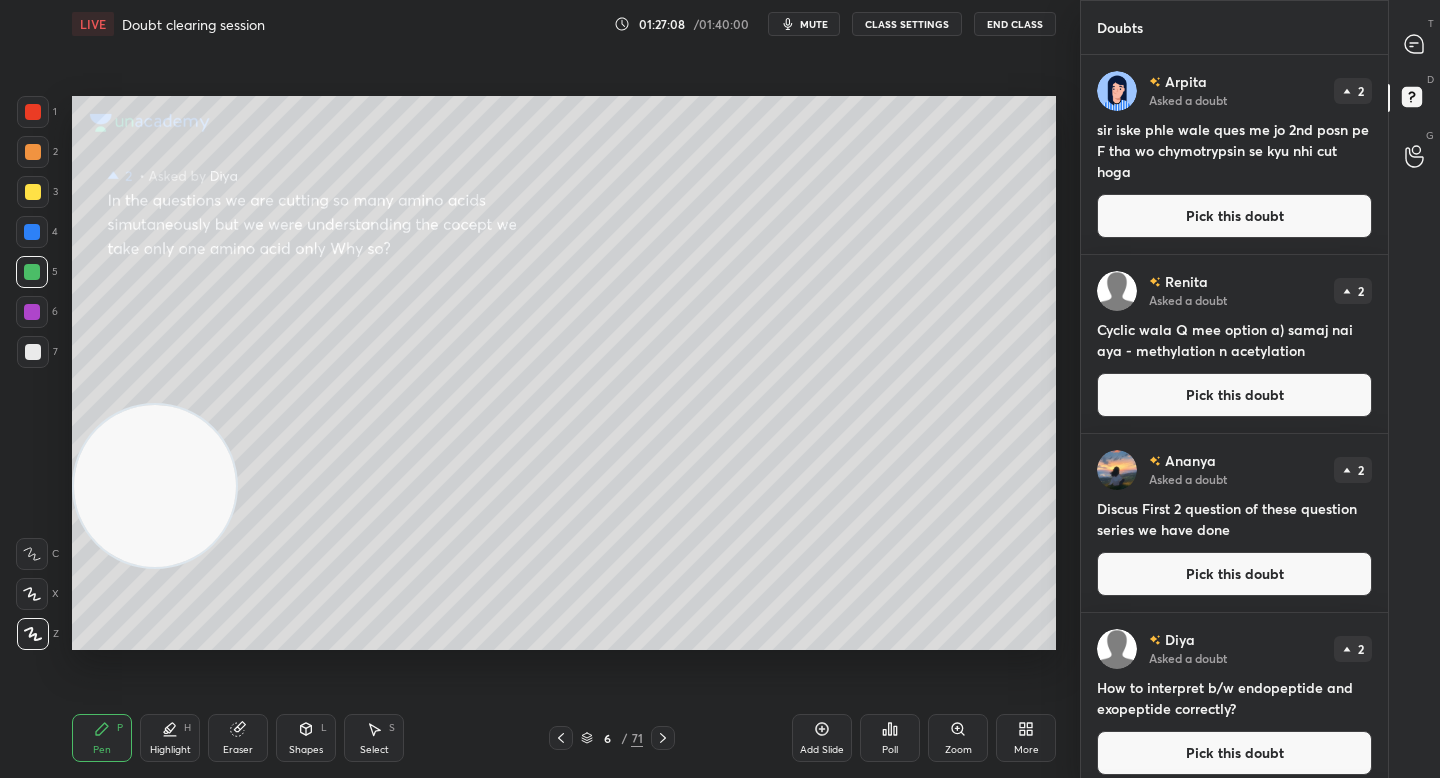 drag, startPoint x: 1131, startPoint y: 215, endPoint x: 1101, endPoint y: 230, distance: 33.54102 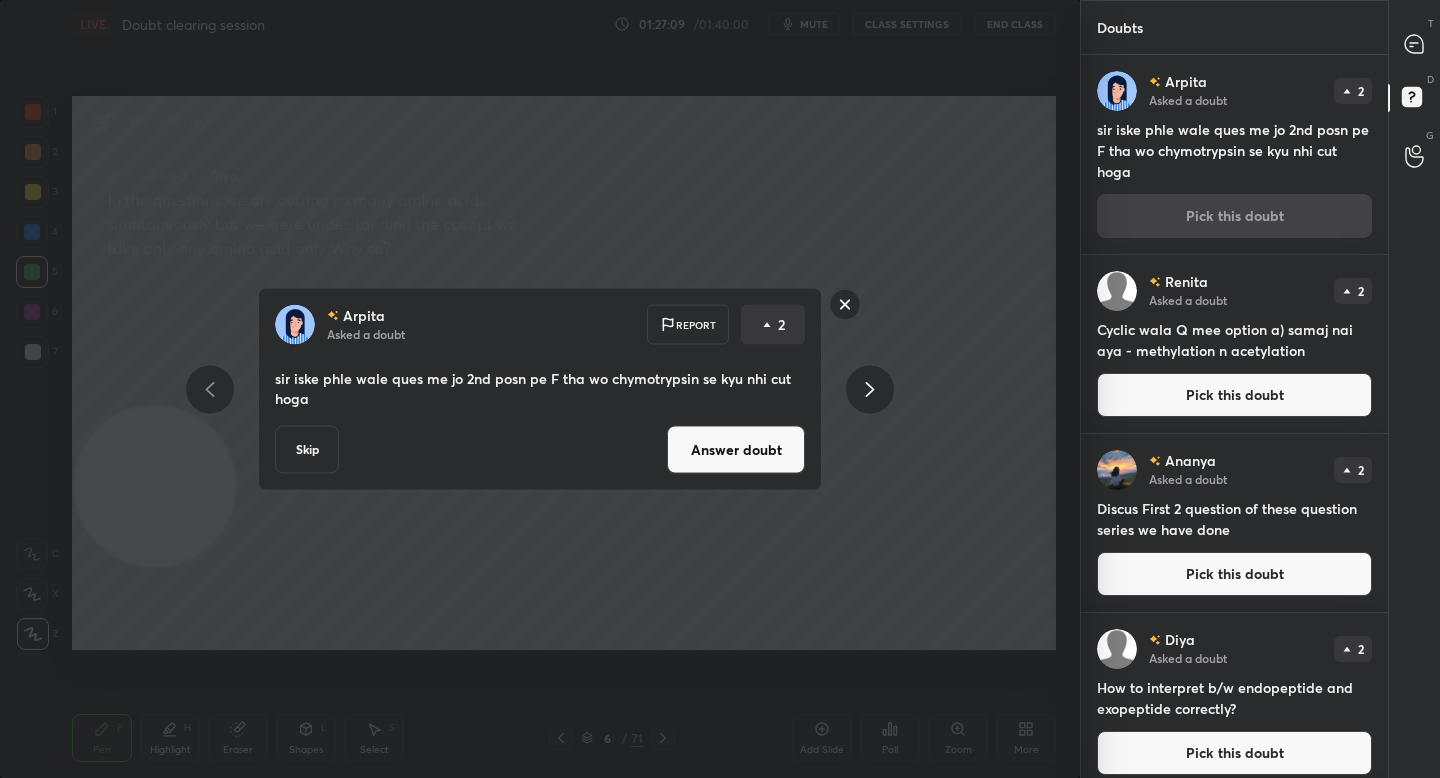 click on "Answer doubt" at bounding box center [736, 450] 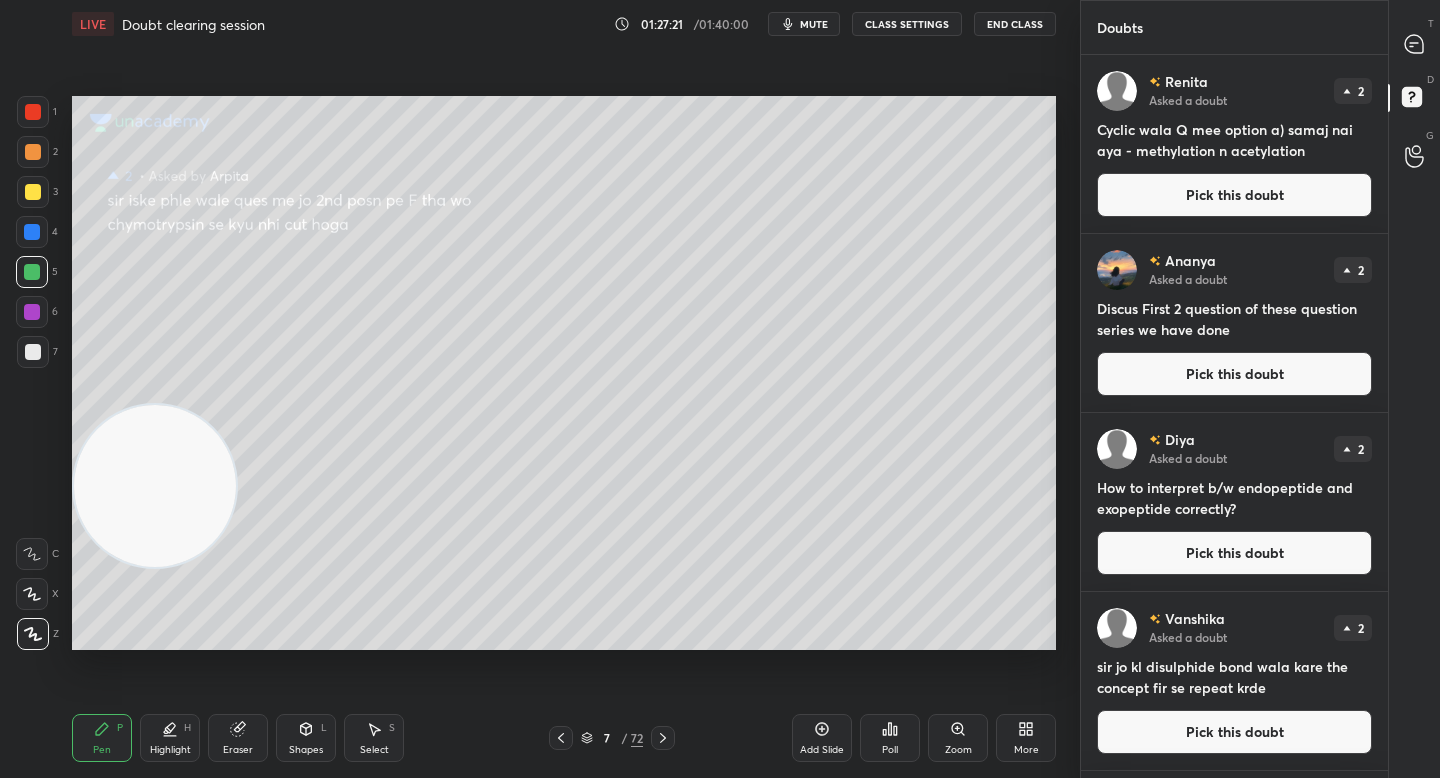 click on "Pick this doubt" at bounding box center (1234, 195) 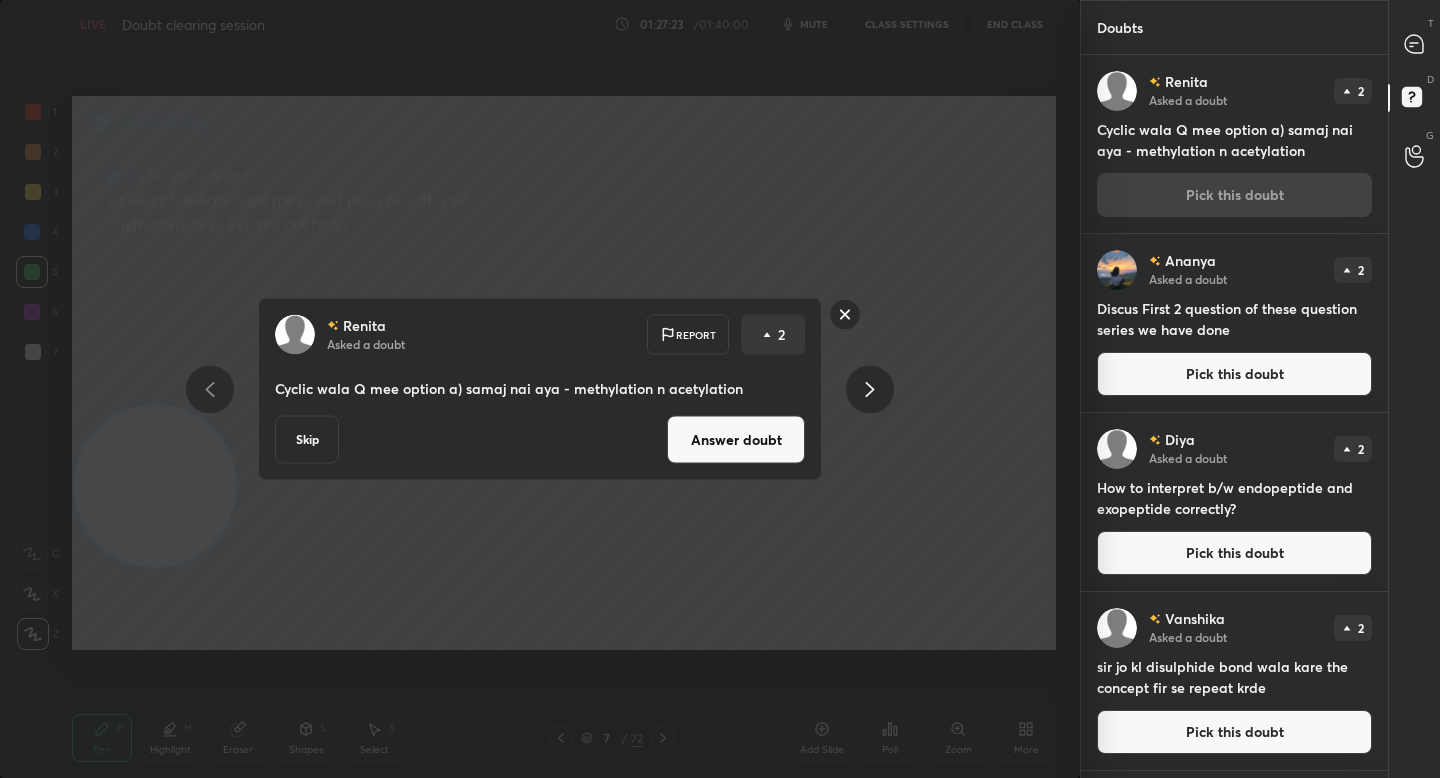 click on "Answer doubt" at bounding box center [736, 440] 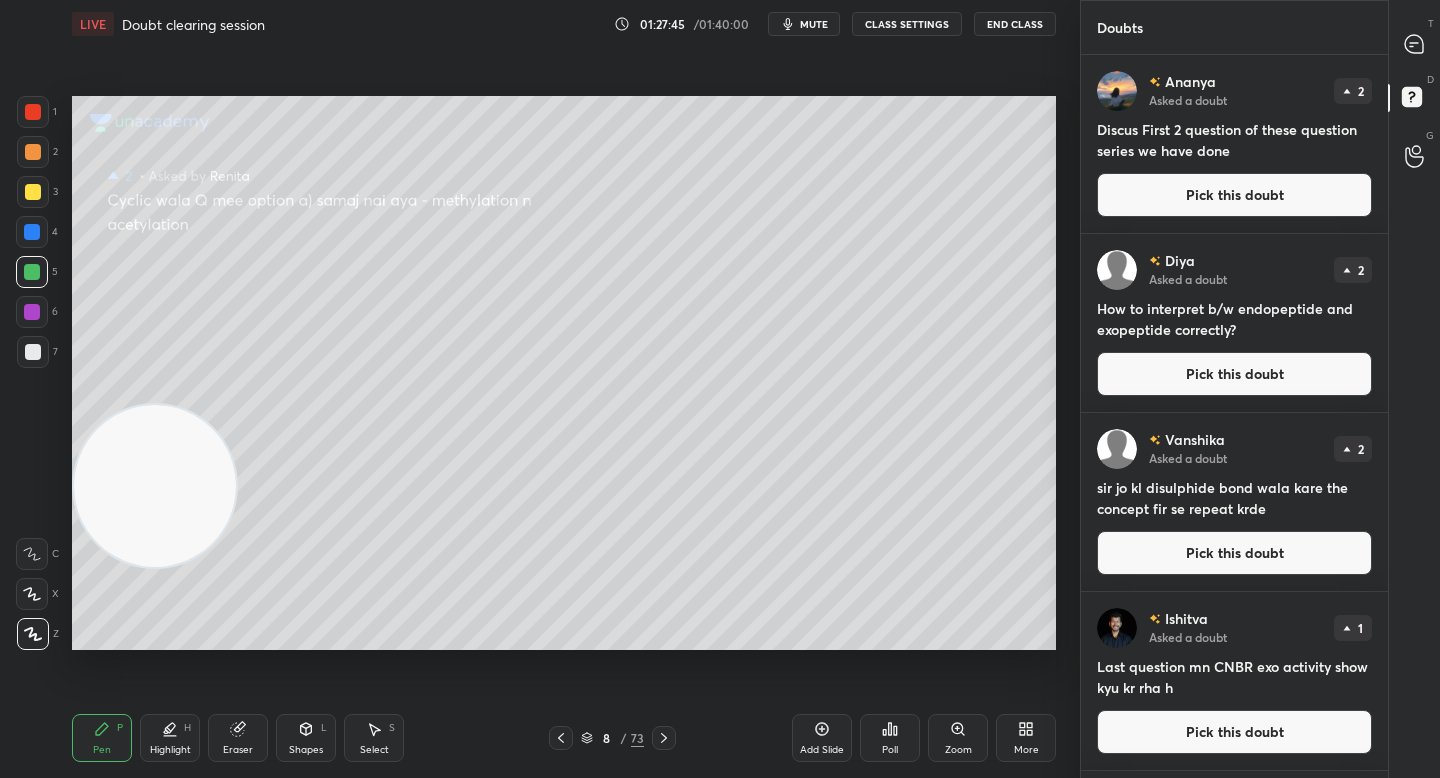 click on "Pick this doubt" at bounding box center (1234, 195) 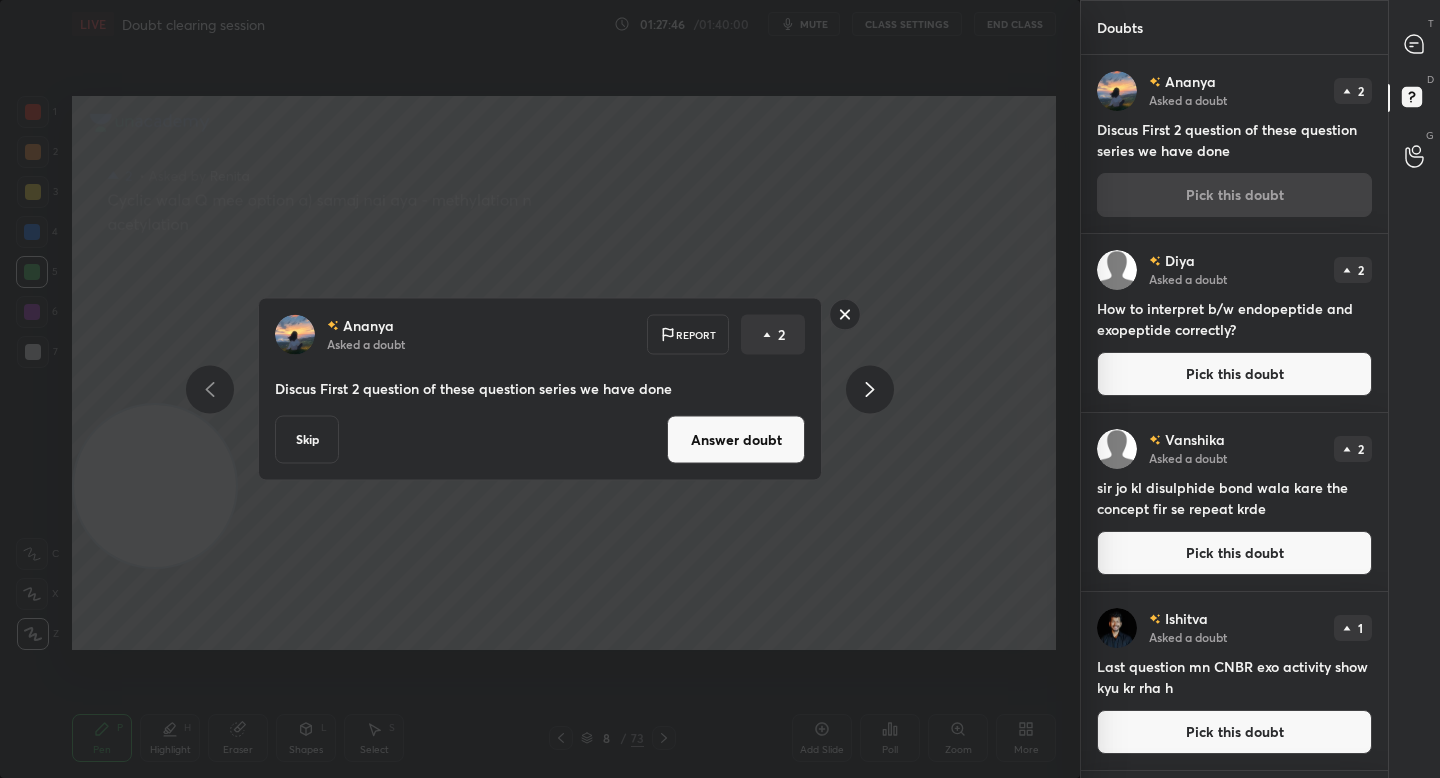 click on "Answer doubt" at bounding box center [736, 440] 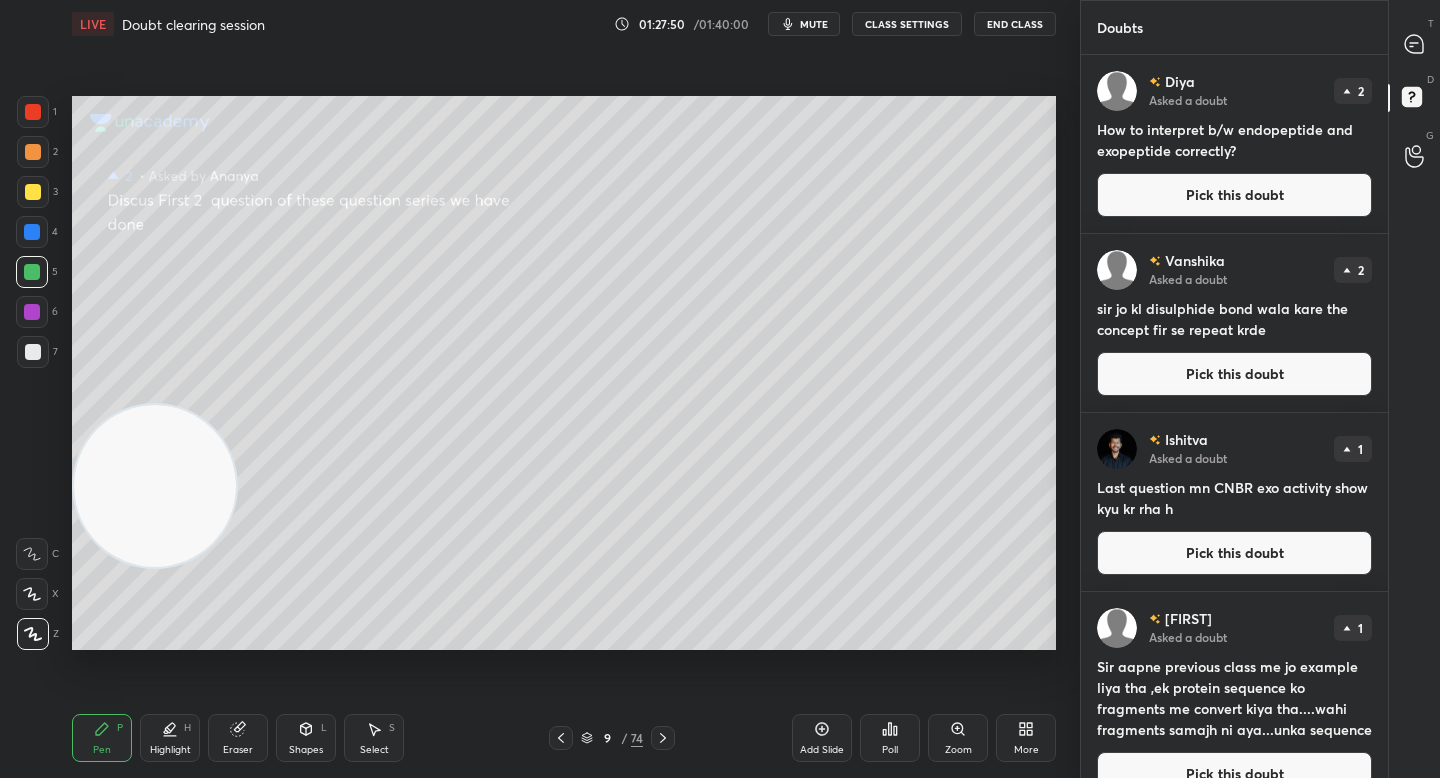 click on "Pick this doubt" at bounding box center [1234, 195] 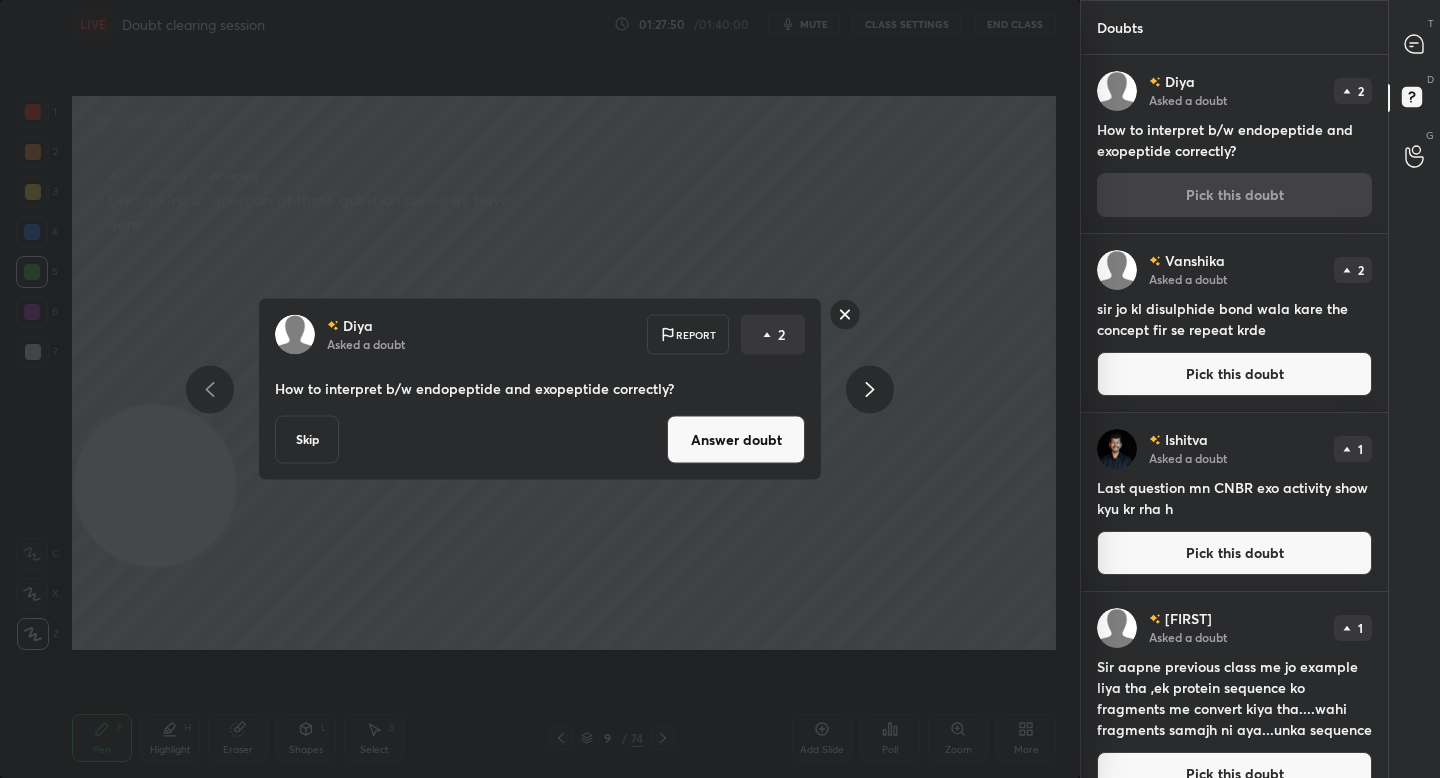 click on "Answer doubt" at bounding box center [736, 440] 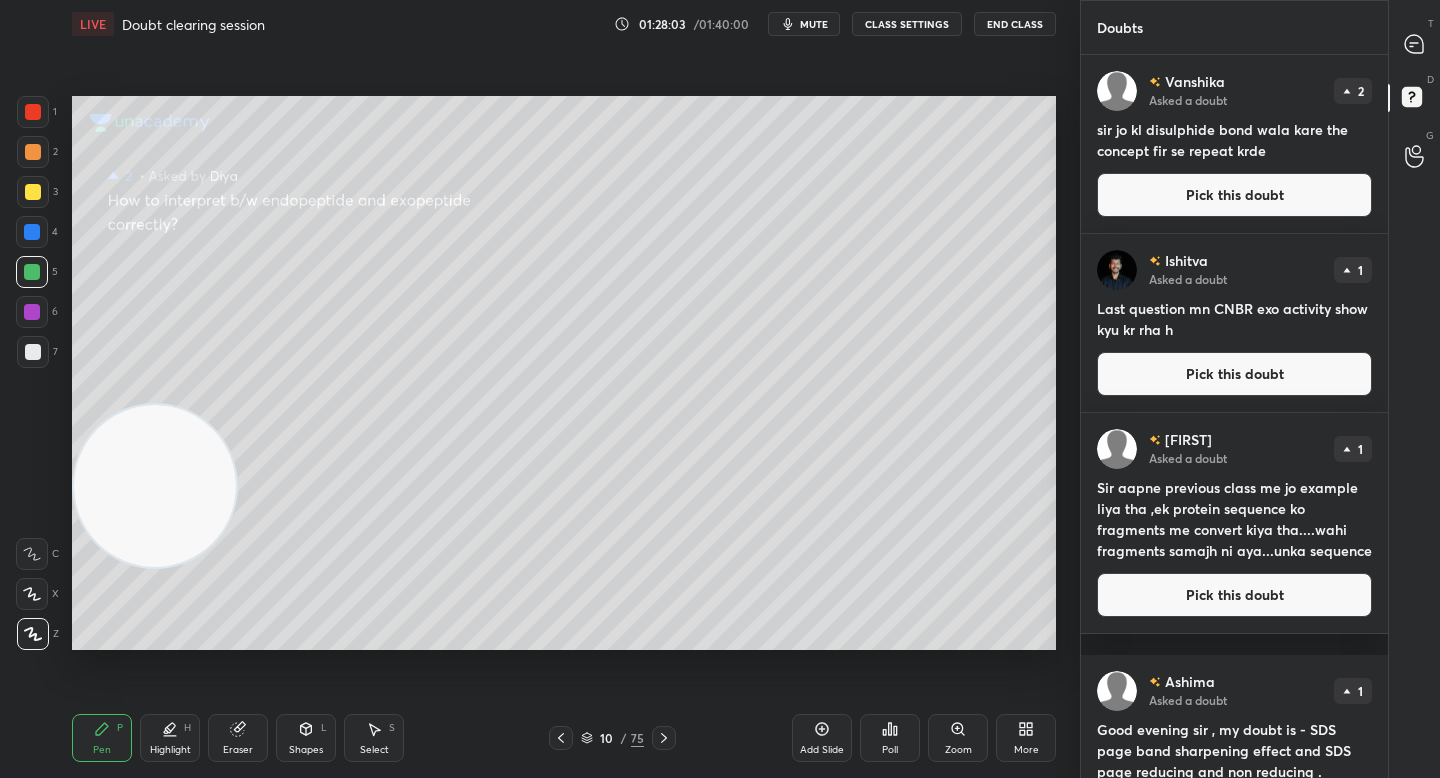 click on "Pick this doubt" at bounding box center [1234, 195] 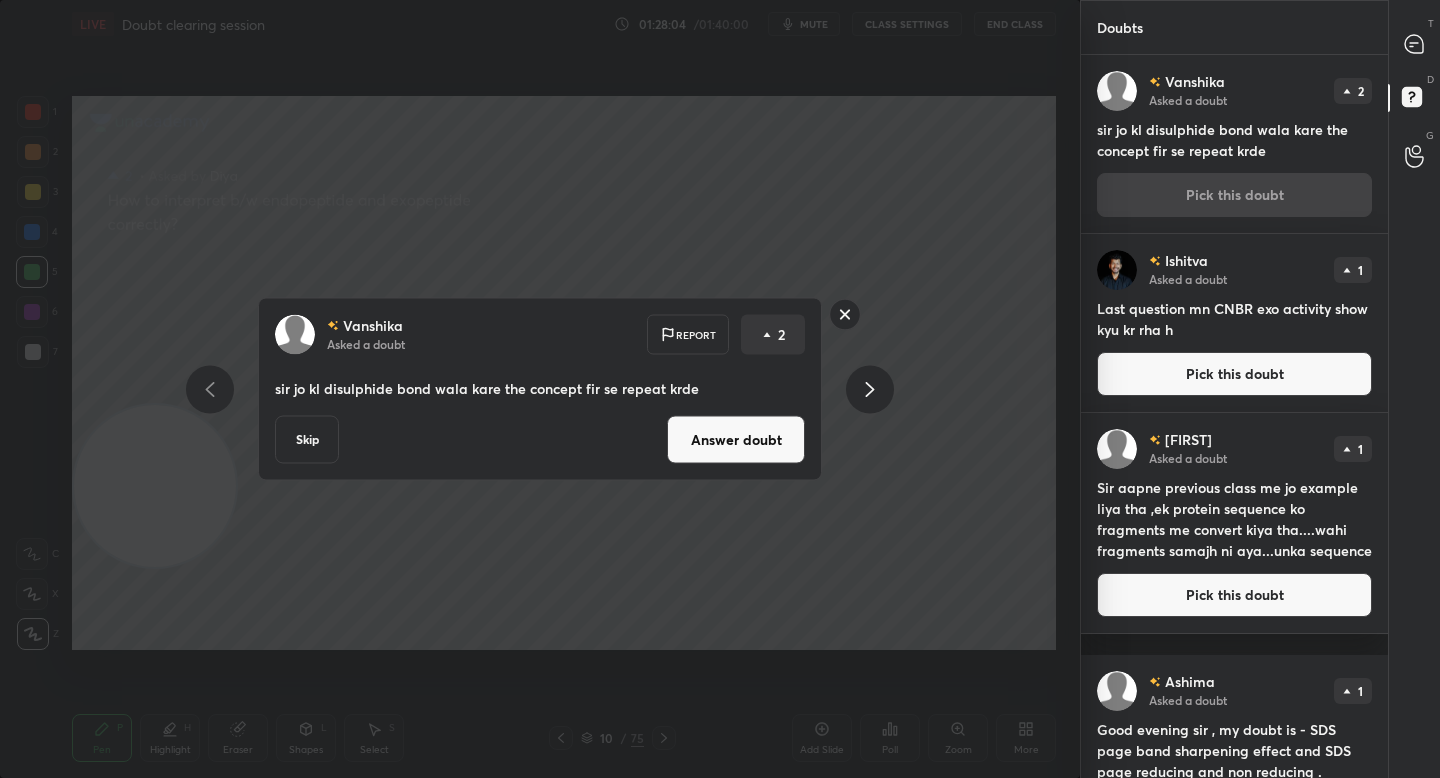 click on "Answer doubt" at bounding box center [736, 440] 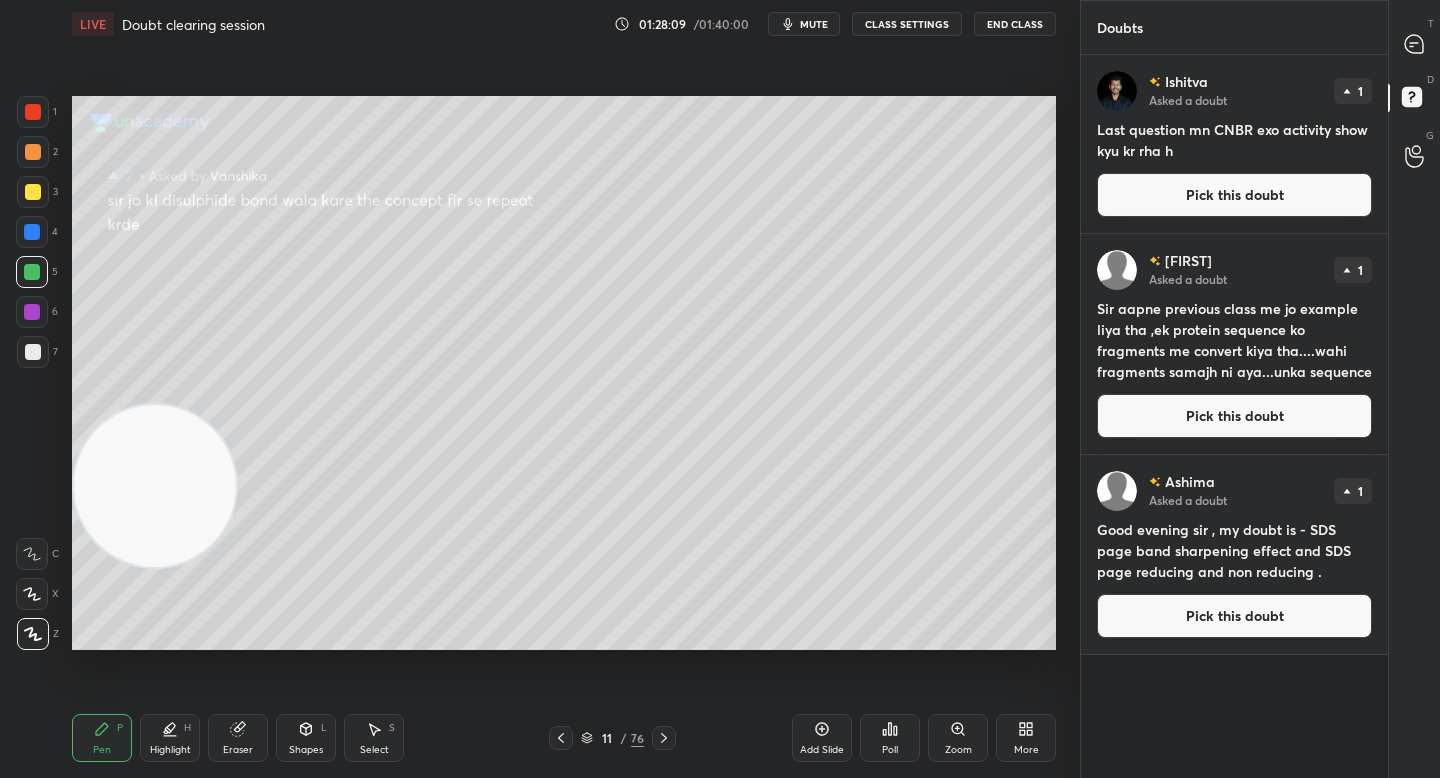 click on "Pick this doubt" at bounding box center [1234, 195] 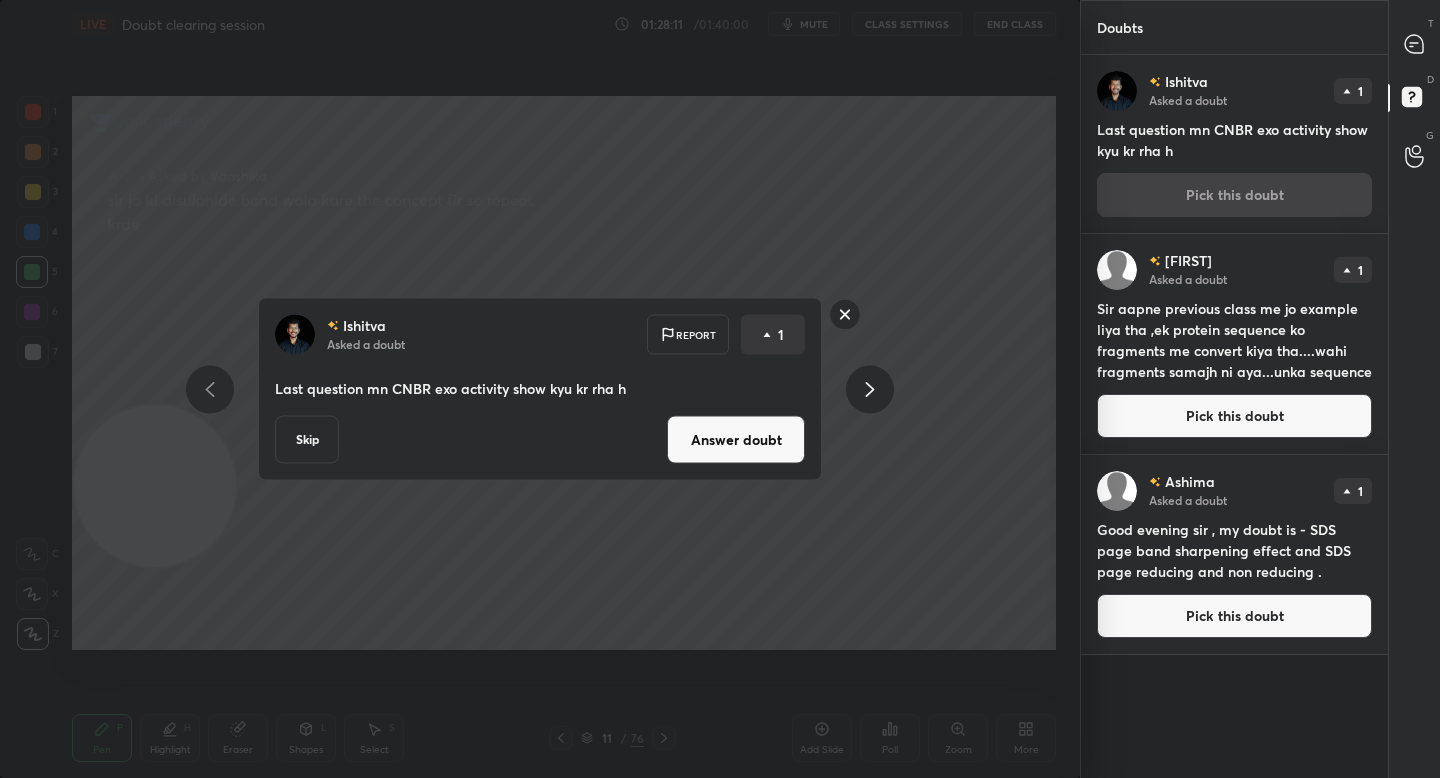 click 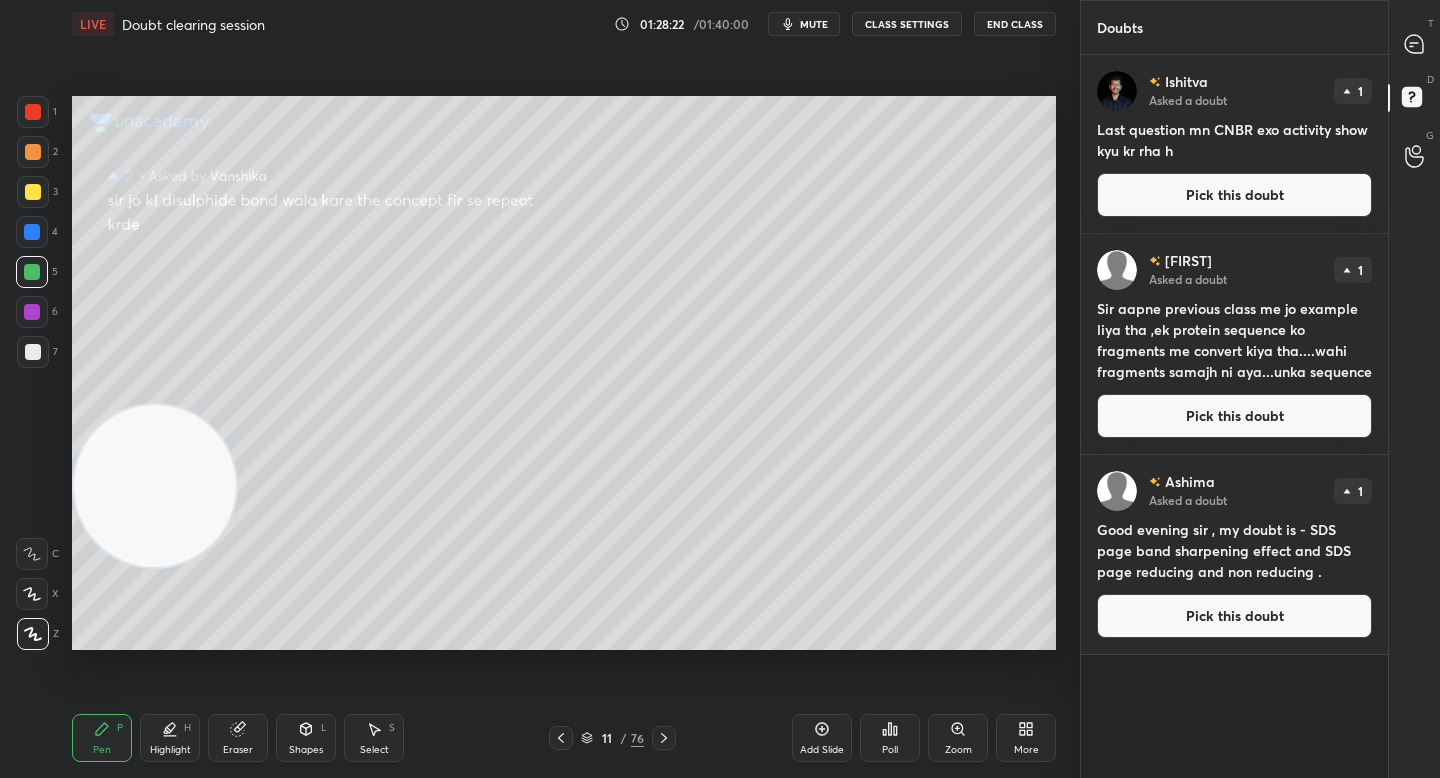 drag, startPoint x: 1189, startPoint y: 199, endPoint x: 1174, endPoint y: 199, distance: 15 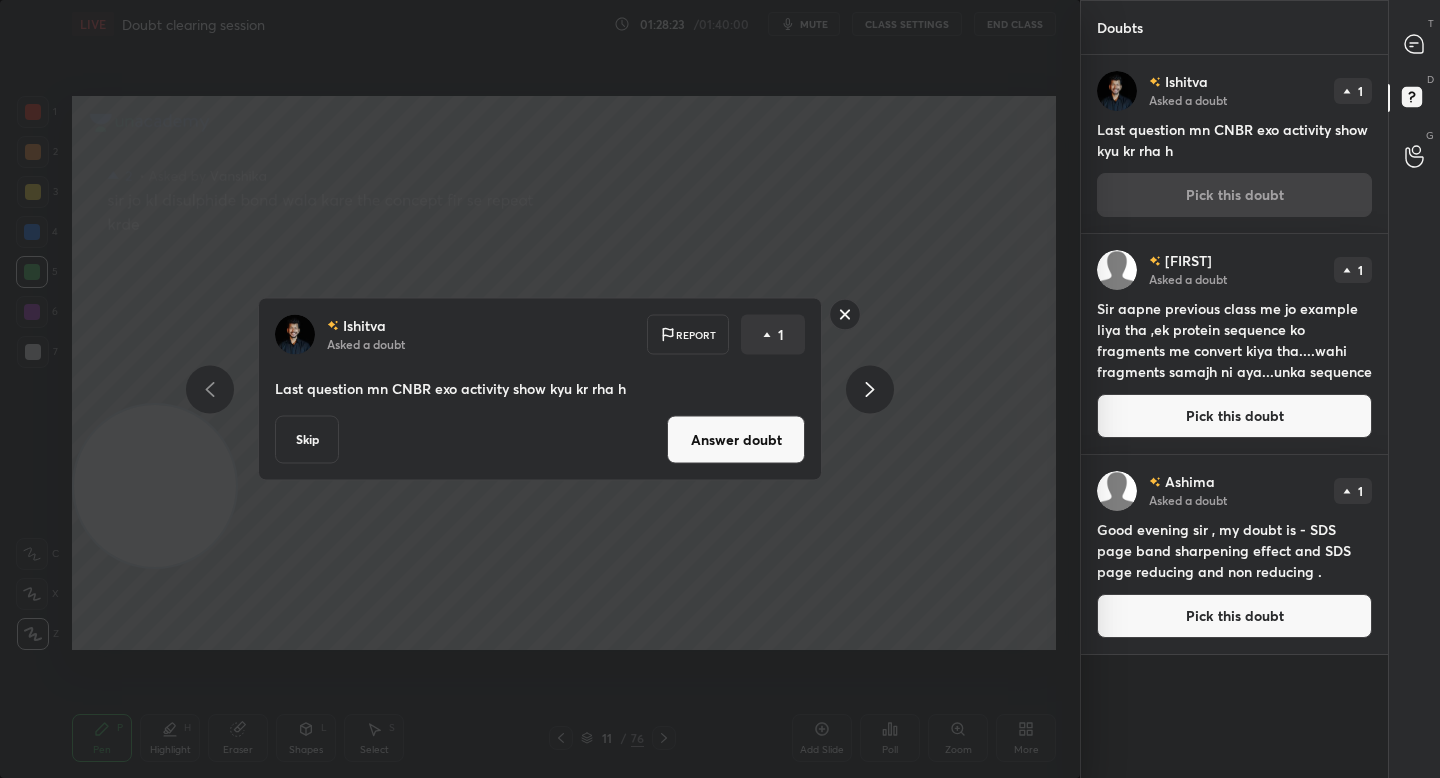 click on "Answer doubt" at bounding box center [736, 440] 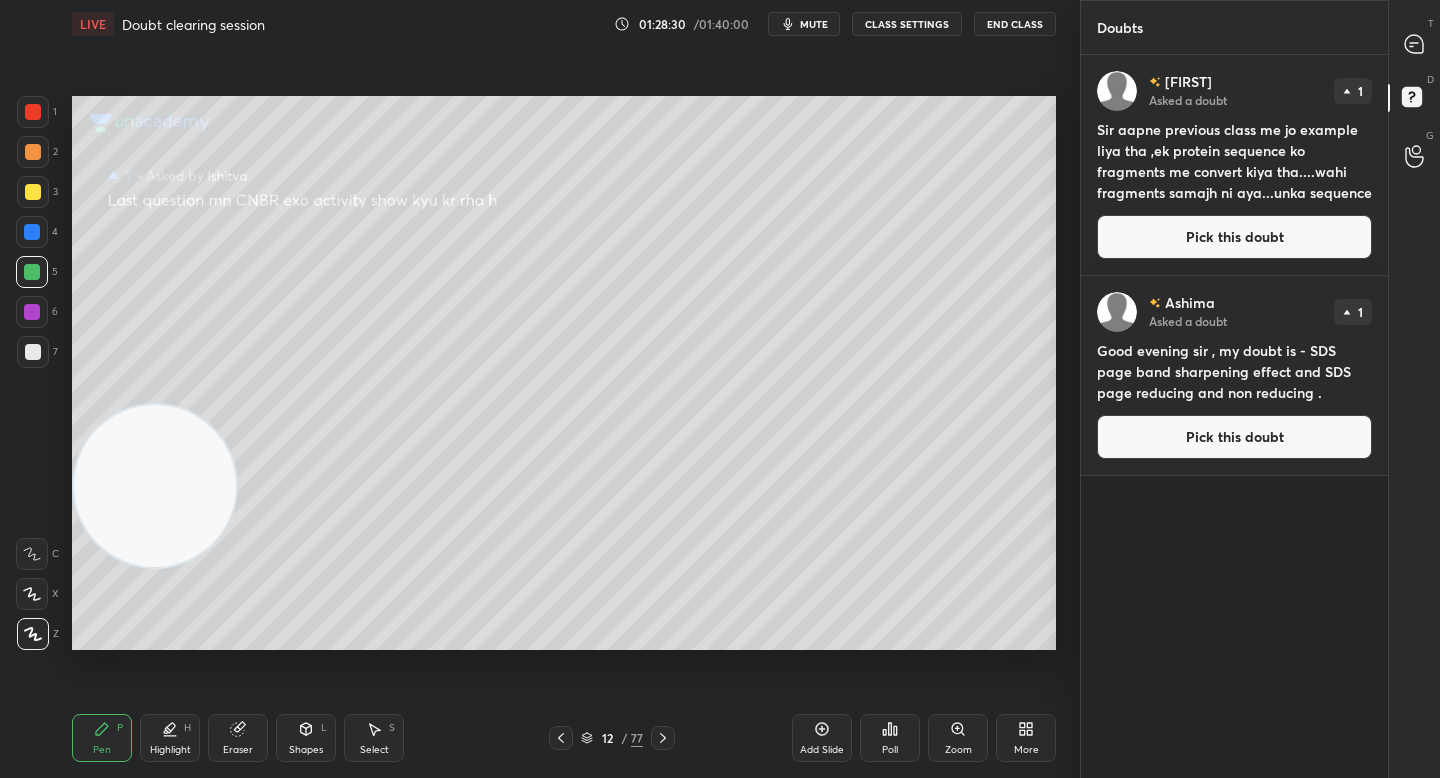 click on "Pick this doubt" at bounding box center (1234, 237) 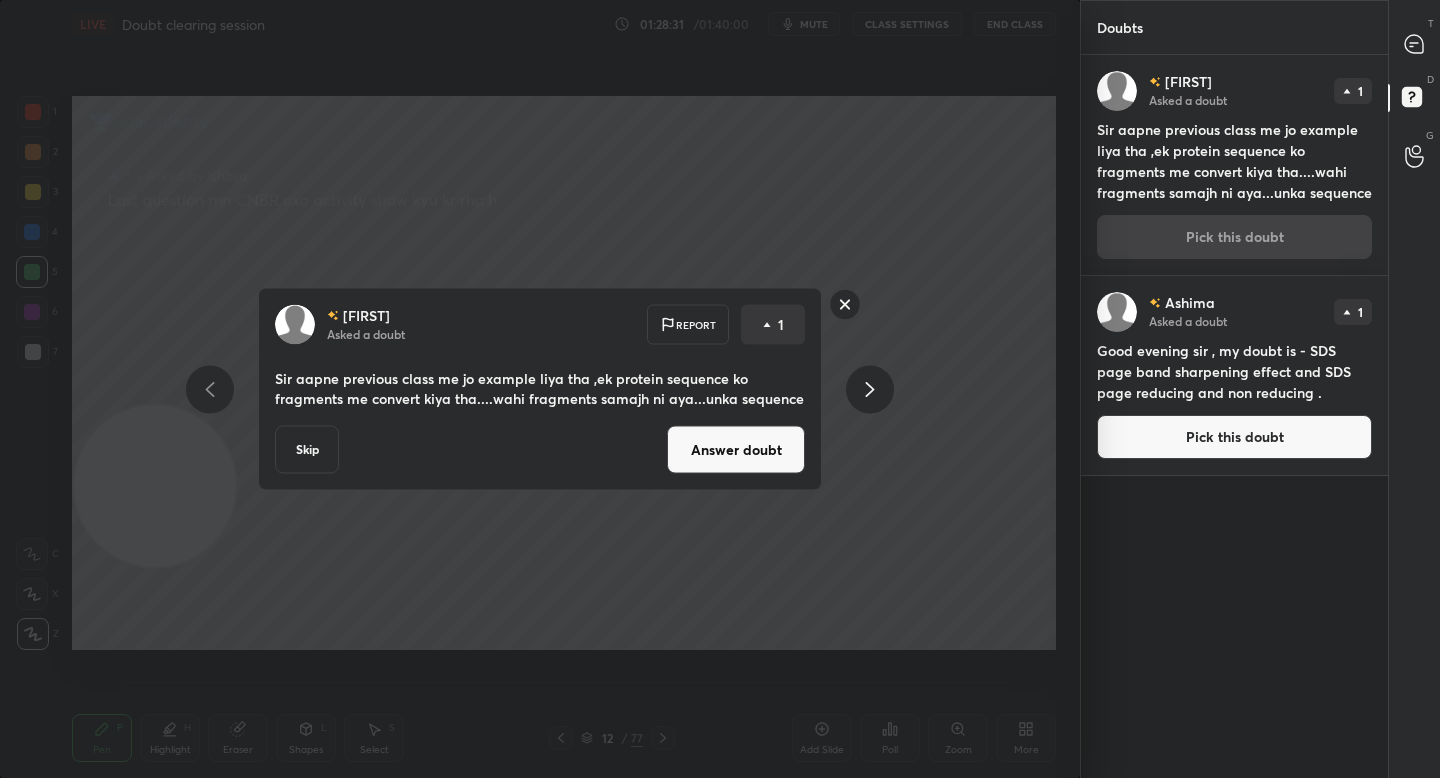 click 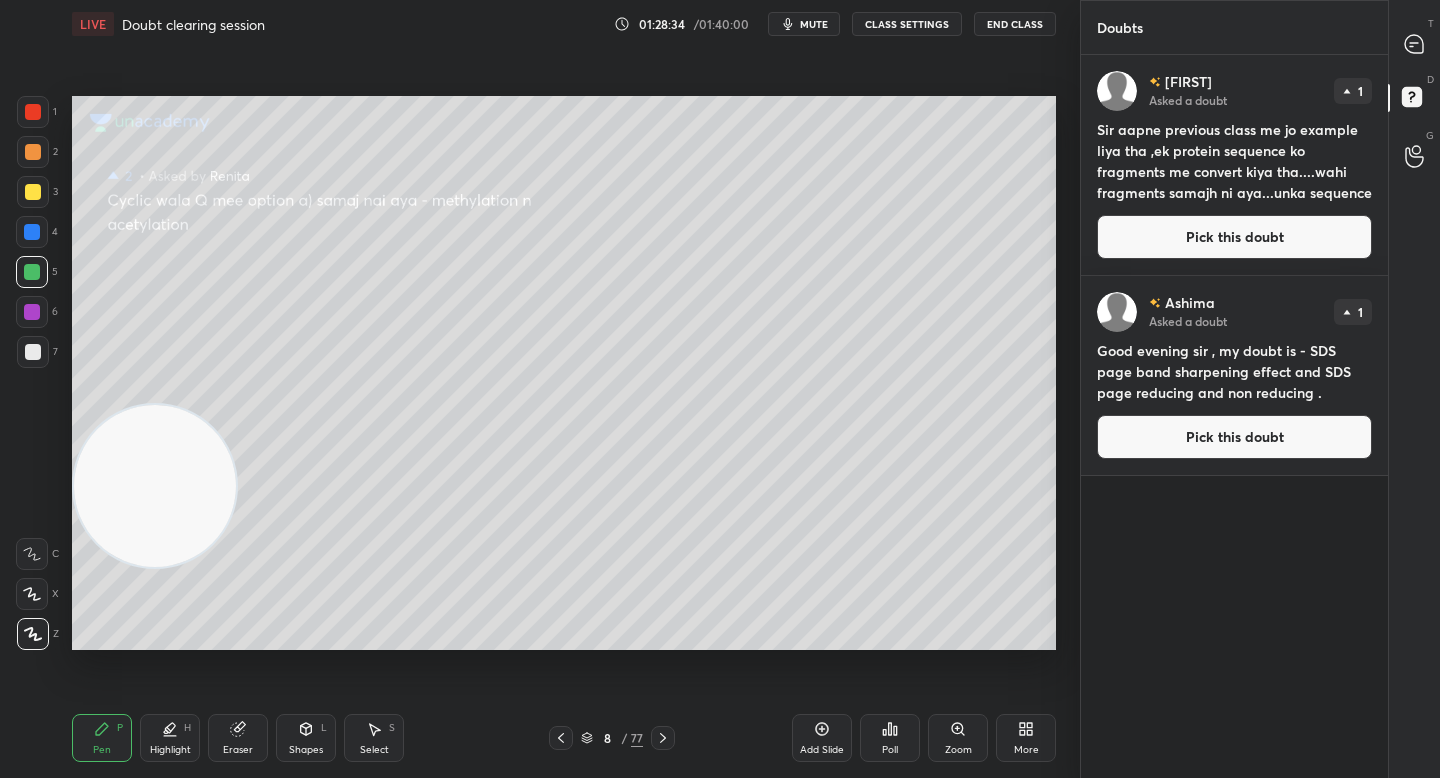 click on "8 / 77" at bounding box center [612, 738] 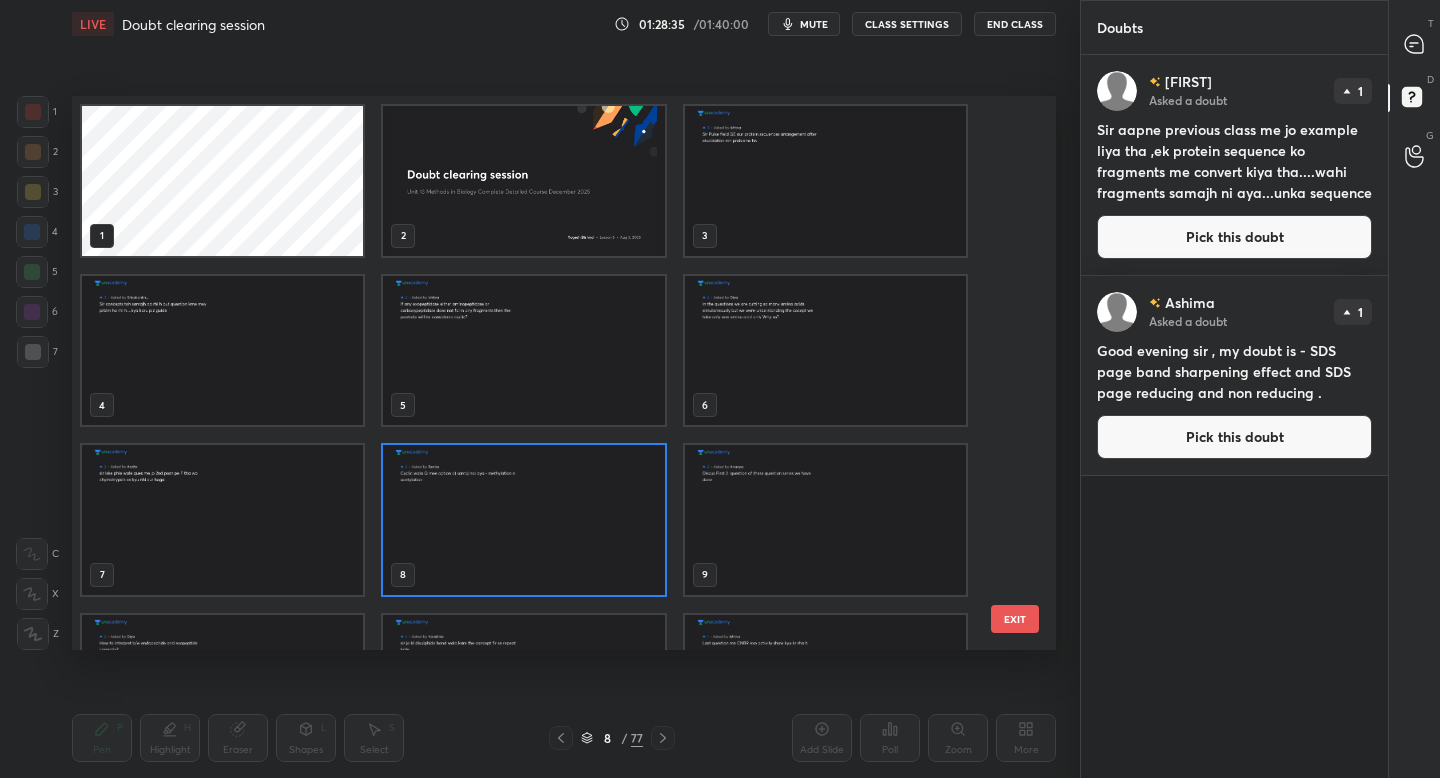 scroll, scrollTop: 7, scrollLeft: 11, axis: both 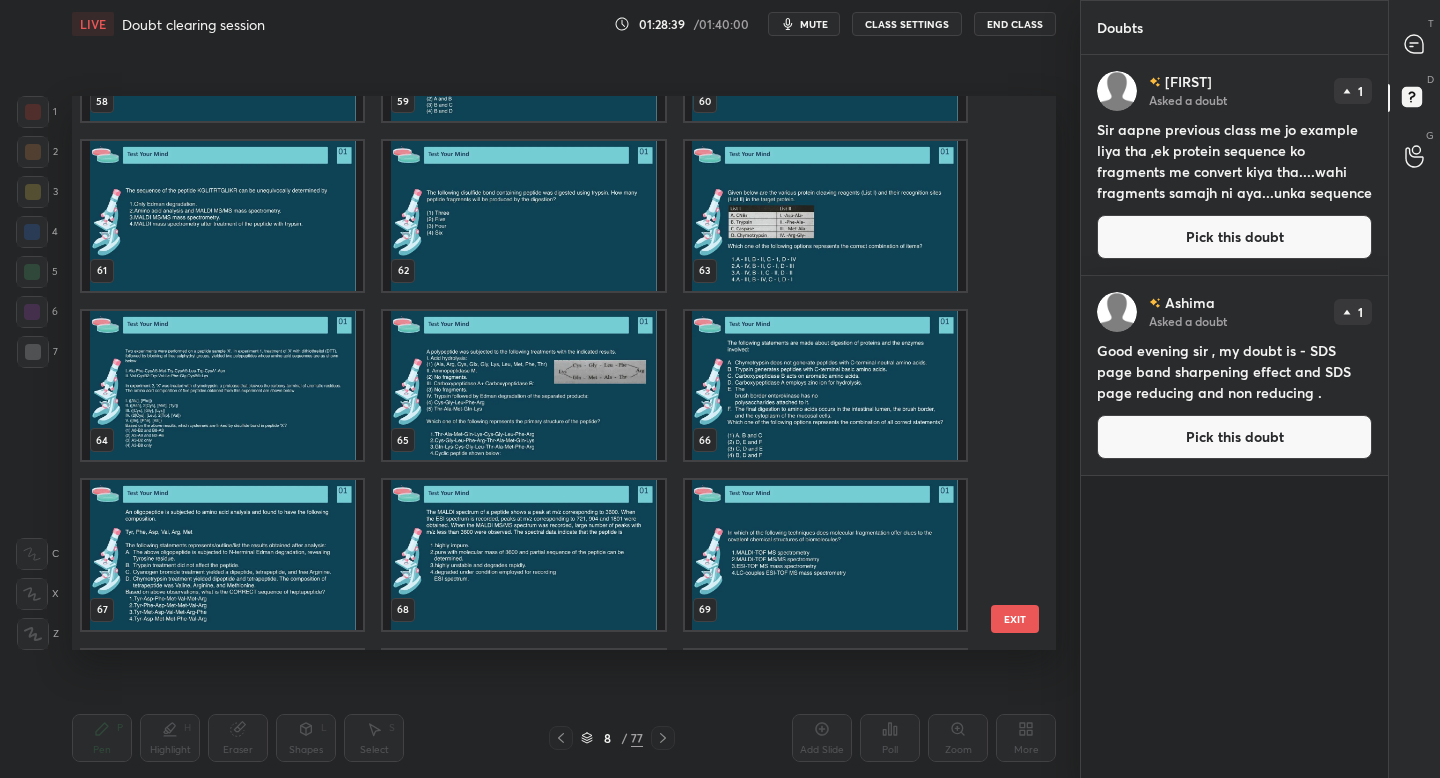click at bounding box center (523, 555) 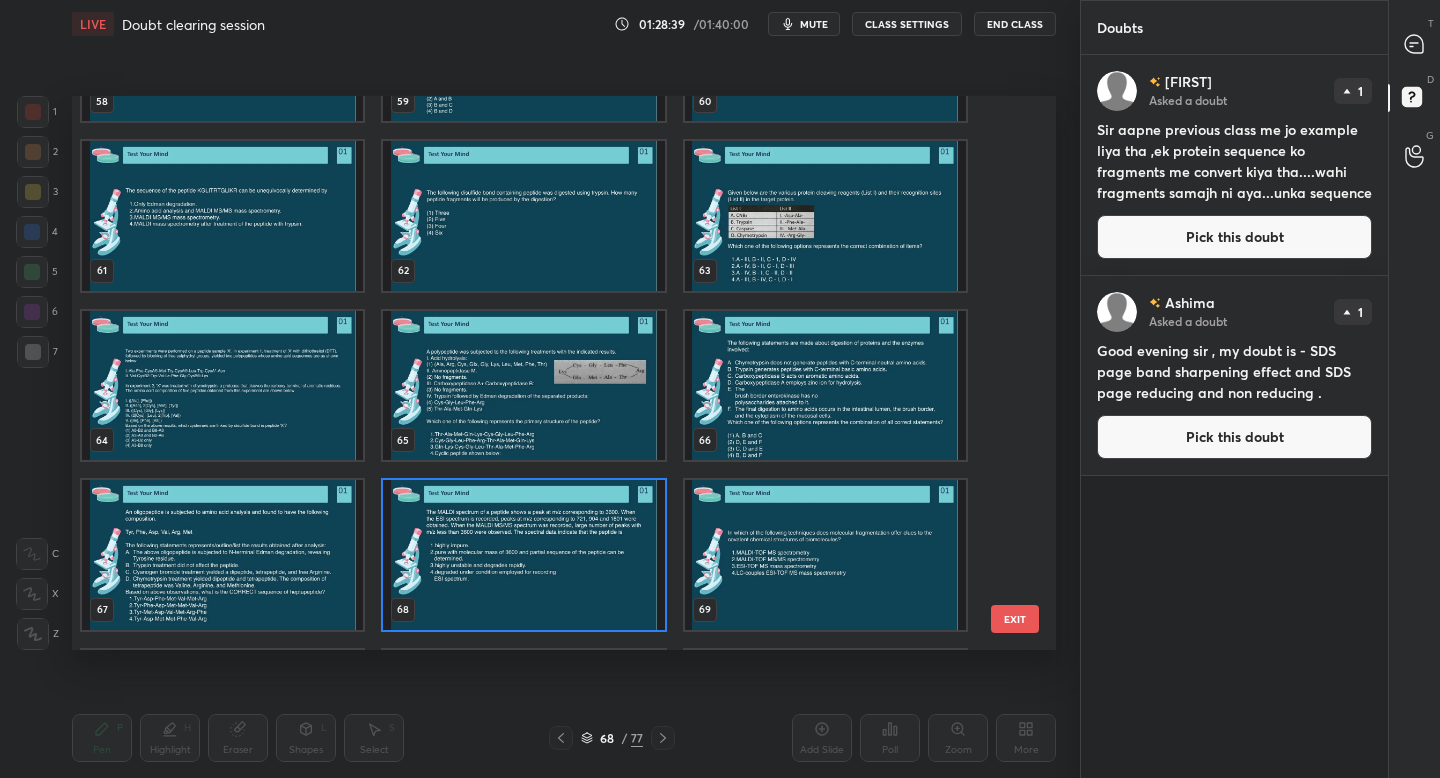click at bounding box center (523, 555) 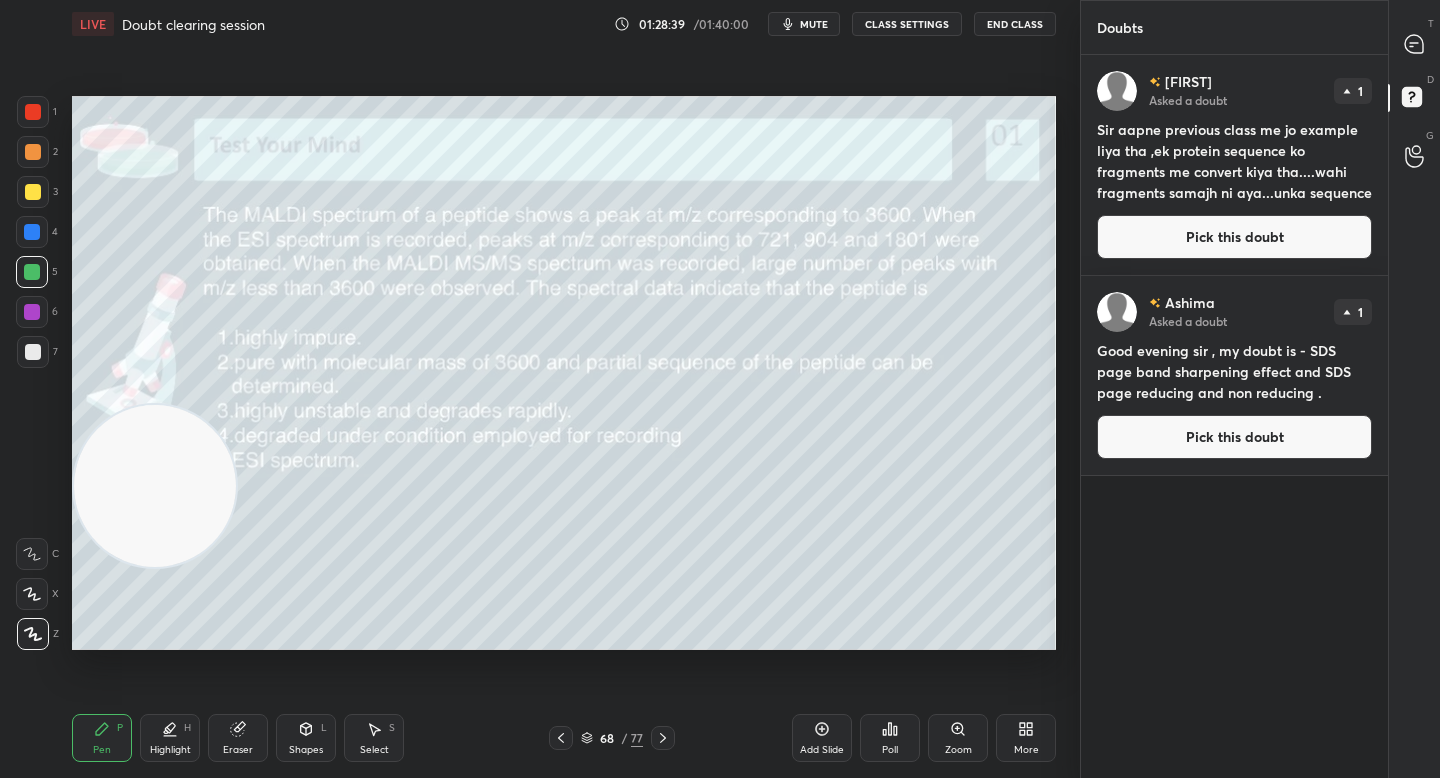 click at bounding box center [523, 555] 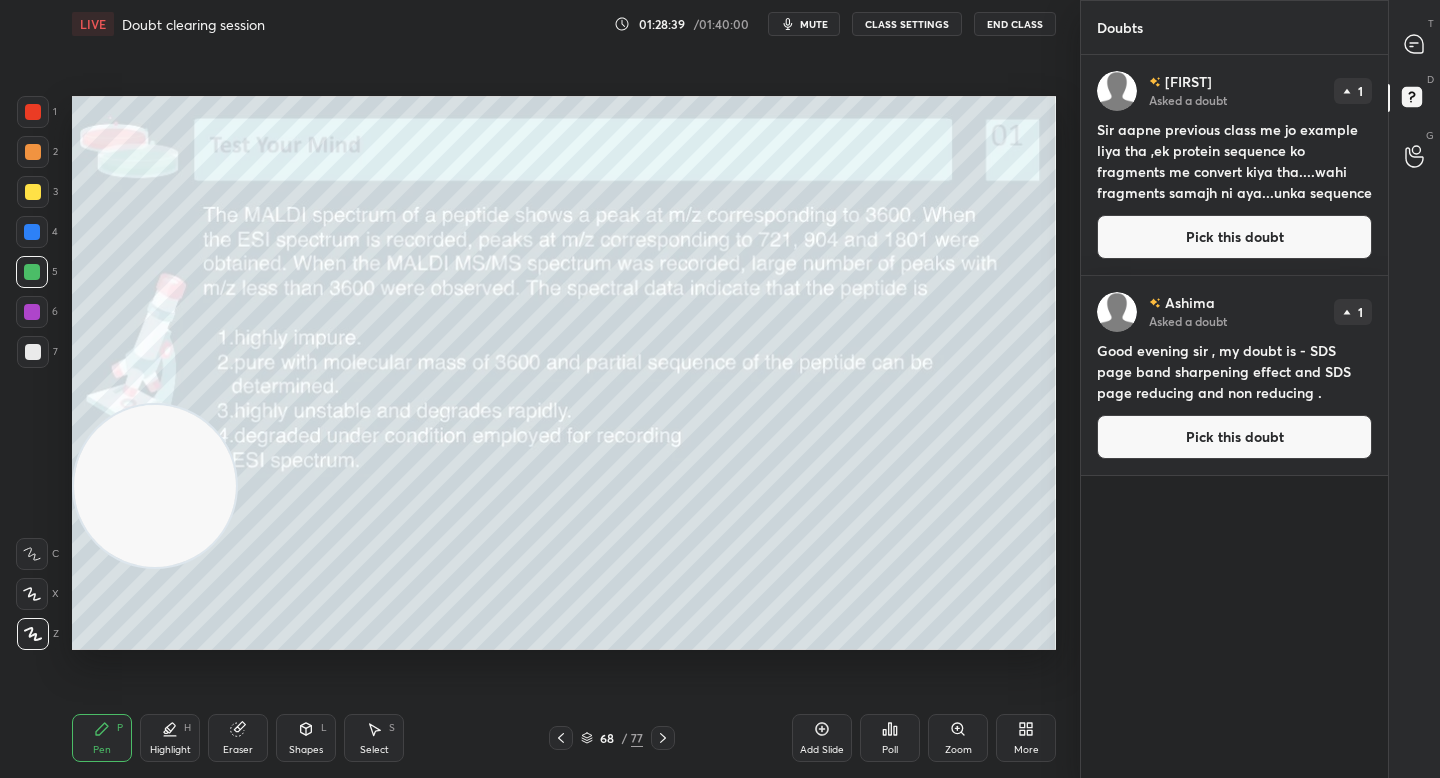 scroll, scrollTop: 0, scrollLeft: 0, axis: both 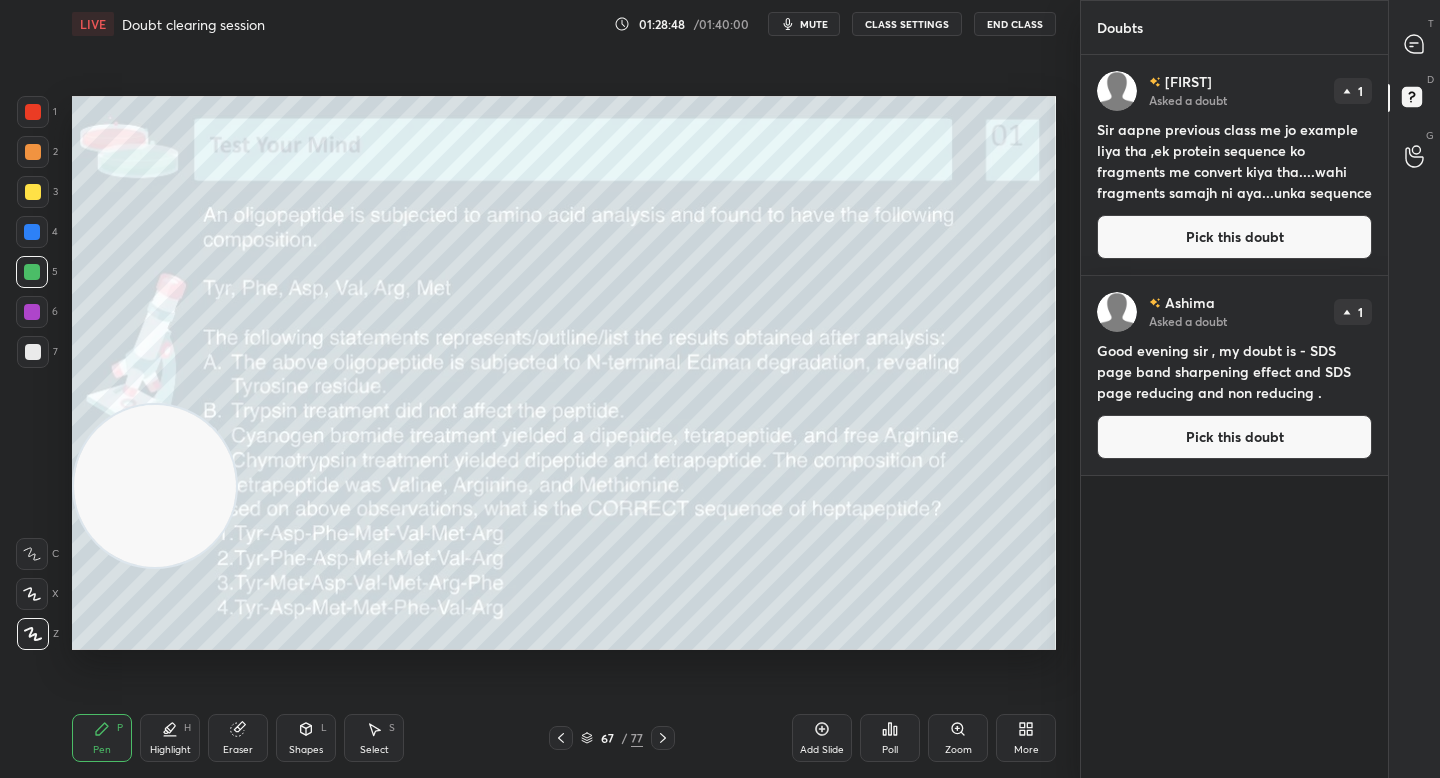 click 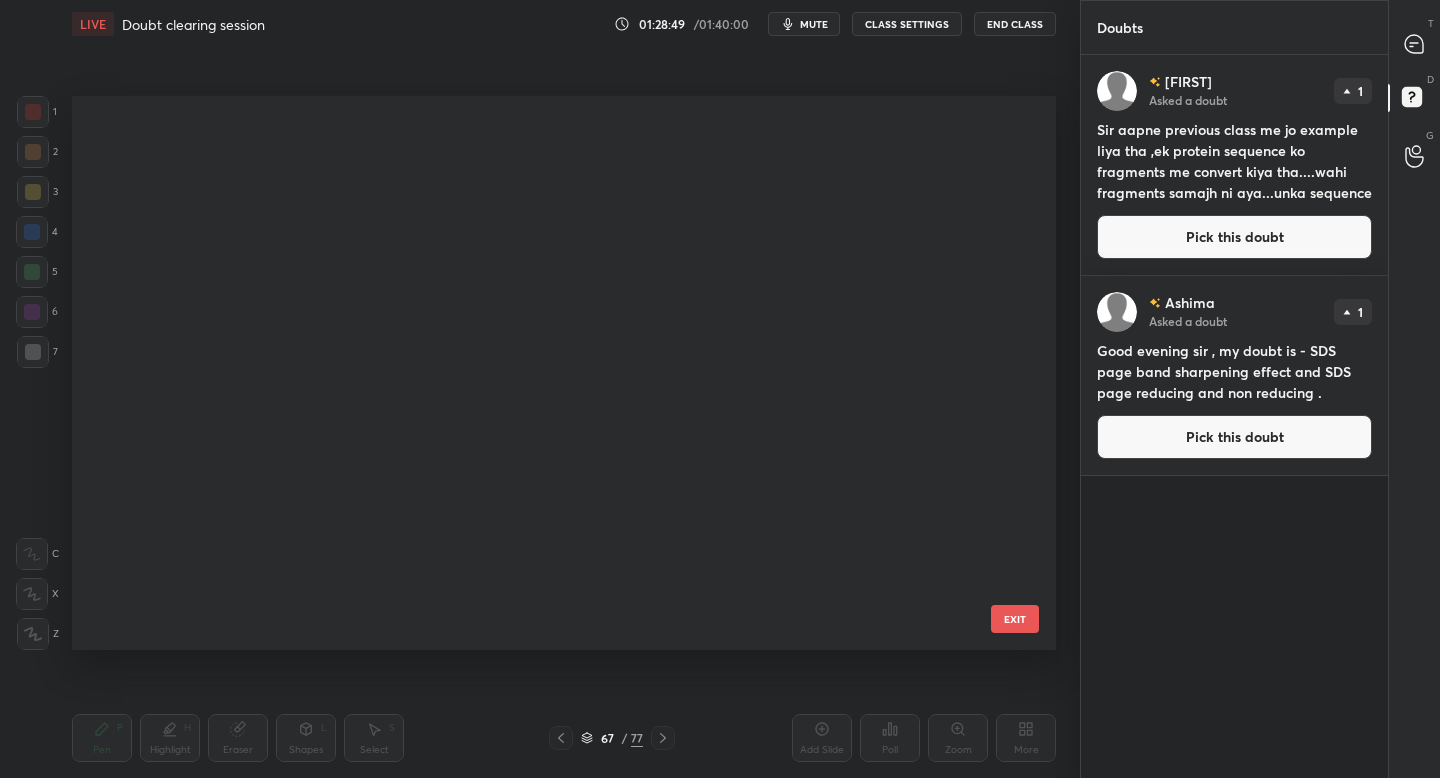 scroll, scrollTop: 3344, scrollLeft: 0, axis: vertical 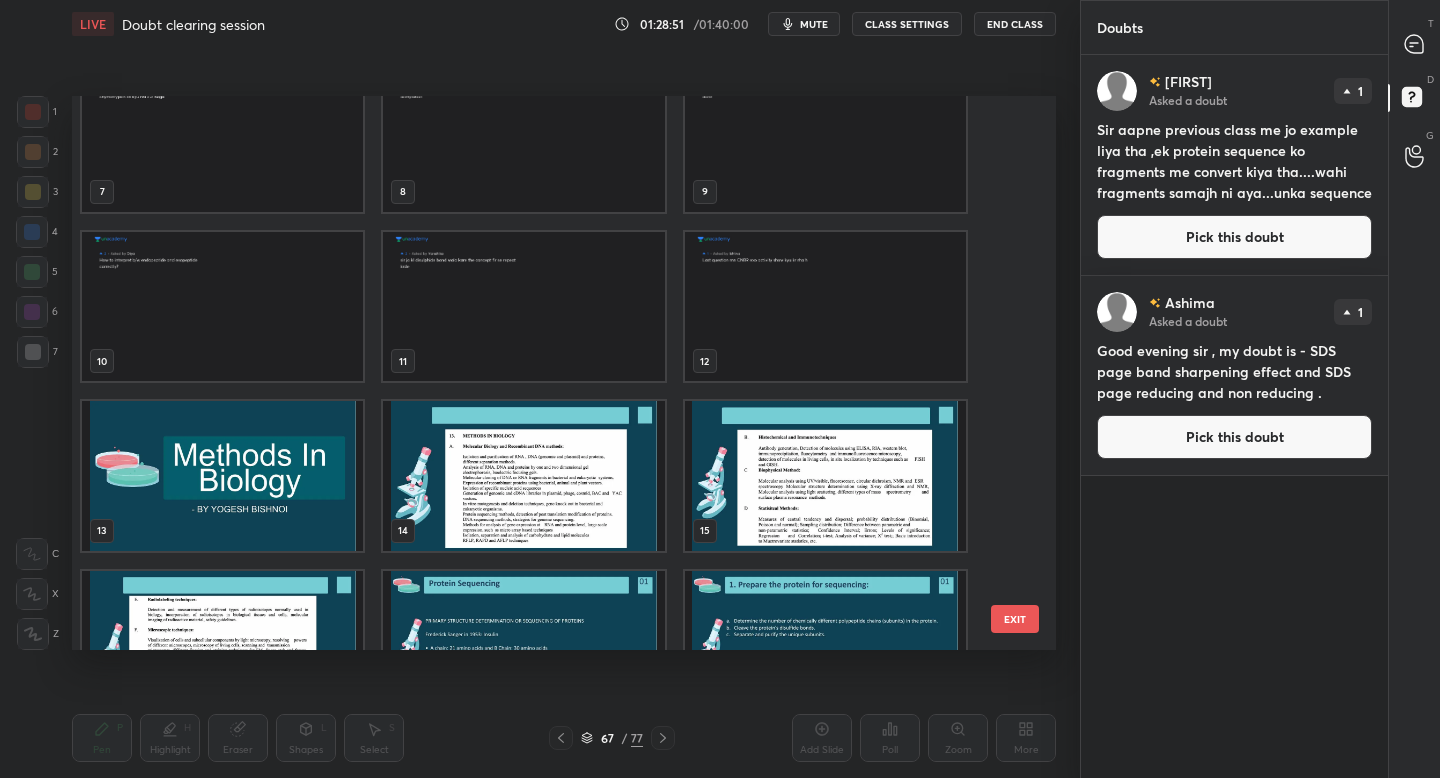 click at bounding box center (825, 307) 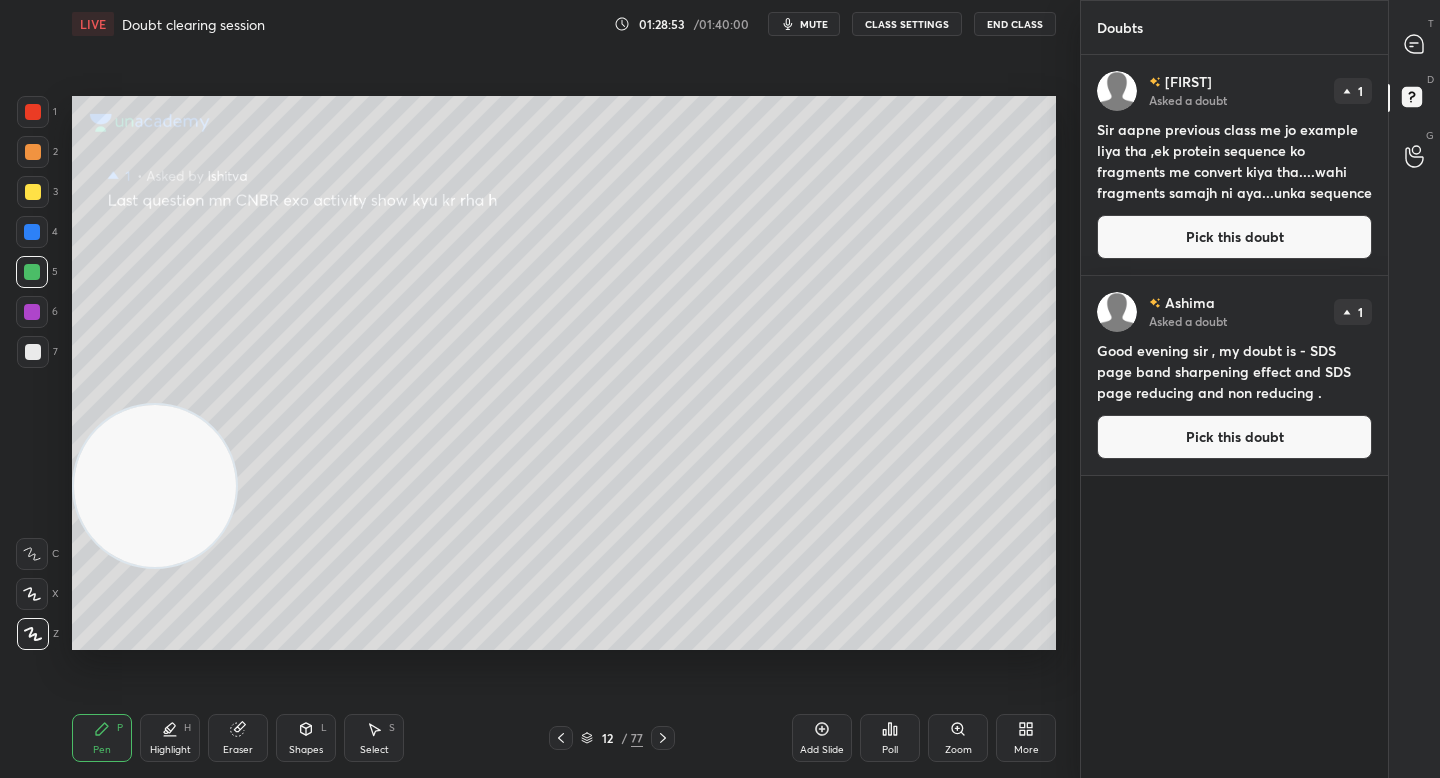 click on "Pick this doubt" at bounding box center [1234, 237] 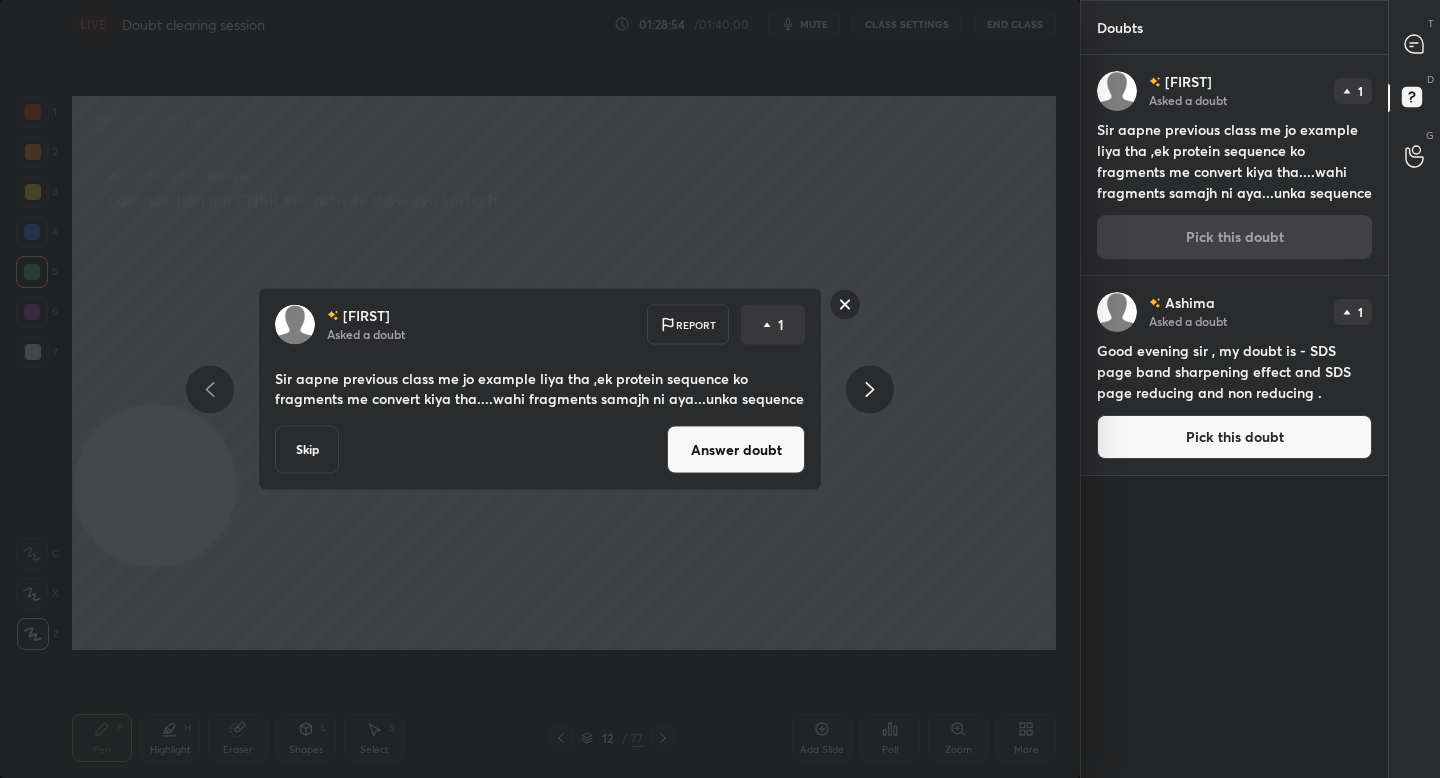 click on "Answer doubt" at bounding box center (736, 450) 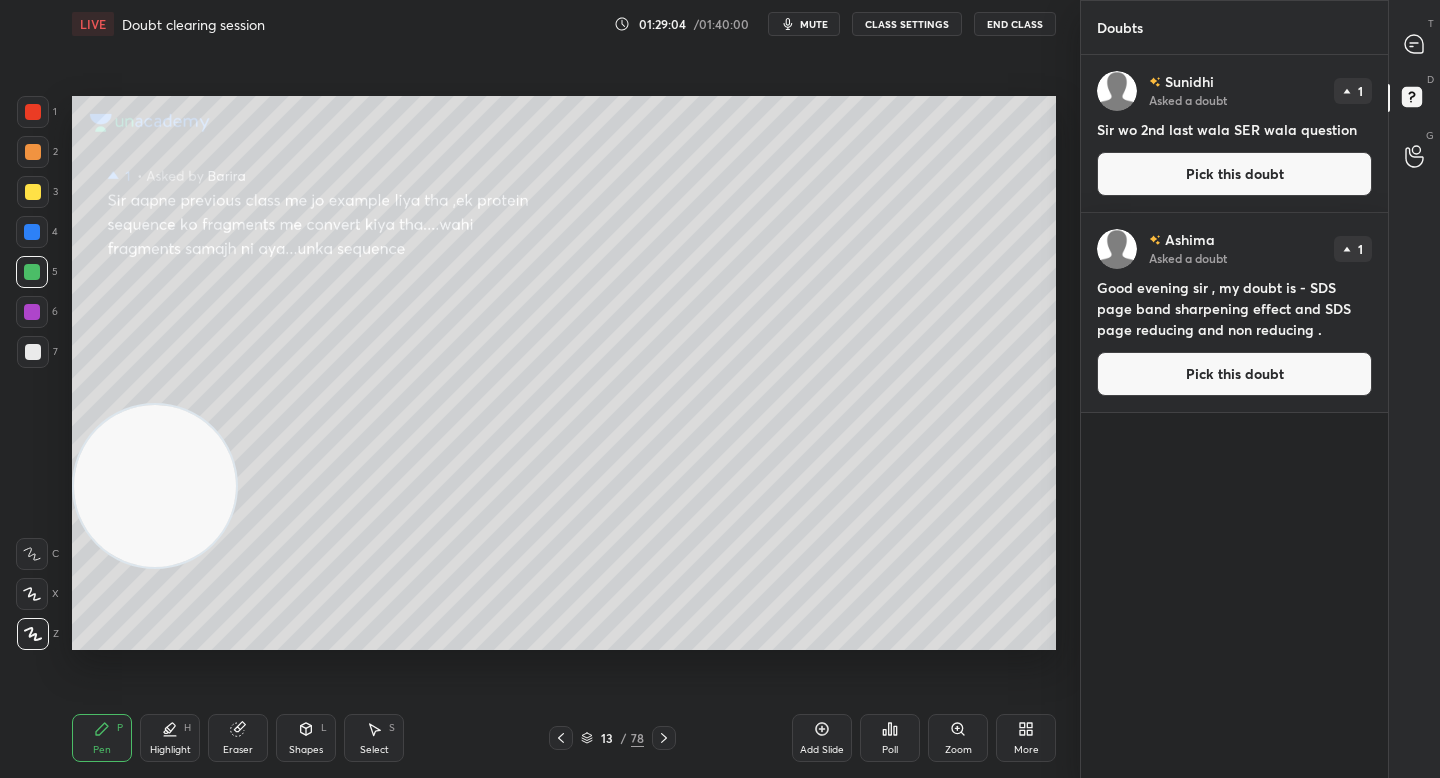 click on "Pick this doubt" at bounding box center (1234, 174) 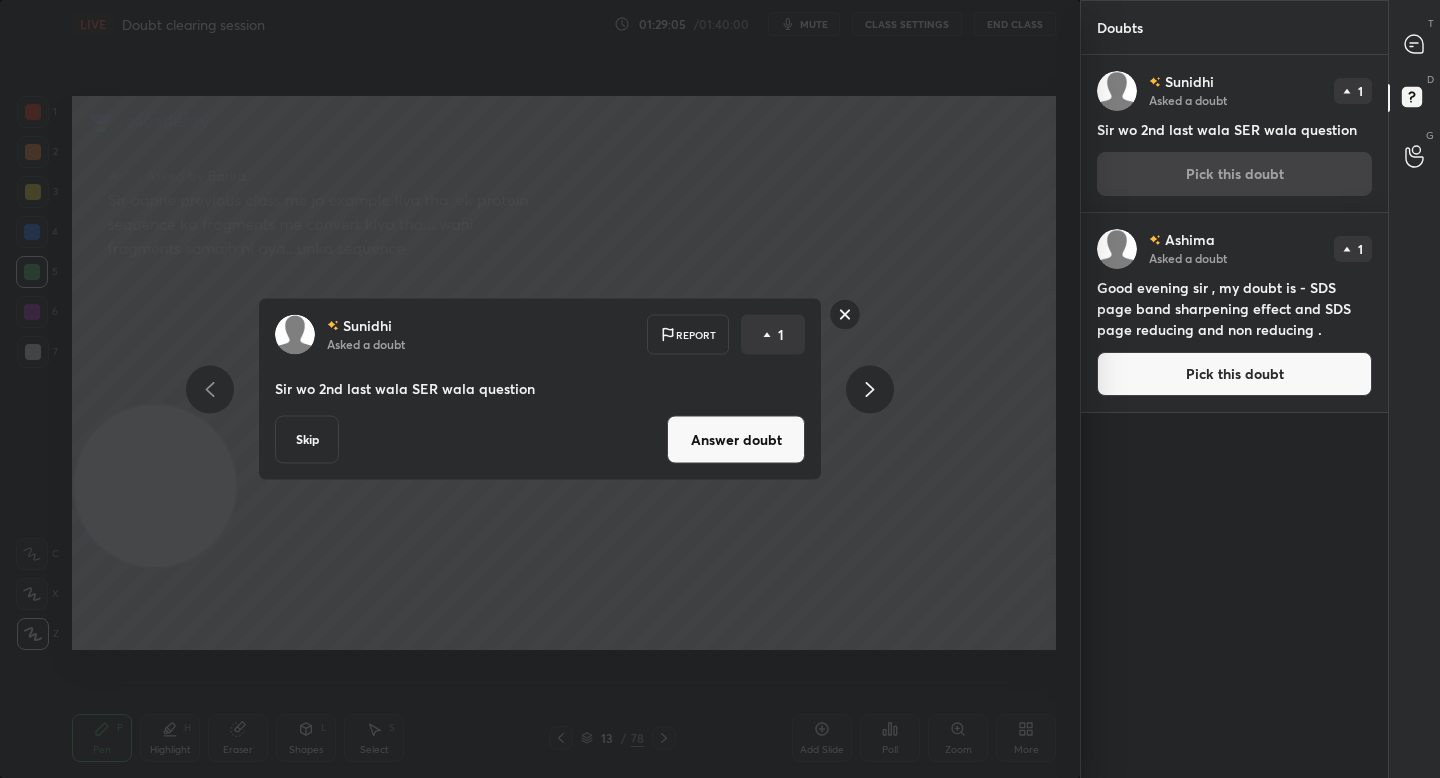 click 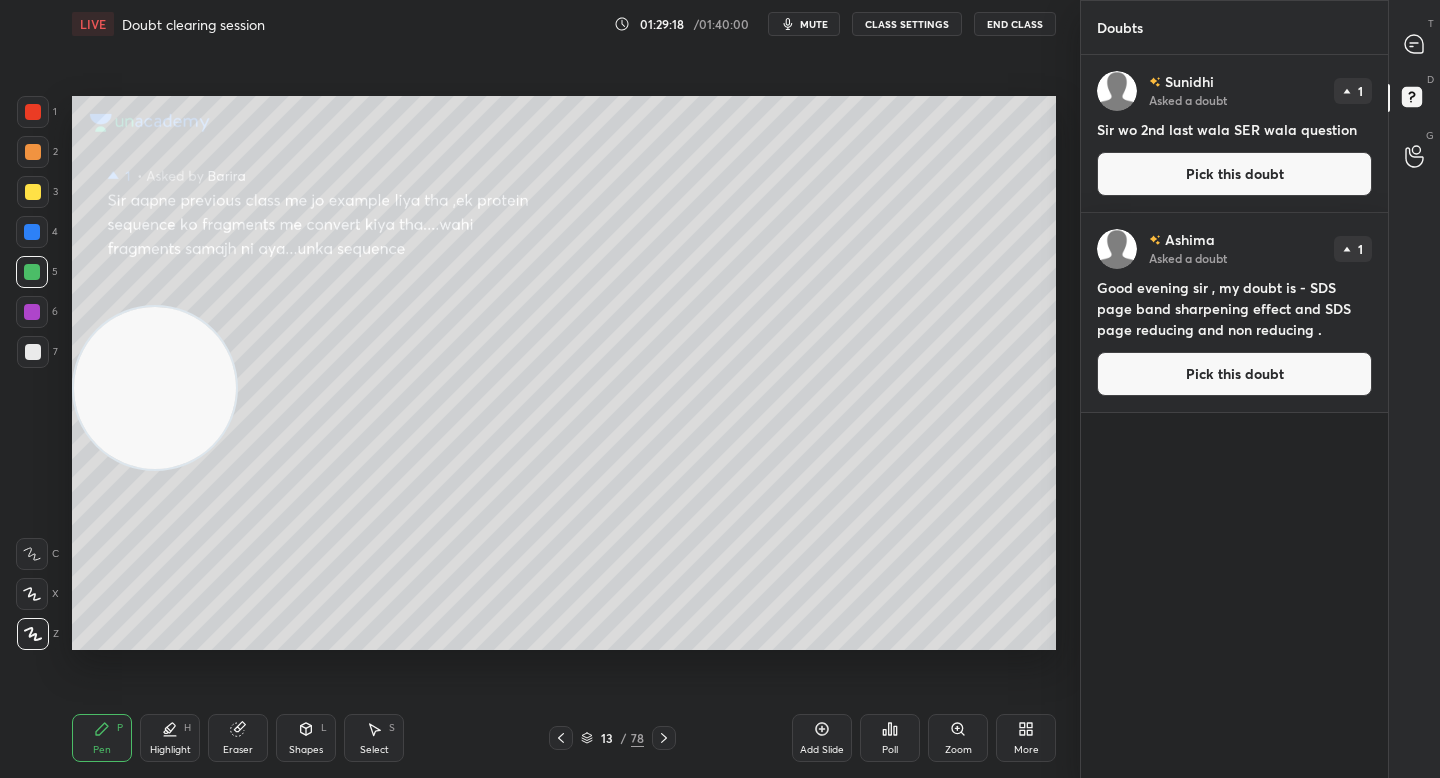 drag, startPoint x: 95, startPoint y: 392, endPoint x: 178, endPoint y: 301, distance: 123.16656 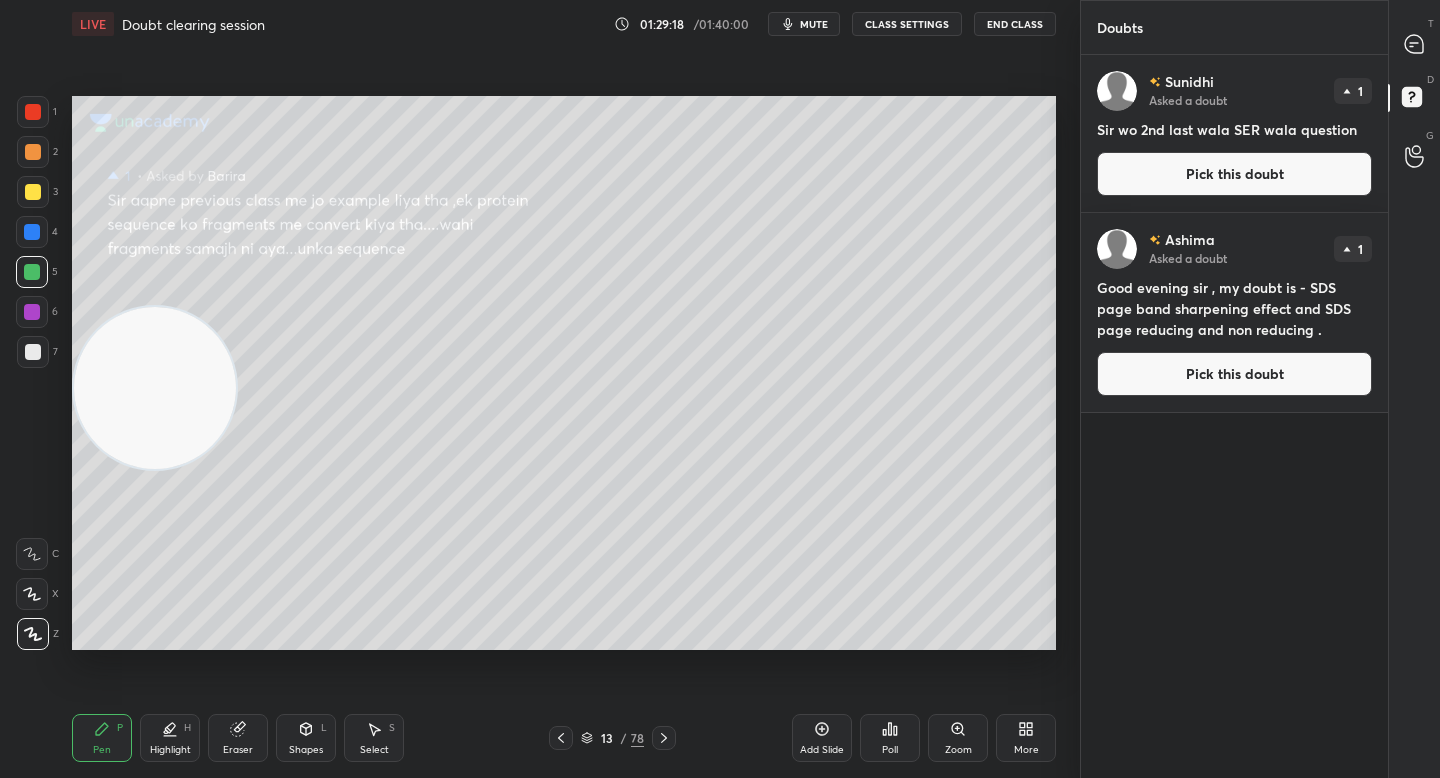 click at bounding box center [155, 388] 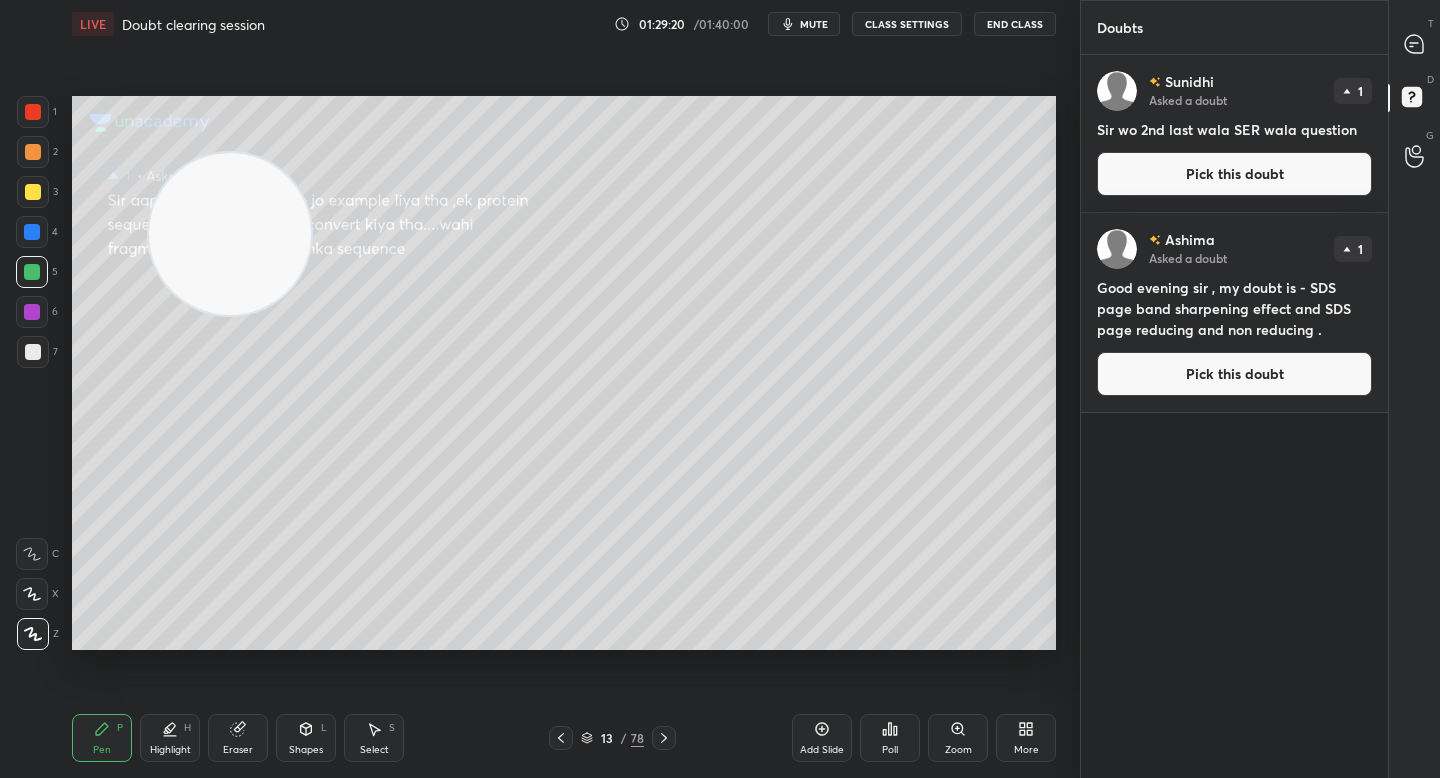 click on "Highlight H" at bounding box center [170, 738] 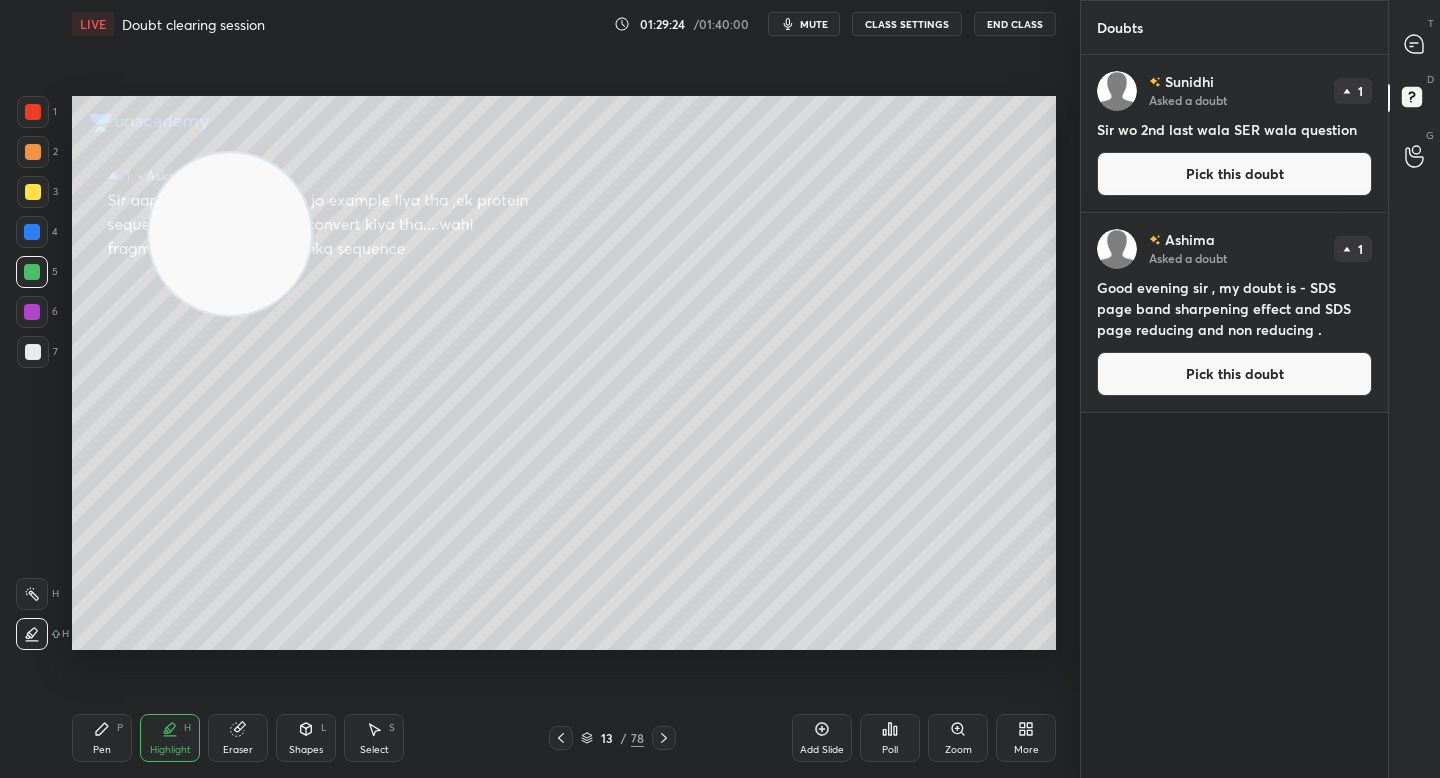 click on "3" at bounding box center (37, 192) 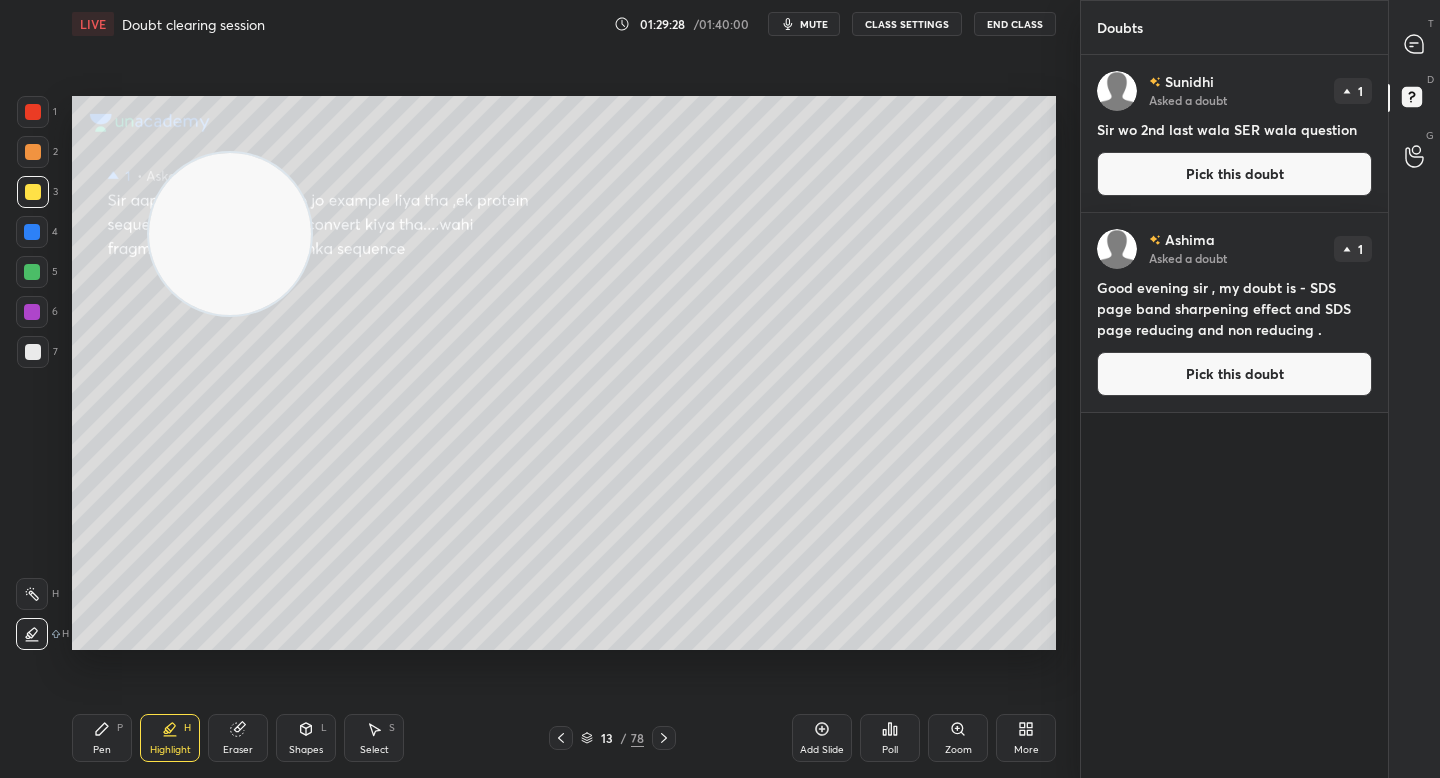 click at bounding box center (33, 152) 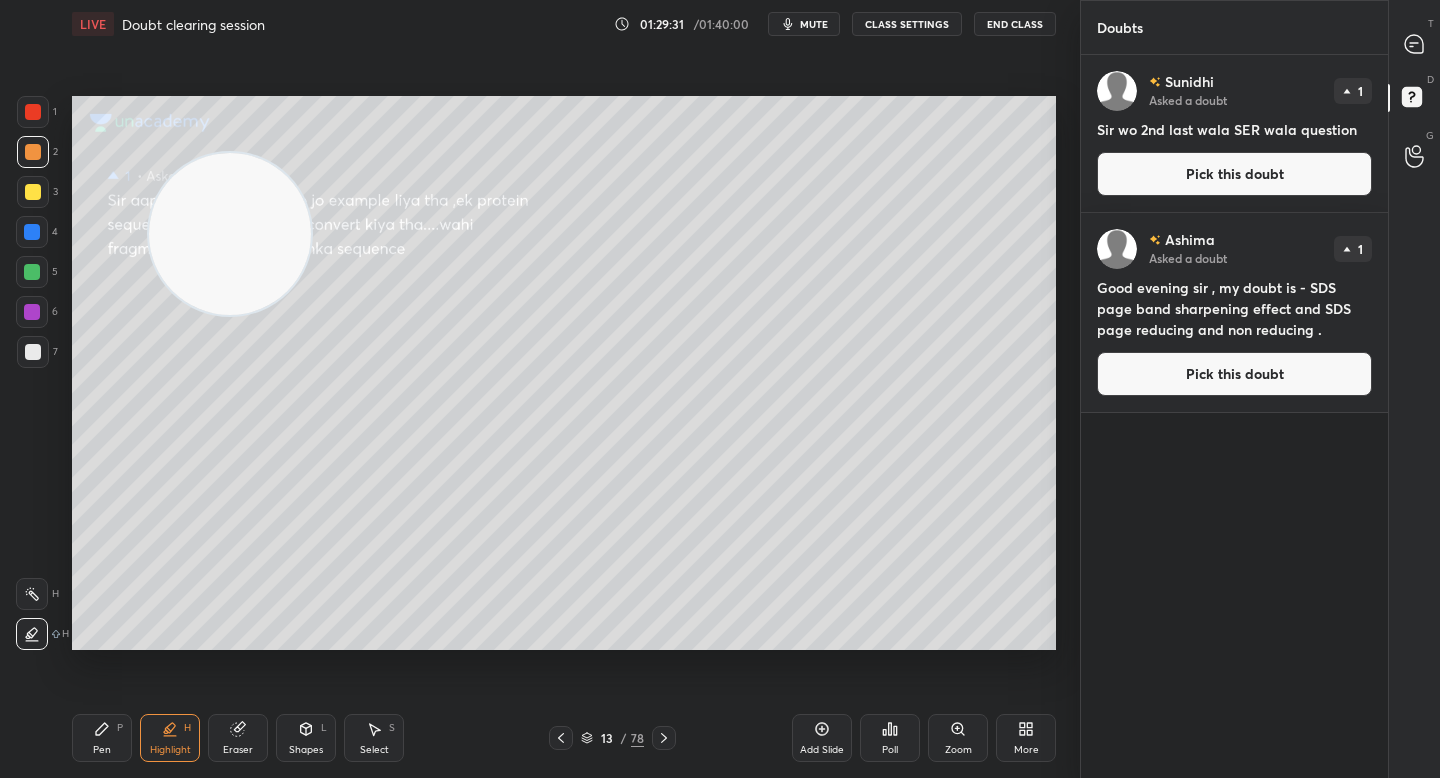 drag, startPoint x: 47, startPoint y: 92, endPoint x: 54, endPoint y: 102, distance: 12.206555 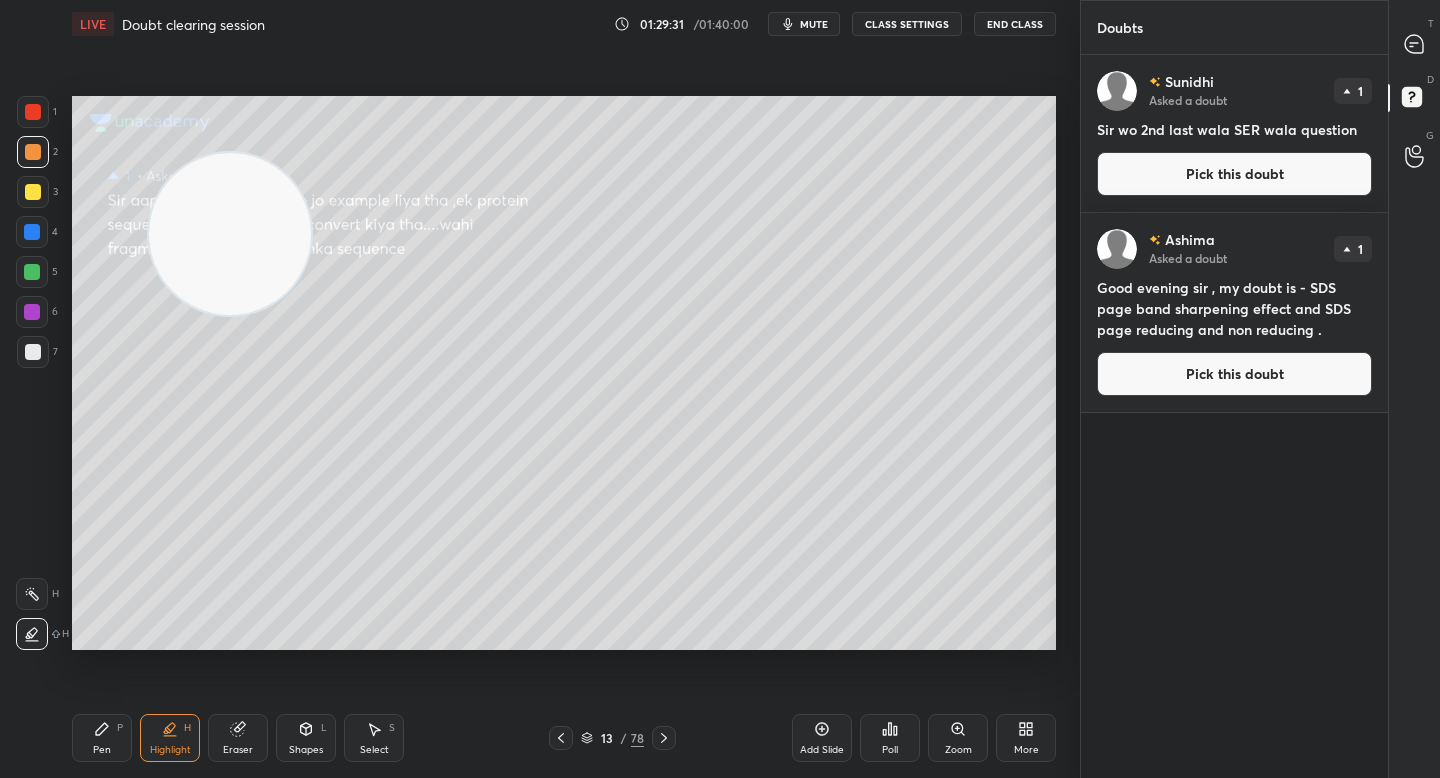 click on "[NUMBER] [NUMBER] [NUMBER] [NUMBER] [NUMBER] [NUMBER] [NUMBER] C X Z C X Z E E Erase all H H LIVE Doubt clearing session 01:29:31 / 01:40:00 mute CLASS SETTINGS End Class Setting up your live class Poll for secs No correct answer Start poll Back Doubt clearing session • L5 of Unit 13 Methods in Biology Complete Detailed Course December 2025 [FIRST] [LAST] Pen P Highlight H Eraser Shapes L Select S 13 / 78 Add Slide Poll Zoom More" at bounding box center (532, 389) 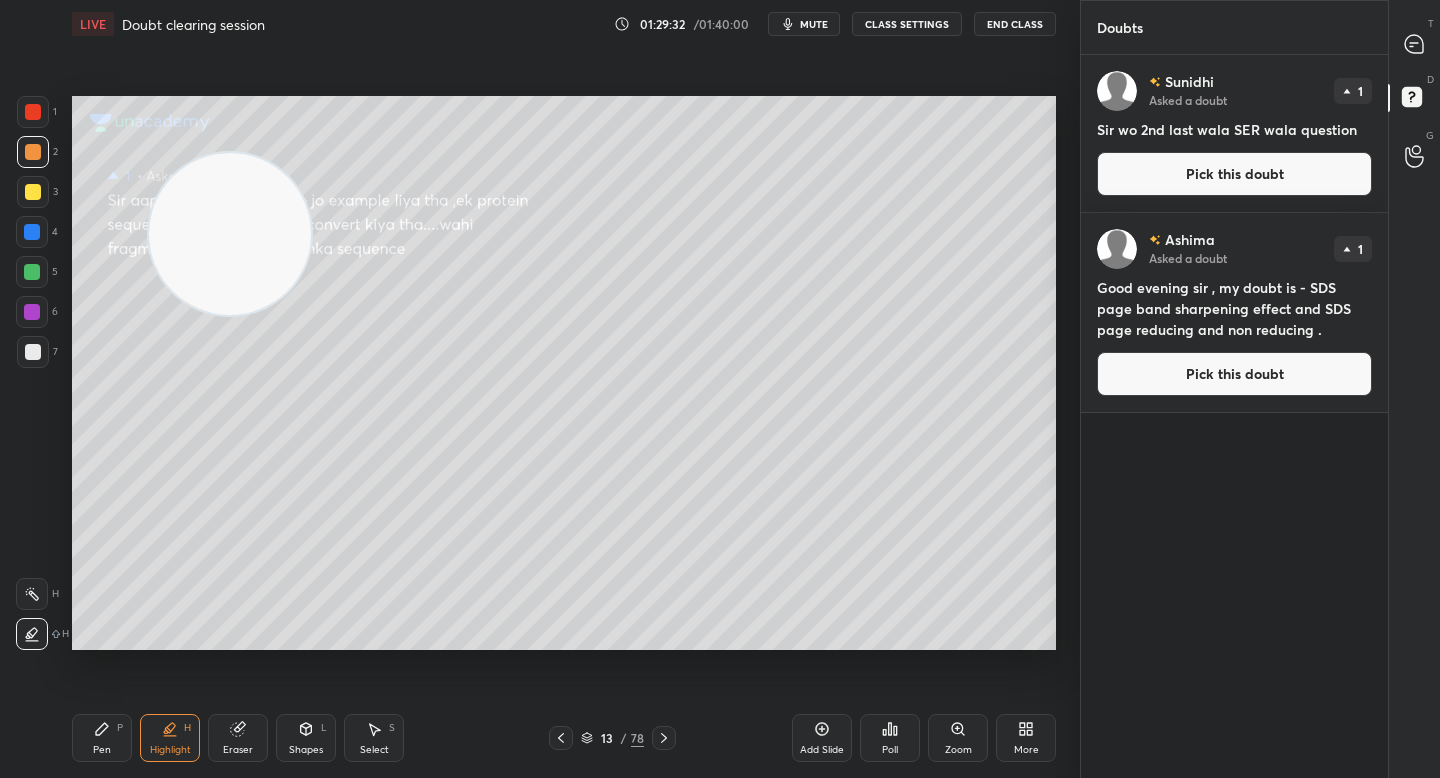 click at bounding box center [33, 112] 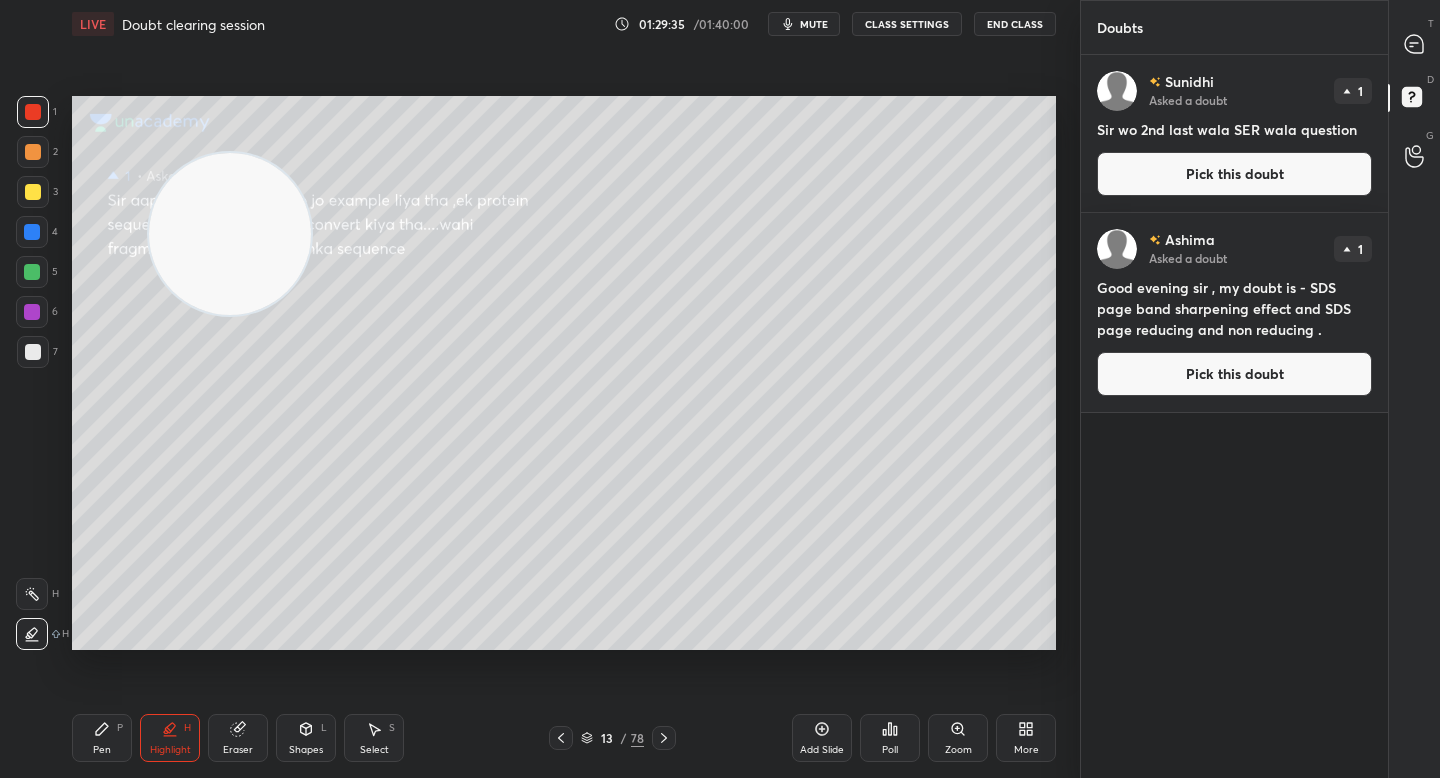 drag, startPoint x: 32, startPoint y: 315, endPoint x: 47, endPoint y: 312, distance: 15.297058 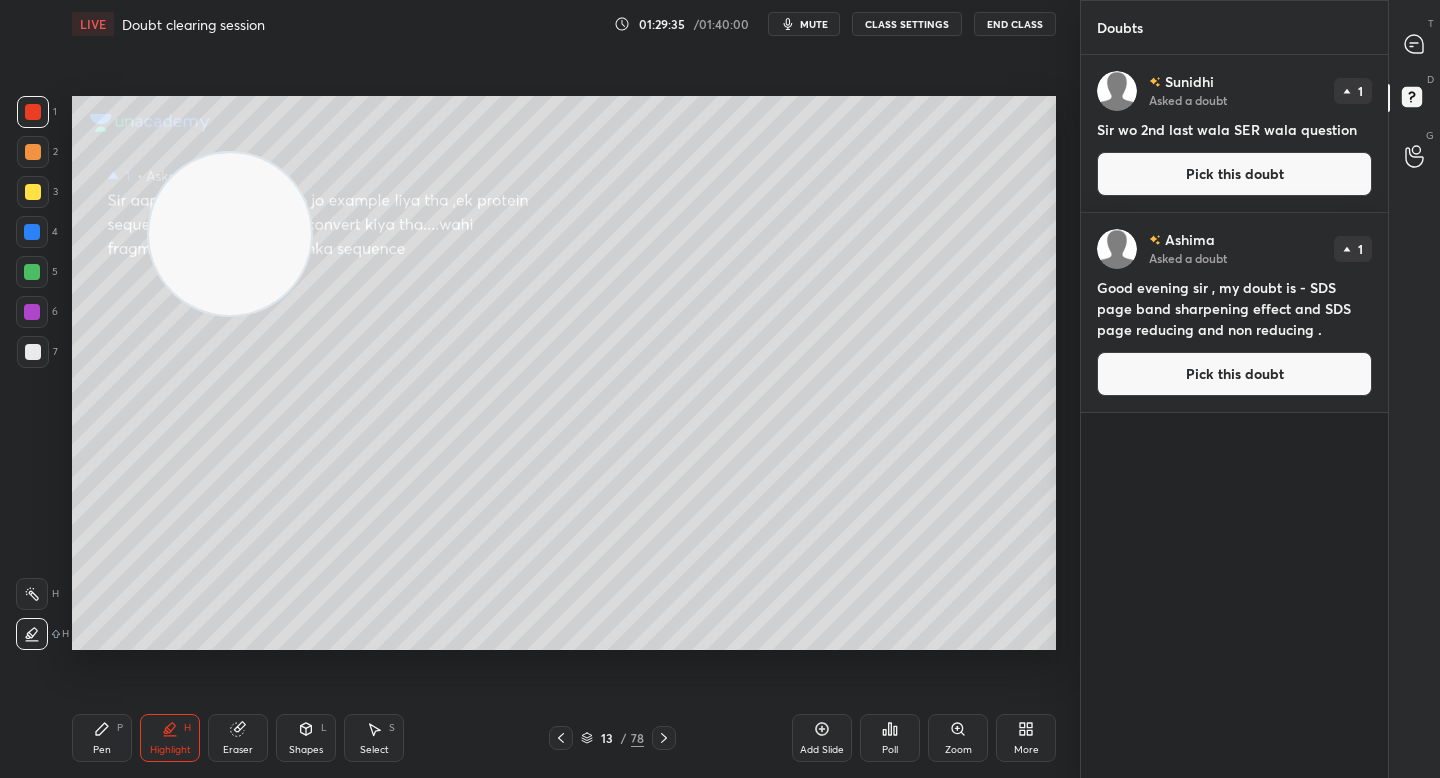 click at bounding box center (32, 312) 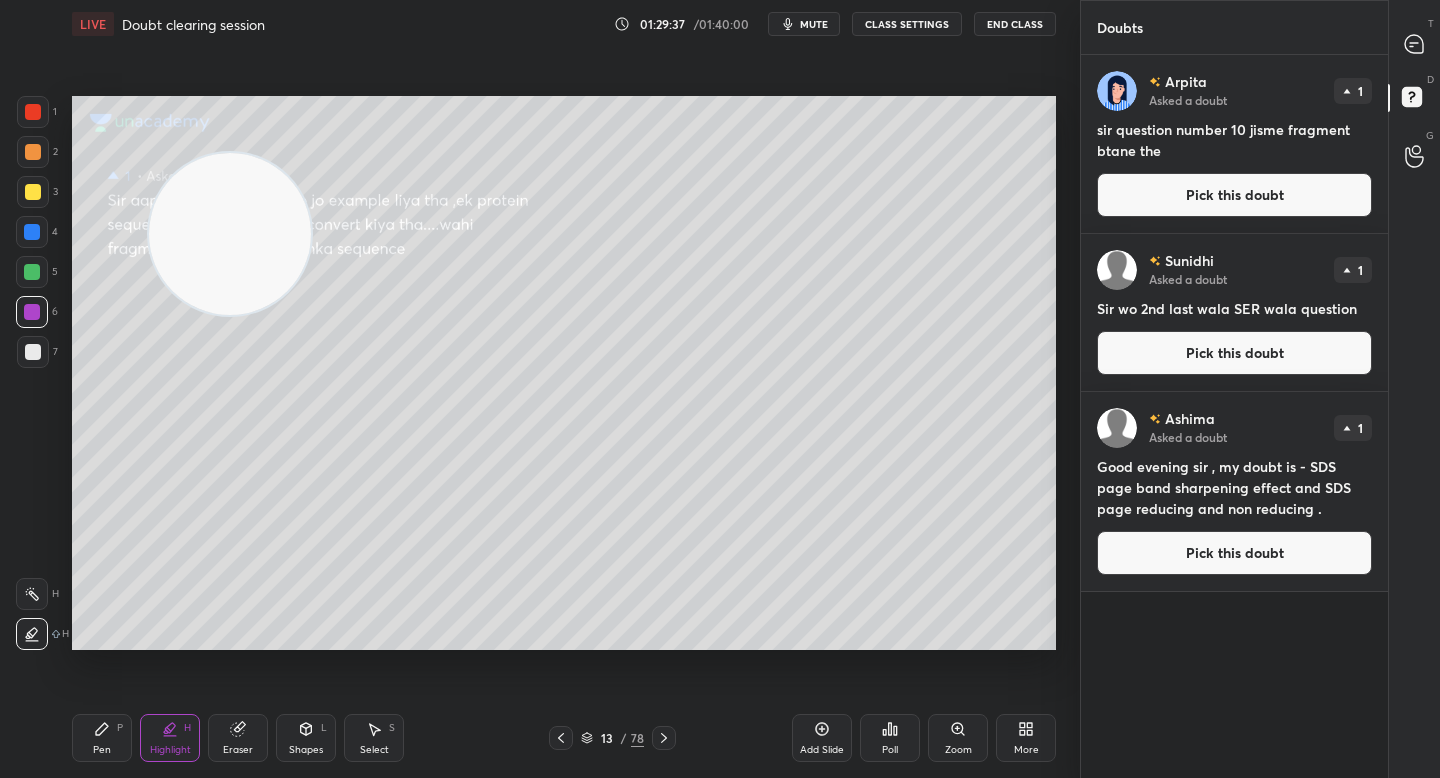 drag, startPoint x: 44, startPoint y: 375, endPoint x: 48, endPoint y: 361, distance: 14.56022 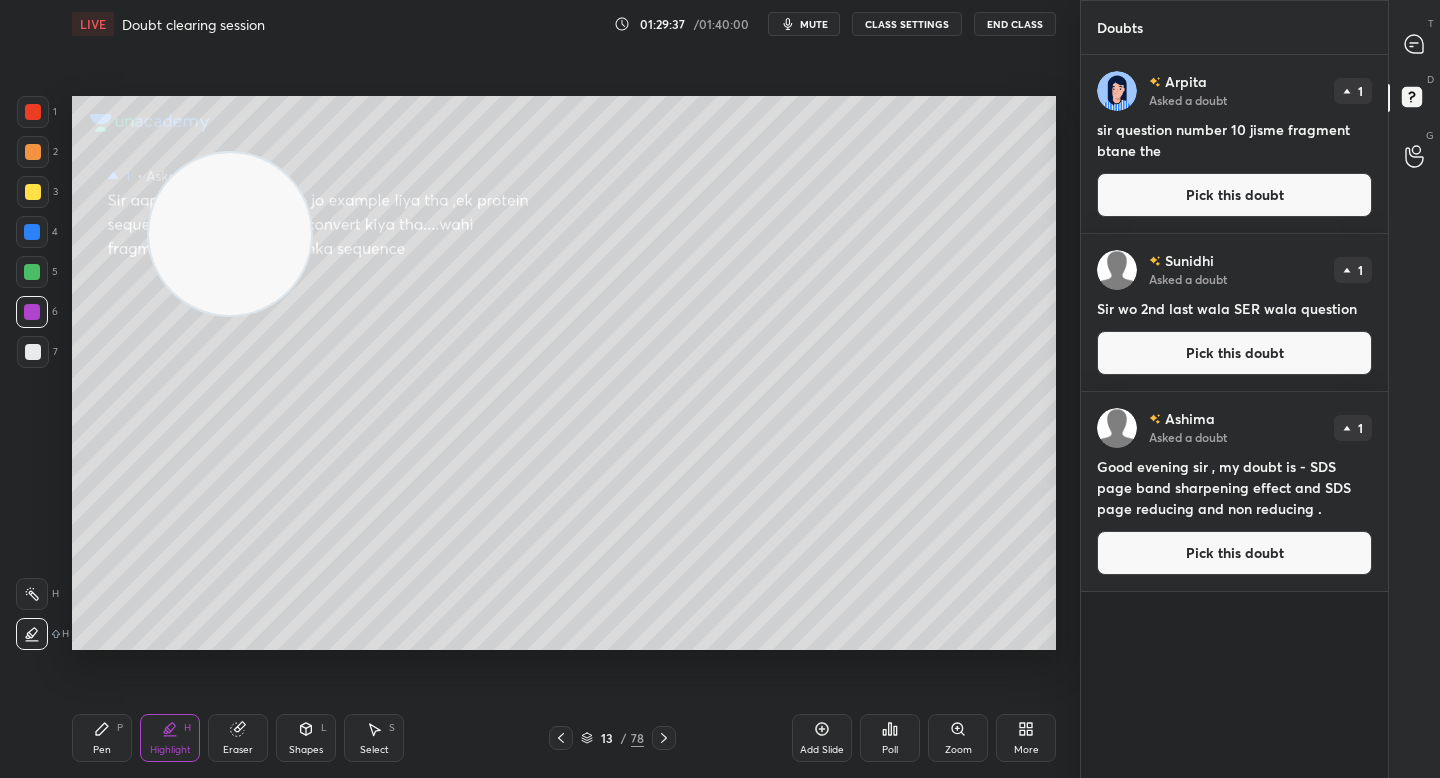 click on "7" at bounding box center [37, 356] 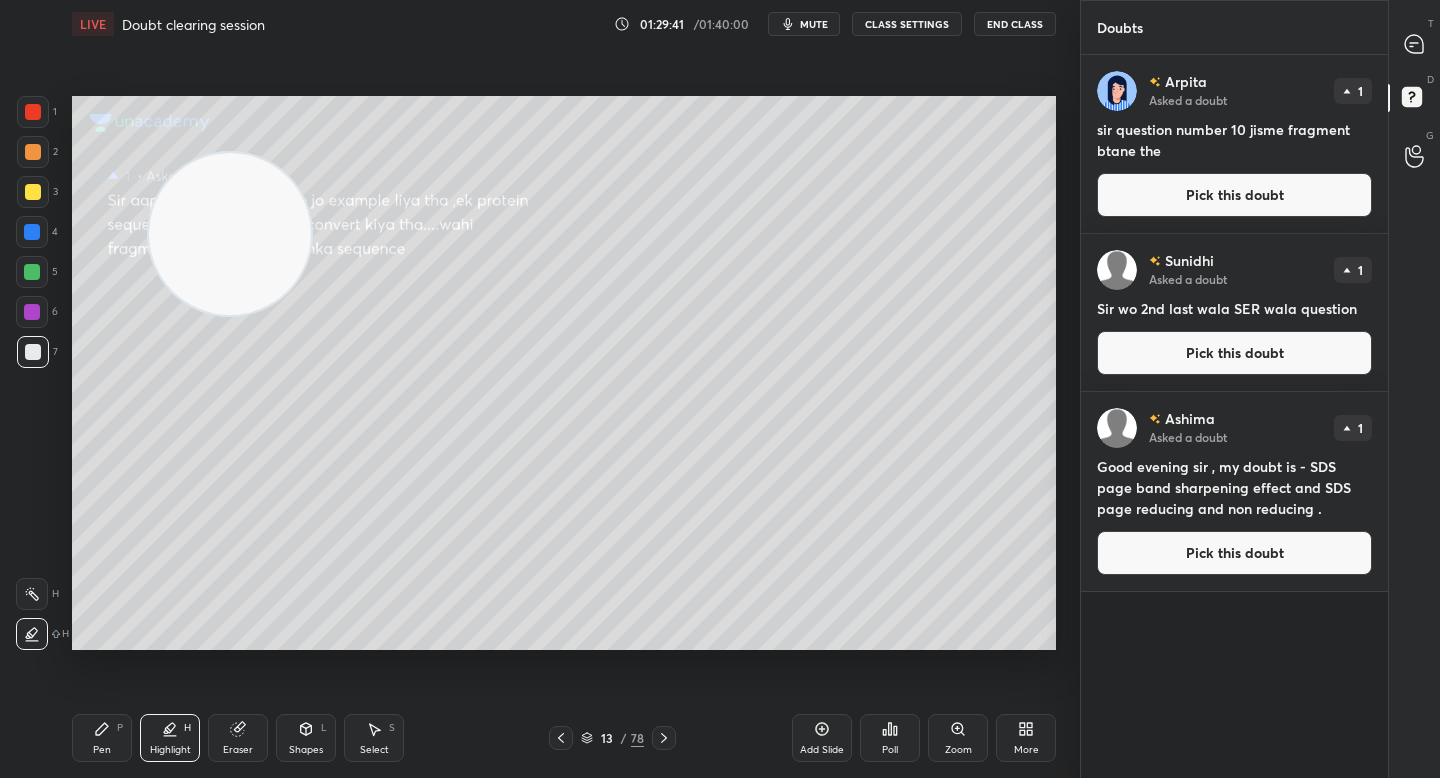 click on "1 2 3 4 5 6 7 C X Z C X Z E E Erase all   H H LIVE Doubt clearing session 01:29:41 /  01:40:00 mute CLASS SETTINGS End Class Setting up your live class Poll for   secs No correct answer Start poll Back Doubt clearing session • L5 of Unit 13 Methods in Biology Complete Detailed Course December 2025 [FIRST] [LAST] Pen P Highlight H Eraser Shapes L Select S 13 / 78 Add Slide Poll Zoom More Doubts Enable hand raising Enable raise hand to speak to learners. Once enabled, chat will be turned off temporarily. Enable x   Arpita Asked a doubt 1 sir question number 10 jisme fragment btane the Pick this doubt Sunidhi Asked a doubt 1 Sir wo 2nd last wala SER wala question Pick this doubt Ashima Asked a doubt 1 Good evening sir , my doubt is - SDS page band sharpening effect and SDS page reducing and non reducing . Pick this doubt NEW DOUBTS ASKED No one has raised a hand yet Can't raise hand Got it T Messages (T) D G ​" at bounding box center (720, 389) 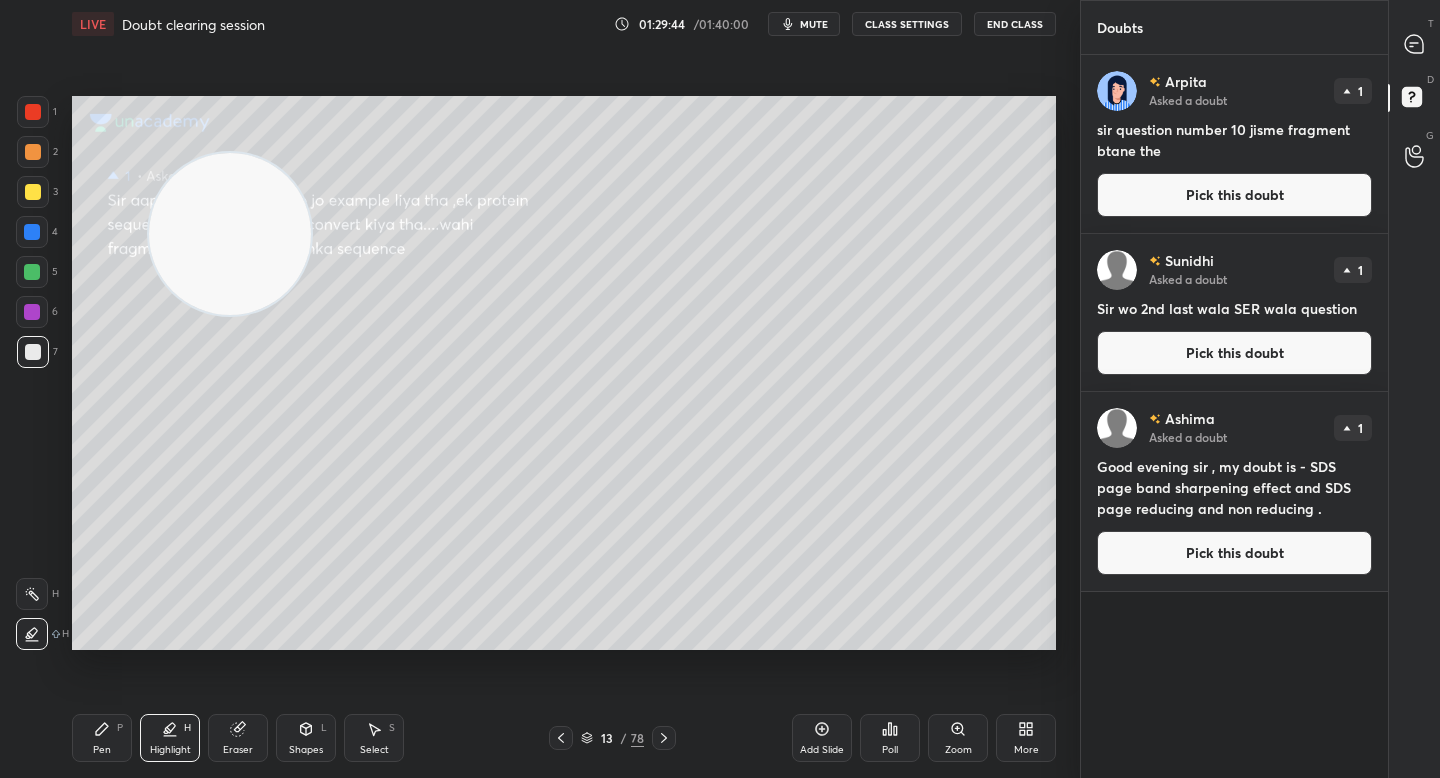 click on "Pick this doubt" at bounding box center [1234, 195] 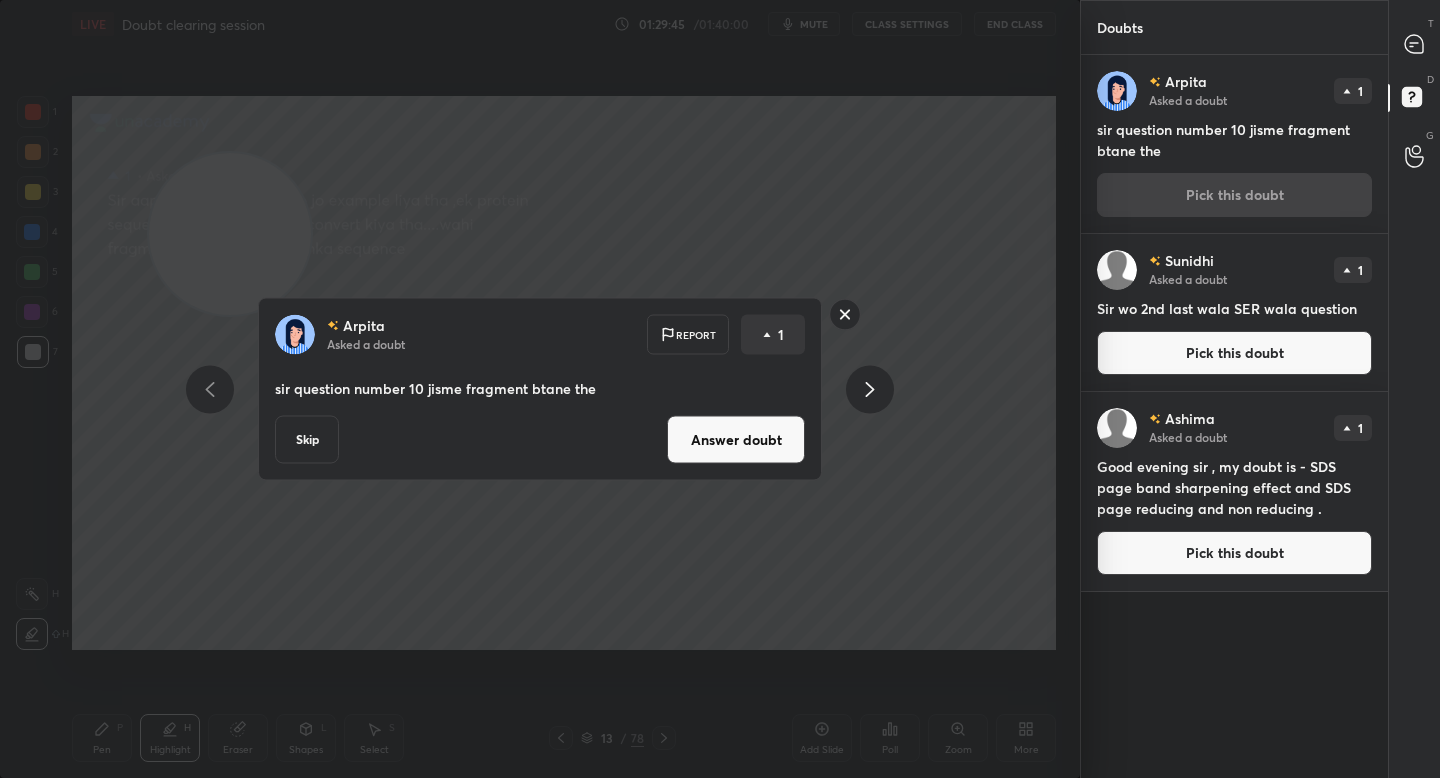 click on "Answer doubt" at bounding box center [736, 440] 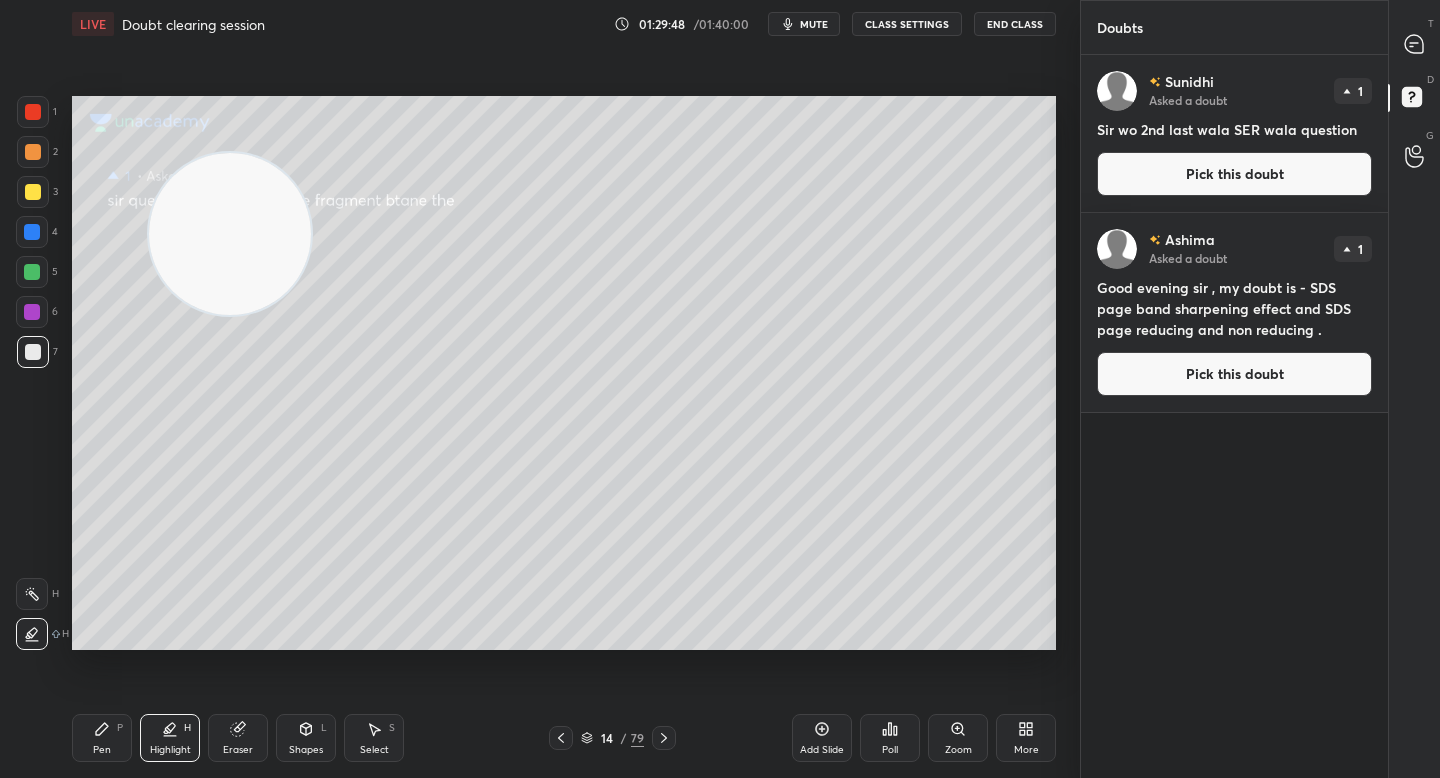 drag, startPoint x: 252, startPoint y: 256, endPoint x: 253, endPoint y: 447, distance: 191.00262 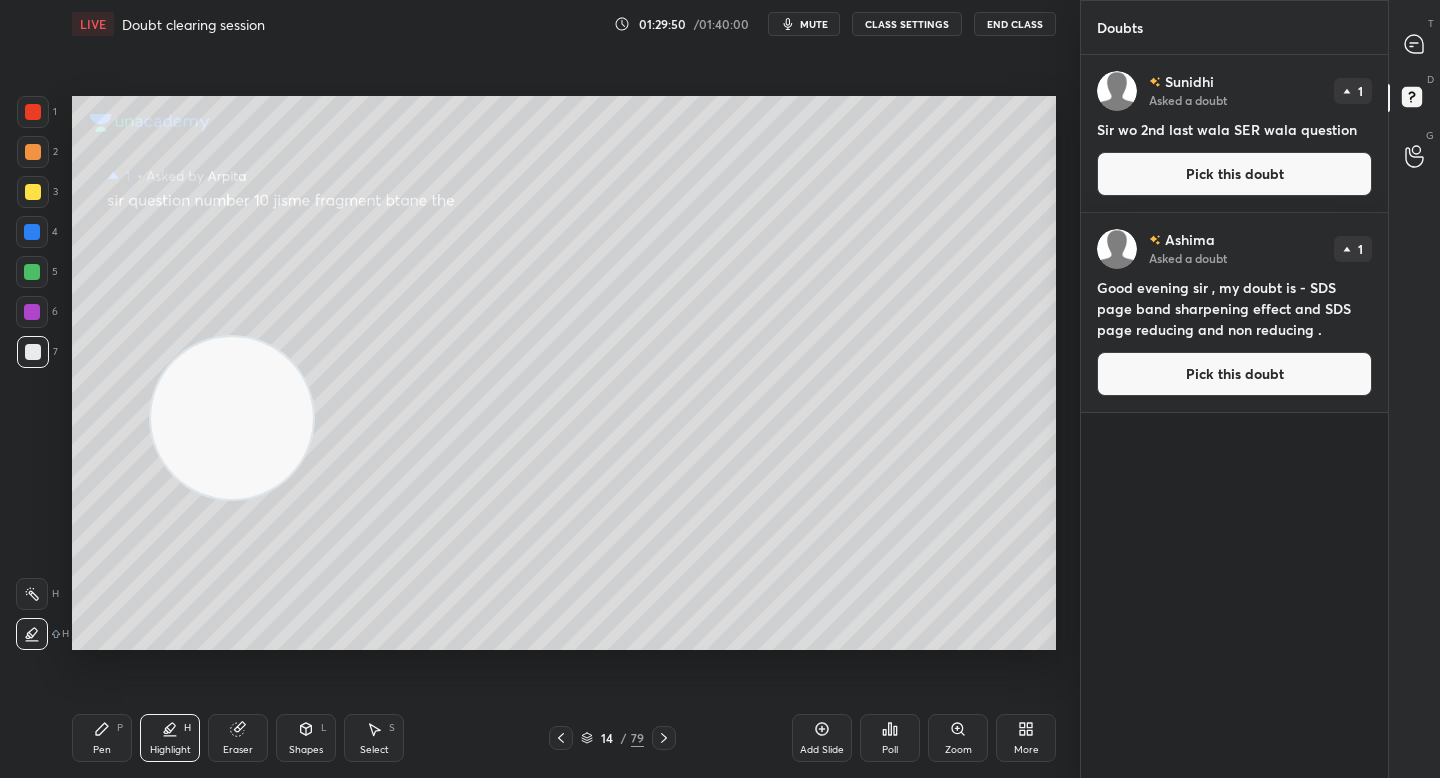 click on "Pick this doubt" at bounding box center (1234, 174) 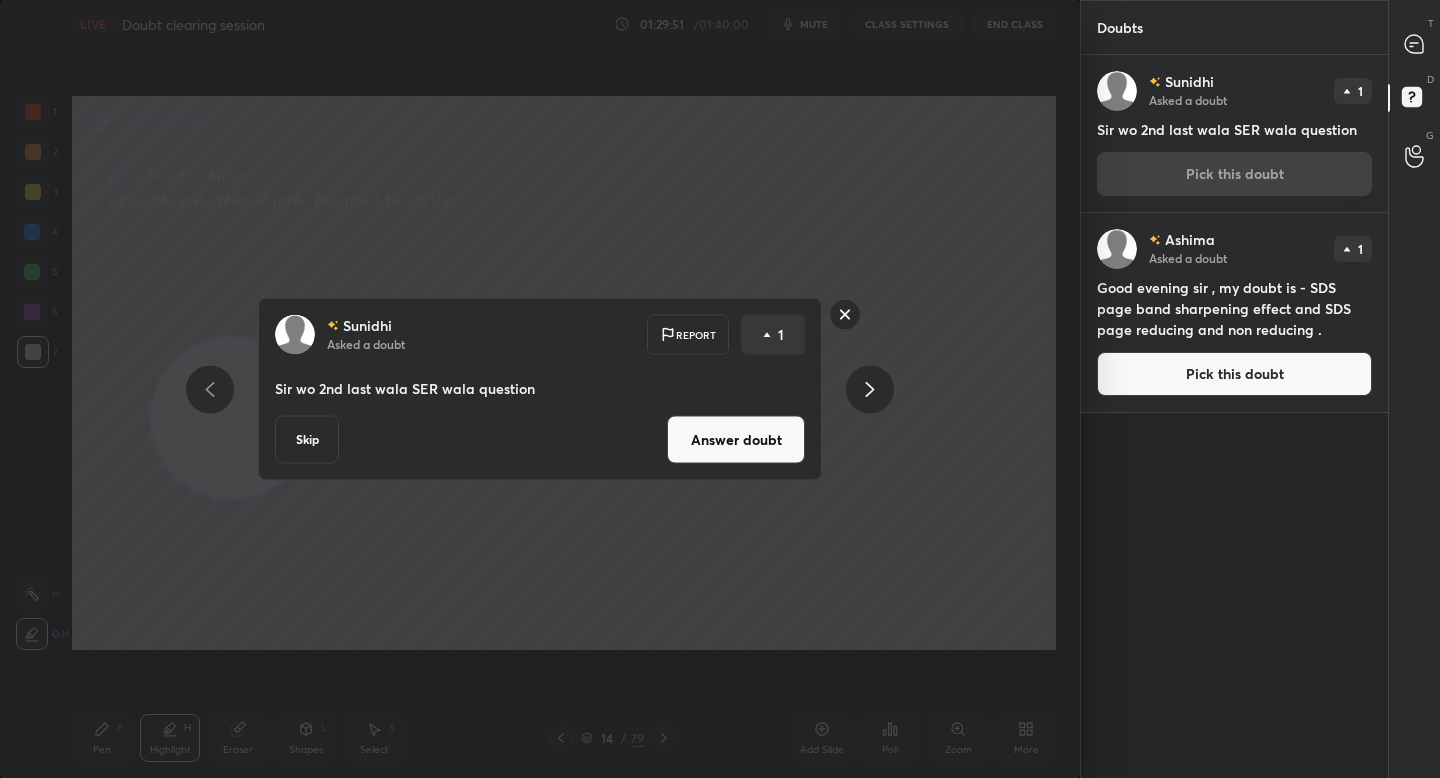 click on "Answer doubt" at bounding box center [736, 440] 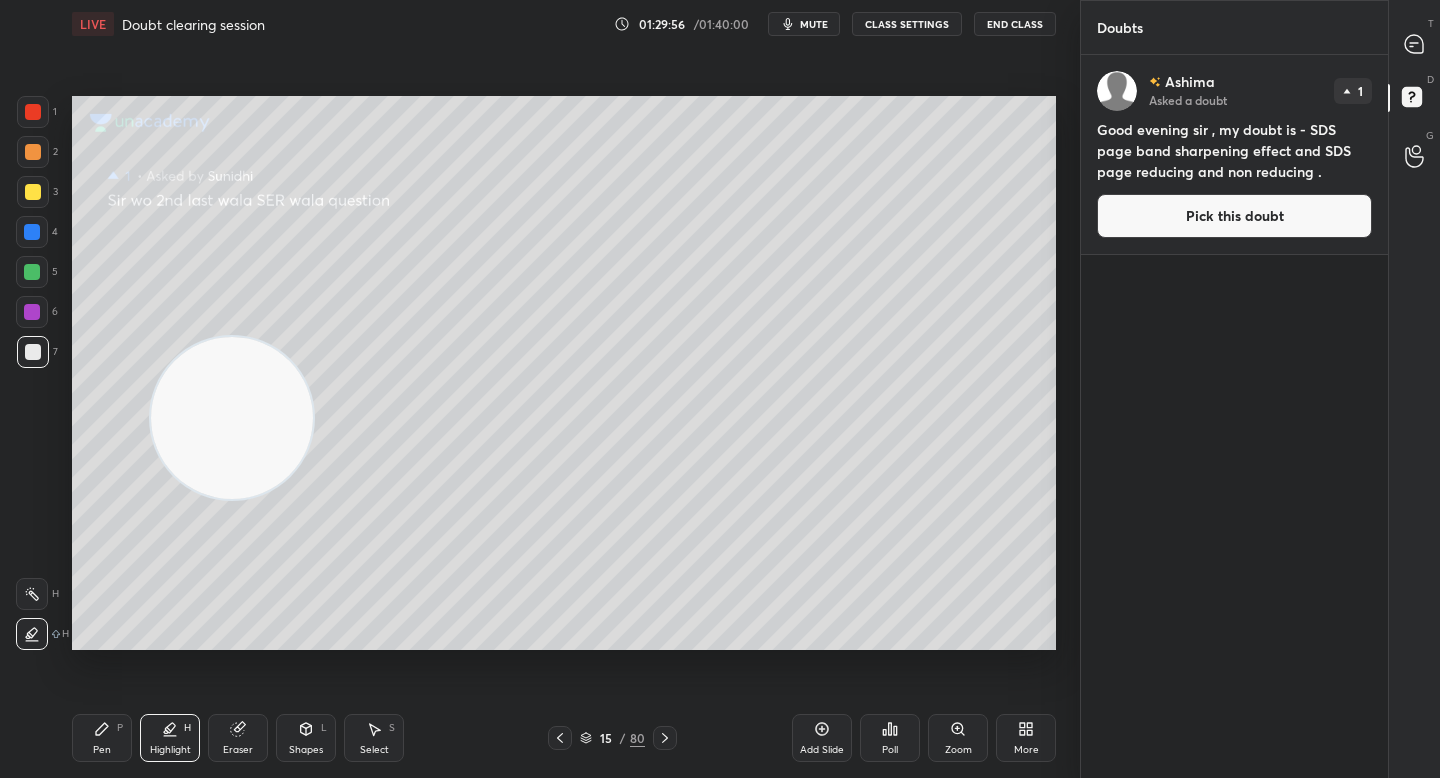 drag, startPoint x: 1236, startPoint y: 211, endPoint x: 1191, endPoint y: 213, distance: 45.044422 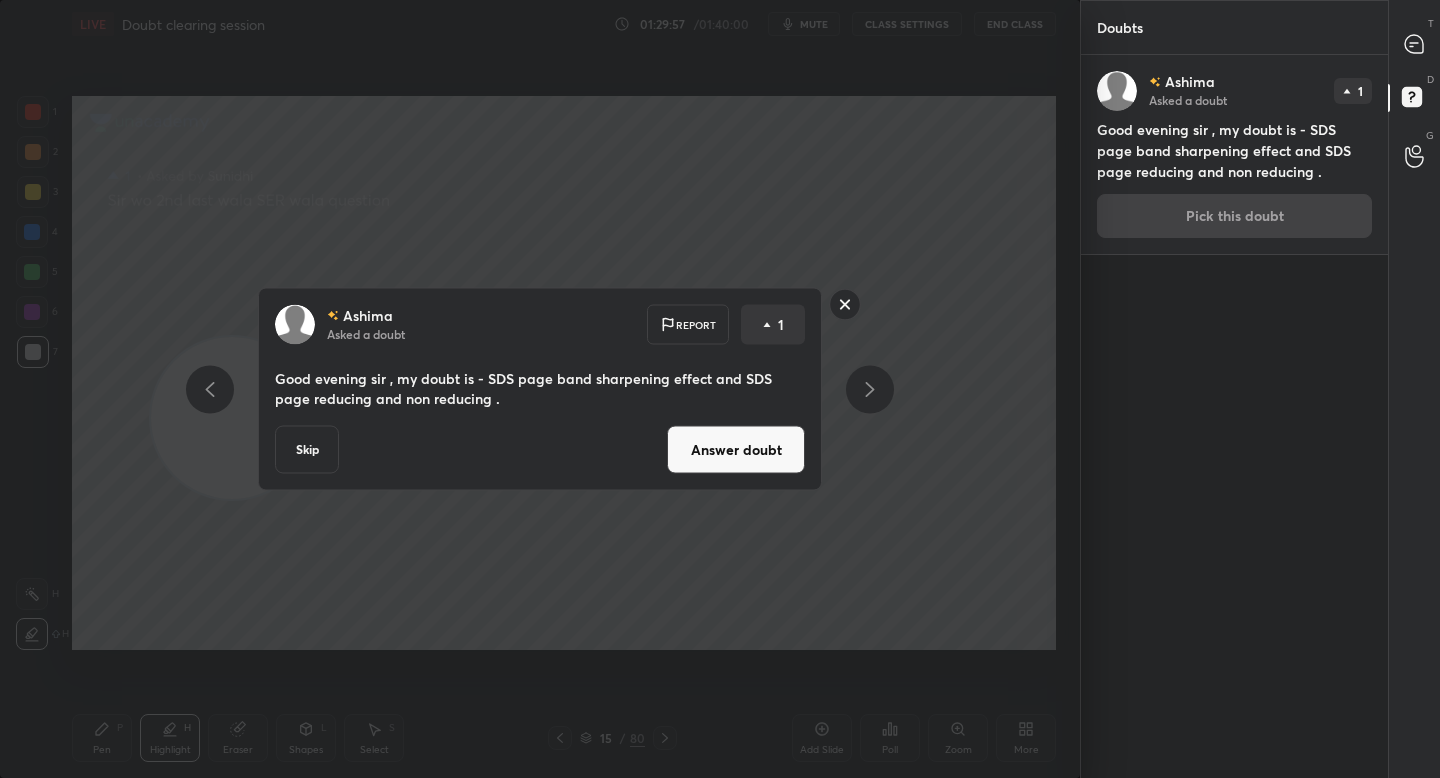 click on "Answer doubt" at bounding box center (736, 450) 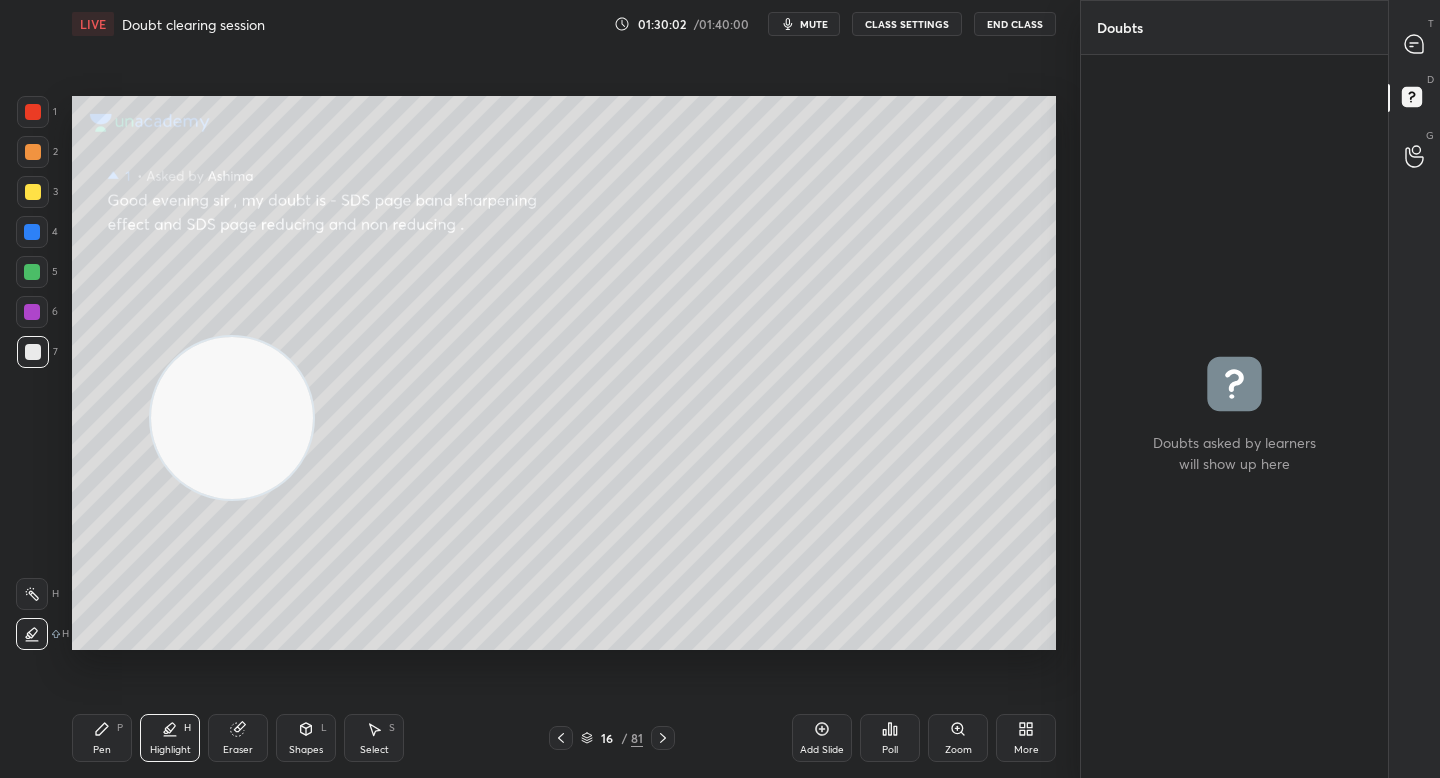 drag, startPoint x: 299, startPoint y: 318, endPoint x: 367, endPoint y: 202, distance: 134.46188 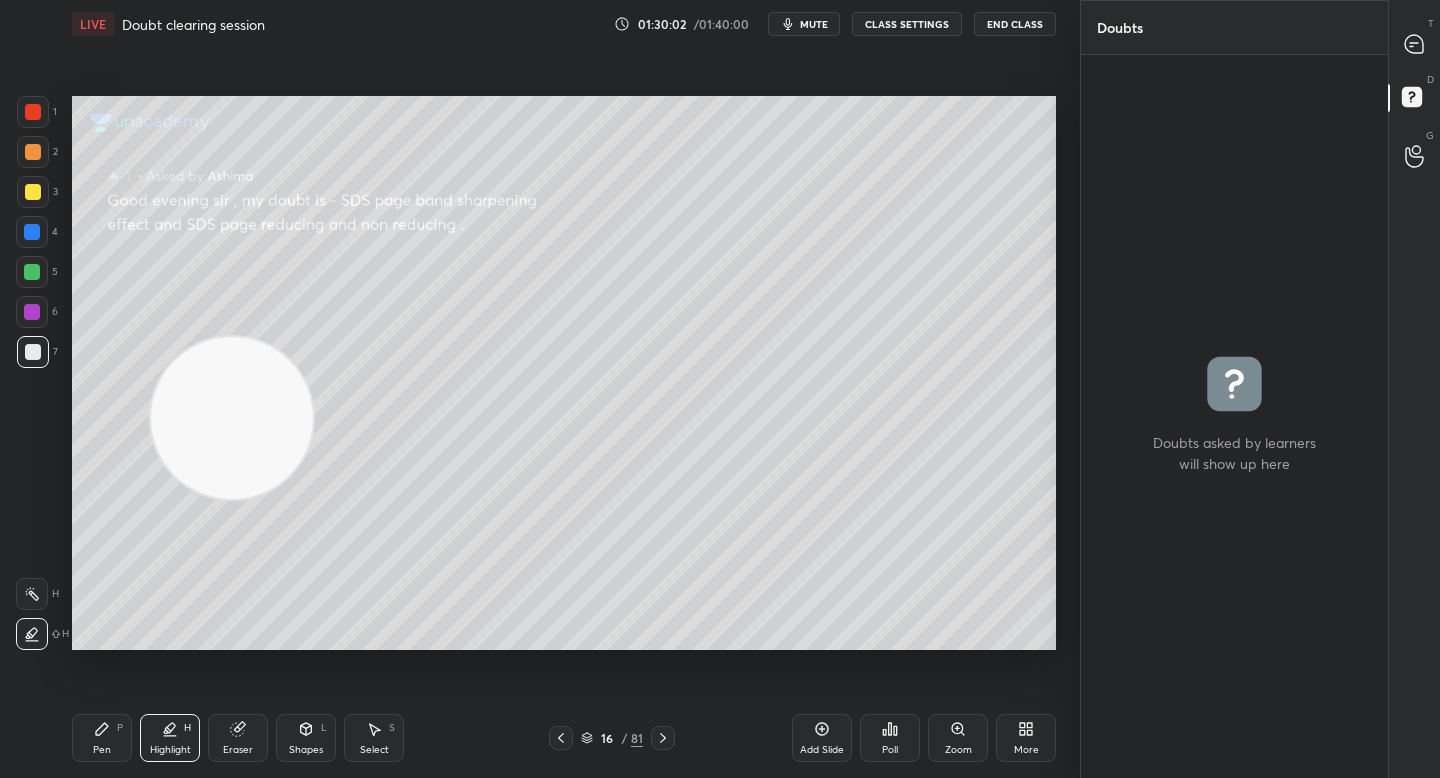 click at bounding box center (232, 418) 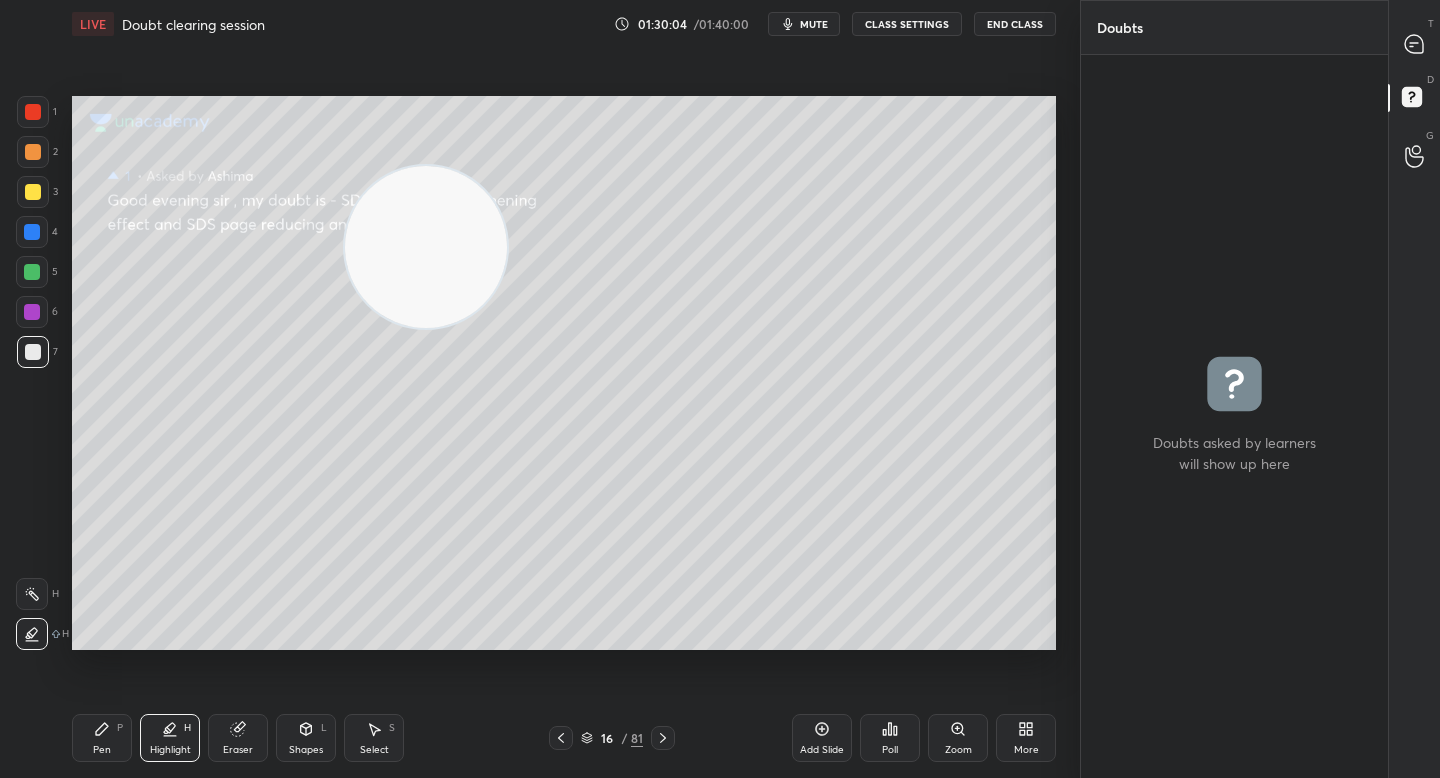 drag, startPoint x: 334, startPoint y: 148, endPoint x: 875, endPoint y: 349, distance: 577.13257 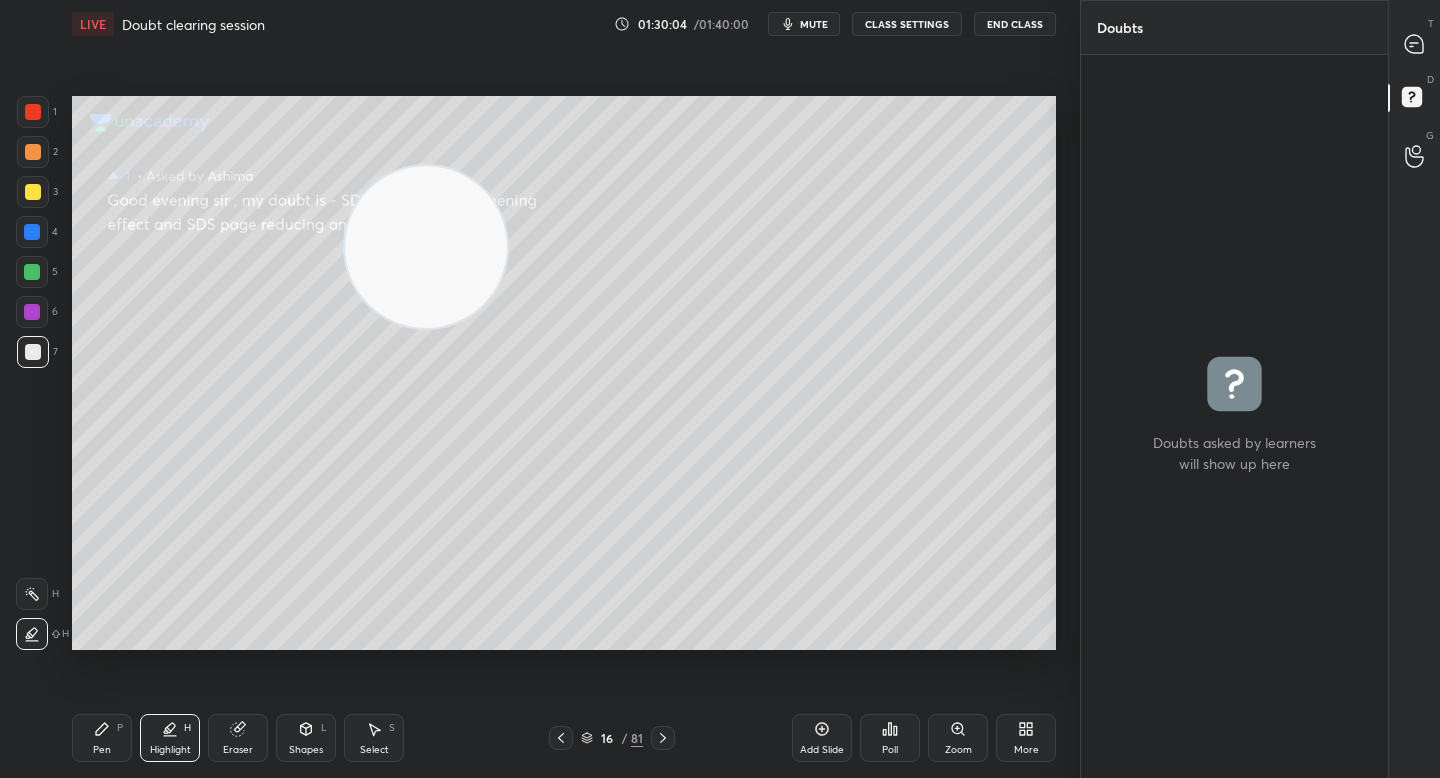 click at bounding box center [426, 247] 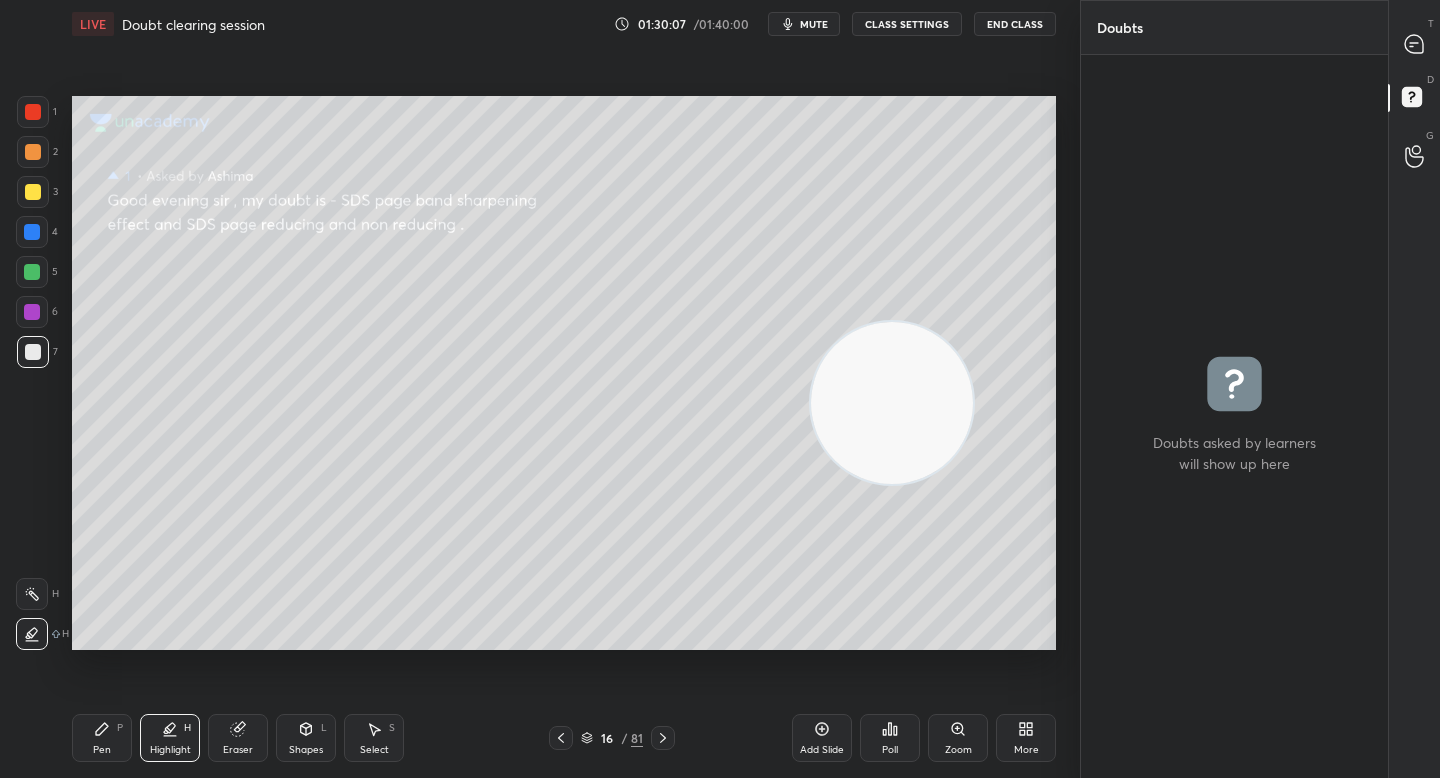 click on "Pen P" at bounding box center (102, 738) 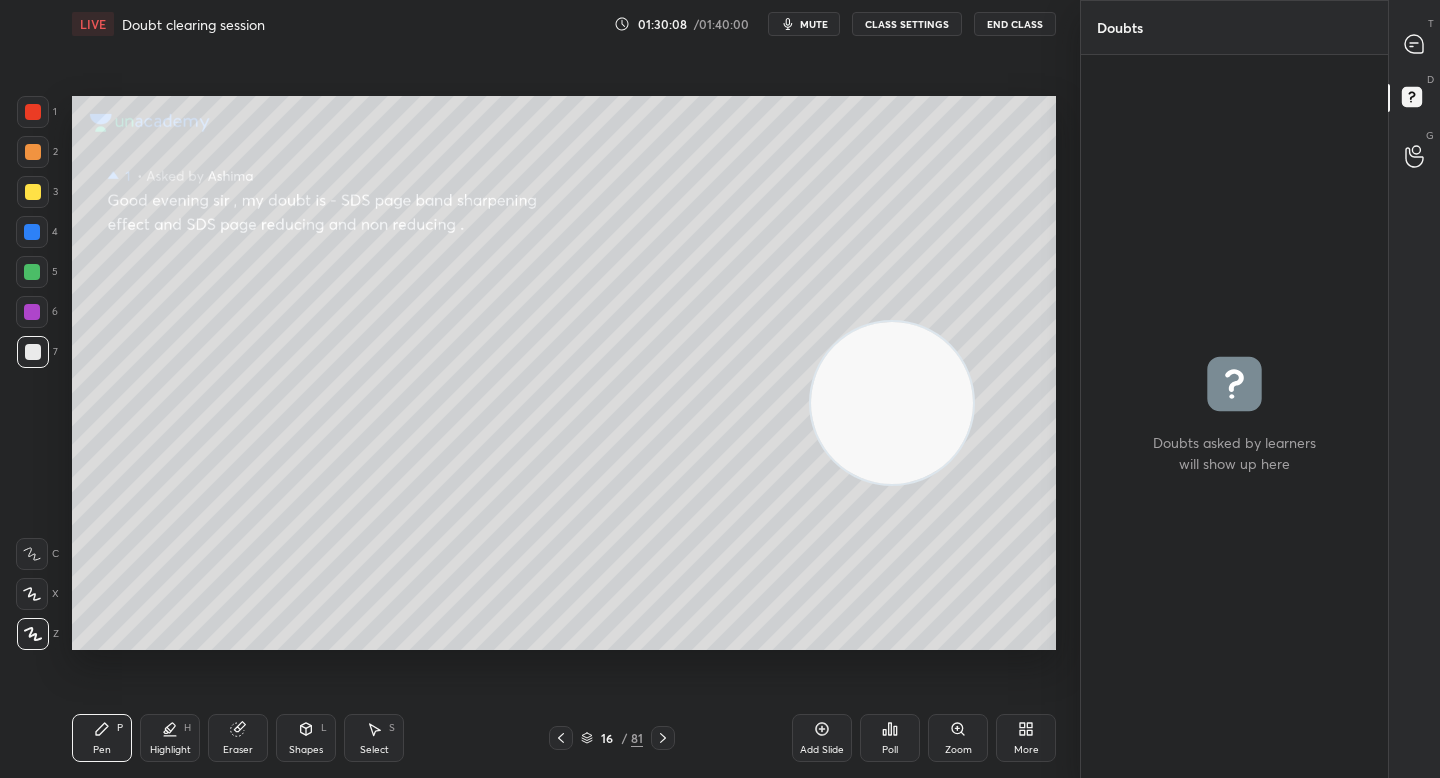 click at bounding box center (32, 272) 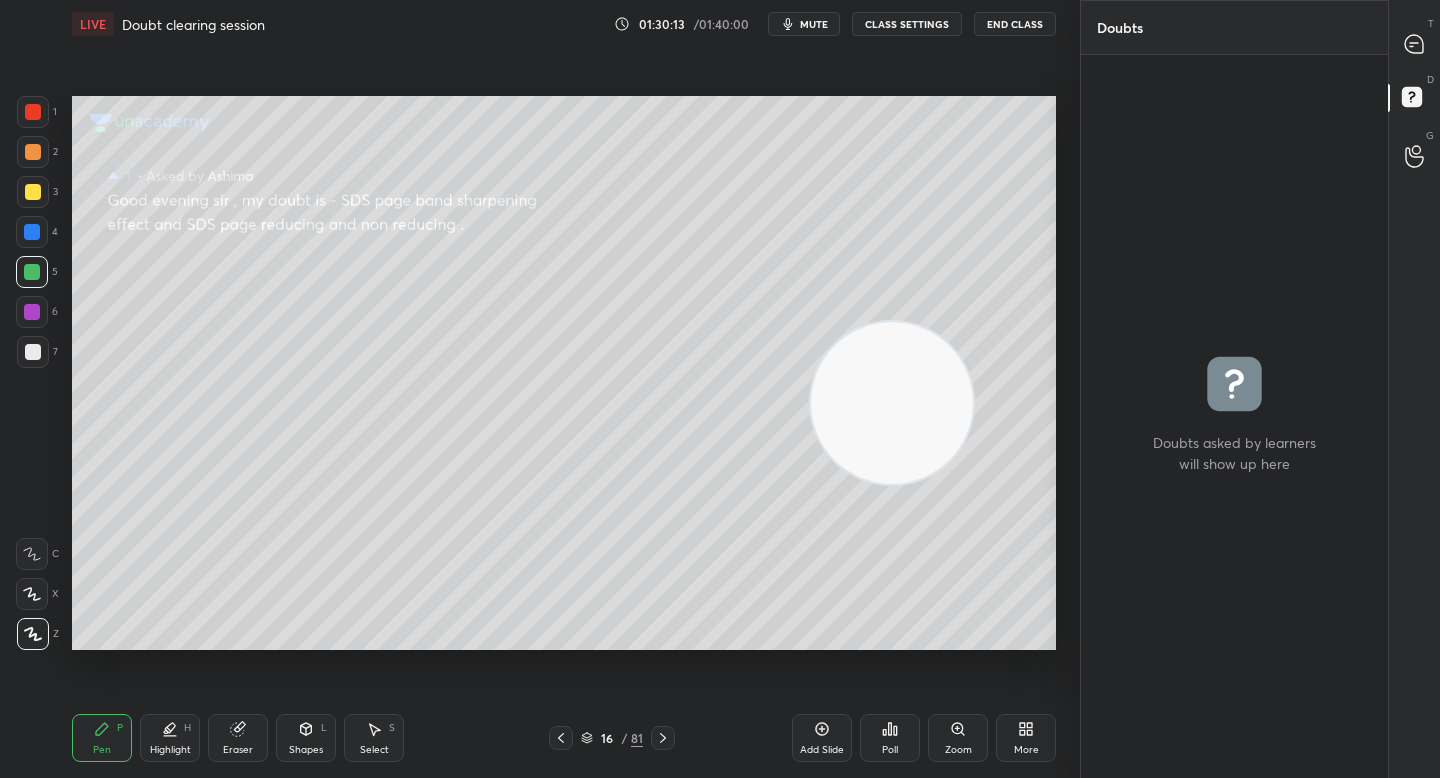 drag, startPoint x: 845, startPoint y: 317, endPoint x: 736, endPoint y: 149, distance: 200.26233 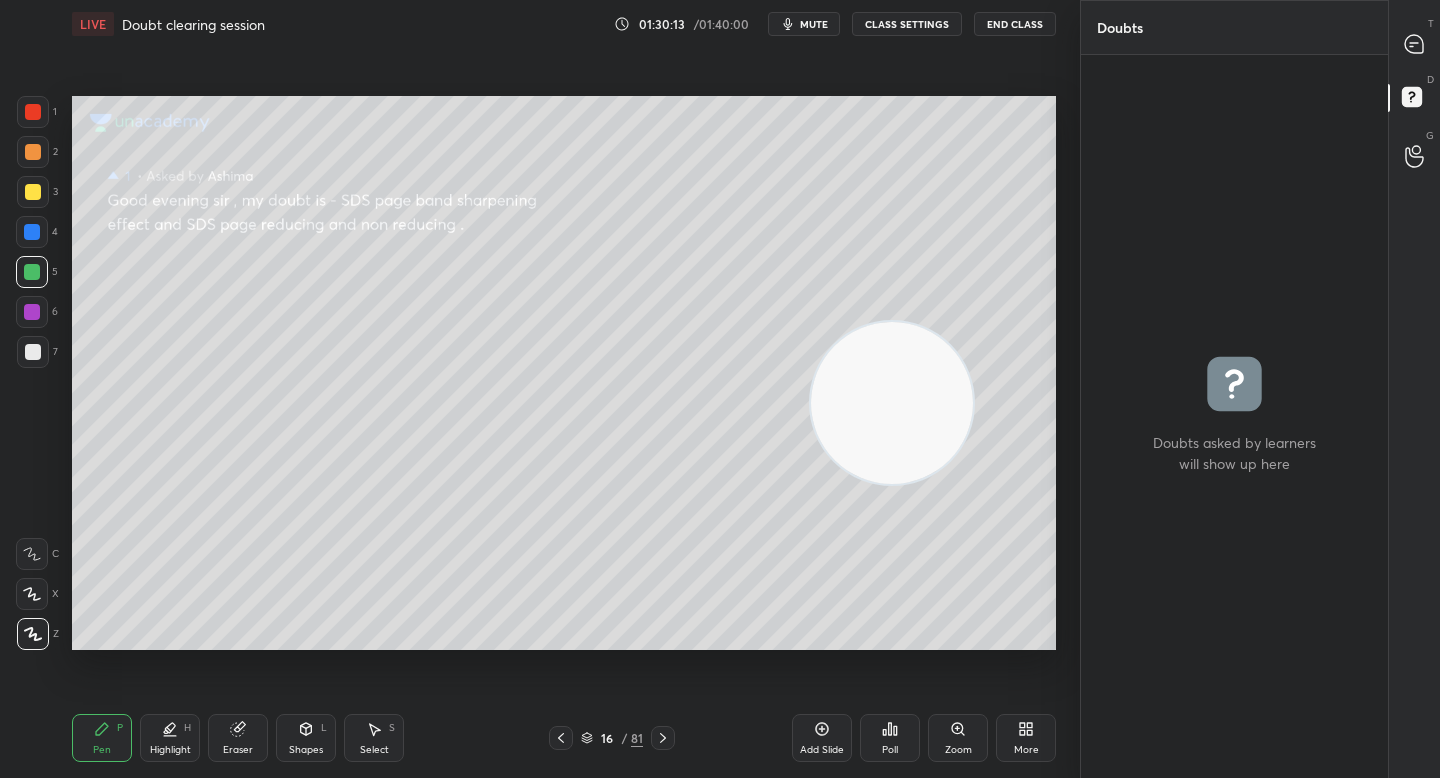 click at bounding box center [892, 403] 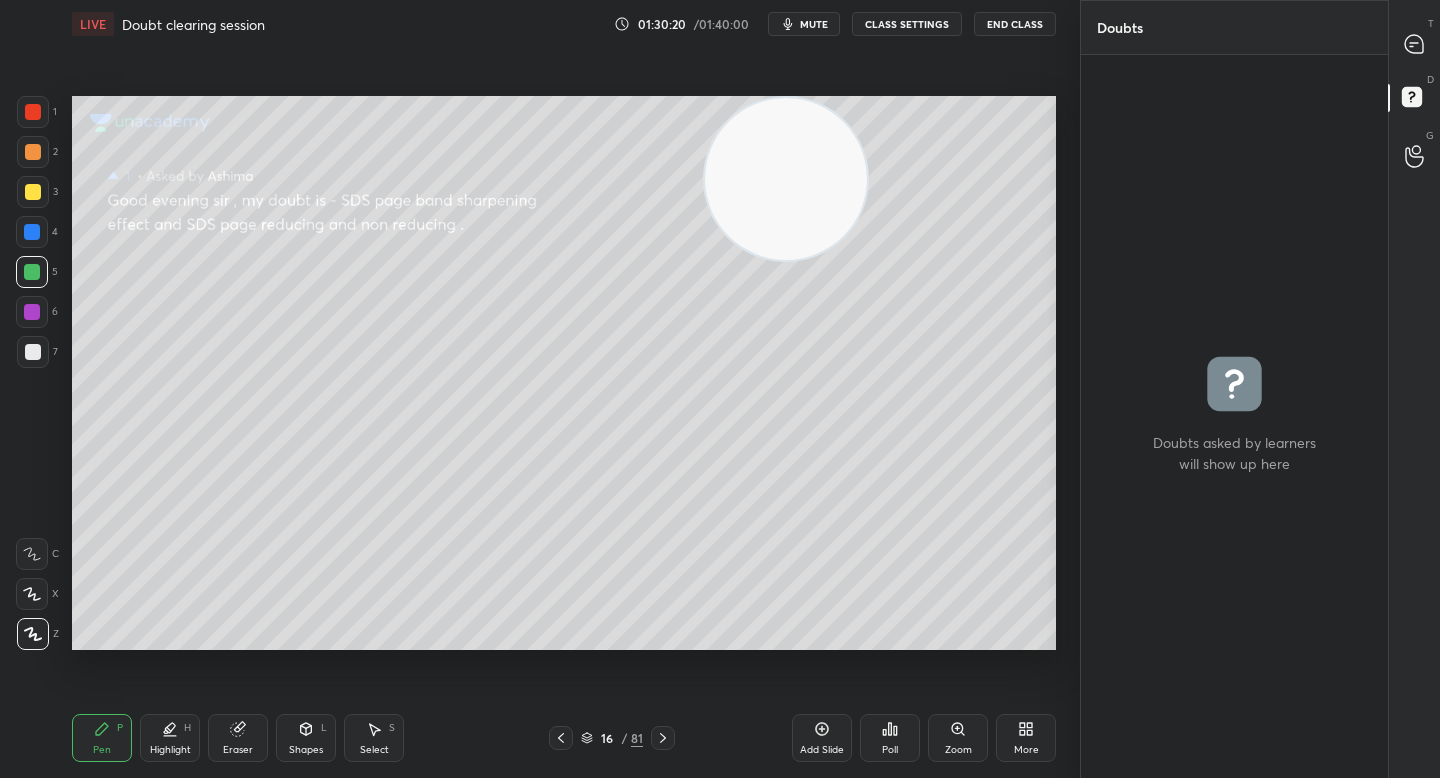 click on "T Messages (T)" at bounding box center (1414, 44) 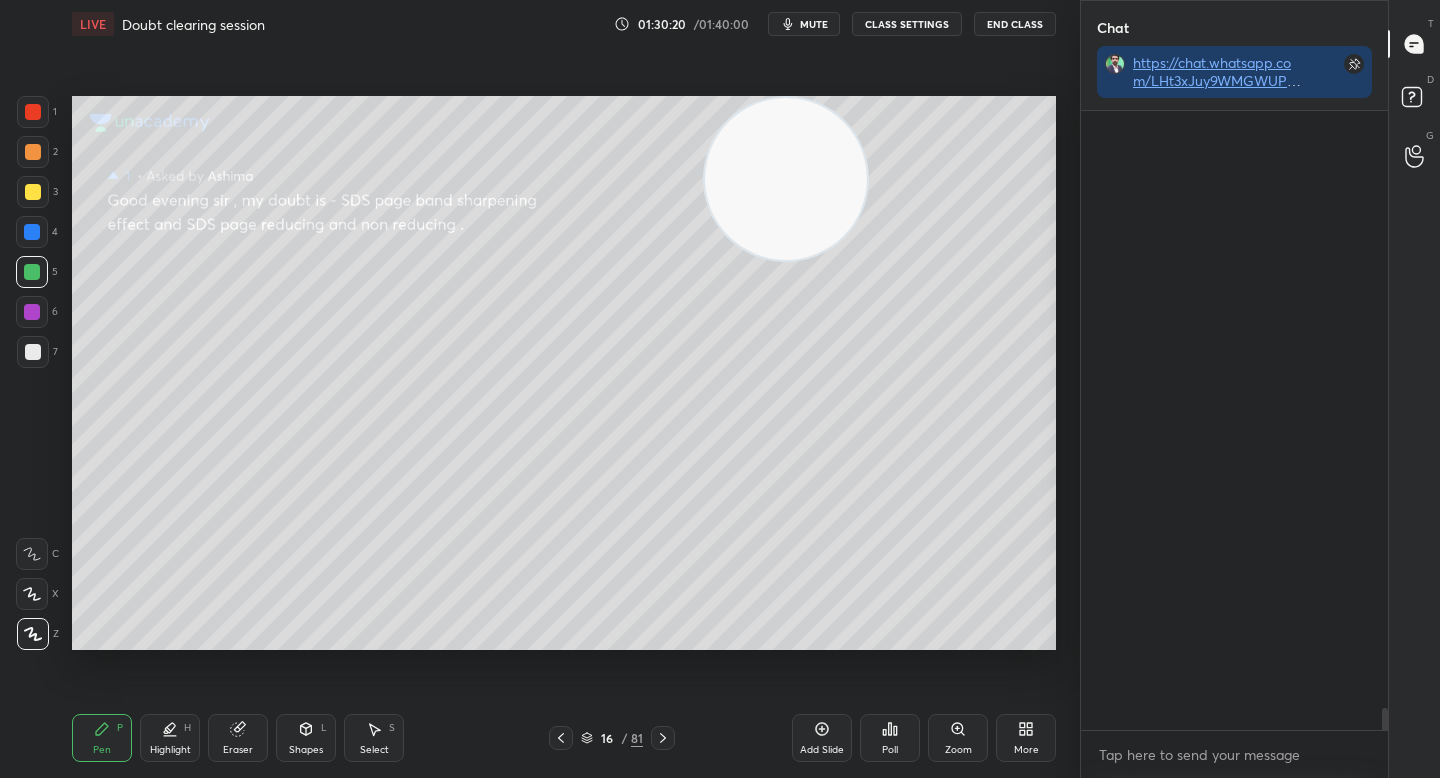 scroll, scrollTop: 661, scrollLeft: 301, axis: both 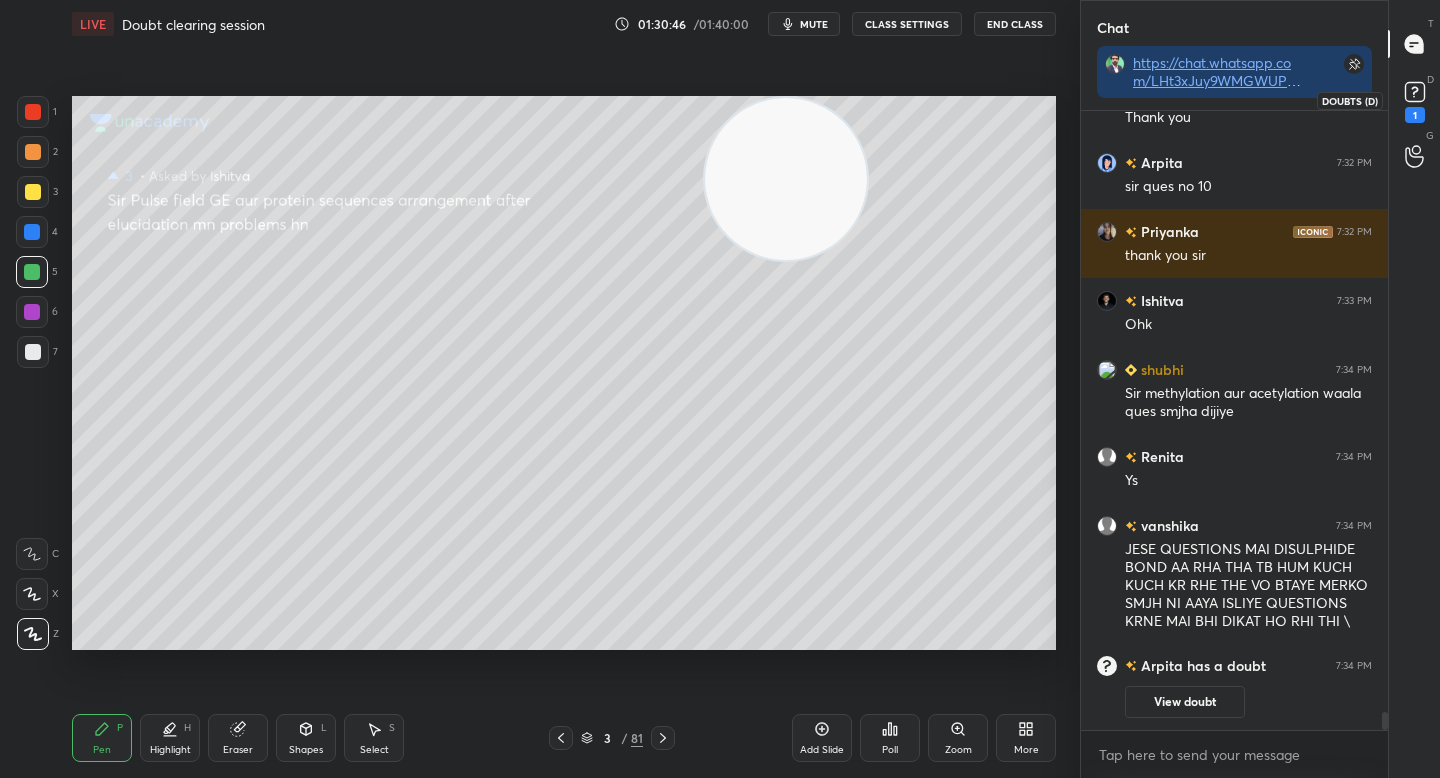 click 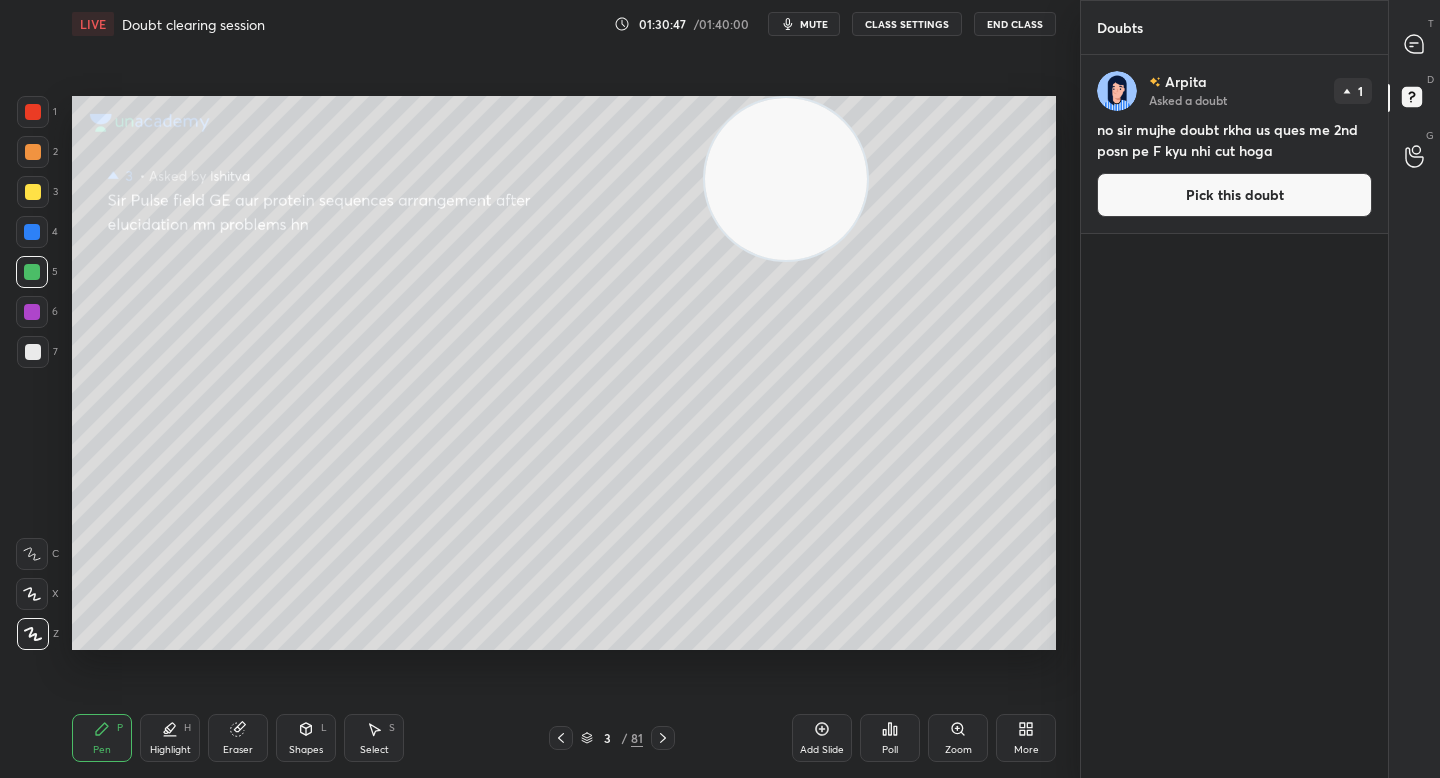 click on "Pick this doubt" at bounding box center (1234, 195) 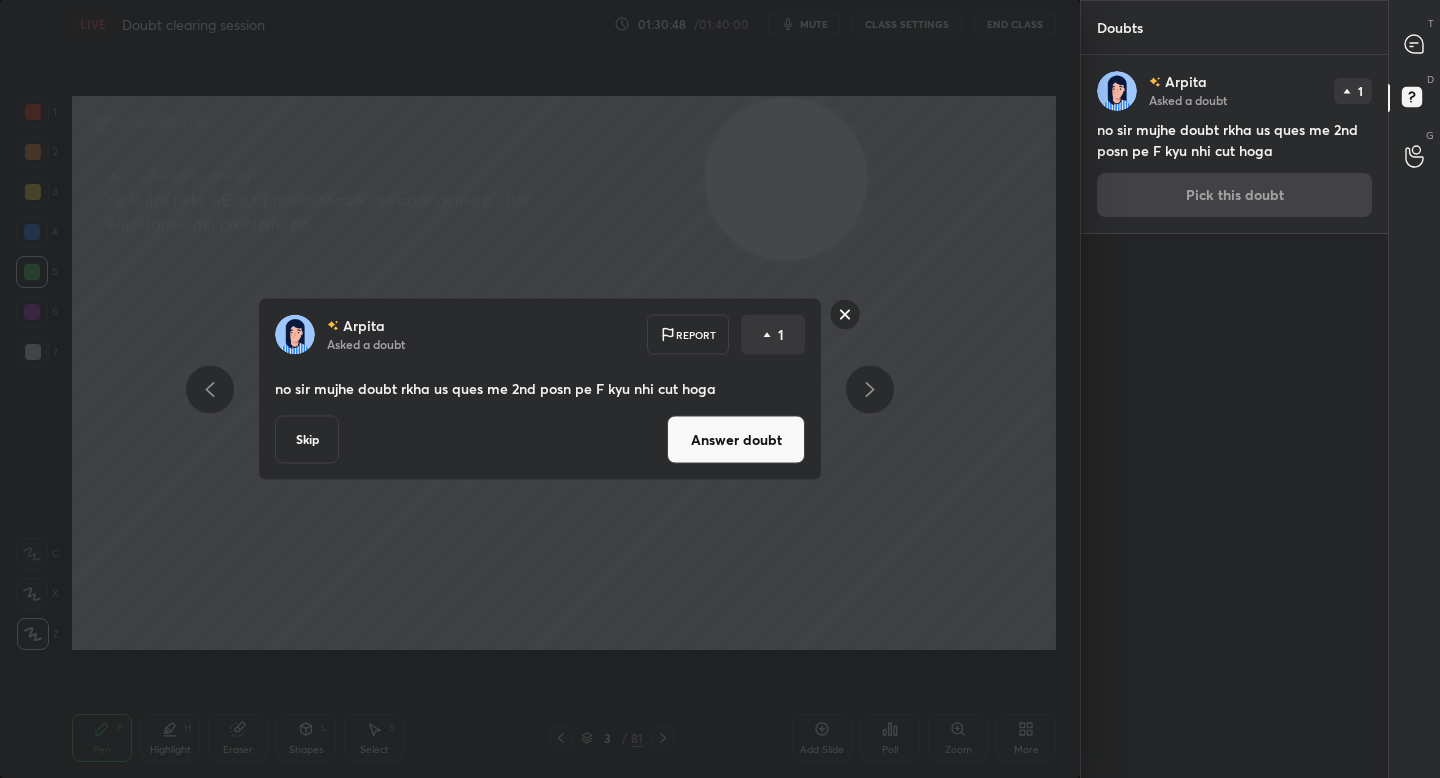 click on "Answer doubt" at bounding box center [736, 440] 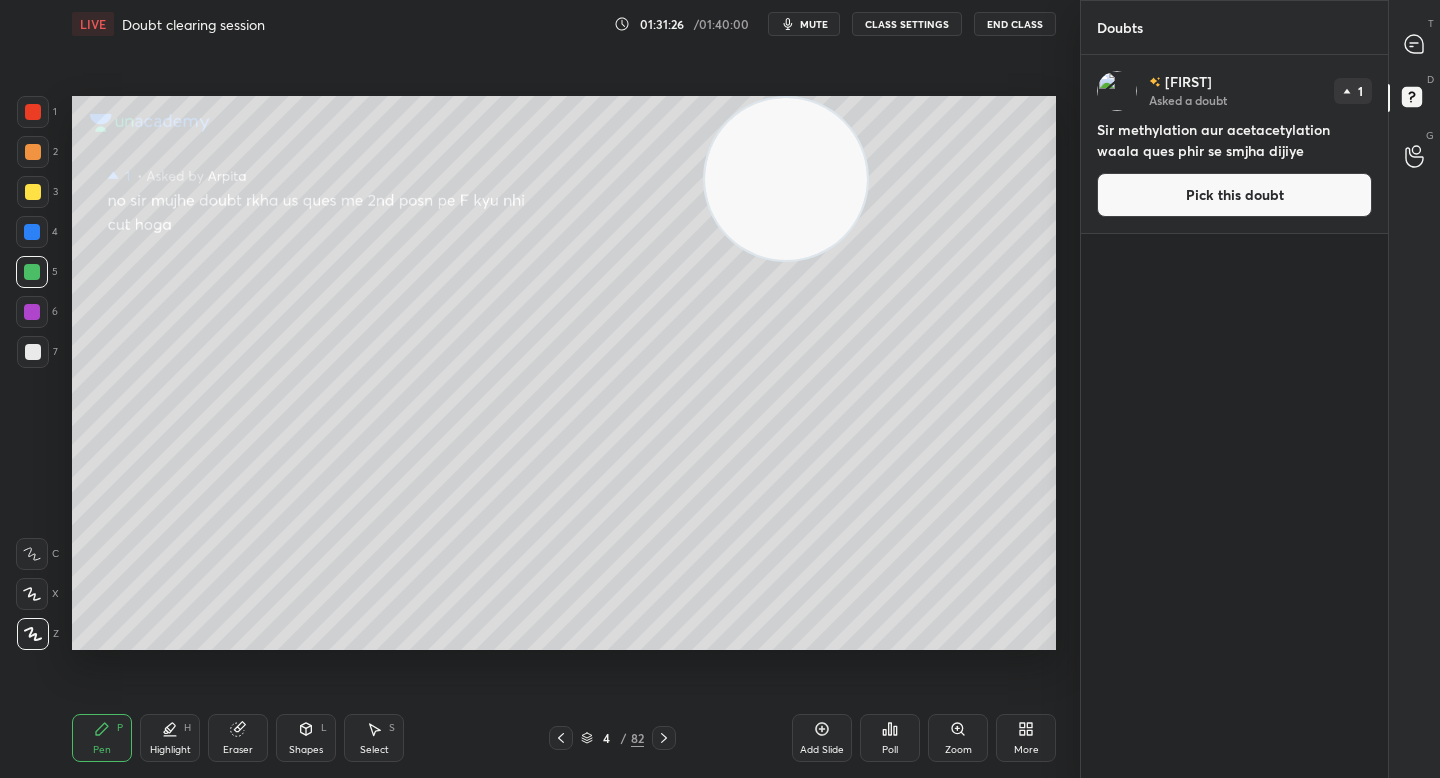 click on "Setting up your live class Poll for   secs No correct answer Start poll" at bounding box center (564, 373) 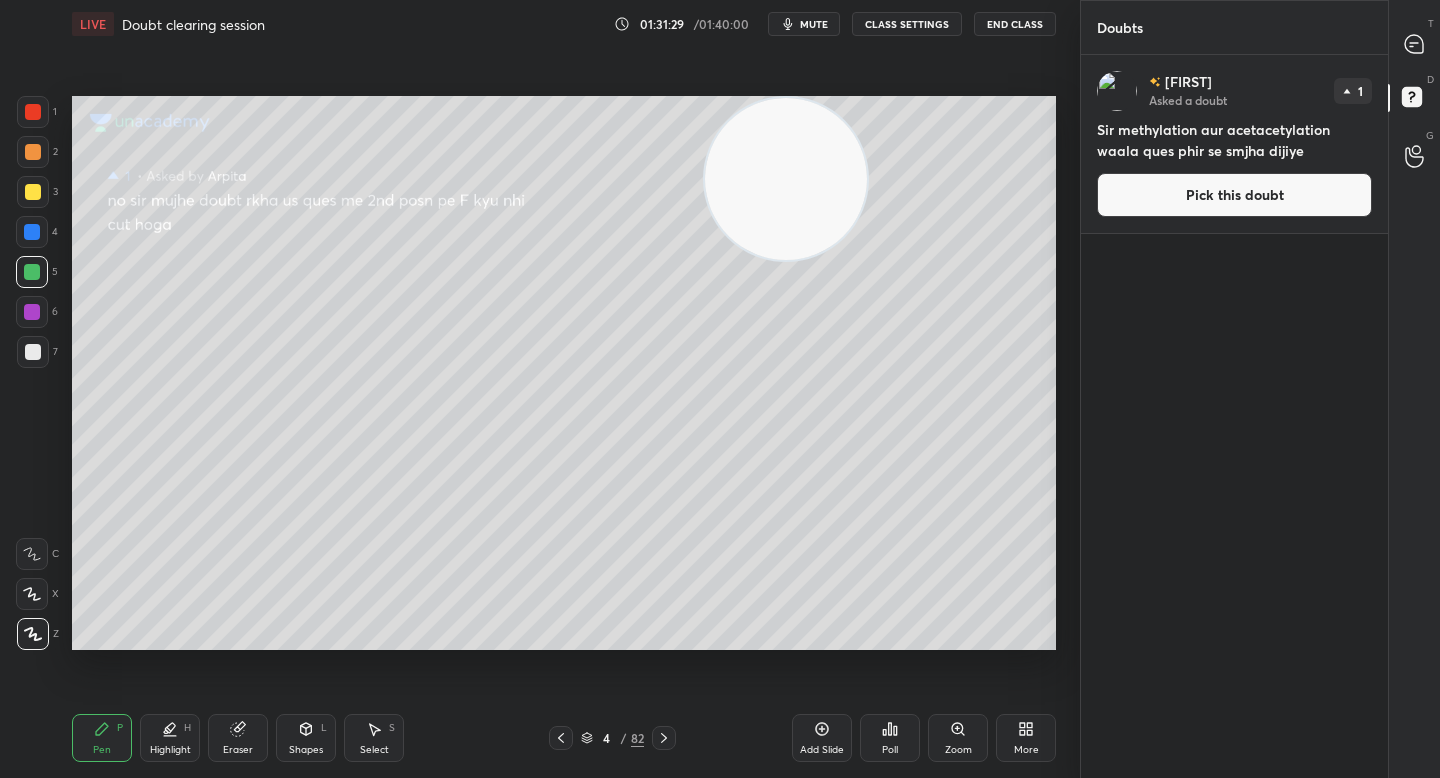 click on "Pick this doubt" at bounding box center [1234, 195] 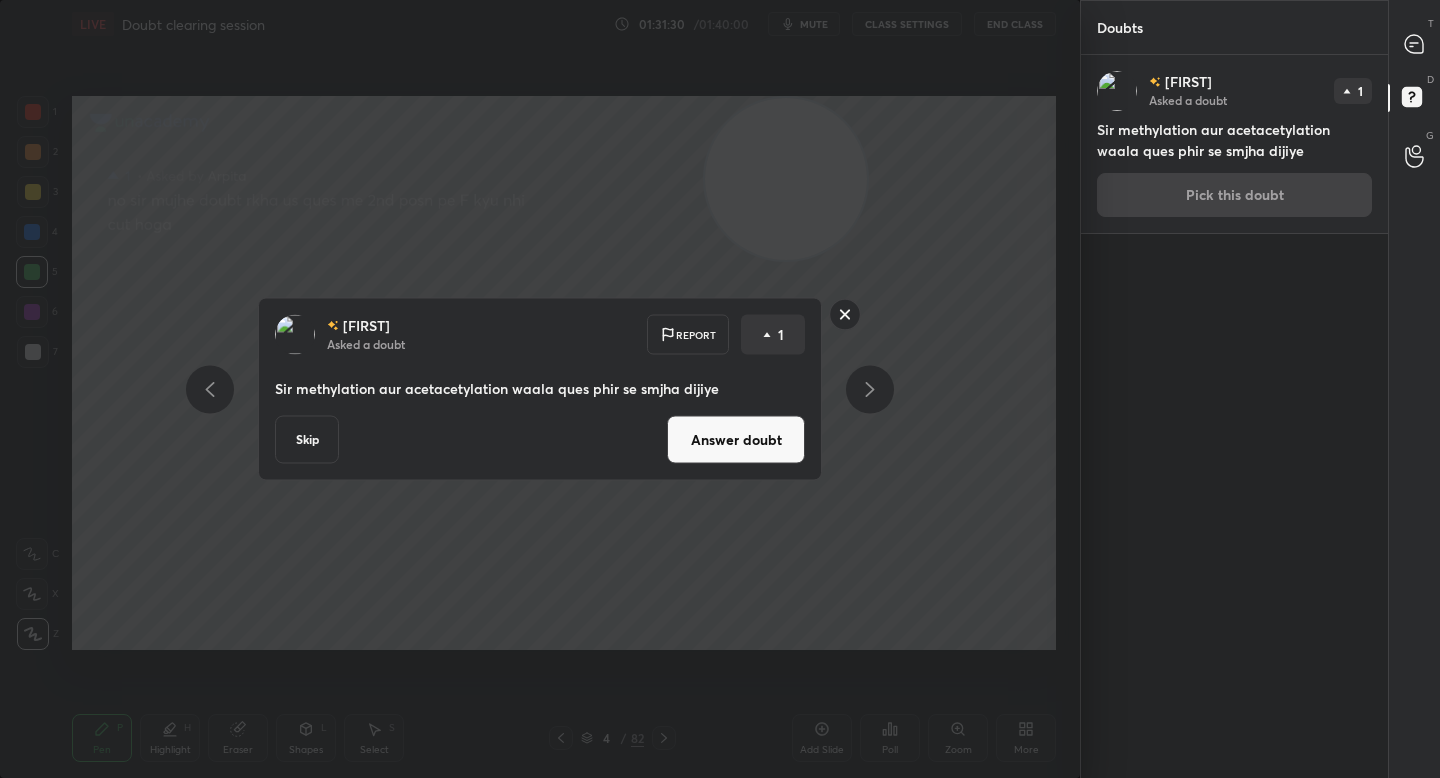 click on "Shubhi Asked a doubt Report 1 Sir methylation aur acetacetylation waala ques phir se smjha dijiye Skip Answer doubt" at bounding box center (540, 389) 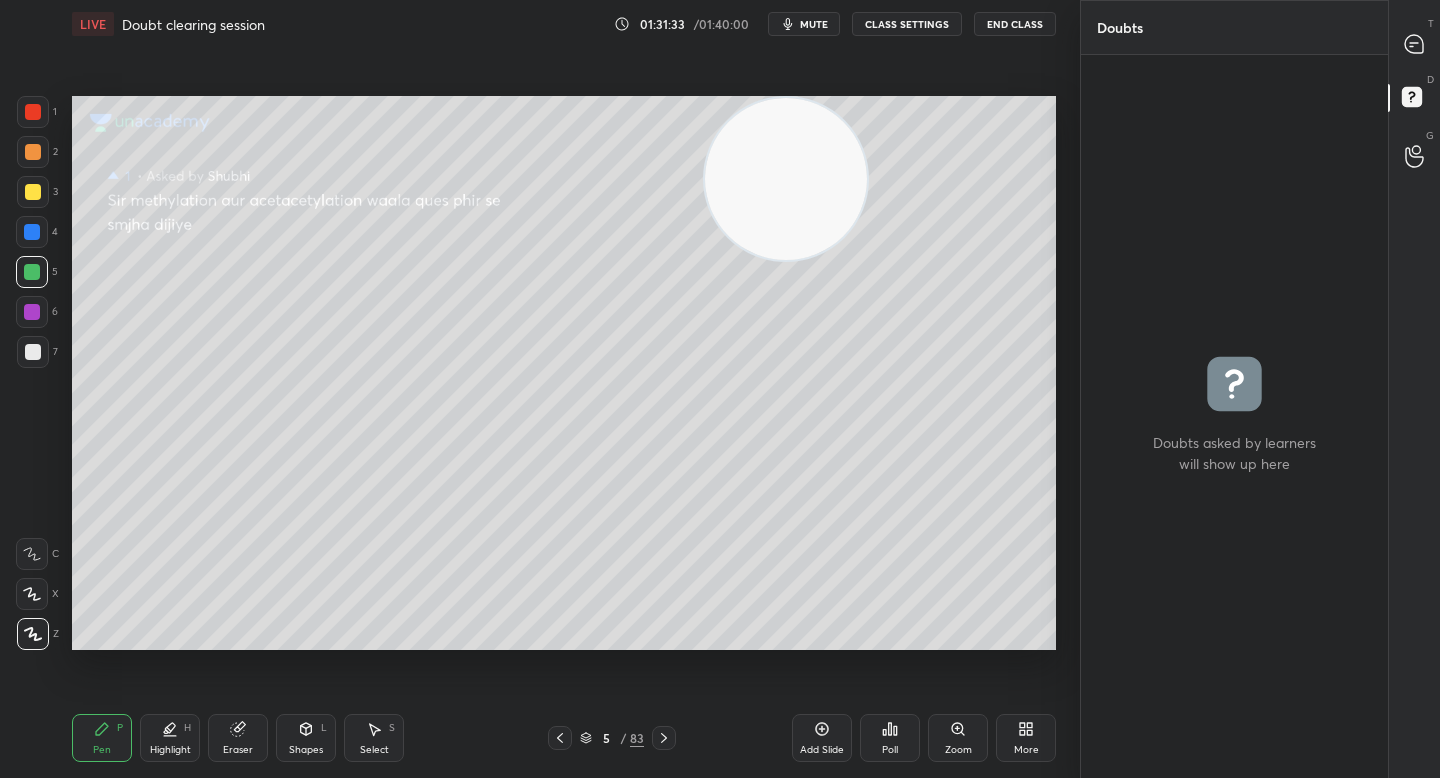 drag, startPoint x: 850, startPoint y: 207, endPoint x: 892, endPoint y: 232, distance: 48.8774 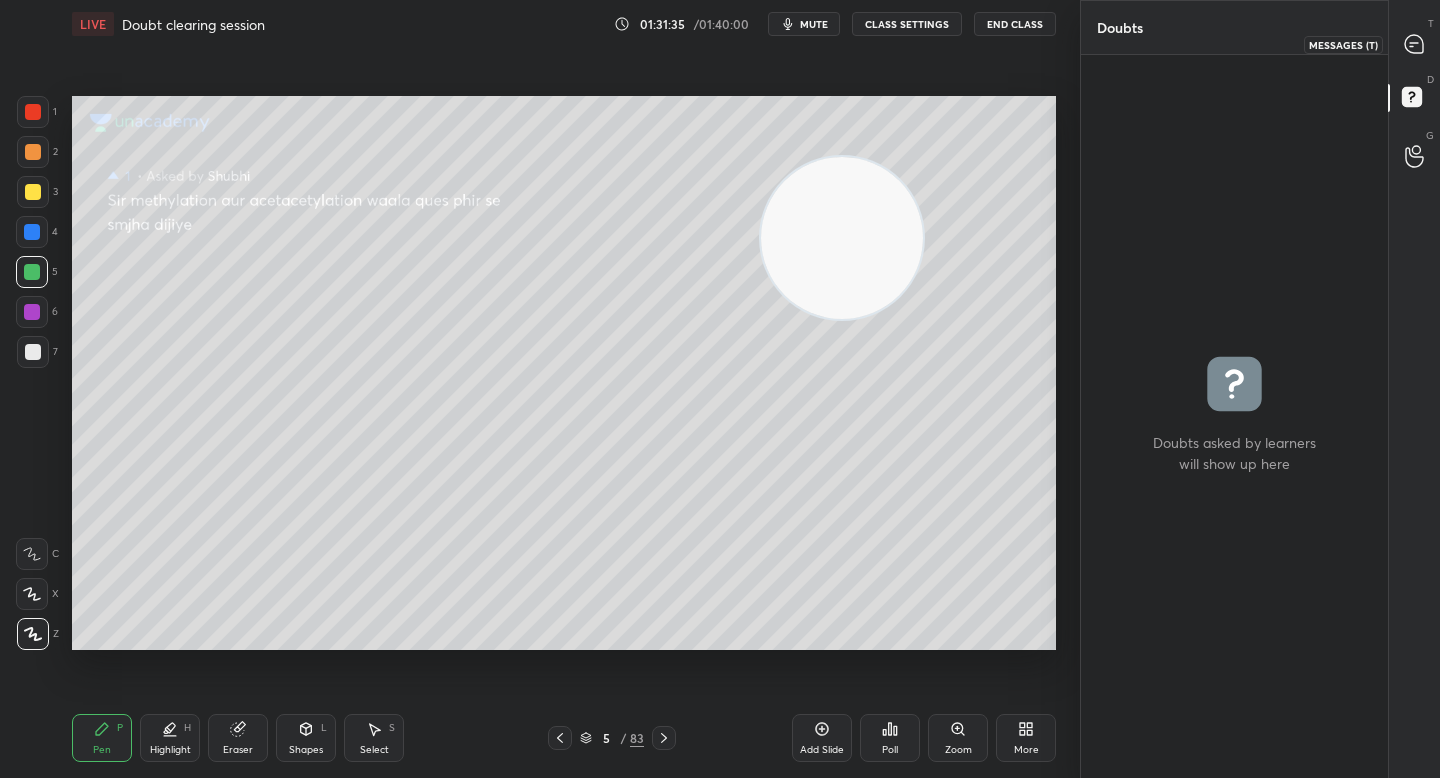 drag, startPoint x: 1407, startPoint y: 47, endPoint x: 1411, endPoint y: 82, distance: 35.22783 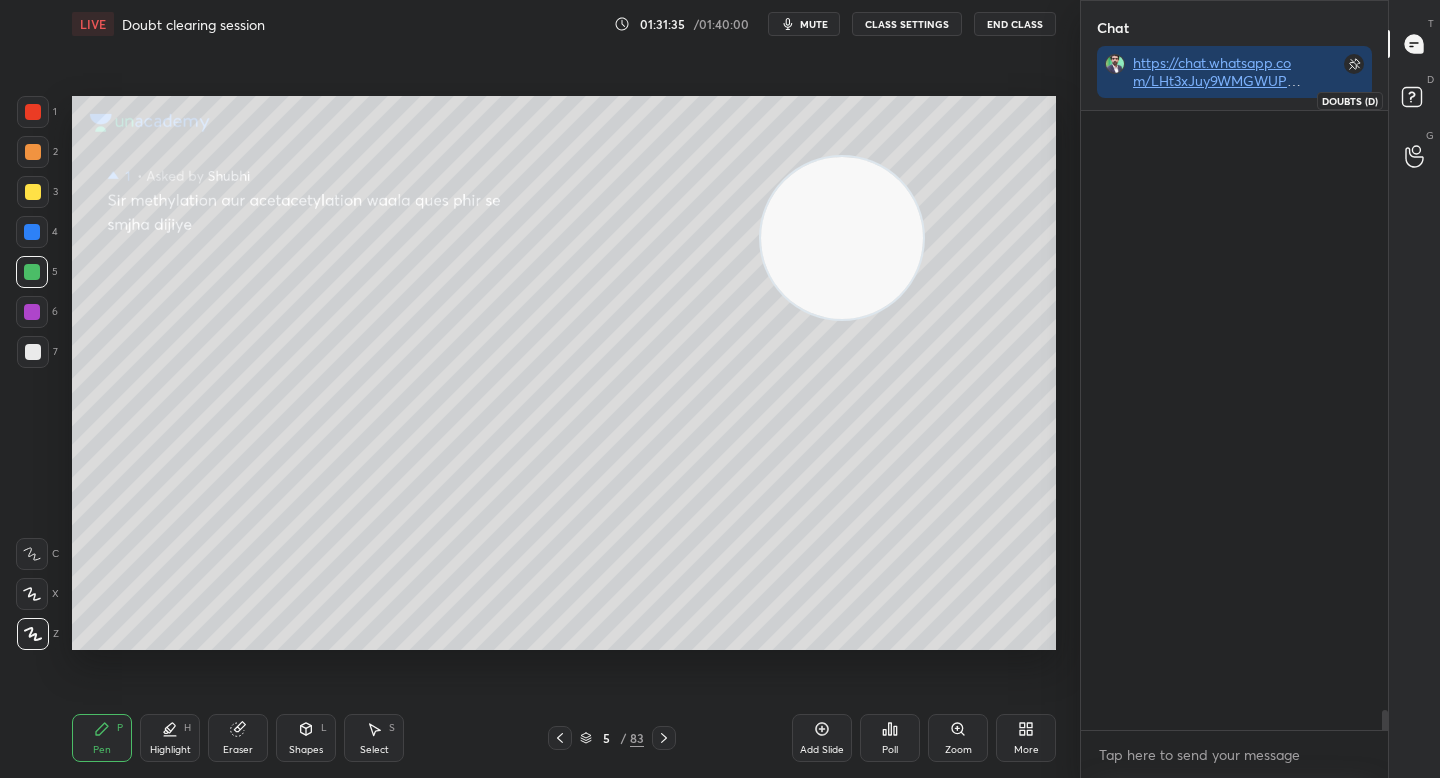 click on "G Raise Hand (G)" at bounding box center [1414, 156] 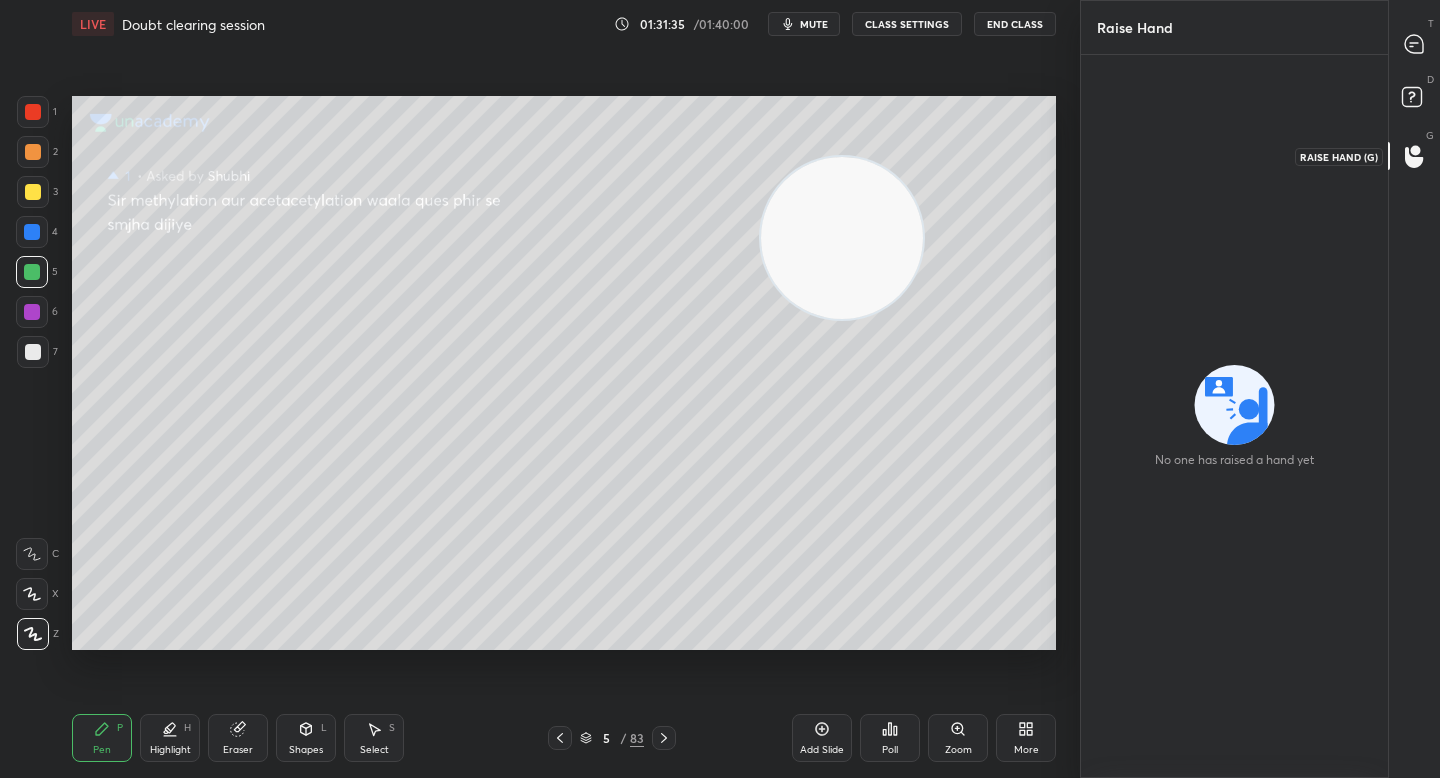 click 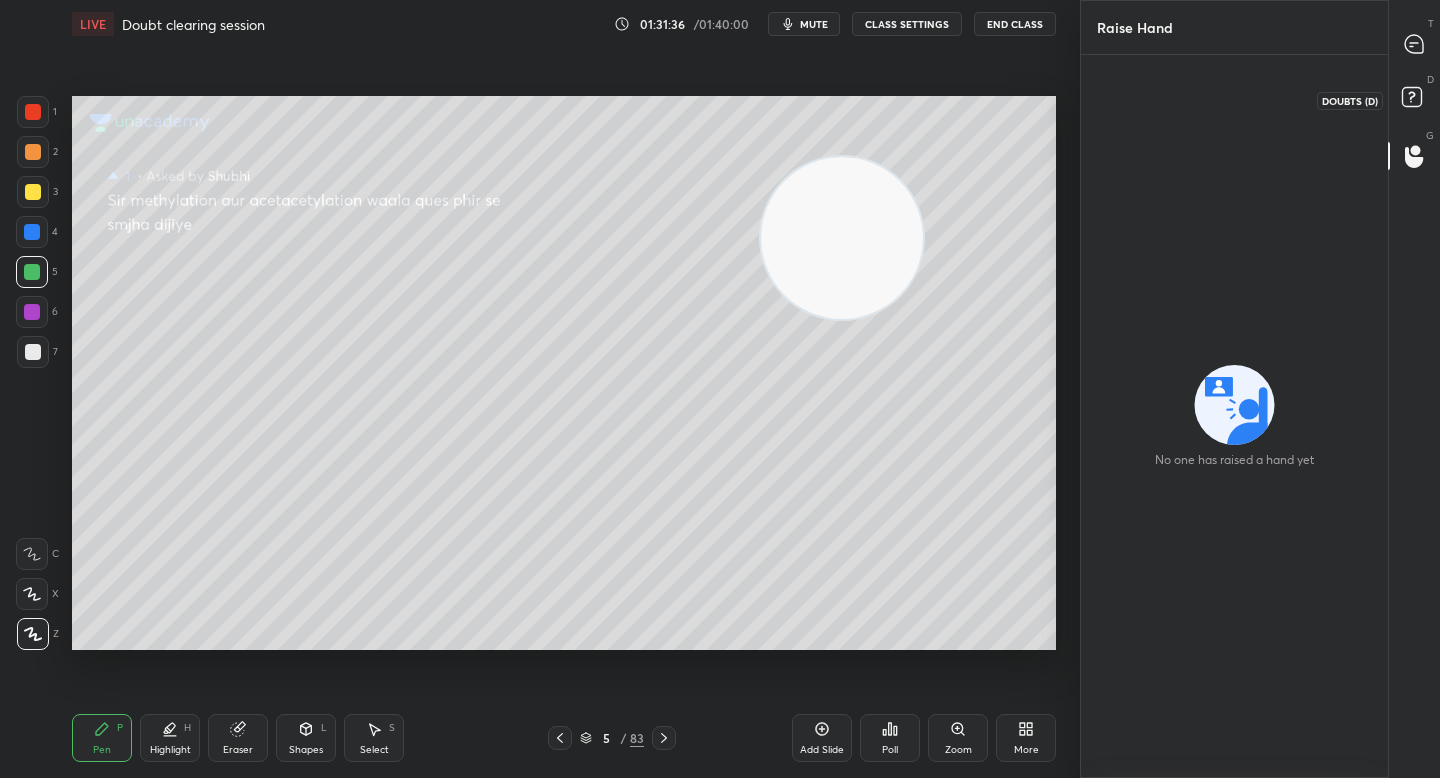 click 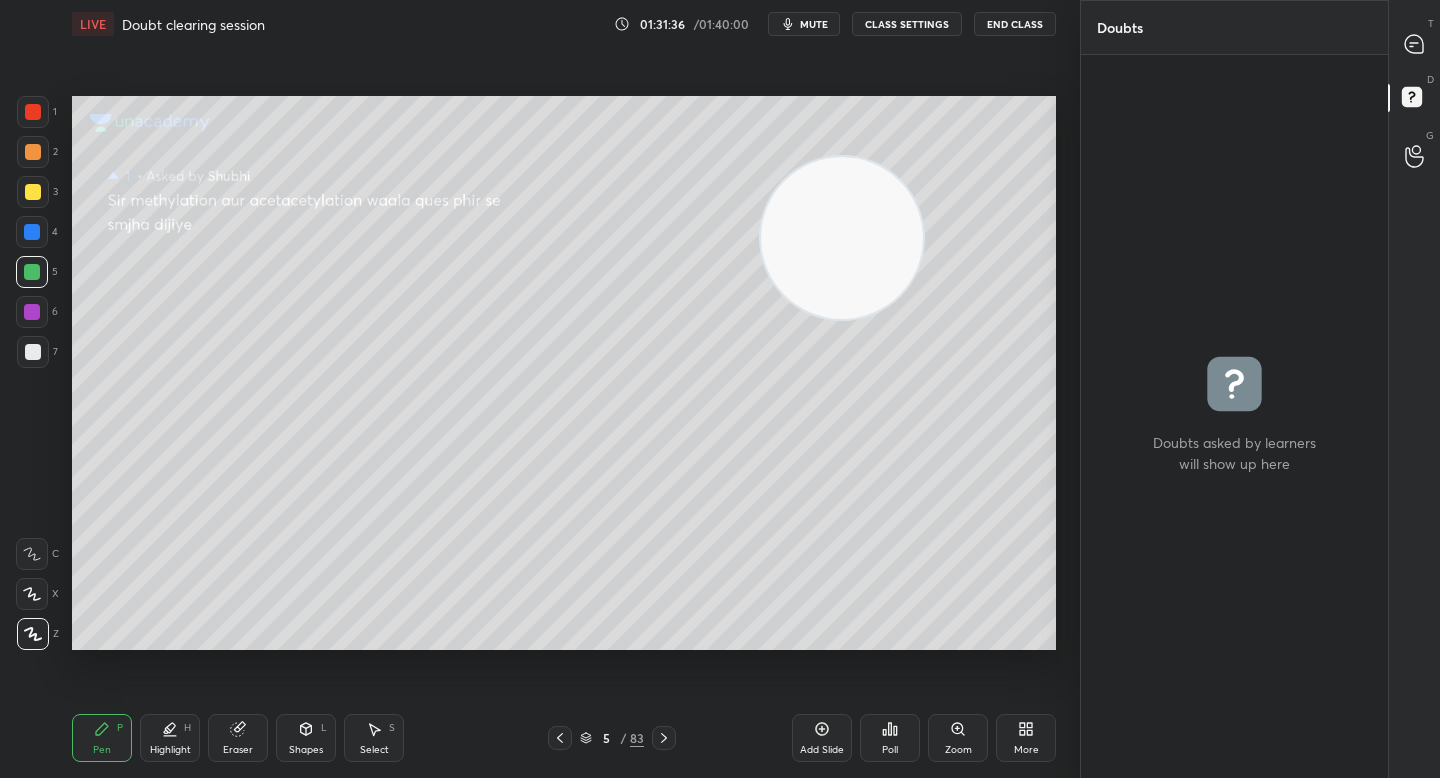 scroll, scrollTop: 7, scrollLeft: 7, axis: both 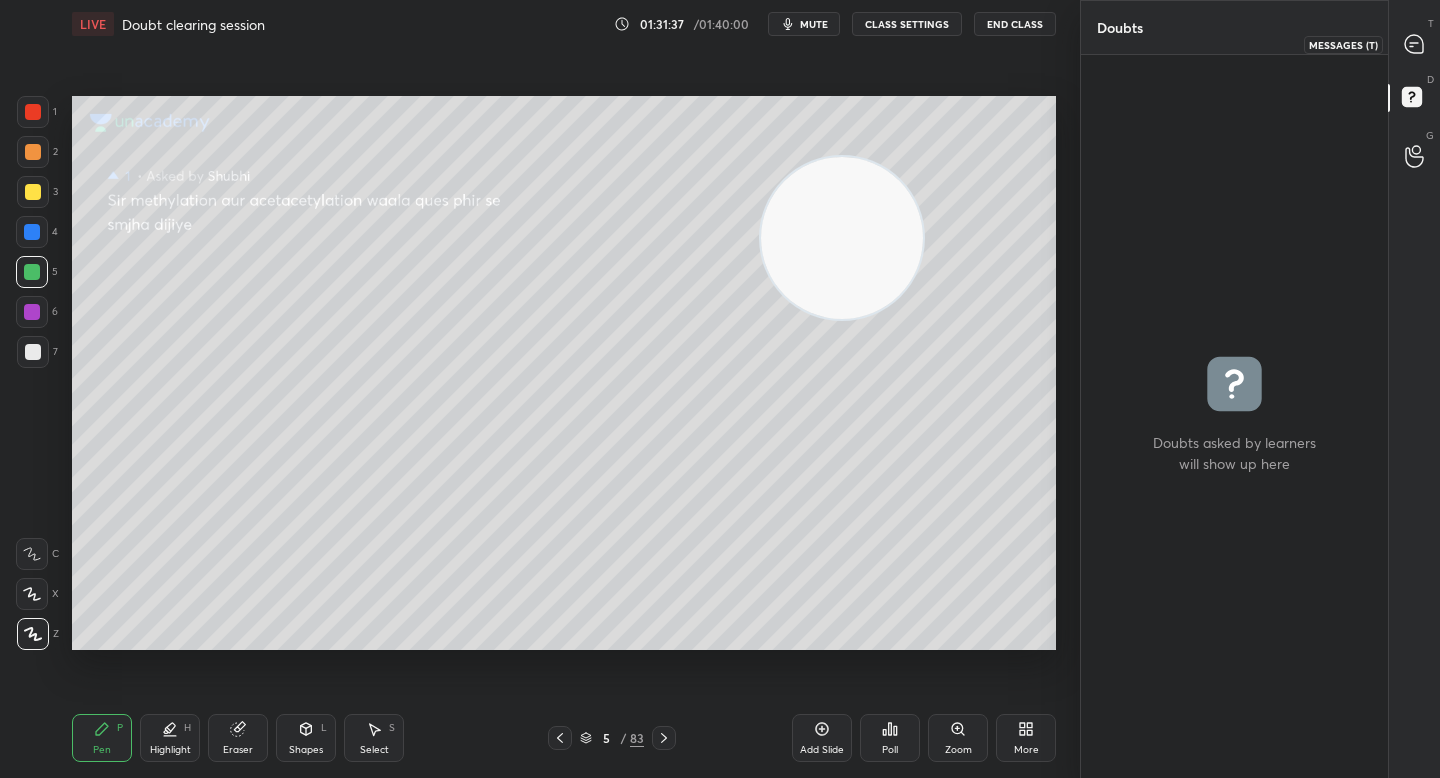 click 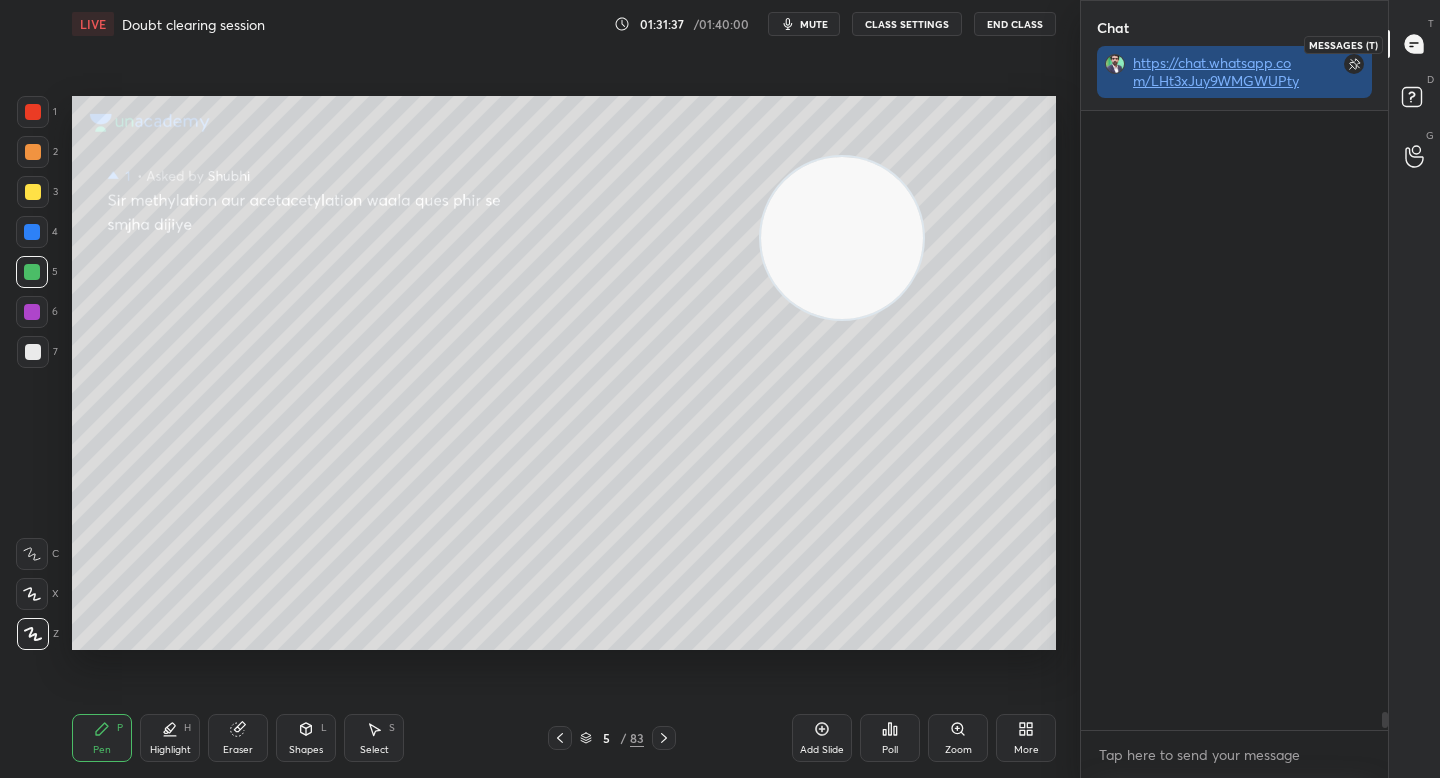 scroll, scrollTop: 20160, scrollLeft: 0, axis: vertical 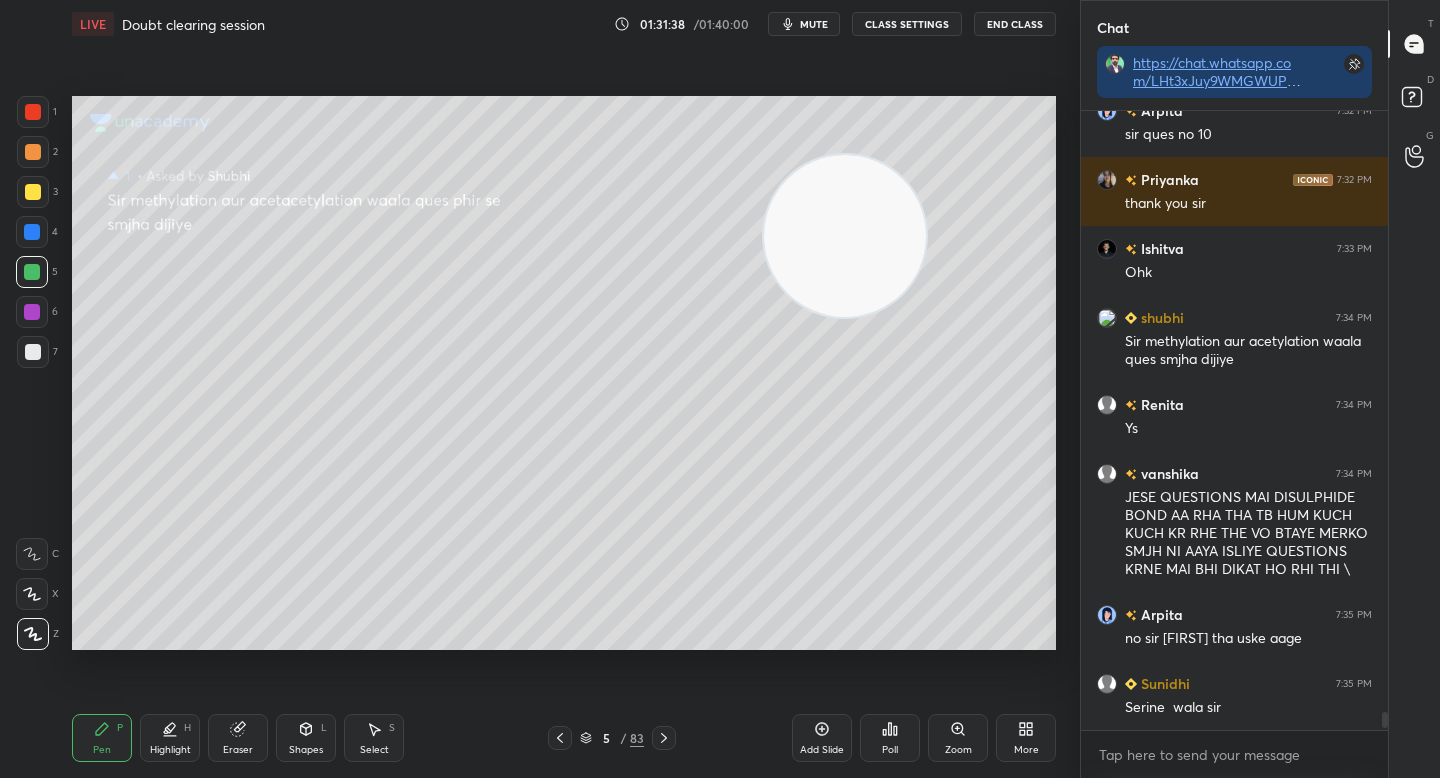 click at bounding box center (845, 236) 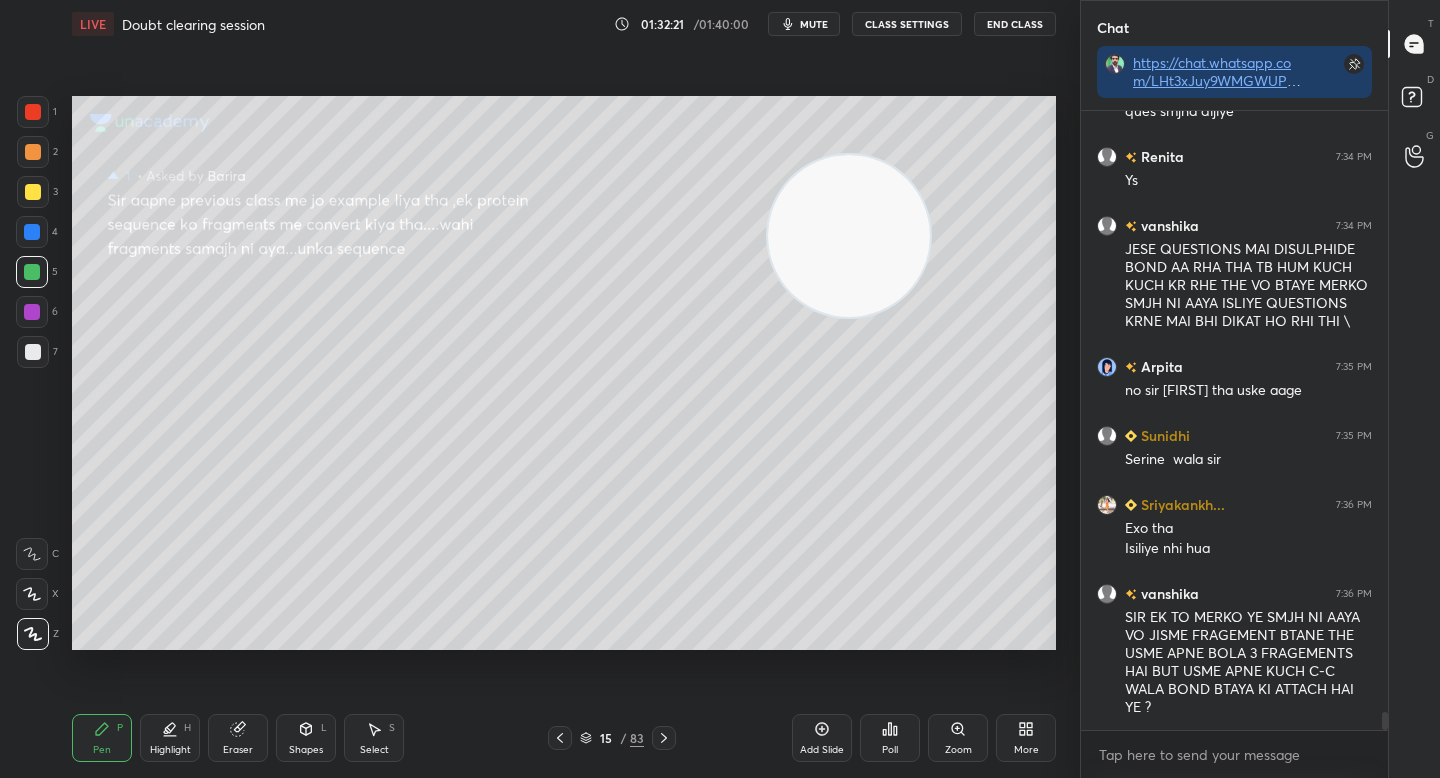 scroll, scrollTop: 20428, scrollLeft: 0, axis: vertical 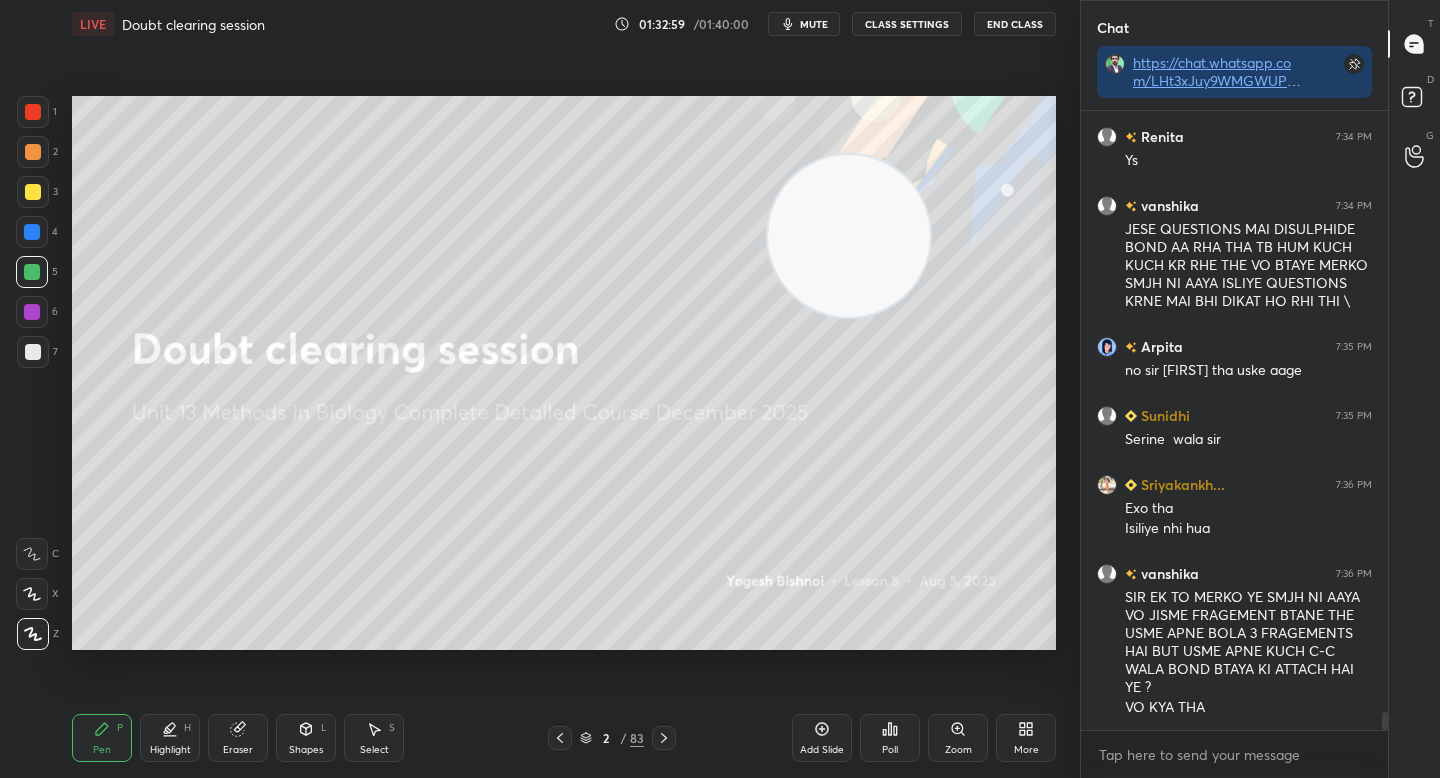 click on "Eraser" at bounding box center (238, 750) 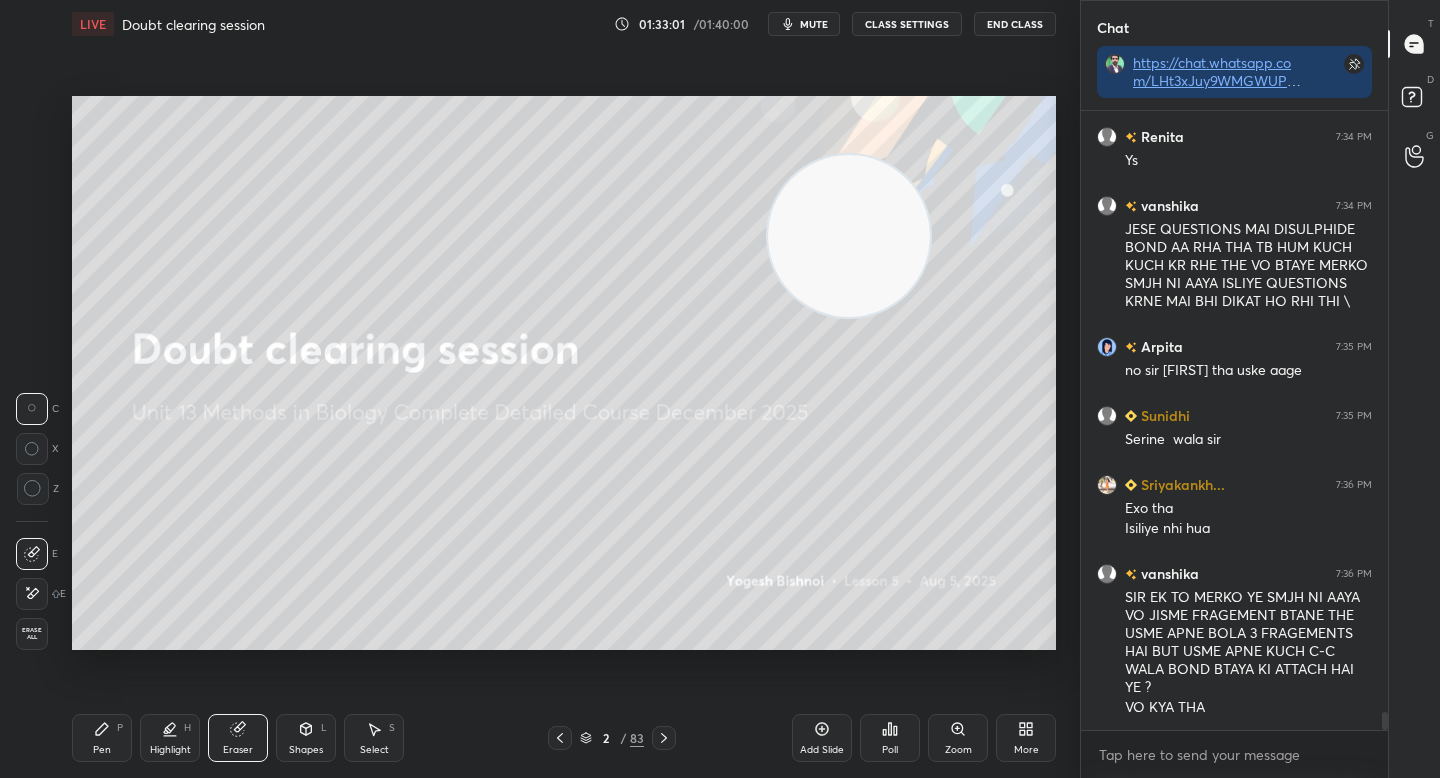 drag, startPoint x: 94, startPoint y: 747, endPoint x: 201, endPoint y: 663, distance: 136.03308 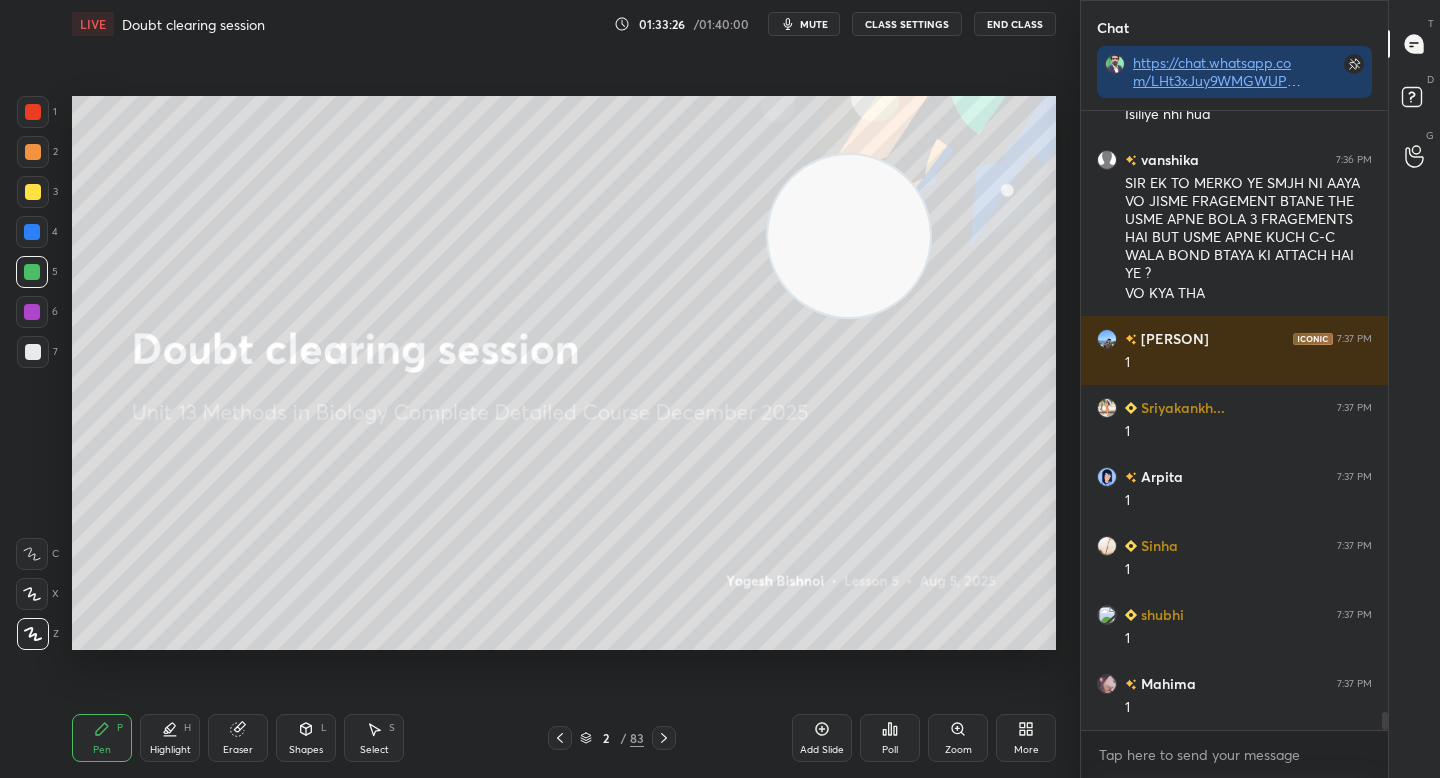 scroll, scrollTop: 20911, scrollLeft: 0, axis: vertical 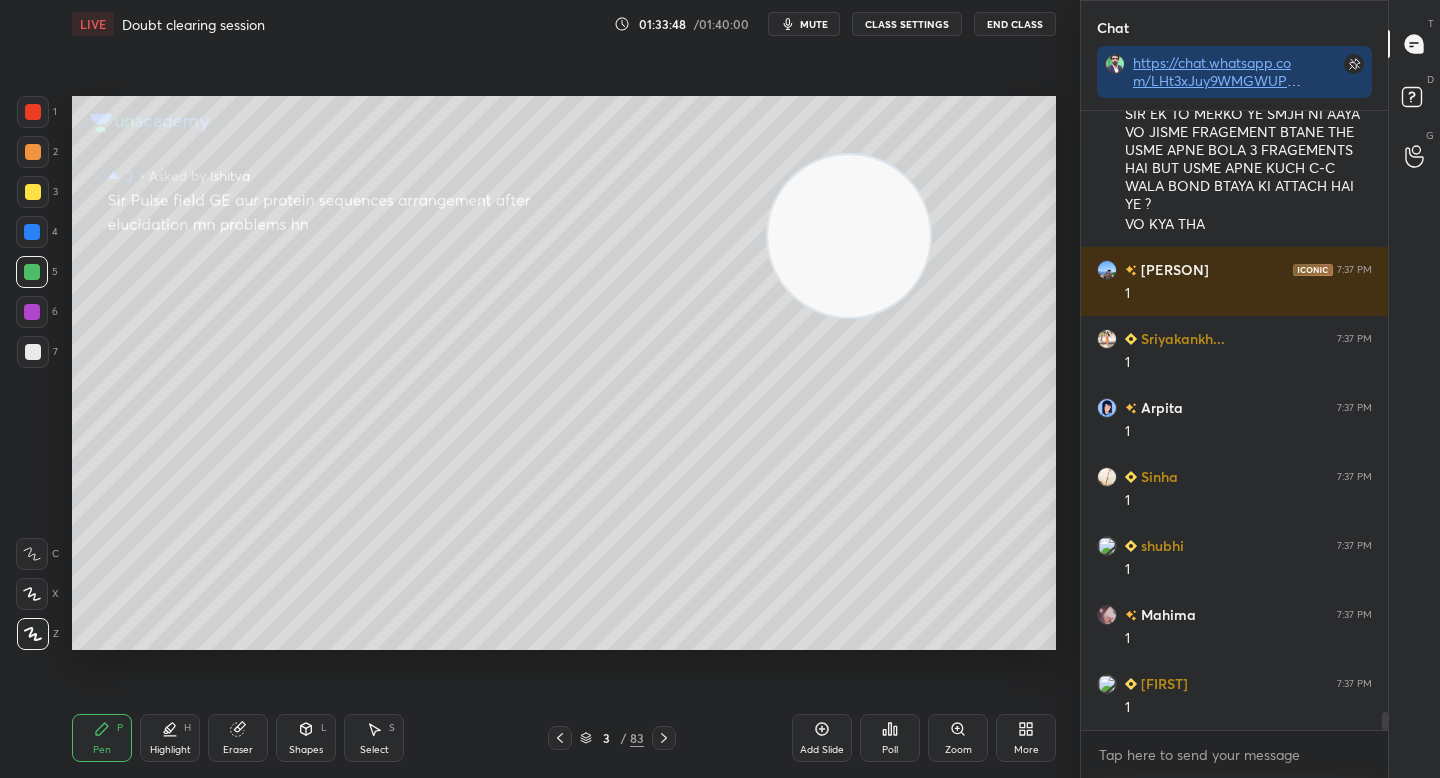 click on "3 / 83" at bounding box center [612, 738] 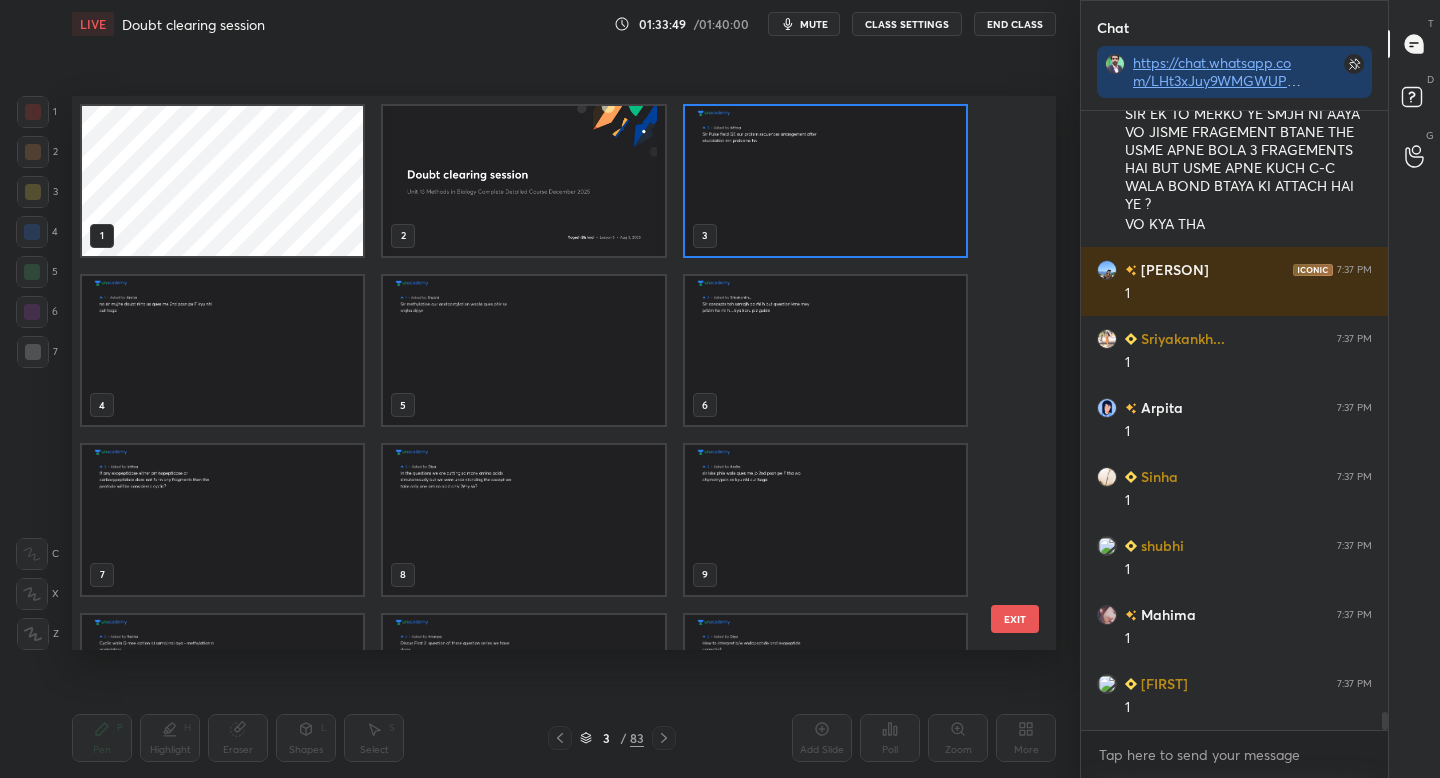 scroll, scrollTop: 7, scrollLeft: 11, axis: both 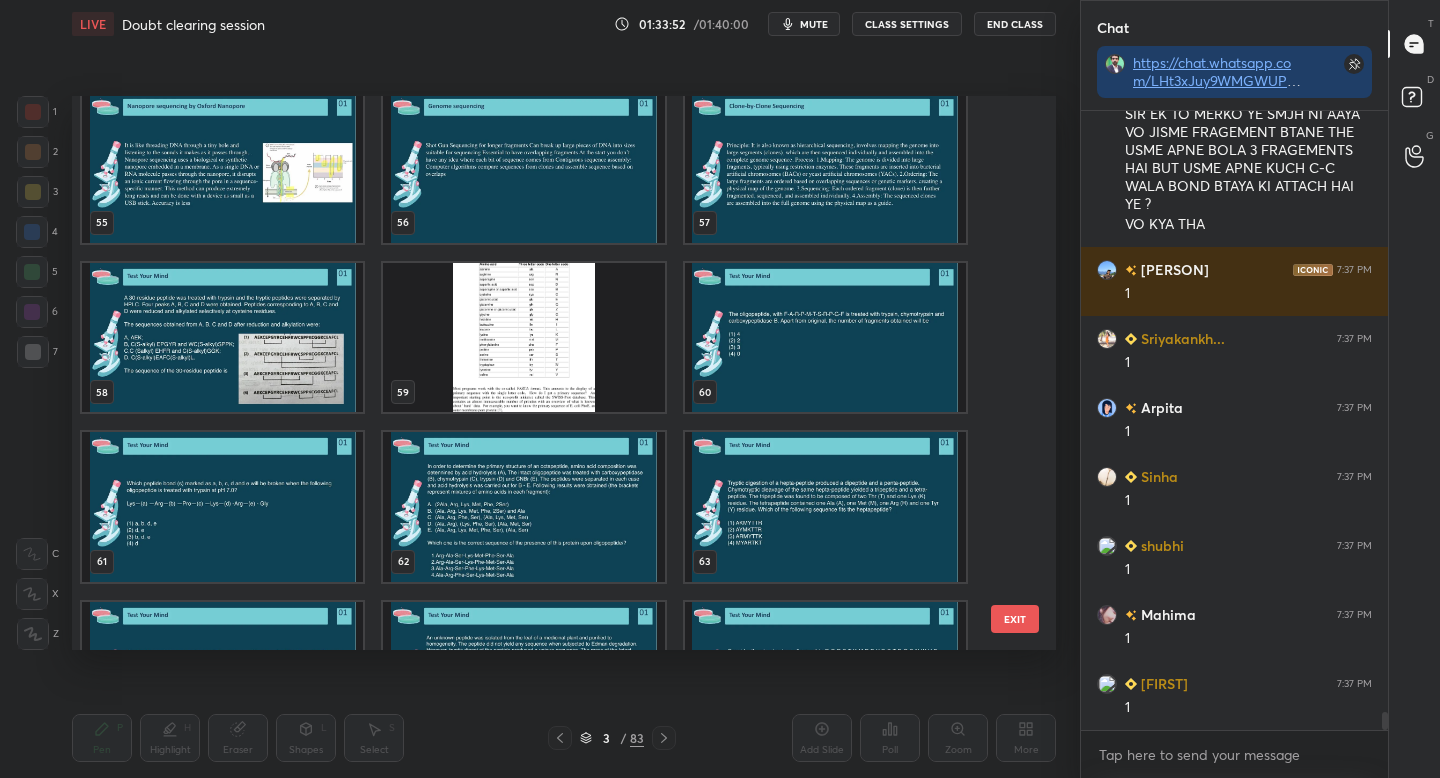 click at bounding box center (222, 507) 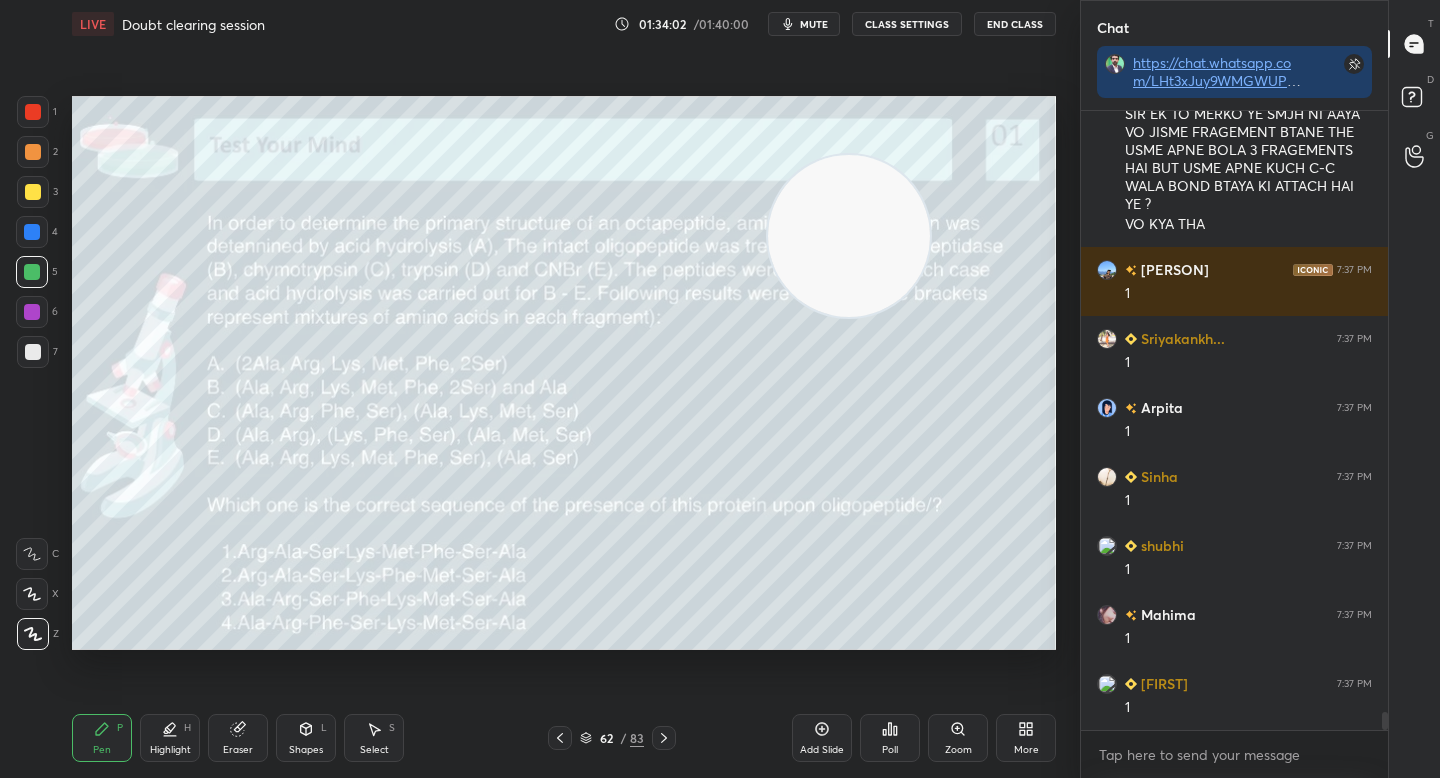 scroll, scrollTop: 572, scrollLeft: 301, axis: both 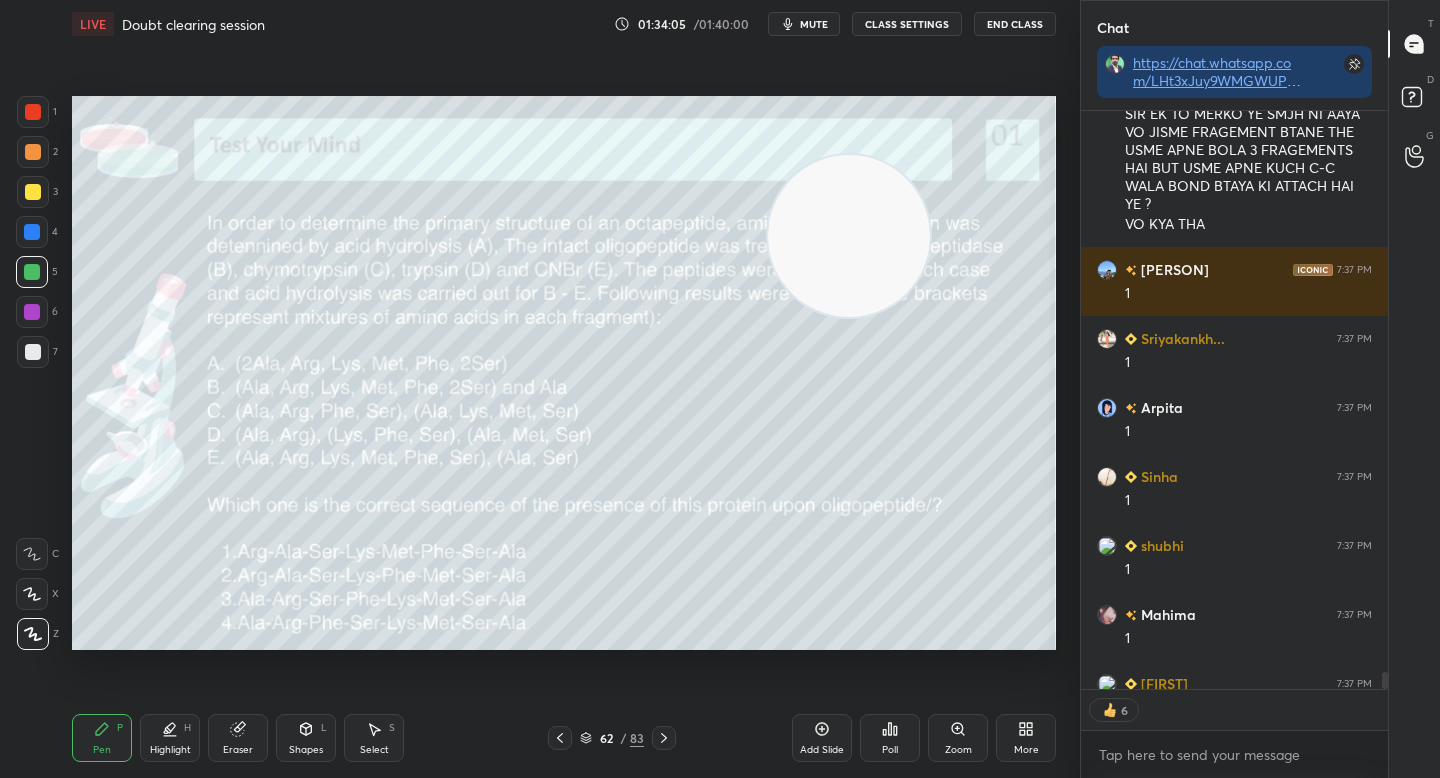 click on "Setting up your live class Poll for   secs No correct answer Start poll" at bounding box center [564, 373] 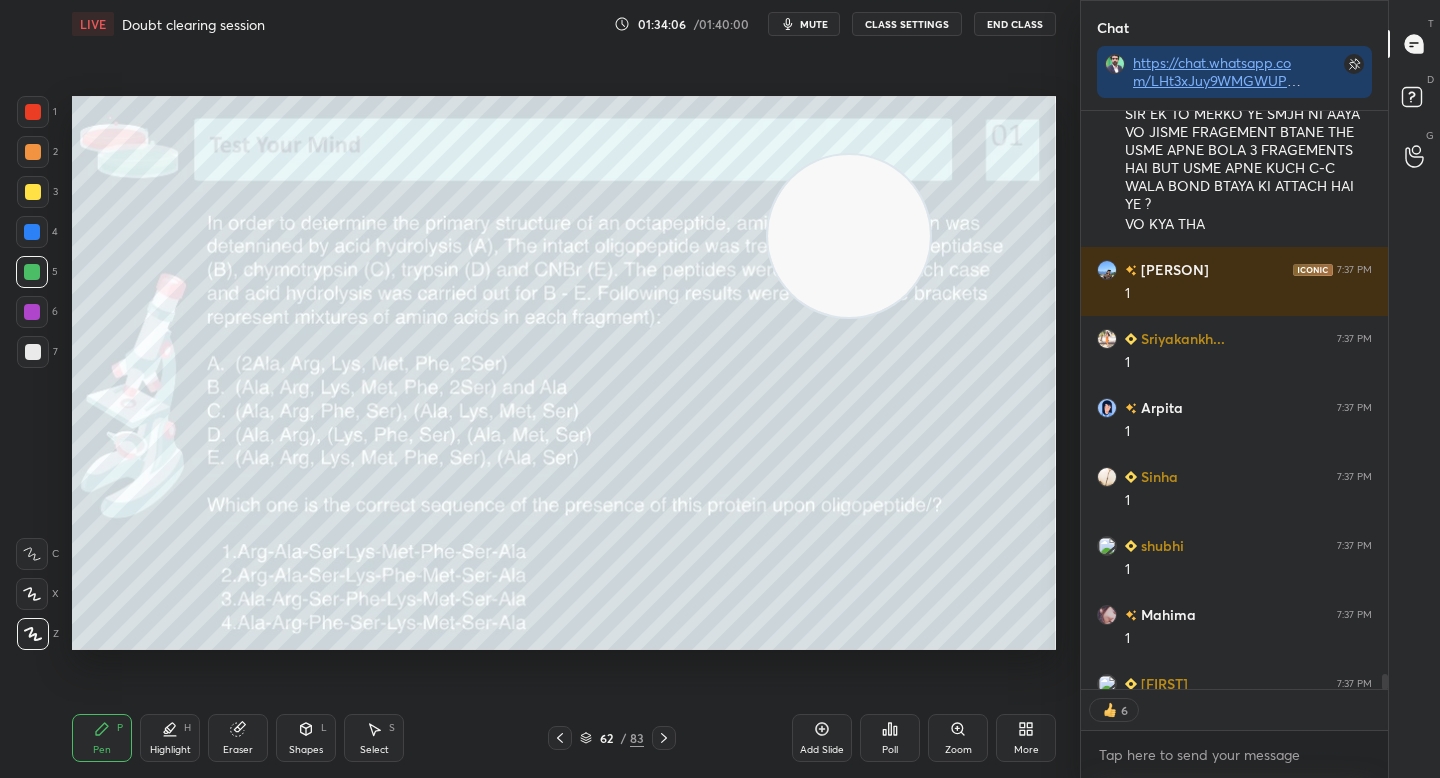 scroll, scrollTop: 21021, scrollLeft: 0, axis: vertical 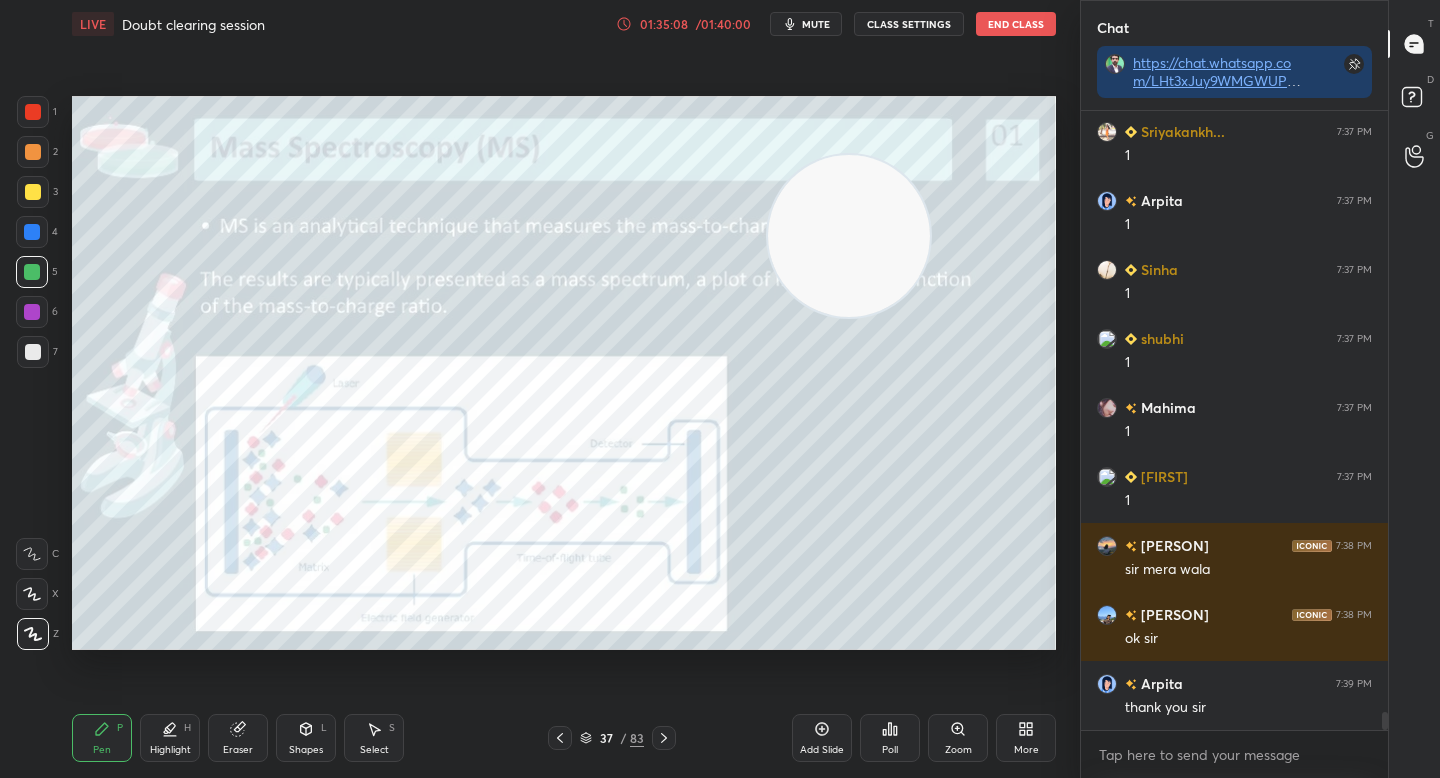 click on "/  01:40:00" at bounding box center (723, 24) 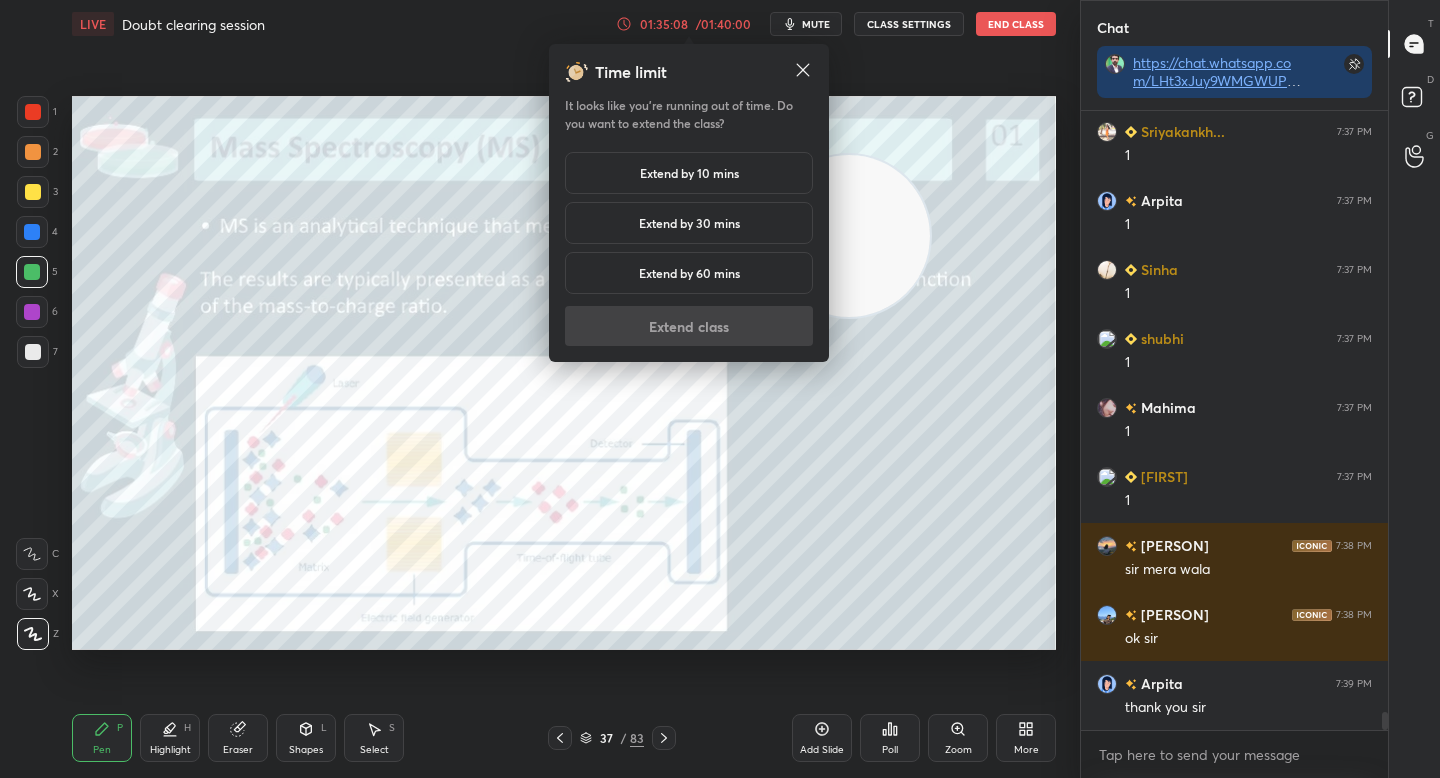 scroll, scrollTop: 21187, scrollLeft: 0, axis: vertical 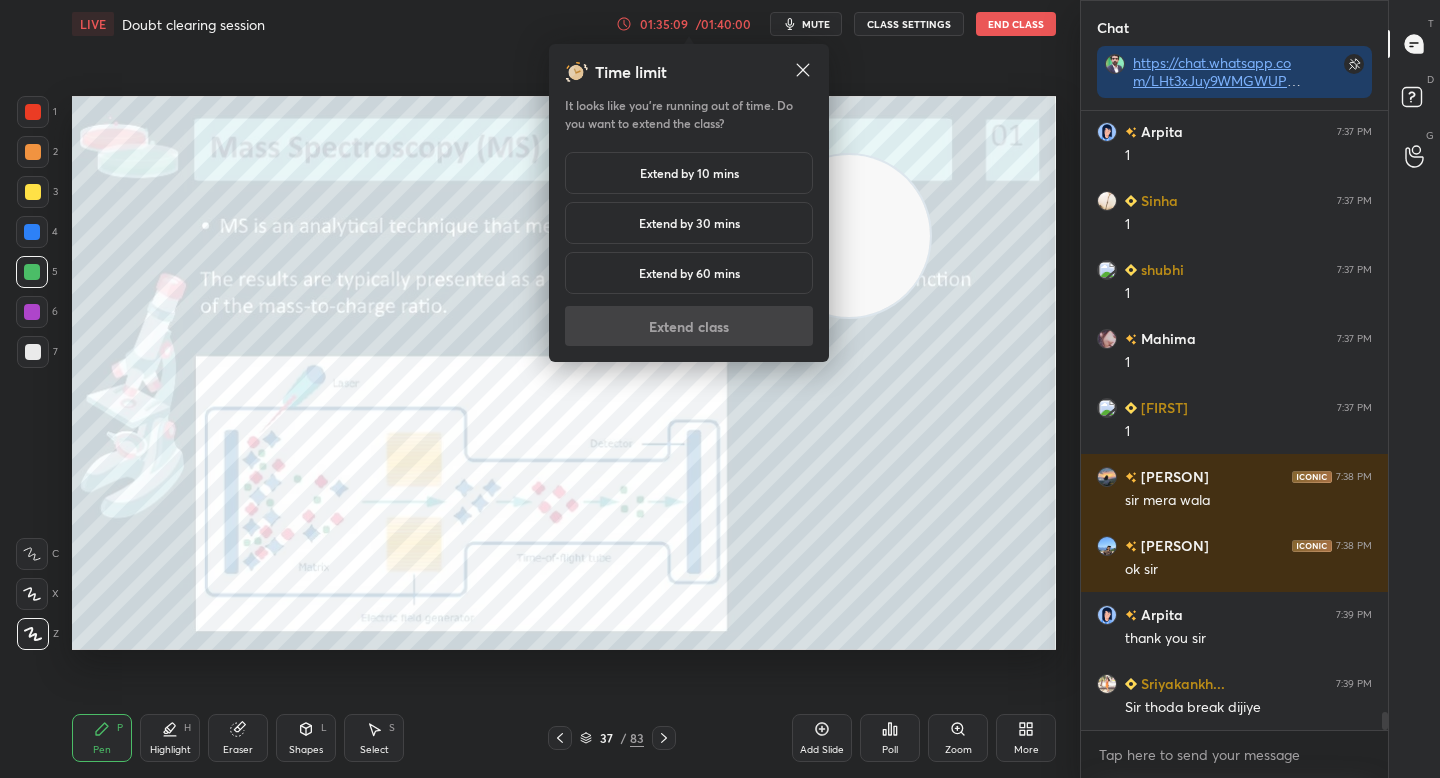 click on "Extend by 10 mins" at bounding box center [689, 173] 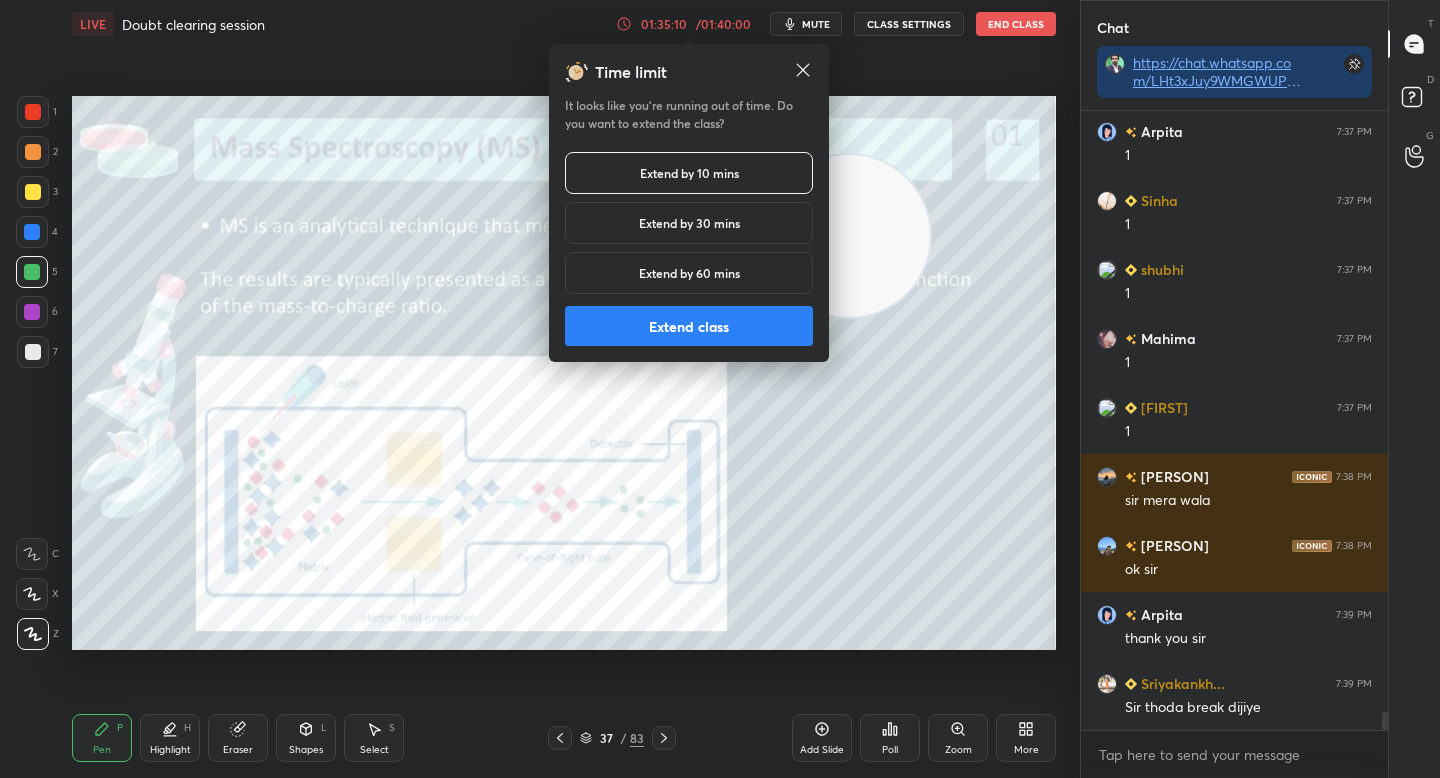 click on "Extend class" at bounding box center [689, 326] 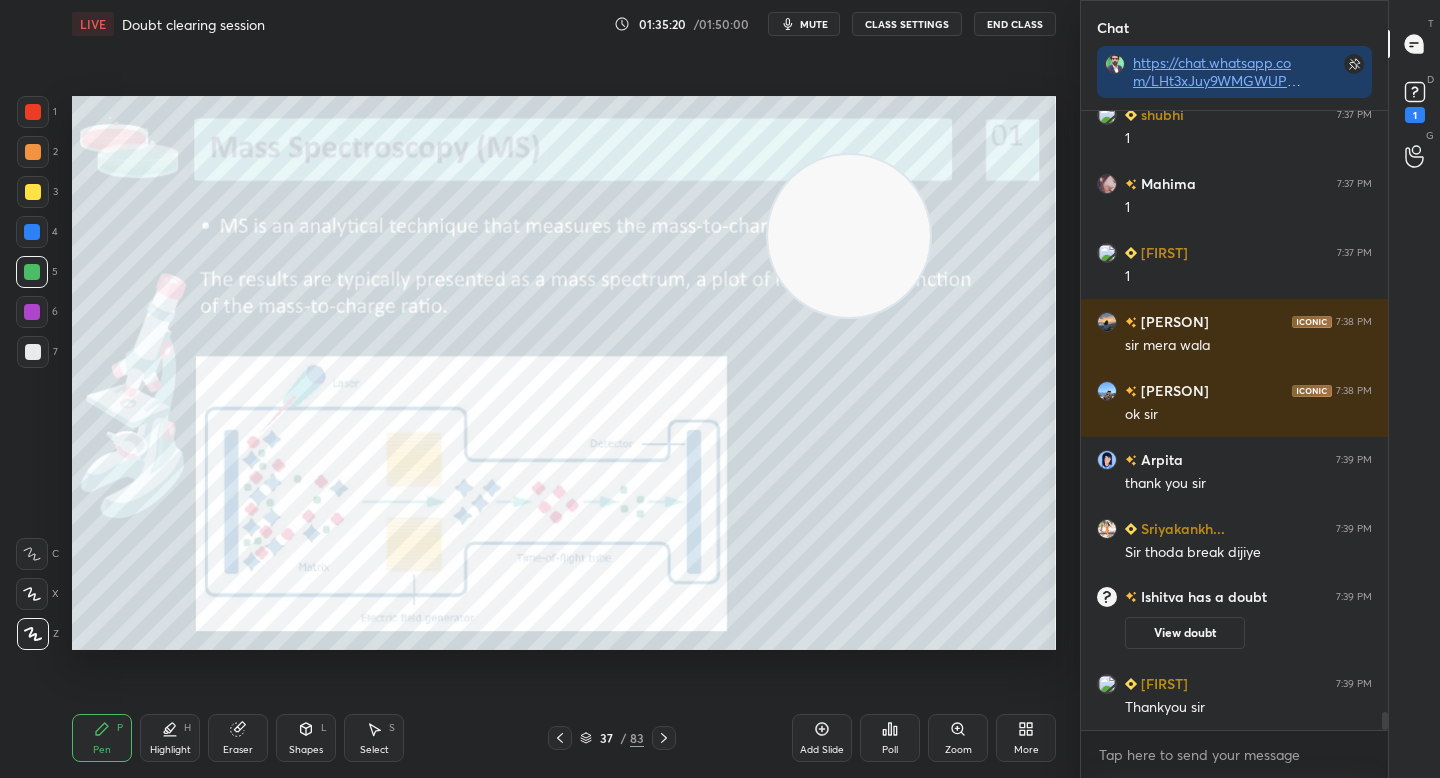 scroll, scrollTop: 20874, scrollLeft: 0, axis: vertical 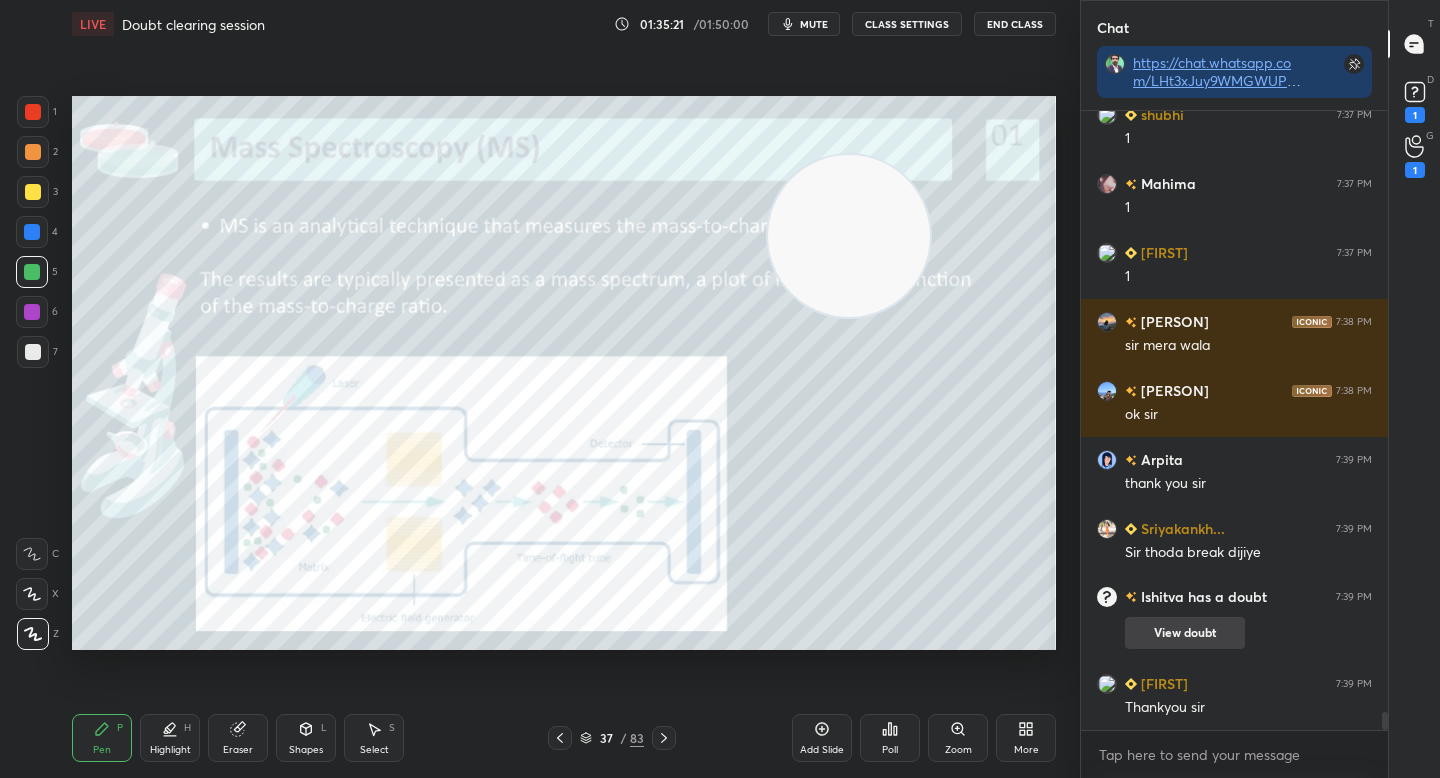 click on "View doubt" at bounding box center [1185, 633] 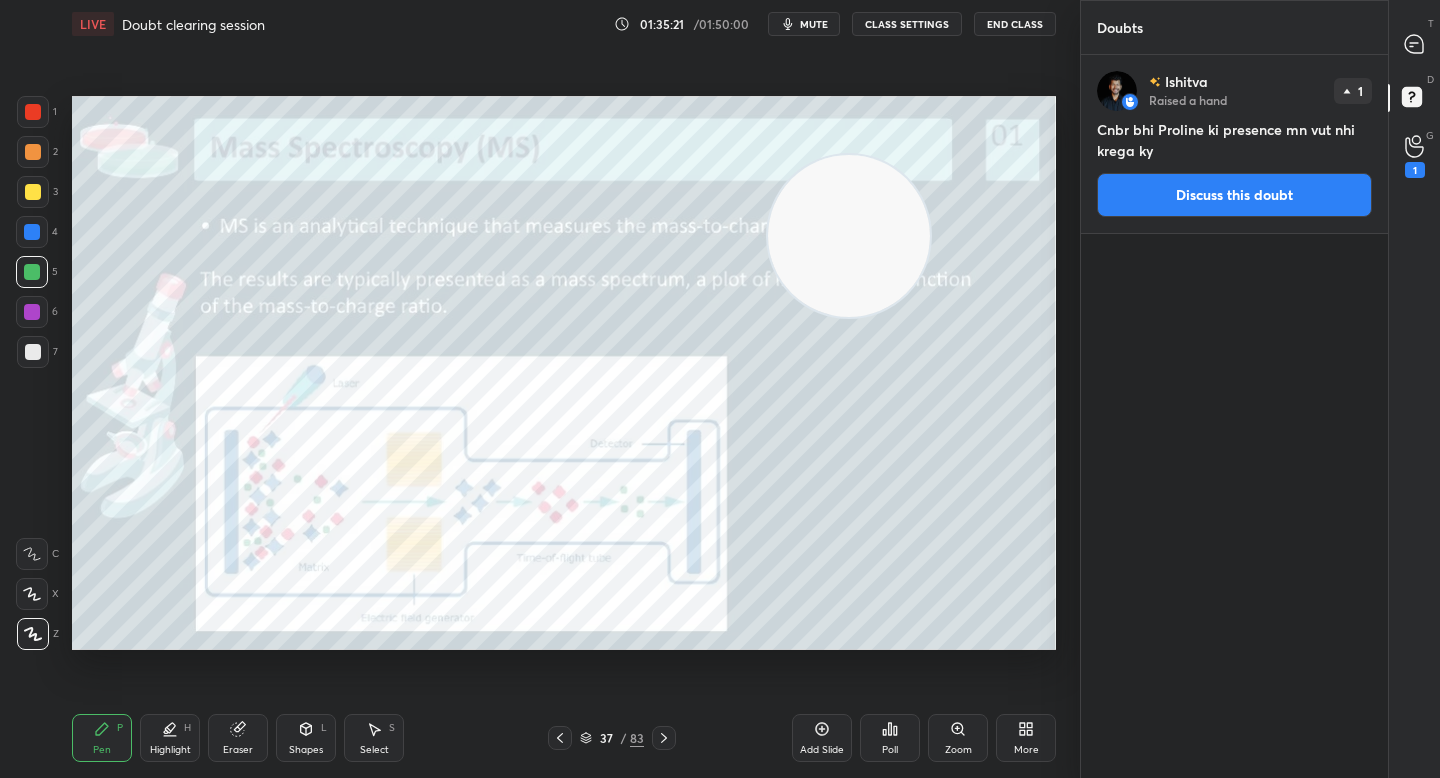 scroll, scrollTop: 7, scrollLeft: 7, axis: both 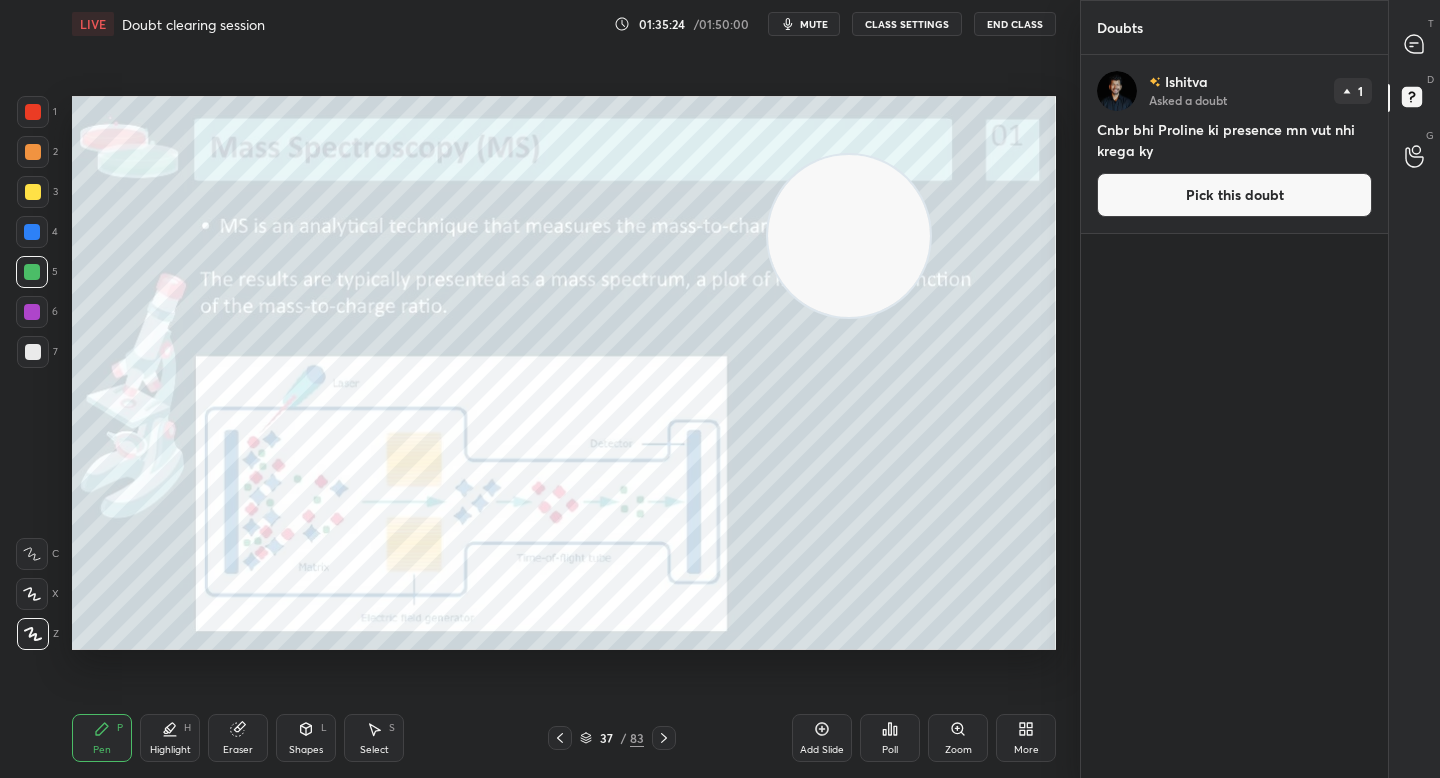 click on "Pick this doubt" at bounding box center [1234, 195] 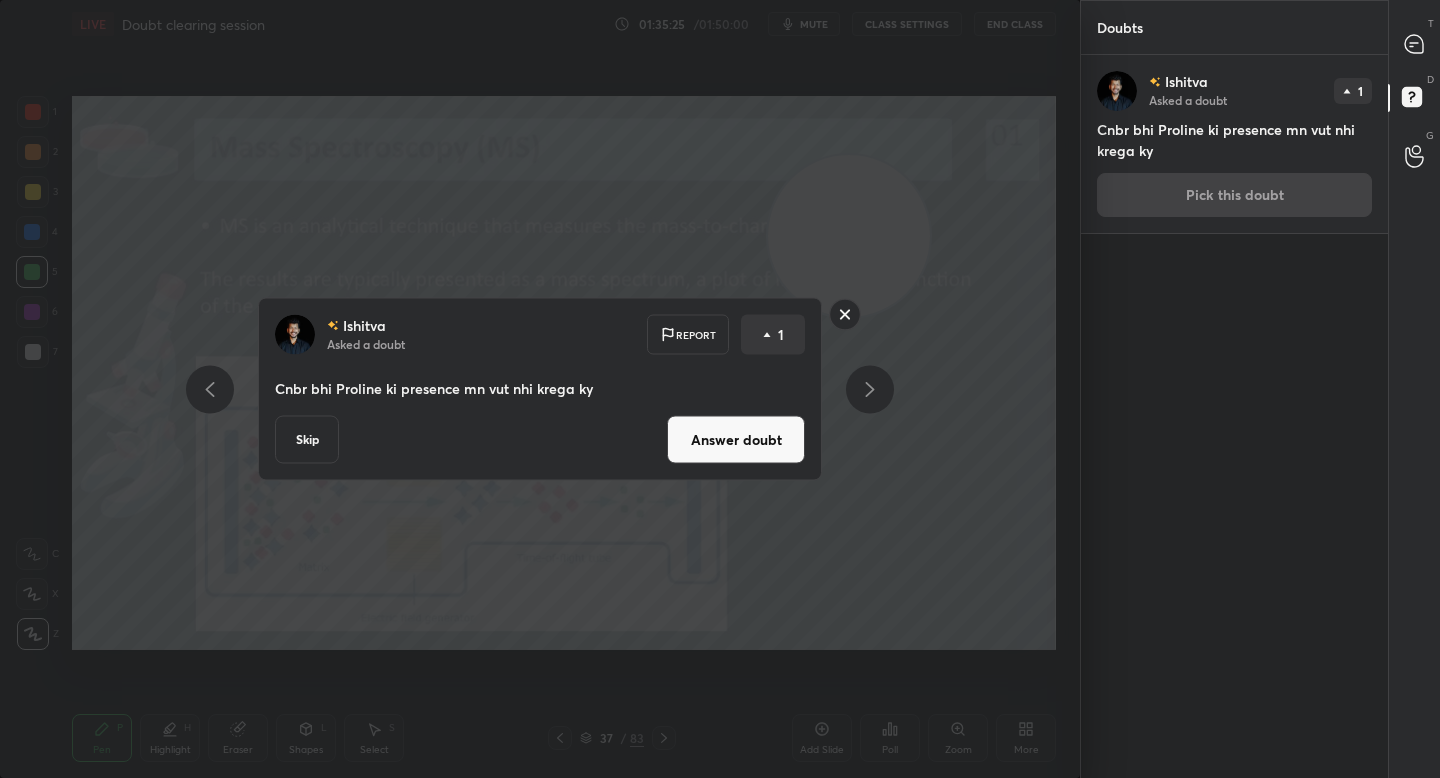 click on "Answer doubt" at bounding box center (736, 440) 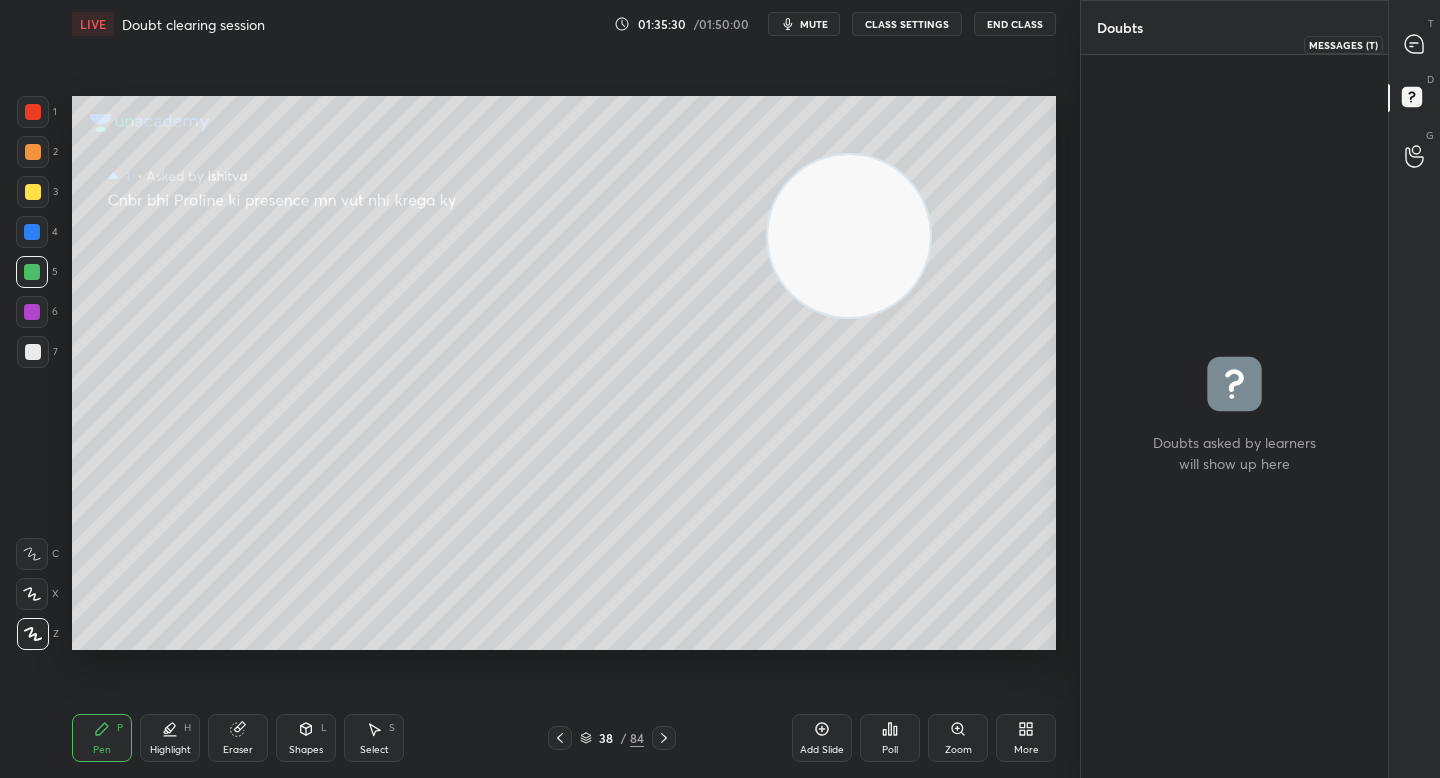 click 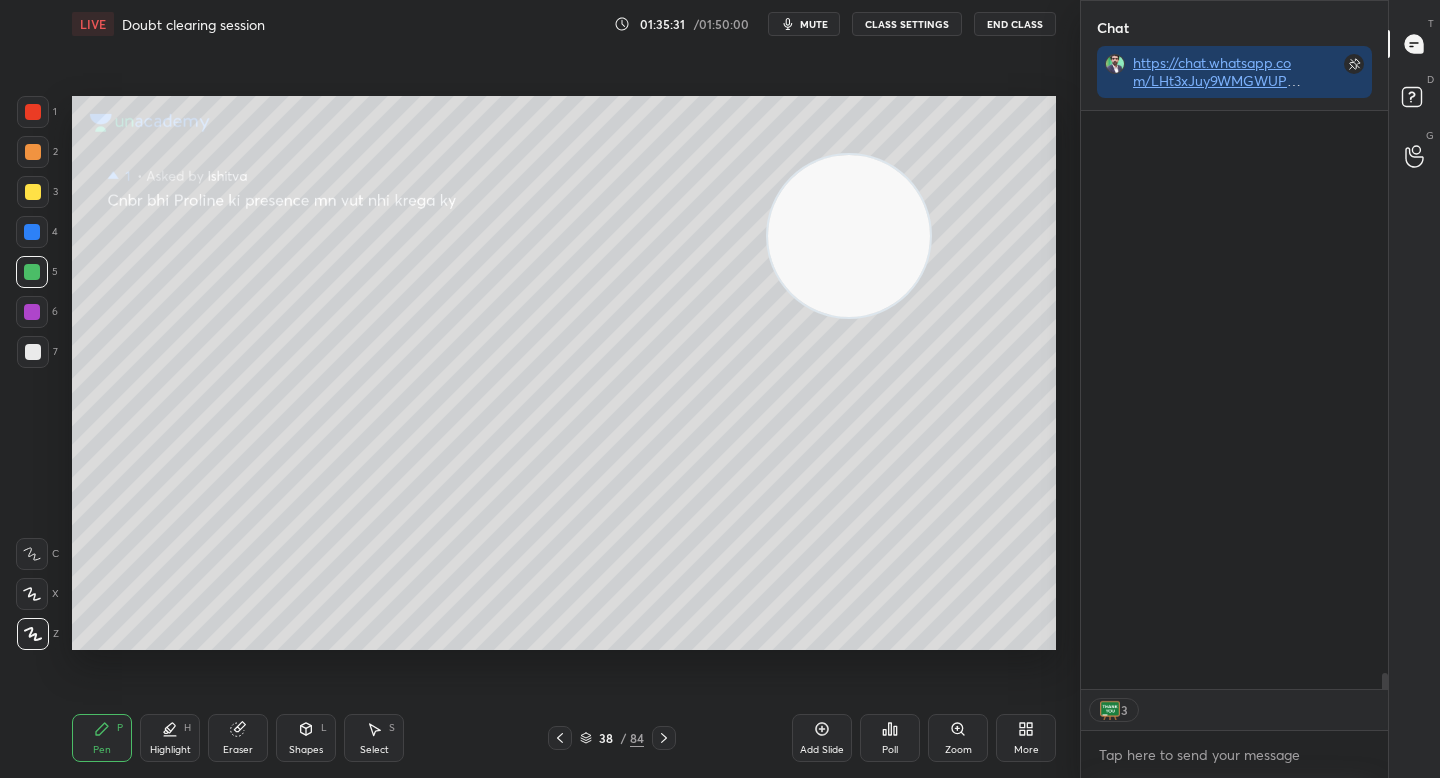 scroll, scrollTop: 20784, scrollLeft: 0, axis: vertical 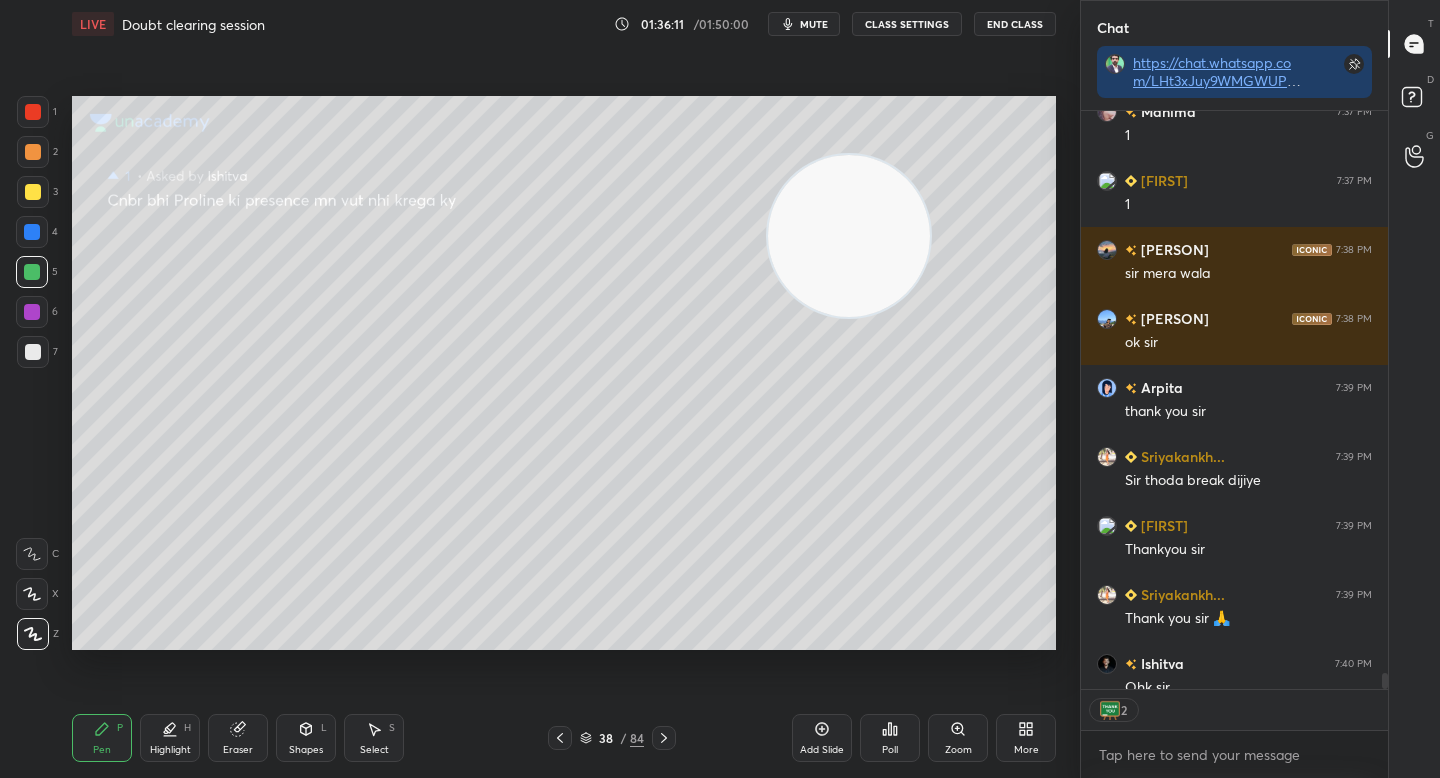click on "End Class" at bounding box center (1015, 24) 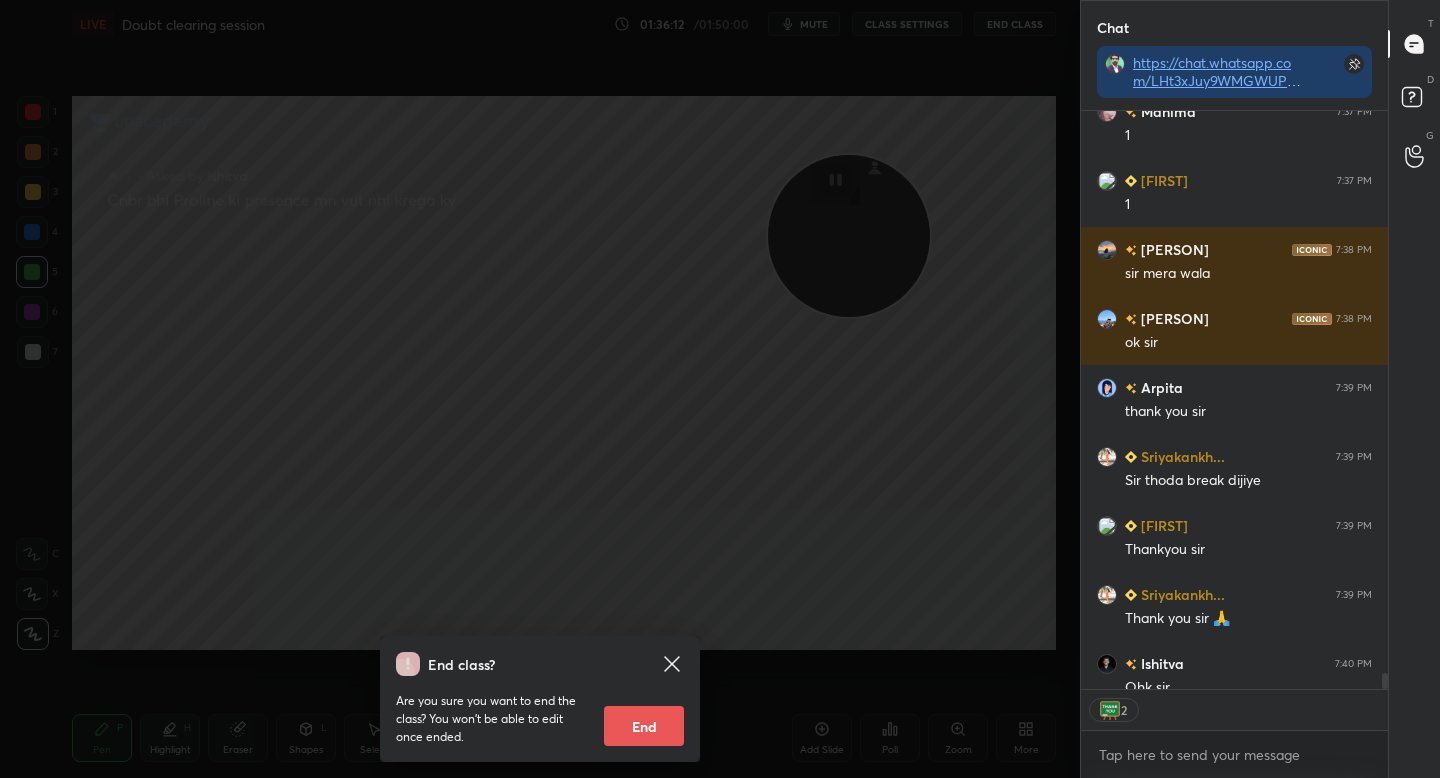 click 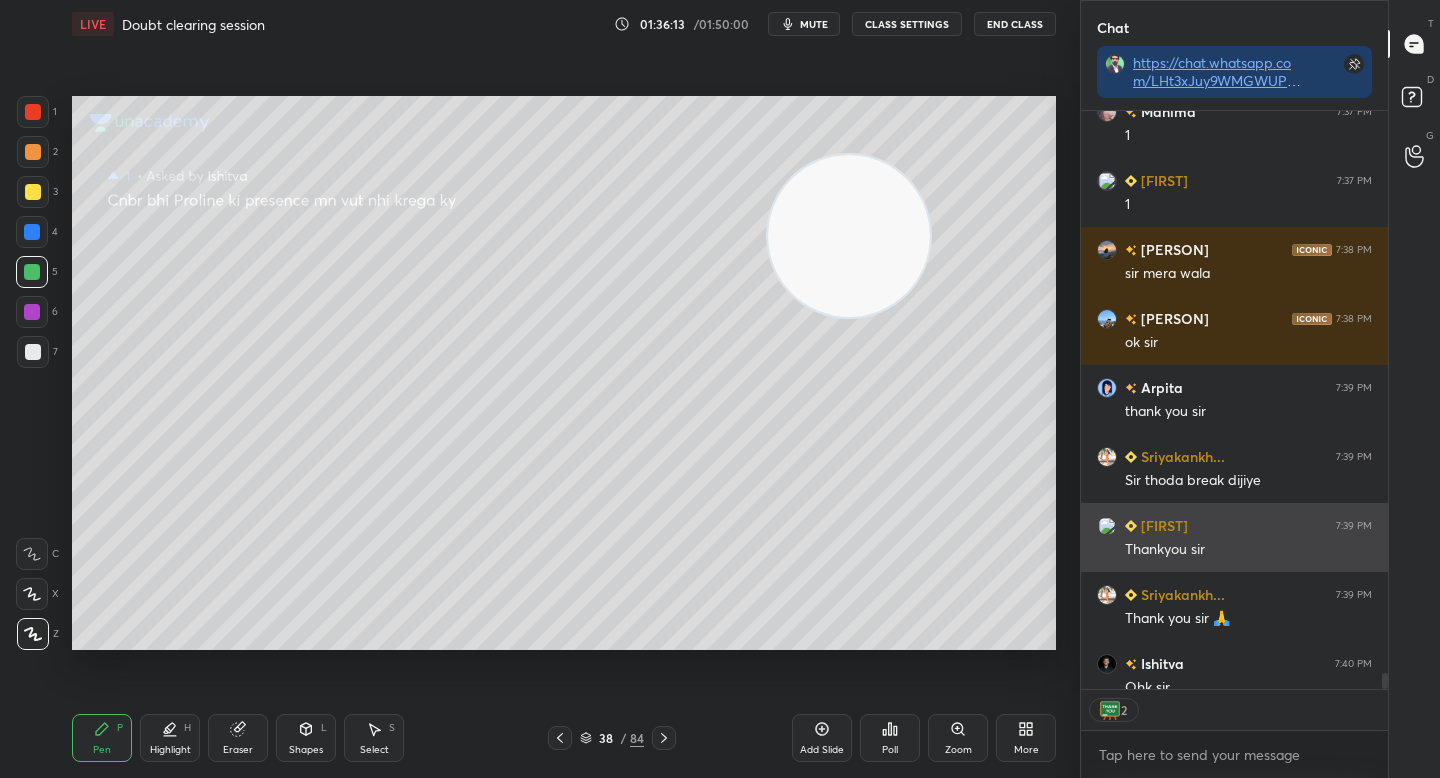 scroll, scrollTop: 21378, scrollLeft: 0, axis: vertical 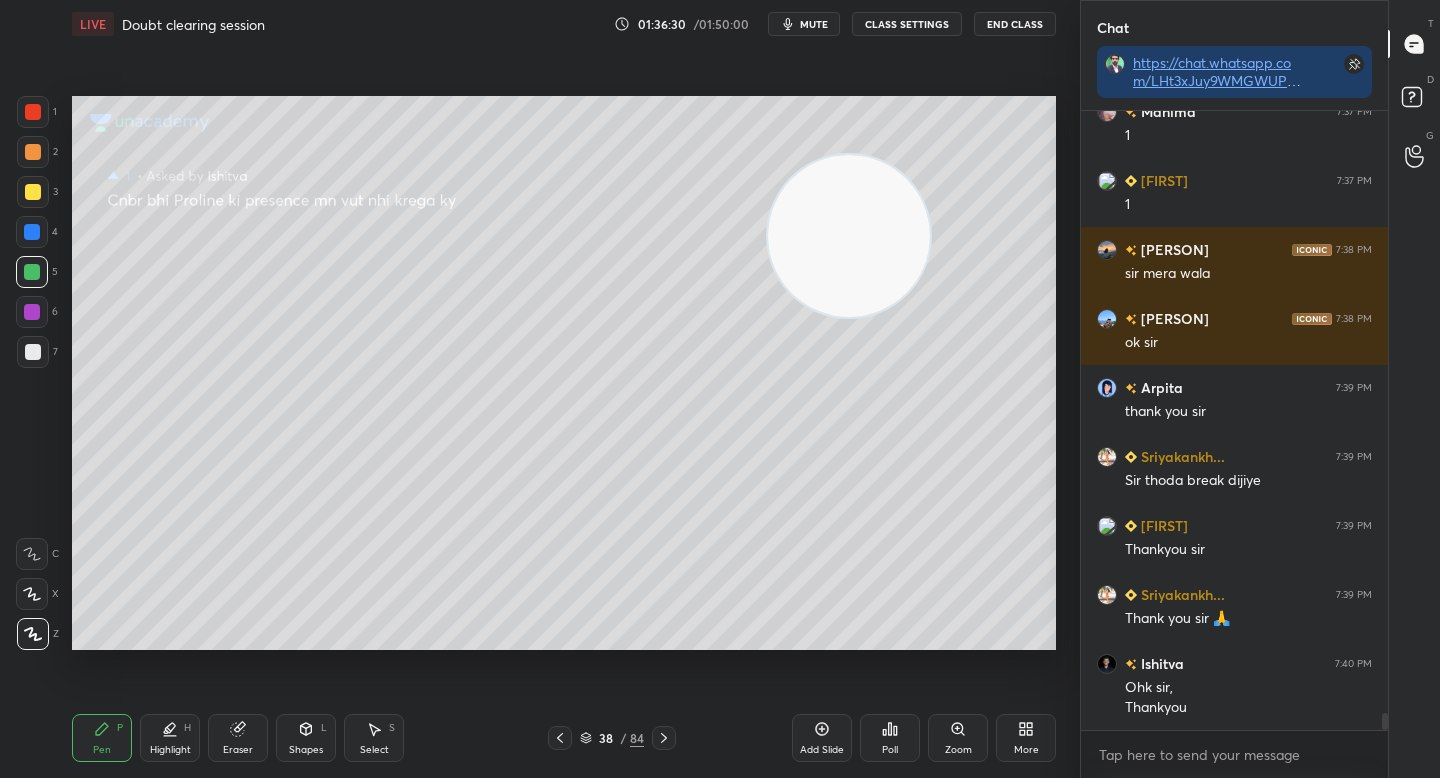click on "End Class" at bounding box center [1015, 24] 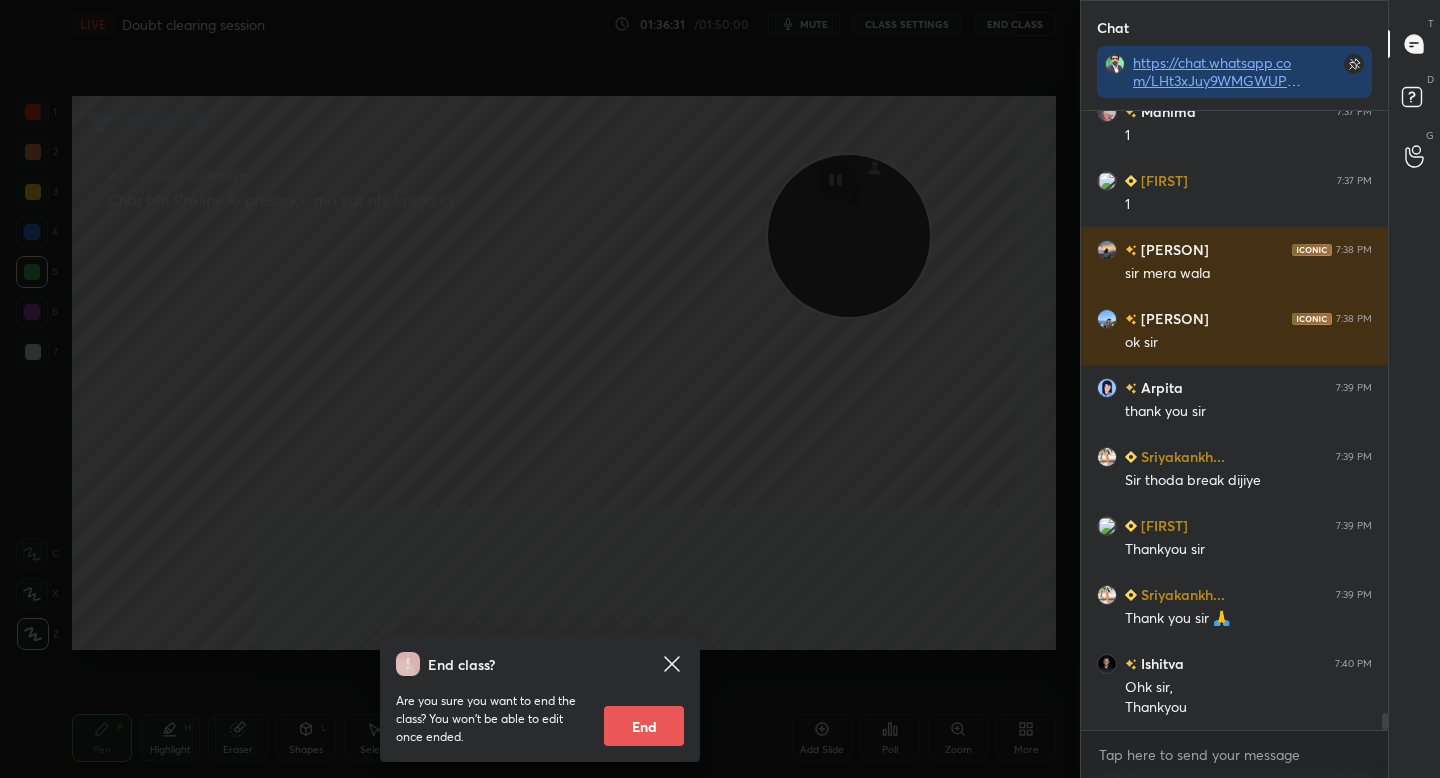 click on "End" at bounding box center [644, 726] 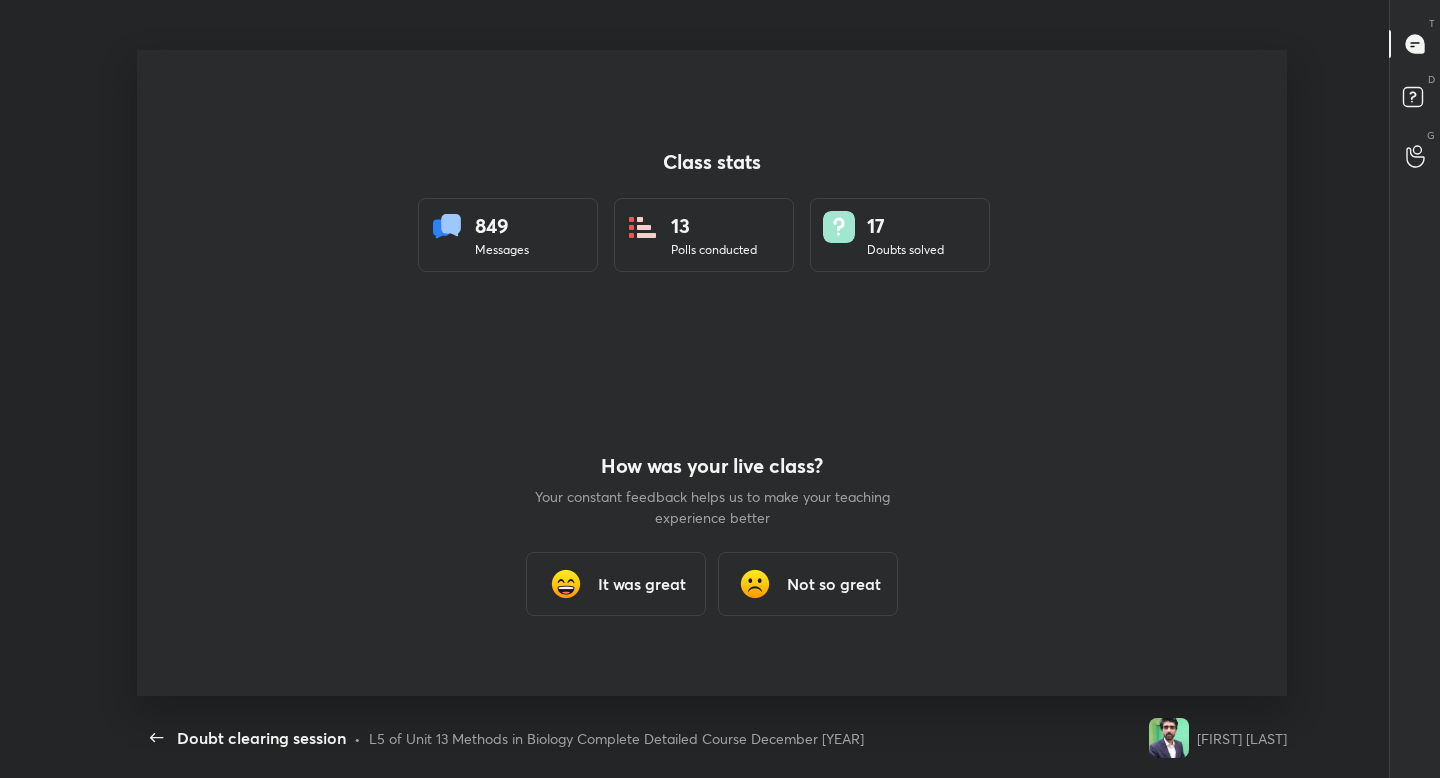 scroll, scrollTop: 99350, scrollLeft: 98616, axis: both 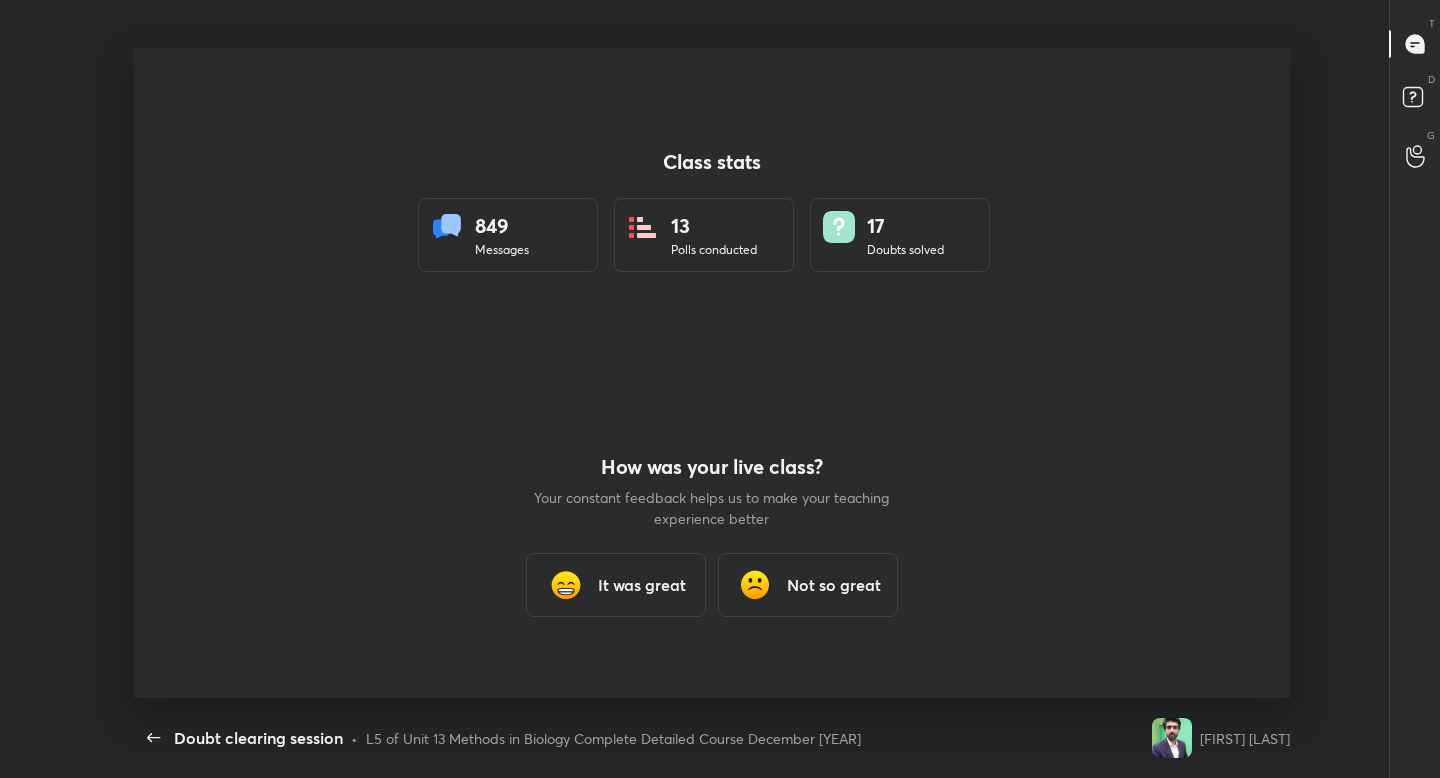 click on "It was great" at bounding box center (642, 585) 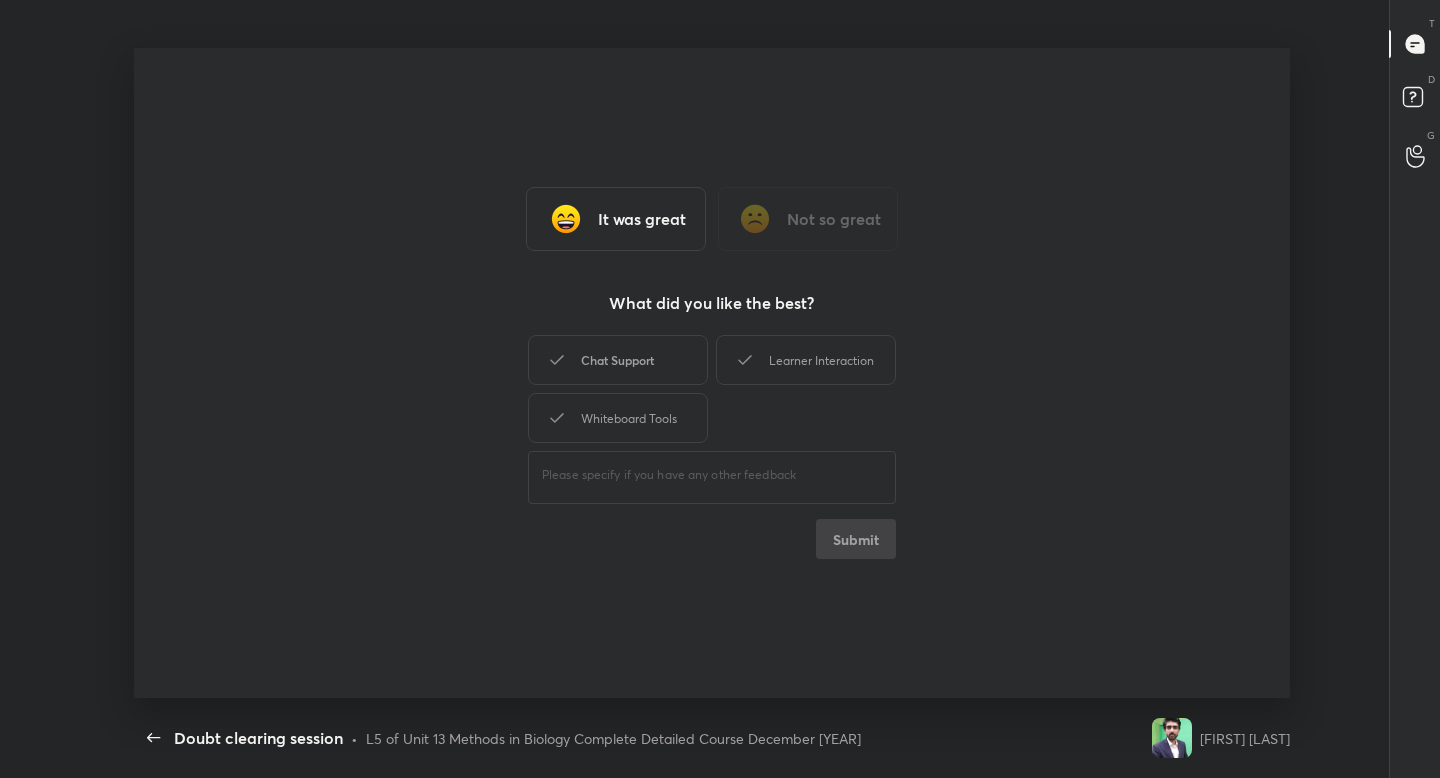 click on "Chat Support" at bounding box center (618, 360) 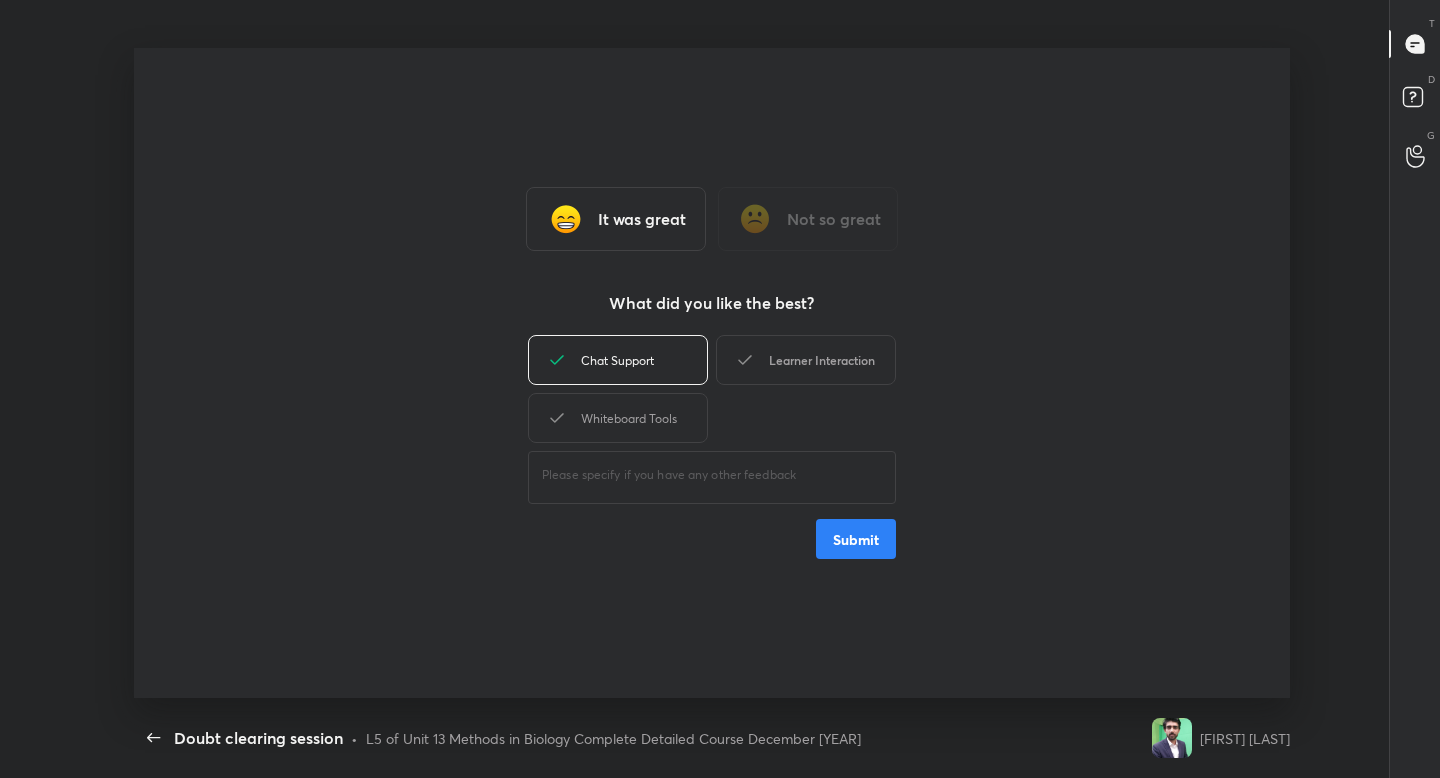 click on "Learner Interaction" at bounding box center [806, 360] 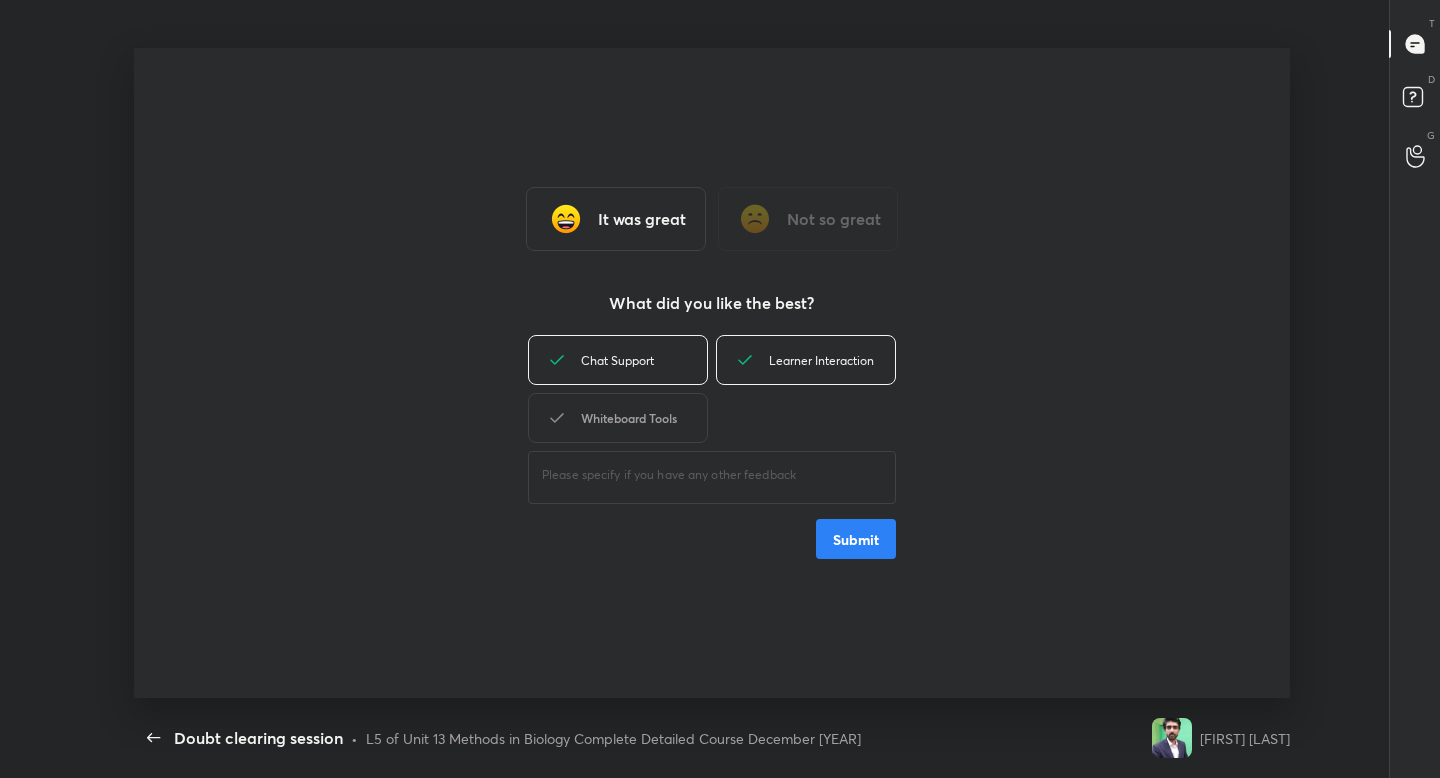 click on "Whiteboard Tools" at bounding box center [618, 418] 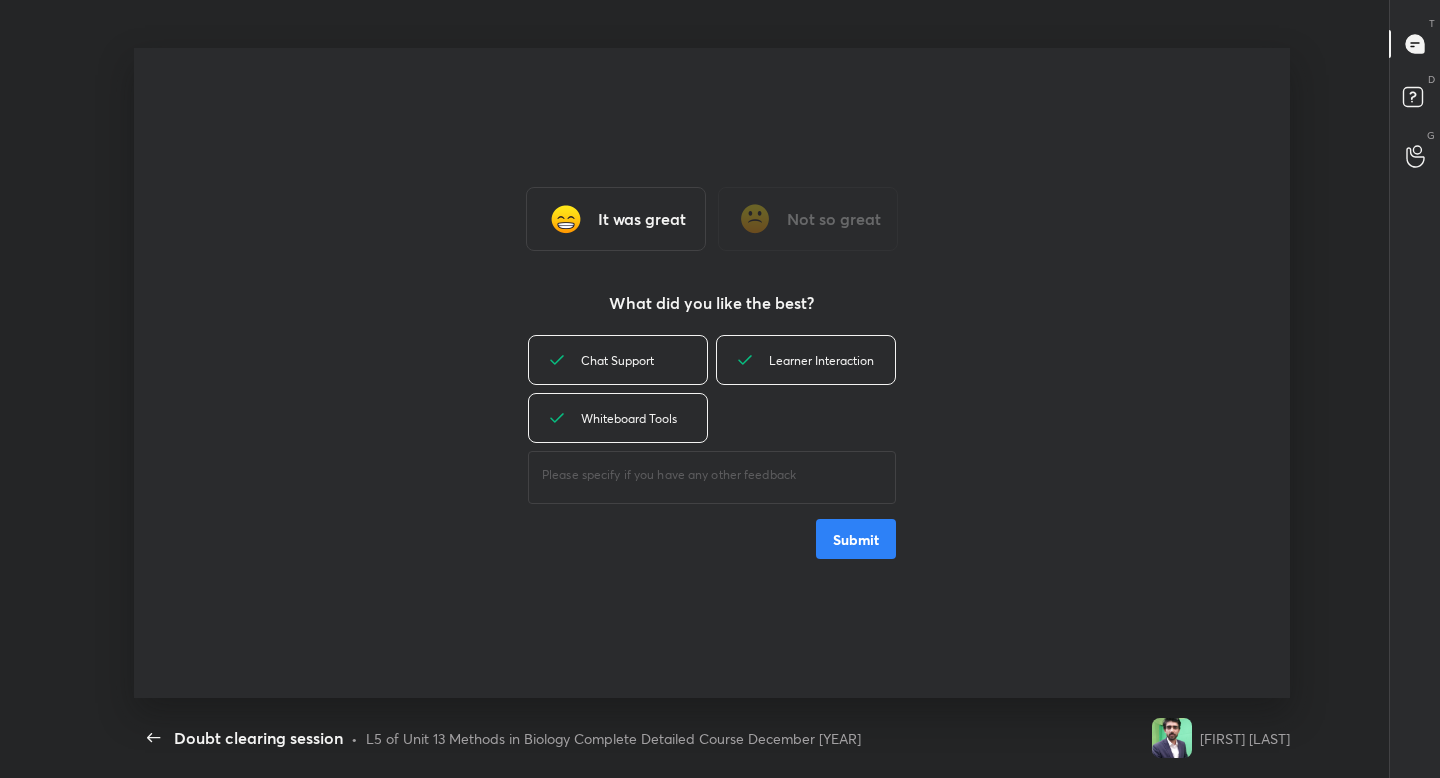 click on "Submit" at bounding box center (856, 539) 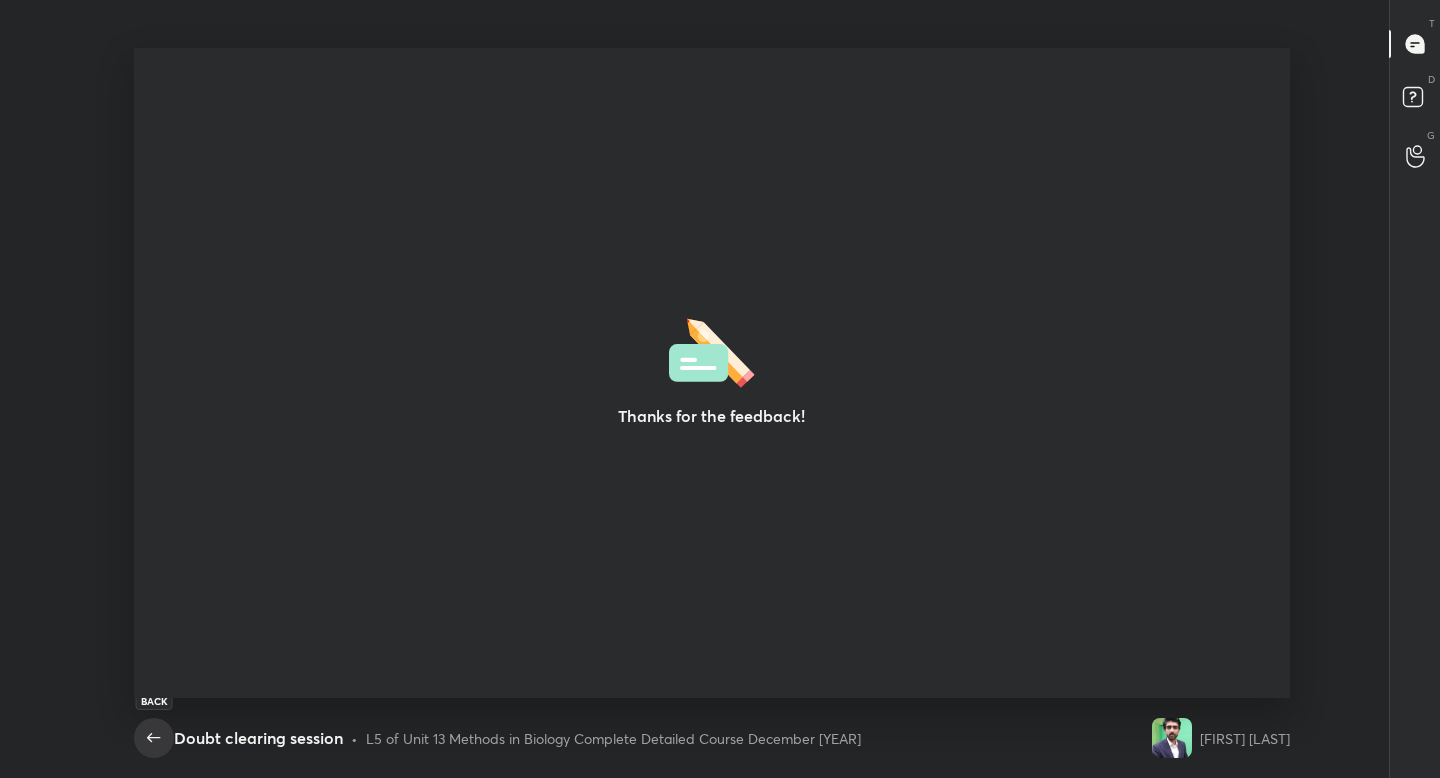 click 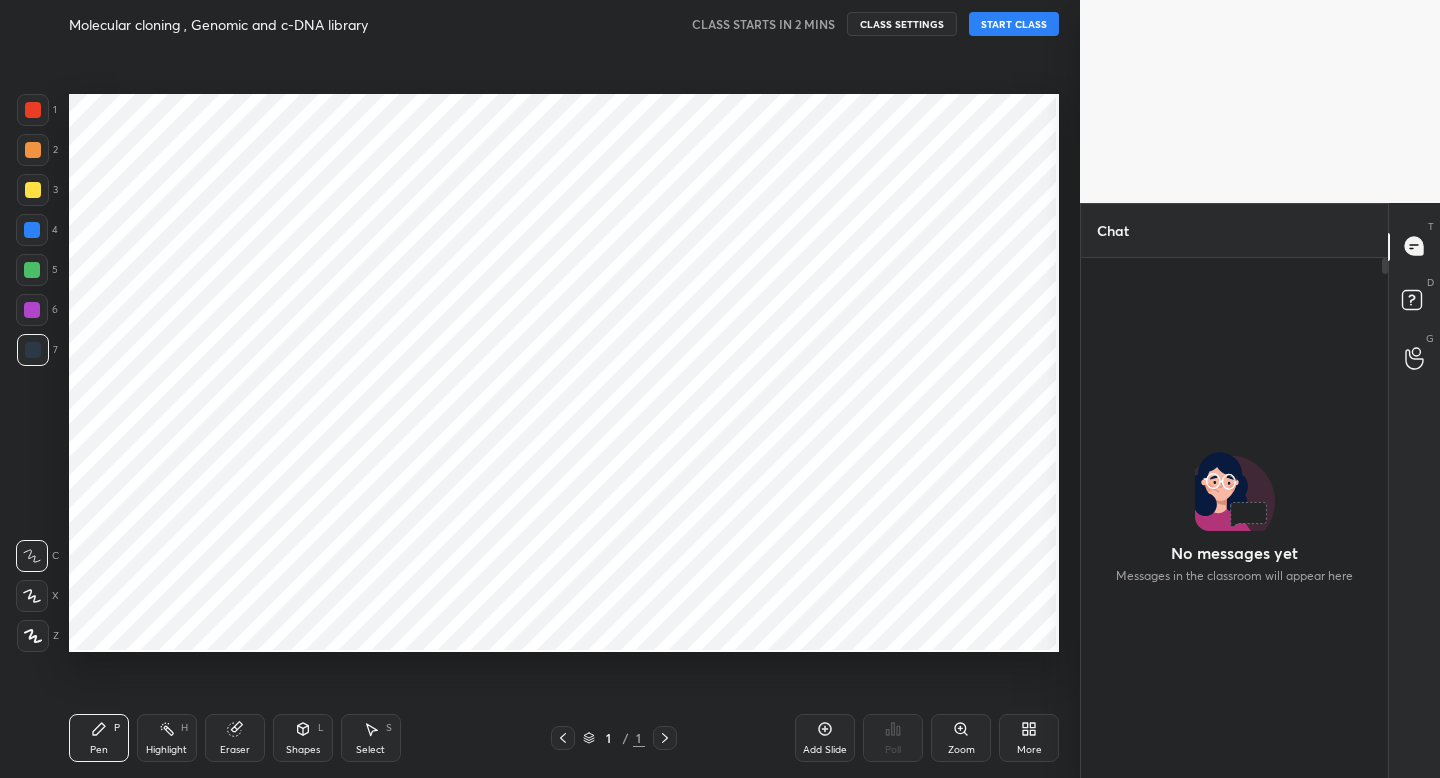 scroll, scrollTop: 0, scrollLeft: 0, axis: both 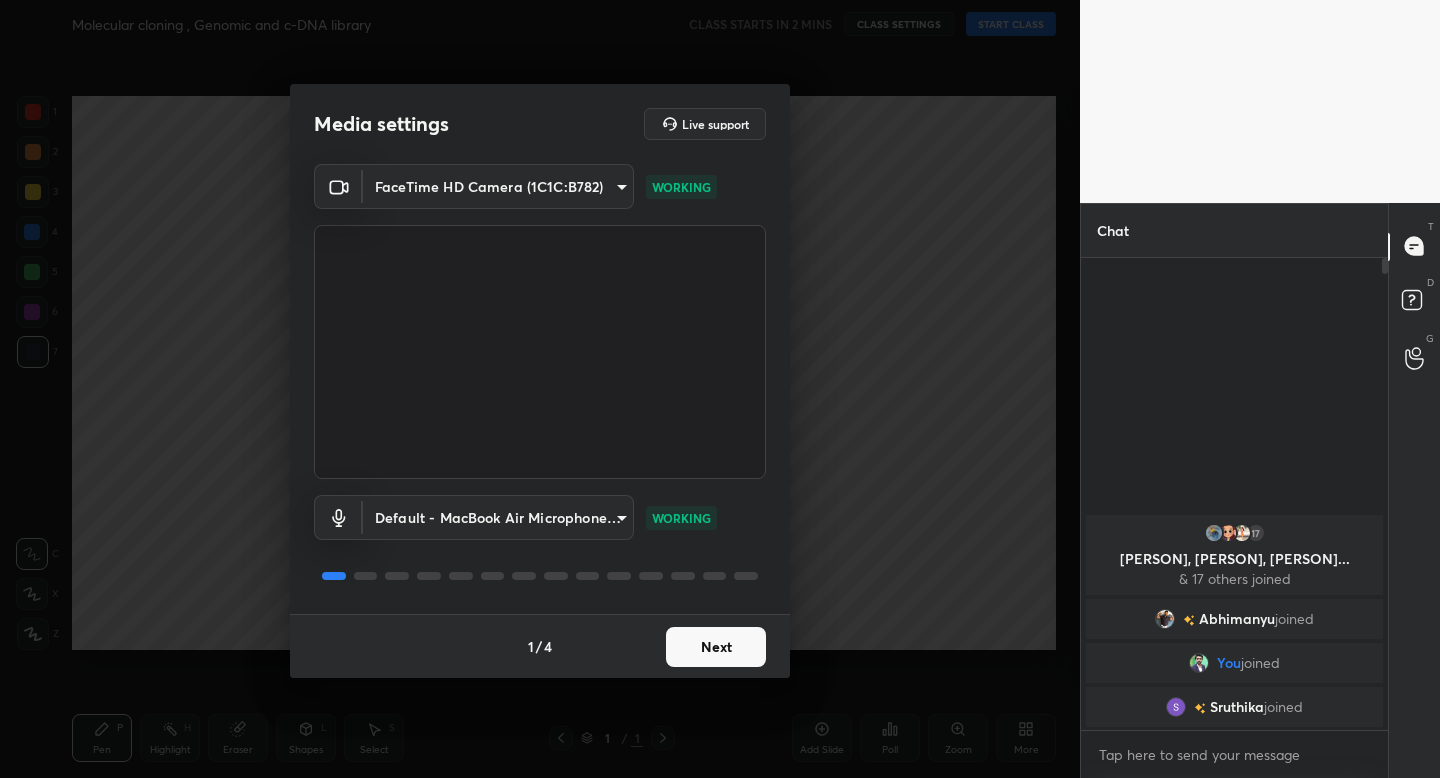 click on "Next" at bounding box center (716, 647) 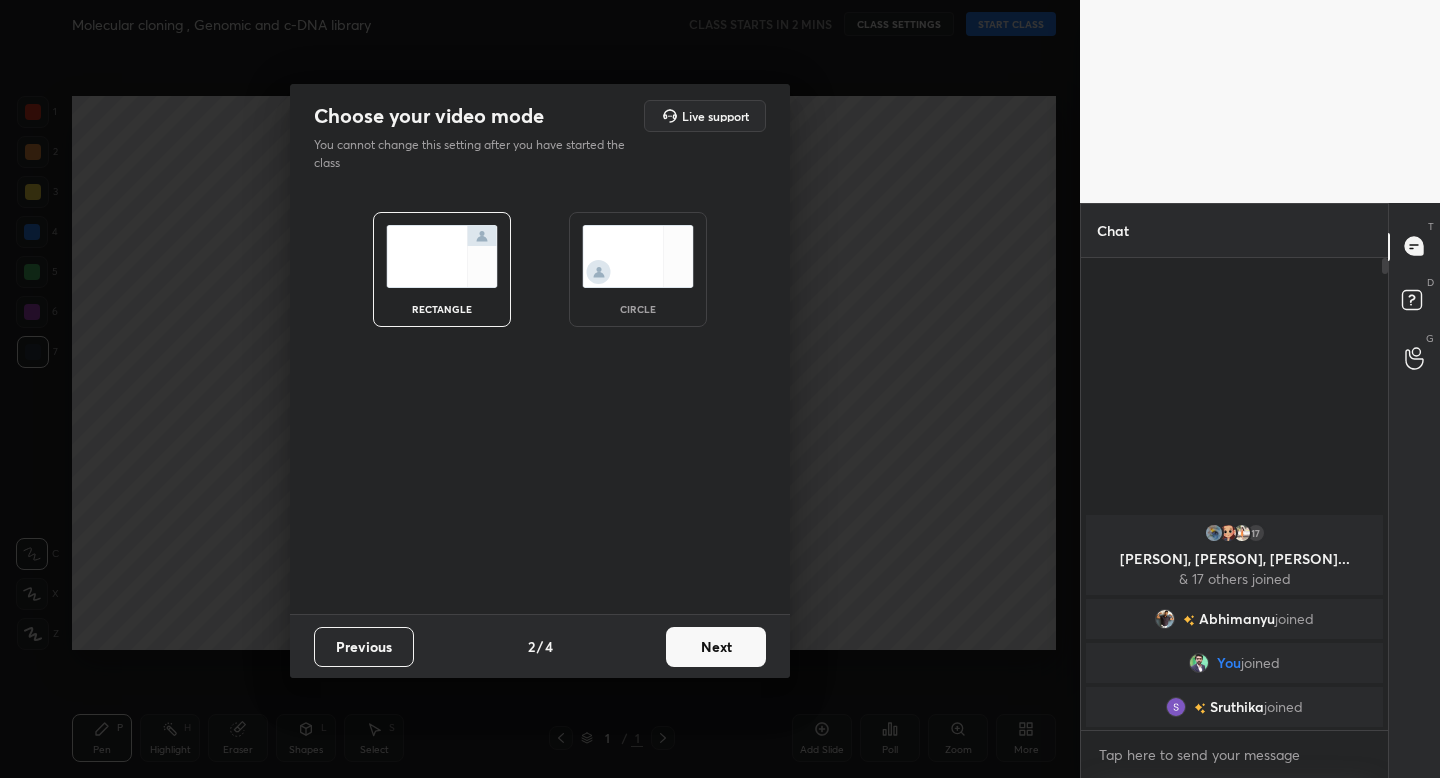 click at bounding box center (638, 256) 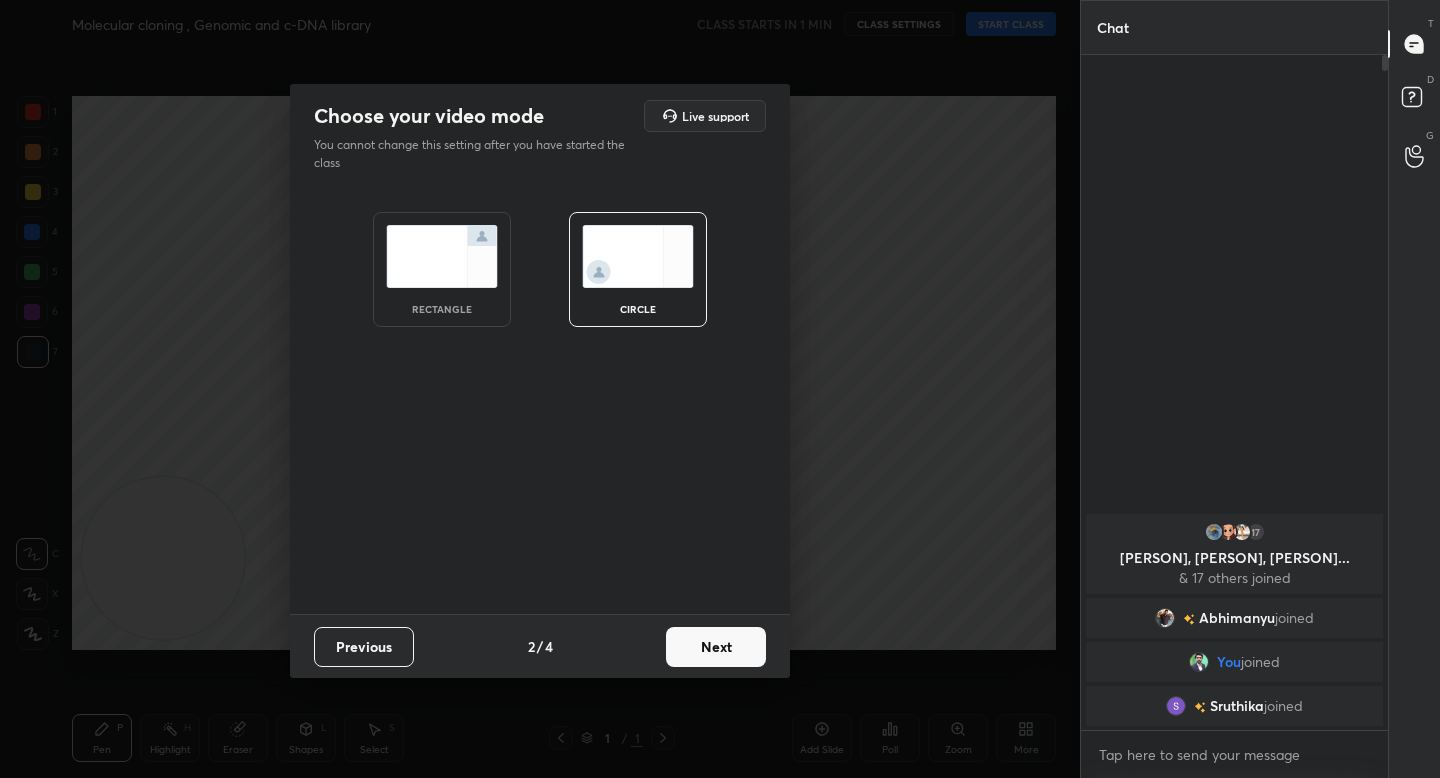 scroll, scrollTop: 7, scrollLeft: 7, axis: both 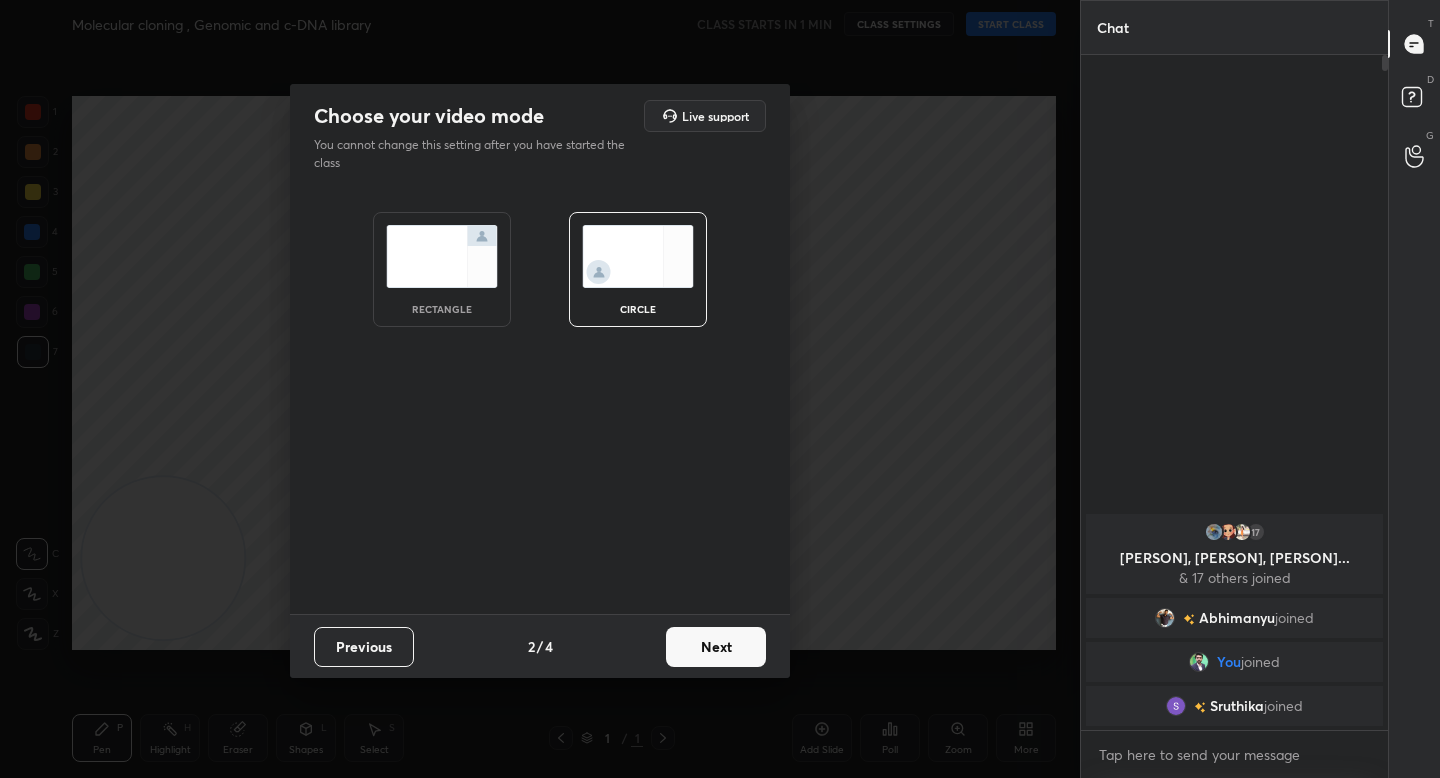 click on "Next" at bounding box center (716, 647) 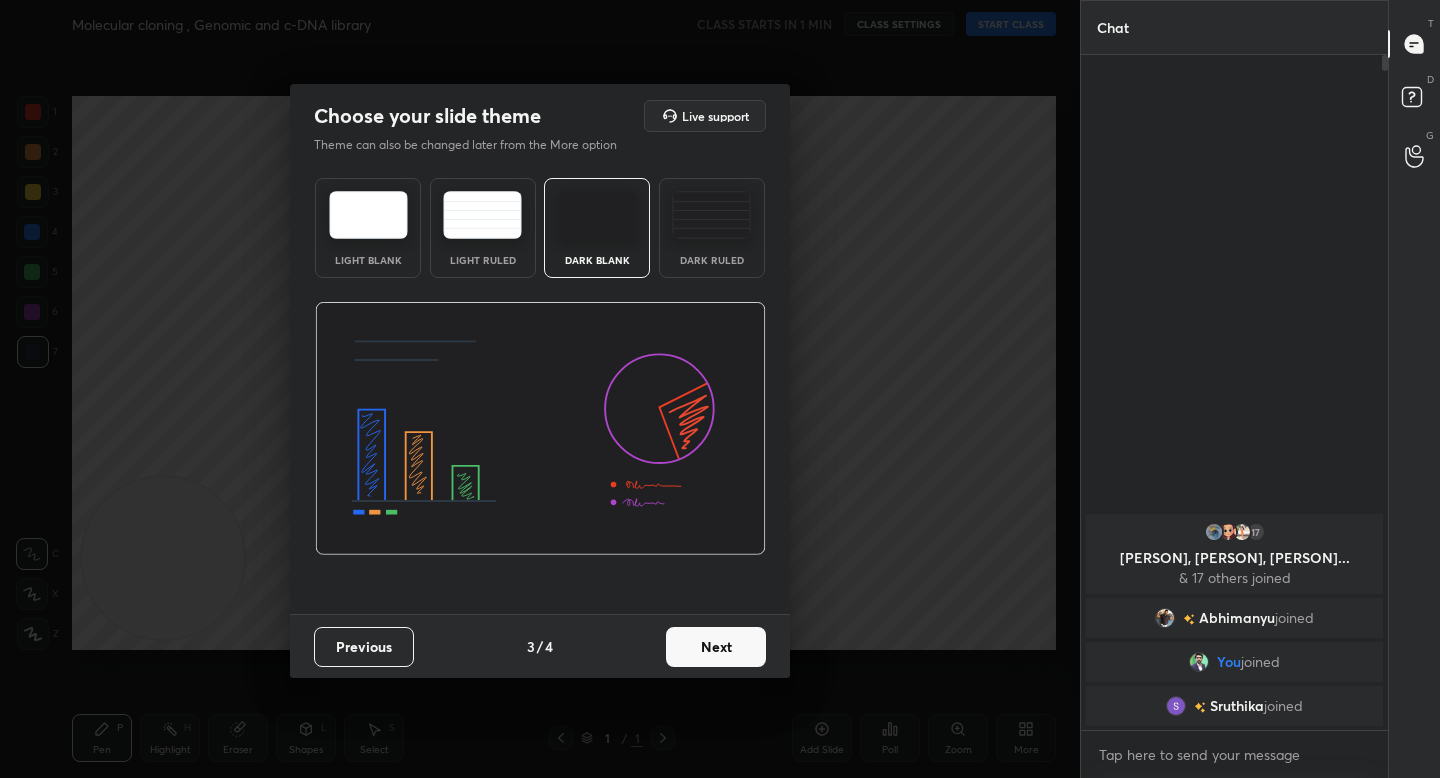 click on "Next" at bounding box center [716, 647] 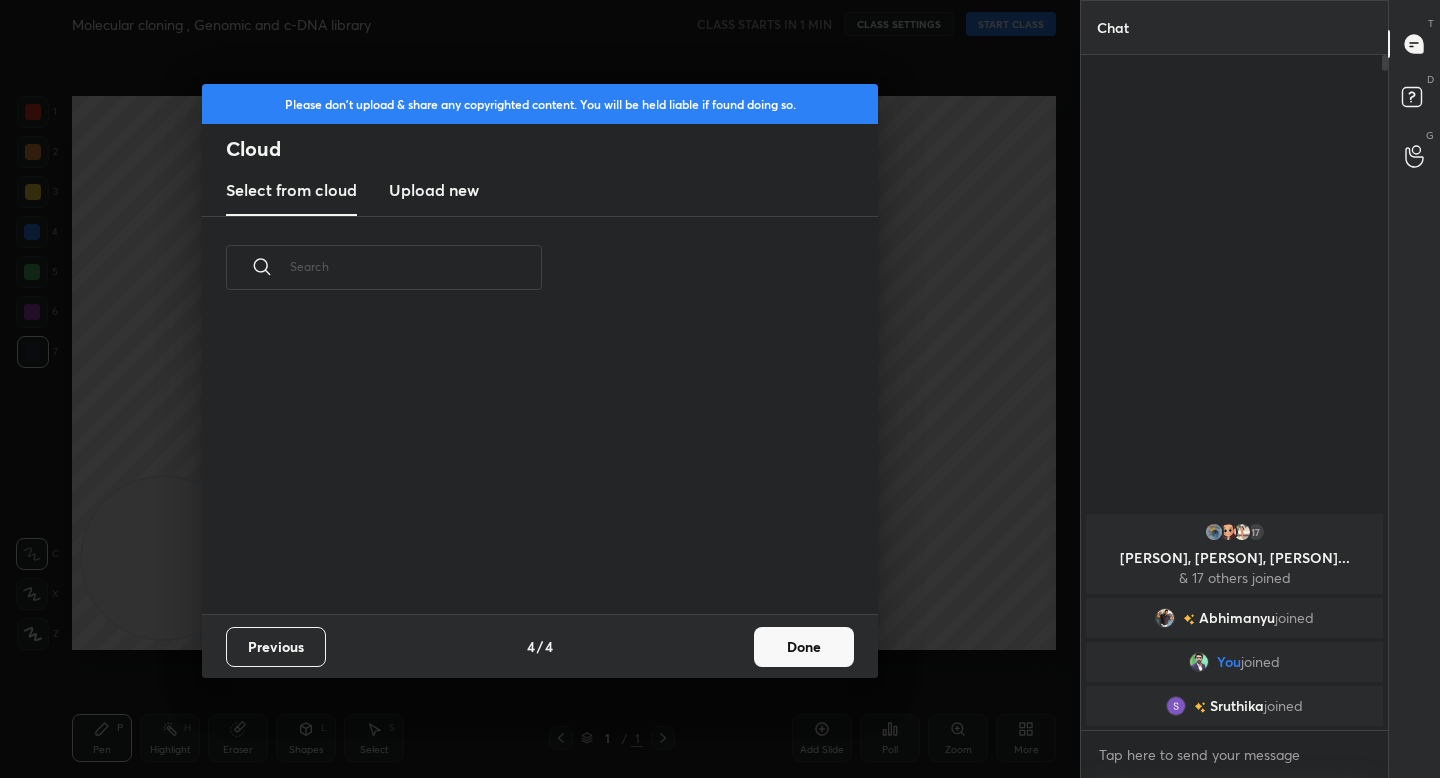 click on "Done" at bounding box center [804, 647] 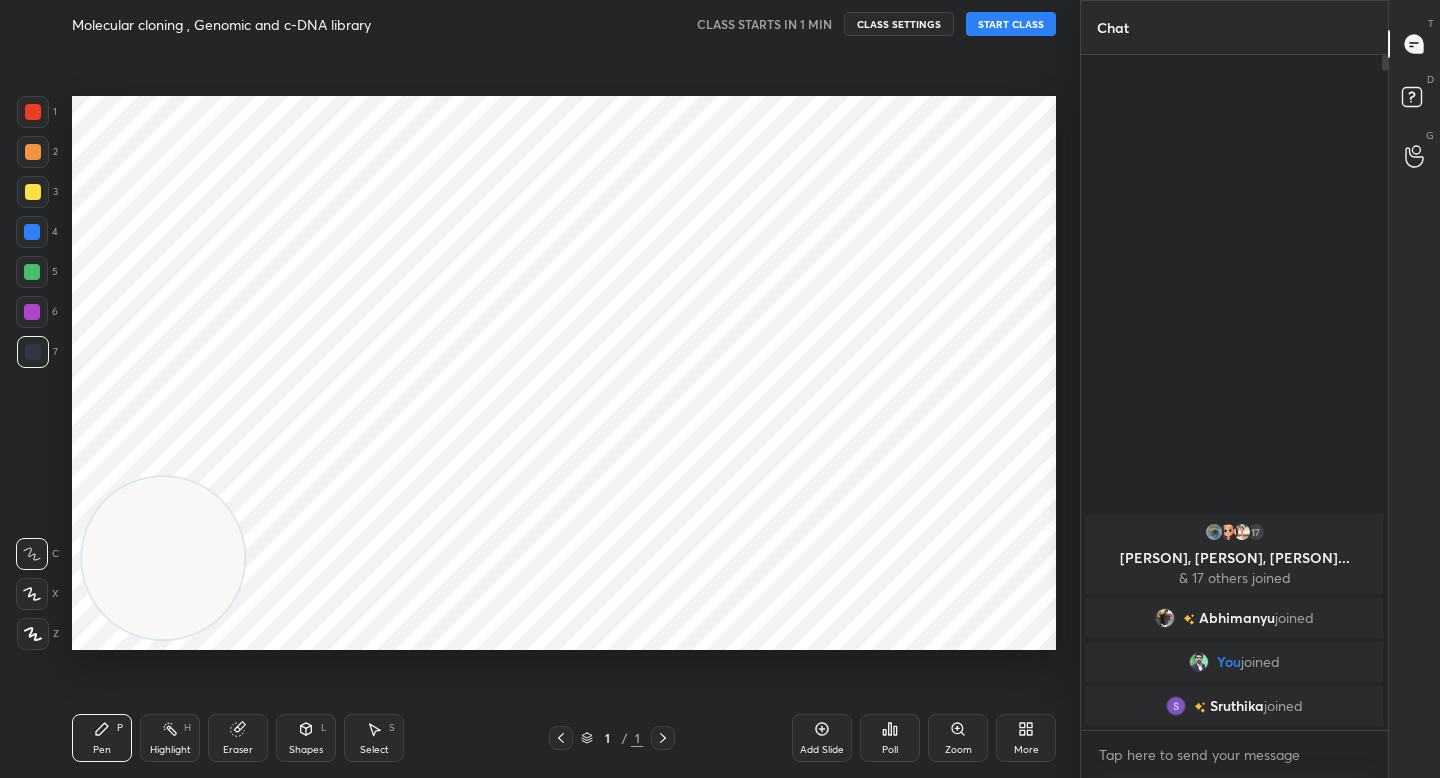 scroll, scrollTop: 0, scrollLeft: 0, axis: both 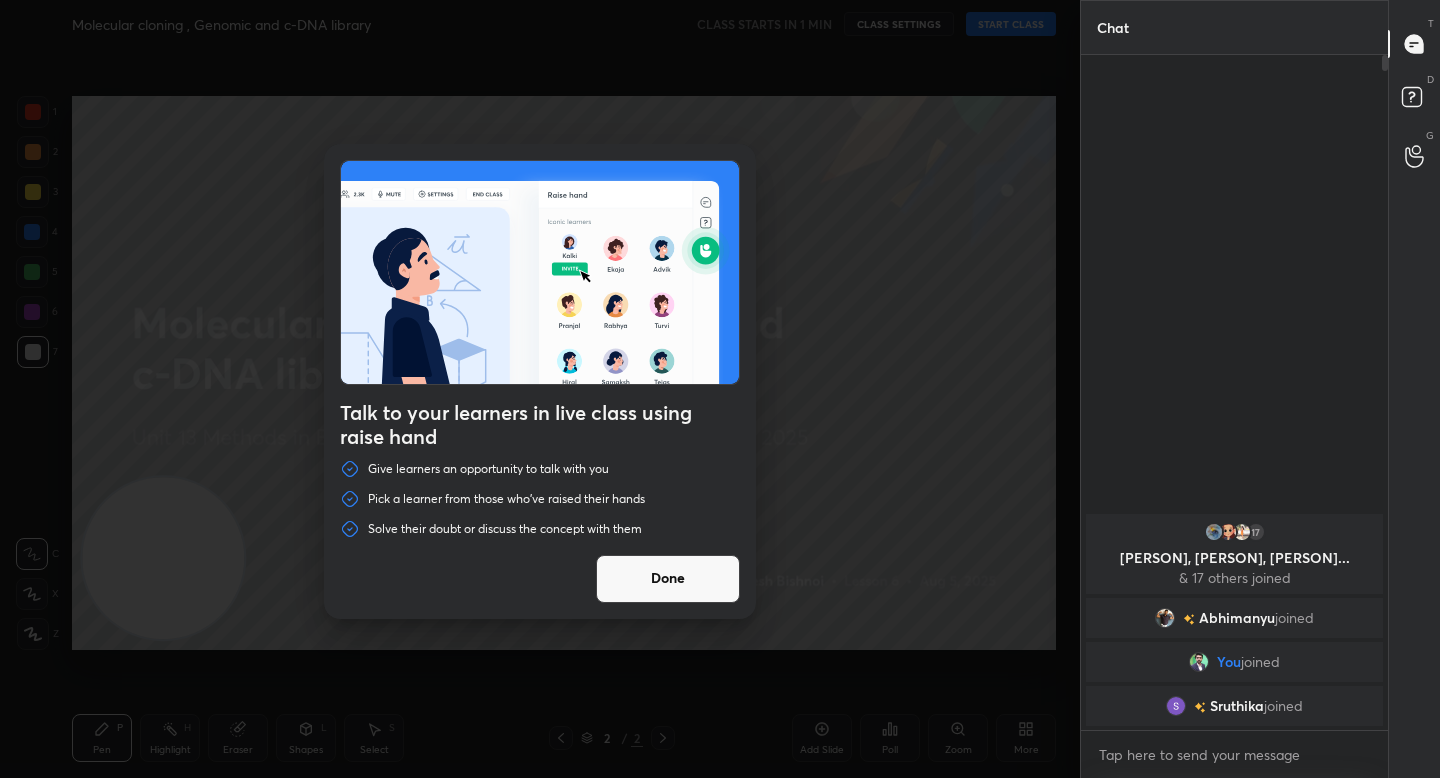 click on "Done" at bounding box center [668, 579] 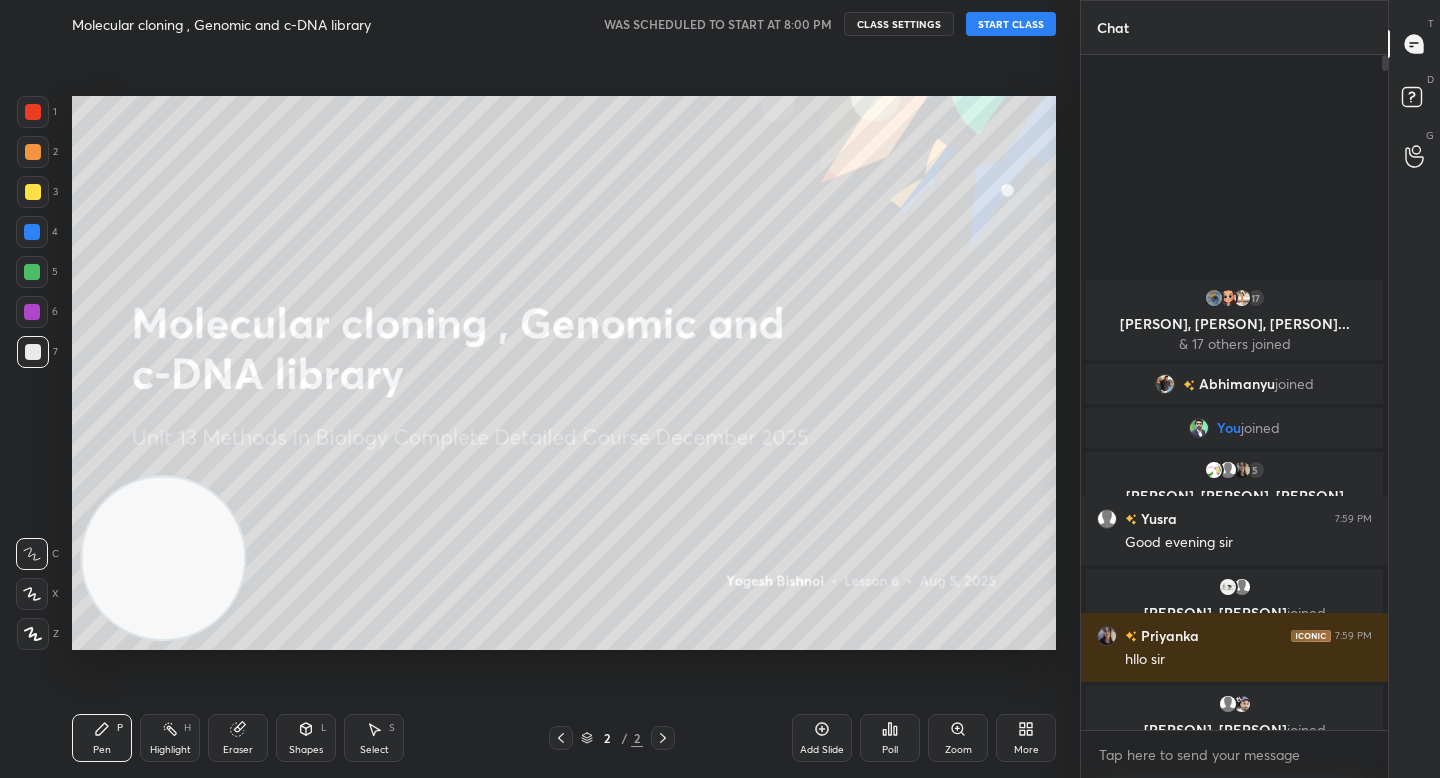 click on "START CLASS" at bounding box center [1011, 24] 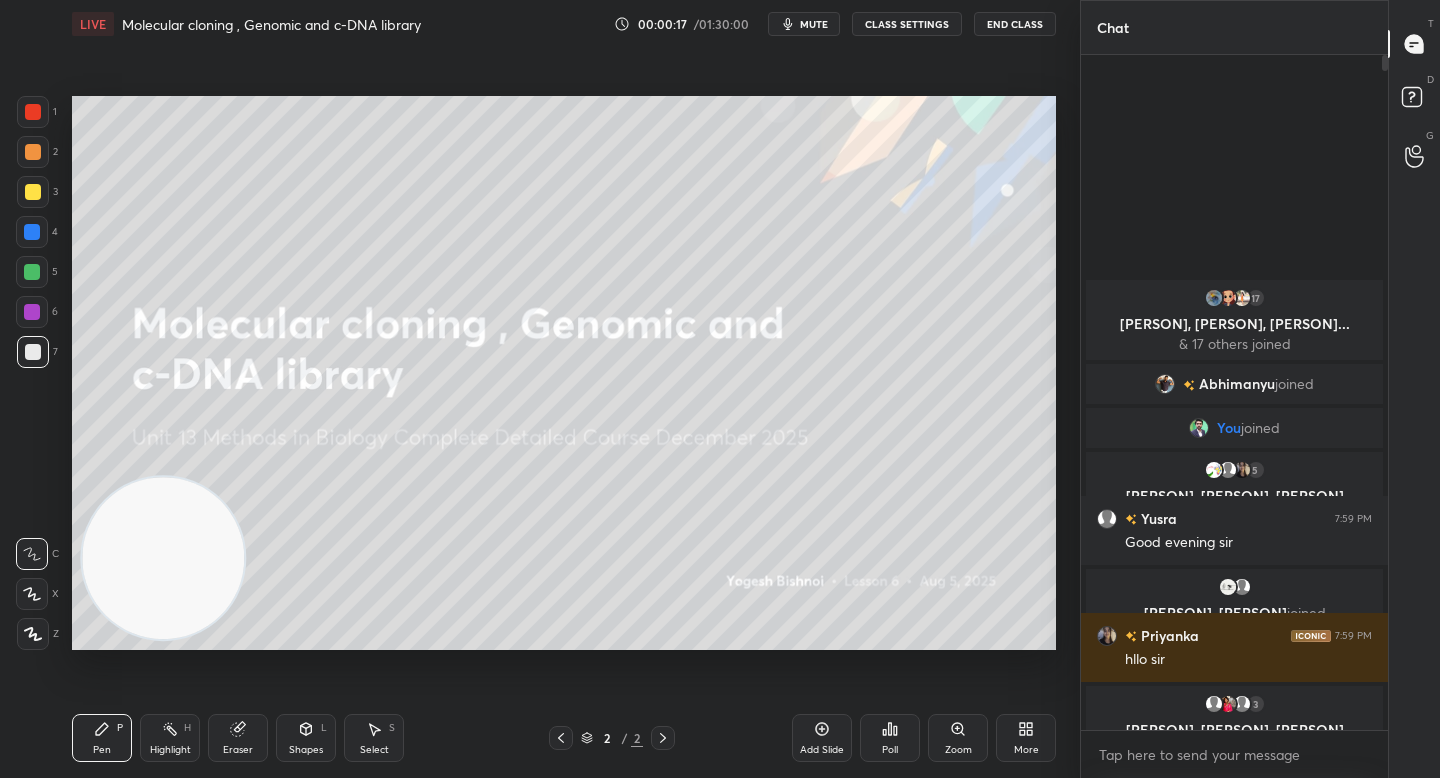 click on "Z" at bounding box center [38, 634] 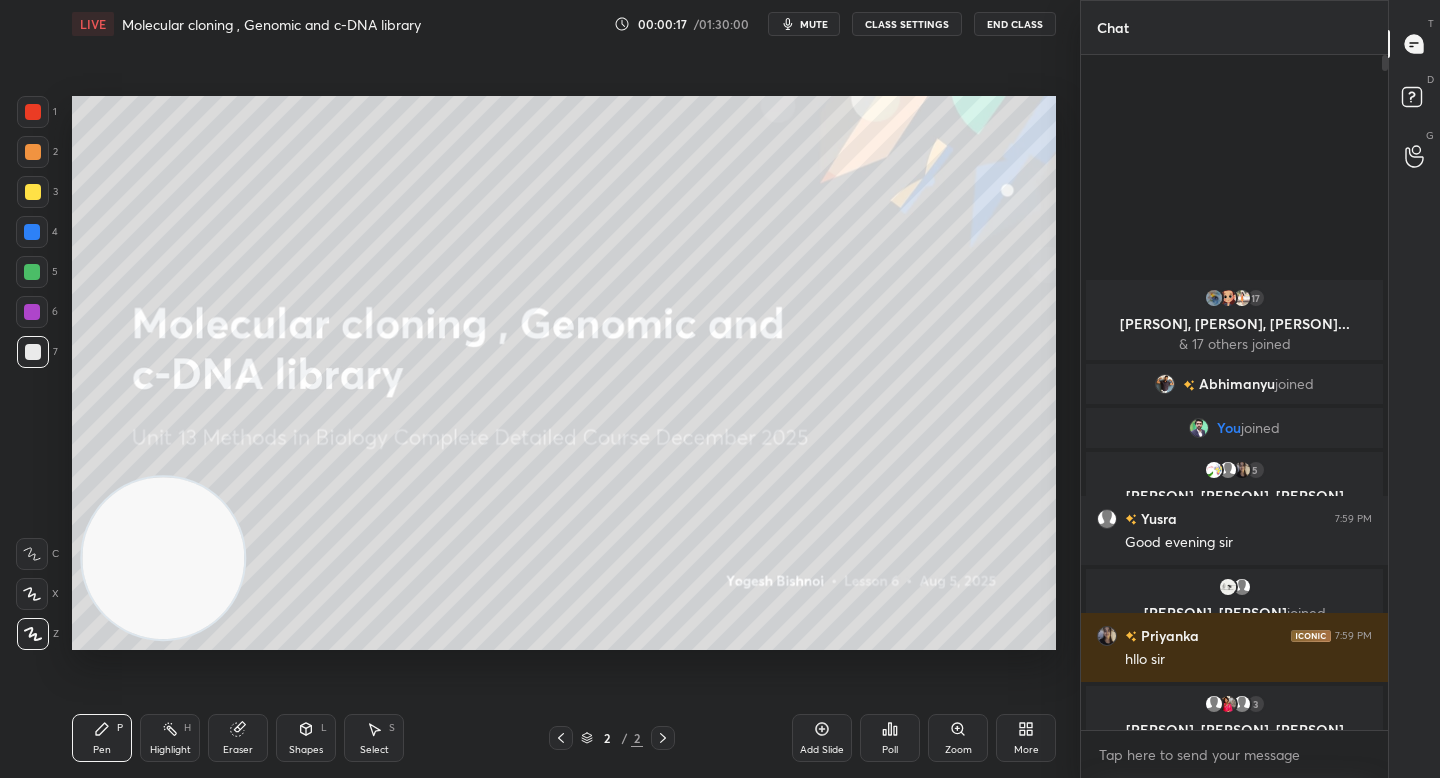click 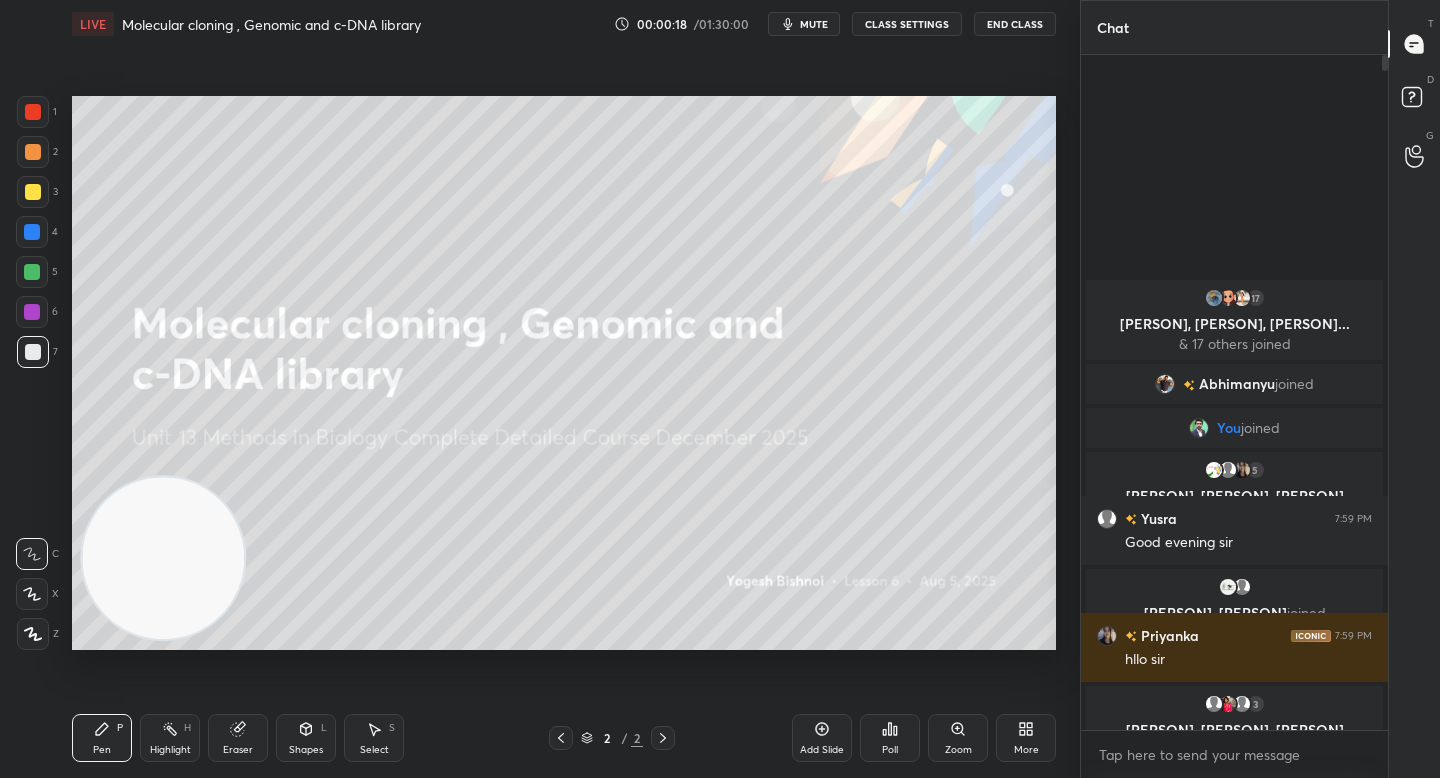 click at bounding box center (33, 634) 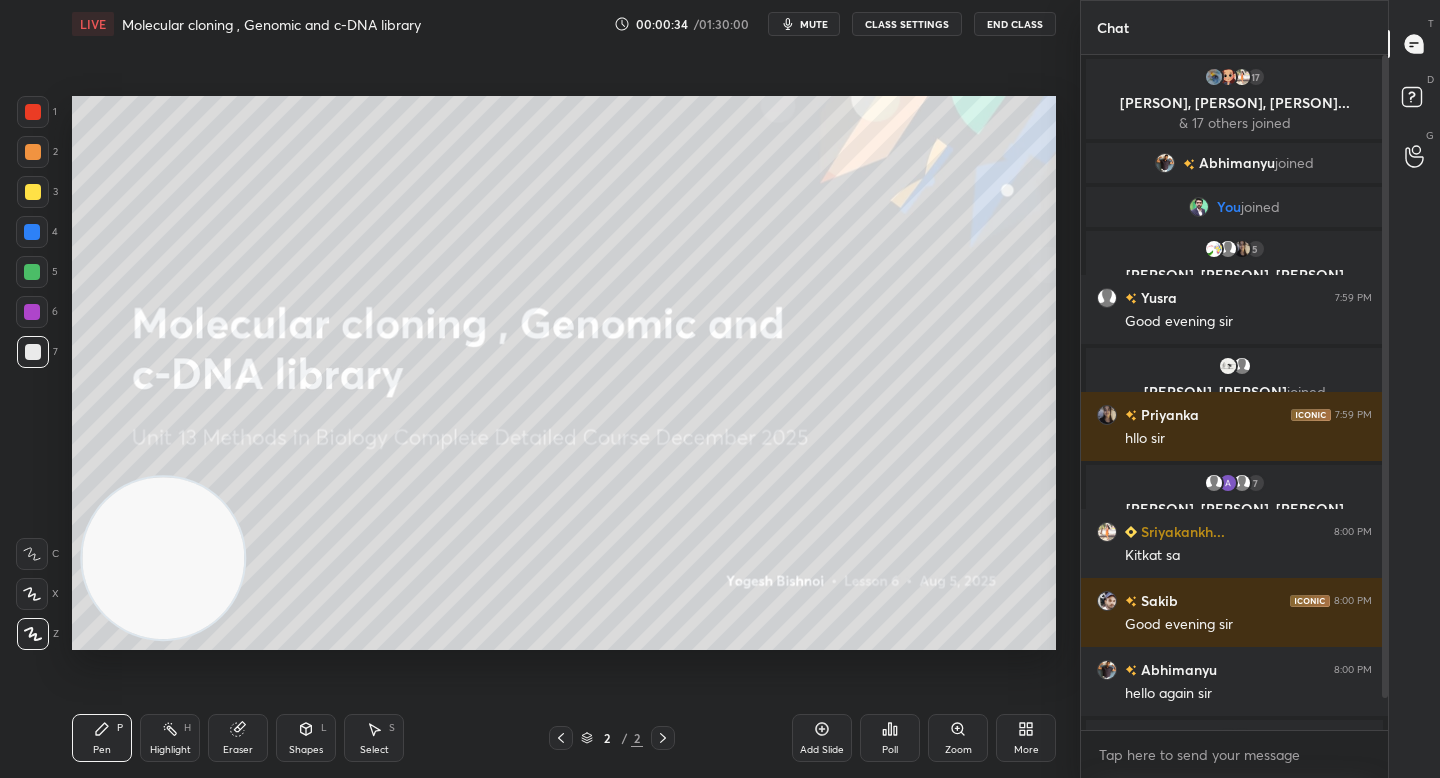 drag, startPoint x: 38, startPoint y: 156, endPoint x: 61, endPoint y: 163, distance: 24.04163 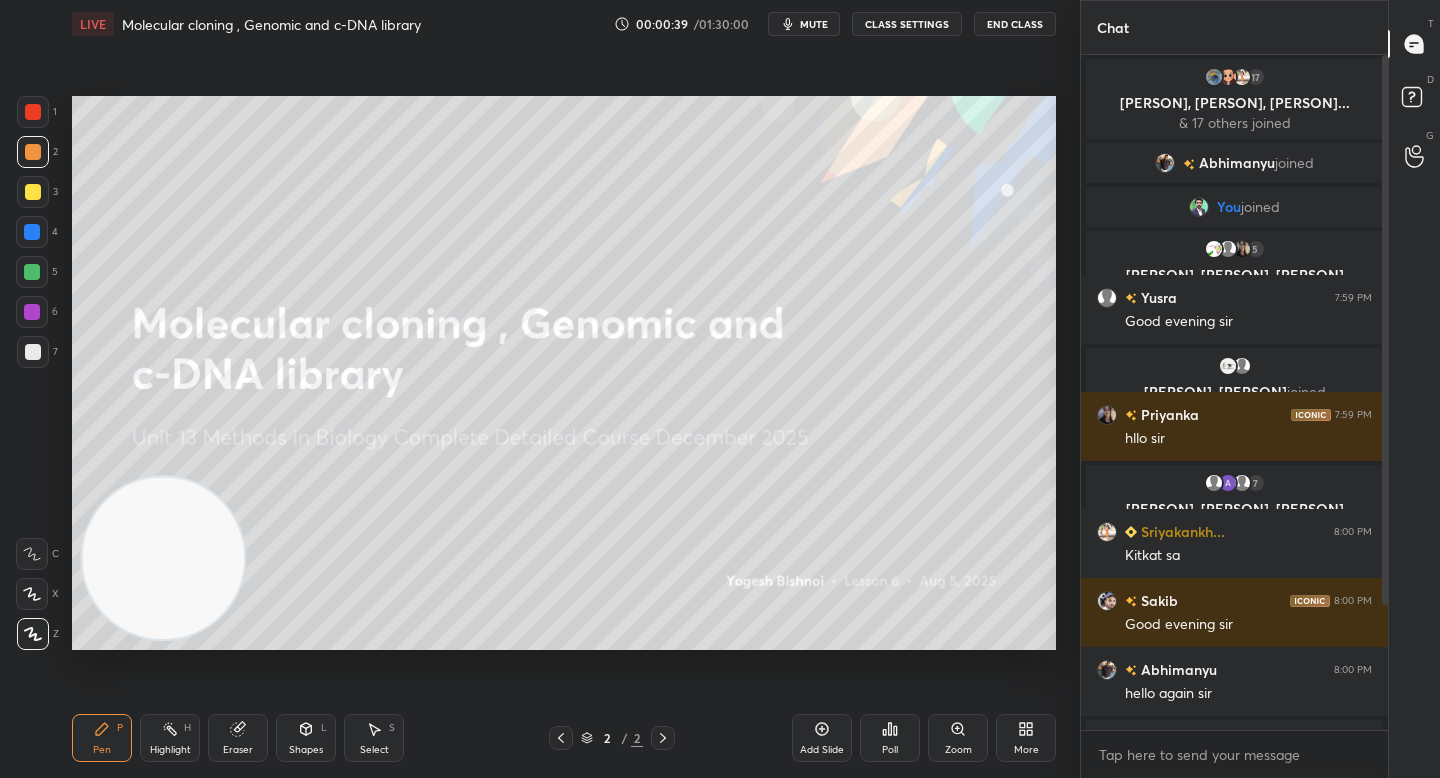scroll, scrollTop: 628, scrollLeft: 301, axis: both 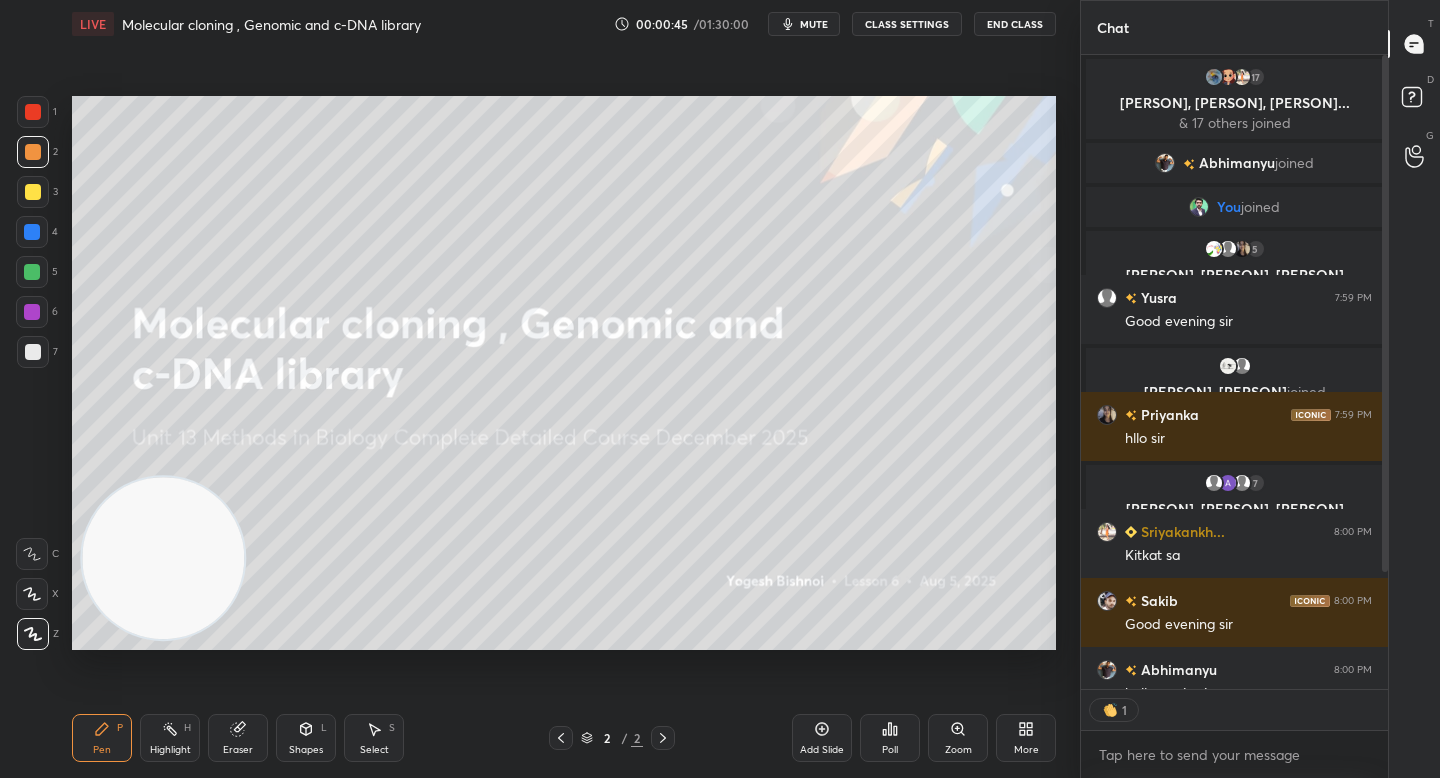 click at bounding box center [33, 352] 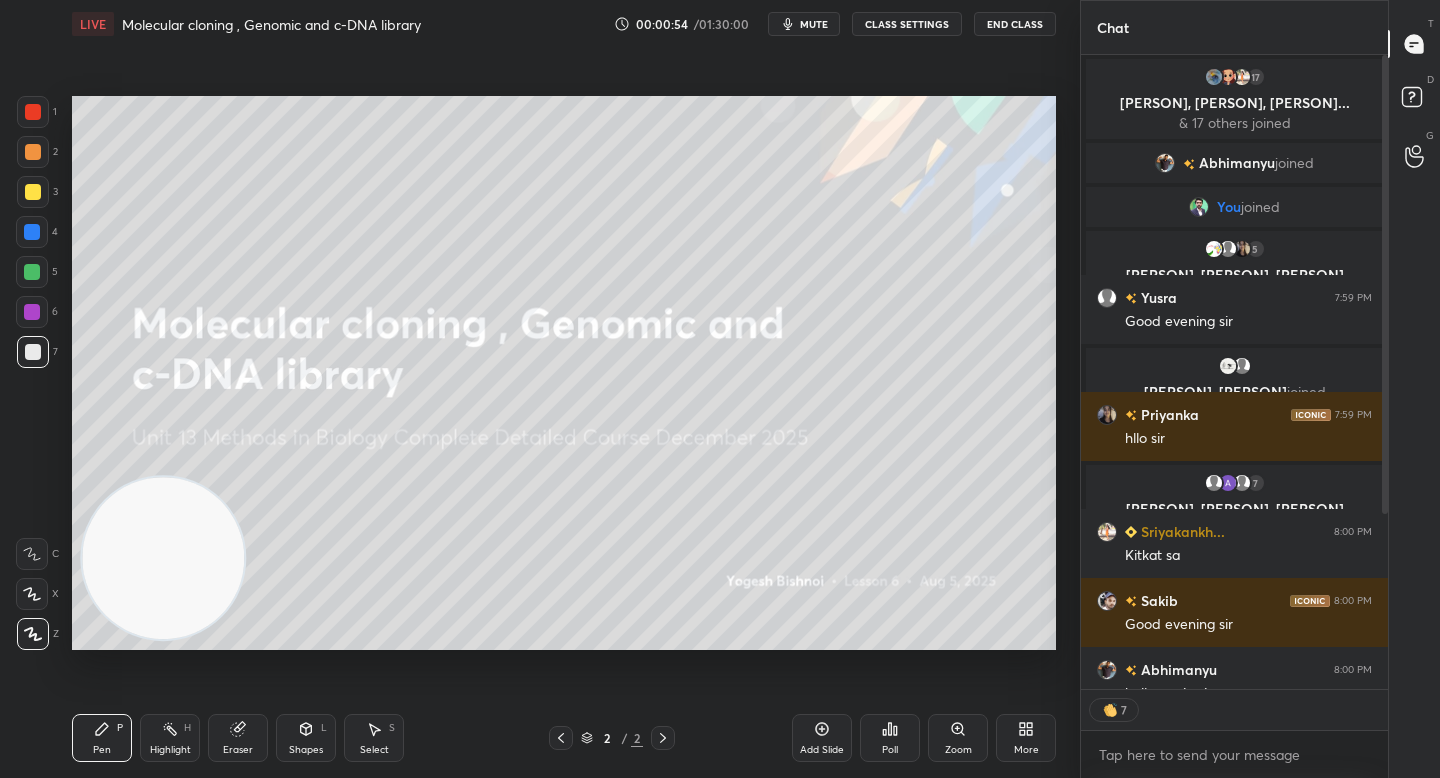 click on "5" at bounding box center (37, 272) 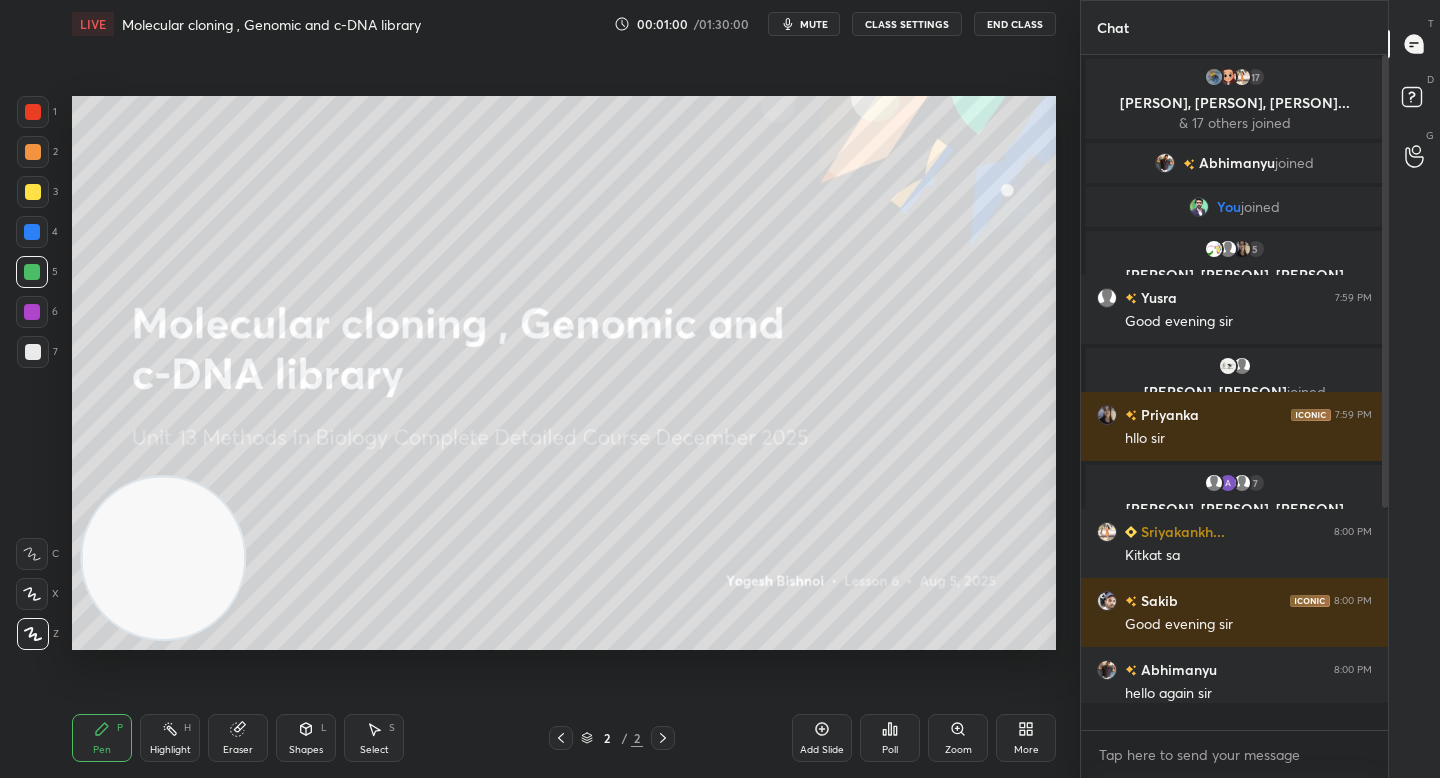 scroll, scrollTop: 7, scrollLeft: 7, axis: both 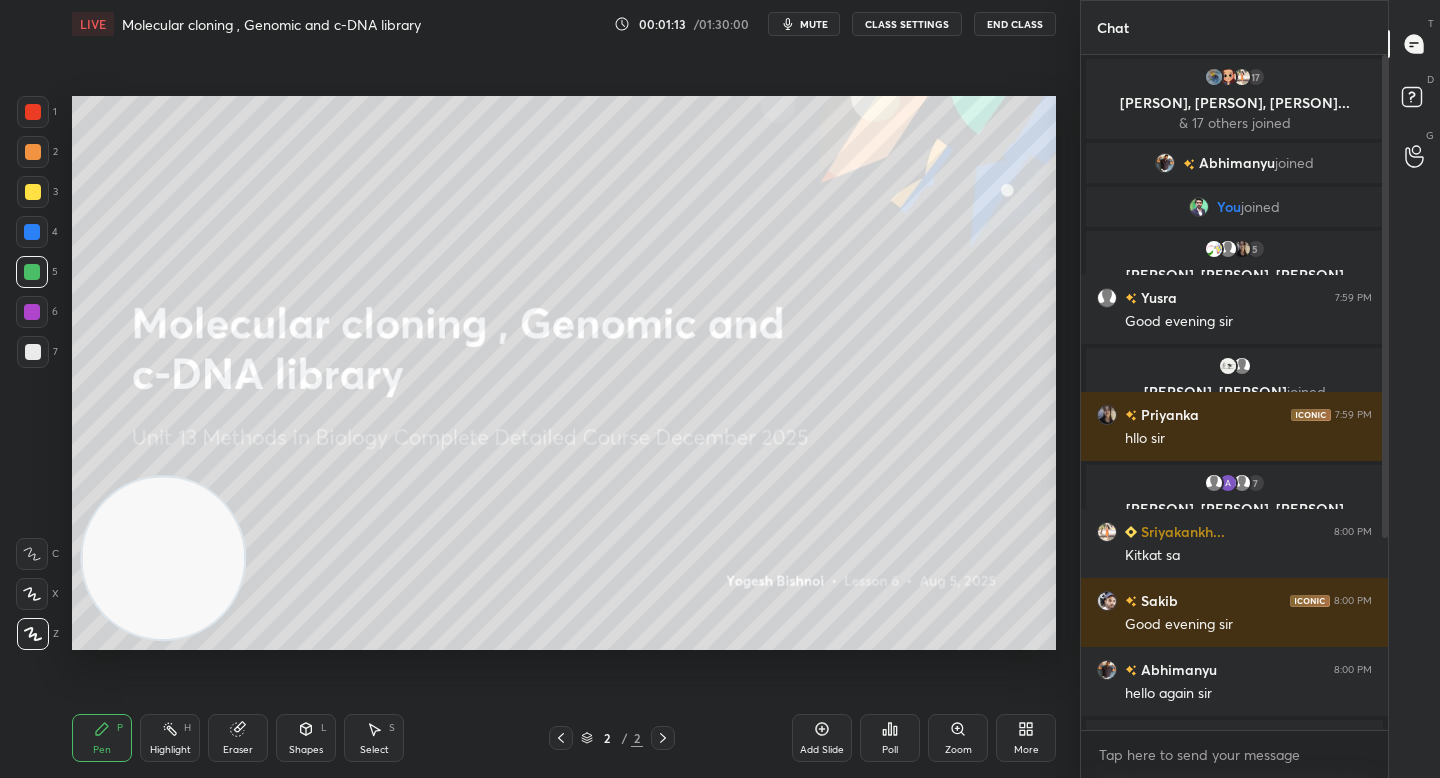 click on "1 2 3 4 5 6 7" at bounding box center (37, 236) 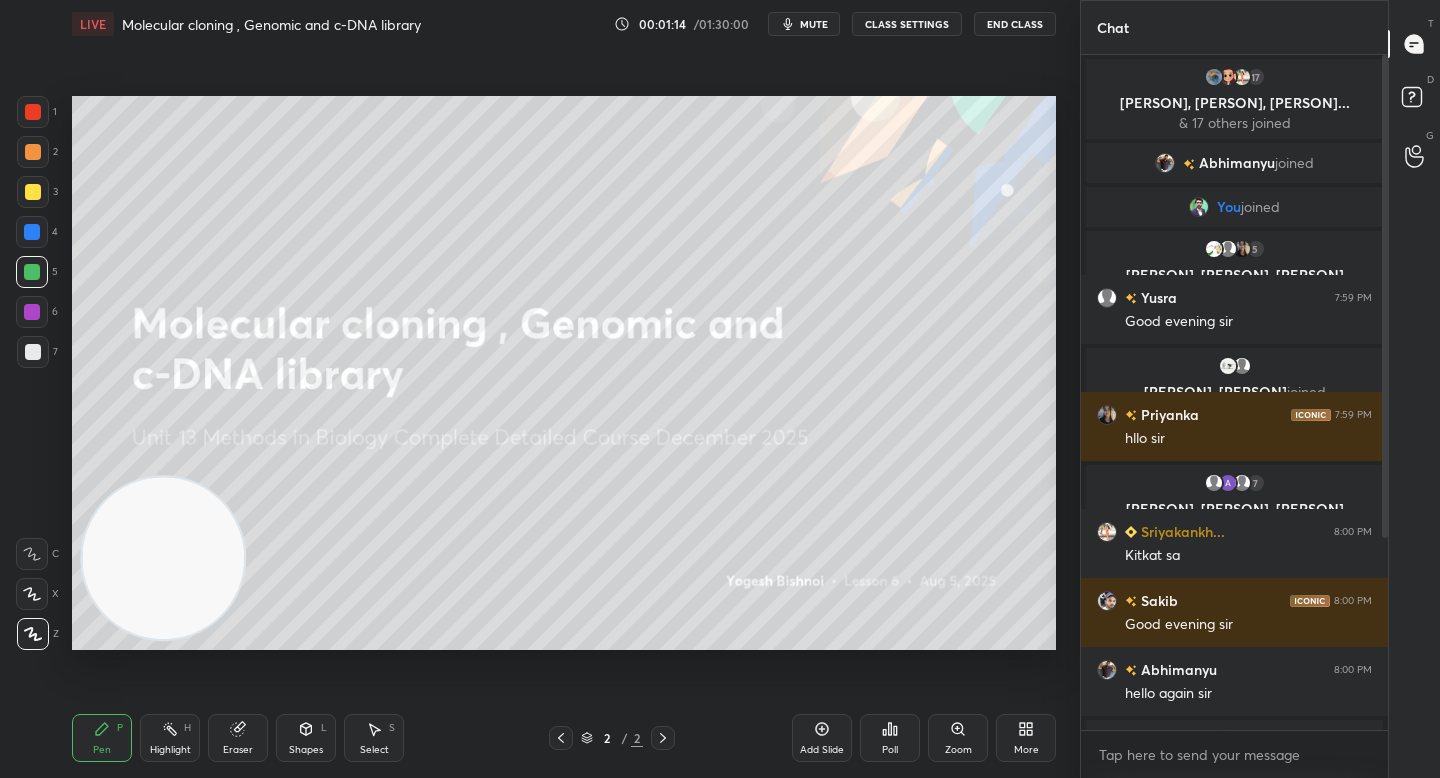 click on "7" at bounding box center [37, 352] 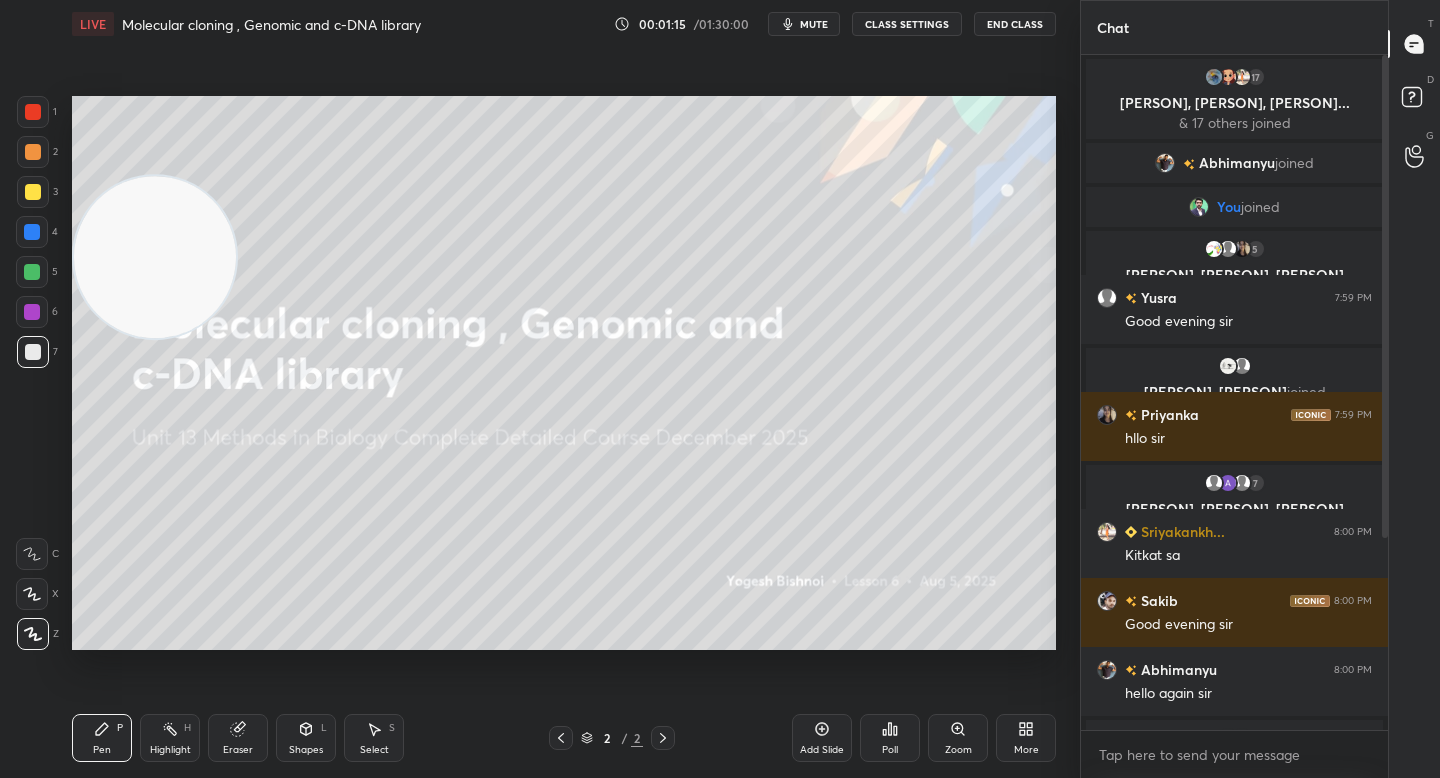 drag, startPoint x: 134, startPoint y: 477, endPoint x: 79, endPoint y: 116, distance: 365.1657 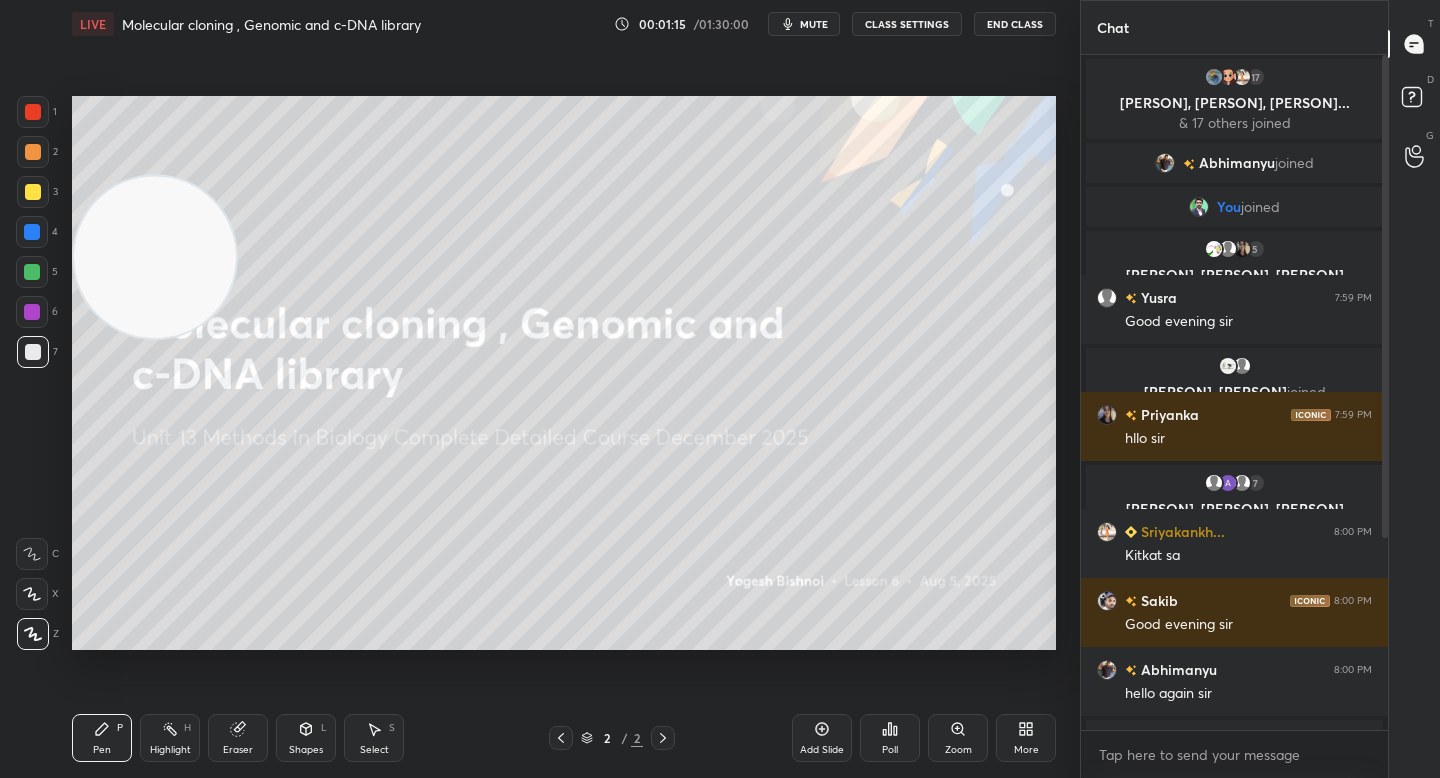 click at bounding box center [155, 257] 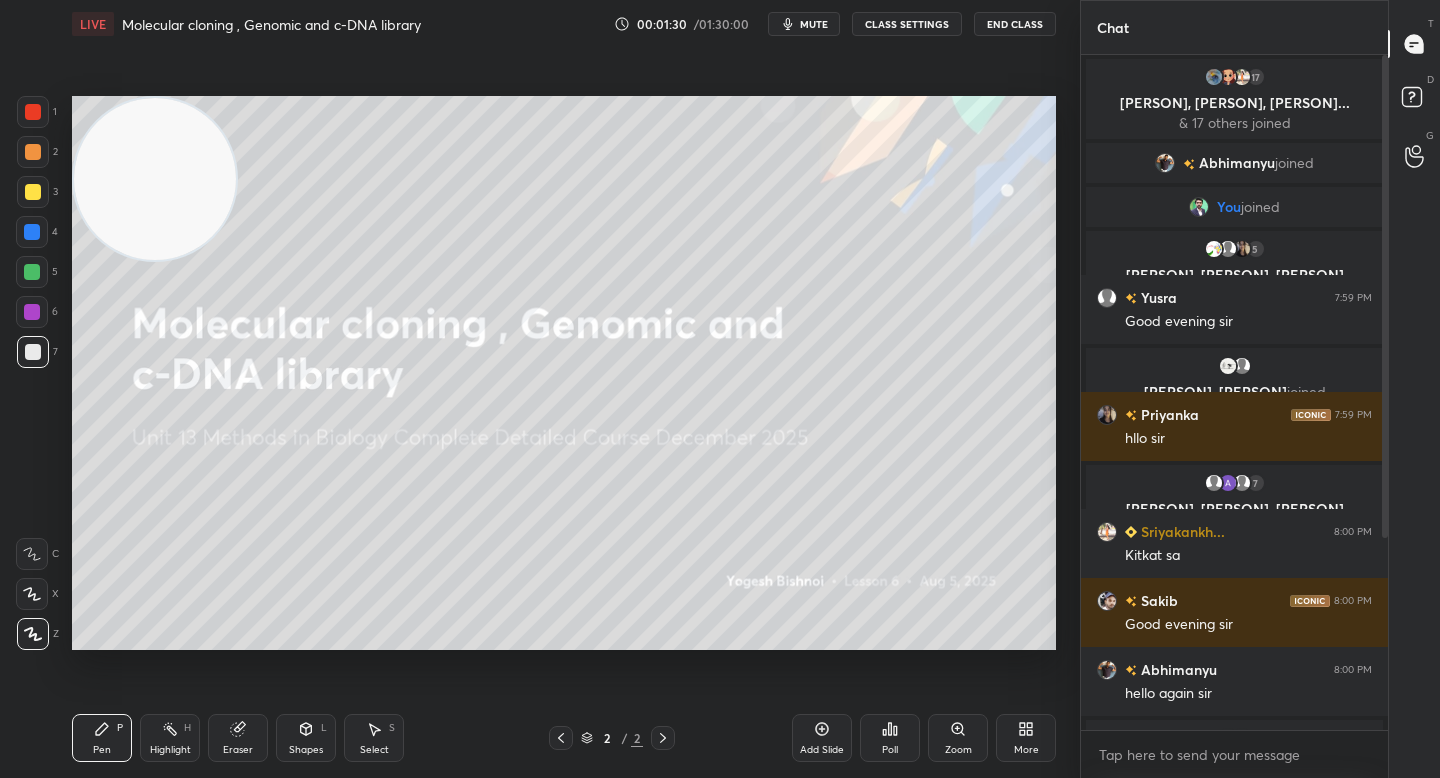 click on "More" at bounding box center [1026, 738] 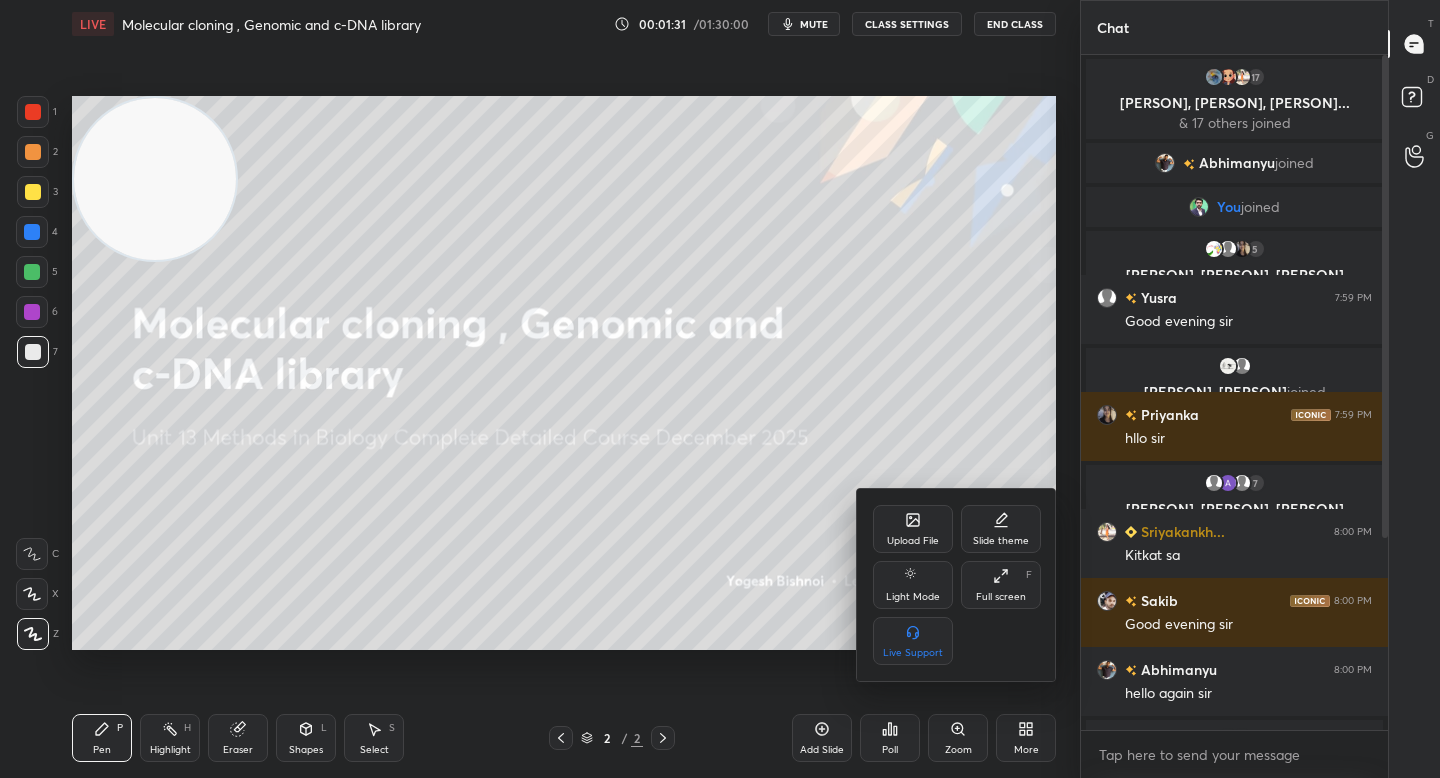 click on "Upload File" at bounding box center [913, 541] 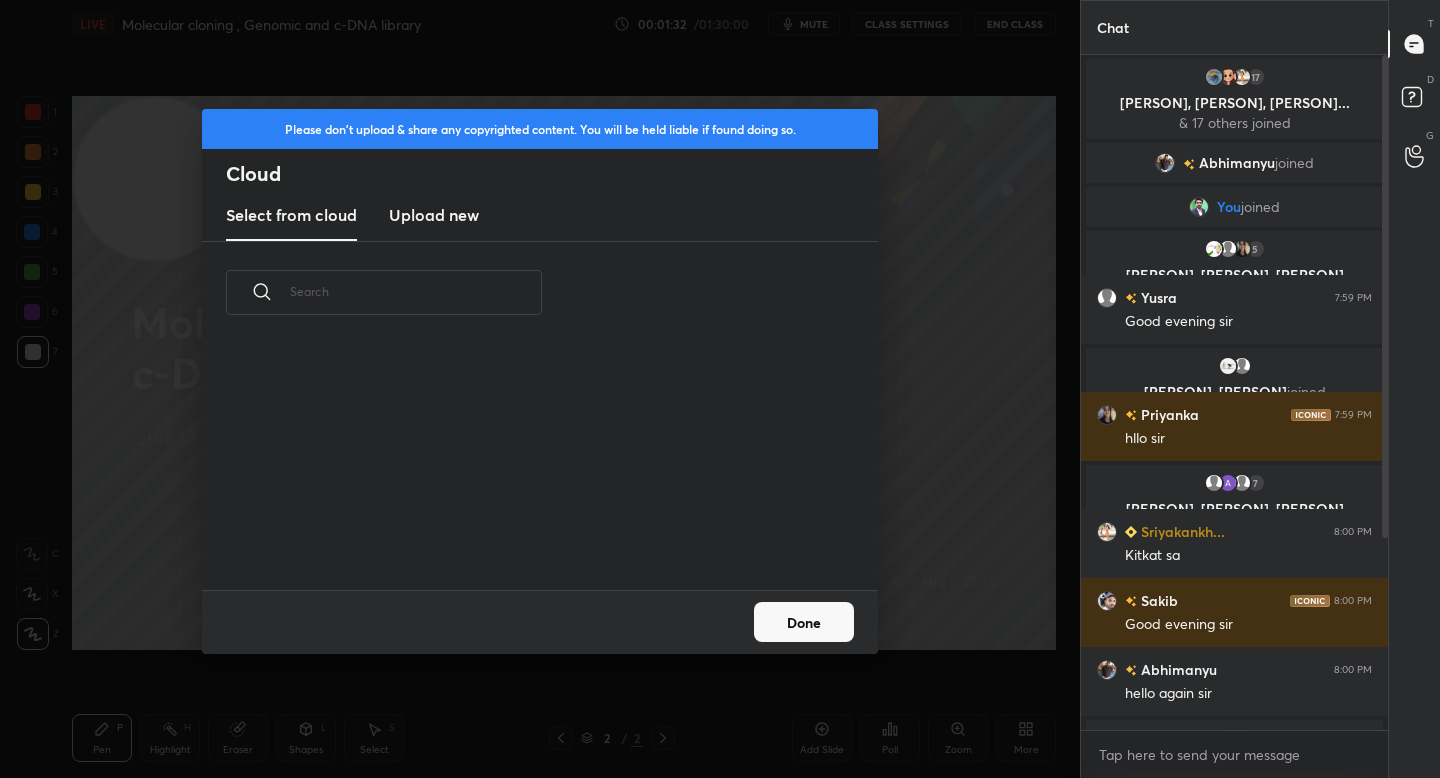 scroll, scrollTop: 7, scrollLeft: 11, axis: both 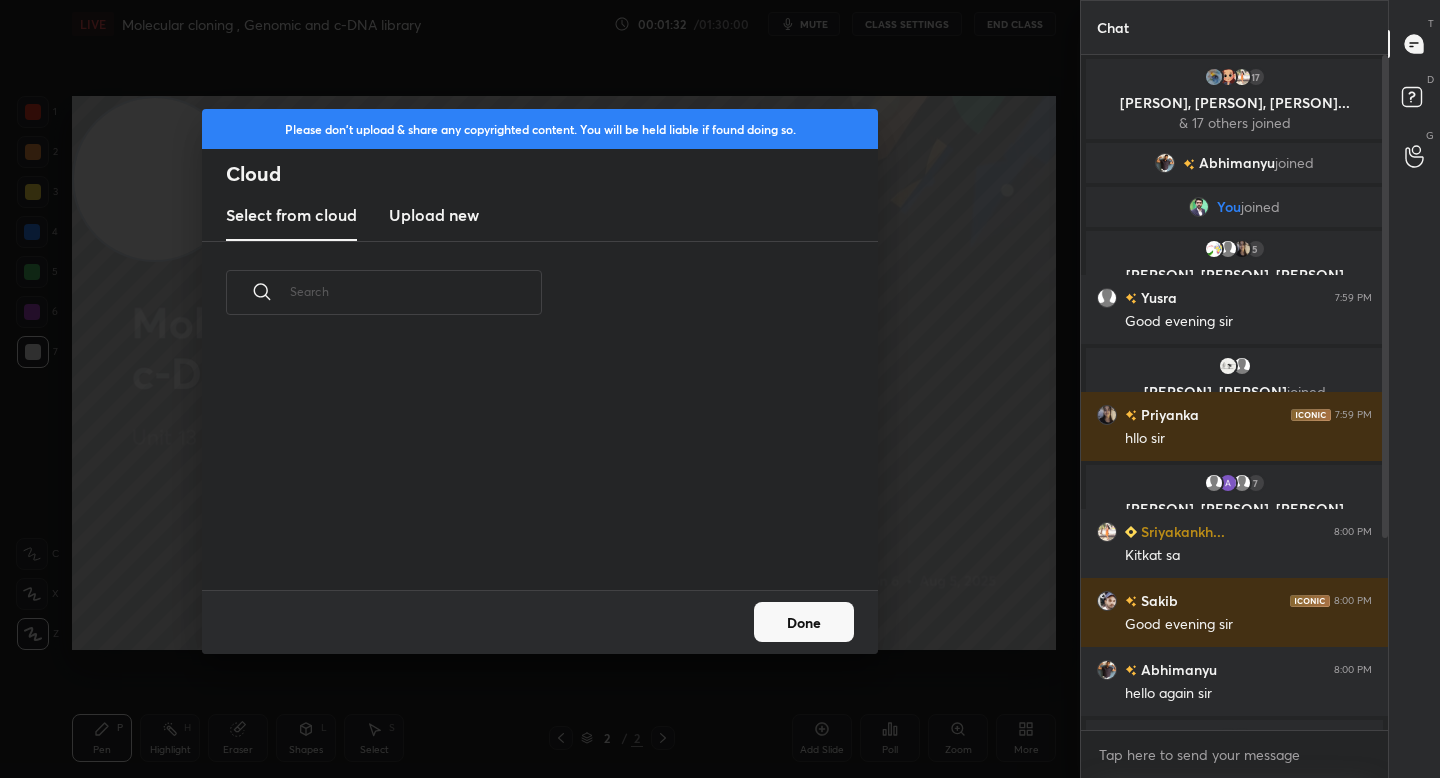 click on "Upload new" at bounding box center (434, 215) 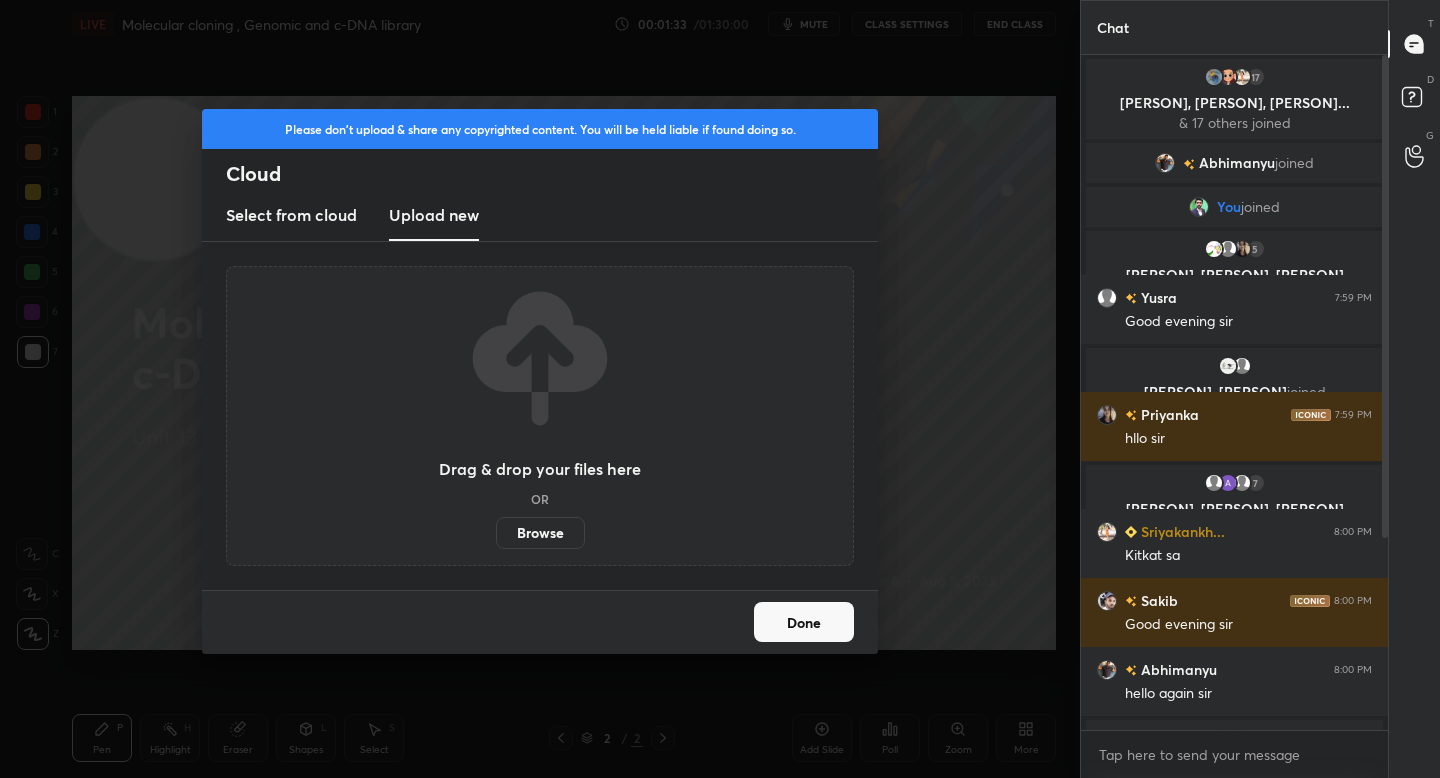 click on "Browse" at bounding box center (540, 533) 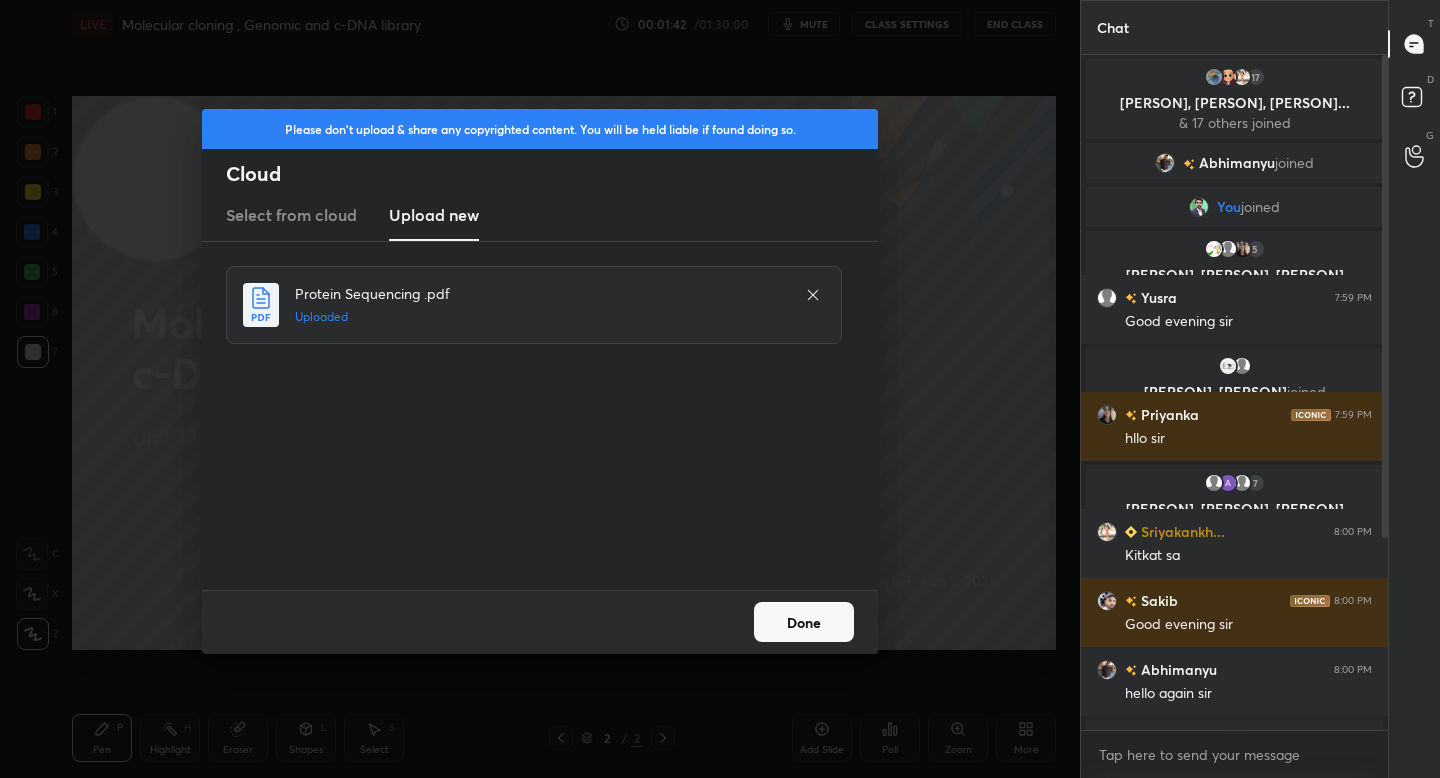 click on "Done" at bounding box center (804, 622) 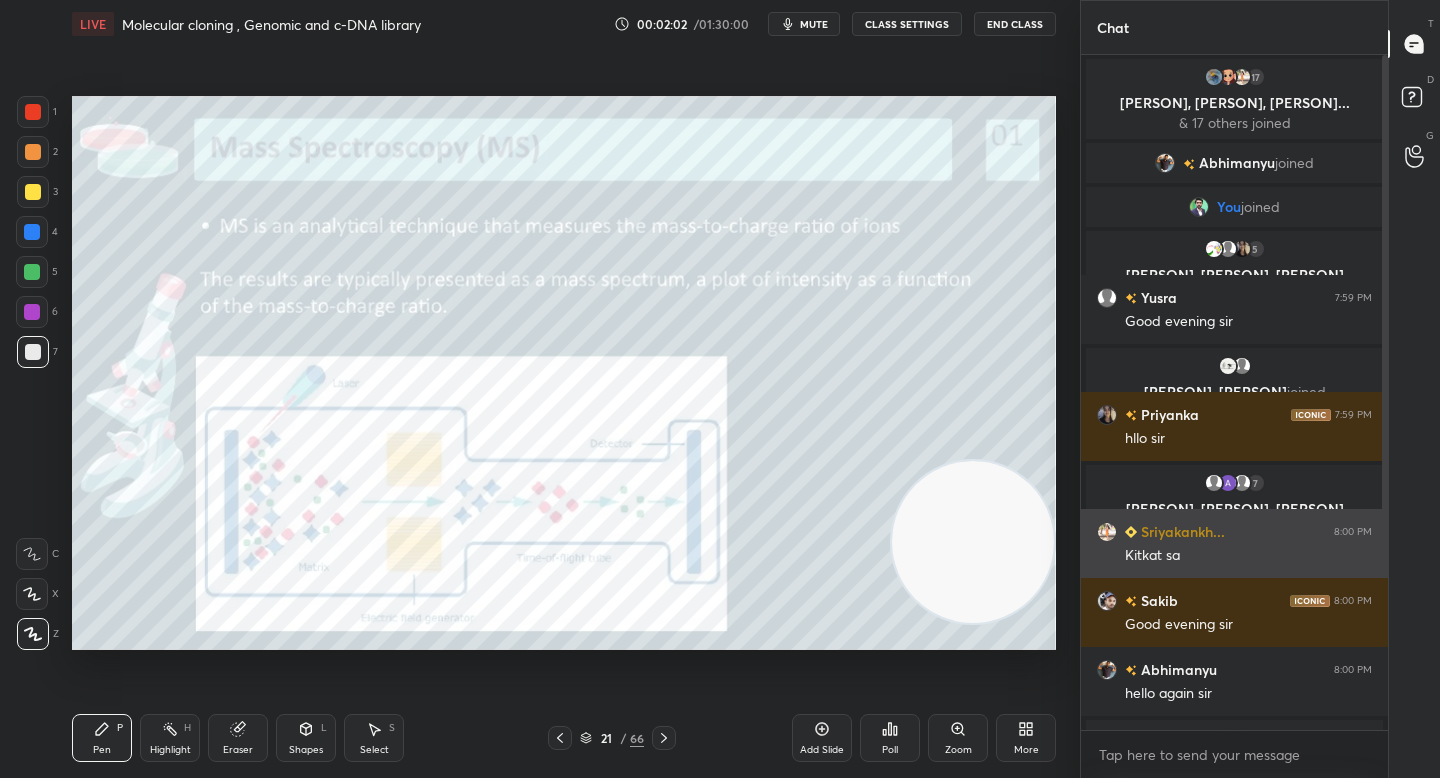 drag, startPoint x: 167, startPoint y: 146, endPoint x: 1123, endPoint y: 508, distance: 1022.2426 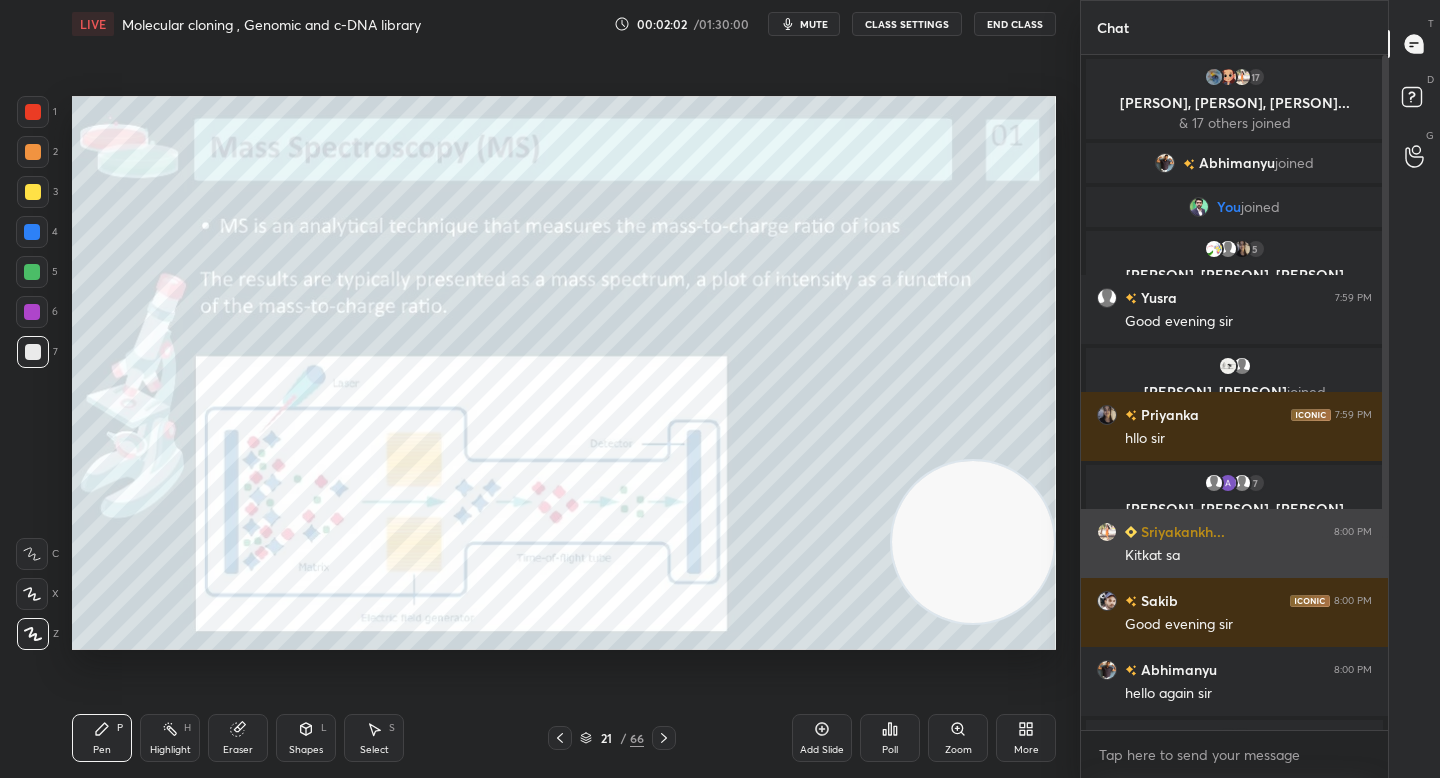 click on "1 2 3 4 5 6 7 C X Z C X Z E E Erase all   H H LIVE Molecular cloning , Genomic and c-DNA library 00:02:02 /  01:30:00 mute CLASS SETTINGS End Class Setting up your live class Poll for   secs No correct answer Start poll Back Molecular cloning , Genomic and c-DNA library • L6 of Unit 13 Methods in Biology Complete Detailed Course December 2025 Yogesh Bishnoi Pen P Highlight H Eraser Shapes L Select S 21 / 66 Add Slide Poll Zoom More Chat 17 Manisha, greyo, Sriyakankh... &  17 others  joined Abhimanyu  joined You  joined 5 vipul, Yusra, Priyanka &  5 others  joined Yusra 7:59 PM Good evening sir Nishita, Anurag  joined Priyanka 7:59 PM hllo sir 7 Saba, Awani, Narjis &  7 others  joined Sriyakankh... 8:00 PM Kitkat sa Sakib 8:00 PM Good evening sir Abhimanyu 8:00 PM hello again sir Nahid, Riya  joined Laky 8:00 PM hlw sir Ankan, Ashima  joined Sana 8:01 PM good evening Sir 7 P, Nikki, Priyanka &  7 others  joined 43 NEW MESSAGES Enable hand raising Enable x   Doubts asked by learners will show up here Got it T" at bounding box center (720, 389) 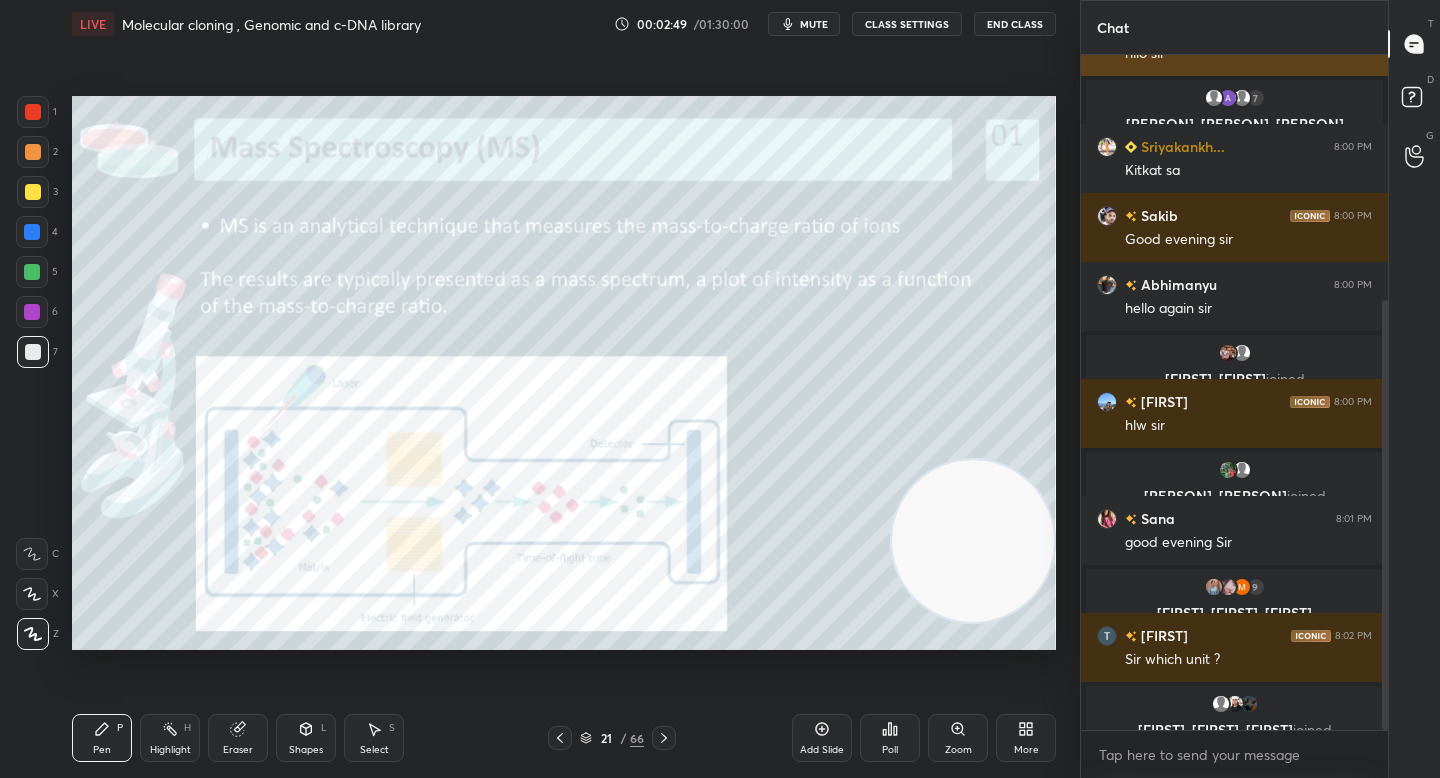 scroll, scrollTop: 340, scrollLeft: 0, axis: vertical 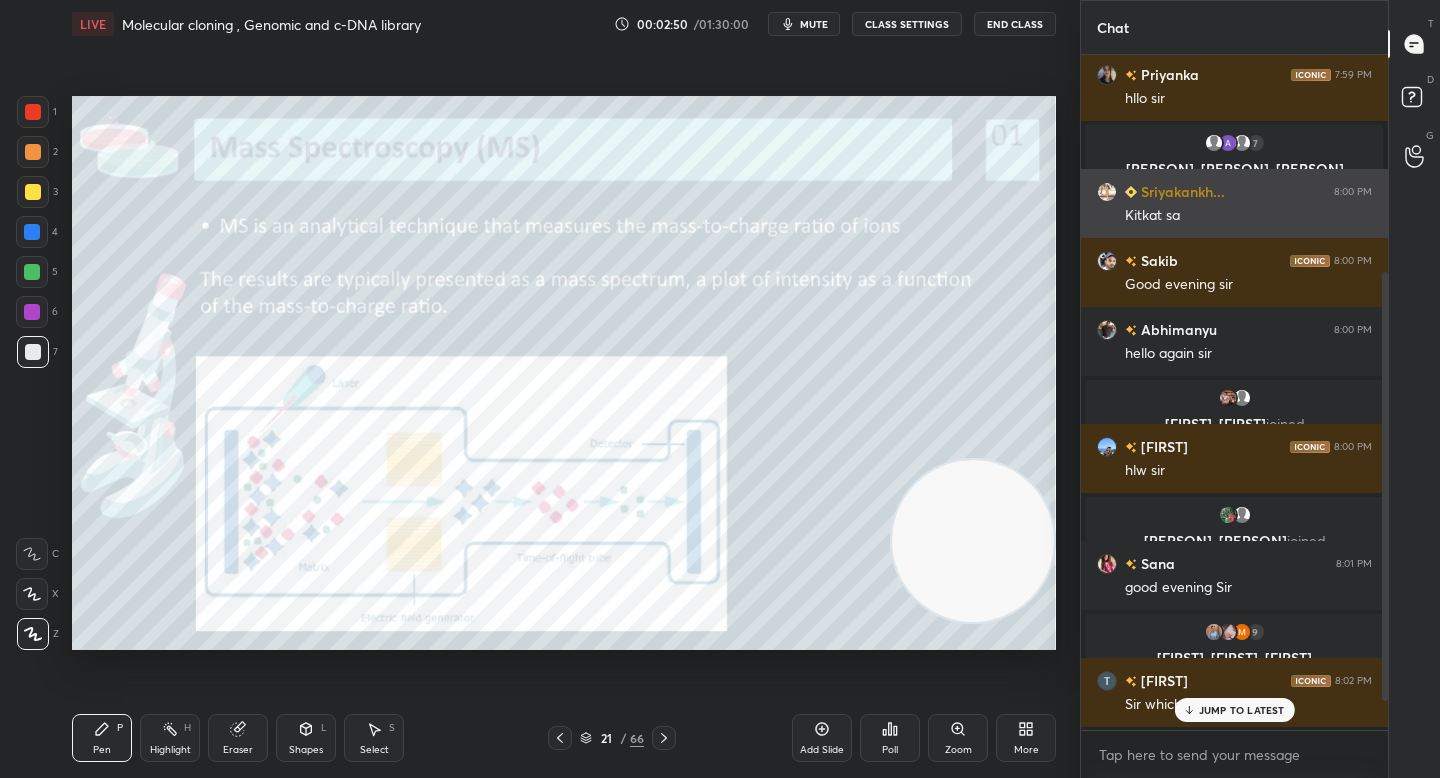 click on "Kitkat sa" at bounding box center [1248, 214] 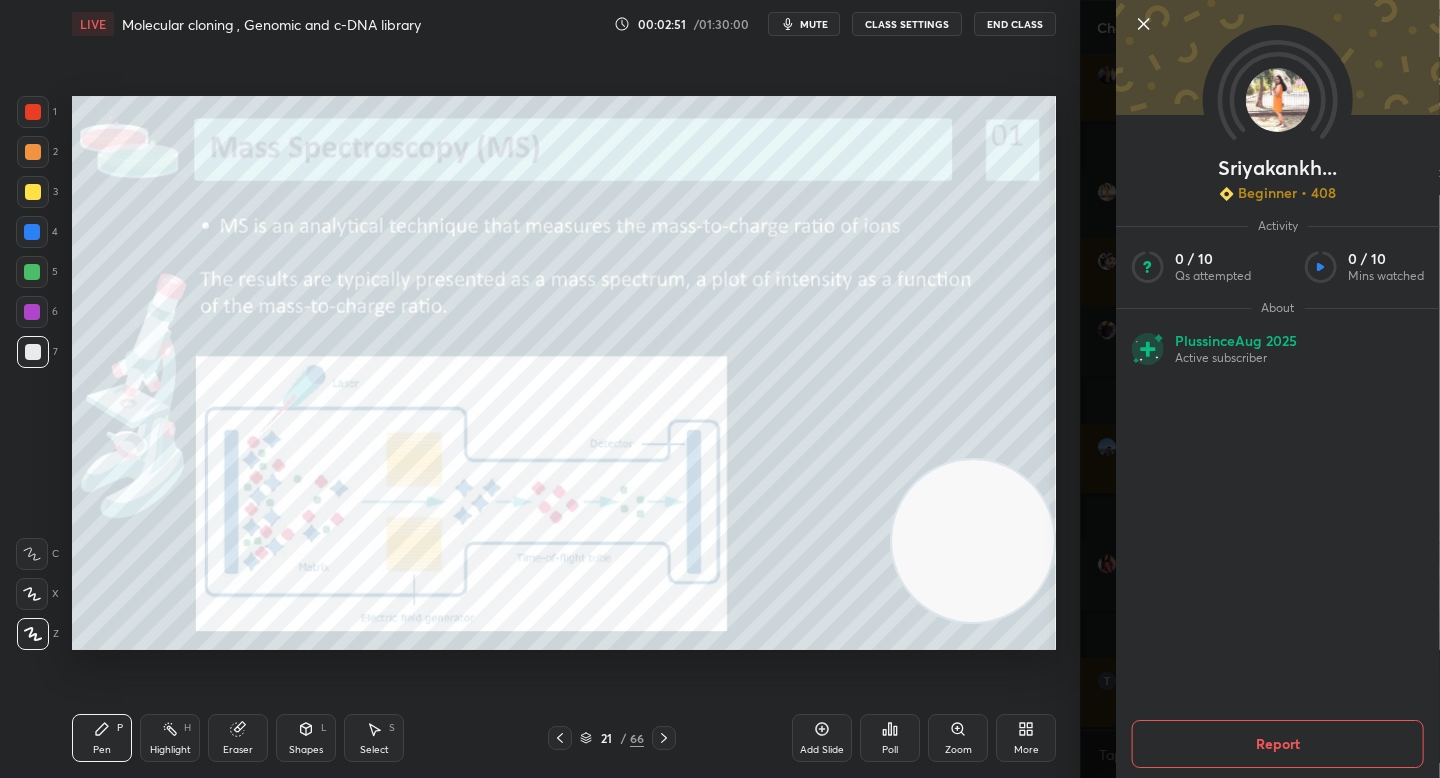 click 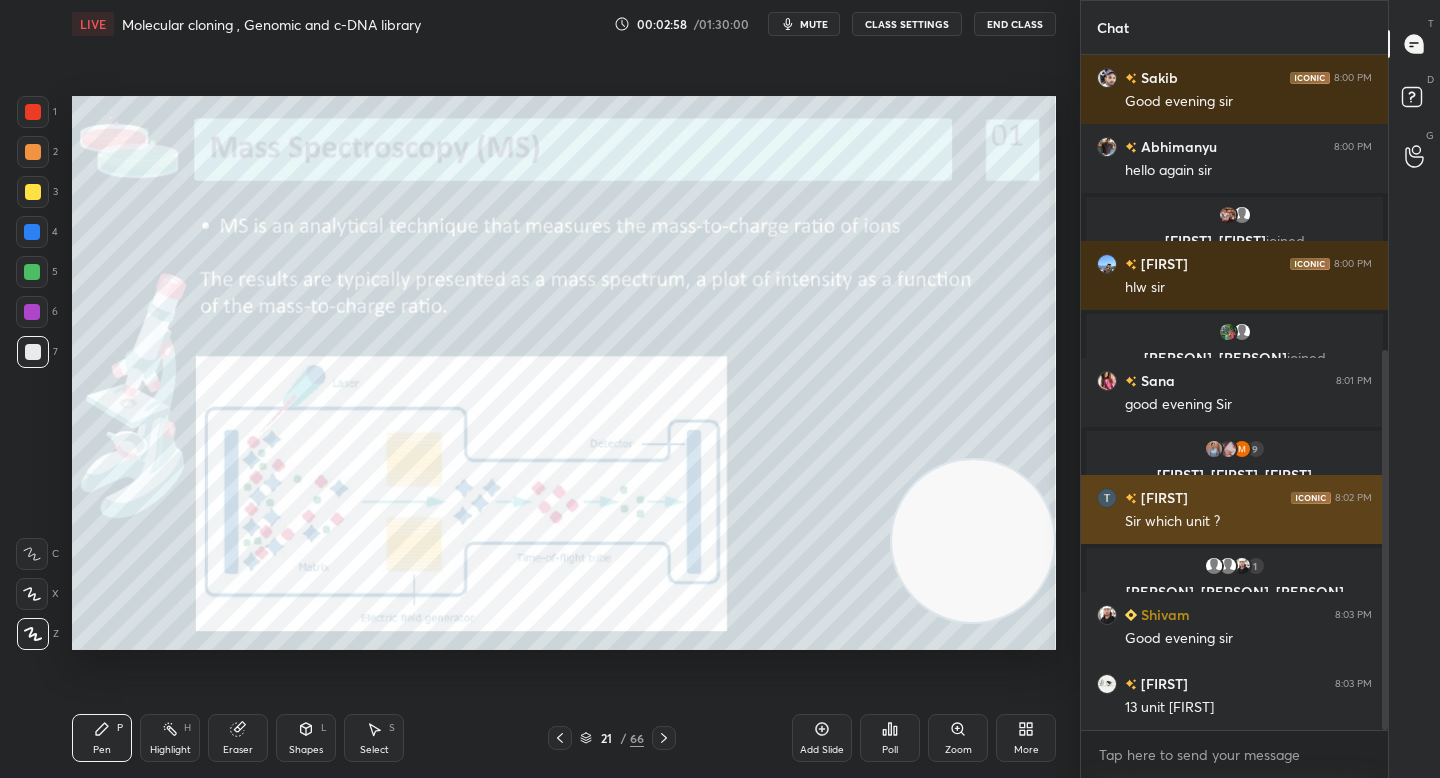 scroll, scrollTop: 665, scrollLeft: 0, axis: vertical 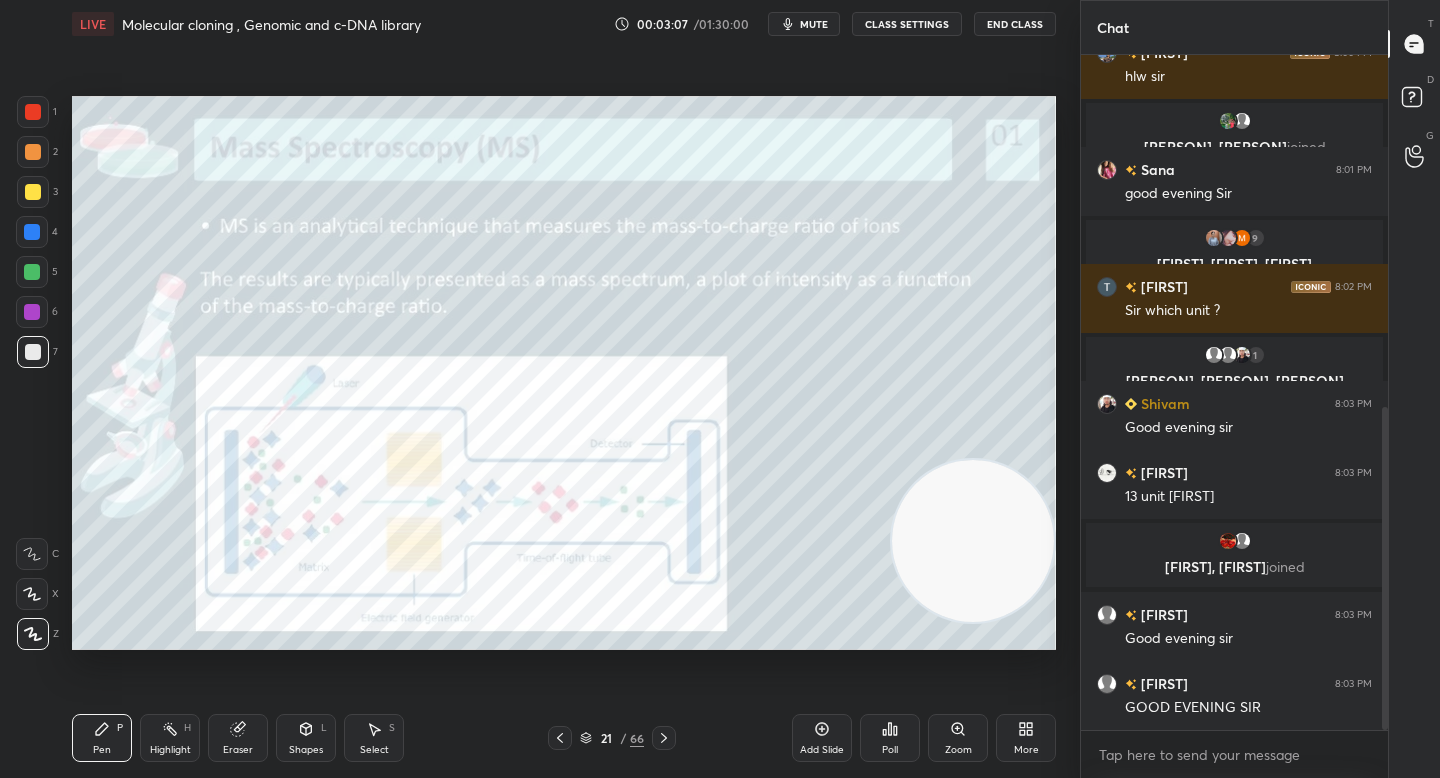 click on "Eraser" at bounding box center (238, 738) 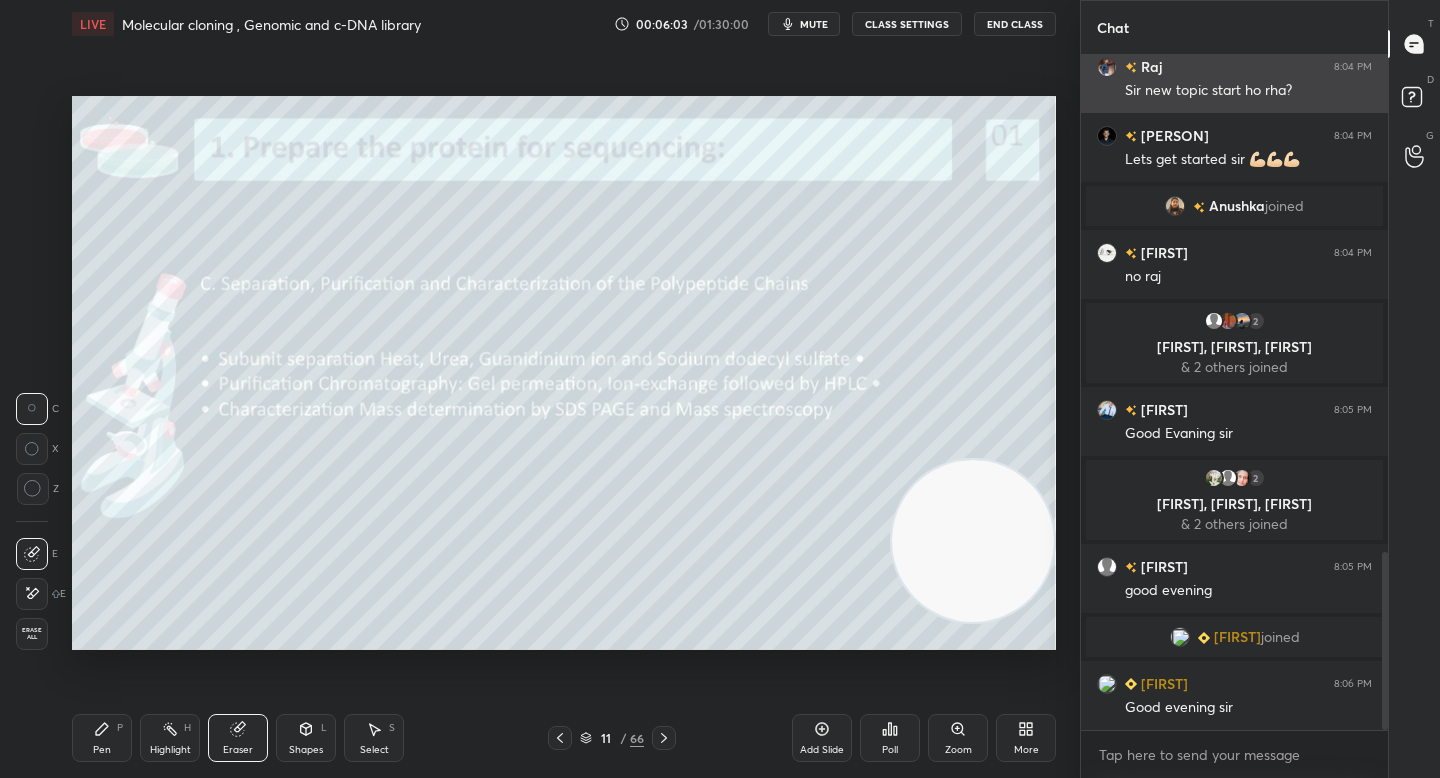 scroll, scrollTop: 1882, scrollLeft: 0, axis: vertical 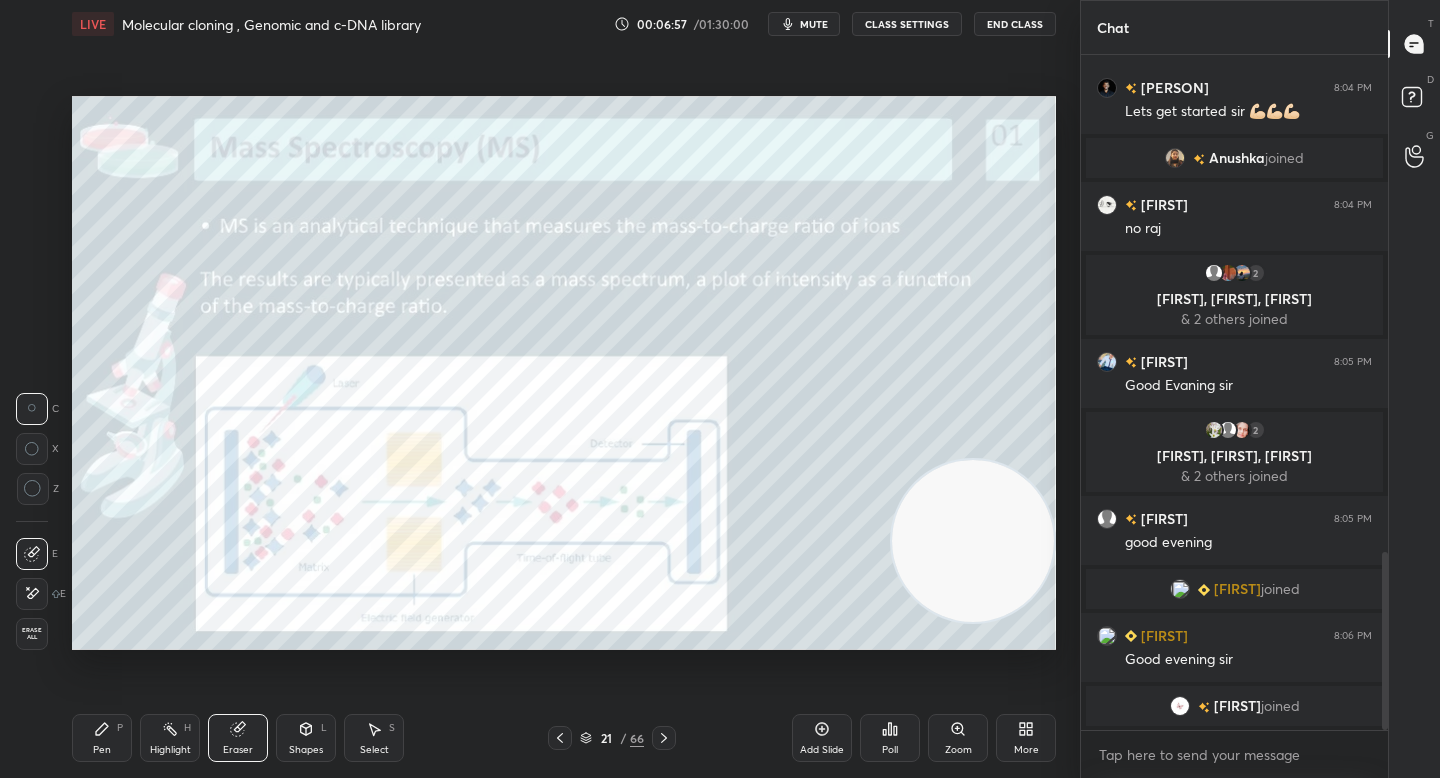 click on "Pen P" at bounding box center (102, 738) 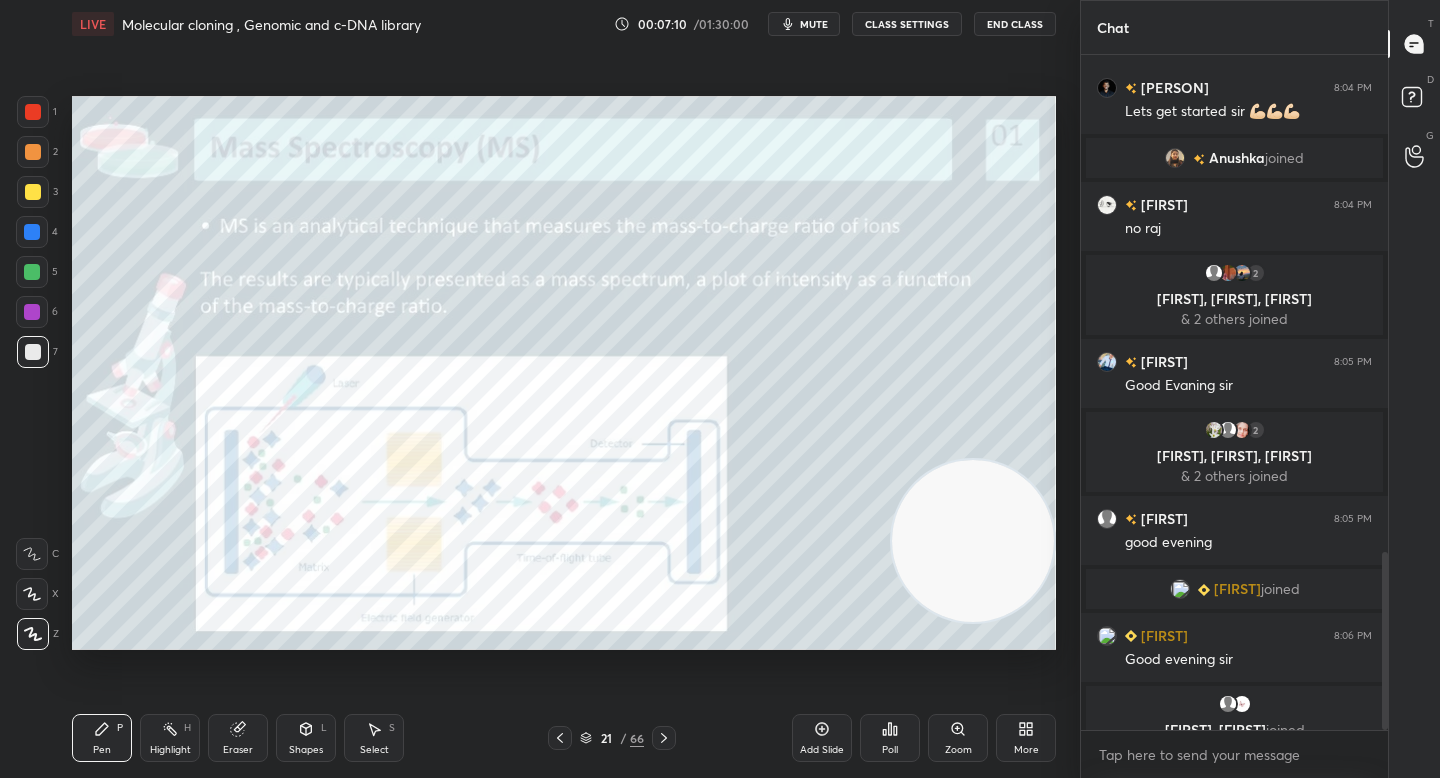 scroll, scrollTop: 1907, scrollLeft: 0, axis: vertical 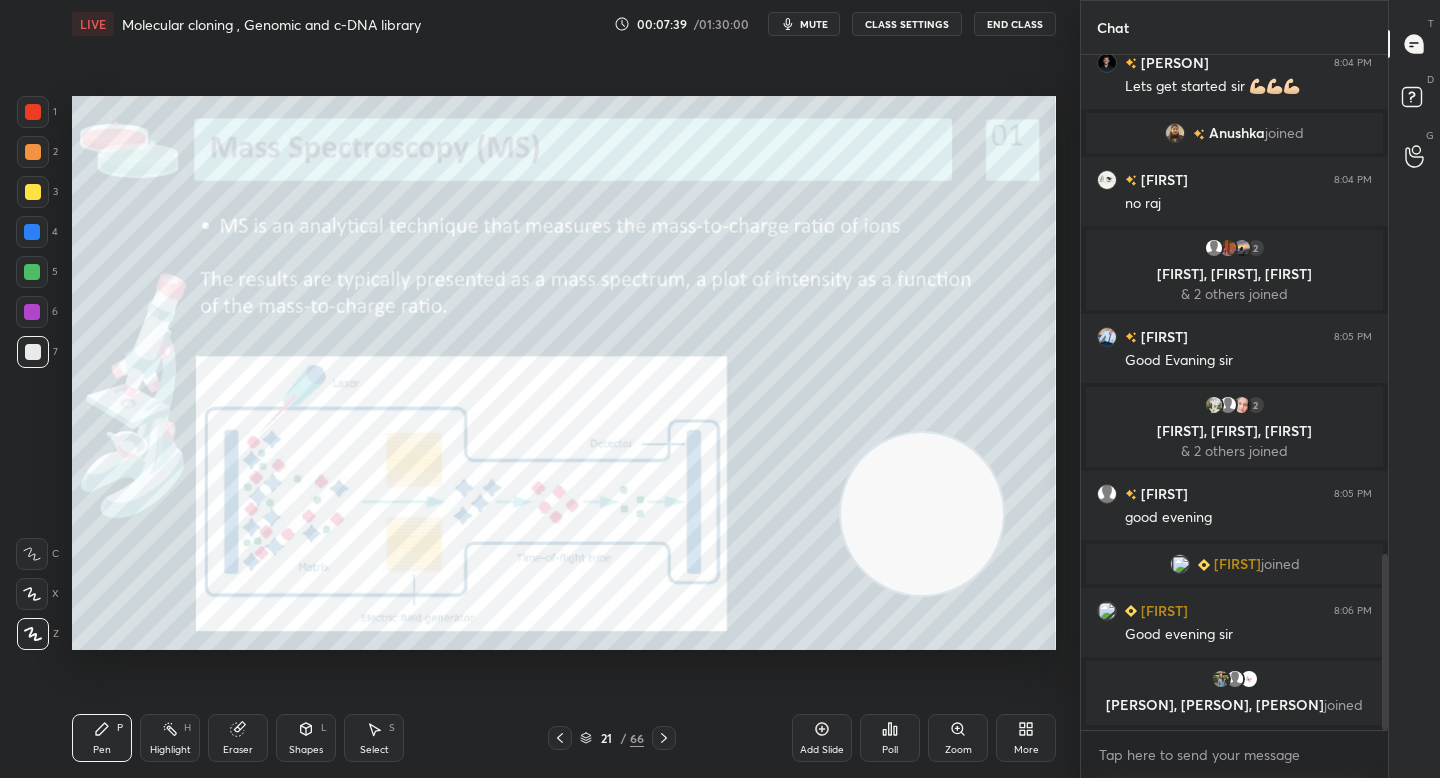 drag, startPoint x: 951, startPoint y: 510, endPoint x: 745, endPoint y: 398, distance: 234.47815 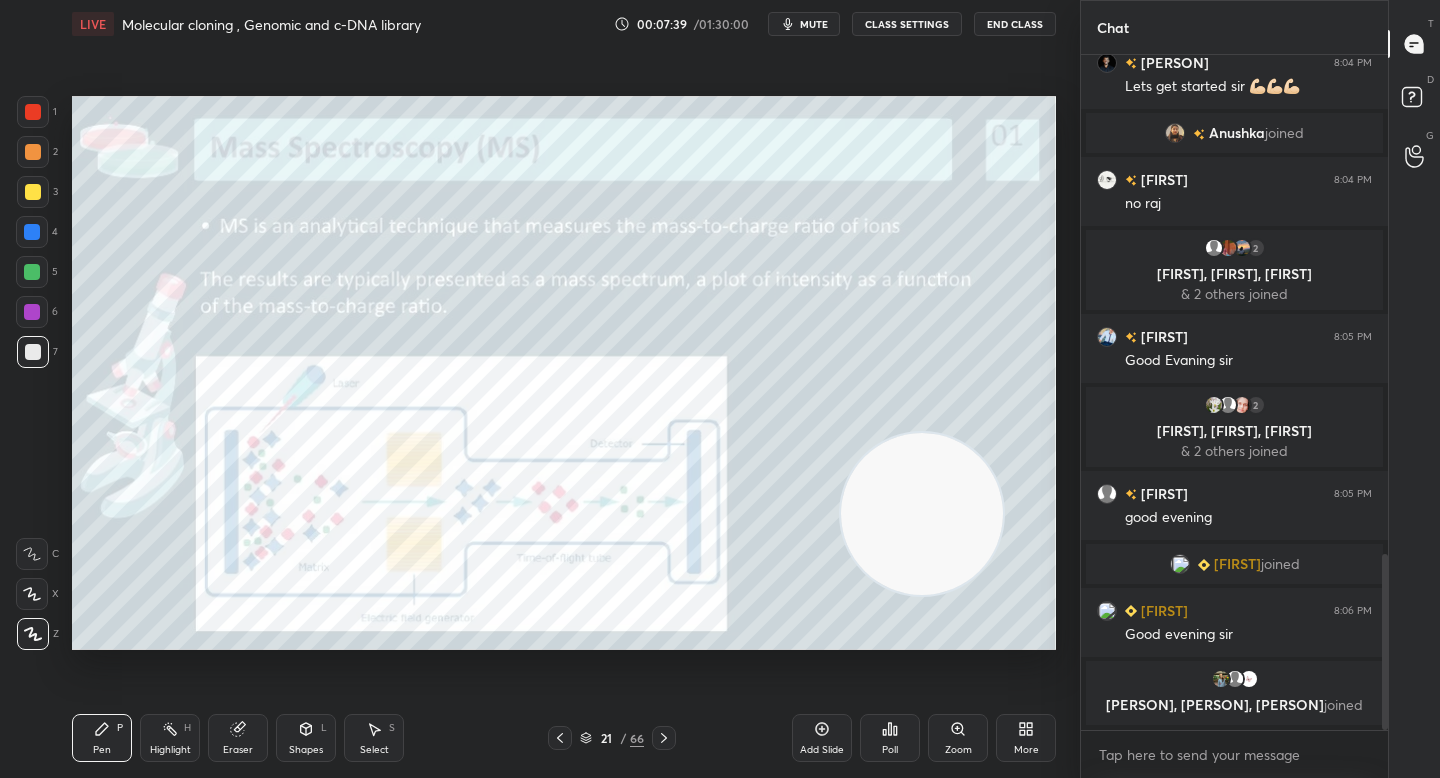 click at bounding box center (922, 514) 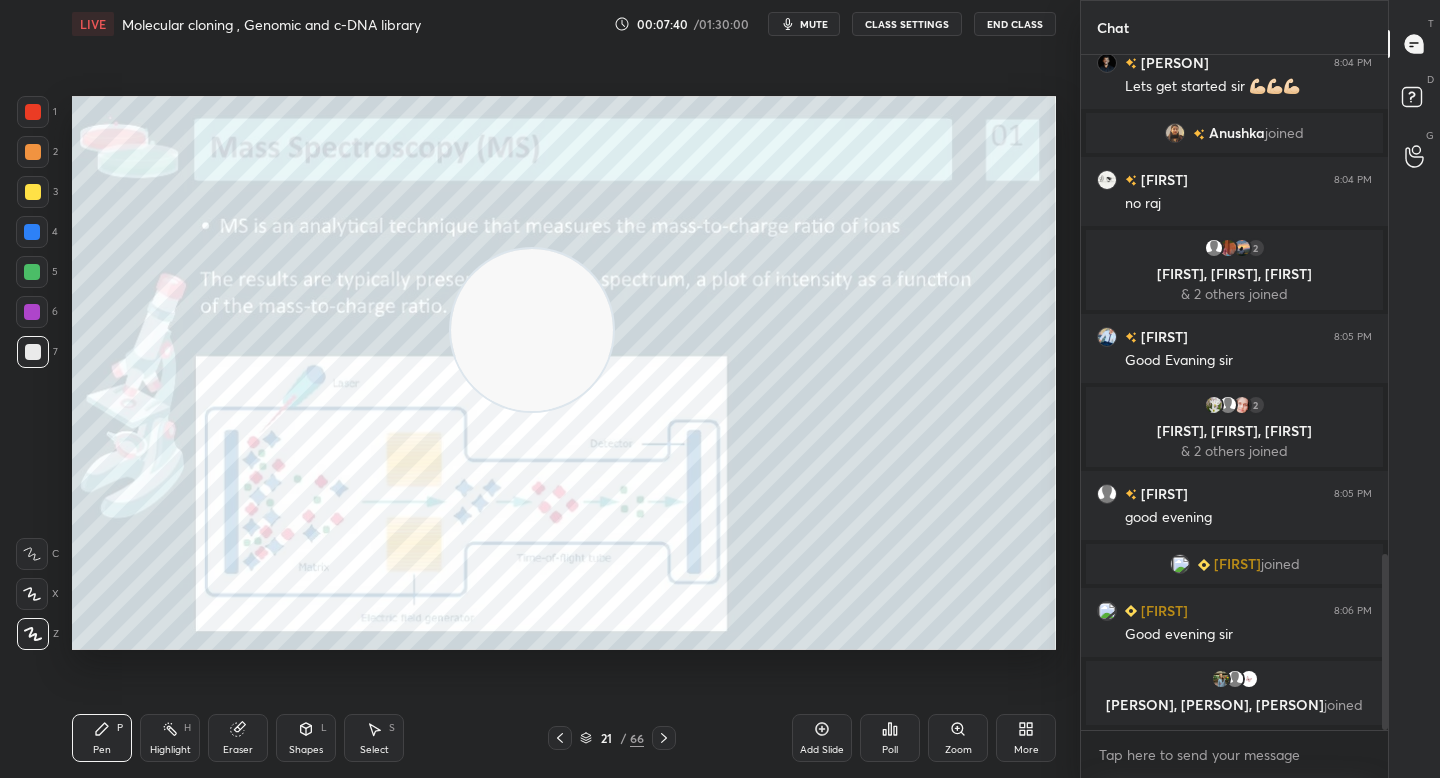 click at bounding box center (532, 330) 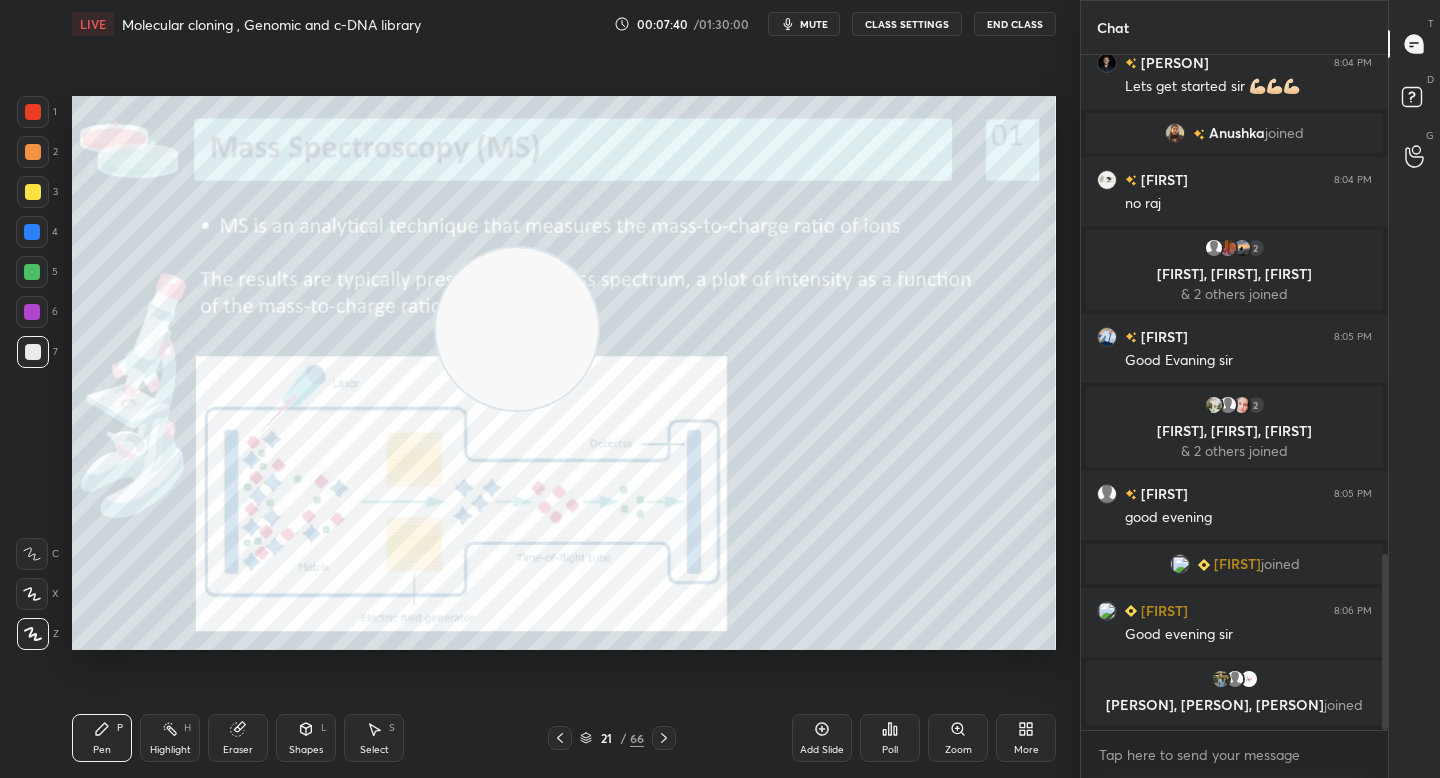 drag, startPoint x: 313, startPoint y: 257, endPoint x: 327, endPoint y: 254, distance: 14.3178215 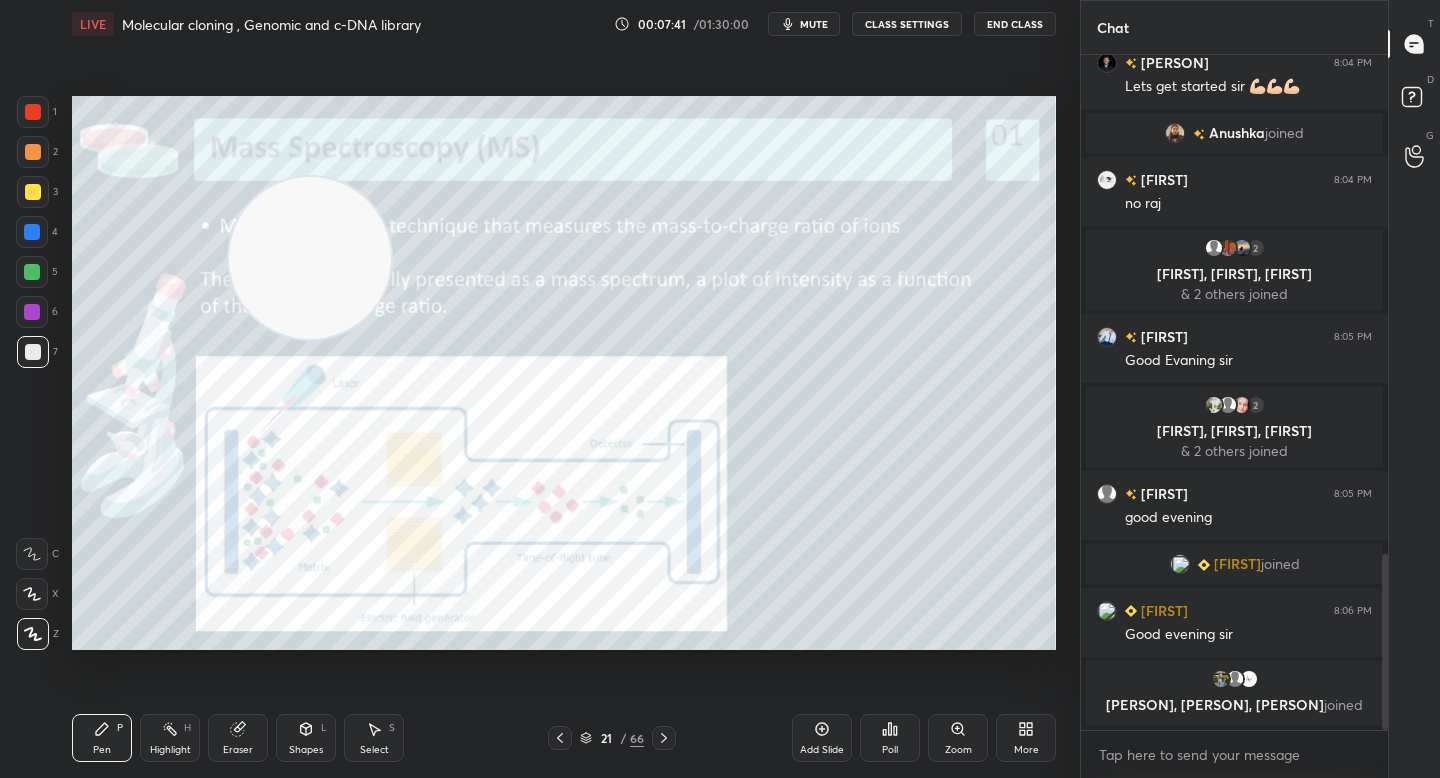 drag, startPoint x: 306, startPoint y: 247, endPoint x: 176, endPoint y: 175, distance: 148.60686 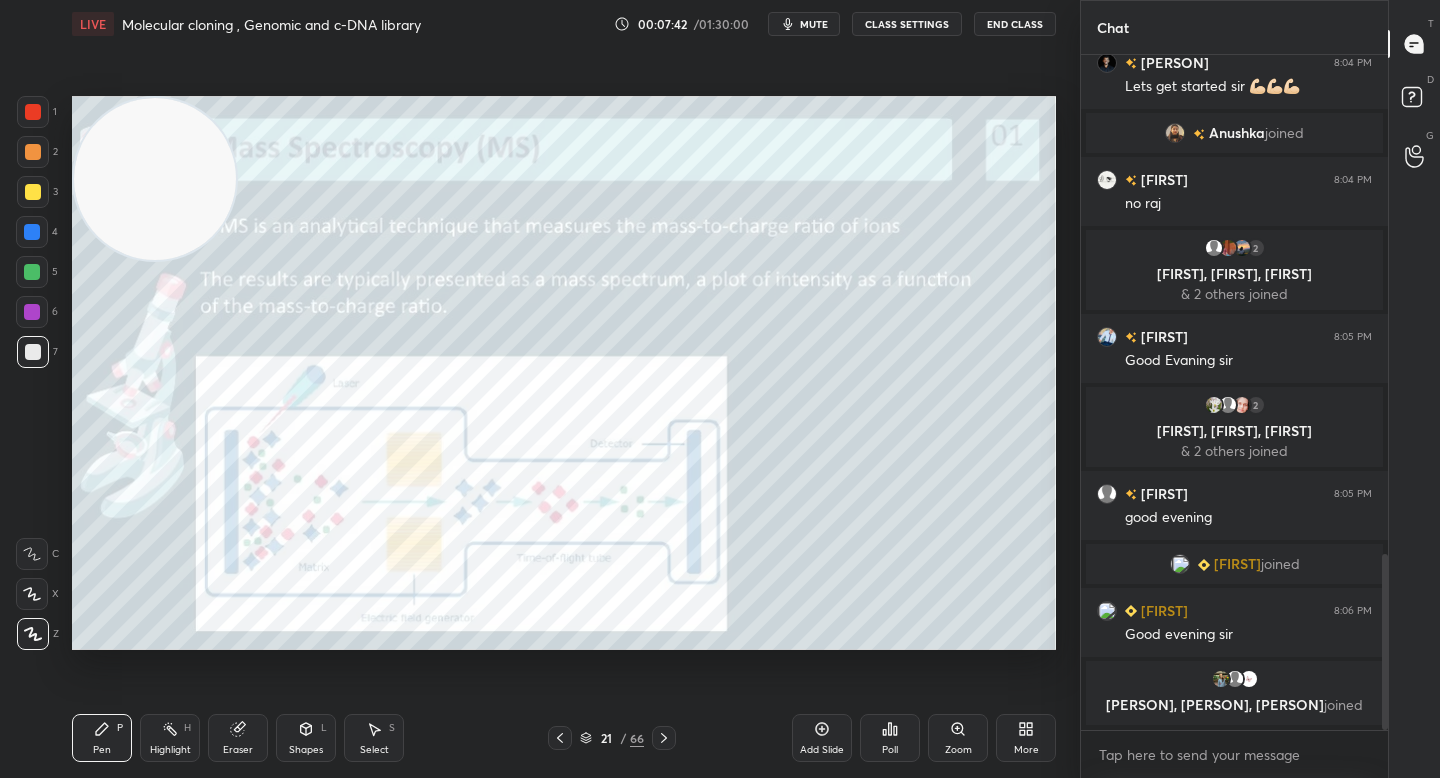 drag, startPoint x: 183, startPoint y: 189, endPoint x: 151, endPoint y: 171, distance: 36.71512 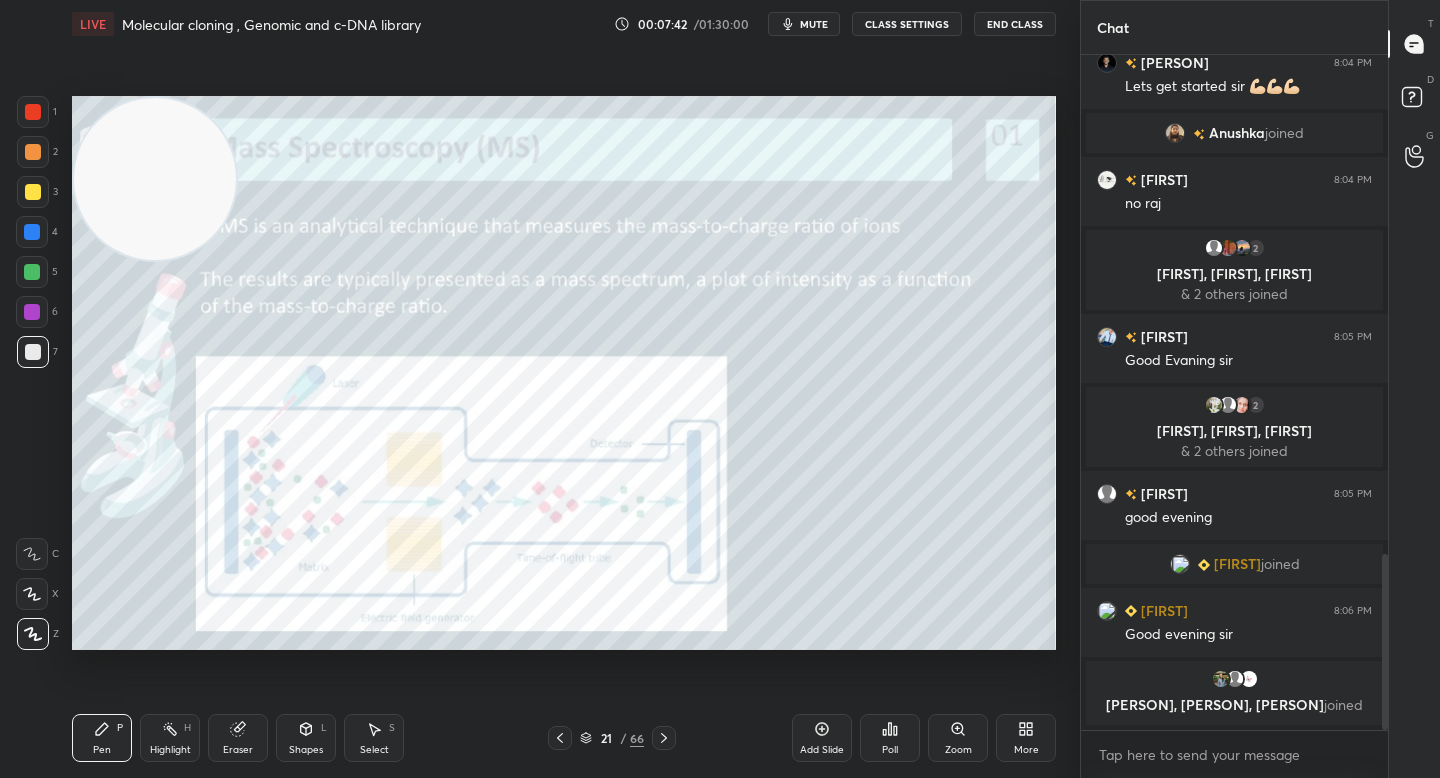 click at bounding box center [155, 179] 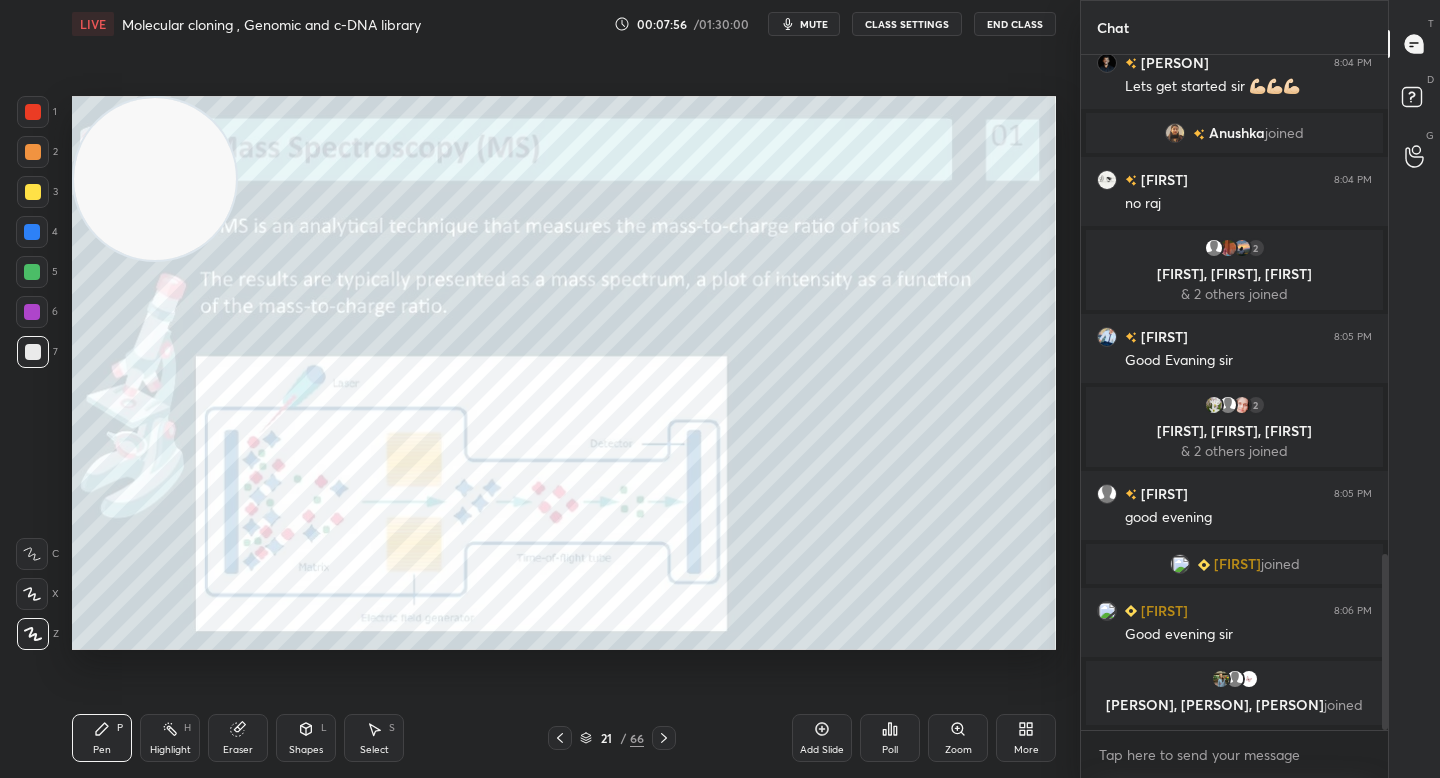 click at bounding box center [155, 179] 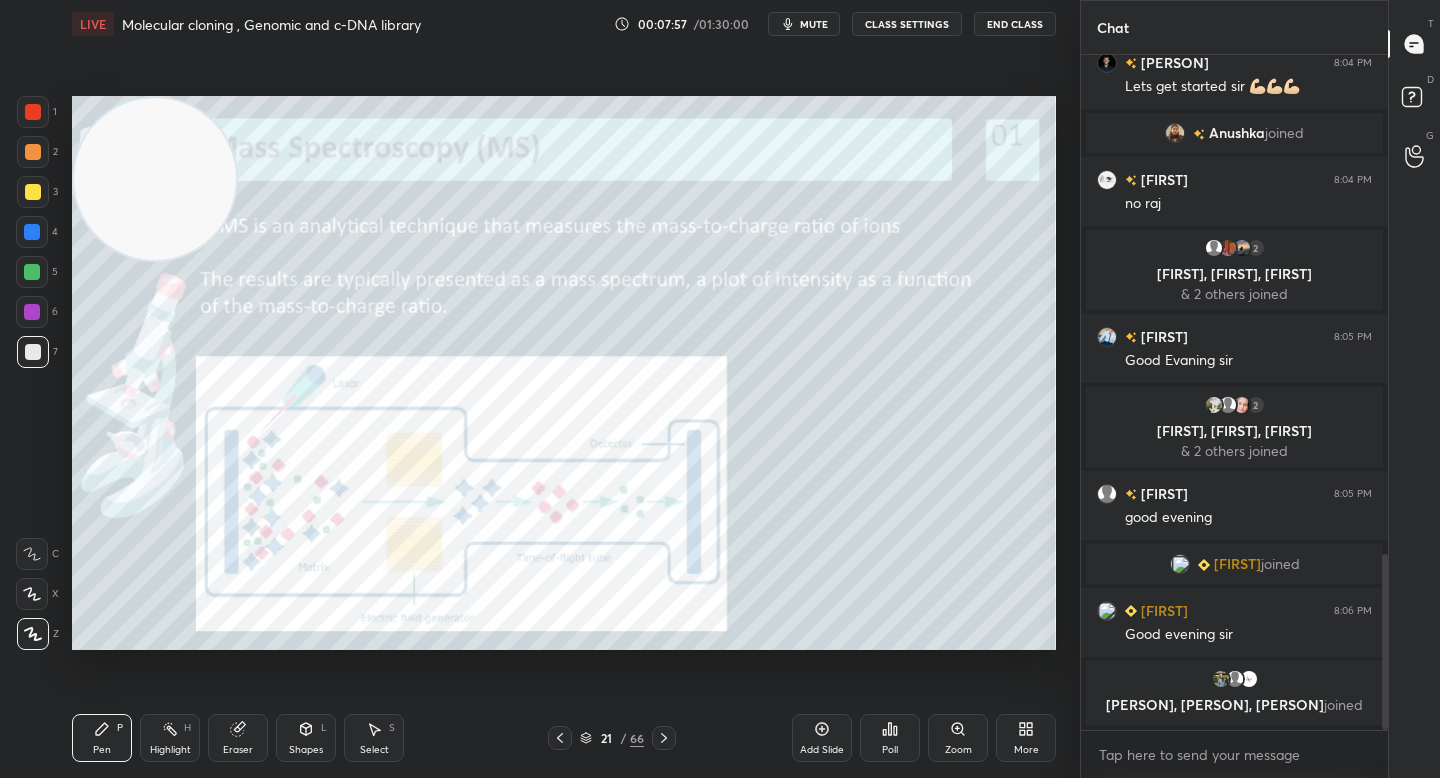 click at bounding box center (33, 152) 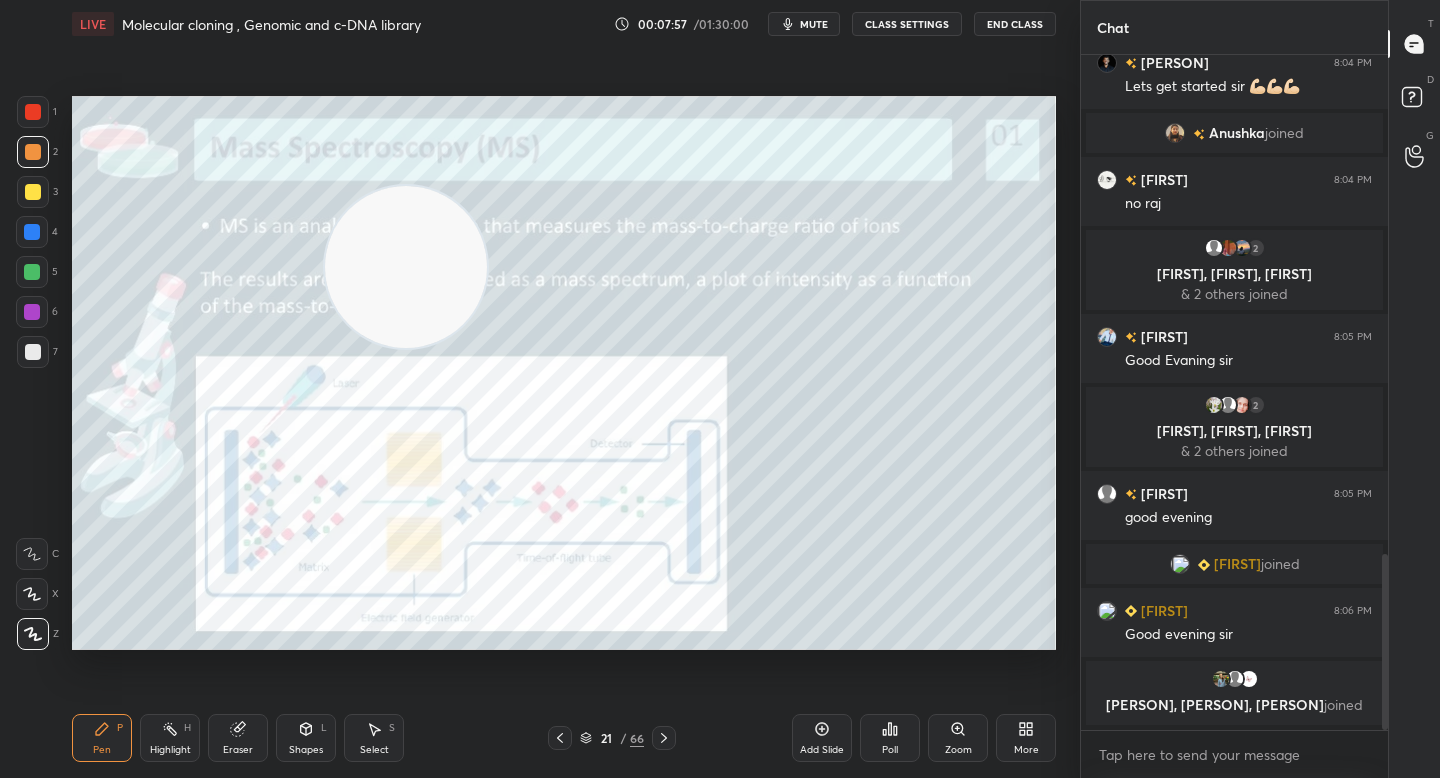 drag, startPoint x: 320, startPoint y: 254, endPoint x: 783, endPoint y: 428, distance: 494.61603 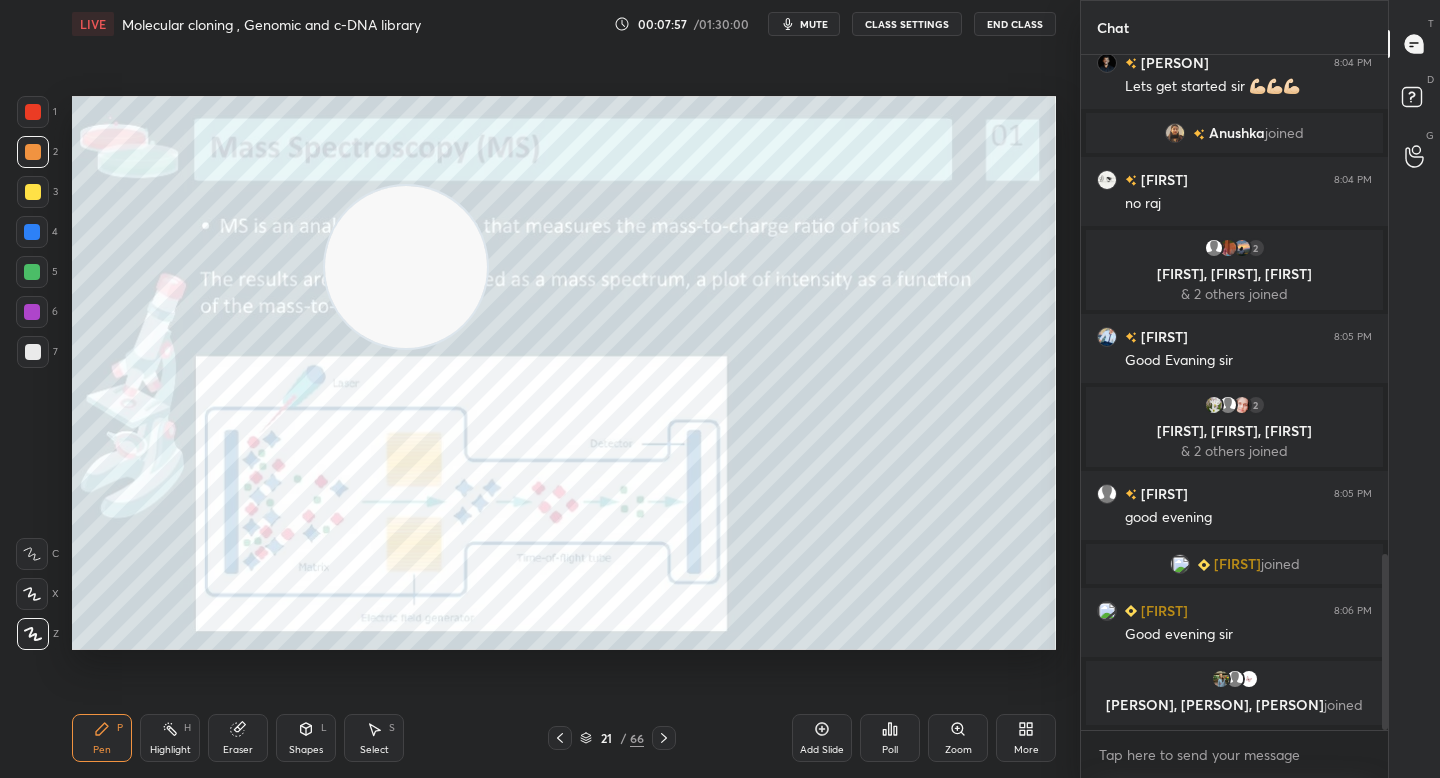 click at bounding box center (406, 267) 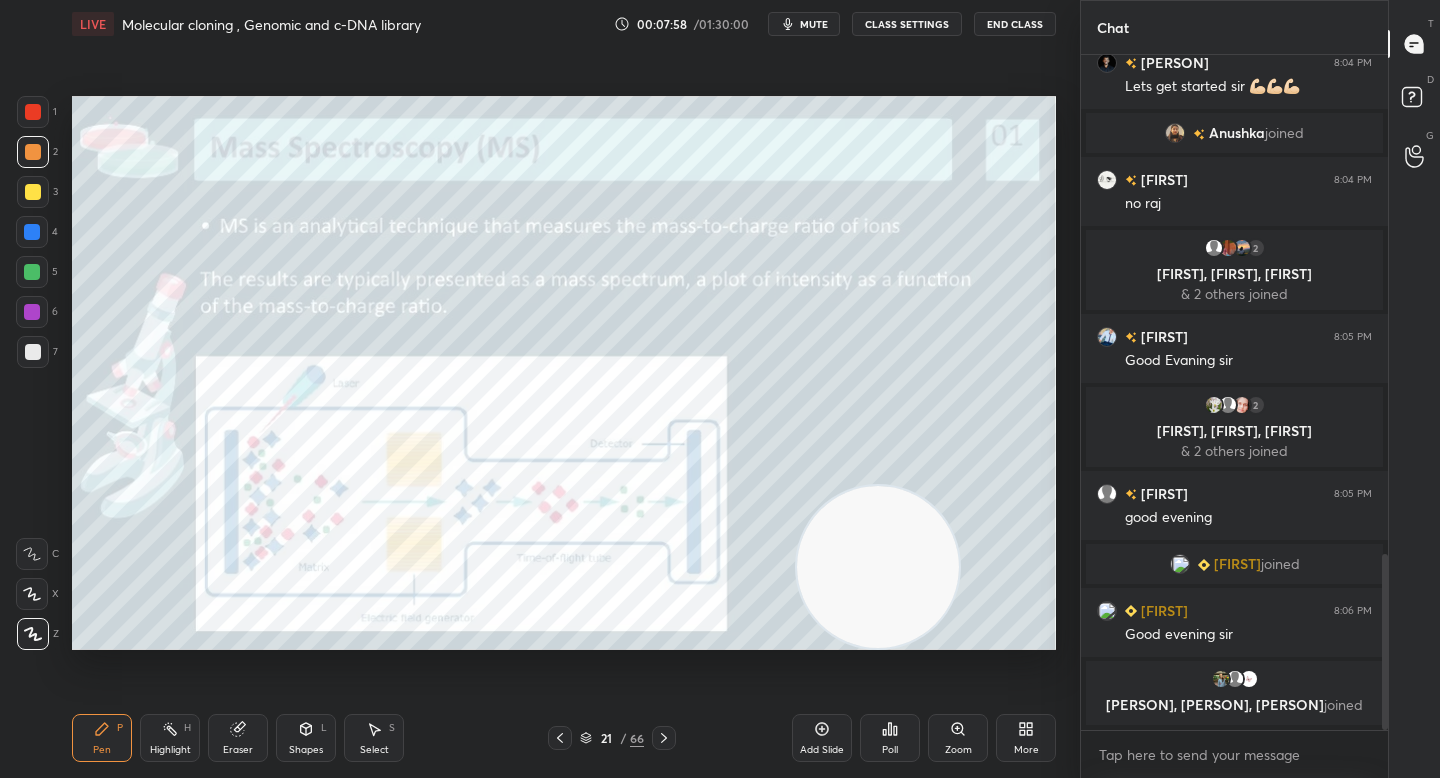 drag, startPoint x: 886, startPoint y: 571, endPoint x: 900, endPoint y: 591, distance: 24.41311 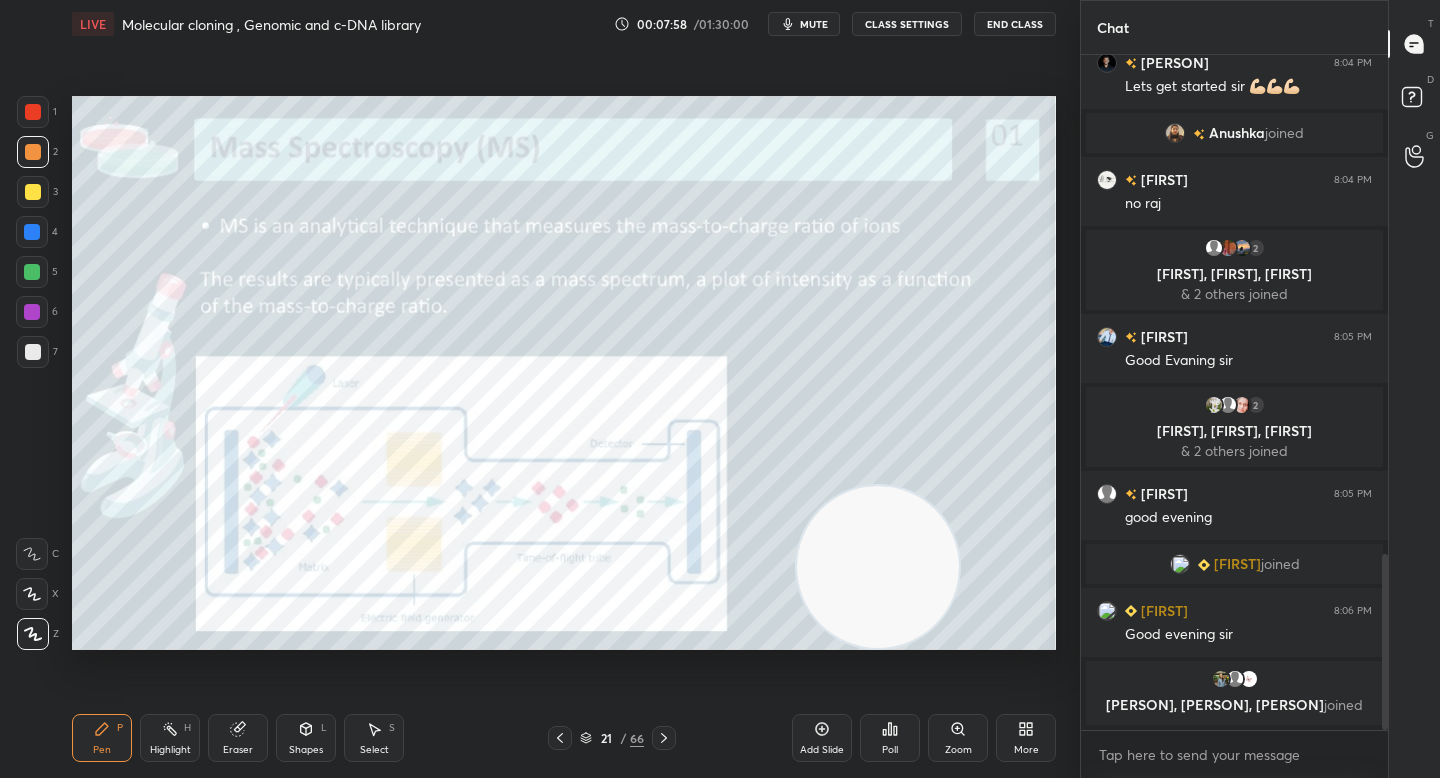 click at bounding box center [878, 567] 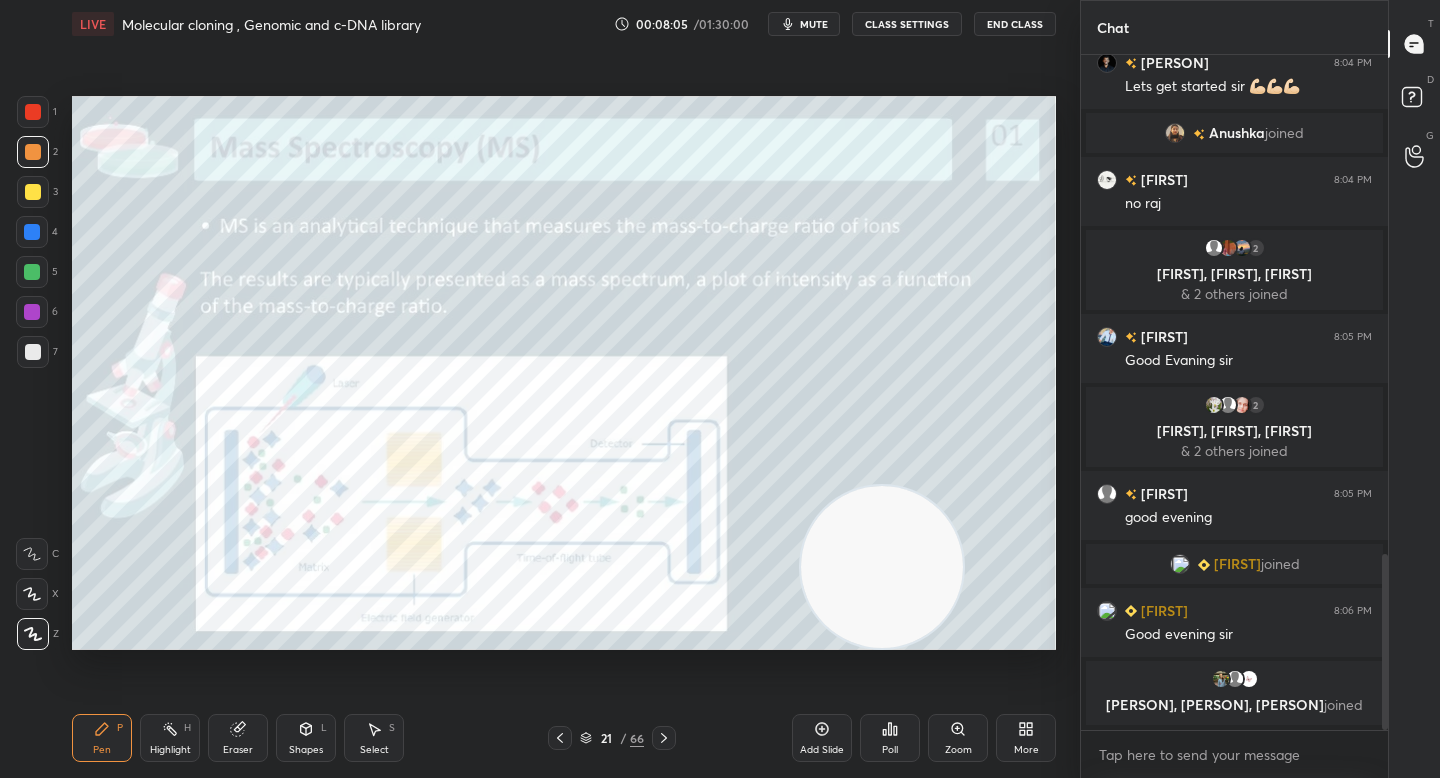 scroll, scrollTop: 1922, scrollLeft: 0, axis: vertical 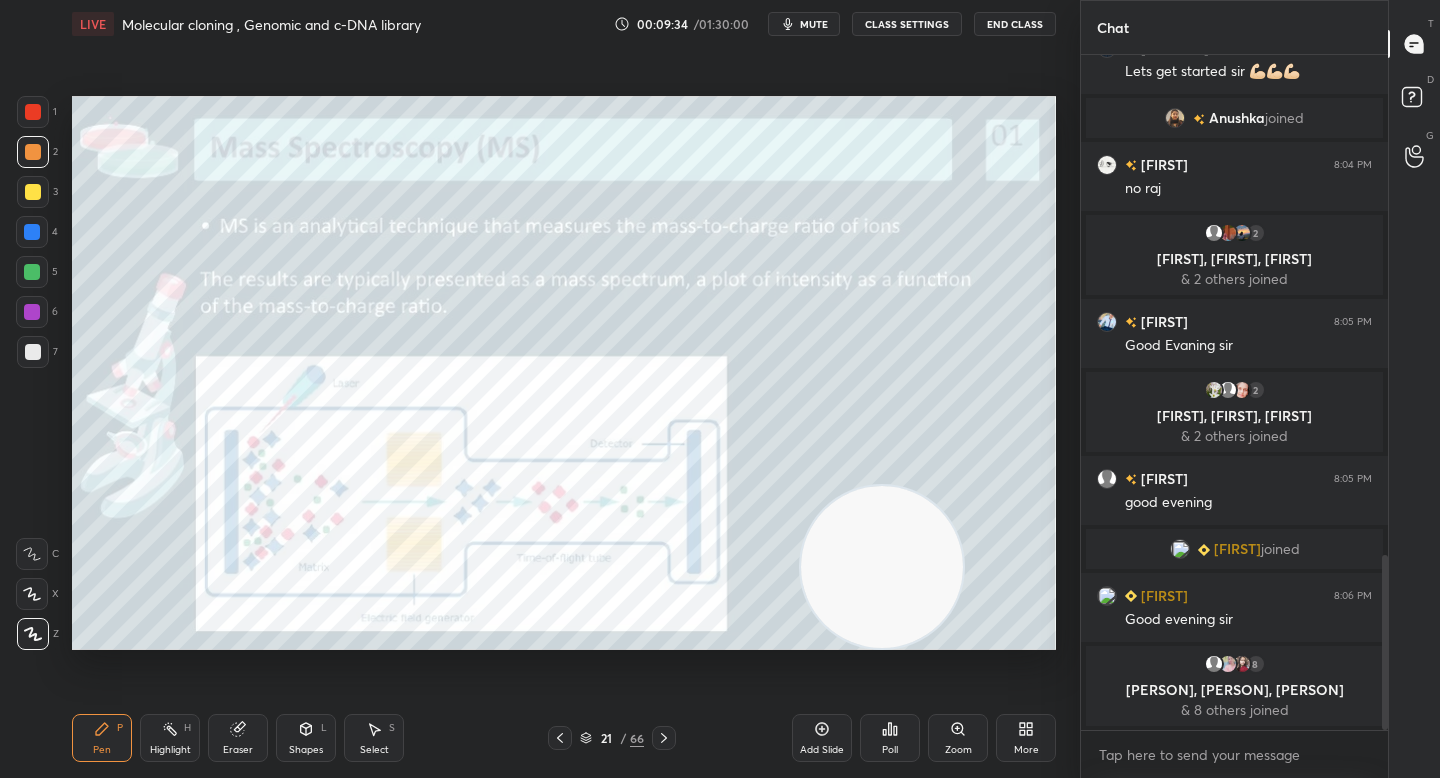 drag, startPoint x: 825, startPoint y: 499, endPoint x: 623, endPoint y: 387, distance: 230.97186 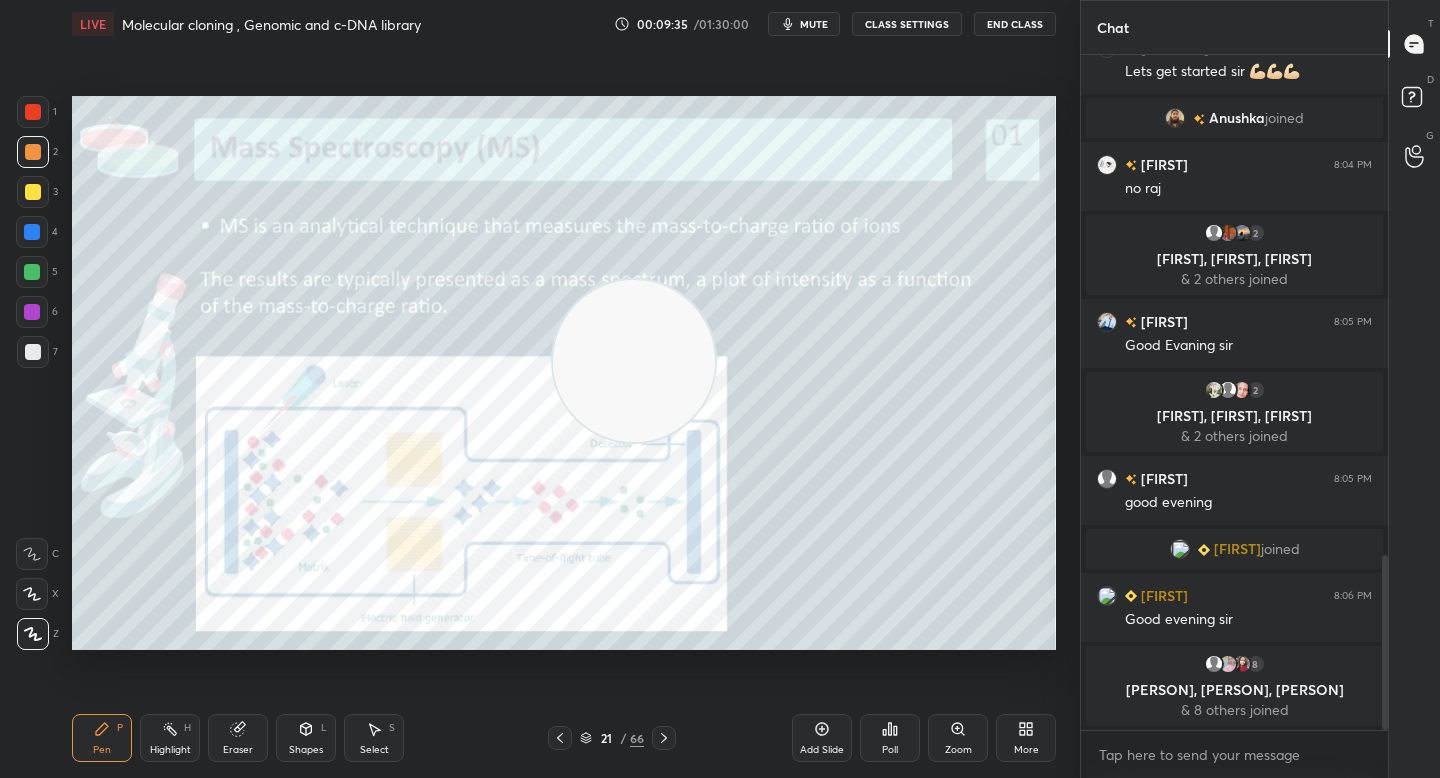 drag, startPoint x: 582, startPoint y: 330, endPoint x: 526, endPoint y: 333, distance: 56.0803 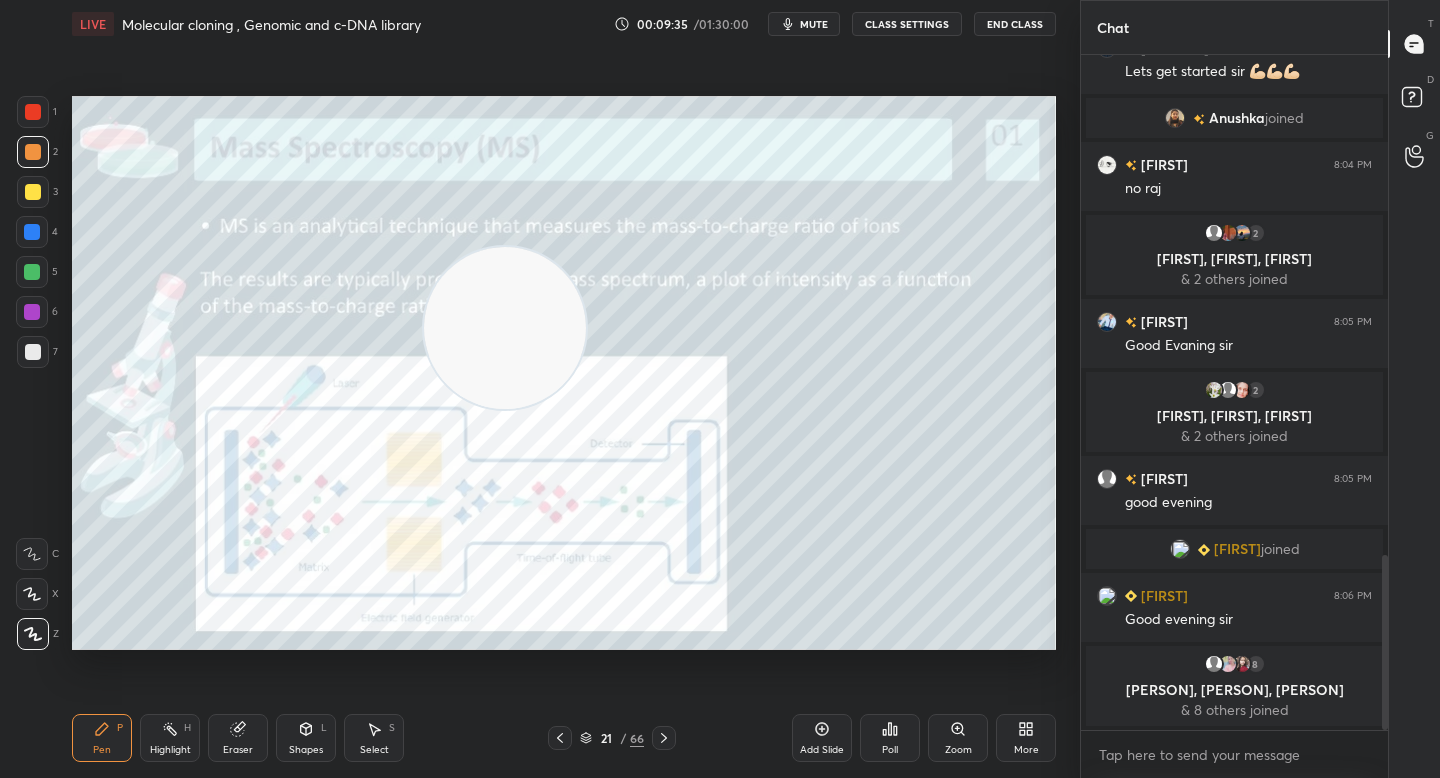 drag, startPoint x: 502, startPoint y: 319, endPoint x: 342, endPoint y: 281, distance: 164.4506 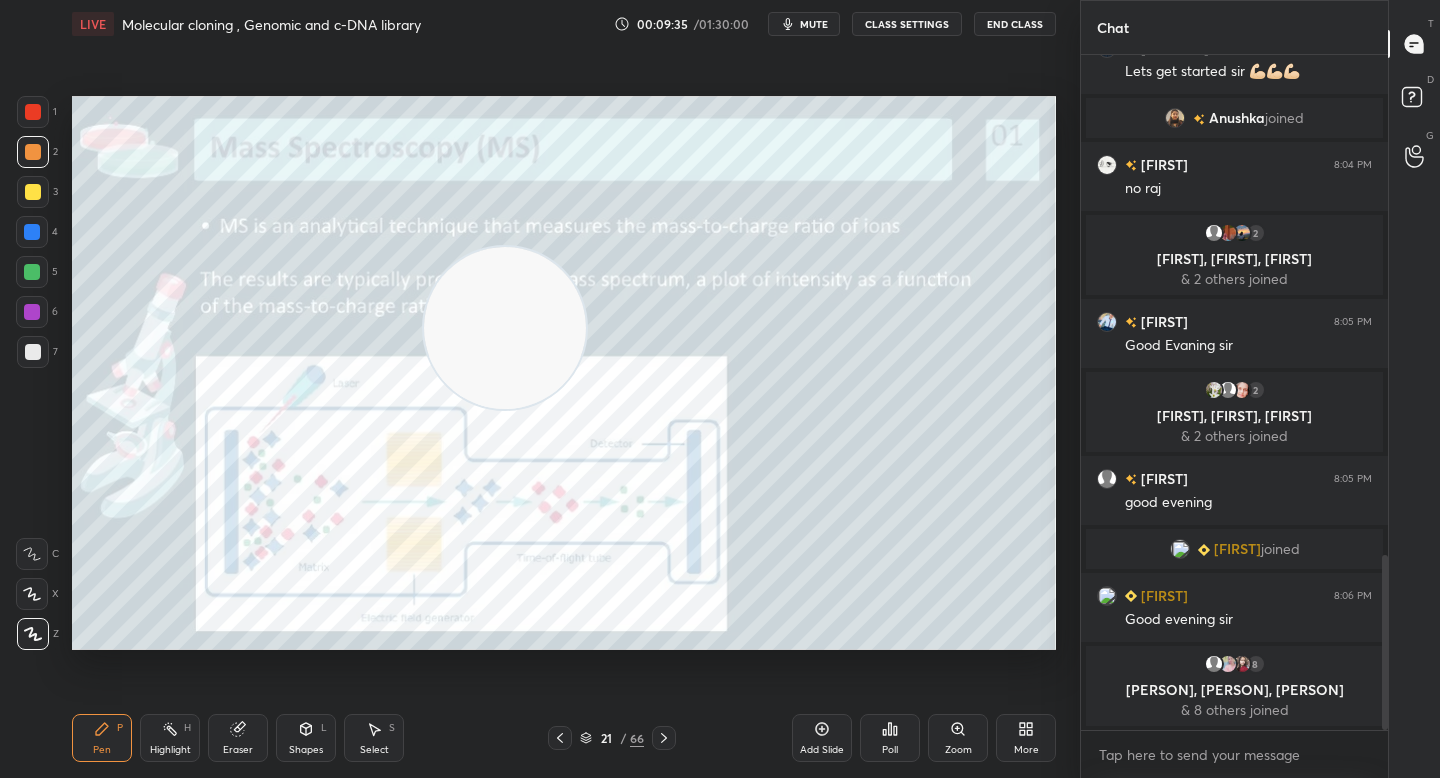 click at bounding box center [505, 328] 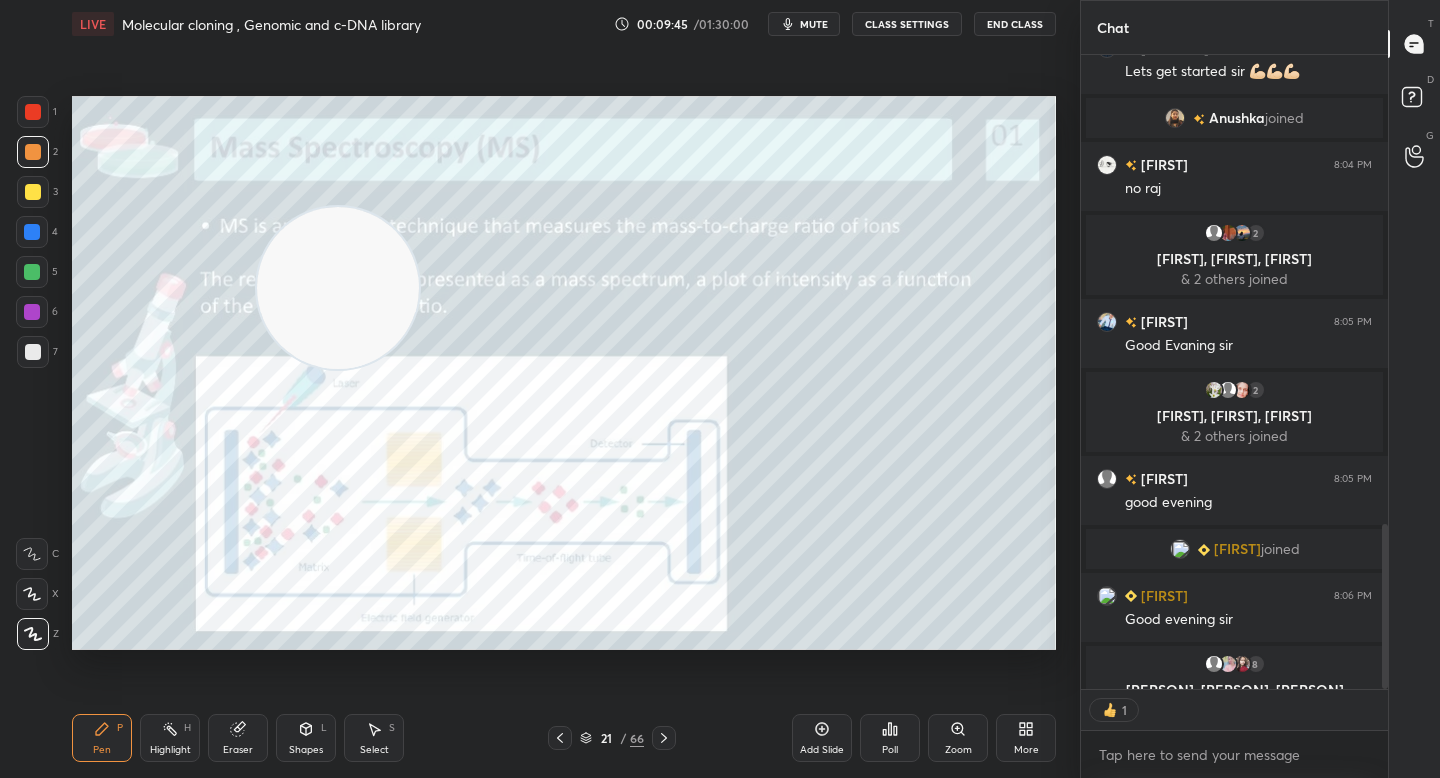 scroll, scrollTop: 628, scrollLeft: 301, axis: both 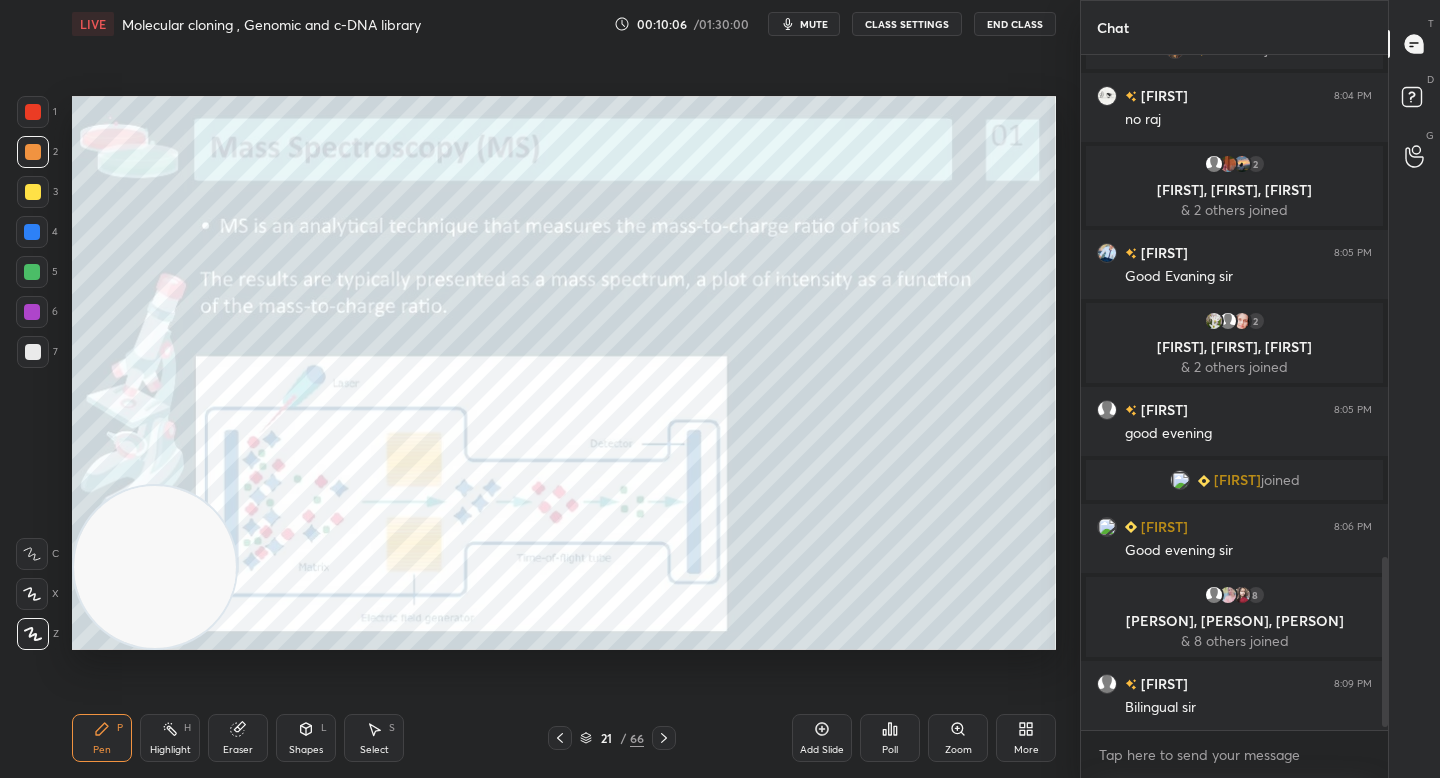 drag, startPoint x: 315, startPoint y: 303, endPoint x: 93, endPoint y: 581, distance: 355.76398 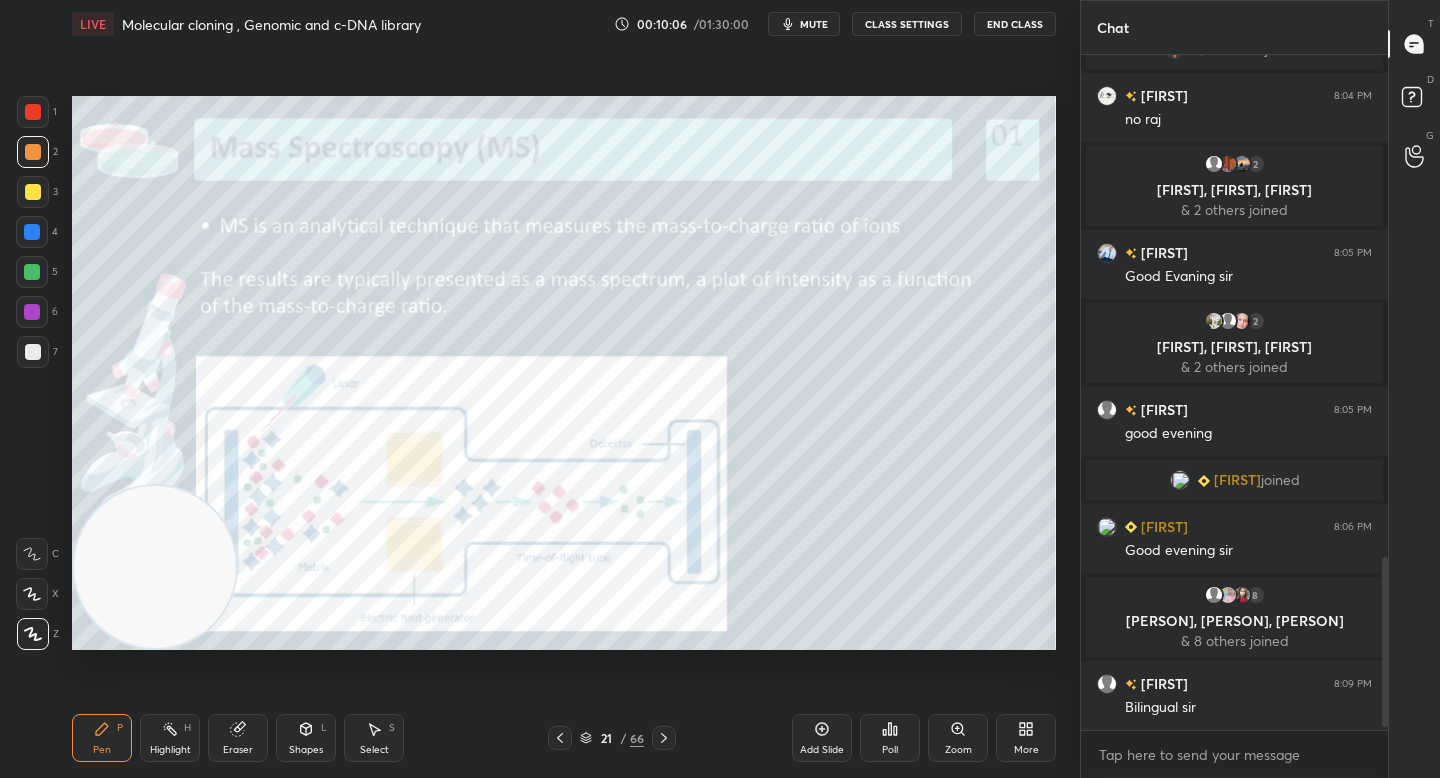 click at bounding box center (155, 567) 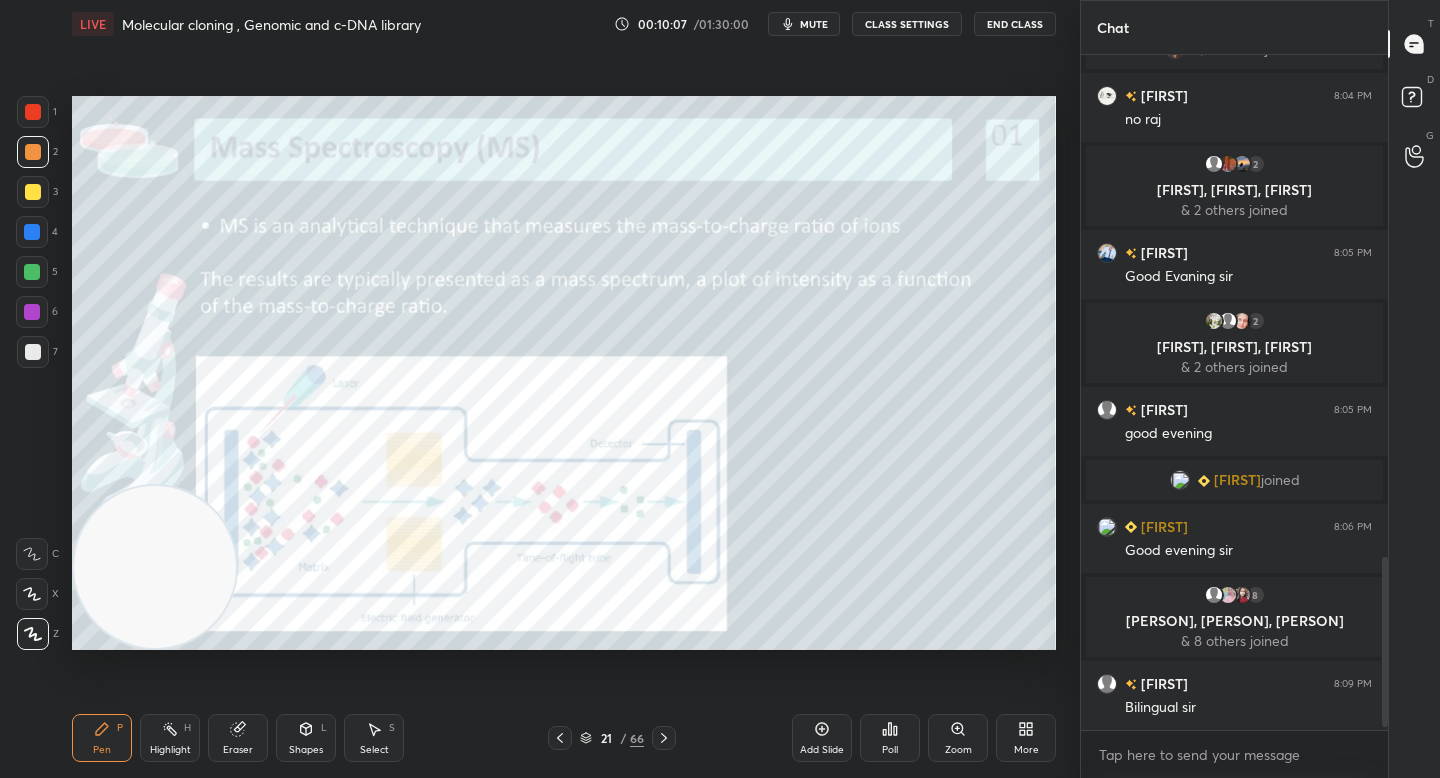 click at bounding box center [33, 352] 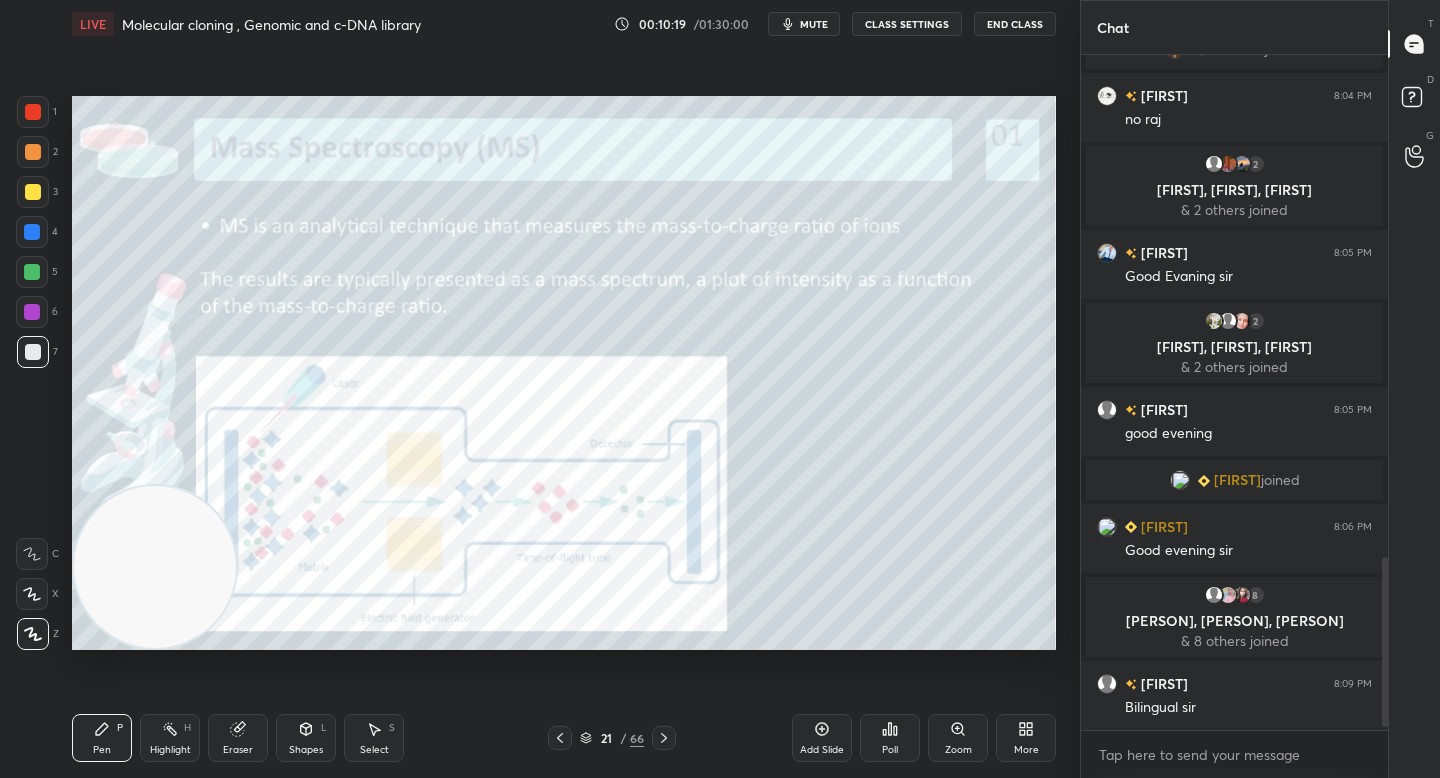 scroll, scrollTop: 2001, scrollLeft: 0, axis: vertical 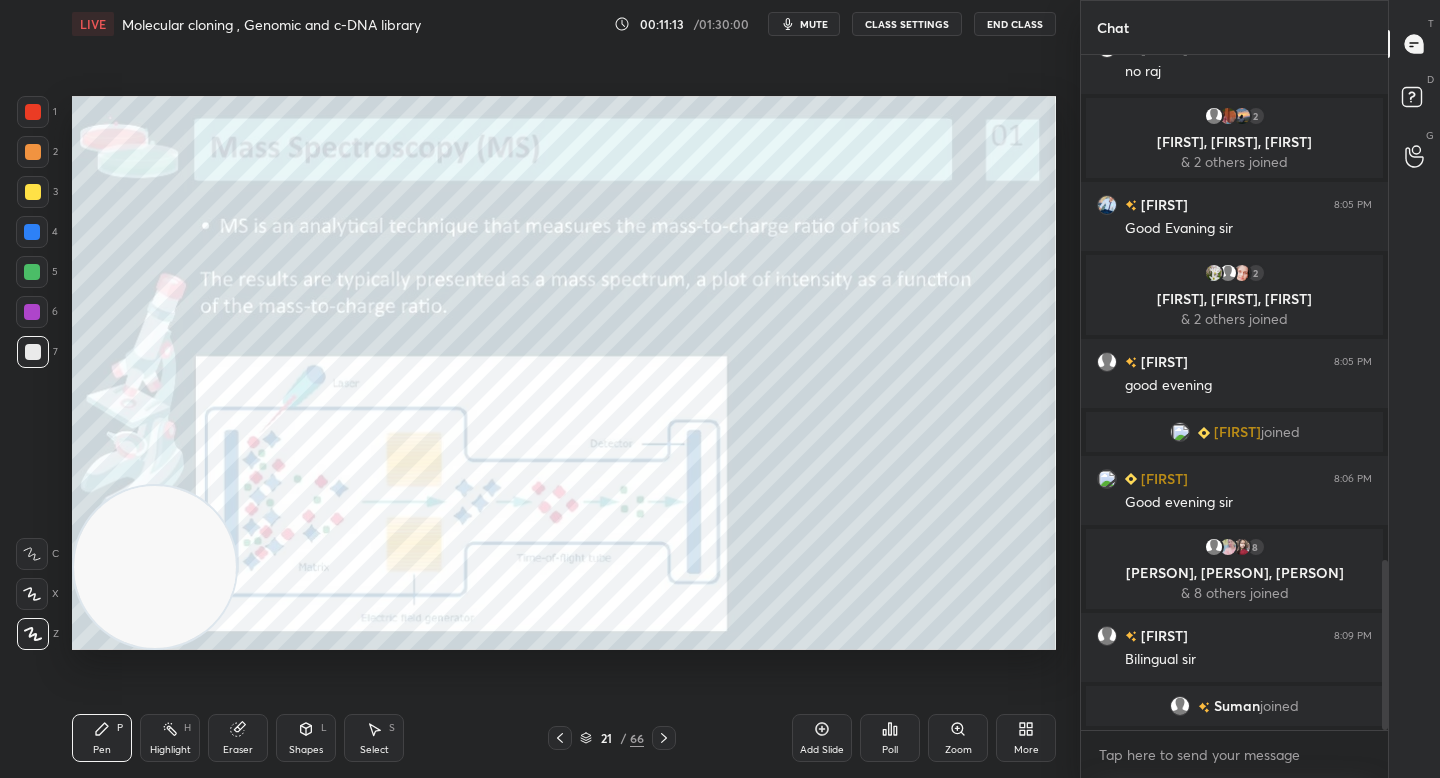 click on "Zoom" at bounding box center [958, 738] 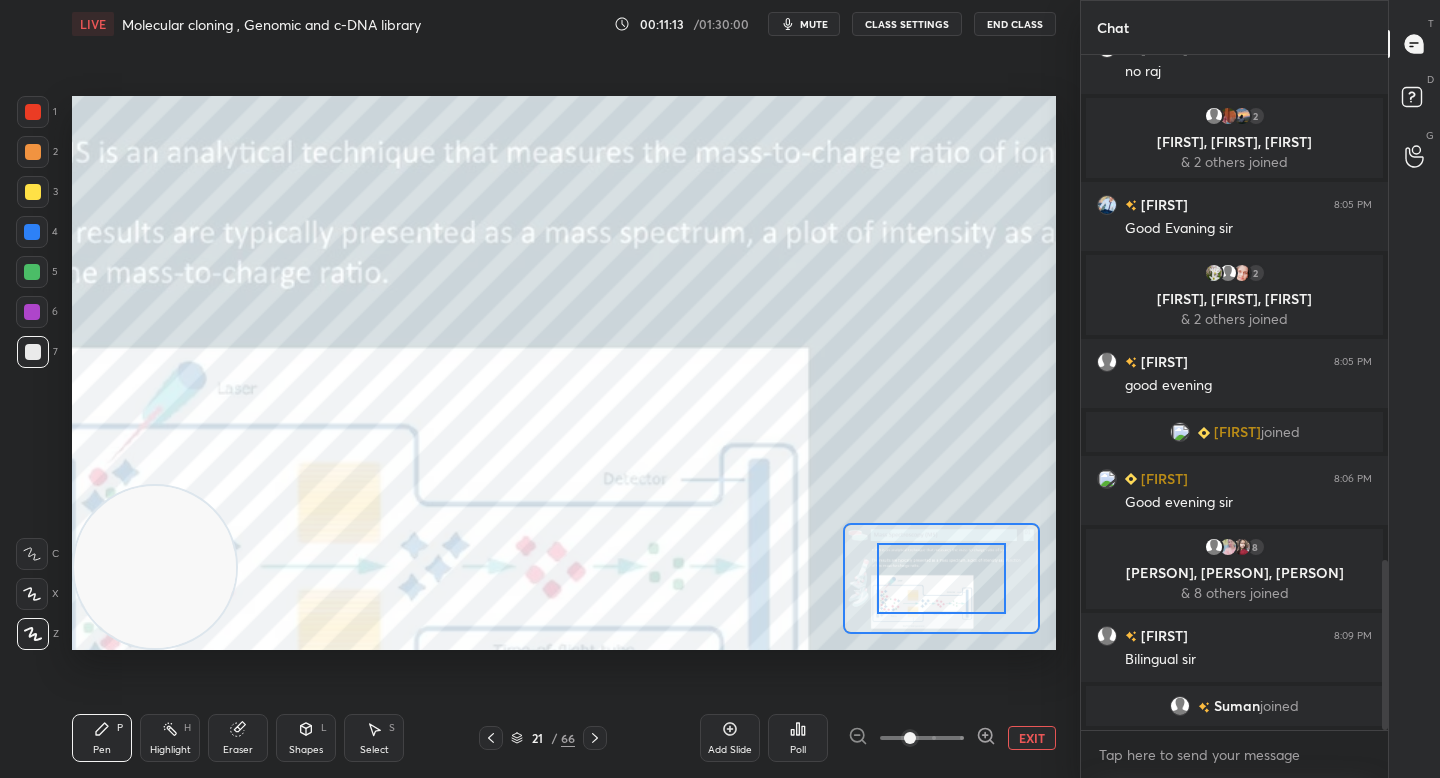 click at bounding box center (922, 738) 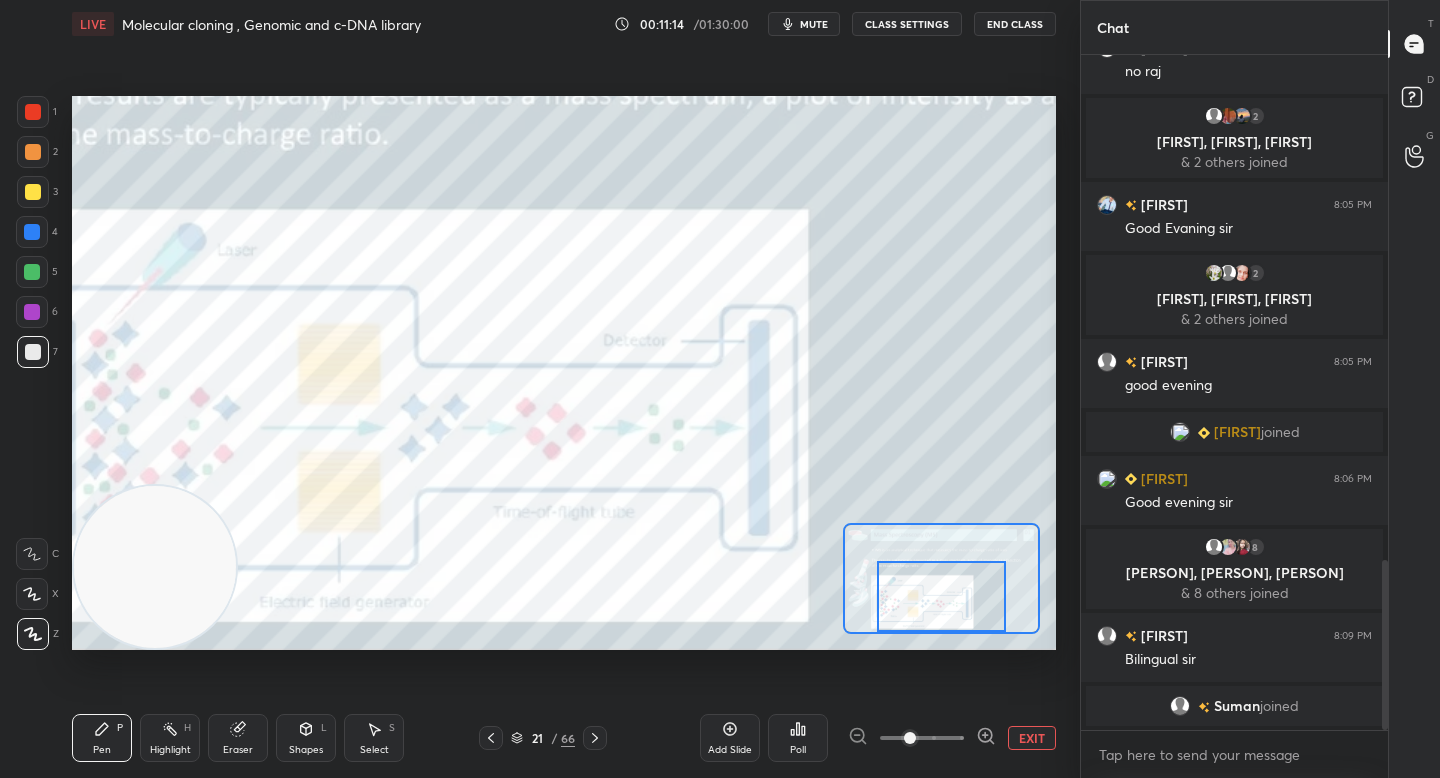 click at bounding box center [941, 596] 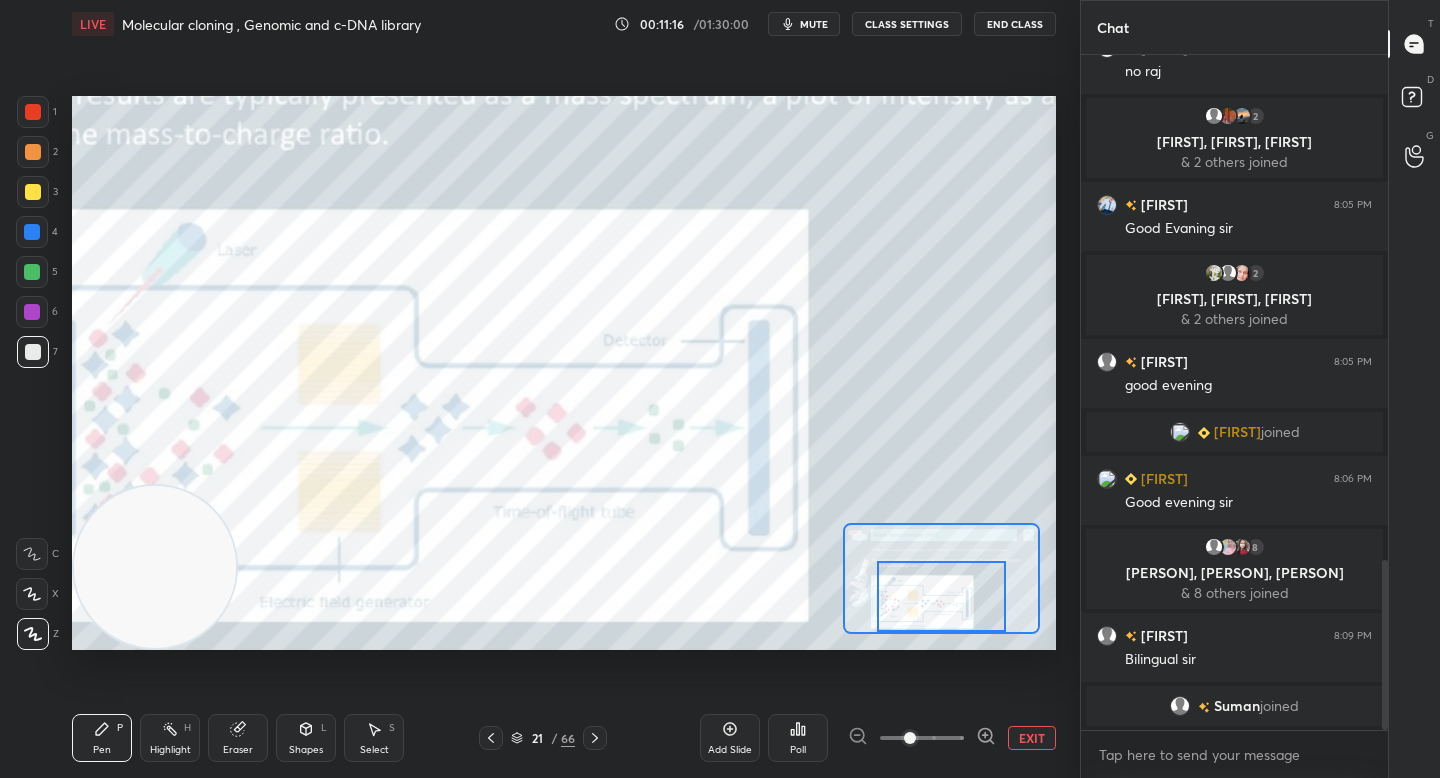 click at bounding box center (32, 312) 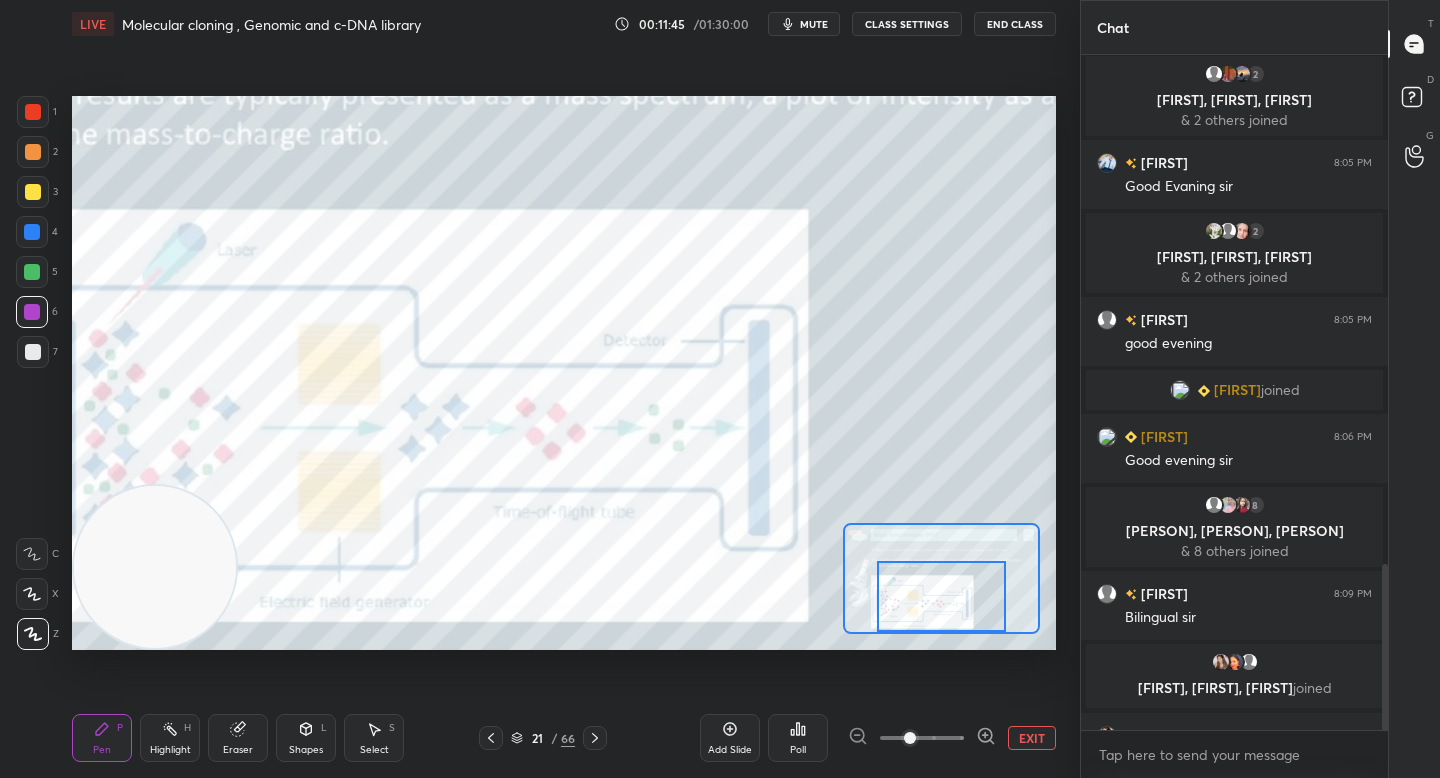 scroll, scrollTop: 2078, scrollLeft: 0, axis: vertical 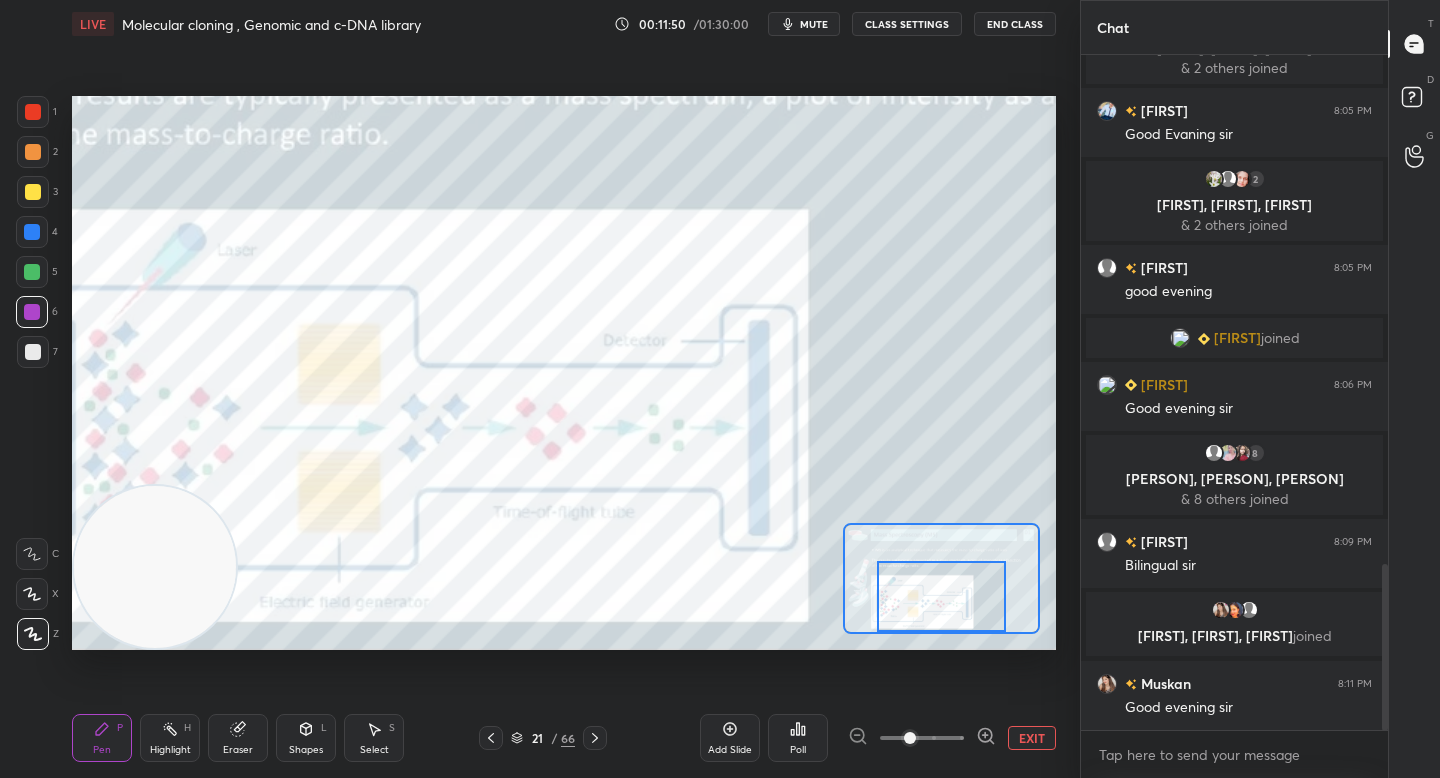 click on "EXIT" at bounding box center [1032, 738] 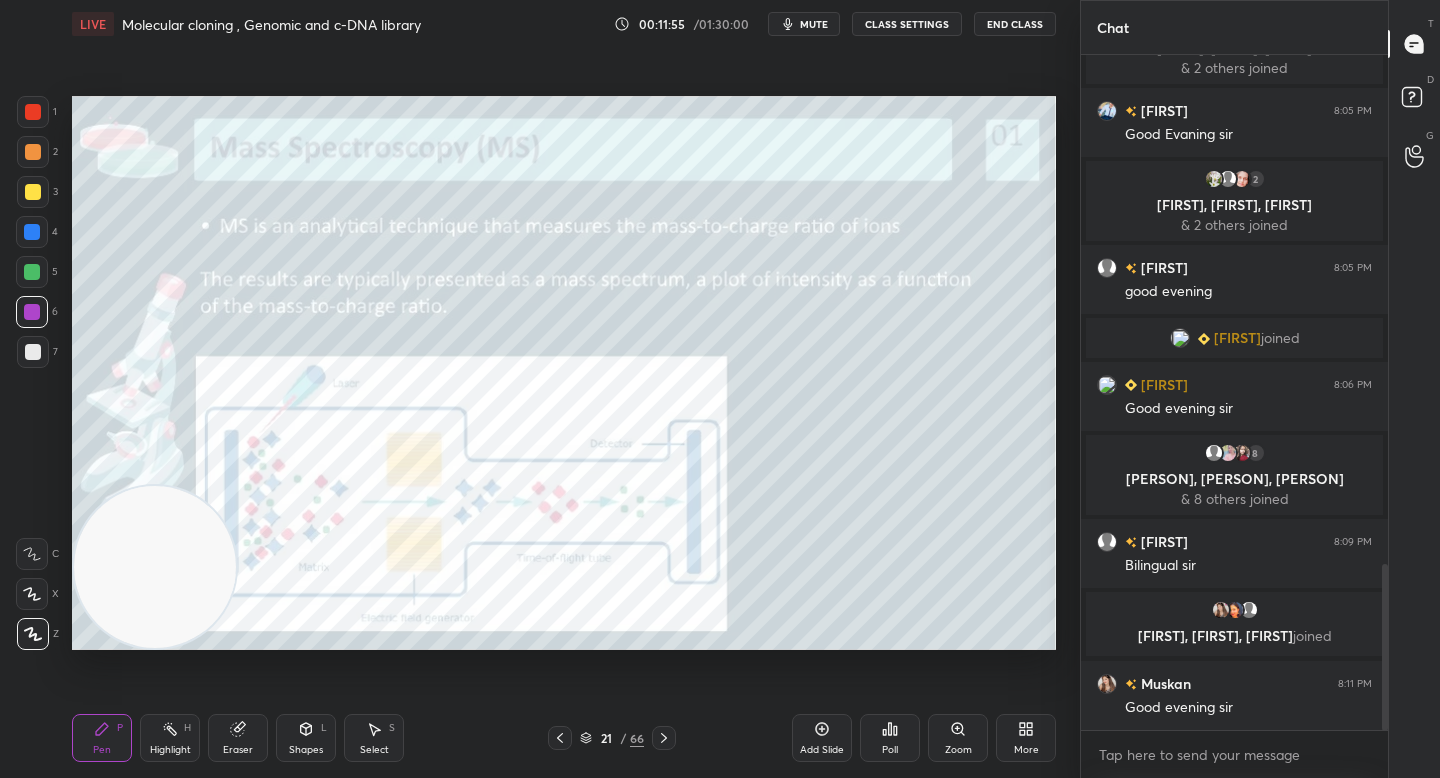 click on "Zoom" at bounding box center [958, 738] 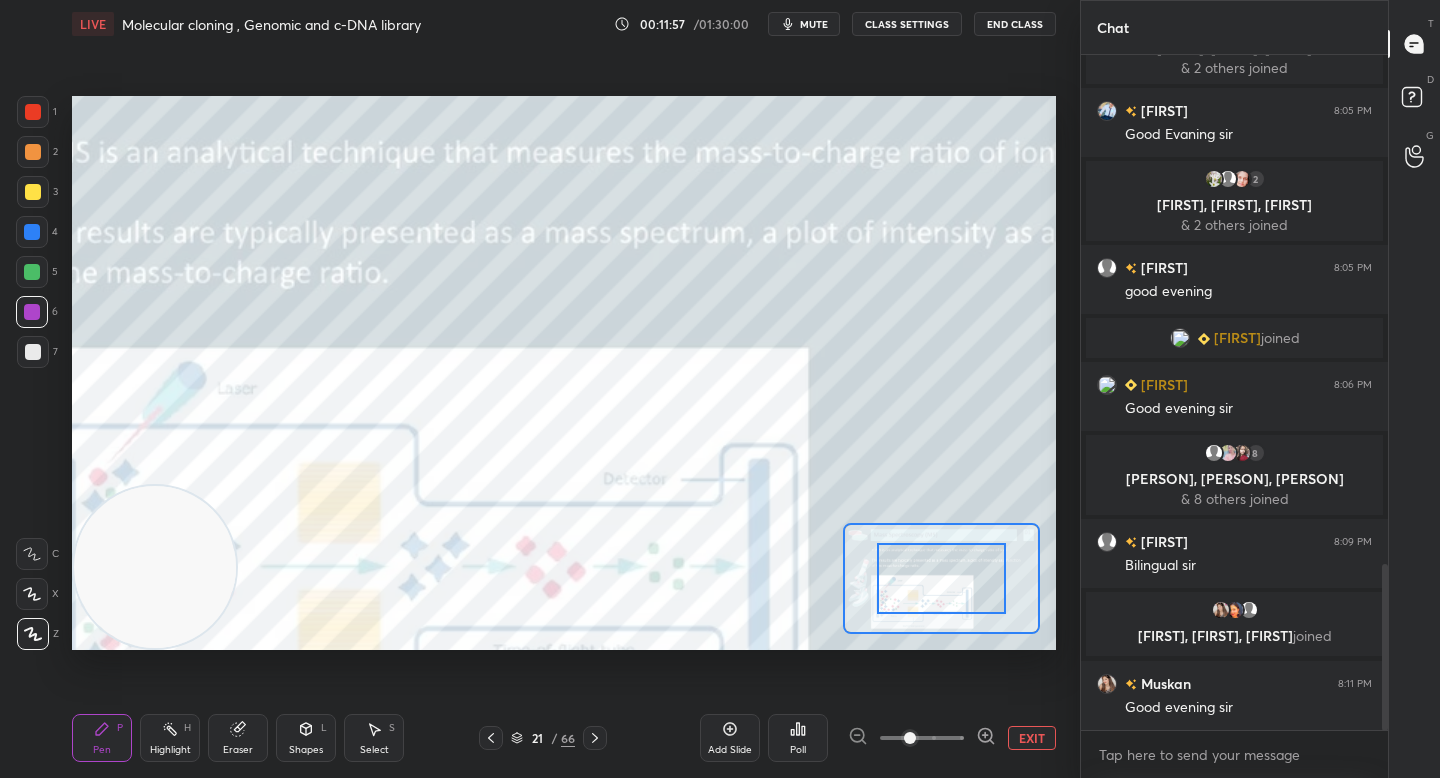 click on "EXIT" at bounding box center (1032, 738) 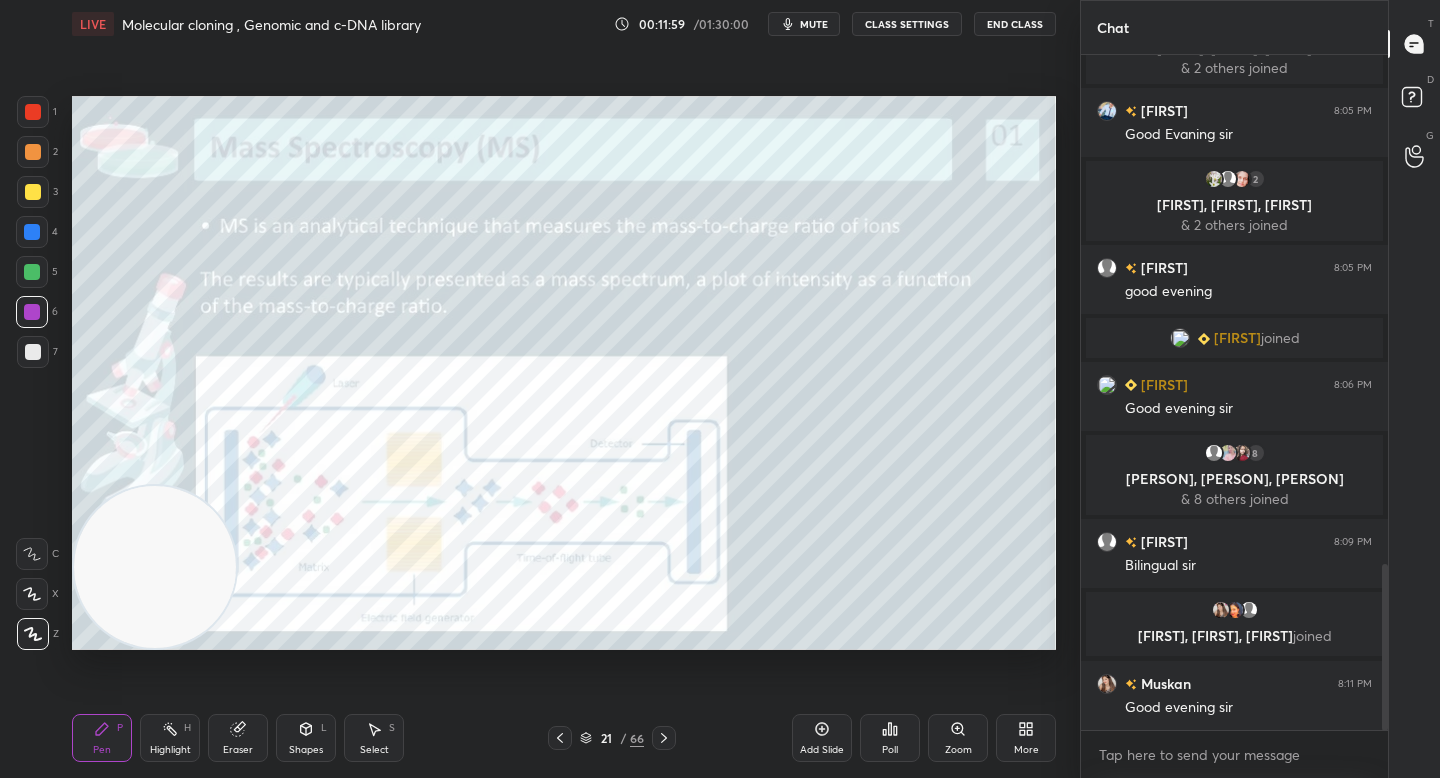 click on "Add Slide" at bounding box center [822, 738] 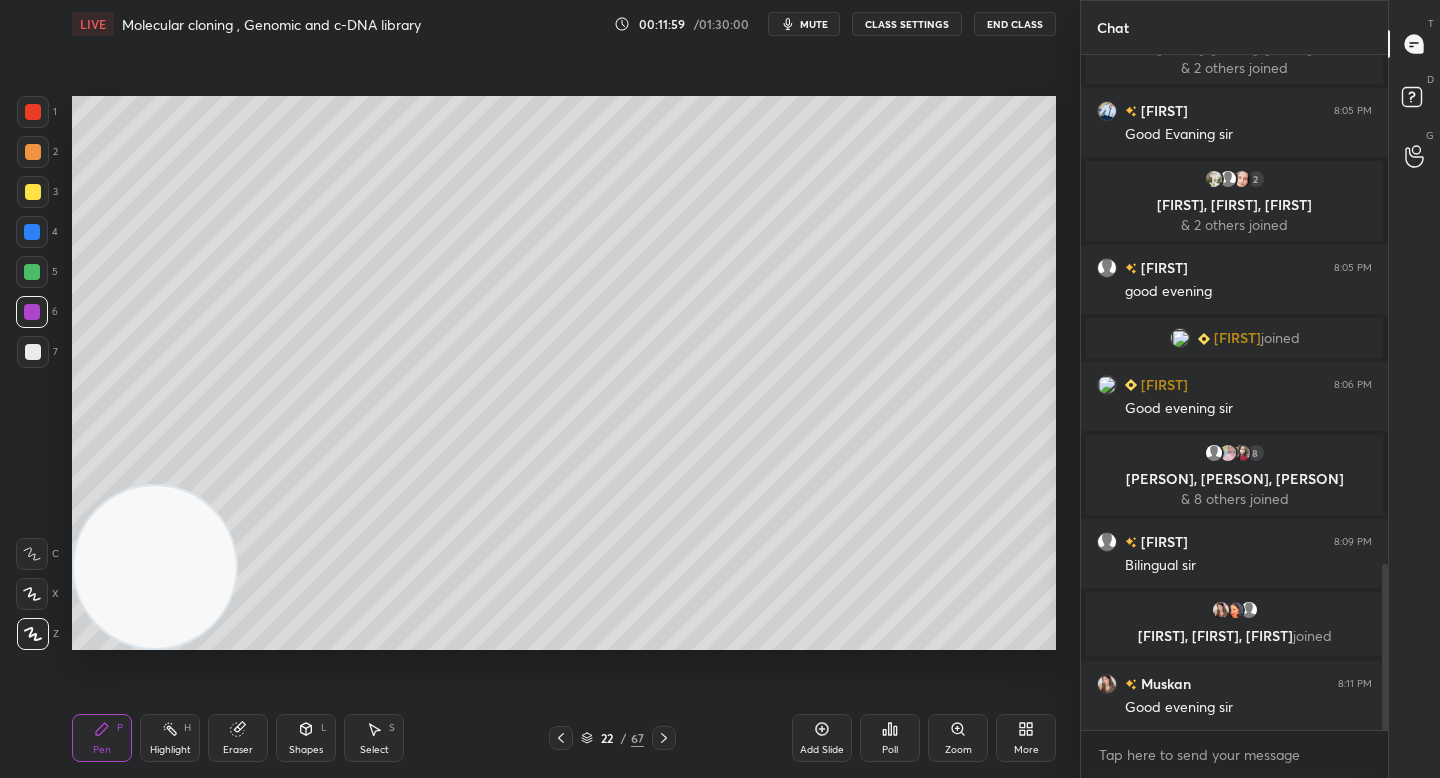 drag, startPoint x: 198, startPoint y: 591, endPoint x: 194, endPoint y: 606, distance: 15.524175 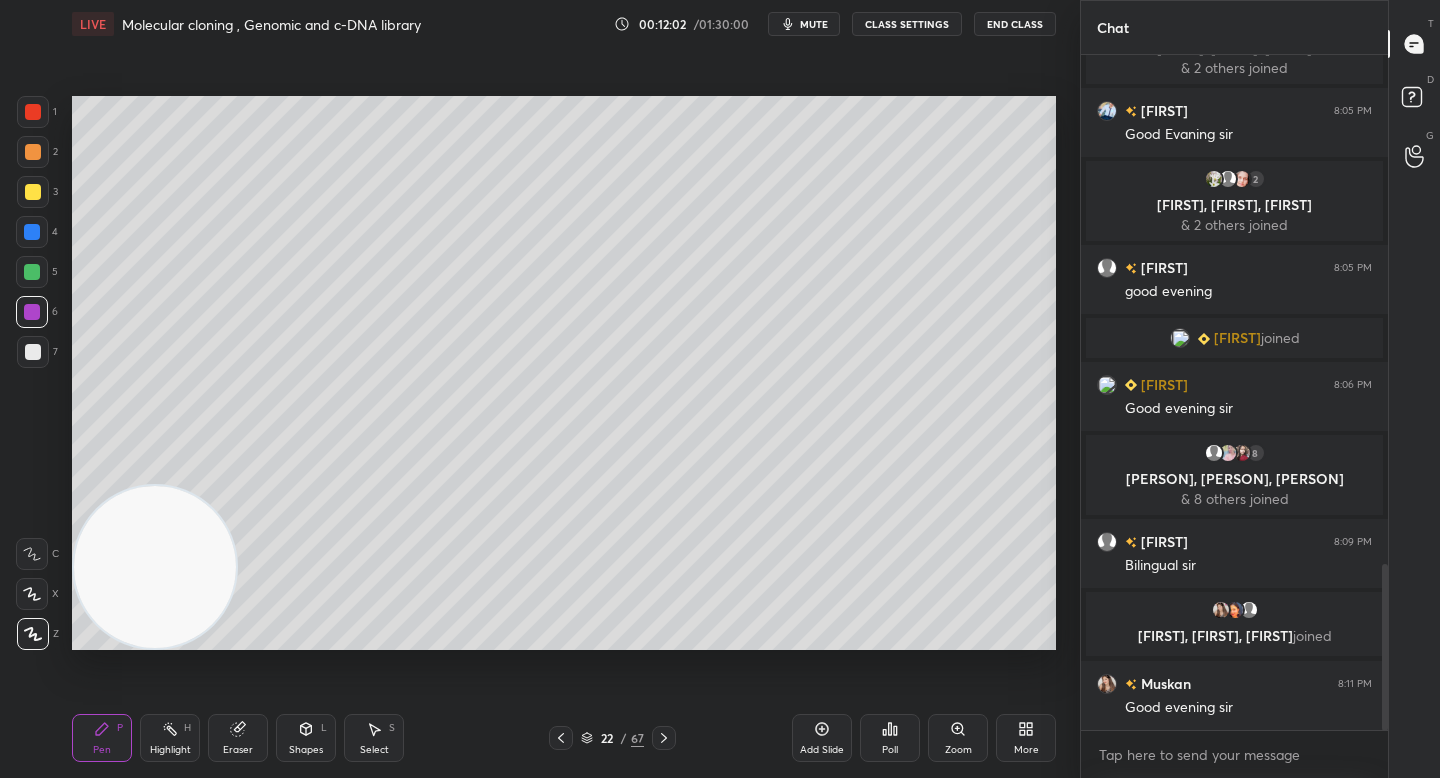 click on "4" at bounding box center (37, 236) 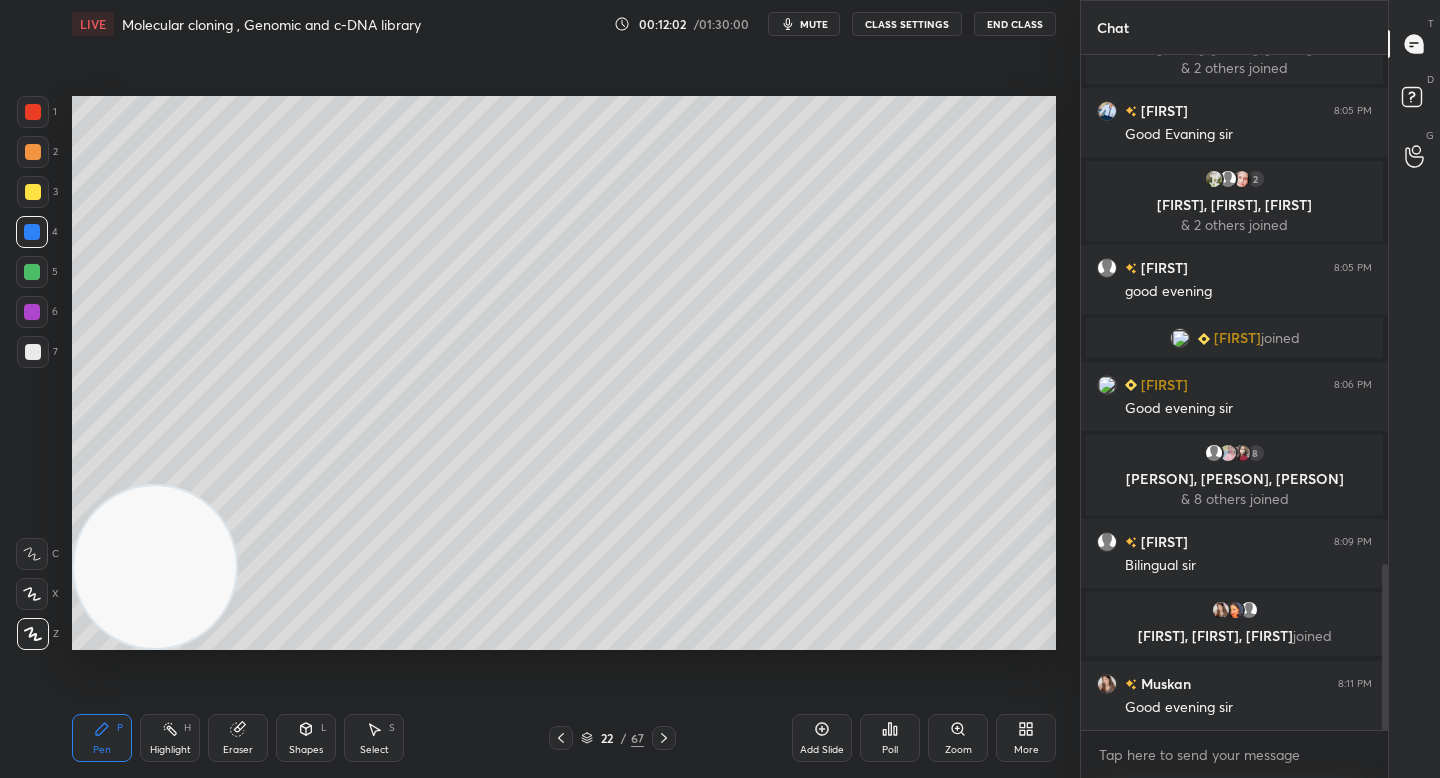 click at bounding box center [32, 272] 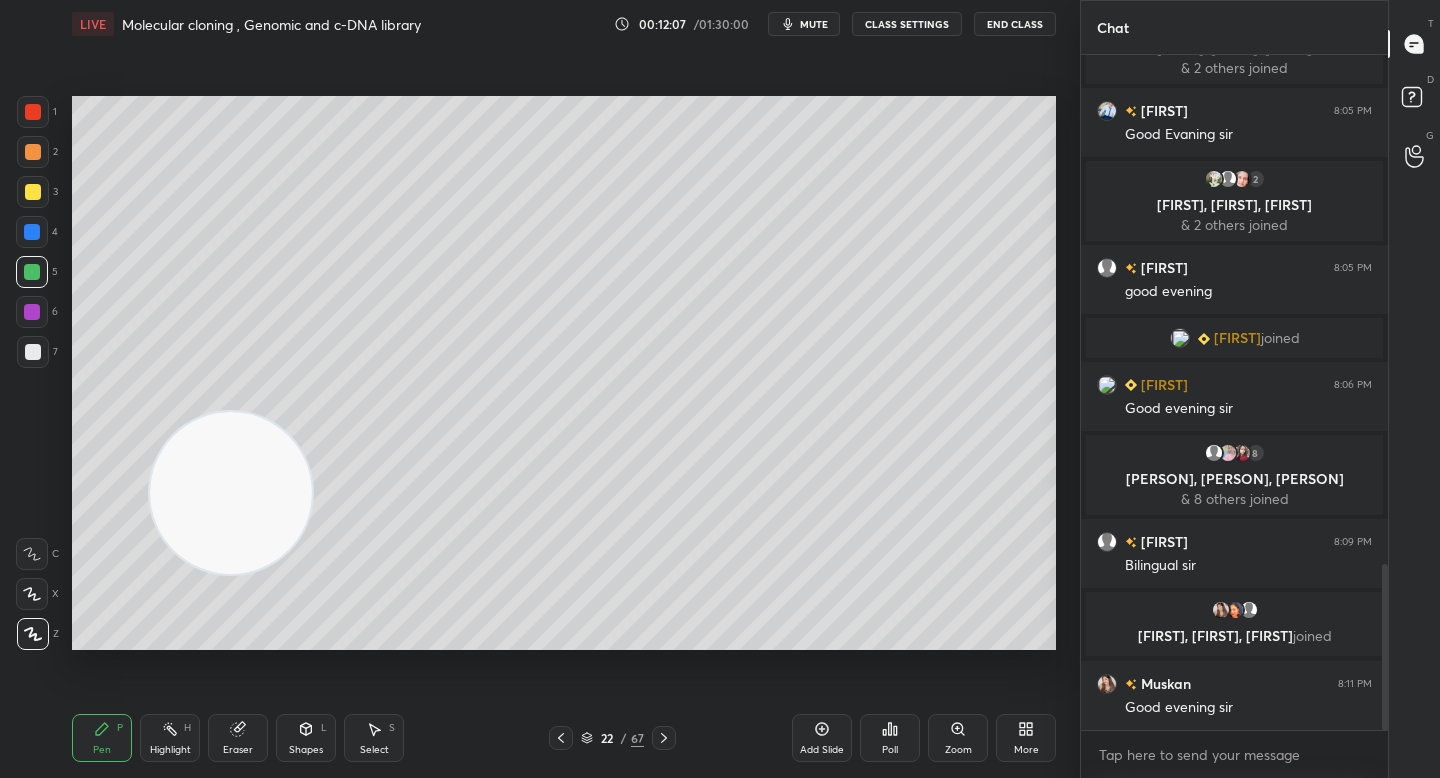 drag, startPoint x: 223, startPoint y: 534, endPoint x: 1003, endPoint y: 159, distance: 865.4623 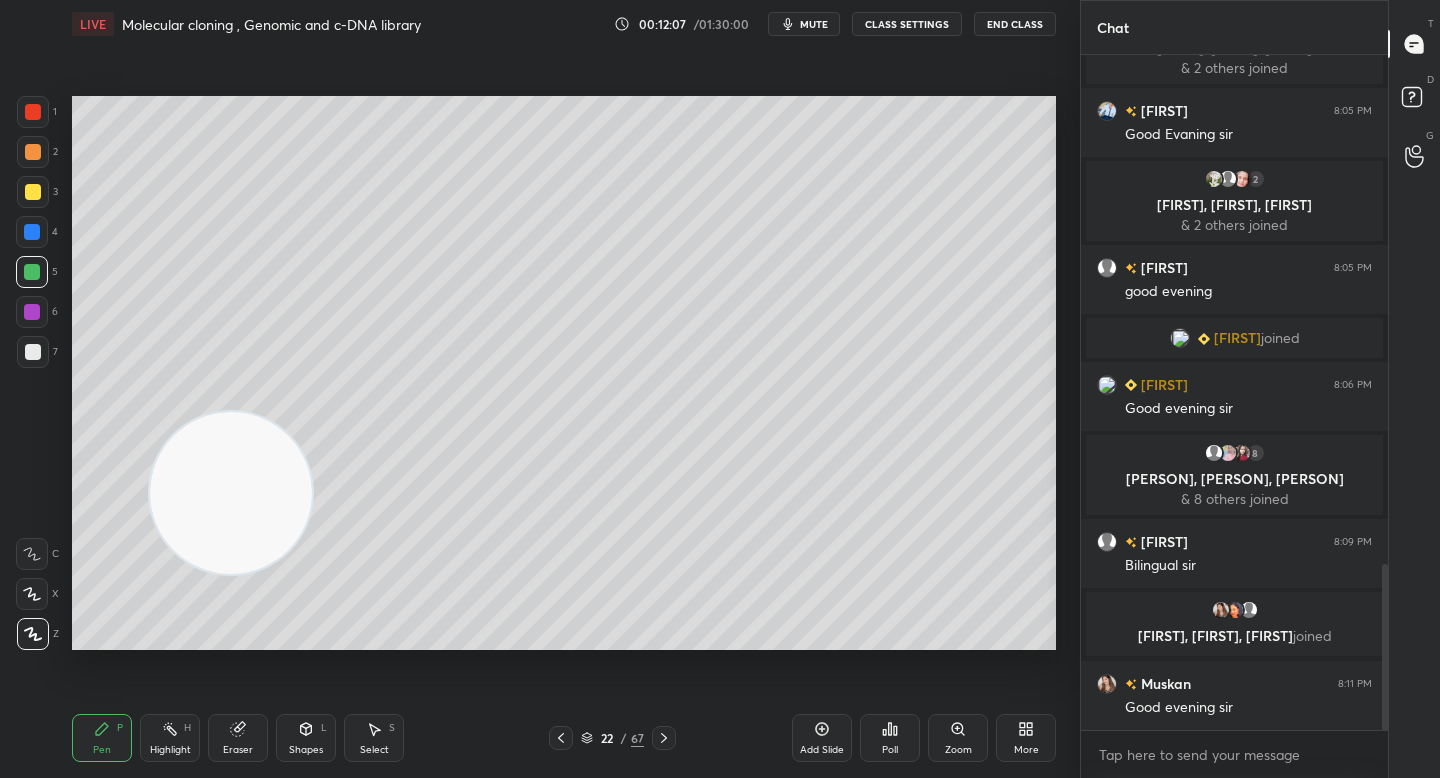 click at bounding box center (231, 493) 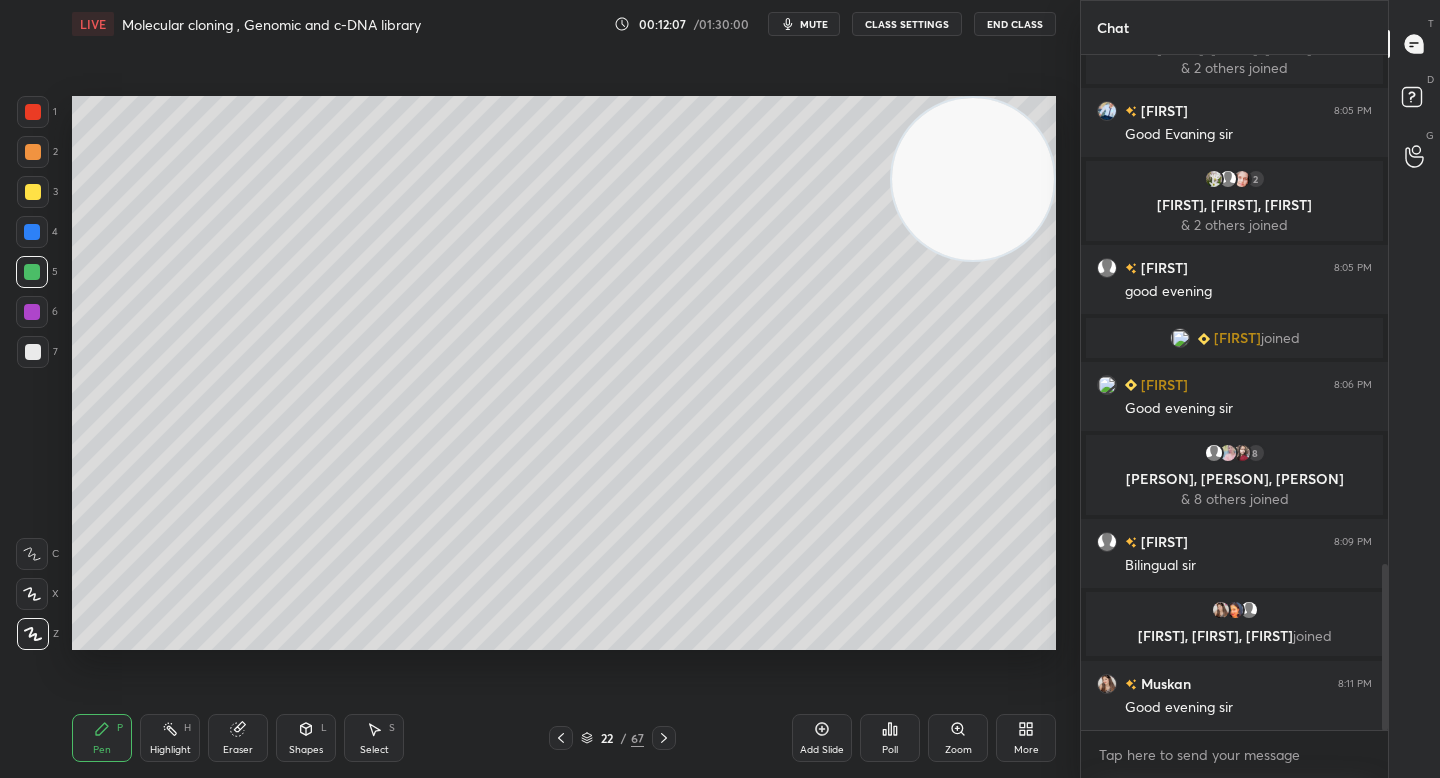 click at bounding box center [973, 179] 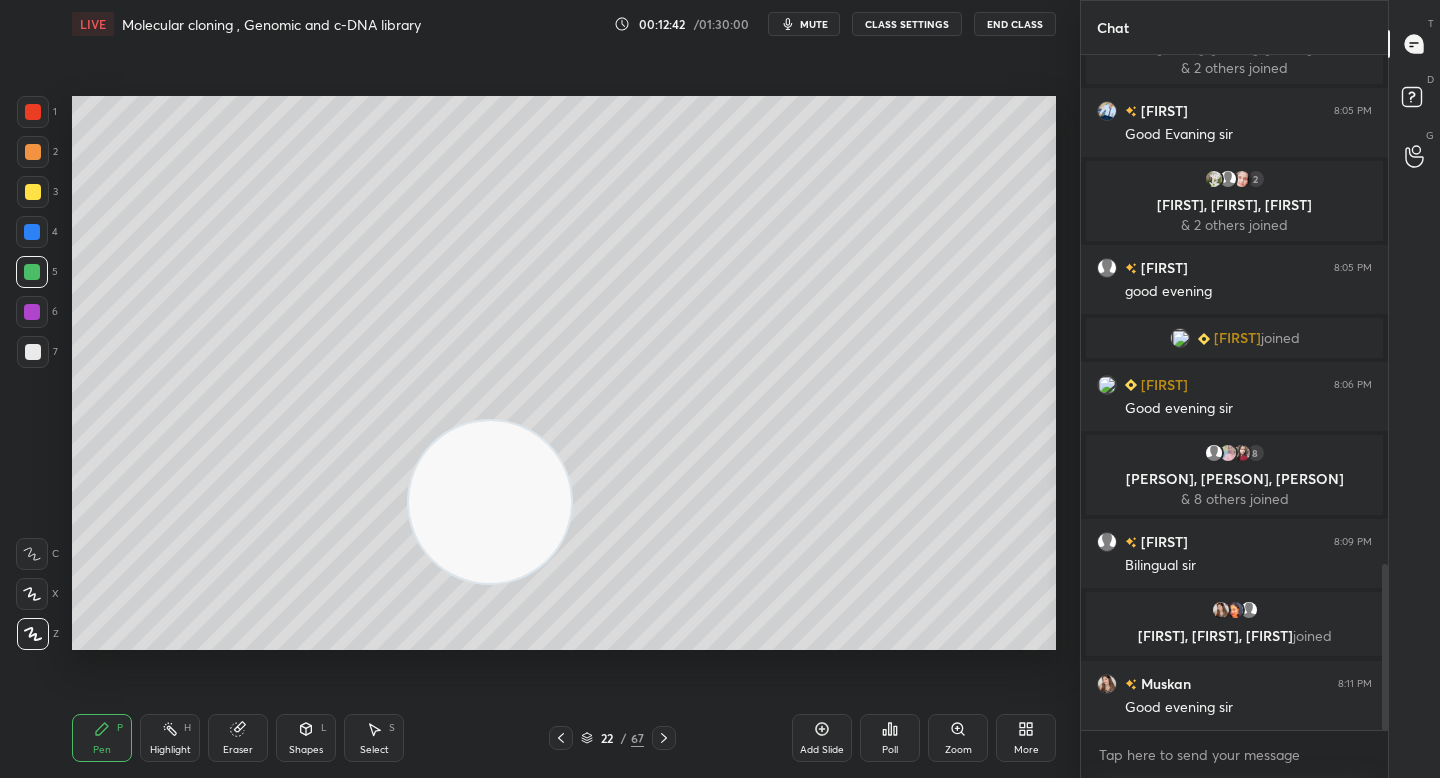 drag, startPoint x: 806, startPoint y: 278, endPoint x: 412, endPoint y: 611, distance: 515.87305 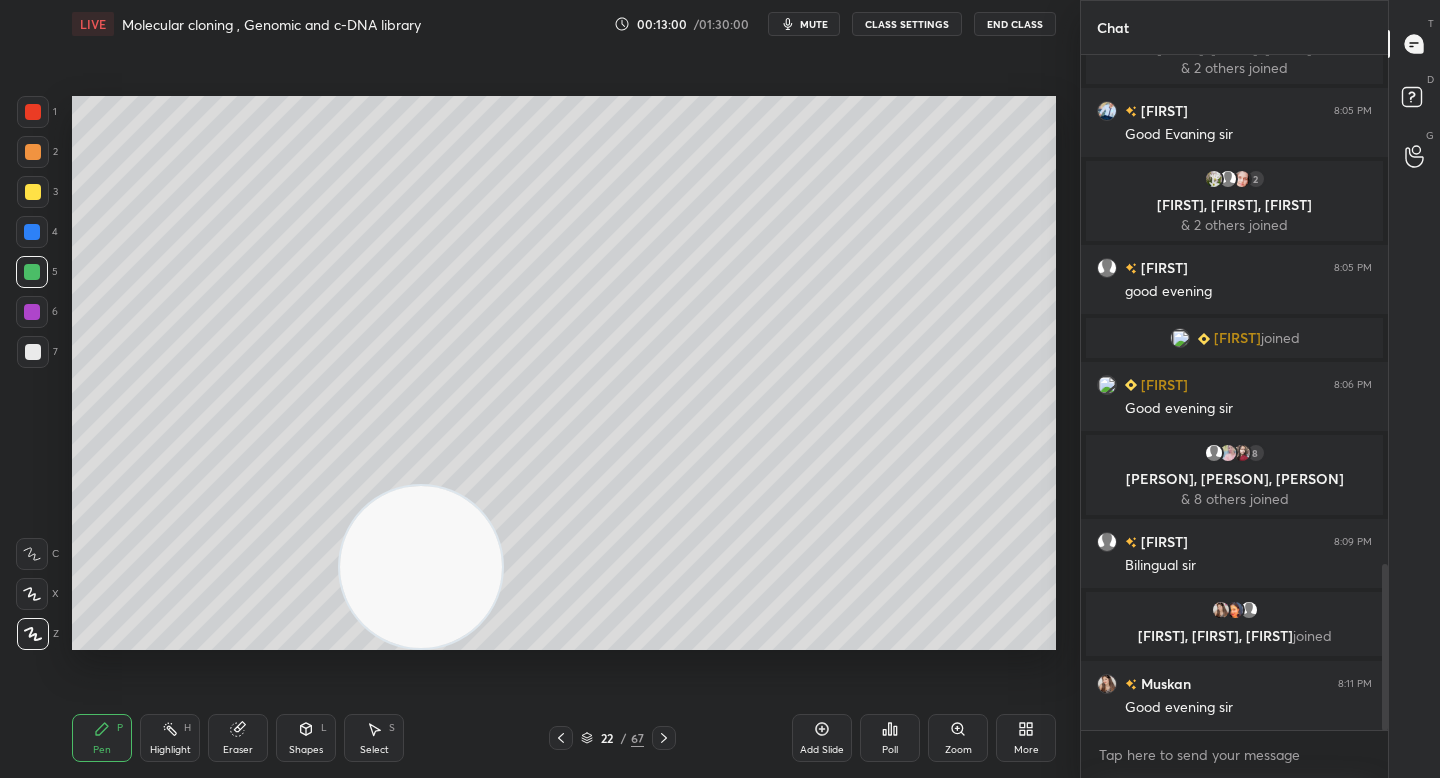 drag, startPoint x: 248, startPoint y: 346, endPoint x: 222, endPoint y: 335, distance: 28.231188 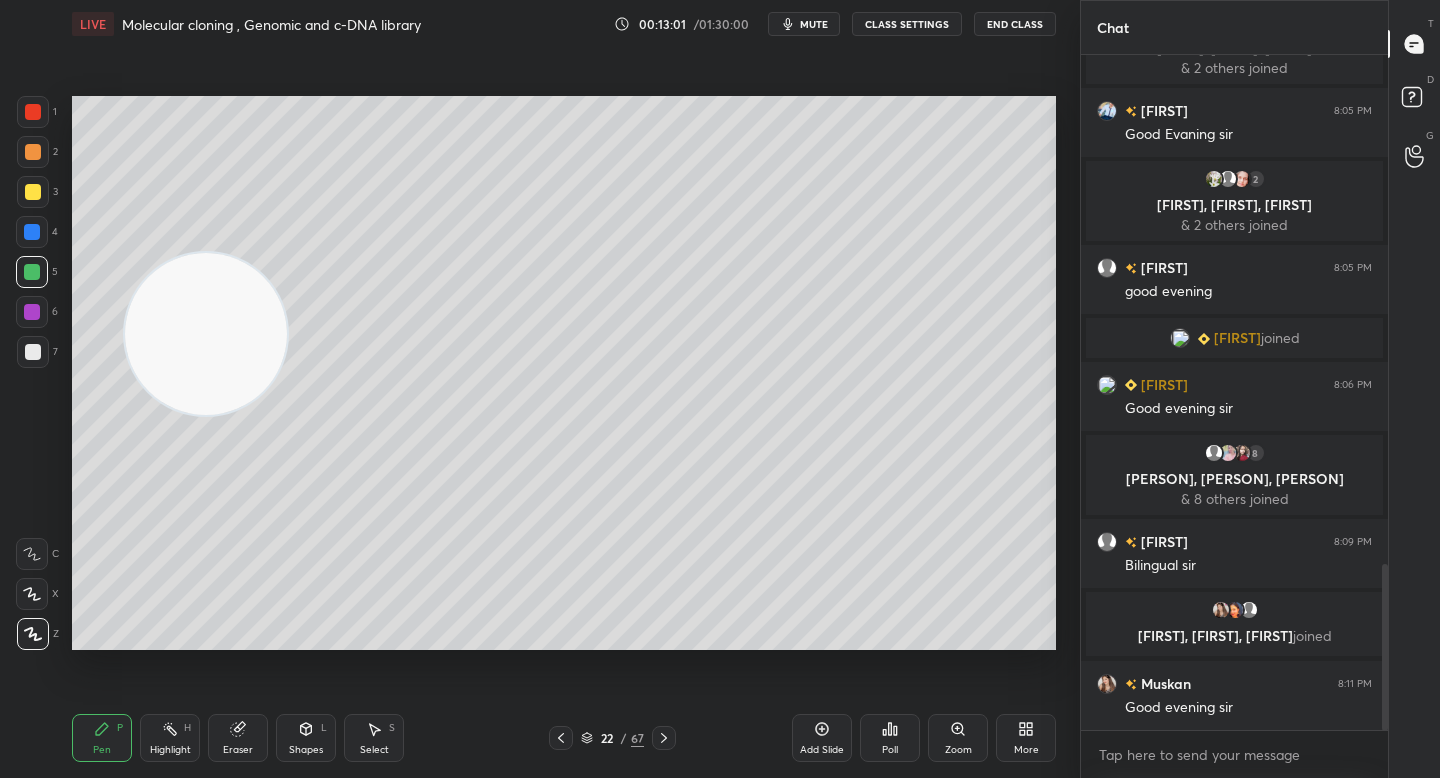 drag, startPoint x: 163, startPoint y: 239, endPoint x: 151, endPoint y: 216, distance: 25.942244 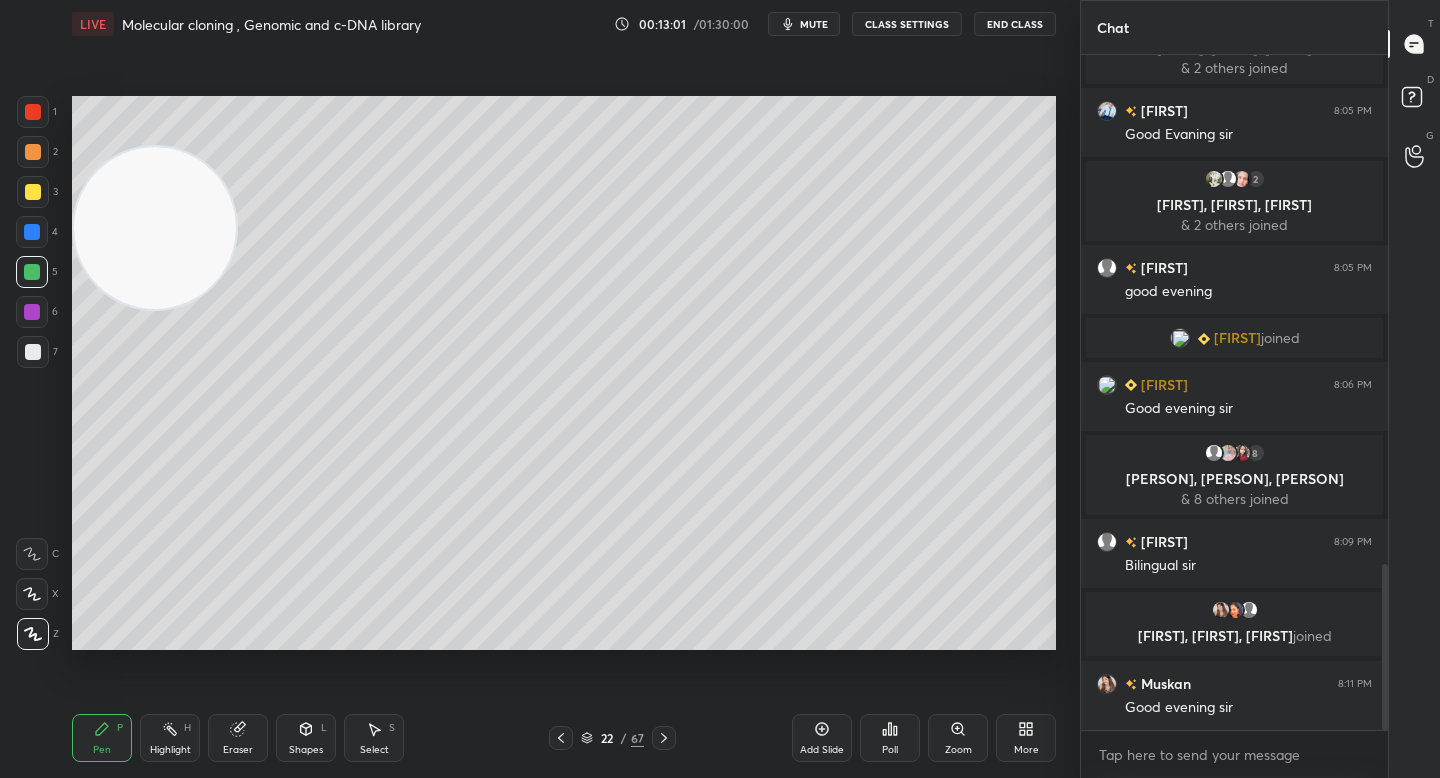 click at bounding box center [155, 228] 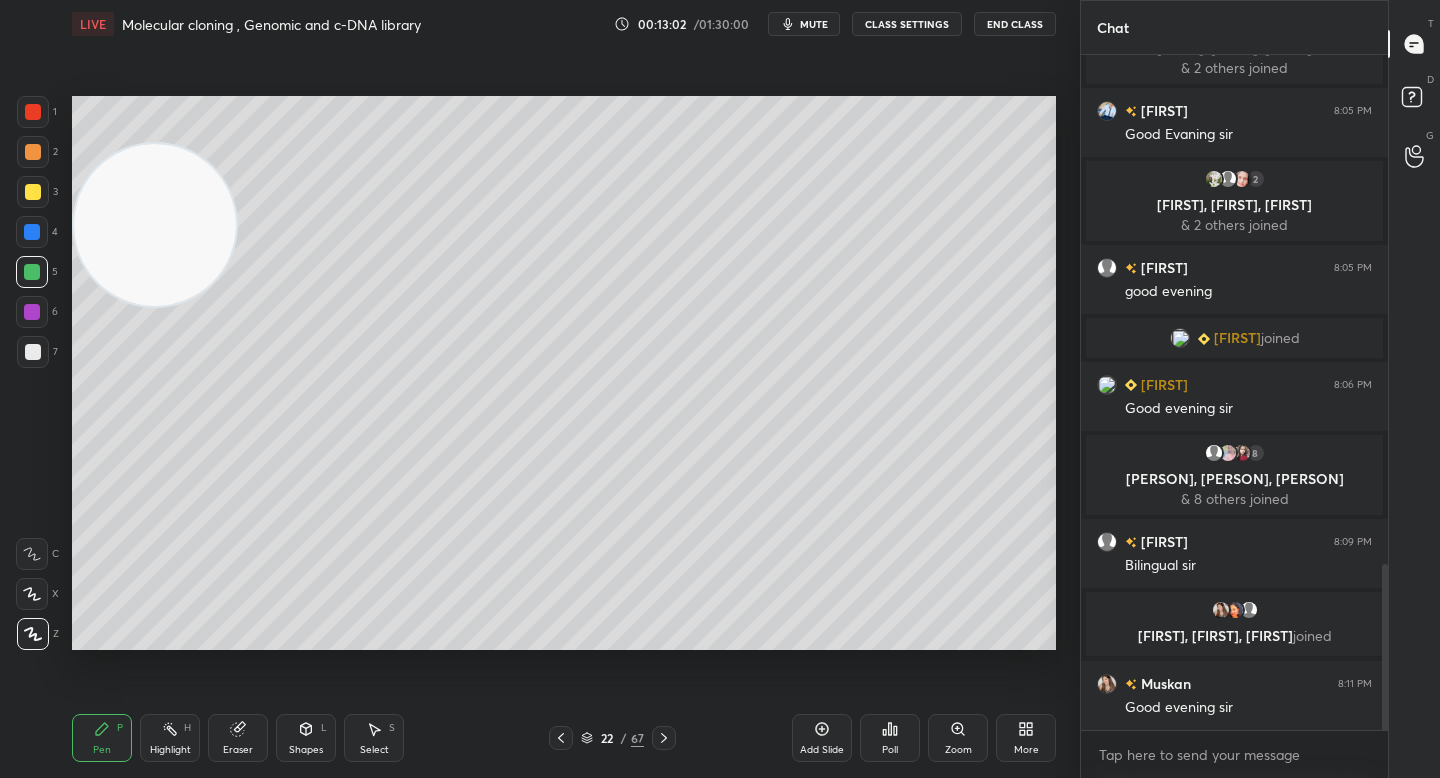 click at bounding box center [33, 352] 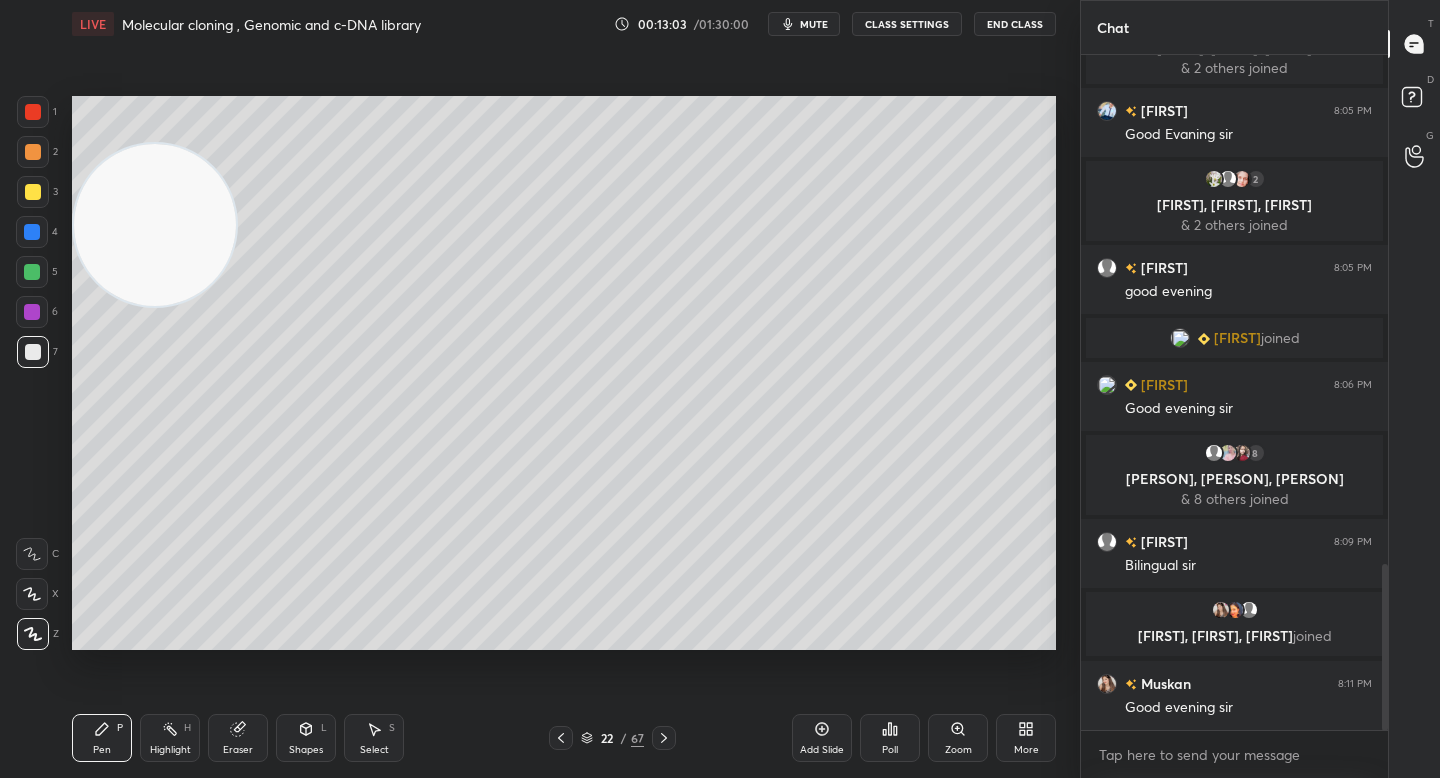 click 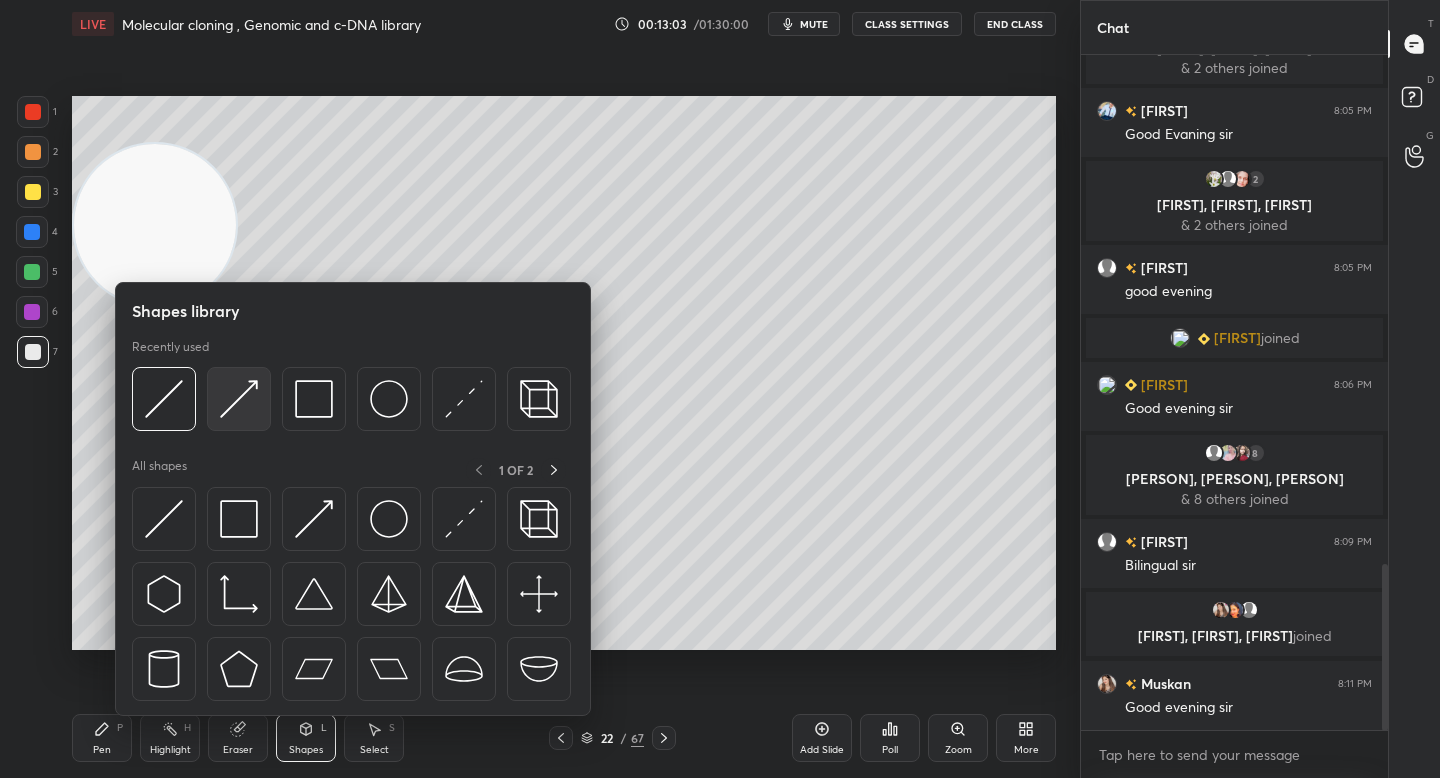 click at bounding box center [239, 399] 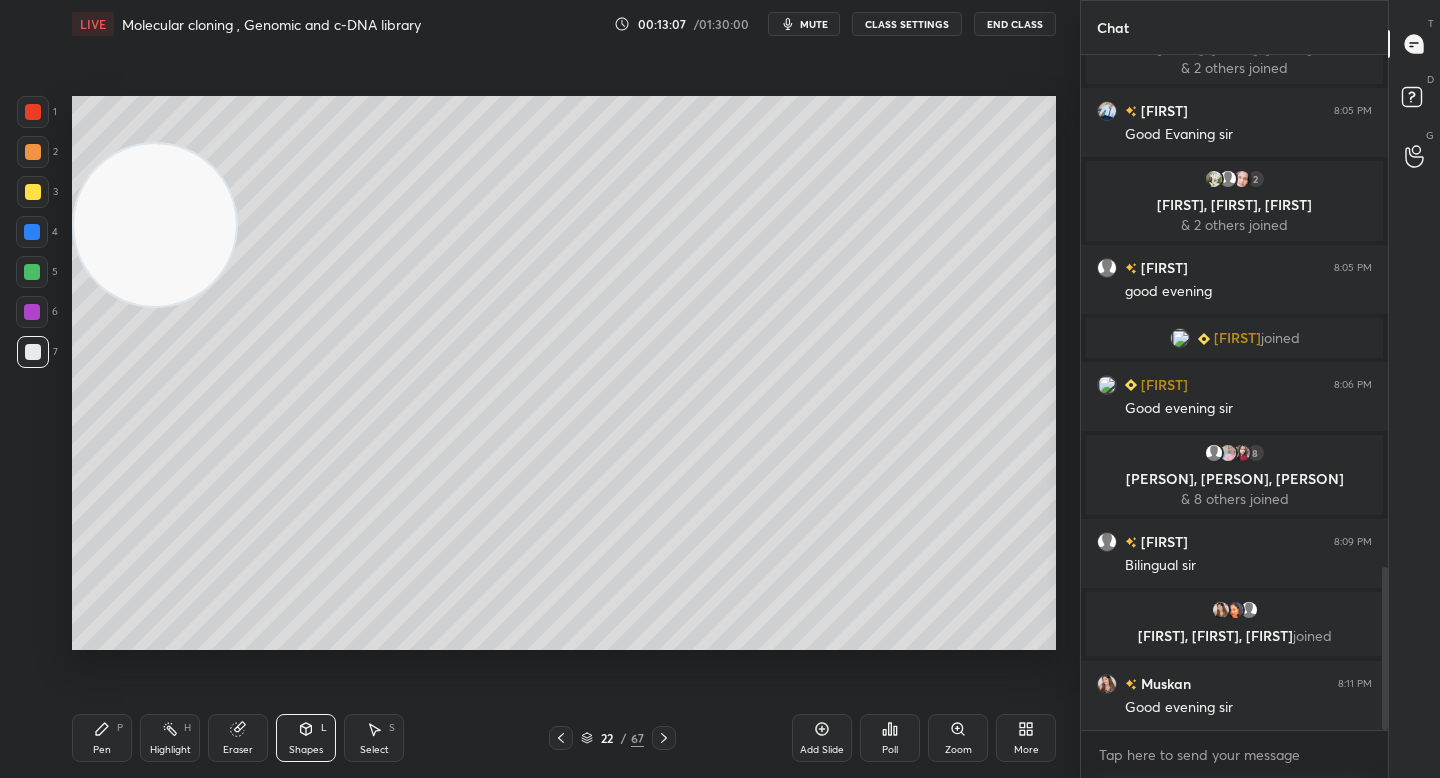 scroll, scrollTop: 2126, scrollLeft: 0, axis: vertical 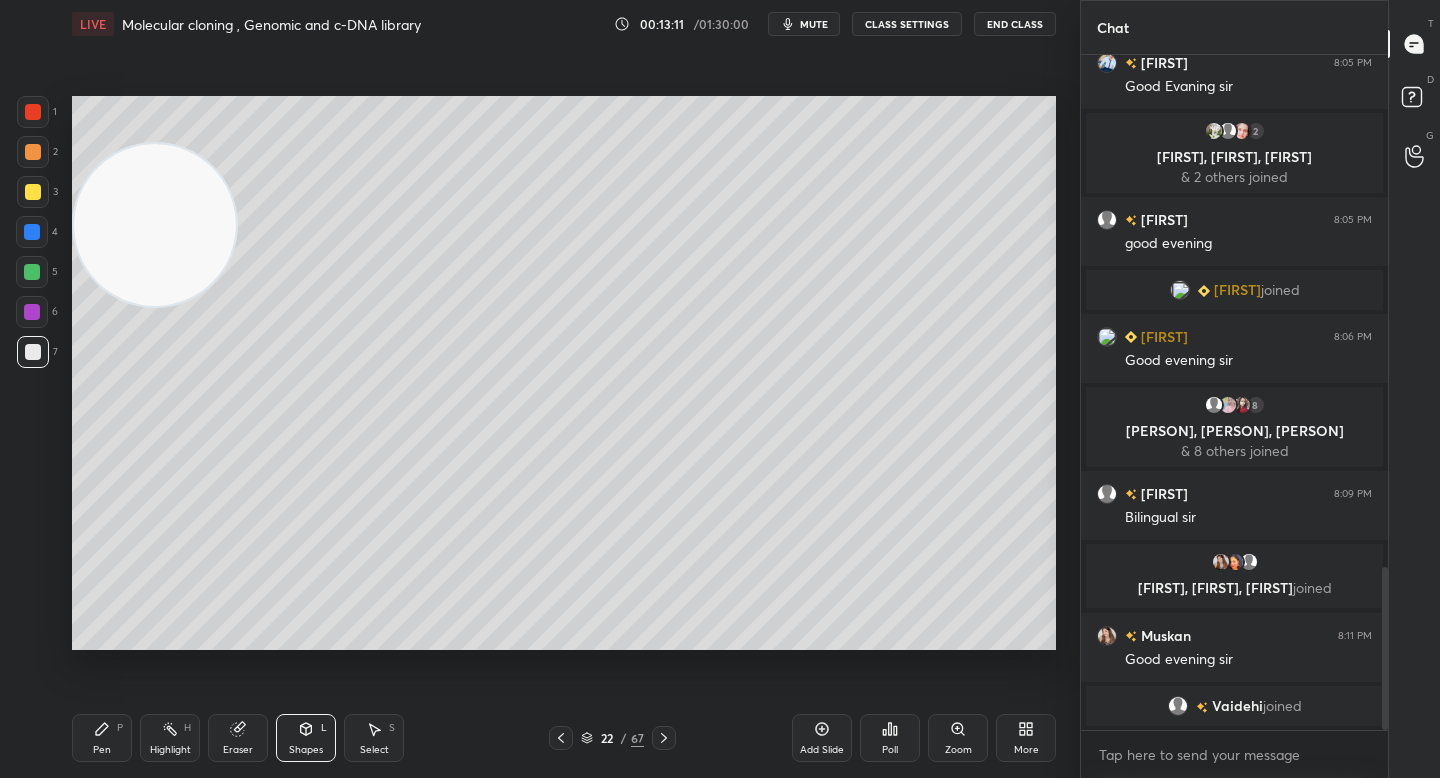 click on "Pen P" at bounding box center (102, 738) 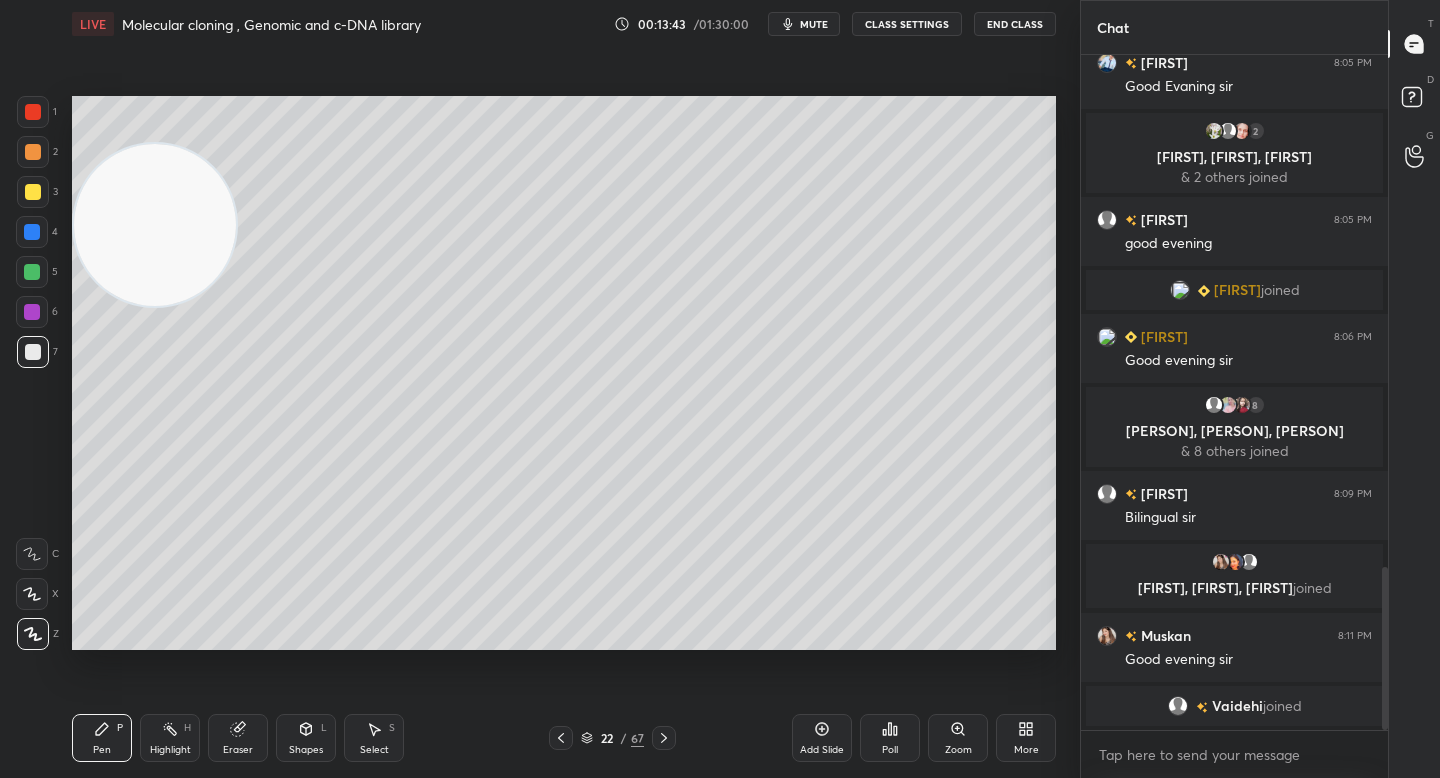 scroll, scrollTop: 2151, scrollLeft: 0, axis: vertical 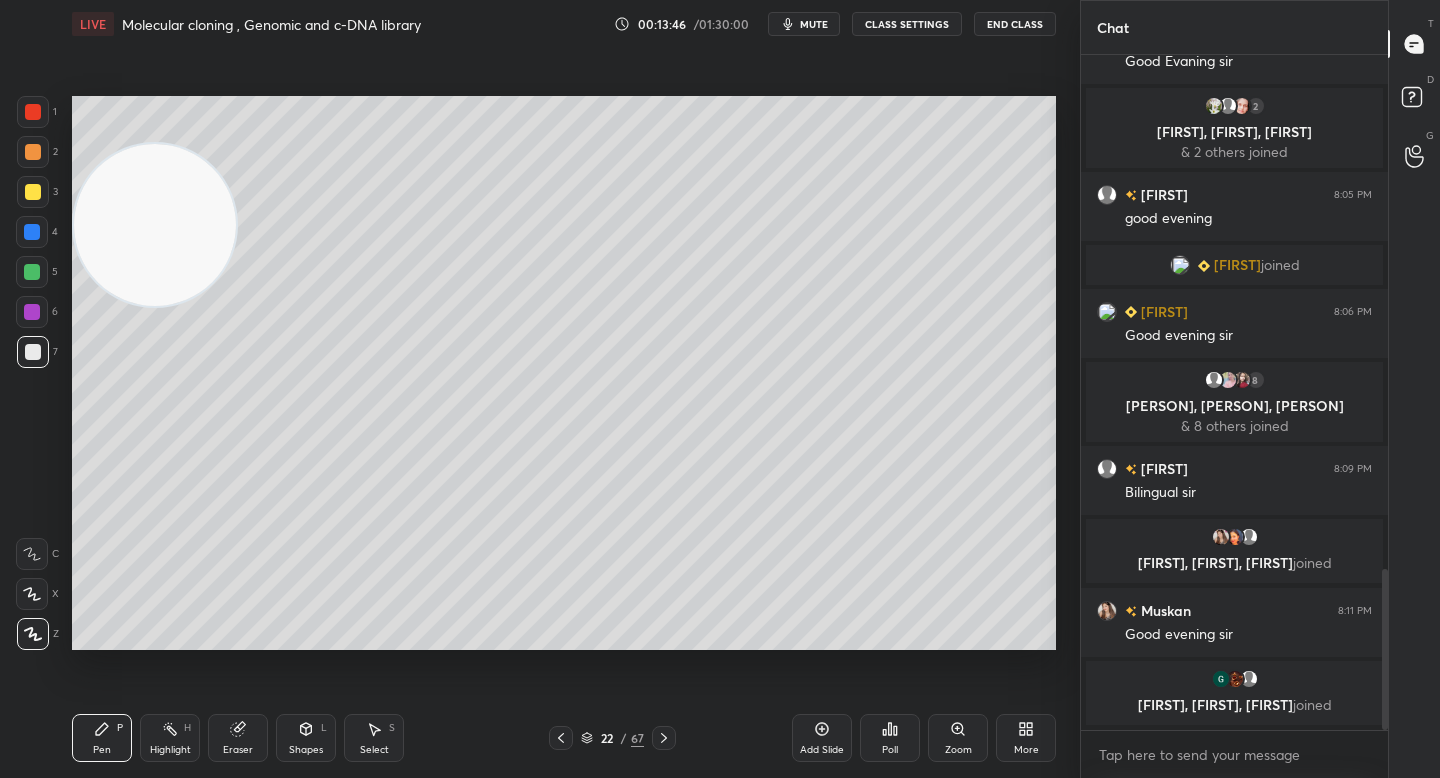 click at bounding box center (33, 152) 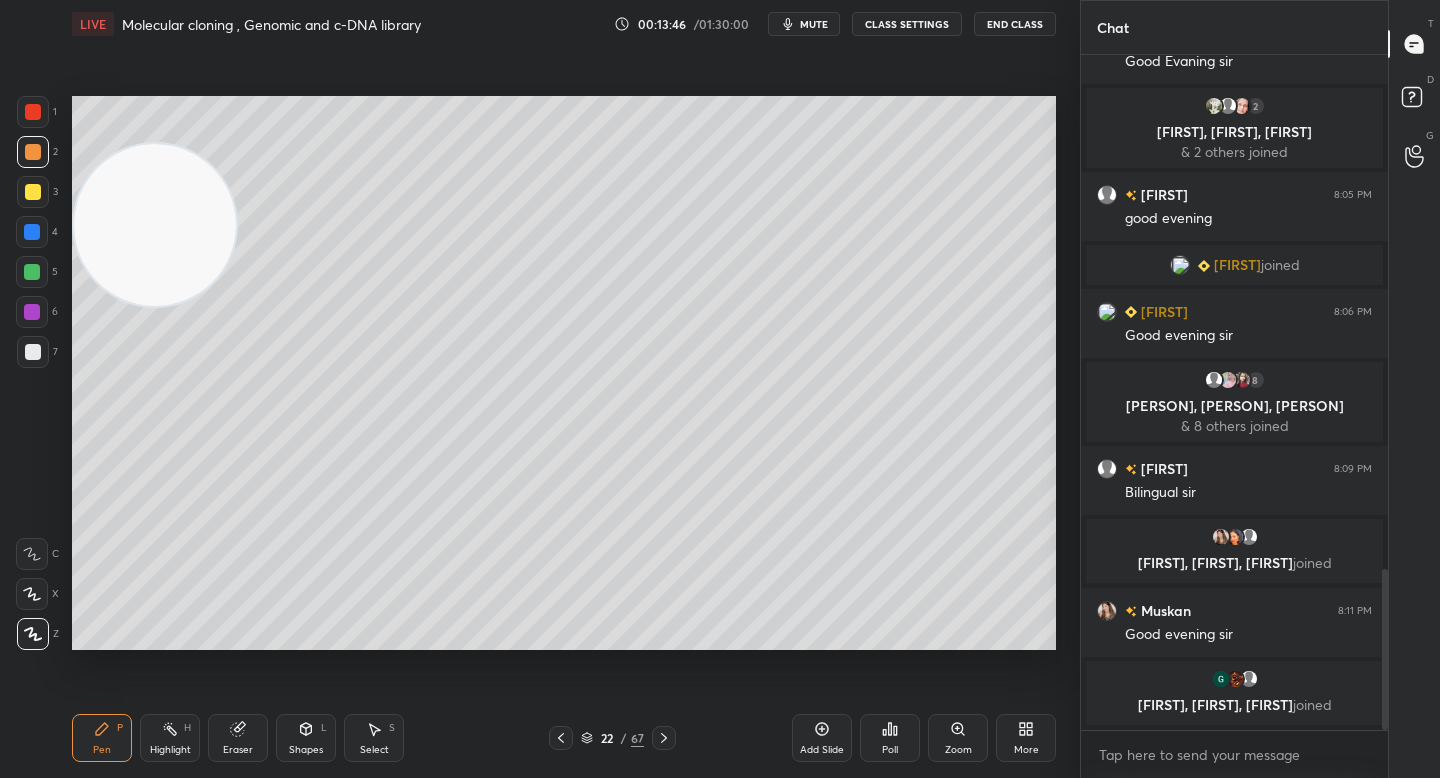 drag, startPoint x: 115, startPoint y: 219, endPoint x: 109, endPoint y: 369, distance: 150.11995 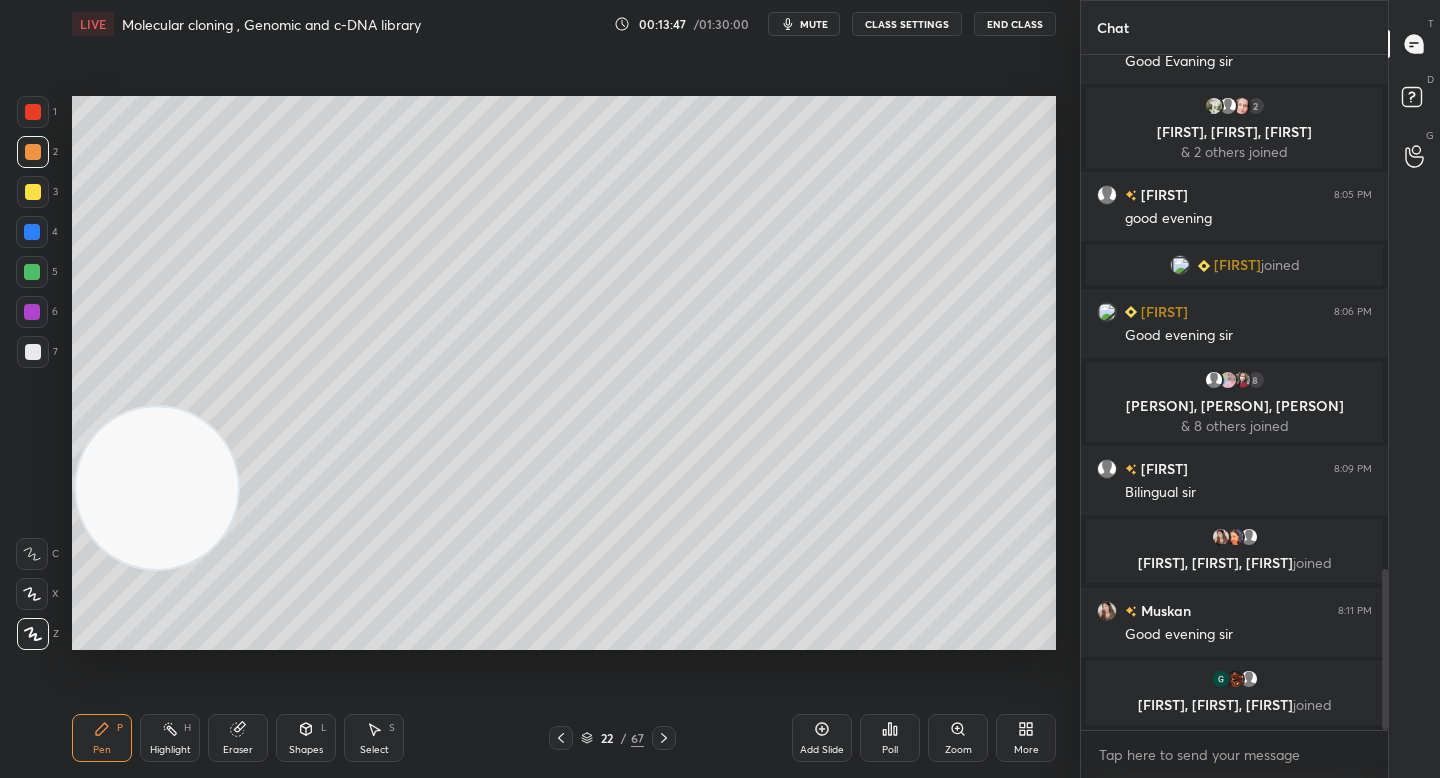drag, startPoint x: 153, startPoint y: 471, endPoint x: 155, endPoint y: 524, distance: 53.037724 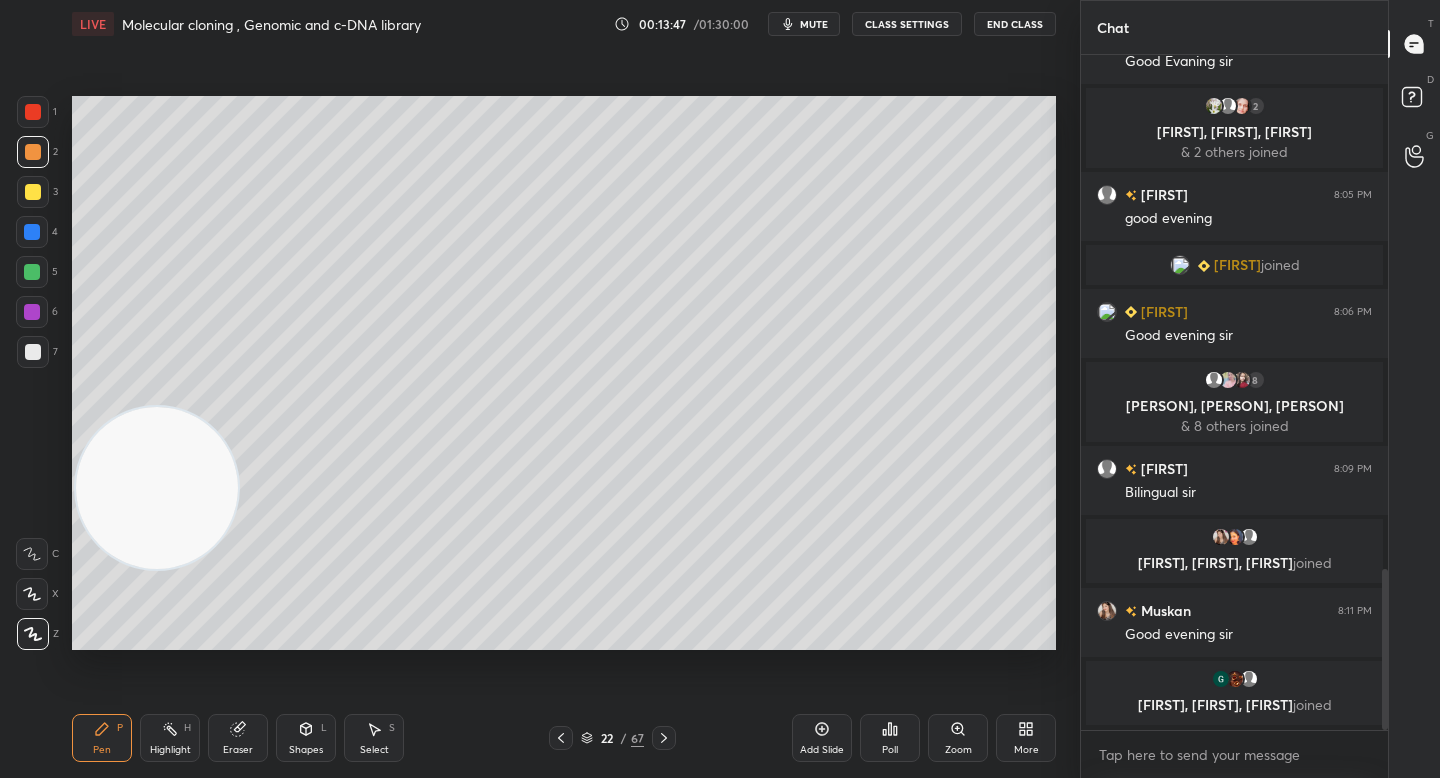 click at bounding box center (157, 488) 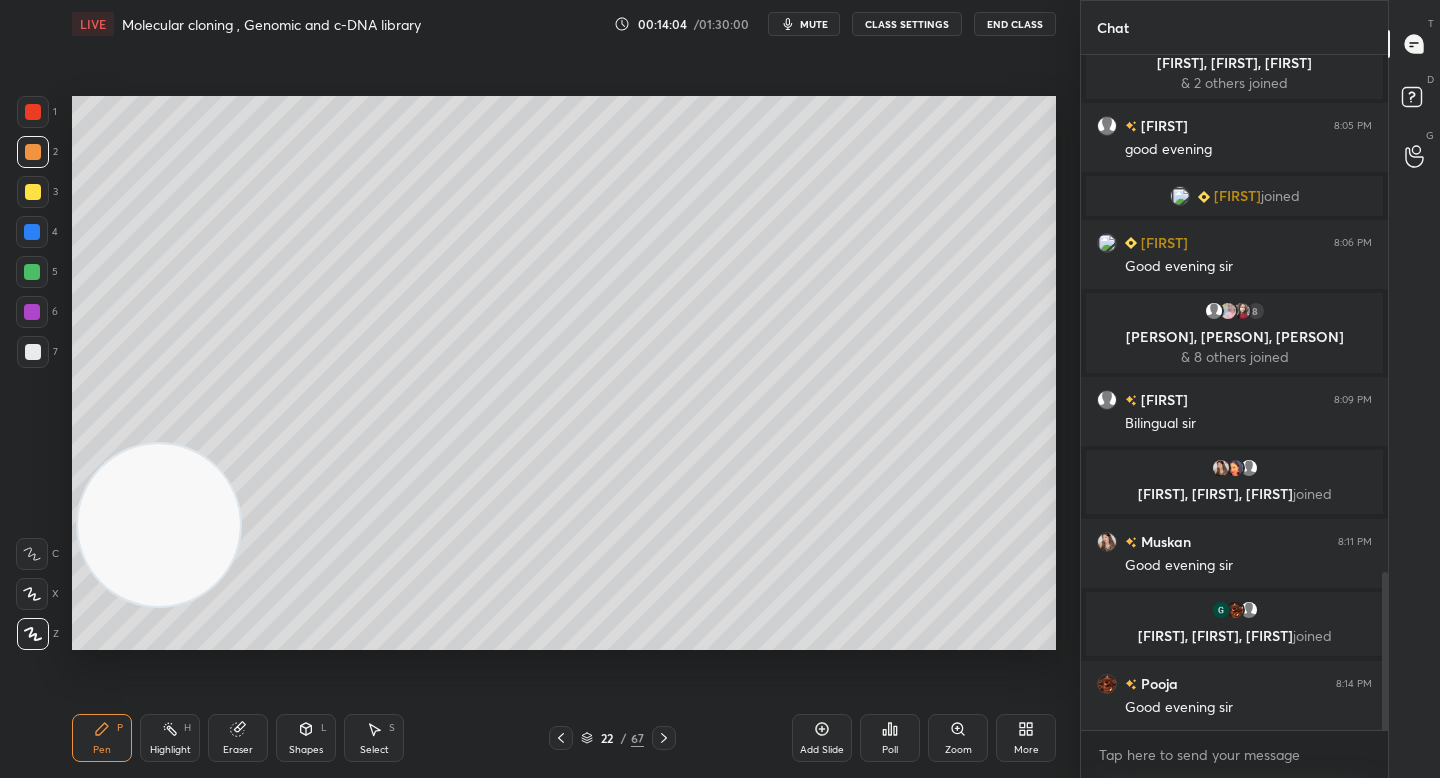 scroll, scrollTop: 2272, scrollLeft: 0, axis: vertical 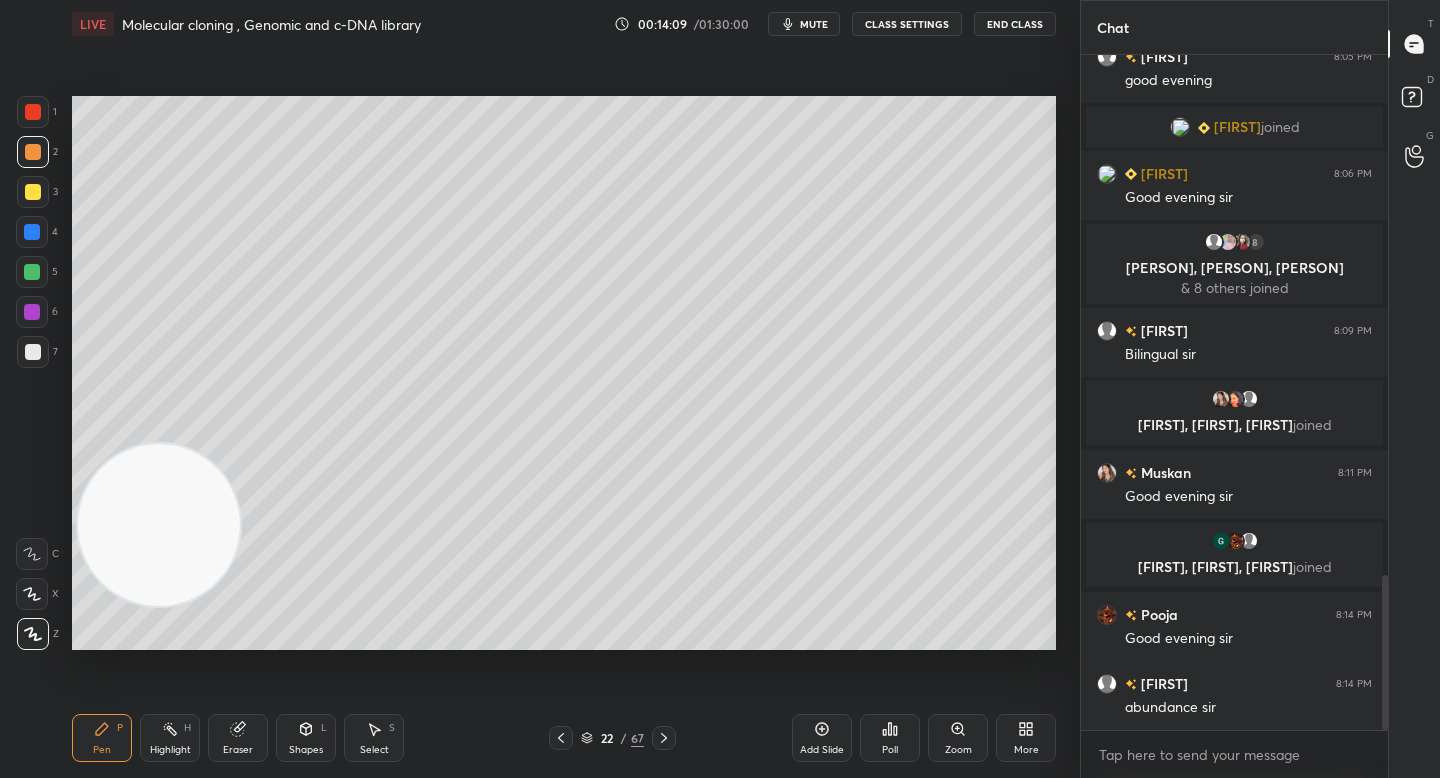 click 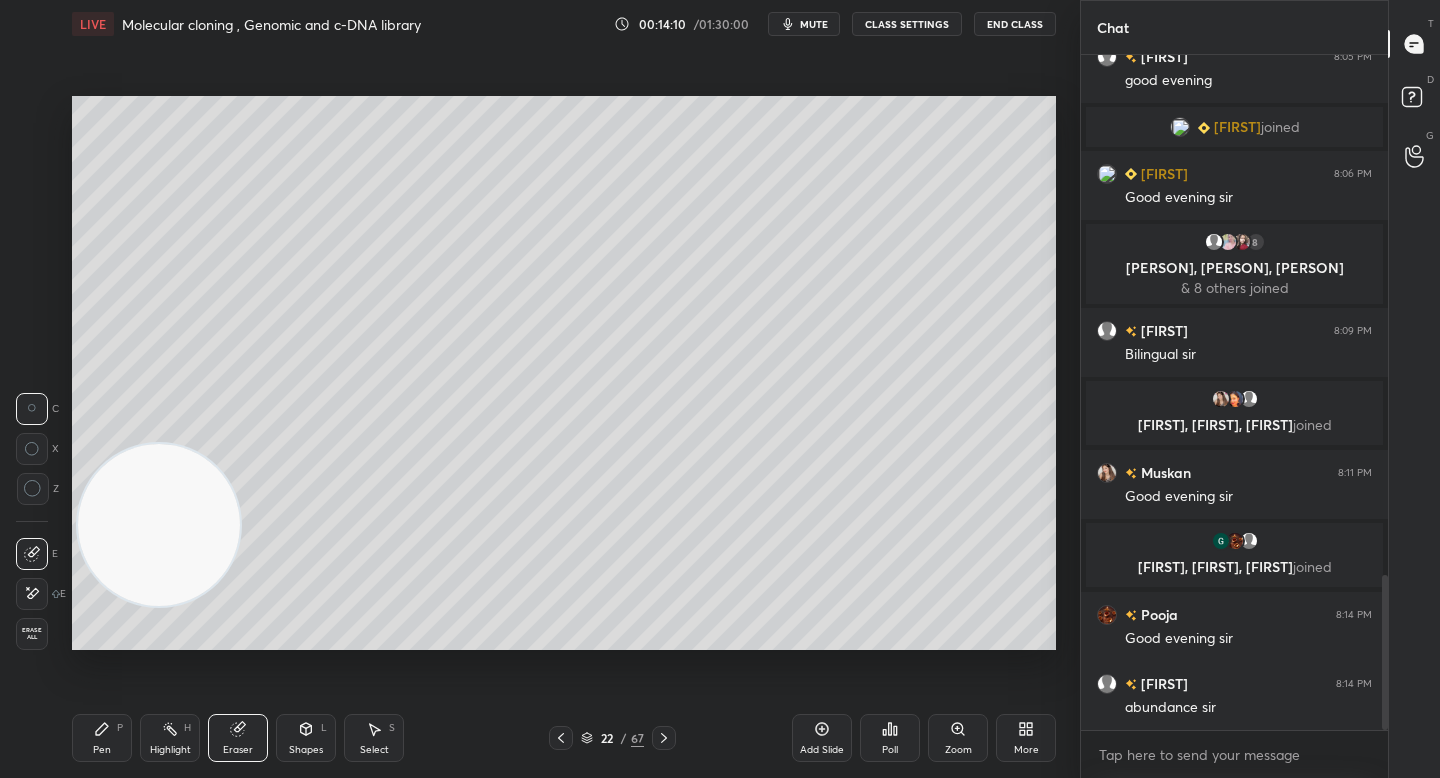 scroll, scrollTop: 2320, scrollLeft: 0, axis: vertical 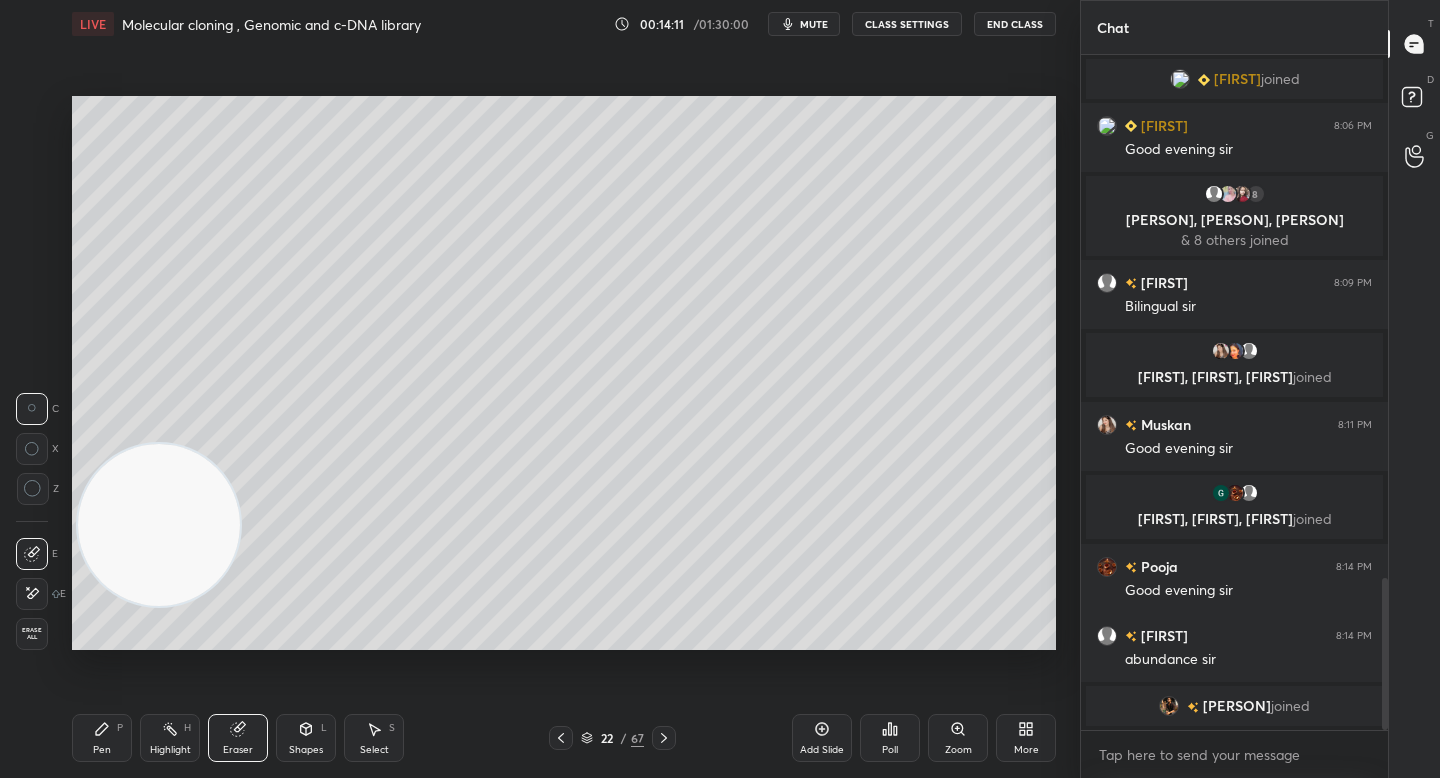 drag, startPoint x: 87, startPoint y: 737, endPoint x: 103, endPoint y: 727, distance: 18.867962 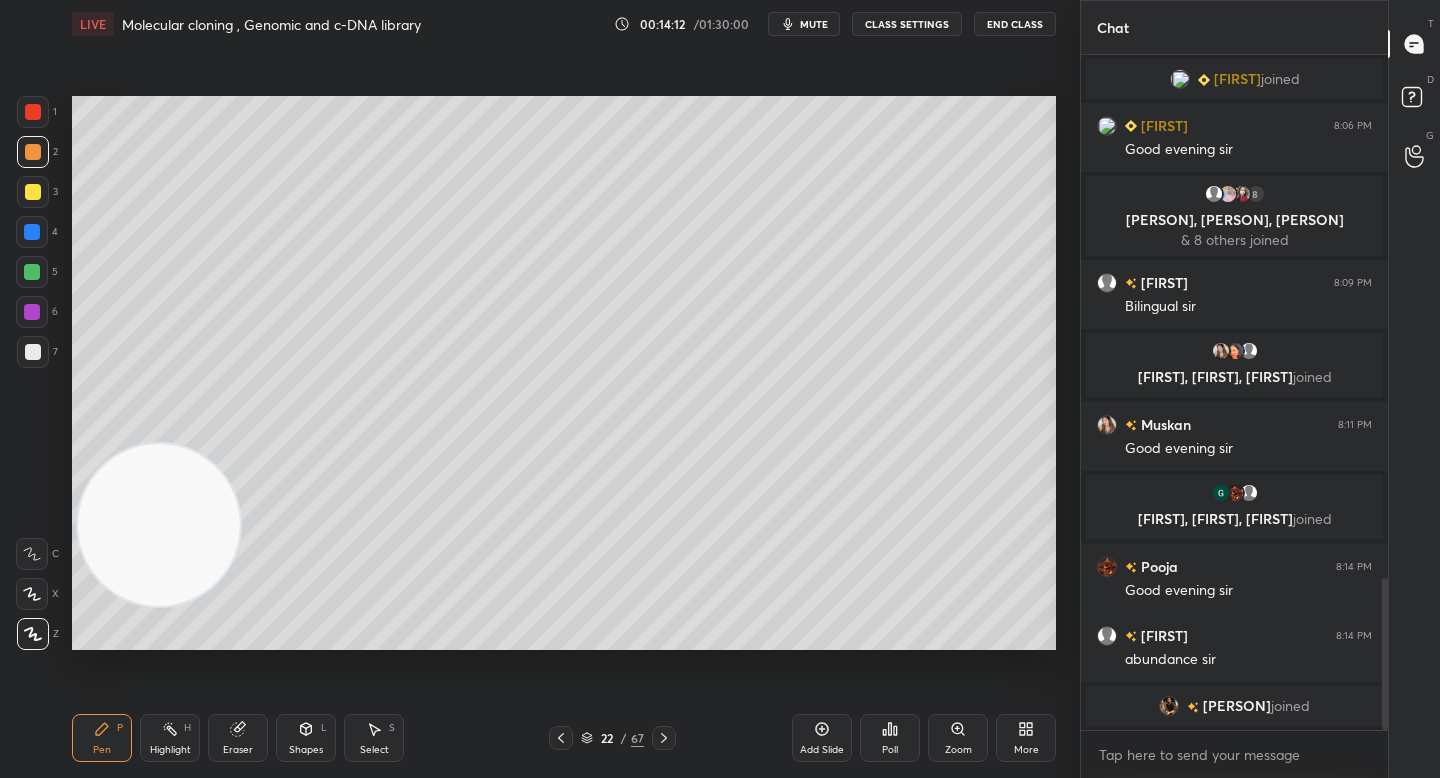 click on "1 2 3 4 5 6 7 C X Z C X Z E E Erase all   H H" at bounding box center (32, 373) 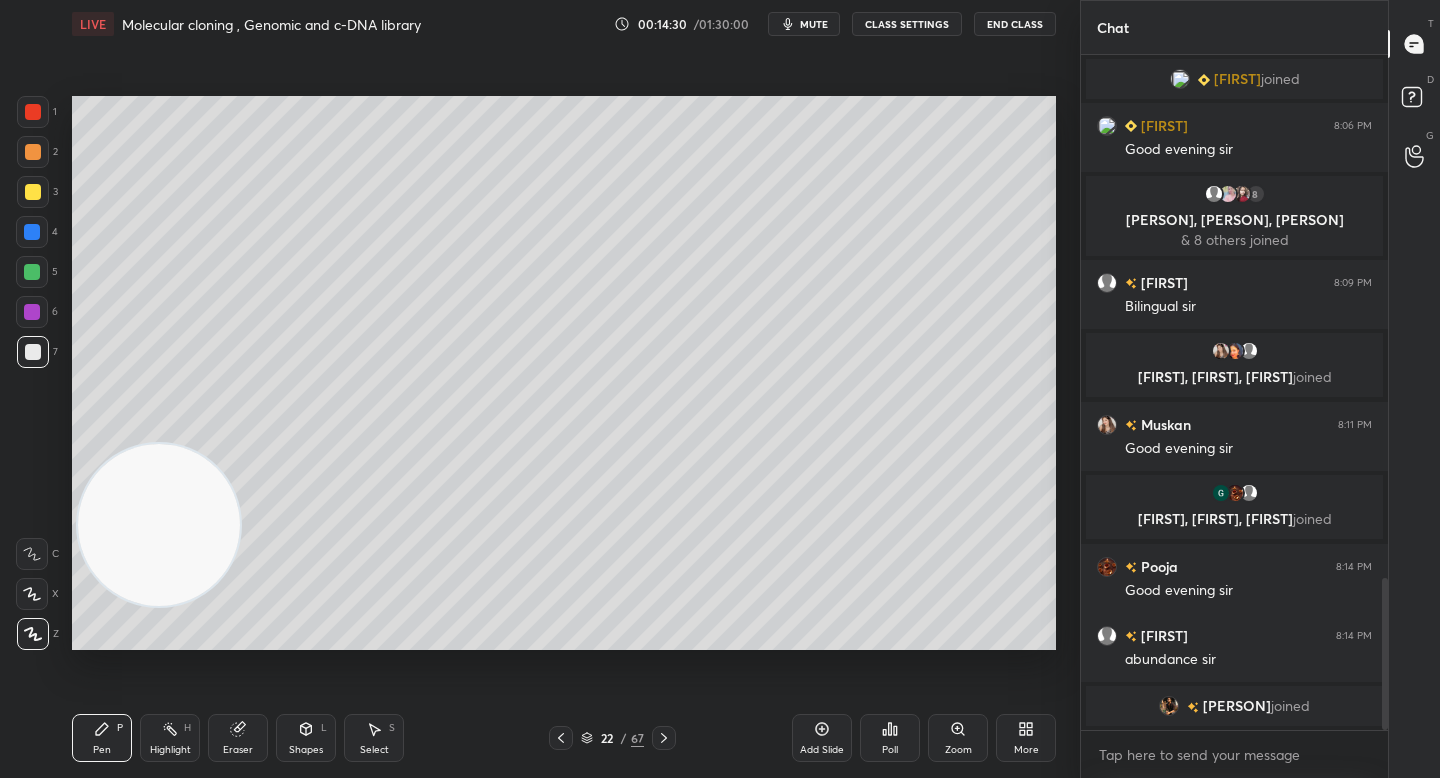 click at bounding box center [32, 272] 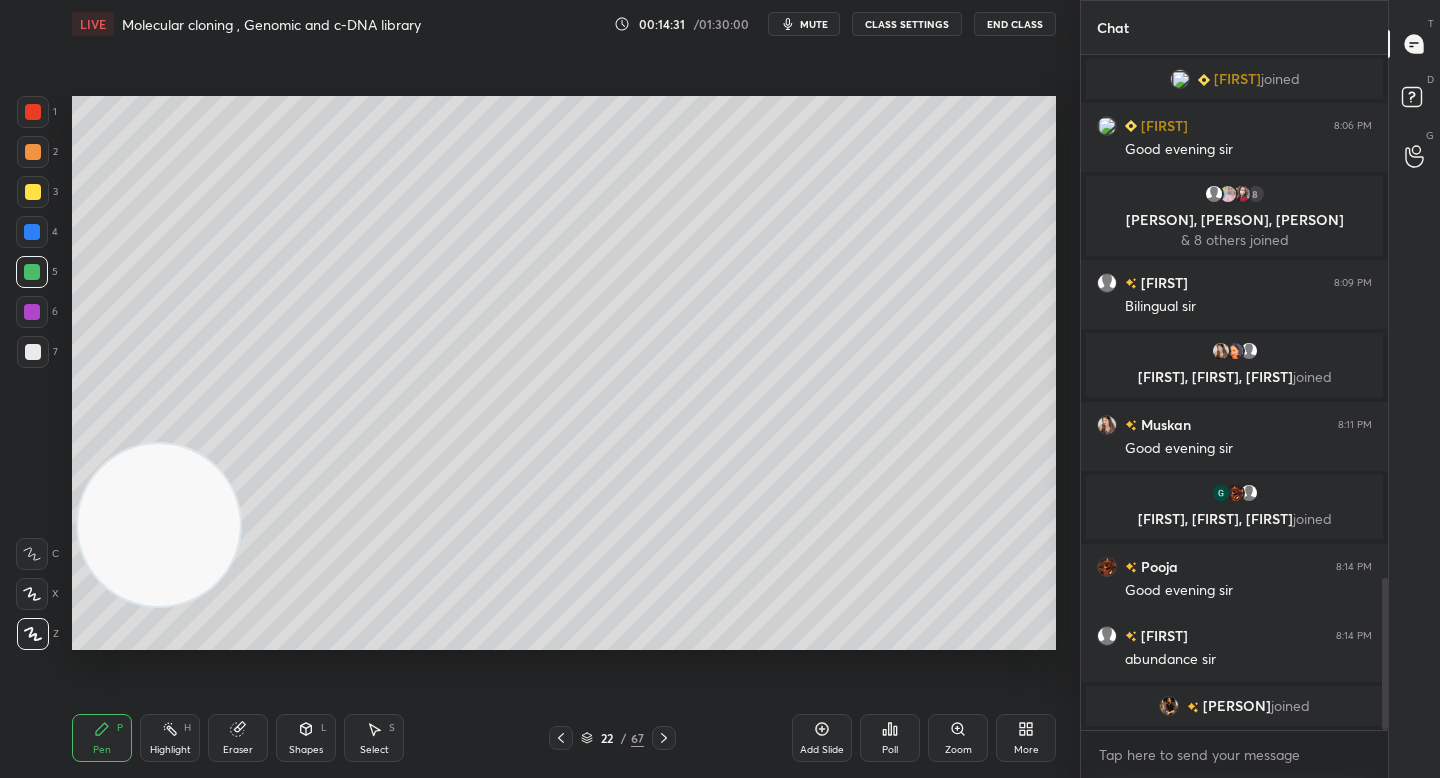 click at bounding box center [33, 192] 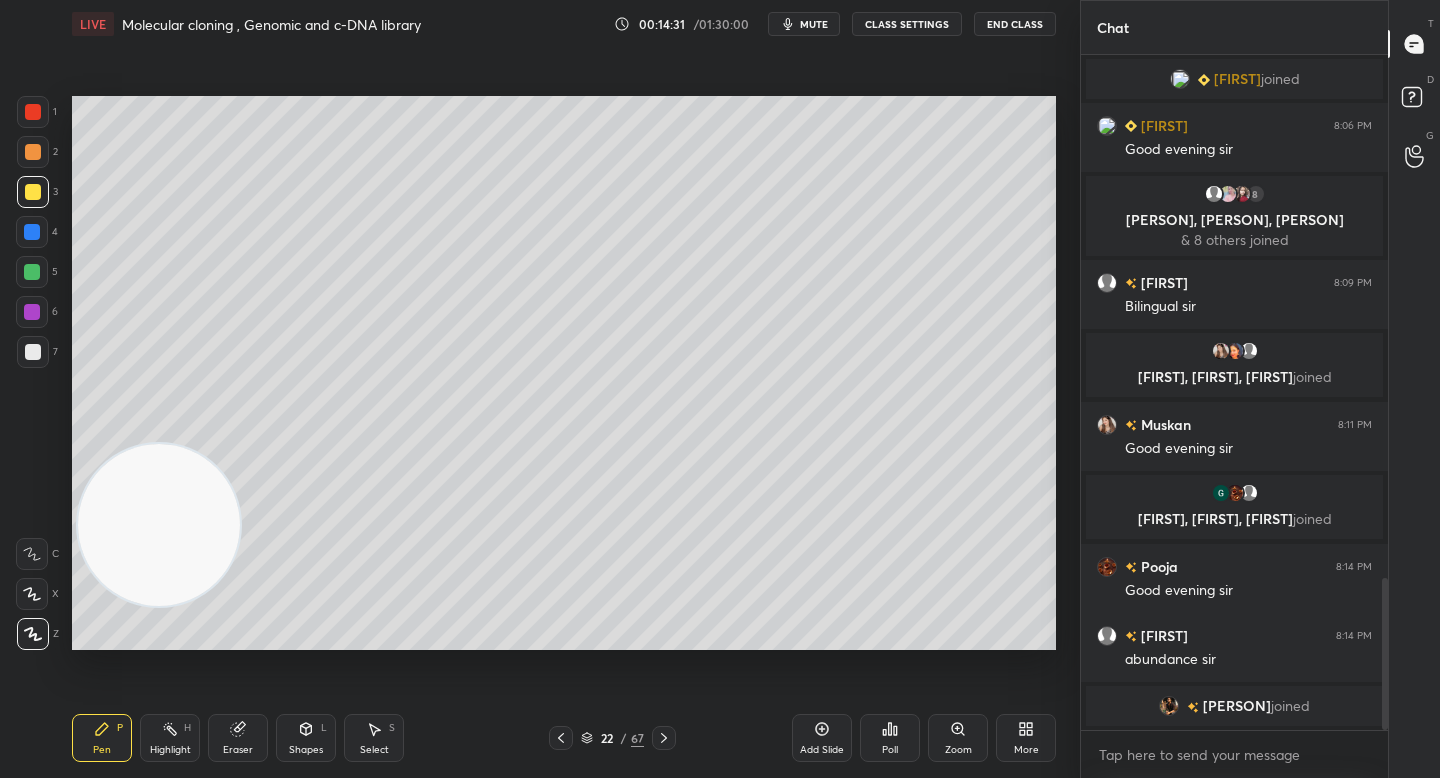 click at bounding box center (33, 192) 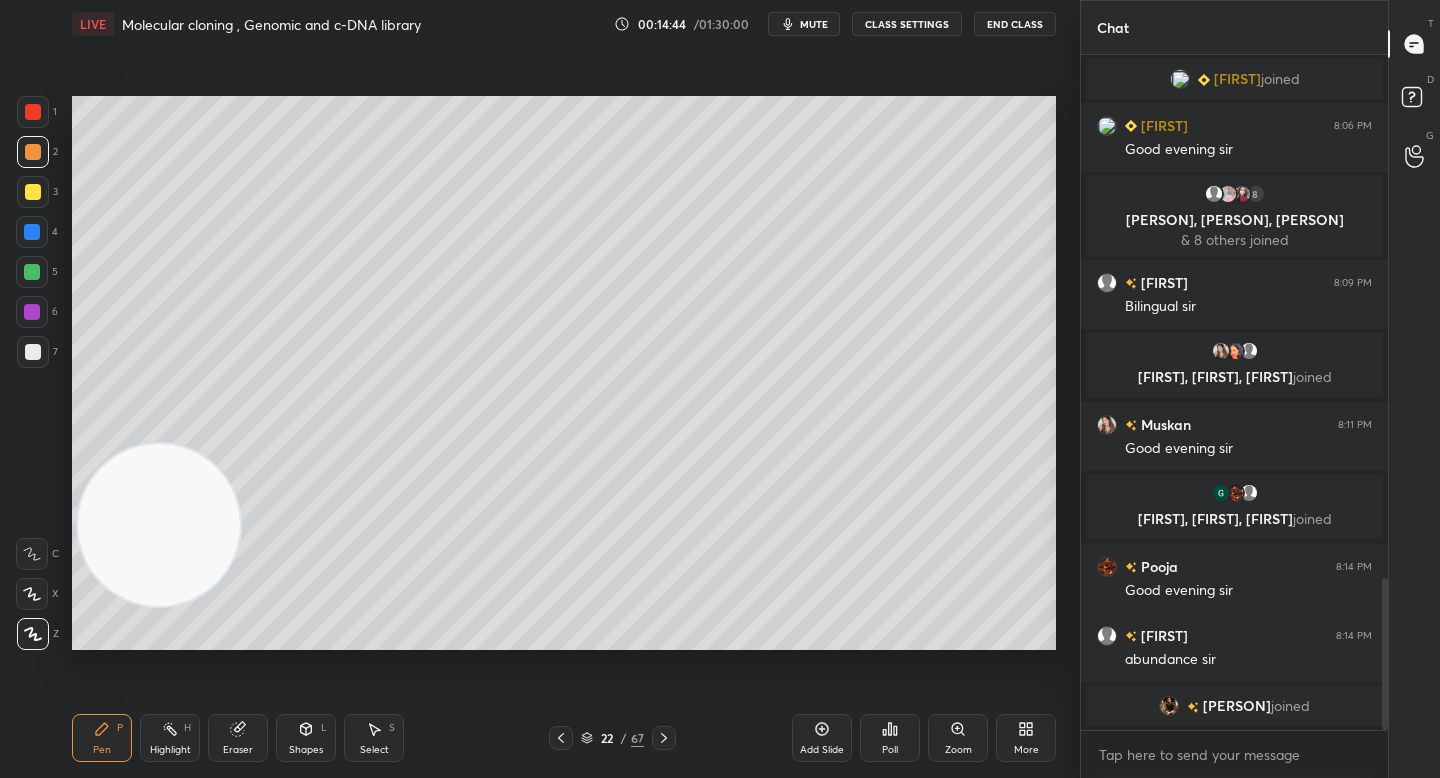 drag, startPoint x: 37, startPoint y: 274, endPoint x: 58, endPoint y: 272, distance: 21.095022 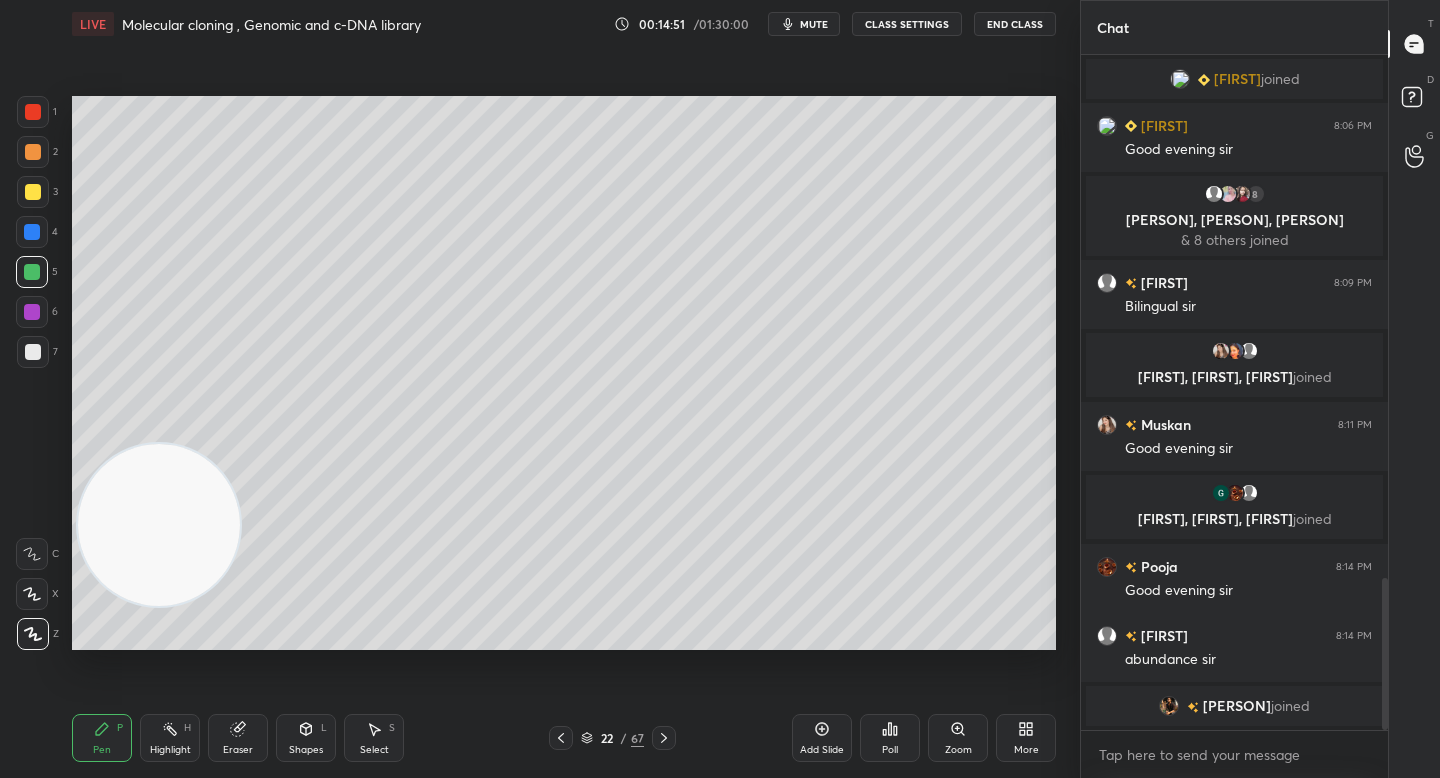 scroll, scrollTop: 2345, scrollLeft: 0, axis: vertical 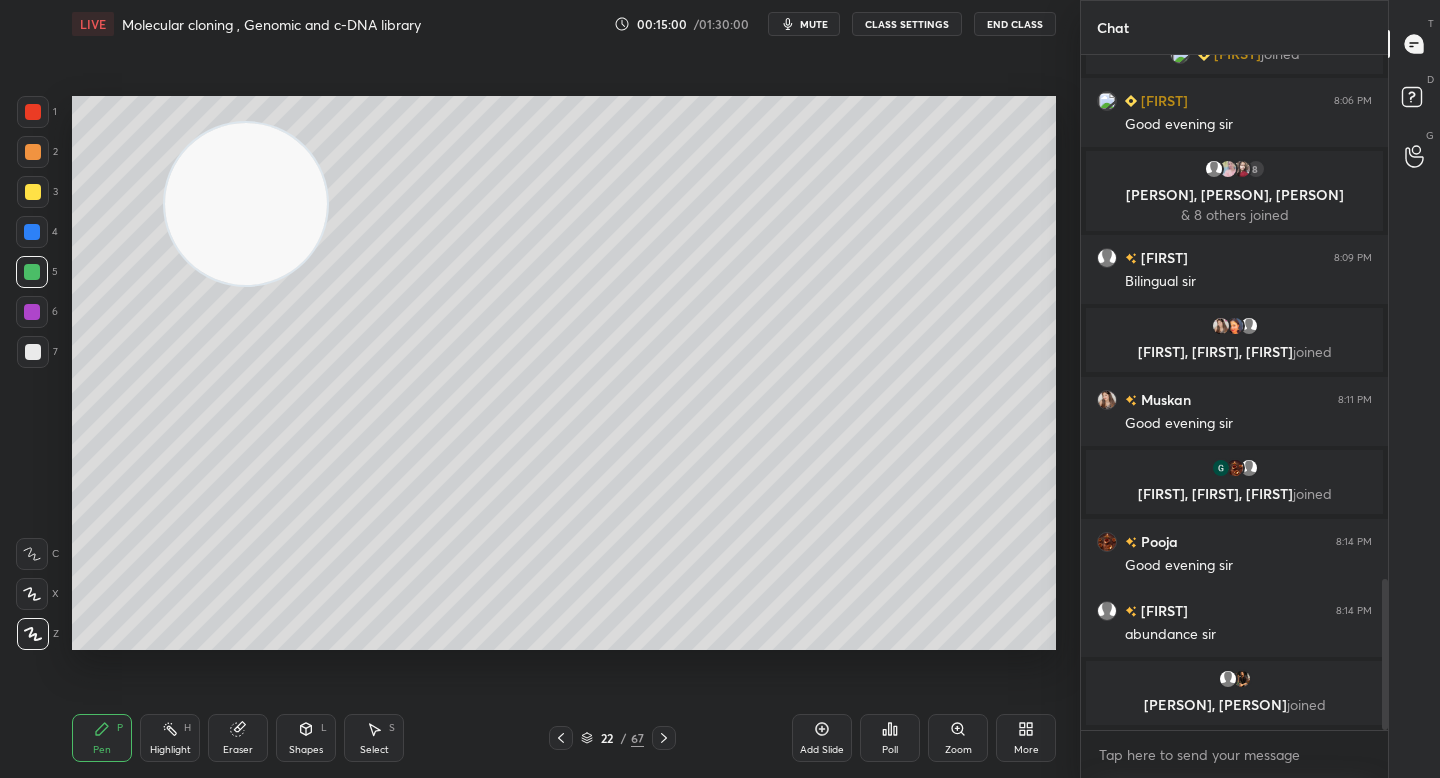 drag, startPoint x: 245, startPoint y: 310, endPoint x: 243, endPoint y: 206, distance: 104.019226 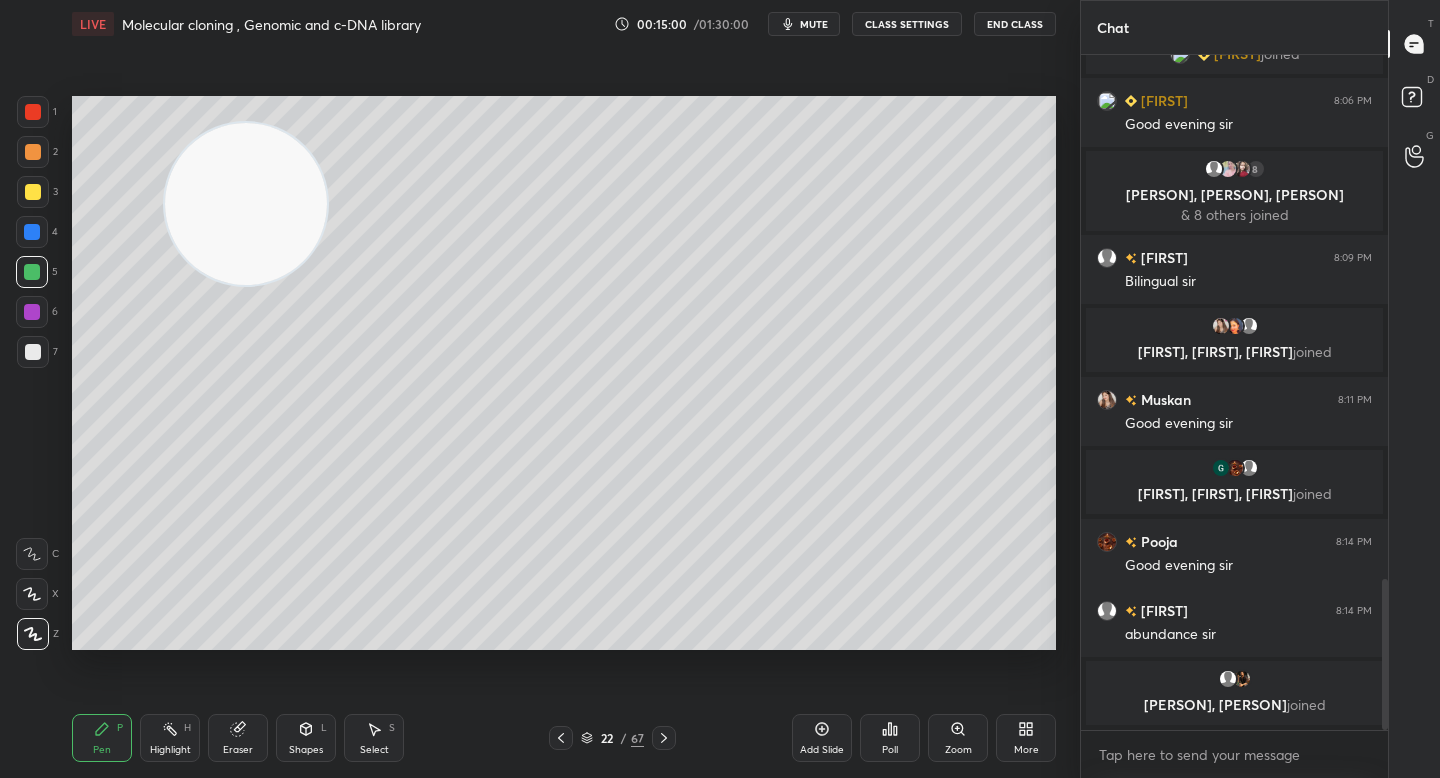 click at bounding box center (246, 204) 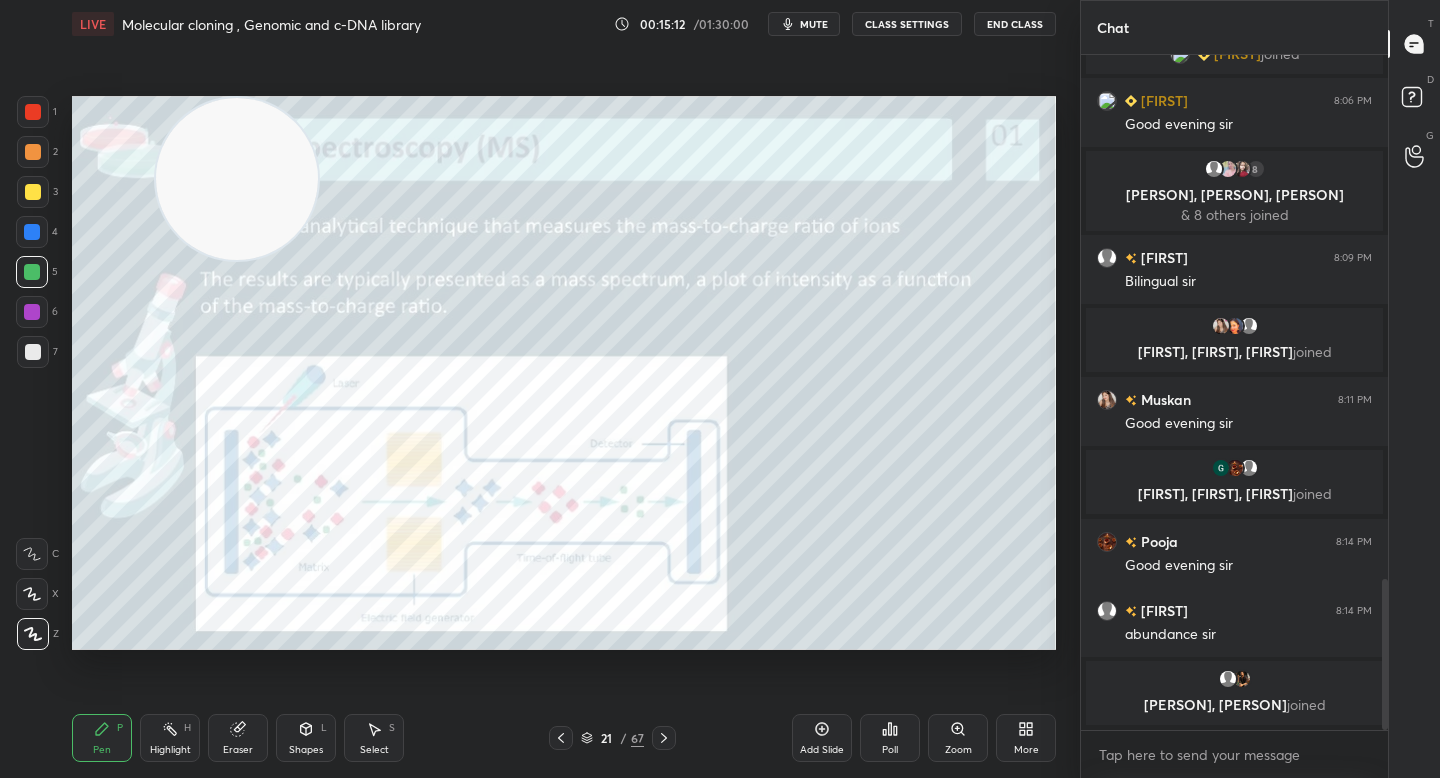 drag, startPoint x: 237, startPoint y: 182, endPoint x: 112, endPoint y: 600, distance: 436.29004 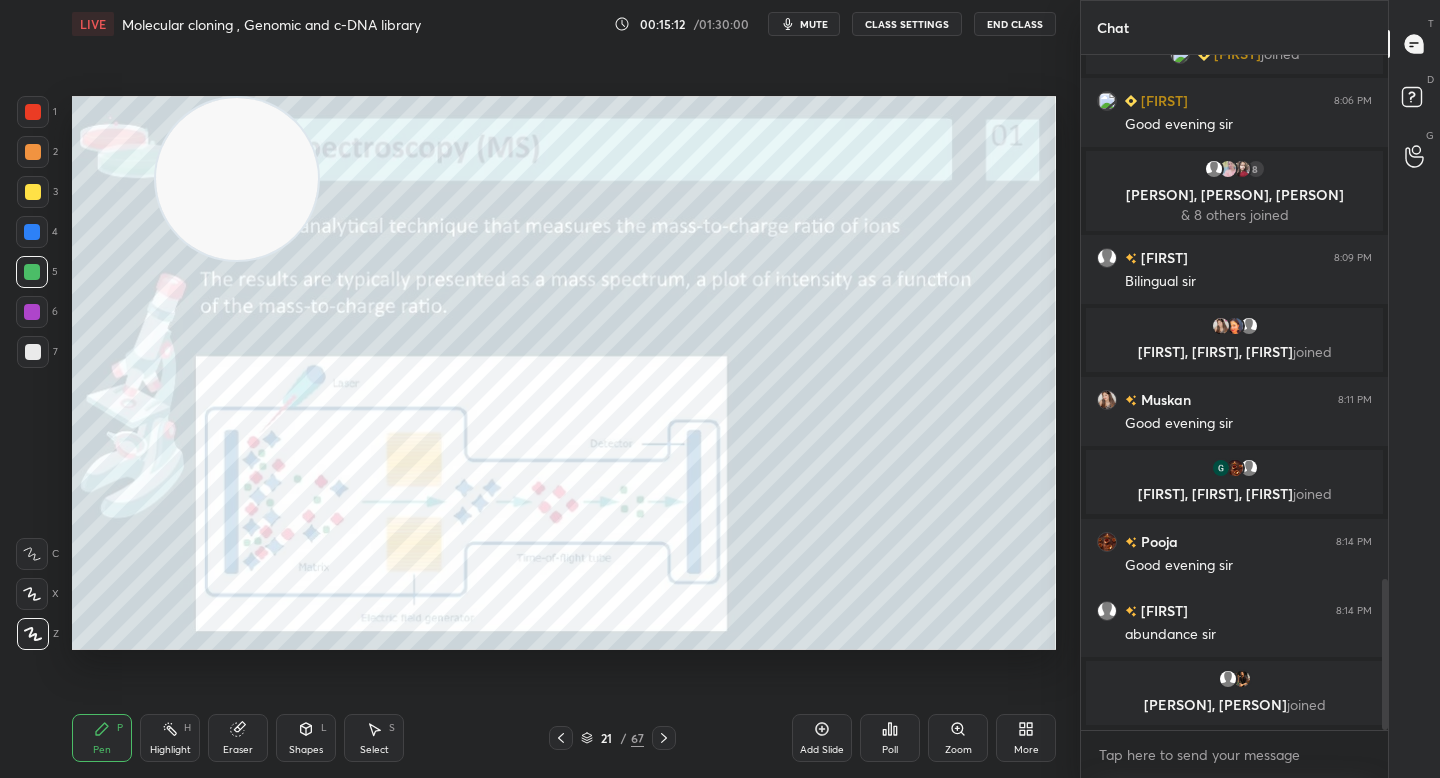 click at bounding box center [237, 179] 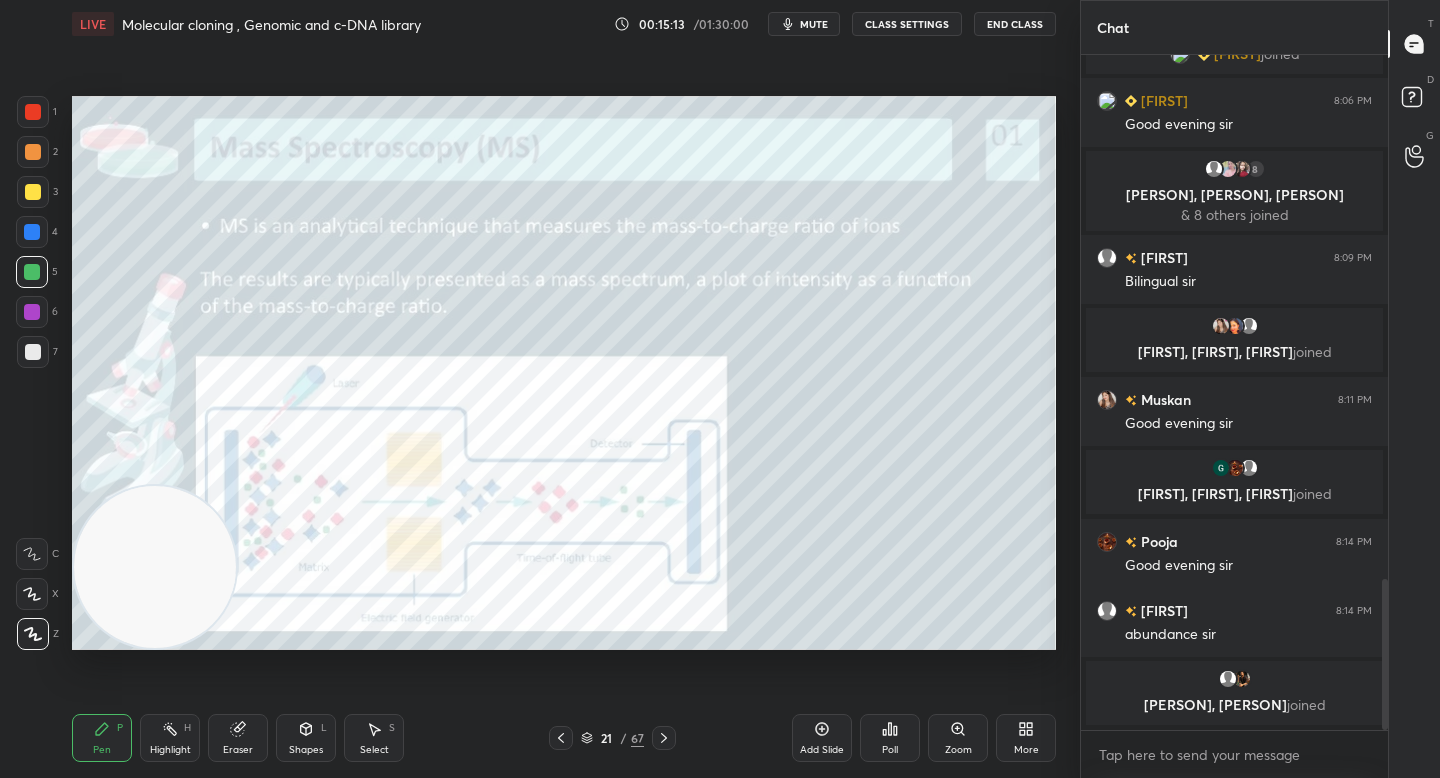 click on "1 2 3 4 5 6 7 C X Z C X Z E E Erase all   H H" at bounding box center (32, 373) 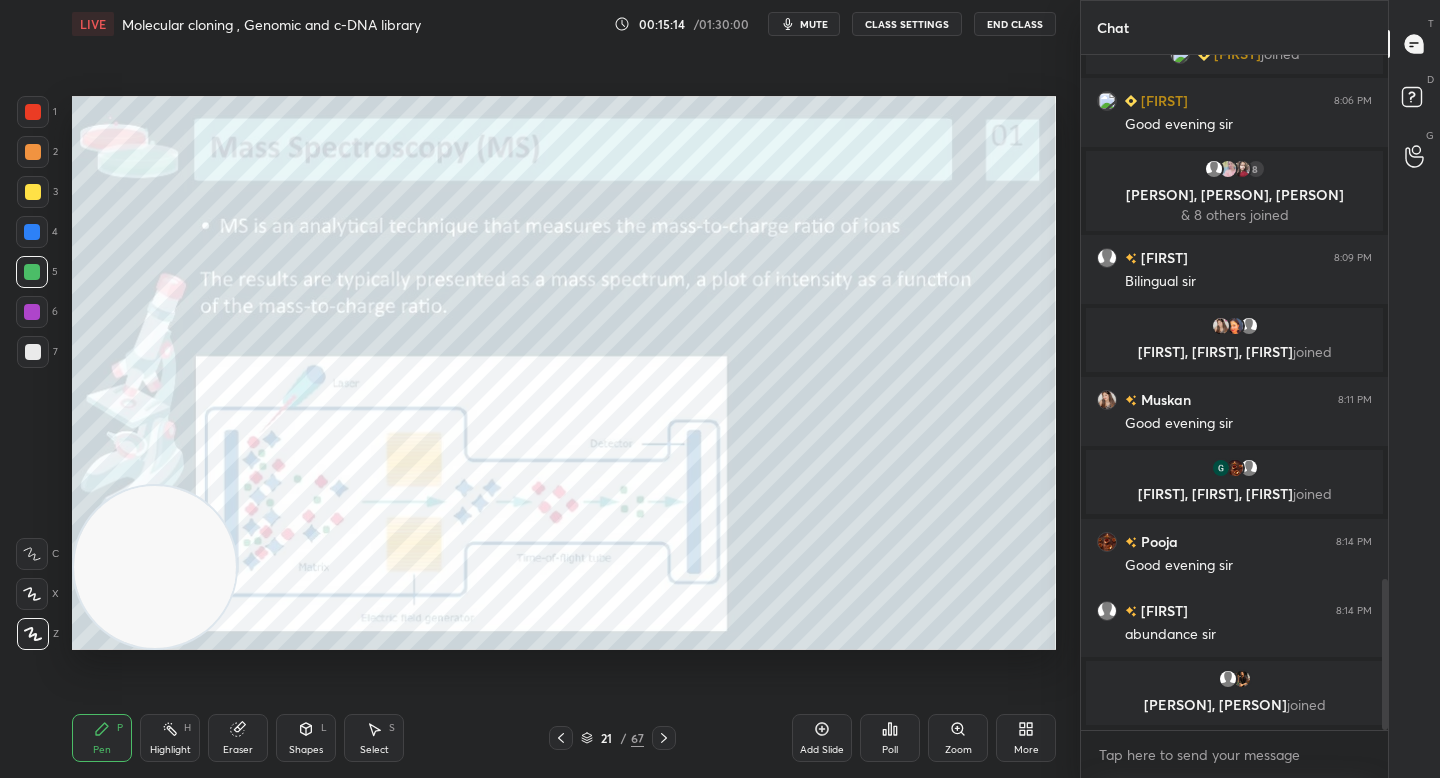 click at bounding box center [33, 352] 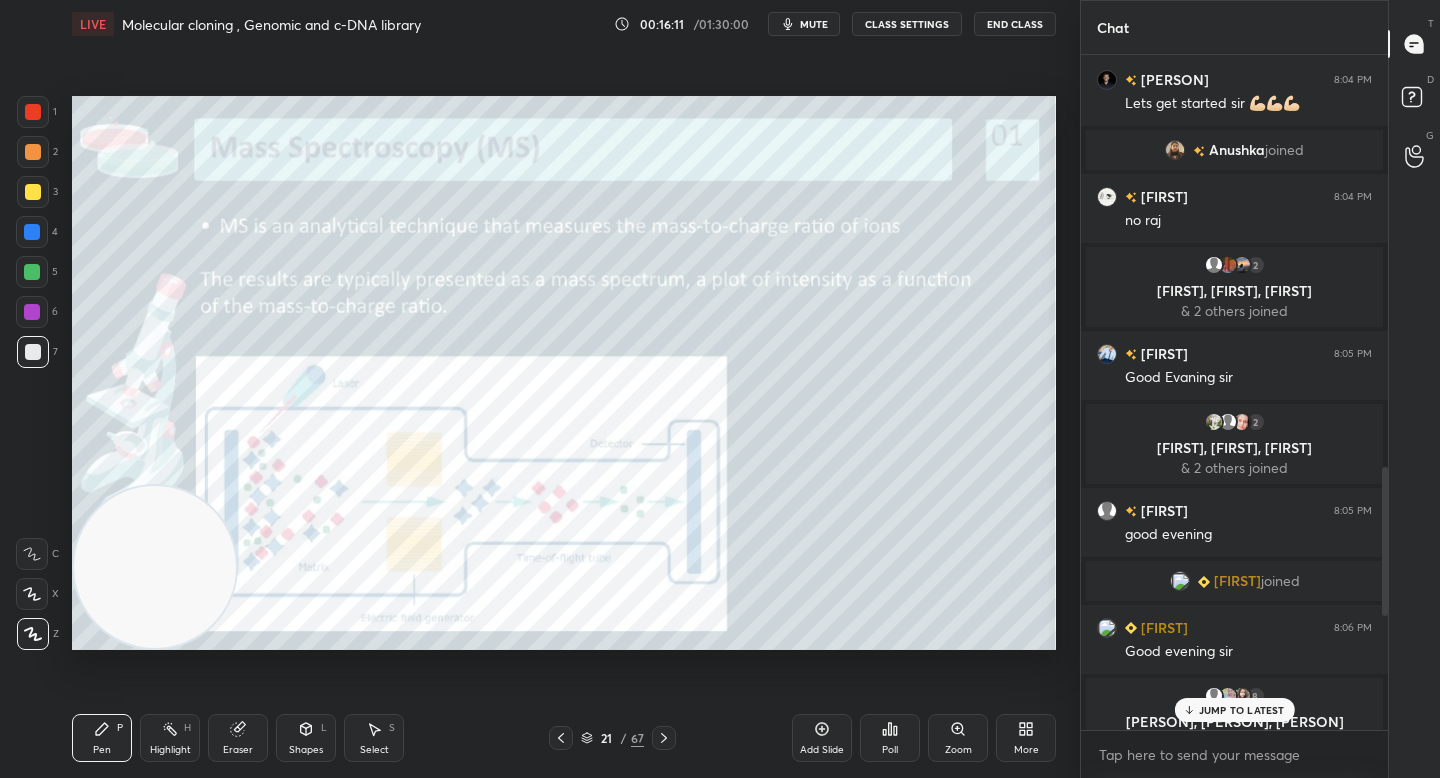 scroll, scrollTop: 2448, scrollLeft: 0, axis: vertical 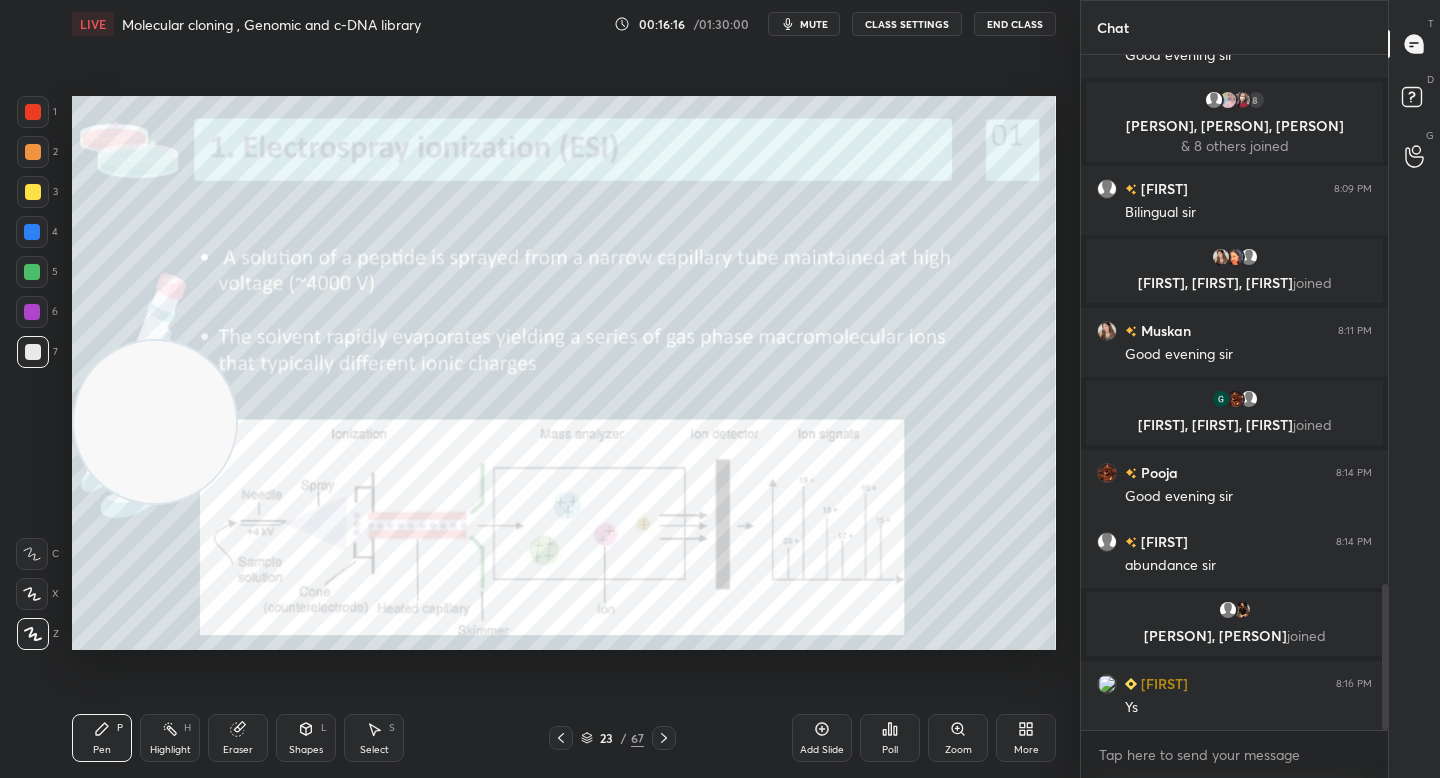 drag, startPoint x: 143, startPoint y: 535, endPoint x: 95, endPoint y: 298, distance: 241.8119 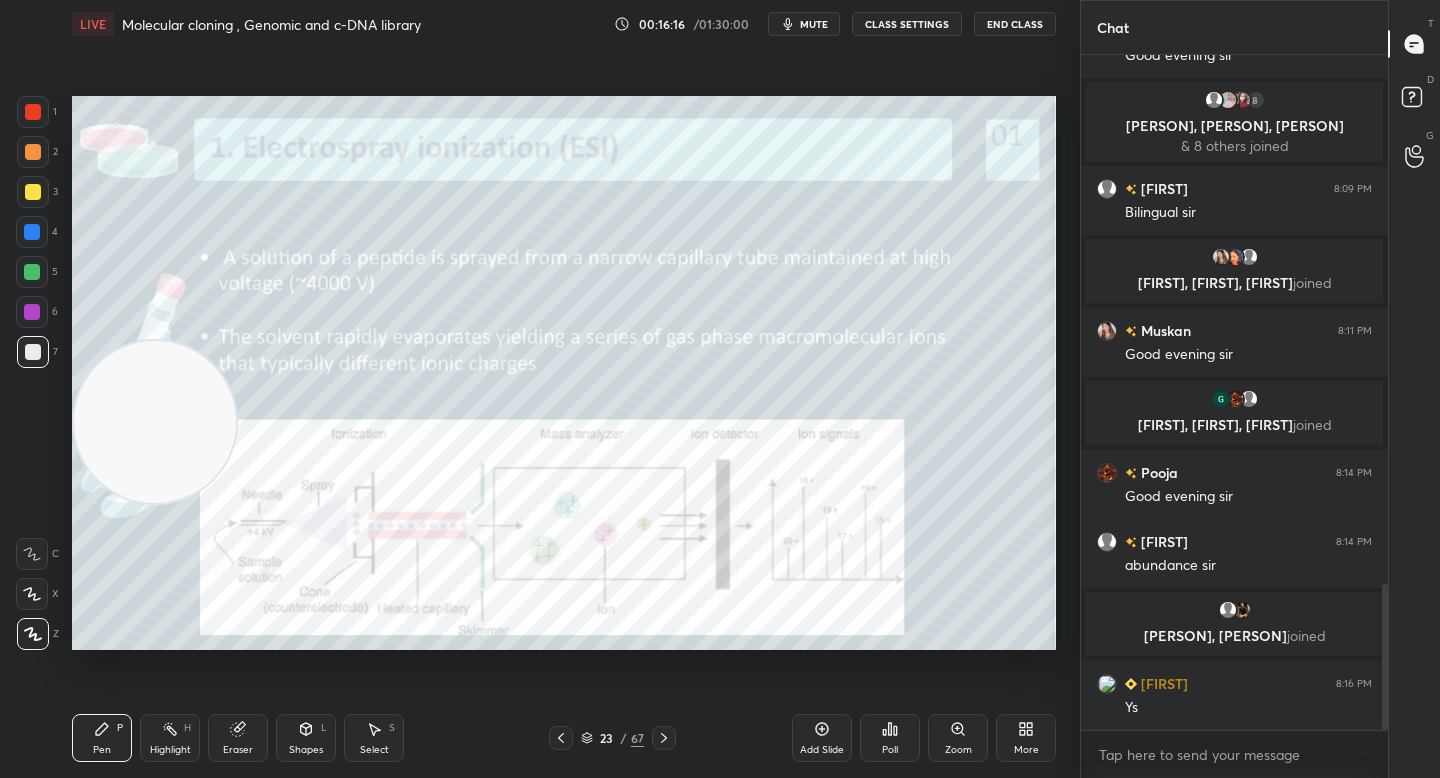 click at bounding box center [155, 422] 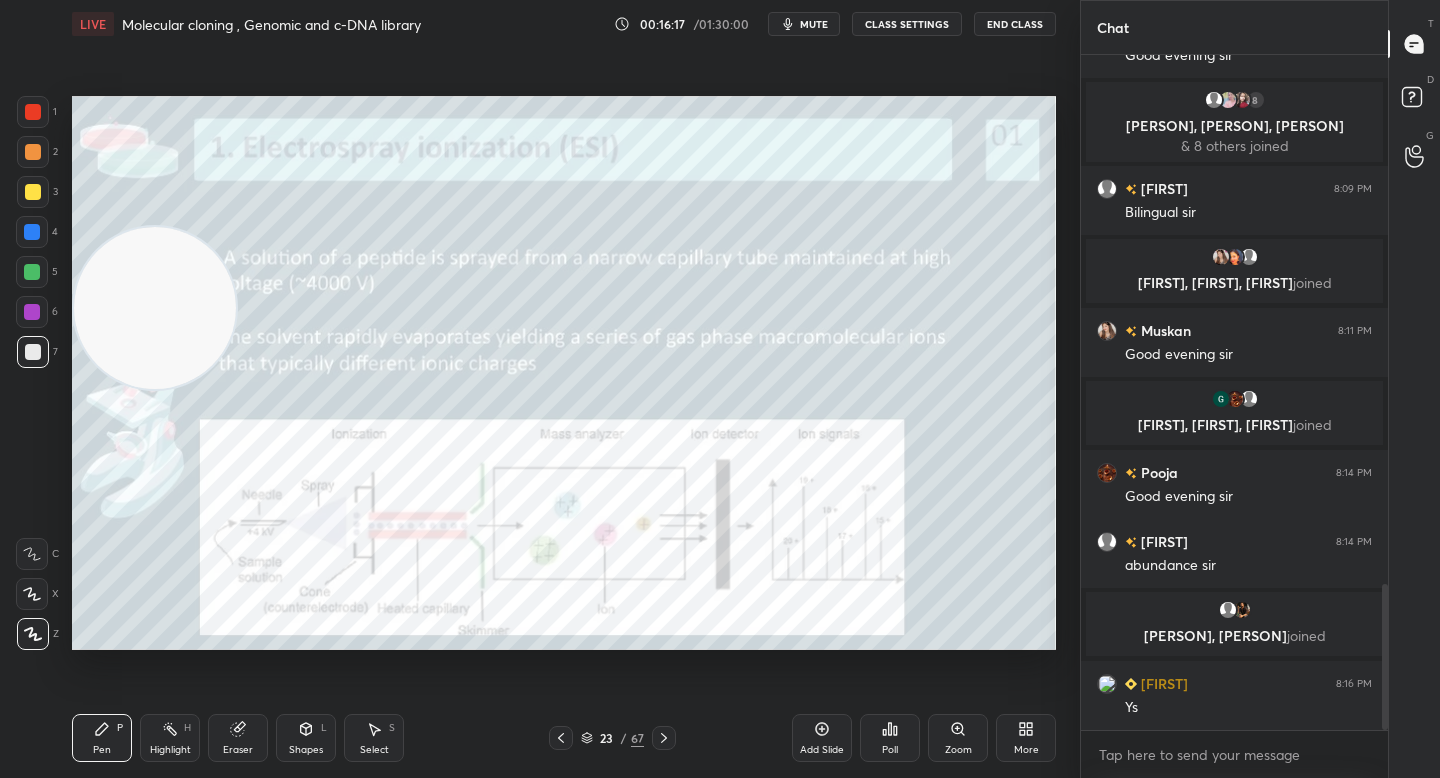 drag, startPoint x: 98, startPoint y: 289, endPoint x: 76, endPoint y: 226, distance: 66.730804 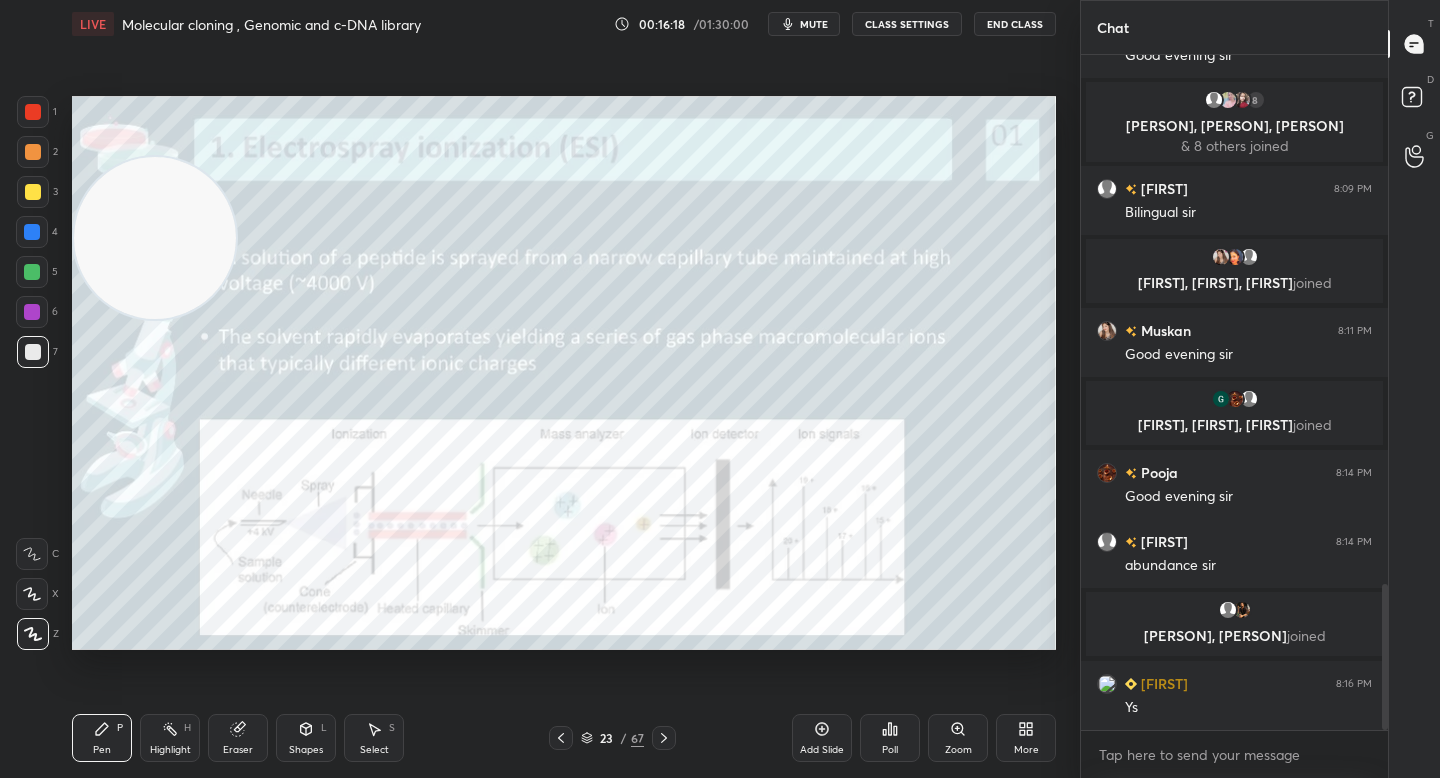 drag, startPoint x: 25, startPoint y: 301, endPoint x: 34, endPoint y: 274, distance: 28.460499 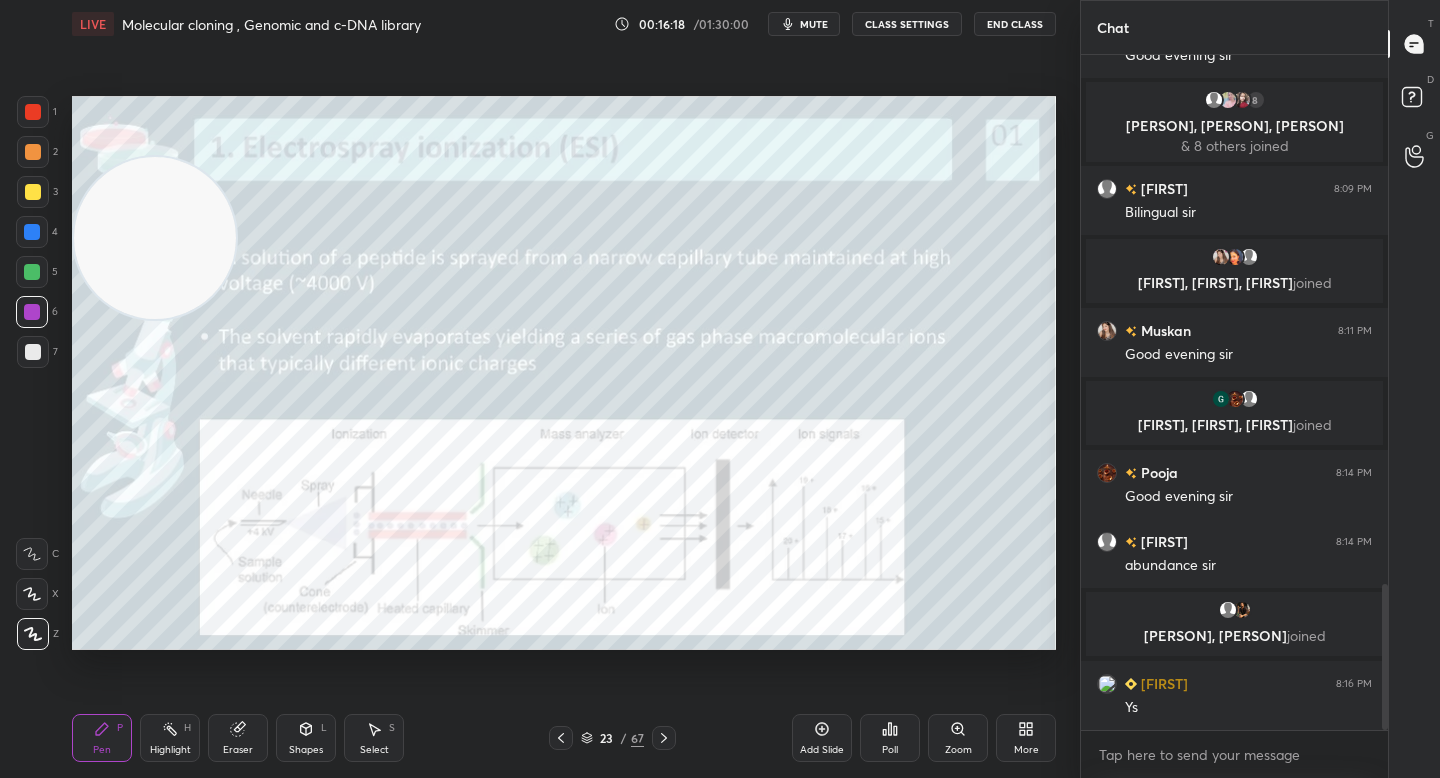 drag, startPoint x: 34, startPoint y: 274, endPoint x: 47, endPoint y: 256, distance: 22.203604 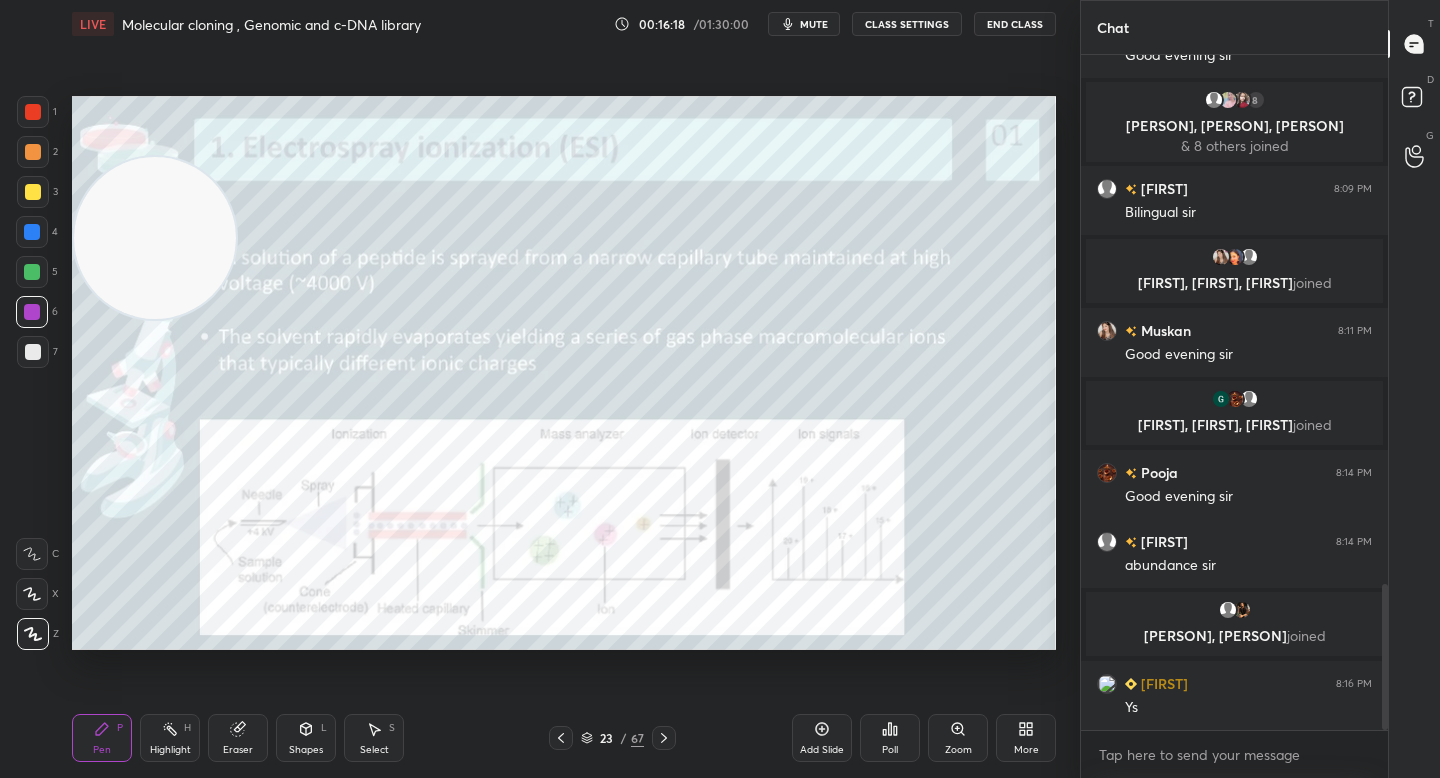 click at bounding box center [32, 272] 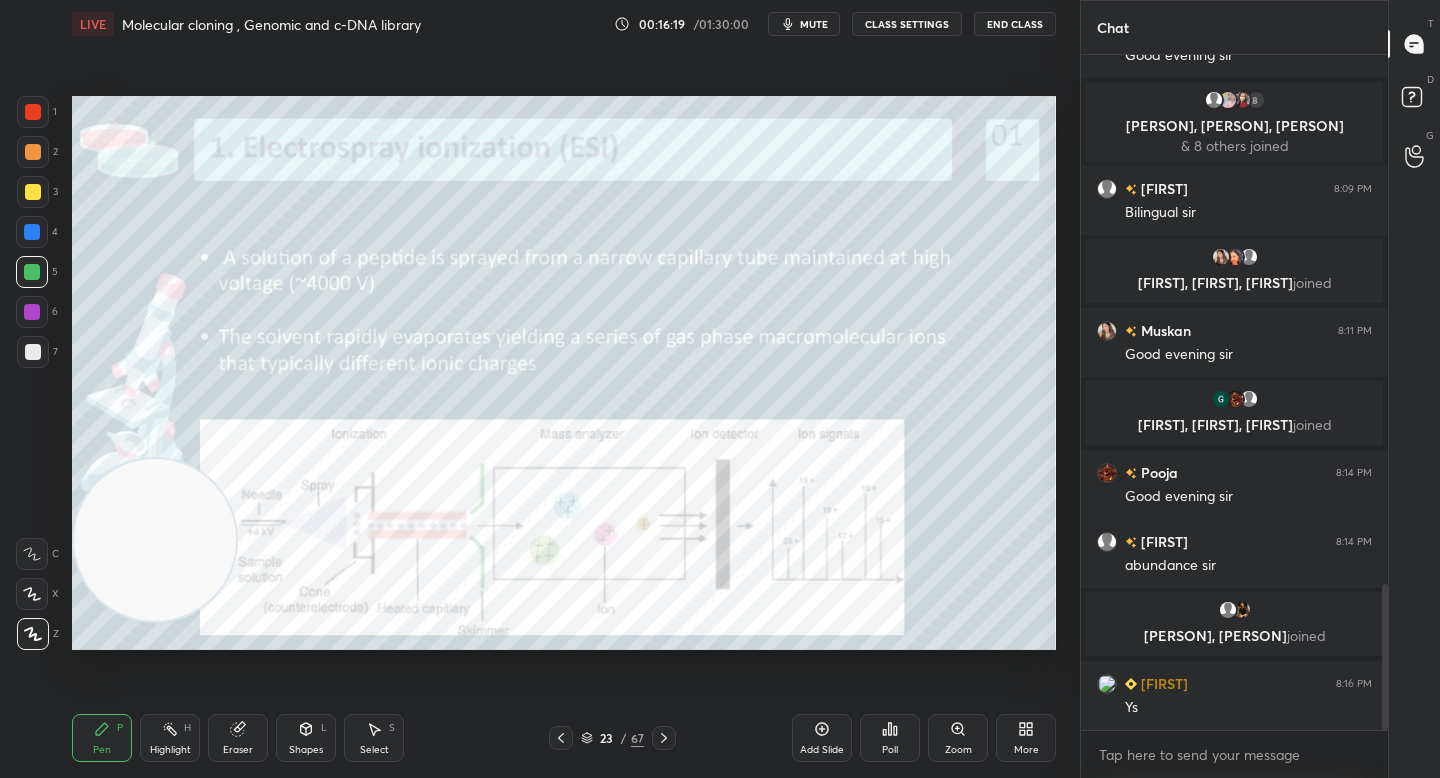 drag, startPoint x: 160, startPoint y: 230, endPoint x: 144, endPoint y: 529, distance: 299.4278 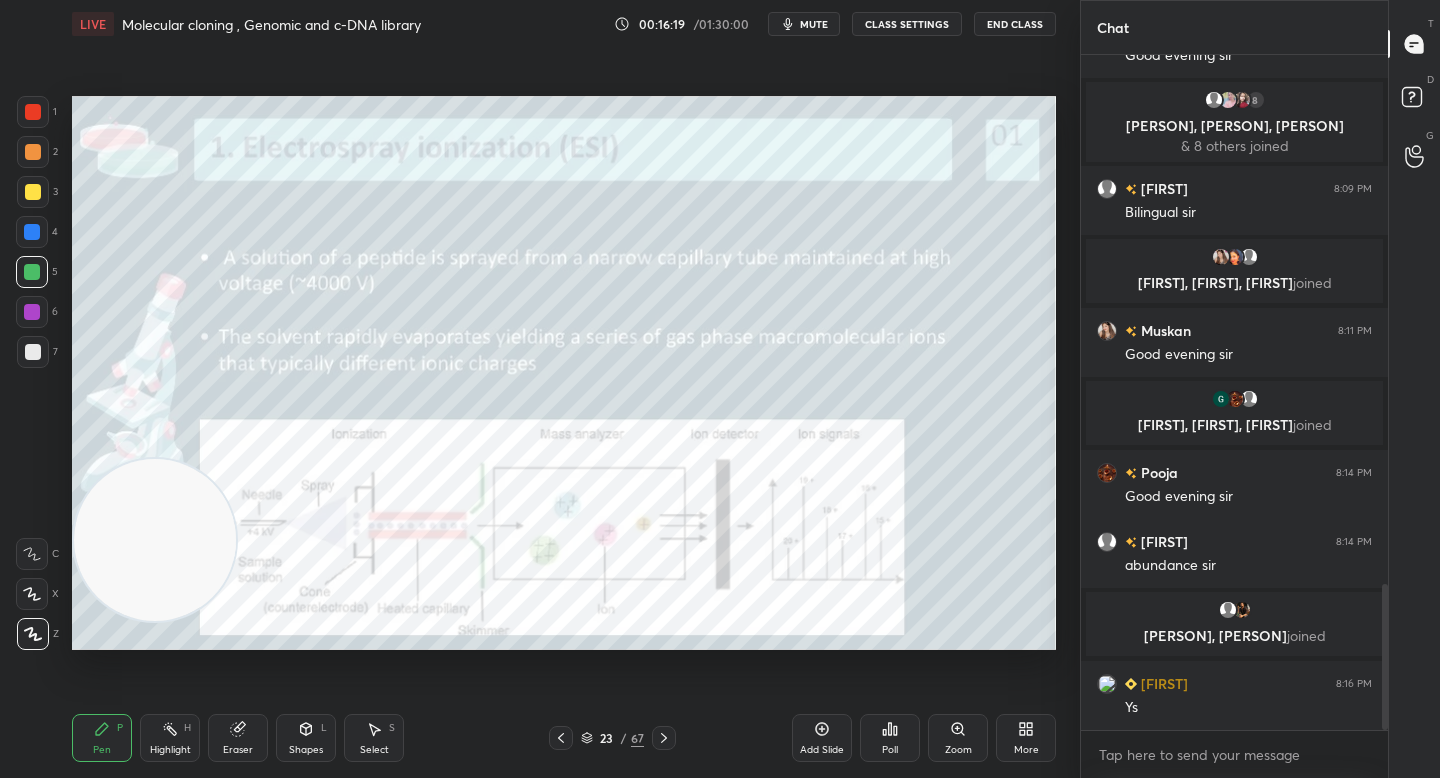click at bounding box center [155, 540] 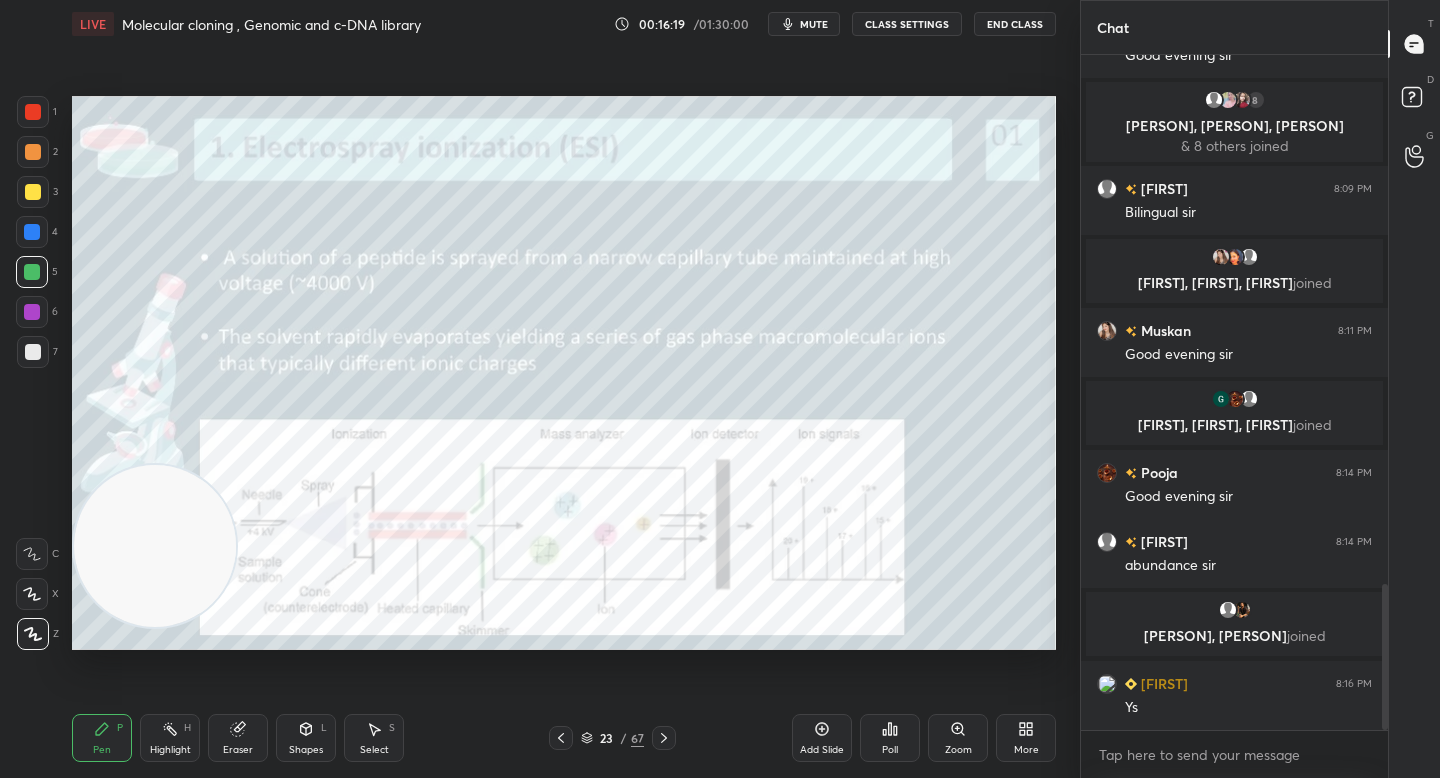 click at bounding box center [155, 546] 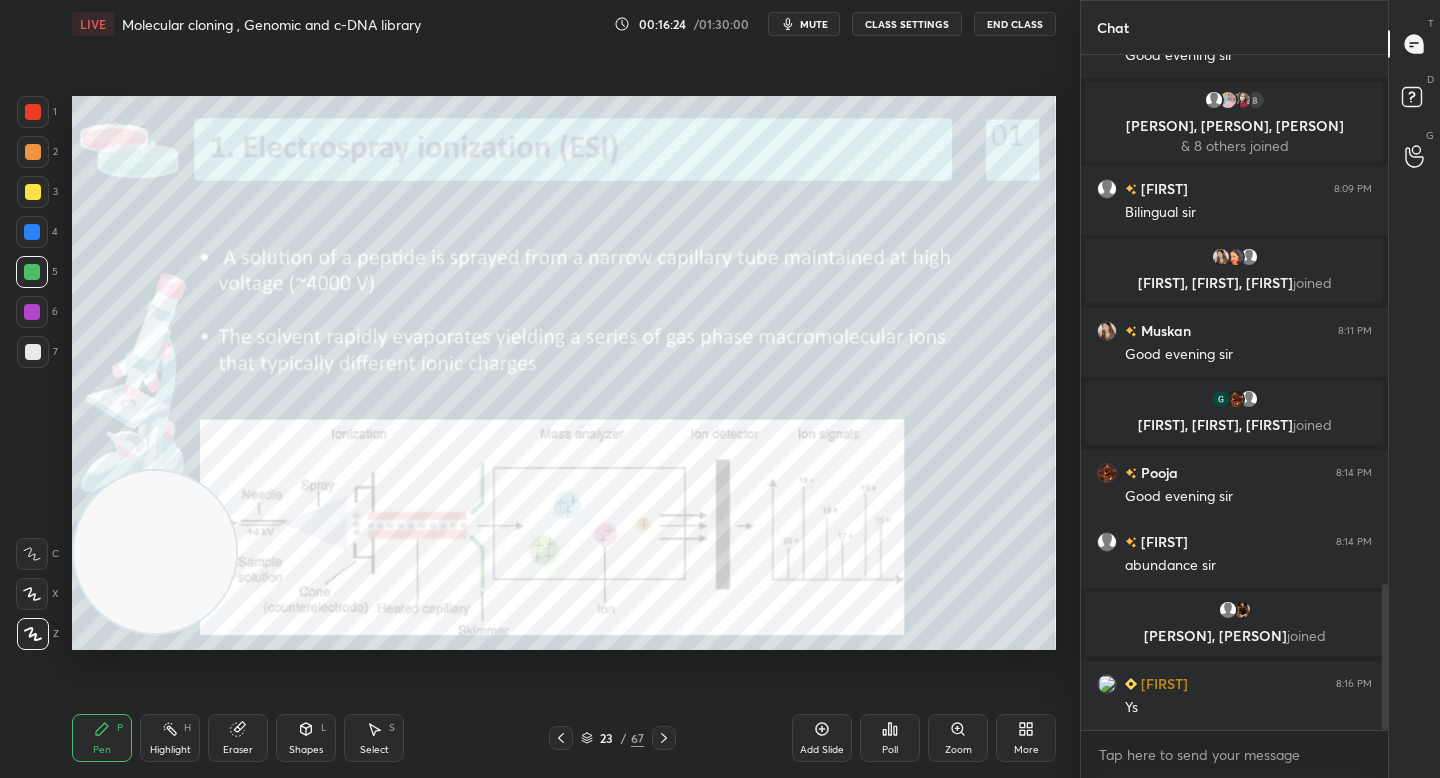scroll, scrollTop: 2535, scrollLeft: 0, axis: vertical 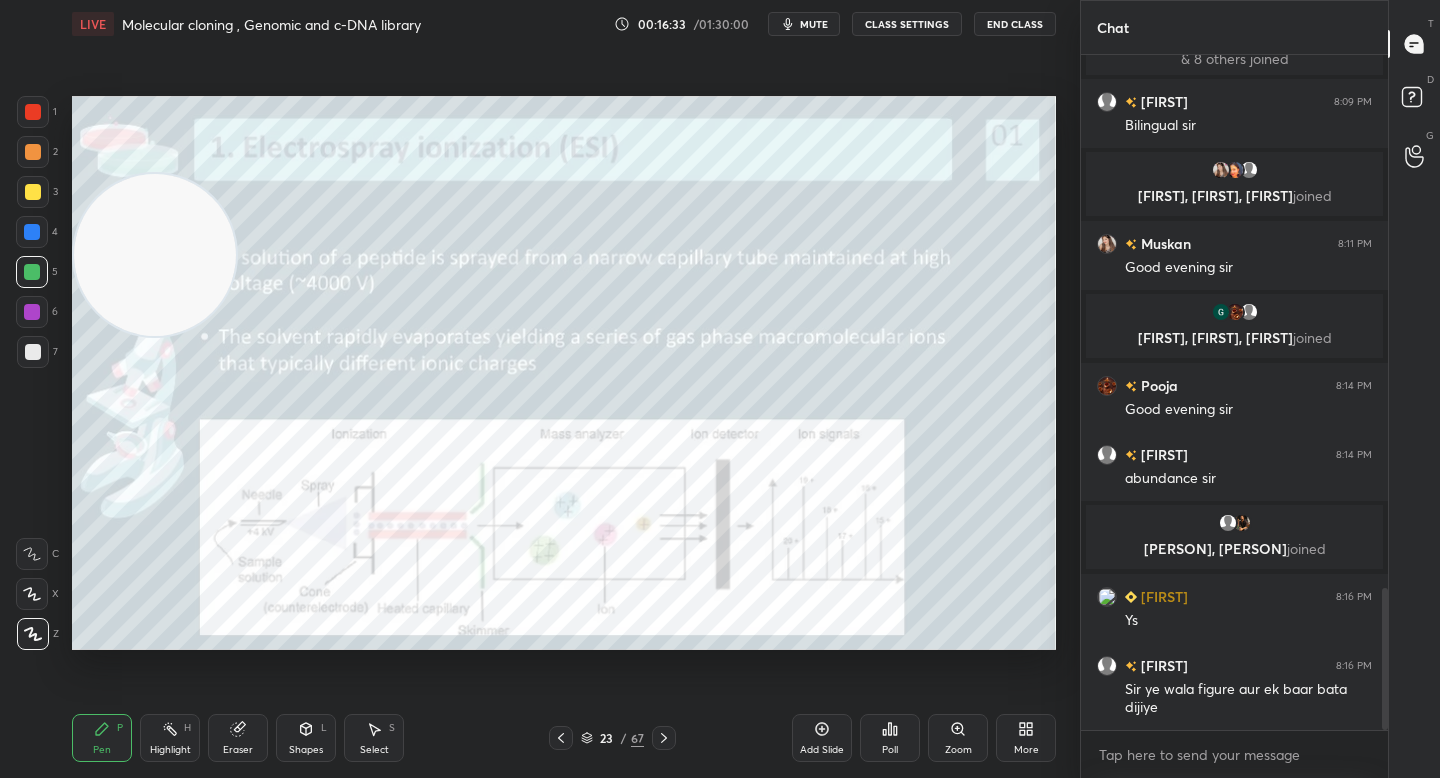 drag, startPoint x: 144, startPoint y: 536, endPoint x: 105, endPoint y: 150, distance: 387.9652 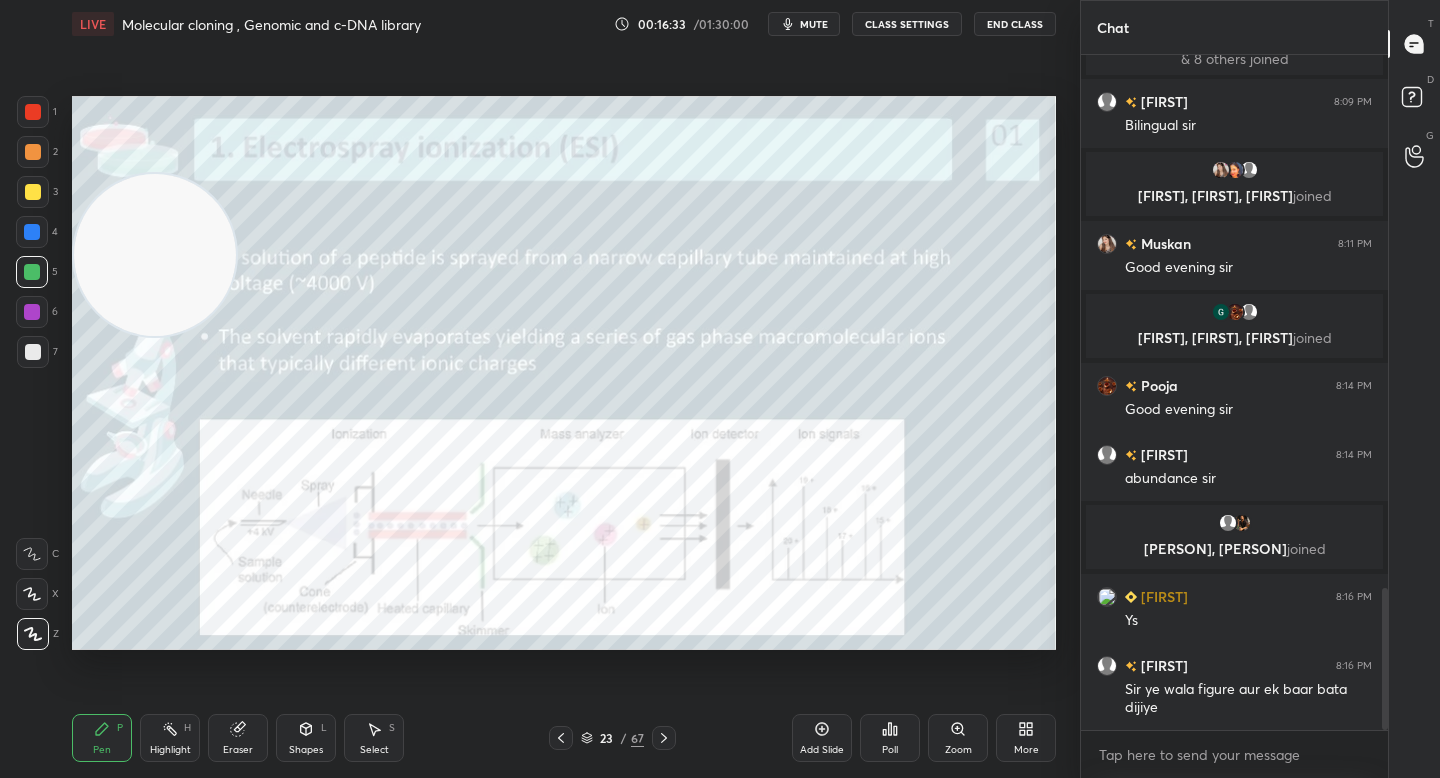 click at bounding box center (155, 255) 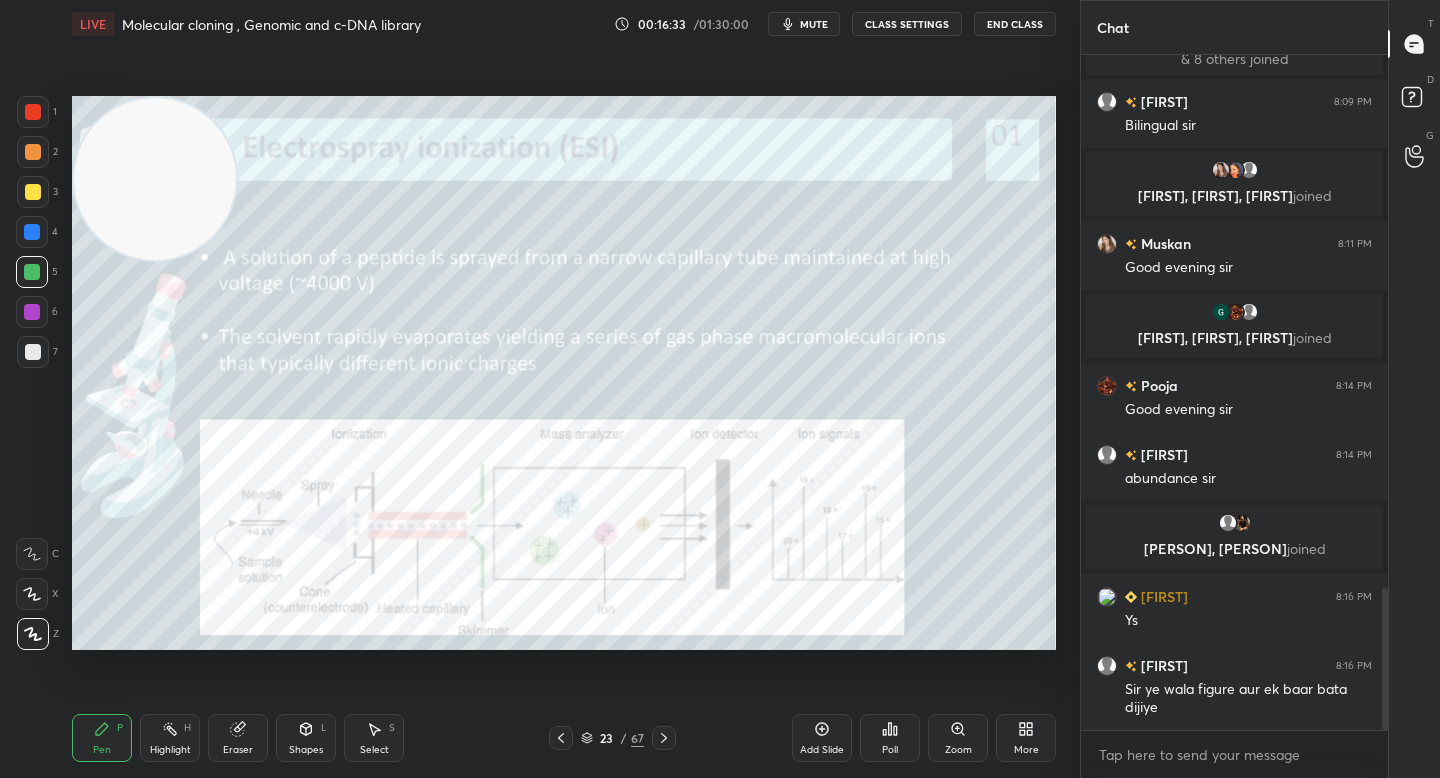 click at bounding box center [33, 152] 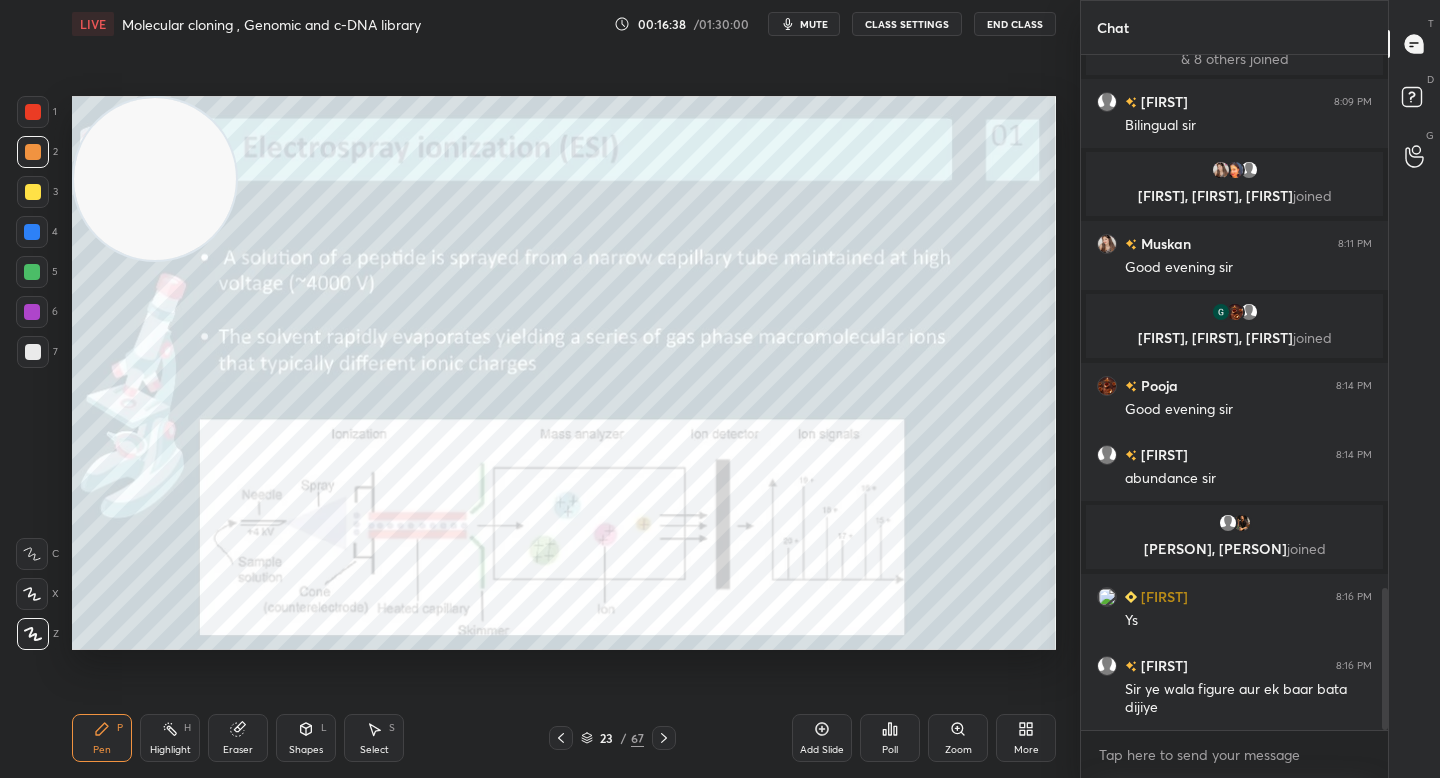 click on "Add Slide" at bounding box center [822, 738] 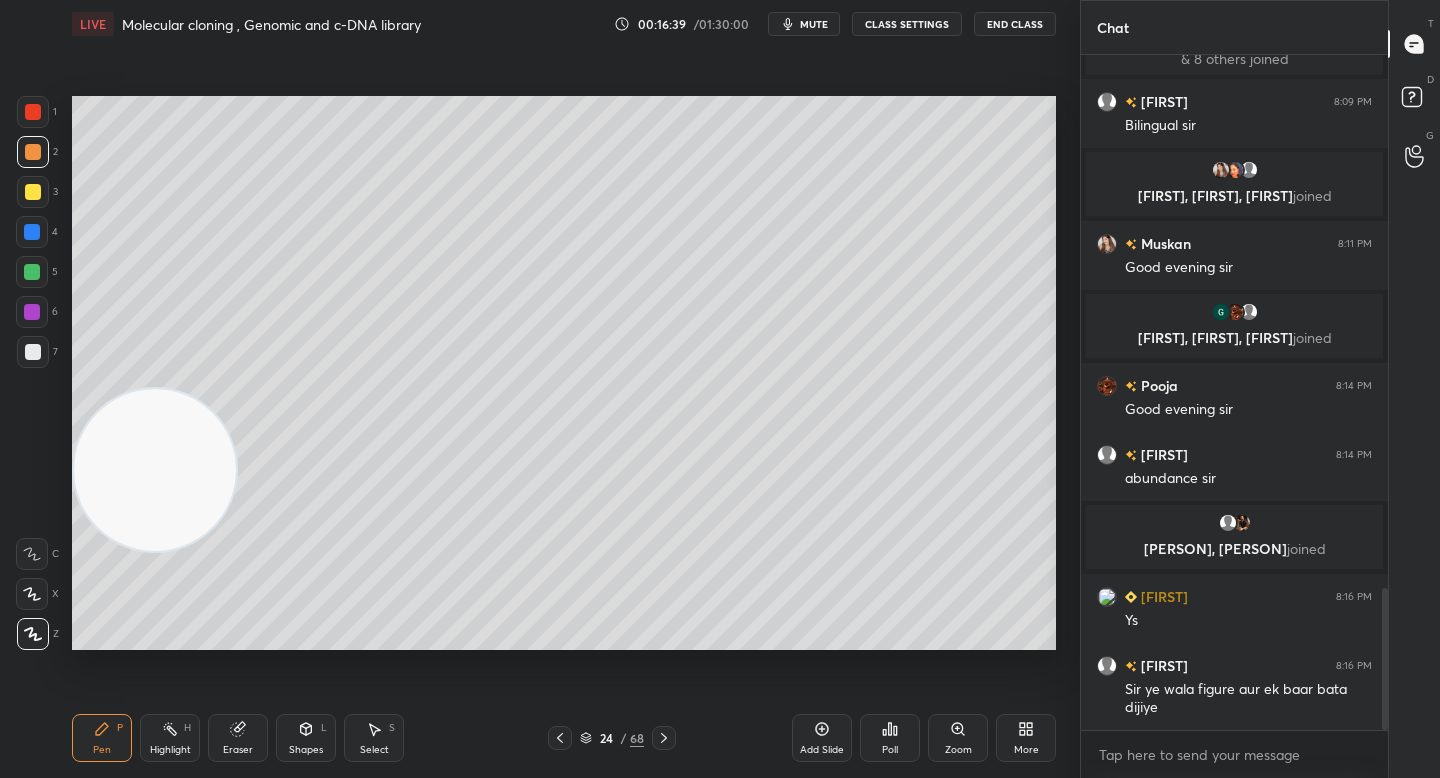 drag, startPoint x: 140, startPoint y: 449, endPoint x: 151, endPoint y: 535, distance: 86.70064 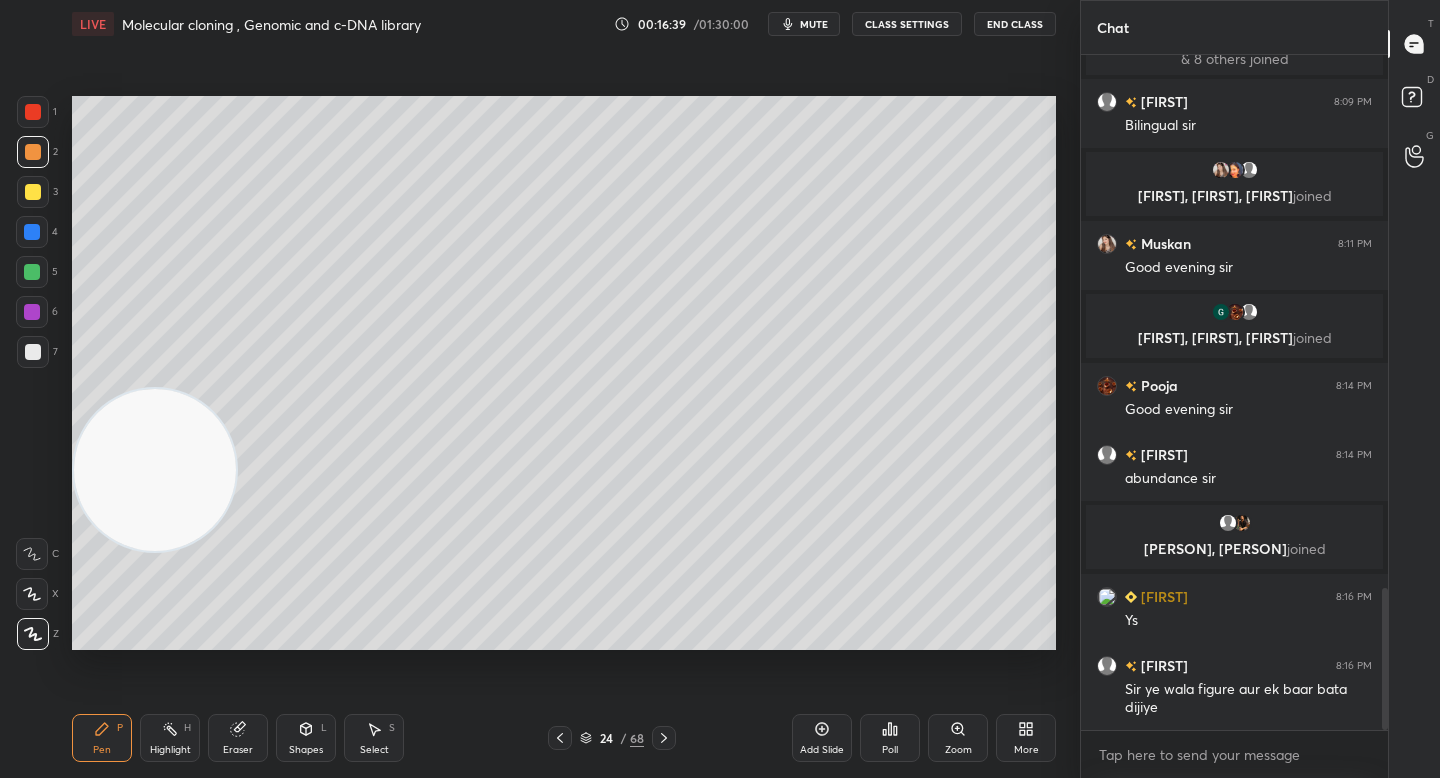 click at bounding box center [155, 470] 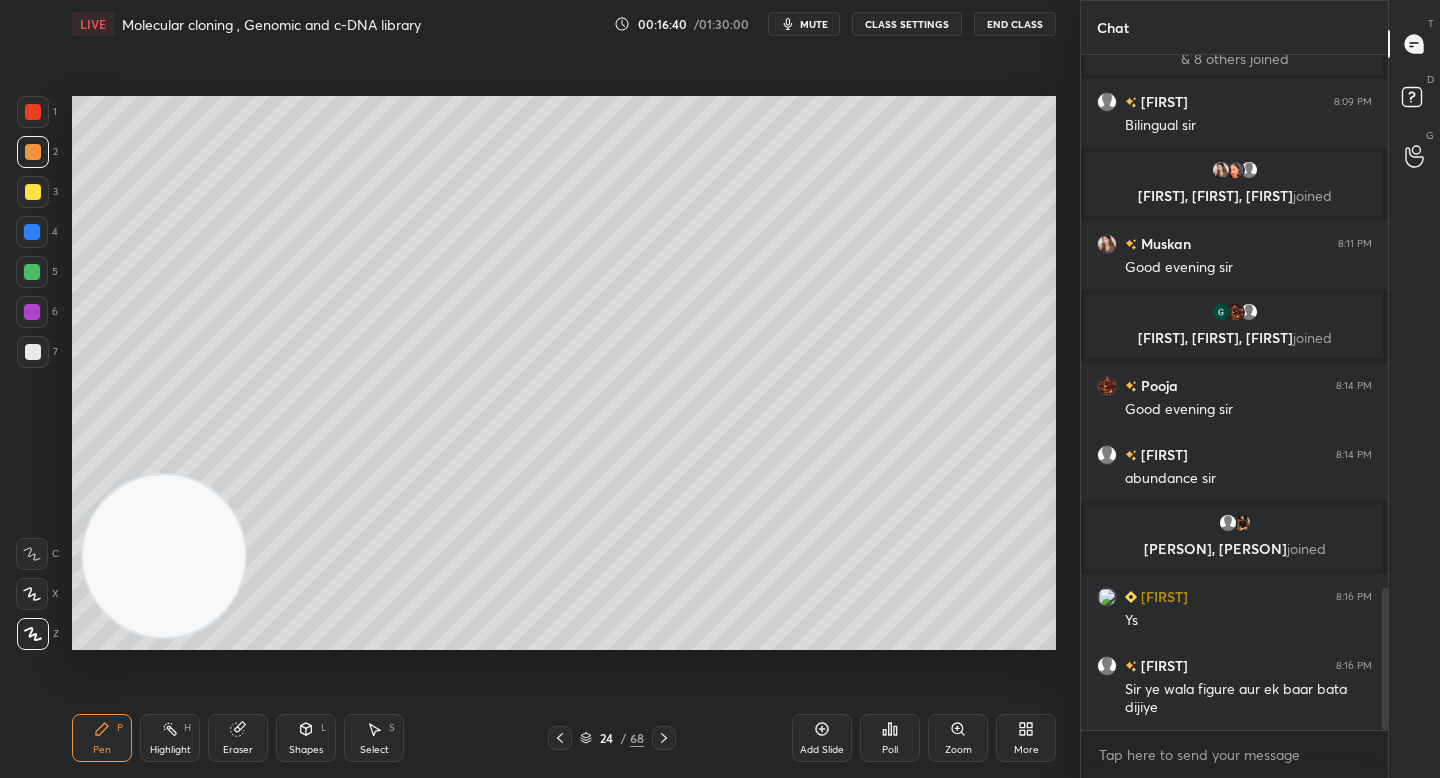 click at bounding box center [33, 352] 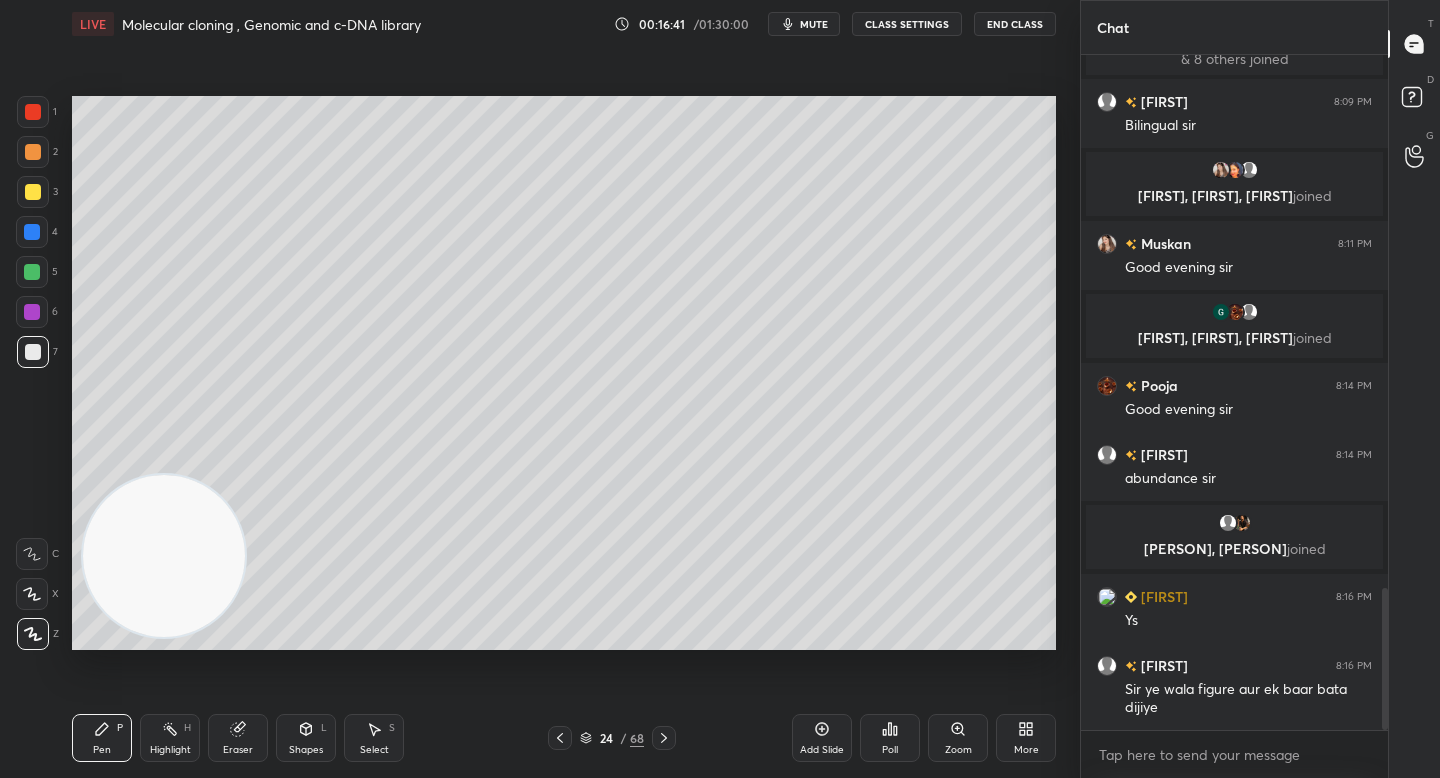 click at bounding box center [164, 556] 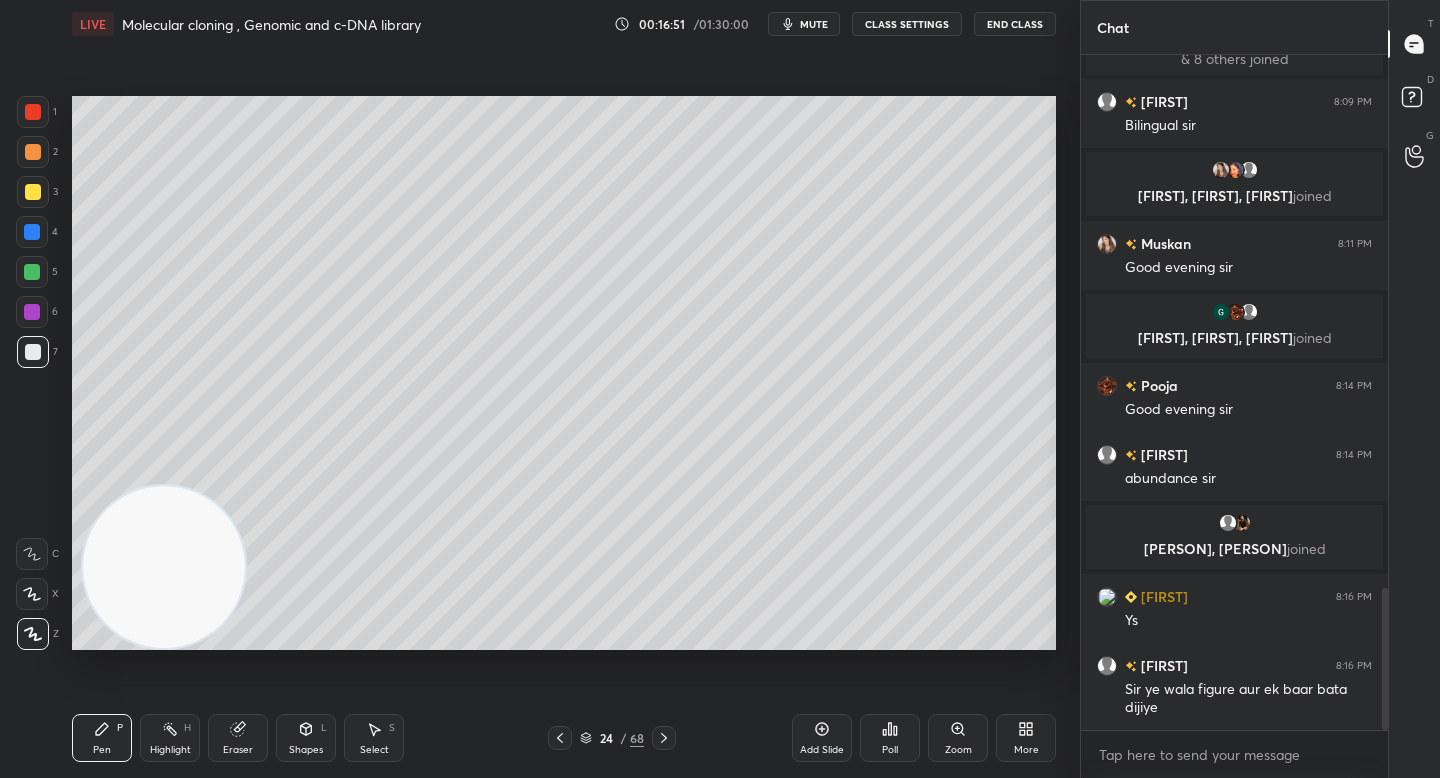 scroll, scrollTop: 2583, scrollLeft: 0, axis: vertical 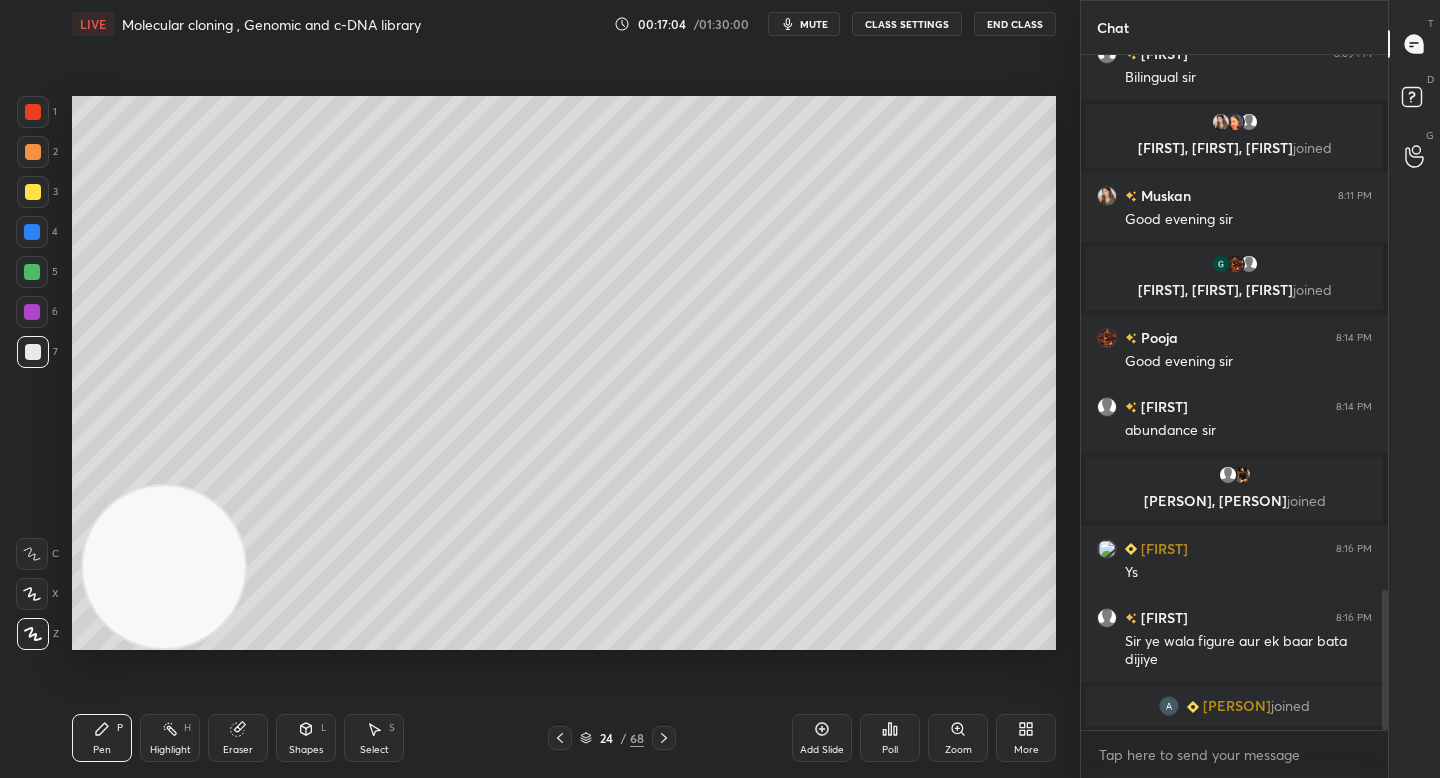 click 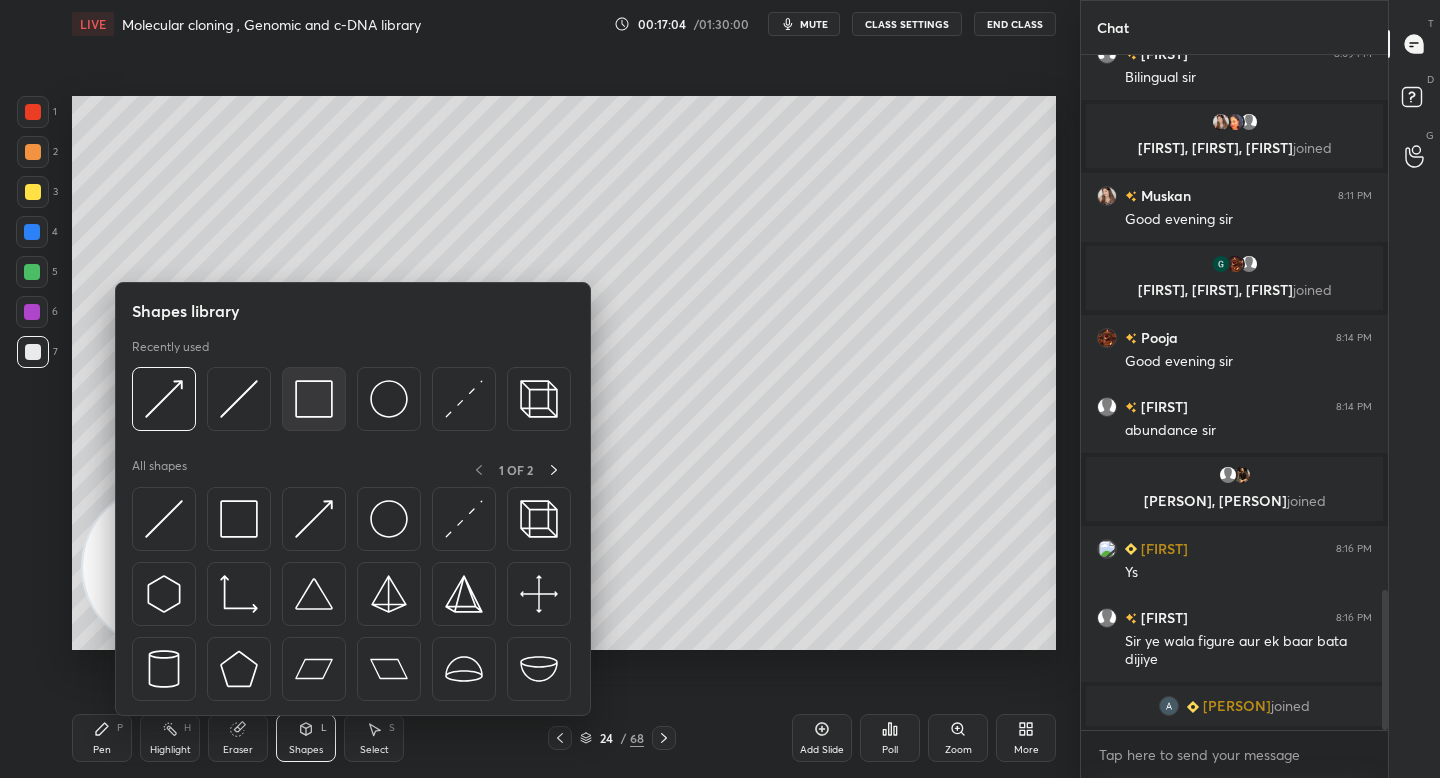 click at bounding box center (314, 399) 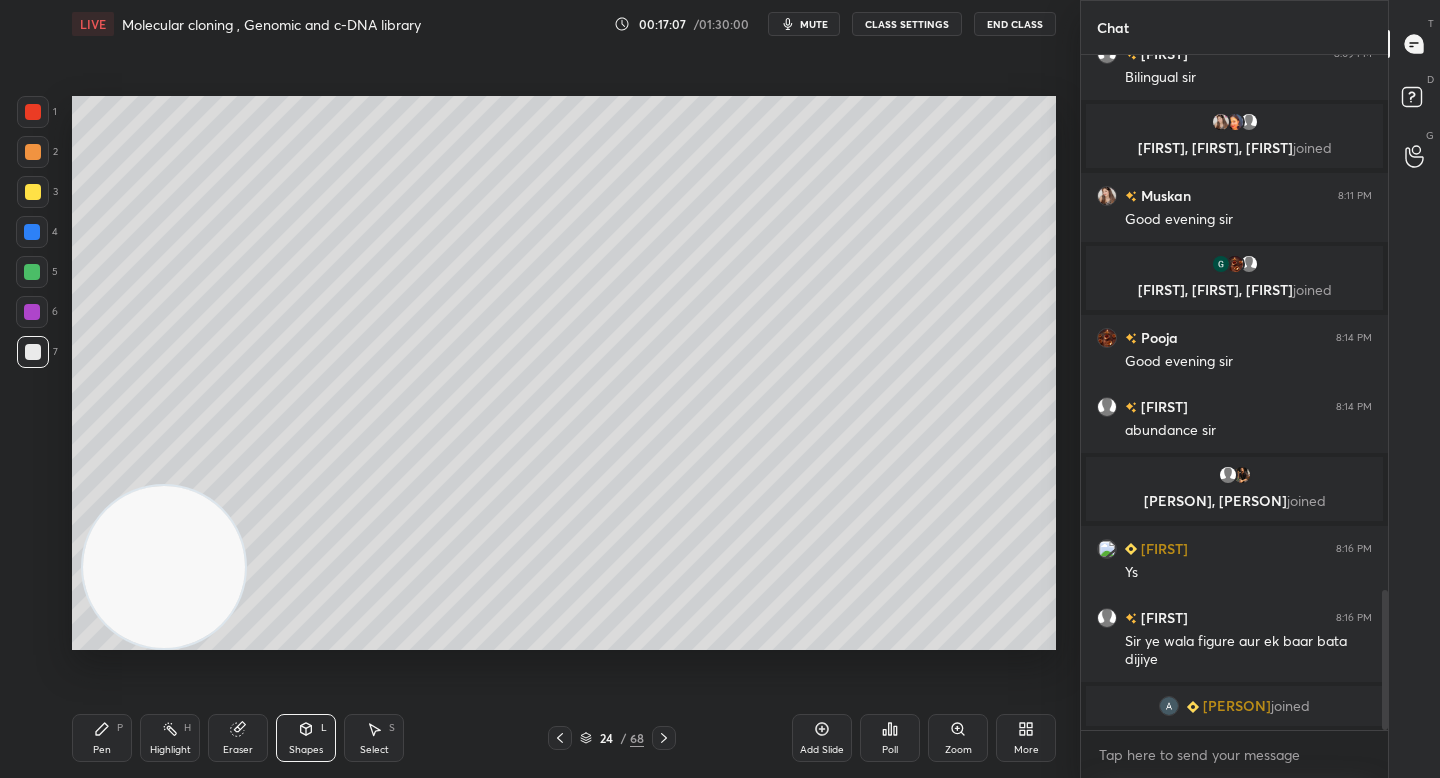 click on "Pen" at bounding box center [102, 750] 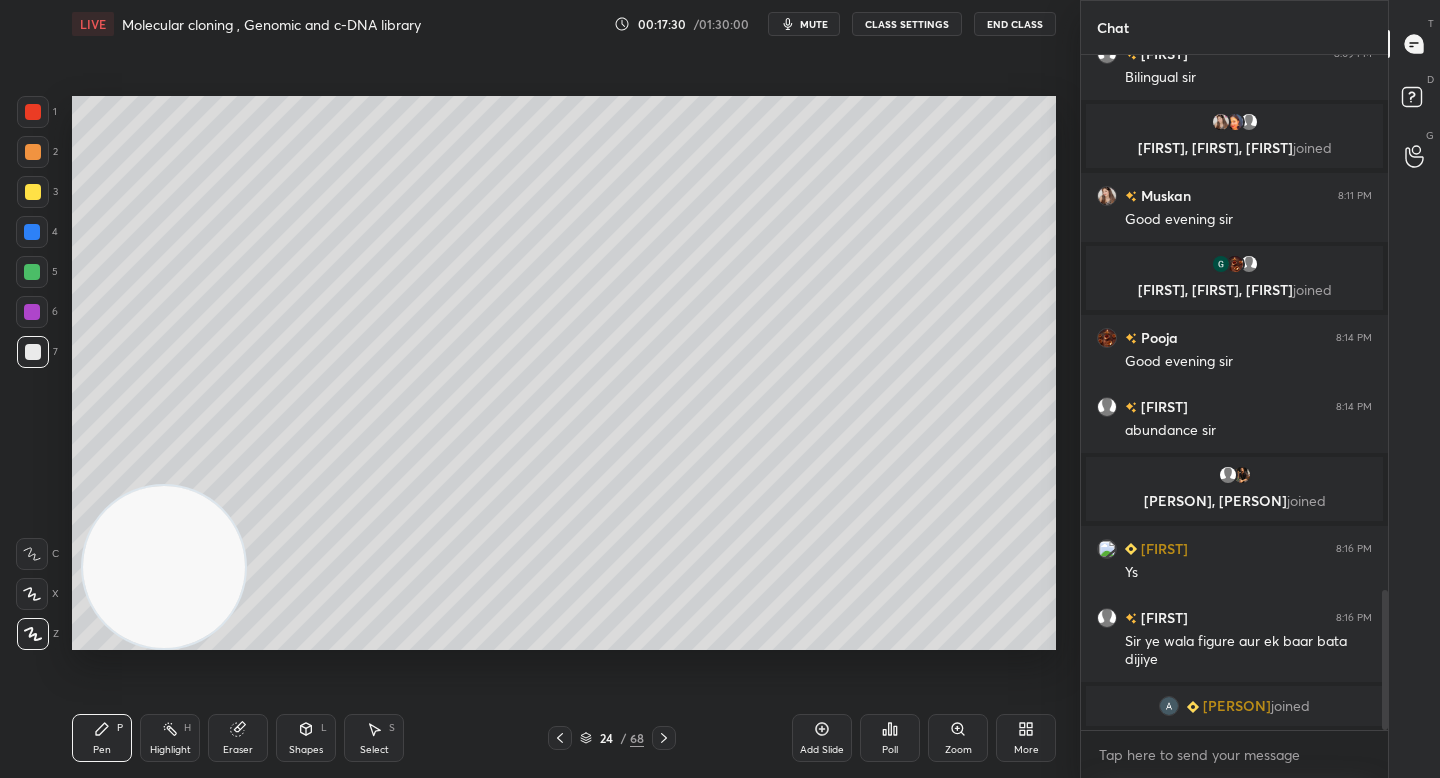 drag, startPoint x: 180, startPoint y: 551, endPoint x: 160, endPoint y: 523, distance: 34.4093 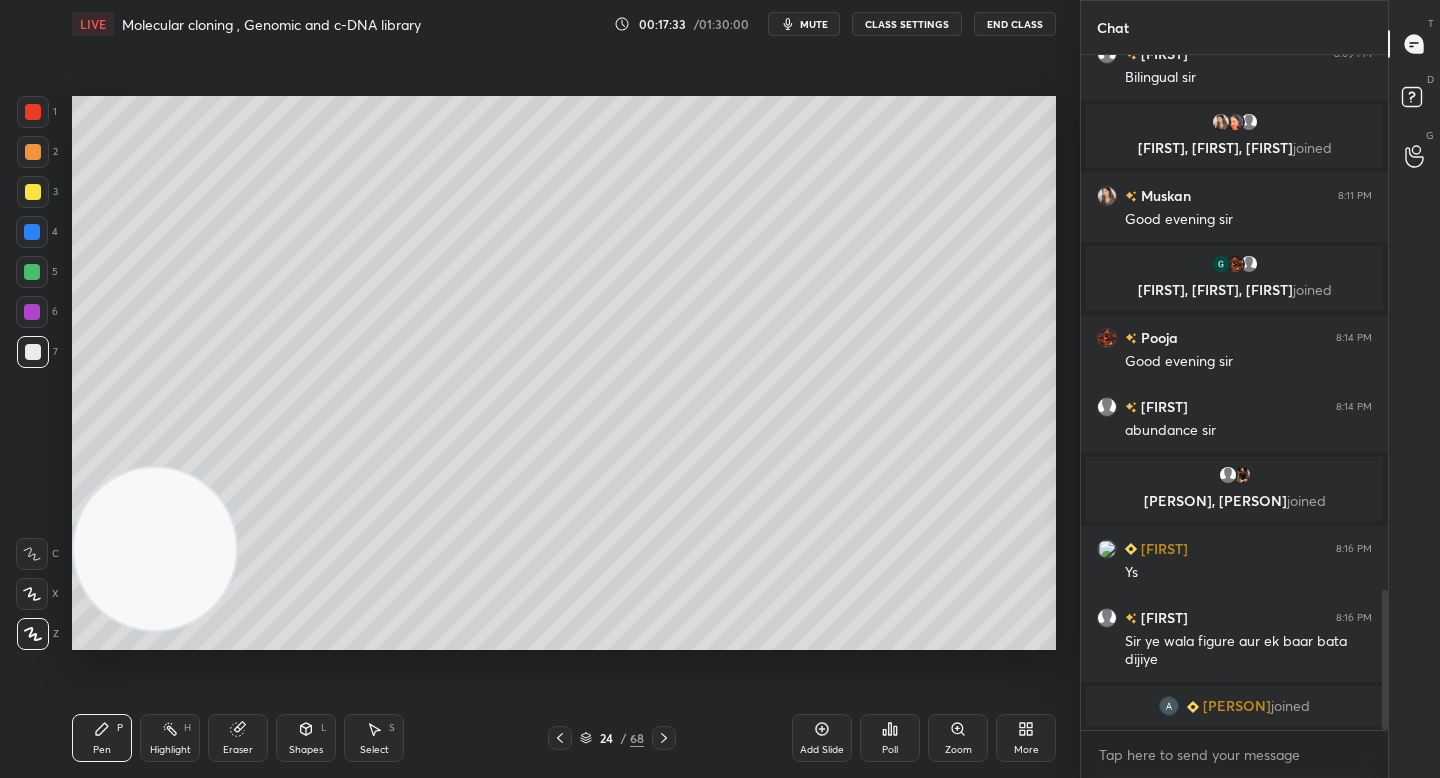 click at bounding box center [32, 272] 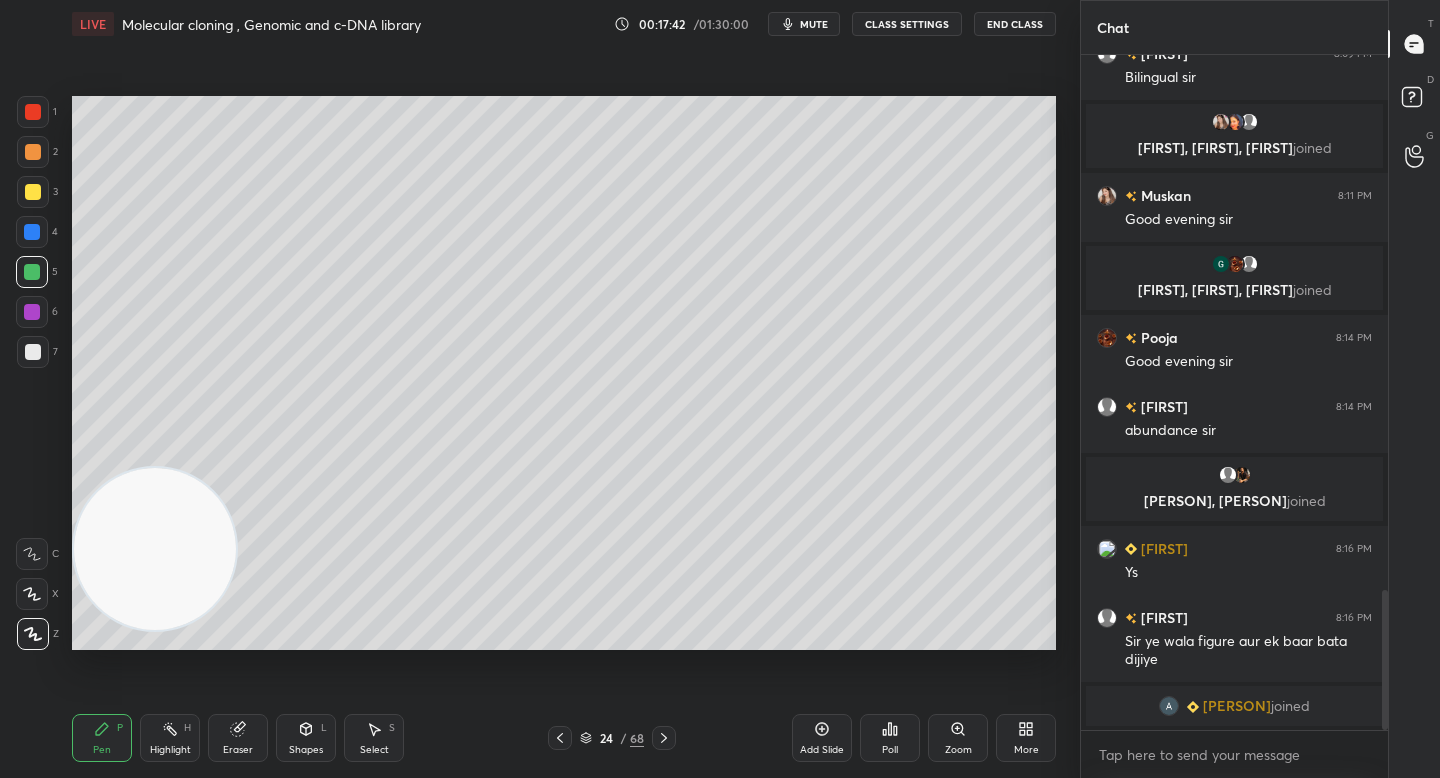 scroll, scrollTop: 2608, scrollLeft: 0, axis: vertical 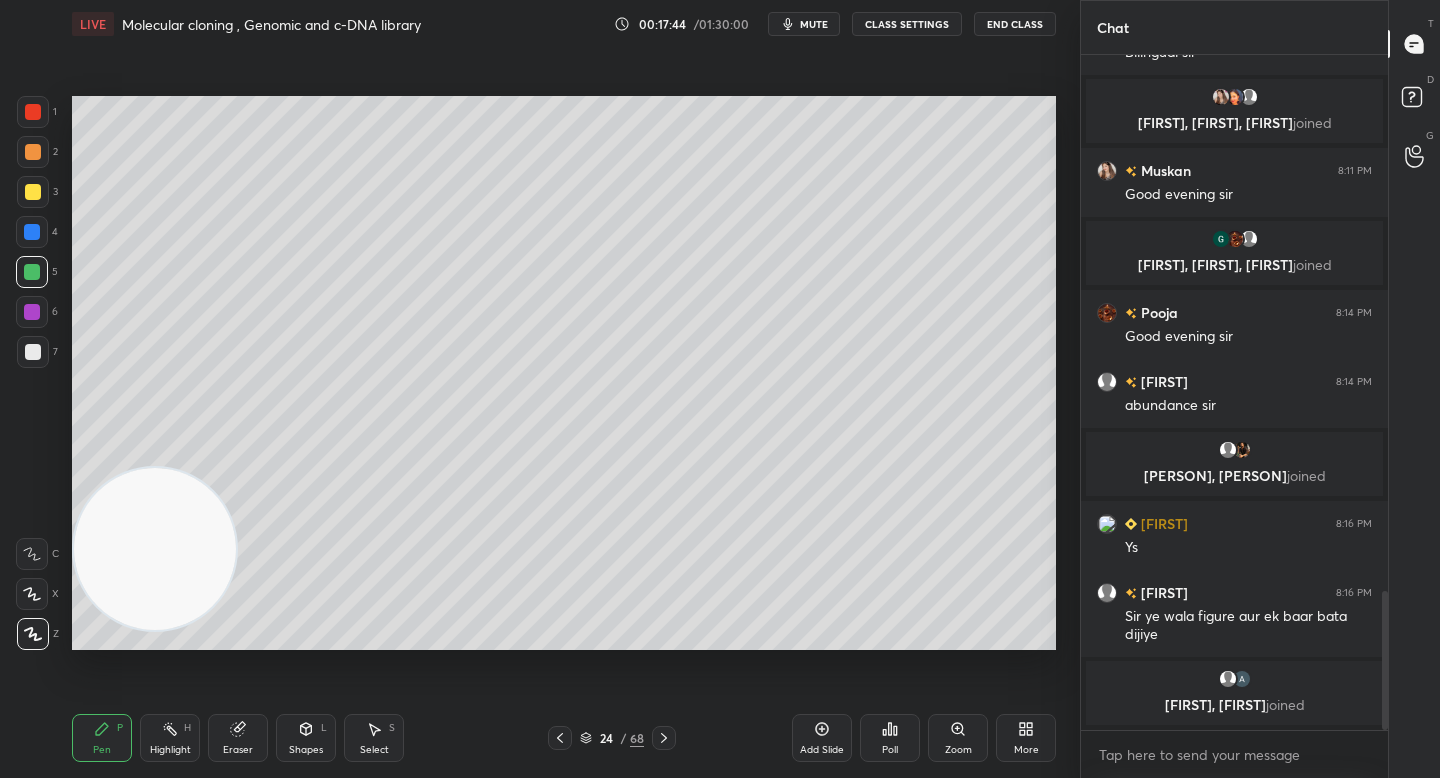 click at bounding box center (32, 232) 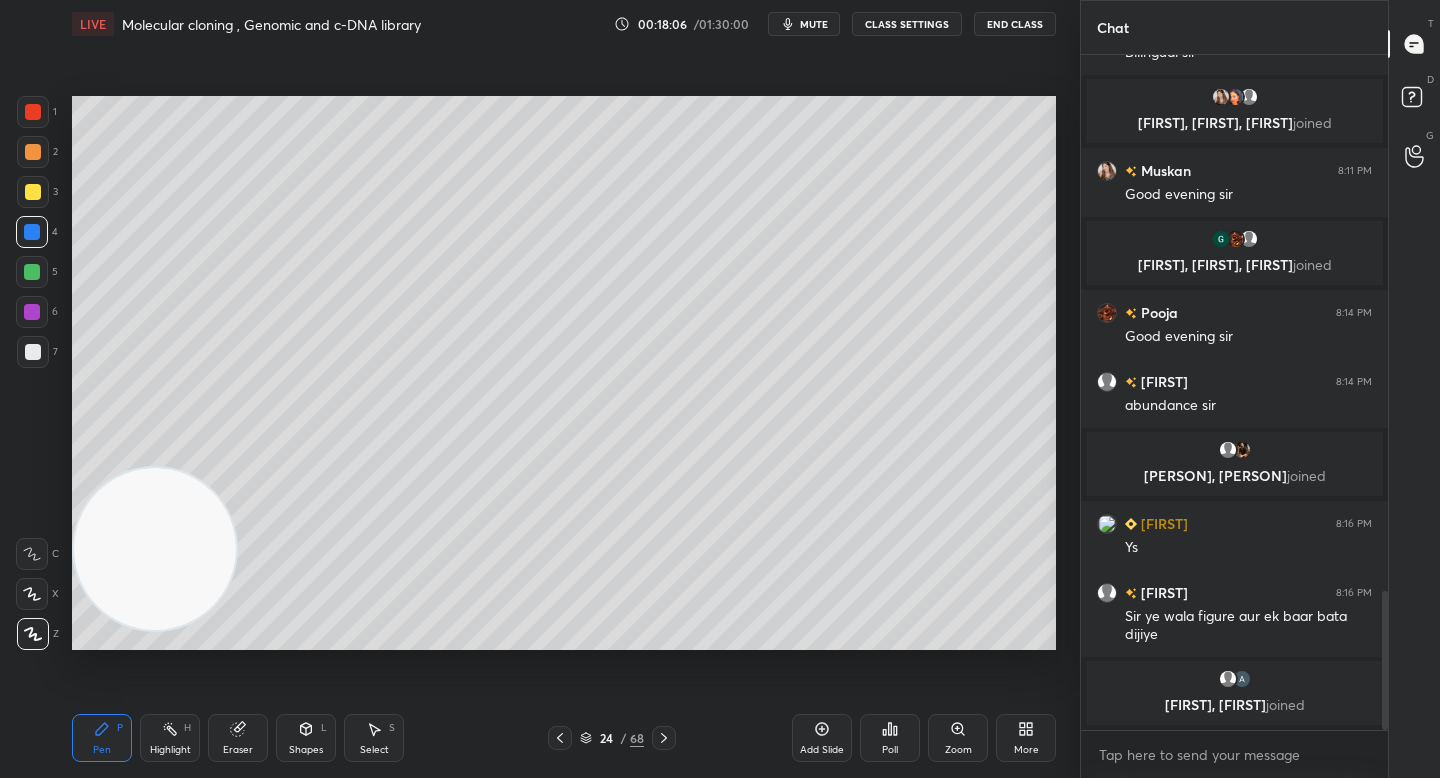 click on "2" at bounding box center [37, 156] 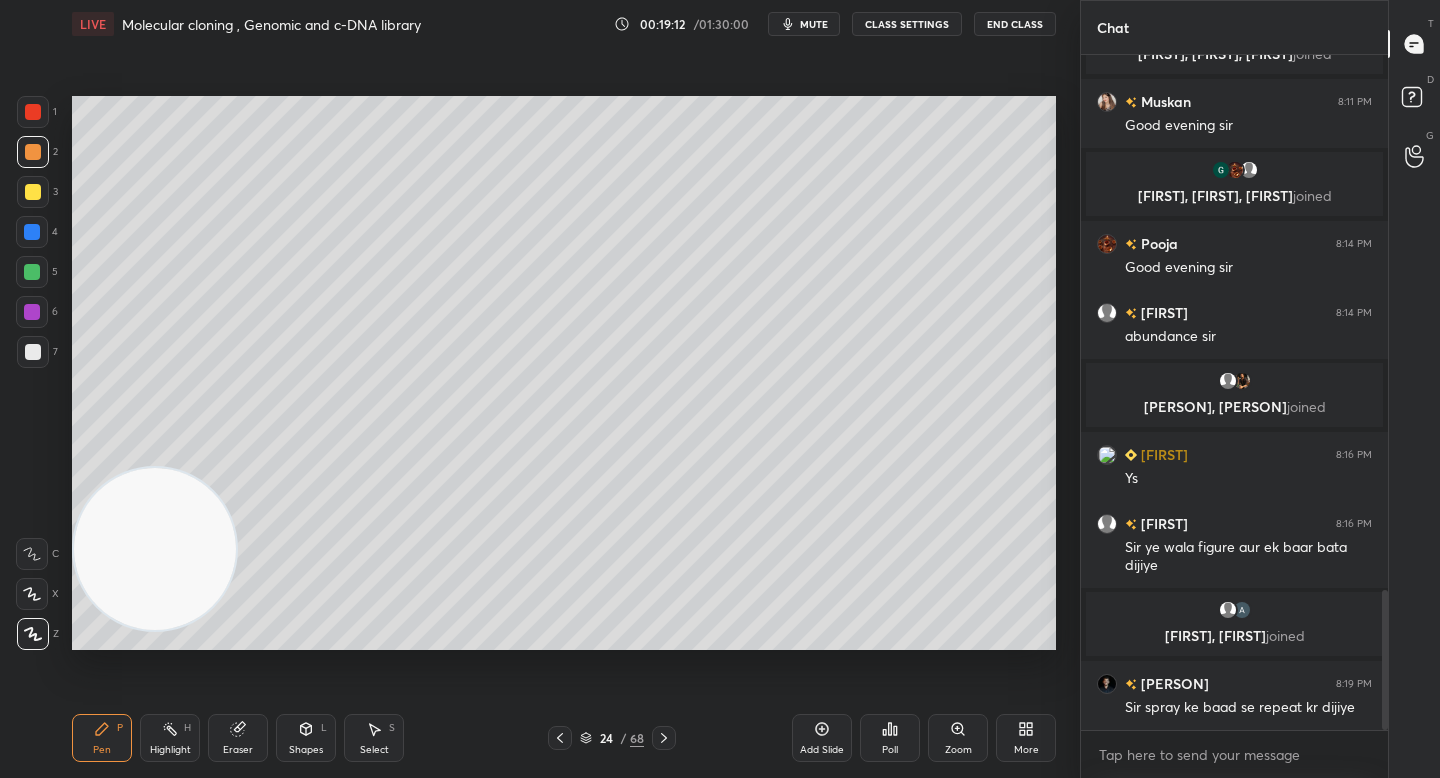 scroll, scrollTop: 2590, scrollLeft: 0, axis: vertical 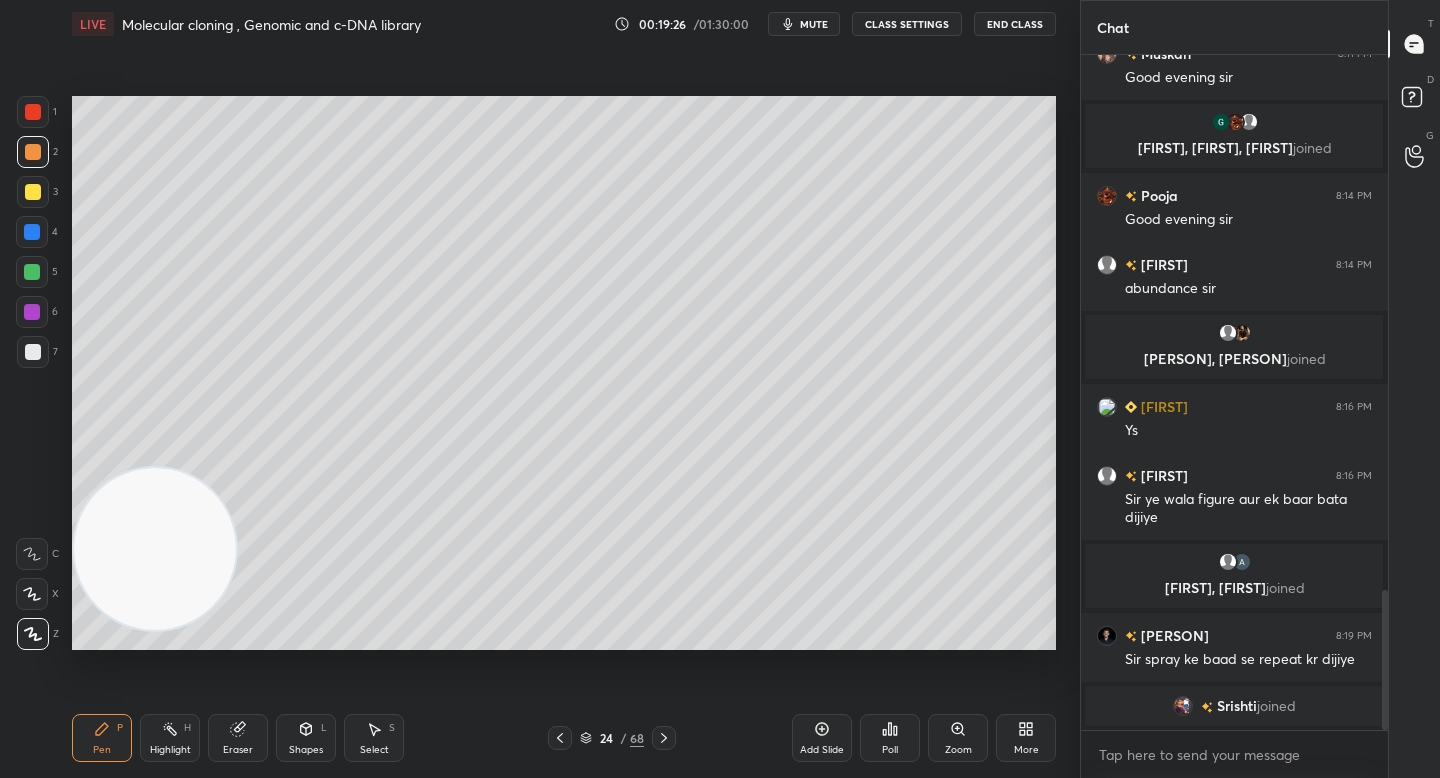 drag, startPoint x: 810, startPoint y: 738, endPoint x: 811, endPoint y: 708, distance: 30.016663 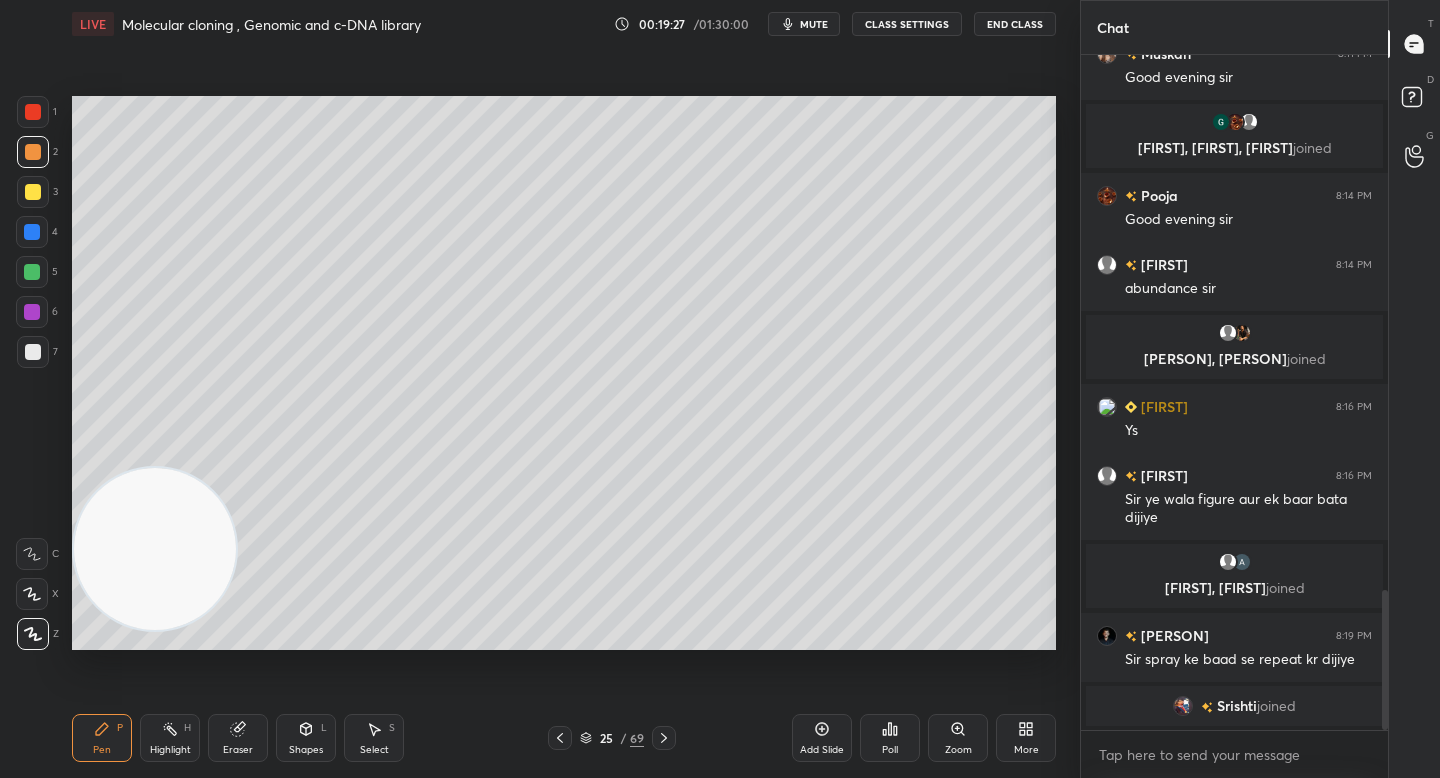 click on "Shapes L" at bounding box center (306, 738) 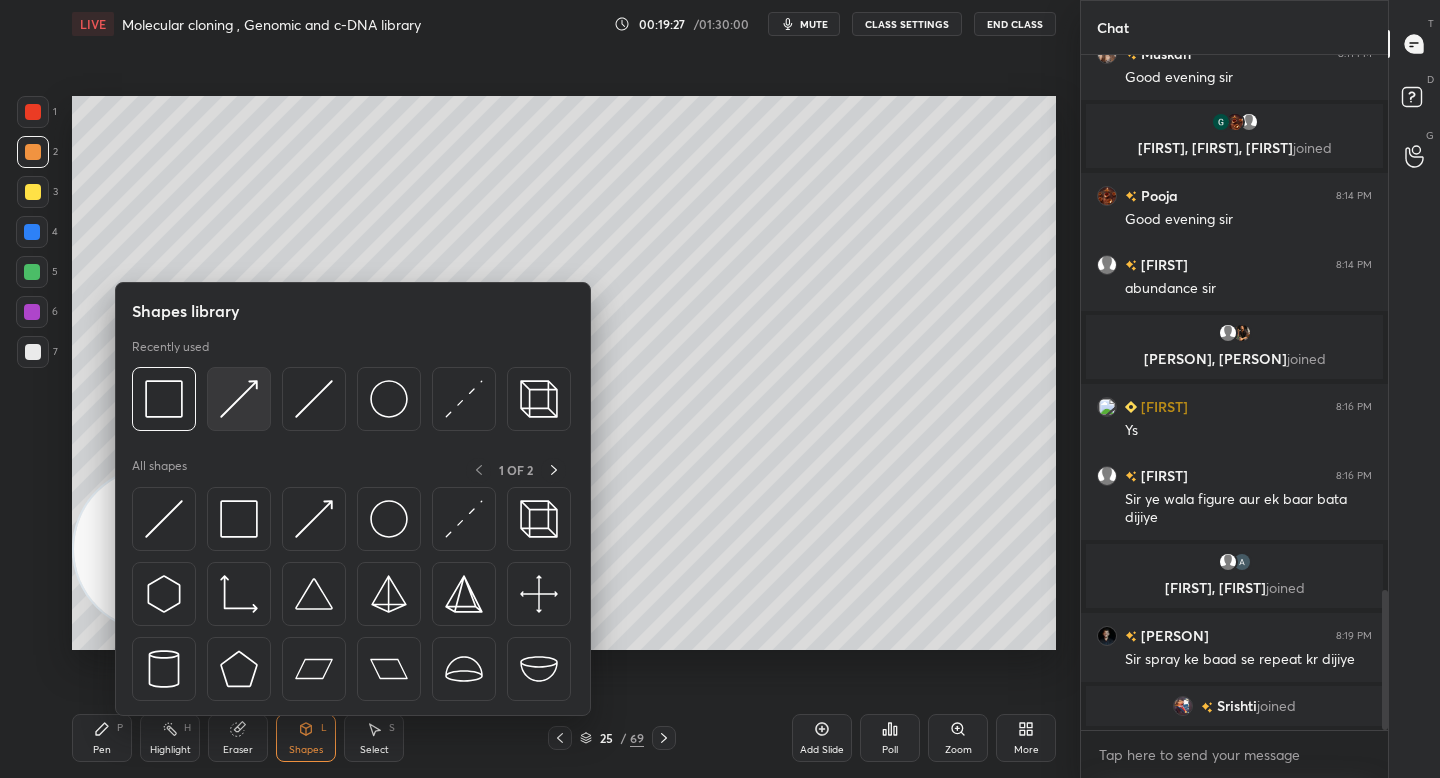 click at bounding box center (239, 399) 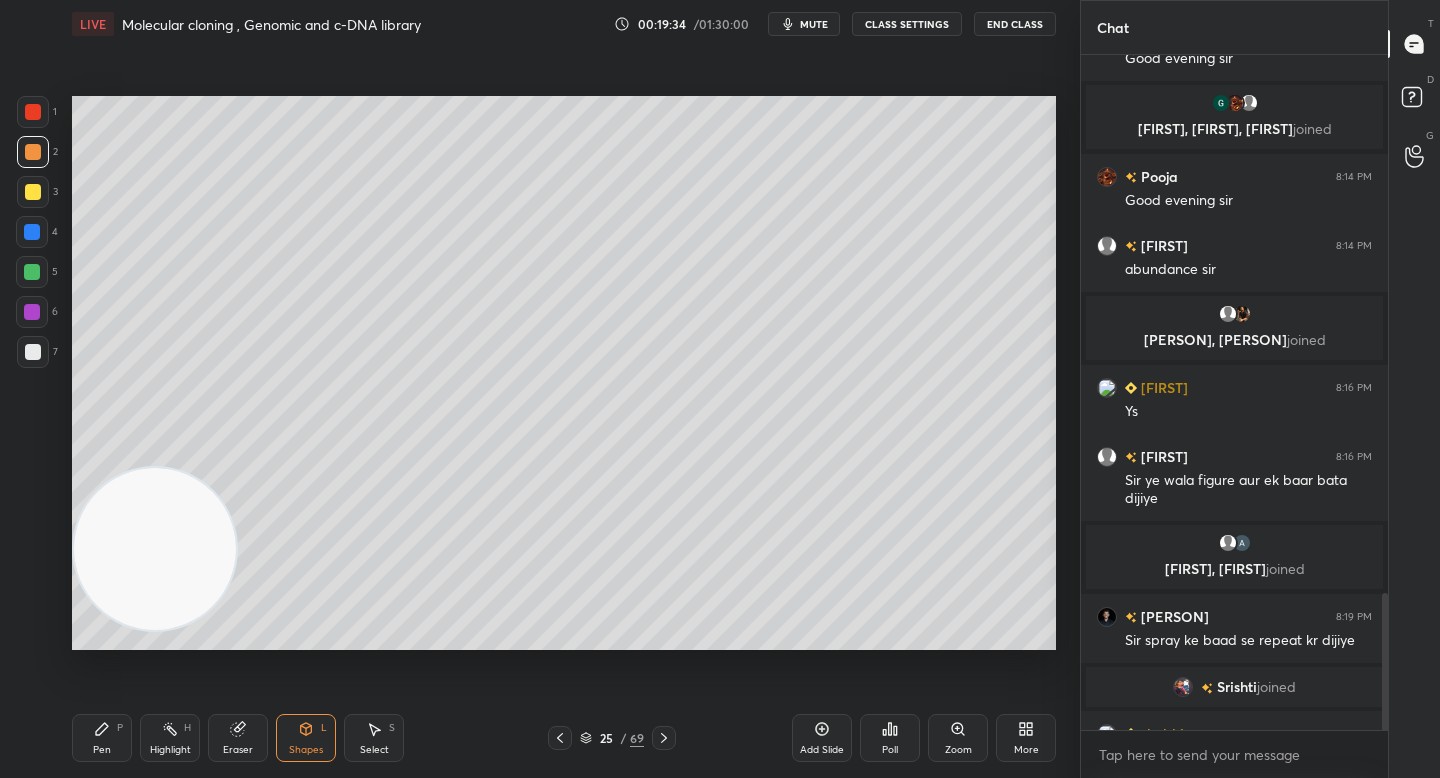 click at bounding box center (32, 312) 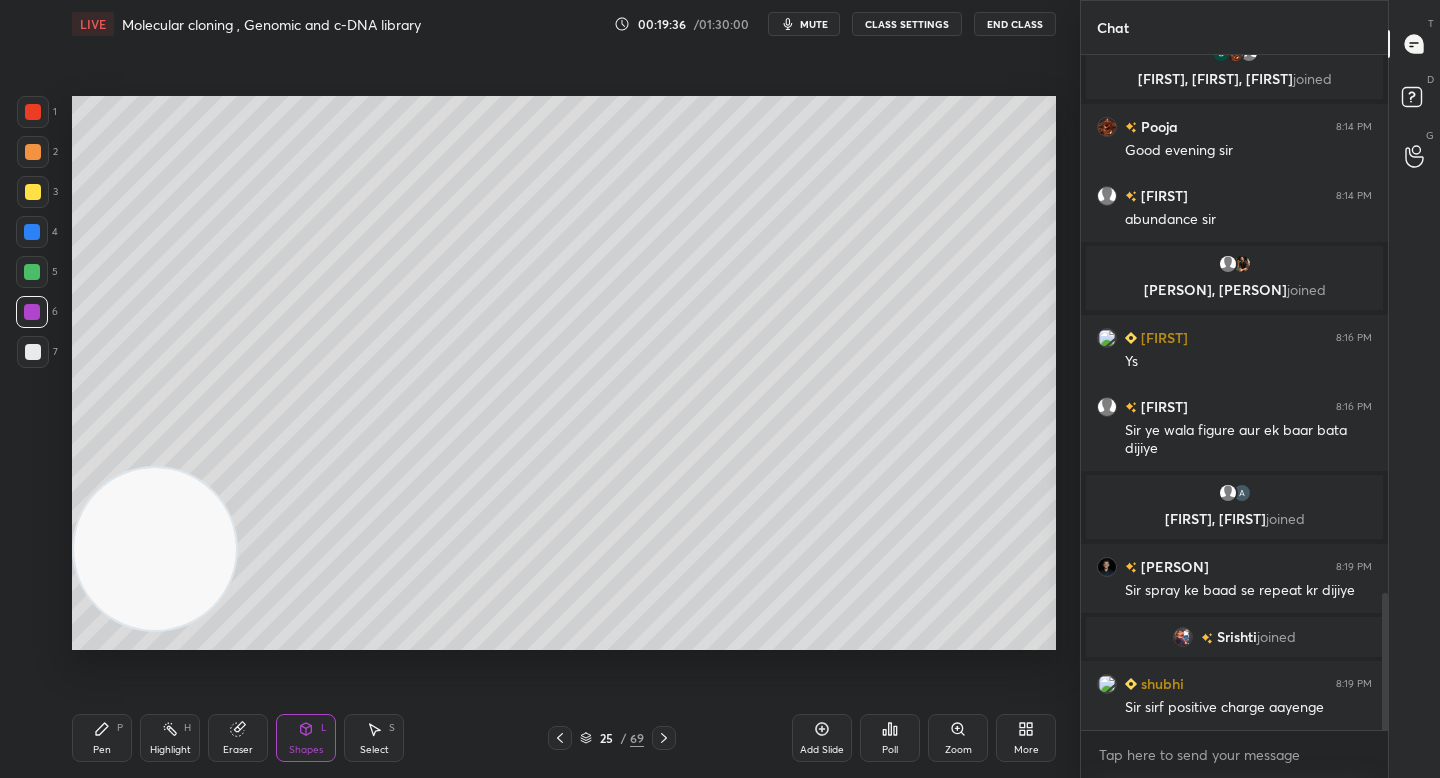 click on "Shapes L" at bounding box center [306, 738] 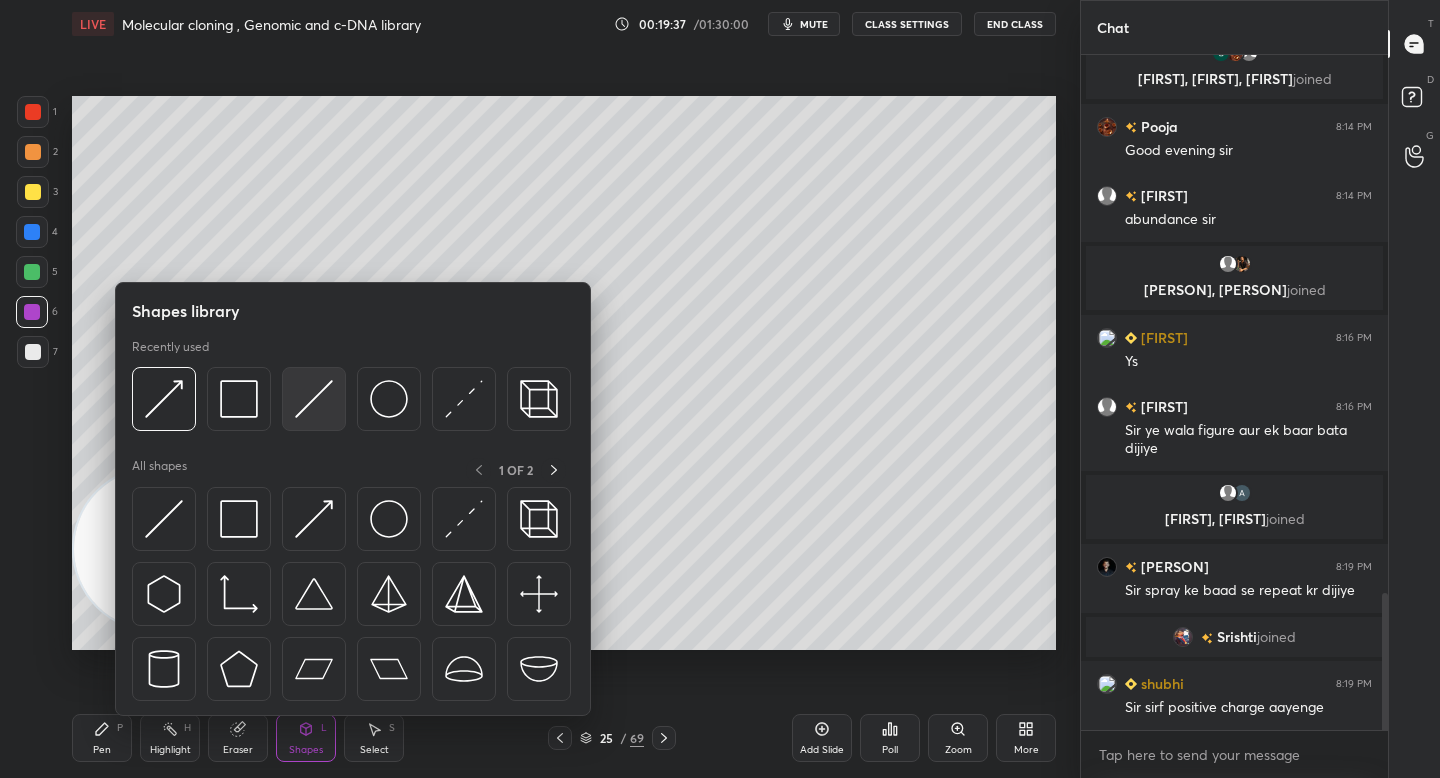click at bounding box center (314, 399) 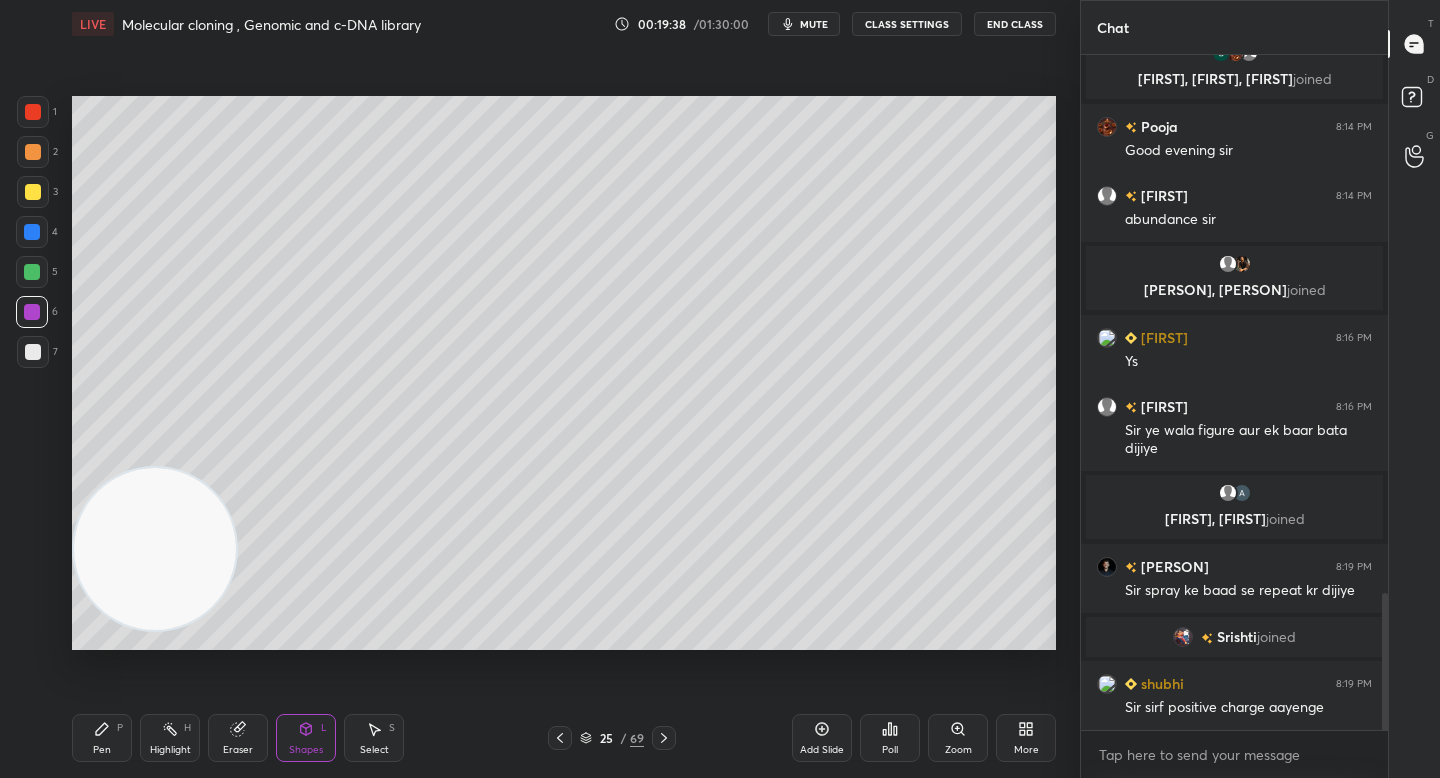 drag, startPoint x: 52, startPoint y: 278, endPoint x: 68, endPoint y: 277, distance: 16.03122 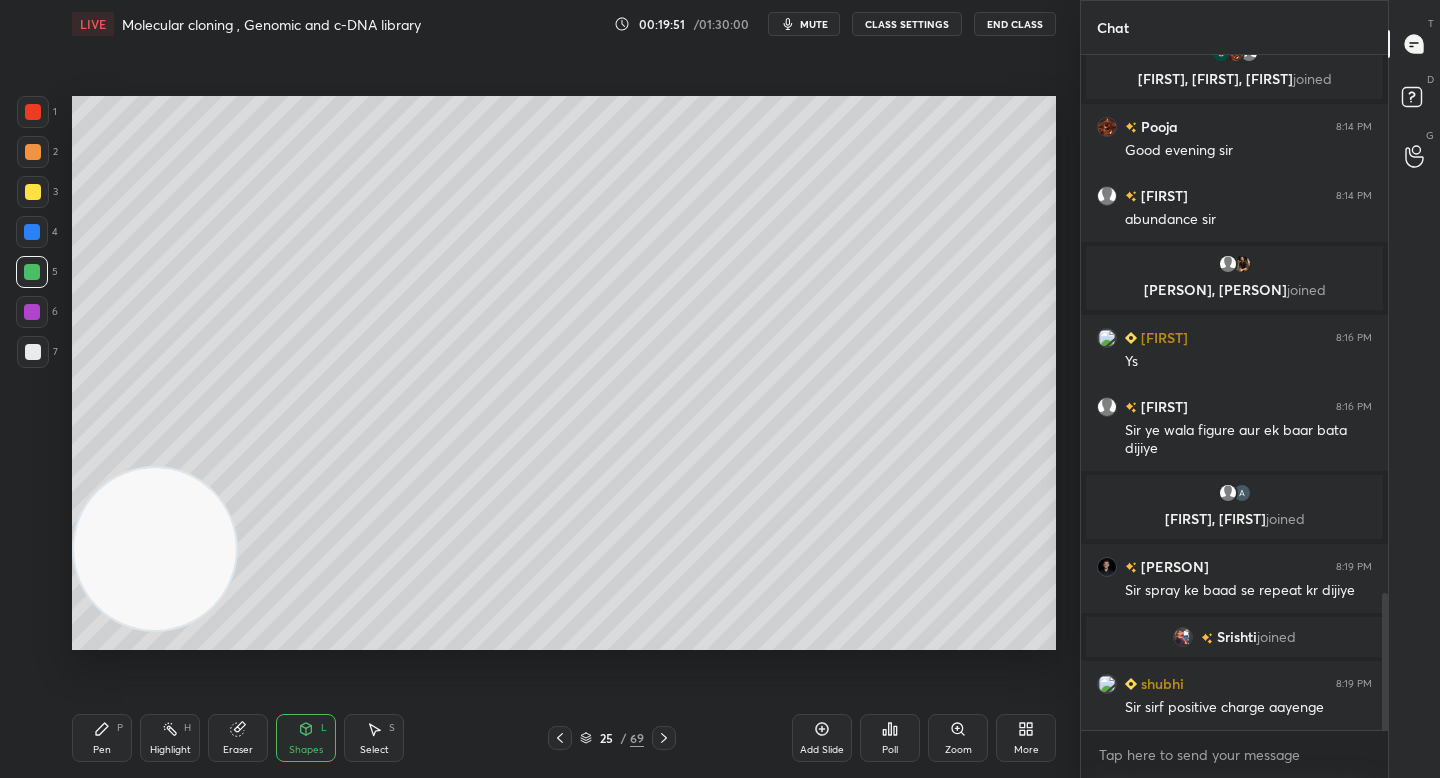 click at bounding box center [33, 352] 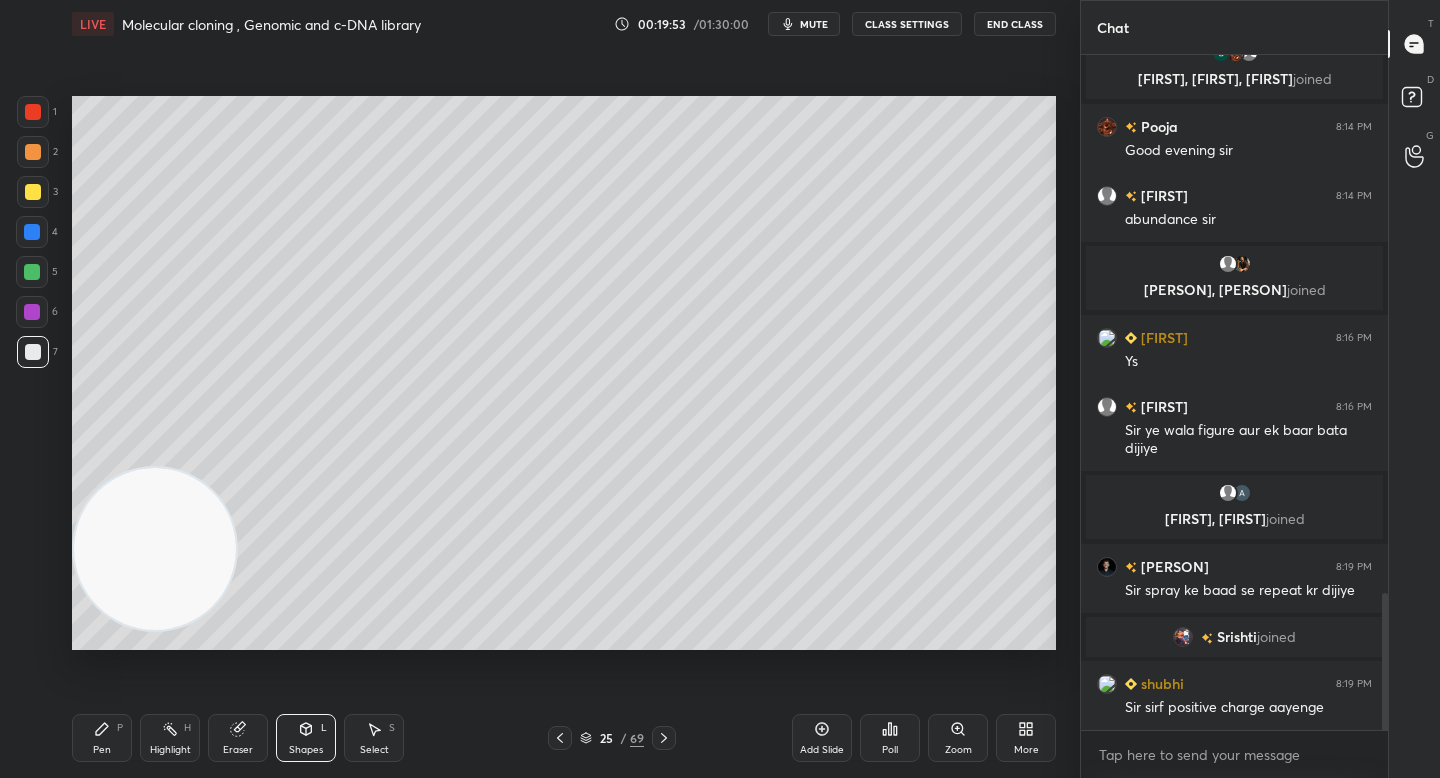 drag, startPoint x: 100, startPoint y: 729, endPoint x: 153, endPoint y: 651, distance: 94.302704 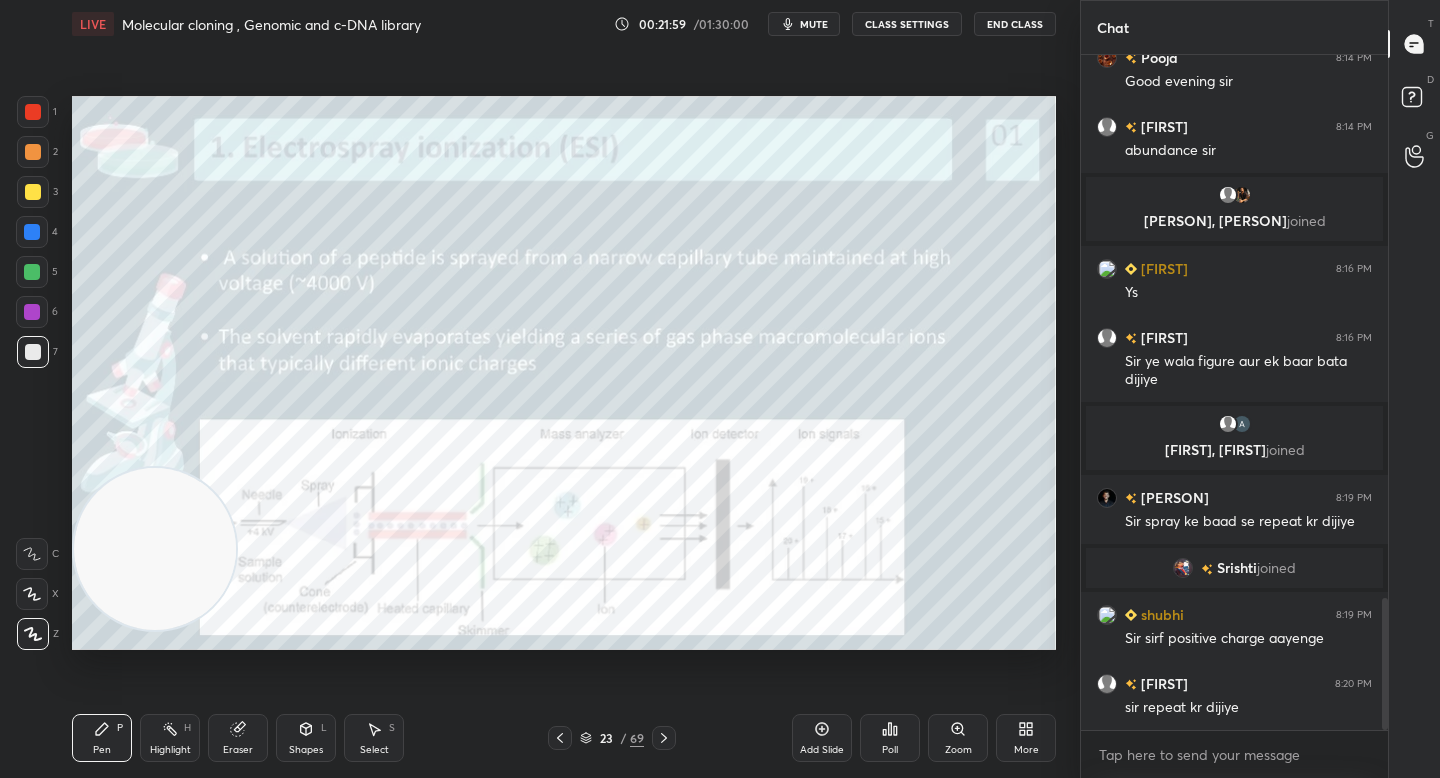 scroll, scrollTop: 2778, scrollLeft: 0, axis: vertical 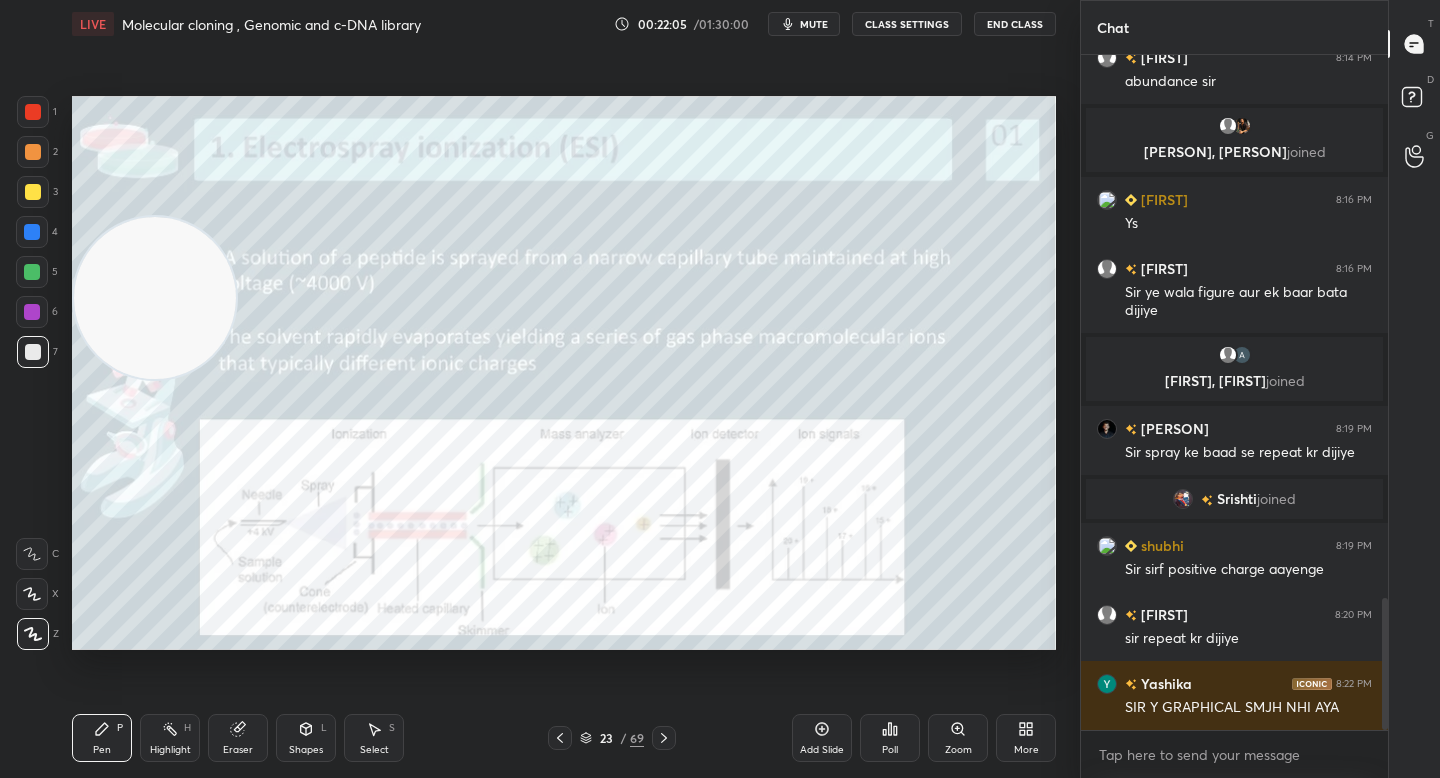 click at bounding box center (155, 298) 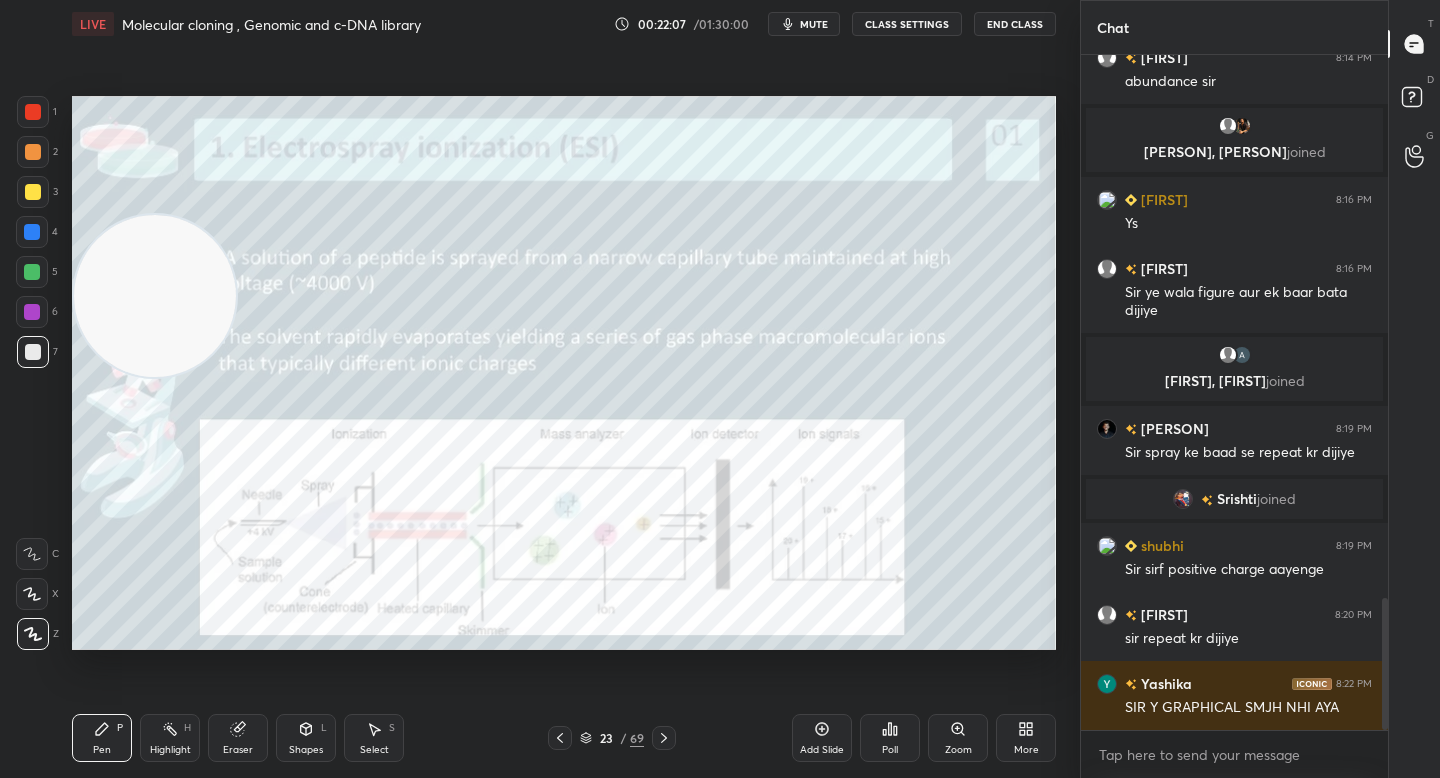 click 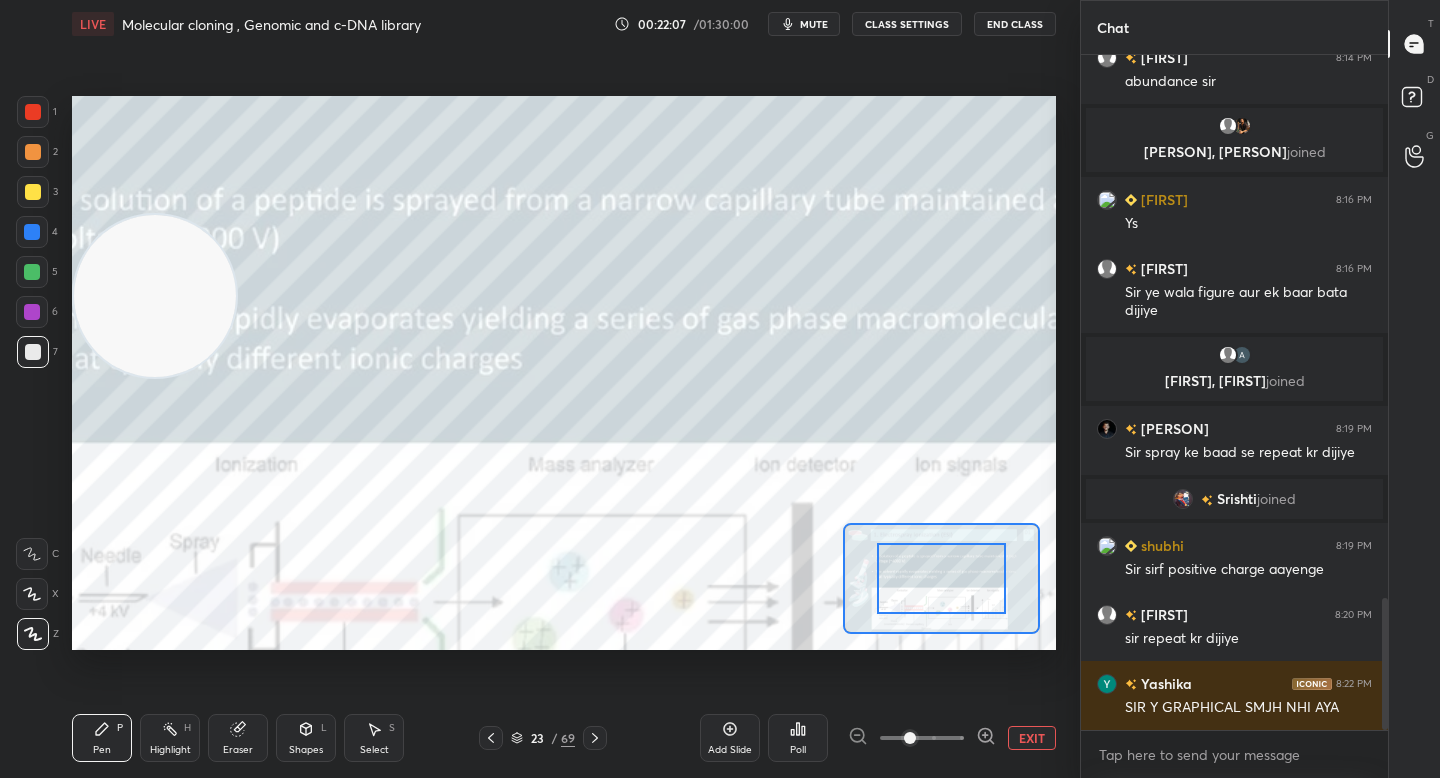 click 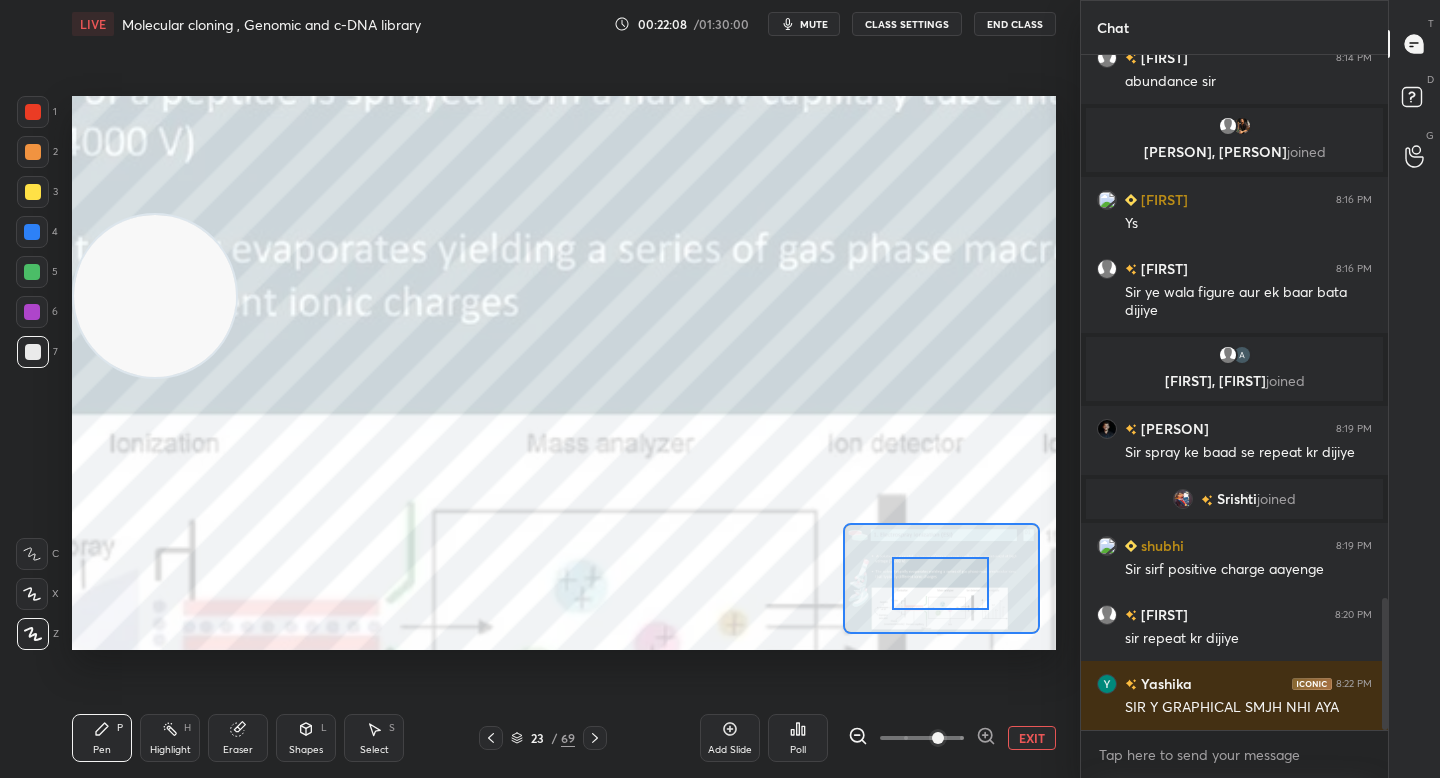 click at bounding box center [940, 583] 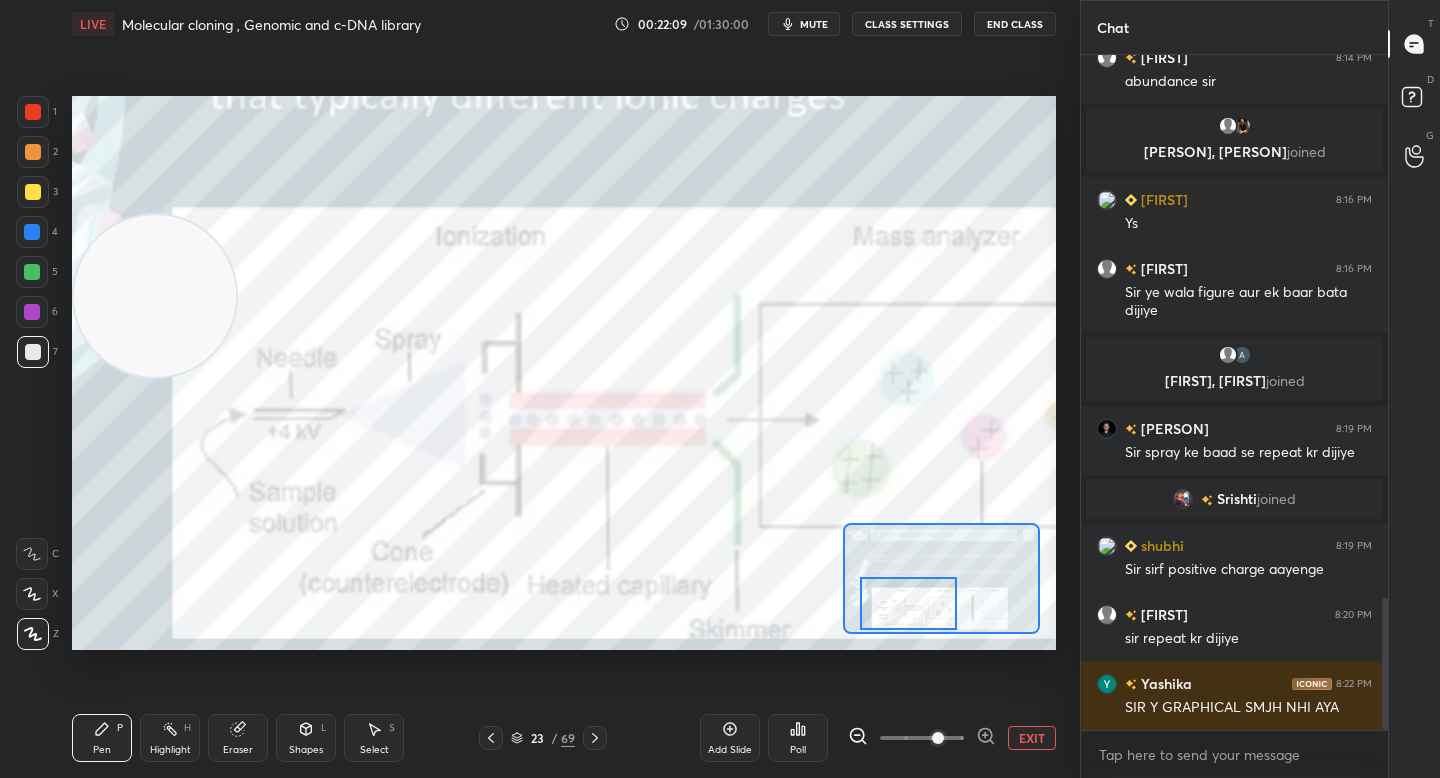 drag, startPoint x: 928, startPoint y: 594, endPoint x: 895, endPoint y: 602, distance: 33.955853 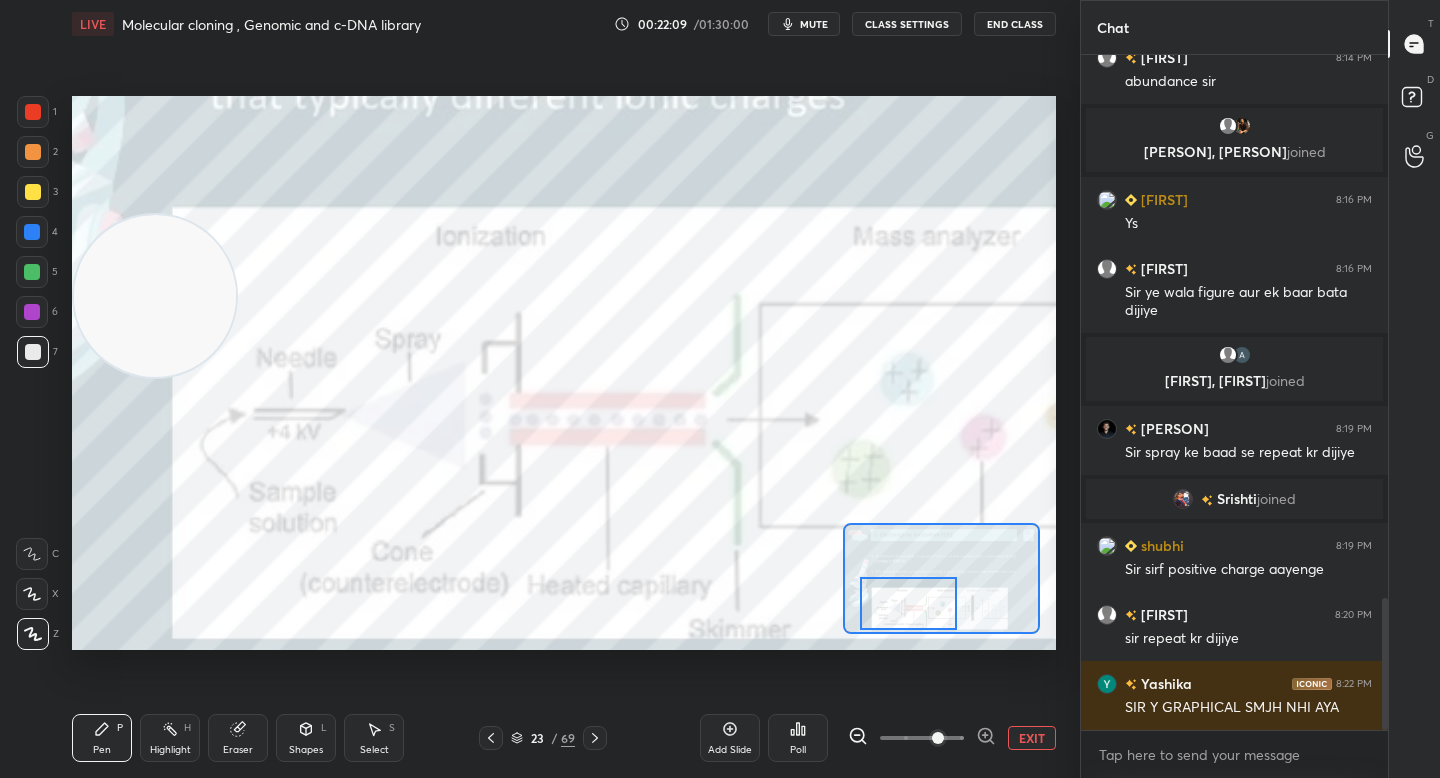 click at bounding box center (908, 603) 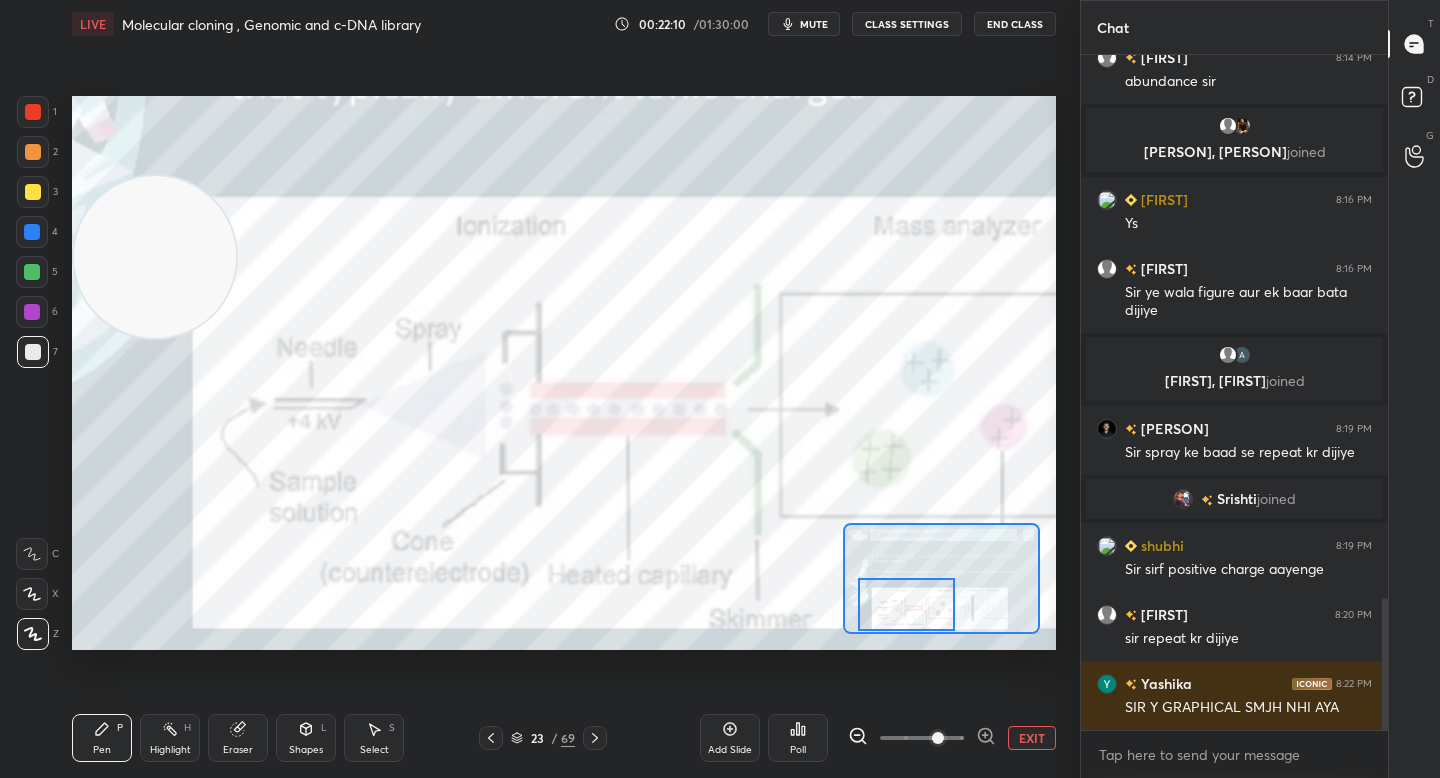 drag, startPoint x: 133, startPoint y: 278, endPoint x: 108, endPoint y: 169, distance: 111.83023 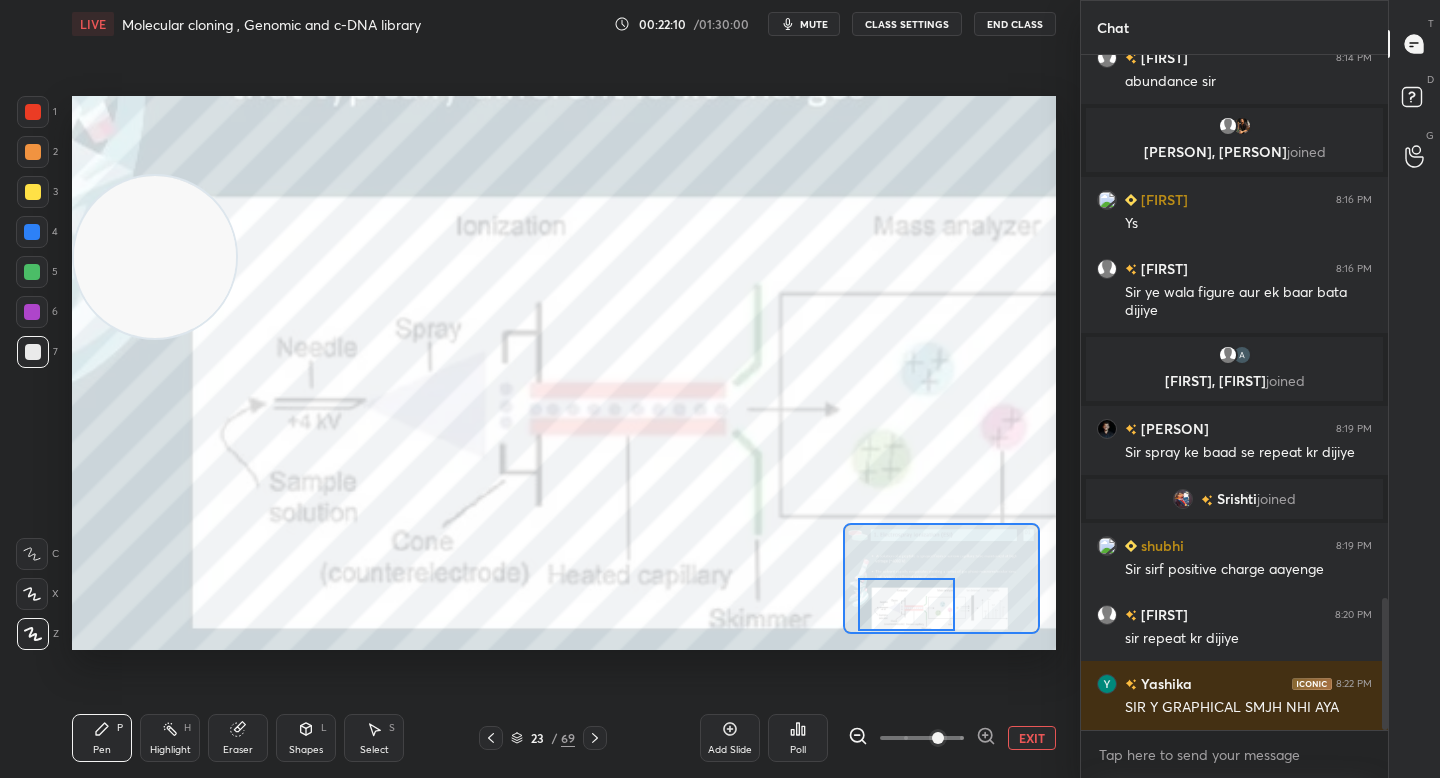 click at bounding box center (155, 257) 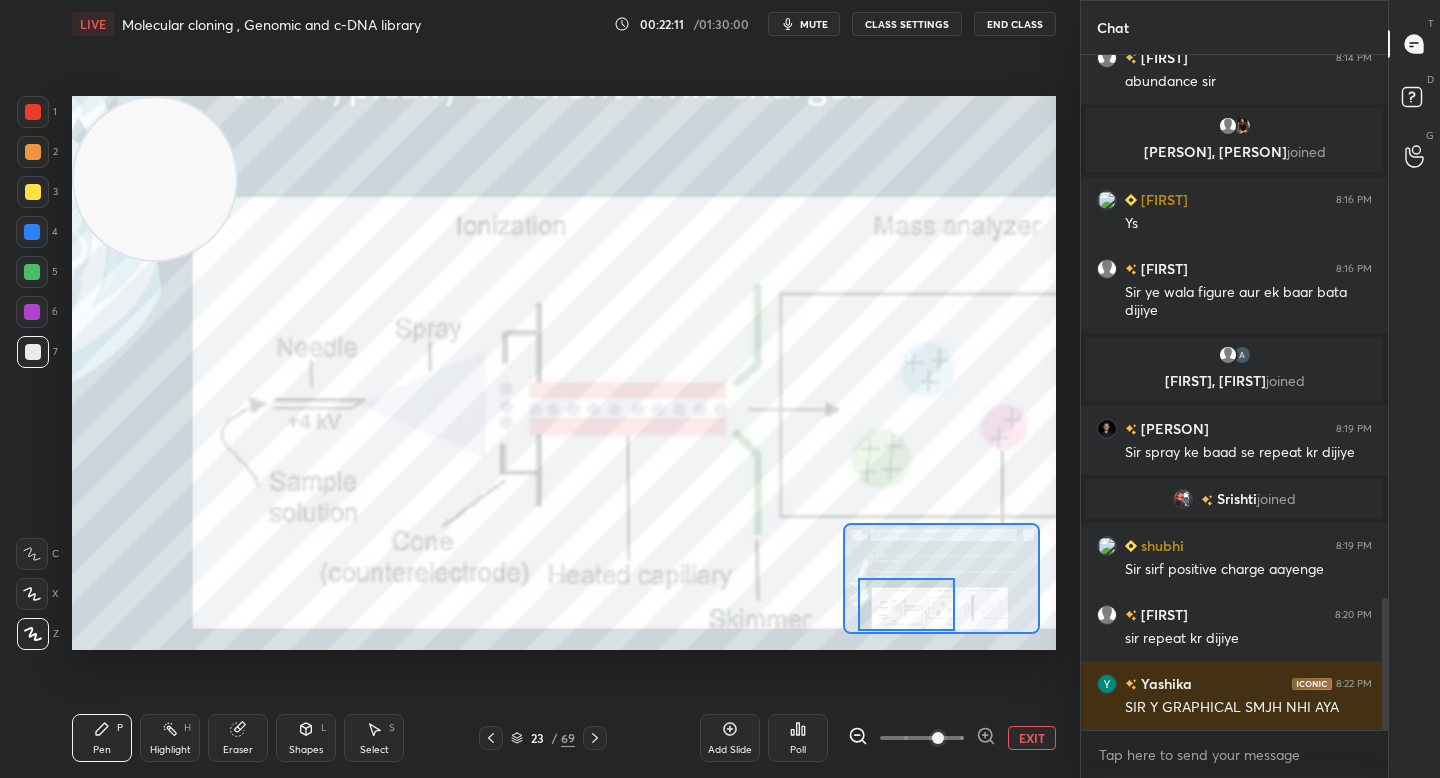 click at bounding box center [33, 152] 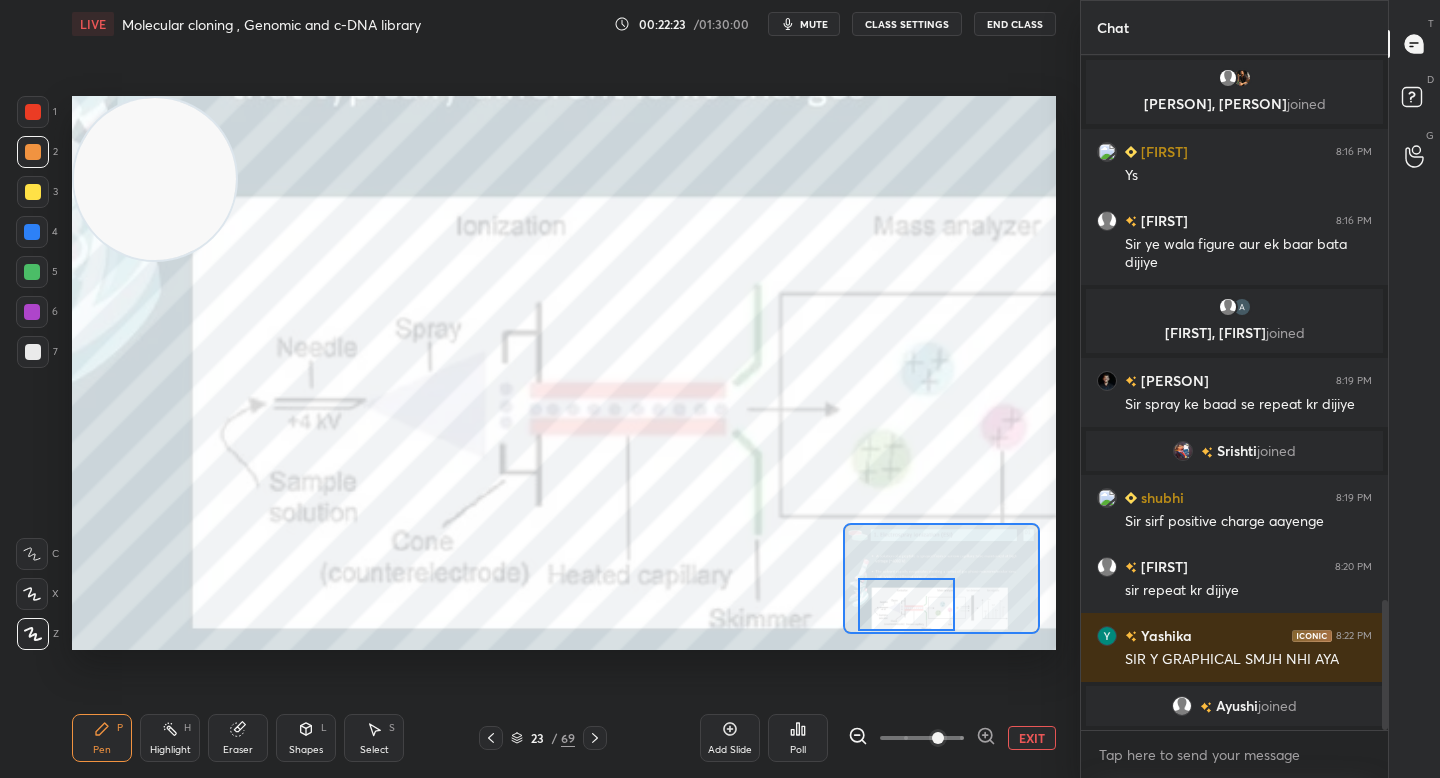 scroll, scrollTop: 2859, scrollLeft: 0, axis: vertical 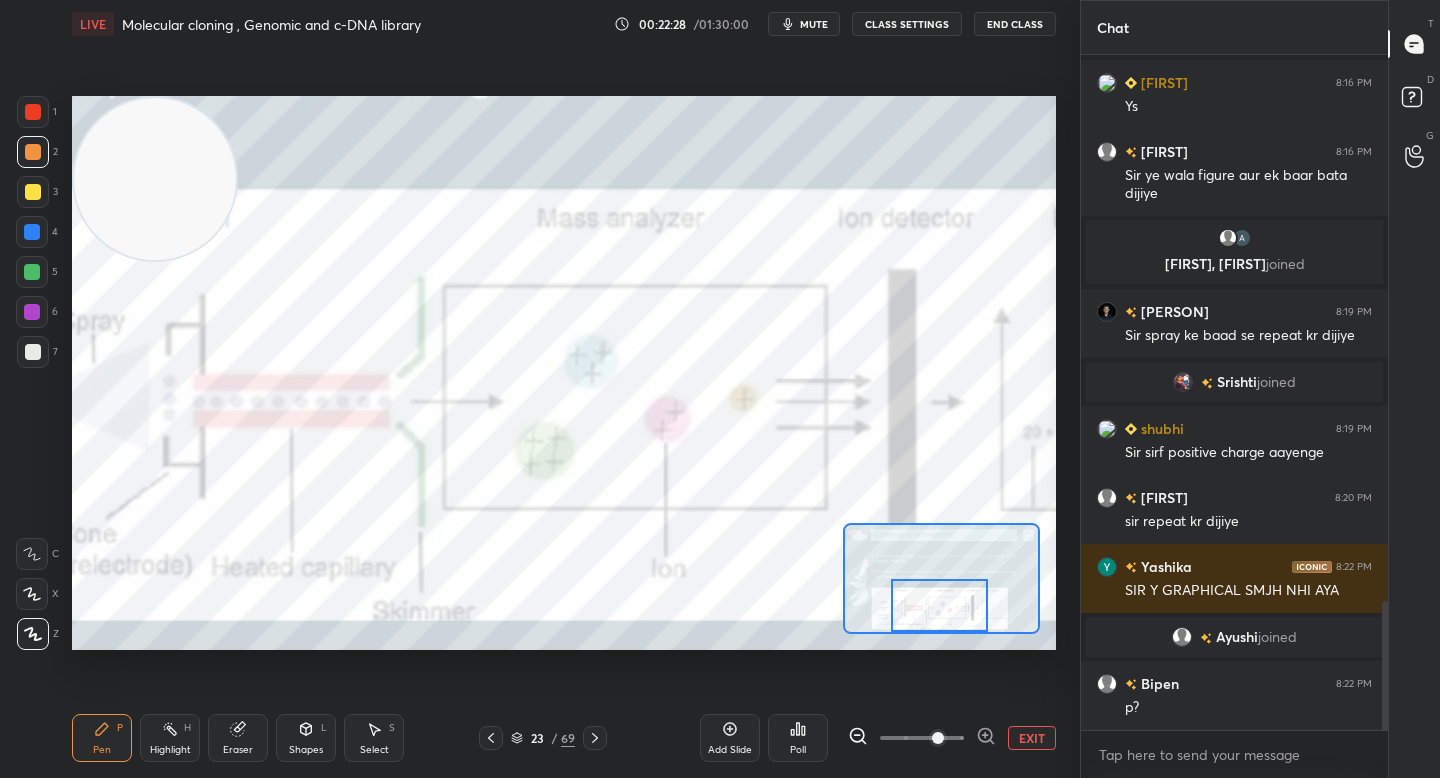 drag, startPoint x: 939, startPoint y: 600, endPoint x: 966, endPoint y: 604, distance: 27.294687 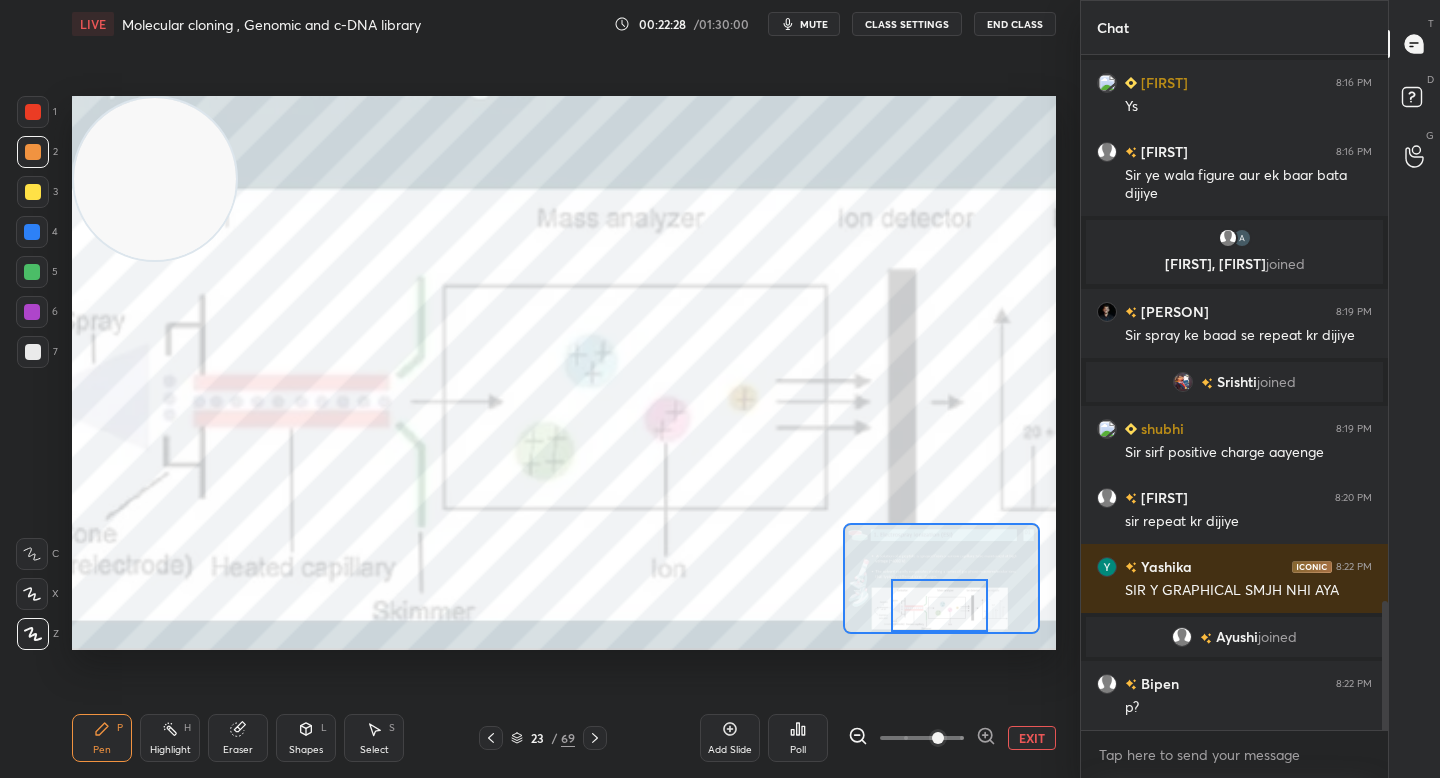 click at bounding box center (939, 605) 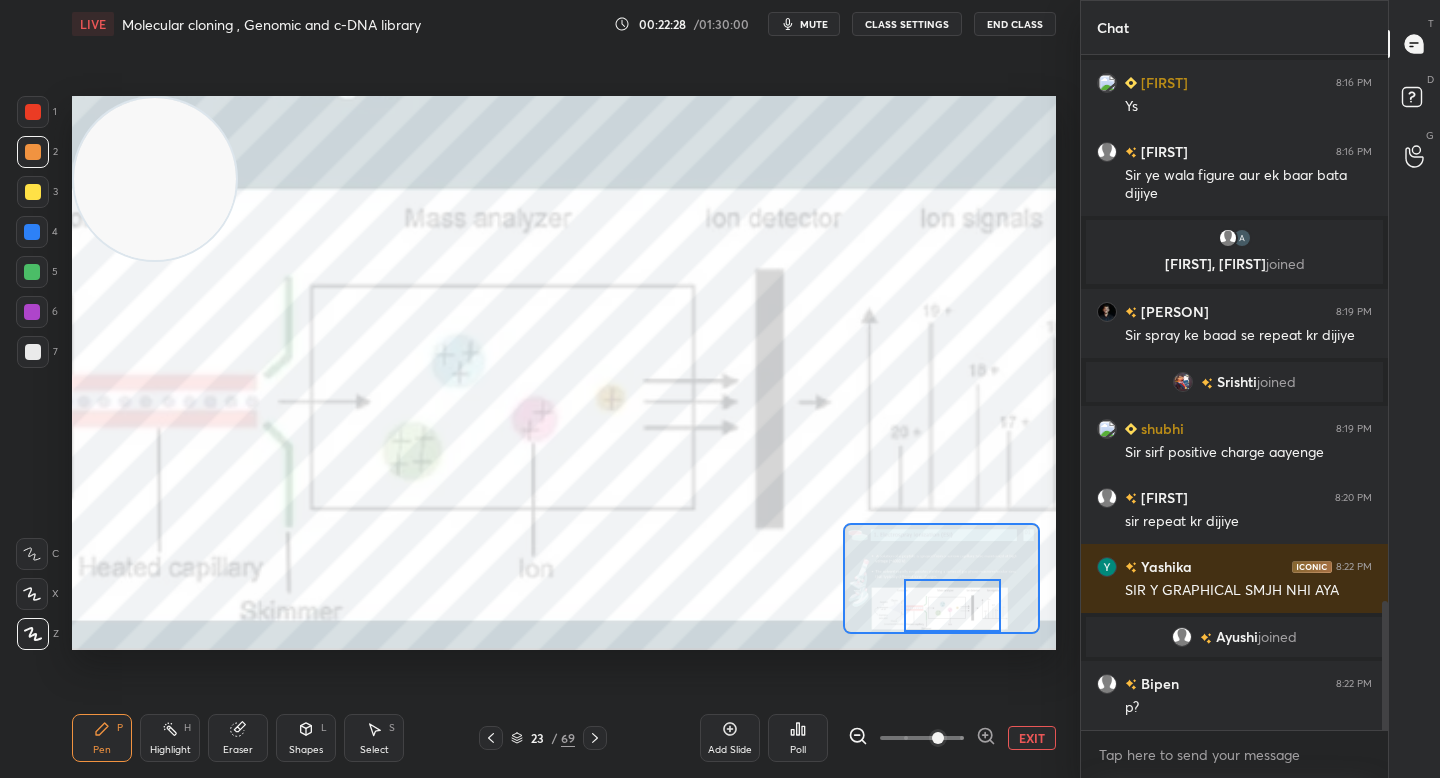 click at bounding box center (952, 605) 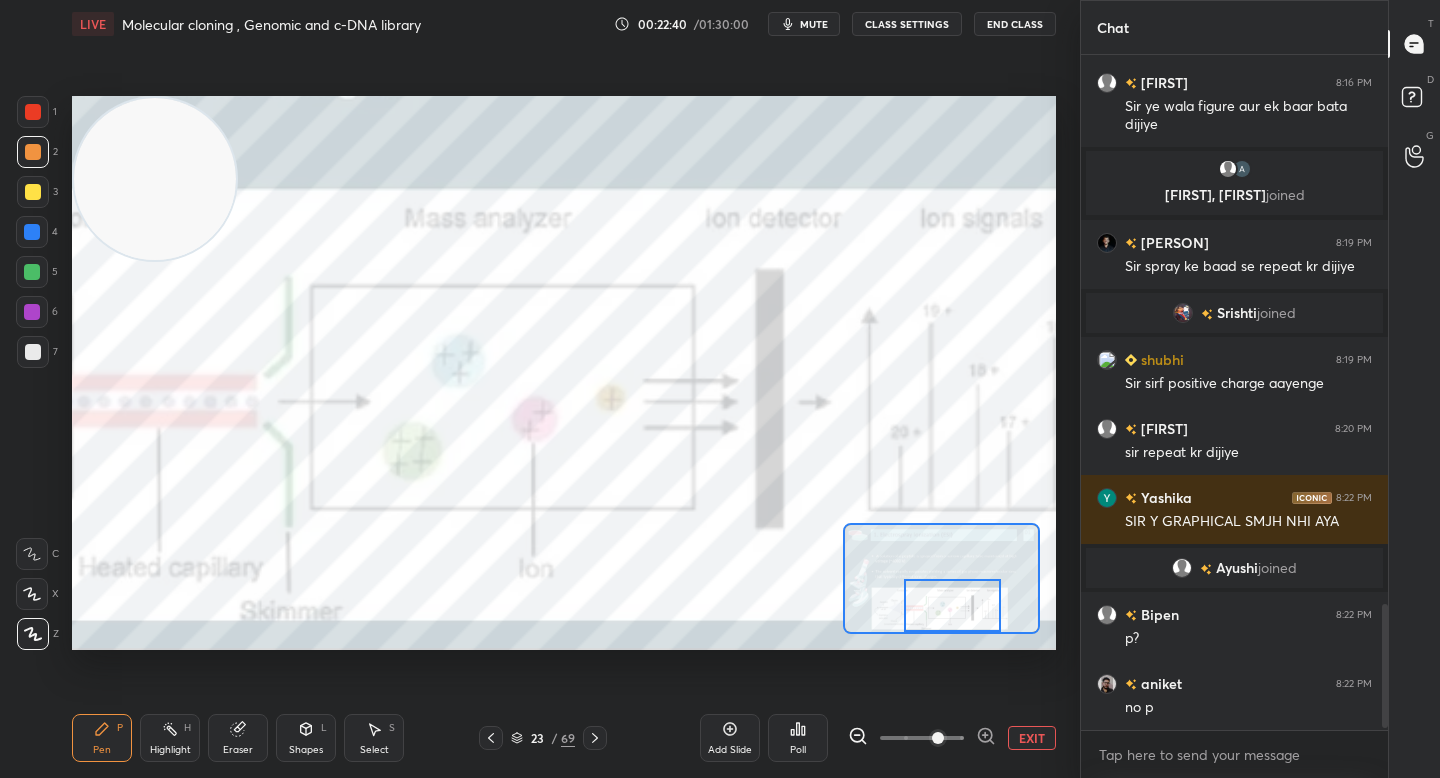 scroll, scrollTop: 2997, scrollLeft: 0, axis: vertical 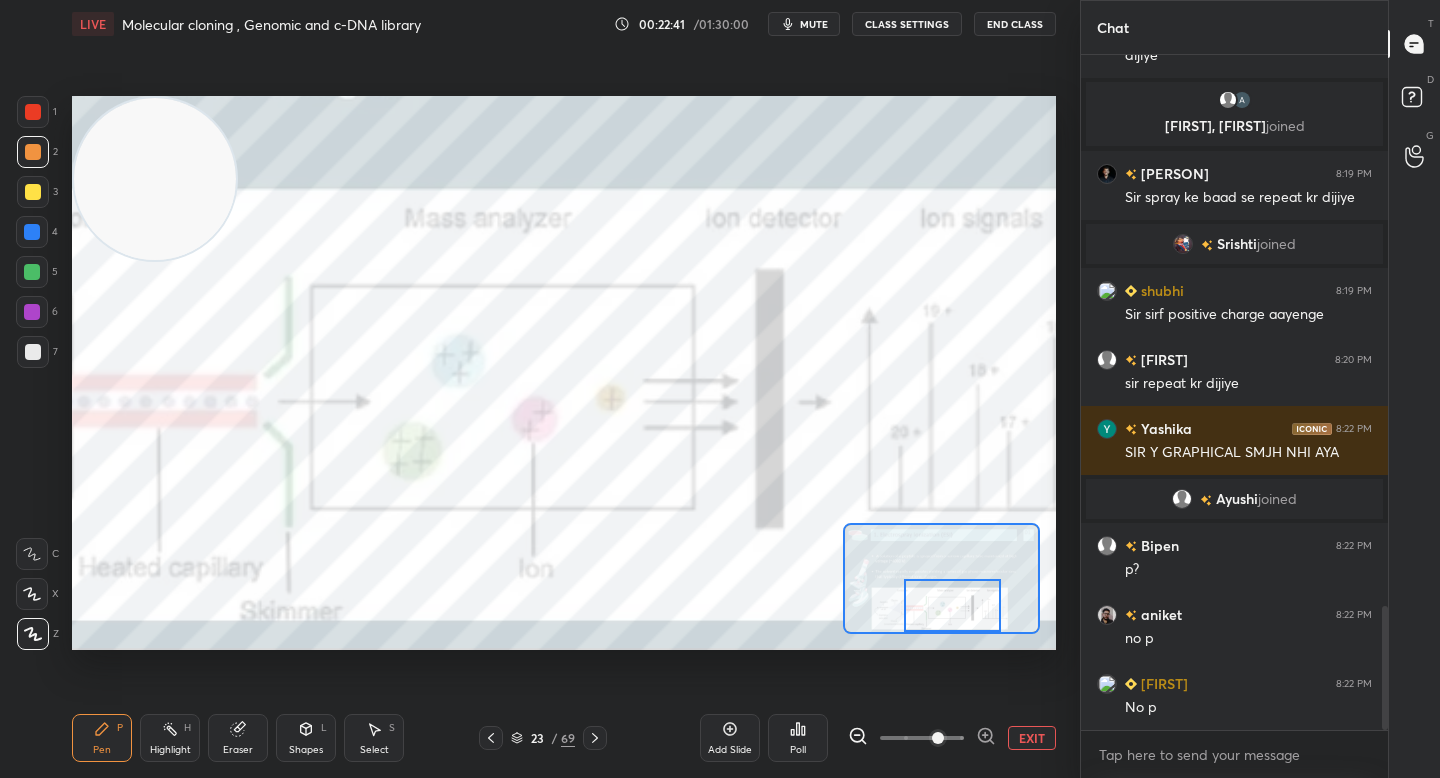 click at bounding box center [32, 272] 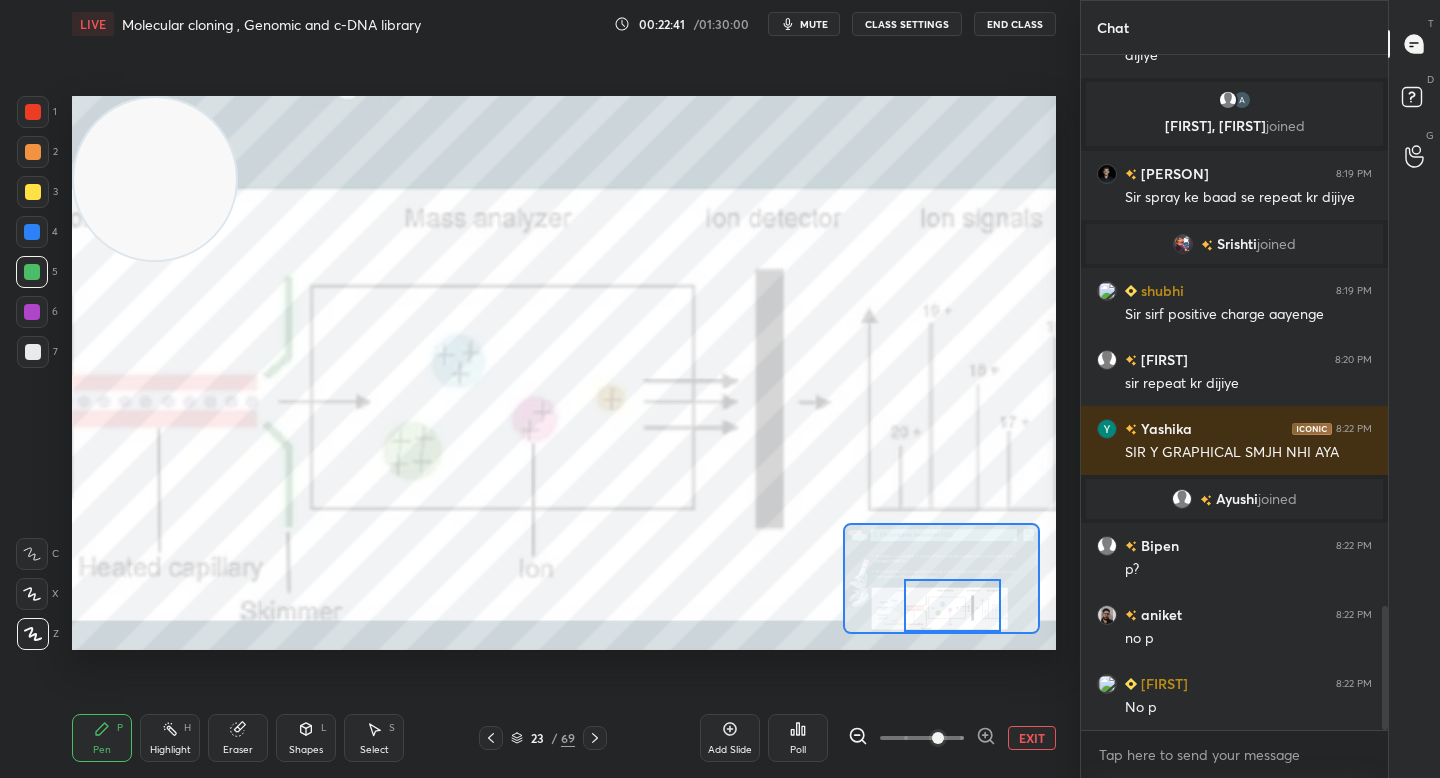 click at bounding box center [32, 312] 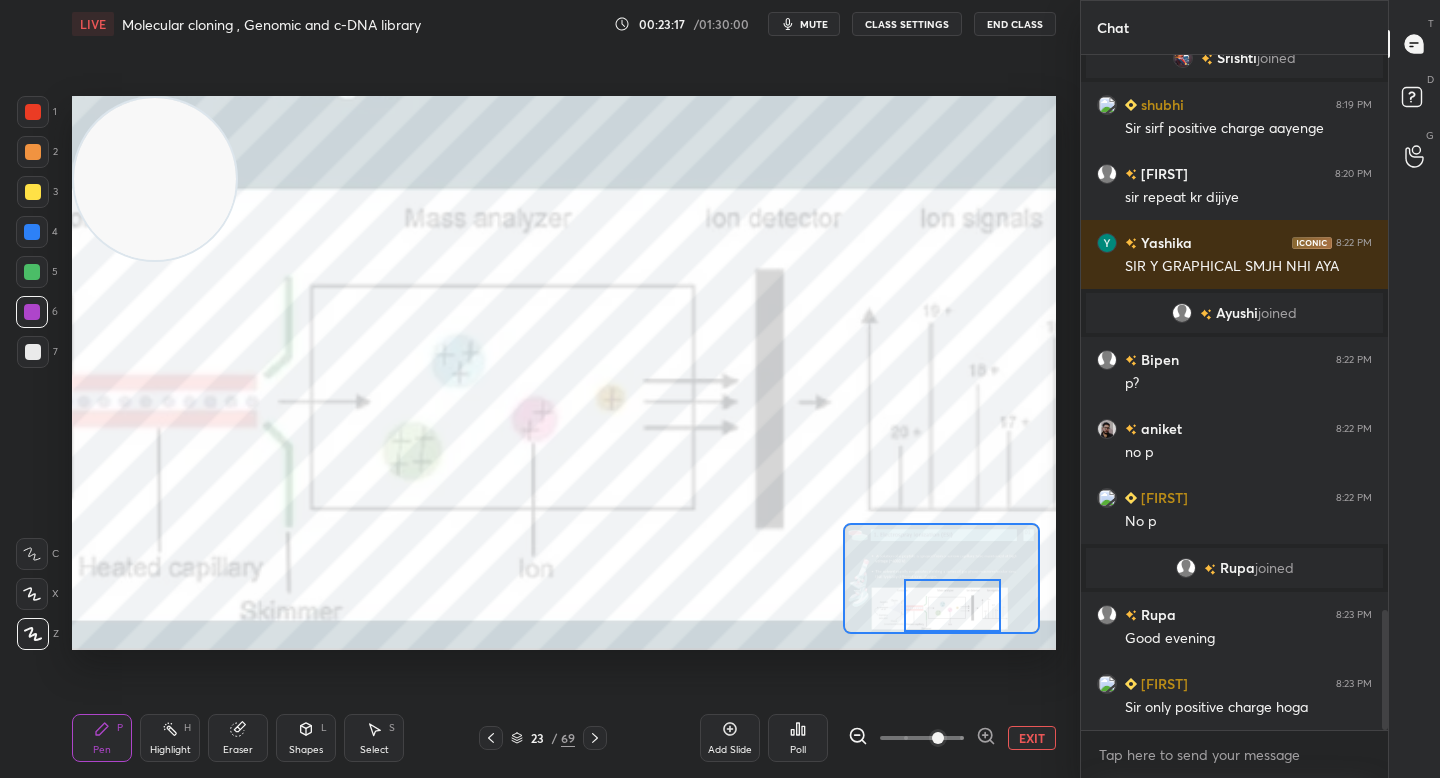 scroll, scrollTop: 3117, scrollLeft: 0, axis: vertical 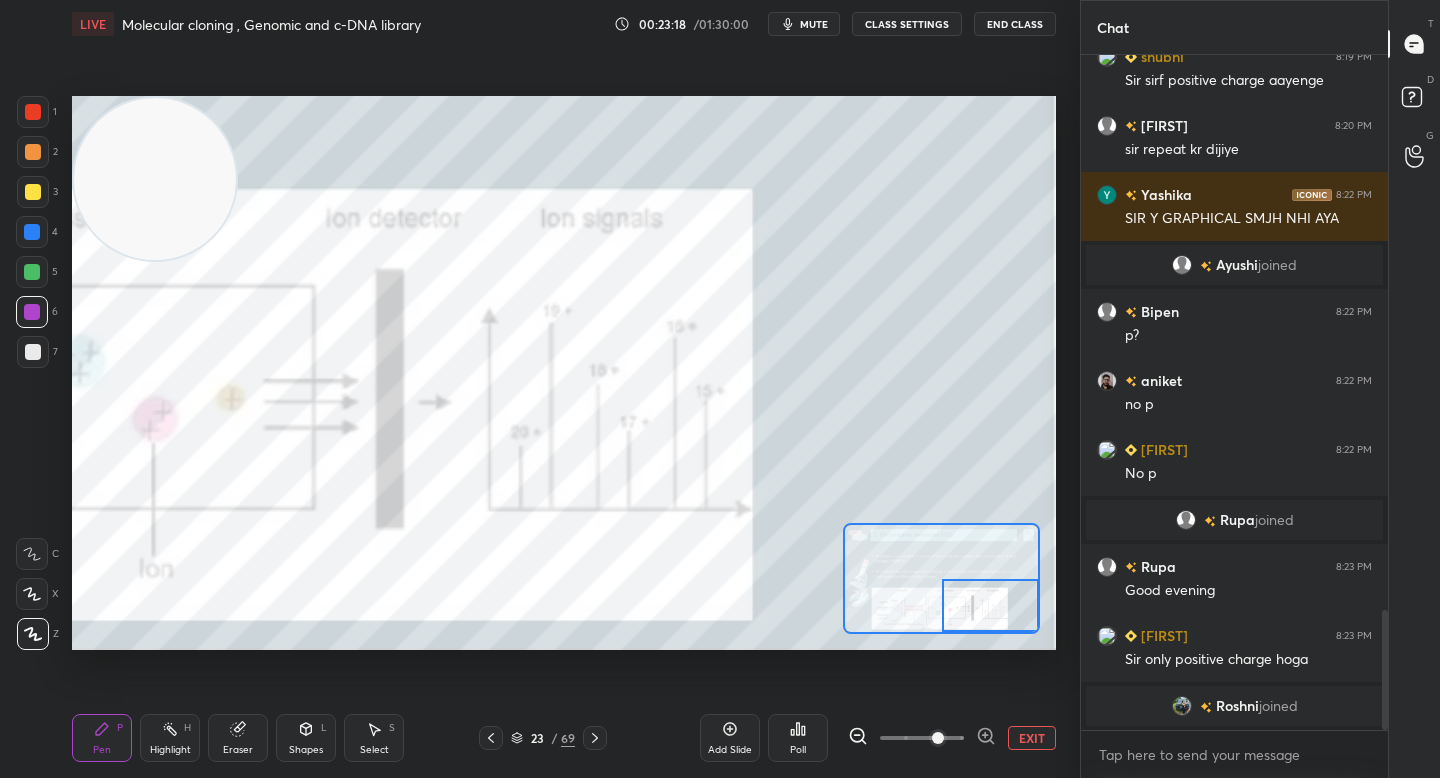 drag, startPoint x: 934, startPoint y: 604, endPoint x: 972, endPoint y: 609, distance: 38.327538 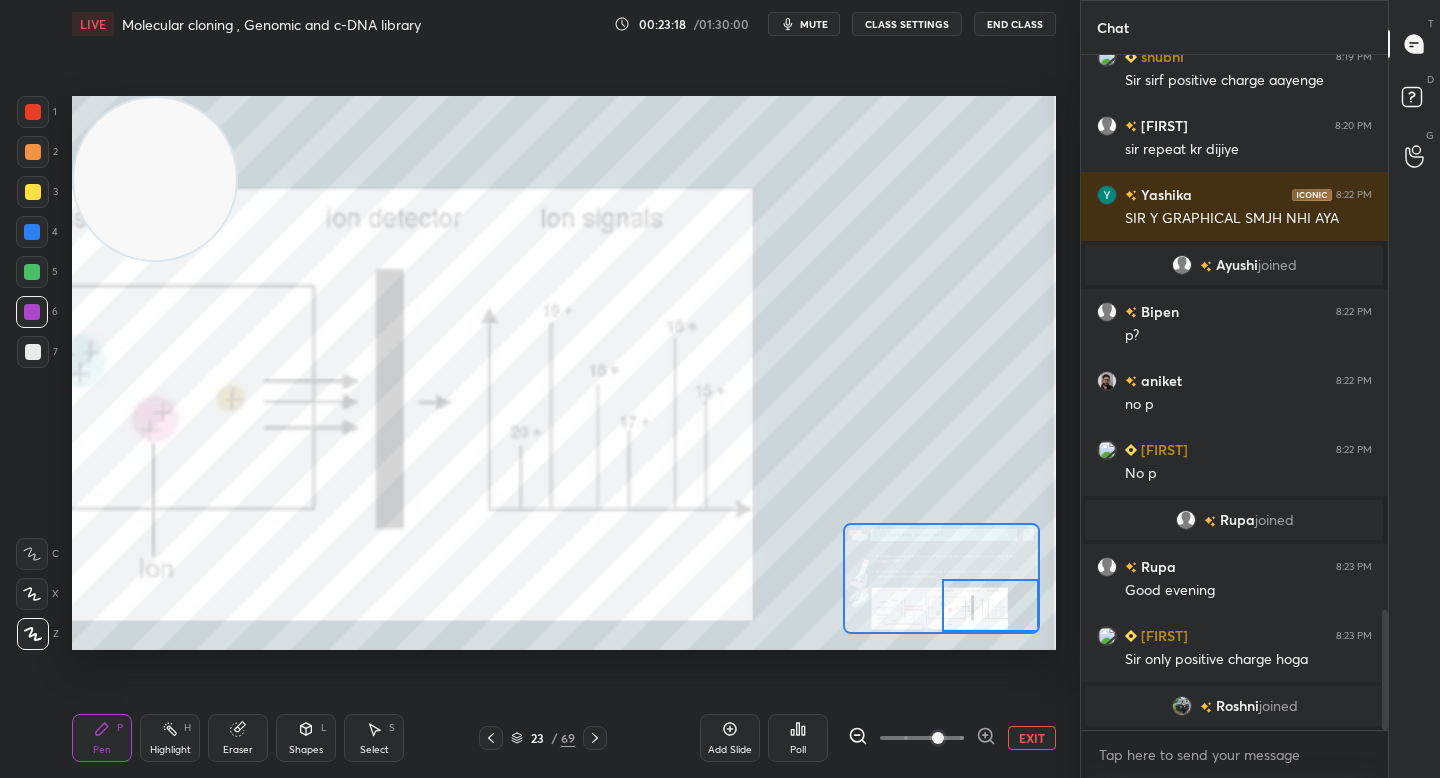 click at bounding box center (990, 605) 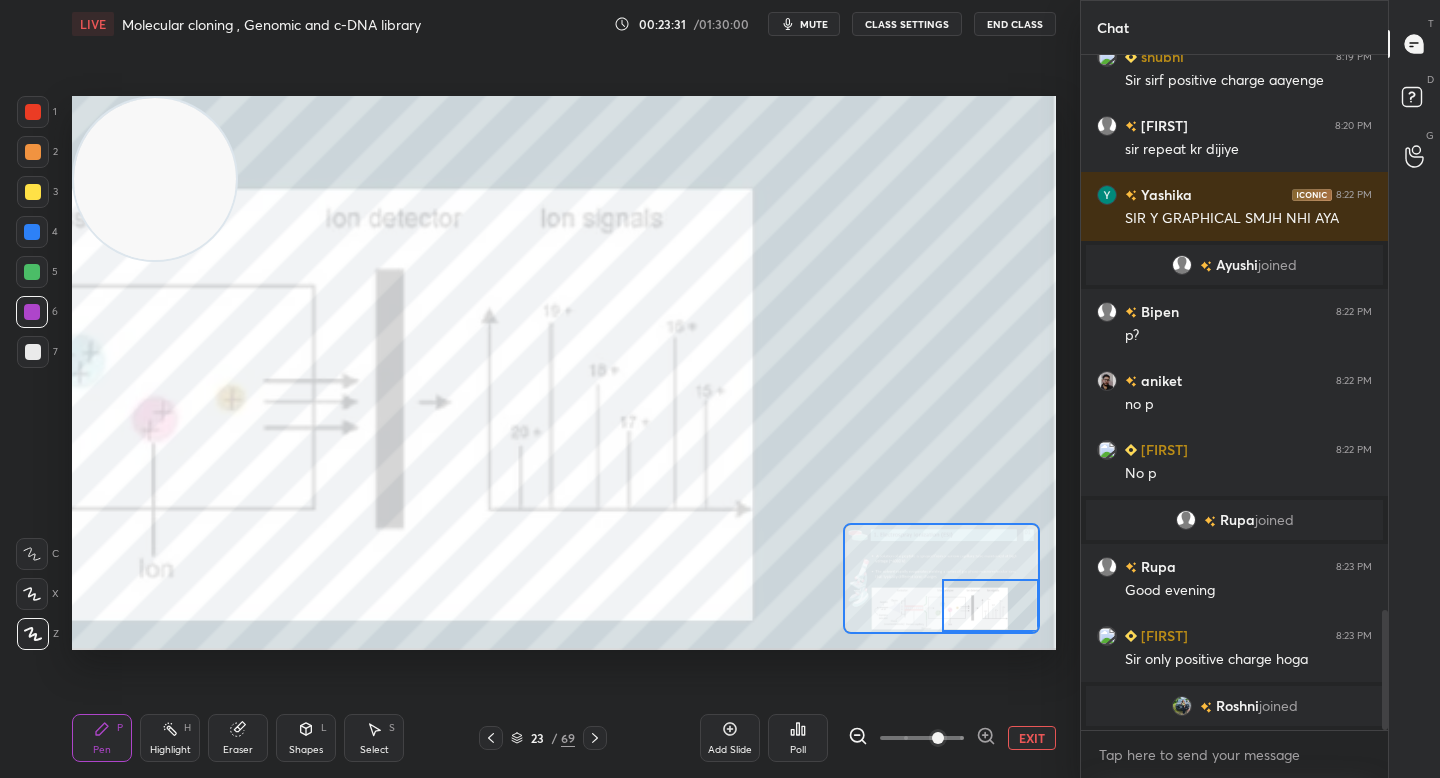 scroll, scrollTop: 3169, scrollLeft: 0, axis: vertical 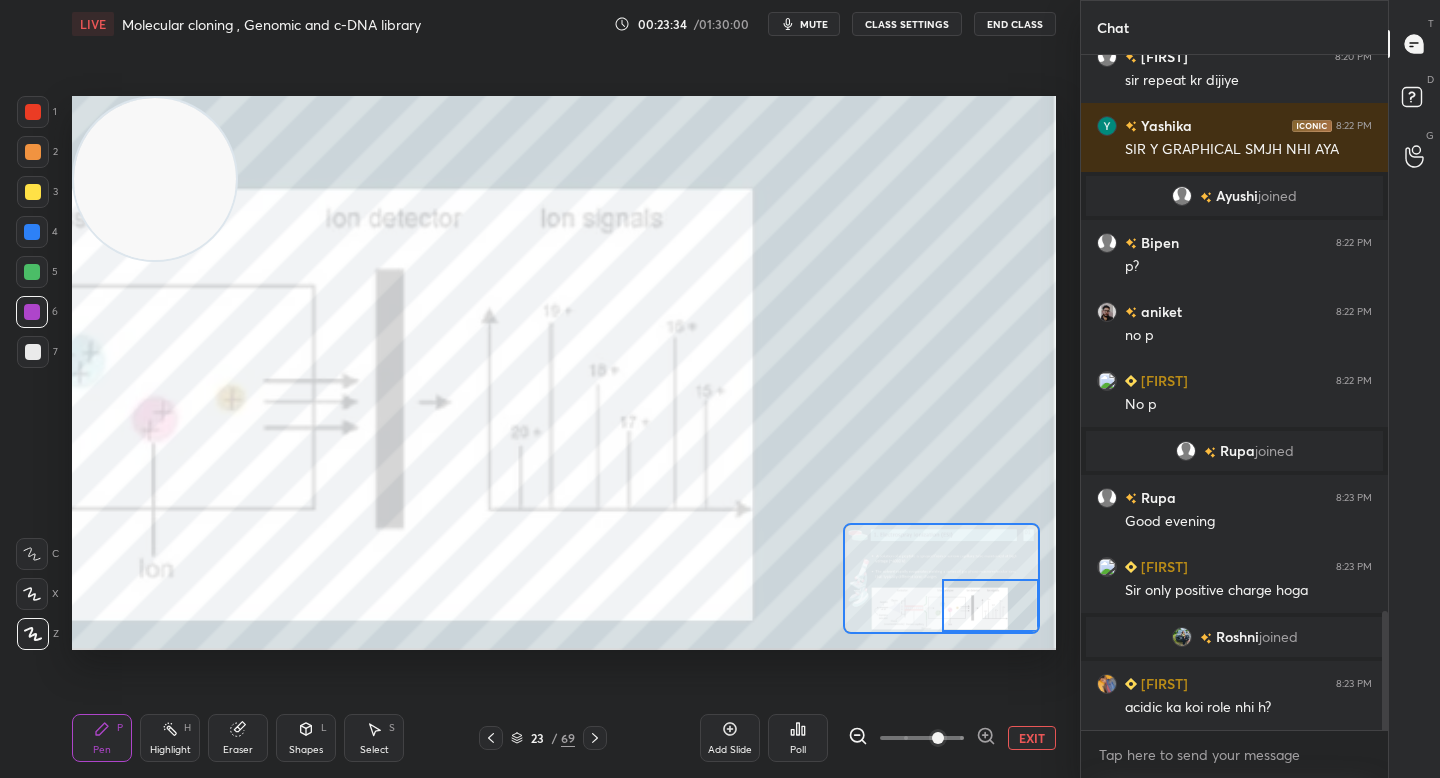 drag, startPoint x: 38, startPoint y: 349, endPoint x: 60, endPoint y: 354, distance: 22.561028 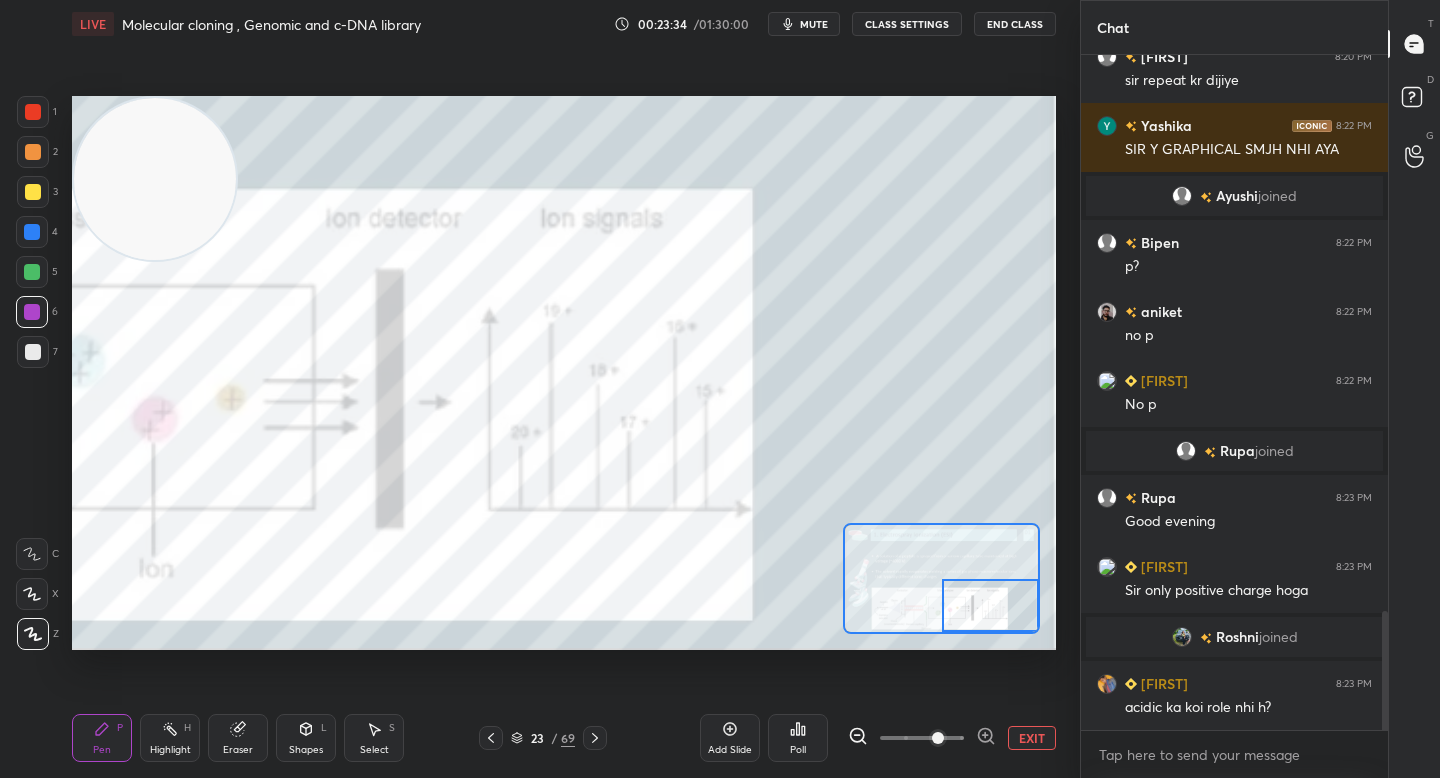click at bounding box center (33, 352) 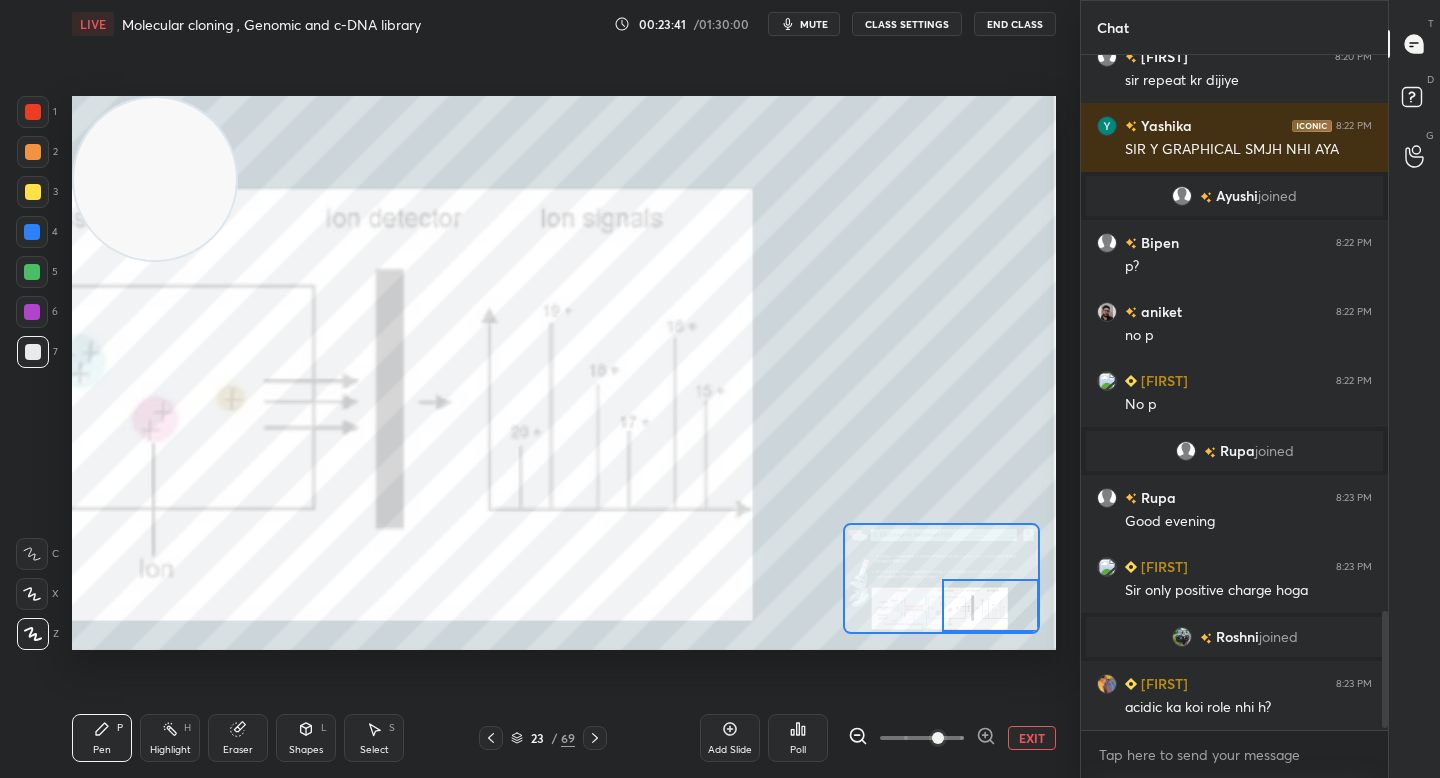 scroll, scrollTop: 3238, scrollLeft: 0, axis: vertical 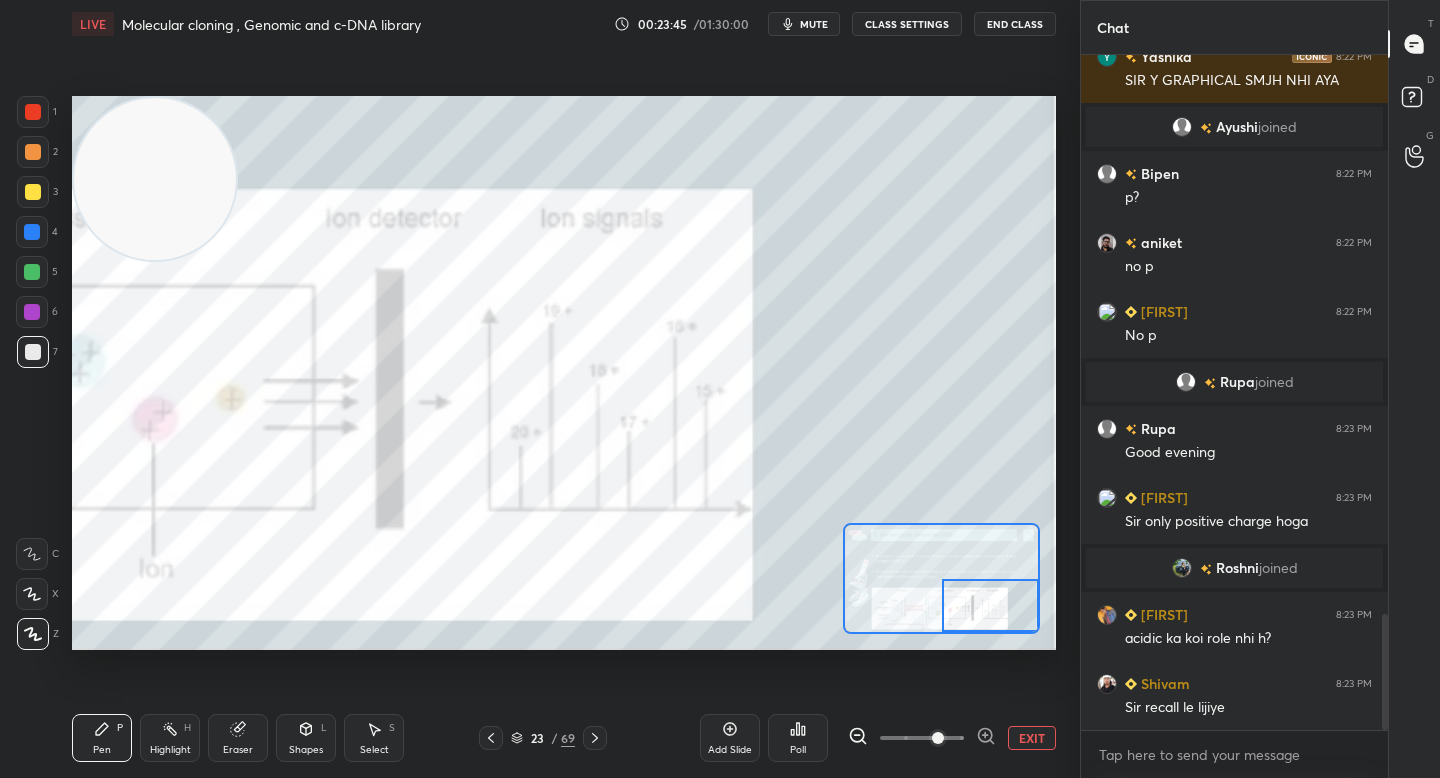 click on "EXIT" at bounding box center [1032, 738] 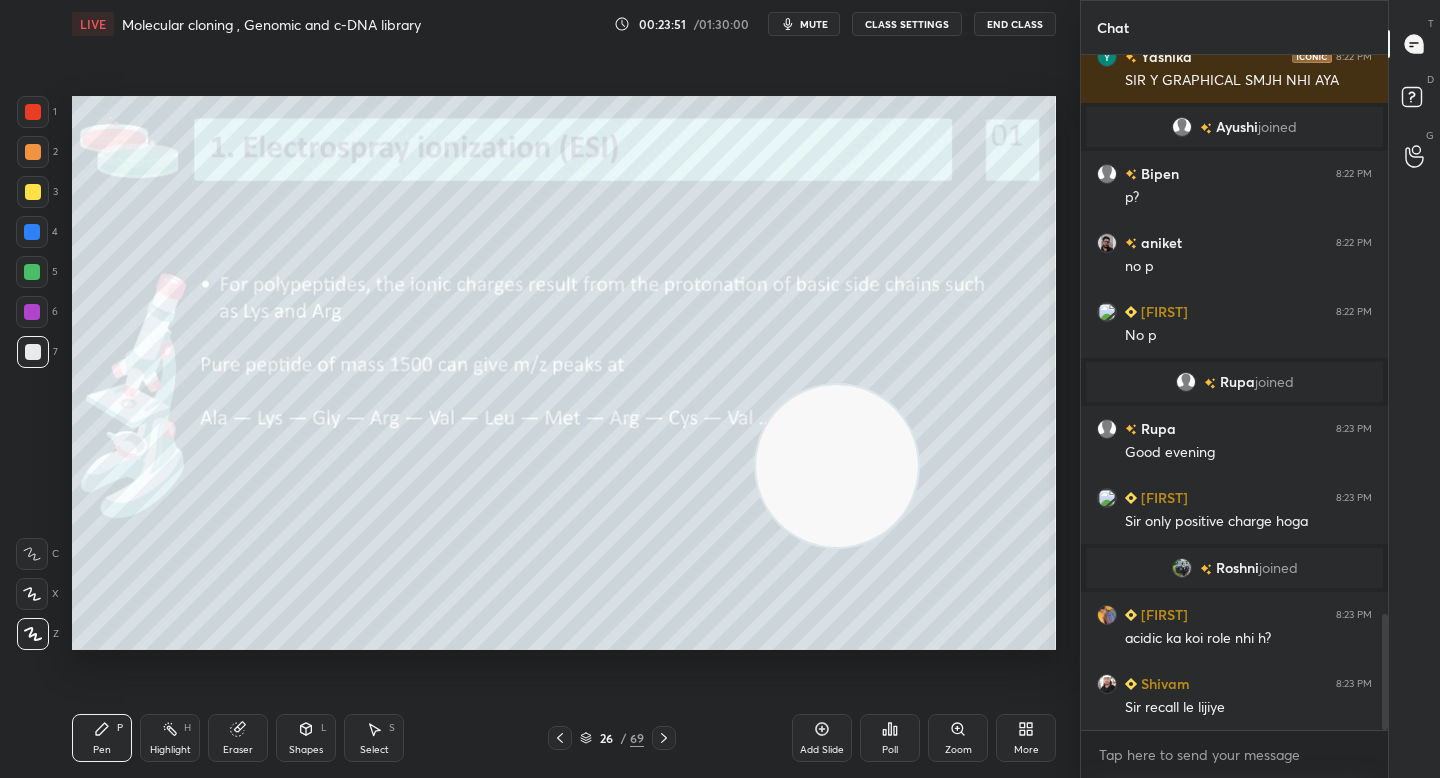 drag, startPoint x: 179, startPoint y: 251, endPoint x: 864, endPoint y: 518, distance: 735.1966 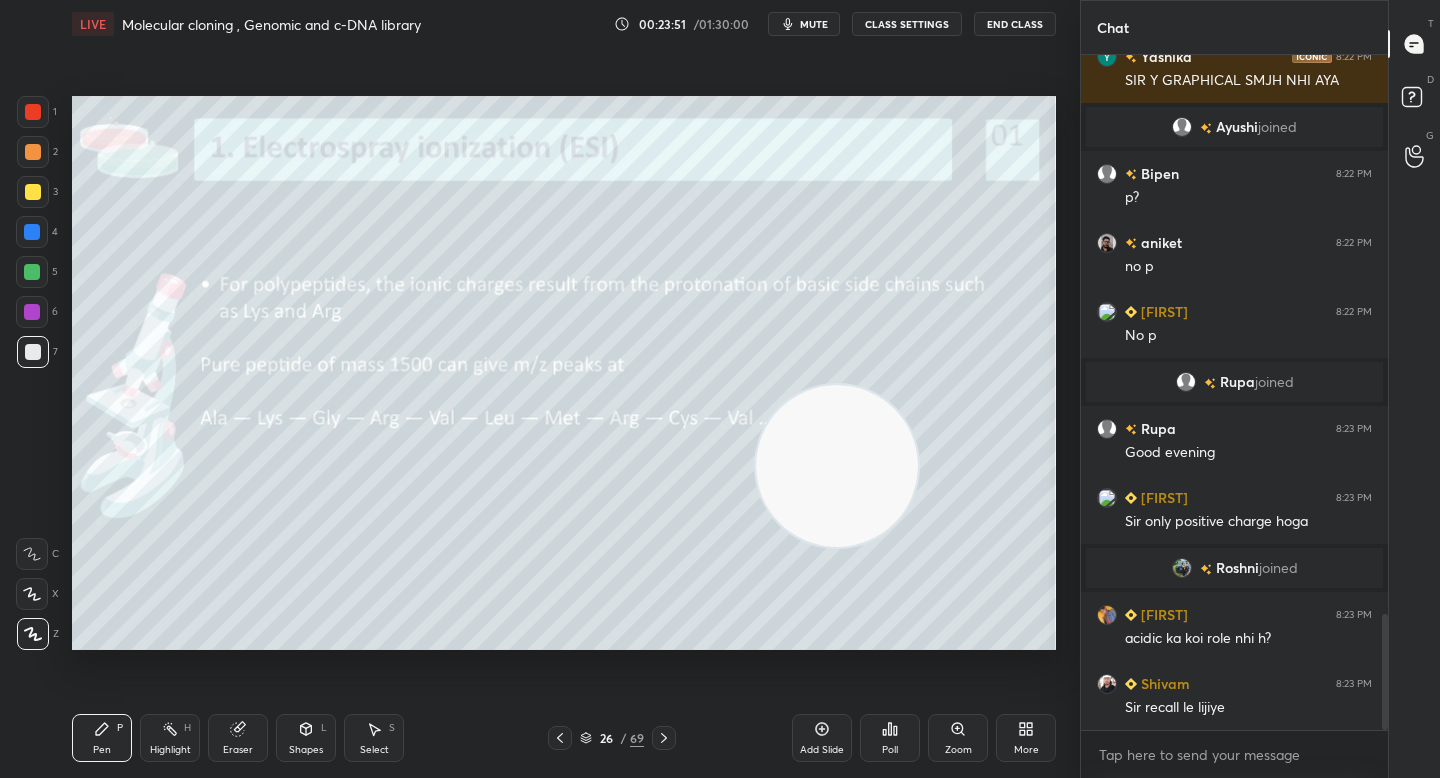 click at bounding box center [837, 466] 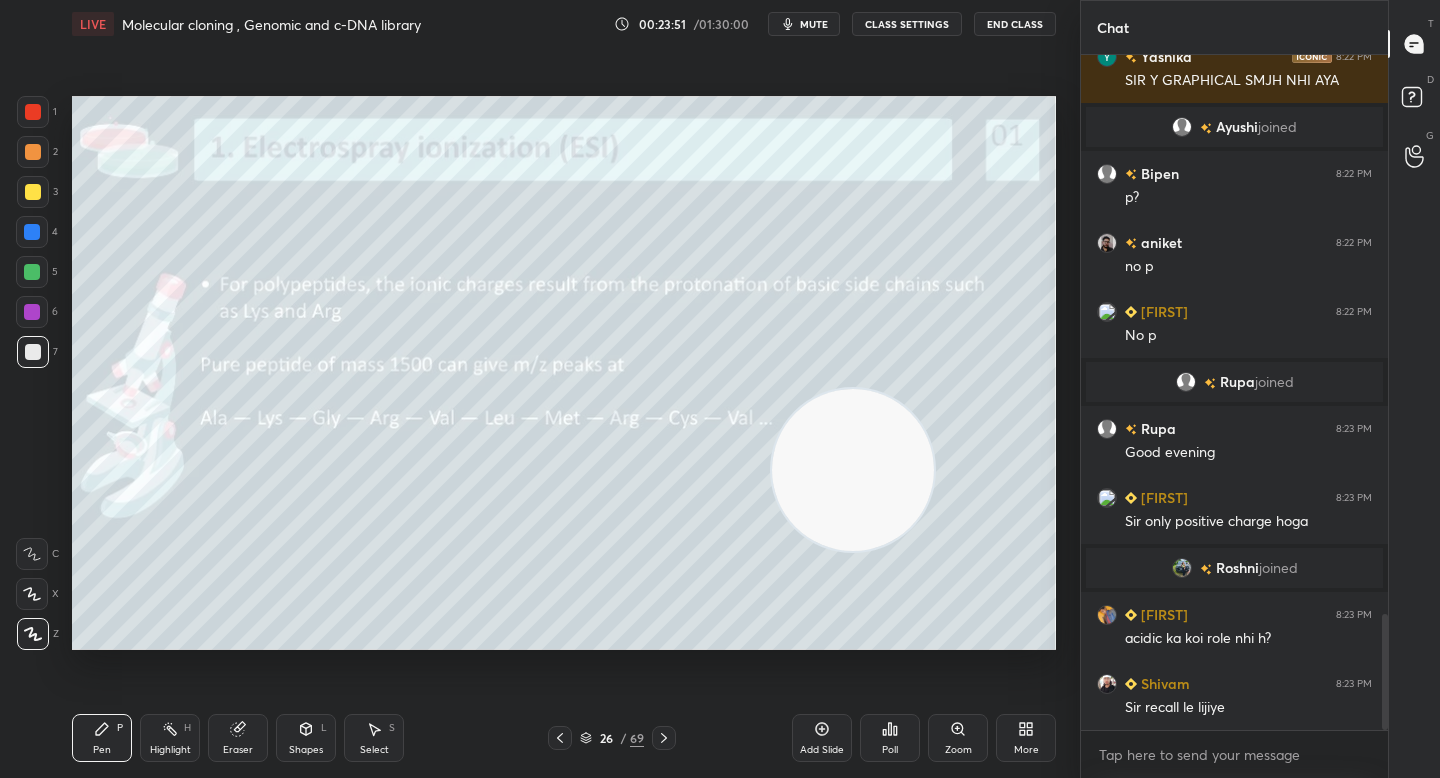 drag, startPoint x: 852, startPoint y: 518, endPoint x: 994, endPoint y: 583, distance: 156.16978 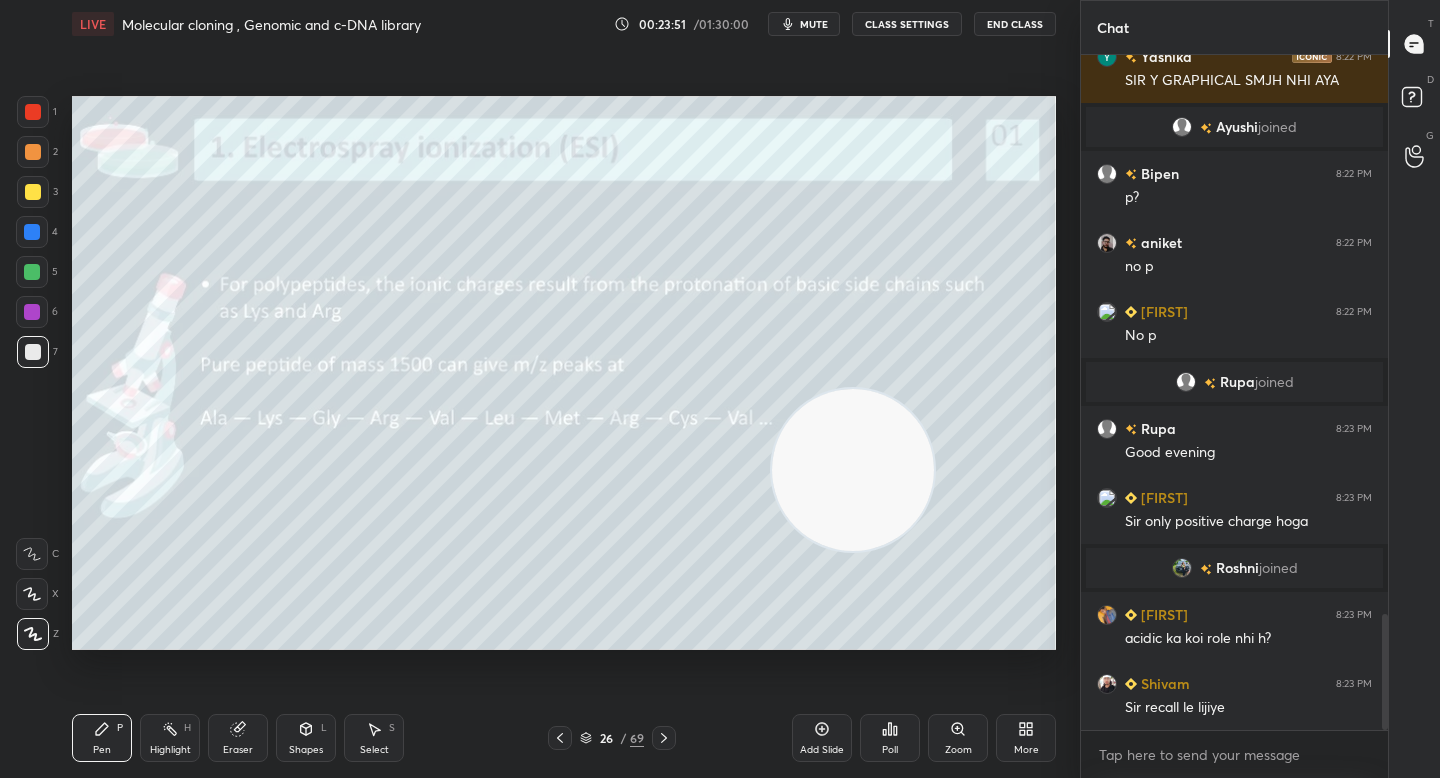 click at bounding box center (853, 470) 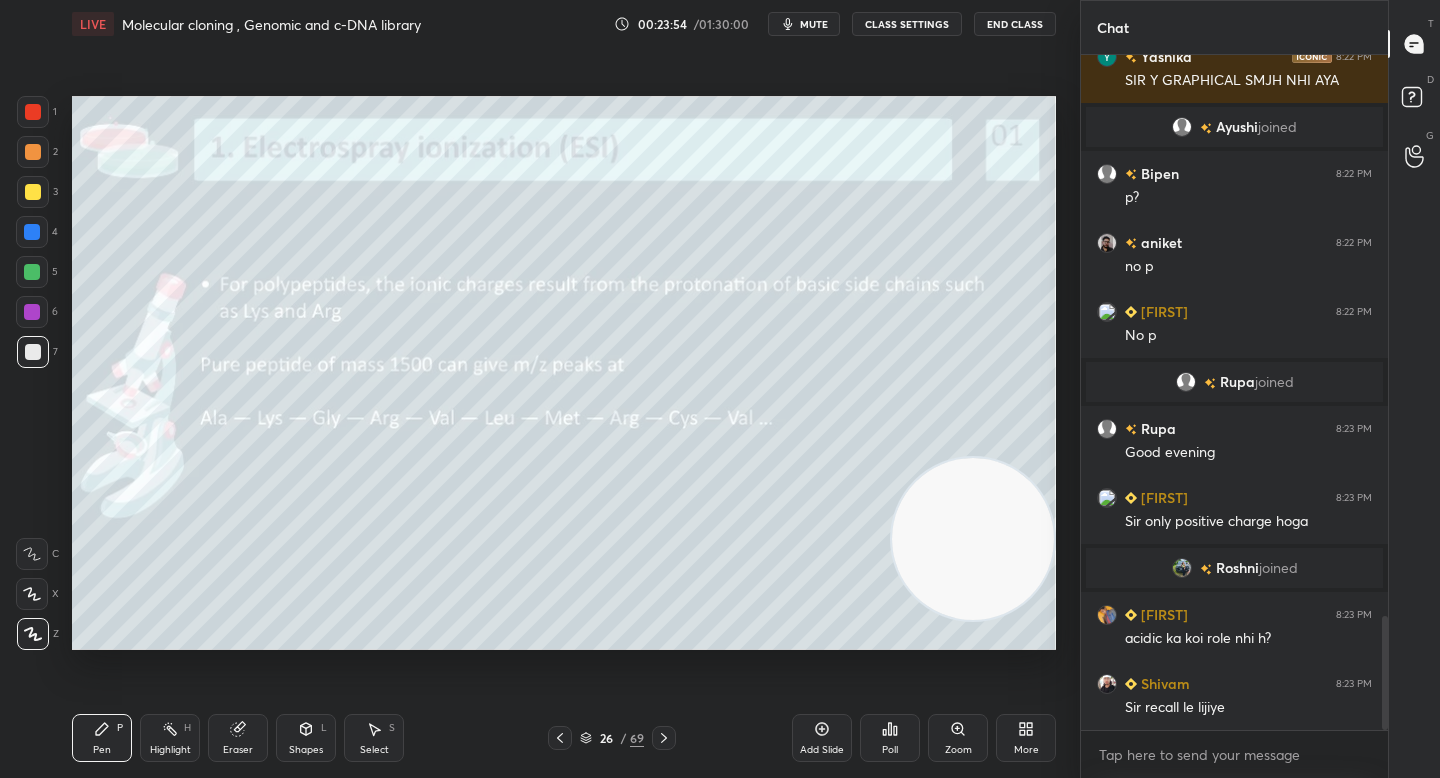 scroll, scrollTop: 3307, scrollLeft: 0, axis: vertical 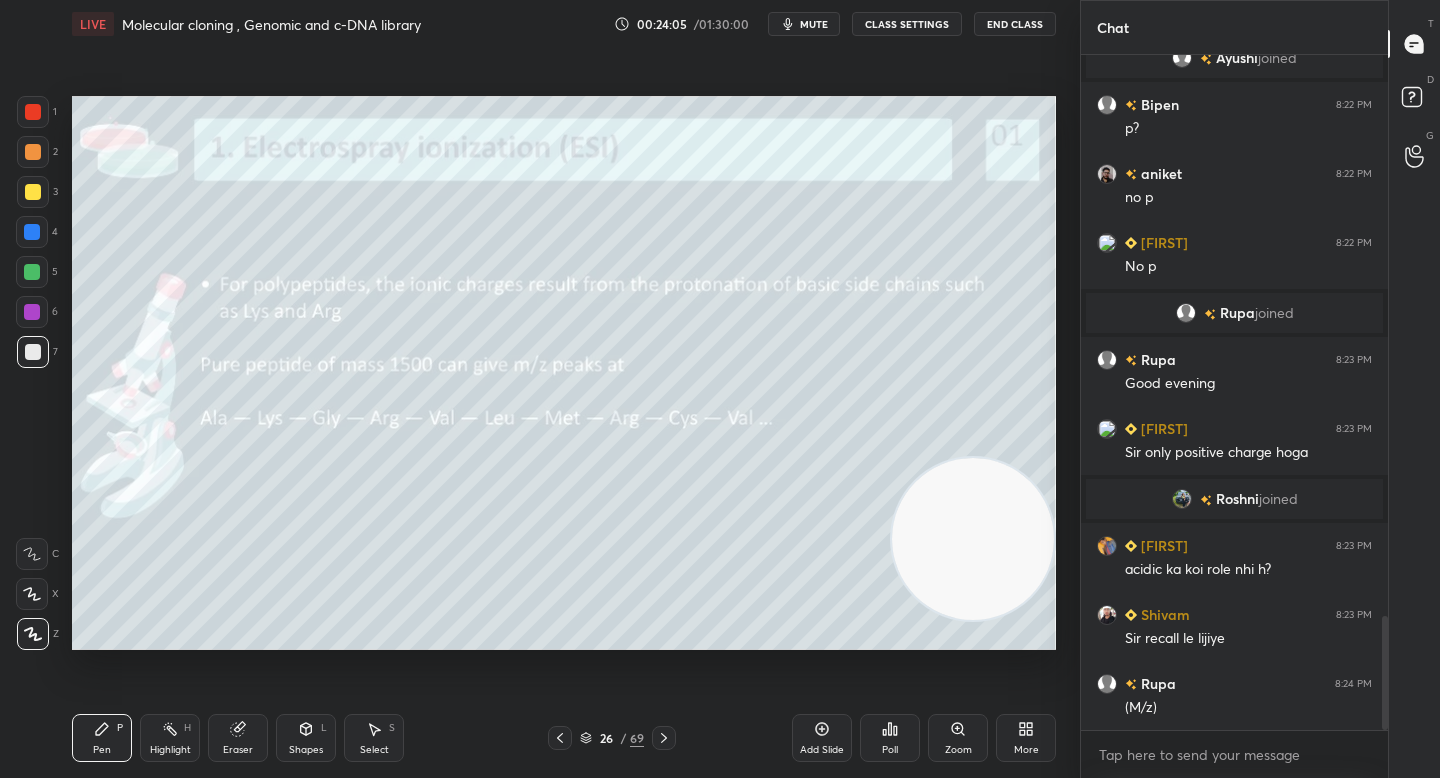 click on "Eraser" at bounding box center (238, 738) 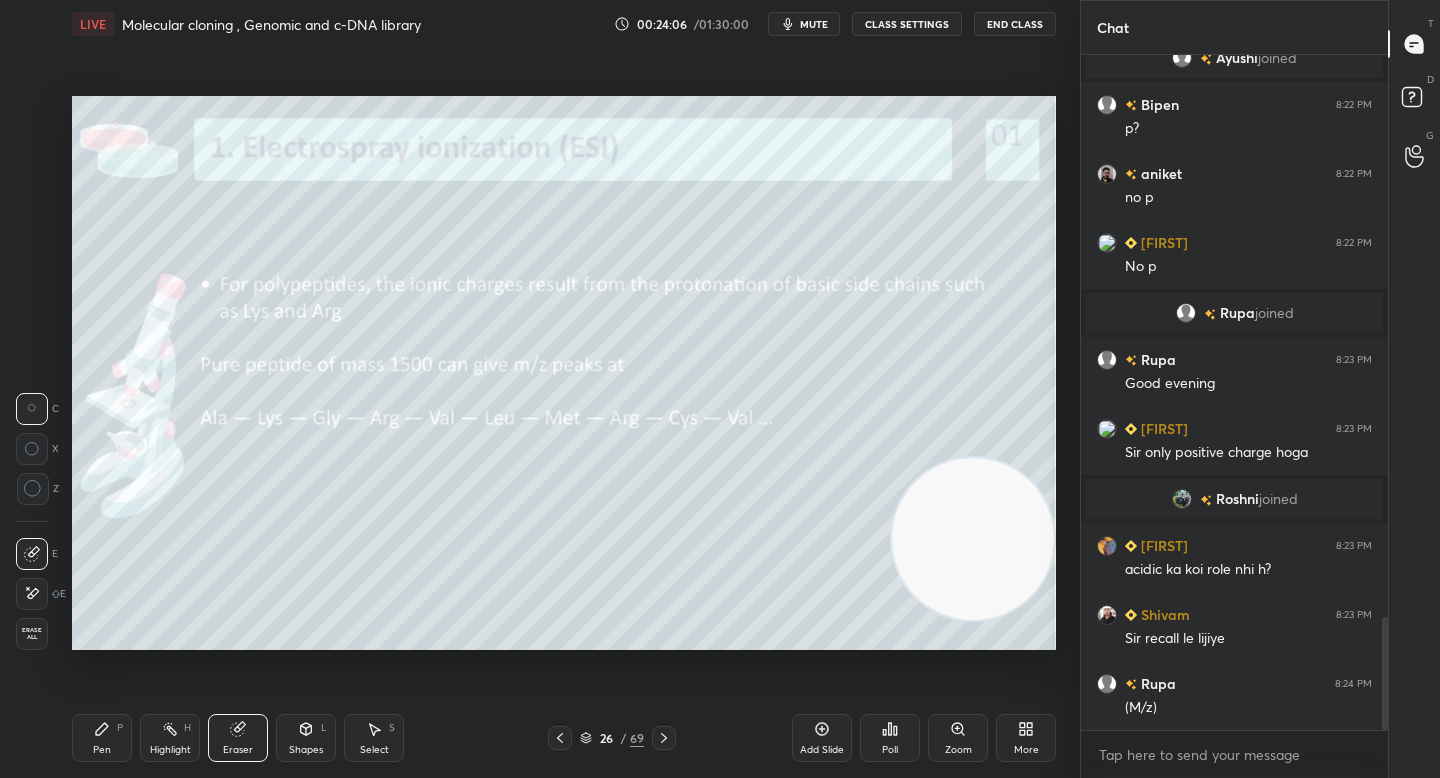 scroll, scrollTop: 3355, scrollLeft: 0, axis: vertical 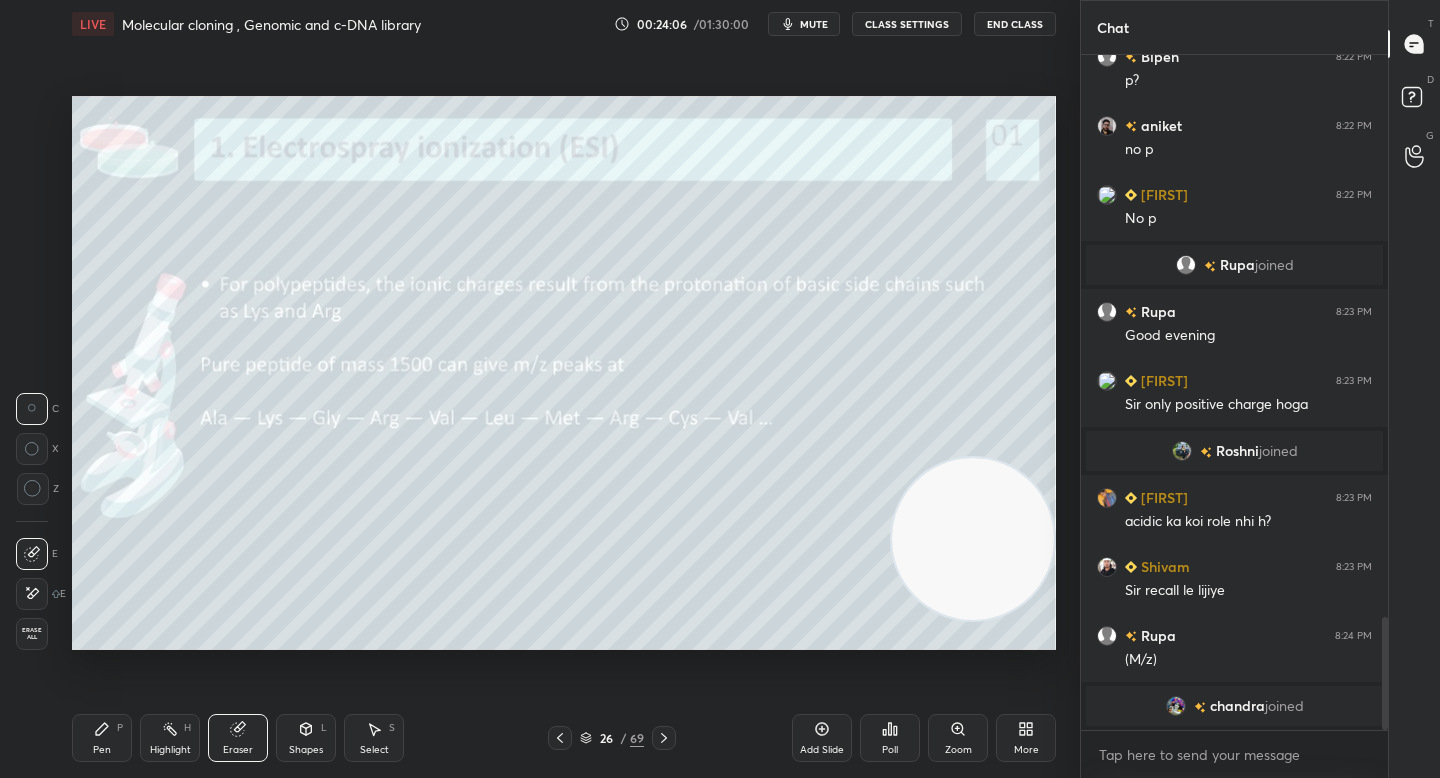 click on "Setting up your live class Poll for   secs No correct answer Start poll" at bounding box center [564, 373] 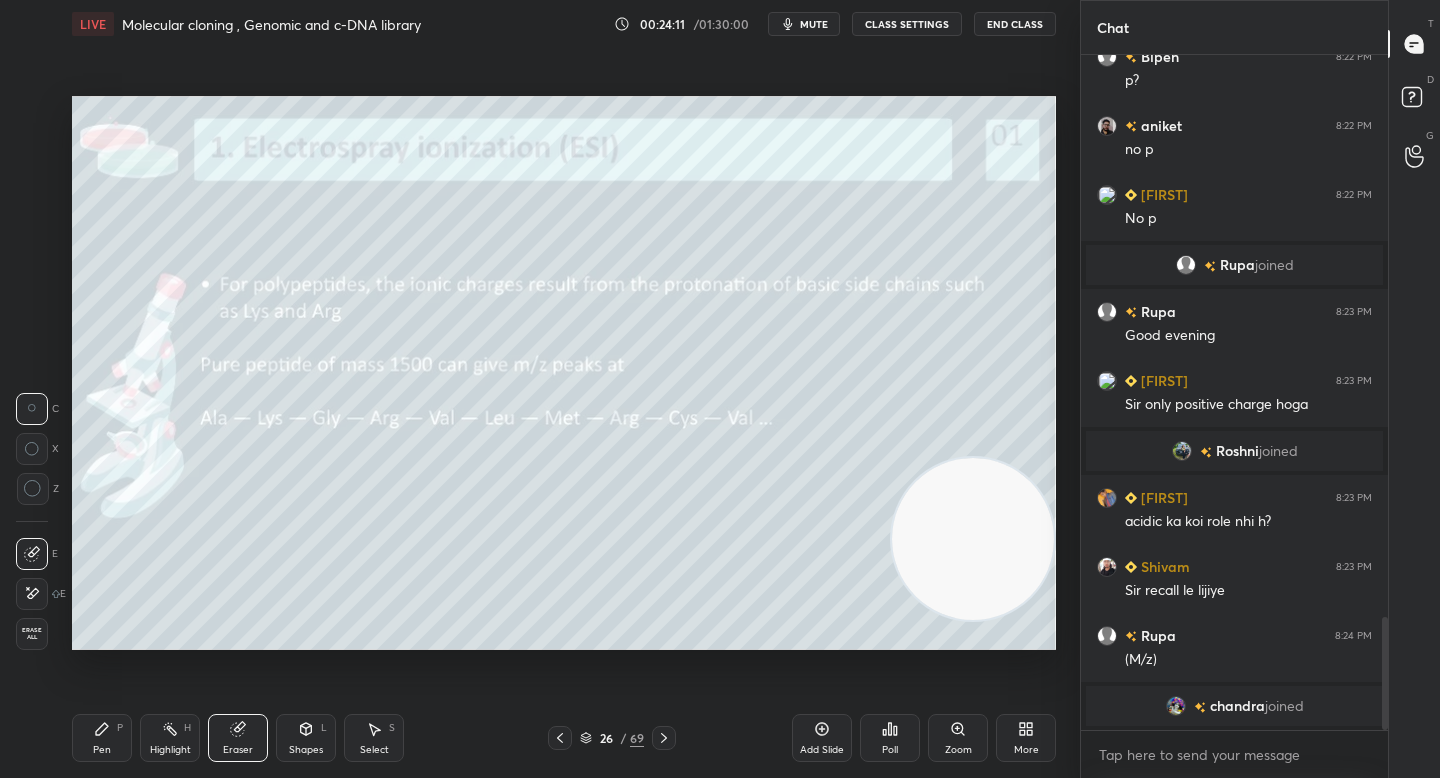 click on "Pen P" at bounding box center (102, 738) 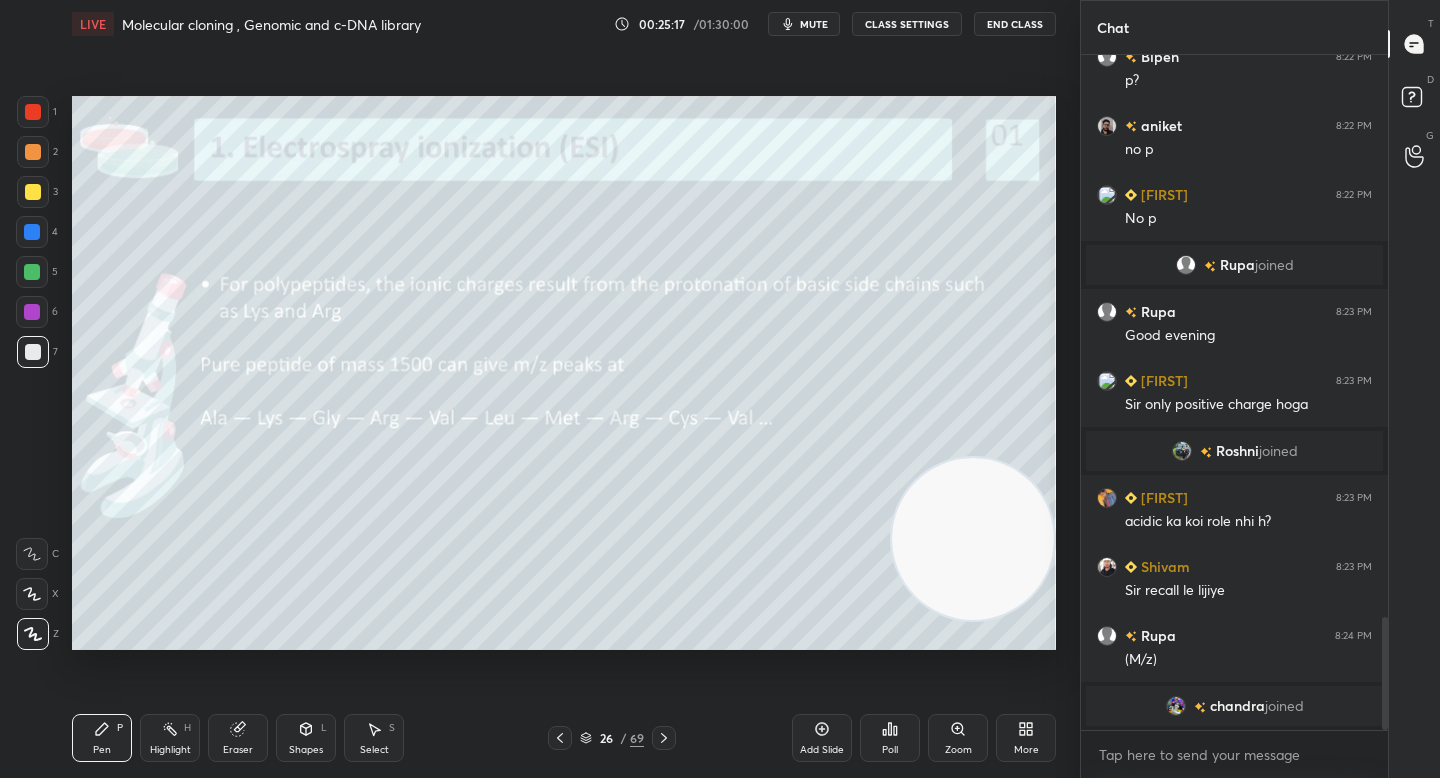 drag, startPoint x: 37, startPoint y: 322, endPoint x: 38, endPoint y: 286, distance: 36.013885 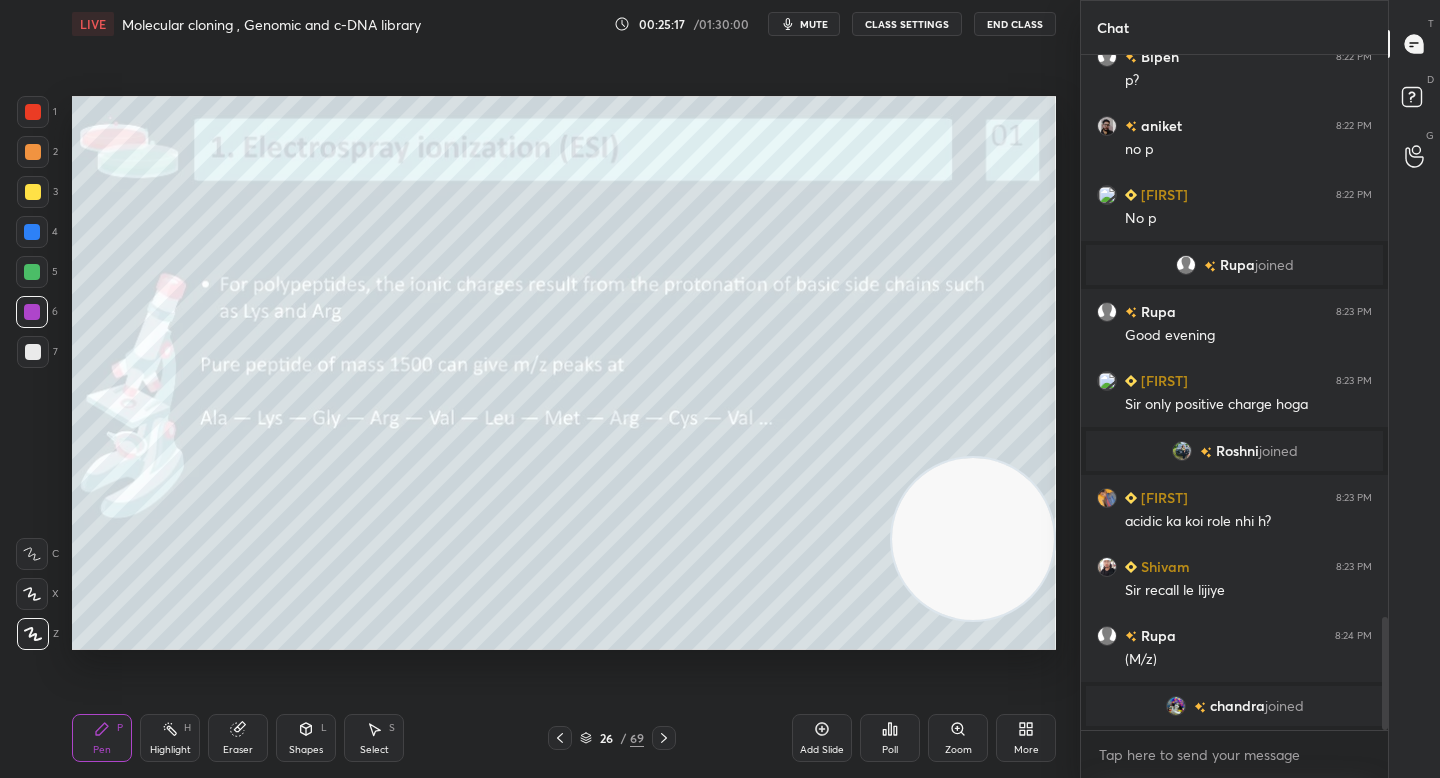 click at bounding box center (32, 272) 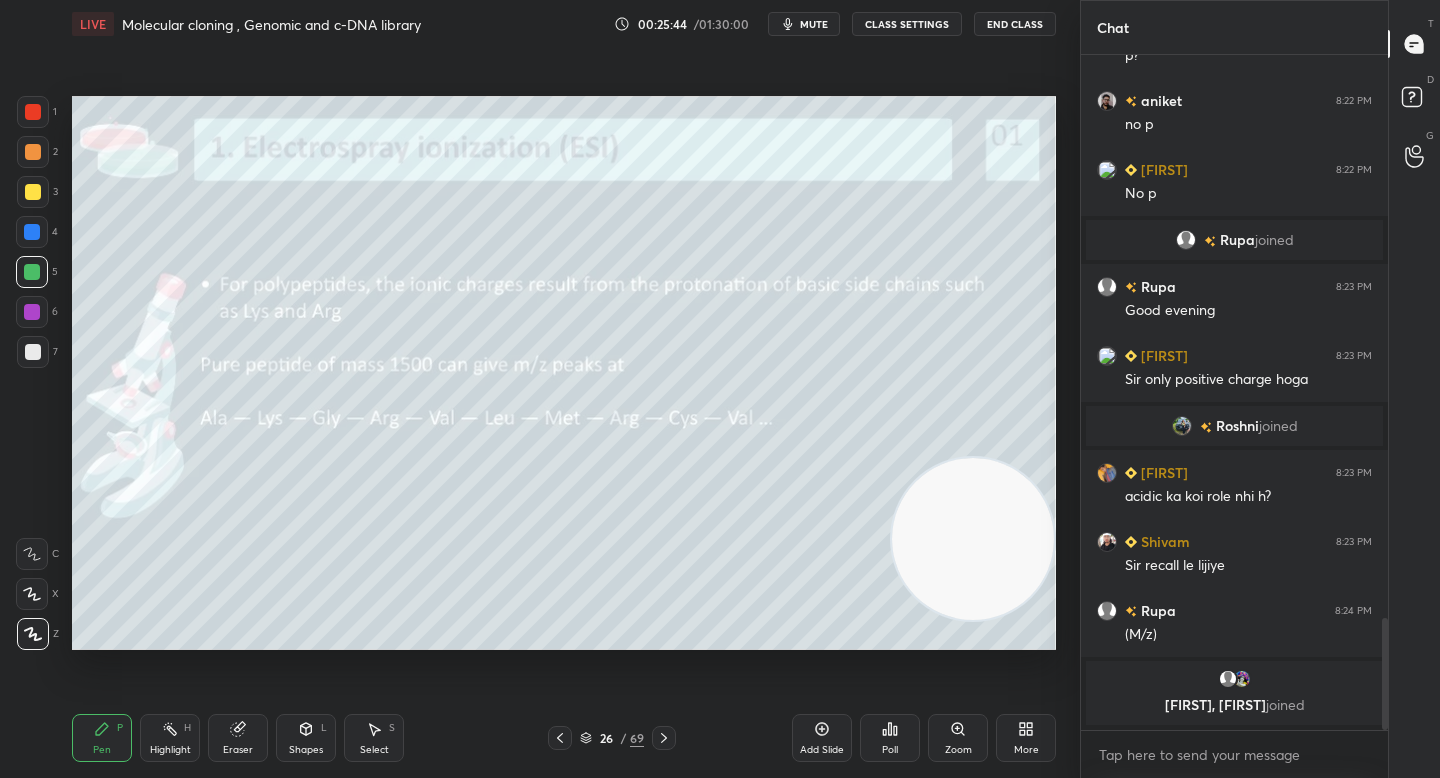 scroll, scrollTop: 3327, scrollLeft: 0, axis: vertical 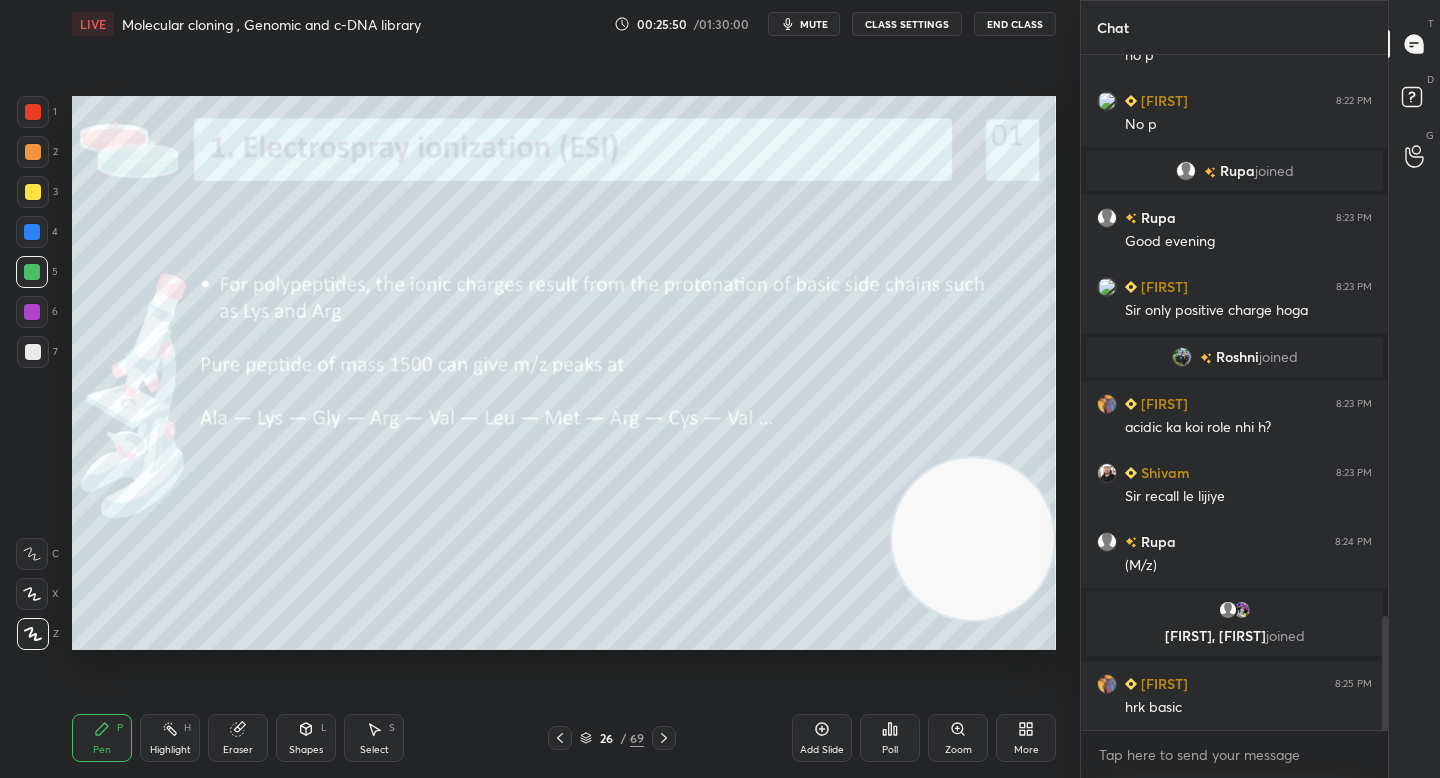 click at bounding box center (32, 232) 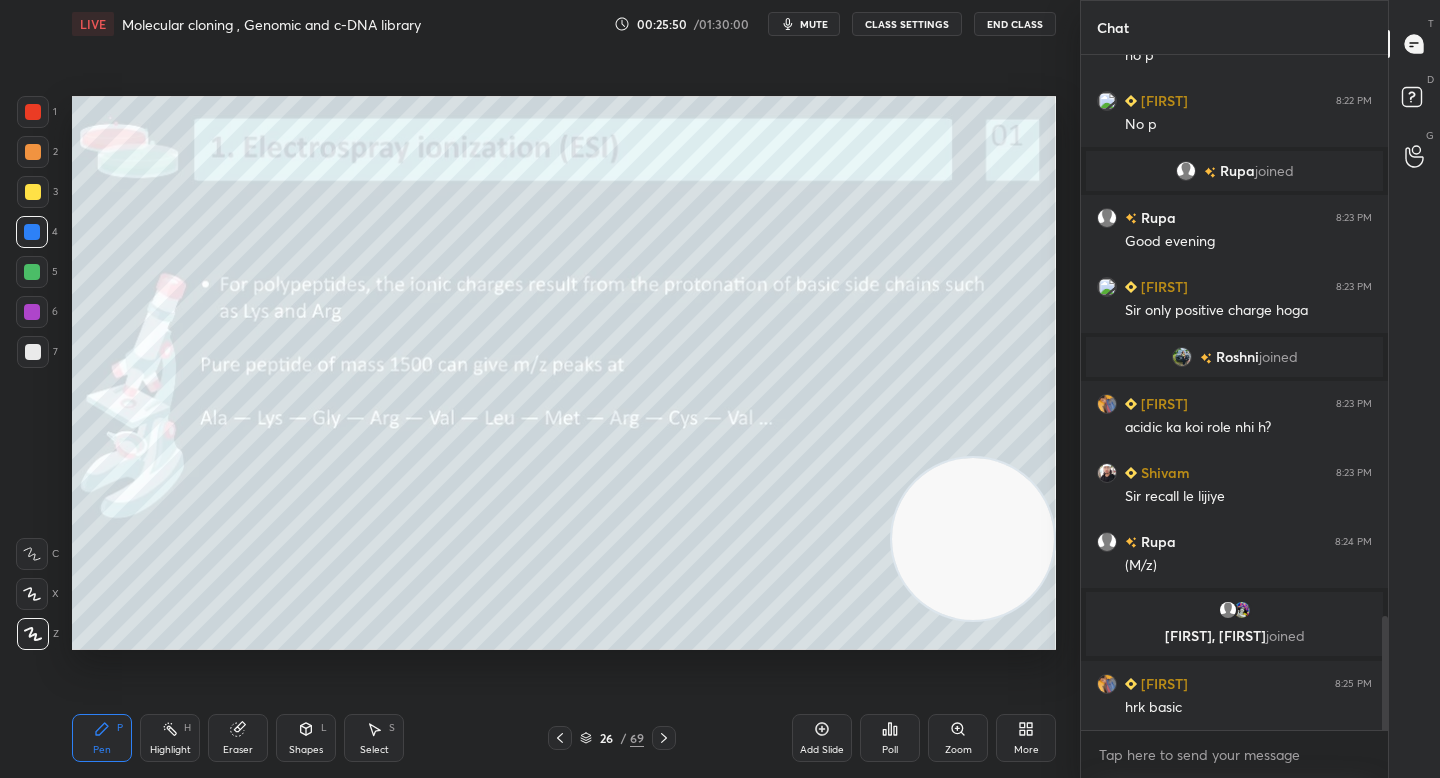 click on "3" at bounding box center [37, 192] 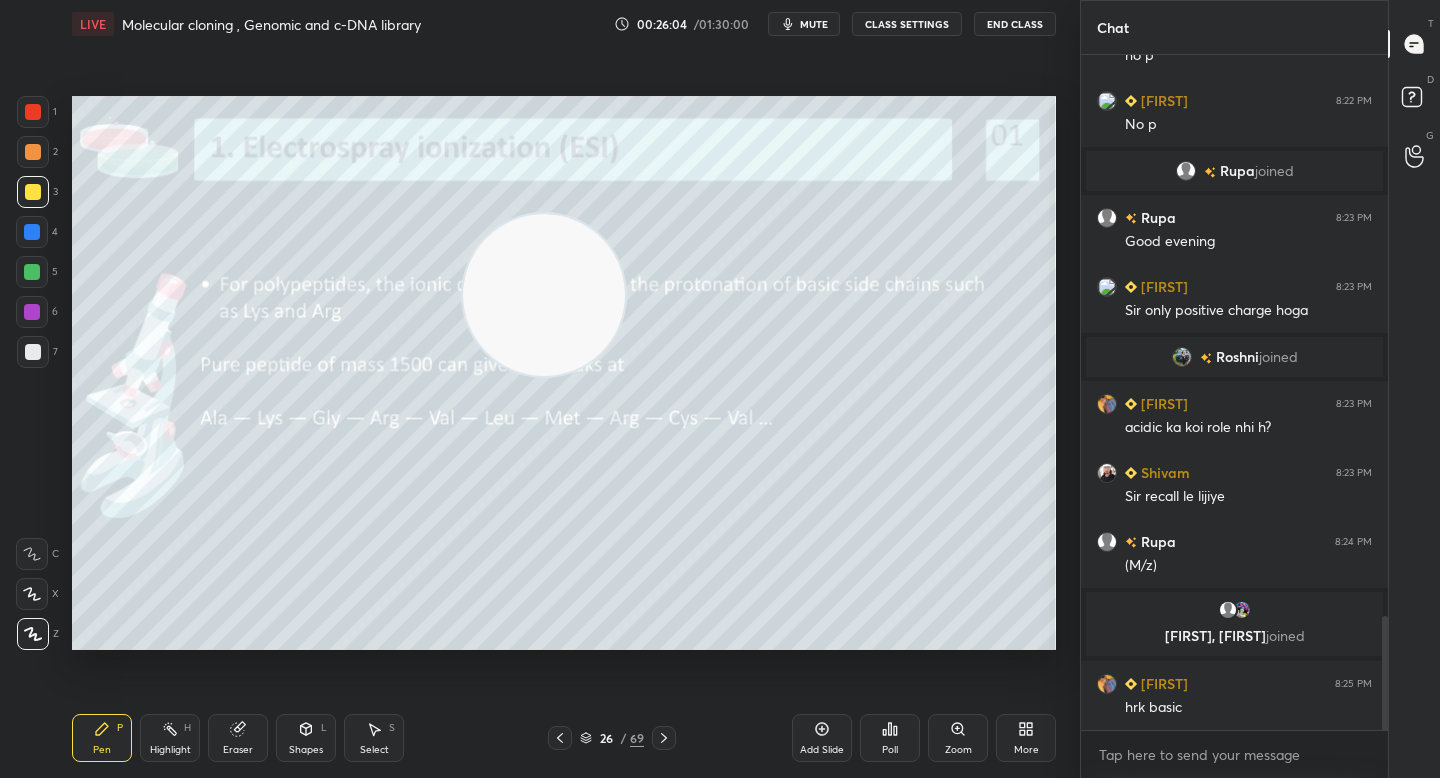 drag, startPoint x: 898, startPoint y: 470, endPoint x: 340, endPoint y: 218, distance: 612.26465 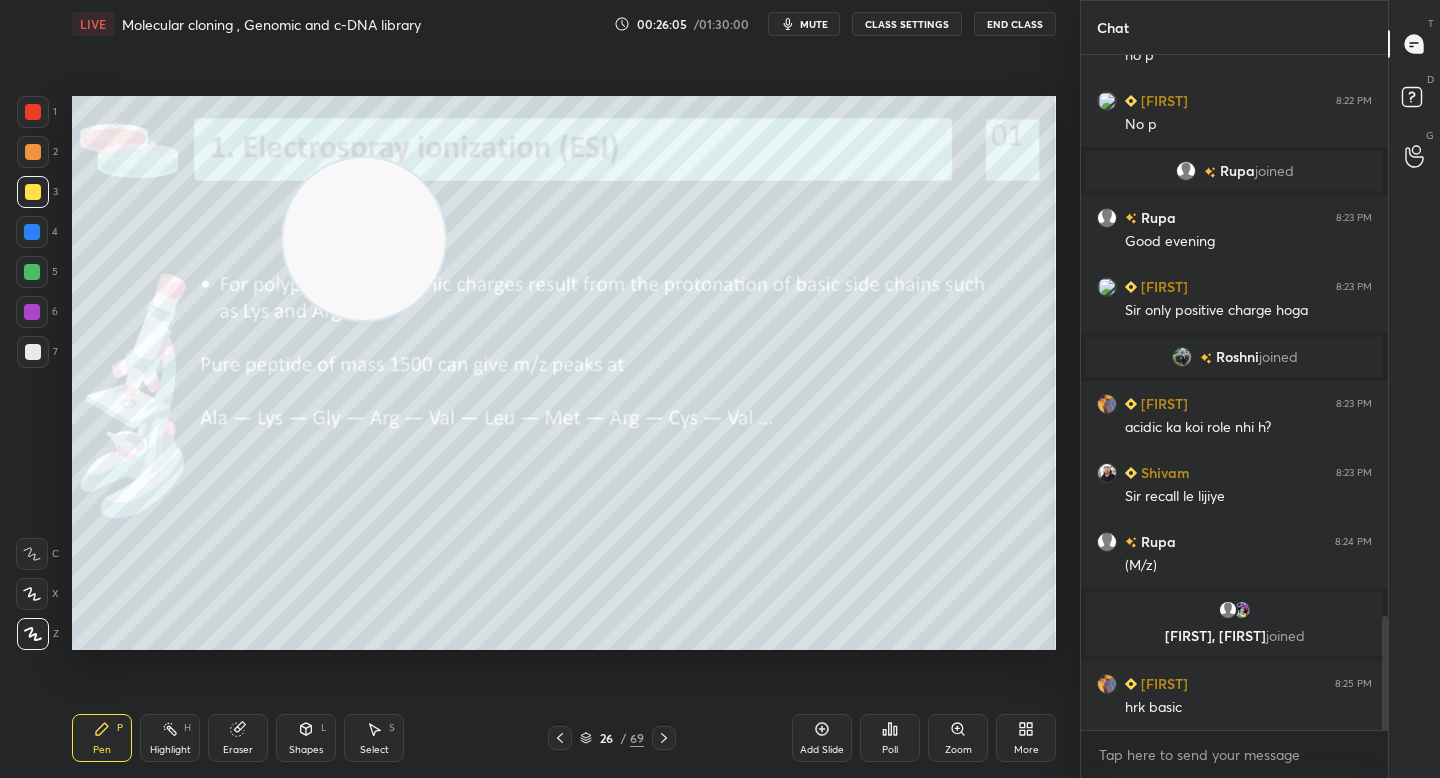 drag, startPoint x: 346, startPoint y: 225, endPoint x: 165, endPoint y: 175, distance: 187.77913 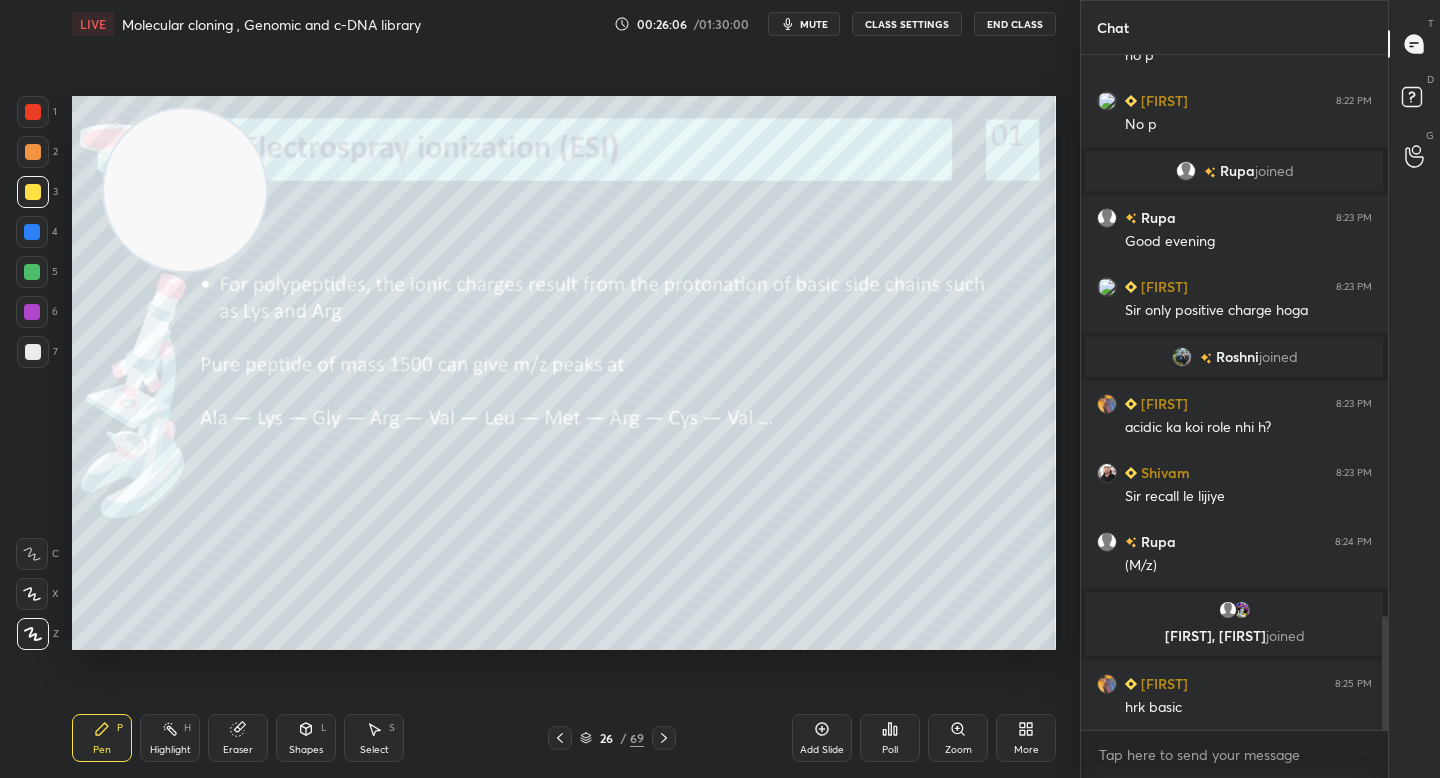 click on "Shapes L" at bounding box center [306, 738] 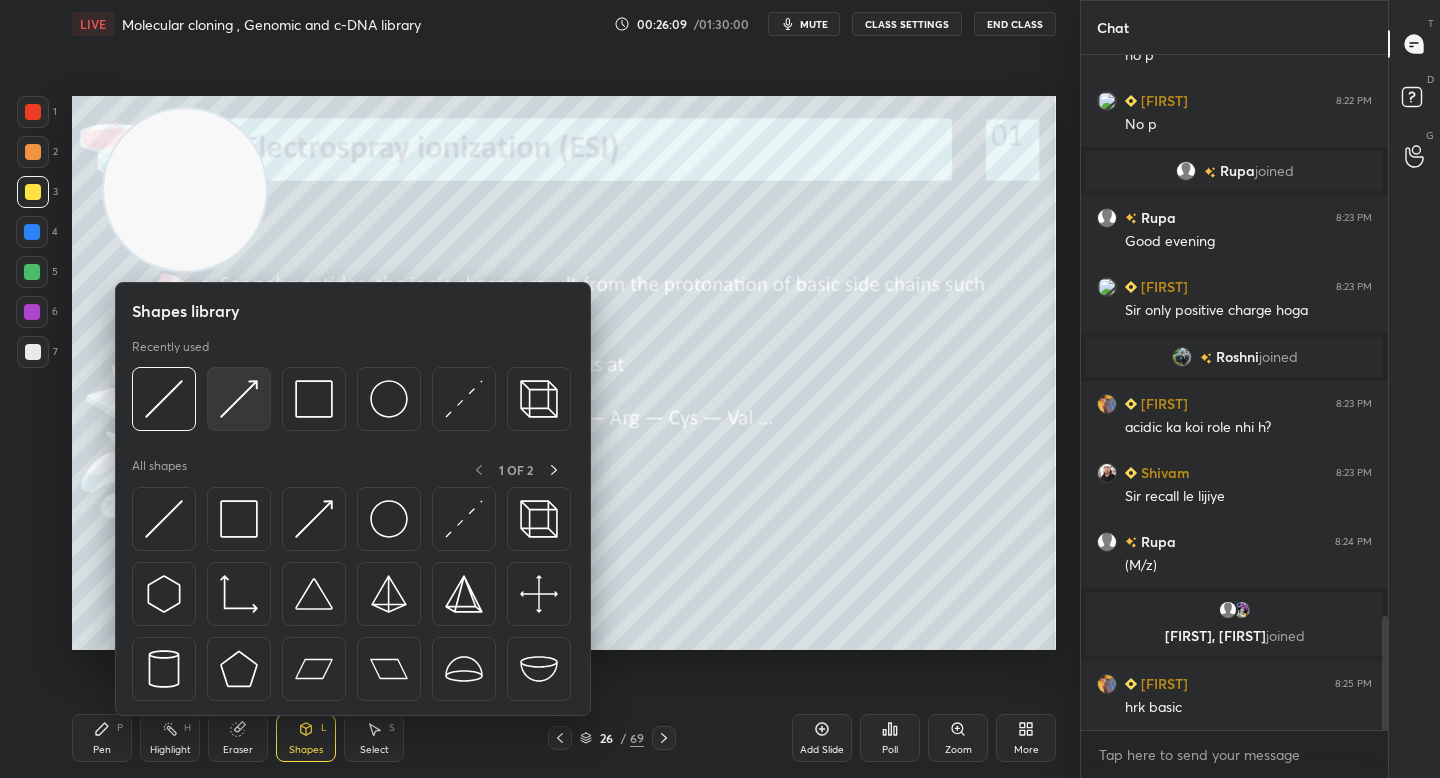 click at bounding box center (239, 399) 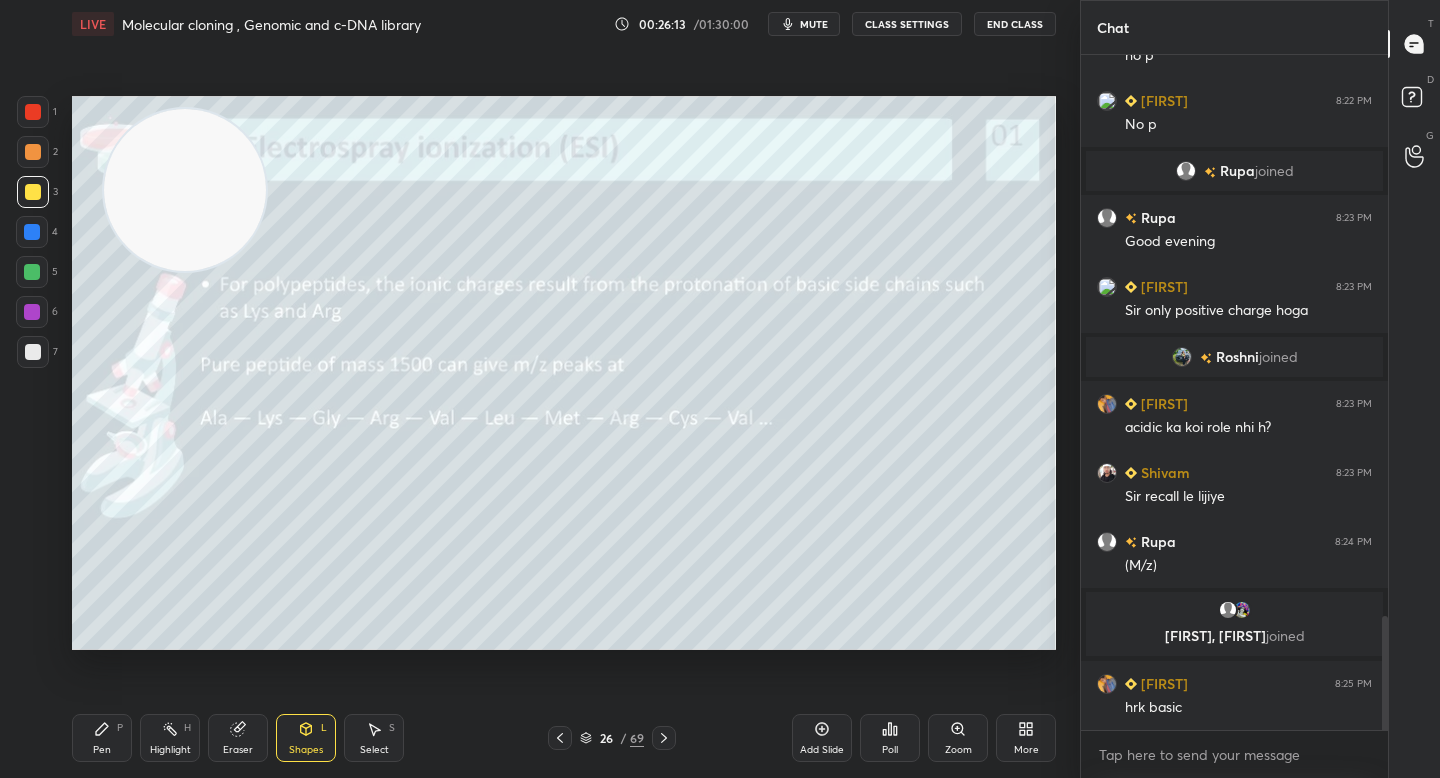 click on "Pen P" at bounding box center (102, 738) 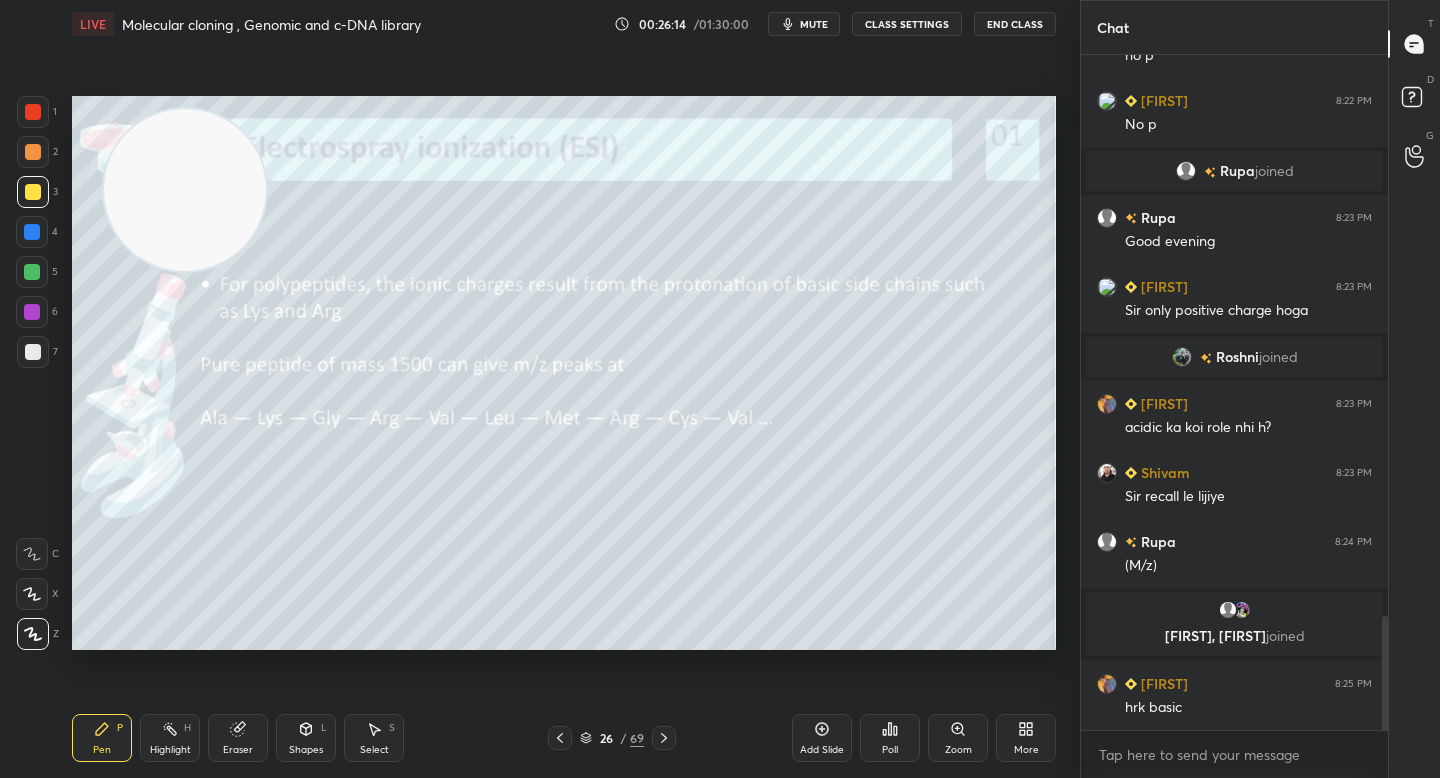 click at bounding box center [185, 190] 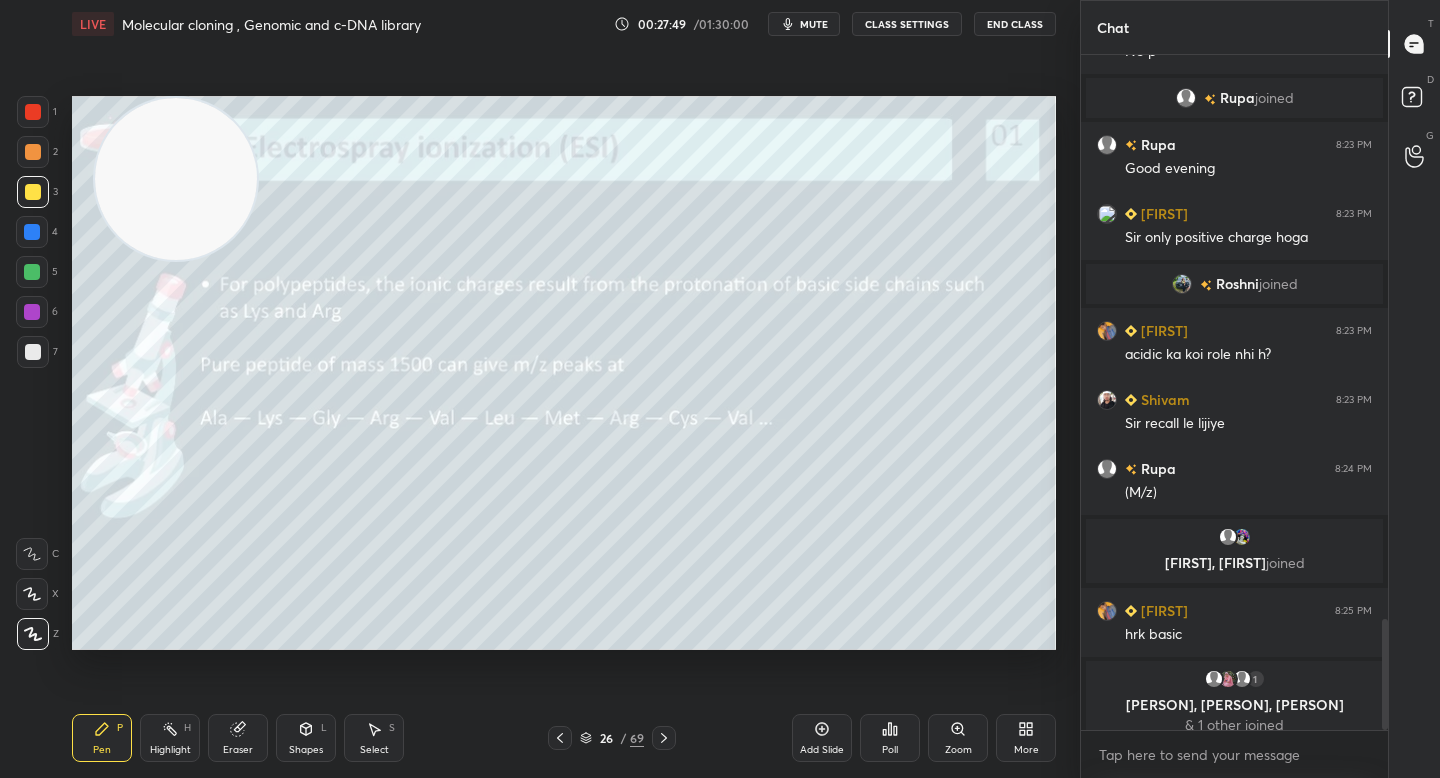 scroll, scrollTop: 3415, scrollLeft: 0, axis: vertical 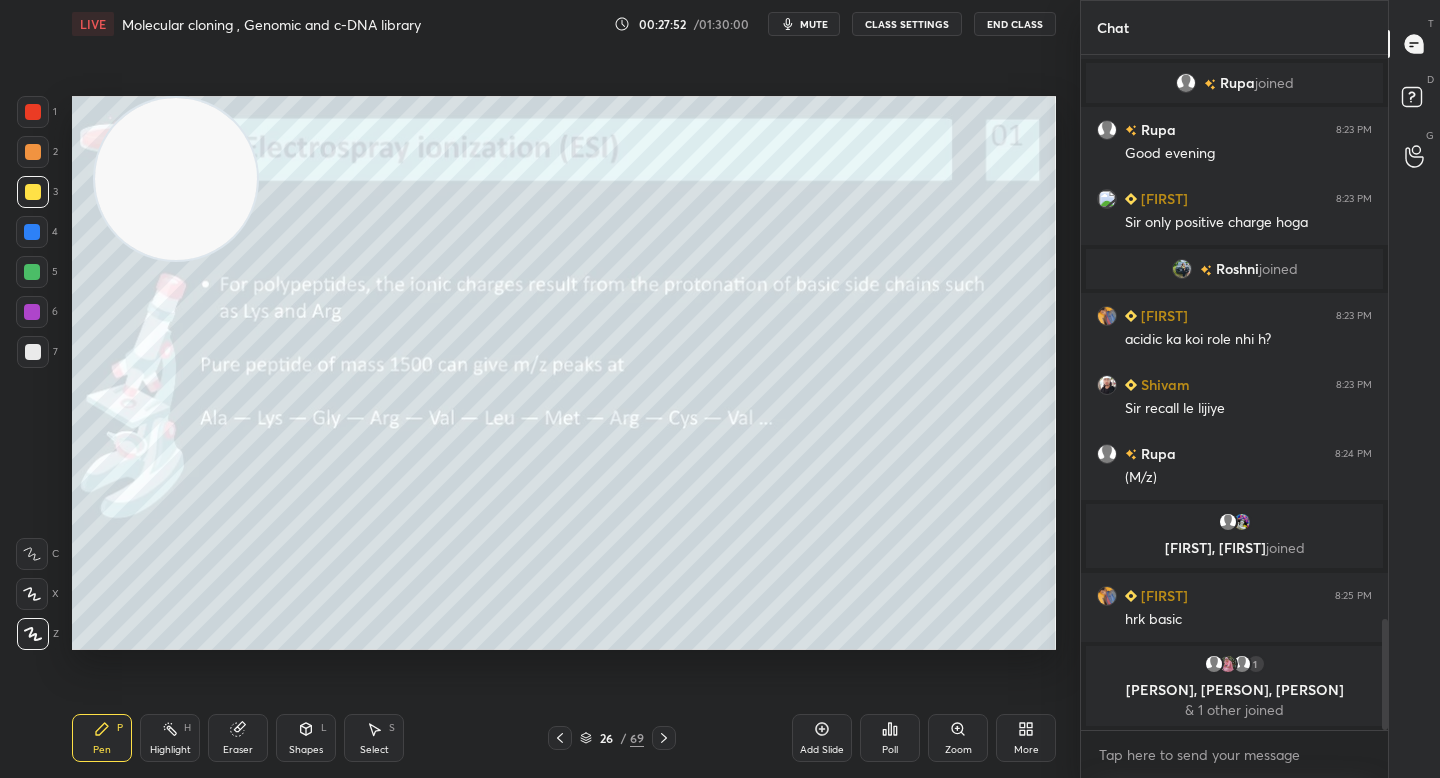 click on "Eraser" at bounding box center (238, 738) 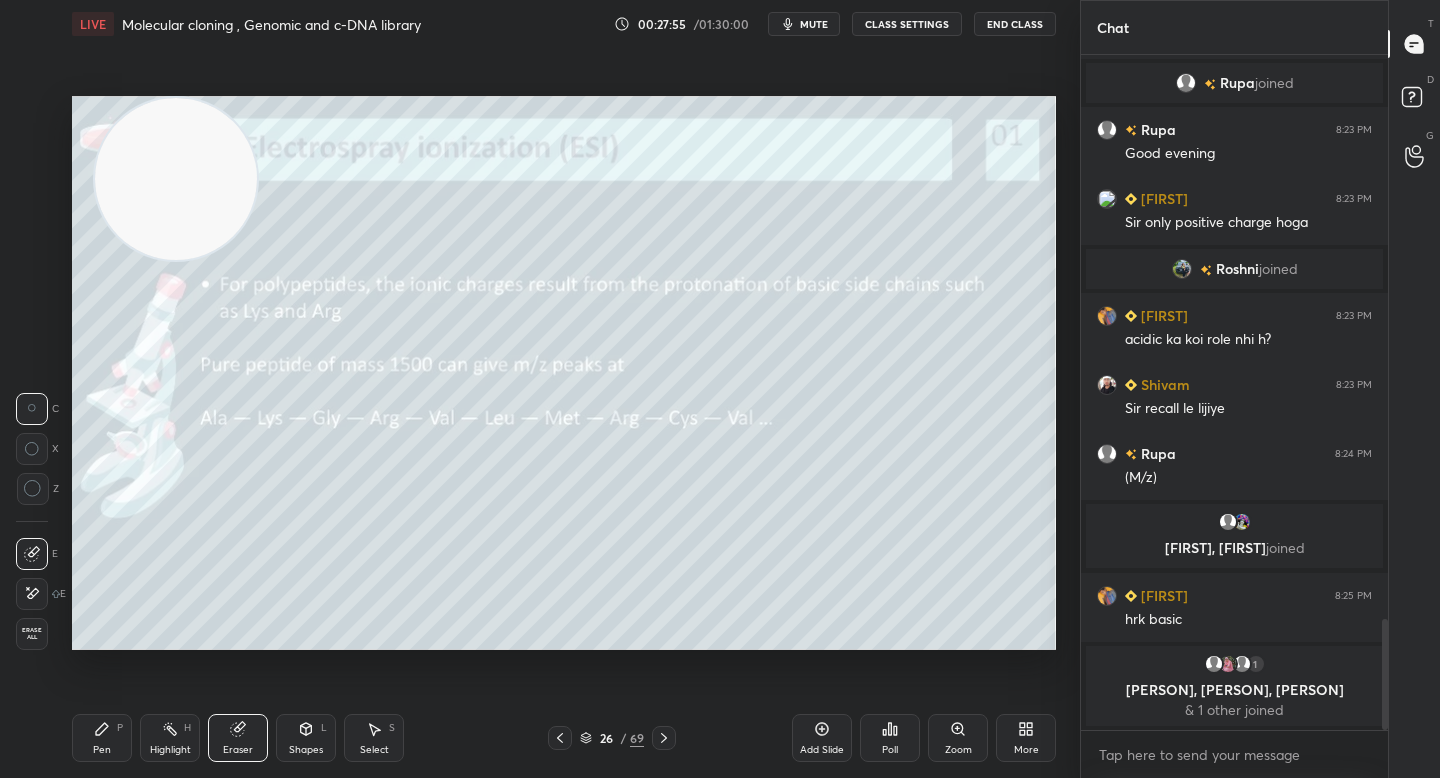 click on "Pen" at bounding box center [102, 750] 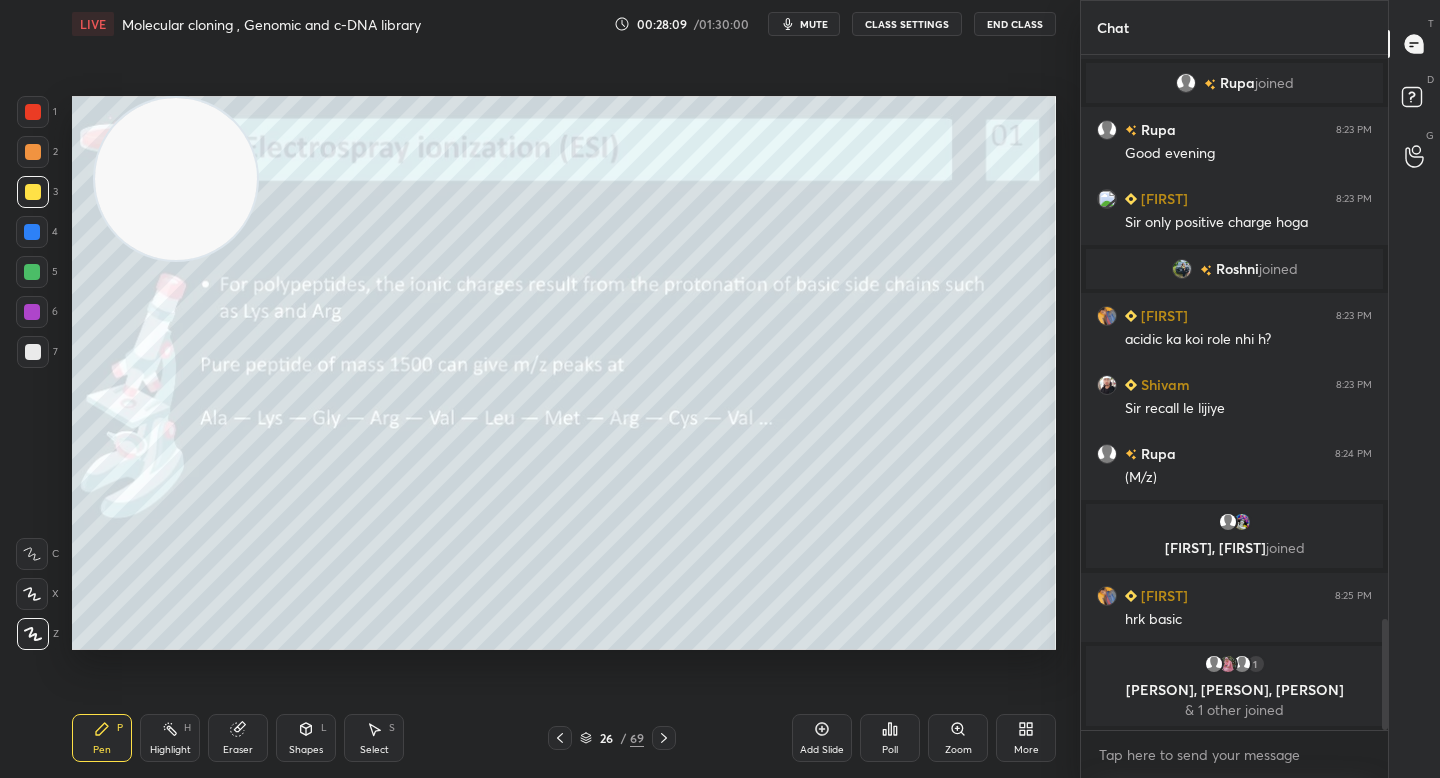 click on "3" at bounding box center [37, 192] 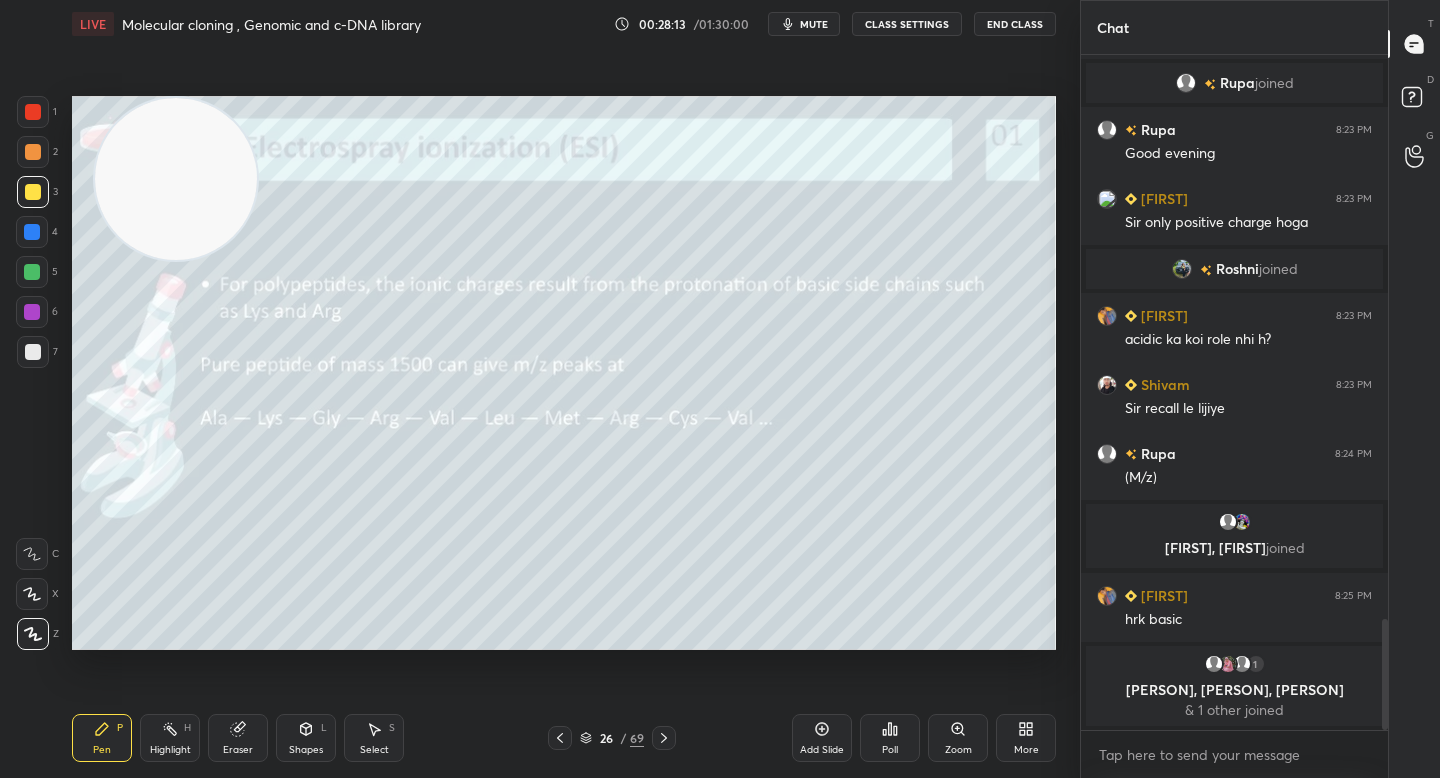 drag, startPoint x: 223, startPoint y: 725, endPoint x: 226, endPoint y: 666, distance: 59.07622 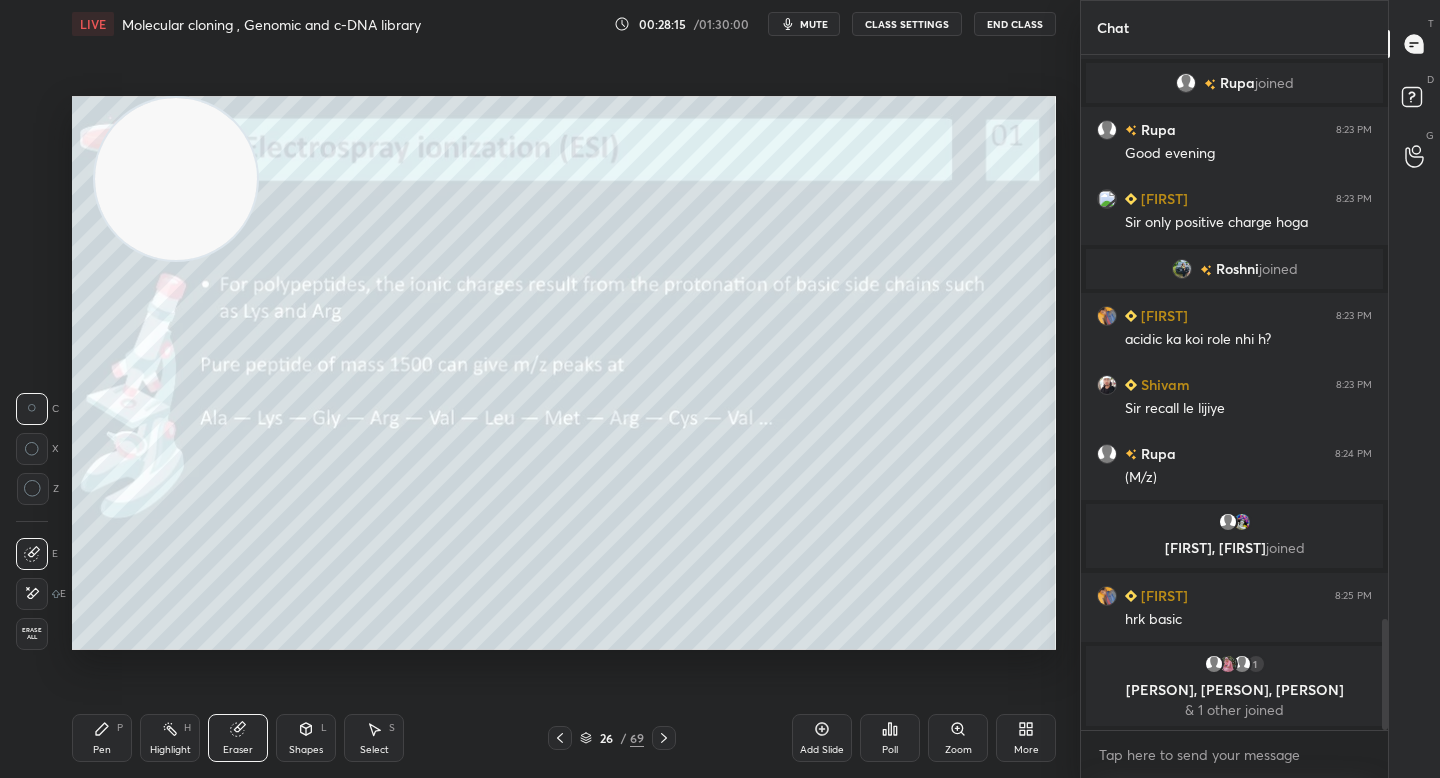 click on "Pen" at bounding box center [102, 750] 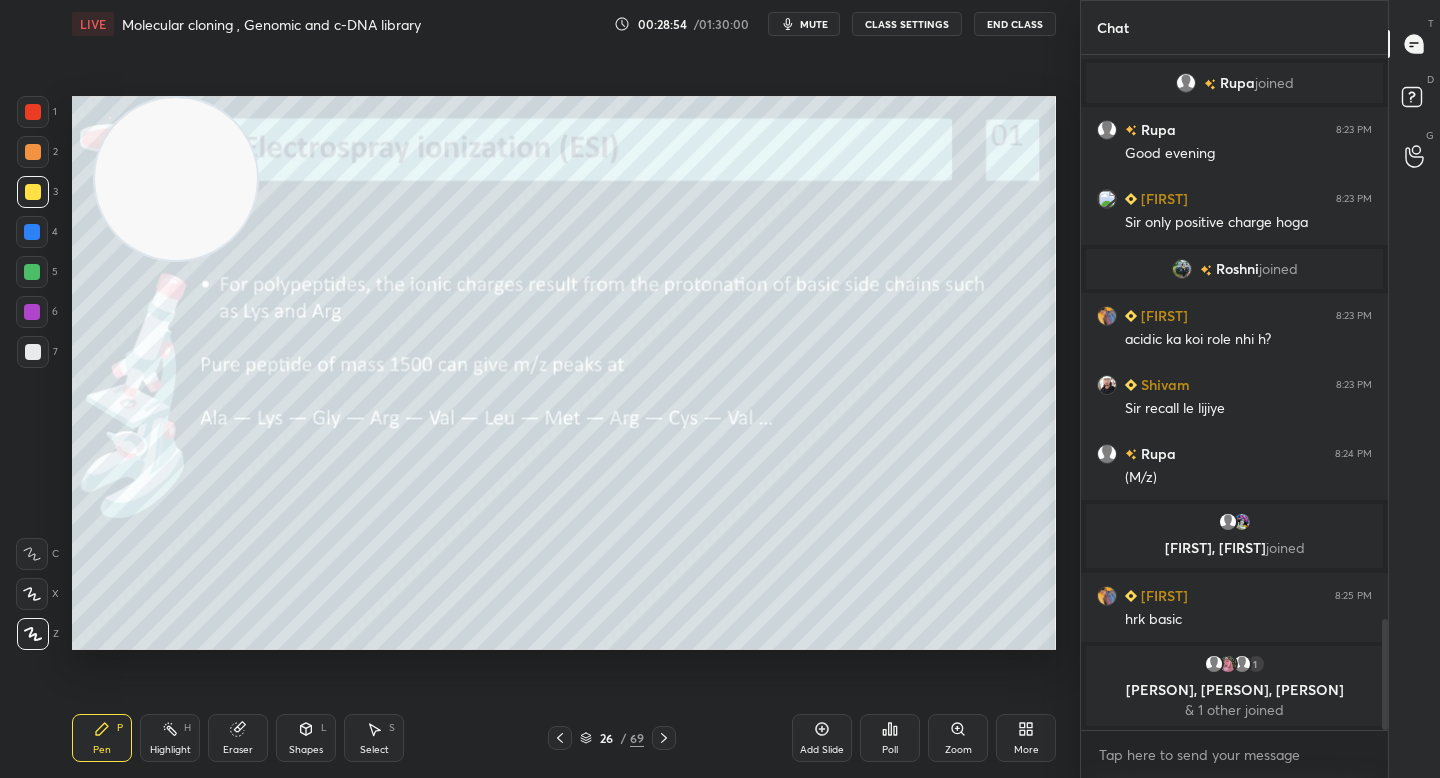 drag, startPoint x: 35, startPoint y: 272, endPoint x: 46, endPoint y: 251, distance: 23.70654 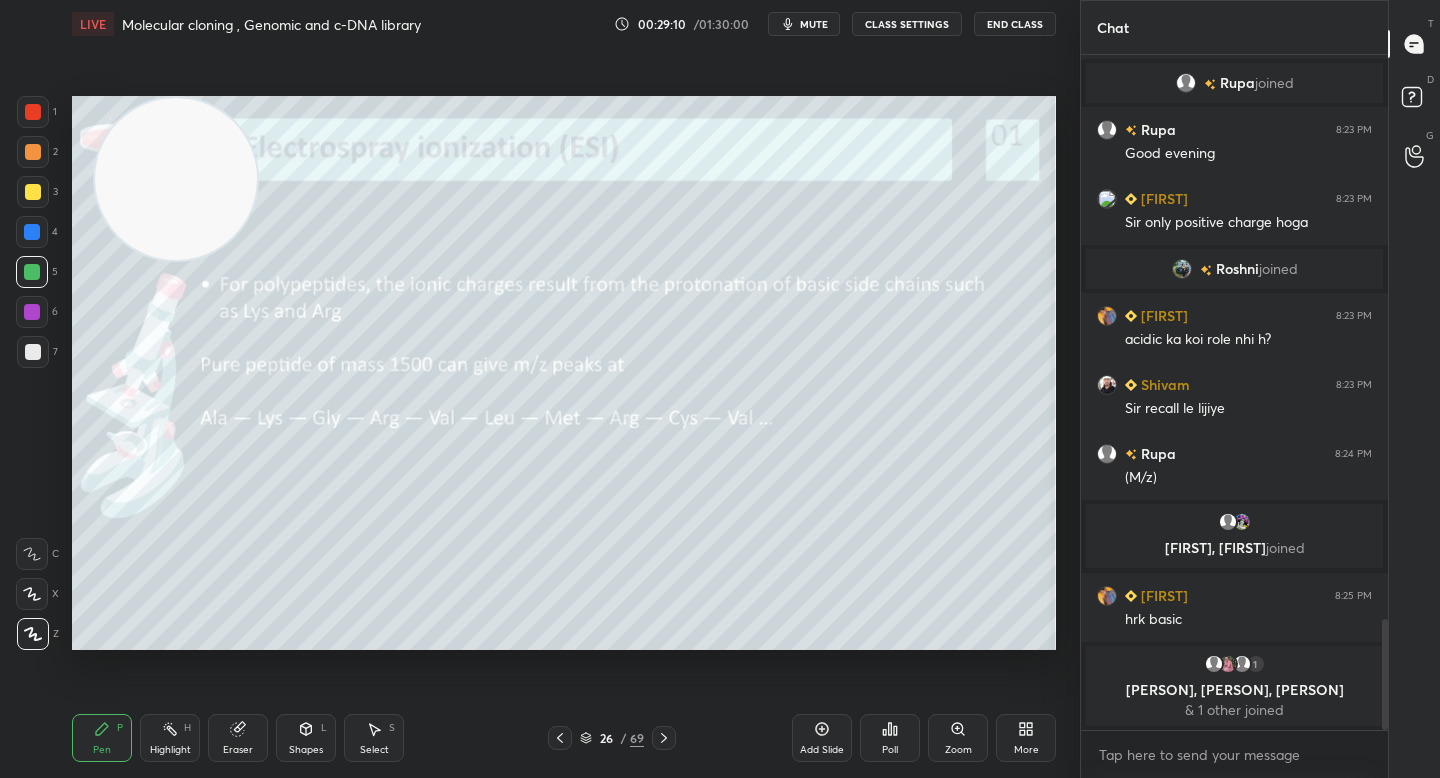 scroll, scrollTop: 3423, scrollLeft: 0, axis: vertical 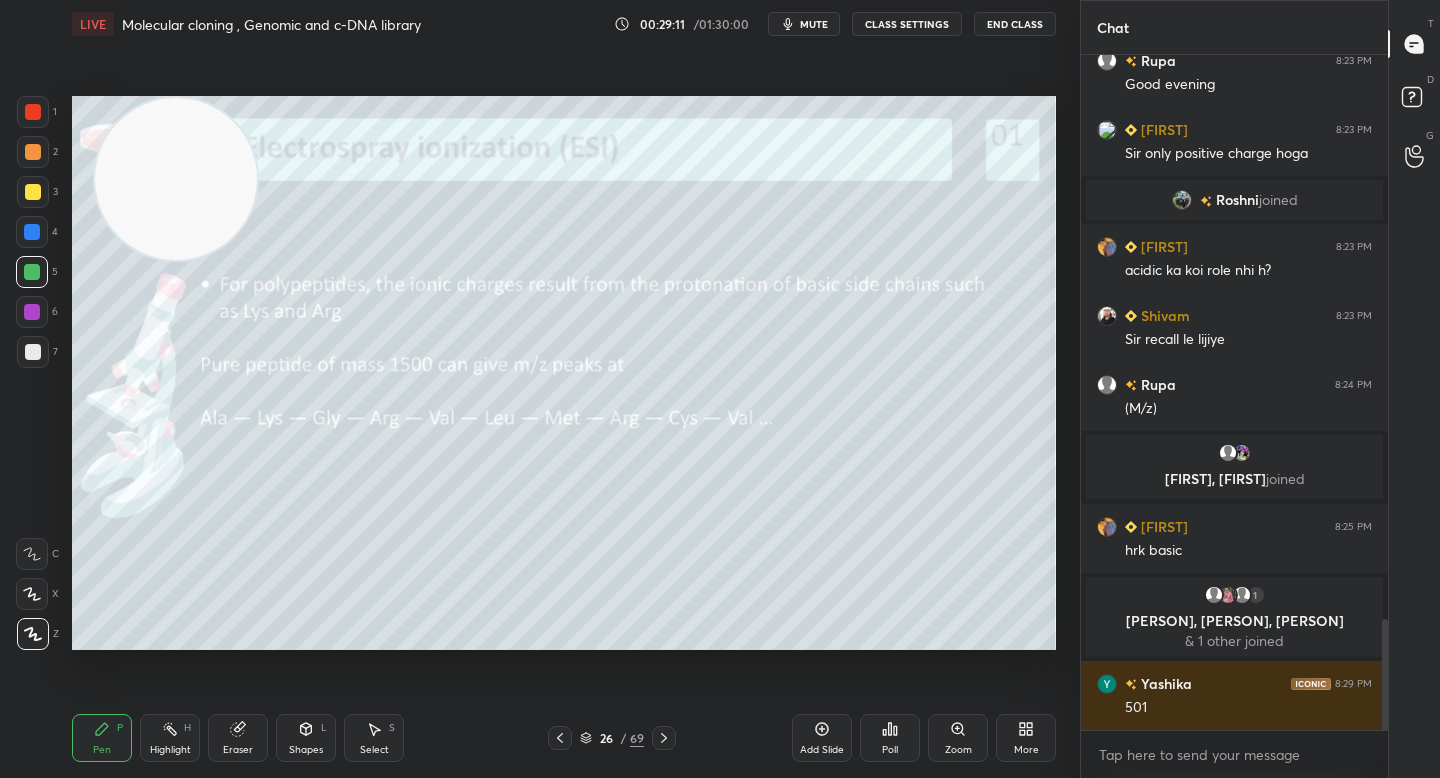 click on "Setting up your live class Poll for   secs No correct answer Start poll" at bounding box center [564, 373] 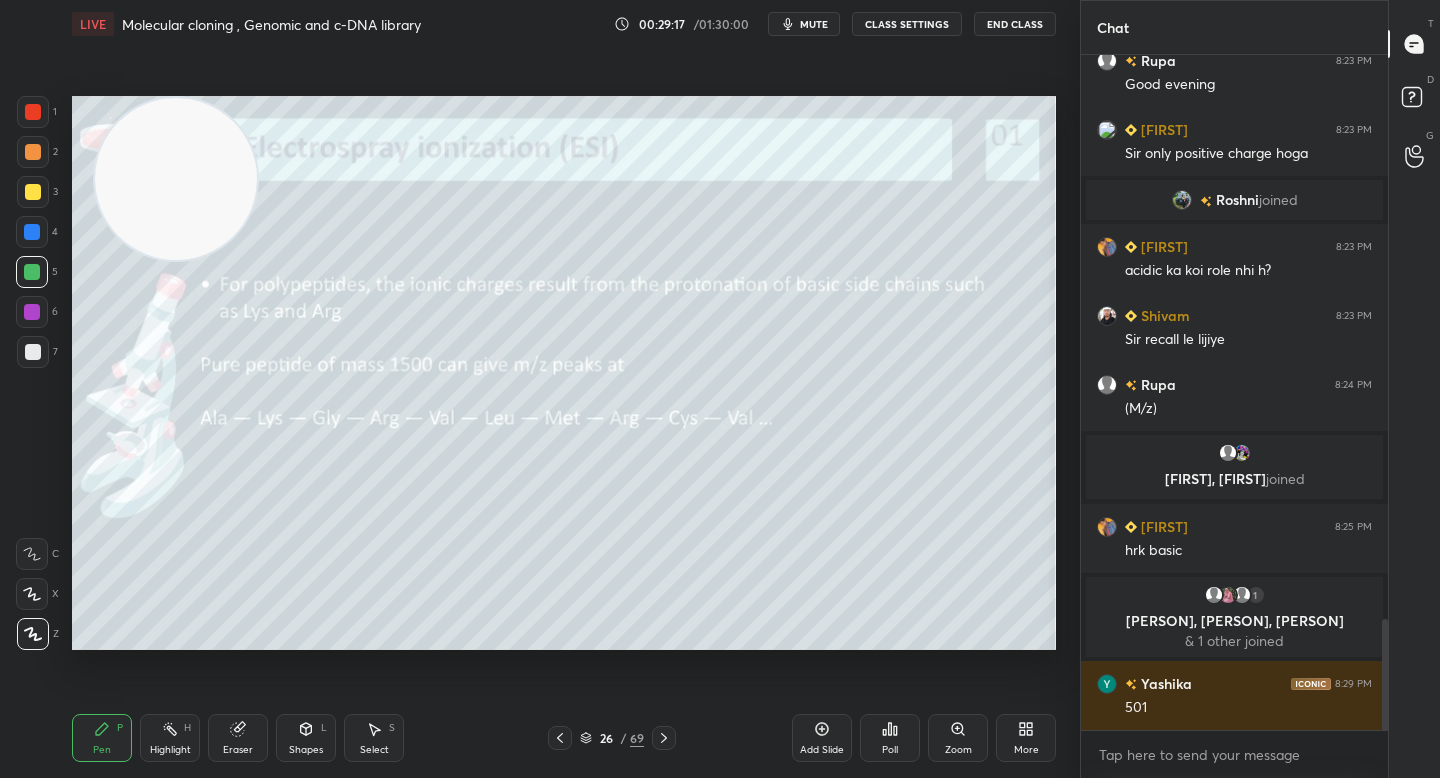 click on "1 2 3 4 5 6 7 C X Z C X Z E E Erase all   H H" at bounding box center [32, 373] 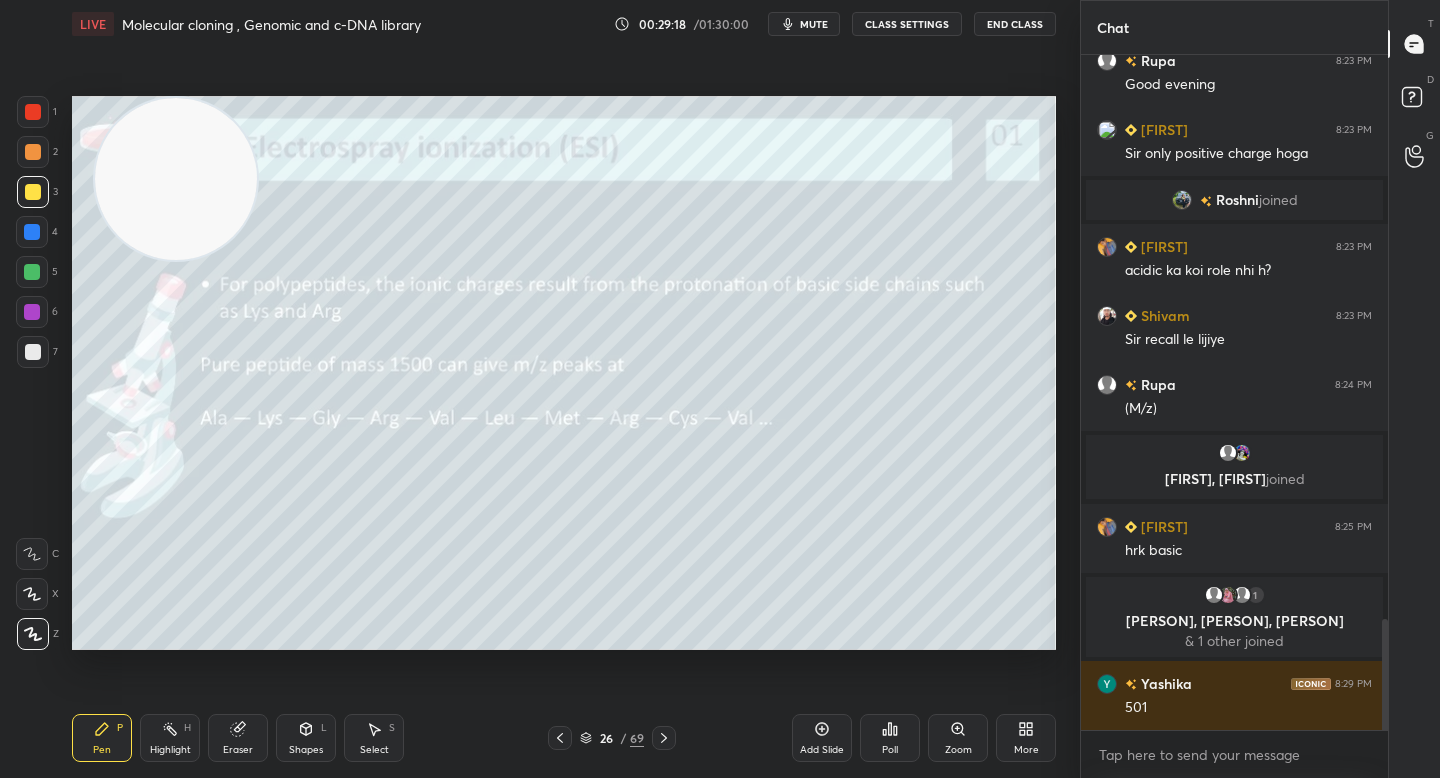 click at bounding box center [33, 152] 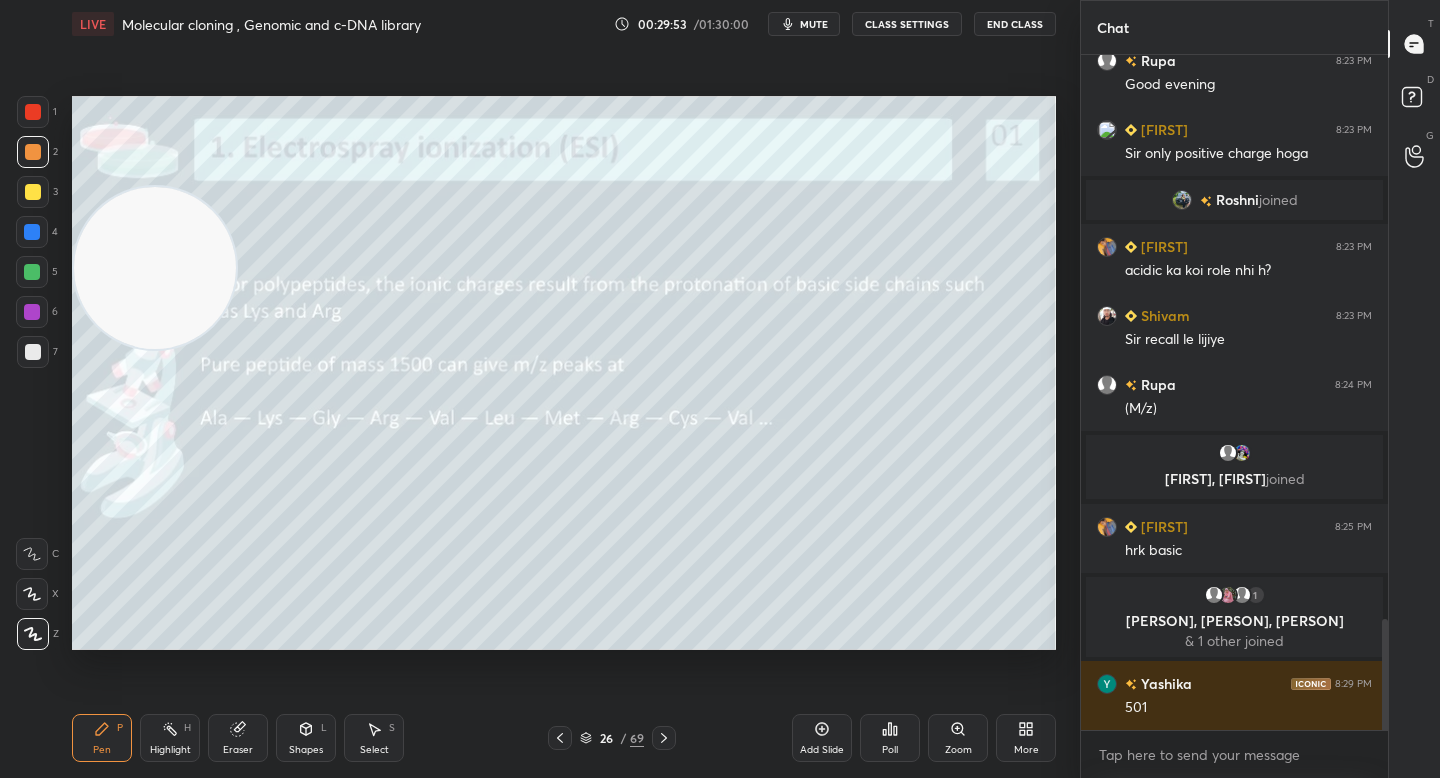 drag, startPoint x: 172, startPoint y: 158, endPoint x: 67, endPoint y: 479, distance: 337.73657 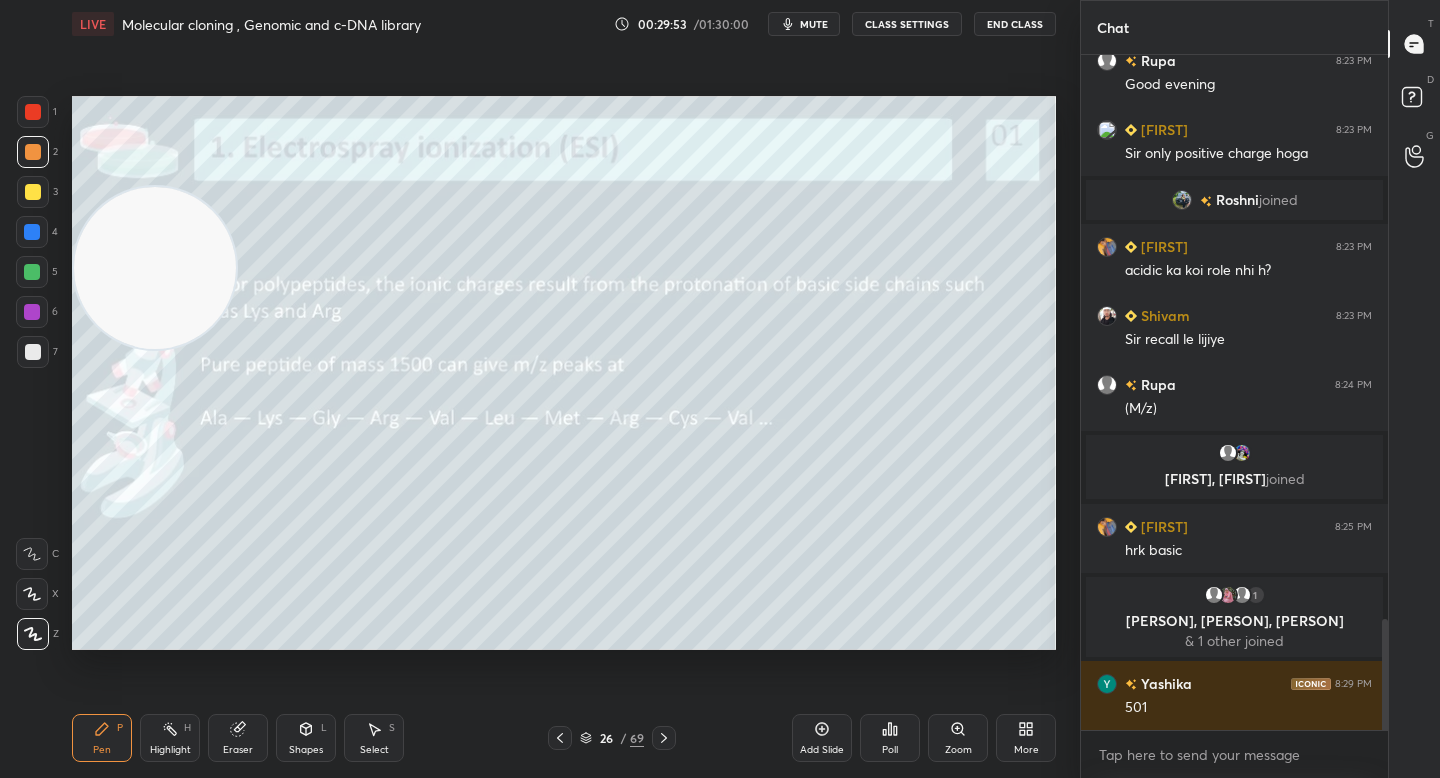 click on "Setting up your live class Poll for   secs No correct answer Start poll" at bounding box center (564, 373) 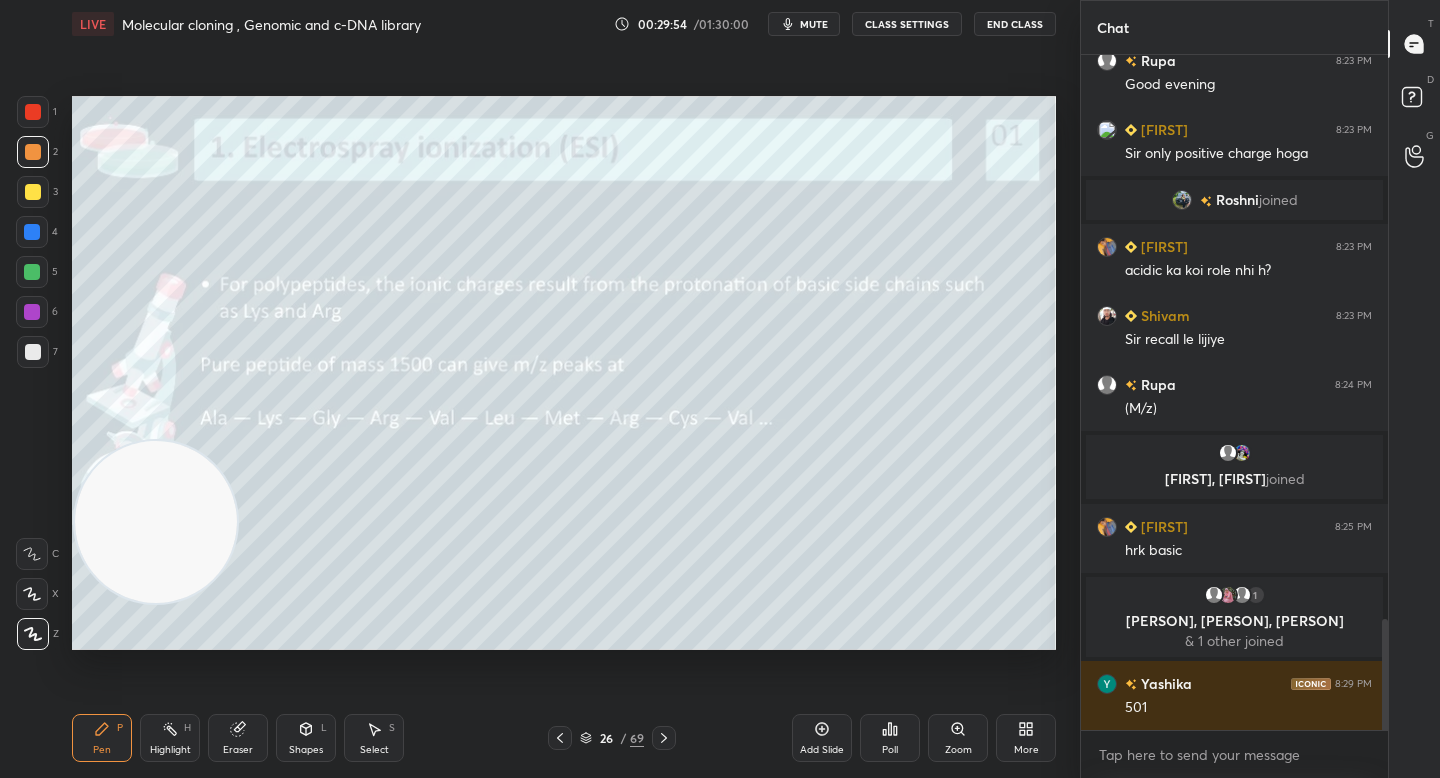 click on "Setting up your live class Poll for   secs No correct answer Start poll" at bounding box center (564, 373) 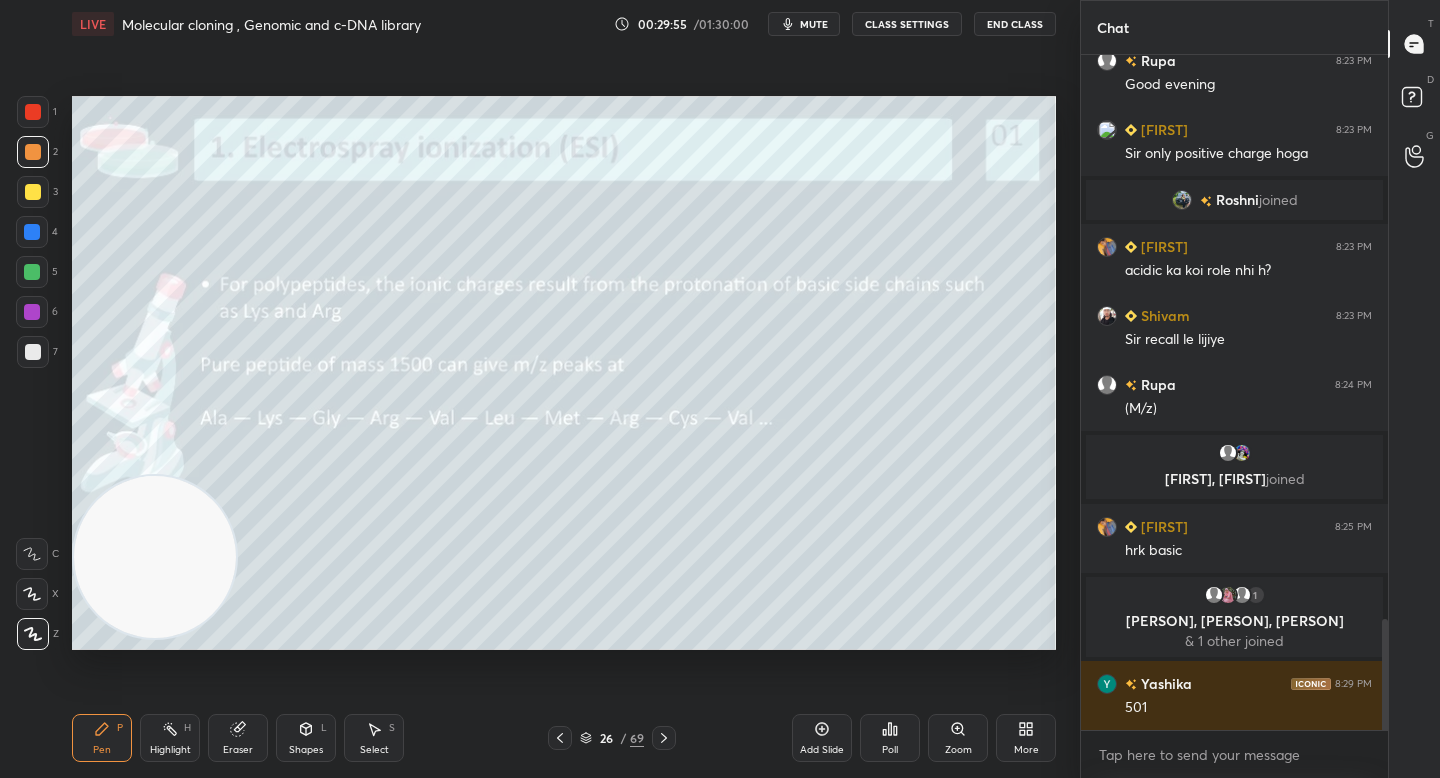click at bounding box center (33, 352) 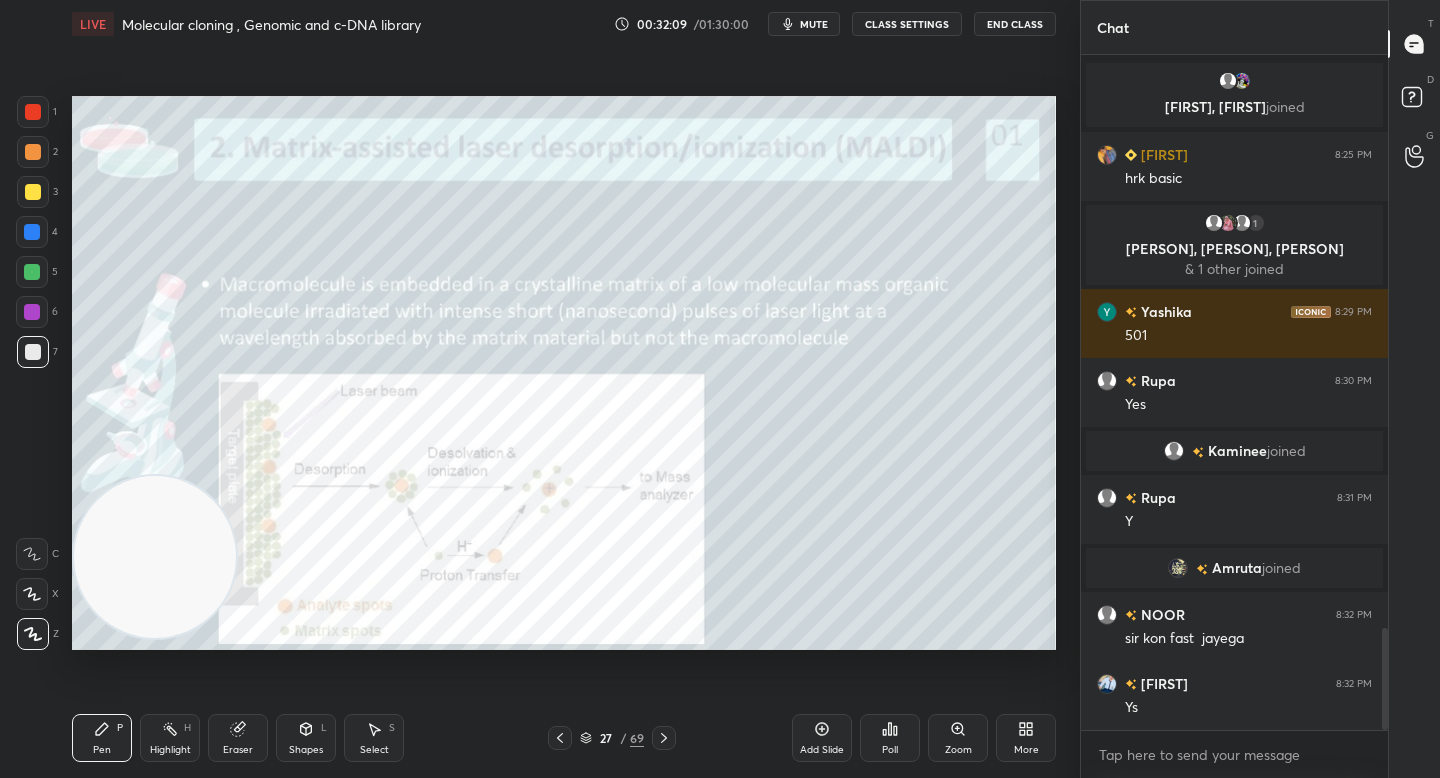 scroll, scrollTop: 3785, scrollLeft: 0, axis: vertical 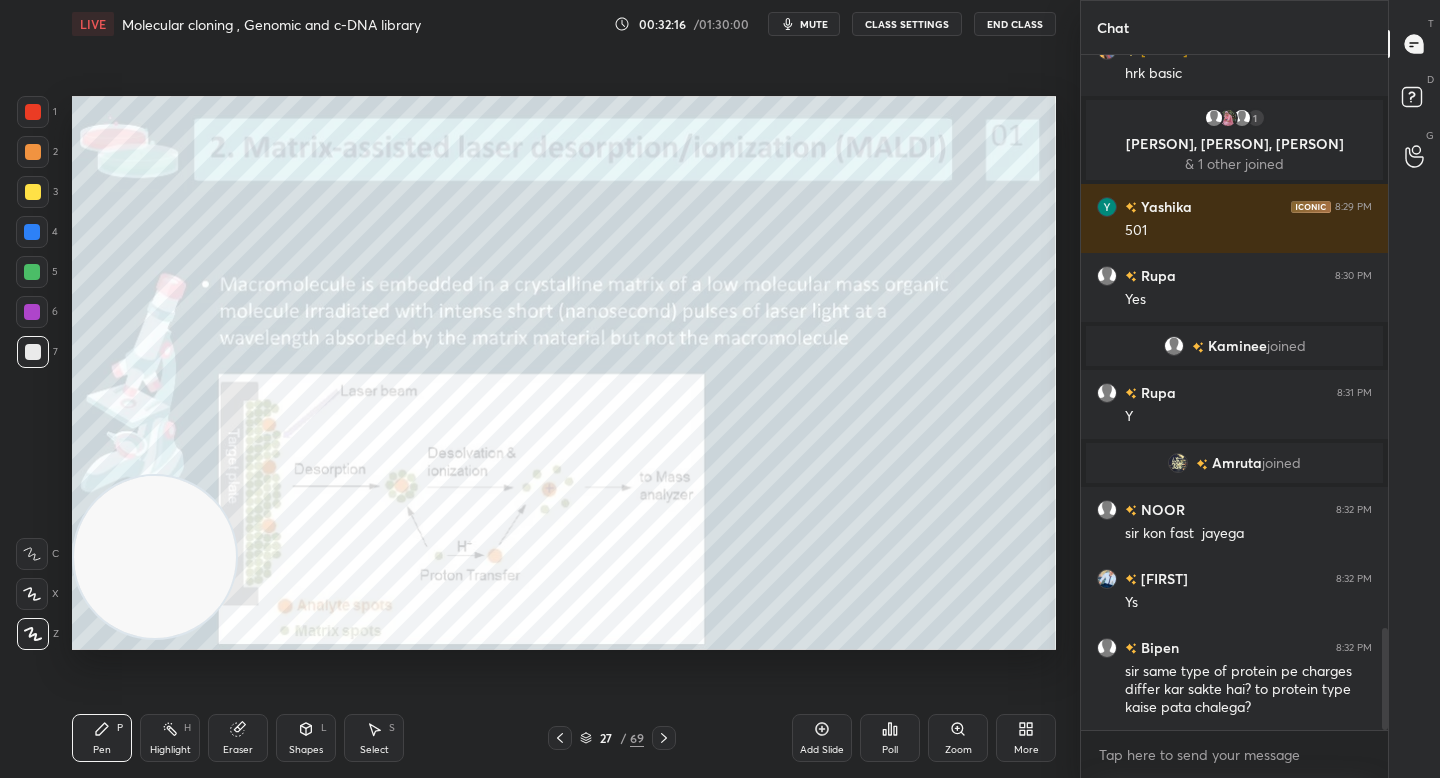 click on "6" at bounding box center (37, 312) 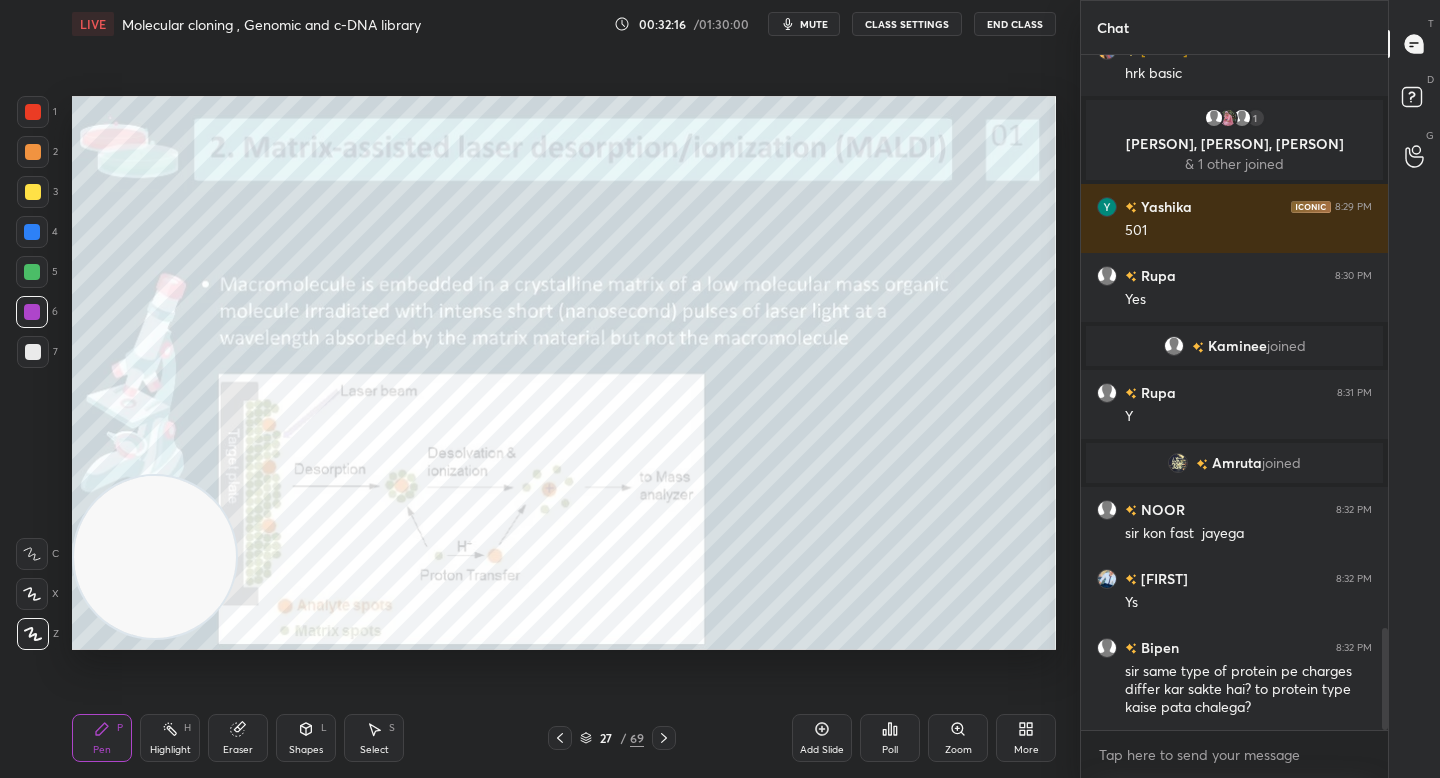 click at bounding box center [32, 272] 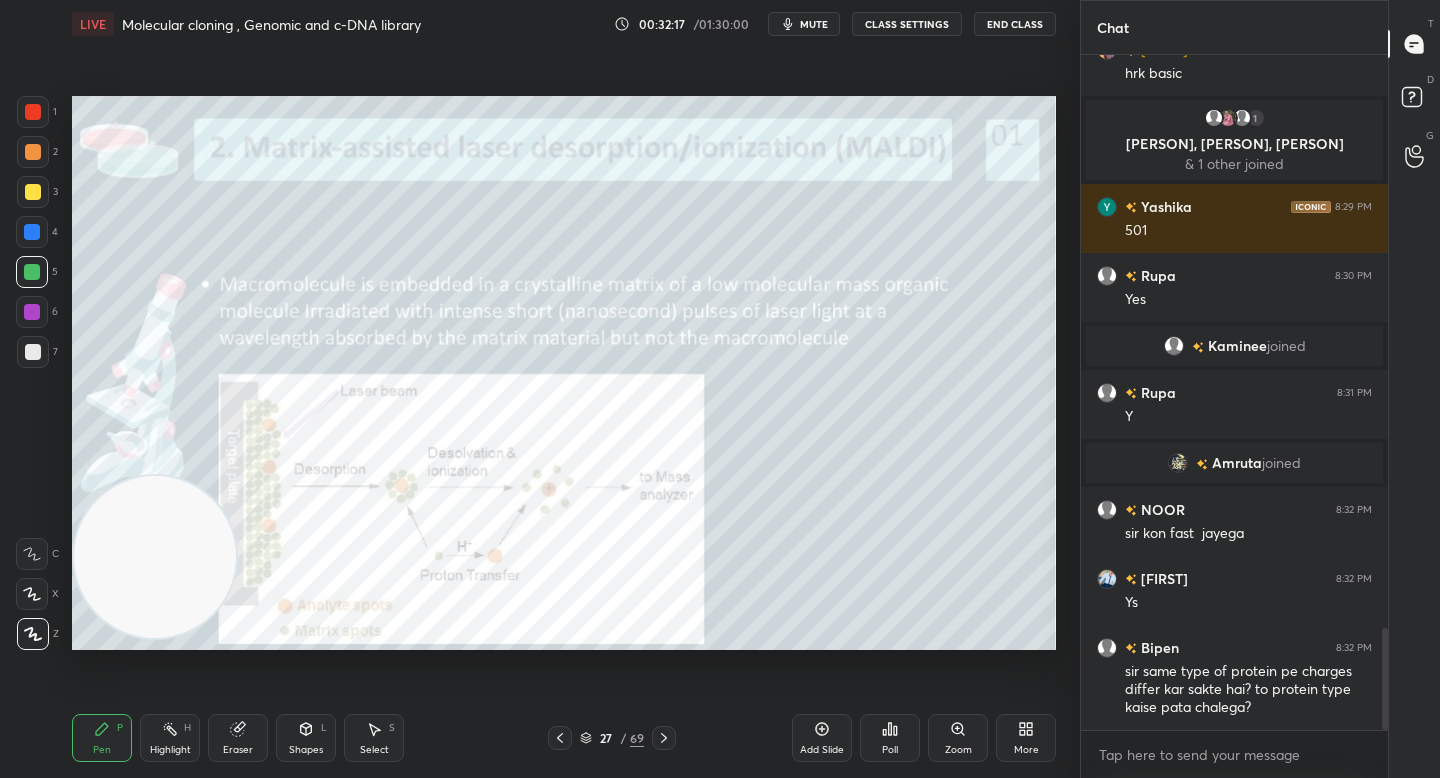 click at bounding box center (32, 232) 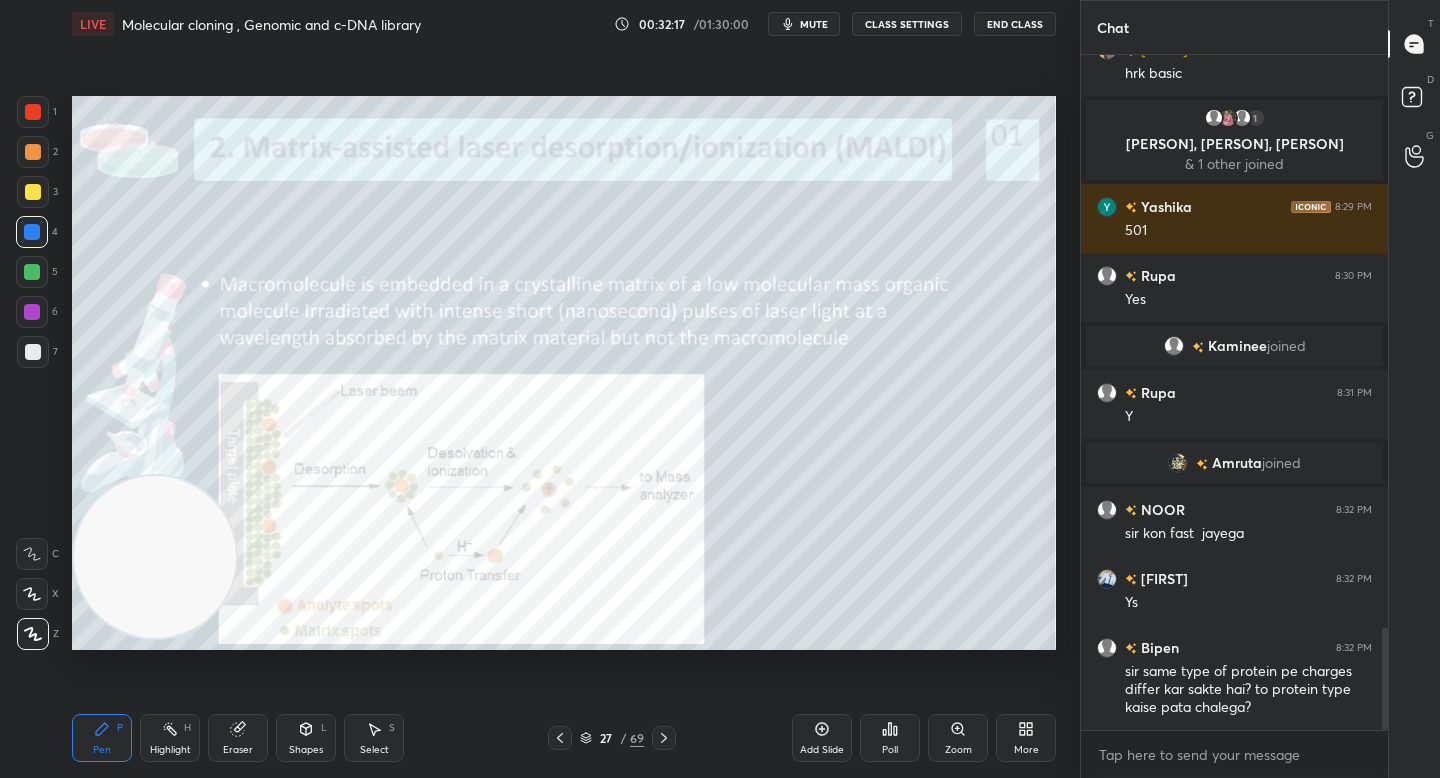 drag, startPoint x: 35, startPoint y: 192, endPoint x: 37, endPoint y: 176, distance: 16.124516 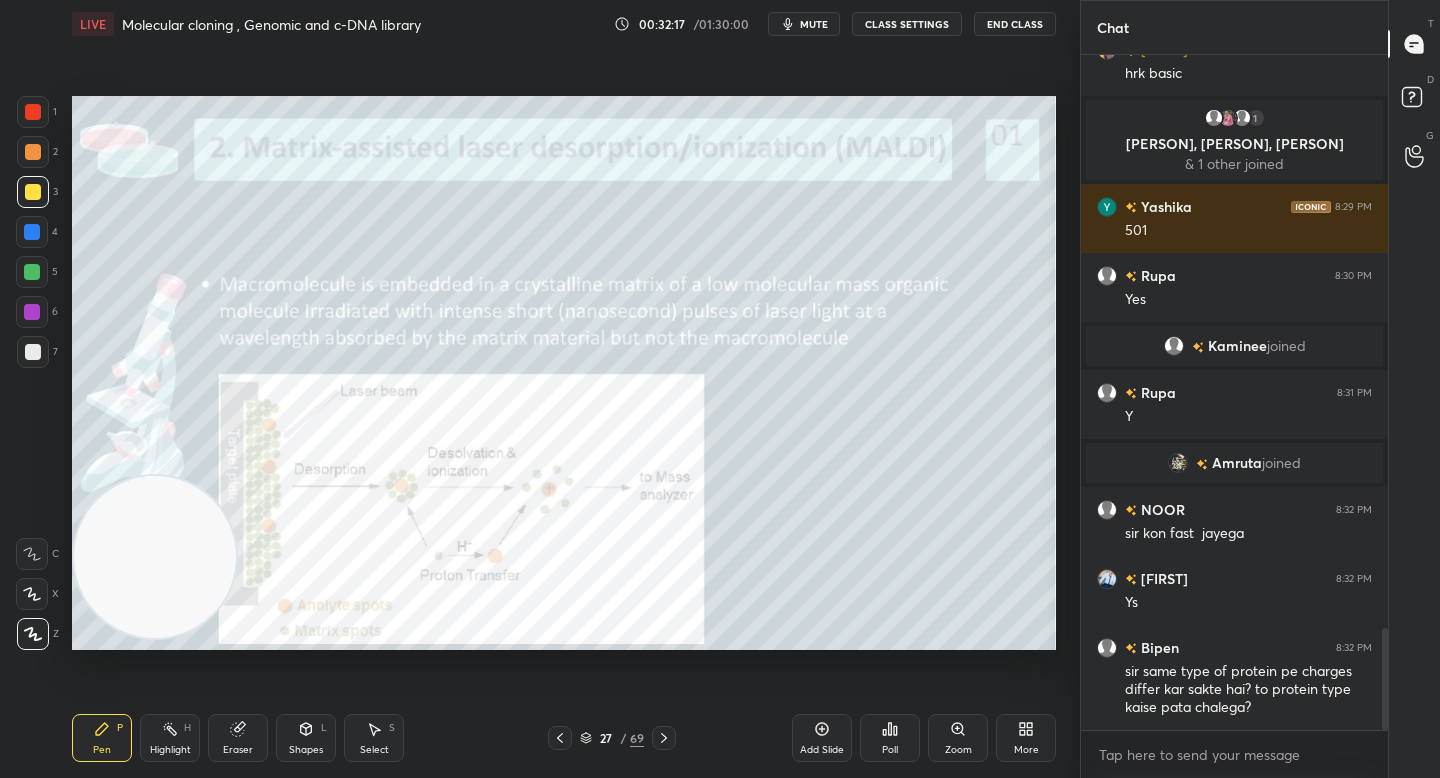 click at bounding box center (33, 152) 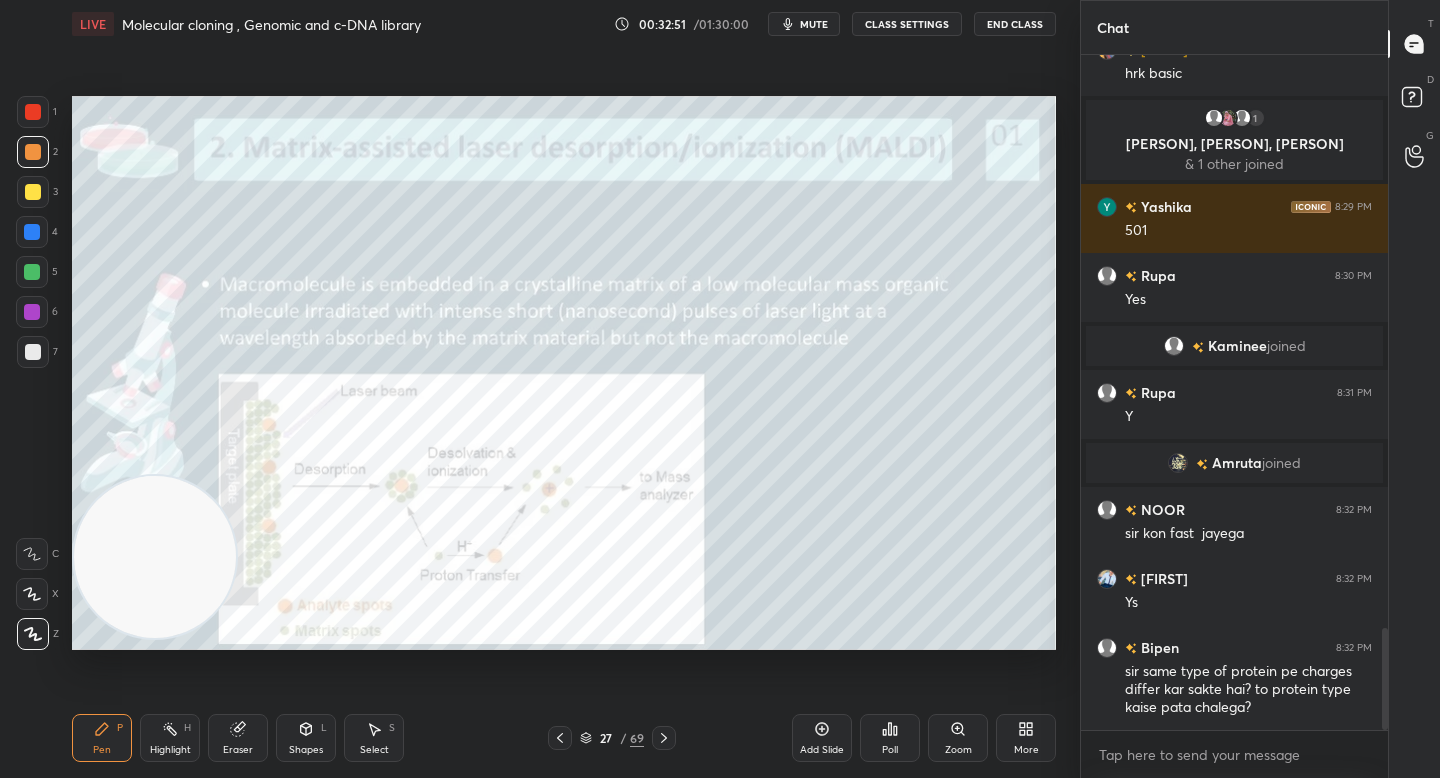 click at bounding box center (33, 352) 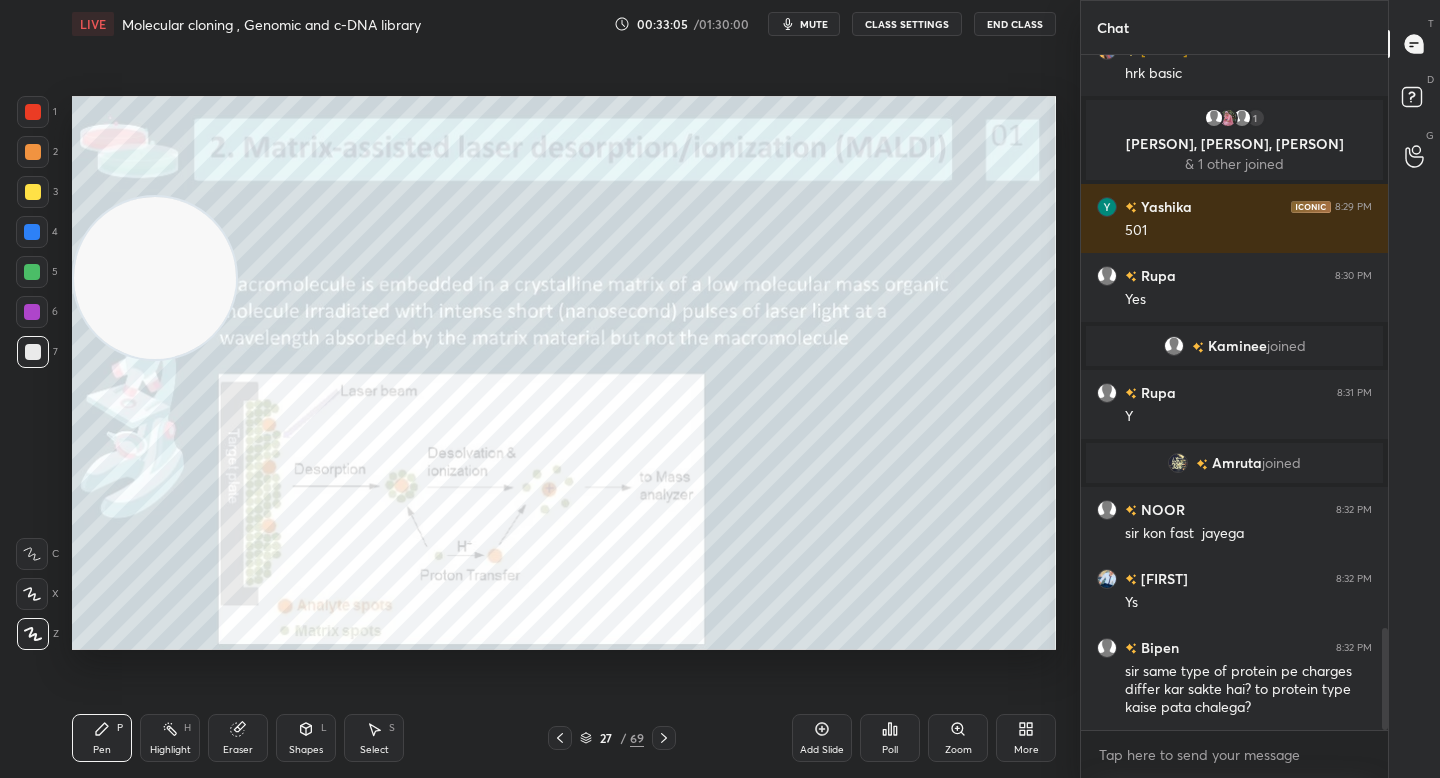 drag, startPoint x: 174, startPoint y: 570, endPoint x: 149, endPoint y: 295, distance: 276.13403 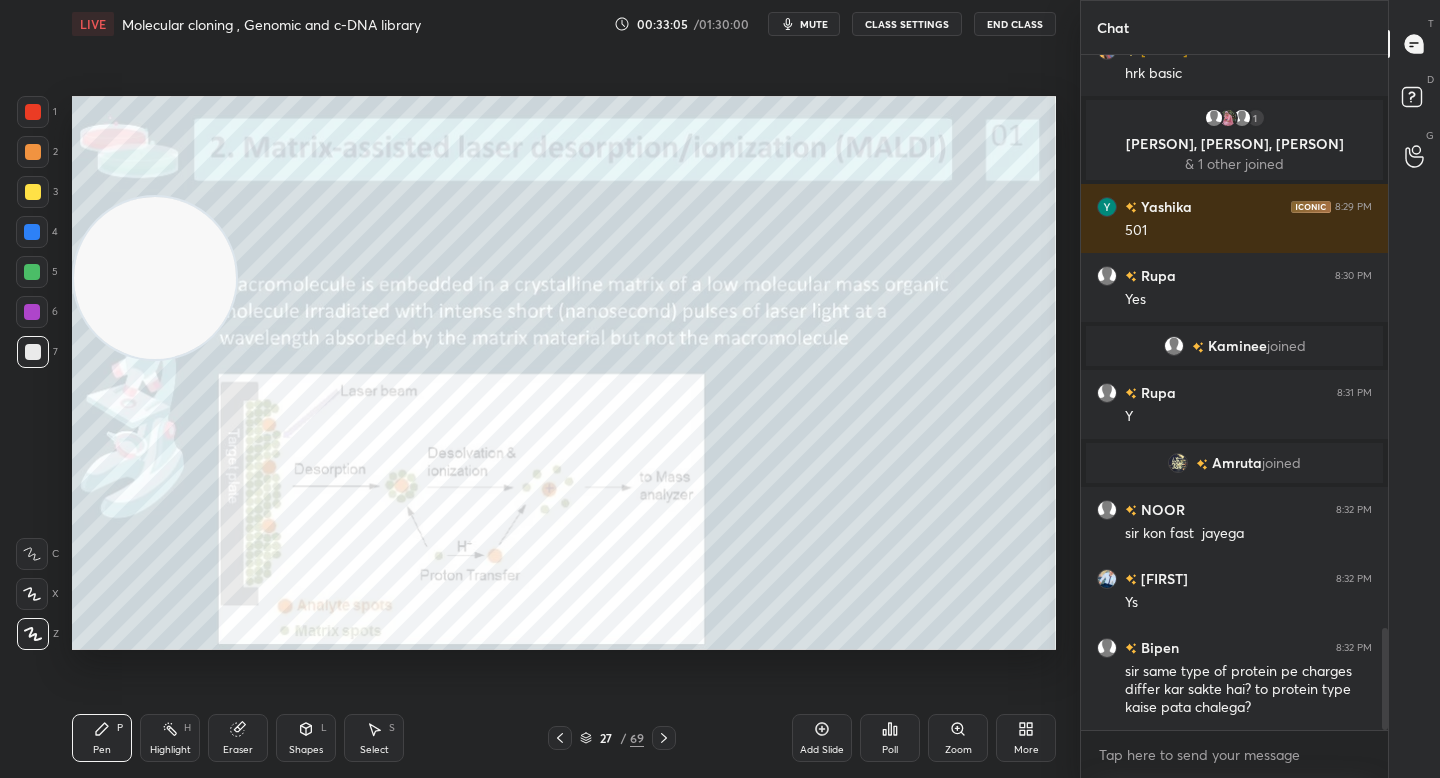 click at bounding box center (155, 278) 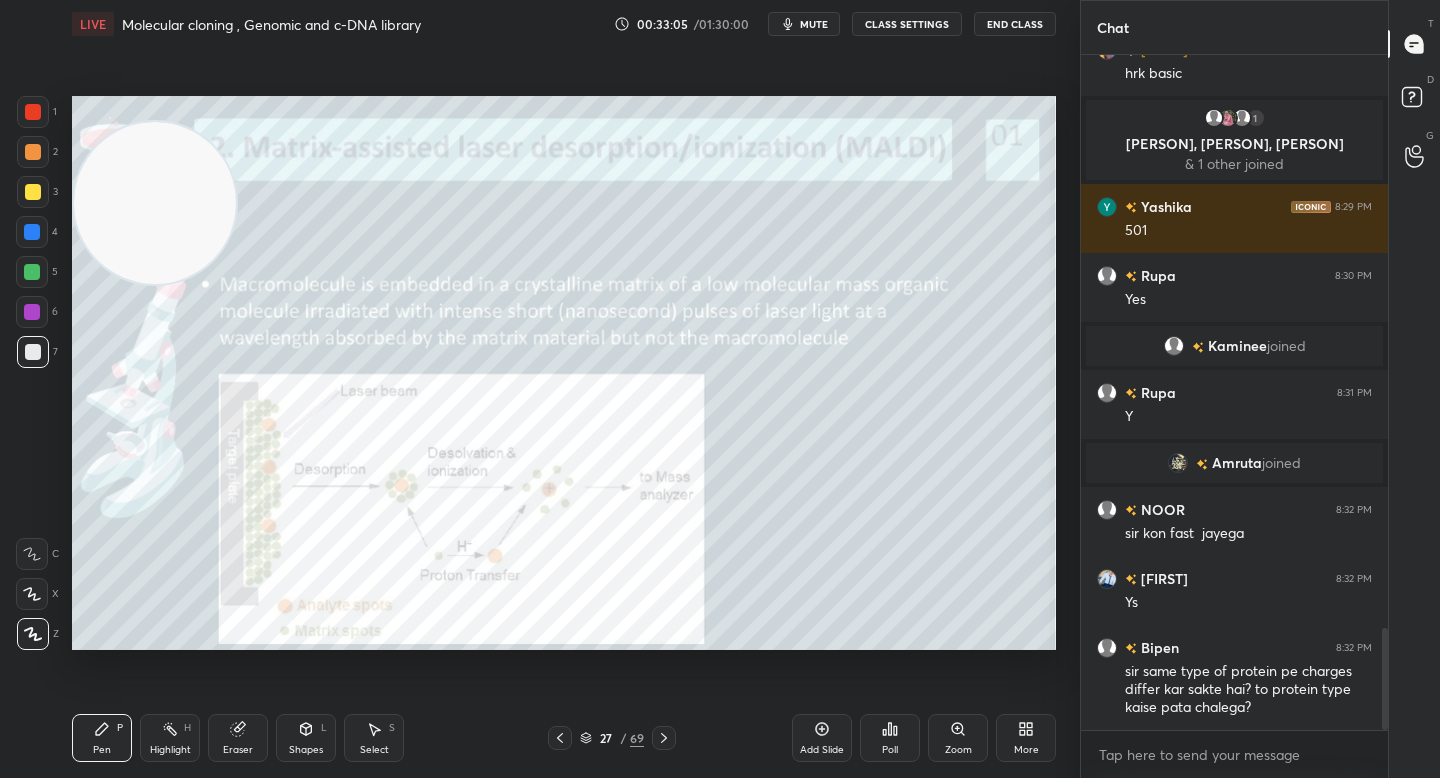 drag, startPoint x: 147, startPoint y: 278, endPoint x: 139, endPoint y: 215, distance: 63.505905 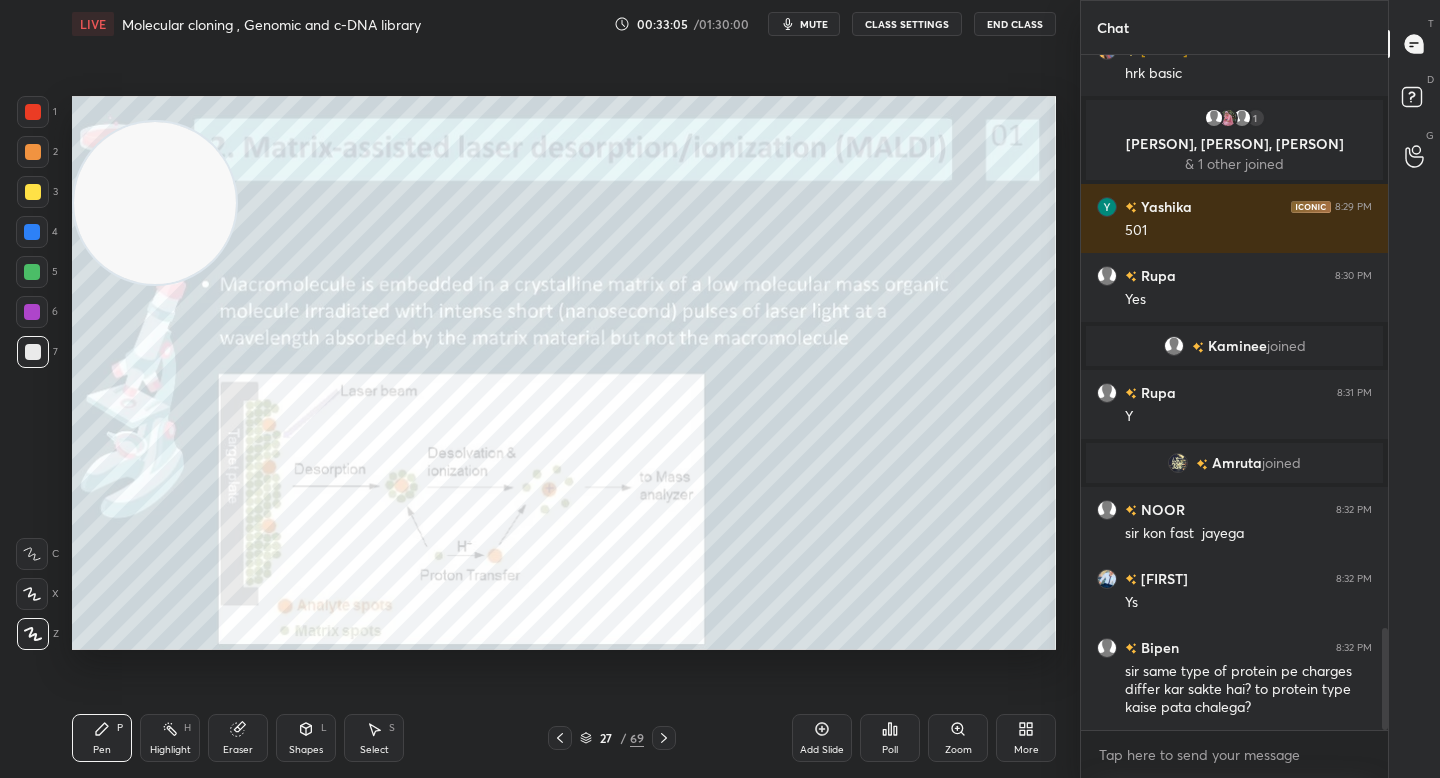 click at bounding box center (155, 203) 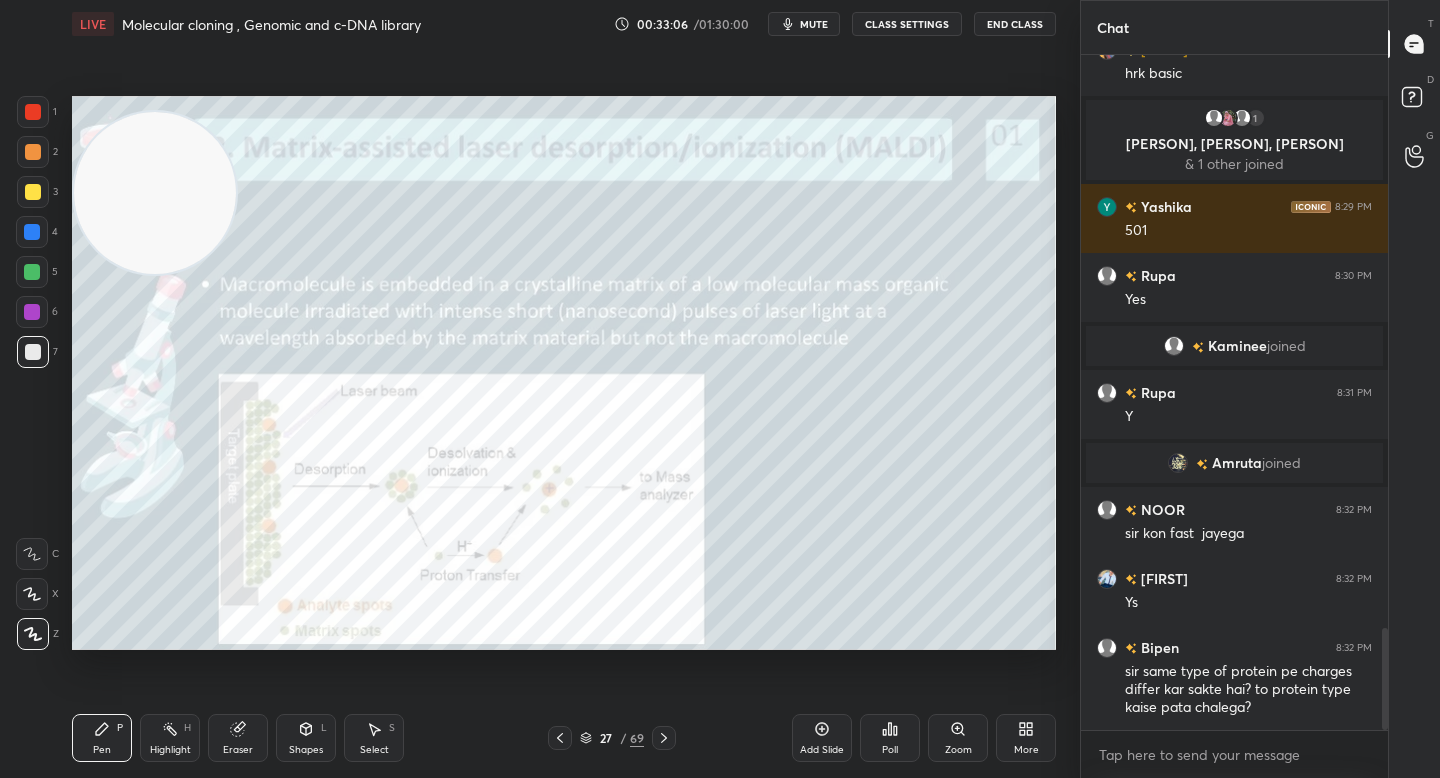 click on "5" at bounding box center [37, 276] 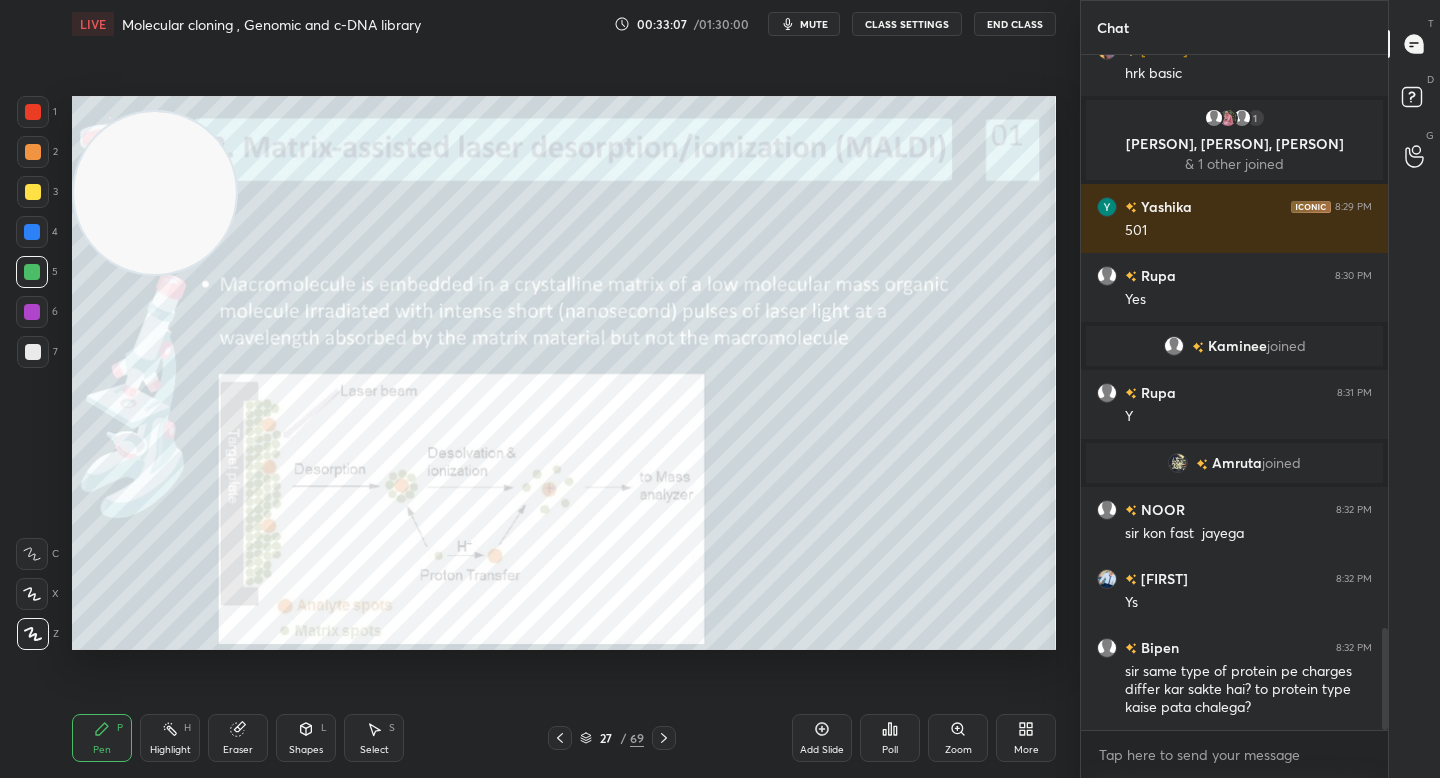 click on "Highlight H" at bounding box center (170, 738) 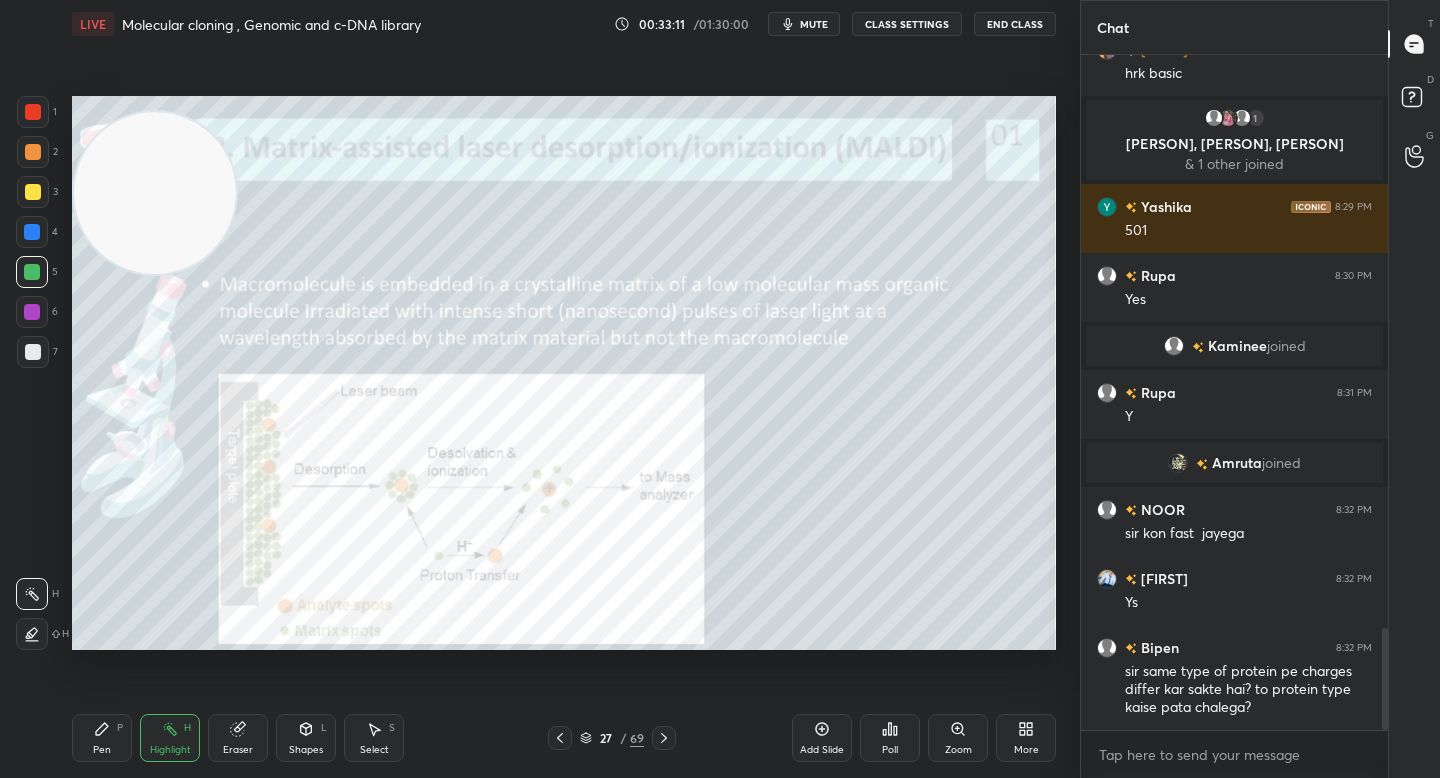click on "Pen" at bounding box center (102, 750) 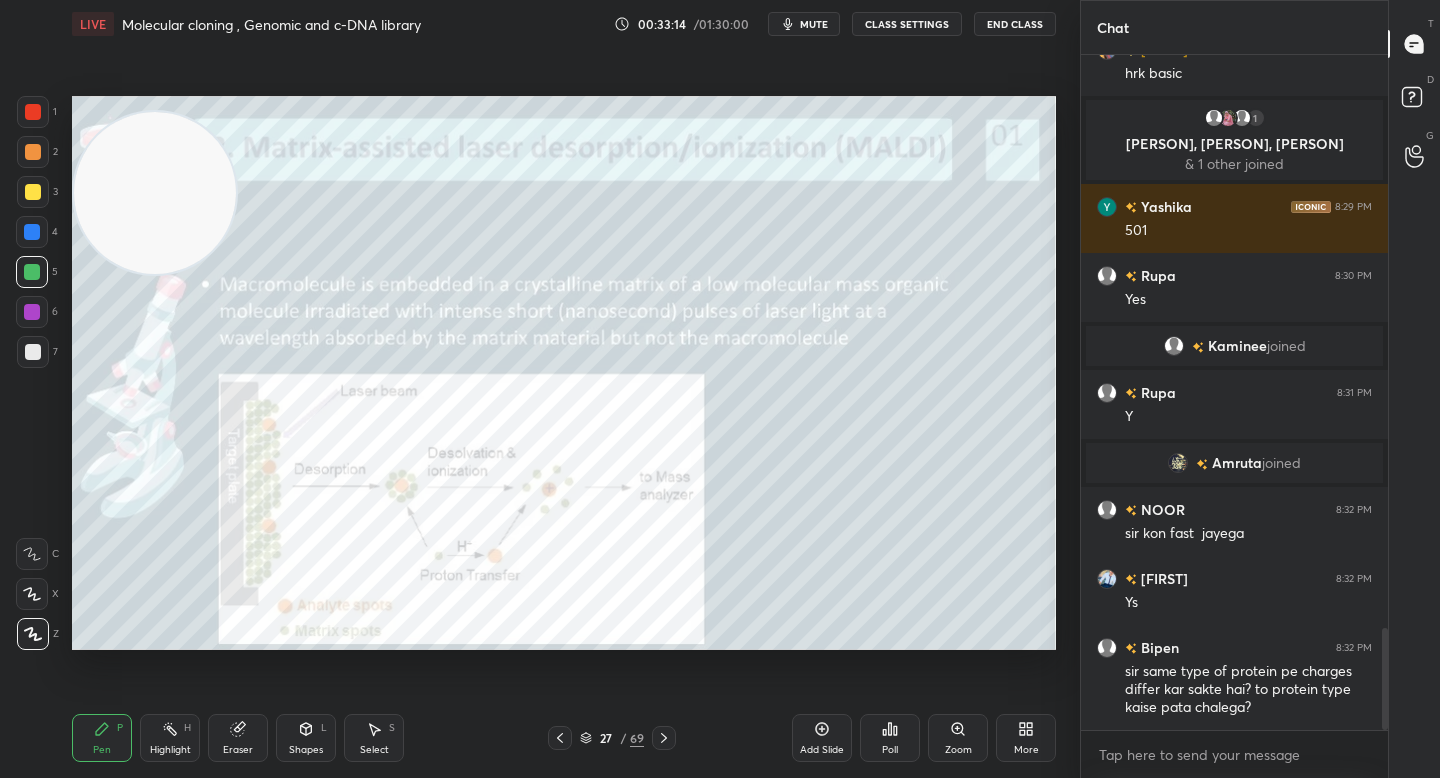 click on "Highlight H" at bounding box center (170, 738) 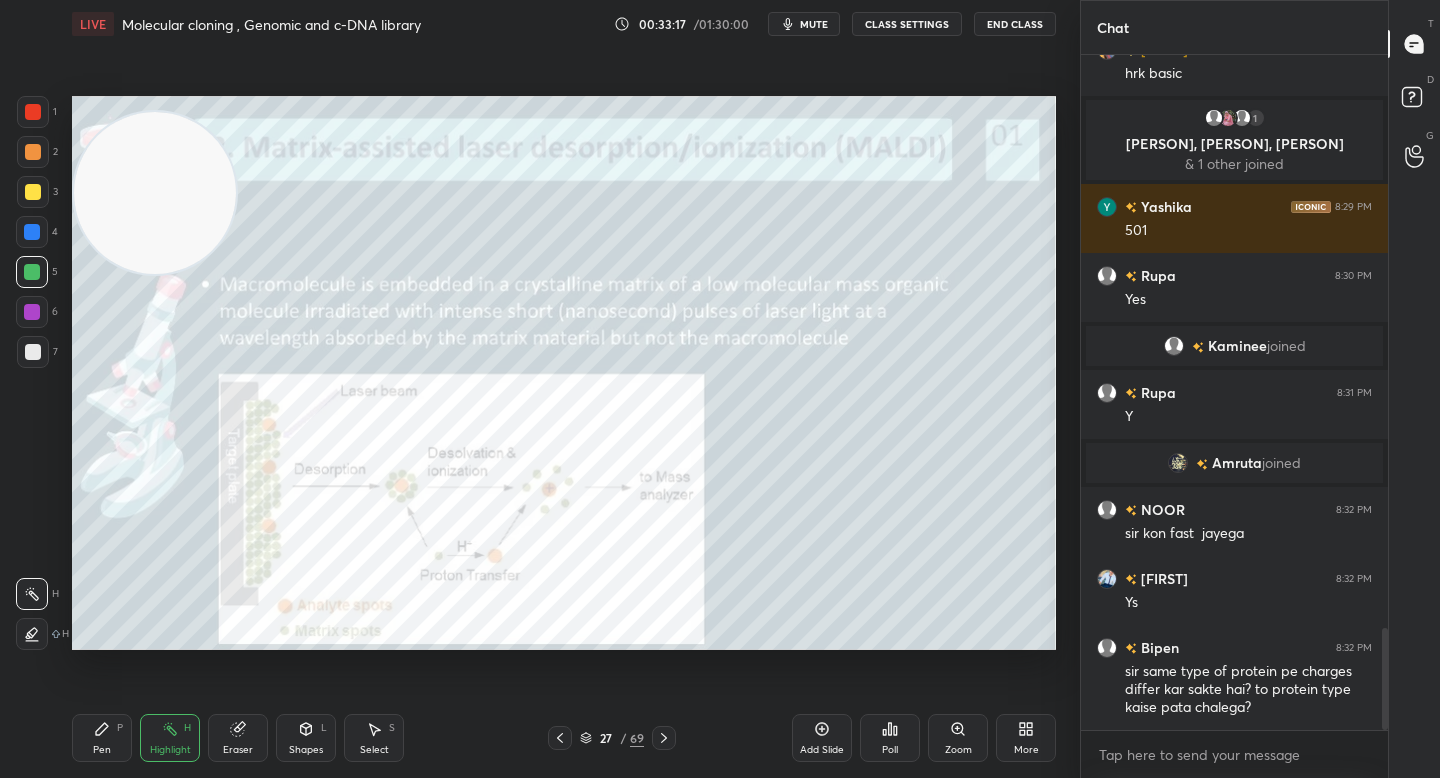 click at bounding box center [32, 634] 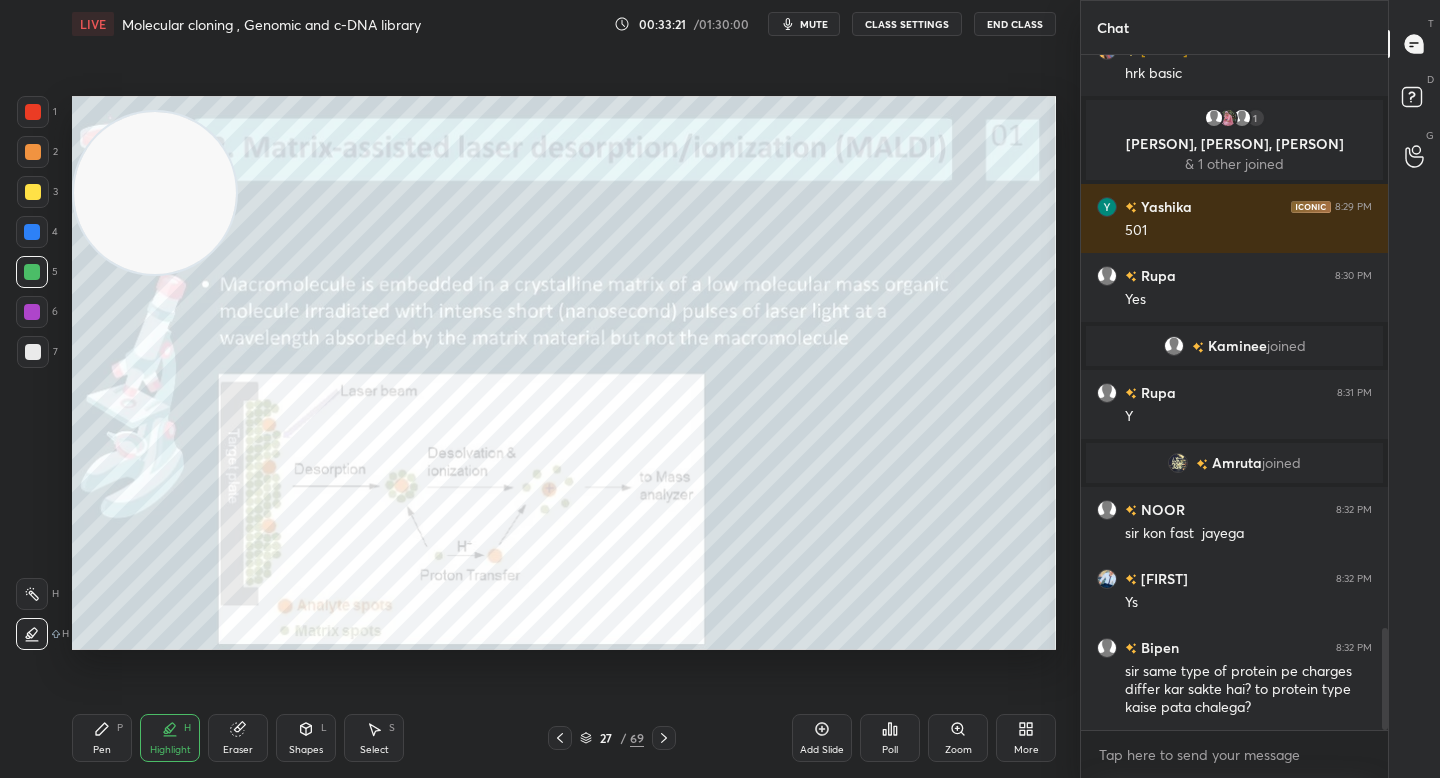 click at bounding box center (33, 152) 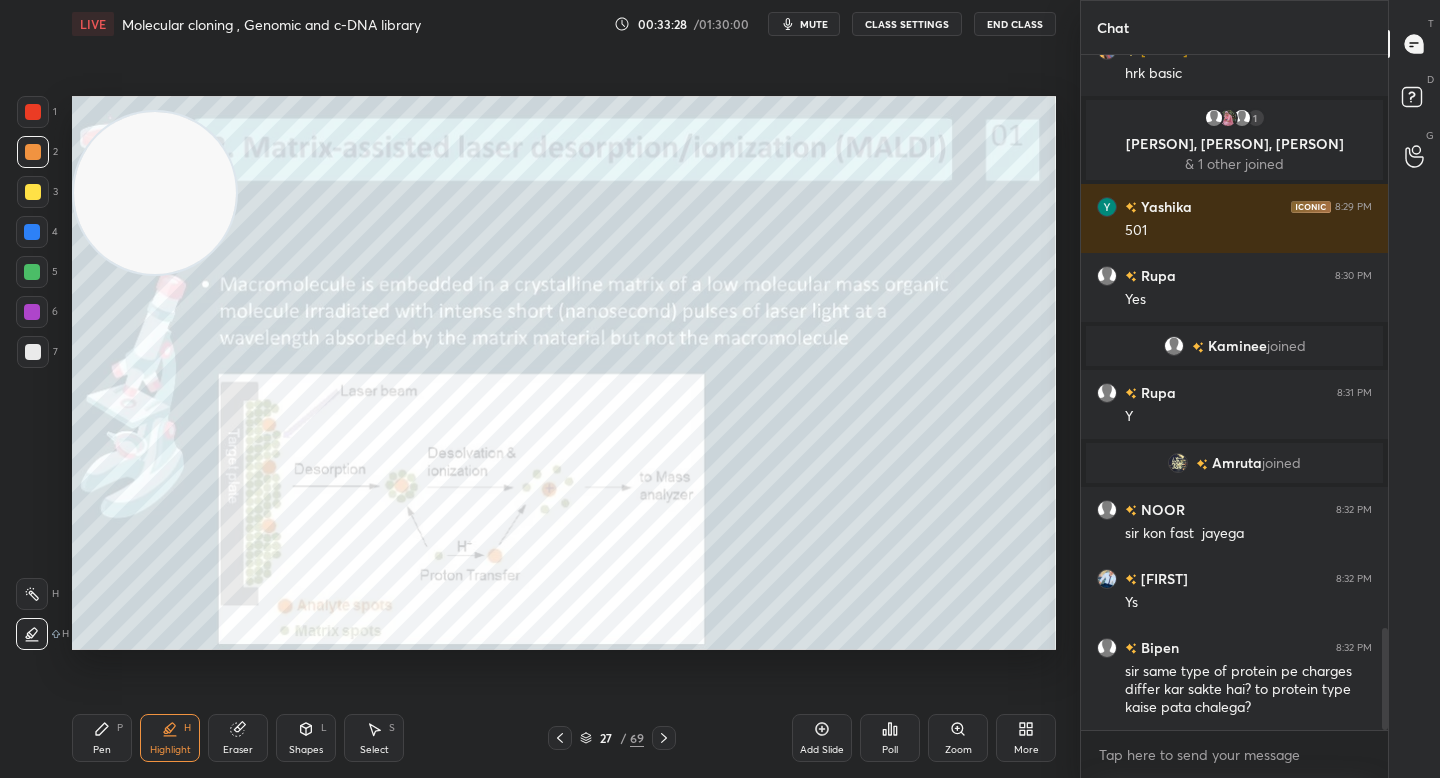 scroll, scrollTop: 3833, scrollLeft: 0, axis: vertical 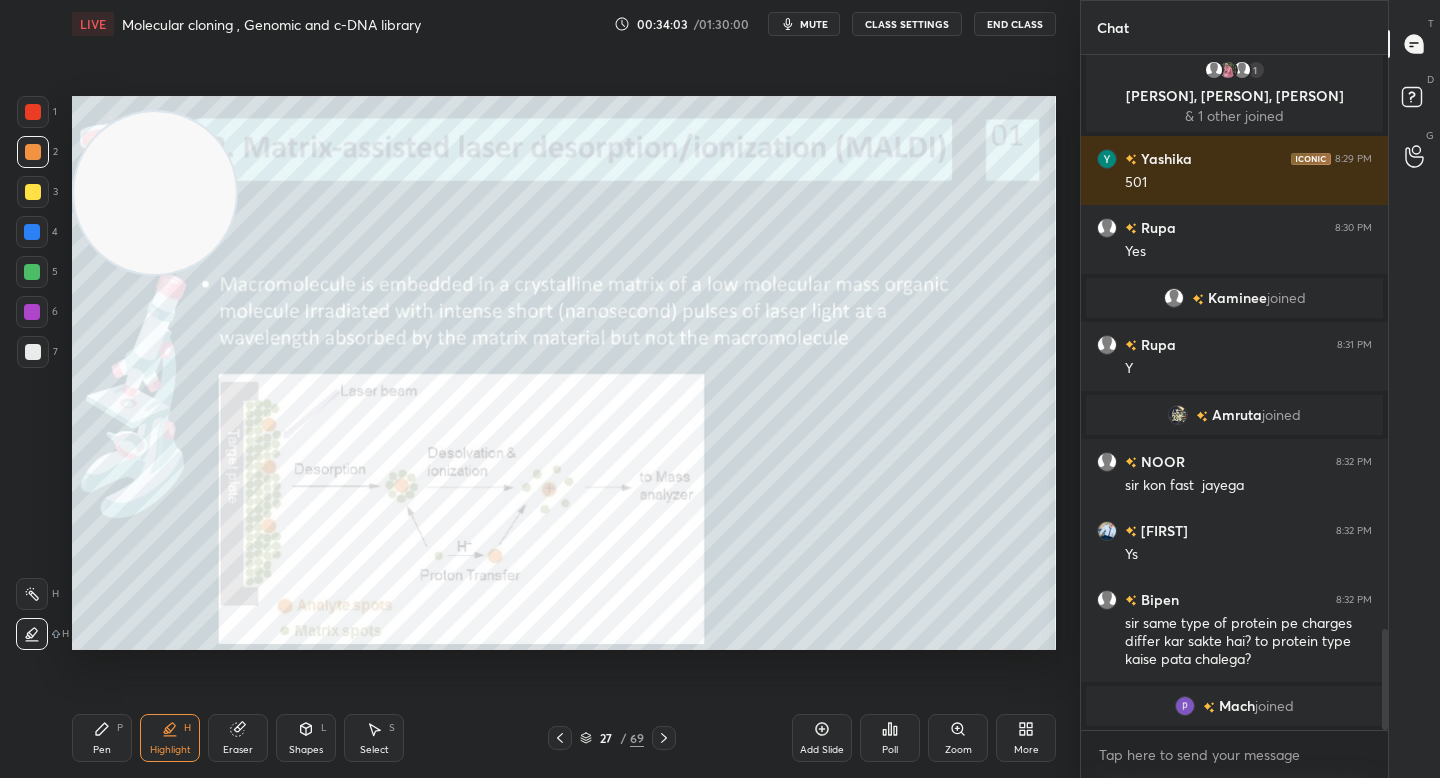 click on "Zoom" at bounding box center [958, 738] 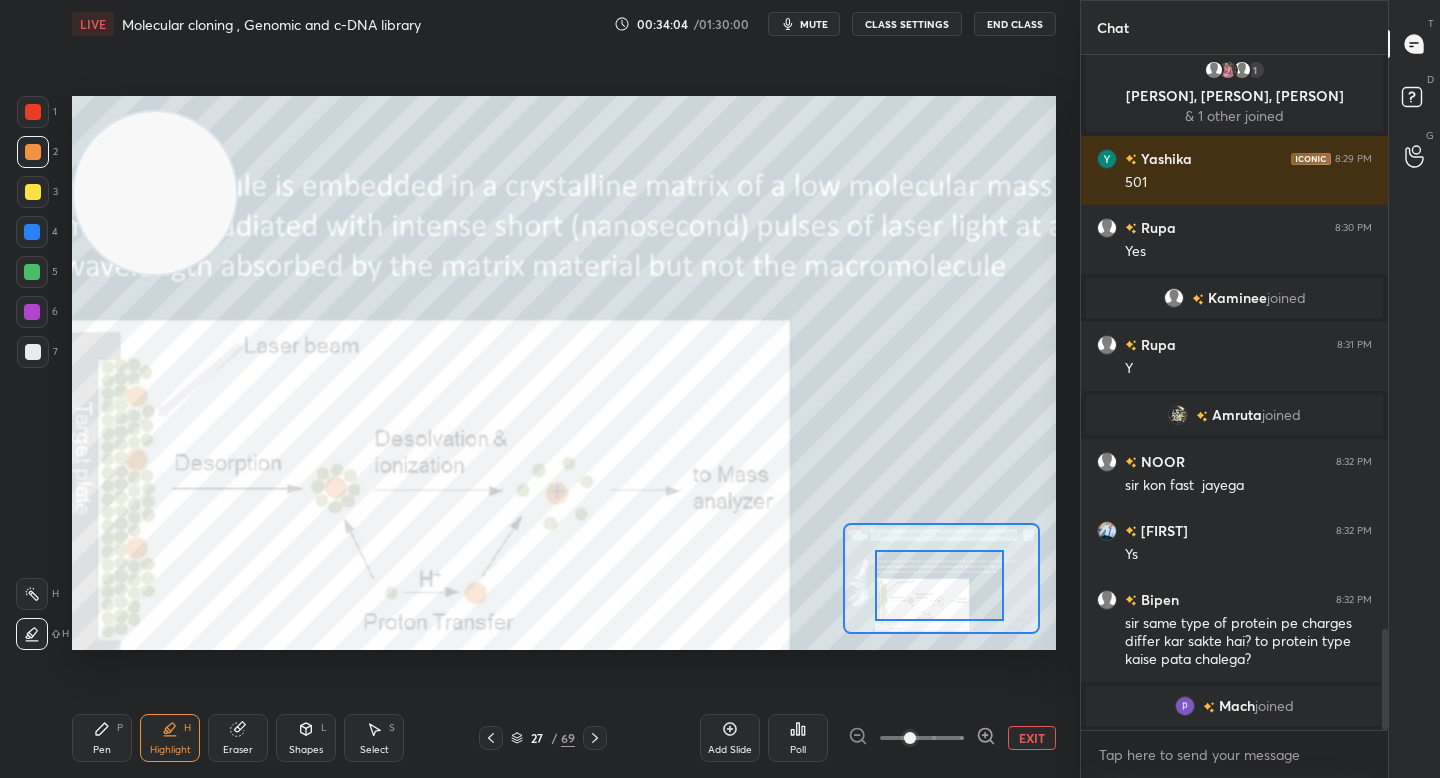 drag, startPoint x: 898, startPoint y: 600, endPoint x: 897, endPoint y: 614, distance: 14.035668 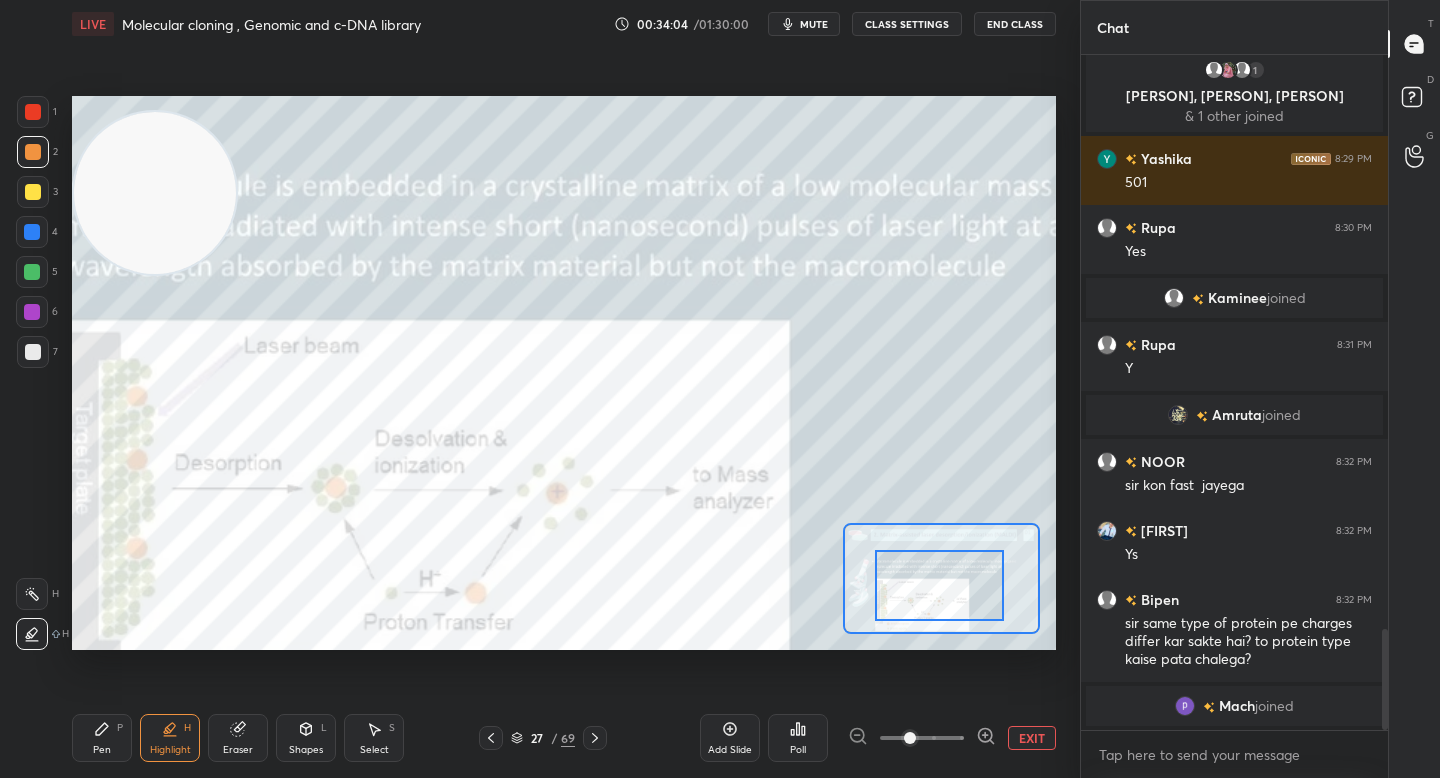 click at bounding box center (939, 585) 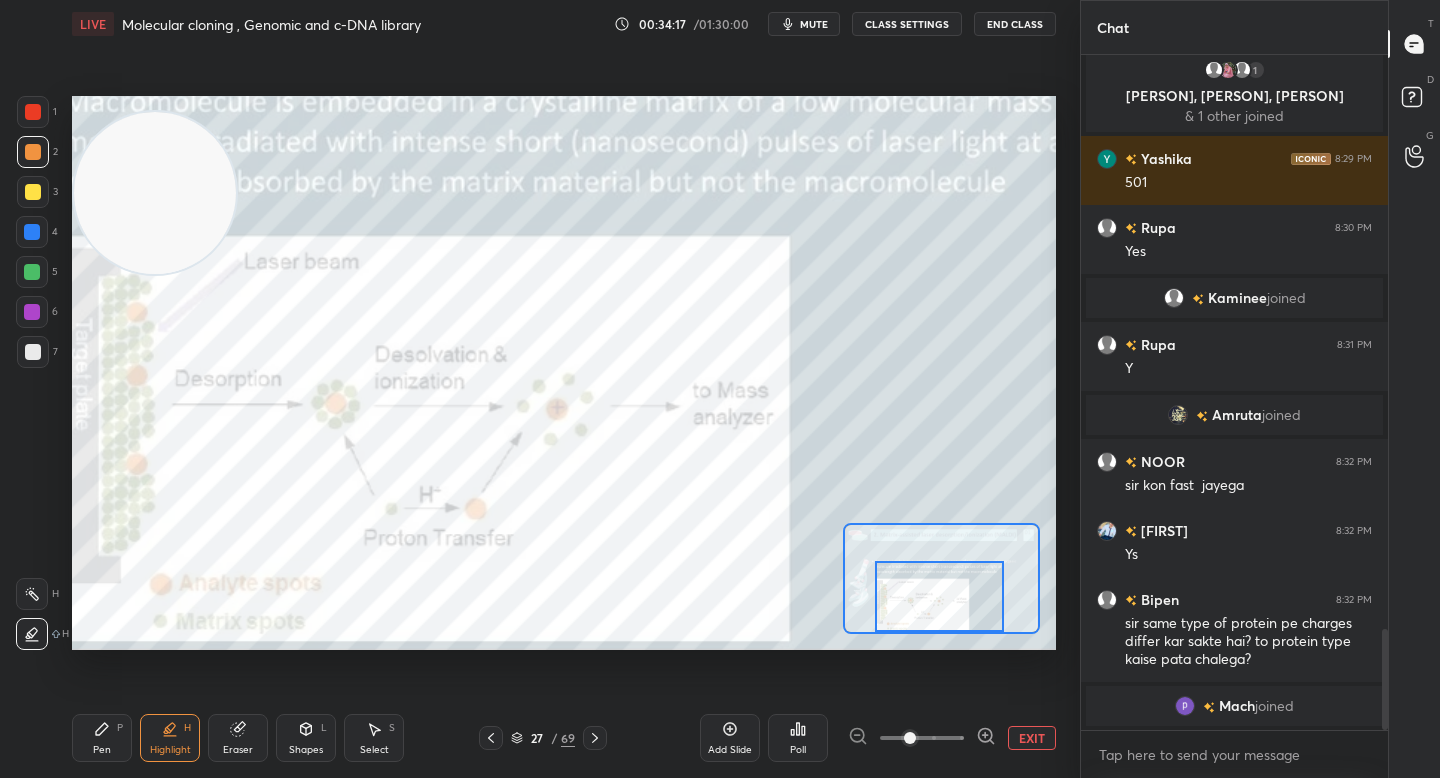click on "EXIT" at bounding box center [1032, 738] 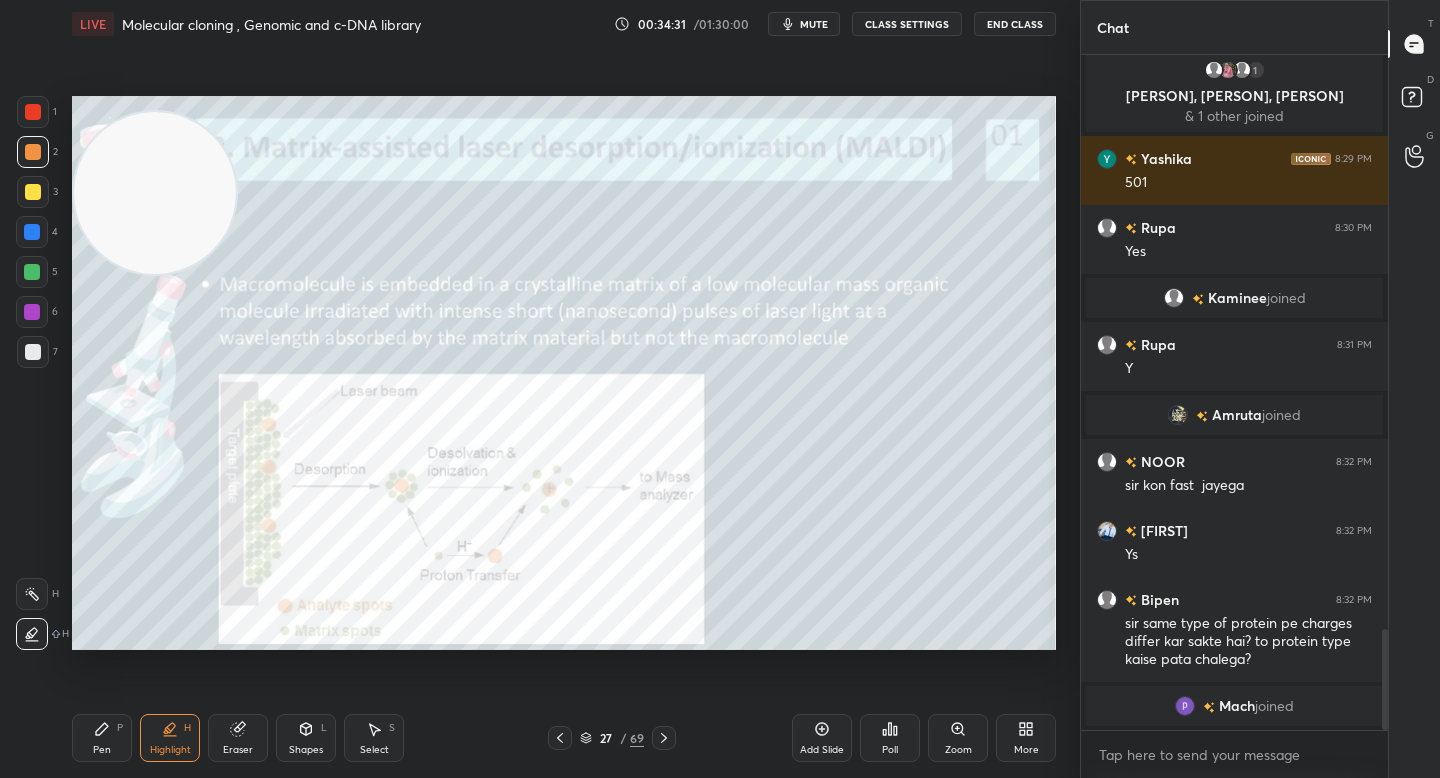 click at bounding box center (33, 352) 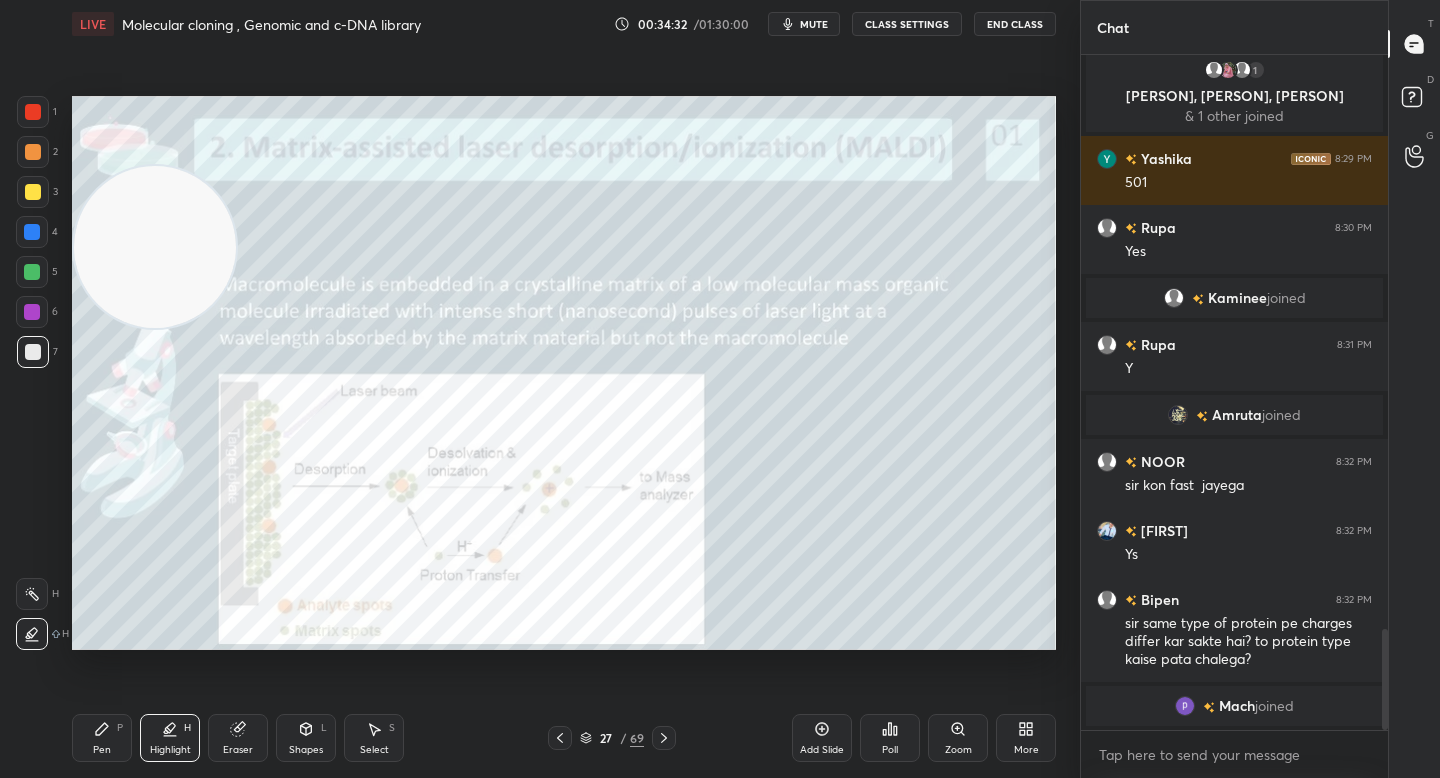 drag, startPoint x: 143, startPoint y: 240, endPoint x: 106, endPoint y: 592, distance: 353.93927 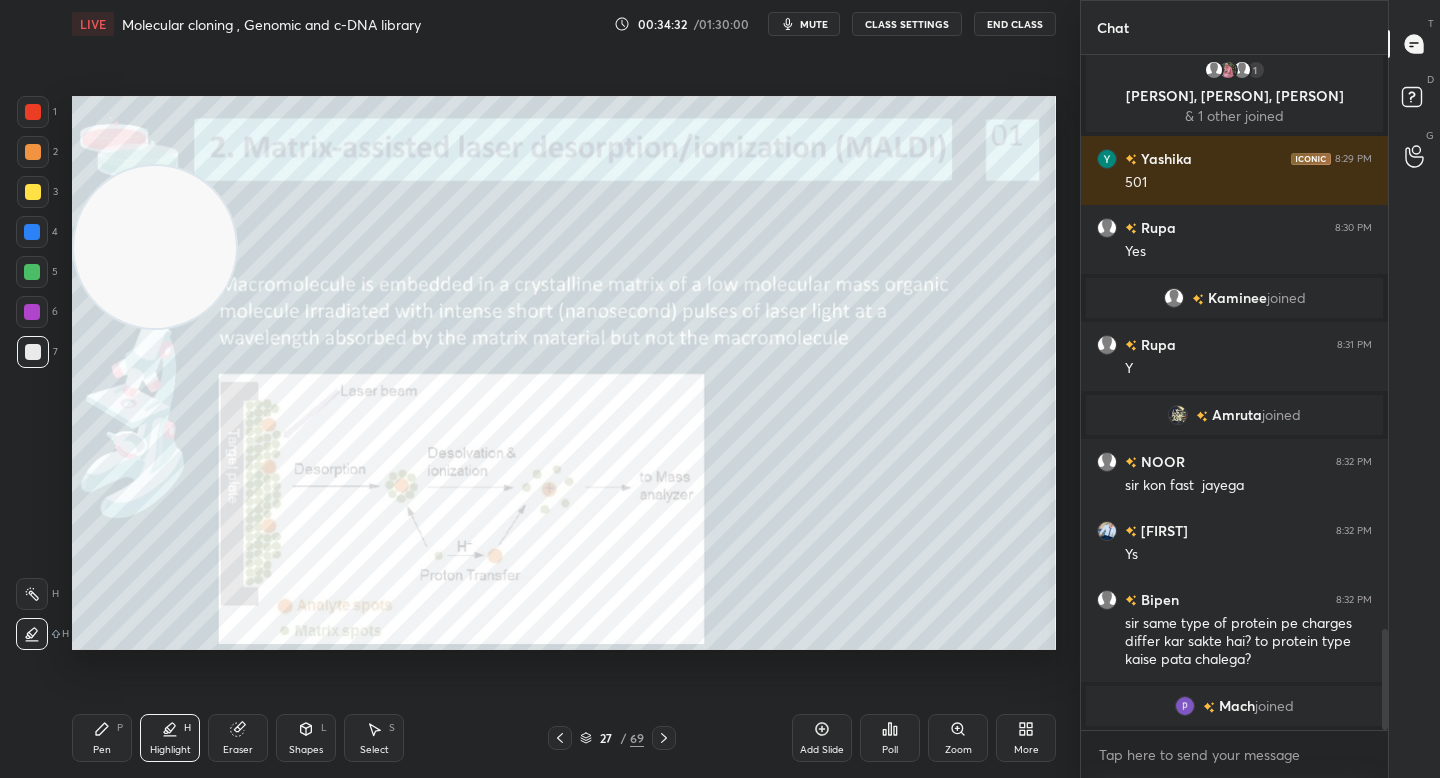 click at bounding box center (155, 247) 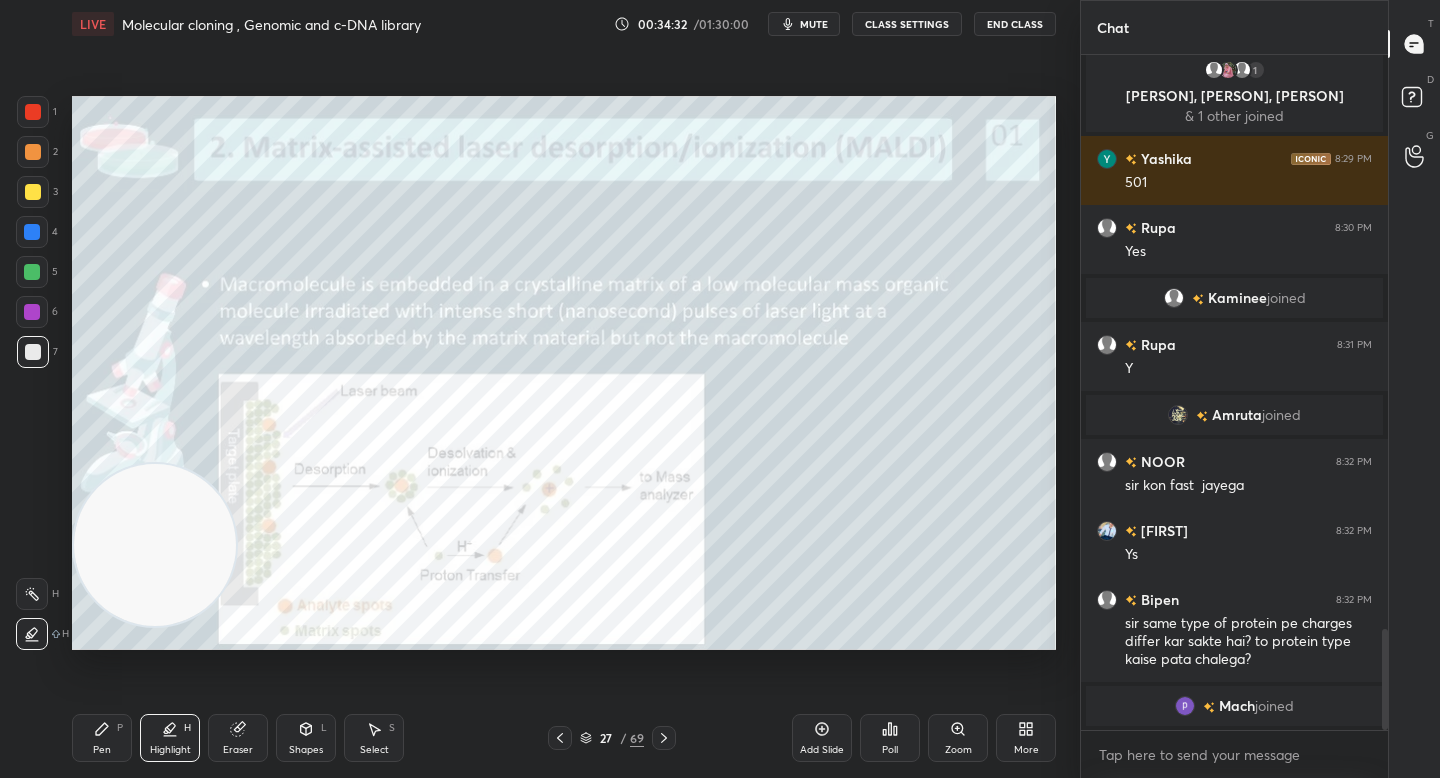 click on "Pen P" at bounding box center [102, 738] 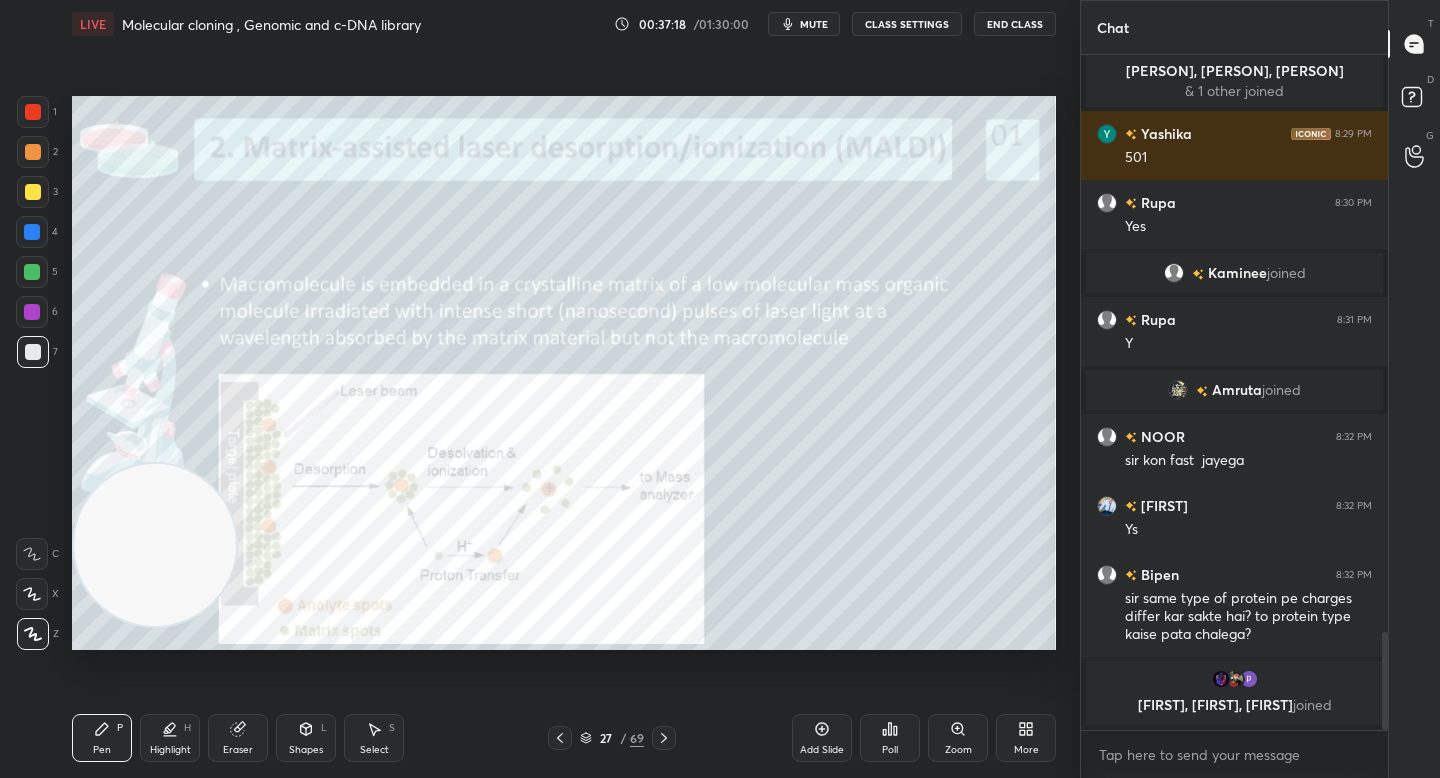 scroll, scrollTop: 4011, scrollLeft: 0, axis: vertical 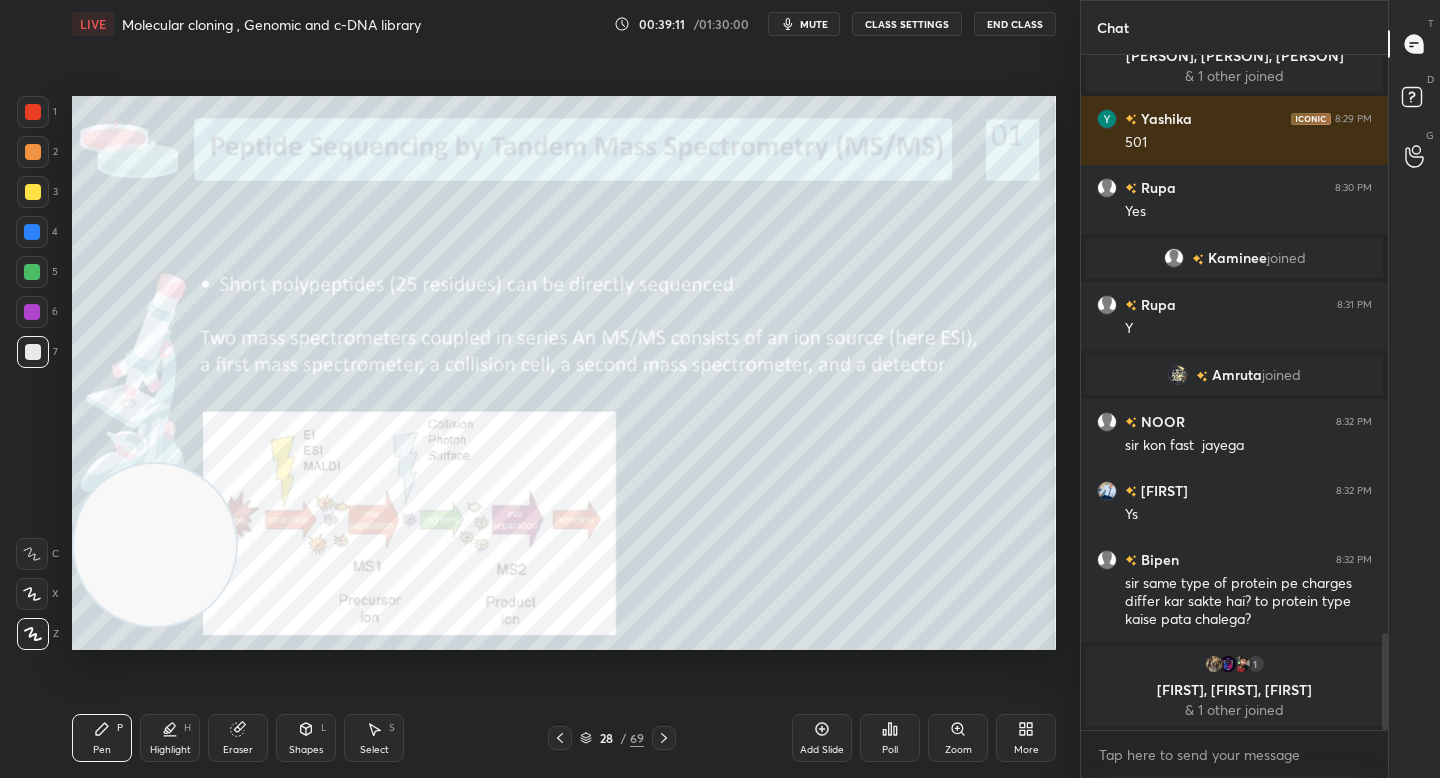 drag, startPoint x: 157, startPoint y: 492, endPoint x: 80, endPoint y: 319, distance: 189.36209 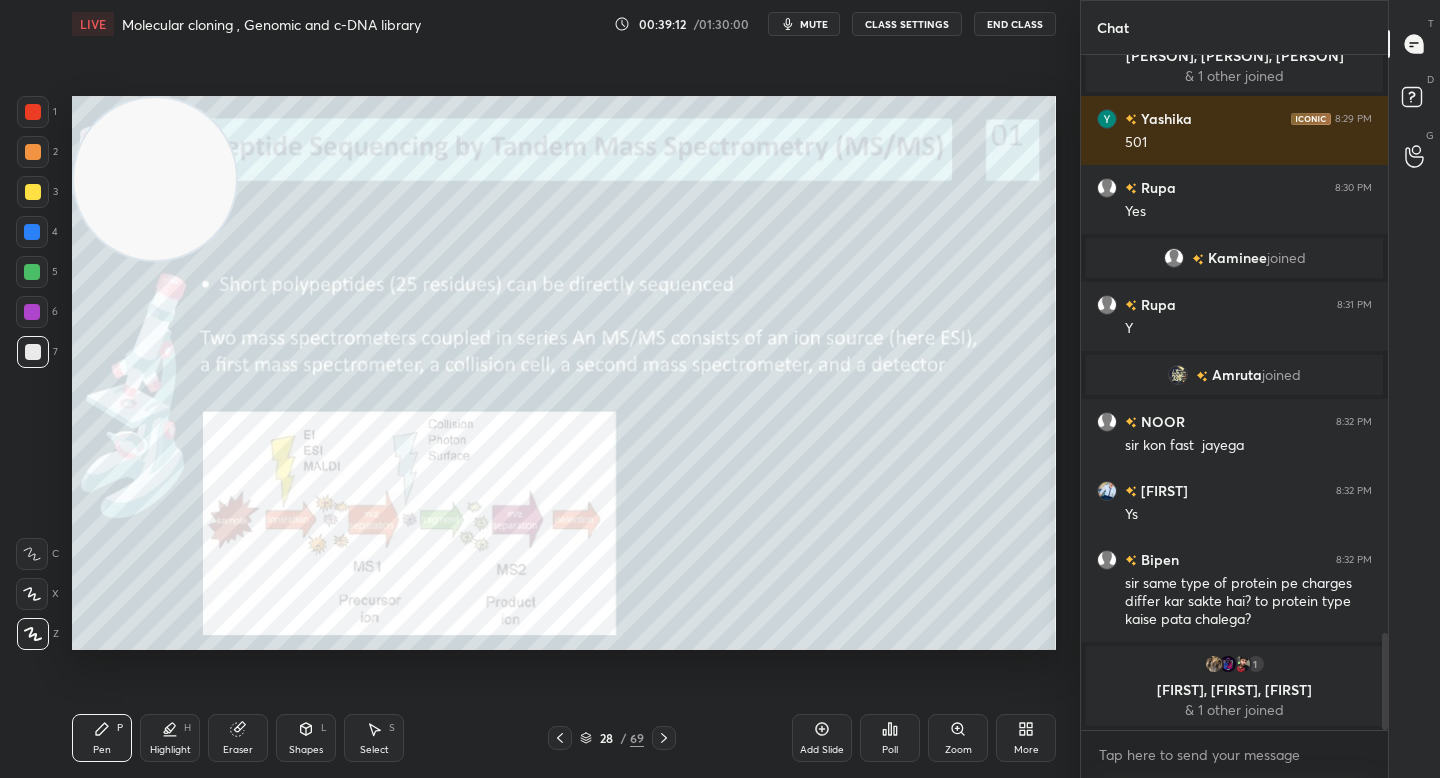 click at bounding box center (155, 179) 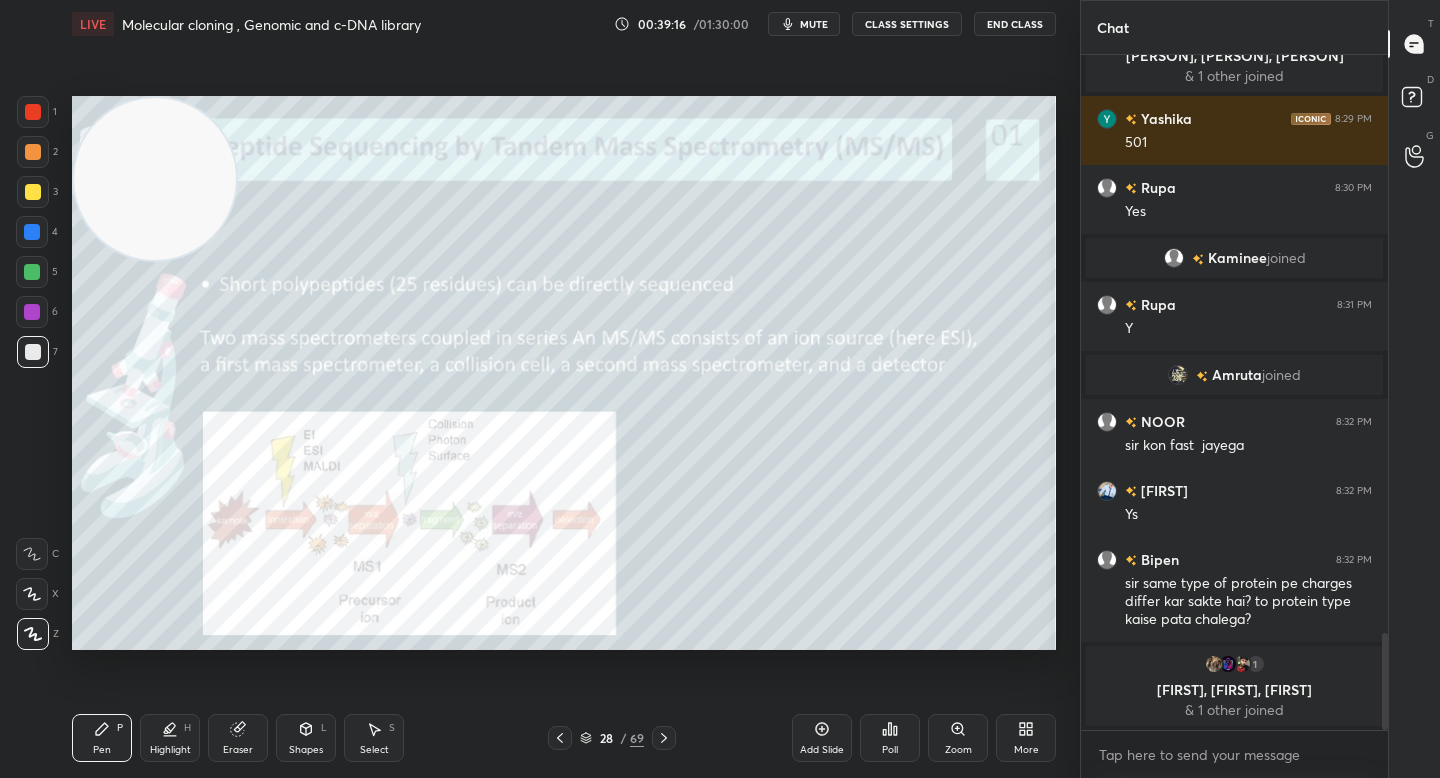 click on "Add Slide" at bounding box center (822, 738) 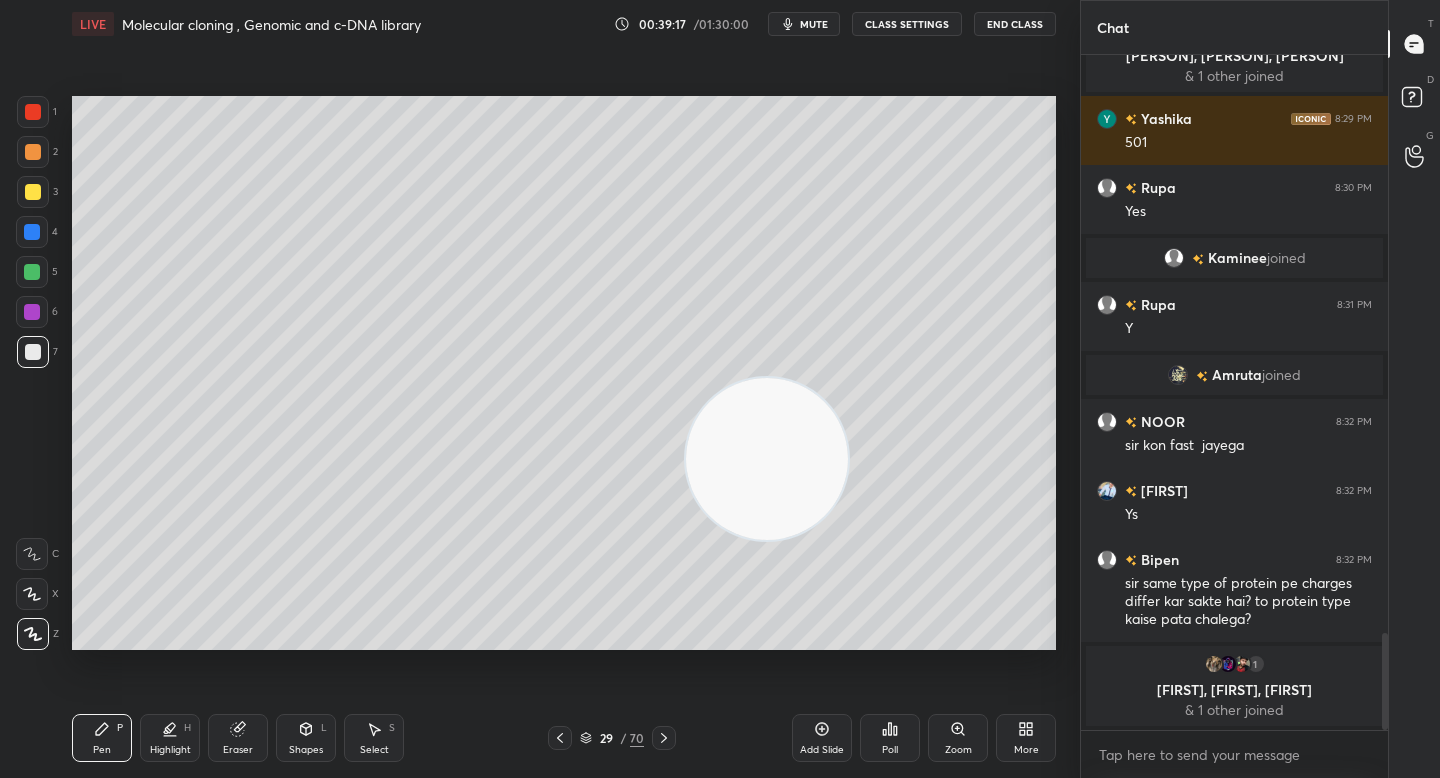 drag, startPoint x: 191, startPoint y: 191, endPoint x: 838, endPoint y: 481, distance: 709.0198 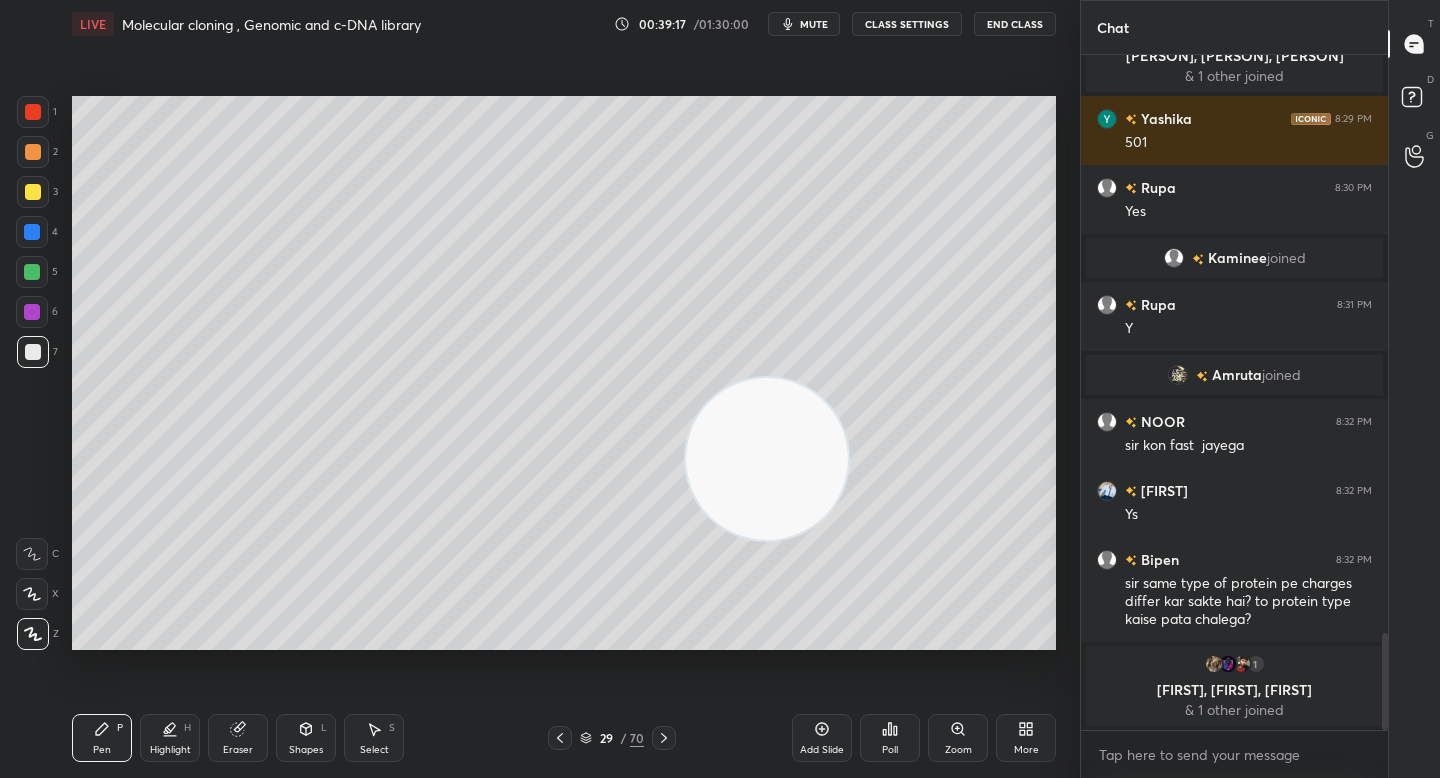 click at bounding box center [767, 459] 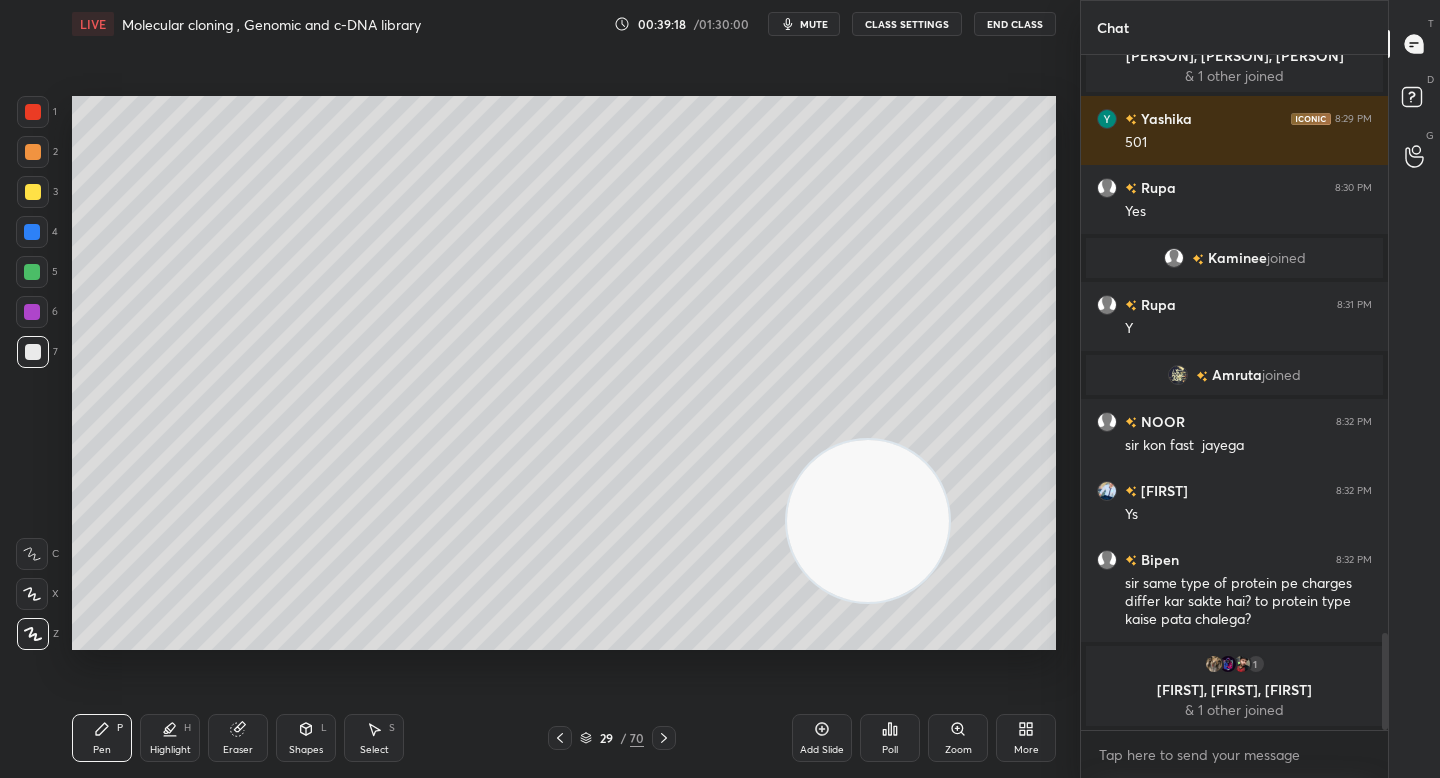 drag, startPoint x: 915, startPoint y: 530, endPoint x: 983, endPoint y: 555, distance: 72.44998 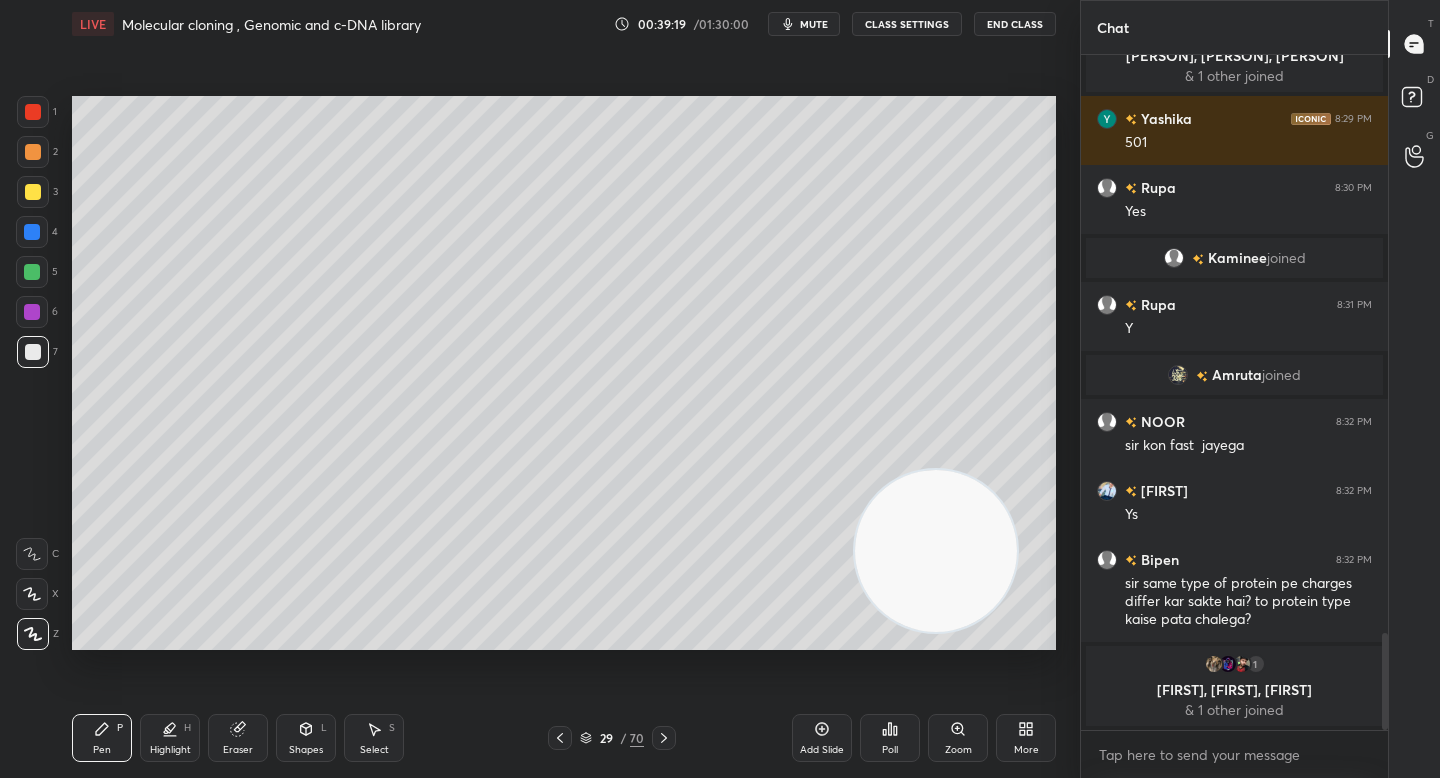 click at bounding box center [936, 551] 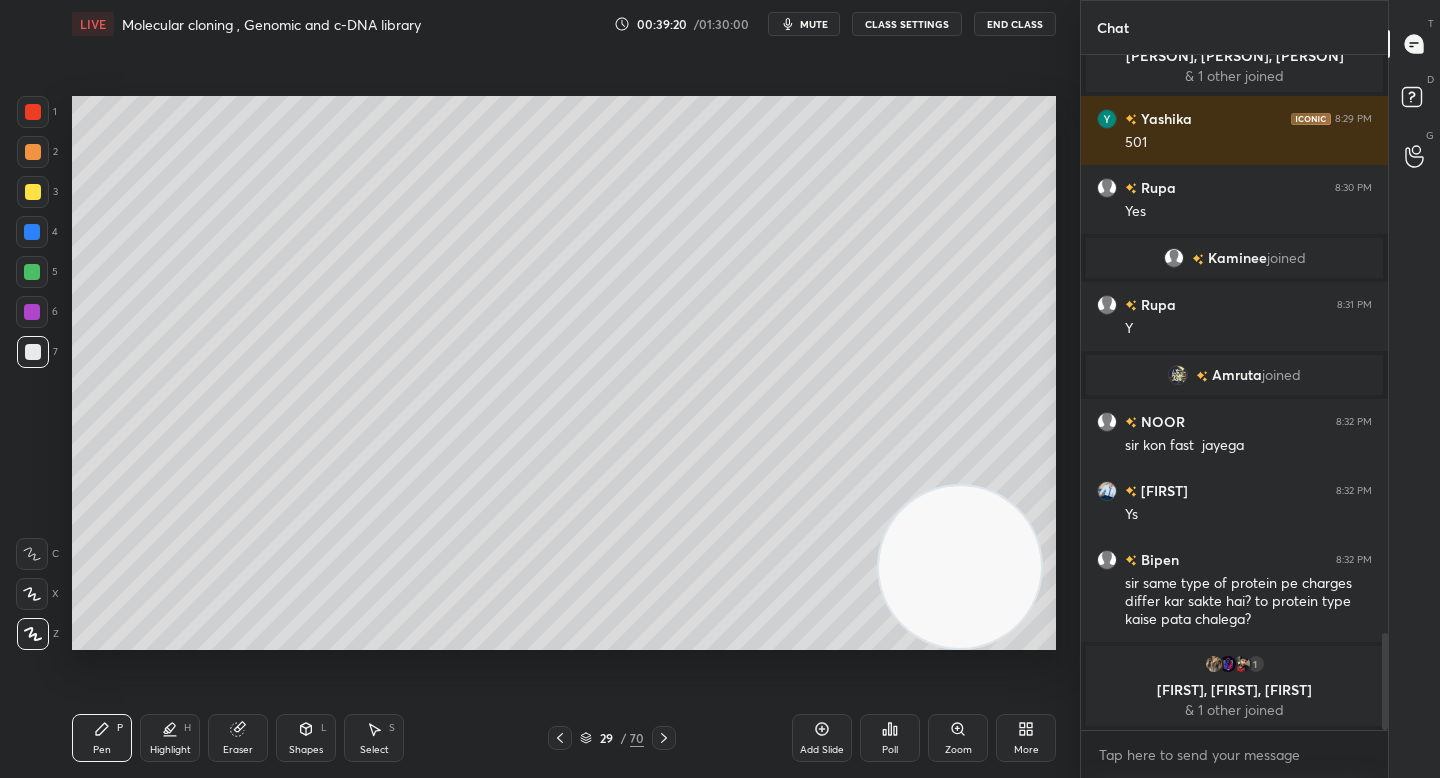 click on "Shapes L" at bounding box center (306, 738) 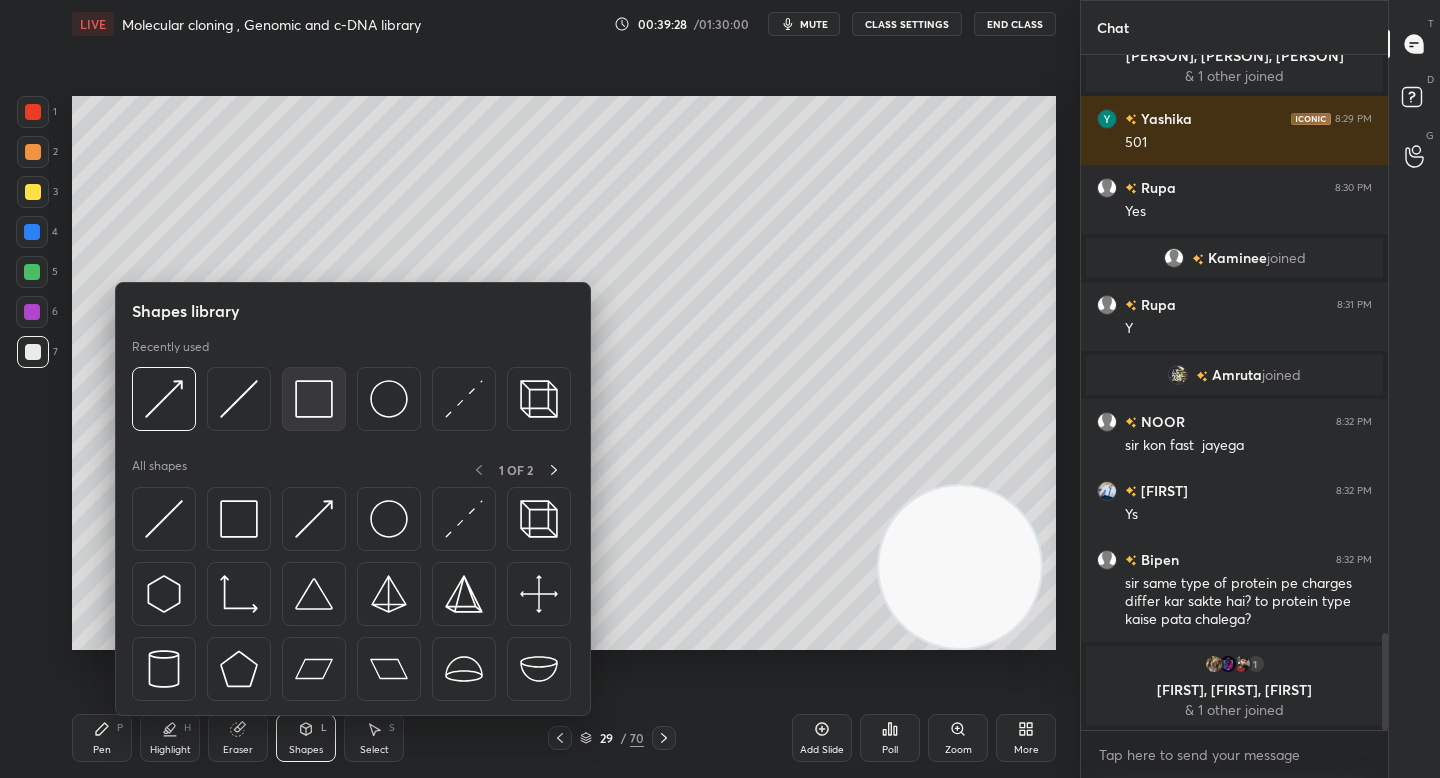 click at bounding box center [314, 399] 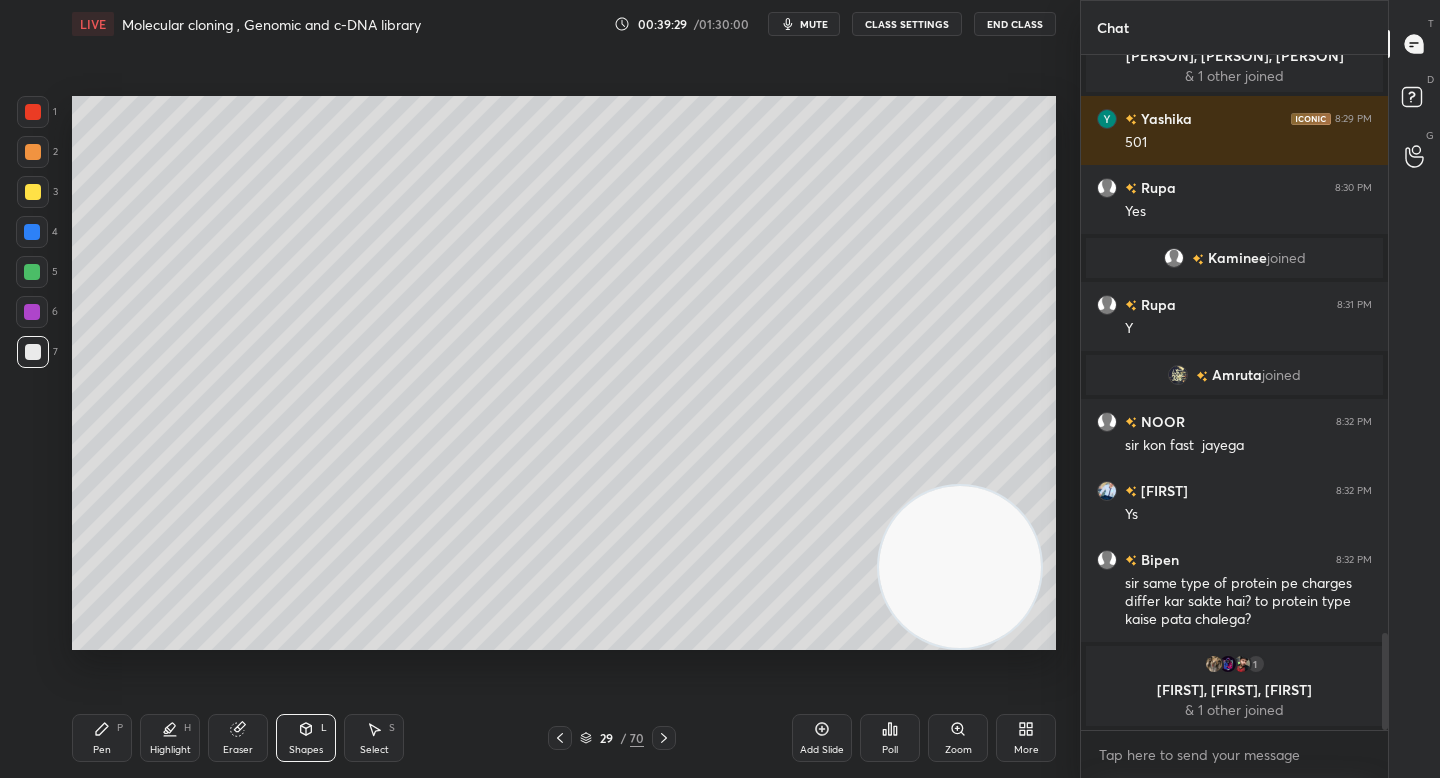 click on "Pen P" at bounding box center [102, 738] 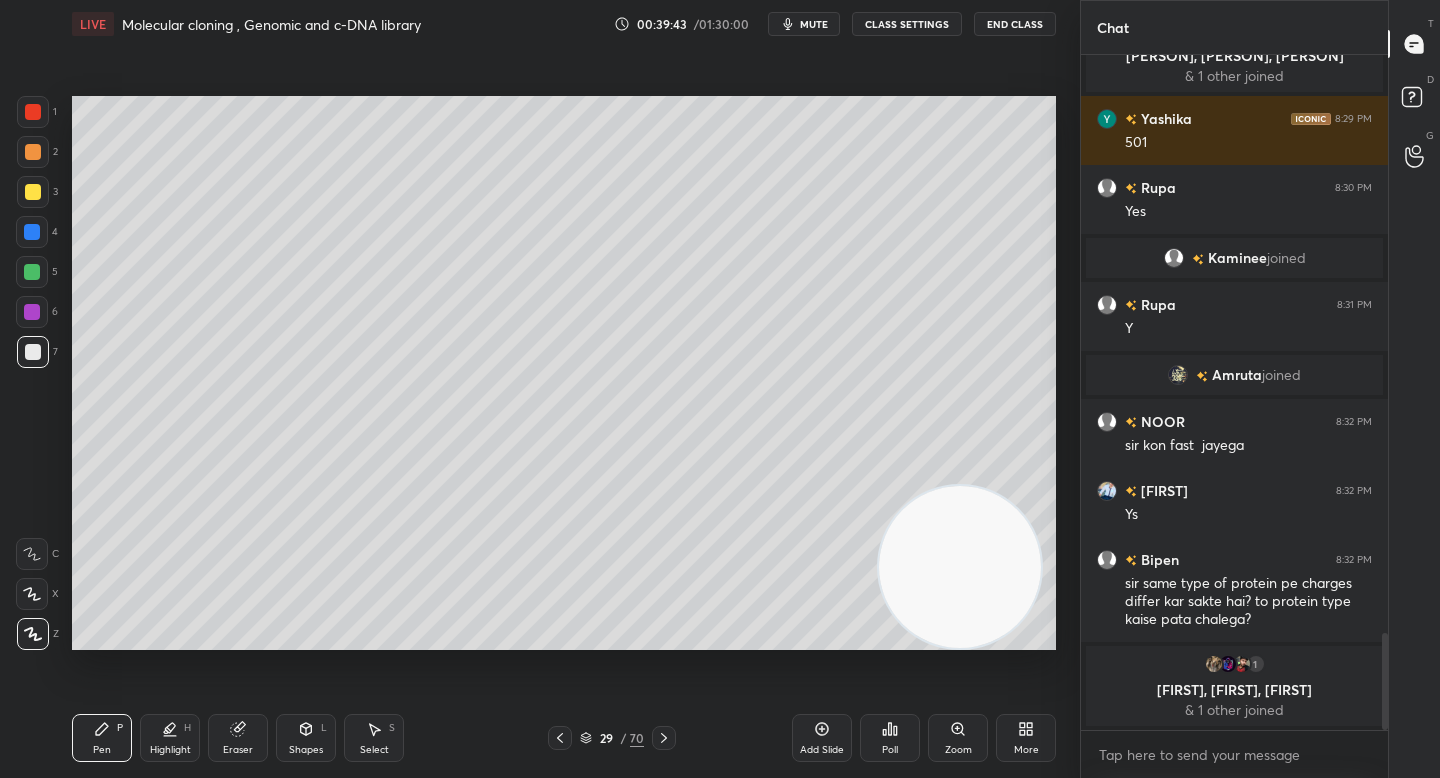 click on "Shapes" at bounding box center [306, 750] 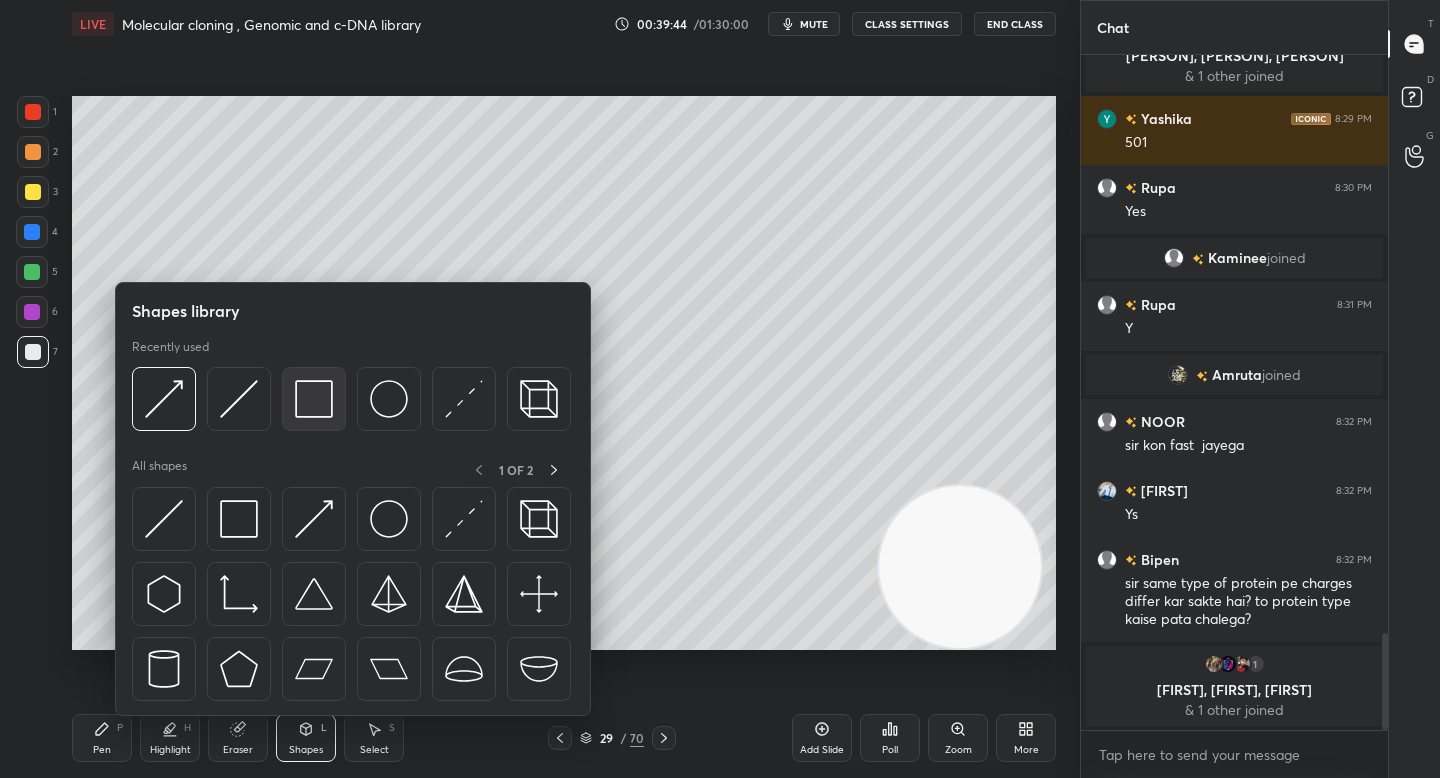 click at bounding box center (314, 399) 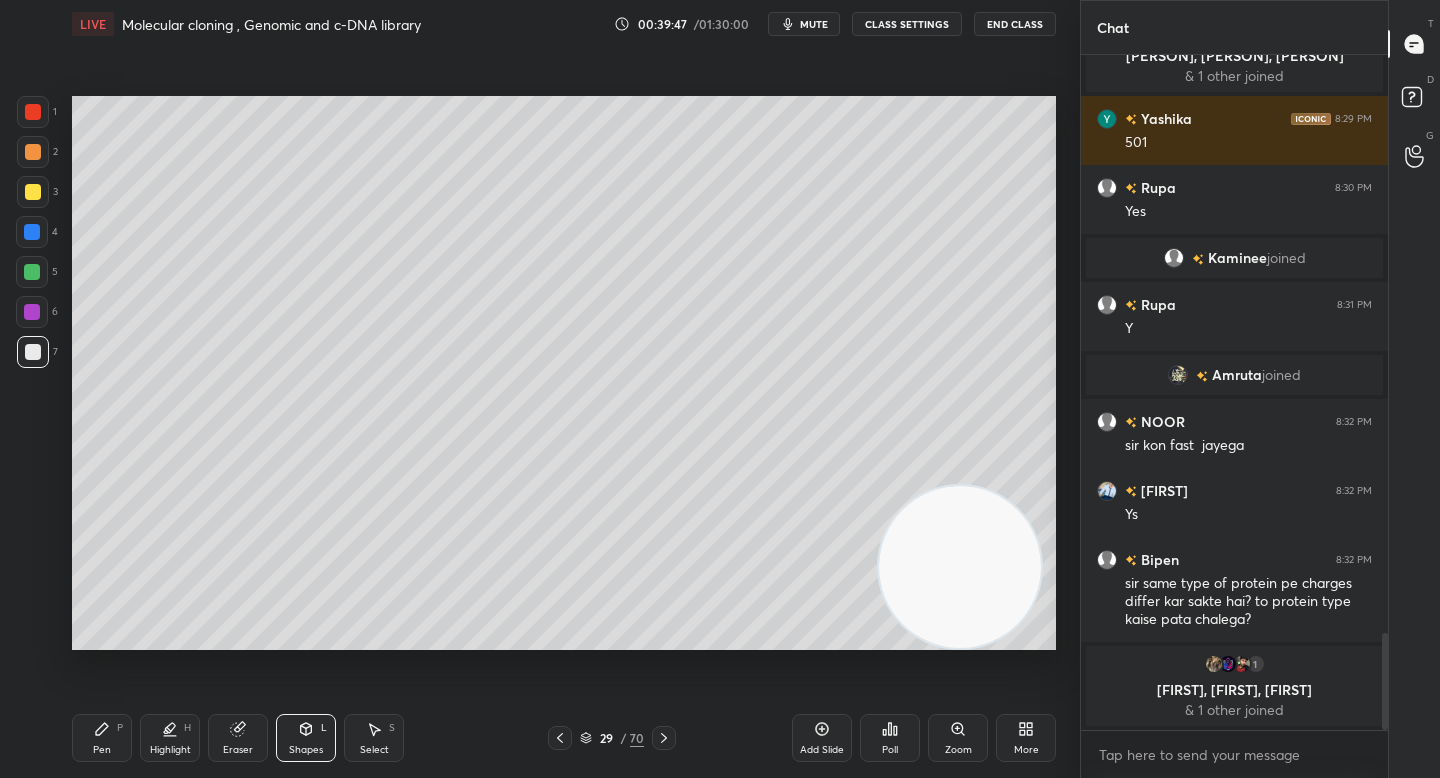 click on "Pen P" at bounding box center (102, 738) 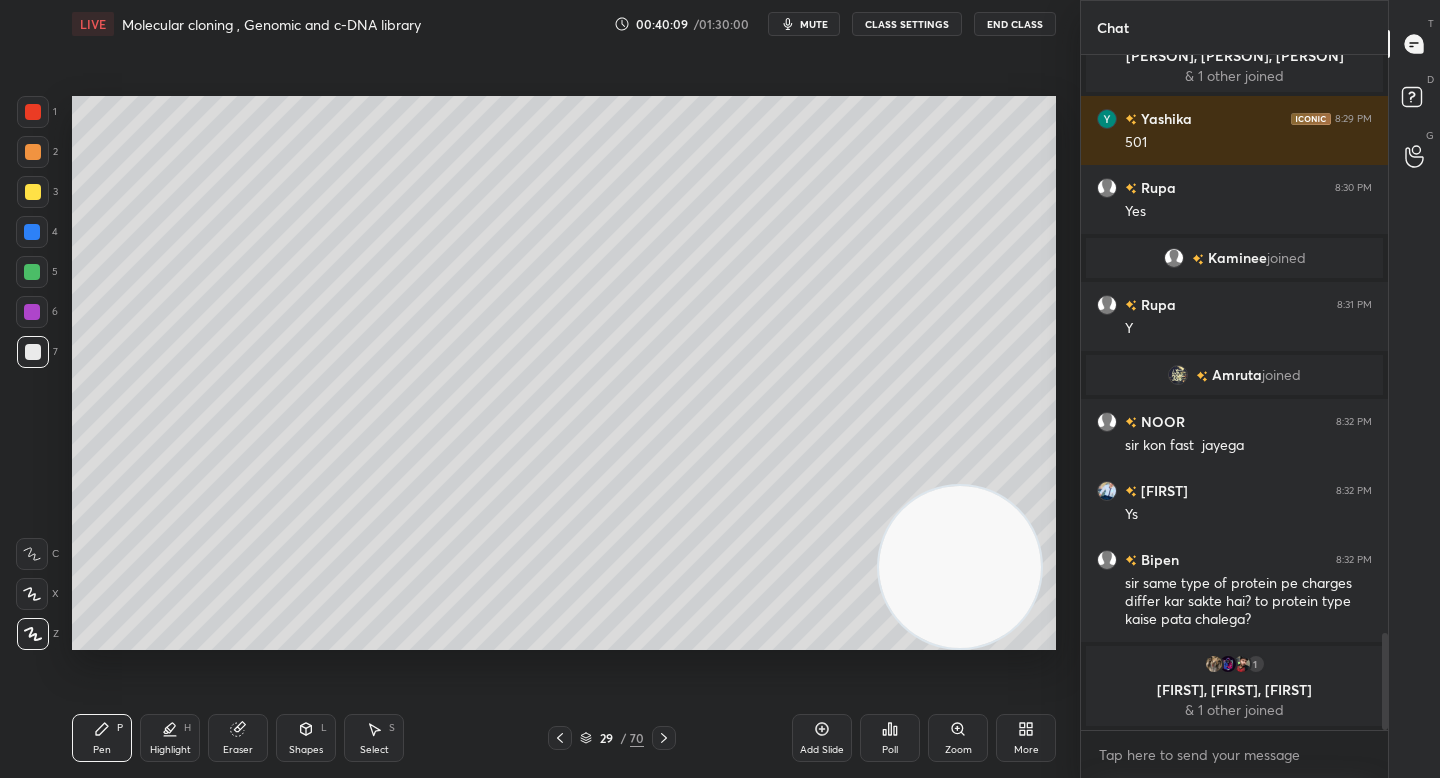 click 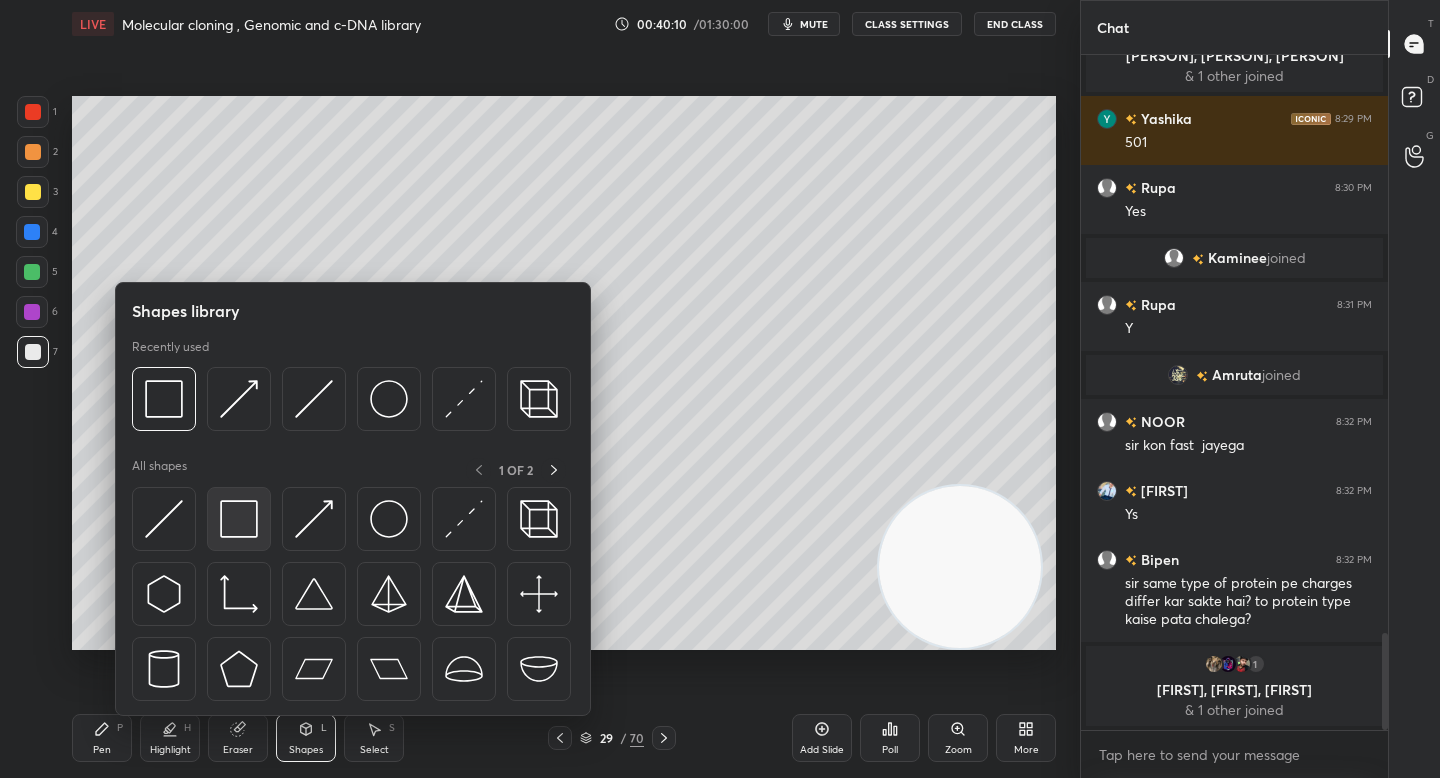 click at bounding box center (239, 519) 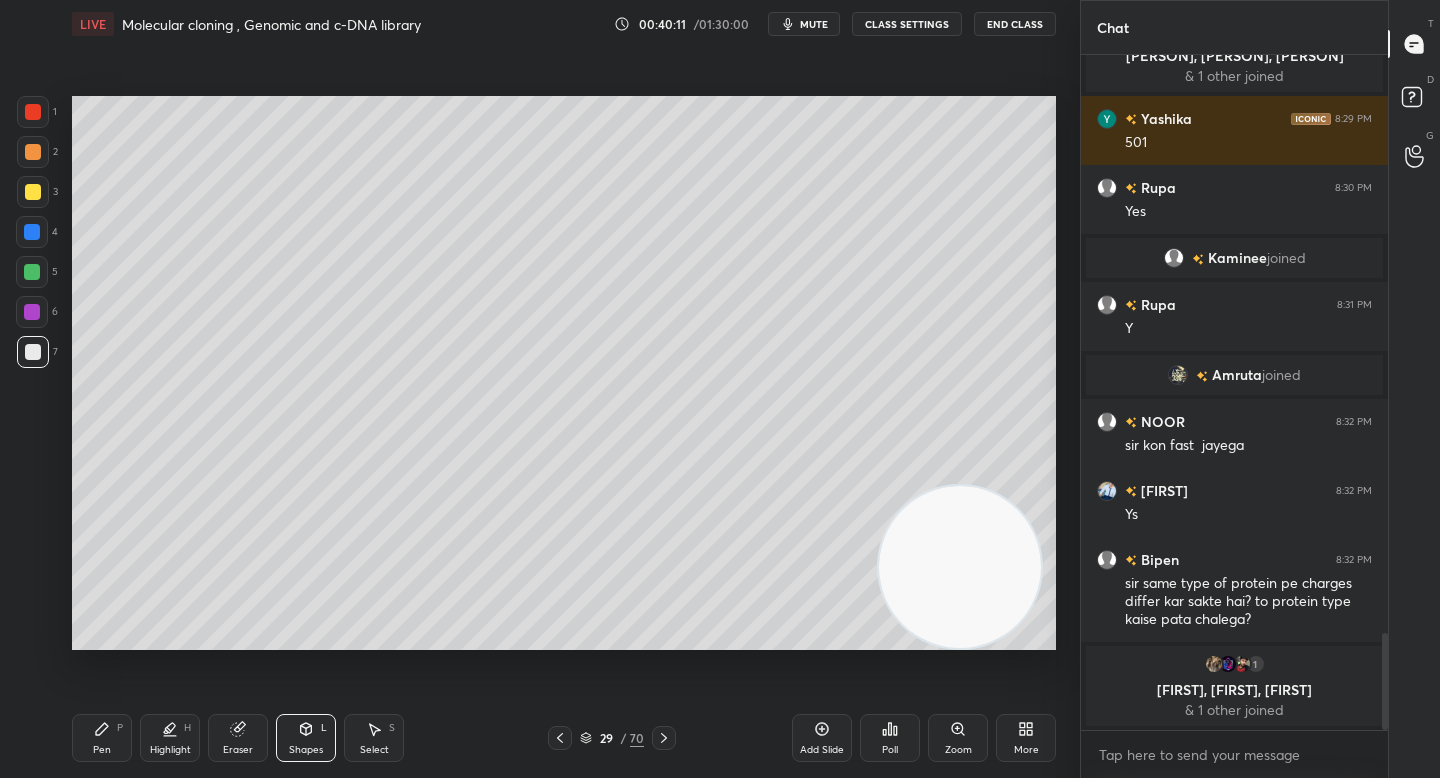 click at bounding box center [32, 272] 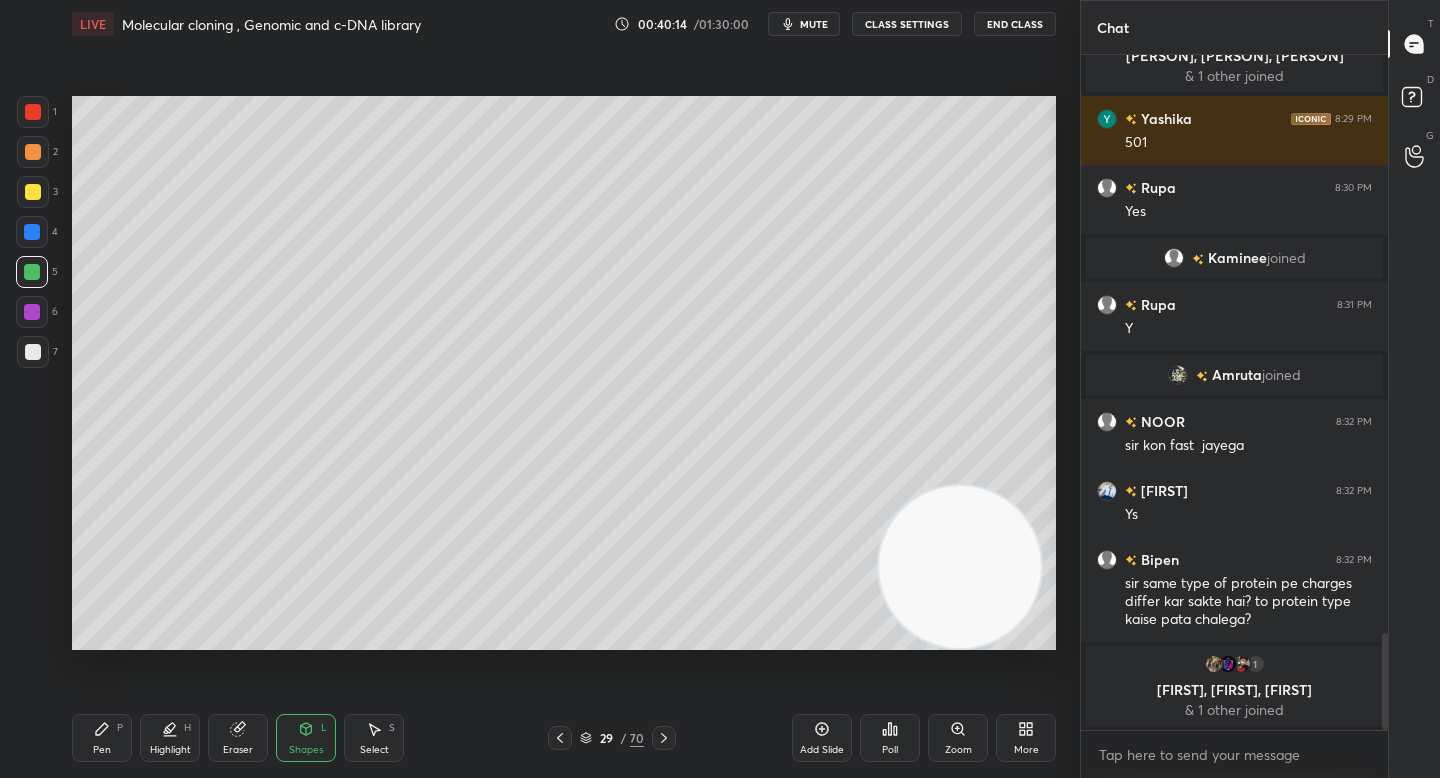 drag, startPoint x: 85, startPoint y: 736, endPoint x: 98, endPoint y: 685, distance: 52.63079 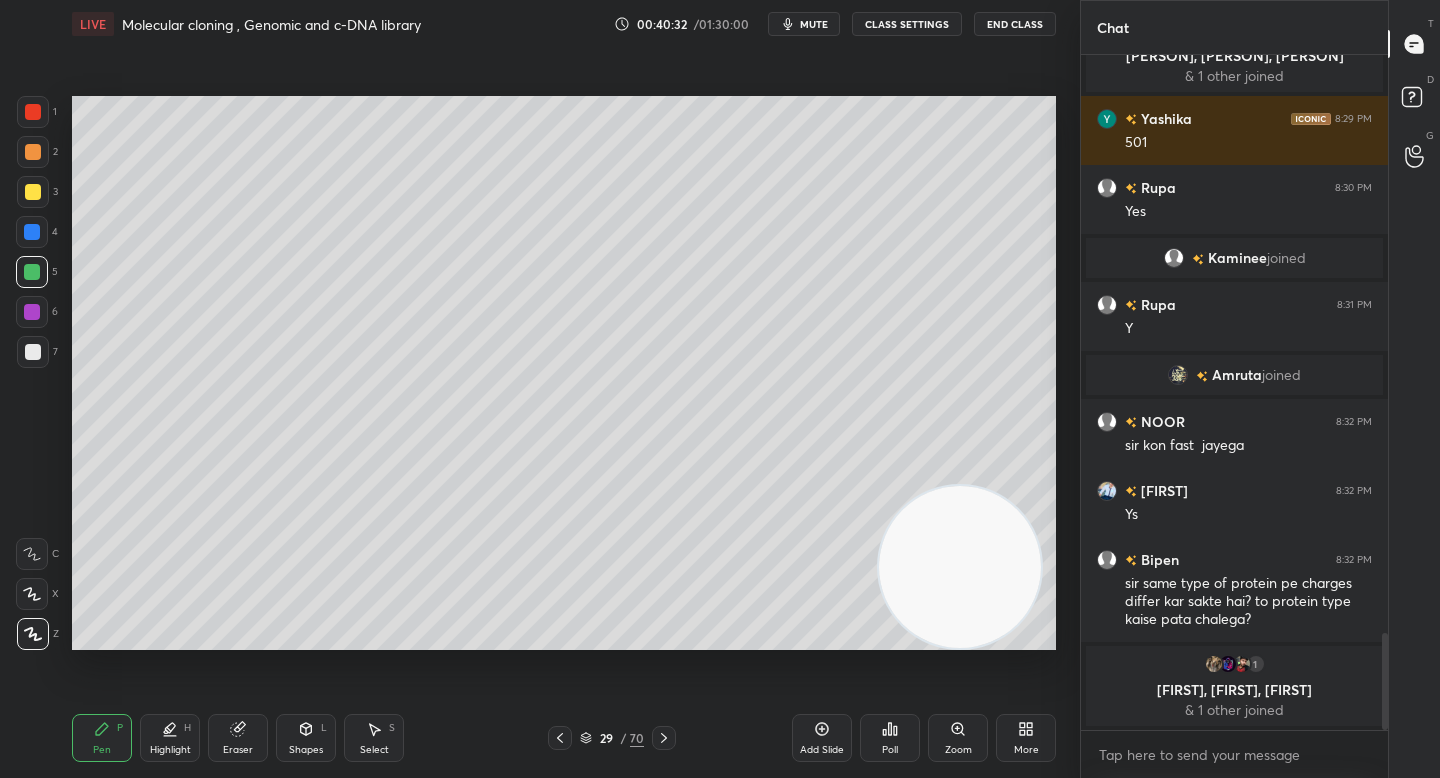 click on "Shapes" at bounding box center [306, 750] 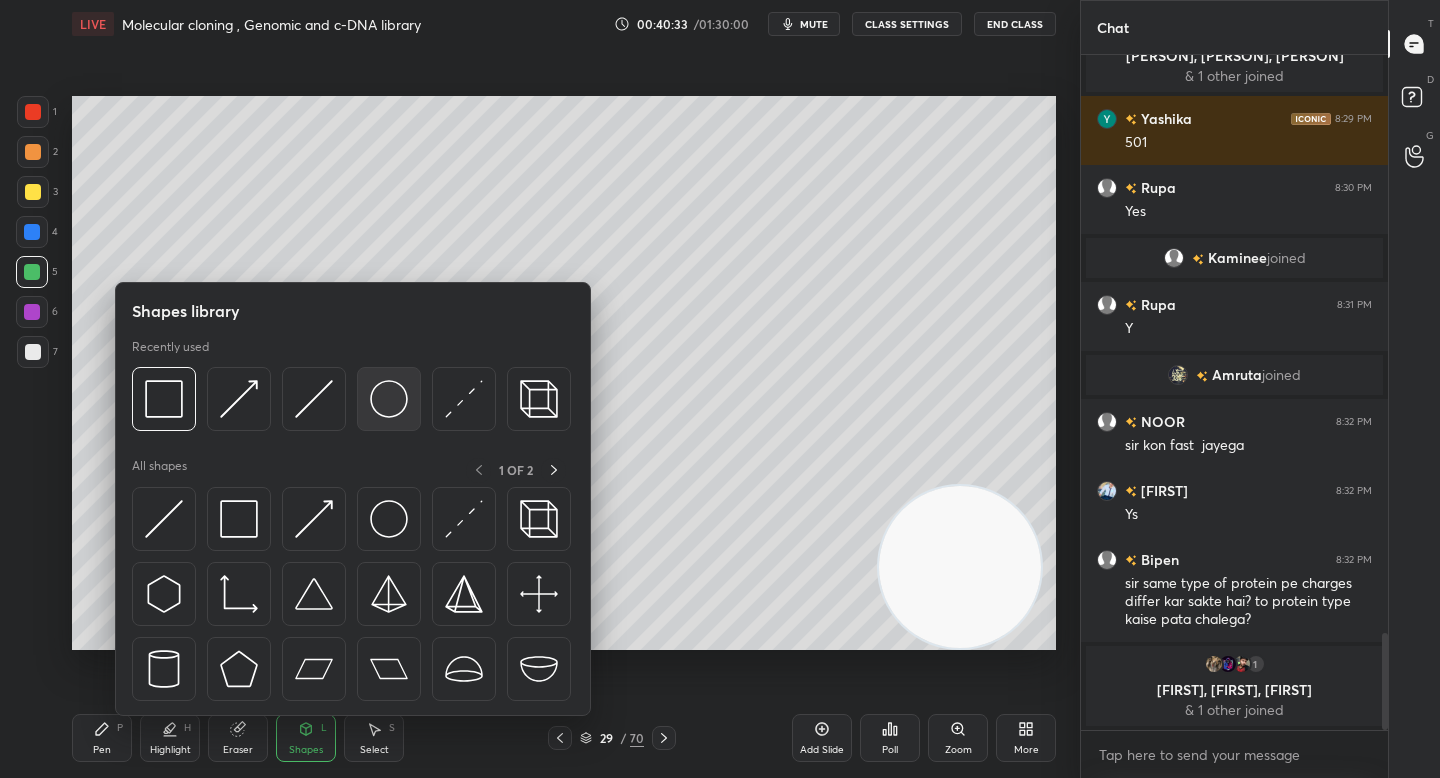 click at bounding box center (389, 399) 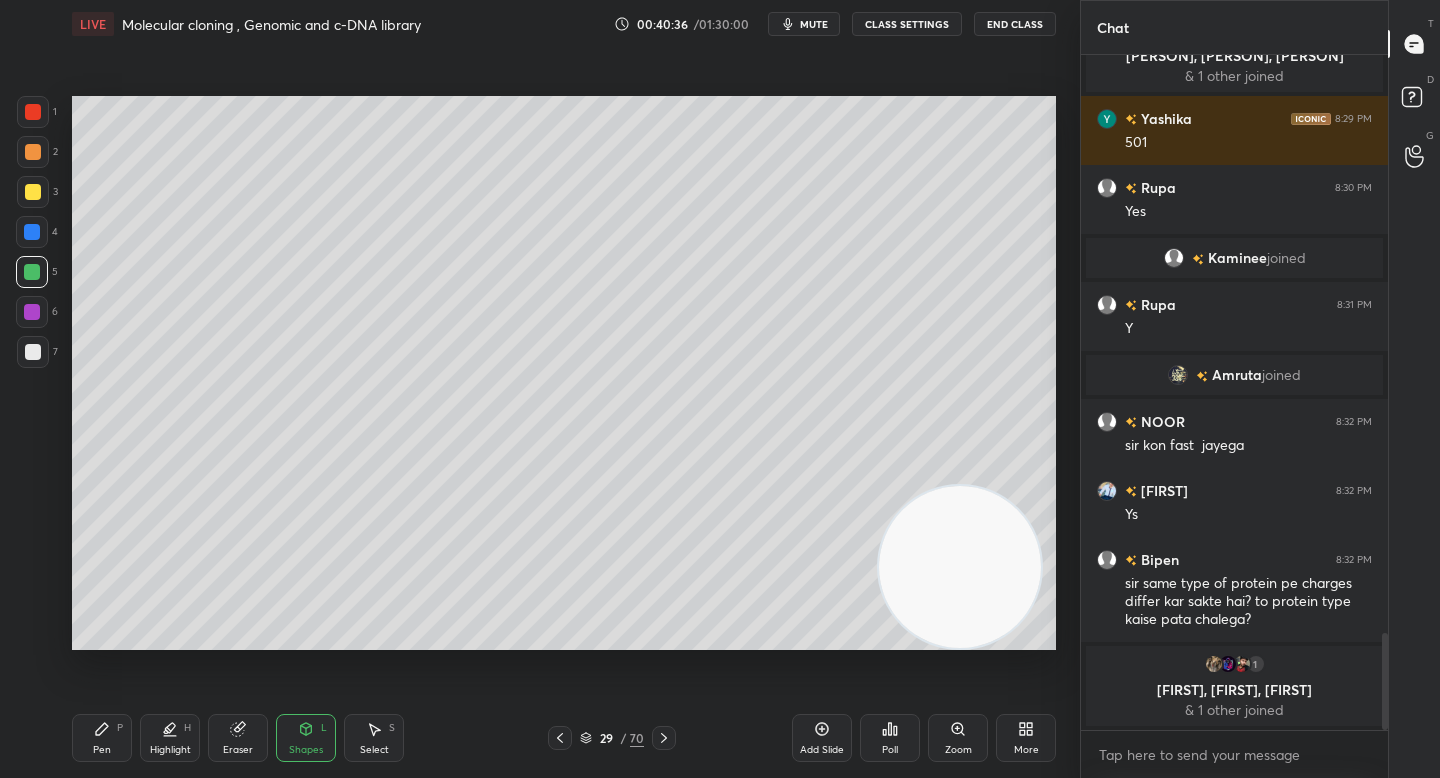 click 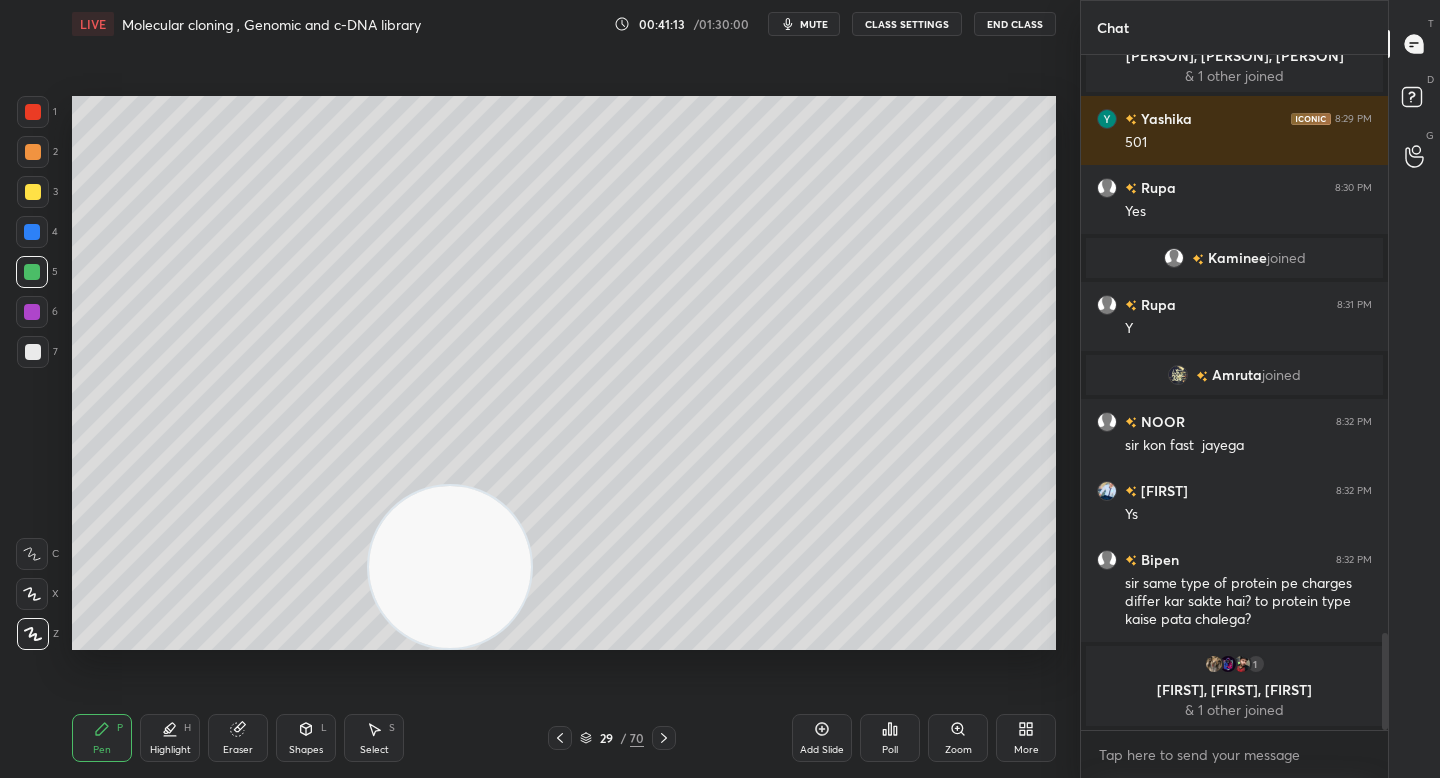 drag, startPoint x: 894, startPoint y: 542, endPoint x: 269, endPoint y: 635, distance: 631.88135 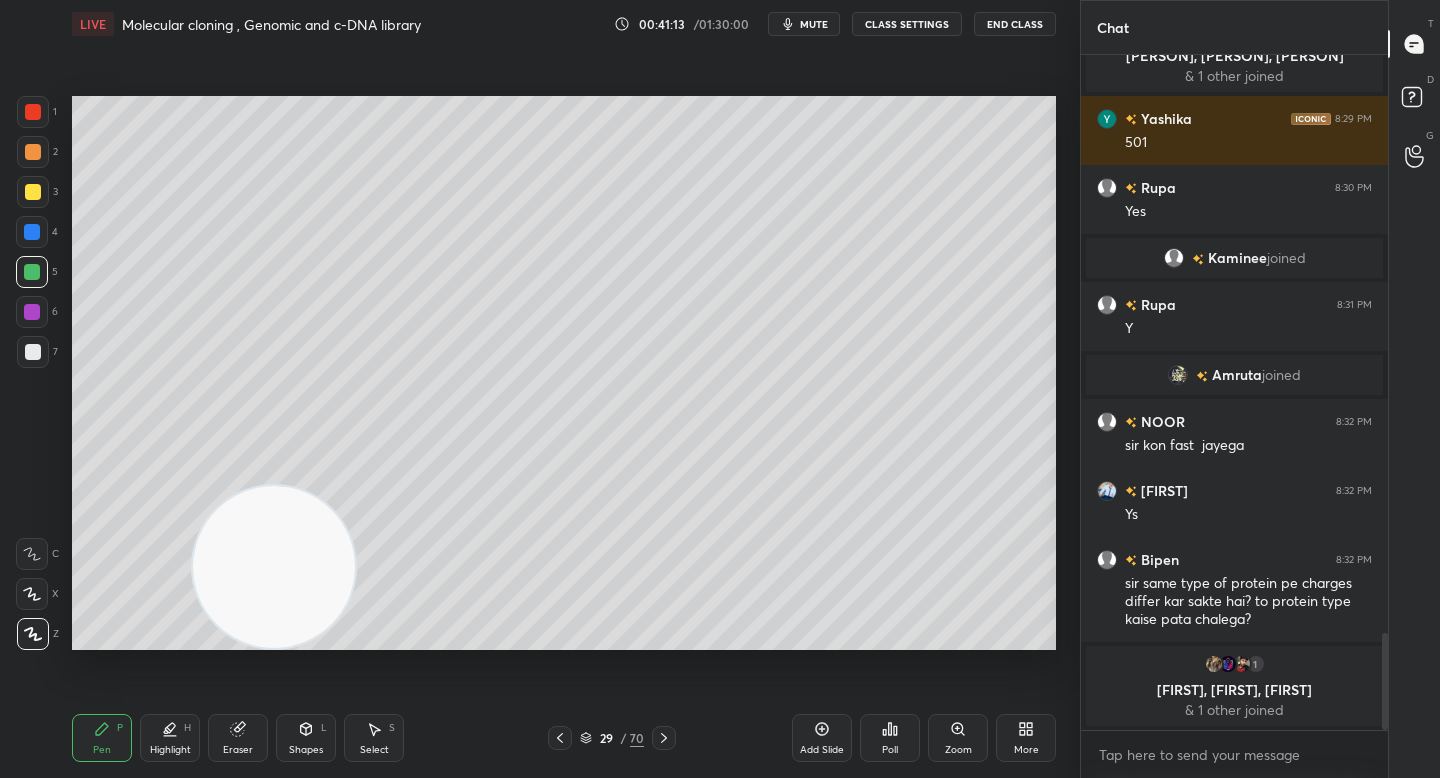 drag, startPoint x: 275, startPoint y: 627, endPoint x: 197, endPoint y: 643, distance: 79.624115 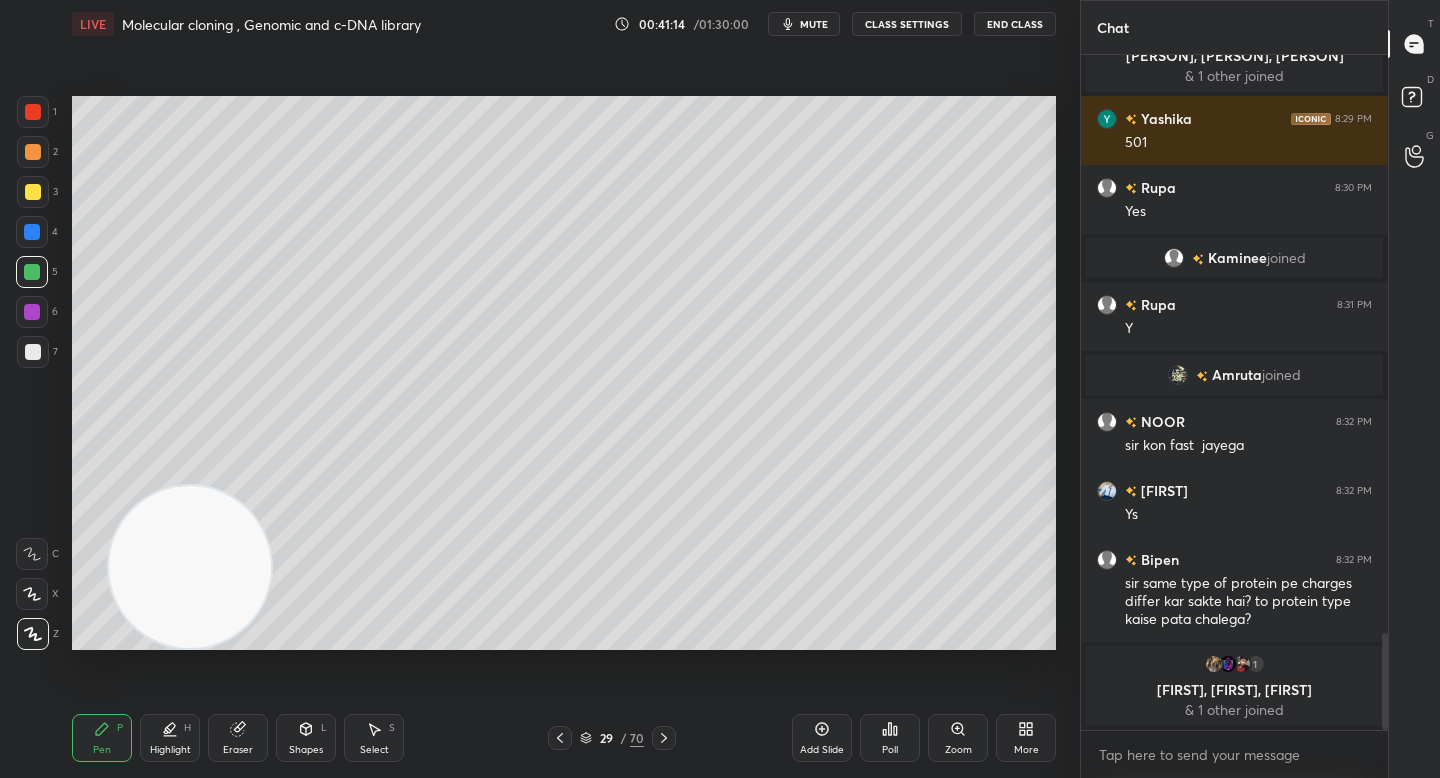 click 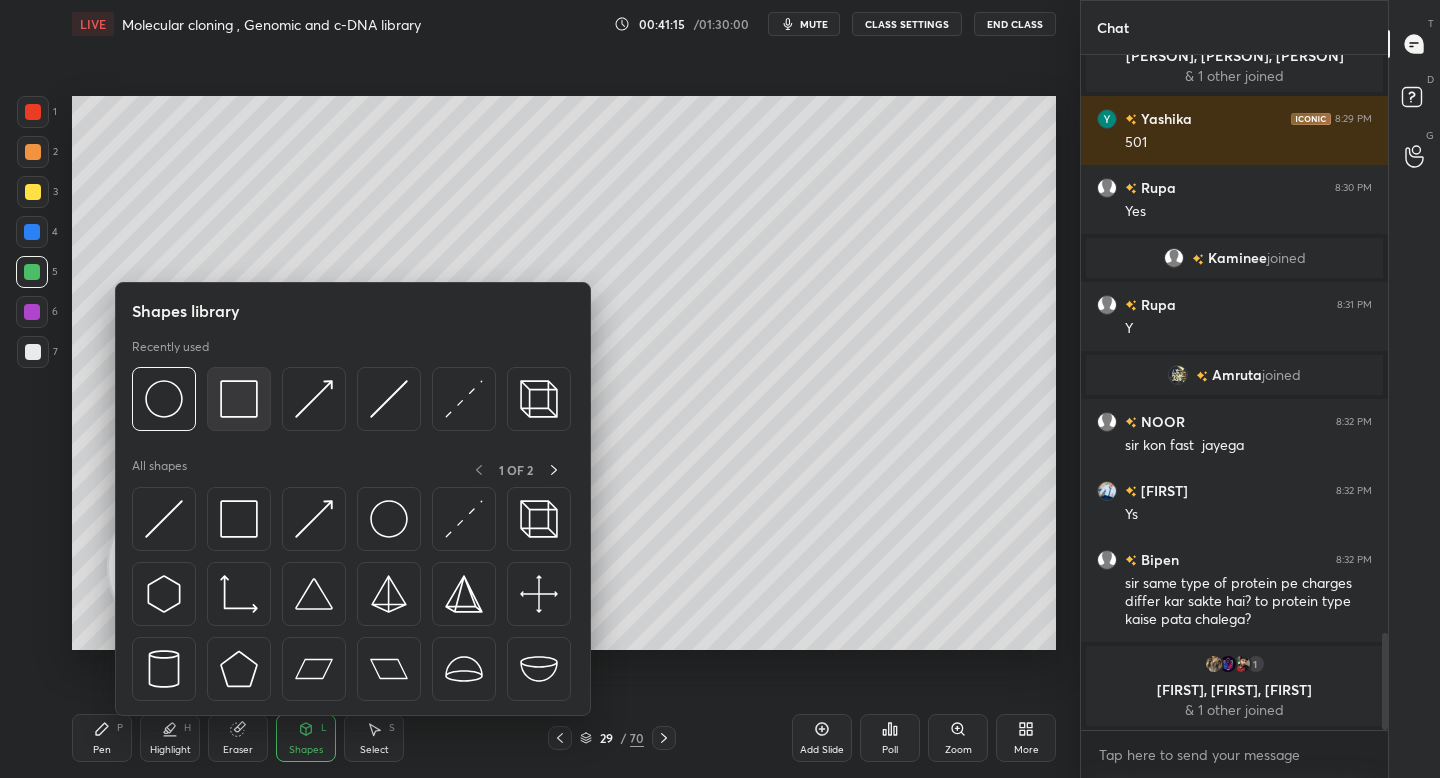 click at bounding box center [239, 399] 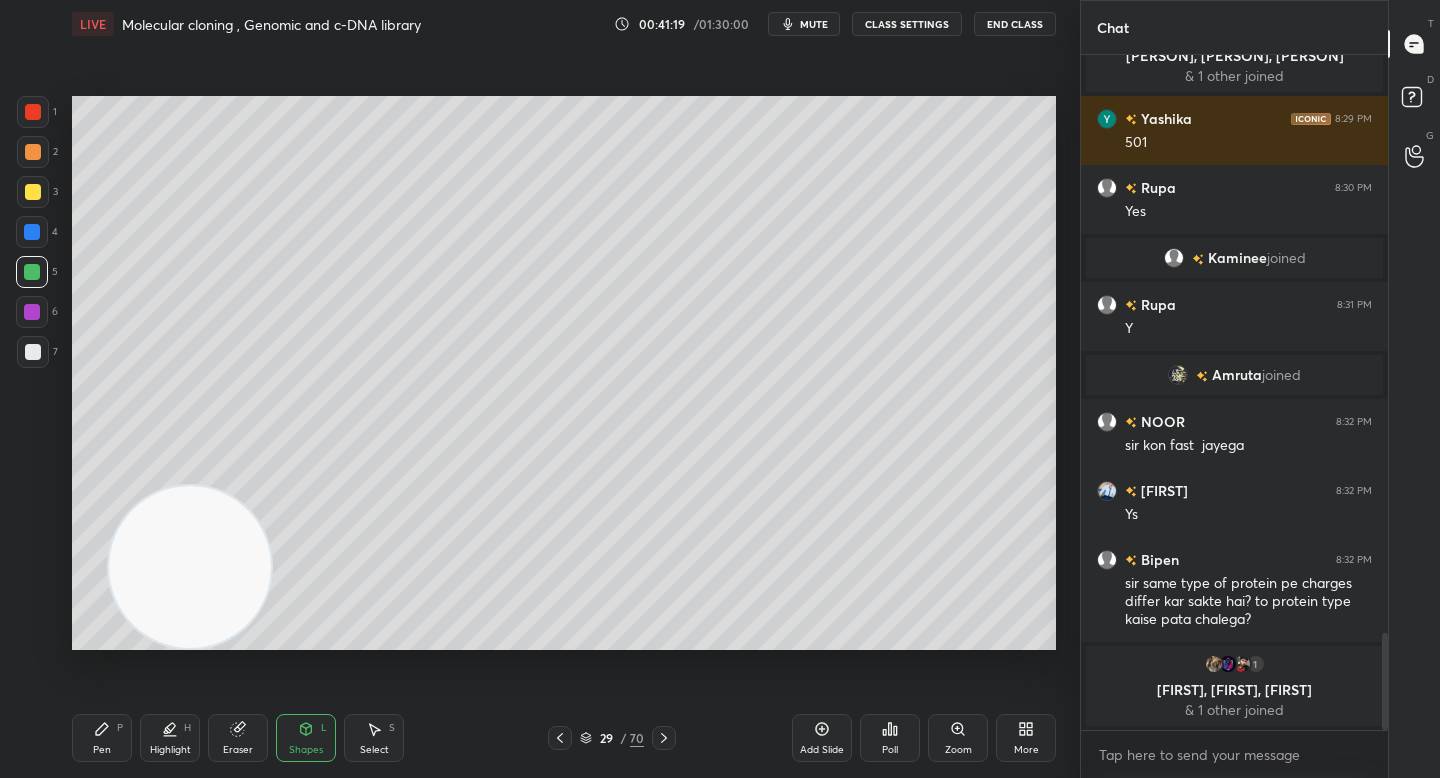 click on "P" at bounding box center (120, 728) 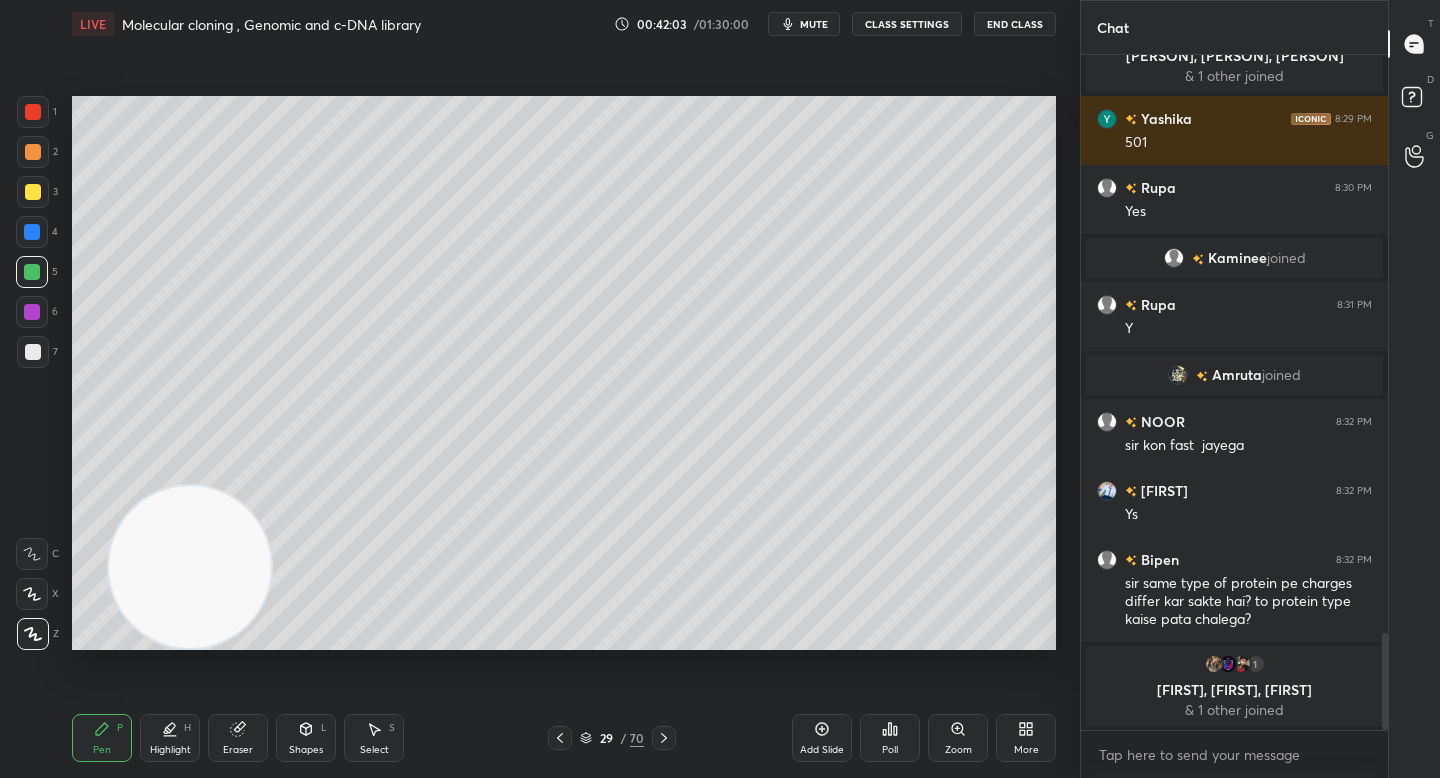 click at bounding box center [33, 192] 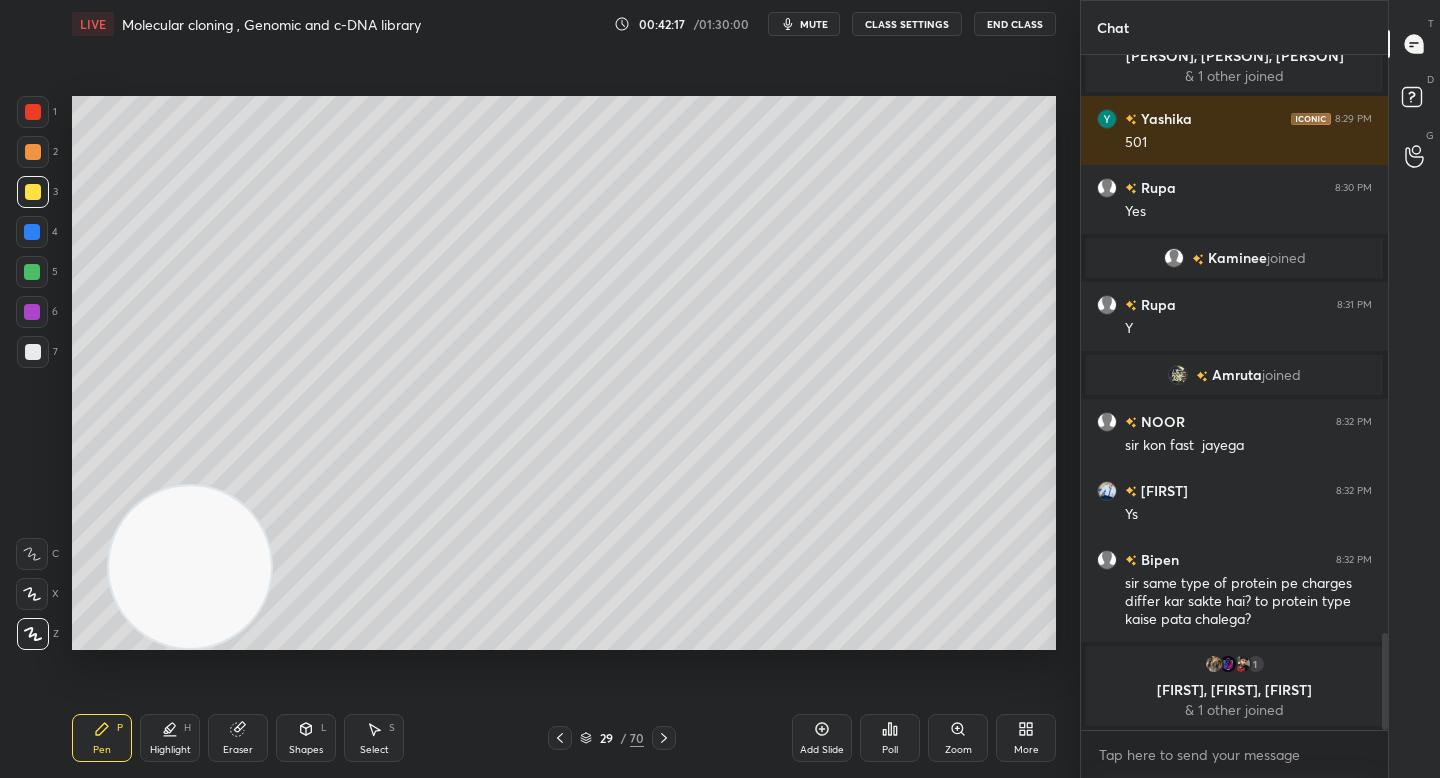 drag, startPoint x: 43, startPoint y: 265, endPoint x: 58, endPoint y: 261, distance: 15.524175 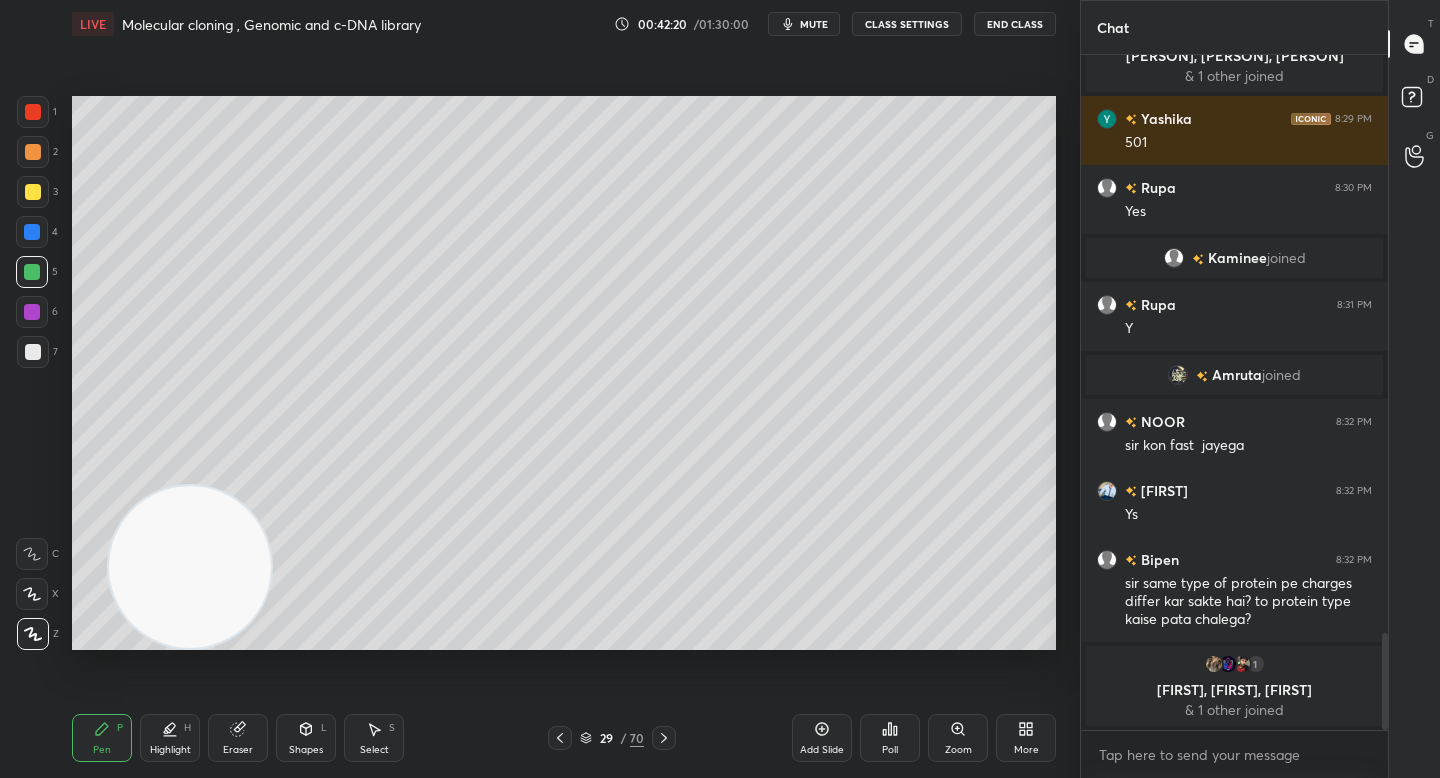 click at bounding box center [33, 192] 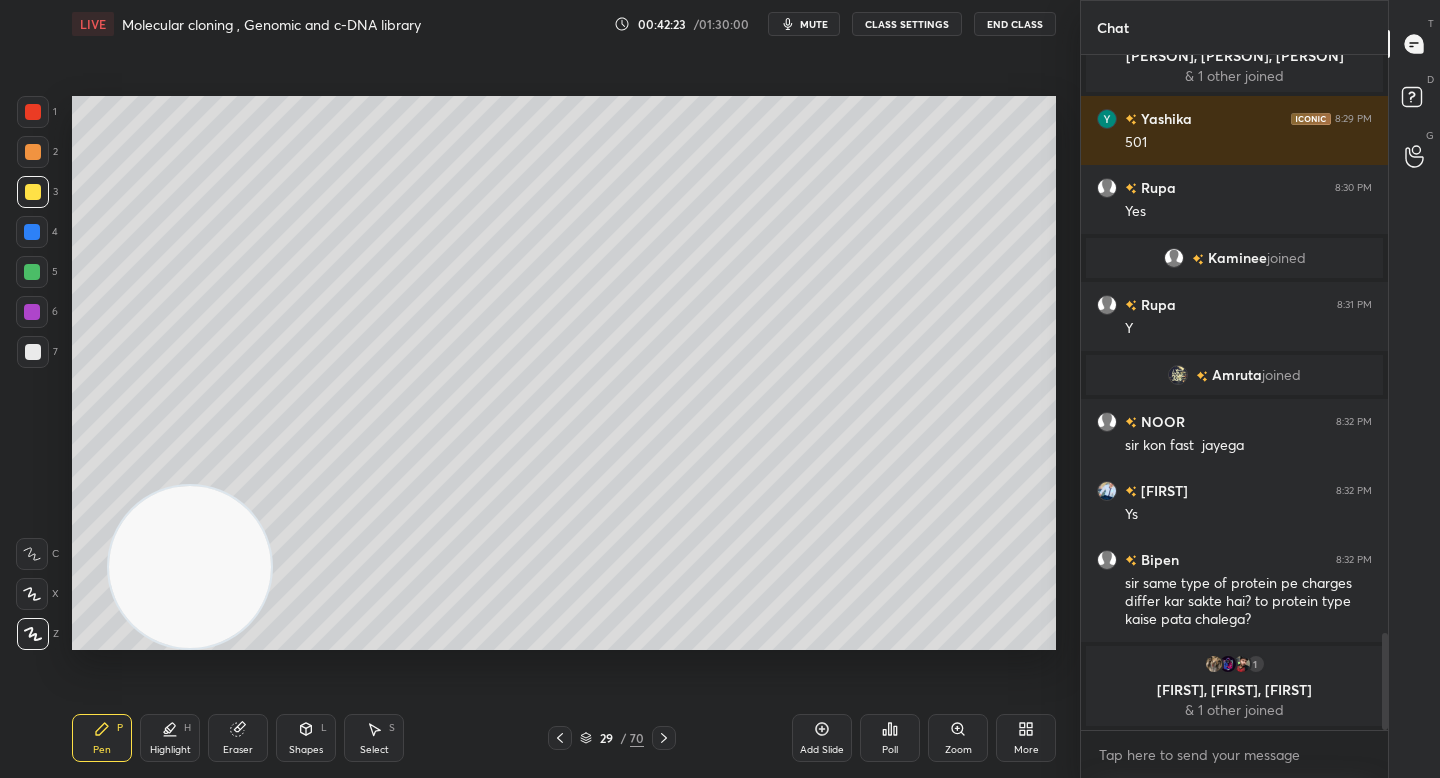 click at bounding box center (32, 272) 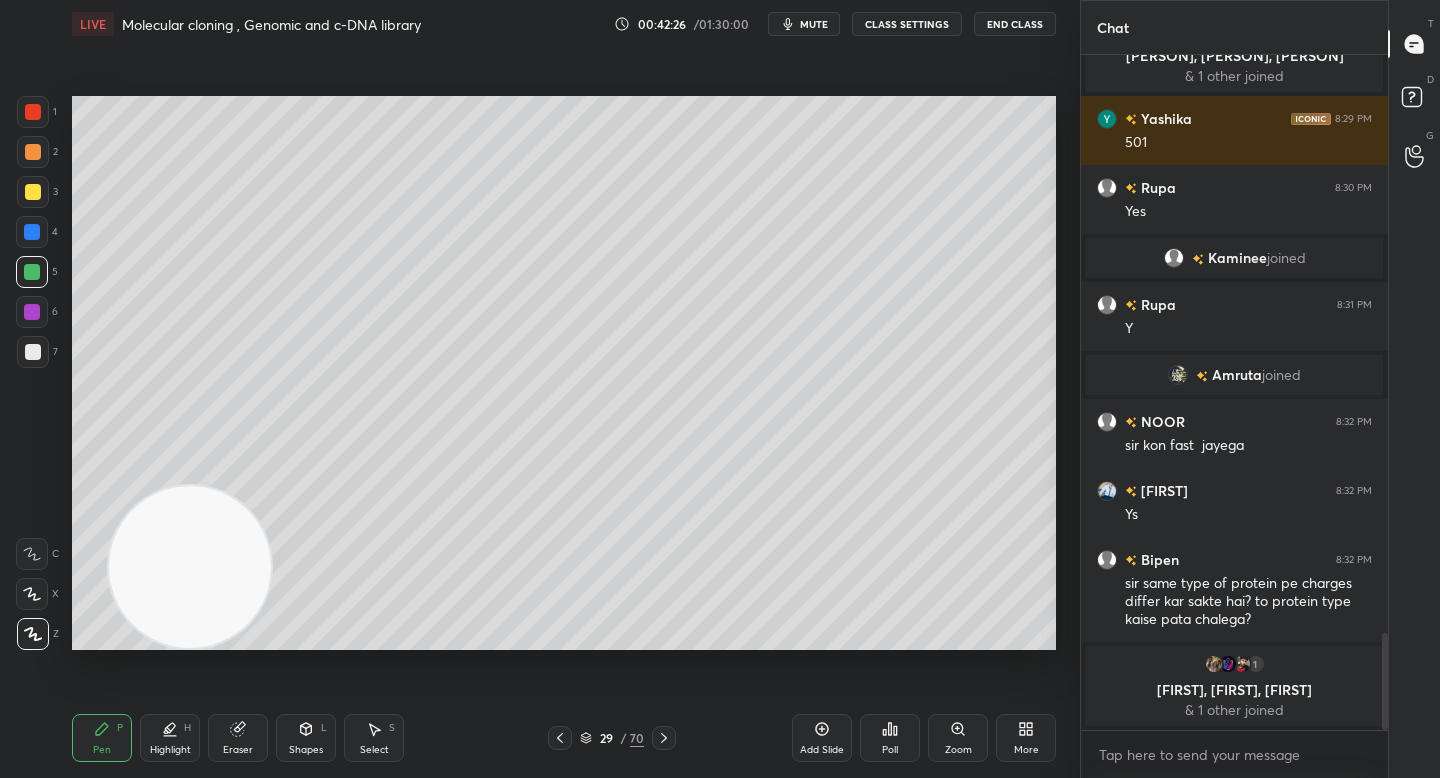 click on "Eraser" at bounding box center (238, 738) 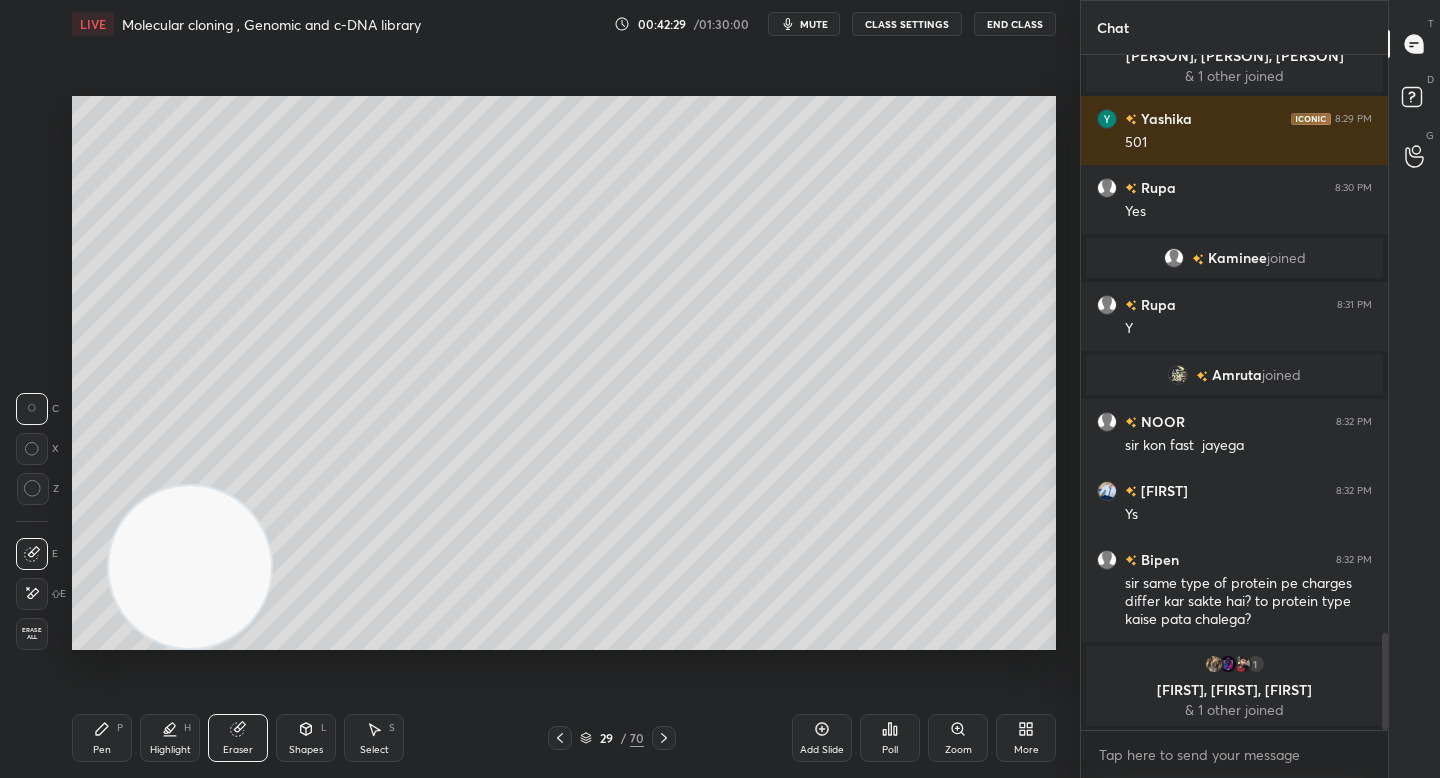 click on "Highlight H" at bounding box center [170, 738] 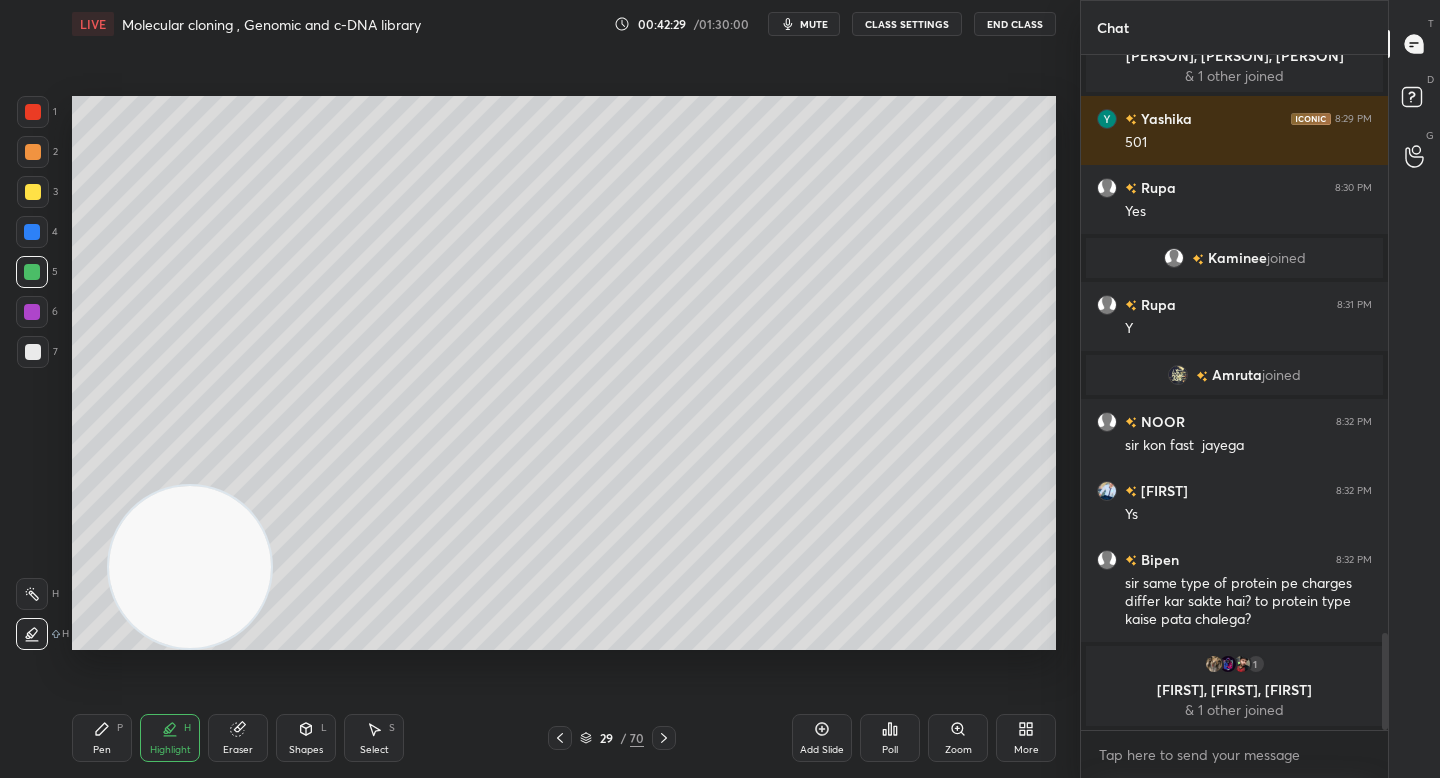 click on "Pen P" at bounding box center [102, 738] 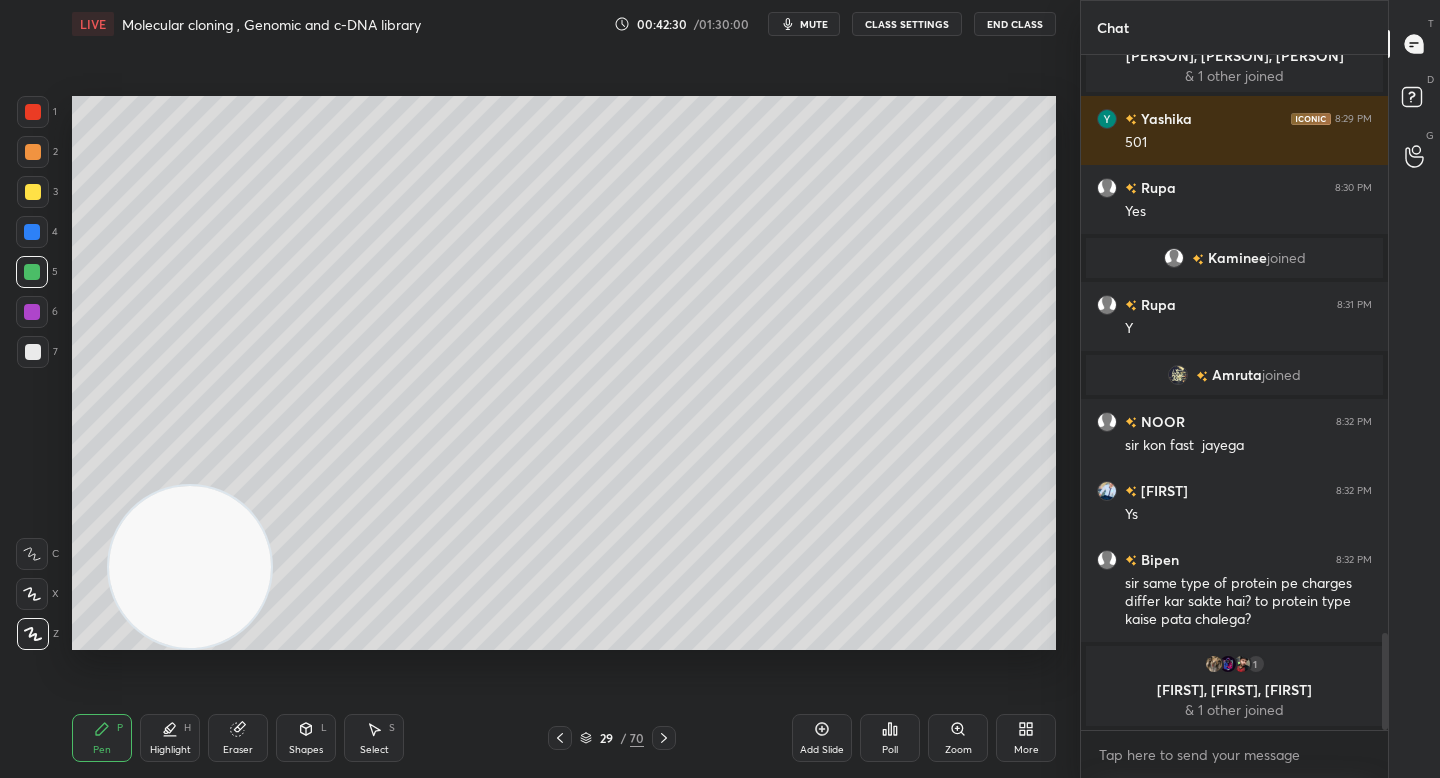 click on "Highlight" at bounding box center (170, 750) 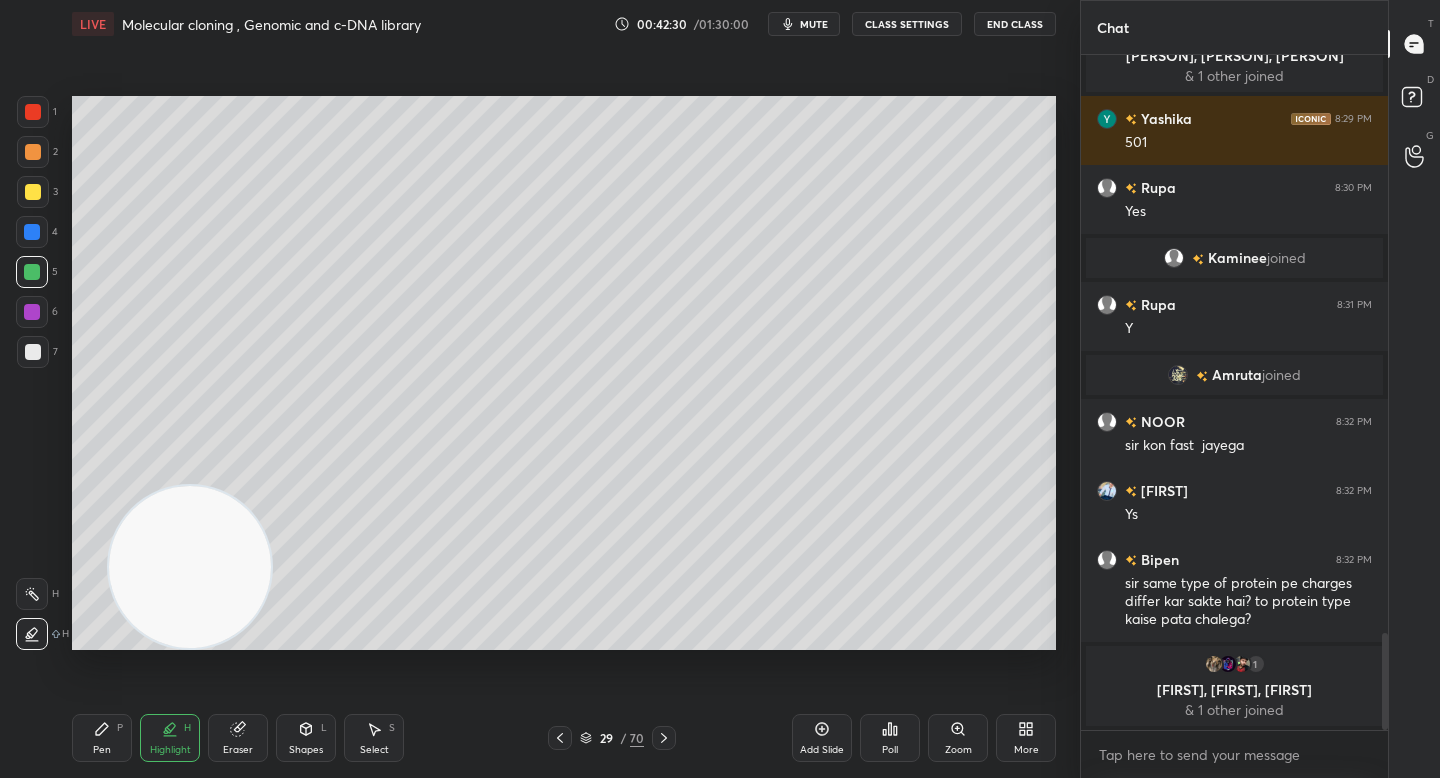 click on "Pen P" at bounding box center (102, 738) 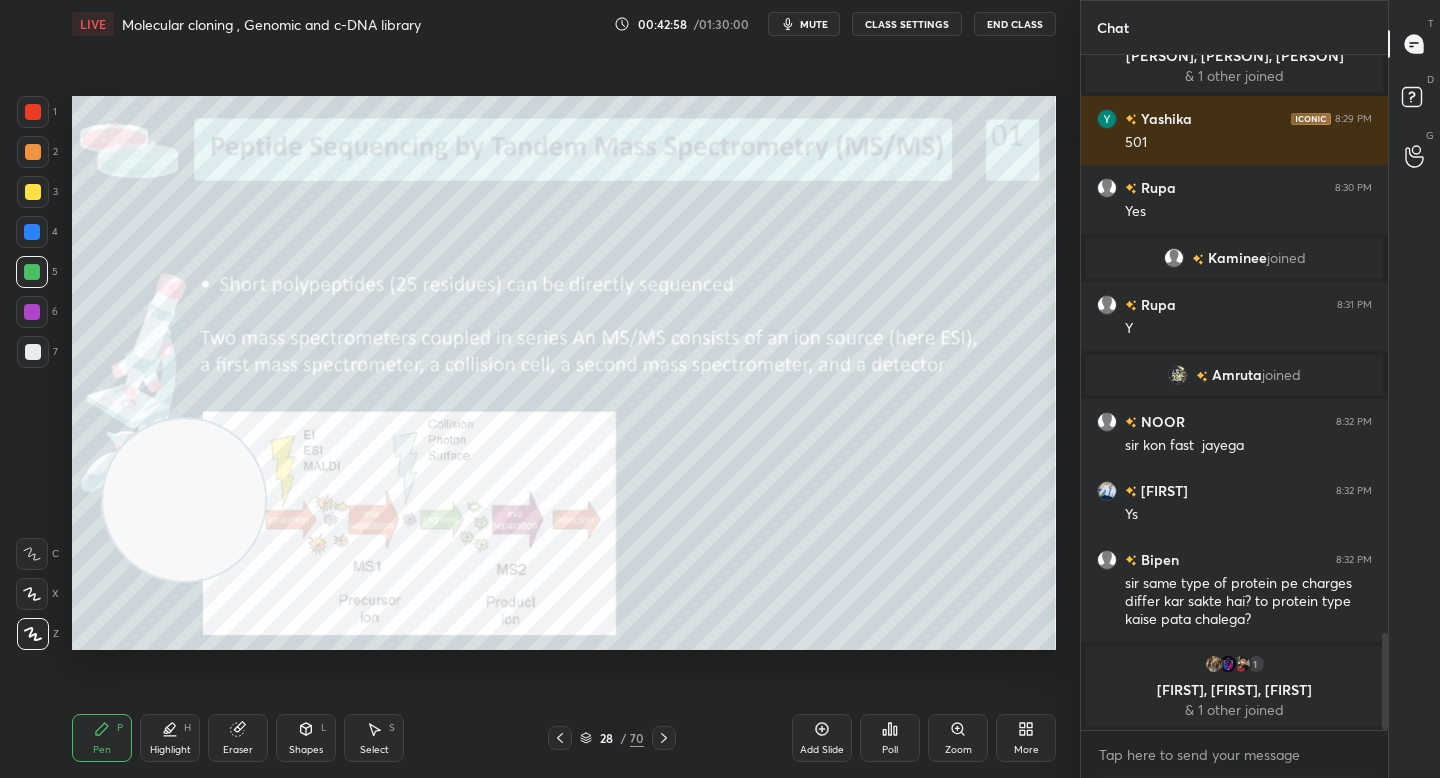 drag, startPoint x: 216, startPoint y: 498, endPoint x: 188, endPoint y: 243, distance: 256.53265 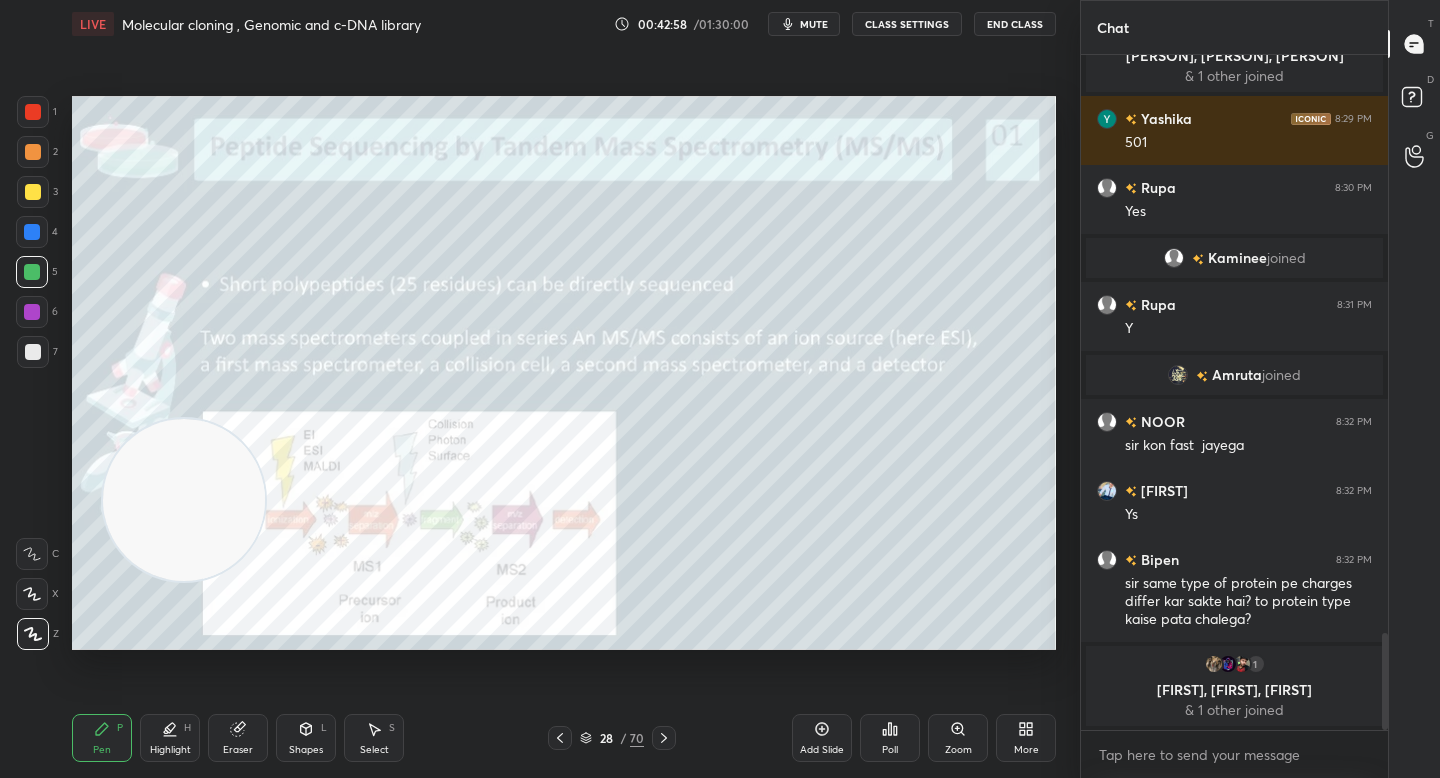 click at bounding box center [184, 500] 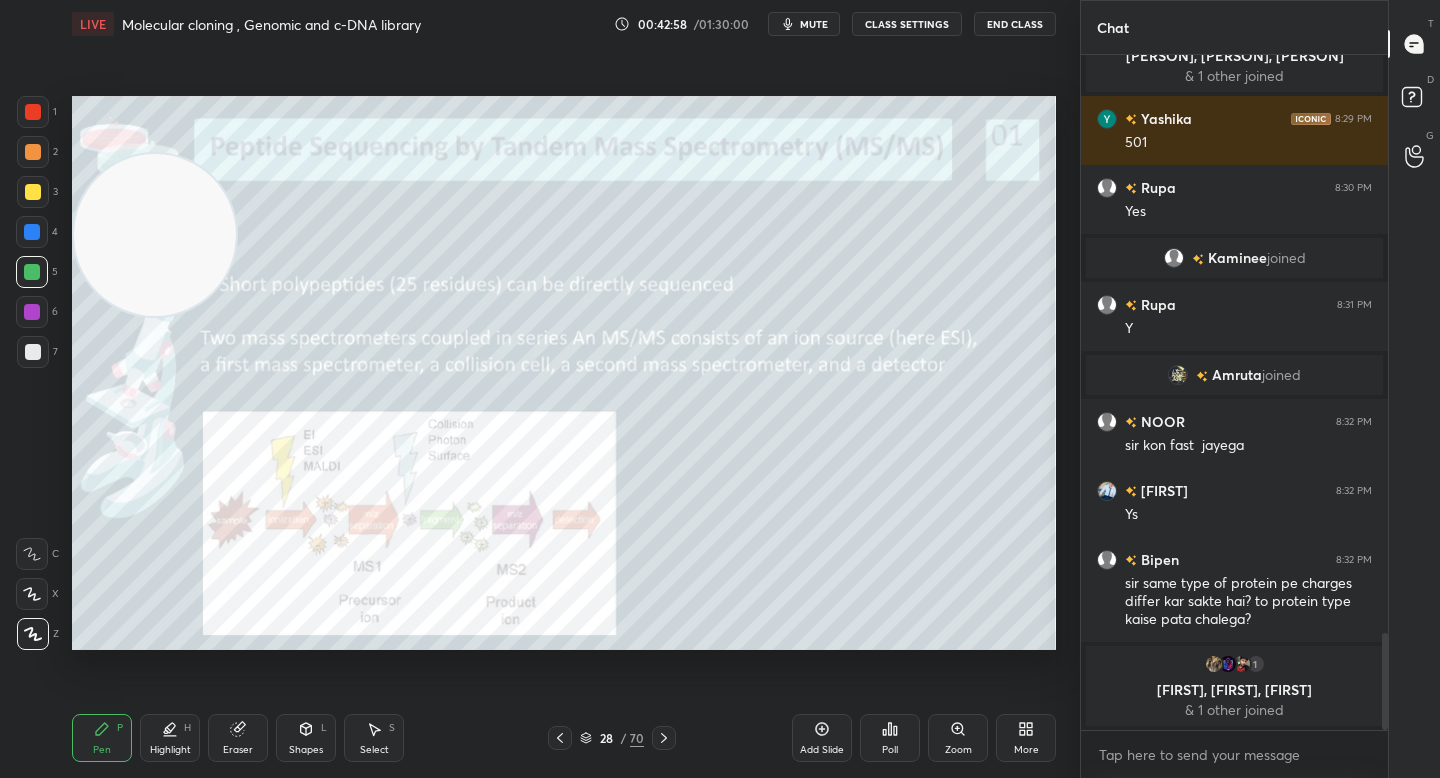 drag, startPoint x: 194, startPoint y: 258, endPoint x: 188, endPoint y: 213, distance: 45.39824 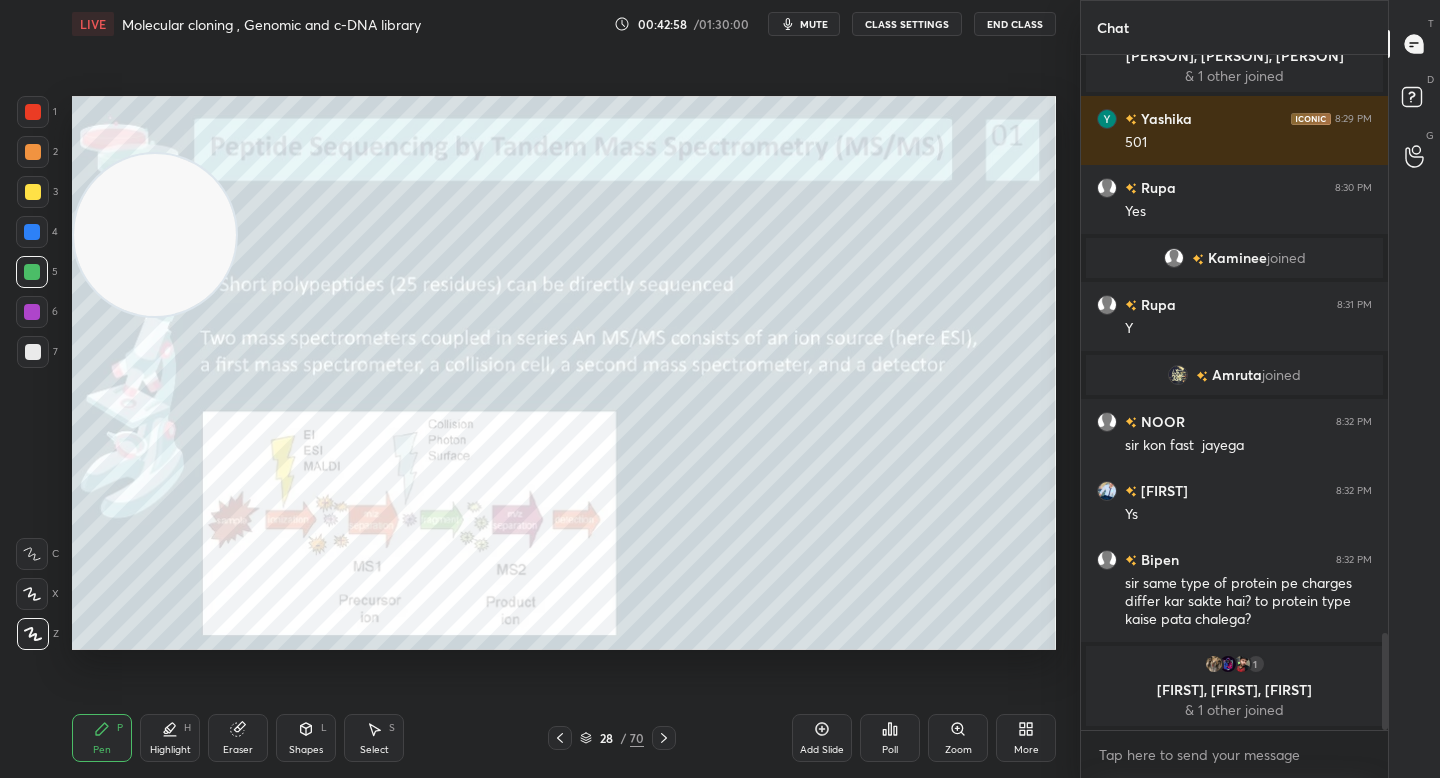 click at bounding box center (155, 235) 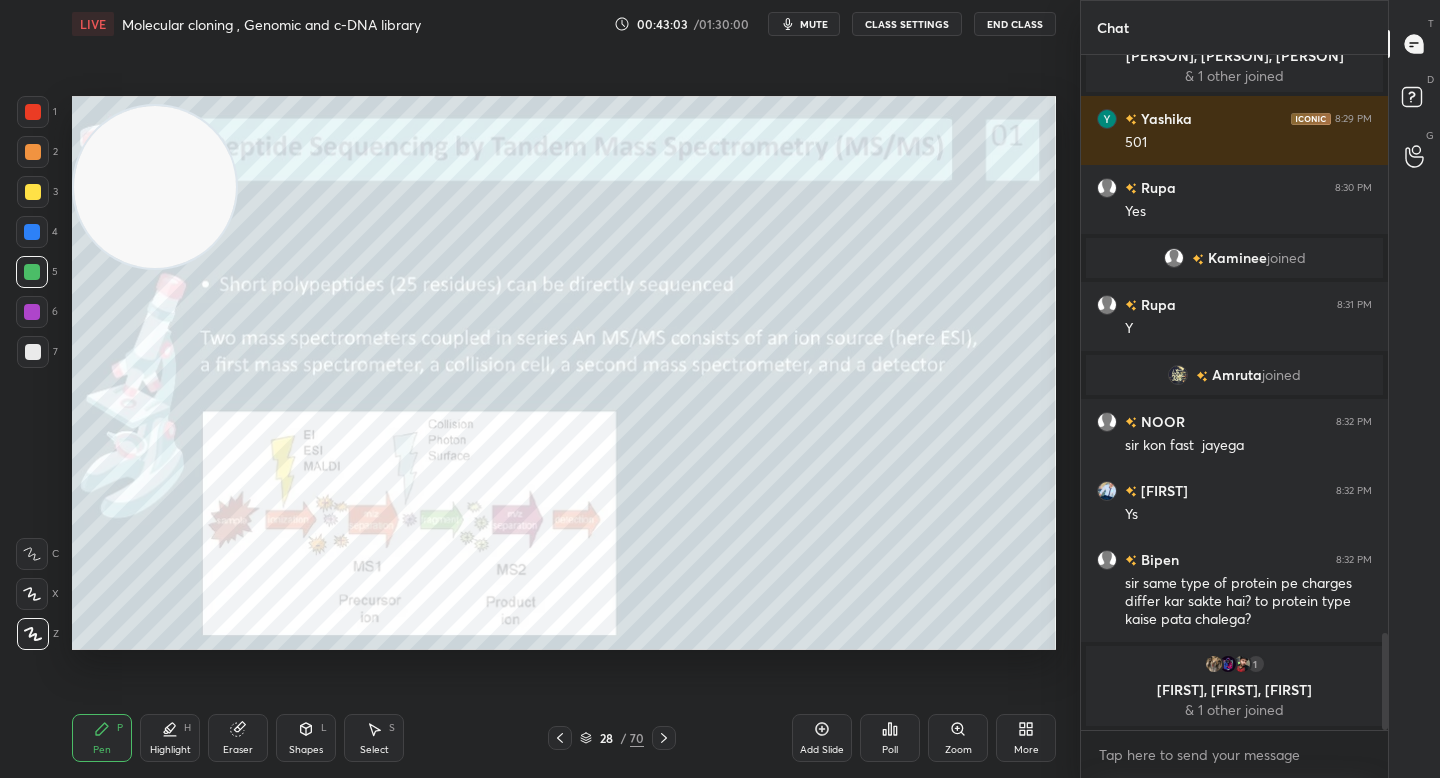 drag, startPoint x: 166, startPoint y: 205, endPoint x: 151, endPoint y: 142, distance: 64.7611 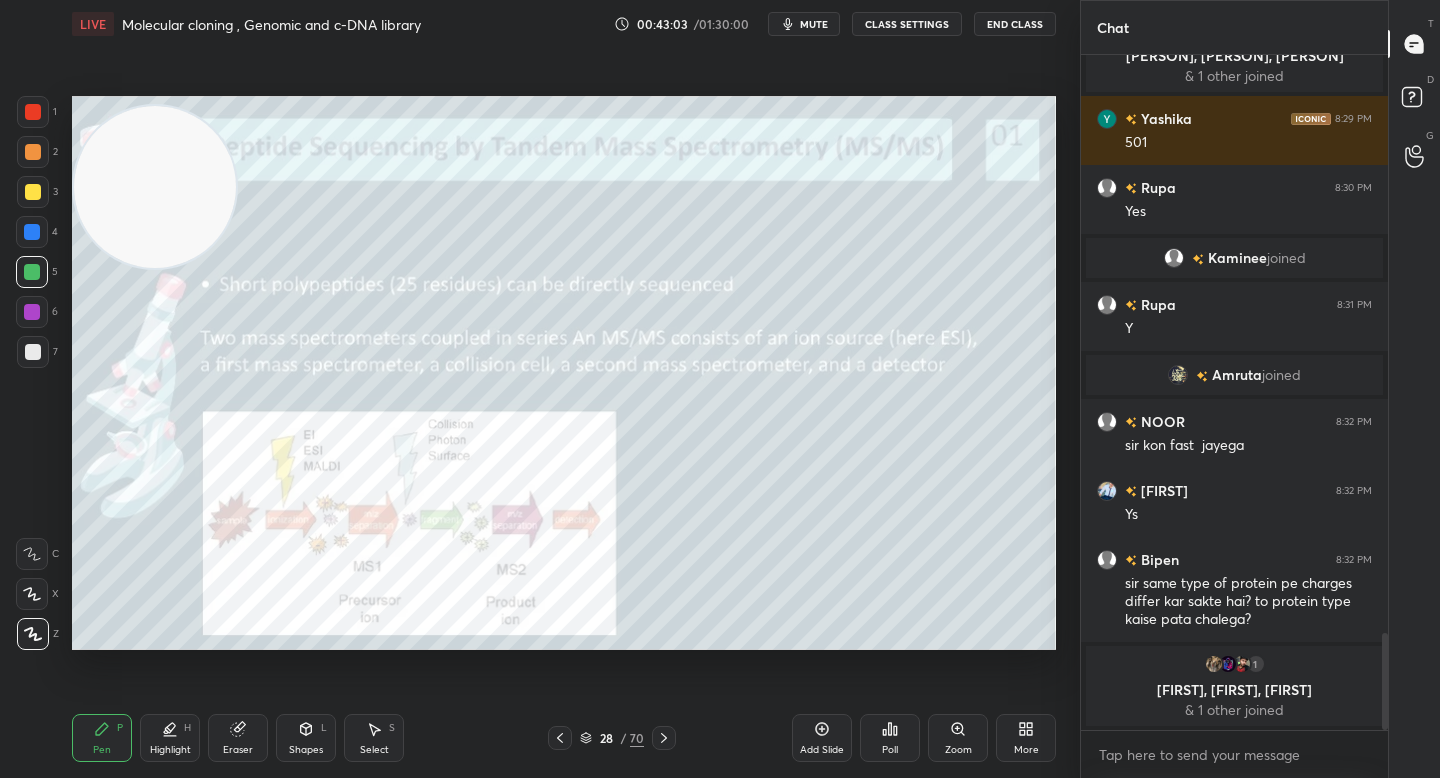 click at bounding box center [155, 187] 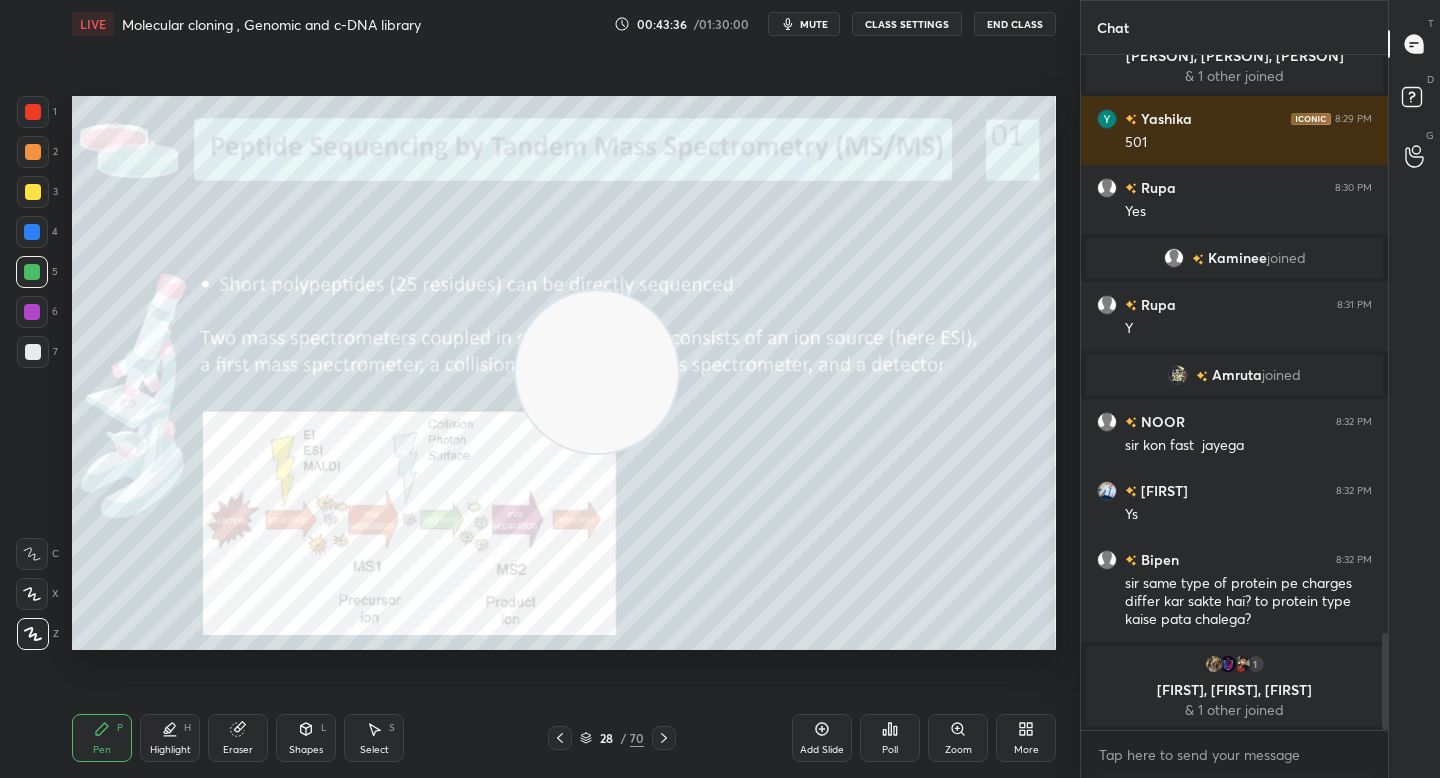 drag, startPoint x: 211, startPoint y: 227, endPoint x: 946, endPoint y: 522, distance: 791.99115 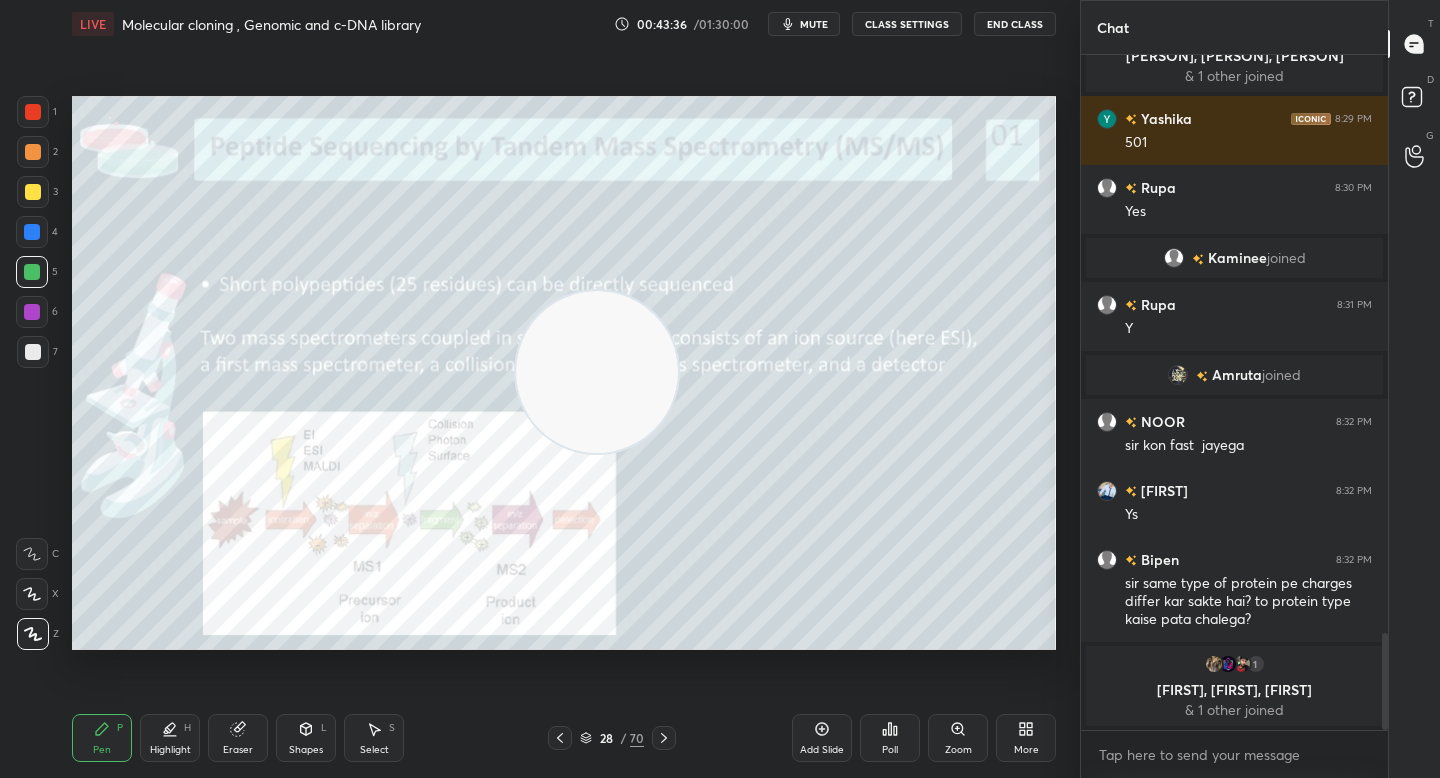 click at bounding box center [597, 372] 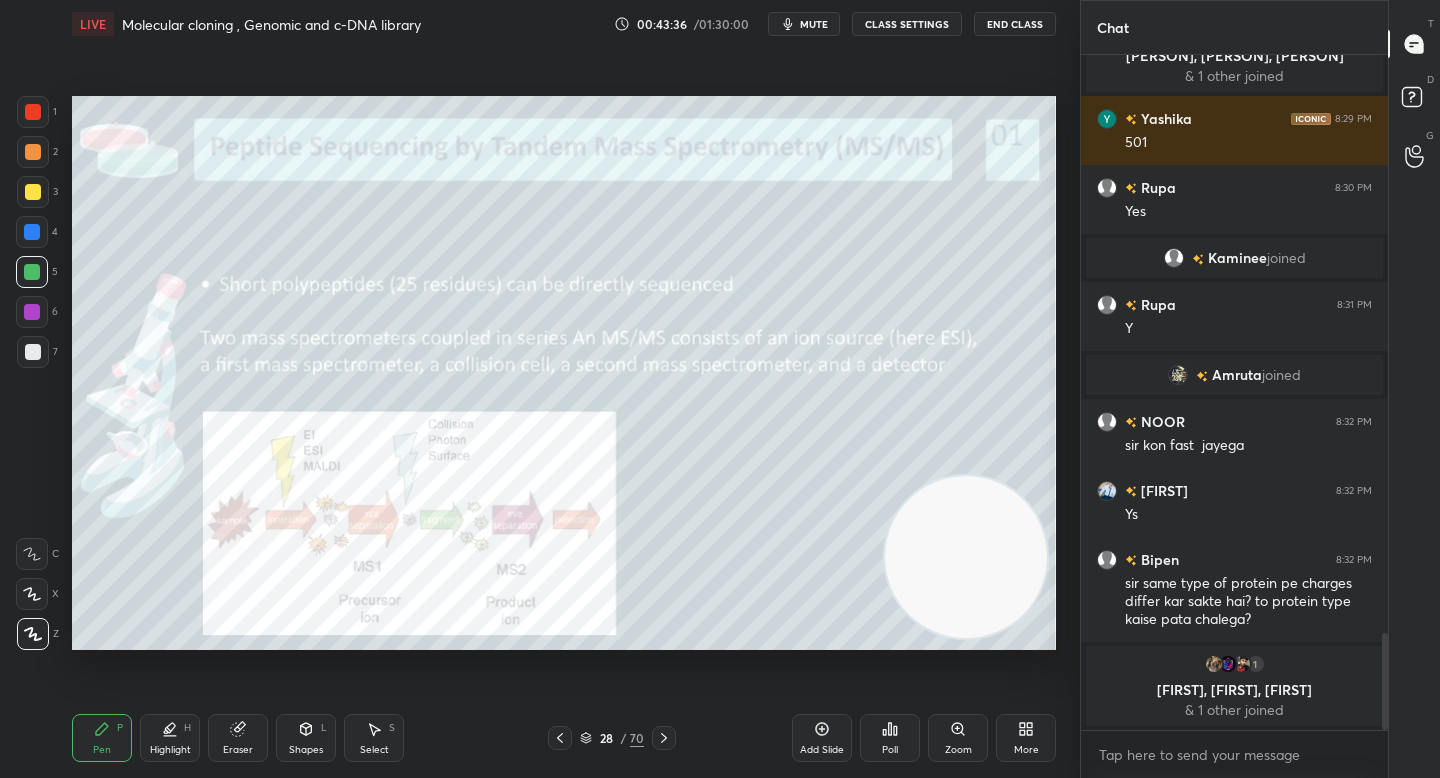 click at bounding box center (966, 557) 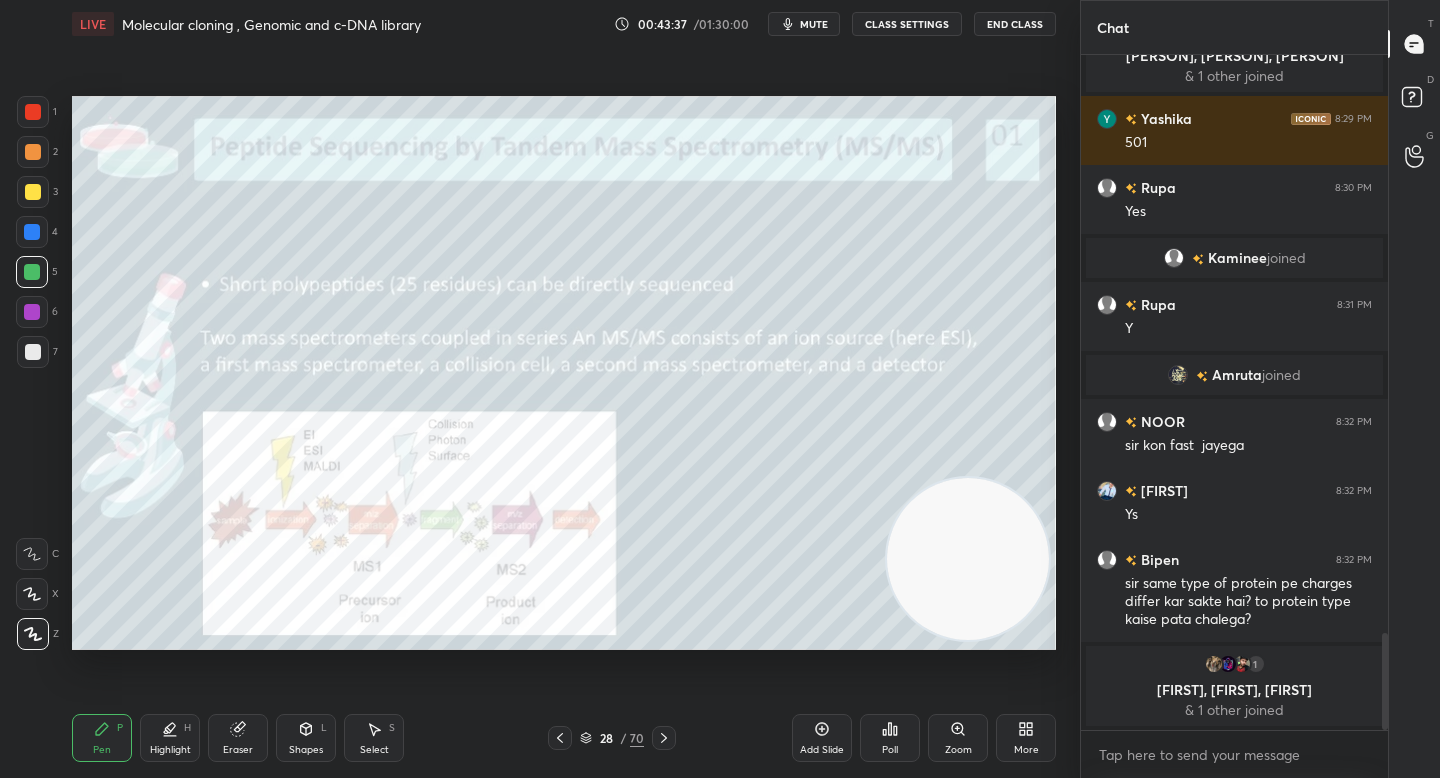 click on "Zoom" at bounding box center (958, 738) 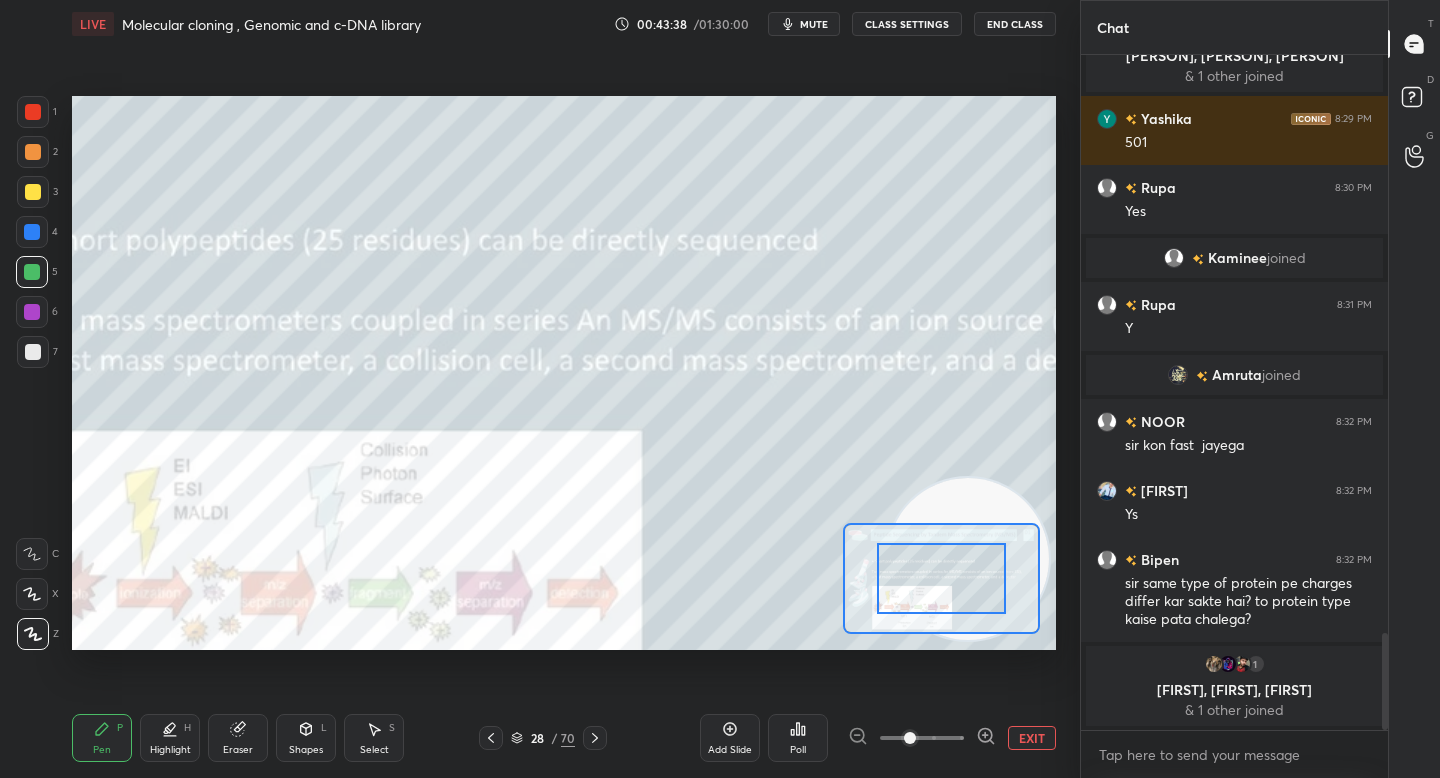 click on "Add Slide Poll EXIT" at bounding box center [878, 738] 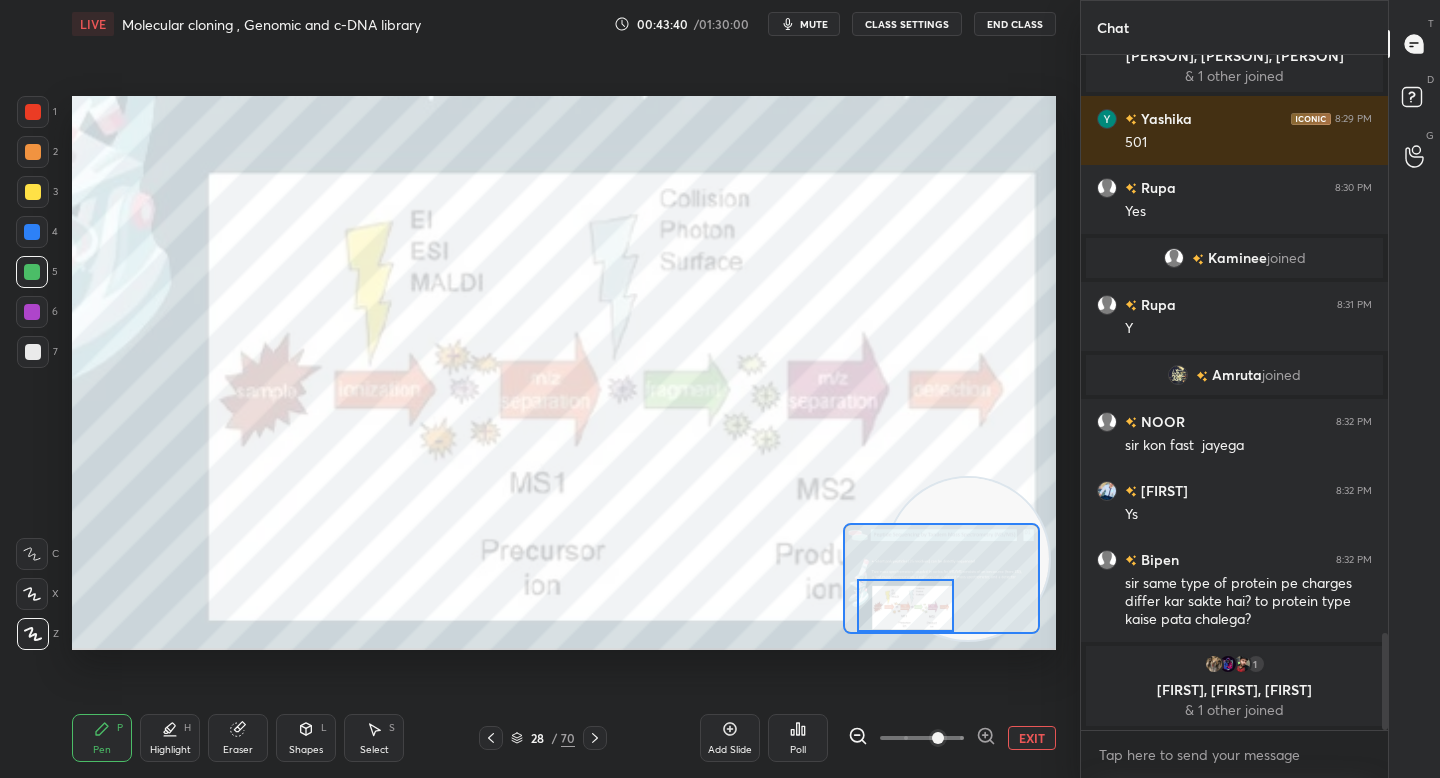 drag, startPoint x: 930, startPoint y: 582, endPoint x: 901, endPoint y: 612, distance: 41.725292 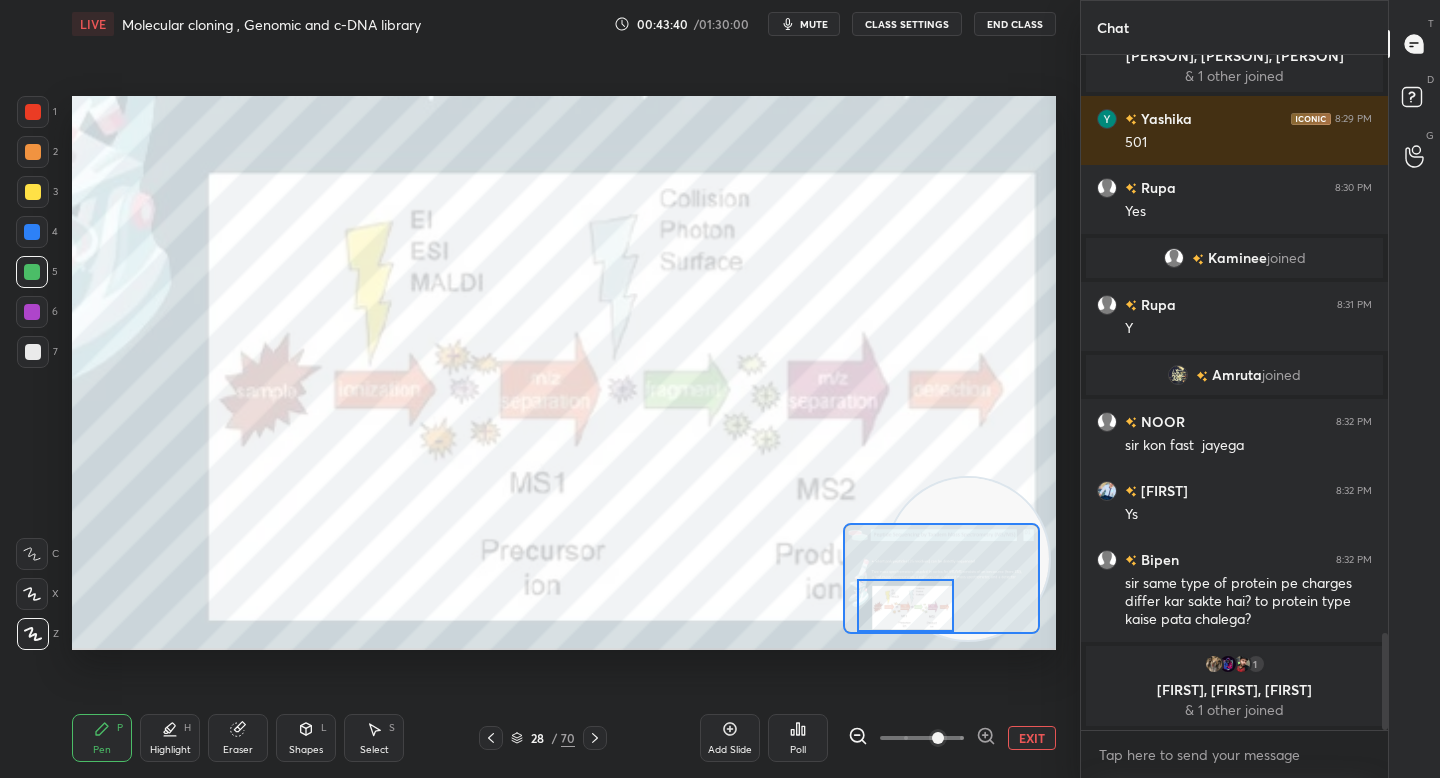 click at bounding box center [905, 605] 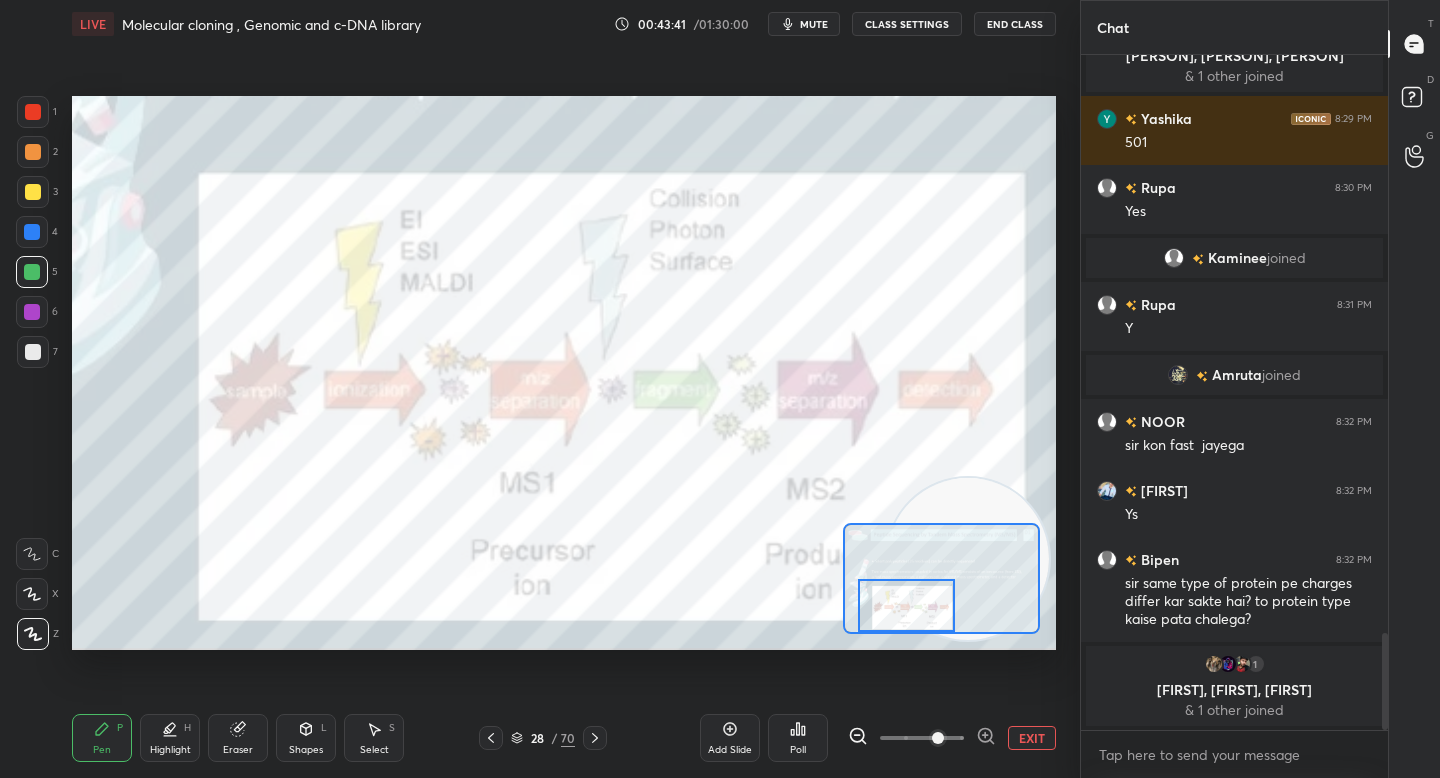 click on "1 2 3 4 5 6 7 C X Z C X Z E E Erase all   H H" at bounding box center (32, 373) 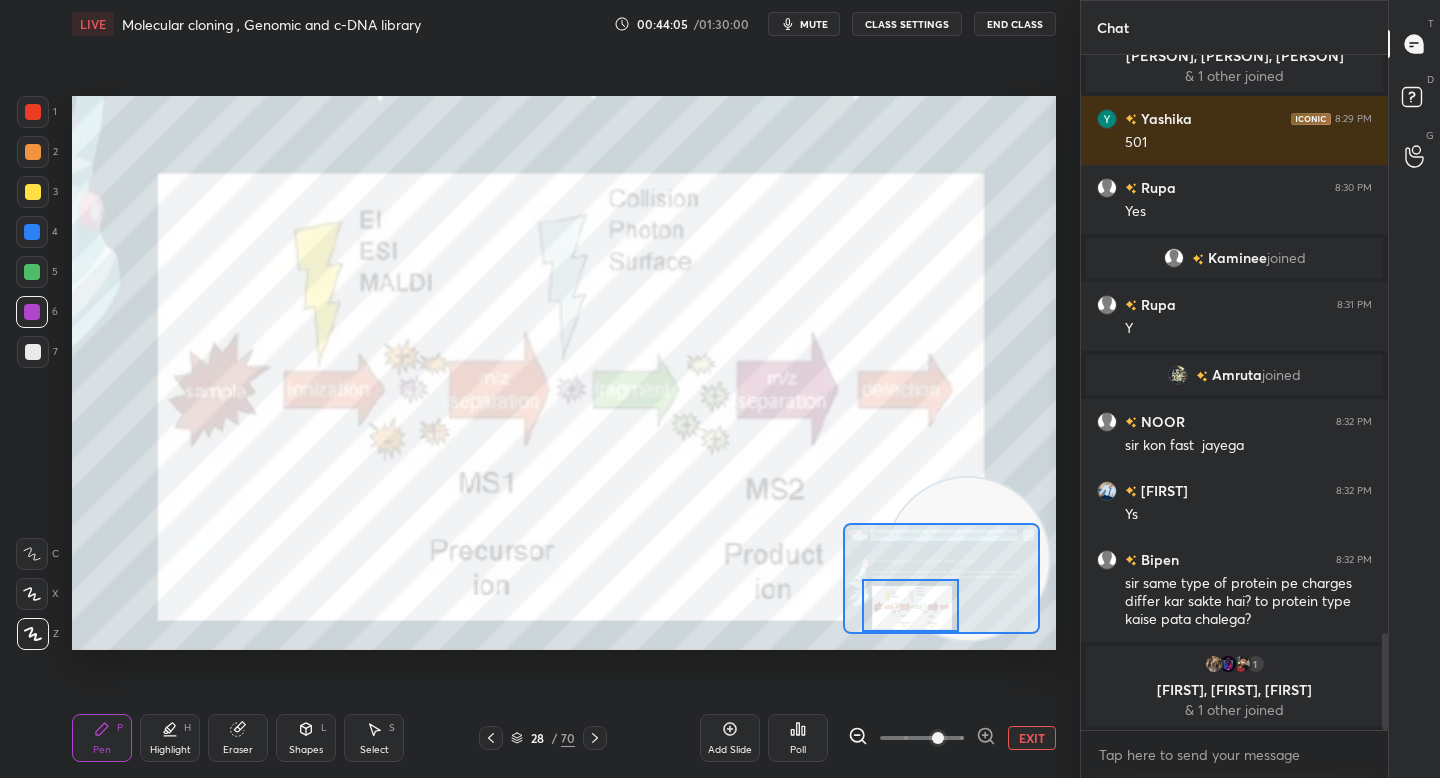 drag, startPoint x: 890, startPoint y: 605, endPoint x: 903, endPoint y: 604, distance: 13.038404 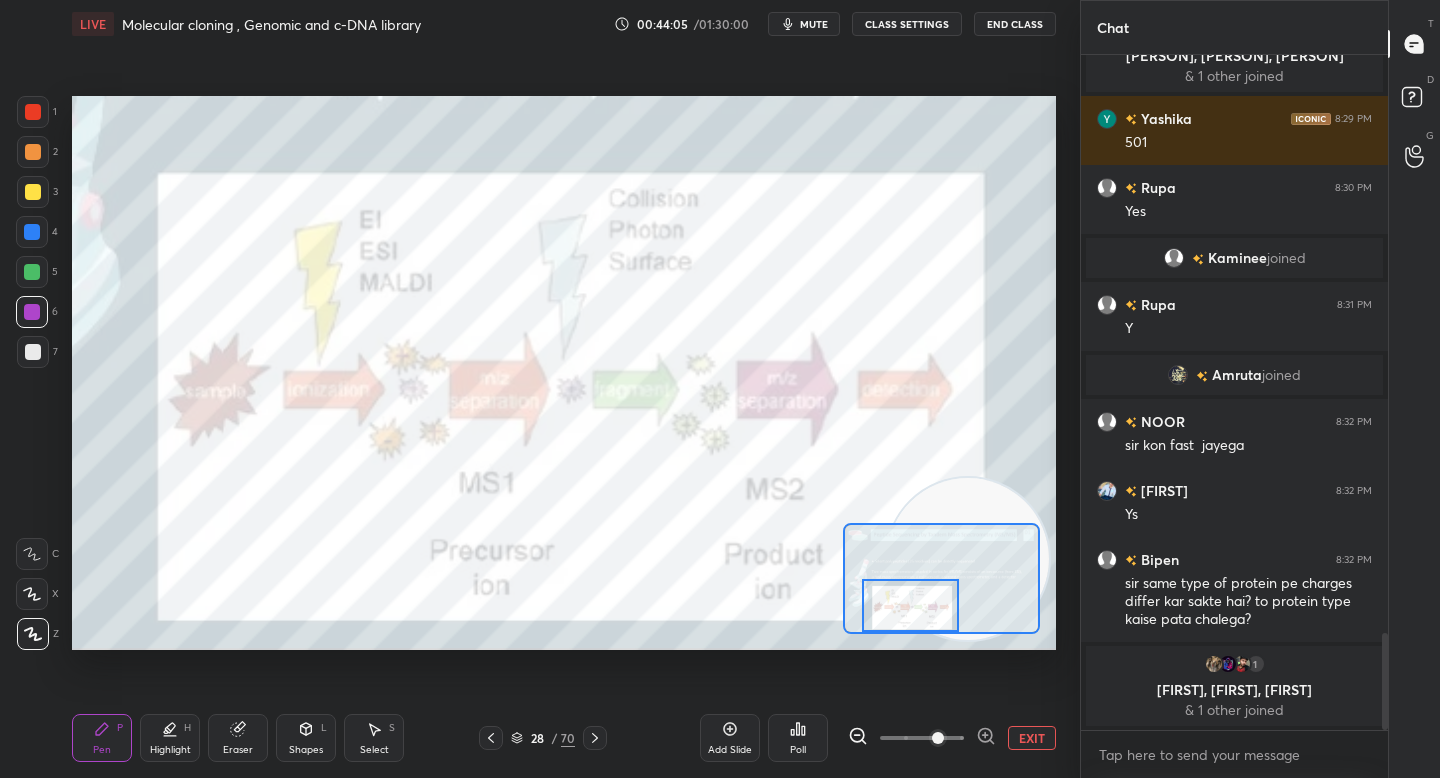 click at bounding box center (910, 605) 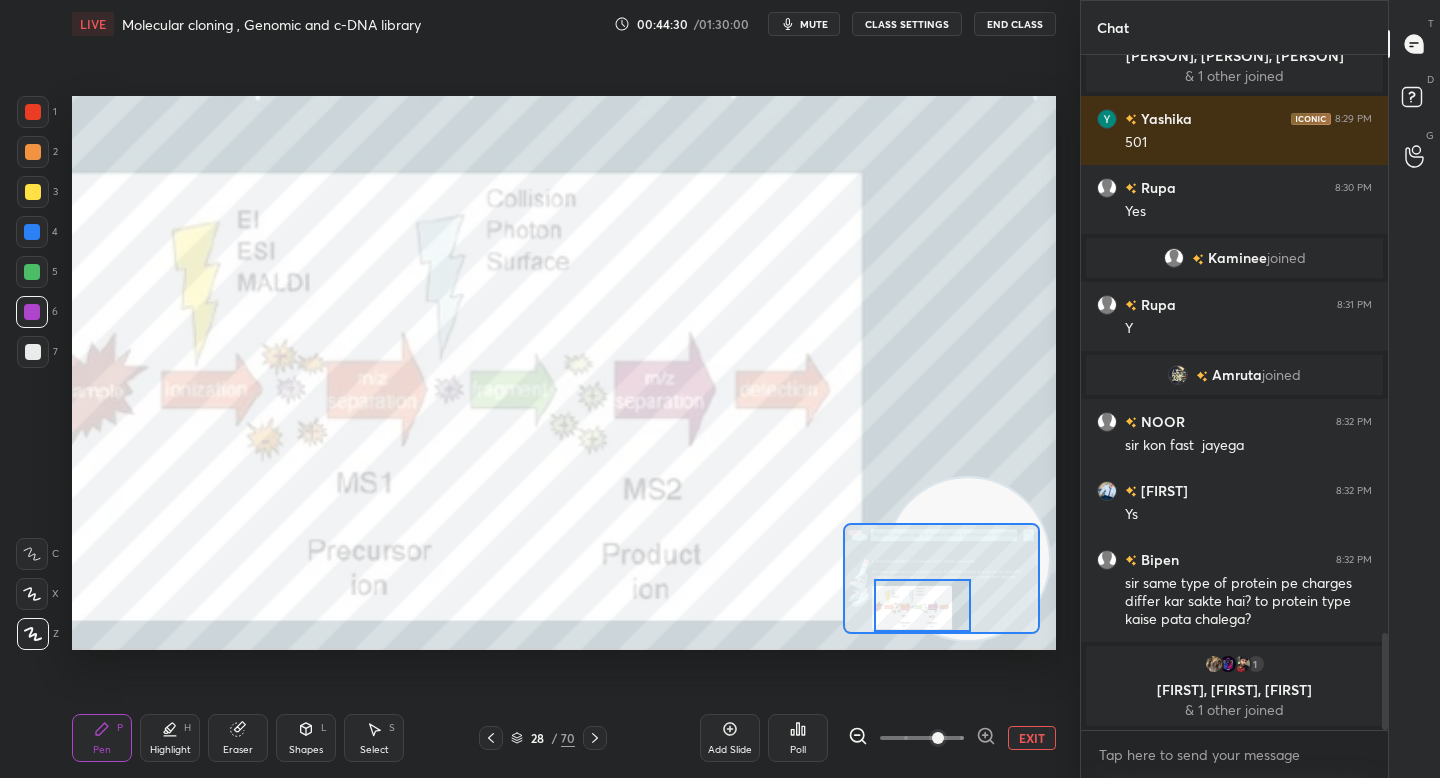 click on "Add Slide Poll EXIT" at bounding box center [878, 738] 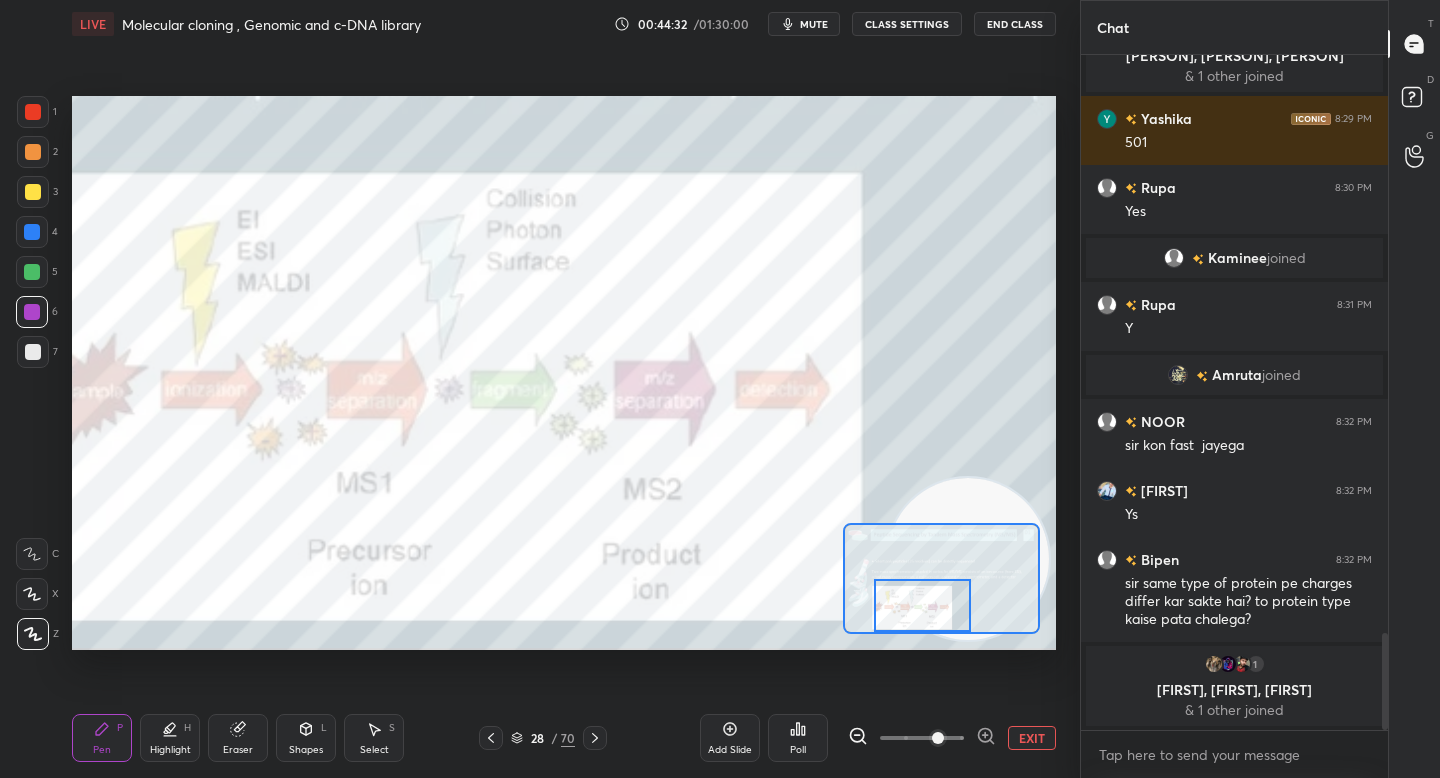 click on "EXIT" at bounding box center (1032, 738) 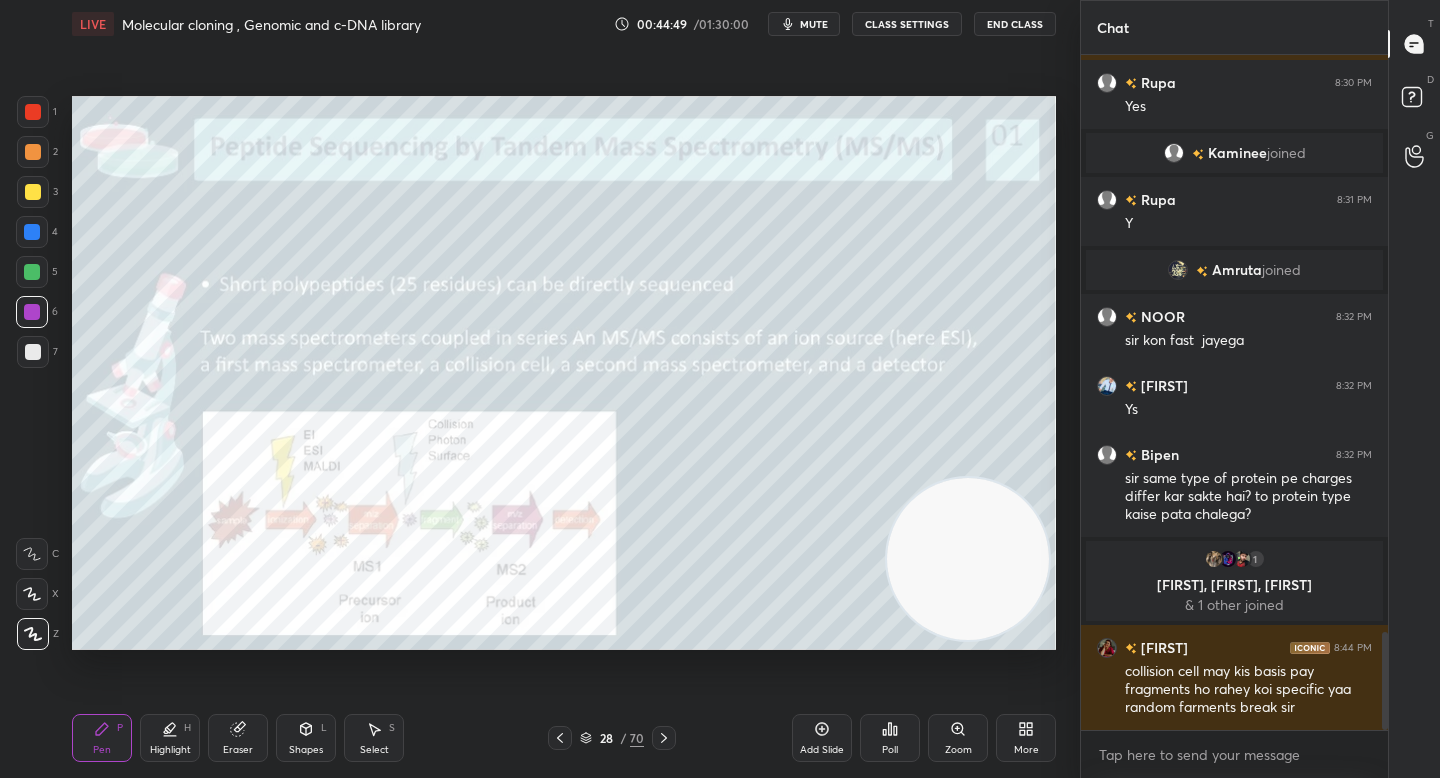 scroll, scrollTop: 3952, scrollLeft: 0, axis: vertical 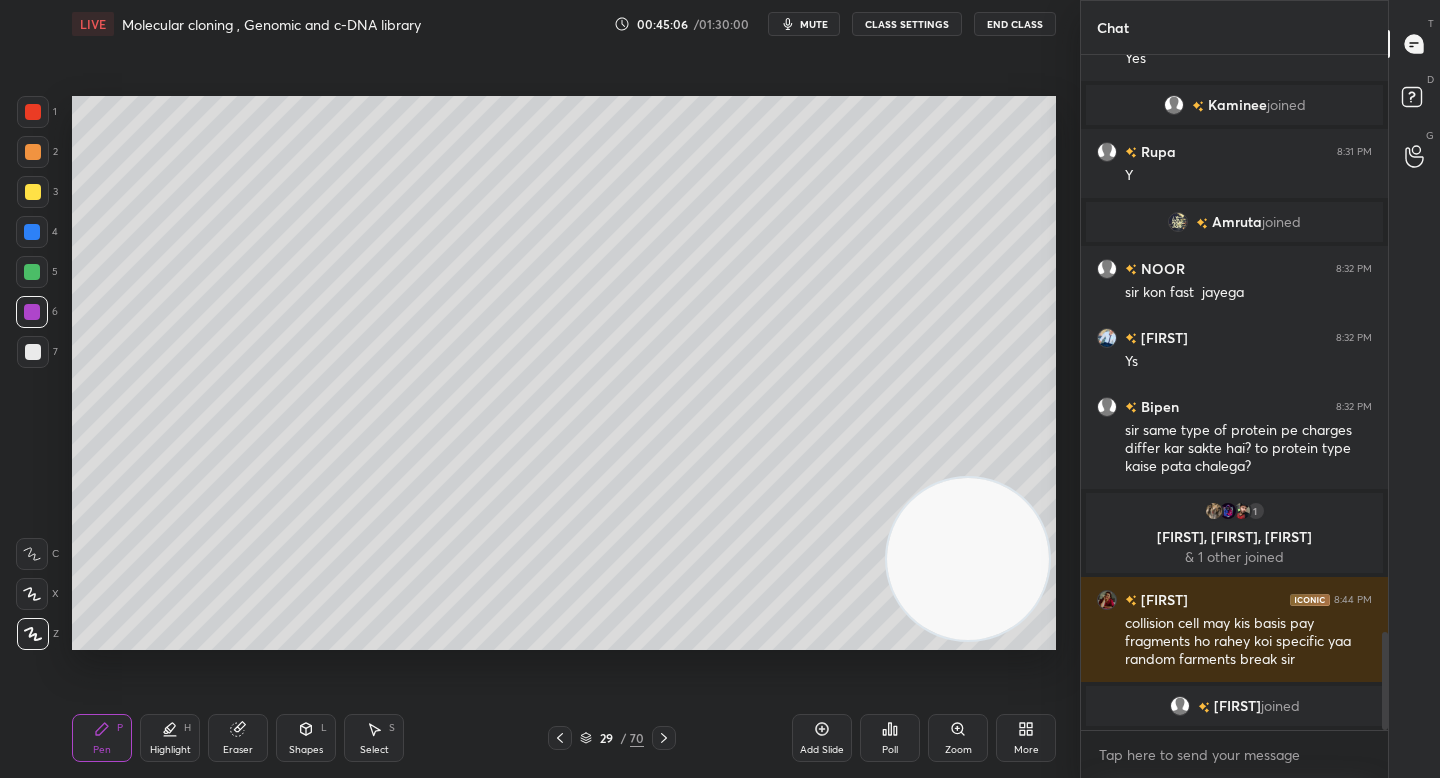 click on "Add Slide" at bounding box center (822, 738) 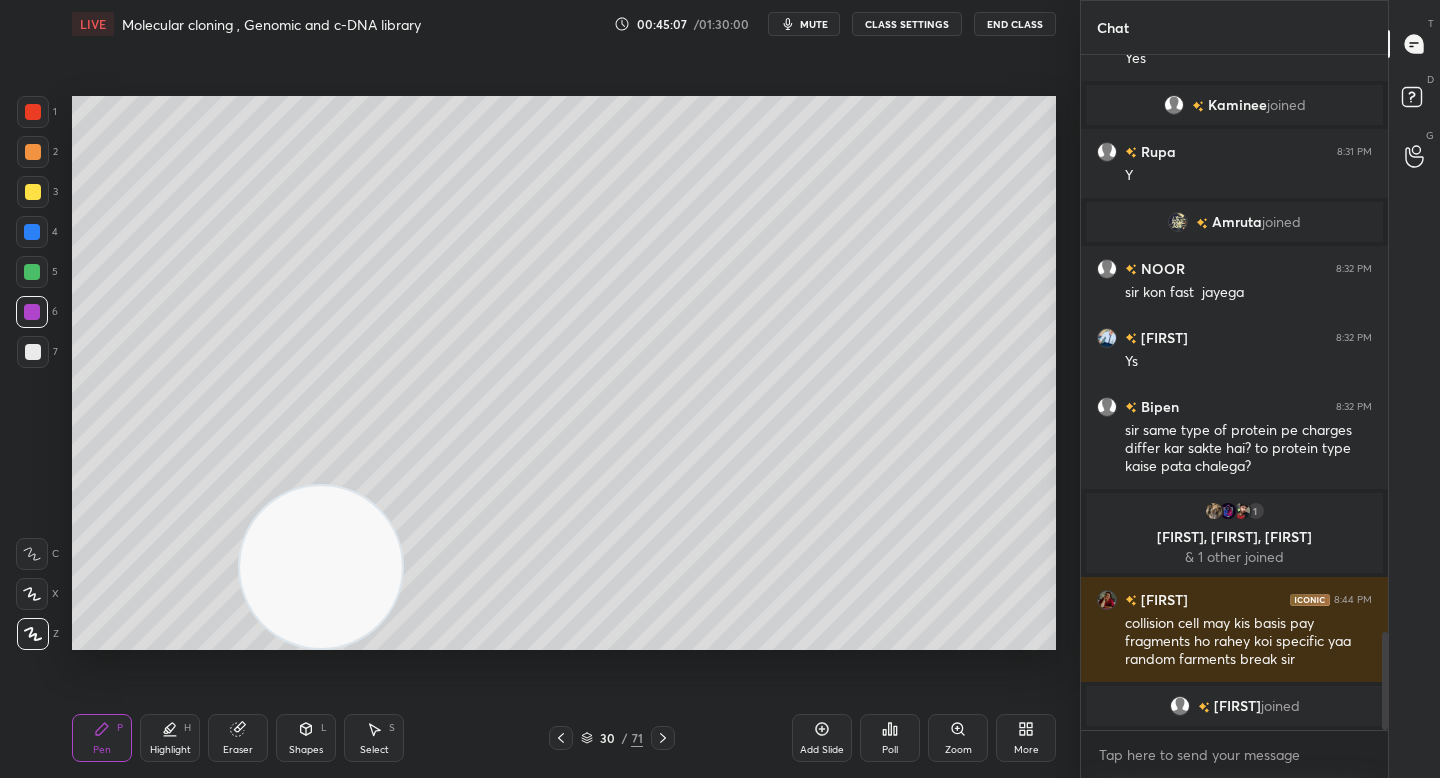 drag, startPoint x: 422, startPoint y: 598, endPoint x: 348, endPoint y: 613, distance: 75.50497 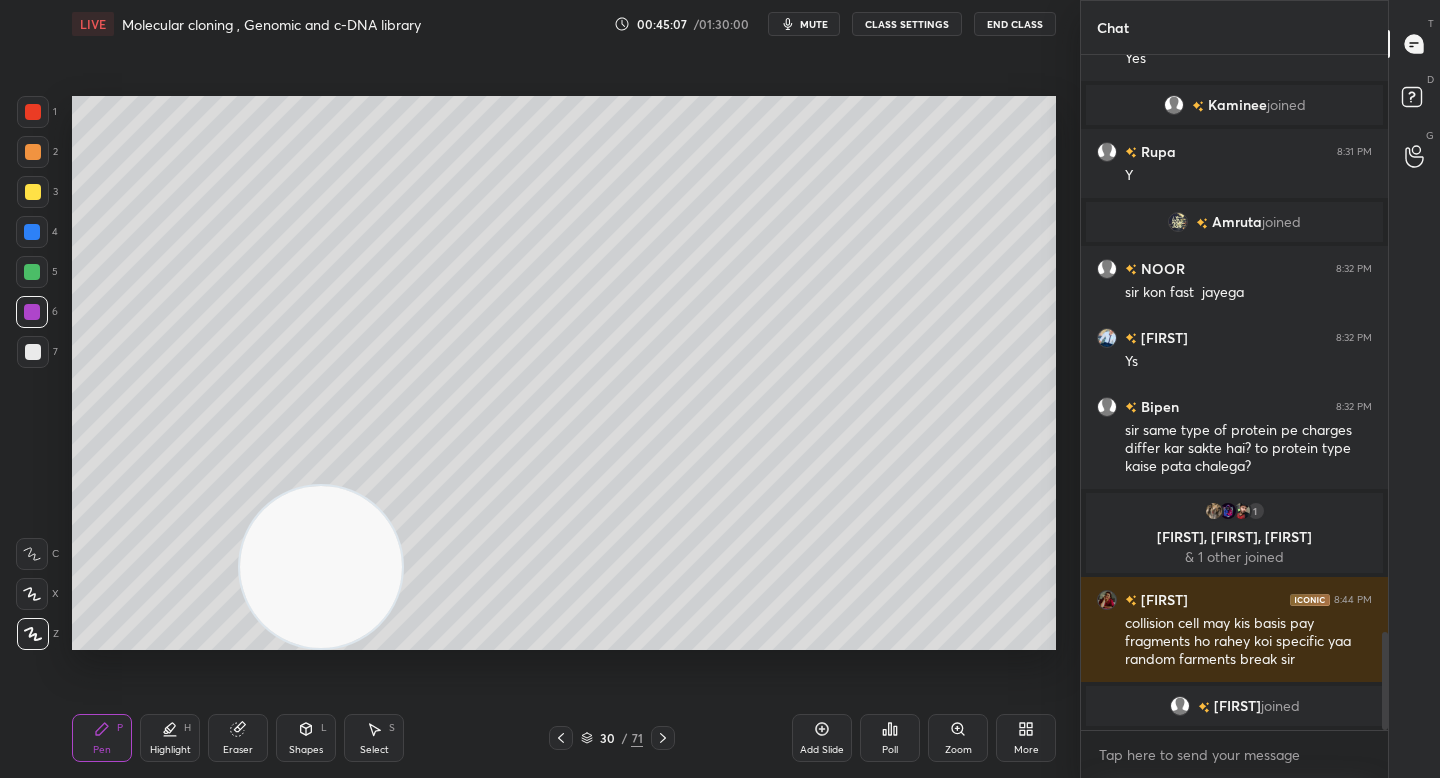 click at bounding box center [321, 567] 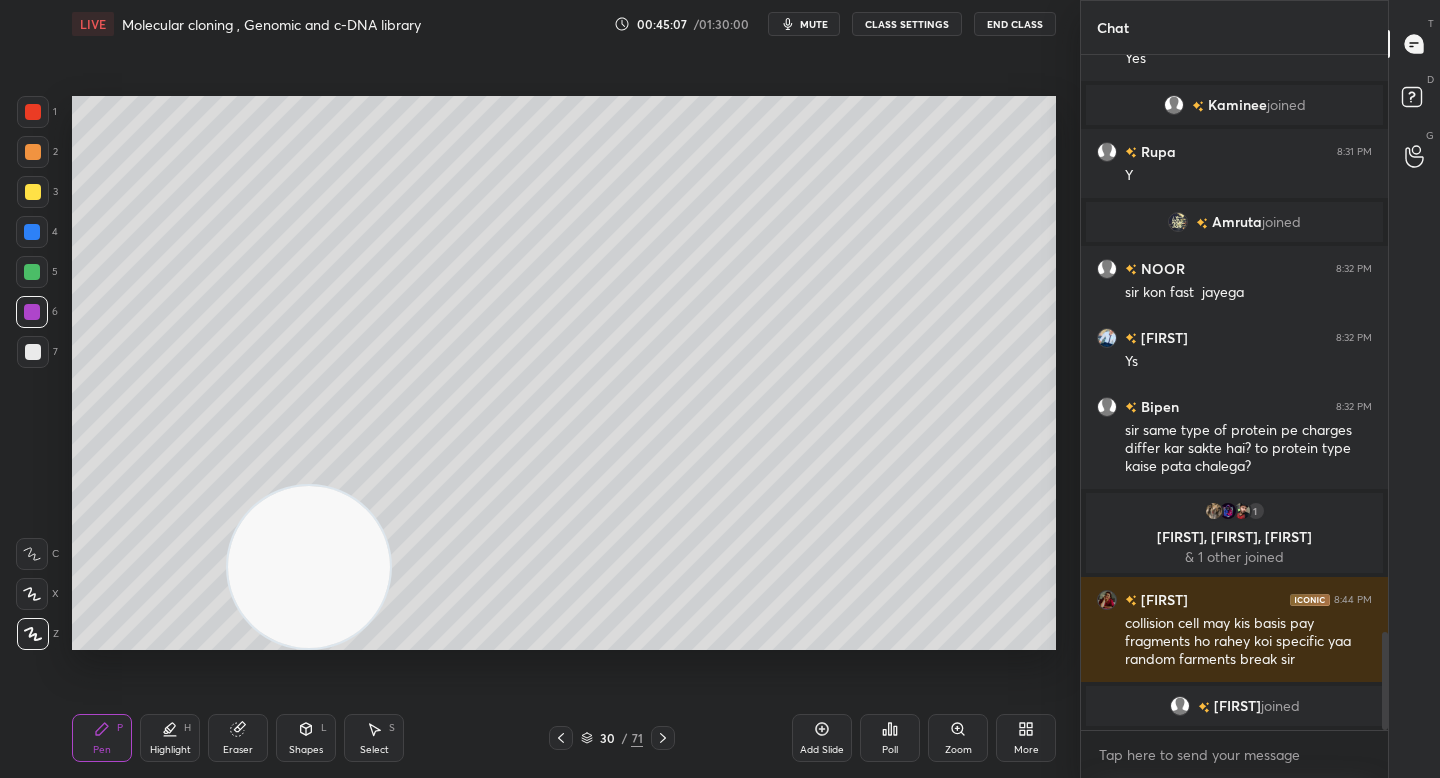 drag, startPoint x: 228, startPoint y: 627, endPoint x: 204, endPoint y: 639, distance: 26.832815 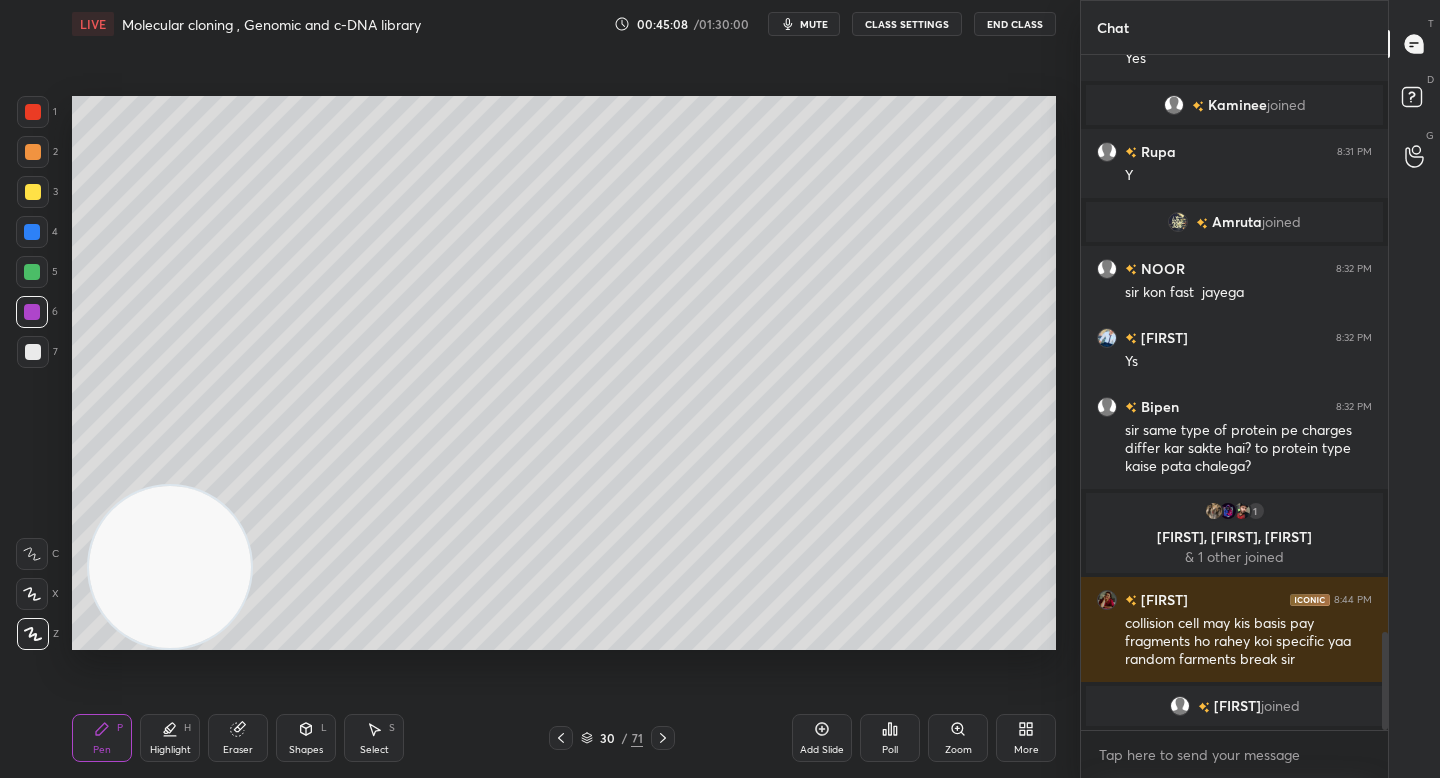 click at bounding box center [33, 352] 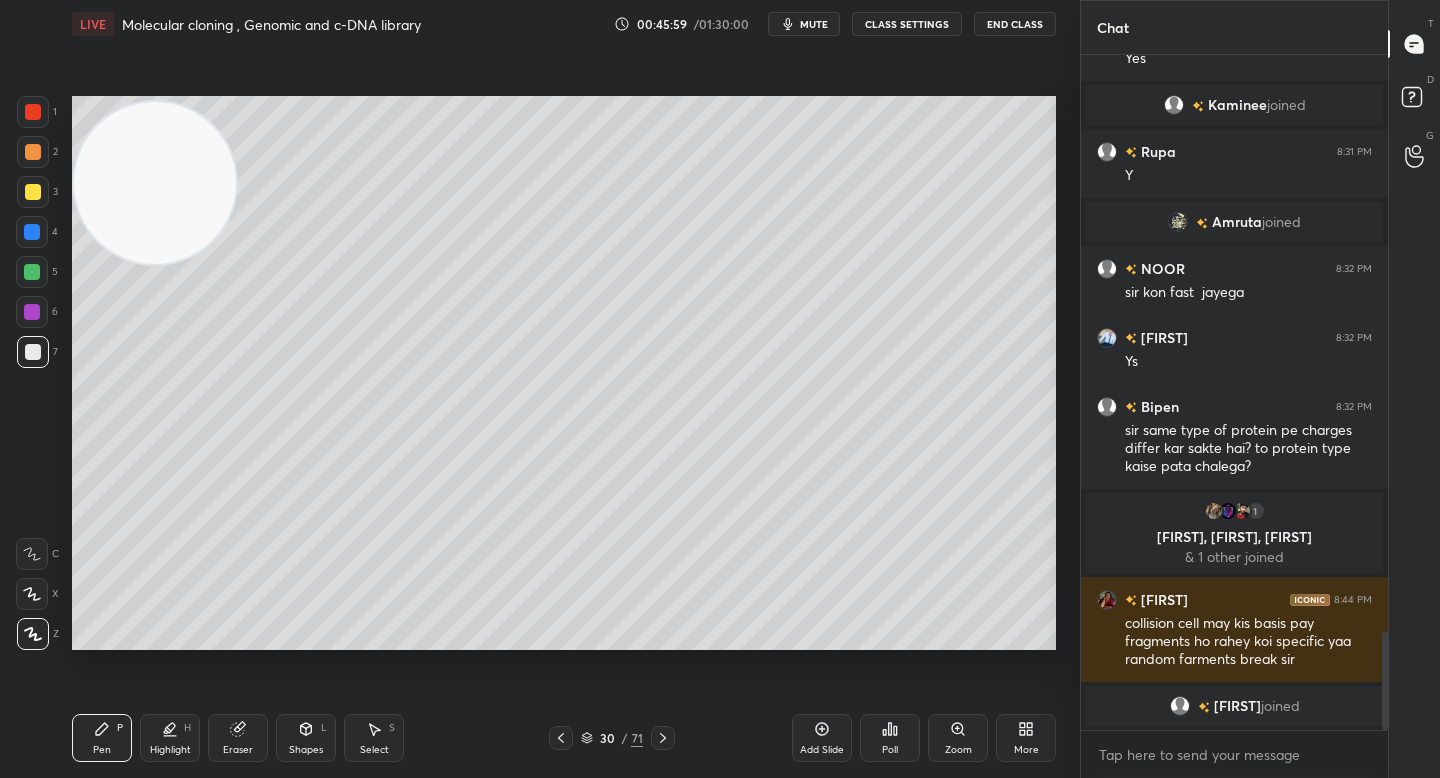 drag, startPoint x: 150, startPoint y: 540, endPoint x: 115, endPoint y: 154, distance: 387.58353 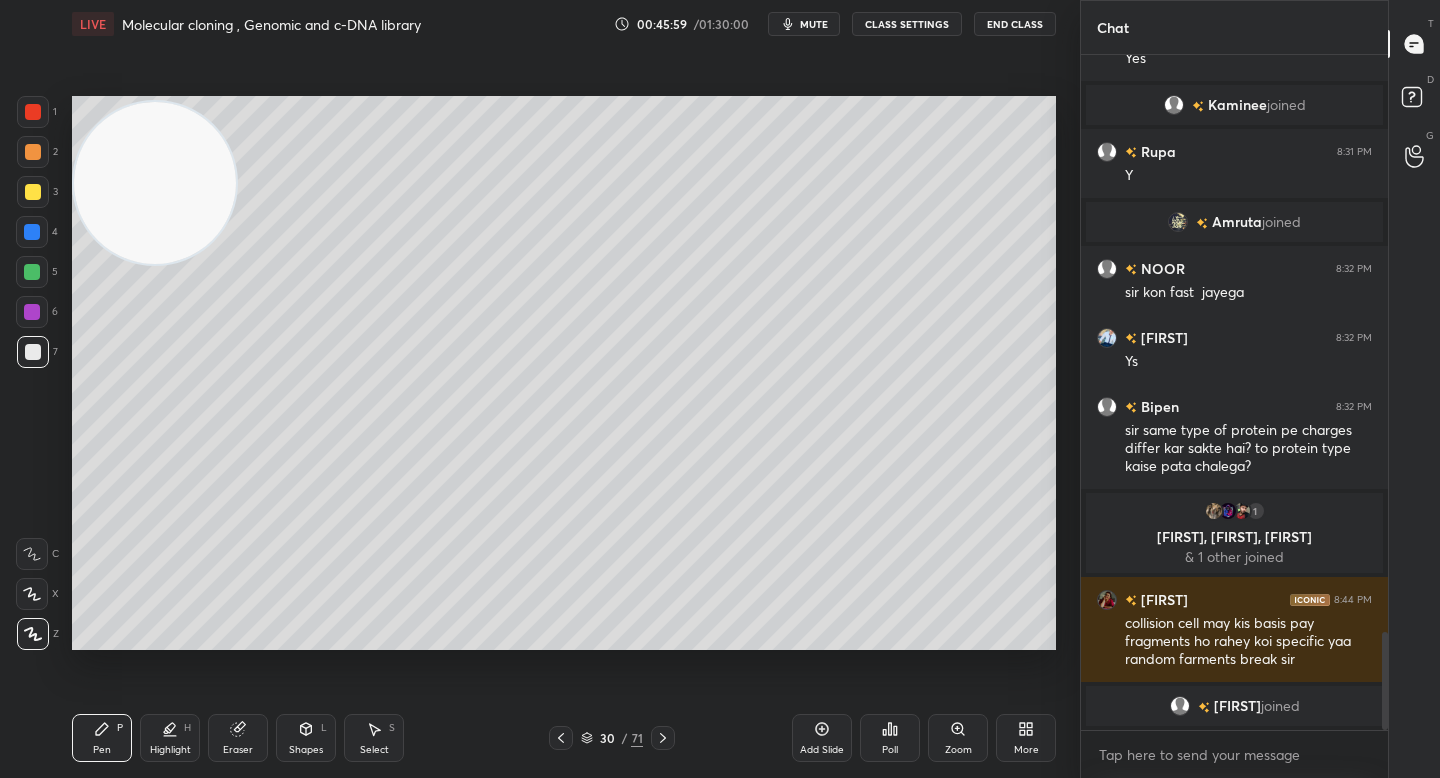 click at bounding box center (155, 183) 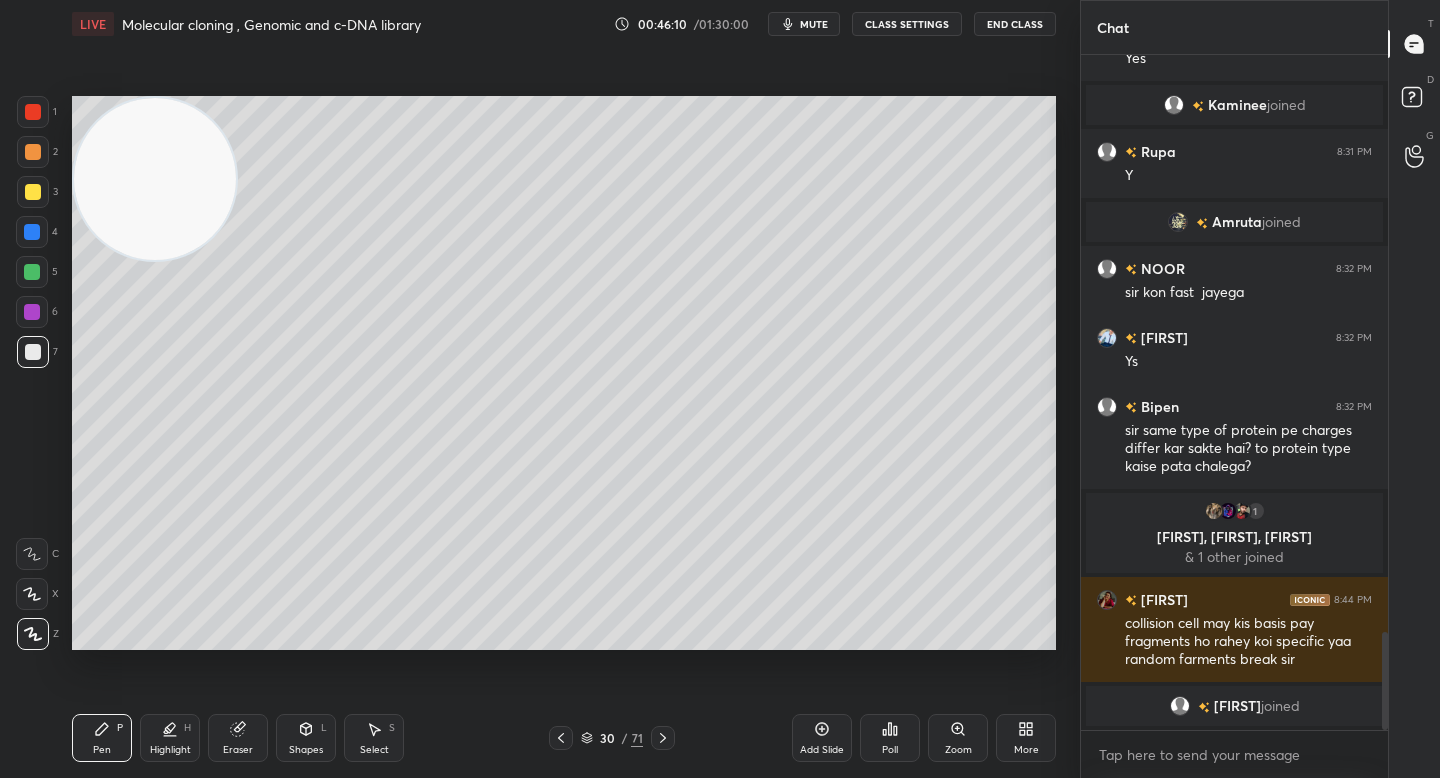 click at bounding box center [33, 192] 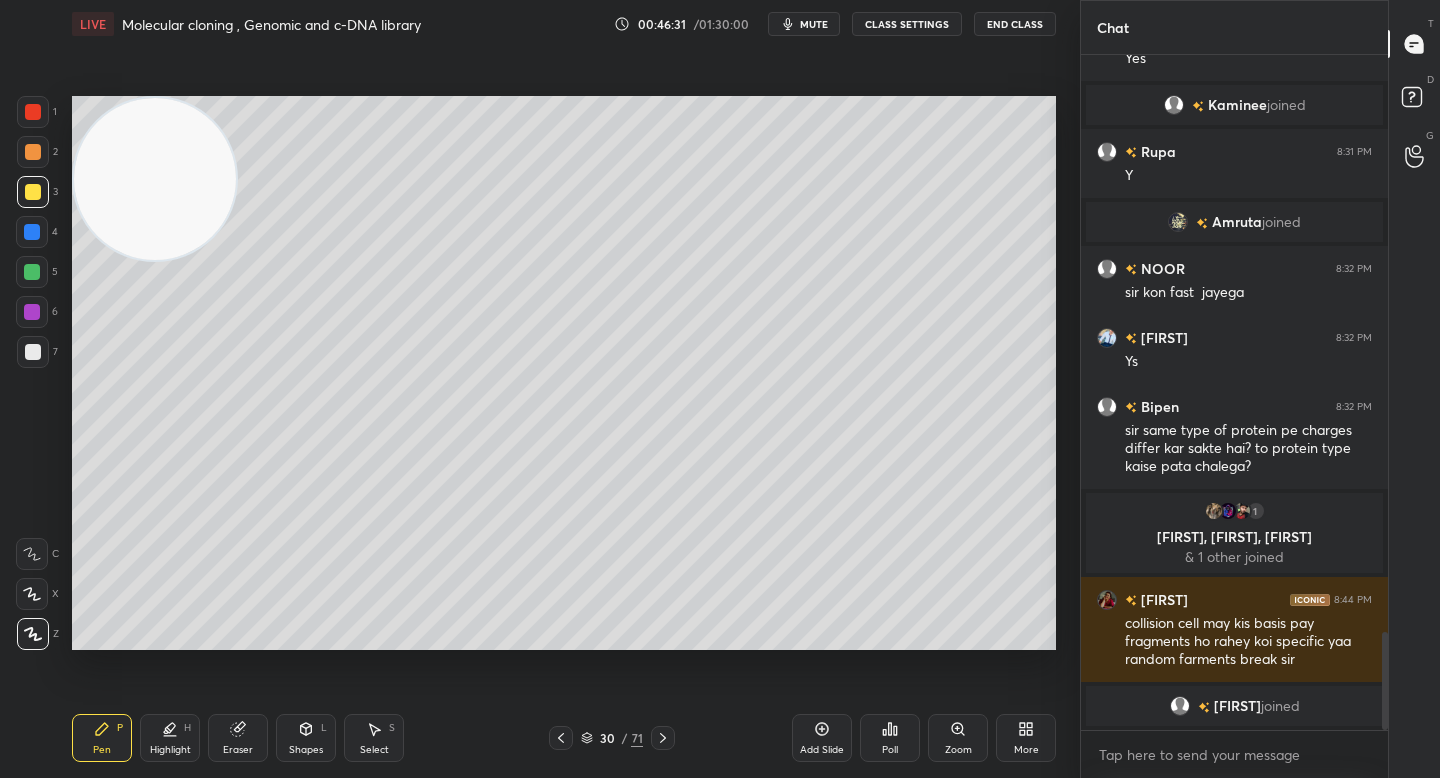 drag, startPoint x: 34, startPoint y: 238, endPoint x: 38, endPoint y: 281, distance: 43.185646 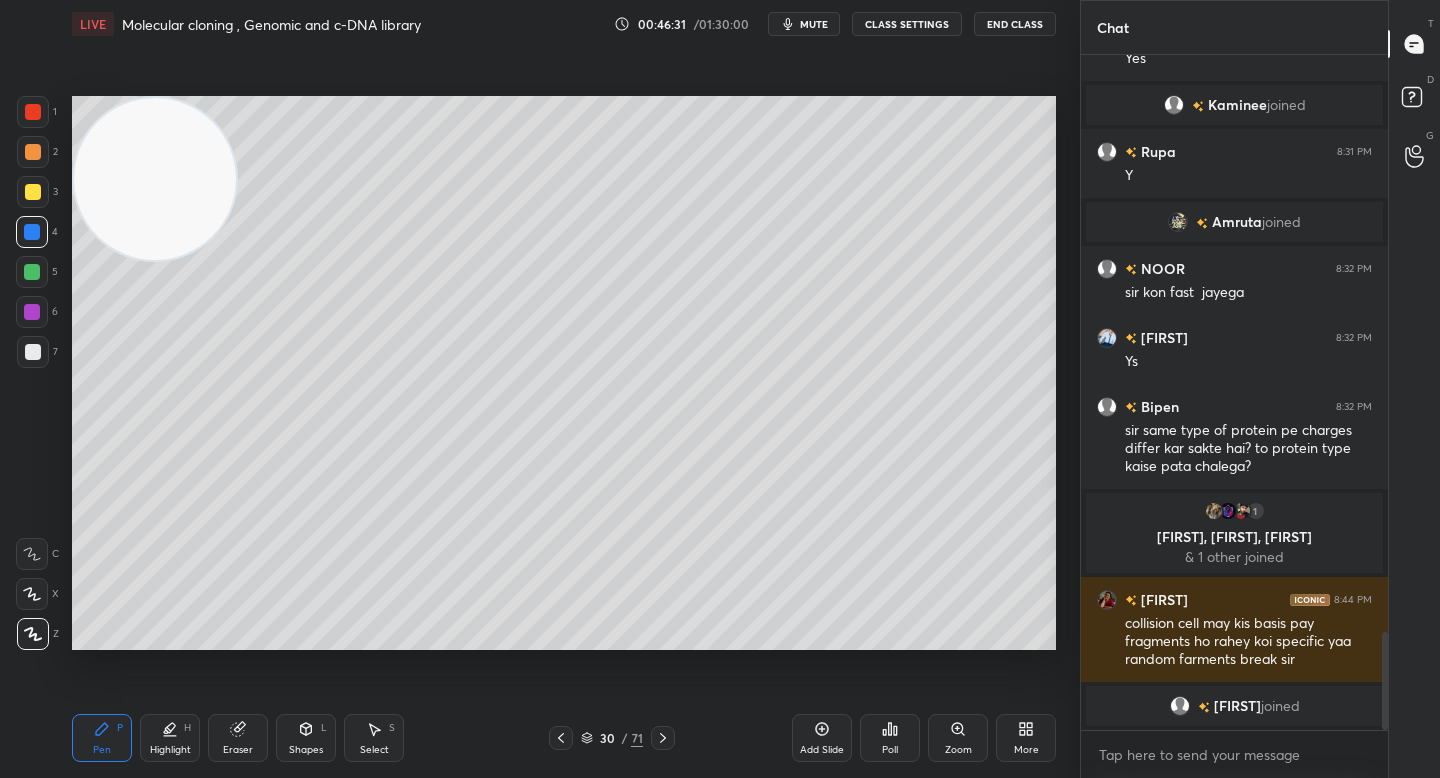 click at bounding box center (32, 272) 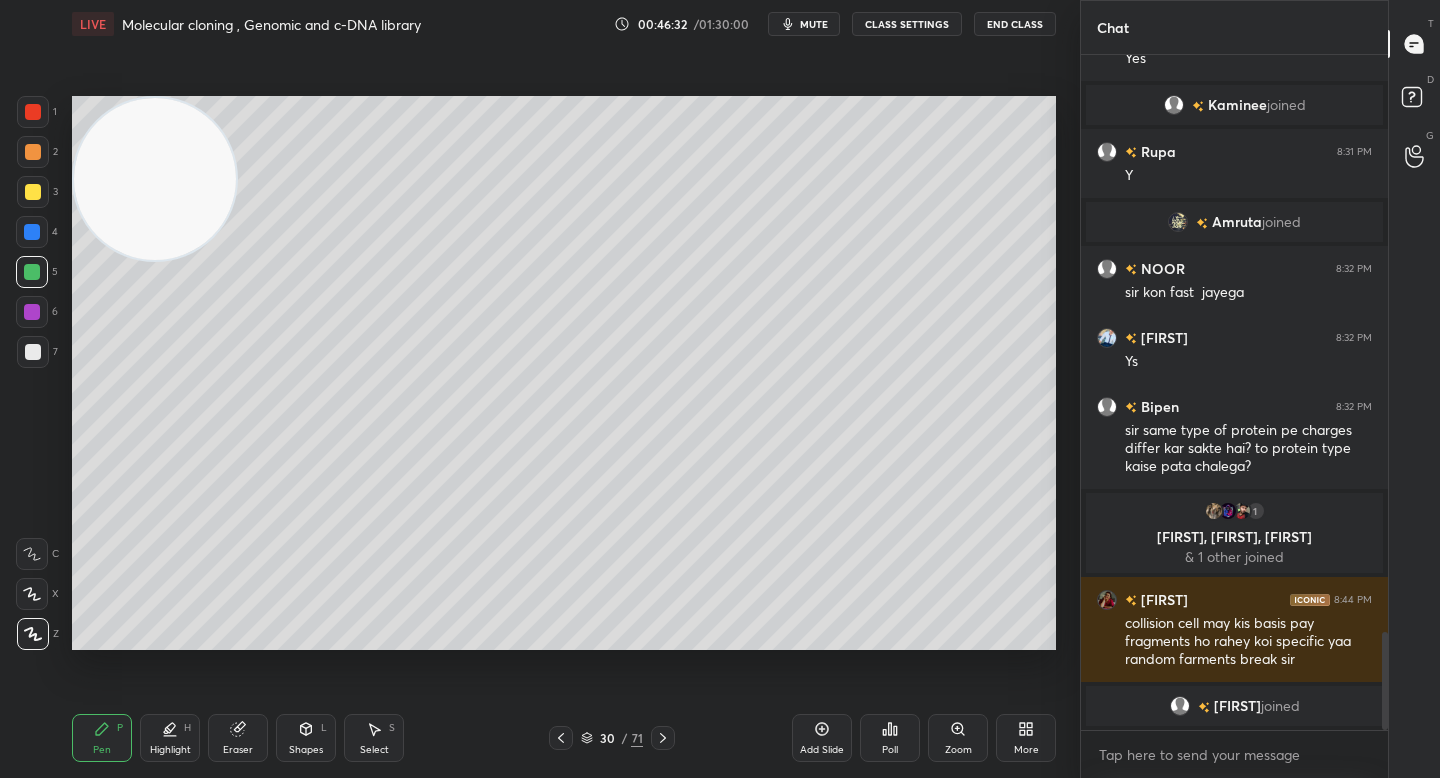 click on "7" at bounding box center (37, 356) 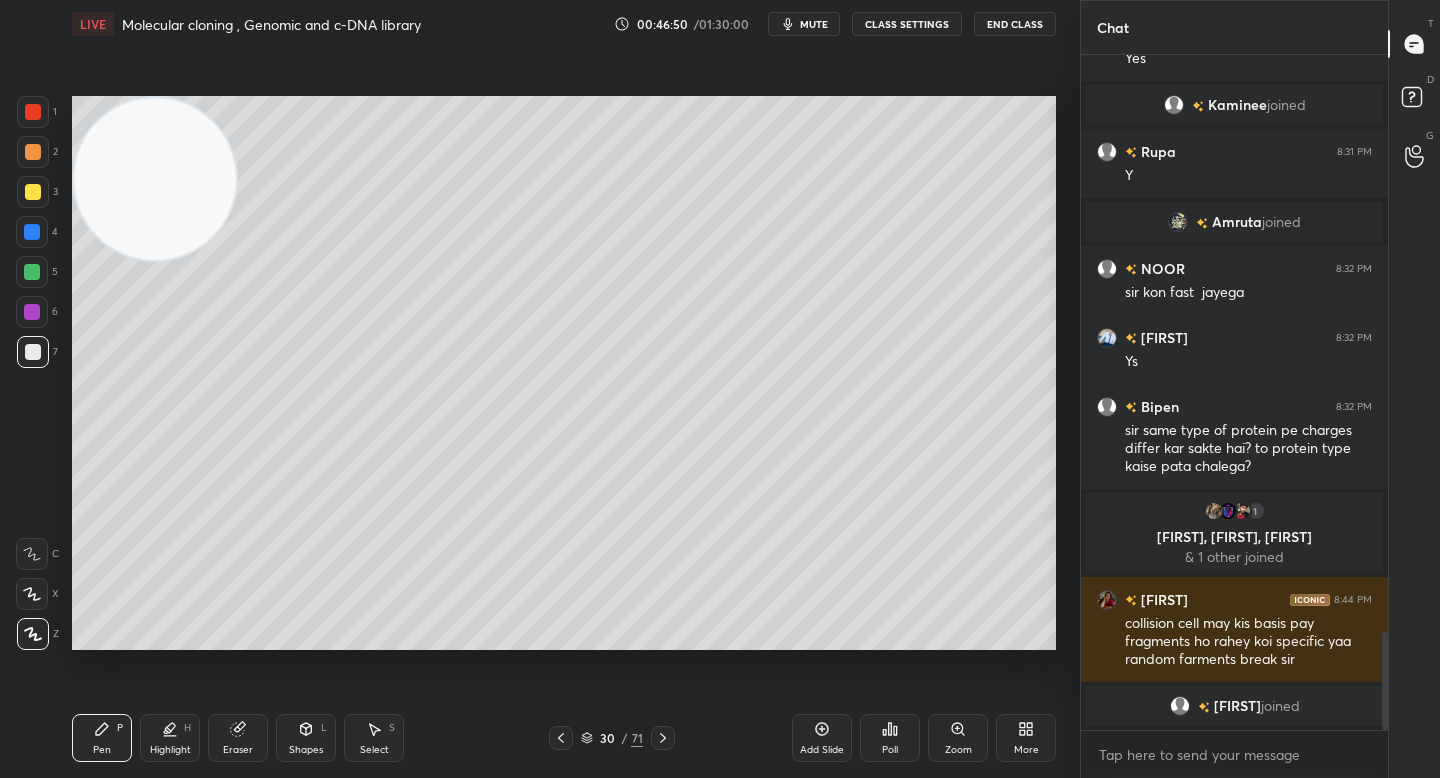 drag, startPoint x: 24, startPoint y: 276, endPoint x: 70, endPoint y: 272, distance: 46.173584 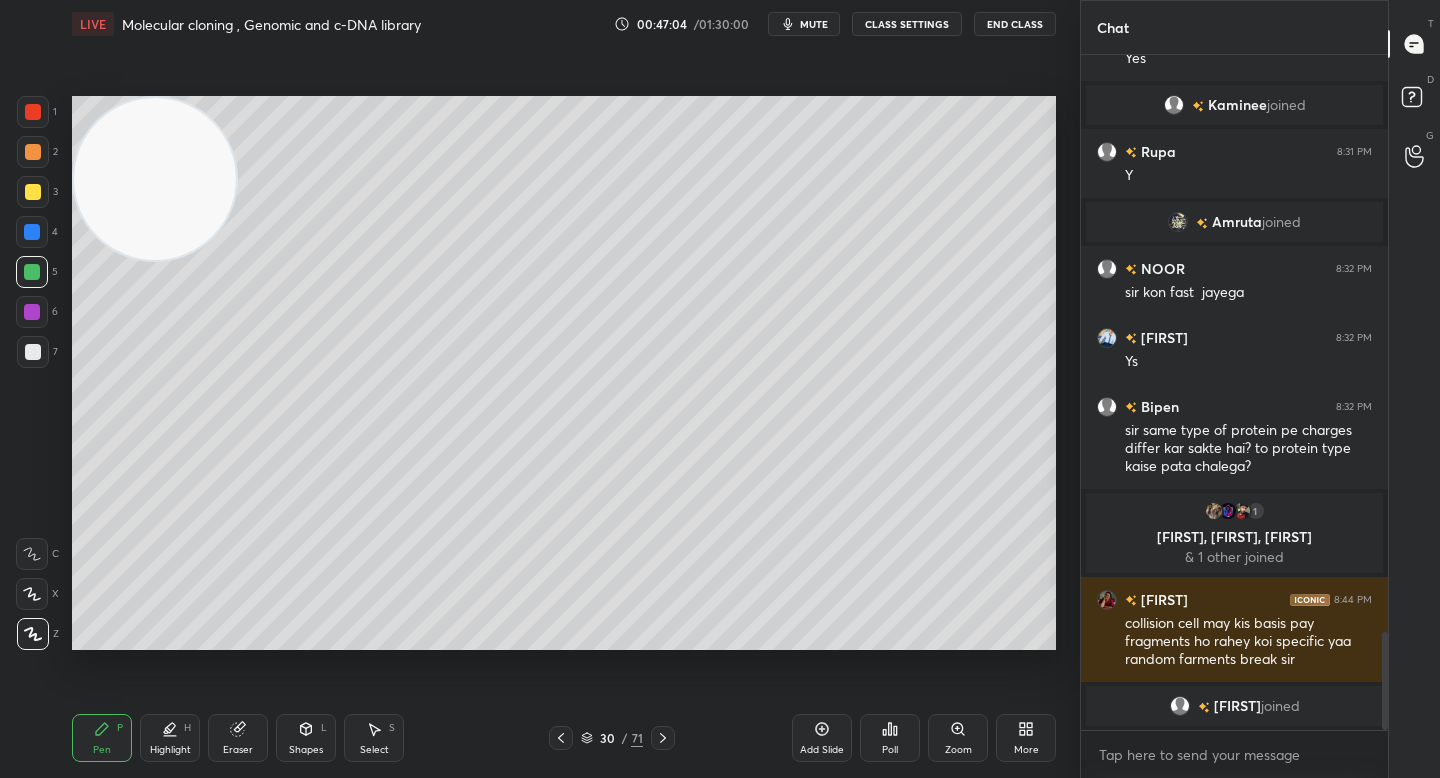 click on "Eraser" at bounding box center (238, 738) 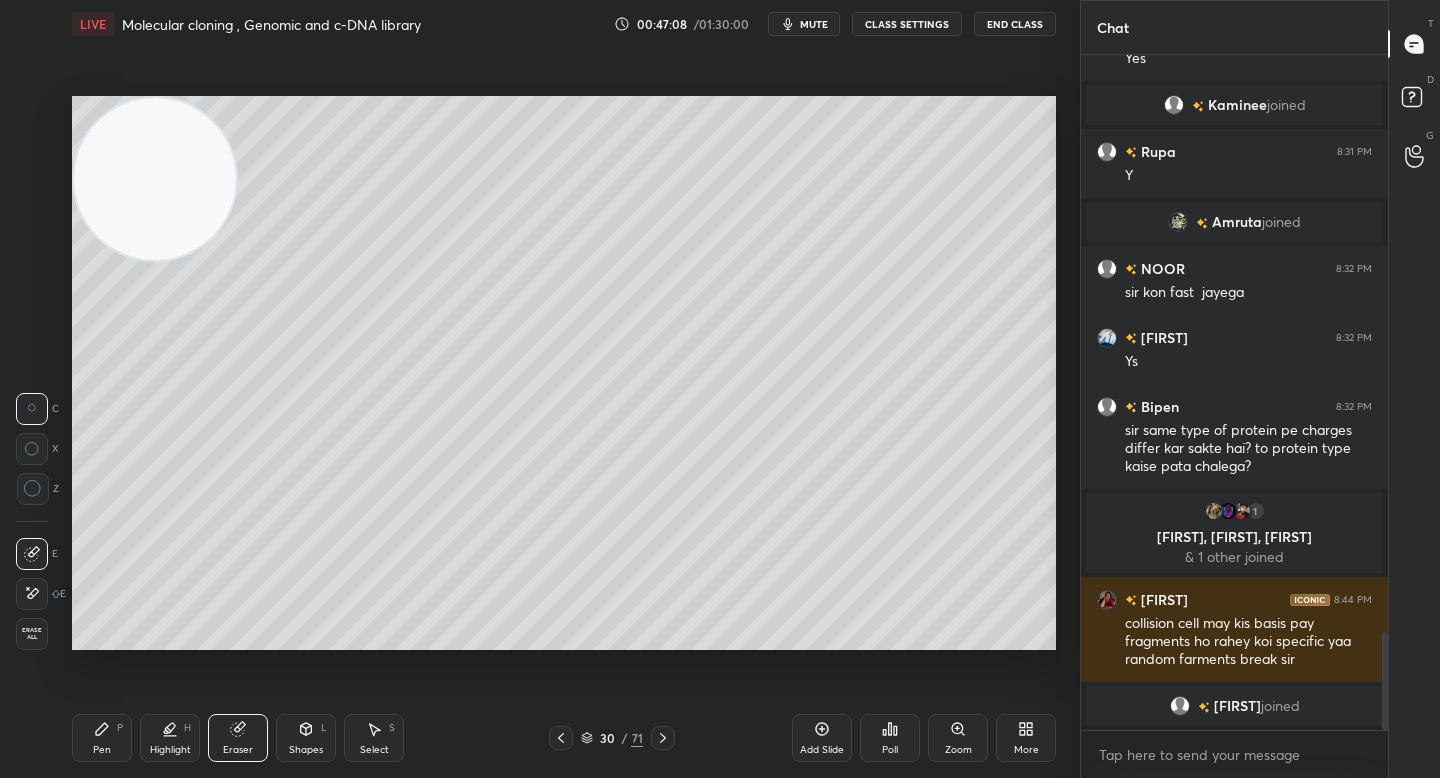click on "Pen P" at bounding box center (102, 738) 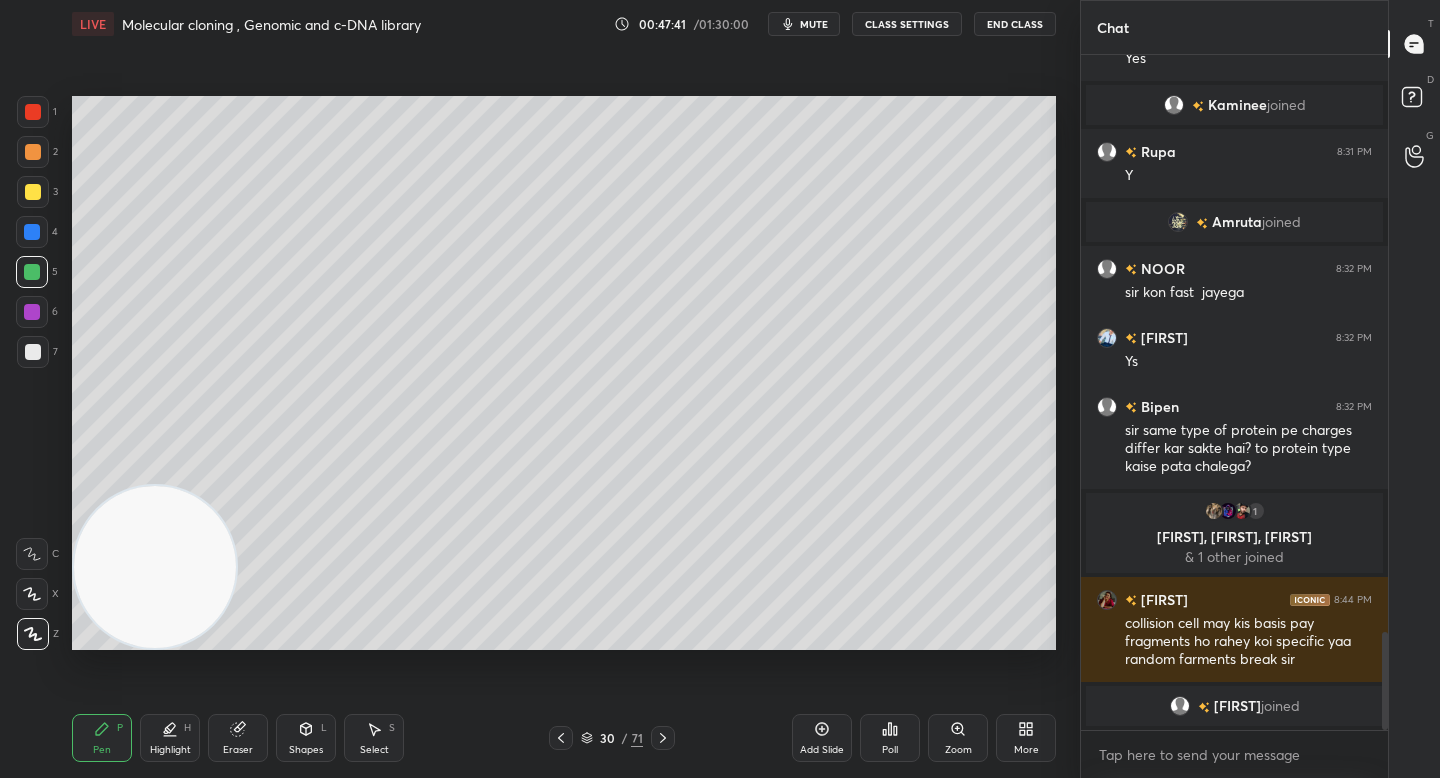 drag, startPoint x: 187, startPoint y: 234, endPoint x: 185, endPoint y: 602, distance: 368.00543 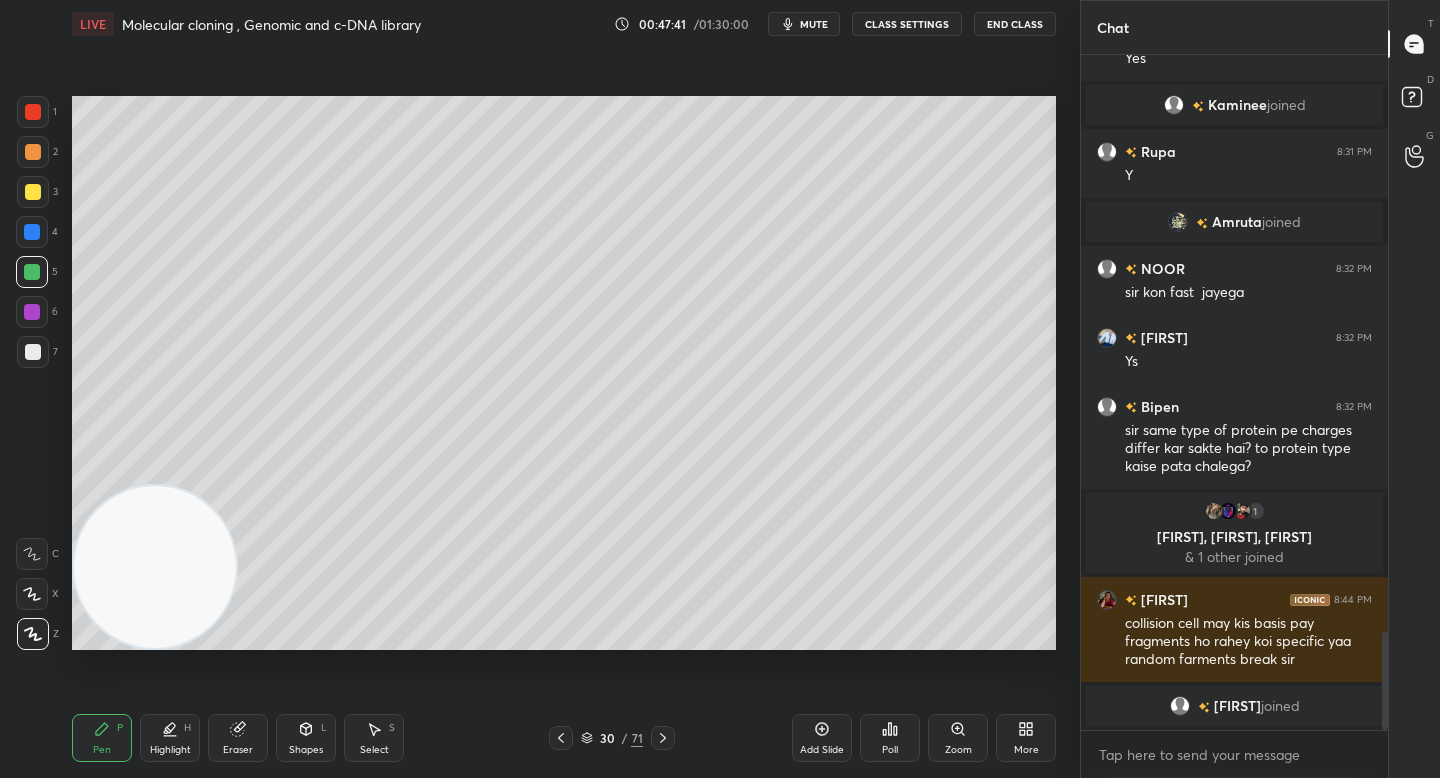 click at bounding box center [155, 567] 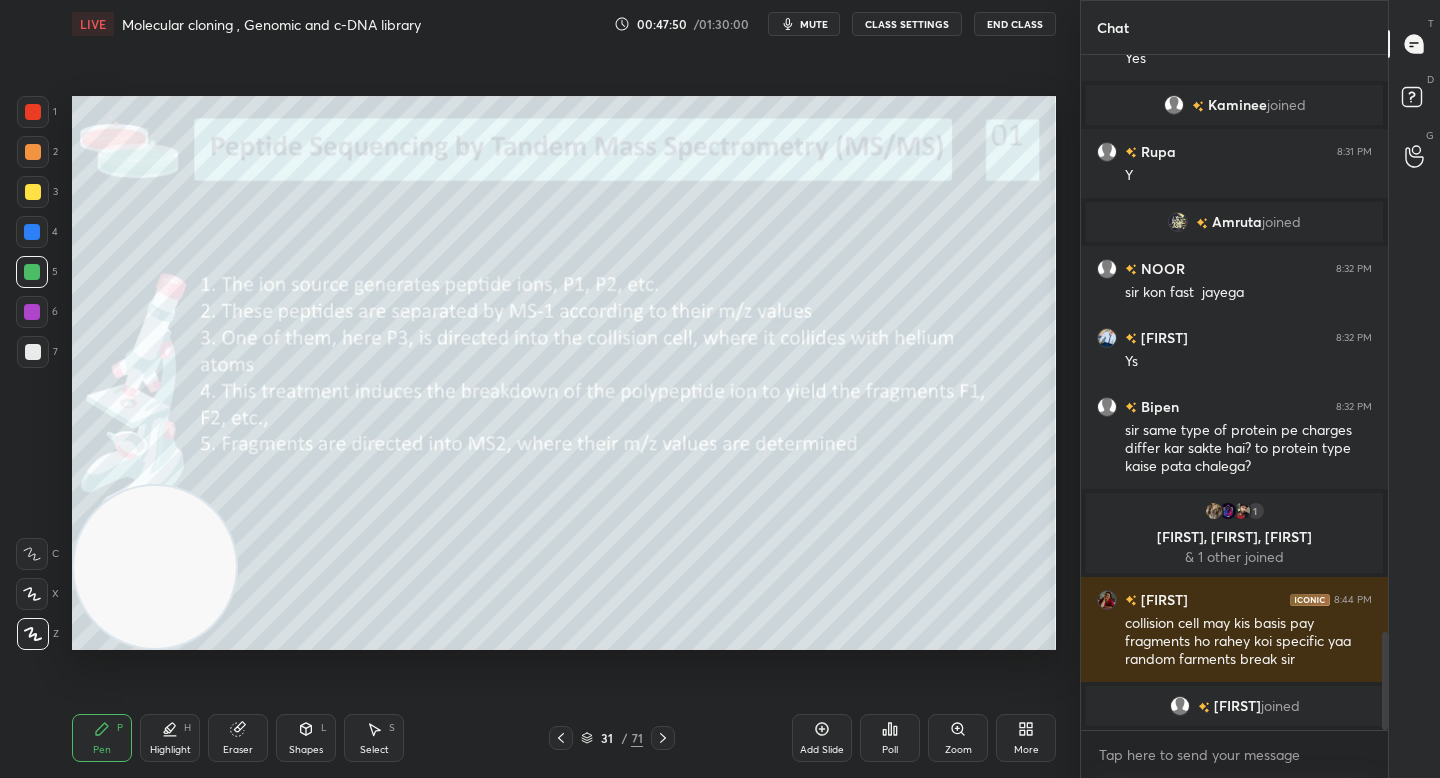 click at bounding box center (33, 352) 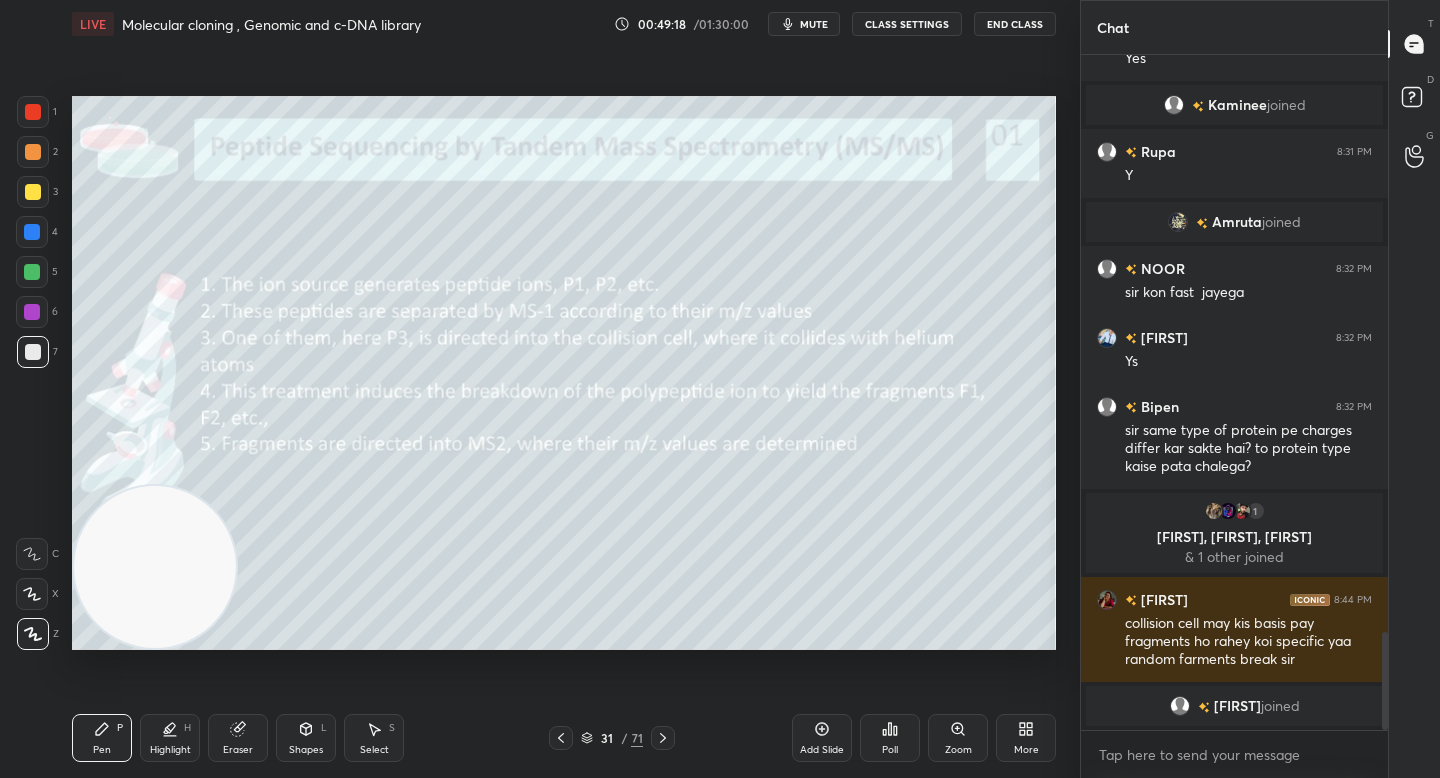 click on "Add Slide" at bounding box center [822, 750] 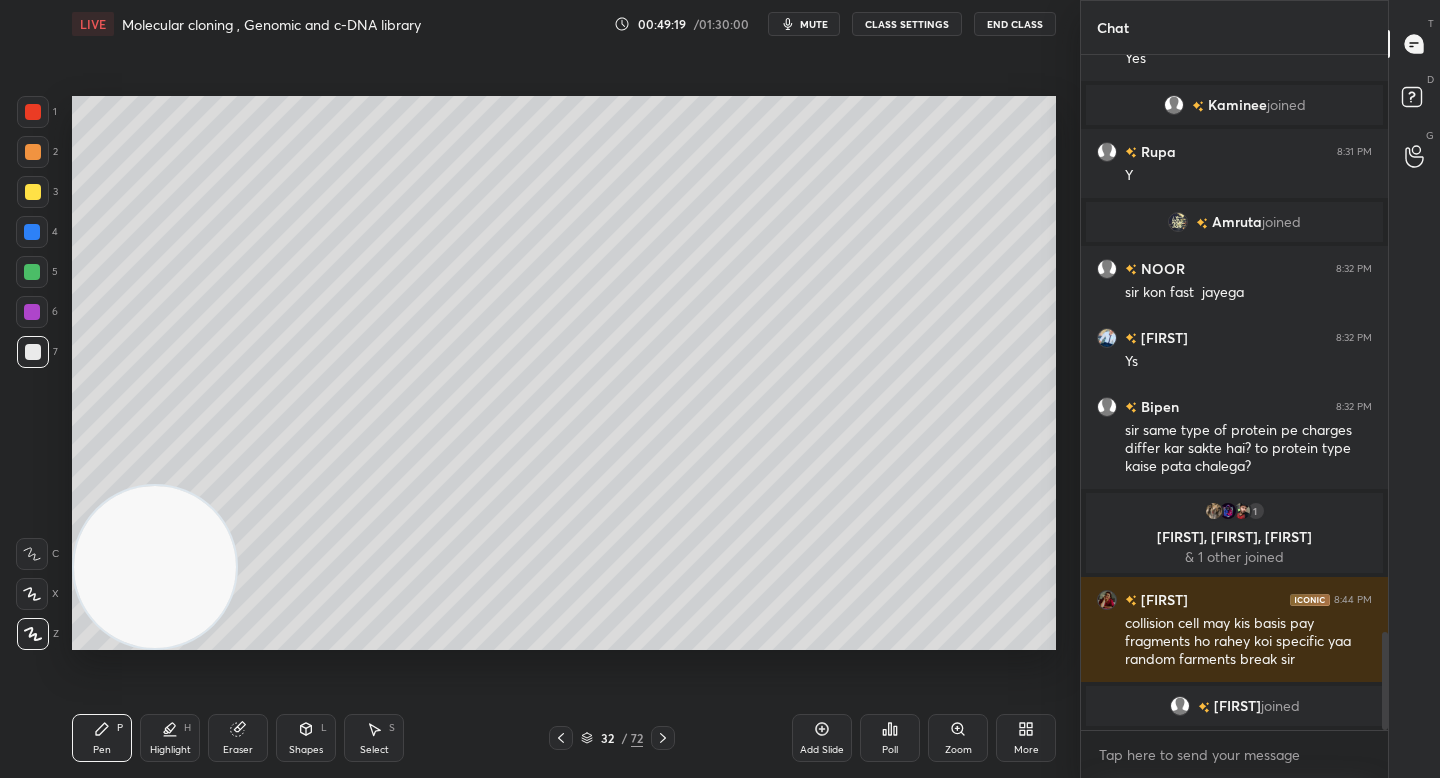 drag, startPoint x: 137, startPoint y: 562, endPoint x: 130, endPoint y: 549, distance: 14.764823 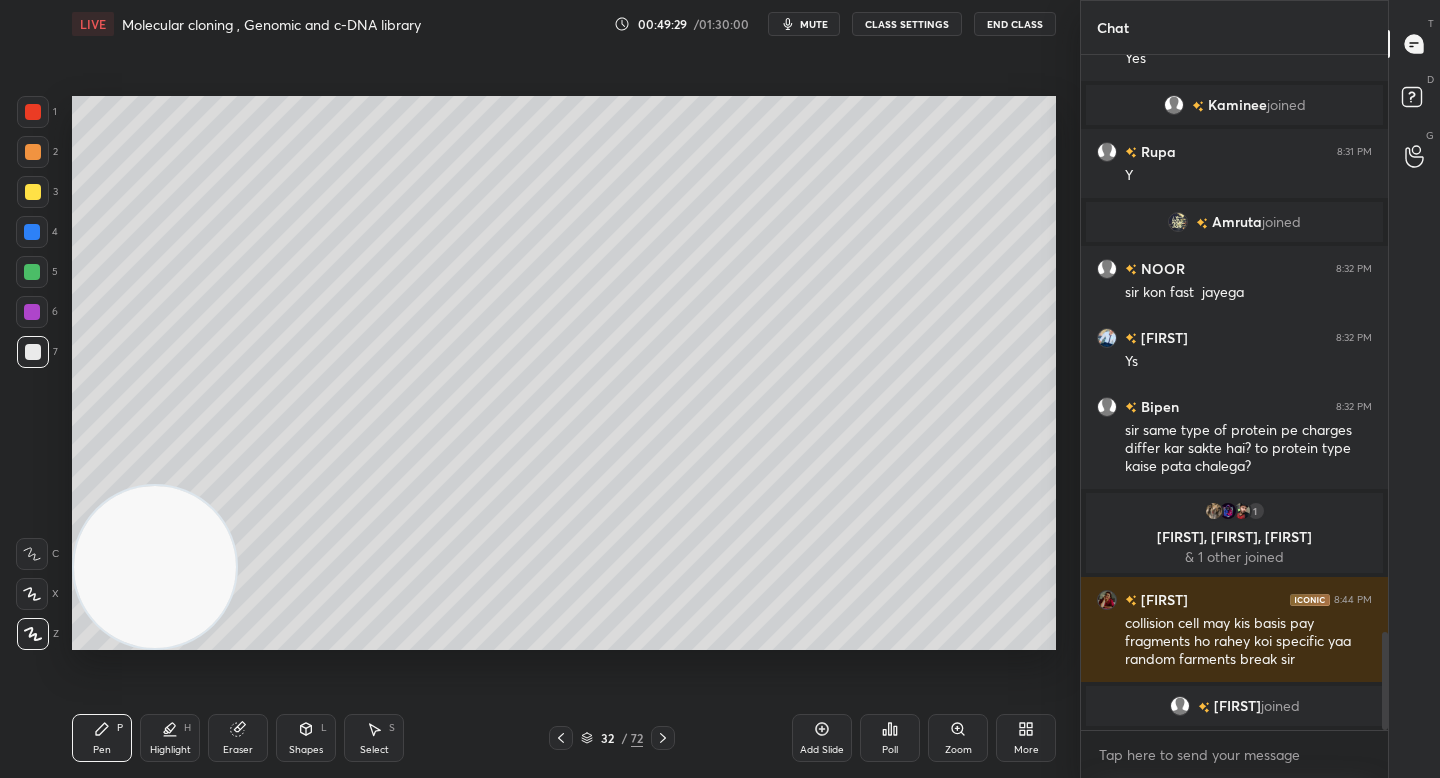 click on "Eraser" at bounding box center (238, 750) 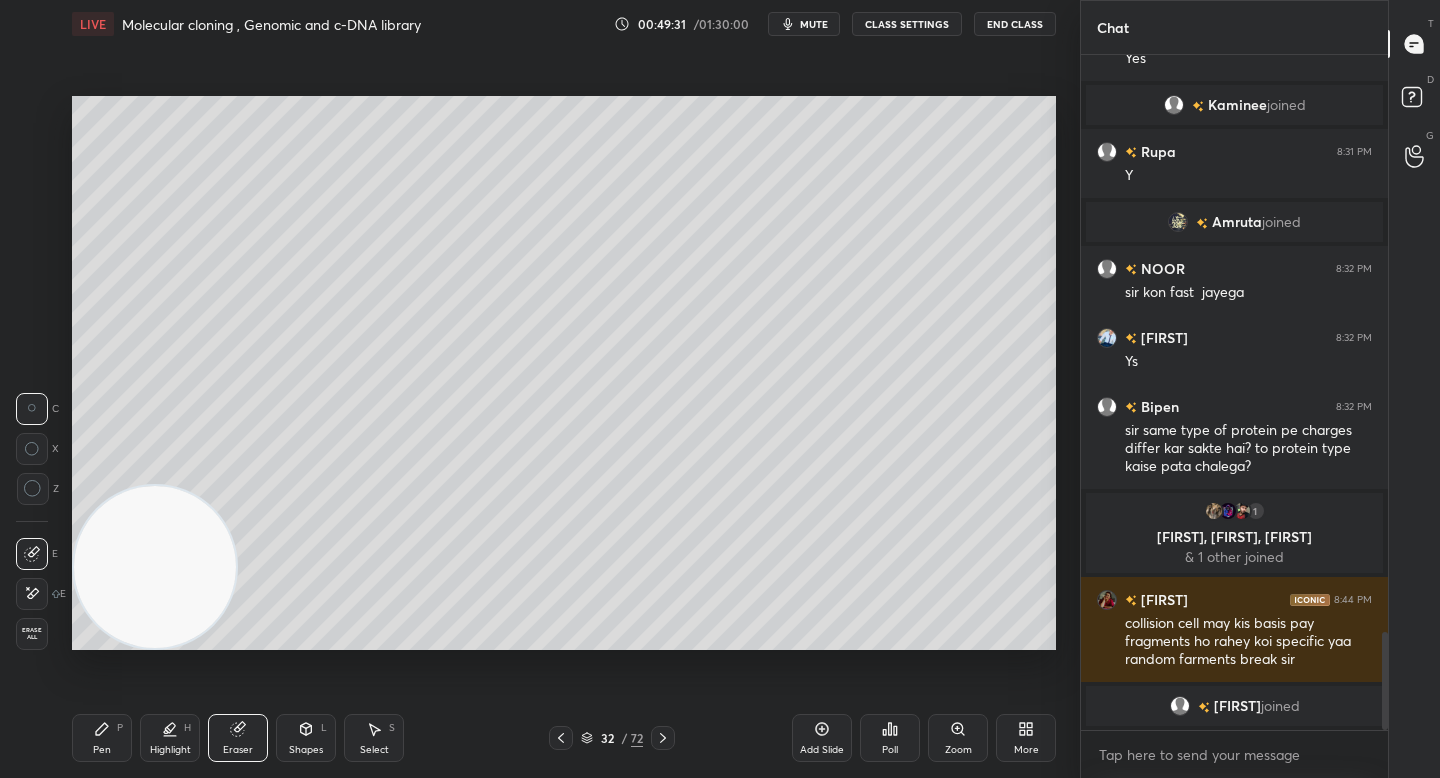 click on "Pen P Highlight H Eraser Shapes L Select S 32 / 72 Add Slide Poll Zoom More" at bounding box center [564, 738] 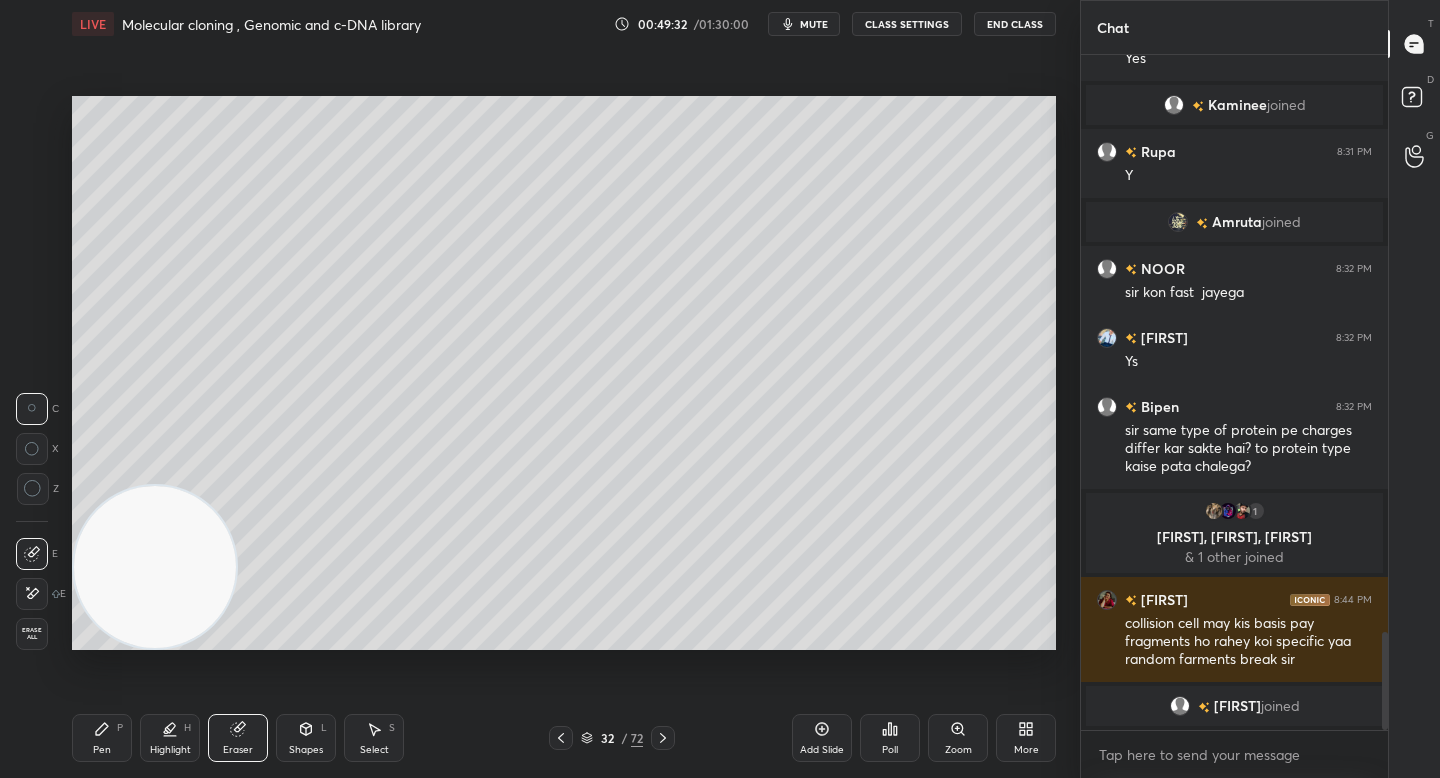 click on "Pen P Highlight H Eraser Shapes L Select S 32 / 72 Add Slide Poll Zoom More" at bounding box center (564, 738) 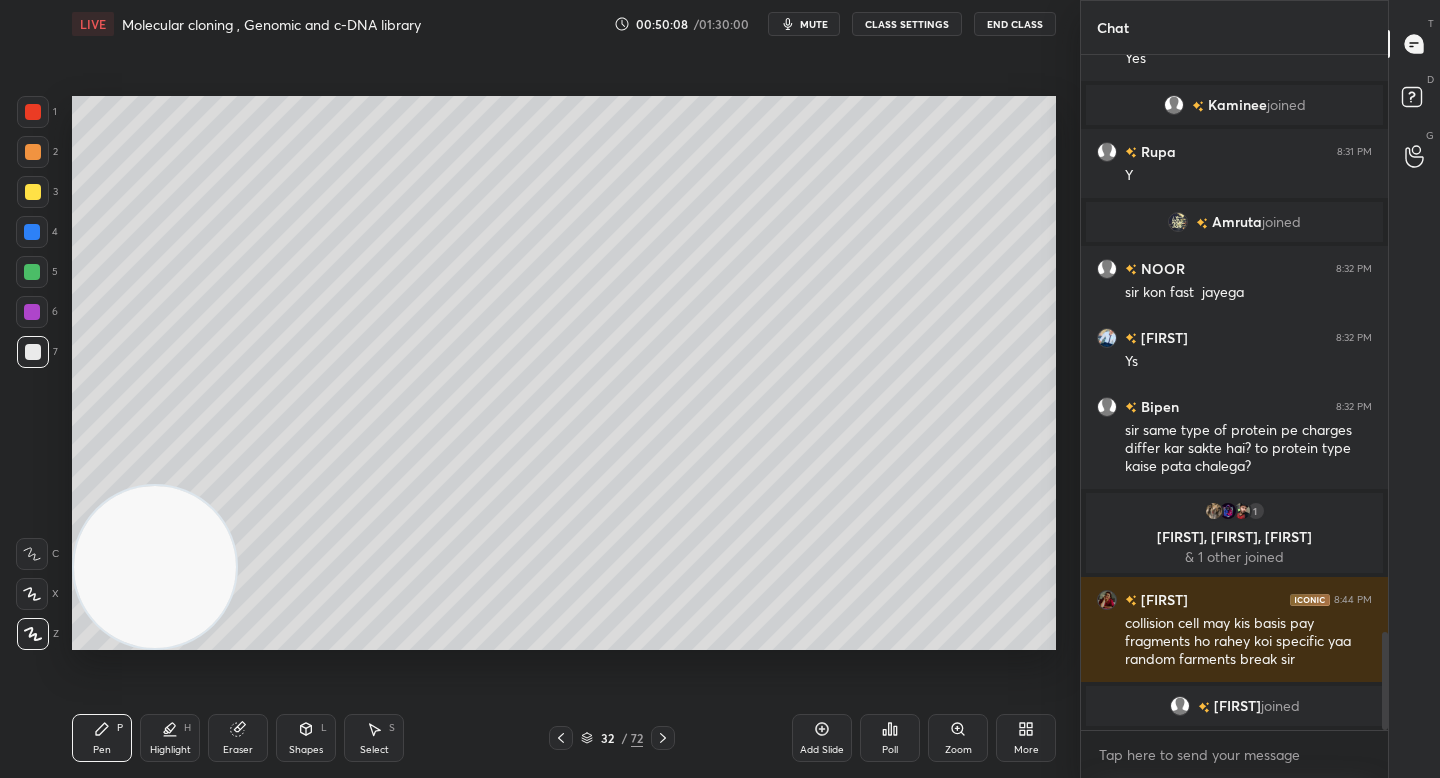 click on "Select S" at bounding box center [374, 738] 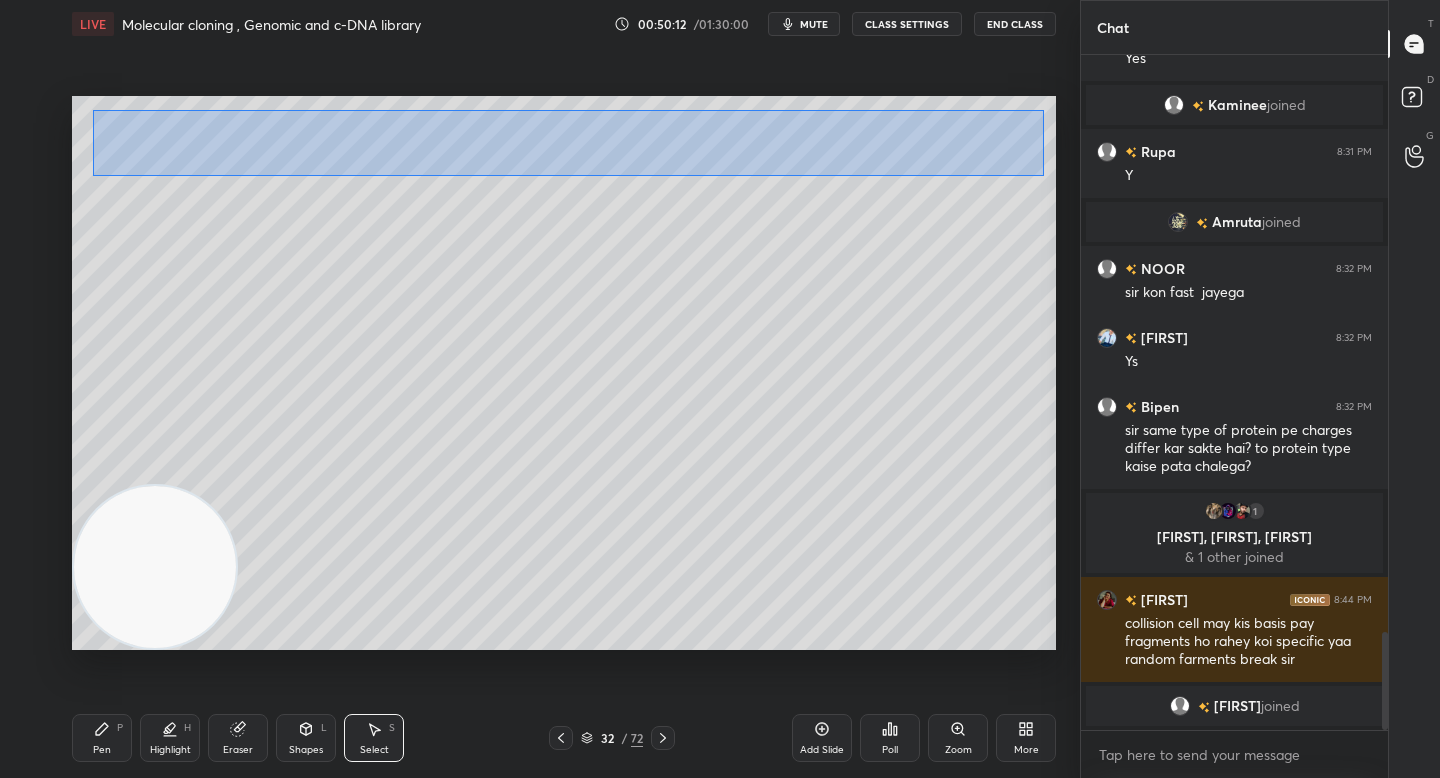 drag, startPoint x: 102, startPoint y: 113, endPoint x: 1047, endPoint y: 172, distance: 946.84 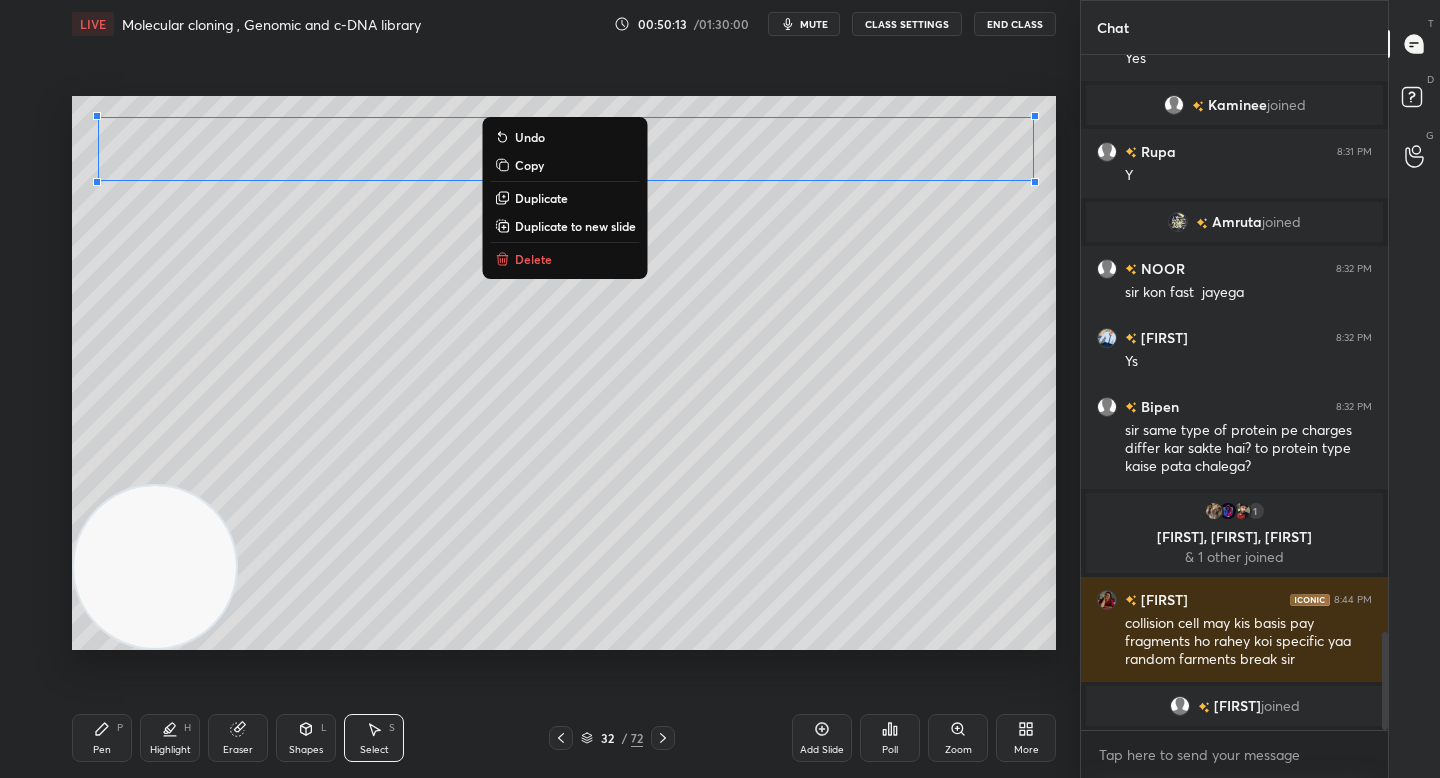 click on "Copy" at bounding box center [565, 165] 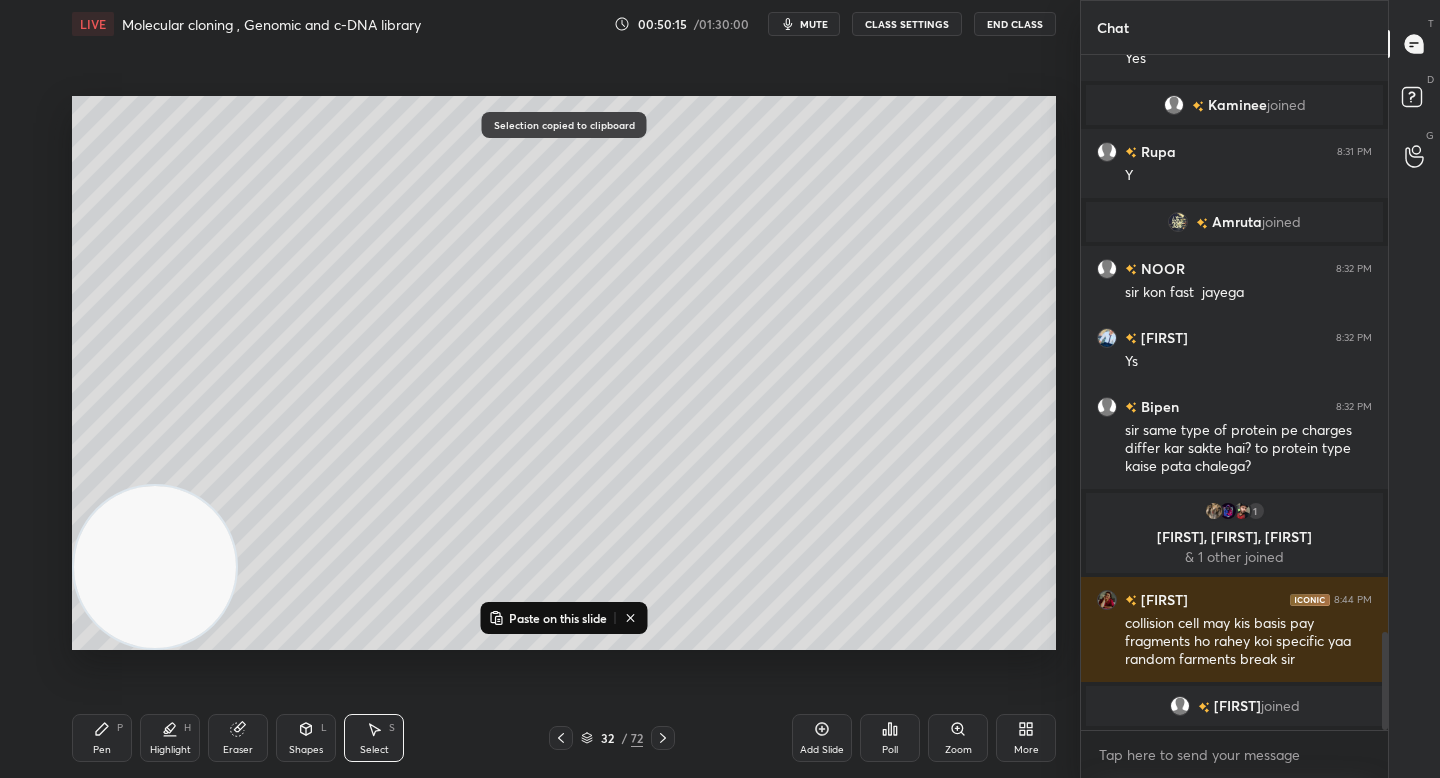 click on "Paste on this slide" at bounding box center (564, 618) 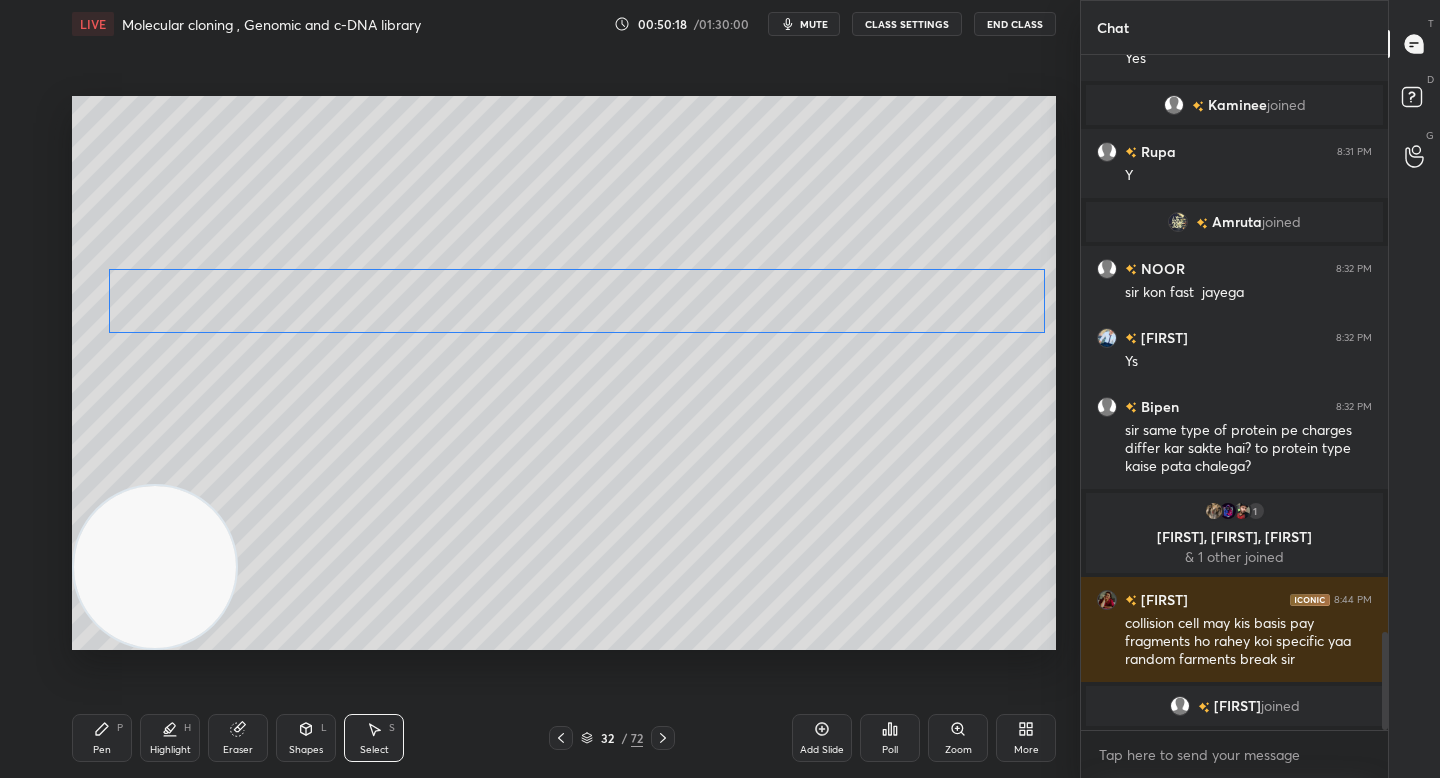 drag, startPoint x: 460, startPoint y: 211, endPoint x: 446, endPoint y: 296, distance: 86.145226 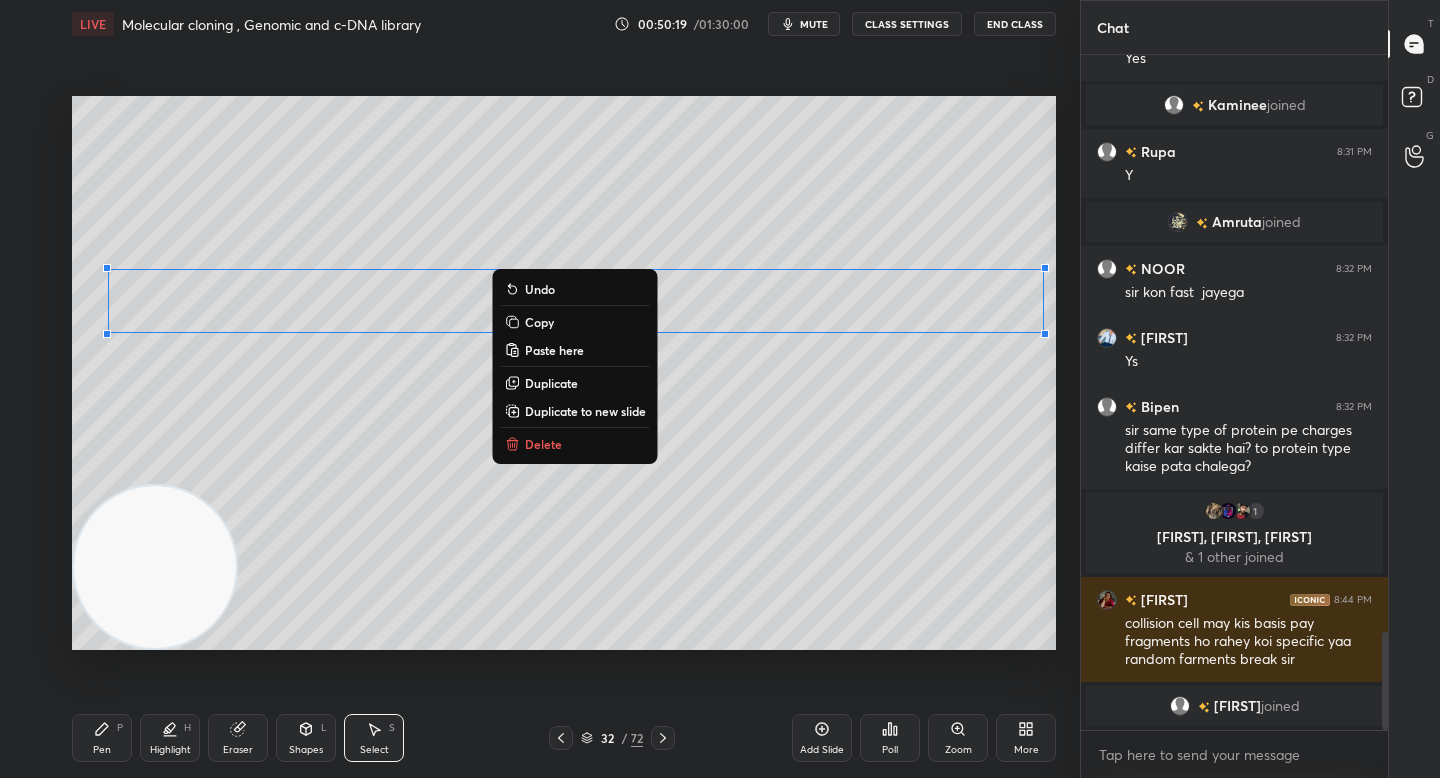 click on "0 ° Undo Copy Paste here Duplicate Duplicate to new slide Delete" at bounding box center [564, 373] 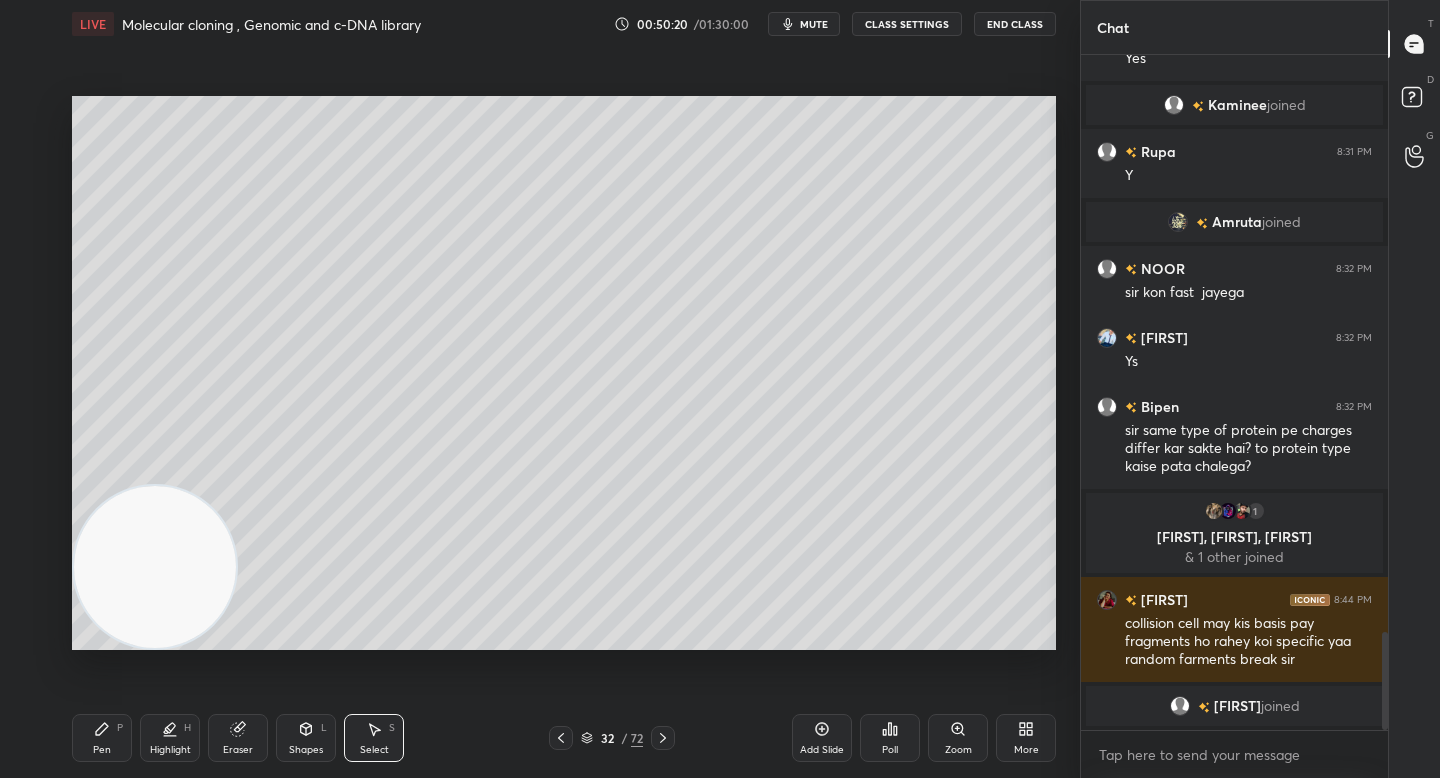 click on "Pen" at bounding box center (102, 750) 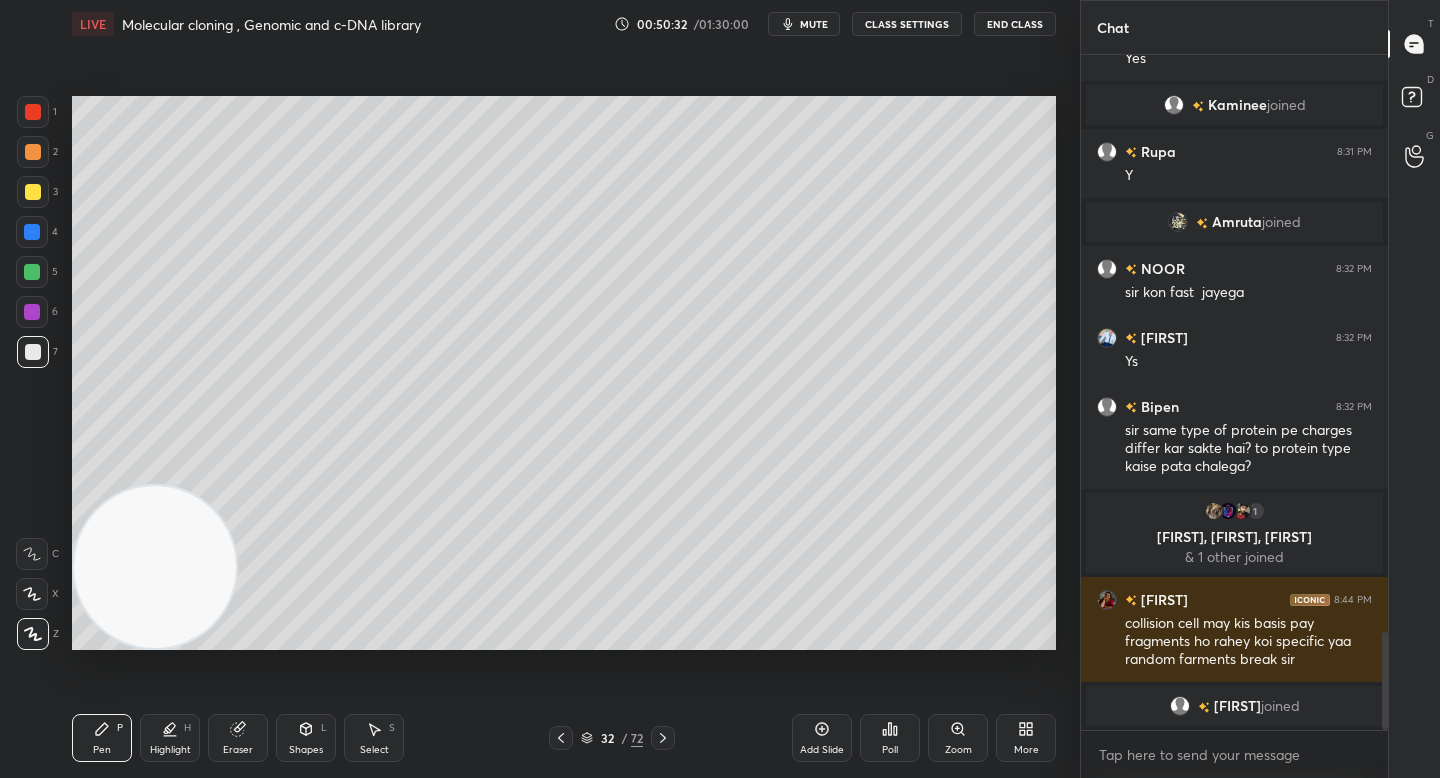 click on "1 2 3 4 5 6 7 C X Z C X Z E E Erase all   H H LIVE Molecular cloning , Genomic and c-DNA library 00:50:32 /  01:30:00 mute CLASS SETTINGS End Class Setting up your live class Poll for   secs No correct answer Start poll Back Molecular cloning , Genomic and c-DNA library • L6 of Unit 13 Methods in Biology Complete Detailed Course December 2025 Yogesh Bishnoi Pen P Highlight H Eraser Shapes L Select S 32 / 72 Add Slide Poll Zoom More" at bounding box center [540, 389] 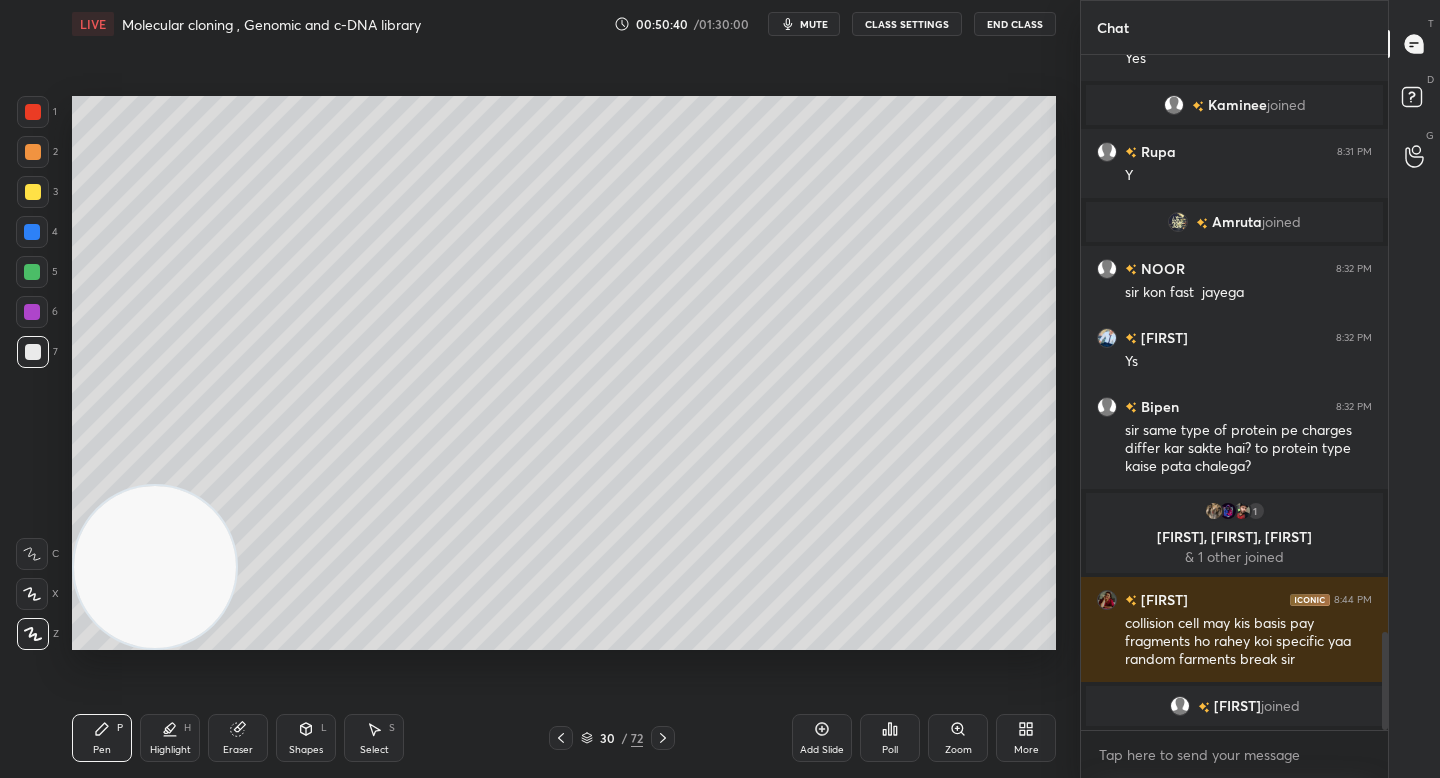 drag, startPoint x: 162, startPoint y: 595, endPoint x: 152, endPoint y: 572, distance: 25.079872 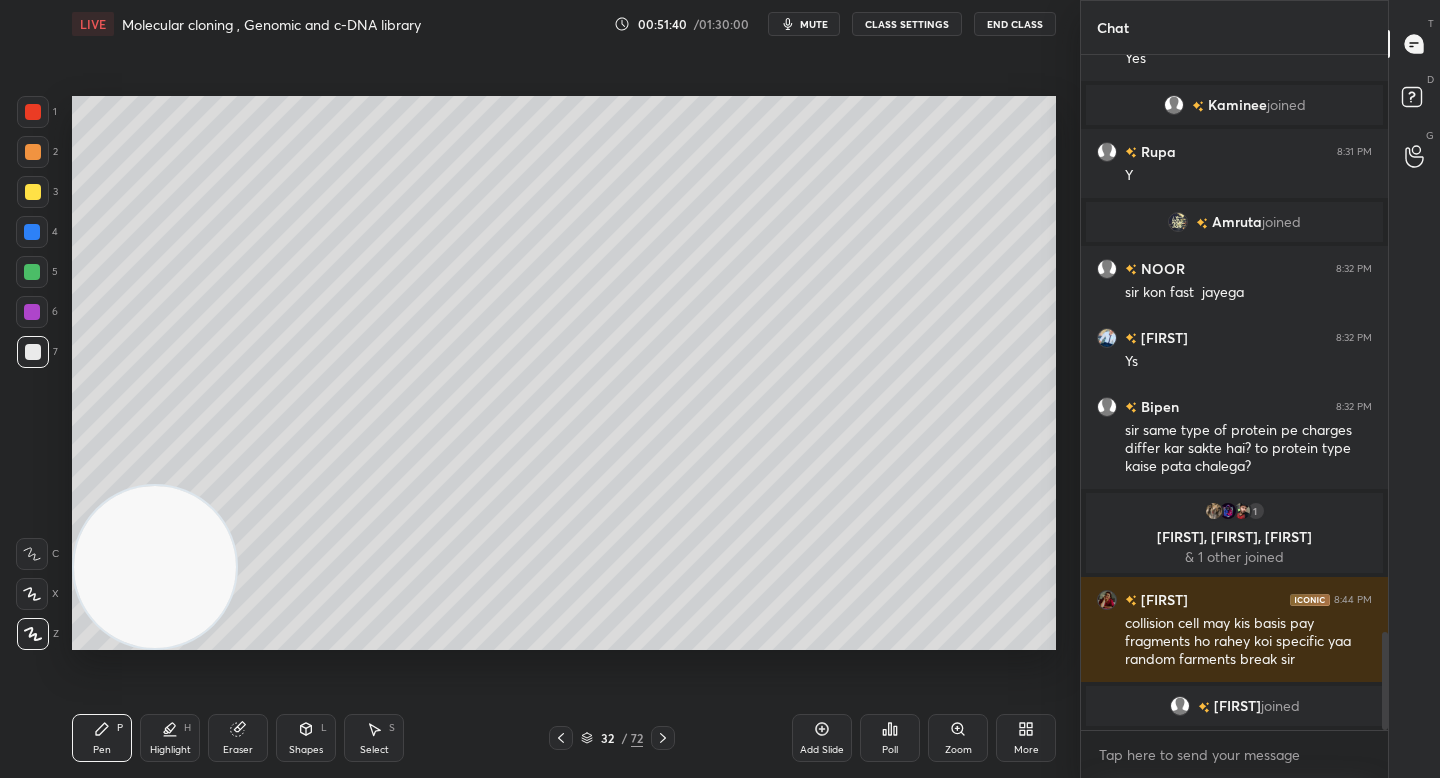 click at bounding box center [32, 232] 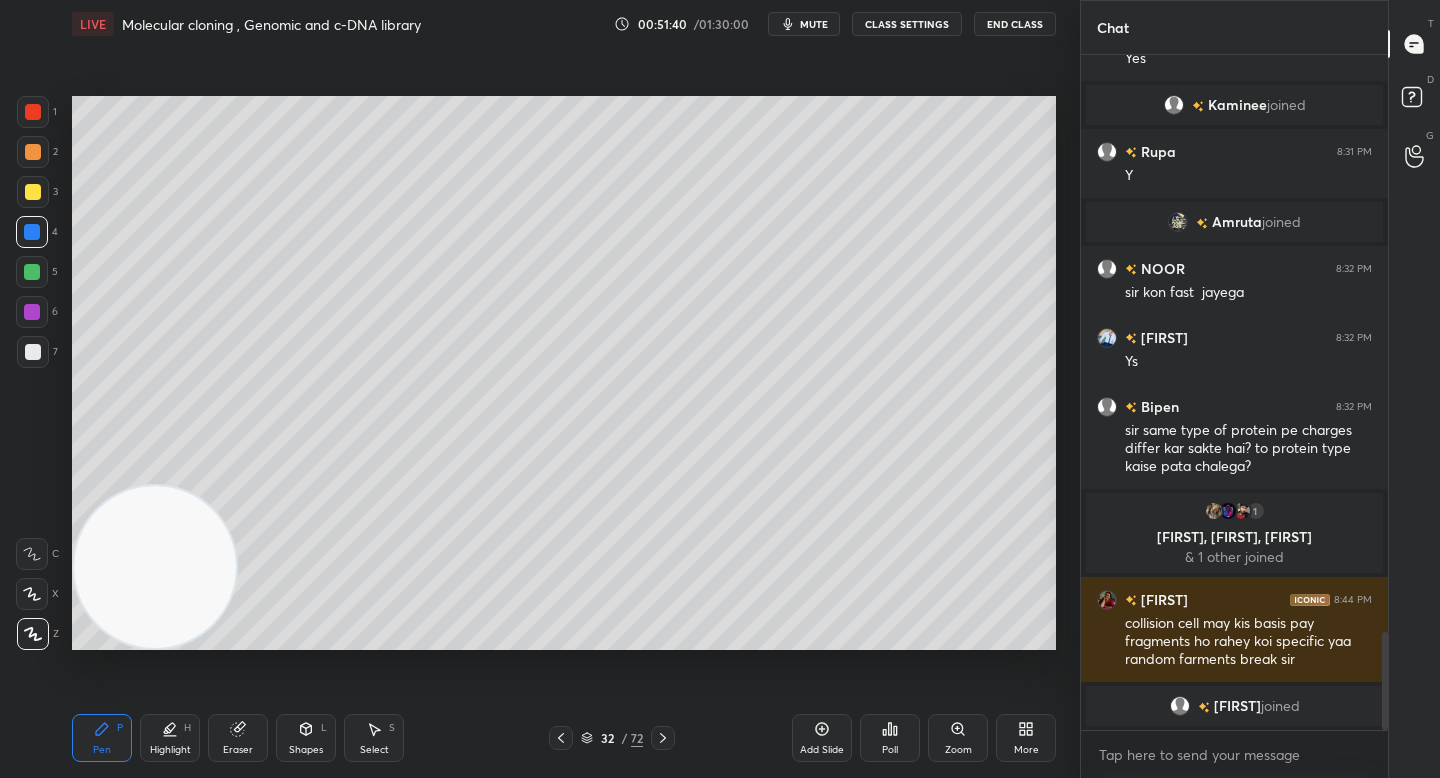 drag, startPoint x: 35, startPoint y: 202, endPoint x: 51, endPoint y: 208, distance: 17.088007 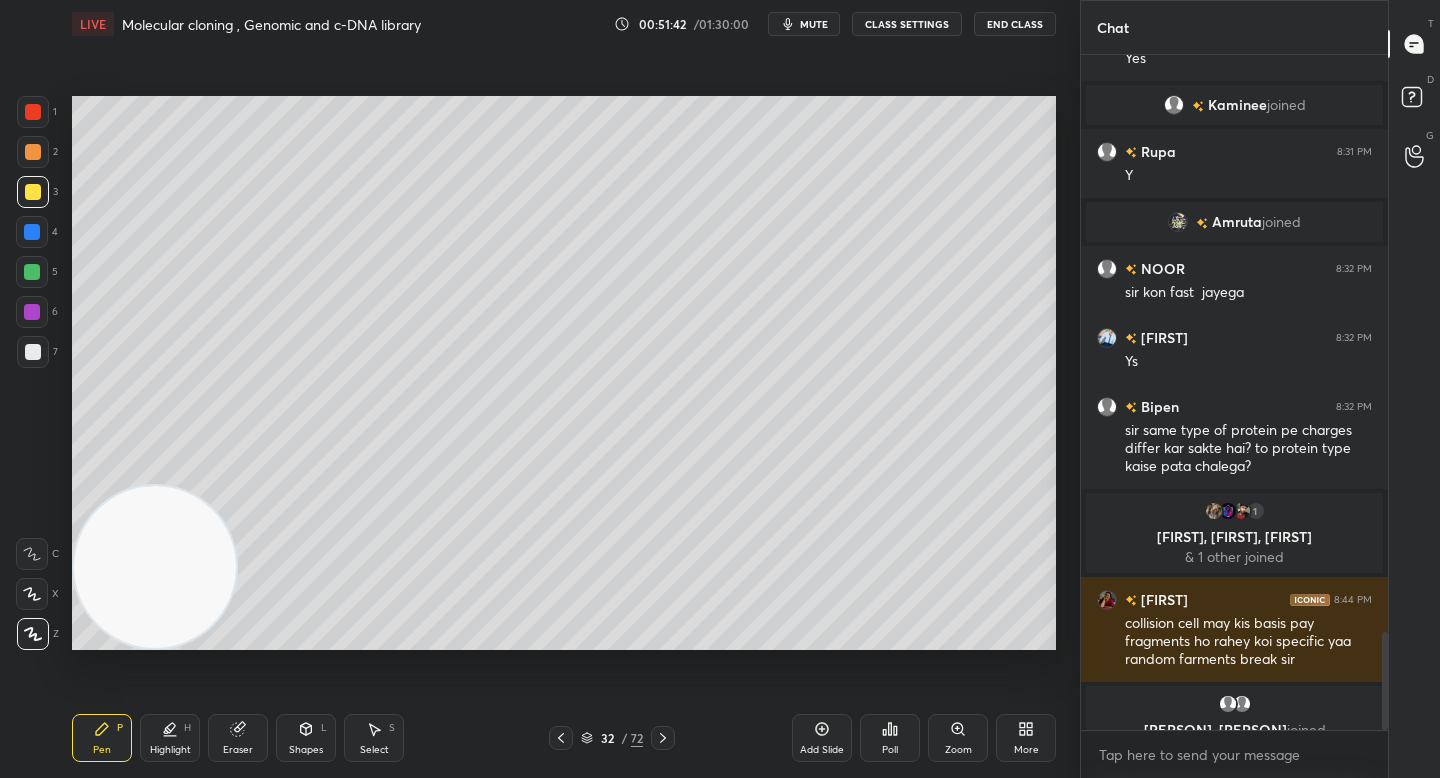 scroll, scrollTop: 3977, scrollLeft: 0, axis: vertical 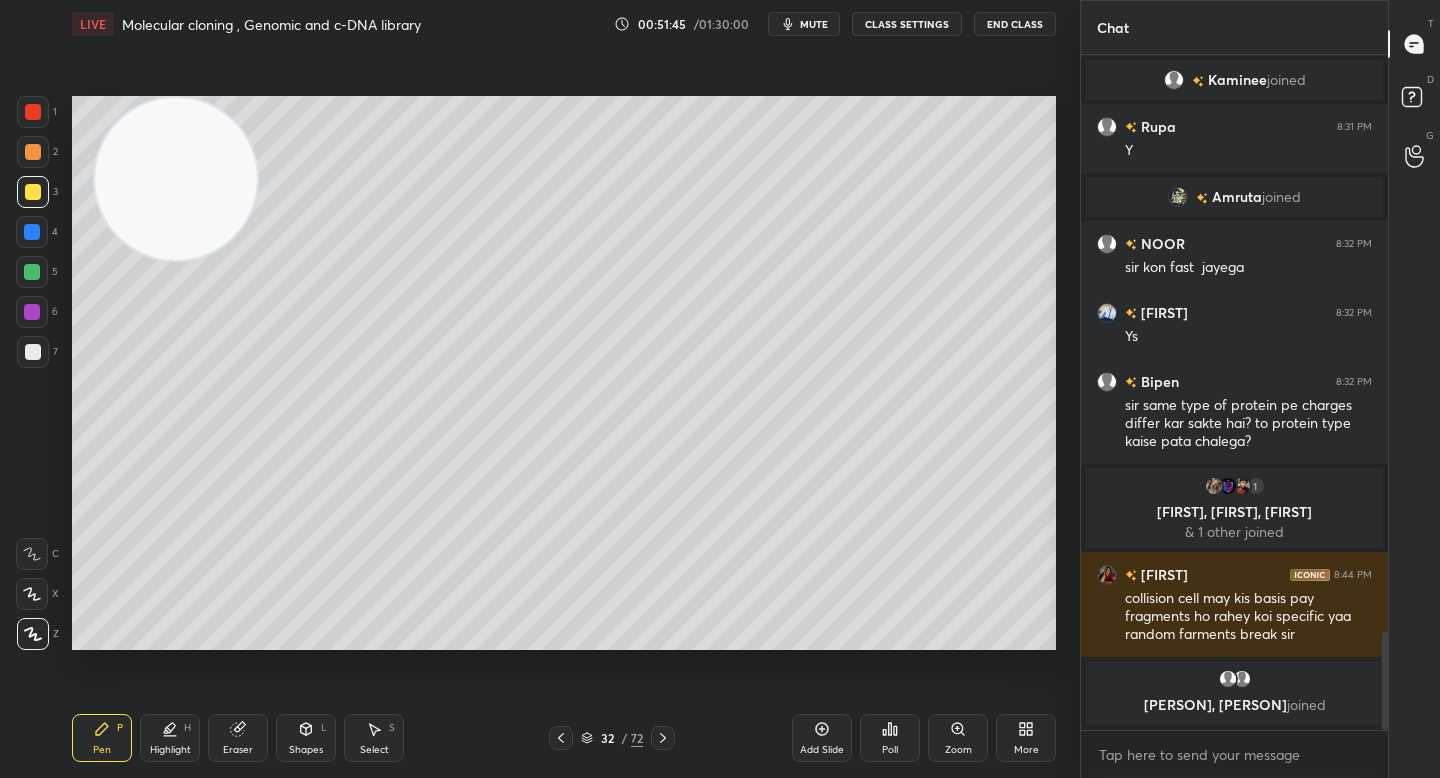 drag, startPoint x: 167, startPoint y: 418, endPoint x: 166, endPoint y: 89, distance: 329.00153 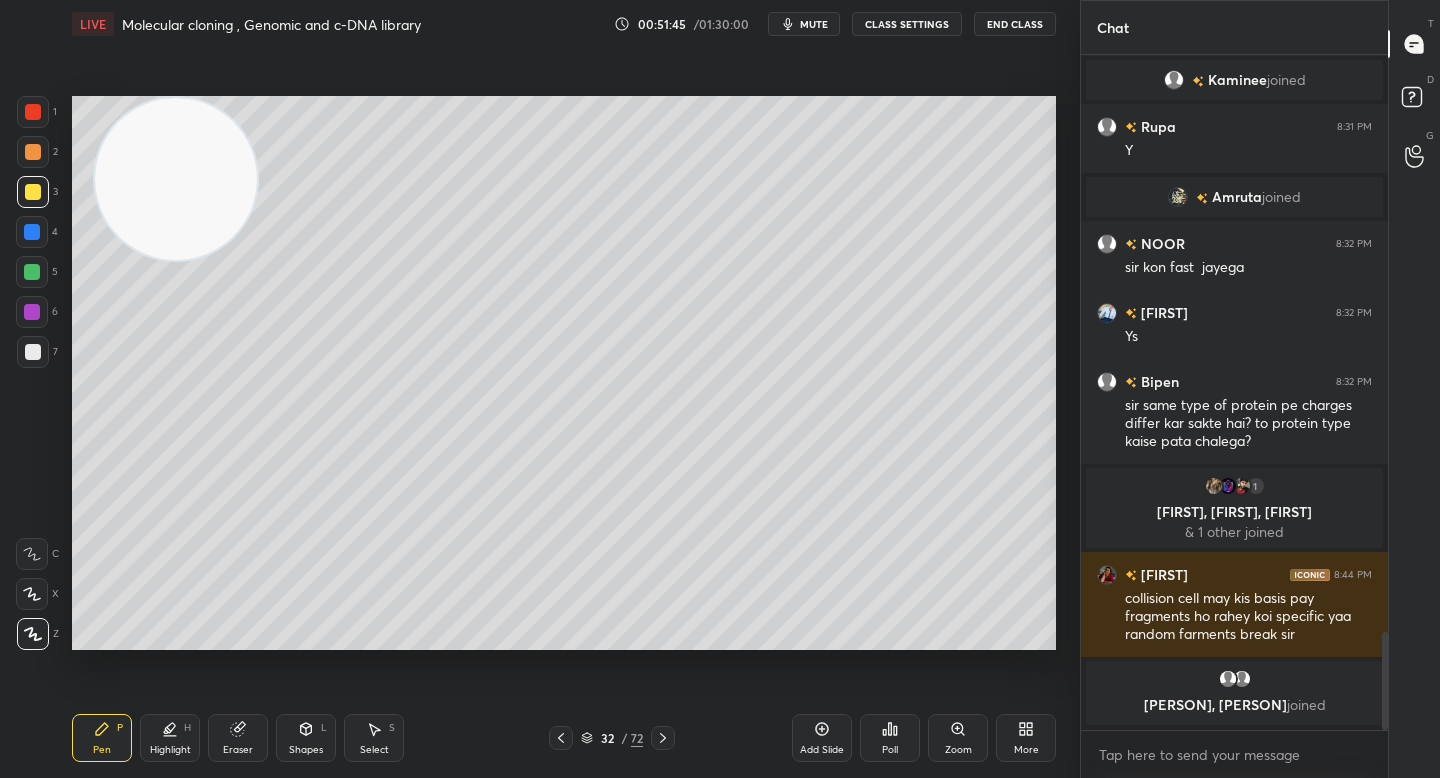 click on "Setting up your live class Poll for   secs No correct answer Start poll" at bounding box center (564, 373) 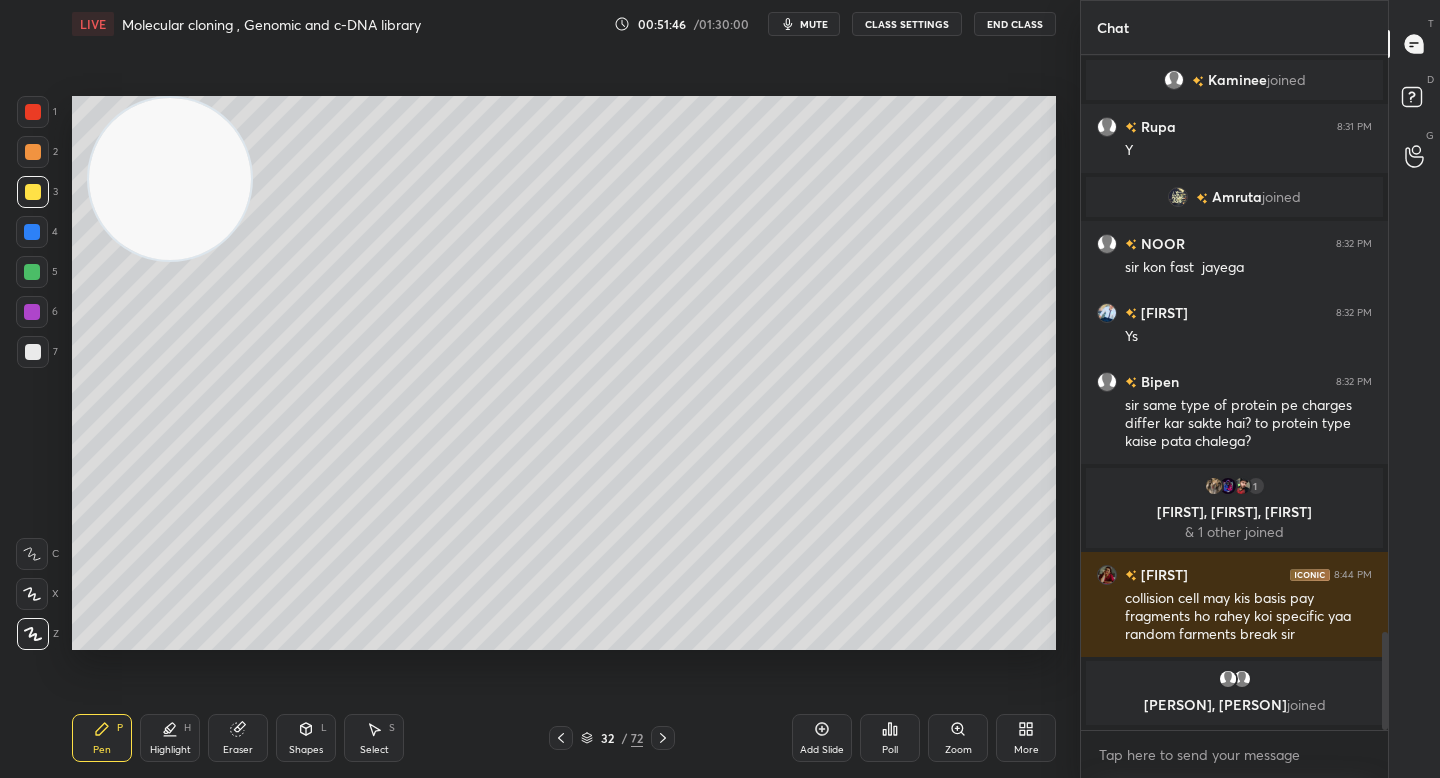 click at bounding box center [33, 352] 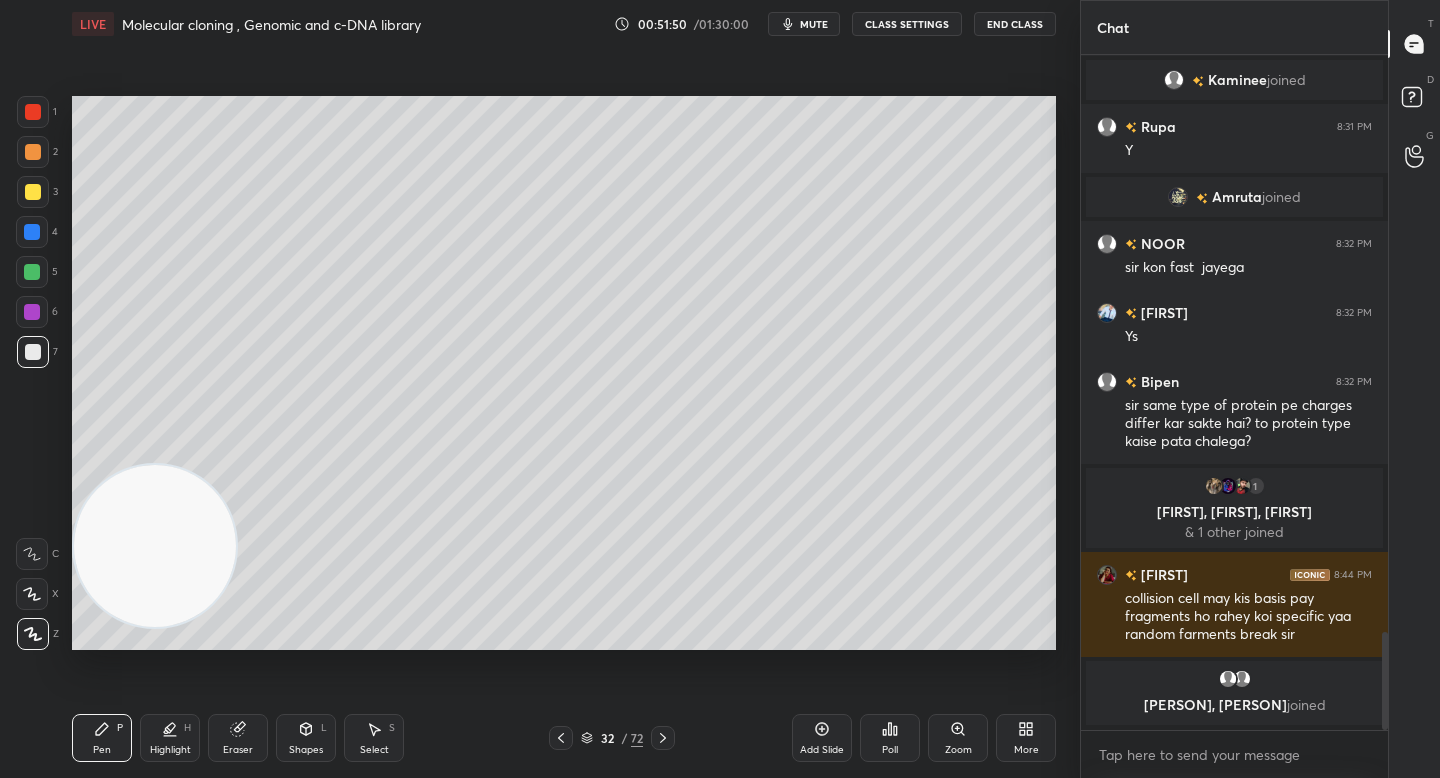 drag, startPoint x: 158, startPoint y: 496, endPoint x: 155, endPoint y: 562, distance: 66.068146 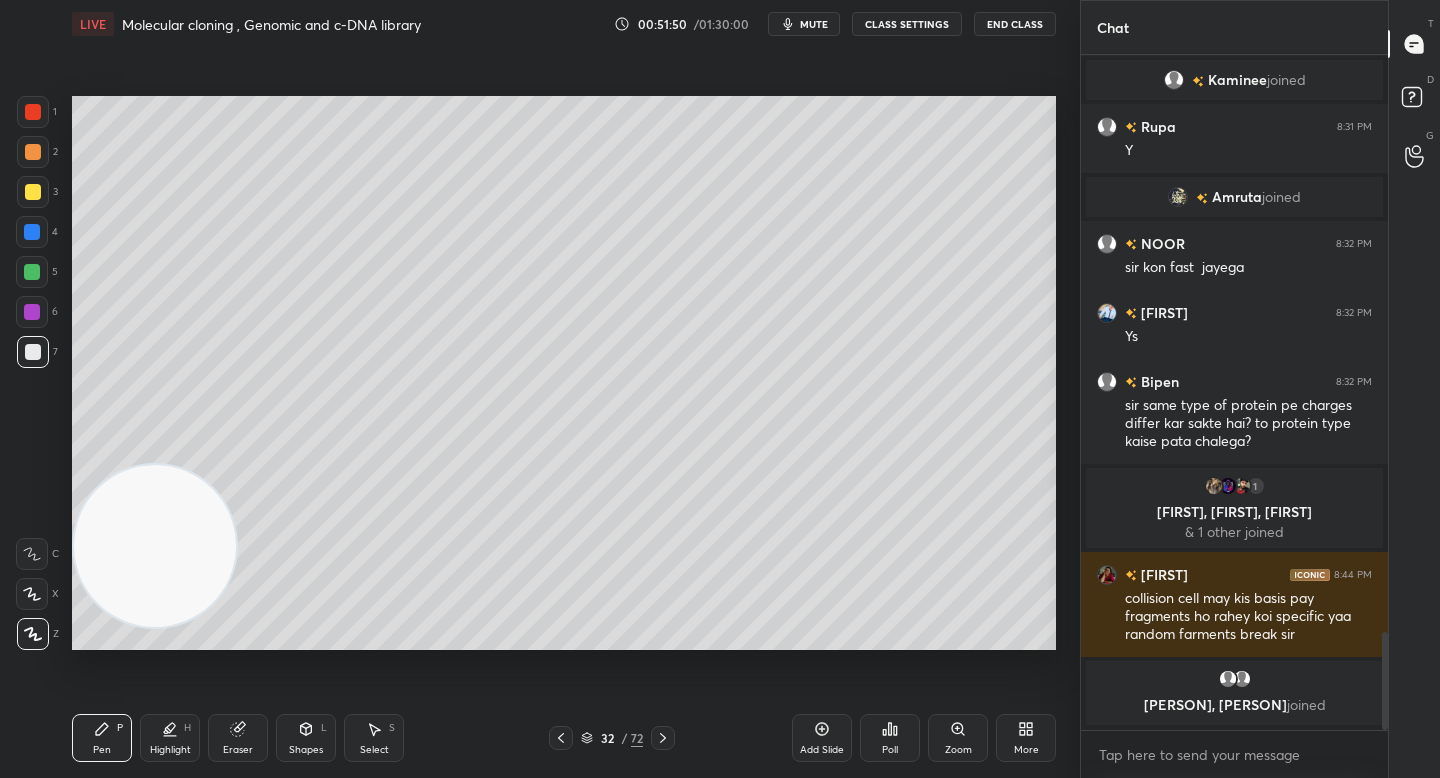 click at bounding box center (155, 546) 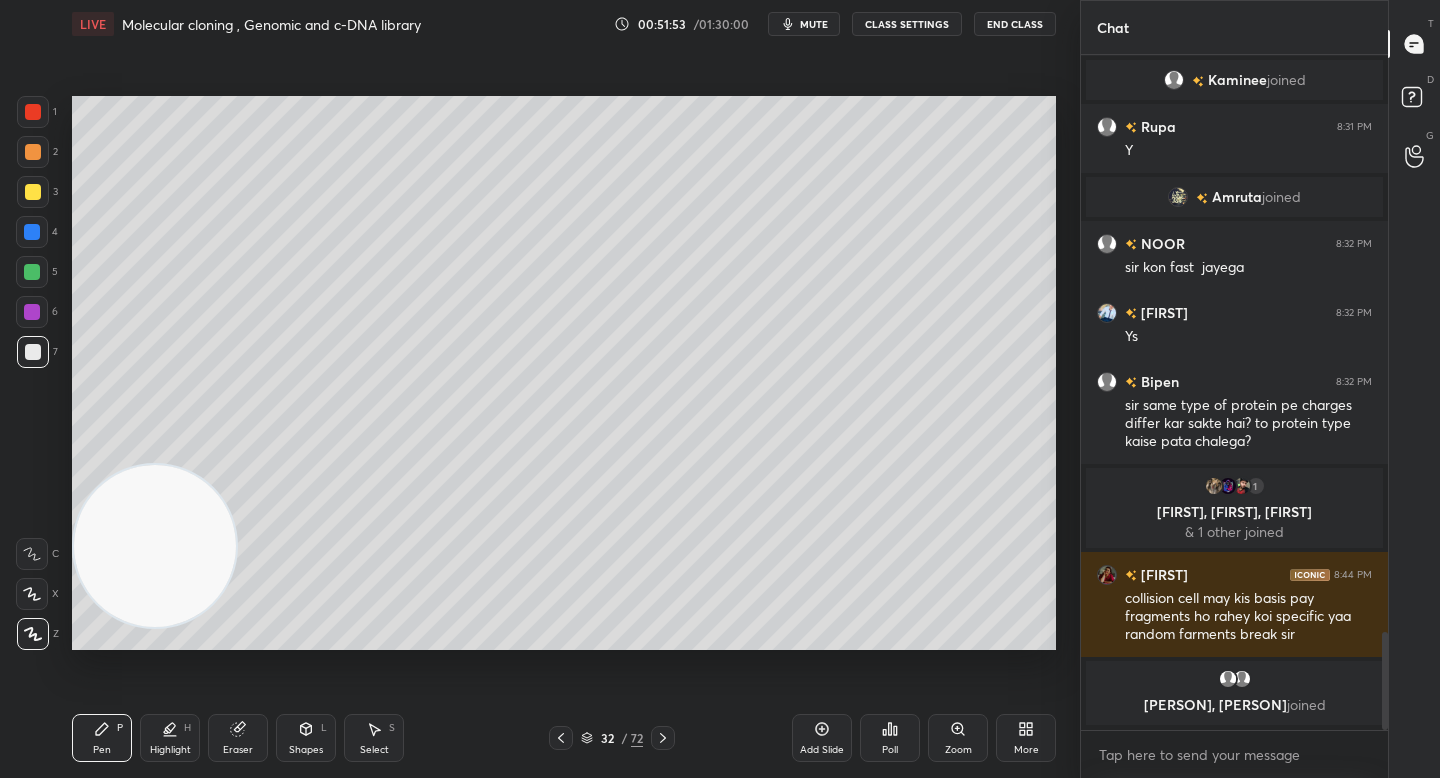 click at bounding box center (32, 272) 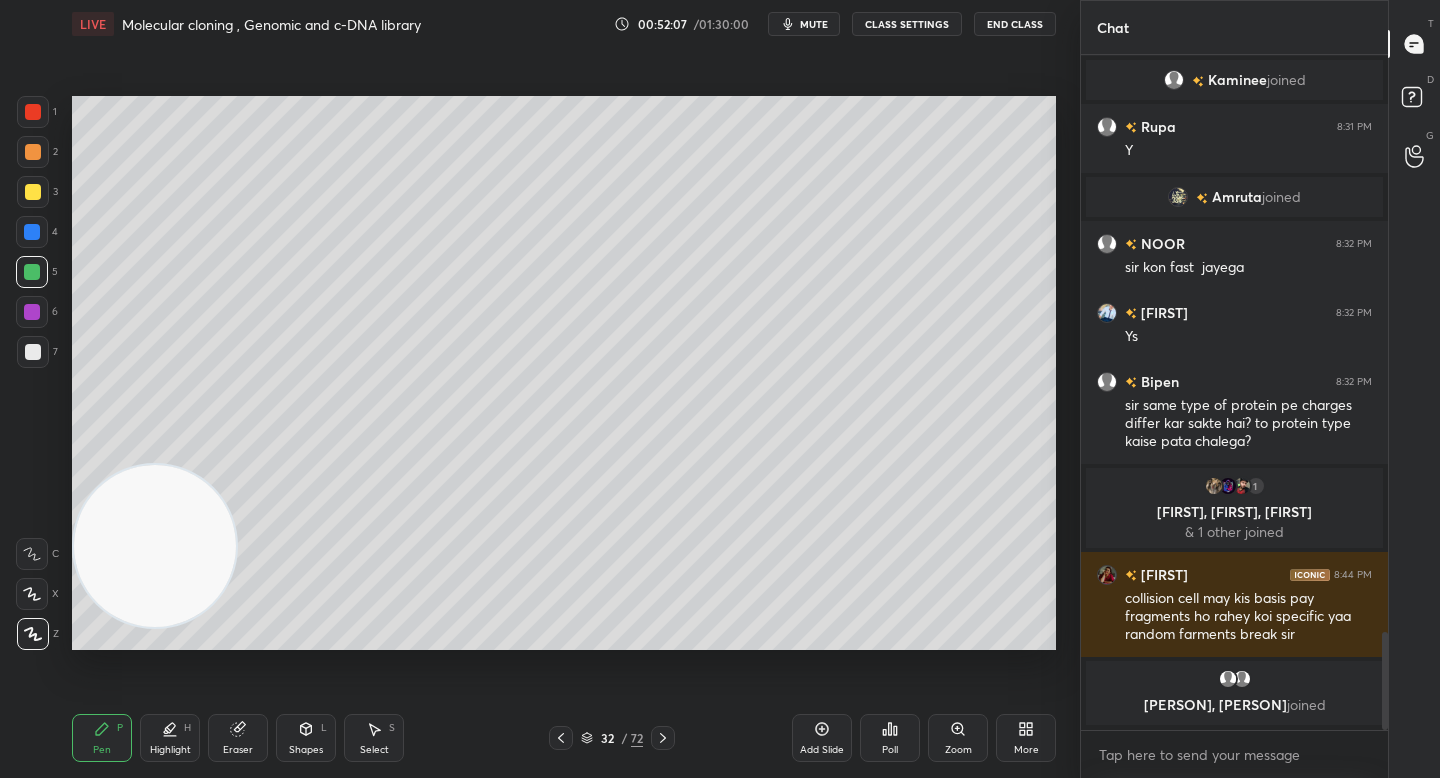 drag, startPoint x: 183, startPoint y: 450, endPoint x: 143, endPoint y: 192, distance: 261.08237 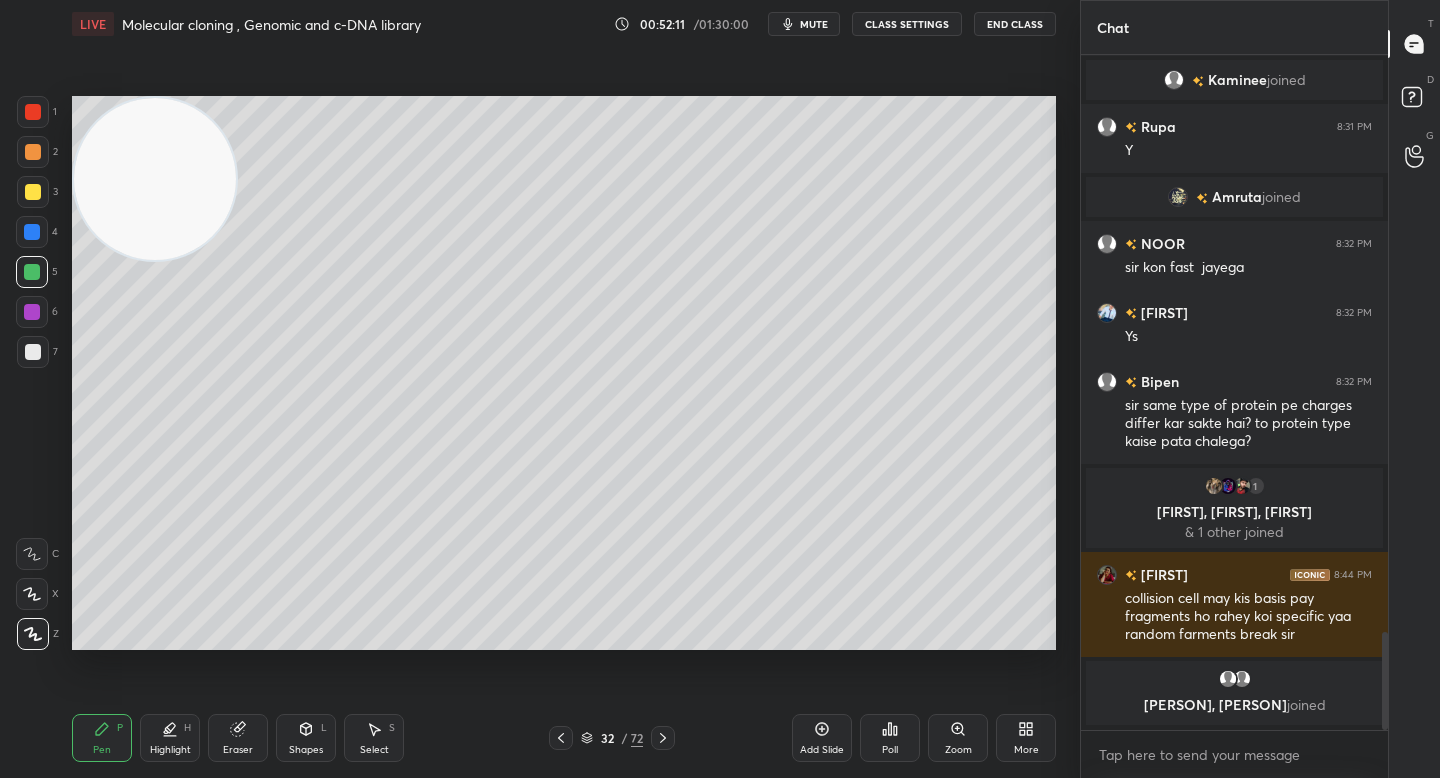 click on "Setting up your live class Poll for   secs No correct answer Start poll" at bounding box center [564, 373] 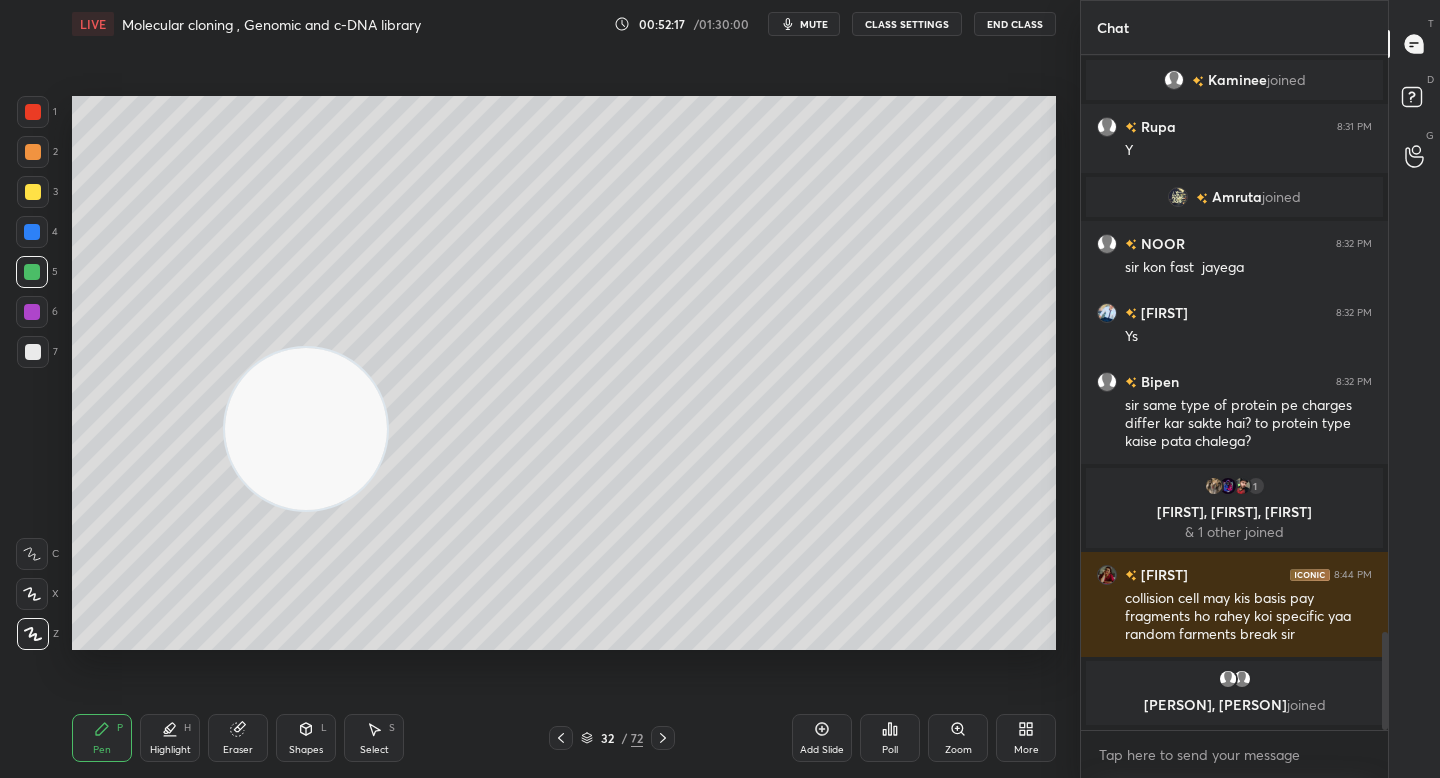 drag, startPoint x: 166, startPoint y: 191, endPoint x: 316, endPoint y: 436, distance: 287.27164 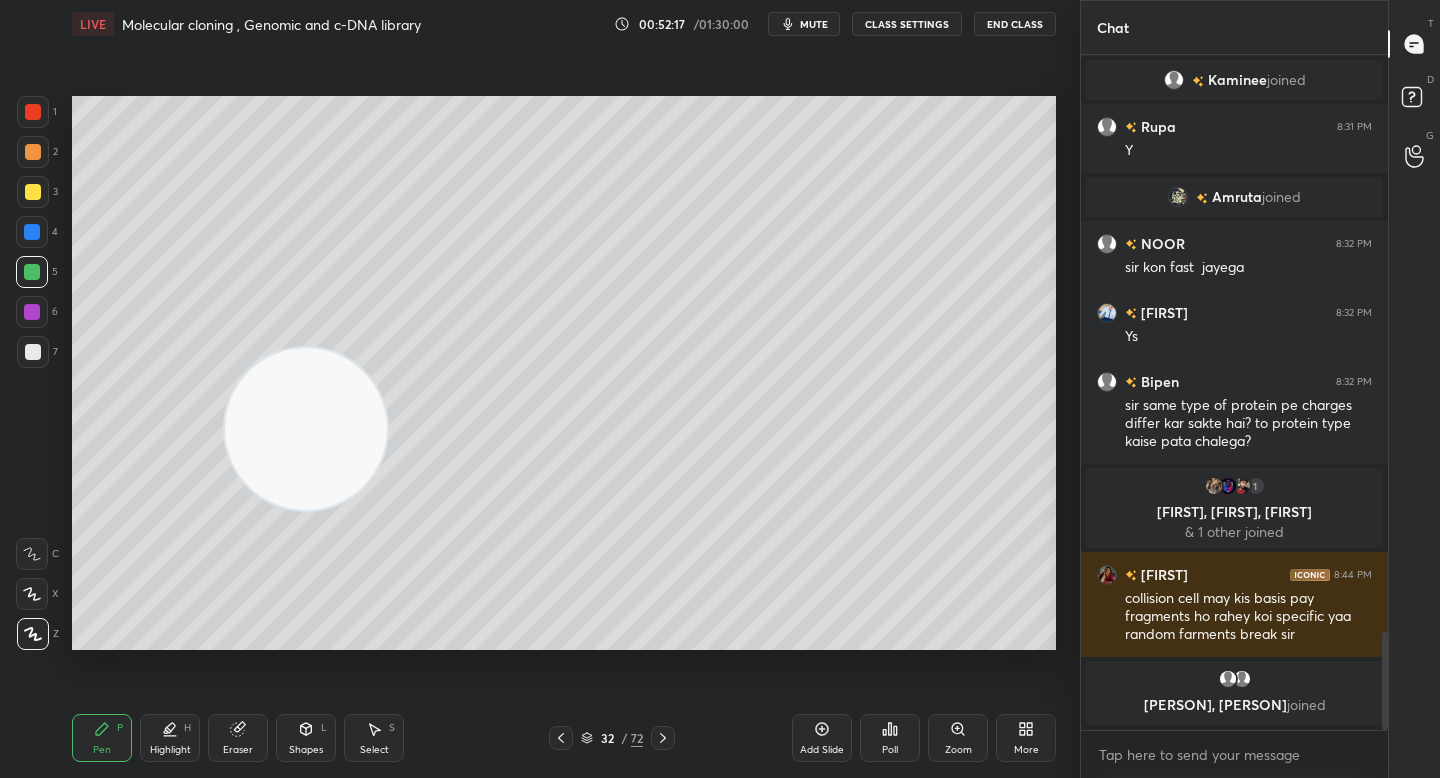 click at bounding box center [306, 429] 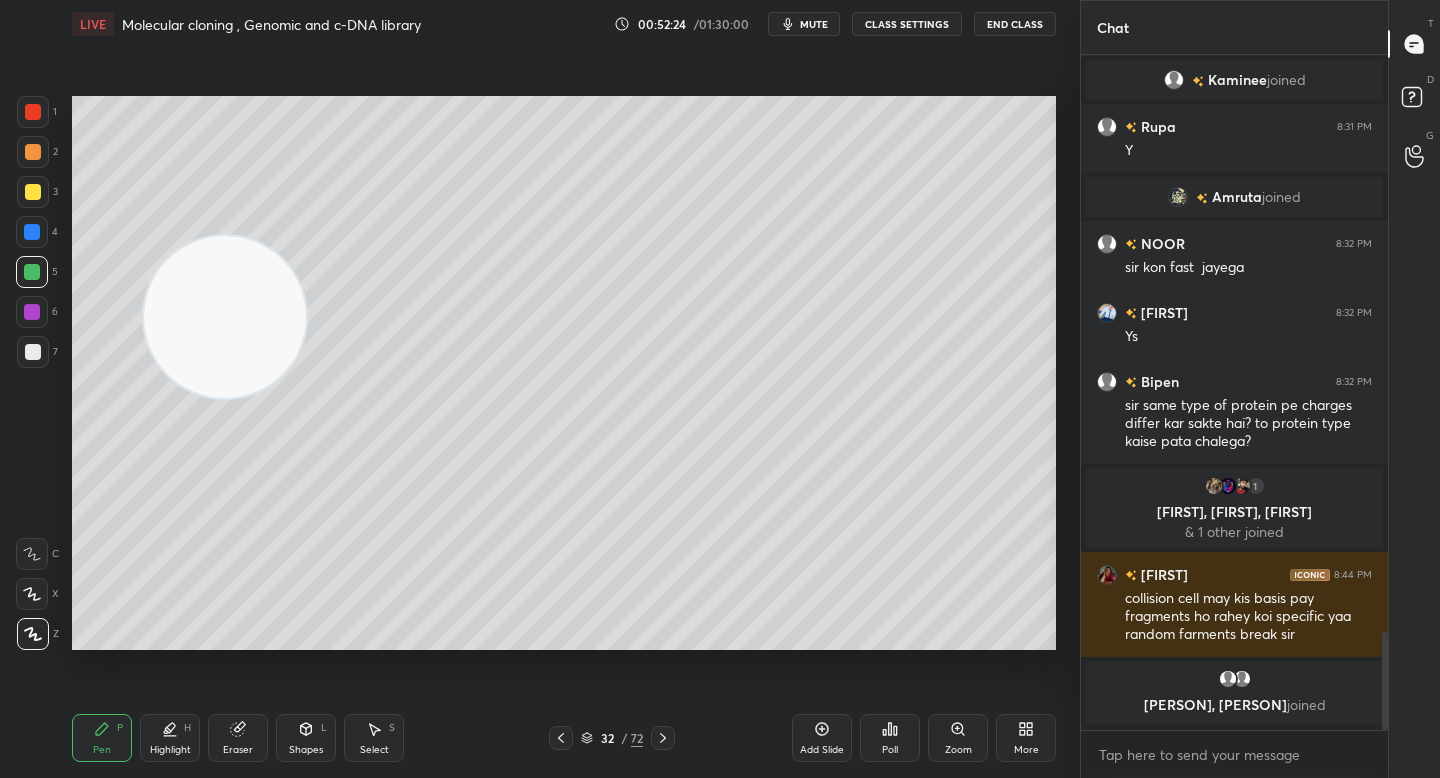 drag, startPoint x: 250, startPoint y: 351, endPoint x: 244, endPoint y: 320, distance: 31.575306 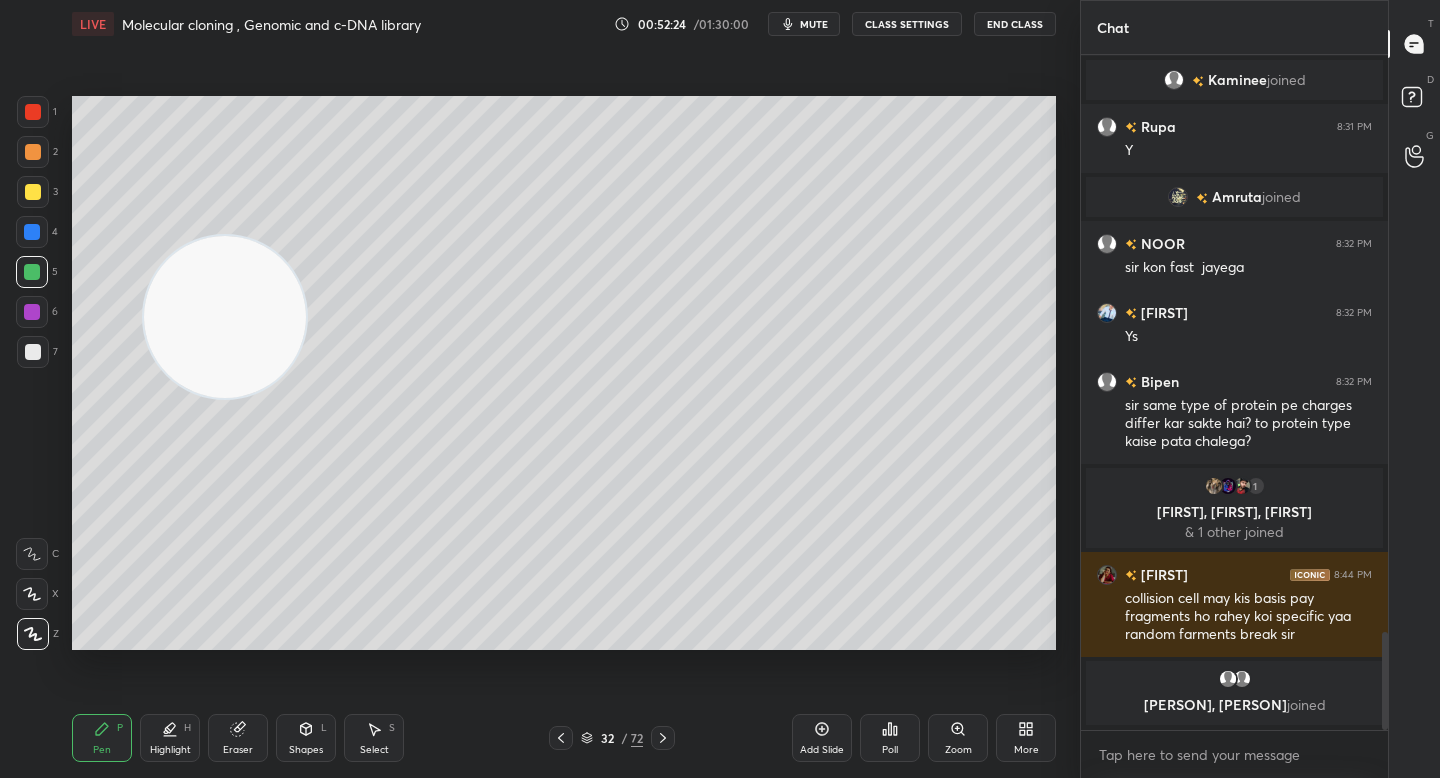 click at bounding box center (225, 317) 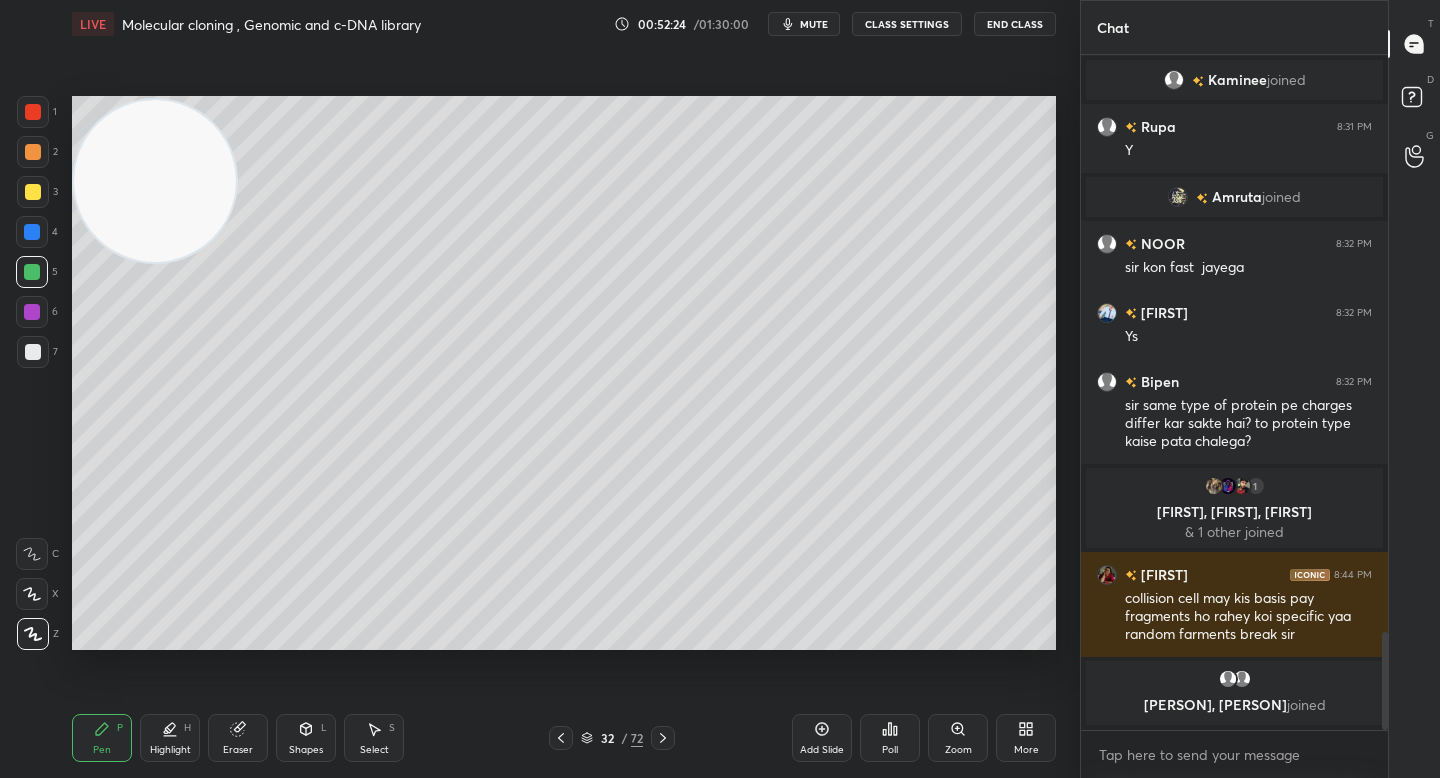drag, startPoint x: 201, startPoint y: 237, endPoint x: 156, endPoint y: 169, distance: 81.5414 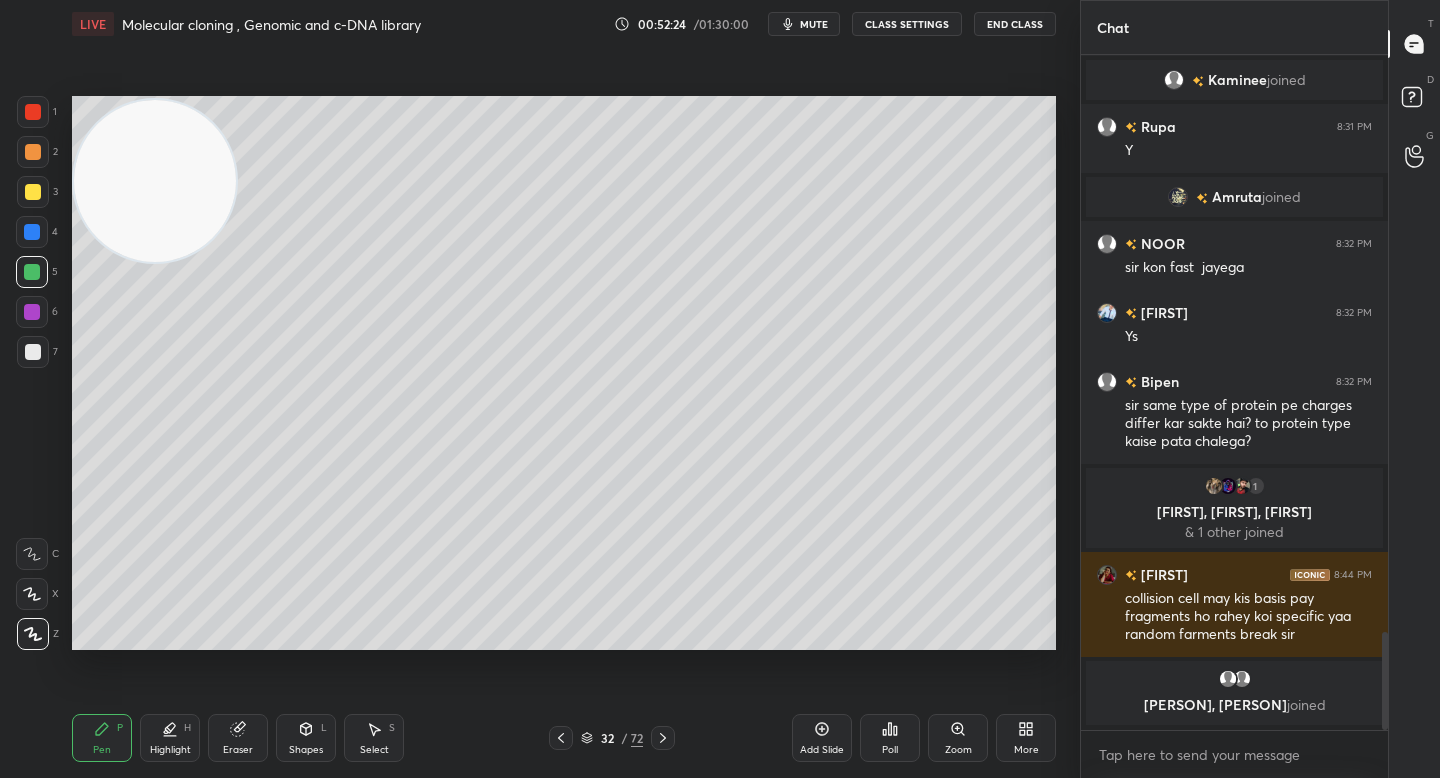 click at bounding box center (155, 181) 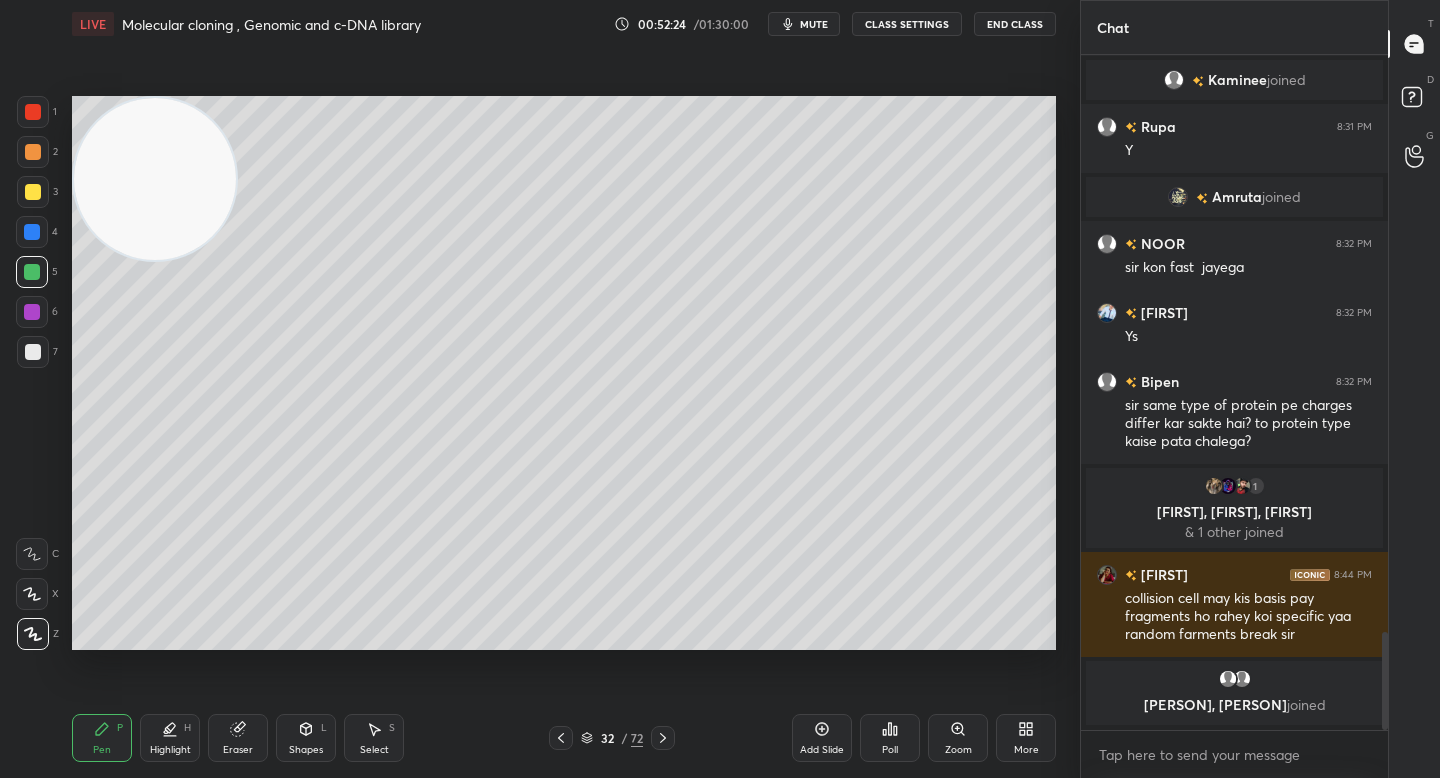click at bounding box center (155, 179) 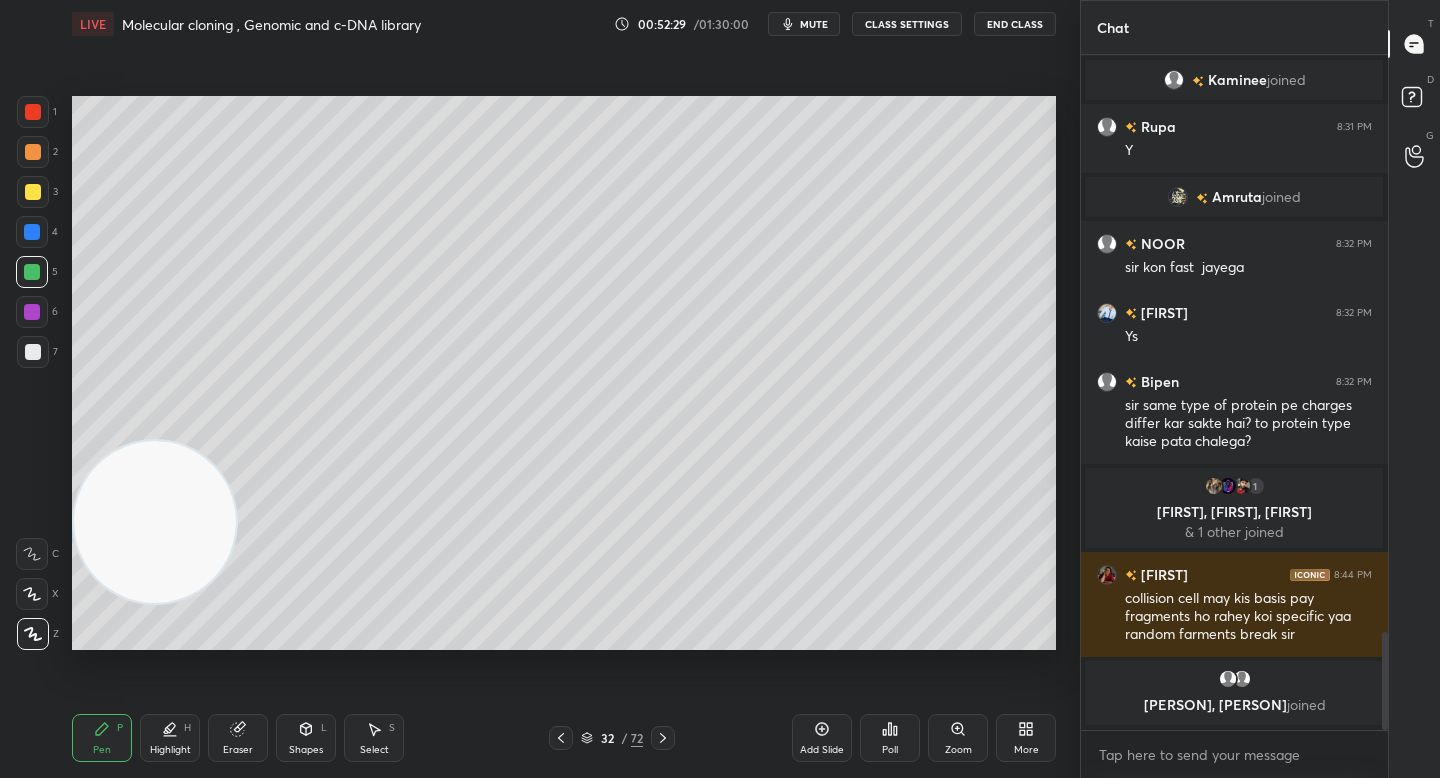 drag, startPoint x: 149, startPoint y: 404, endPoint x: 146, endPoint y: 531, distance: 127.03543 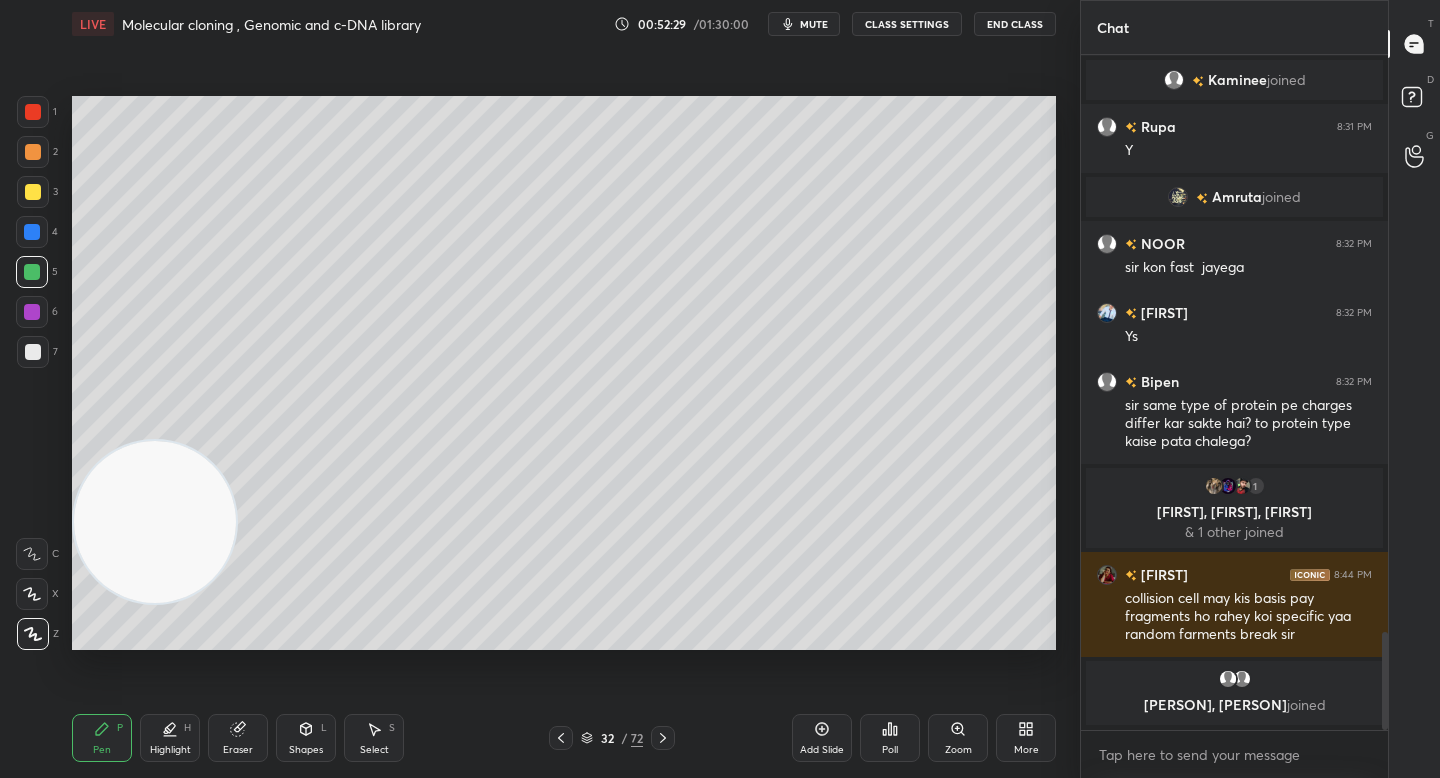 click at bounding box center [155, 522] 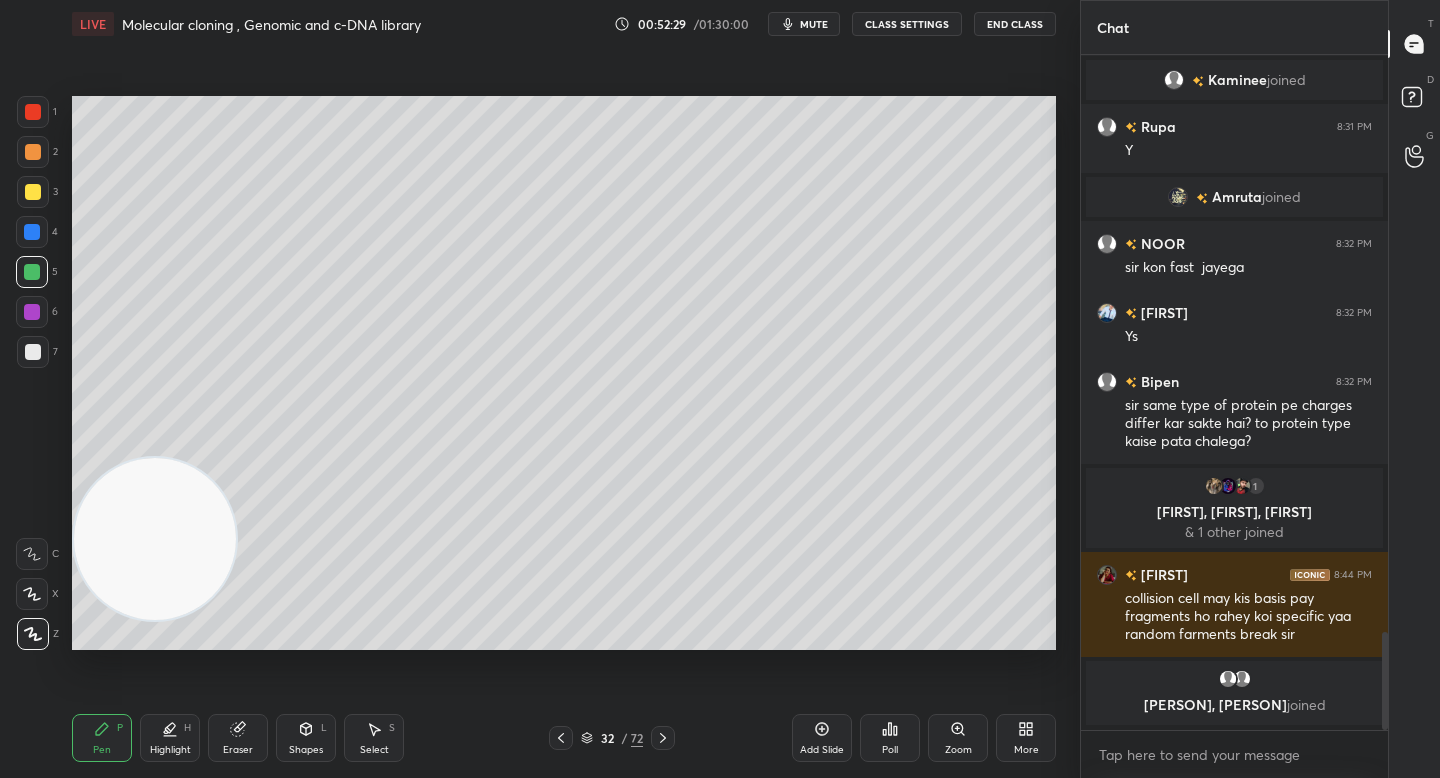 click at bounding box center (155, 539) 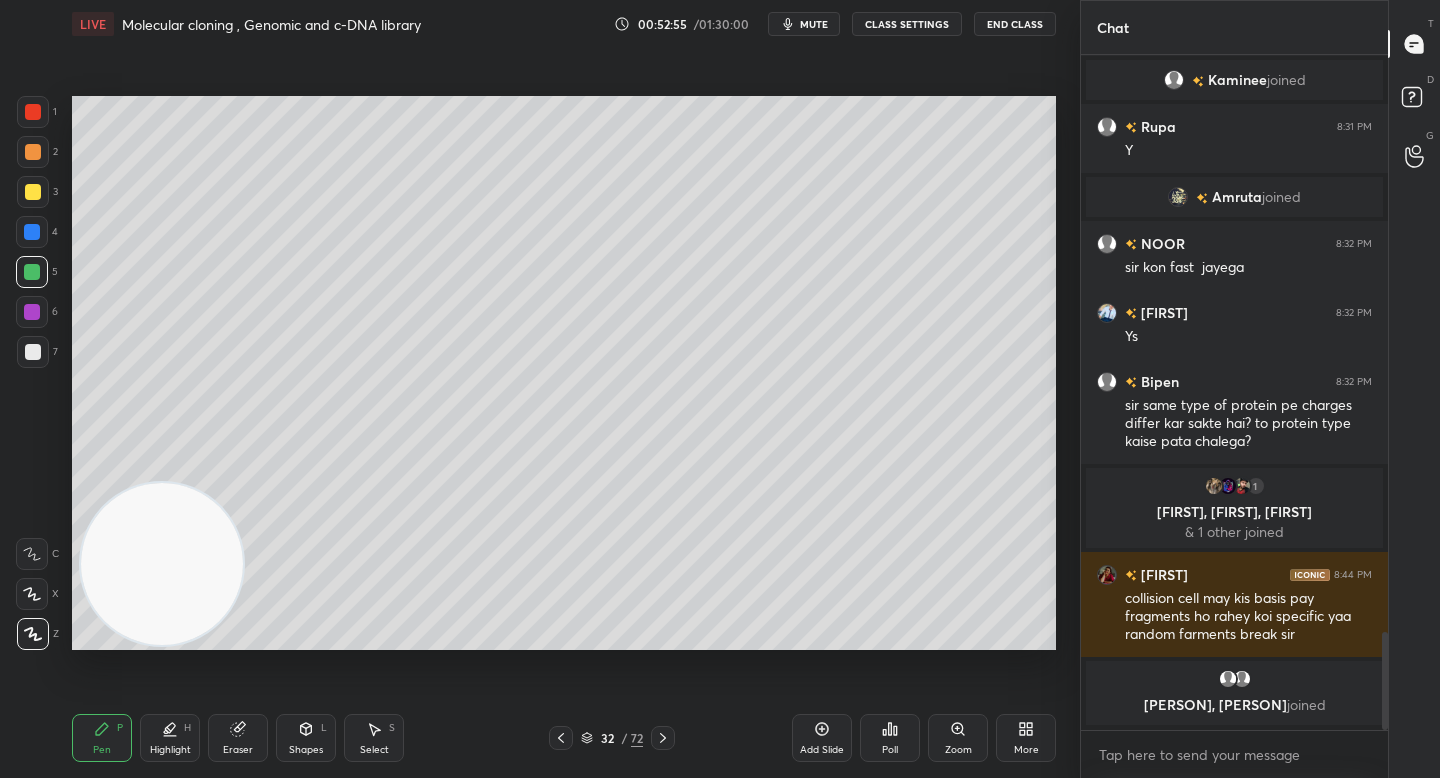click at bounding box center (33, 192) 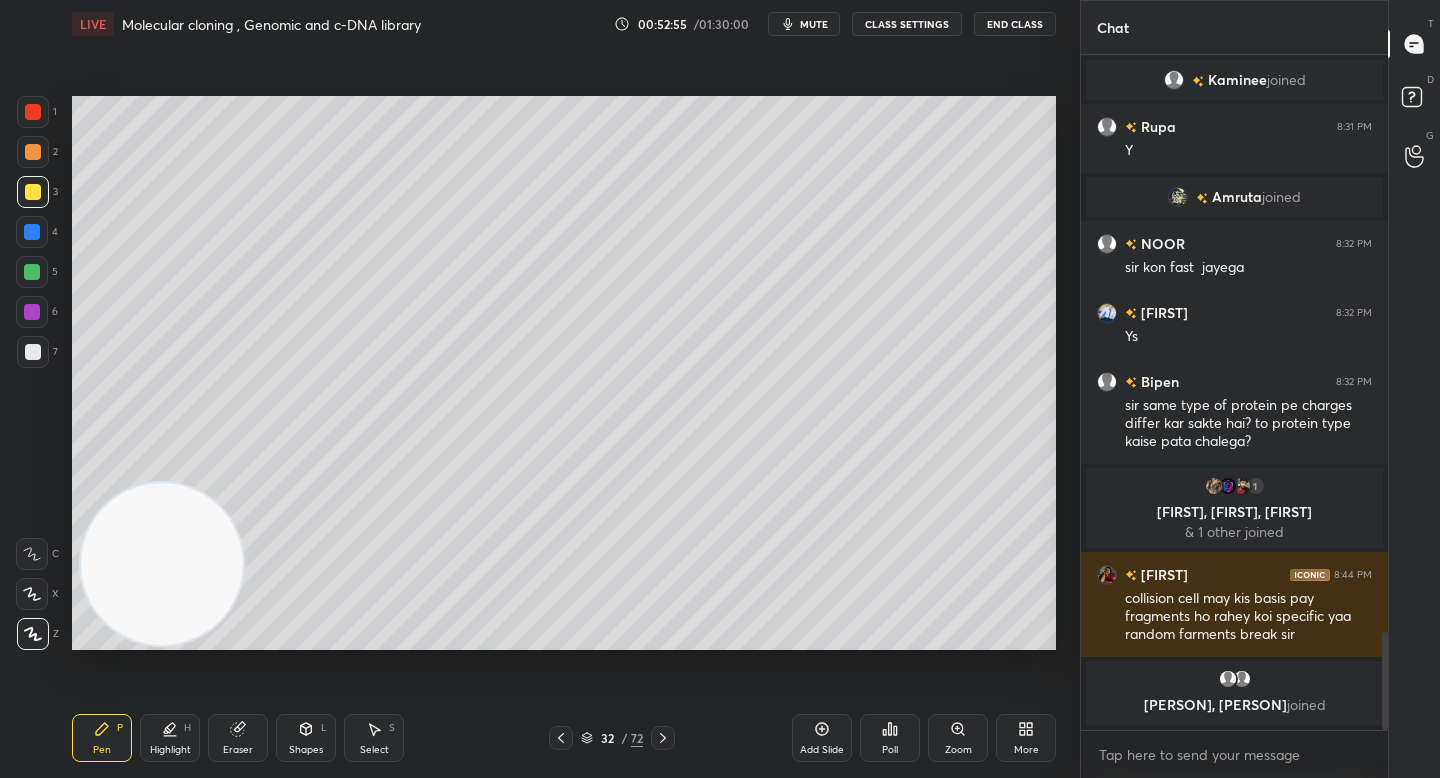 click at bounding box center [33, 192] 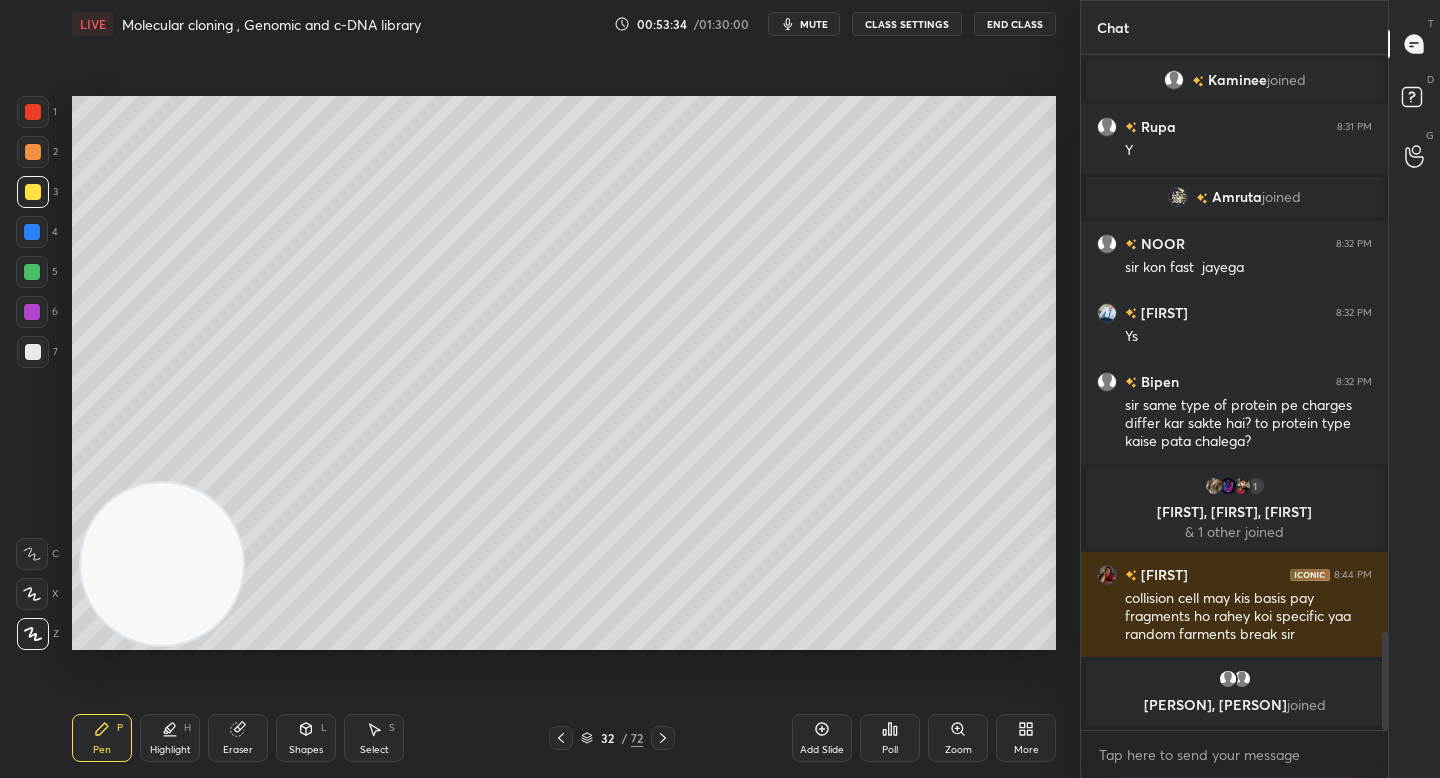 click on "1 2 3 4 5 6 7 C X Z C X Z E E Erase all   H H LIVE Molecular cloning , Genomic and c-DNA library 00:53:34 /  01:30:00 mute CLASS SETTINGS End Class Setting up your live class Poll for   secs No correct answer Start poll Back Molecular cloning , Genomic and c-DNA library • L6 of Unit 13 Methods in Biology Complete Detailed Course December 2025 Yogesh Bishnoi Pen P Highlight H Eraser Shapes L Select S 32 / 72 Add Slide Poll Zoom More" at bounding box center [540, 389] 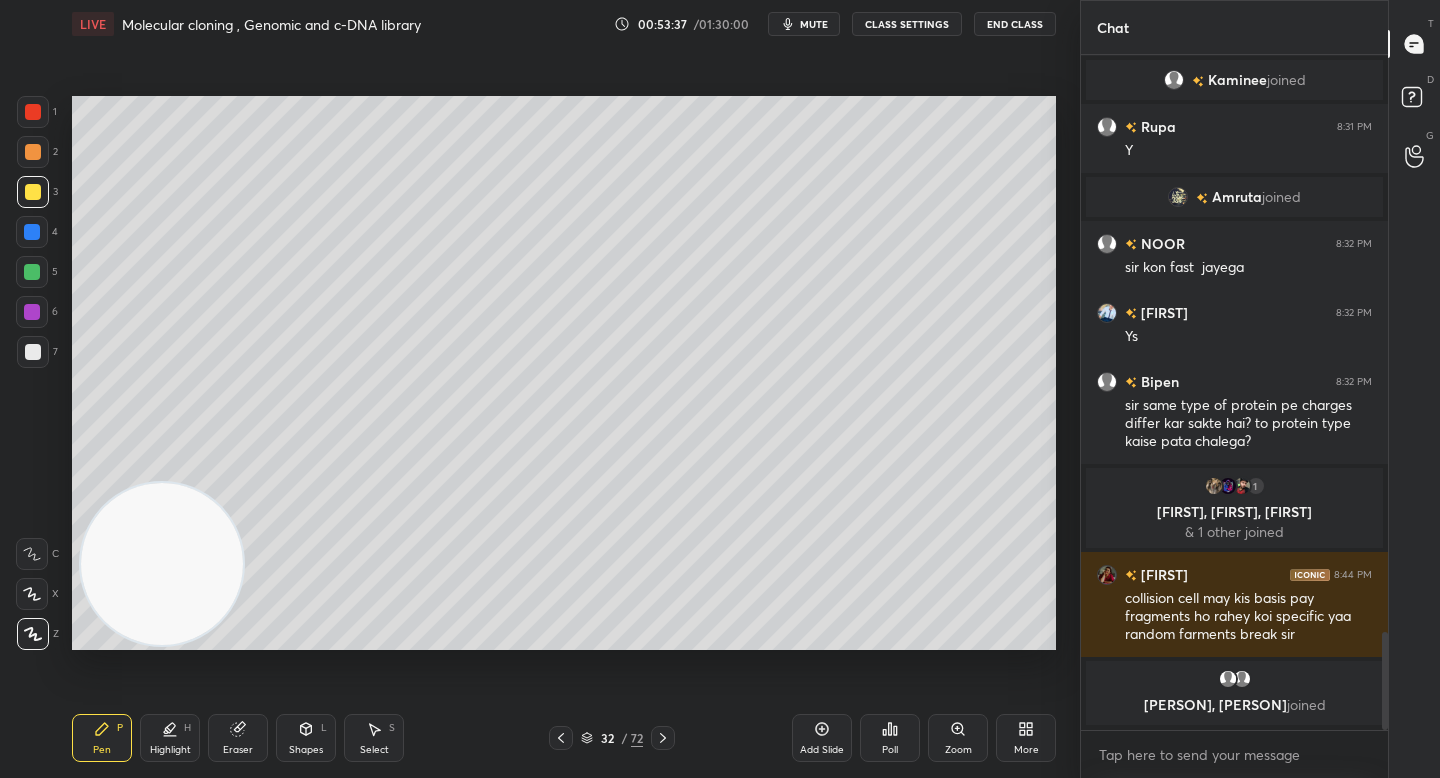 click on "6" at bounding box center (37, 316) 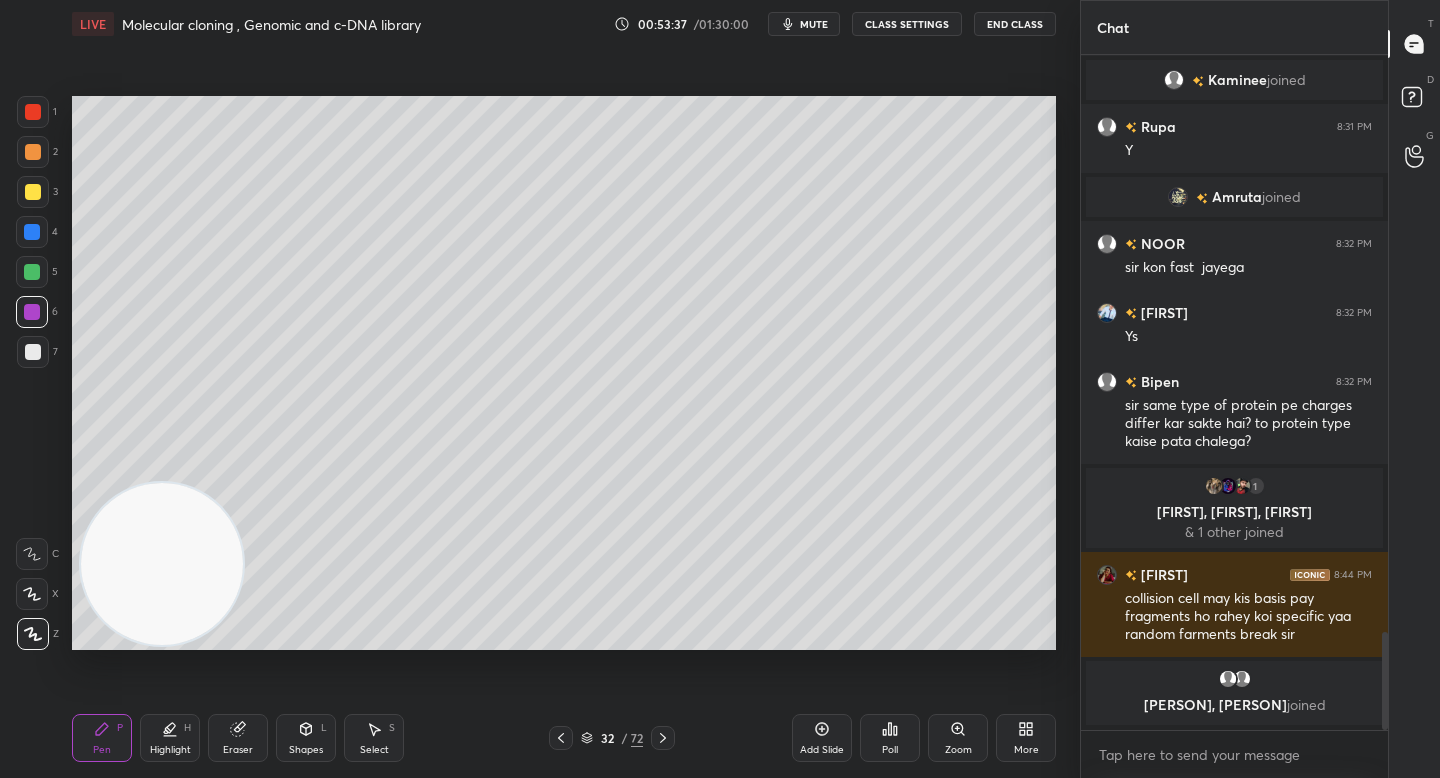 click on "5" at bounding box center [37, 276] 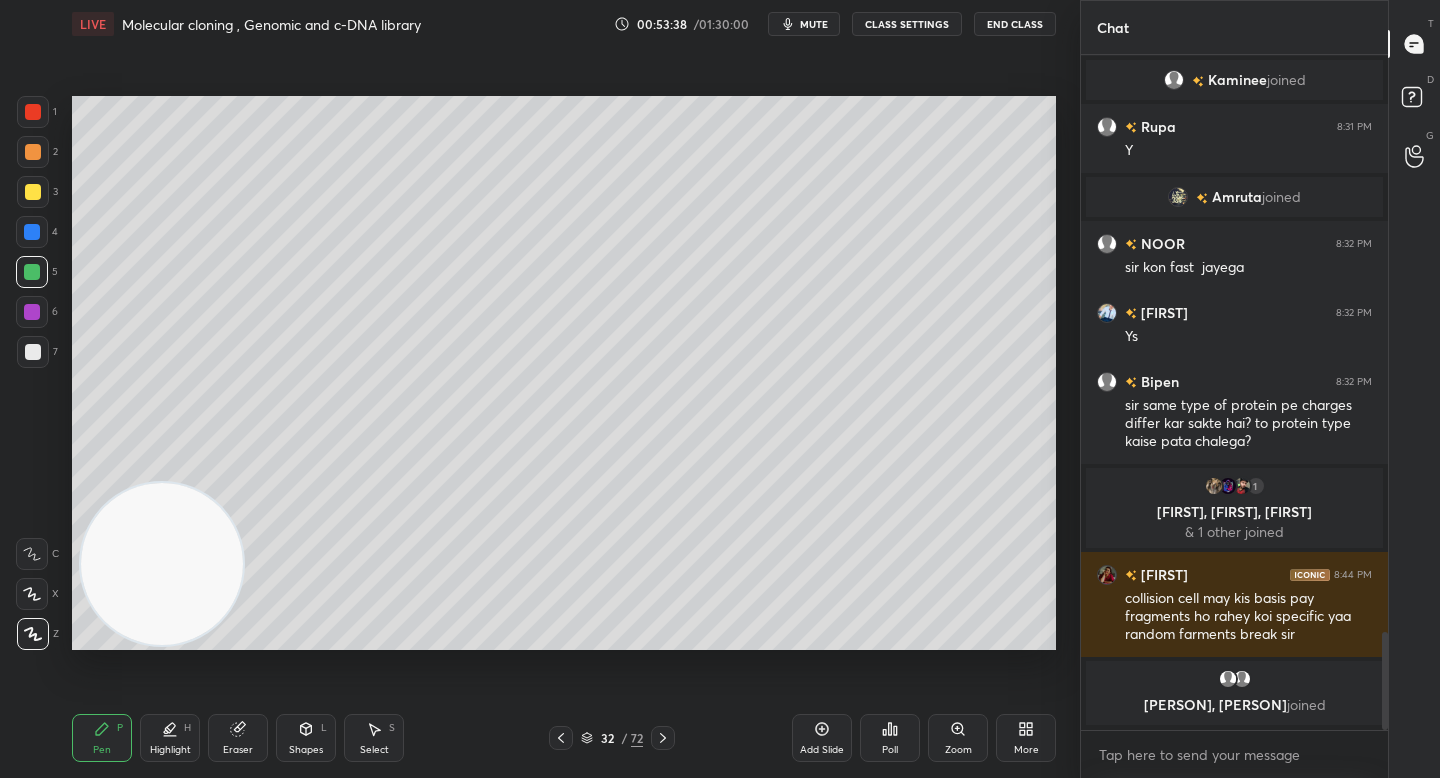 click at bounding box center (32, 272) 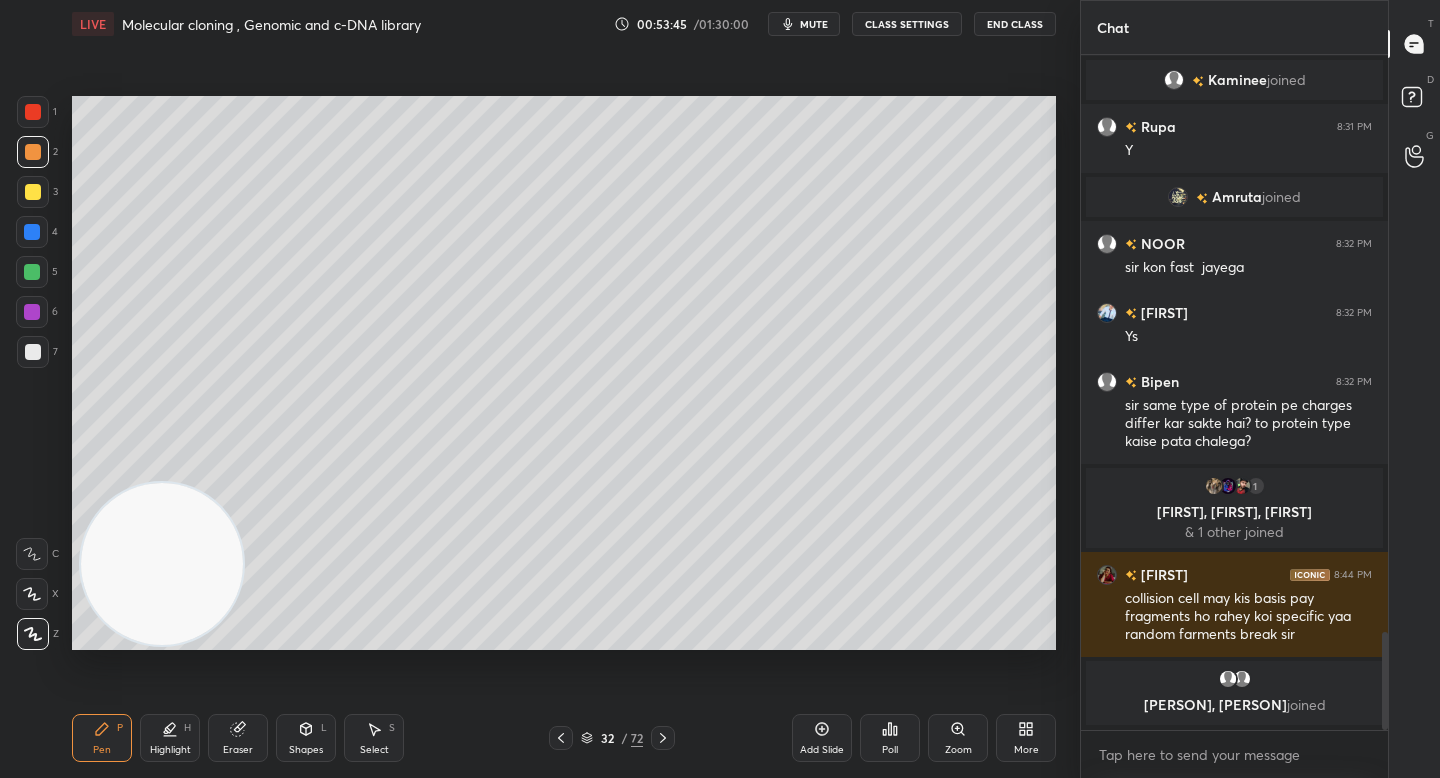 drag, startPoint x: 151, startPoint y: 550, endPoint x: 90, endPoint y: 216, distance: 339.52466 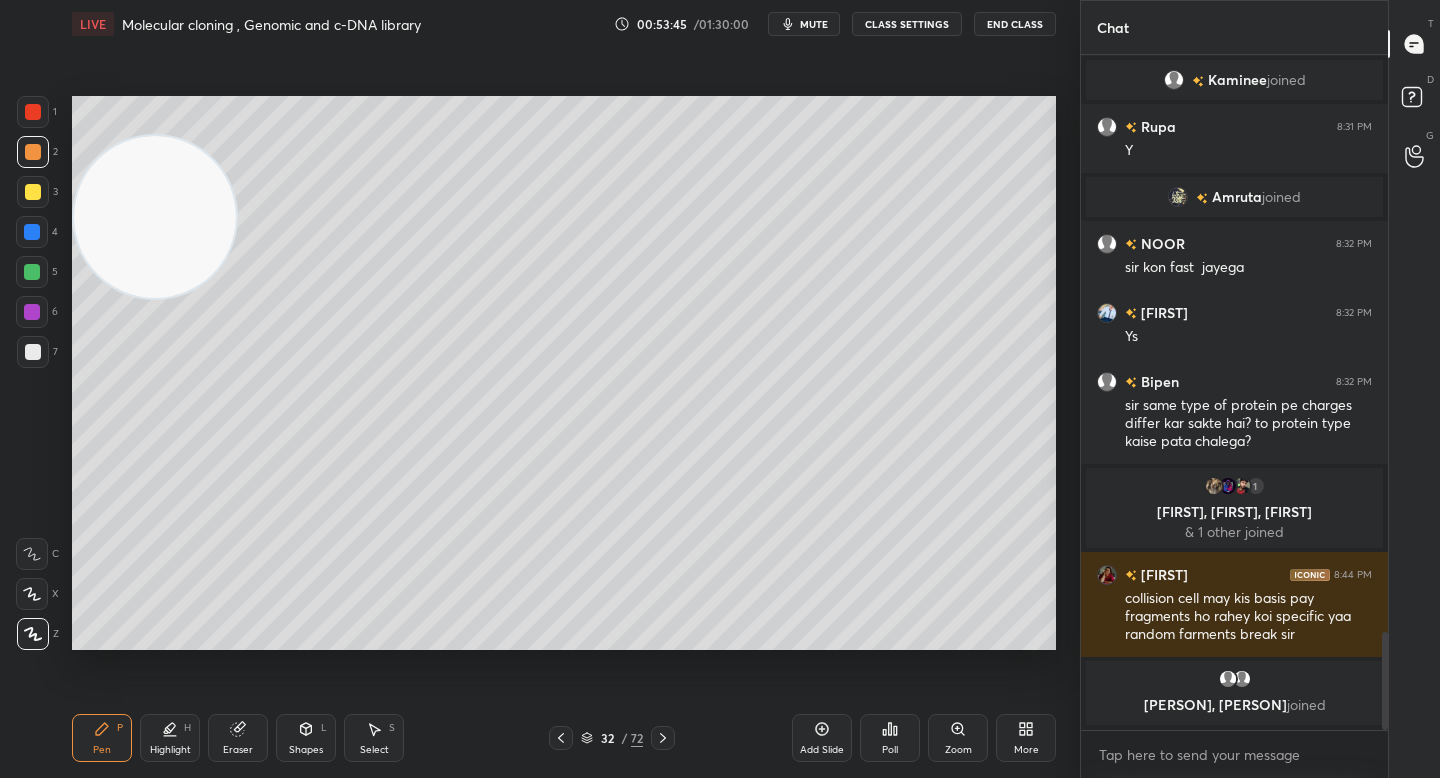 drag, startPoint x: 119, startPoint y: 206, endPoint x: 102, endPoint y: 147, distance: 61.400326 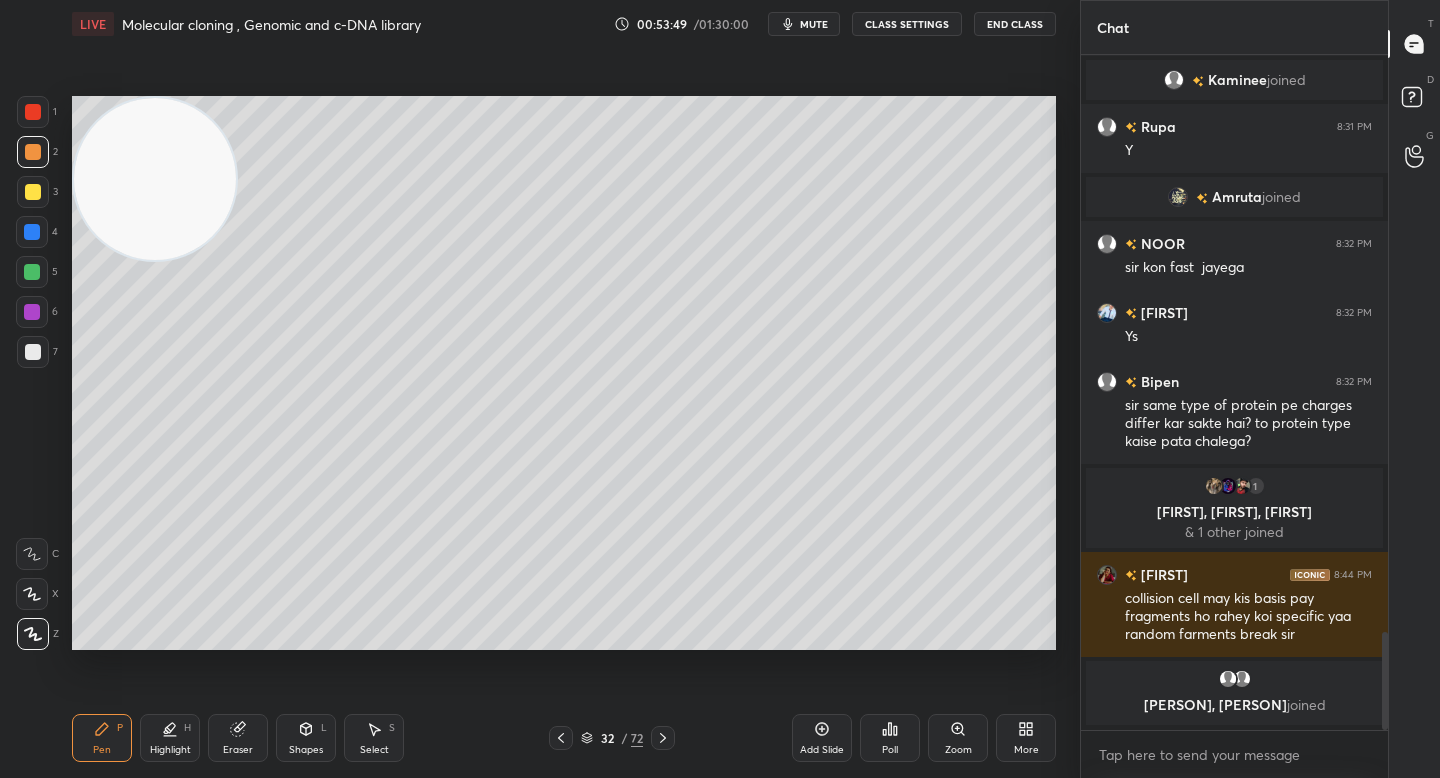 click at bounding box center [32, 272] 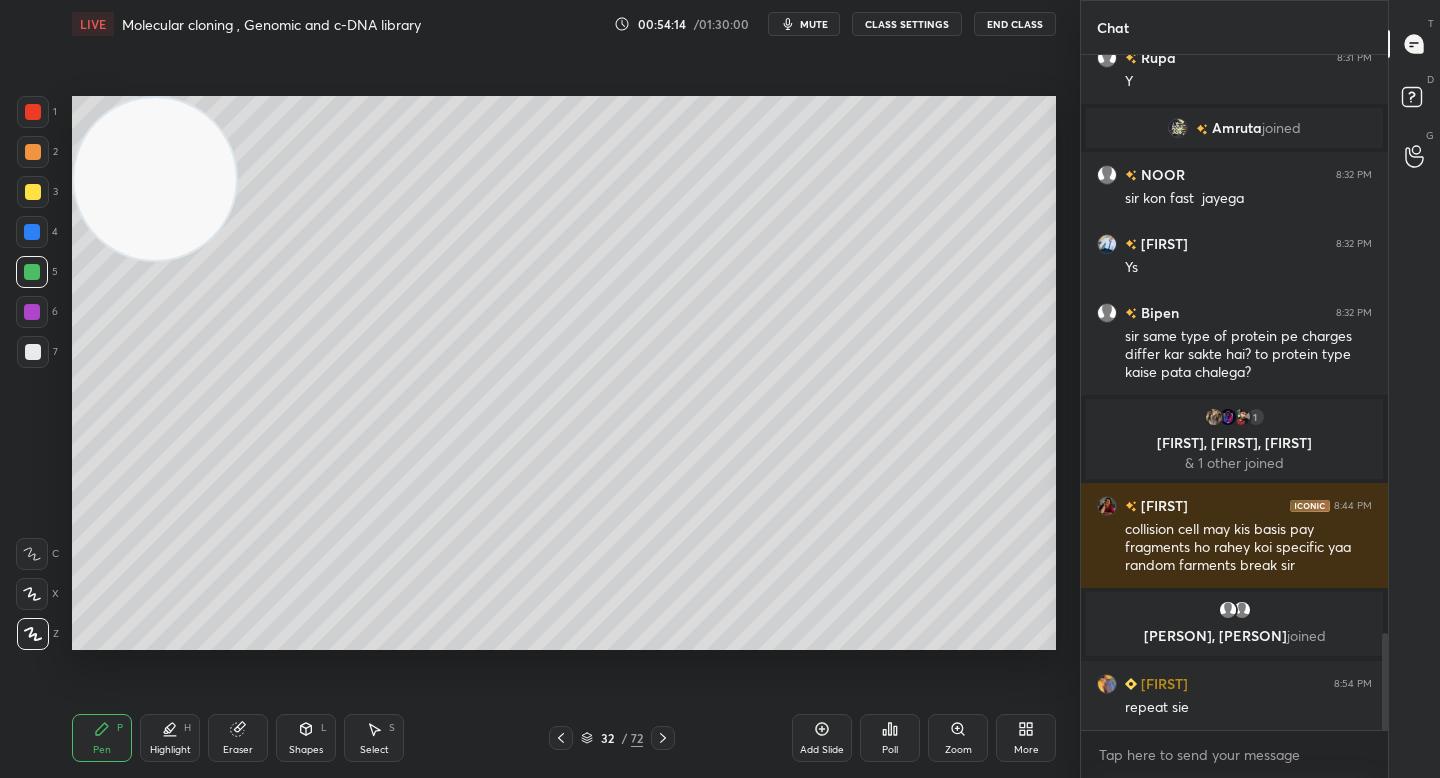 scroll, scrollTop: 4047, scrollLeft: 0, axis: vertical 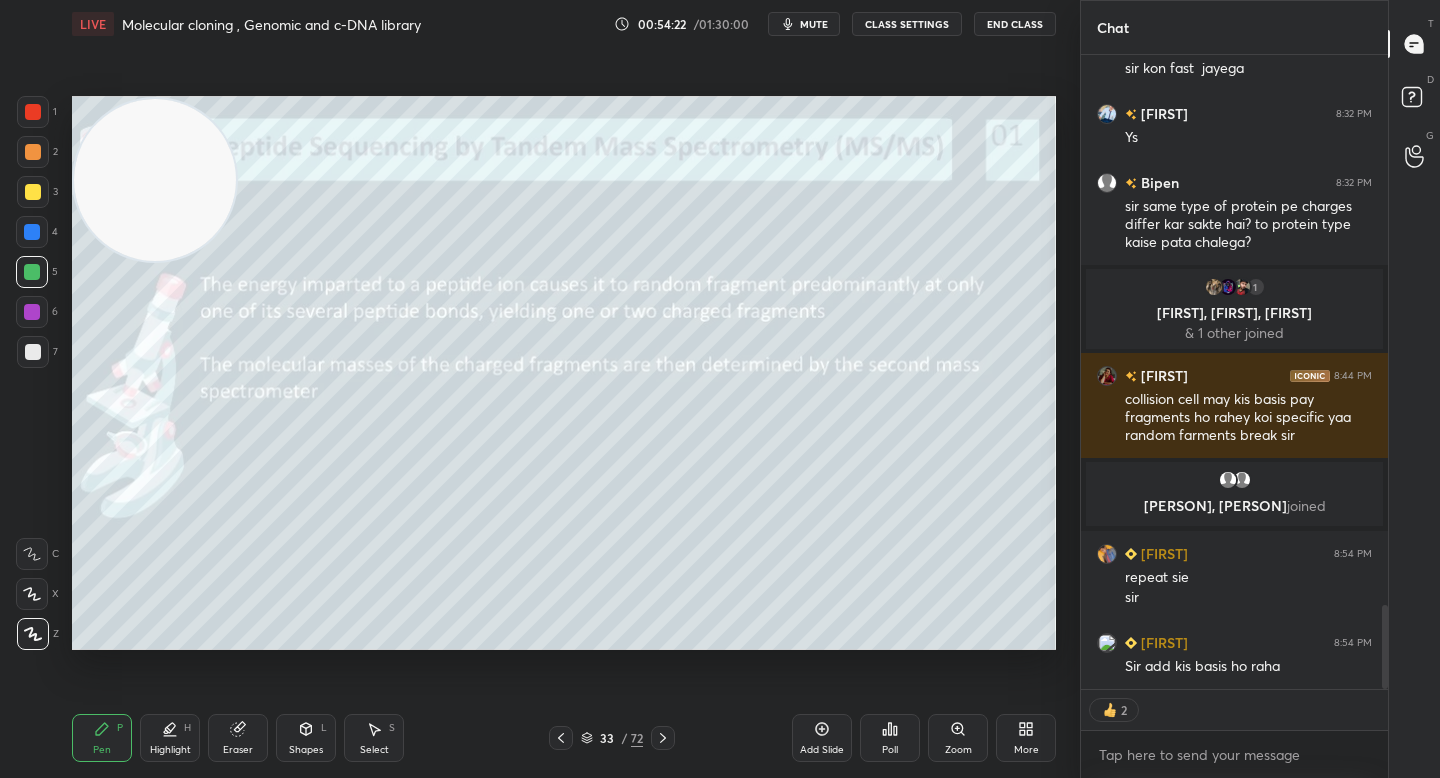 drag, startPoint x: 153, startPoint y: 160, endPoint x: 151, endPoint y: 507, distance: 347.00577 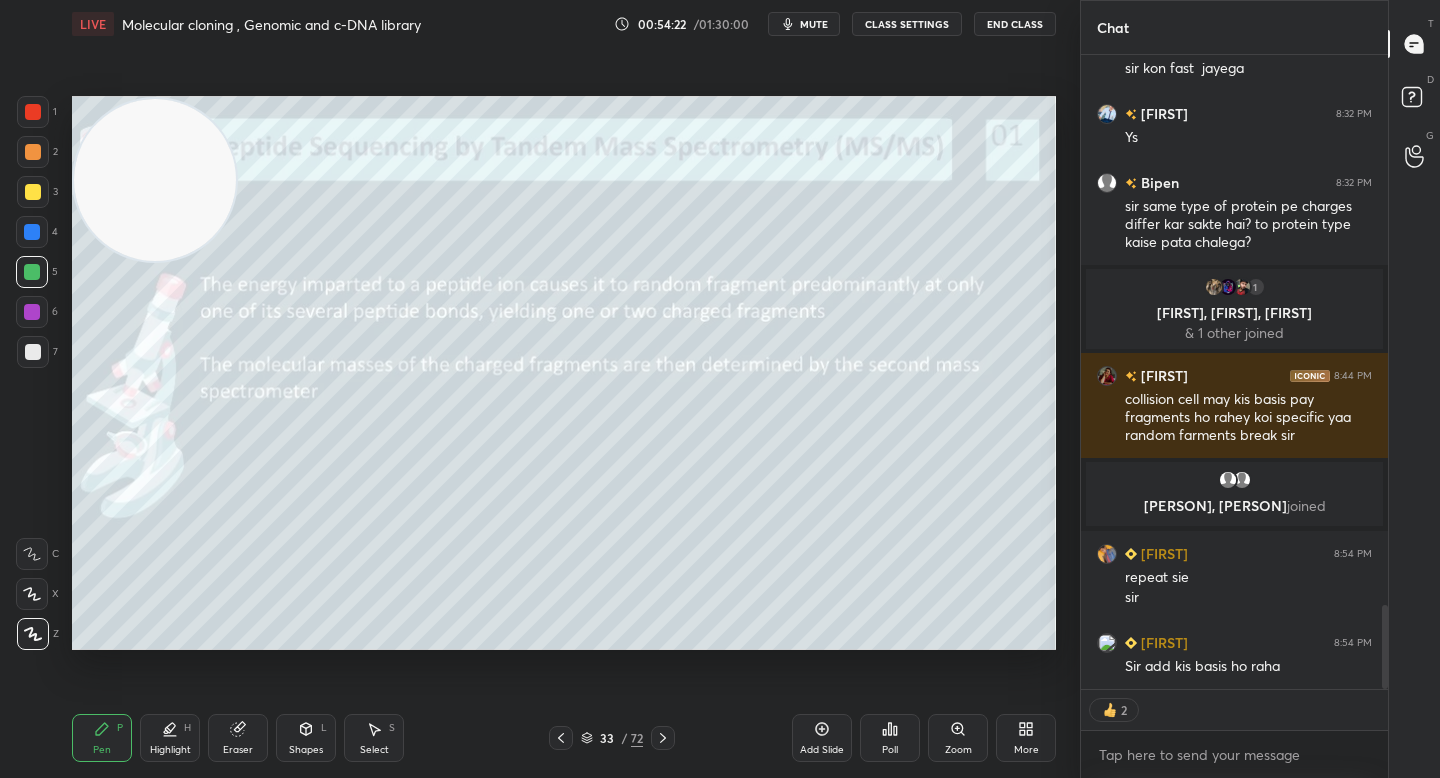 click at bounding box center [155, 180] 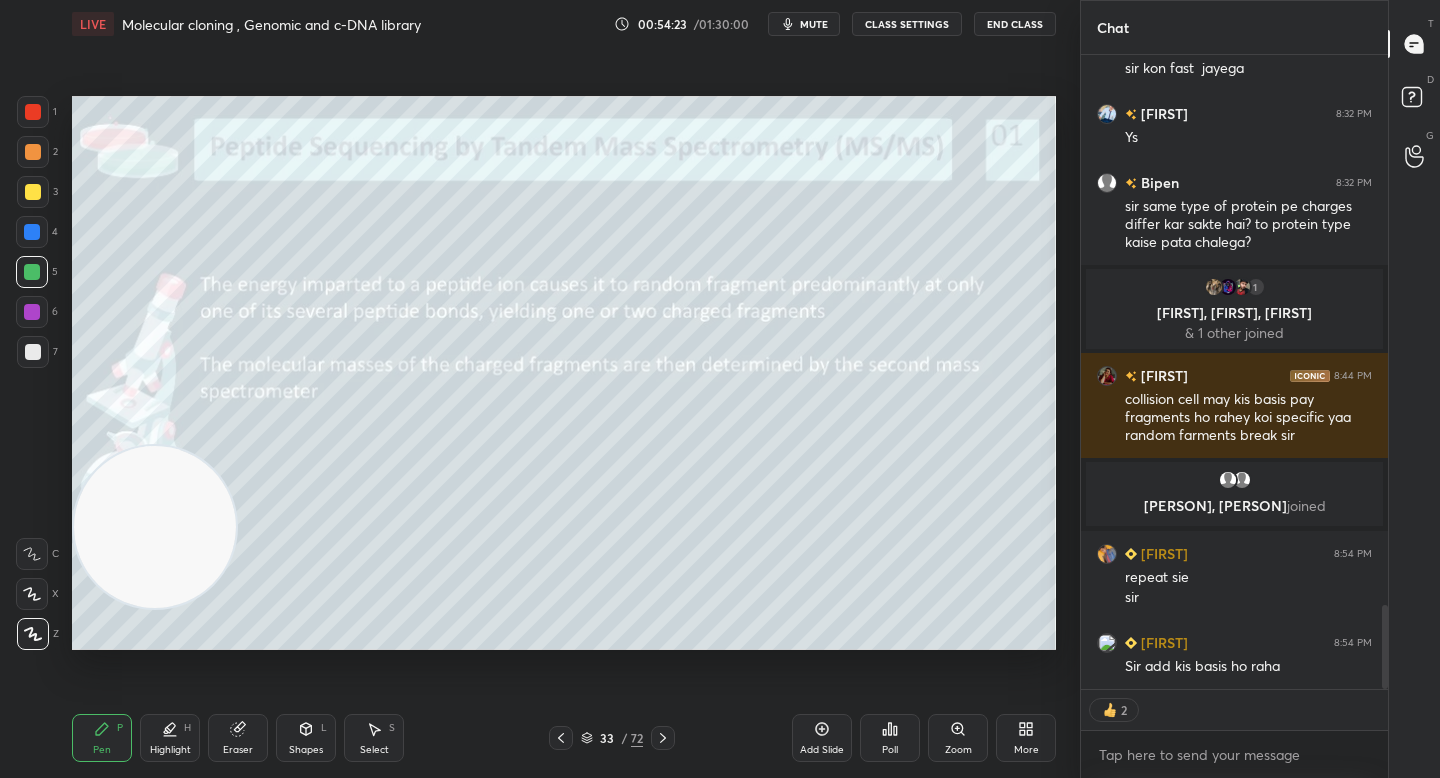 drag, startPoint x: 39, startPoint y: 221, endPoint x: 38, endPoint y: 211, distance: 10.049875 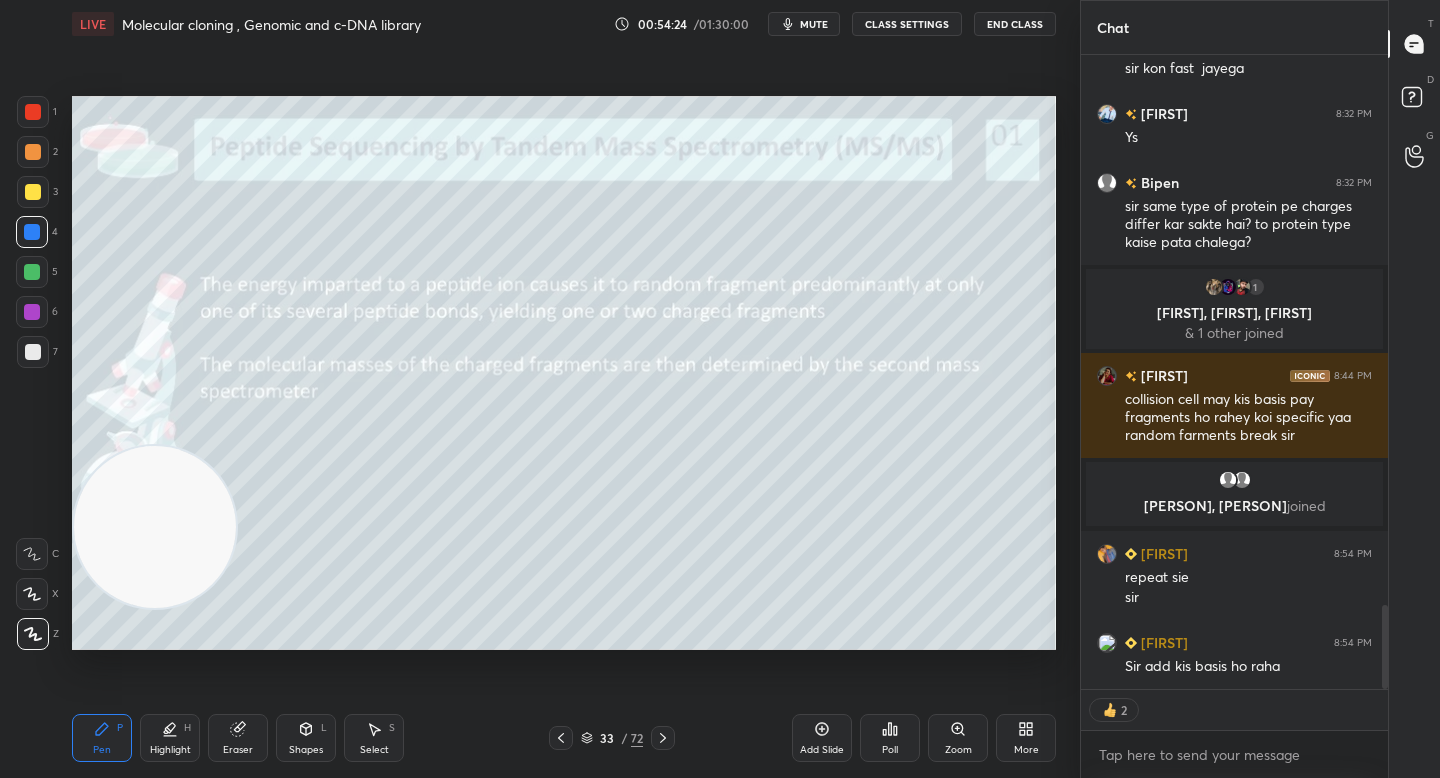 click at bounding box center [33, 192] 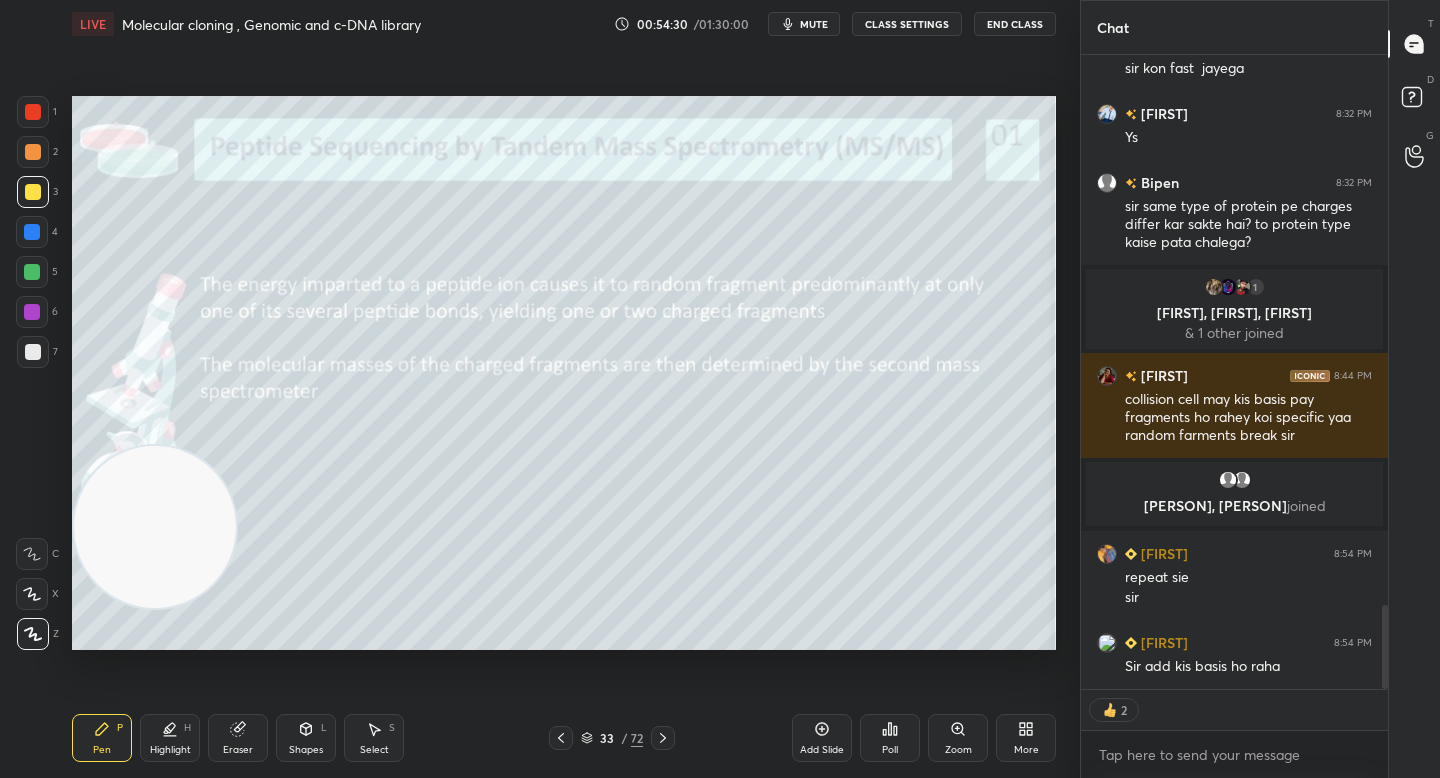 scroll, scrollTop: 7, scrollLeft: 7, axis: both 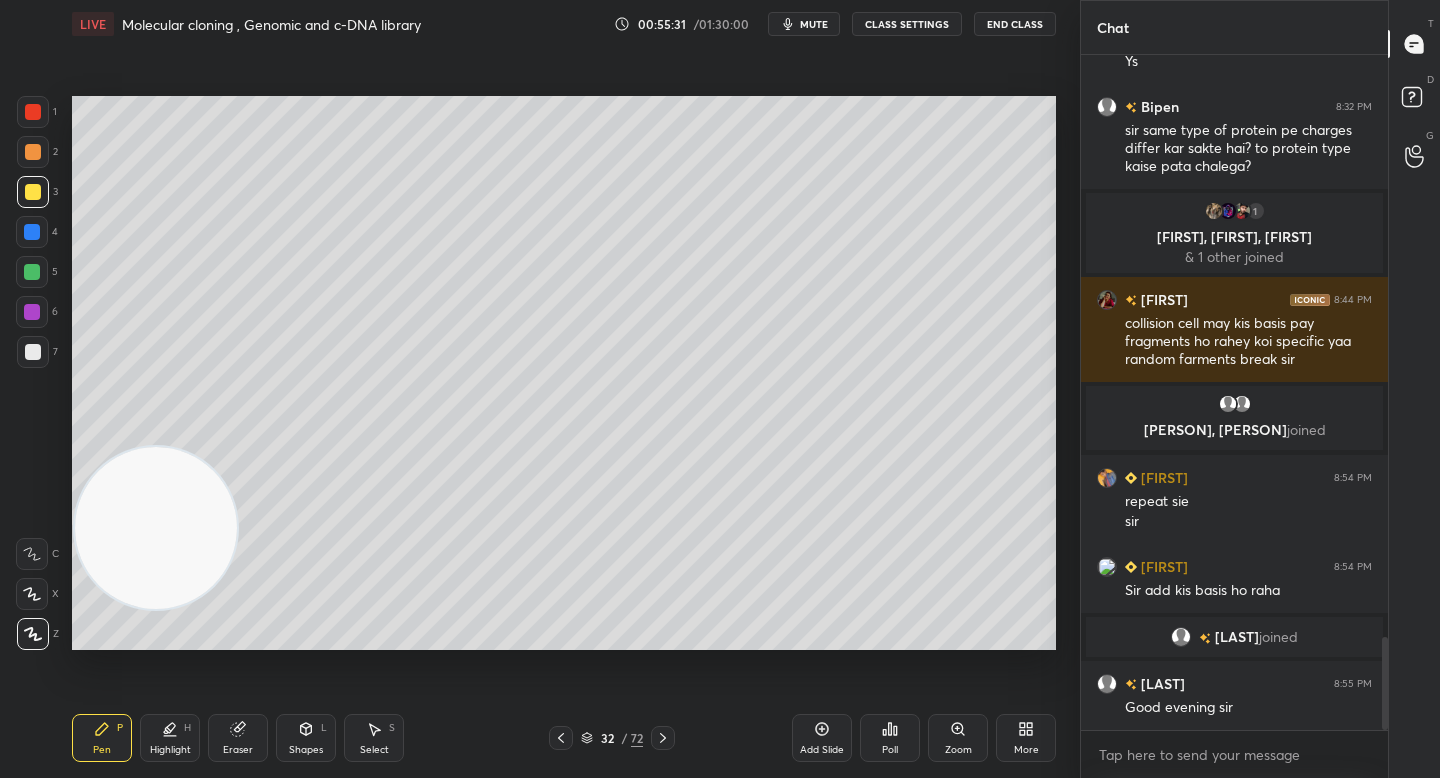 click at bounding box center [156, 528] 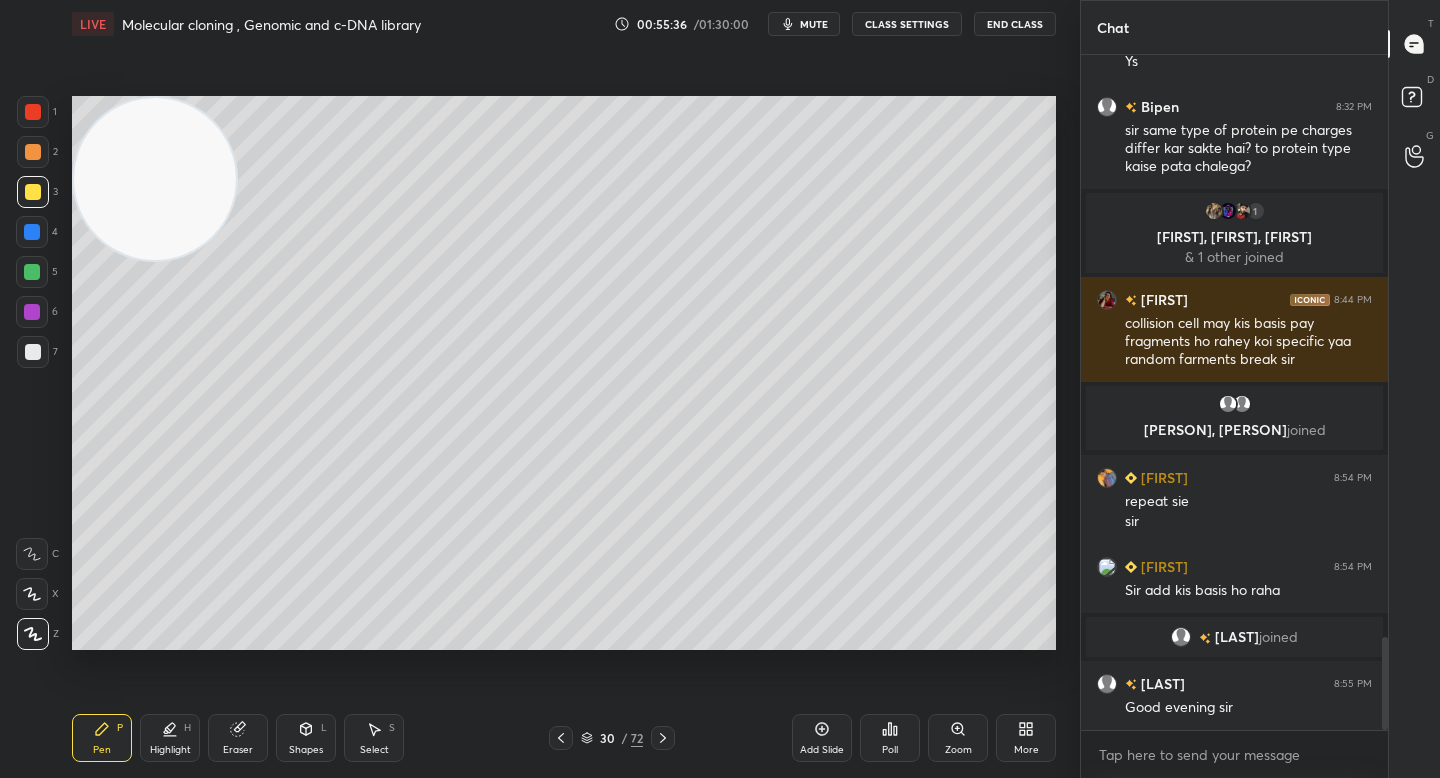 drag, startPoint x: 132, startPoint y: 395, endPoint x: 110, endPoint y: 86, distance: 309.7822 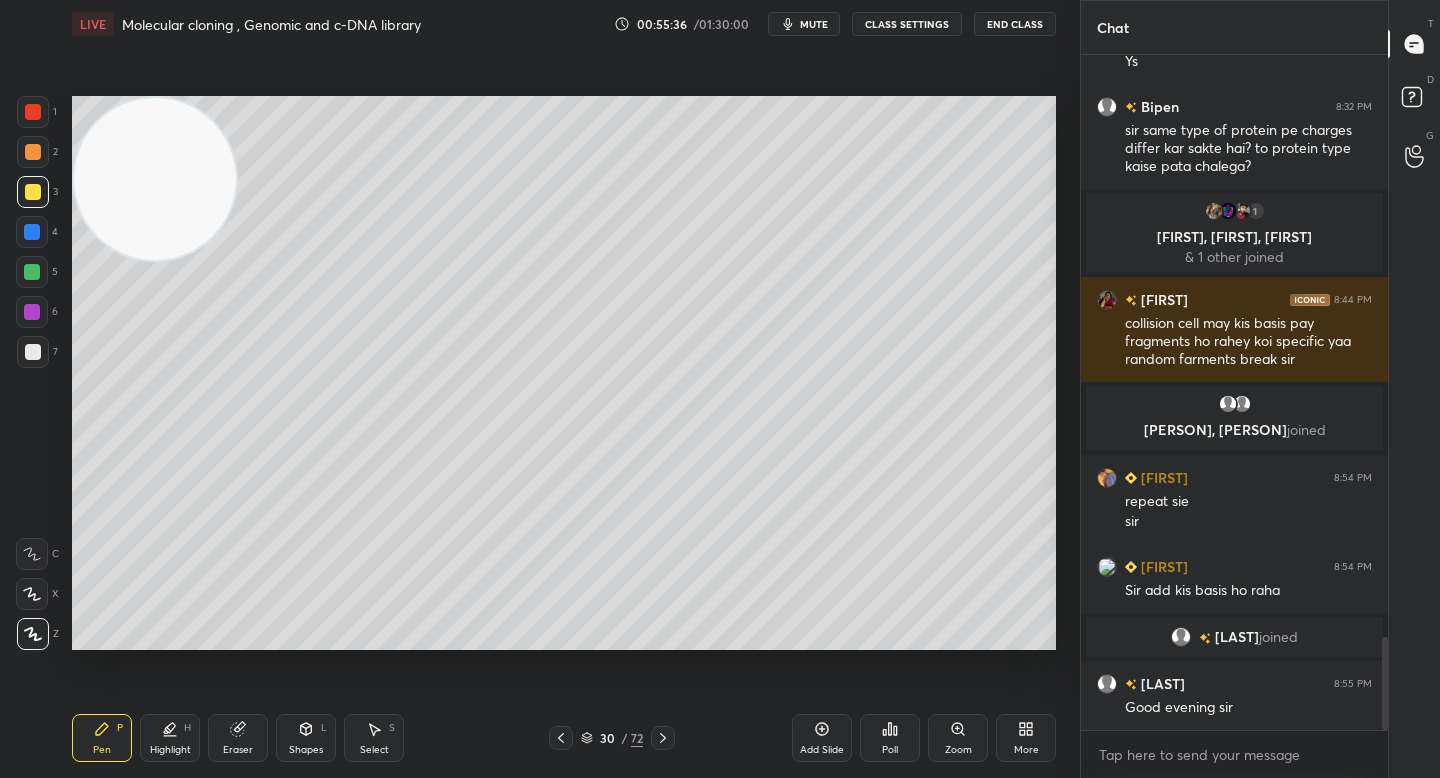 click on "Setting up your live class Poll for   secs No correct answer Start poll" at bounding box center (564, 373) 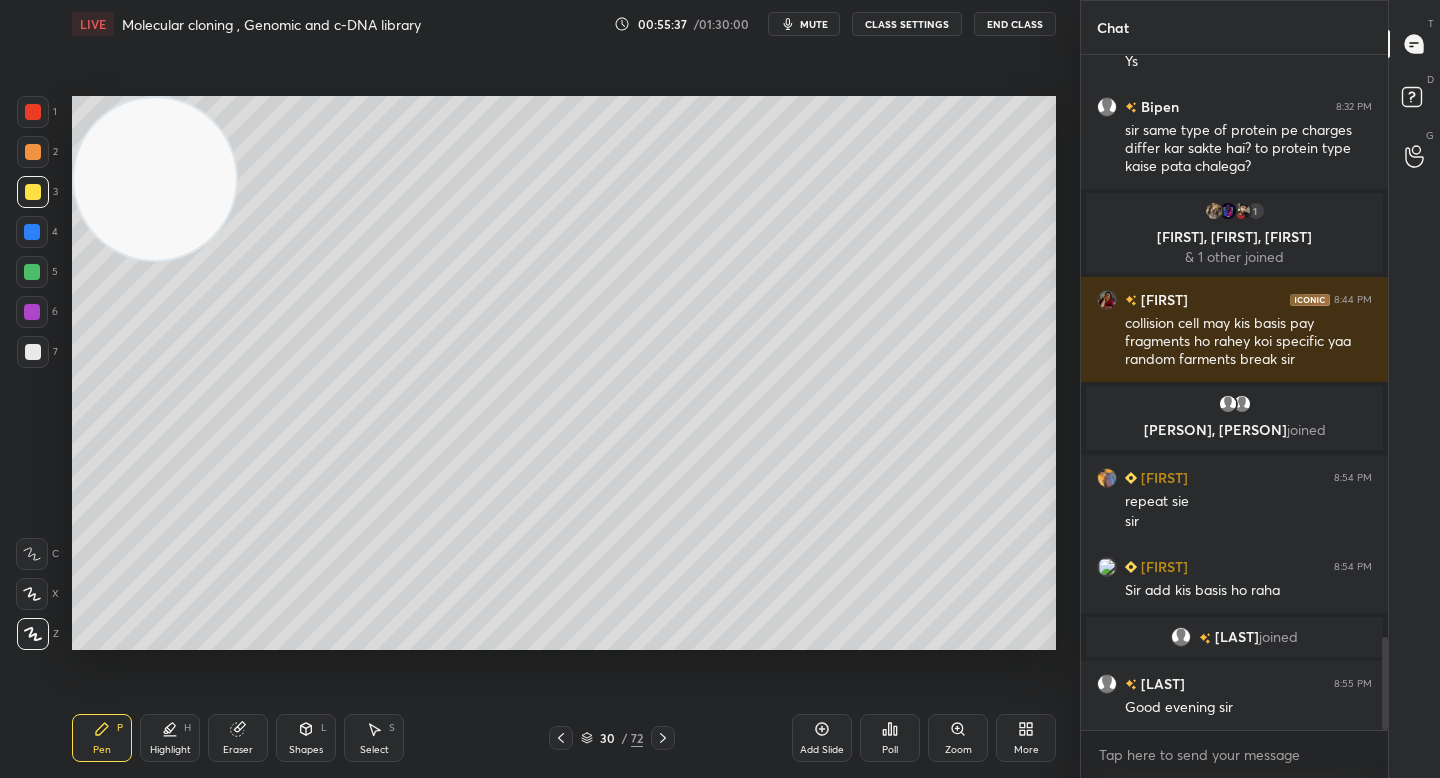 click at bounding box center [155, 179] 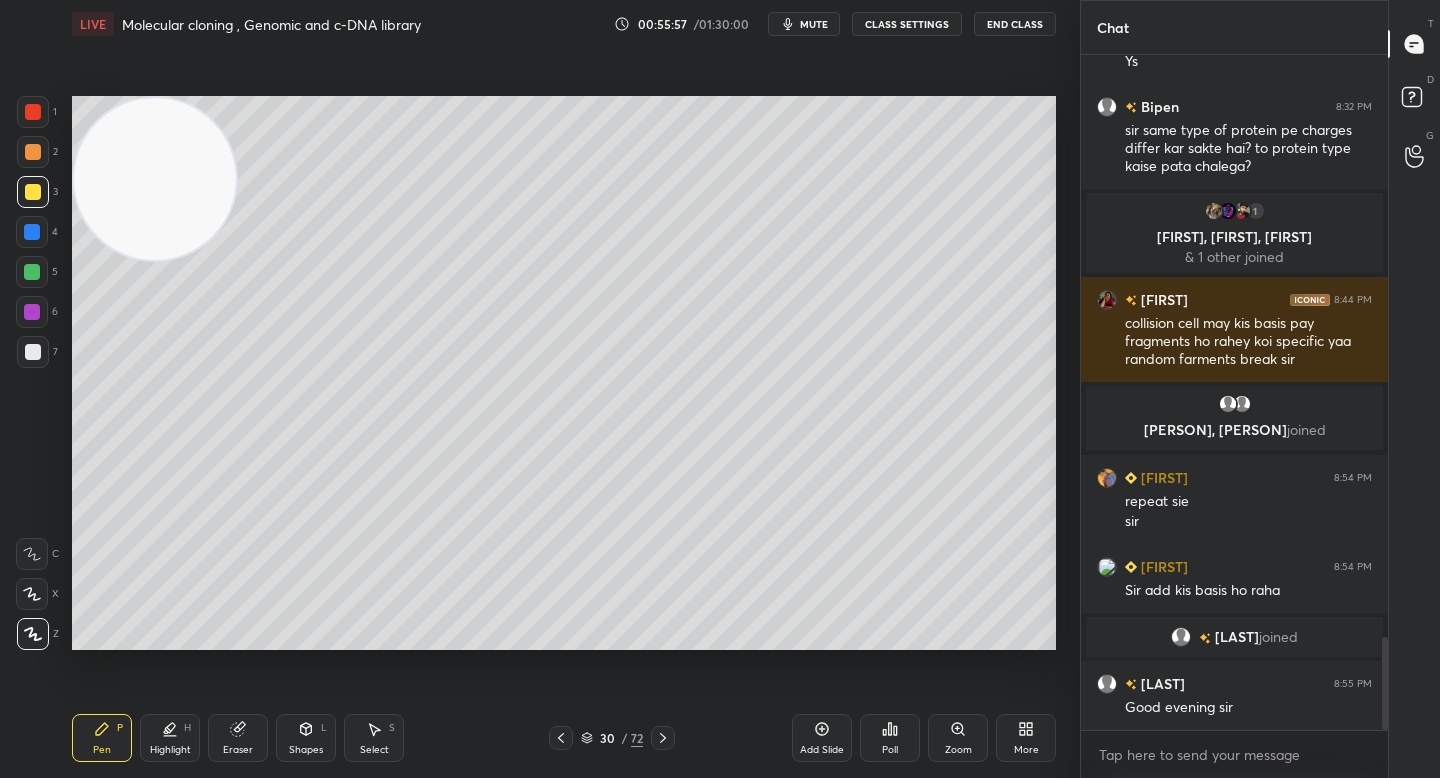 scroll, scrollTop: 4322, scrollLeft: 0, axis: vertical 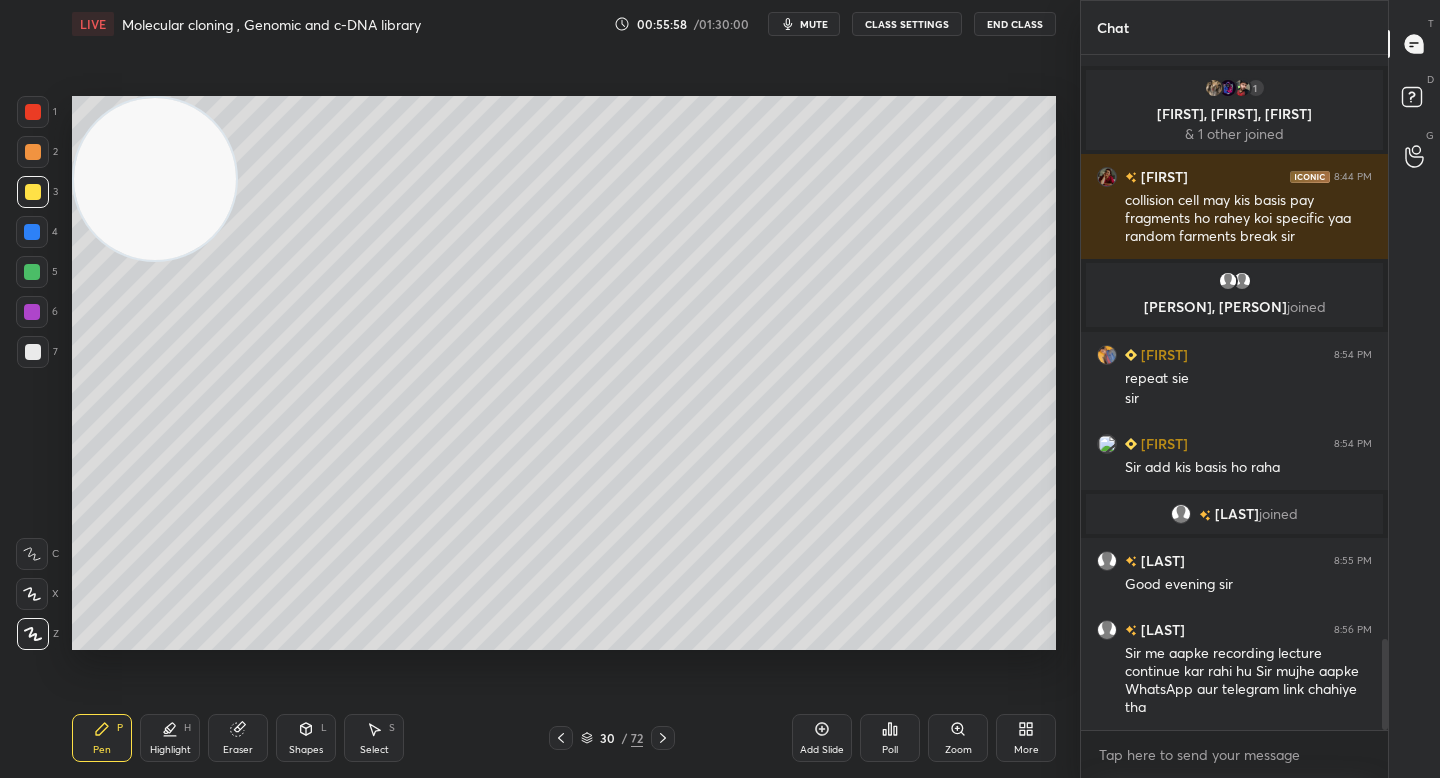 click on "Setting up your live class Poll for   secs No correct answer Start poll" at bounding box center (564, 373) 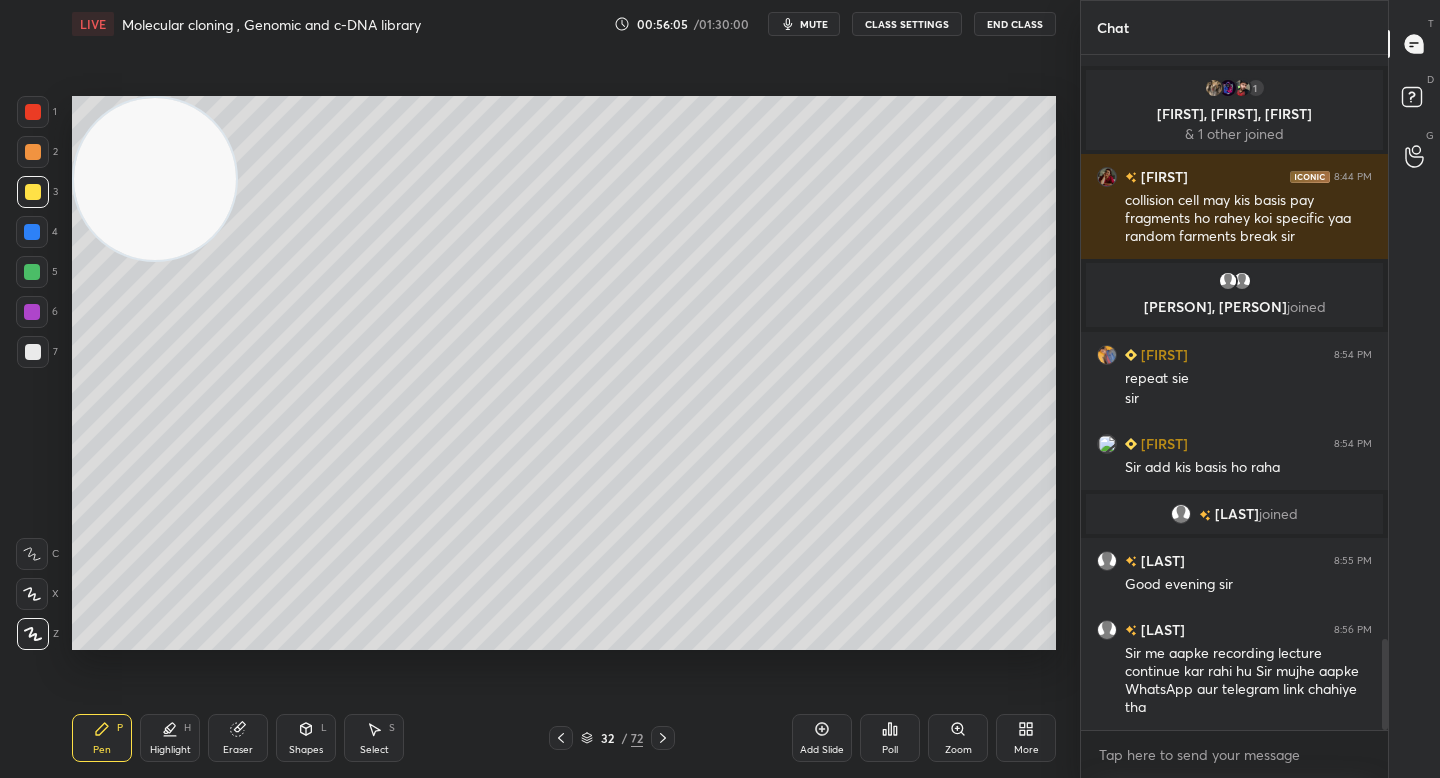 drag, startPoint x: 157, startPoint y: 141, endPoint x: 185, endPoint y: 477, distance: 337.16464 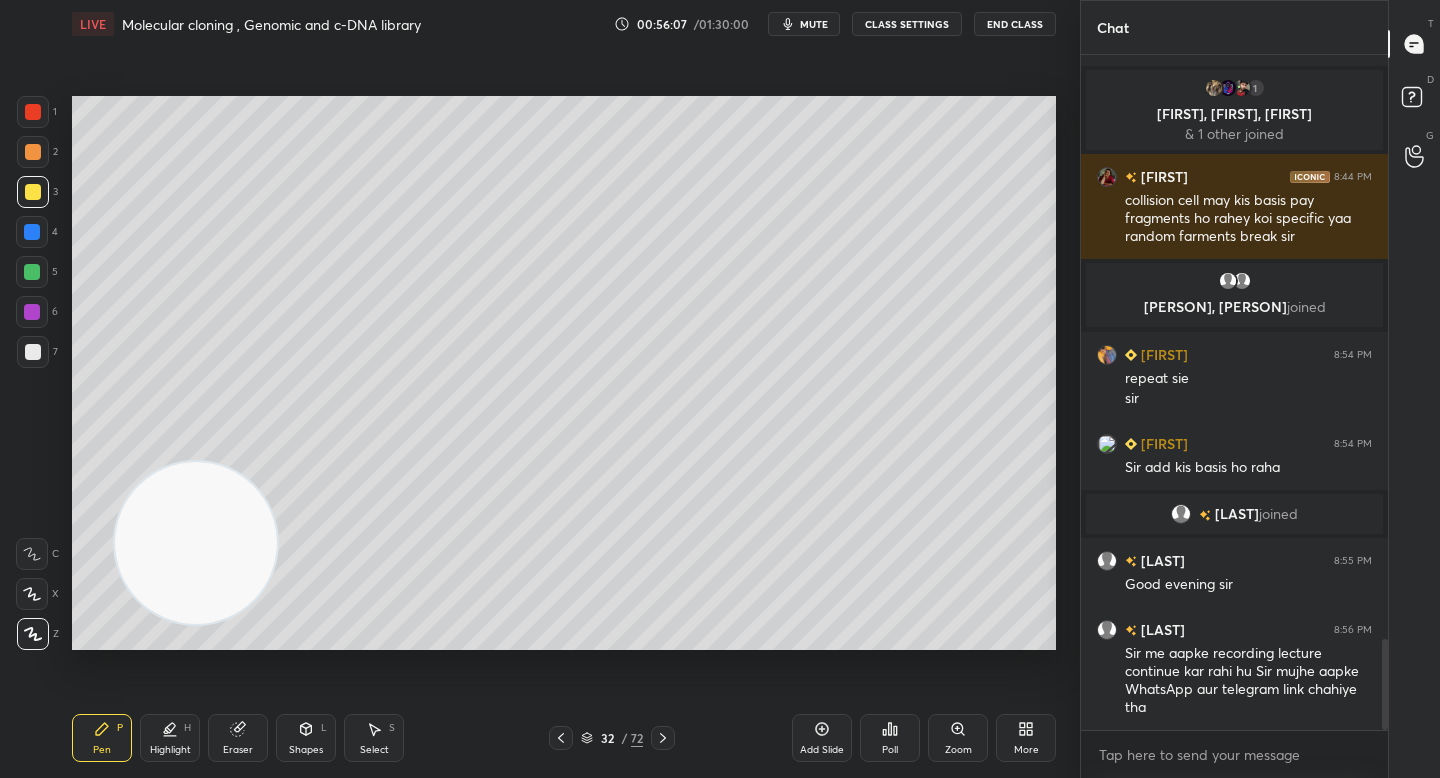 drag, startPoint x: 208, startPoint y: 559, endPoint x: 239, endPoint y: 641, distance: 87.66413 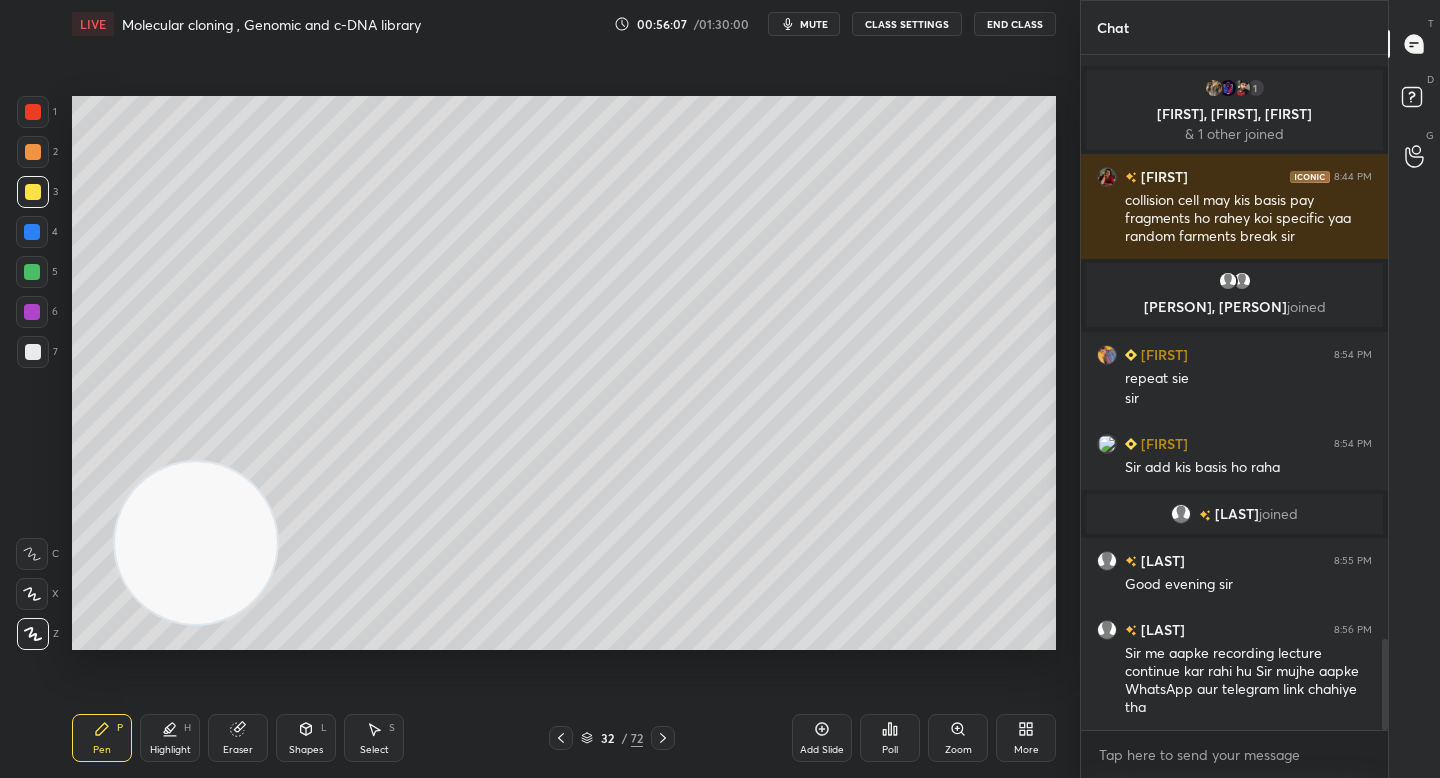 click at bounding box center (196, 543) 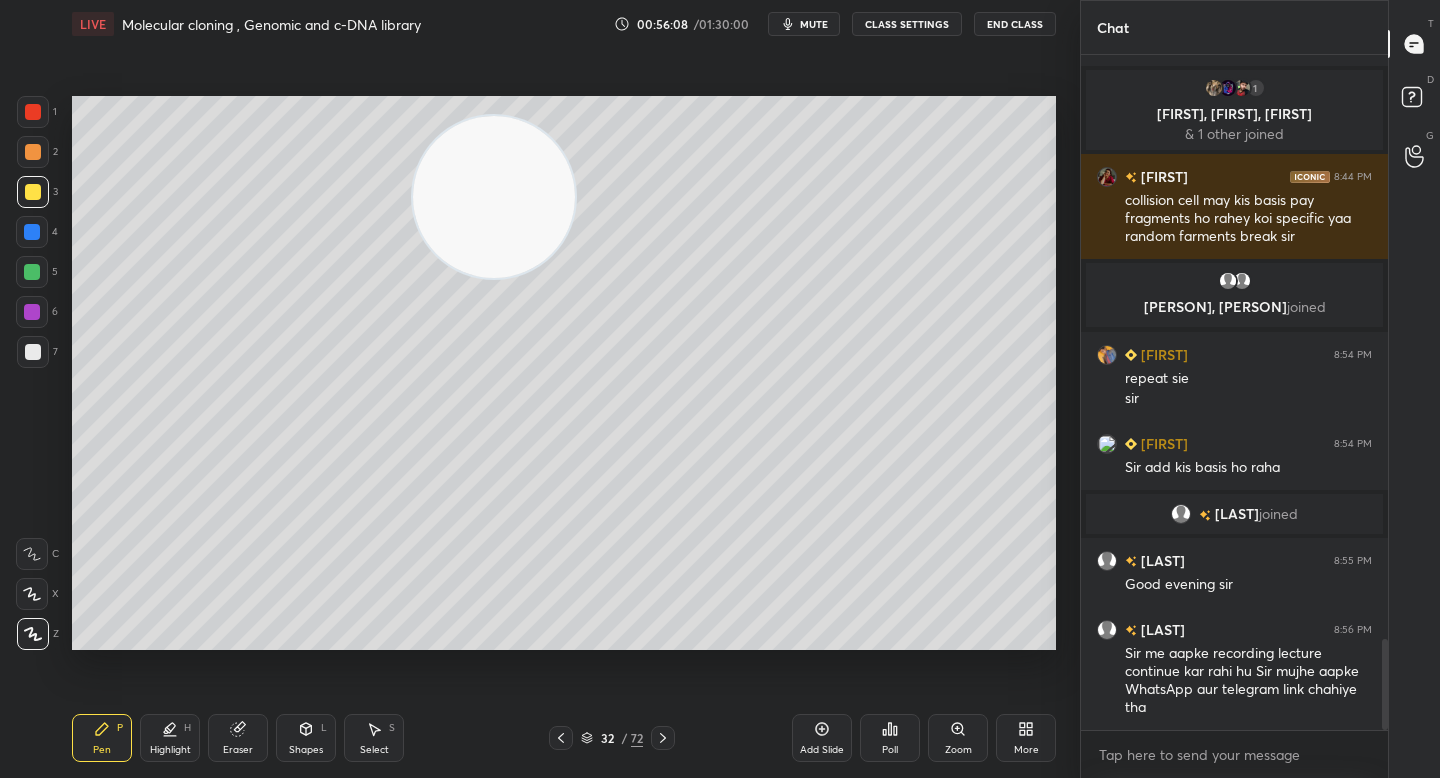 drag, startPoint x: 254, startPoint y: 515, endPoint x: 460, endPoint y: 270, distance: 320.0953 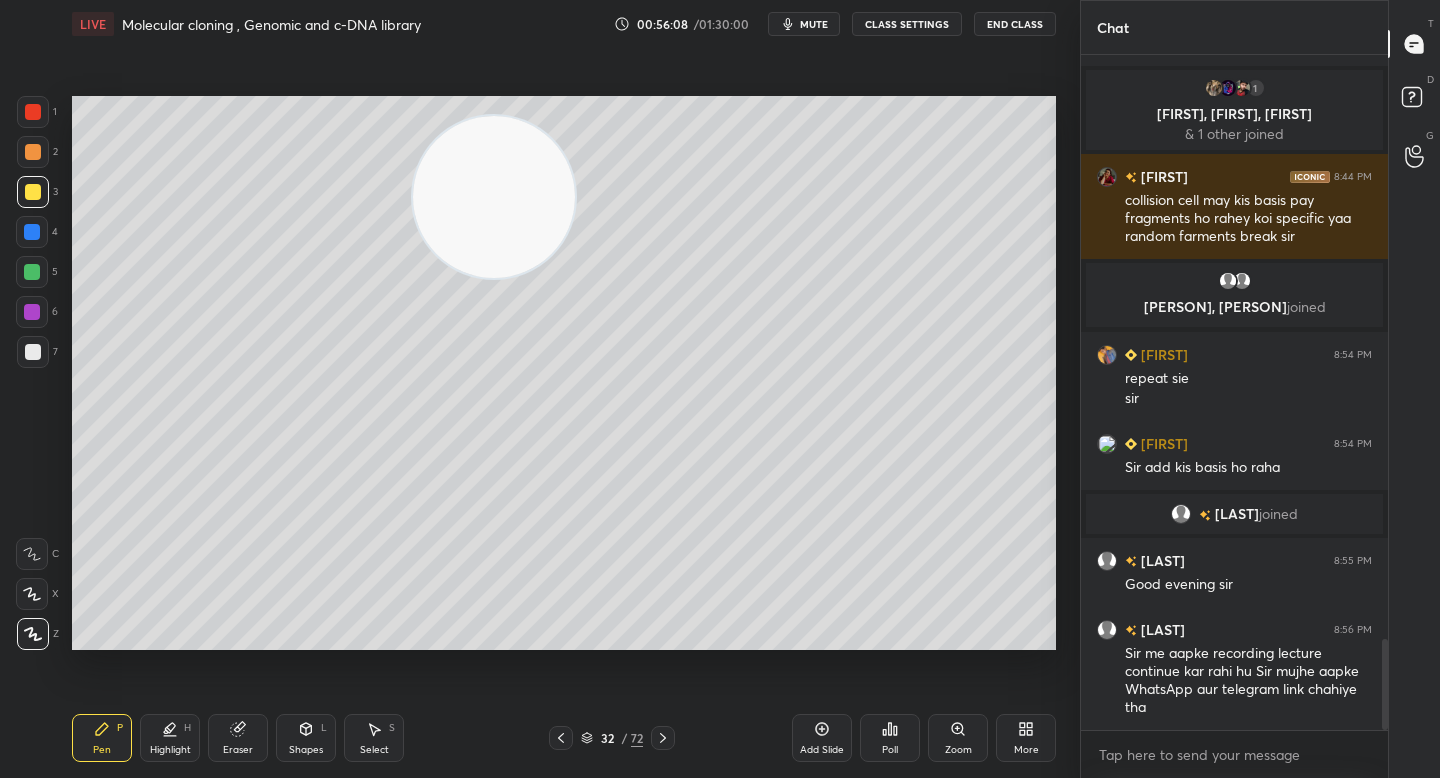 click at bounding box center [494, 197] 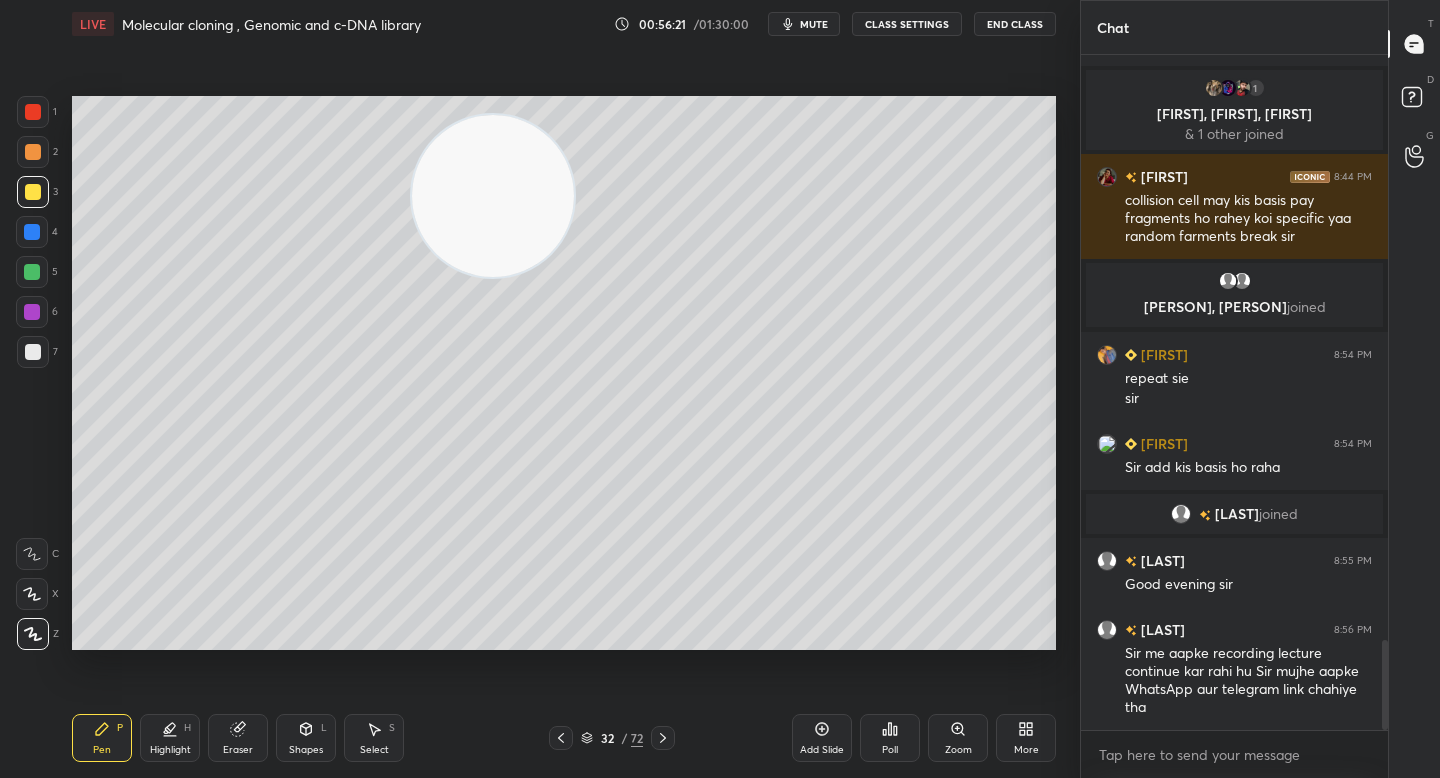 scroll, scrollTop: 4409, scrollLeft: 0, axis: vertical 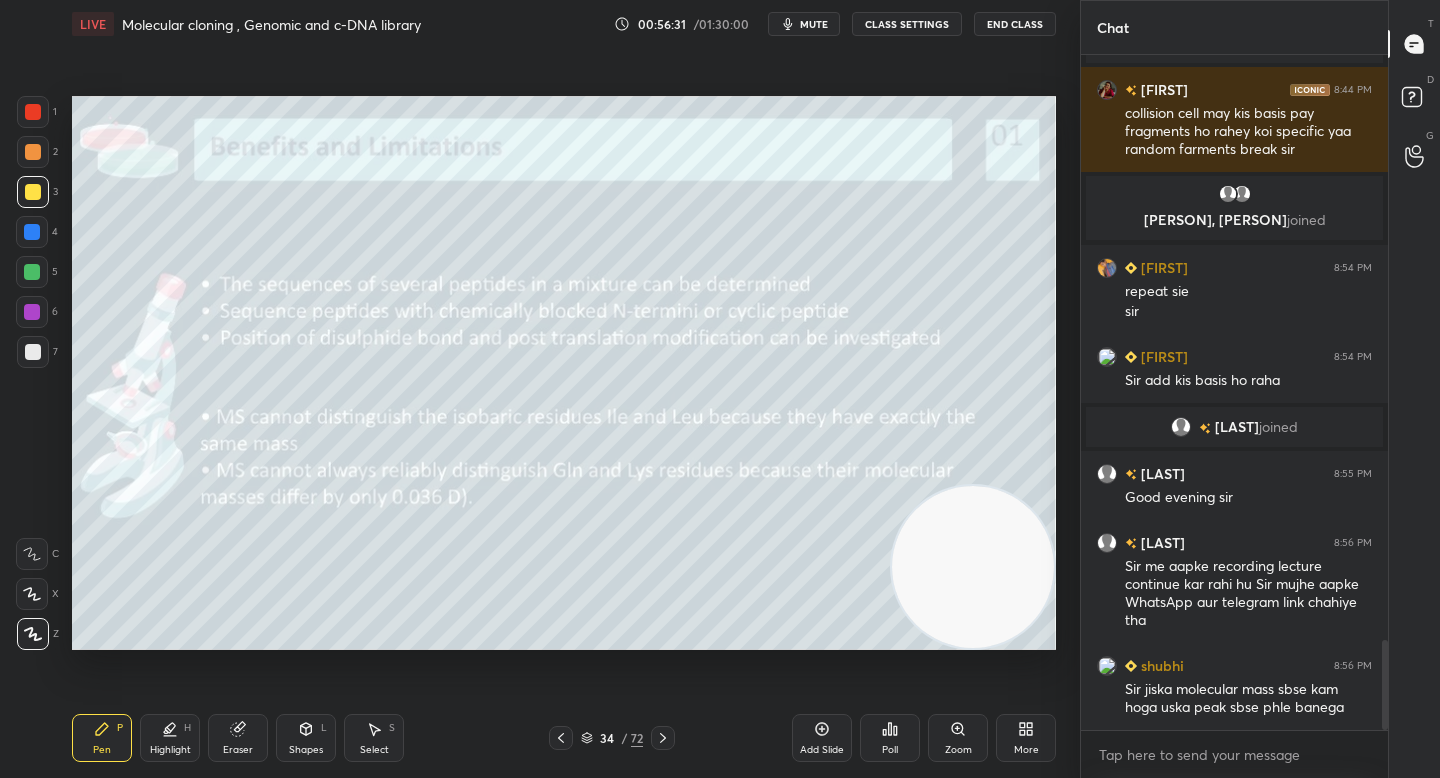 drag, startPoint x: 506, startPoint y: 231, endPoint x: 1045, endPoint y: 625, distance: 667.6503 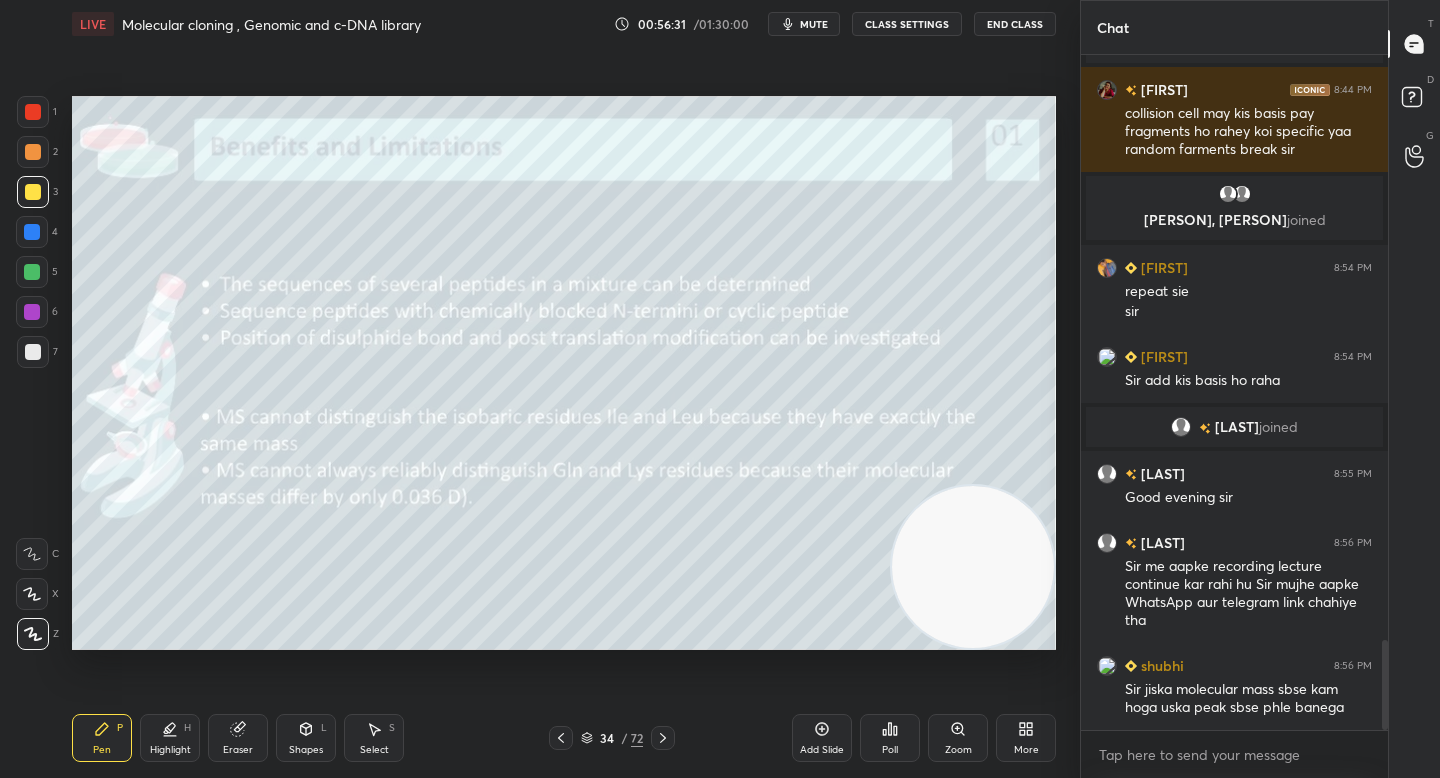 click at bounding box center (973, 567) 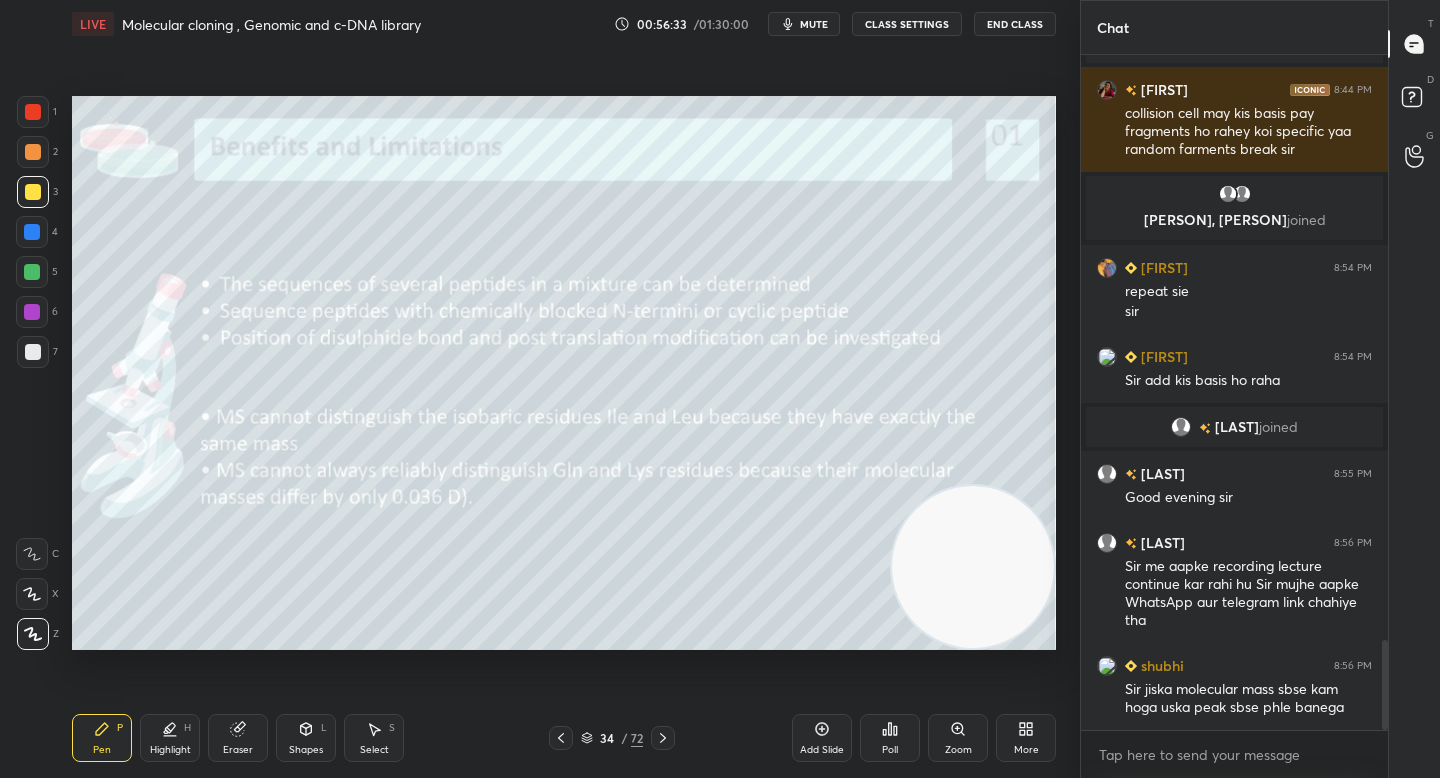 click at bounding box center (33, 352) 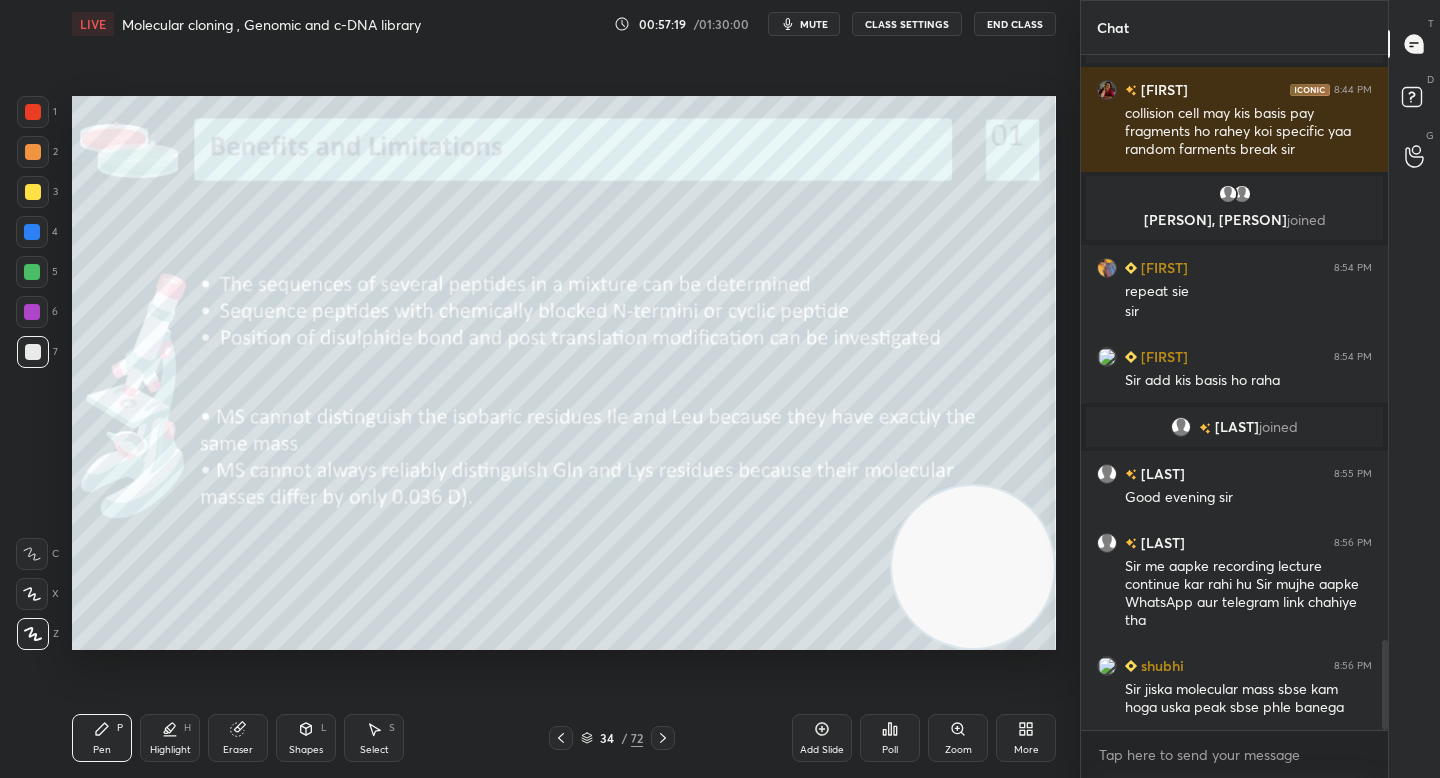 drag, startPoint x: 39, startPoint y: 299, endPoint x: 42, endPoint y: 264, distance: 35.128338 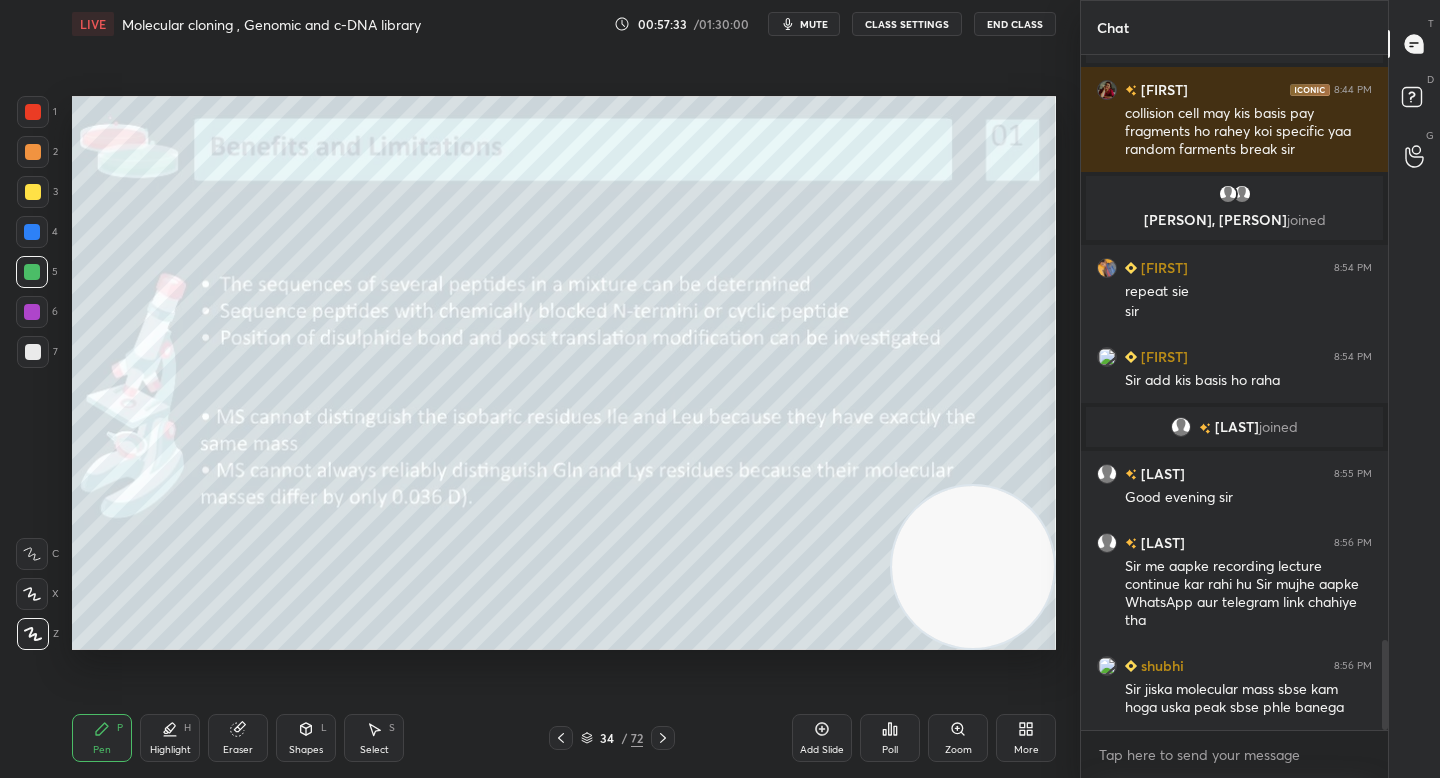 click 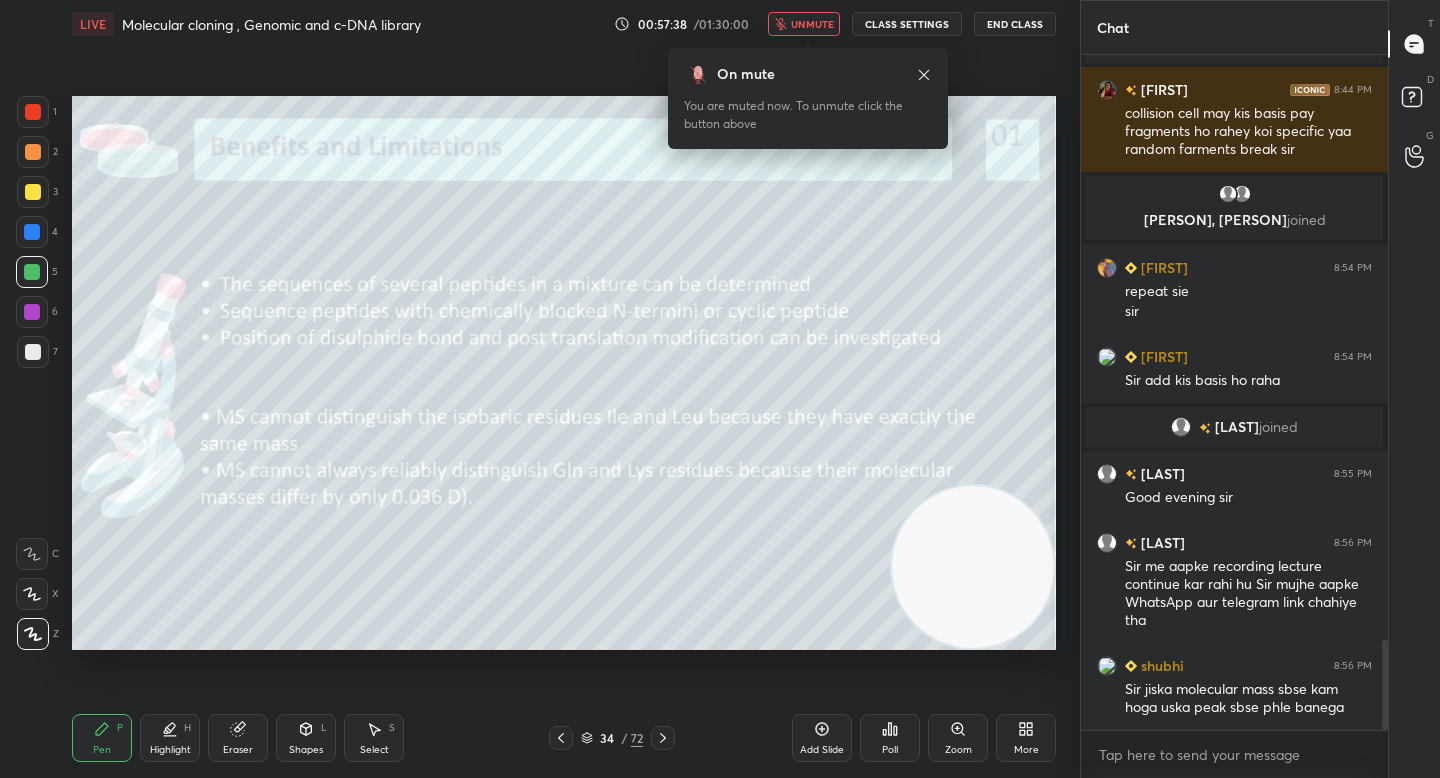 click on "unmute" at bounding box center (812, 24) 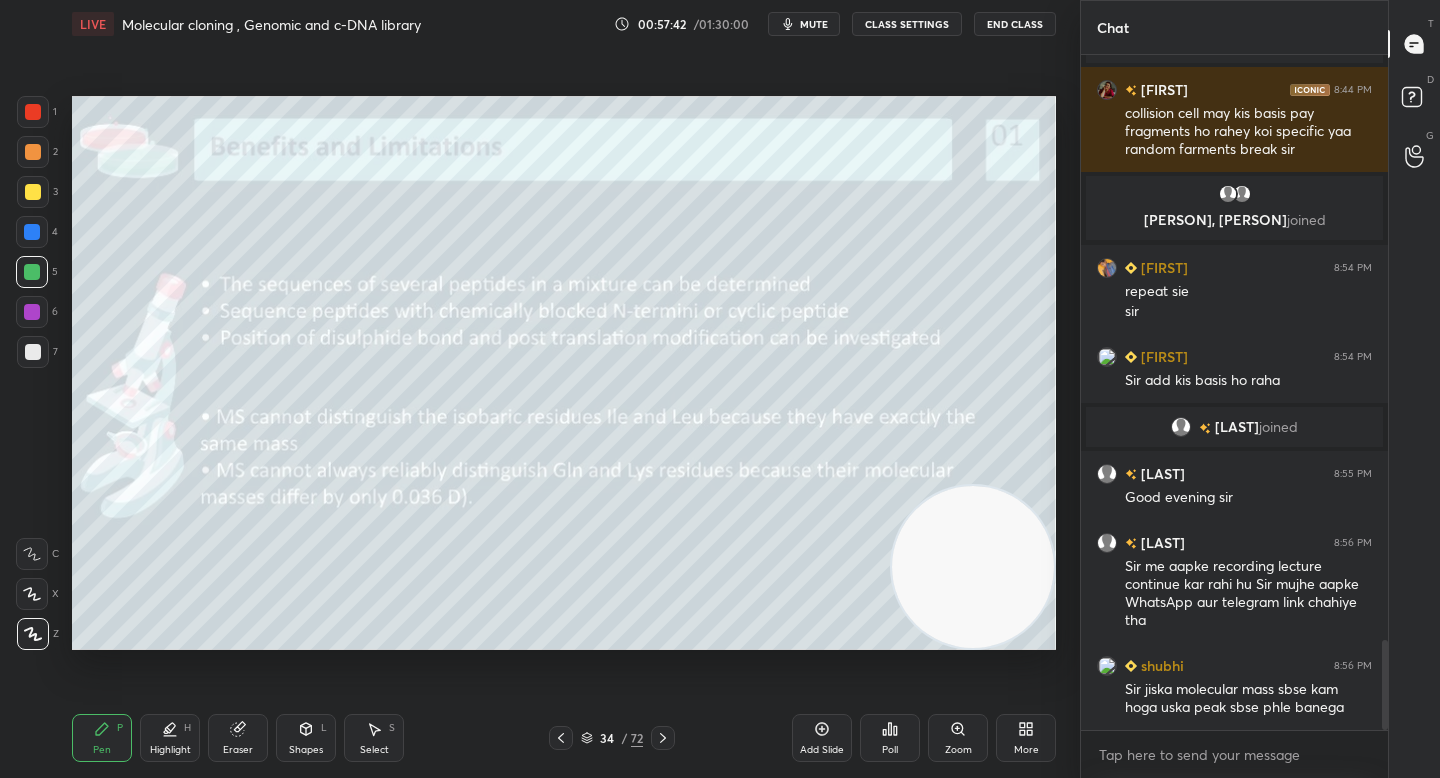 click on "1 2 3 4 5 6 7" at bounding box center (37, 236) 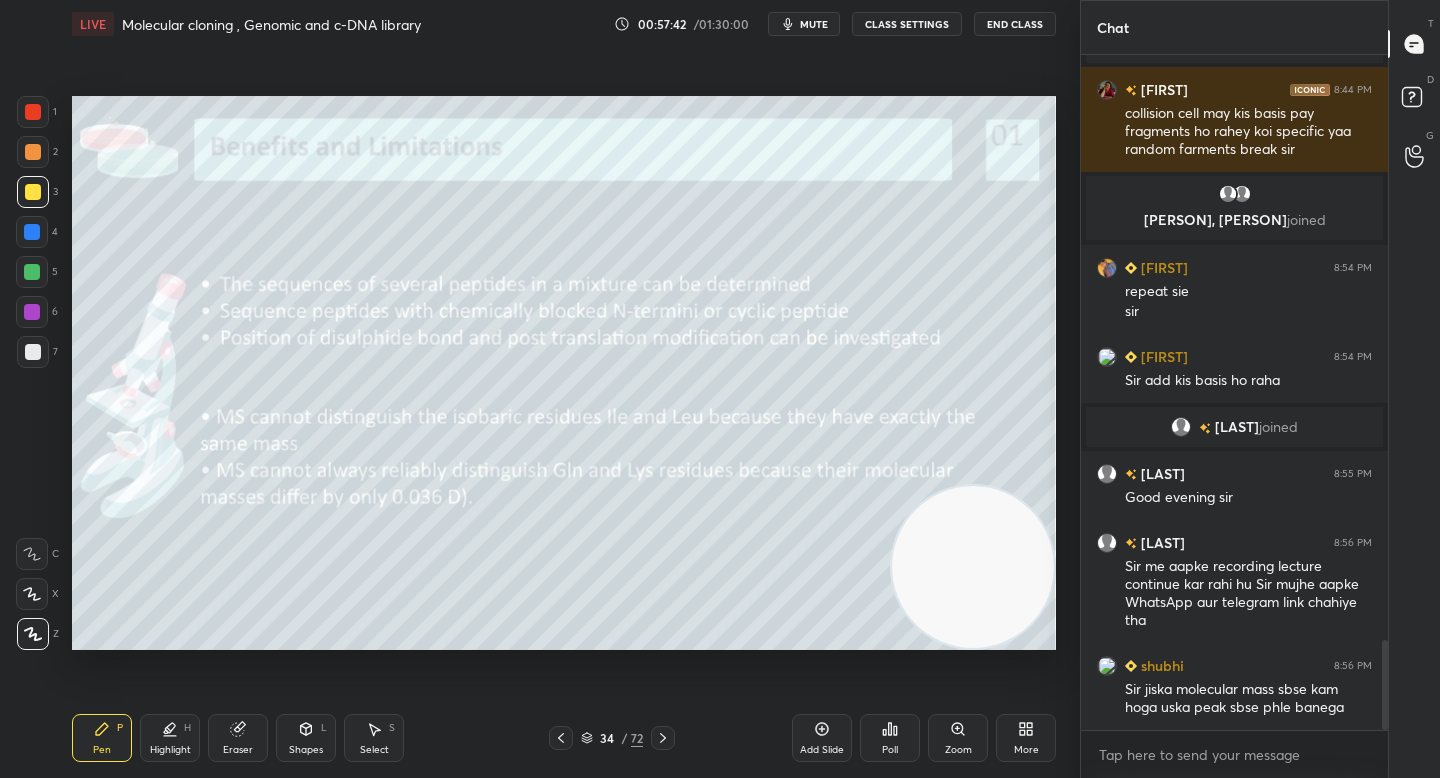 click at bounding box center (33, 192) 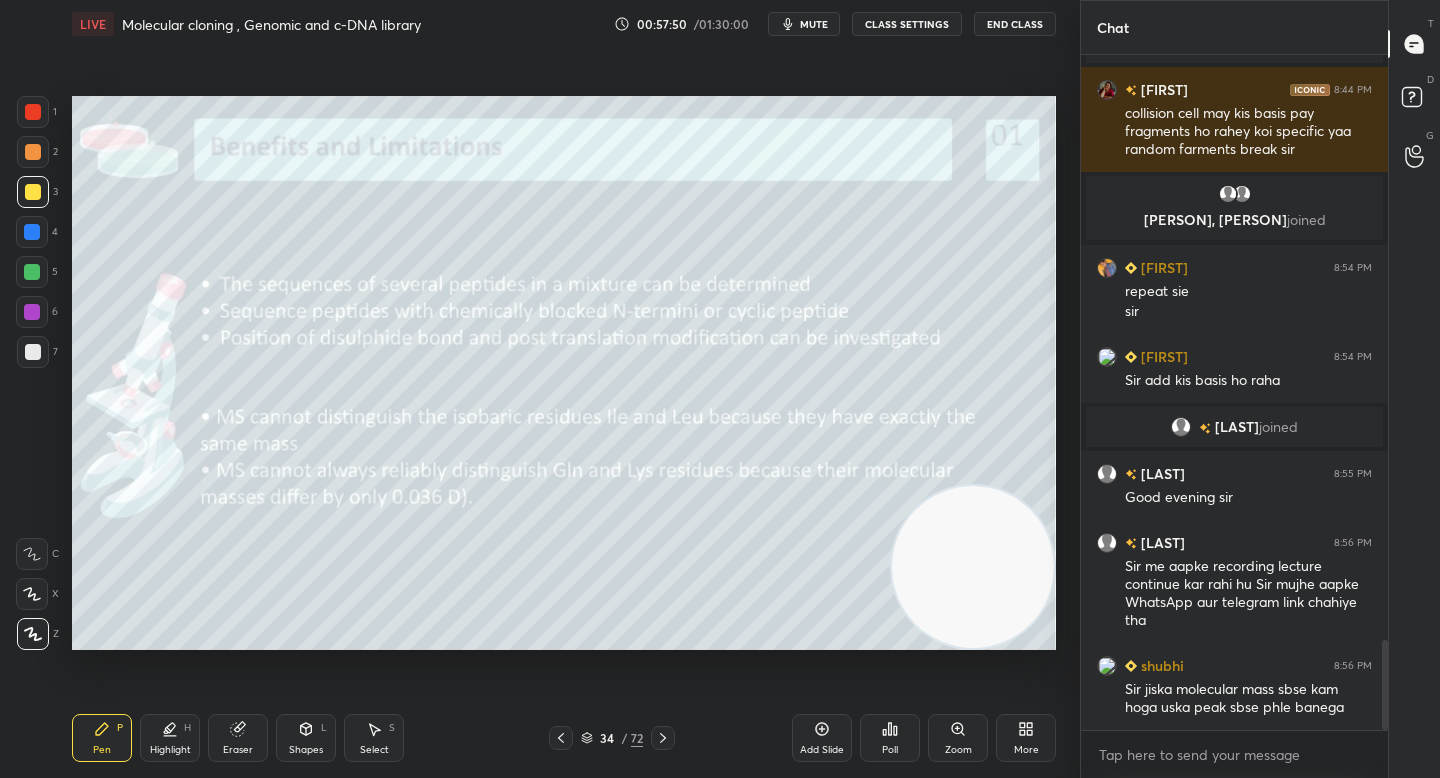 click at bounding box center (33, 152) 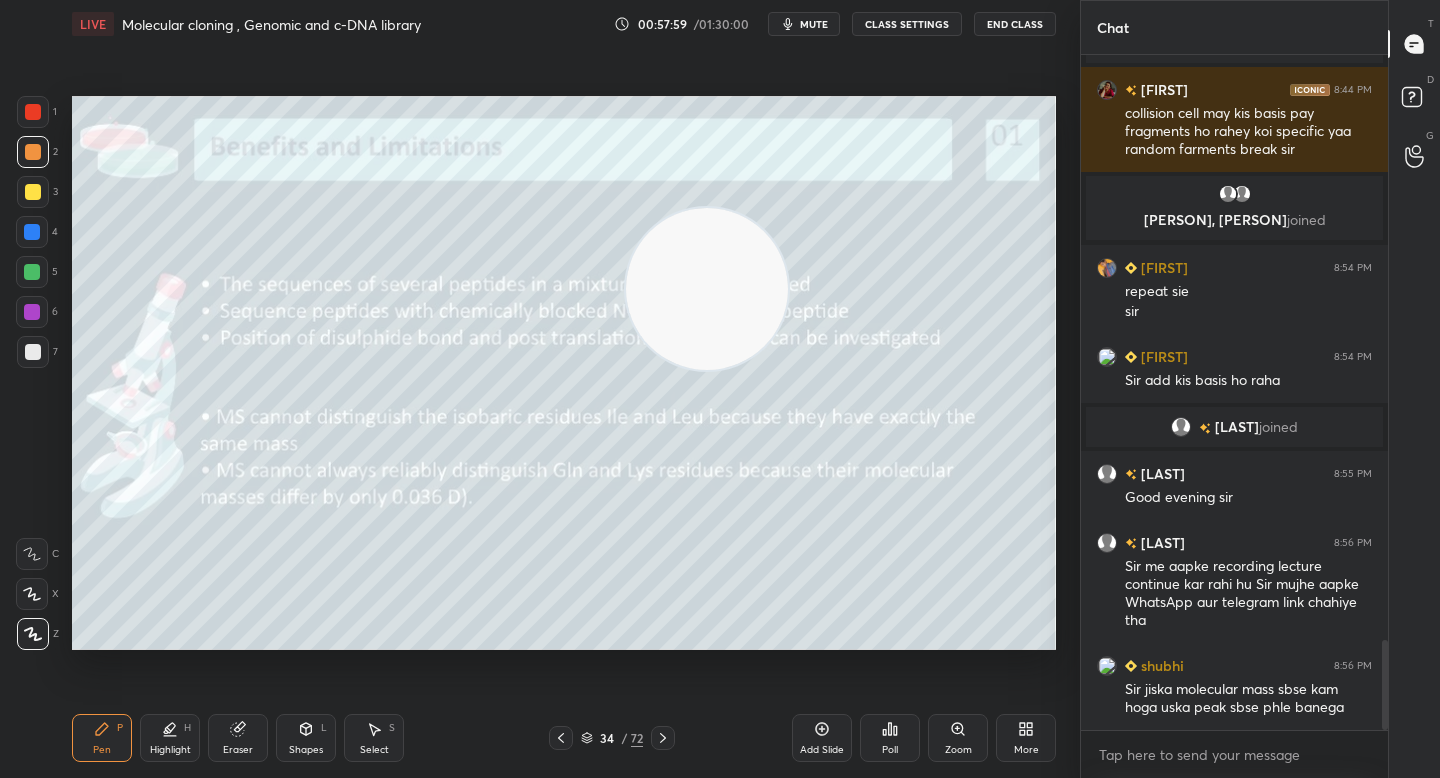 drag, startPoint x: 921, startPoint y: 534, endPoint x: 661, endPoint y: 284, distance: 360.6938 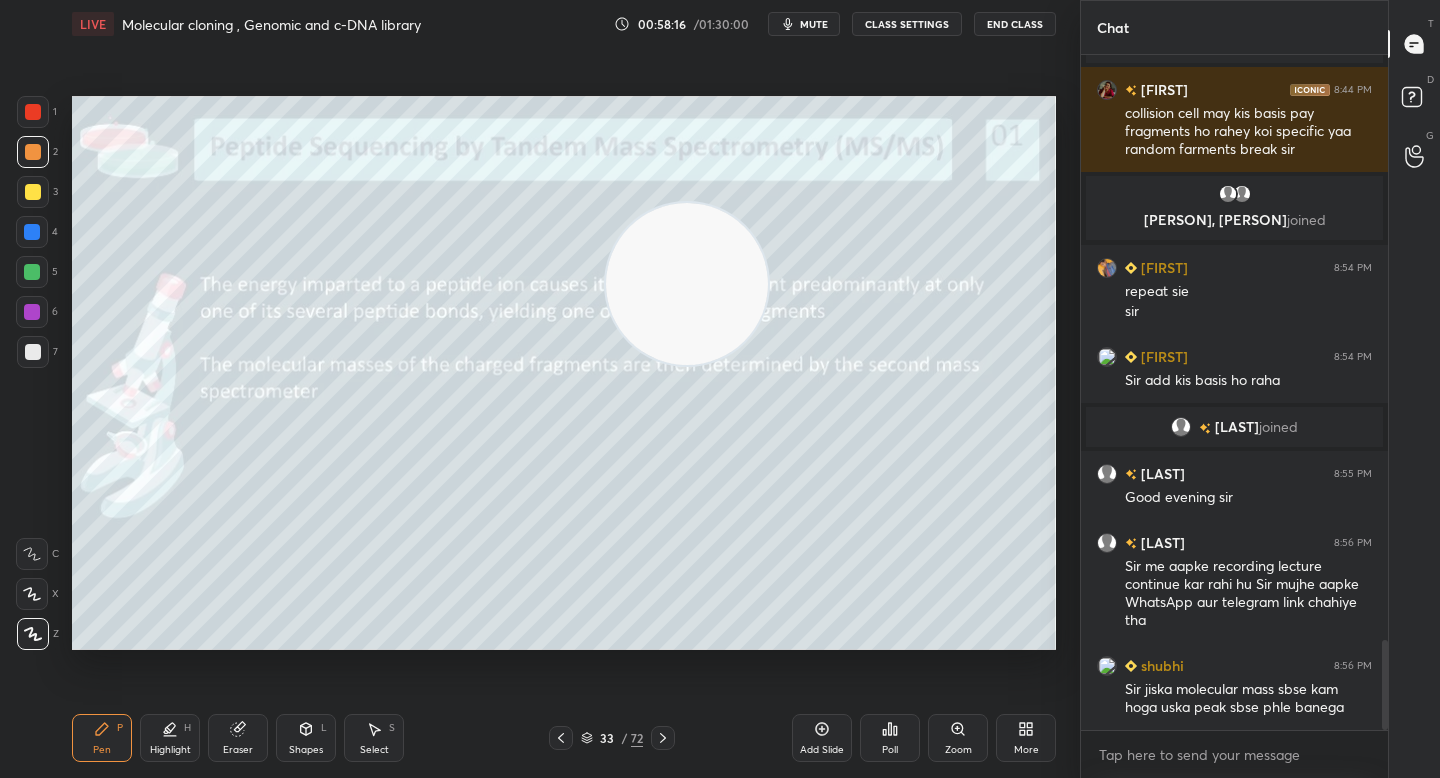 click 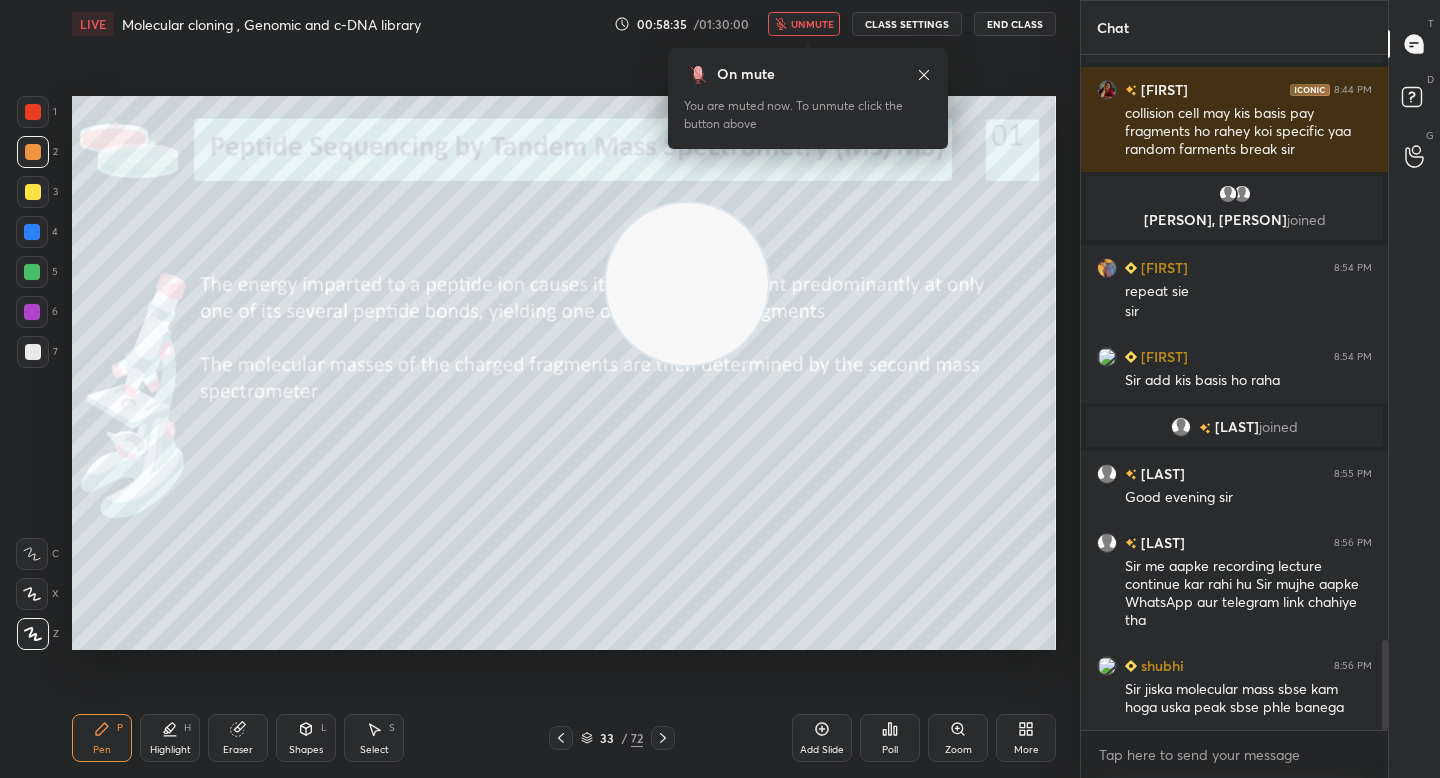 click on "unmute" at bounding box center [812, 24] 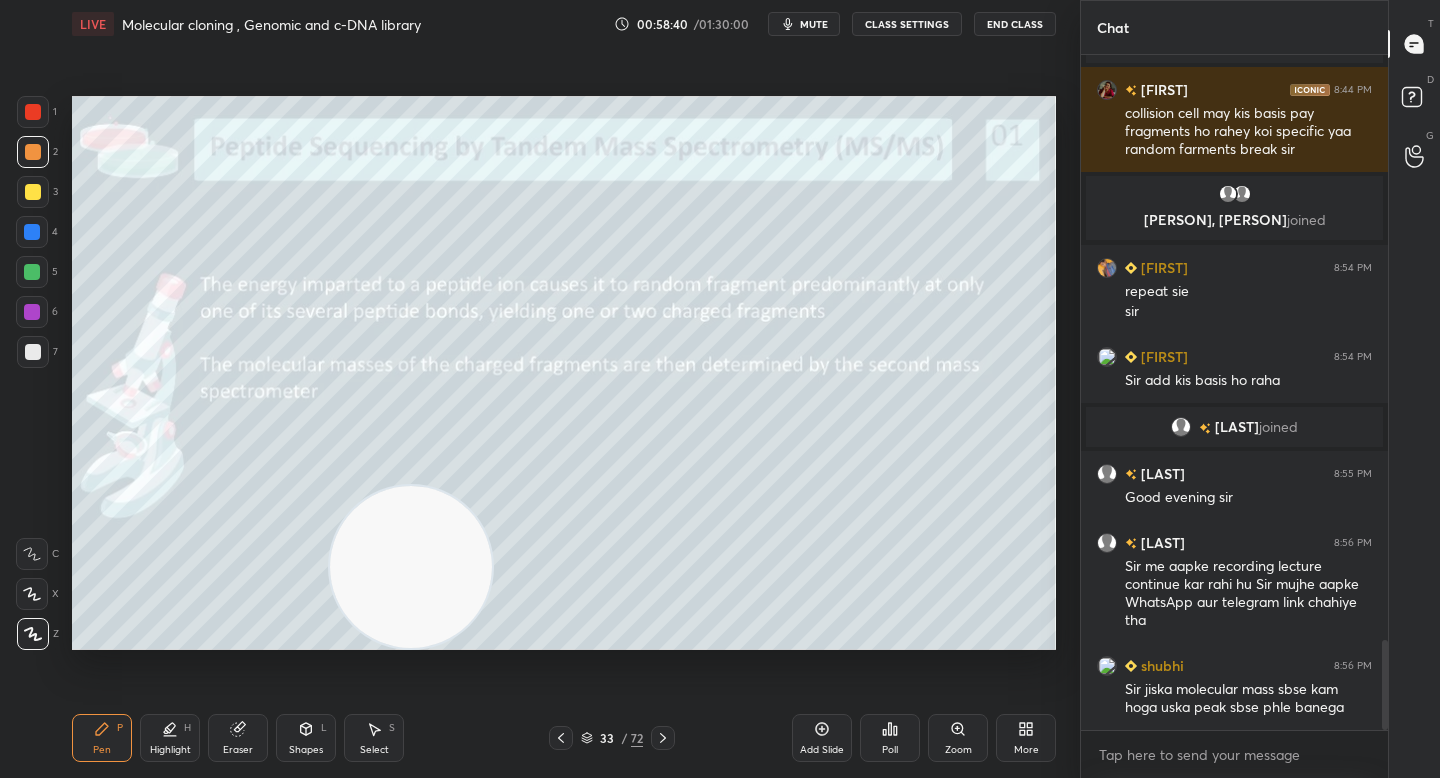 drag, startPoint x: 694, startPoint y: 233, endPoint x: 419, endPoint y: 542, distance: 413.6496 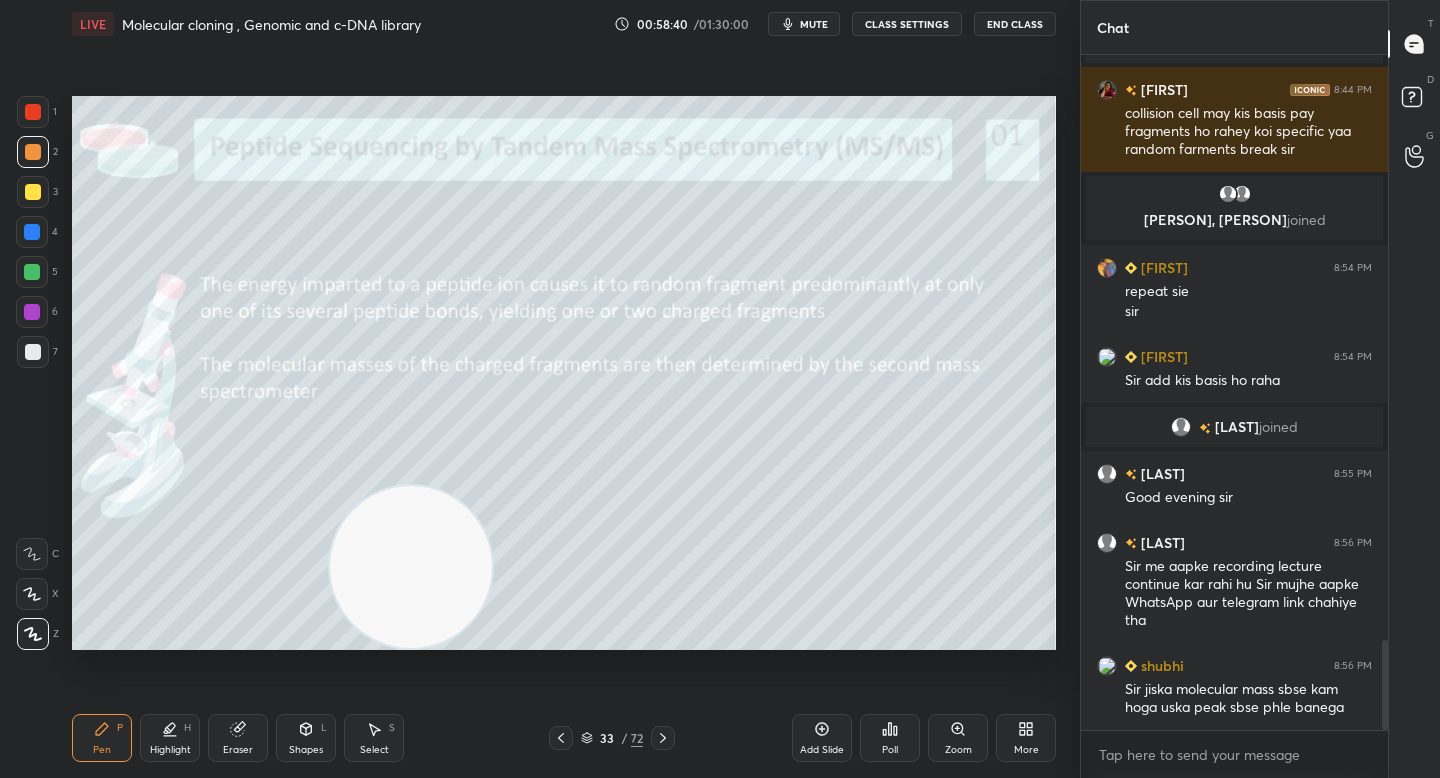click at bounding box center [411, 567] 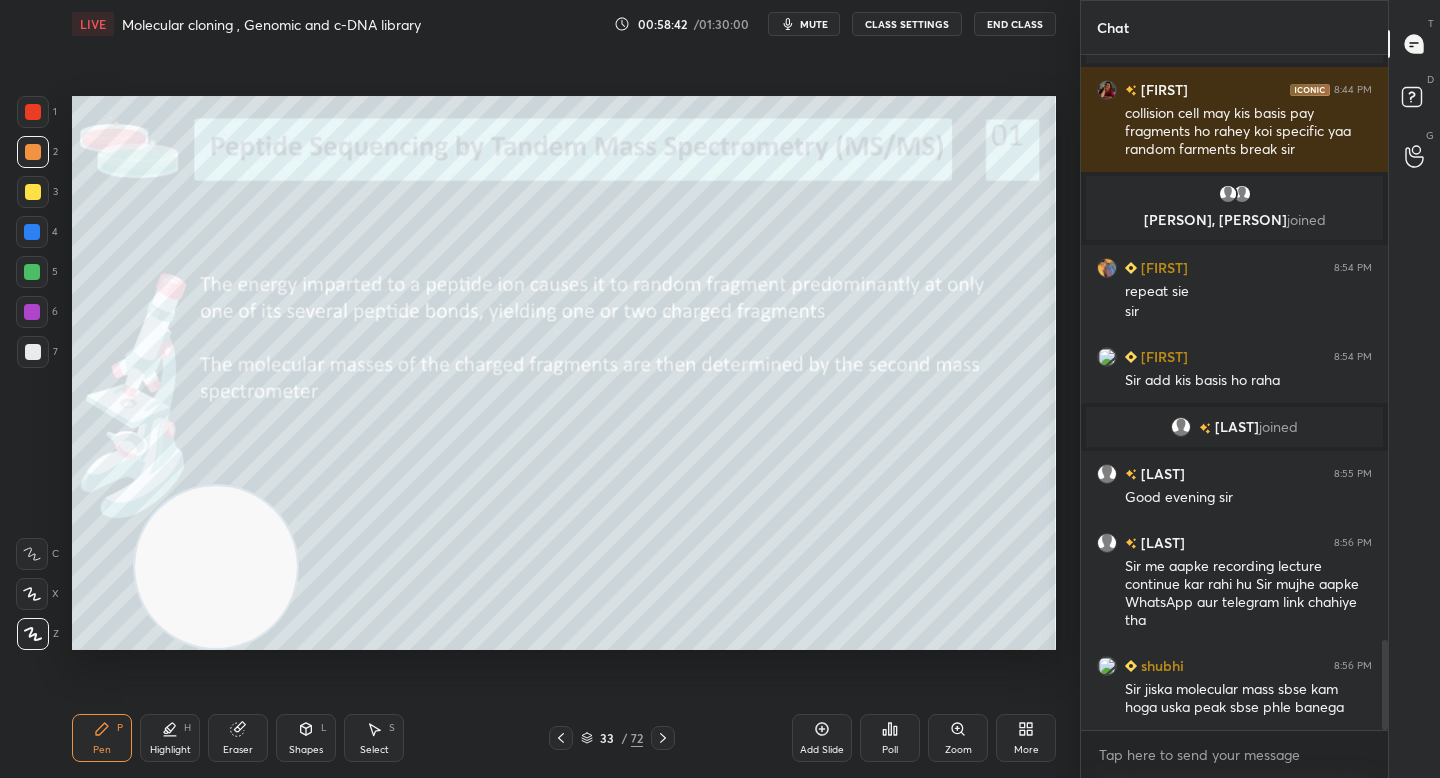 drag, startPoint x: 302, startPoint y: 590, endPoint x: 251, endPoint y: 612, distance: 55.542778 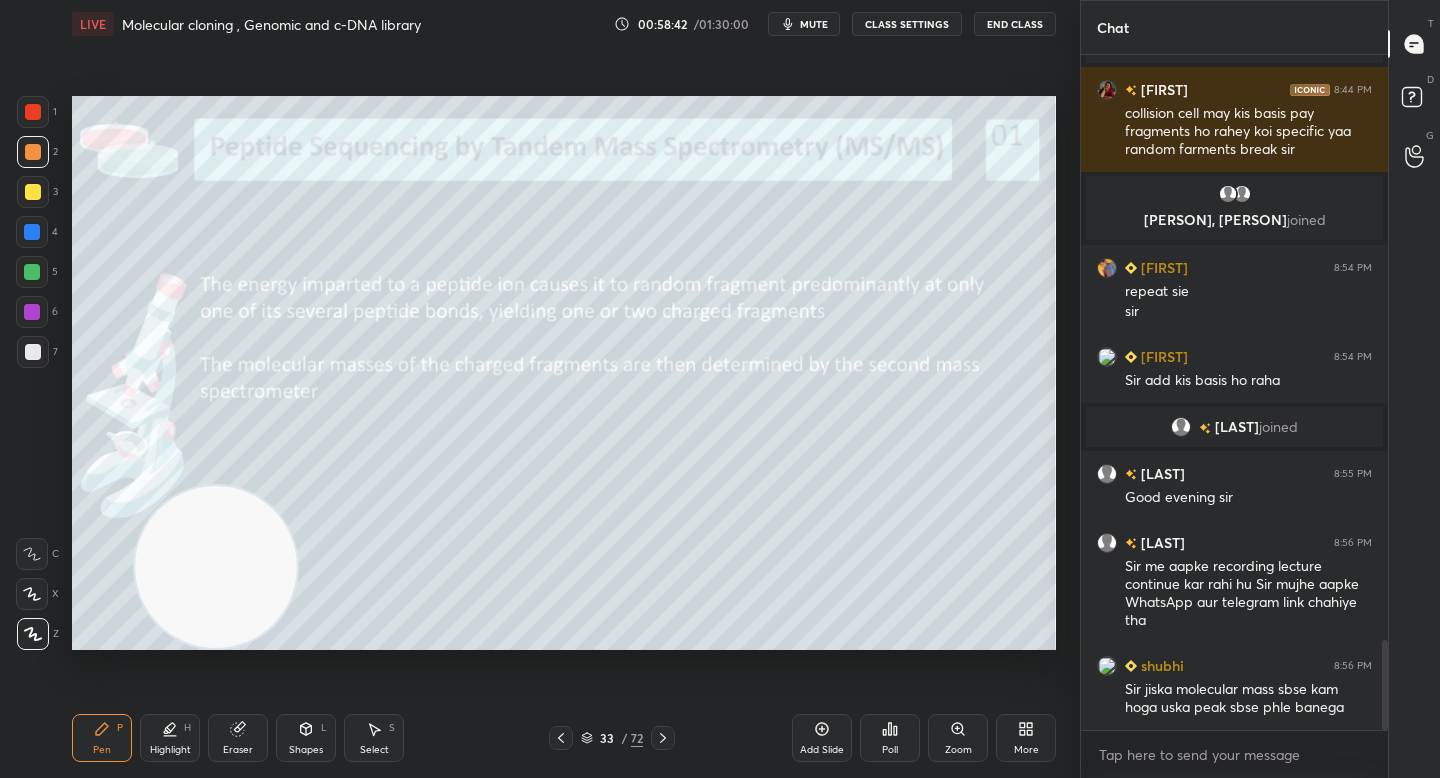 click at bounding box center (216, 567) 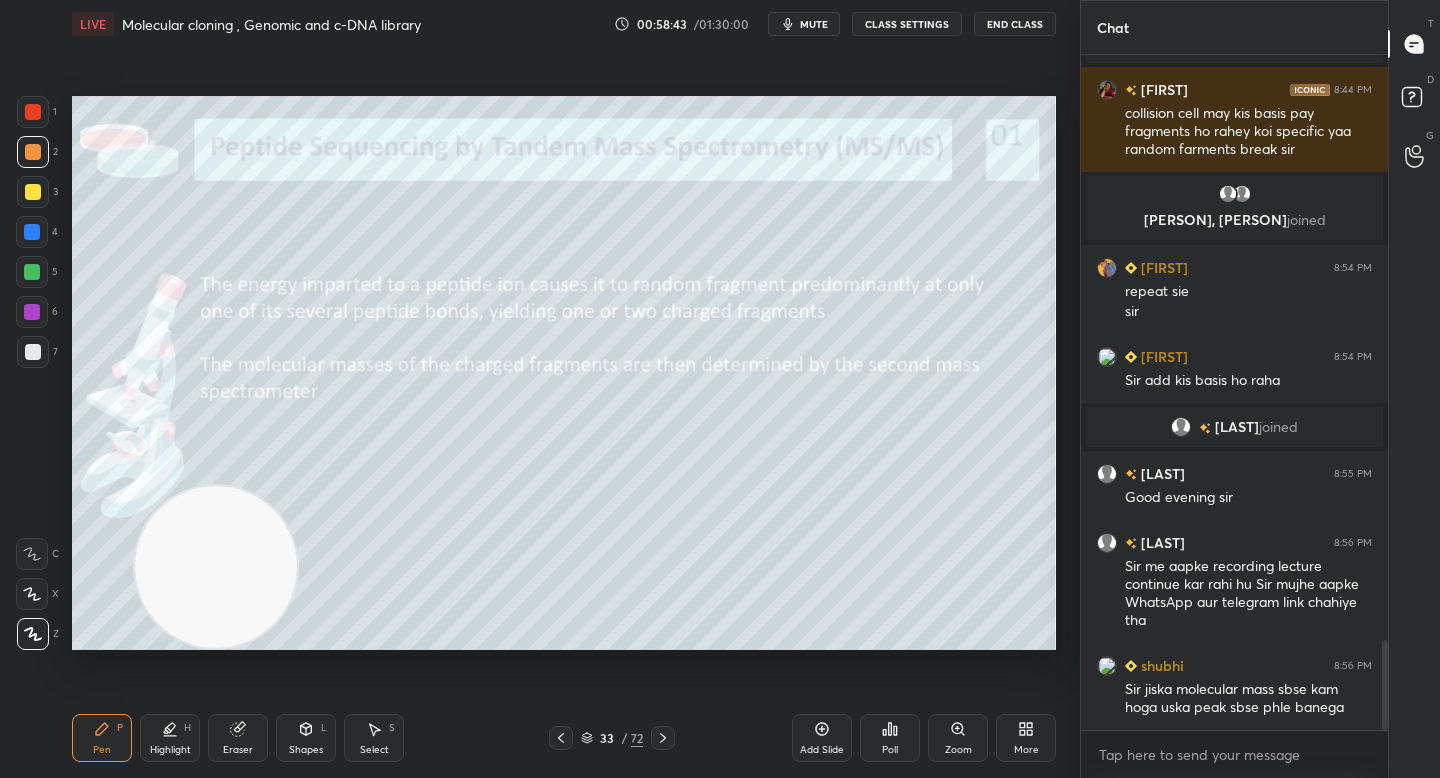 click at bounding box center (32, 232) 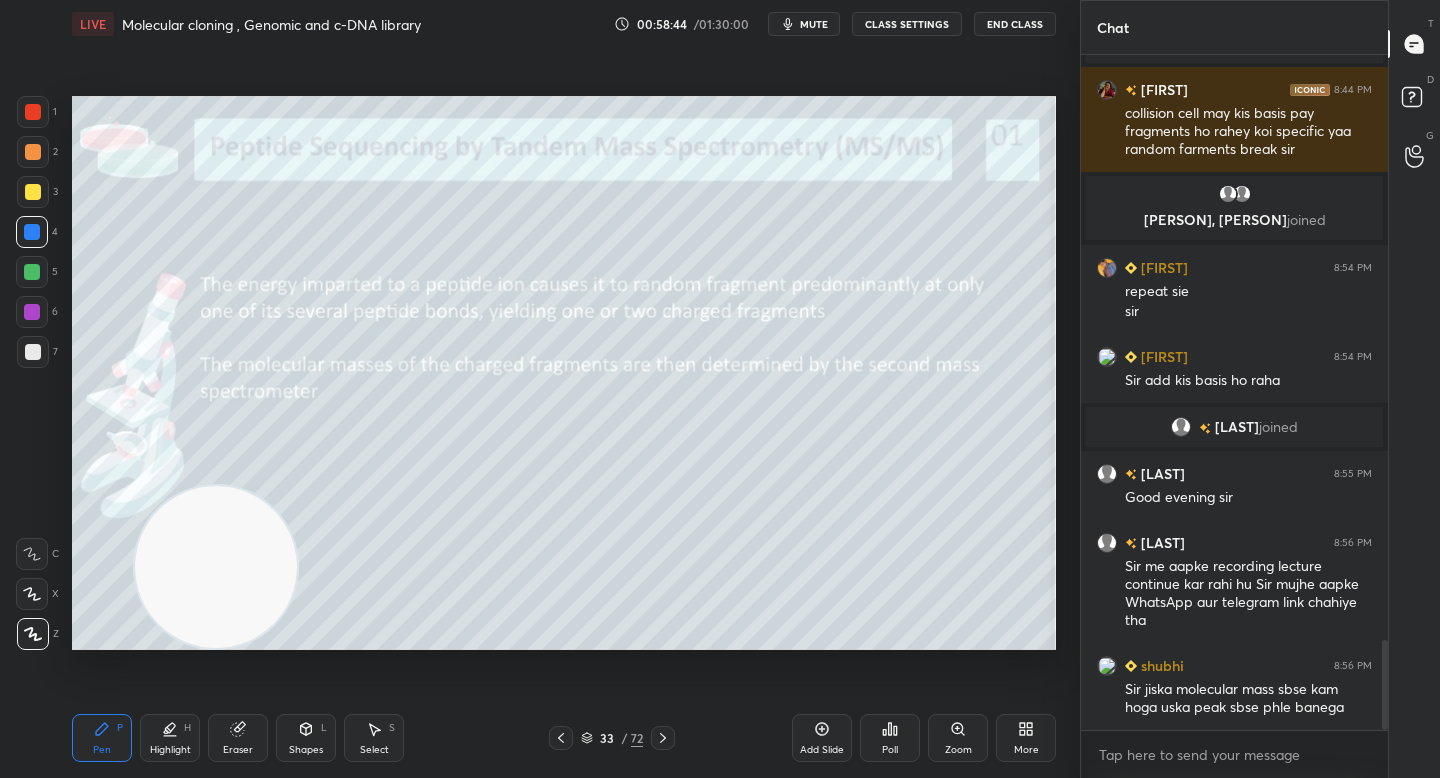 click at bounding box center [33, 192] 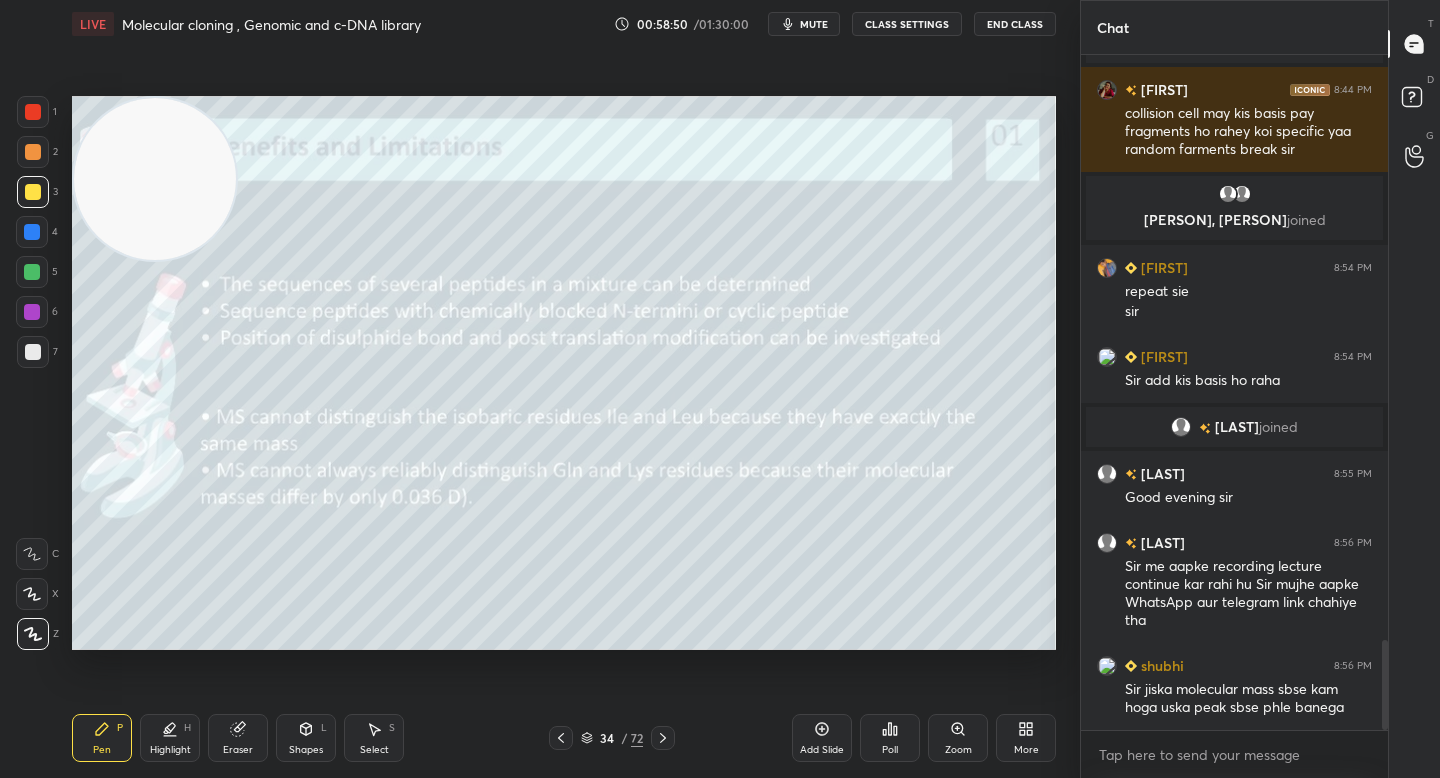 drag, startPoint x: 171, startPoint y: 573, endPoint x: 89, endPoint y: 166, distance: 415.17828 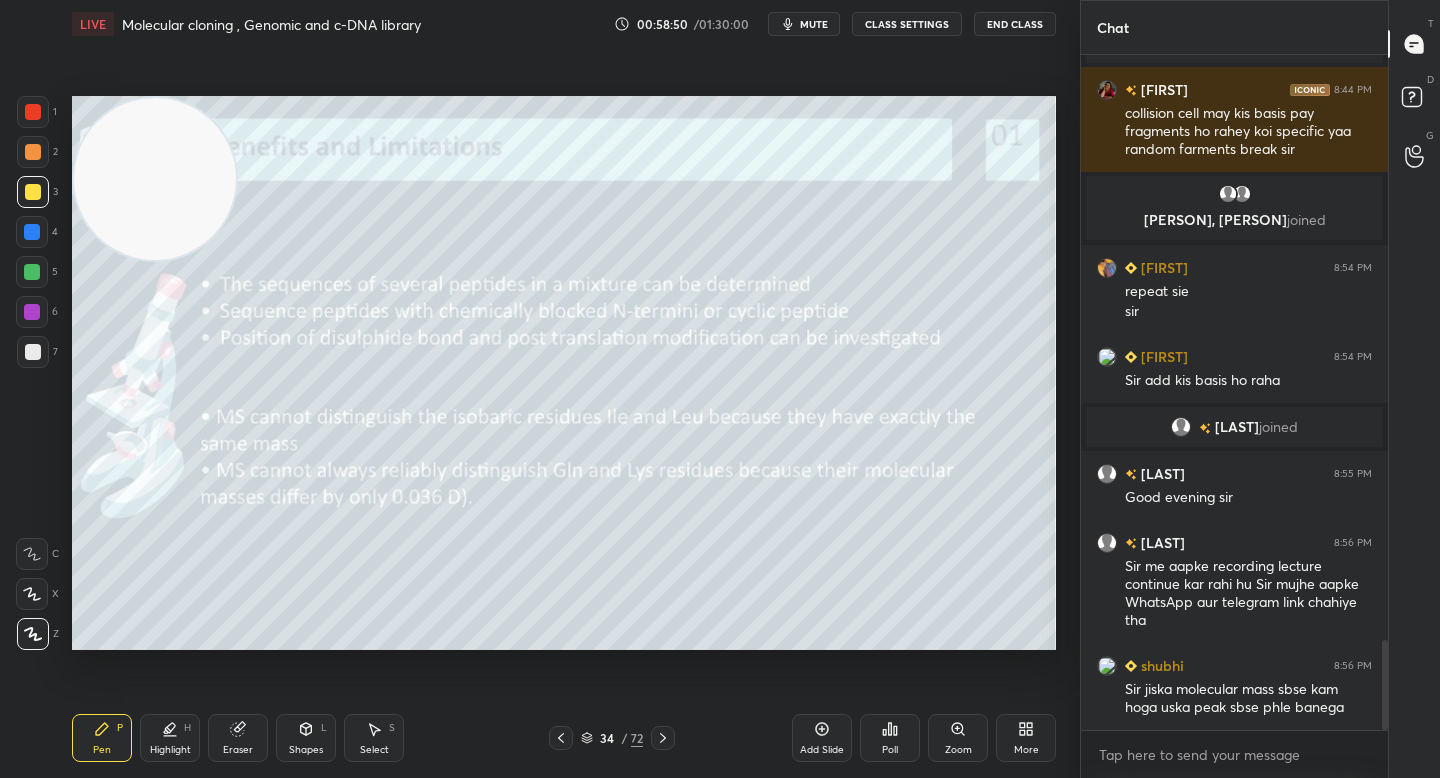 click at bounding box center (155, 179) 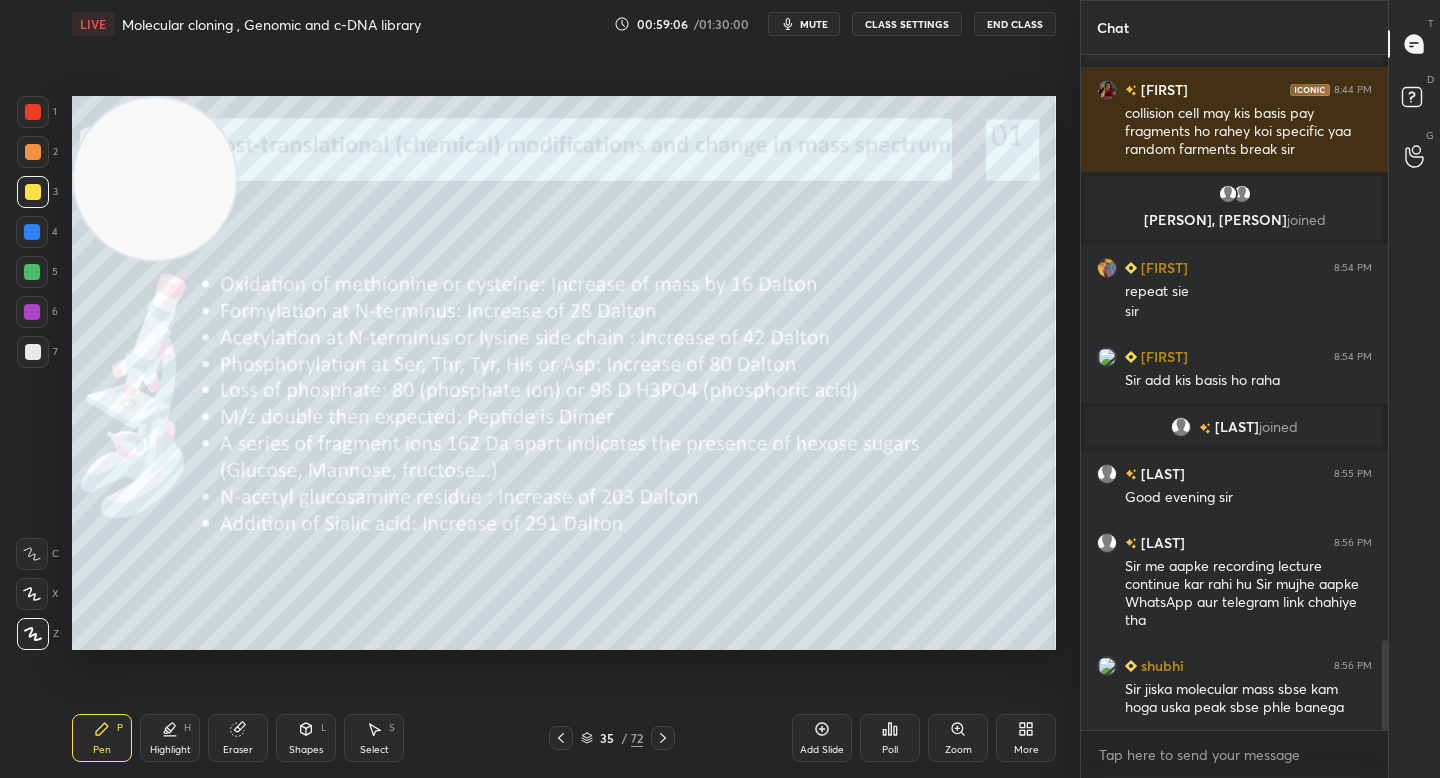 drag, startPoint x: 133, startPoint y: 184, endPoint x: 112, endPoint y: 482, distance: 298.739 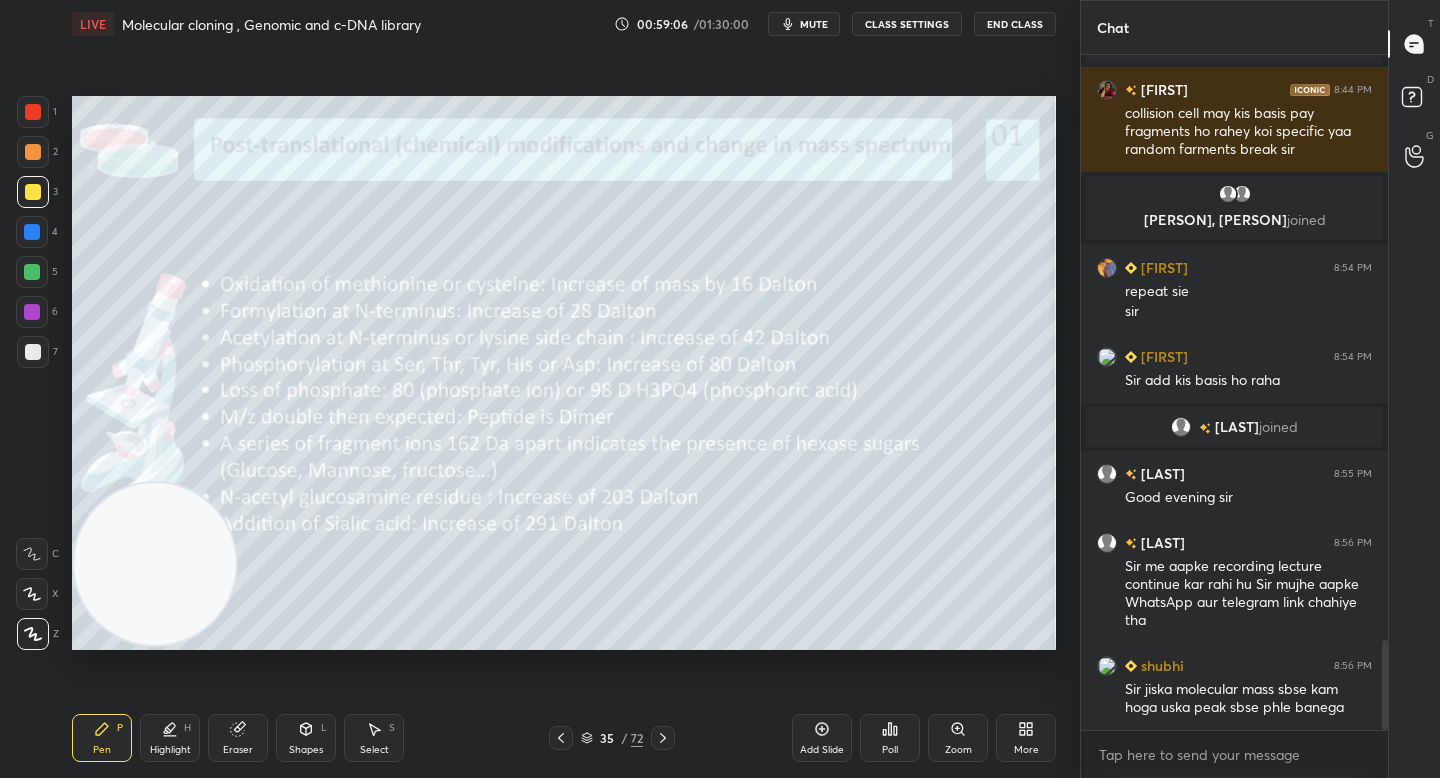 click at bounding box center [155, 564] 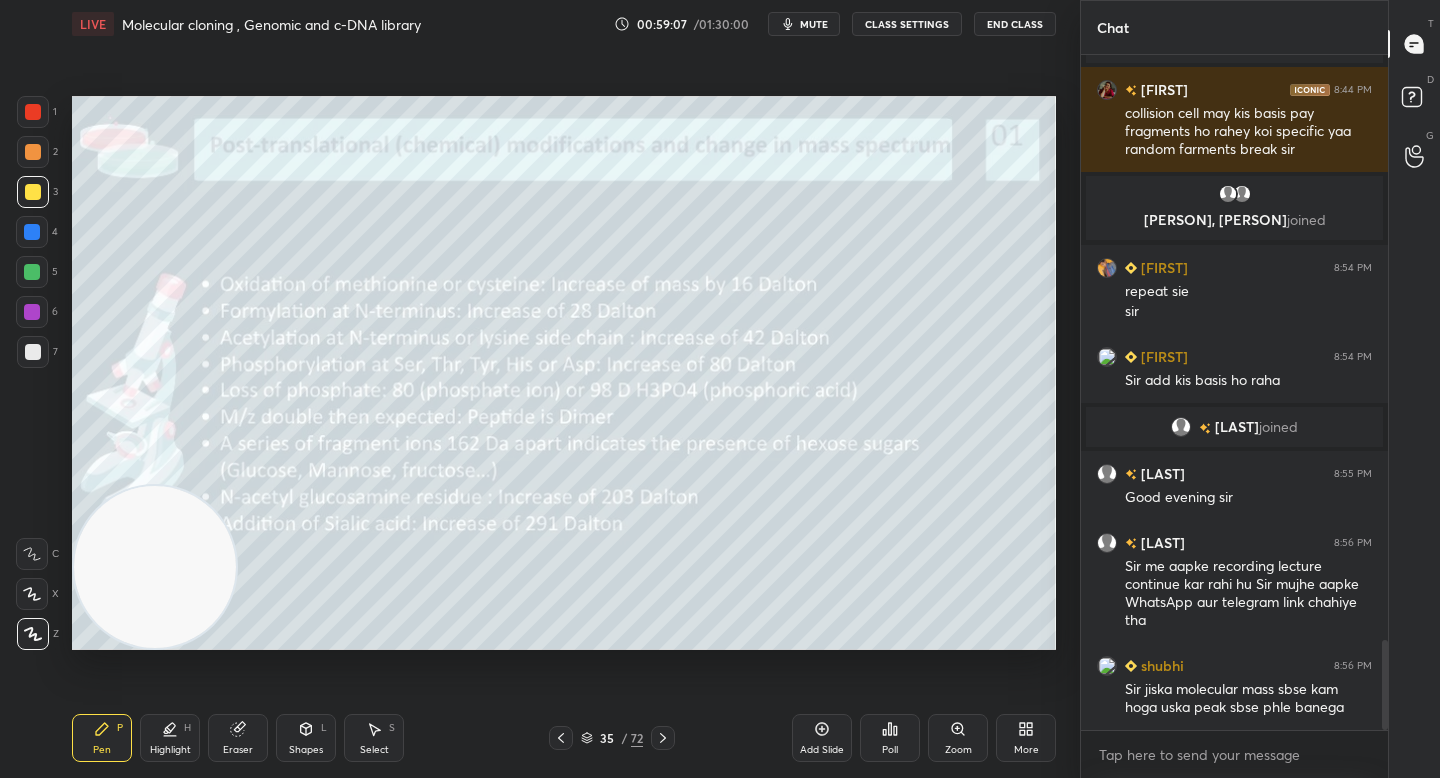 click at bounding box center (155, 567) 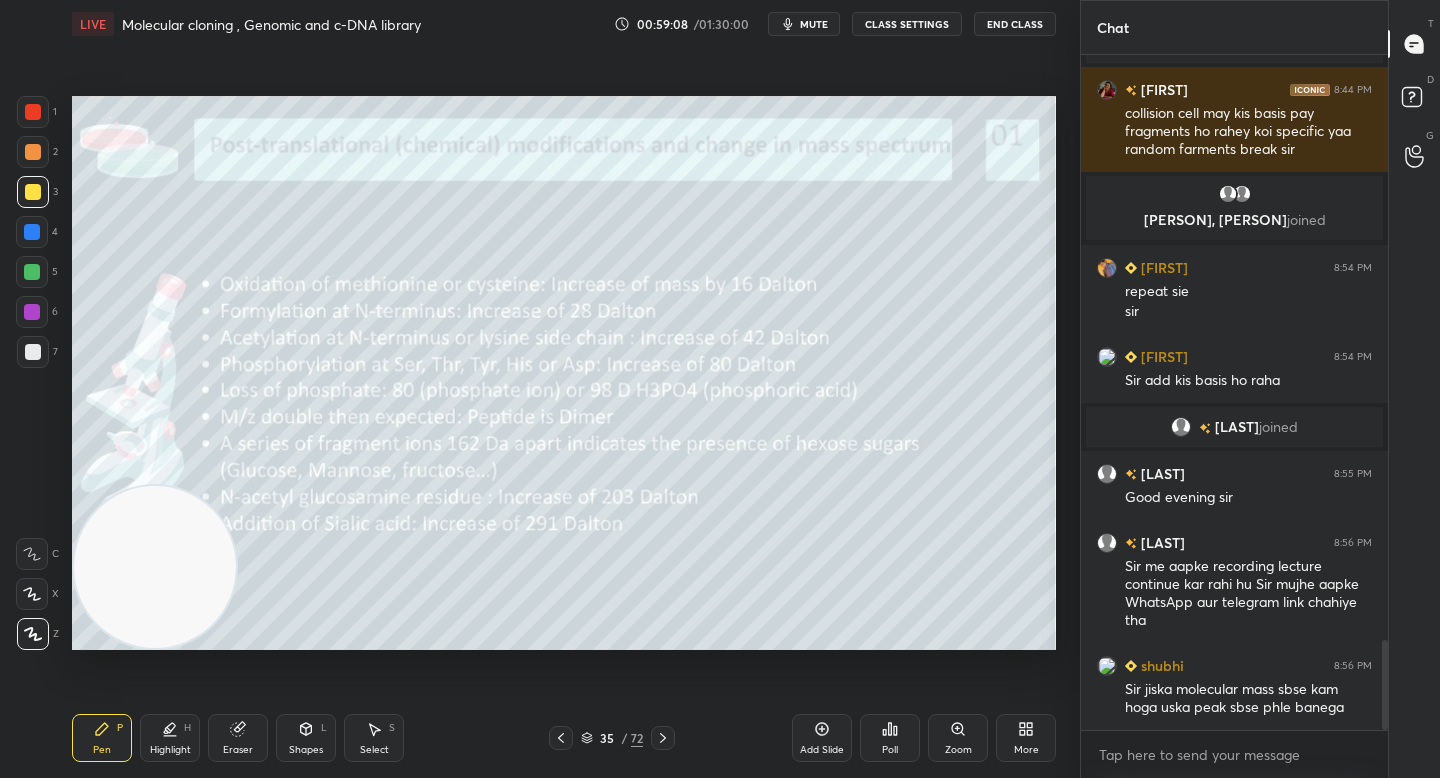 click at bounding box center (32, 272) 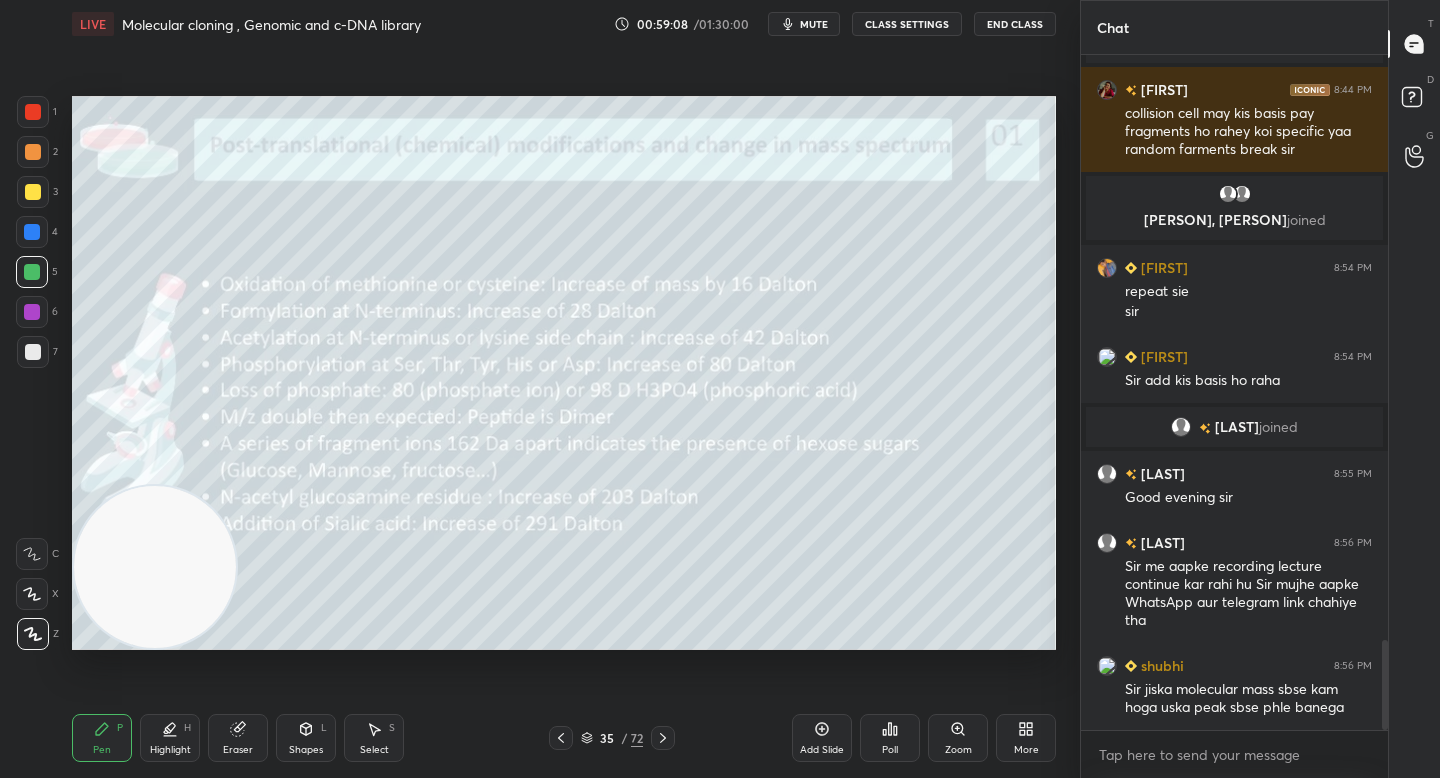 click on "2" at bounding box center [37, 156] 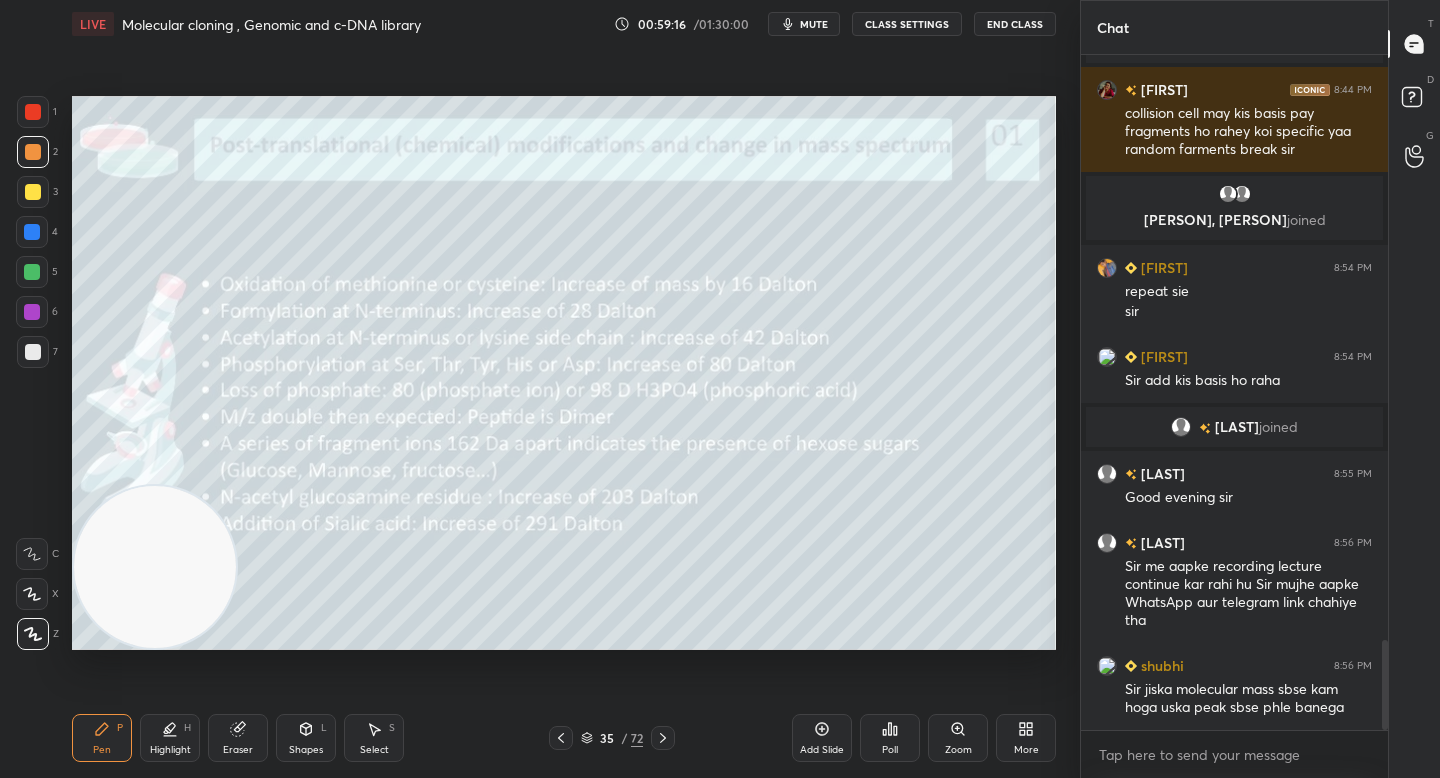 click on "mute" at bounding box center (814, 24) 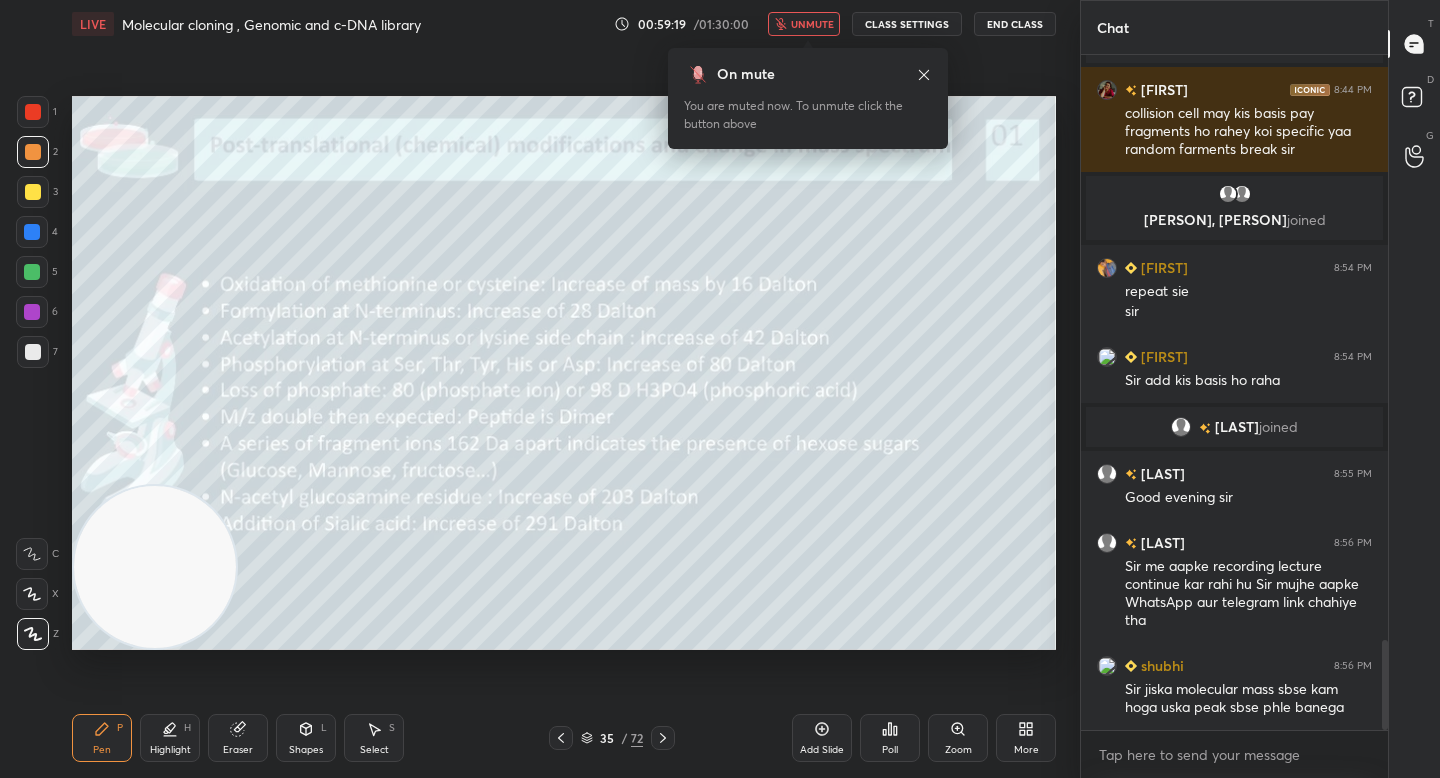 click on "unmute" at bounding box center [812, 24] 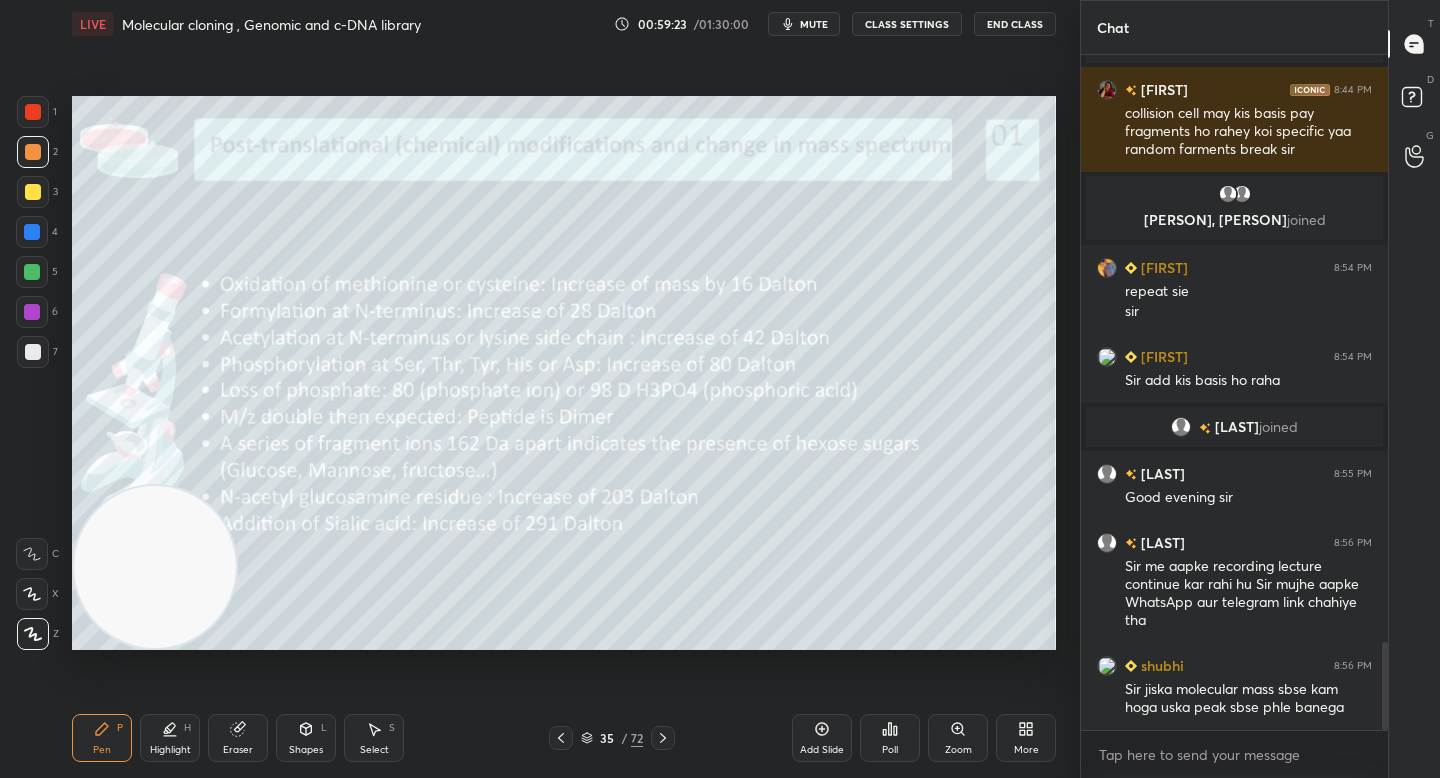 scroll, scrollTop: 4478, scrollLeft: 0, axis: vertical 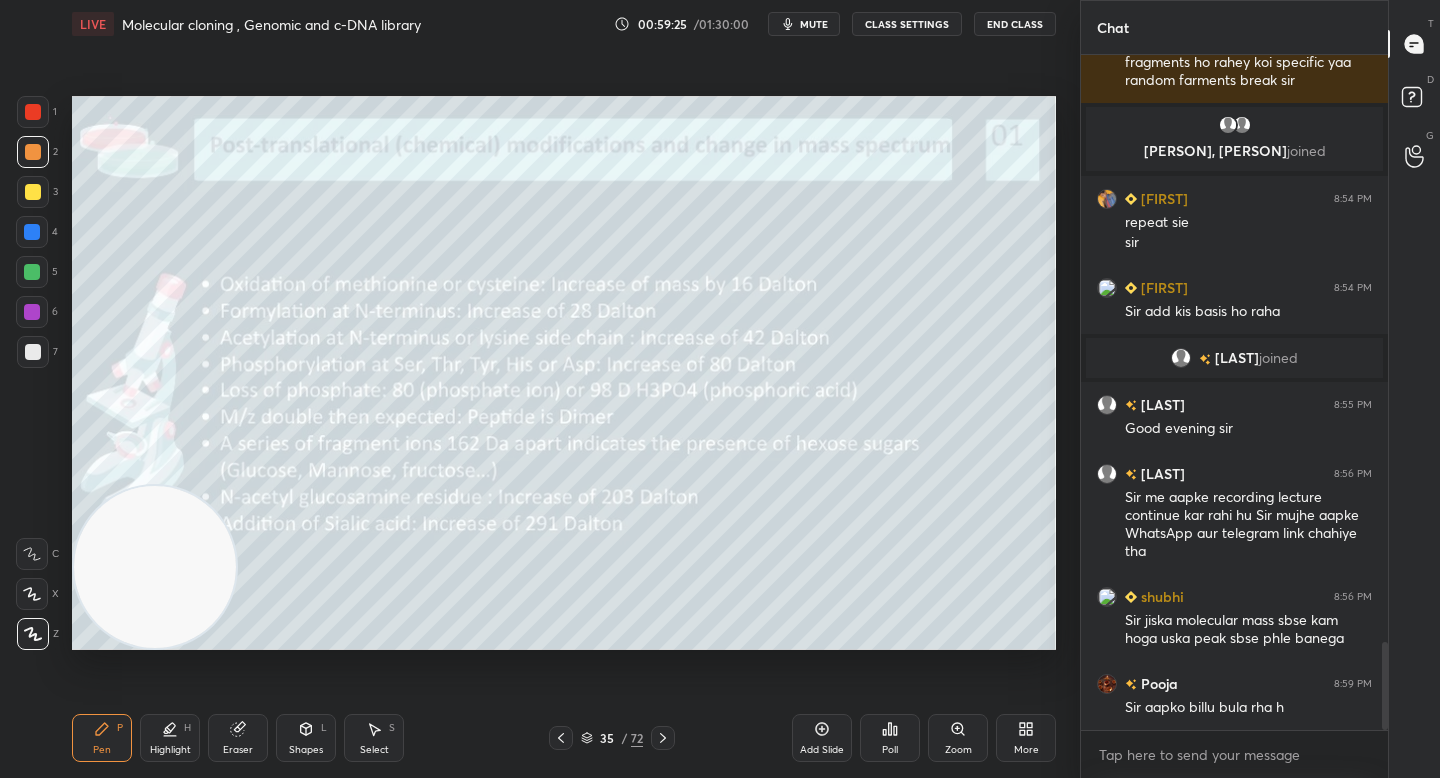 click on "mute" at bounding box center [804, 24] 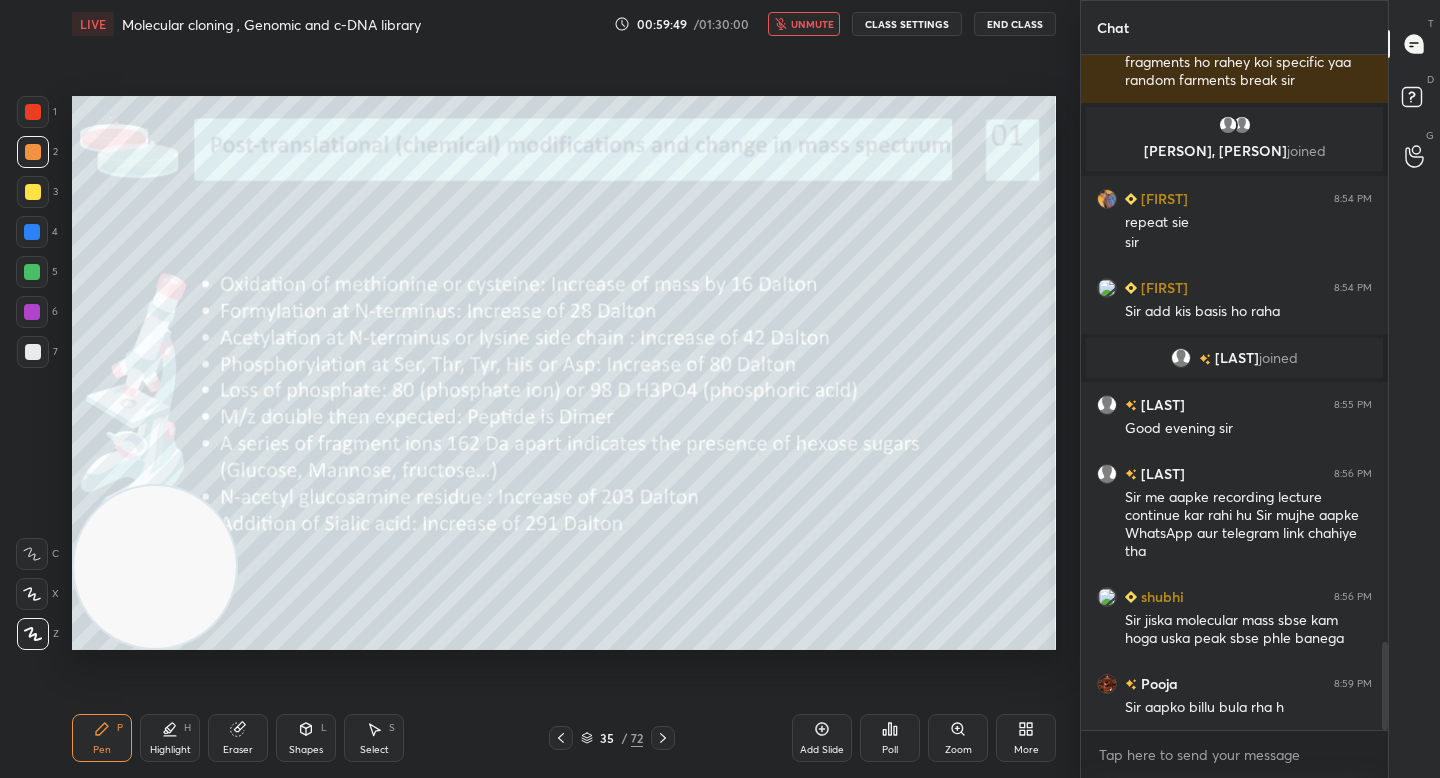 scroll, scrollTop: 4547, scrollLeft: 0, axis: vertical 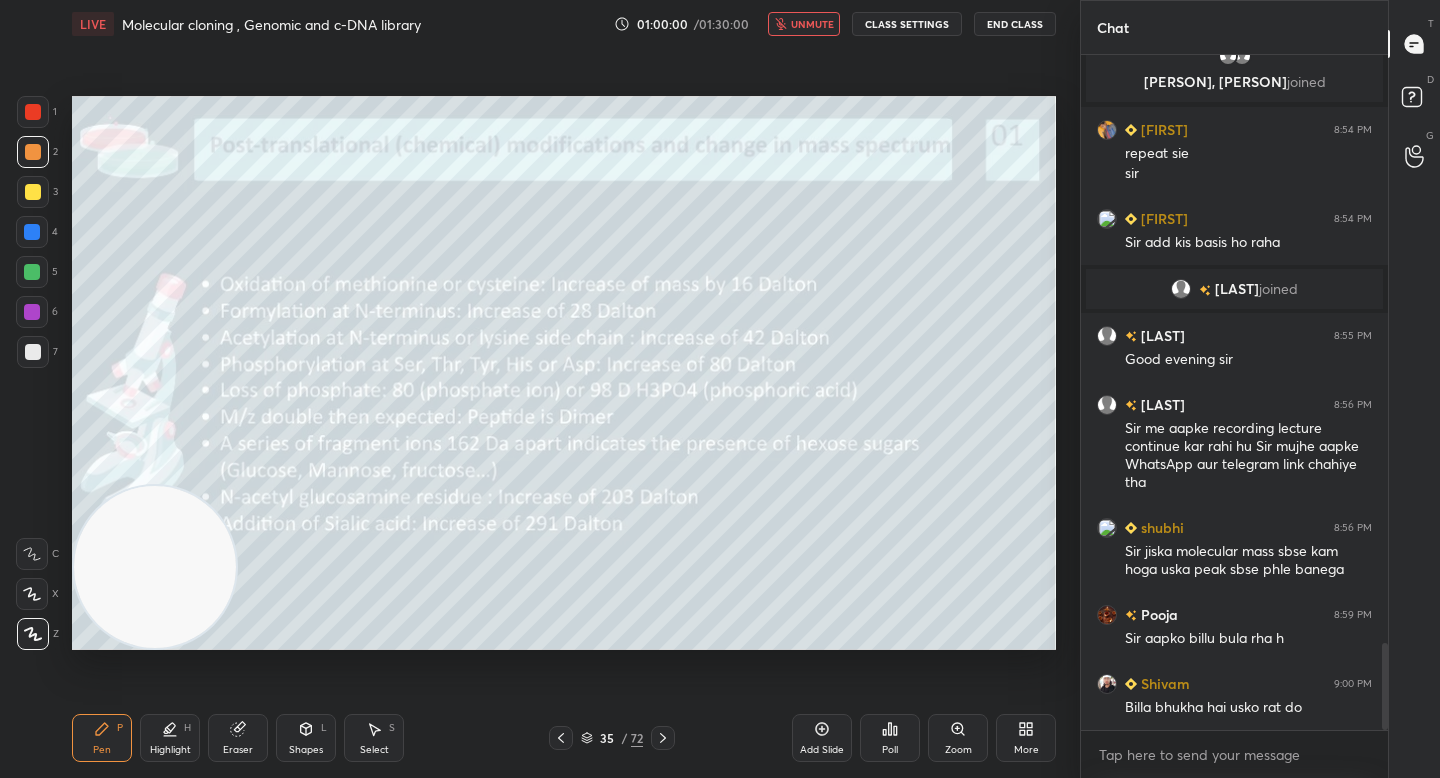 click on "unmute" at bounding box center (812, 24) 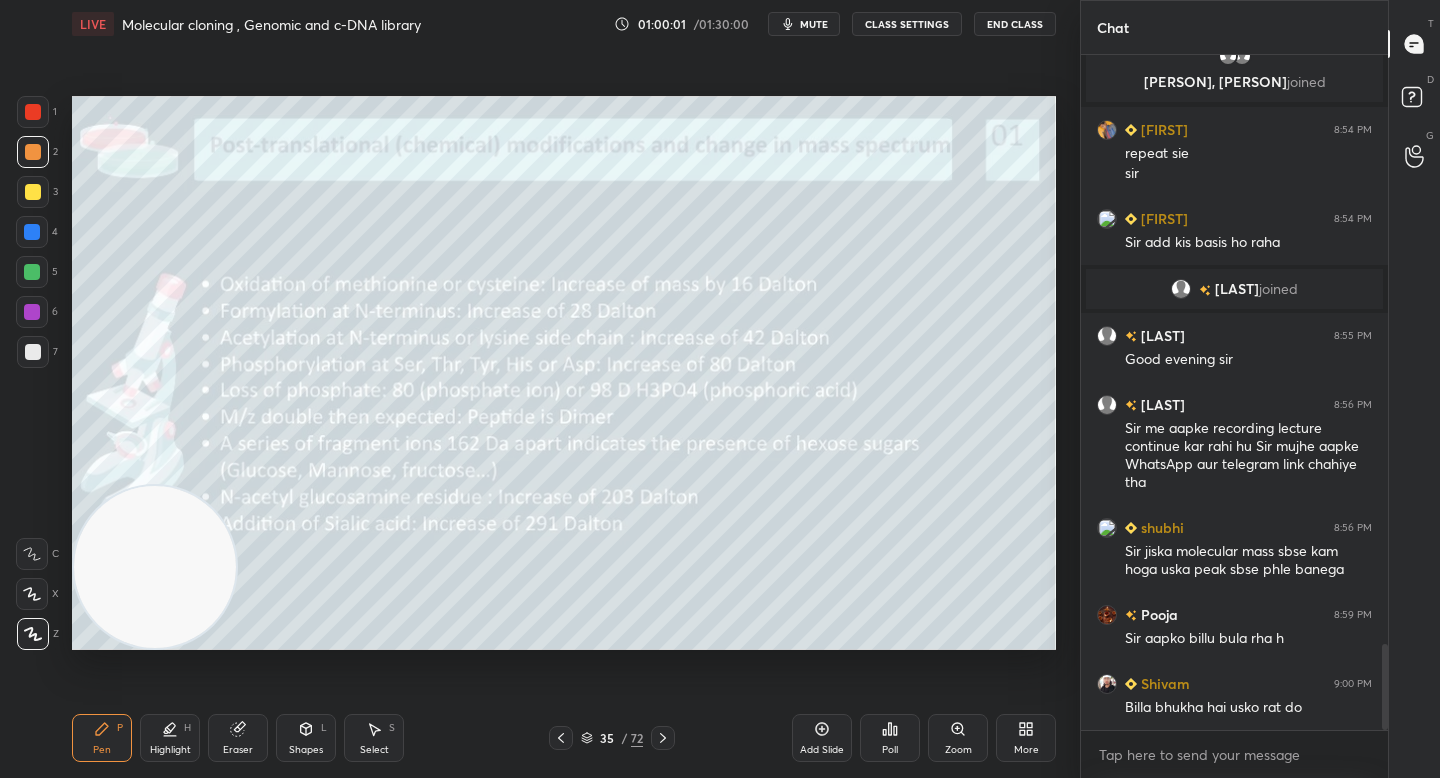 scroll, scrollTop: 4616, scrollLeft: 0, axis: vertical 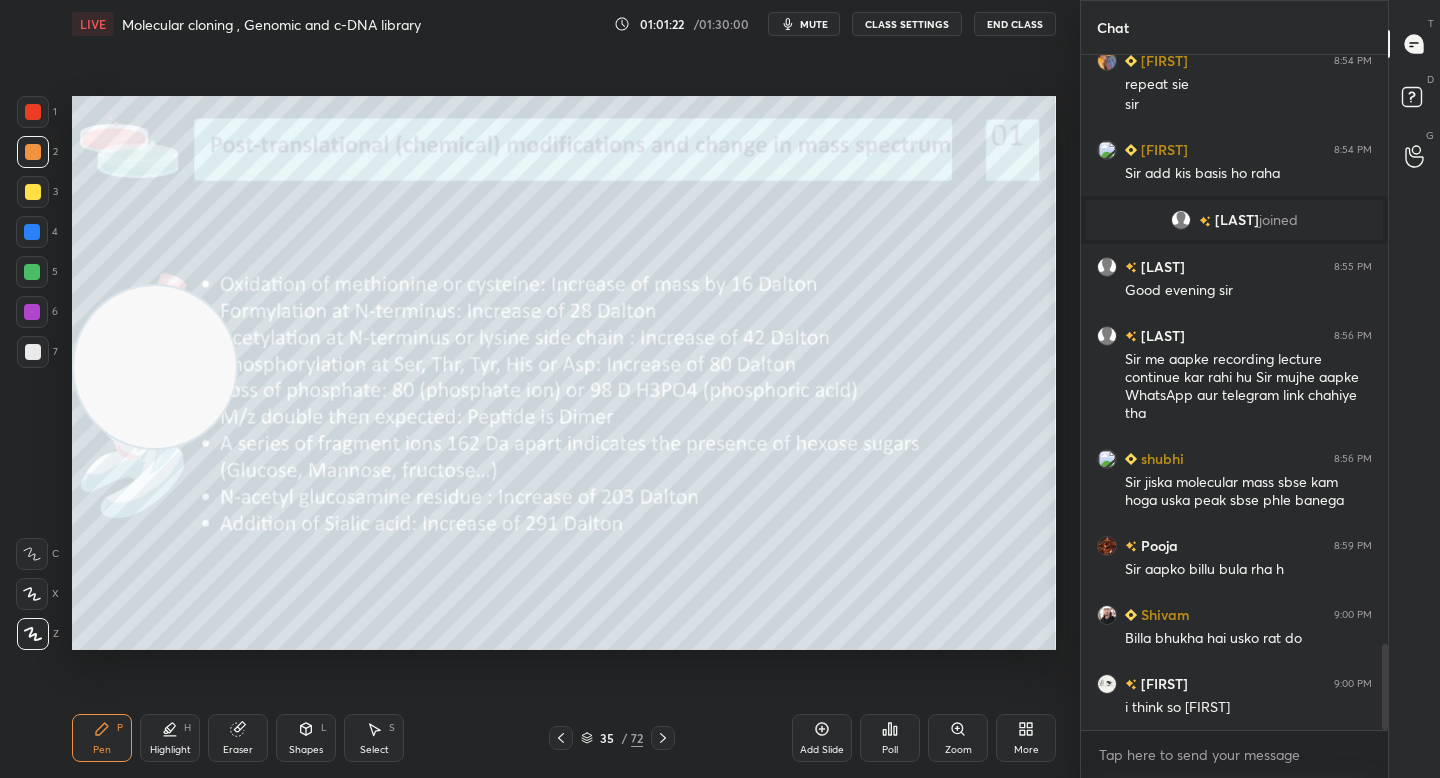 drag, startPoint x: 173, startPoint y: 537, endPoint x: 173, endPoint y: 258, distance: 279 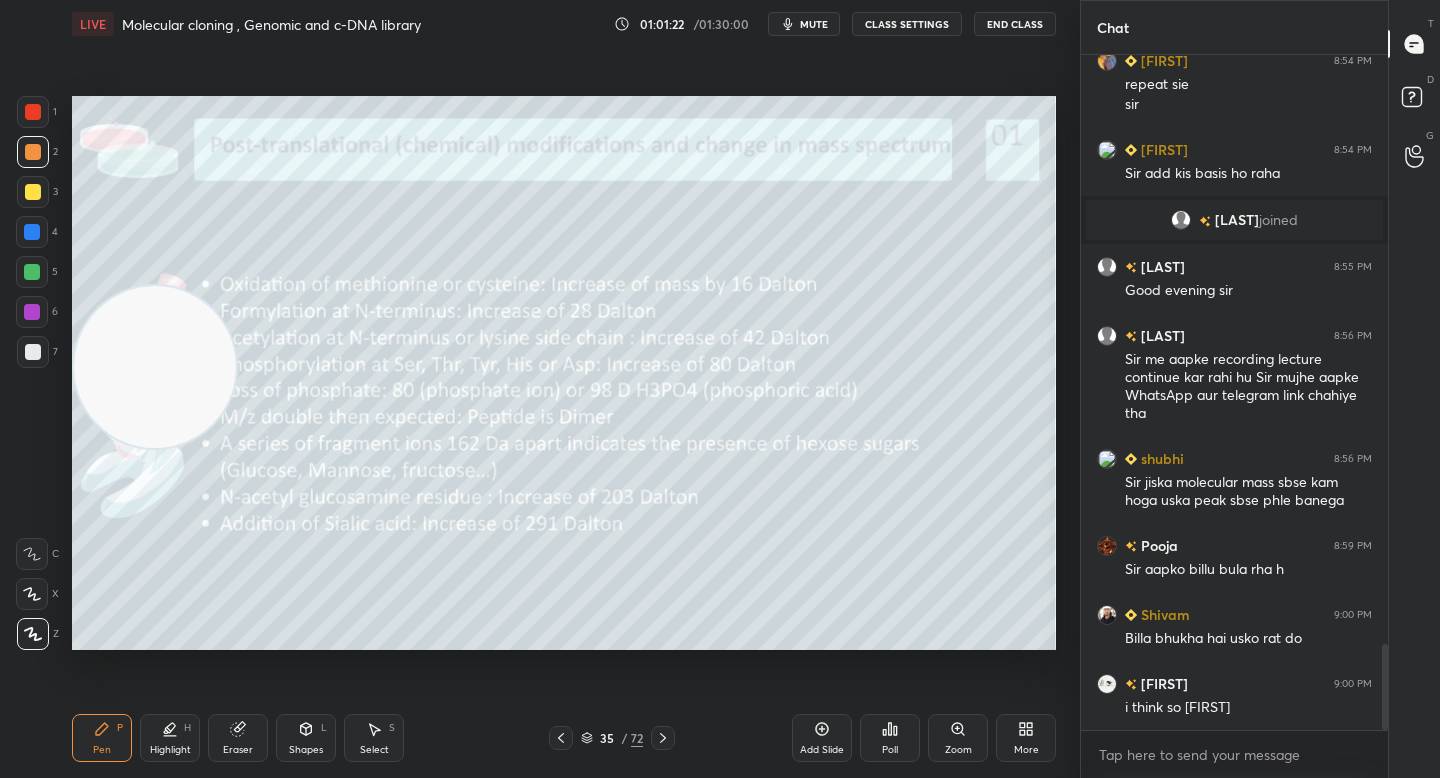 click at bounding box center (155, 367) 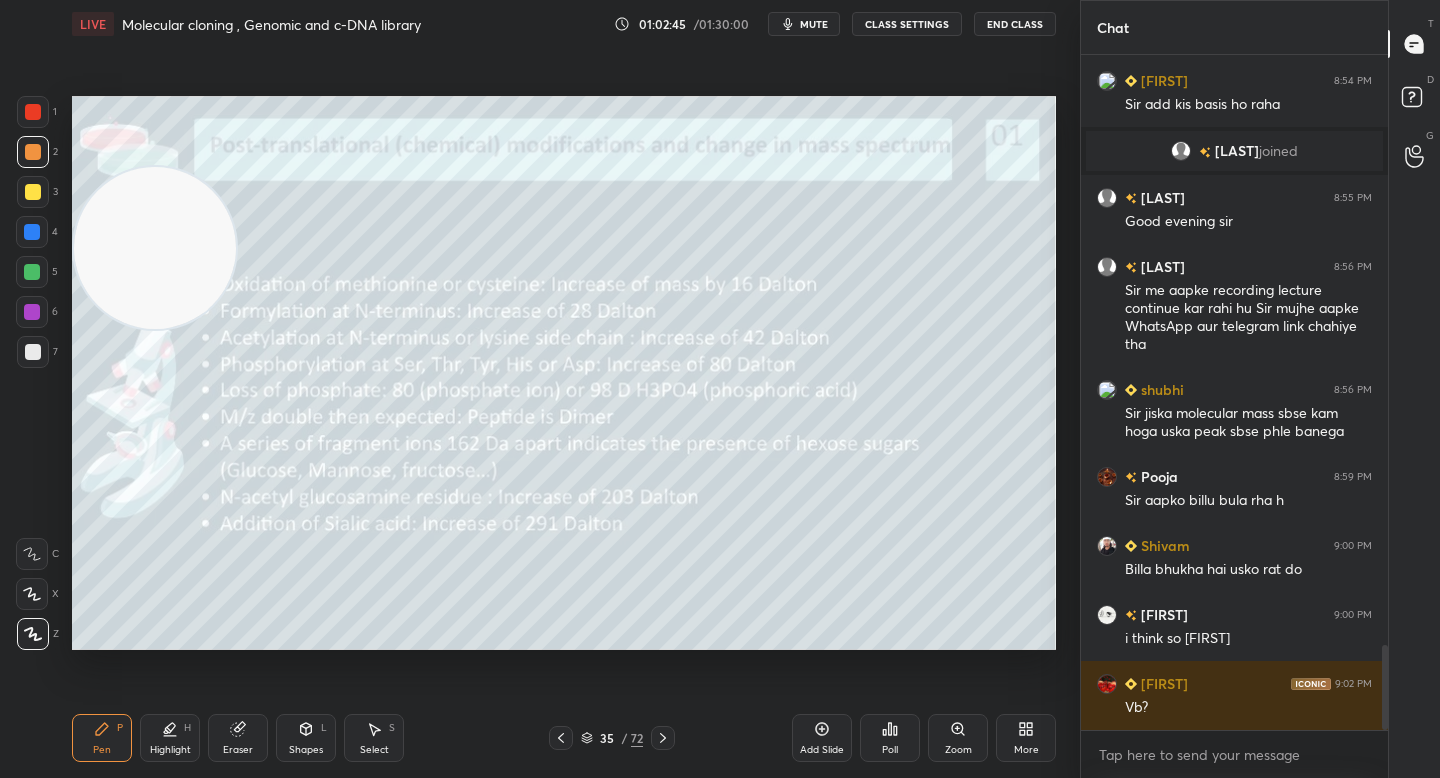 scroll, scrollTop: 4754, scrollLeft: 0, axis: vertical 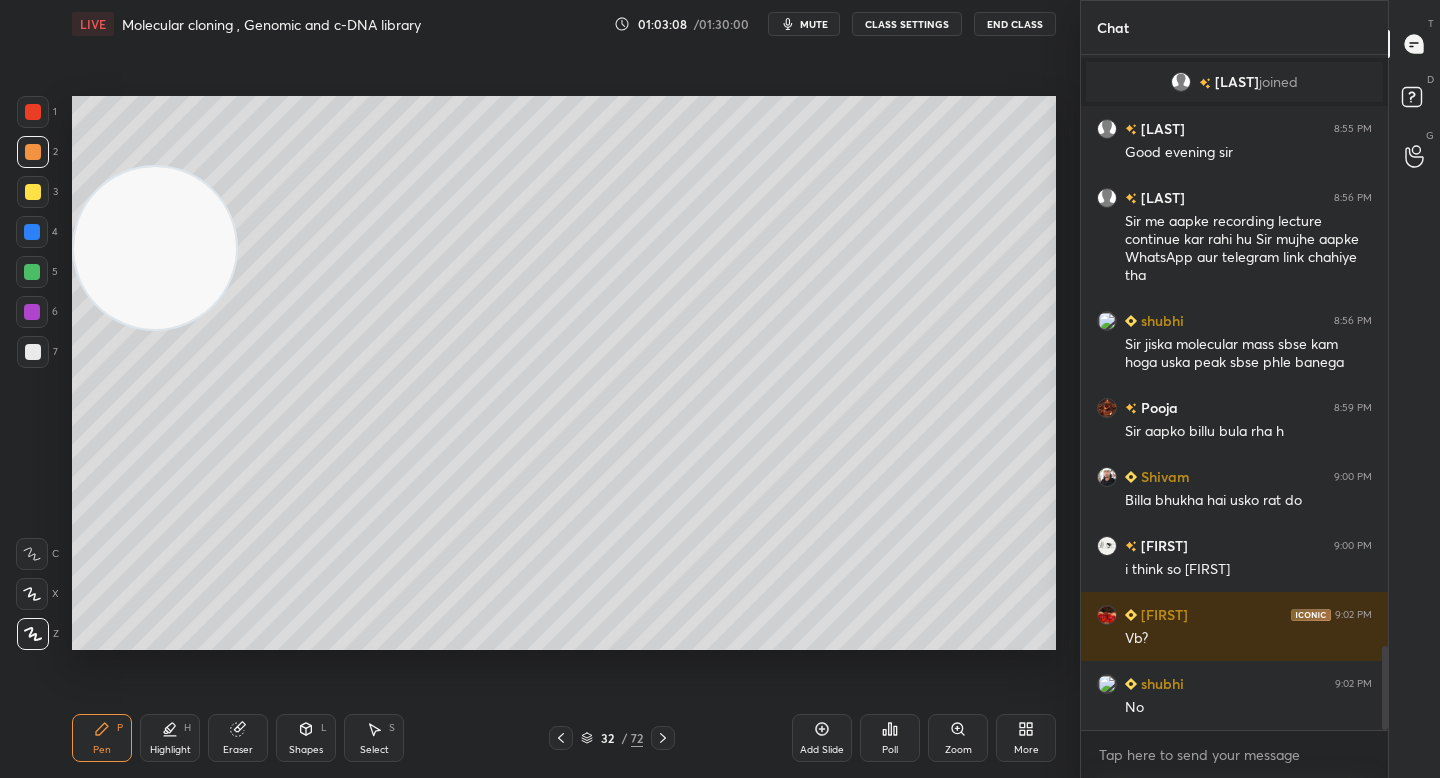 click on "3" at bounding box center [37, 192] 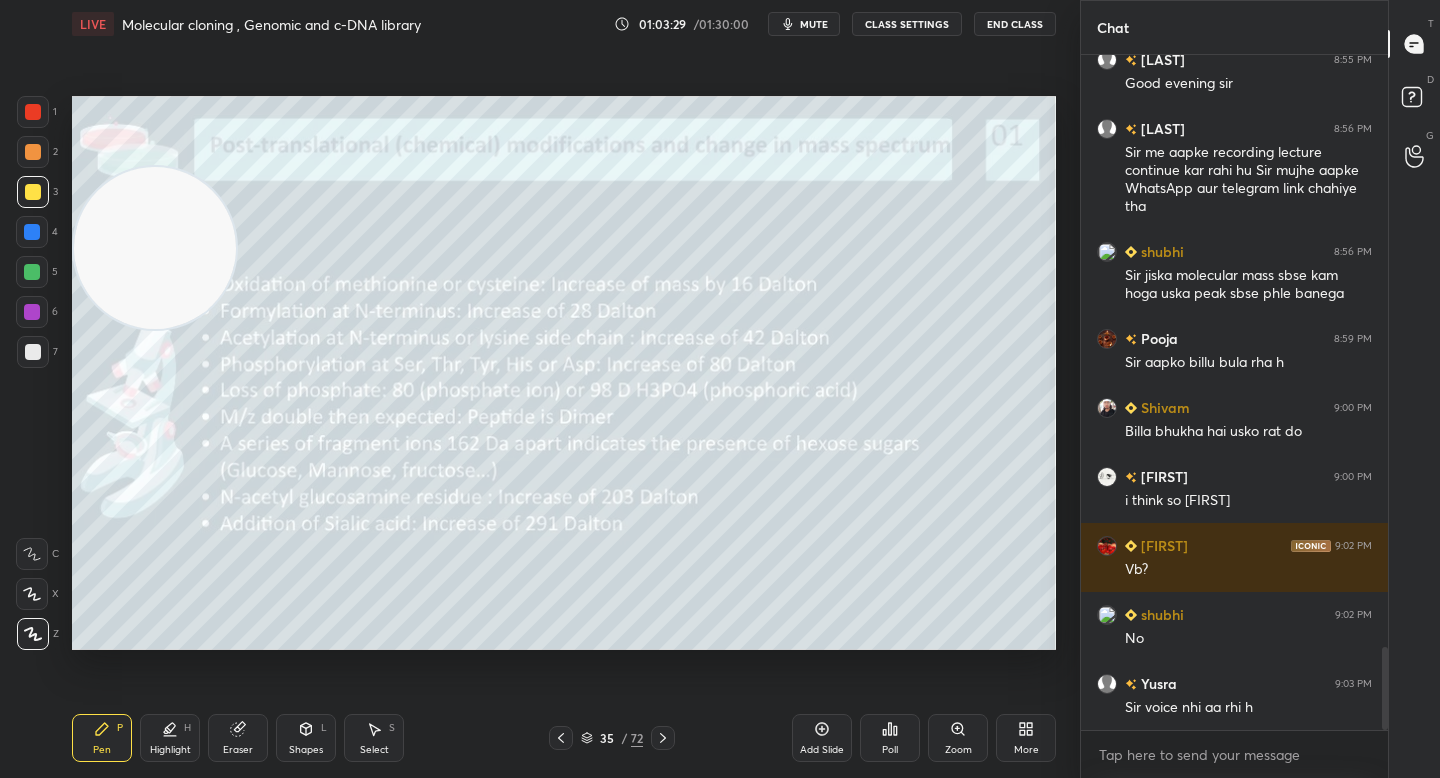 scroll, scrollTop: 4892, scrollLeft: 0, axis: vertical 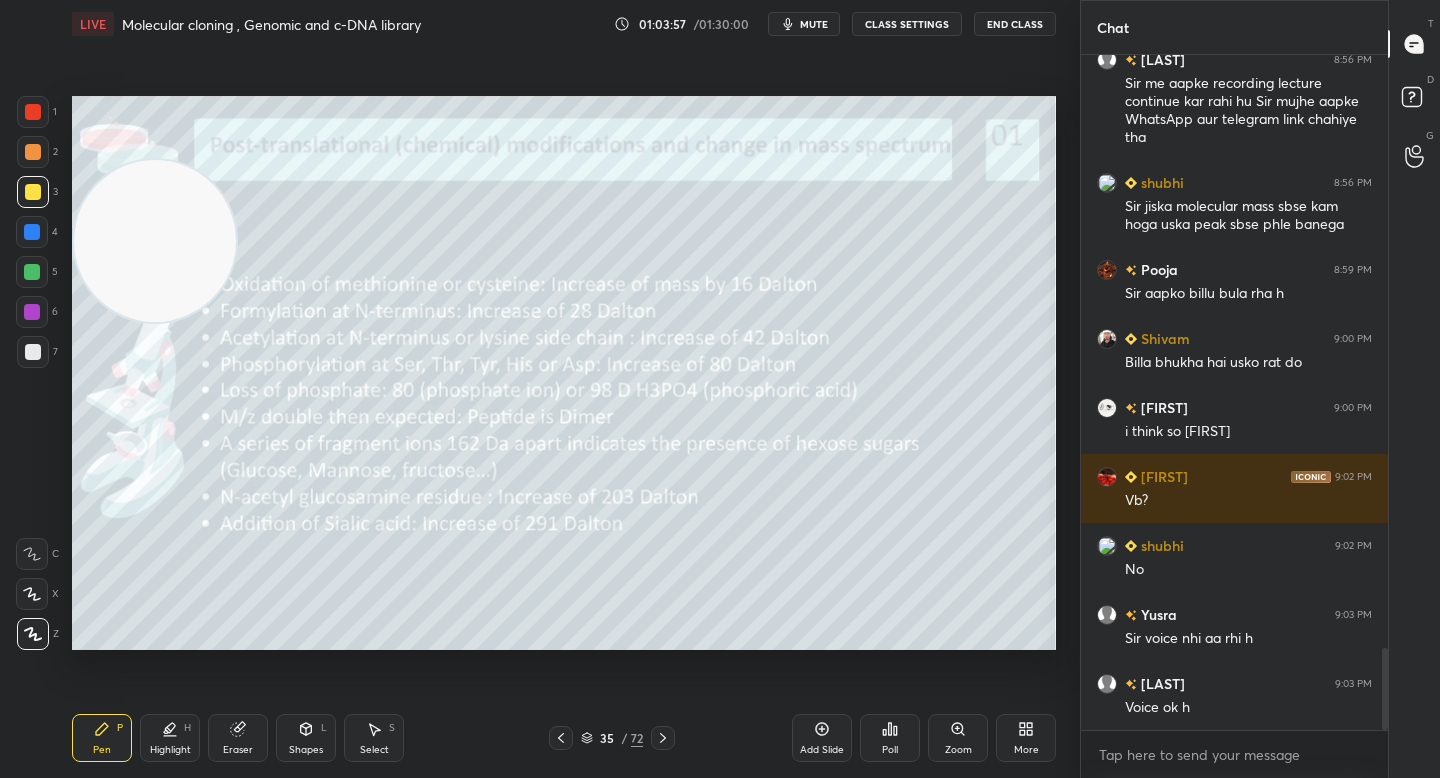 drag, startPoint x: 180, startPoint y: 268, endPoint x: 176, endPoint y: 196, distance: 72.11102 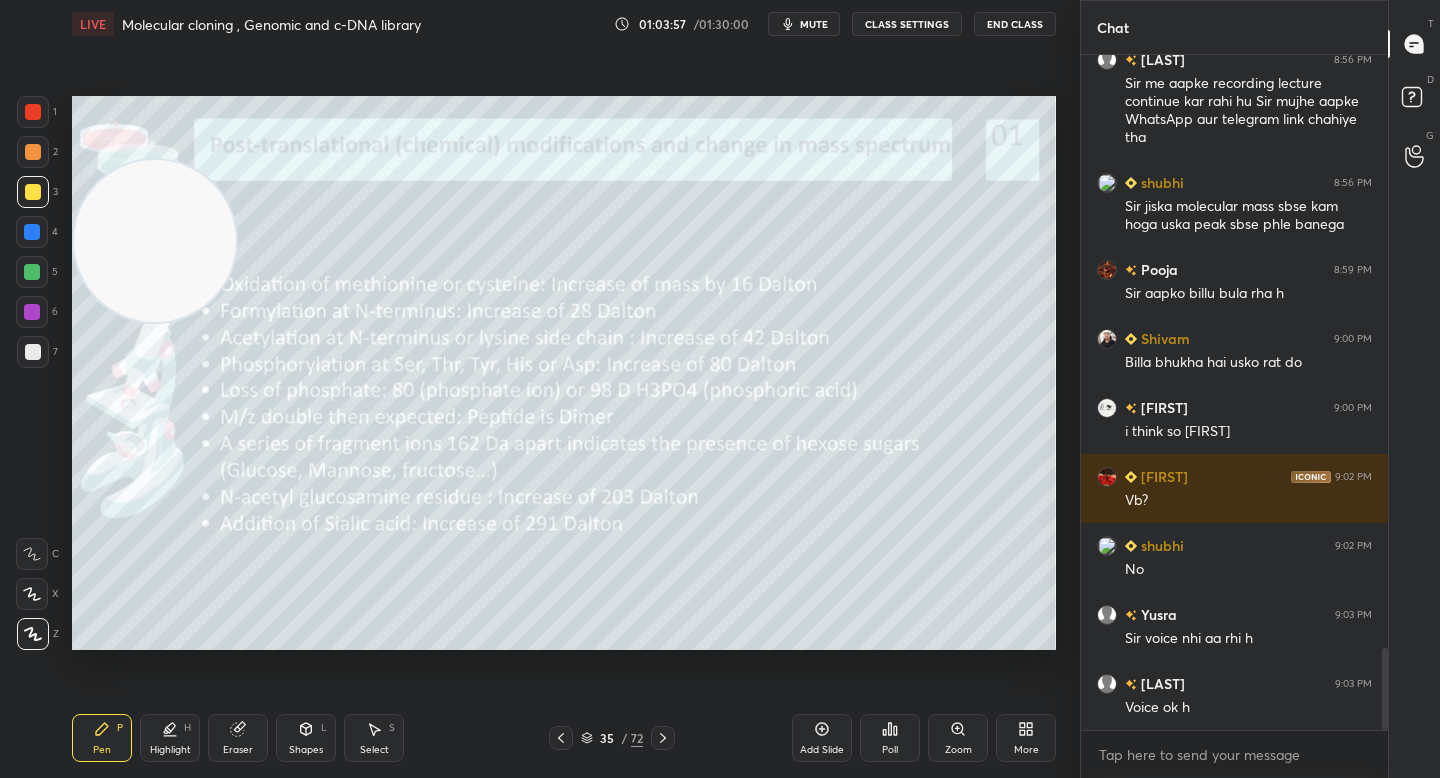 click at bounding box center (155, 241) 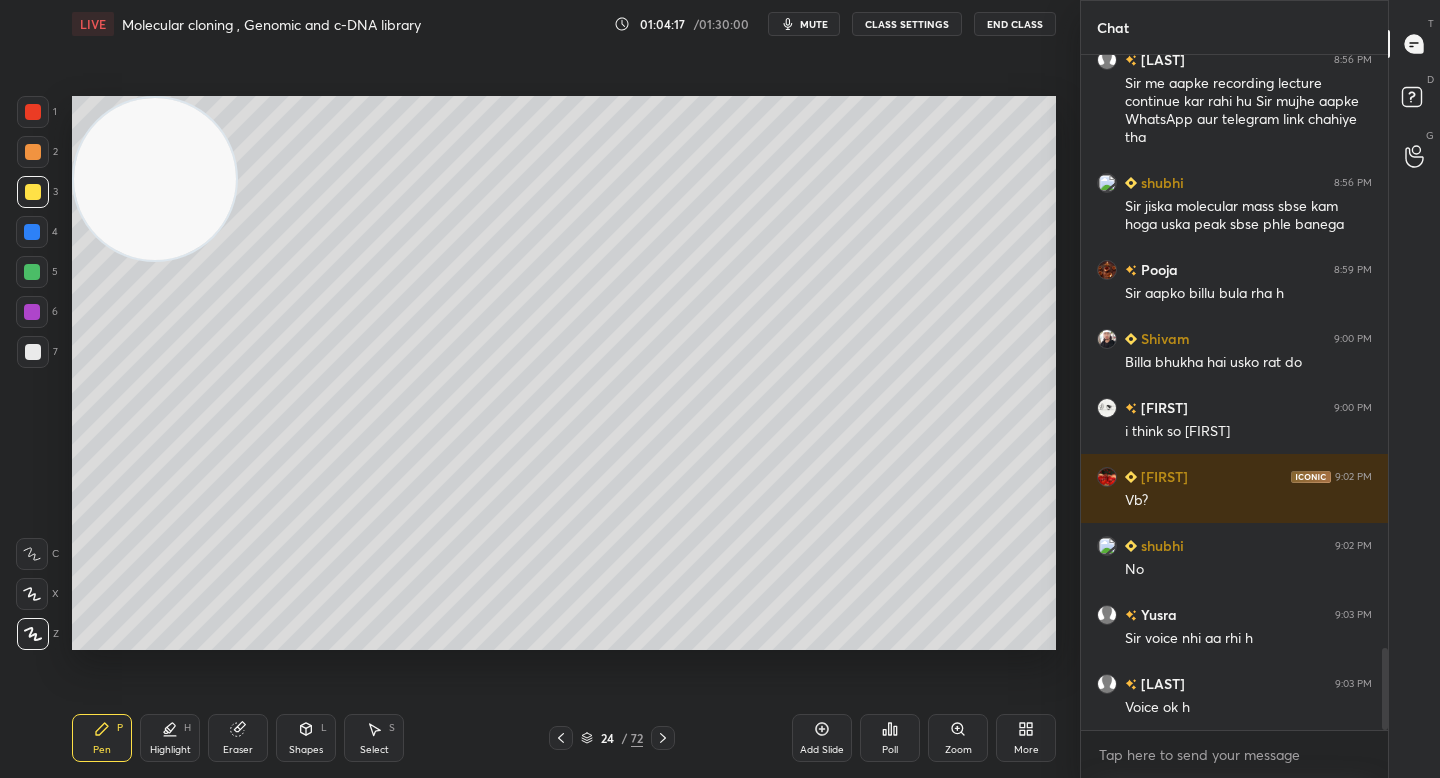 click 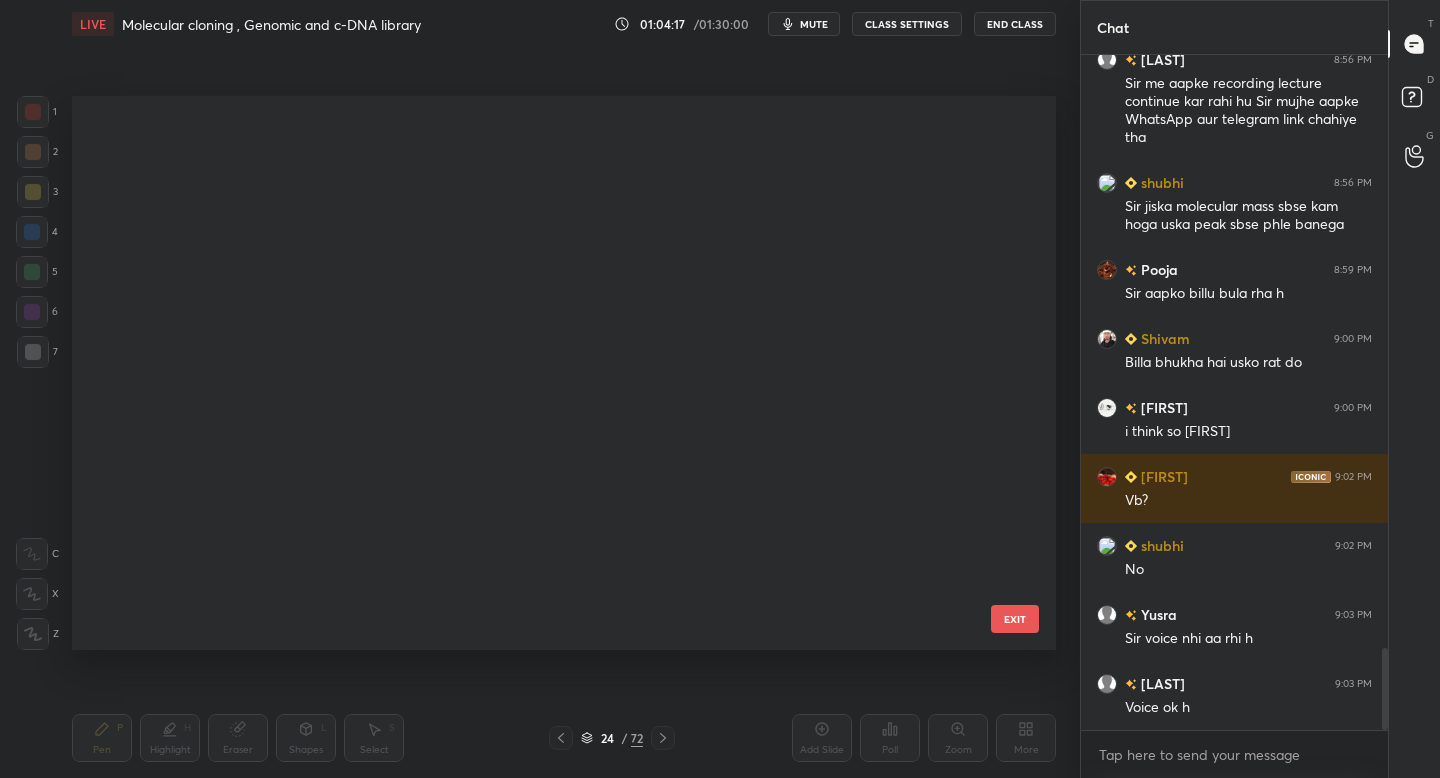 scroll, scrollTop: 802, scrollLeft: 0, axis: vertical 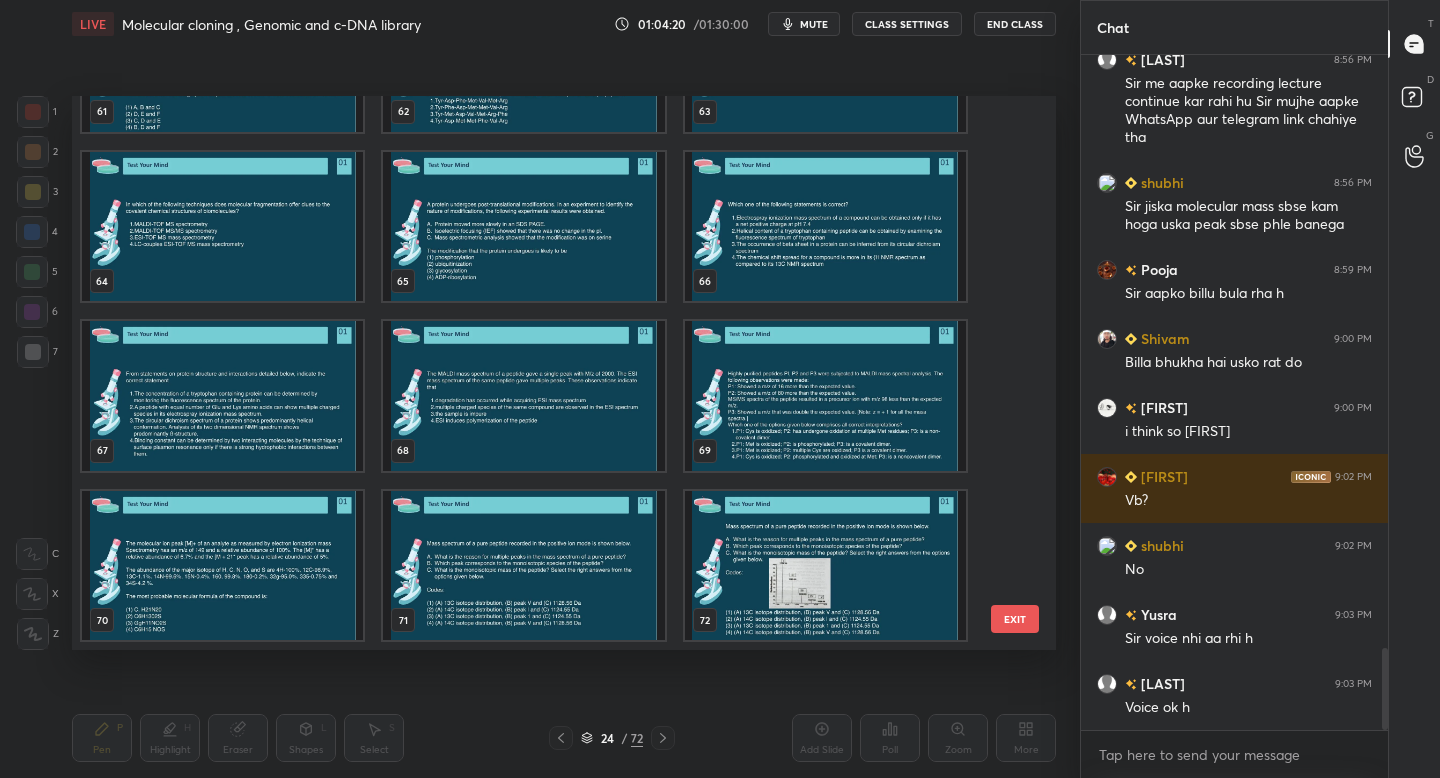 click at bounding box center (825, 566) 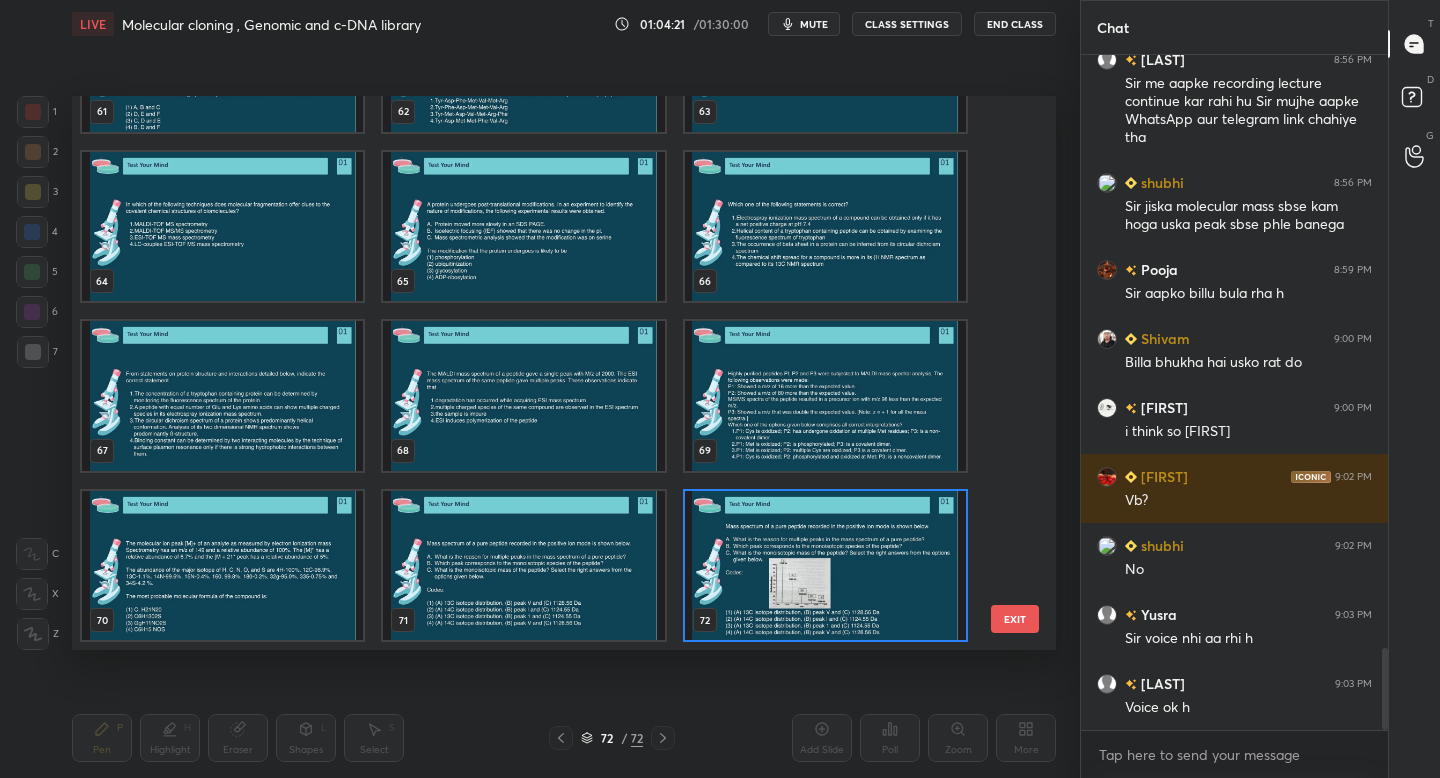 click at bounding box center (825, 566) 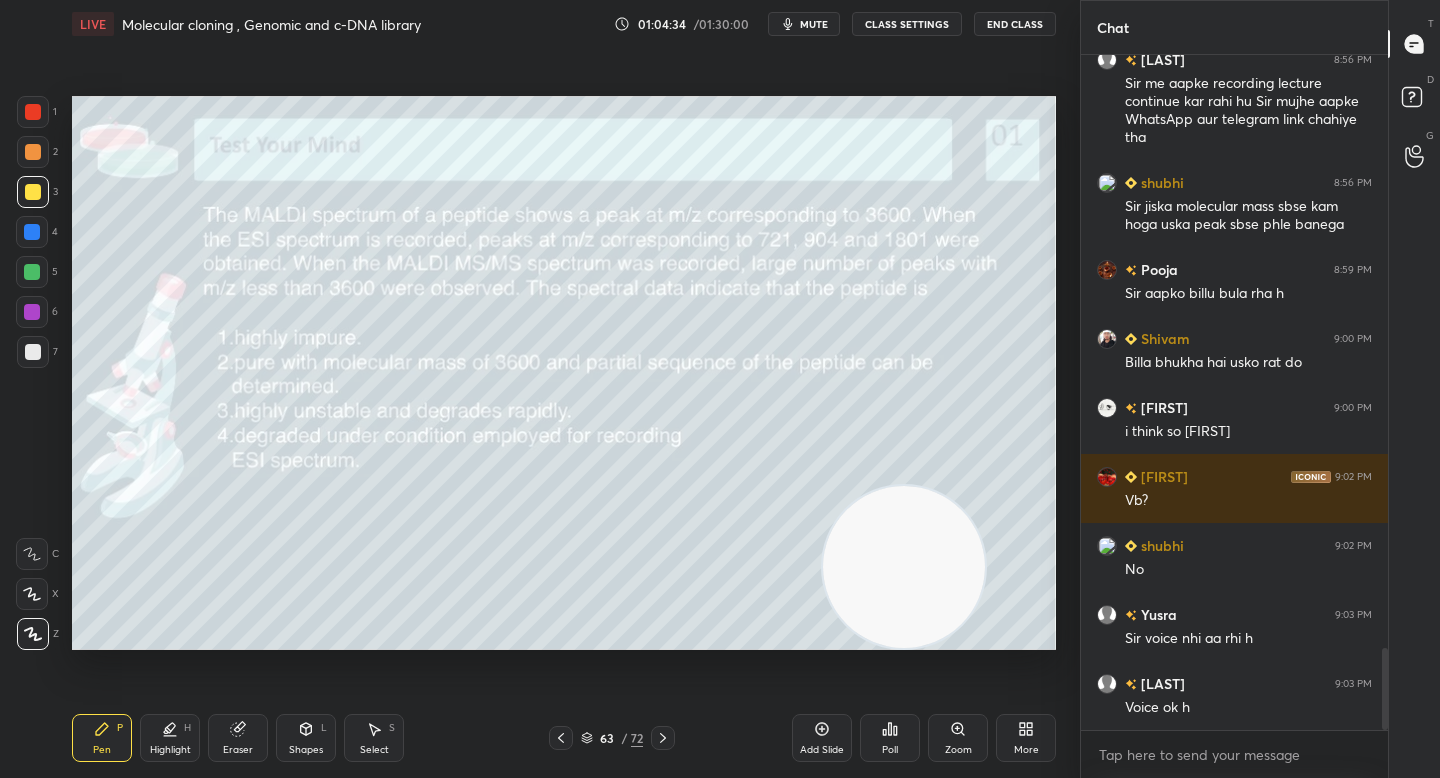 drag, startPoint x: 201, startPoint y: 198, endPoint x: 959, endPoint y: 602, distance: 858.9412 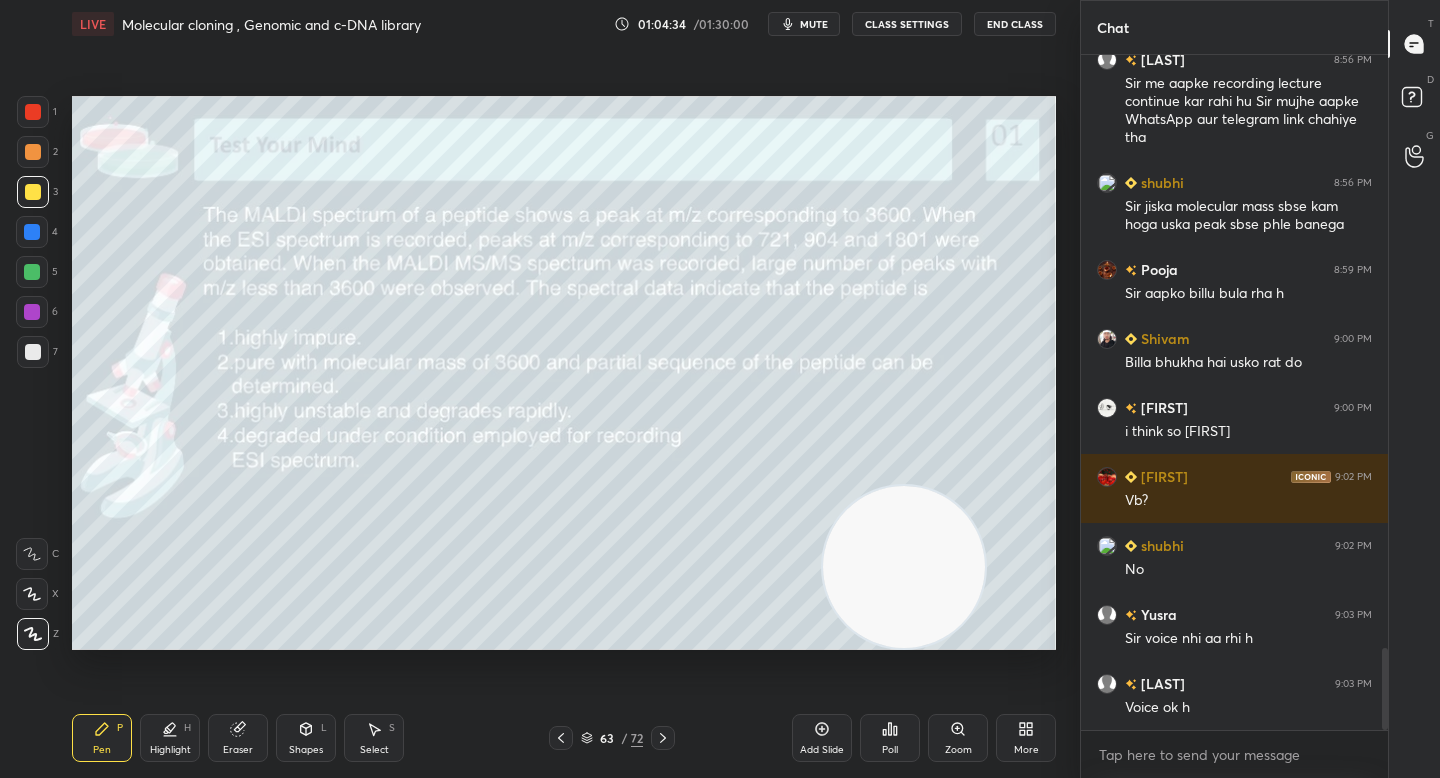 click at bounding box center [904, 567] 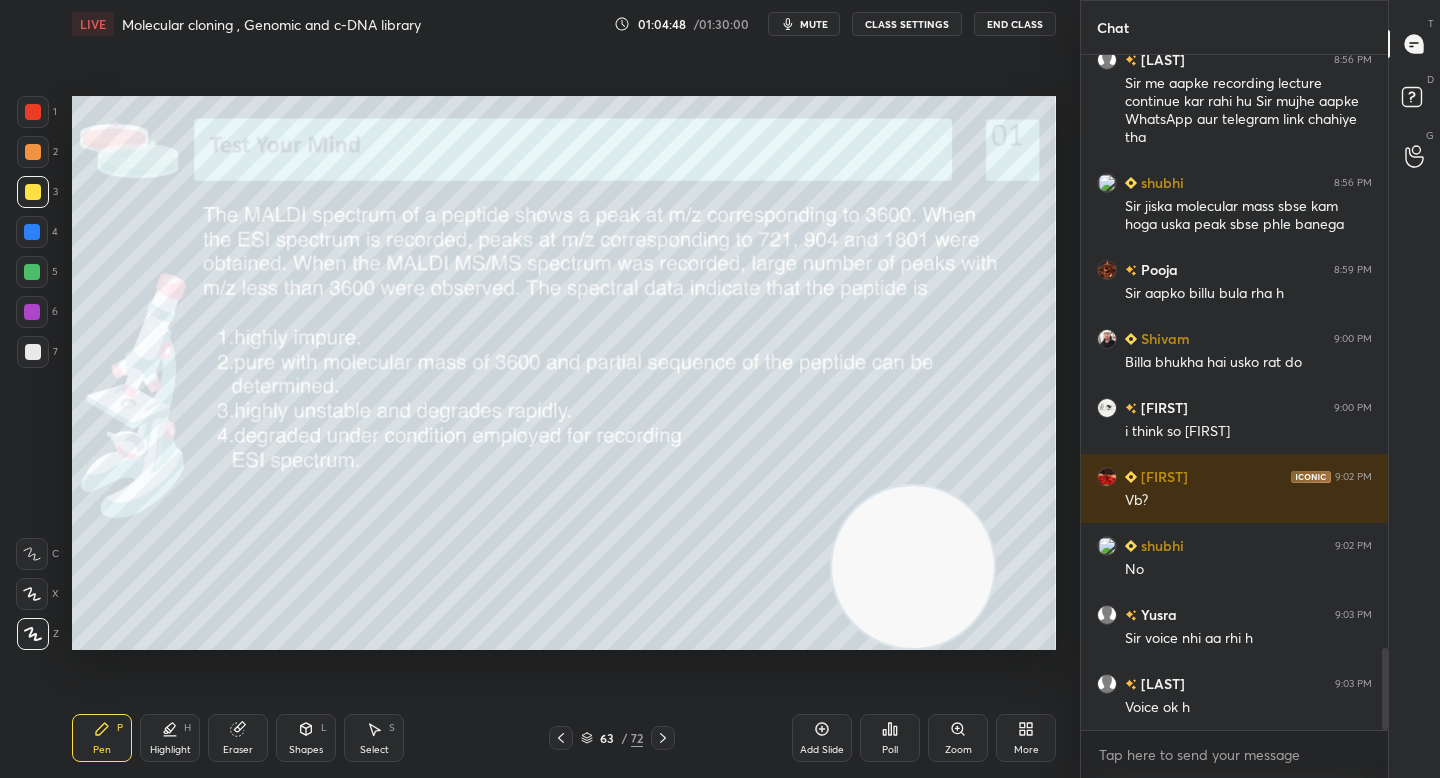 click 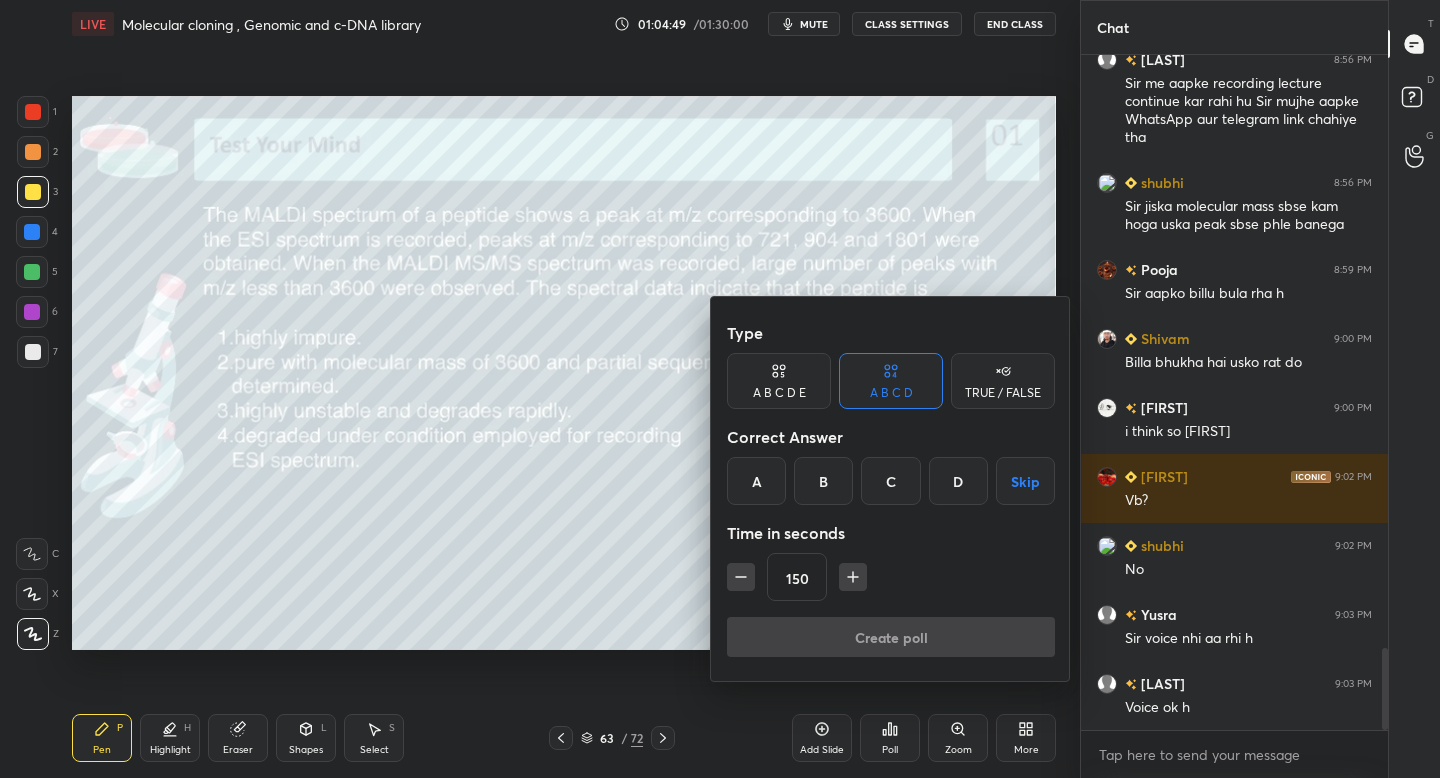 click on "B" at bounding box center [823, 481] 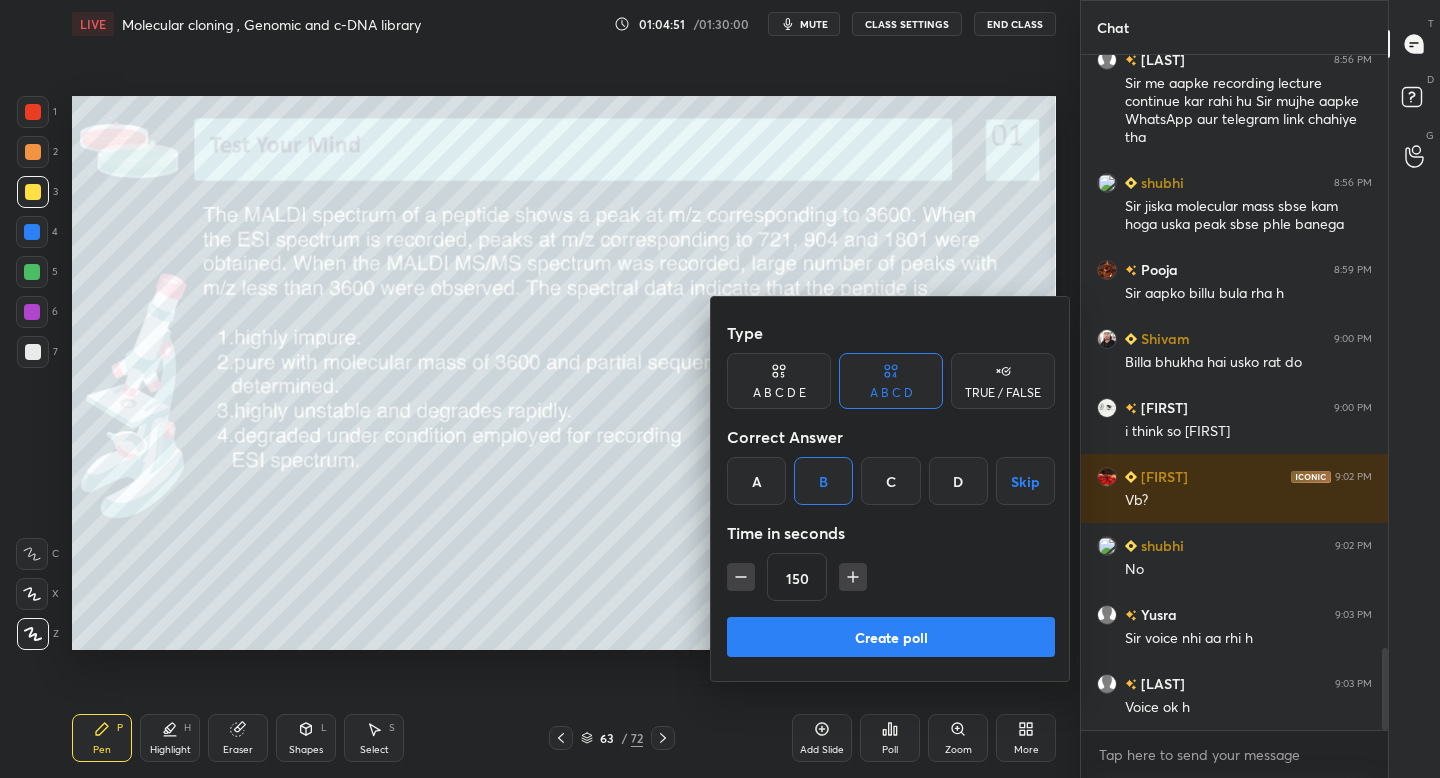 click on "Create poll" at bounding box center (891, 637) 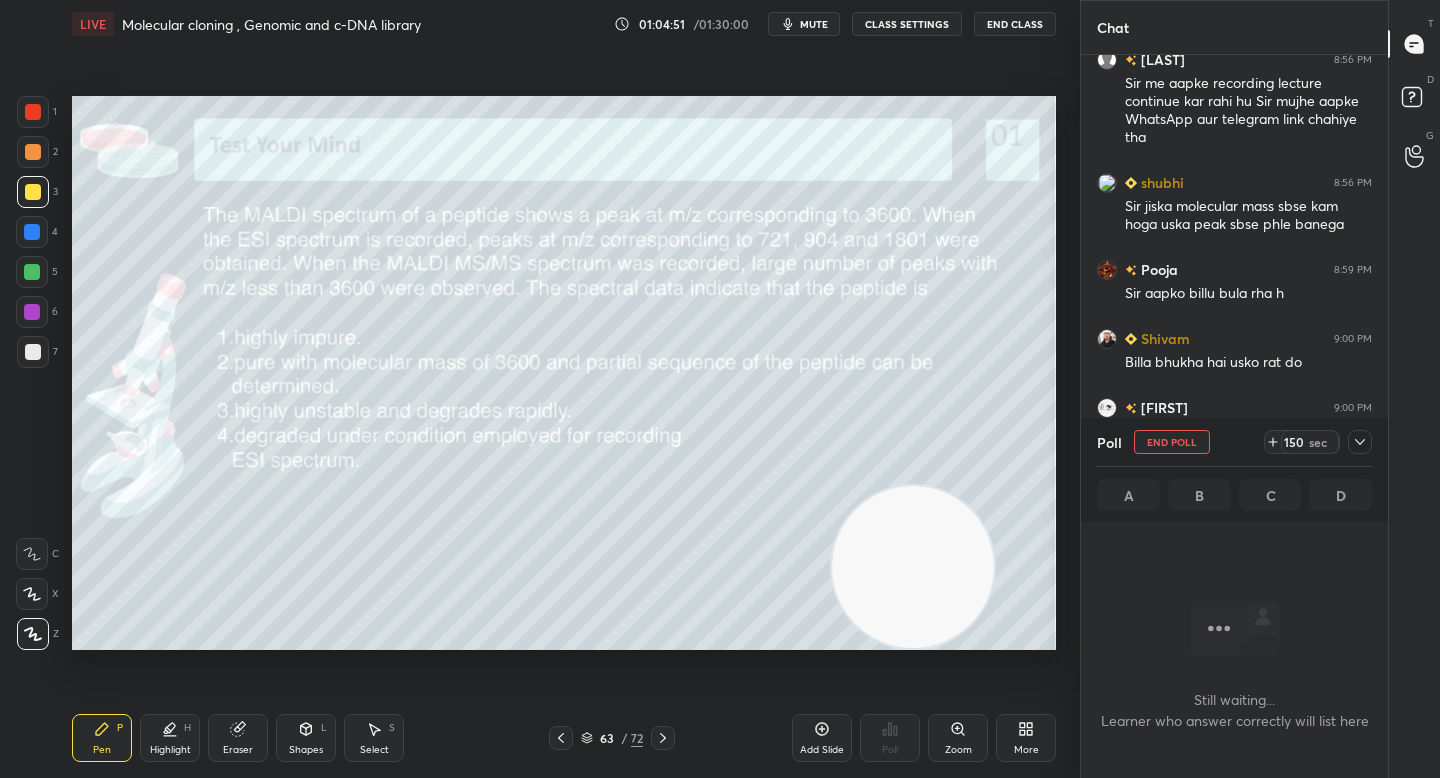 scroll, scrollTop: 627, scrollLeft: 301, axis: both 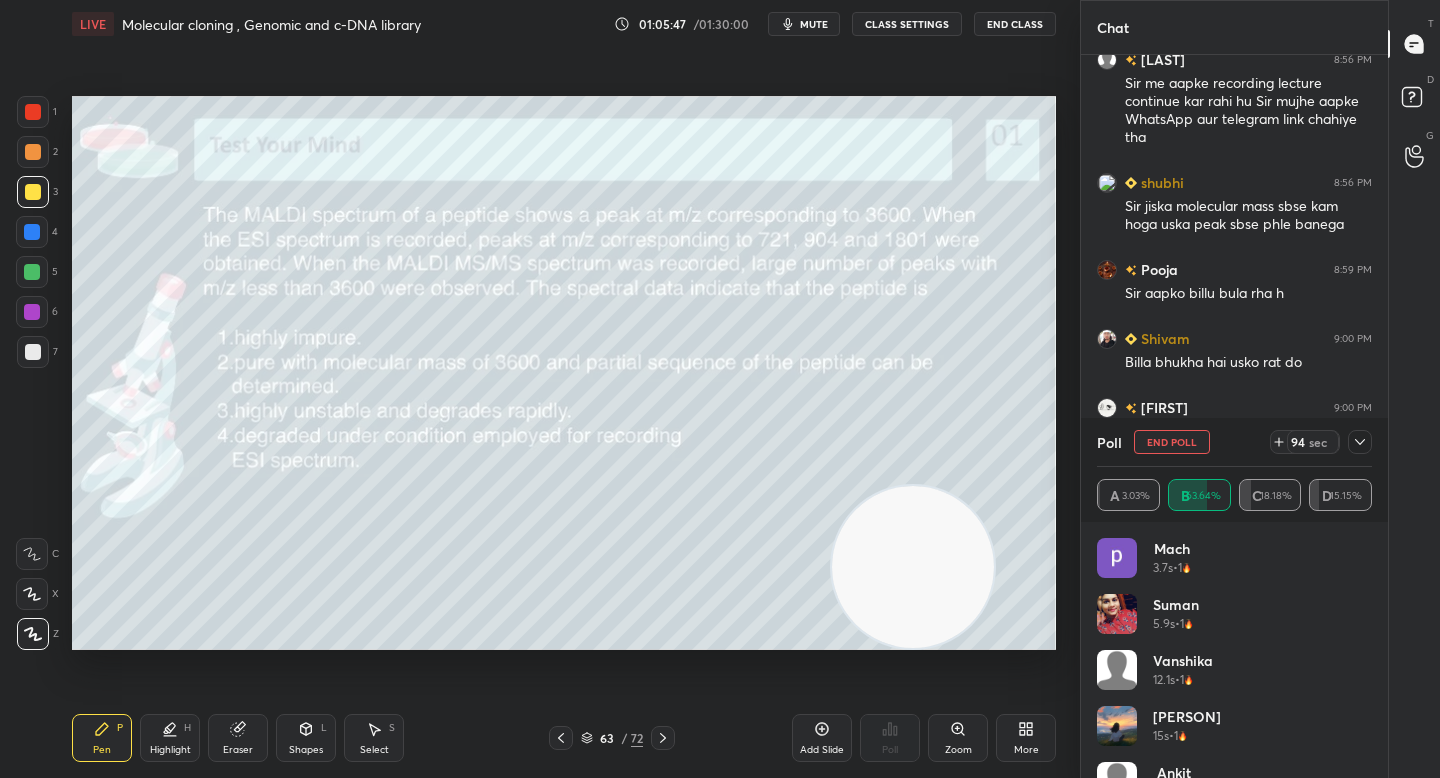 click 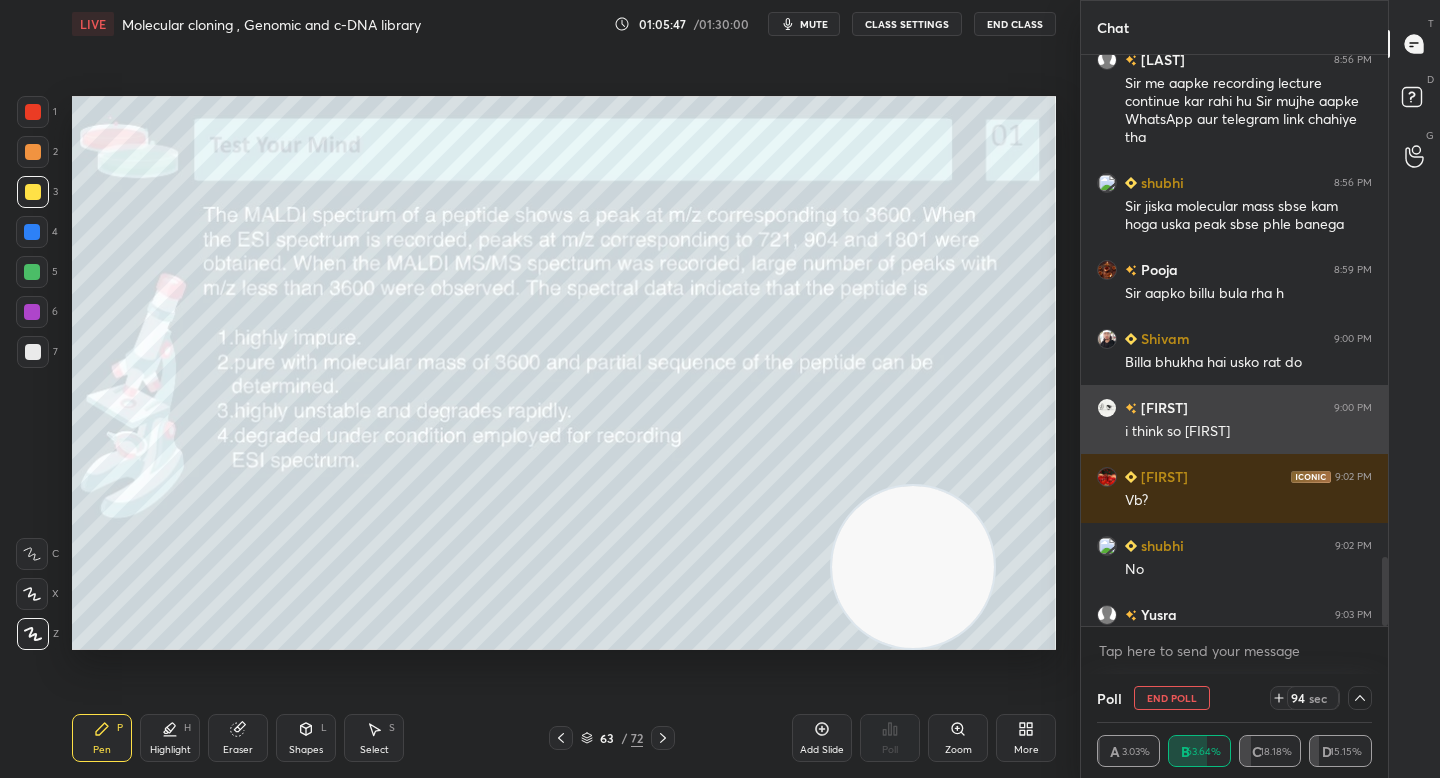 scroll, scrollTop: 193, scrollLeft: 269, axis: both 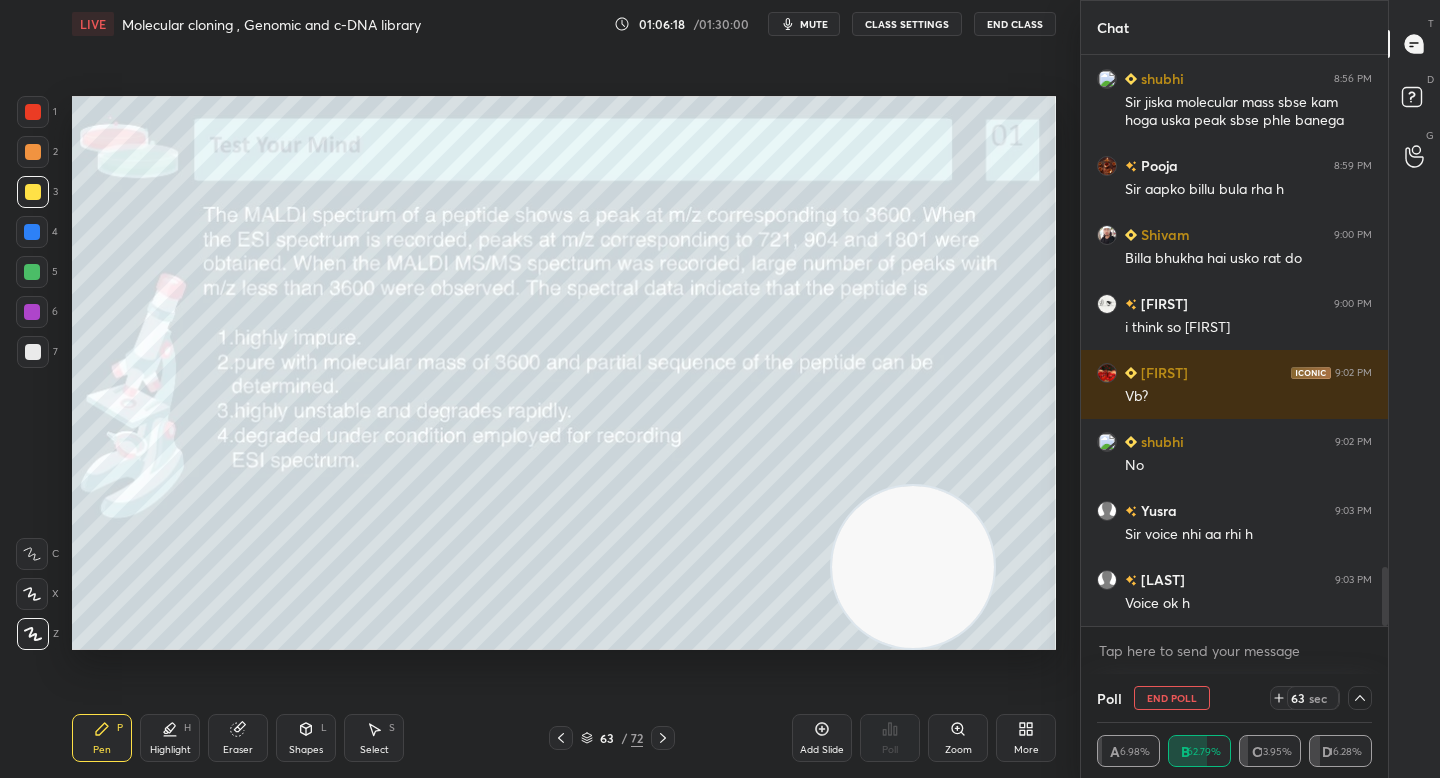 click at bounding box center (33, 352) 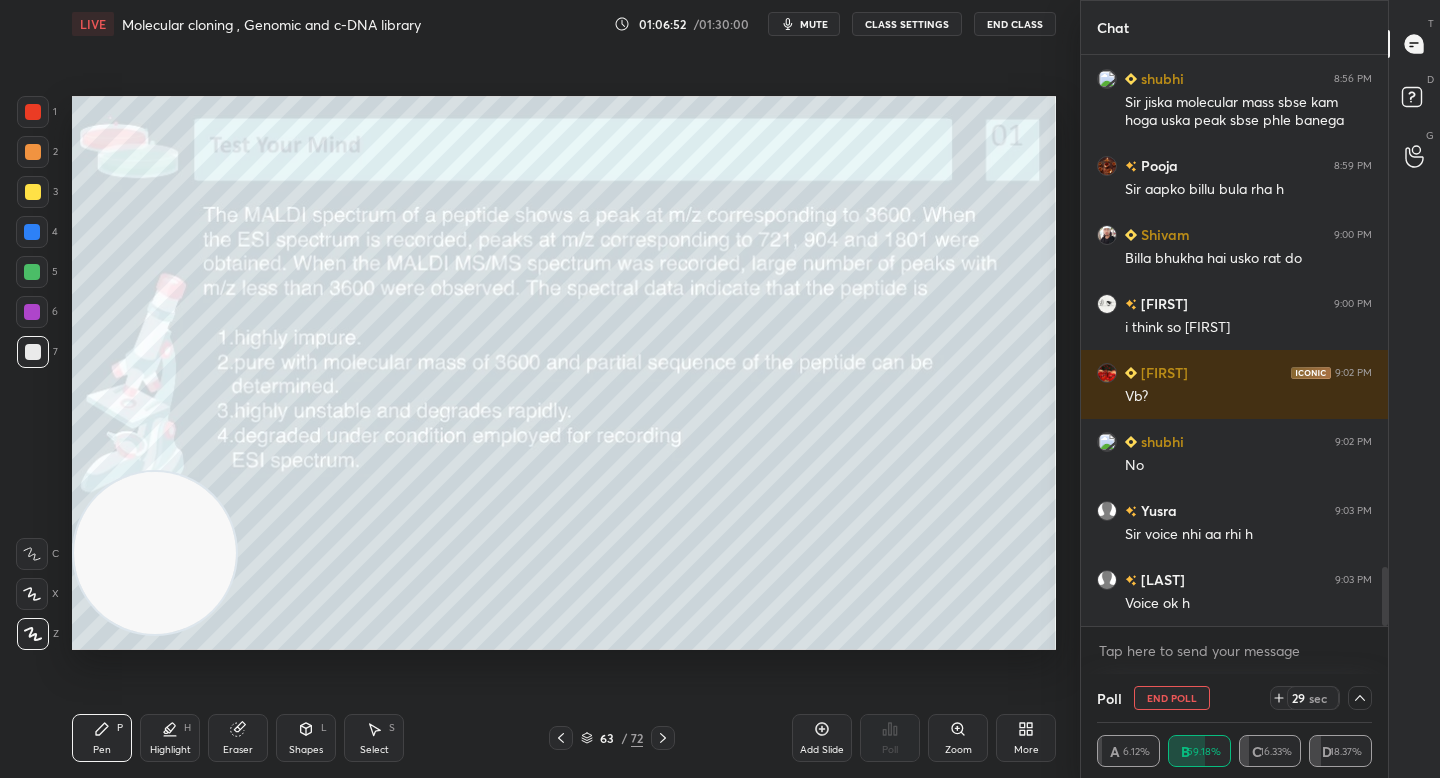 drag, startPoint x: 905, startPoint y: 562, endPoint x: 146, endPoint y: 548, distance: 759.1291 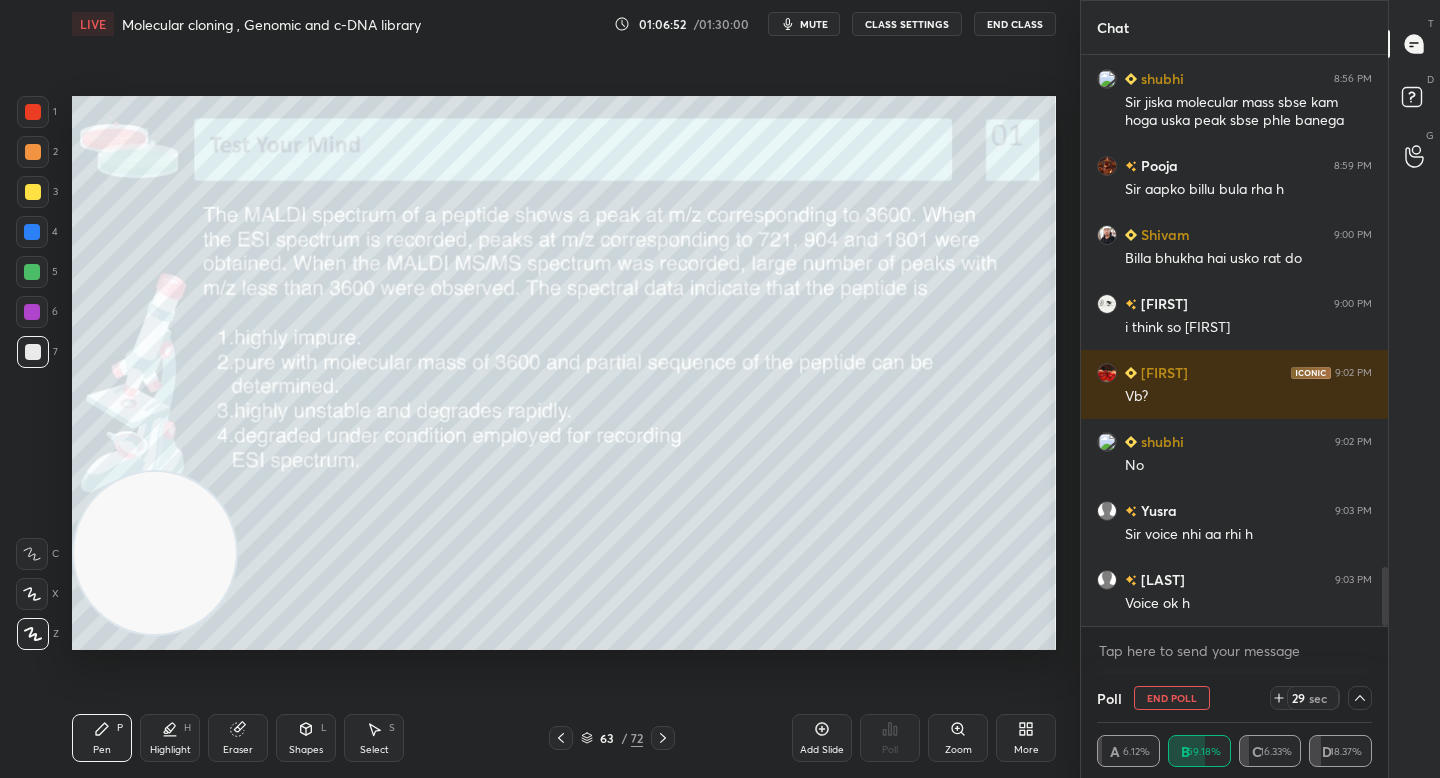 click at bounding box center (155, 553) 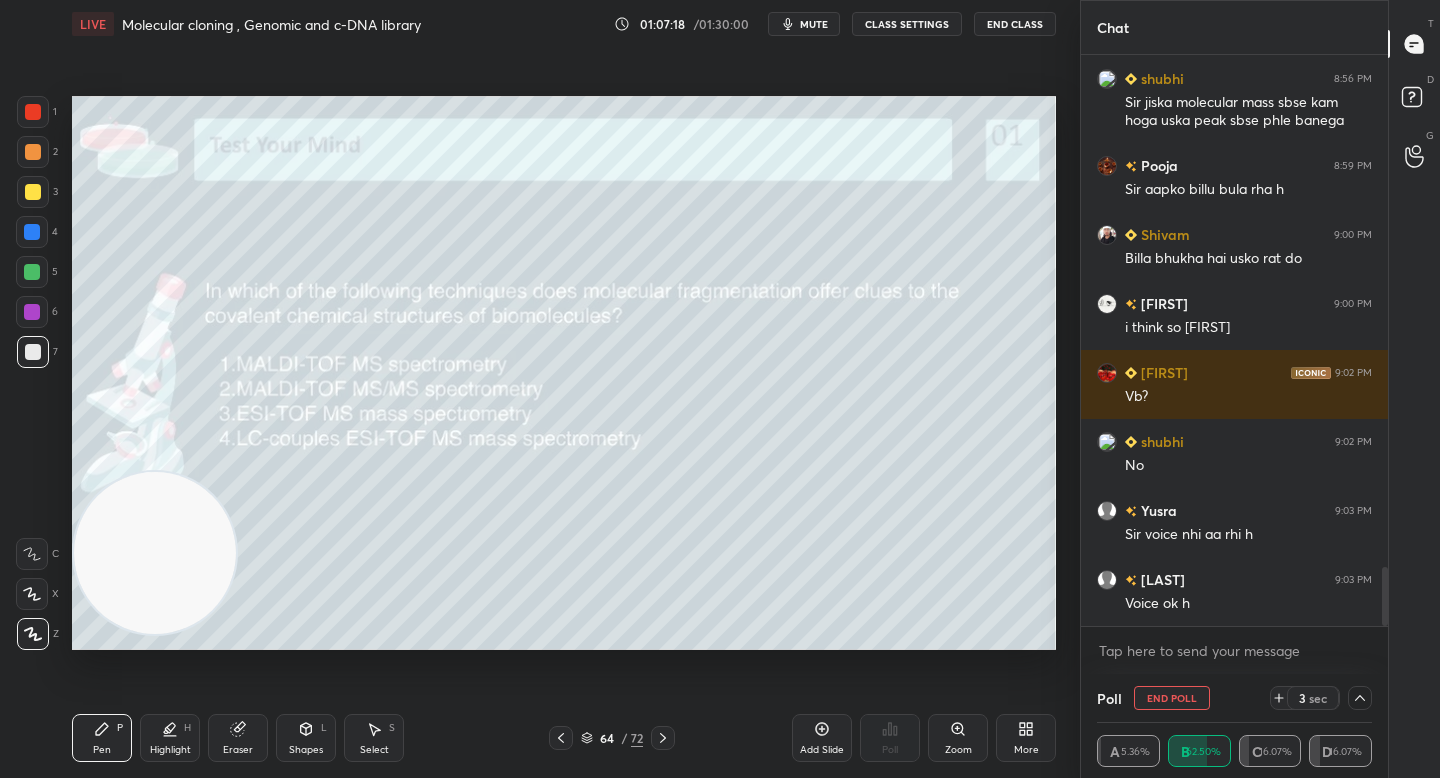 click on "End Poll" at bounding box center [1172, 698] 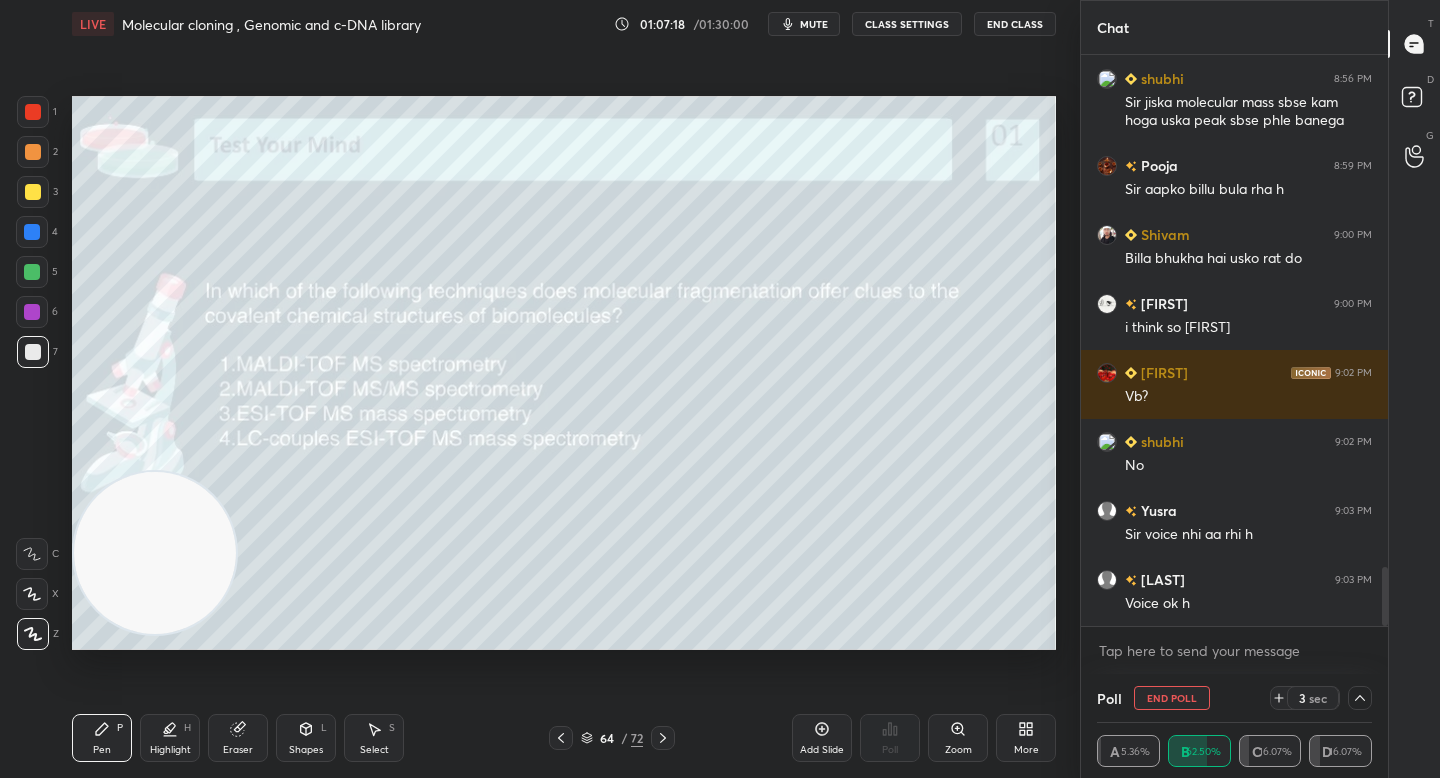type on "x" 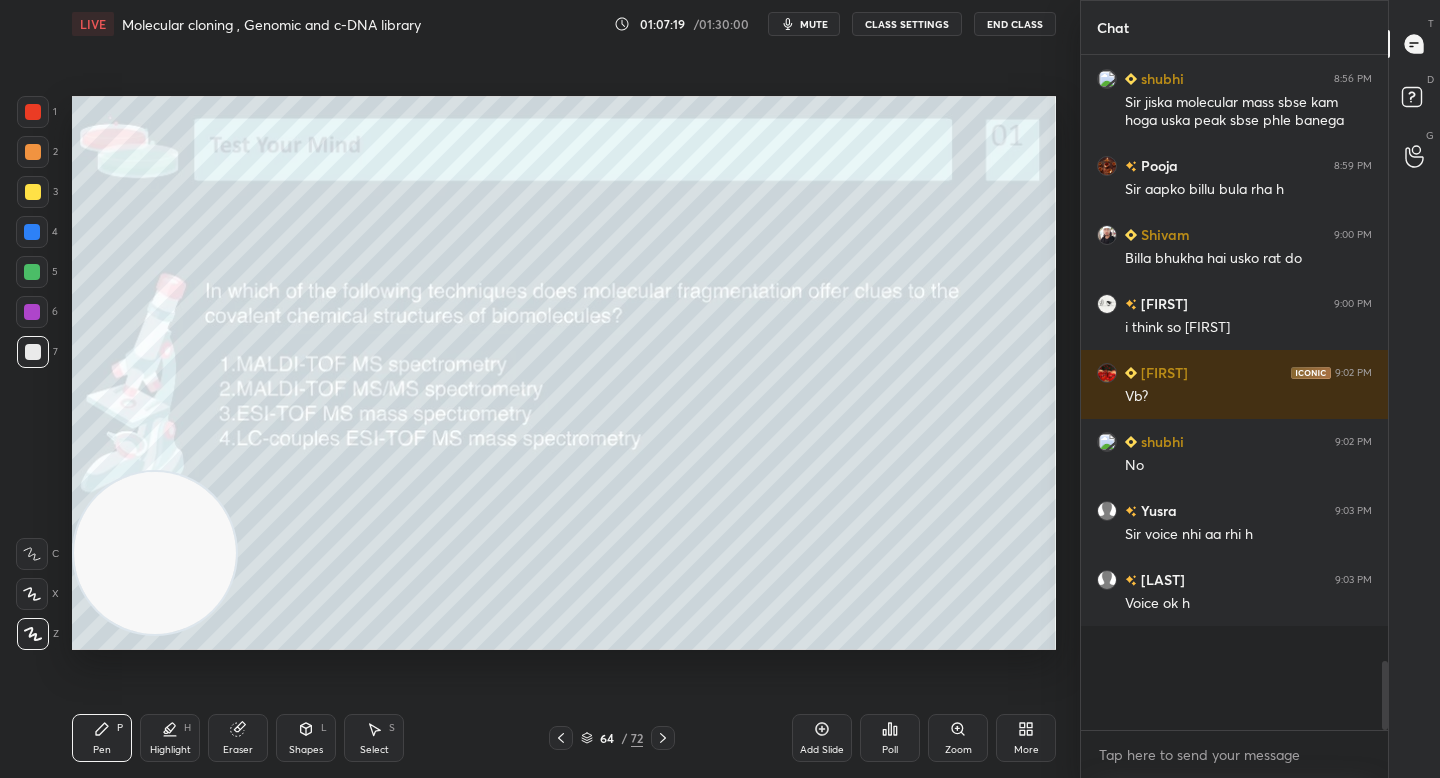 scroll, scrollTop: 7, scrollLeft: 7, axis: both 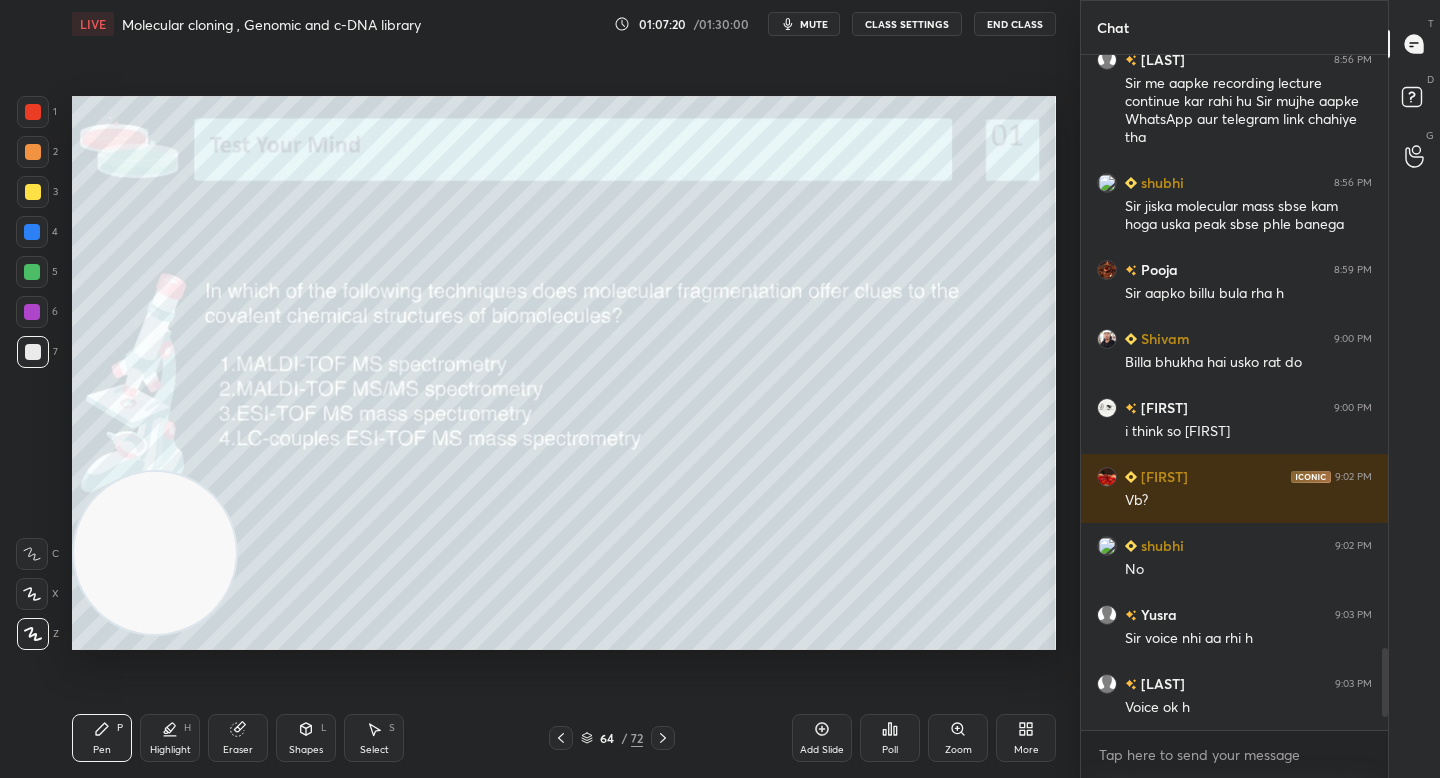 click 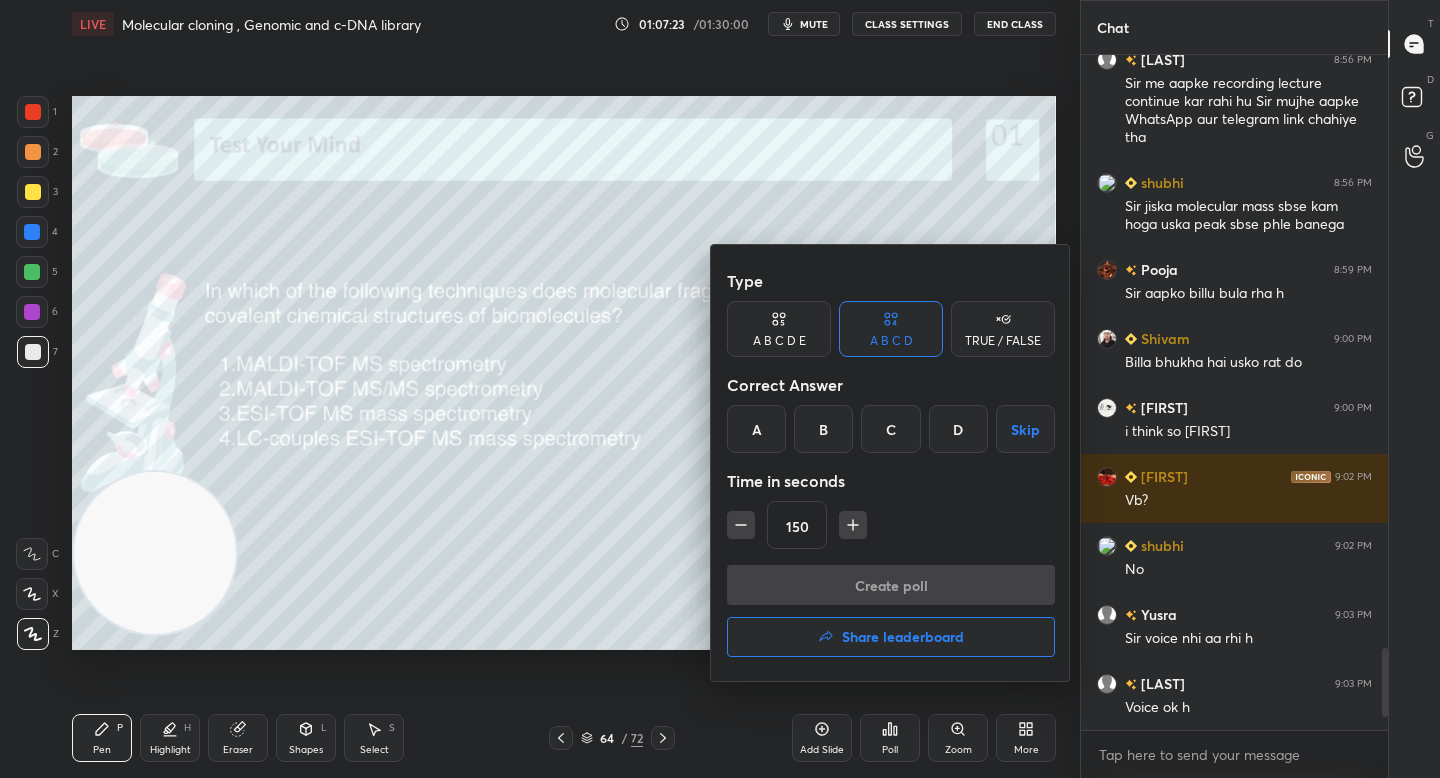 click on "B" at bounding box center [823, 429] 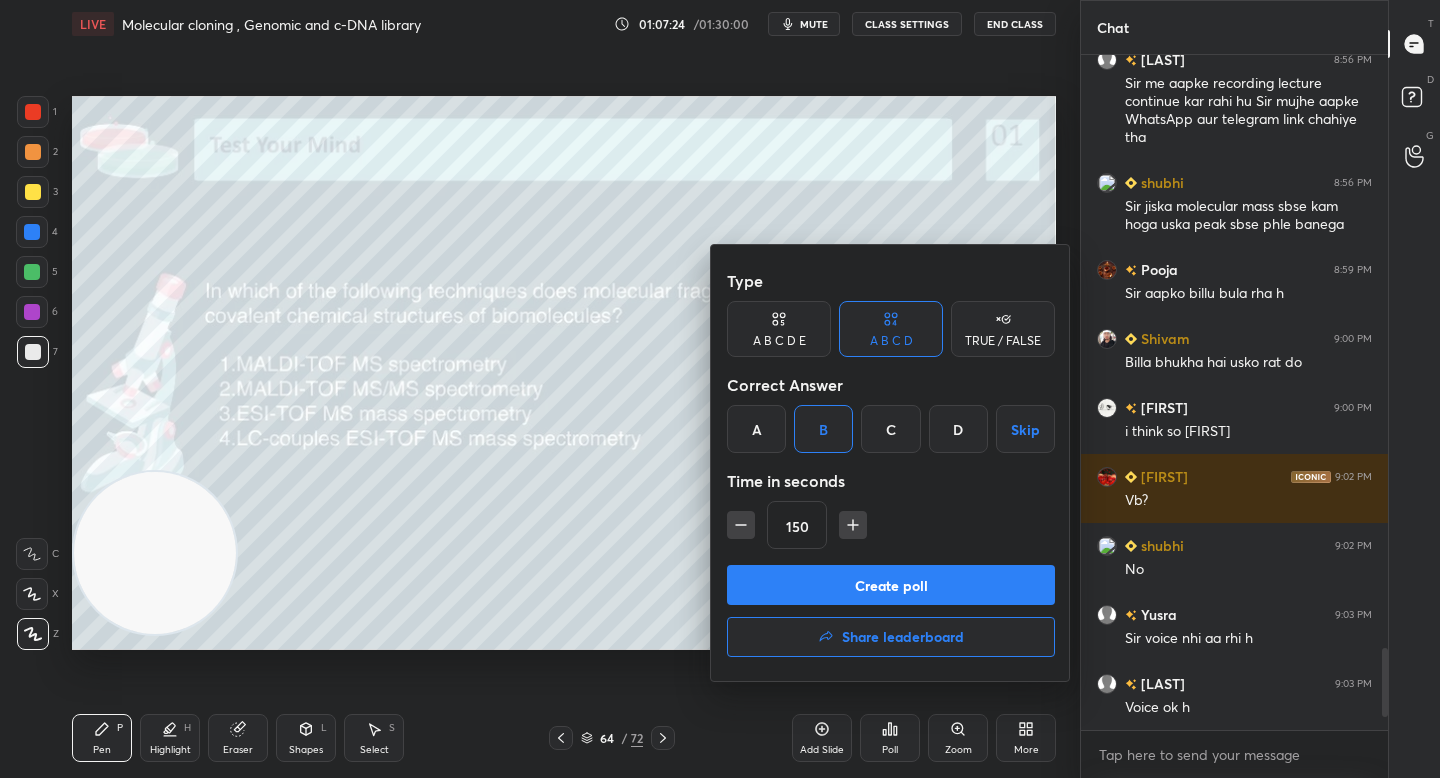click on "150" at bounding box center (891, 525) 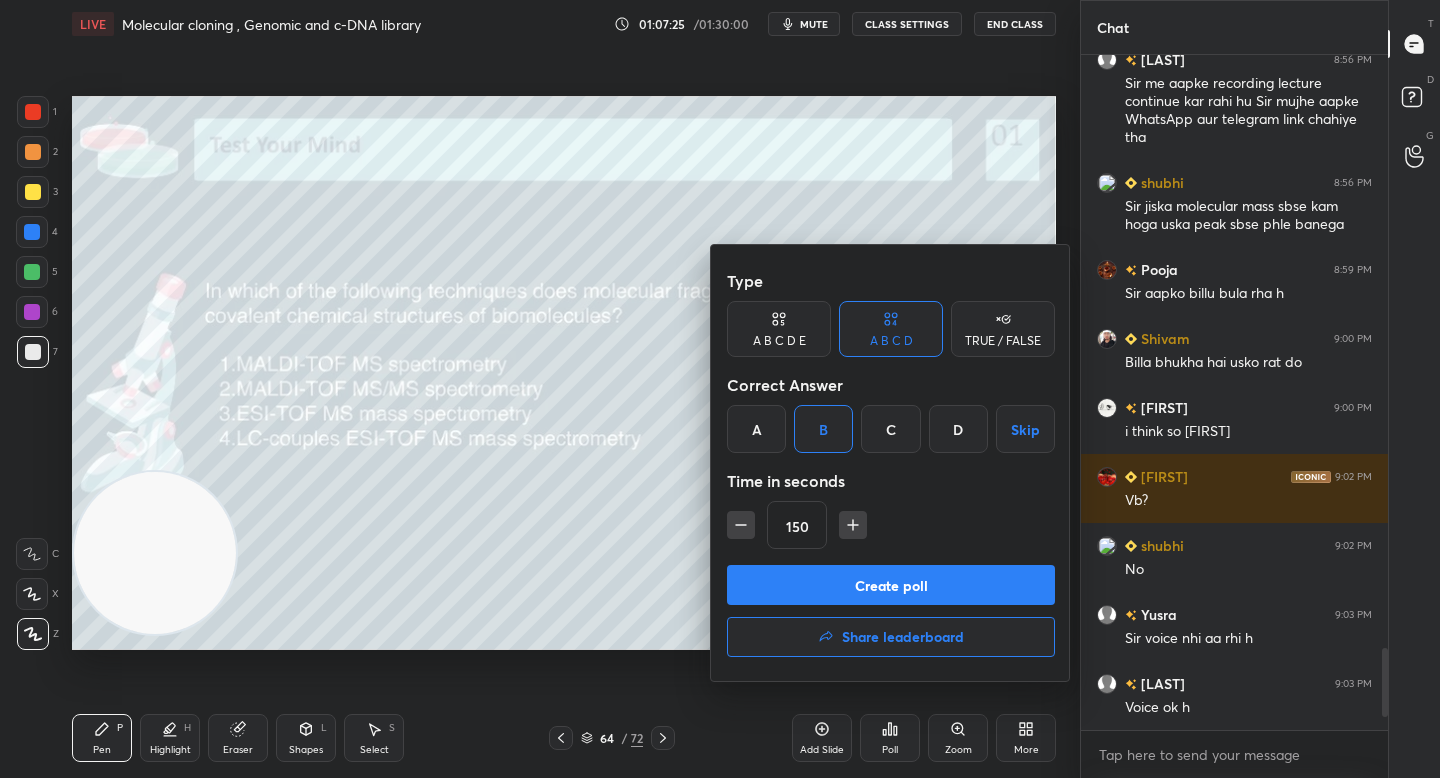 click 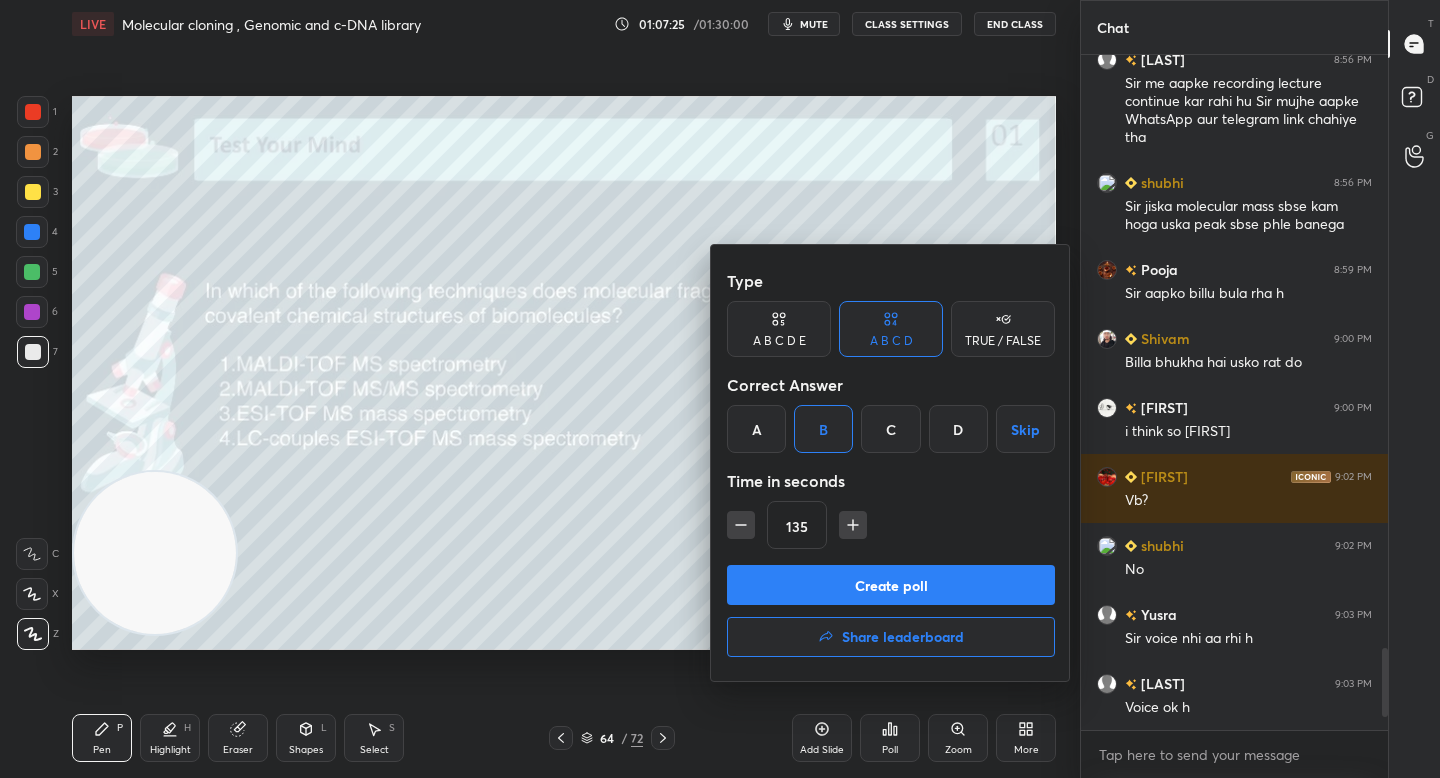 click 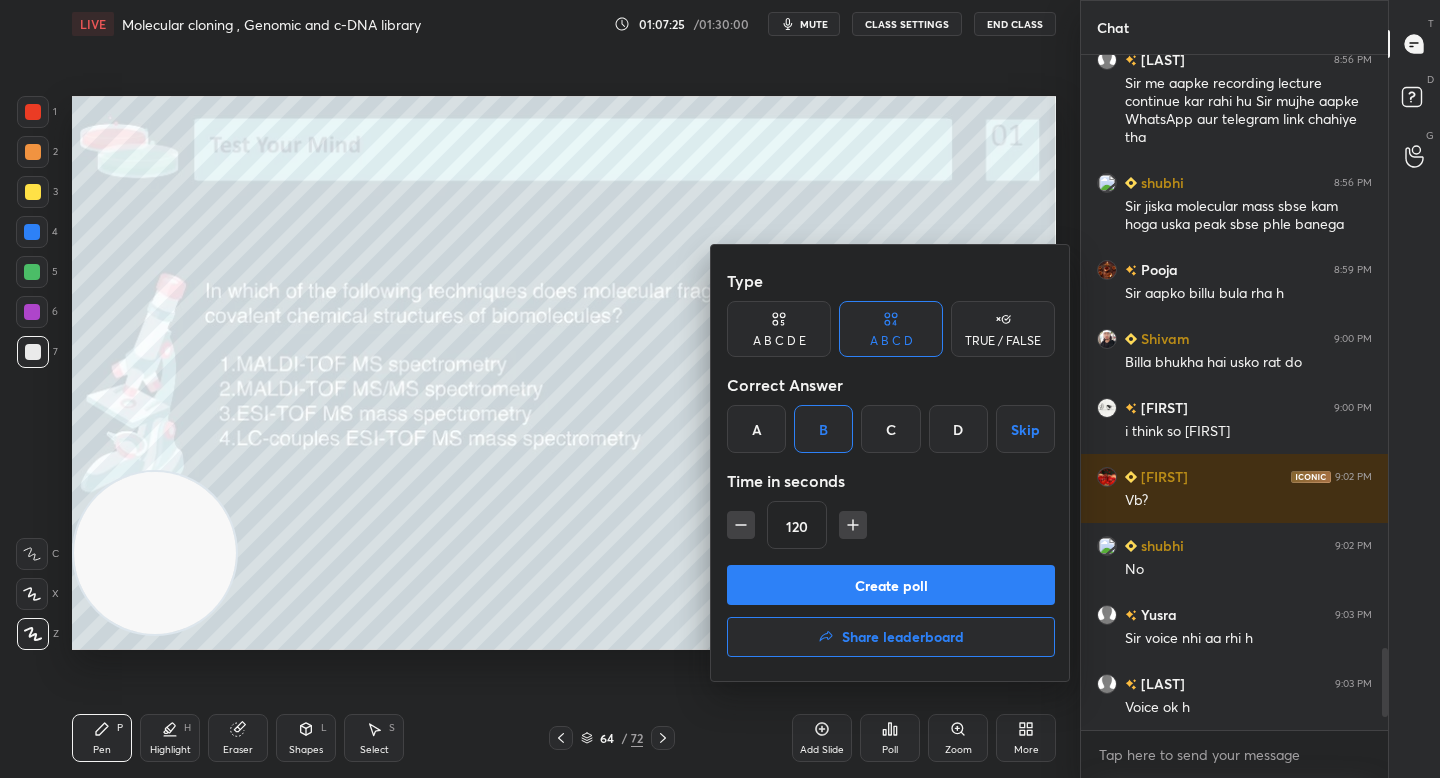 click on "Create poll" at bounding box center [891, 585] 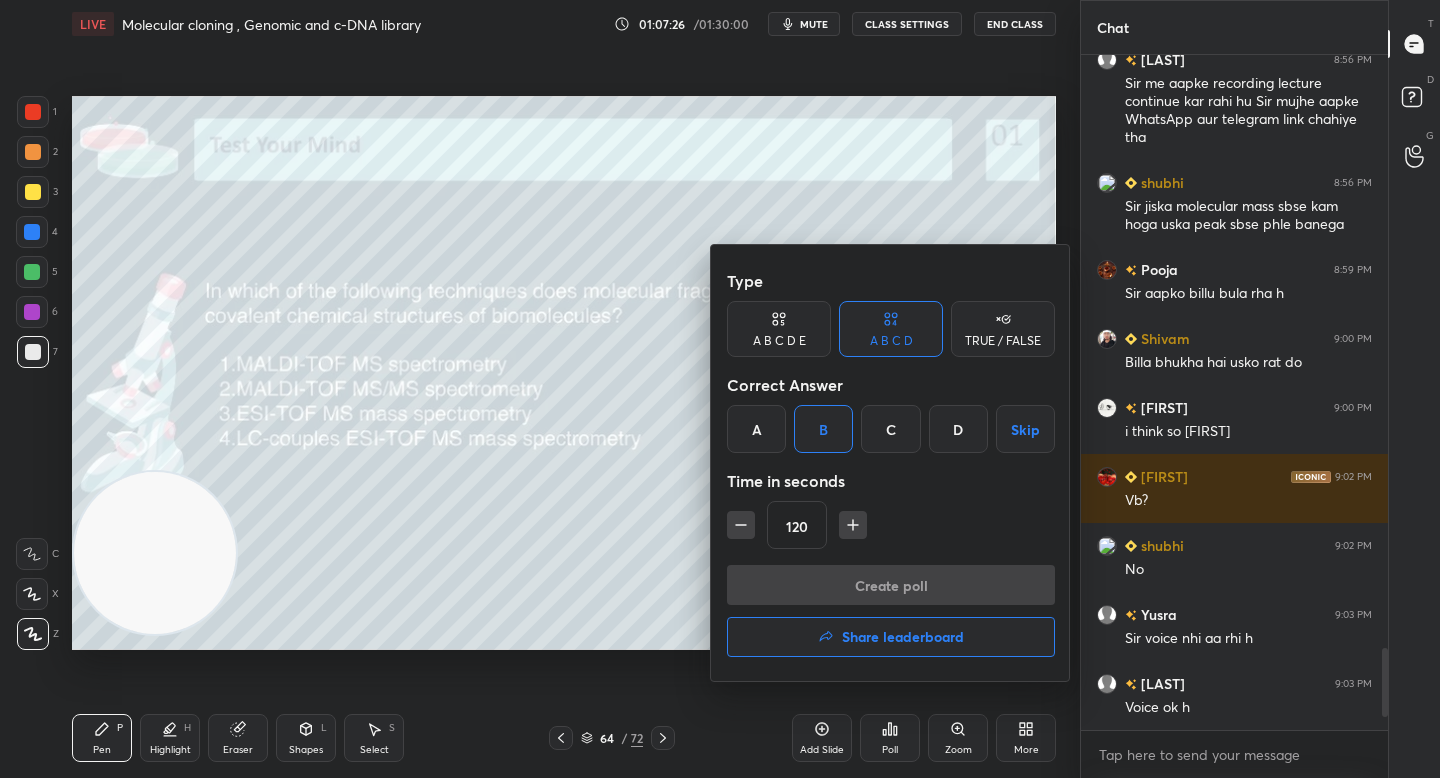 scroll, scrollTop: 627, scrollLeft: 301, axis: both 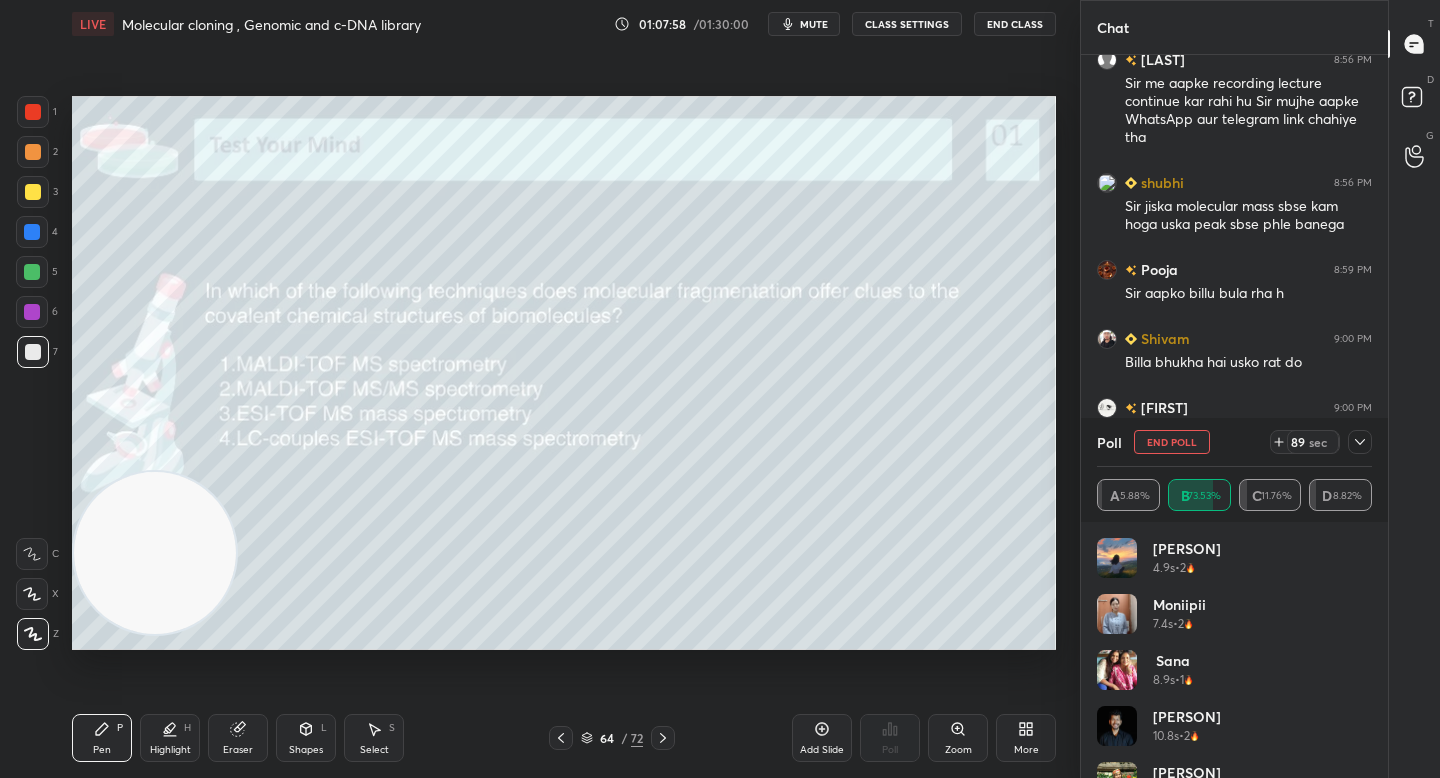 click 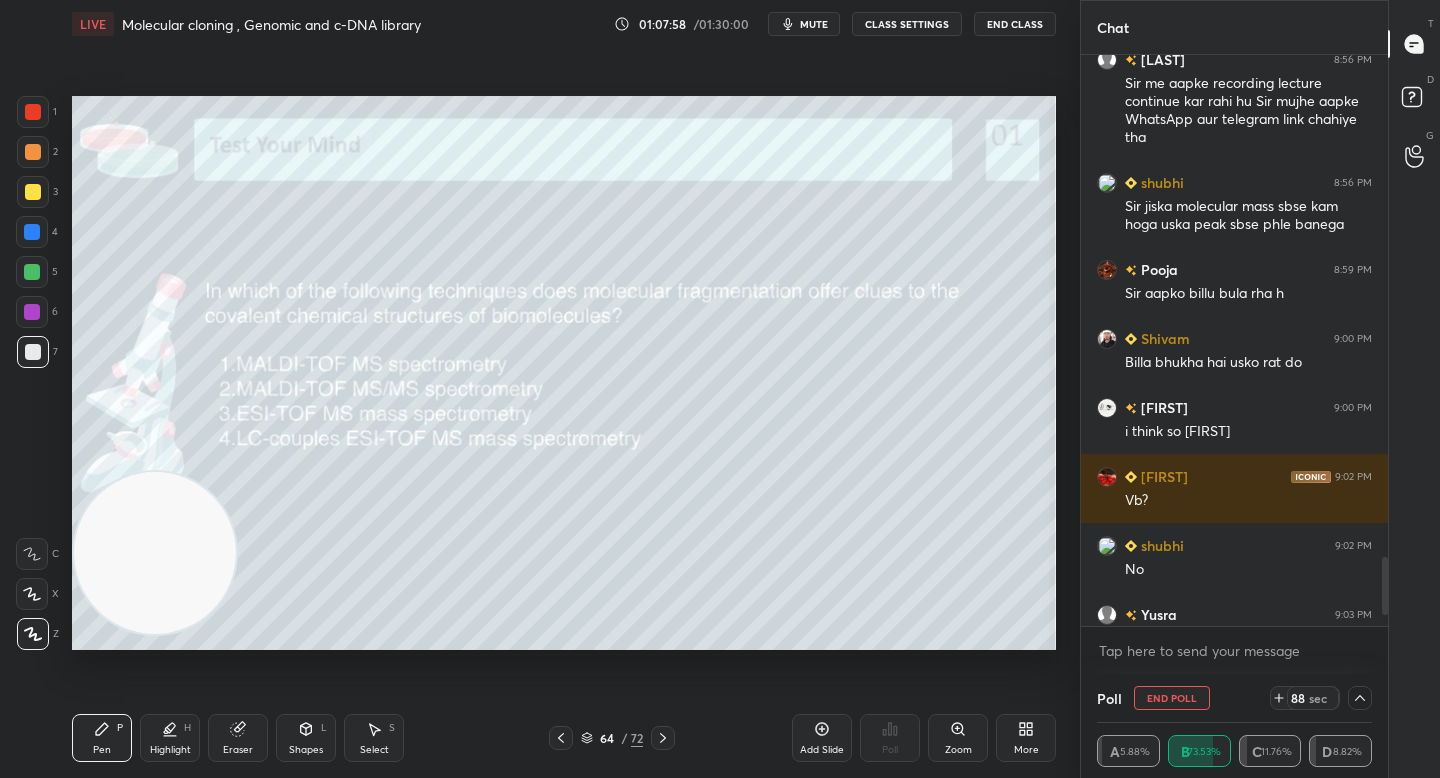 scroll, scrollTop: 3, scrollLeft: 269, axis: both 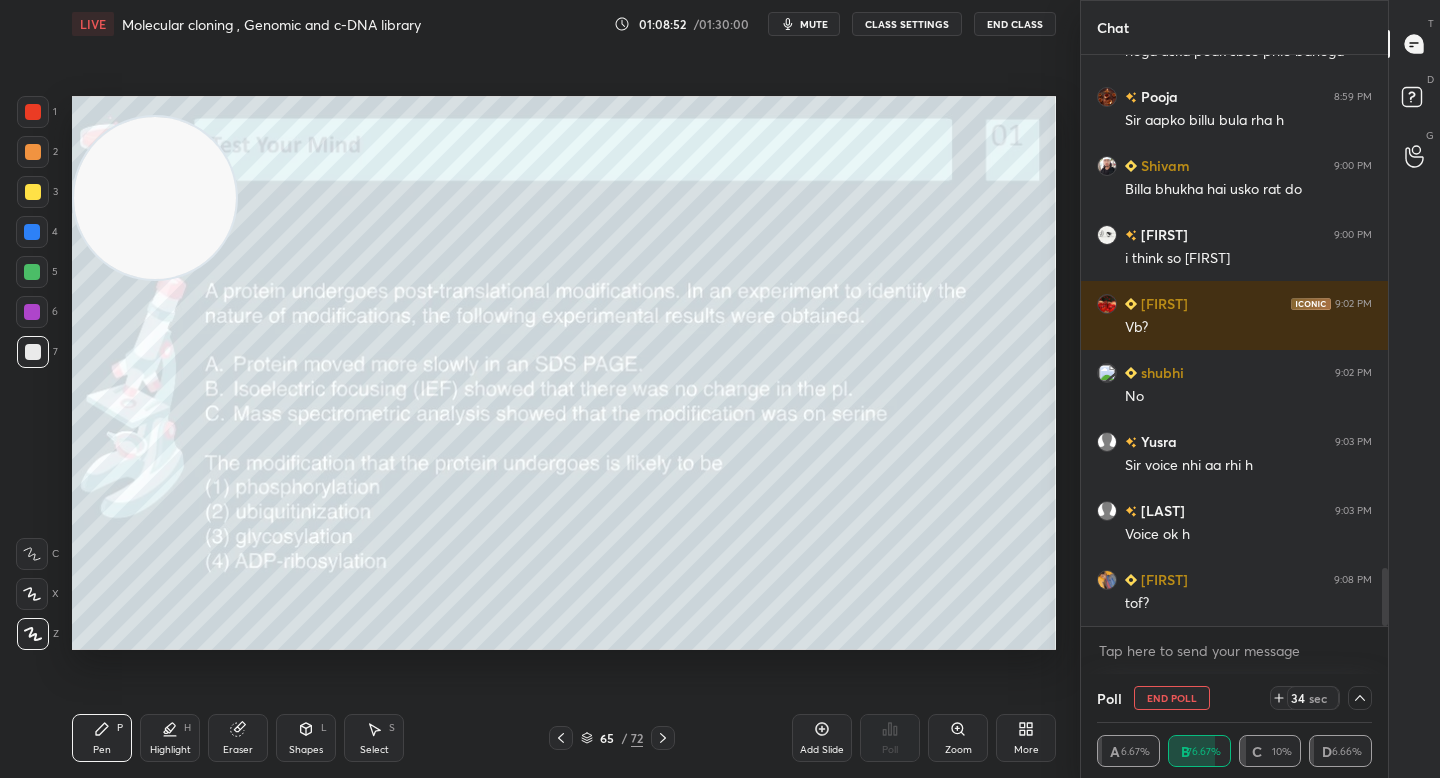 drag, startPoint x: 160, startPoint y: 605, endPoint x: 60, endPoint y: 254, distance: 364.96713 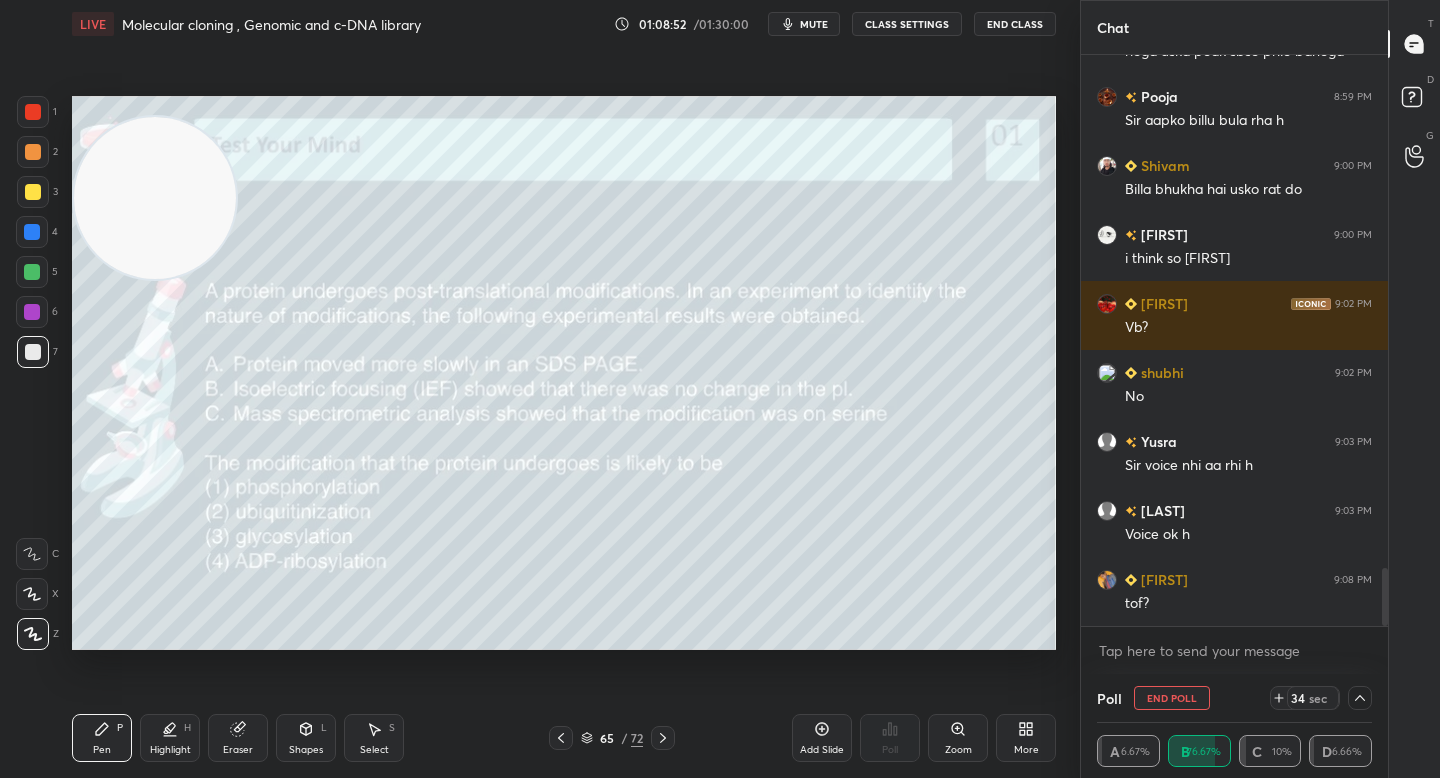 click on "1 2 3 4 5 6 7 C X Z C X Z E E Erase all   H H LIVE Molecular cloning , Genomic and c-DNA library 01:08:52 /  01:30:00 mute CLASS SETTINGS End Class Setting up your live class Poll for   secs No correct answer Start poll Back Molecular cloning , Genomic and c-DNA library • L6 of Unit 13 Methods in Biology Complete Detailed Course December 2025 Yogesh Bishnoi Pen P Highlight H Eraser Shapes L Select S 65 / 72 Add Slide Poll Zoom More" at bounding box center [532, 389] 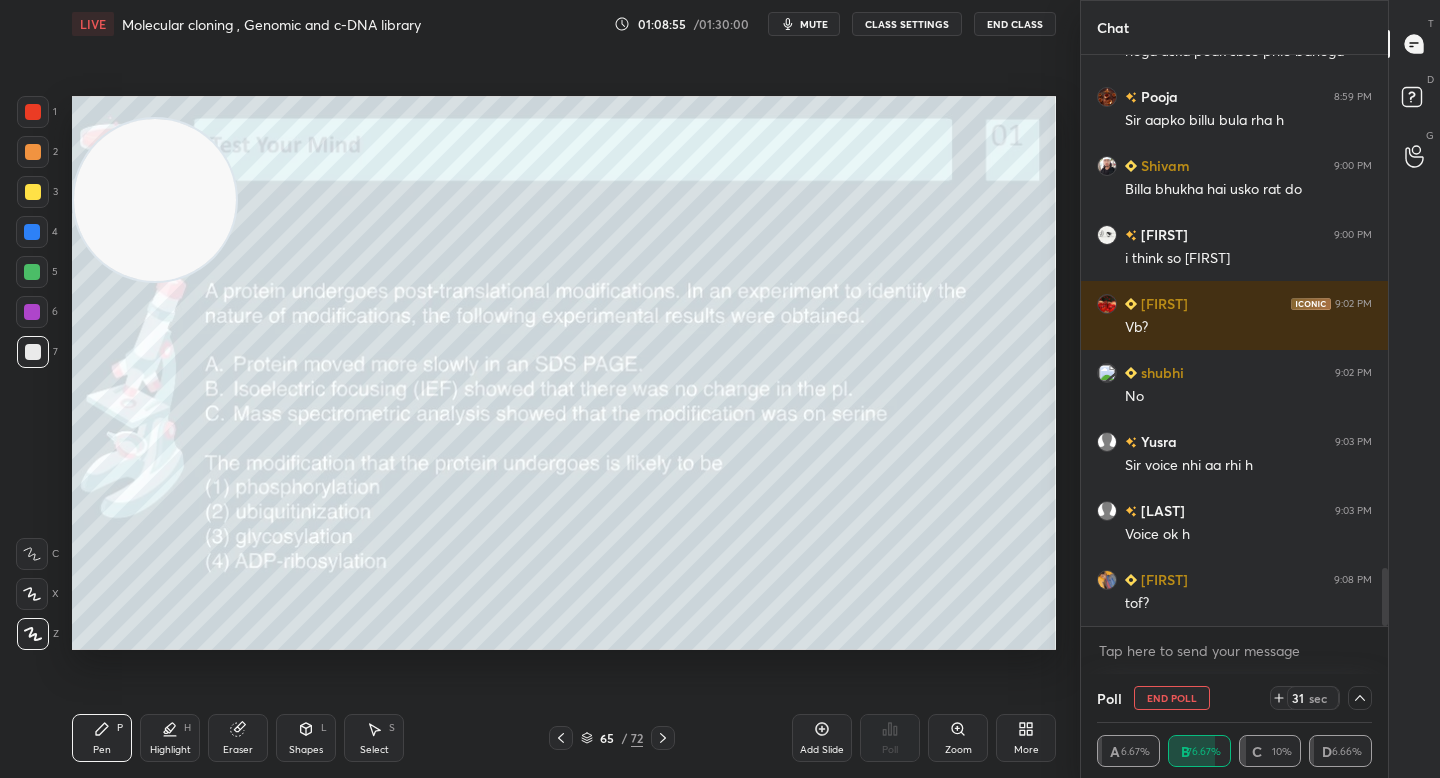 click on "End Poll" at bounding box center [1172, 698] 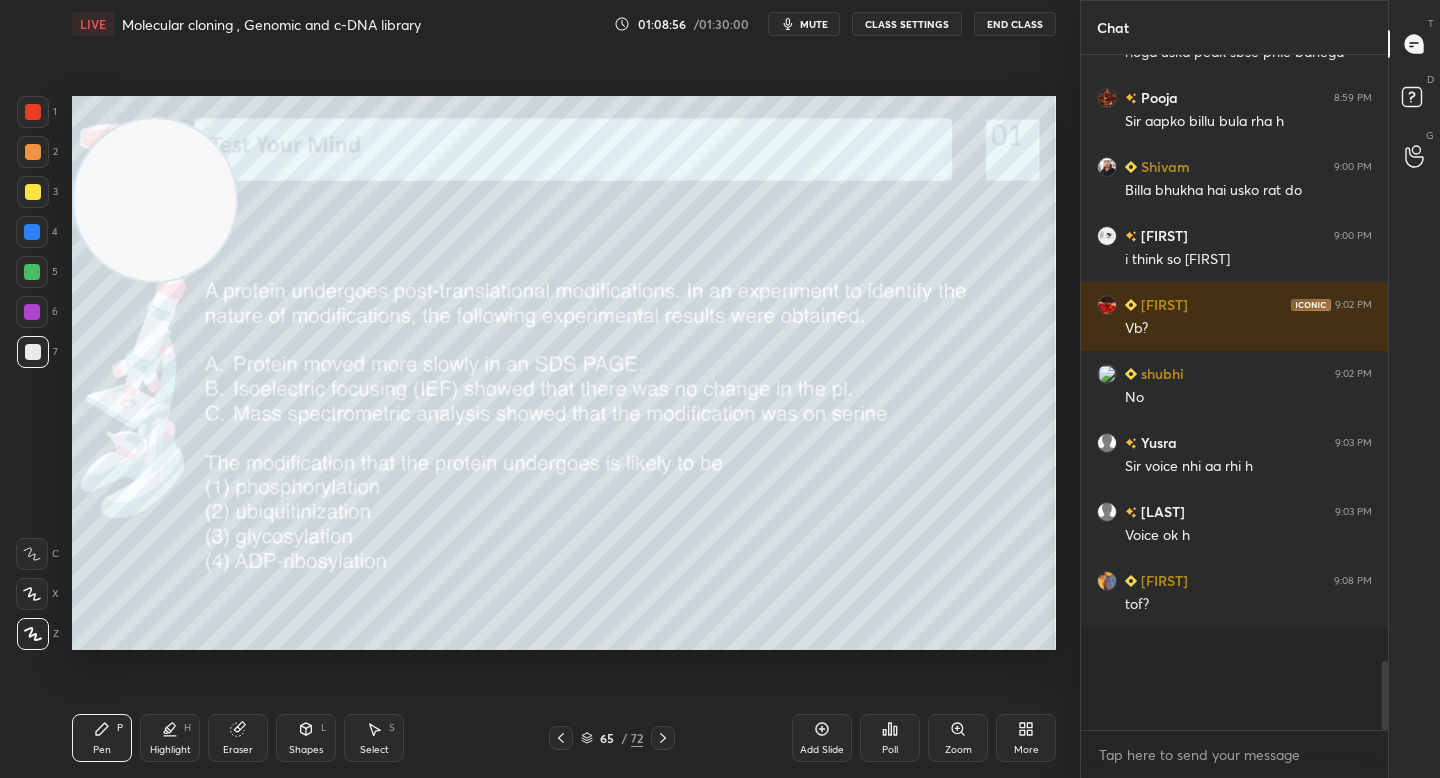 scroll, scrollTop: 7, scrollLeft: 7, axis: both 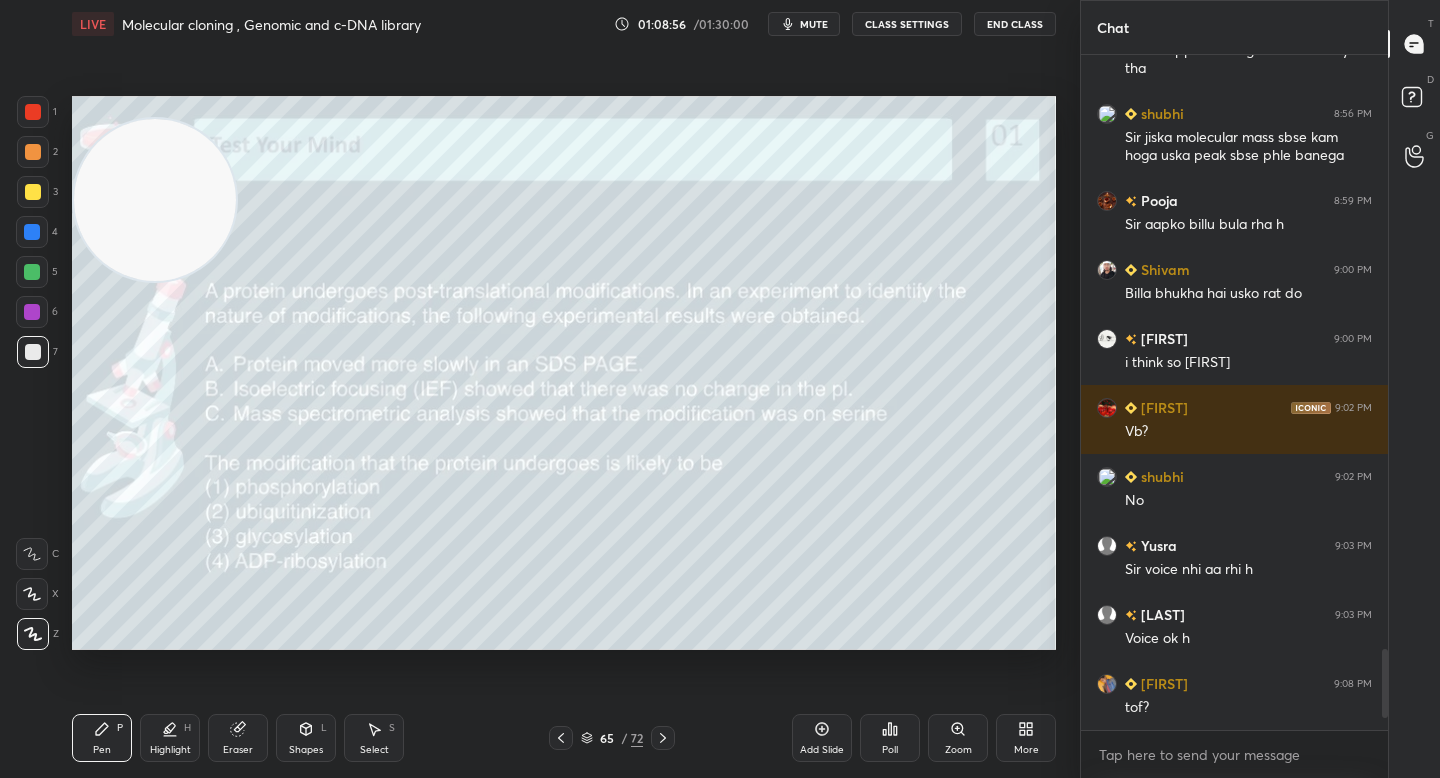 click on "Poll" at bounding box center [890, 738] 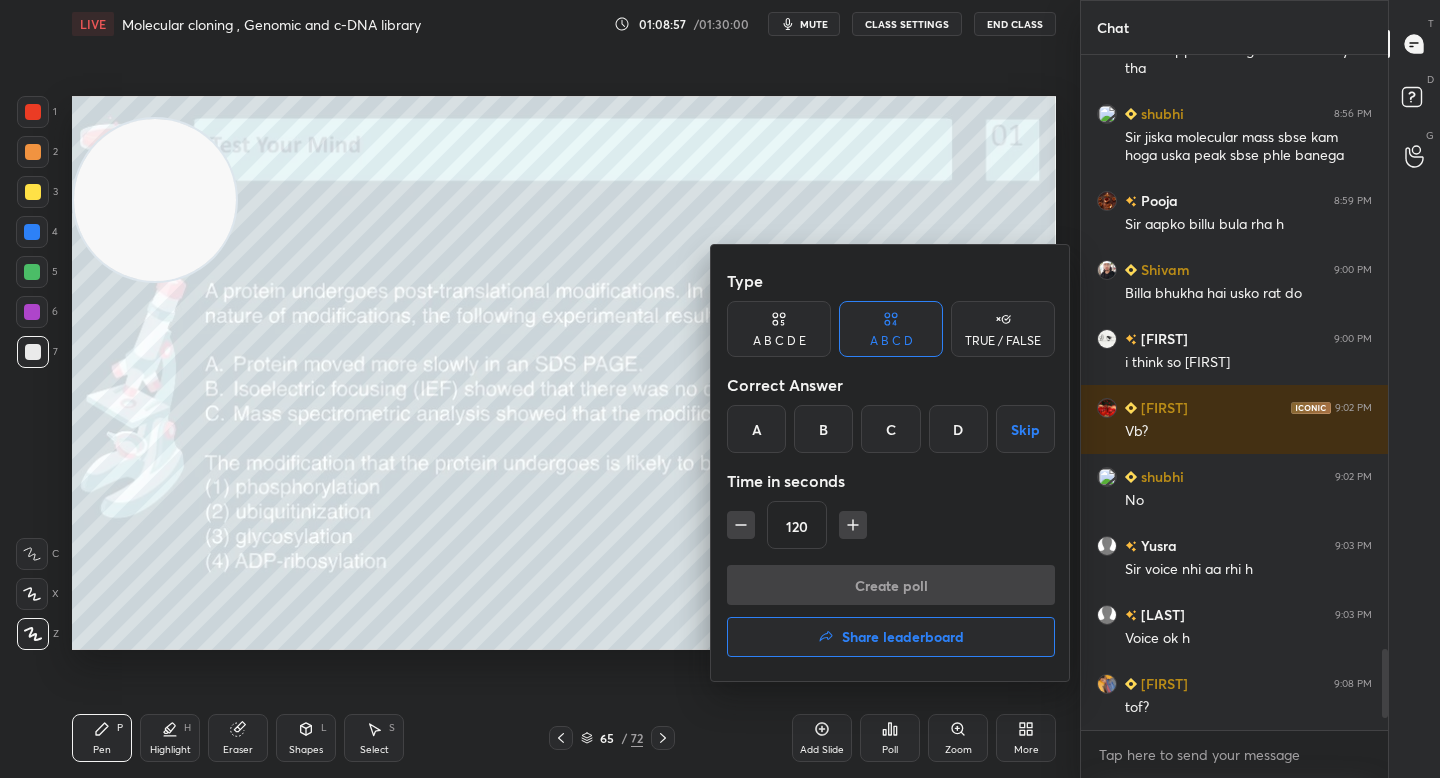 click on "C" at bounding box center (890, 429) 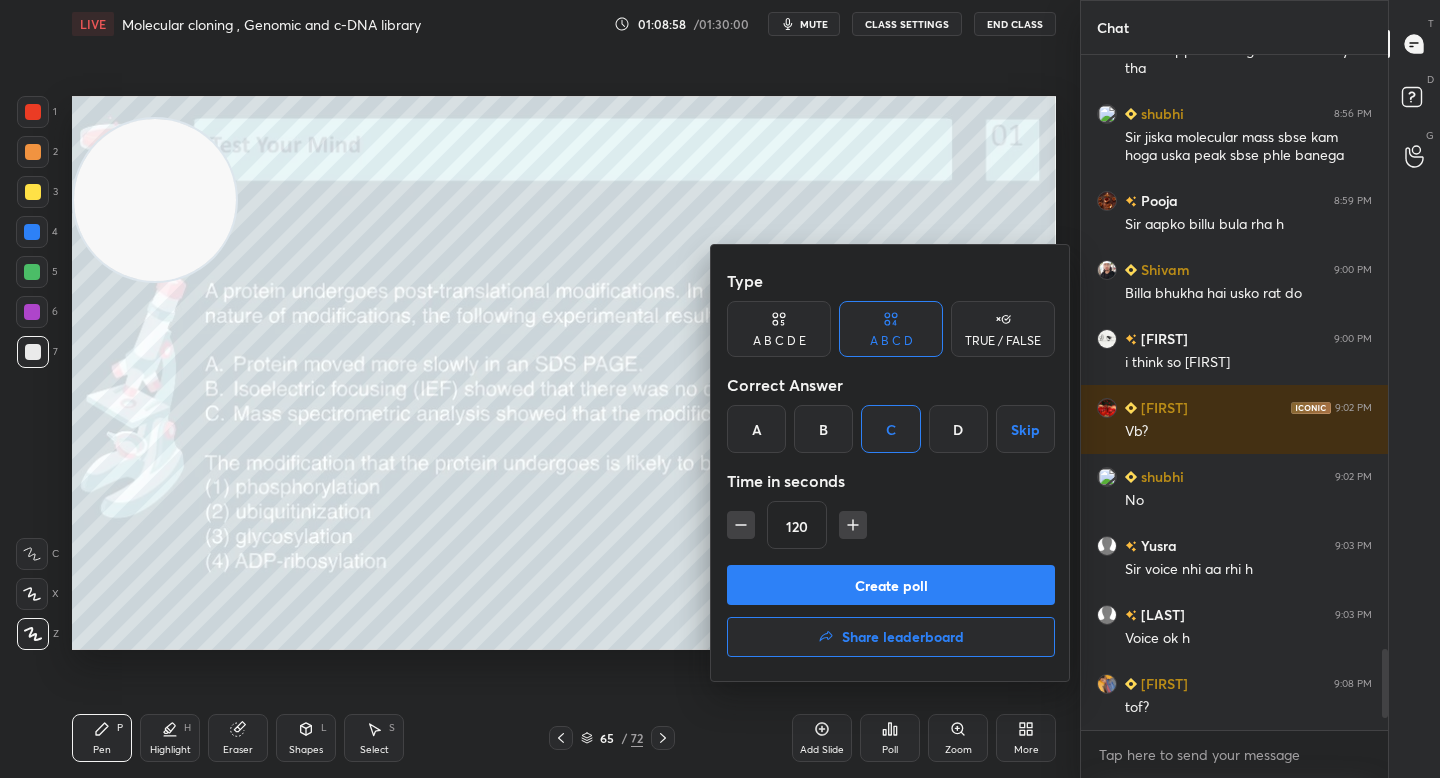 click on "Create poll" at bounding box center (891, 585) 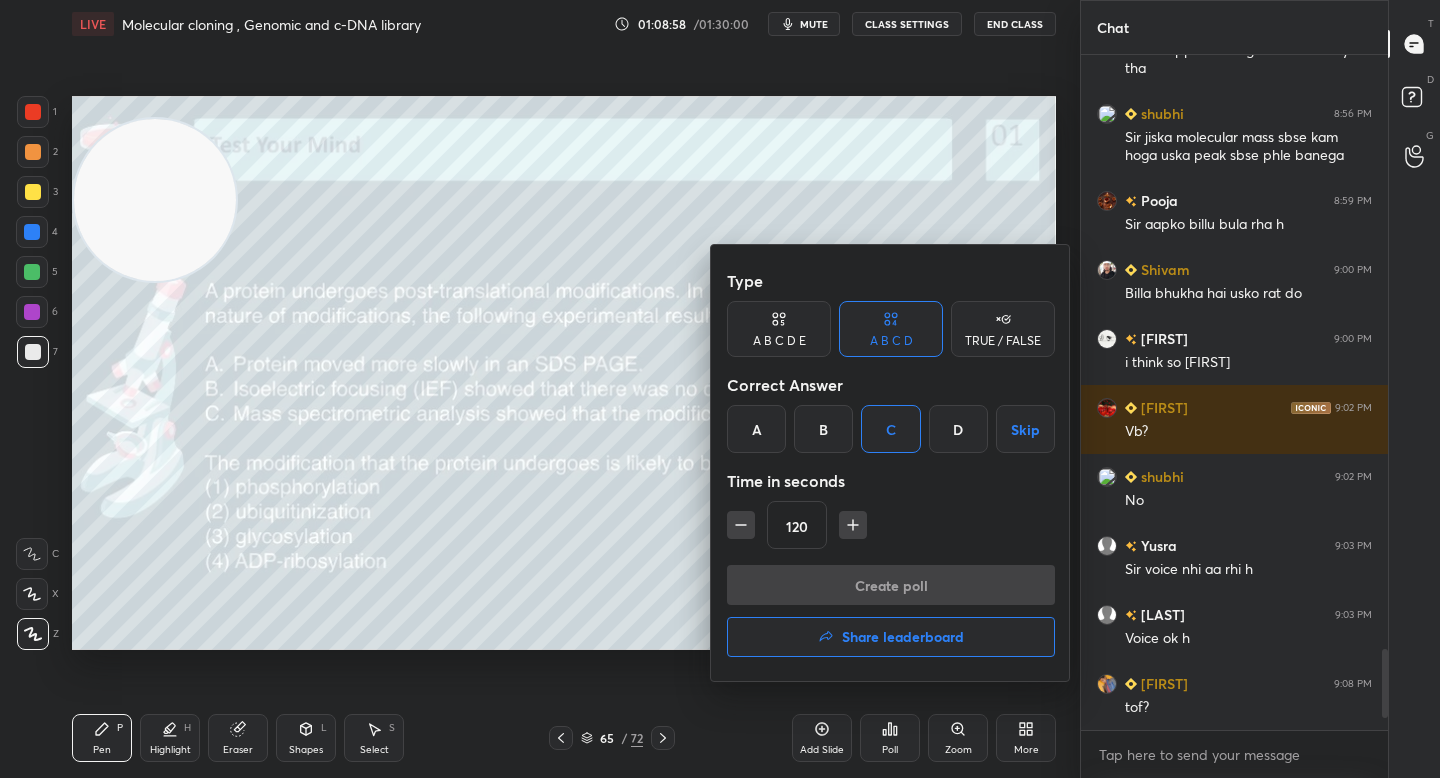 scroll, scrollTop: 626, scrollLeft: 301, axis: both 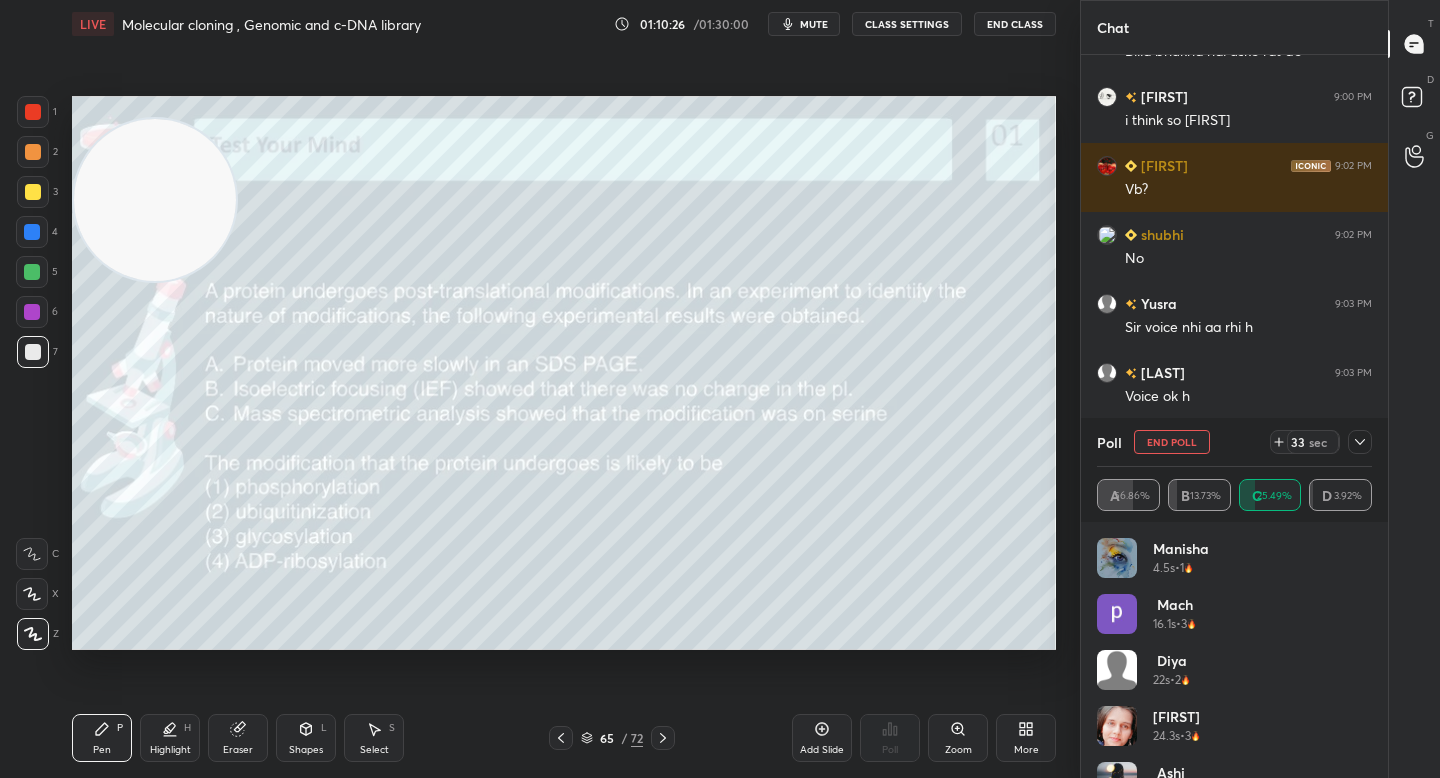 click on "33  sec" at bounding box center (1321, 442) 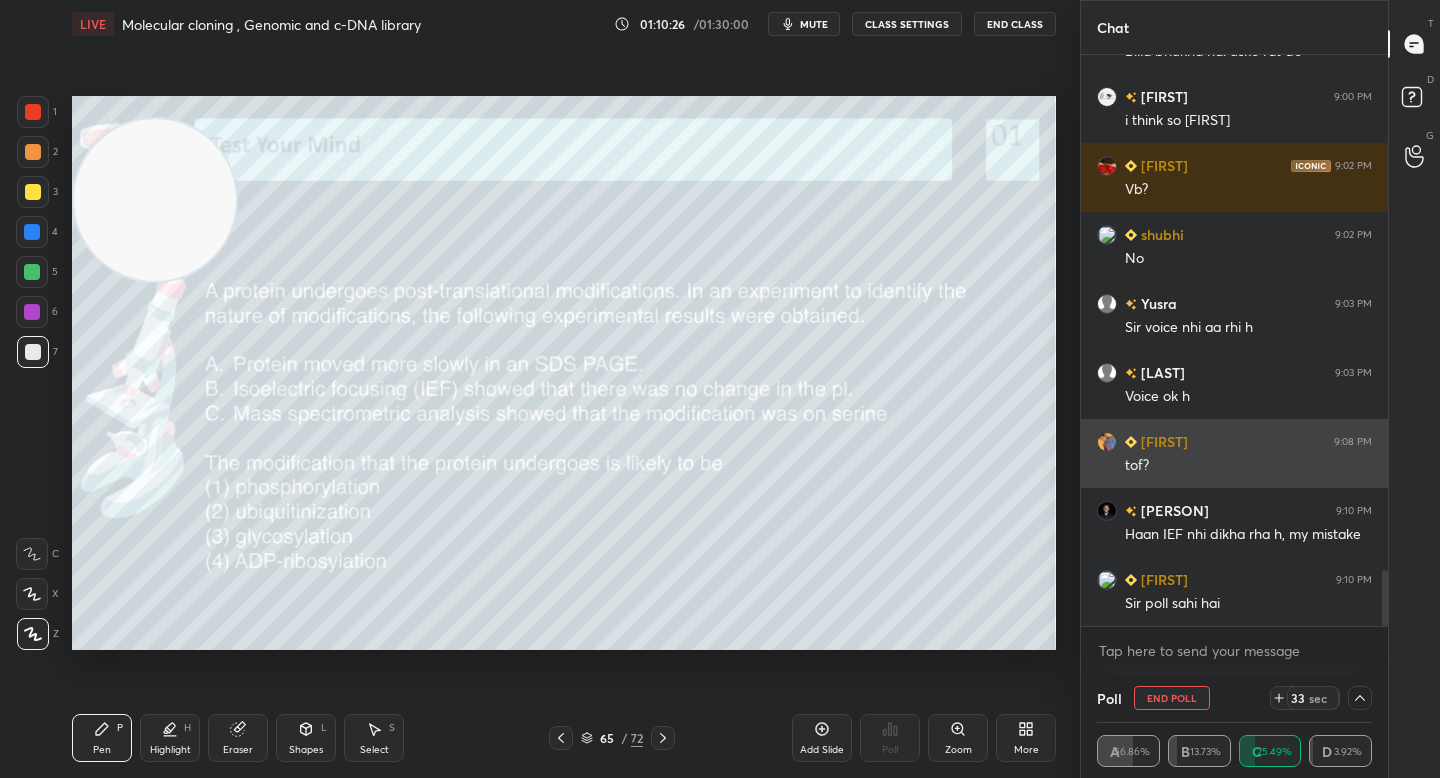 scroll, scrollTop: 130, scrollLeft: 269, axis: both 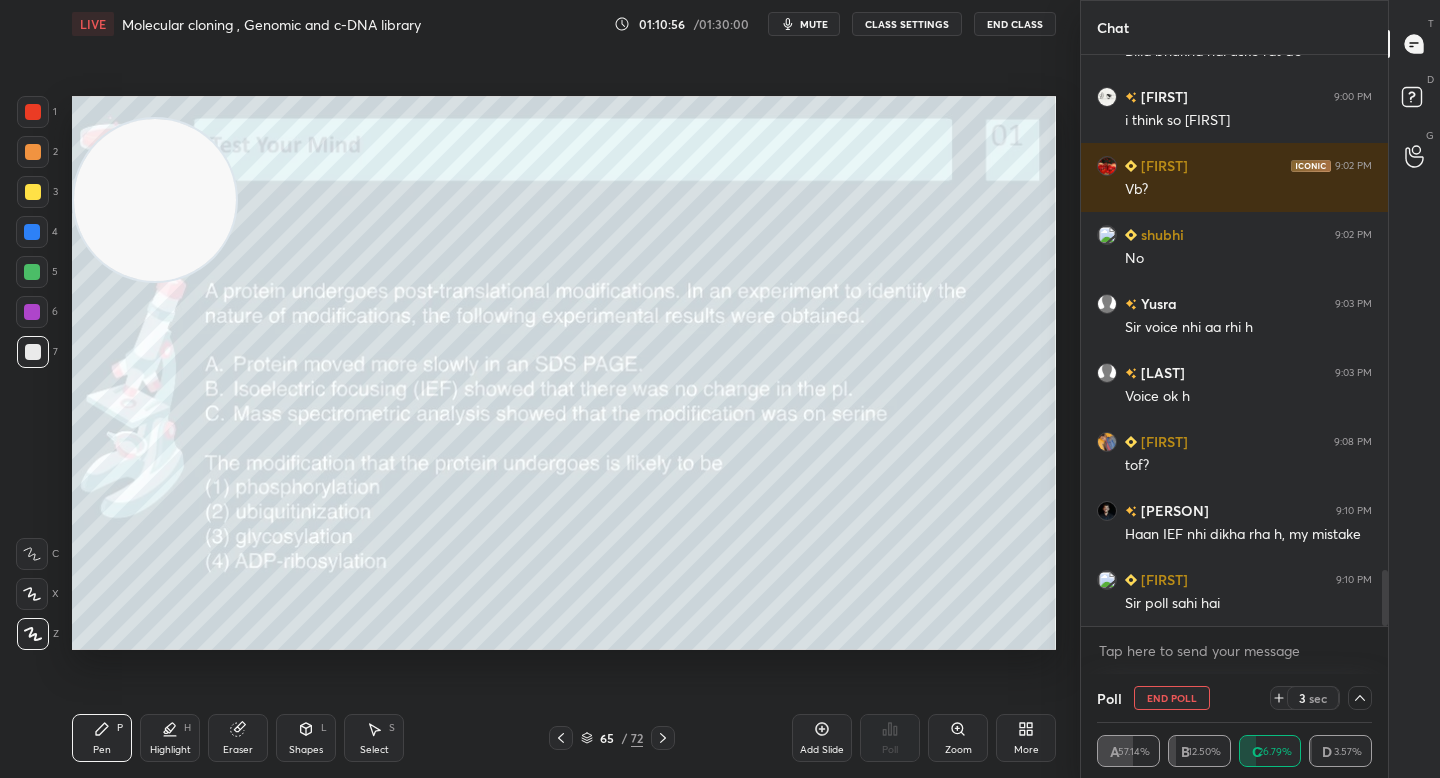 drag, startPoint x: 146, startPoint y: 245, endPoint x: 136, endPoint y: 227, distance: 20.59126 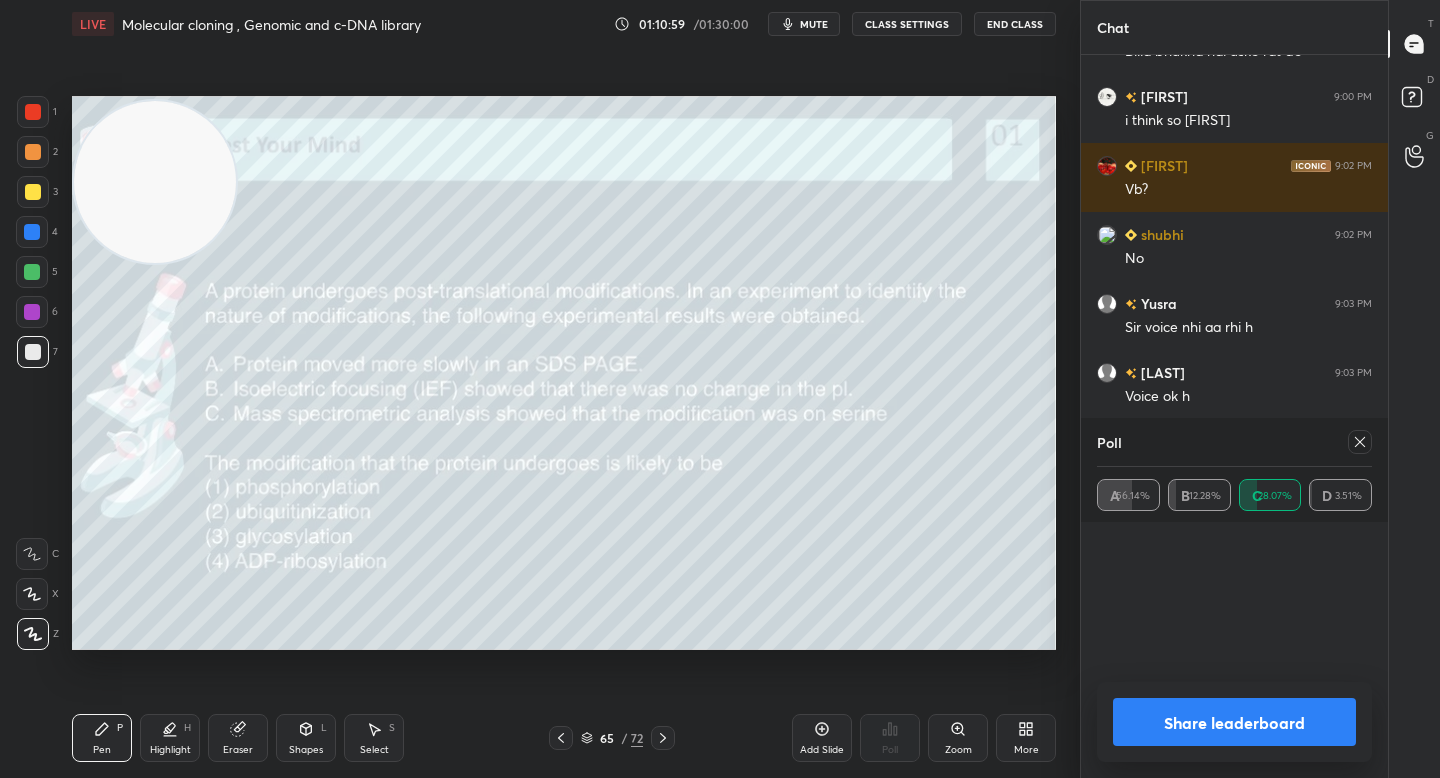 scroll, scrollTop: 6, scrollLeft: 7, axis: both 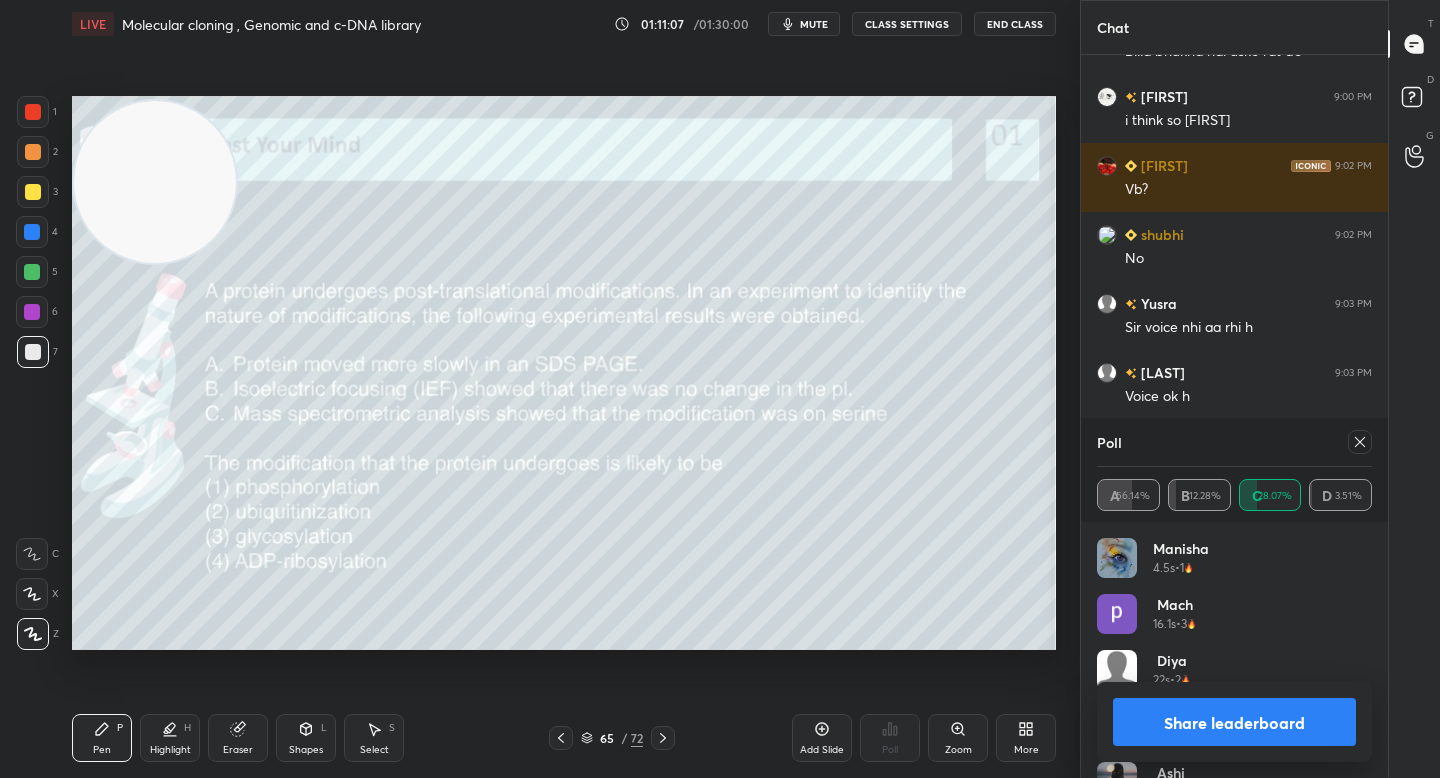 click on "Share leaderboard" at bounding box center [1234, 722] 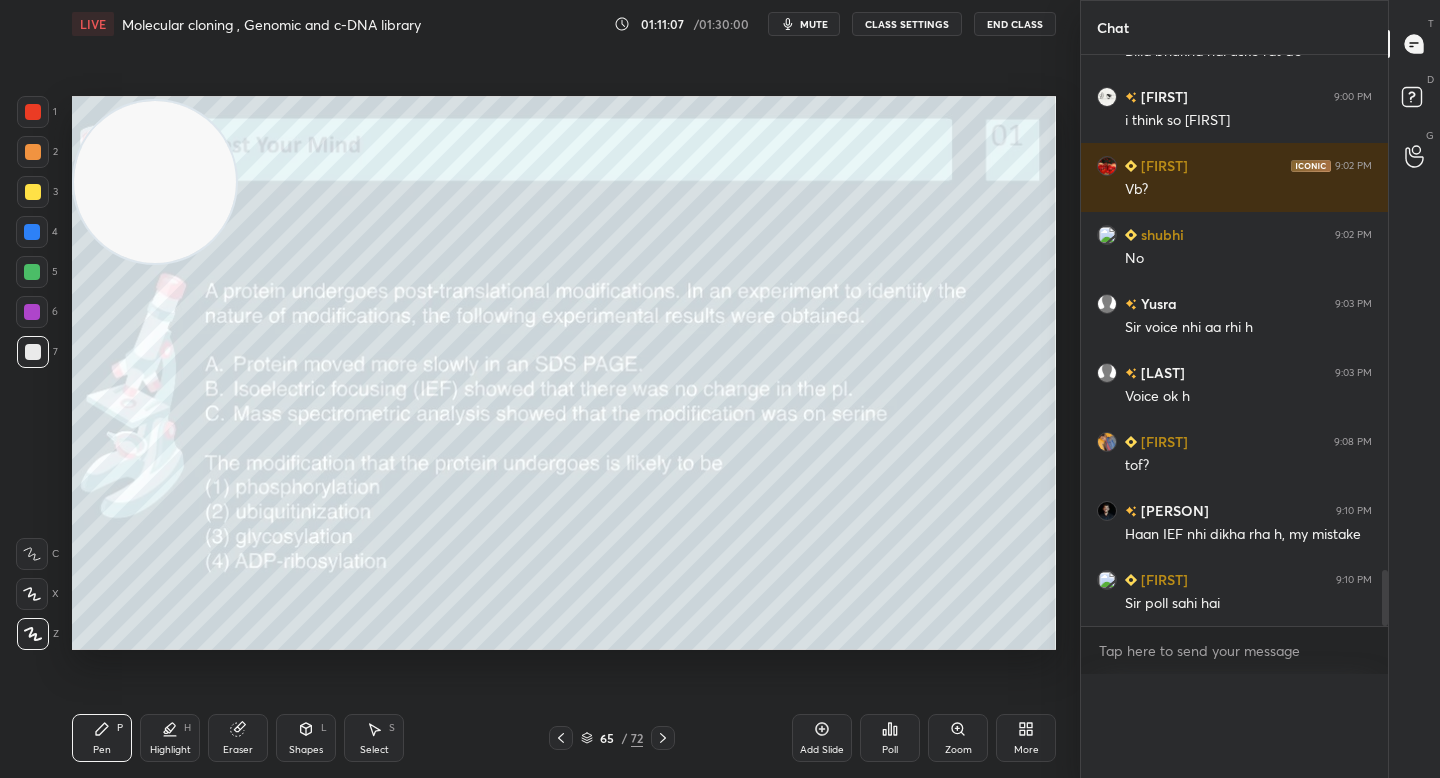 scroll, scrollTop: 121, scrollLeft: 269, axis: both 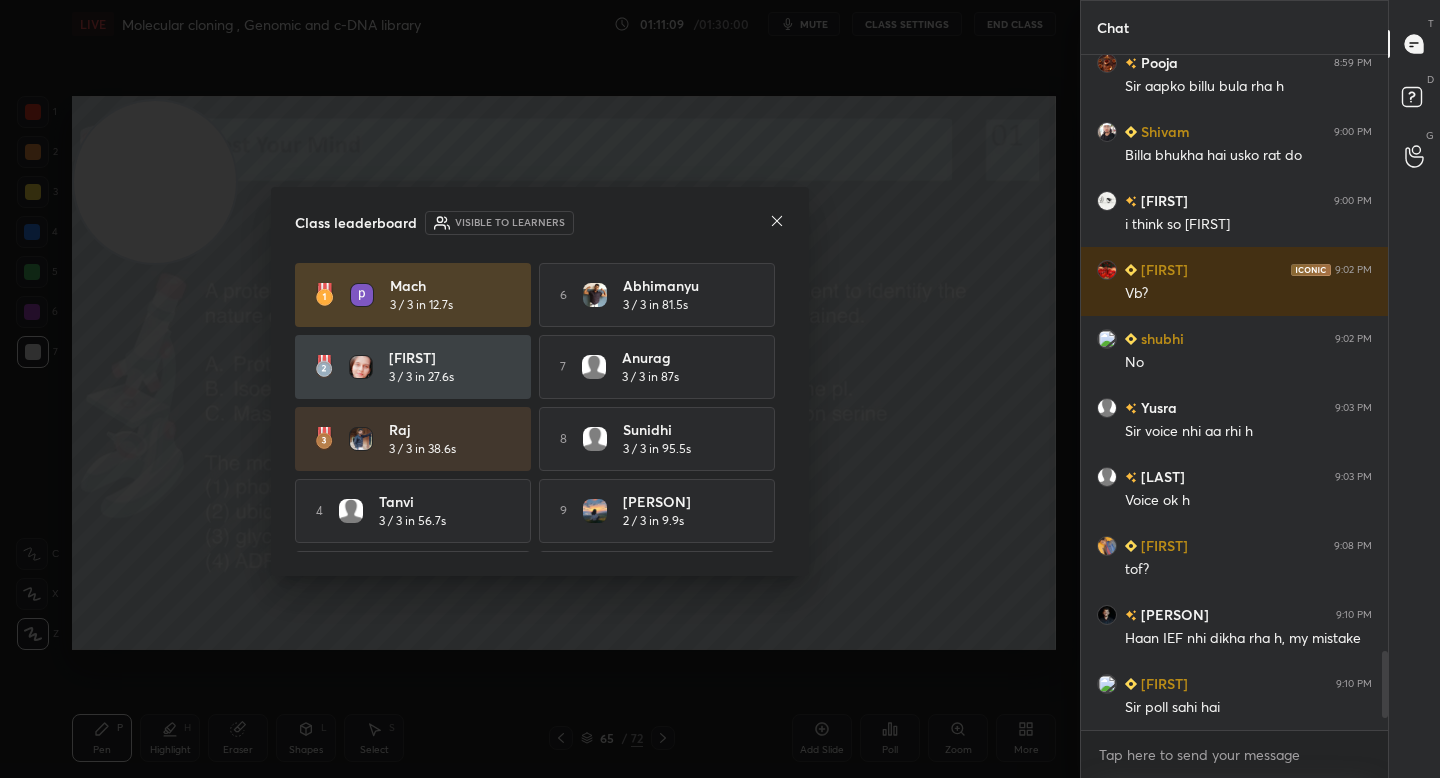 click 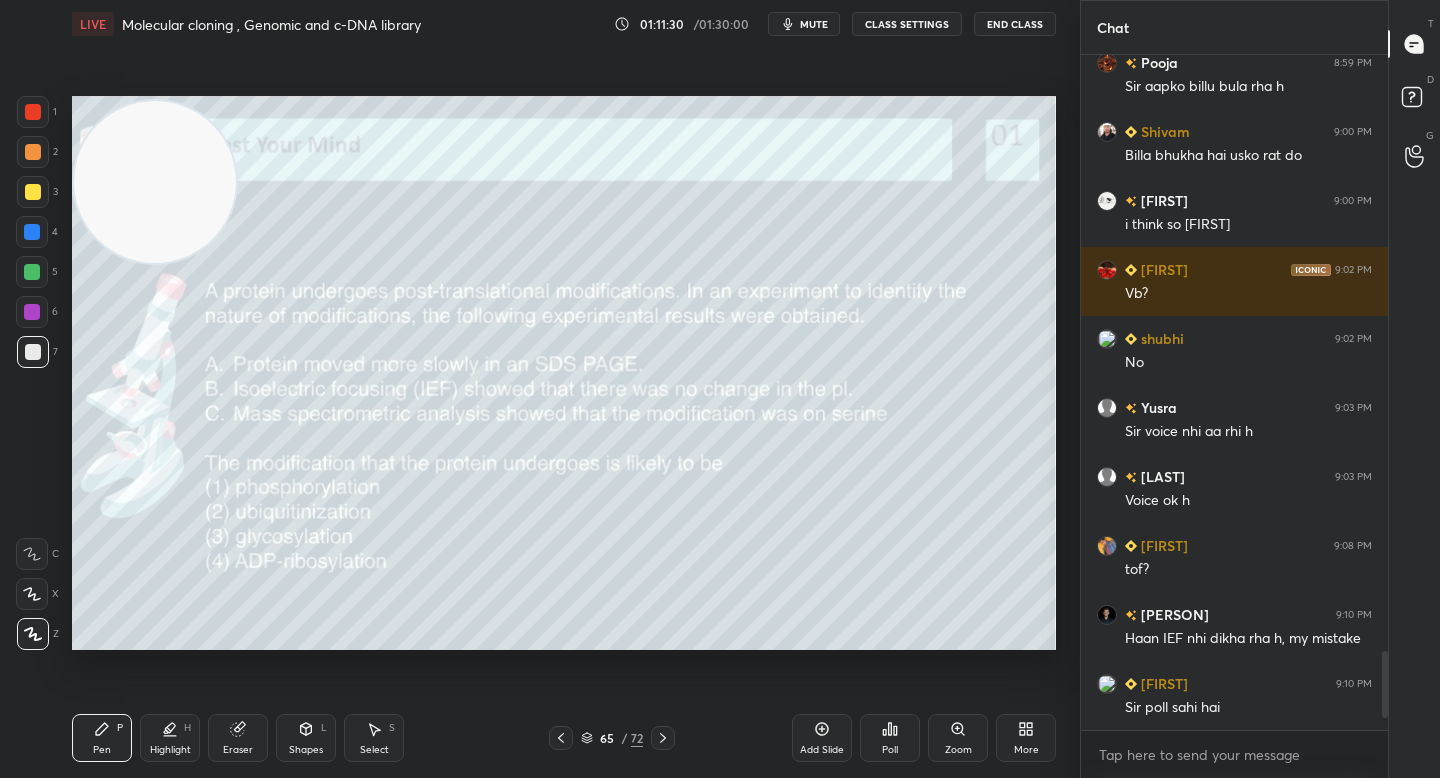 click at bounding box center (32, 272) 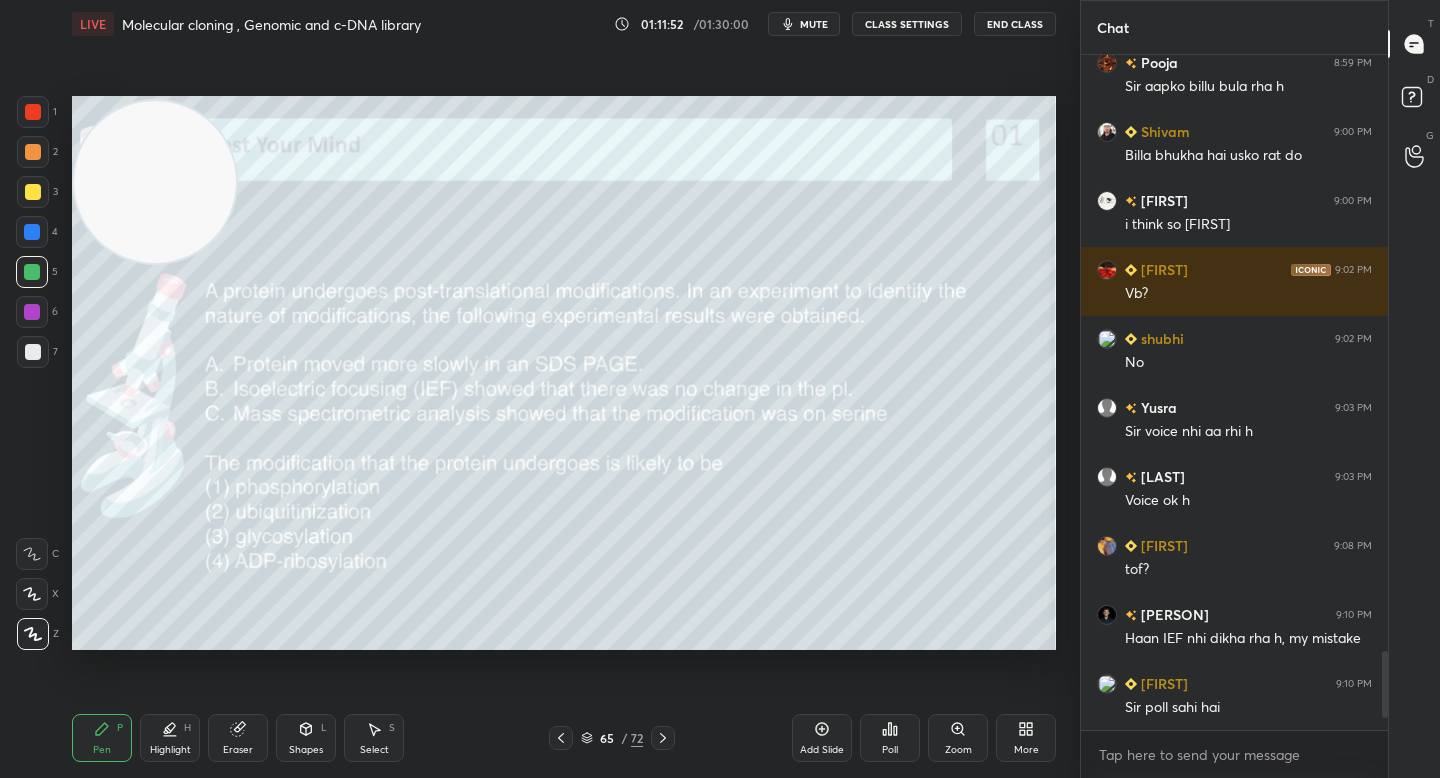 click 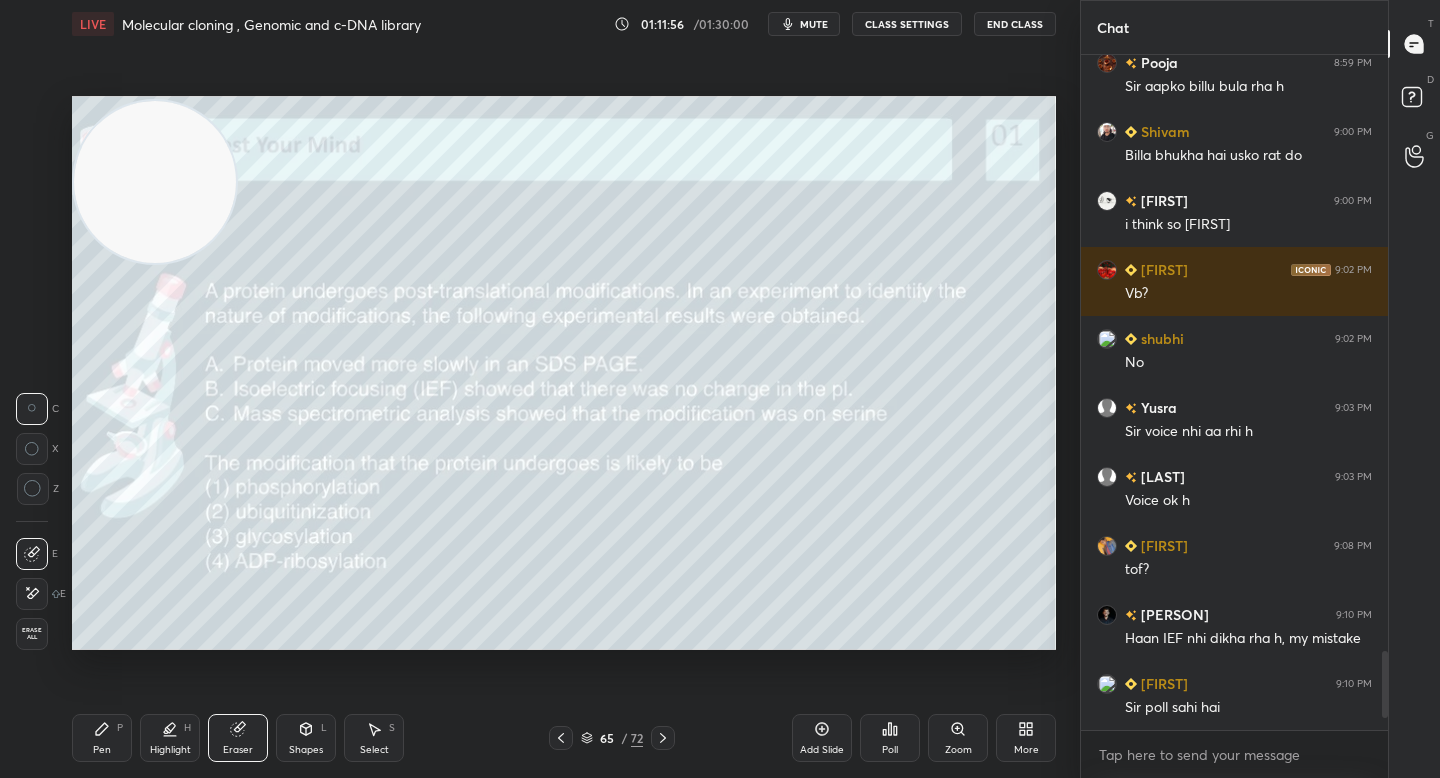click 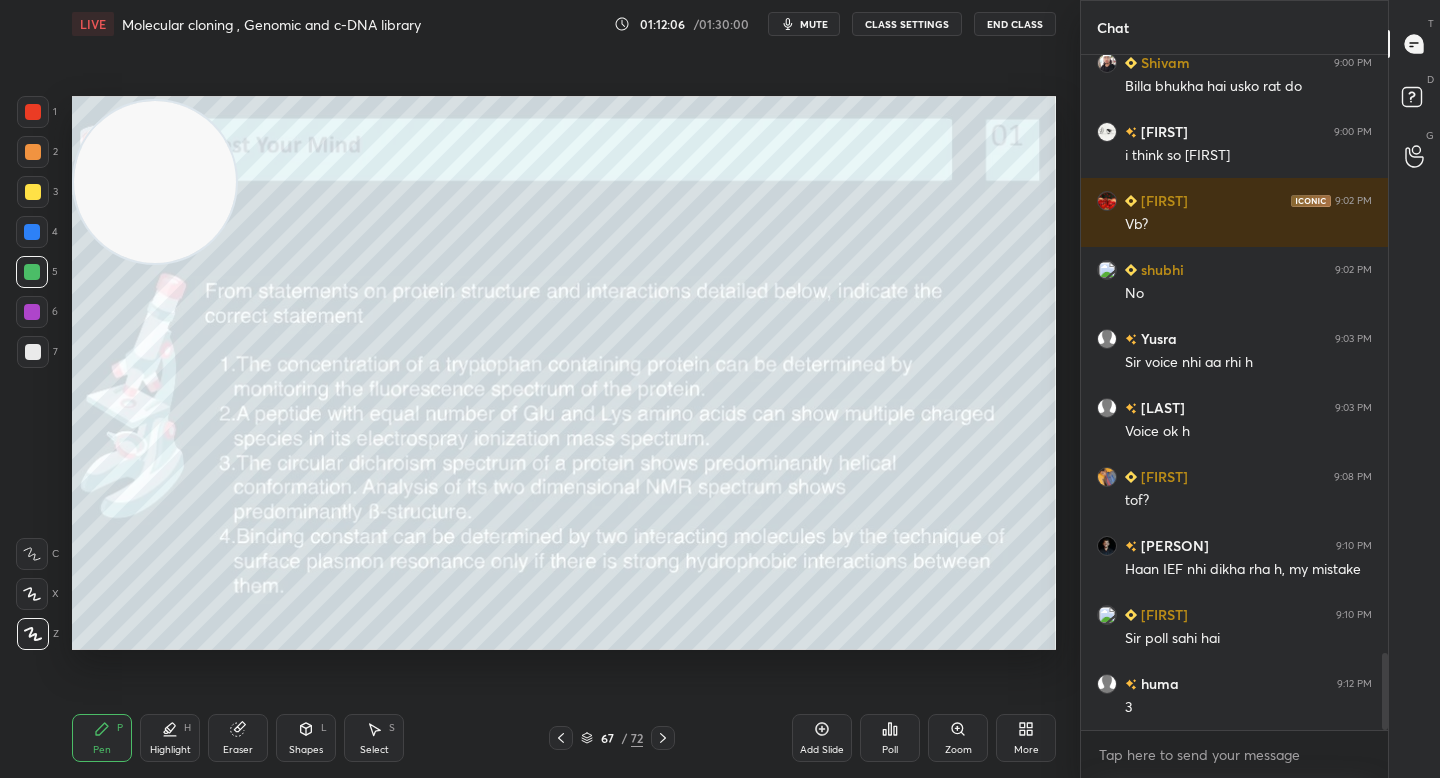 scroll, scrollTop: 5237, scrollLeft: 0, axis: vertical 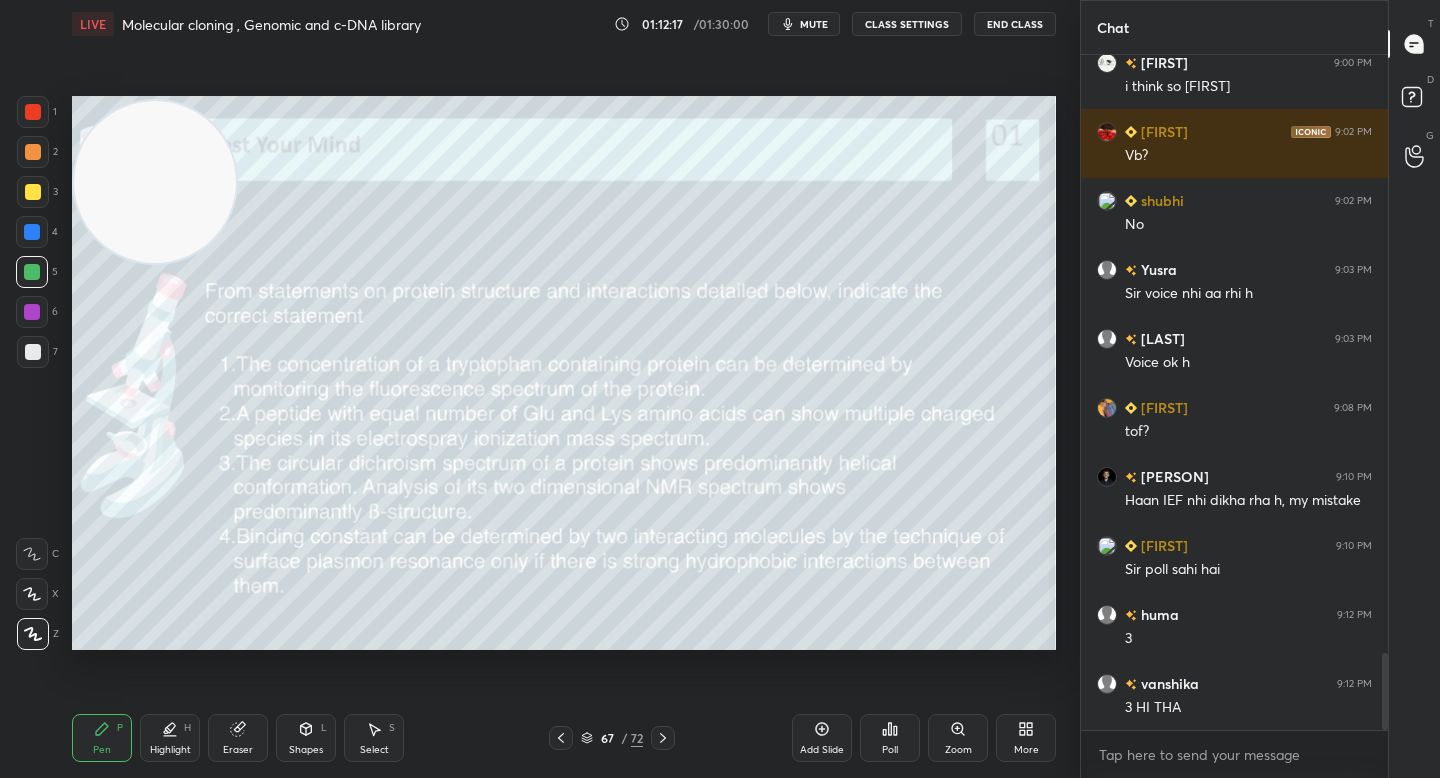 click 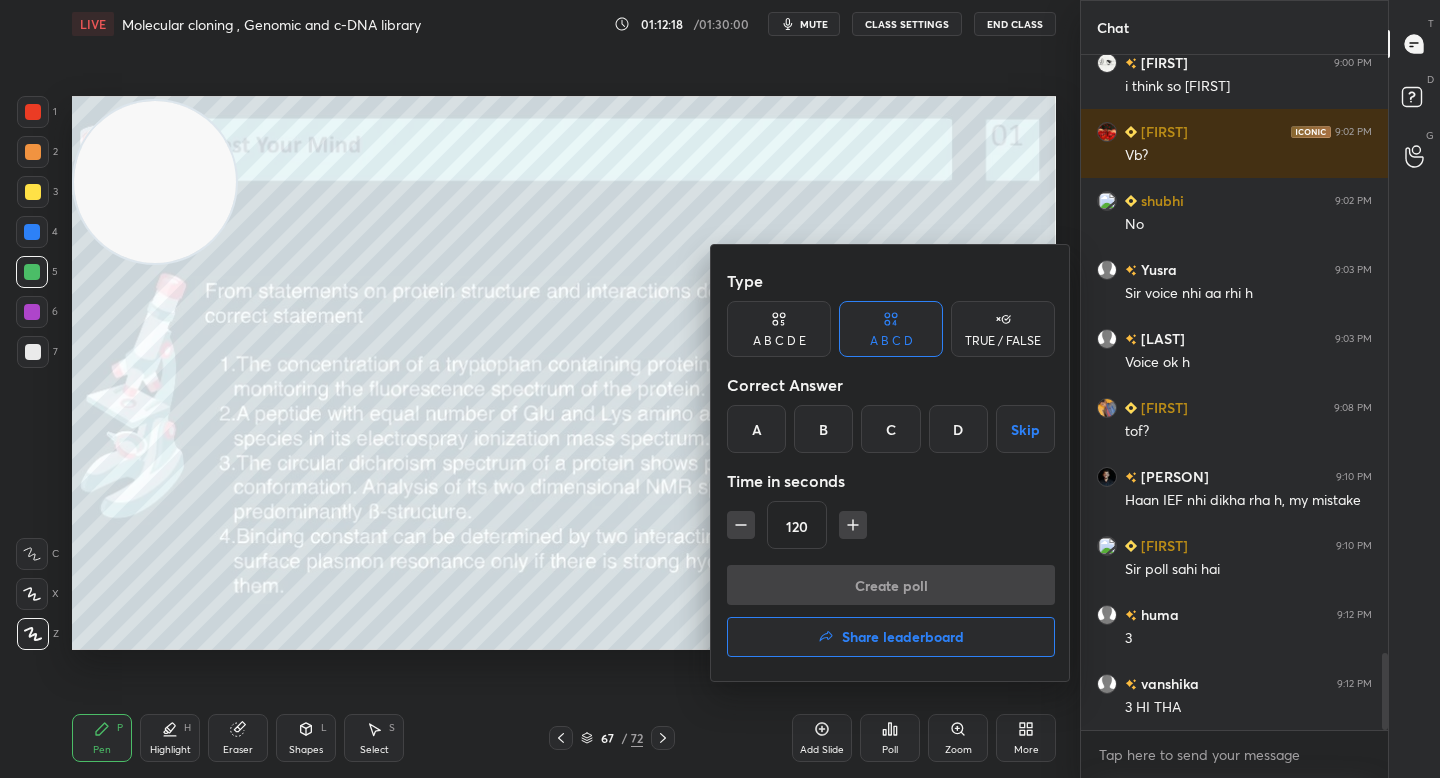 click on "C" at bounding box center [890, 429] 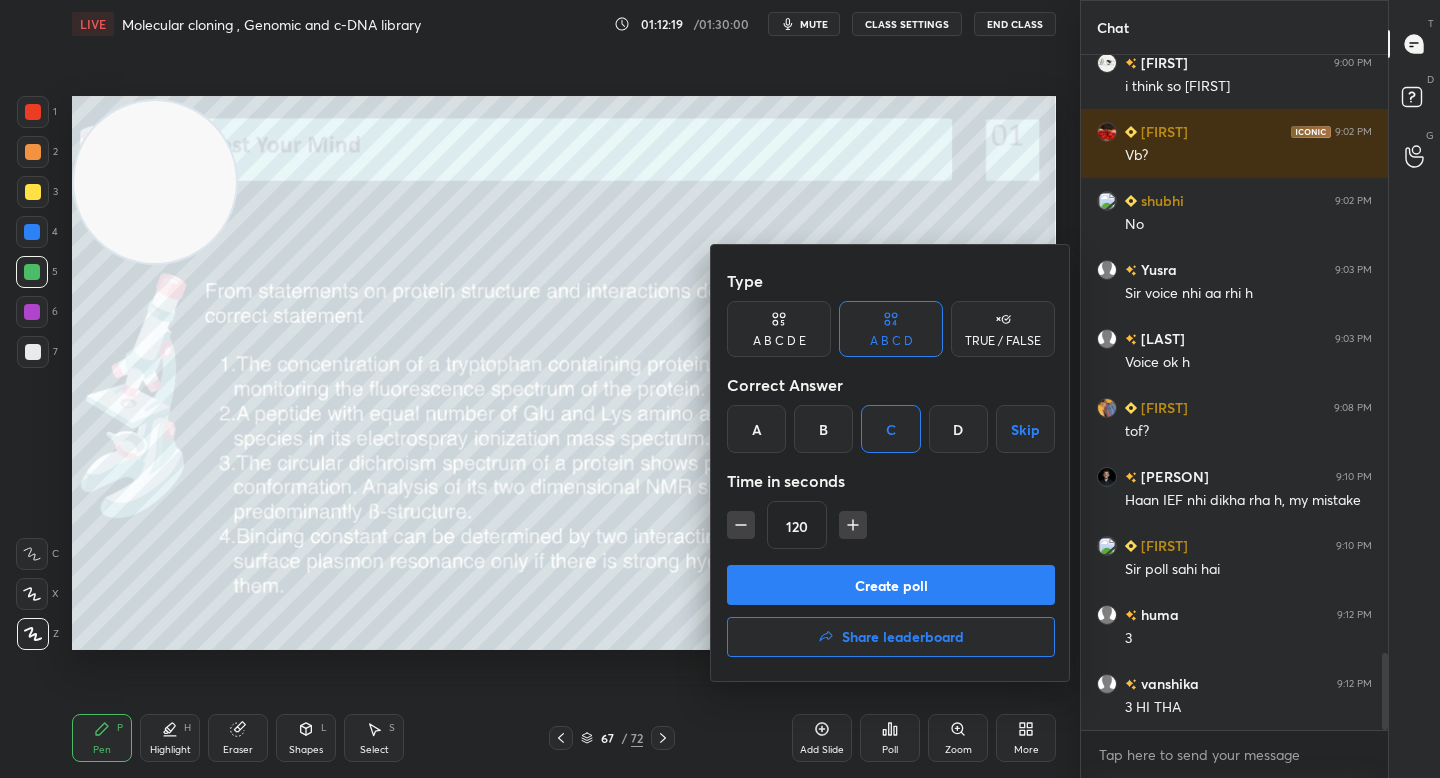 click on "B" at bounding box center (823, 429) 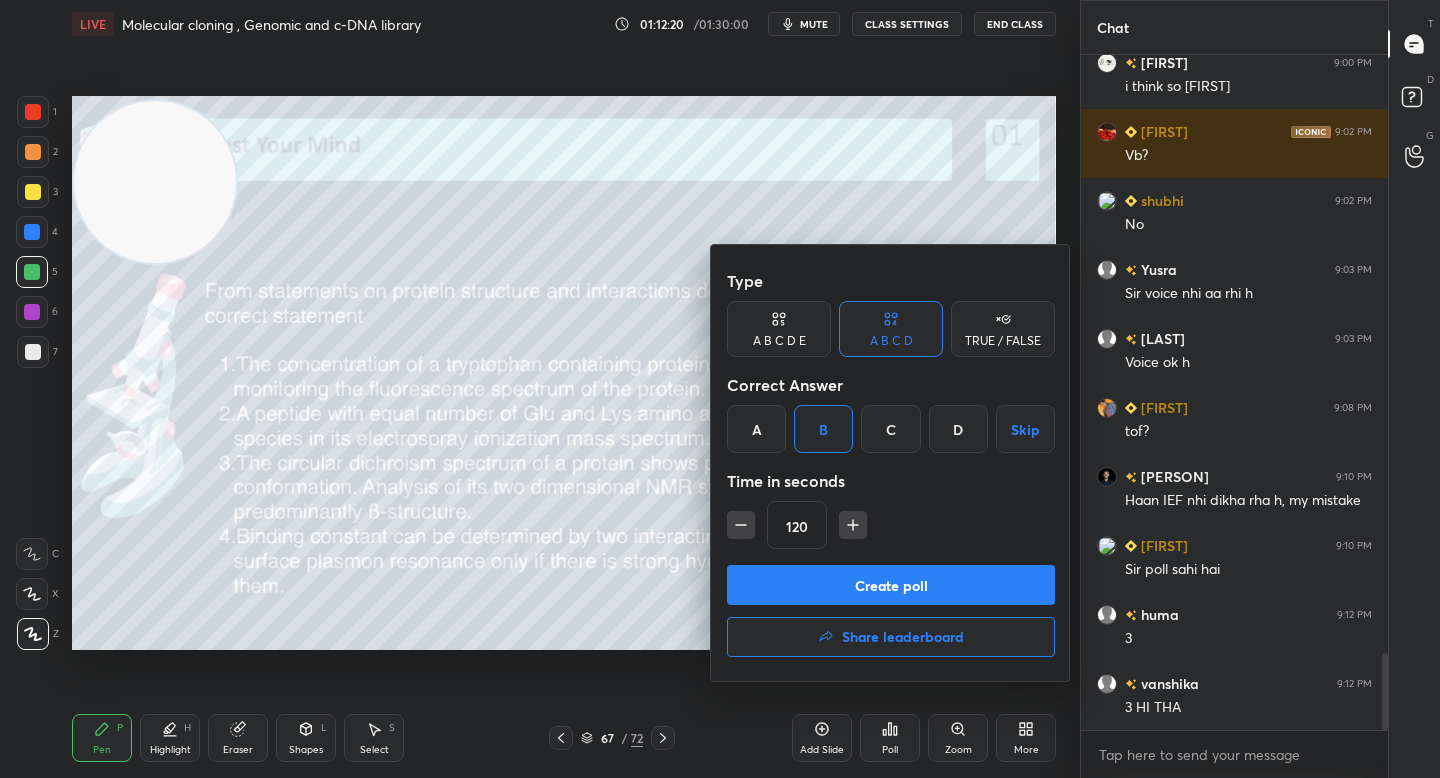 click on "Create poll" at bounding box center [891, 585] 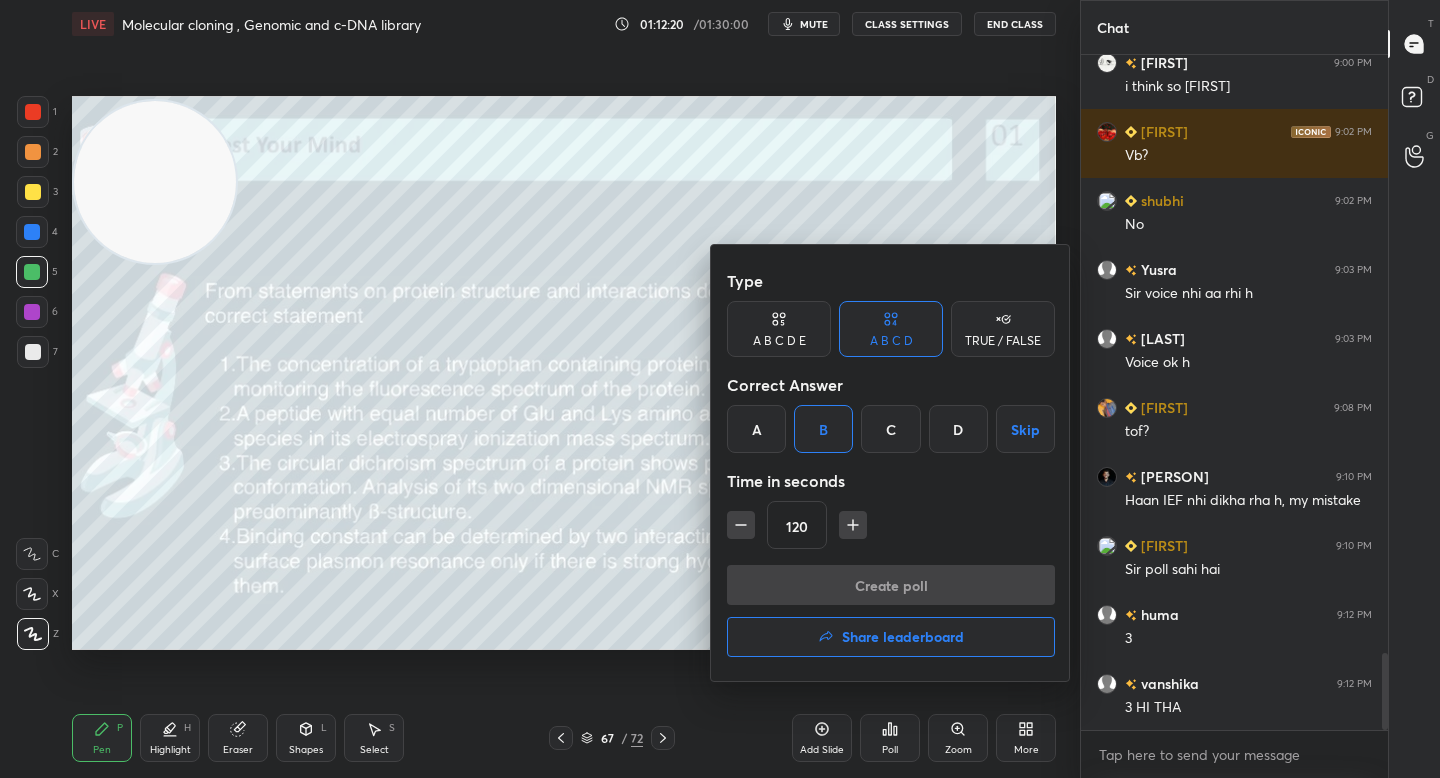 scroll, scrollTop: 626, scrollLeft: 301, axis: both 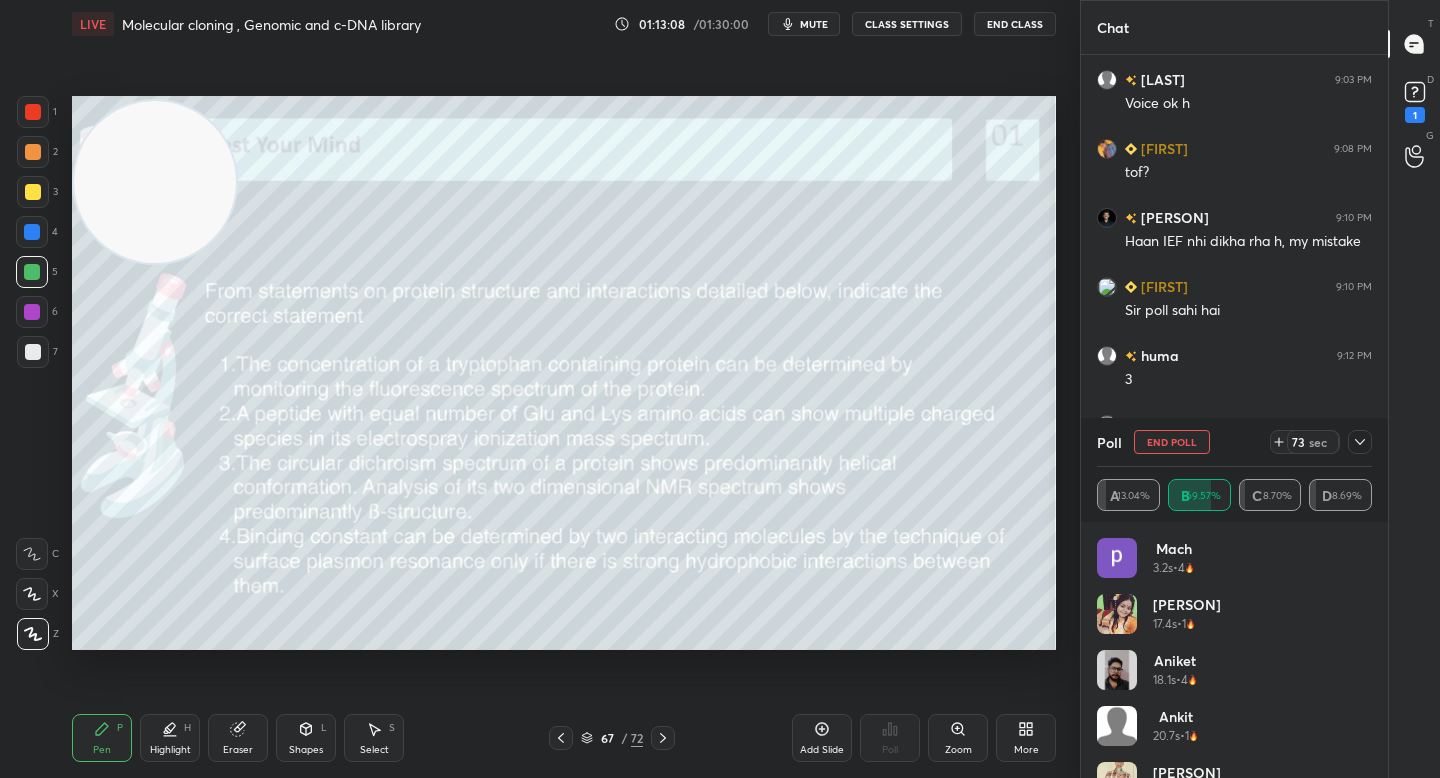 click at bounding box center (1360, 442) 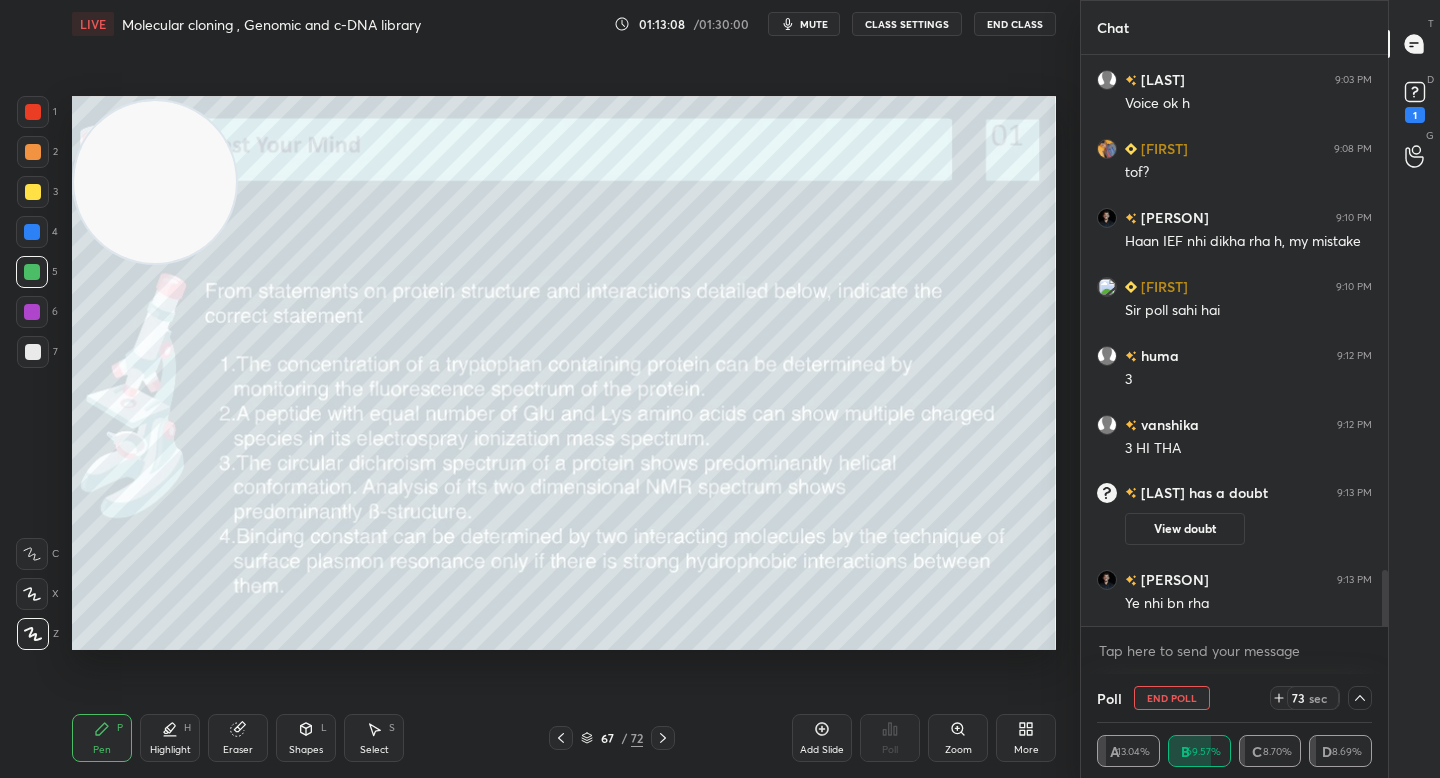 scroll, scrollTop: 19, scrollLeft: 269, axis: both 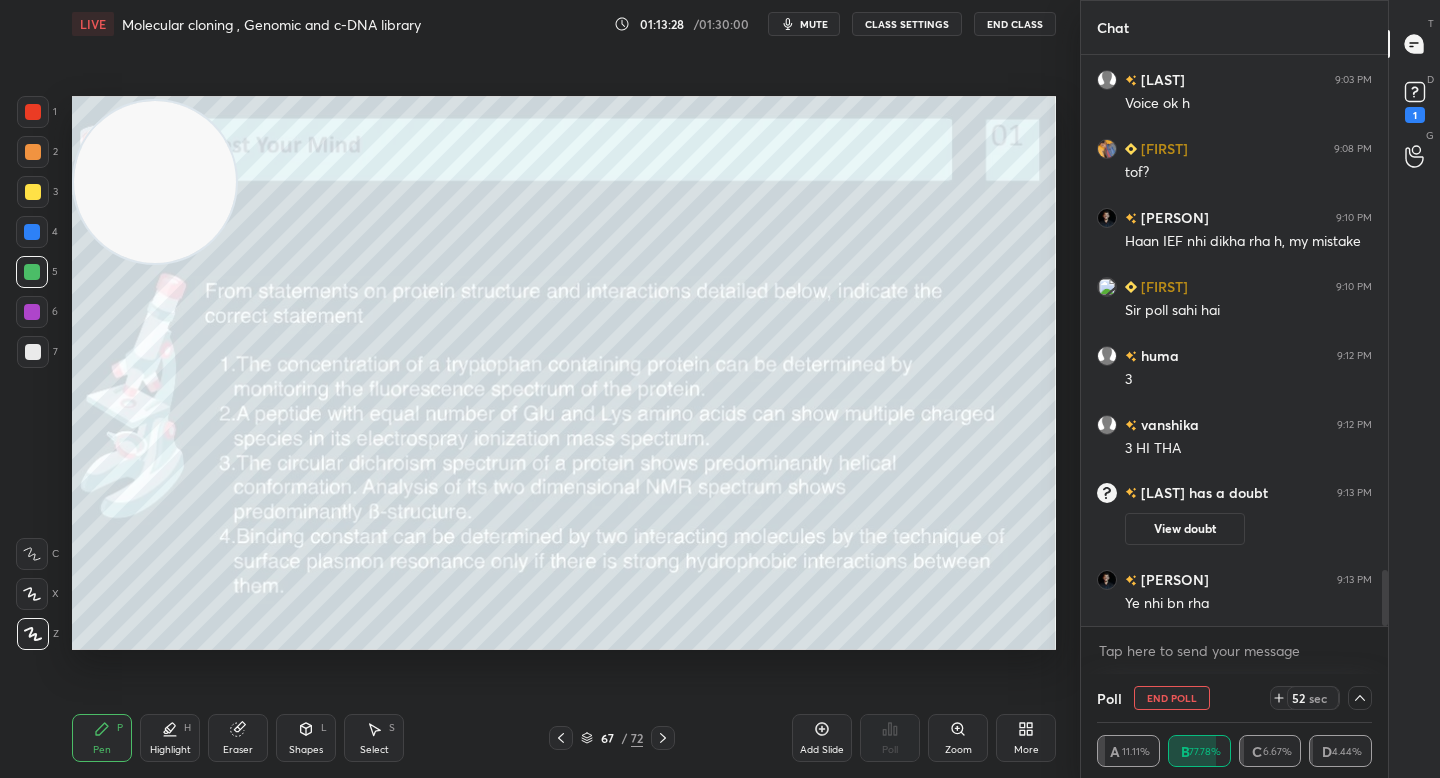 click on "1 2 3 4 5 6 7" at bounding box center [37, 236] 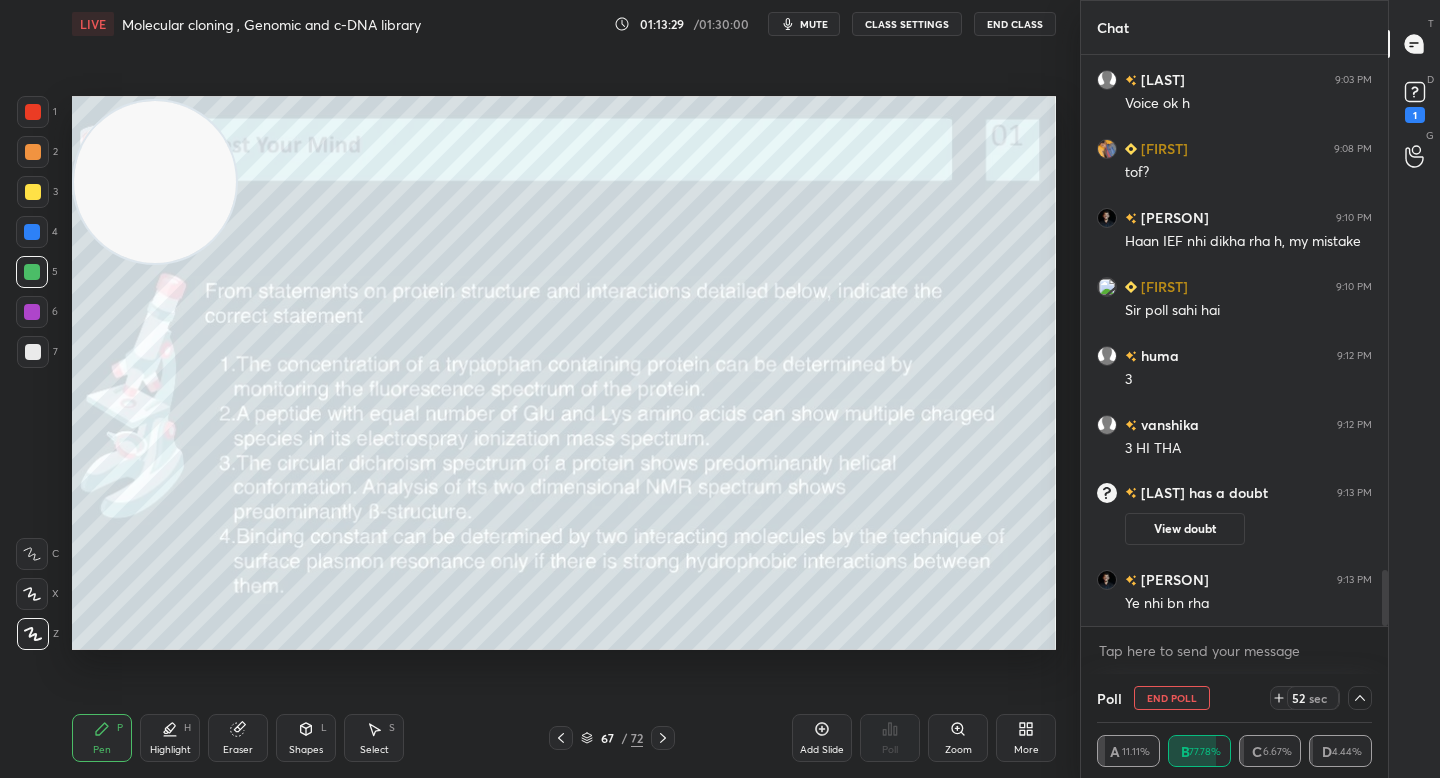 click at bounding box center (33, 192) 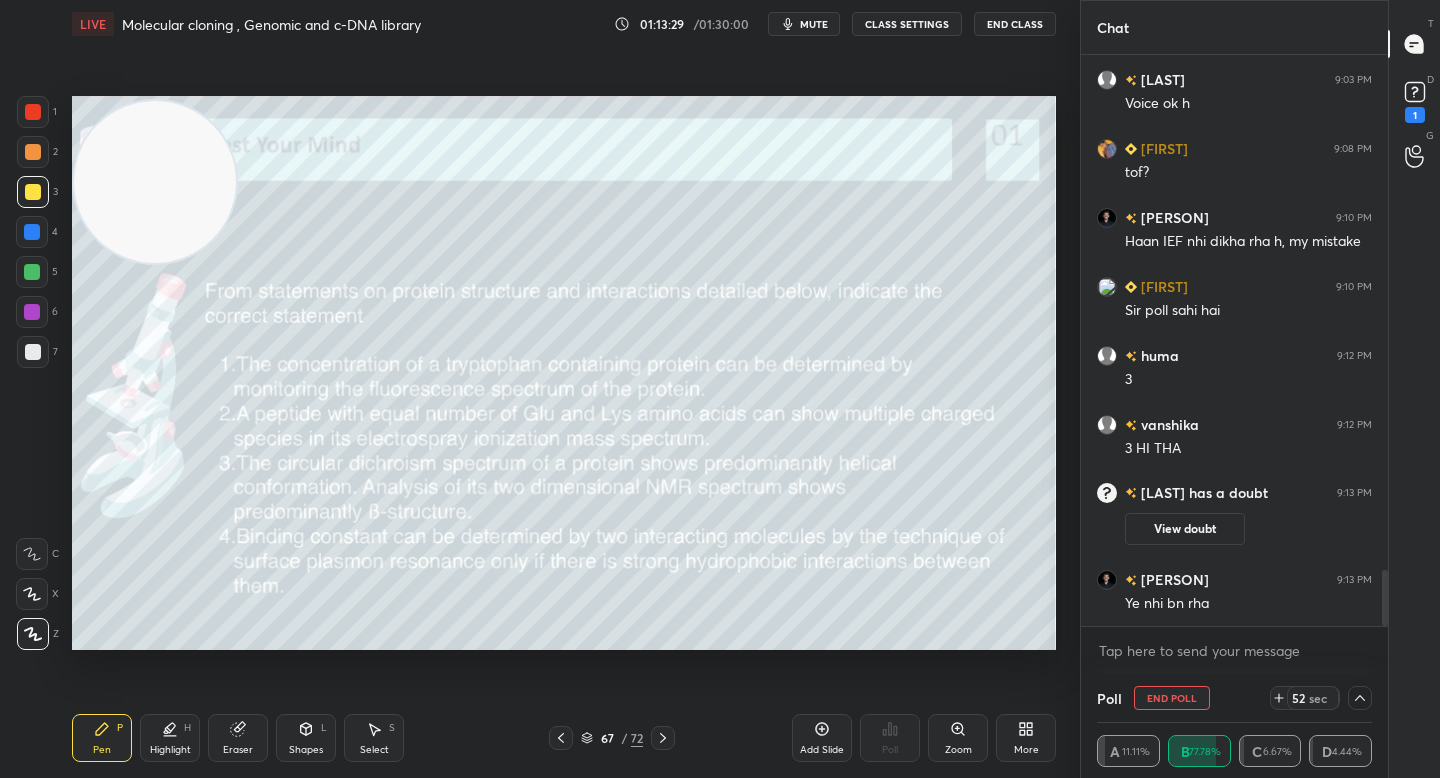 click at bounding box center (33, 192) 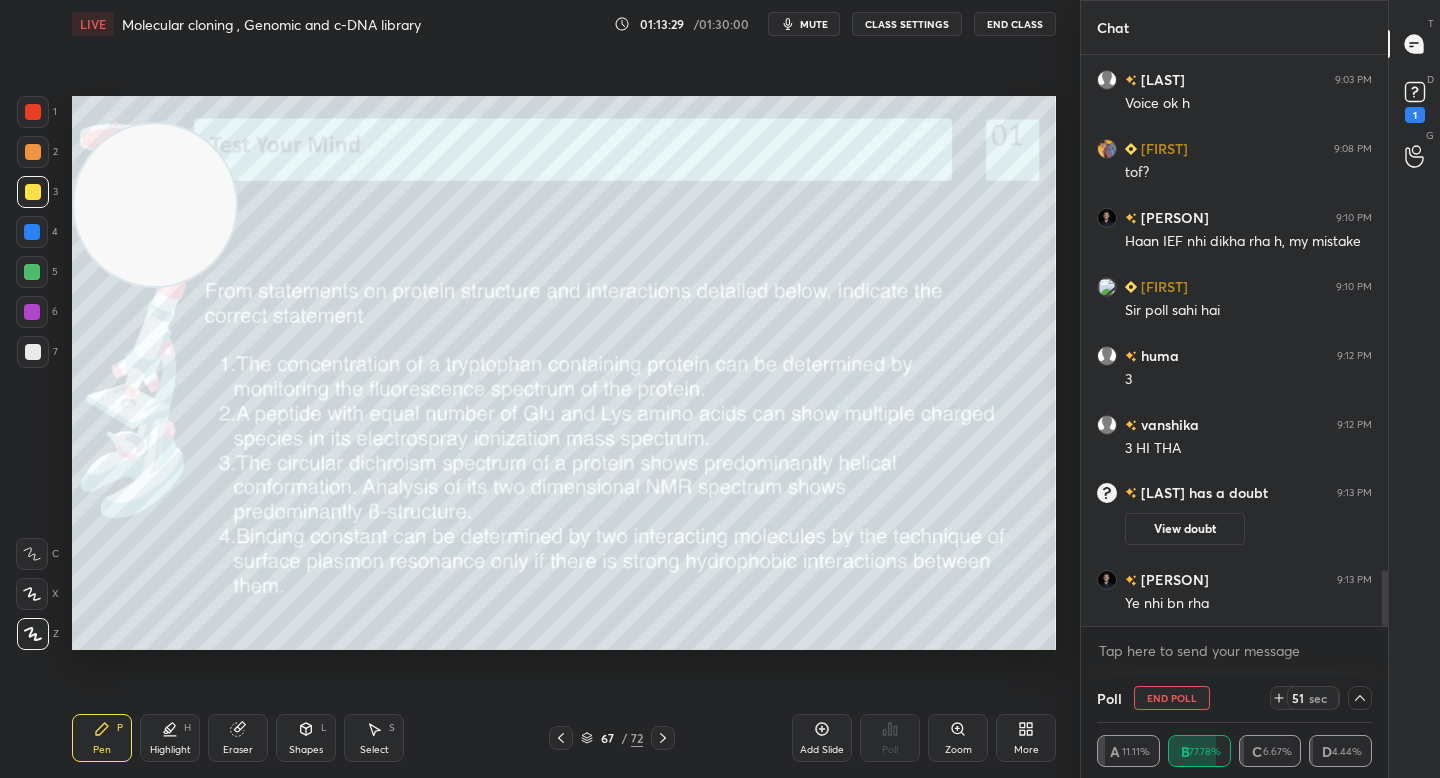 drag, startPoint x: 140, startPoint y: 192, endPoint x: 113, endPoint y: 591, distance: 399.91248 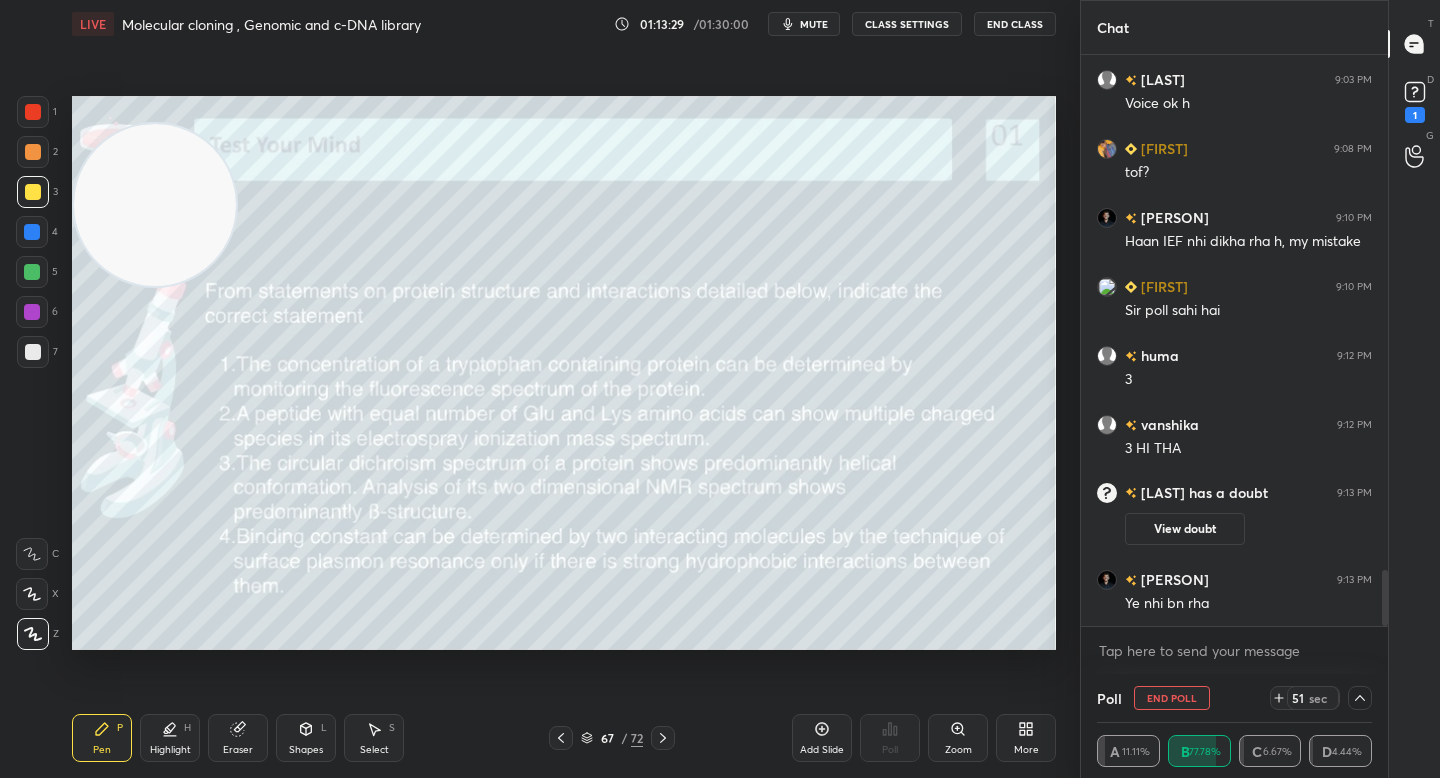 click at bounding box center (155, 205) 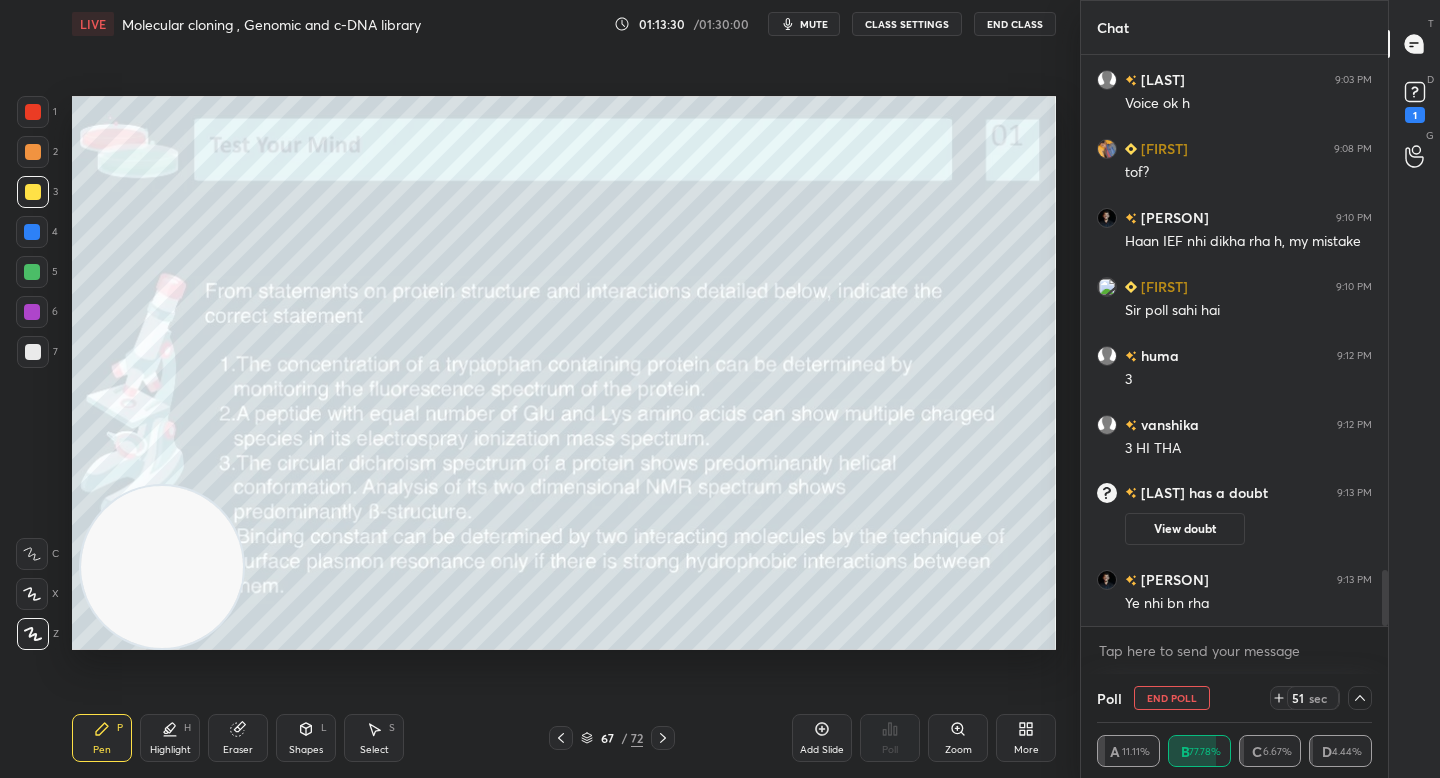 click at bounding box center [162, 567] 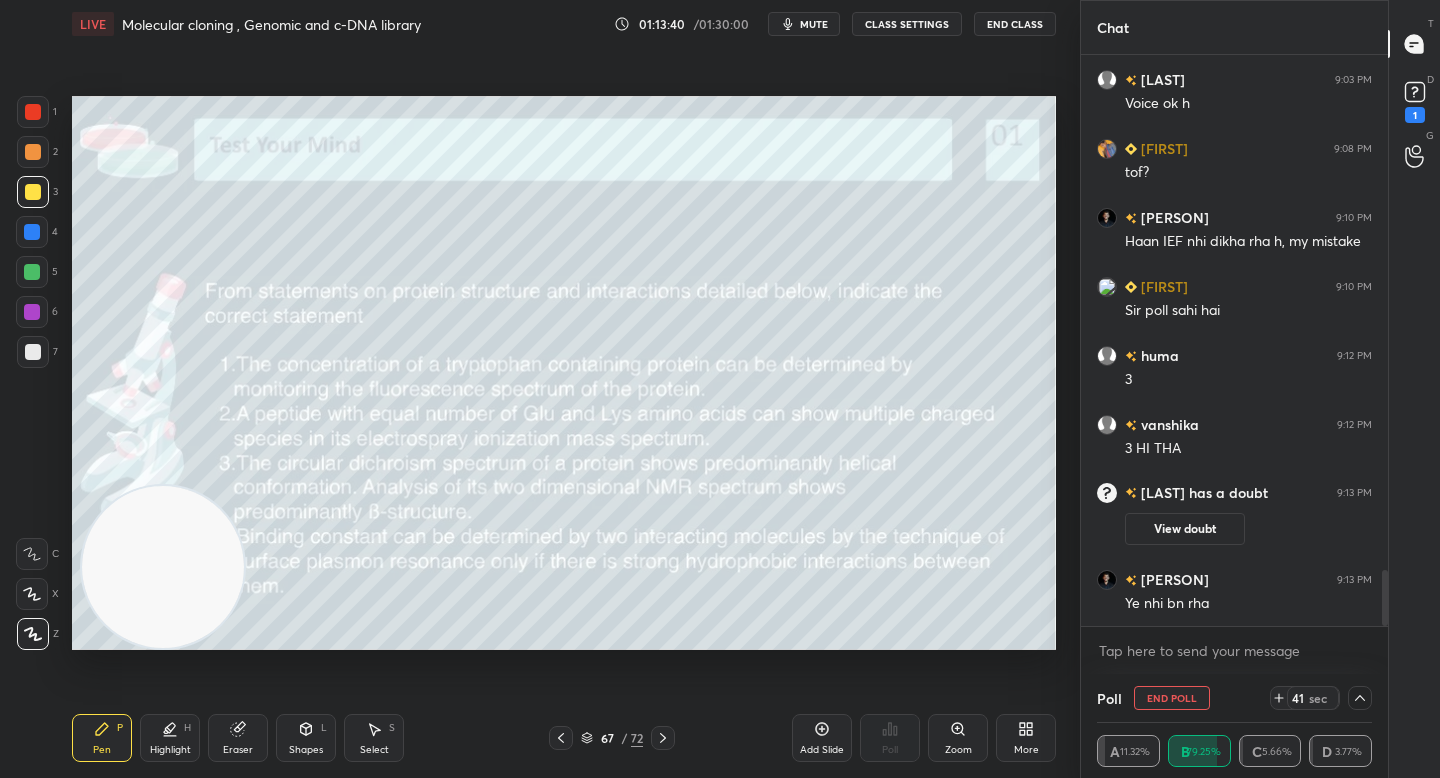 scroll, scrollTop: 5207, scrollLeft: 0, axis: vertical 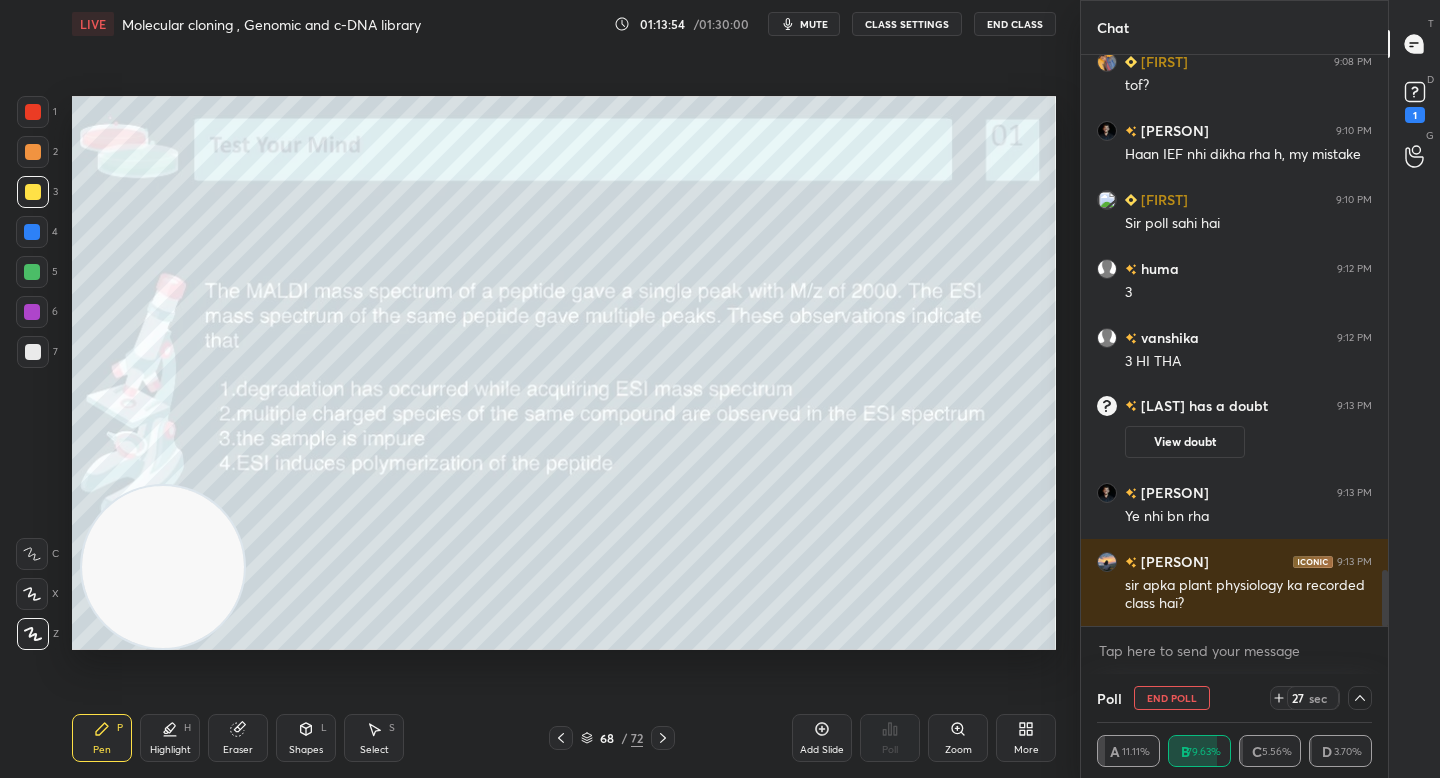 click on "End Poll" at bounding box center [1172, 698] 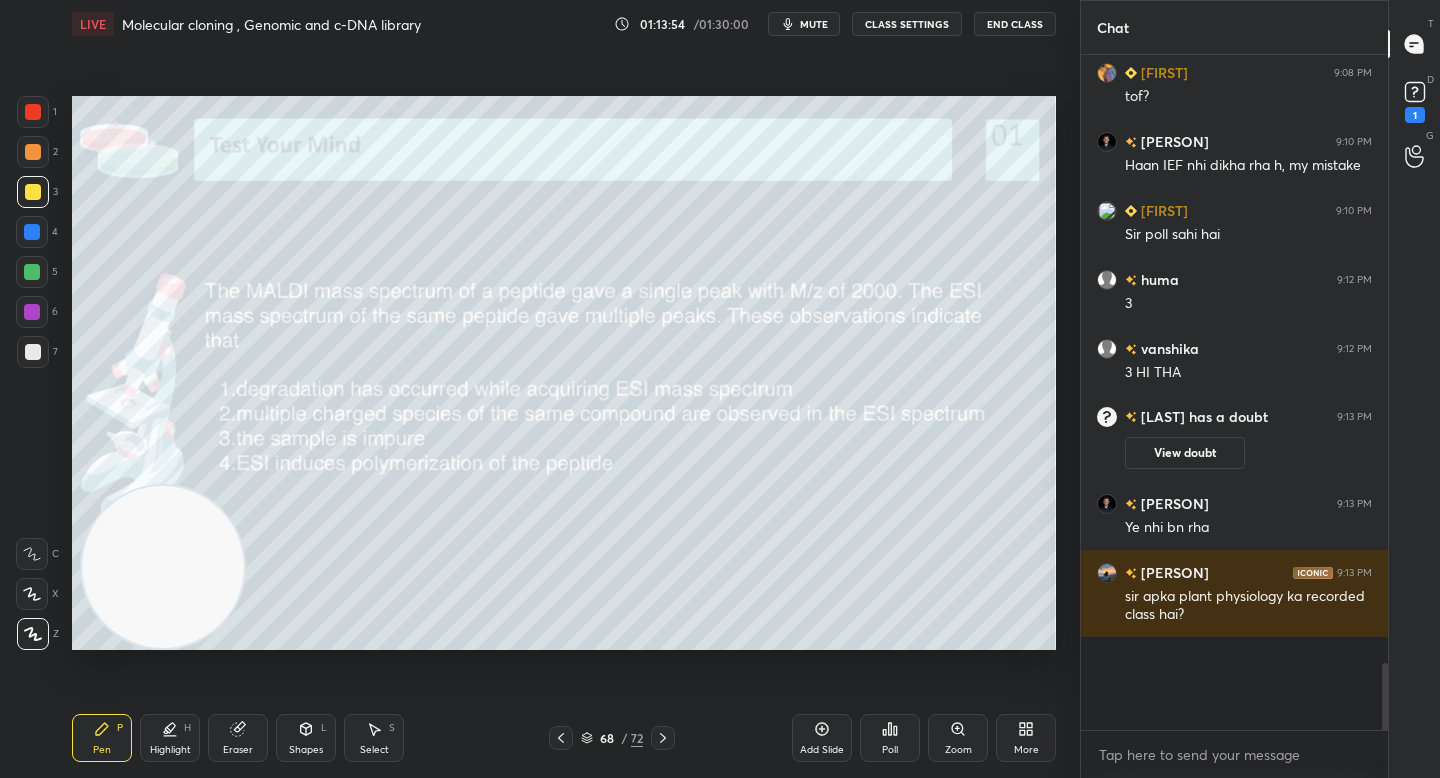 scroll, scrollTop: 7, scrollLeft: 7, axis: both 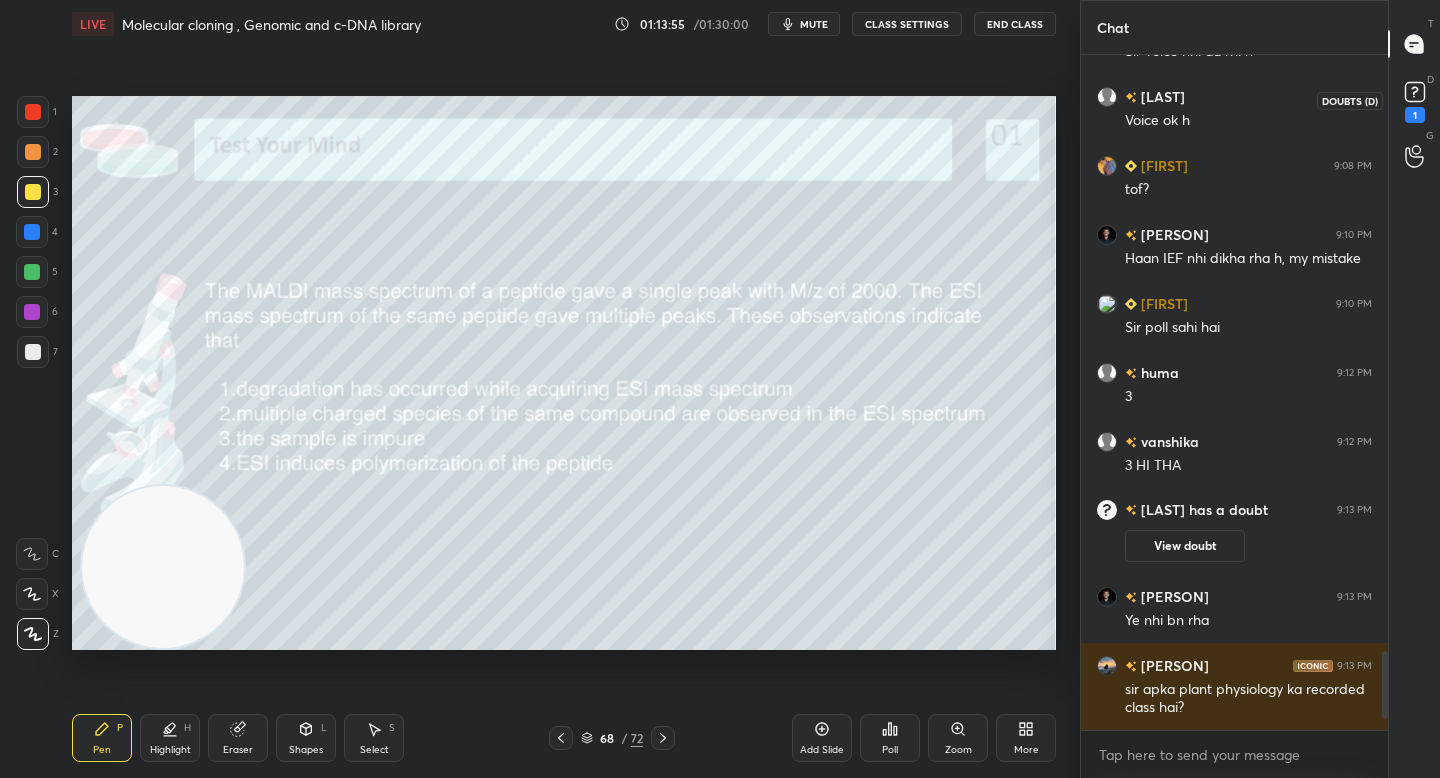 click 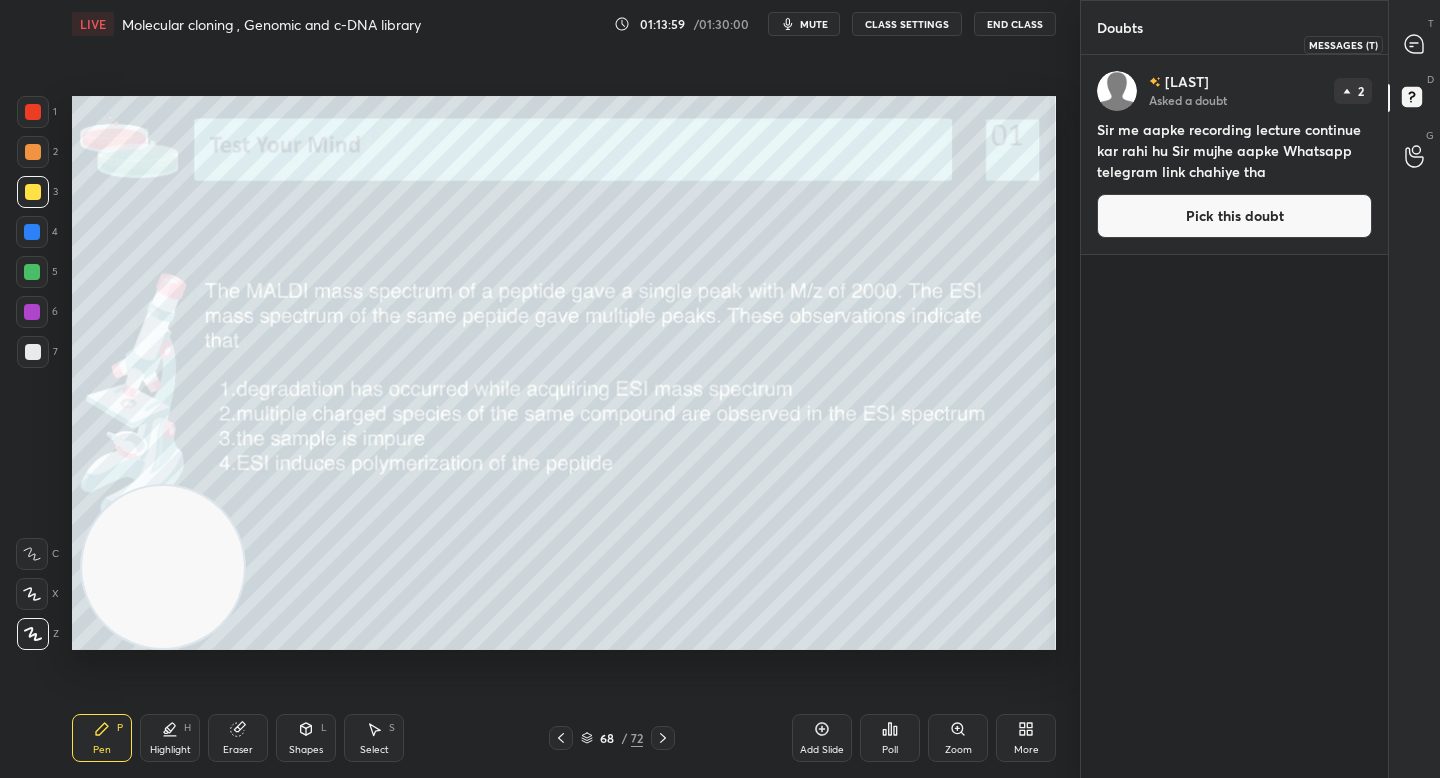click at bounding box center (1415, 44) 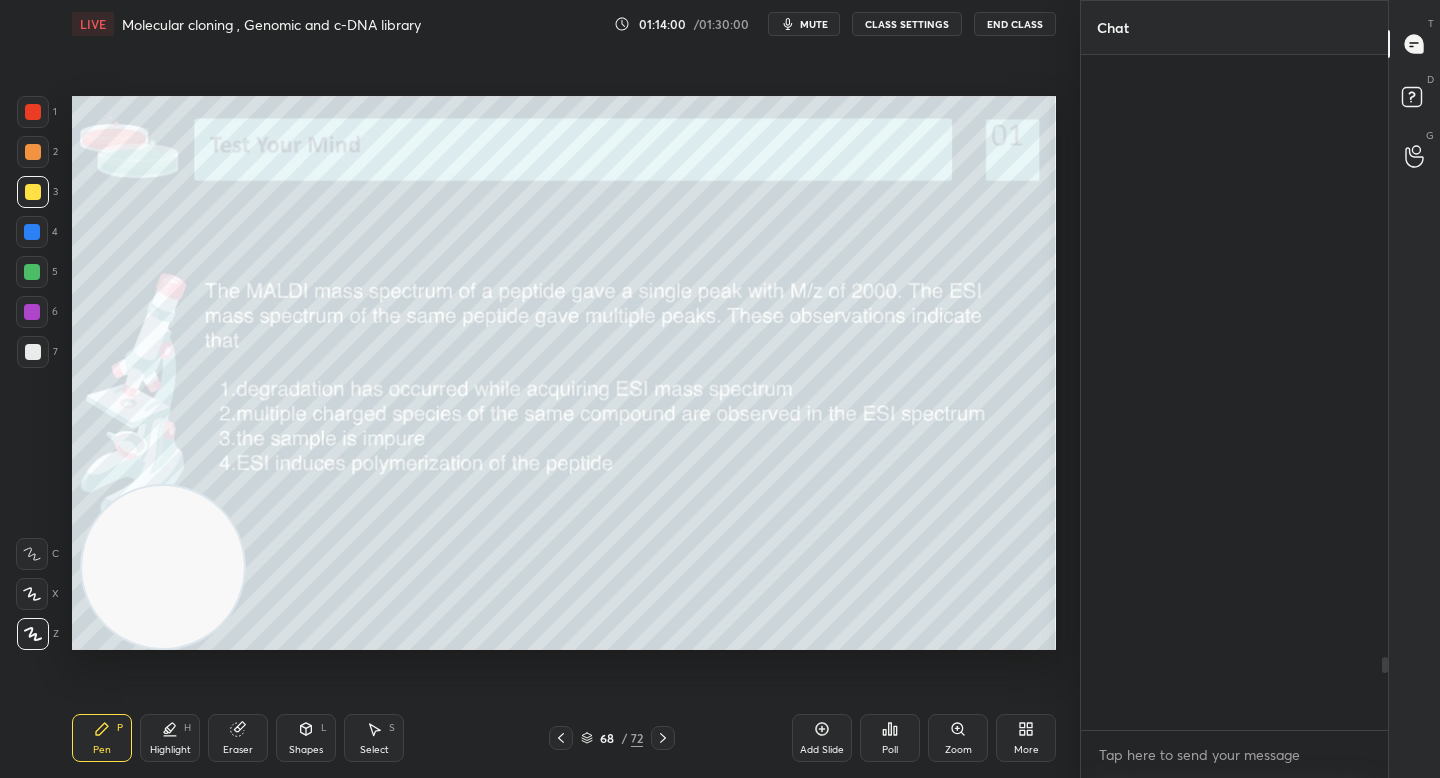 scroll, scrollTop: 5595, scrollLeft: 0, axis: vertical 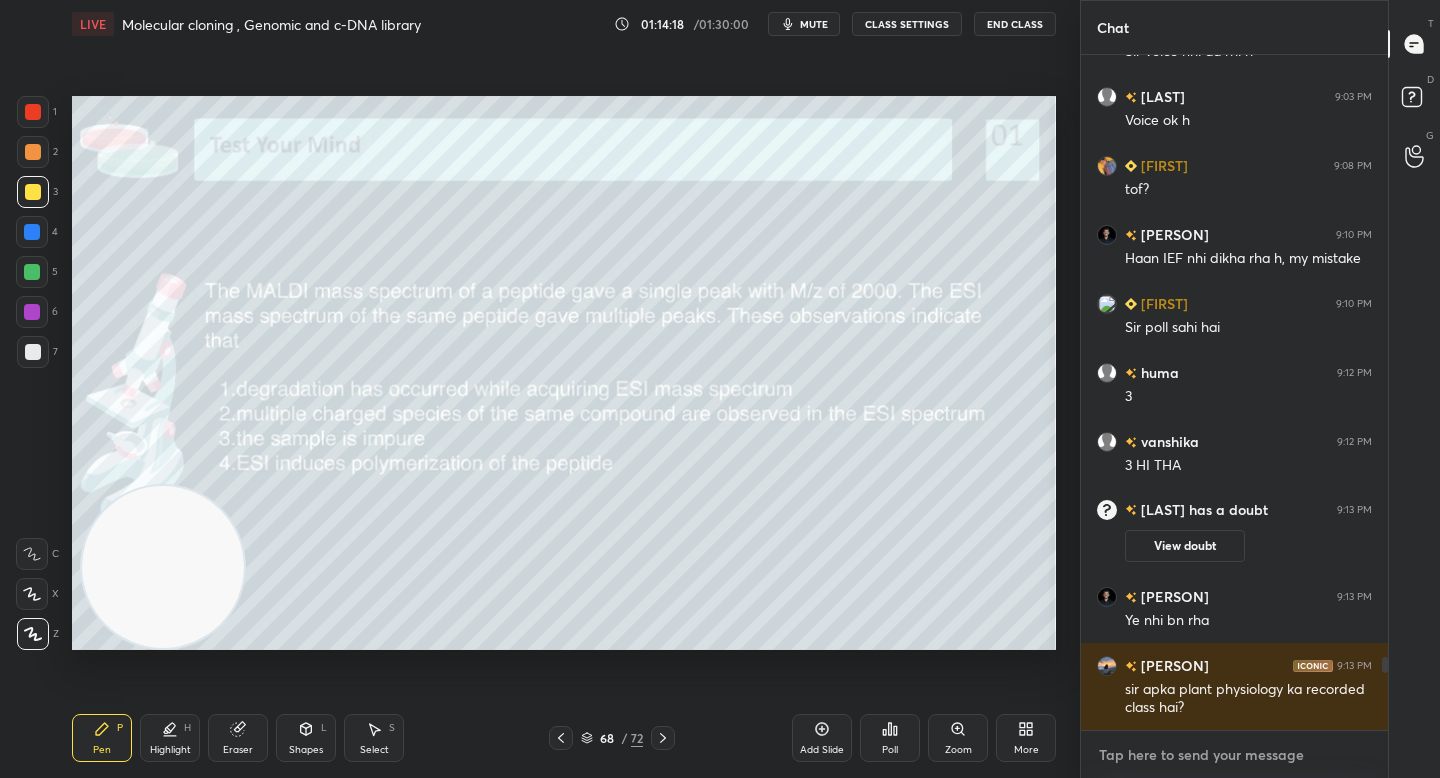 type on "x" 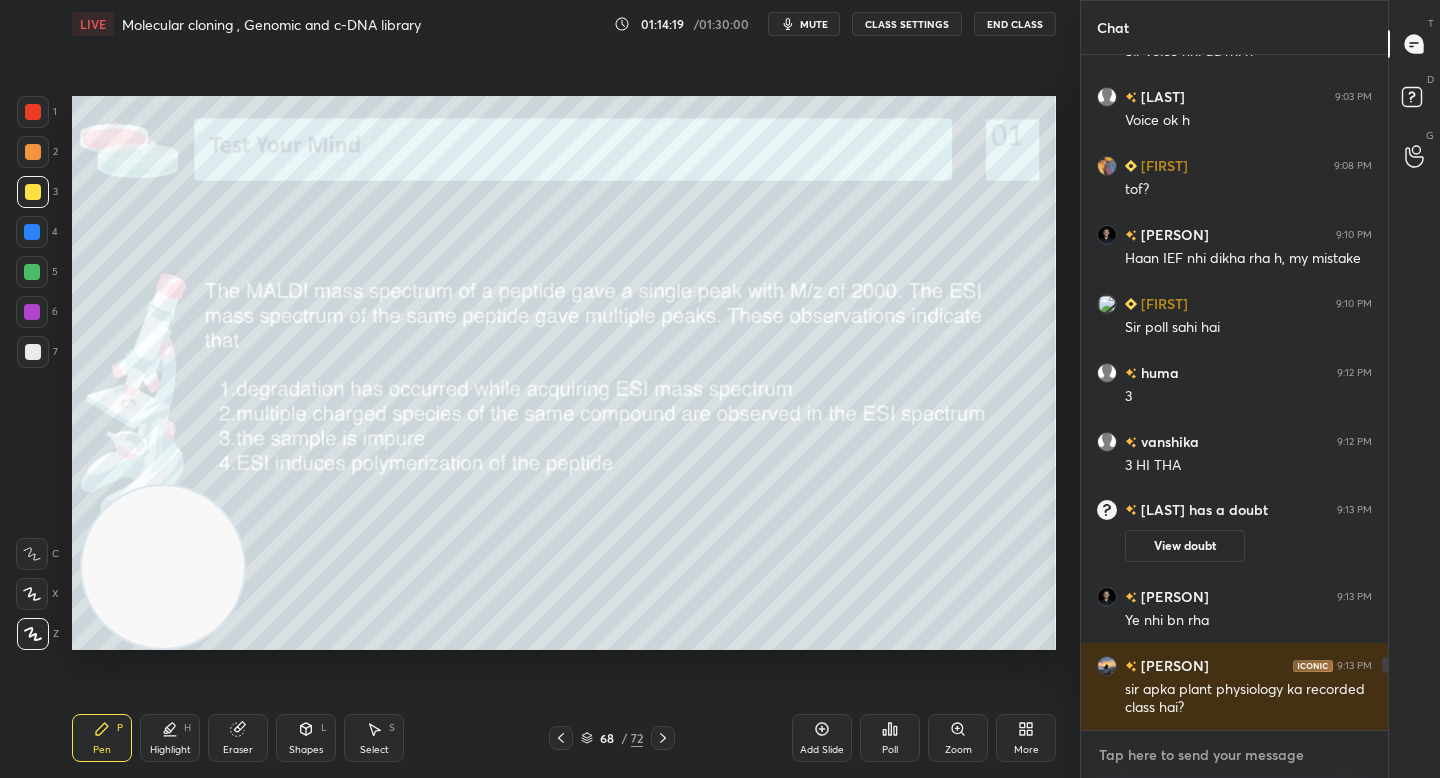 paste on "https://chat.whatsapp.com/LHt3xJuy9WMGWUPtyYX7pi" 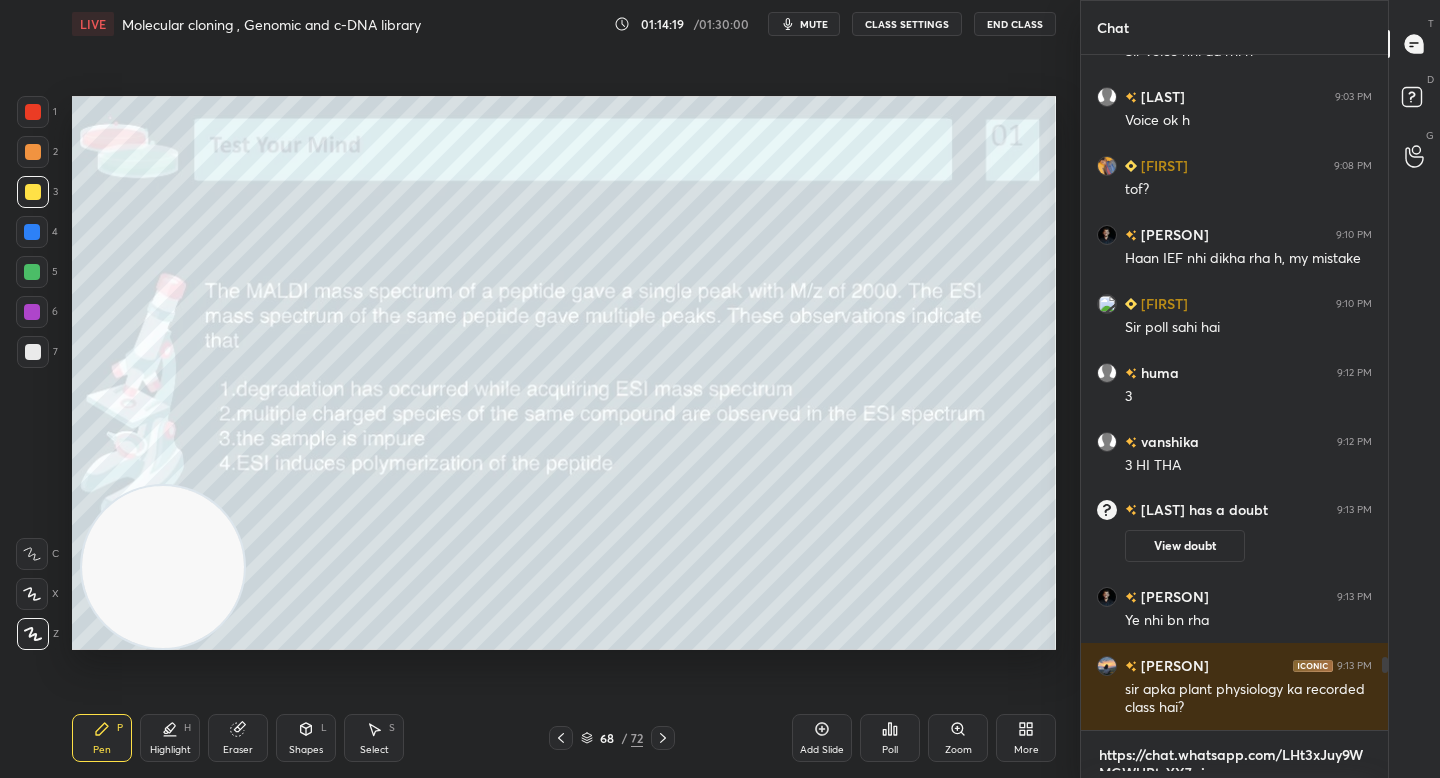 scroll, scrollTop: 0, scrollLeft: 0, axis: both 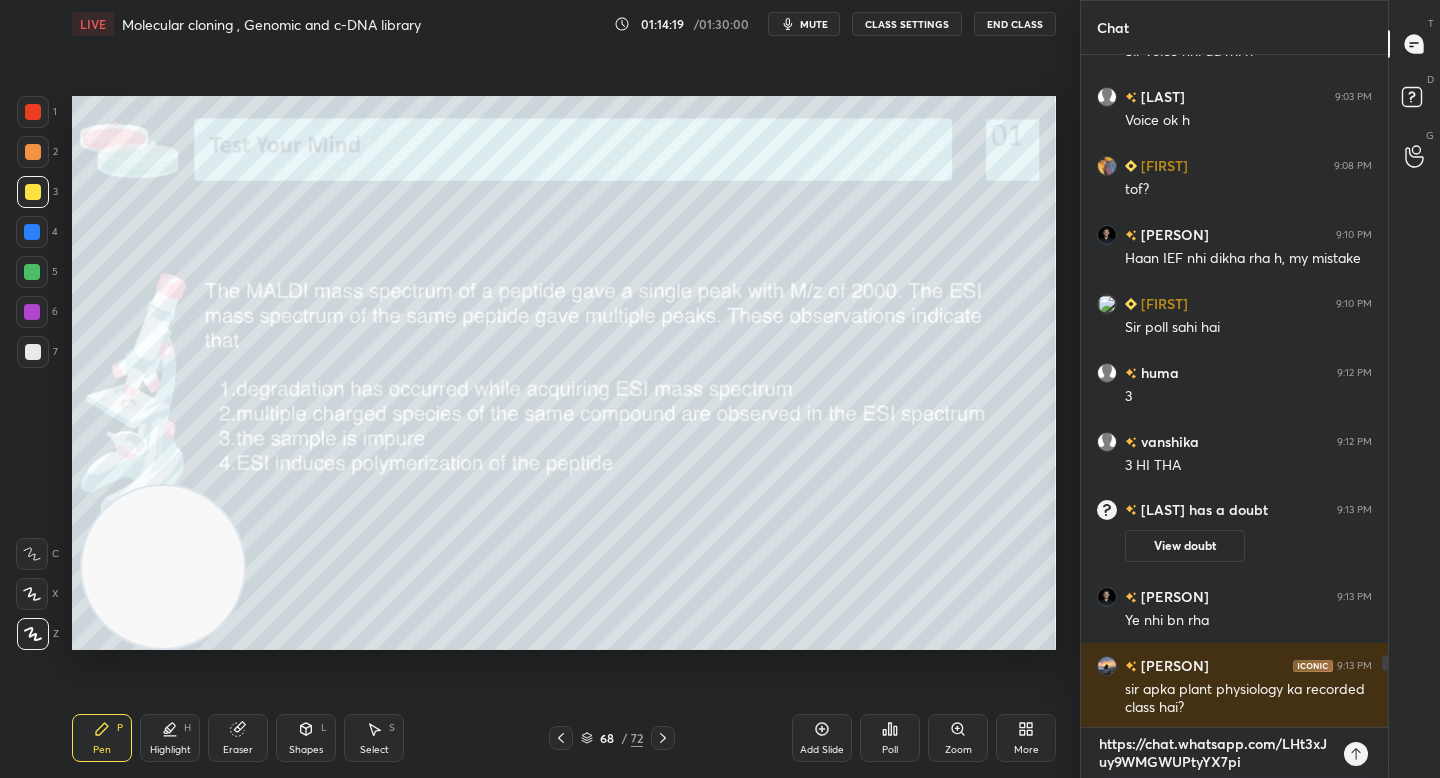 type 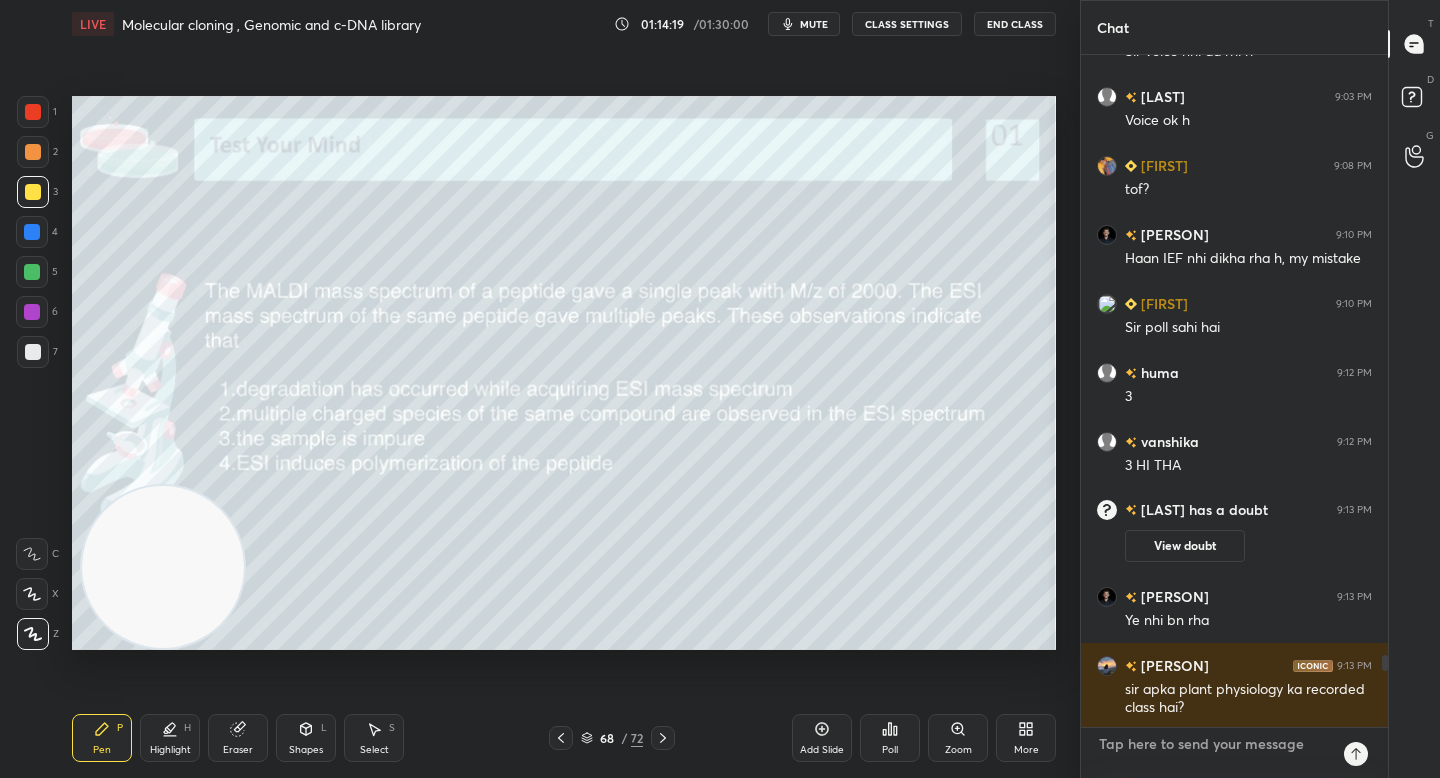 scroll, scrollTop: 7, scrollLeft: 7, axis: both 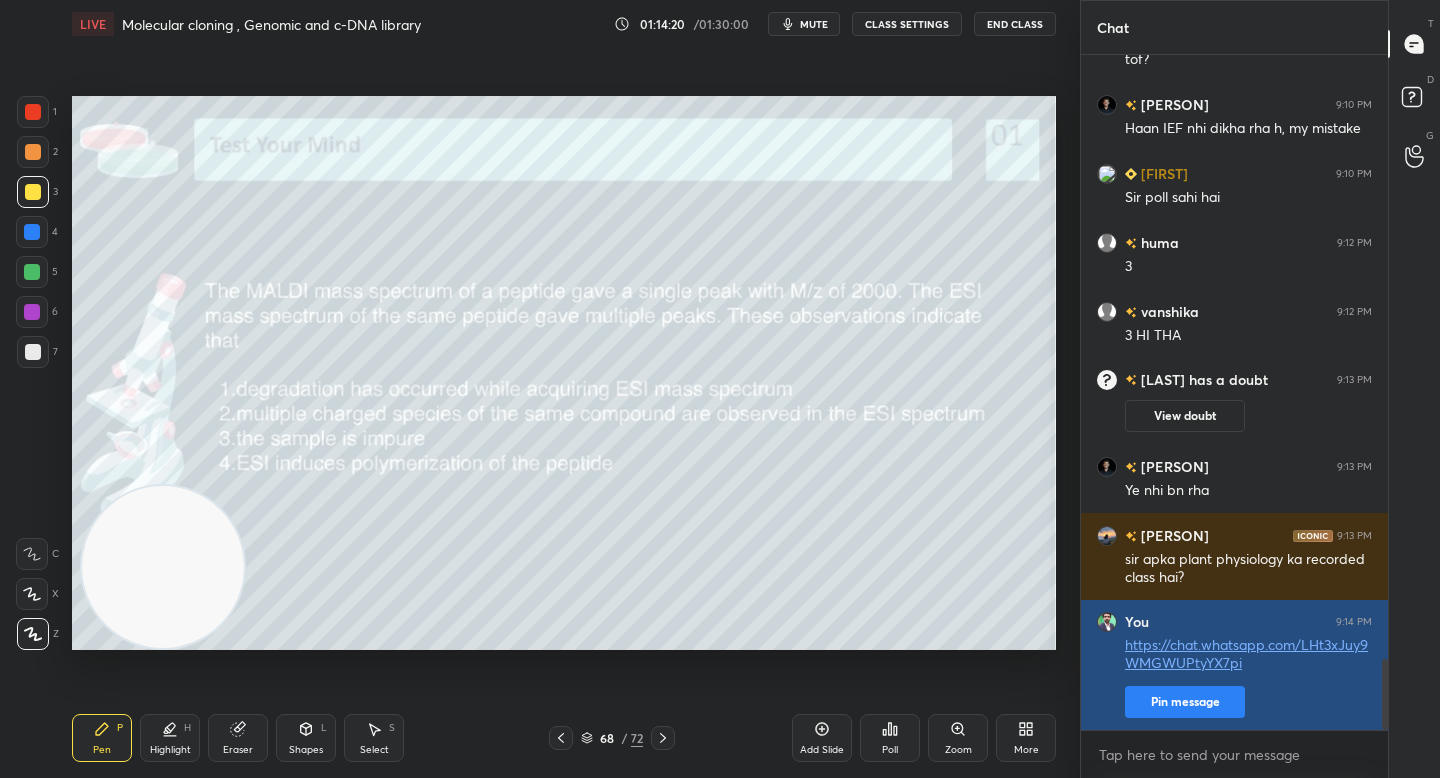 click on "Pin message" at bounding box center (1185, 702) 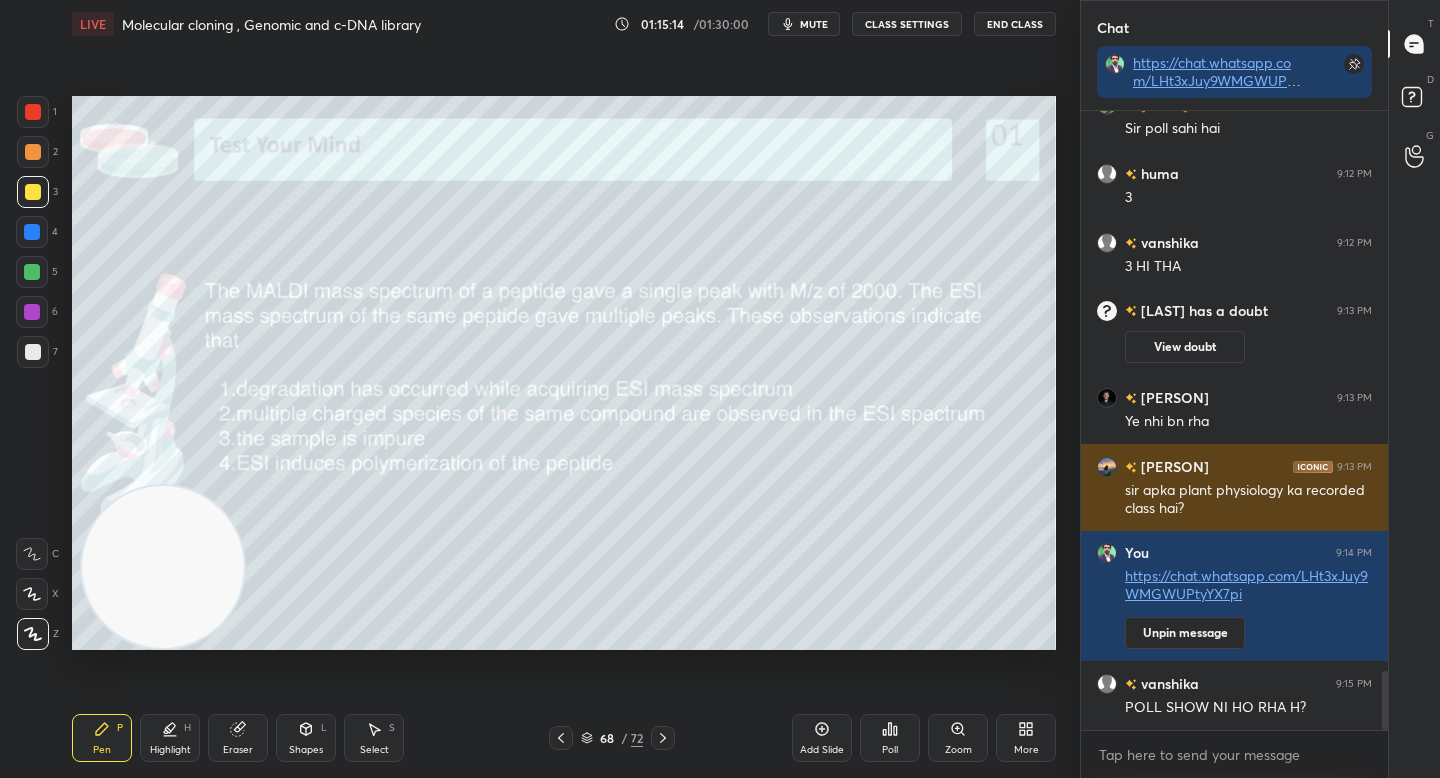 scroll, scrollTop: 5919, scrollLeft: 0, axis: vertical 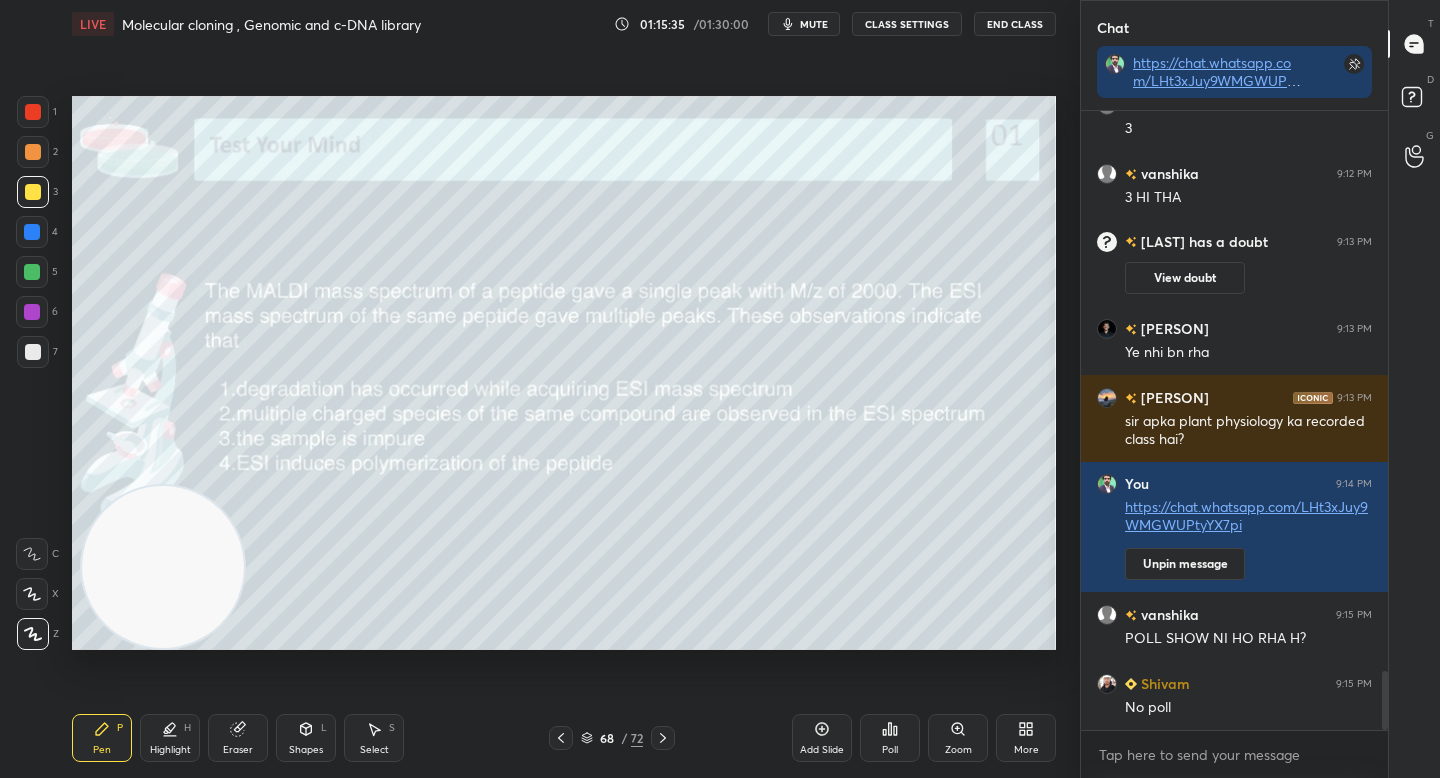 click on "Poll" at bounding box center (890, 750) 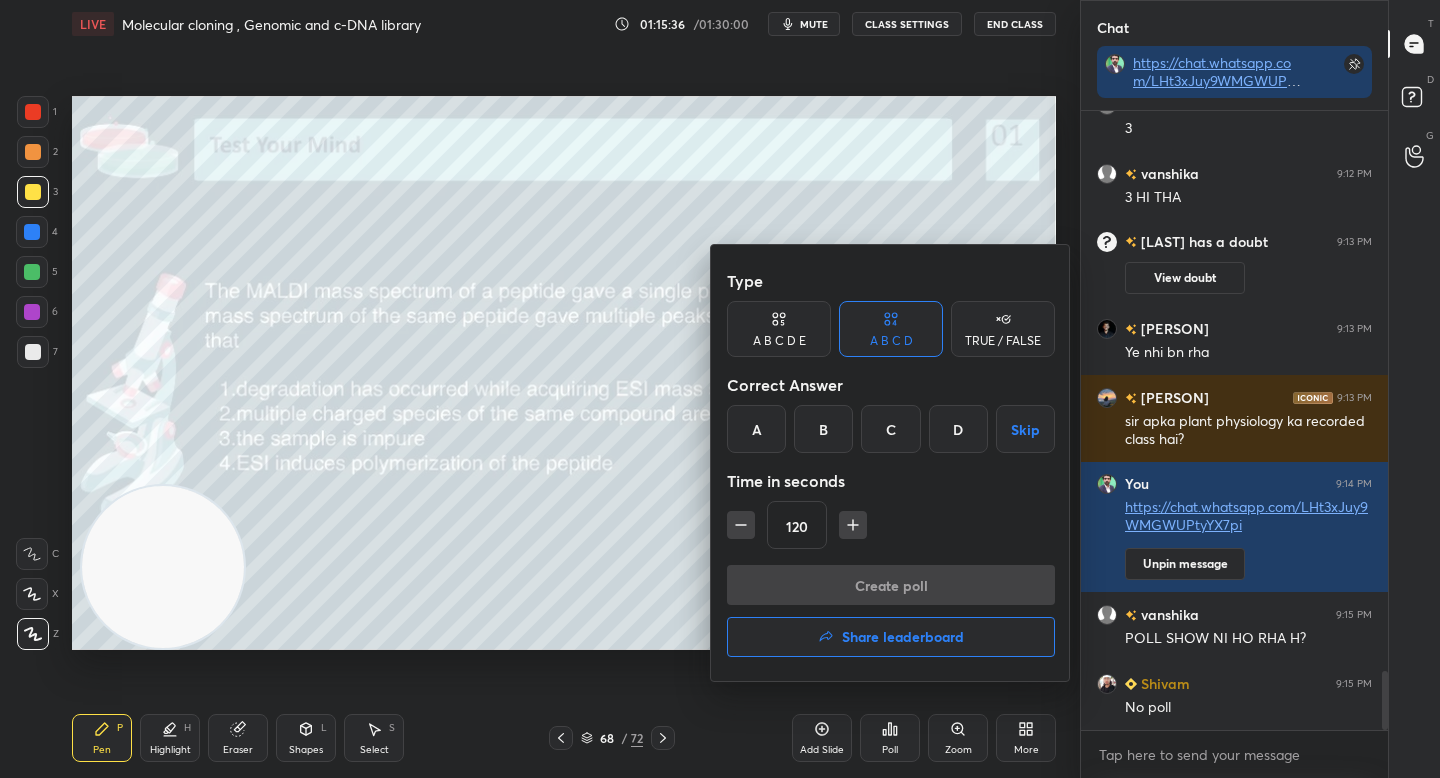click on "Type A B C D E A B C D TRUE / FALSE Correct Answer A B C D Skip Time in seconds 120" at bounding box center (891, 413) 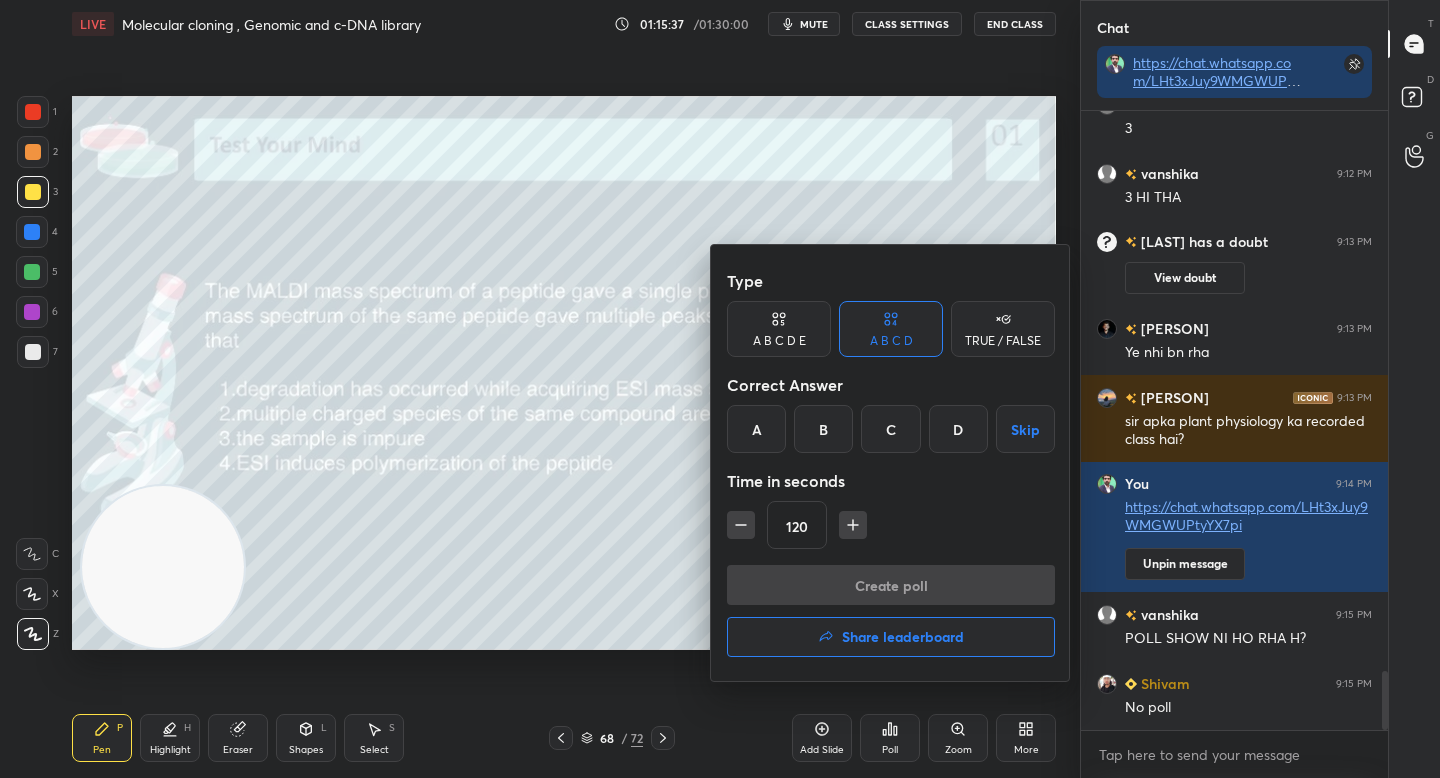 click on "B" at bounding box center [823, 429] 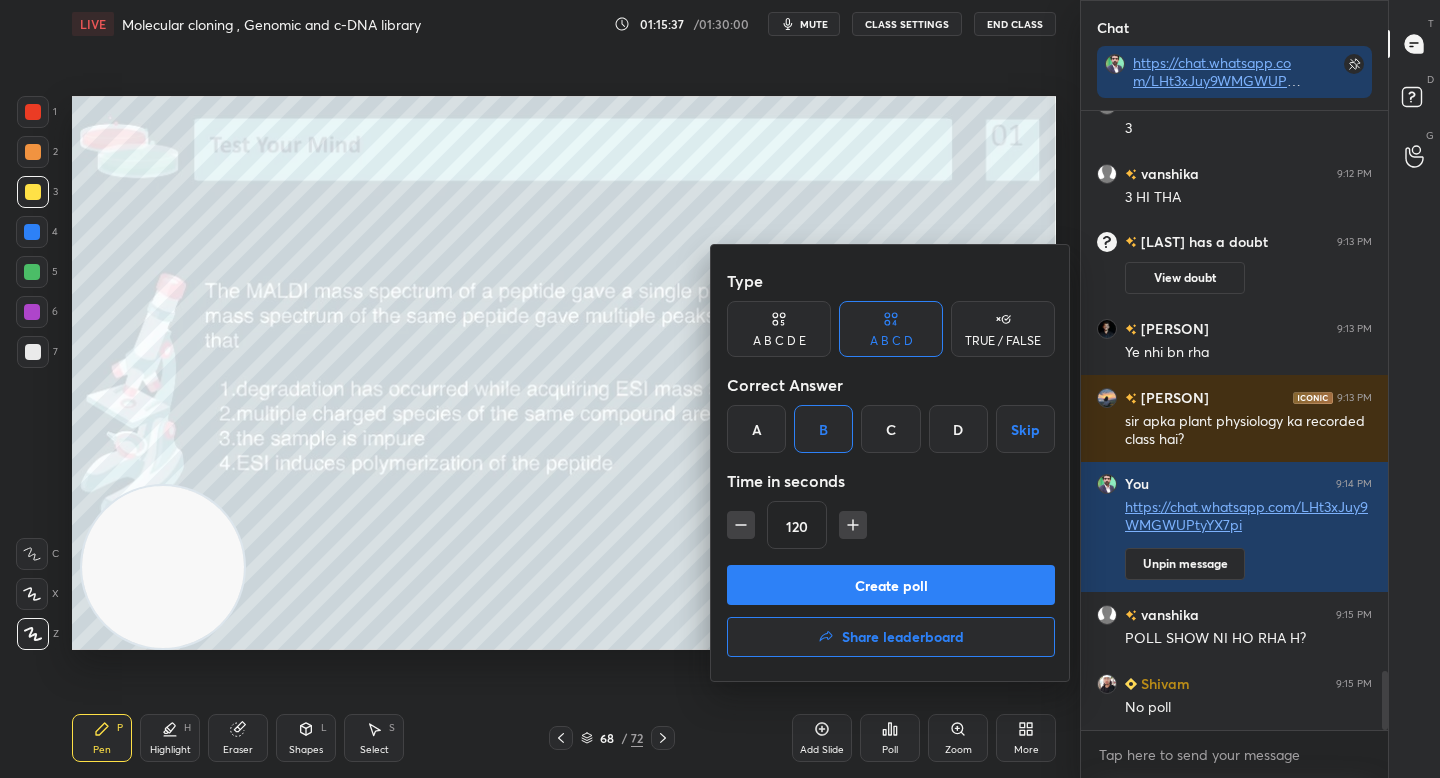 click on "Create poll" at bounding box center (891, 585) 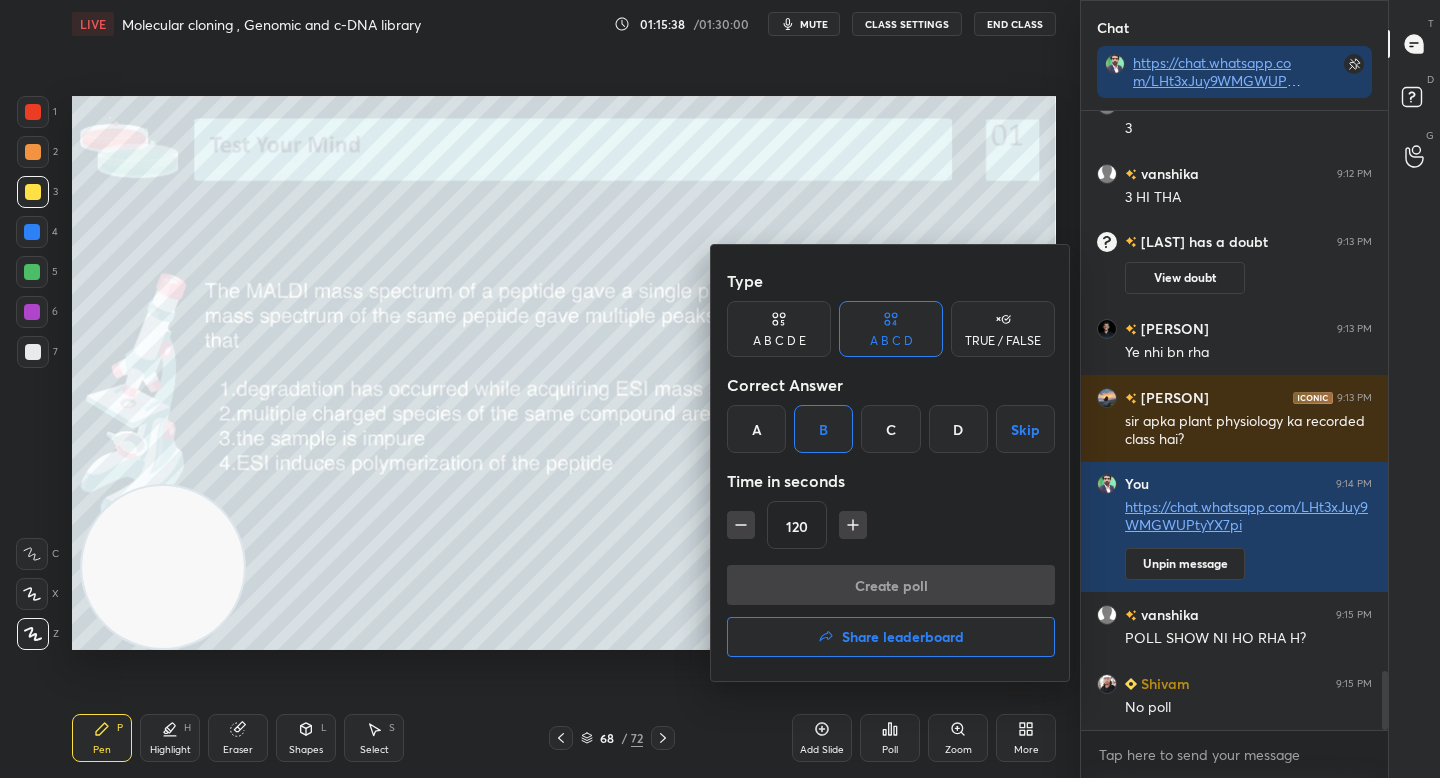 scroll, scrollTop: 570, scrollLeft: 301, axis: both 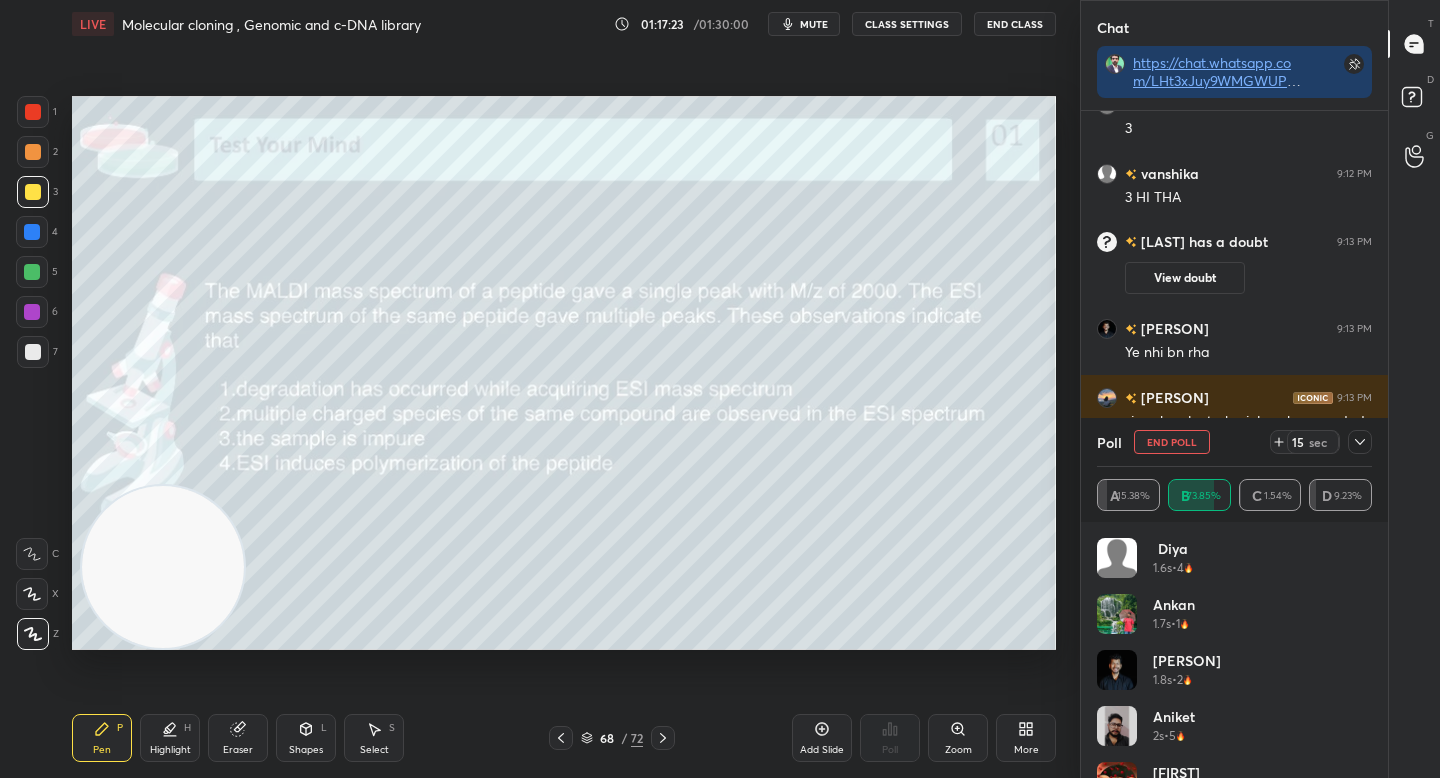 click 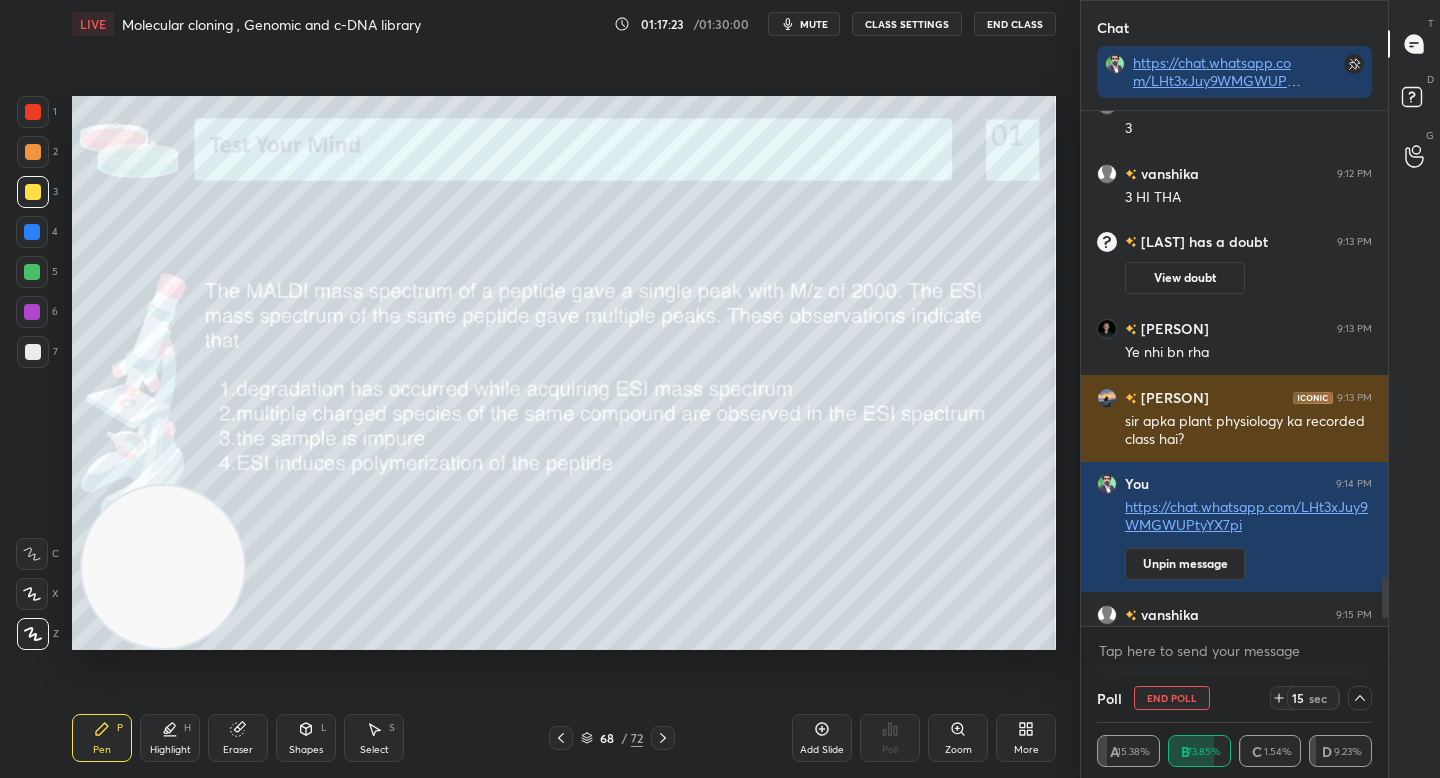 scroll, scrollTop: 0, scrollLeft: 0, axis: both 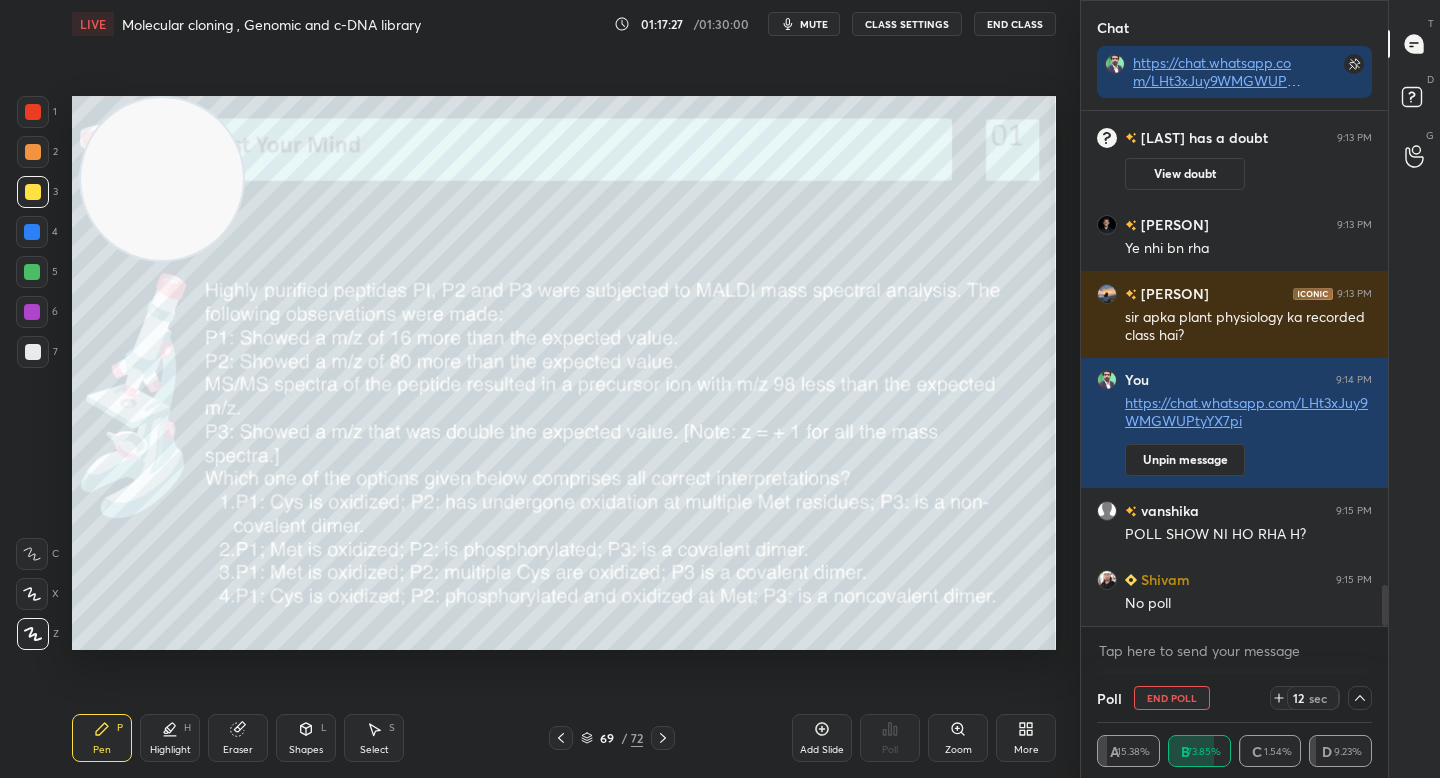 drag, startPoint x: 210, startPoint y: 594, endPoint x: 208, endPoint y: 19, distance: 575.0035 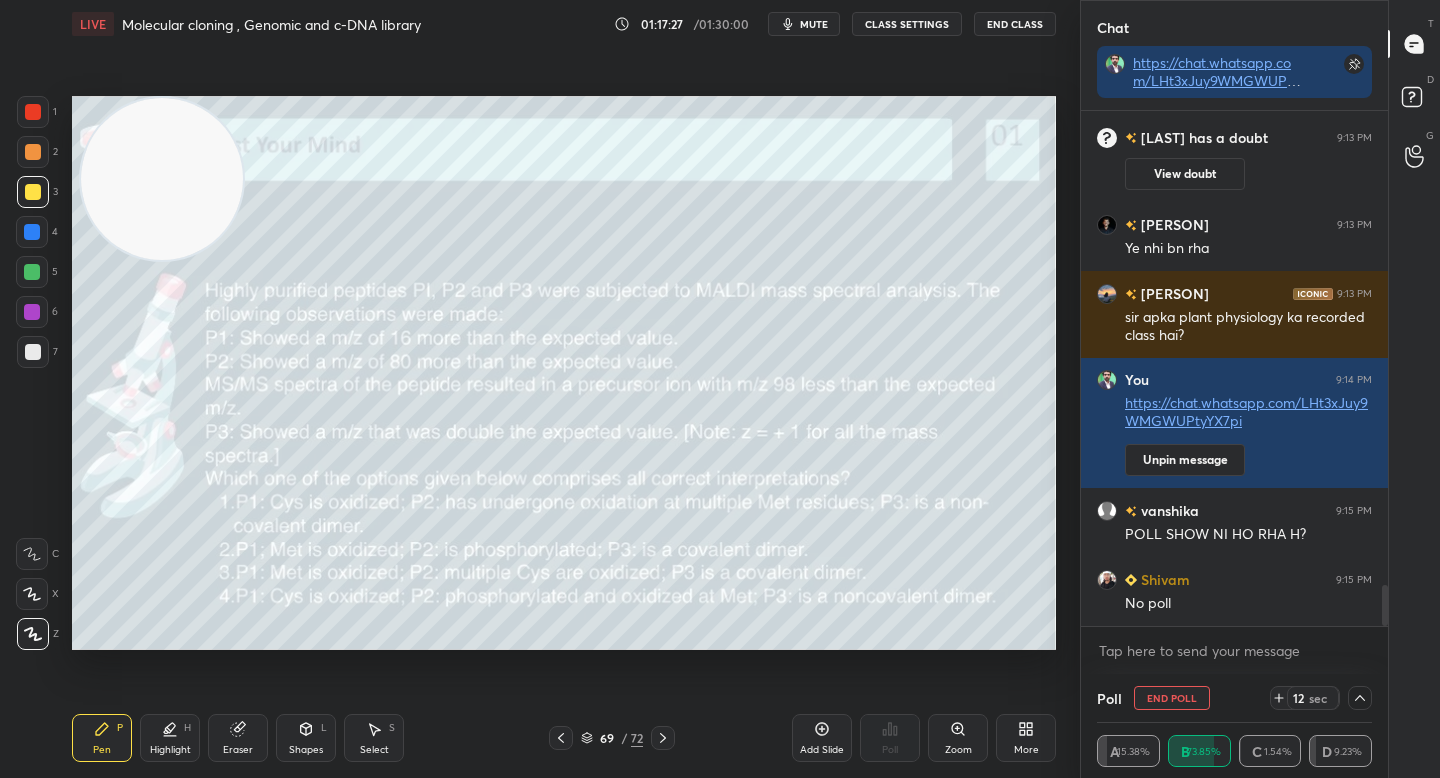 click on "LIVE Molecular cloning , Genomic and c-DNA library 01:17:27 /  01:30:00 mute CLASS SETTINGS End Class Setting up your live class Poll for   secs No correct answer Start poll Back Molecular cloning , Genomic and c-DNA library • L6 of Unit 13 Methods in Biology Complete Detailed Course December 2025 Yogesh Bishnoi Pen P Highlight H Eraser Shapes L Select S 69 / 72 Add Slide Poll Zoom More" at bounding box center [564, 389] 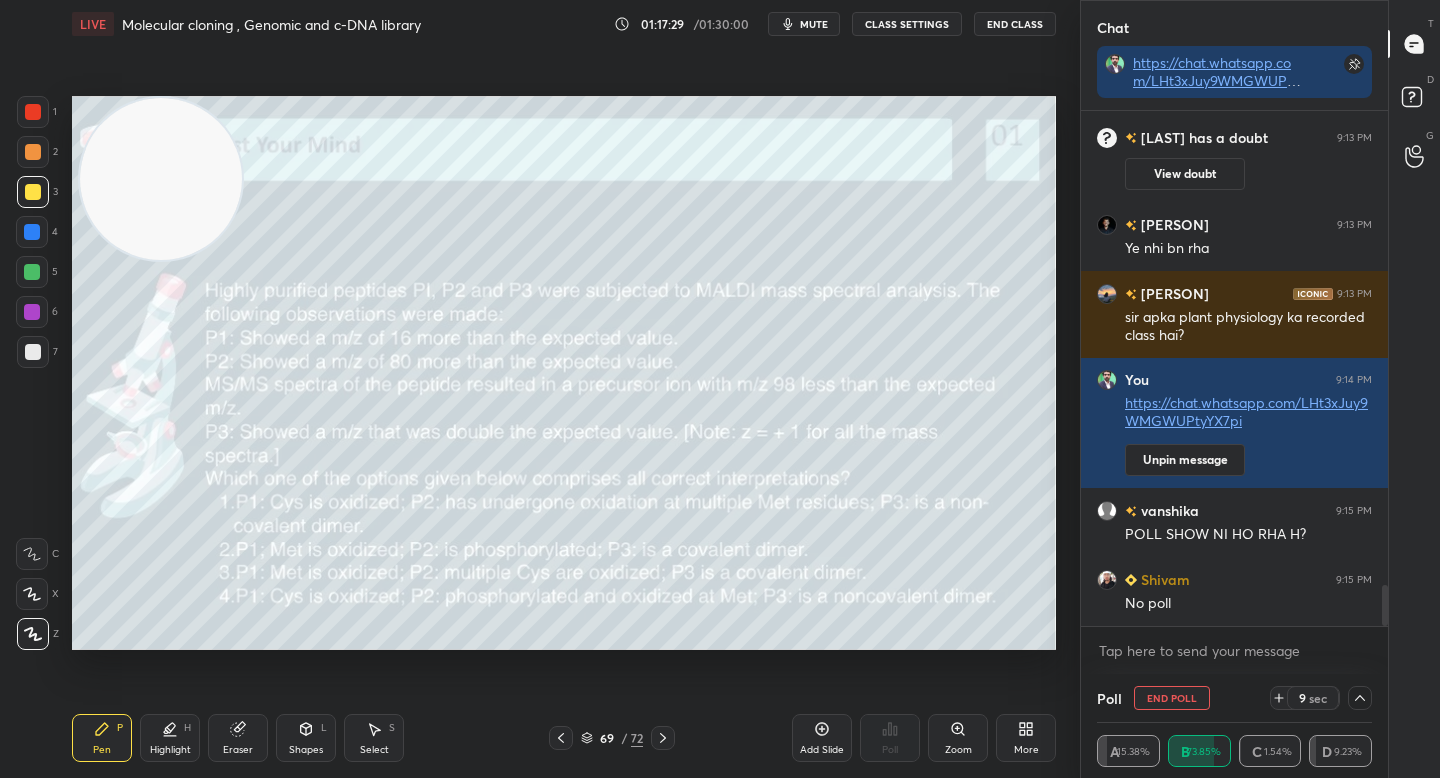 click on "End Poll" at bounding box center [1172, 698] 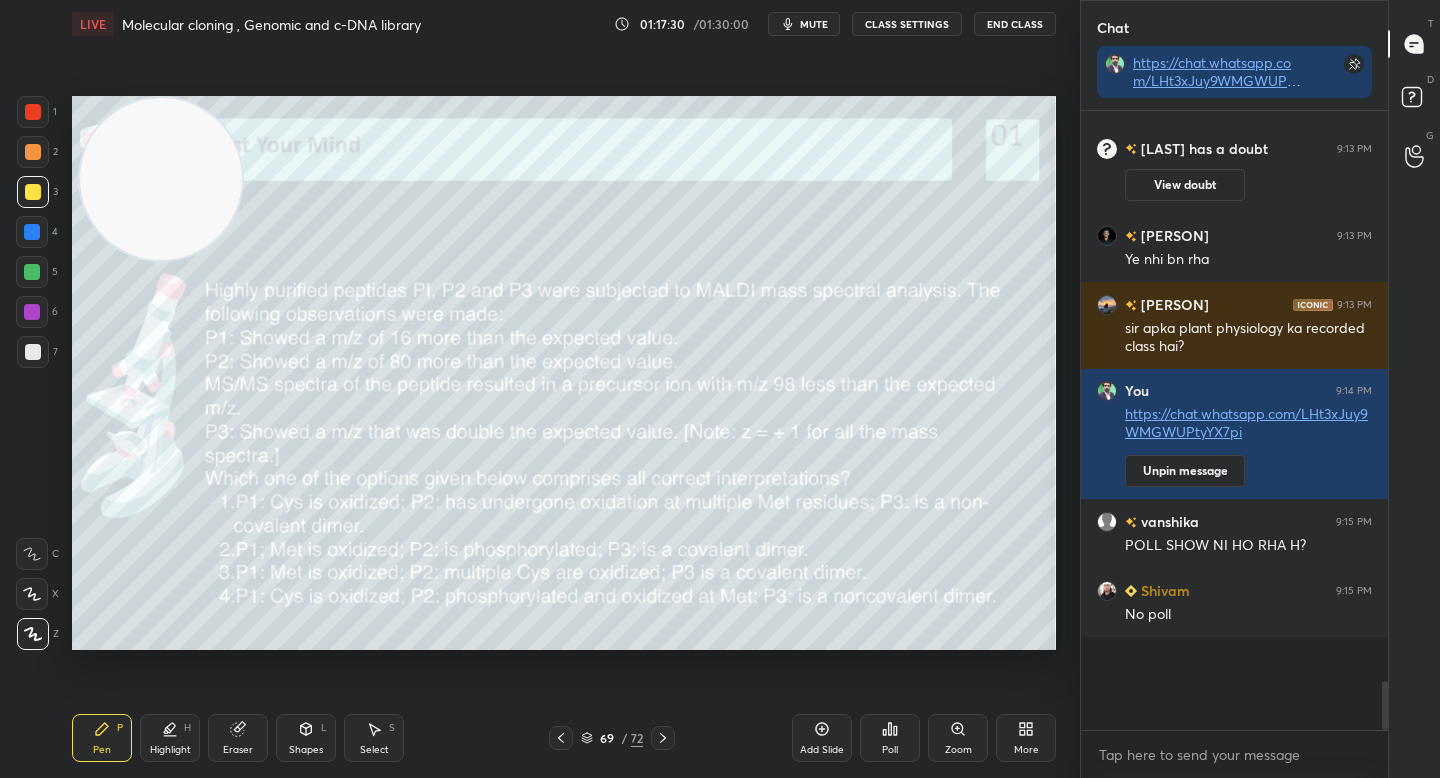 scroll, scrollTop: 6, scrollLeft: 7, axis: both 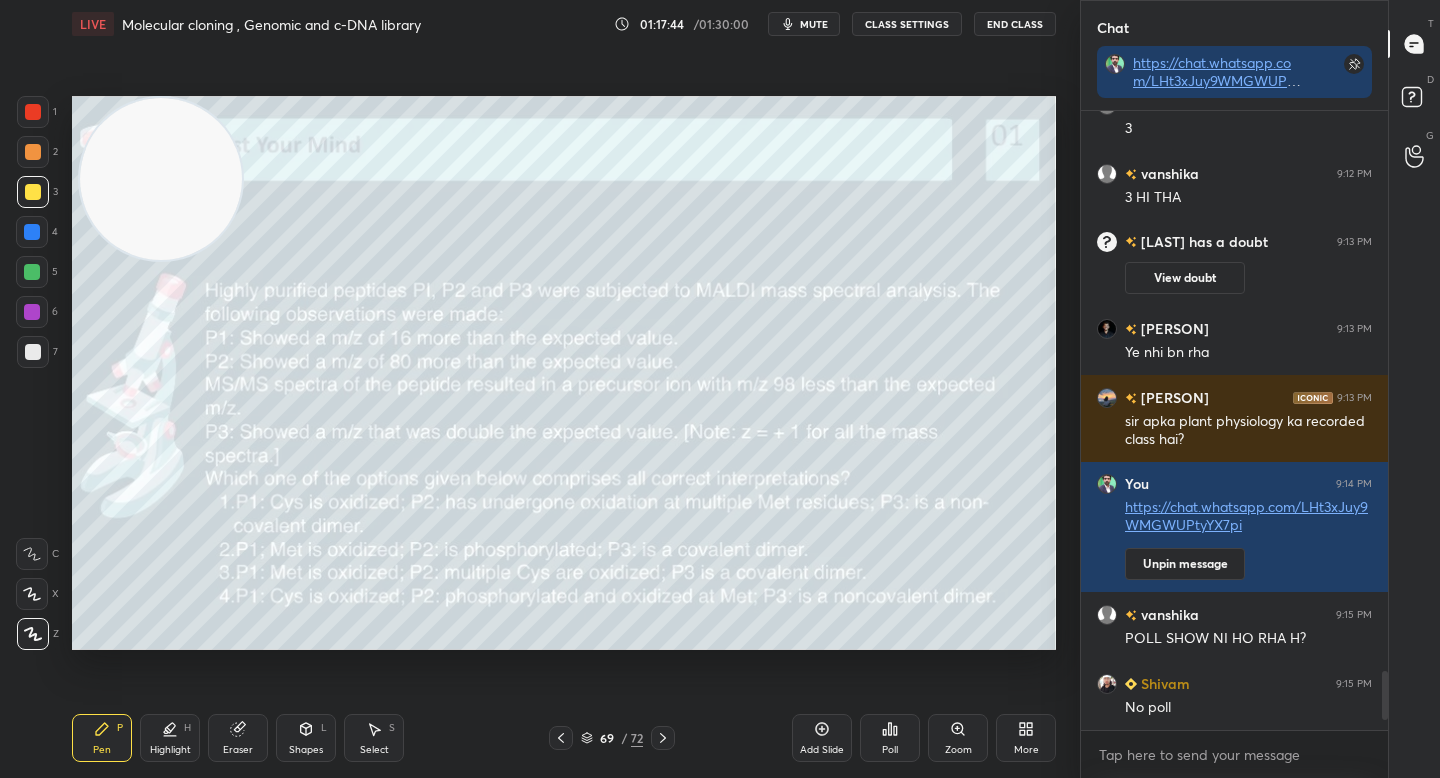 click on "Poll" at bounding box center (890, 738) 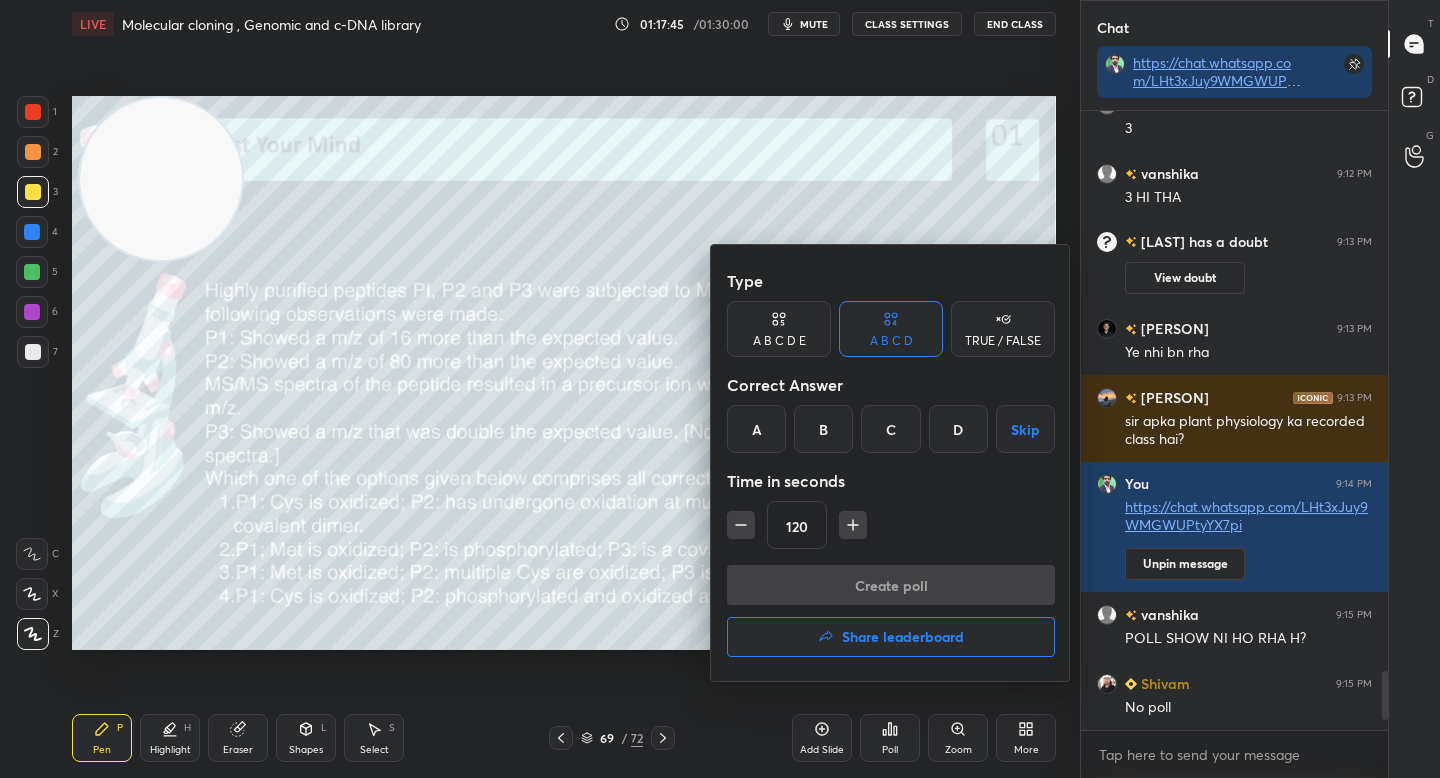 click on "B" at bounding box center (823, 429) 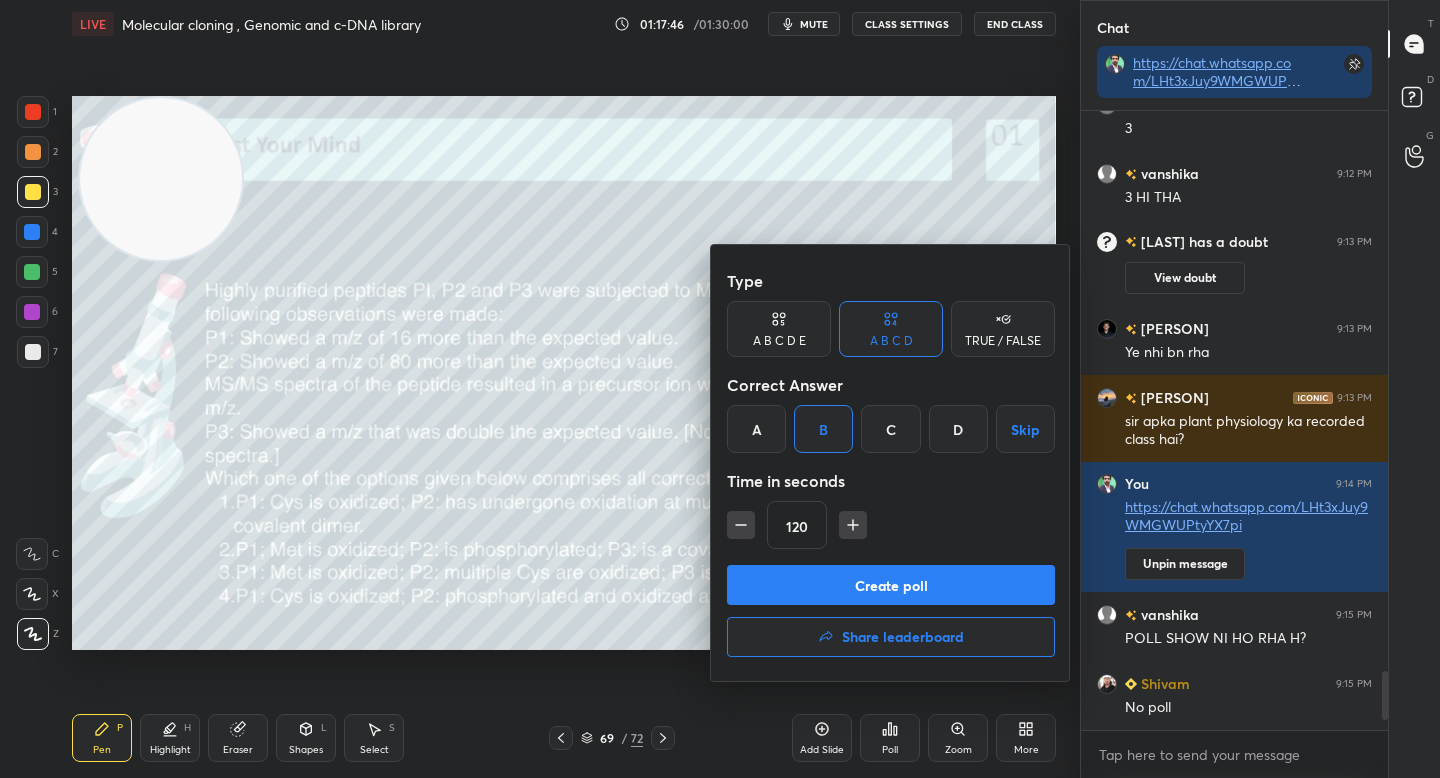 click 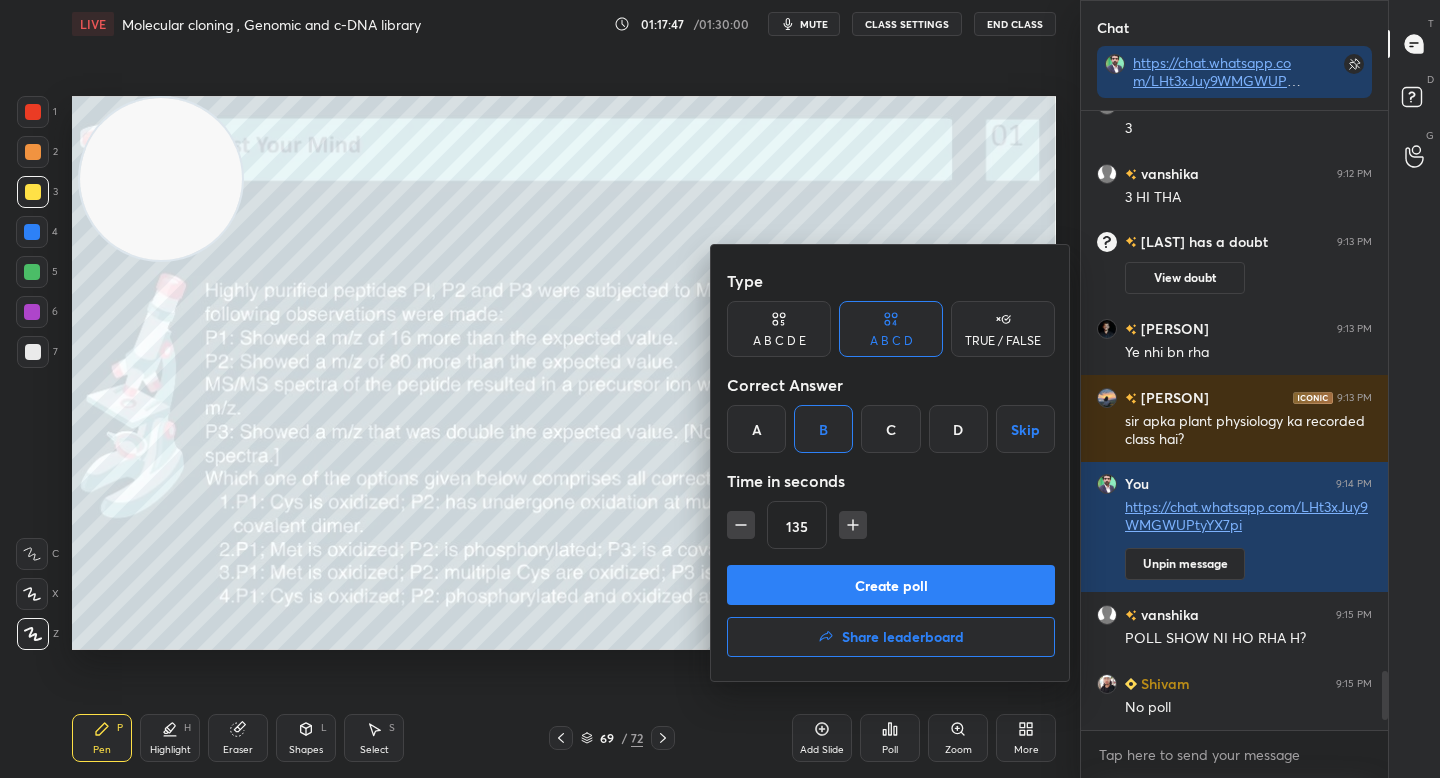 click 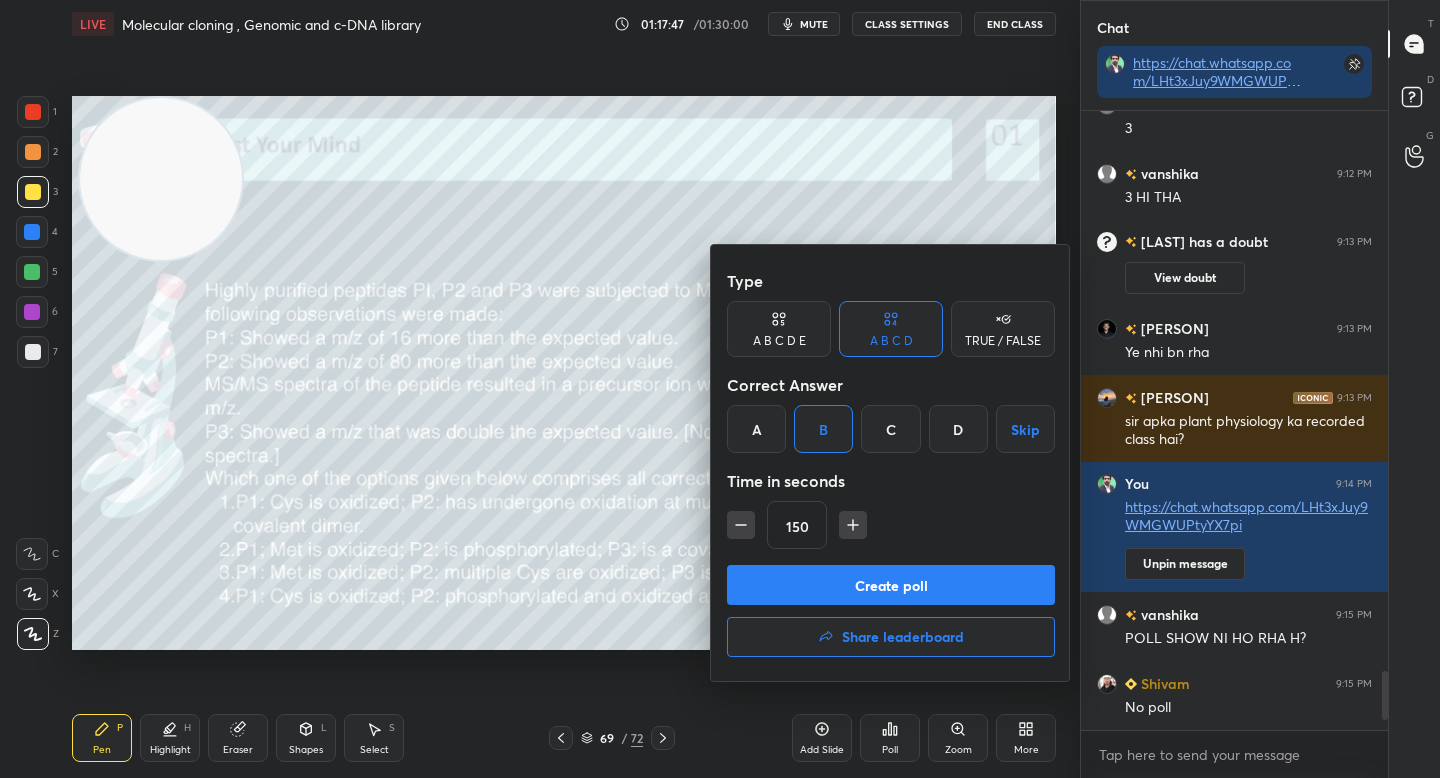 click on "Create poll" at bounding box center (891, 585) 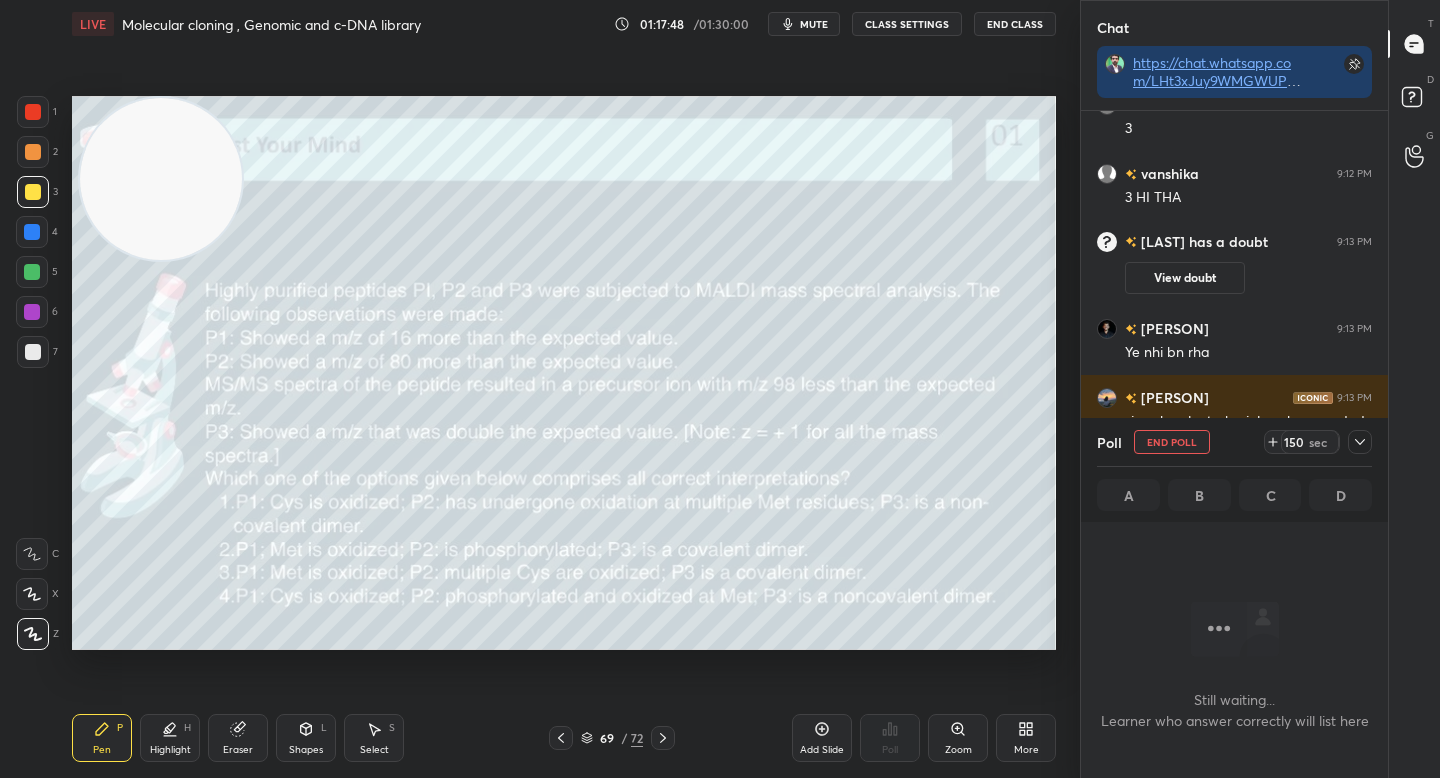 scroll, scrollTop: 571, scrollLeft: 301, axis: both 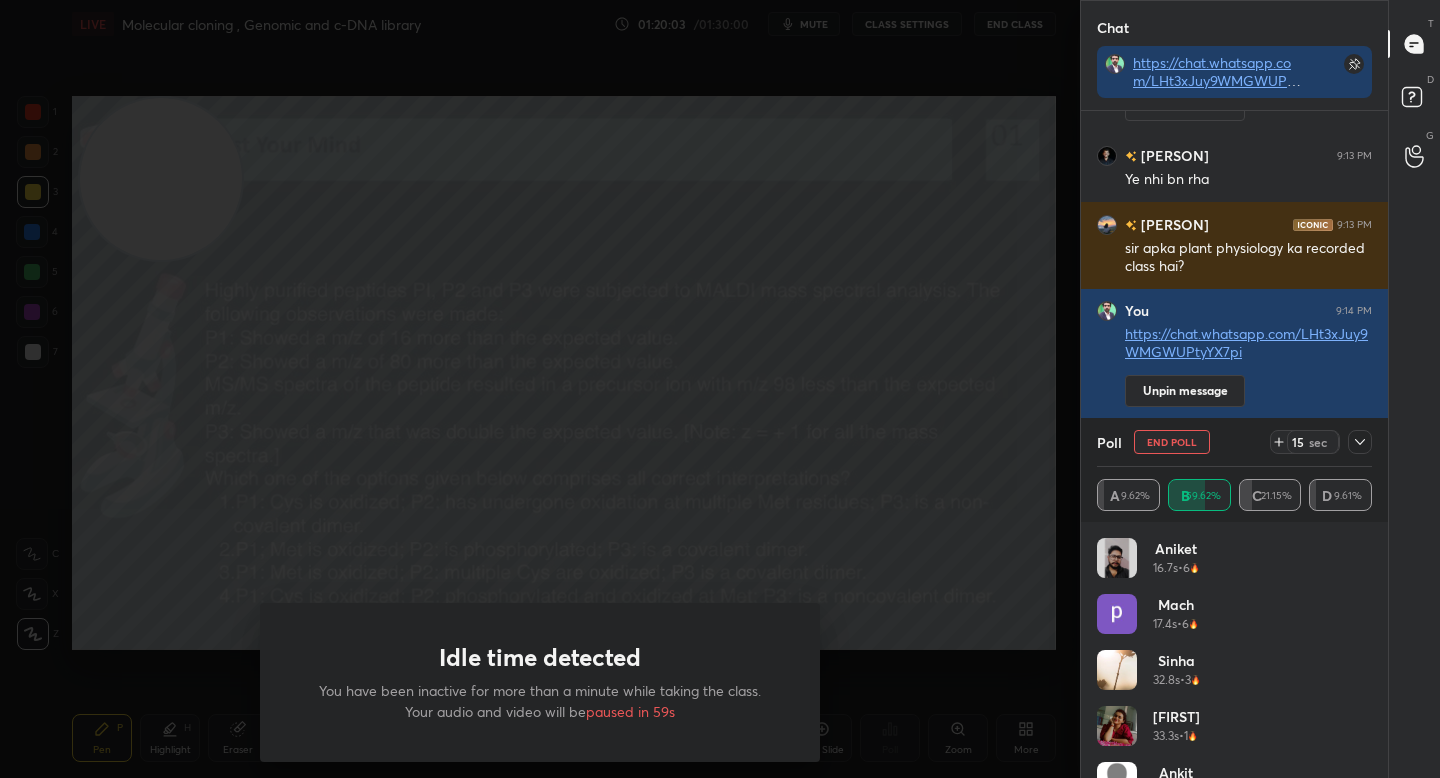 click on "Idle time detected You have been inactive for more than a minute while taking the class. Your audio and video will be  paused in 59s" at bounding box center [540, 389] 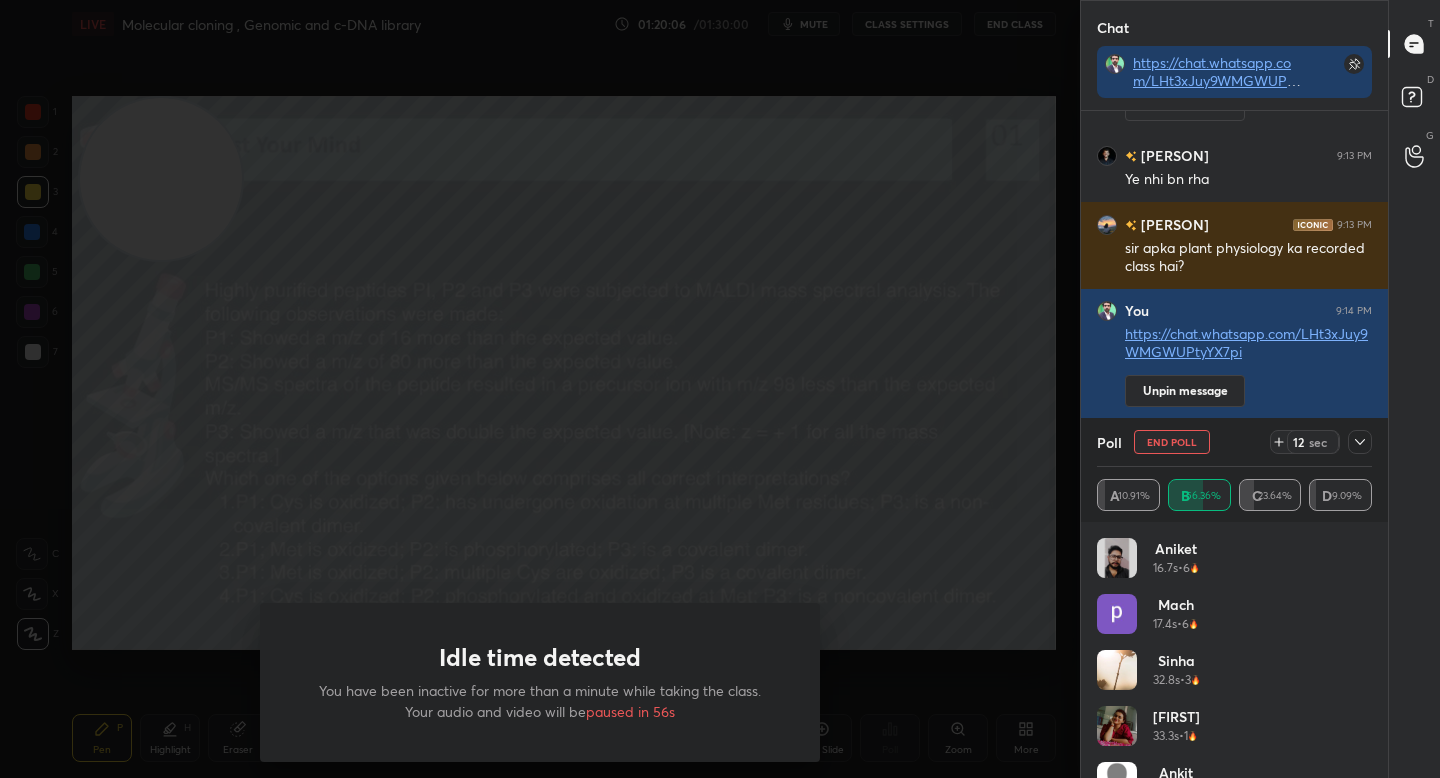 click on "Idle time detected You have been inactive for more than a minute while taking the class. Your audio and video will be  paused in 56s" at bounding box center (540, 389) 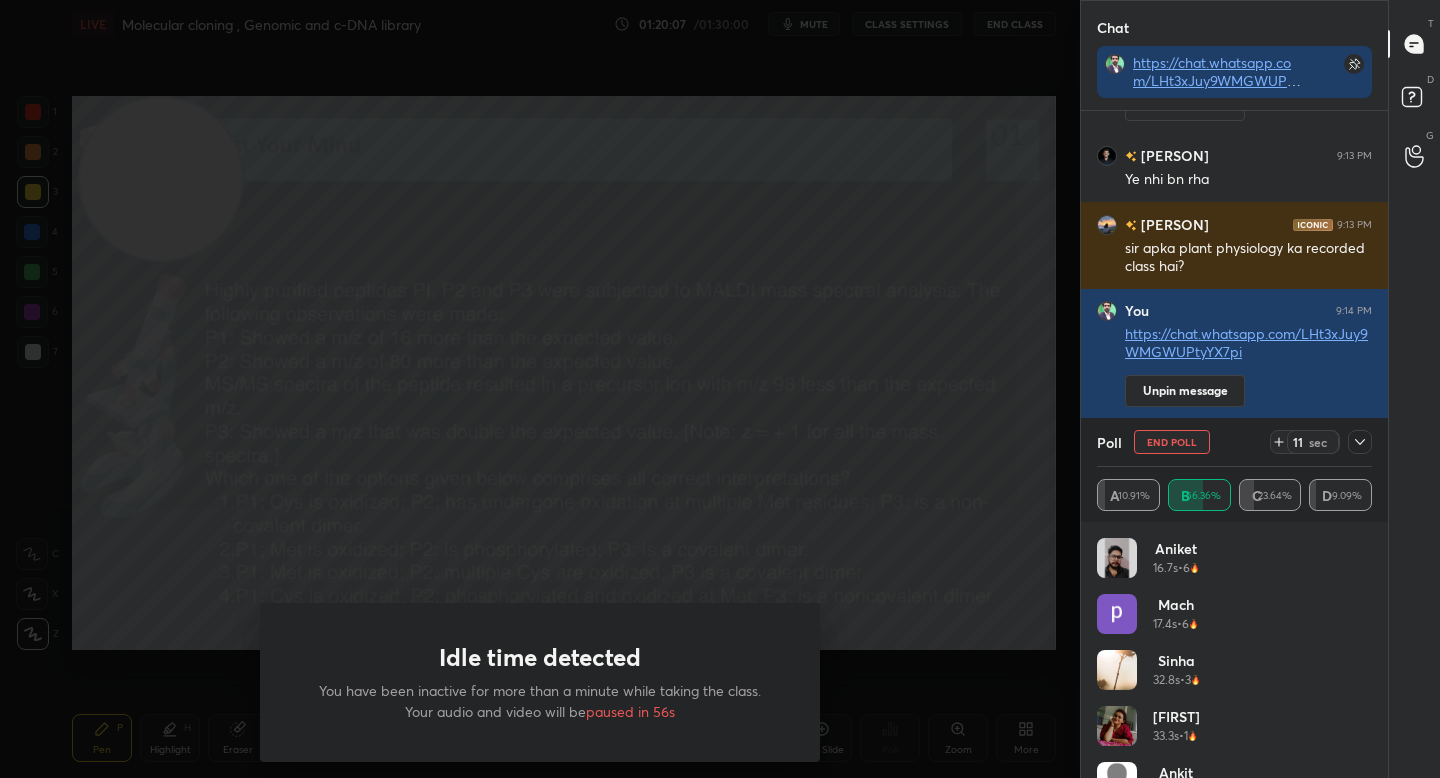 click on "Idle time detected You have been inactive for more than a minute while taking the class. Your audio and video will be  paused in 56s" at bounding box center (540, 389) 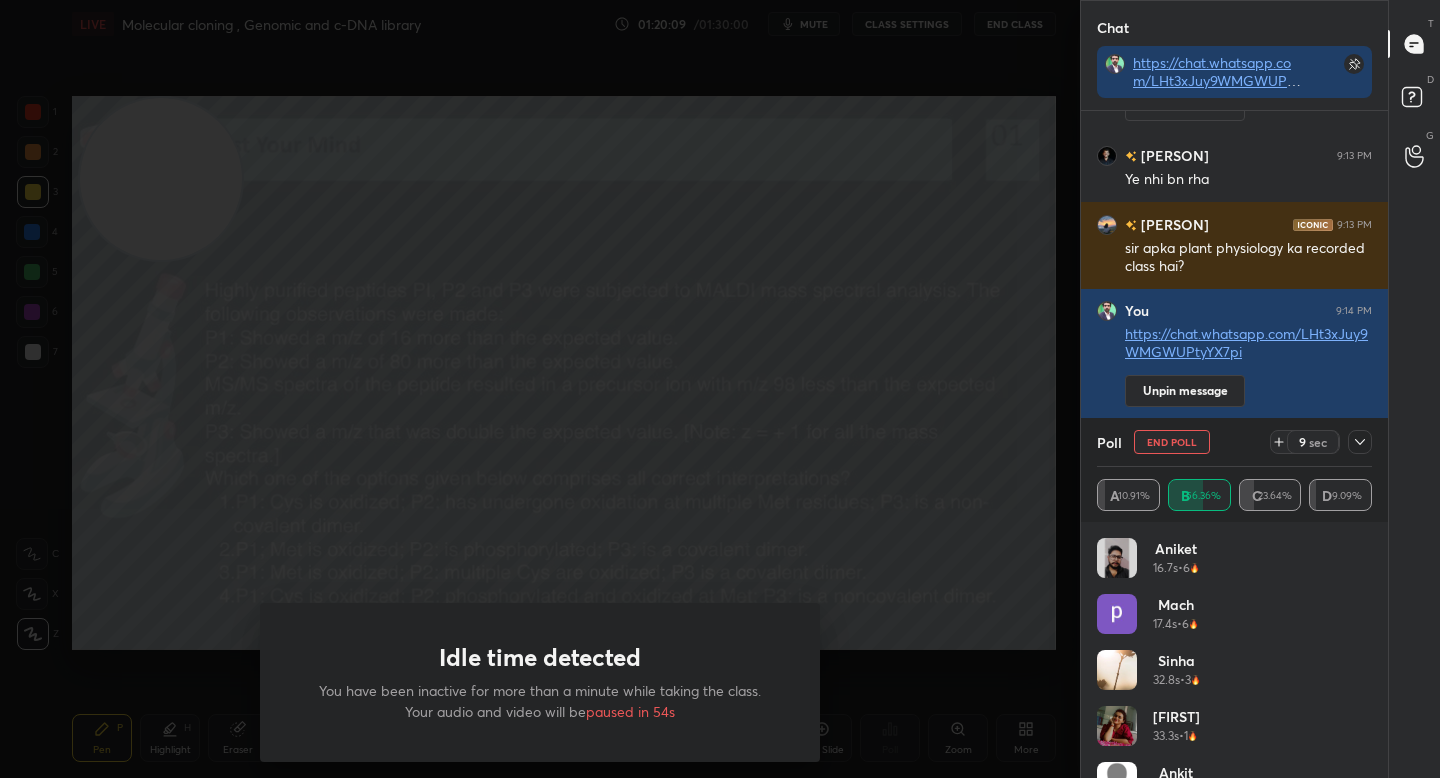 click on "Idle time detected You have been inactive for more than a minute while taking the class. Your audio and video will be  paused in 54s" at bounding box center [540, 389] 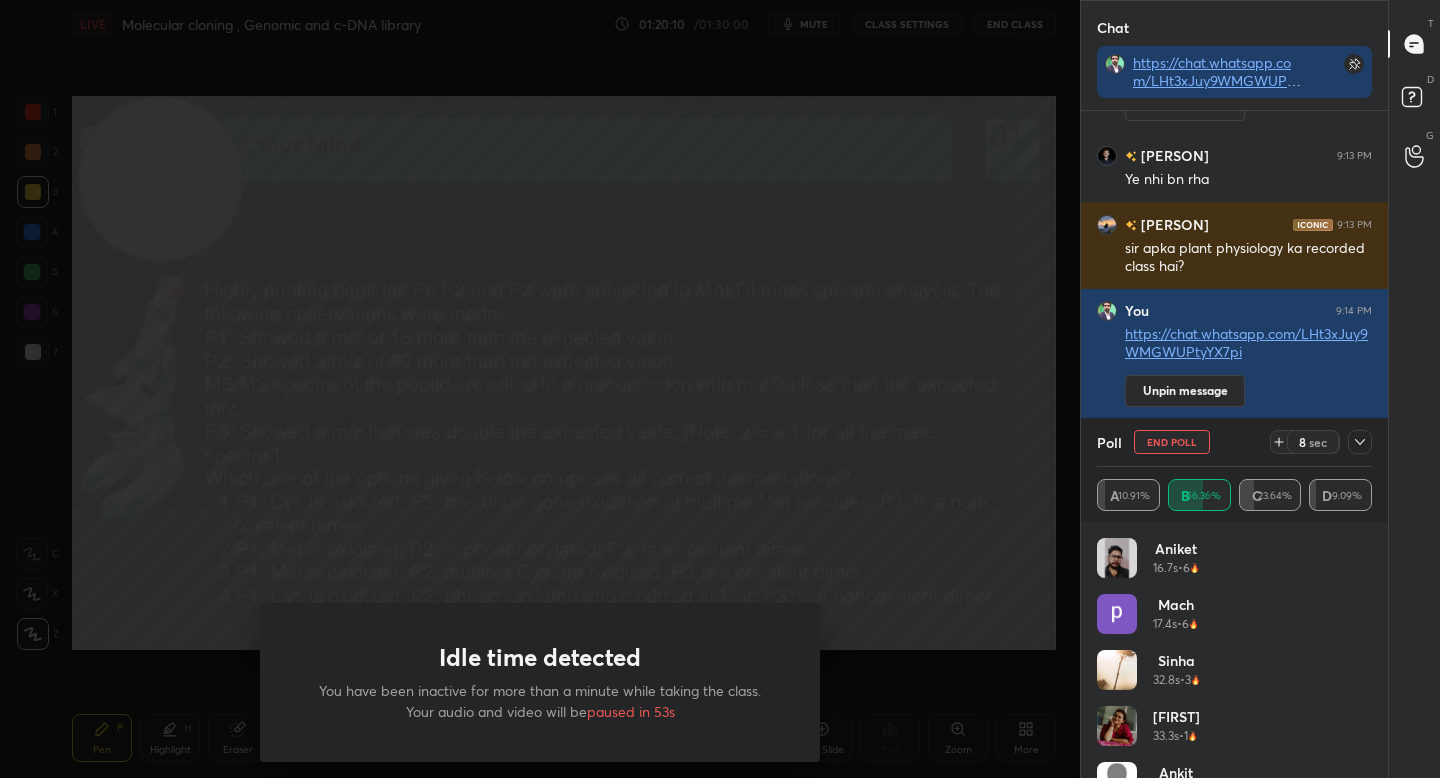 click on "Idle time detected You have been inactive for more than a minute while taking the class. Your audio and video will be  paused in 53s" at bounding box center [540, 389] 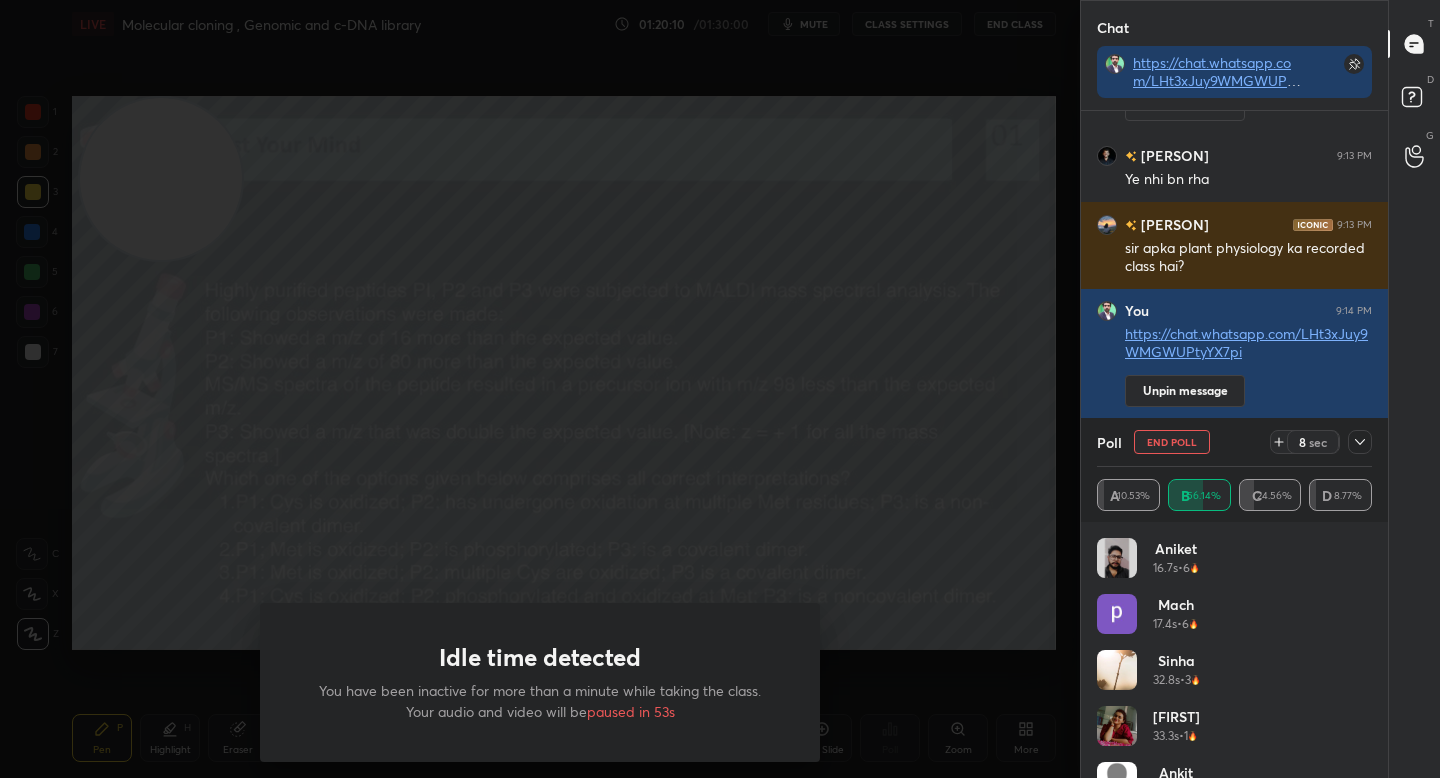 click on "Idle time detected You have been inactive for more than a minute while taking the class. Your audio and video will be  paused in 53s" at bounding box center (540, 389) 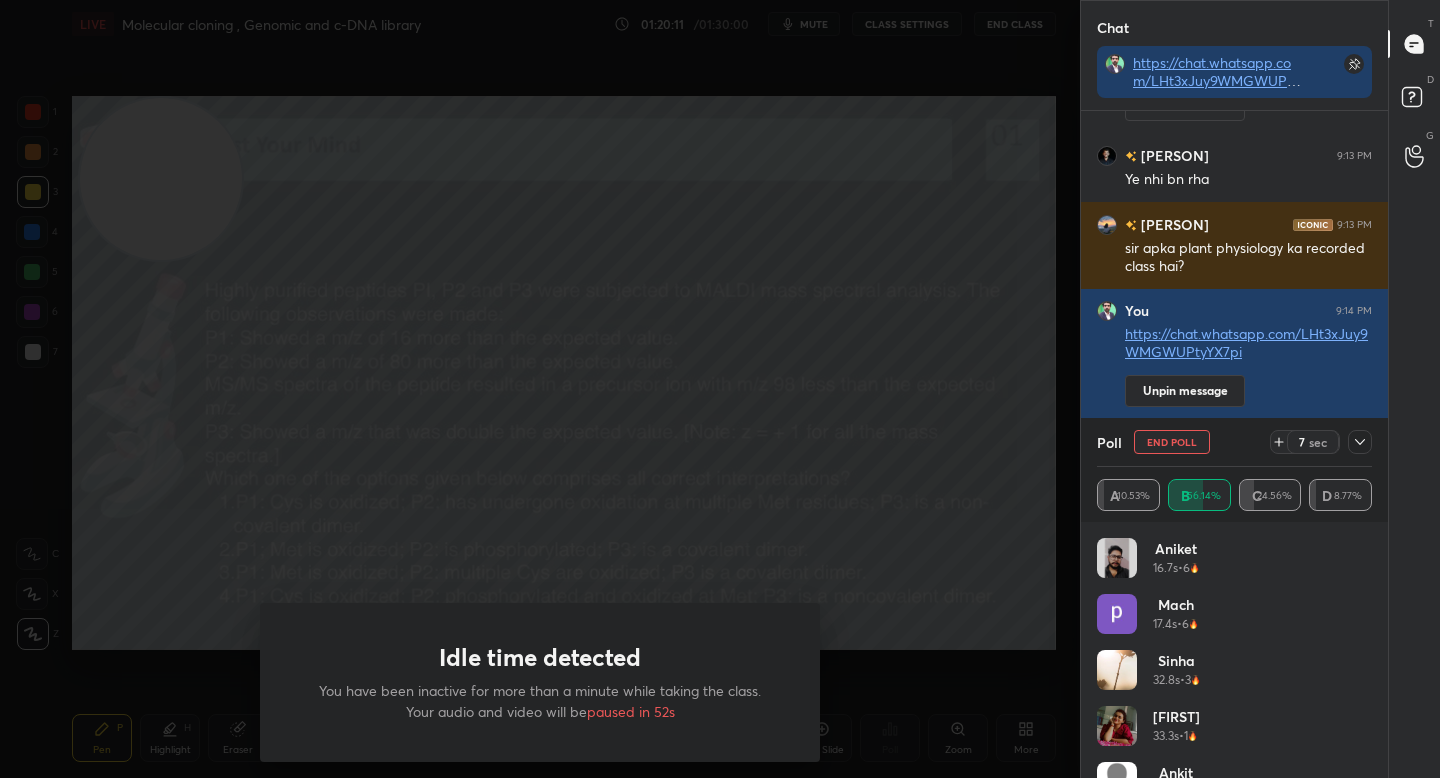 click on "Idle time detected You have been inactive for more than a minute while taking the class. Your audio and video will be  paused in 52s" at bounding box center (540, 389) 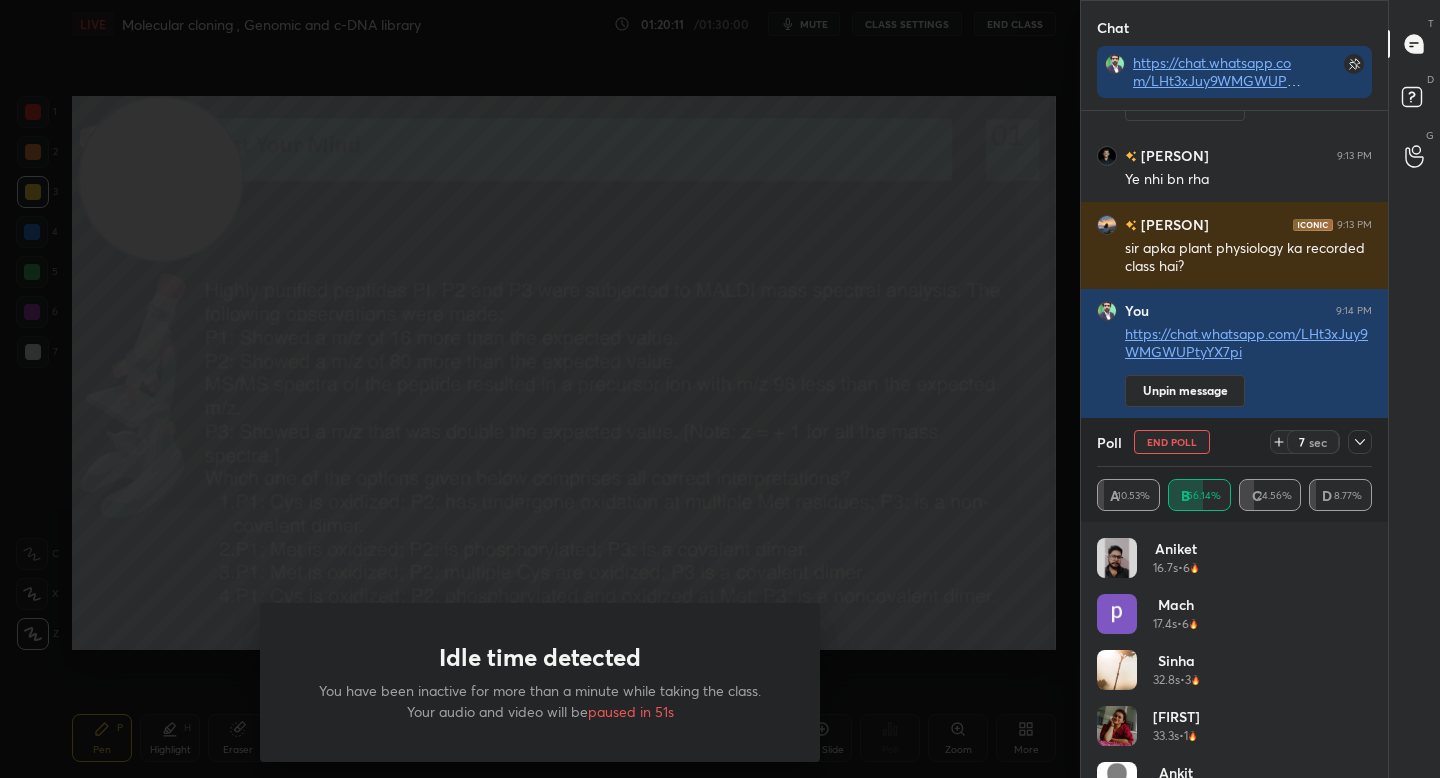 click on "Idle time detected You have been inactive for more than a minute while taking the class. Your audio and video will be  paused in 51s" at bounding box center [540, 389] 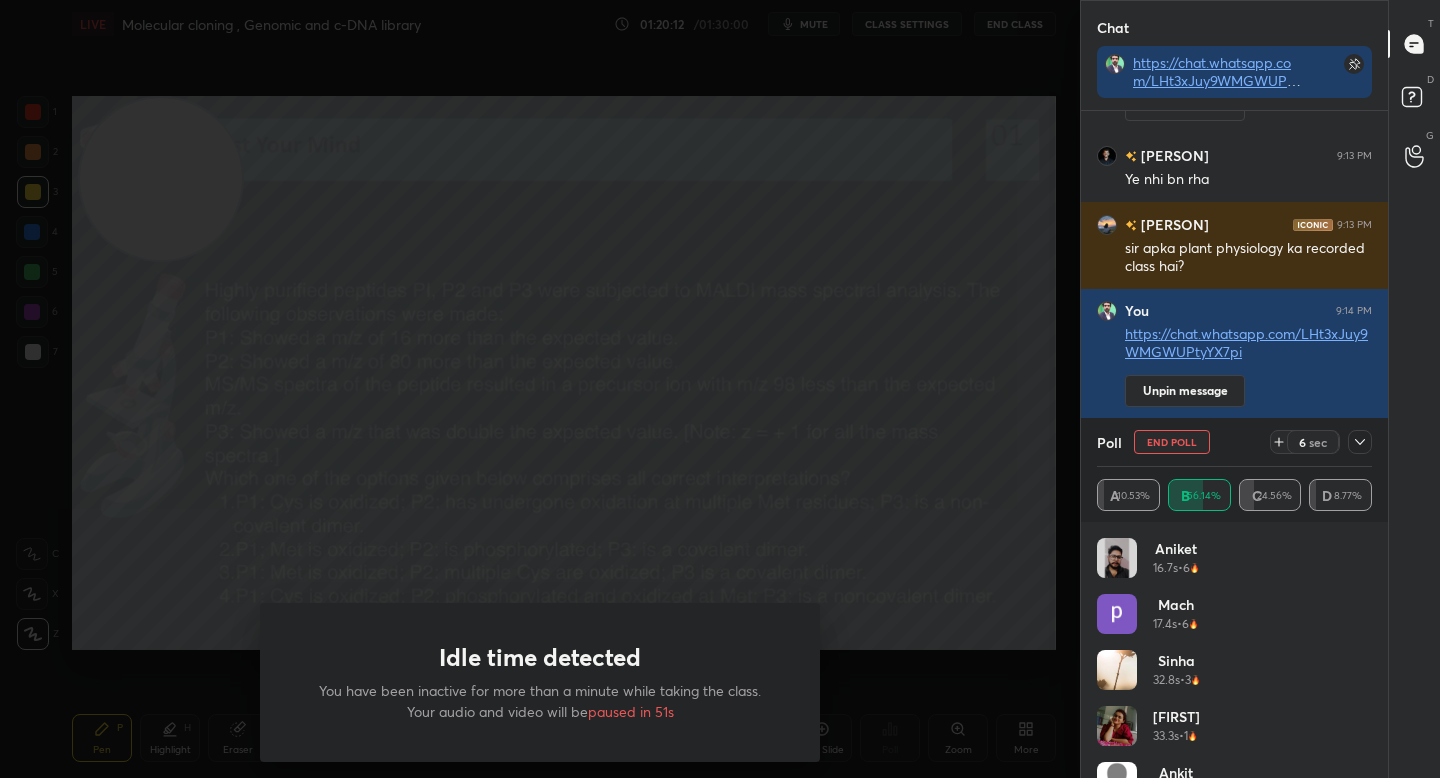 click on "Idle time detected You have been inactive for more than a minute while taking the class. Your audio and video will be  paused in 51s" at bounding box center (540, 389) 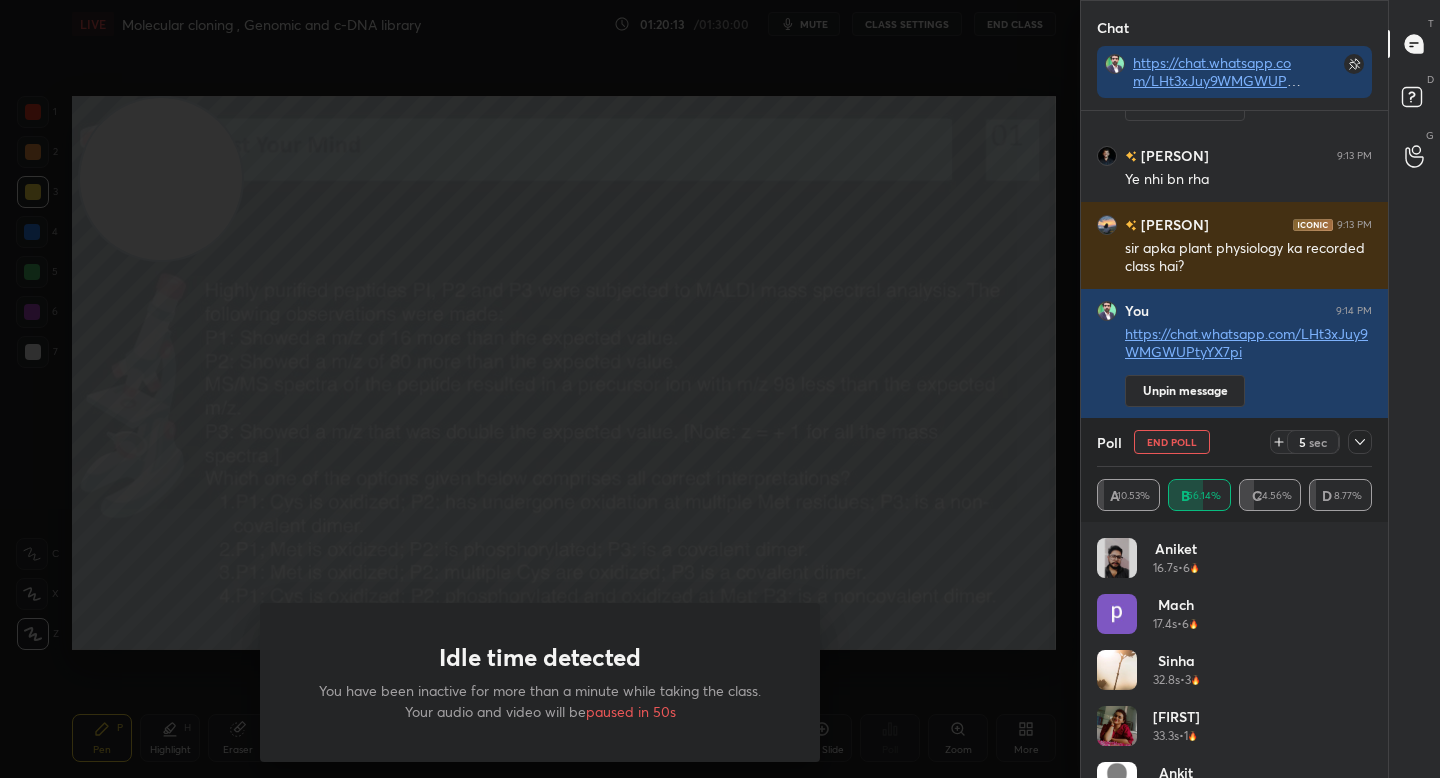 click on "paused in 50s" at bounding box center (631, 711) 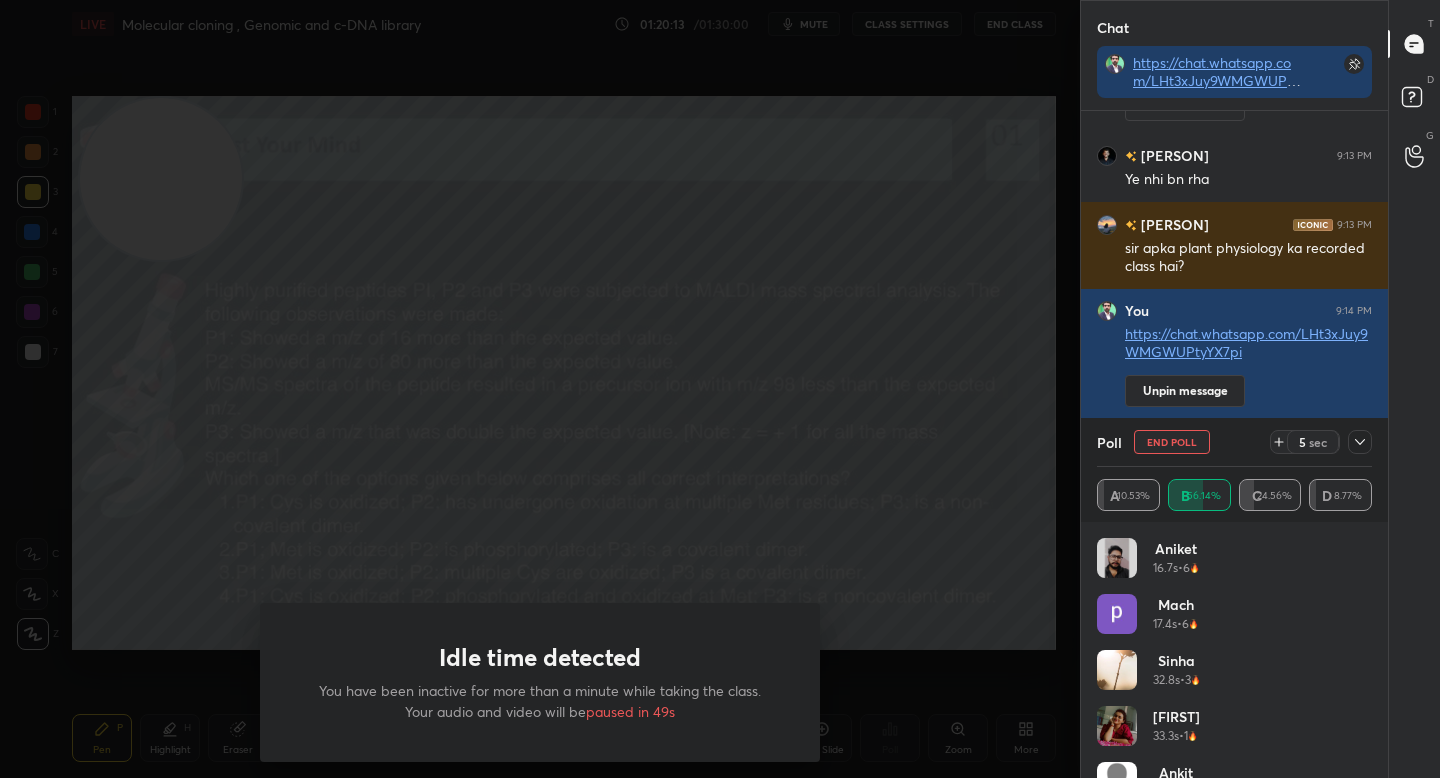 click on "paused in 49s" at bounding box center (630, 711) 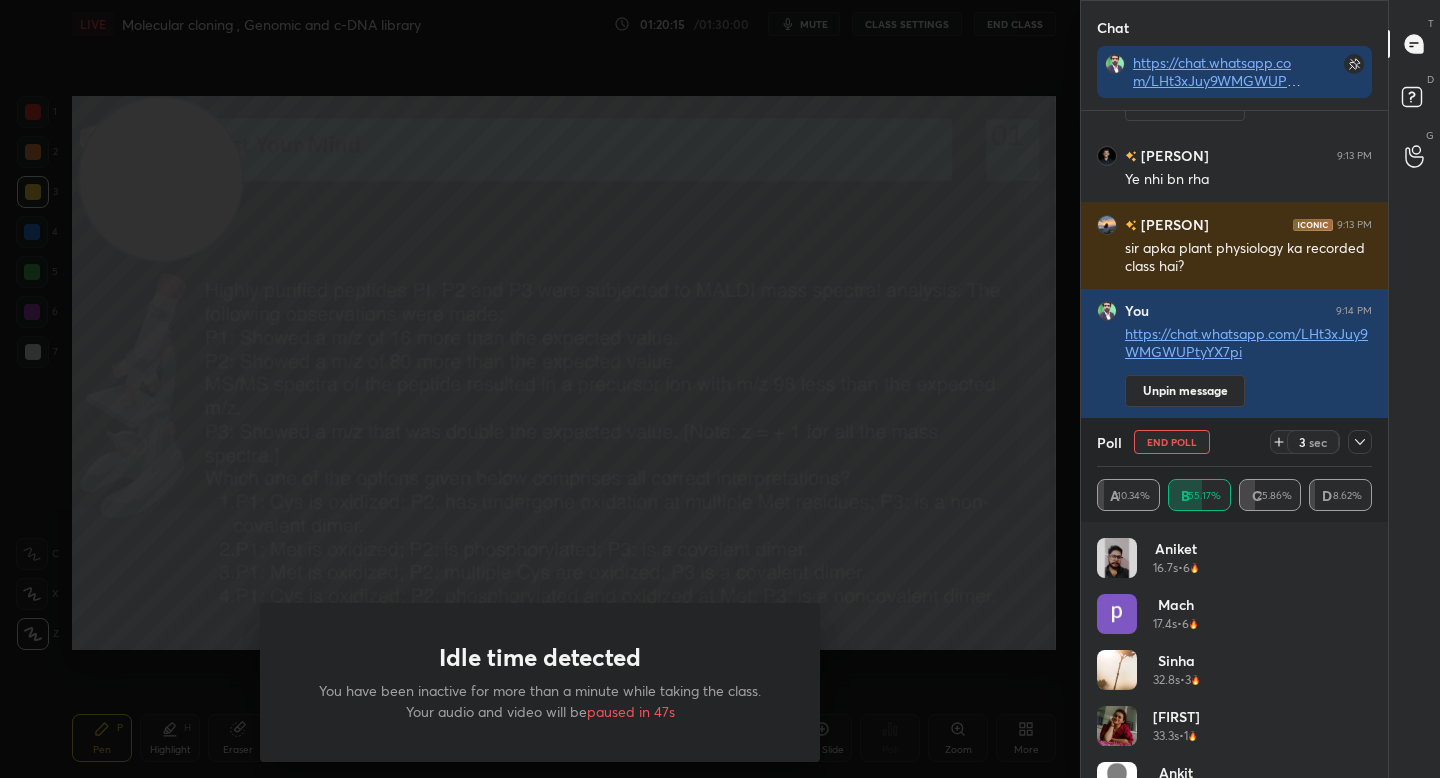 click on "Idle time detected You have been inactive for more than a minute while taking the class. Your audio and video will be  paused in 47s" at bounding box center [540, 389] 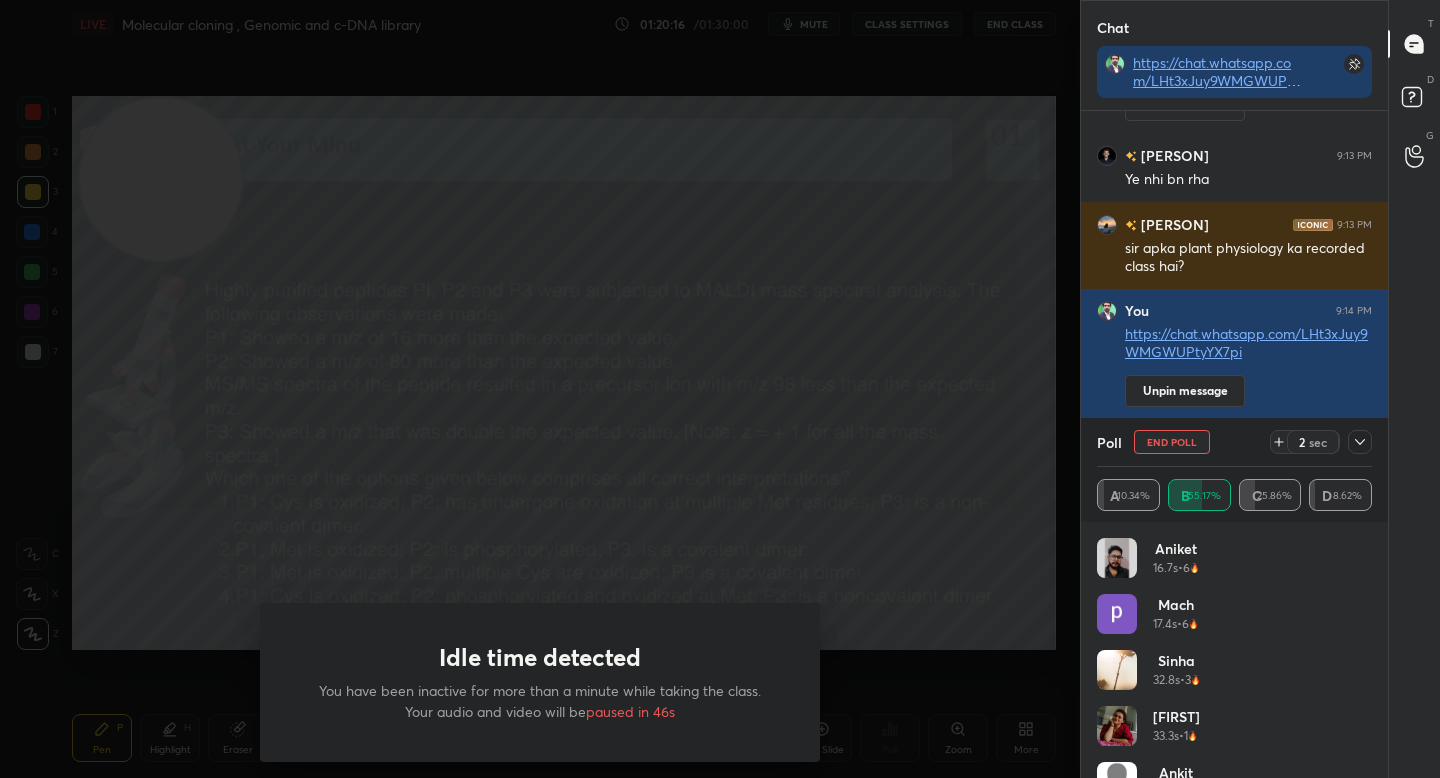 drag, startPoint x: 307, startPoint y: 41, endPoint x: 456, endPoint y: 219, distance: 232.13142 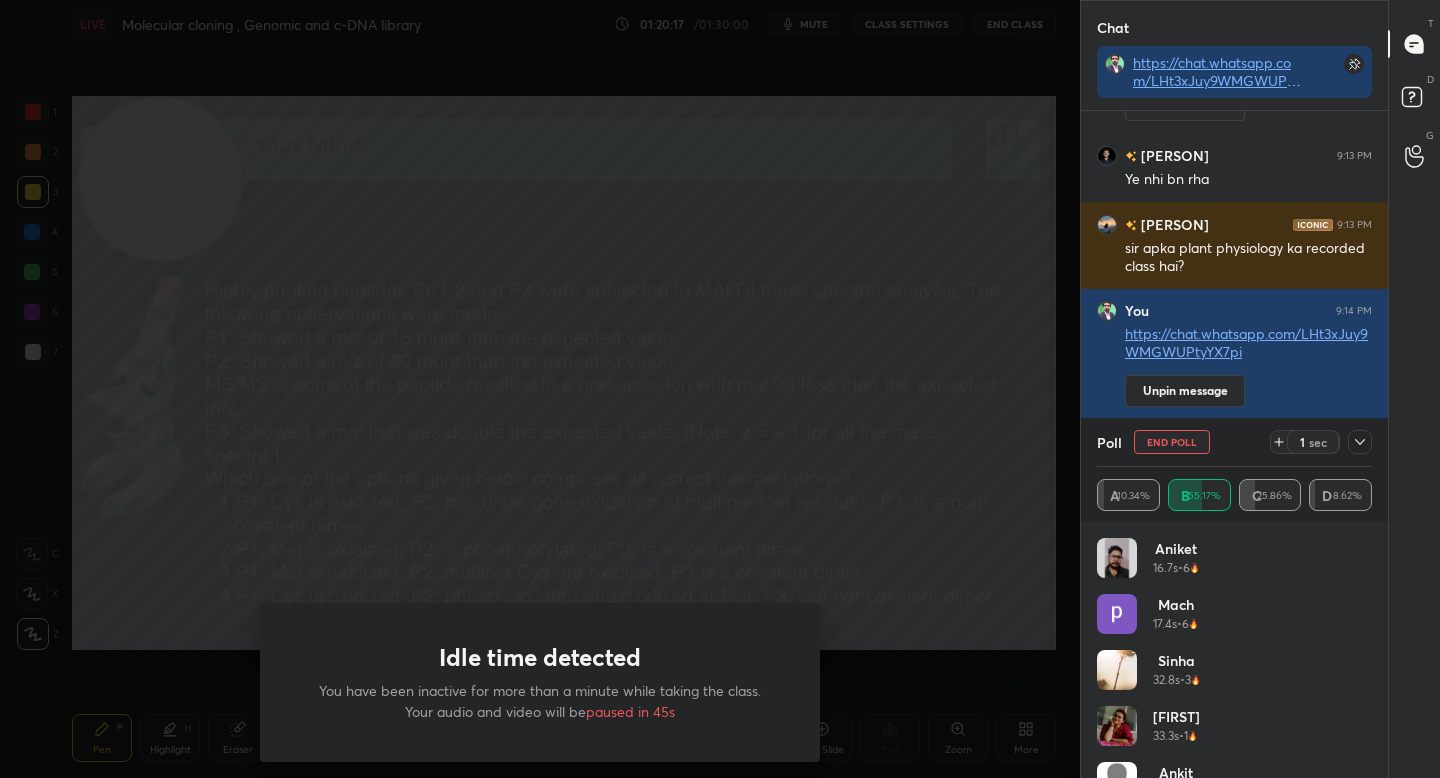 click 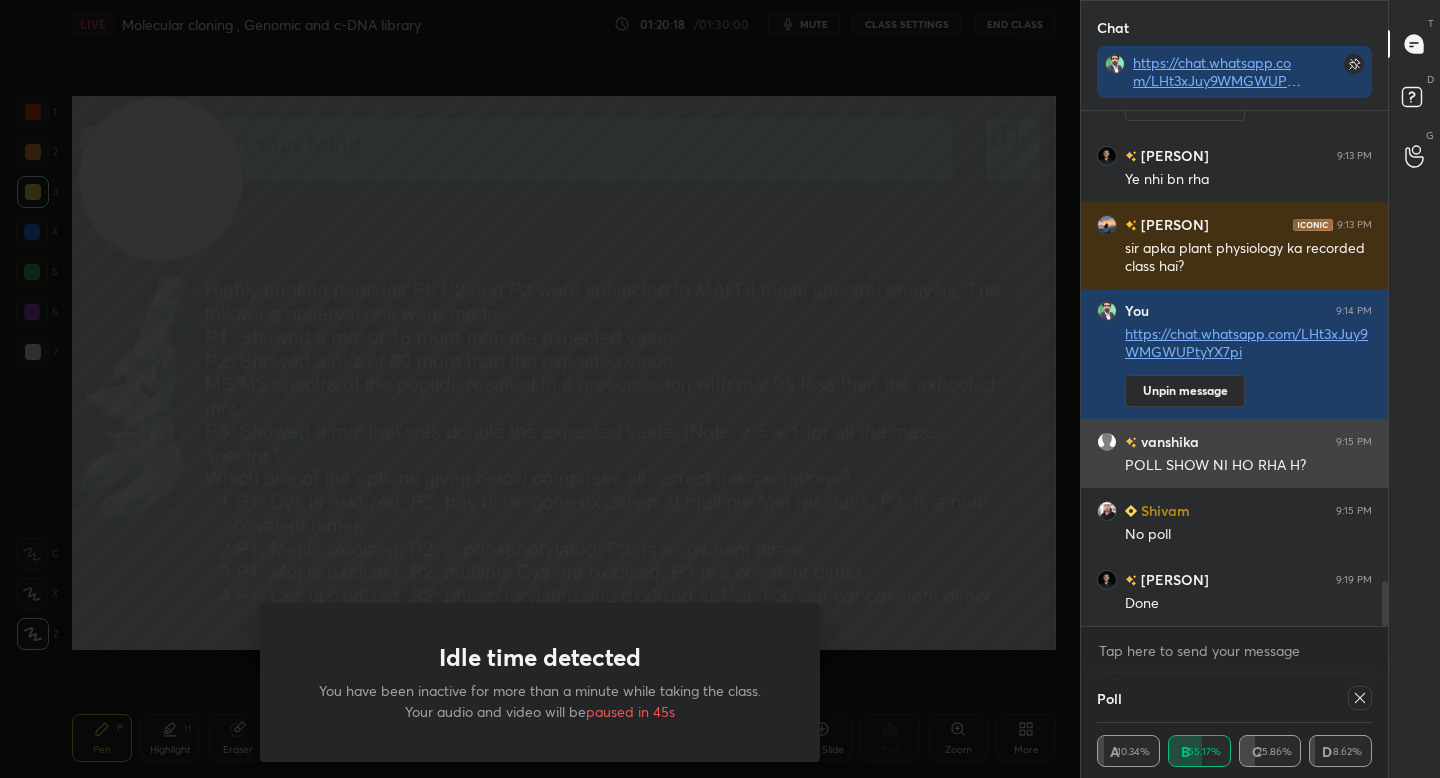 scroll, scrollTop: 153, scrollLeft: 269, axis: both 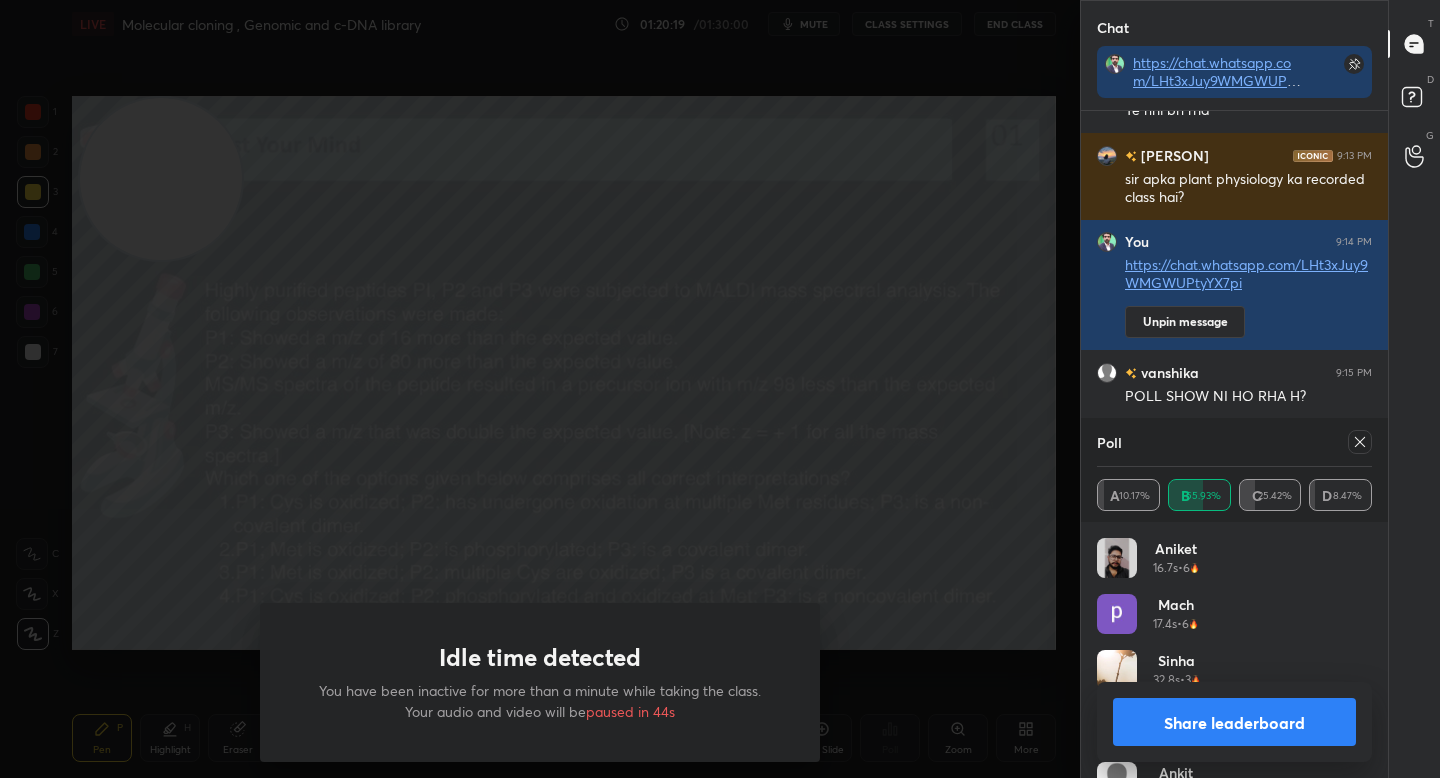 click on "Share leaderboard" at bounding box center (1234, 722) 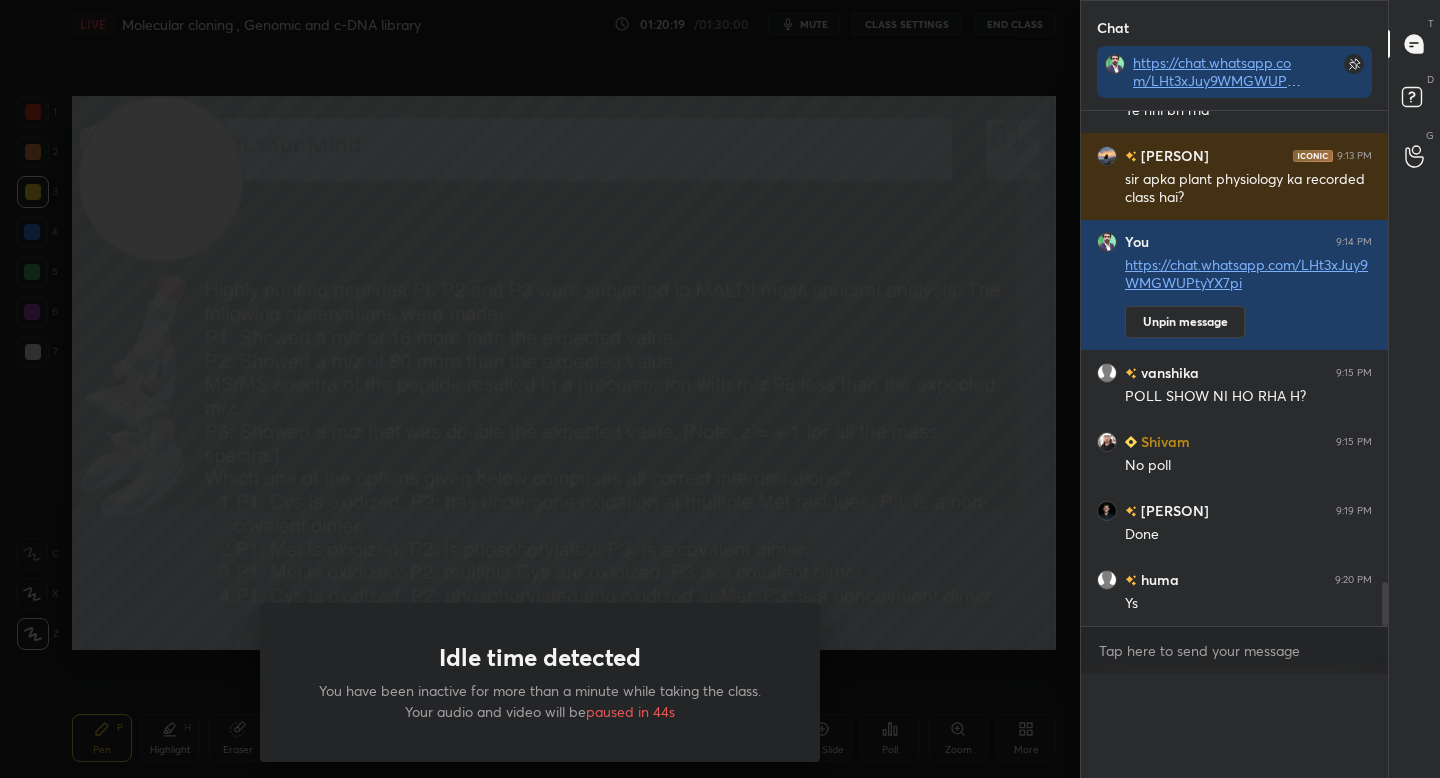 scroll, scrollTop: 121, scrollLeft: 269, axis: both 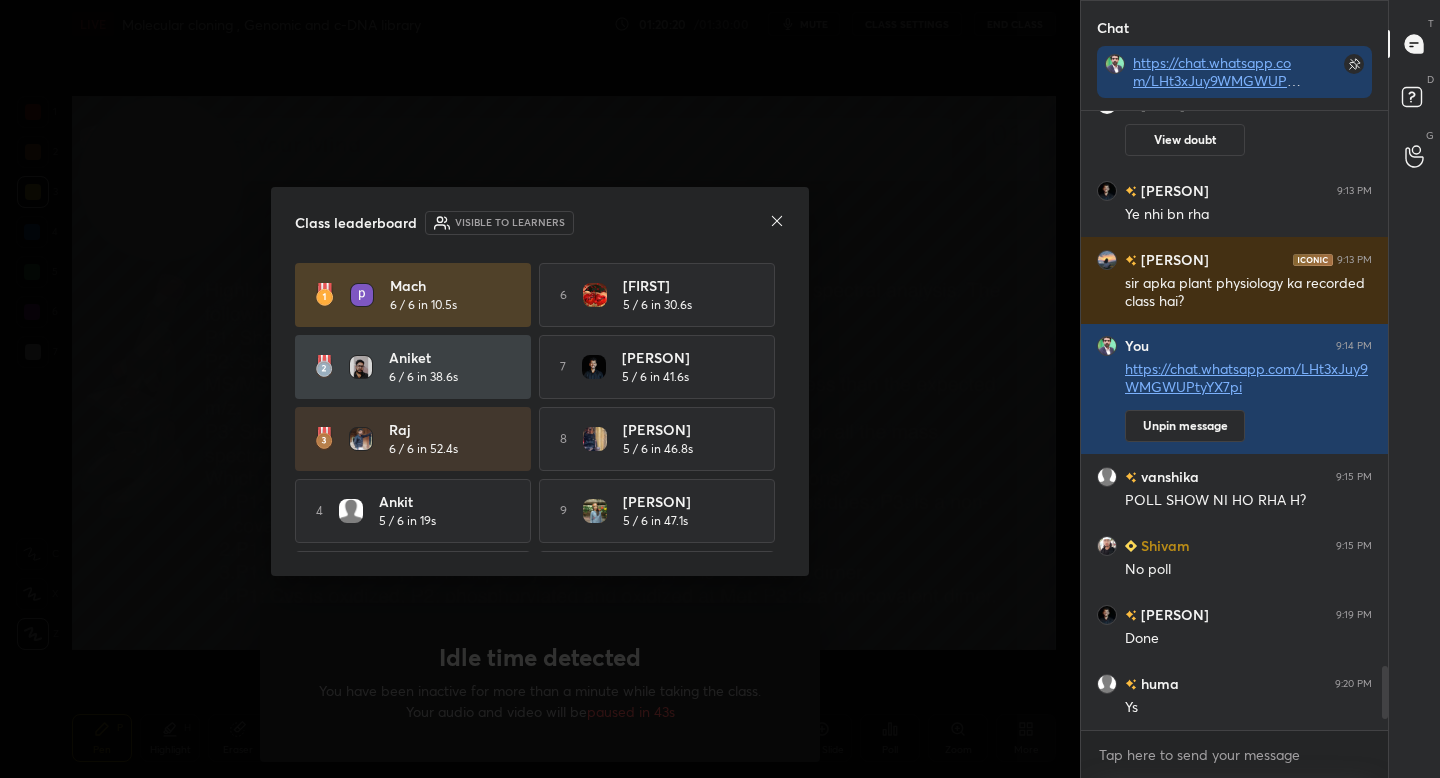 click 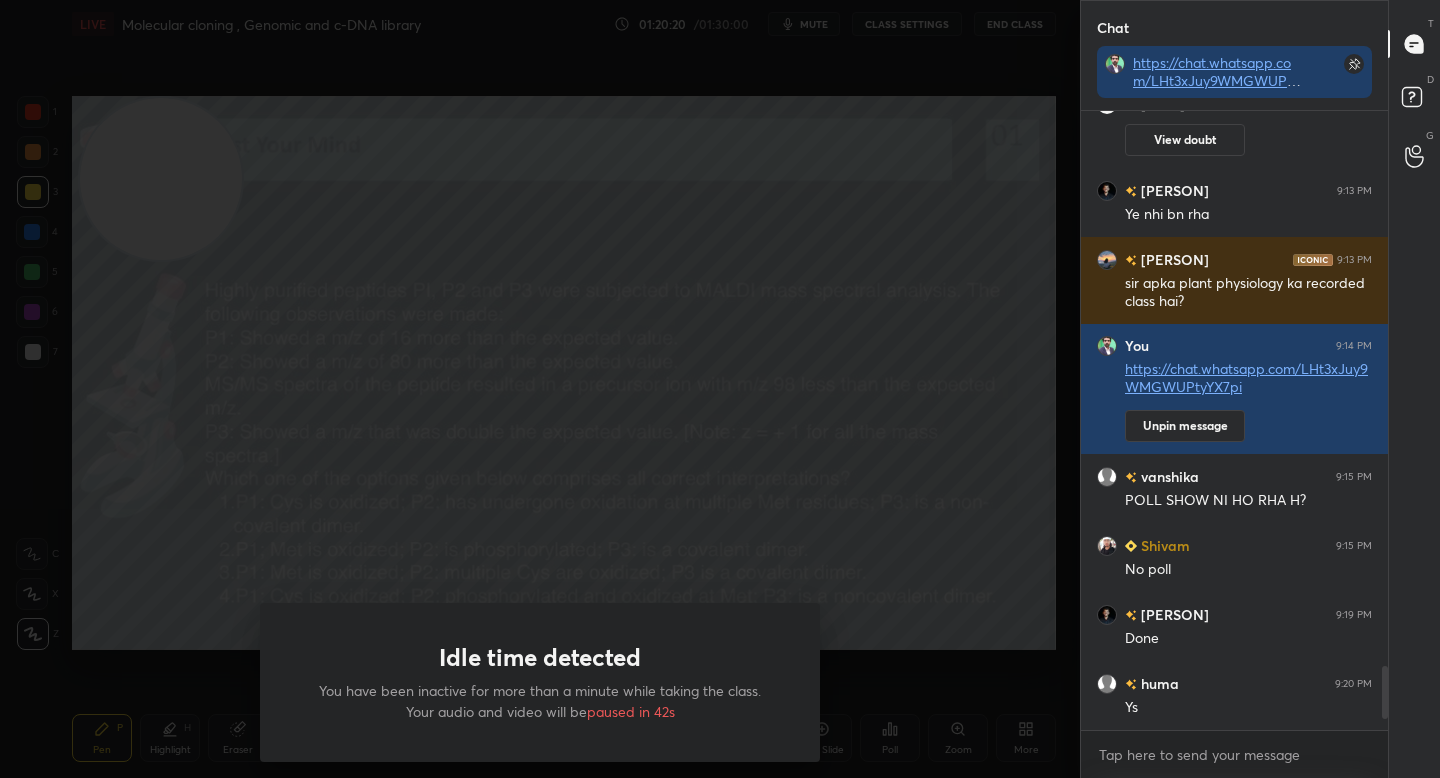 click on "Idle time detected You have been inactive for more than a minute while taking the class. Your audio and video will be  paused in 42s" at bounding box center [540, 389] 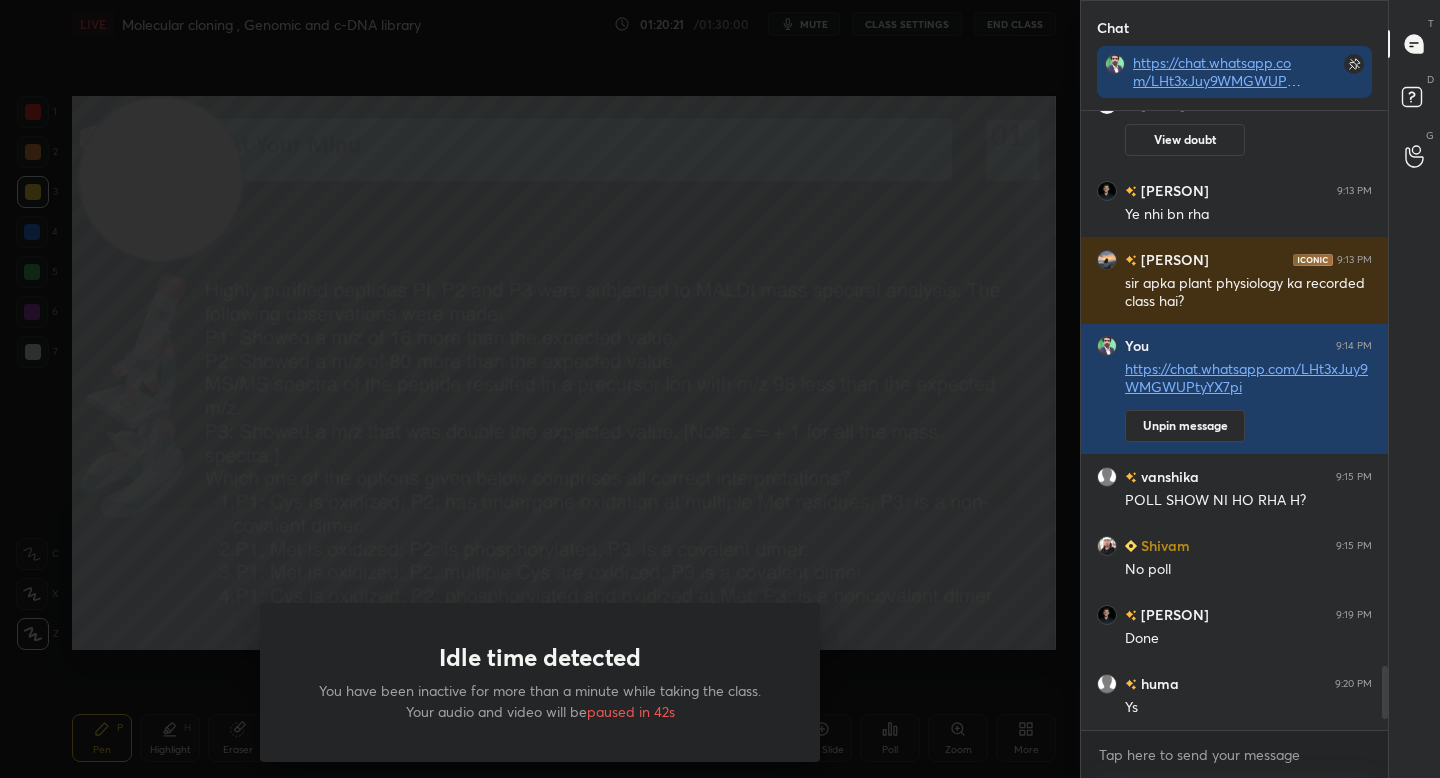 click on "Idle time detected You have been inactive for more than a minute while taking the class. Your audio and video will be  paused in 42s" at bounding box center [540, 389] 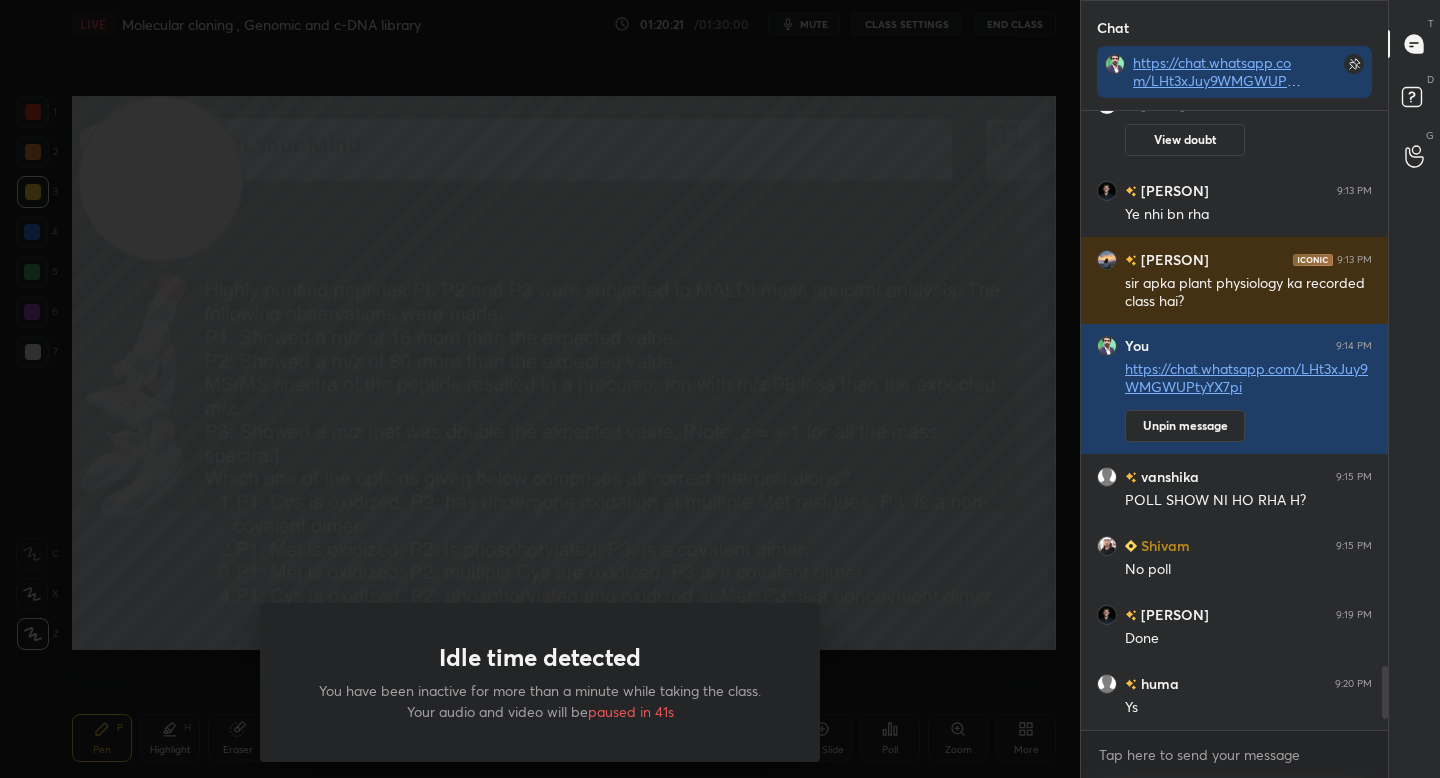 click on "Idle time detected You have been inactive for more than a minute while taking the class. Your audio and video will be  paused in 41s" at bounding box center (540, 389) 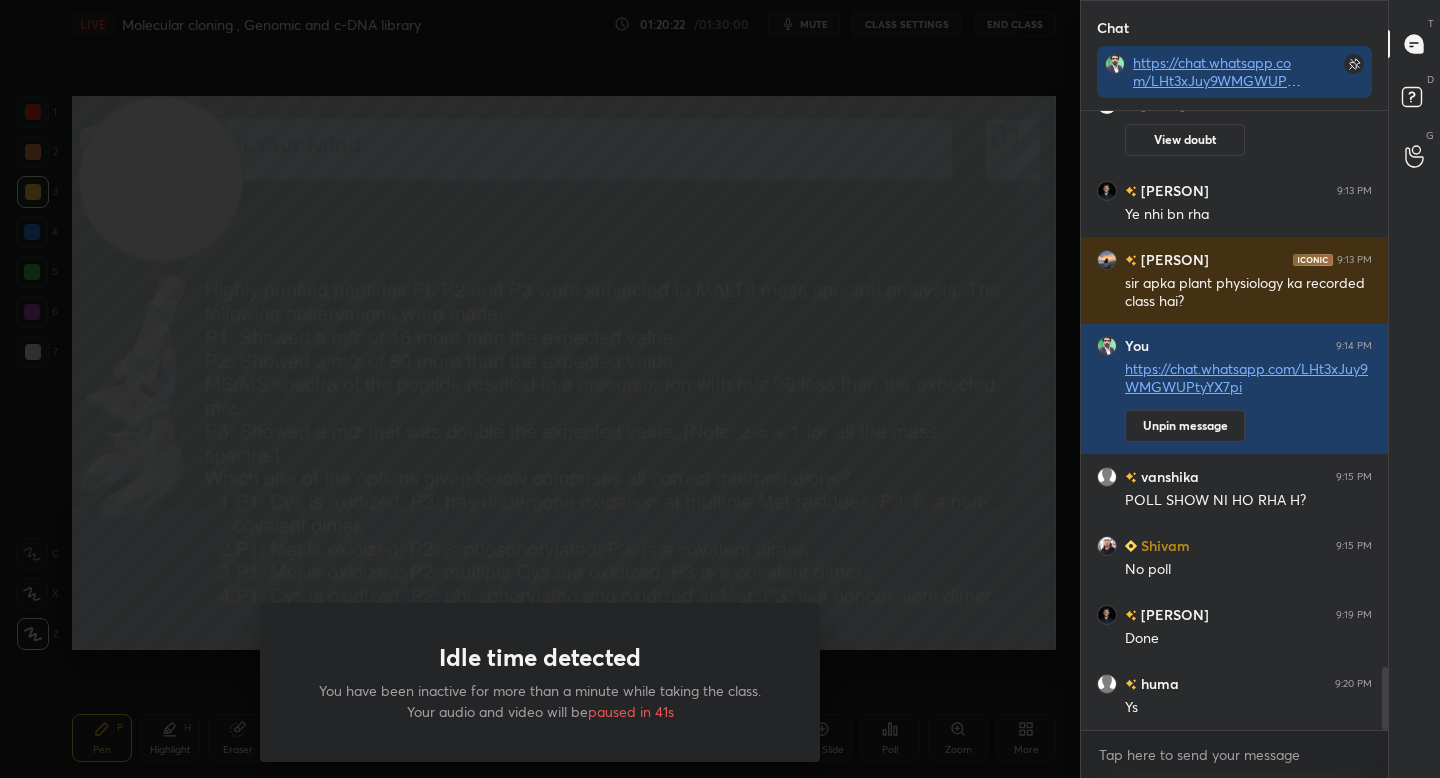 scroll, scrollTop: 5426, scrollLeft: 0, axis: vertical 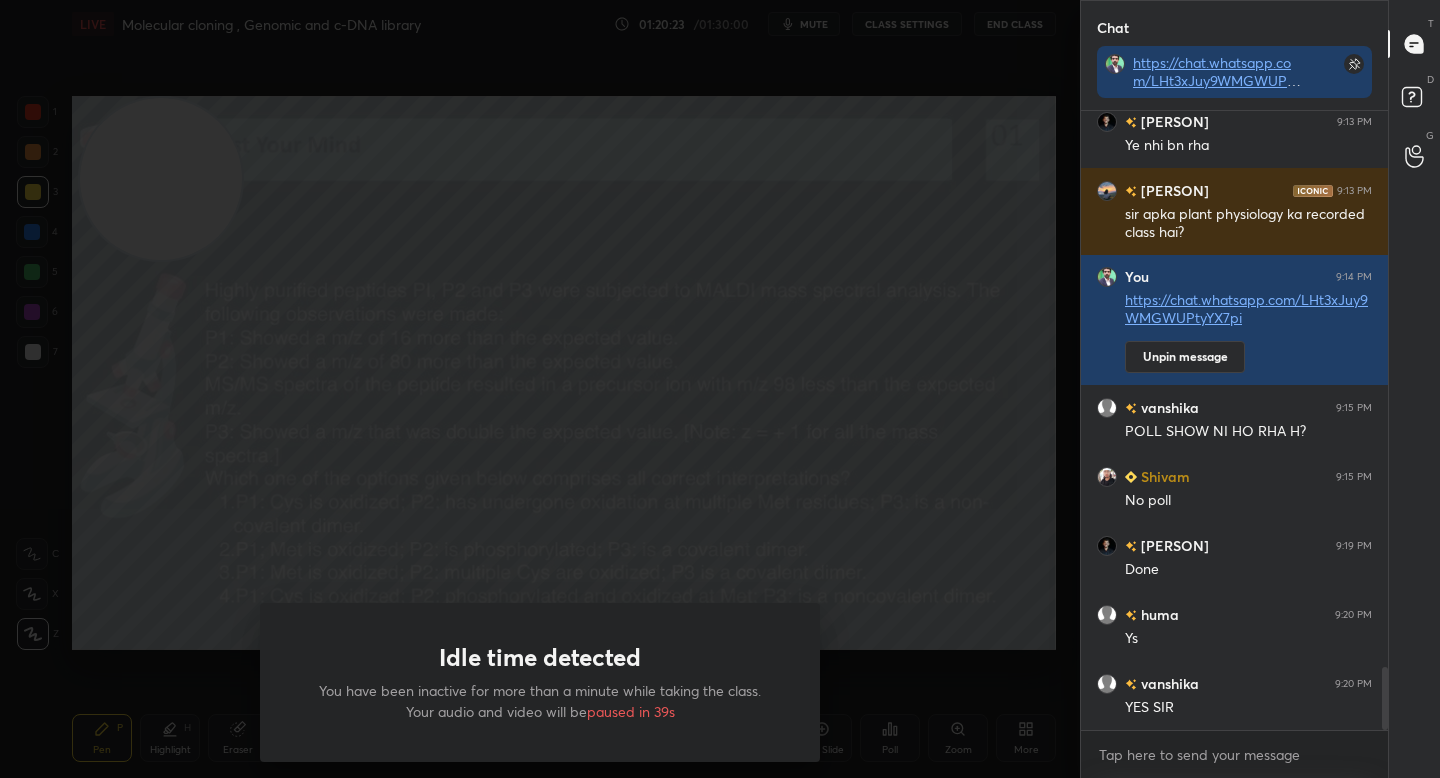 click on "Idle time detected You have been inactive for more than a minute while taking the class. Your audio and video will be  paused in 39s" at bounding box center (540, 389) 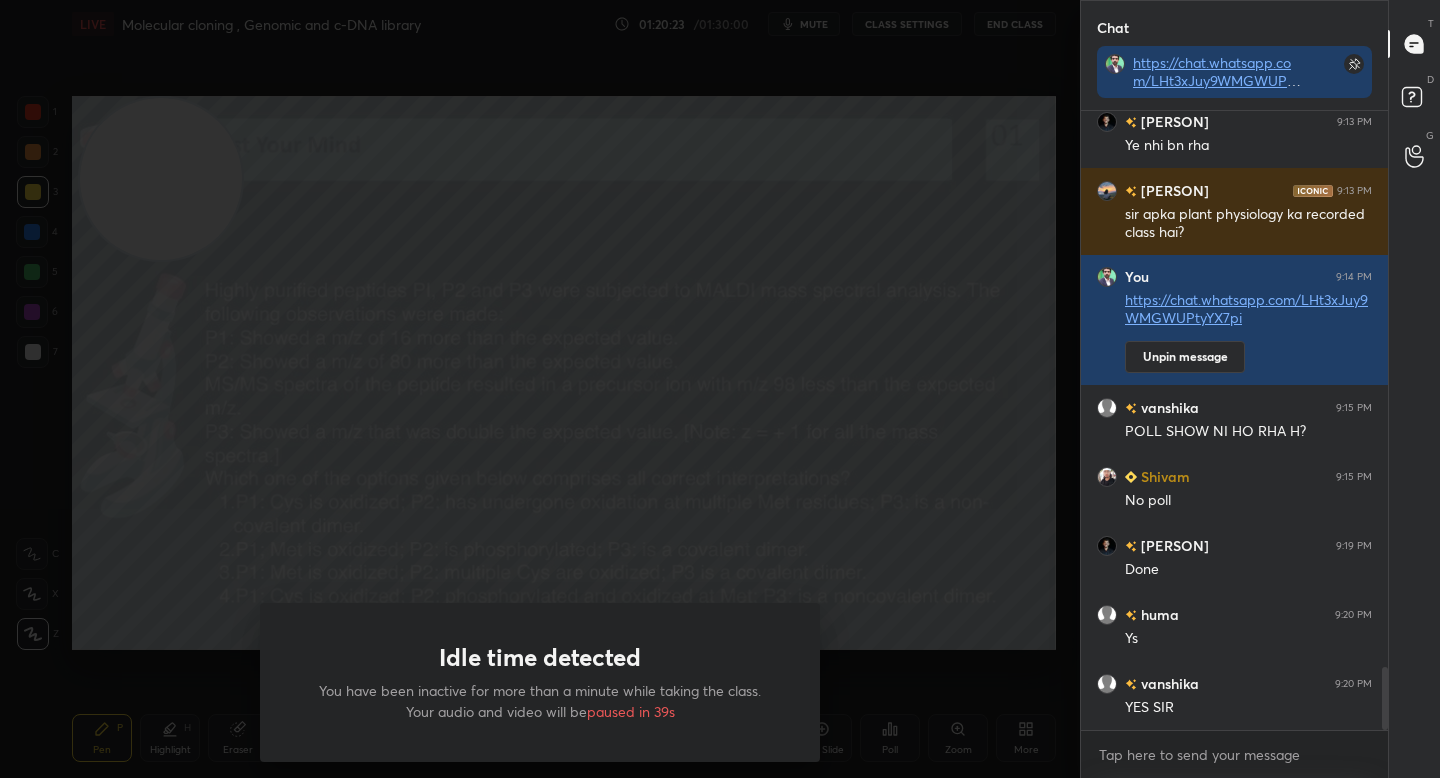 scroll, scrollTop: 5495, scrollLeft: 0, axis: vertical 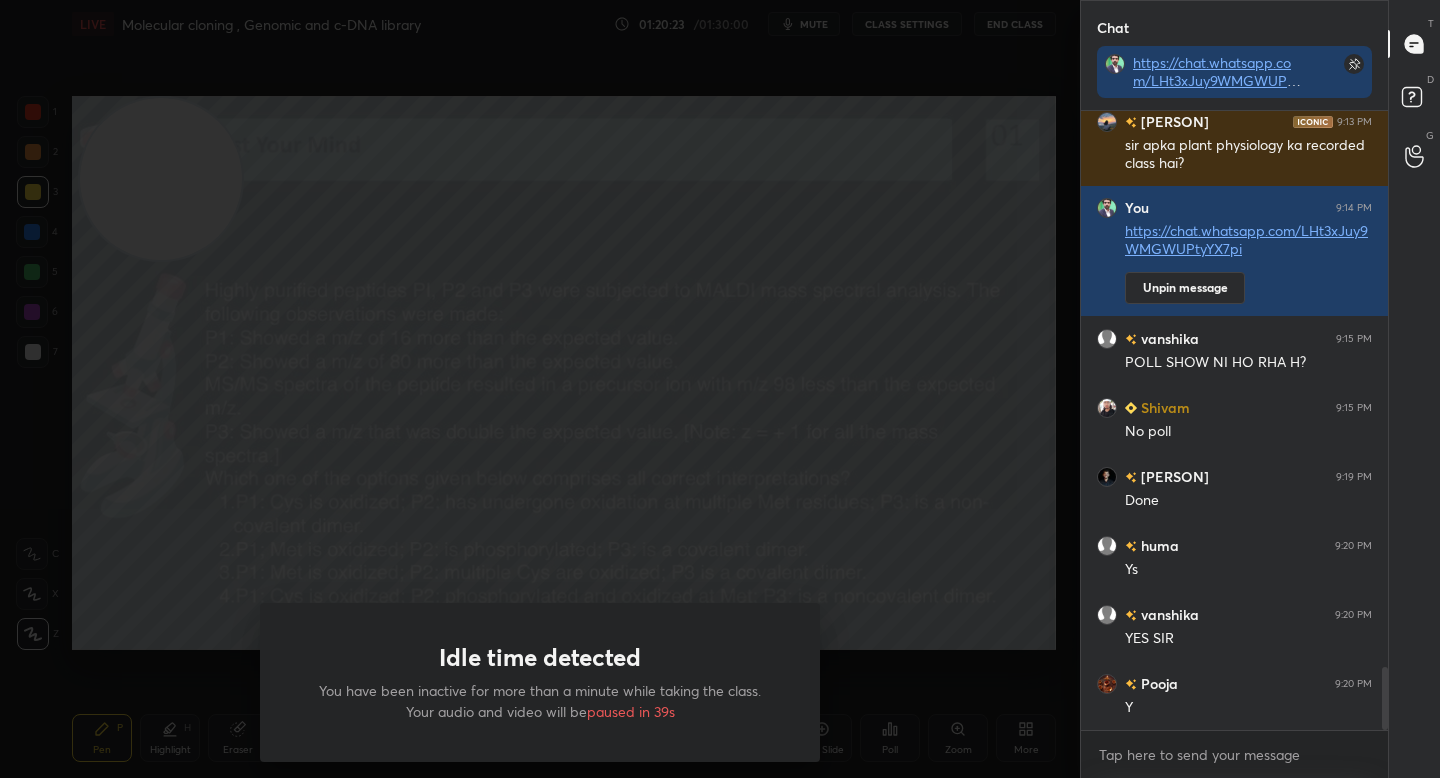 click on "Idle time detected You have been inactive for more than a minute while taking the class. Your audio and video will be  paused in 39s" at bounding box center (540, 389) 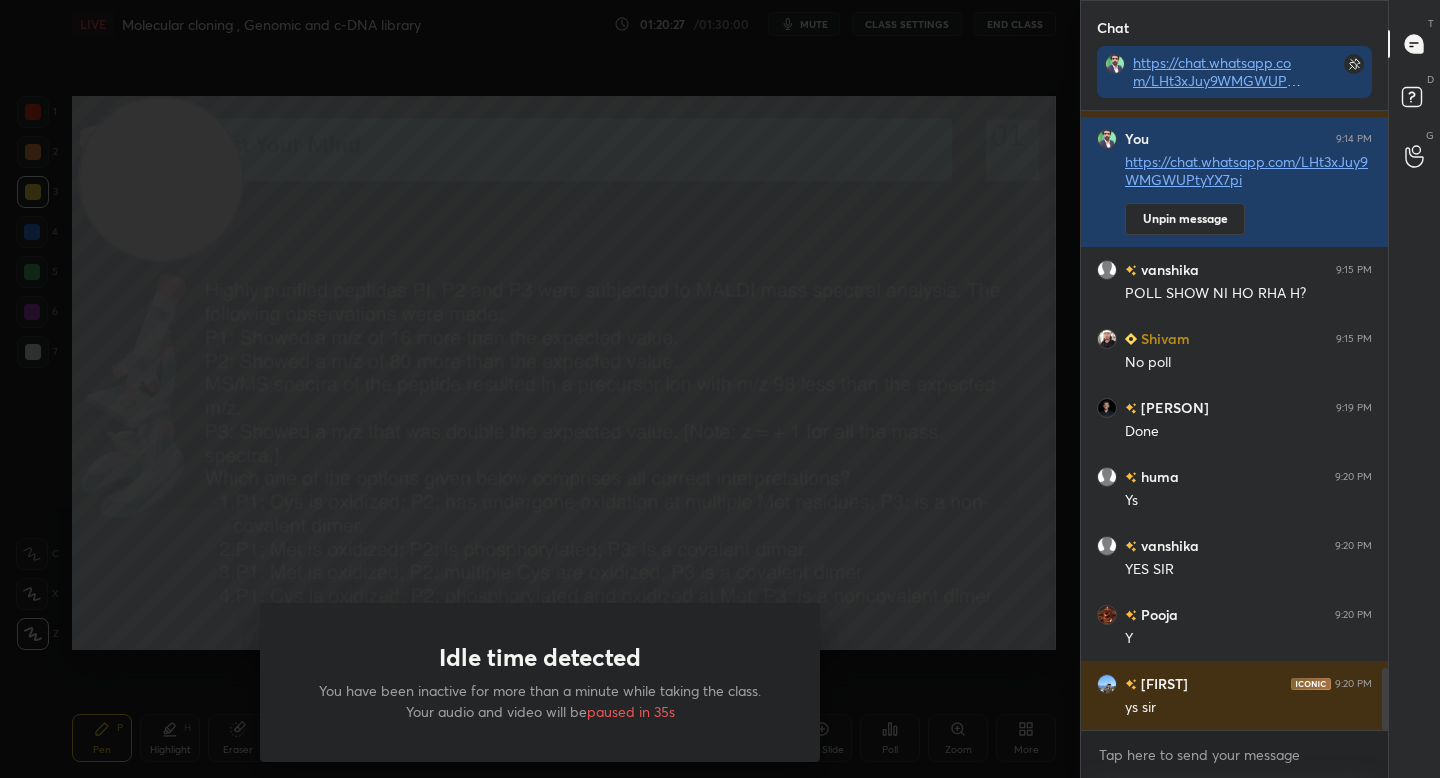 scroll, scrollTop: 5633, scrollLeft: 0, axis: vertical 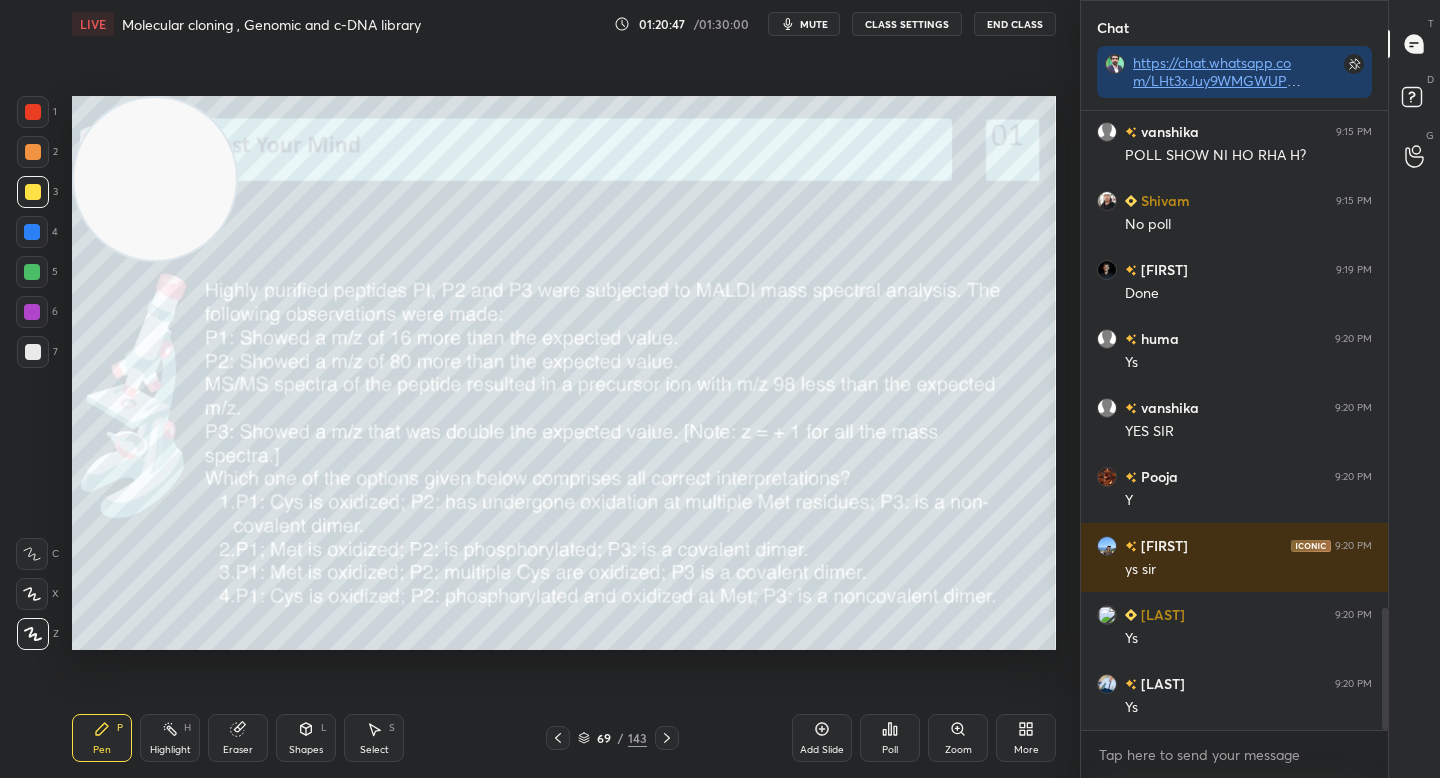 drag, startPoint x: 158, startPoint y: 526, endPoint x: 97, endPoint y: 144, distance: 386.83975 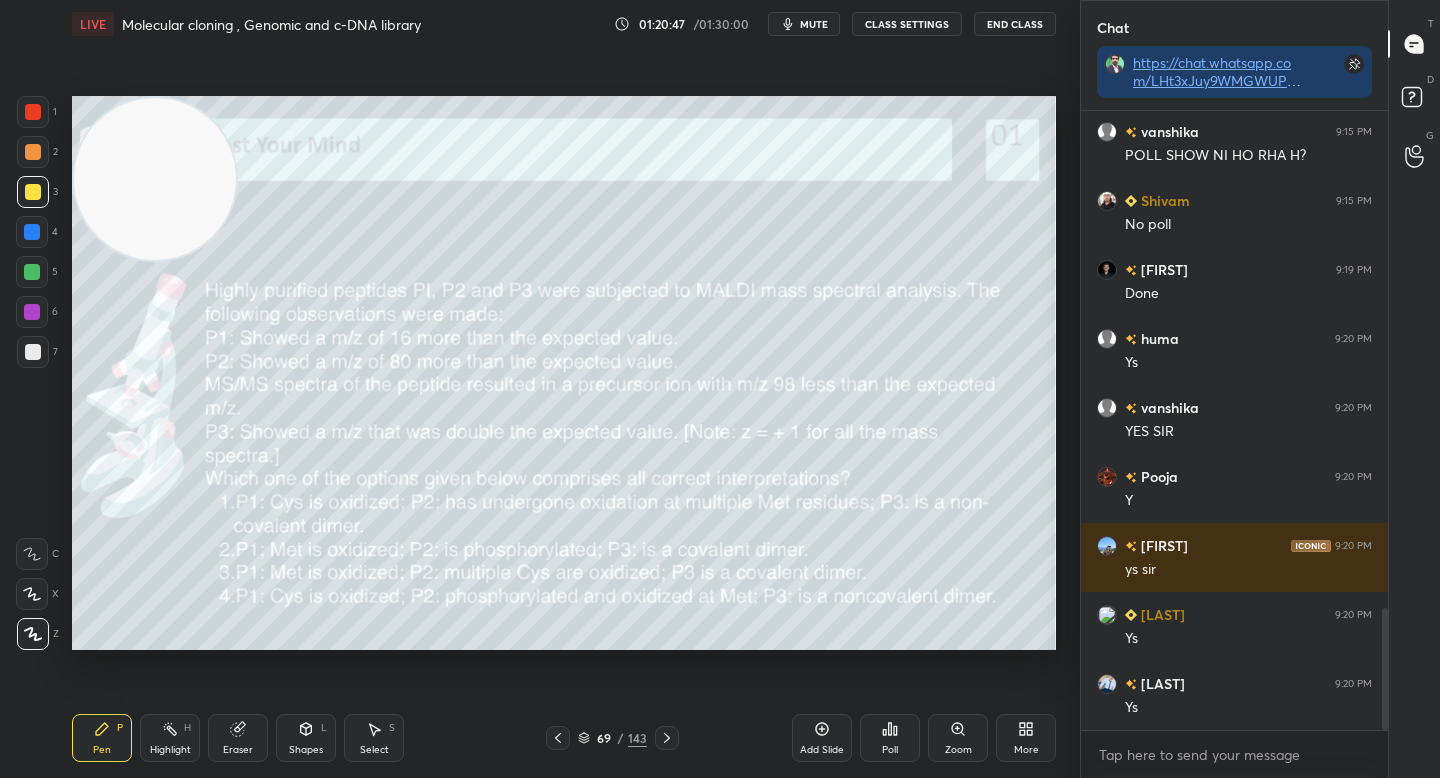 click at bounding box center (155, 179) 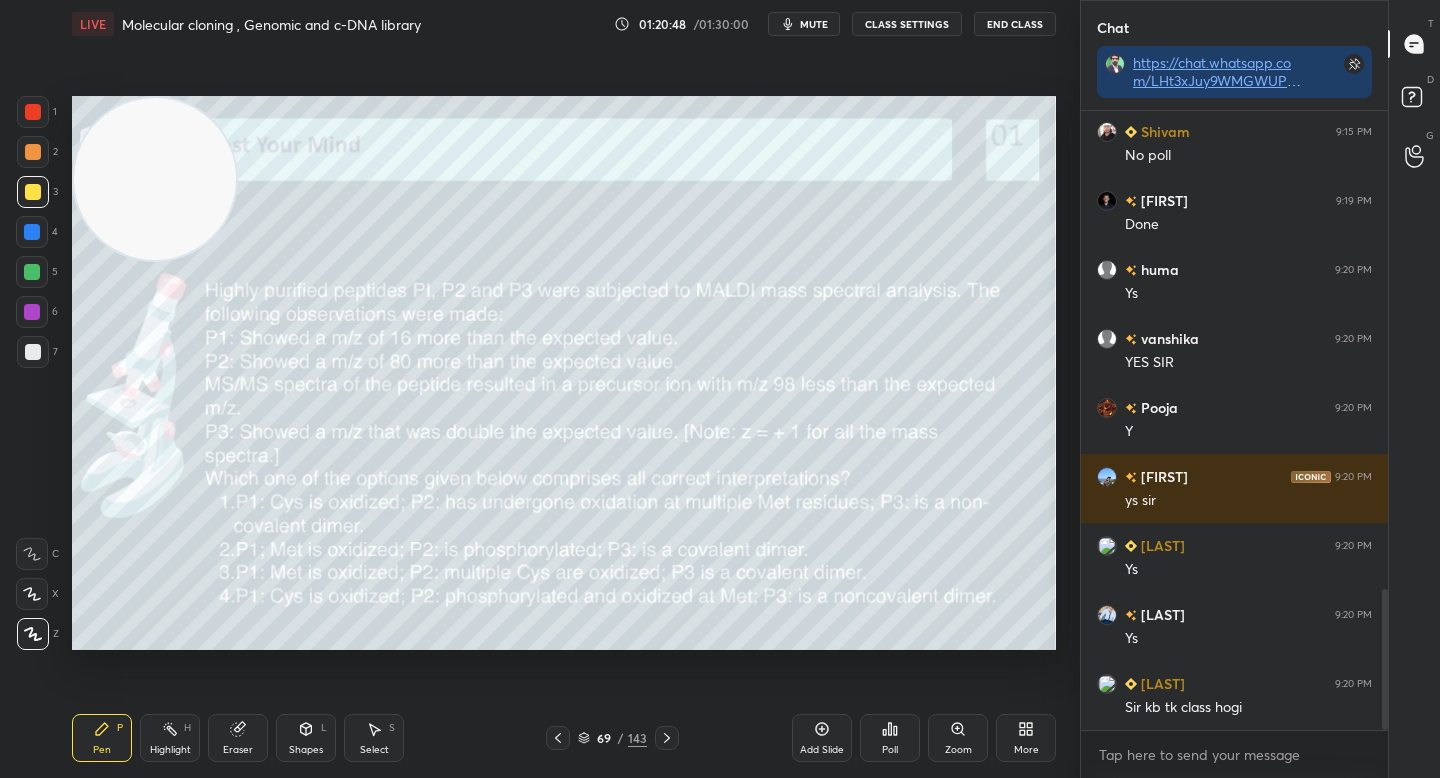 click on "5" at bounding box center [37, 276] 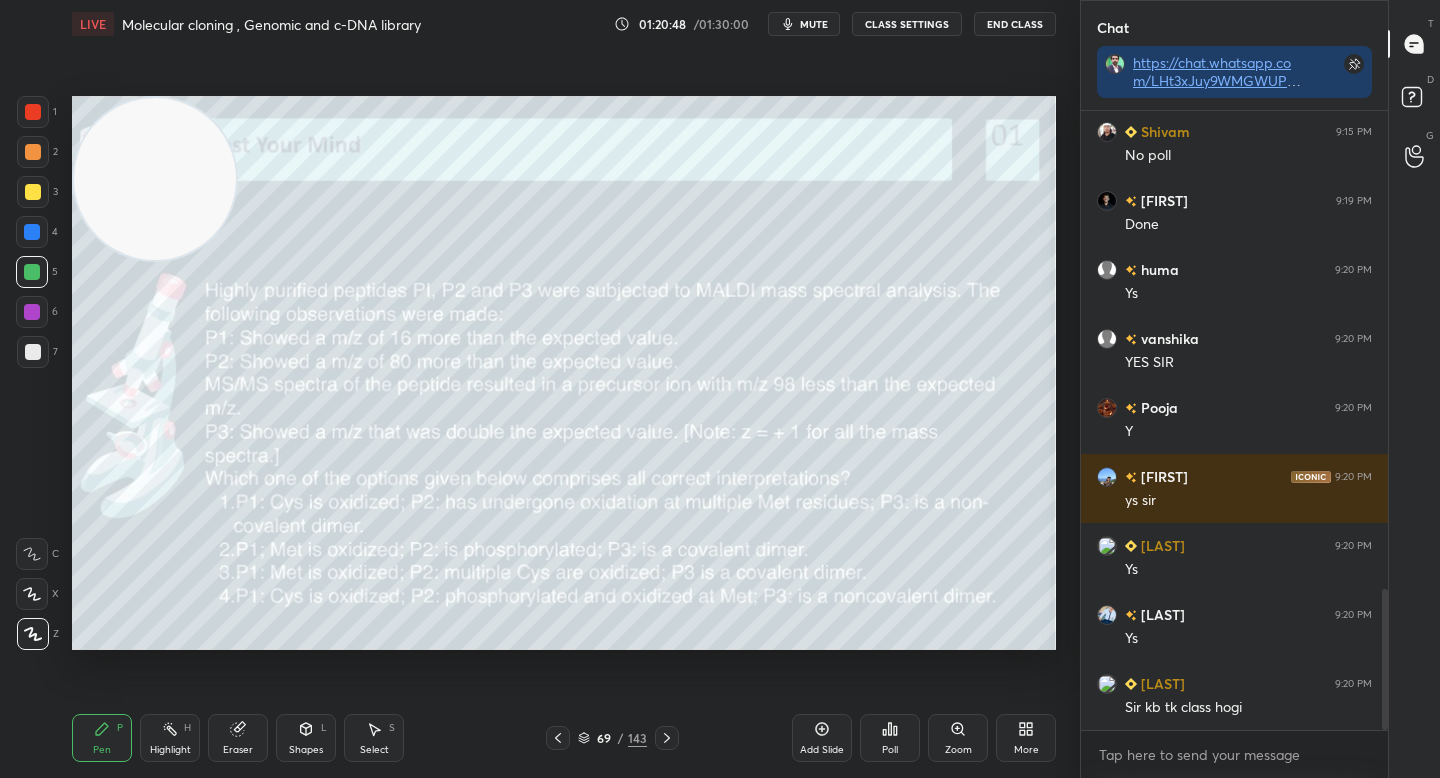 click at bounding box center (32, 272) 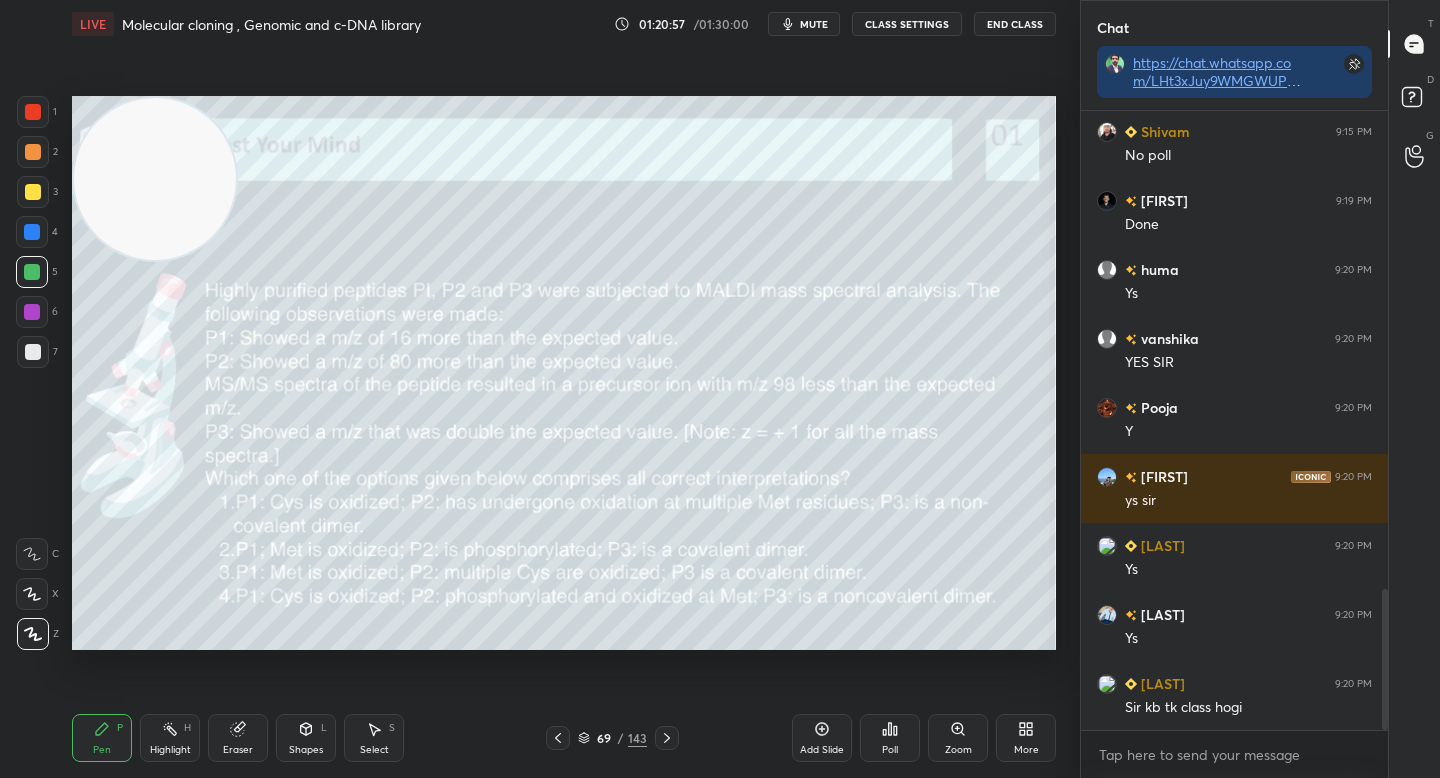 click at bounding box center [33, 192] 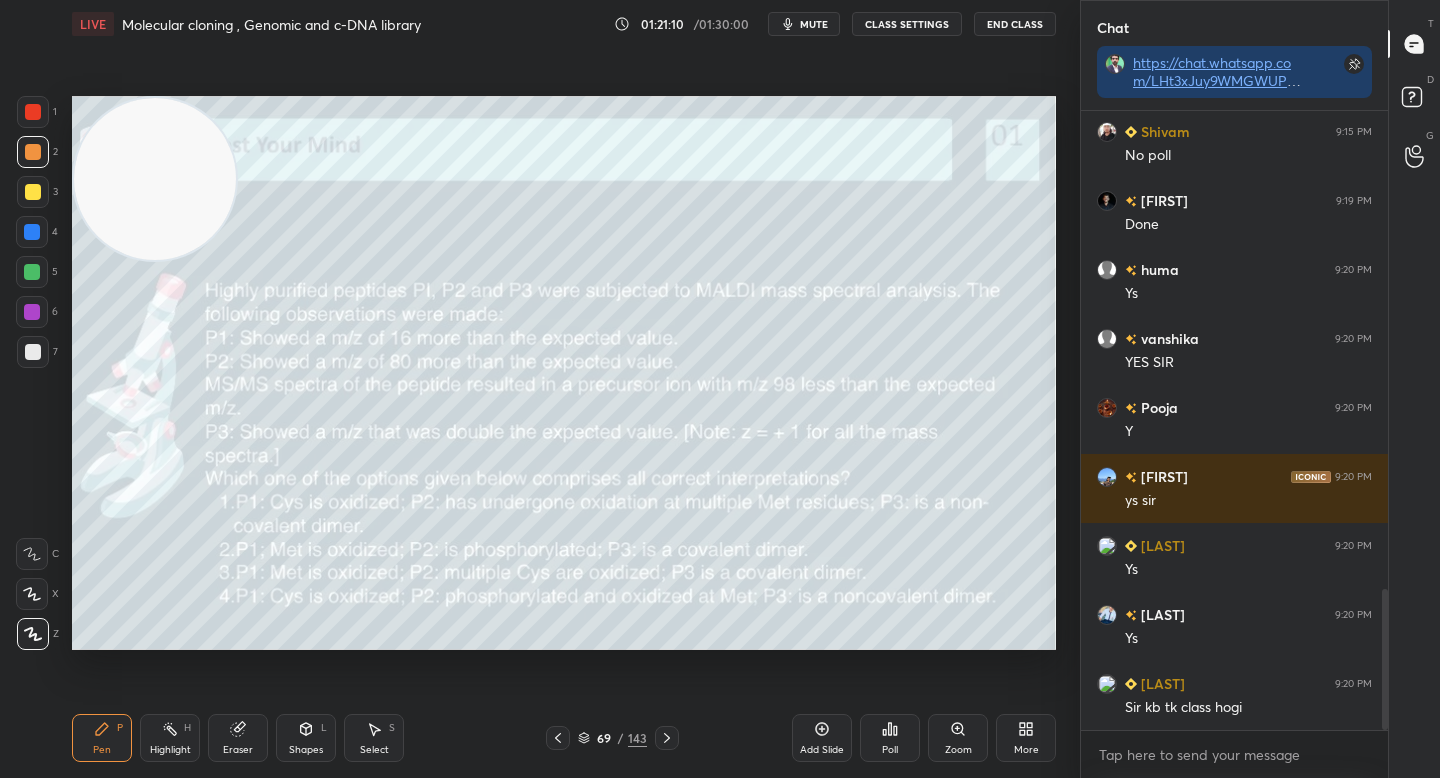 click at bounding box center (33, 192) 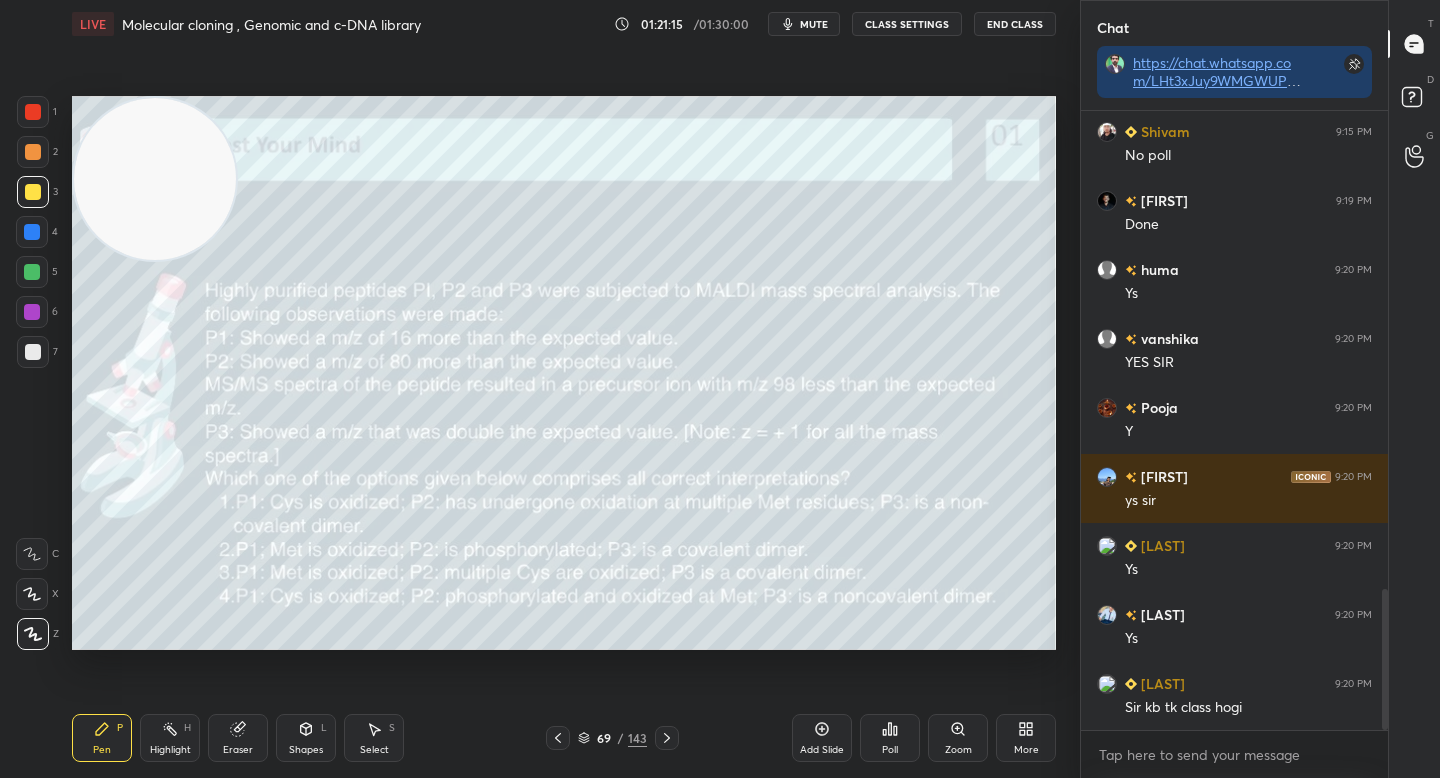 scroll, scrollTop: 2164, scrollLeft: 0, axis: vertical 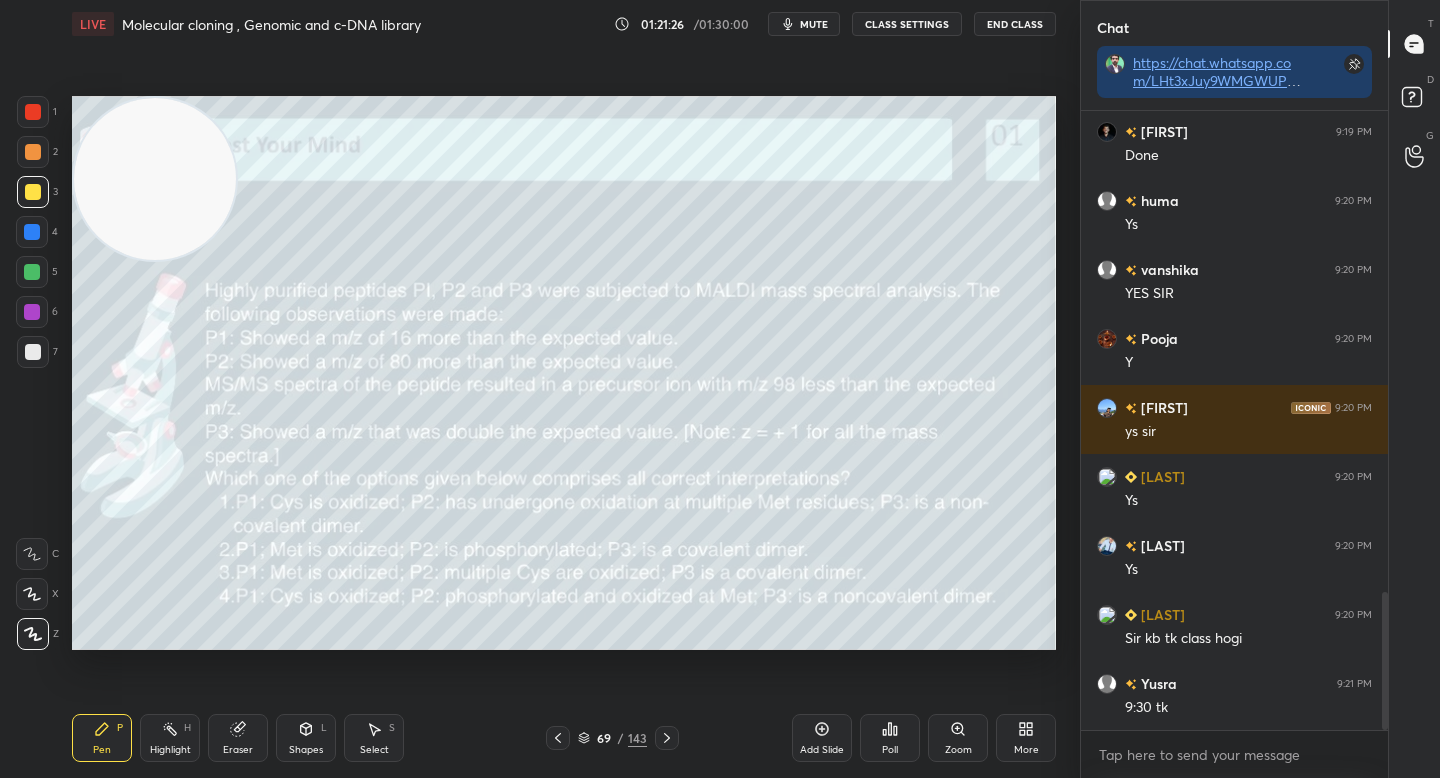 click on "4" at bounding box center (37, 232) 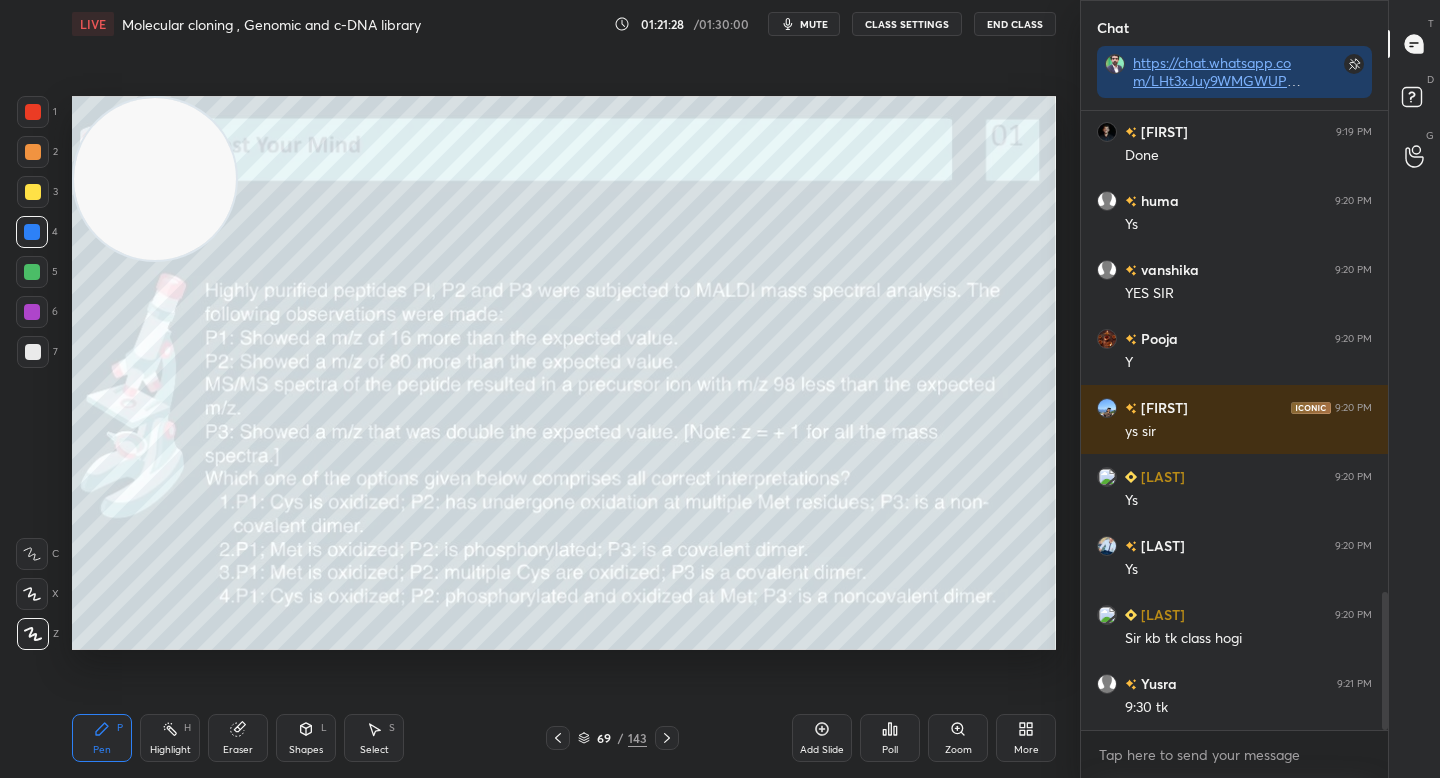 click at bounding box center (33, 152) 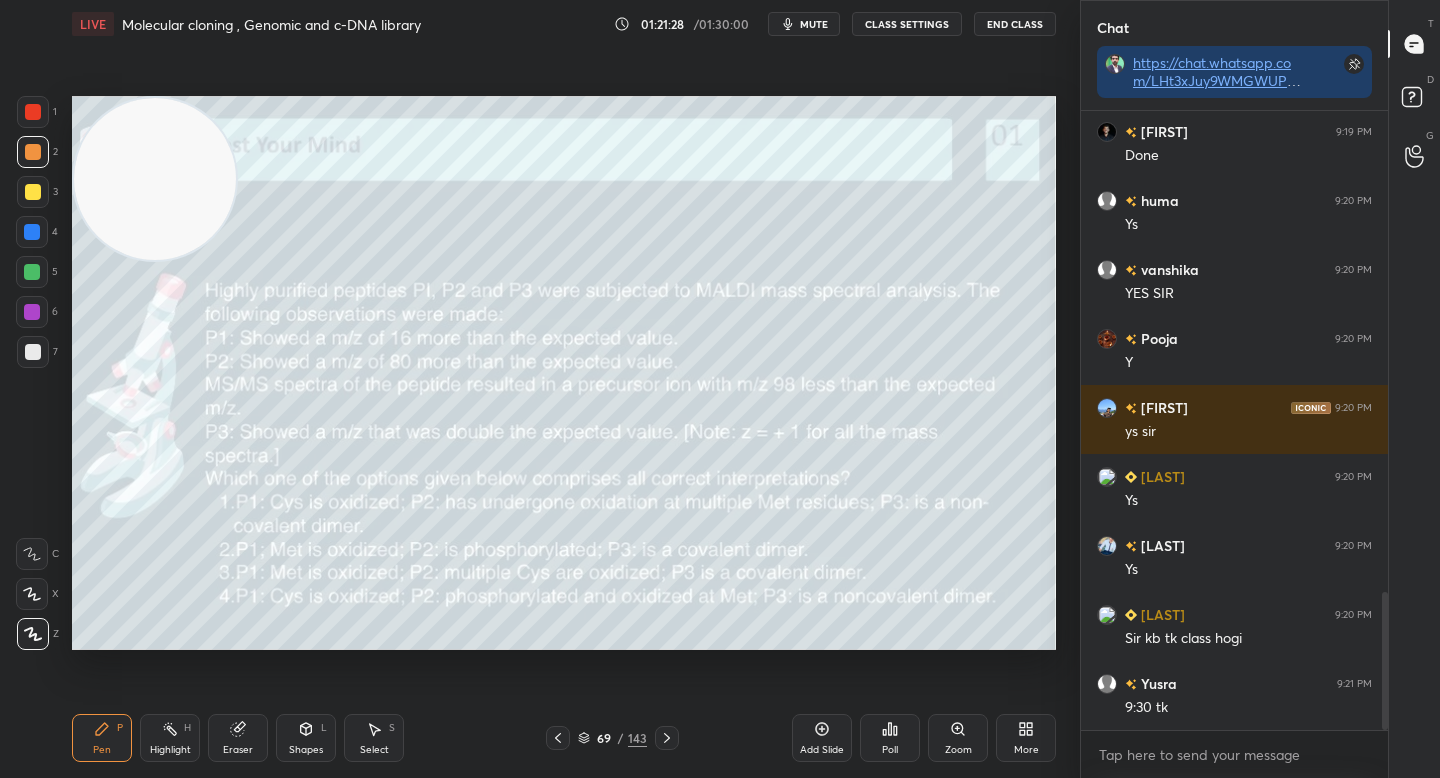 click on "3" at bounding box center [37, 196] 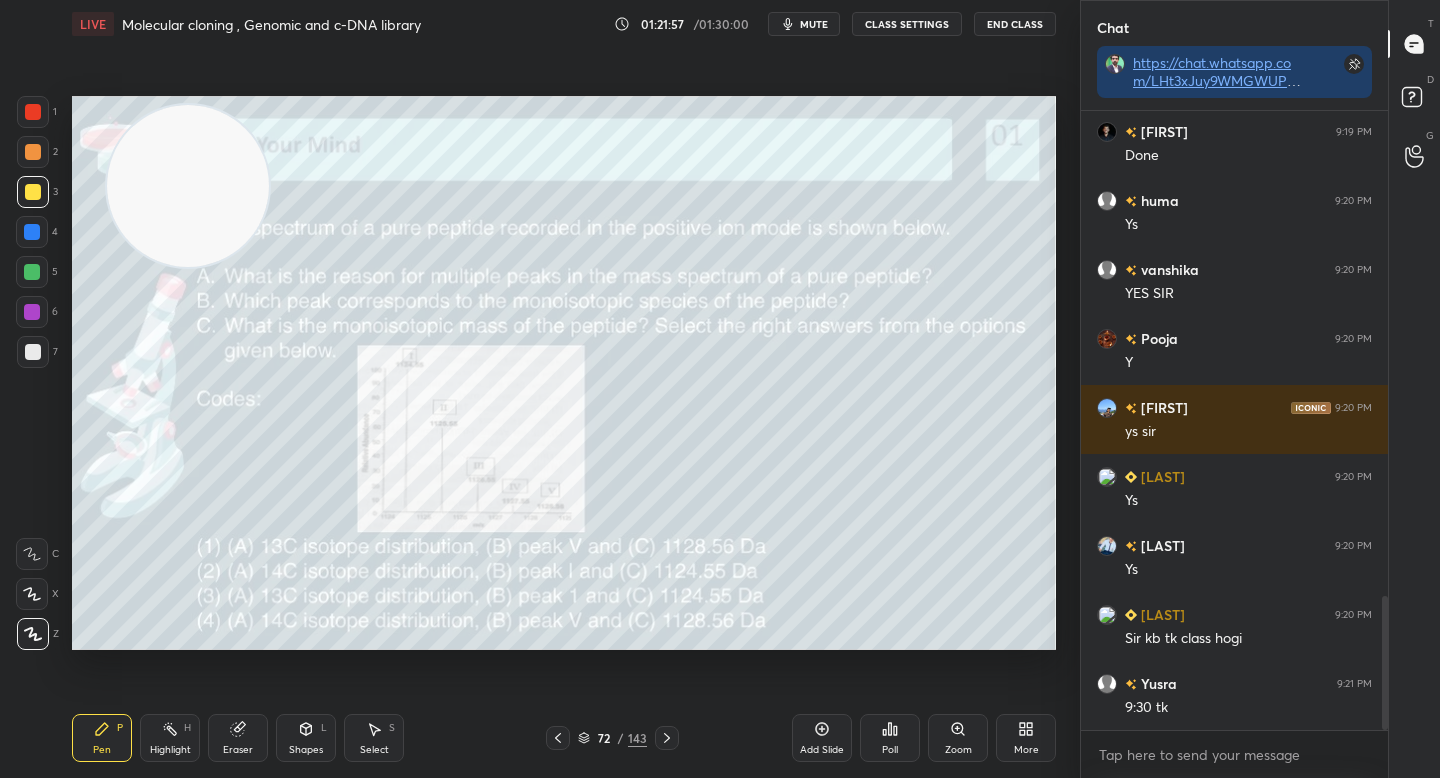 scroll, scrollTop: 2233, scrollLeft: 0, axis: vertical 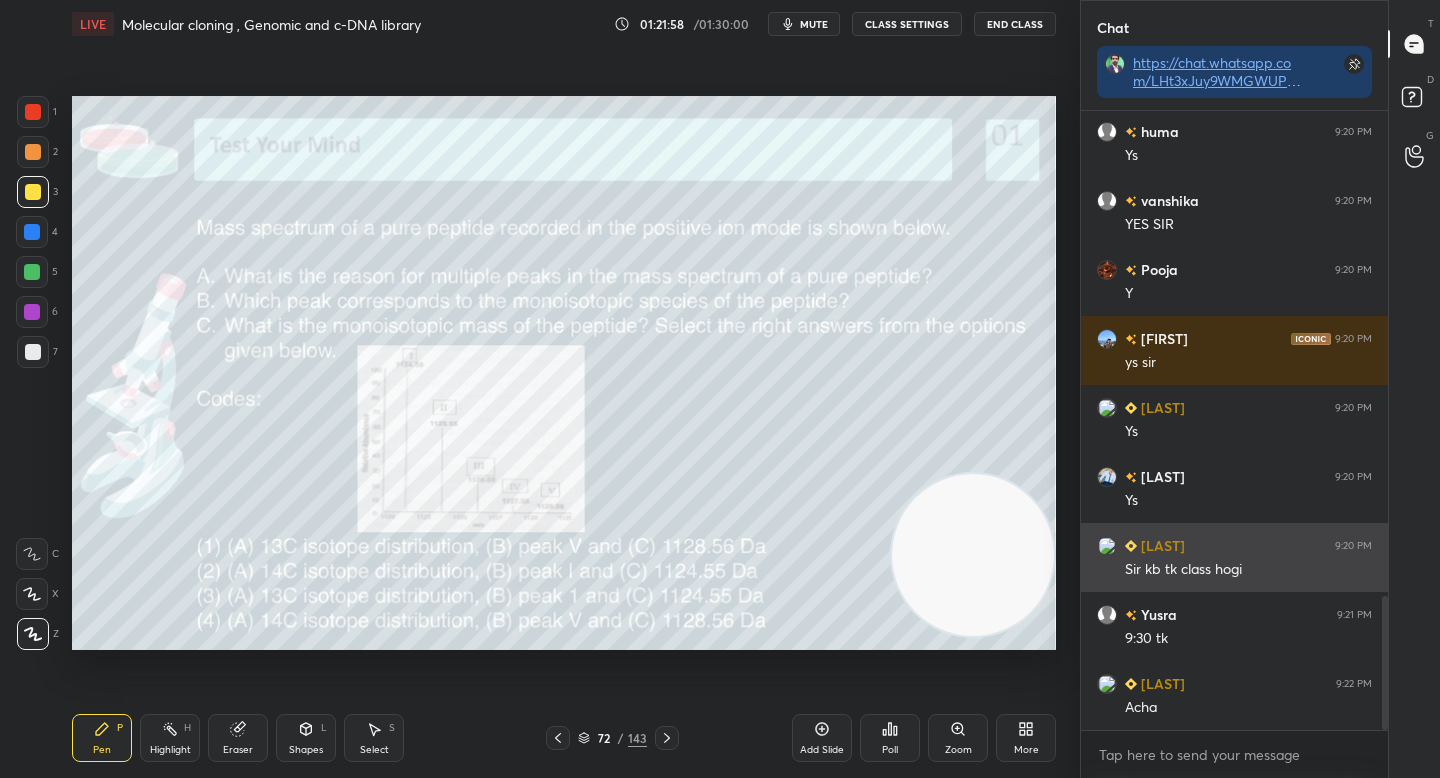 drag, startPoint x: 138, startPoint y: 176, endPoint x: 1154, endPoint y: 551, distance: 1082.9963 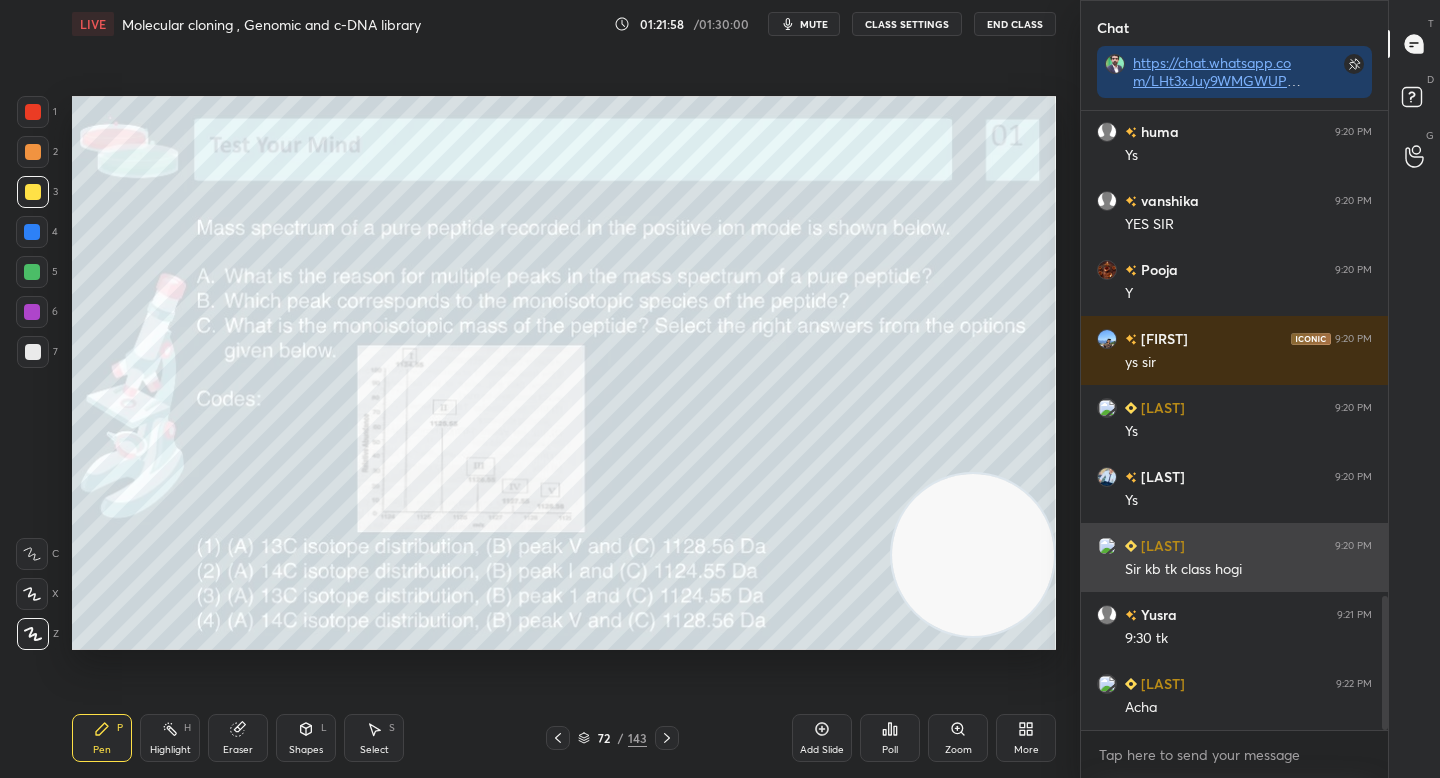 click on "1 2 3 4 5 6 7 C X Z C X Z E E Erase all   H H LIVE Molecular cloning , Genomic and c-DNA library 01:21:58 /  01:30:00 mute CLASS SETTINGS End Class Setting up your live class Poll for   secs No correct answer Start poll Back Molecular cloning , Genomic and c-DNA library • L6 of Unit 13 Methods in Biology Complete Detailed Course December 2025 Yogesh Bishnoi Pen P Highlight H Eraser Shapes L Select S 72 / 143 Add Slide Poll Zoom More Chat https://chat.whatsapp.com/LHt3xJuy9WMGWUPtyYX7pi Ishitva 9:19 PM Done huma 9:20 PM Ys vanshika 9:20 PM YES SIR Pooja 9:20 PM Y Laky 9:20 PM ys sir wazida 9:20 PM Ys Arbaaz 9:20 PM Ys wazida 9:20 PM Sir kb tk class hogi Yusra 9:21 PM 9:30 tk wazida 9:22 PM Acha JUMP TO LATEST Enable hand raising Enable raise hand to speak to learners. Once enabled, chat will be turned off temporarily. Enable x   Ansari Asked a doubt 2 Sir me aapke recording lecture continue kar rahi hu Sir mujhe aapke Whatsapp  telegram link chahiye tha Pick this doubt NEW DOUBTS ASKED Can't raise hand T D G" at bounding box center (720, 389) 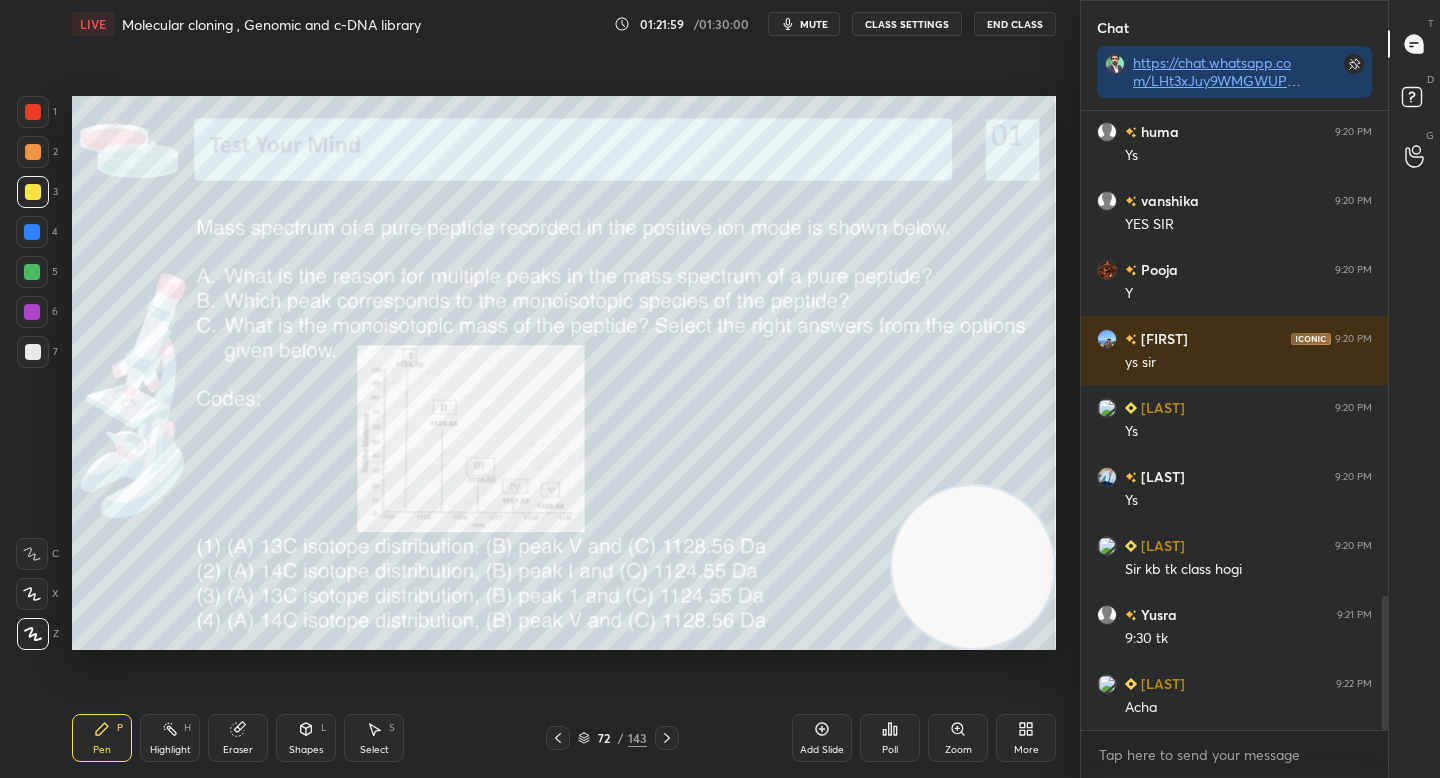 drag, startPoint x: 1010, startPoint y: 534, endPoint x: 1012, endPoint y: 580, distance: 46.043457 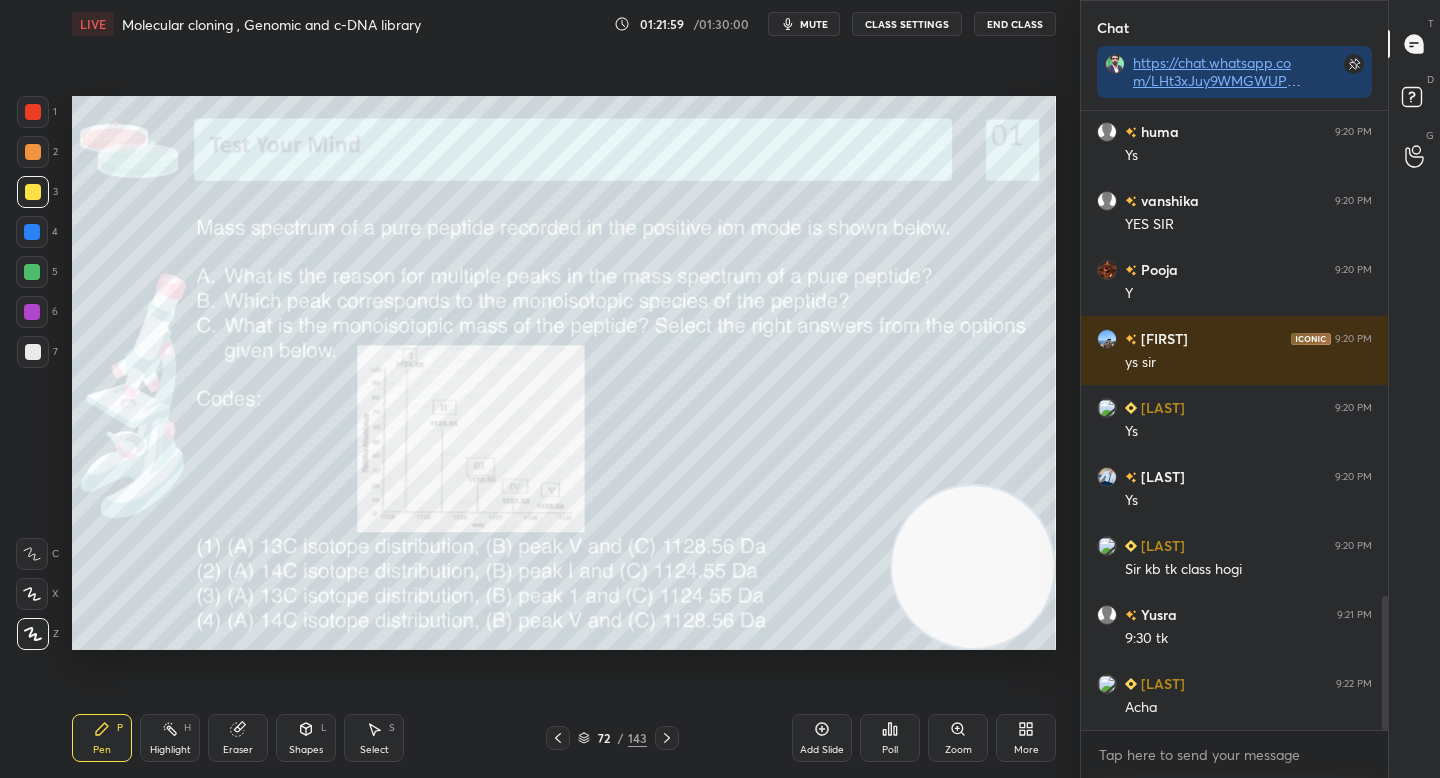 click at bounding box center [973, 567] 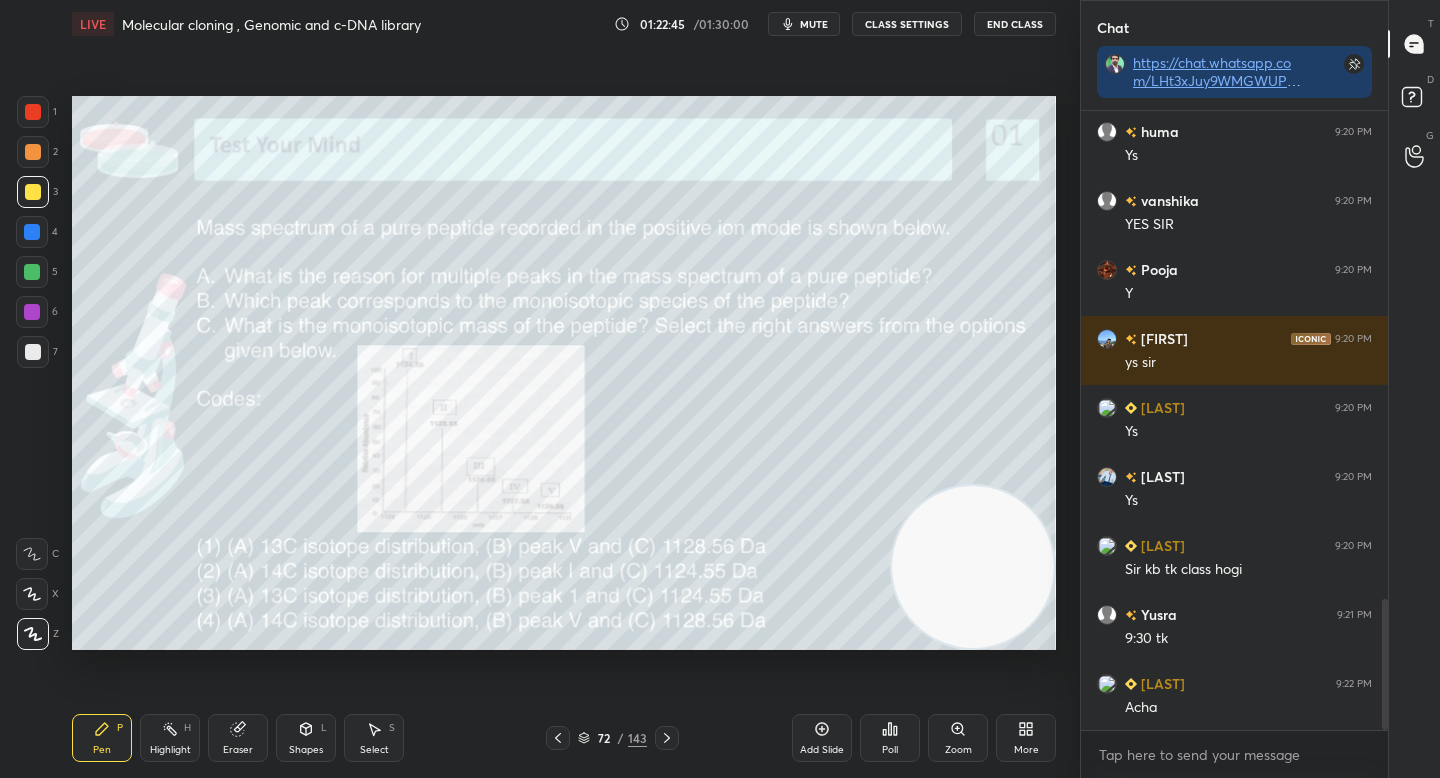 scroll, scrollTop: 2302, scrollLeft: 0, axis: vertical 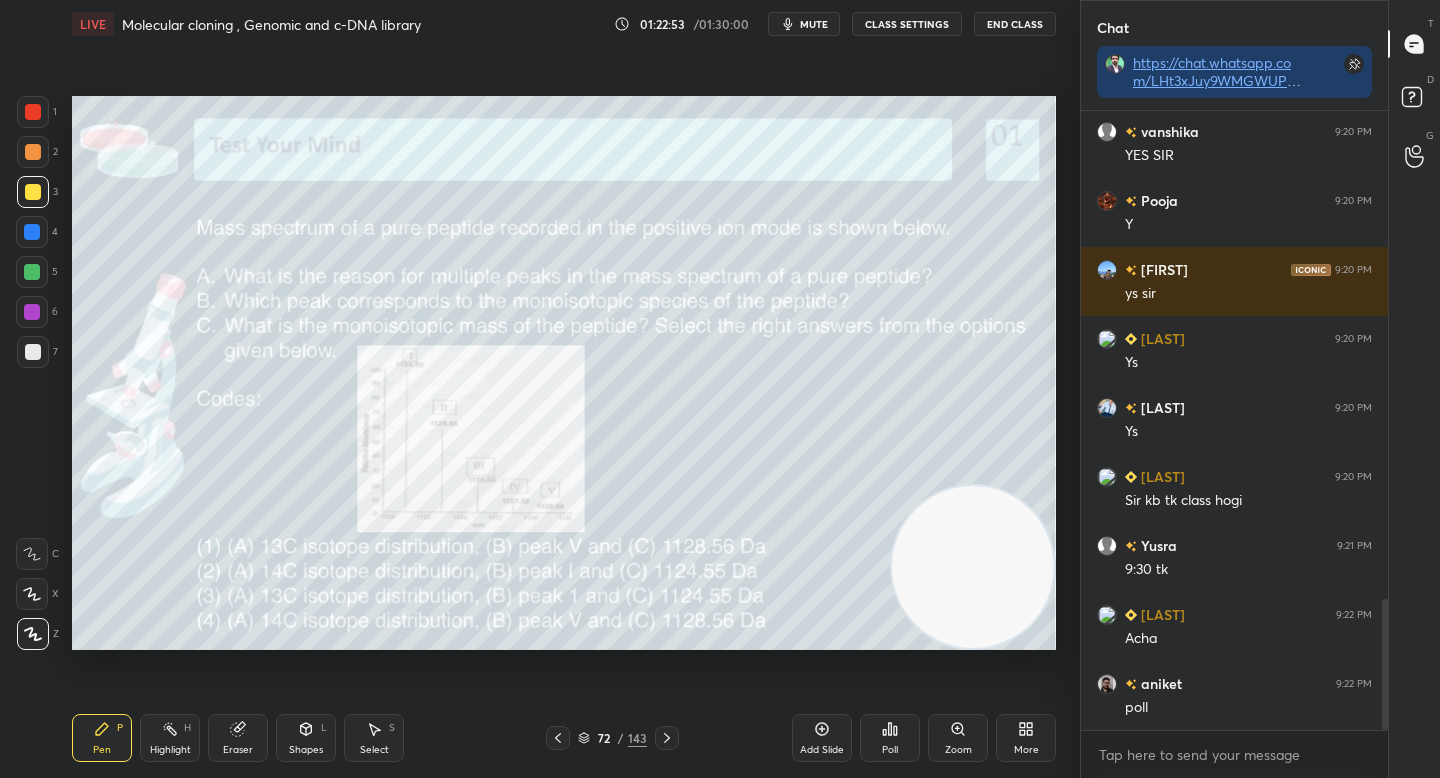click 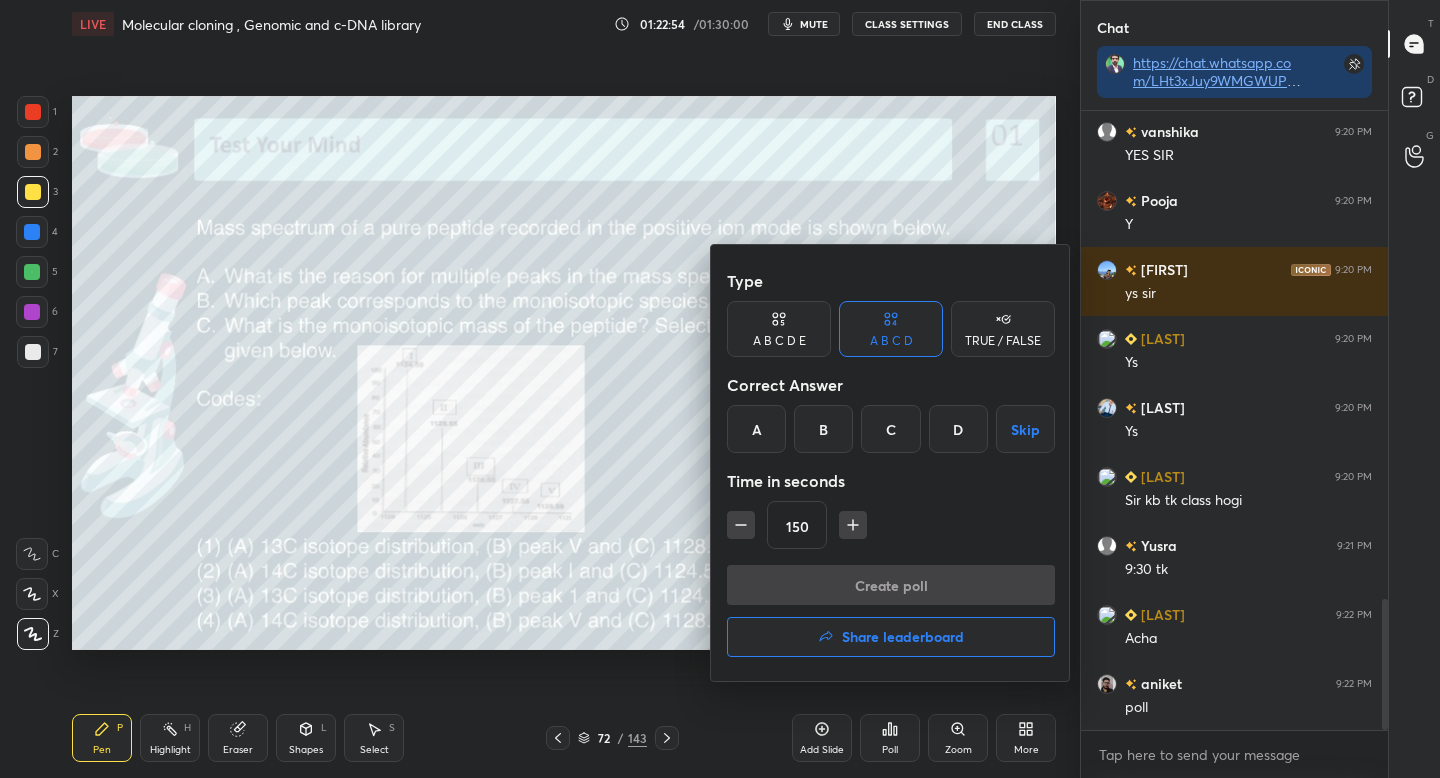 click on "C" at bounding box center (890, 429) 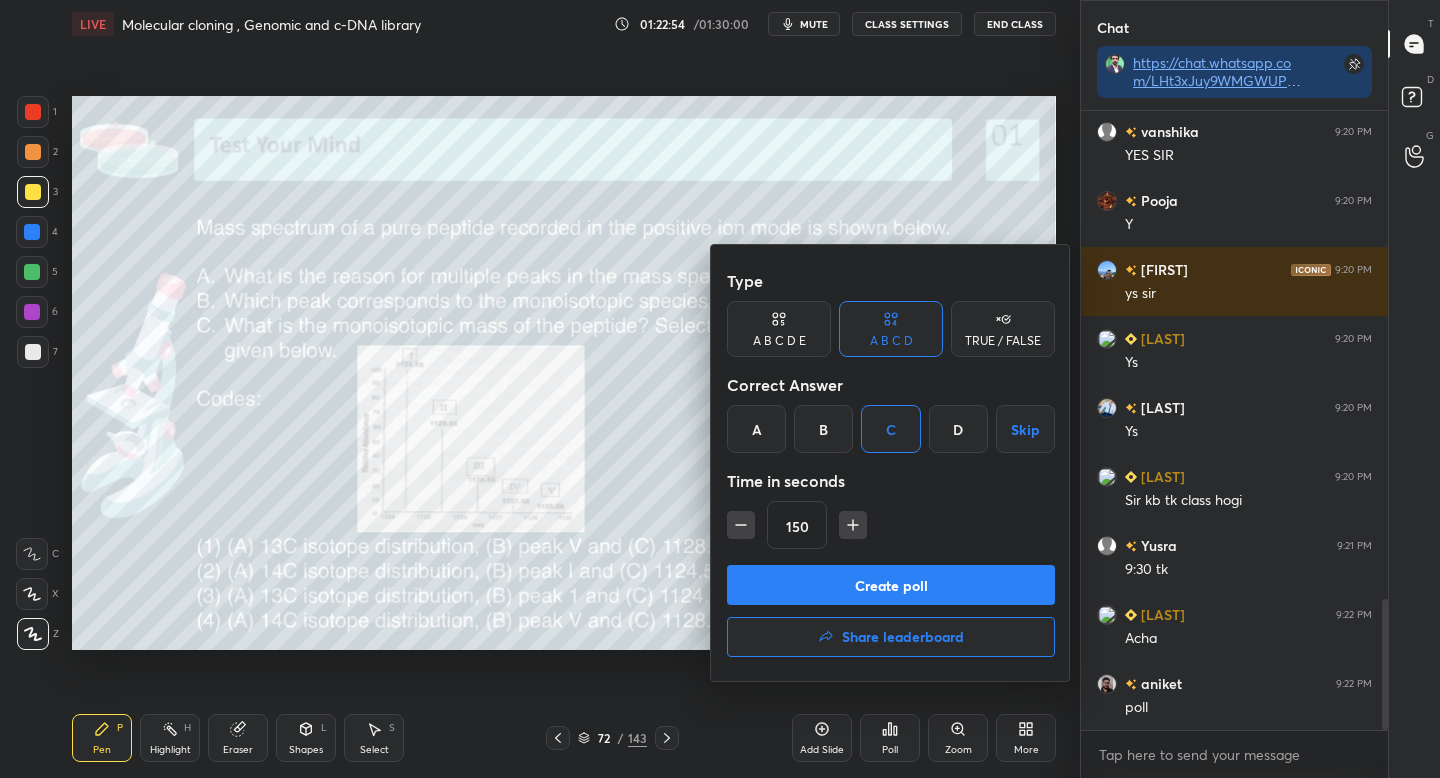 click on "Type A B C D E A B C D TRUE / FALSE Correct Answer A B C D Skip Time in seconds 150" at bounding box center (891, 413) 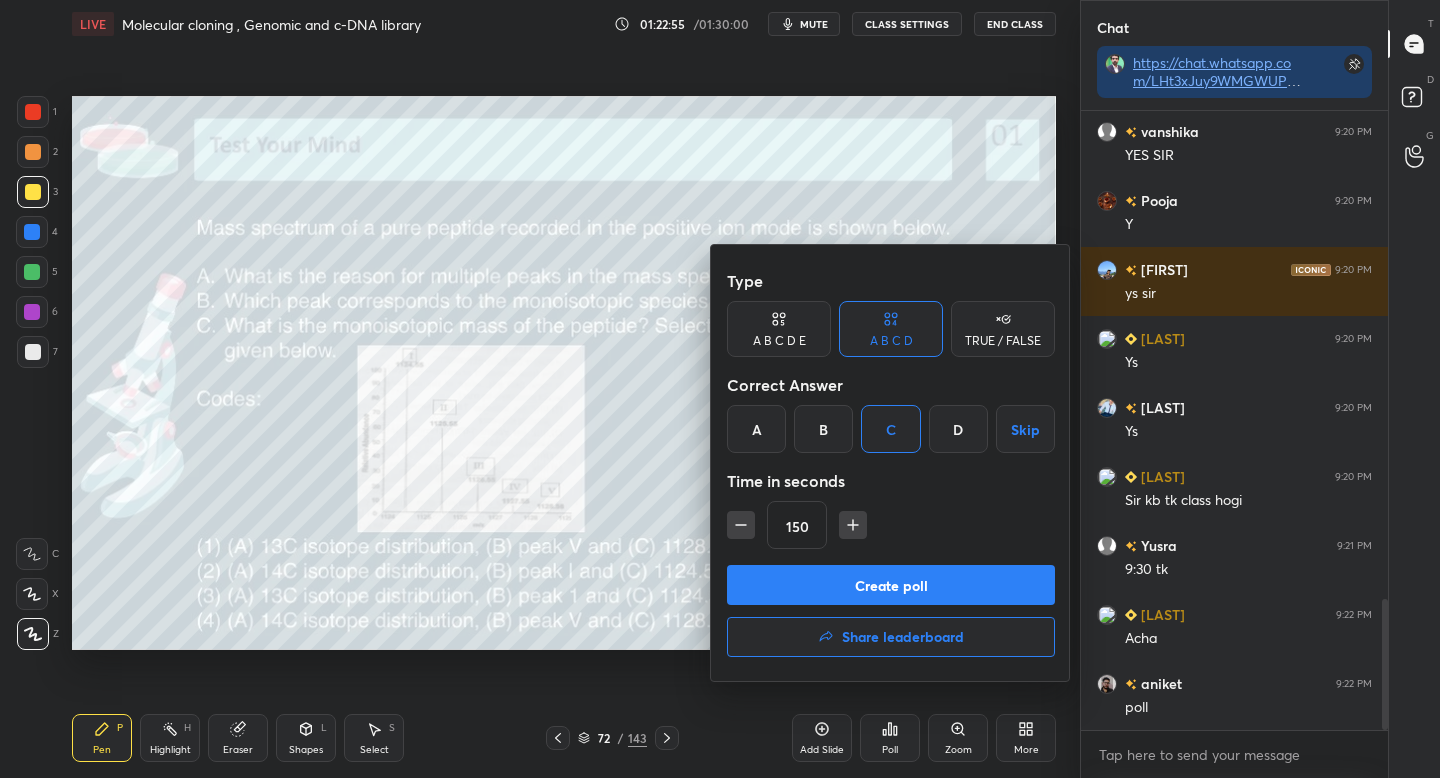 click on "Create poll" at bounding box center [891, 585] 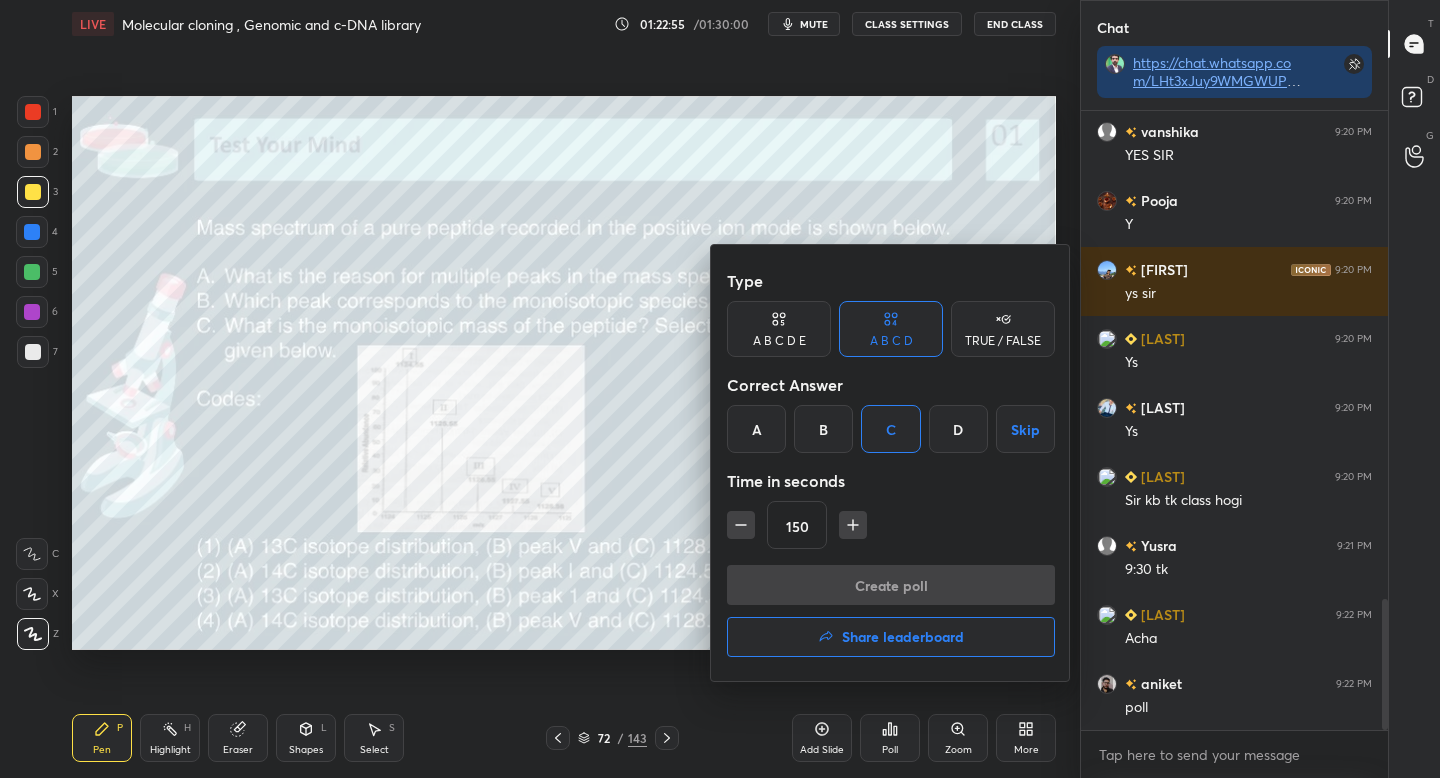 scroll, scrollTop: 571, scrollLeft: 301, axis: both 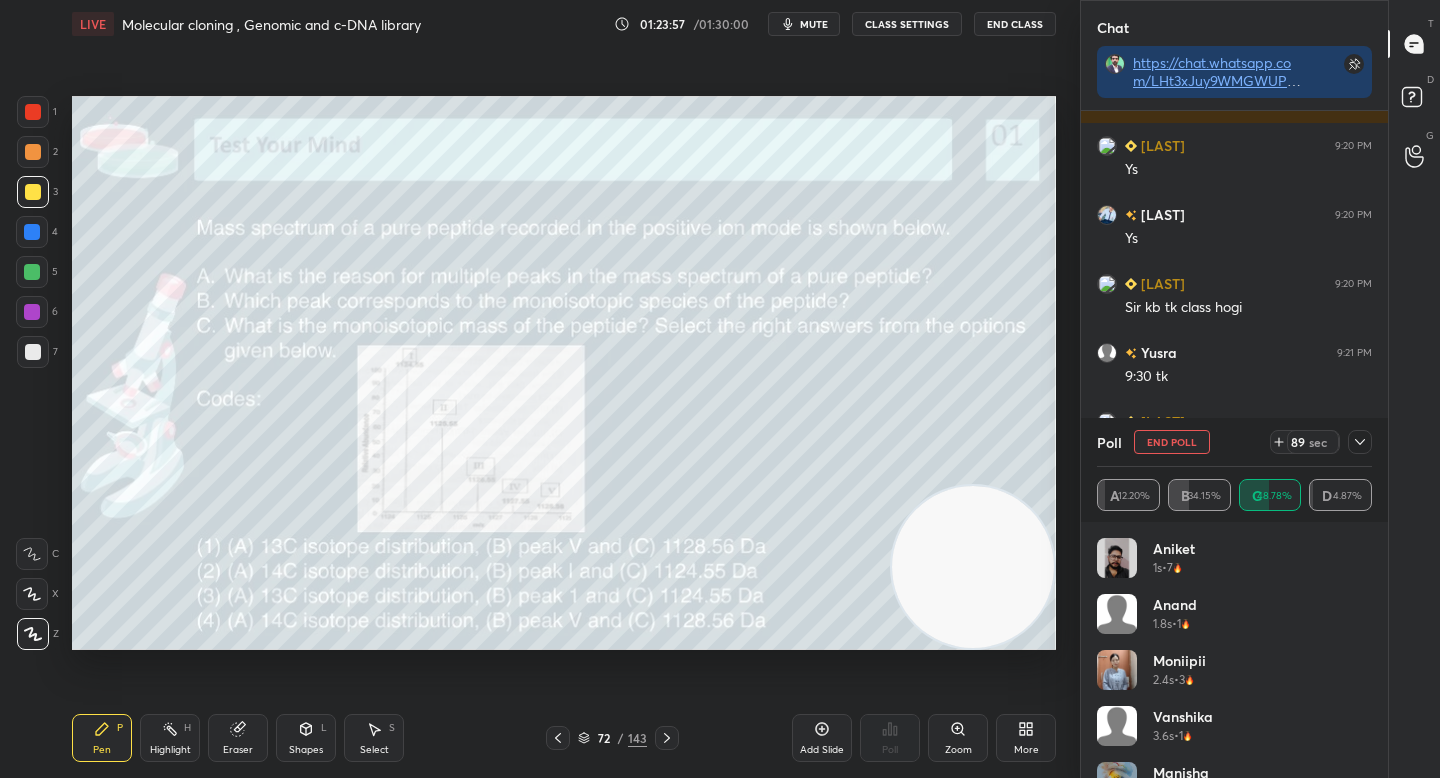 click on "2" at bounding box center (37, 156) 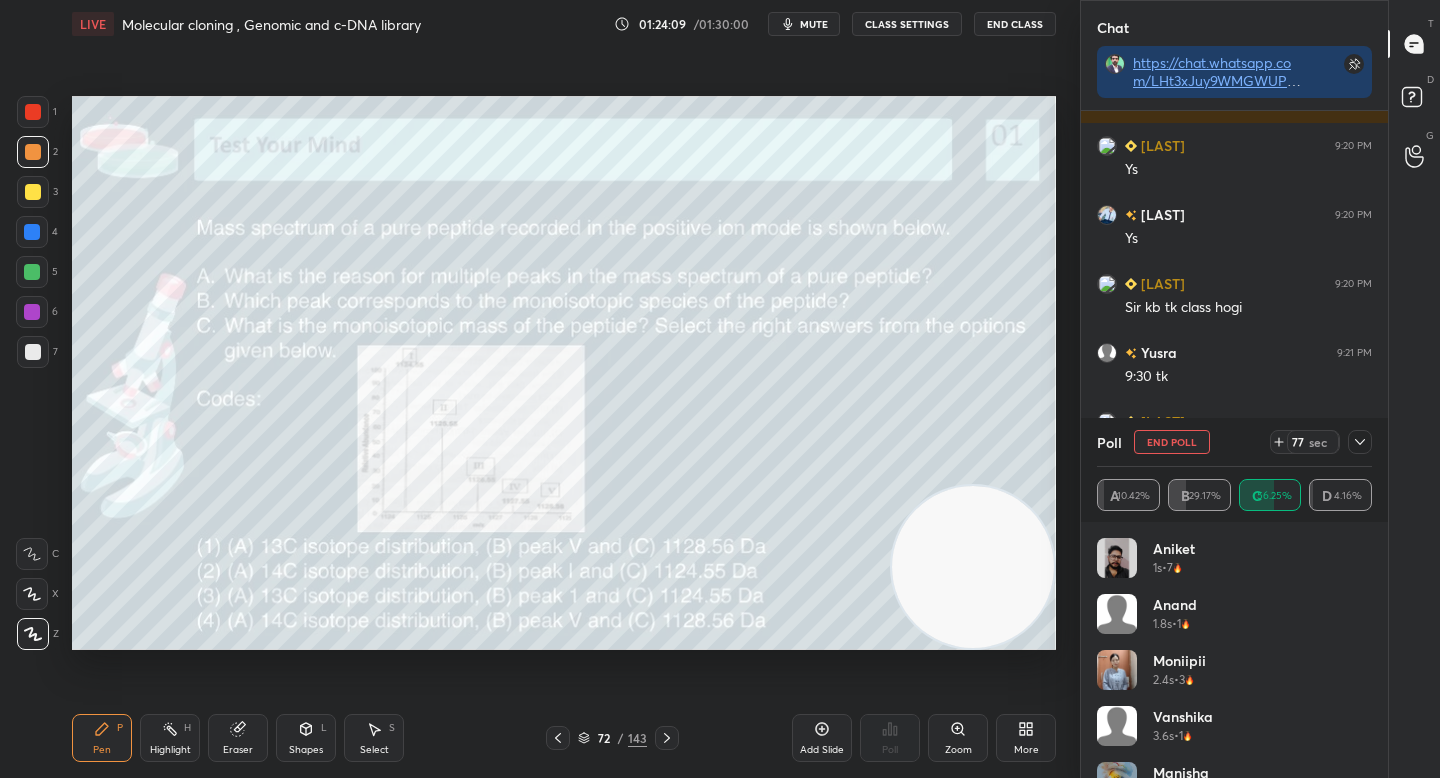 click on "Zoom" at bounding box center [958, 738] 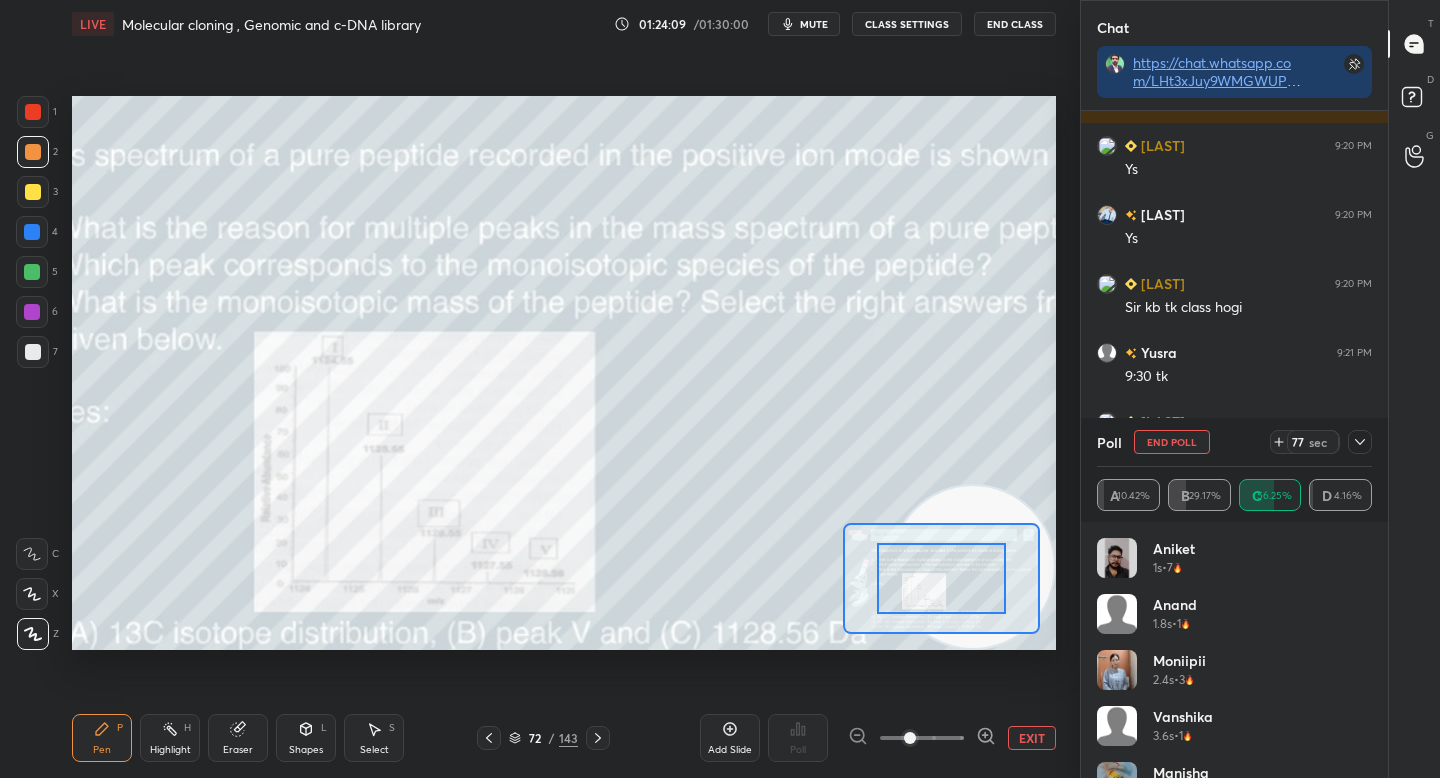 click 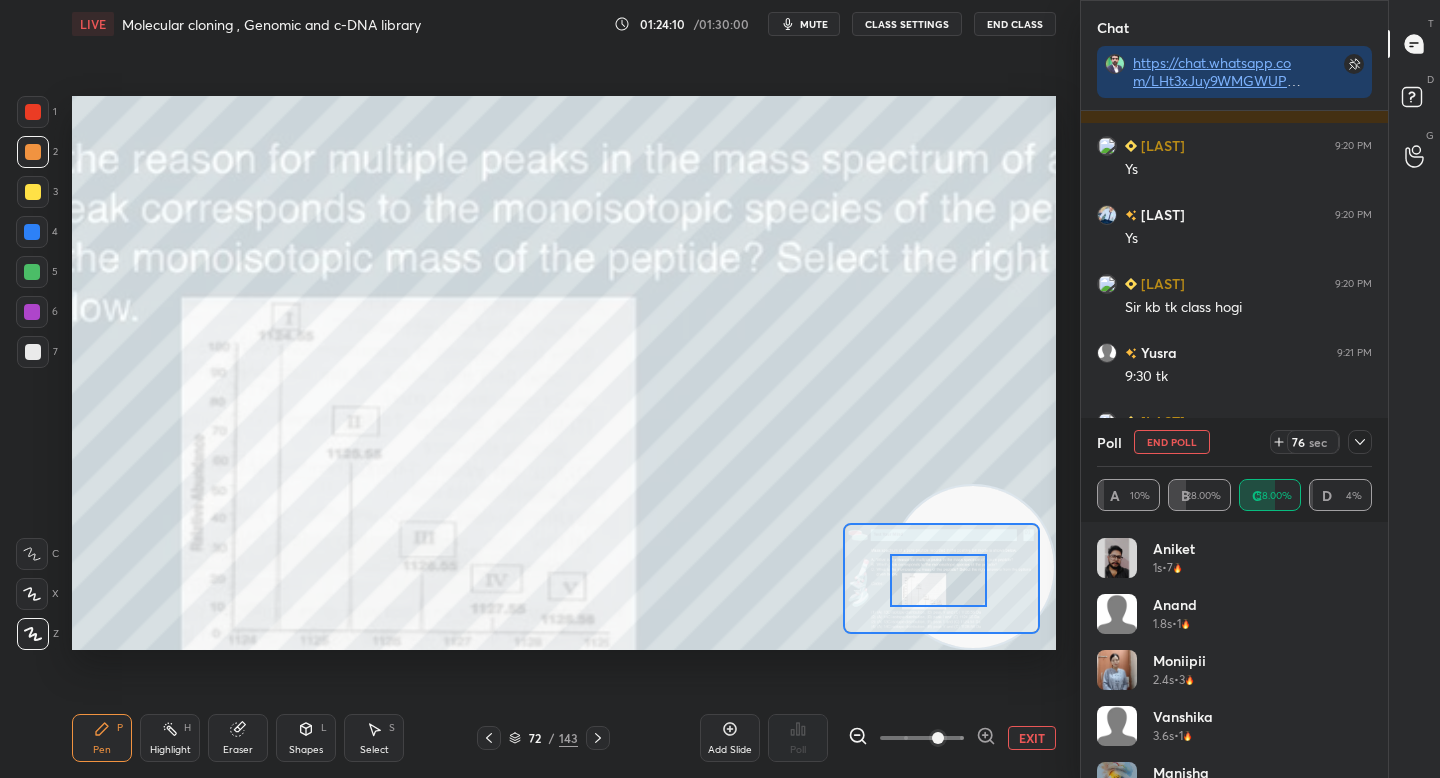 click at bounding box center (938, 580) 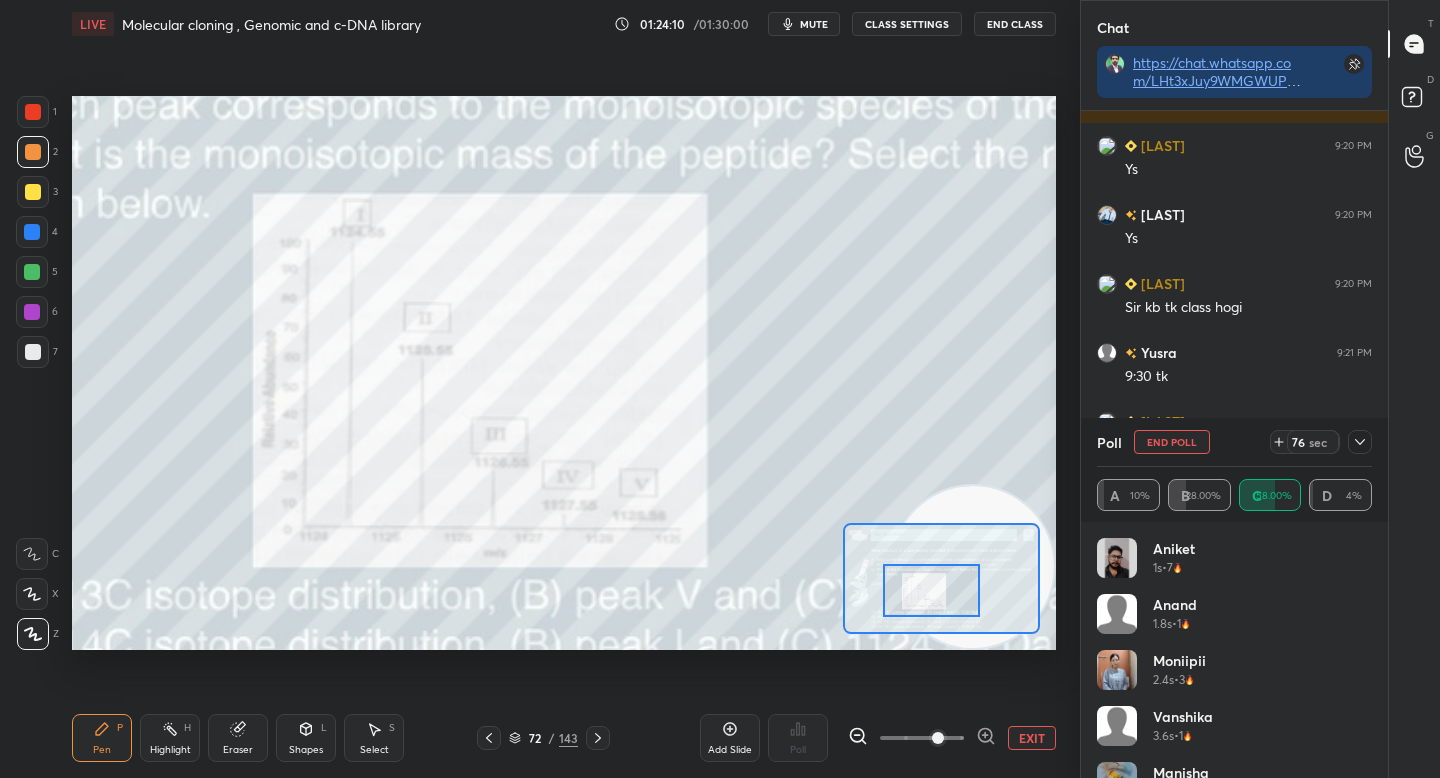 scroll, scrollTop: 2469, scrollLeft: 0, axis: vertical 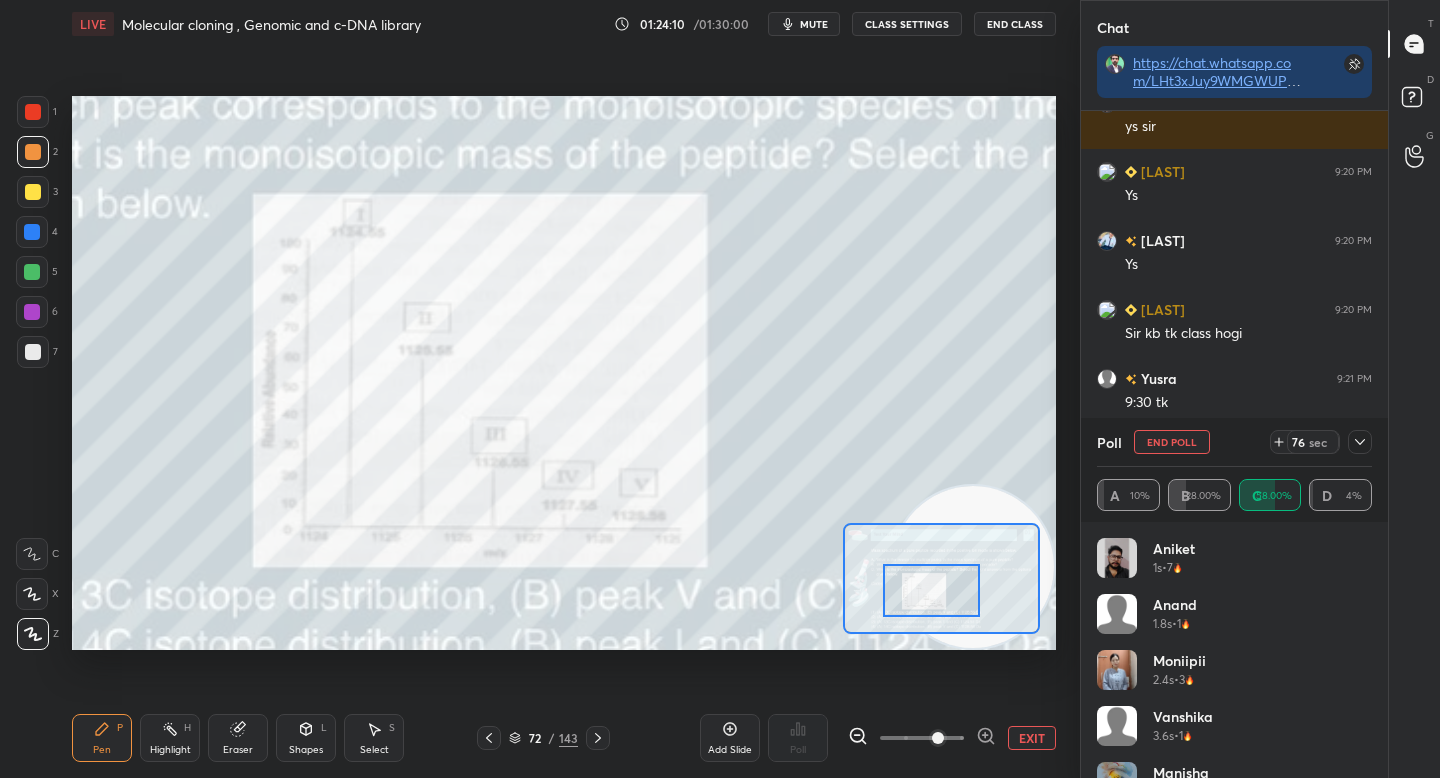 drag, startPoint x: 950, startPoint y: 569, endPoint x: 939, endPoint y: 576, distance: 13.038404 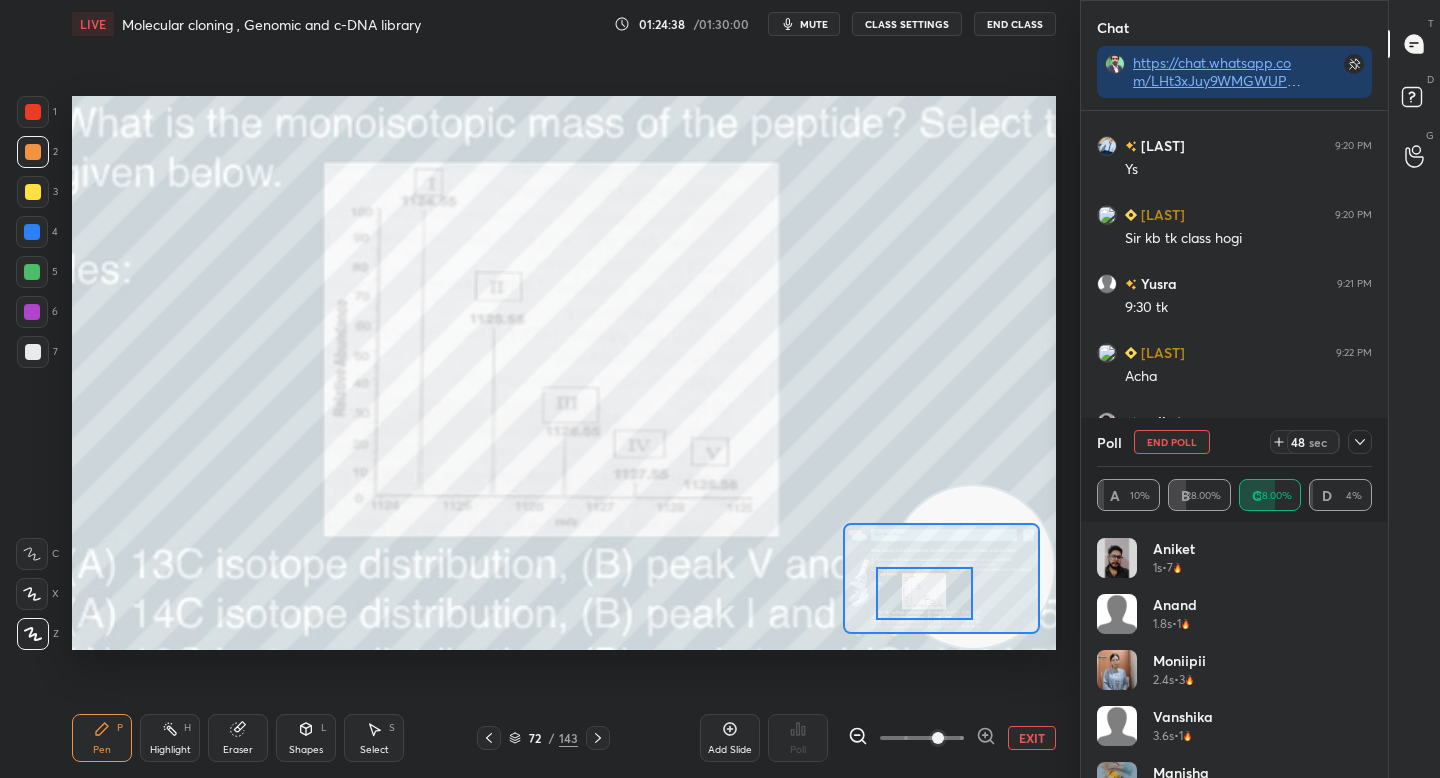 click at bounding box center [33, 192] 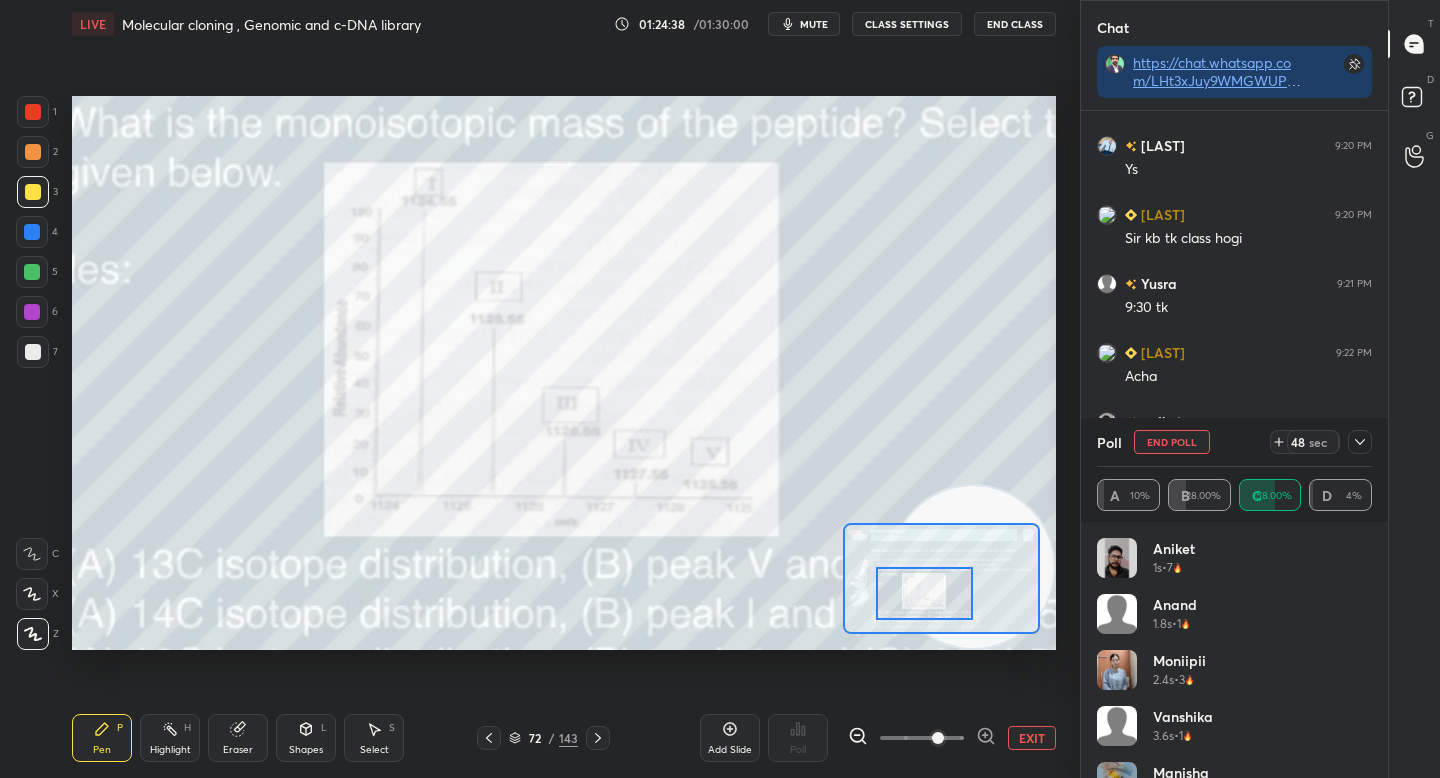 click at bounding box center [33, 192] 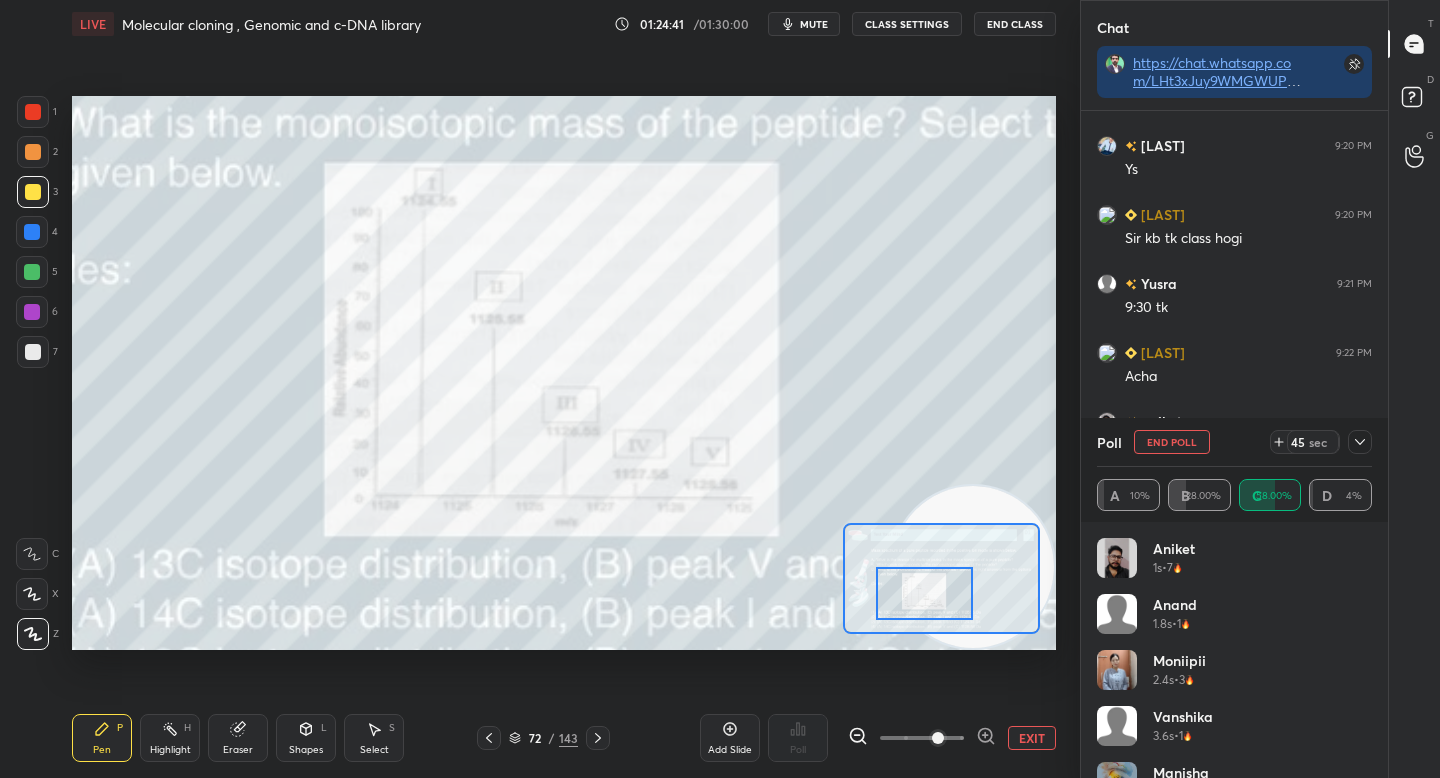 click at bounding box center (33, 152) 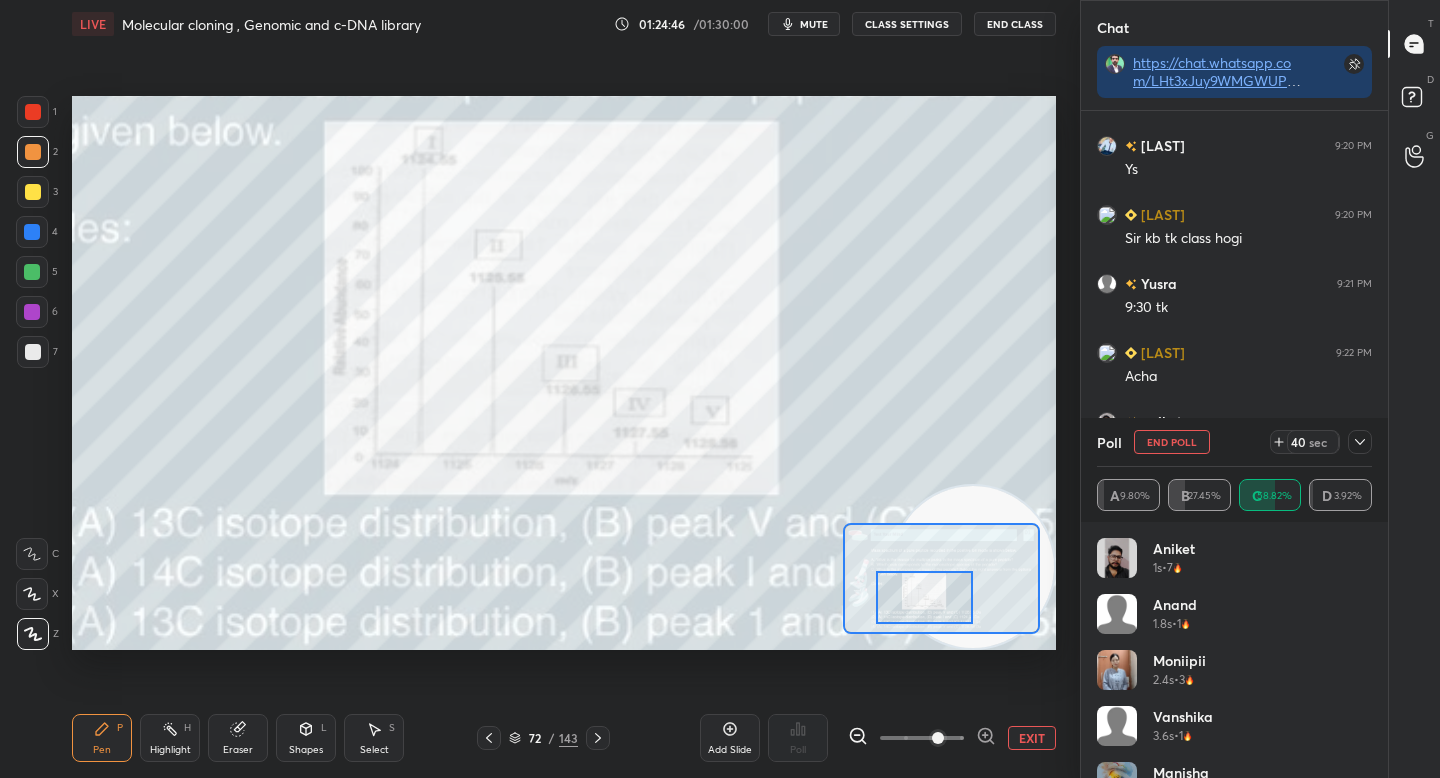 click at bounding box center [924, 597] 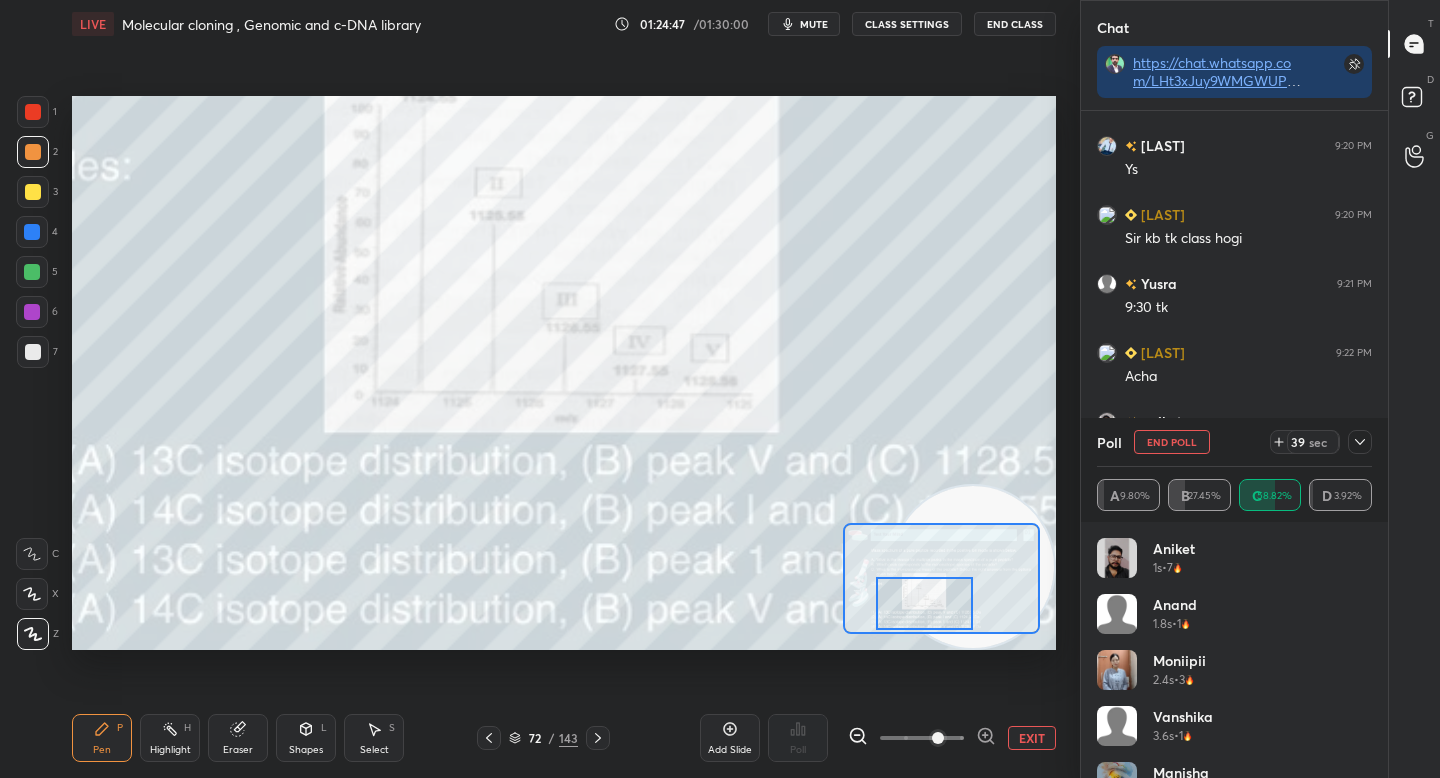 click on "EXIT" at bounding box center [1032, 738] 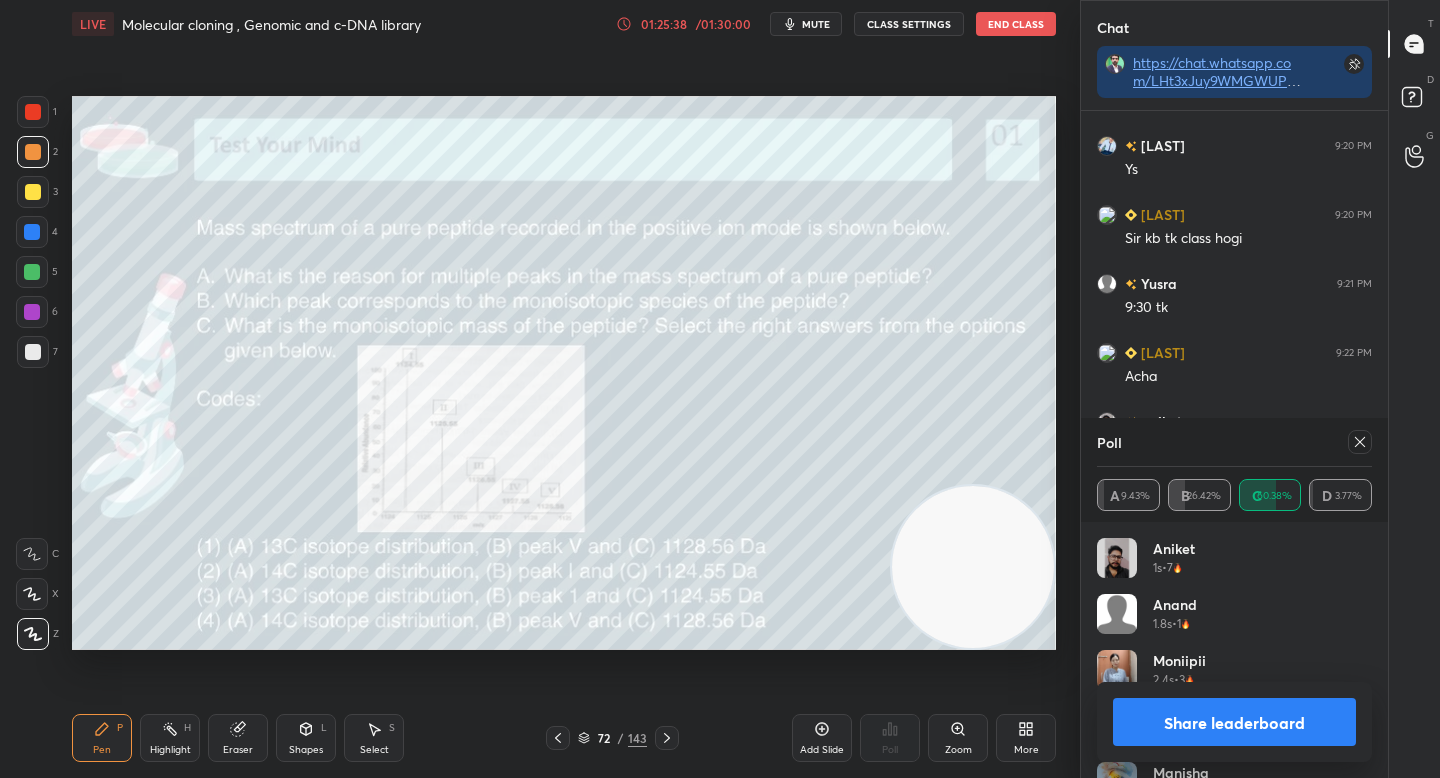 click on "Share leaderboard" at bounding box center [1234, 722] 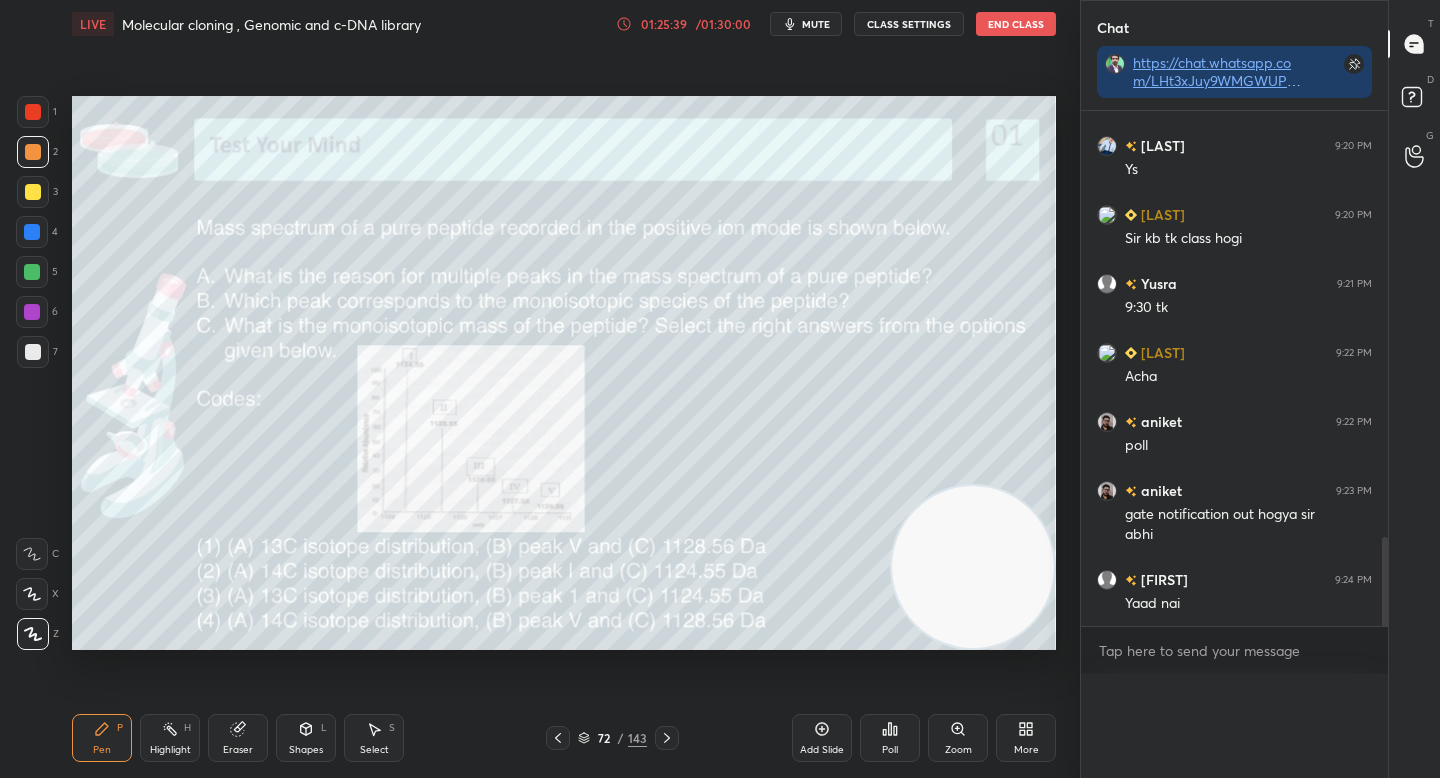 scroll, scrollTop: 7, scrollLeft: 7, axis: both 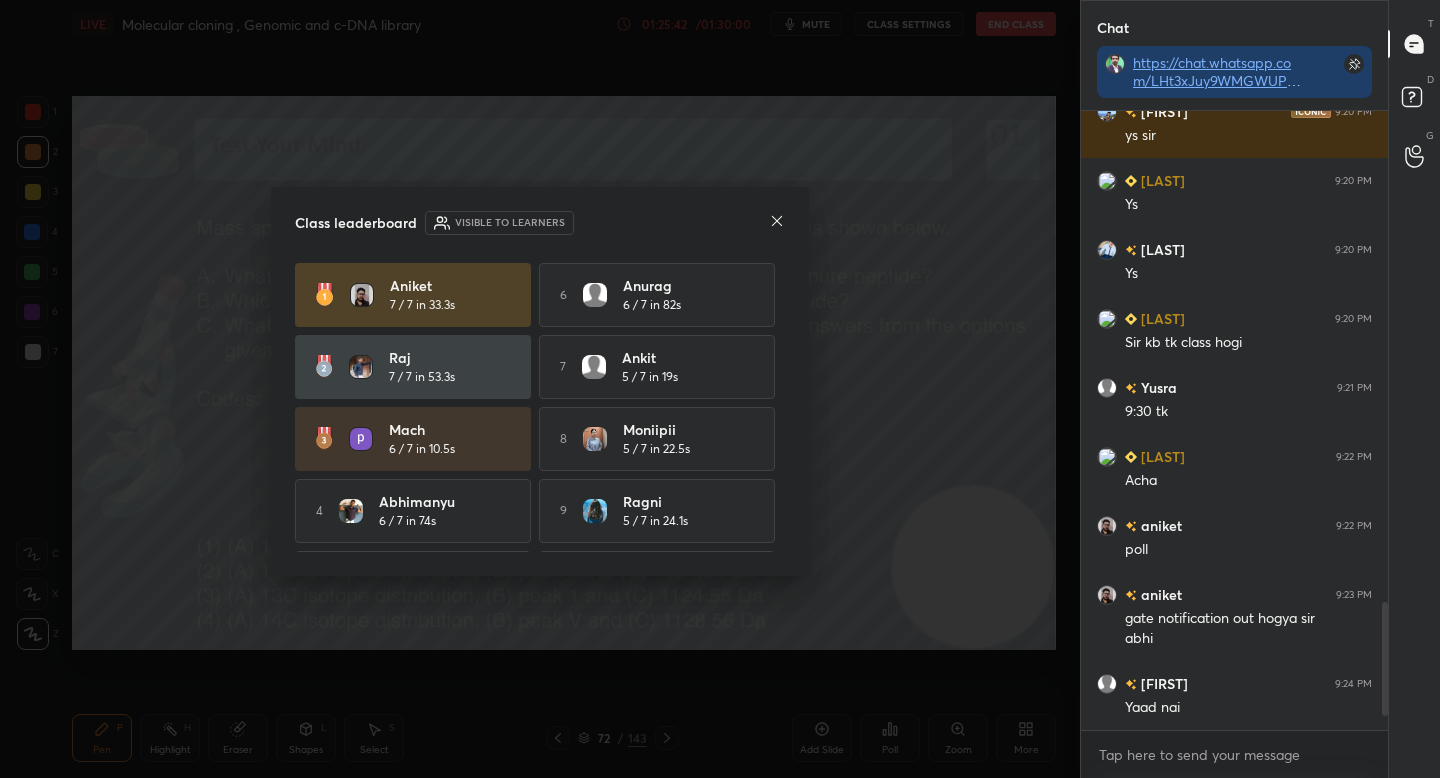 click 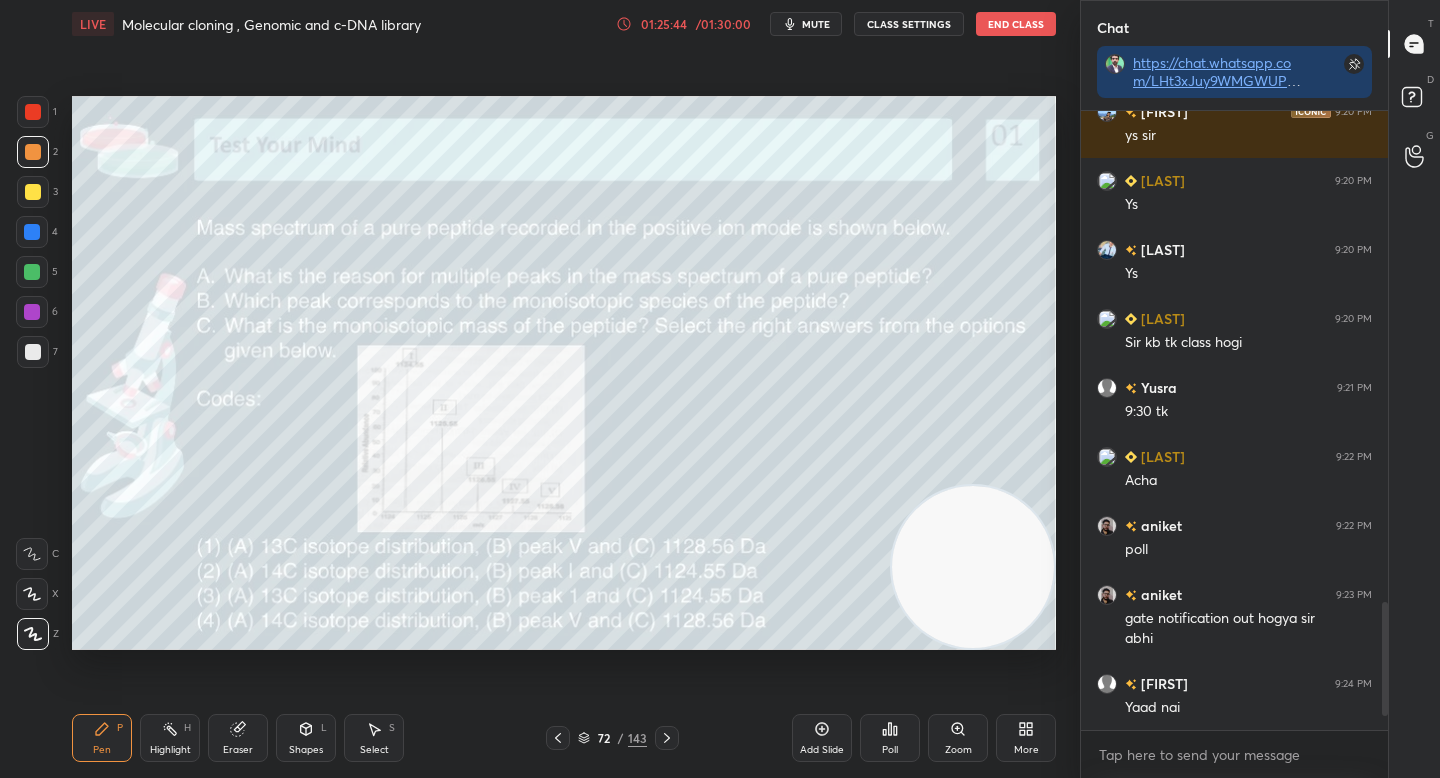 click on "01:25:44" at bounding box center [664, 24] 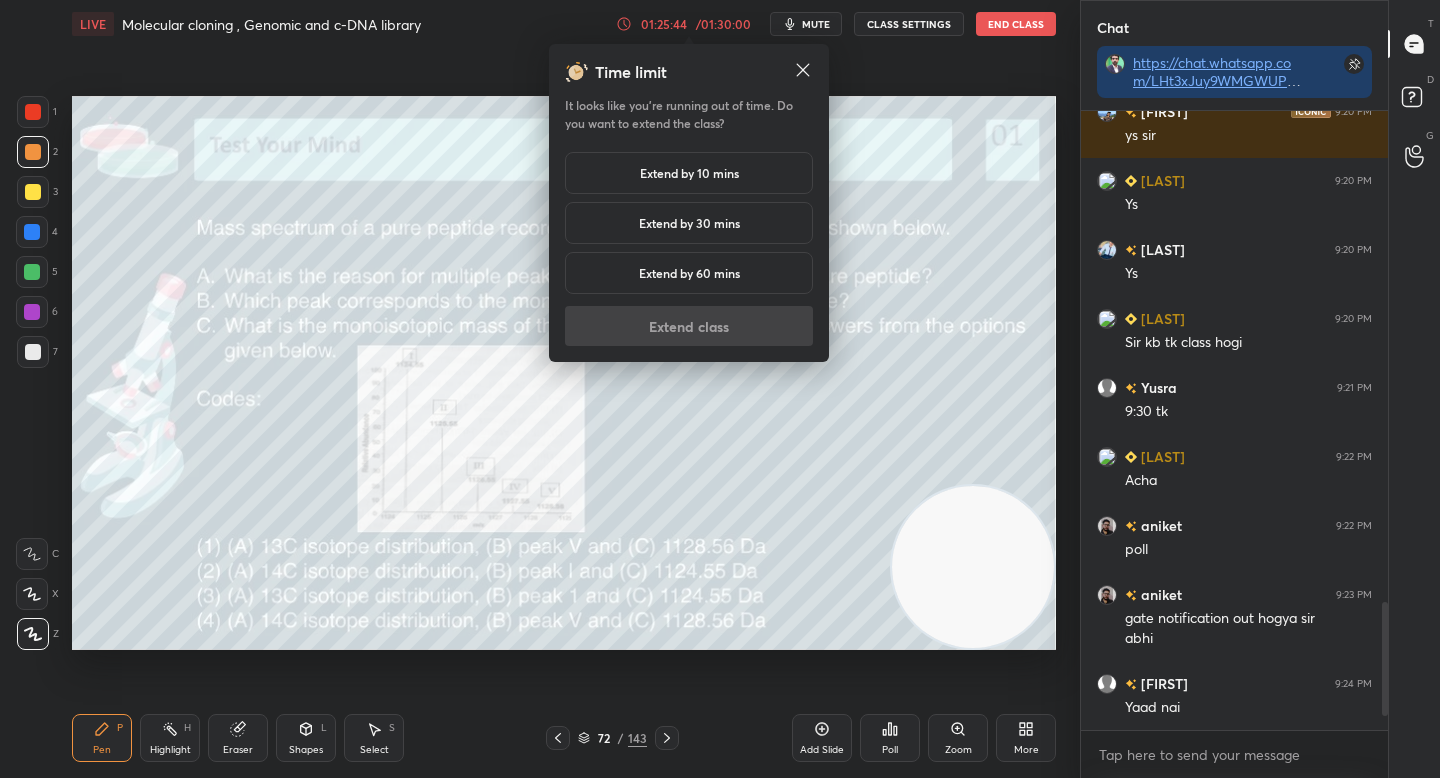 click on "Extend by 10 mins" at bounding box center (689, 173) 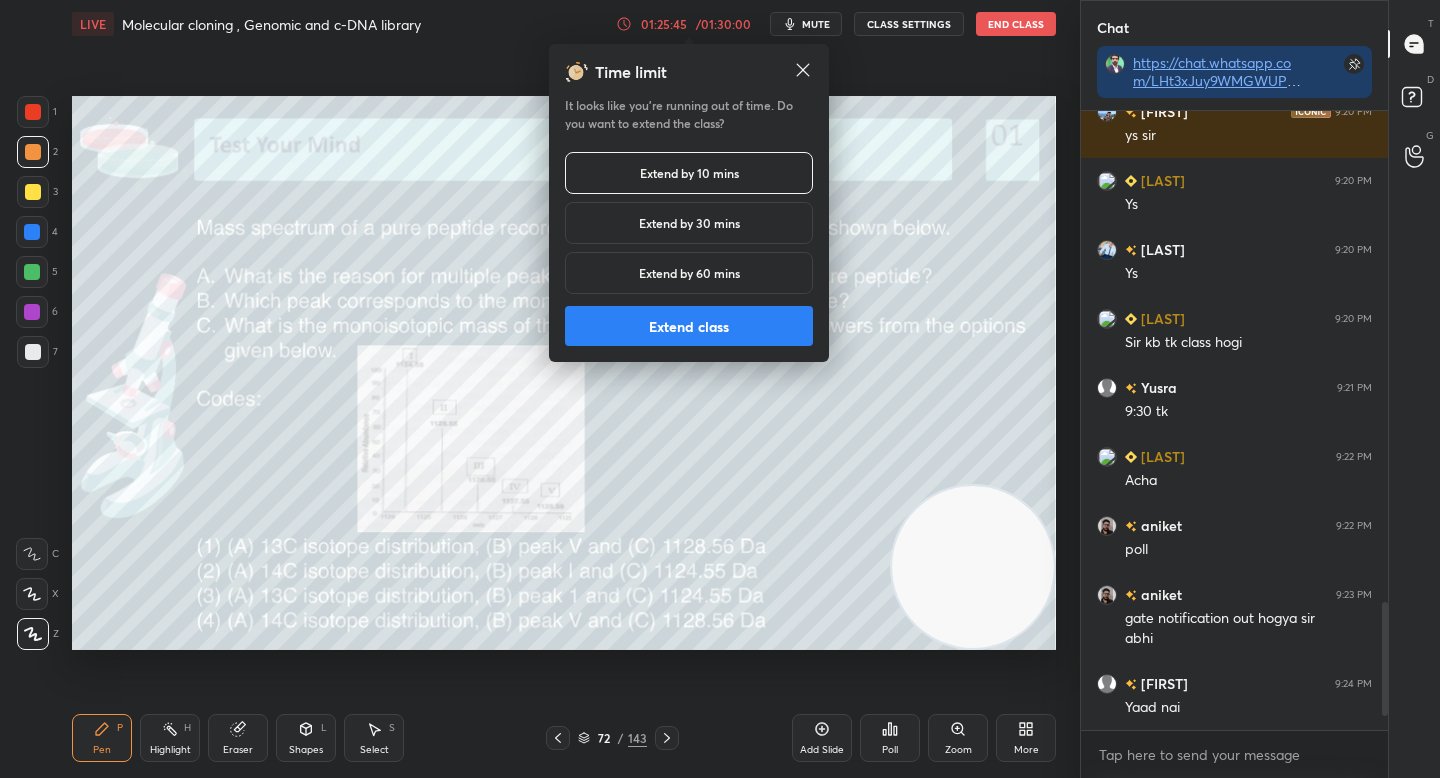 click on "Extend class" at bounding box center [689, 326] 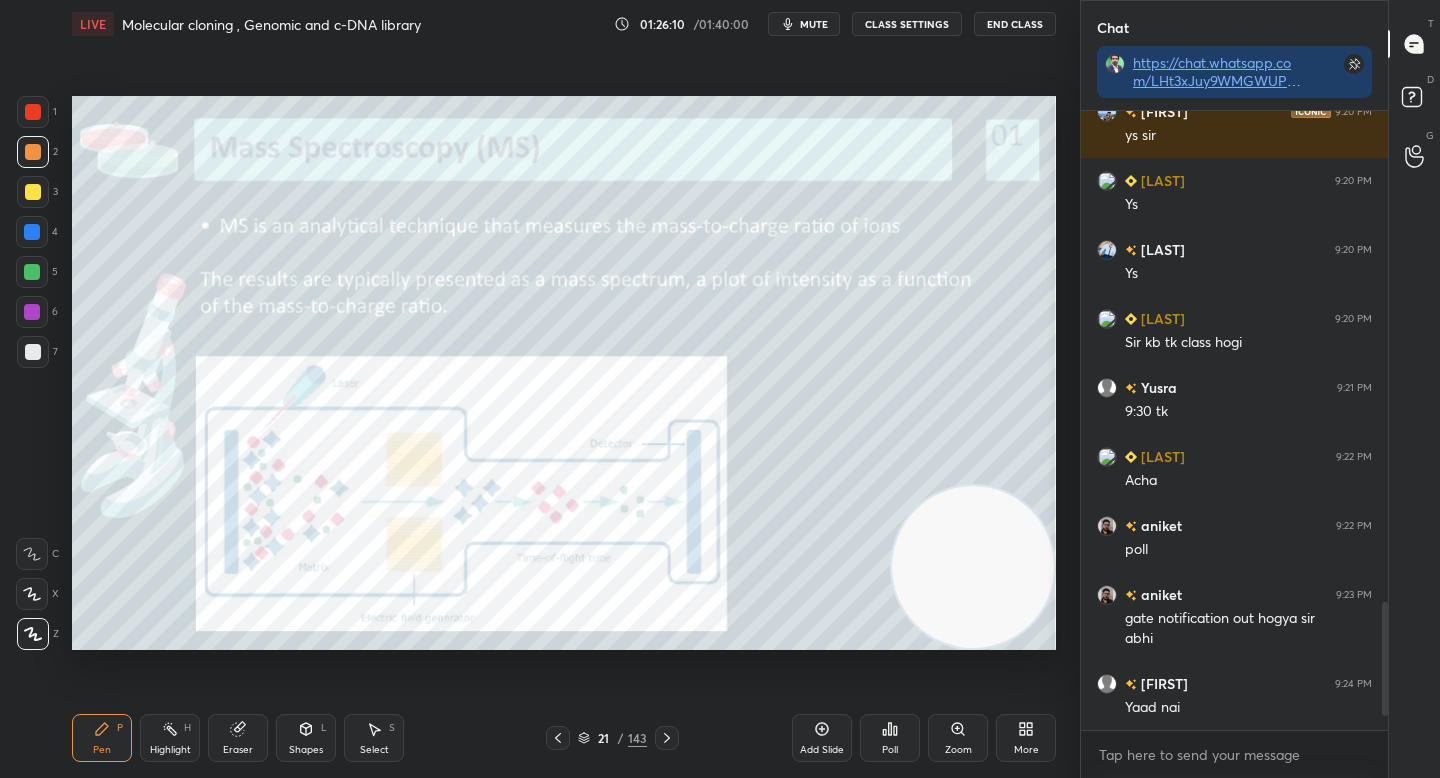 scroll, scrollTop: 572, scrollLeft: 301, axis: both 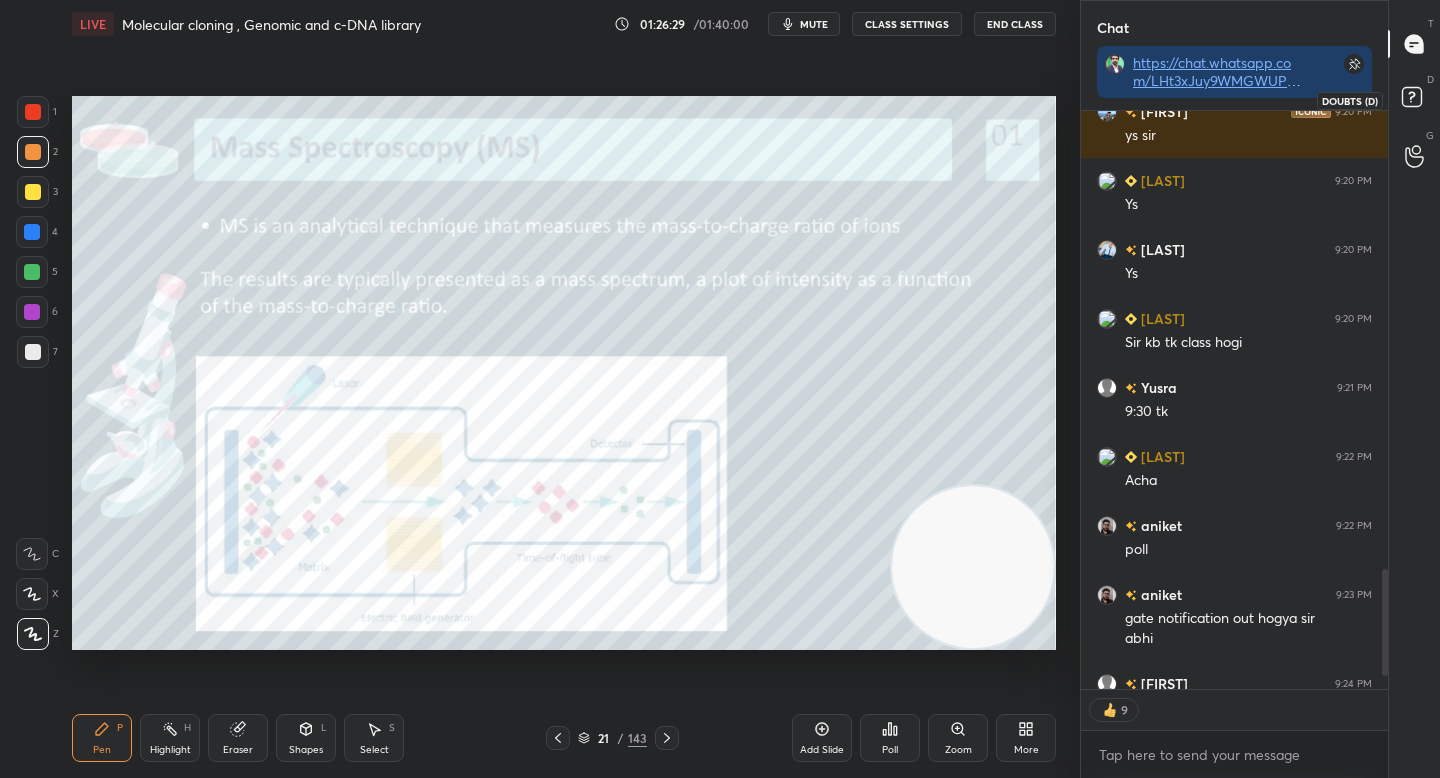 click 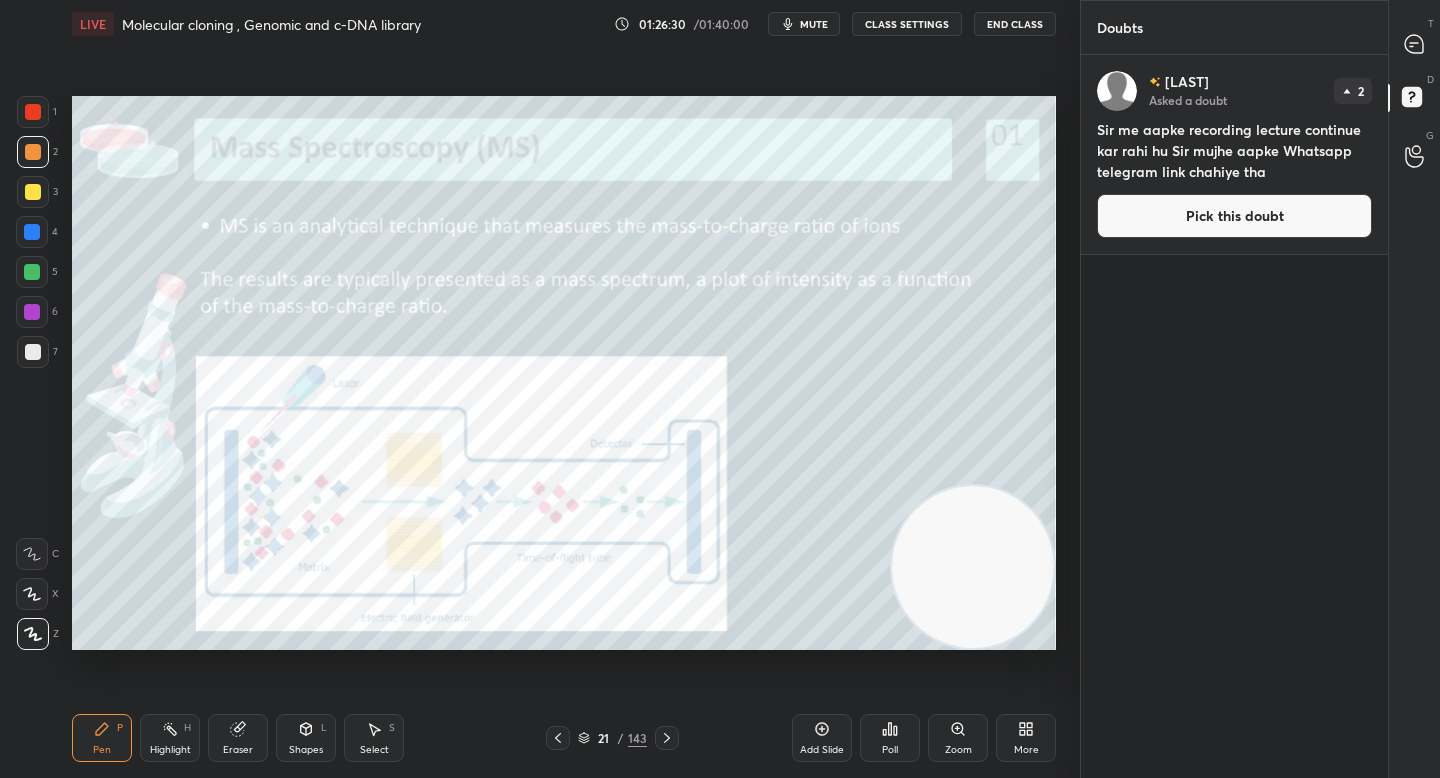 click on "Pick this doubt" at bounding box center [1234, 216] 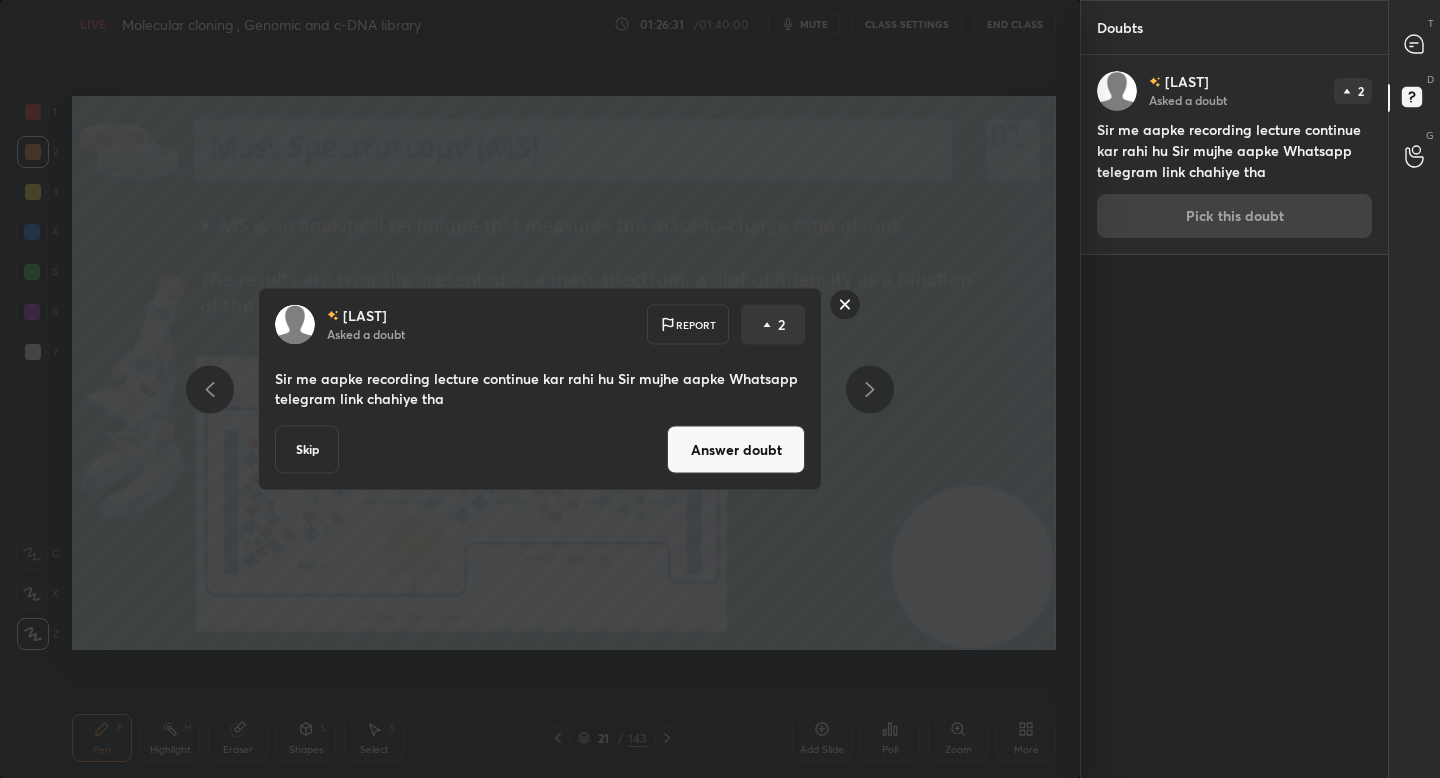click on "Ansari Asked a doubt Report 2 Sir me aapke recording lecture continue kar rahi hu Sir mujhe aapke Whatsapp  telegram link chahiye tha Skip Answer doubt" at bounding box center [540, 389] 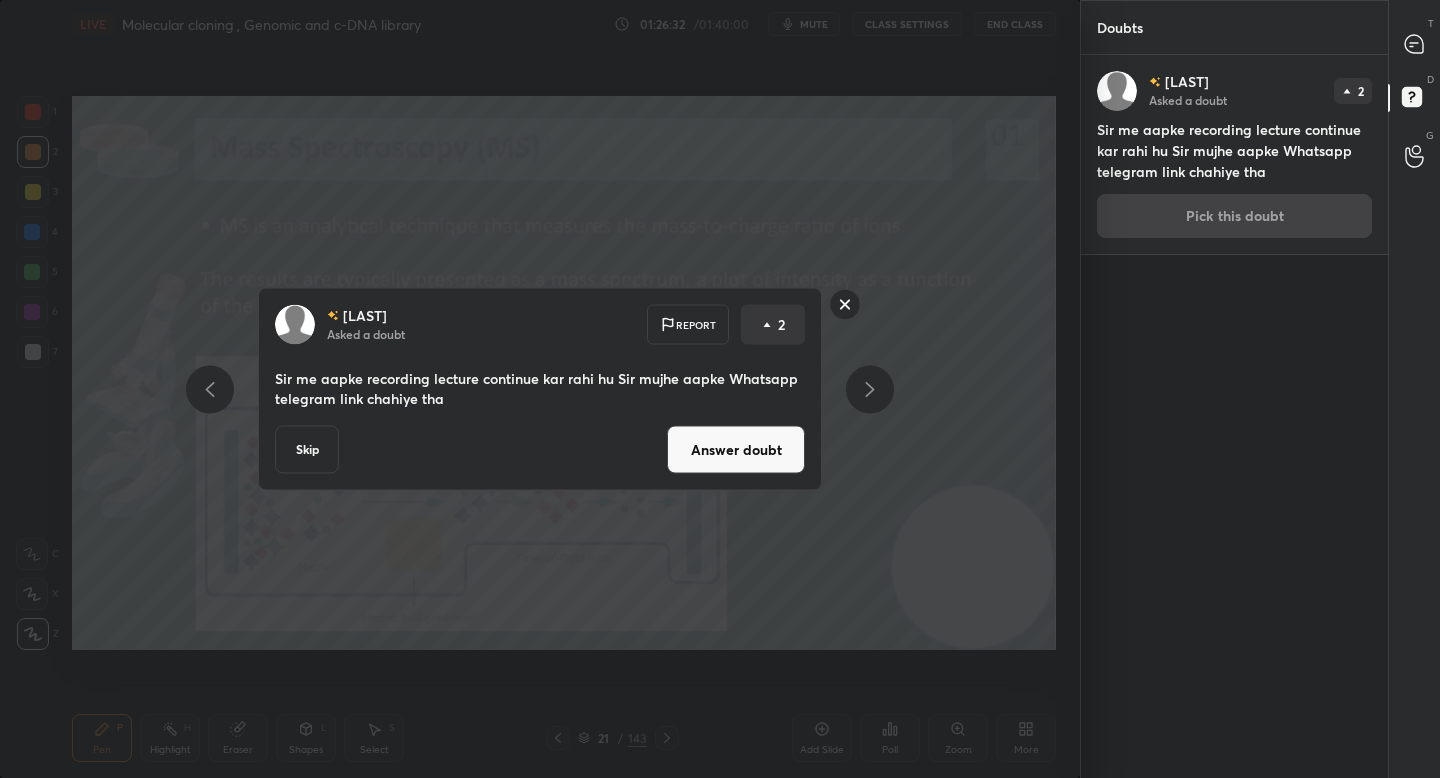 click on "Answer doubt" at bounding box center [736, 450] 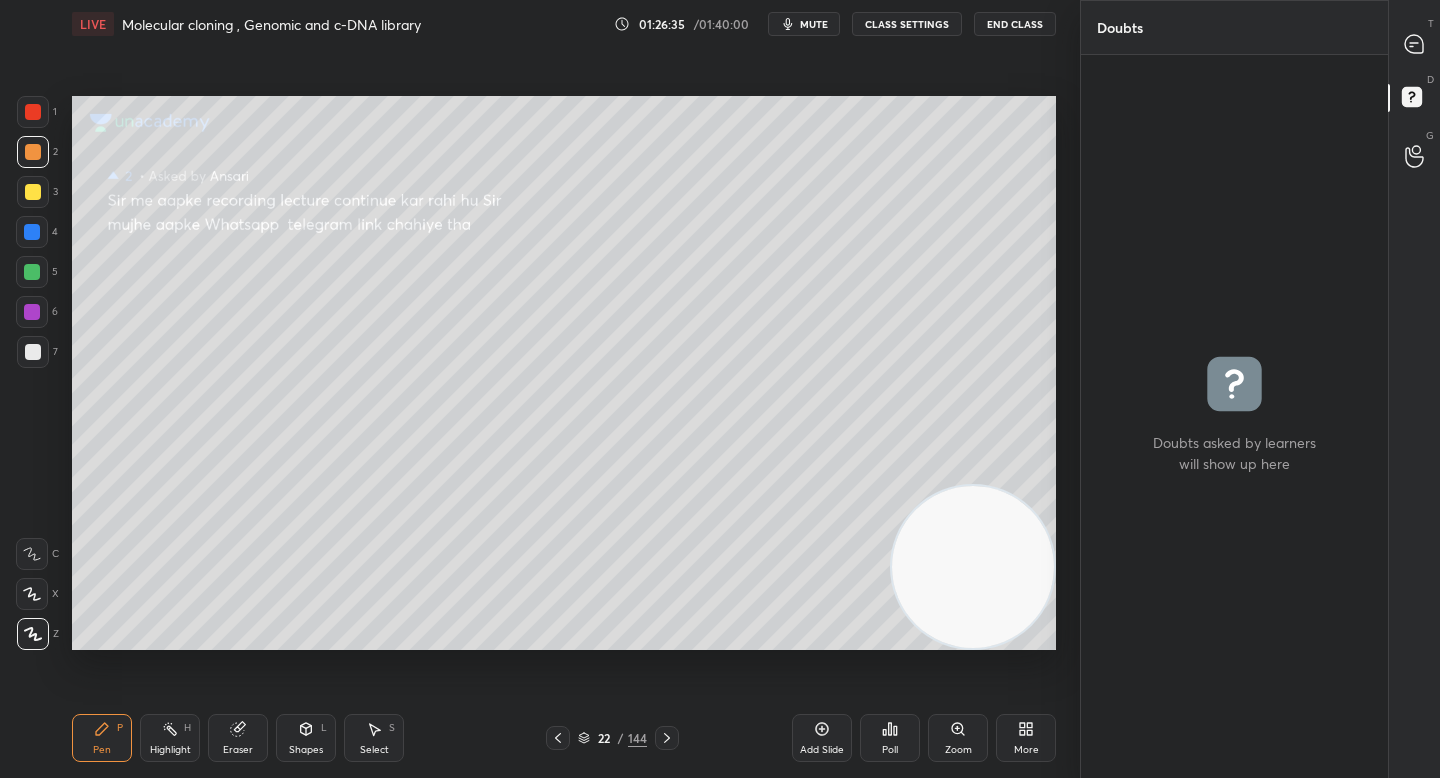 click 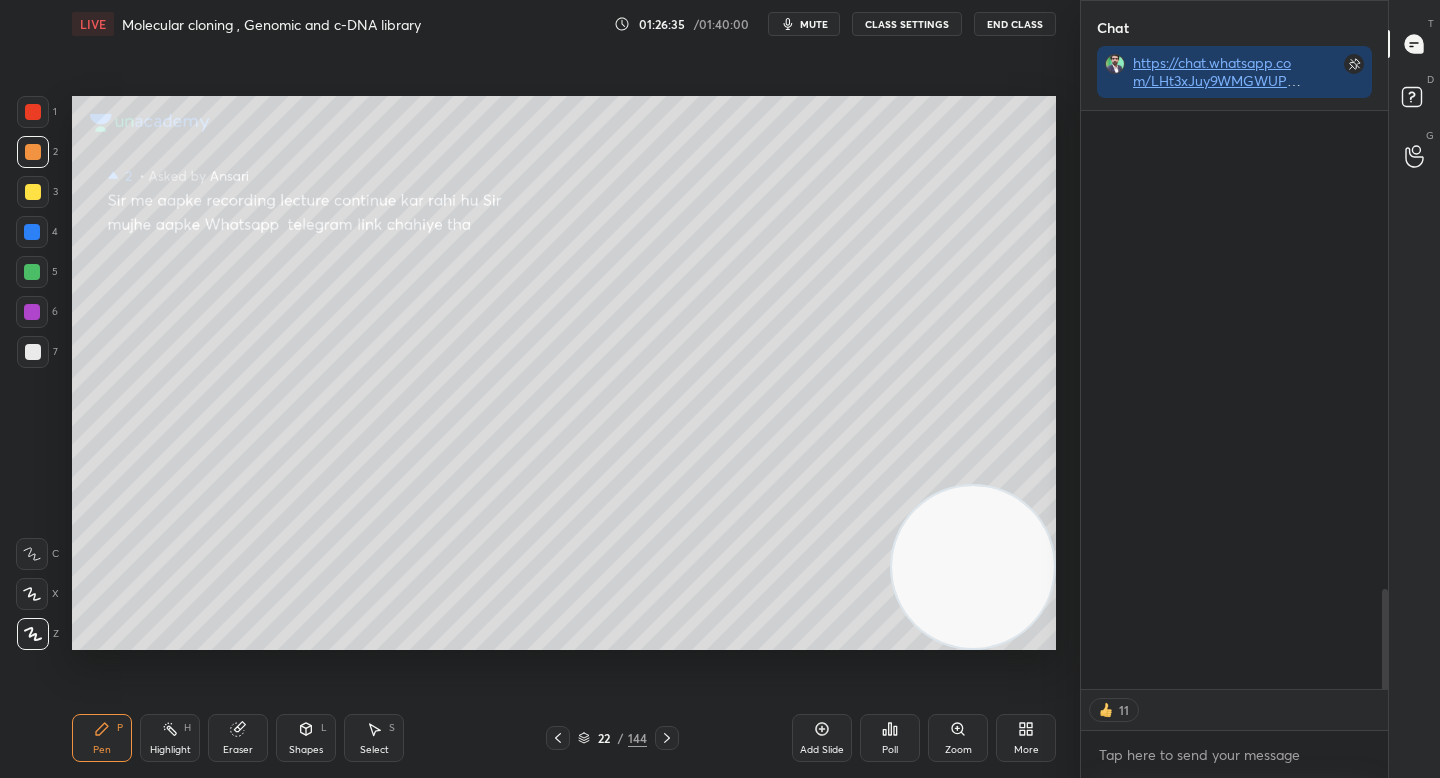 scroll, scrollTop: 661, scrollLeft: 301, axis: both 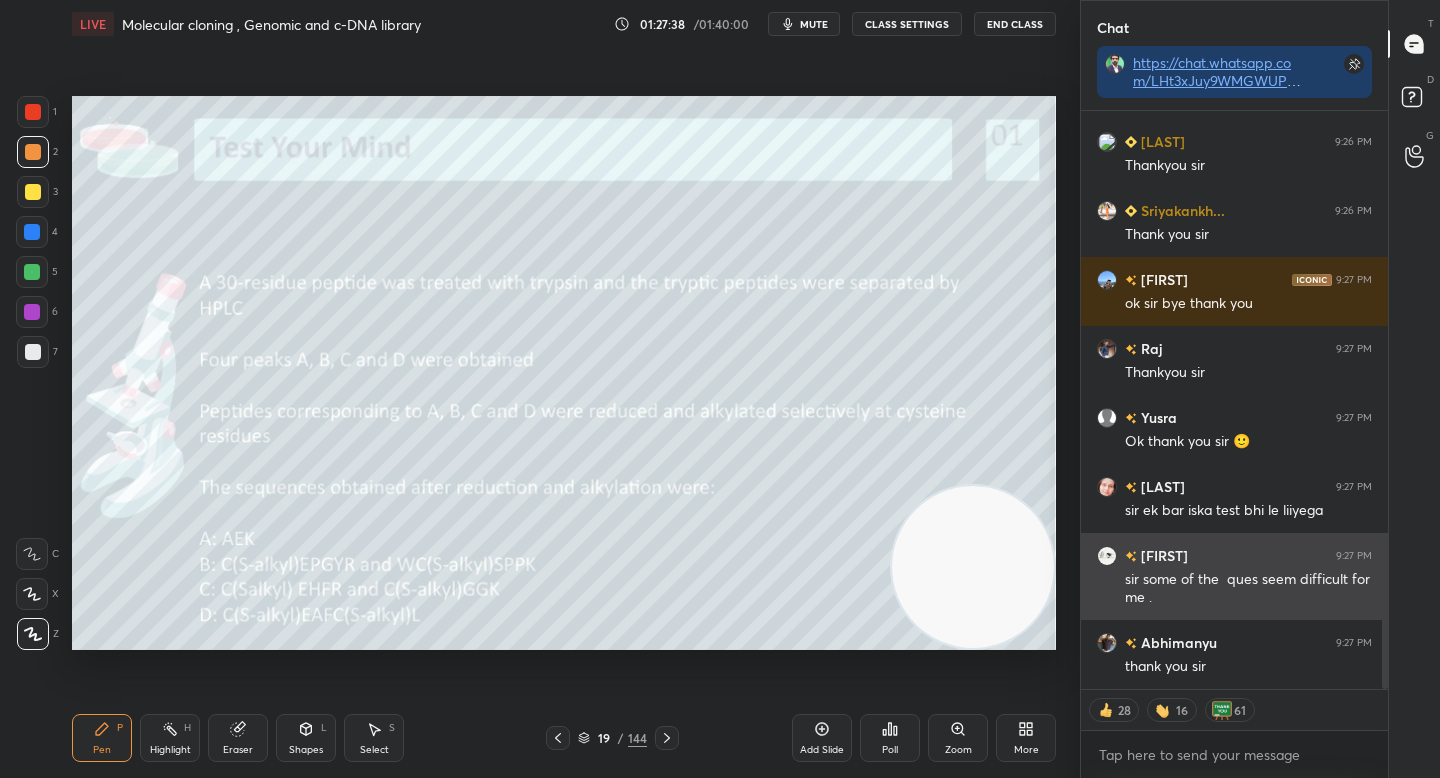 click at bounding box center (1107, 556) 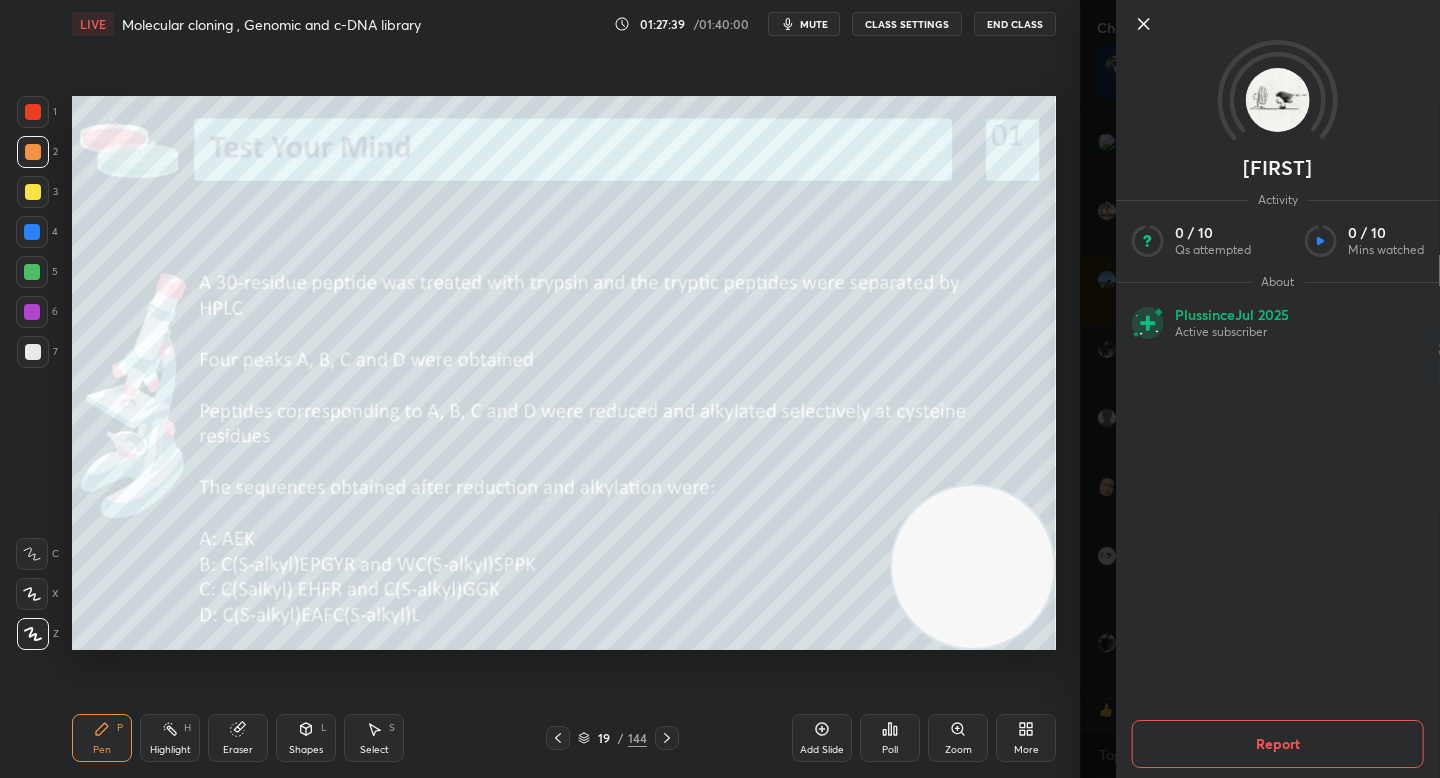 click 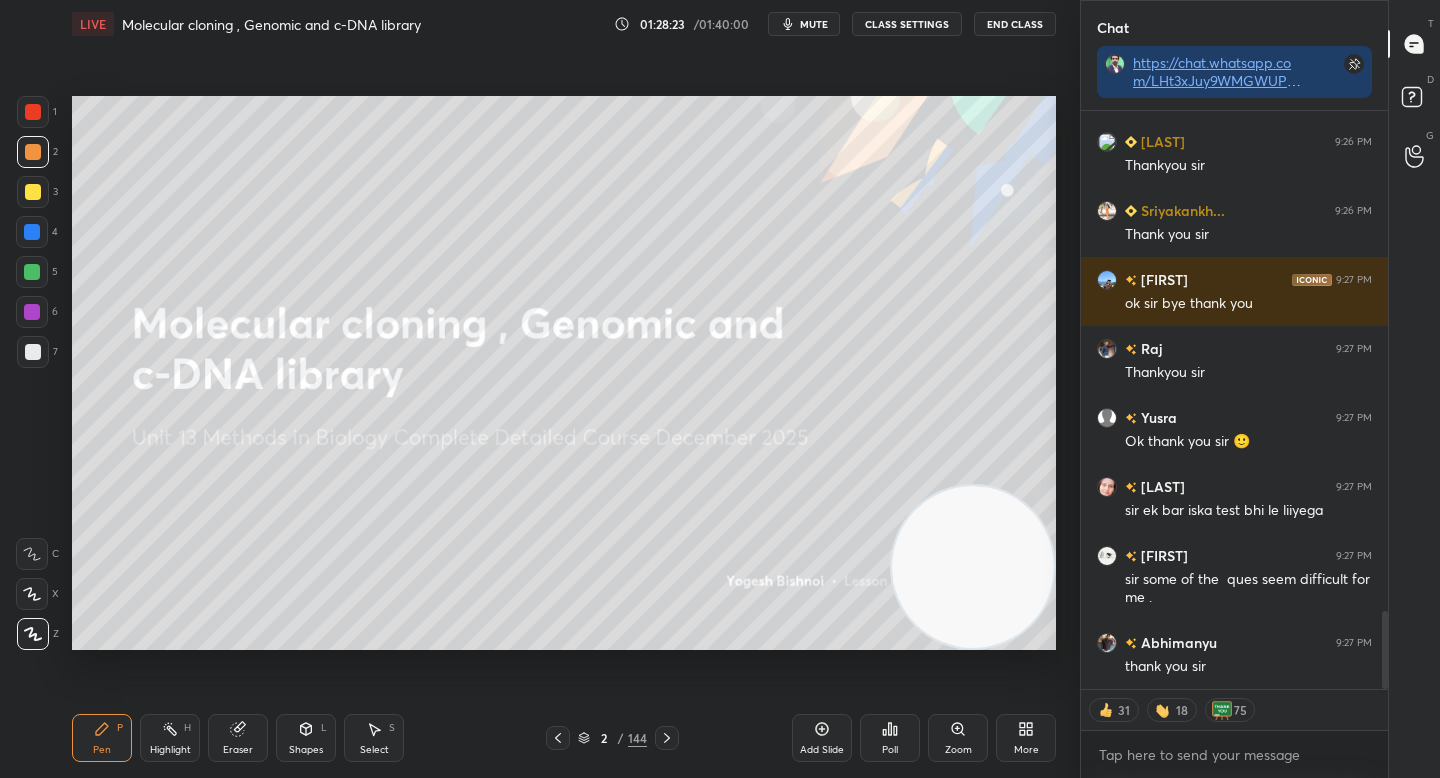 scroll, scrollTop: 7, scrollLeft: 7, axis: both 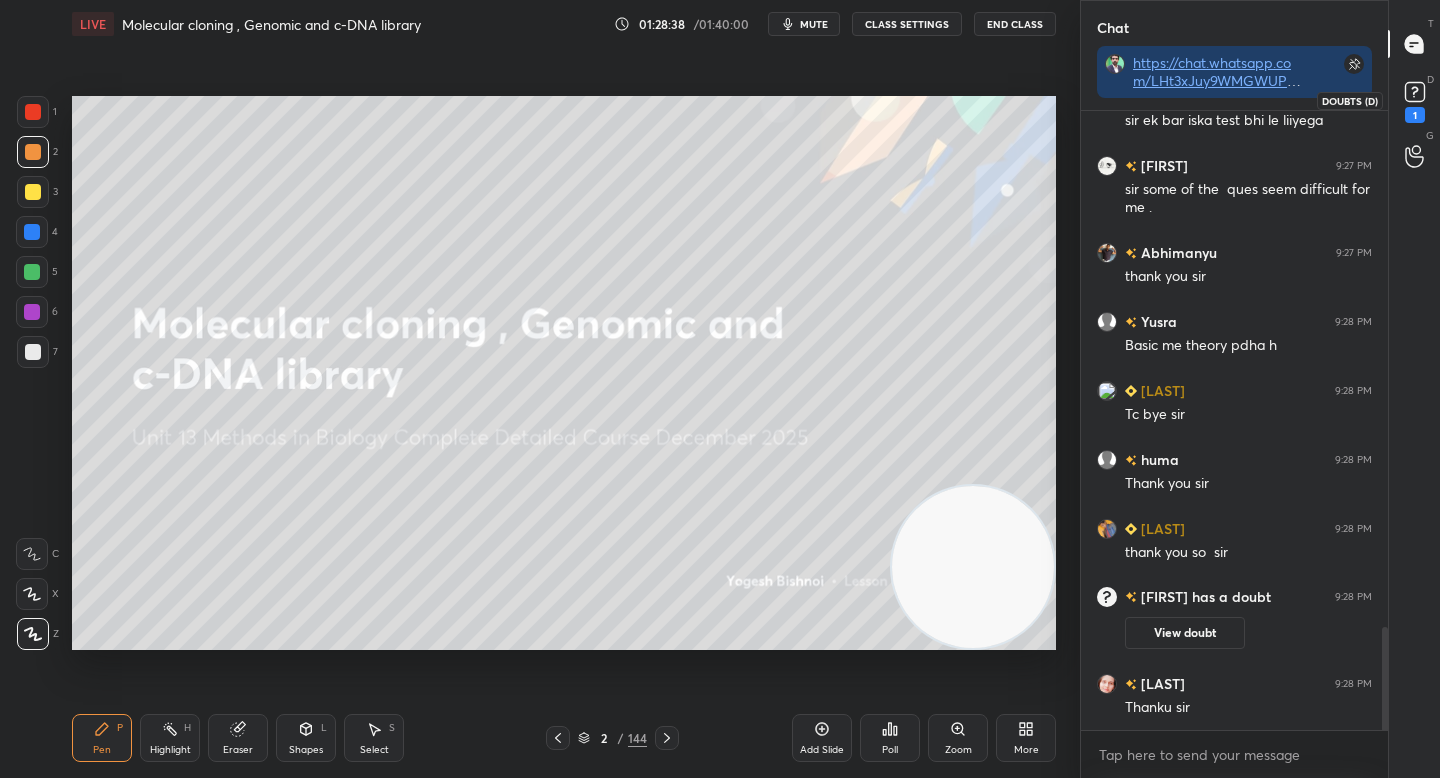 click 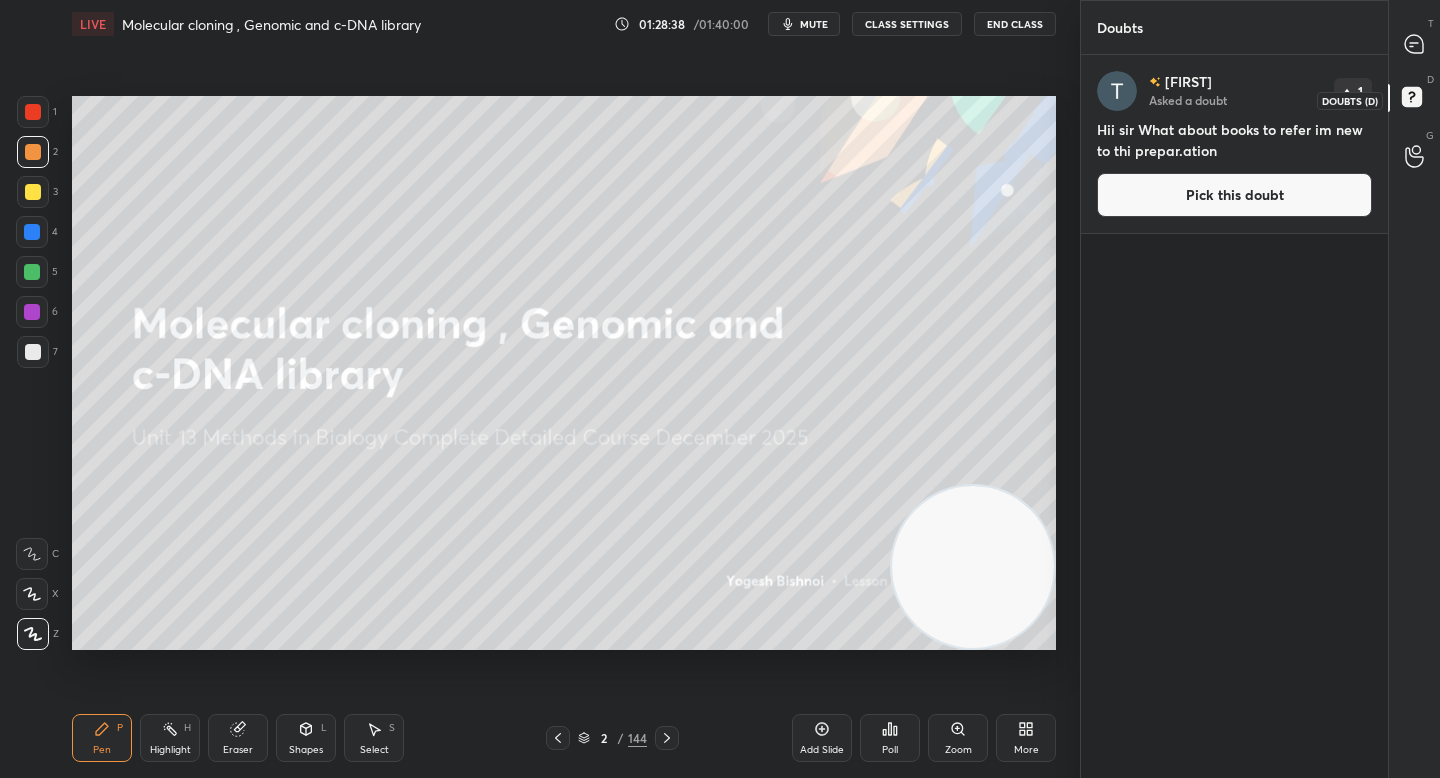 scroll, scrollTop: 7, scrollLeft: 7, axis: both 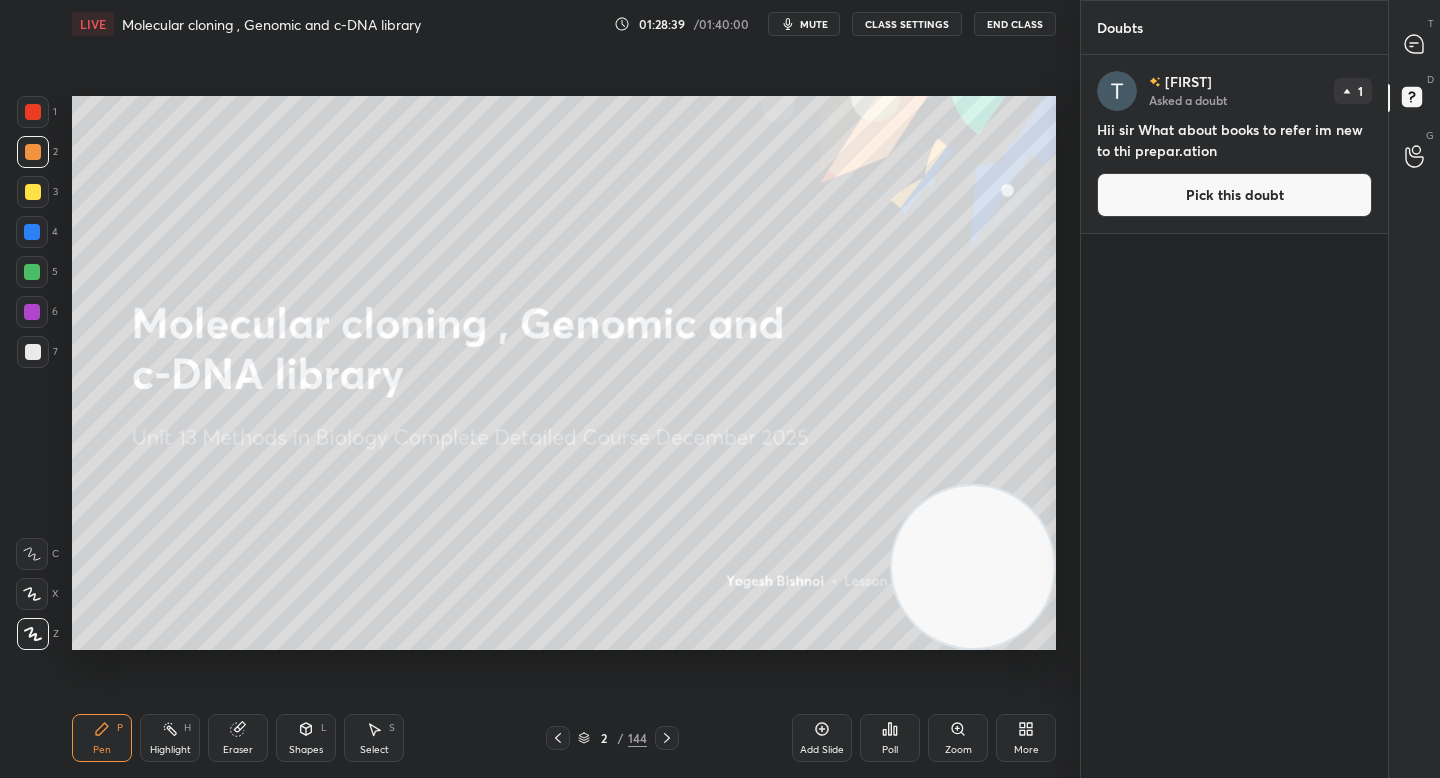 click on "Pick this doubt" at bounding box center [1234, 195] 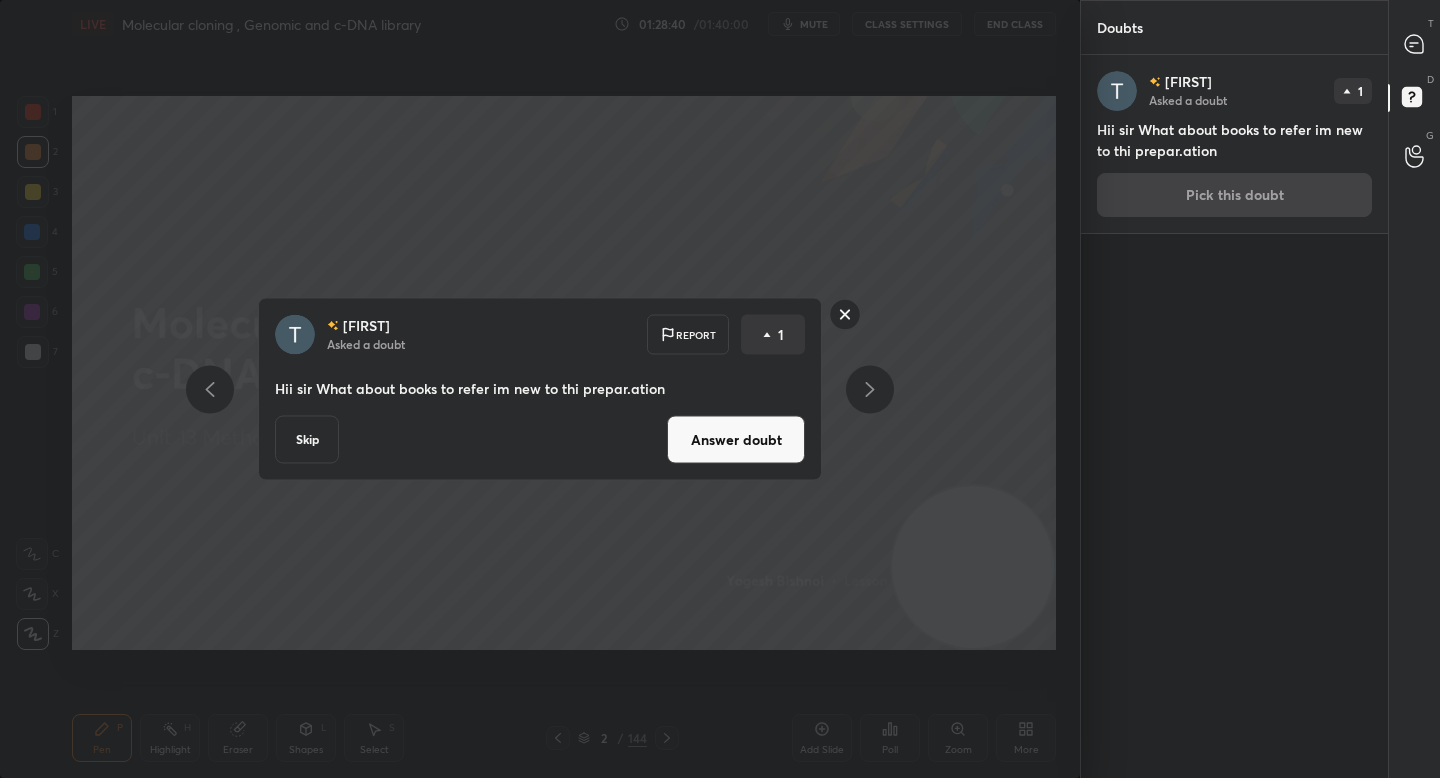 click on "Answer doubt" at bounding box center [736, 440] 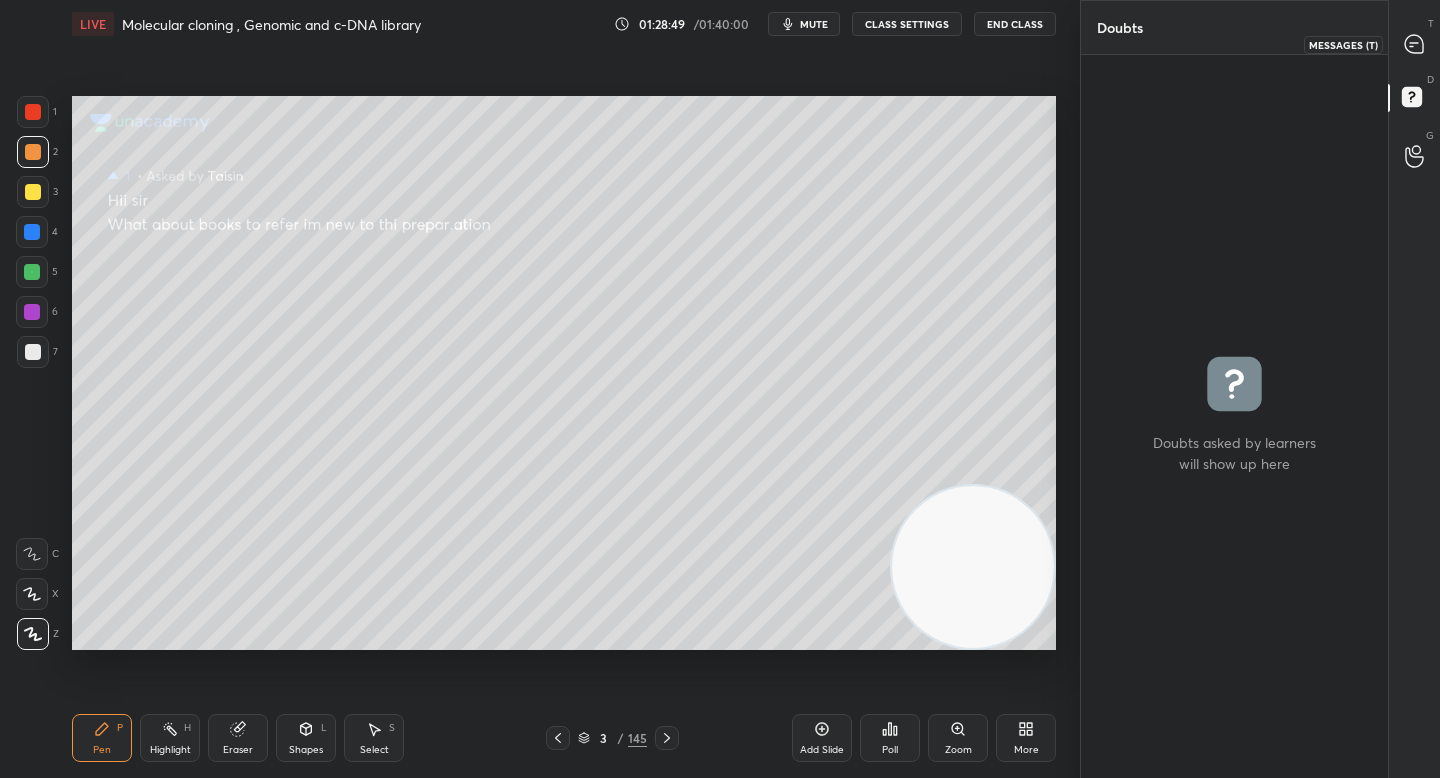 click 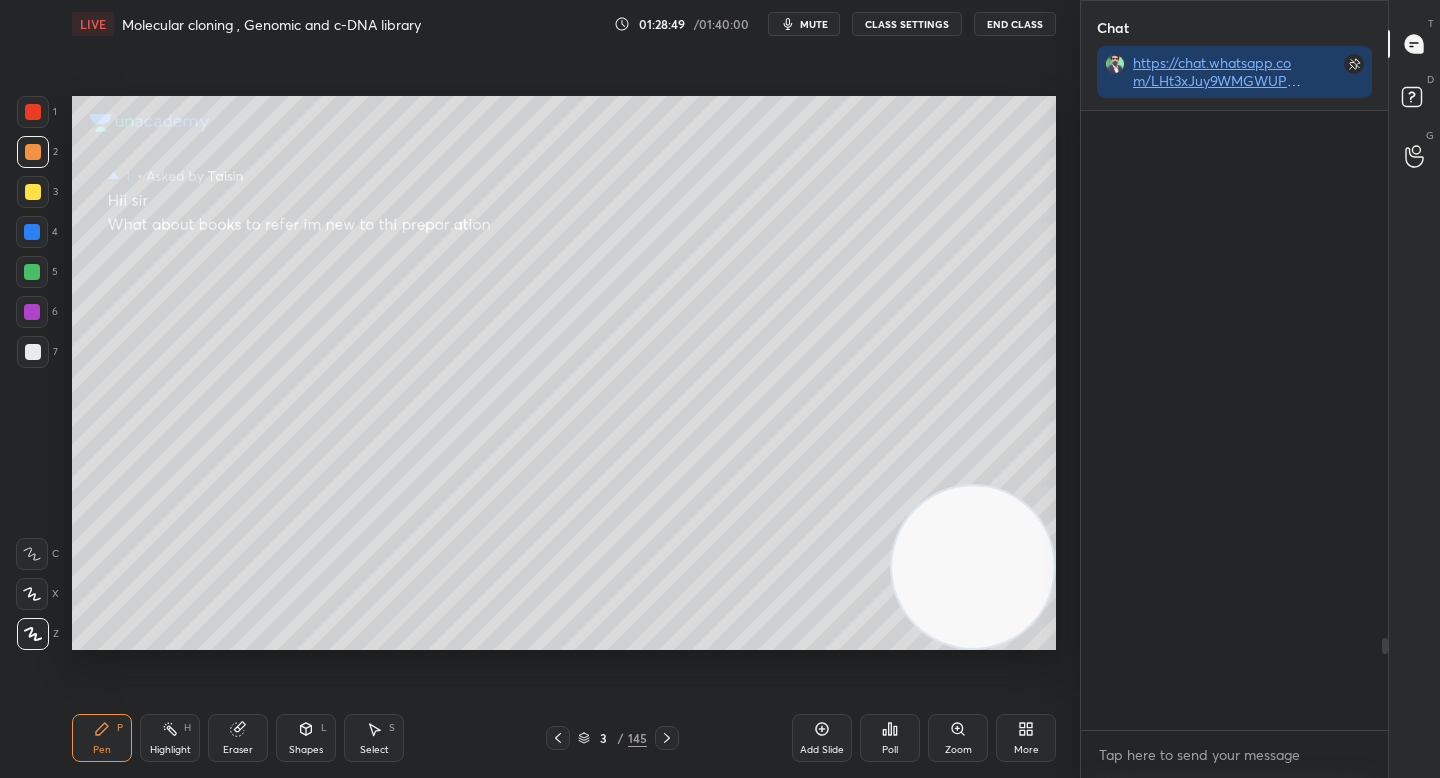 scroll, scrollTop: 661, scrollLeft: 301, axis: both 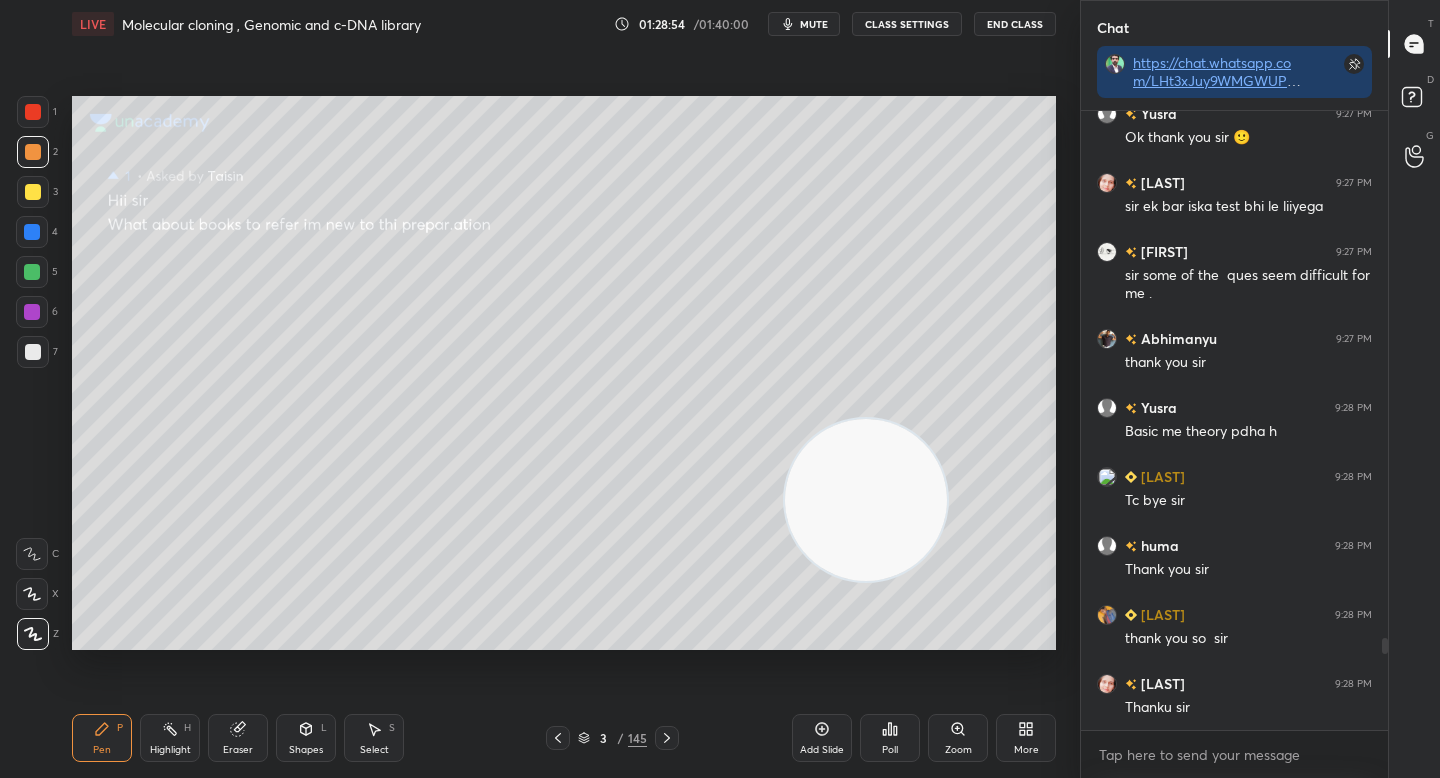 drag, startPoint x: 926, startPoint y: 553, endPoint x: 818, endPoint y: 485, distance: 127.62445 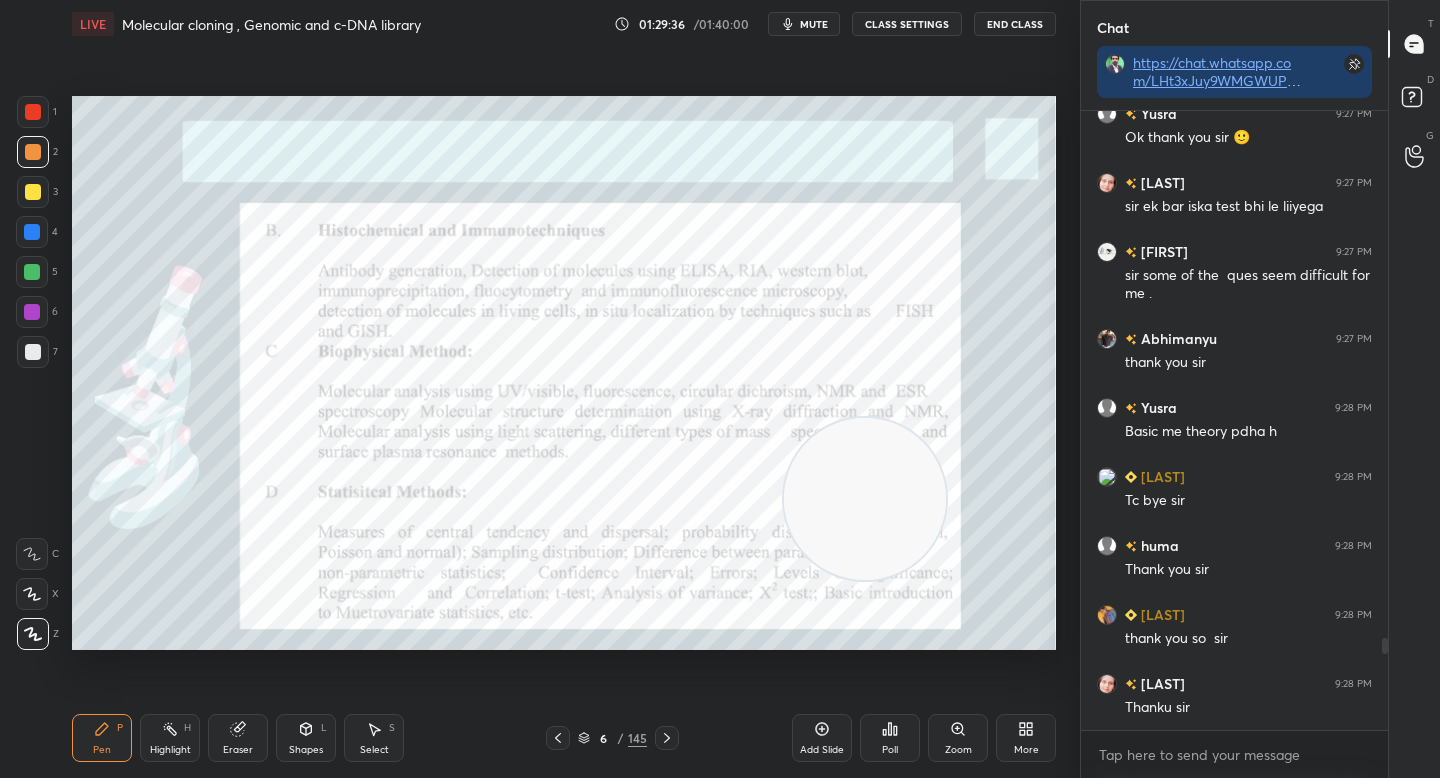 scroll, scrollTop: 572, scrollLeft: 301, axis: both 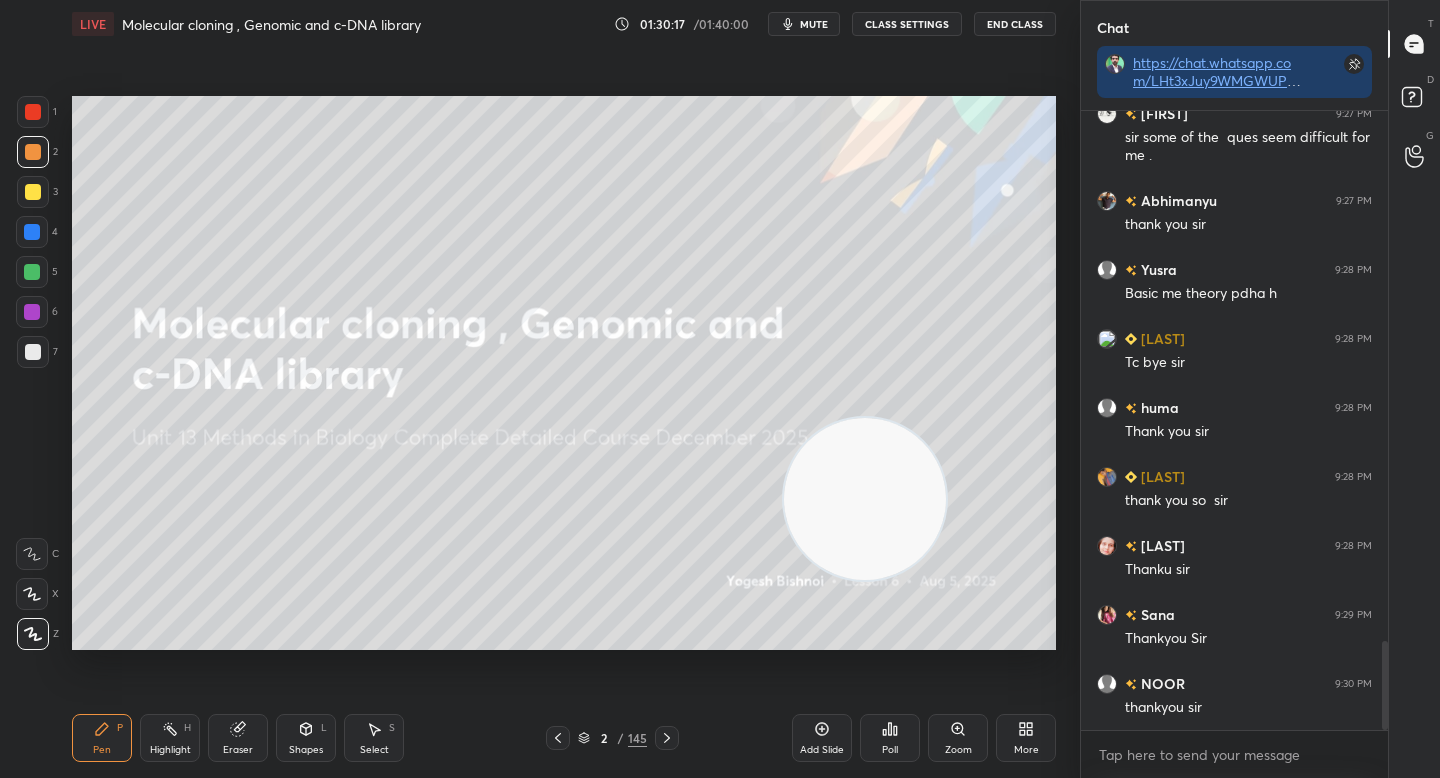 click on "End Class" at bounding box center (1015, 24) 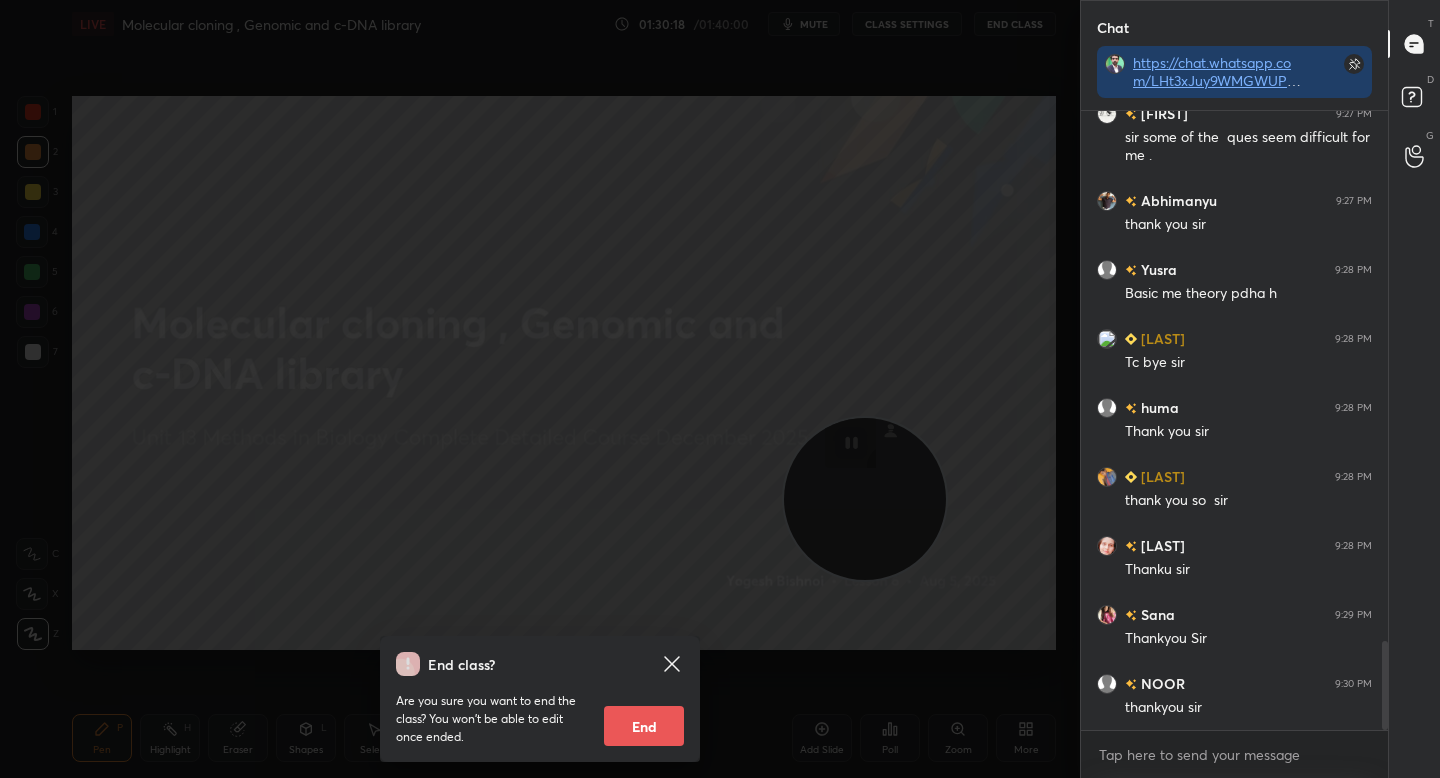 click on "End" at bounding box center [644, 726] 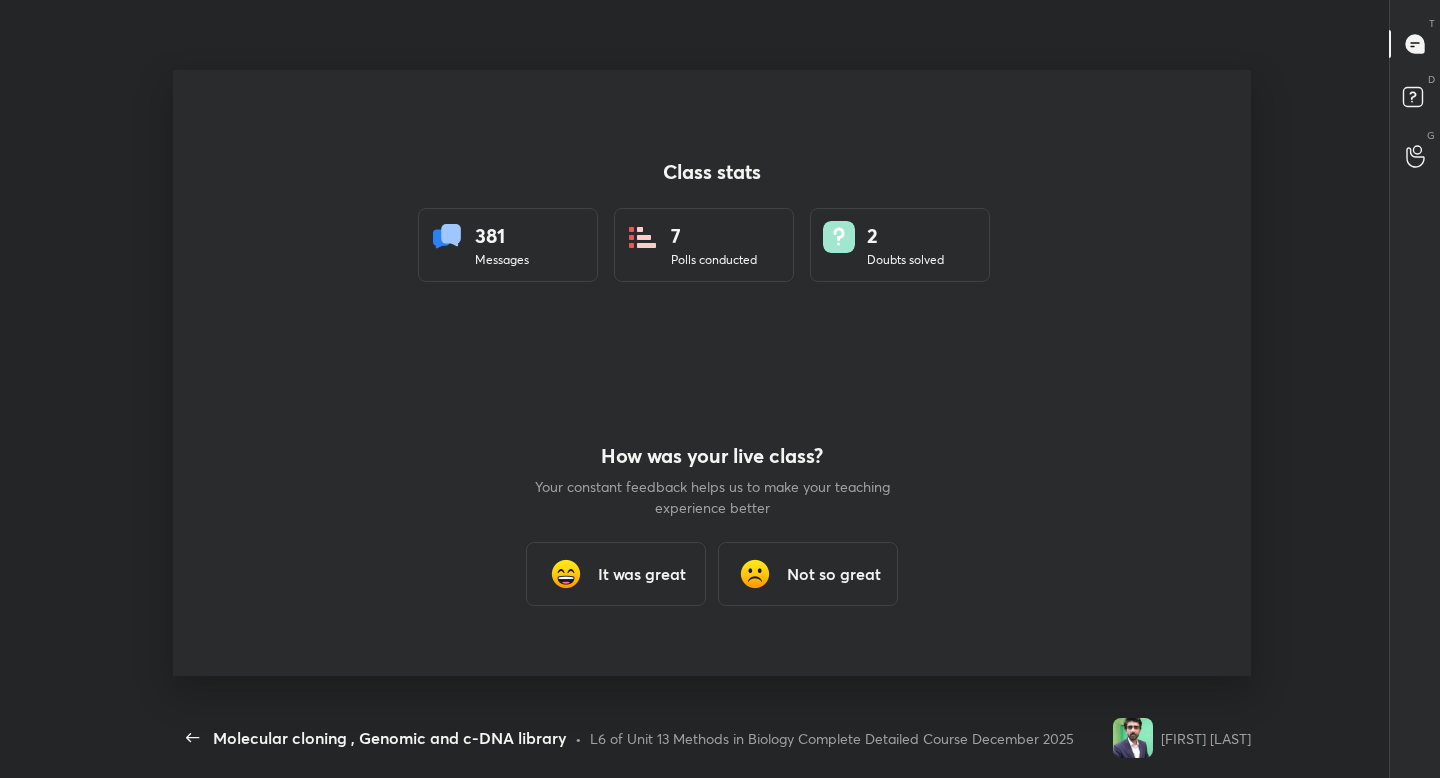 scroll, scrollTop: 0, scrollLeft: 0, axis: both 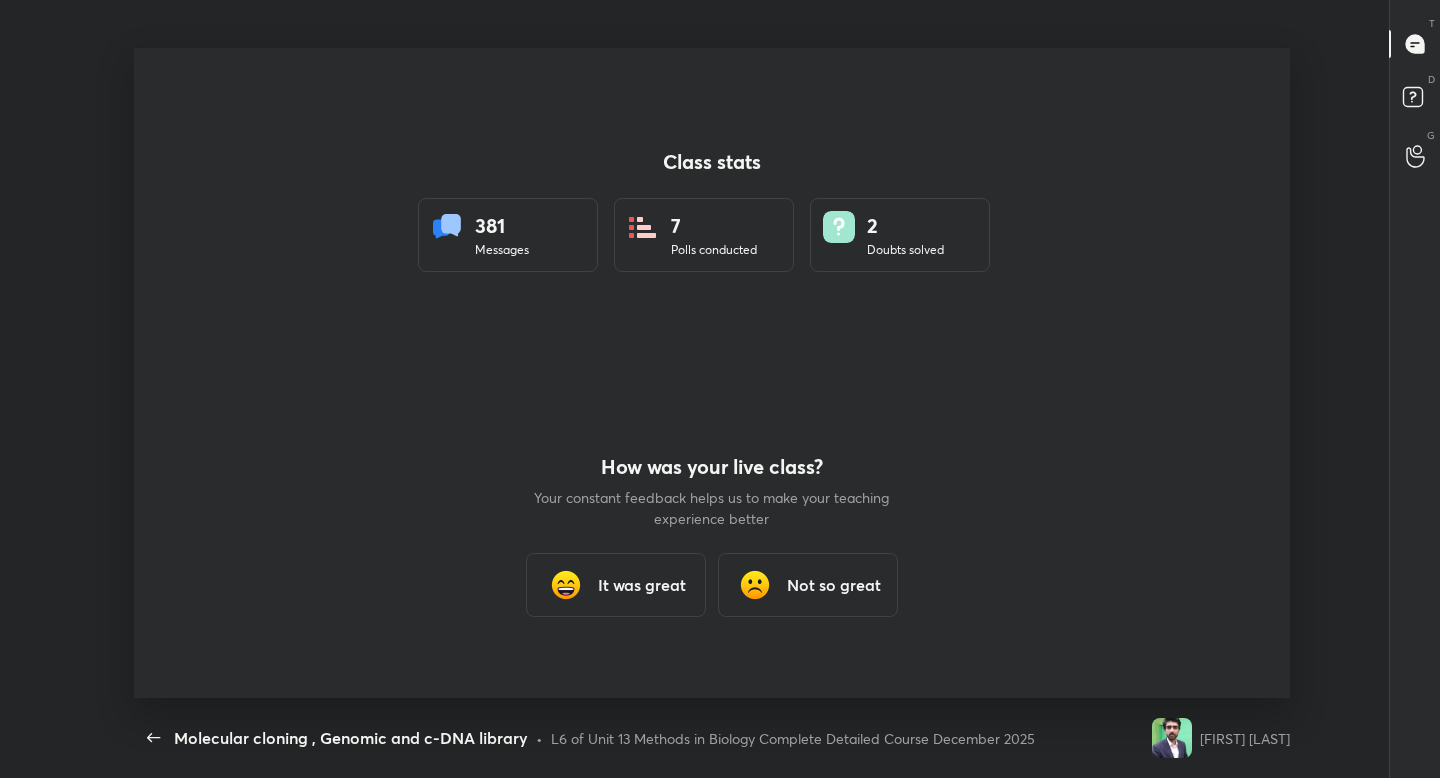 click at bounding box center [566, 585] 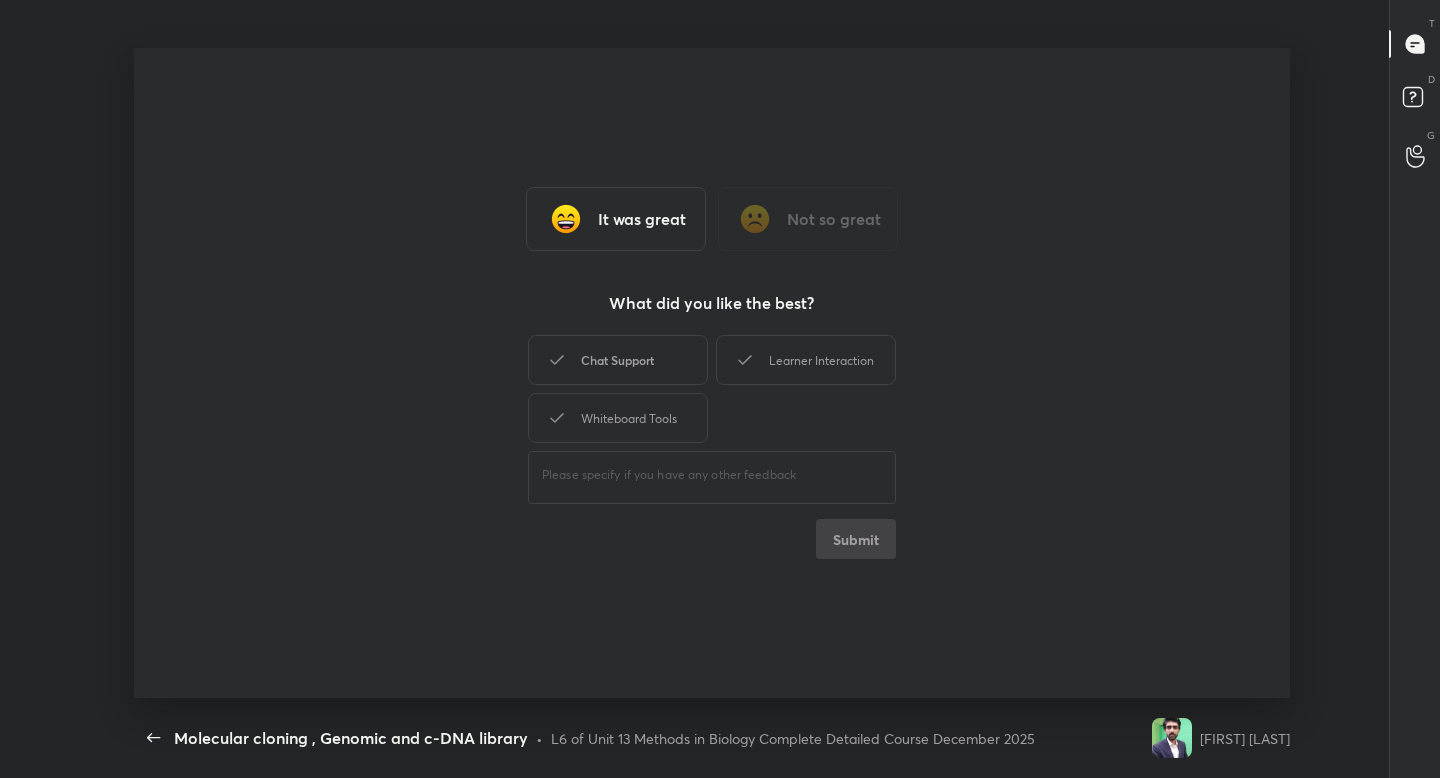 click on "Chat Support" at bounding box center (618, 360) 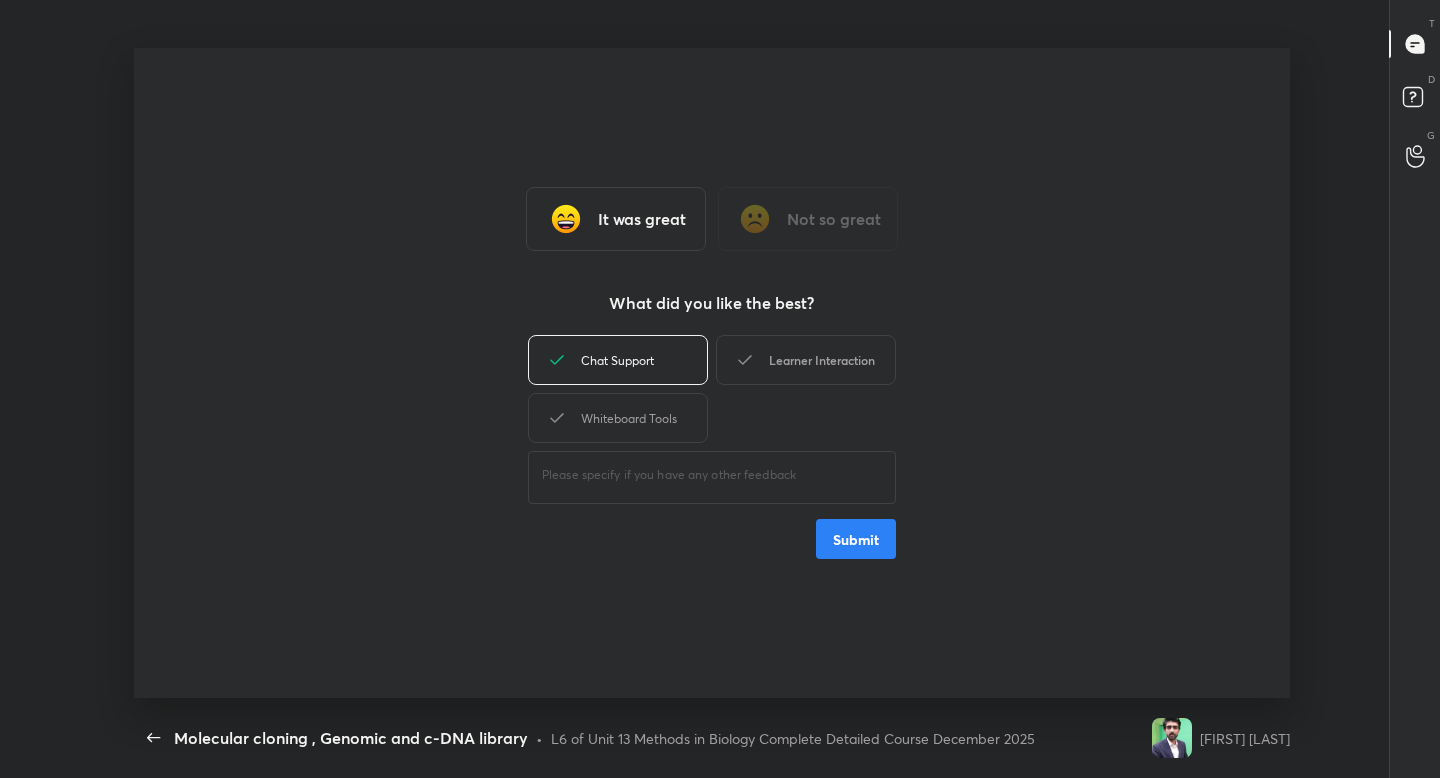 click on "Learner Interaction" at bounding box center [806, 360] 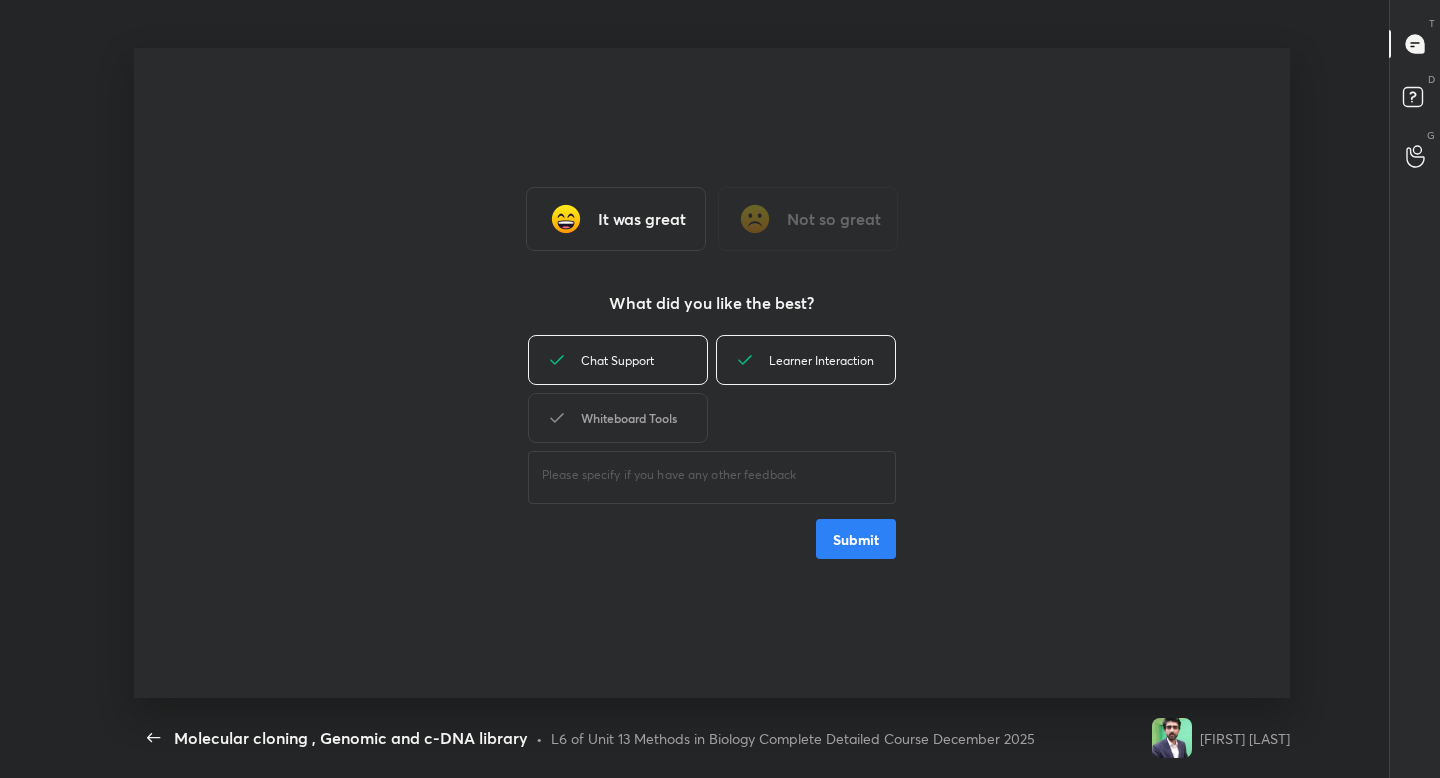 click on "Whiteboard Tools" at bounding box center (618, 418) 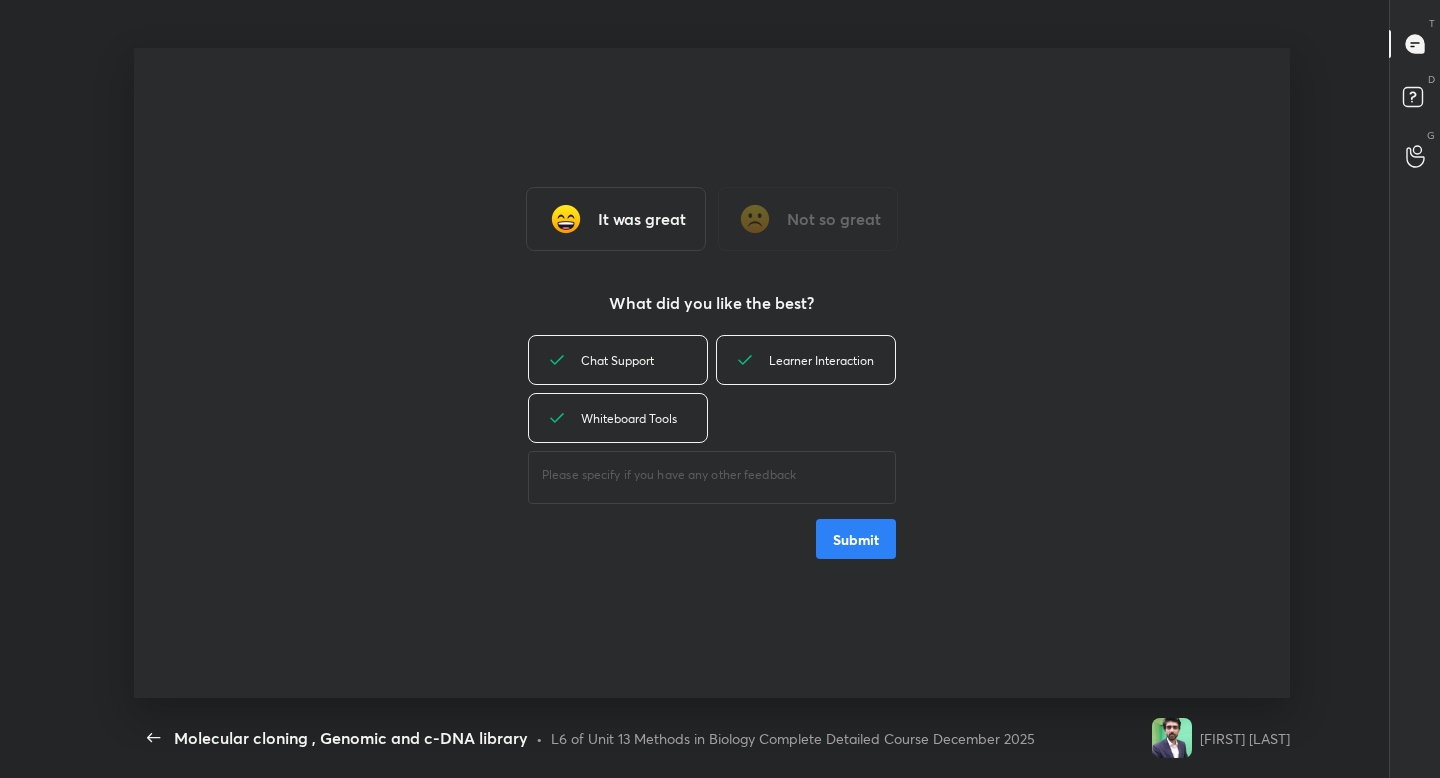 click on "Submit" at bounding box center [856, 539] 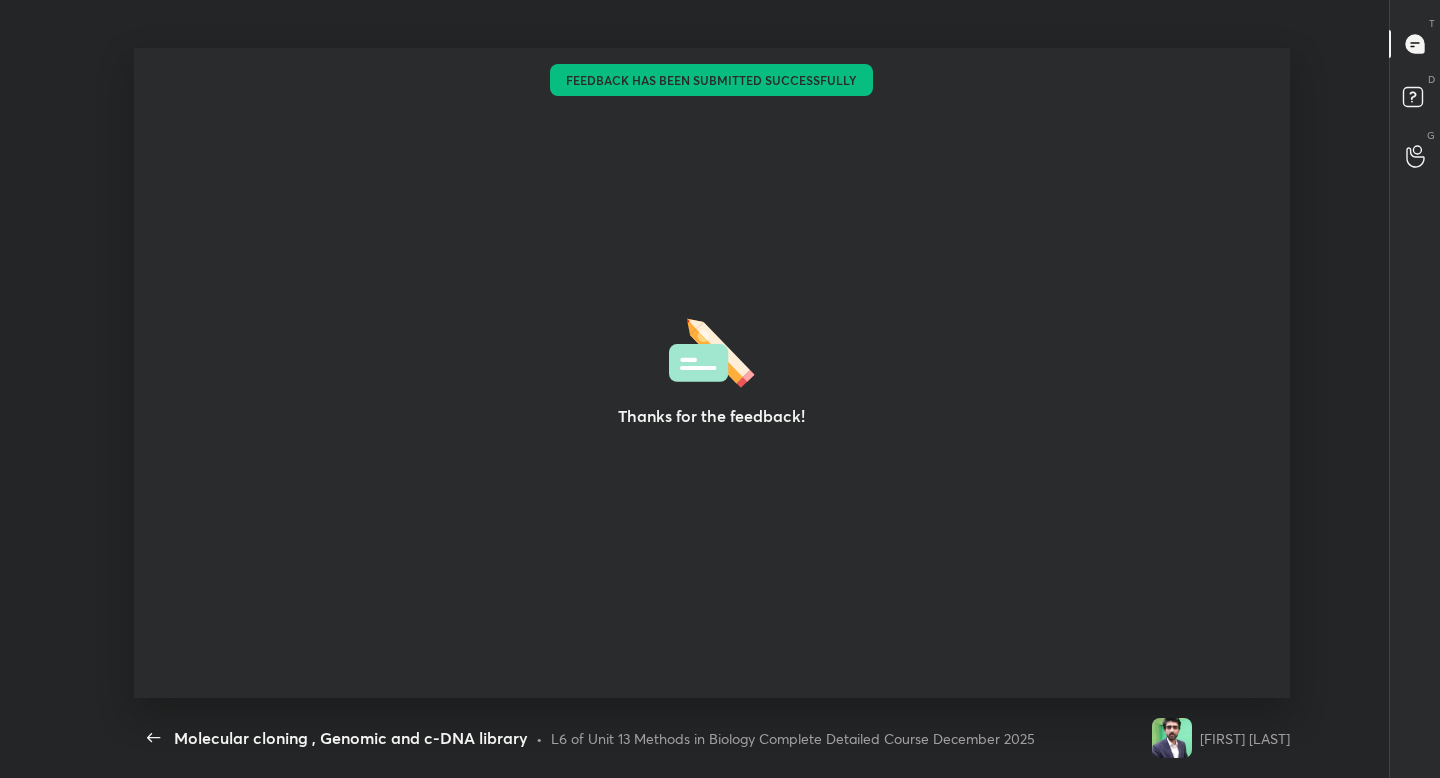 type on "x" 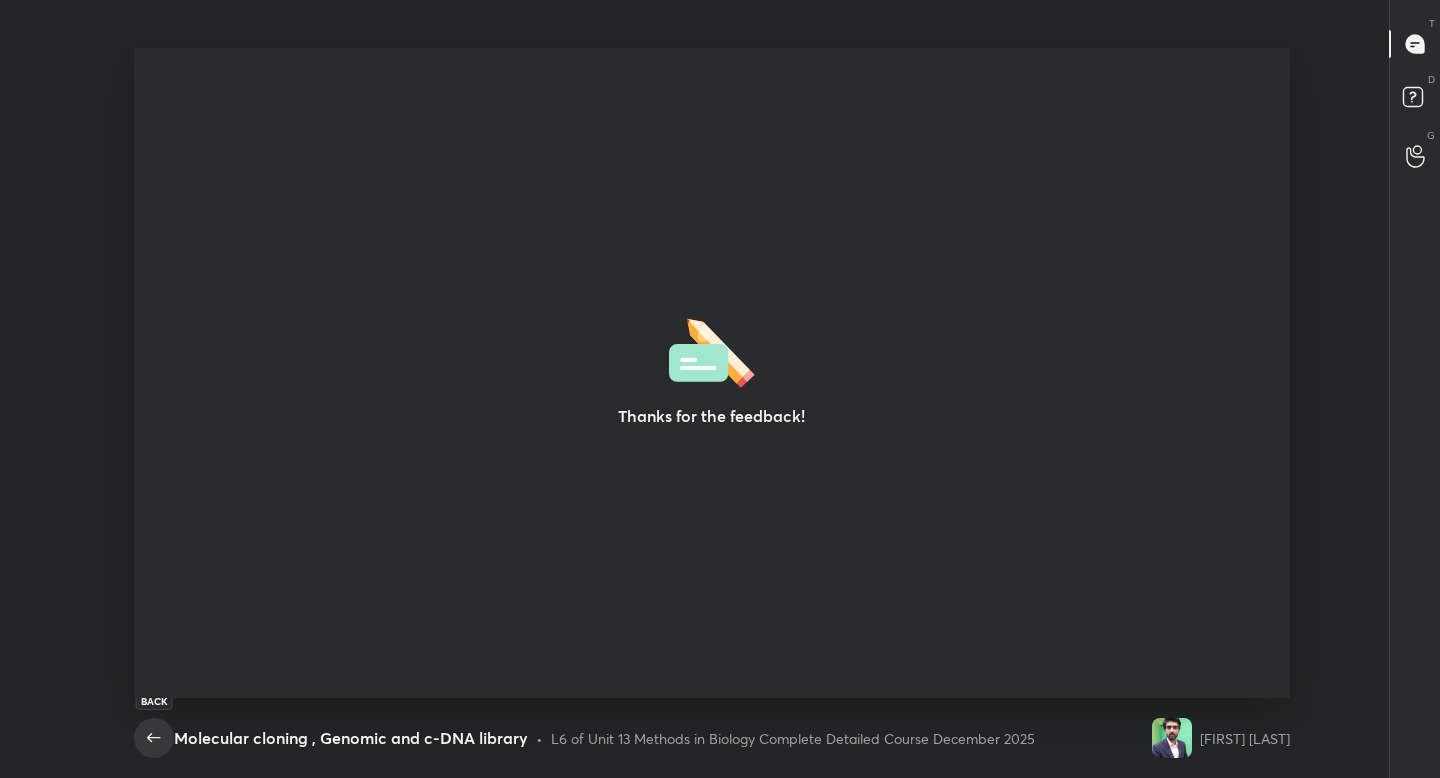 click 